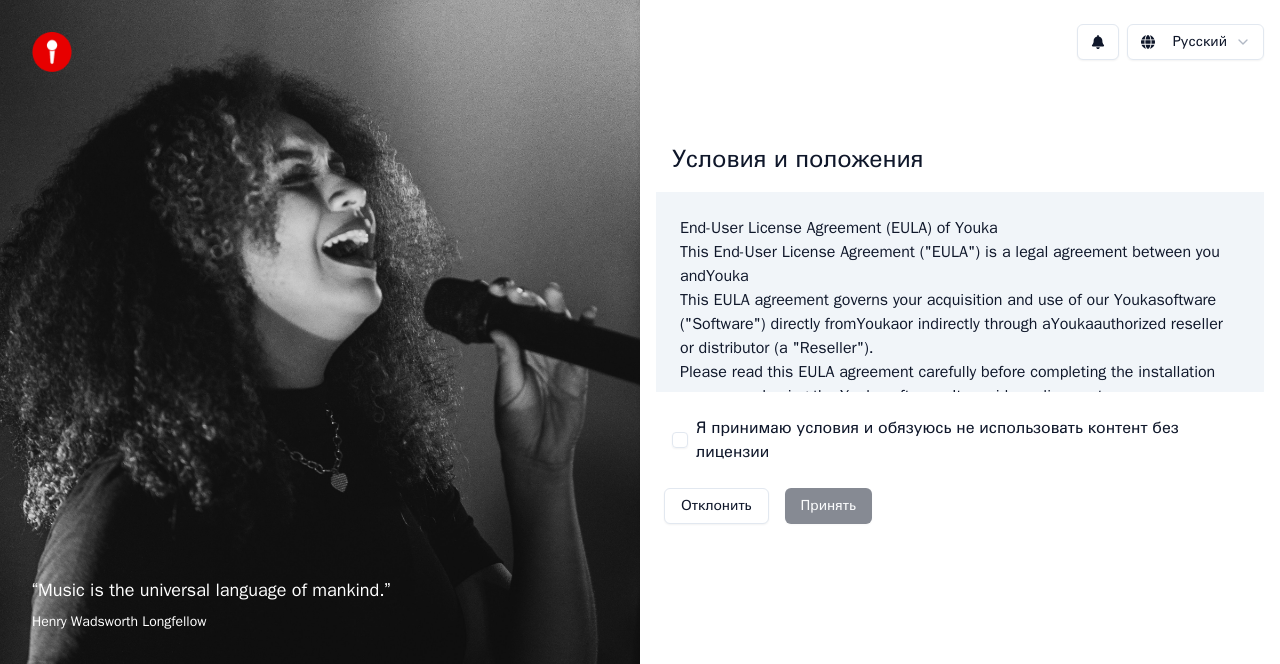 scroll, scrollTop: 0, scrollLeft: 0, axis: both 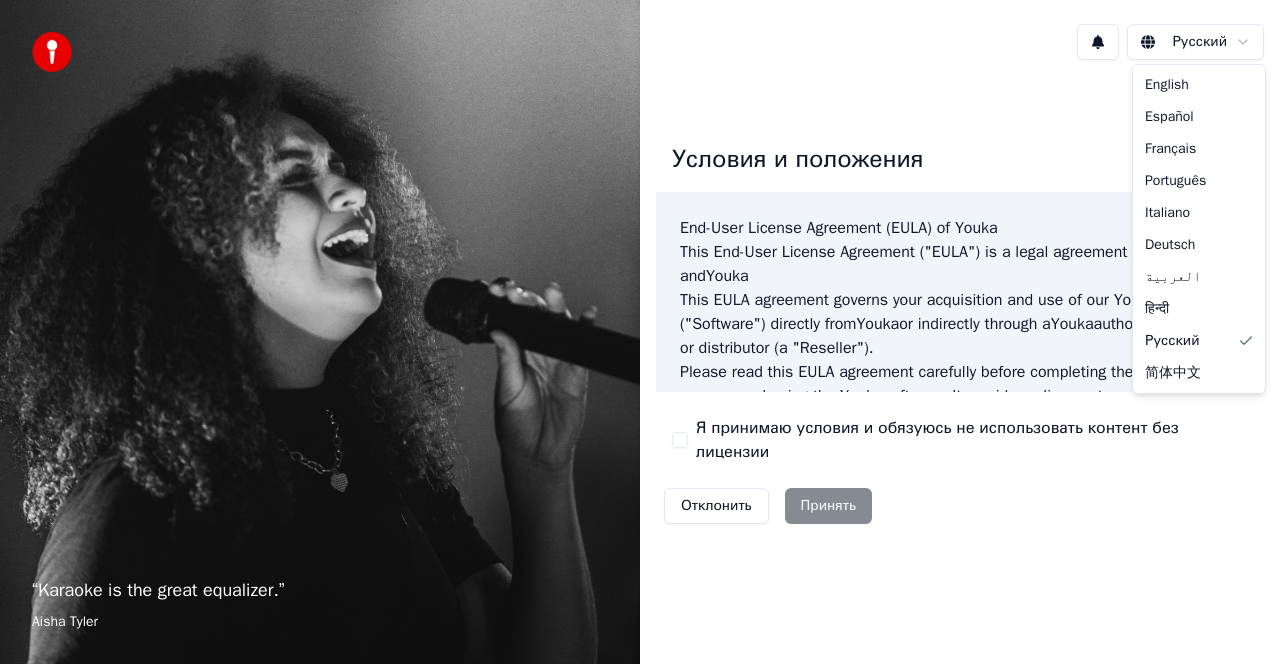 click on "“ Karaoke is the great equalizer. ” Aisha Tyler Русский Условия и положения End-User License Agreement (EULA) of   Youka This End-User License Agreement ("EULA") is a legal agreement between you and  Youka This EULA agreement governs your acquisition and use of our   Youka  software ("Software") directly from  Youka  or indirectly through a  Youka  authorized reseller or distributor (a "Reseller"). Please read this EULA agreement carefully before completing the installation process and using the   Youka  software. It provides a license to use the  Youka  software and contains warranty information and liability disclaimers. If you register for a free trial of the   Youka  software, this EULA agreement will also govern that trial. By clicking "accept" or installing and/or using the  Youka   software, you are confirming your acceptance of the Software and agreeing to become bound by the terms of this EULA agreement. This EULA agreement shall apply only to the Software supplied by" at bounding box center [640, 332] 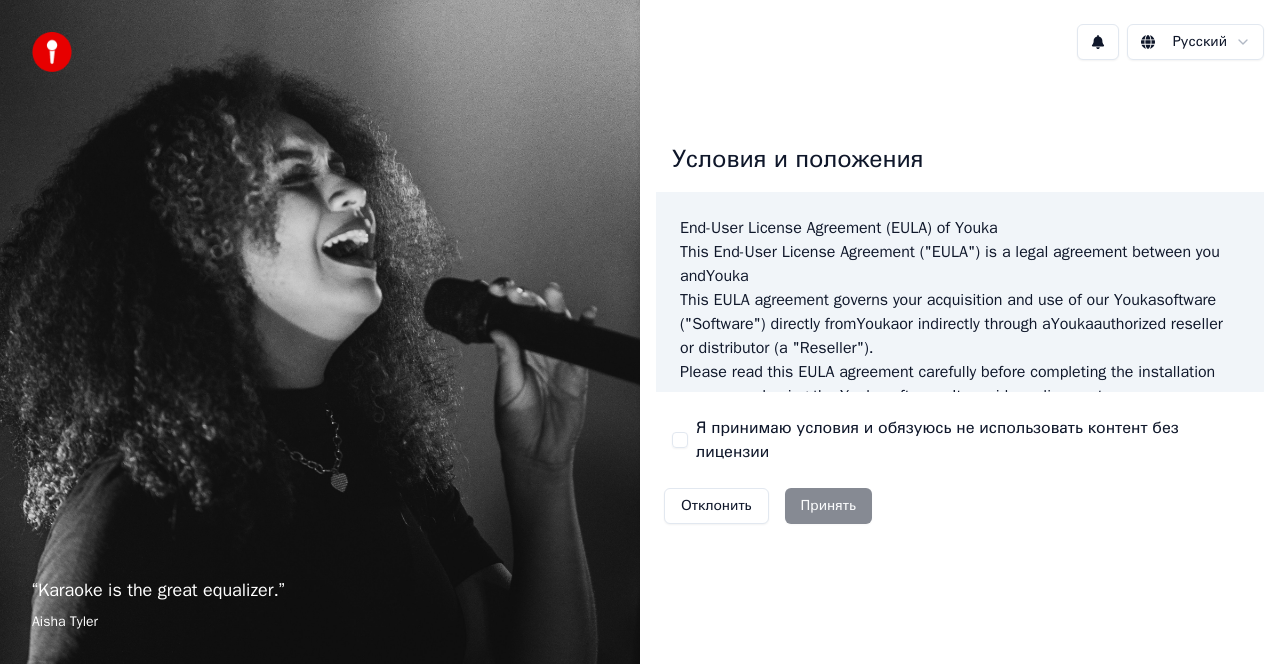 click on "Условия и положения End-User License Agreement (EULA) of   Youka This End-User License Agreement ("EULA") is a legal agreement between you and  Youka This EULA agreement governs your acquisition and use of our   Youka  software ("Software") directly from  Youka  or indirectly through a  Youka  authorized reseller or distributor (a "Reseller"). Please read this EULA agreement carefully before completing the installation process and using the   Youka  software. It provides a license to use the  Youka  software and contains warranty information and liability disclaimers. If you register for a free trial of the   Youka  software, this EULA agreement will also govern that trial. By clicking "accept" or installing and/or using the  Youka   software, you are confirming your acceptance of the Software and agreeing to become bound by the terms of this EULA agreement. This EULA agreement shall apply only to the Software supplied by   Youka Youka   EULA Template  for   Youka . License Grant Youka" at bounding box center (960, 329) 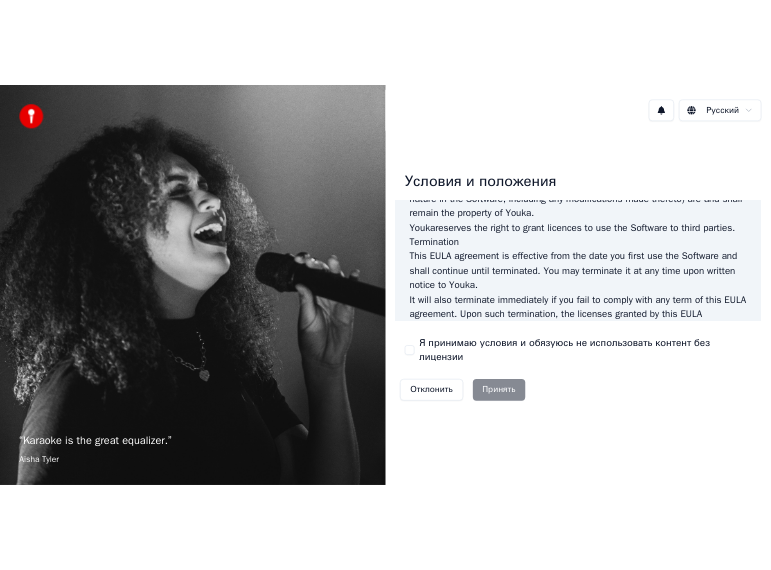 scroll, scrollTop: 1456, scrollLeft: 0, axis: vertical 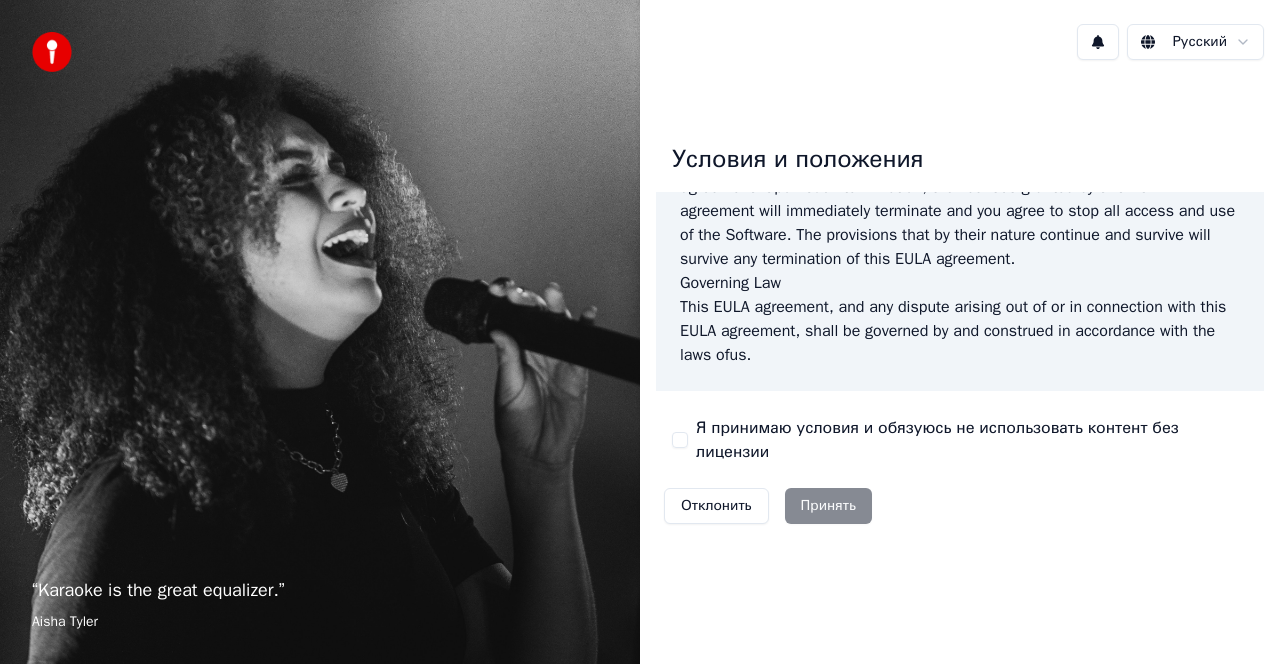 click on "Я принимаю условия и обязуюсь не использовать контент без лицензии" at bounding box center [960, 440] 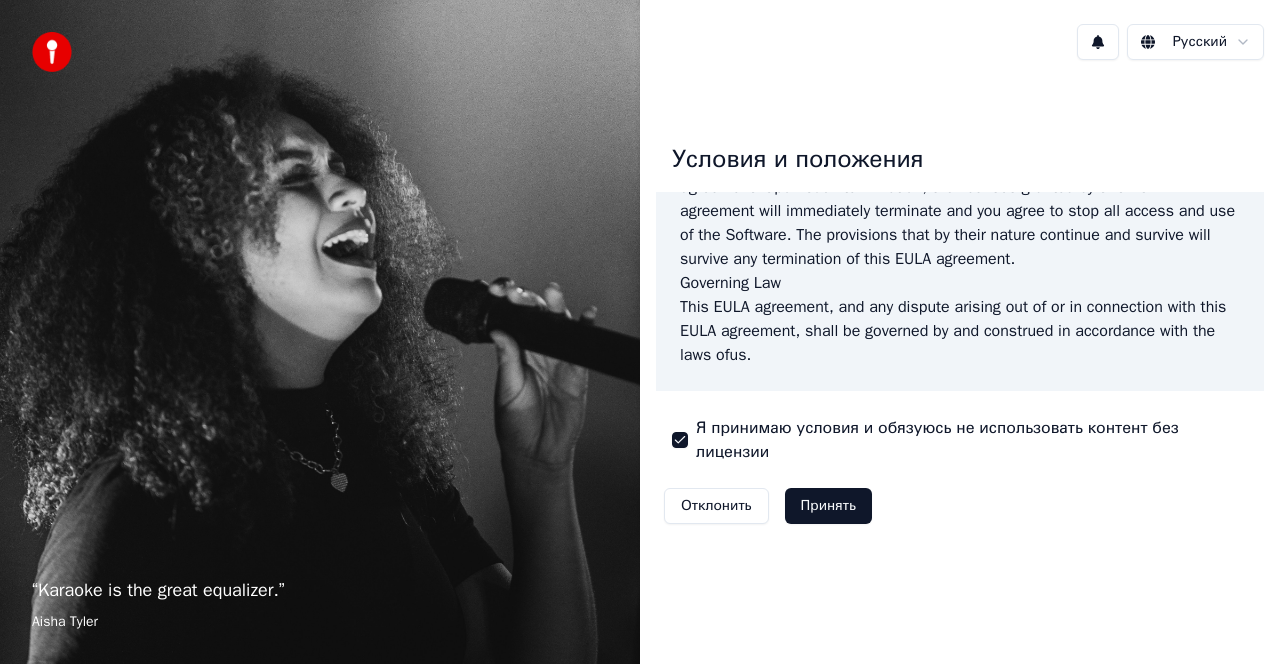 click on "Принять" at bounding box center (828, 506) 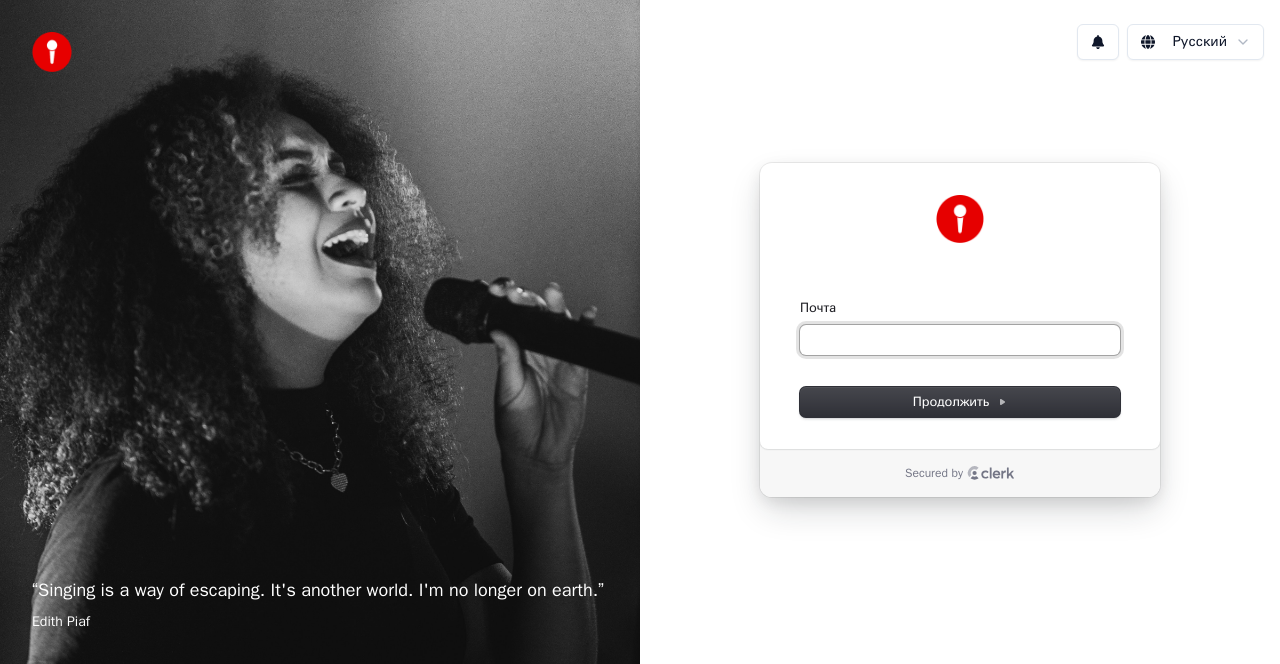 click on "Почта" at bounding box center [960, 340] 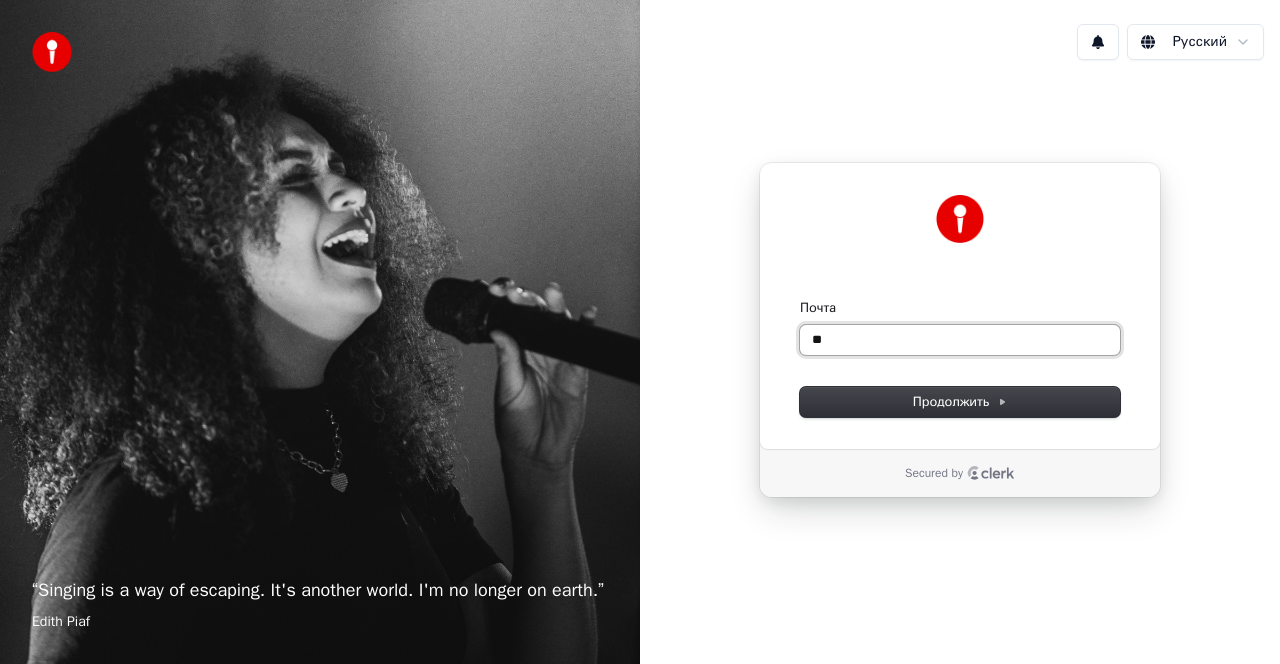 type on "*" 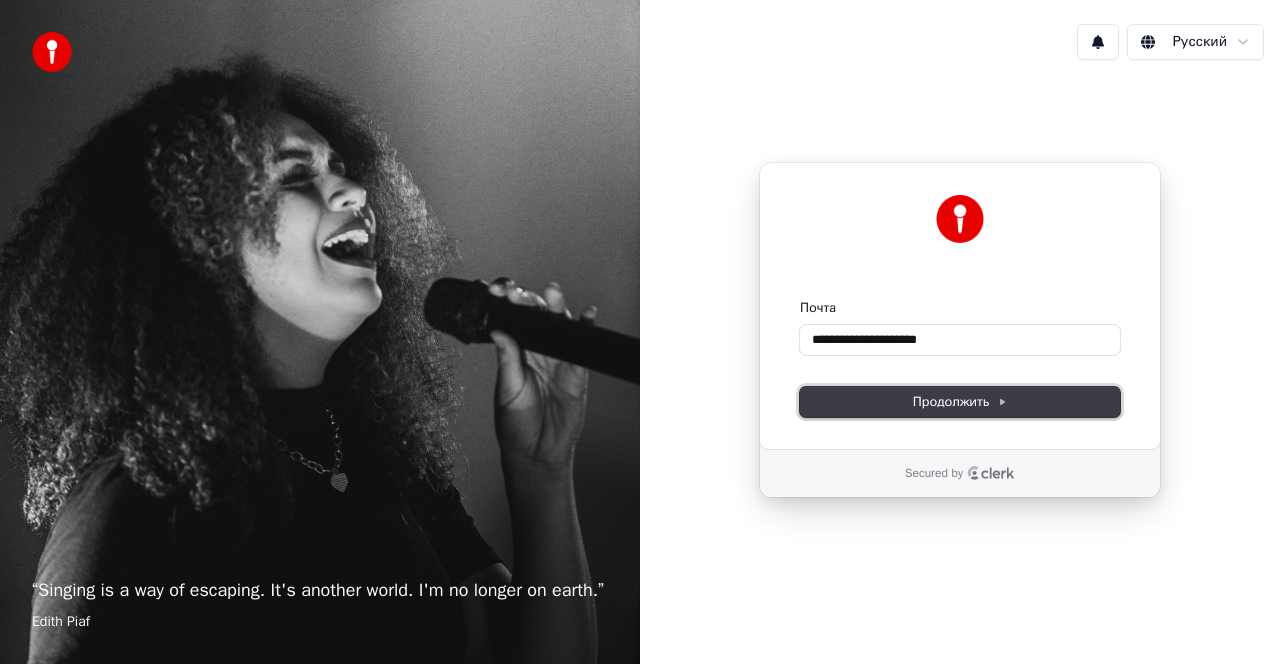 click on "Продолжить" at bounding box center [960, 402] 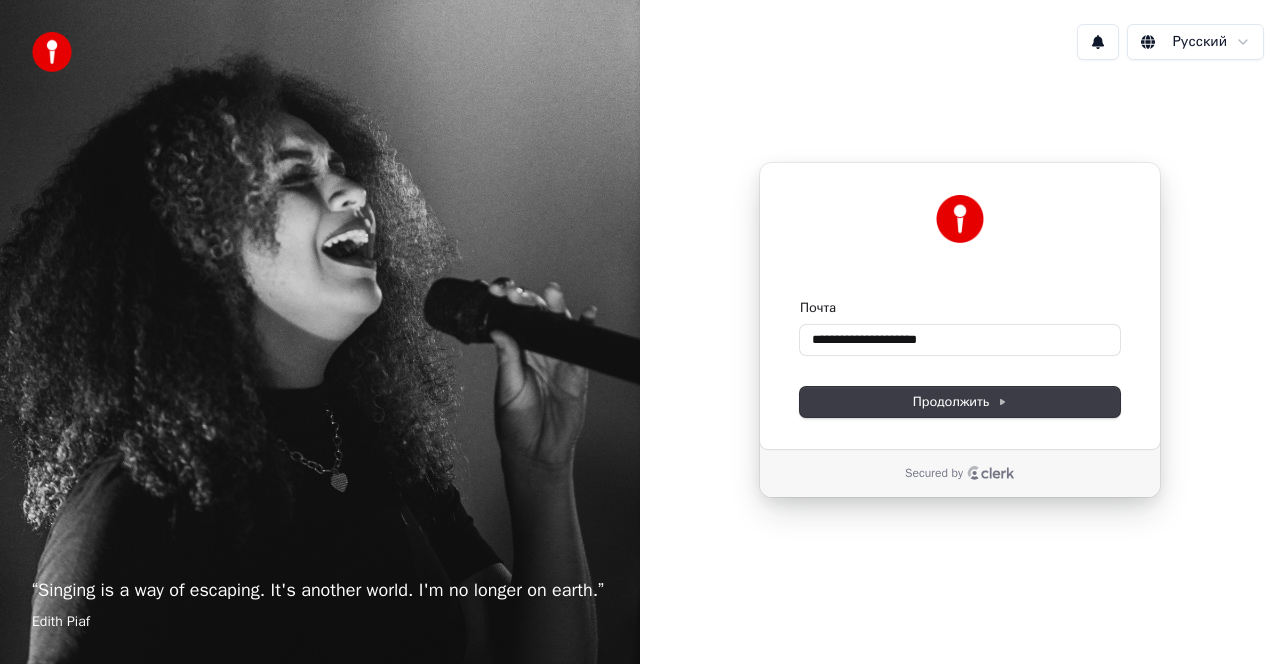 type on "**********" 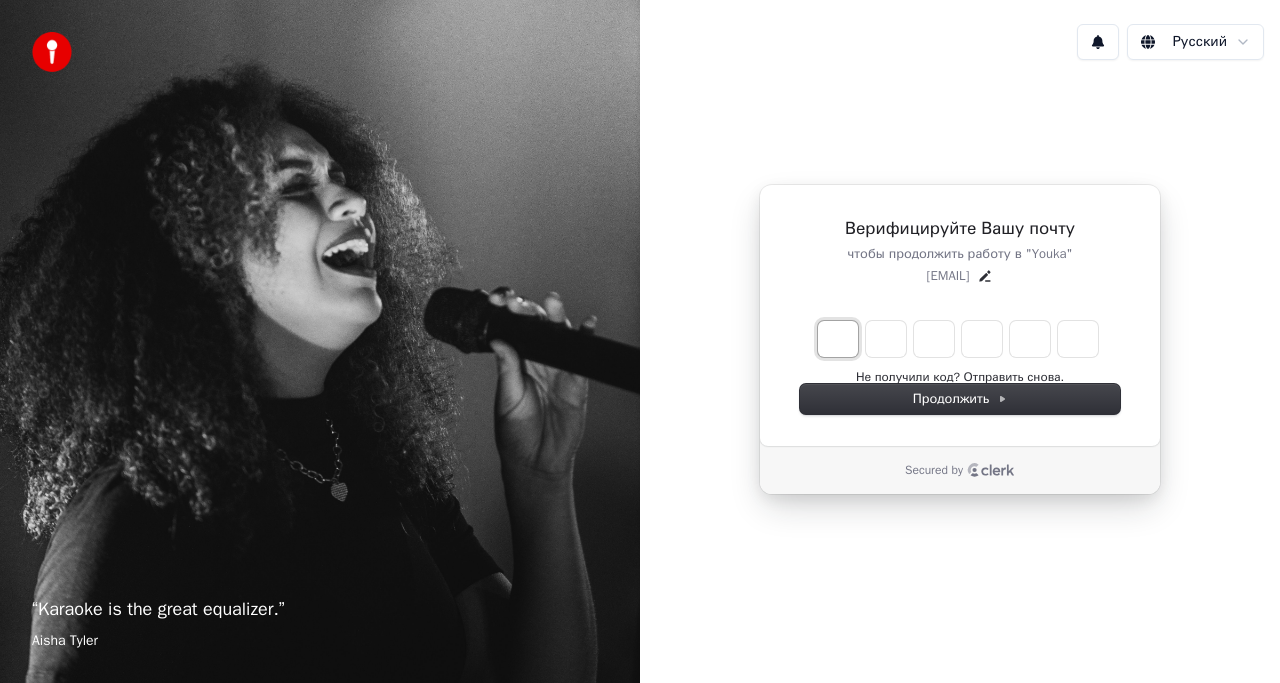 click at bounding box center [838, 339] 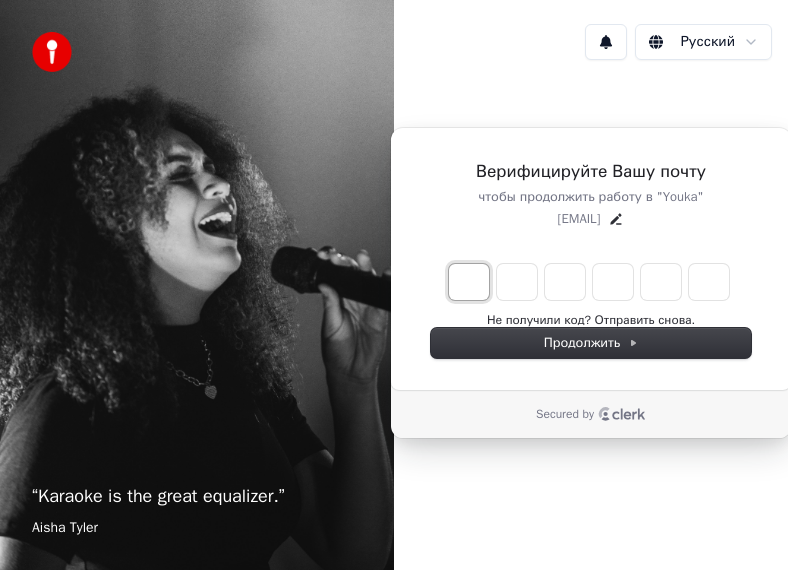 type on "*" 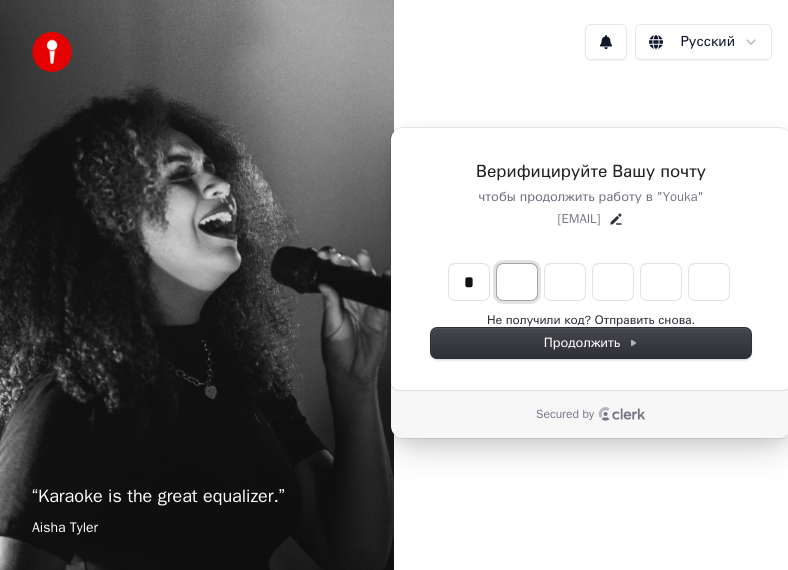 type on "*" 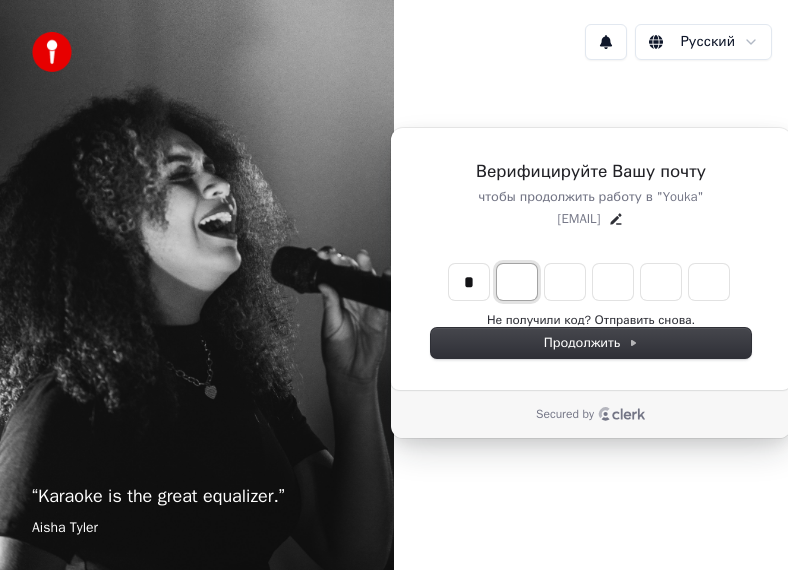 type on "*" 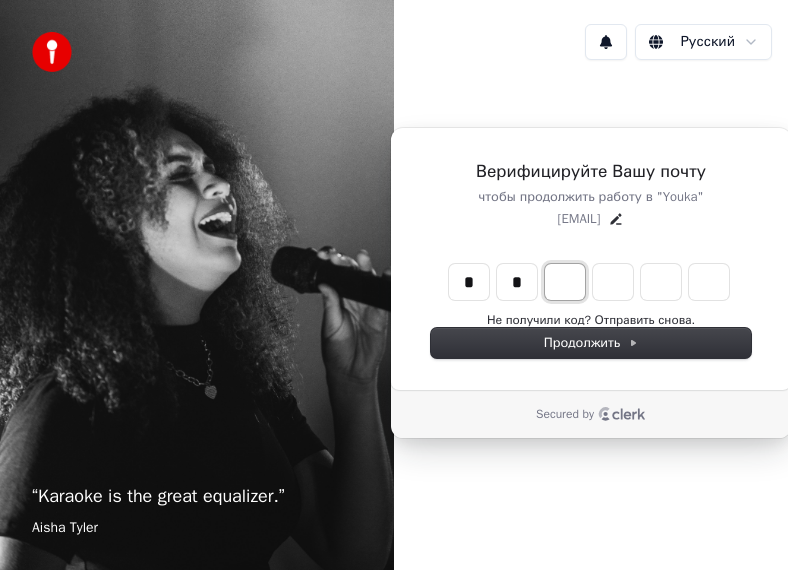 type on "**" 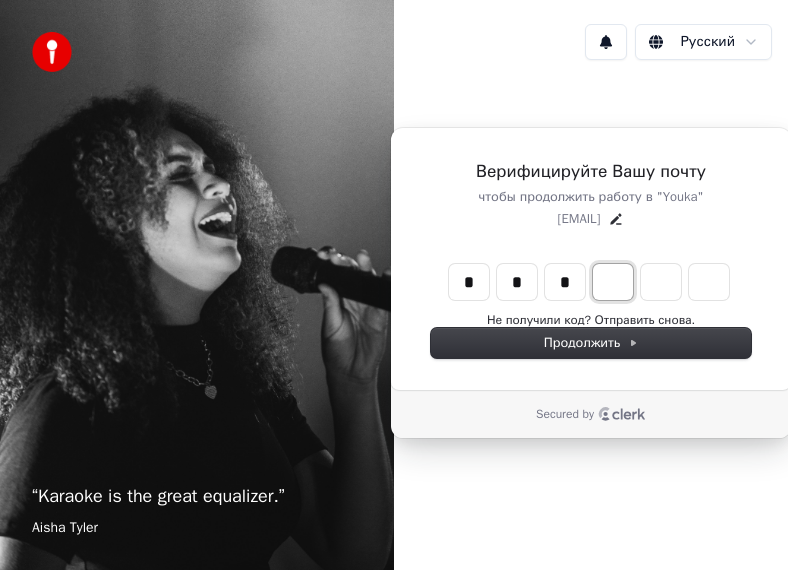 type on "***" 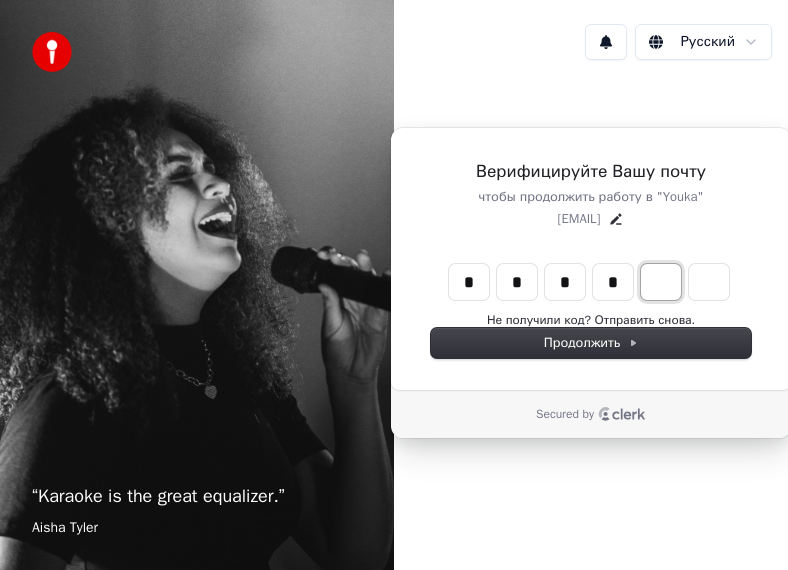 type on "****" 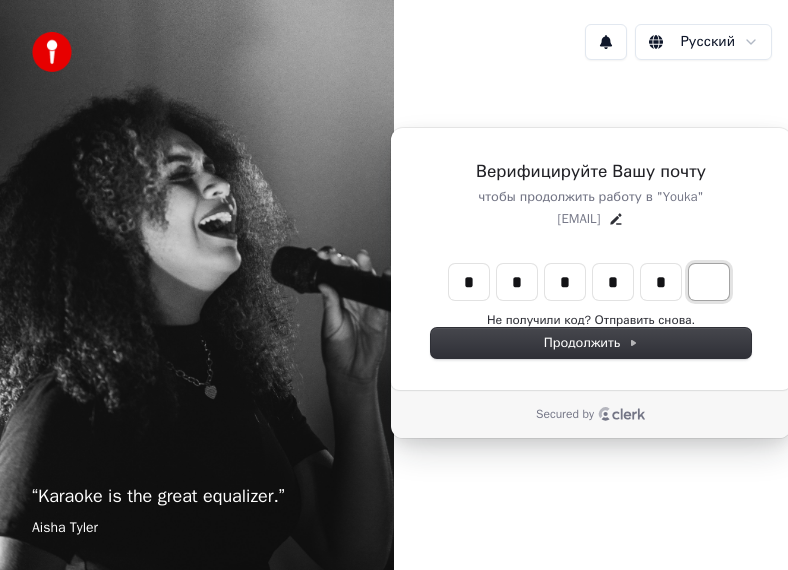 type on "******" 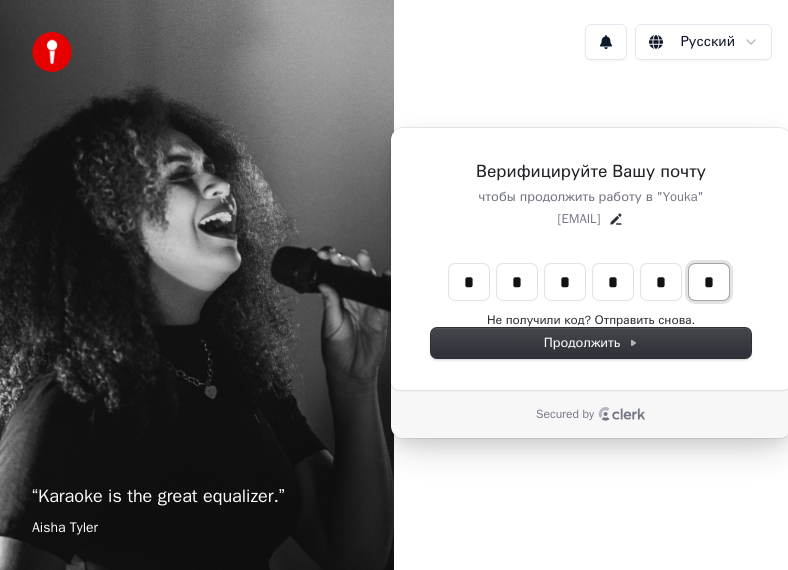 type on "*" 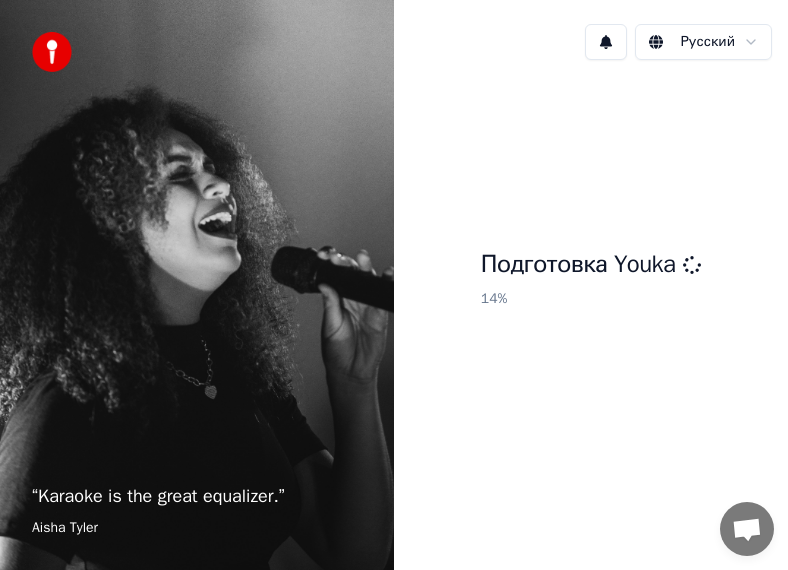 click on "Подготовка Youka 14 %" at bounding box center [591, 283] 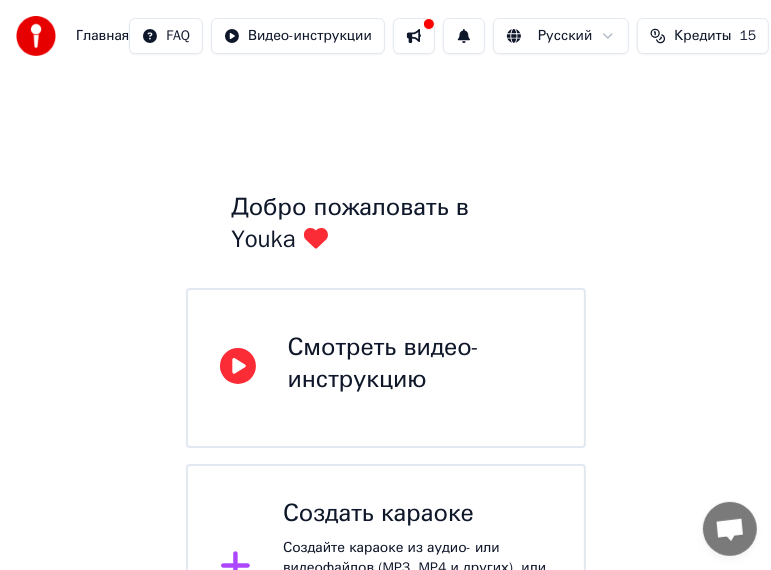 click on "Добро пожаловать в Youka Смотреть видео-инструкцию Создать караоке Создайте караоке из аудио- или видеофайлов (MP3, MP4 и других), или вставьте URL, чтобы мгновенно создать караоке-видео с синхронизированными текстами." at bounding box center [385, 372] 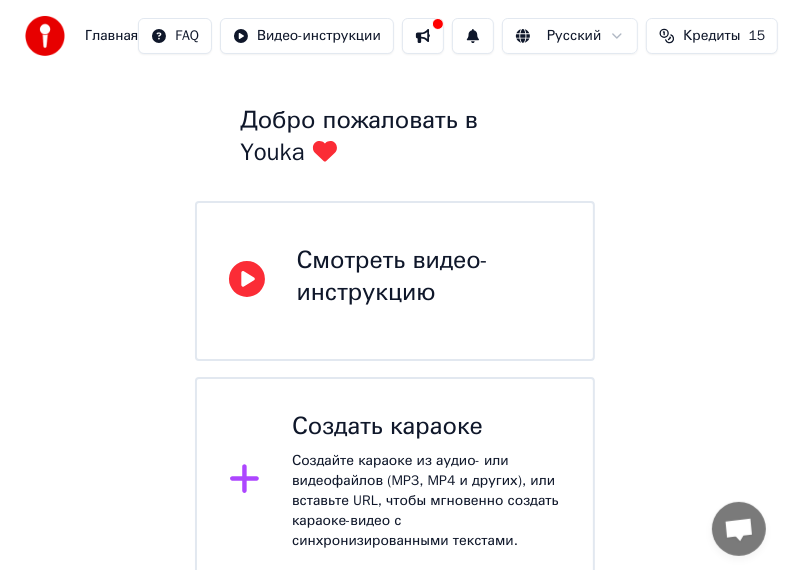 scroll, scrollTop: 101, scrollLeft: 0, axis: vertical 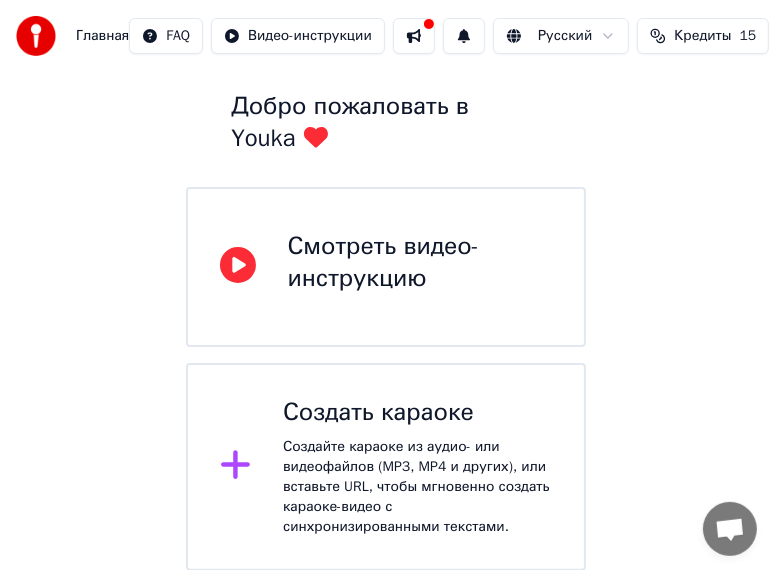 click on "Создайте караоке из аудио- или видеофайлов (MP3, MP4 и других), или вставьте URL, чтобы мгновенно создать караоке-видео с синхронизированными текстами." at bounding box center [417, 487] 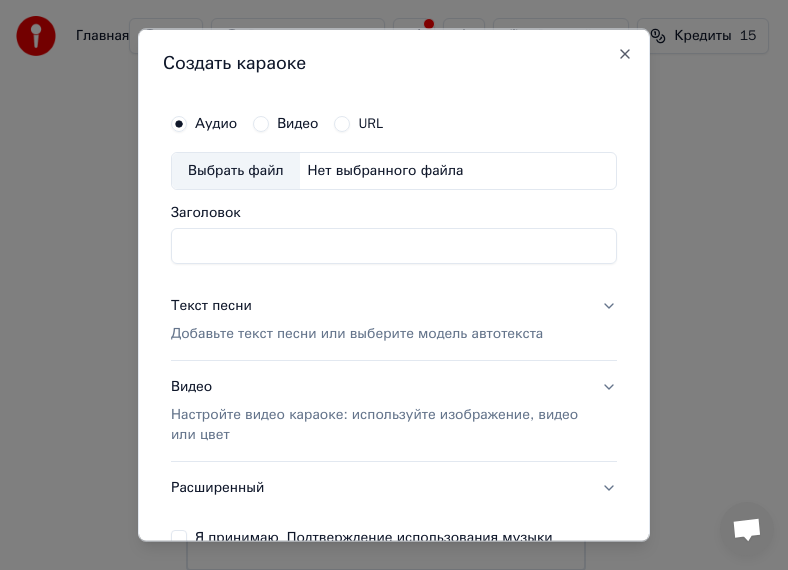 click on "Заголовок" at bounding box center (394, 245) 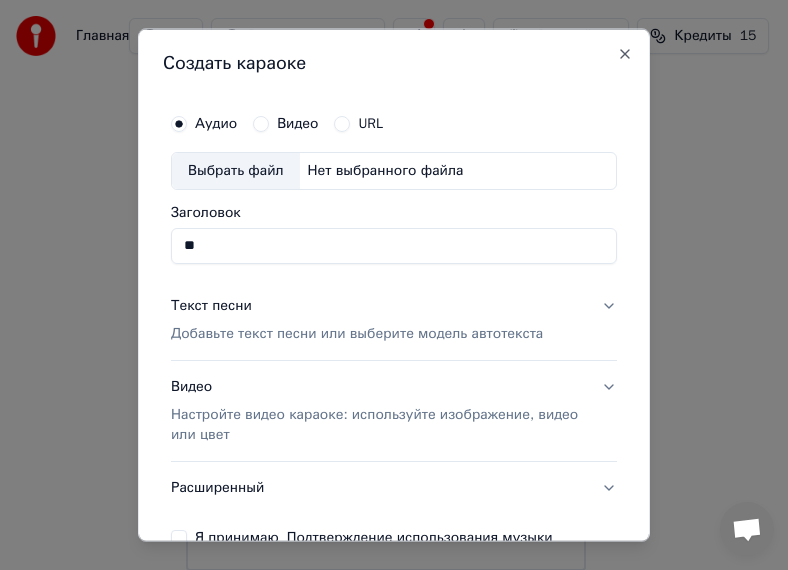 type on "*" 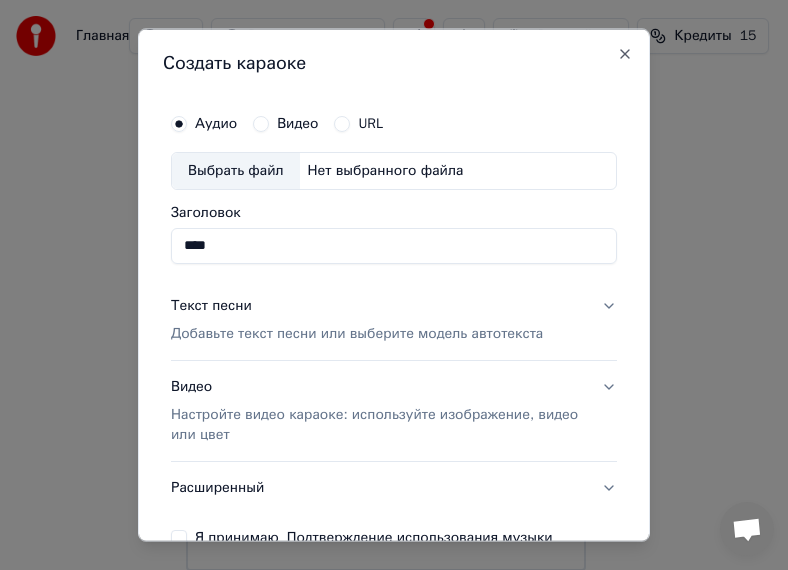 type on "****" 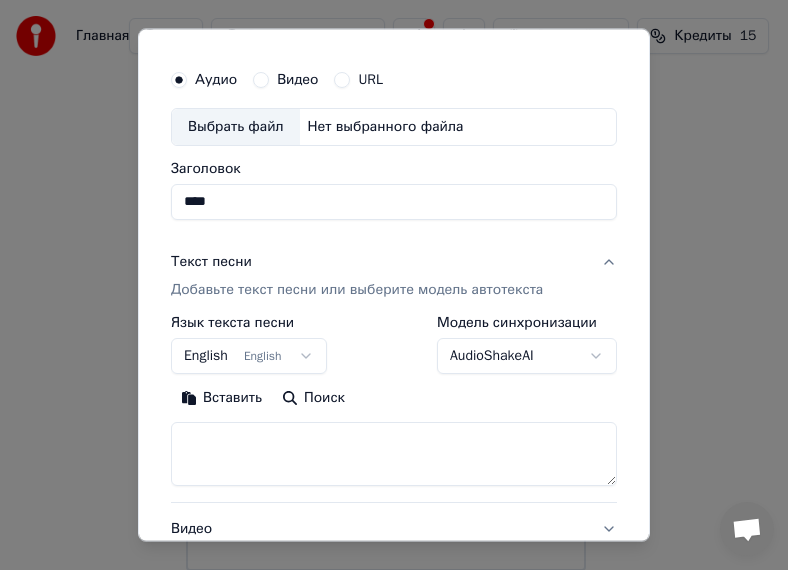 scroll, scrollTop: 44, scrollLeft: 0, axis: vertical 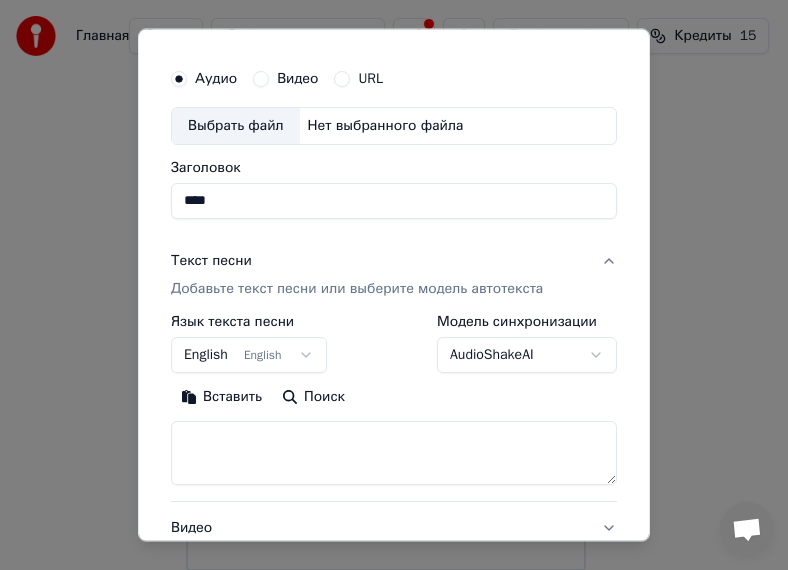 click on "Видео" at bounding box center [261, 80] 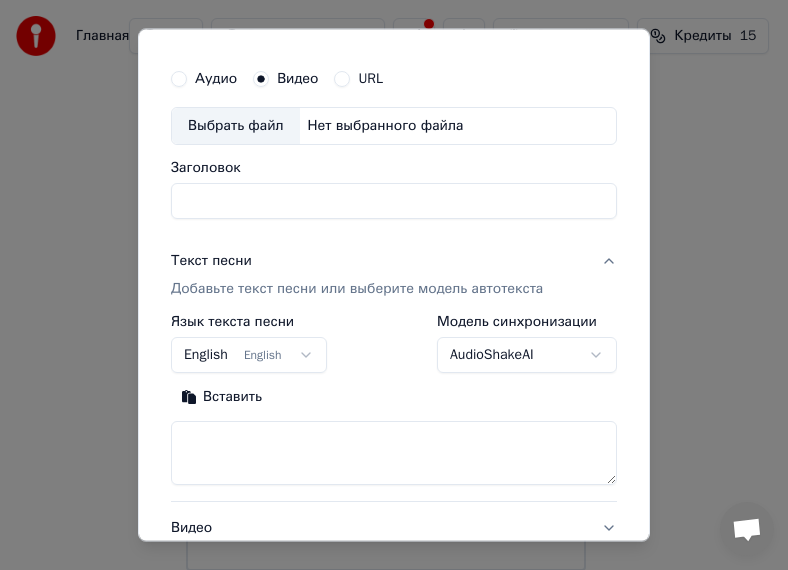 click on "URL" at bounding box center (342, 80) 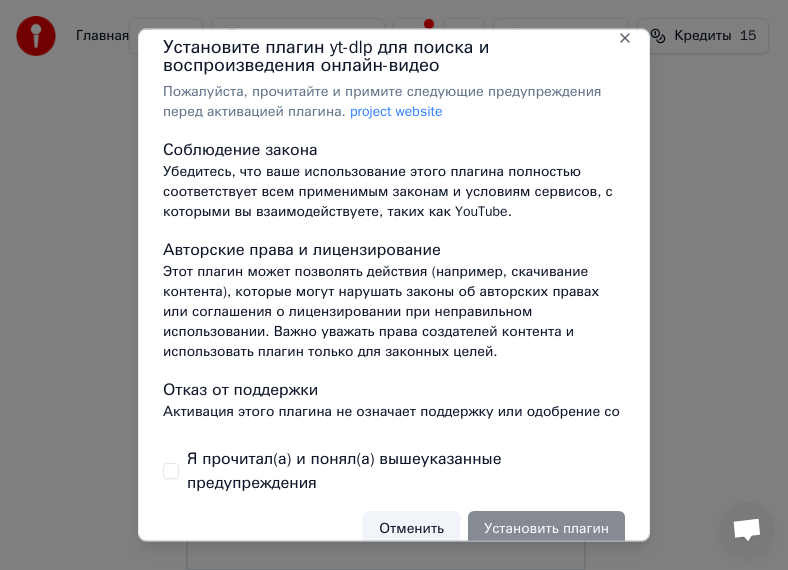 scroll, scrollTop: 19, scrollLeft: 0, axis: vertical 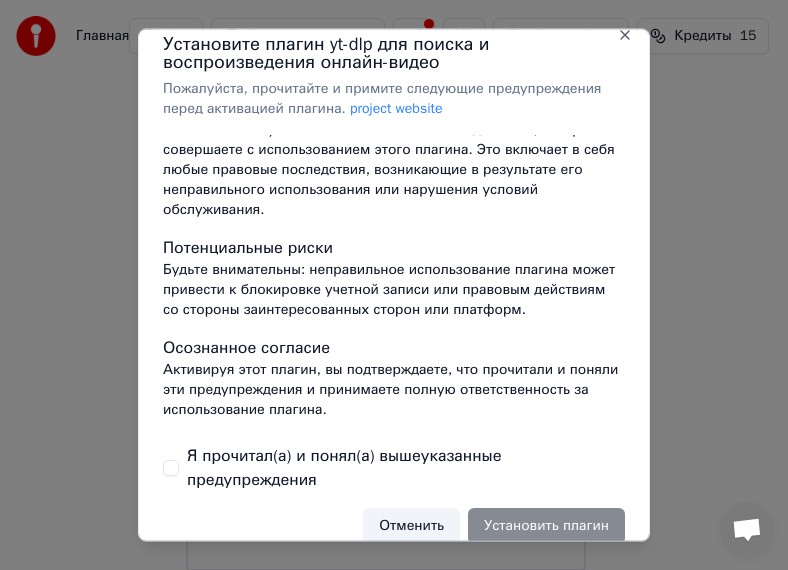 click on "Я прочитал(а) и понял(а) вышеуказанные предупреждения" at bounding box center (394, 467) 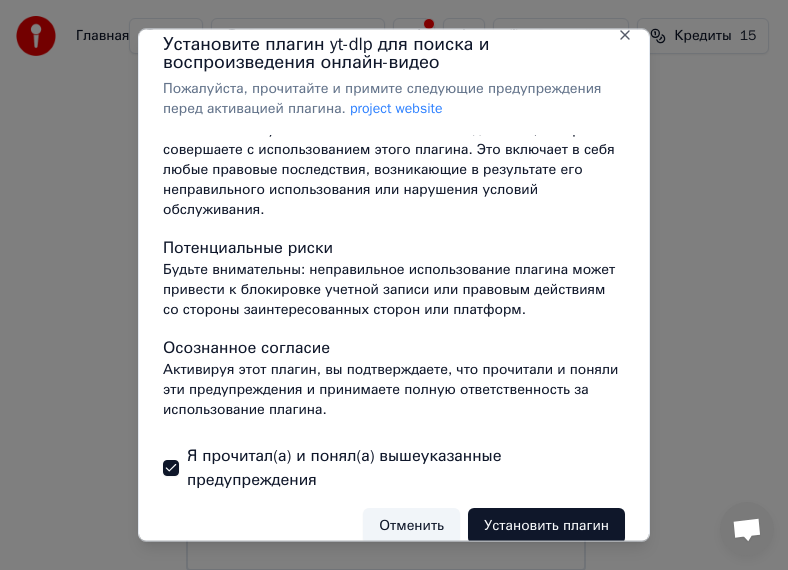 click on "Установить плагин" at bounding box center (546, 525) 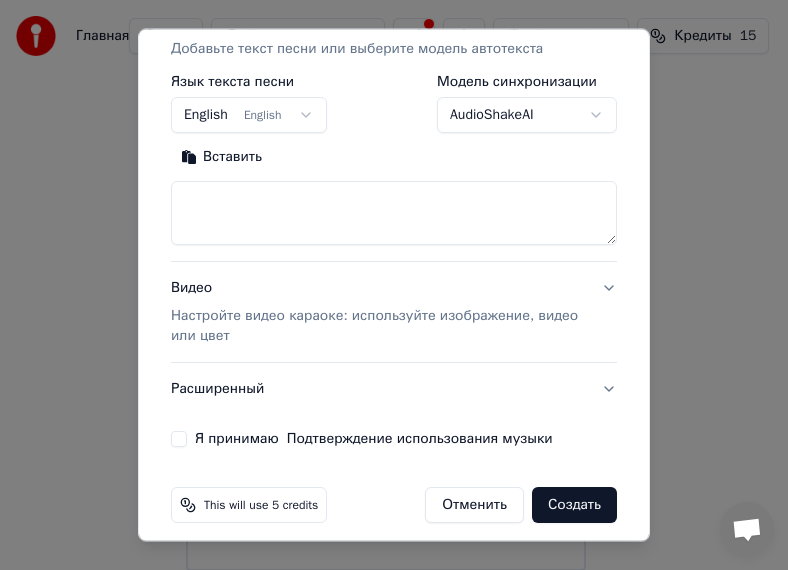 scroll, scrollTop: 0, scrollLeft: 0, axis: both 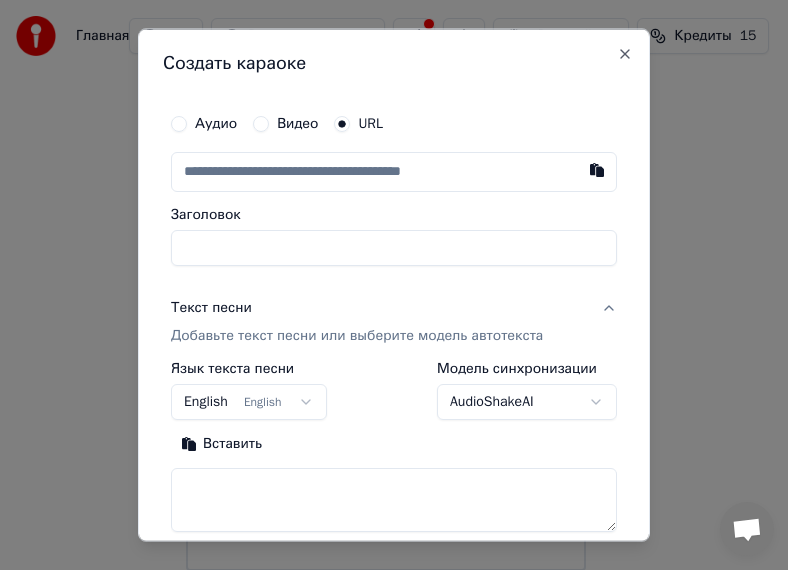 click at bounding box center [394, 172] 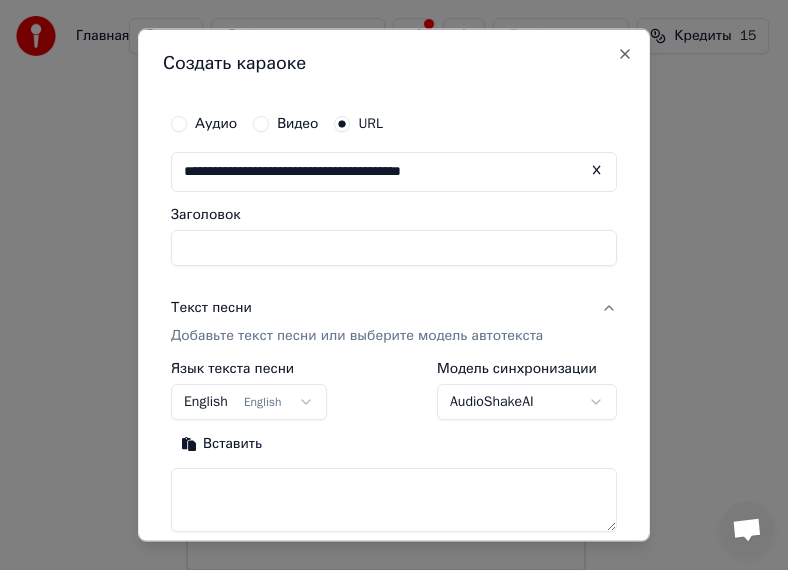 type on "**********" 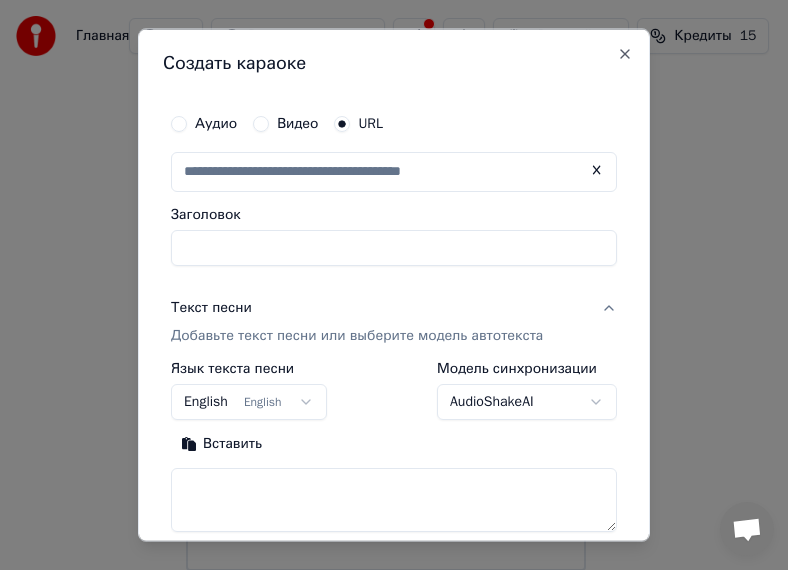 click on "Заголовок" at bounding box center (394, 248) 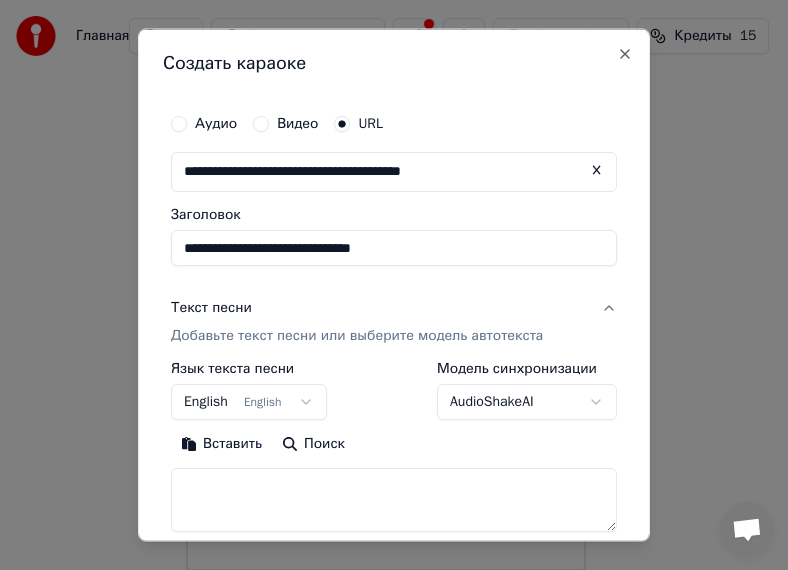 click on "**********" at bounding box center (394, 248) 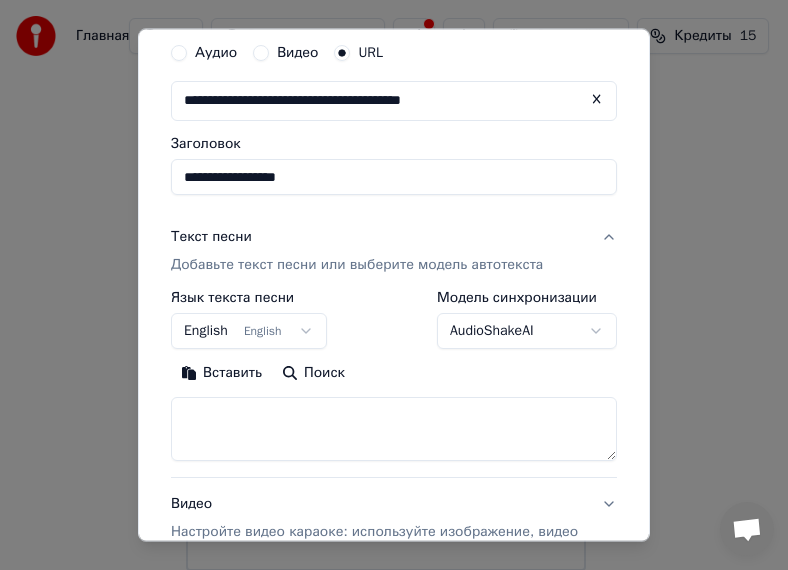 scroll, scrollTop: 120, scrollLeft: 0, axis: vertical 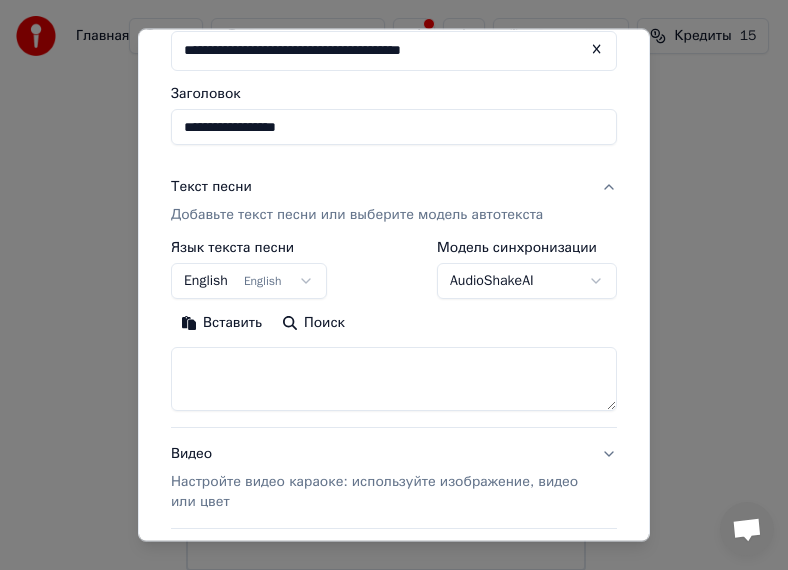 type on "**********" 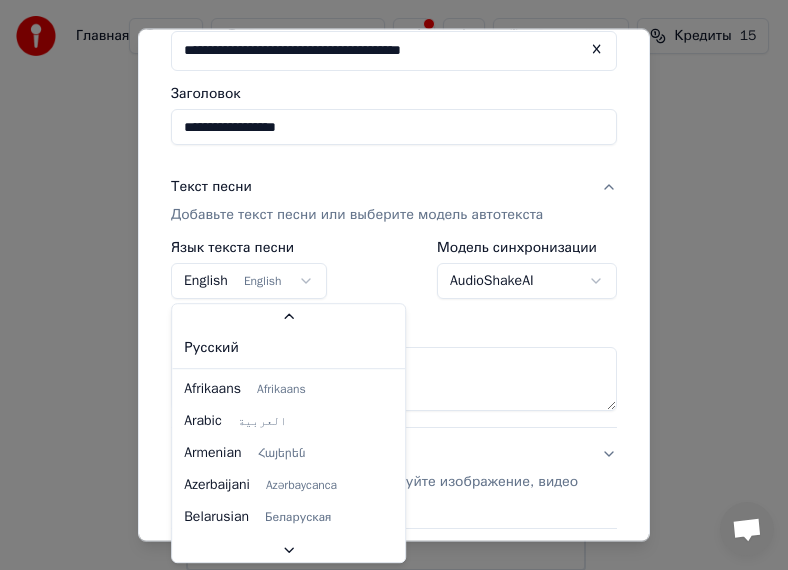 click on "**********" at bounding box center [385, 235] 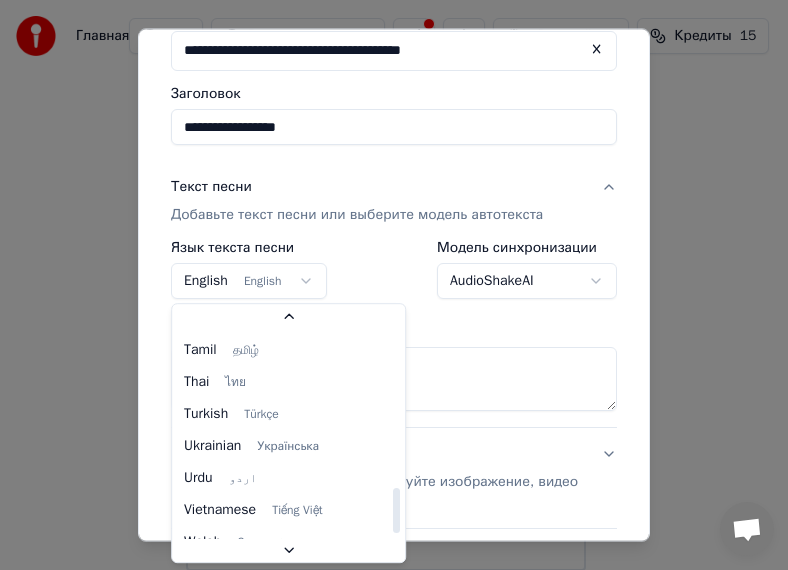 scroll, scrollTop: 1535, scrollLeft: 0, axis: vertical 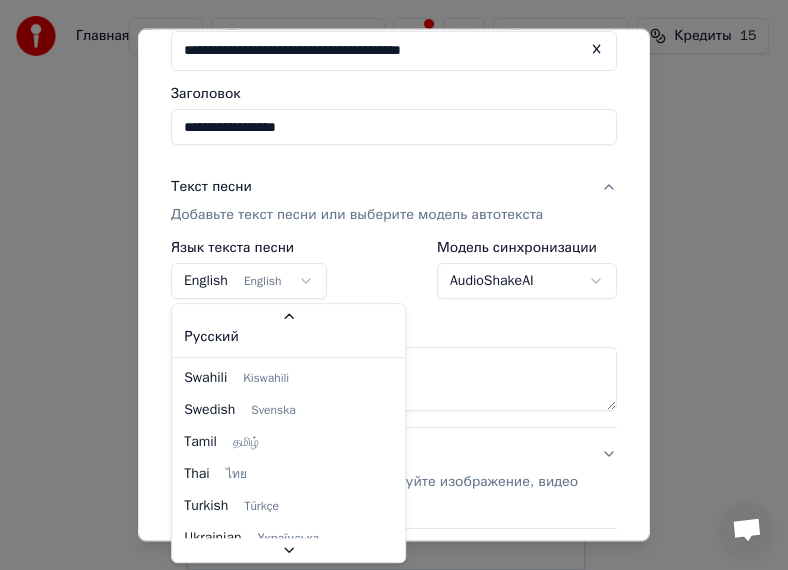 select on "**" 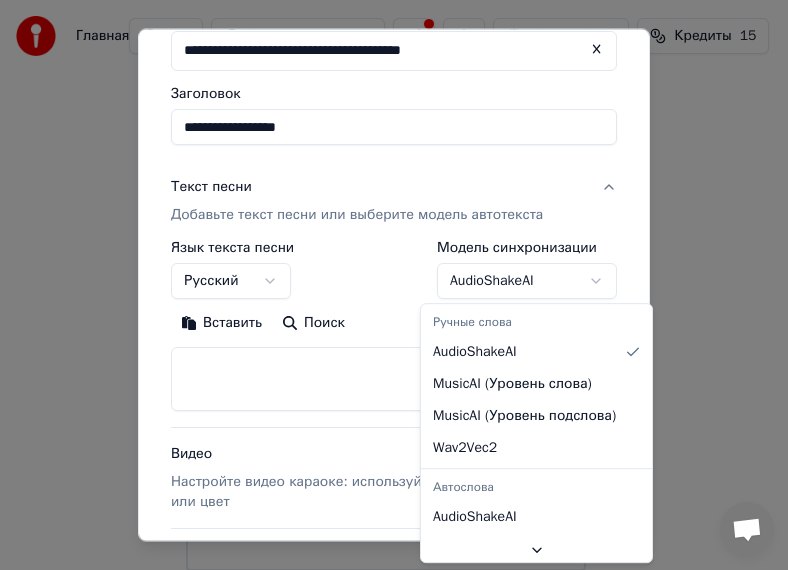 click on "**********" at bounding box center [385, 235] 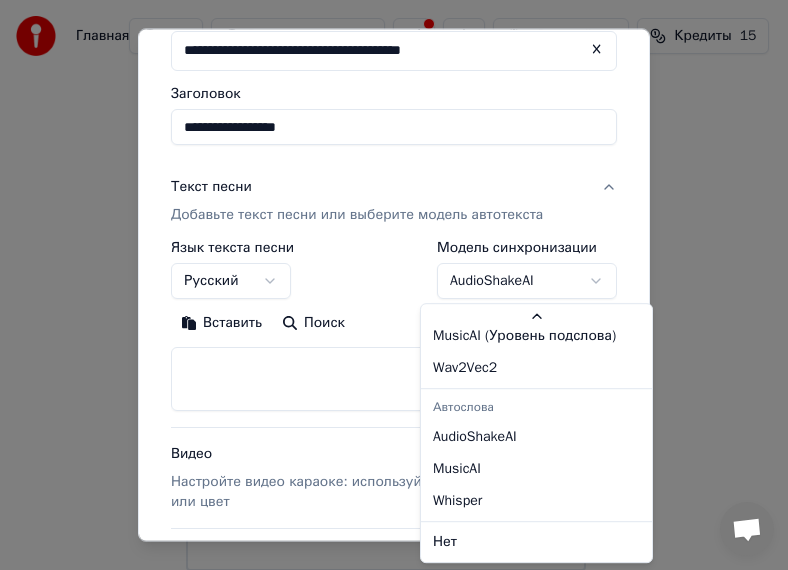 scroll, scrollTop: 103, scrollLeft: 0, axis: vertical 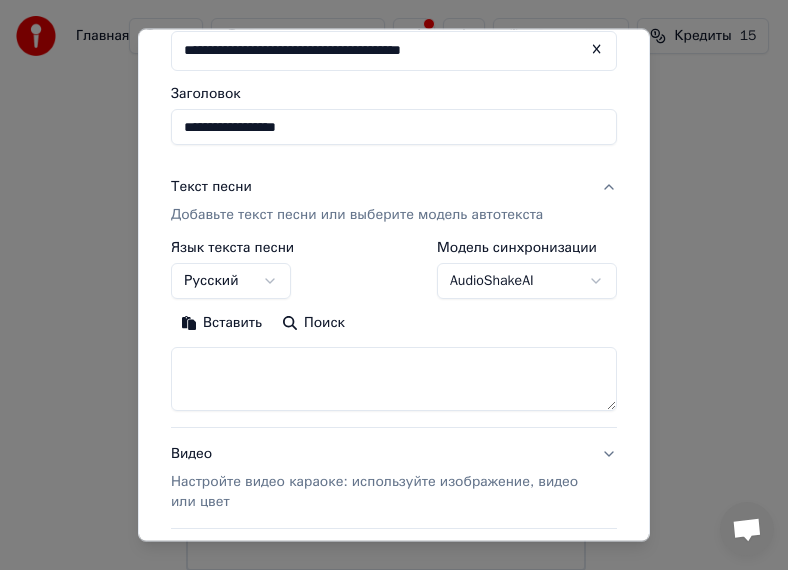 click on "**********" at bounding box center (385, 235) 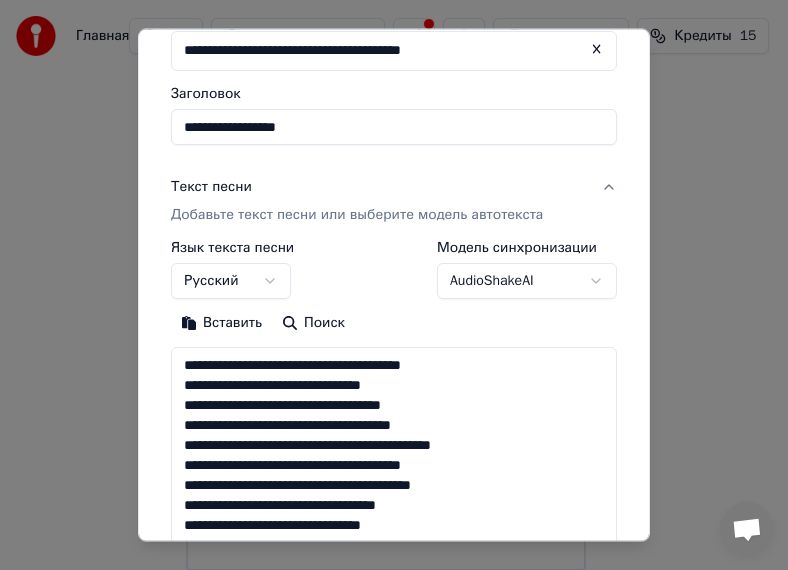 scroll, scrollTop: 344, scrollLeft: 0, axis: vertical 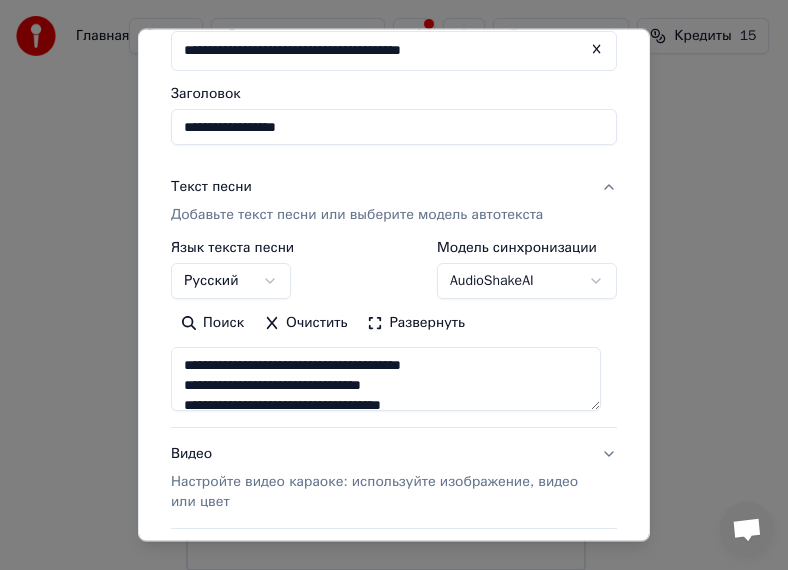 type on "**********" 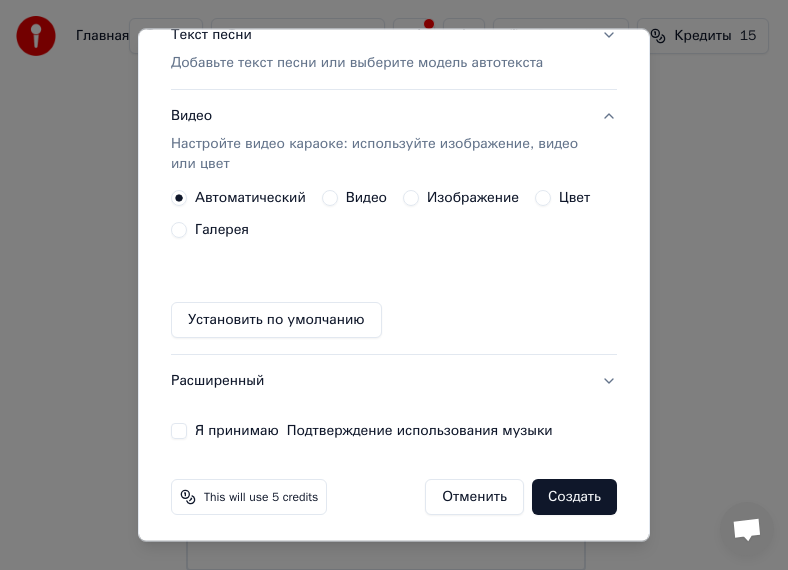 scroll, scrollTop: 278, scrollLeft: 0, axis: vertical 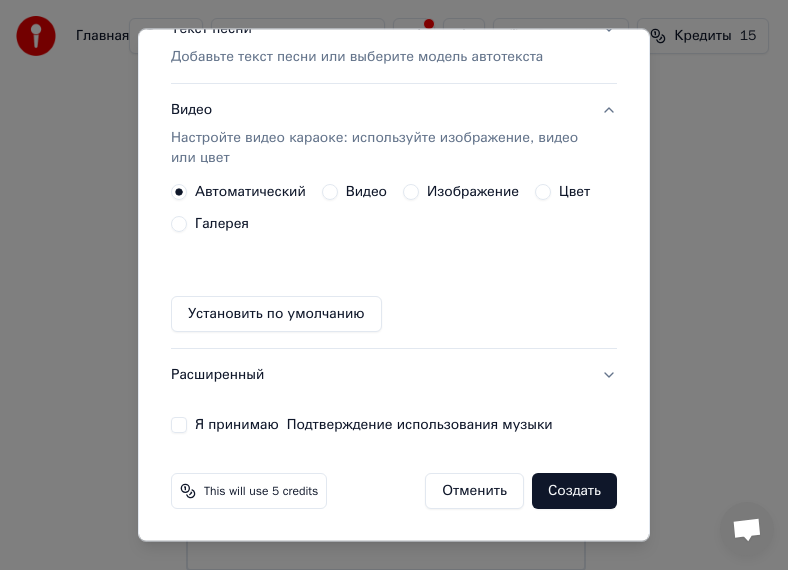 click on "Я принимаю   Подтверждение использования музыки" at bounding box center [179, 425] 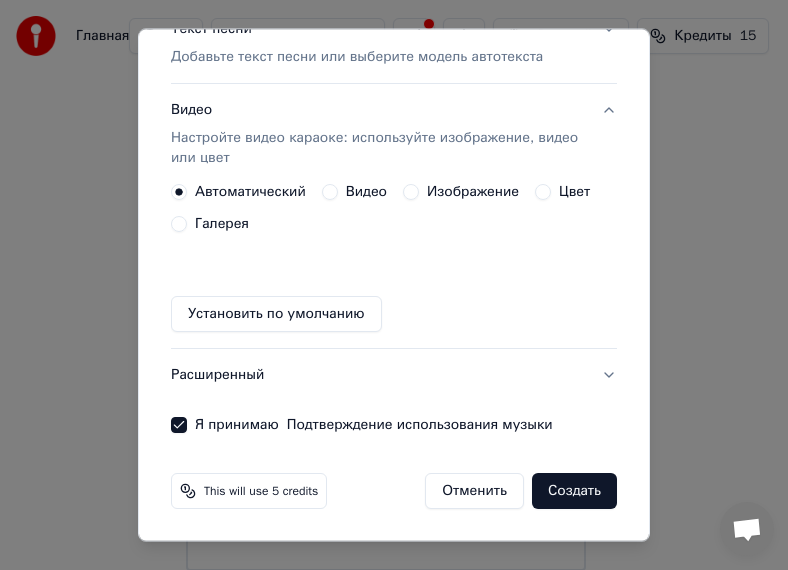 click on "Я принимаю   Подтверждение использования музыки" at bounding box center (179, 425) 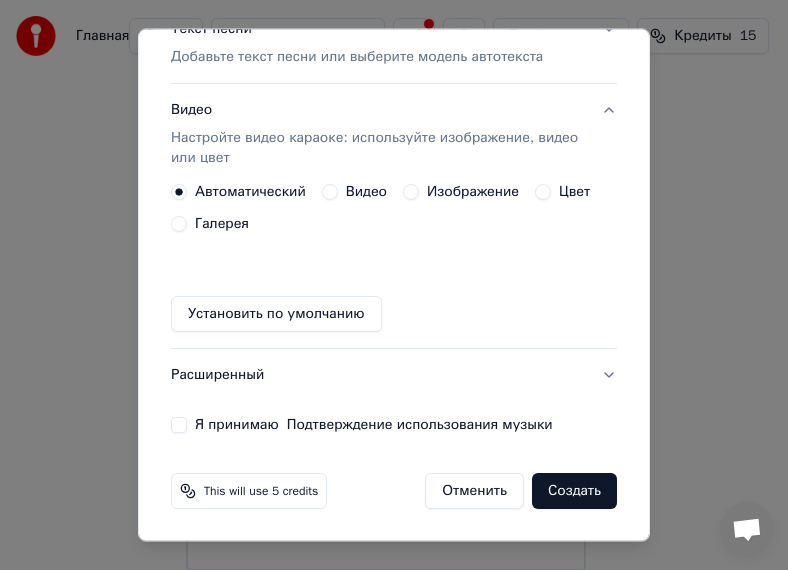 click on "Я принимаю   Подтверждение использования музыки" at bounding box center [179, 425] 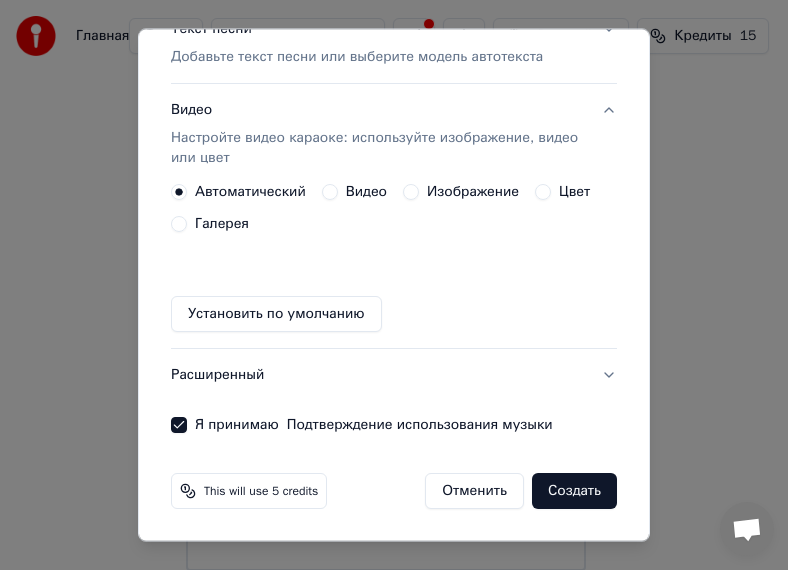 click on "Создать" at bounding box center [574, 491] 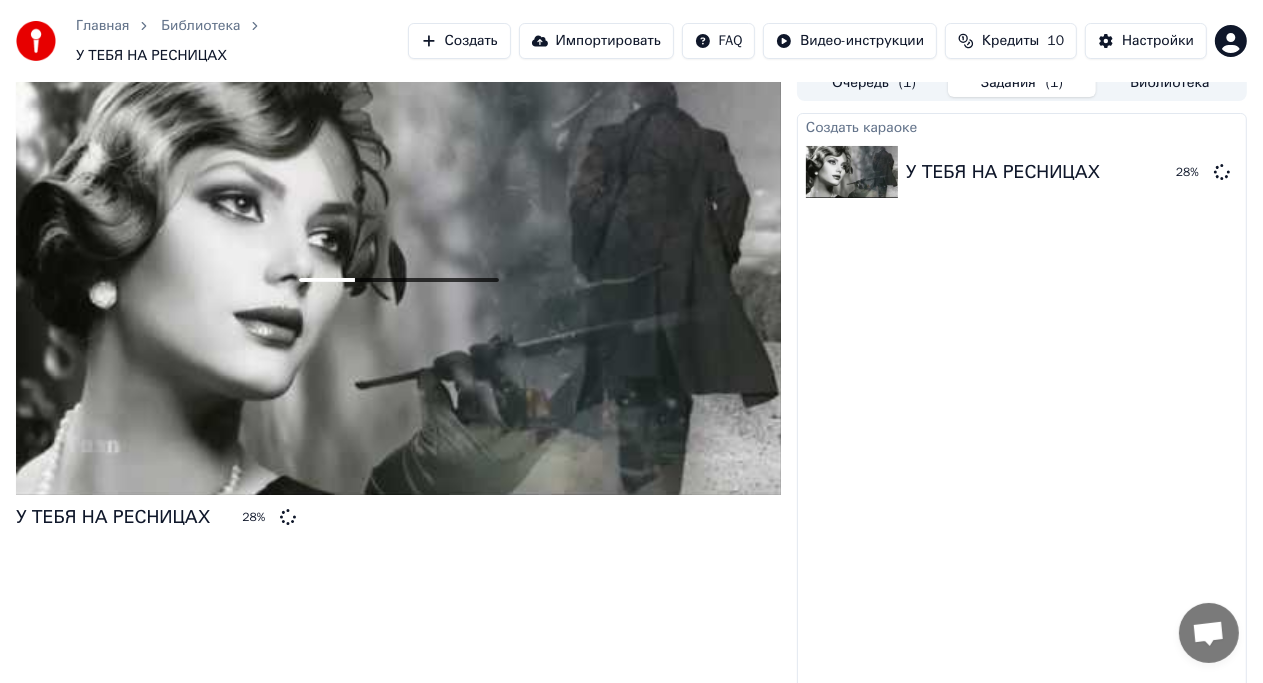 scroll, scrollTop: 0, scrollLeft: 0, axis: both 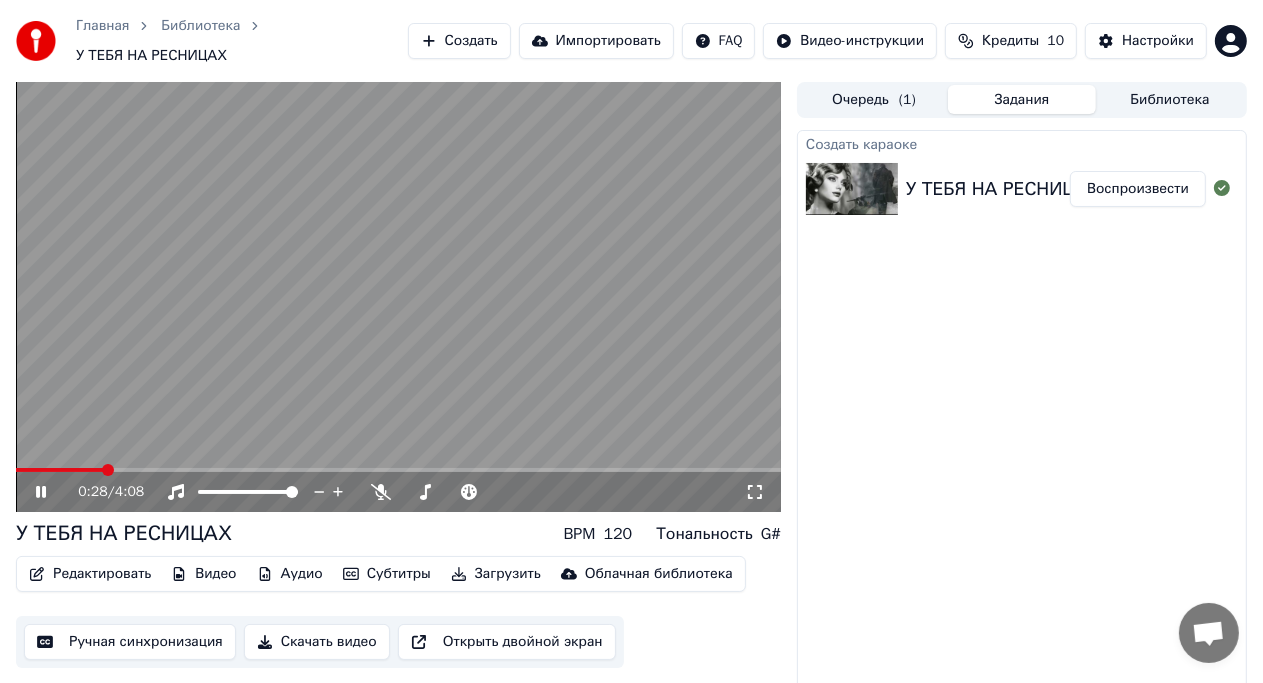 click at bounding box center (398, 297) 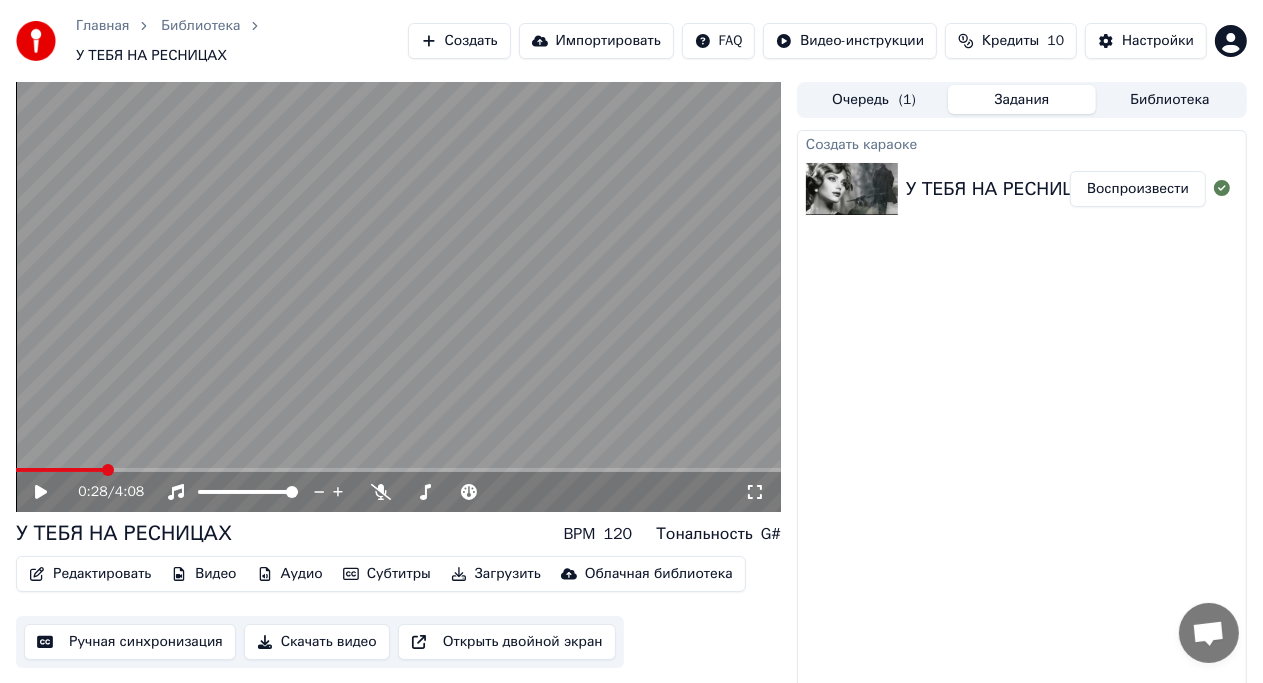 click at bounding box center [398, 297] 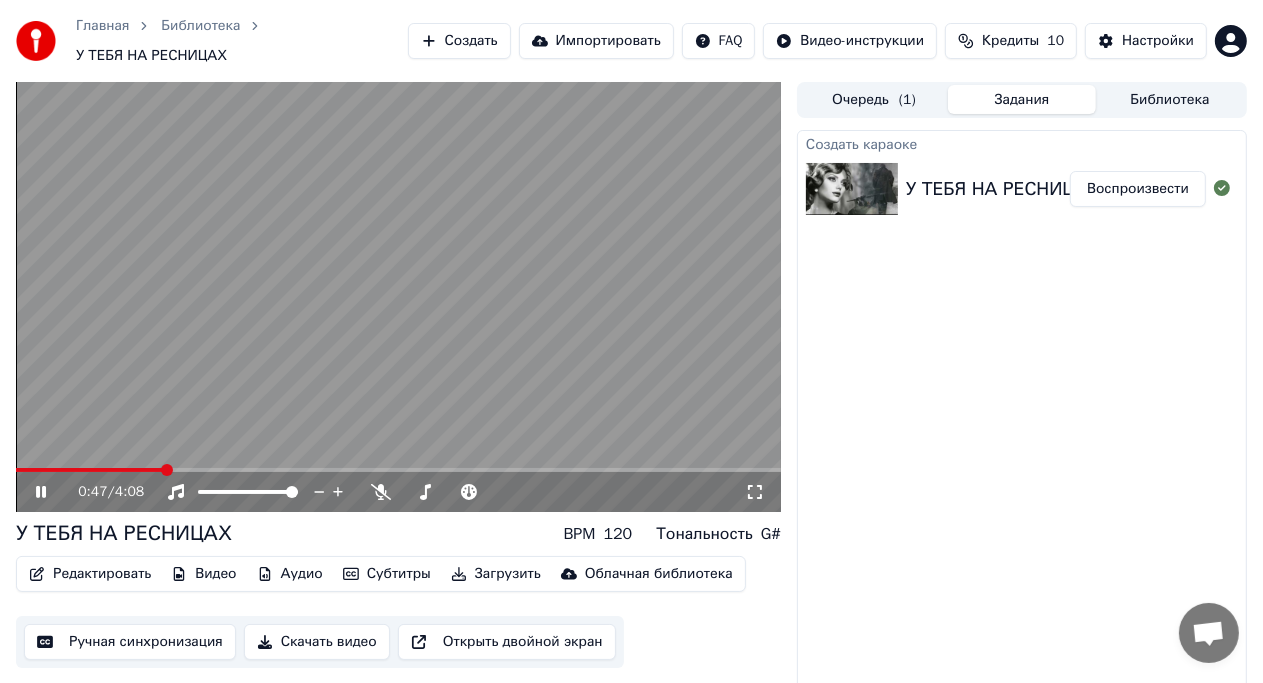 click at bounding box center (398, 297) 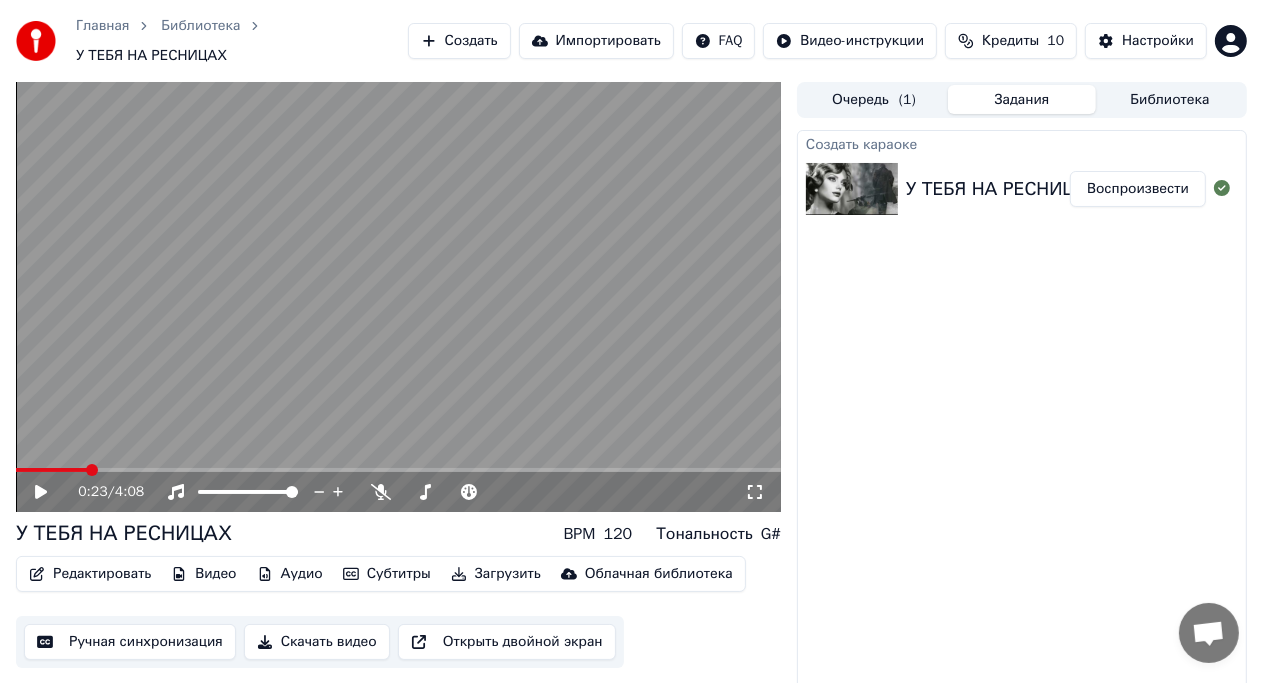 click at bounding box center [51, 470] 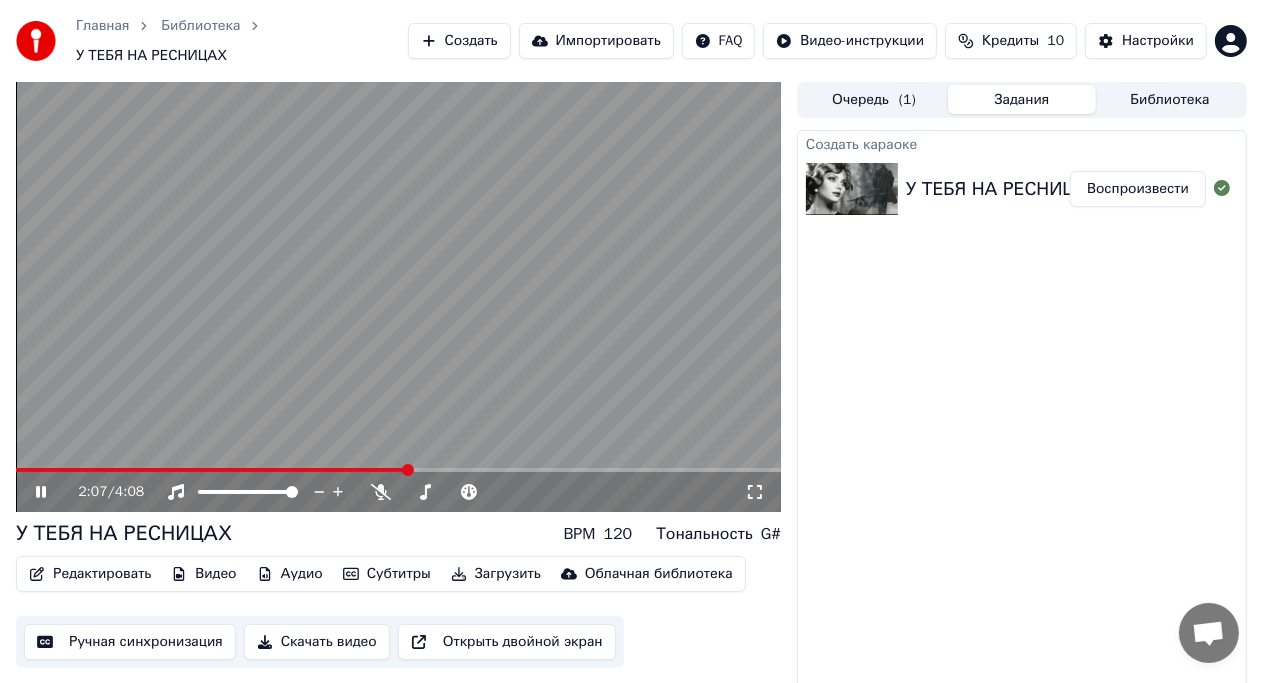 click at bounding box center (398, 297) 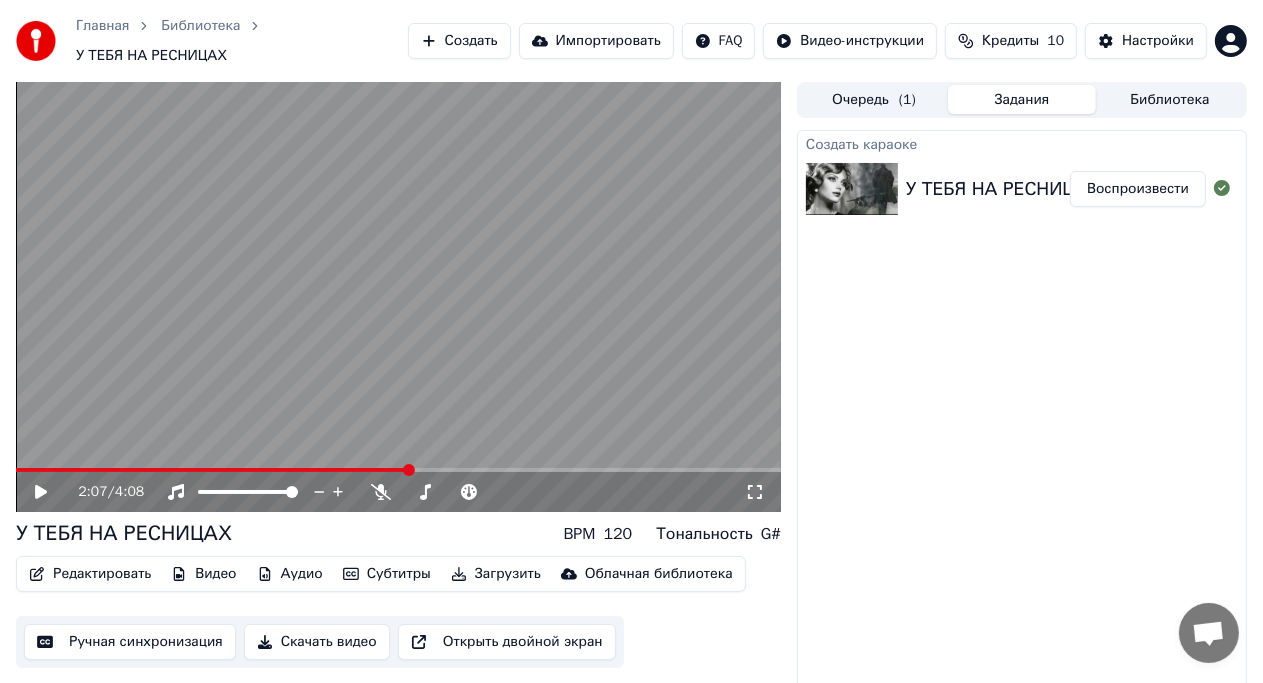 scroll, scrollTop: 17, scrollLeft: 0, axis: vertical 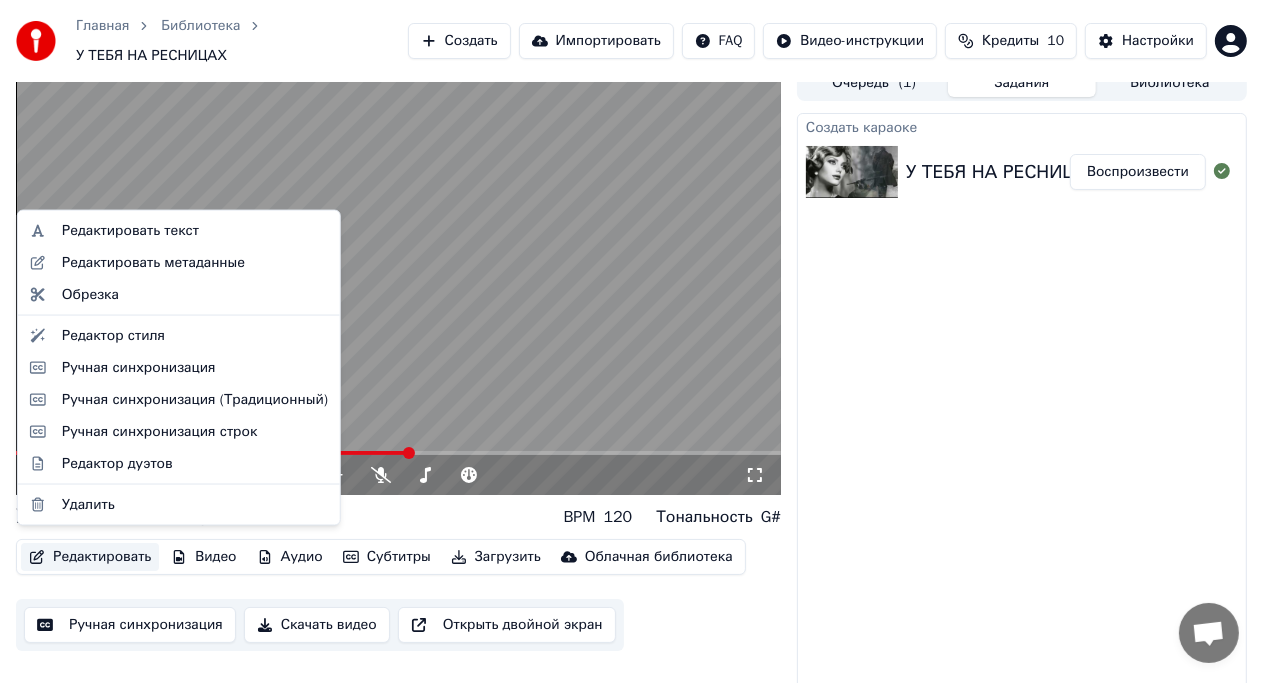 click on "Редактировать" at bounding box center [90, 557] 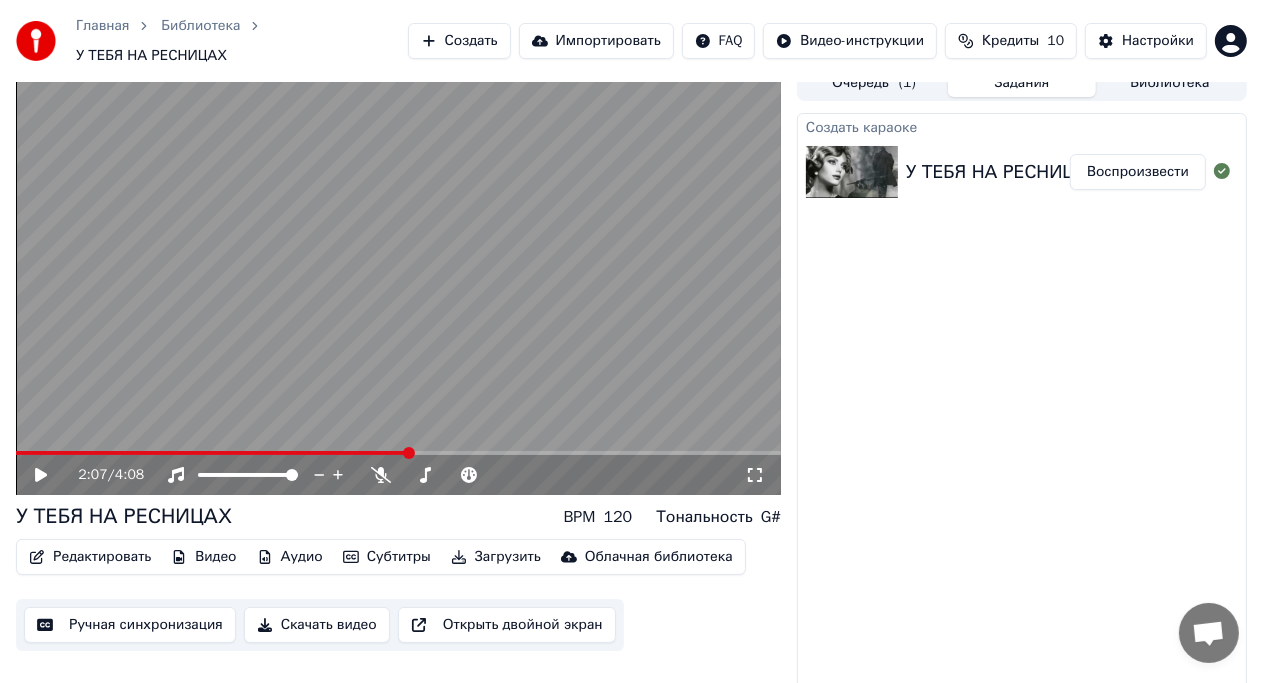 click at bounding box center (398, 280) 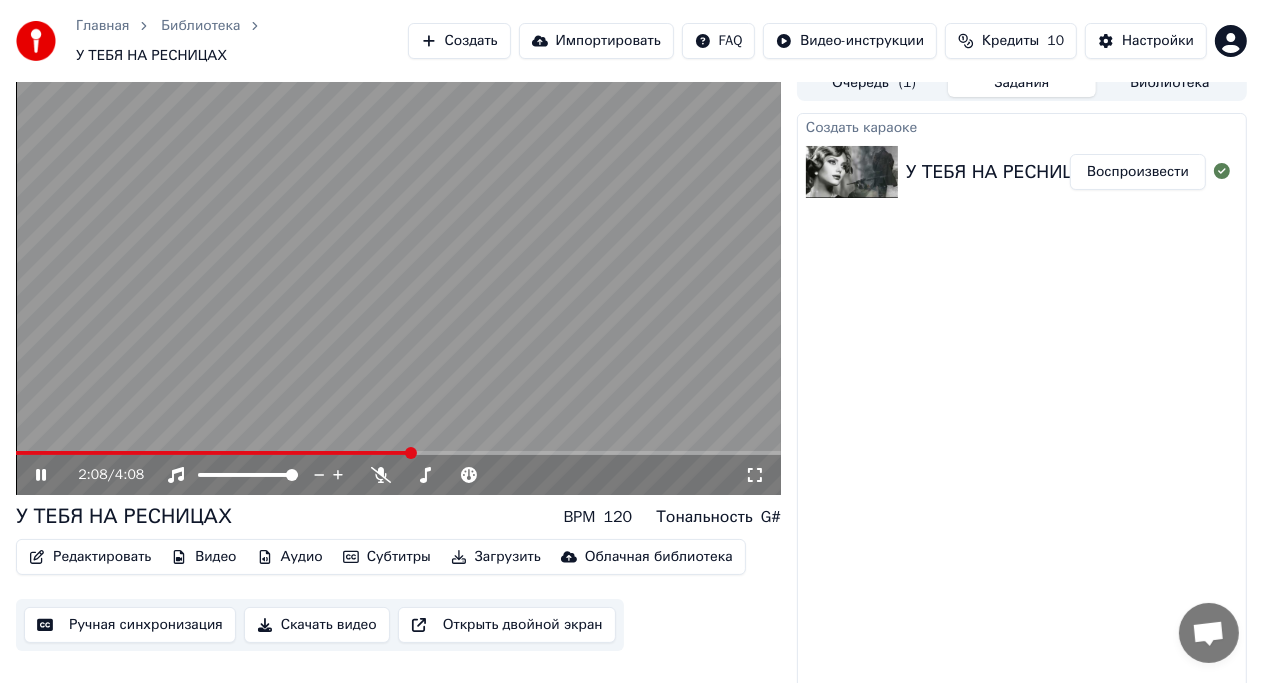 click at bounding box center (398, 280) 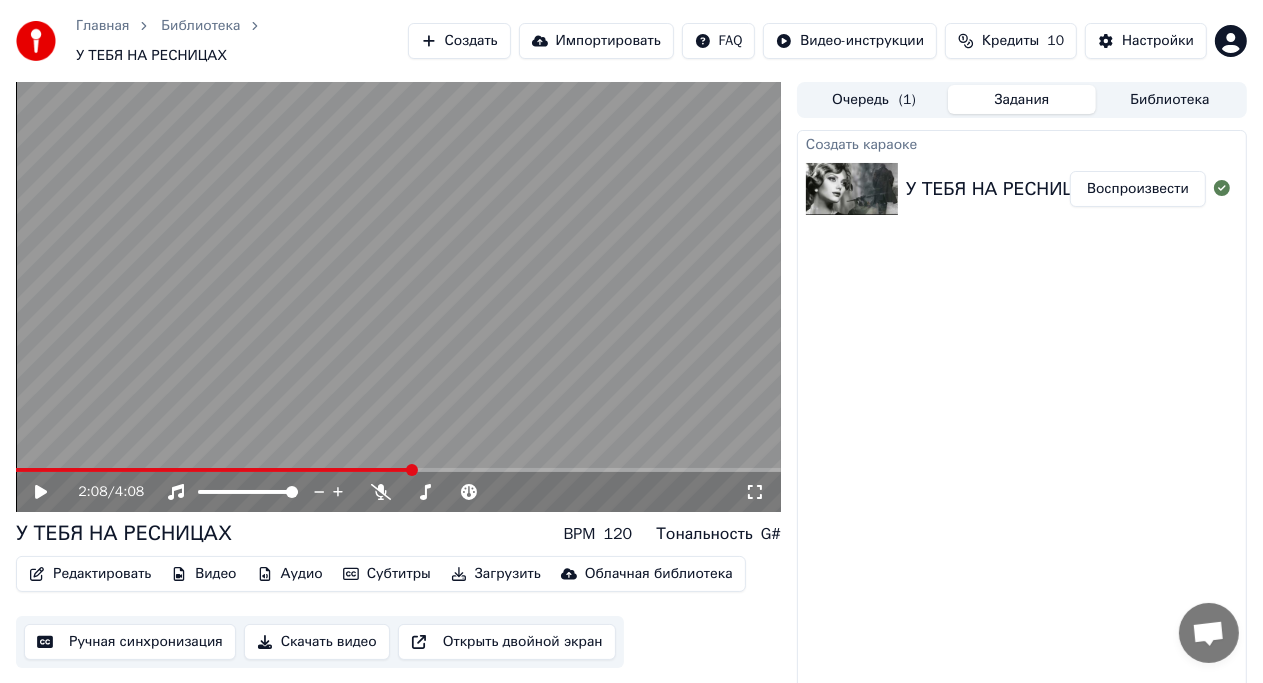 scroll, scrollTop: 17, scrollLeft: 0, axis: vertical 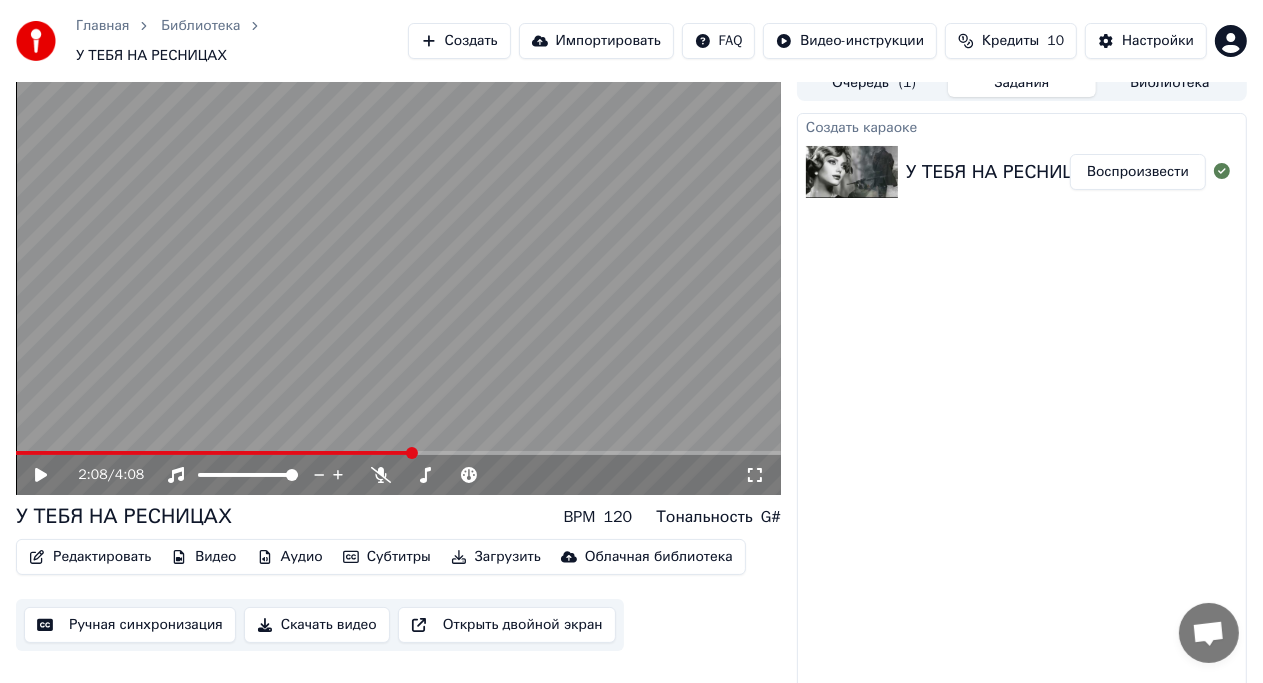 click on "Тональность G#" at bounding box center (718, 517) 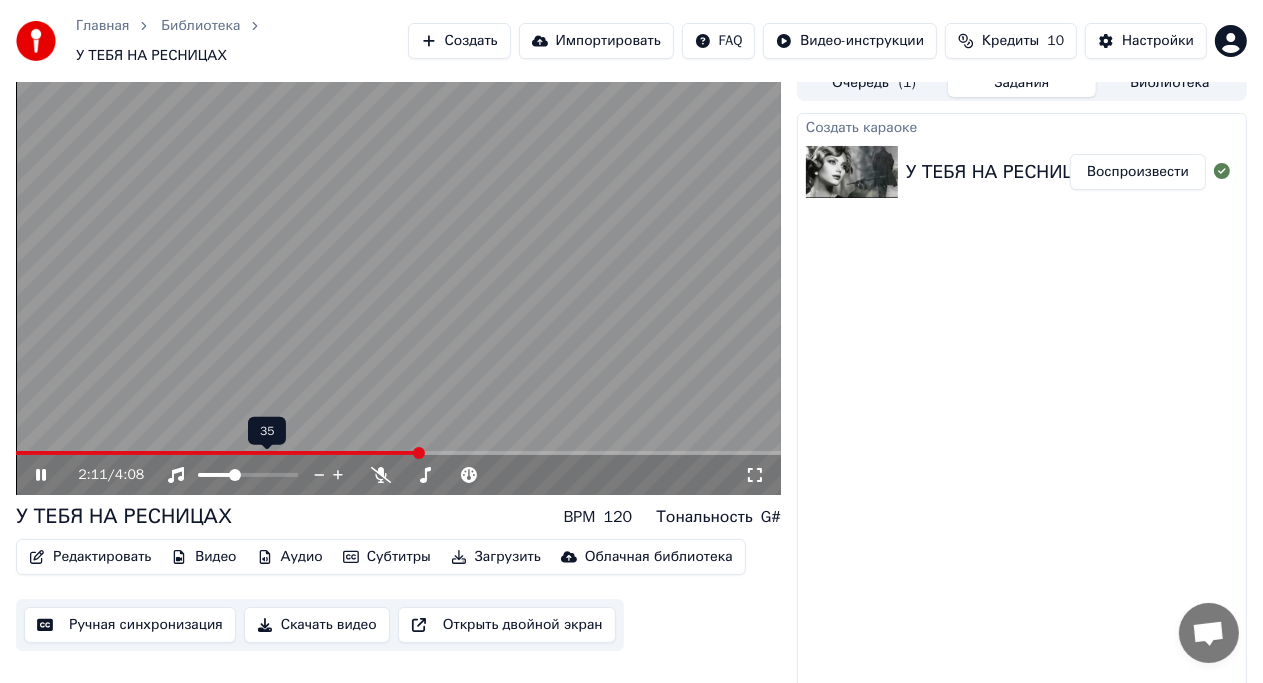 click at bounding box center [235, 475] 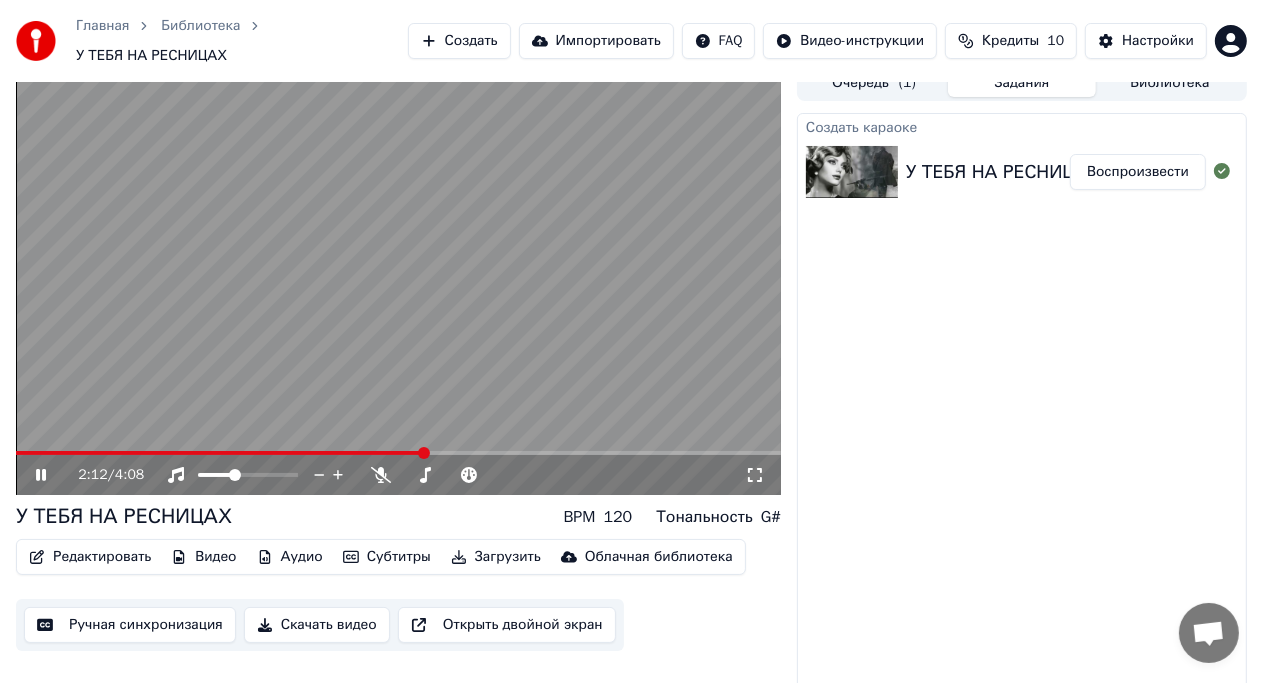 drag, startPoint x: 232, startPoint y: 471, endPoint x: 303, endPoint y: 475, distance: 71.11259 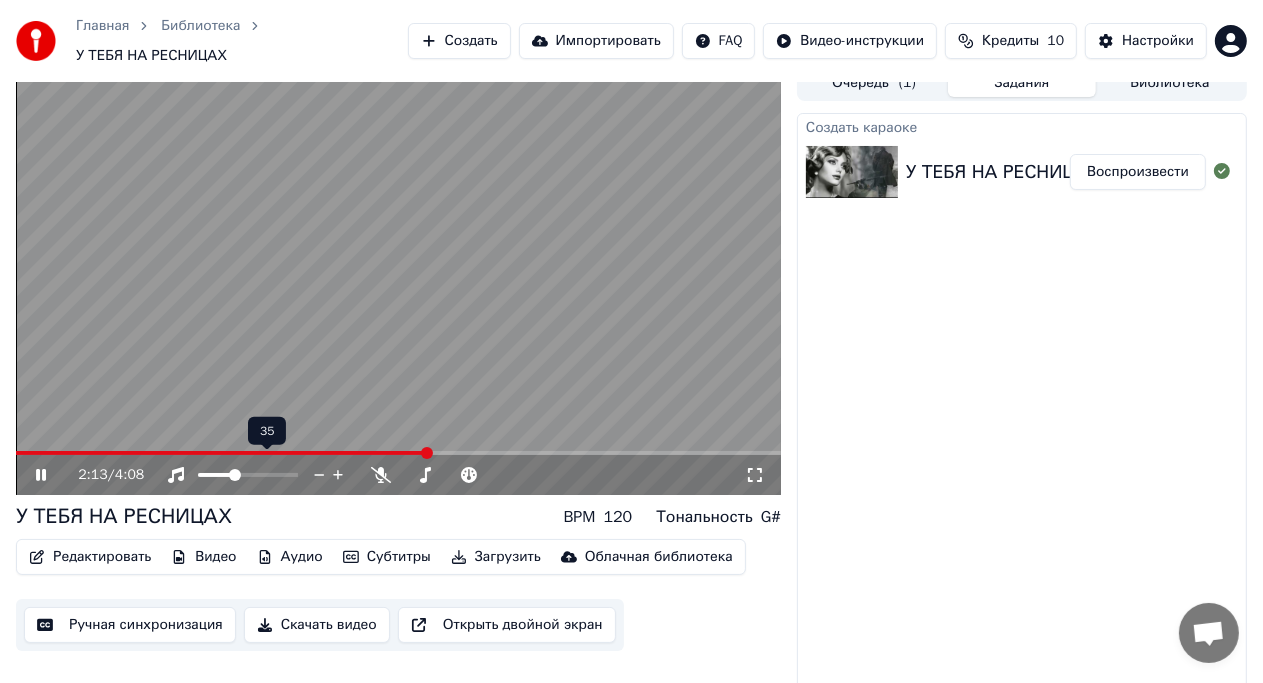 click 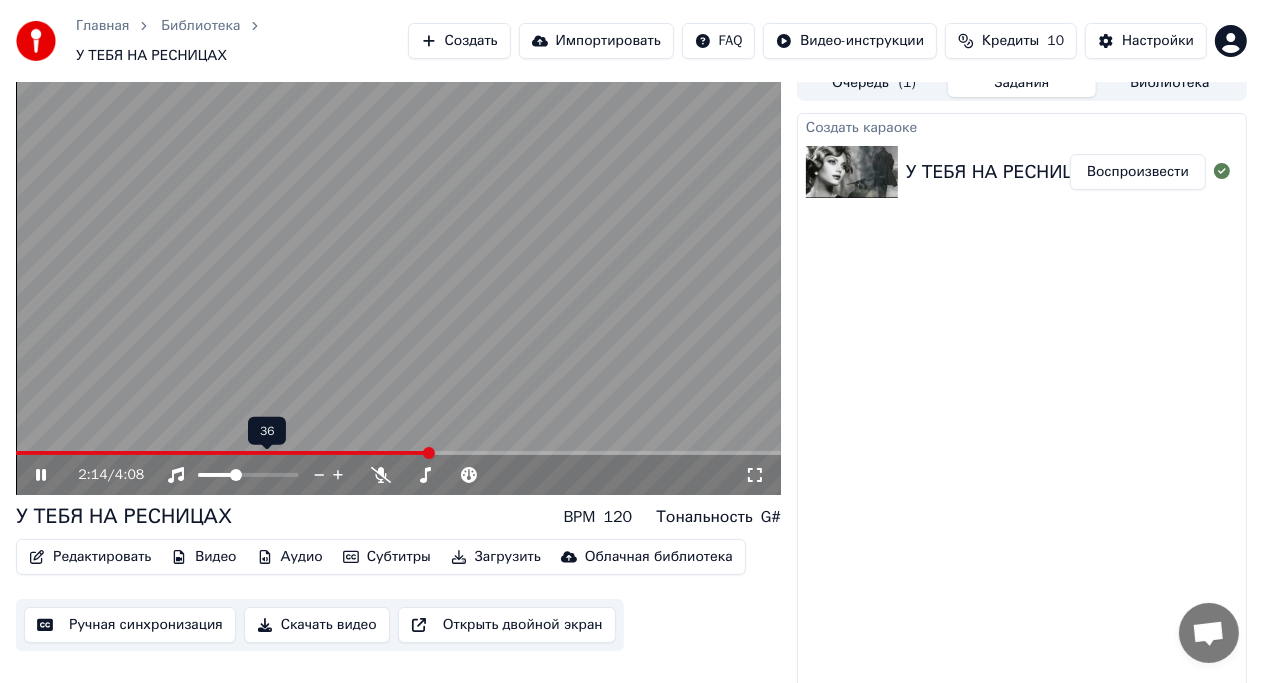 click 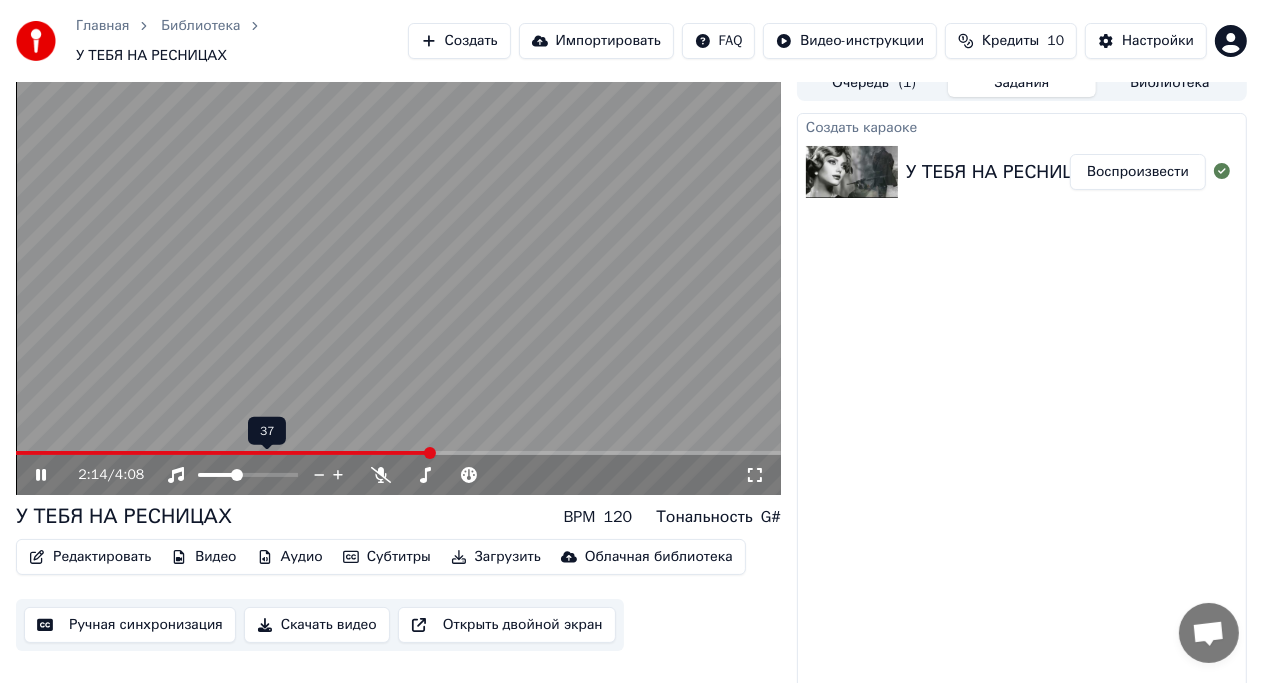 click 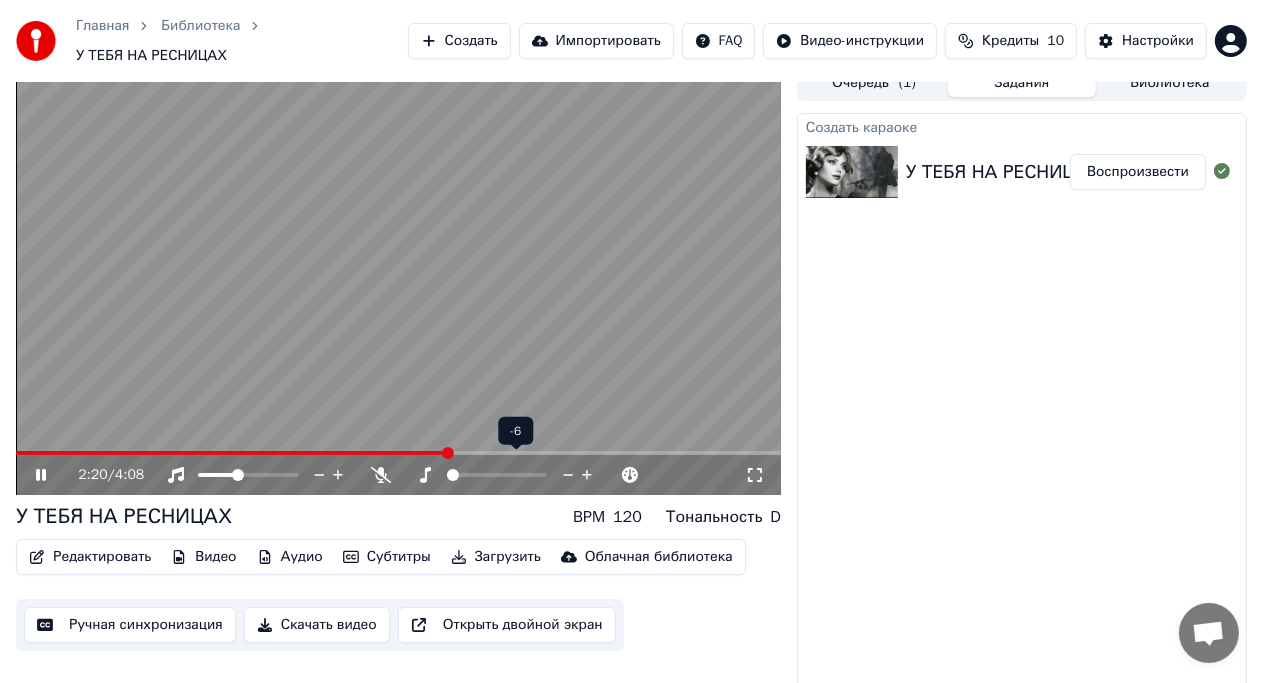 click at bounding box center (453, 475) 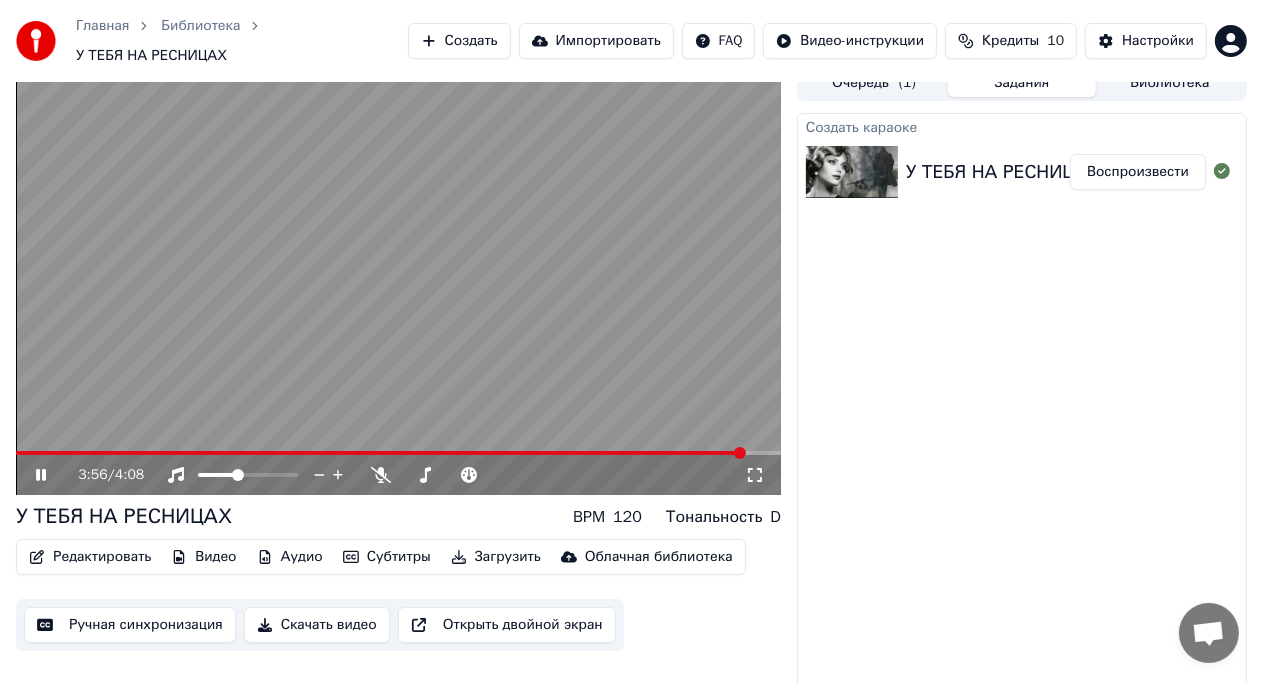 click at bounding box center [398, 280] 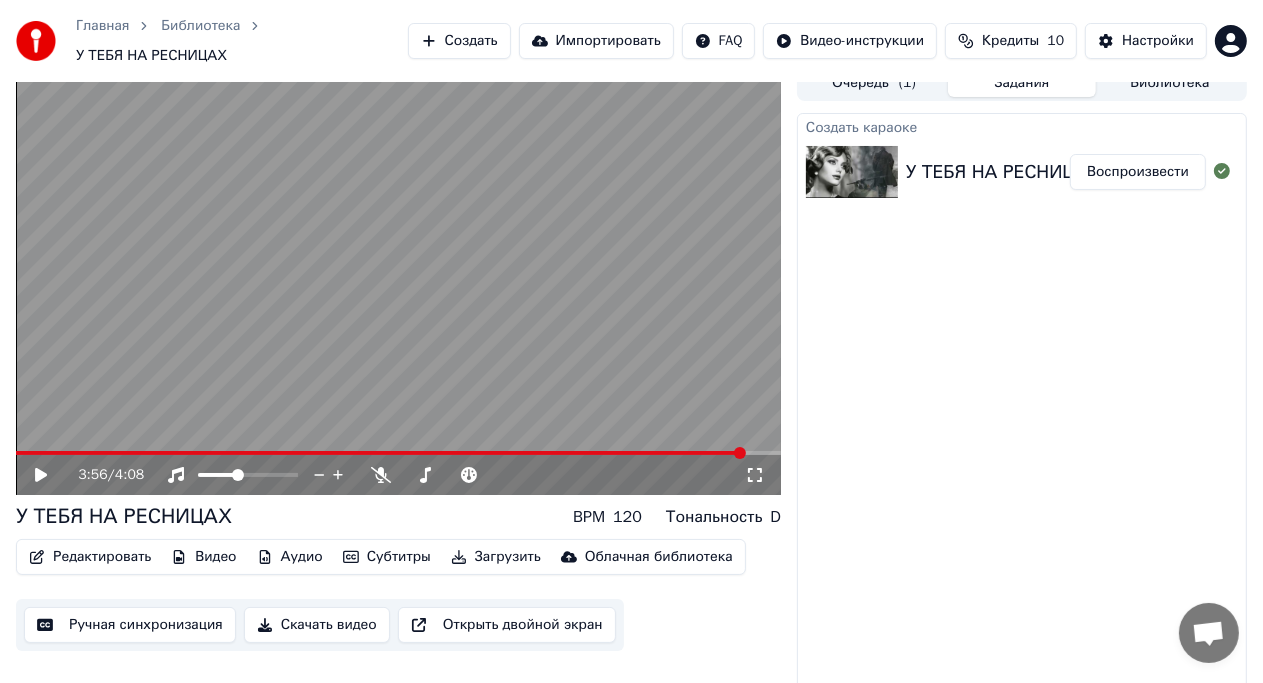 click on "Открыть двойной экран" at bounding box center [507, 625] 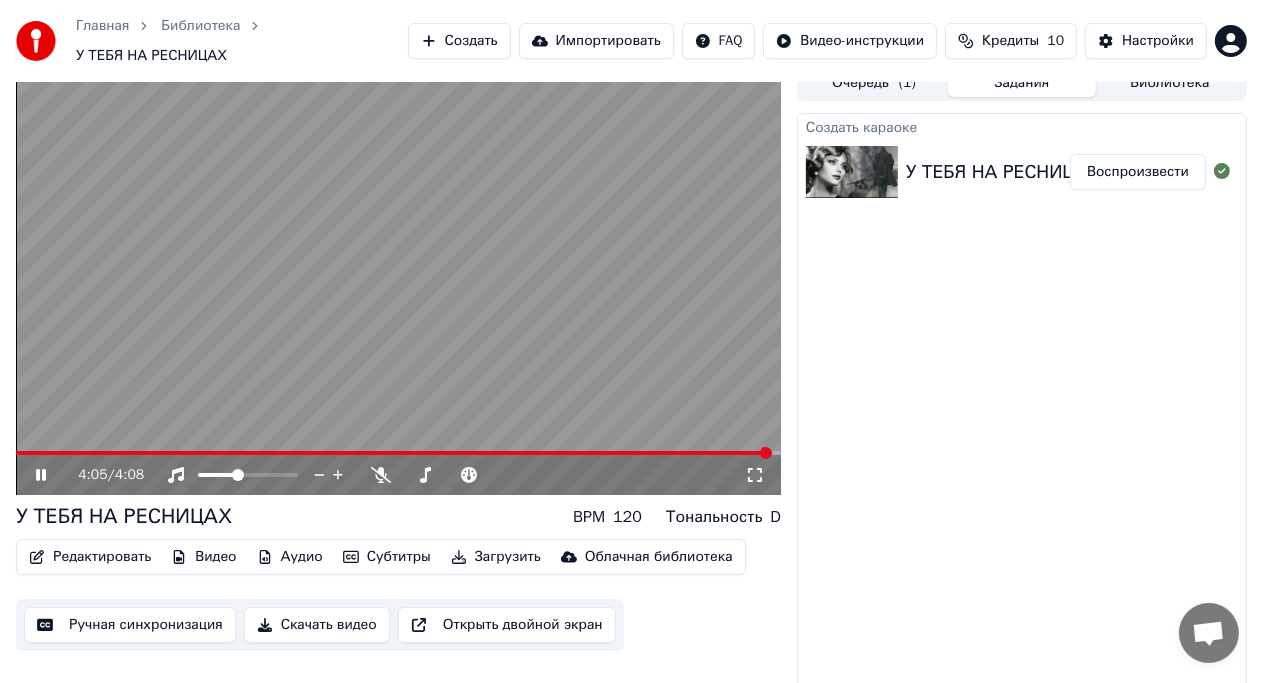 click at bounding box center [398, 280] 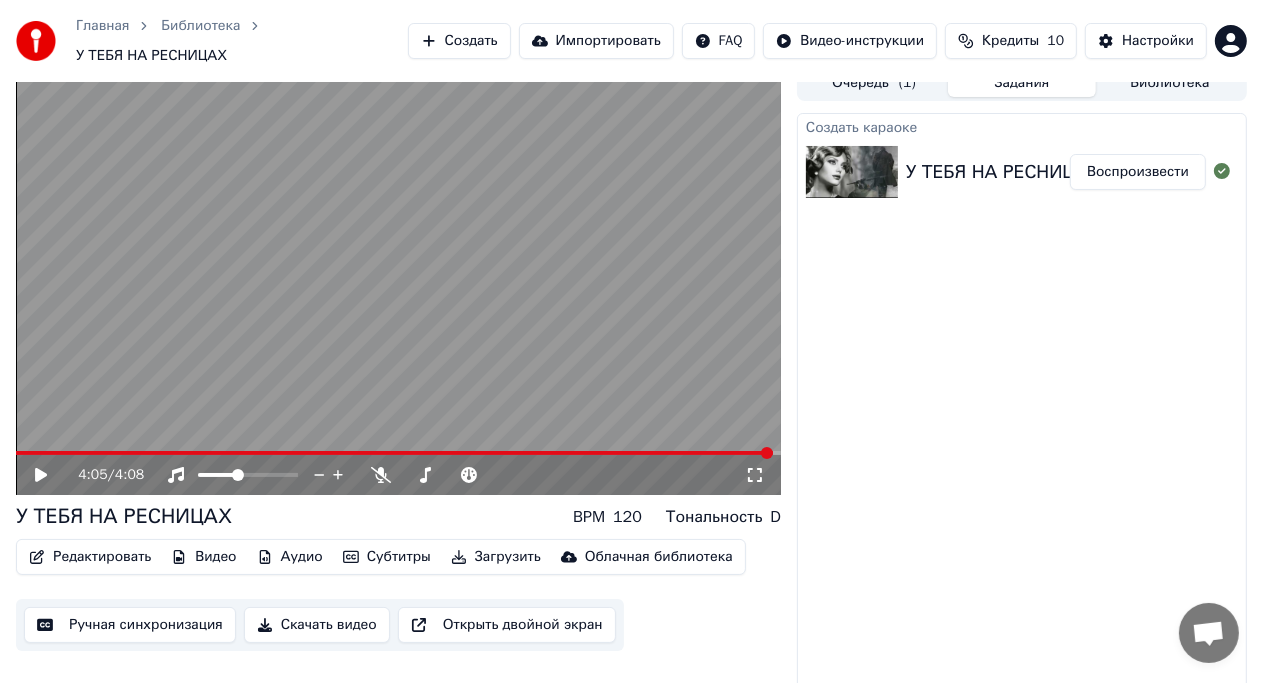 click on "Ручная синхронизация" at bounding box center [130, 625] 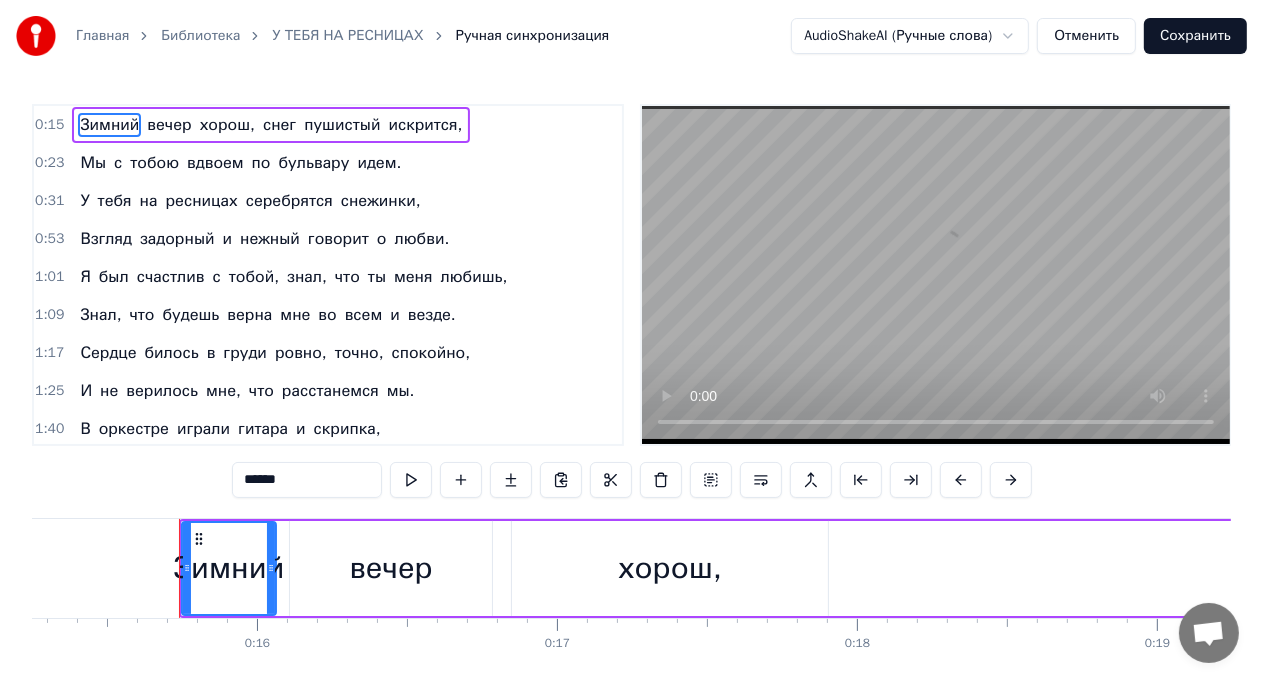 scroll, scrollTop: 0, scrollLeft: 4621, axis: horizontal 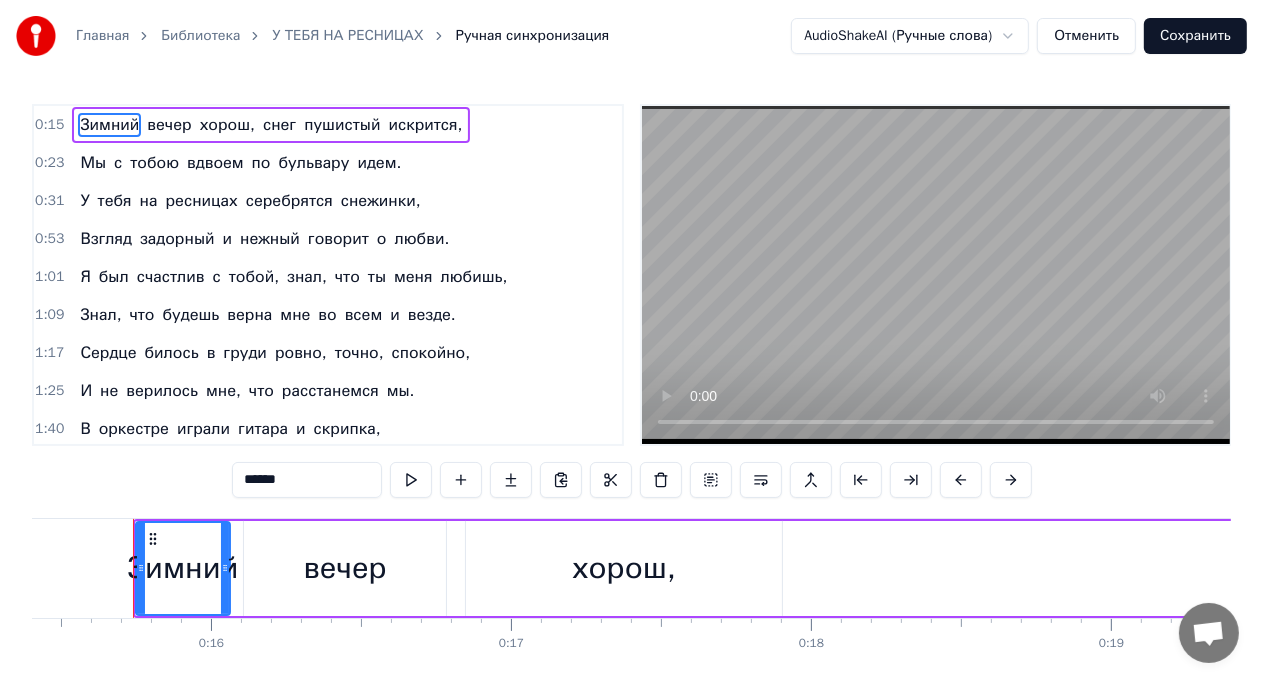 click on "Отменить" at bounding box center (1086, 36) 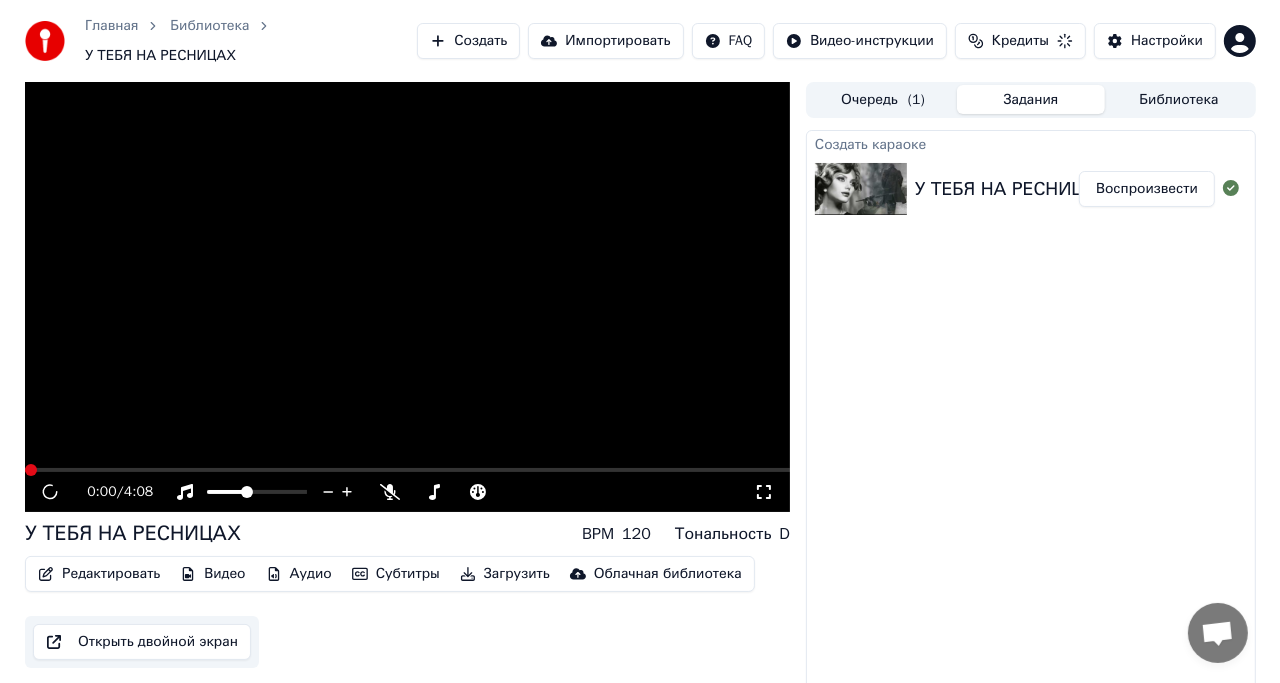 scroll, scrollTop: 17, scrollLeft: 0, axis: vertical 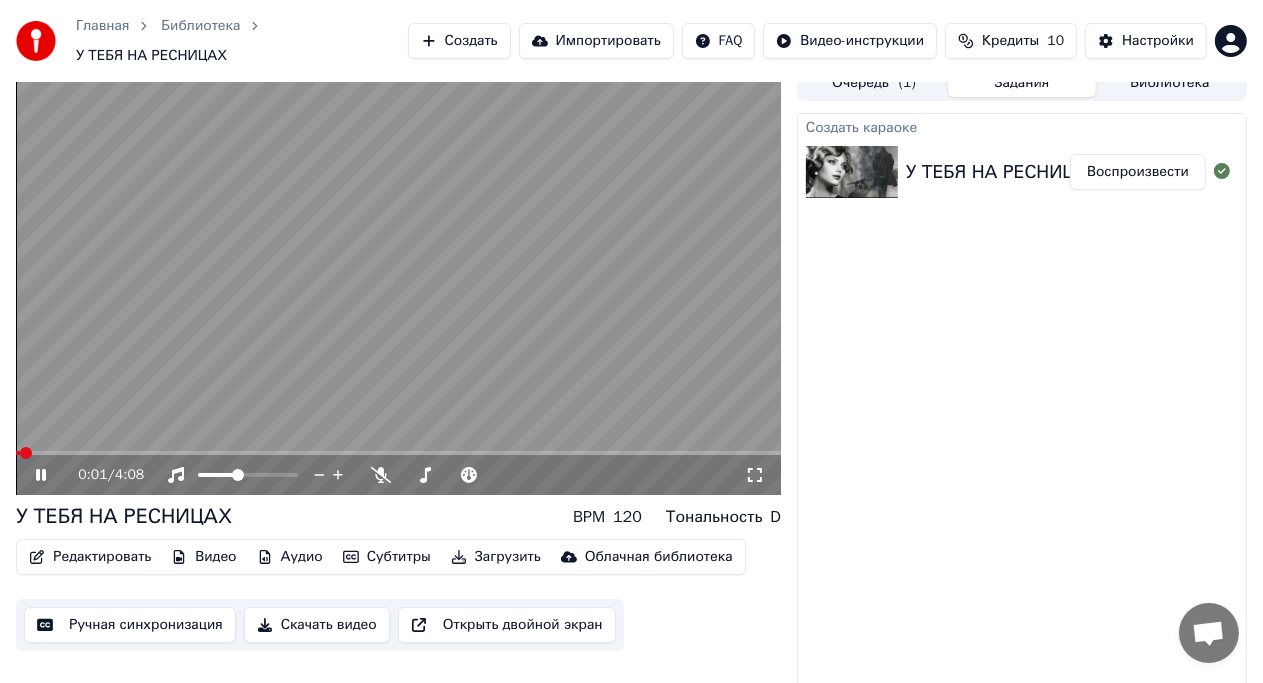 click at bounding box center [398, 280] 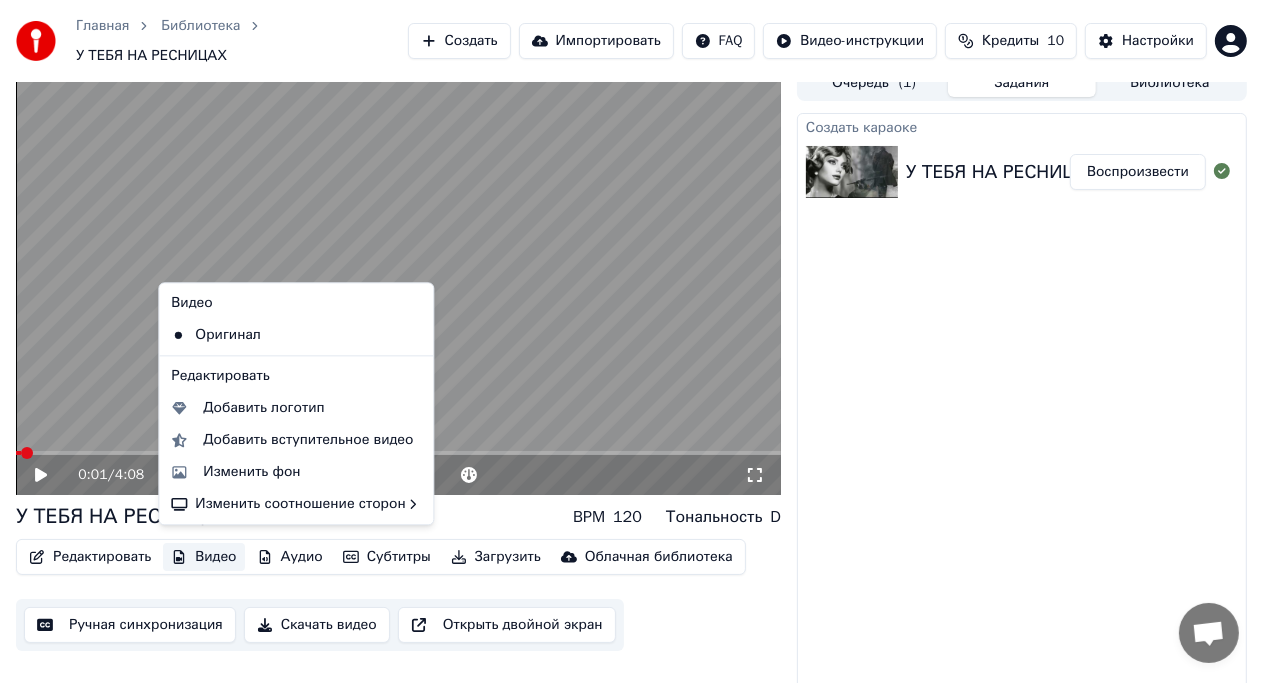 click on "Видео" at bounding box center (203, 557) 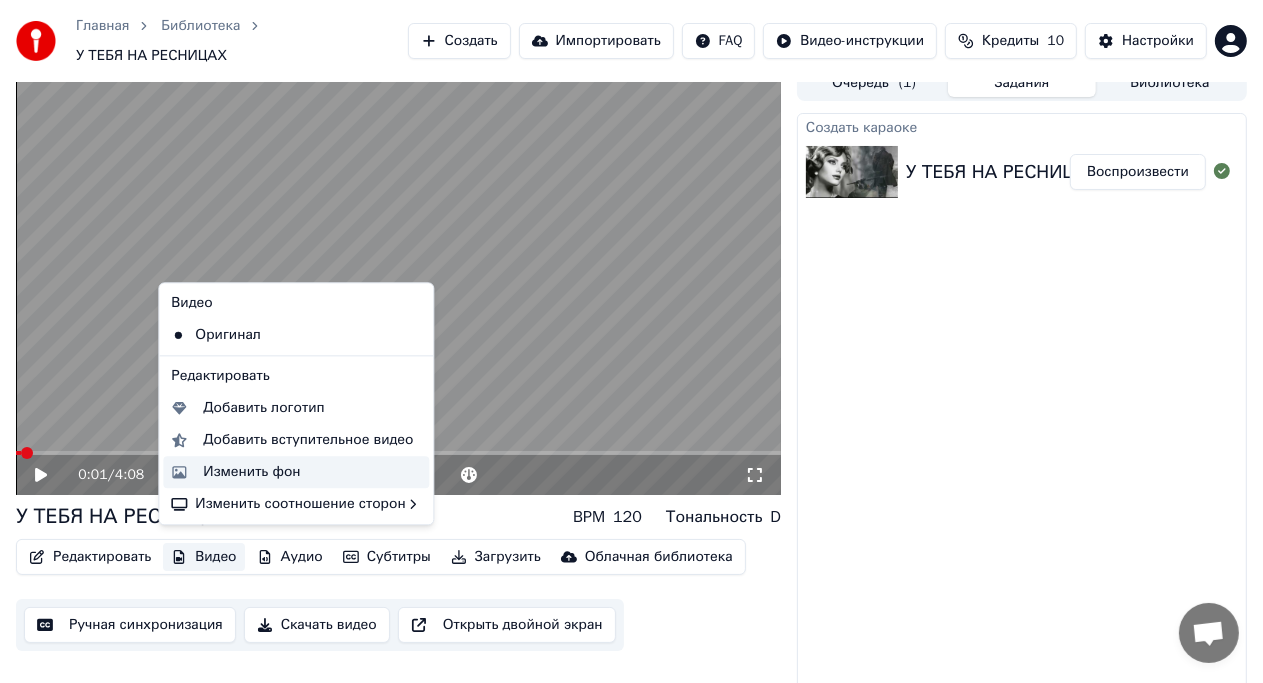 click on "Изменить фон" at bounding box center [312, 472] 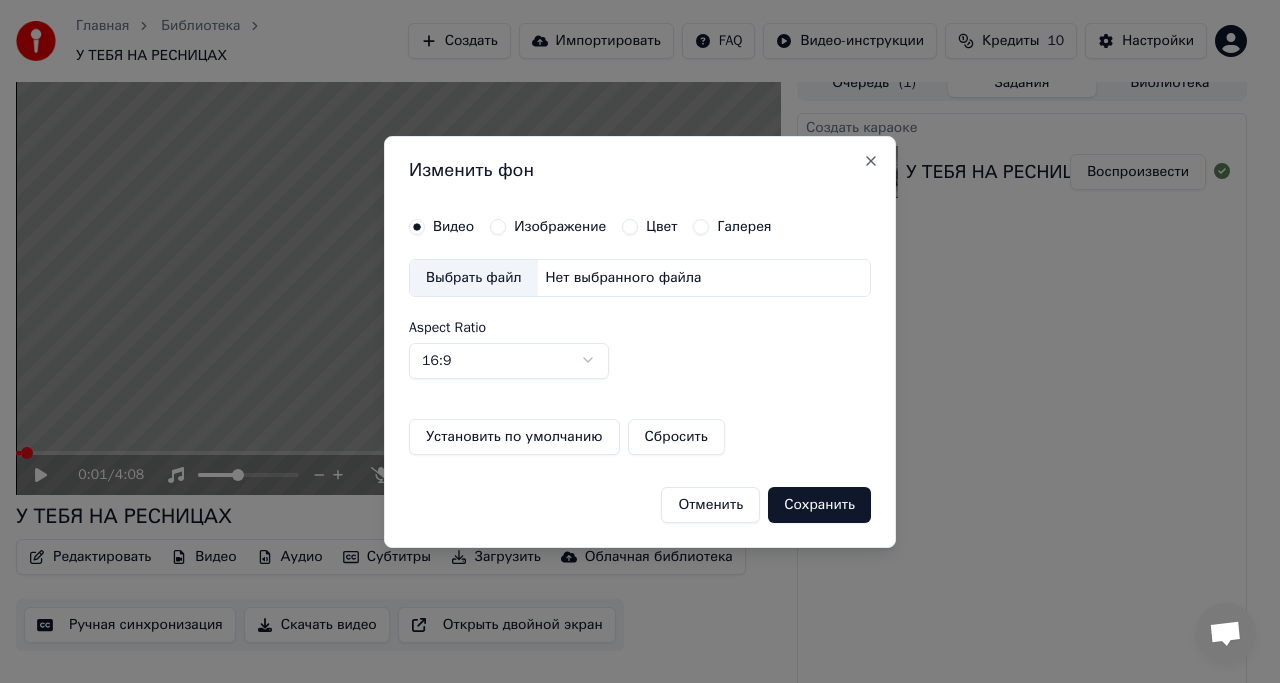 click on "Видео Изображение Цвет Галерея" at bounding box center (590, 227) 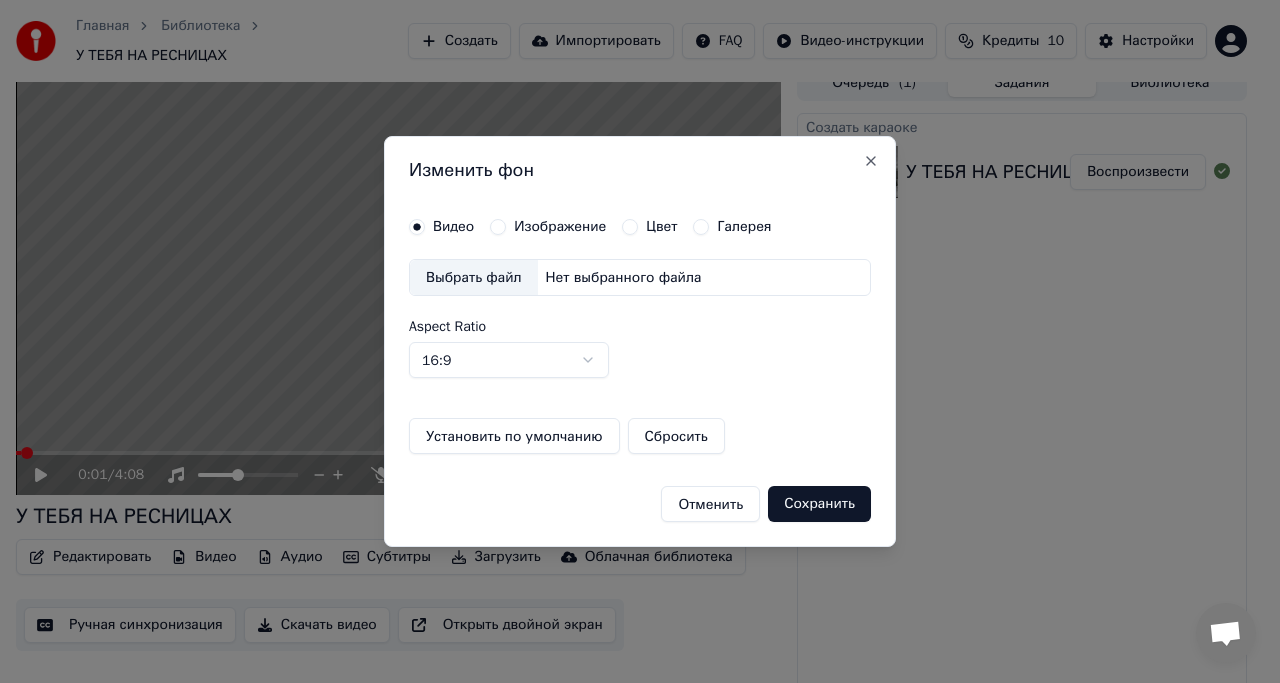 click on "Изображение" at bounding box center (560, 227) 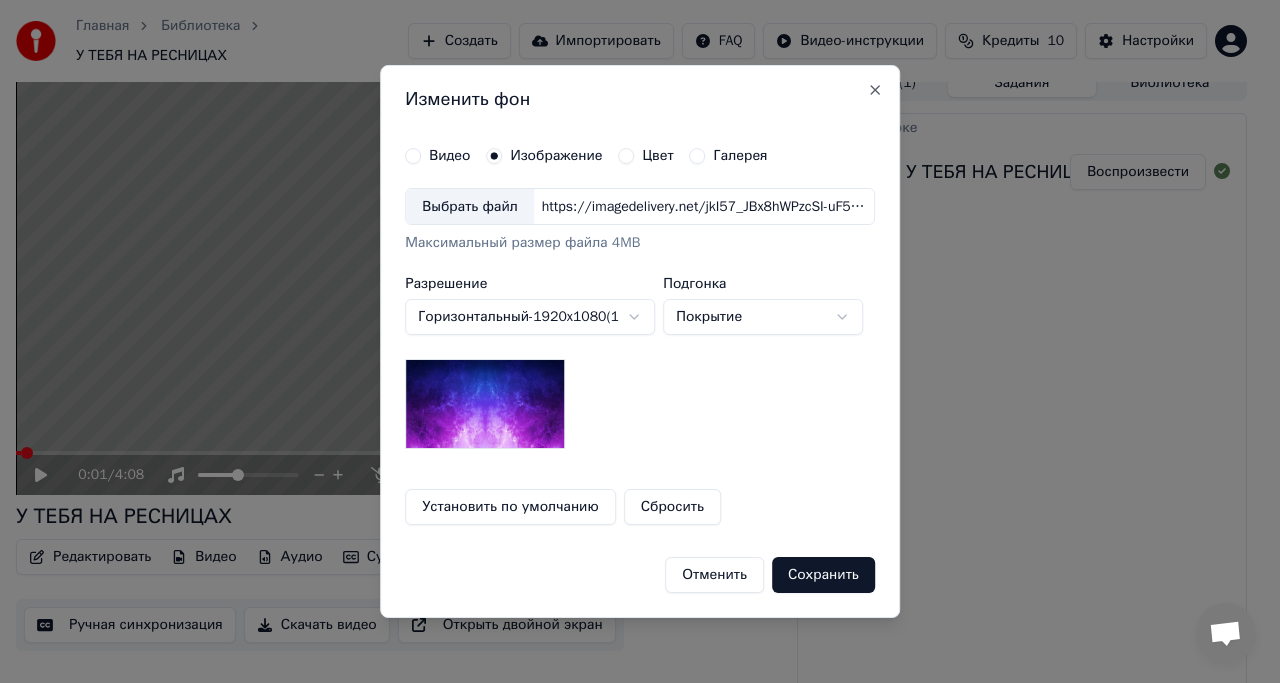 click at bounding box center (485, 404) 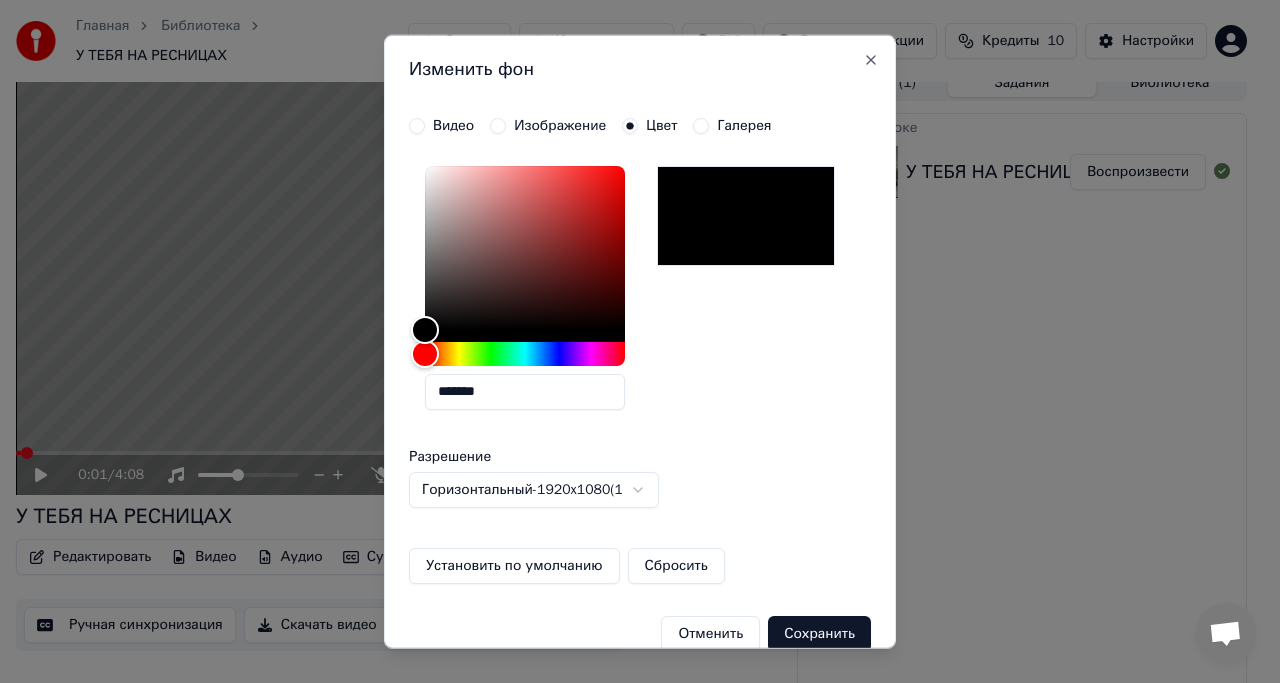click on "Галерея" at bounding box center (701, 125) 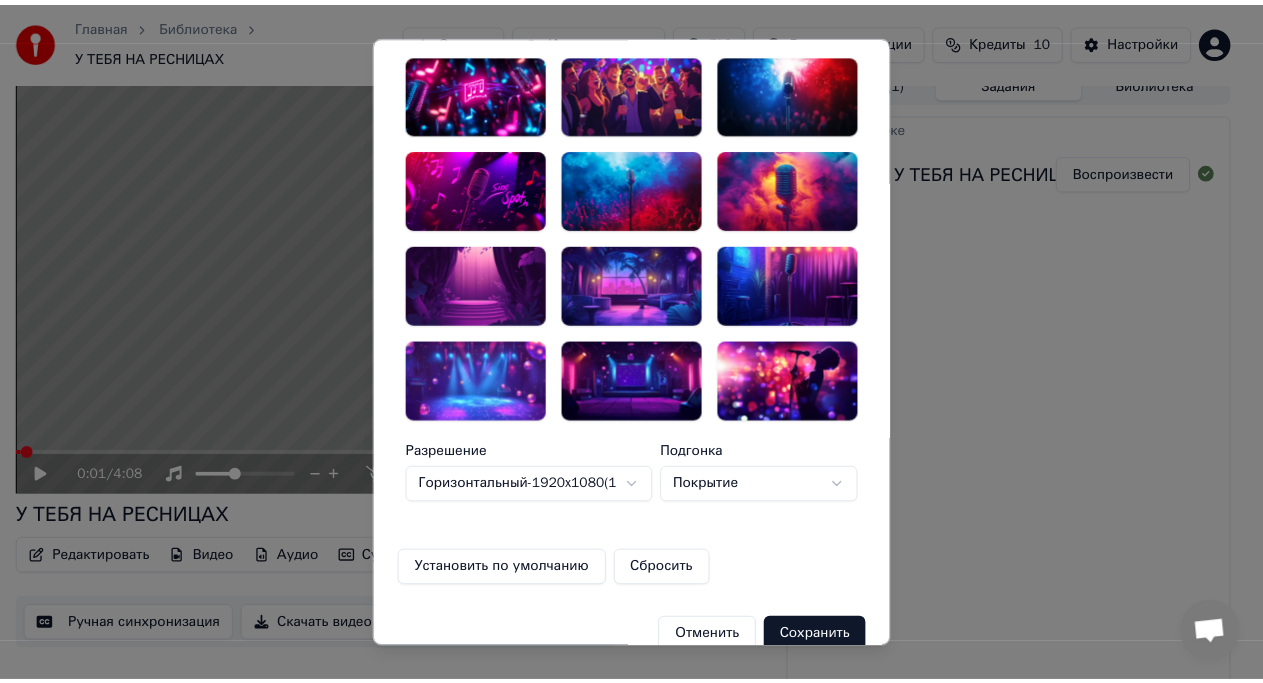 scroll, scrollTop: 114, scrollLeft: 0, axis: vertical 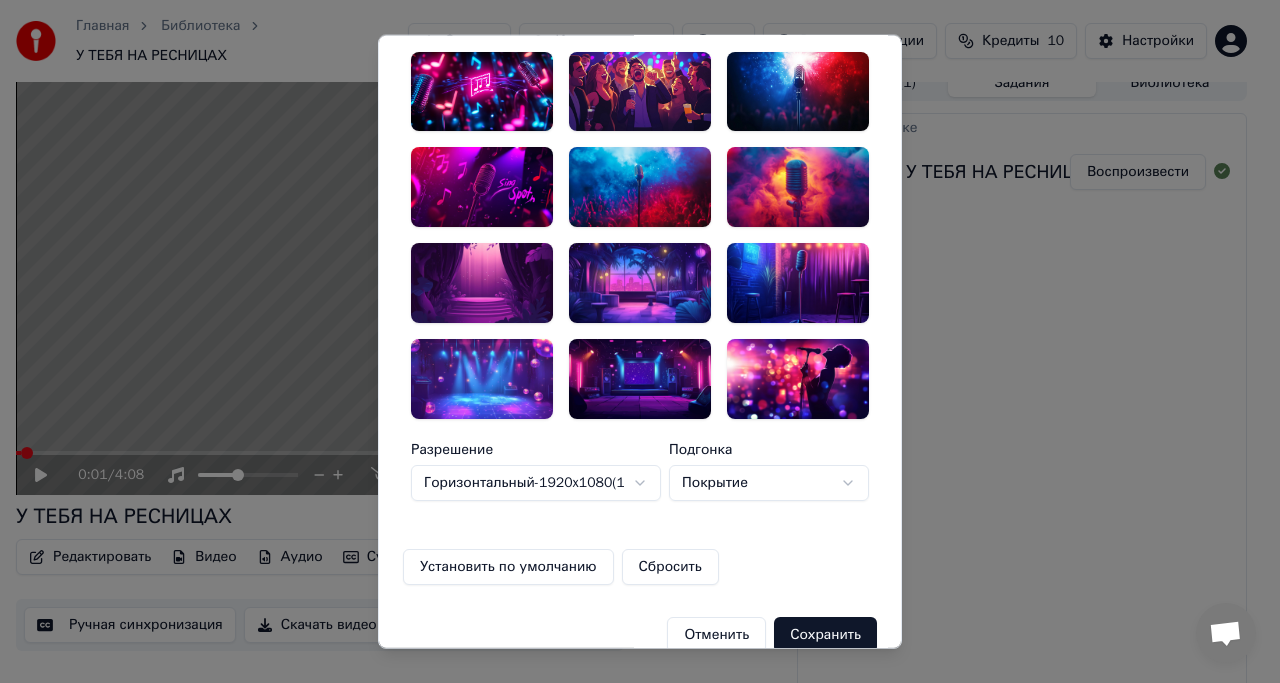 click at bounding box center [798, 187] 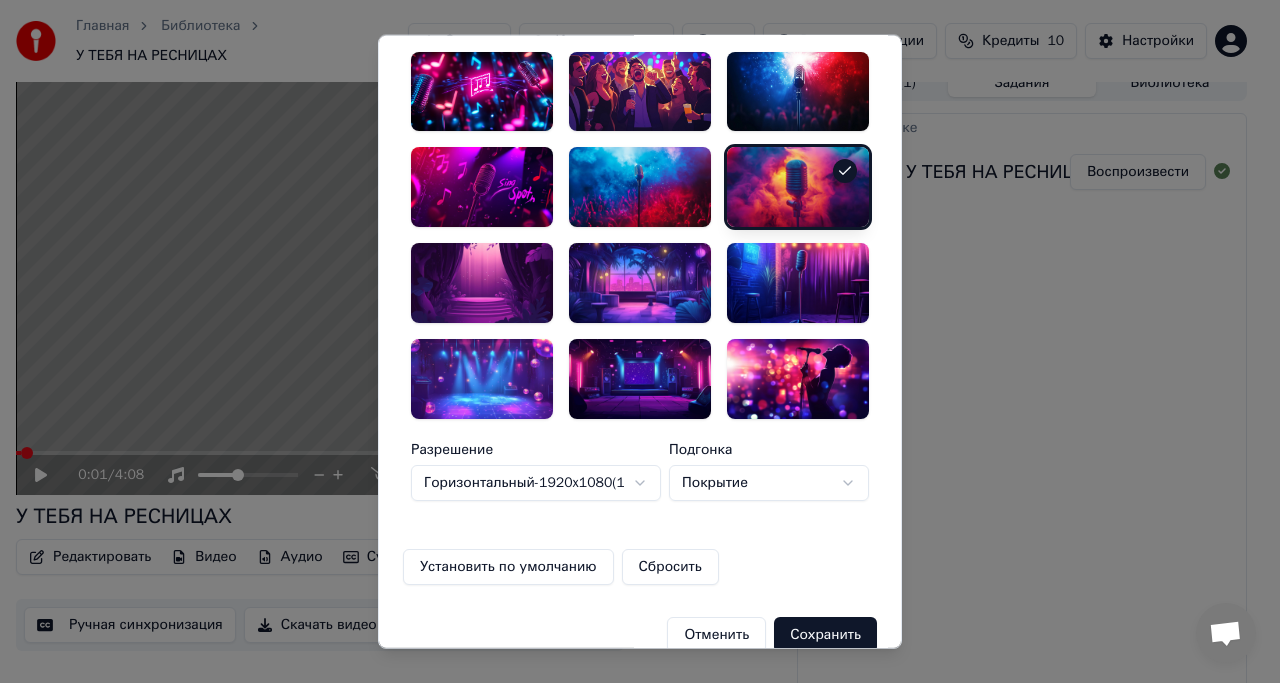 click on "Сохранить" at bounding box center (825, 635) 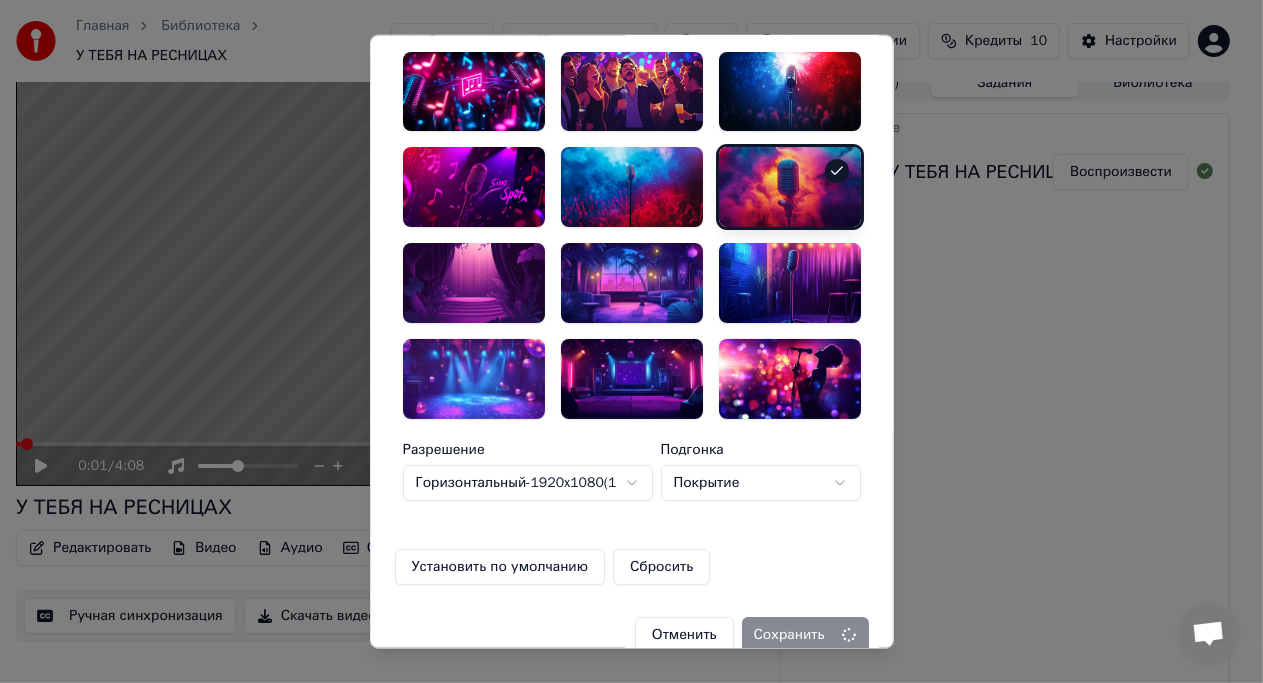 scroll, scrollTop: 0, scrollLeft: 0, axis: both 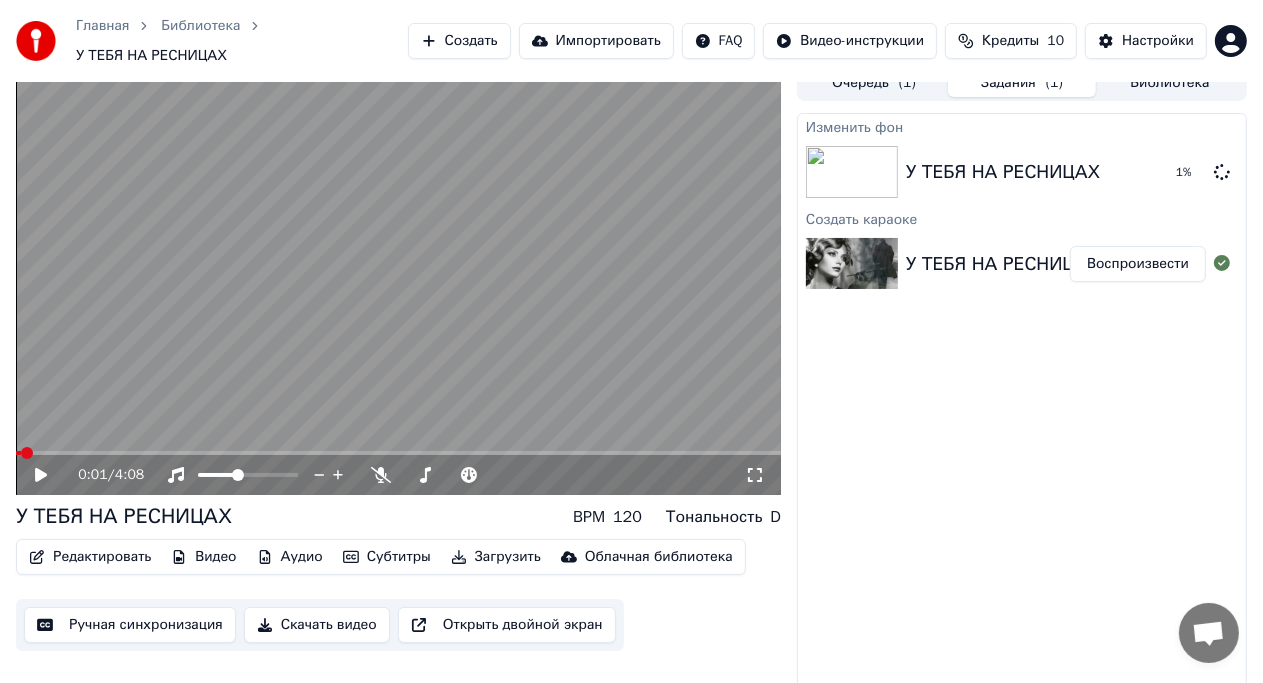 click 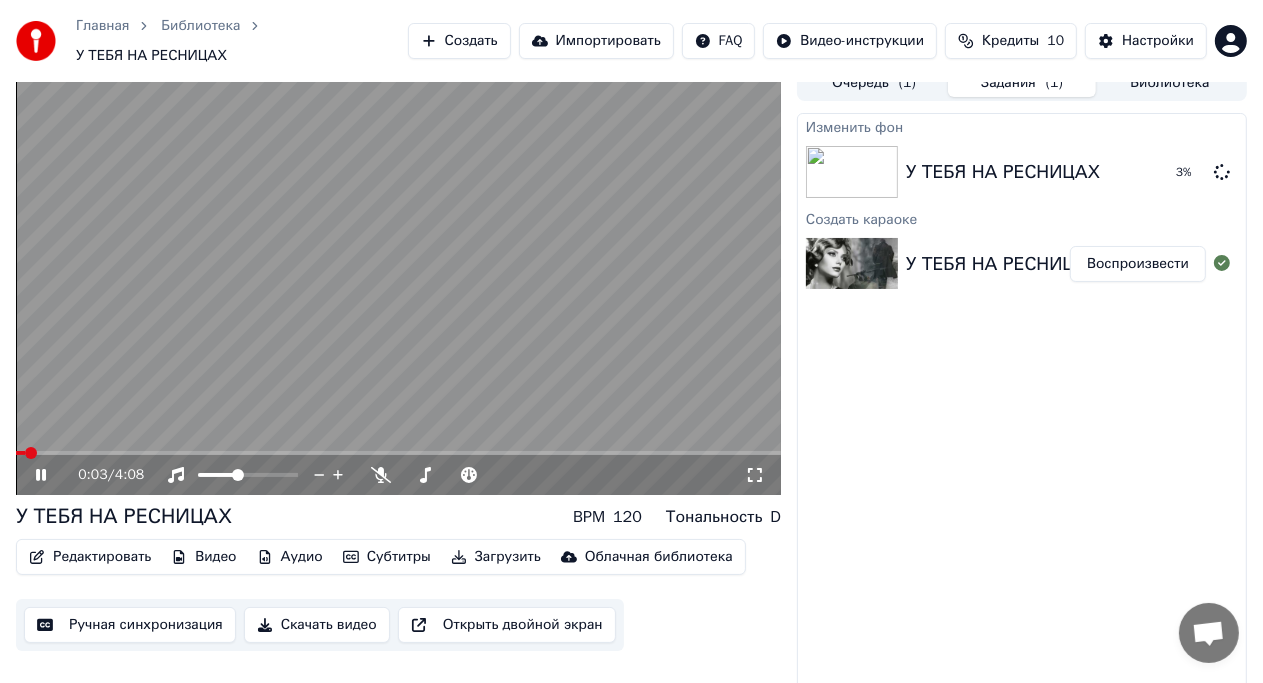 click at bounding box center (31, 453) 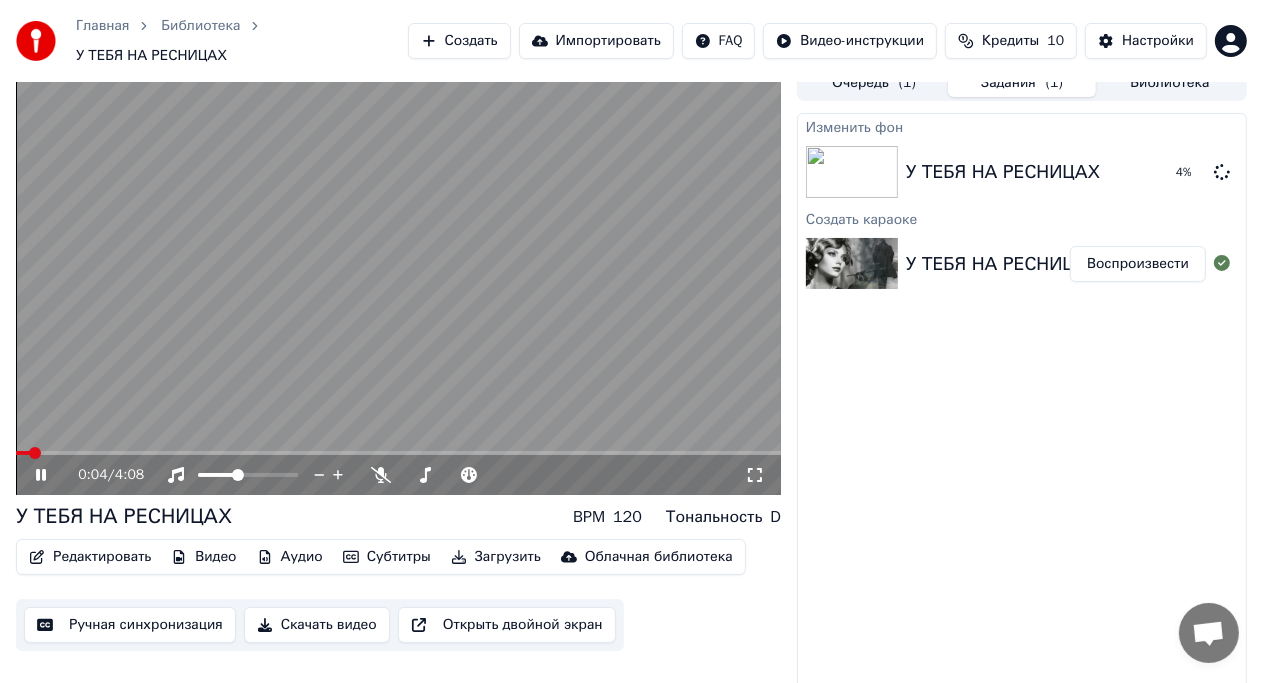 click on "0:04  /  4:08" at bounding box center (398, 475) 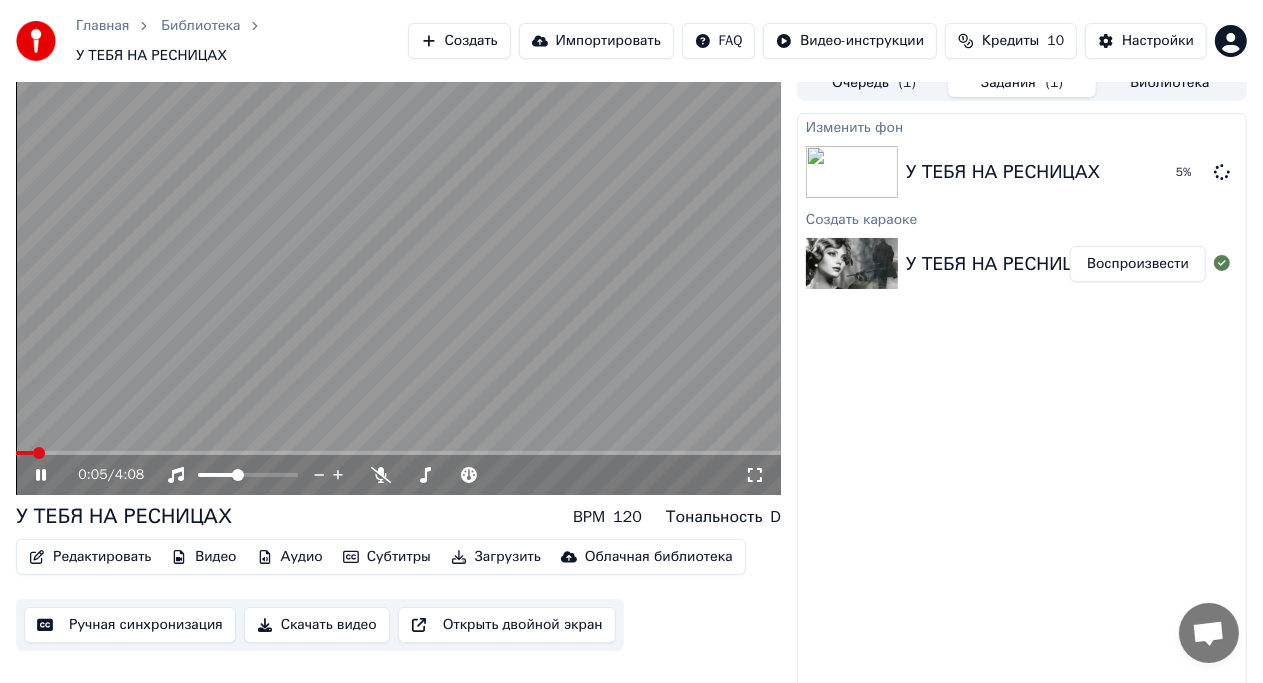 click at bounding box center [398, 280] 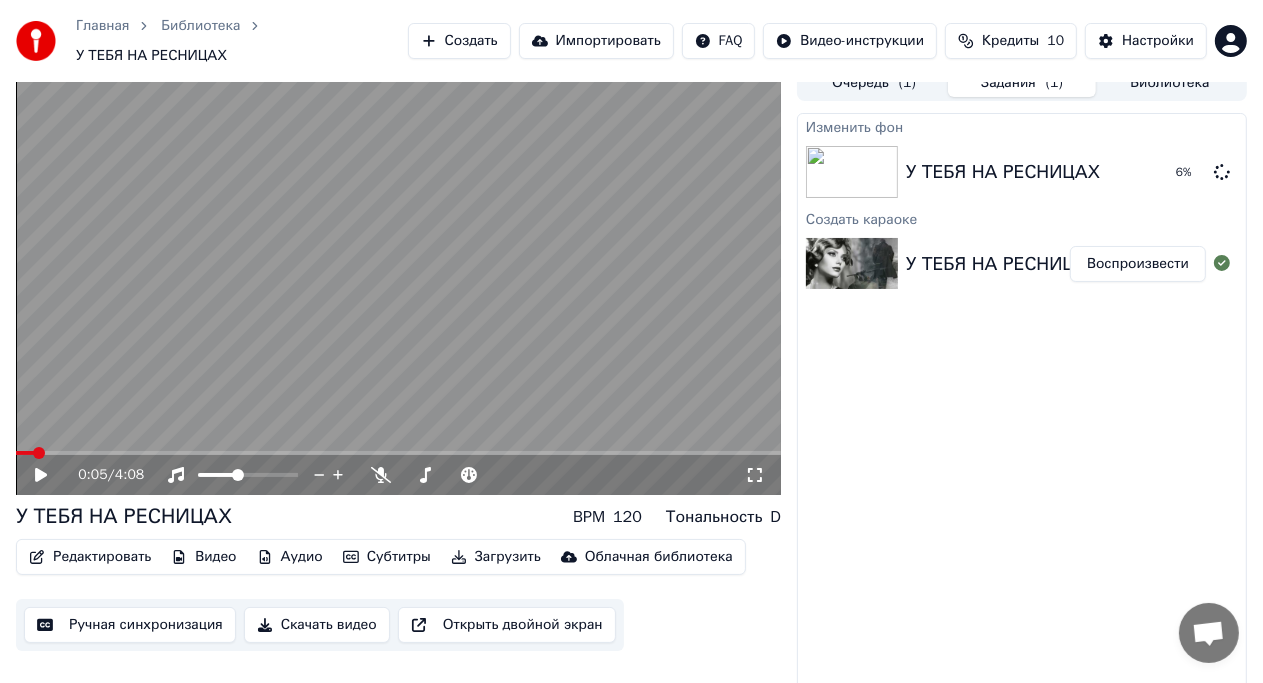 click 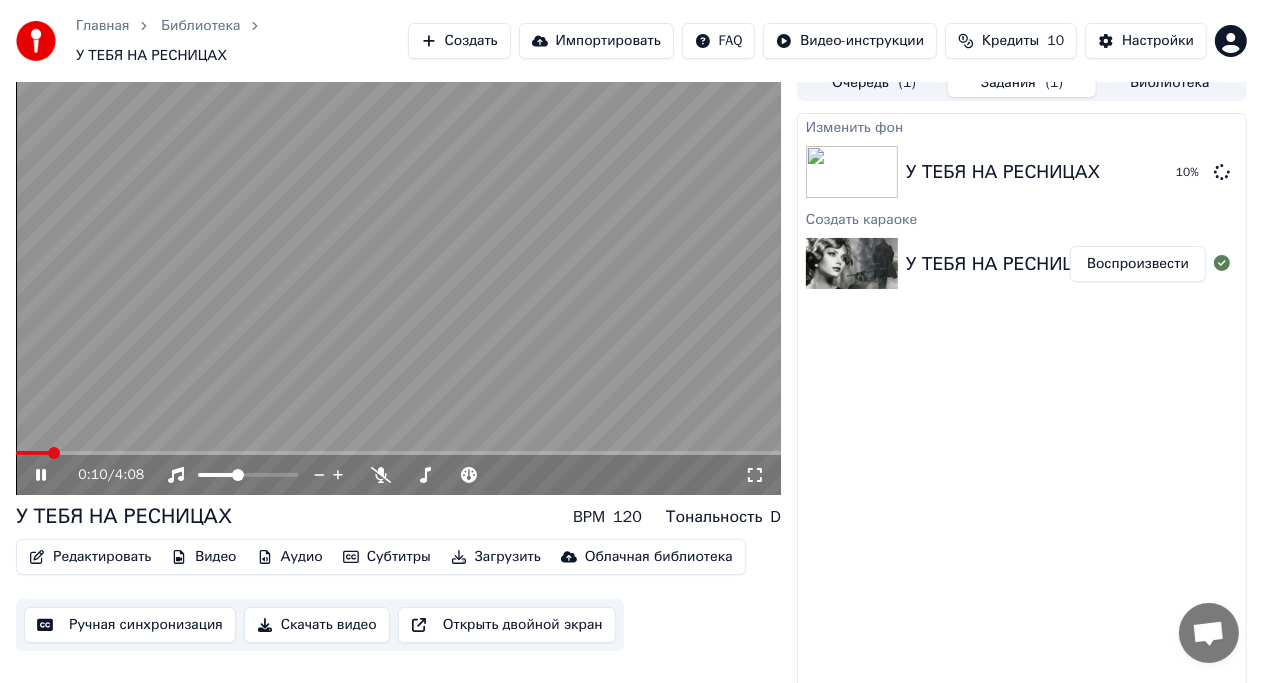 click at bounding box center [398, 280] 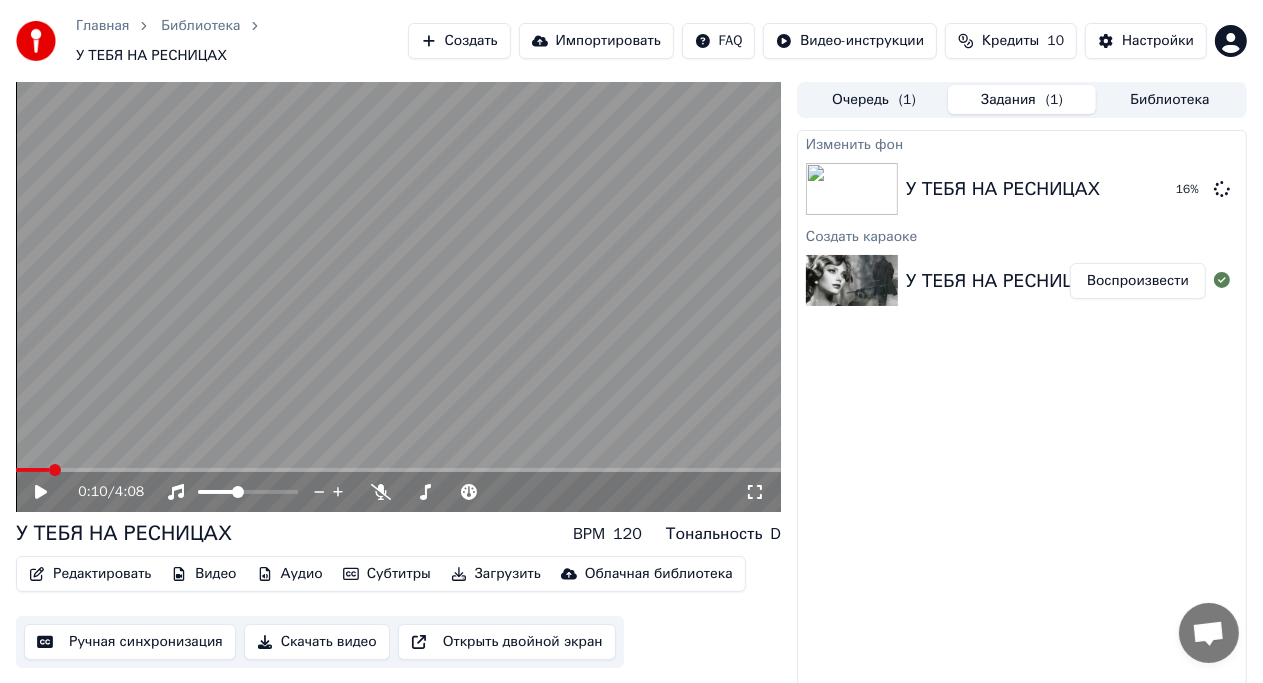 scroll, scrollTop: 17, scrollLeft: 0, axis: vertical 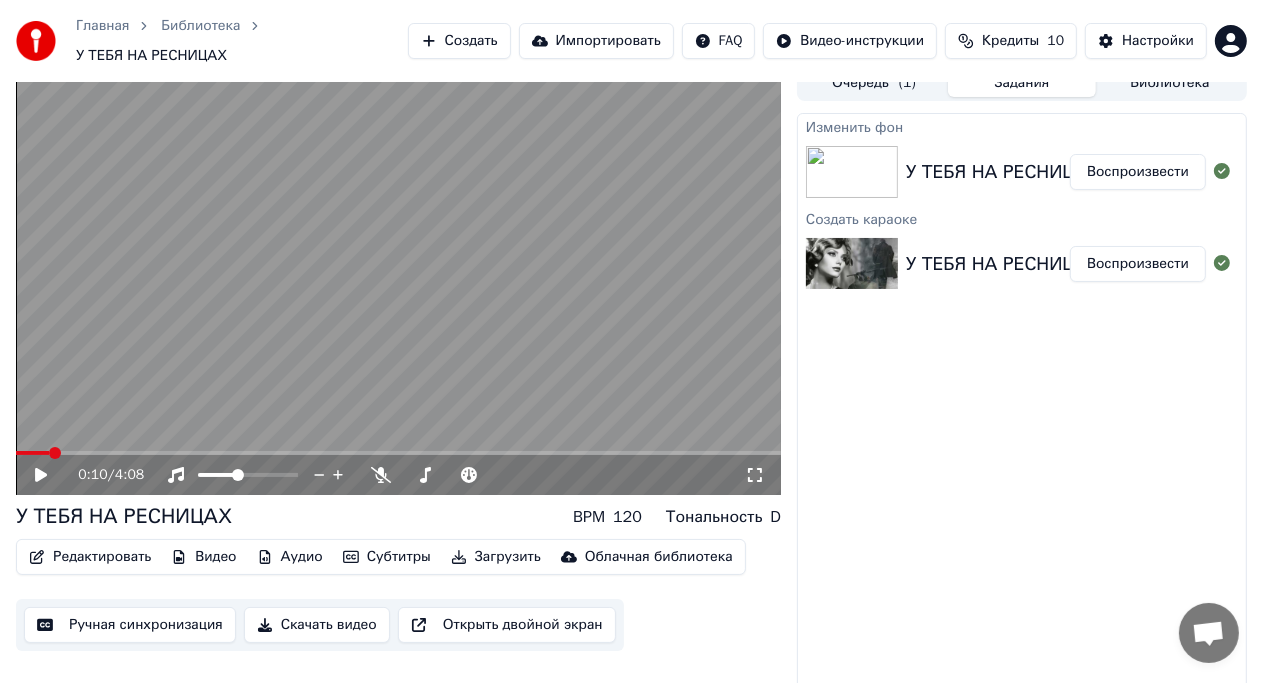 click at bounding box center (852, 172) 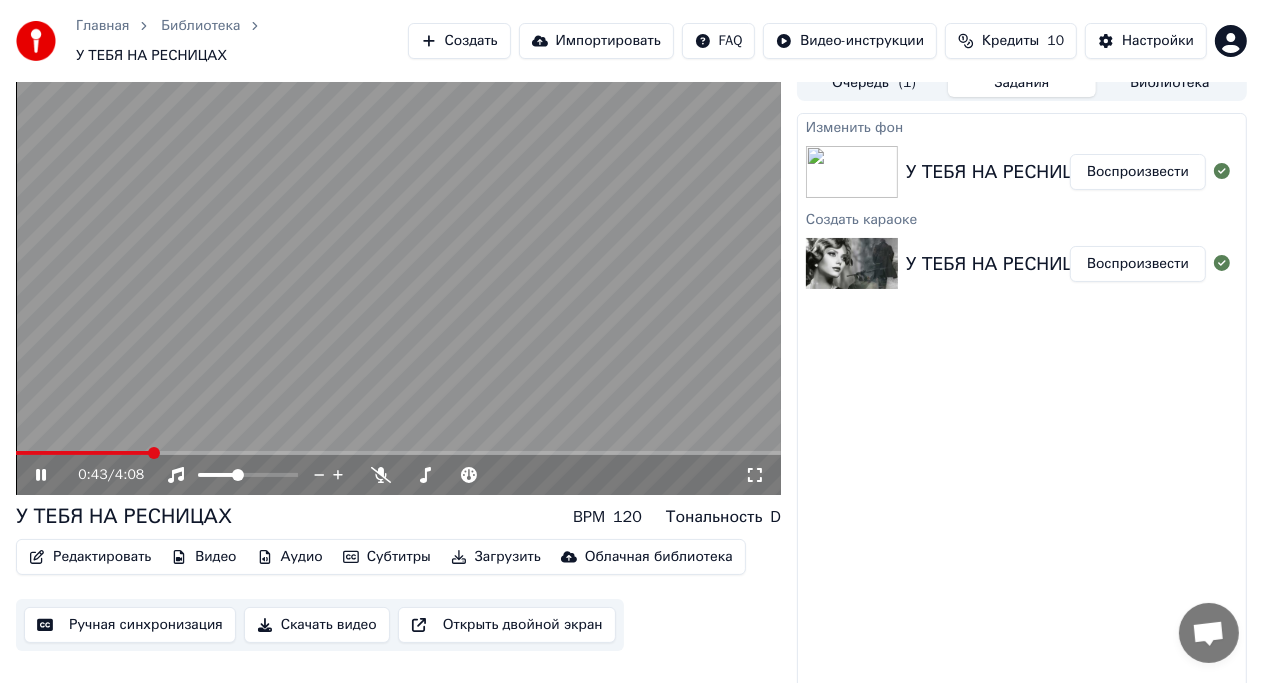 click at bounding box center (398, 280) 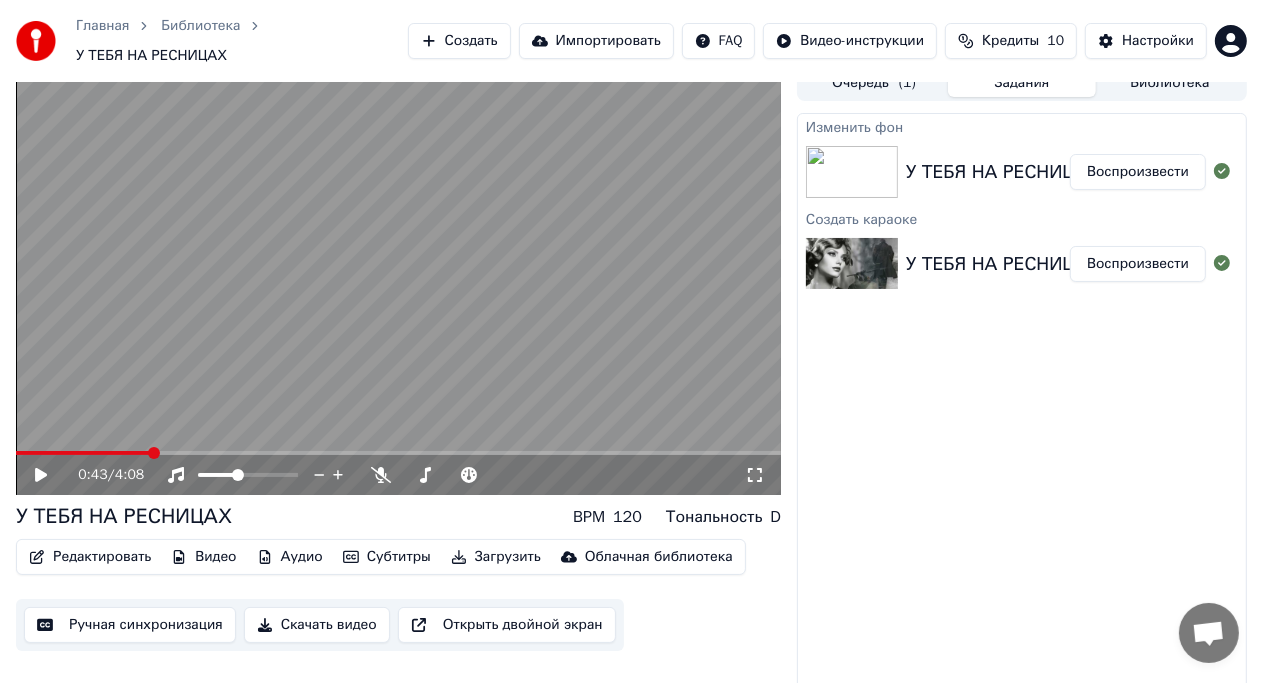 scroll, scrollTop: 0, scrollLeft: 0, axis: both 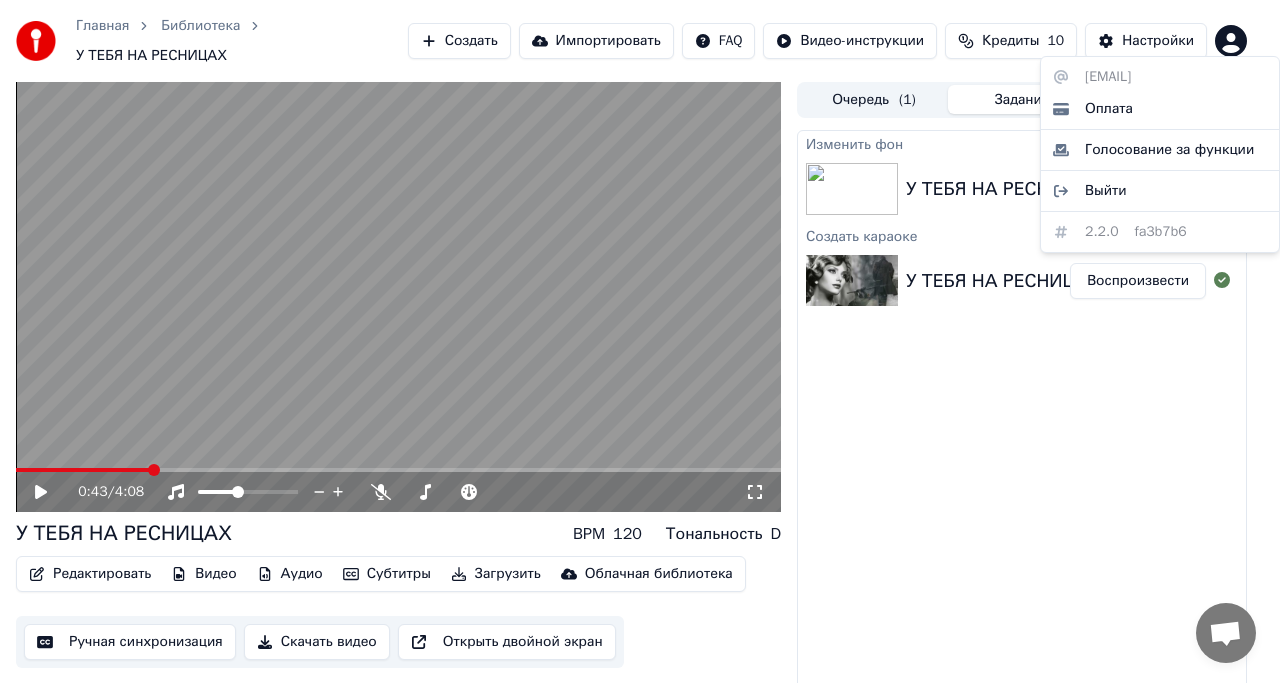 click on "Главная Библиотека У ТЕБЯ НА РЕСНИЦАХ Создать Импортировать FAQ Видео-инструкции Кредиты 10 Настройки 0:43  /  4:08 У ТЕБЯ НА РЕСНИЦАХ BPM 120 Тональность D Редактировать Видео Аудио Субтитры Загрузить Облачная библиотека Ручная синхронизация Скачать видео Открыть двойной экран Очередь ( 1 ) Задания Библиотека Изменить фон У ТЕБЯ НА РЕСНИЦАХ Воспроизвести Создать караоке У ТЕБЯ НА РЕСНИЦАХ Воспроизвести
kaseopeya67@gmail.com Оплата Голосование за функции Выйти 2.2.0 fa3b7b6" at bounding box center [640, 341] 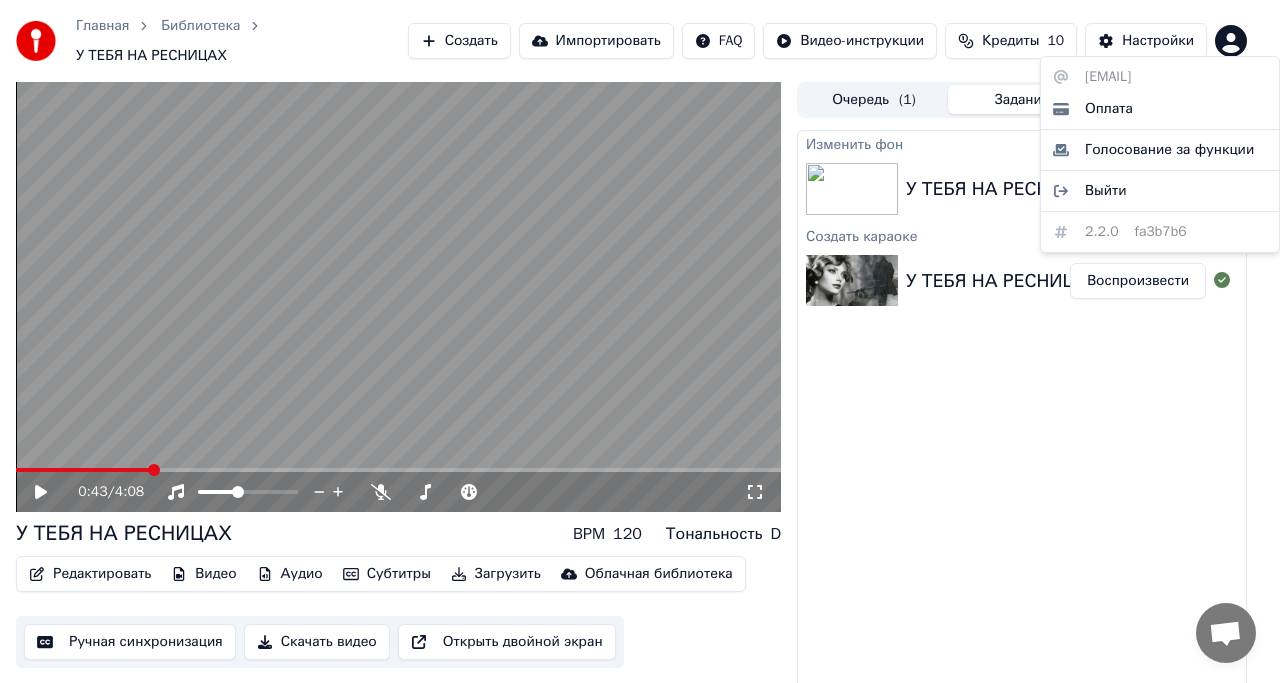 click on "Главная Библиотека У ТЕБЯ НА РЕСНИЦАХ Создать Импортировать FAQ Видео-инструкции Кредиты 10 Настройки 0:43  /  4:08 У ТЕБЯ НА РЕСНИЦАХ BPM 120 Тональность D Редактировать Видео Аудио Субтитры Загрузить Облачная библиотека Ручная синхронизация Скачать видео Открыть двойной экран Очередь ( 1 ) Задания Библиотека Изменить фон У ТЕБЯ НА РЕСНИЦАХ Воспроизвести Создать караоке У ТЕБЯ НА РЕСНИЦАХ Воспроизвести
kaseopeya67@gmail.com Оплата Голосование за функции Выйти 2.2.0 fa3b7b6" at bounding box center [640, 341] 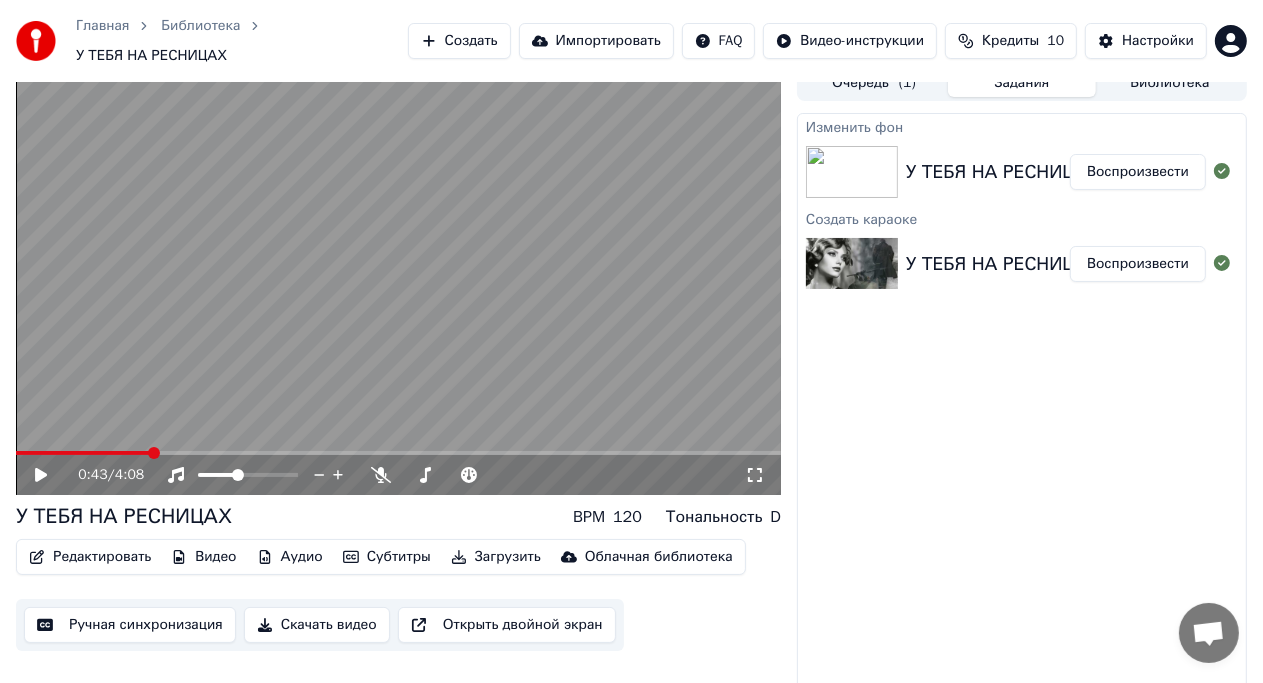 scroll, scrollTop: 0, scrollLeft: 0, axis: both 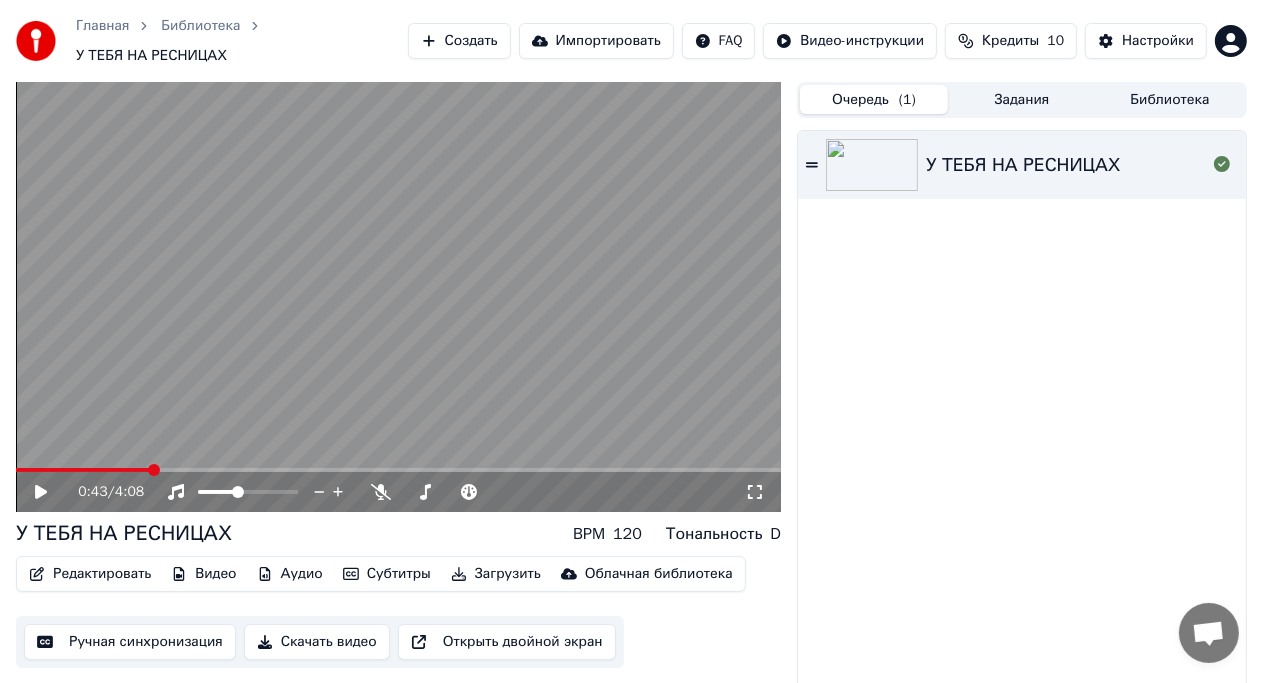 click on "Очередь ( 1 )" at bounding box center (874, 99) 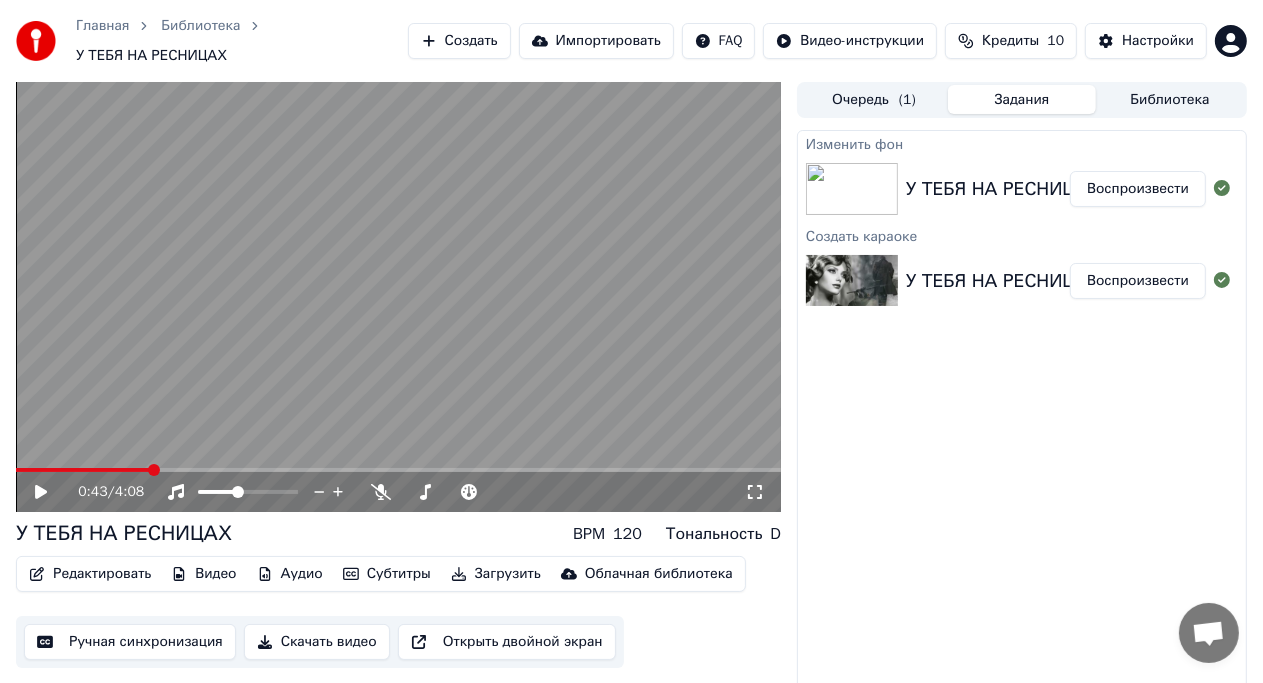 click on "Задания" at bounding box center [1022, 99] 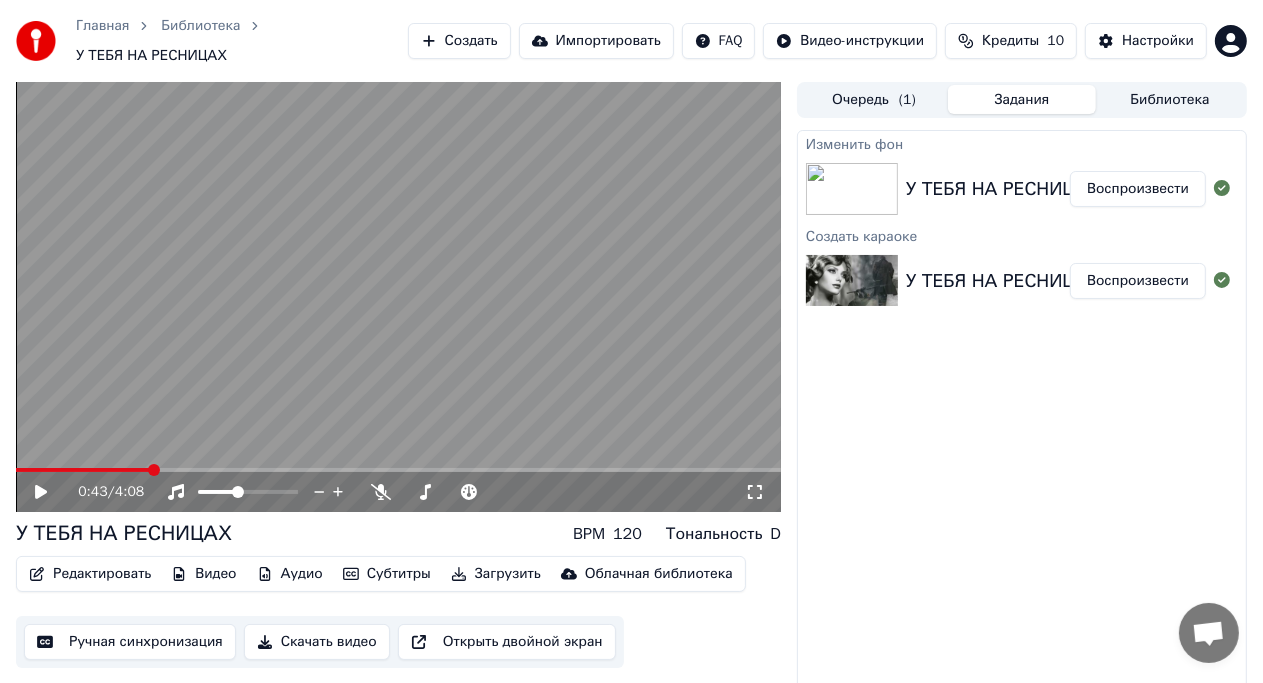 scroll, scrollTop: 17, scrollLeft: 0, axis: vertical 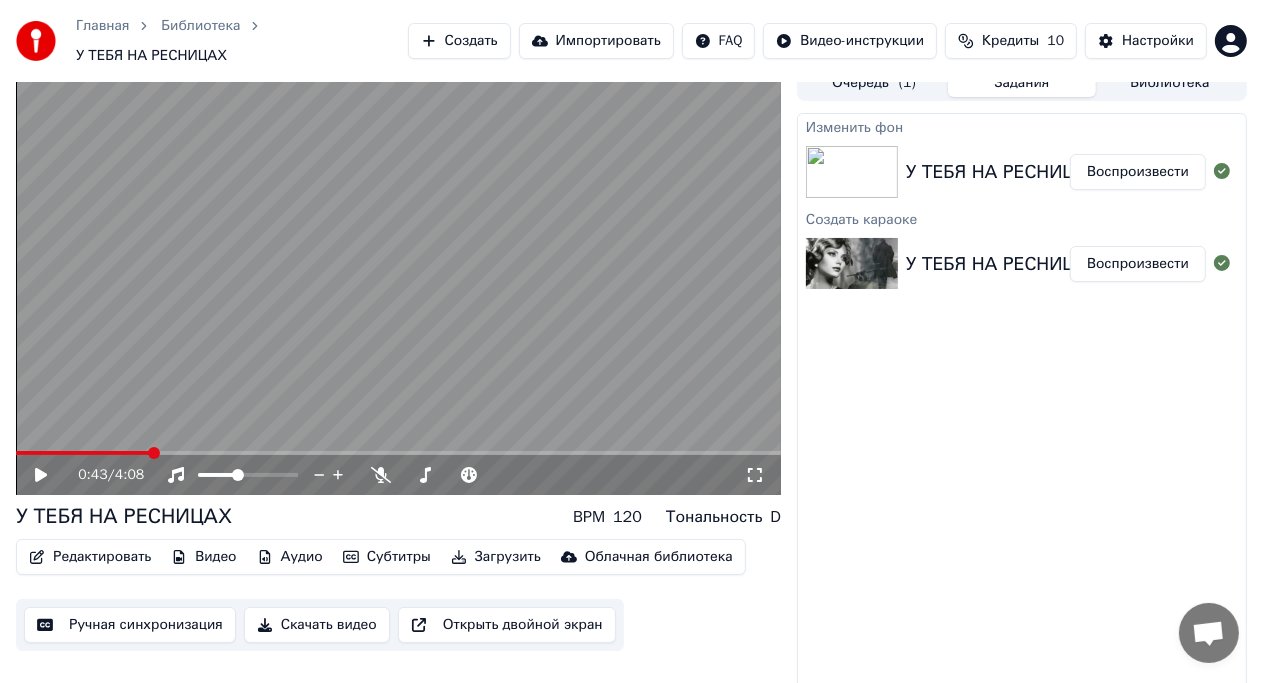 click on "Главная" at bounding box center [102, 26] 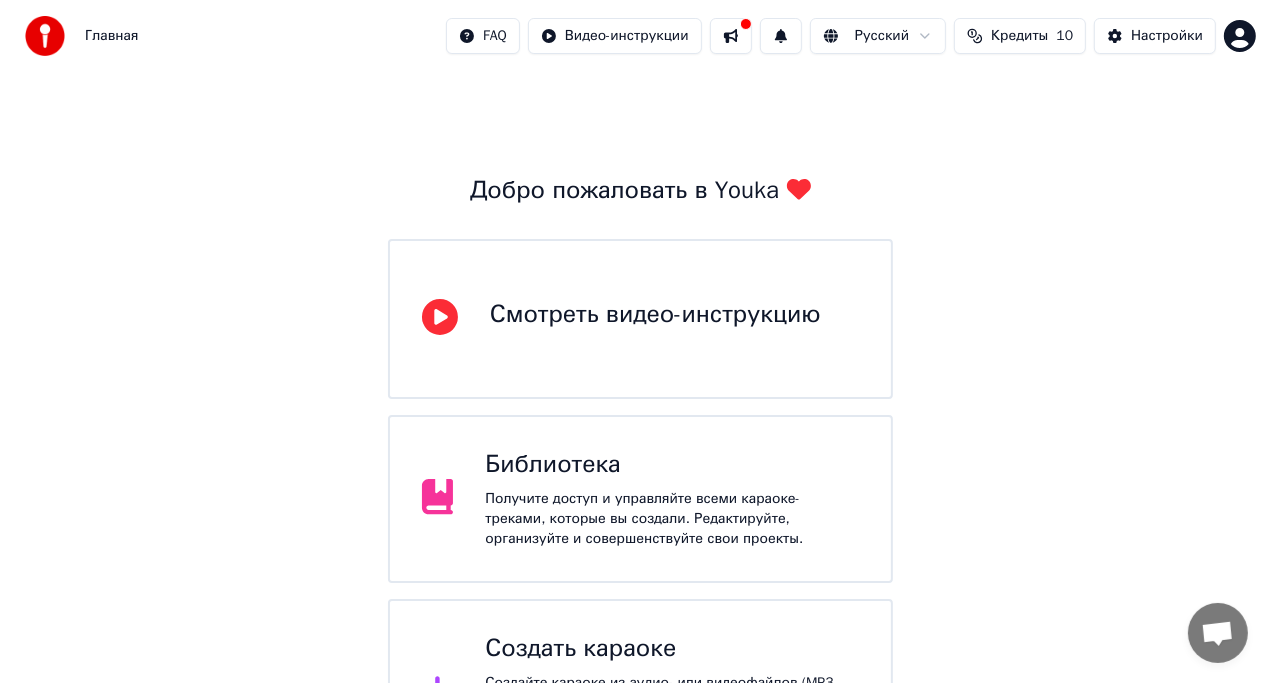 scroll, scrollTop: 99, scrollLeft: 0, axis: vertical 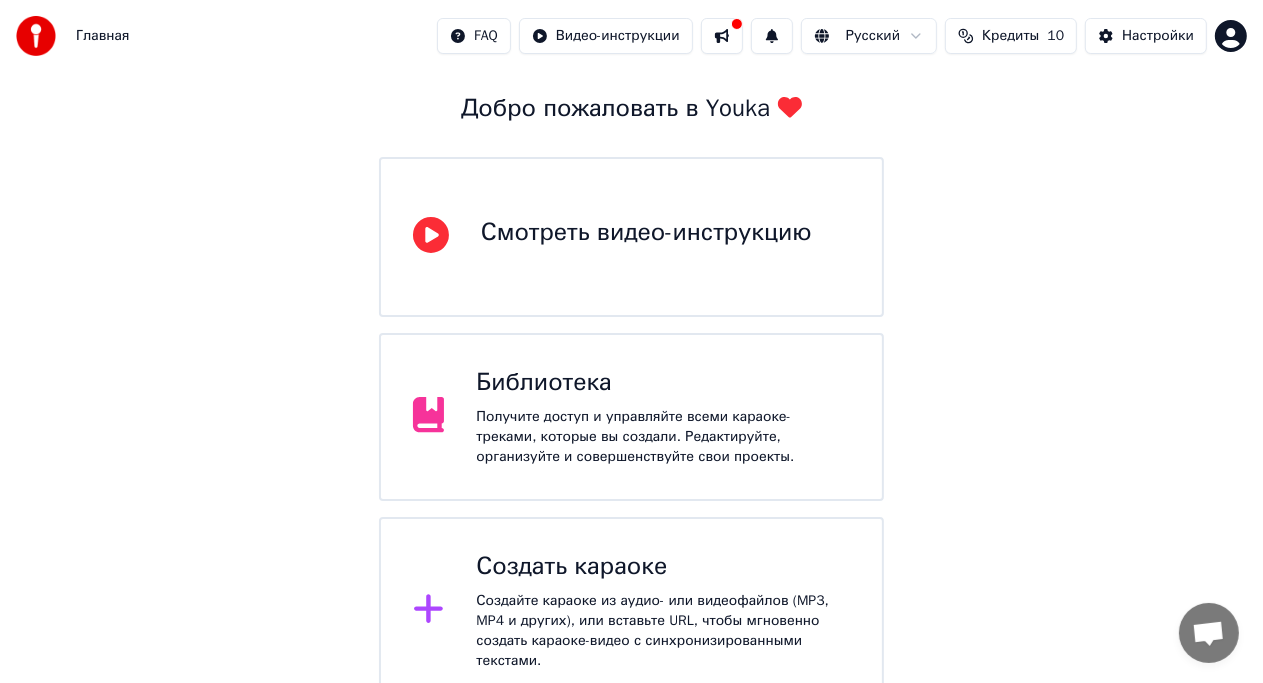 click on "Создайте караоке из аудио- или видеофайлов (MP3, MP4 и других), или вставьте URL, чтобы мгновенно создать караоке-видео с синхронизированными текстами." at bounding box center [663, 631] 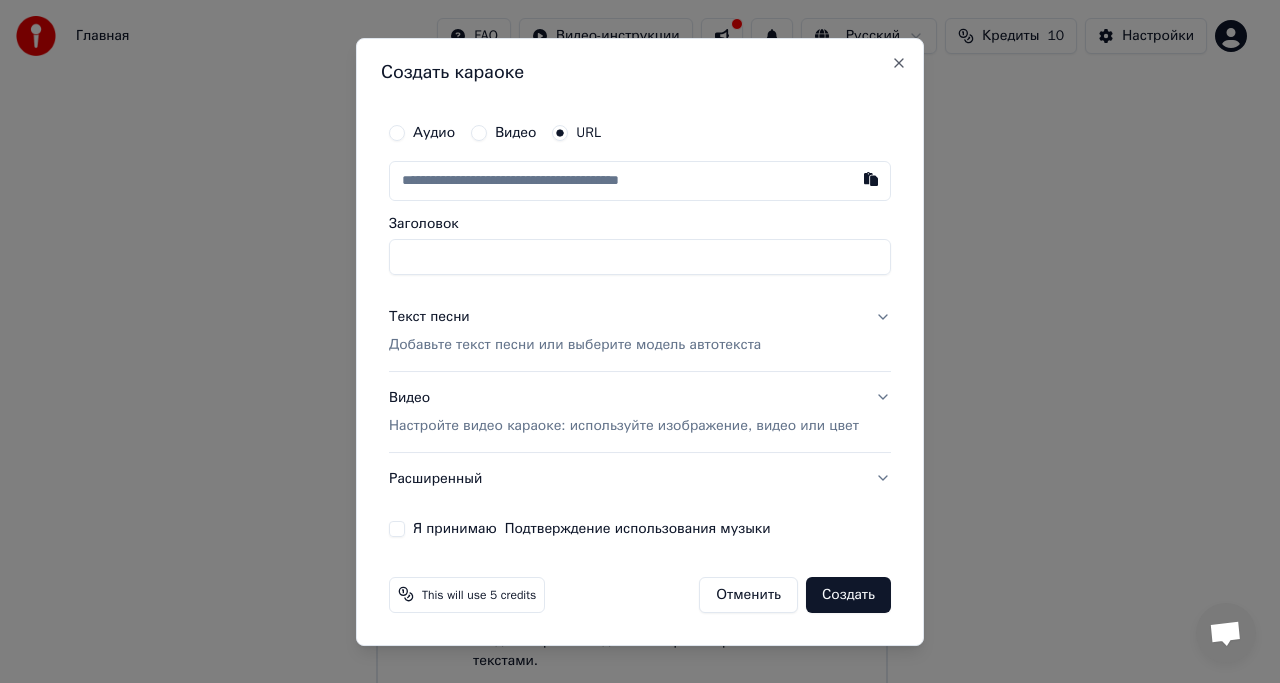 click on "Заголовок" at bounding box center [640, 257] 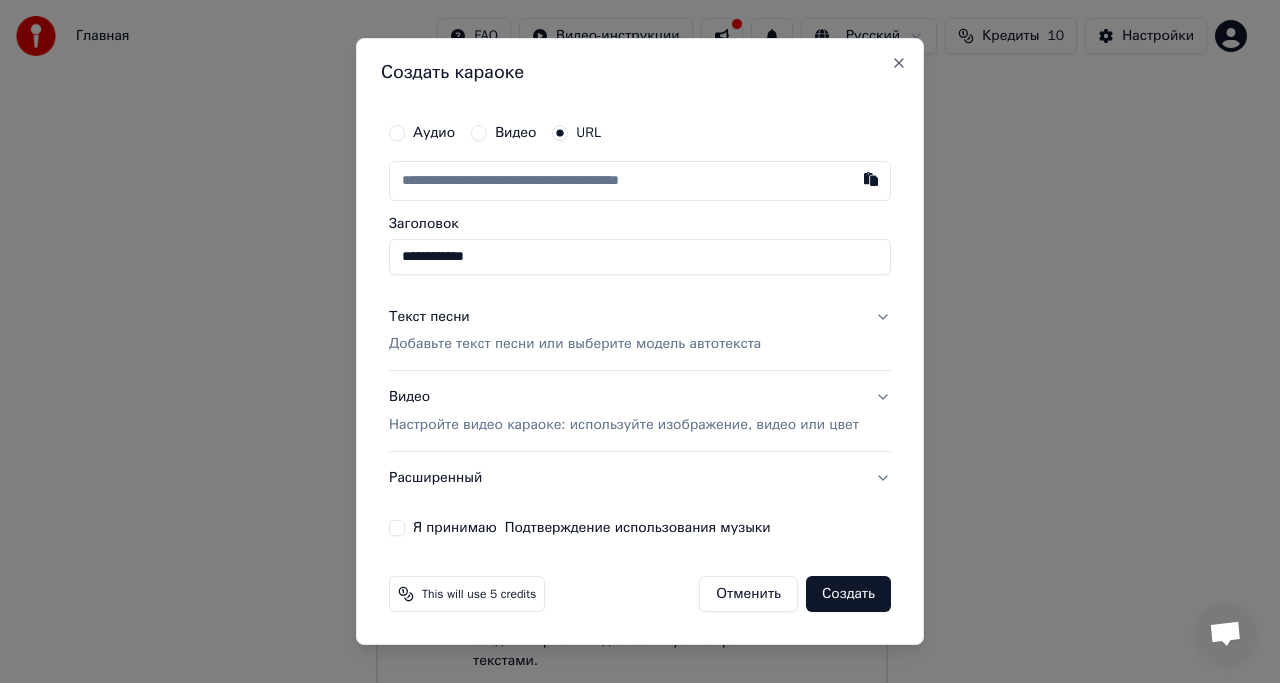type on "**********" 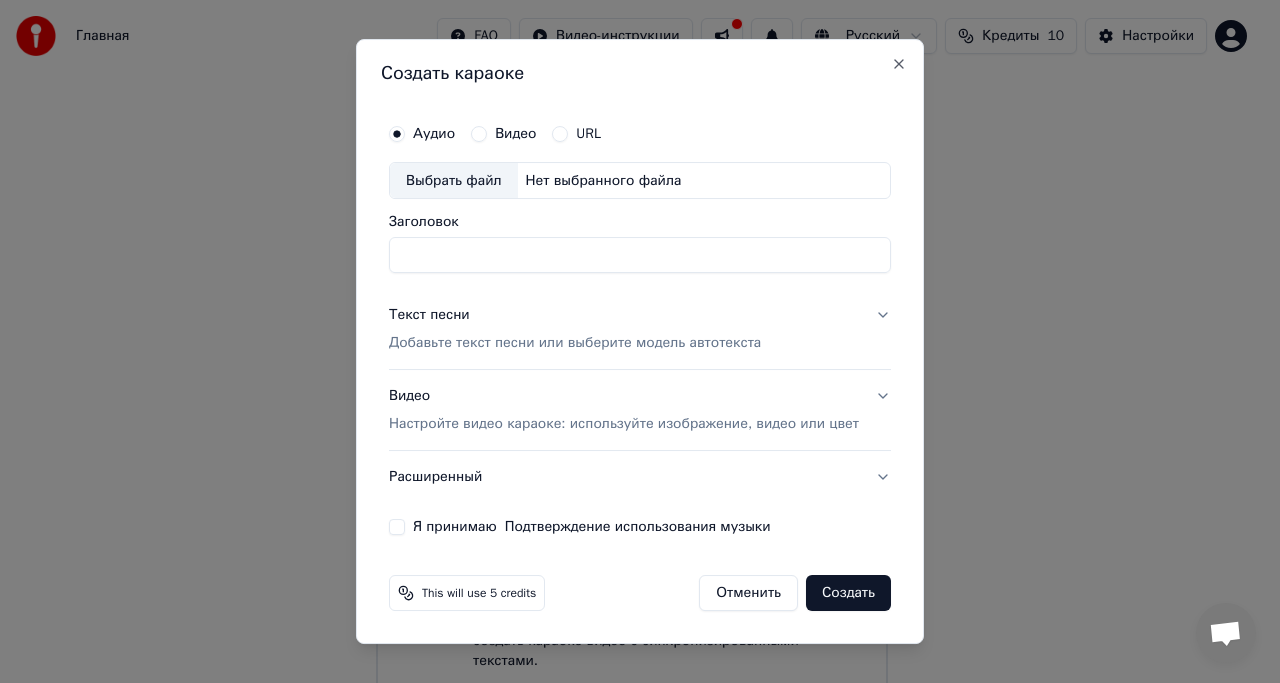 click on "Заголовок" at bounding box center (640, 256) 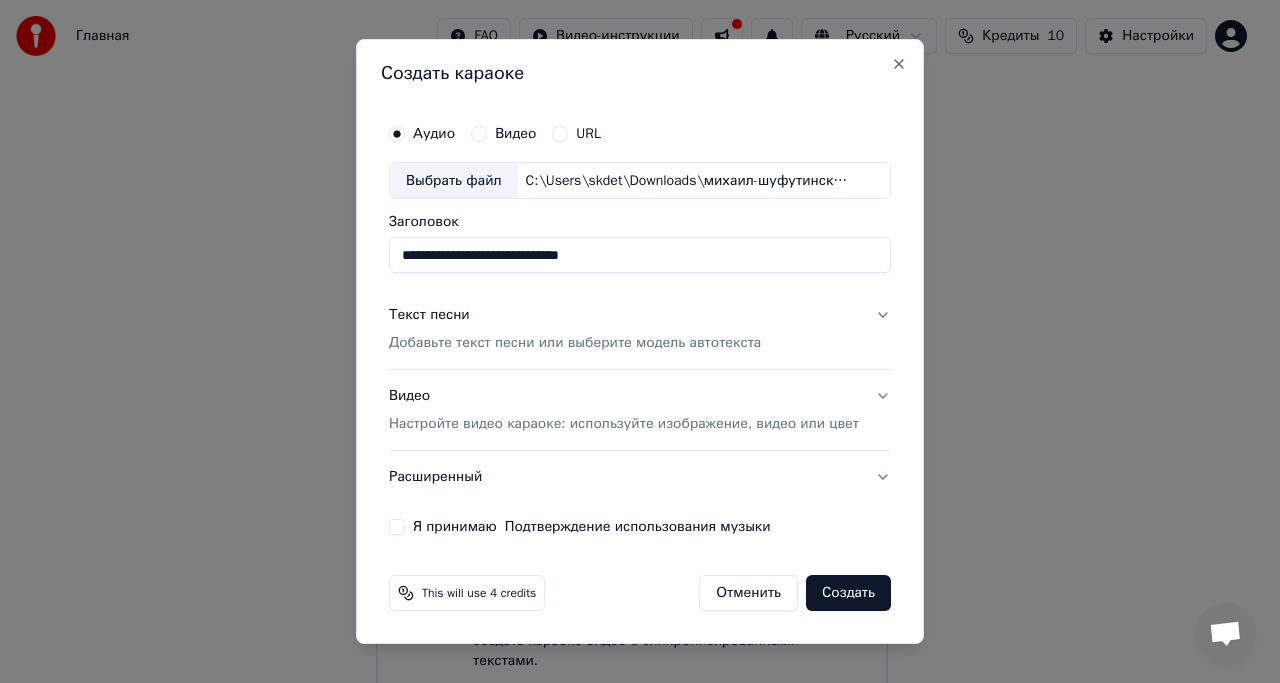 click on "**********" at bounding box center (640, 256) 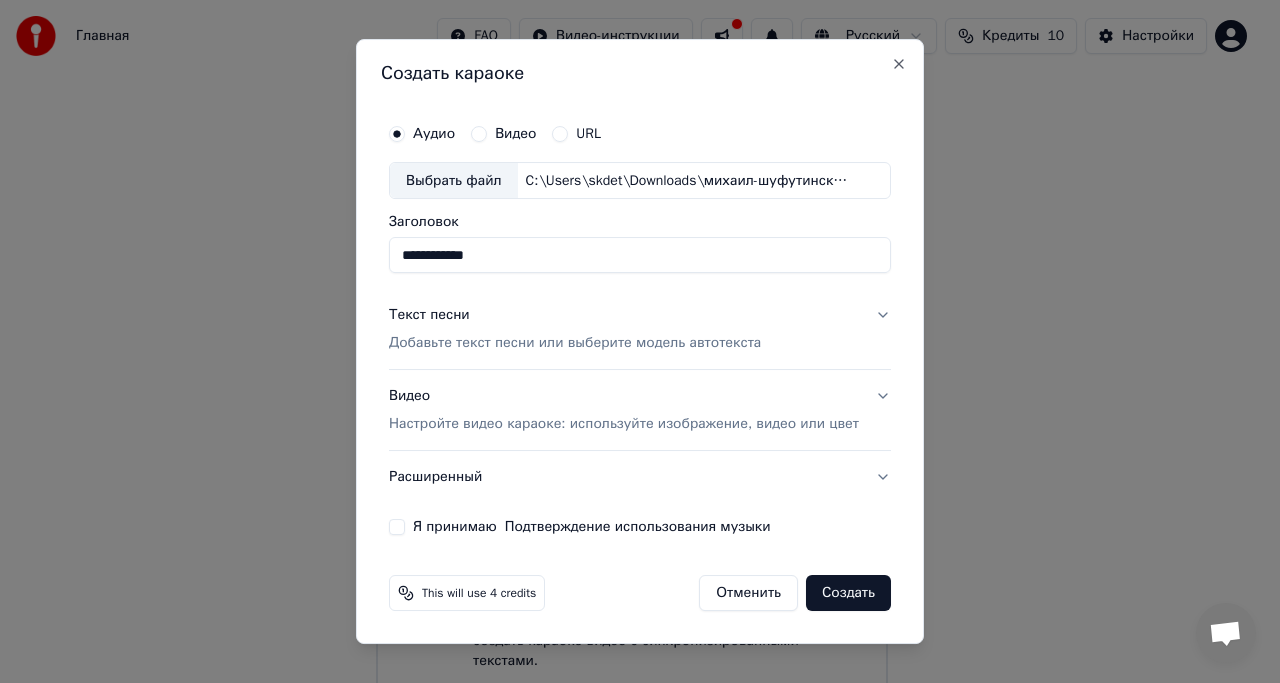 click on "**********" at bounding box center [640, 256] 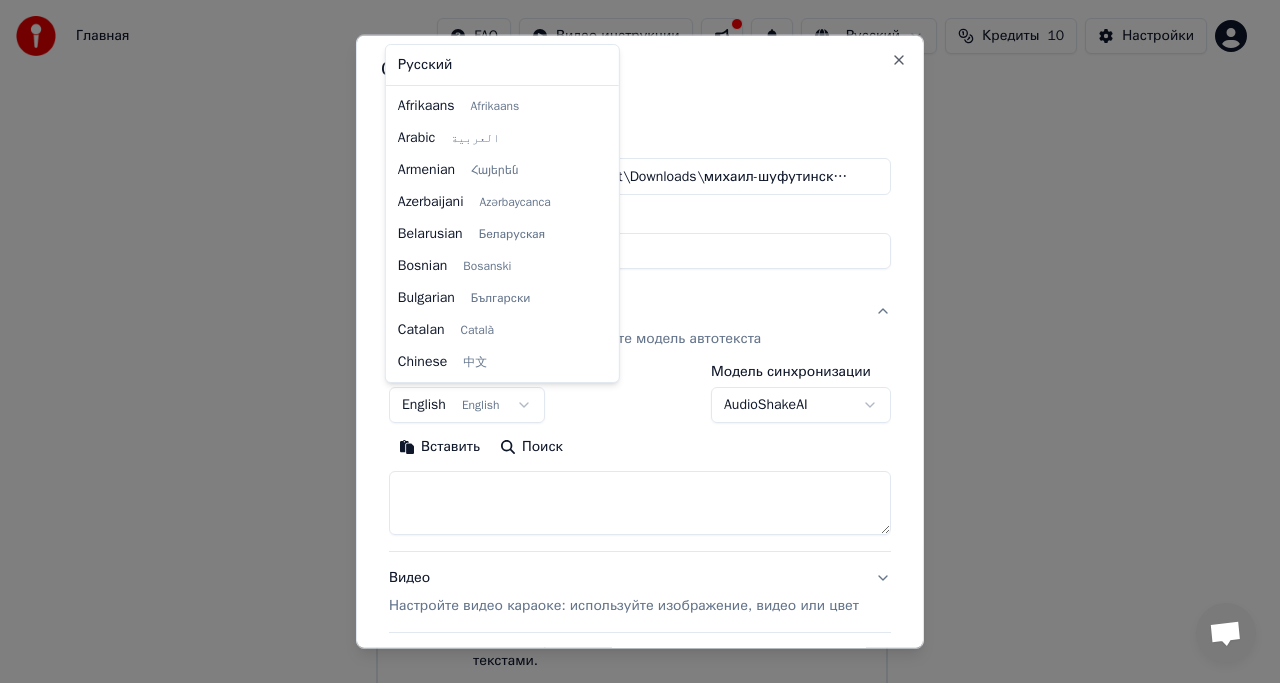 click on "**********" at bounding box center [631, 303] 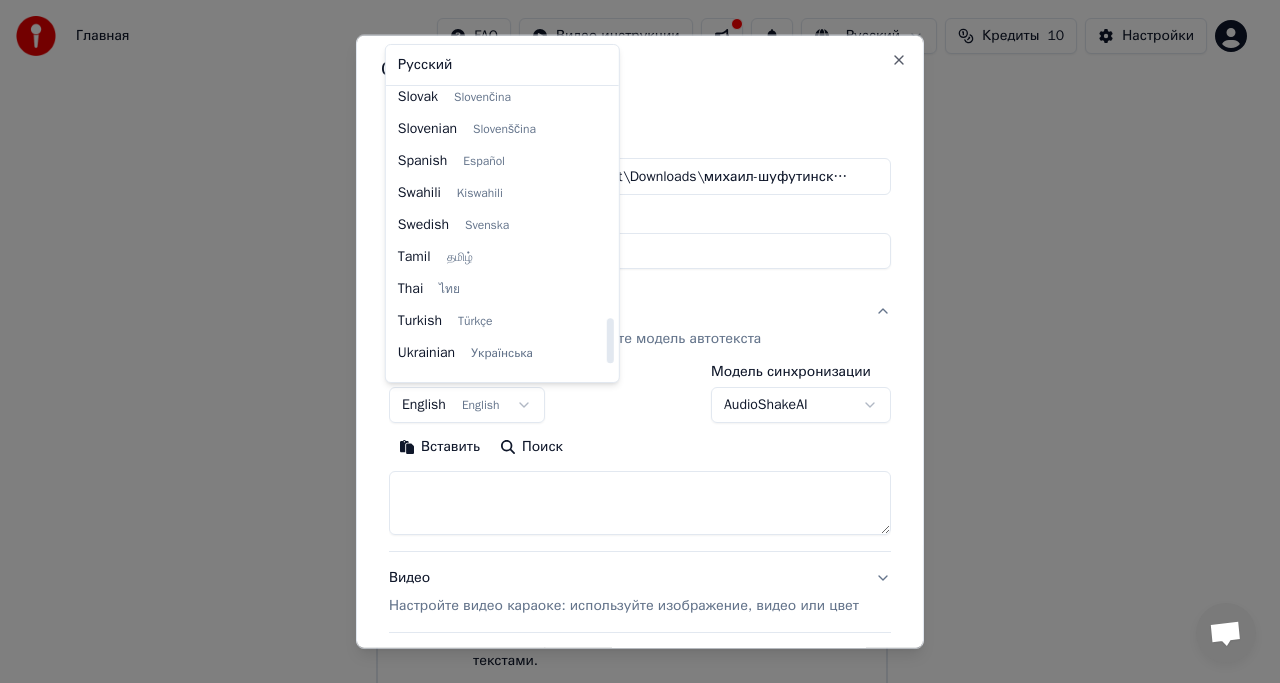 scroll, scrollTop: 1460, scrollLeft: 0, axis: vertical 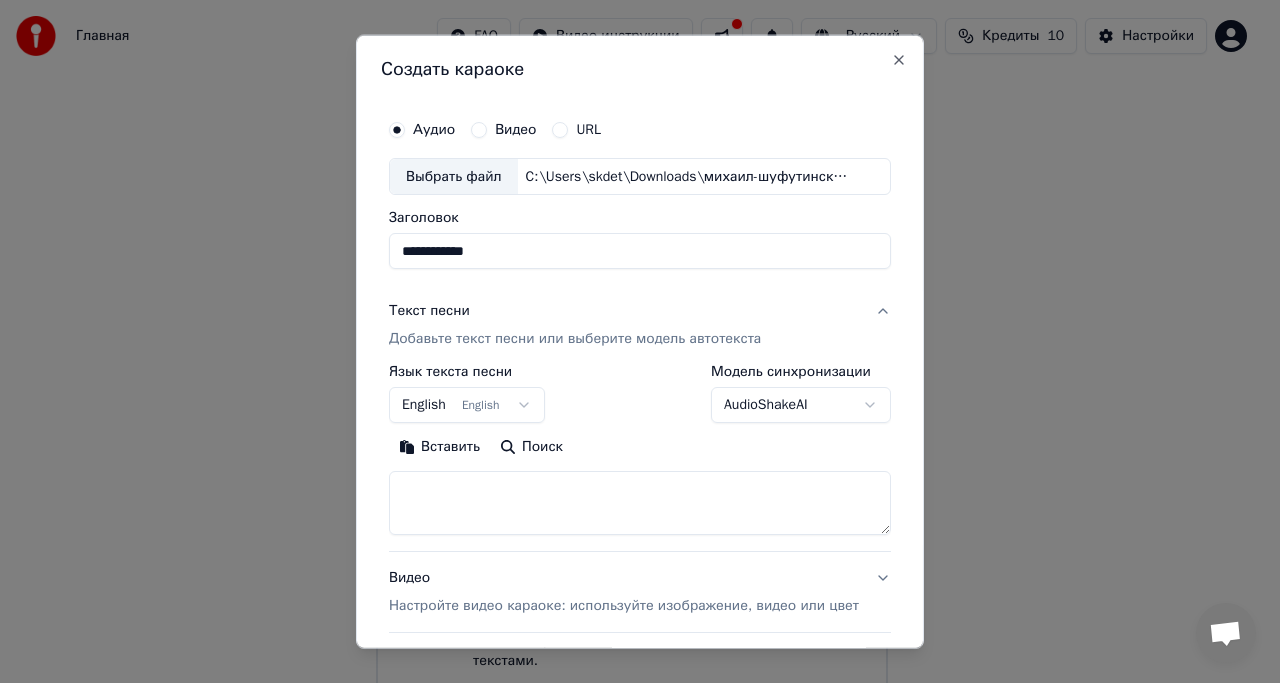 click on "**********" at bounding box center [631, 303] 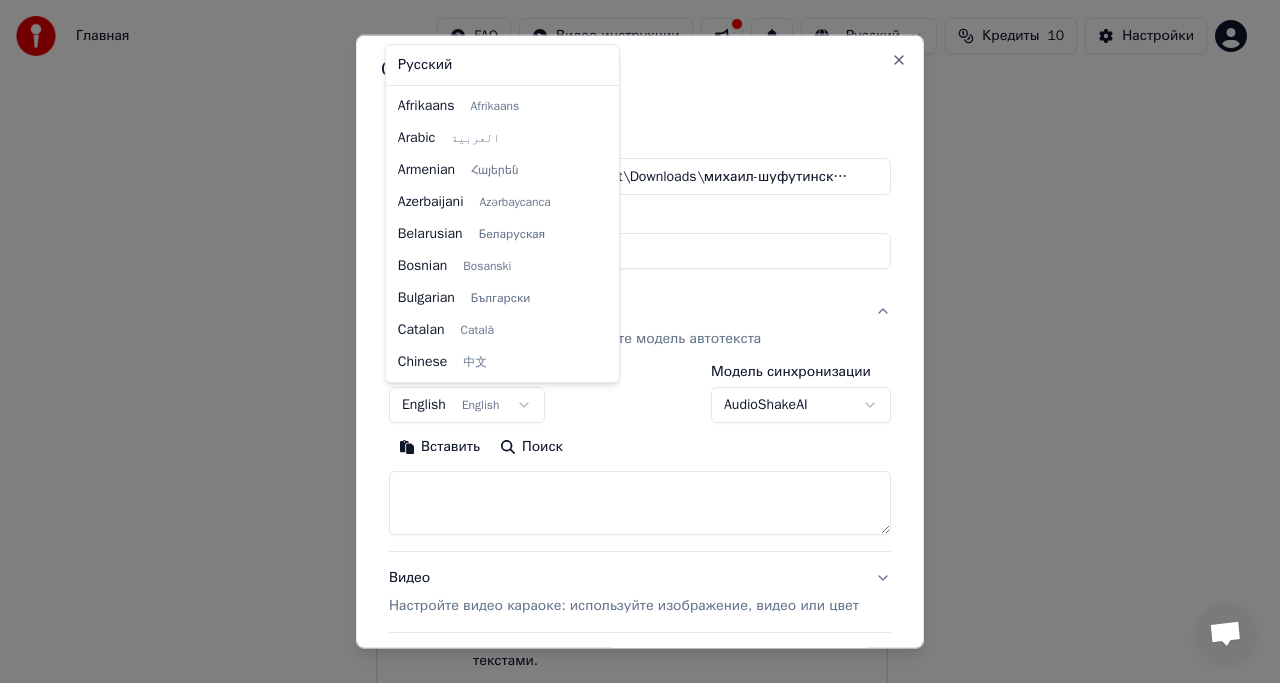 click on "**********" at bounding box center (631, 303) 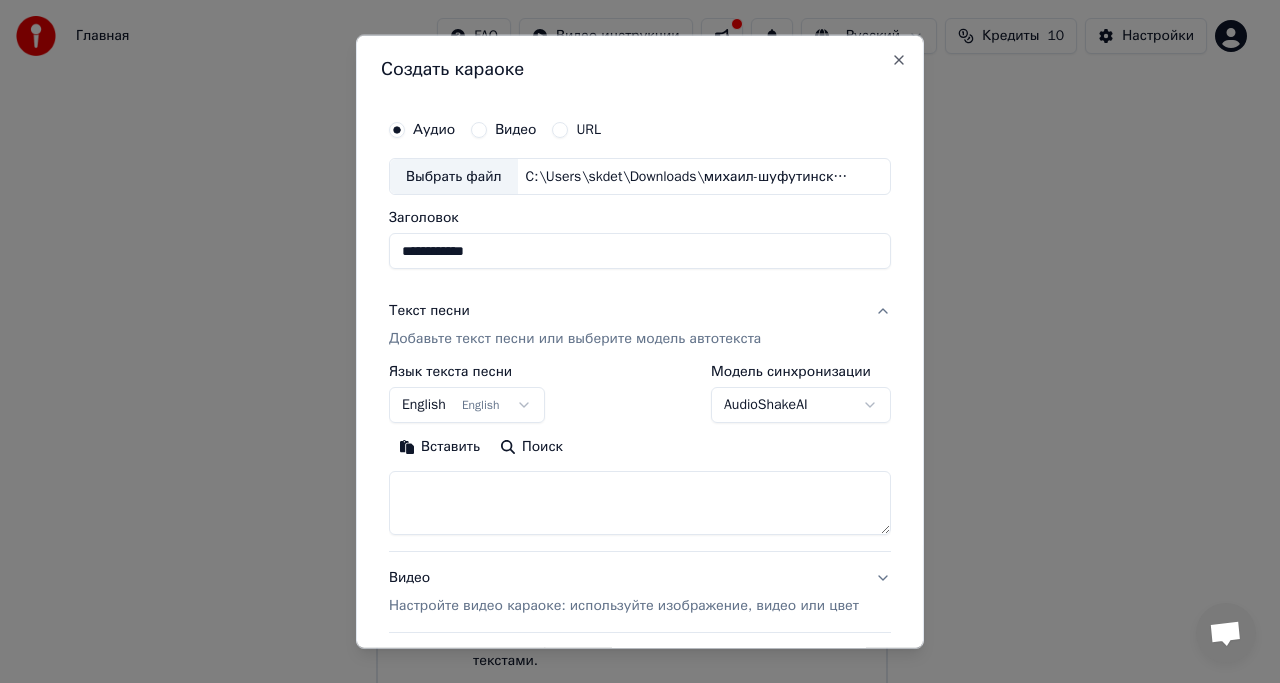 click on "**********" at bounding box center (631, 303) 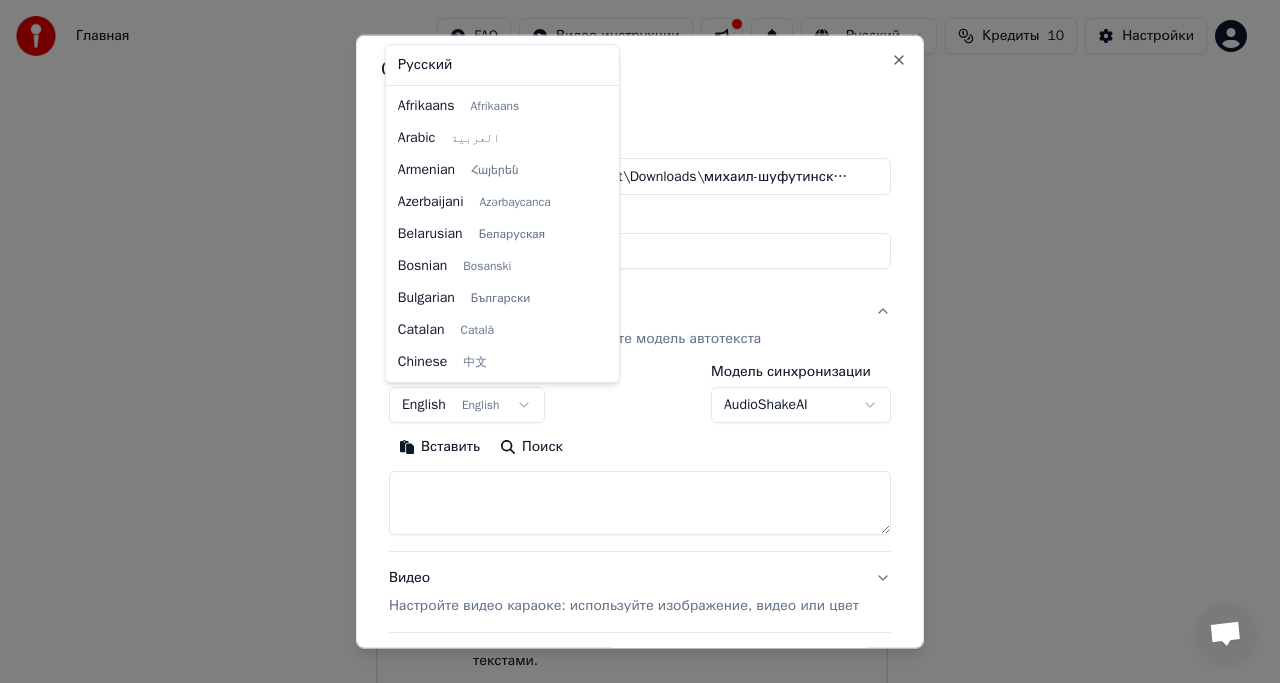 click on "**********" at bounding box center [631, 303] 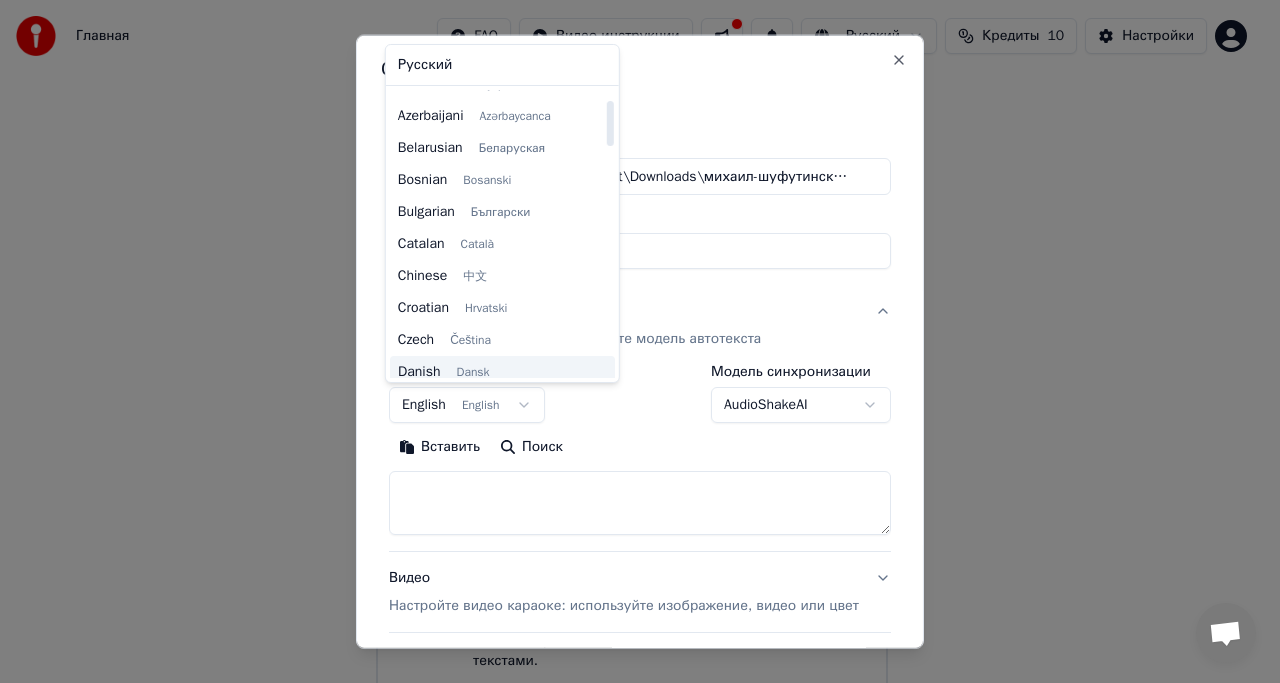 scroll, scrollTop: 0, scrollLeft: 0, axis: both 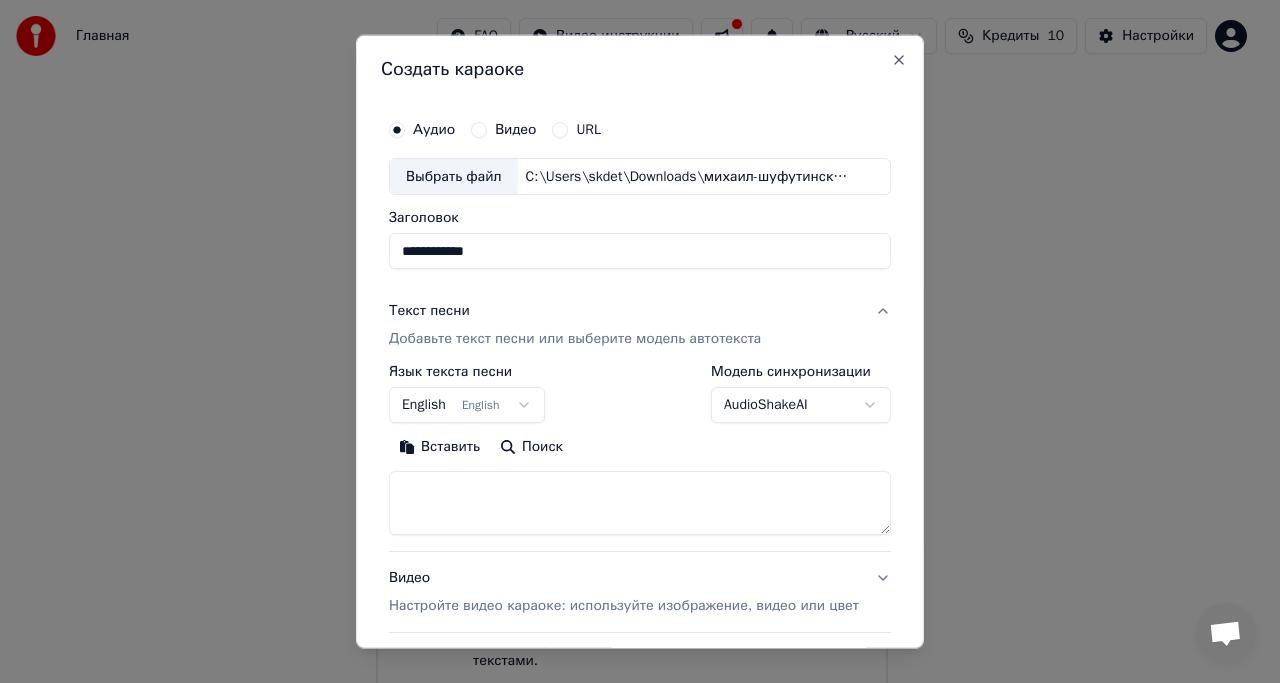 click on "**********" at bounding box center [631, 303] 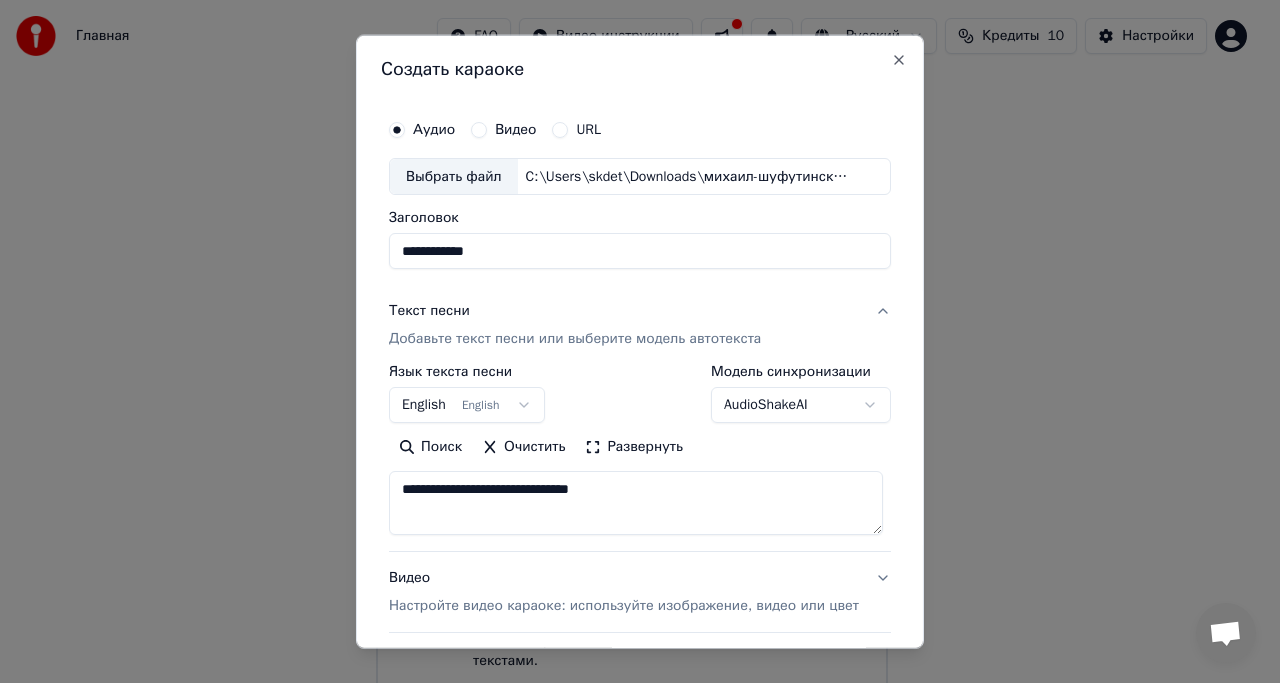 drag, startPoint x: 669, startPoint y: 488, endPoint x: 375, endPoint y: 497, distance: 294.13773 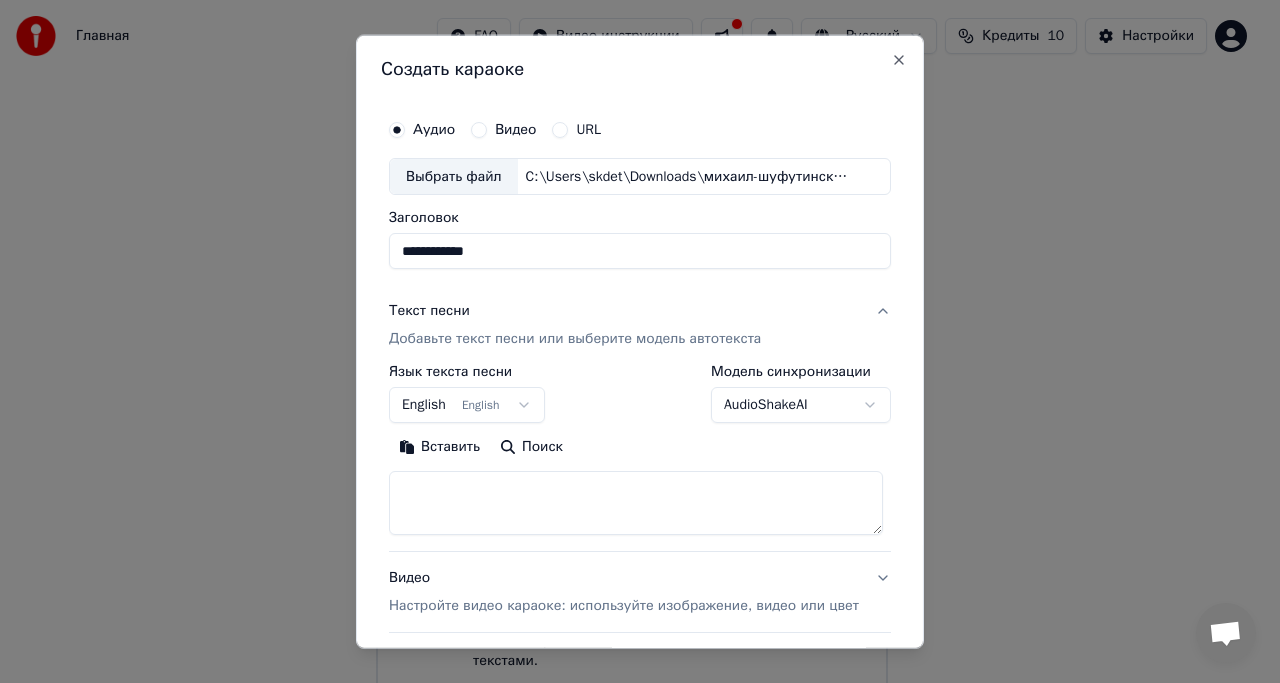 click at bounding box center [636, 503] 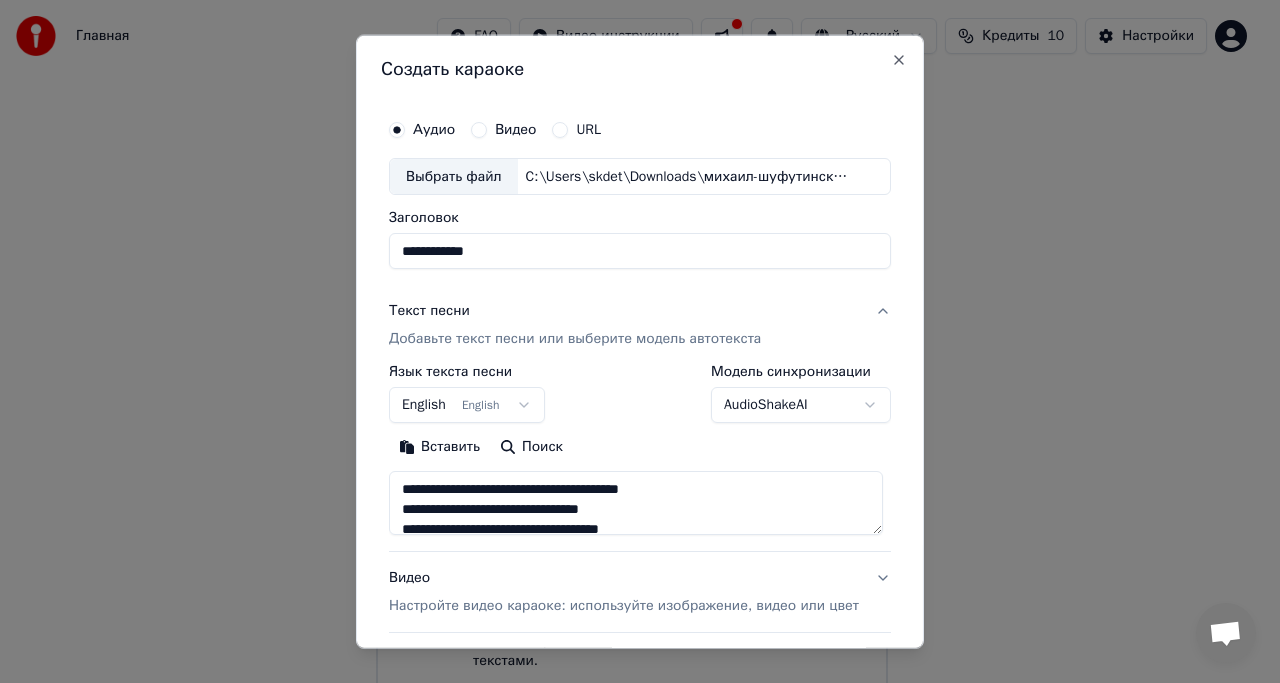 scroll, scrollTop: 324, scrollLeft: 0, axis: vertical 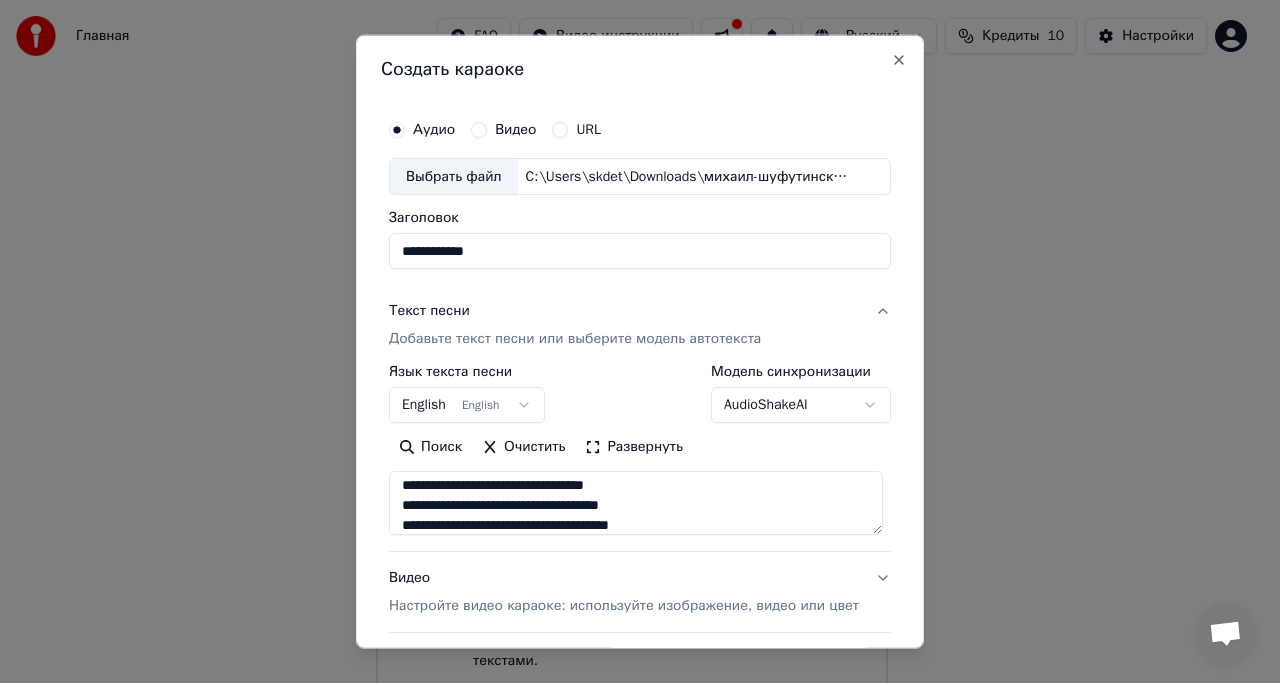 click on "**********" at bounding box center [636, 503] 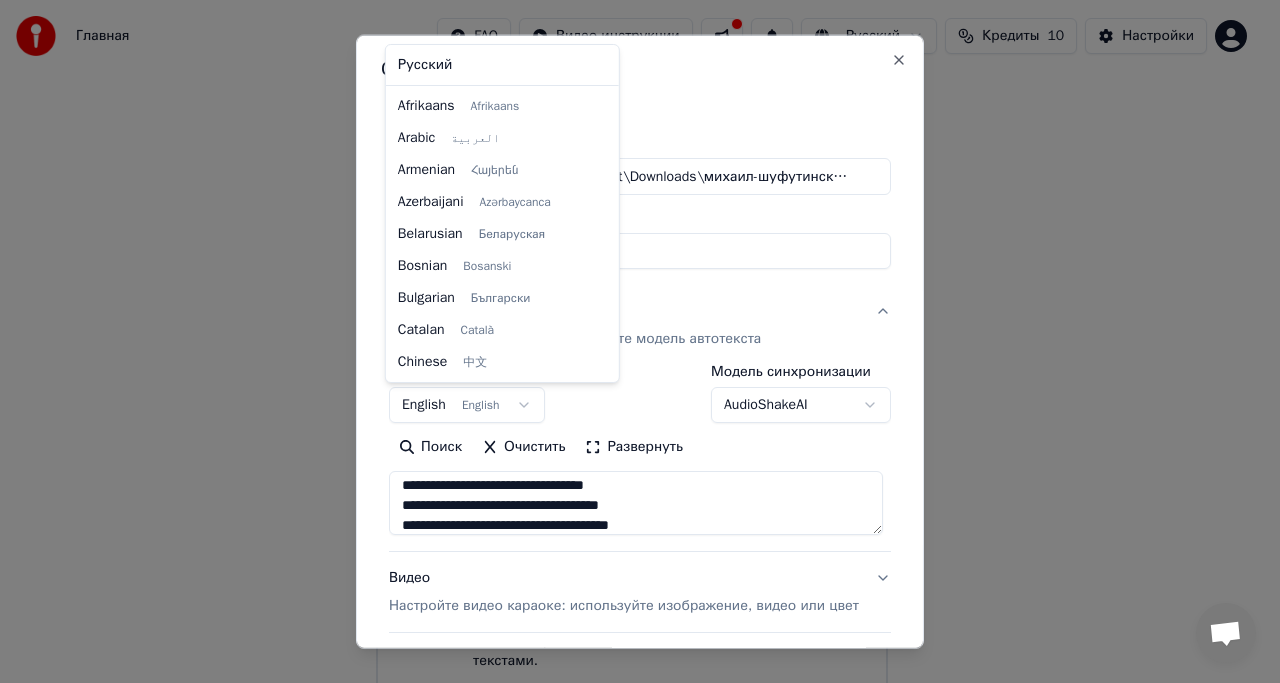 click on "**********" at bounding box center (631, 303) 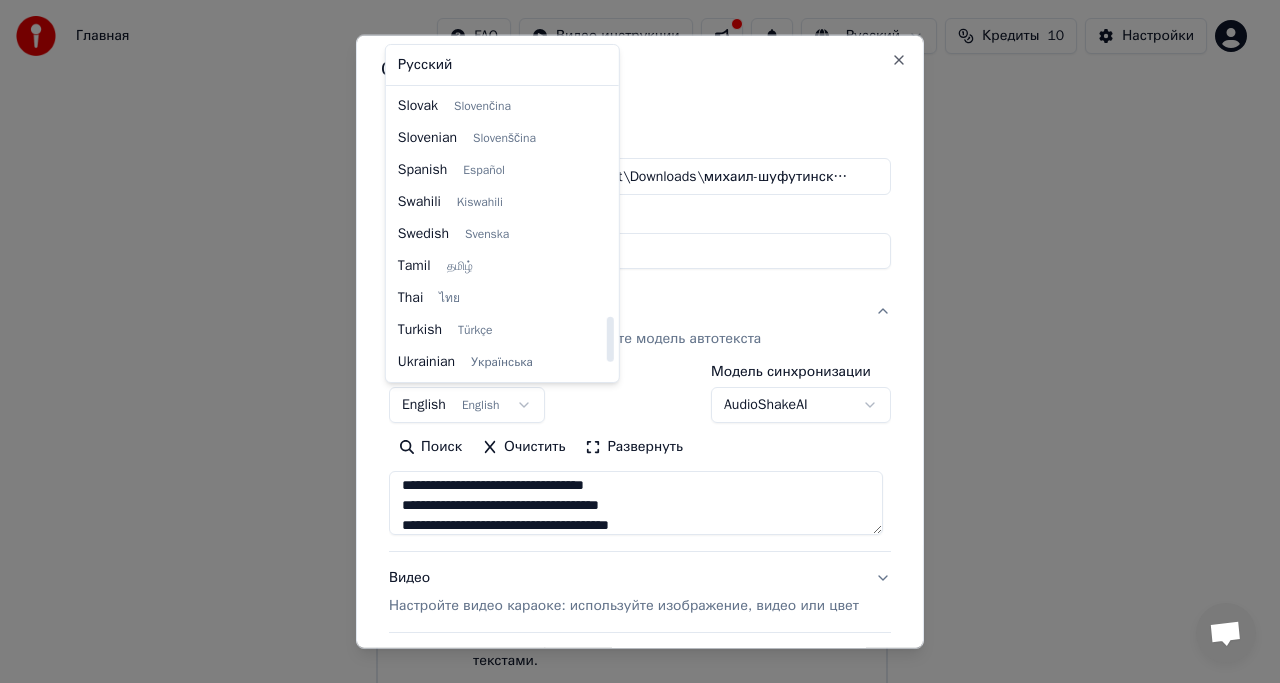 scroll, scrollTop: 1535, scrollLeft: 0, axis: vertical 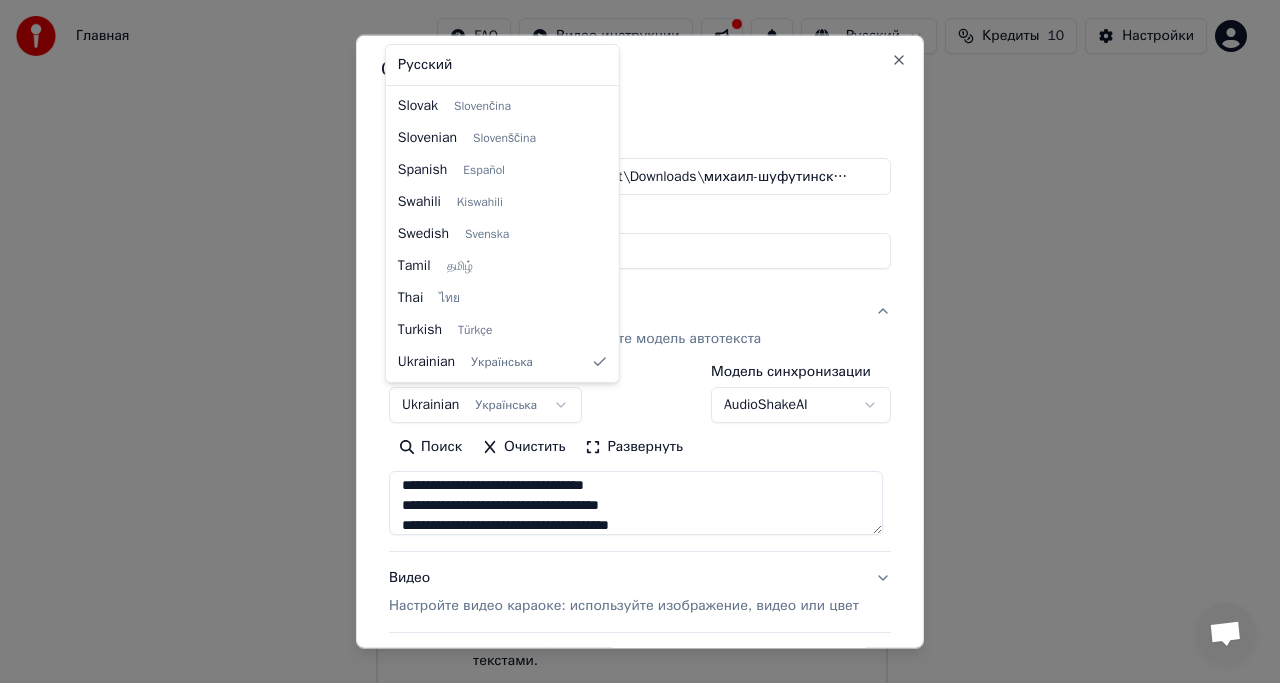 click on "**********" at bounding box center (631, 303) 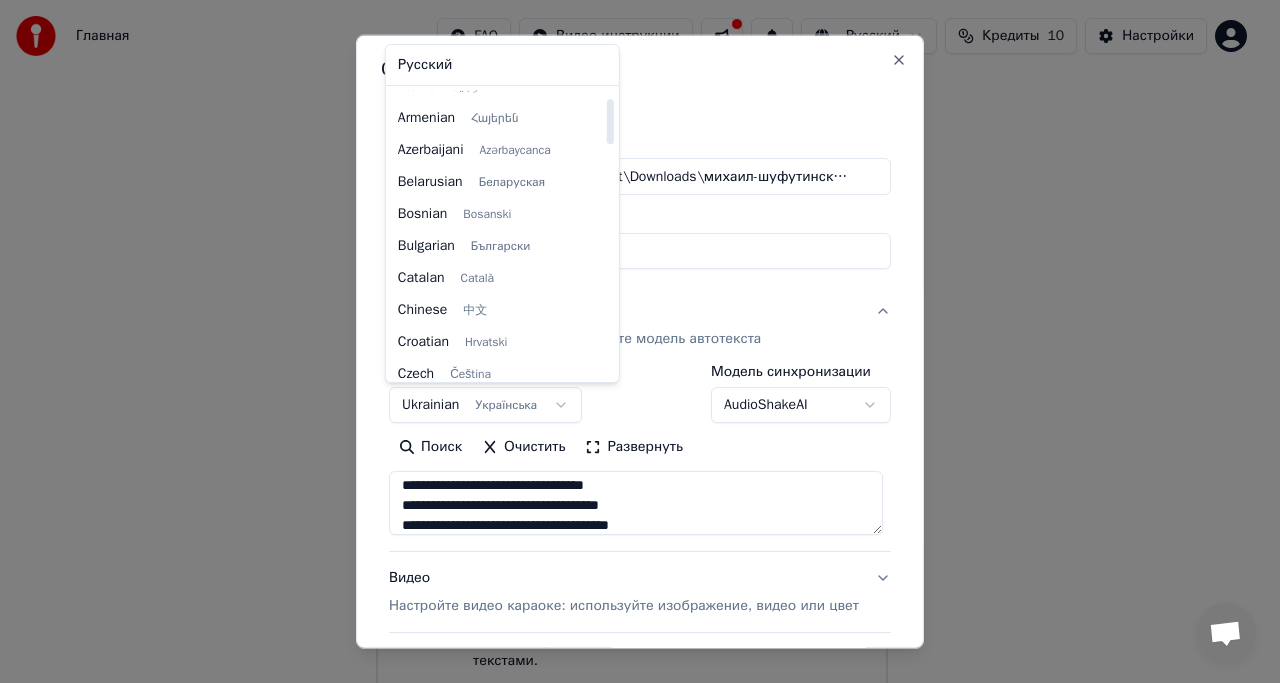 scroll, scrollTop: 0, scrollLeft: 0, axis: both 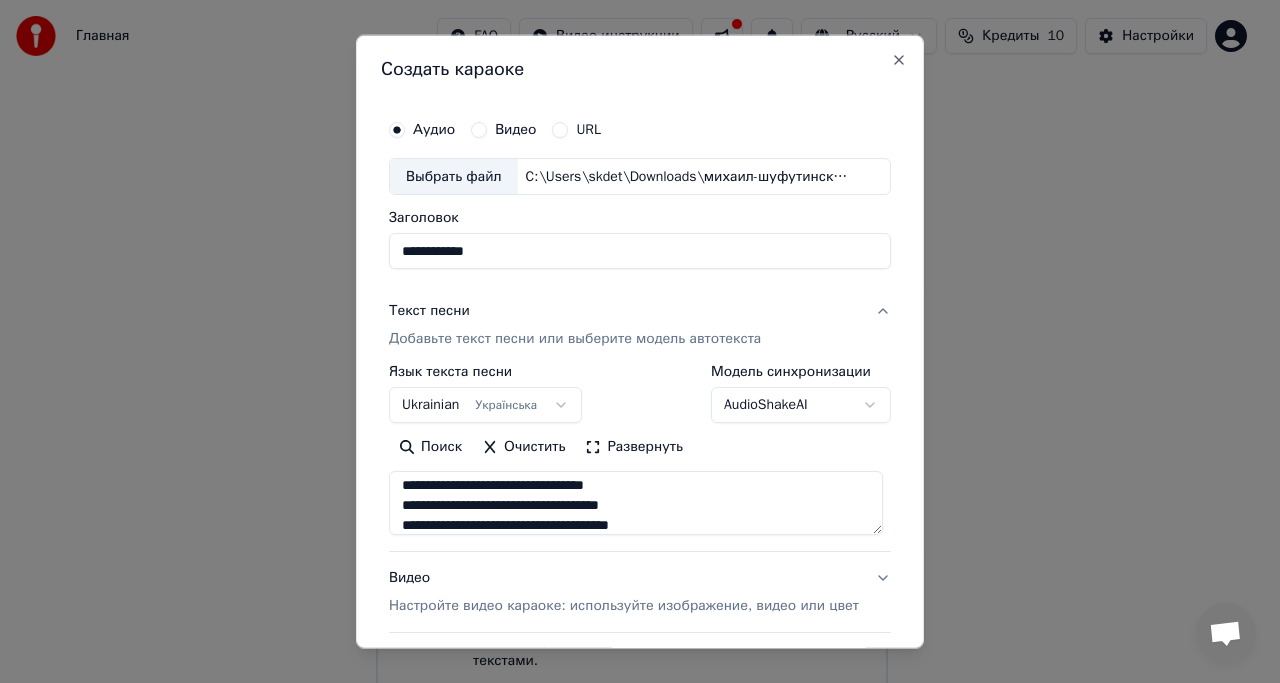 click on "**********" at bounding box center [631, 303] 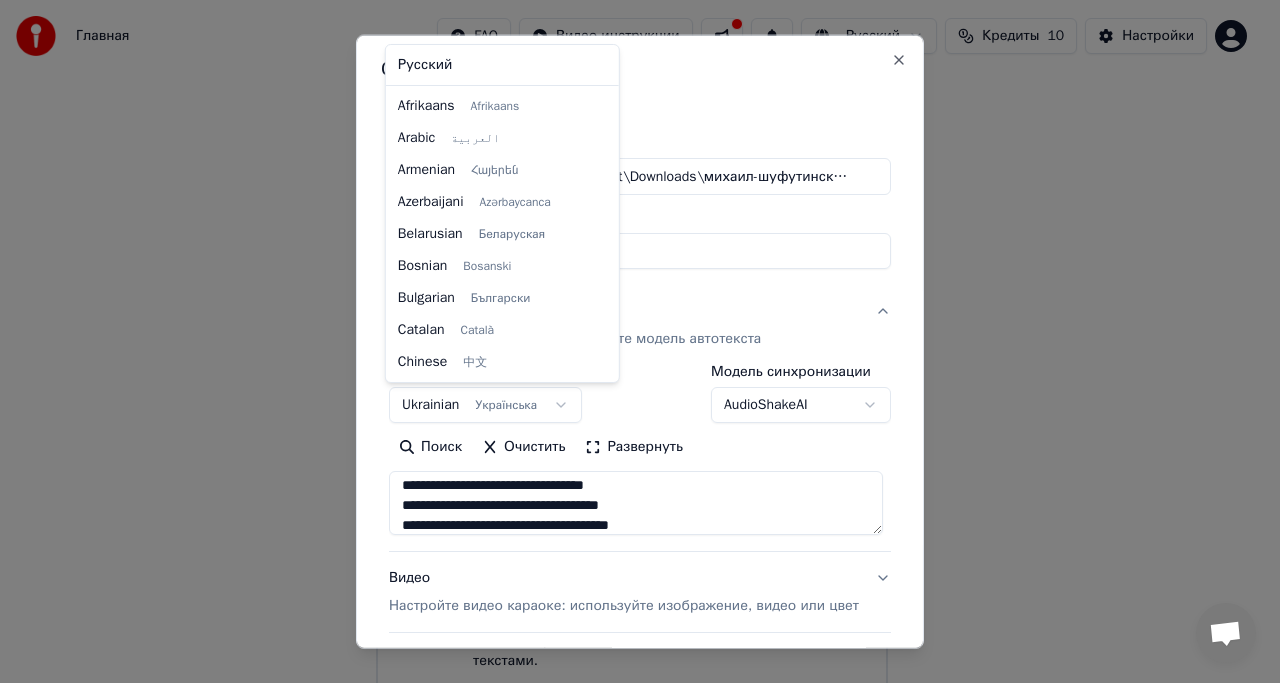 click on "**********" at bounding box center (631, 303) 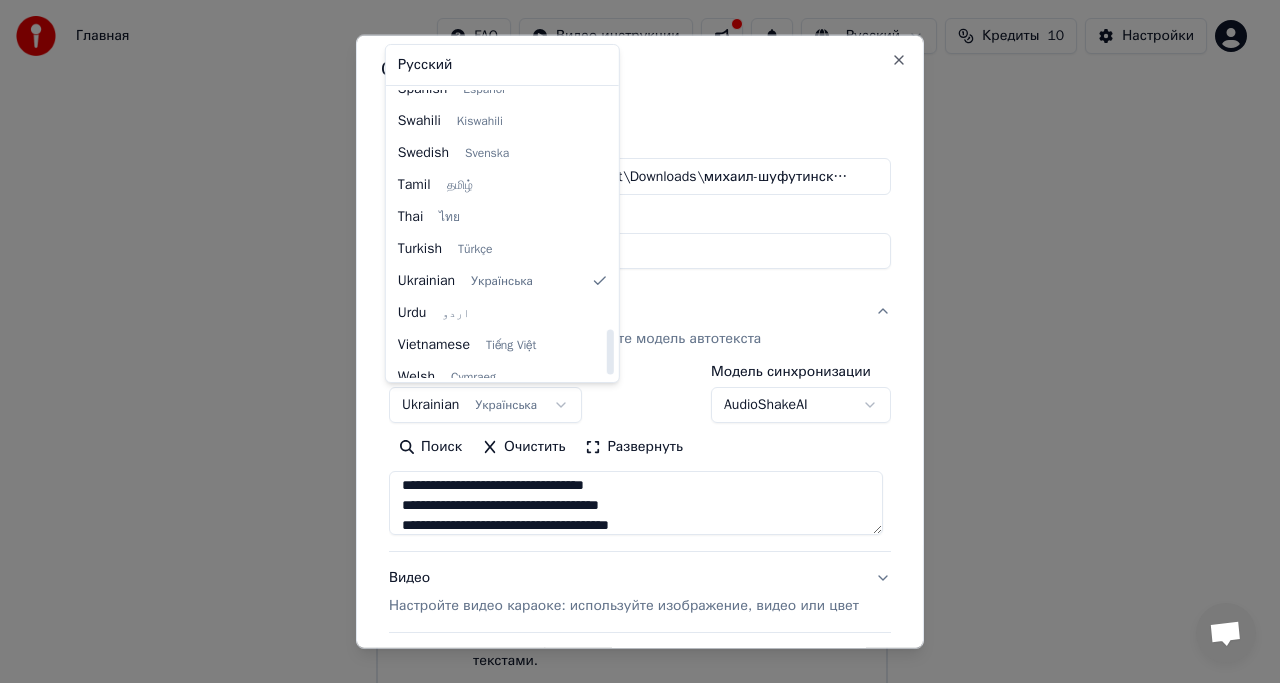 scroll, scrollTop: 1535, scrollLeft: 0, axis: vertical 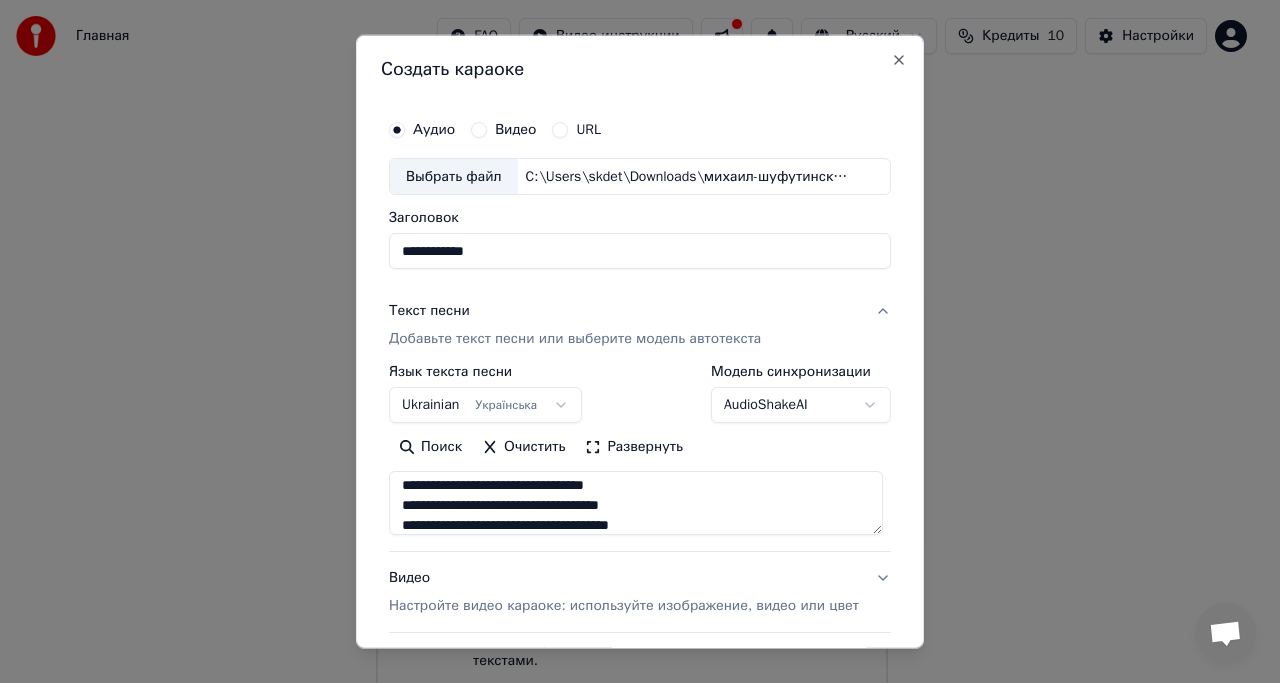 click on "**********" at bounding box center [631, 303] 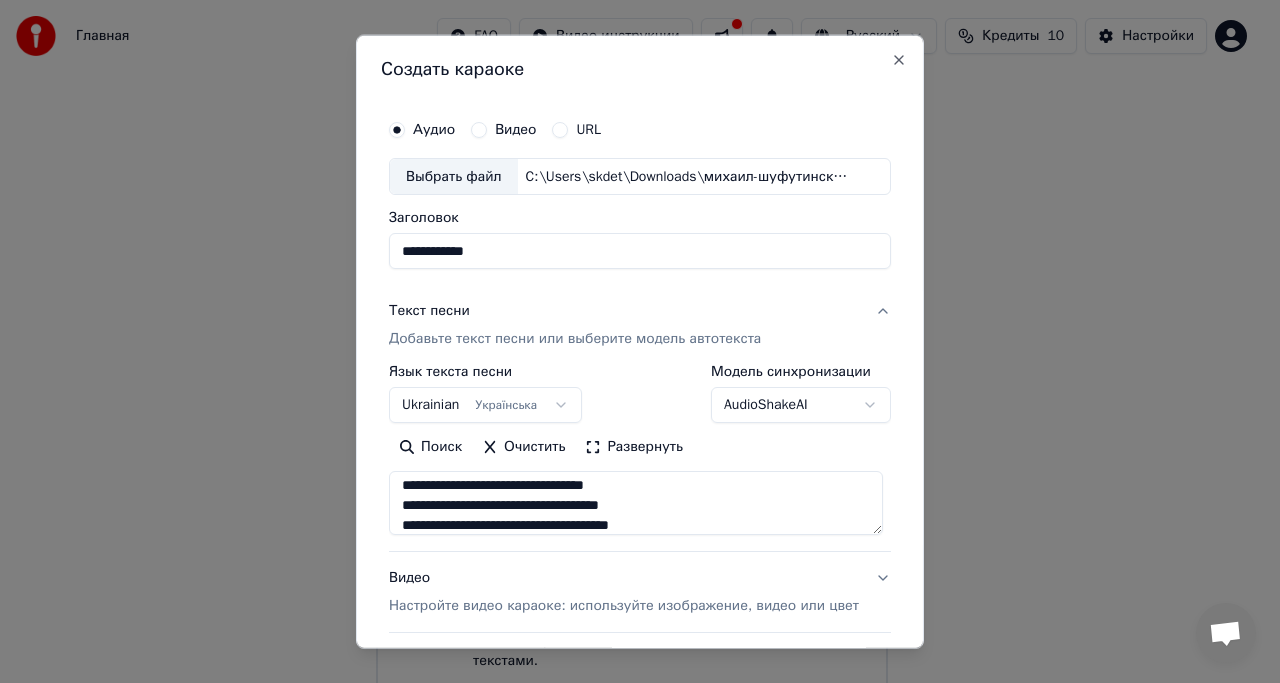 scroll, scrollTop: 175, scrollLeft: 0, axis: vertical 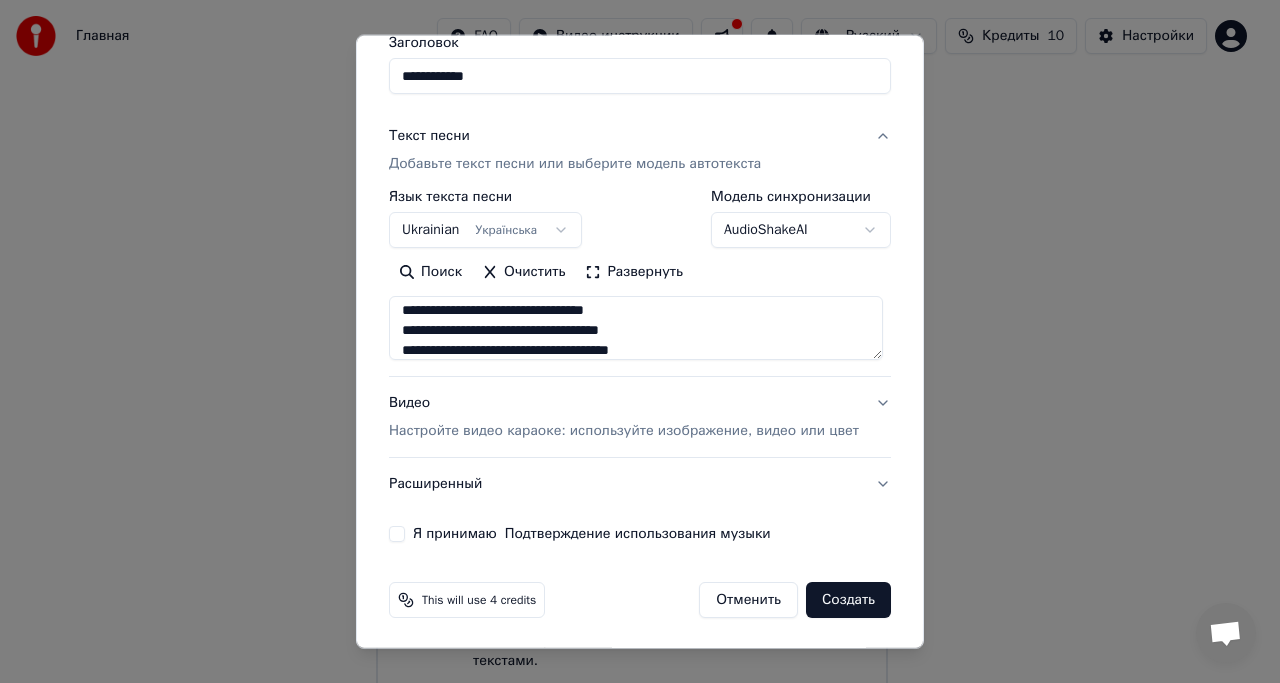 click on "Я принимаю   Подтверждение использования музыки" at bounding box center [397, 534] 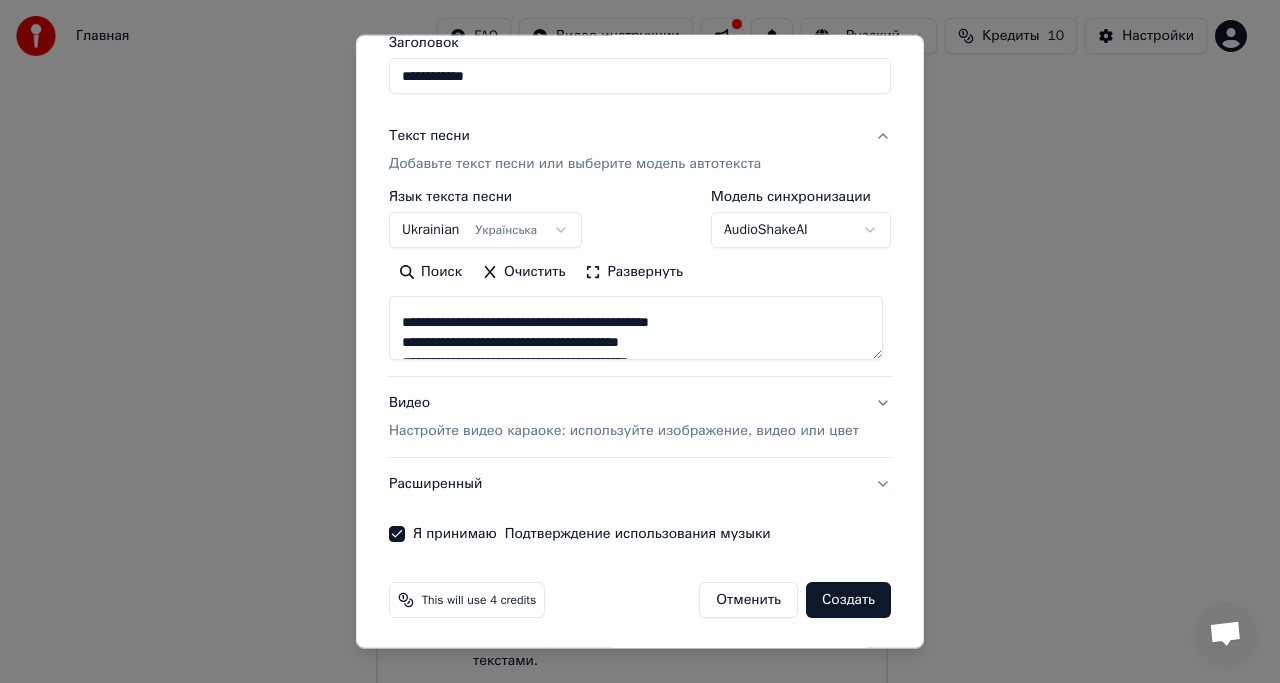 scroll, scrollTop: 91, scrollLeft: 0, axis: vertical 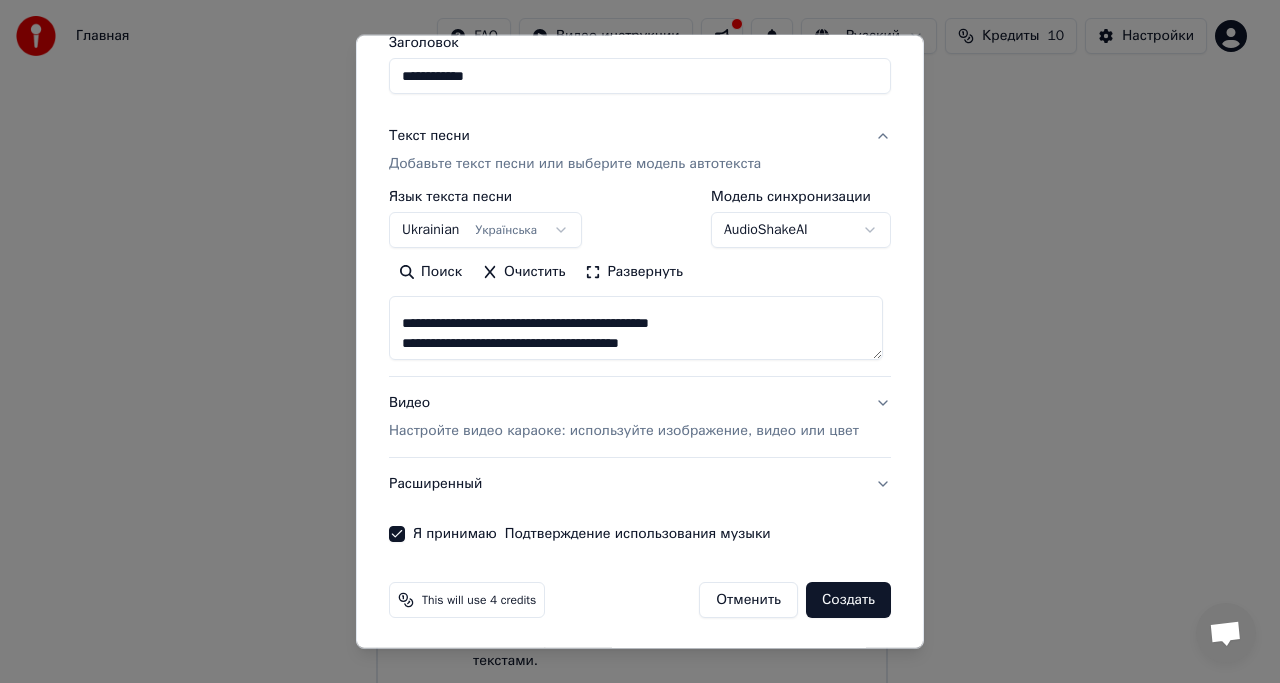 click on "Создать" at bounding box center (848, 600) 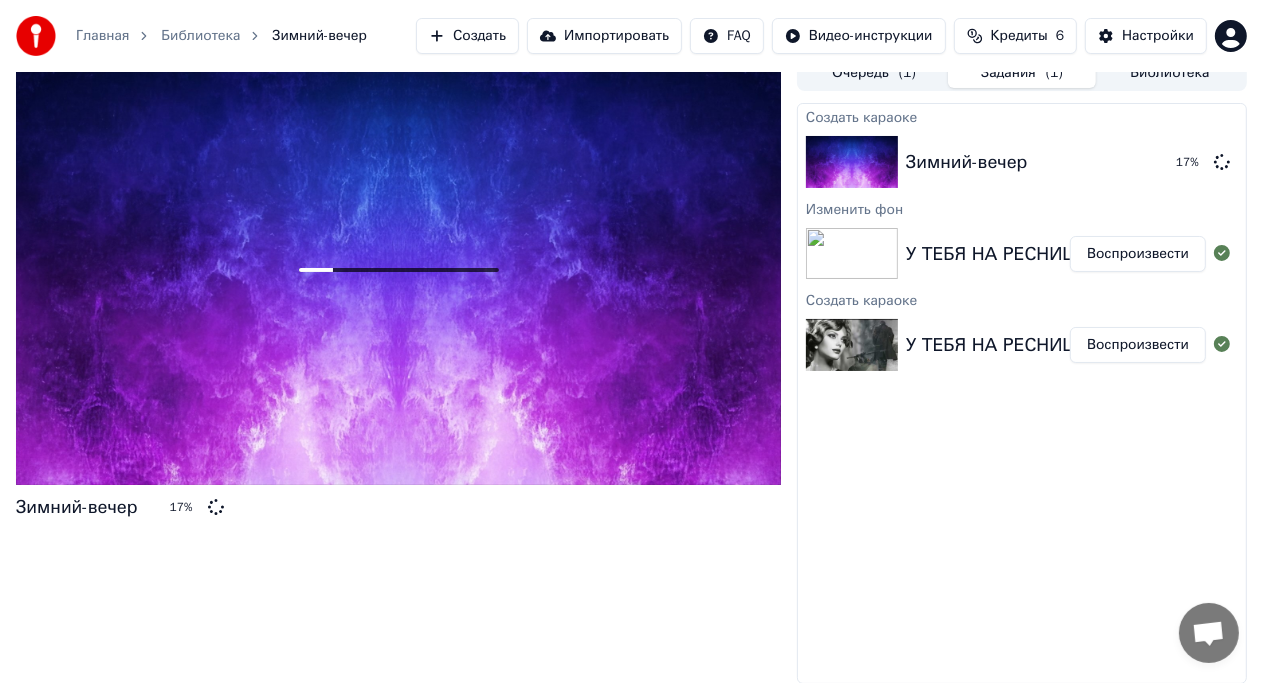 scroll, scrollTop: 0, scrollLeft: 0, axis: both 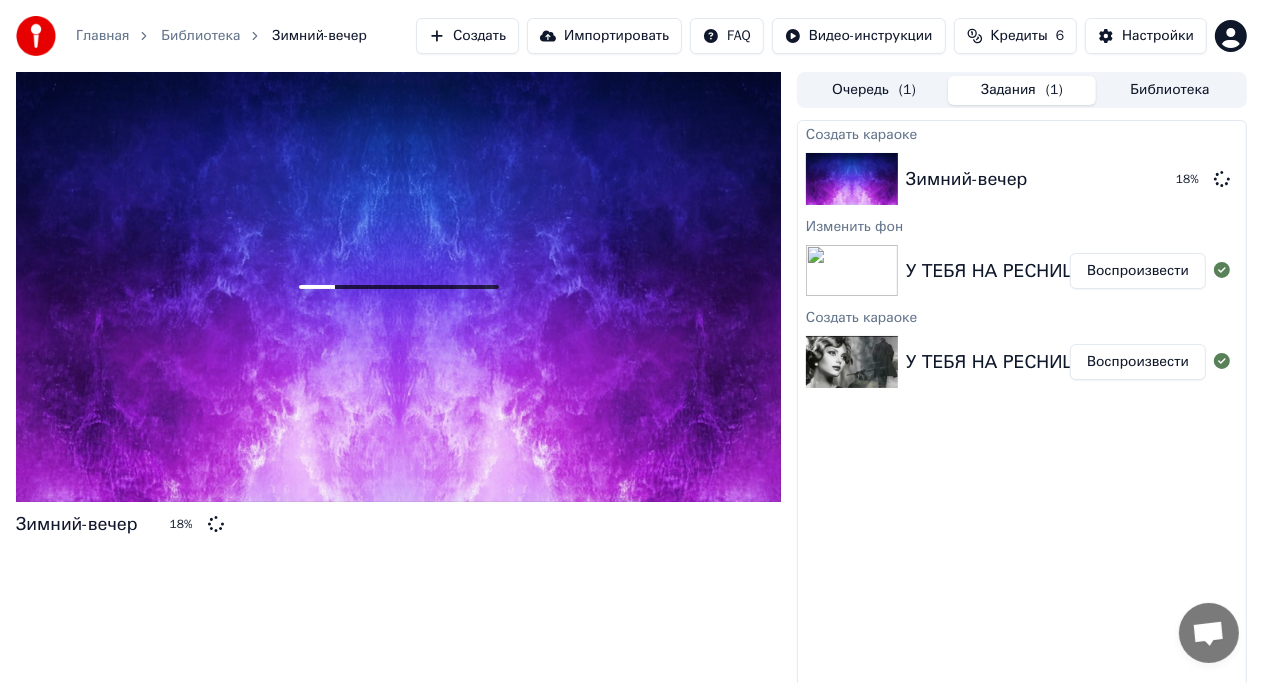 click on "Создать караоке Зимний-вечер 18 % Изменить фон У ТЕБЯ НА РЕСНИЦАХ Воспроизвести Создать караоке У ТЕБЯ НА РЕСНИЦАХ Воспроизвести" at bounding box center [1022, 410] 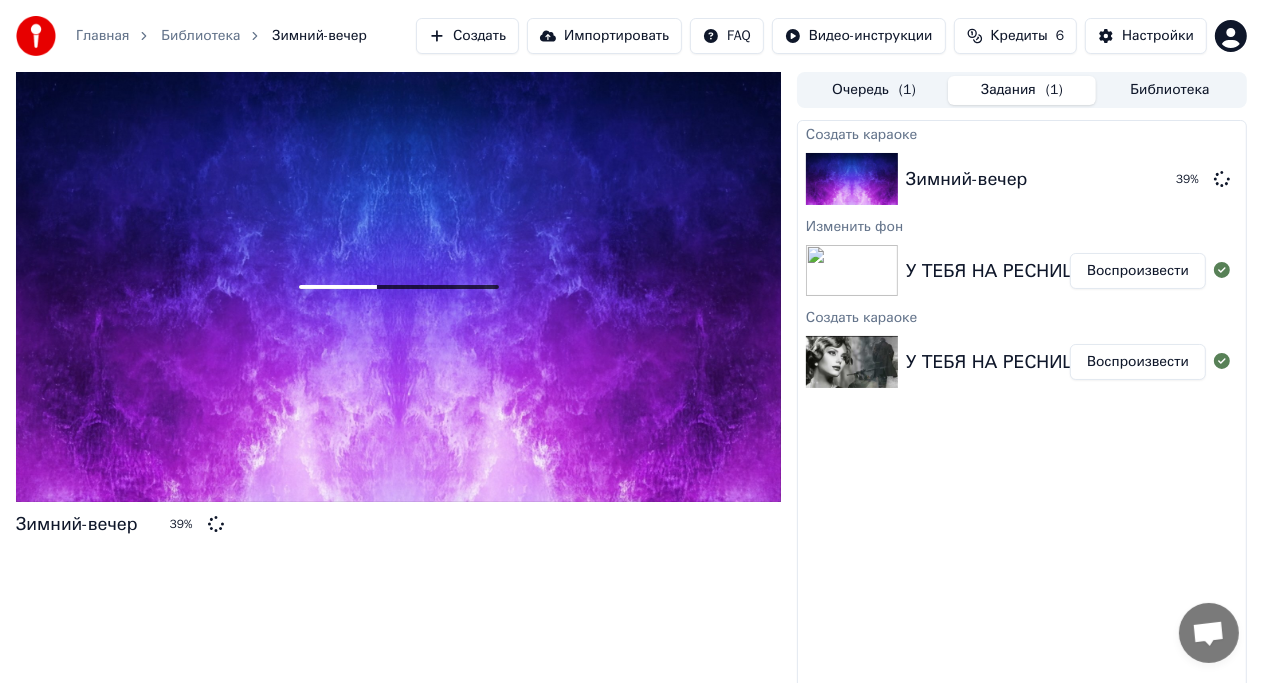 scroll, scrollTop: 17, scrollLeft: 0, axis: vertical 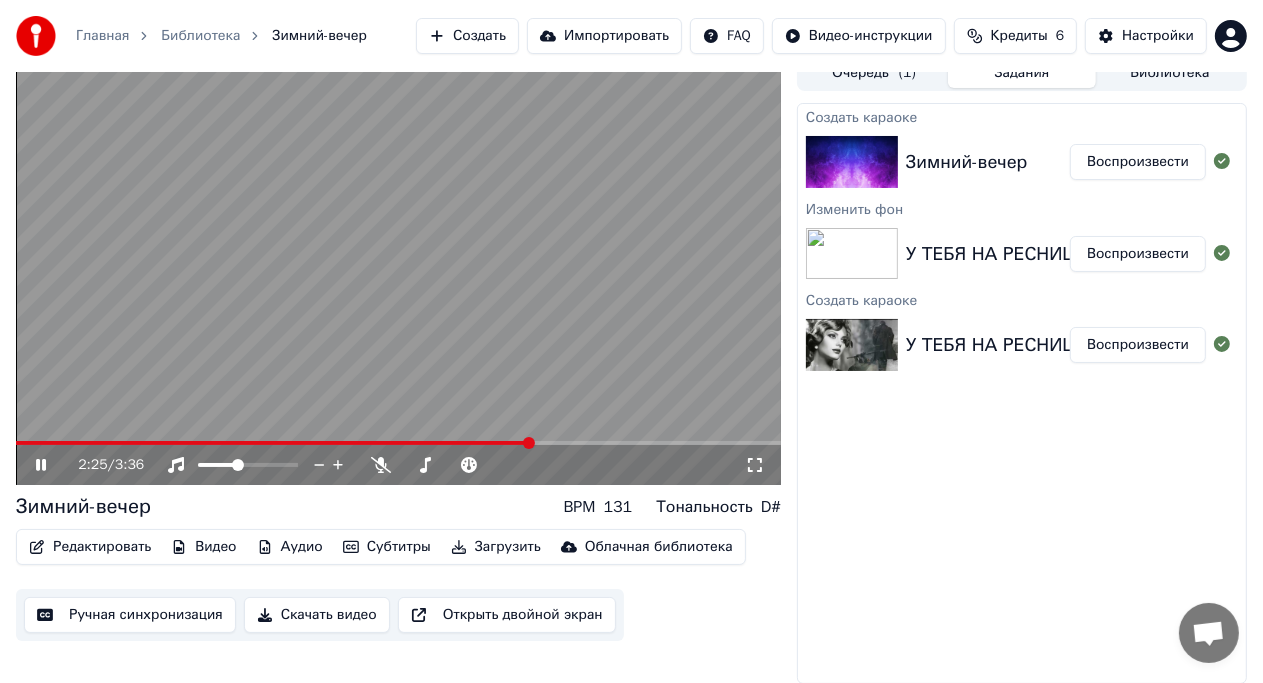 click at bounding box center (398, 270) 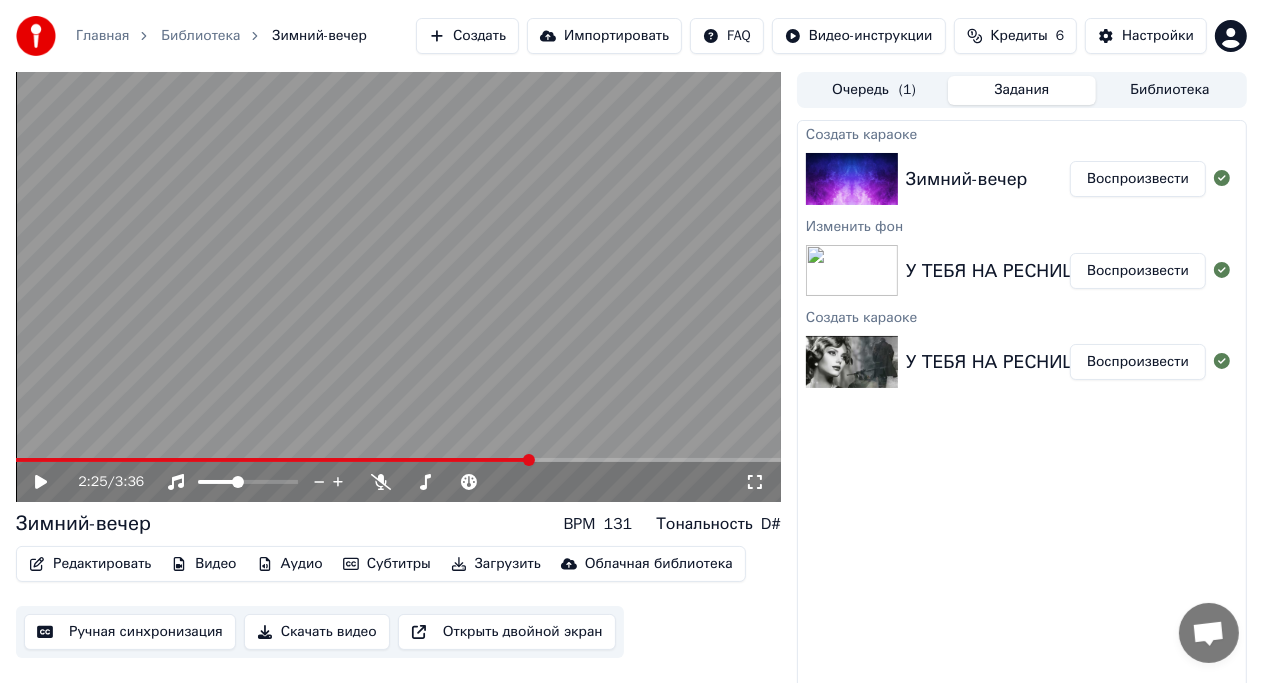 scroll, scrollTop: 17, scrollLeft: 0, axis: vertical 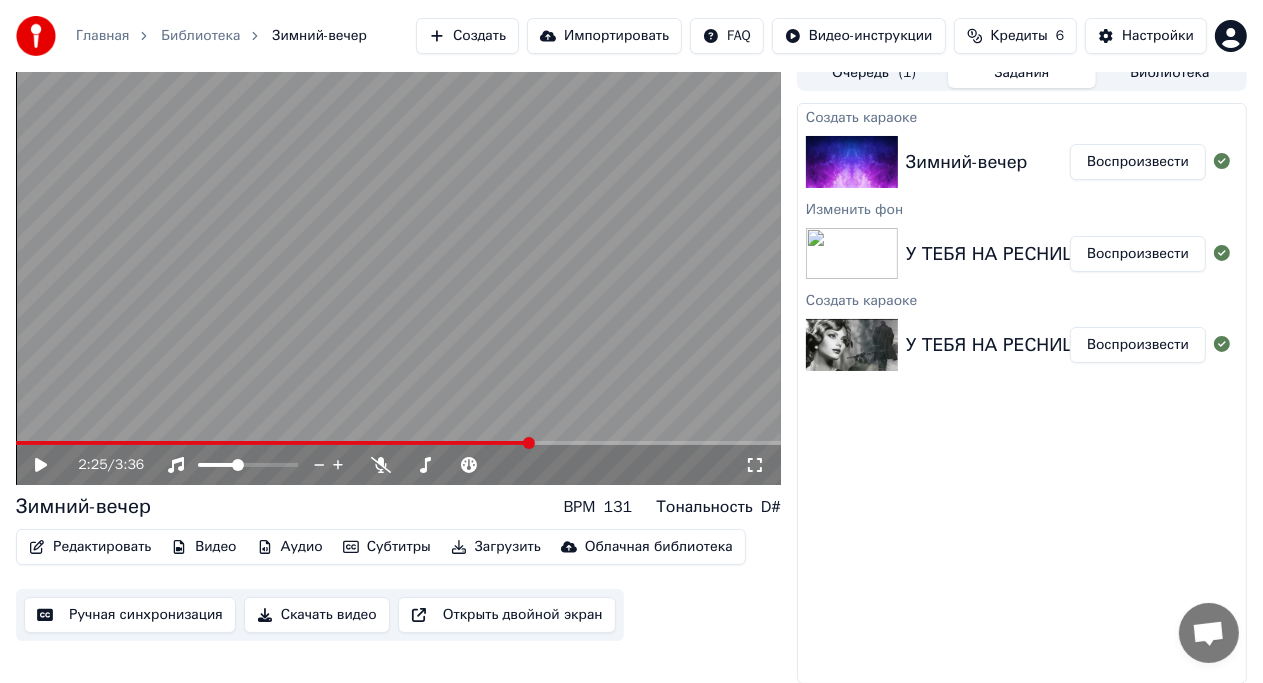 click on "Ручная синхронизация" at bounding box center [130, 615] 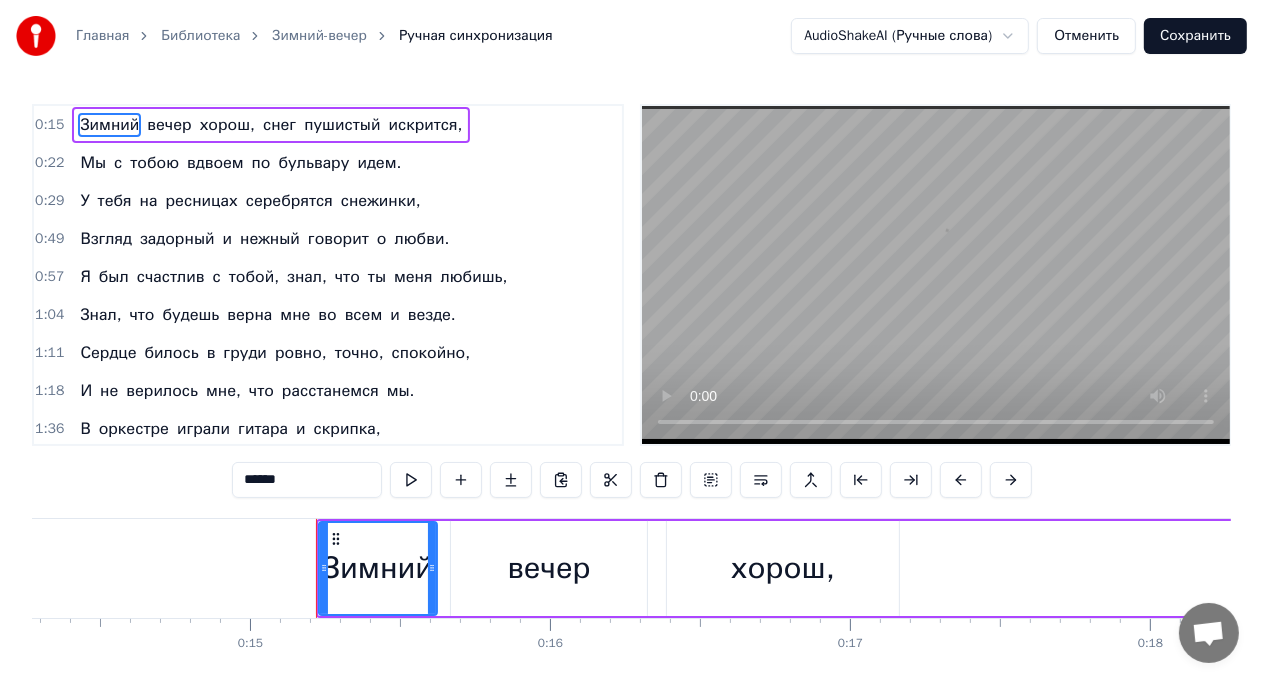 scroll, scrollTop: 0, scrollLeft: 4465, axis: horizontal 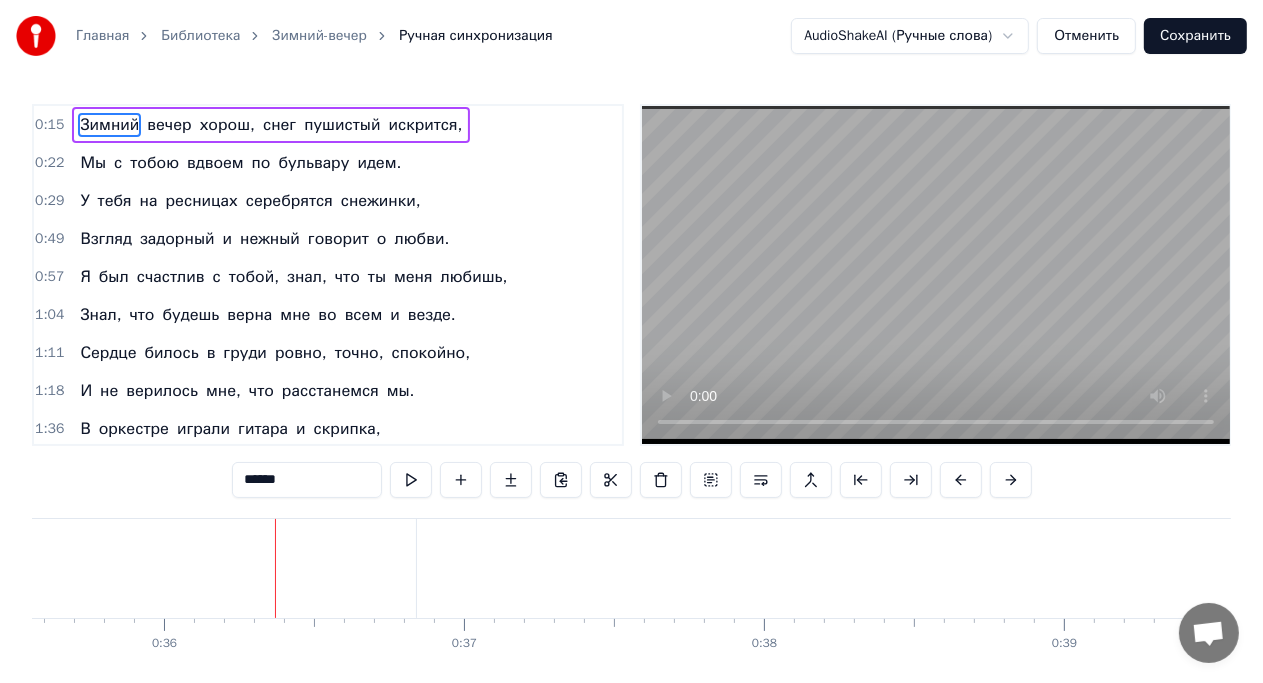 type 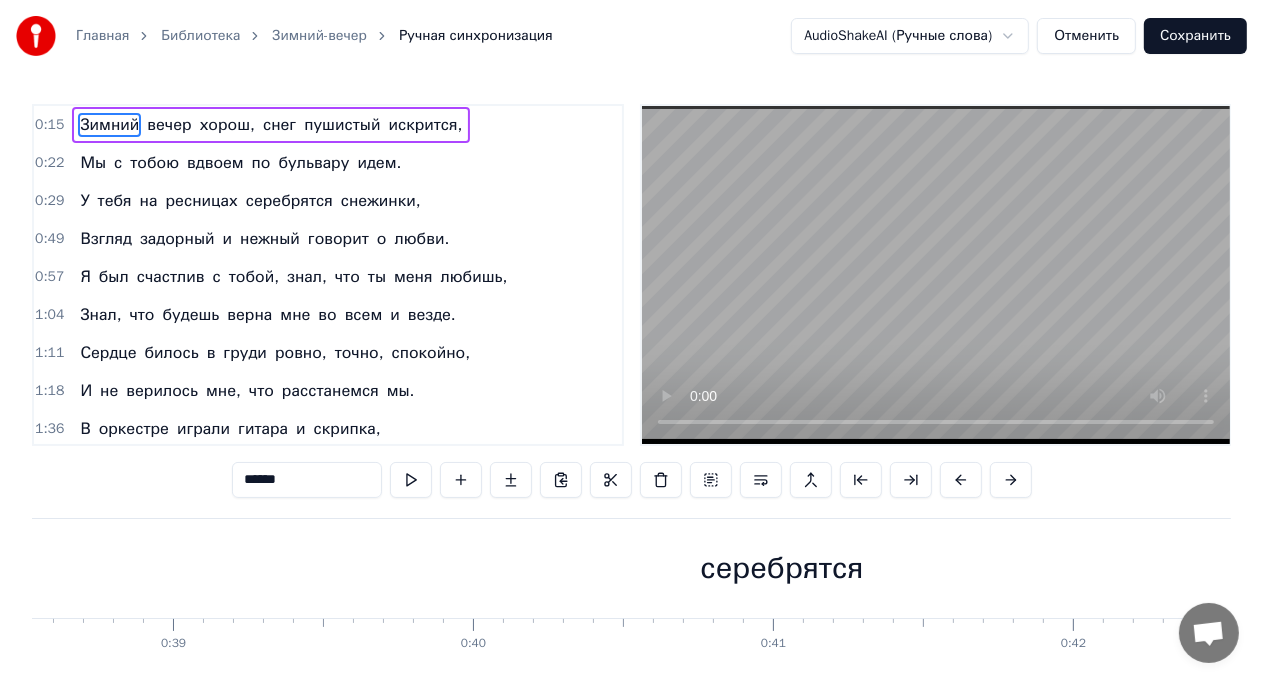 scroll, scrollTop: 0, scrollLeft: 11565, axis: horizontal 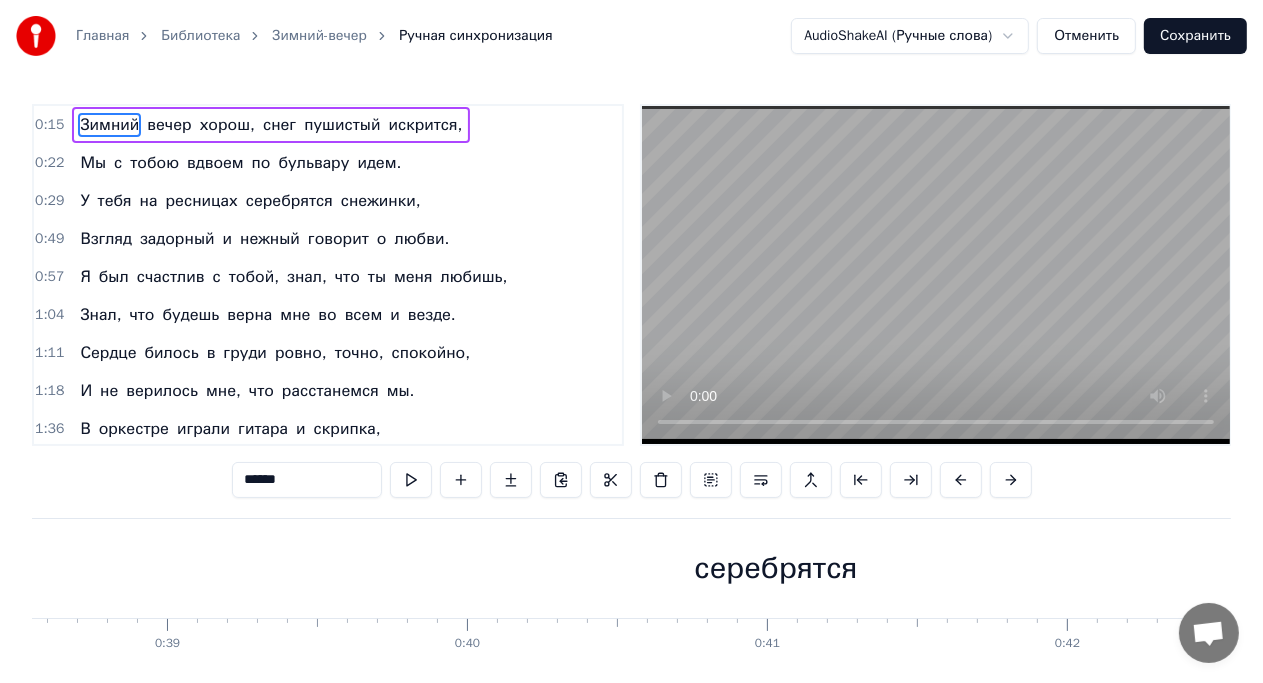 drag, startPoint x: 794, startPoint y: 572, endPoint x: 712, endPoint y: 578, distance: 82.219215 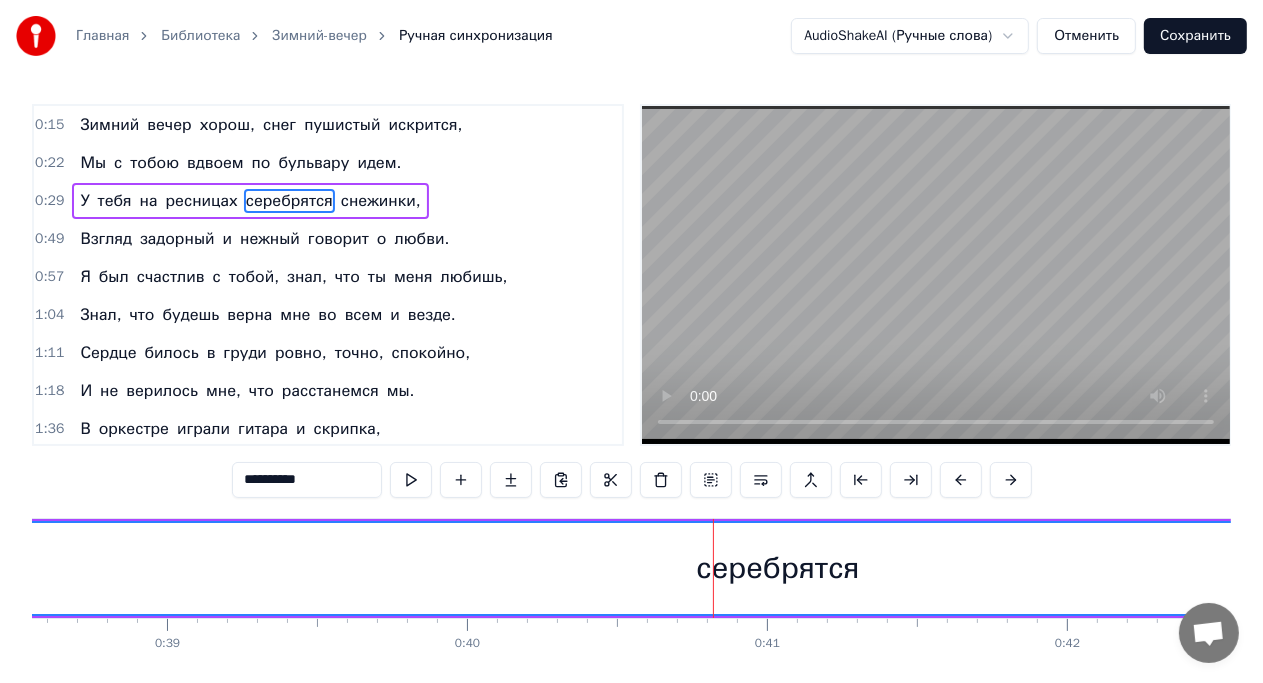 drag, startPoint x: 757, startPoint y: 565, endPoint x: 694, endPoint y: 567, distance: 63.03174 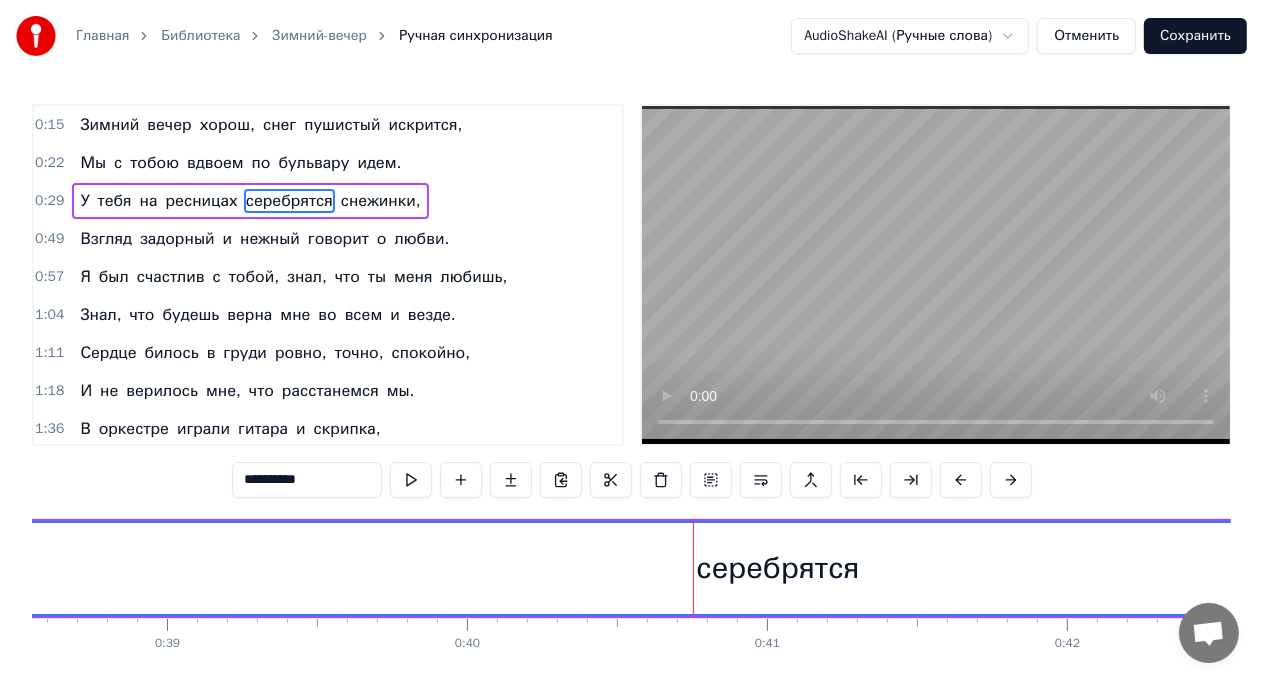 drag, startPoint x: 730, startPoint y: 563, endPoint x: 621, endPoint y: 576, distance: 109.77249 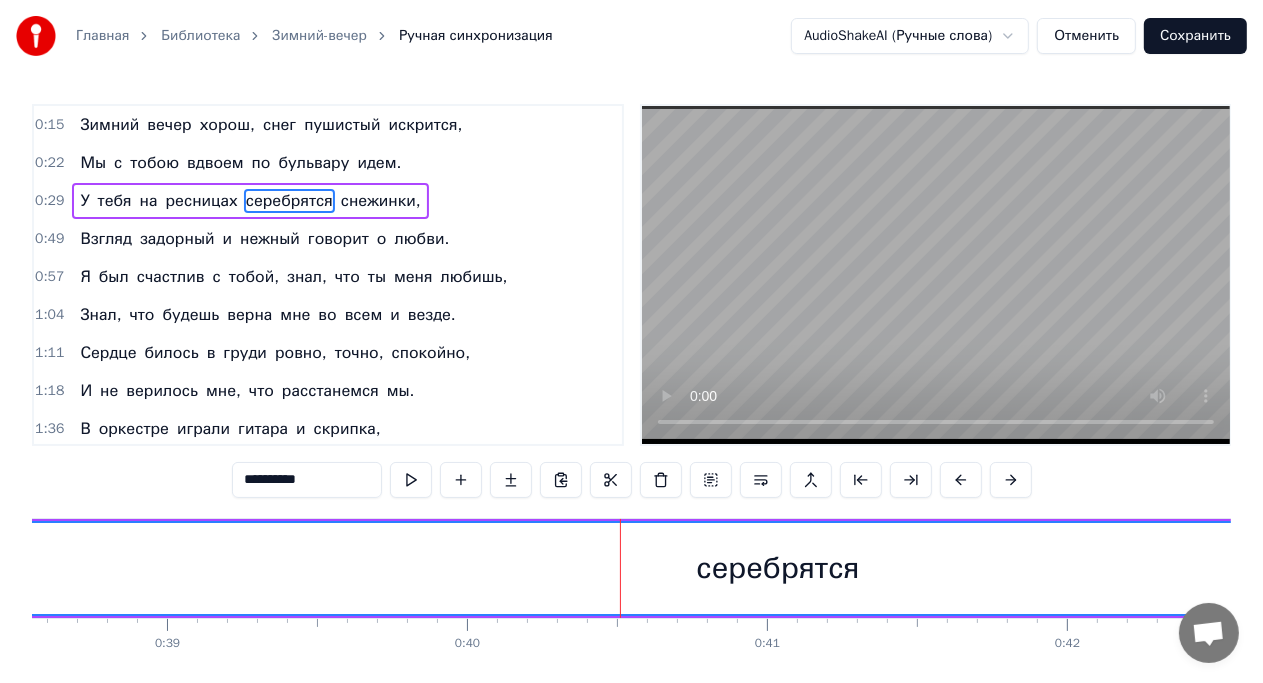 click on "серебрятся" at bounding box center [777, 568] 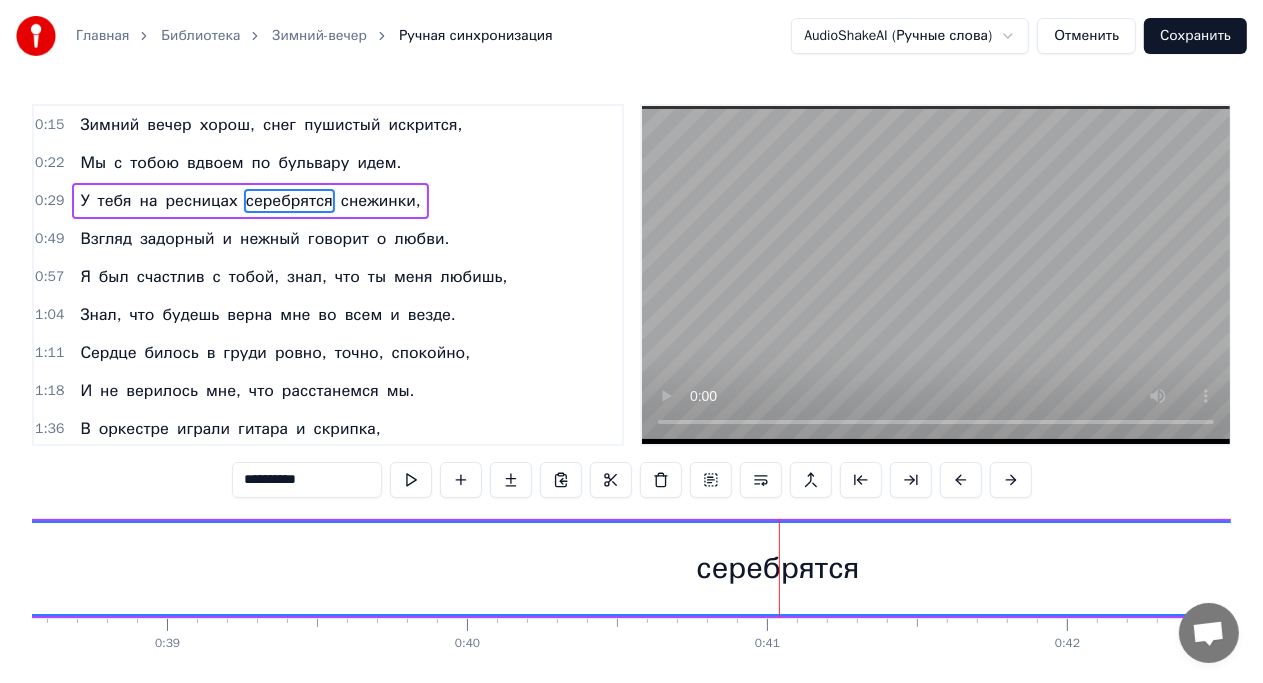 click on "серебрятся" at bounding box center (777, 568) 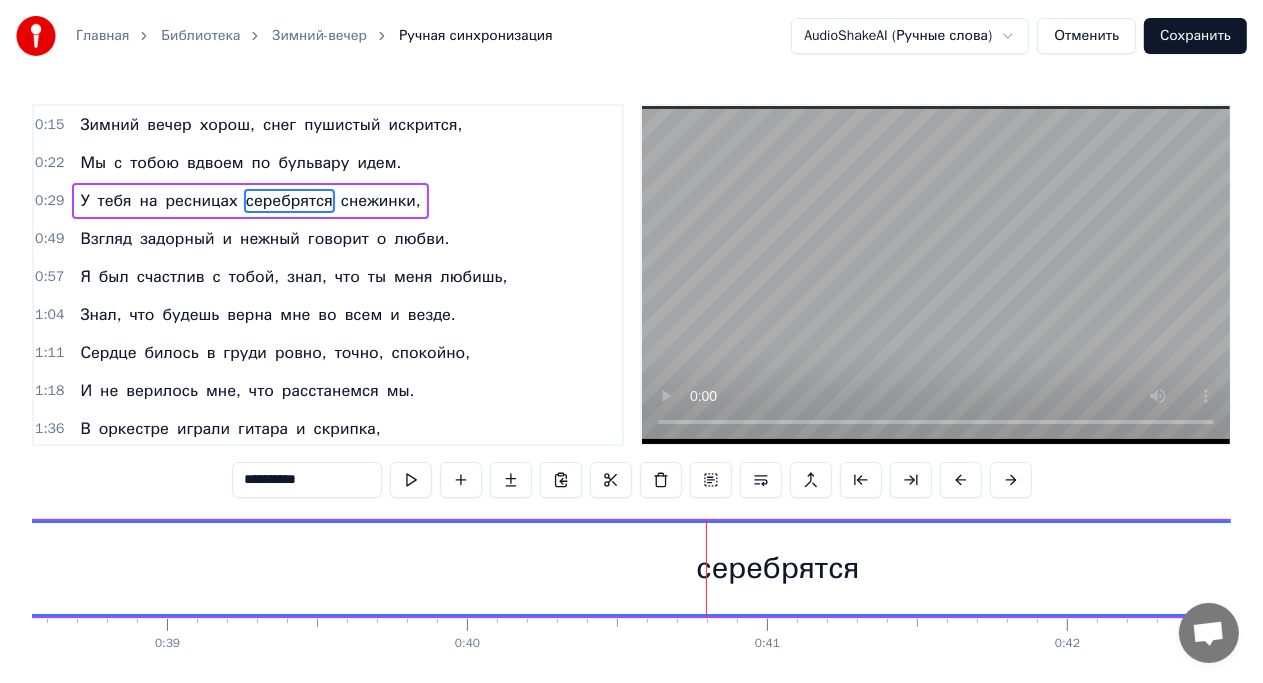 click on "серебрятся" at bounding box center (777, 568) 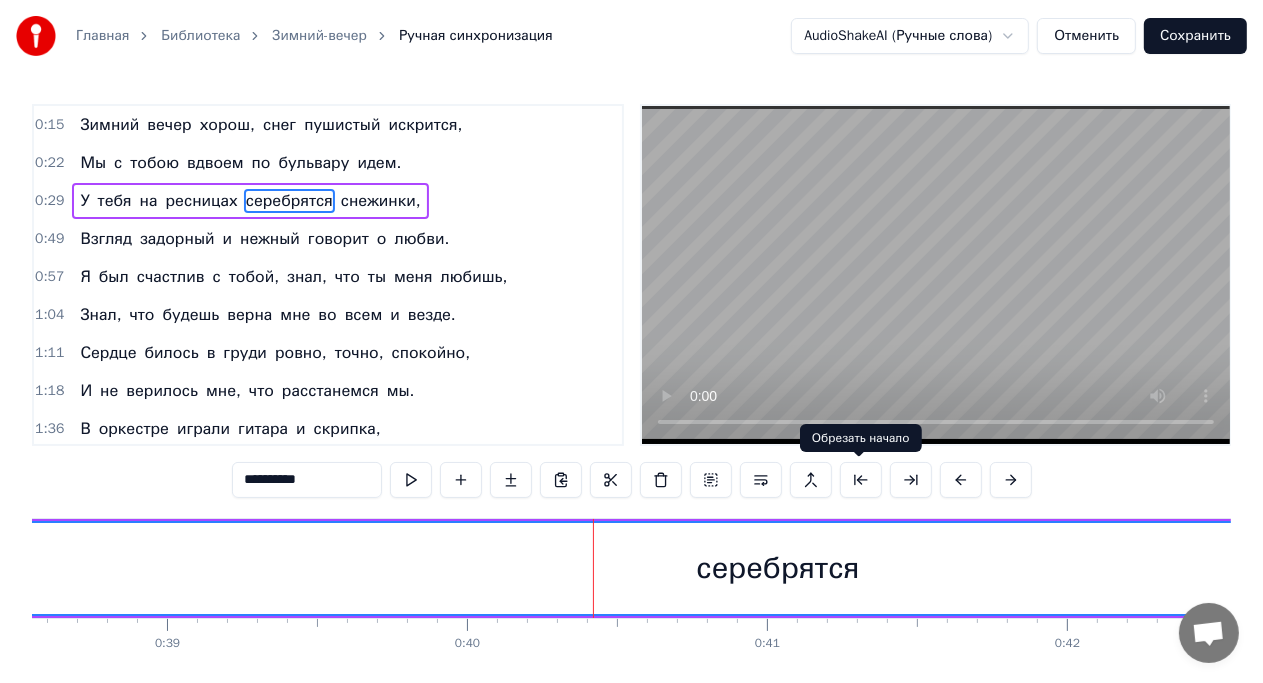 click at bounding box center [861, 480] 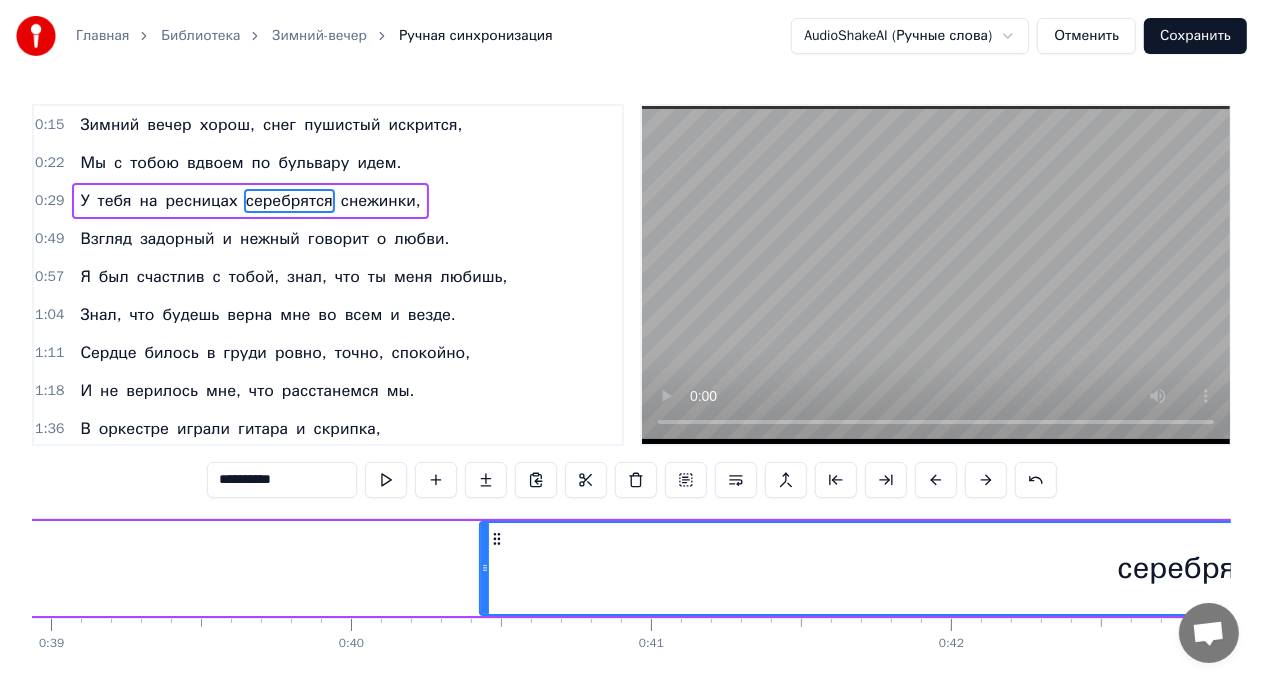 scroll, scrollTop: 0, scrollLeft: 11682, axis: horizontal 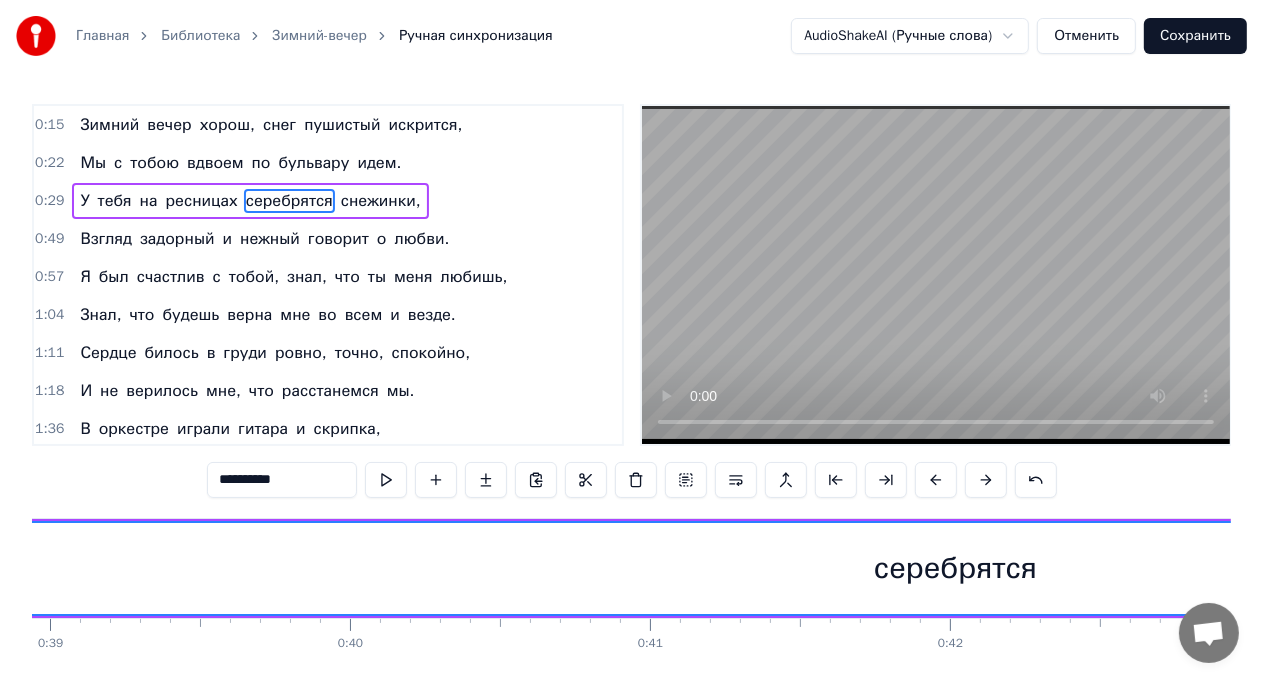drag, startPoint x: 485, startPoint y: 536, endPoint x: 0, endPoint y: 558, distance: 485.49872 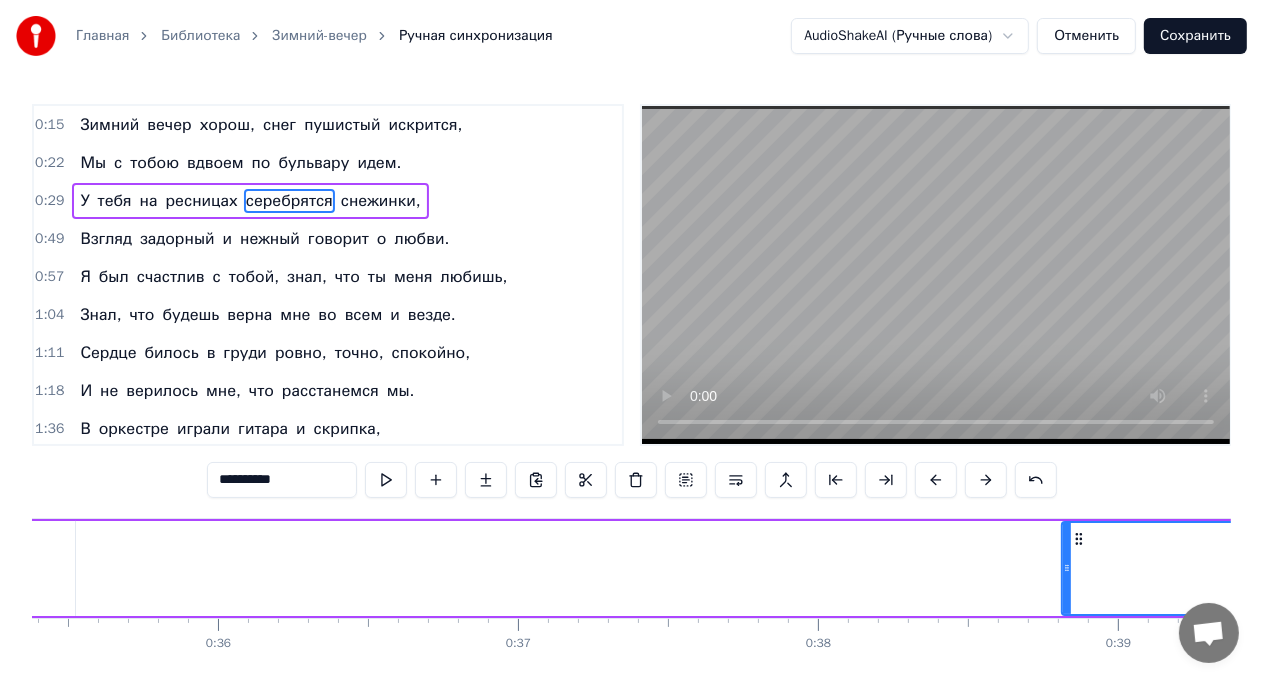 scroll, scrollTop: 0, scrollLeft: 10610, axis: horizontal 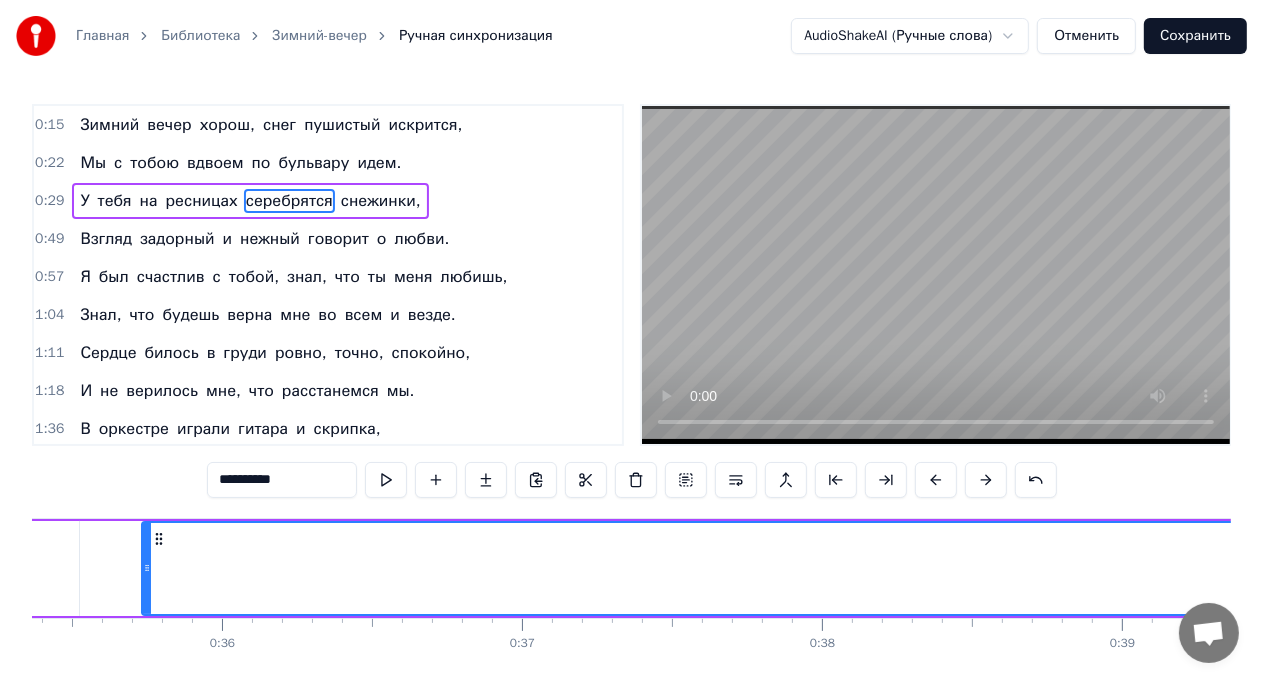 drag, startPoint x: 1068, startPoint y: 571, endPoint x: 144, endPoint y: 554, distance: 924.1564 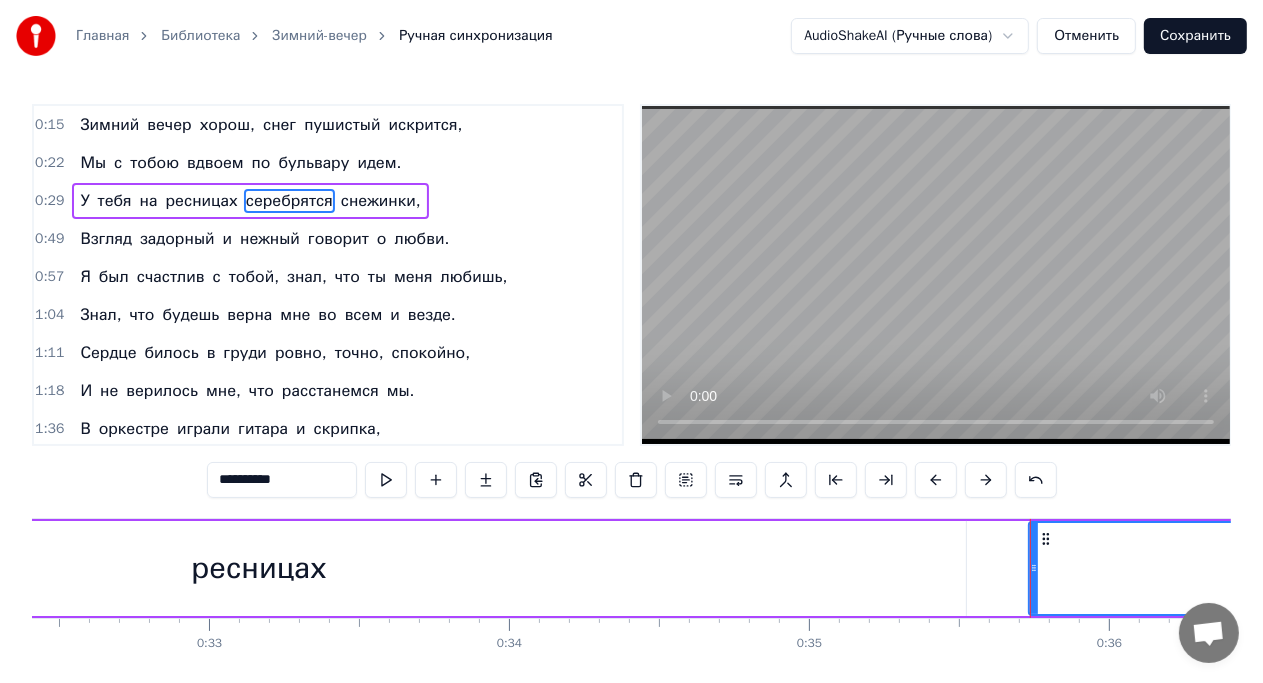 scroll, scrollTop: 0, scrollLeft: 9722, axis: horizontal 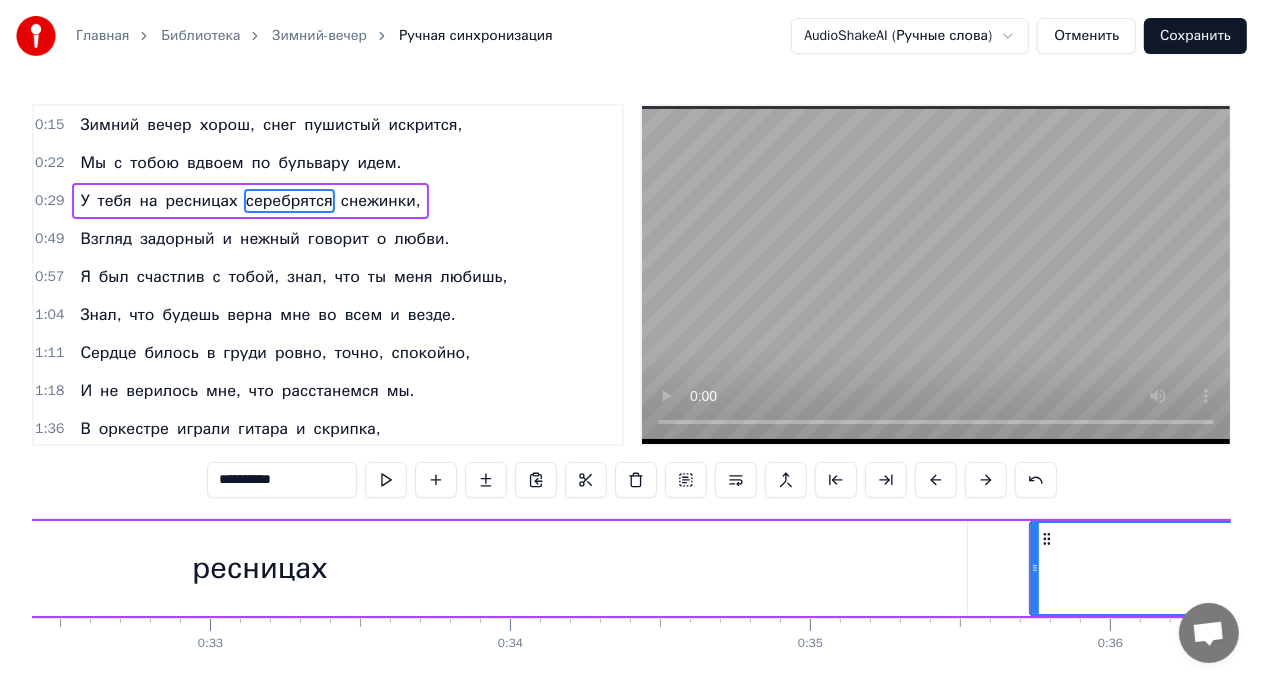 click on "ресницах" at bounding box center [260, 568] 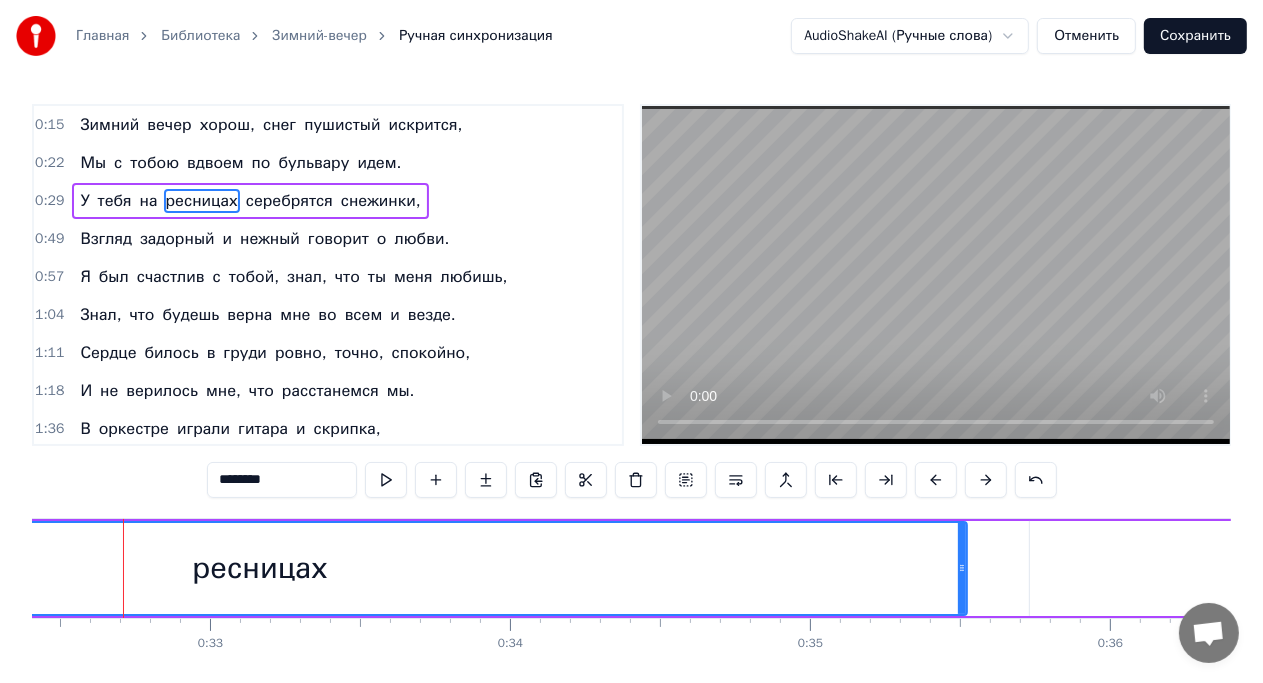 scroll, scrollTop: 0, scrollLeft: 9712, axis: horizontal 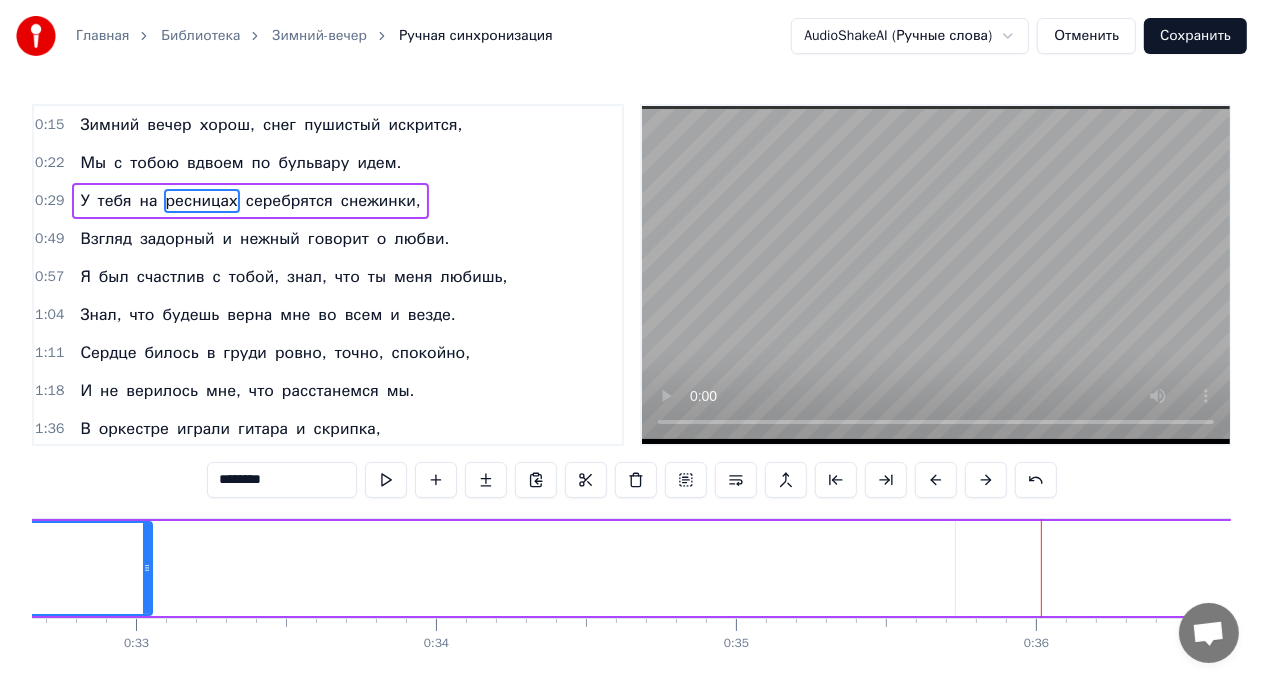 drag, startPoint x: 892, startPoint y: 559, endPoint x: 151, endPoint y: 572, distance: 741.114 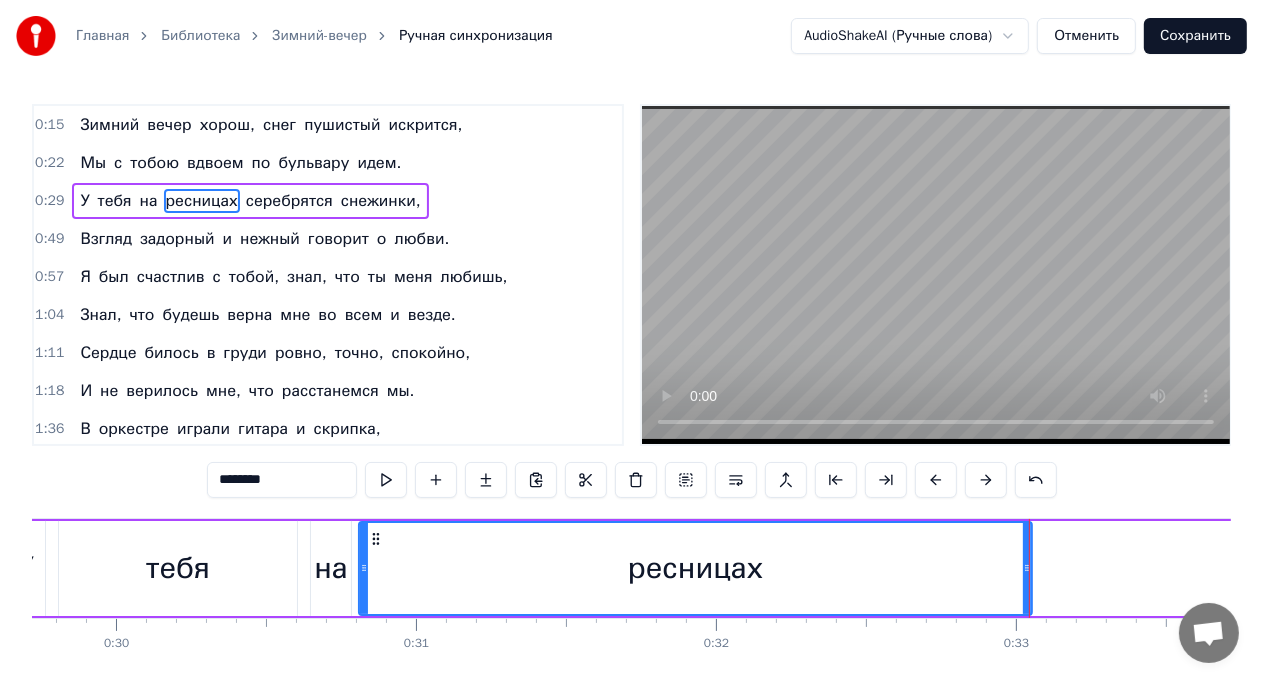 scroll, scrollTop: 0, scrollLeft: 8912, axis: horizontal 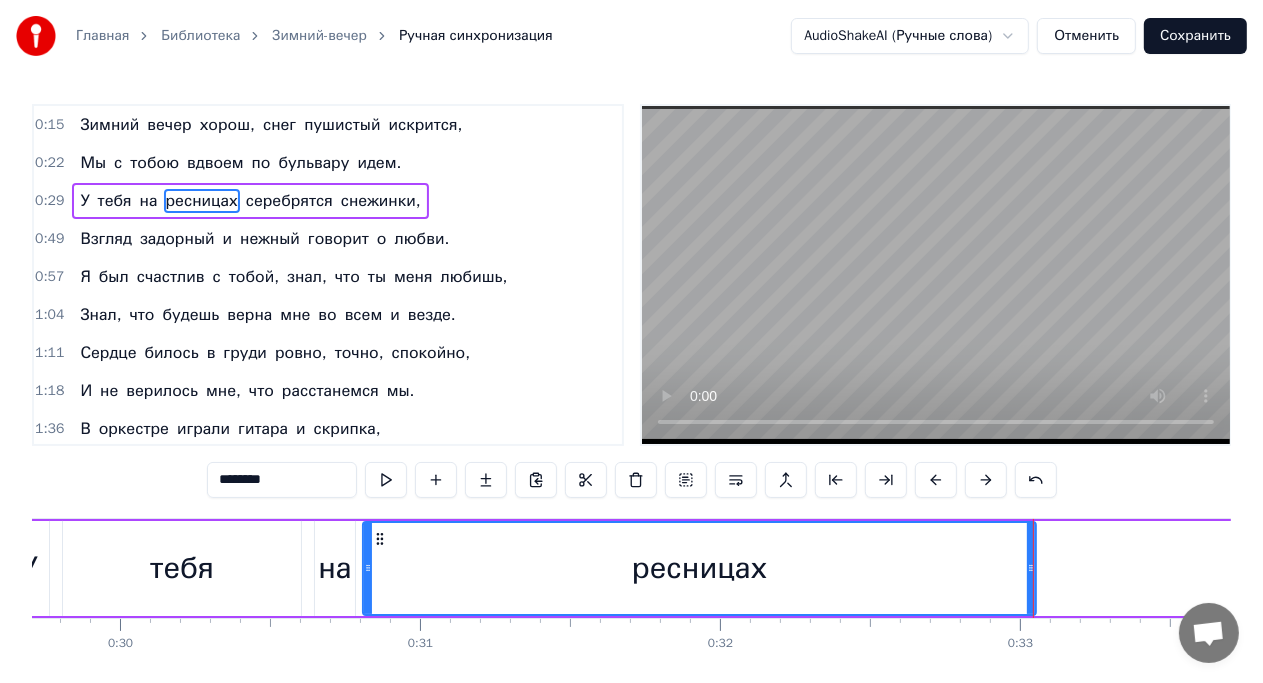 drag, startPoint x: 1035, startPoint y: 568, endPoint x: 916, endPoint y: 563, distance: 119.104996 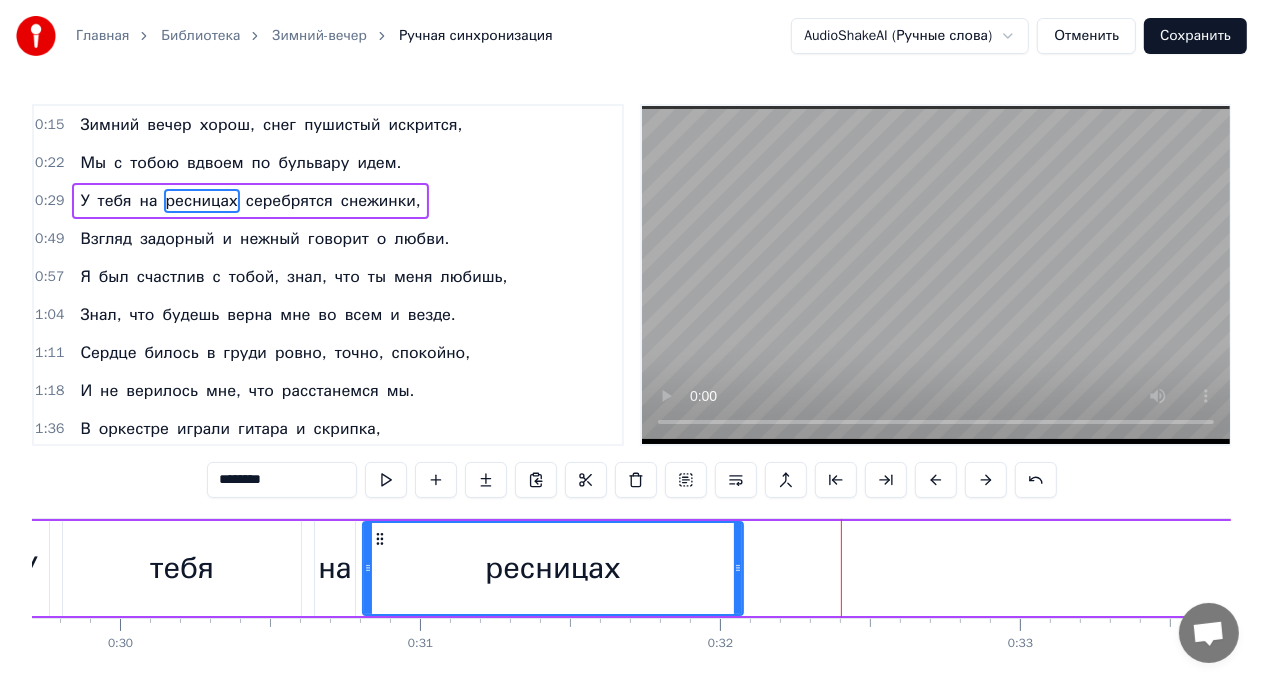 drag, startPoint x: 1028, startPoint y: 576, endPoint x: 735, endPoint y: 595, distance: 293.6154 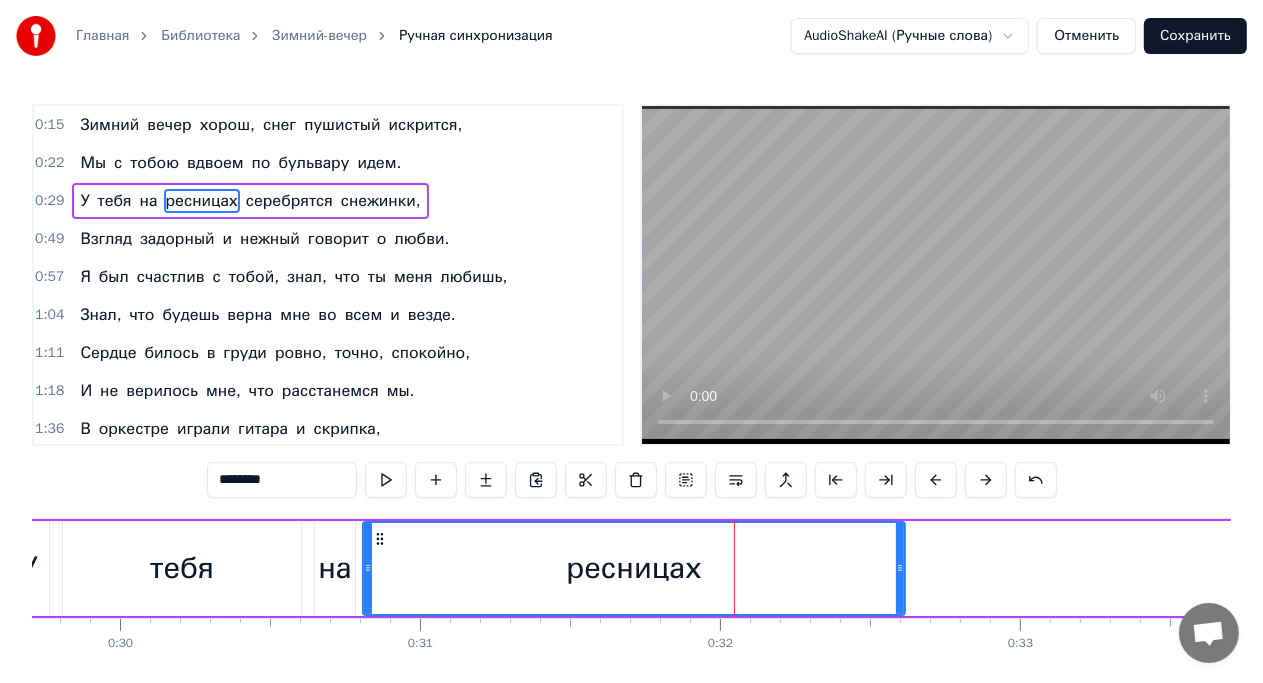 drag, startPoint x: 735, startPoint y: 595, endPoint x: 897, endPoint y: 565, distance: 164.75436 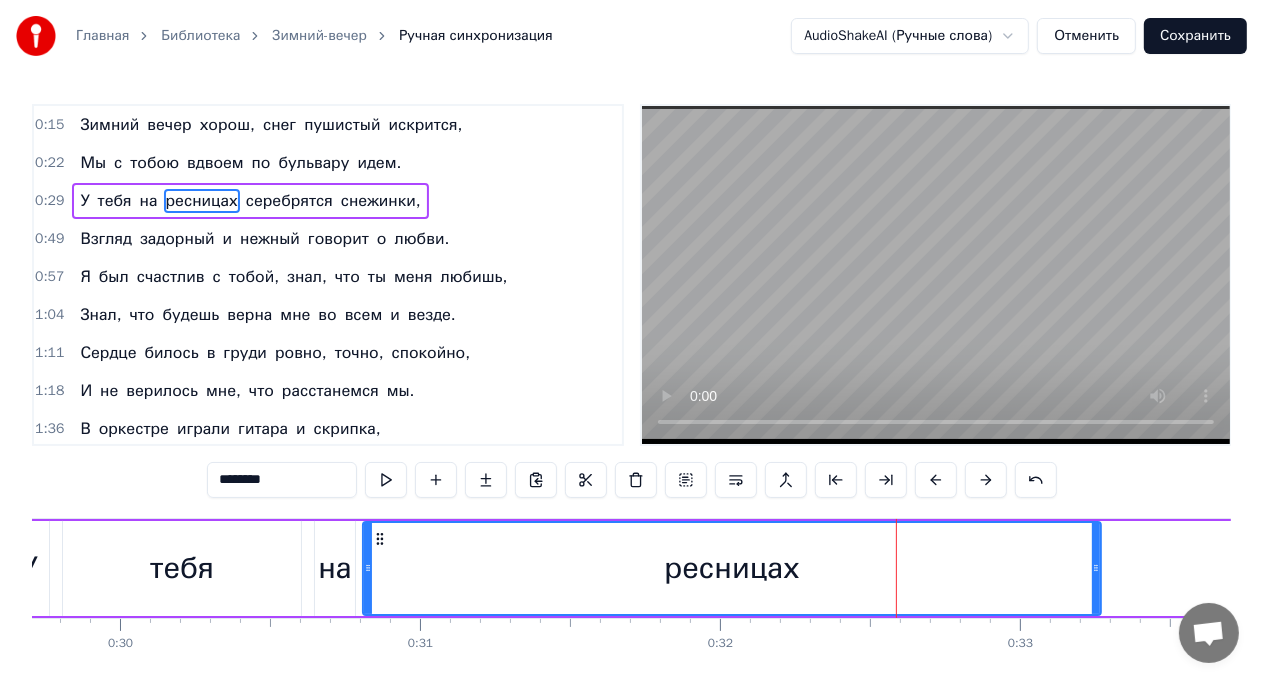 drag, startPoint x: 897, startPoint y: 565, endPoint x: 1093, endPoint y: 560, distance: 196.06377 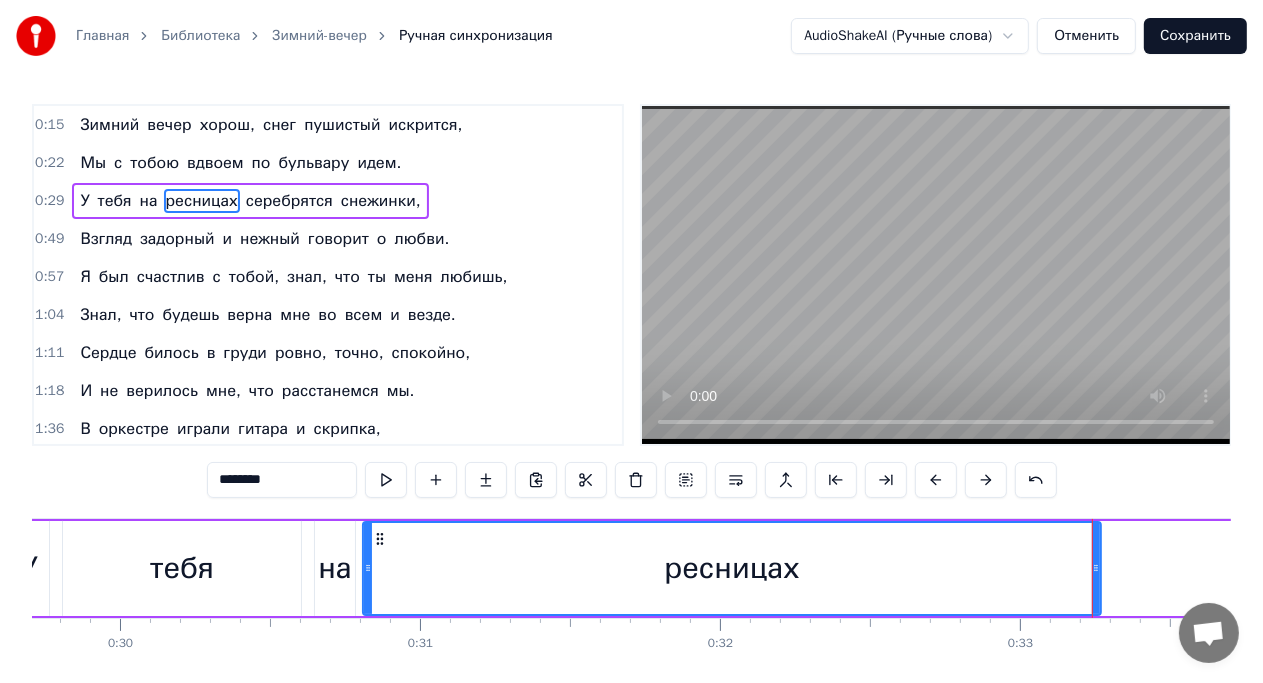 click 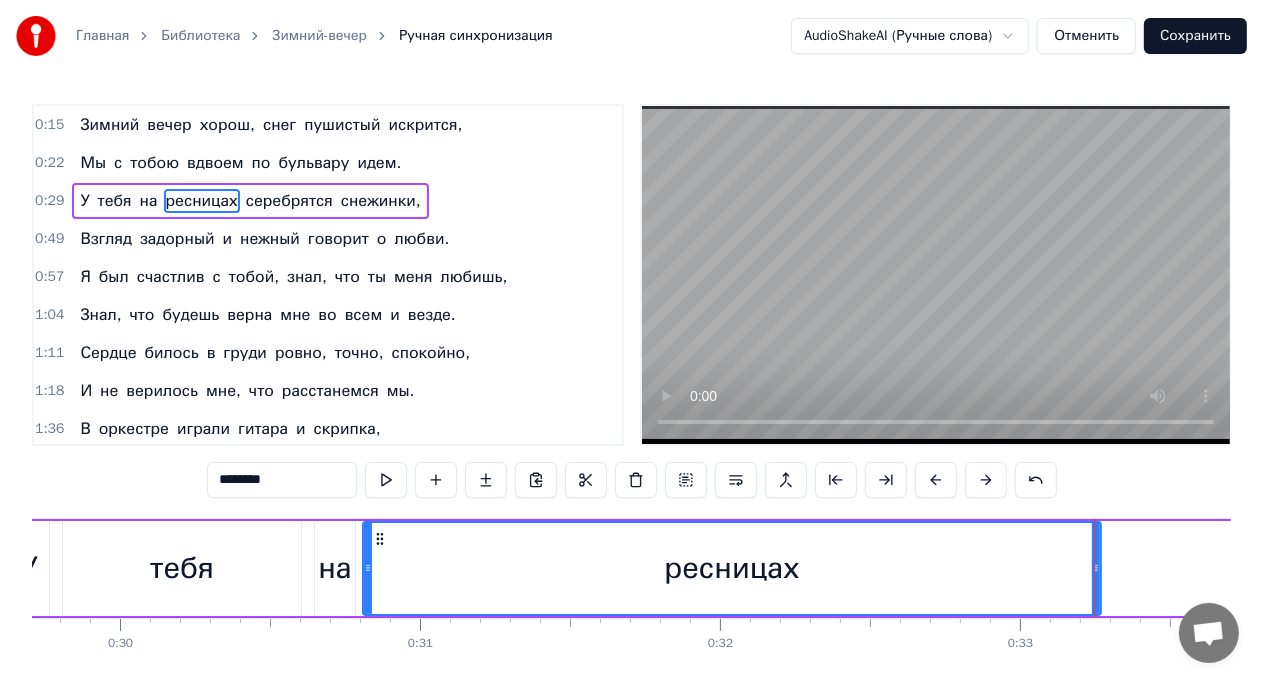 click on "ресницах" at bounding box center (732, 568) 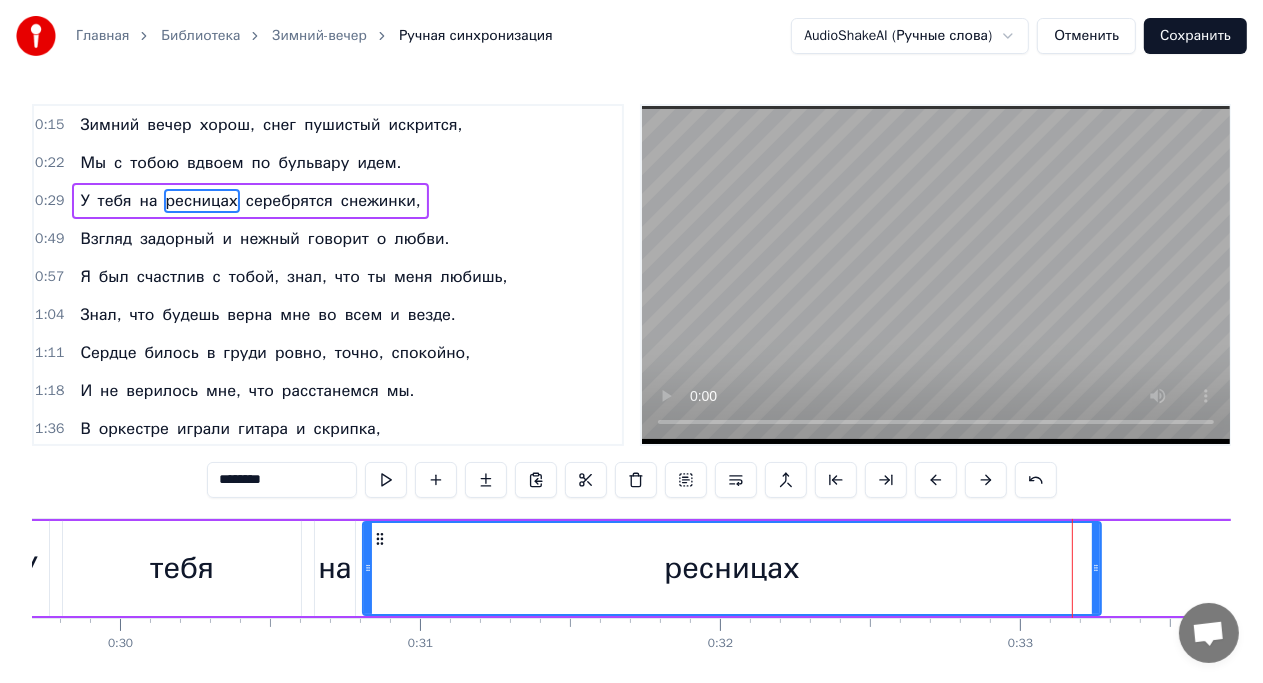 click on "ресницах" at bounding box center [732, 568] 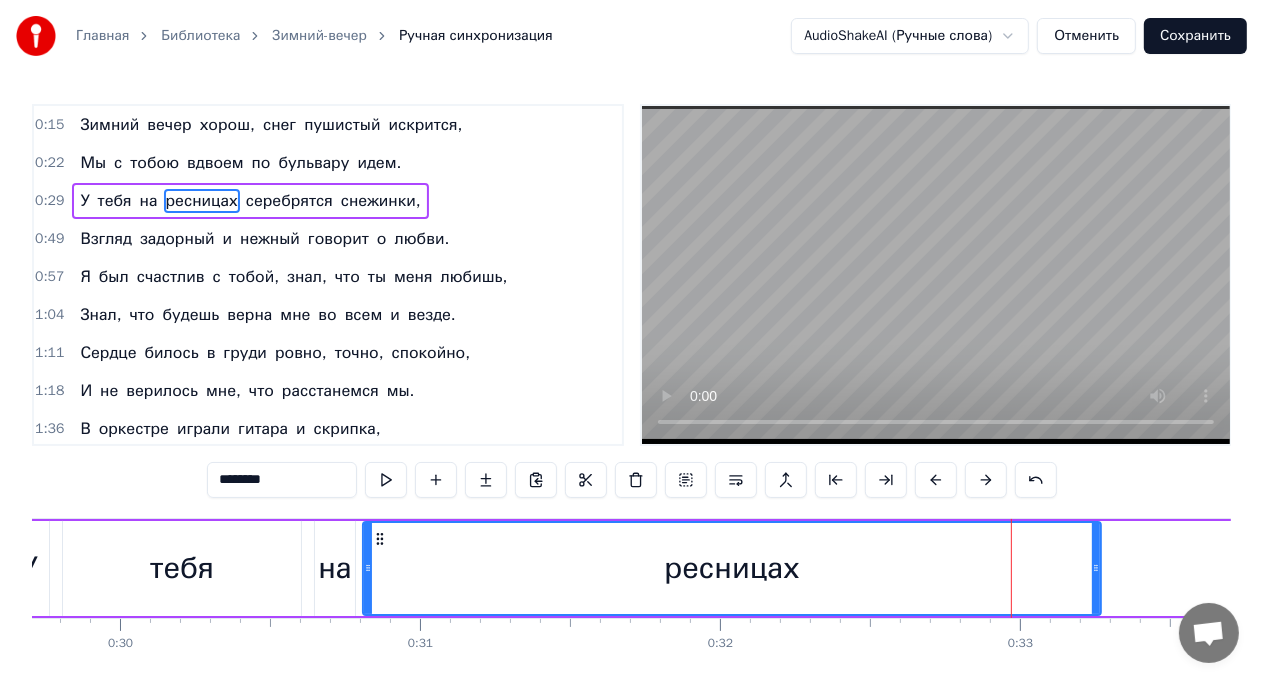 click on "ресницах" at bounding box center [732, 568] 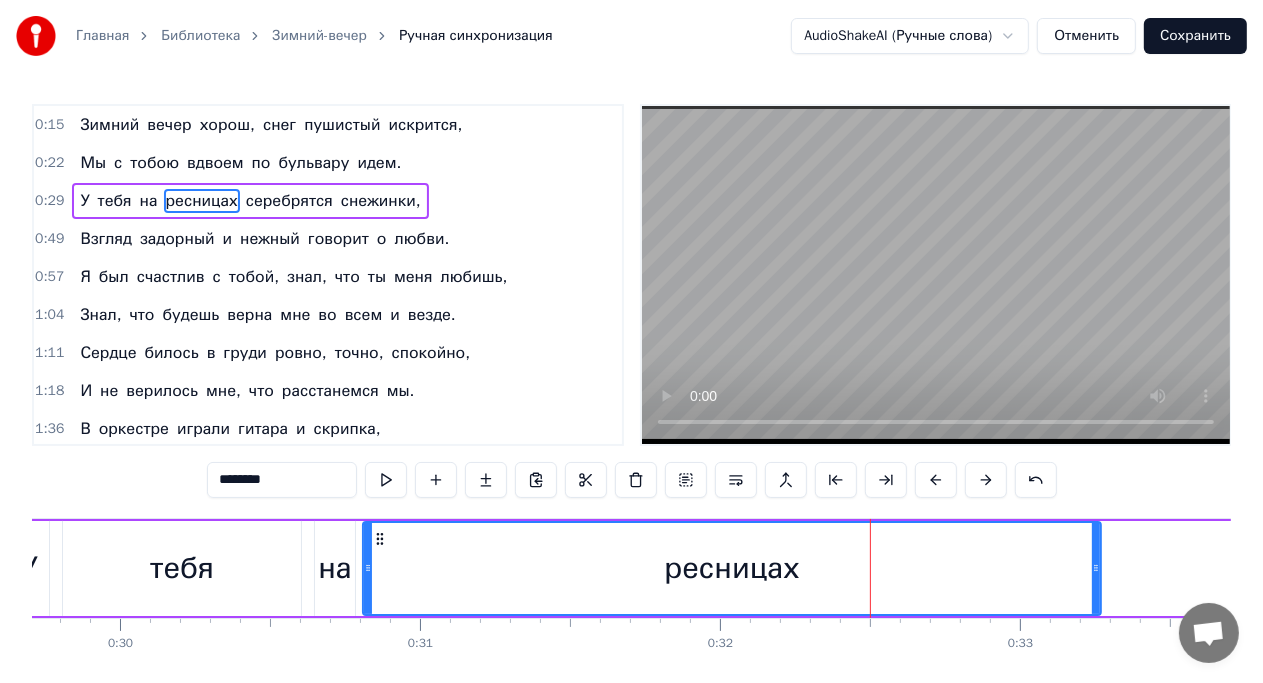 click on "У тебя на ресницах серебрятся снежинки," at bounding box center (2819, 568) 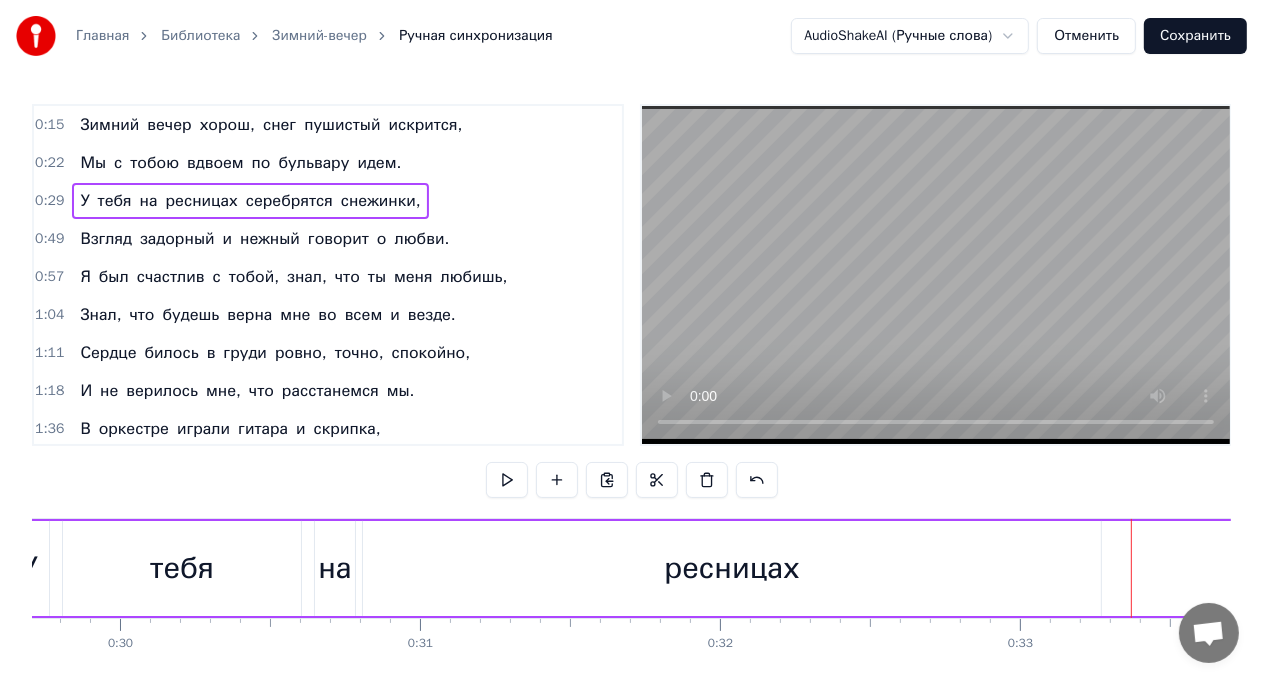 click on "ресницах" at bounding box center (732, 568) 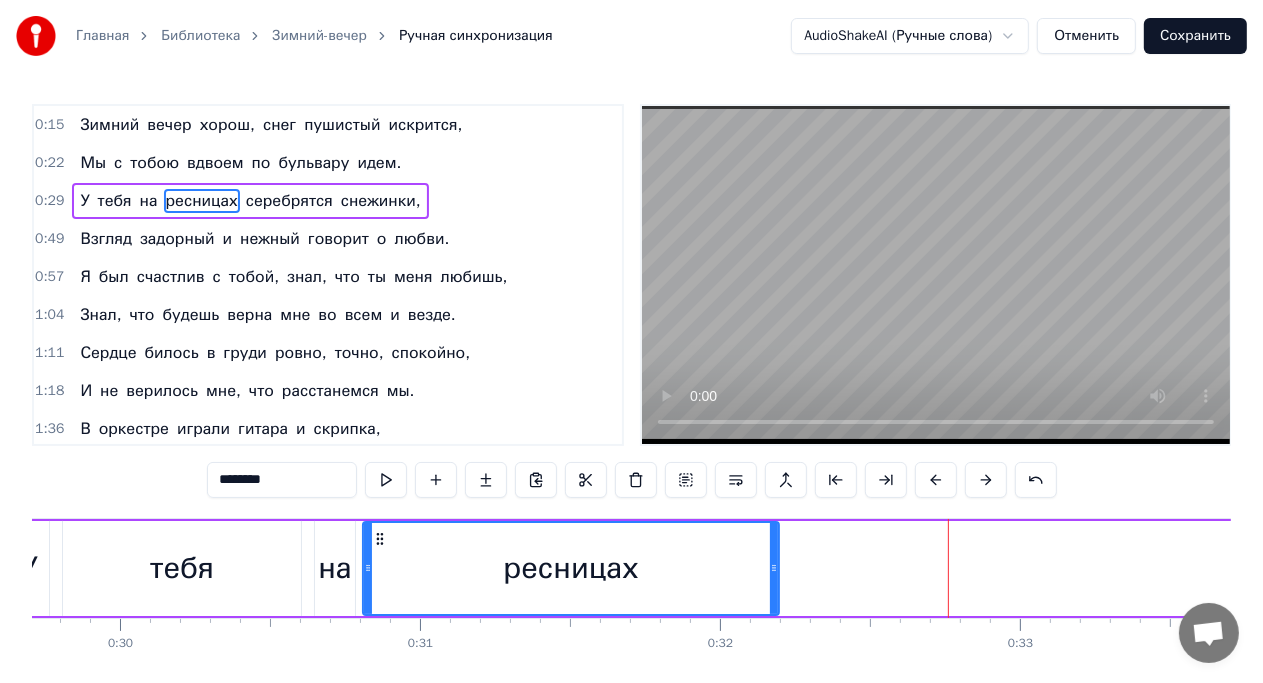 drag, startPoint x: 1092, startPoint y: 564, endPoint x: 770, endPoint y: 580, distance: 322.39728 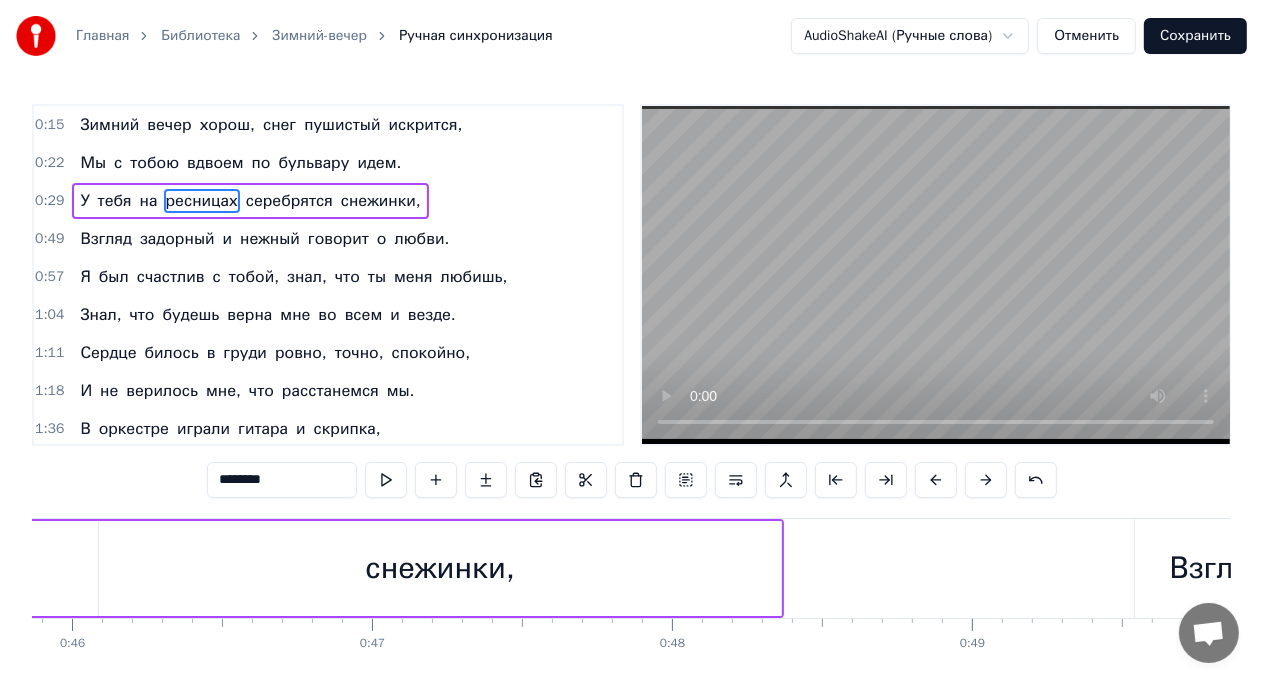 scroll, scrollTop: 0, scrollLeft: 13757, axis: horizontal 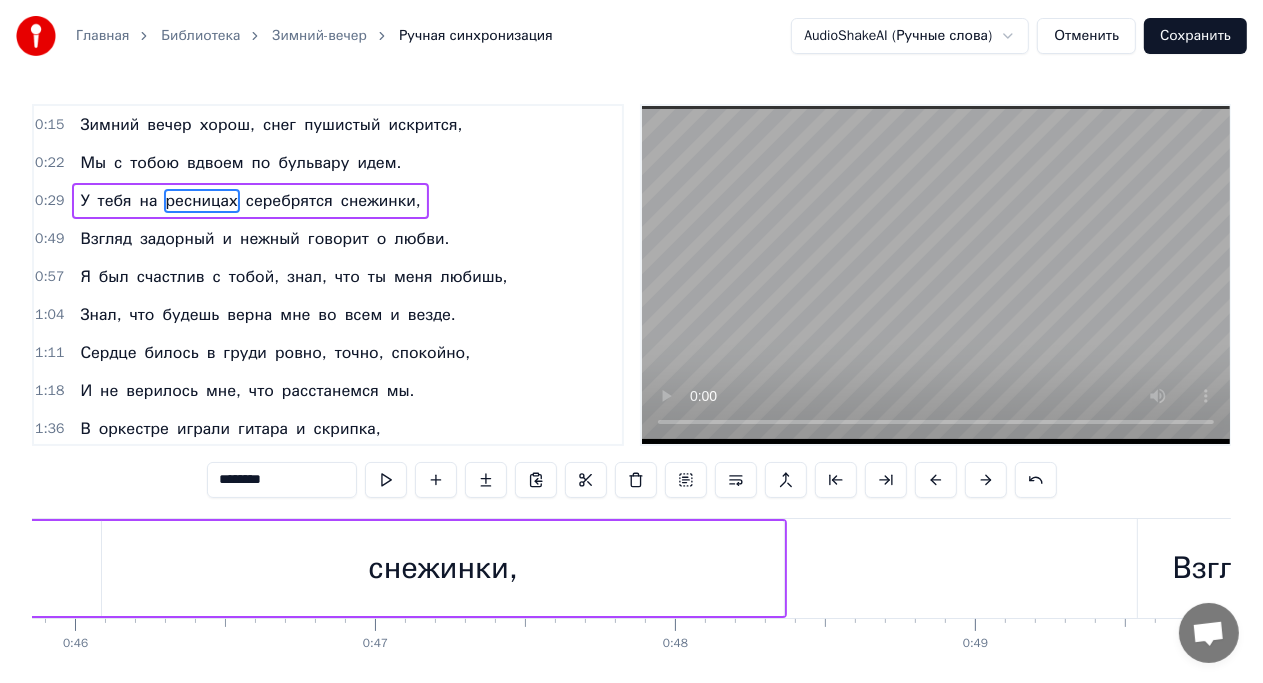 drag, startPoint x: 783, startPoint y: 577, endPoint x: 722, endPoint y: 586, distance: 61.66036 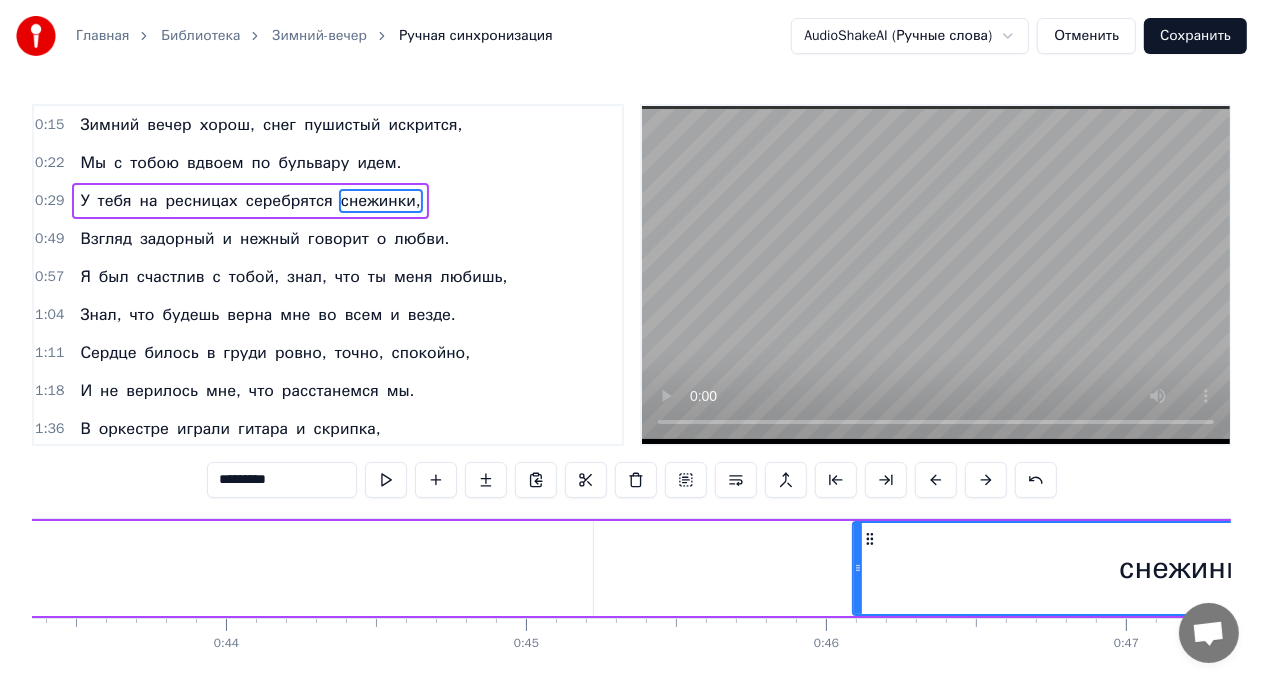 scroll, scrollTop: 0, scrollLeft: 13004, axis: horizontal 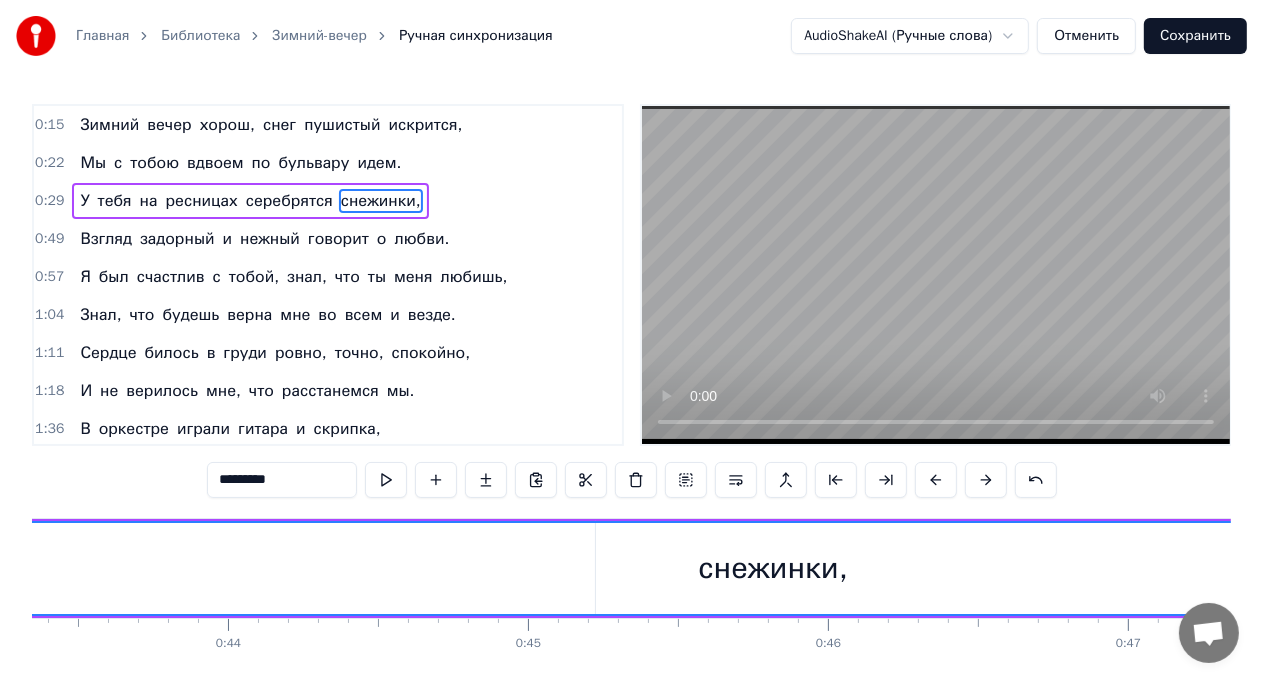 drag, startPoint x: 860, startPoint y: 577, endPoint x: 14, endPoint y: 568, distance: 846.04785 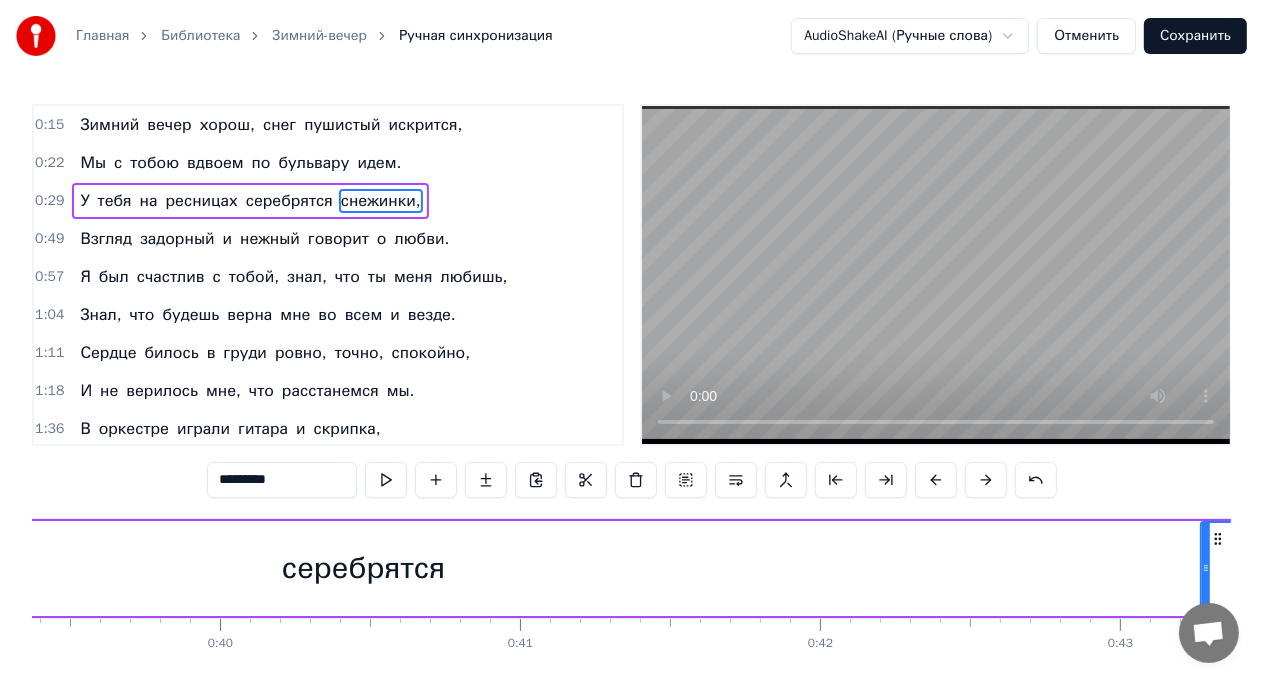 scroll, scrollTop: 0, scrollLeft: 12010, axis: horizontal 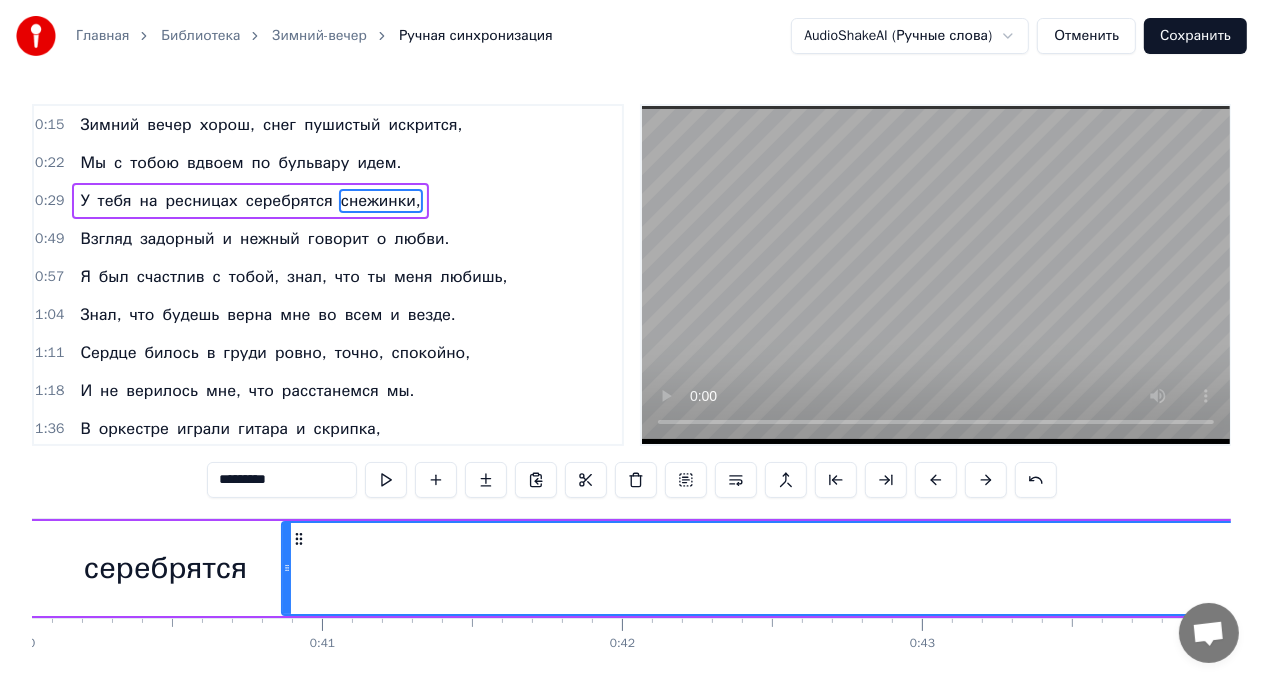 drag, startPoint x: 1005, startPoint y: 577, endPoint x: 284, endPoint y: 567, distance: 721.06934 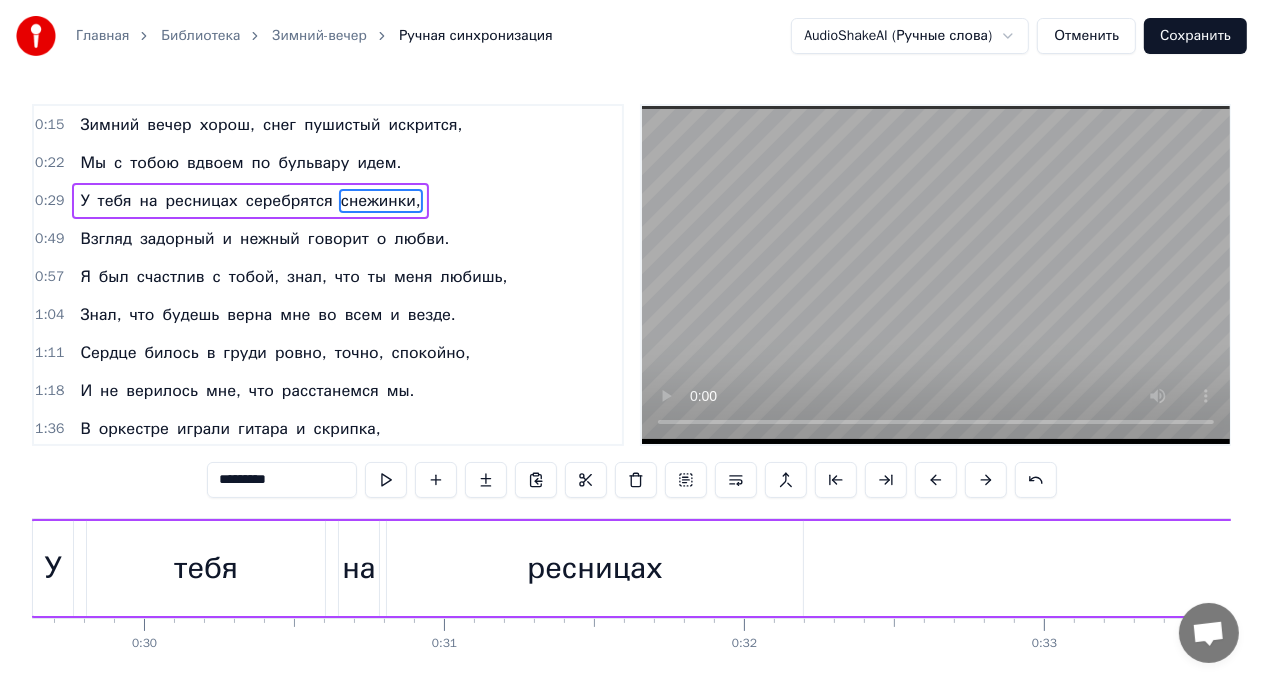 scroll, scrollTop: 0, scrollLeft: 8889, axis: horizontal 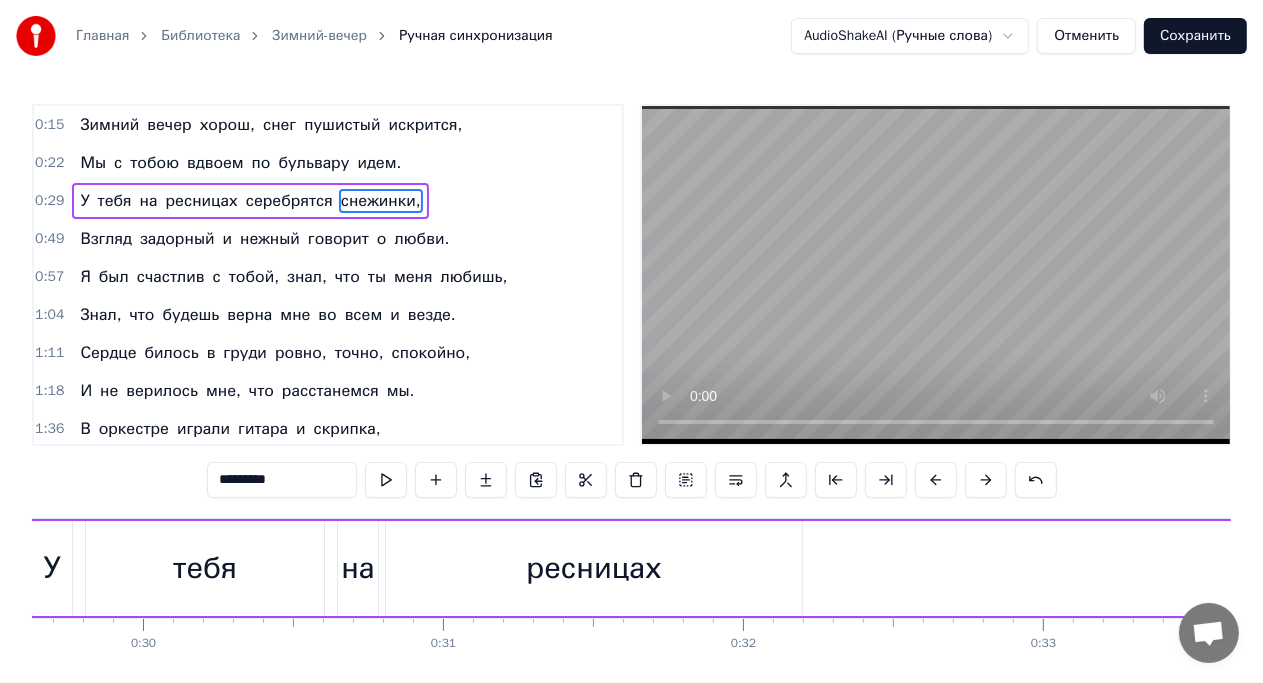 click on "на" at bounding box center [358, 568] 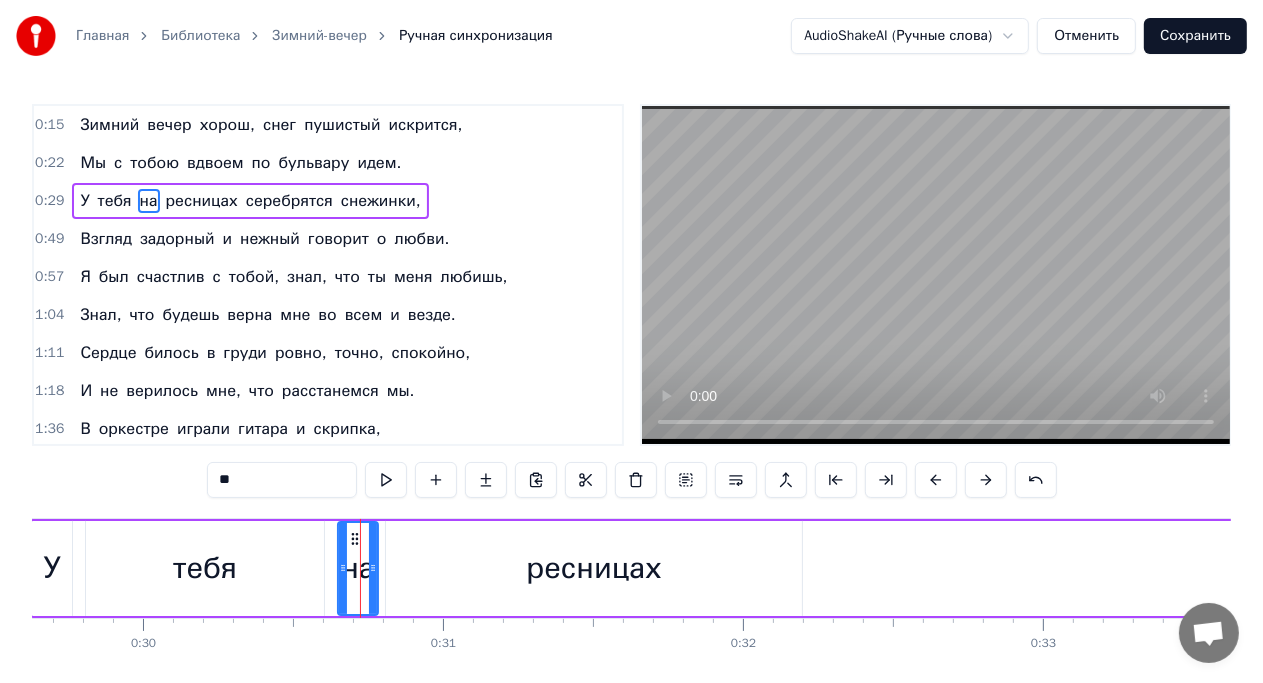 click on "на" at bounding box center (358, 568) 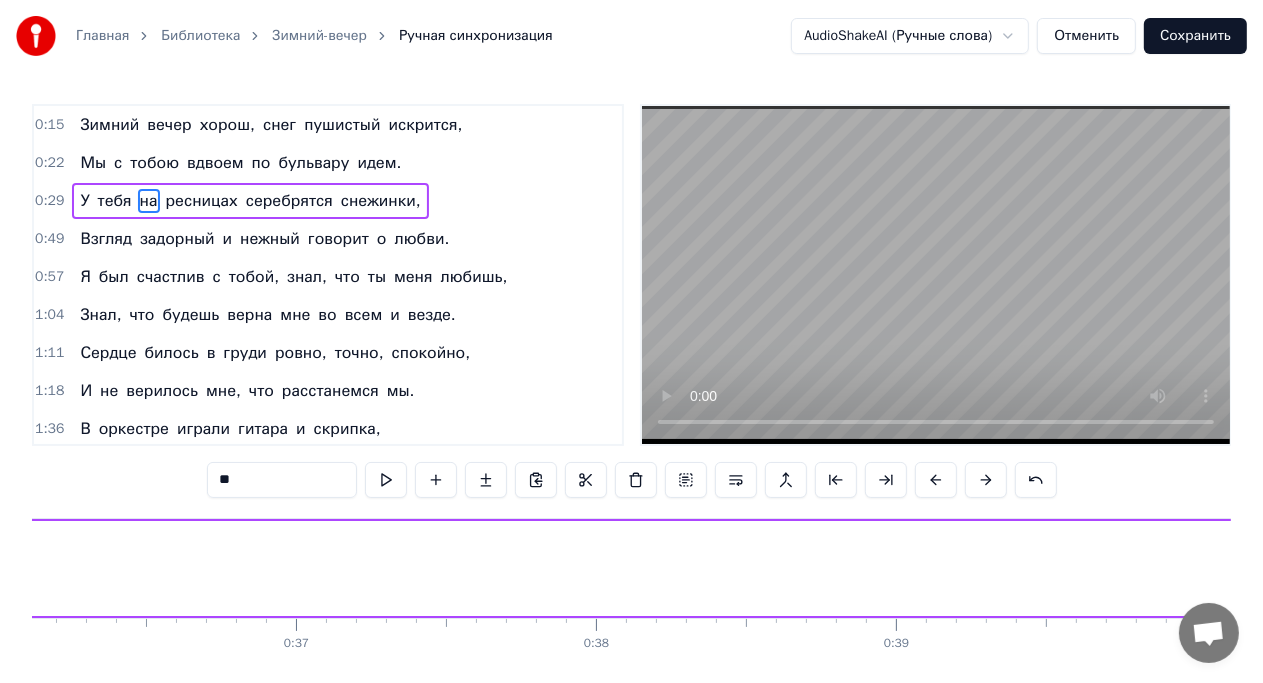 scroll, scrollTop: 0, scrollLeft: 10828, axis: horizontal 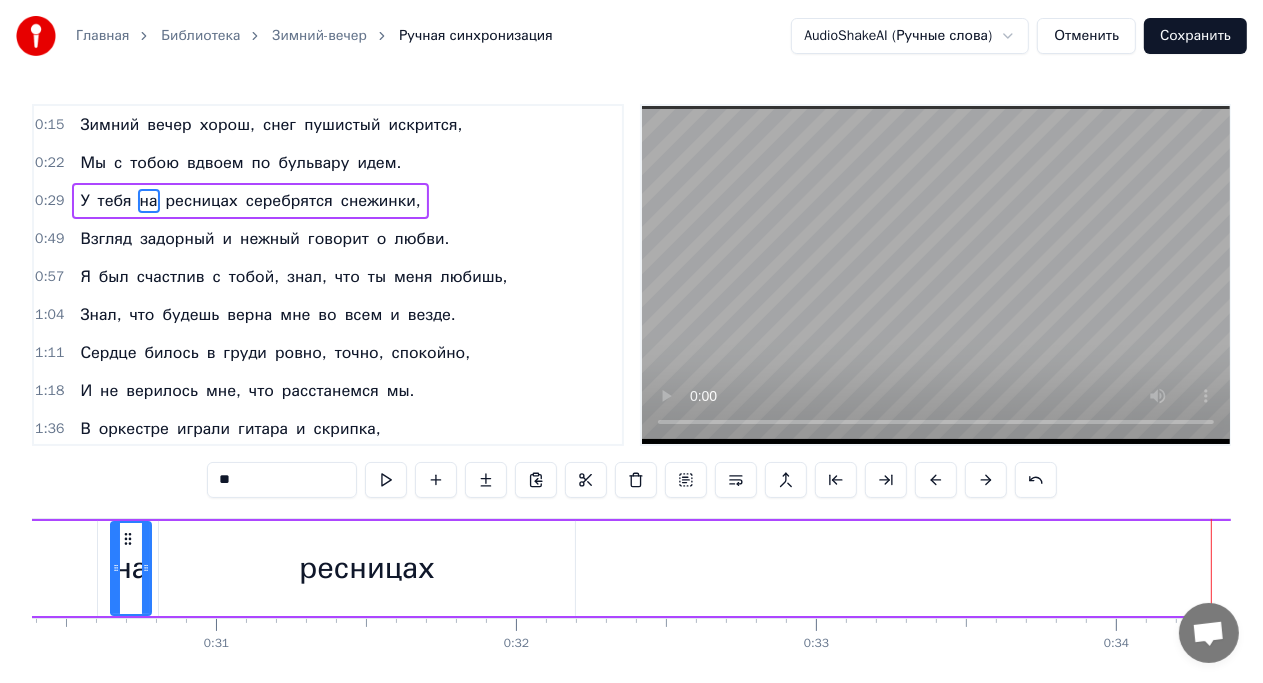 click on "У тебя на ресницах серебрятся снежинки," at bounding box center (2615, 568) 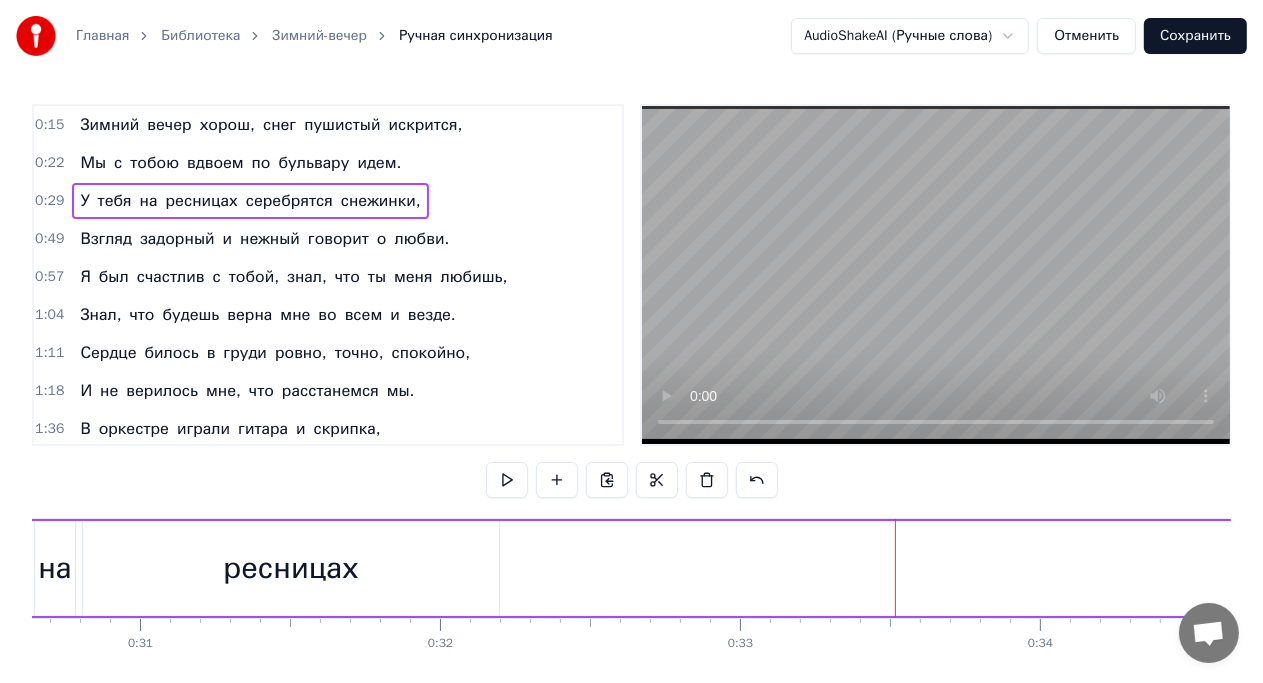 scroll, scrollTop: 0, scrollLeft: 9196, axis: horizontal 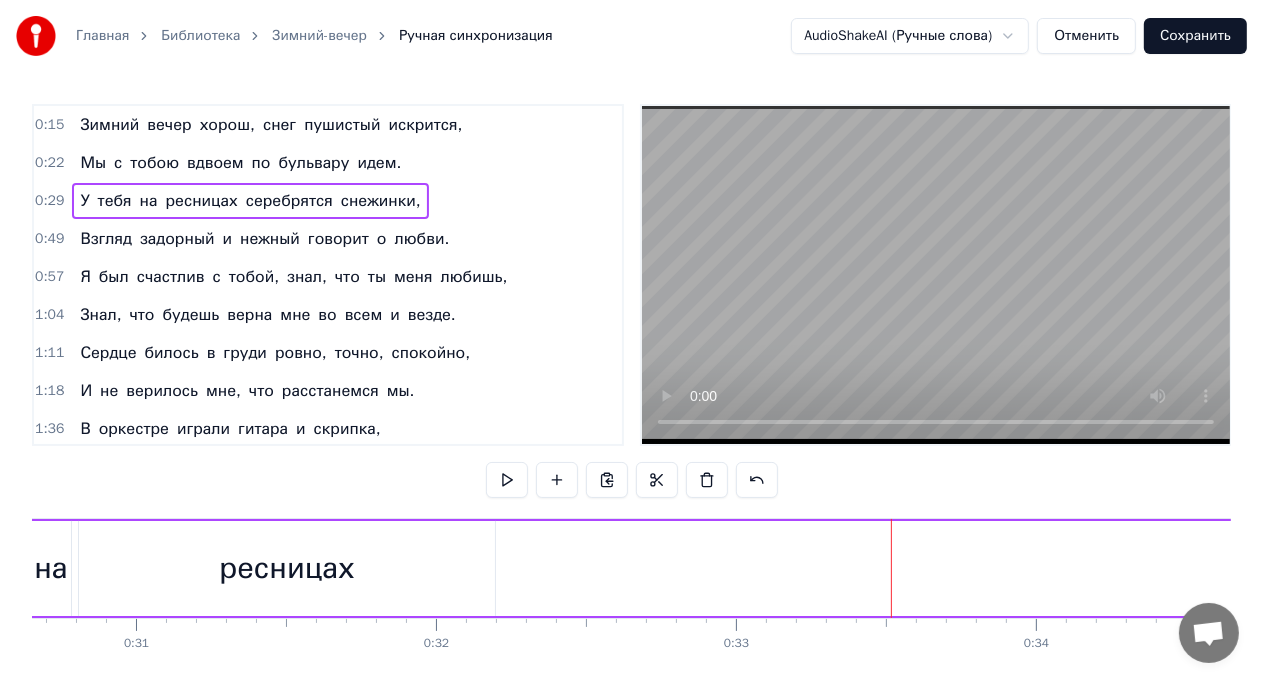 drag, startPoint x: 891, startPoint y: 578, endPoint x: 778, endPoint y: 572, distance: 113.15918 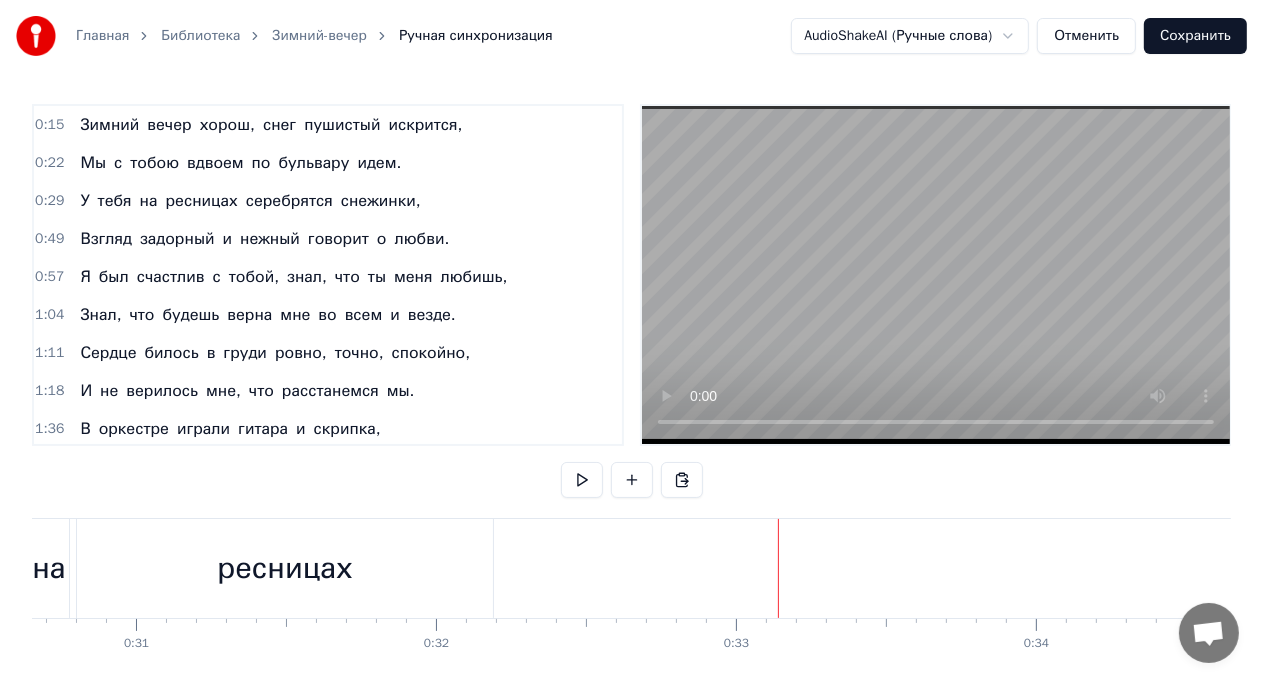 click on "У тебя на ресницах серебрятся снежинки," at bounding box center [2535, 568] 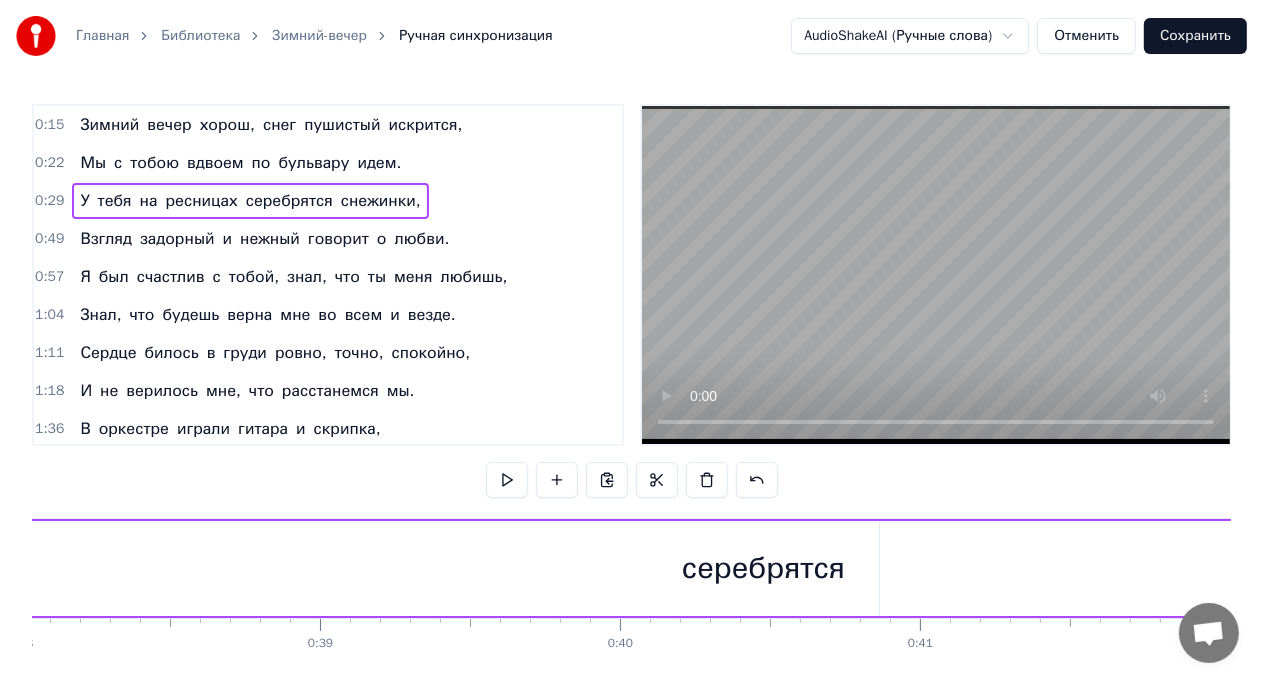 scroll, scrollTop: 0, scrollLeft: 11408, axis: horizontal 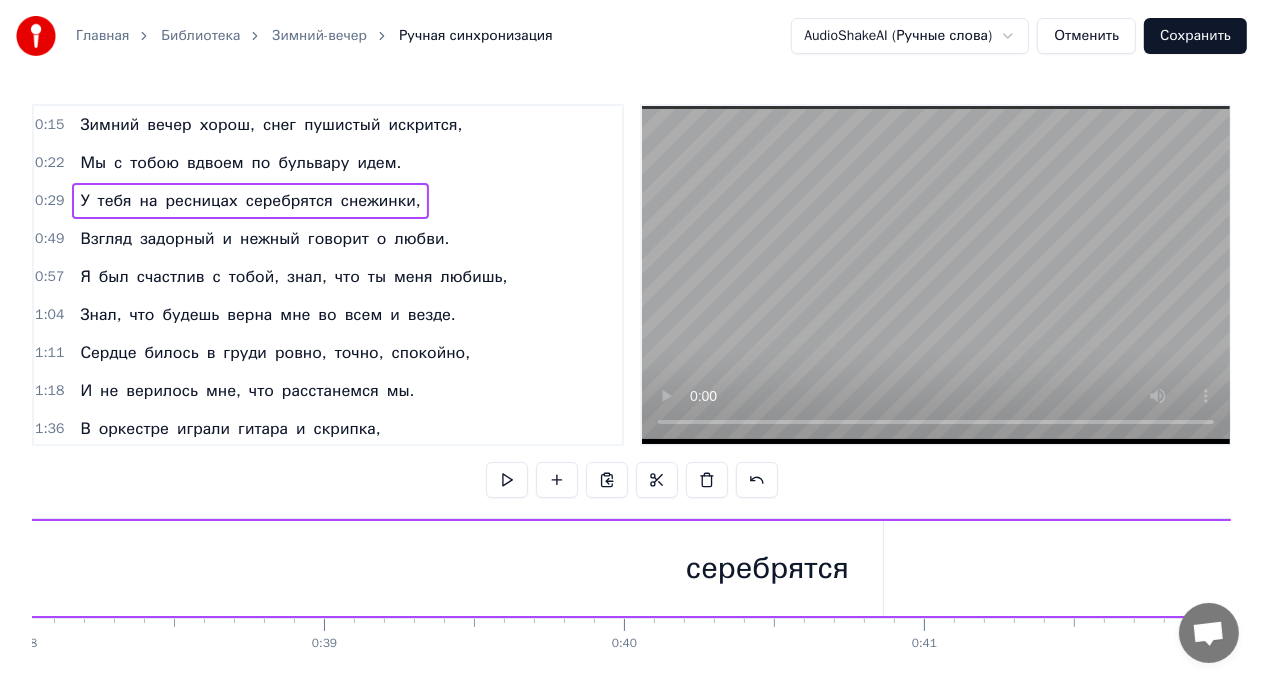 click on "серебрятся" at bounding box center (767, 568) 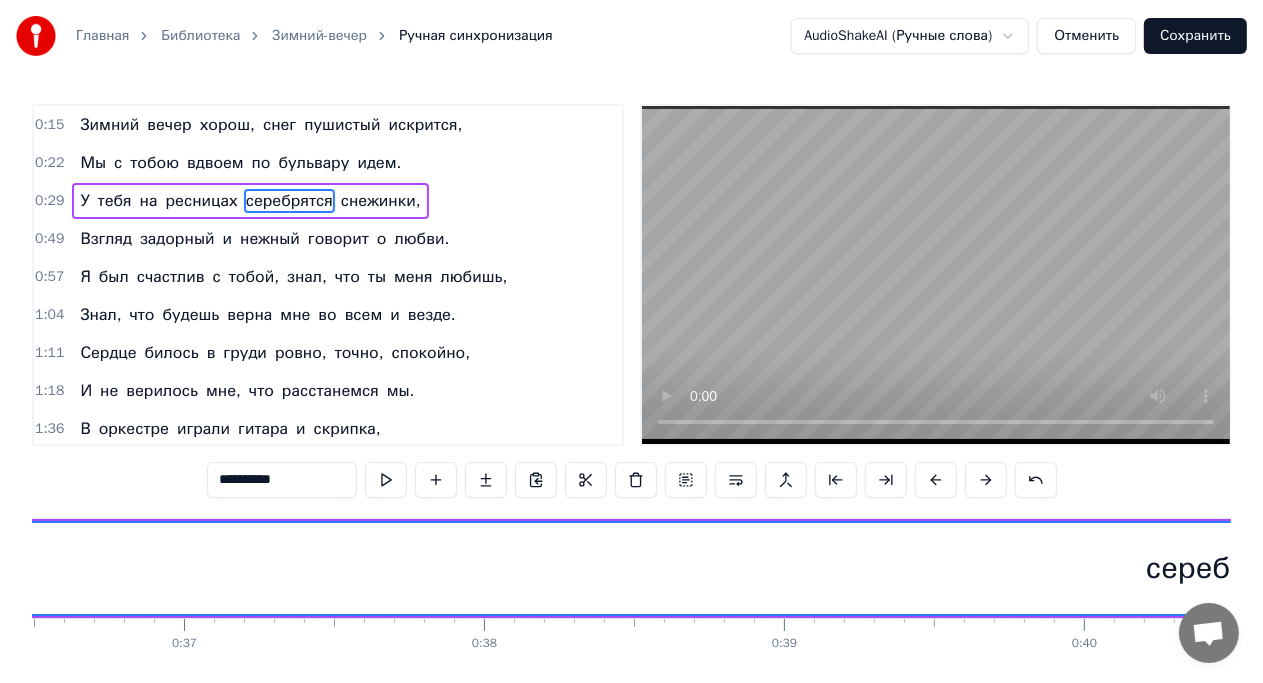 scroll, scrollTop: 0, scrollLeft: 10948, axis: horizontal 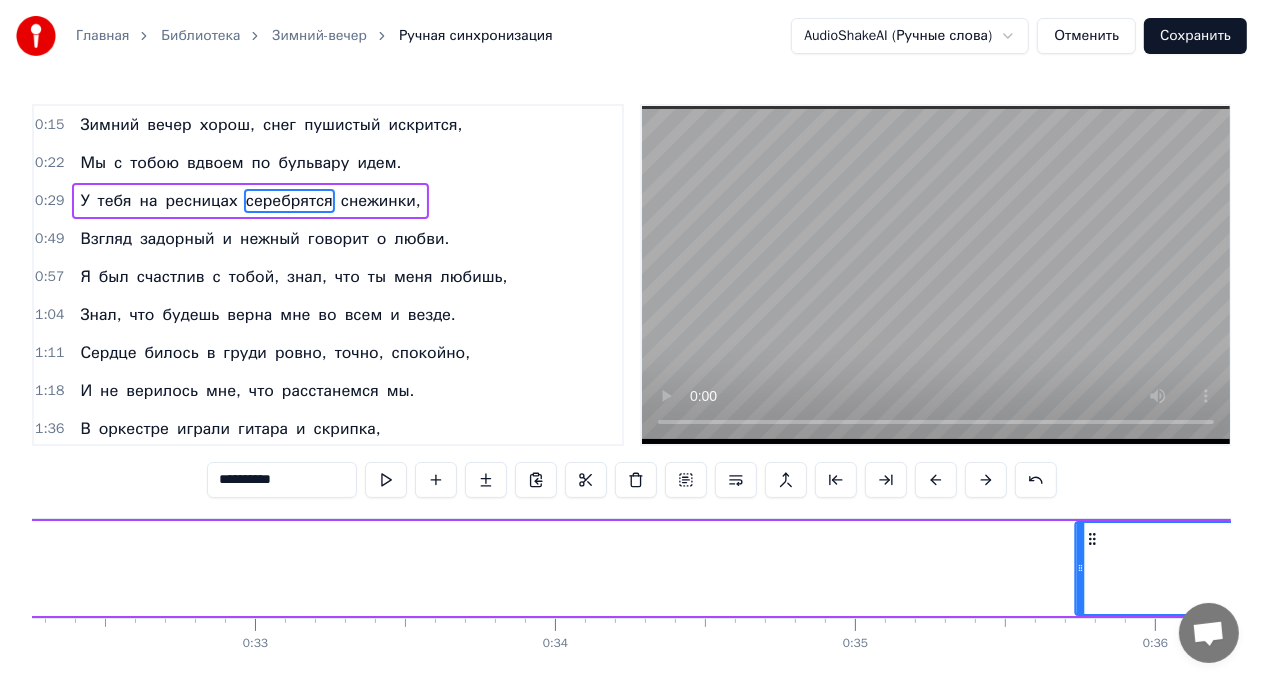 click 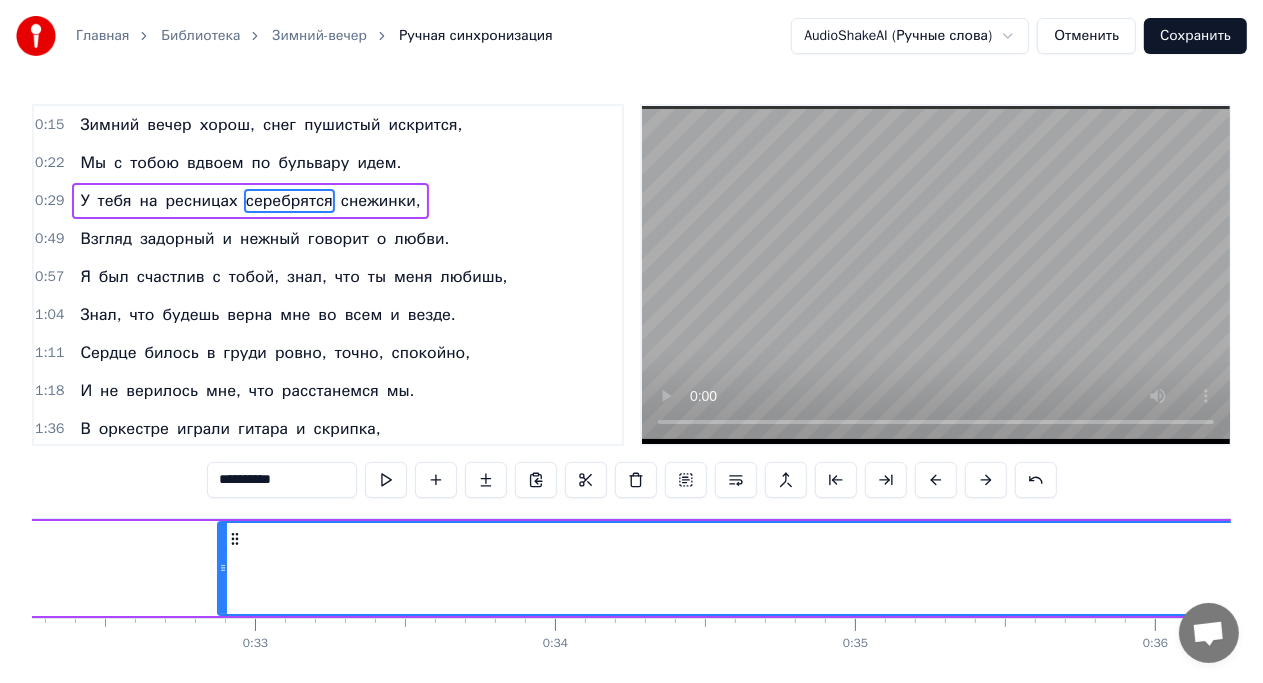 drag, startPoint x: 1081, startPoint y: 570, endPoint x: 224, endPoint y: 568, distance: 857.0023 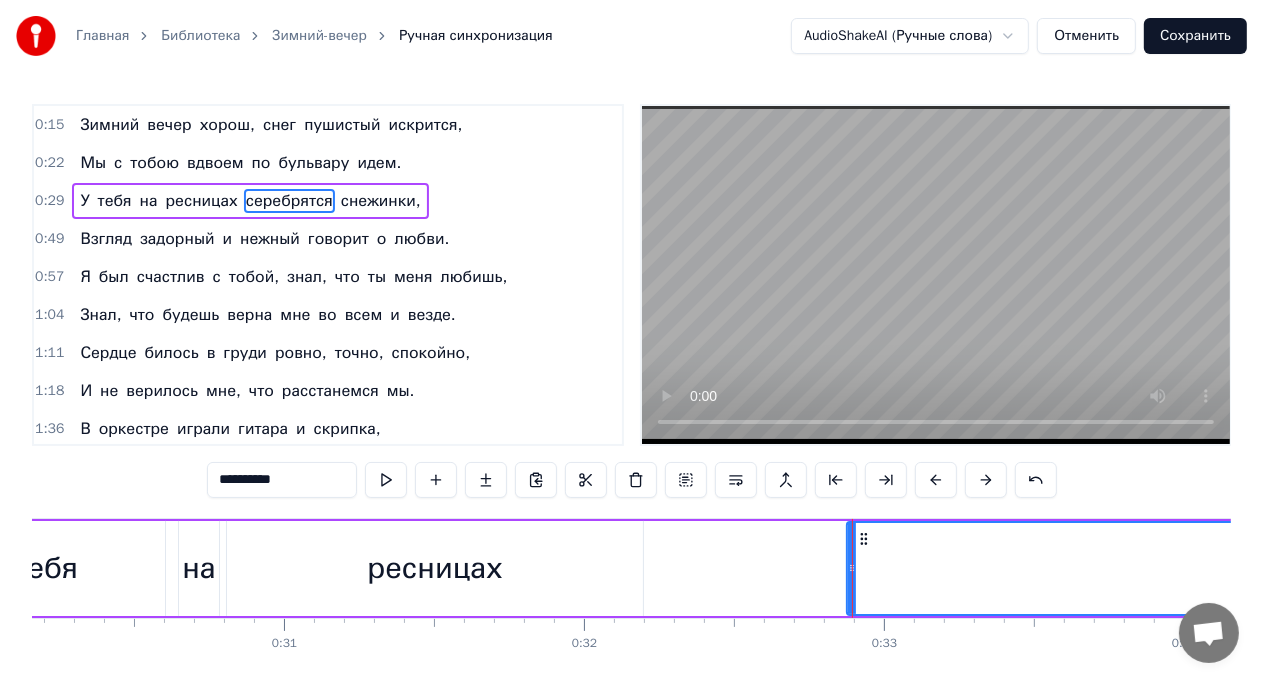 scroll, scrollTop: 0, scrollLeft: 9052, axis: horizontal 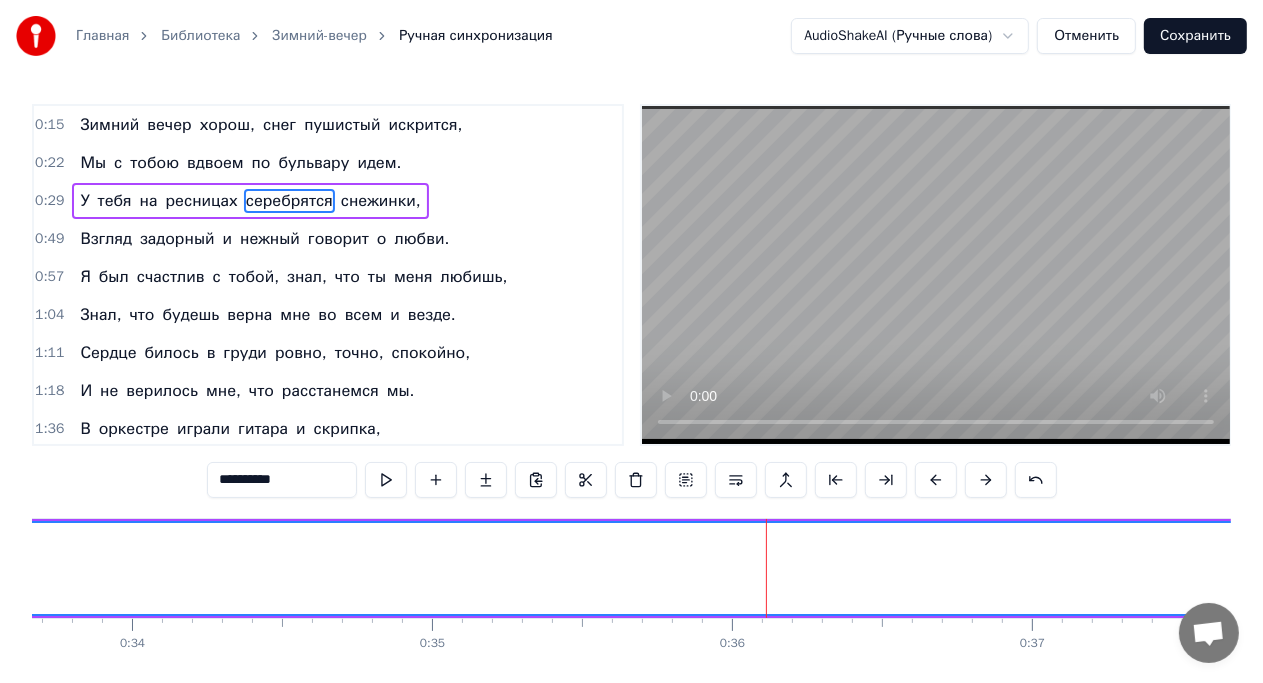click on "серебрятся" at bounding box center [1647, 568] 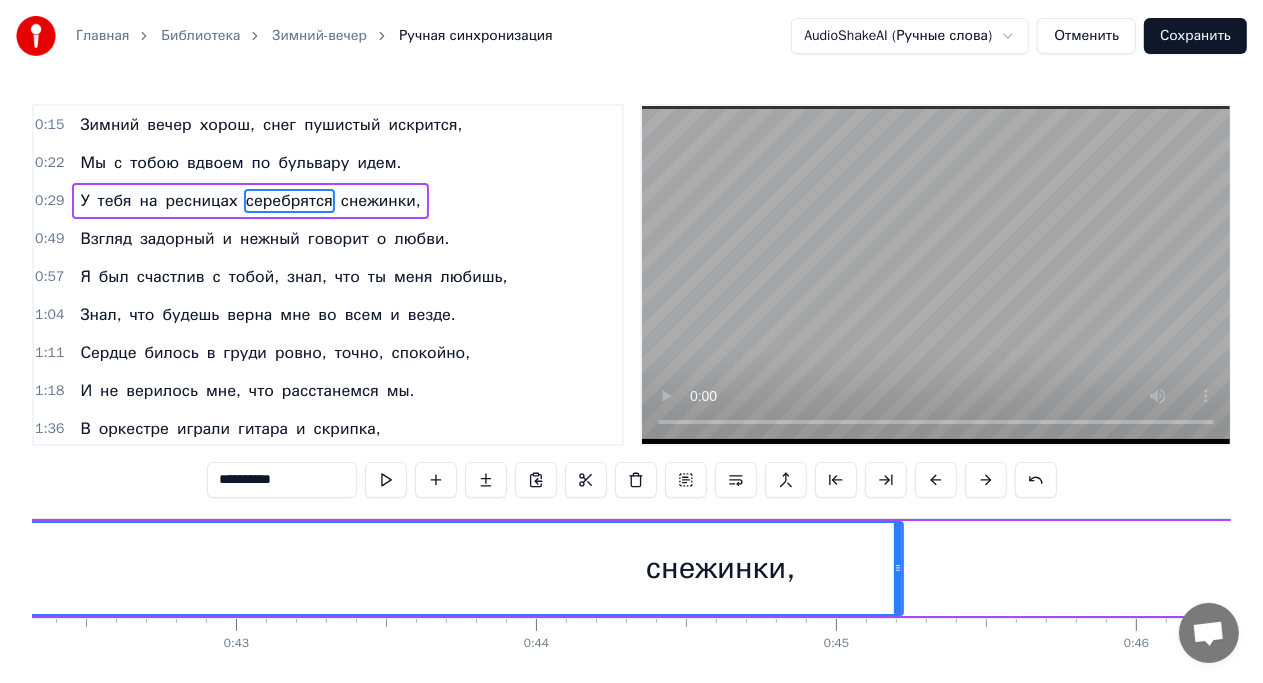 scroll, scrollTop: 0, scrollLeft: 12693, axis: horizontal 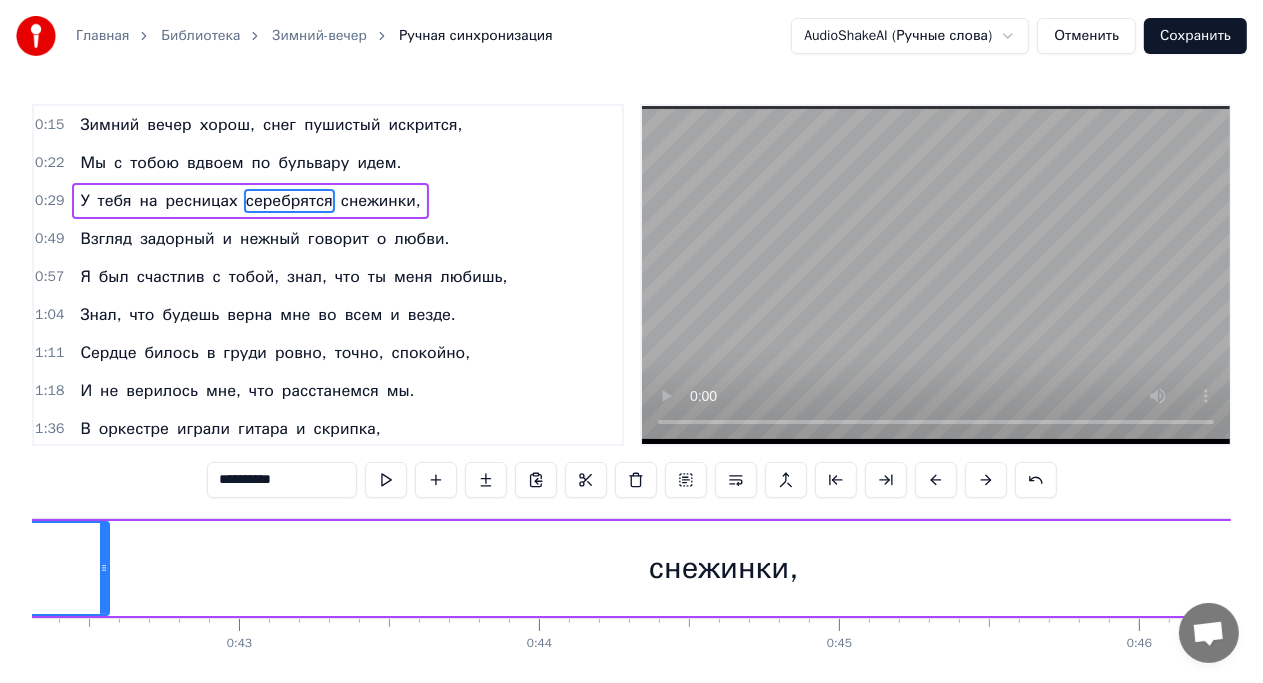 drag, startPoint x: 900, startPoint y: 570, endPoint x: 103, endPoint y: 568, distance: 797.0025 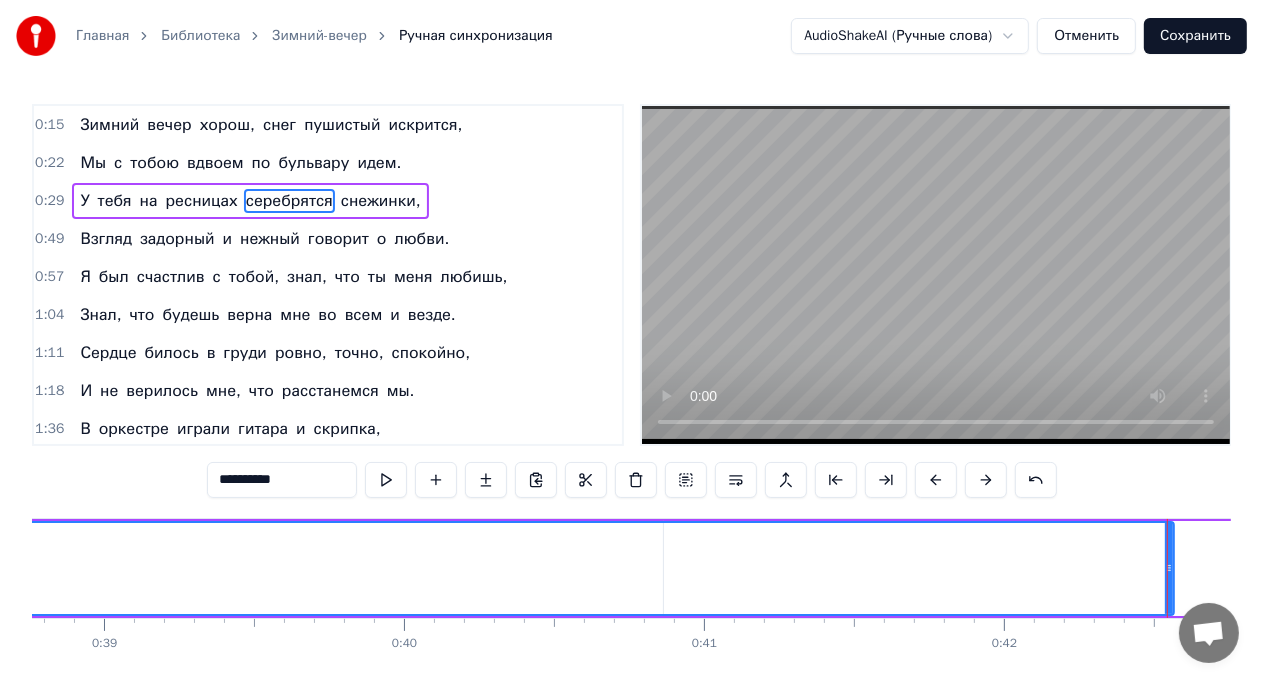 scroll, scrollTop: 0, scrollLeft: 11631, axis: horizontal 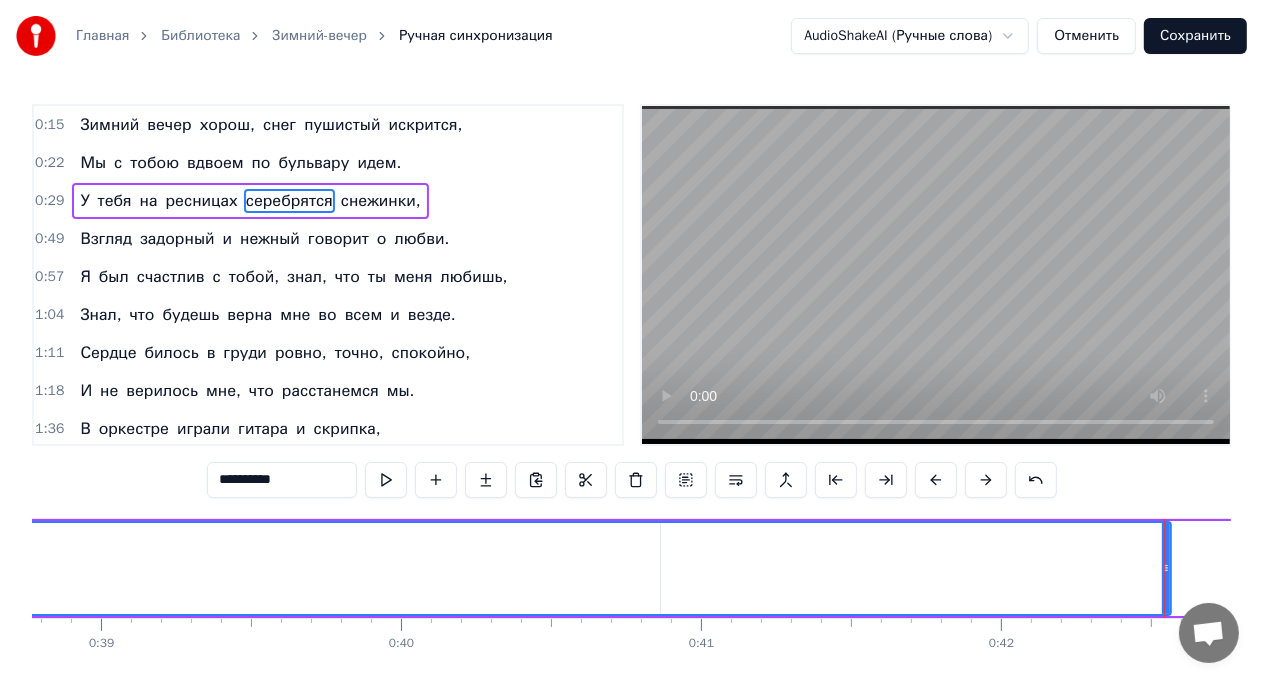 drag, startPoint x: 1164, startPoint y: 565, endPoint x: 440, endPoint y: 593, distance: 724.54126 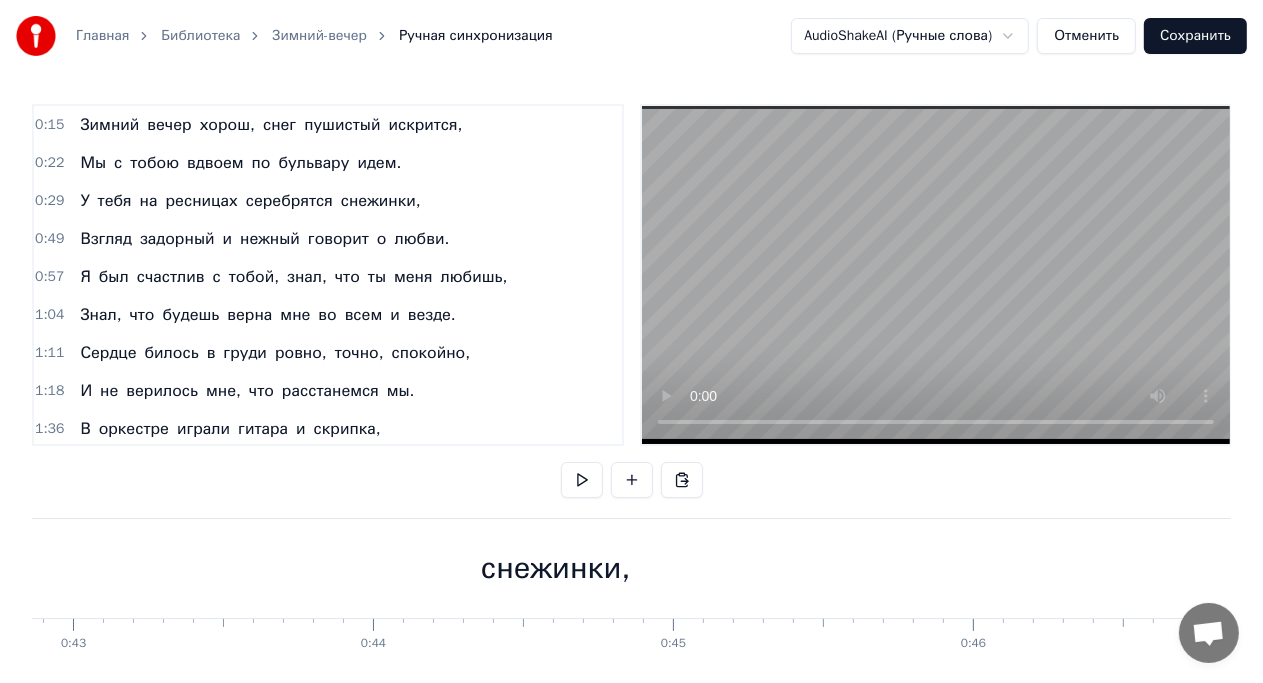 scroll, scrollTop: 0, scrollLeft: 12857, axis: horizontal 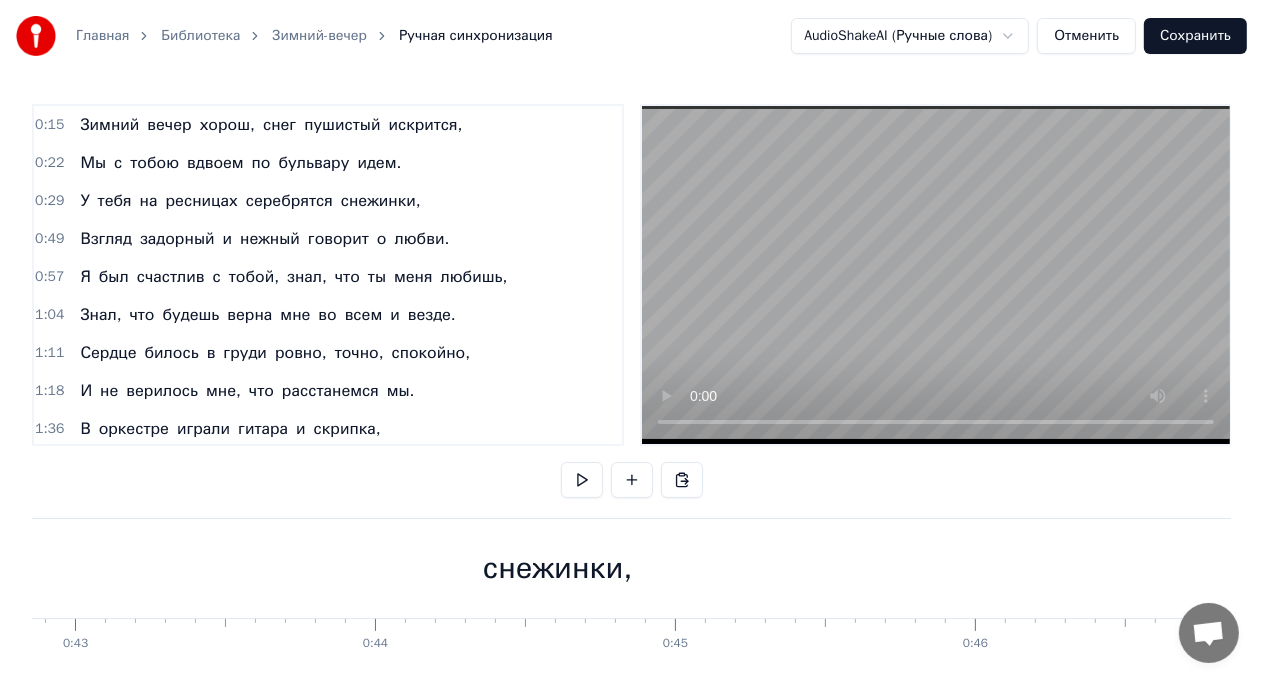 click on "снежинки," at bounding box center [557, 568] 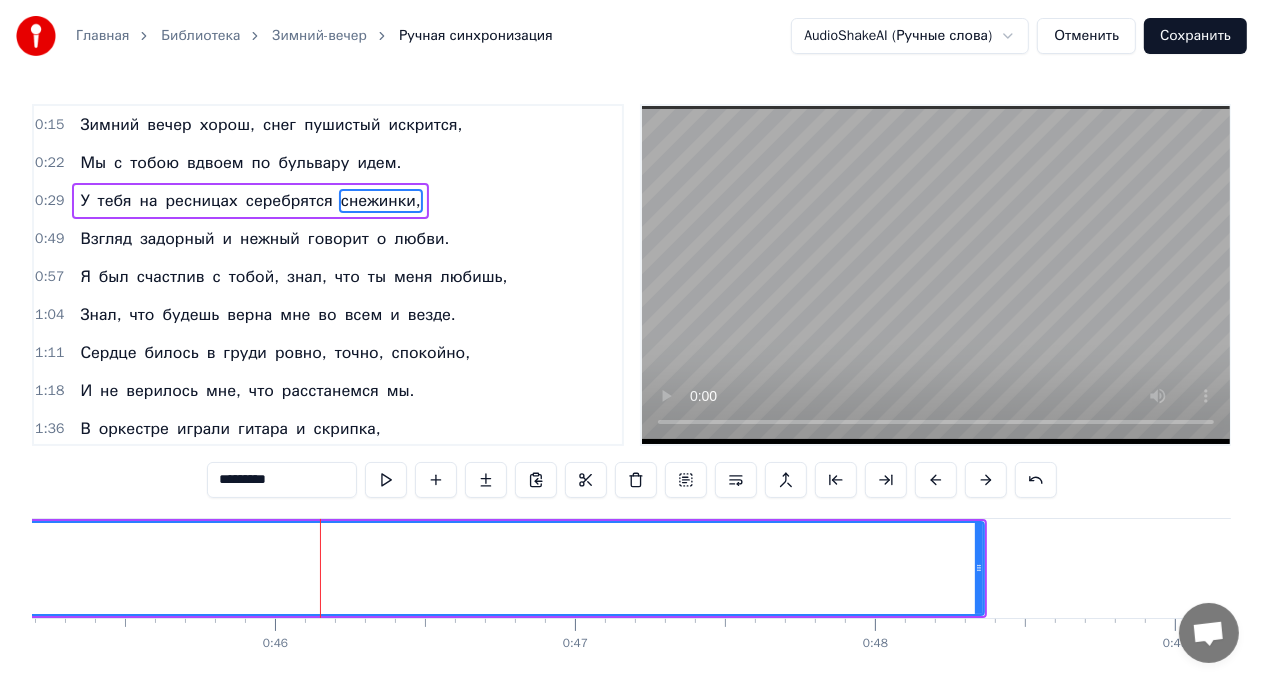 scroll, scrollTop: 0, scrollLeft: 13540, axis: horizontal 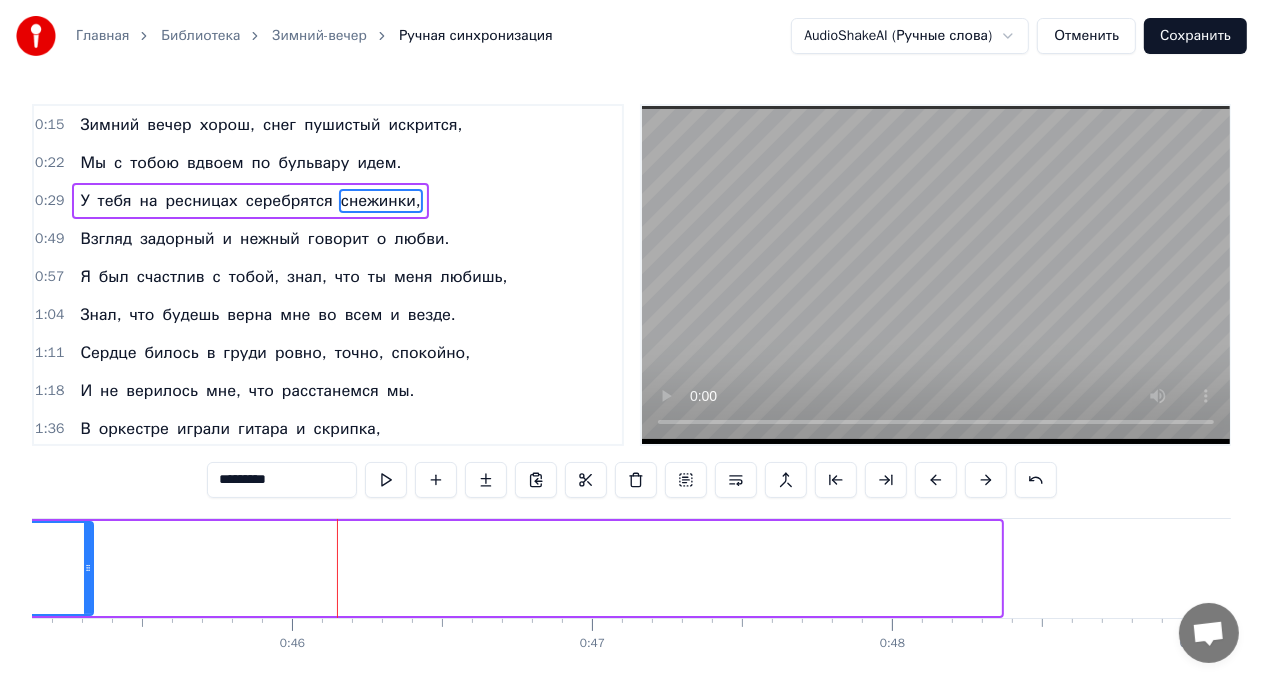 drag, startPoint x: 996, startPoint y: 584, endPoint x: 88, endPoint y: 577, distance: 908.027 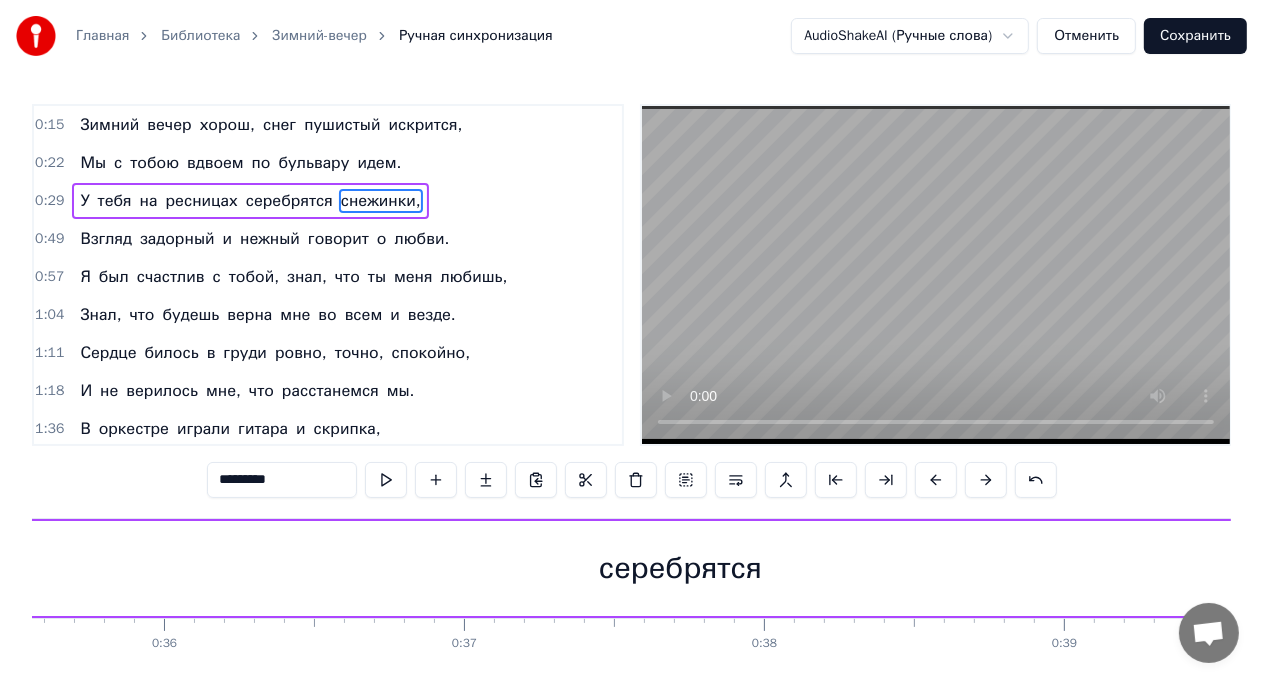 scroll, scrollTop: 0, scrollLeft: 10666, axis: horizontal 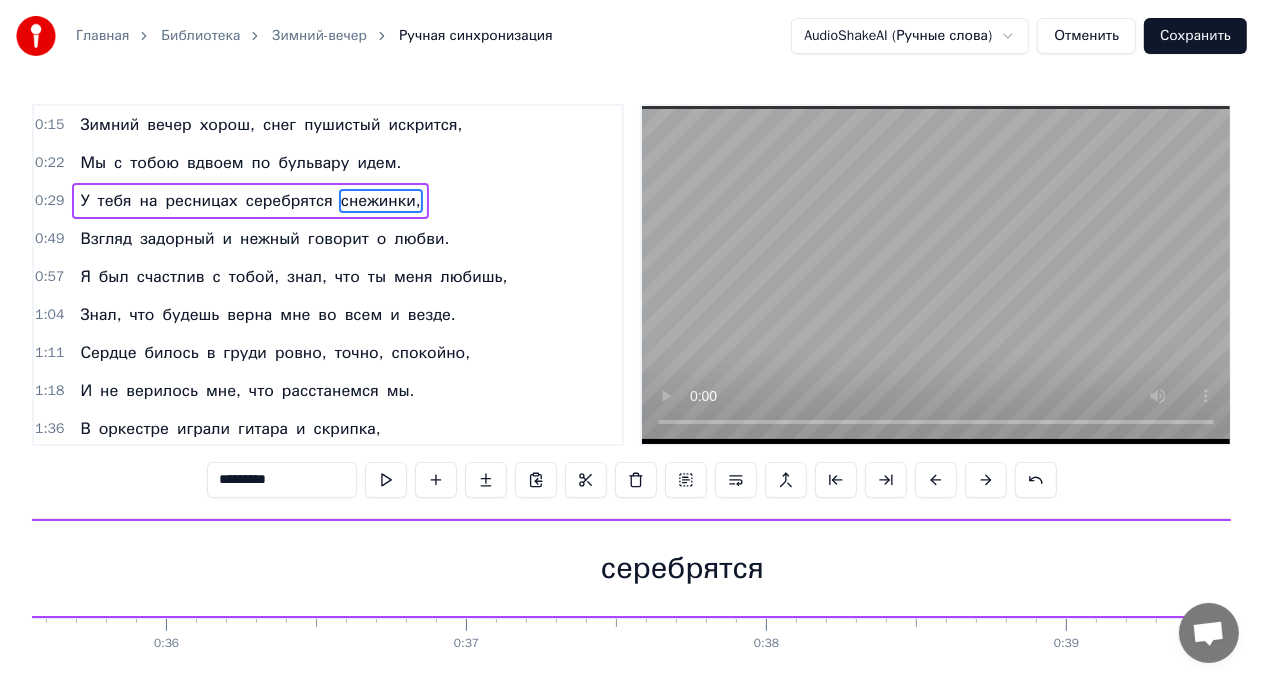 click on "серебрятся" at bounding box center [682, 568] 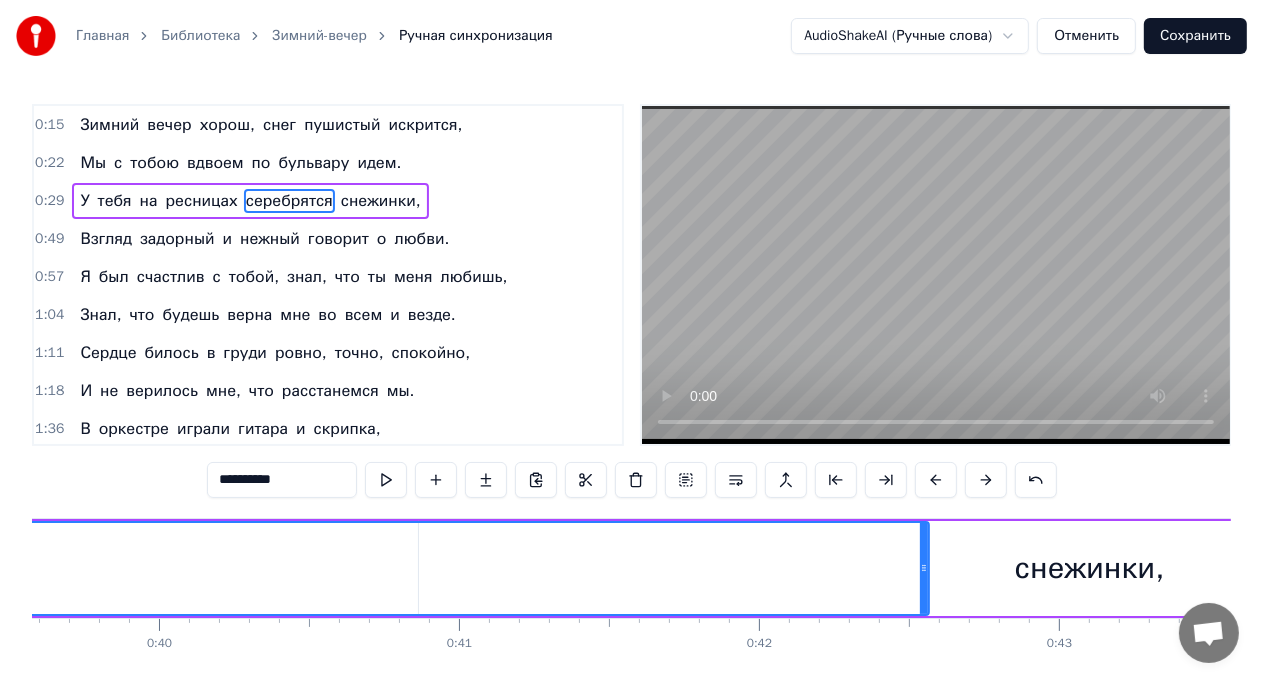 scroll, scrollTop: 0, scrollLeft: 11874, axis: horizontal 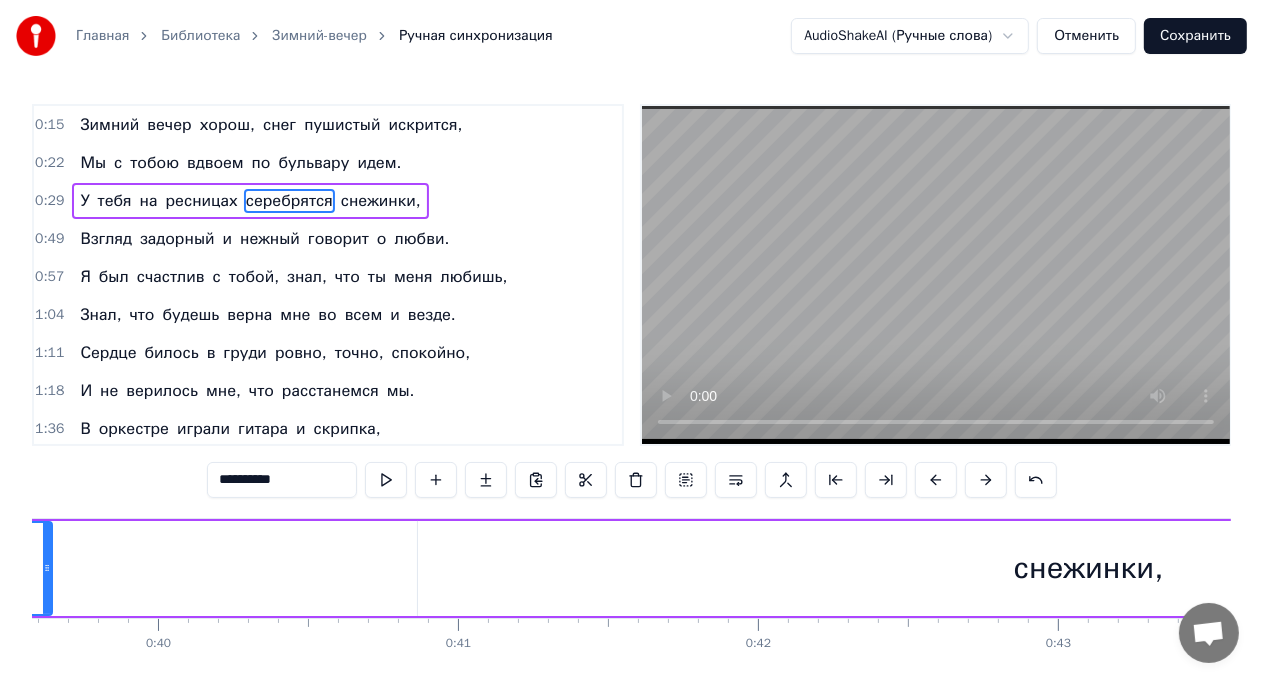 drag, startPoint x: 924, startPoint y: 569, endPoint x: 48, endPoint y: 560, distance: 876.0462 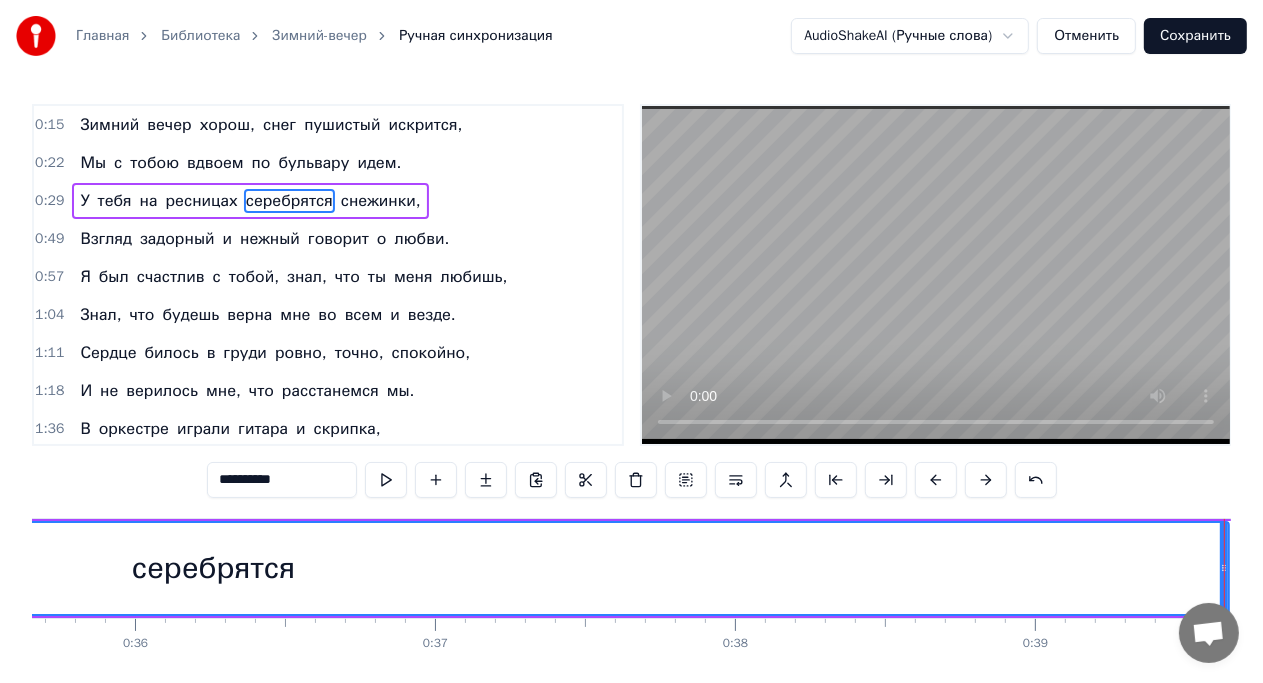 scroll, scrollTop: 0, scrollLeft: 10696, axis: horizontal 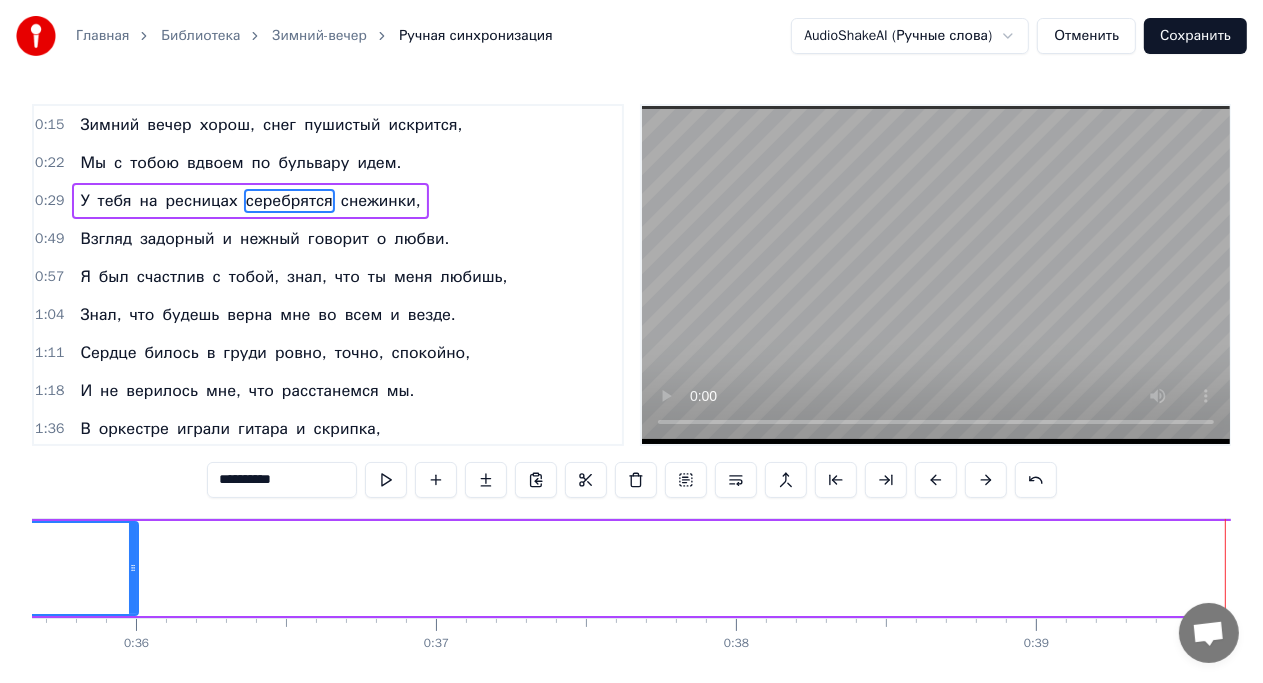 drag, startPoint x: 1224, startPoint y: 562, endPoint x: 132, endPoint y: 570, distance: 1092.0293 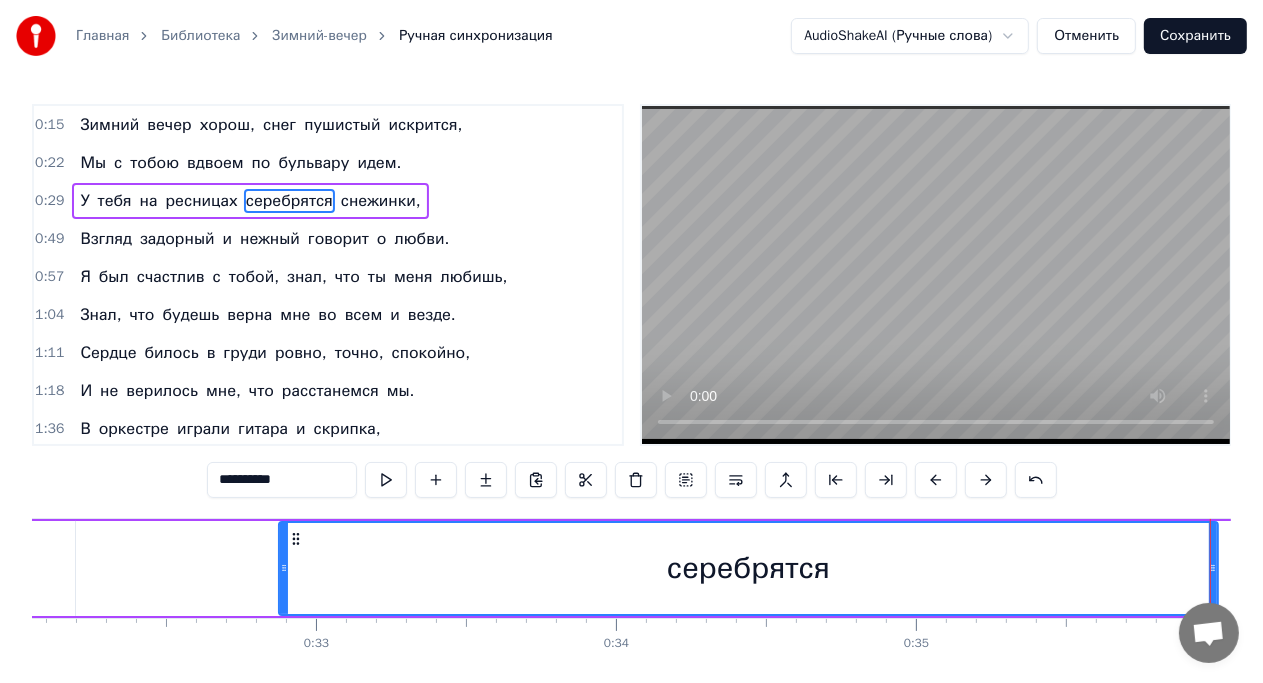 scroll, scrollTop: 0, scrollLeft: 9612, axis: horizontal 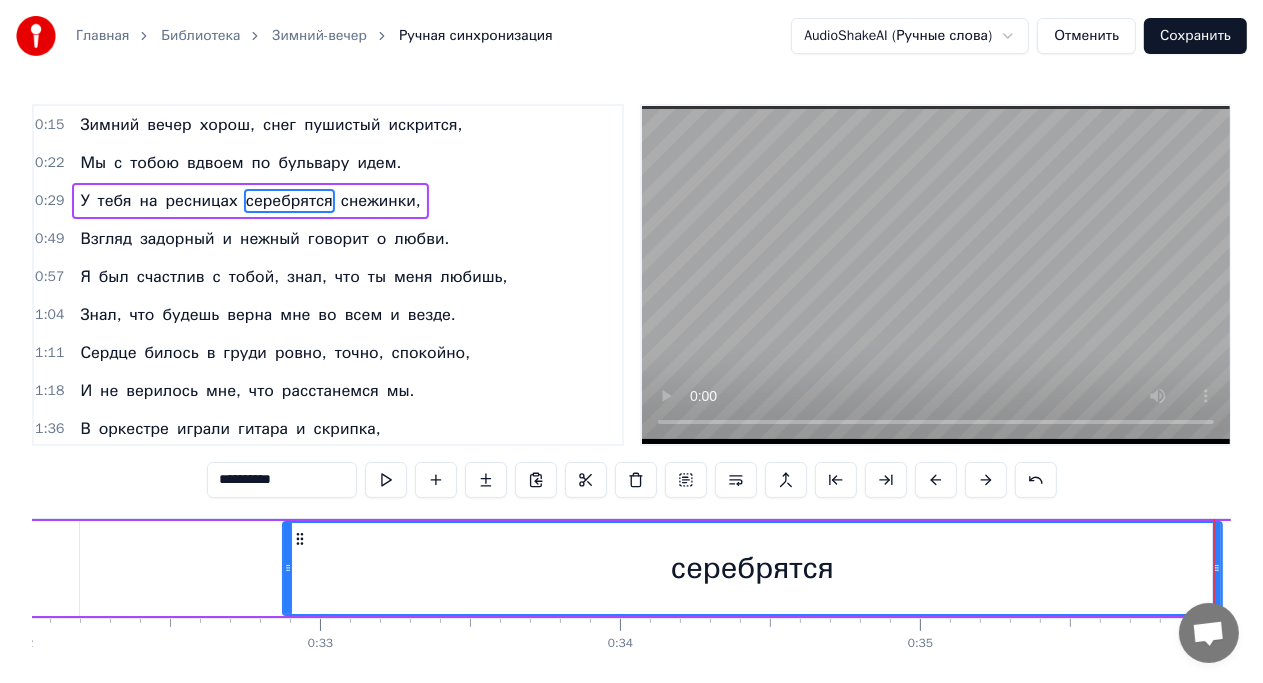 click on "У тебя на ресницах серебрятся снежинки," at bounding box center [1665, 568] 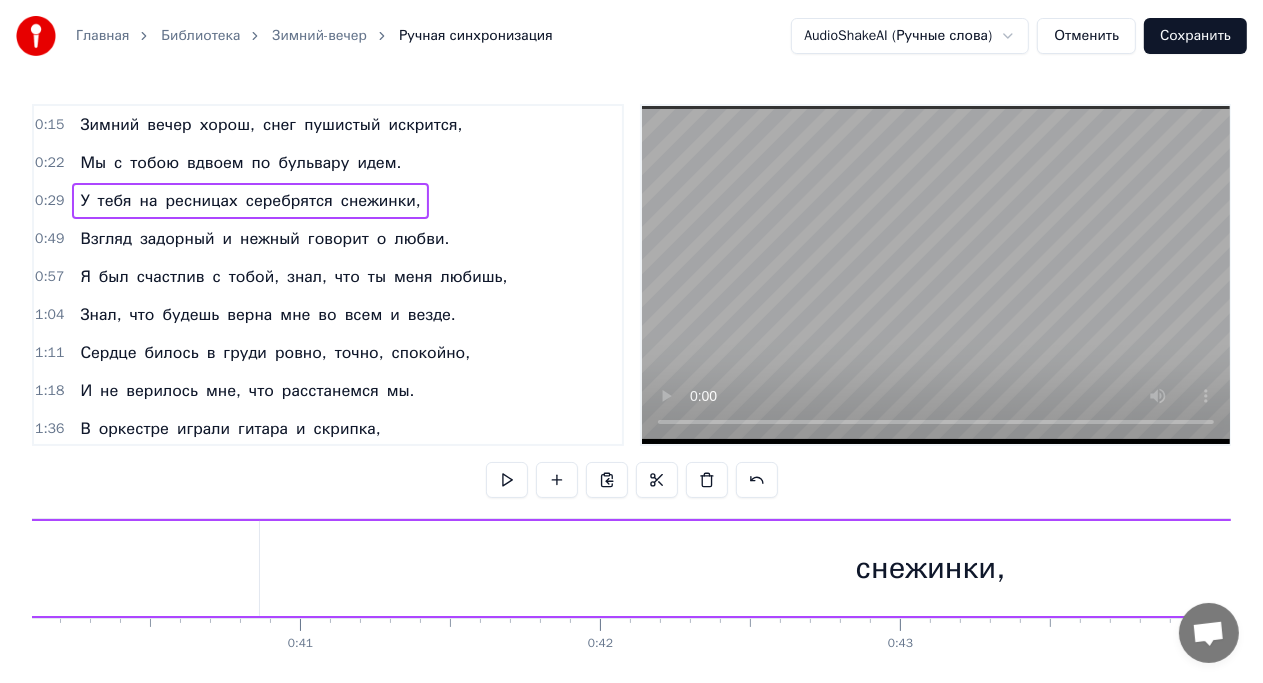 scroll, scrollTop: 0, scrollLeft: 12034, axis: horizontal 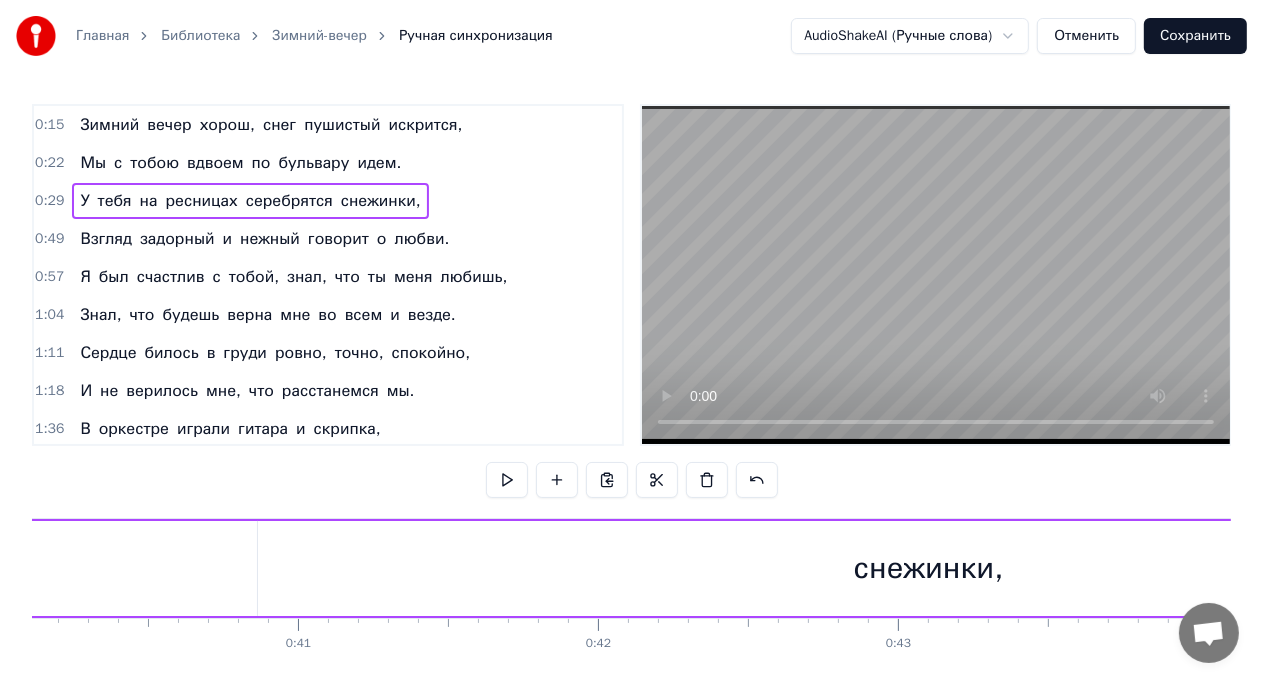 click on "снежинки," at bounding box center (928, 568) 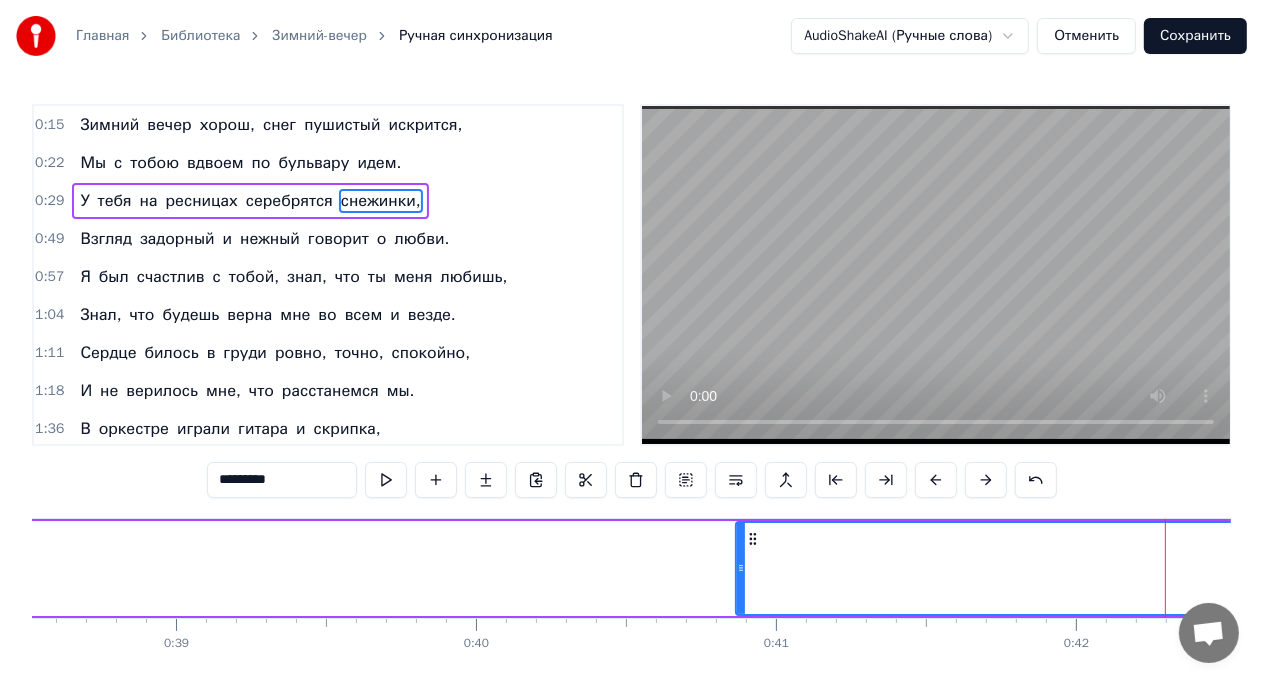 scroll, scrollTop: 0, scrollLeft: 11548, axis: horizontal 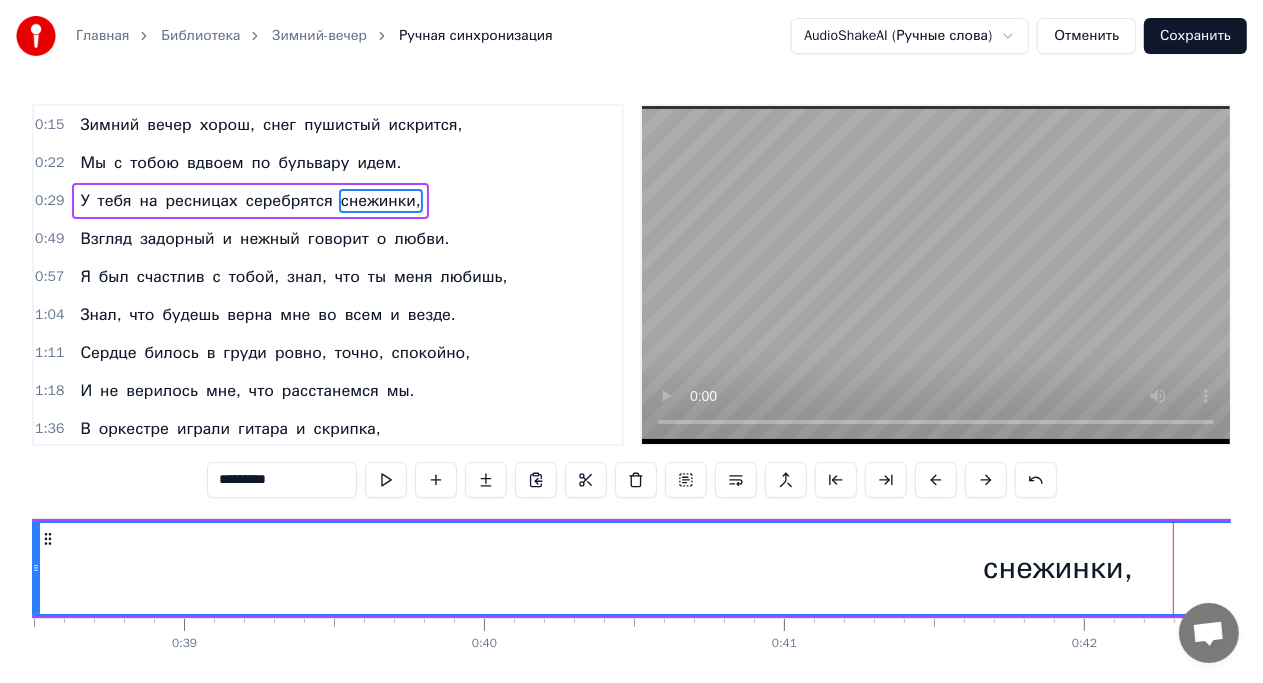 drag, startPoint x: 748, startPoint y: 579, endPoint x: 35, endPoint y: 546, distance: 713.76324 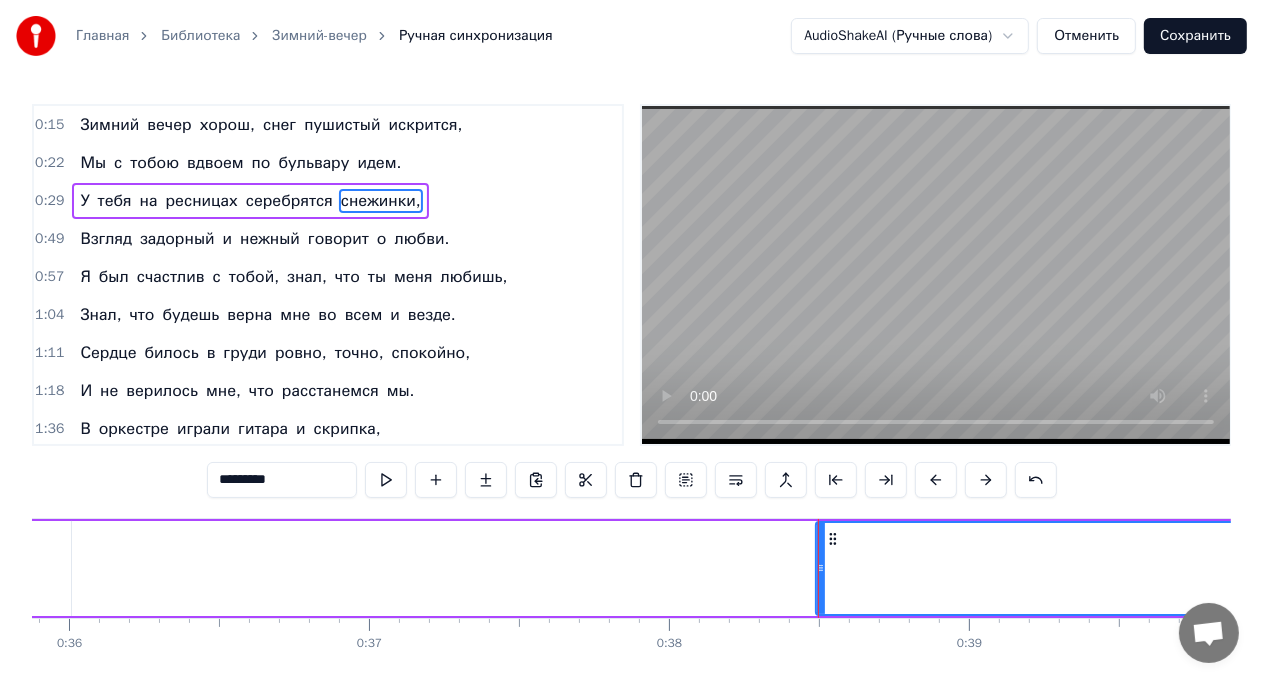 scroll, scrollTop: 0, scrollLeft: 10760, axis: horizontal 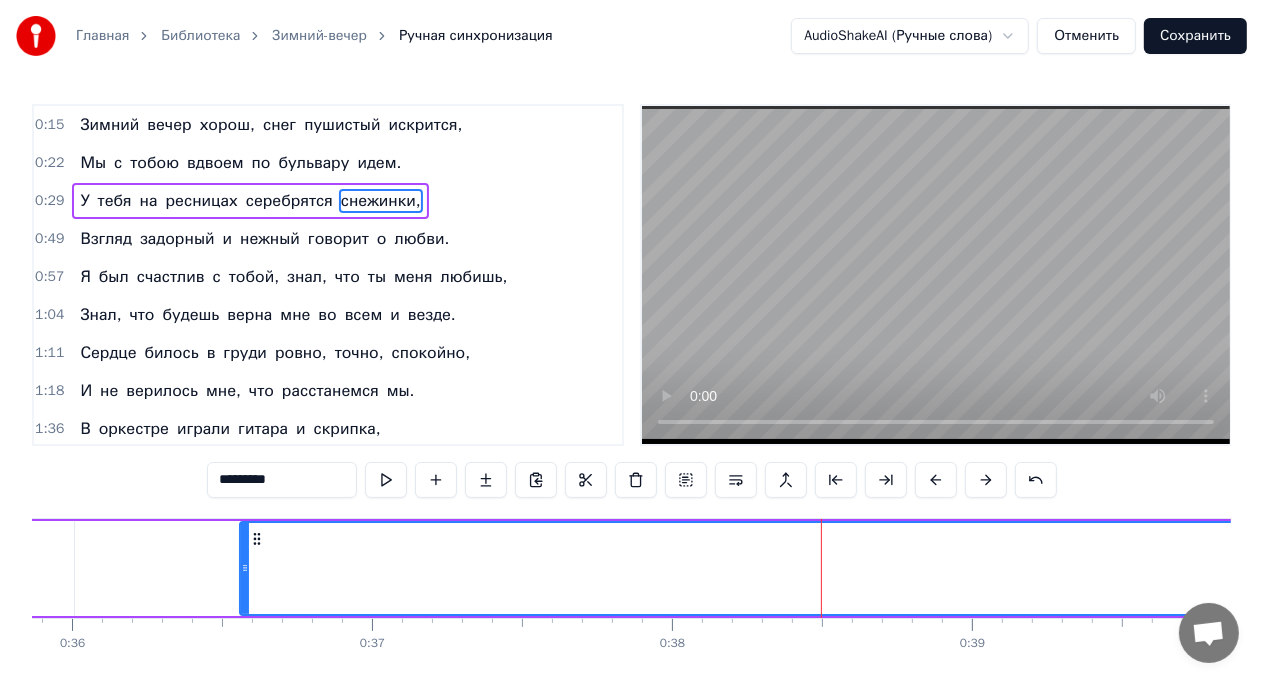 drag, startPoint x: 823, startPoint y: 571, endPoint x: 244, endPoint y: 593, distance: 579.4178 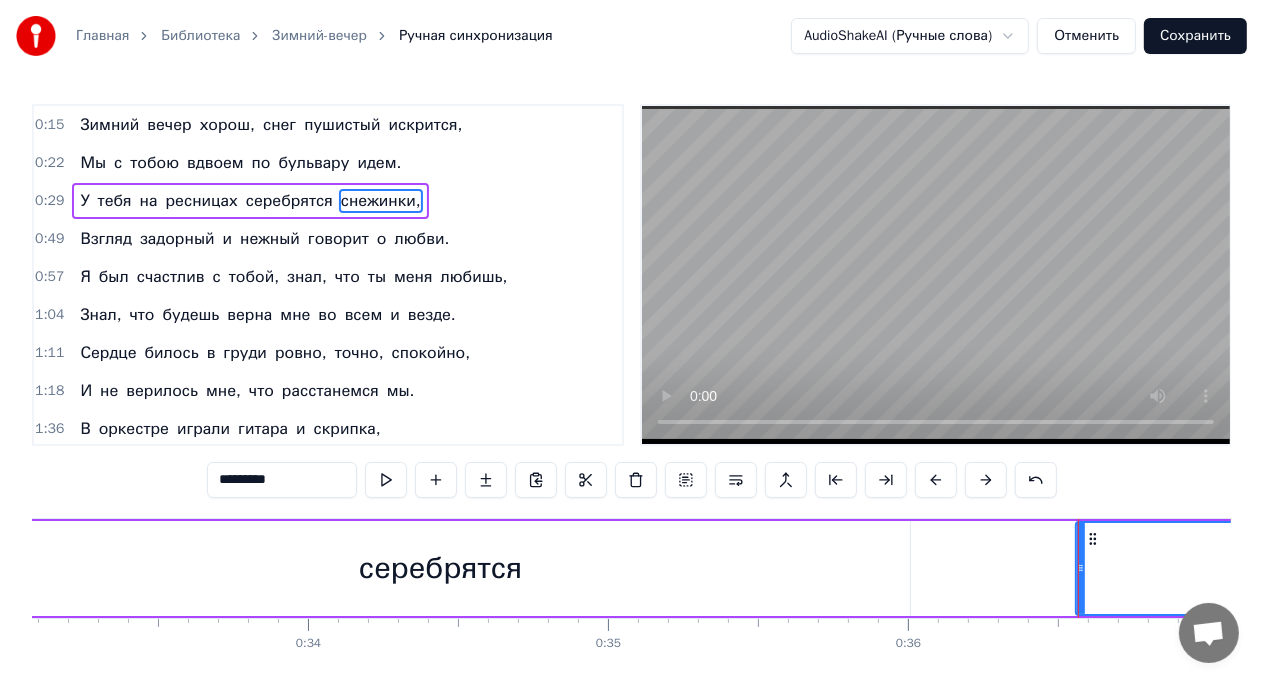 scroll, scrollTop: 0, scrollLeft: 9908, axis: horizontal 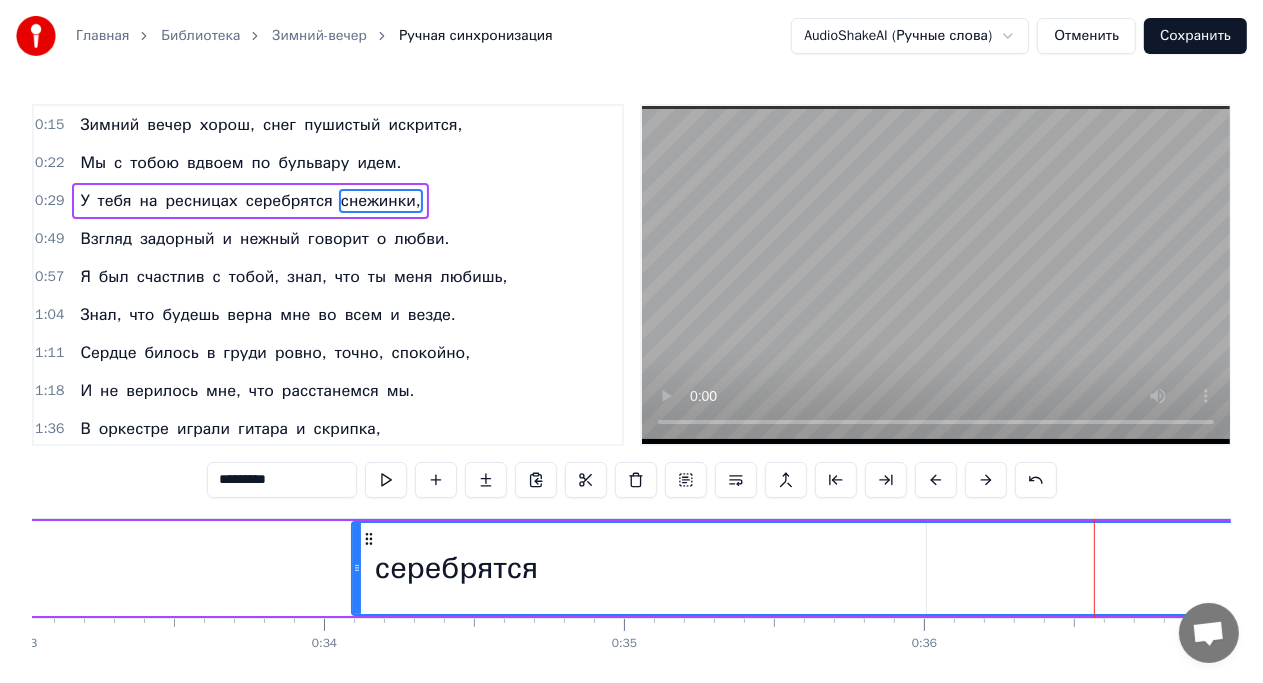 drag, startPoint x: 1096, startPoint y: 567, endPoint x: 356, endPoint y: 560, distance: 740.0331 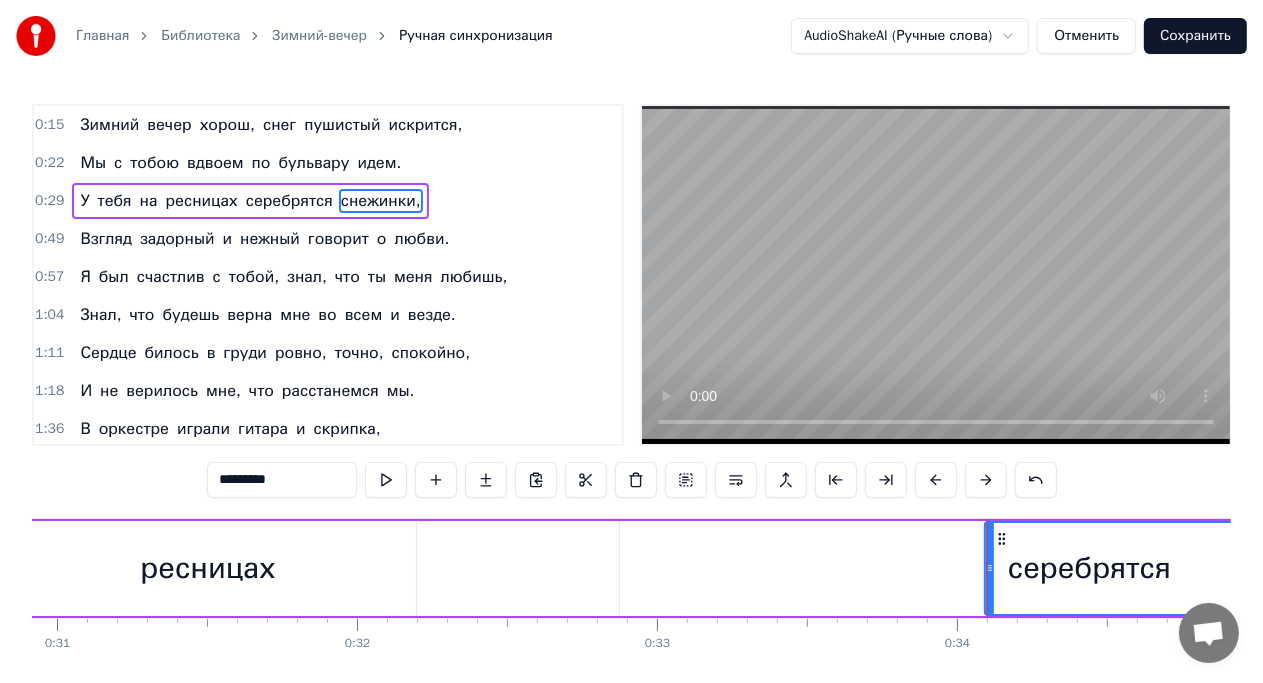 scroll, scrollTop: 0, scrollLeft: 9278, axis: horizontal 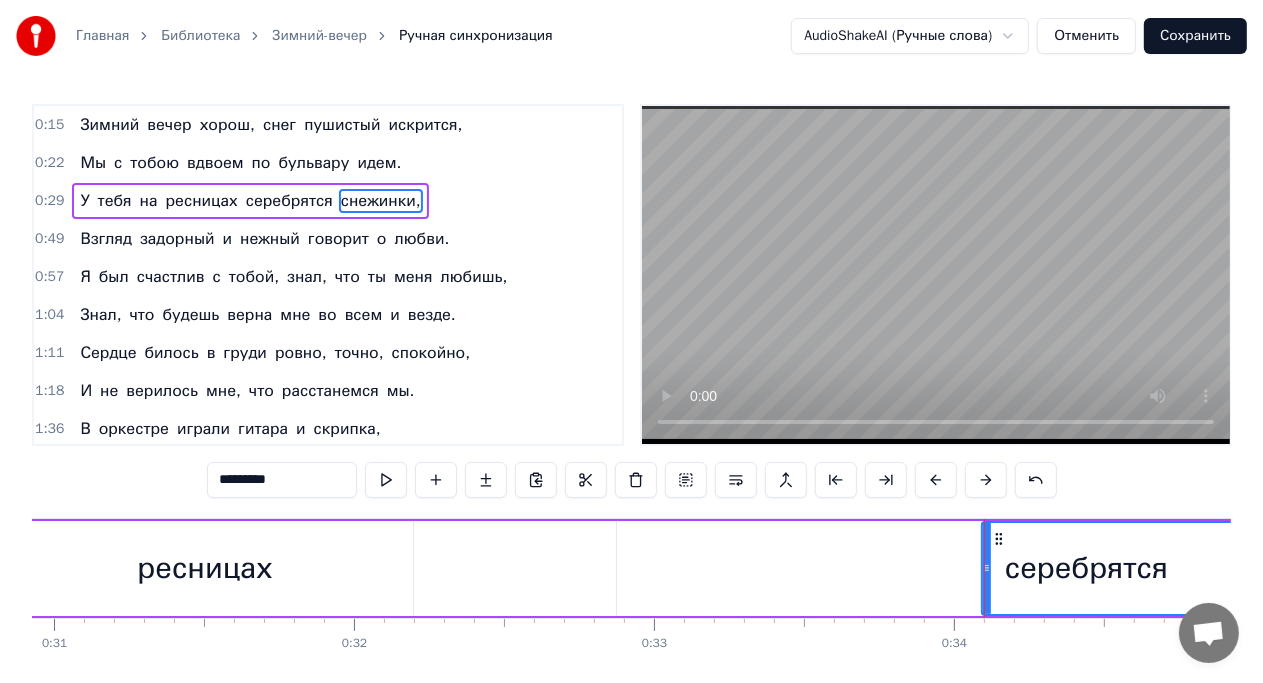 click on "ресницах" at bounding box center [205, 568] 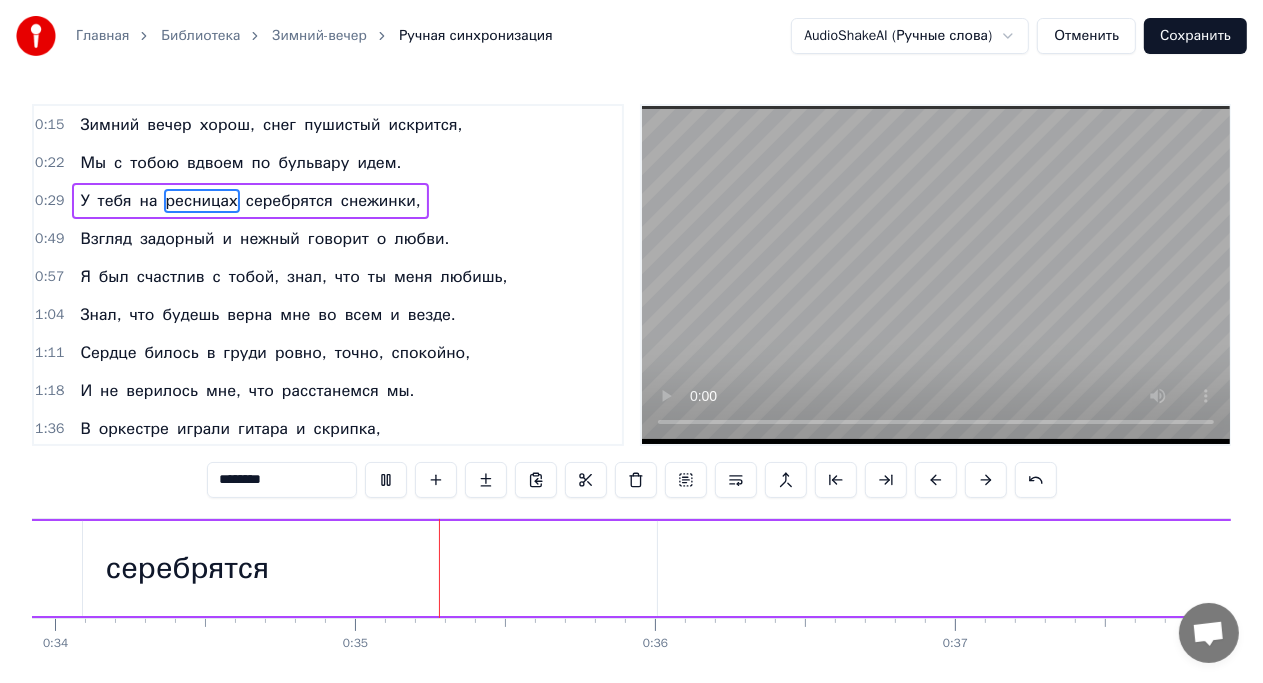 scroll, scrollTop: 0, scrollLeft: 10308, axis: horizontal 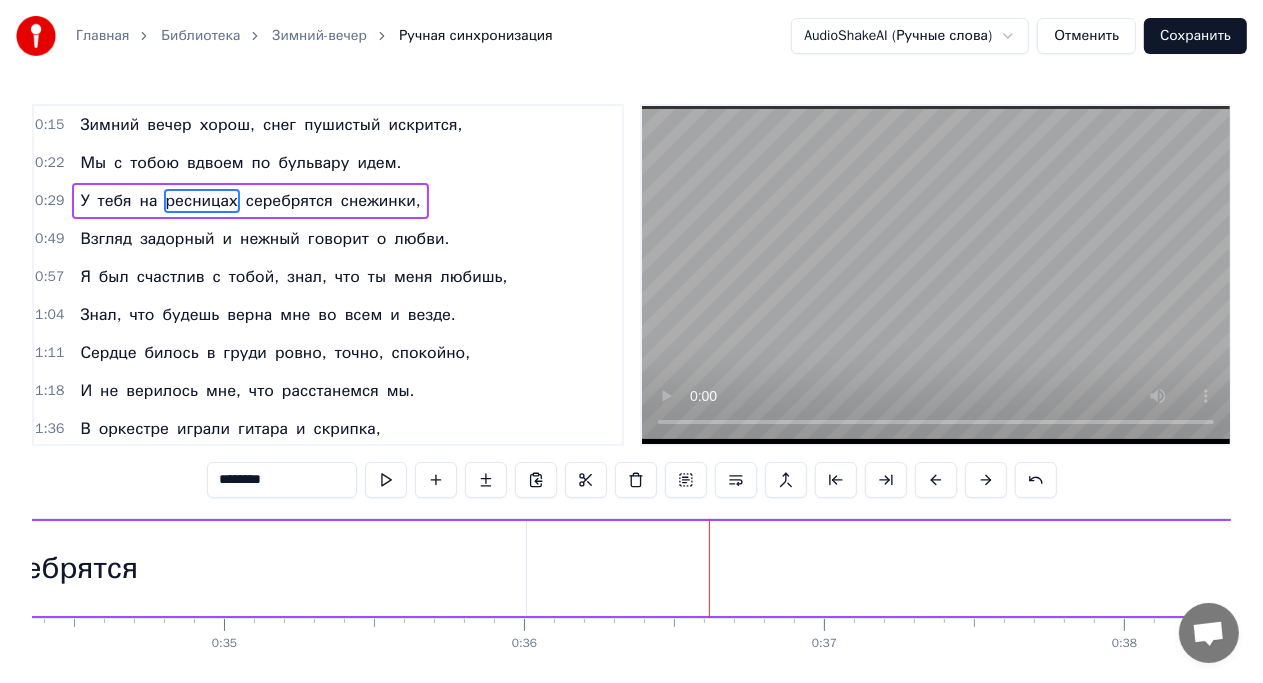 click on "снежинки," at bounding box center (1638, 568) 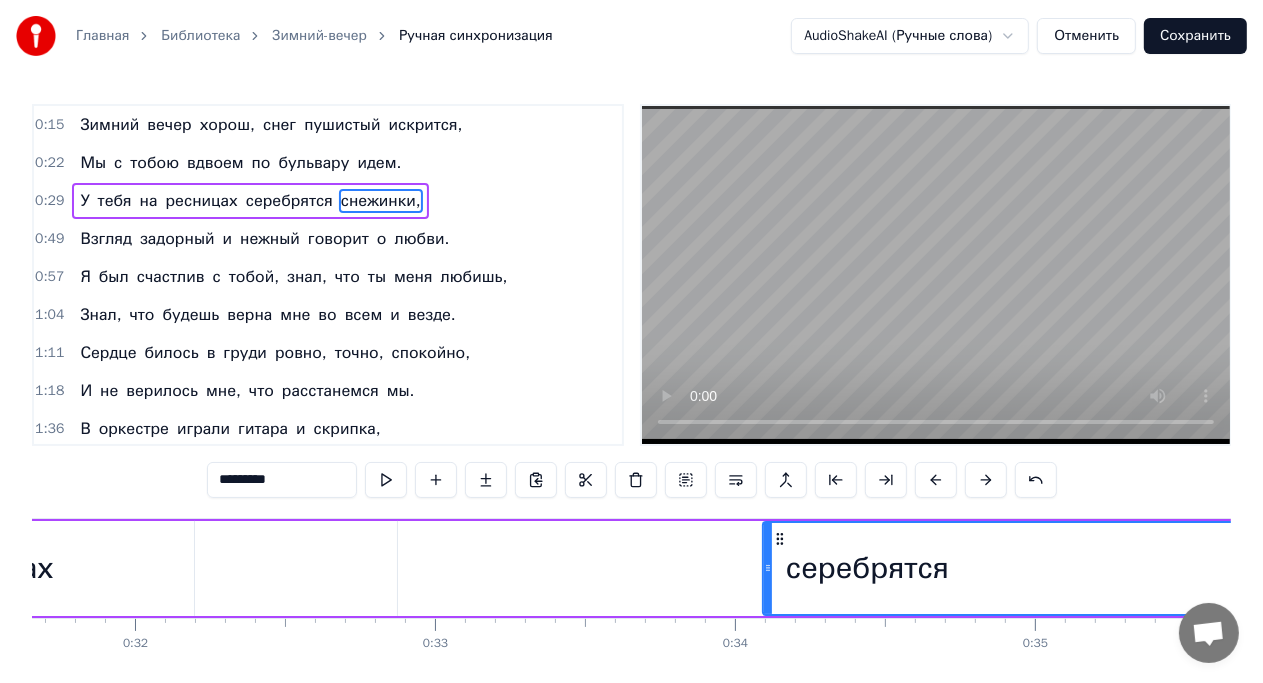 scroll, scrollTop: 0, scrollLeft: 9496, axis: horizontal 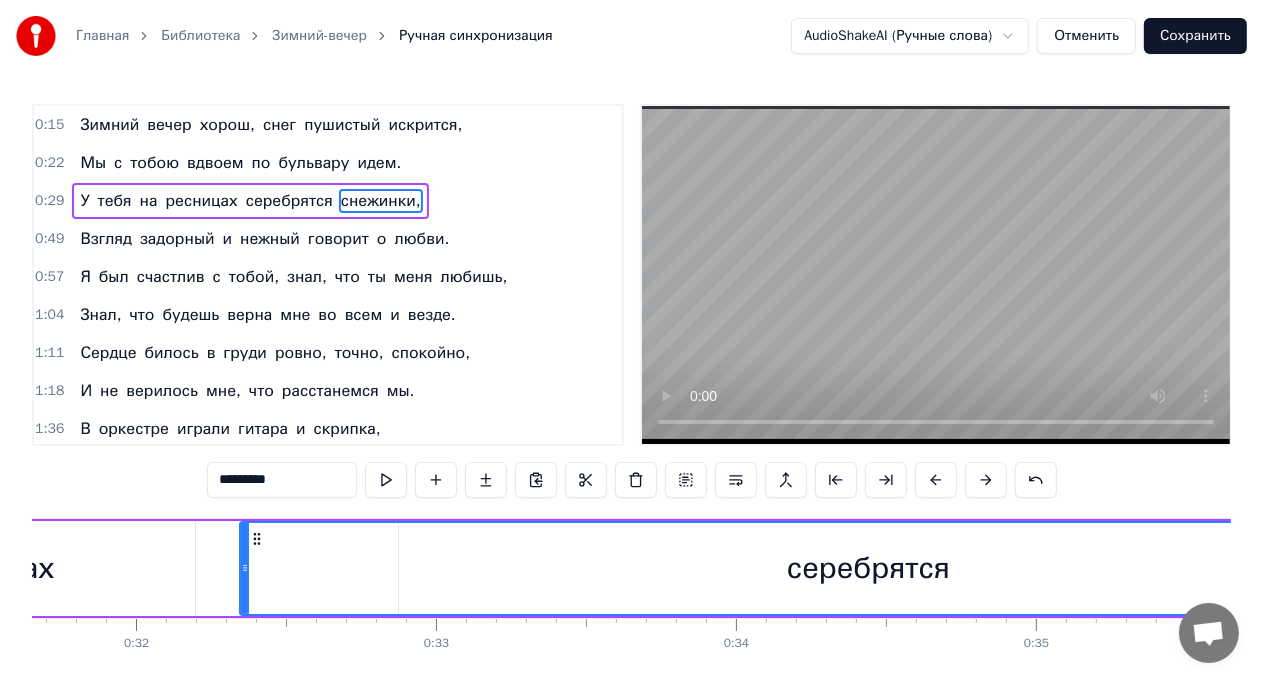 drag, startPoint x: 766, startPoint y: 573, endPoint x: 242, endPoint y: 591, distance: 524.3091 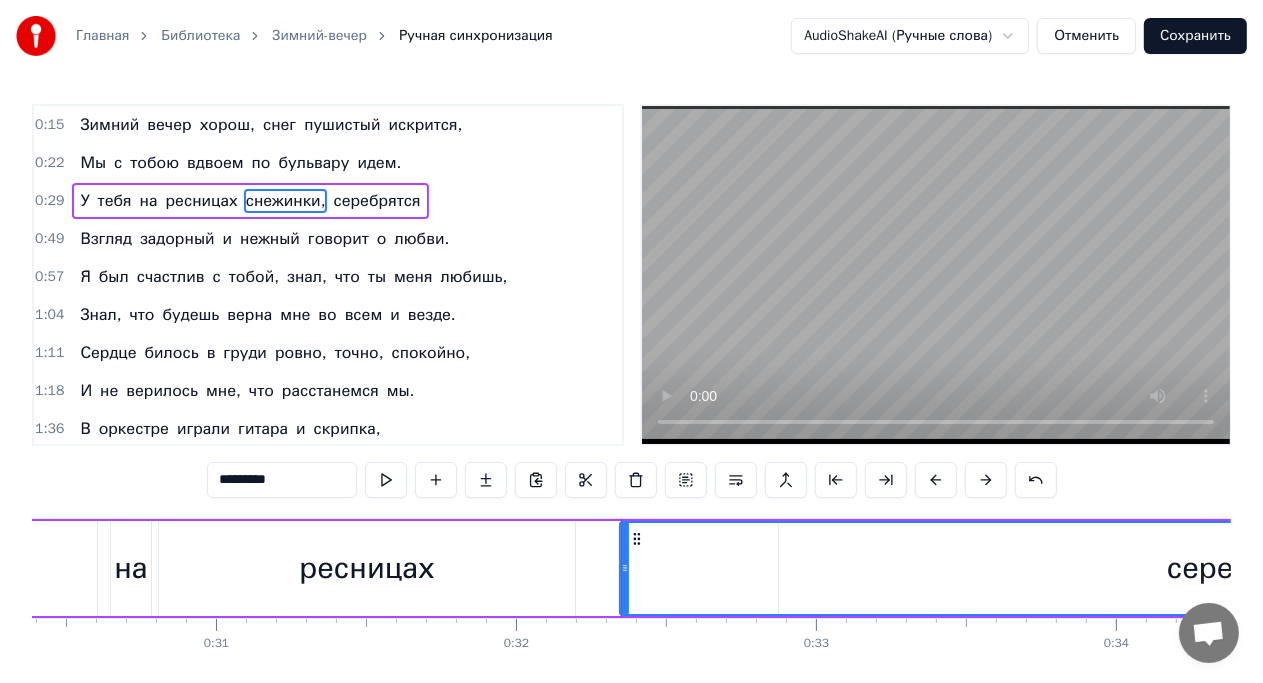 scroll, scrollTop: 0, scrollLeft: 9105, axis: horizontal 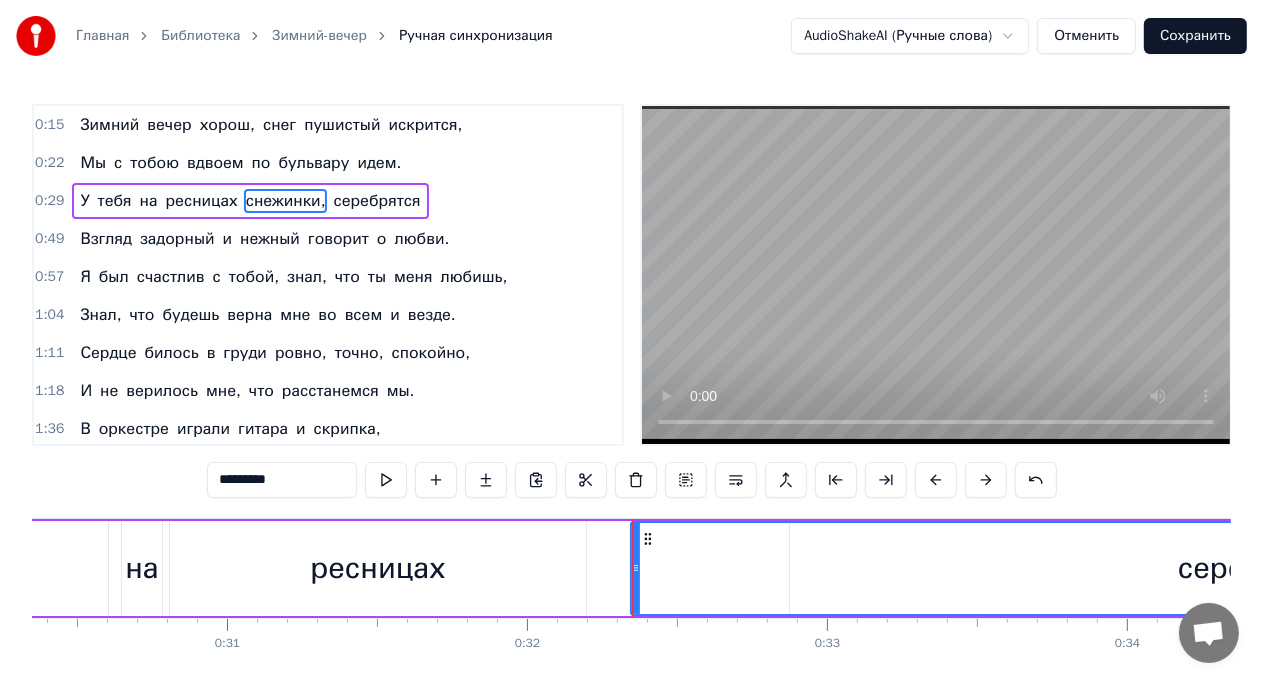 click on "У тебя на ресницах снежинки, серебрятся" at bounding box center [2172, 568] 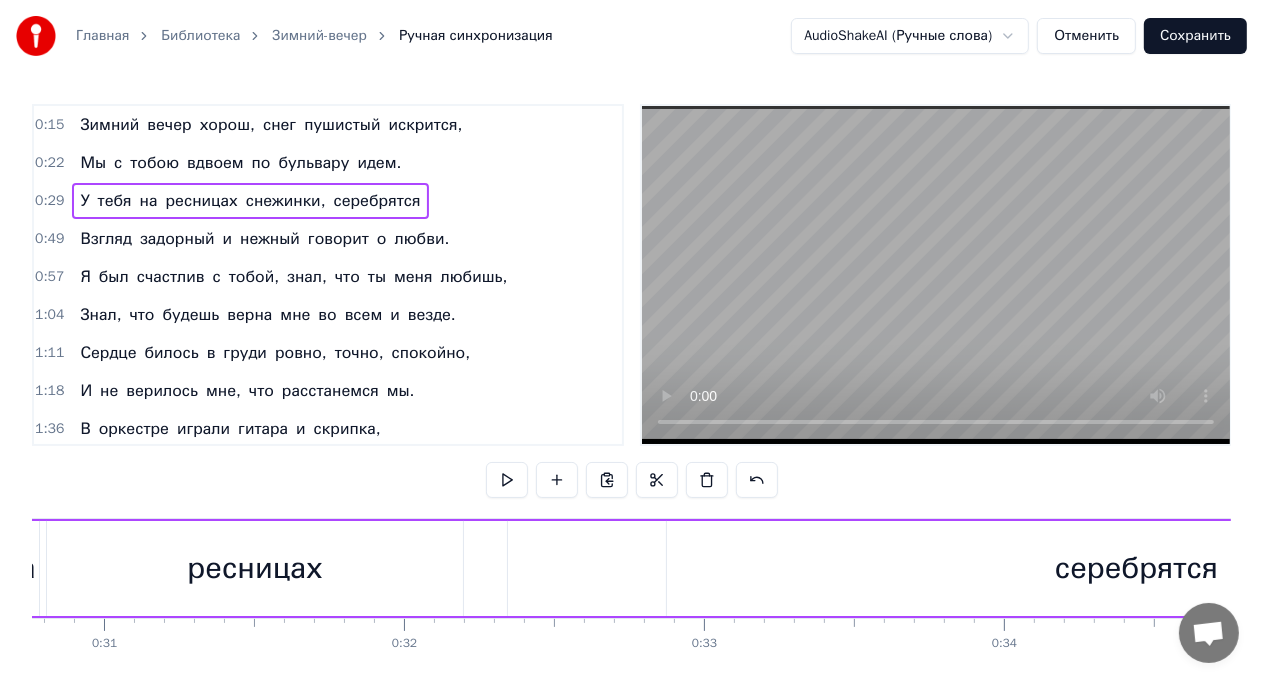 scroll, scrollTop: 0, scrollLeft: 9221, axis: horizontal 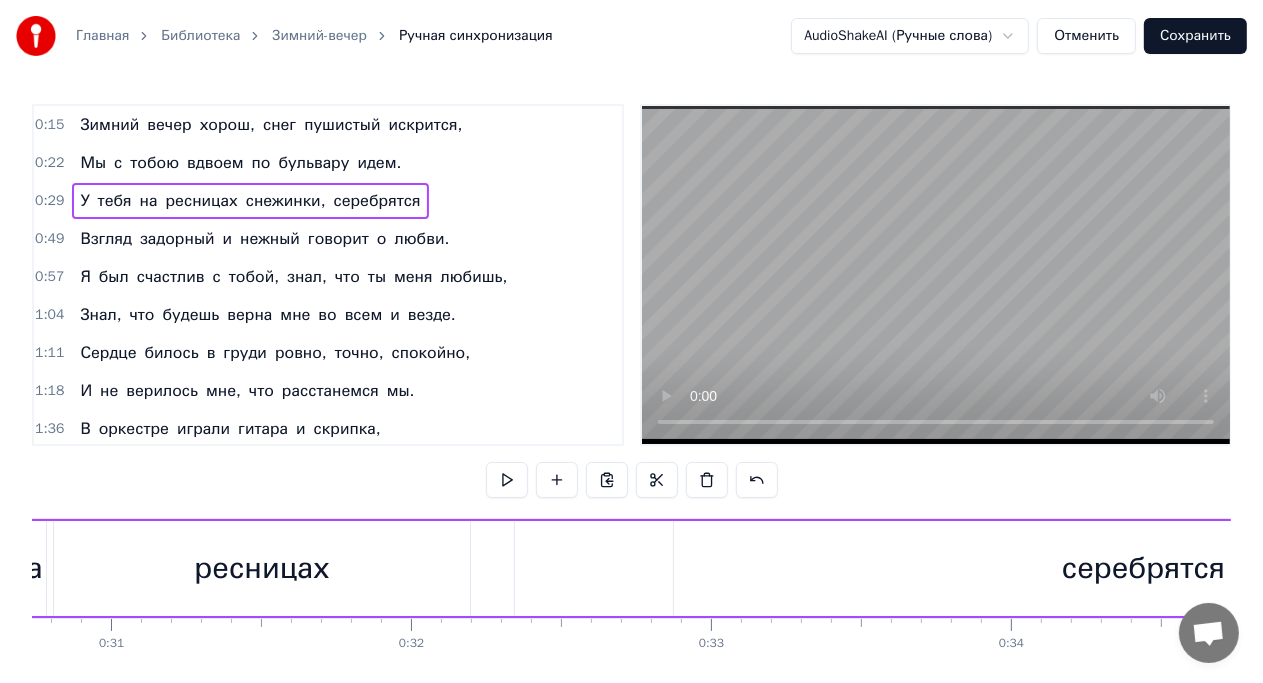 click on "У тебя на ресницах снежинки, серебрятся" at bounding box center (2056, 568) 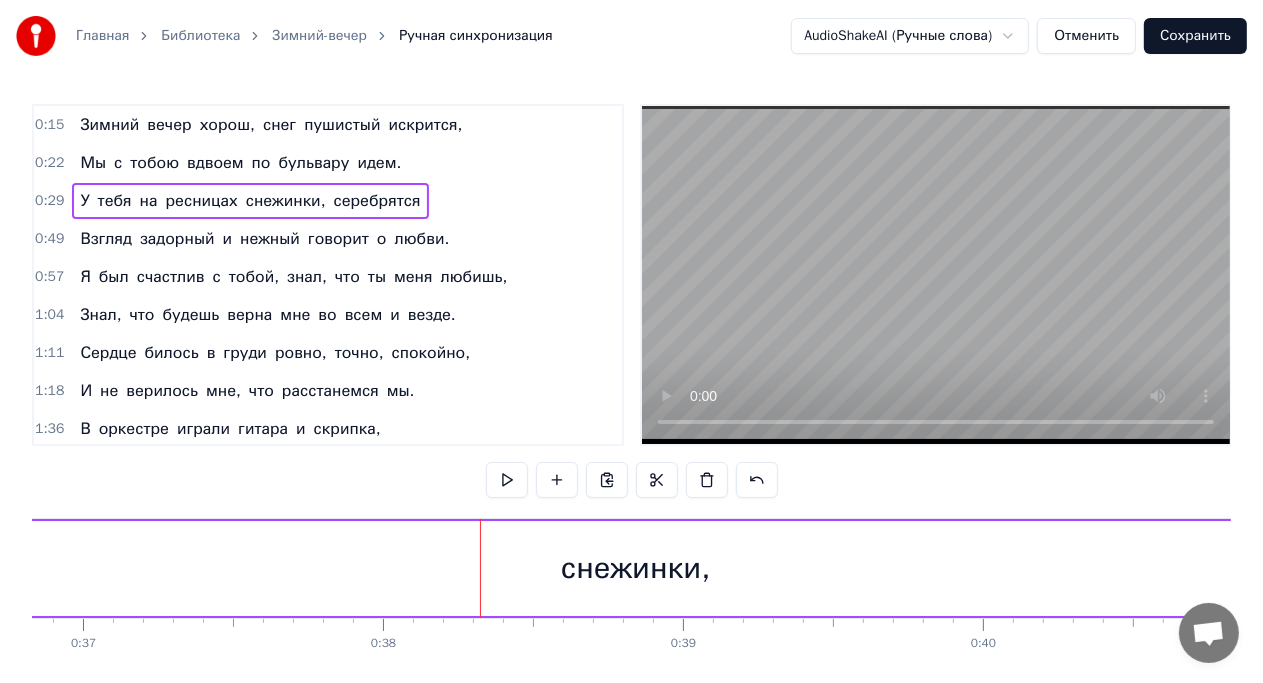 scroll, scrollTop: 0, scrollLeft: 11049, axis: horizontal 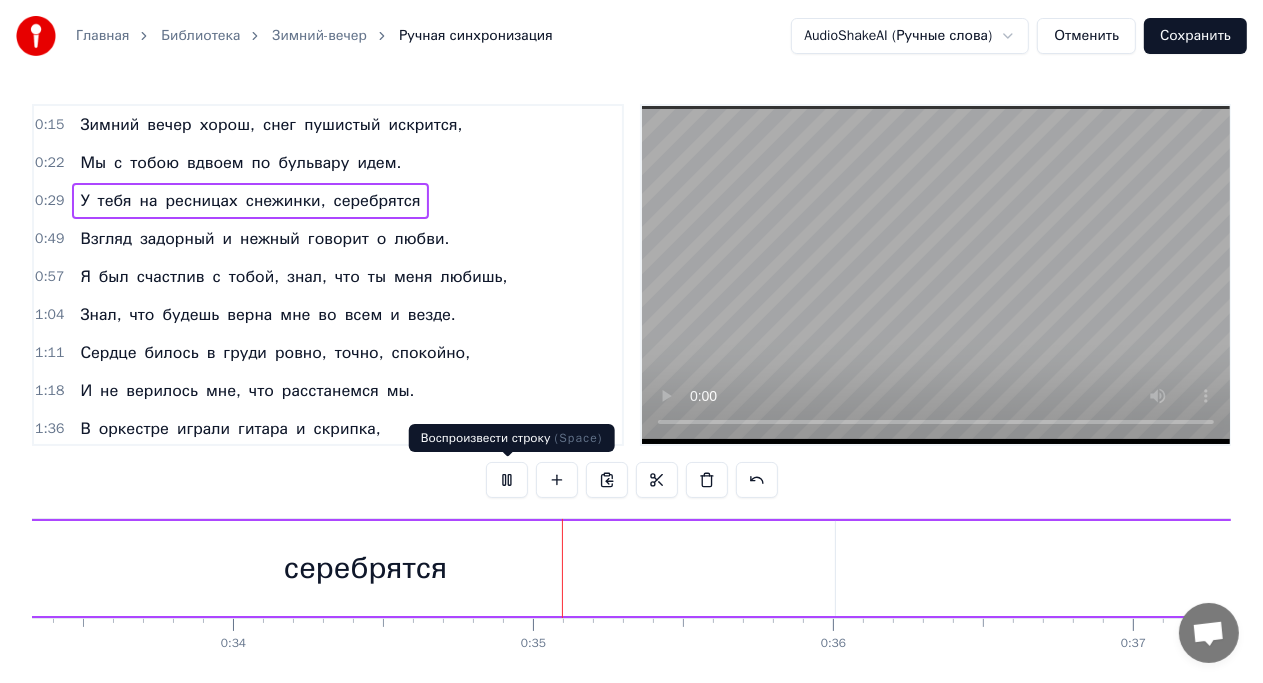 click at bounding box center [507, 480] 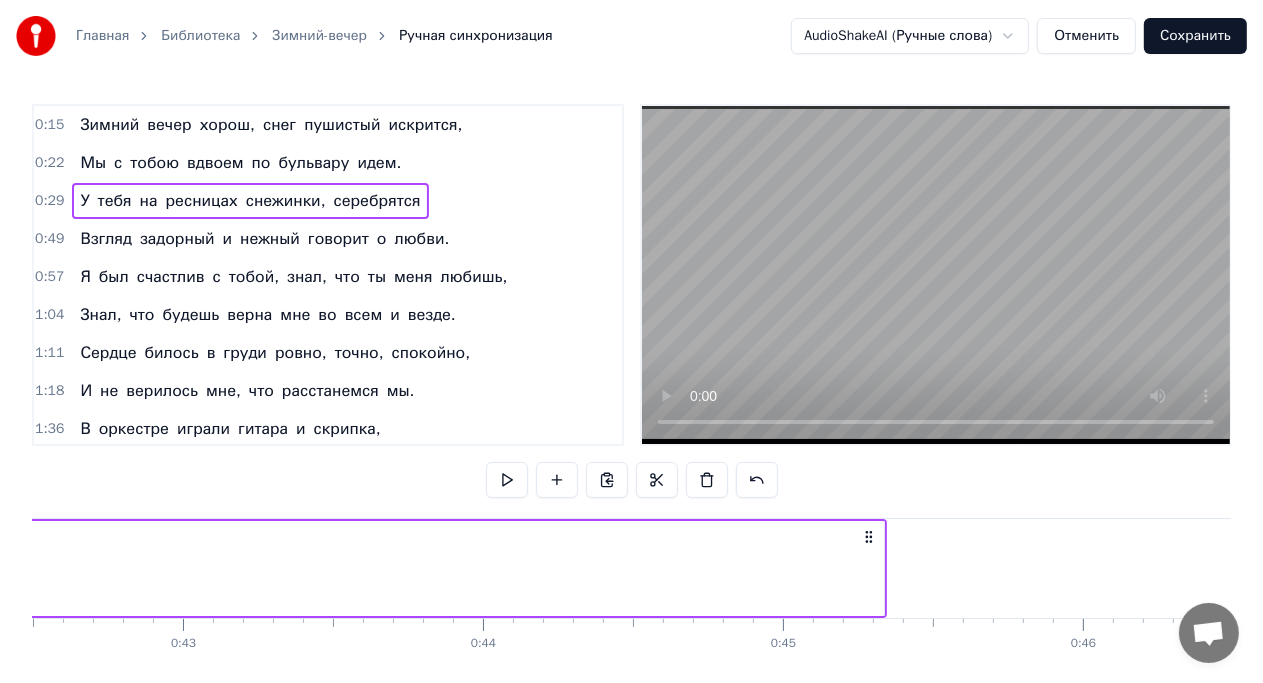 scroll, scrollTop: 0, scrollLeft: 12774, axis: horizontal 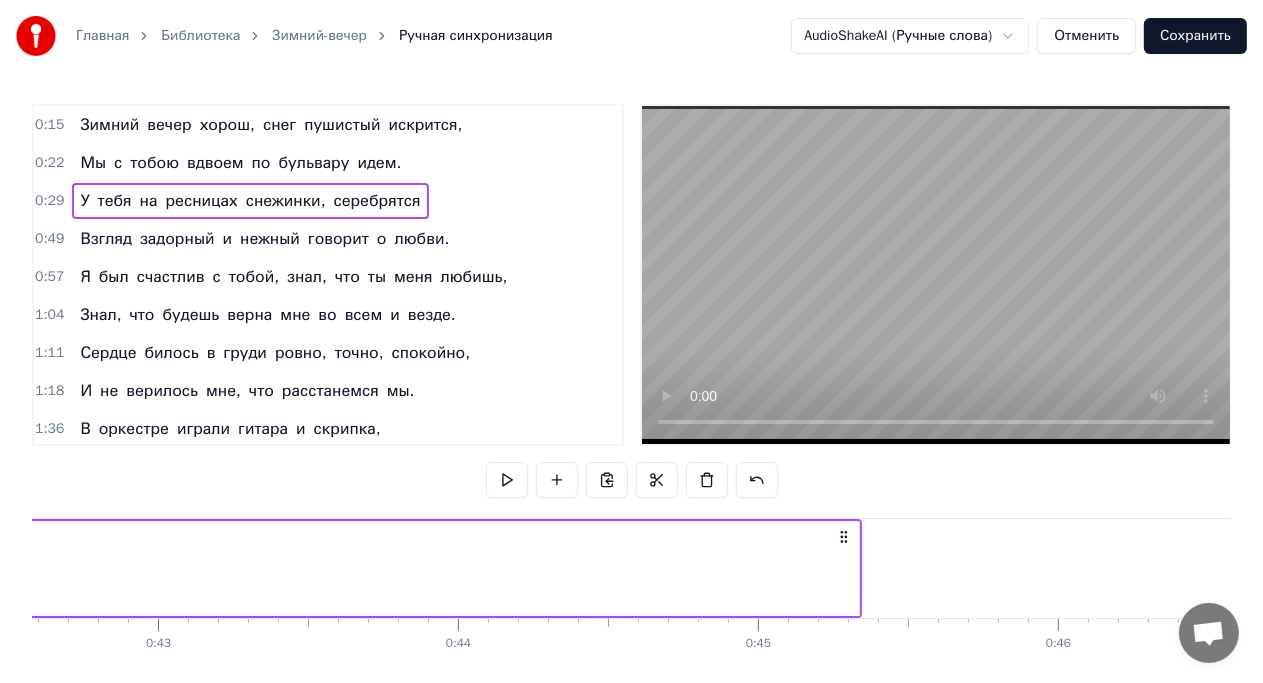 click on "У тебя на ресницах снежинки, серебрятся" at bounding box center (-1497, 568) 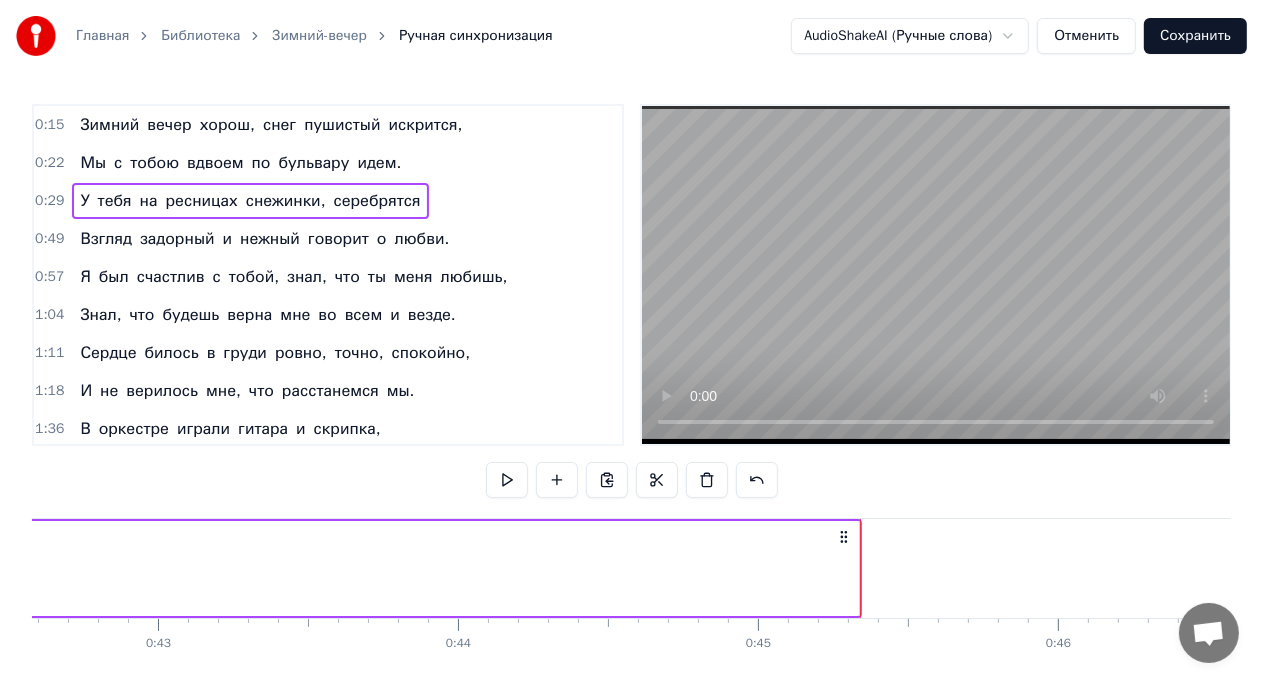 click at bounding box center (860, 568) 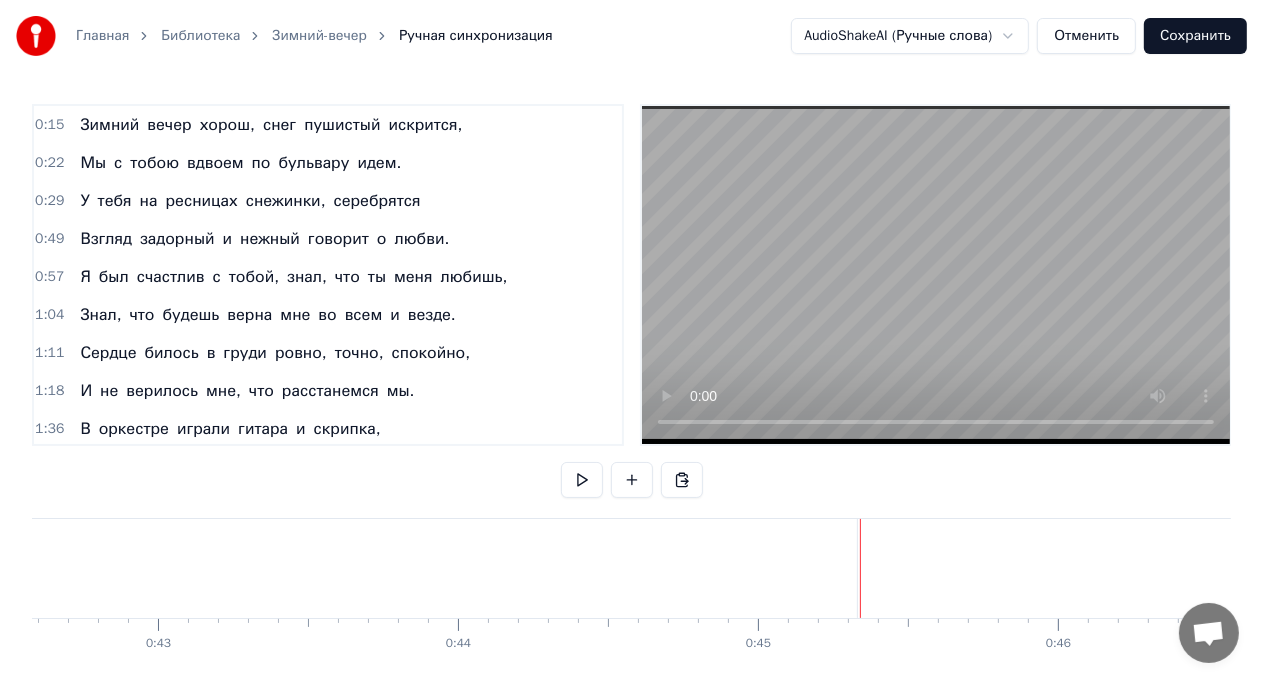 click on "снежинки," at bounding box center [-1092, 568] 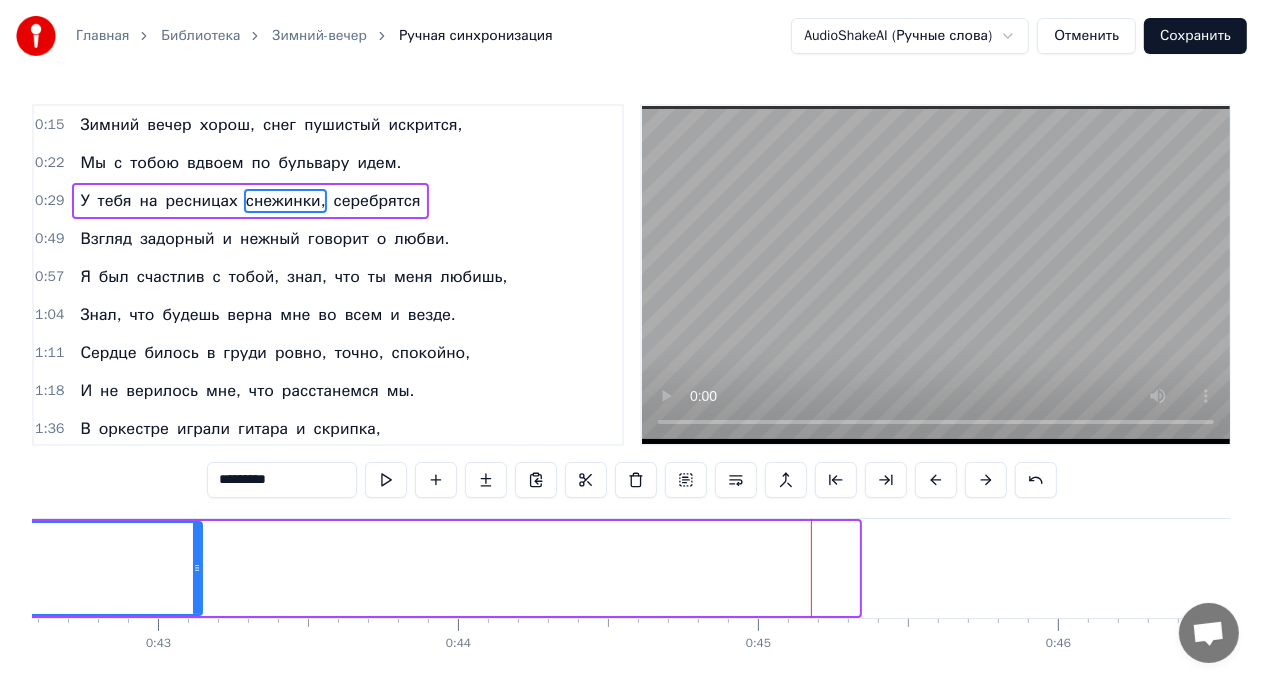 drag, startPoint x: 856, startPoint y: 566, endPoint x: 199, endPoint y: 538, distance: 657.5964 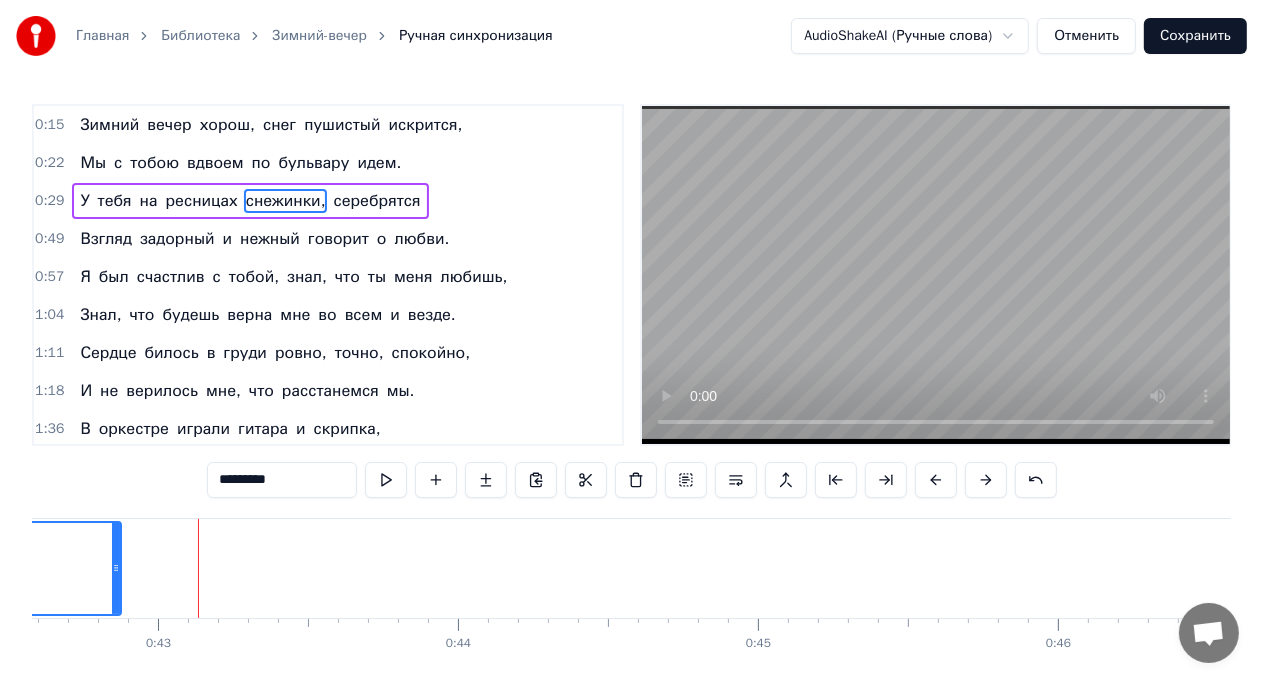 drag, startPoint x: 199, startPoint y: 538, endPoint x: 118, endPoint y: 543, distance: 81.154175 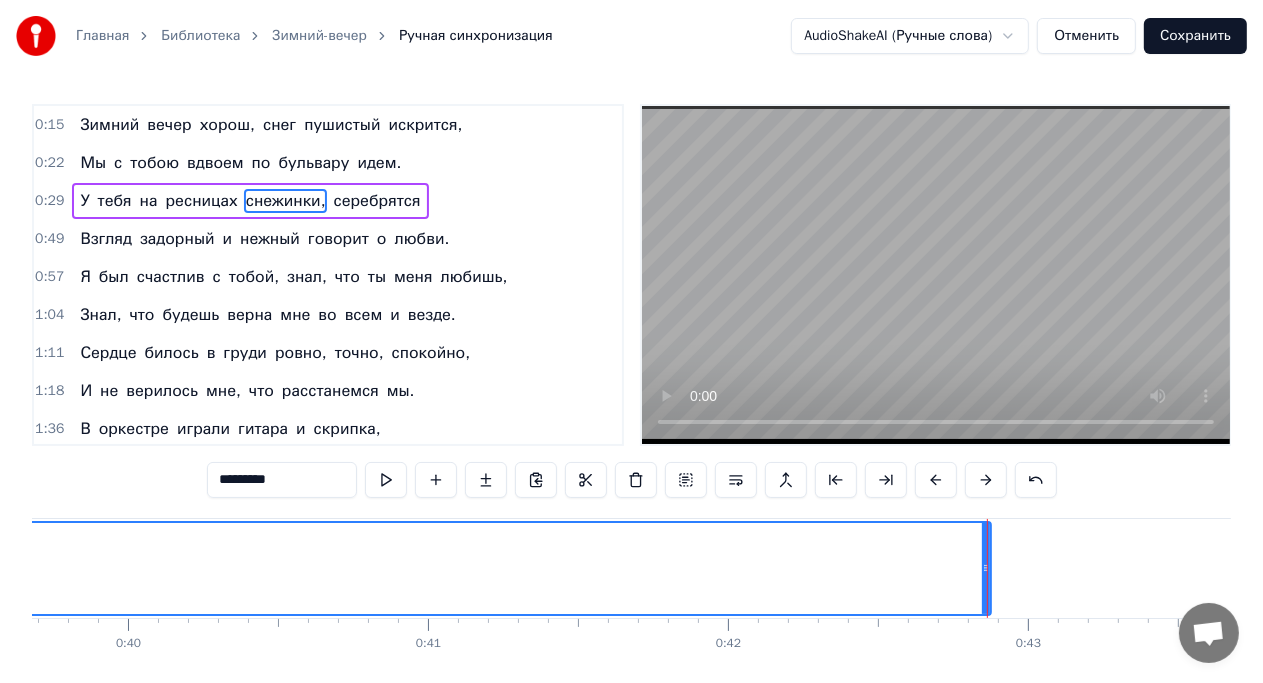 scroll, scrollTop: 0, scrollLeft: 11794, axis: horizontal 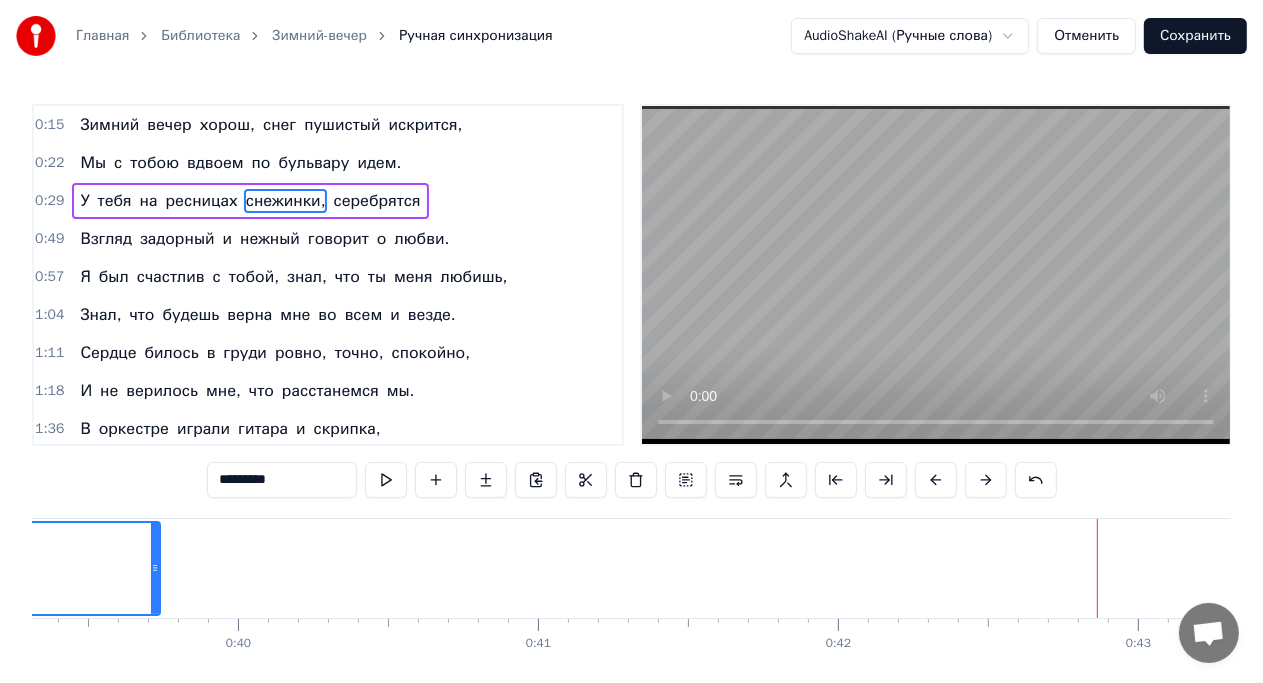 drag, startPoint x: 1092, startPoint y: 566, endPoint x: 151, endPoint y: 556, distance: 941.05316 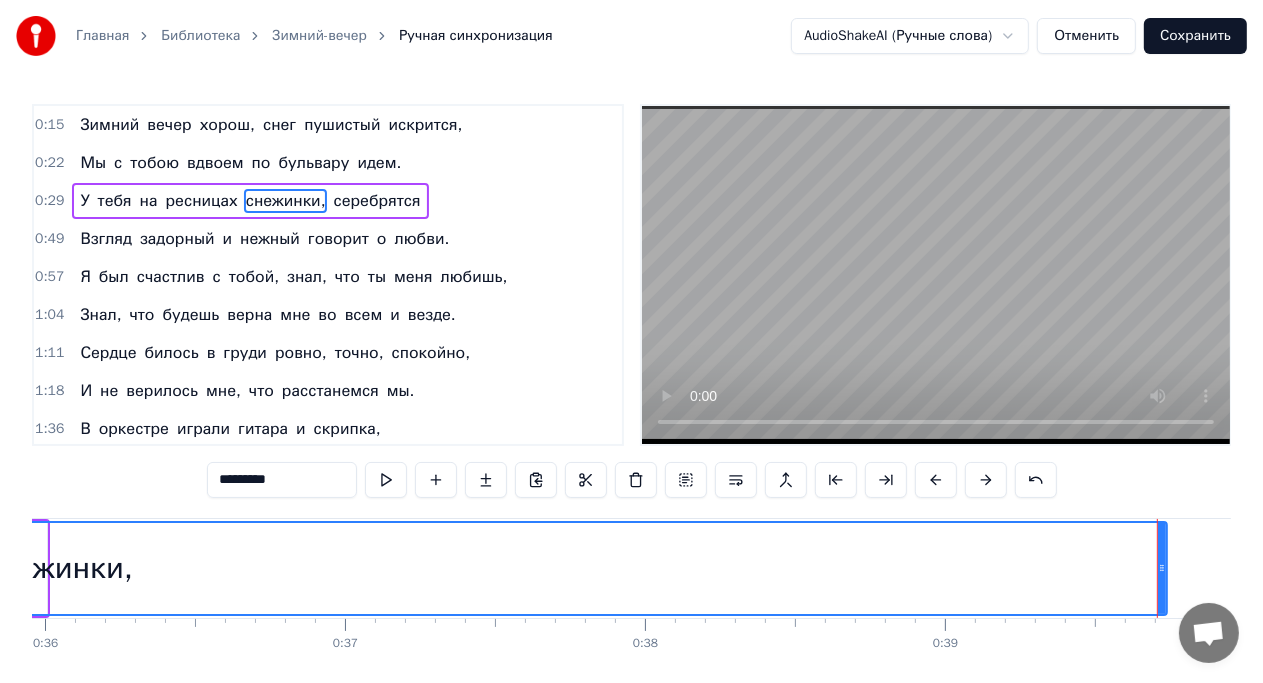 scroll, scrollTop: 0, scrollLeft: 10786, axis: horizontal 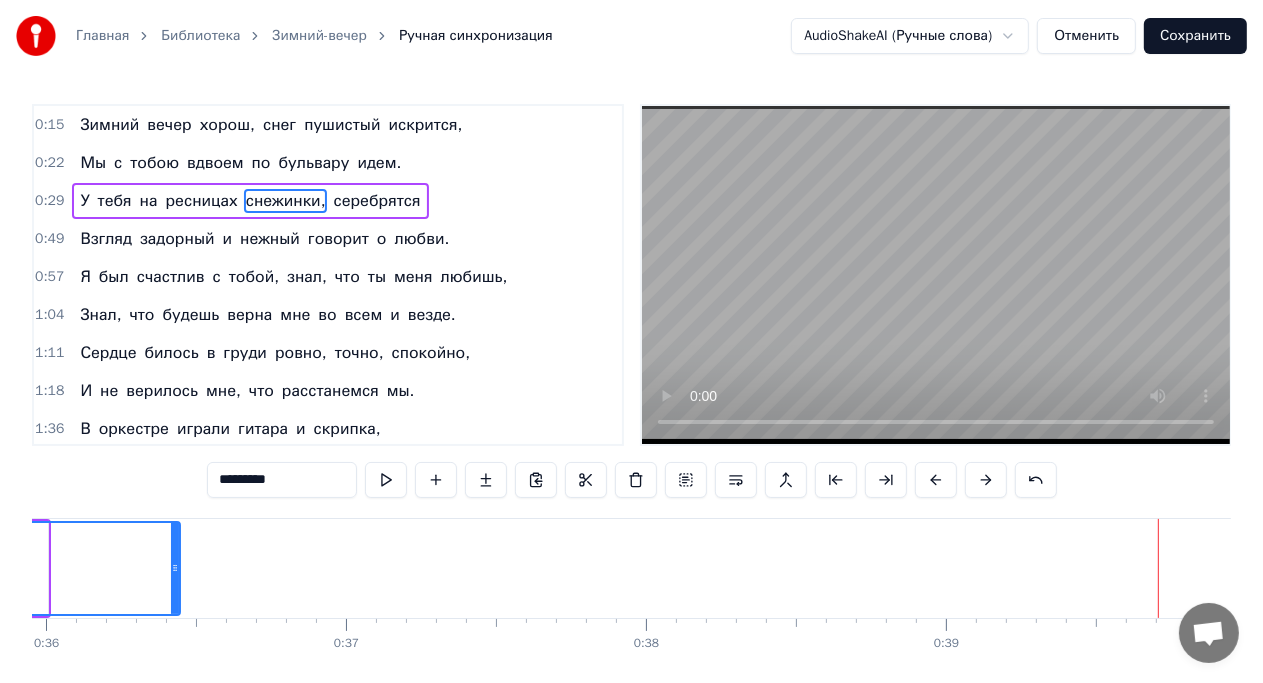 drag, startPoint x: 1164, startPoint y: 568, endPoint x: 176, endPoint y: 597, distance: 988.42554 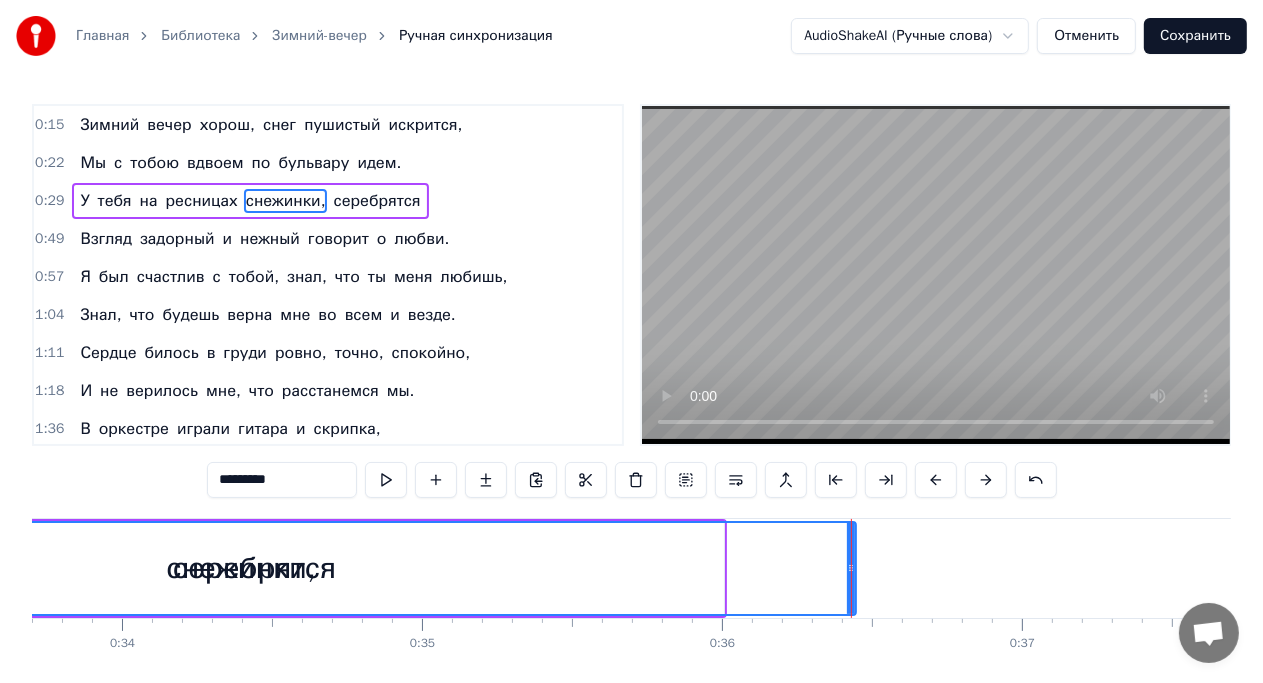 scroll, scrollTop: 0, scrollLeft: 10073, axis: horizontal 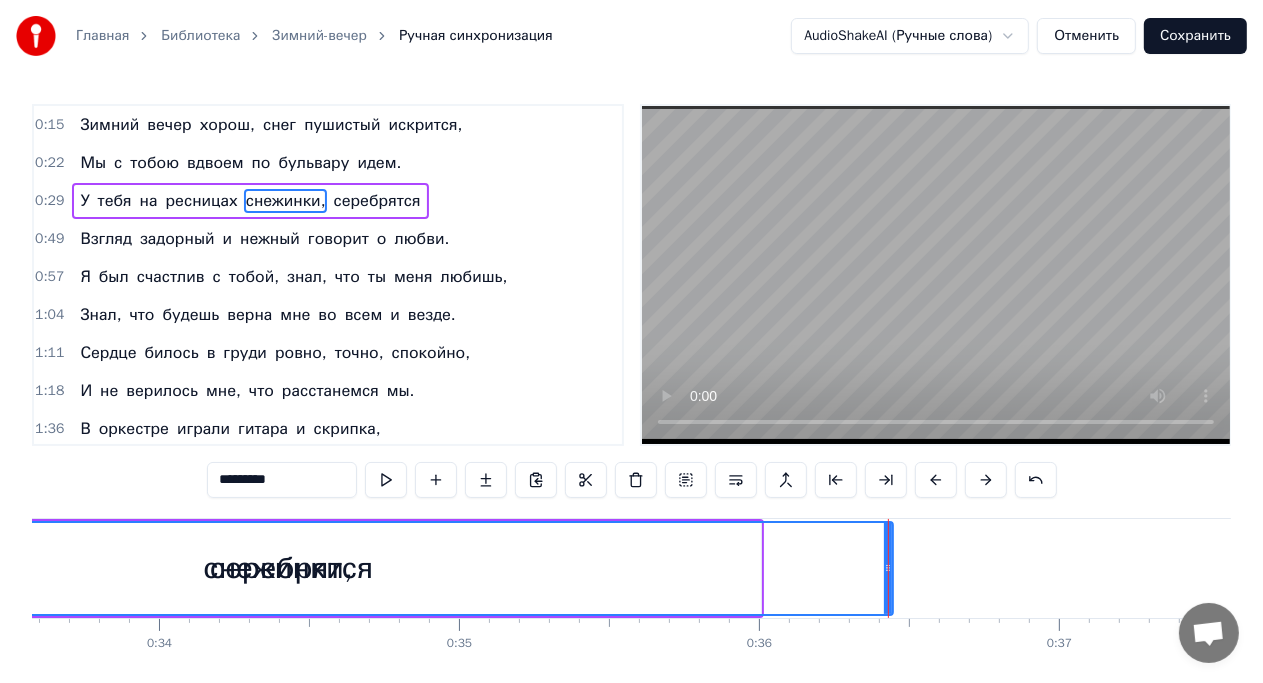 drag, startPoint x: 887, startPoint y: 556, endPoint x: 742, endPoint y: 560, distance: 145.05516 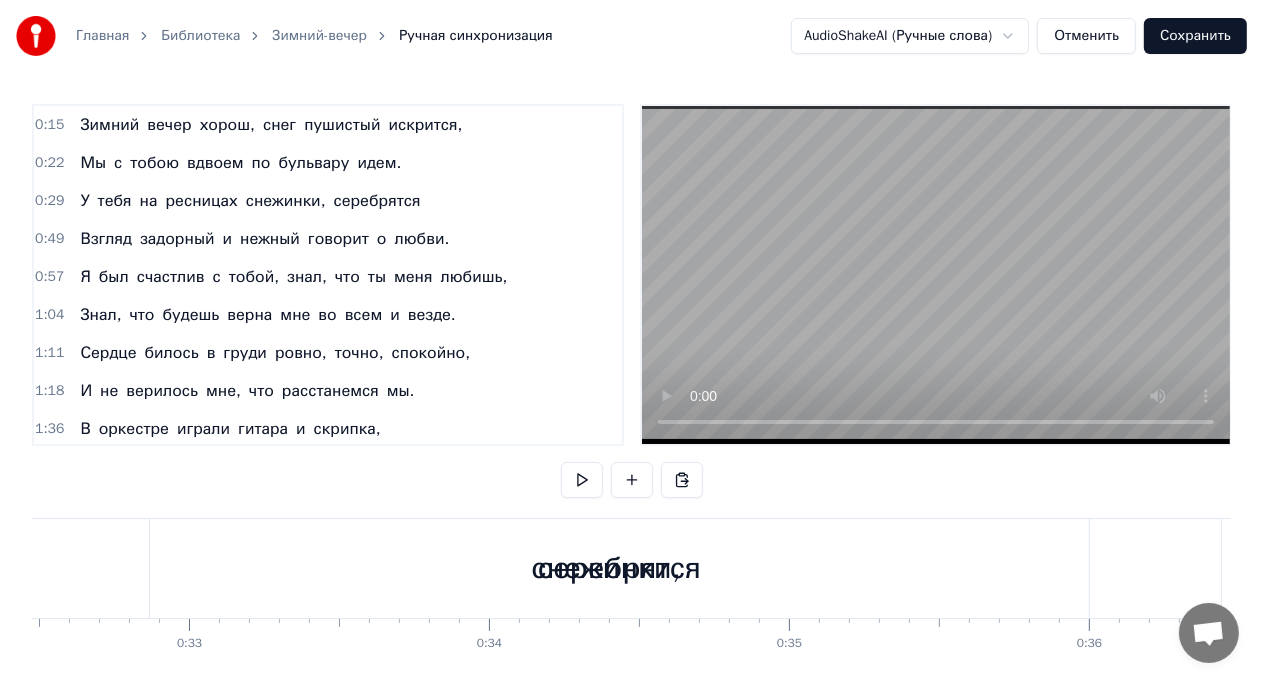 scroll, scrollTop: 0, scrollLeft: 9731, axis: horizontal 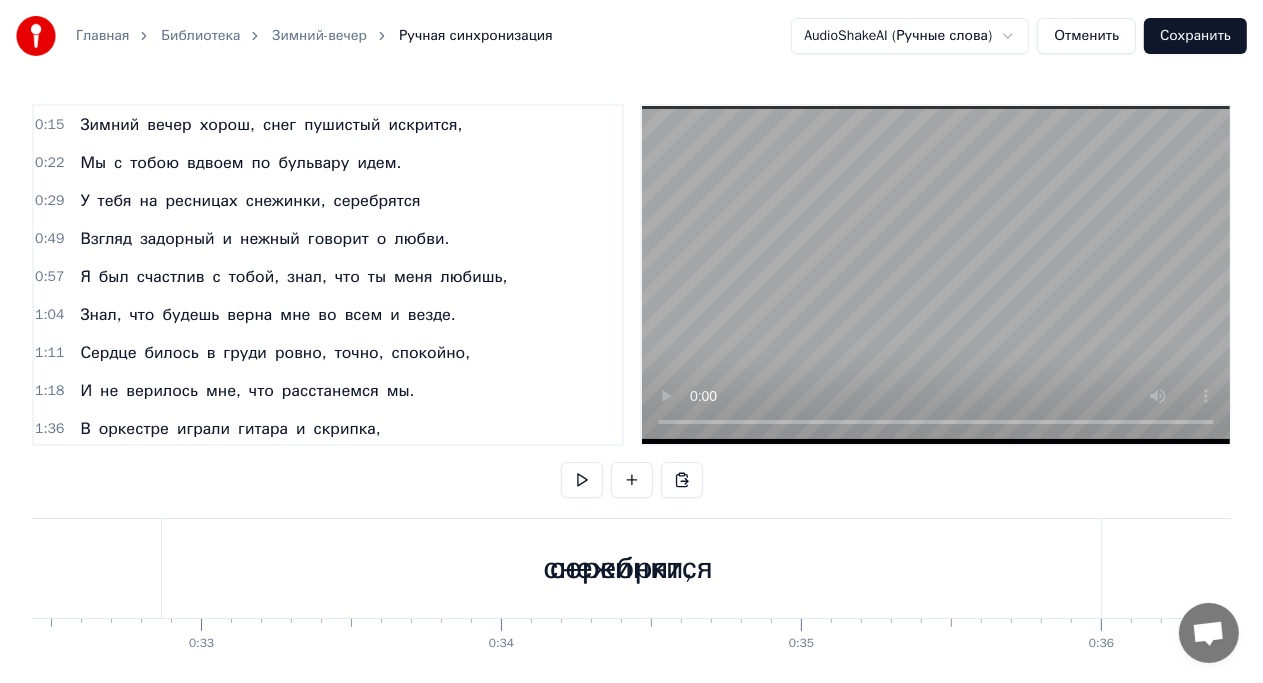 click on "серебрятся" at bounding box center (631, 568) 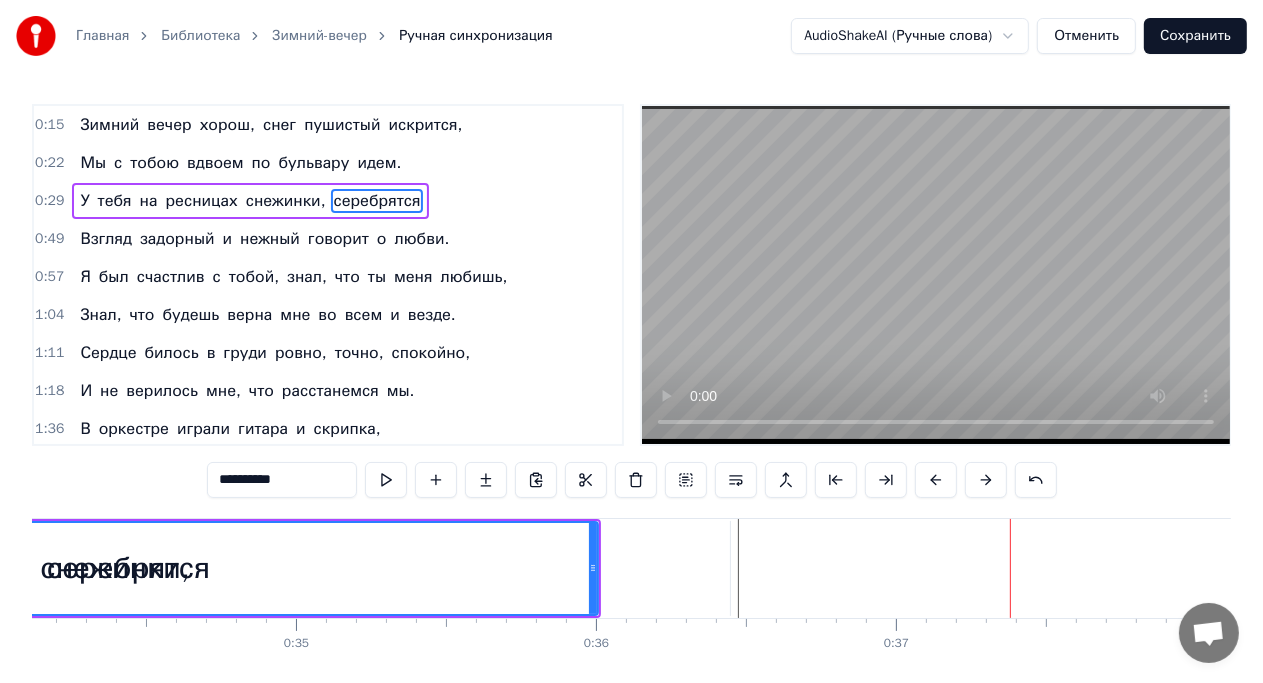 scroll, scrollTop: 0, scrollLeft: 10235, axis: horizontal 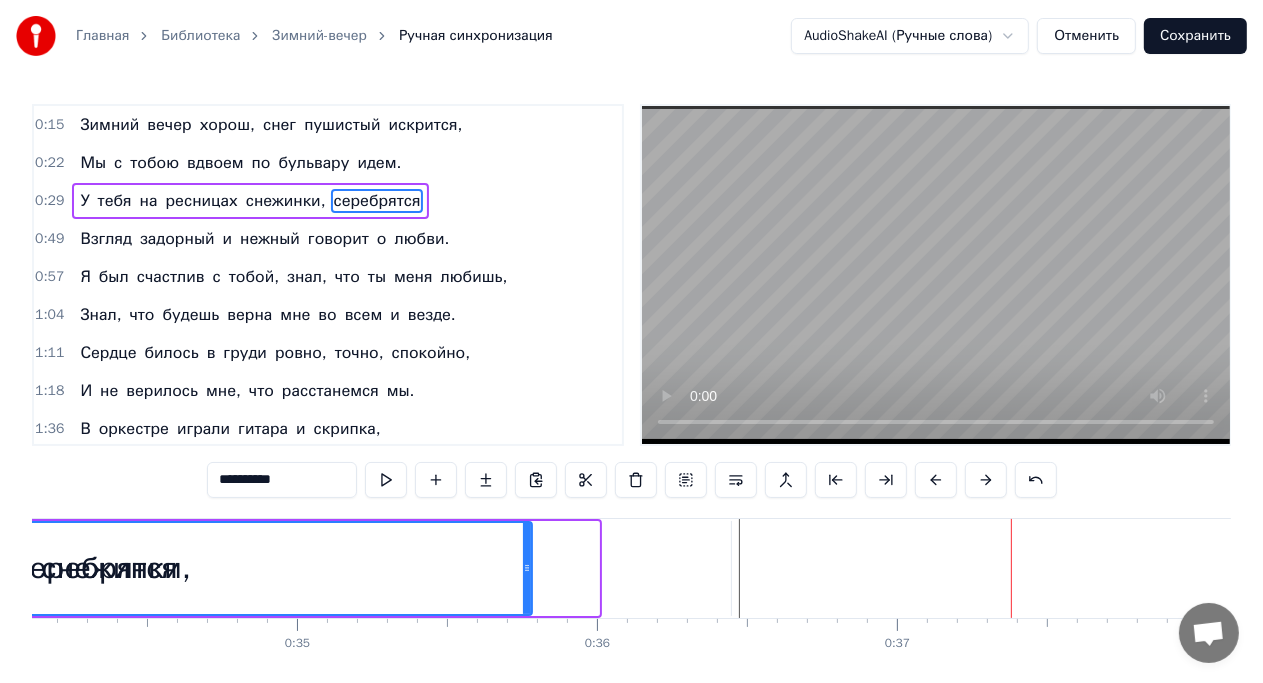 drag, startPoint x: 594, startPoint y: 572, endPoint x: 527, endPoint y: 563, distance: 67.601776 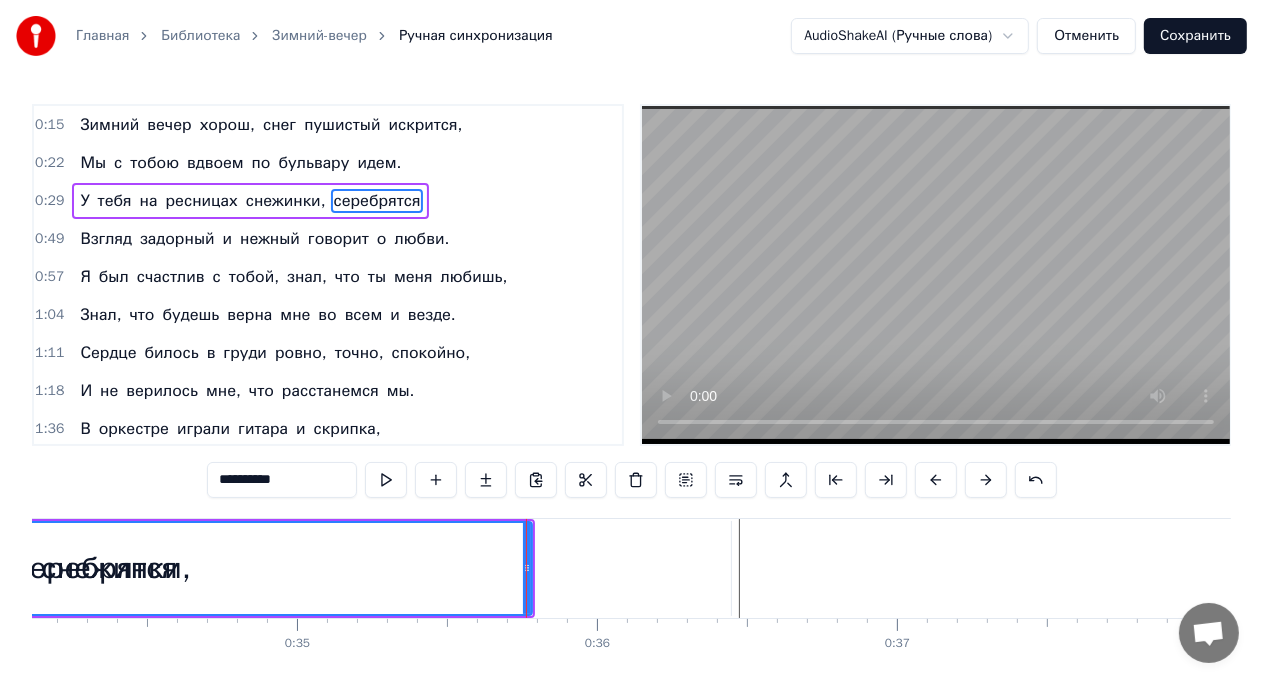 click on "снежинки," at bounding box center (116, 568) 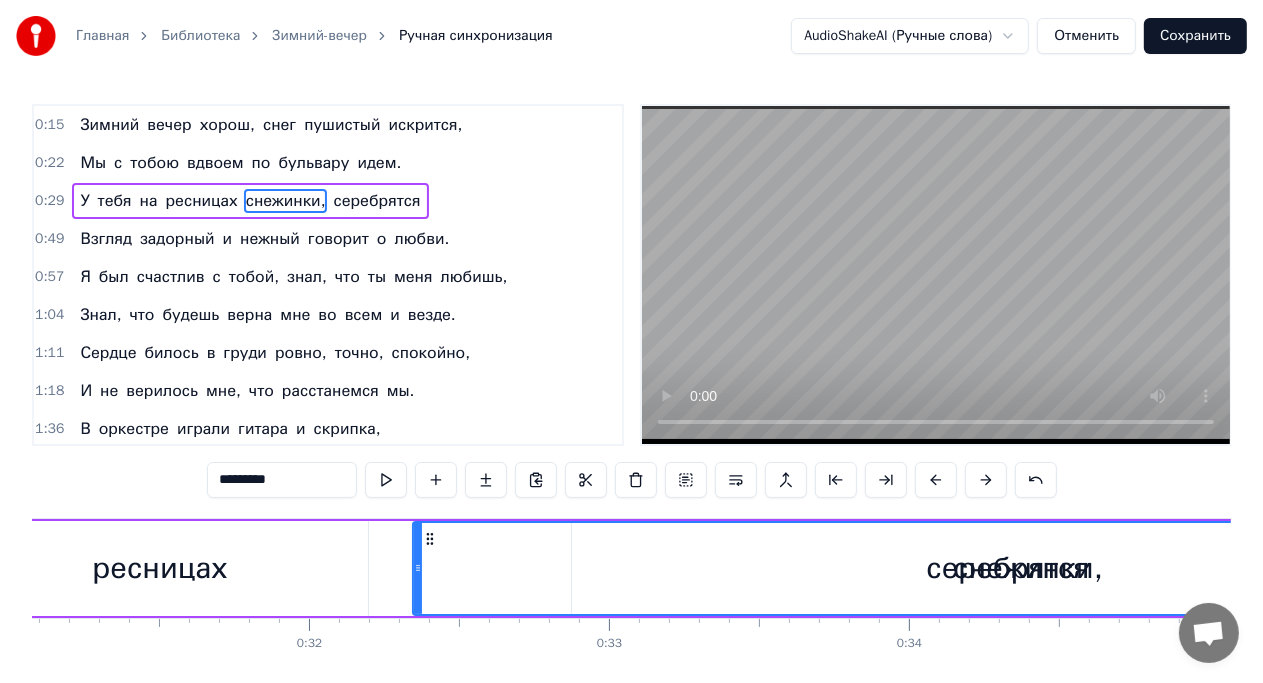 scroll, scrollTop: 0, scrollLeft: 9325, axis: horizontal 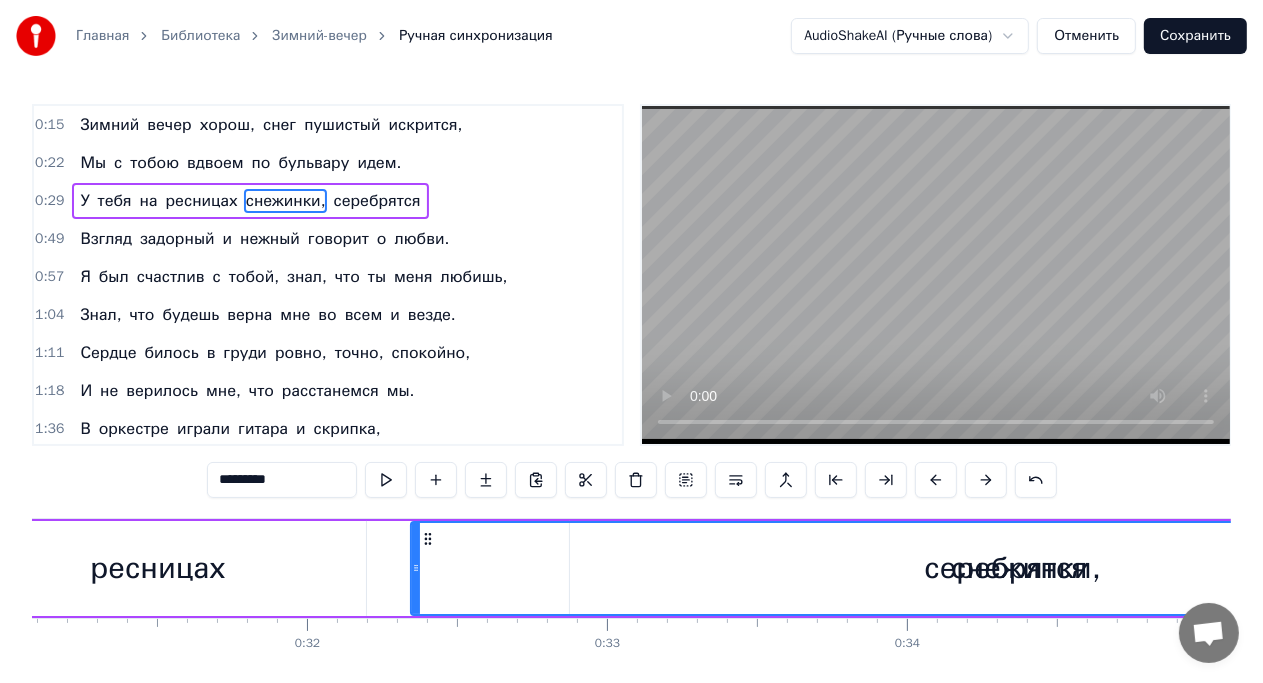click on "ресницах" at bounding box center [158, 568] 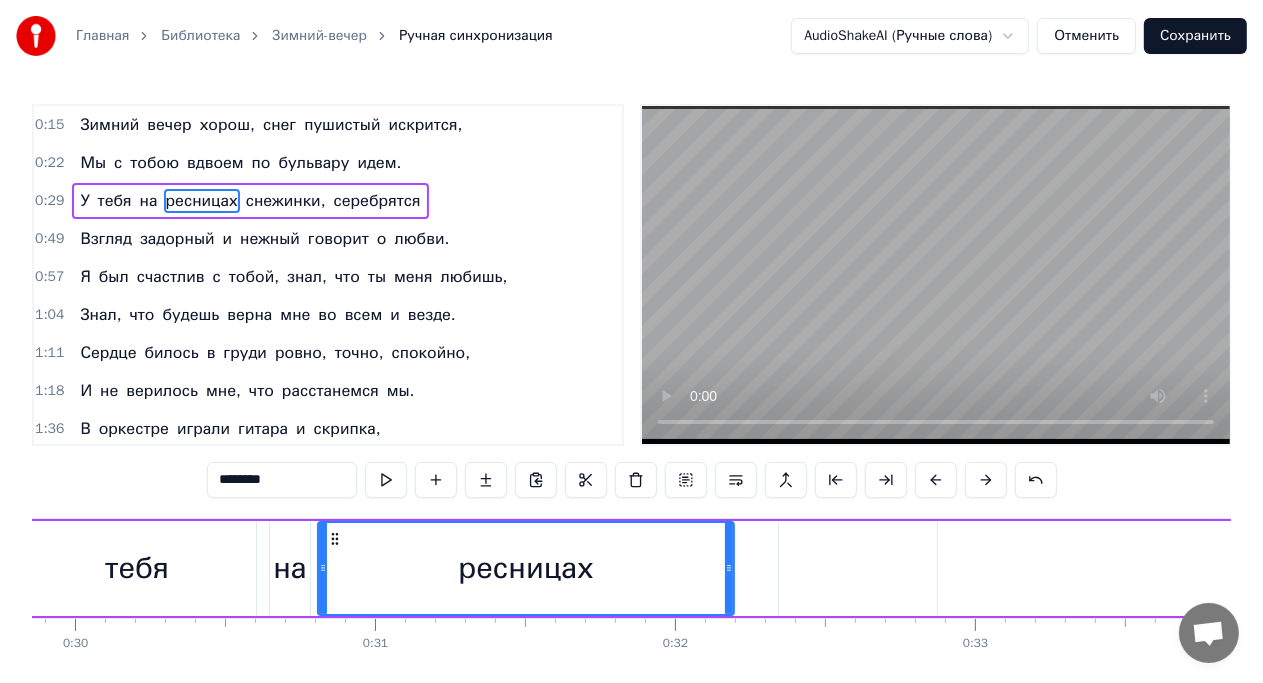 scroll, scrollTop: 0, scrollLeft: 8956, axis: horizontal 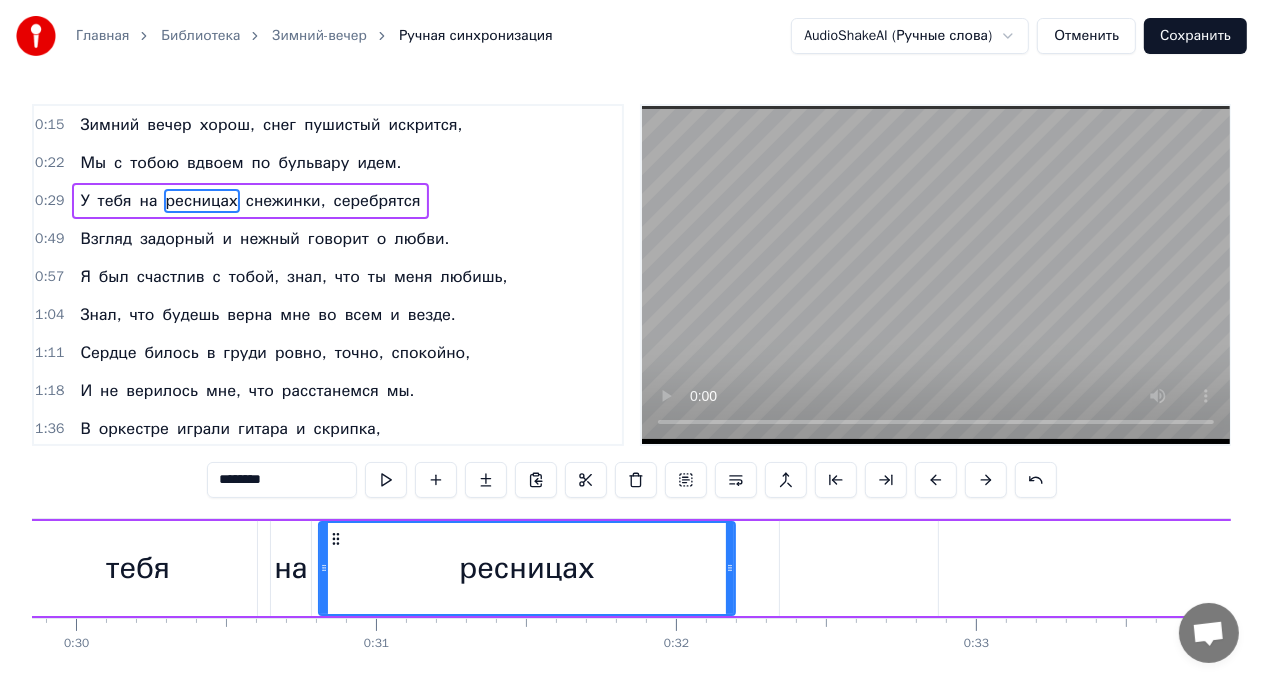 click on "на" at bounding box center [291, 568] 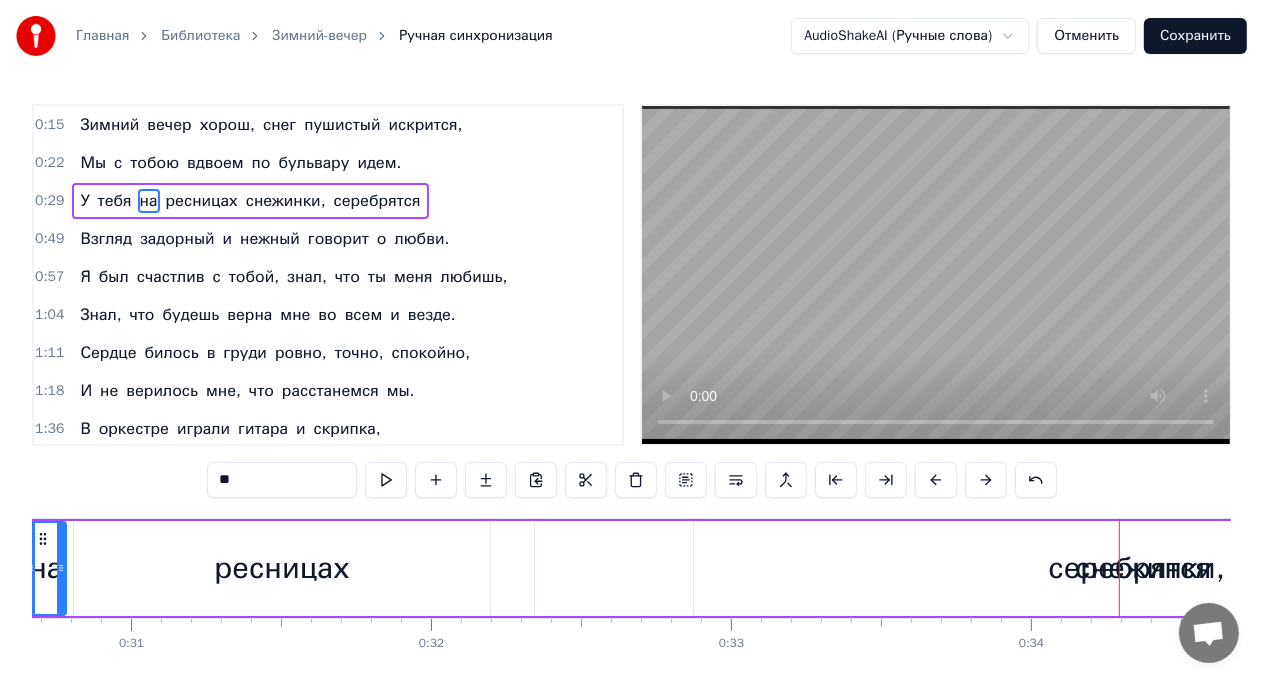 scroll, scrollTop: 0, scrollLeft: 9207, axis: horizontal 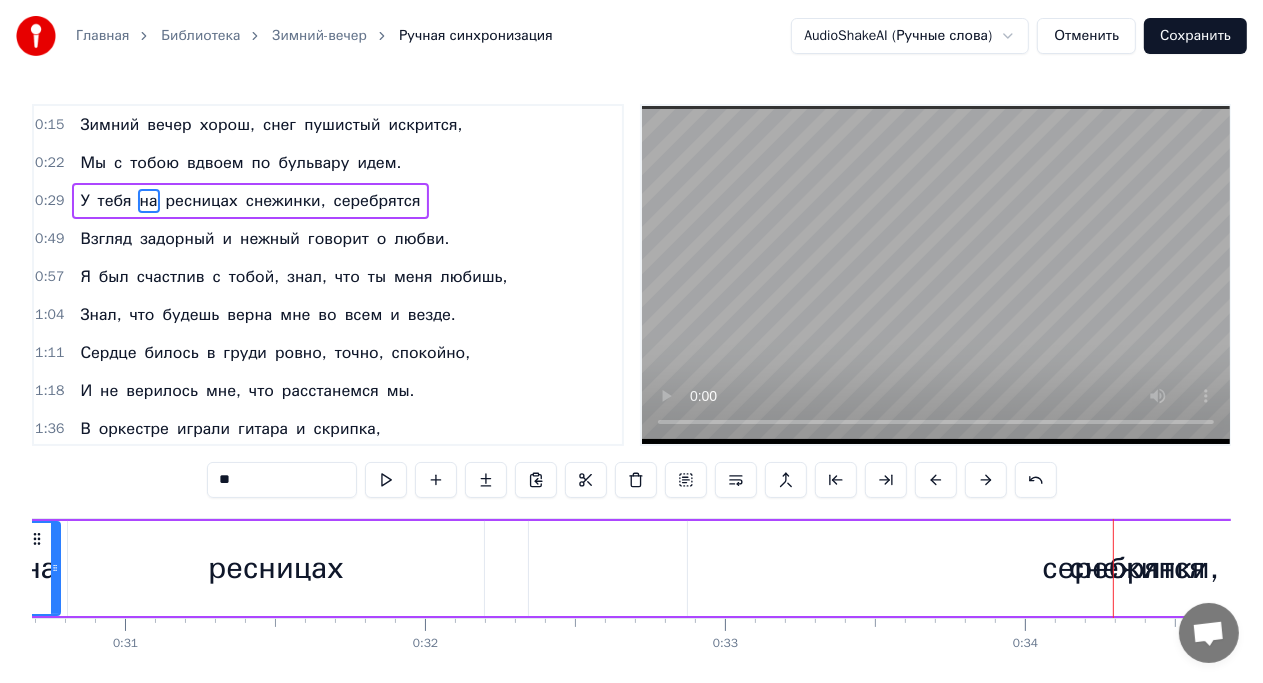 click on "серебрятся" at bounding box center (1123, 568) 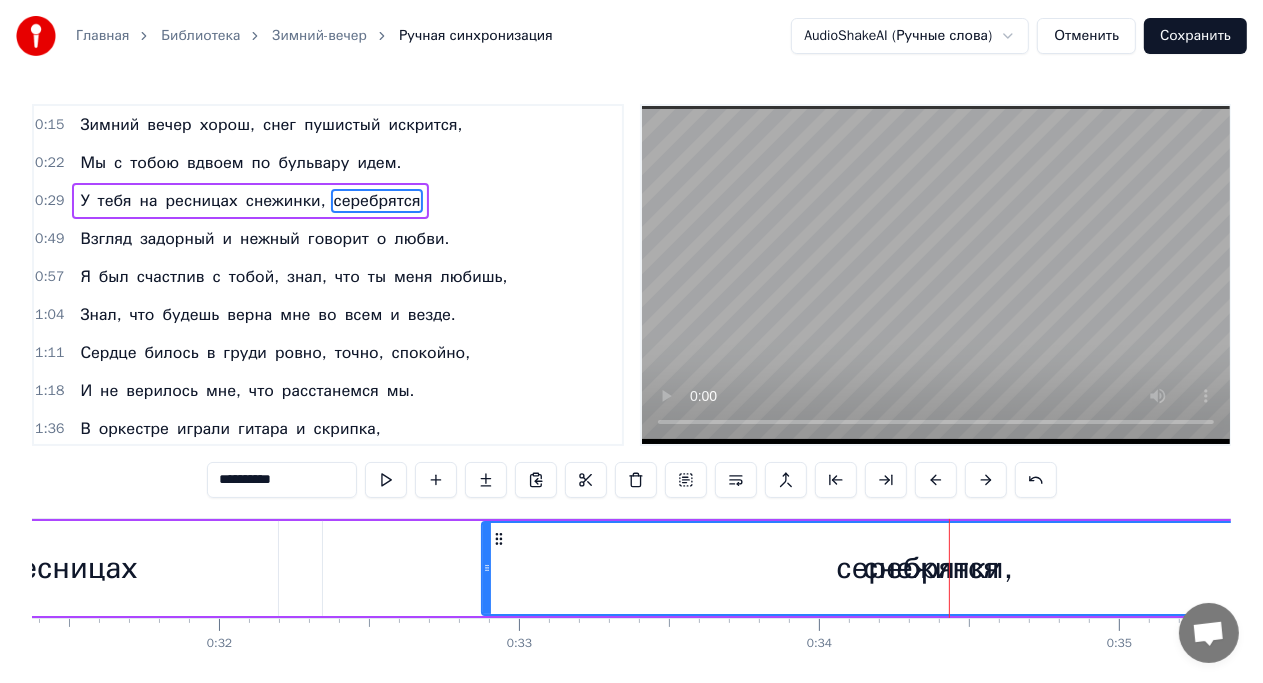 scroll, scrollTop: 0, scrollLeft: 9394, axis: horizontal 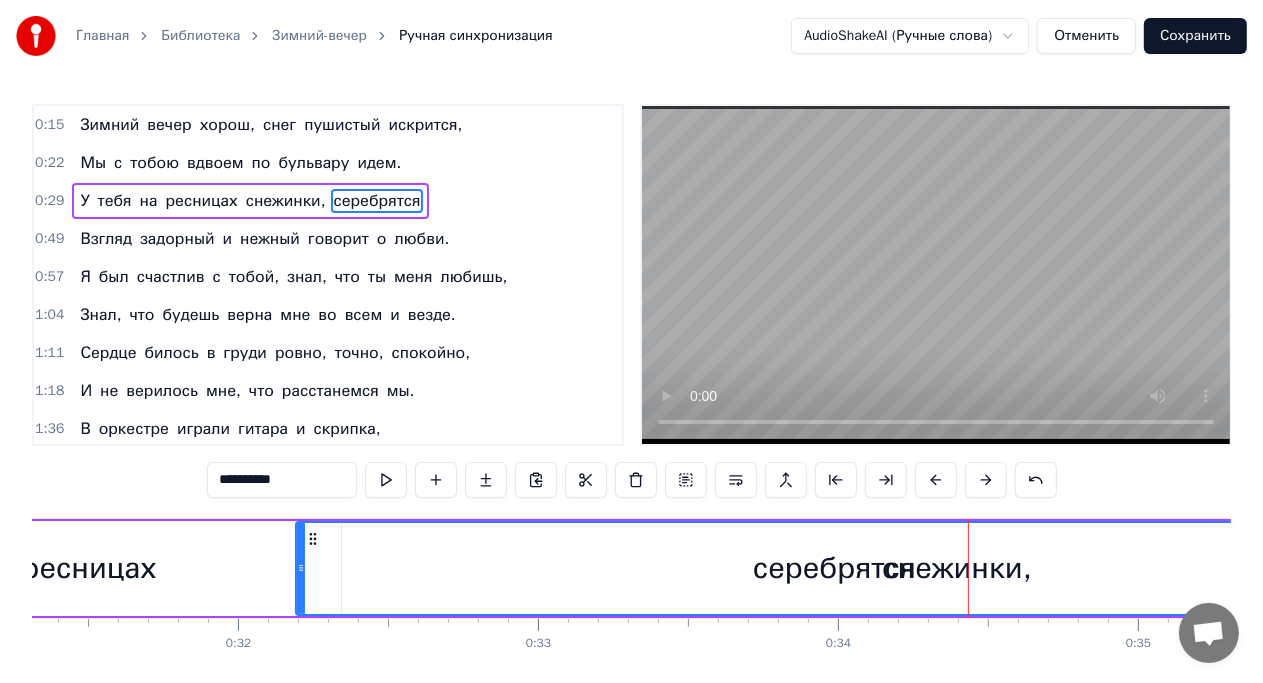 drag, startPoint x: 505, startPoint y: 576, endPoint x: 300, endPoint y: 587, distance: 205.2949 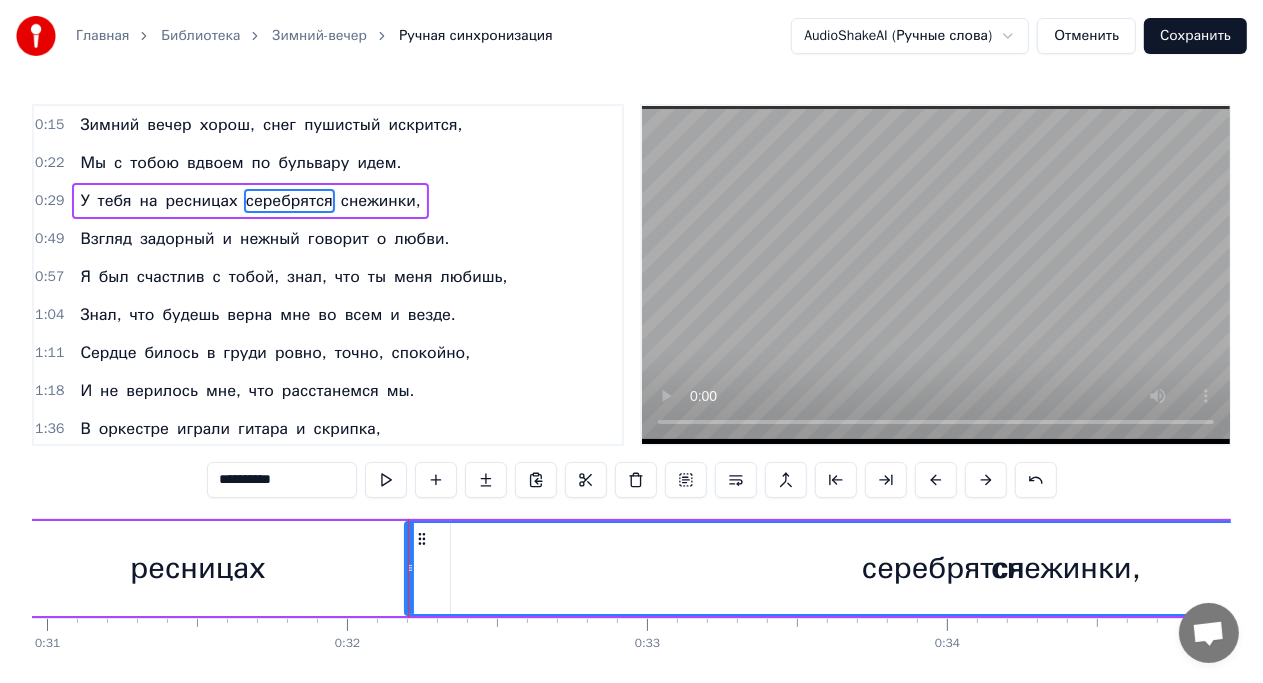 scroll, scrollTop: 0, scrollLeft: 9282, axis: horizontal 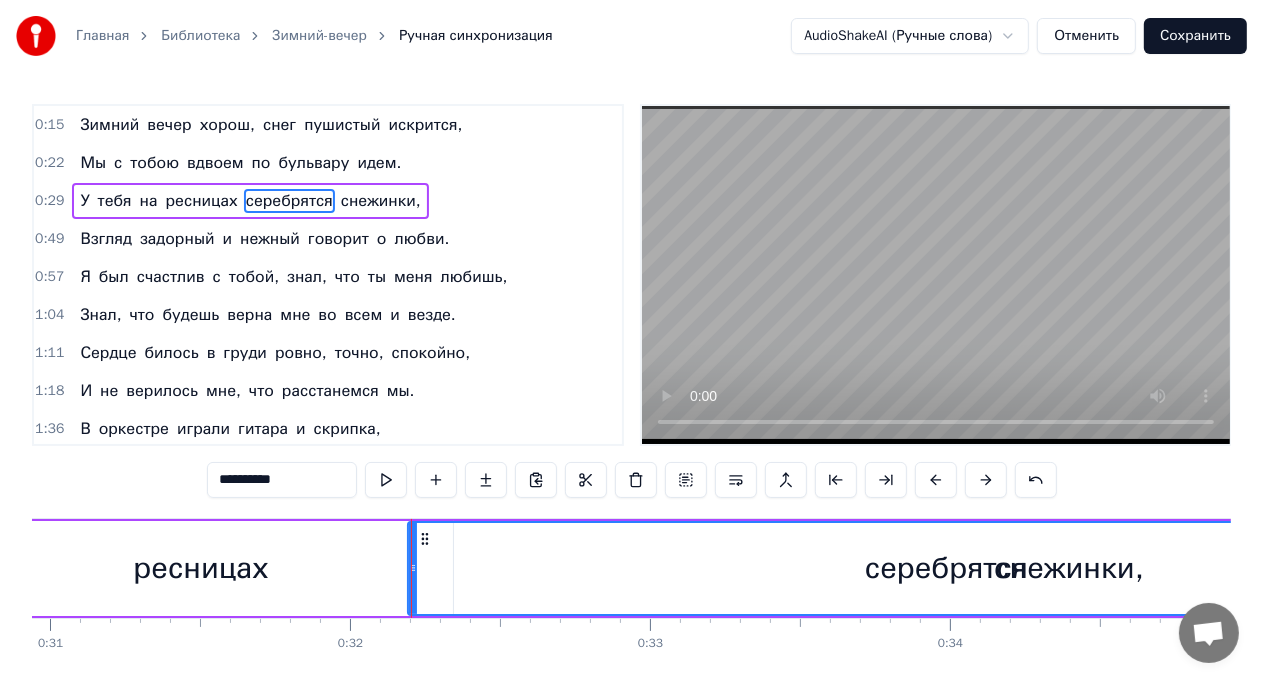 click on "ресницах" at bounding box center (200, 568) 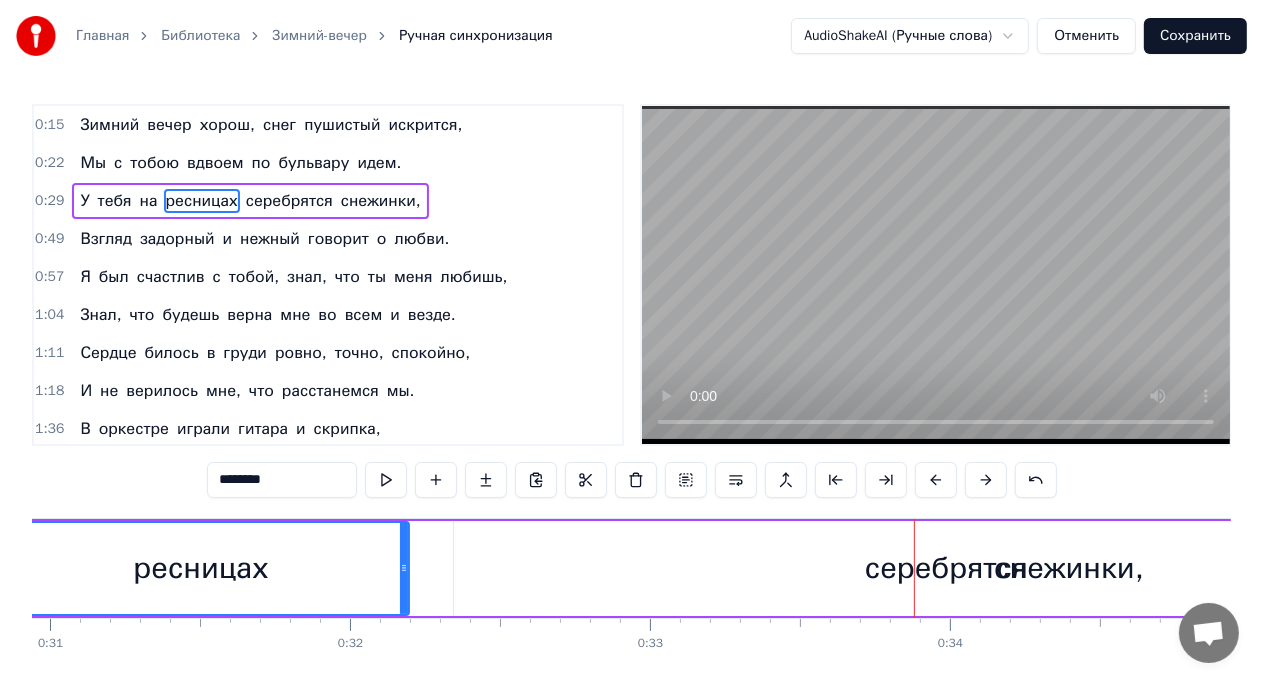 click on "снежинки," at bounding box center (1069, 568) 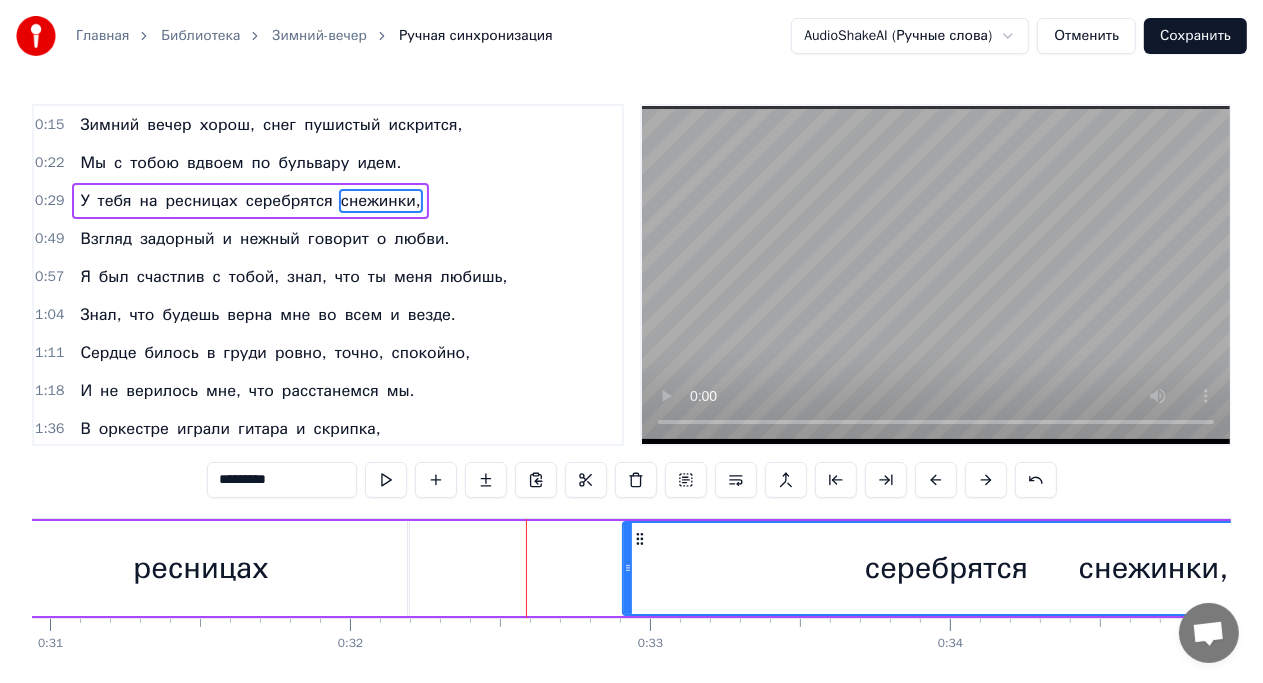drag, startPoint x: 456, startPoint y: 567, endPoint x: 625, endPoint y: 562, distance: 169.07394 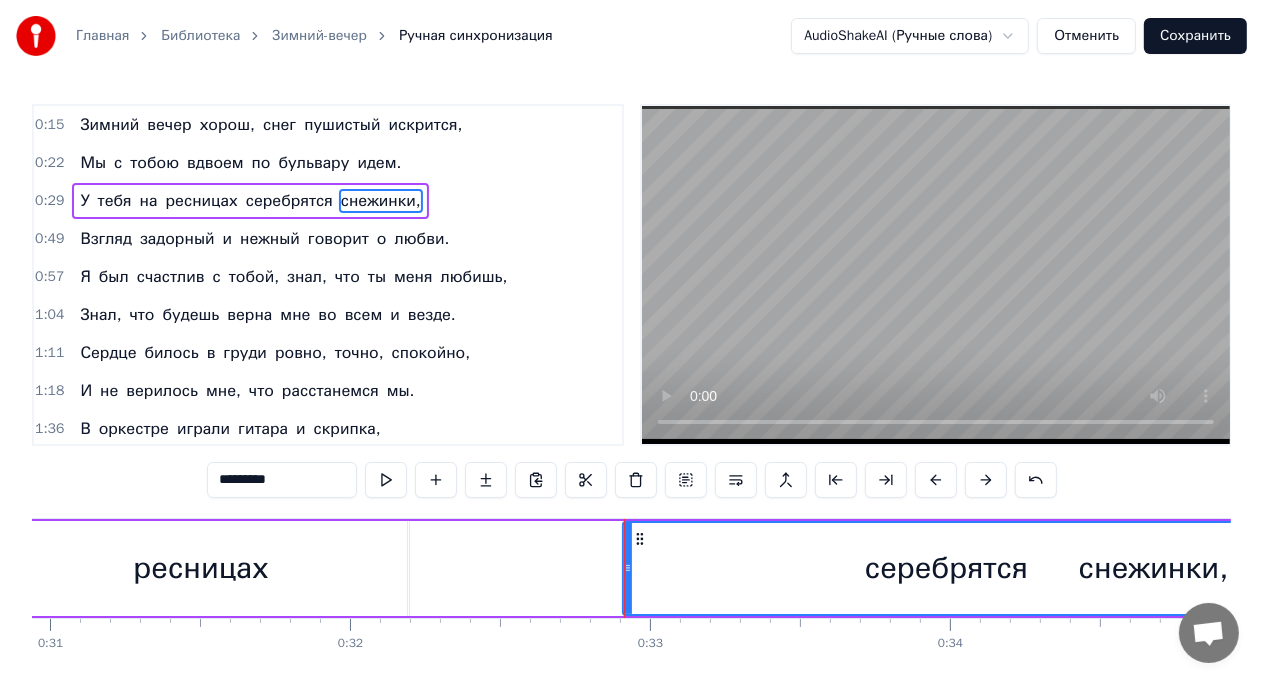 click on "ресницах" at bounding box center [201, 568] 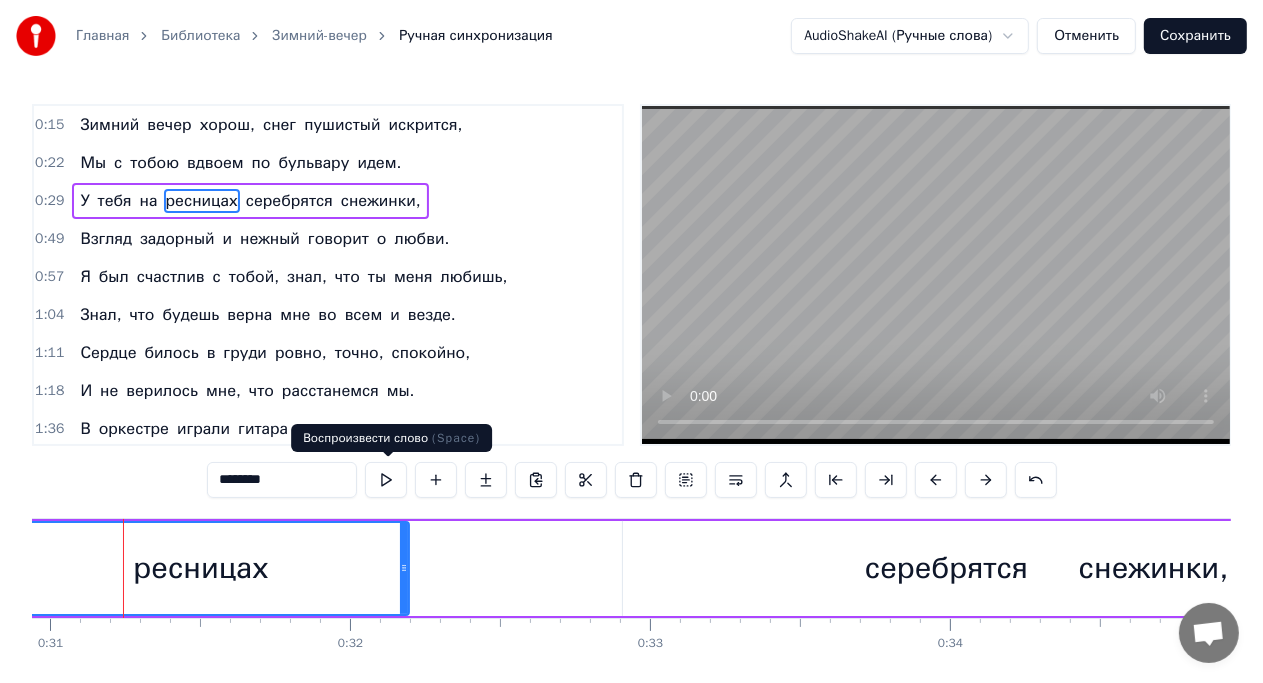 scroll, scrollTop: 0, scrollLeft: 9272, axis: horizontal 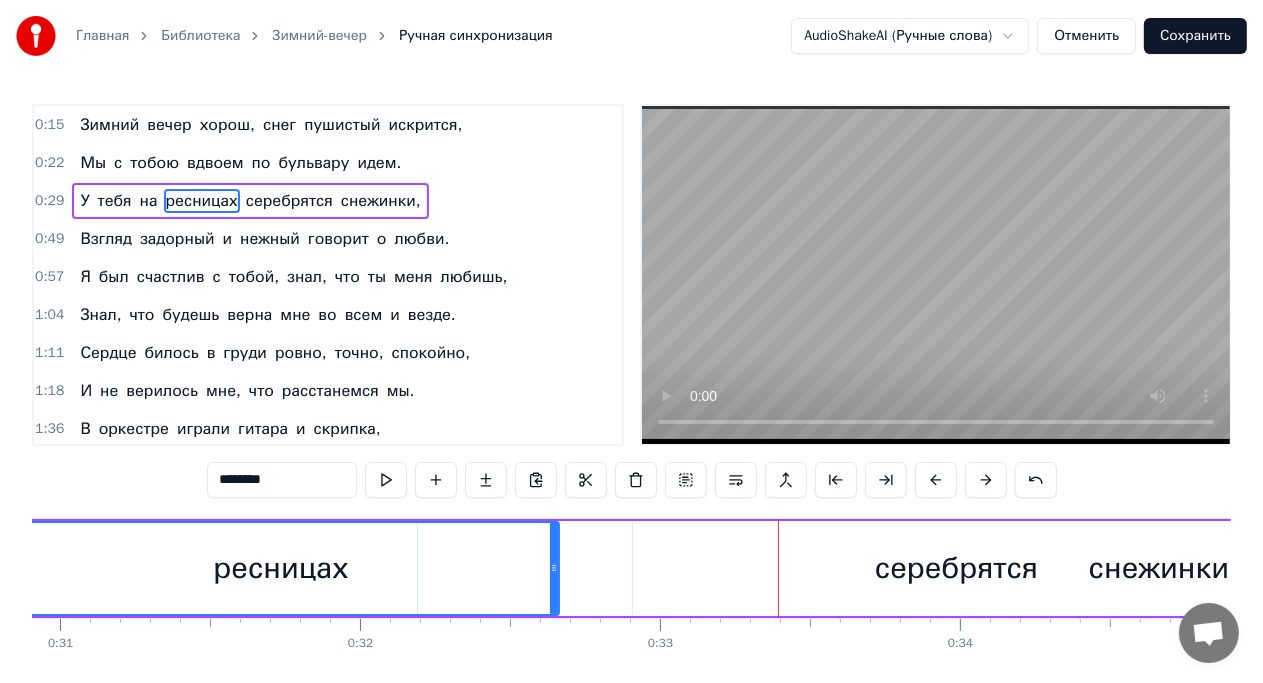 drag, startPoint x: 416, startPoint y: 574, endPoint x: 556, endPoint y: 567, distance: 140.1749 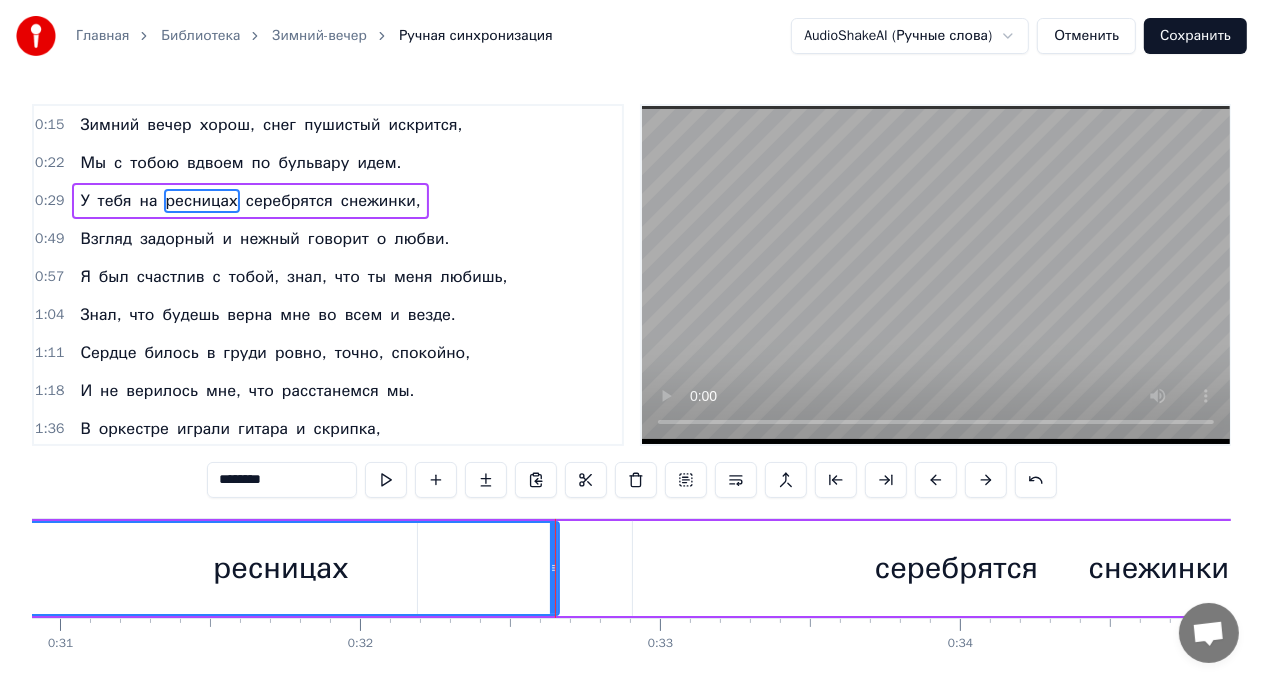 click on "ресницах" at bounding box center (281, 568) 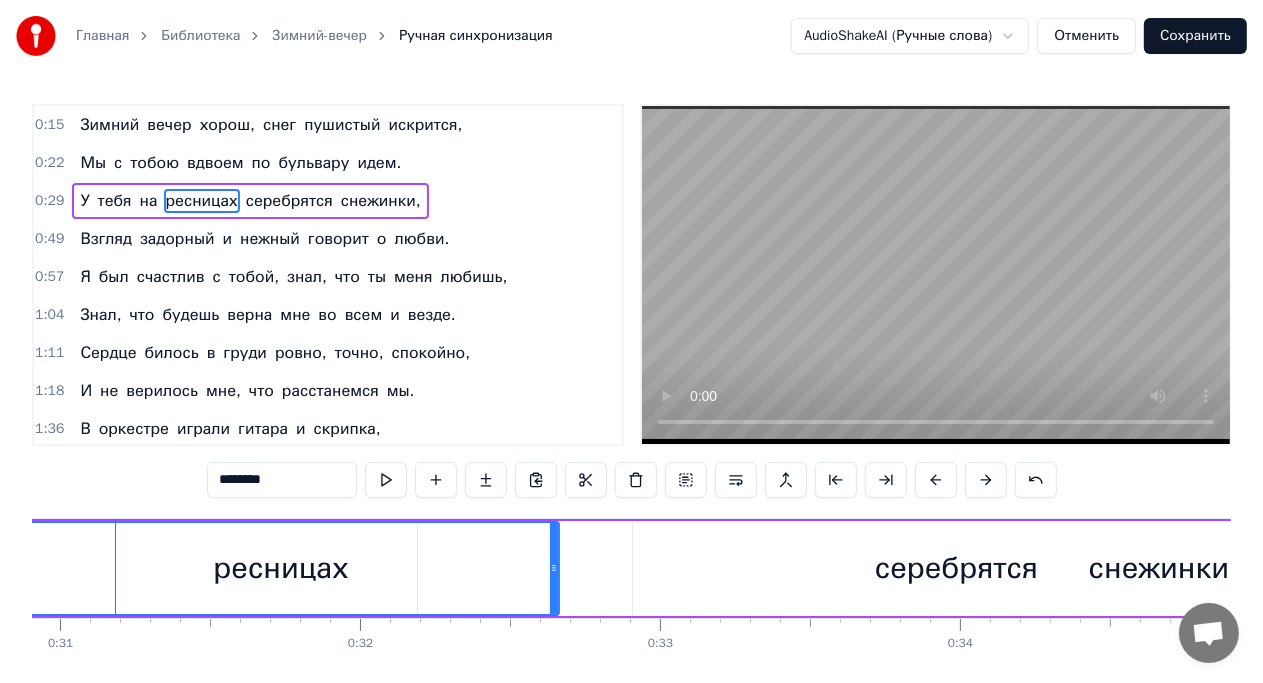 scroll, scrollTop: 0, scrollLeft: 9255, axis: horizontal 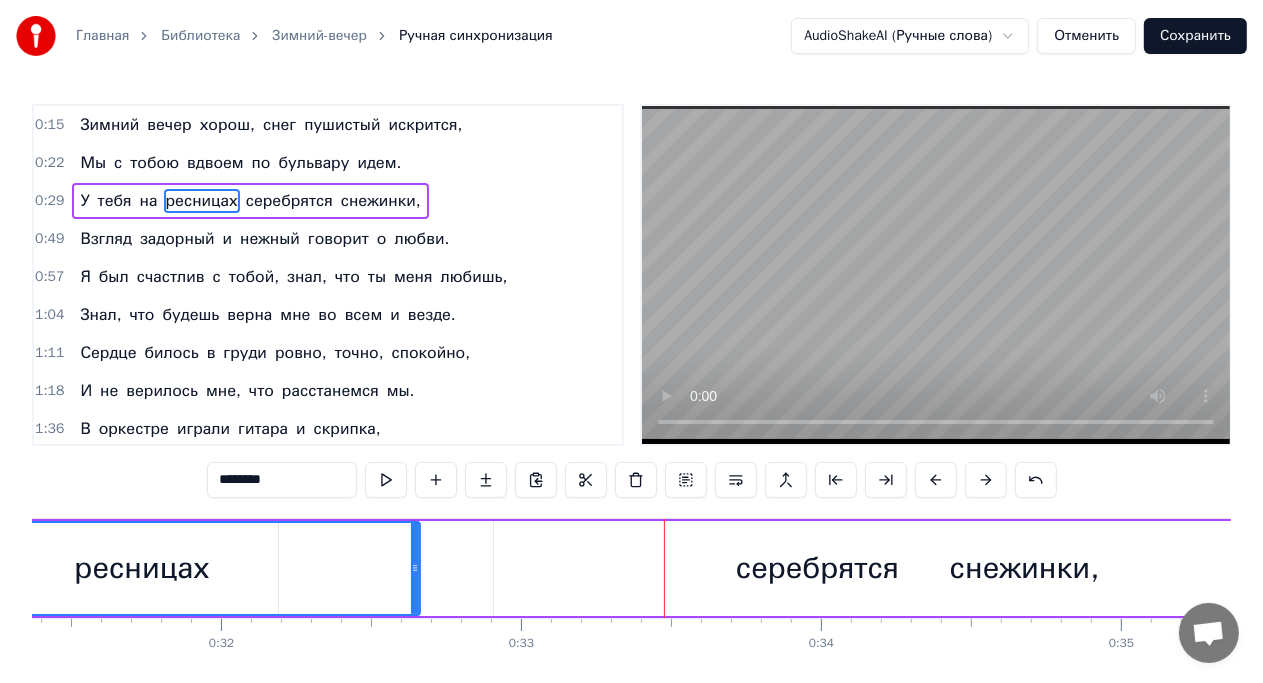click on "снежинки," at bounding box center (1024, 568) 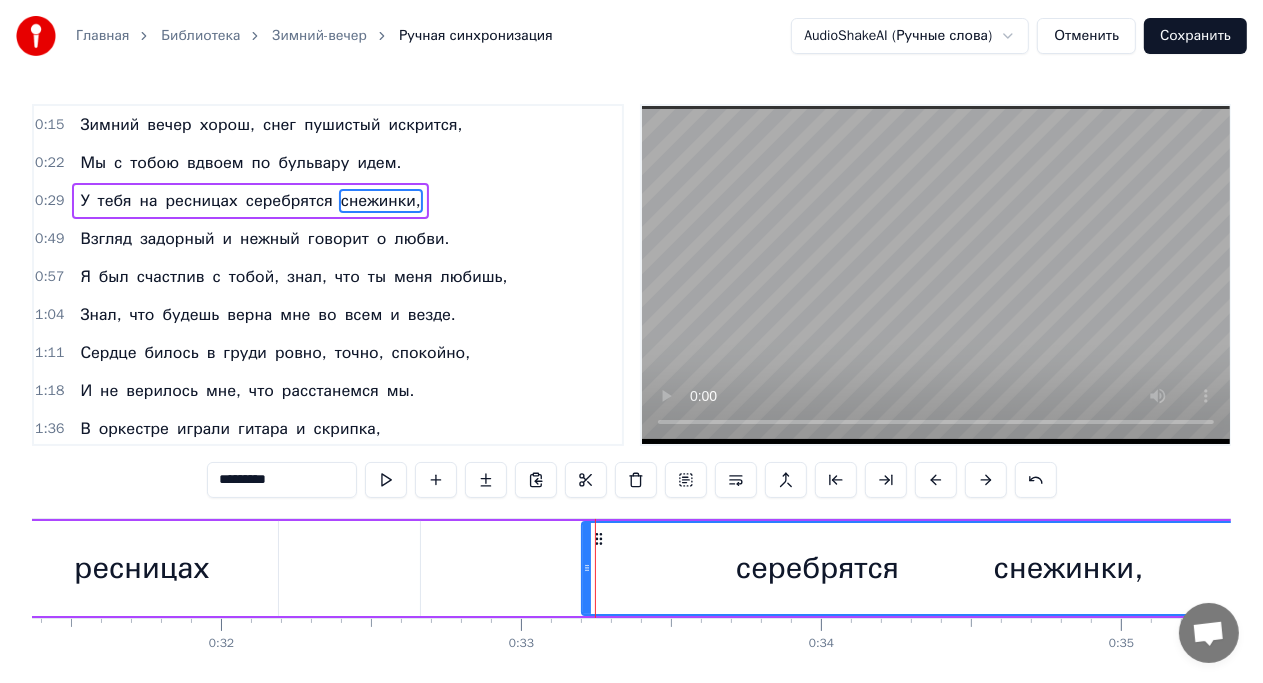 drag, startPoint x: 496, startPoint y: 570, endPoint x: 584, endPoint y: 565, distance: 88.14193 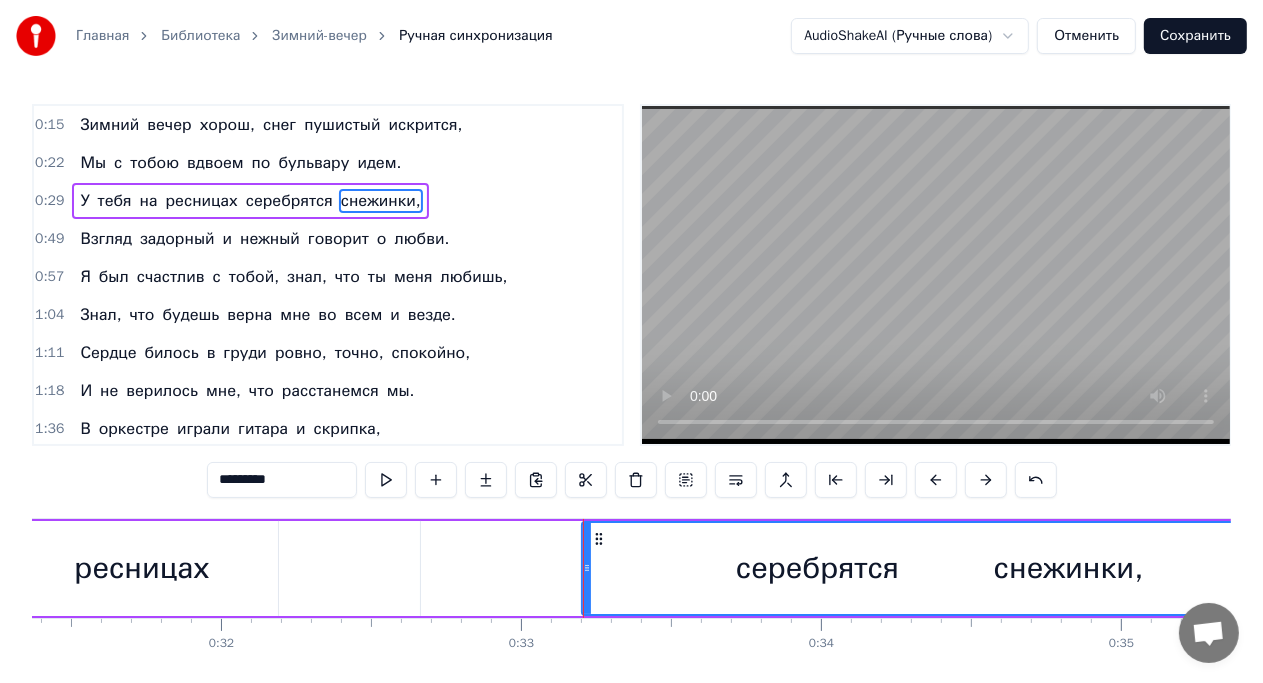 click on "ресницах" at bounding box center (141, 568) 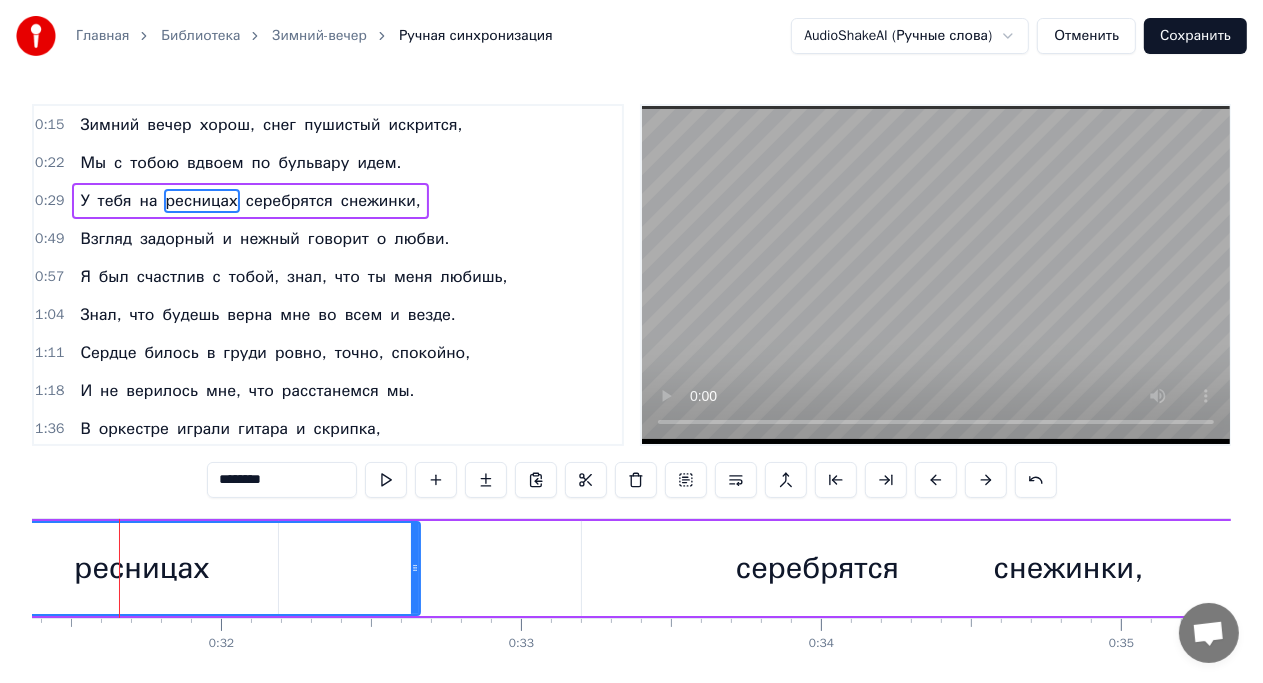 scroll, scrollTop: 0, scrollLeft: 9397, axis: horizontal 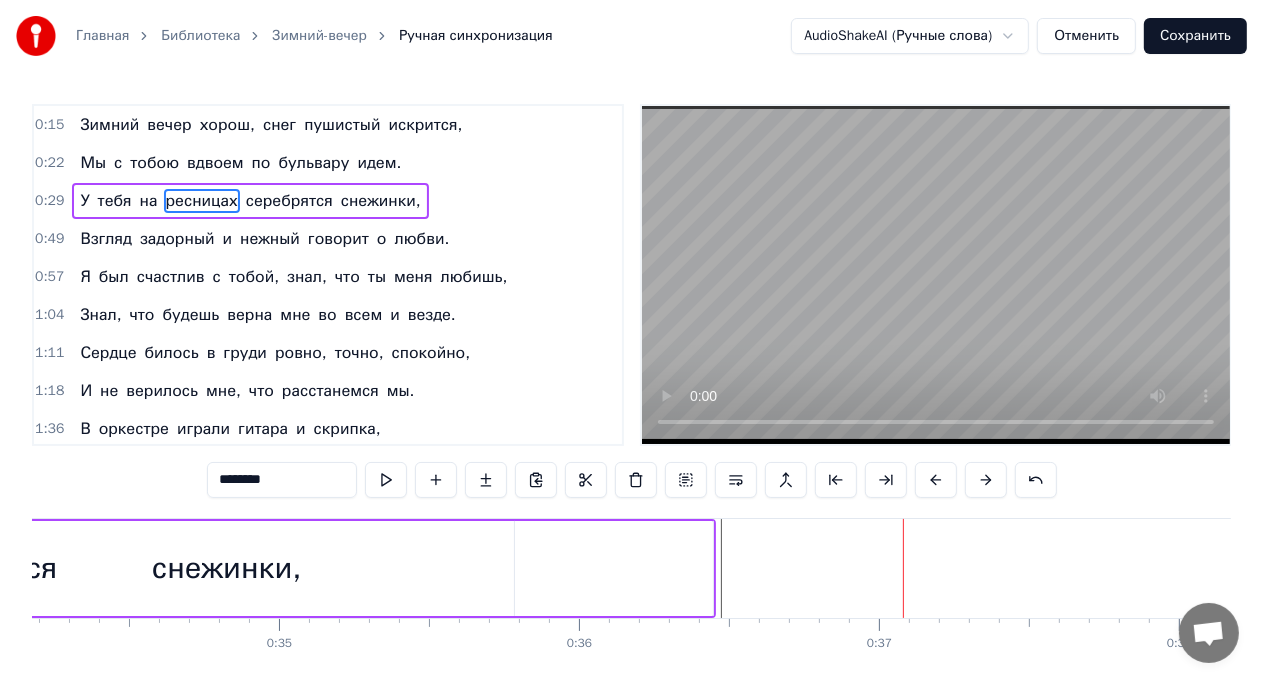 click on "снежинки," at bounding box center (226, 568) 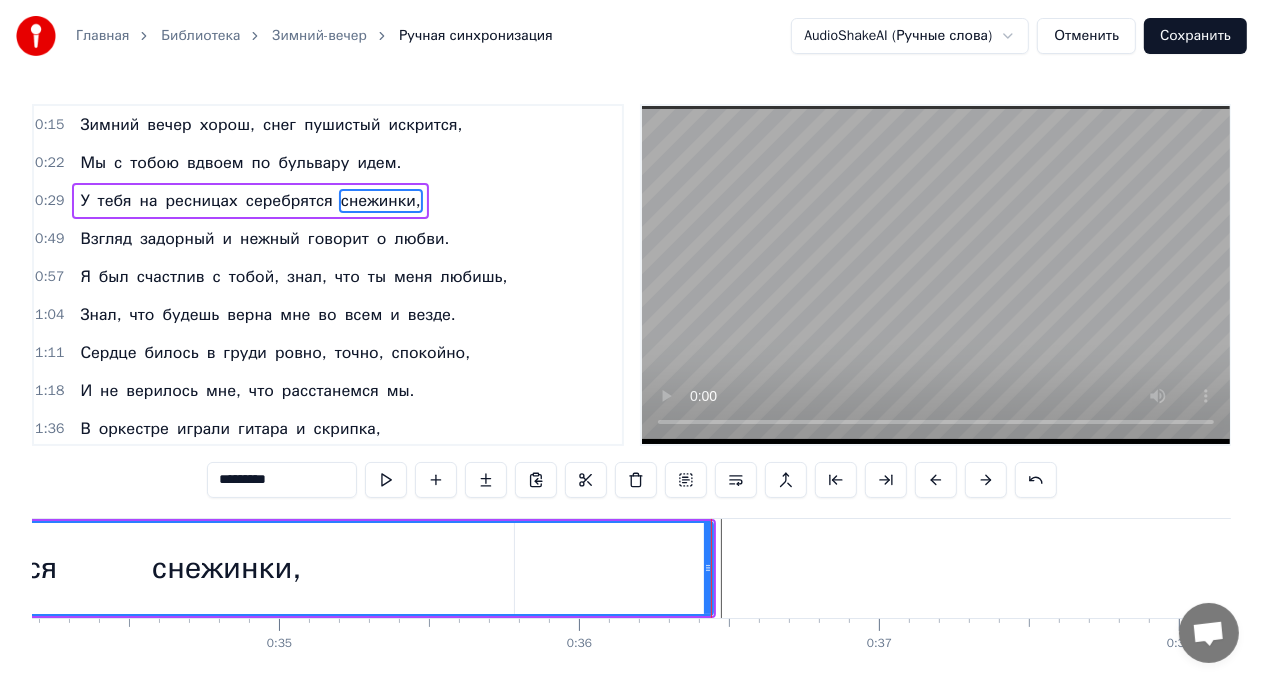 drag, startPoint x: 712, startPoint y: 568, endPoint x: 562, endPoint y: 571, distance: 150.03 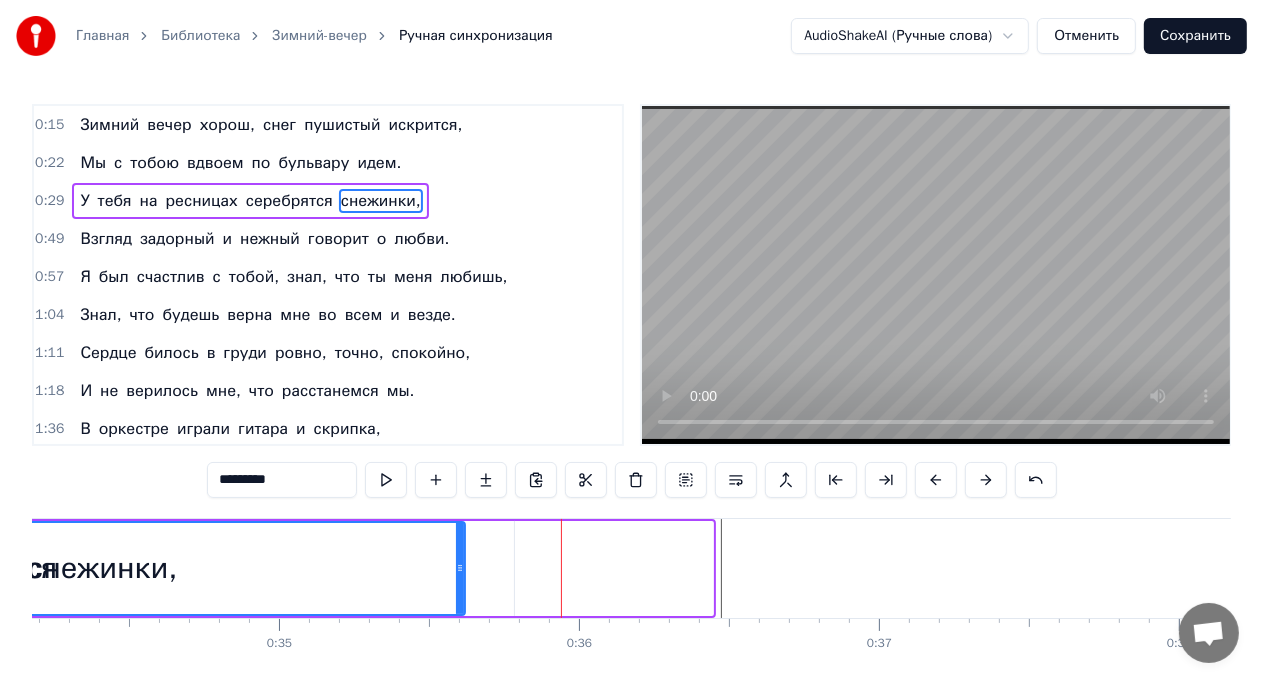 drag, startPoint x: 711, startPoint y: 576, endPoint x: 463, endPoint y: 562, distance: 248.39485 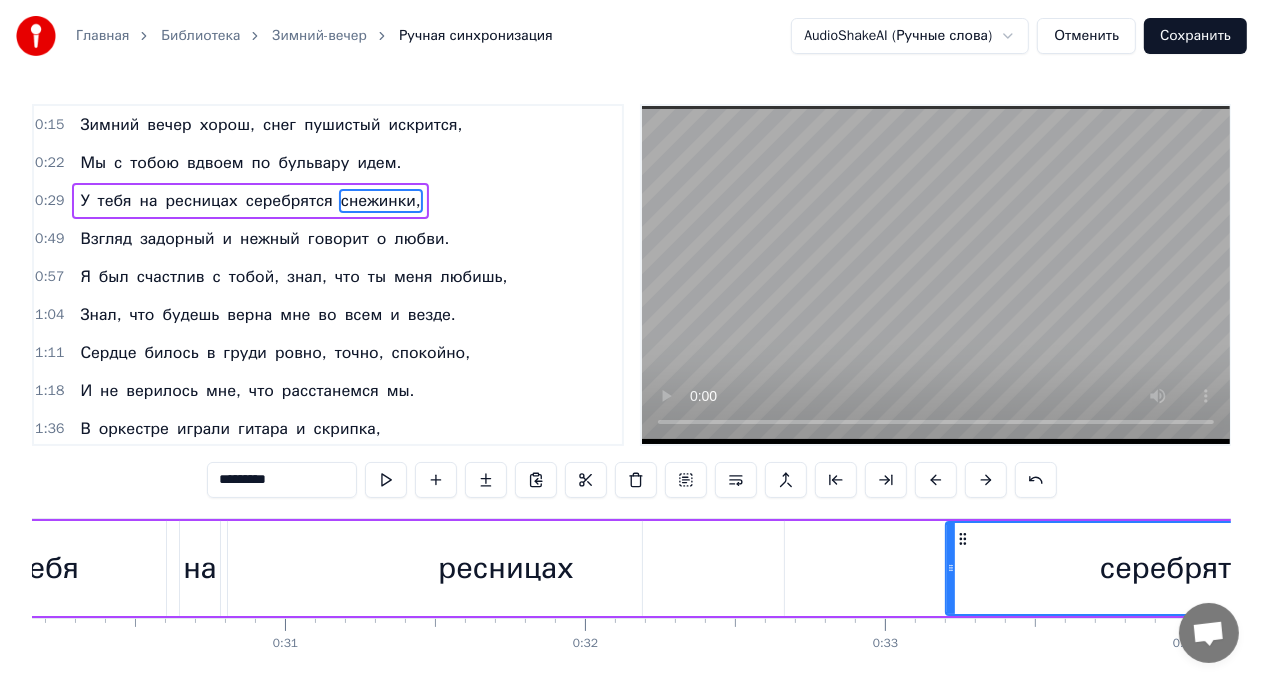 scroll, scrollTop: 0, scrollLeft: 9046, axis: horizontal 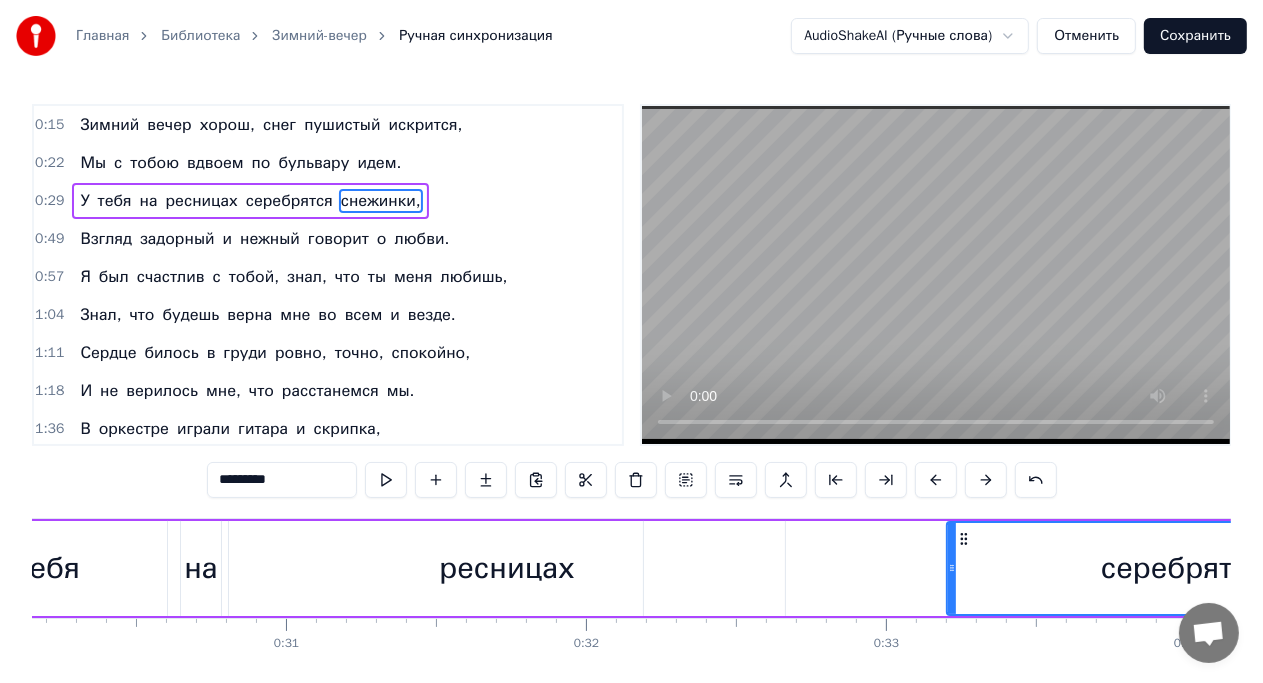 click on "ресницах" at bounding box center [507, 568] 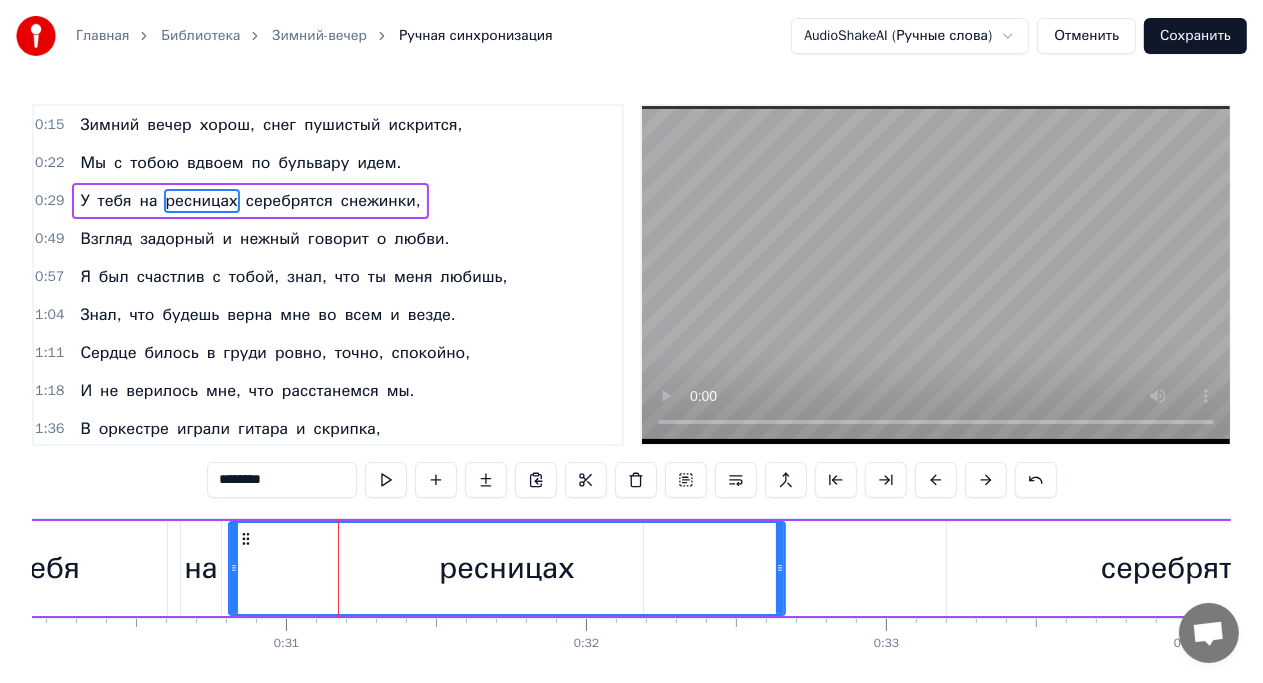 drag, startPoint x: 339, startPoint y: 568, endPoint x: 418, endPoint y: 560, distance: 79.40403 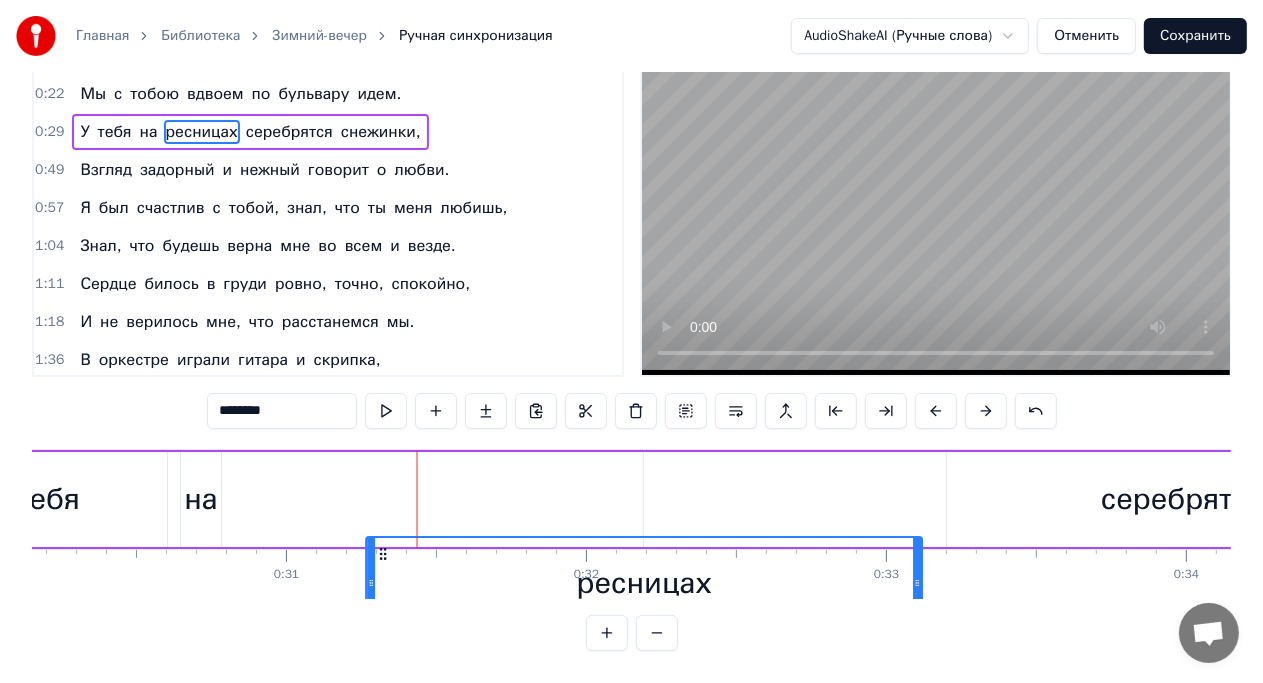 scroll, scrollTop: 85, scrollLeft: 0, axis: vertical 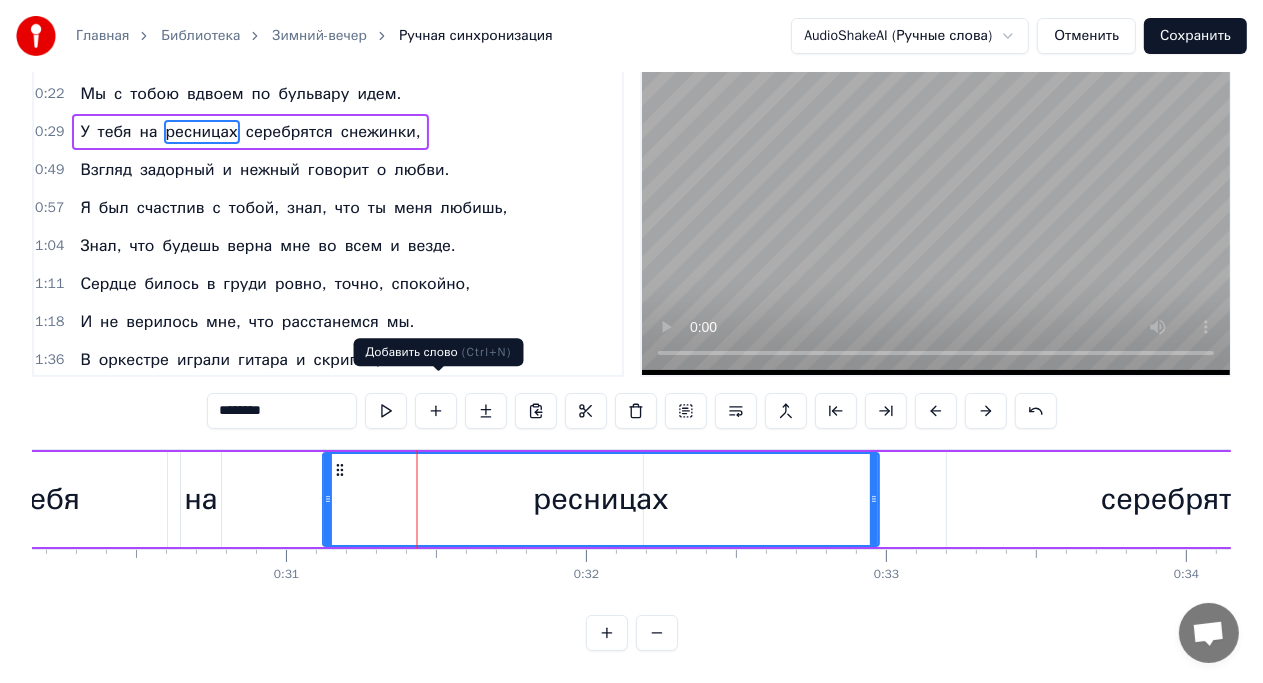 drag, startPoint x: 241, startPoint y: 534, endPoint x: 419, endPoint y: 399, distance: 223.40323 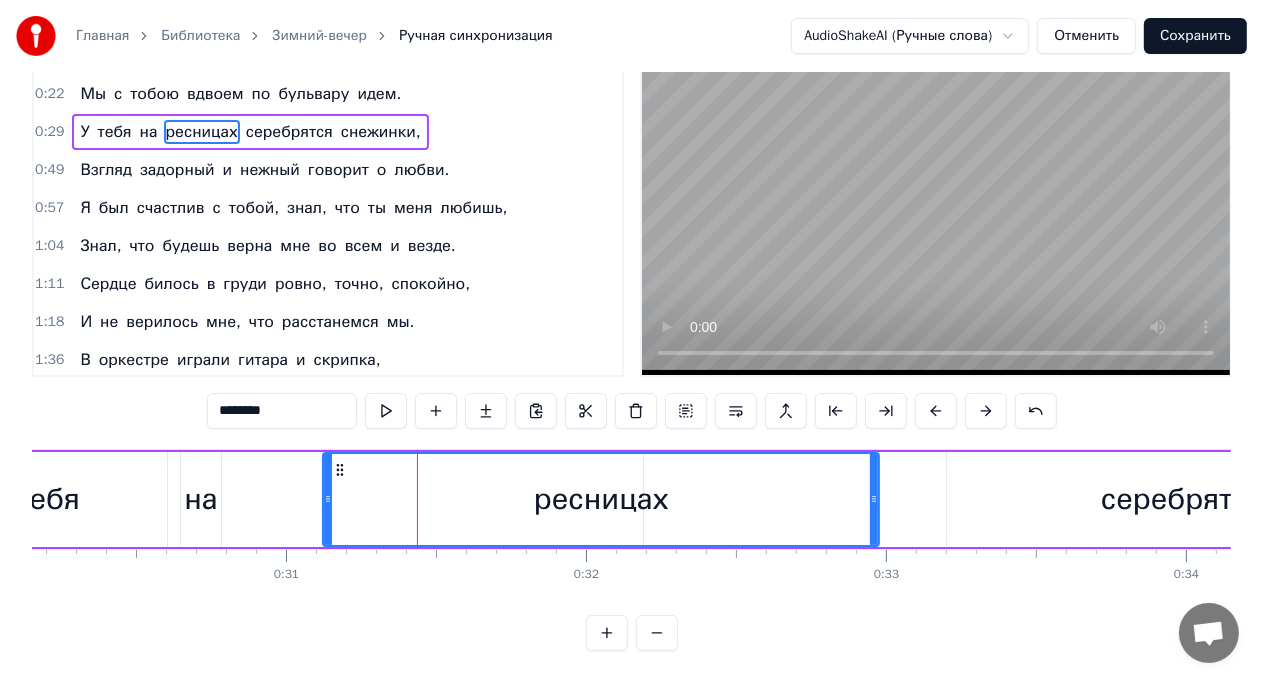 click on "тебя" at bounding box center (48, 499) 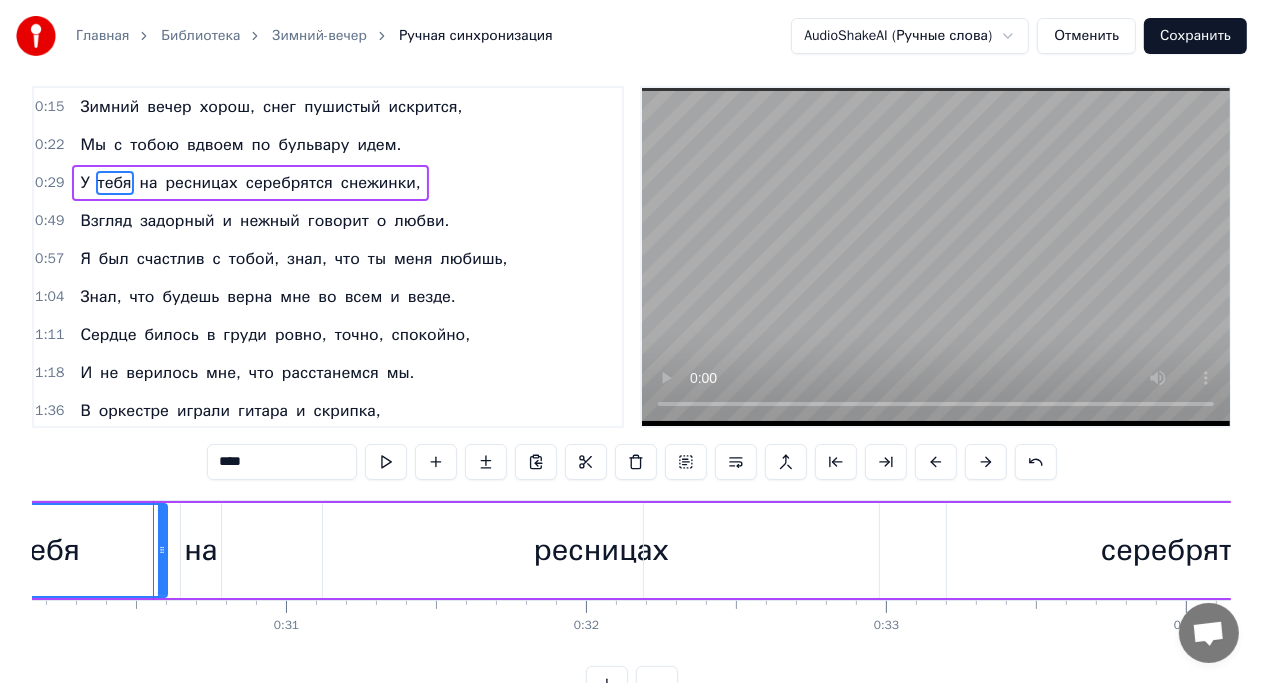 scroll, scrollTop: 0, scrollLeft: 0, axis: both 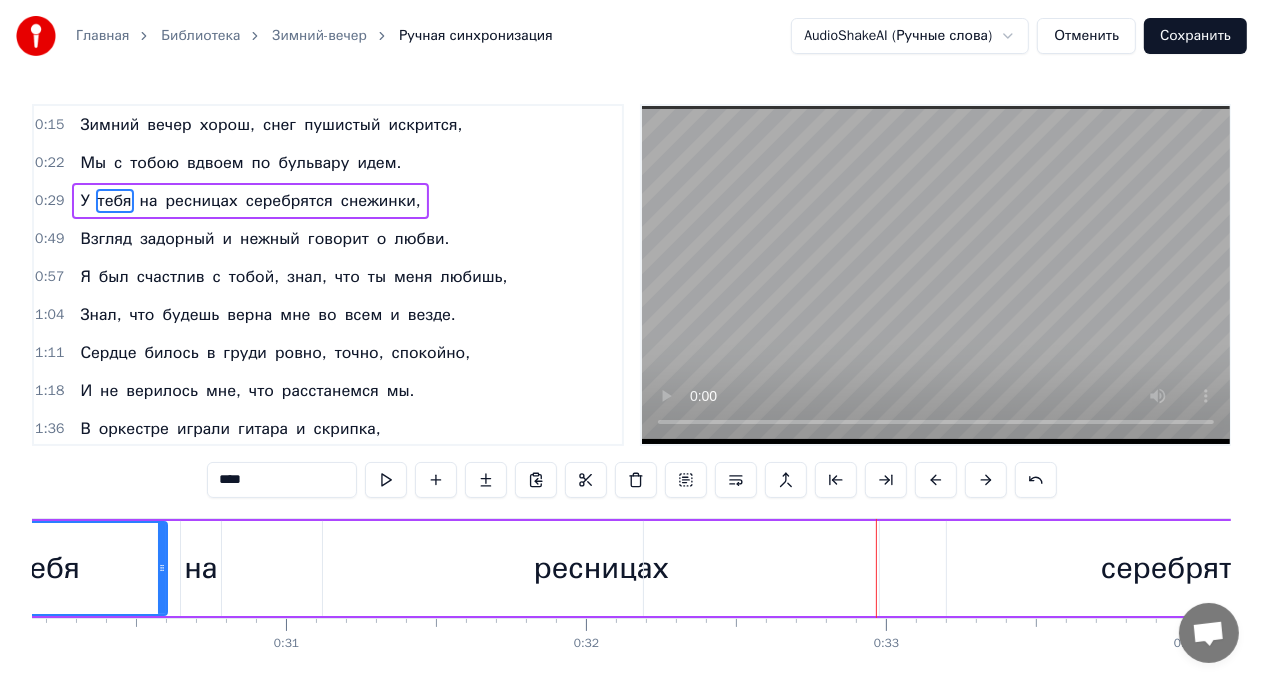 click on "серебрятся" at bounding box center (1182, 568) 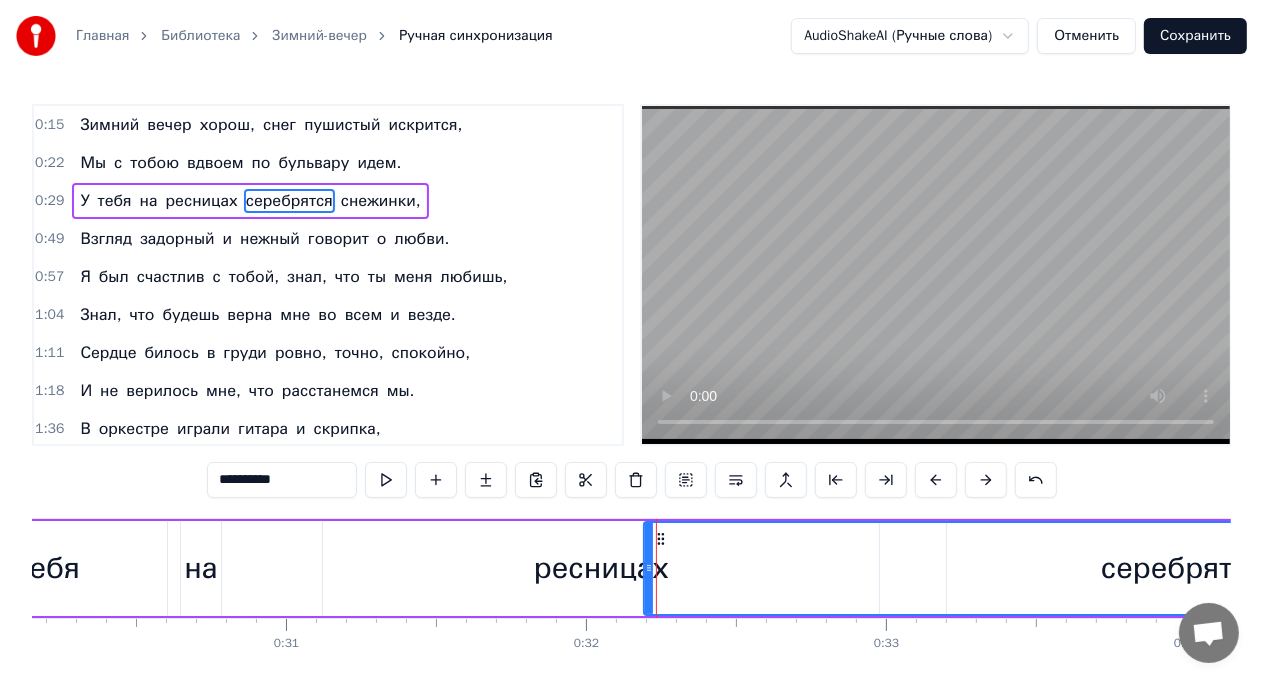 click on "ресницах" at bounding box center (601, 568) 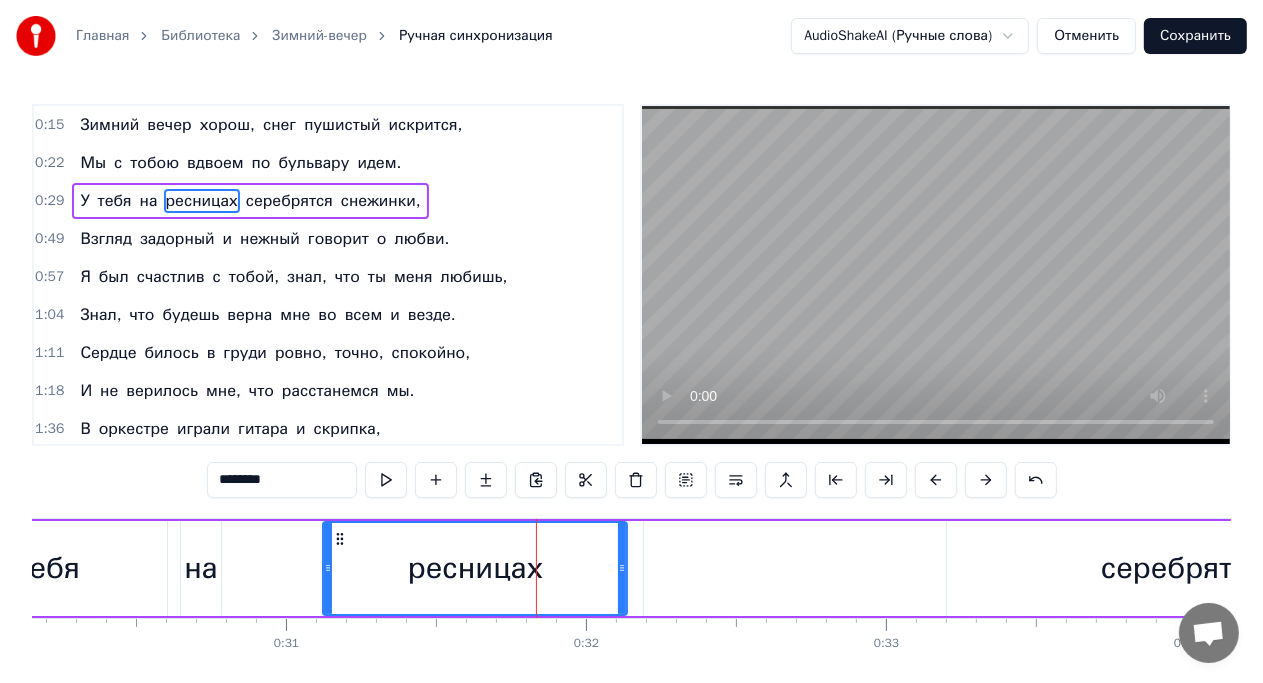 drag, startPoint x: 874, startPoint y: 581, endPoint x: 622, endPoint y: 593, distance: 252.28555 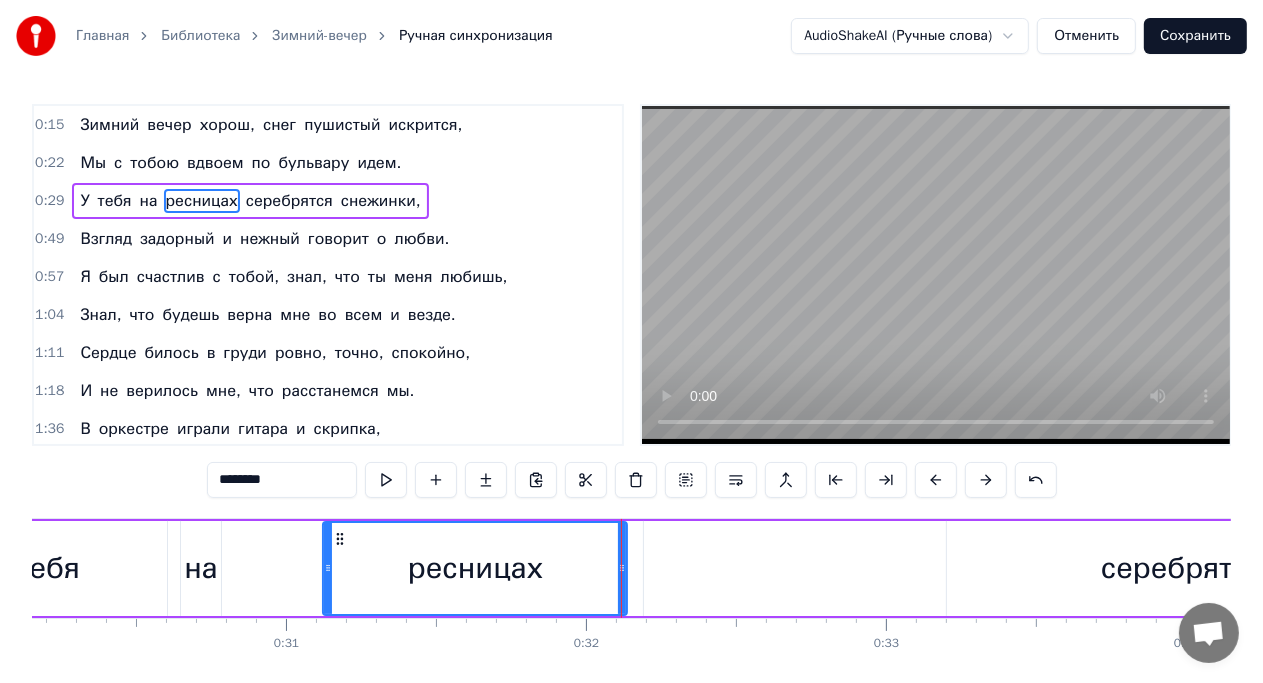 click on "У тебя на ресницах серебрятся снежинки," at bounding box center [773, 568] 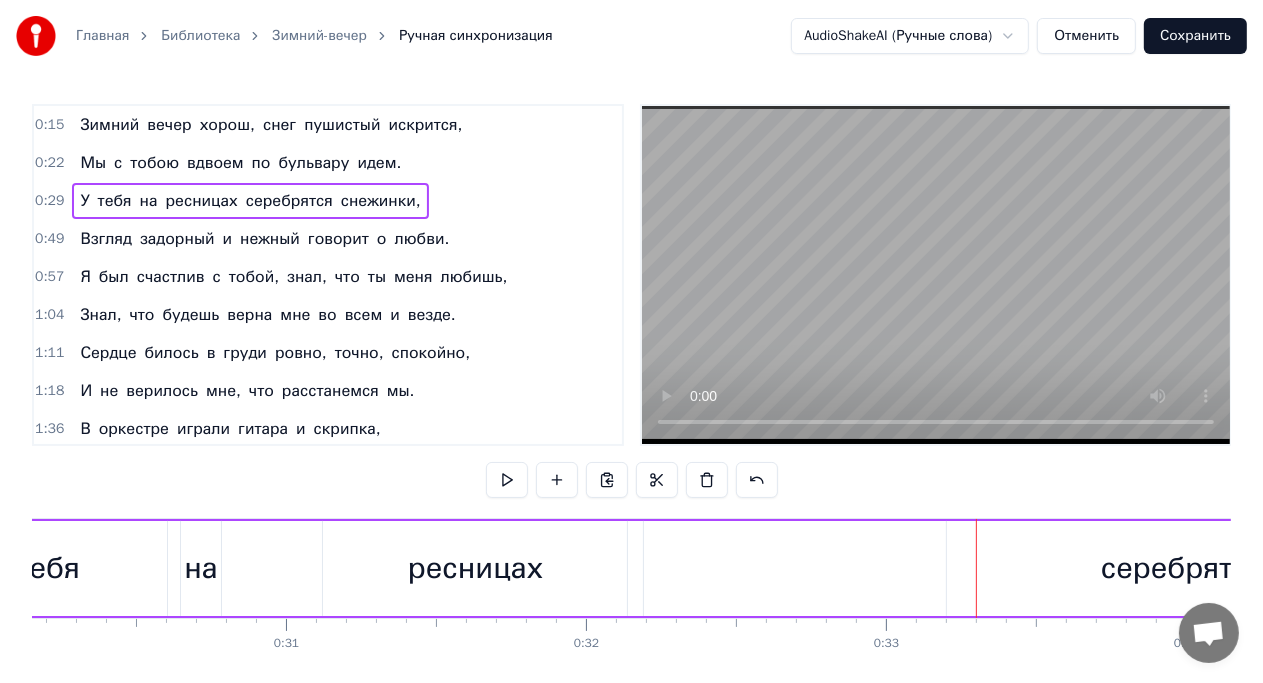 click on "серебрятся" at bounding box center (1182, 568) 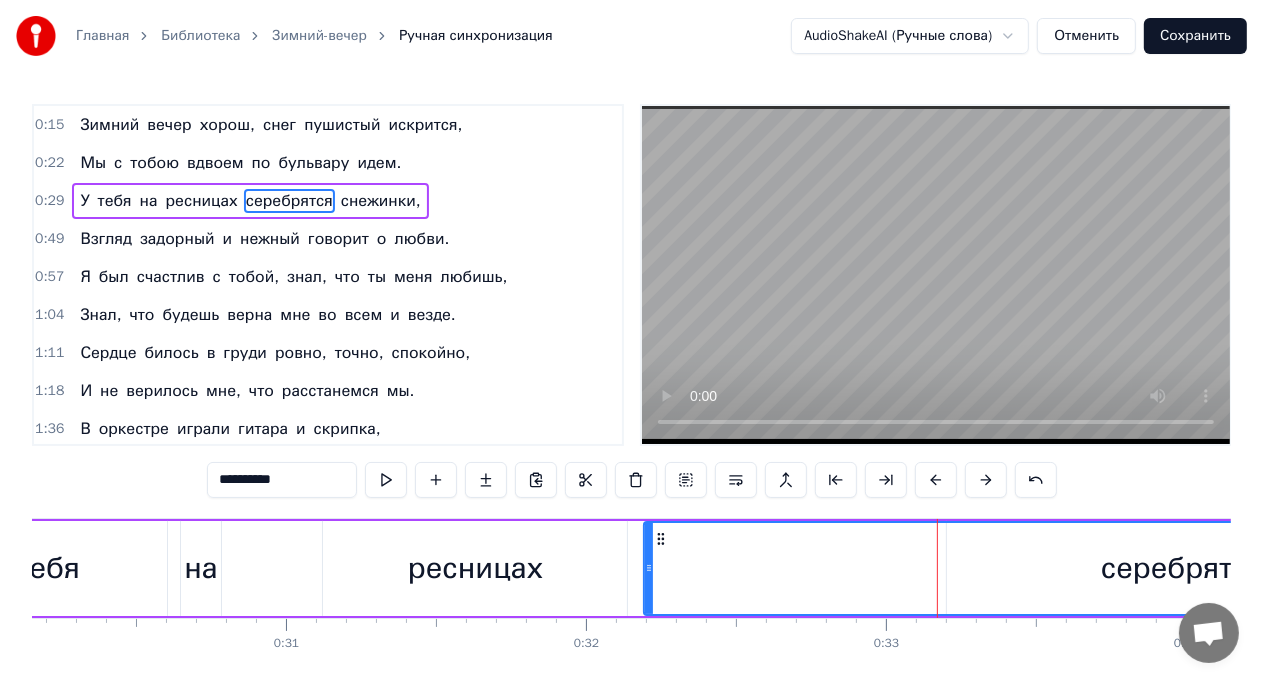 click on "серебрятся" at bounding box center [1182, 568] 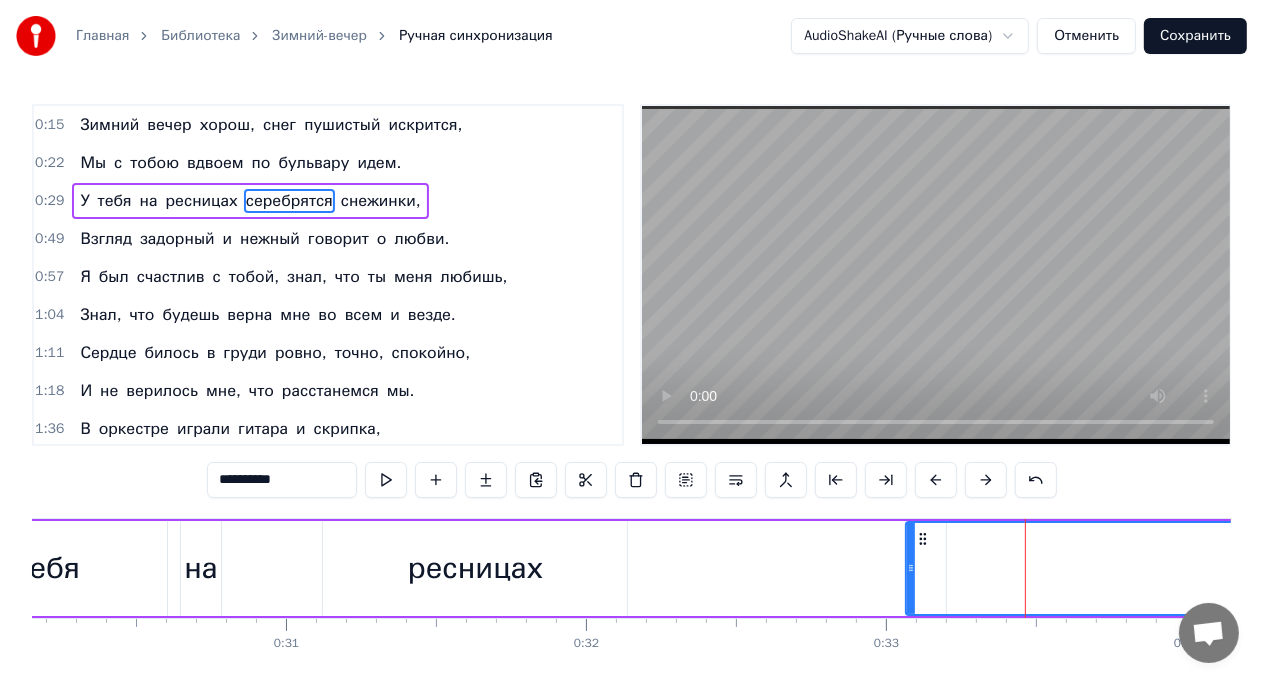 drag, startPoint x: 647, startPoint y: 568, endPoint x: 909, endPoint y: 544, distance: 263.09695 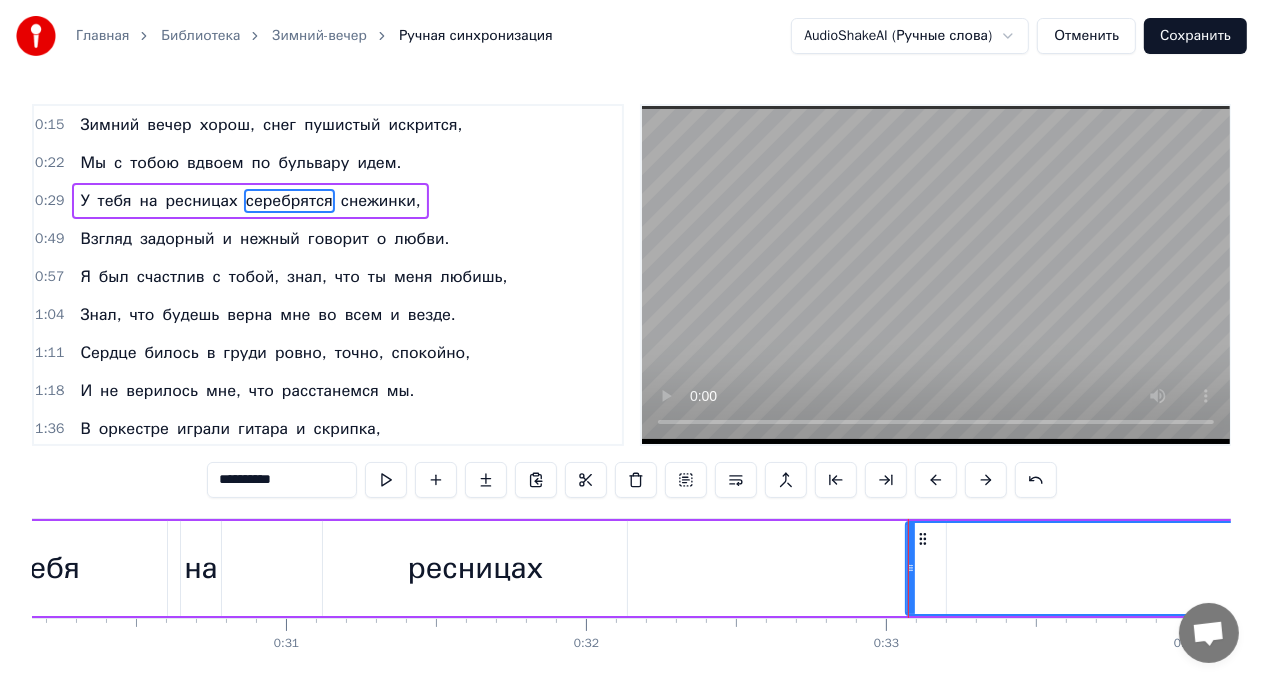 click on "У тебя на ресницах серебрятся снежинки," at bounding box center [773, 568] 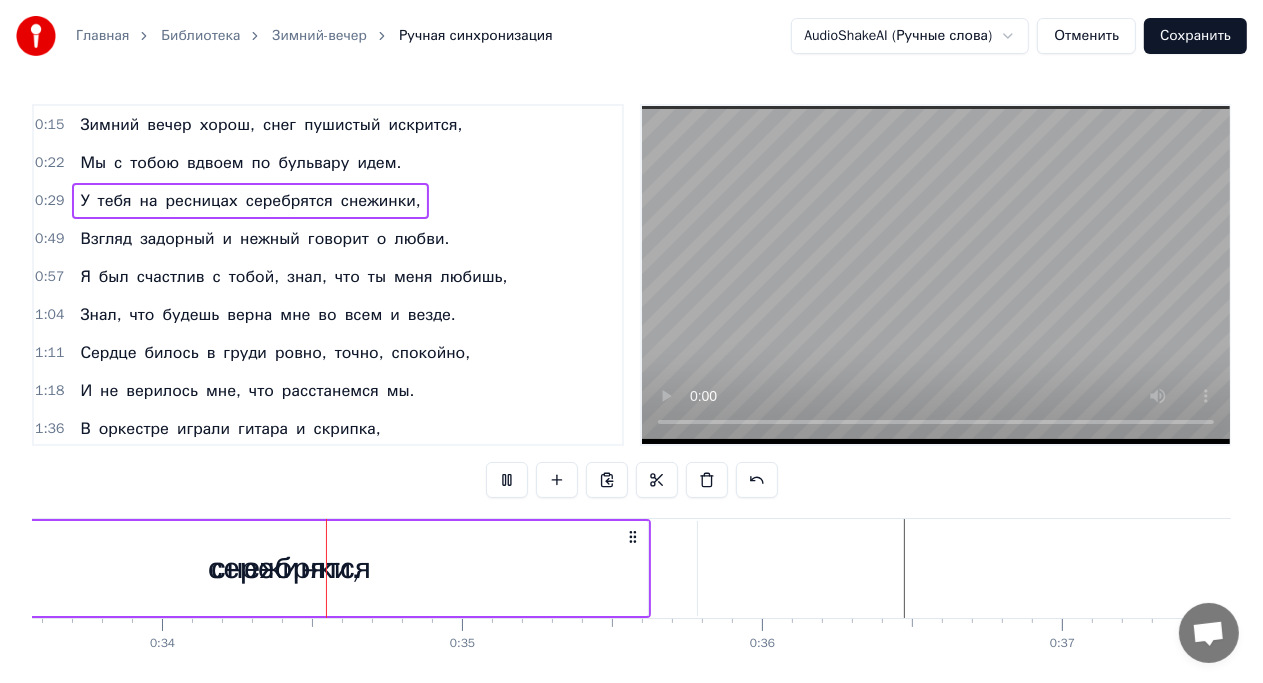 scroll, scrollTop: 0, scrollLeft: 10071, axis: horizontal 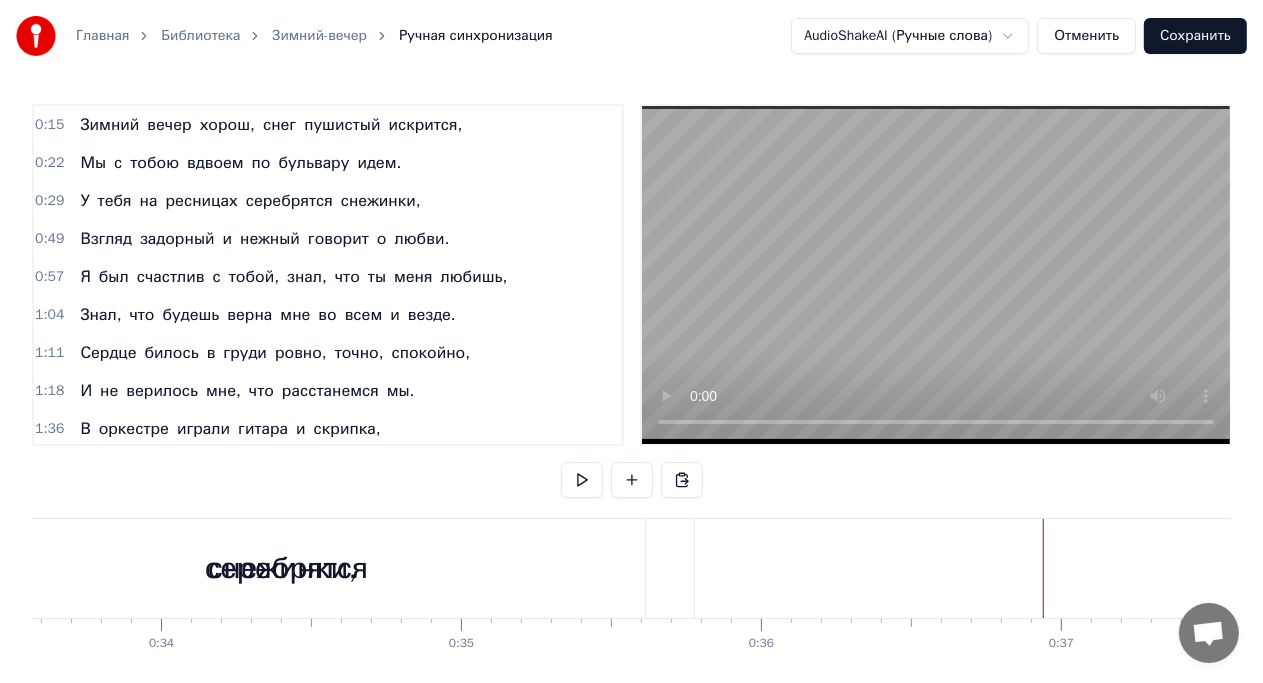 click on "снежинки," at bounding box center [282, 568] 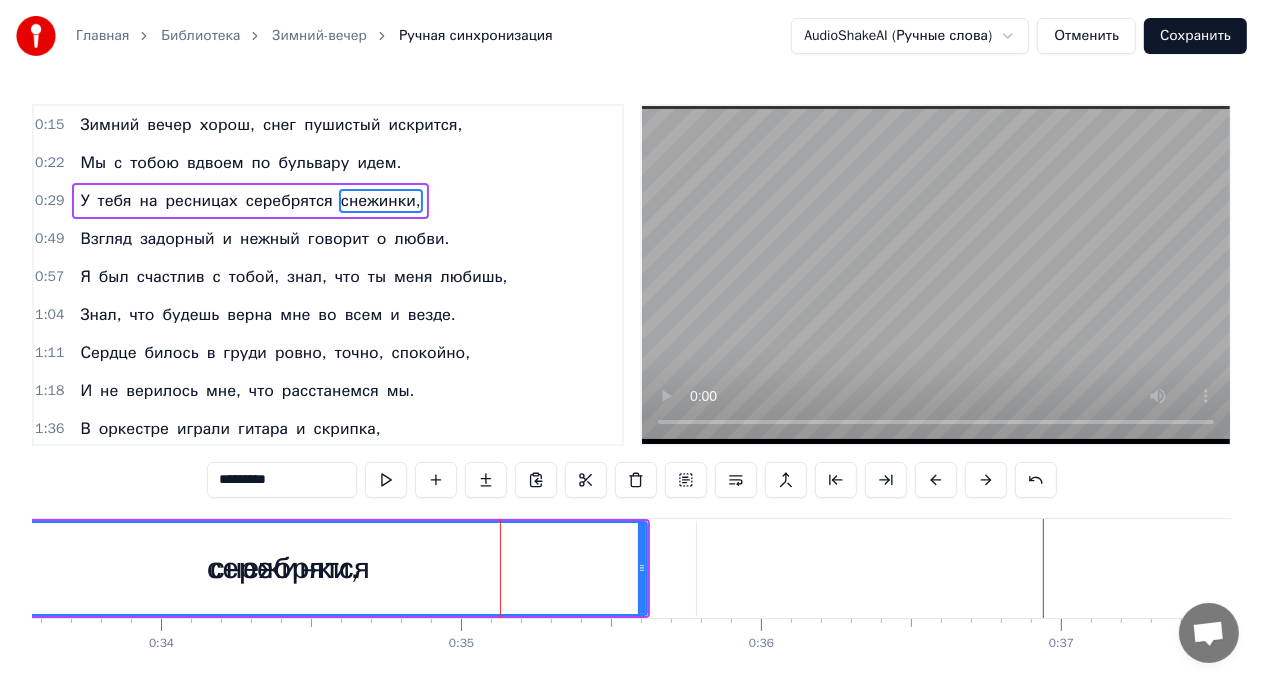 click on "снежинки," at bounding box center [284, 568] 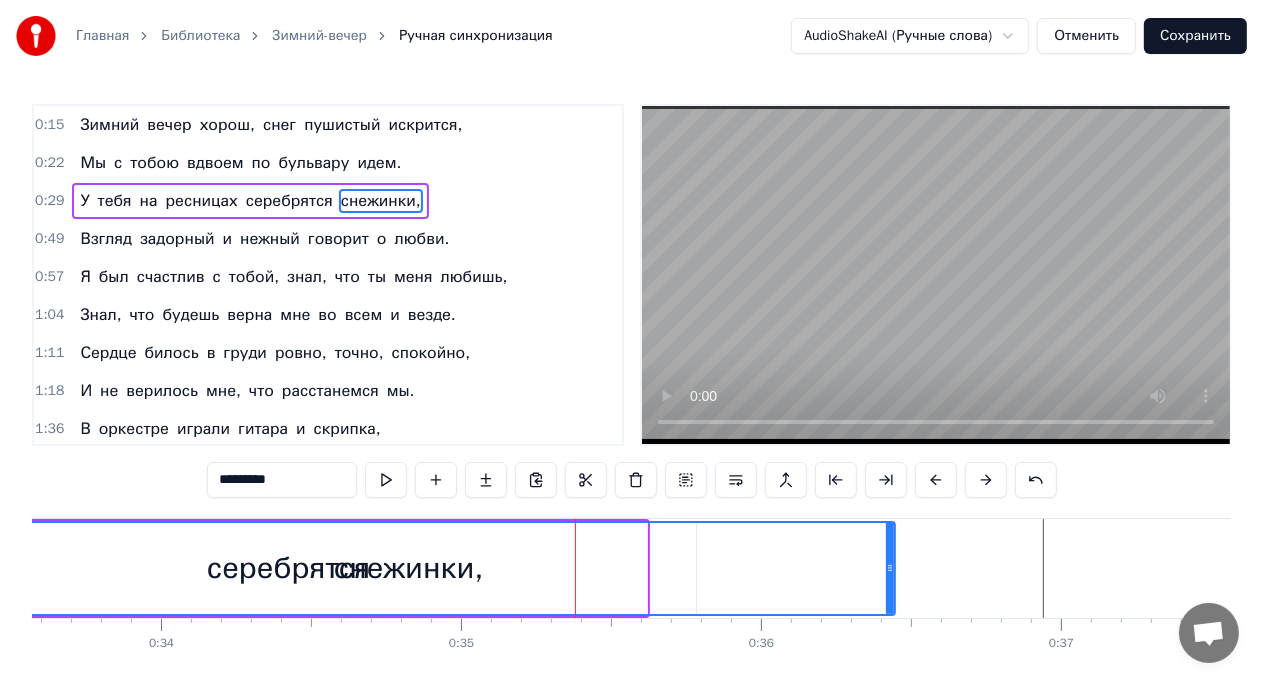 drag, startPoint x: 645, startPoint y: 565, endPoint x: 893, endPoint y: 550, distance: 248.45322 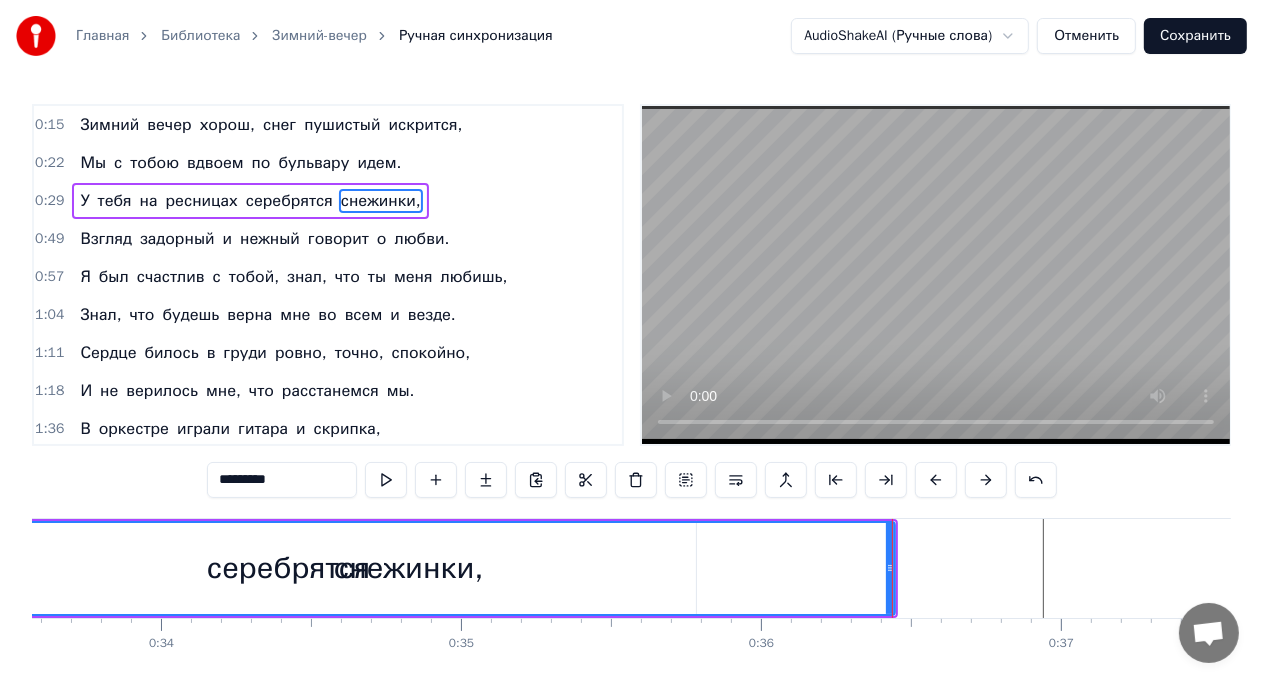 click on "снежинки," at bounding box center (409, 568) 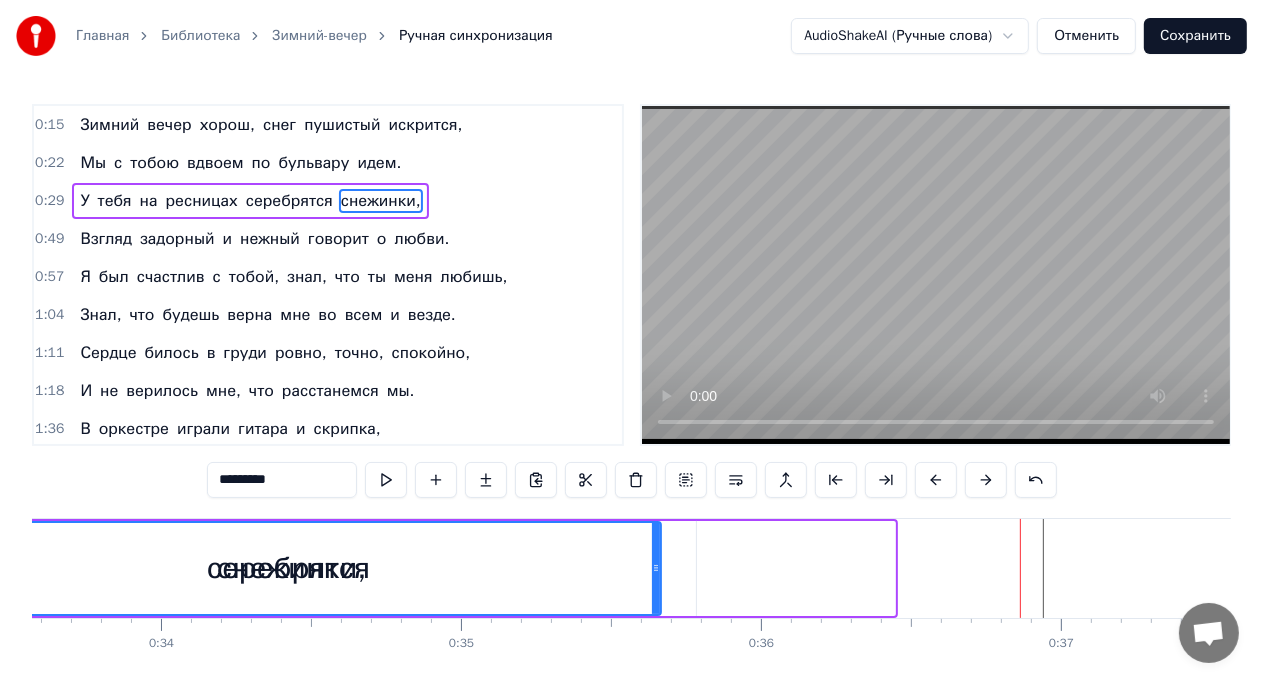 drag, startPoint x: 893, startPoint y: 580, endPoint x: 662, endPoint y: 576, distance: 231.03462 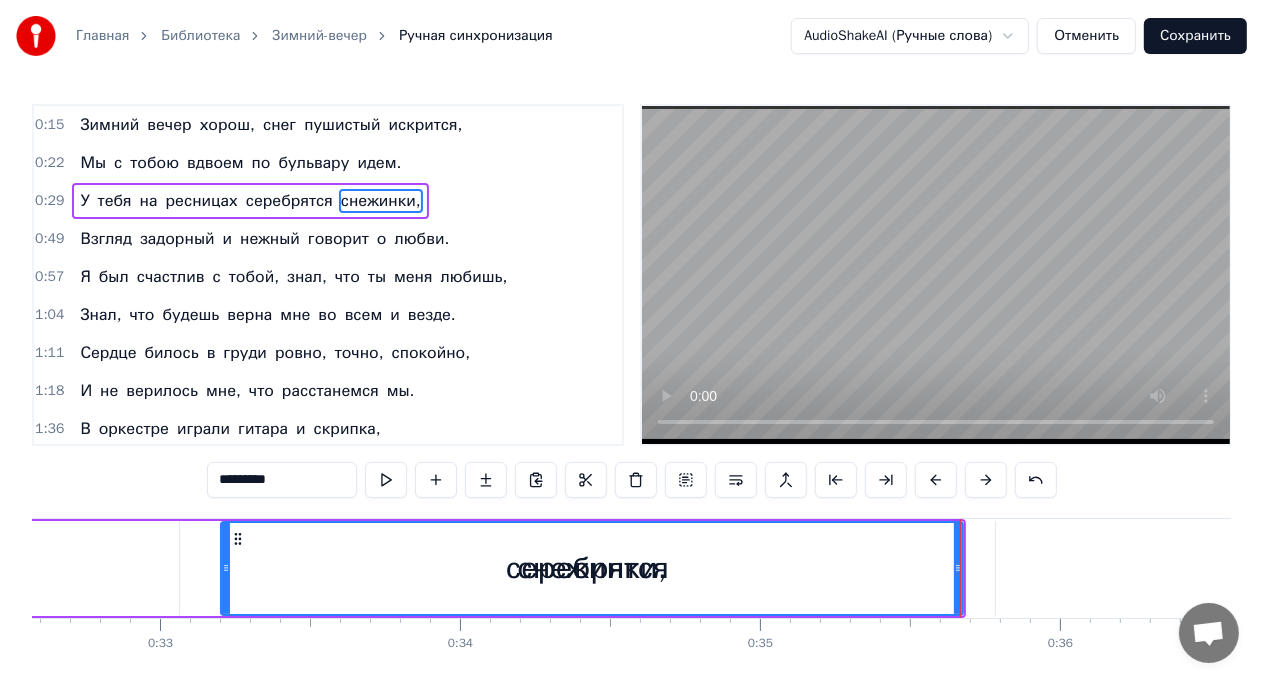 scroll, scrollTop: 0, scrollLeft: 9762, axis: horizontal 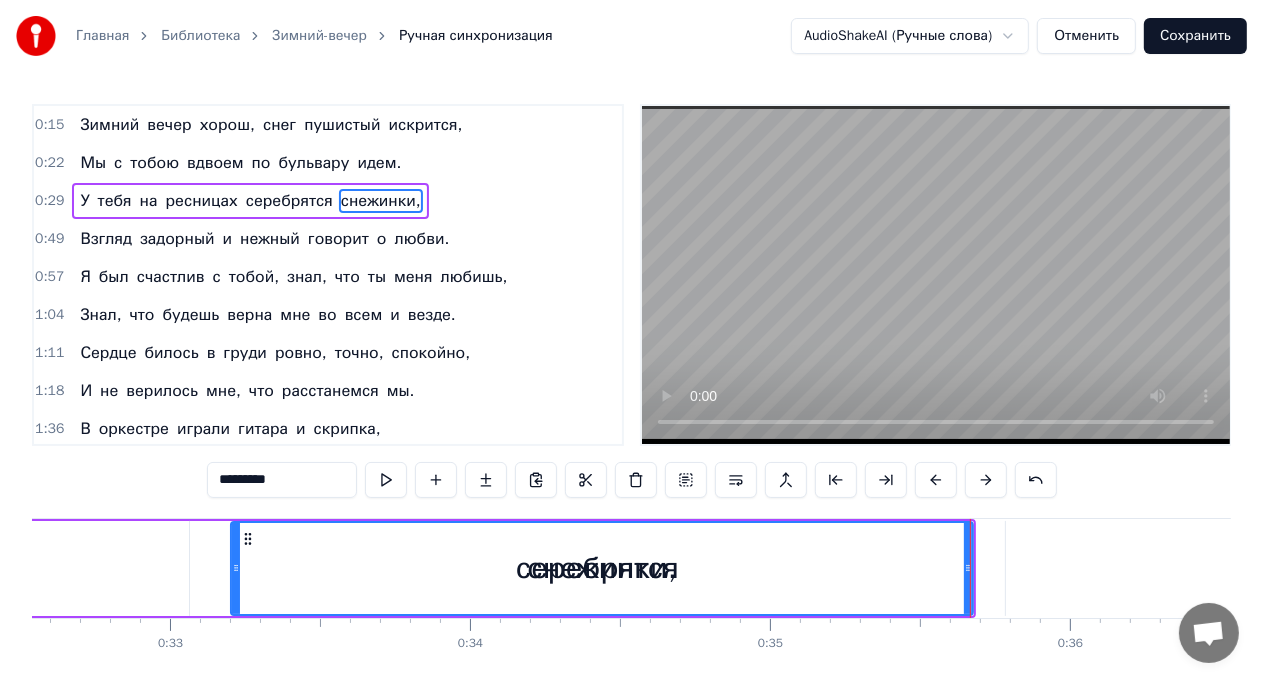 click on "снежинки," at bounding box center [602, 568] 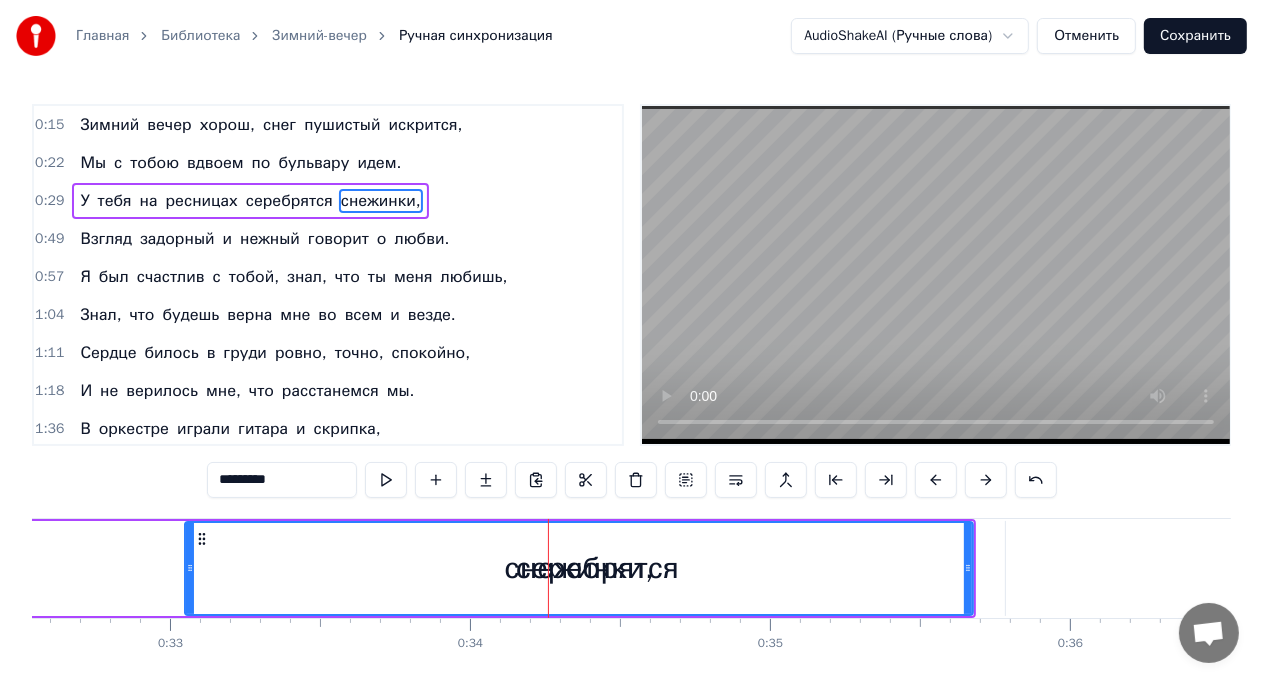 drag, startPoint x: 234, startPoint y: 563, endPoint x: 188, endPoint y: 567, distance: 46.173584 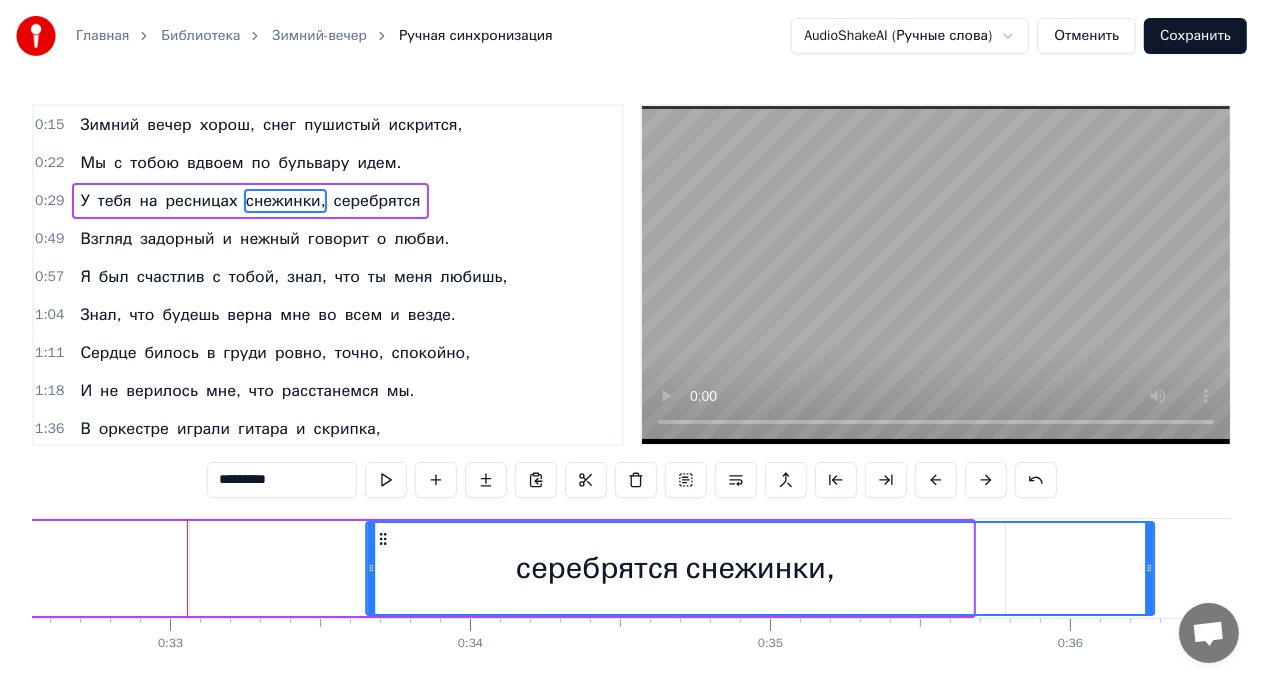 drag, startPoint x: 197, startPoint y: 538, endPoint x: 377, endPoint y: 524, distance: 180.54362 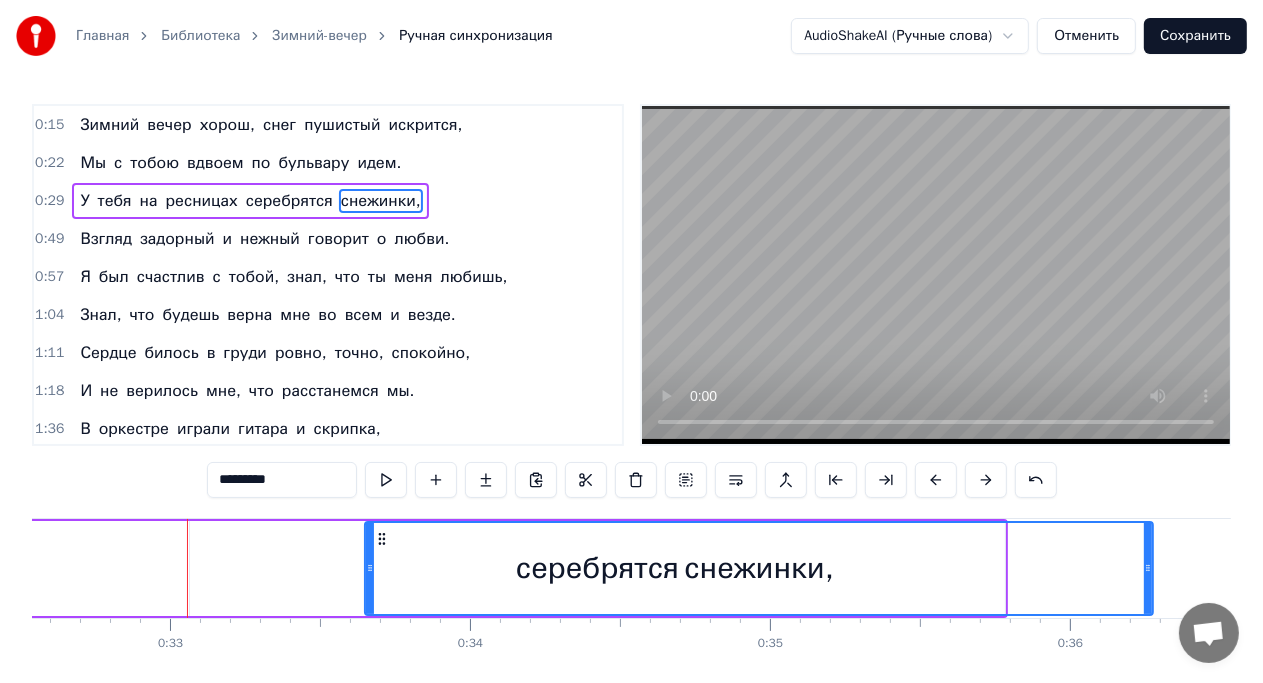 click on "серебрятся" at bounding box center [597, 568] 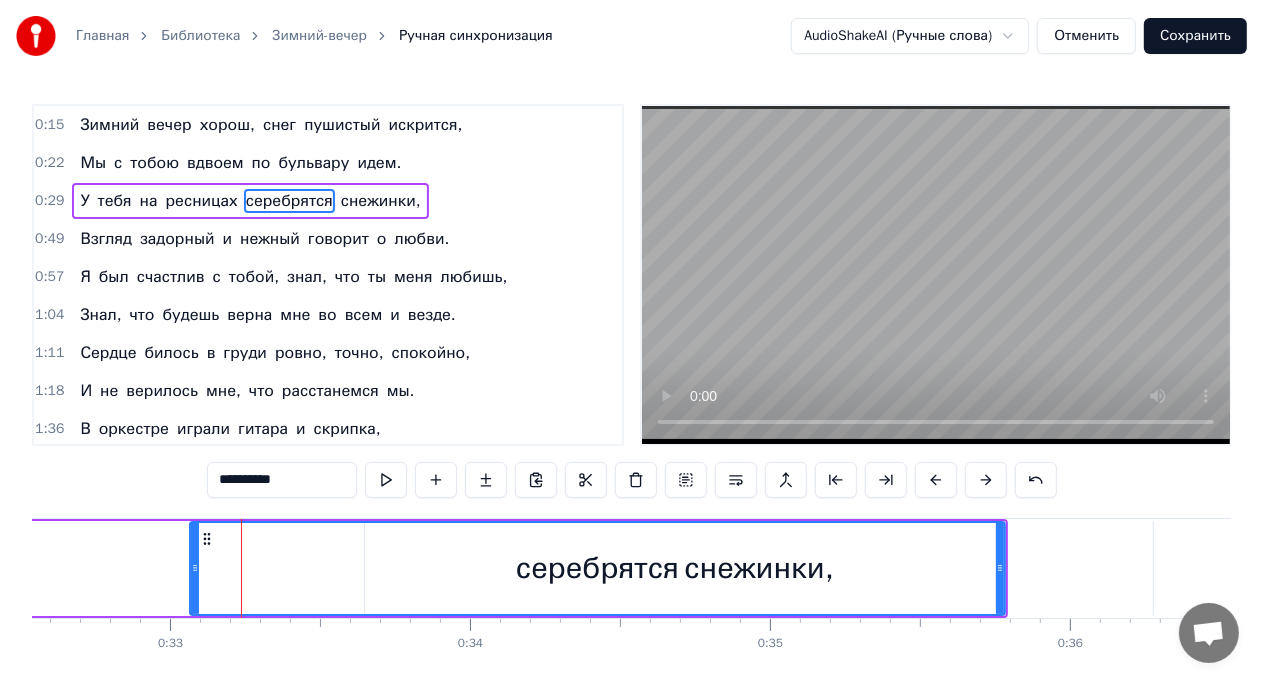 click on "серебрятся" at bounding box center [597, 568] 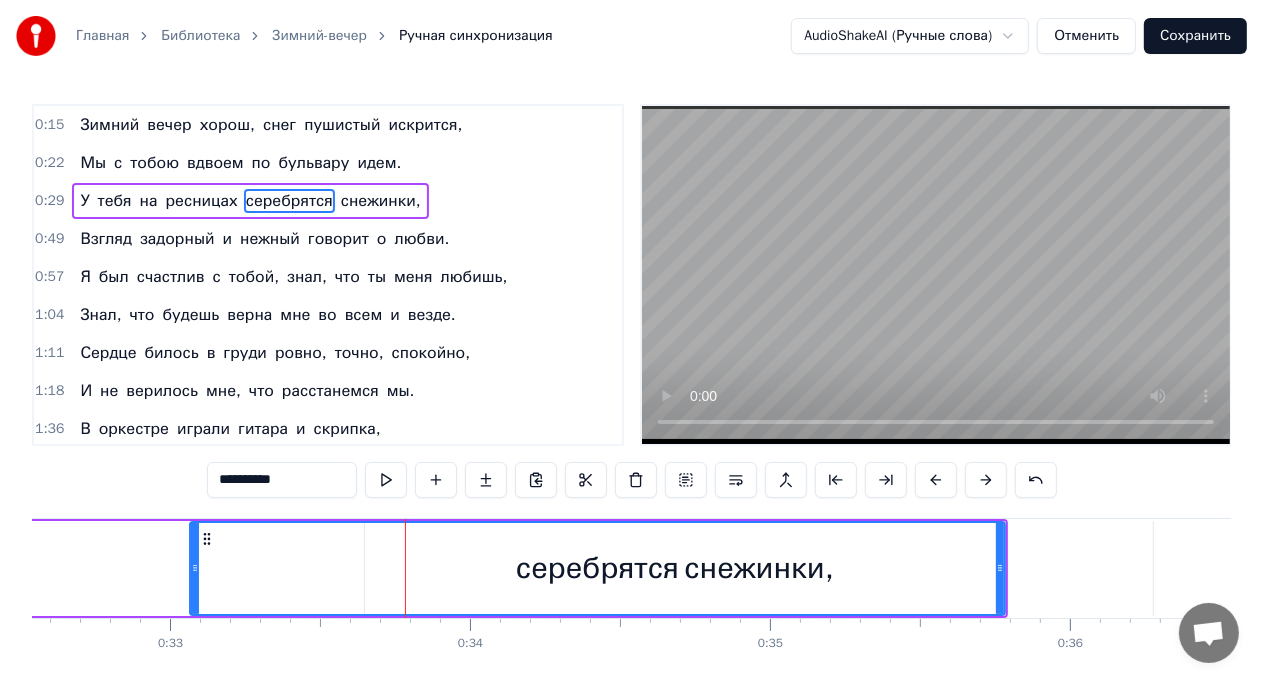 click on "серебрятся" at bounding box center [597, 568] 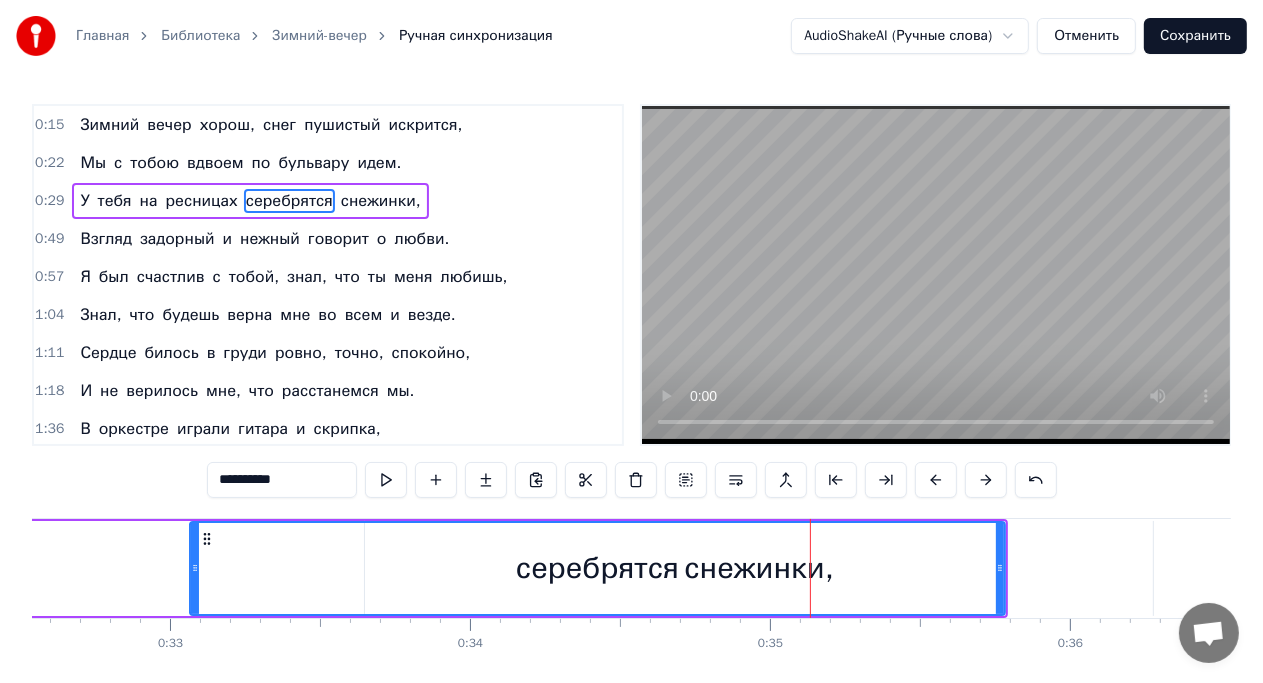 click on "снежинки," at bounding box center [759, 568] 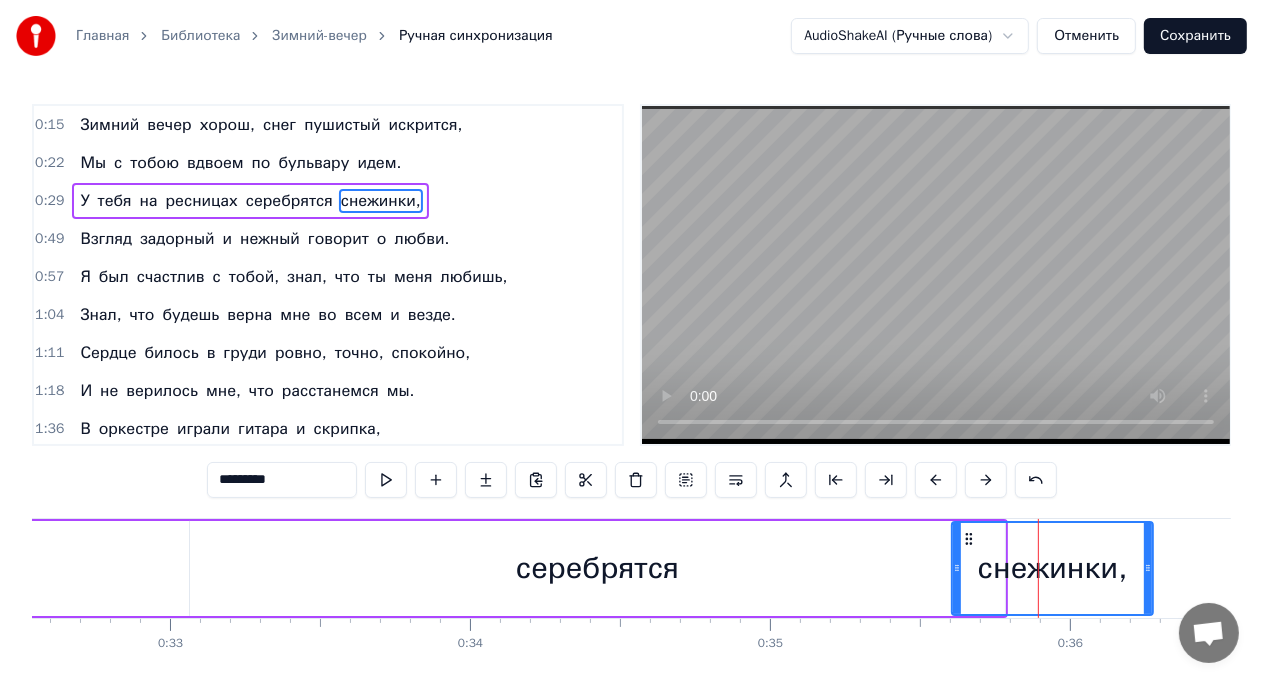 drag, startPoint x: 368, startPoint y: 560, endPoint x: 954, endPoint y: 547, distance: 586.14417 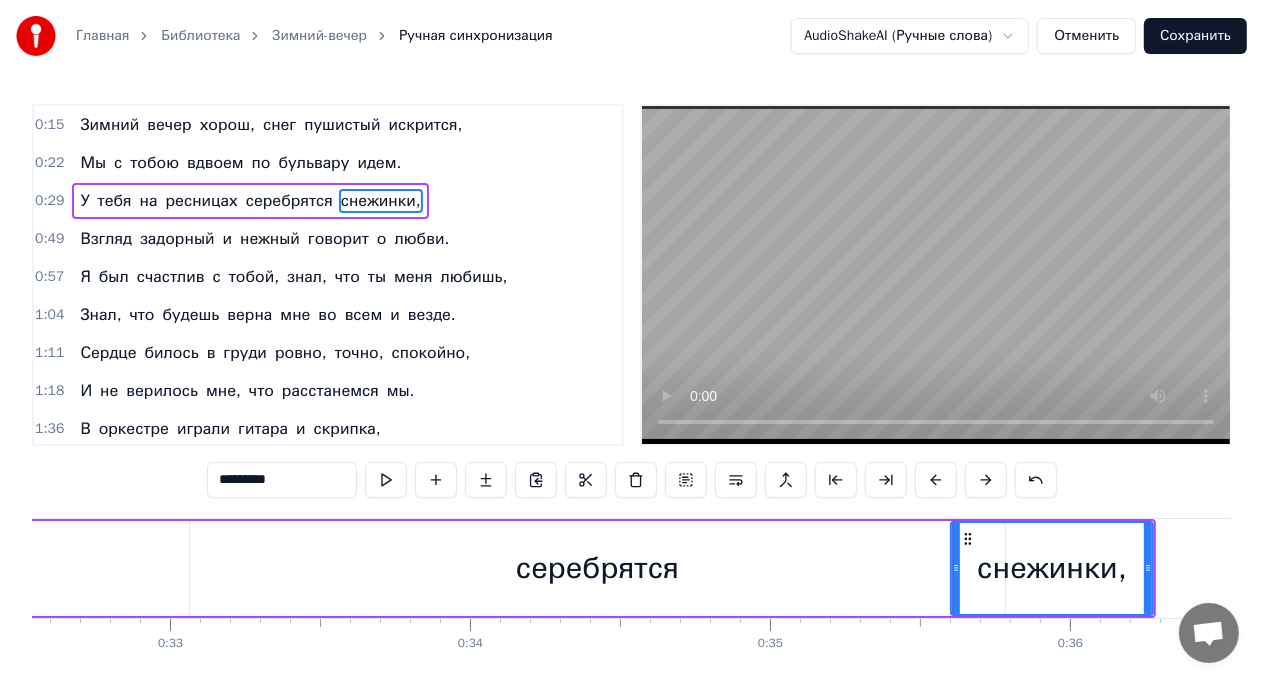 click on "серебрятся" at bounding box center (597, 568) 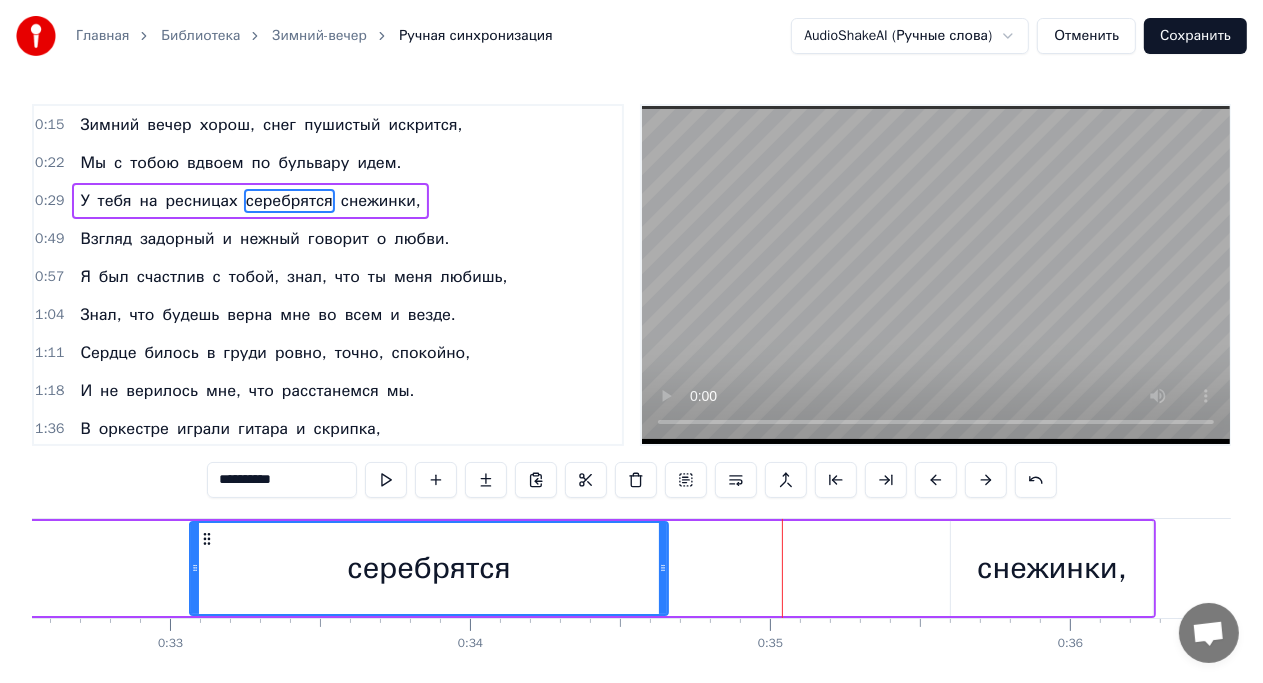 drag, startPoint x: 1000, startPoint y: 547, endPoint x: 663, endPoint y: 552, distance: 337.03708 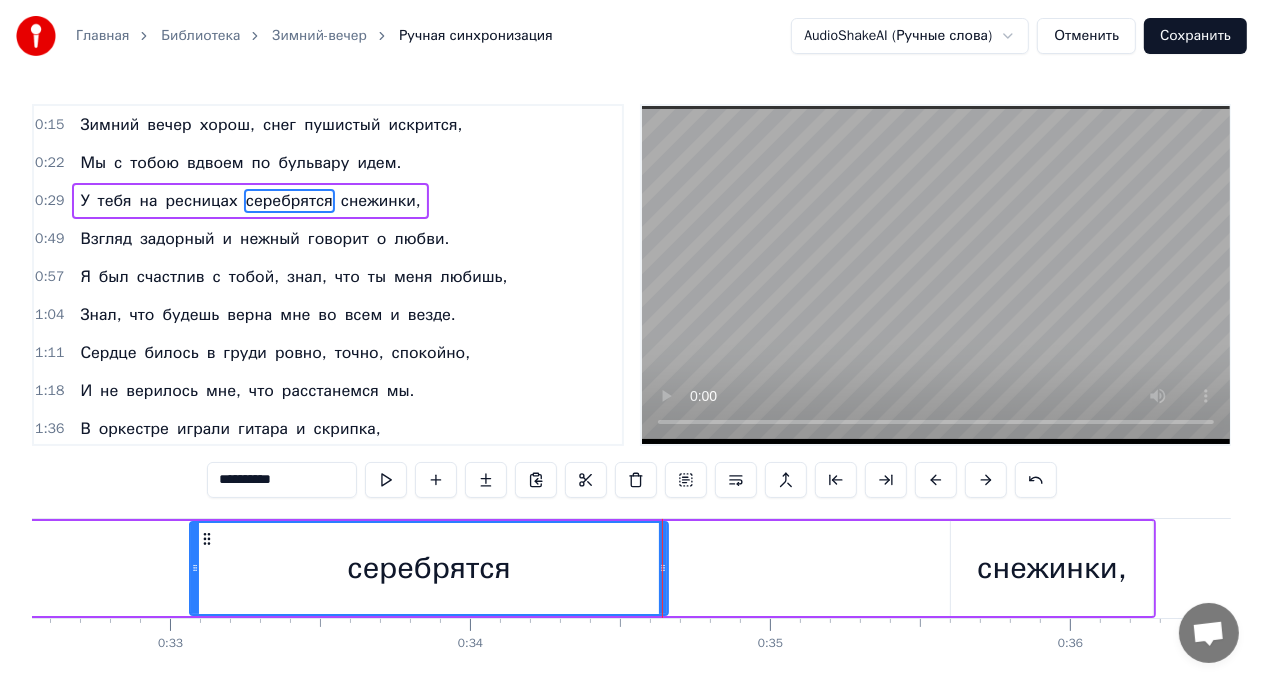 click on "снежинки," at bounding box center [1052, 568] 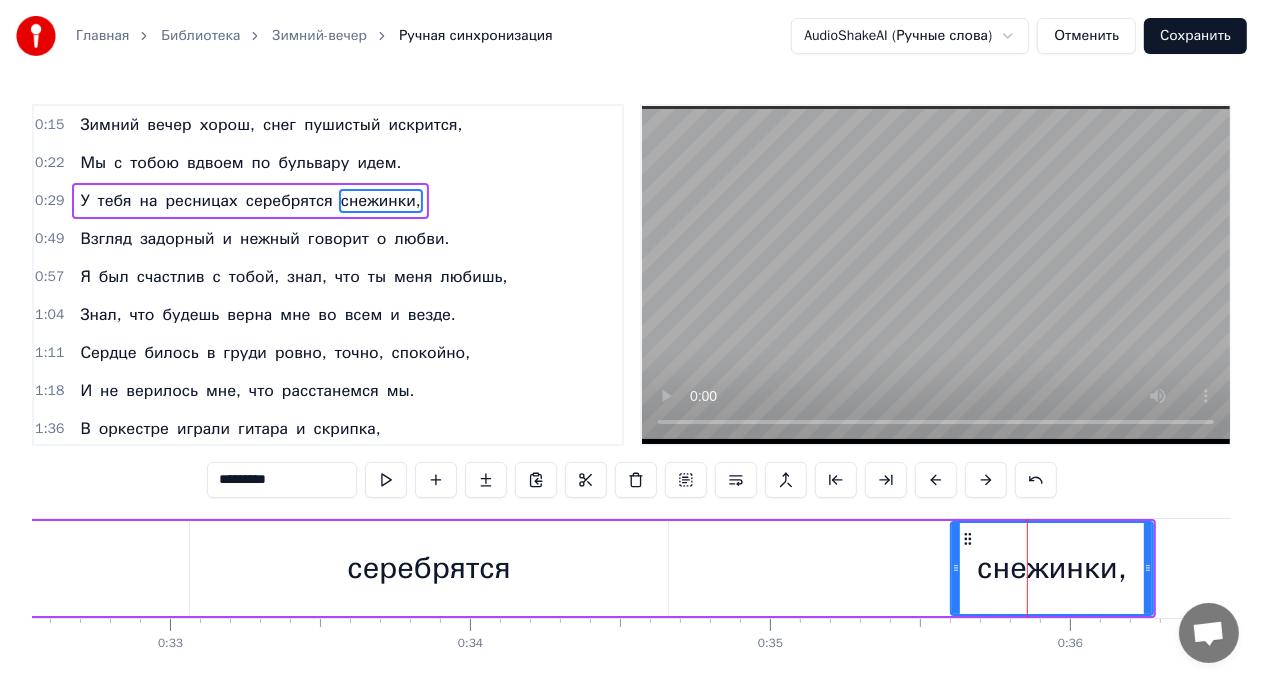 drag, startPoint x: 1010, startPoint y: 531, endPoint x: 902, endPoint y: 525, distance: 108.16654 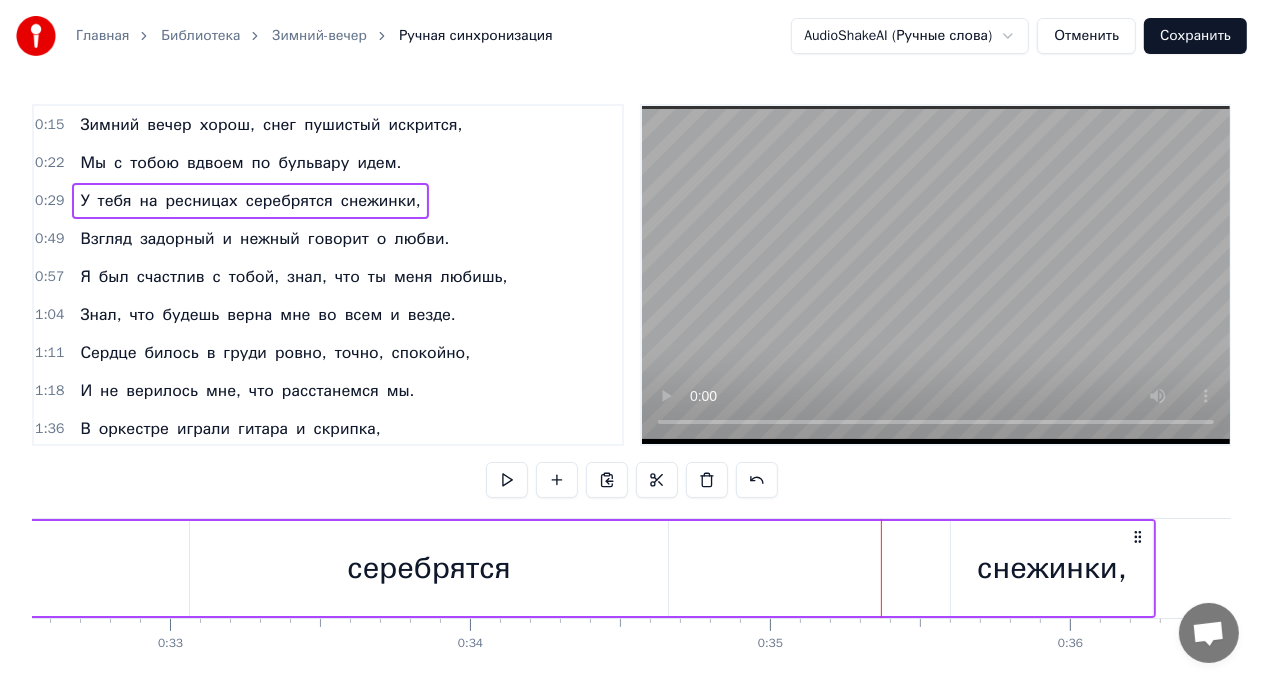 click on "снежинки," at bounding box center [1052, 568] 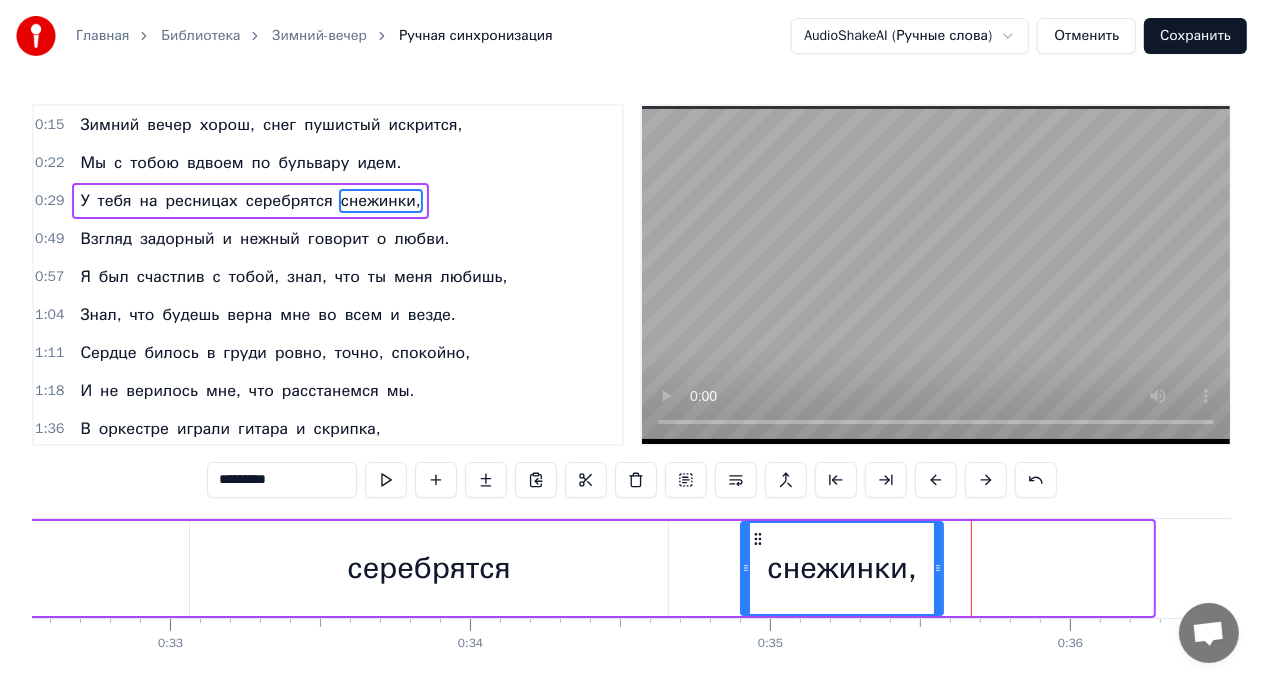 drag, startPoint x: 967, startPoint y: 536, endPoint x: 756, endPoint y: 532, distance: 211.03792 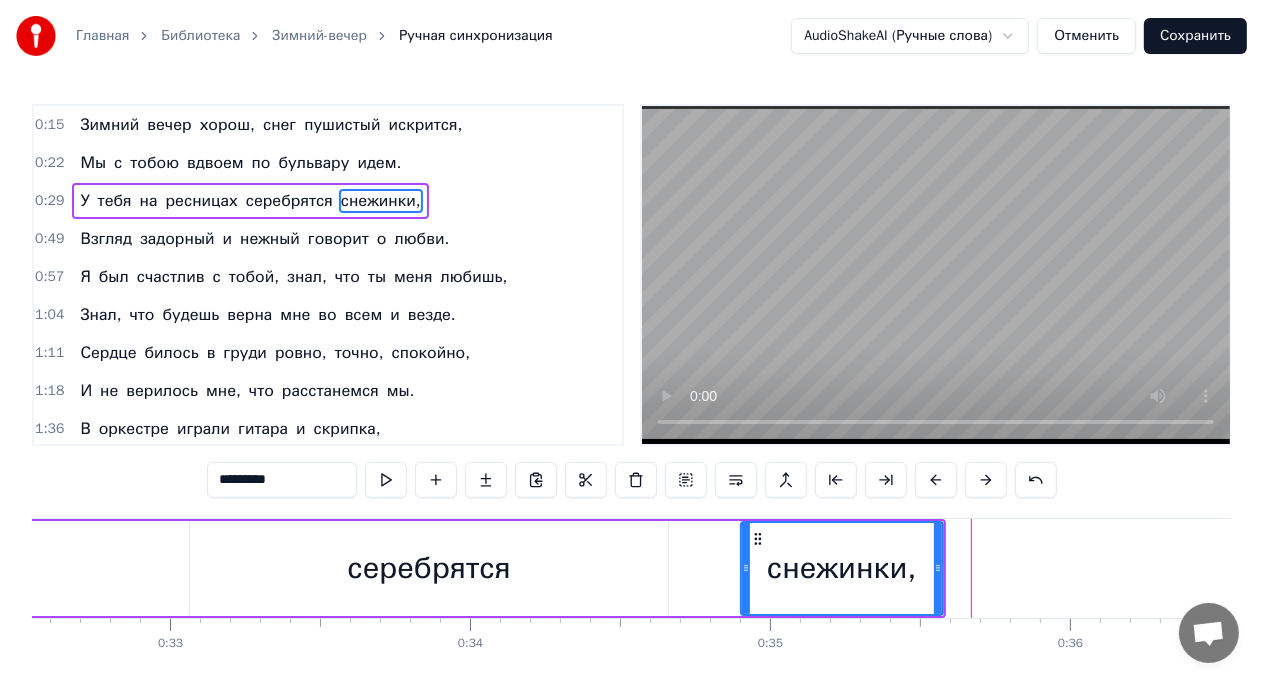 click on "0:15 Зимний вечер хорош, снег пушистый искрится, 0:22 Мы с тобою вдвоем по бульвару идем. 0:29 У тебя на ресницах серебрятся снежинки, 0:49 Взгляд задорный и нежный говорит о любви. 0:57 Я был счастлив с тобой, знал, что ты меня любишь, 1:04 Знал, что будешь верна мне во всем и везде. 1:11 Сердце билось в груди ровно, точно, спокойно, 1:18 И не верилось мне, что расстанемся мы. 1:36 В оркестре играли гитара и скрипка, 1:46 Шумел полупьяный ночной ресторан, 1:53 Мы оба сидели, мы оба молчали, 2:14 Нам плакать хотелось, но не было слез. 2:49 Но однажды зимой встретил я тебя снова, 2:56 Ты стояла и У" at bounding box center [631, 412] 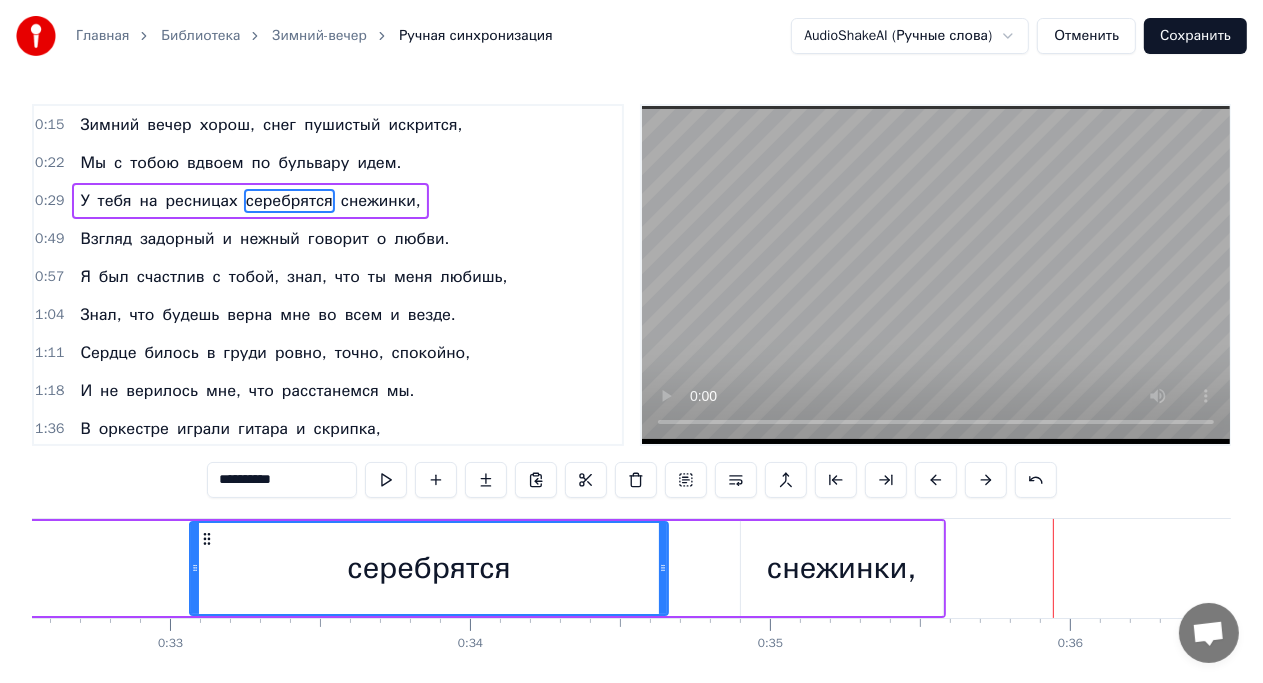 click on "снежинки," at bounding box center [842, 568] 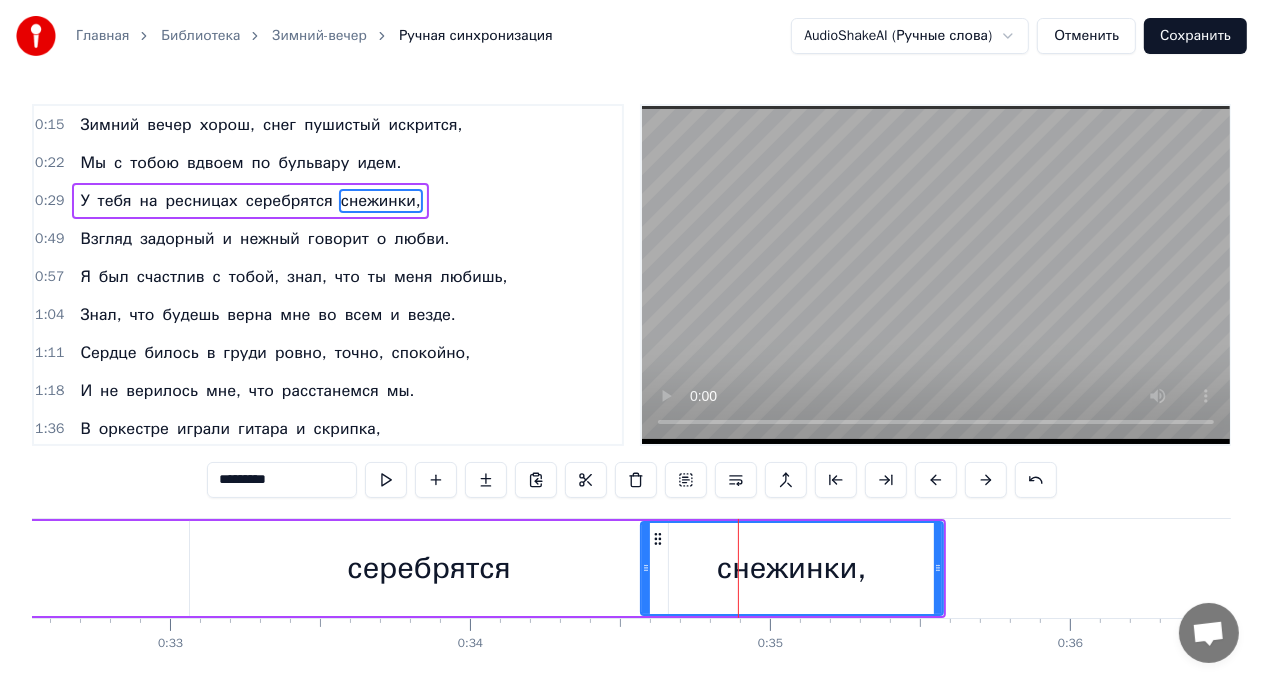 drag, startPoint x: 744, startPoint y: 561, endPoint x: 644, endPoint y: 563, distance: 100.02 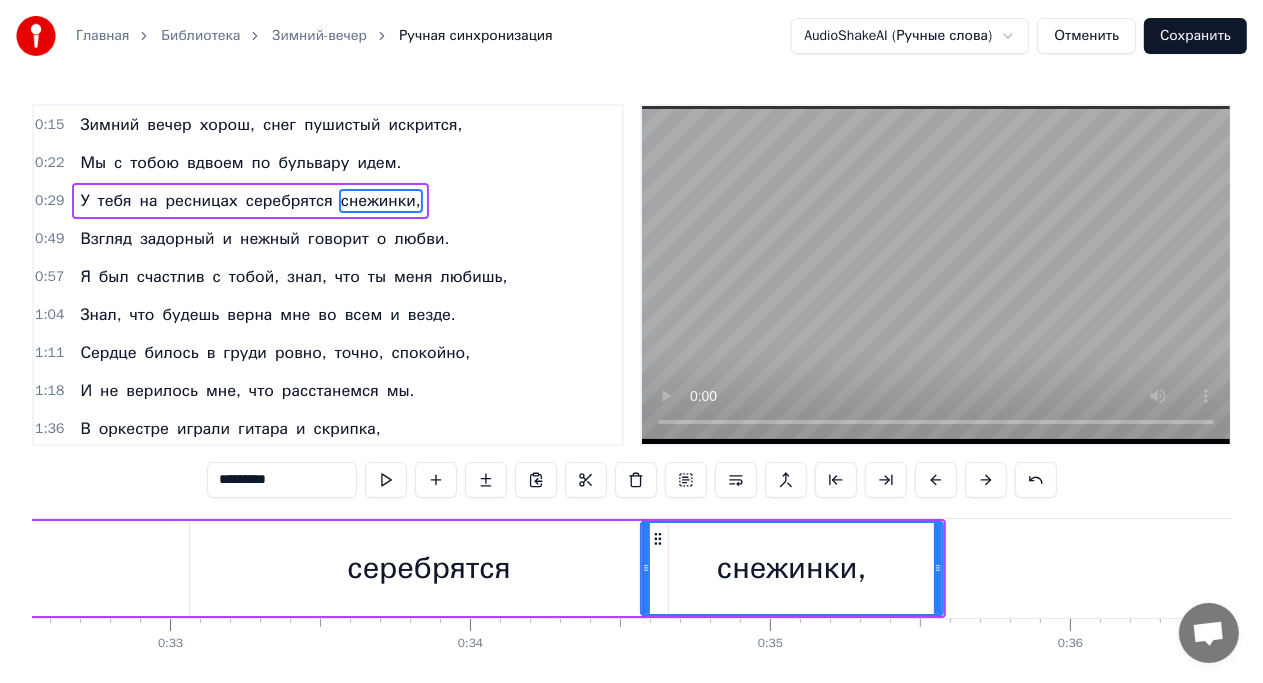 click on "У тебя на ресницах серебрятся снежинки," at bounding box center [51, 568] 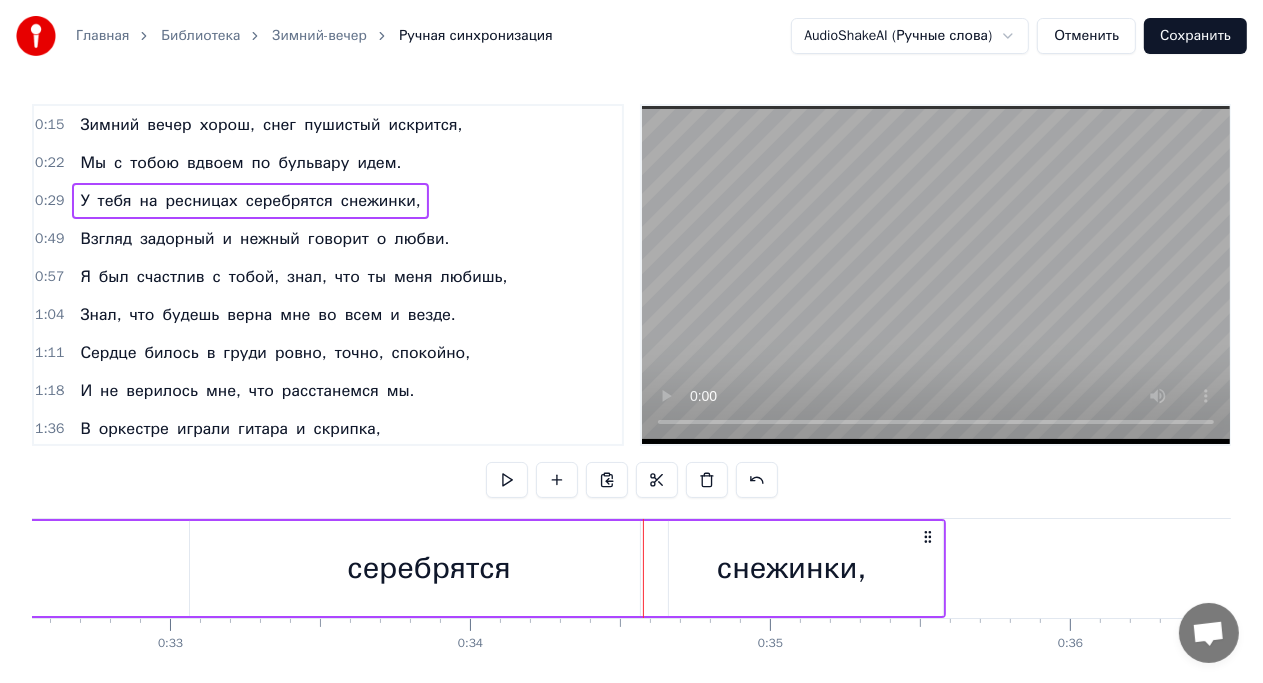 scroll, scrollTop: 0, scrollLeft: 9754, axis: horizontal 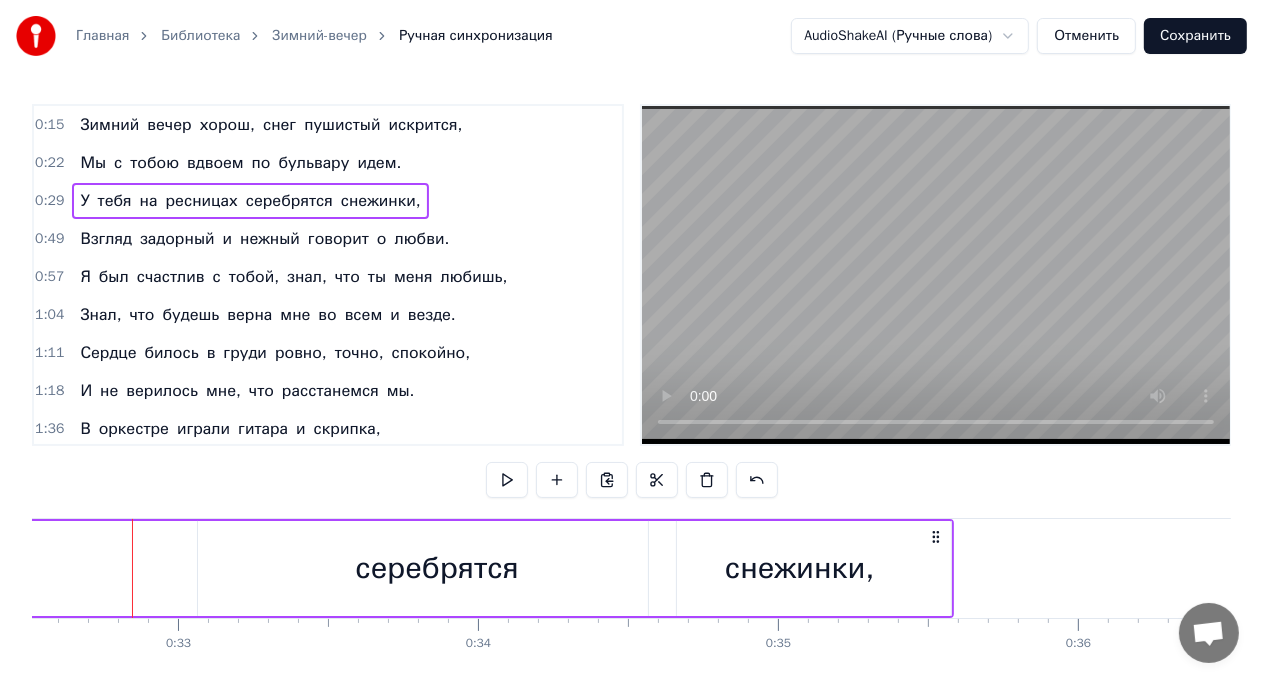 click on "У тебя на ресницах серебрятся снежинки," at bounding box center [59, 568] 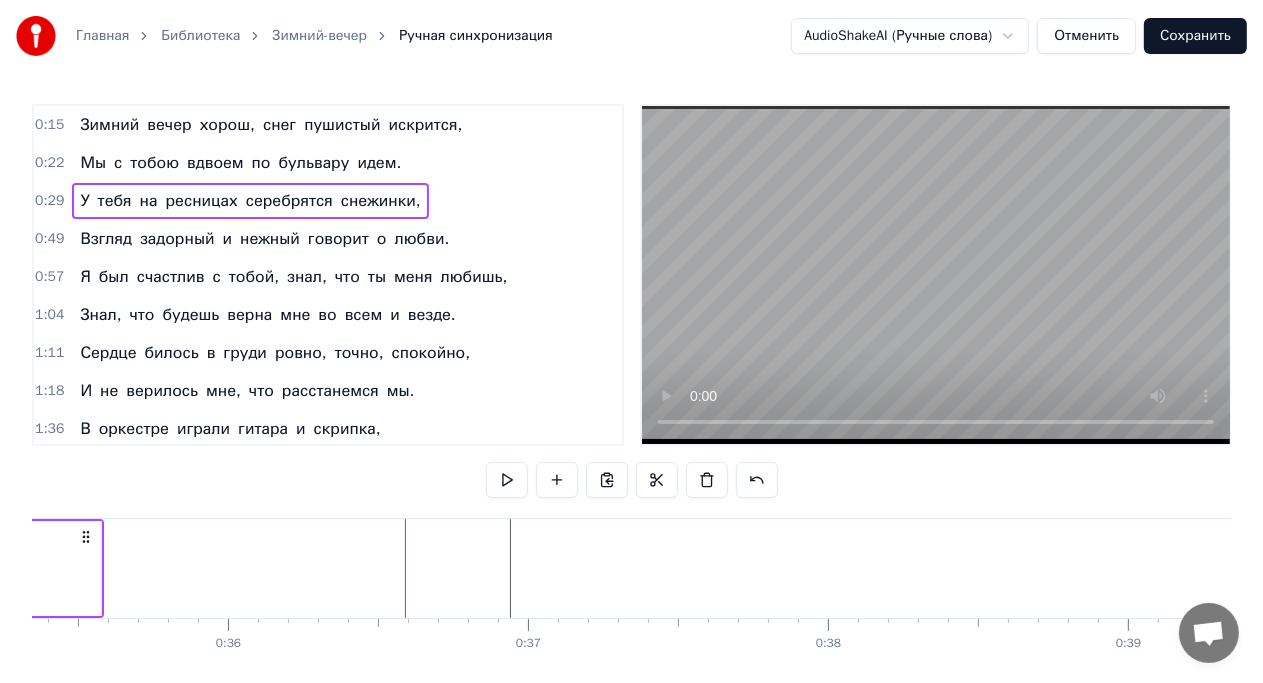 scroll, scrollTop: 0, scrollLeft: 10603, axis: horizontal 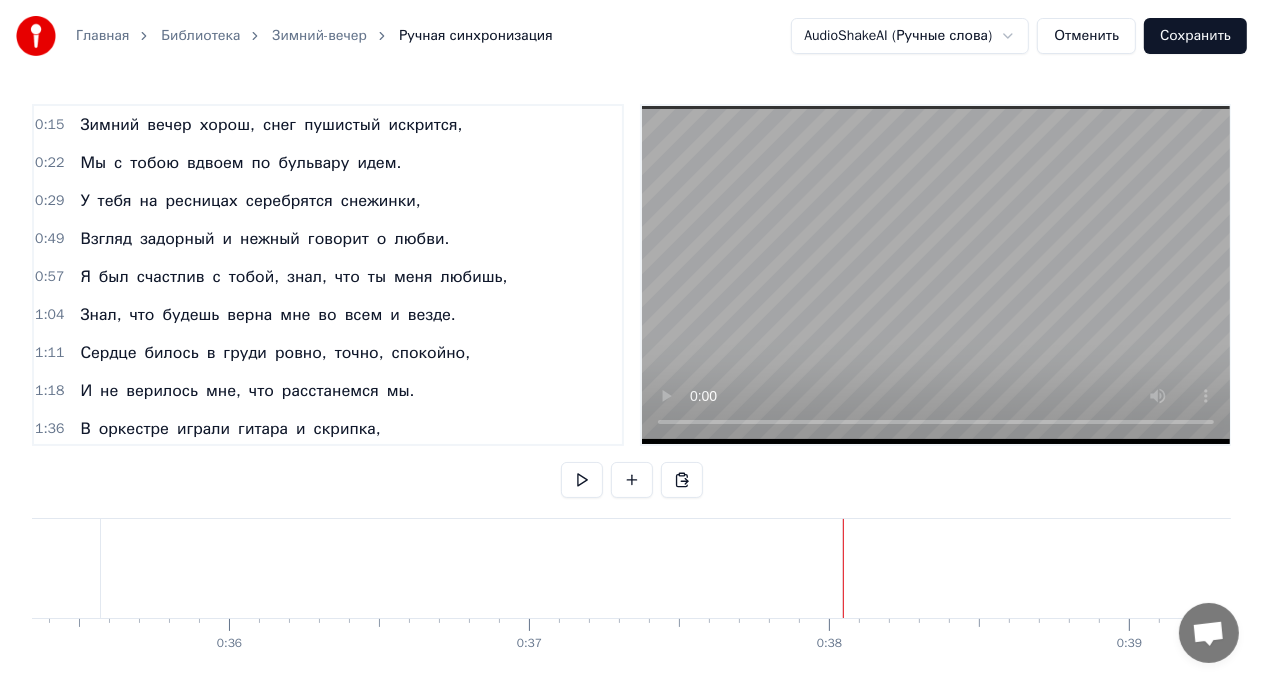 click at bounding box center [21866, 568] 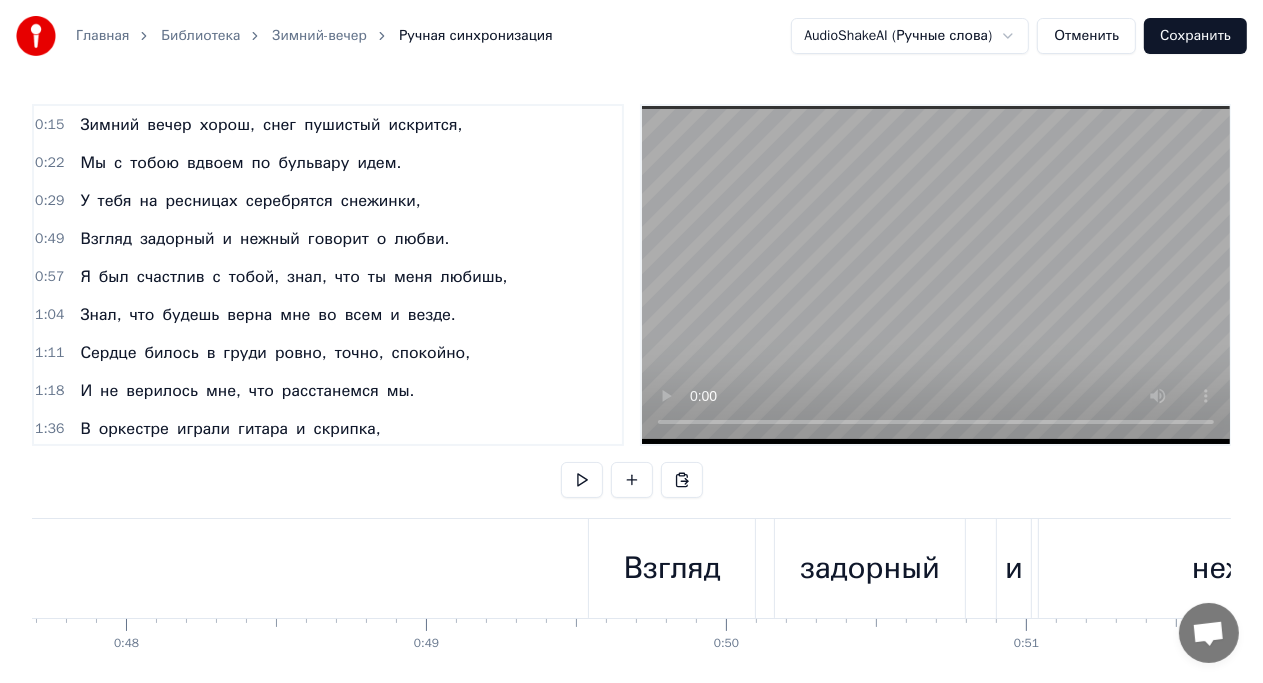 scroll, scrollTop: 0, scrollLeft: 14308, axis: horizontal 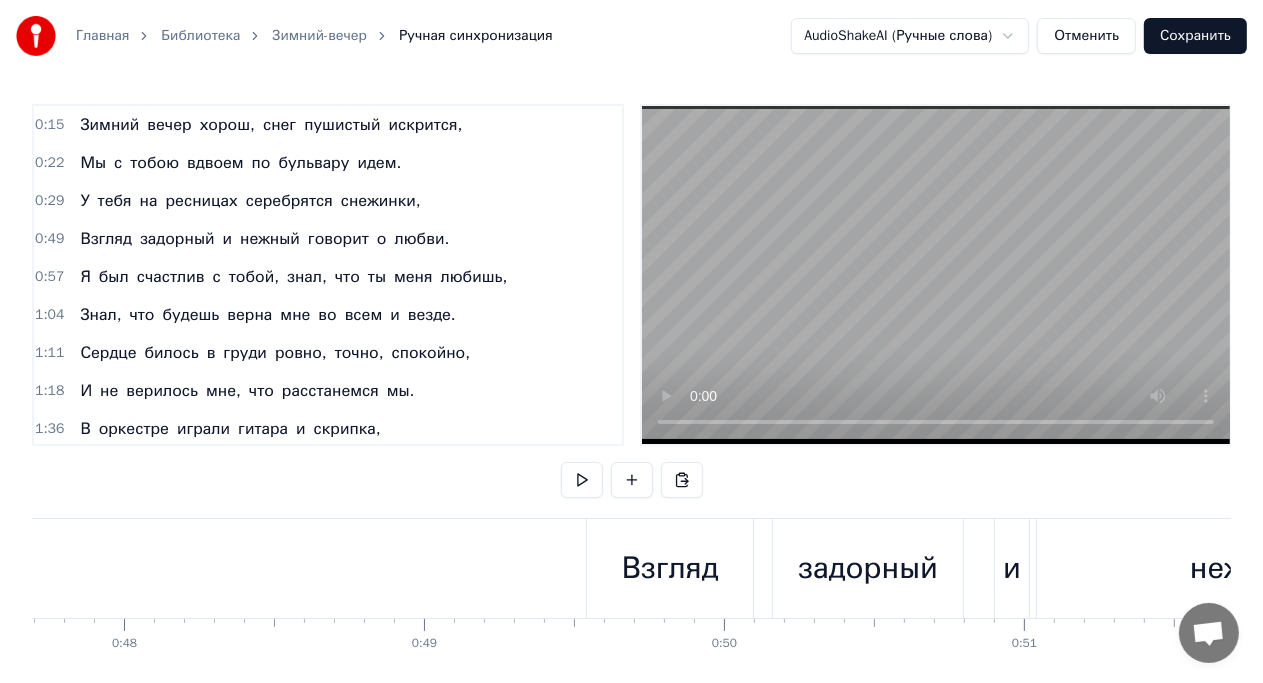 click on "Взгляд" at bounding box center [670, 568] 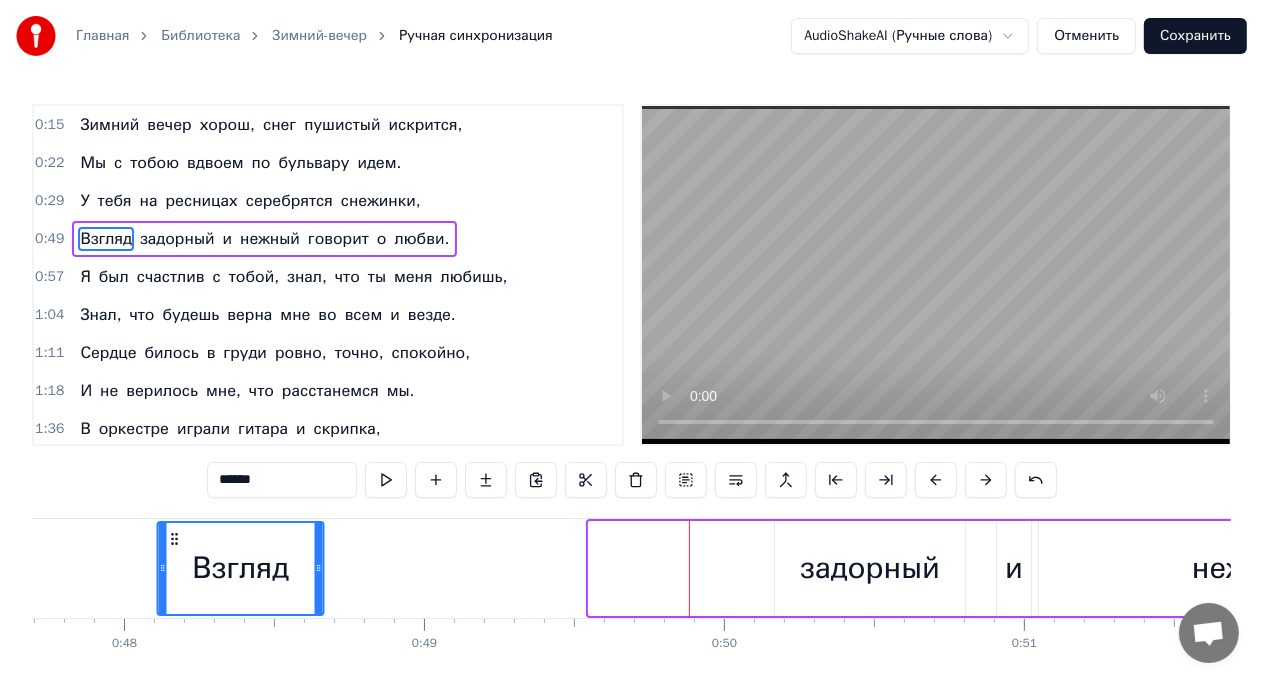 scroll, scrollTop: 0, scrollLeft: 14248, axis: horizontal 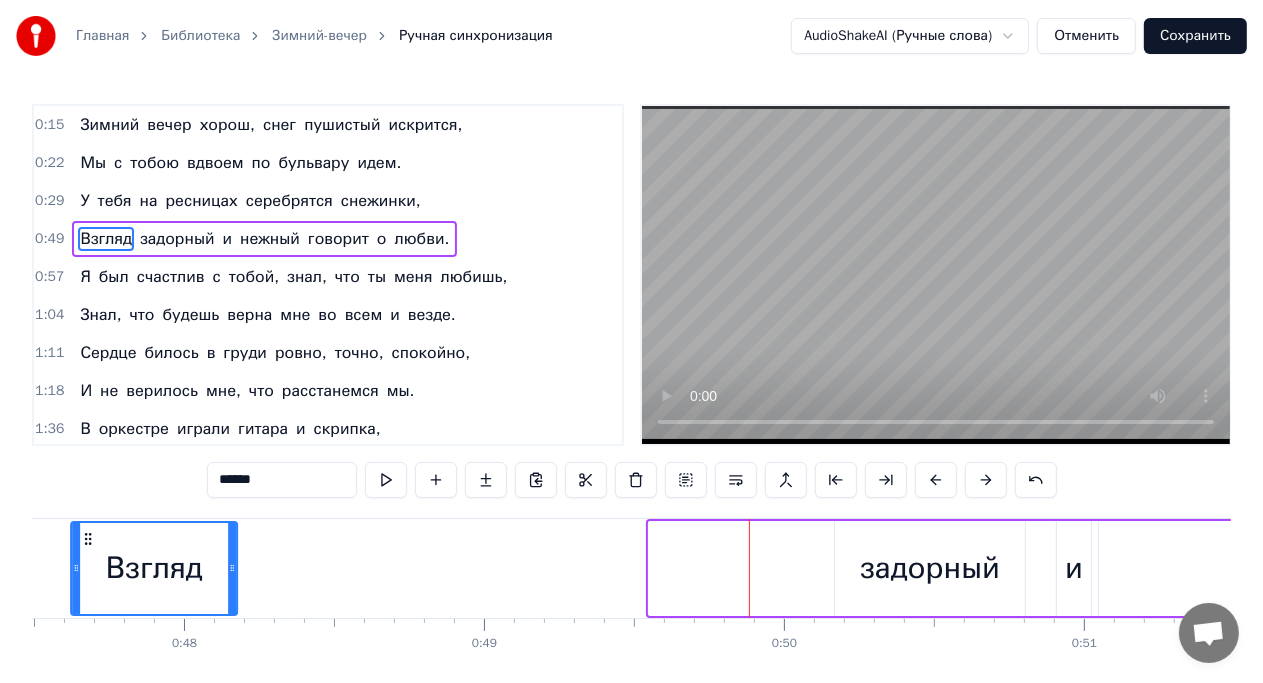 drag, startPoint x: 604, startPoint y: 533, endPoint x: 87, endPoint y: 548, distance: 517.2175 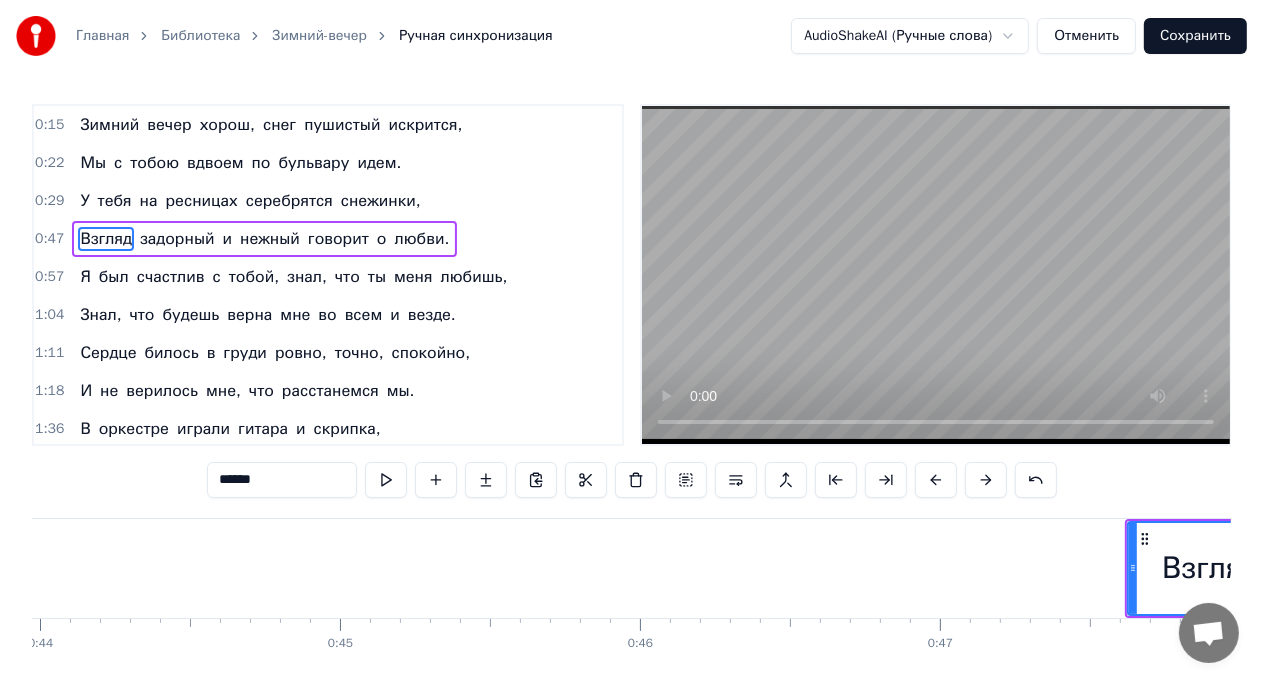 scroll, scrollTop: 0, scrollLeft: 13191, axis: horizontal 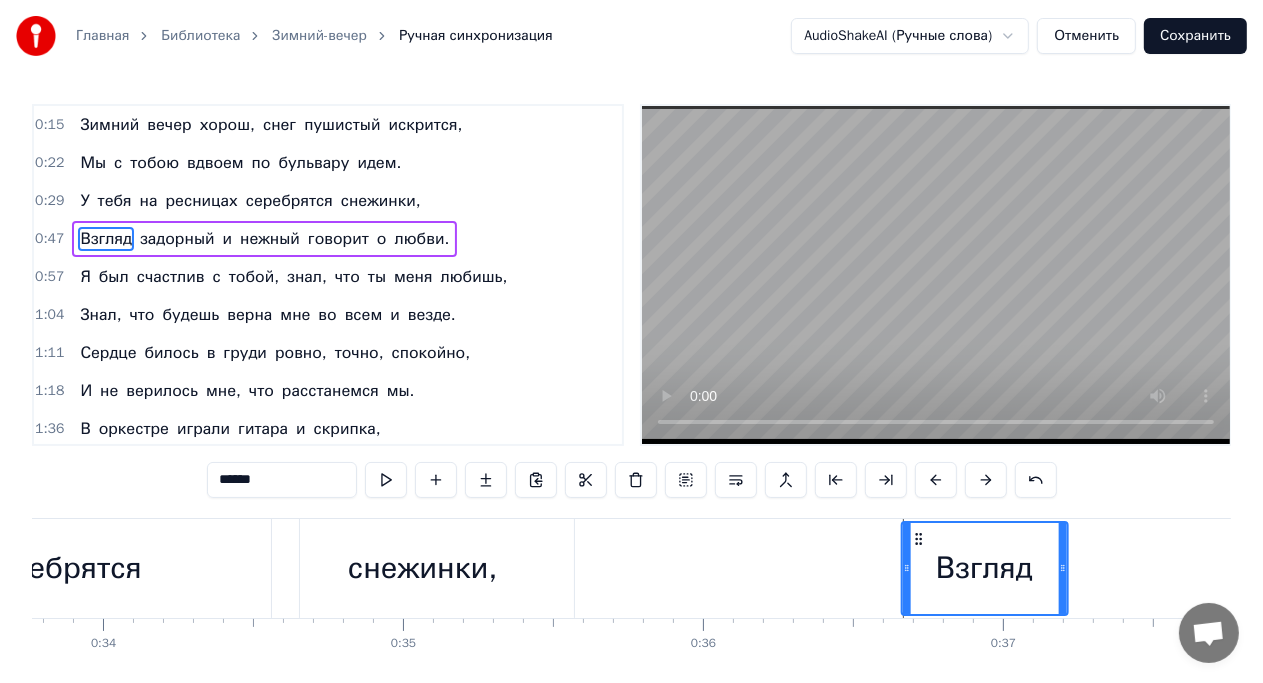 drag, startPoint x: 1144, startPoint y: 534, endPoint x: 916, endPoint y: 541, distance: 228.10744 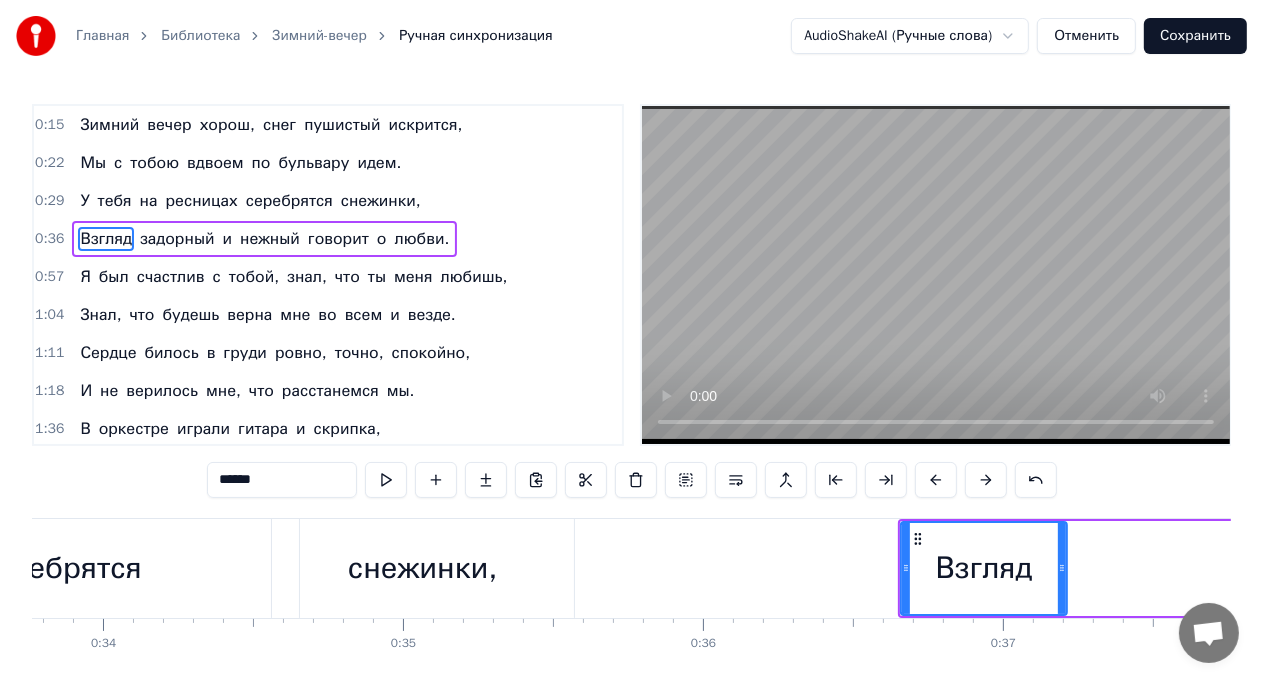 click at bounding box center [22340, 568] 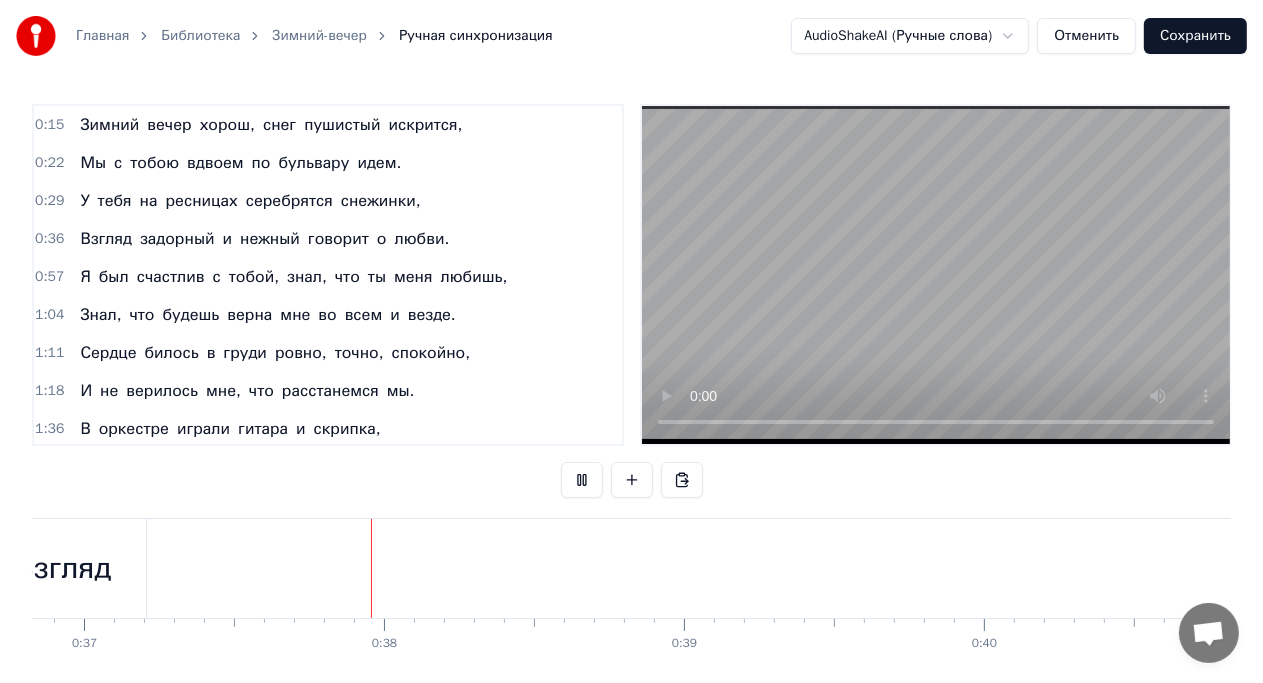 scroll, scrollTop: 0, scrollLeft: 11144, axis: horizontal 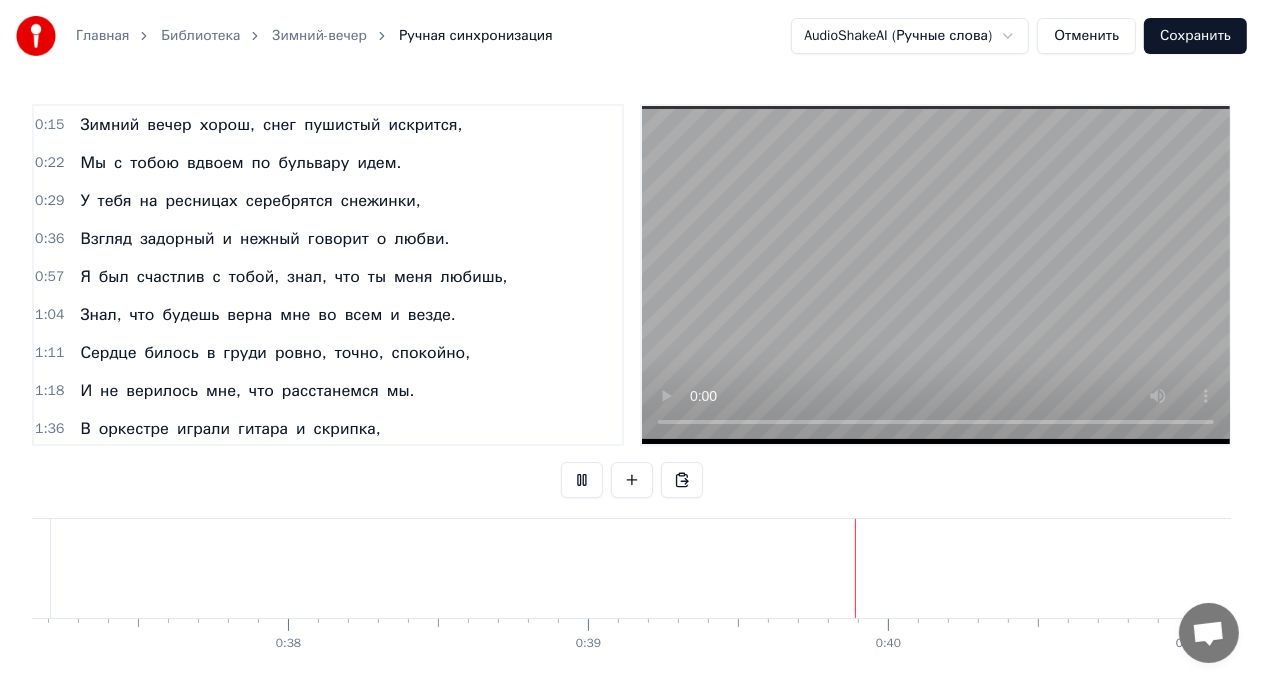 click on "Взгляд задорный и нежный говорит о любви." at bounding box center [2661, 568] 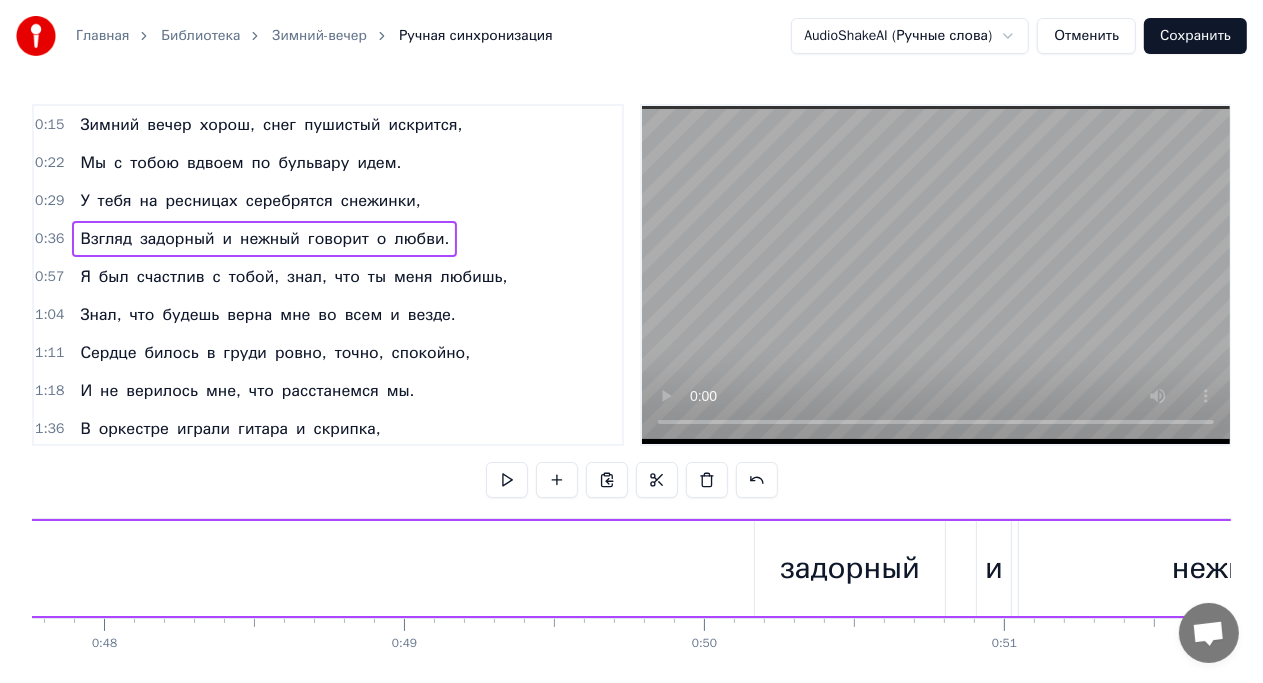 scroll, scrollTop: 0, scrollLeft: 14336, axis: horizontal 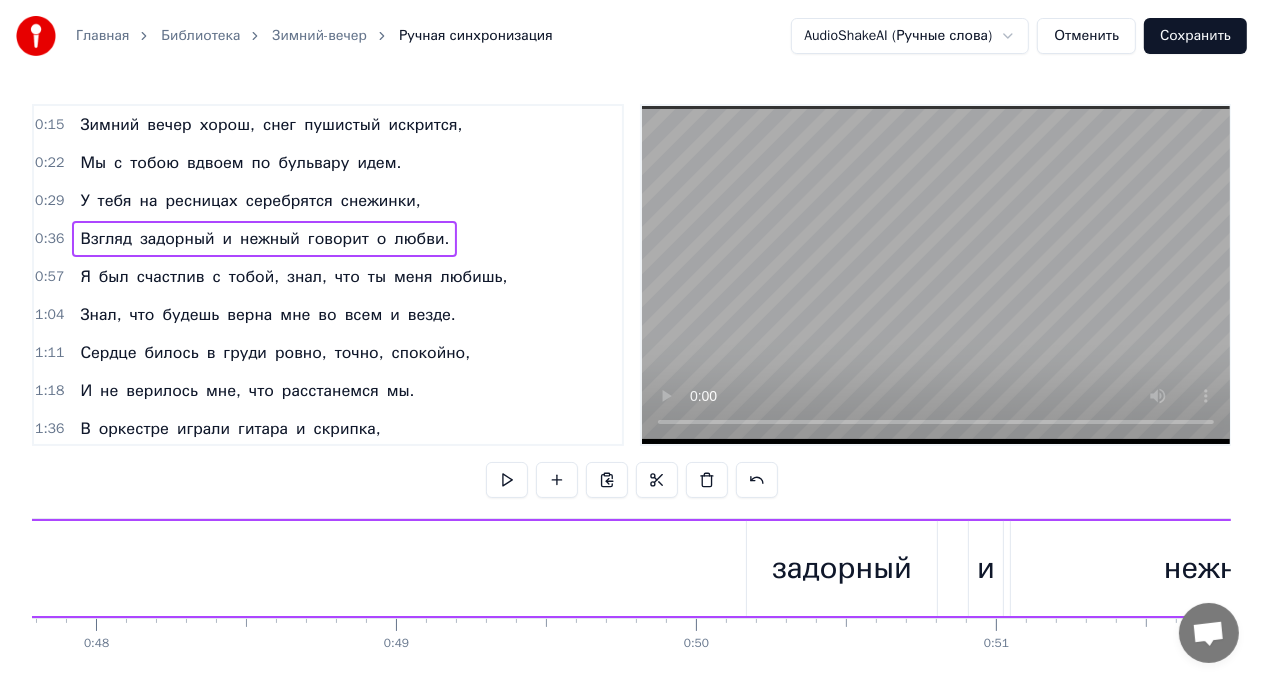 click on "задорный" at bounding box center [842, 568] 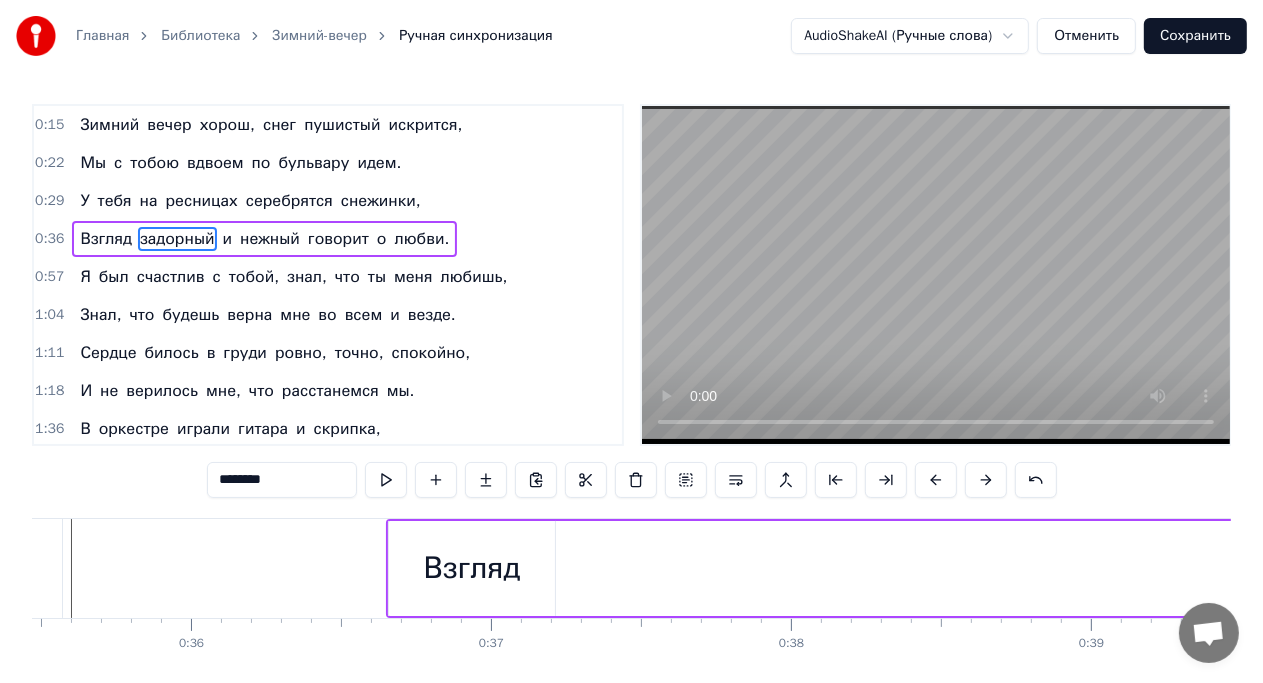 scroll, scrollTop: 0, scrollLeft: 10597, axis: horizontal 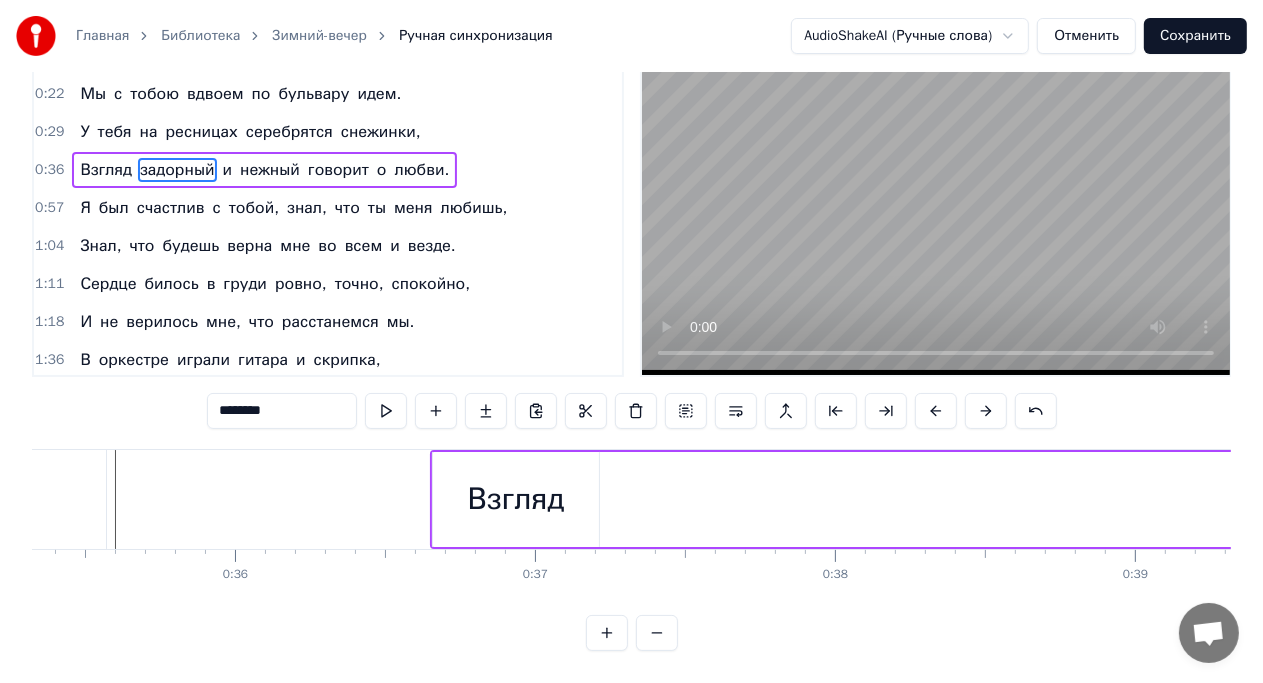 drag, startPoint x: 761, startPoint y: 534, endPoint x: 653, endPoint y: 479, distance: 121.19818 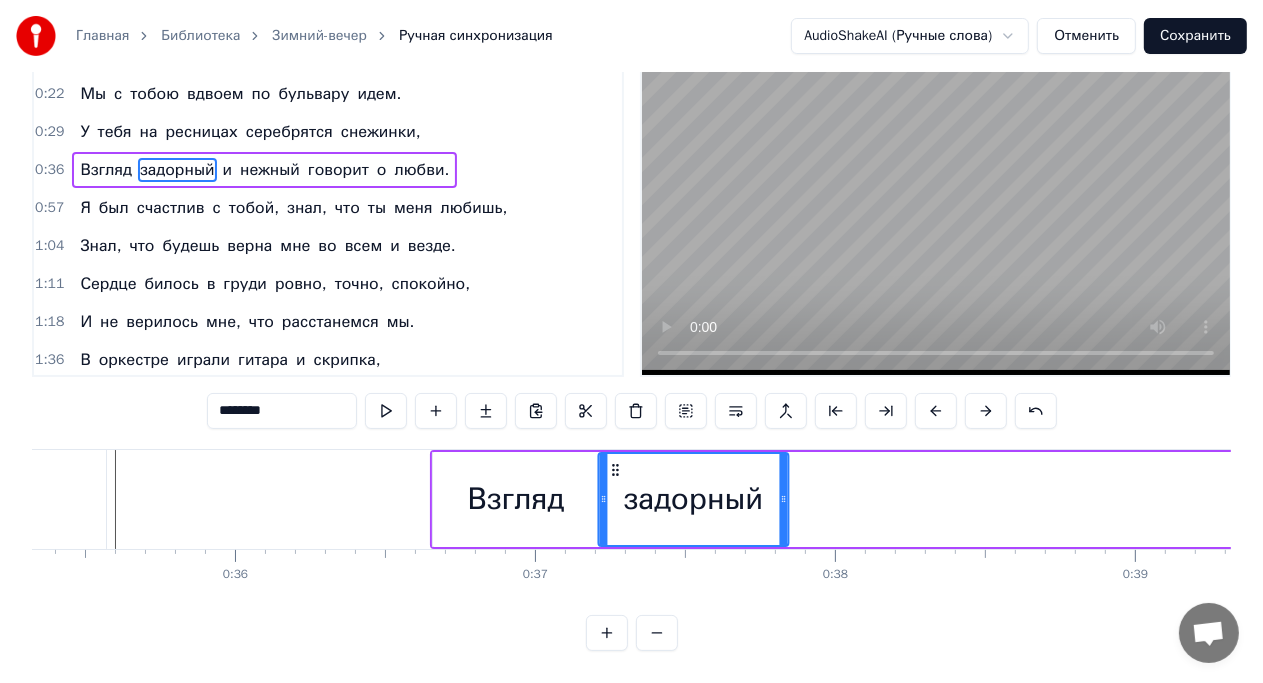 drag, startPoint x: 788, startPoint y: 451, endPoint x: 616, endPoint y: 475, distance: 173.66635 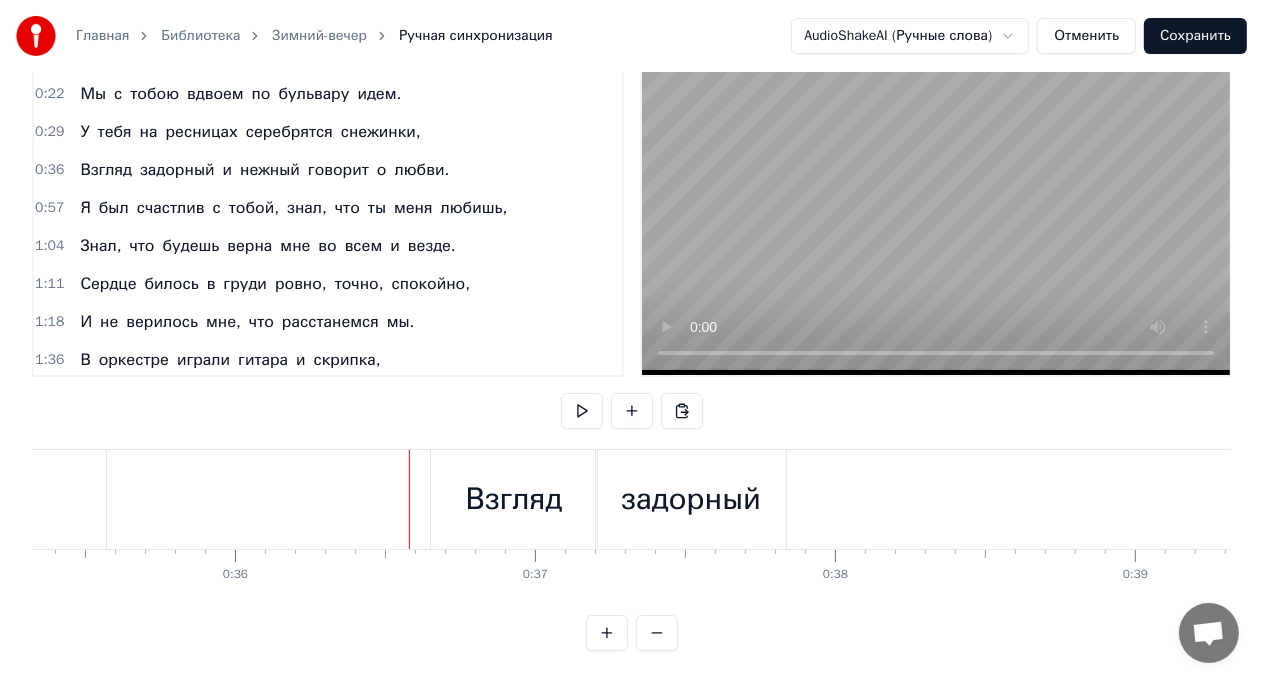 click on "Взгляд" at bounding box center [514, 499] 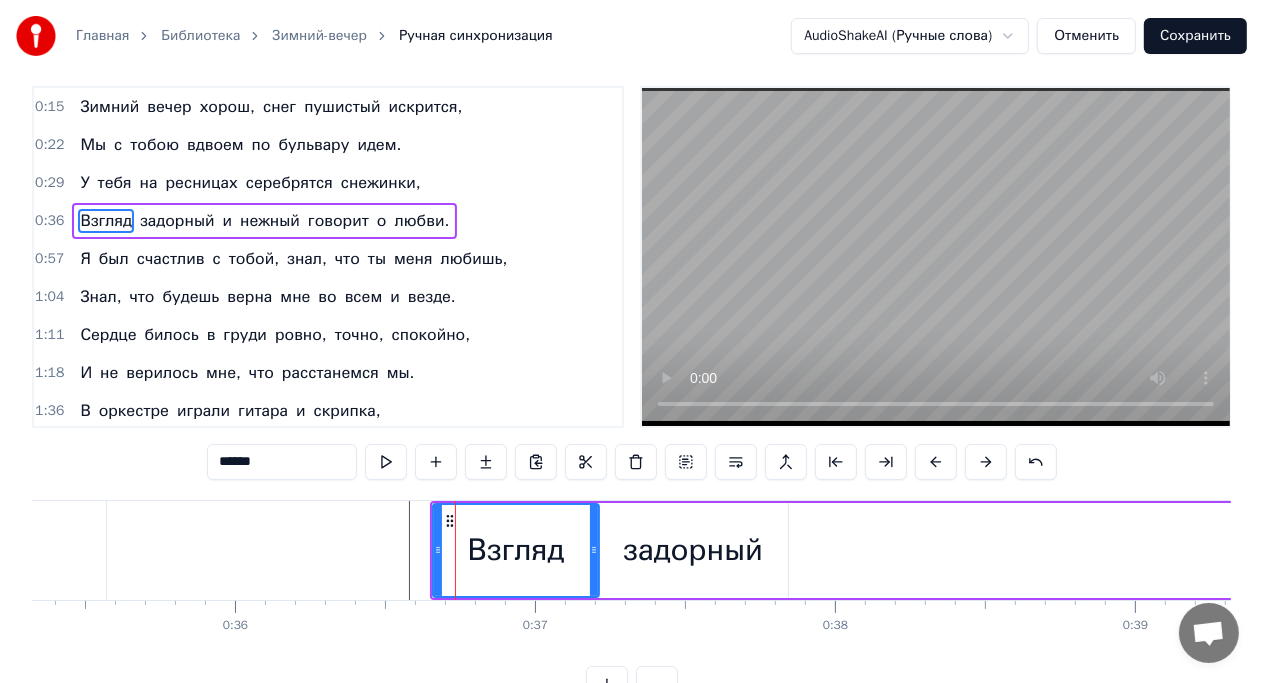 scroll, scrollTop: 0, scrollLeft: 0, axis: both 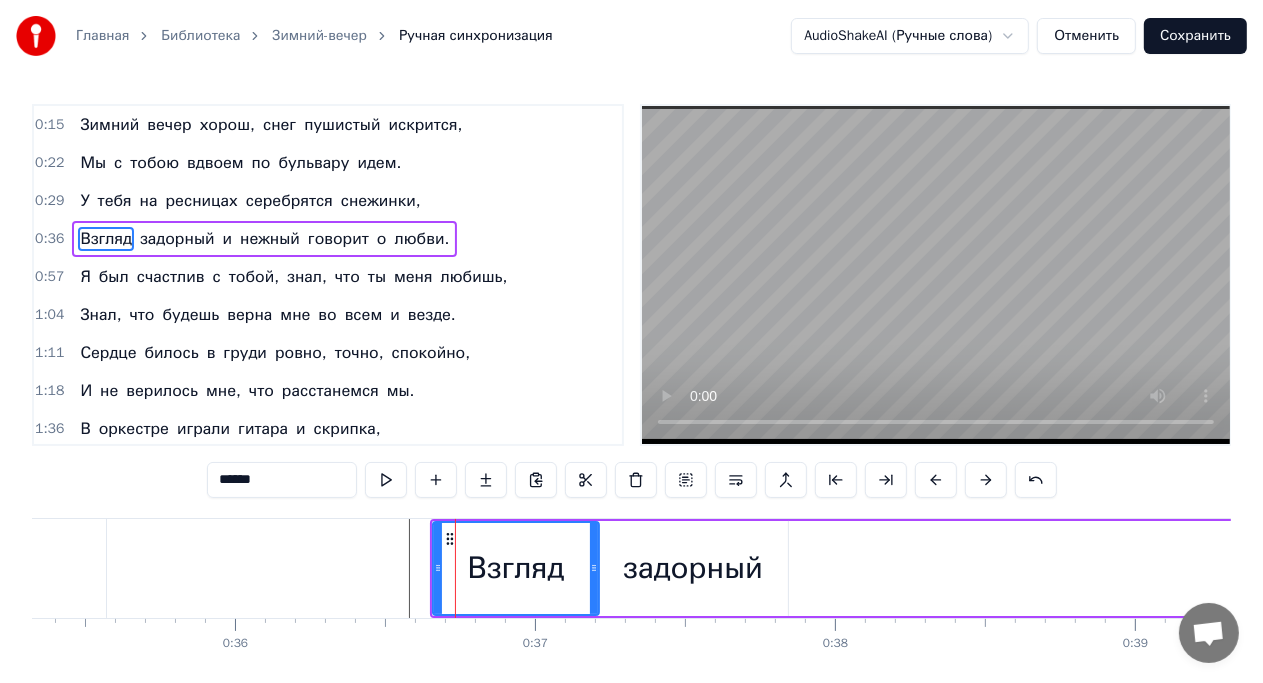click on "задорный" at bounding box center (693, 568) 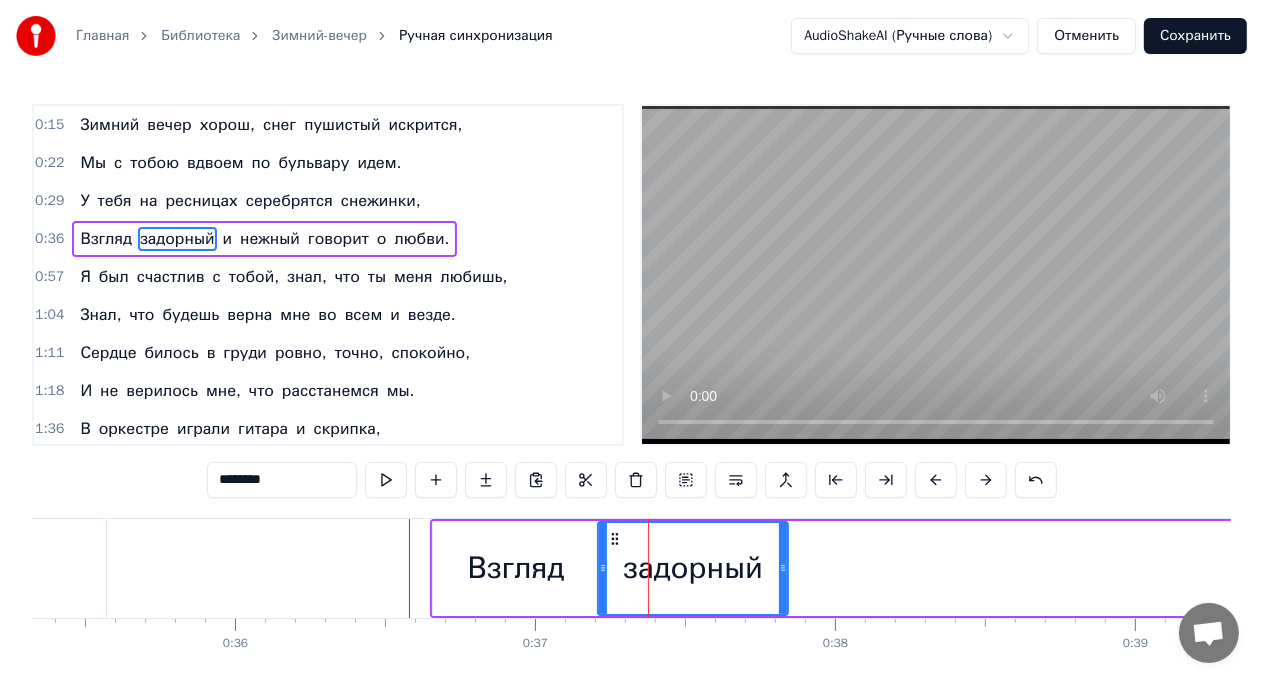 click at bounding box center [21872, 568] 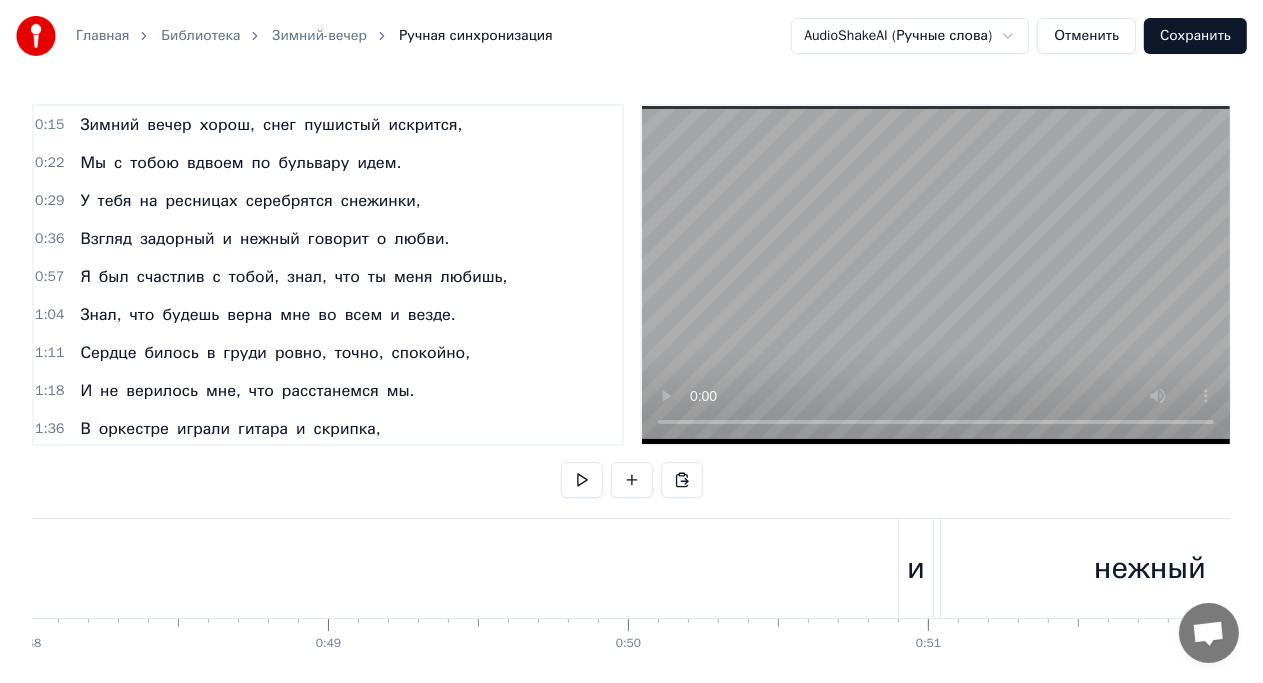 scroll, scrollTop: 0, scrollLeft: 14404, axis: horizontal 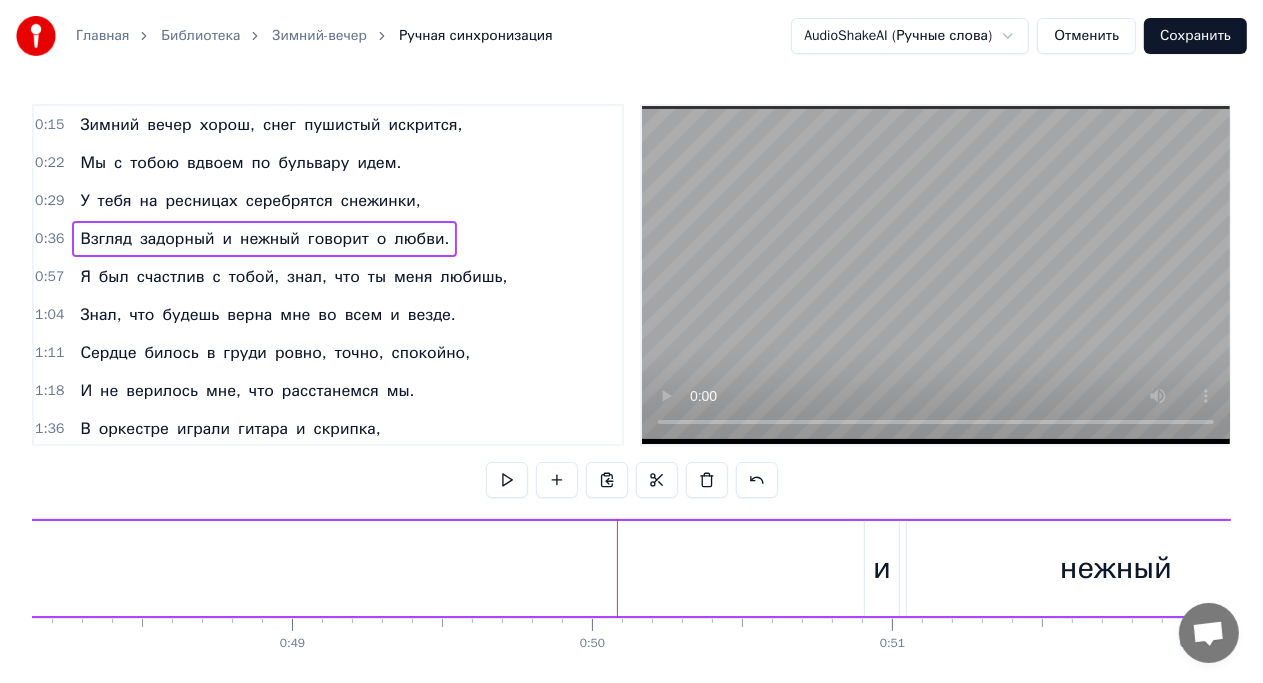 click on "и" at bounding box center [882, 568] 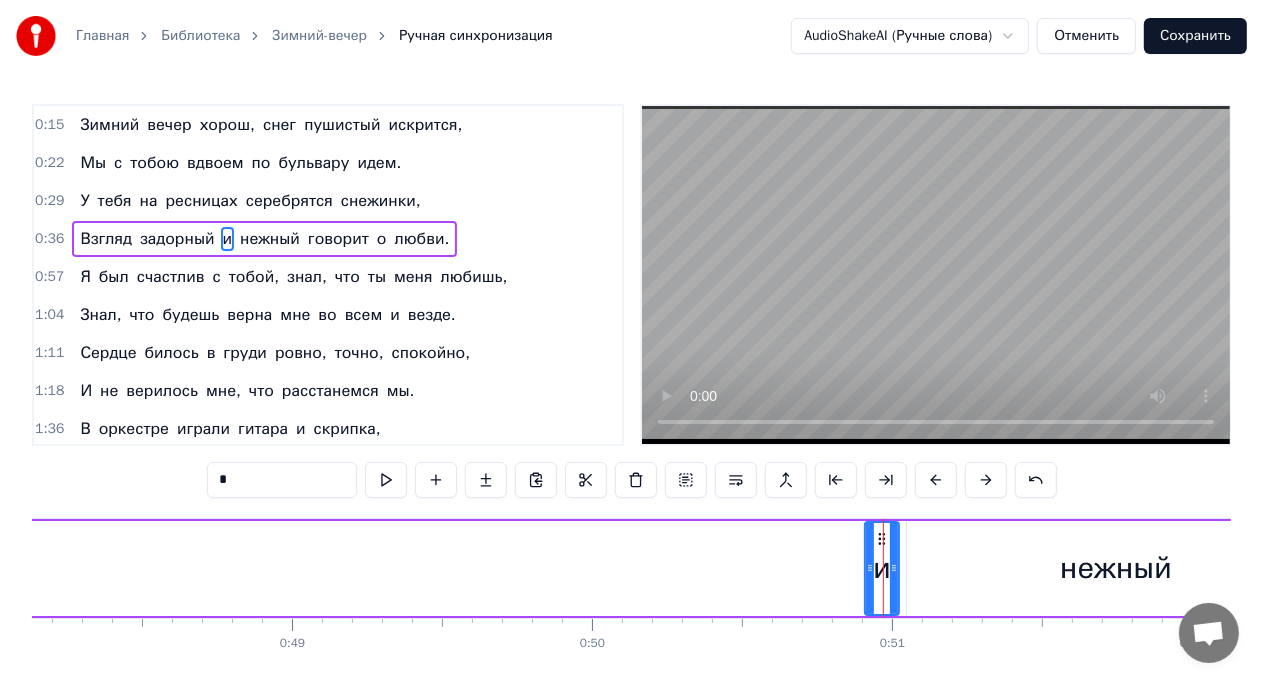 click on "нежный" at bounding box center (1116, 568) 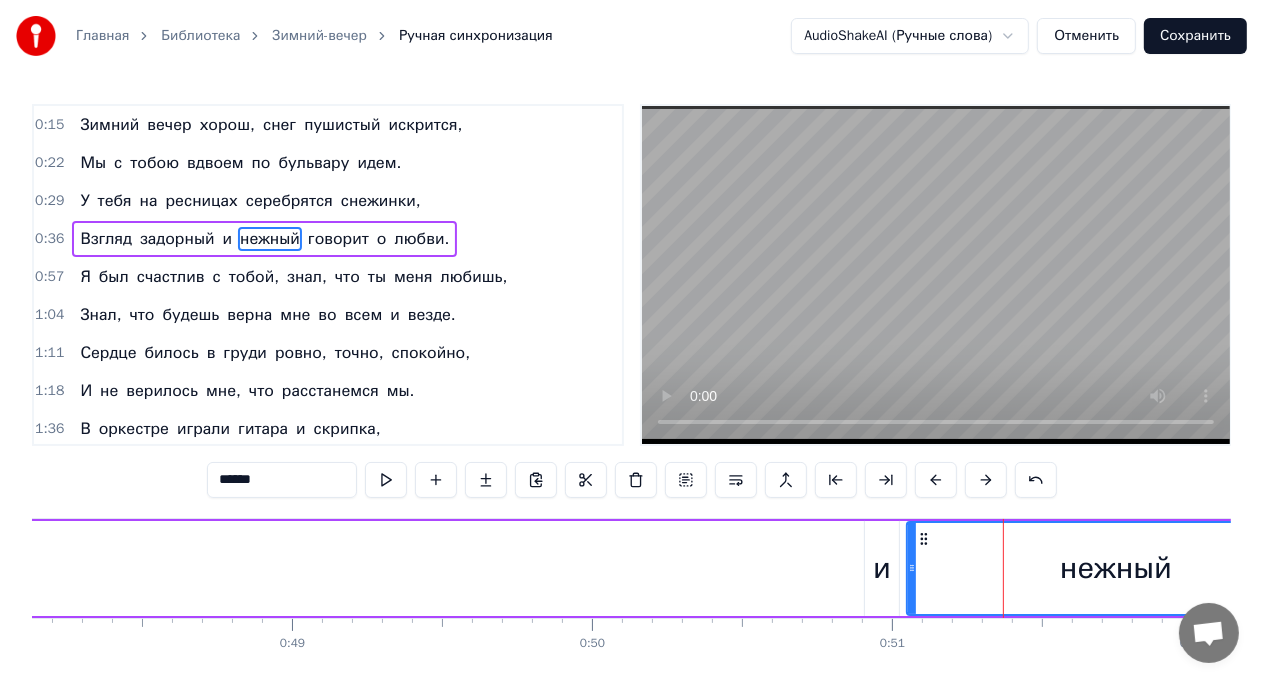 click on "и" at bounding box center [882, 568] 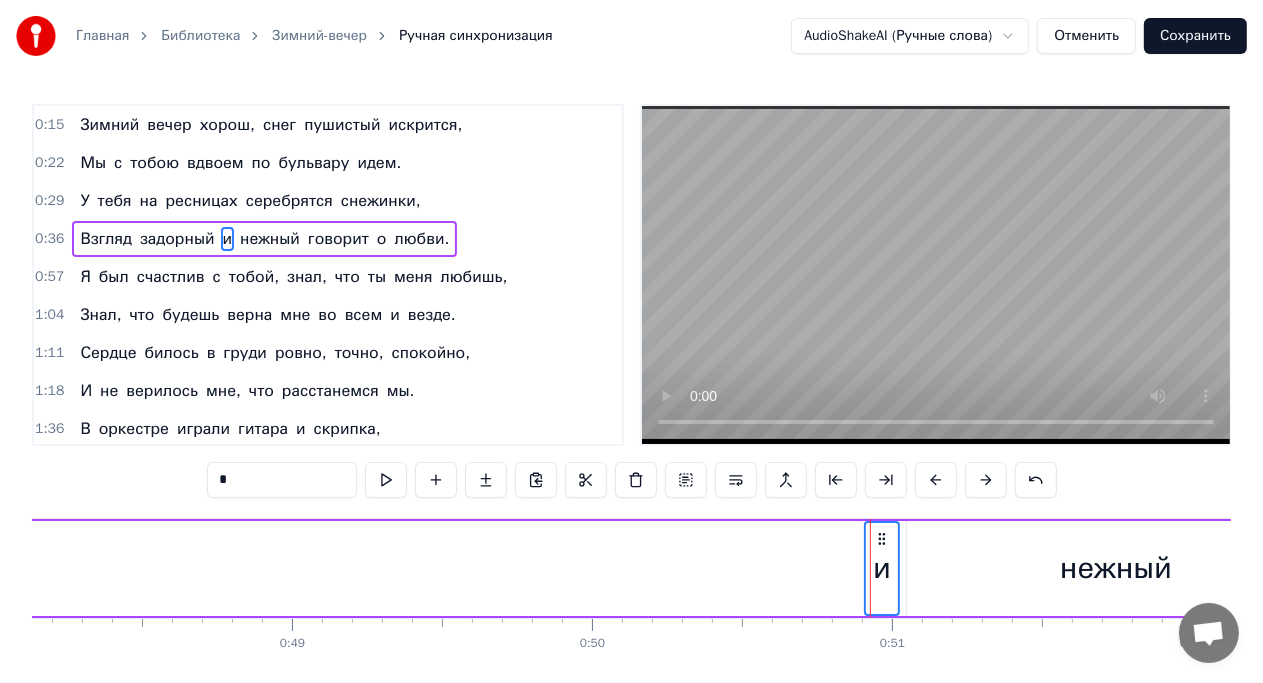 click on "нежный" at bounding box center [1116, 568] 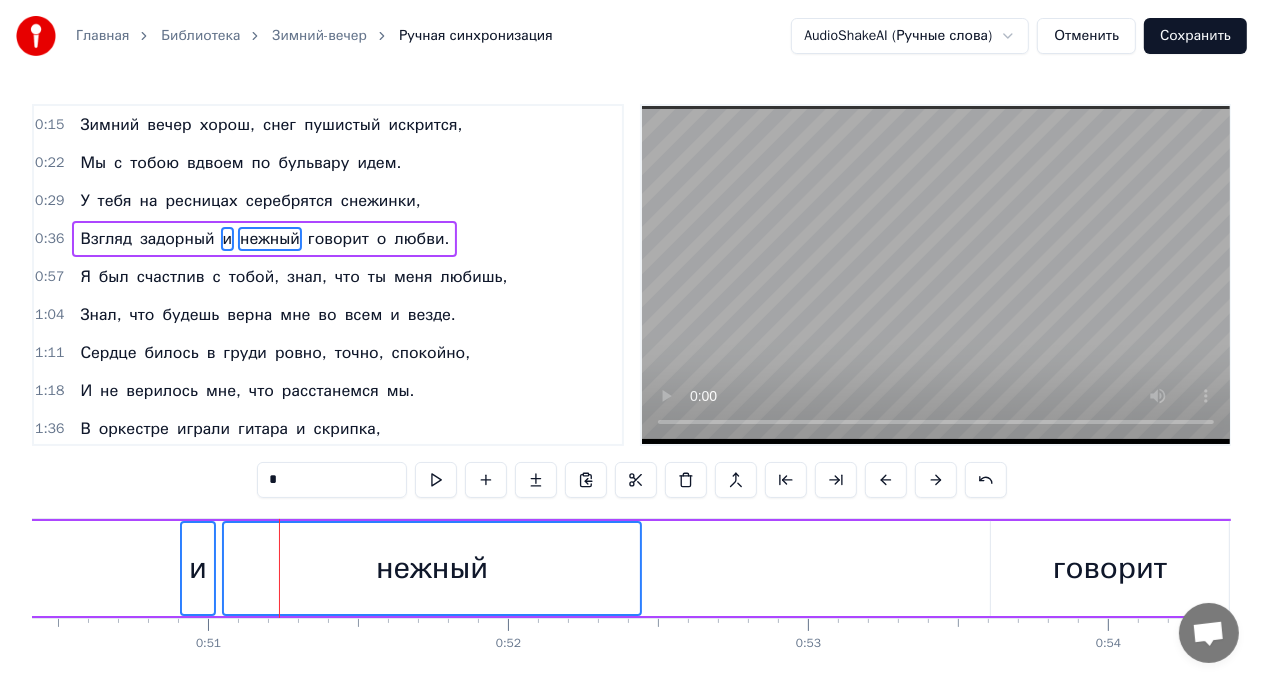 scroll, scrollTop: 0, scrollLeft: 15124, axis: horizontal 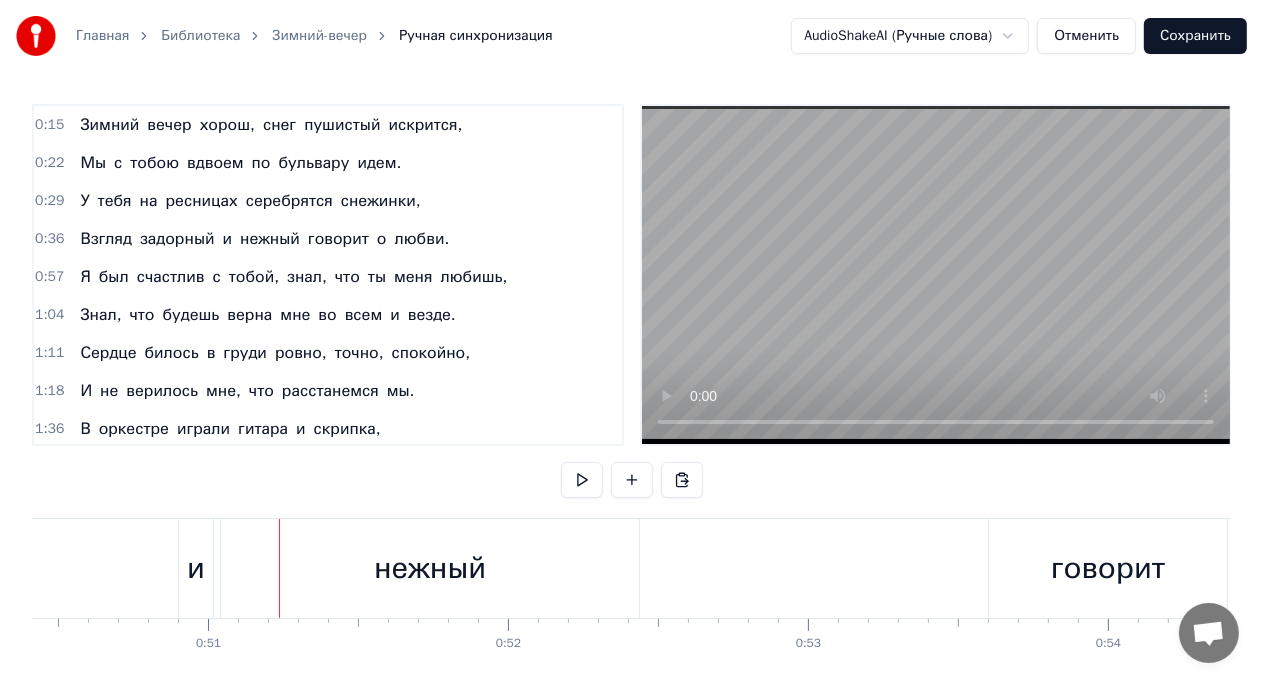 click on "и" at bounding box center [196, 568] 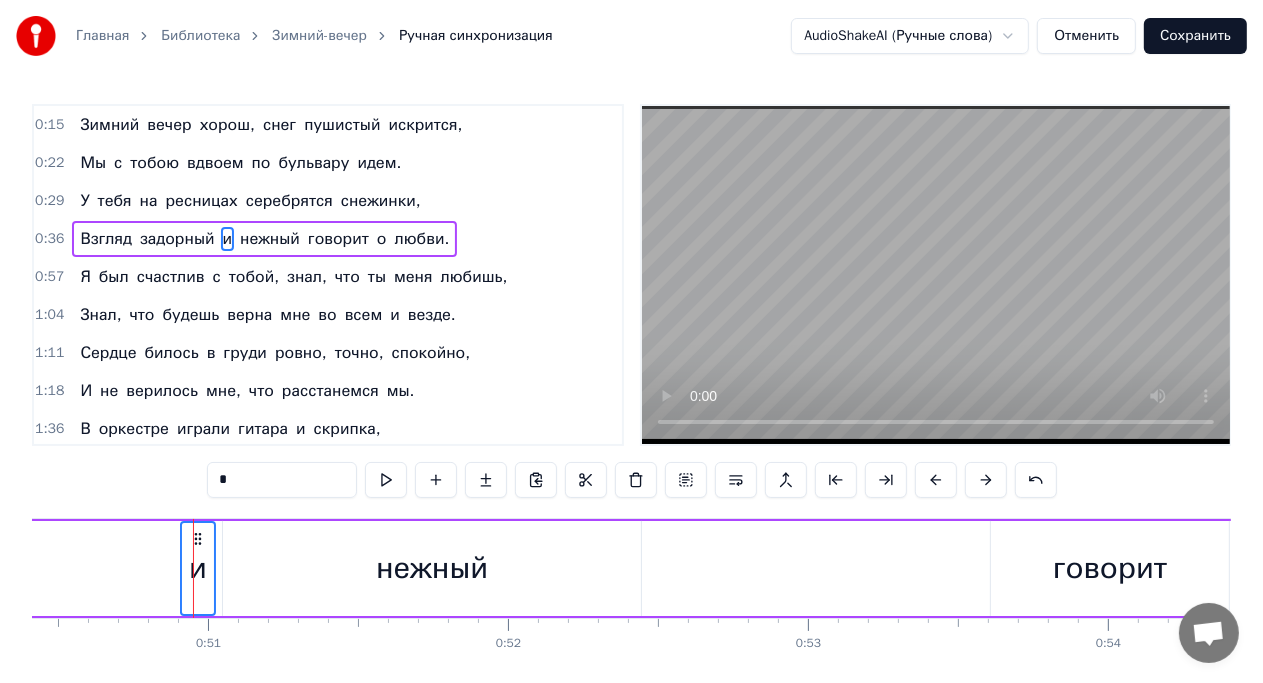 click on "нежный" at bounding box center (432, 568) 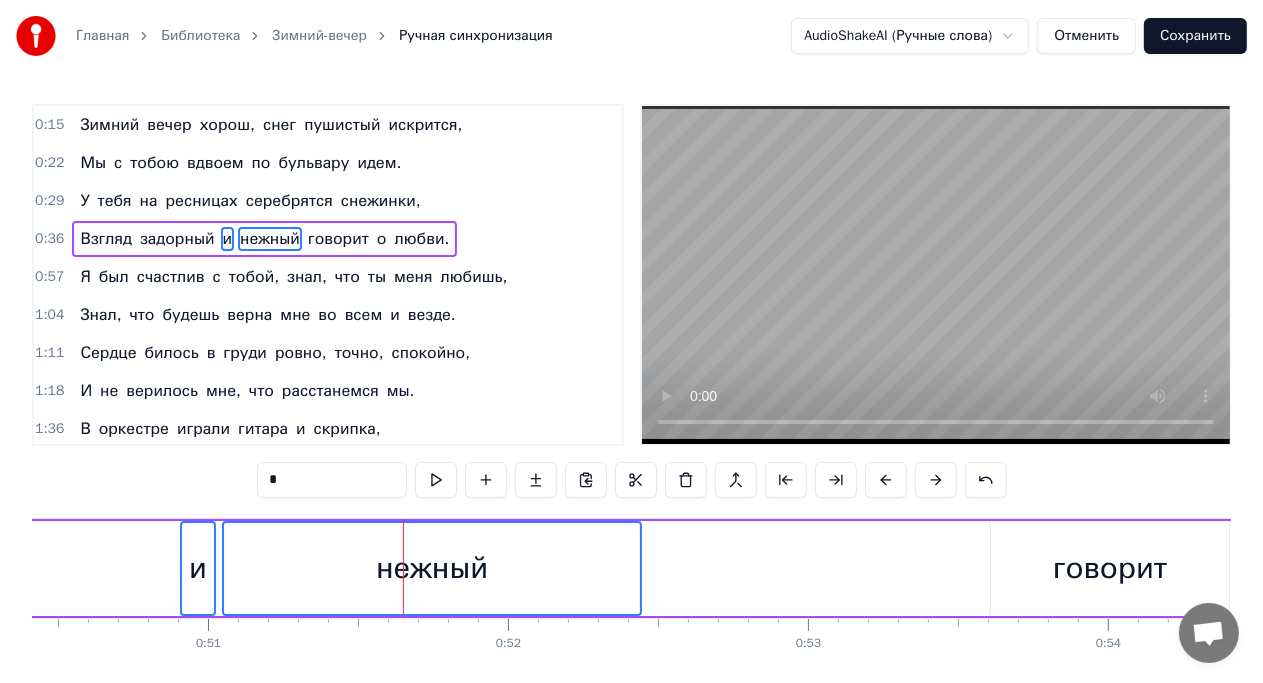 click on "говорит" at bounding box center (1110, 568) 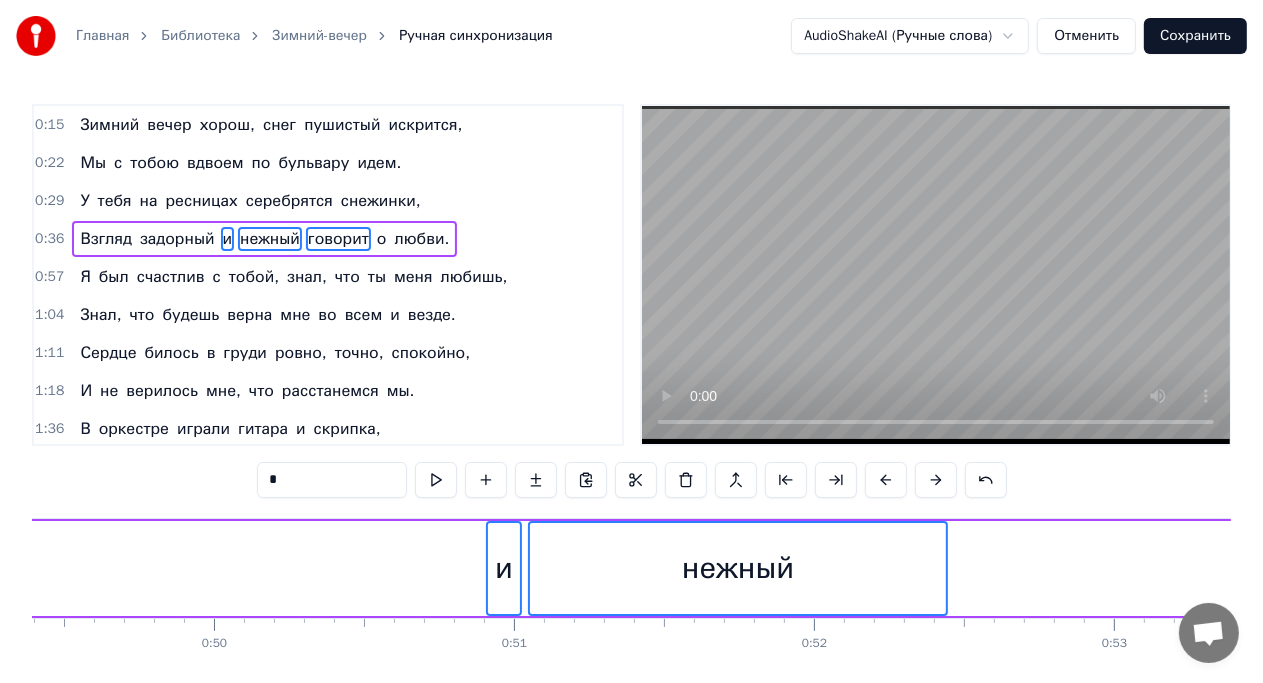 scroll, scrollTop: 0, scrollLeft: 14816, axis: horizontal 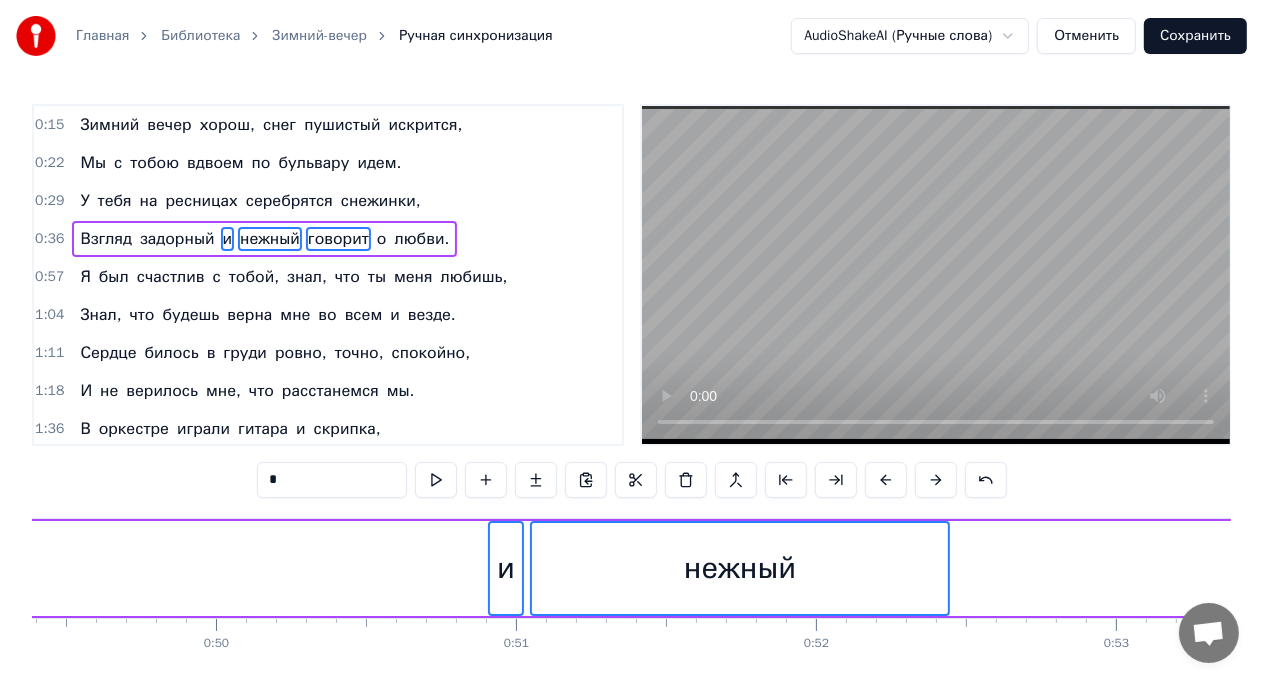 drag, startPoint x: 492, startPoint y: 526, endPoint x: 352, endPoint y: 535, distance: 140.28899 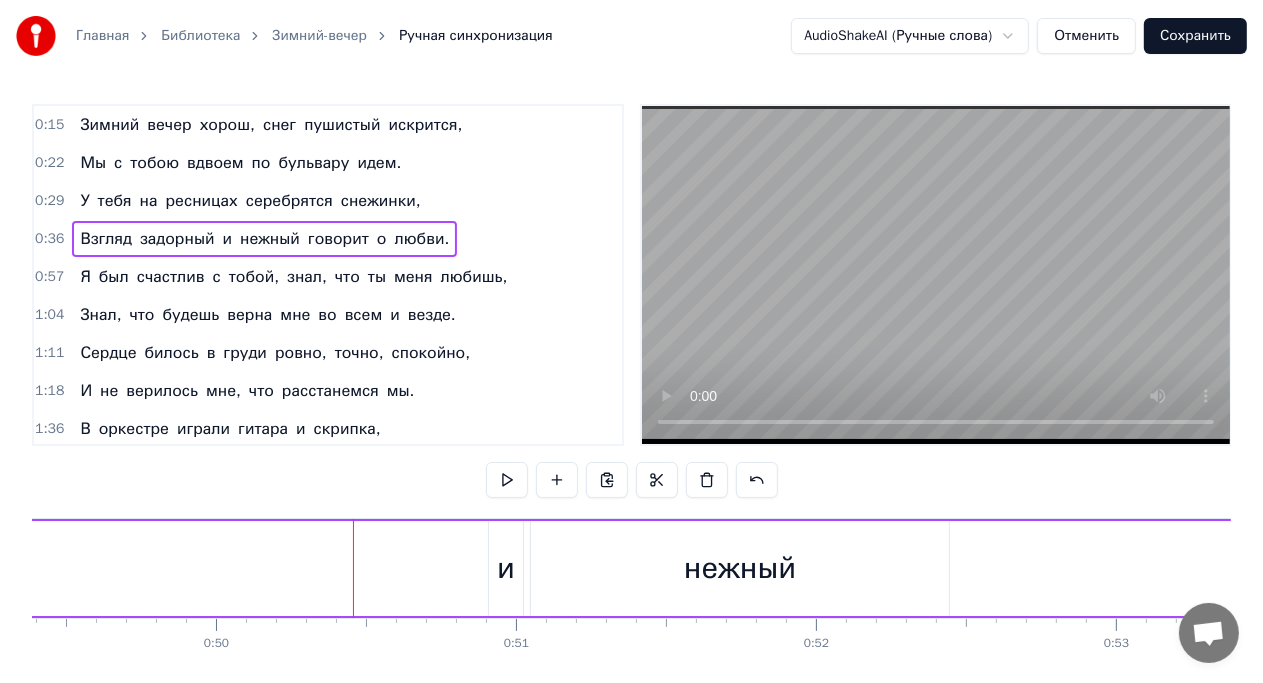 click on "и" at bounding box center (506, 568) 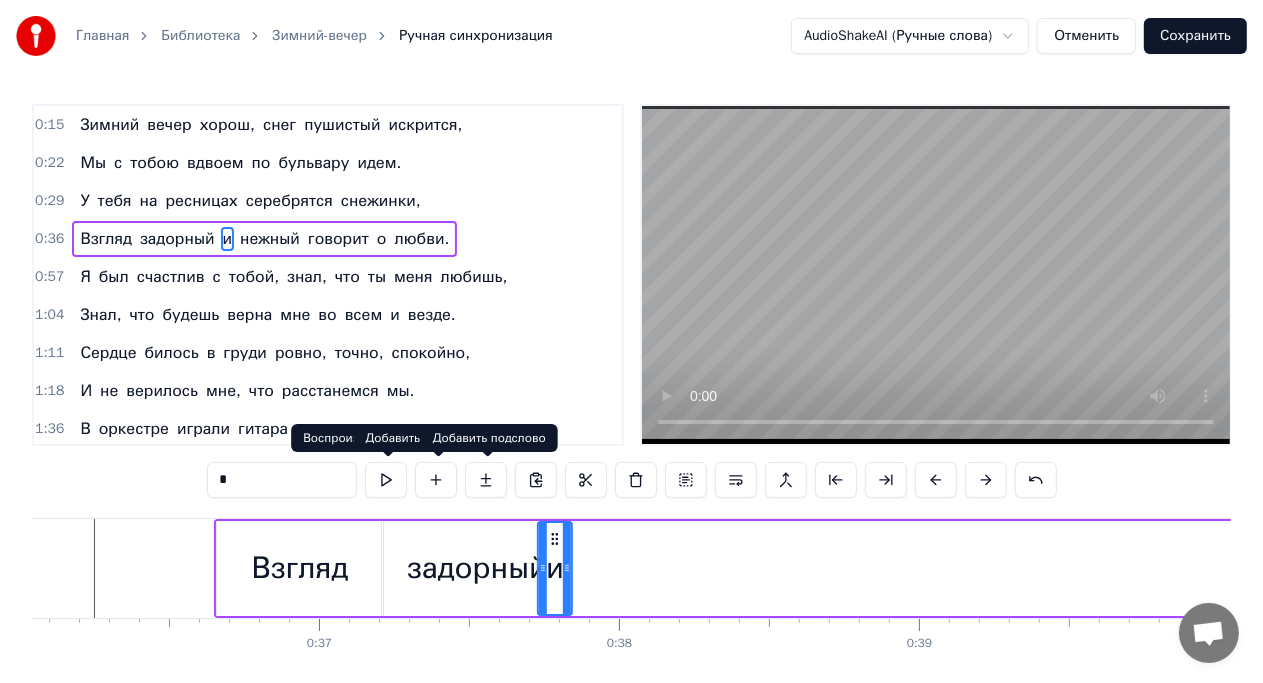 scroll, scrollTop: 0, scrollLeft: 10801, axis: horizontal 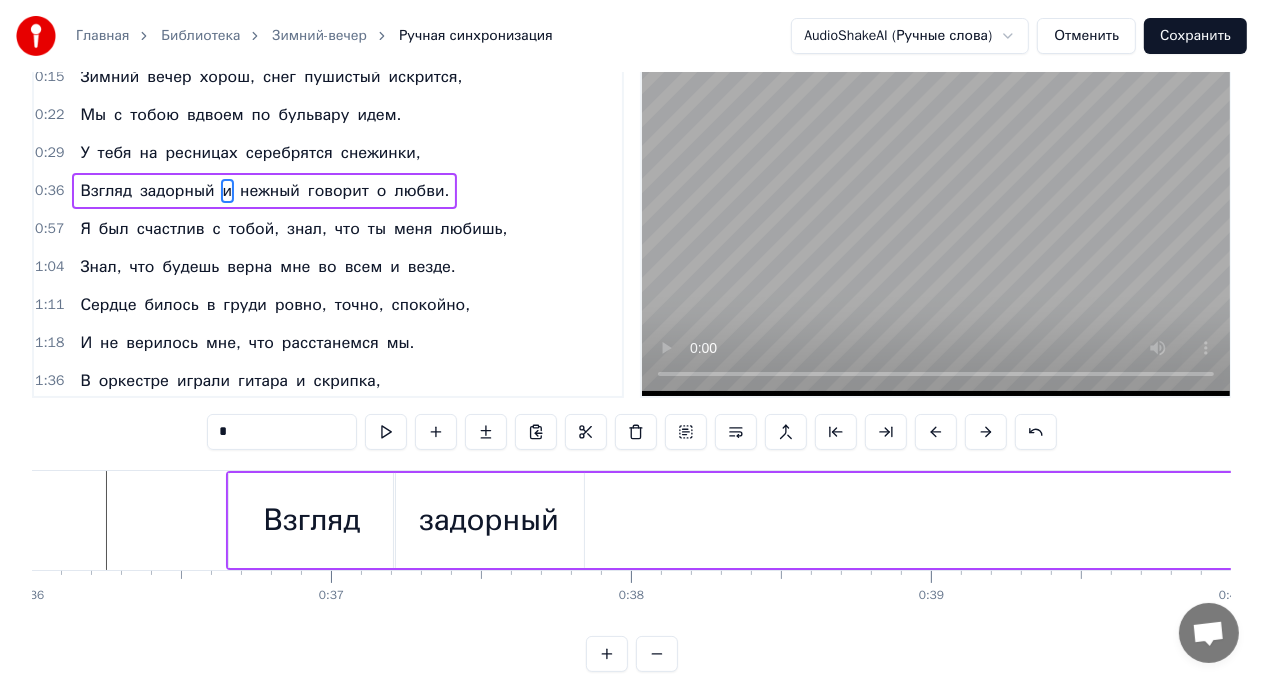 drag, startPoint x: 504, startPoint y: 536, endPoint x: 600, endPoint y: 511, distance: 99.20181 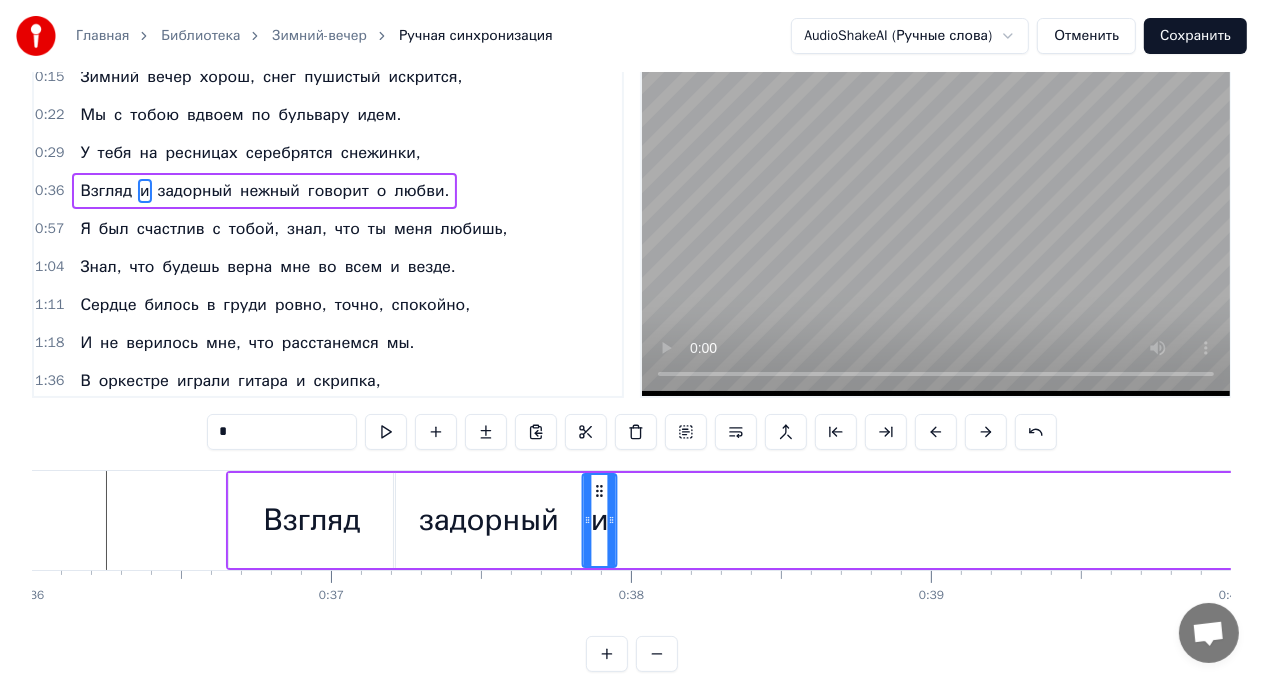 drag, startPoint x: 330, startPoint y: 488, endPoint x: 597, endPoint y: 492, distance: 267.02997 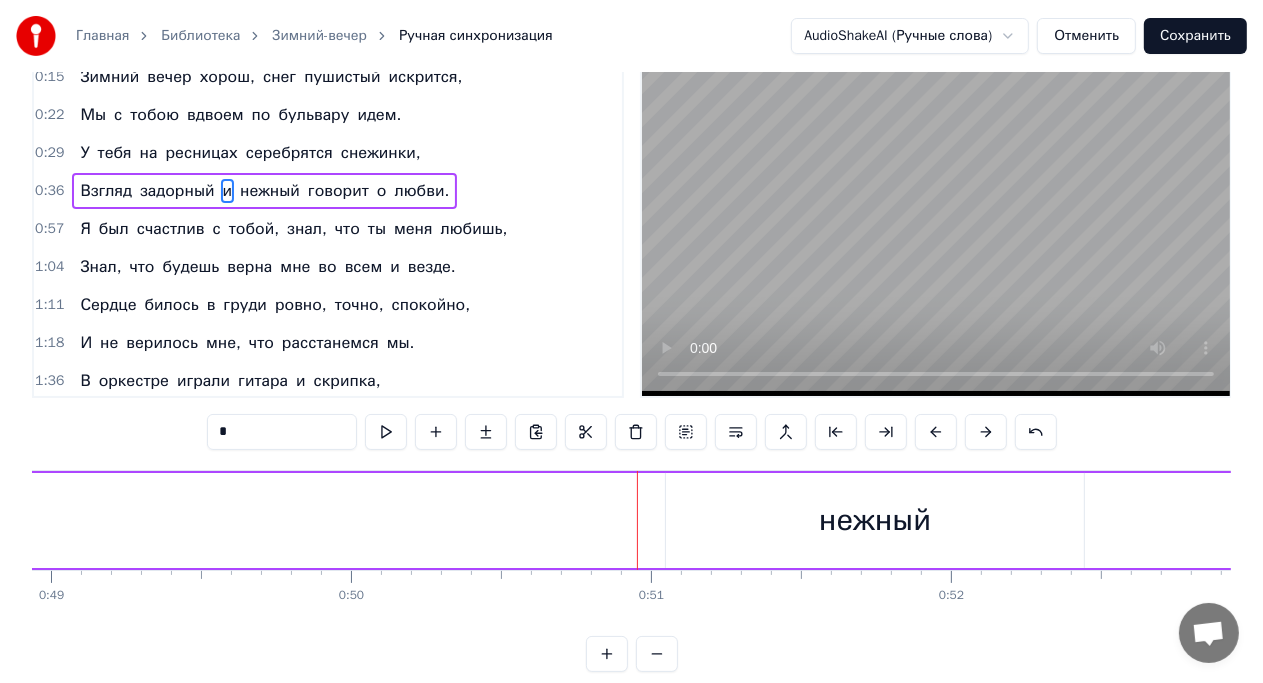 scroll, scrollTop: 0, scrollLeft: 14684, axis: horizontal 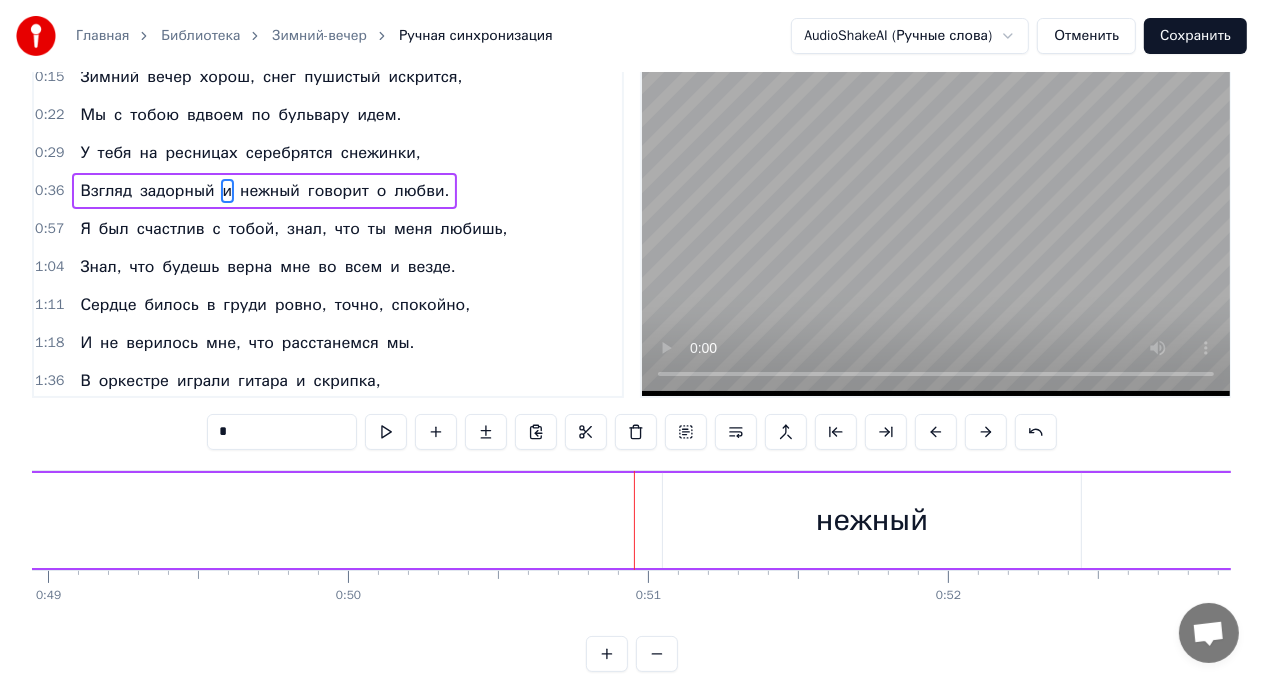 click on "нежный" at bounding box center [872, 520] 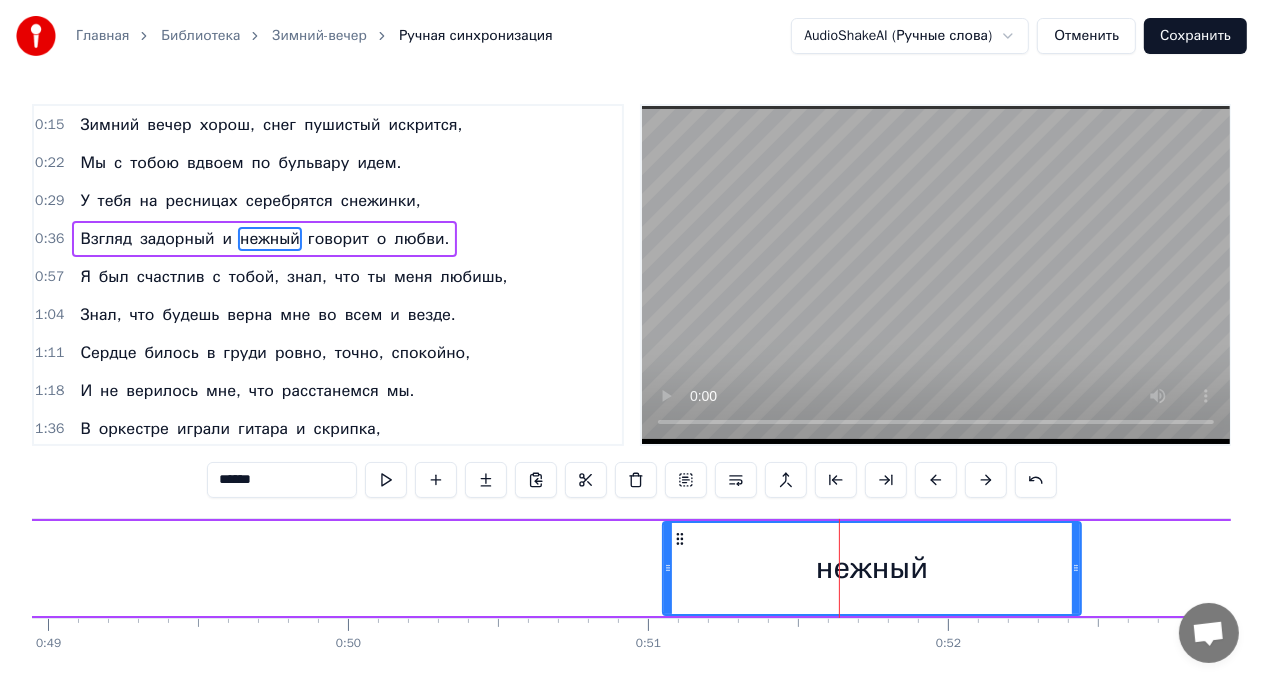 scroll, scrollTop: 0, scrollLeft: 0, axis: both 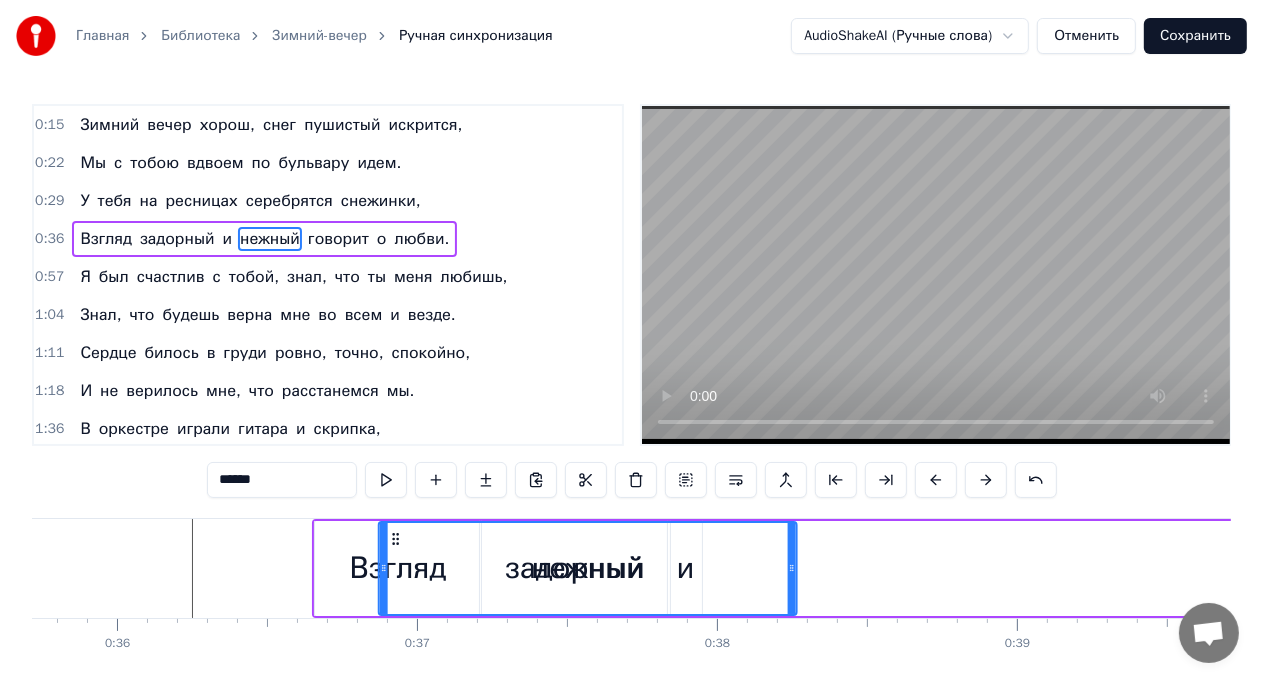 drag, startPoint x: 680, startPoint y: 537, endPoint x: 108, endPoint y: 493, distance: 573.6898 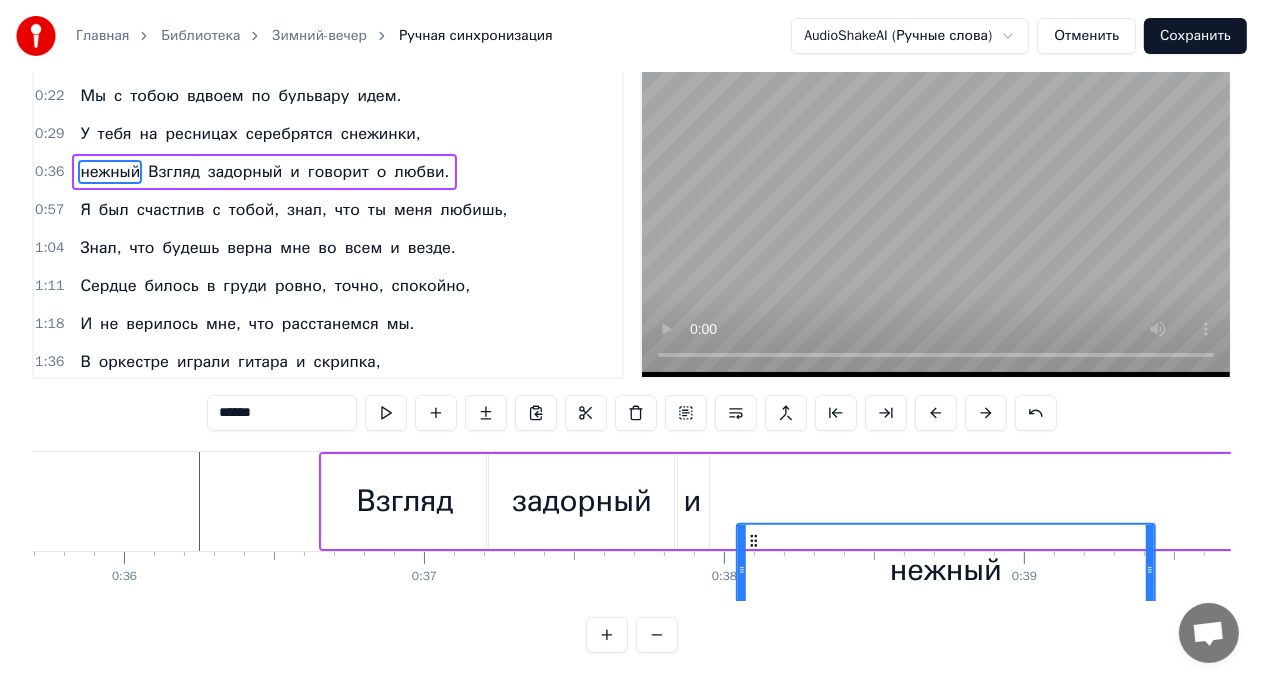 scroll, scrollTop: 68, scrollLeft: 0, axis: vertical 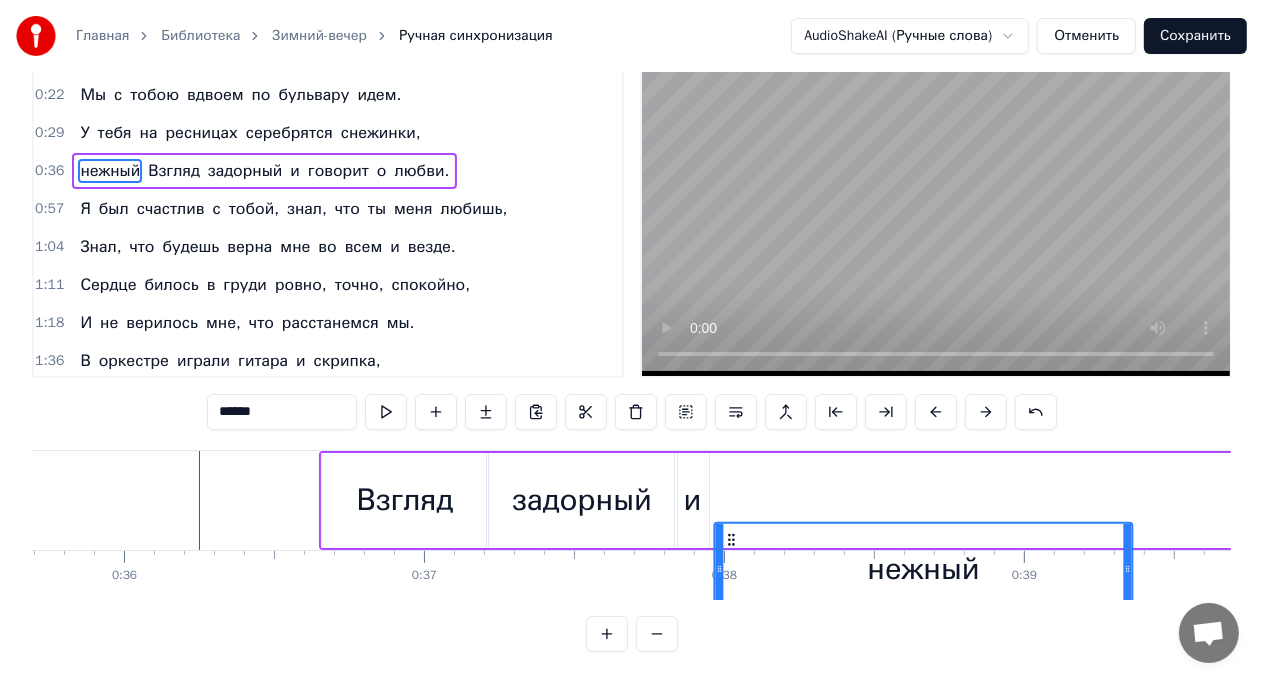 drag, startPoint x: 114, startPoint y: 536, endPoint x: 729, endPoint y: 456, distance: 620.1814 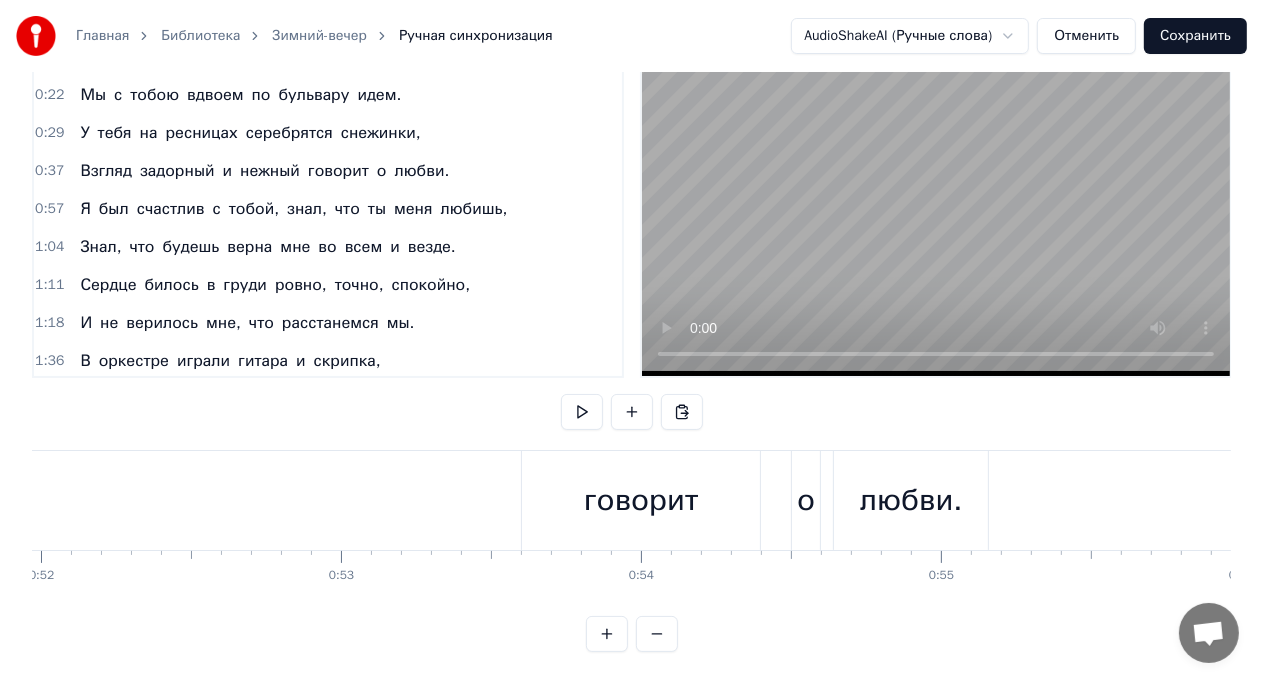 scroll, scrollTop: 0, scrollLeft: 15618, axis: horizontal 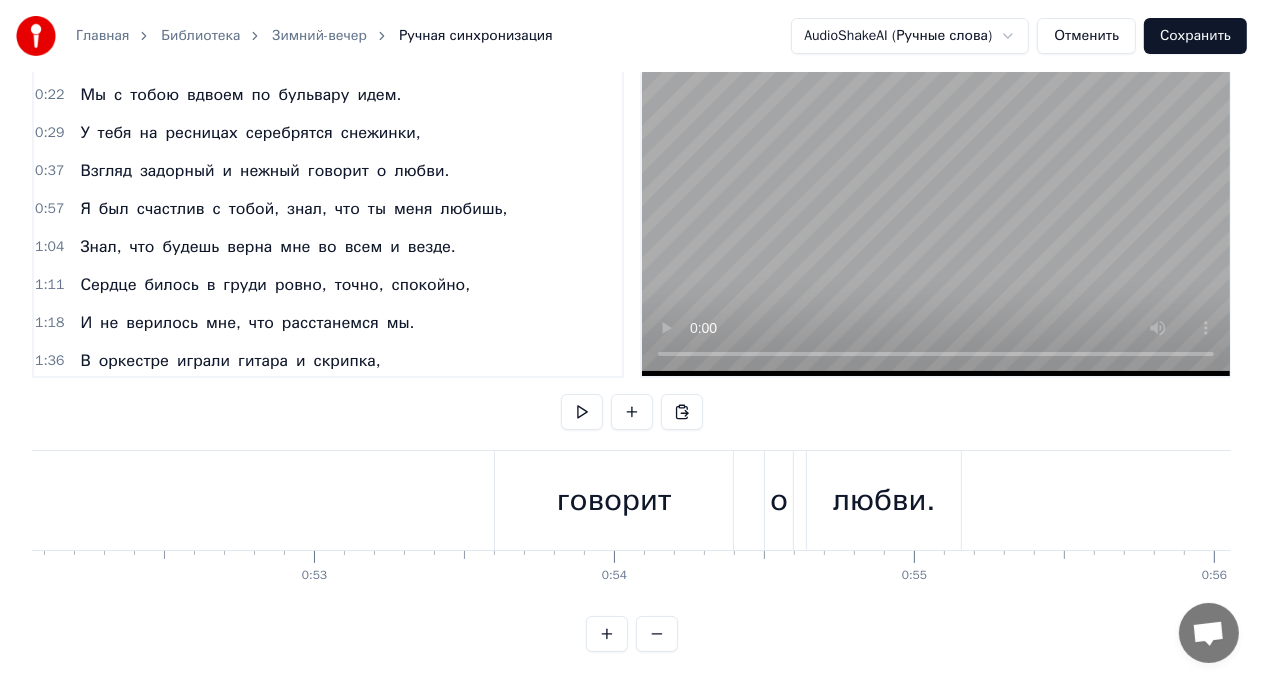 click on "говорит" at bounding box center [614, 500] 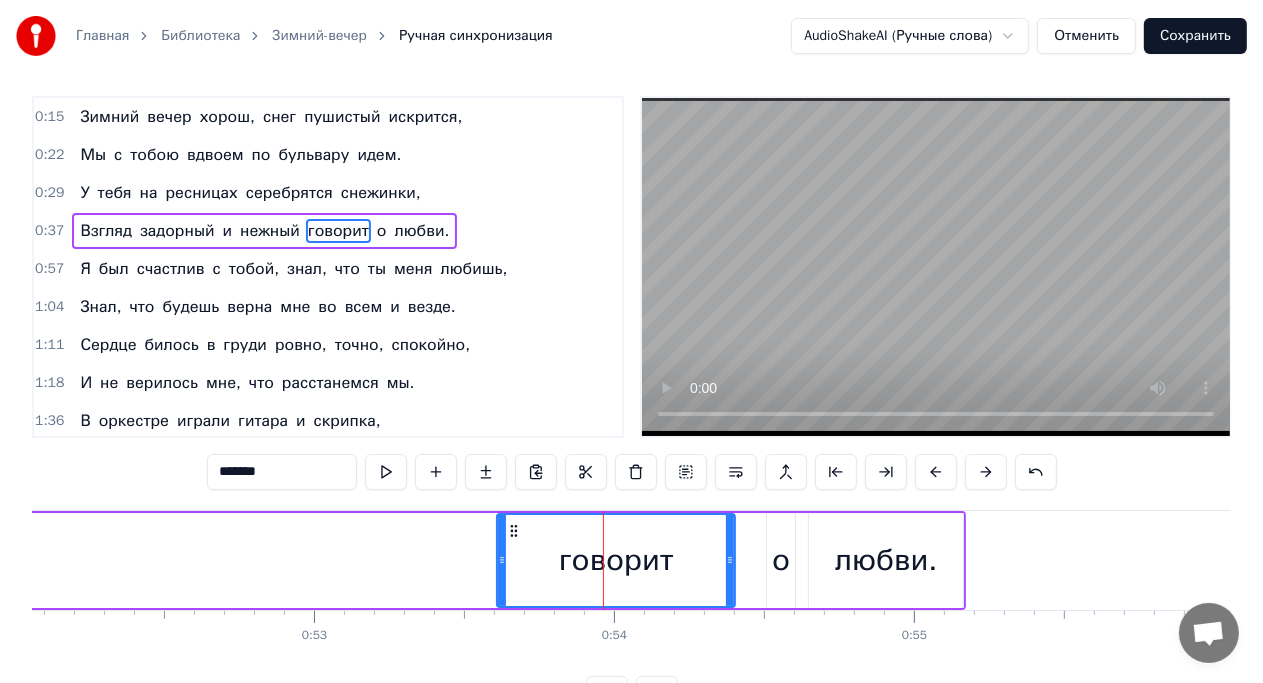 scroll, scrollTop: 0, scrollLeft: 0, axis: both 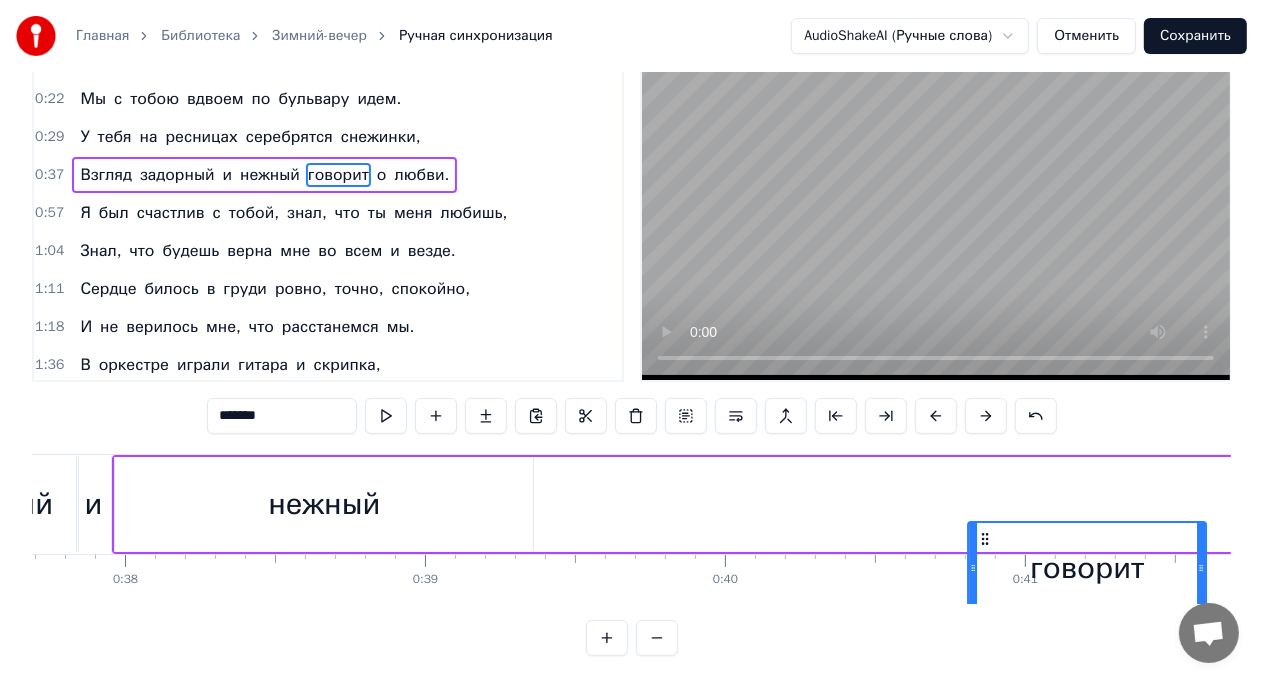 drag, startPoint x: 516, startPoint y: 540, endPoint x: 987, endPoint y: 462, distance: 477.41492 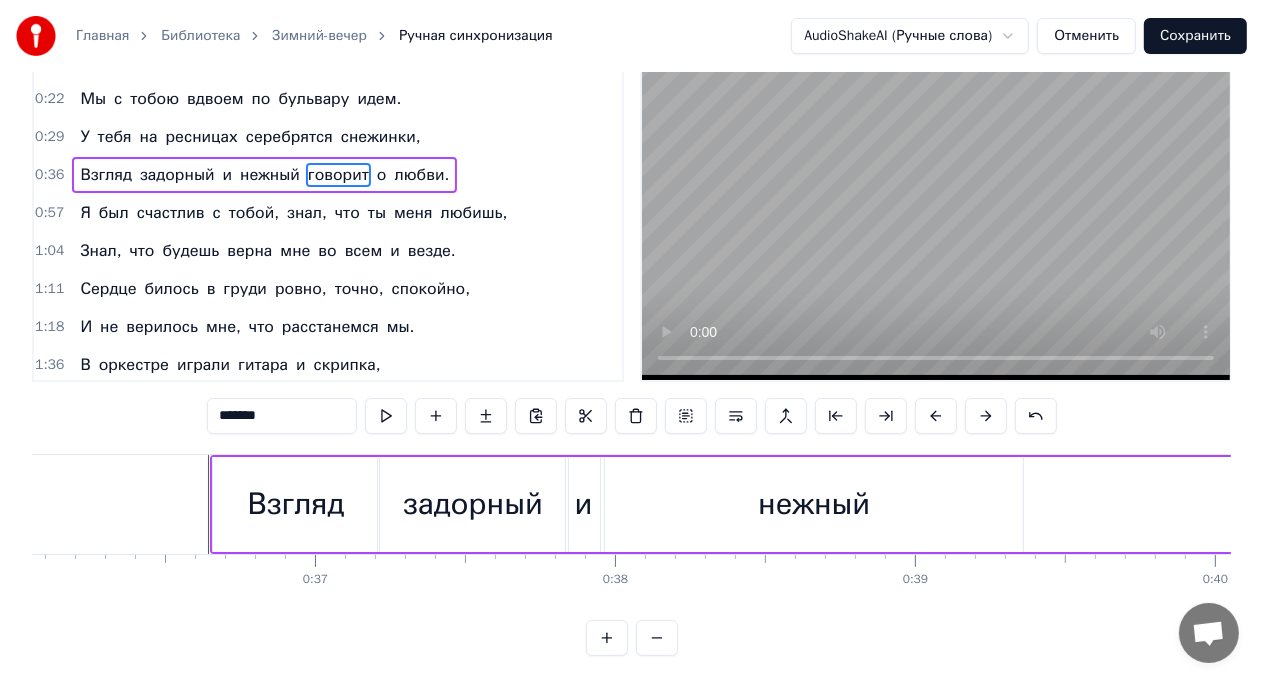scroll, scrollTop: 0, scrollLeft: 10814, axis: horizontal 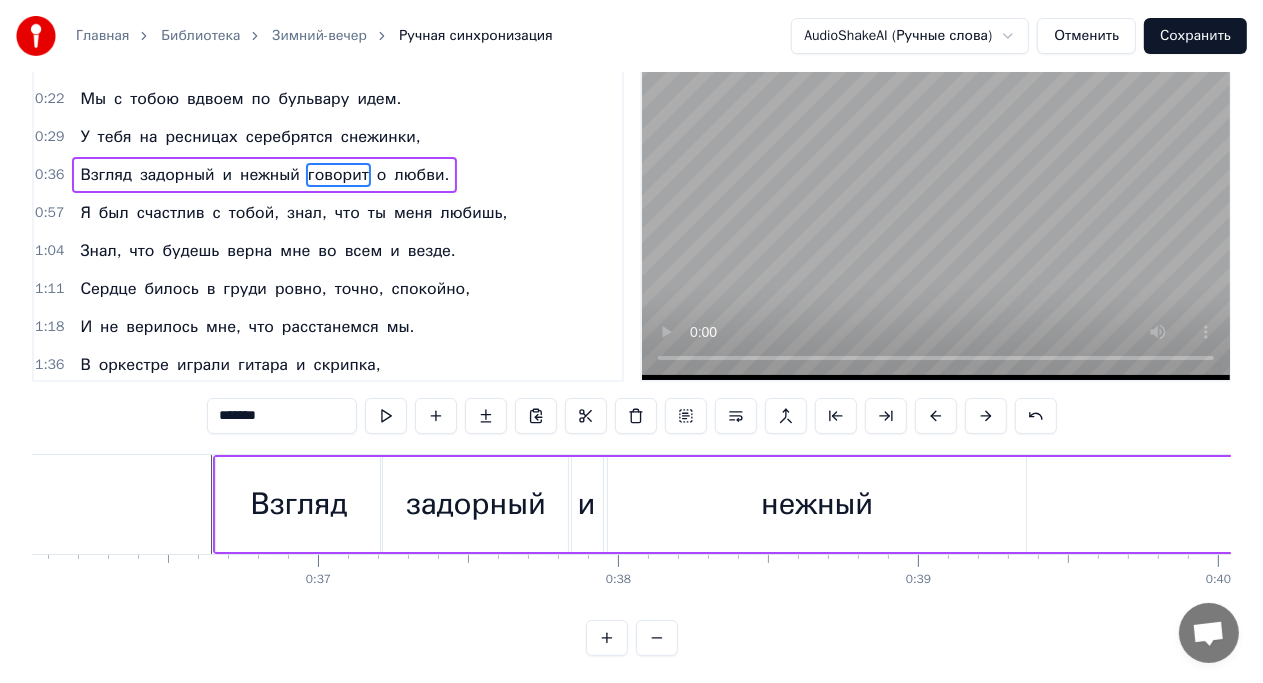 click at bounding box center [21655, 504] 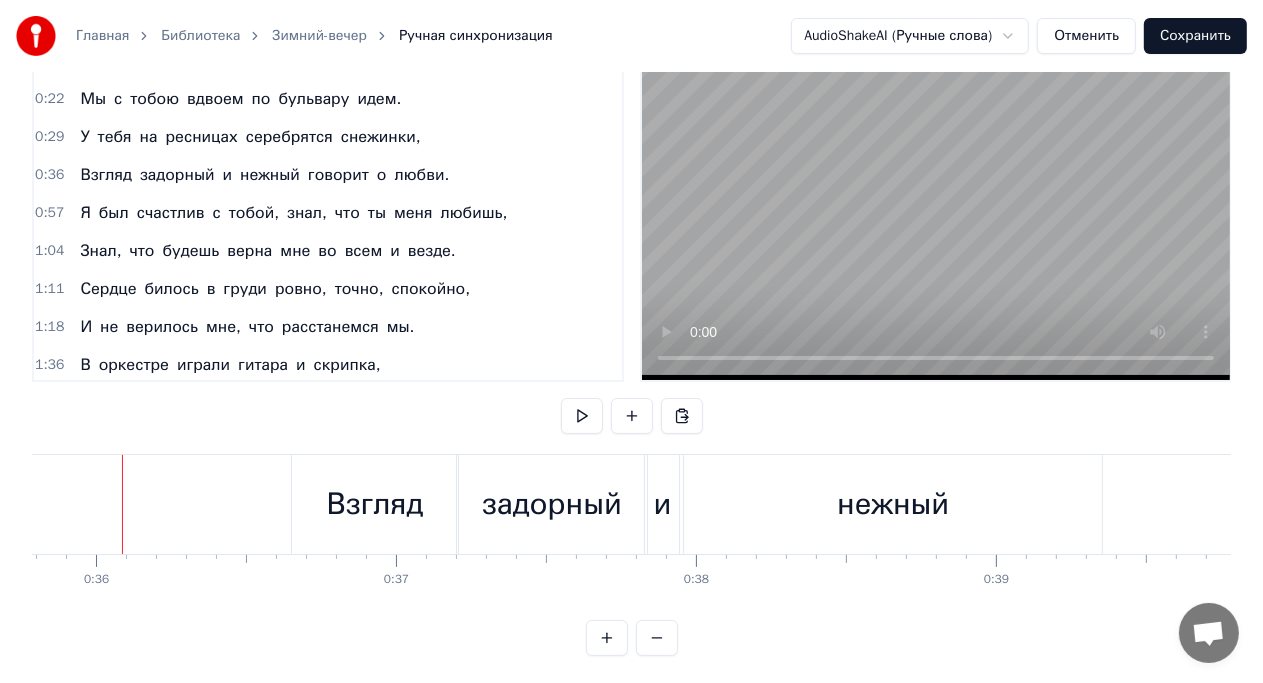 scroll, scrollTop: 0, scrollLeft: 10726, axis: horizontal 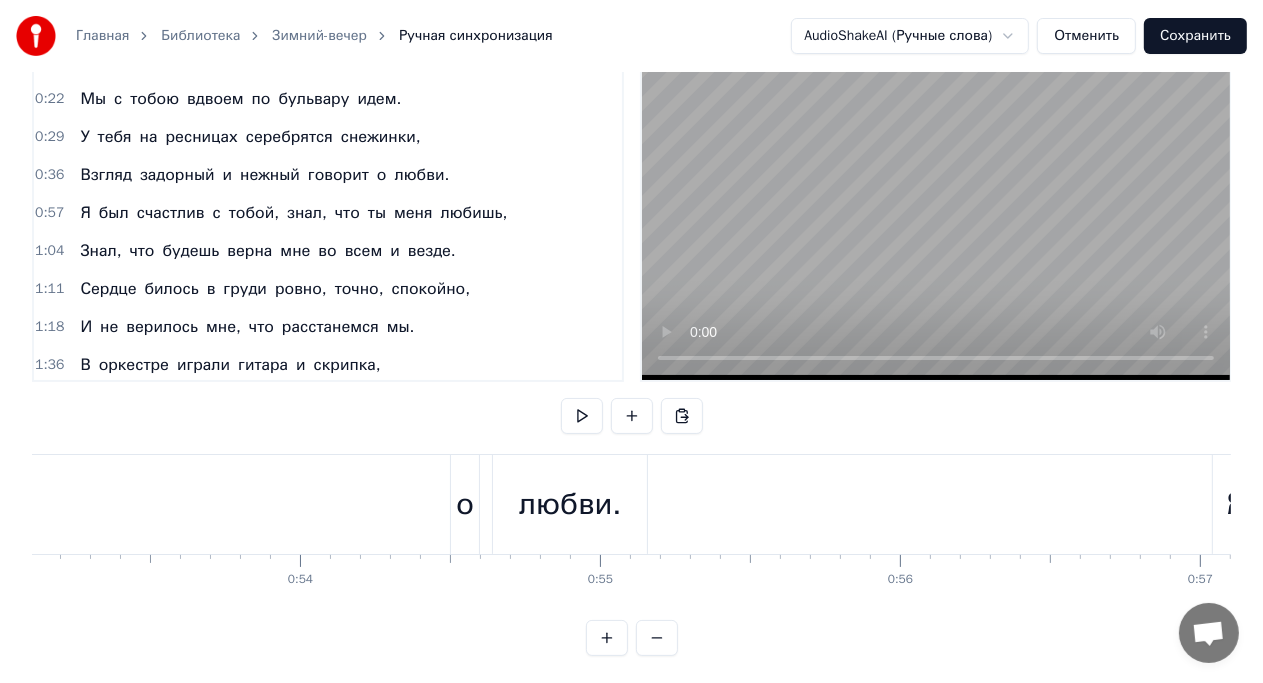 click on "о" at bounding box center [465, 504] 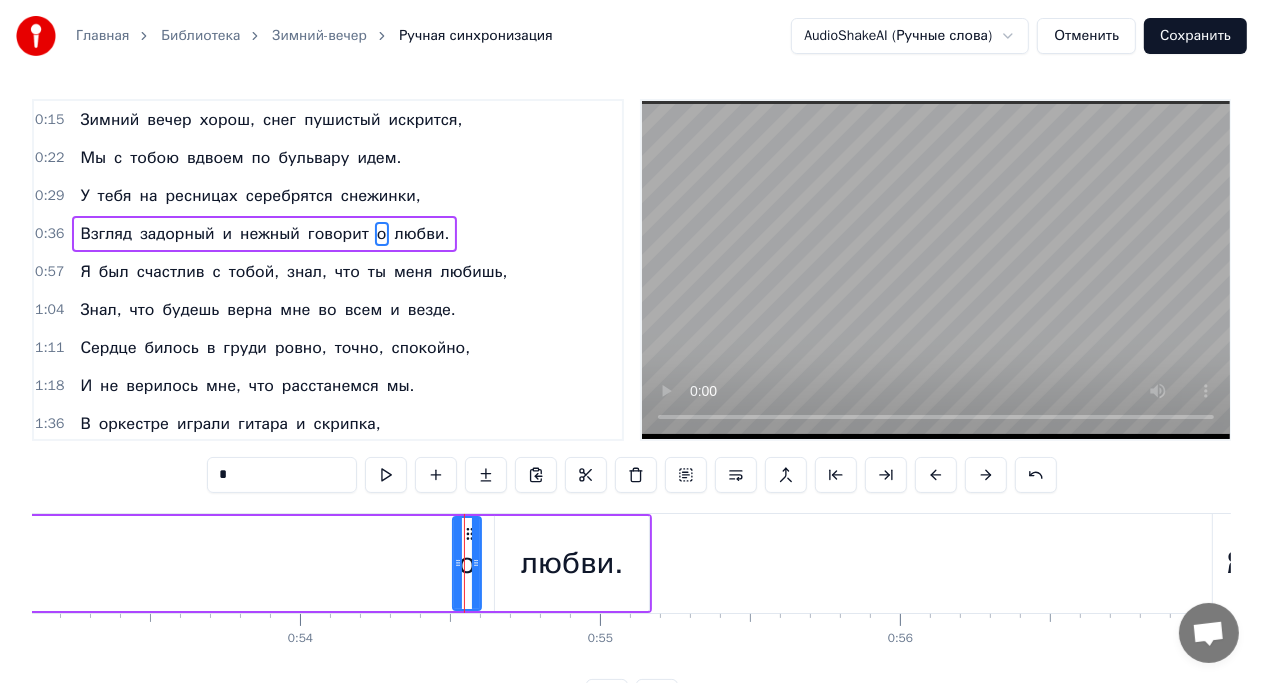 scroll, scrollTop: 0, scrollLeft: 0, axis: both 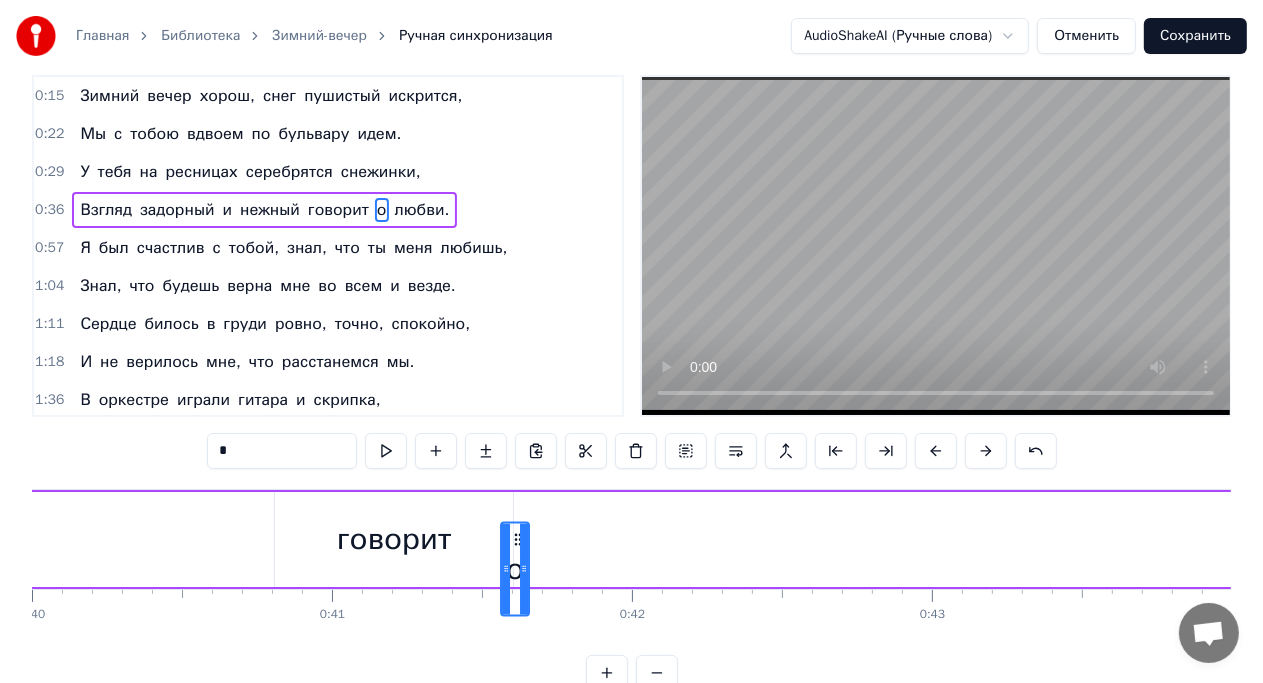 drag, startPoint x: 467, startPoint y: 537, endPoint x: 515, endPoint y: 496, distance: 63.126858 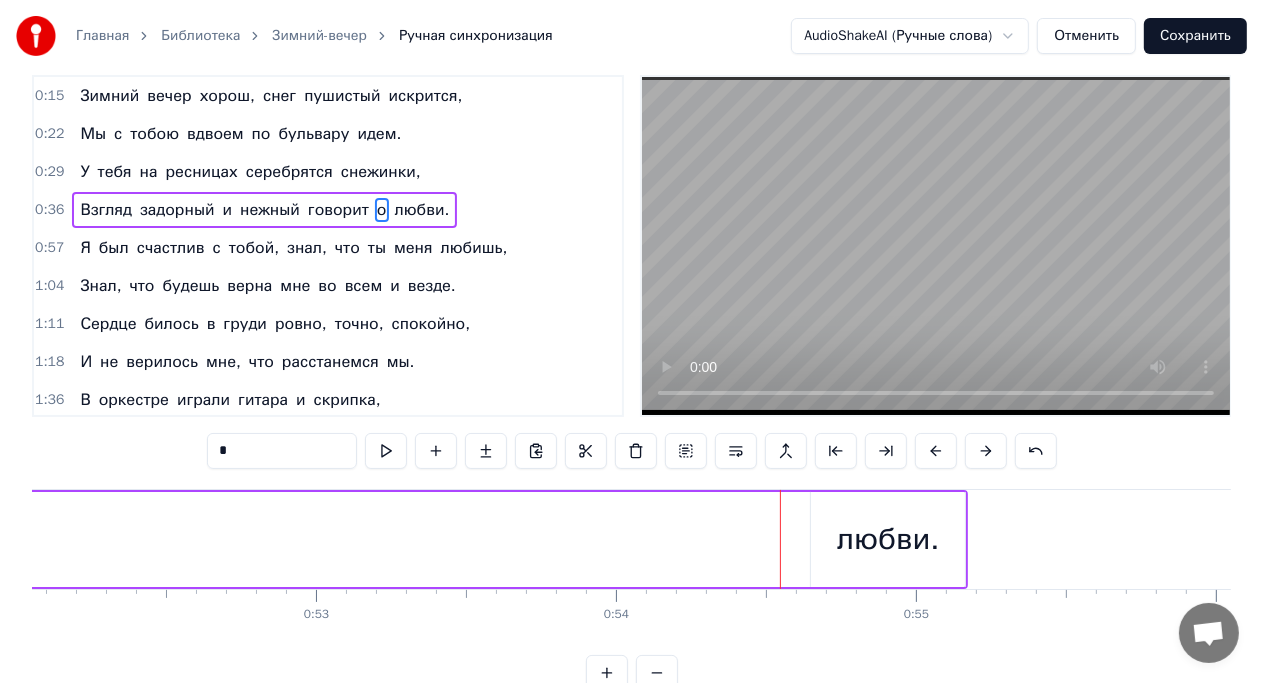 scroll, scrollTop: 0, scrollLeft: 15633, axis: horizontal 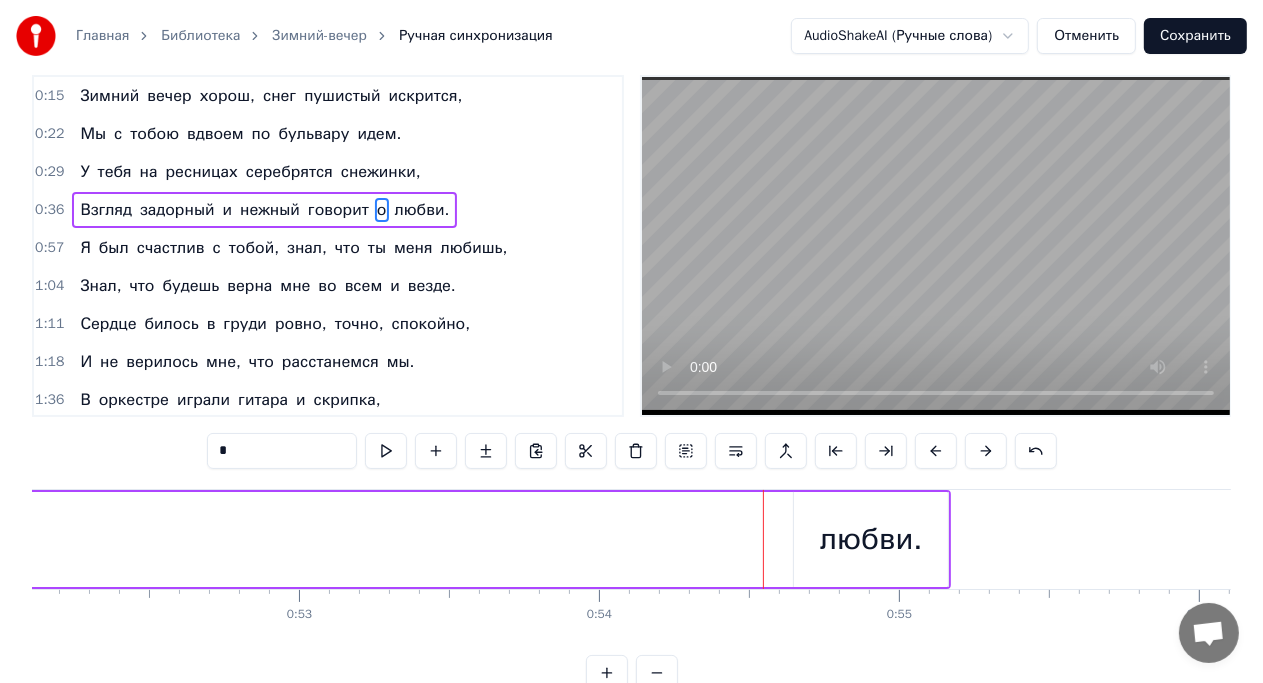 click on "любви." at bounding box center (871, 539) 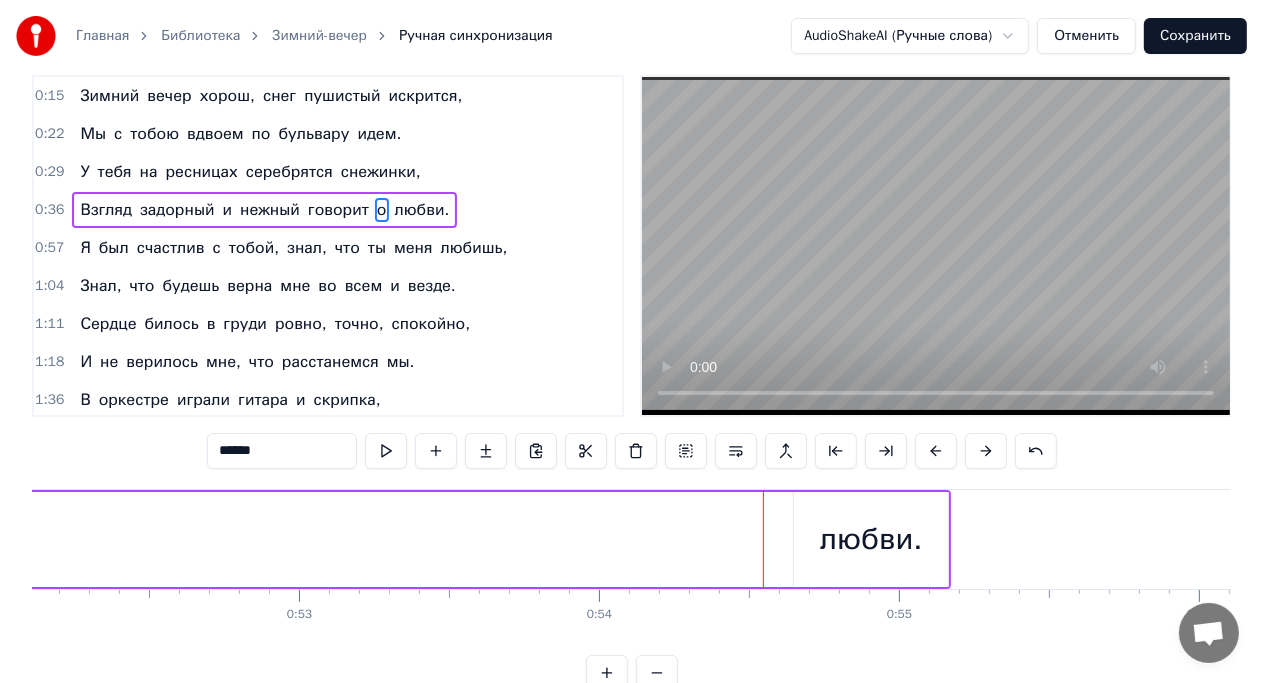 scroll, scrollTop: 0, scrollLeft: 0, axis: both 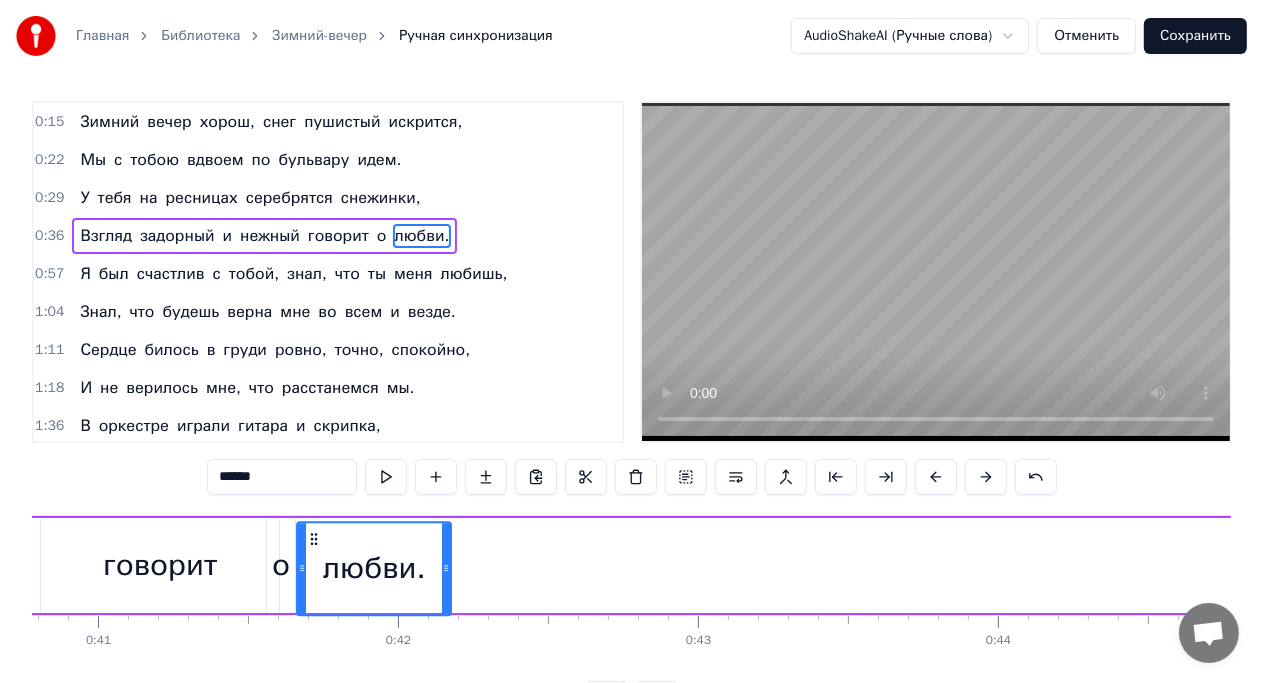 drag, startPoint x: 808, startPoint y: 536, endPoint x: 311, endPoint y: 516, distance: 497.40225 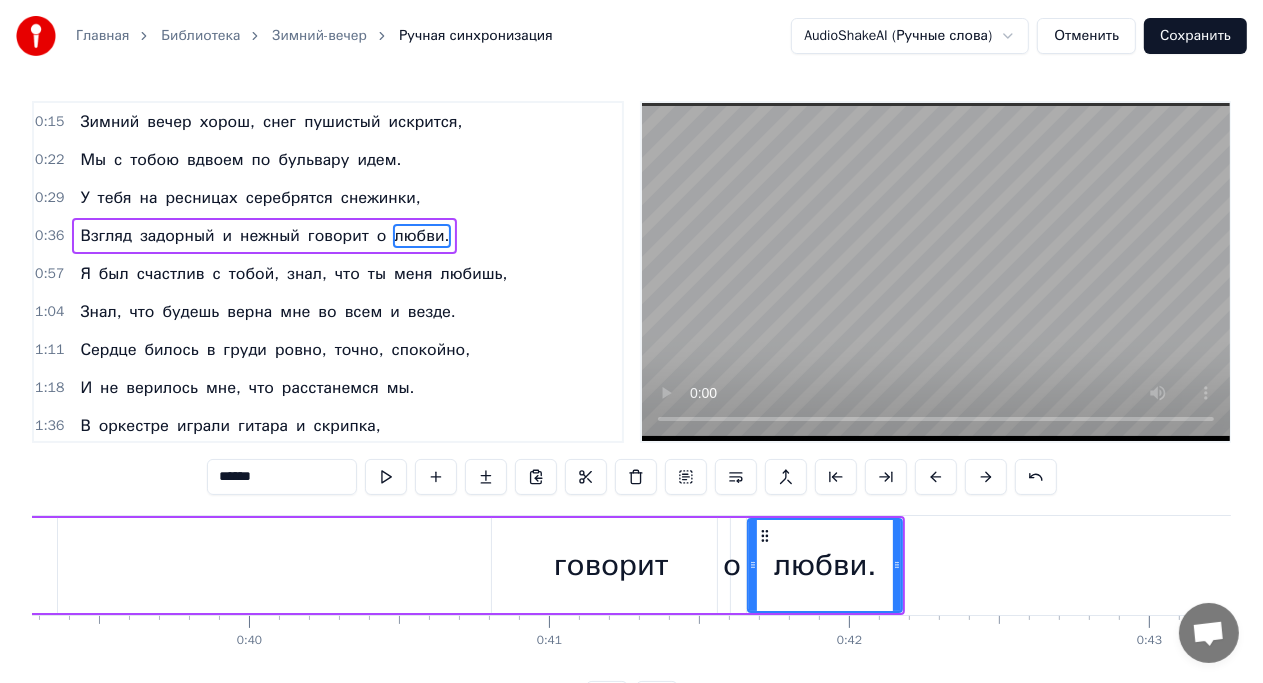 scroll, scrollTop: 0, scrollLeft: 11766, axis: horizontal 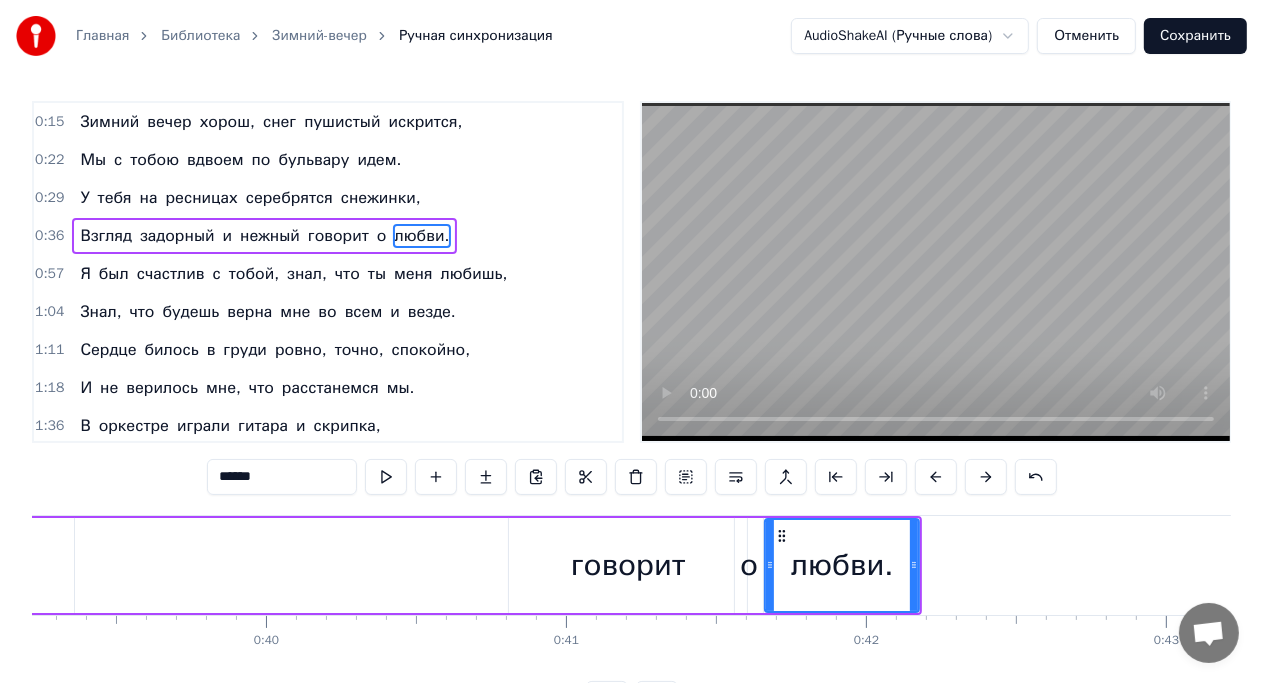 click on "Взгляд задорный и нежный говорит о любви." at bounding box center (91, 565) 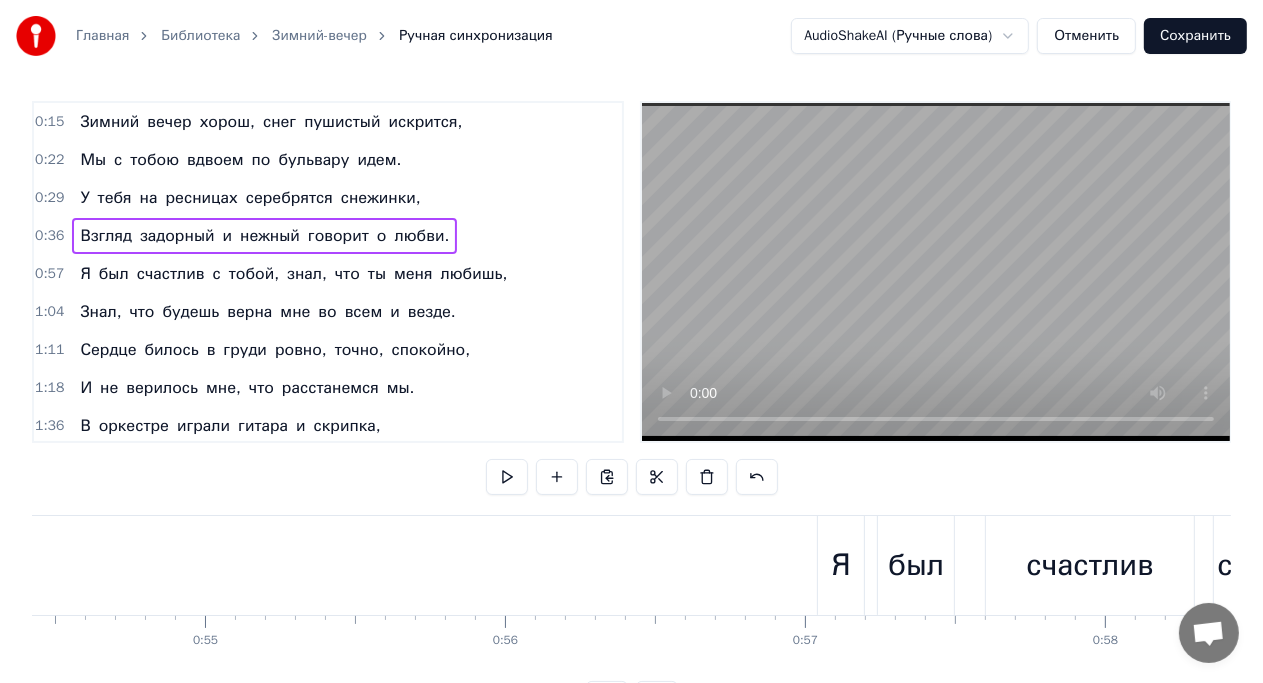 scroll, scrollTop: 0, scrollLeft: 16328, axis: horizontal 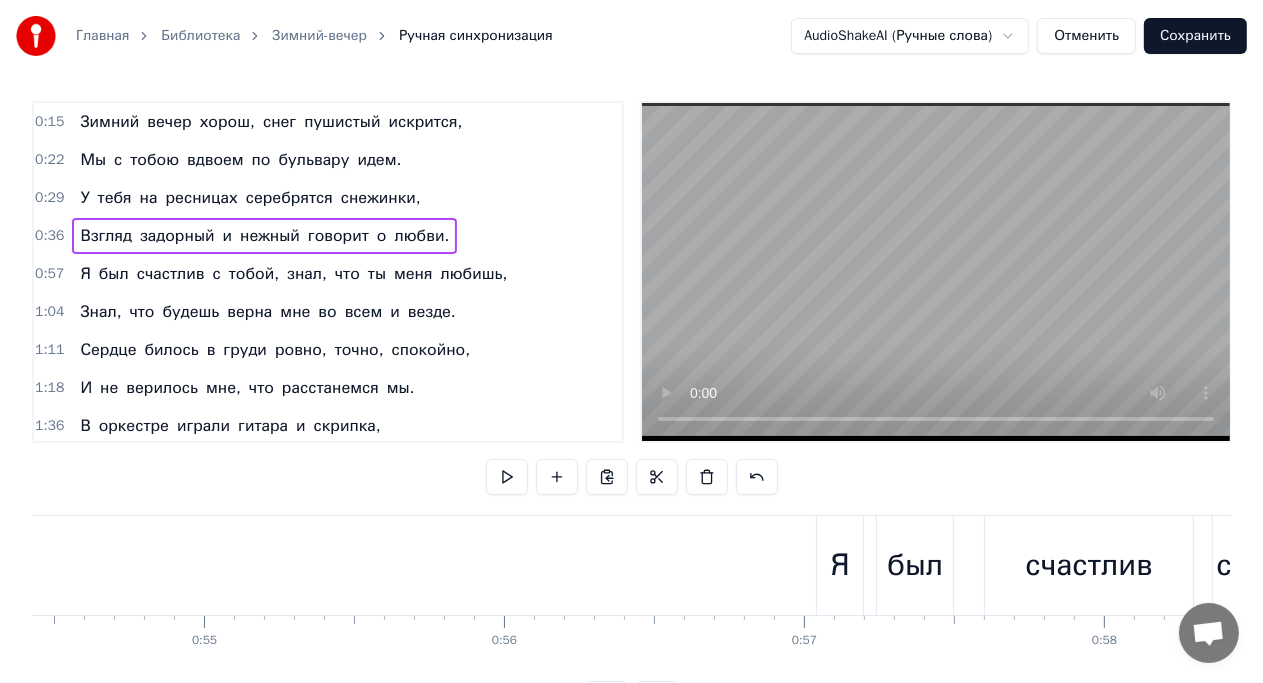 click on "Я" at bounding box center (839, 565) 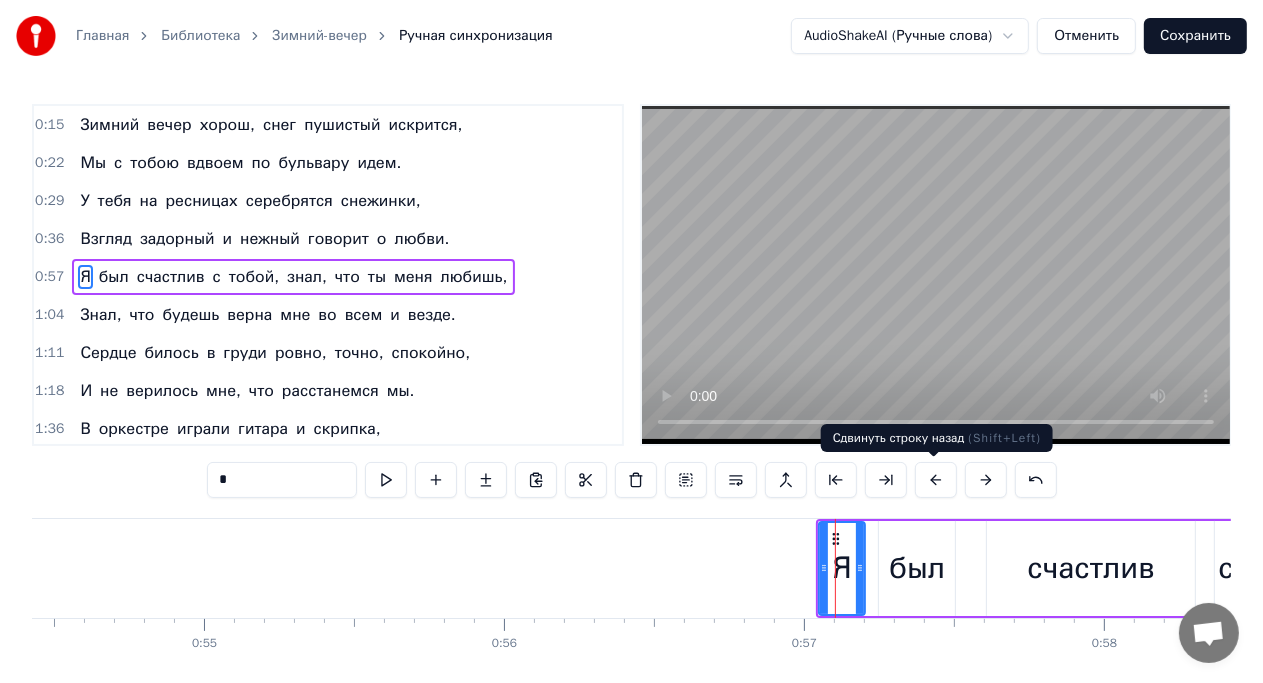 click at bounding box center [936, 480] 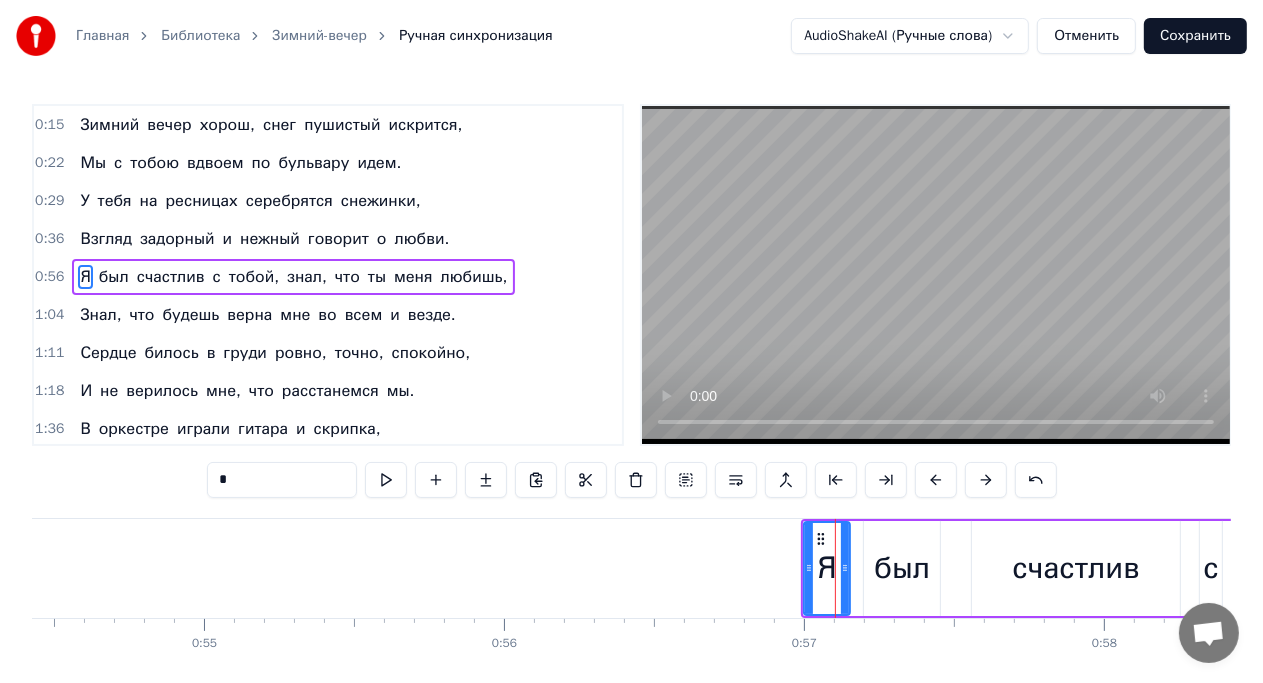 click at bounding box center (936, 480) 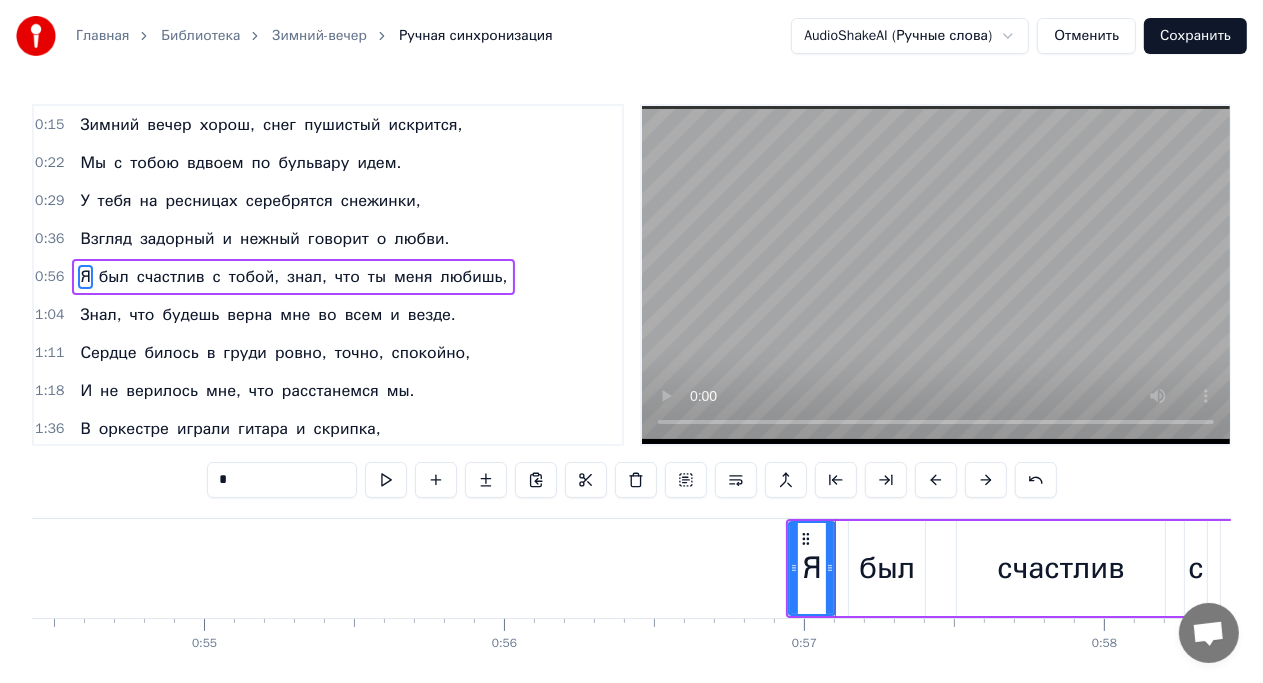 click at bounding box center (936, 480) 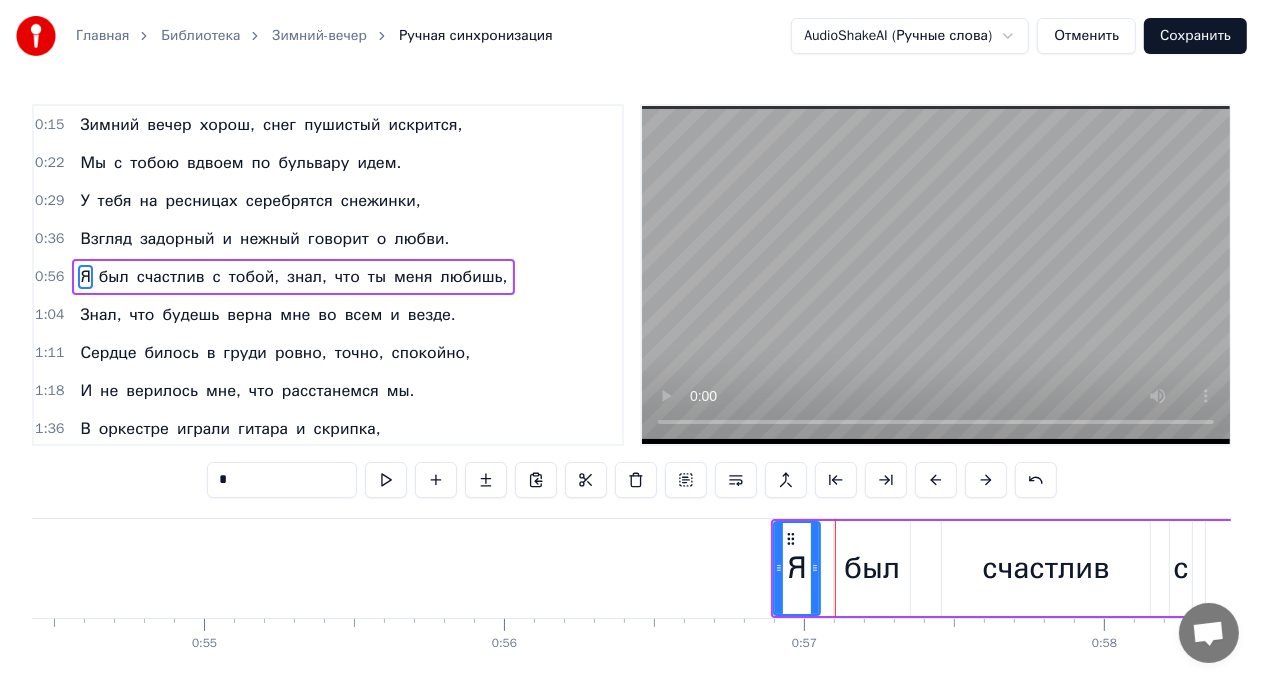 click at bounding box center [936, 480] 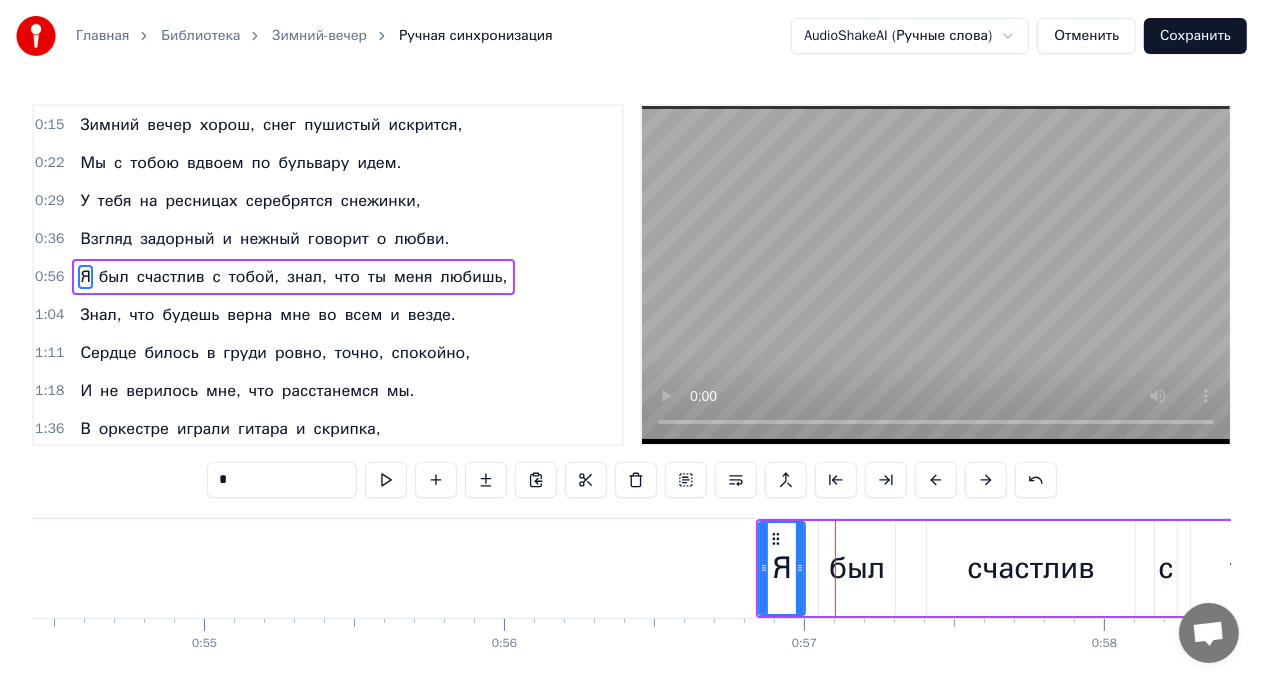 click at bounding box center (936, 480) 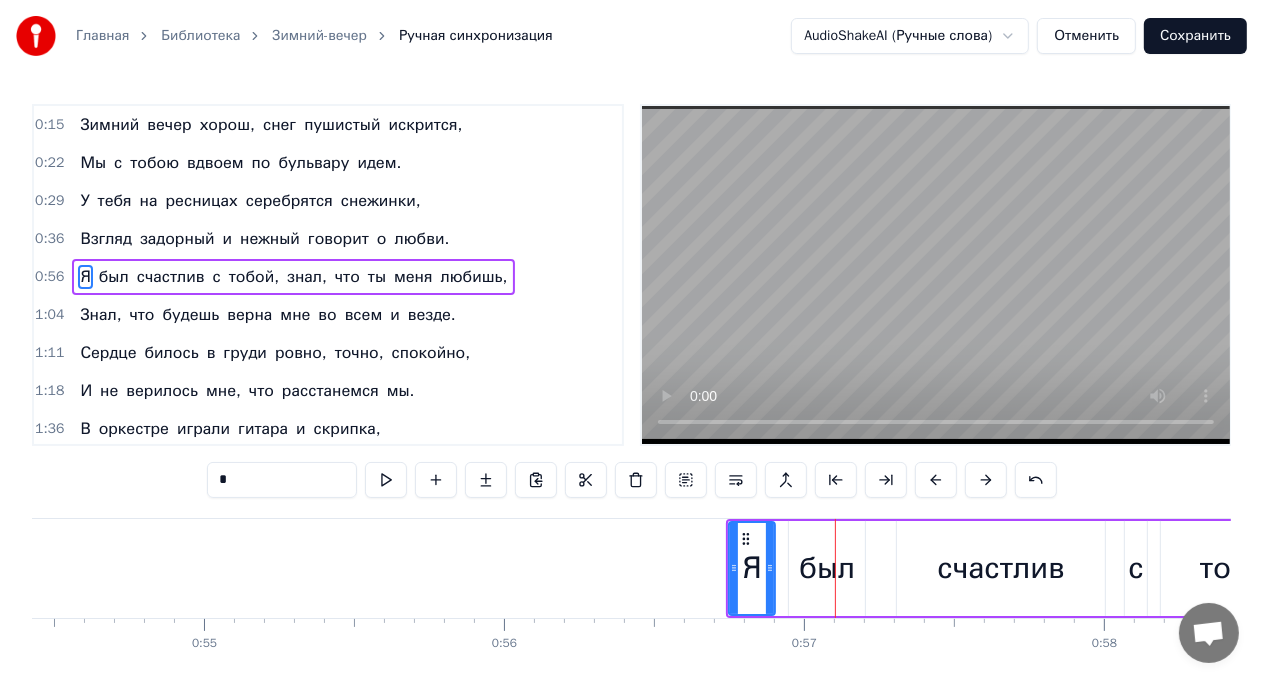 click at bounding box center (936, 480) 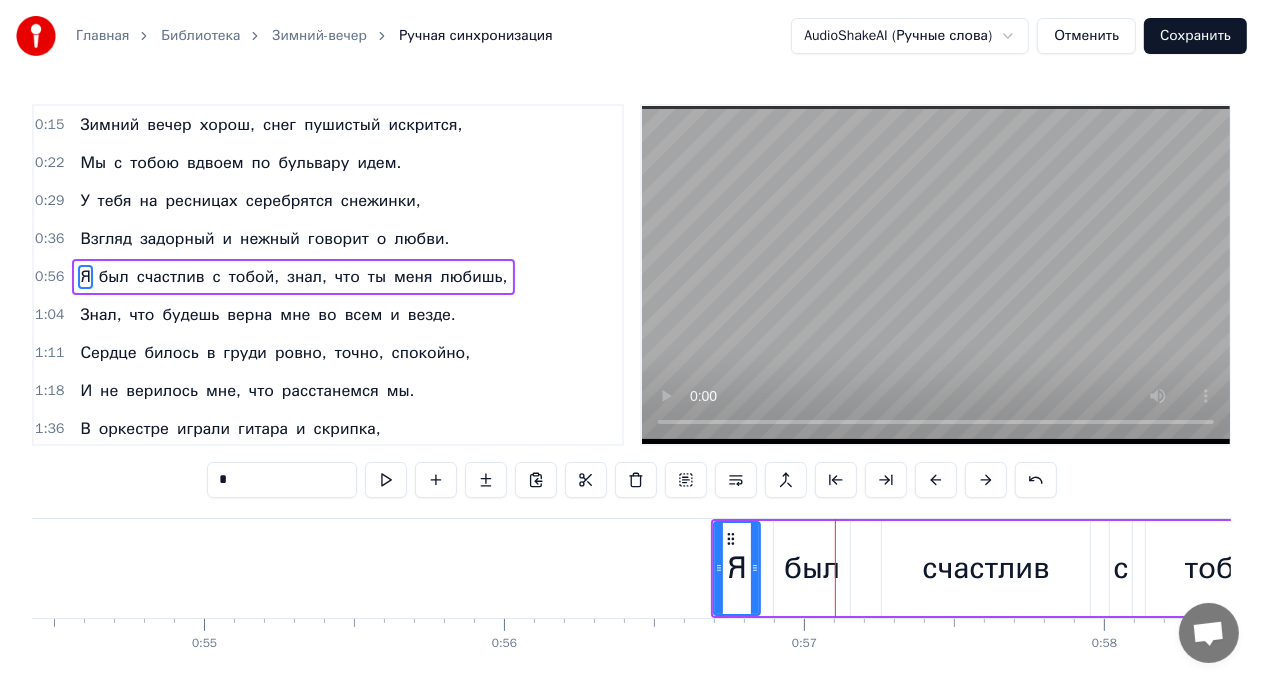 click at bounding box center [936, 480] 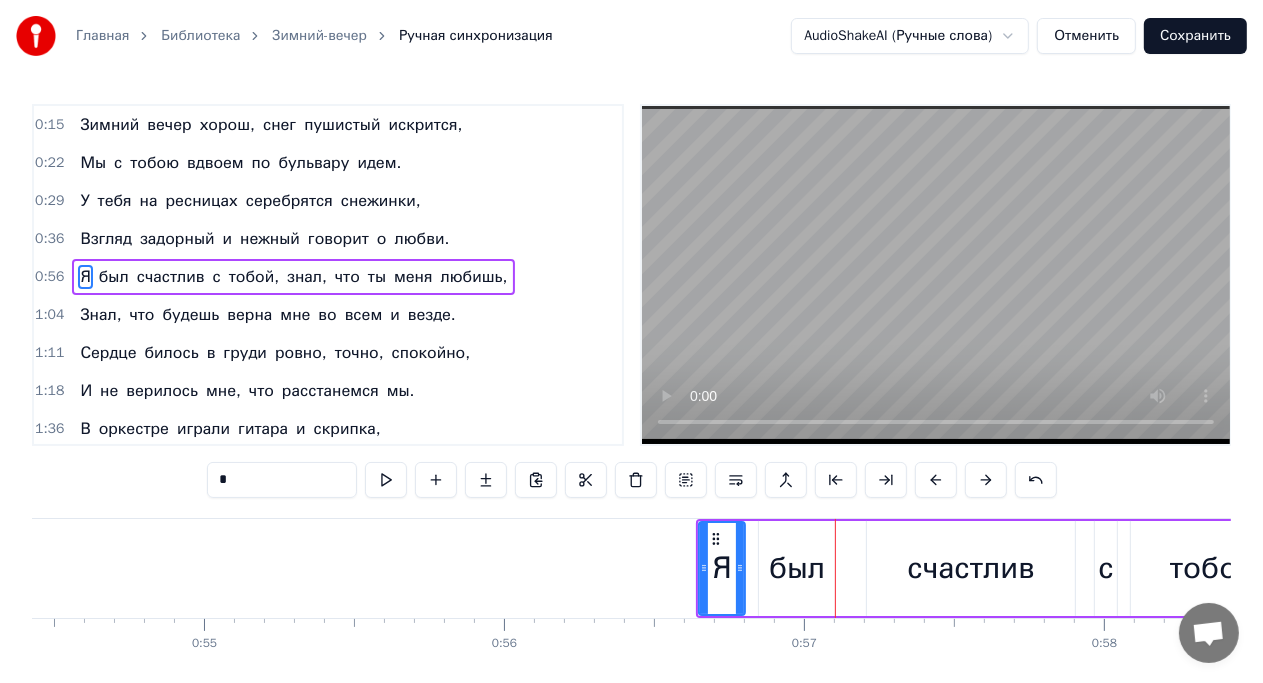 click at bounding box center (936, 480) 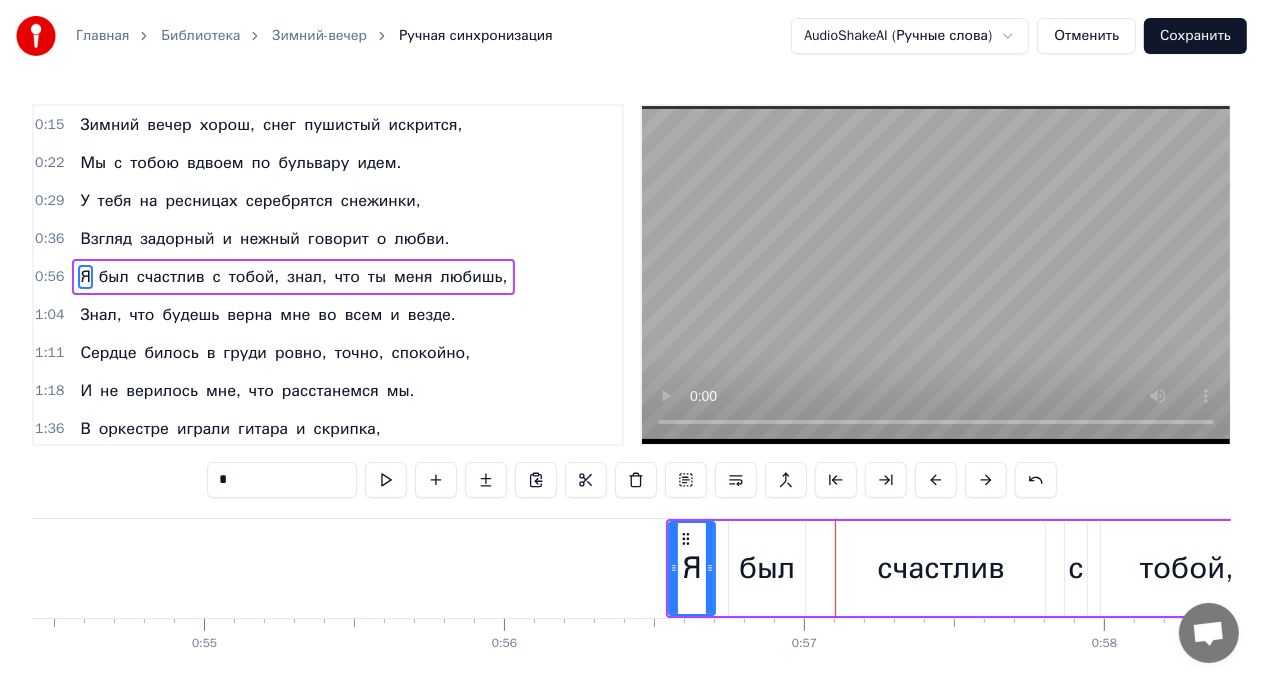 click at bounding box center [936, 480] 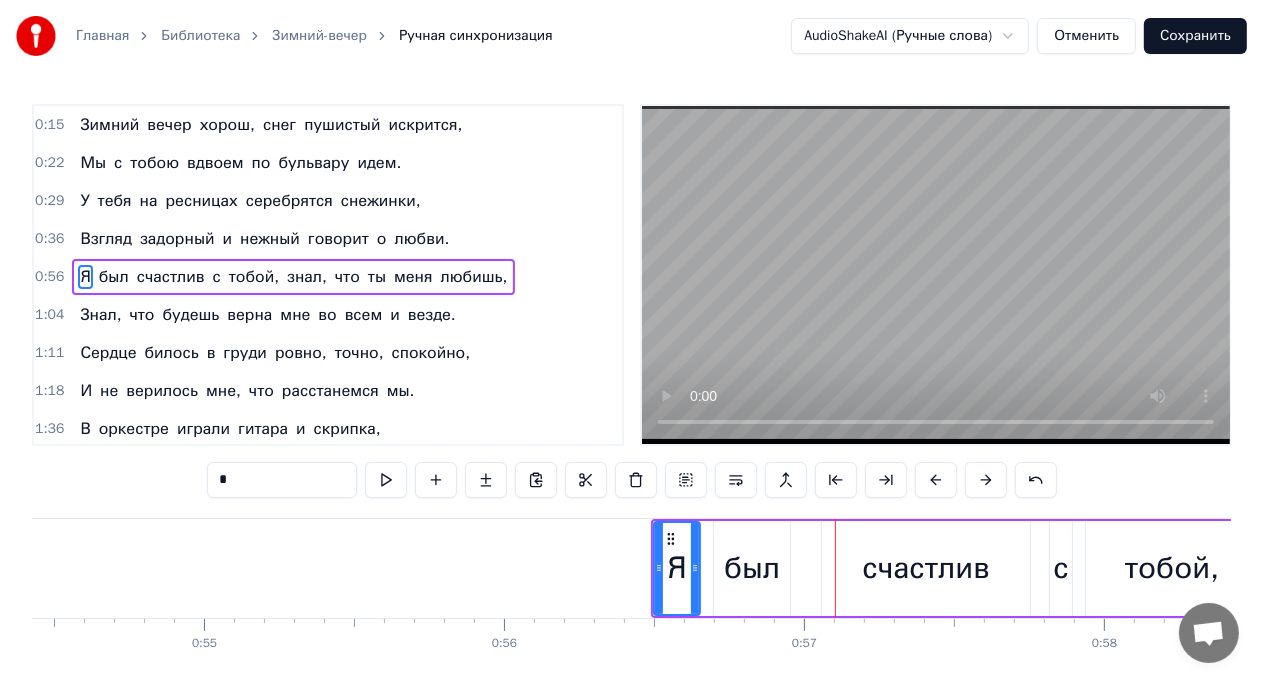 click at bounding box center [936, 480] 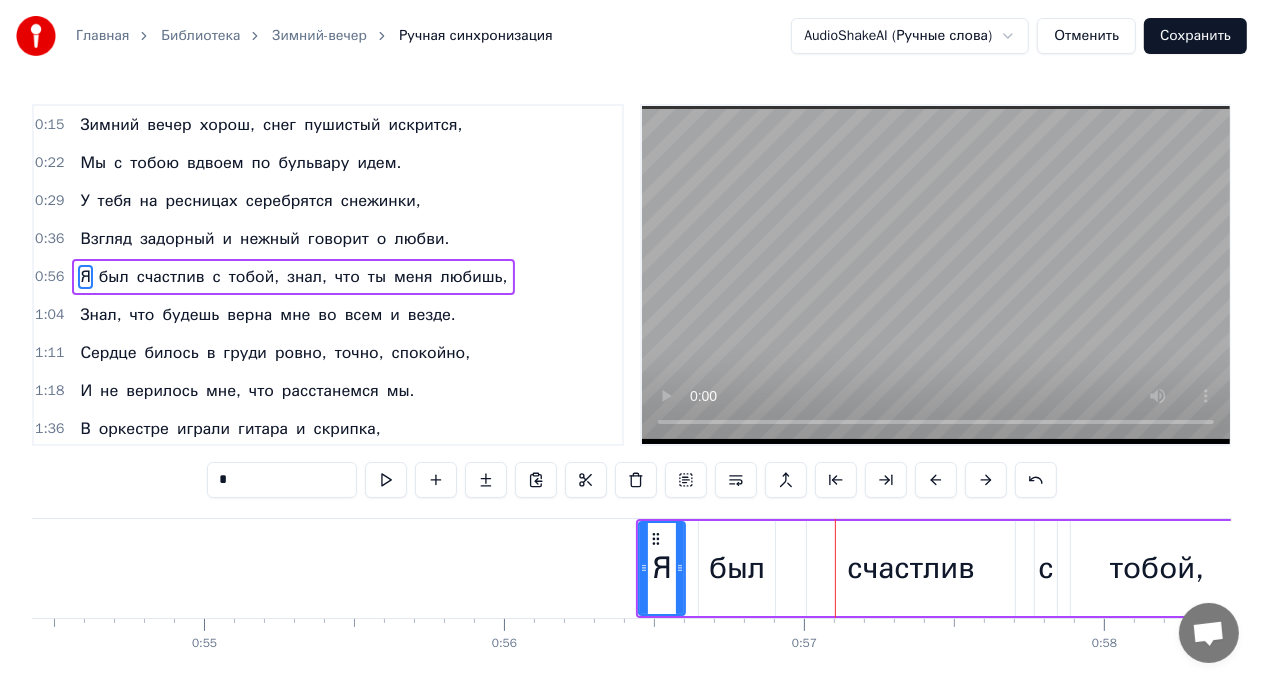 click at bounding box center [936, 480] 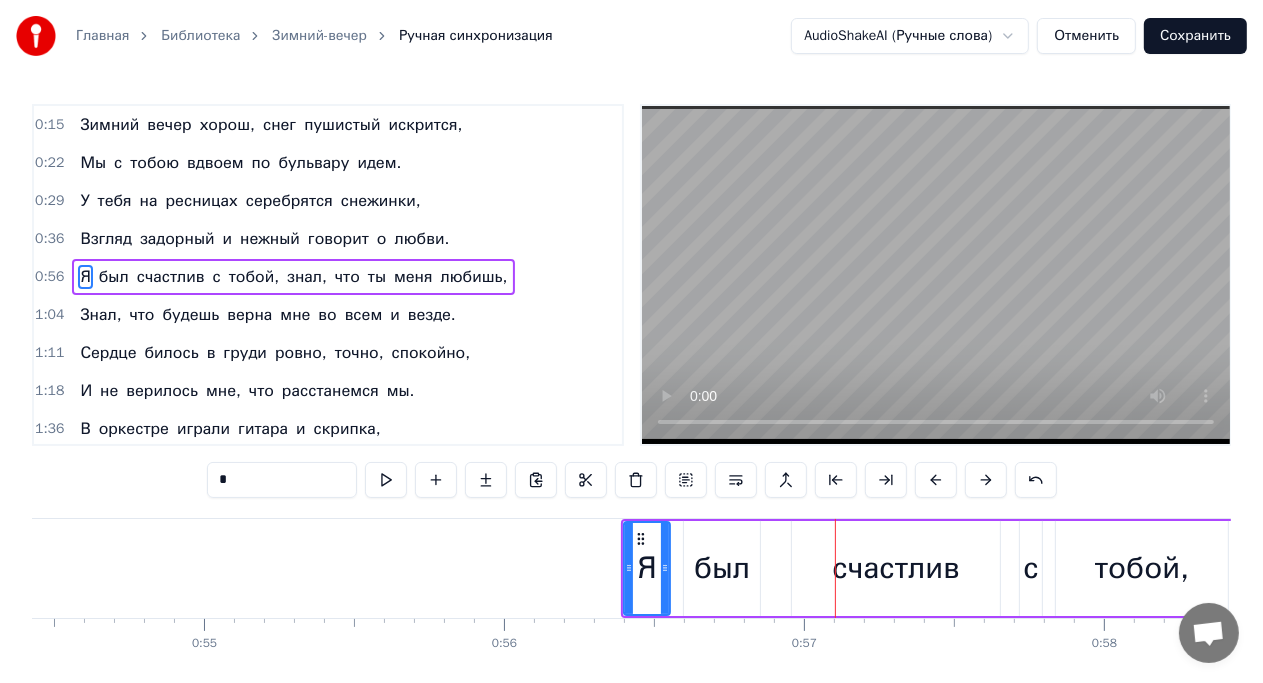 click at bounding box center (936, 480) 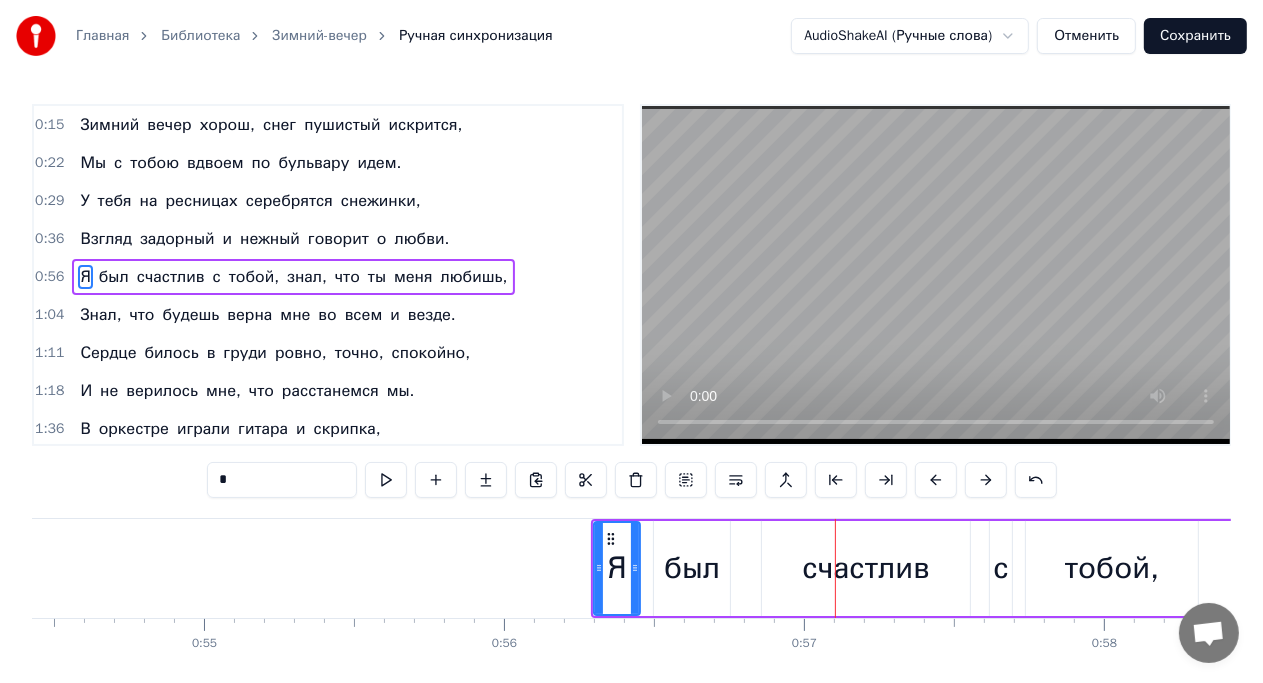 click at bounding box center [936, 480] 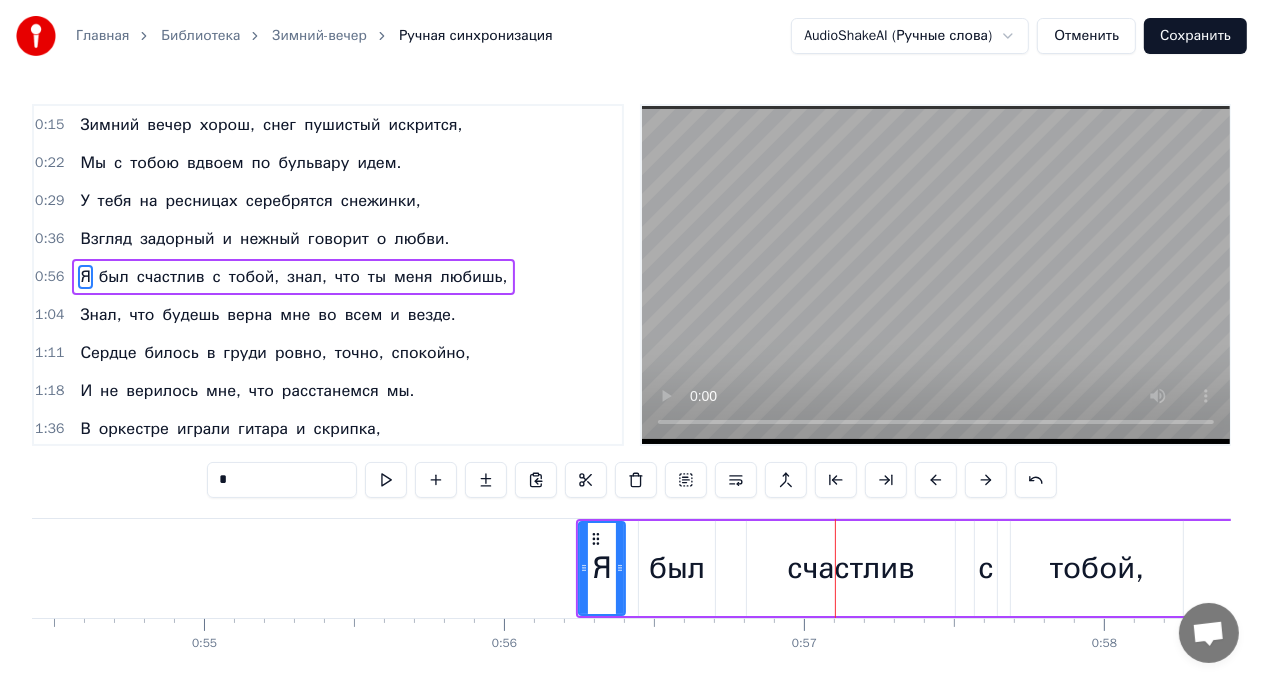 click at bounding box center (936, 480) 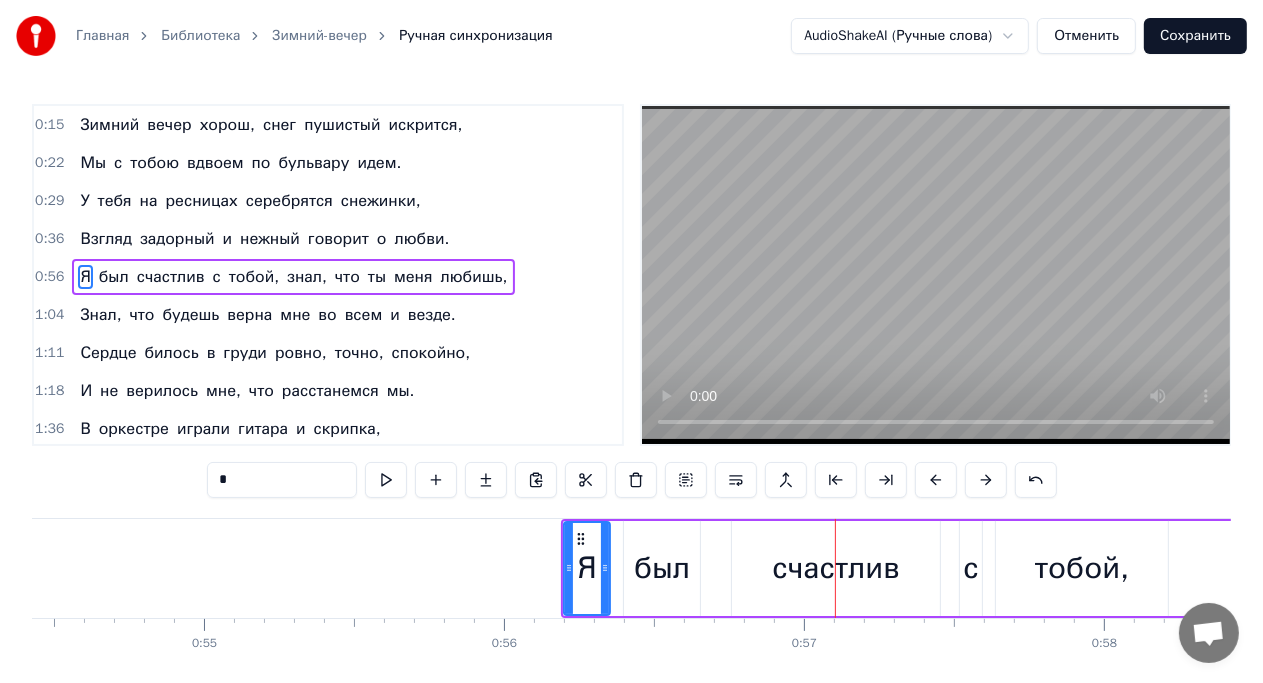 click at bounding box center (936, 480) 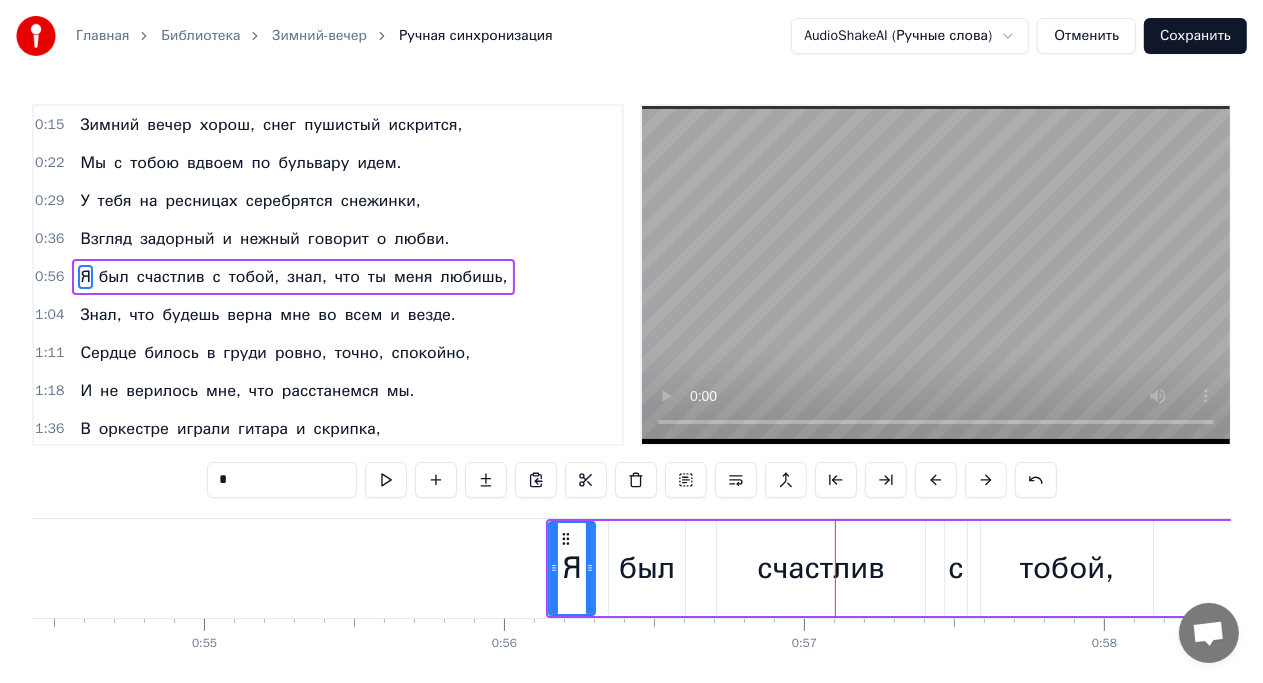 click at bounding box center [936, 480] 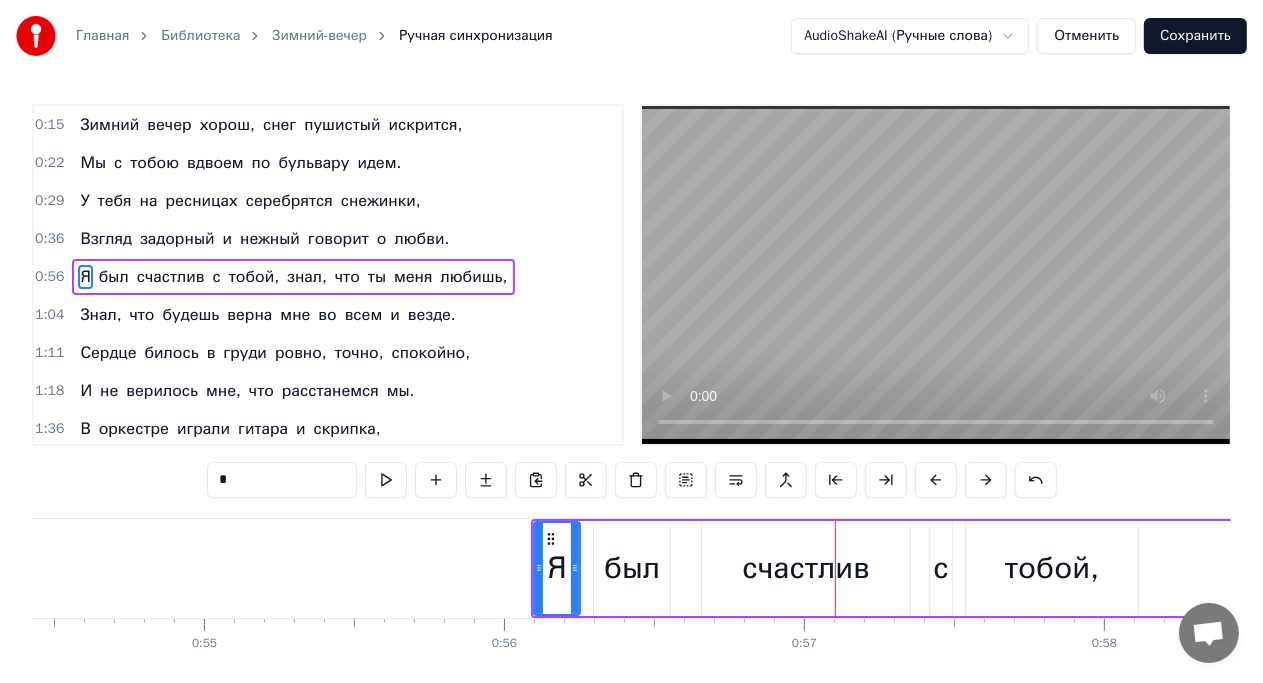 click at bounding box center (936, 480) 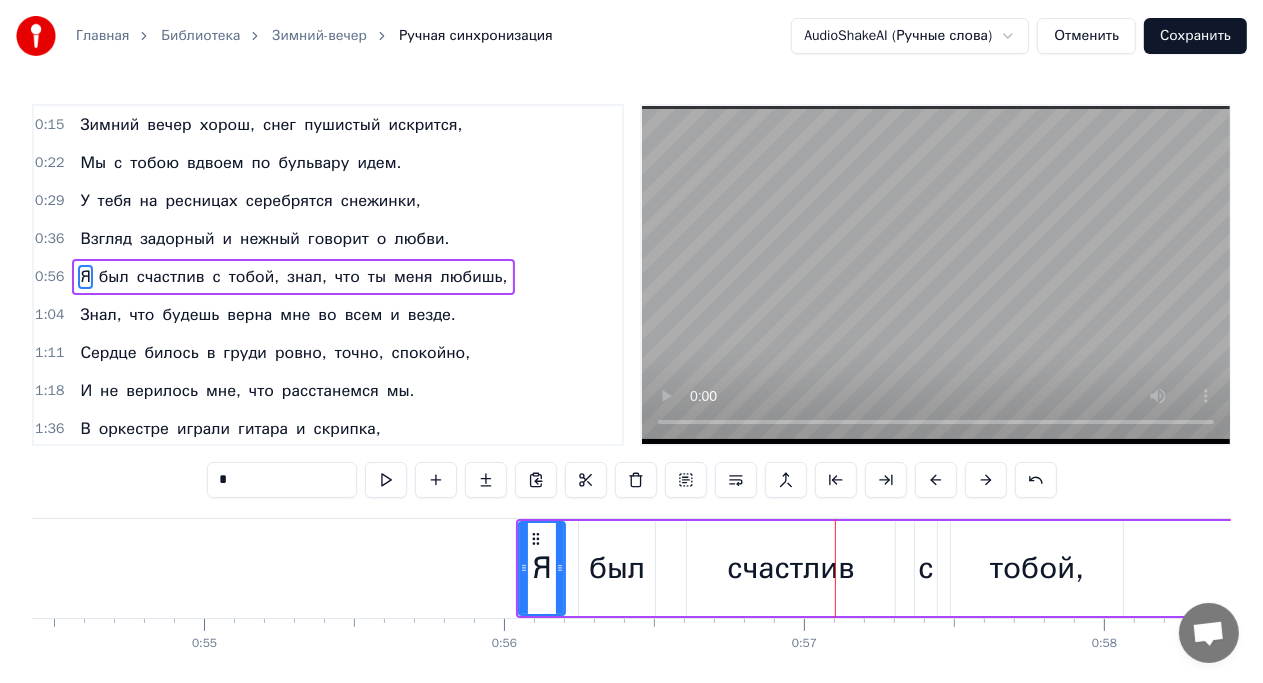 click at bounding box center [936, 480] 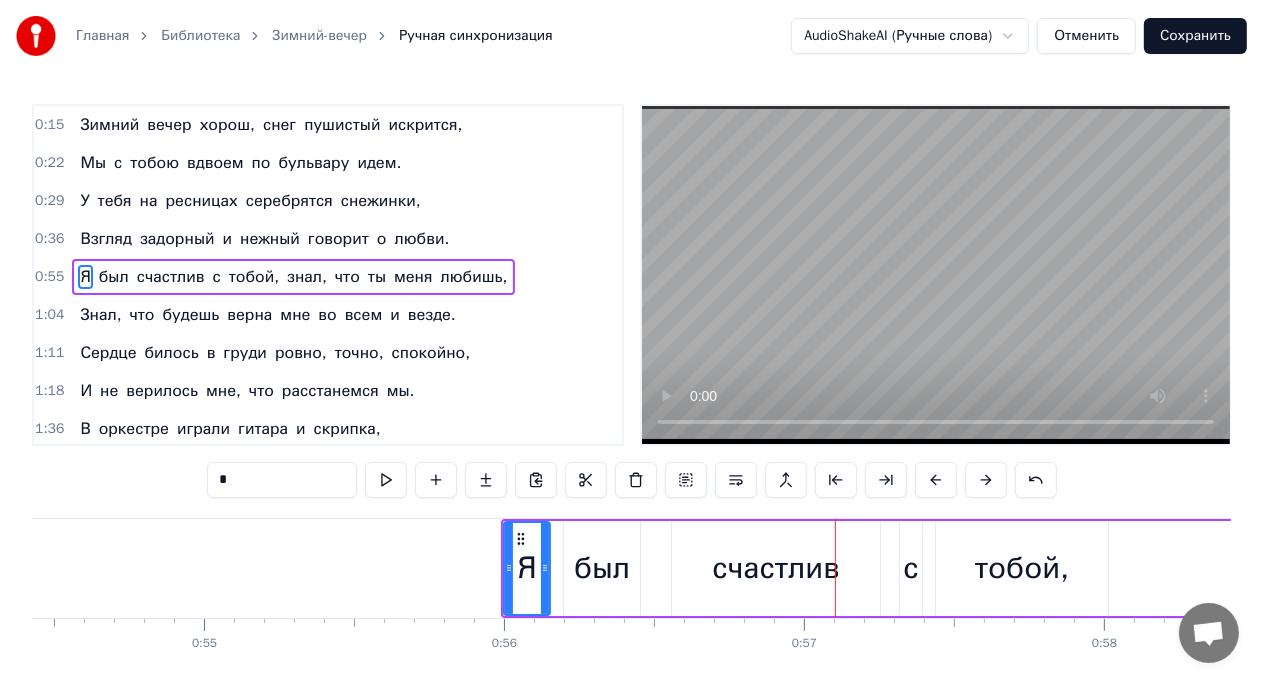 click at bounding box center [936, 480] 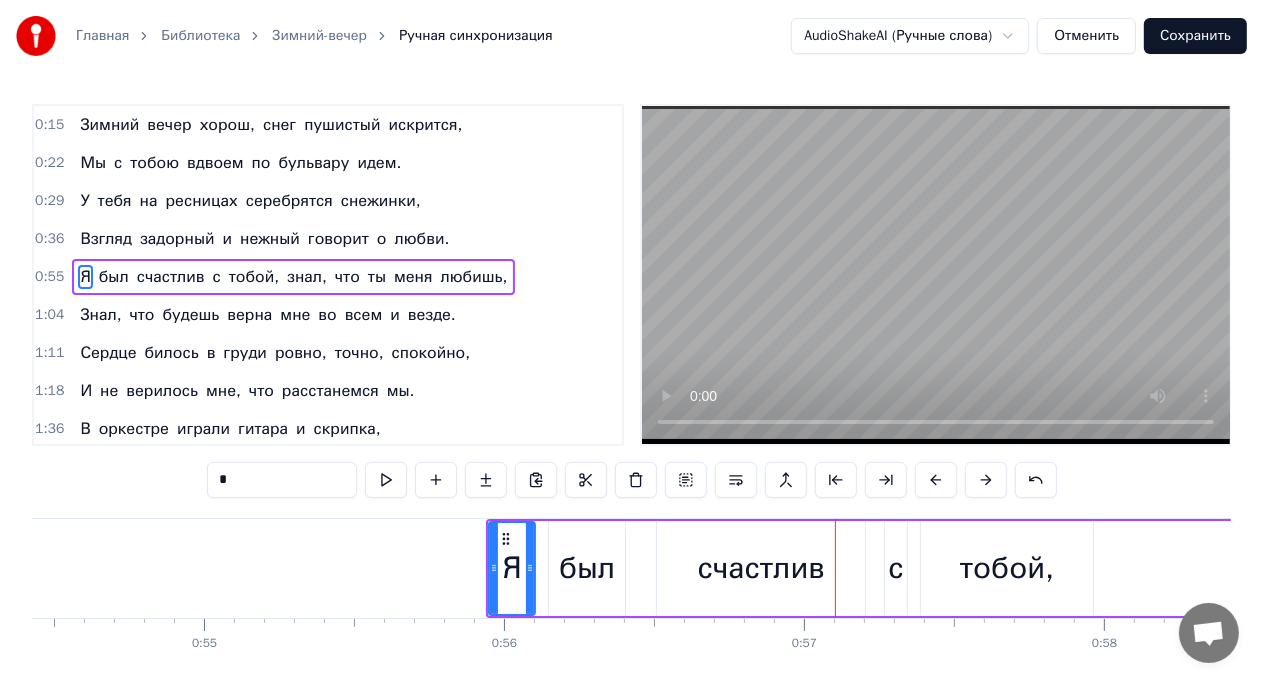 click at bounding box center (936, 480) 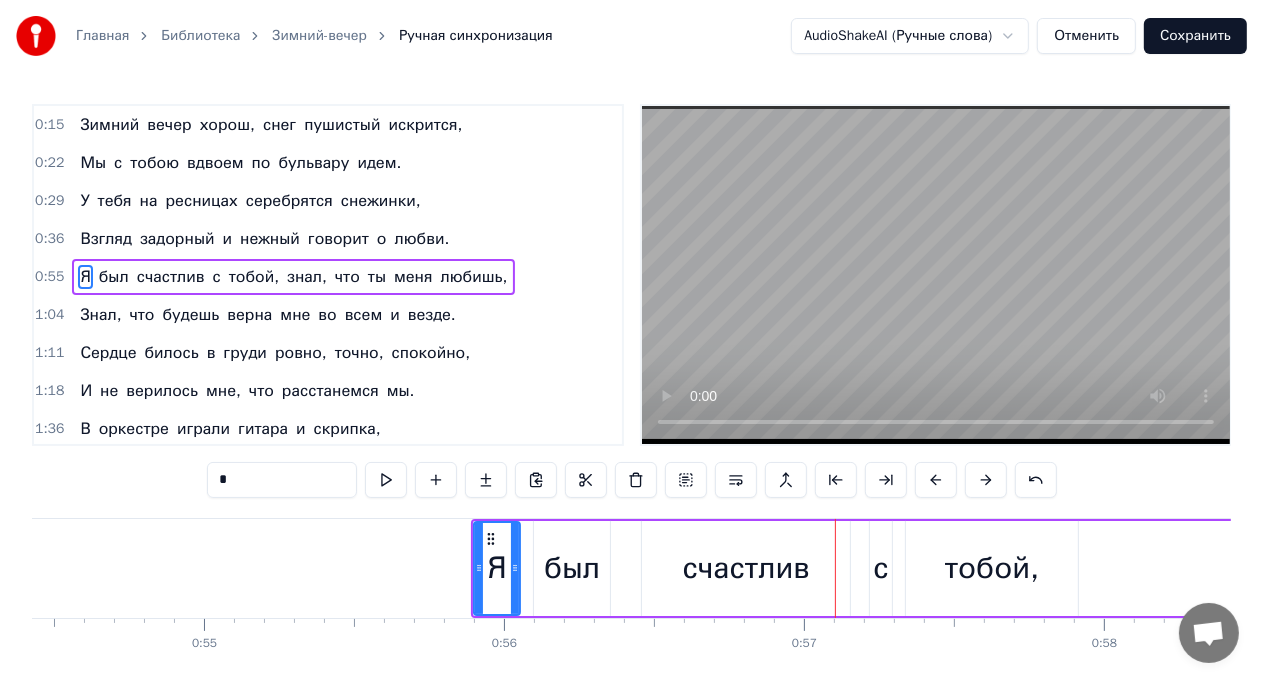 click at bounding box center (936, 480) 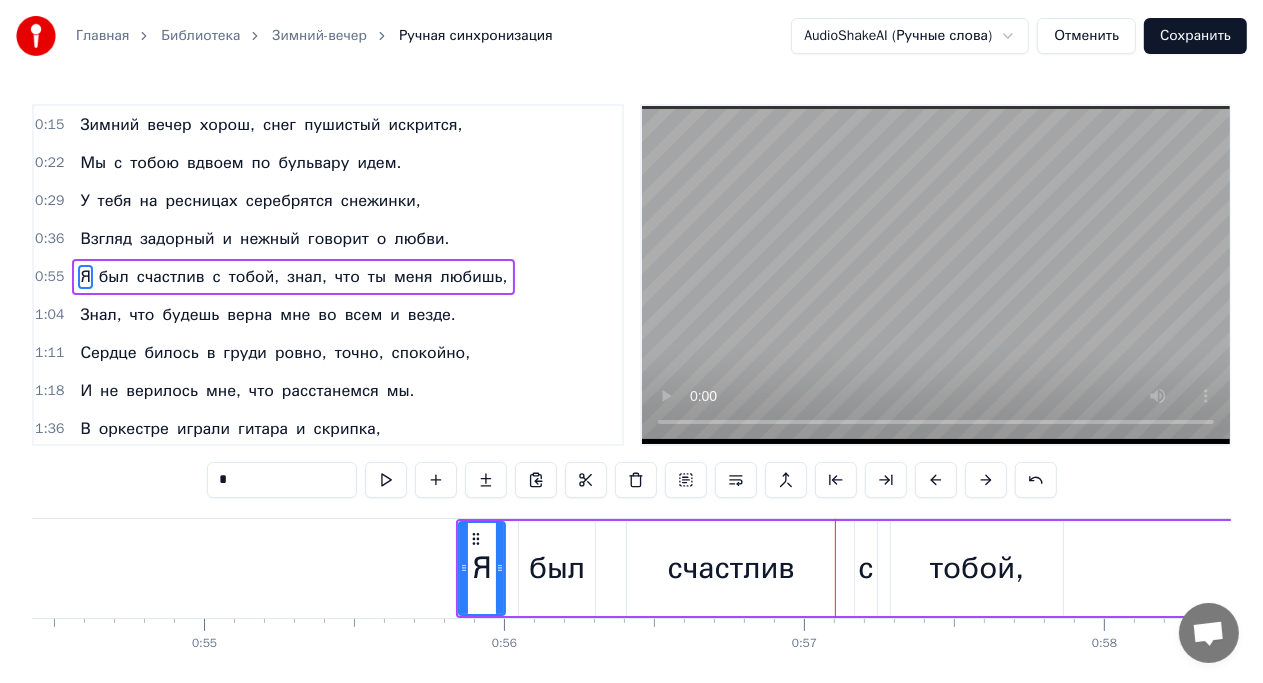 click at bounding box center [936, 480] 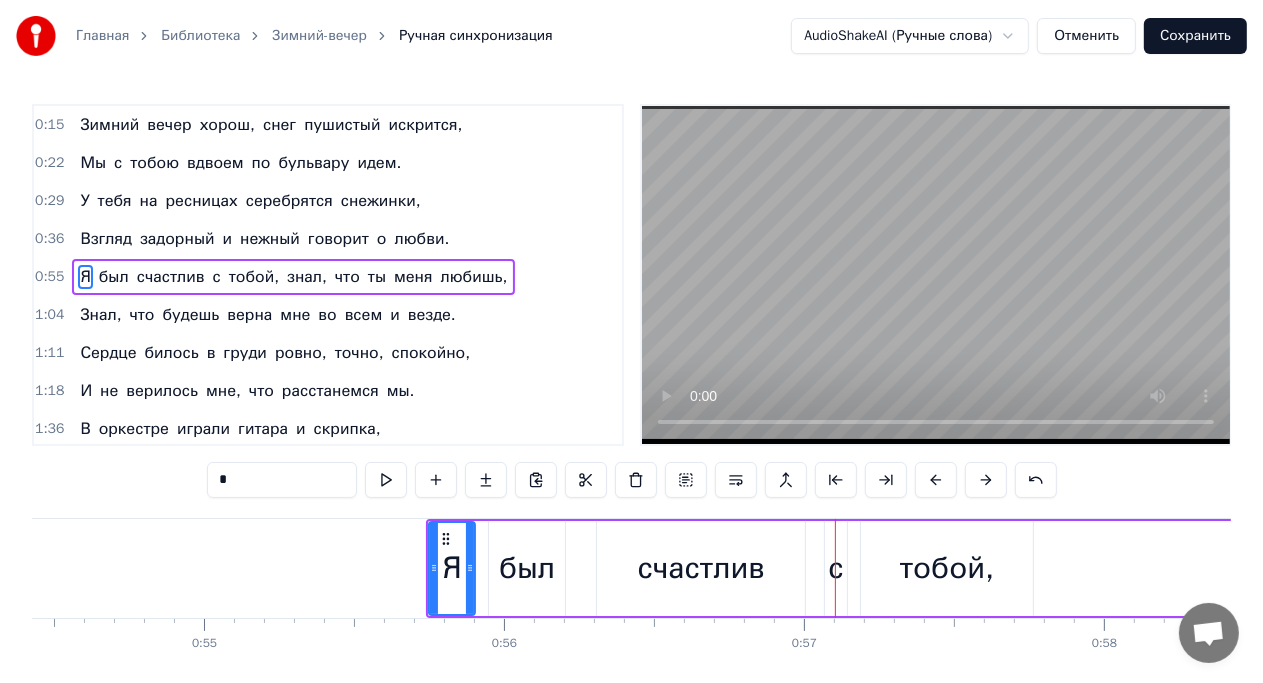 click at bounding box center (936, 480) 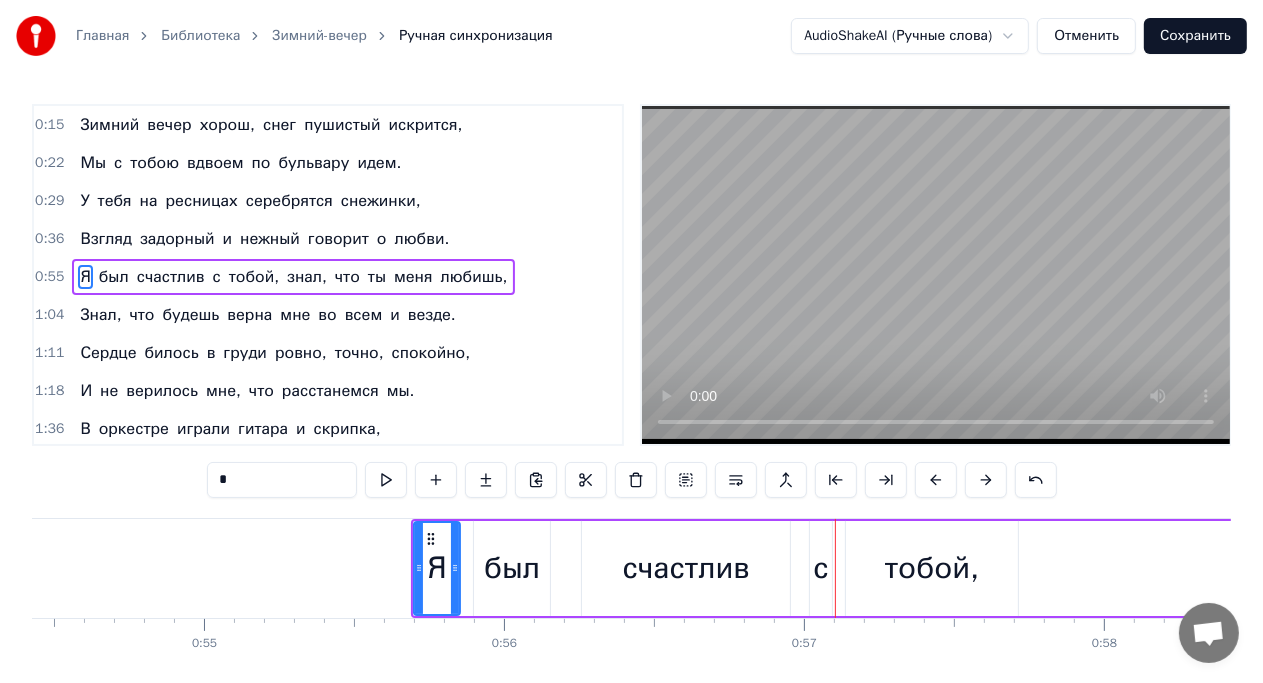 click at bounding box center (936, 480) 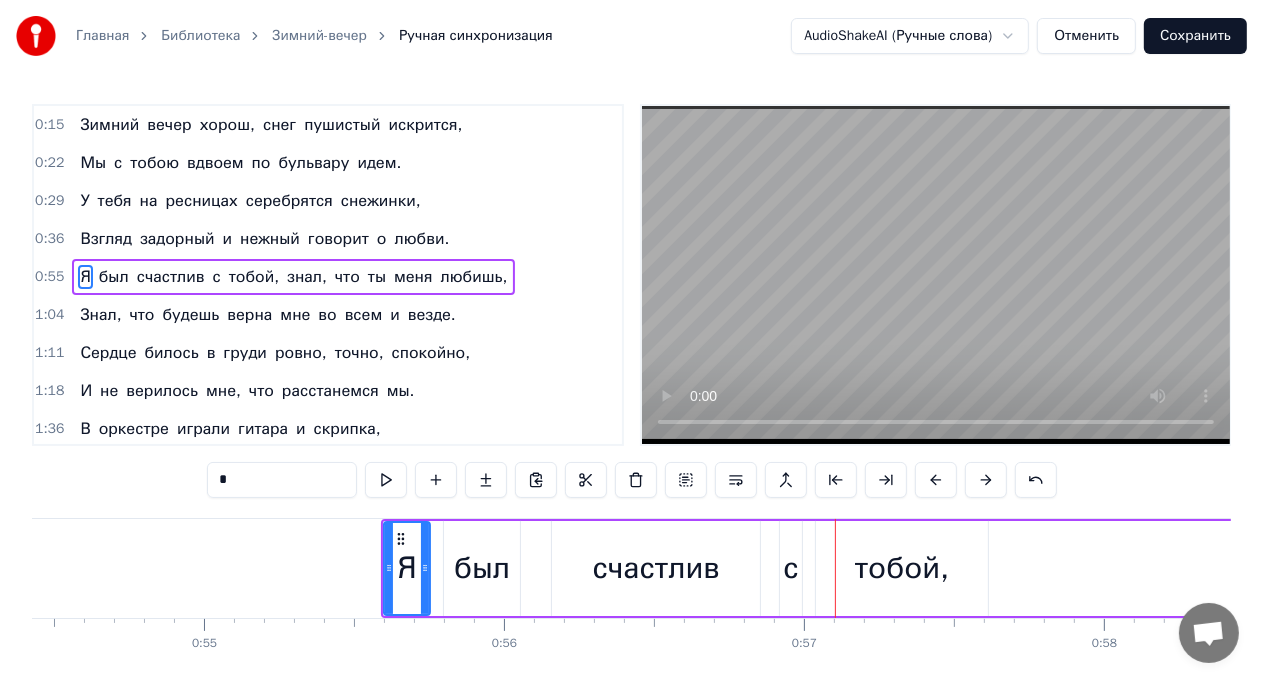 click at bounding box center (936, 480) 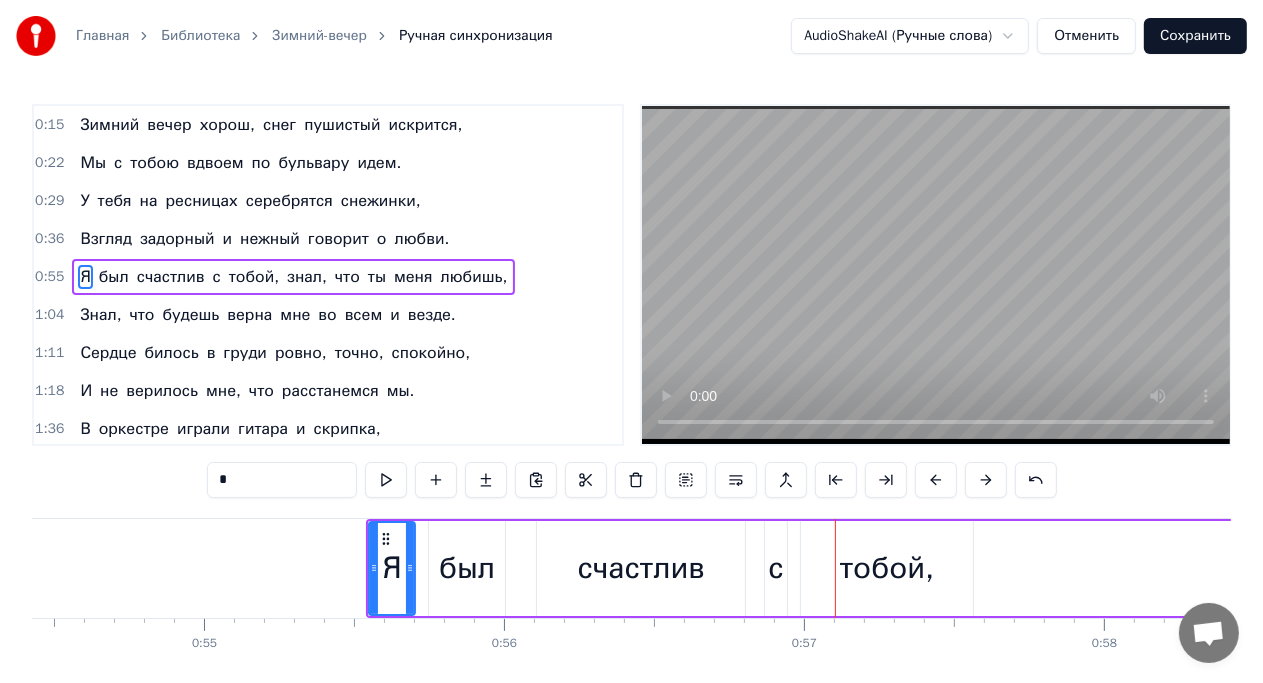 click at bounding box center (936, 480) 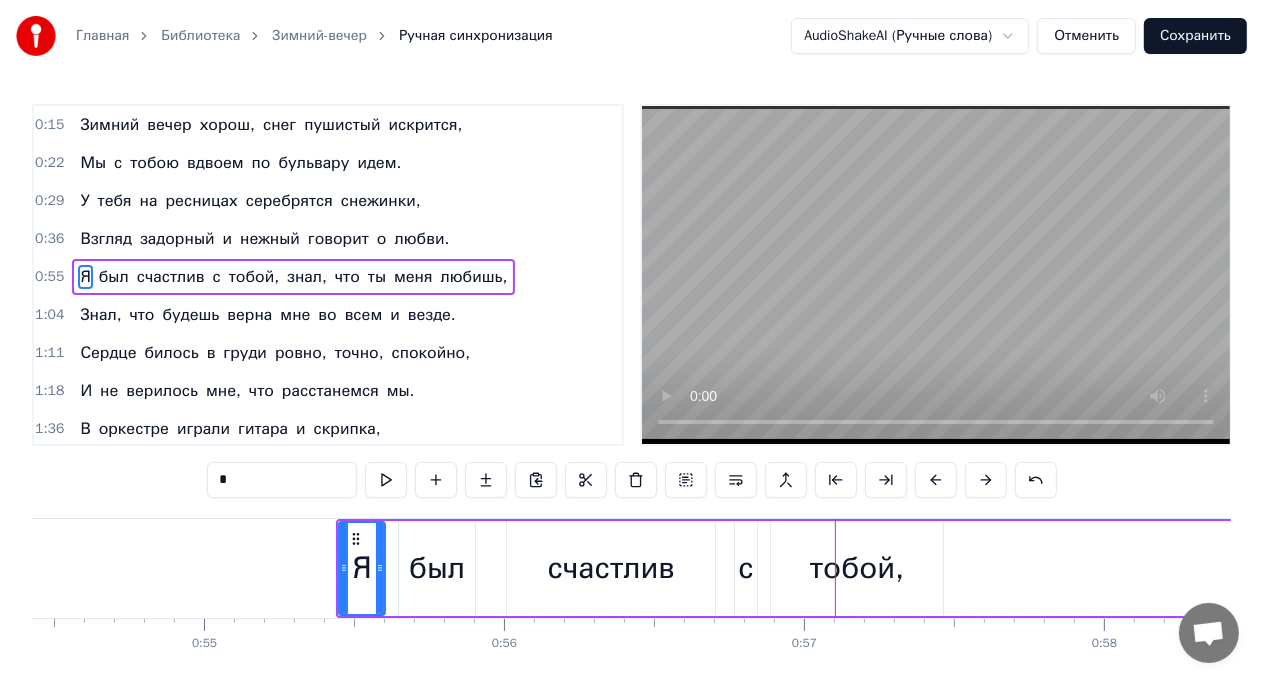 click at bounding box center [936, 480] 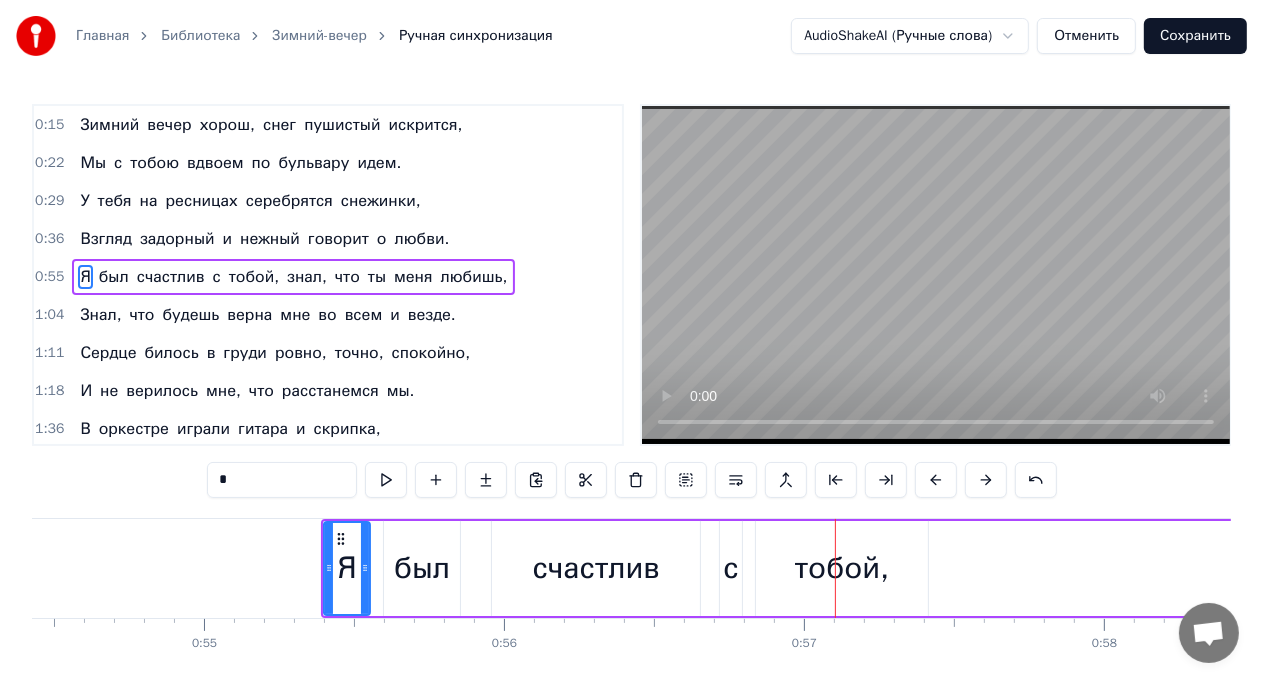 click at bounding box center (936, 480) 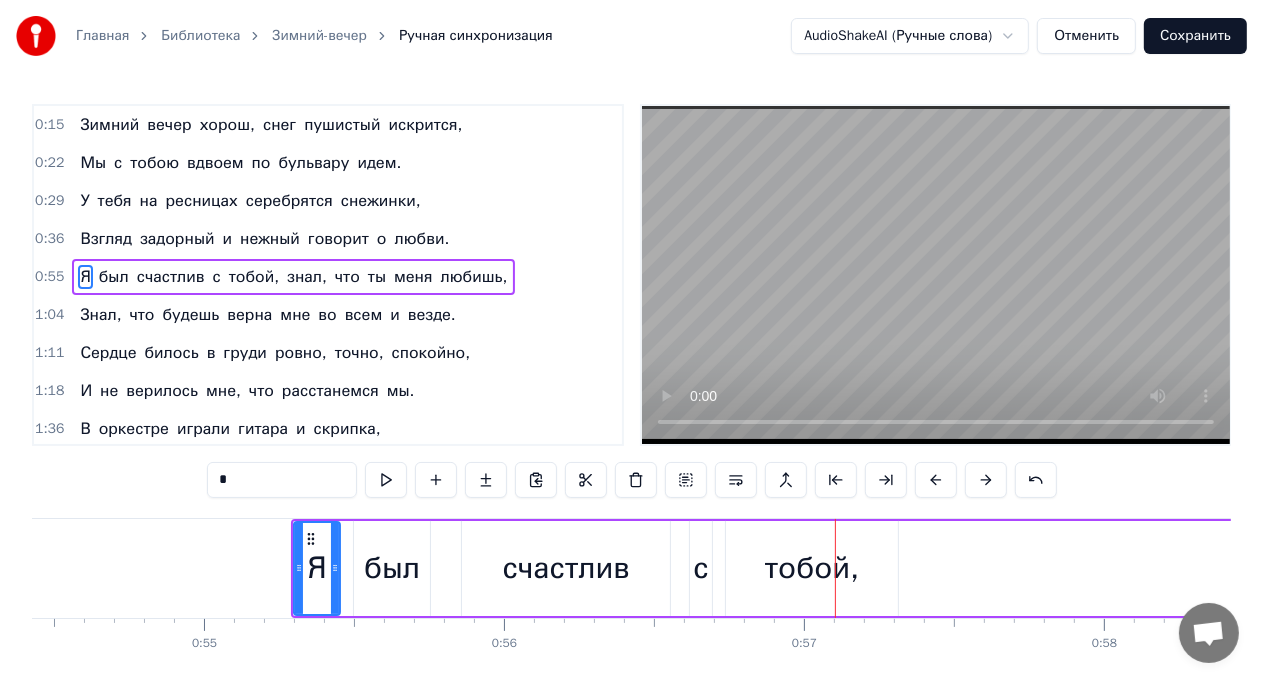 click at bounding box center (936, 480) 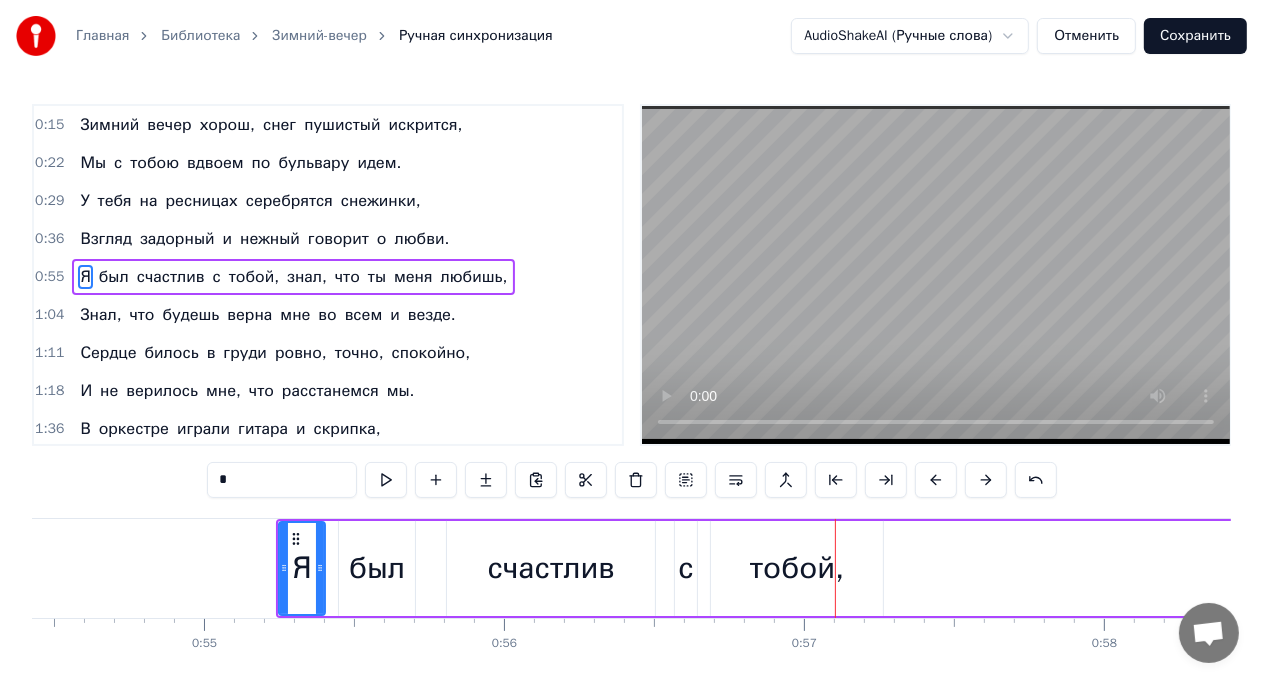 click at bounding box center (936, 480) 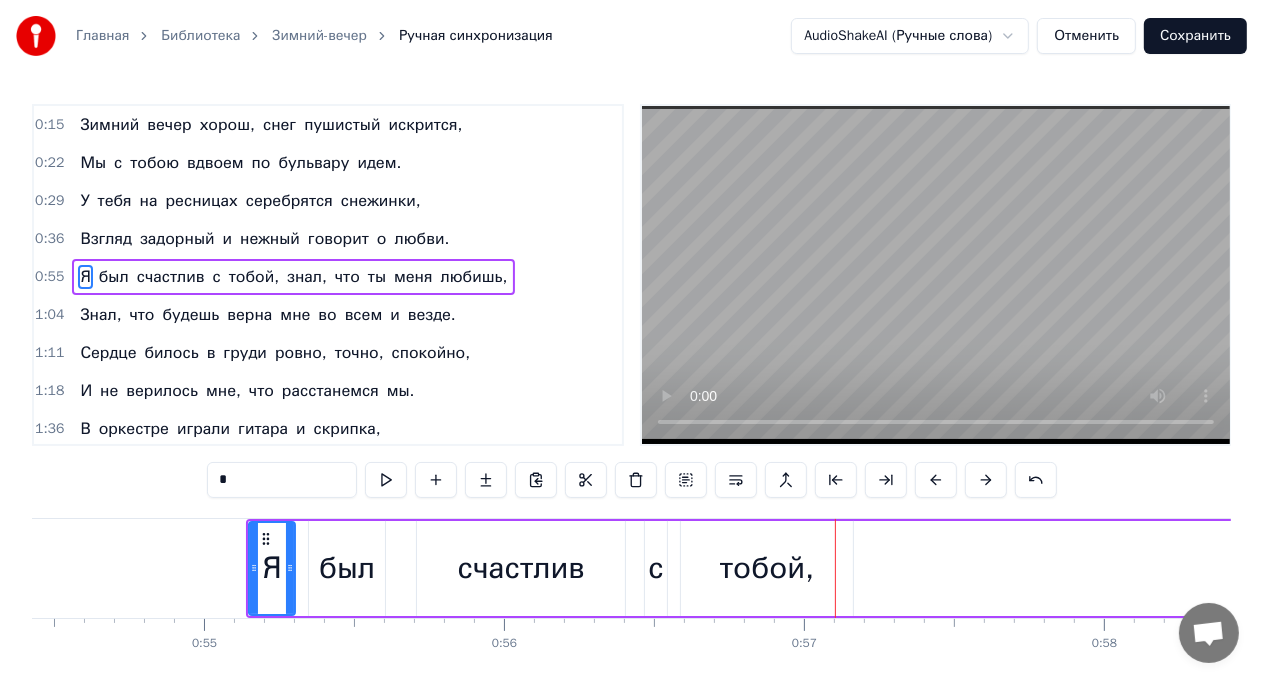 click at bounding box center (936, 480) 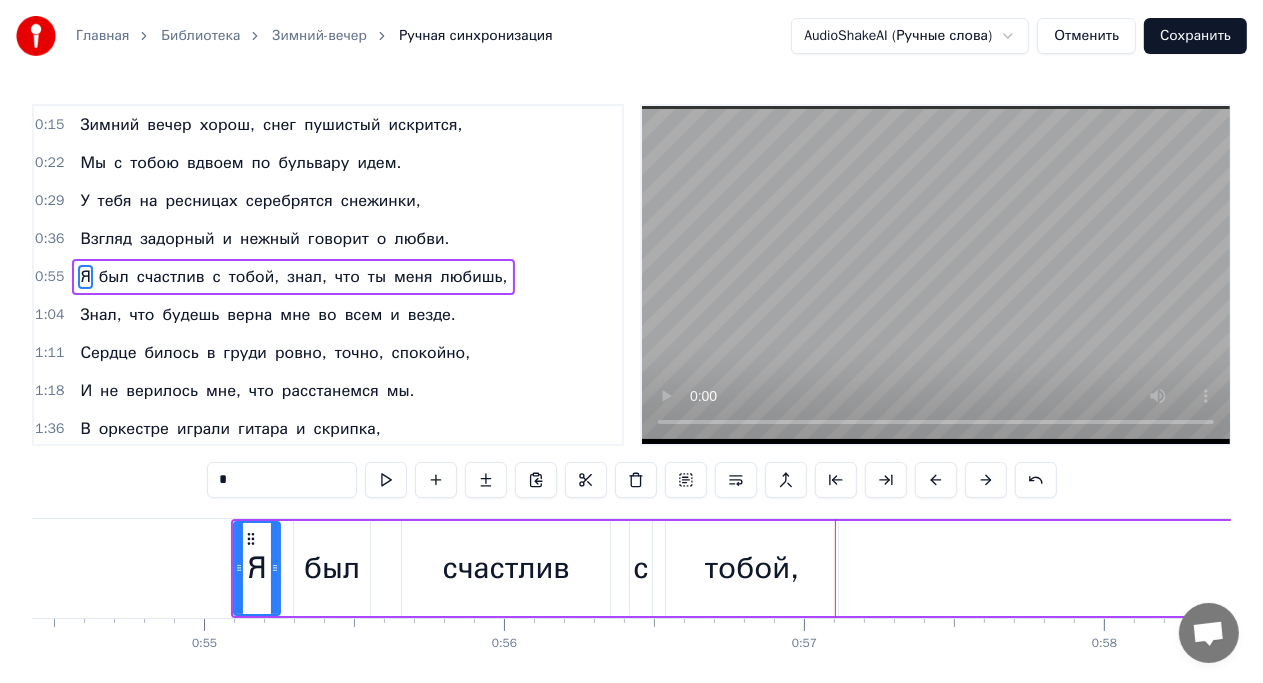 click at bounding box center (936, 480) 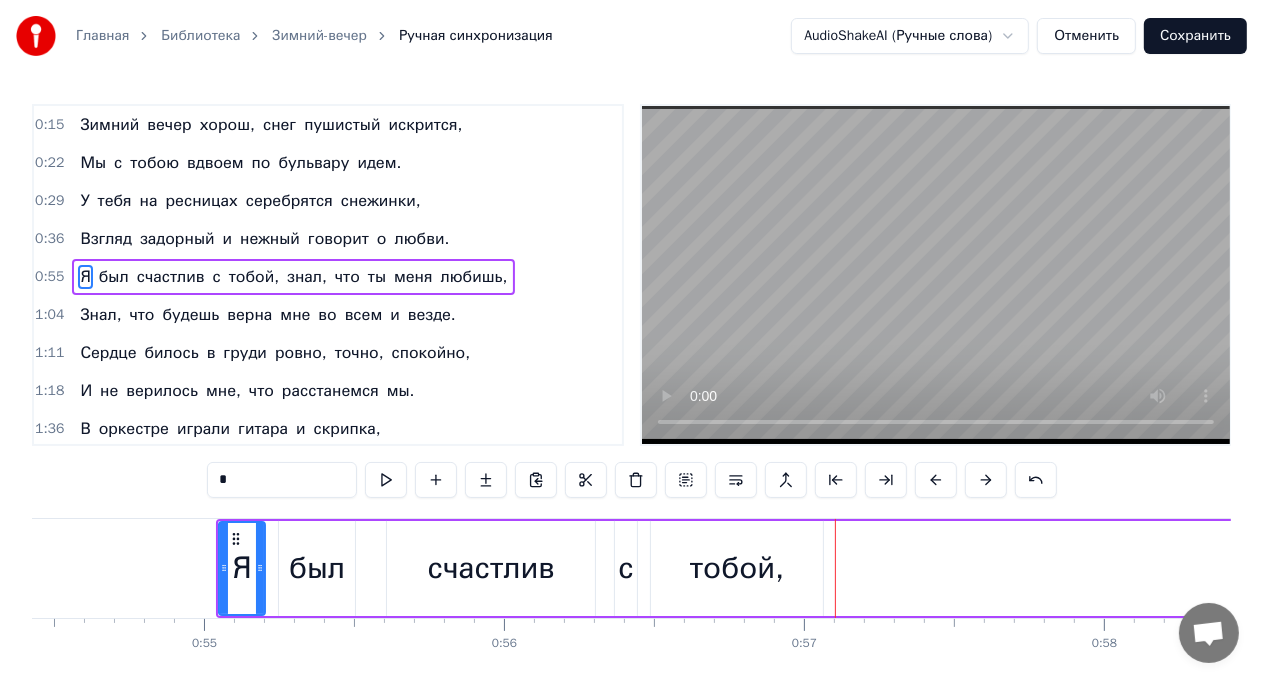 click at bounding box center [936, 480] 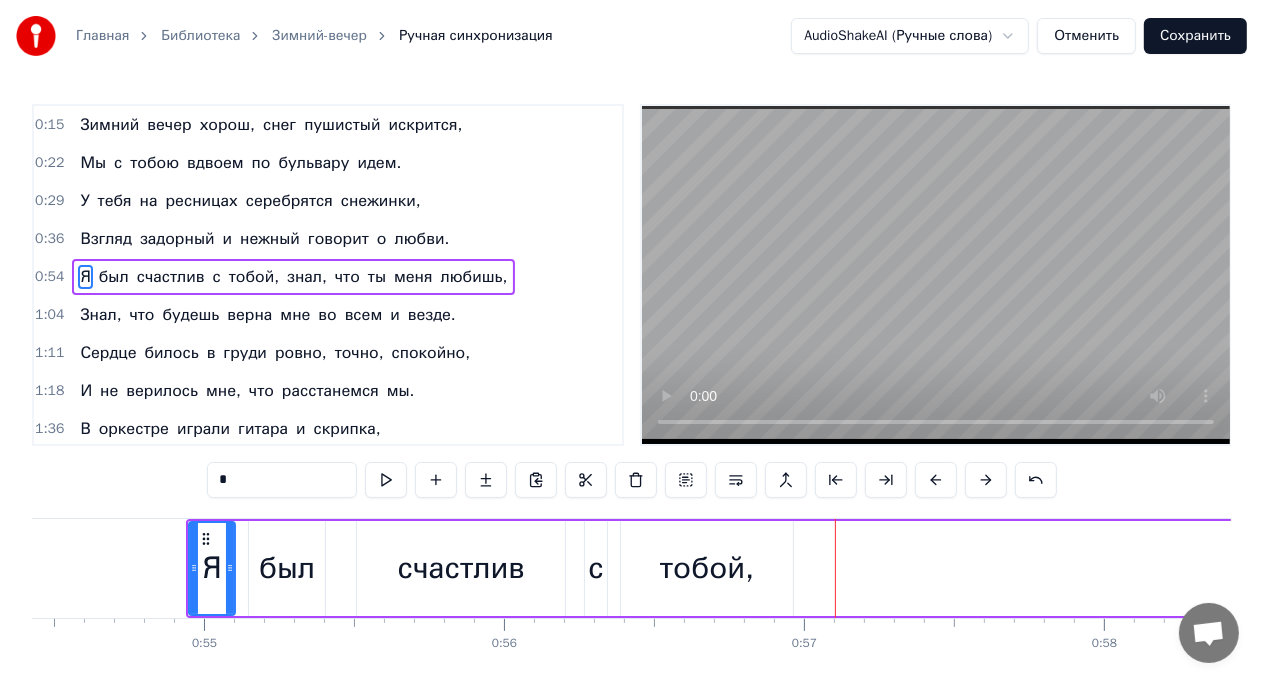 click at bounding box center (936, 480) 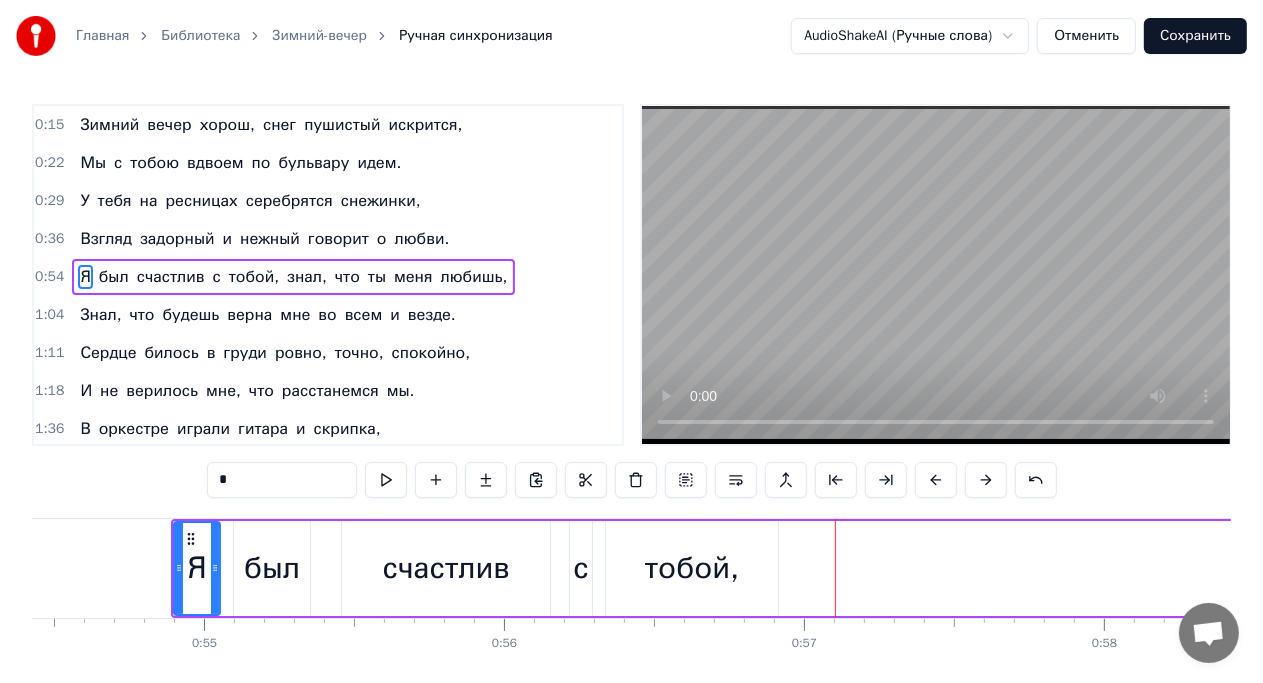 click at bounding box center [936, 480] 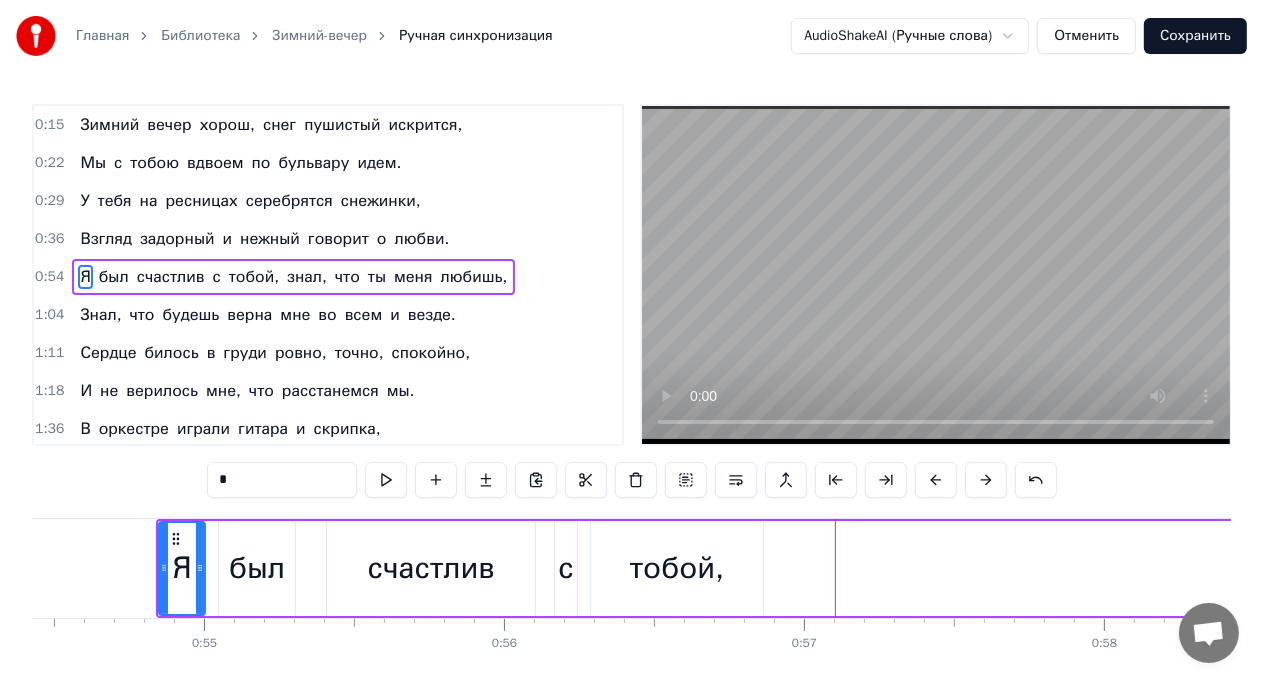 click at bounding box center [936, 480] 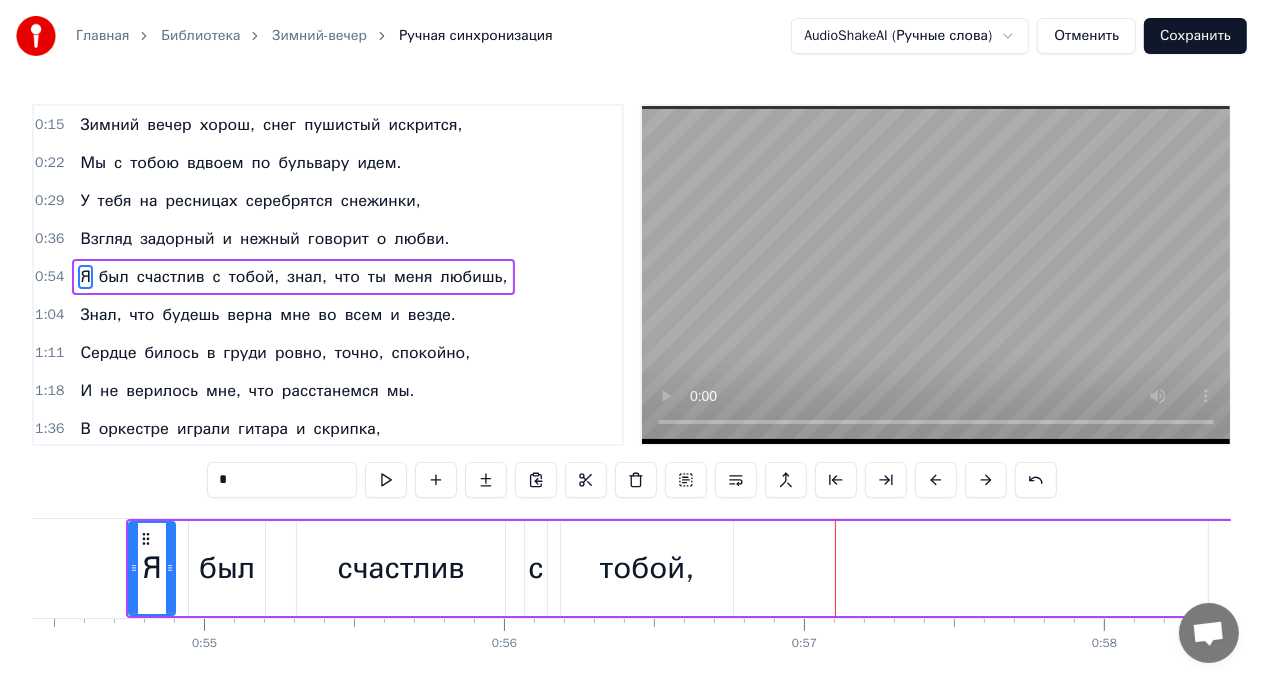 click at bounding box center (936, 480) 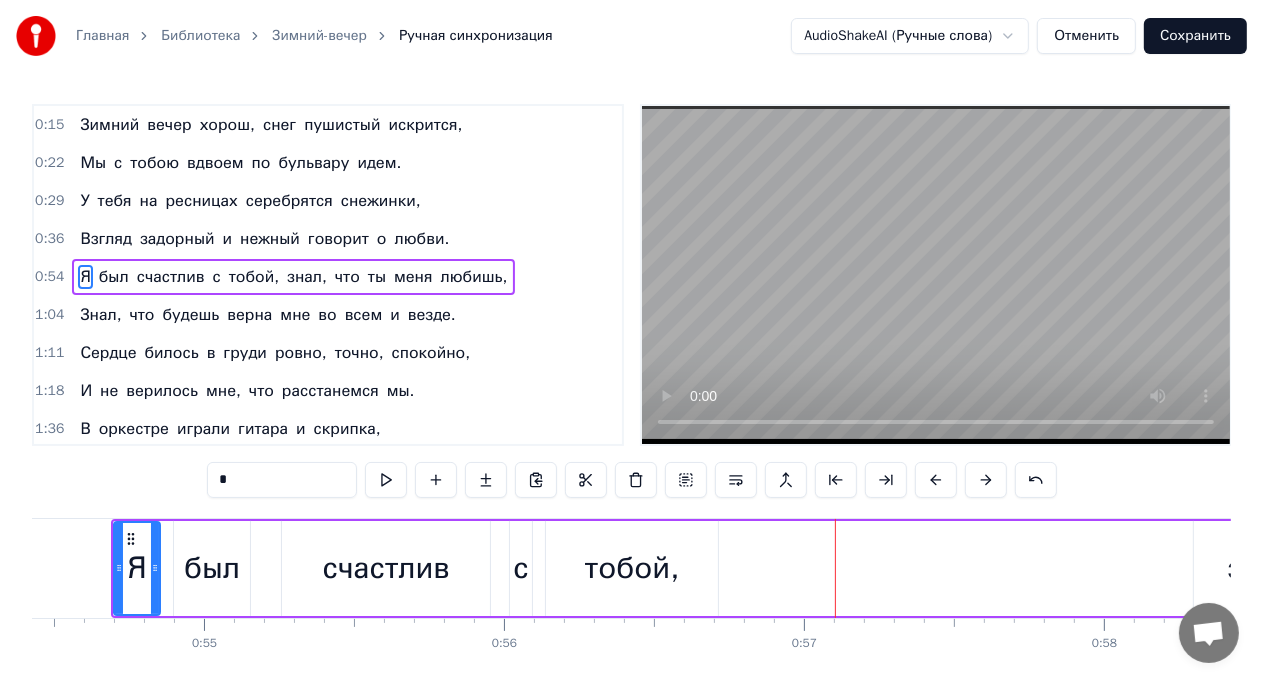 click at bounding box center [936, 480] 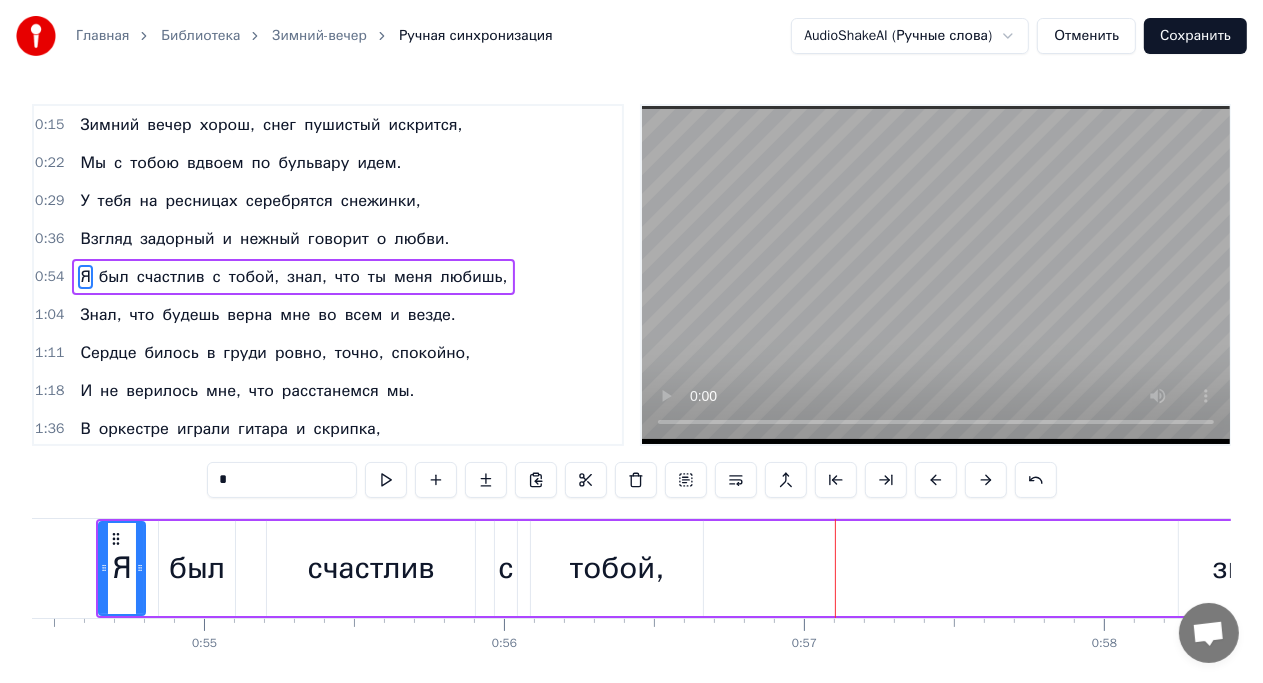 click at bounding box center (936, 480) 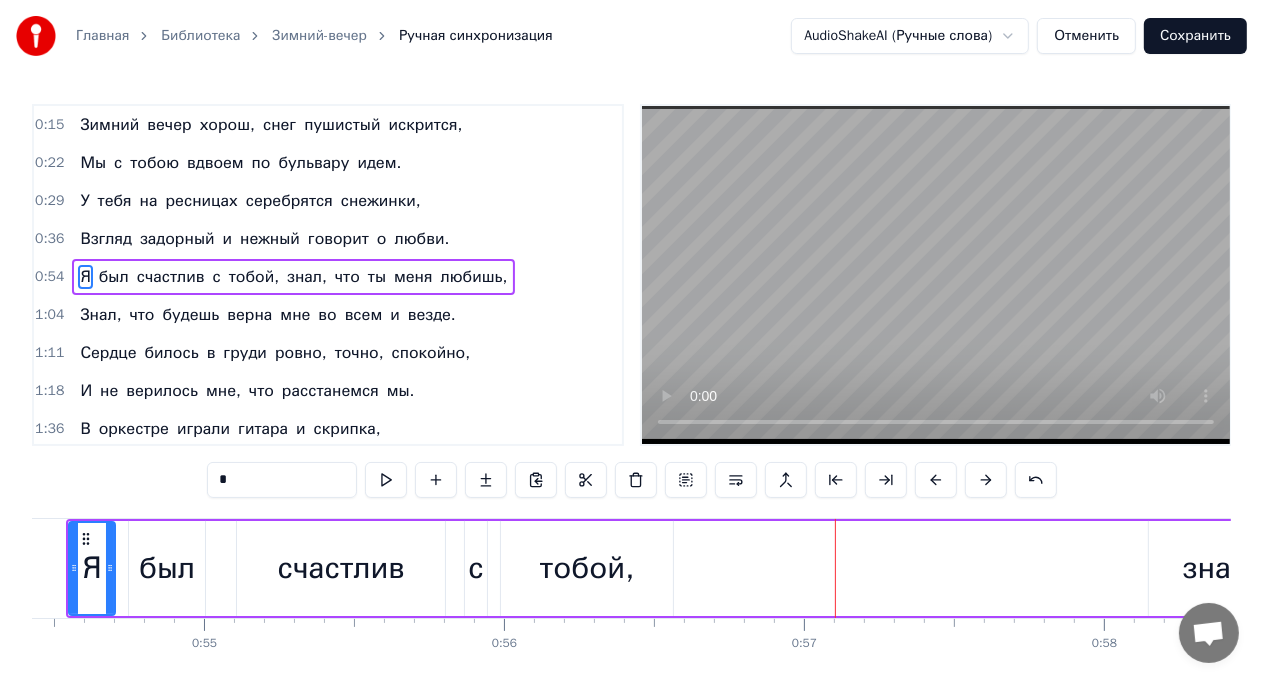 click at bounding box center (936, 480) 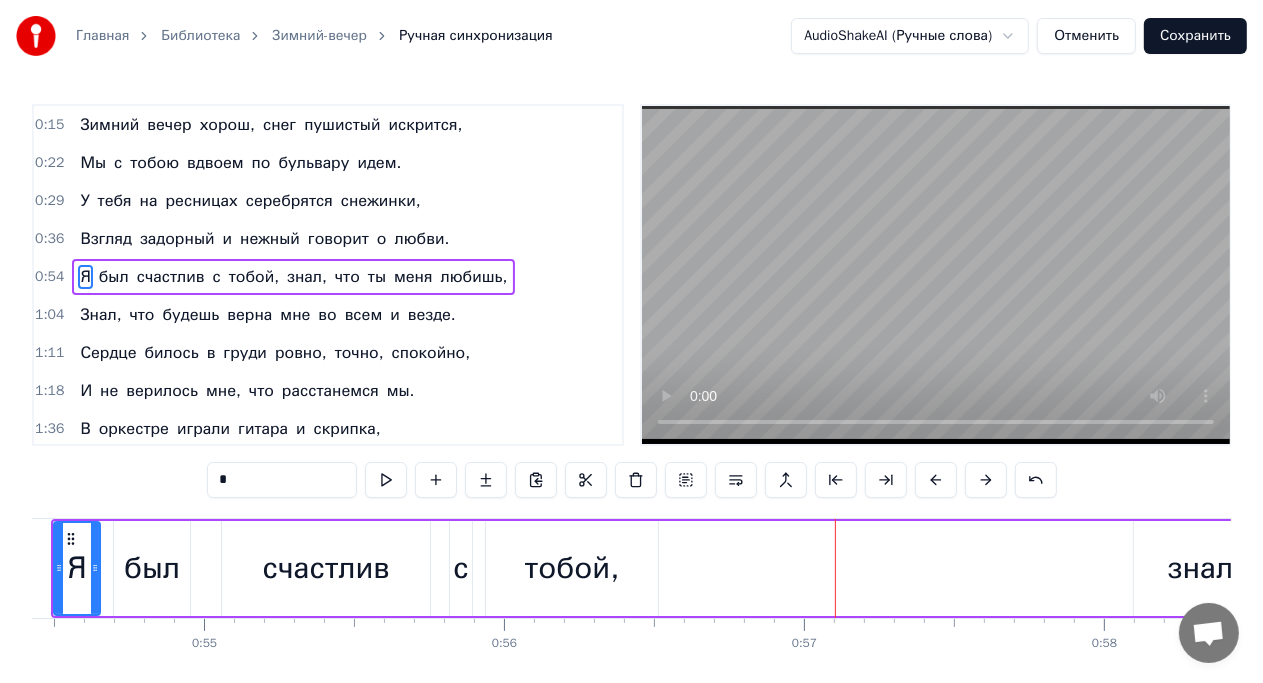 click at bounding box center [936, 480] 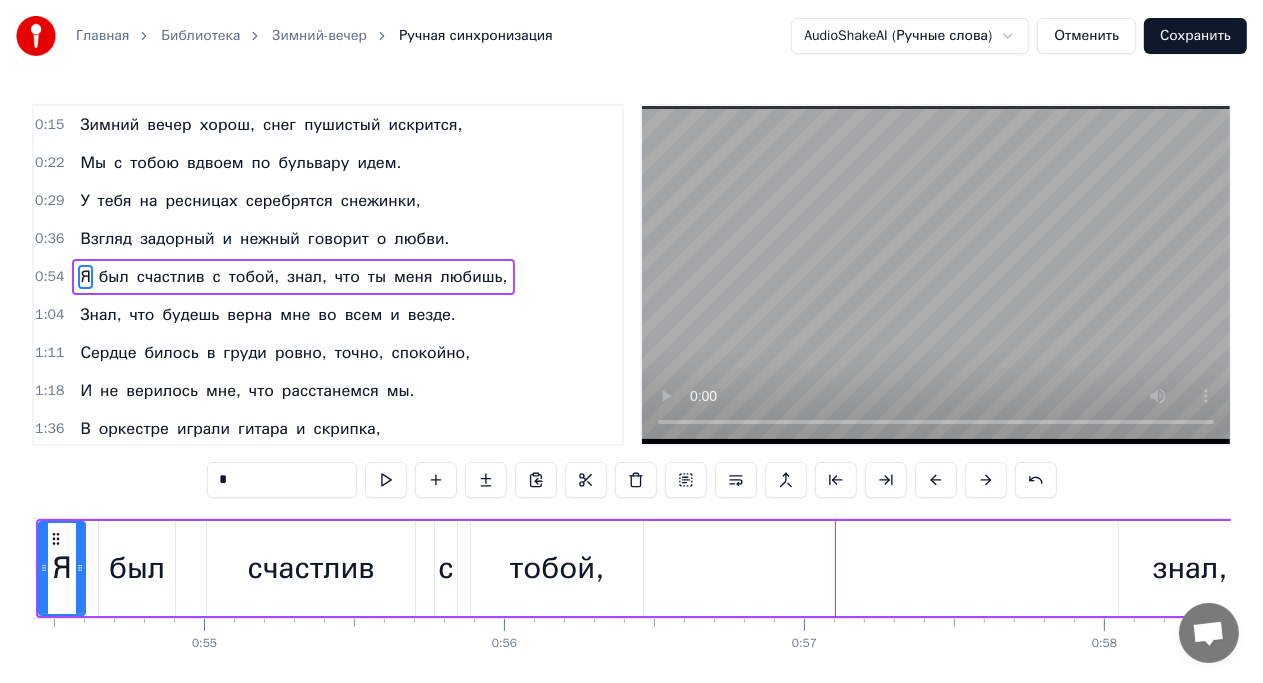click at bounding box center (936, 480) 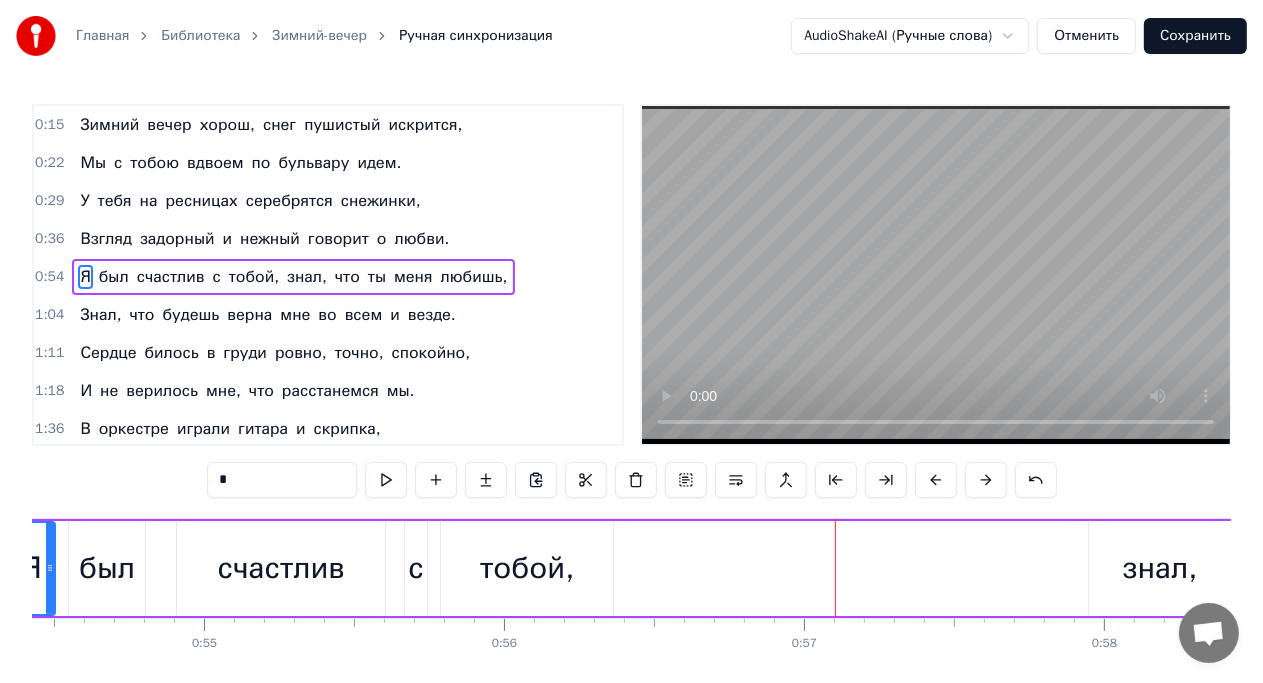 click at bounding box center [936, 480] 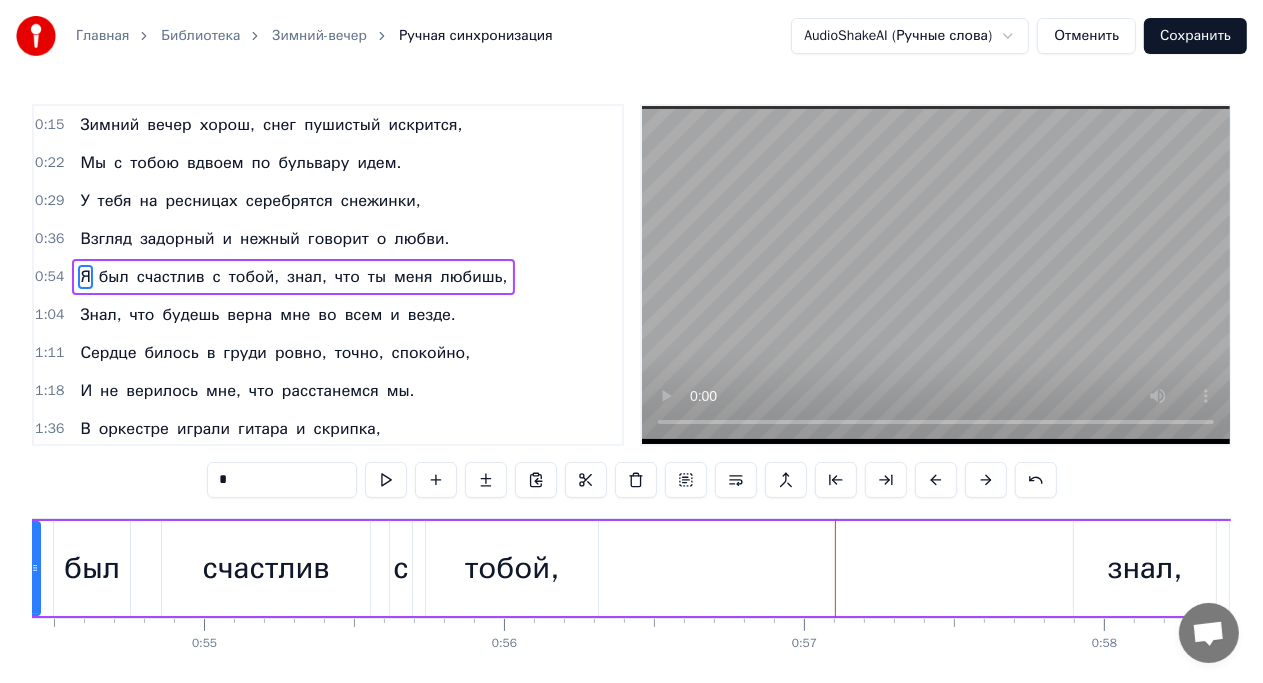 click at bounding box center [936, 480] 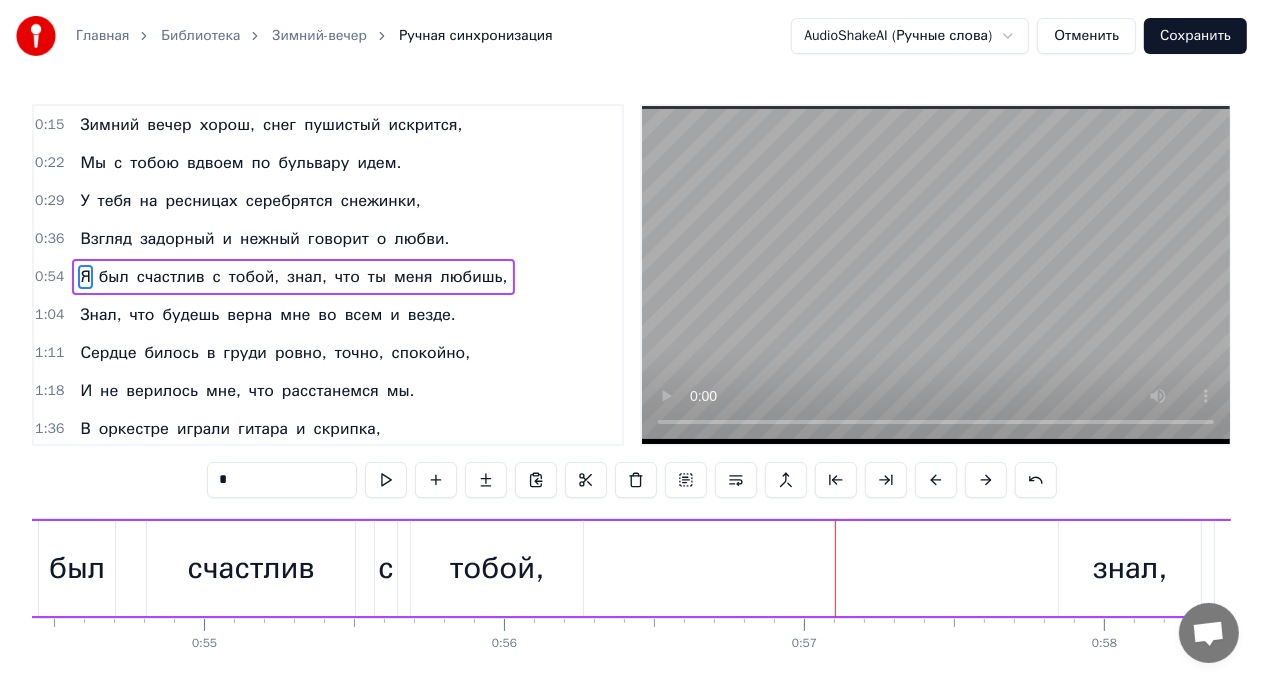 click at bounding box center [936, 480] 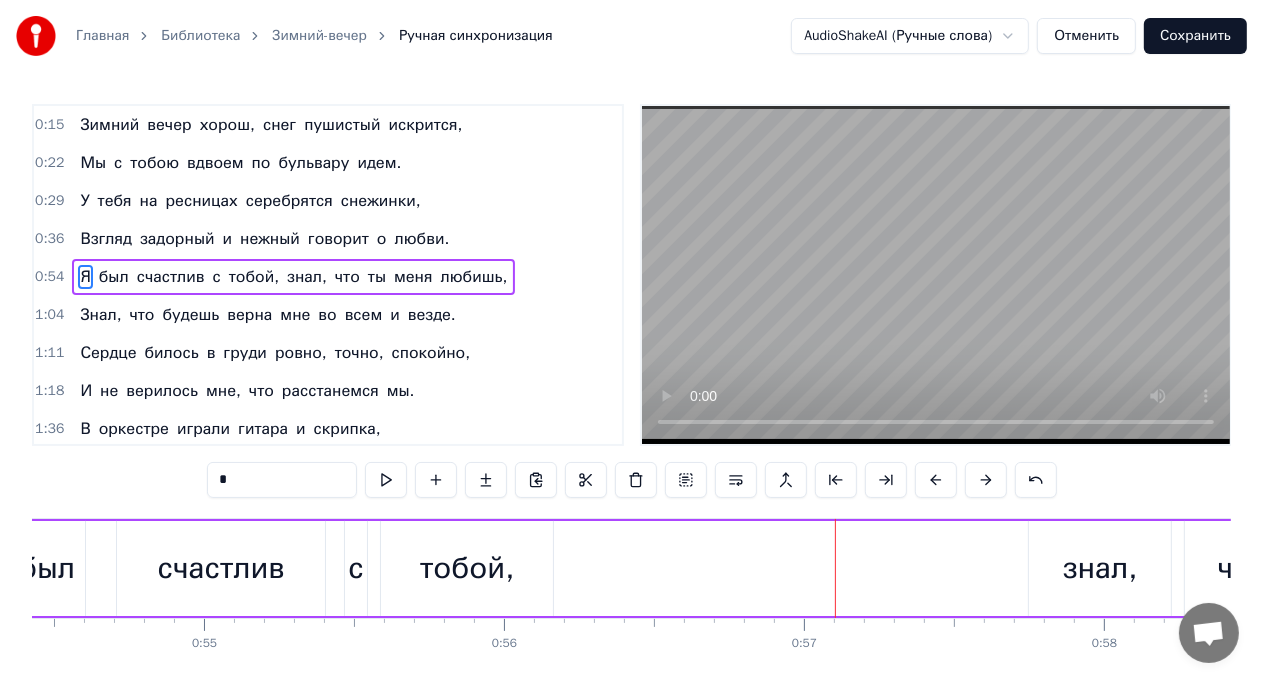click at bounding box center [936, 480] 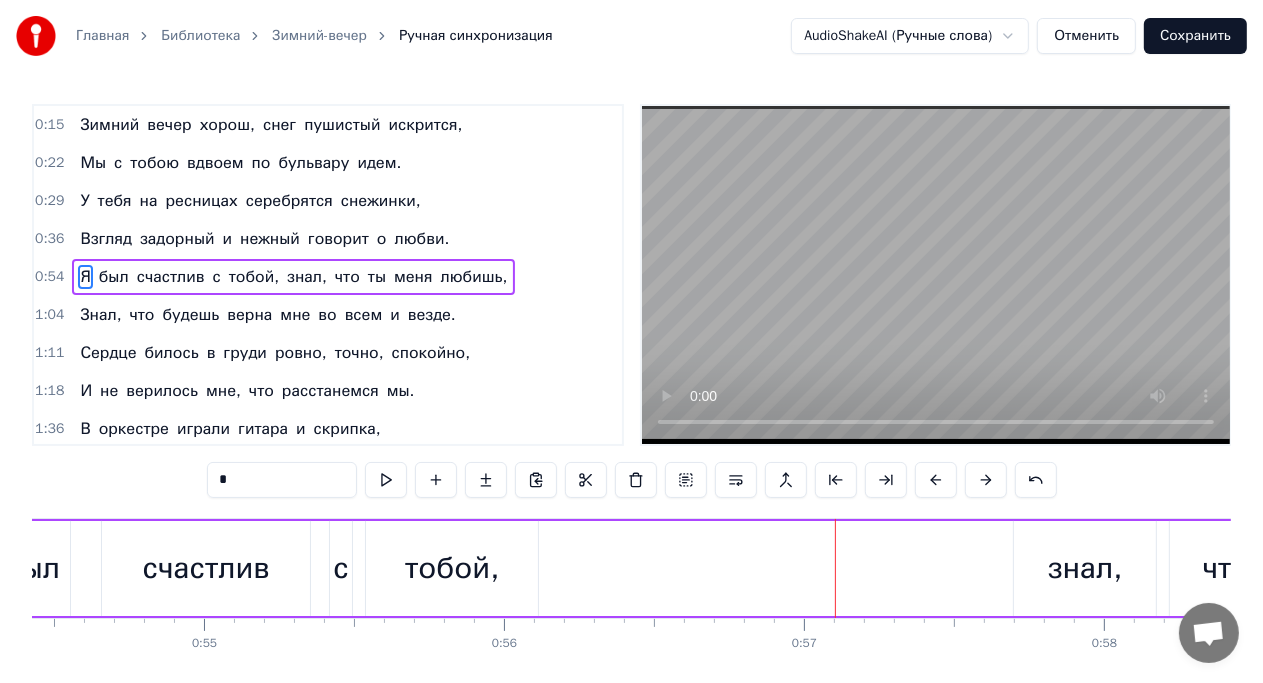 click at bounding box center (936, 480) 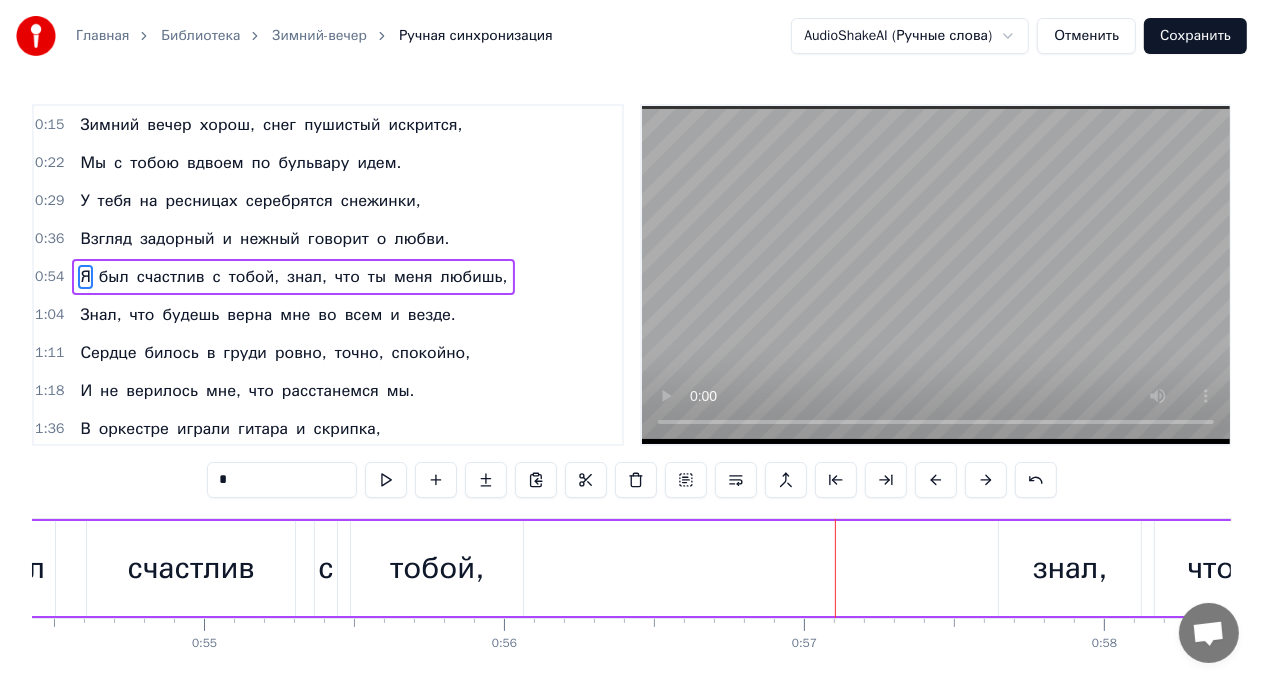 click at bounding box center [936, 480] 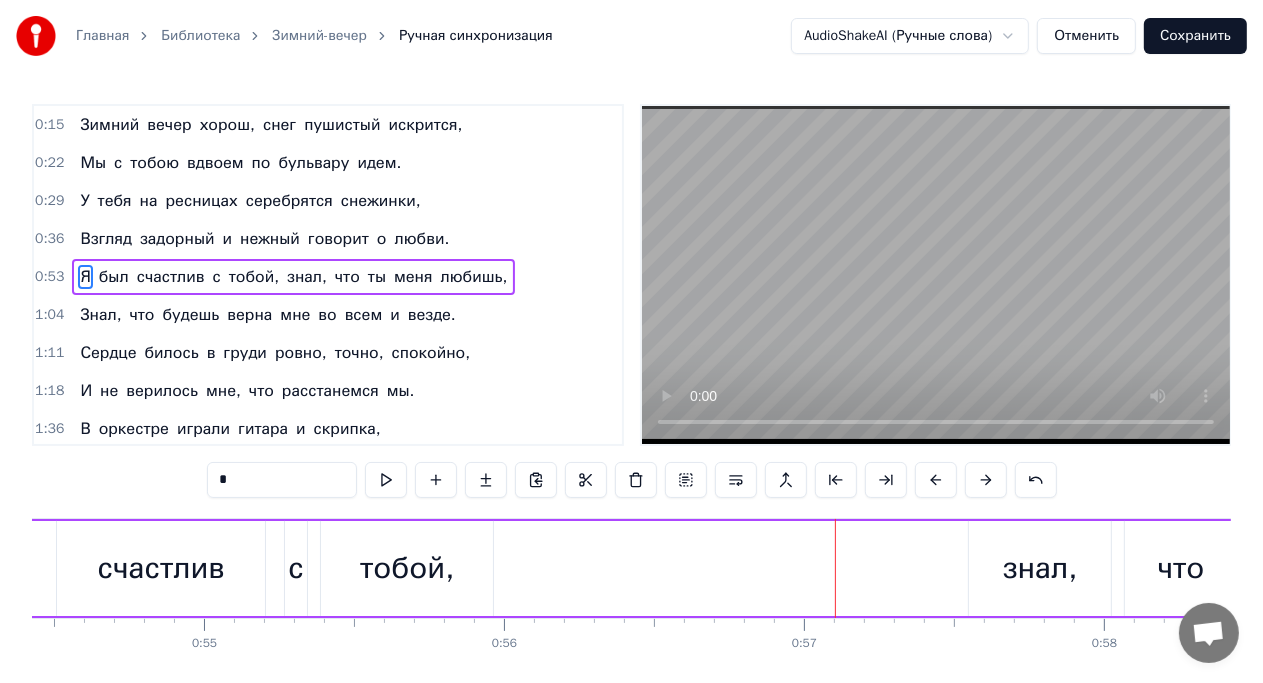 click at bounding box center [936, 480] 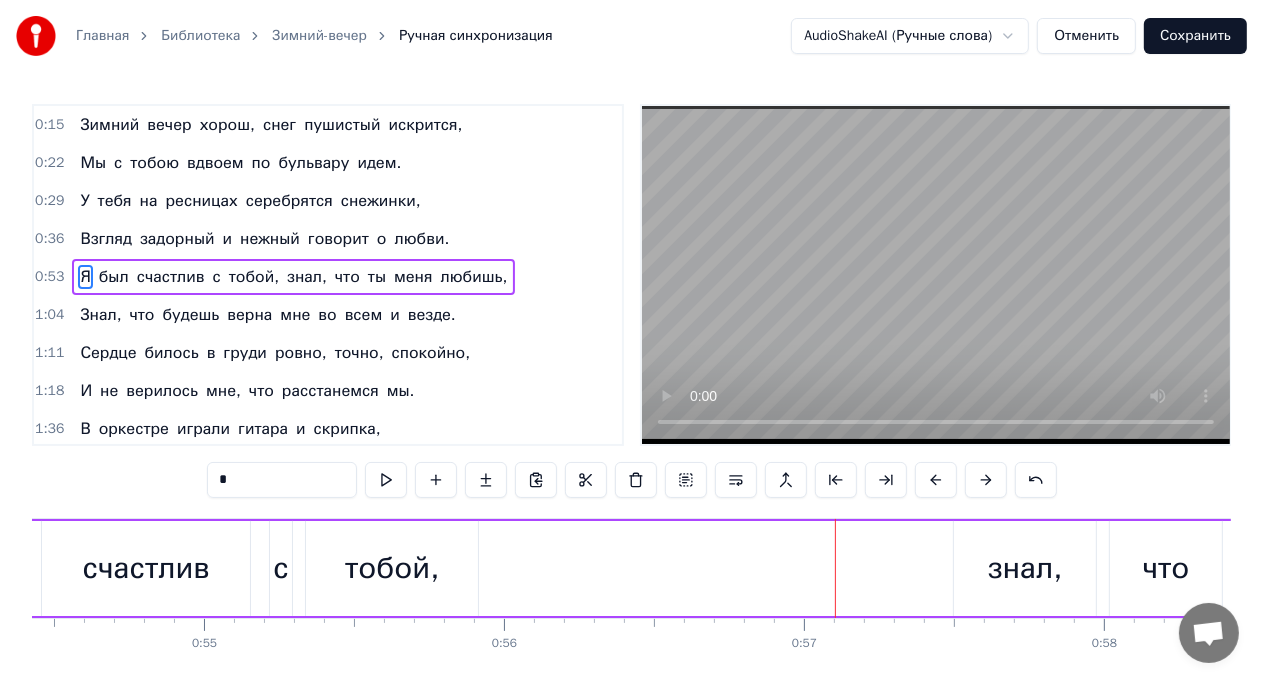 click at bounding box center (936, 480) 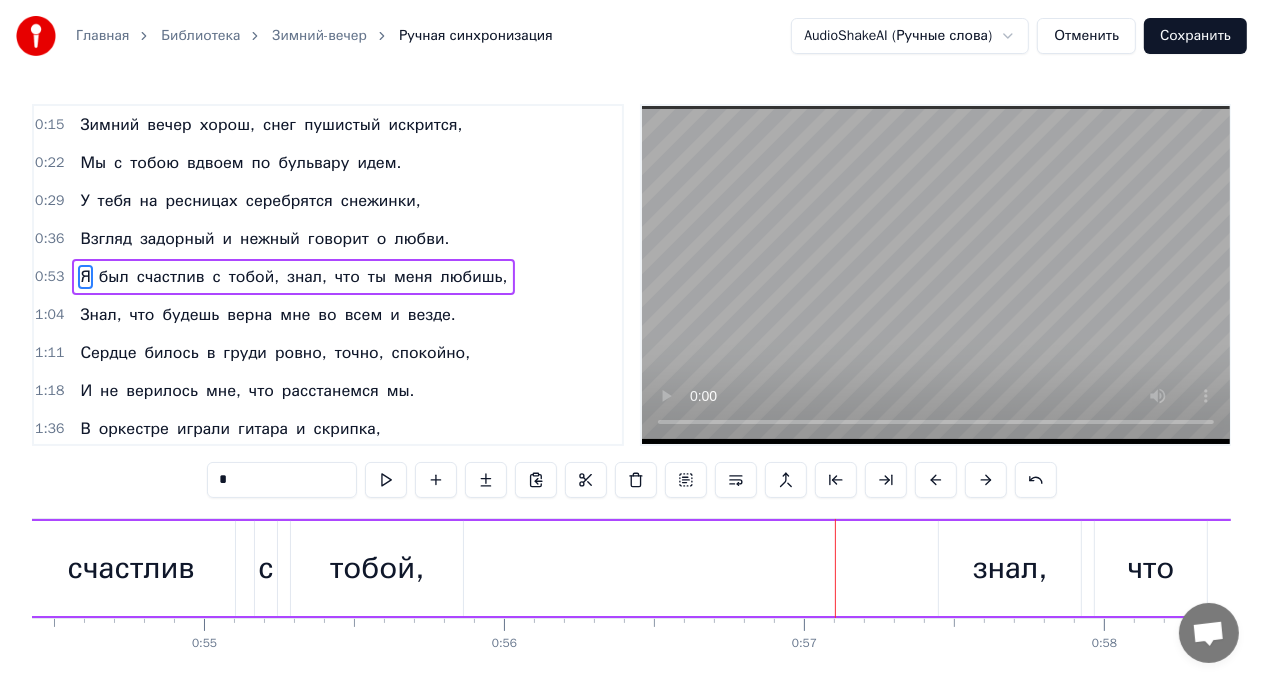 click at bounding box center (936, 480) 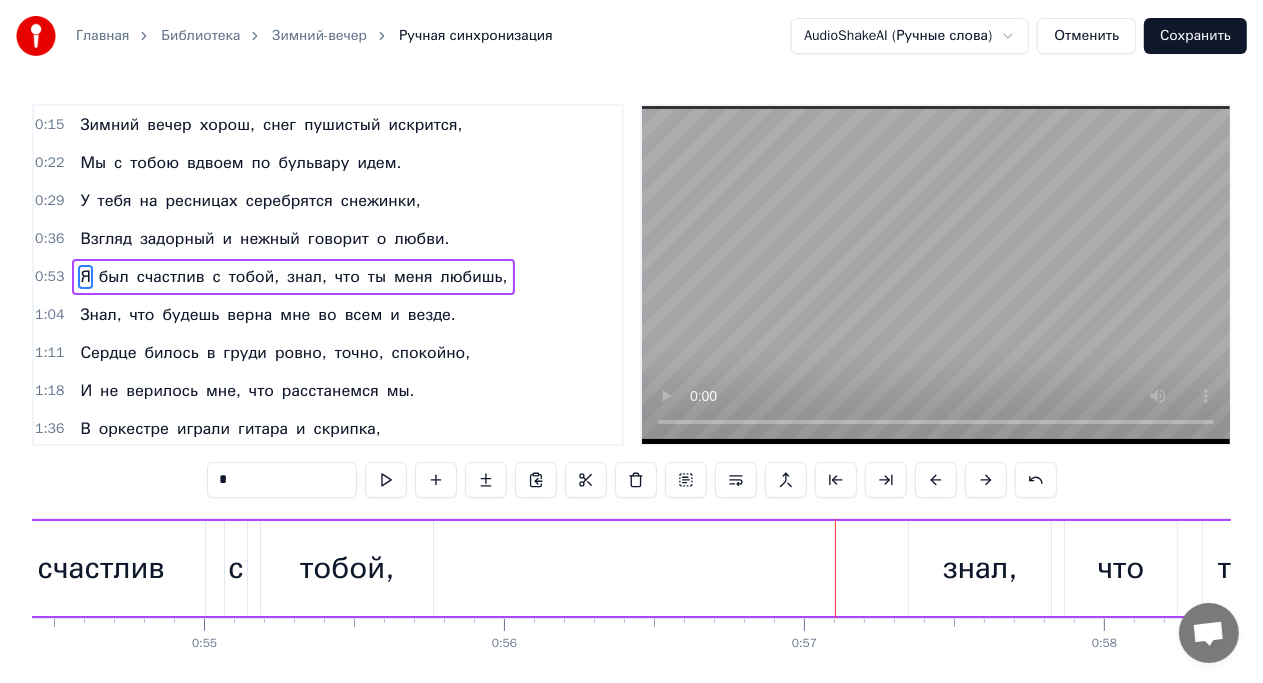 click at bounding box center [936, 480] 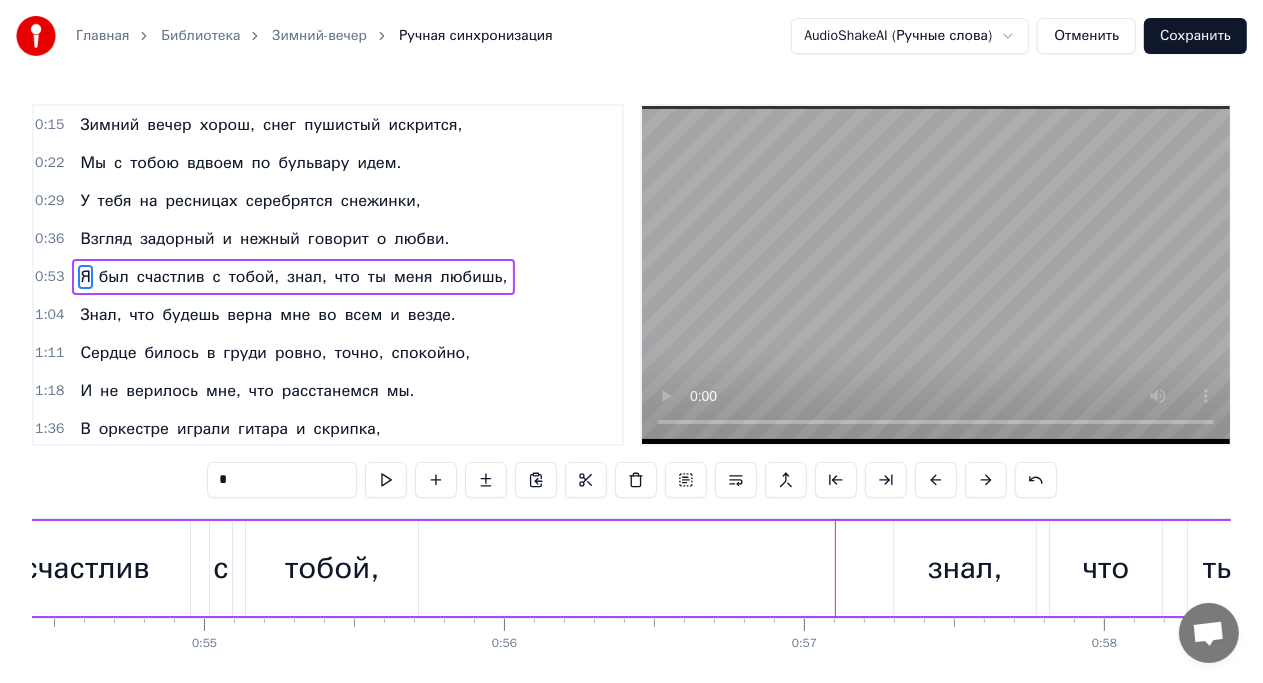 click at bounding box center [936, 480] 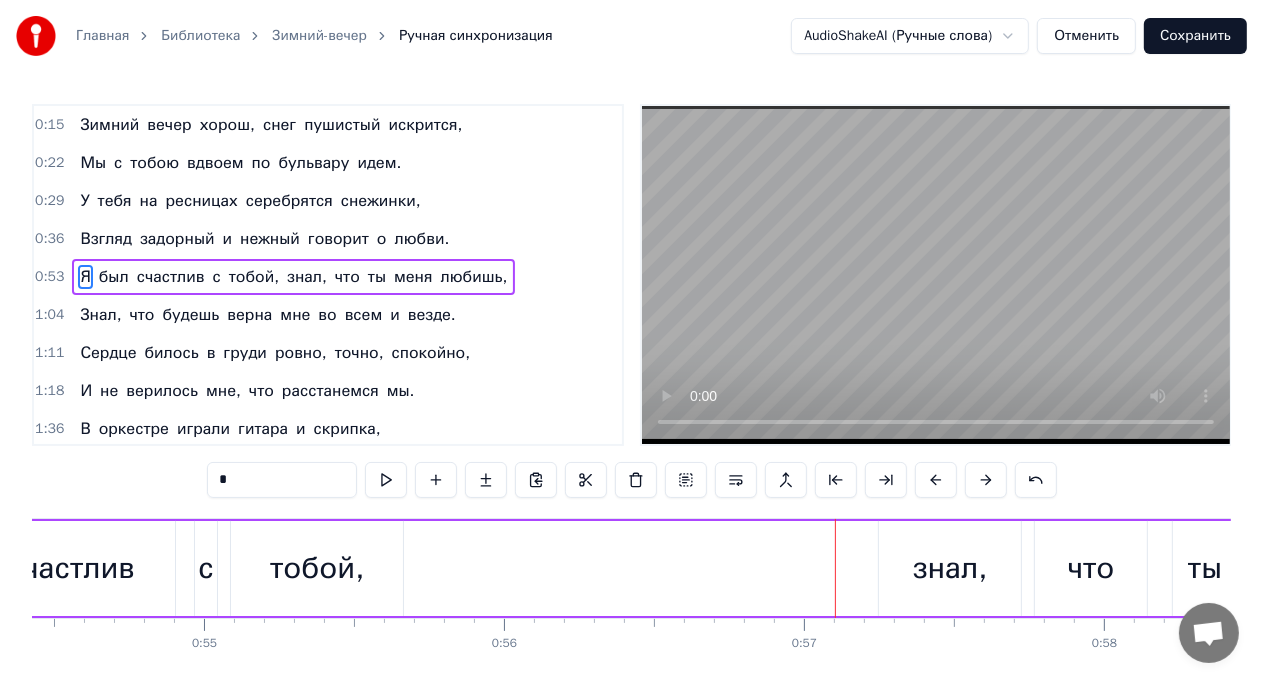 click at bounding box center (936, 480) 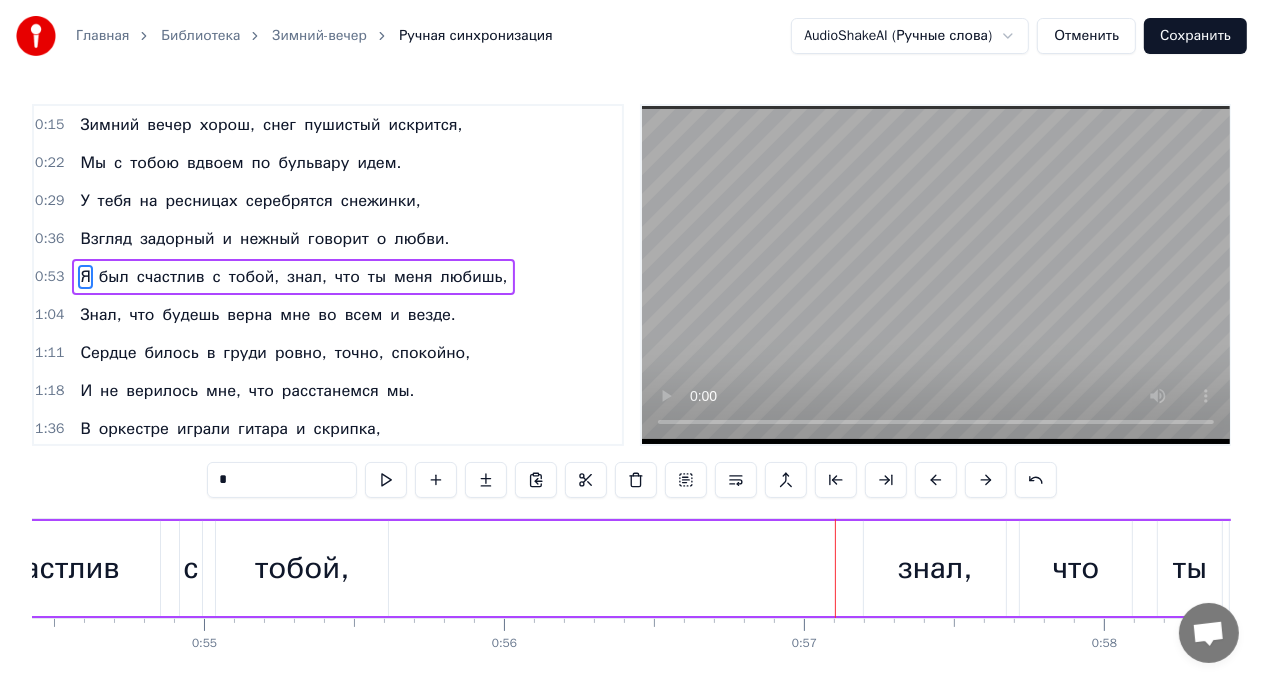 click at bounding box center (936, 480) 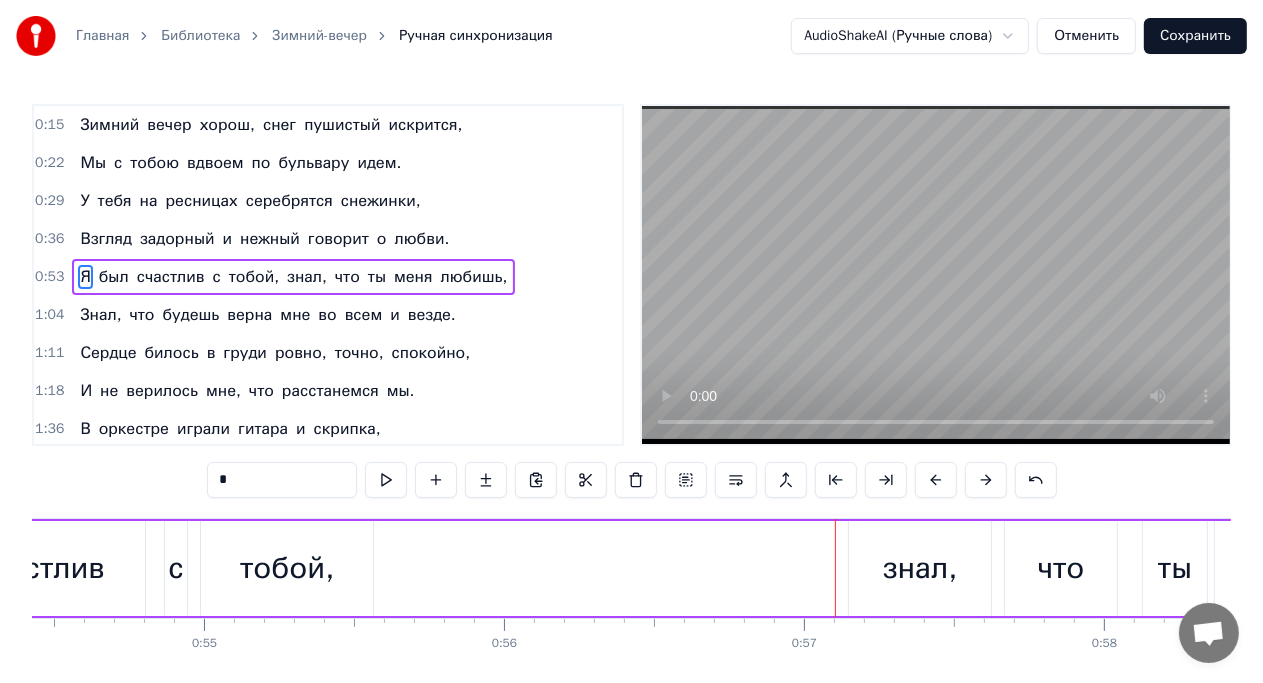click at bounding box center [936, 480] 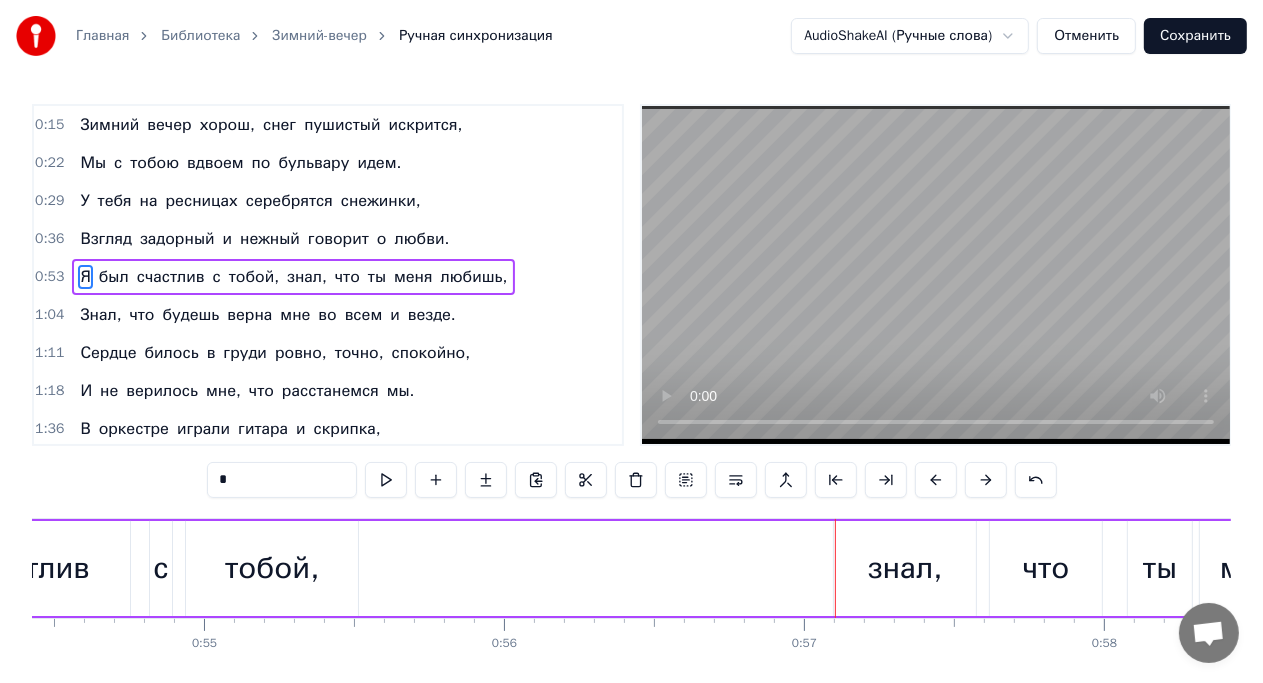 click at bounding box center (936, 480) 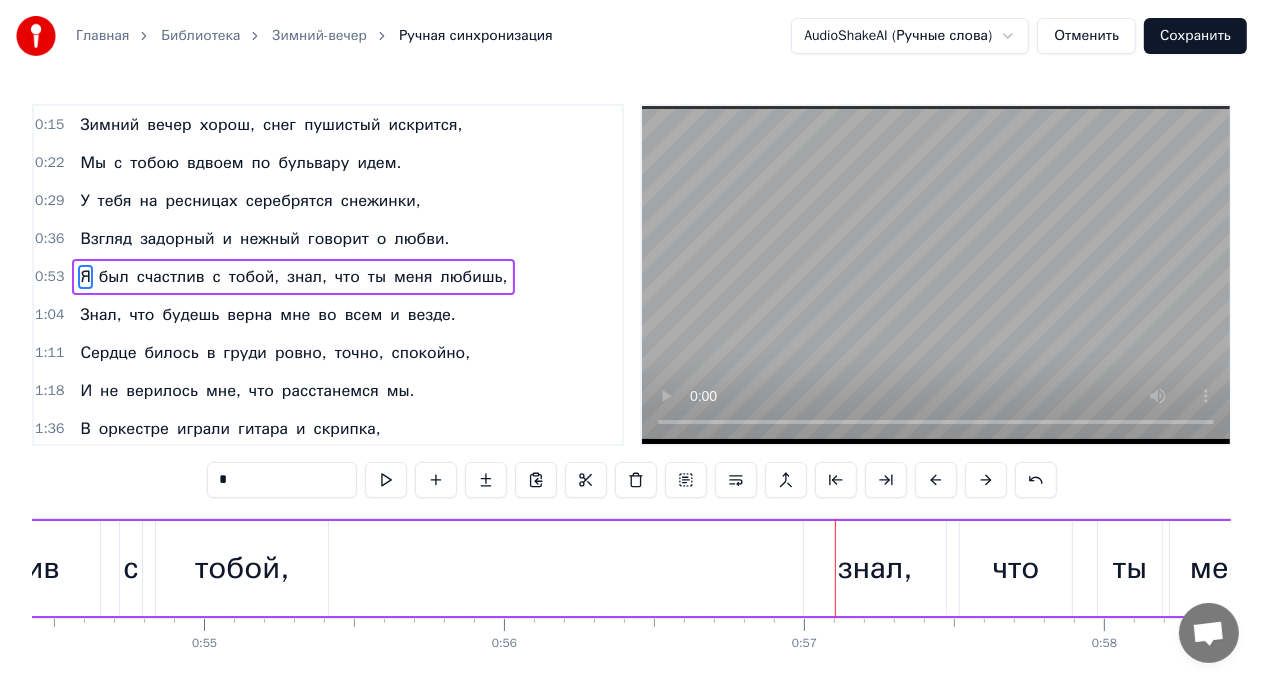 click at bounding box center [936, 480] 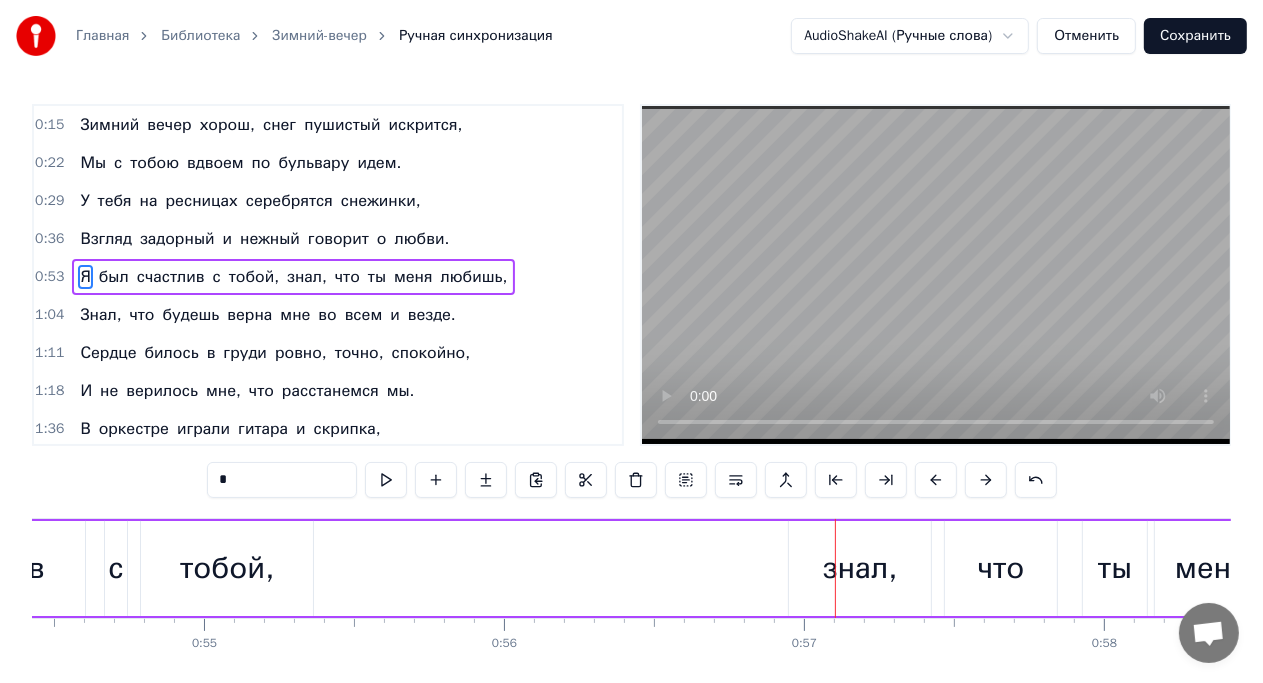 click at bounding box center (936, 480) 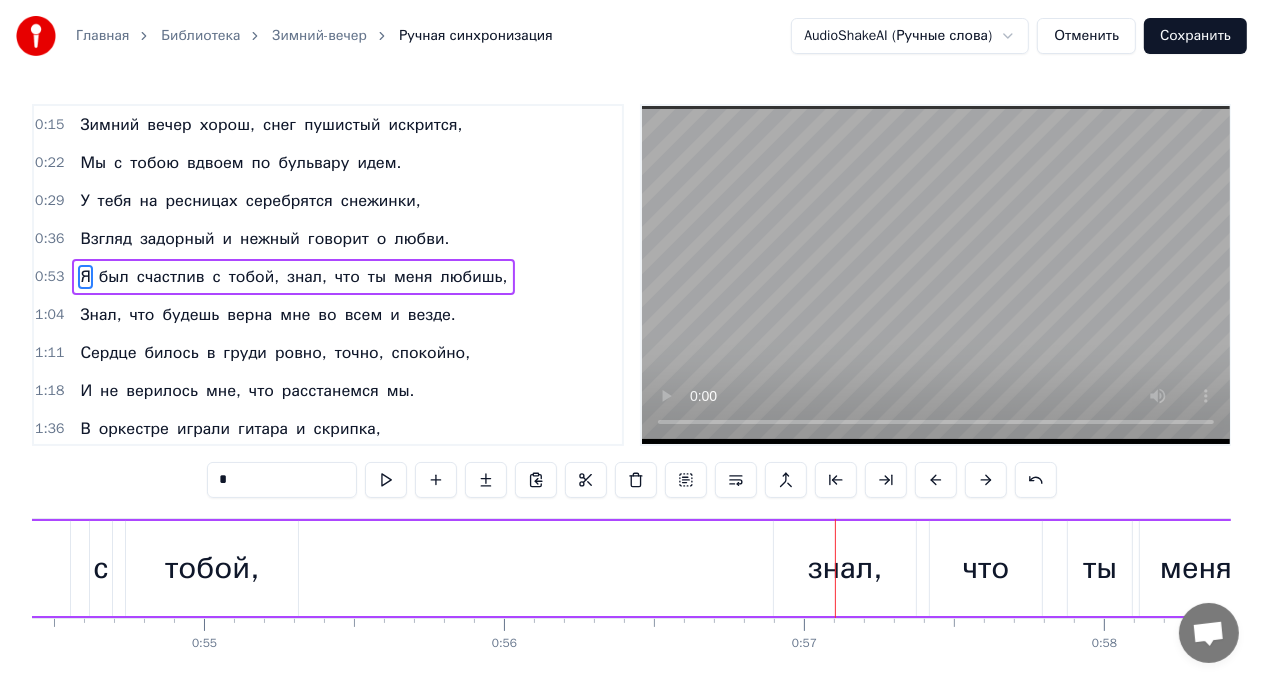 click at bounding box center [936, 480] 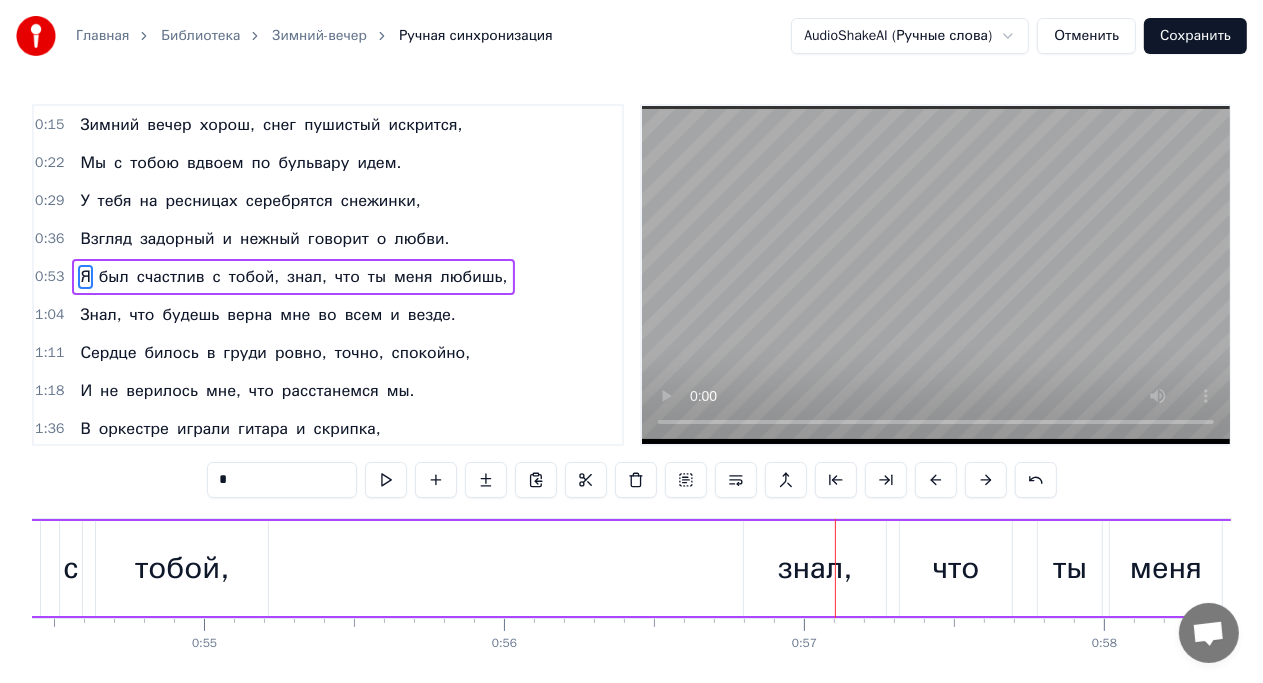 click at bounding box center [936, 480] 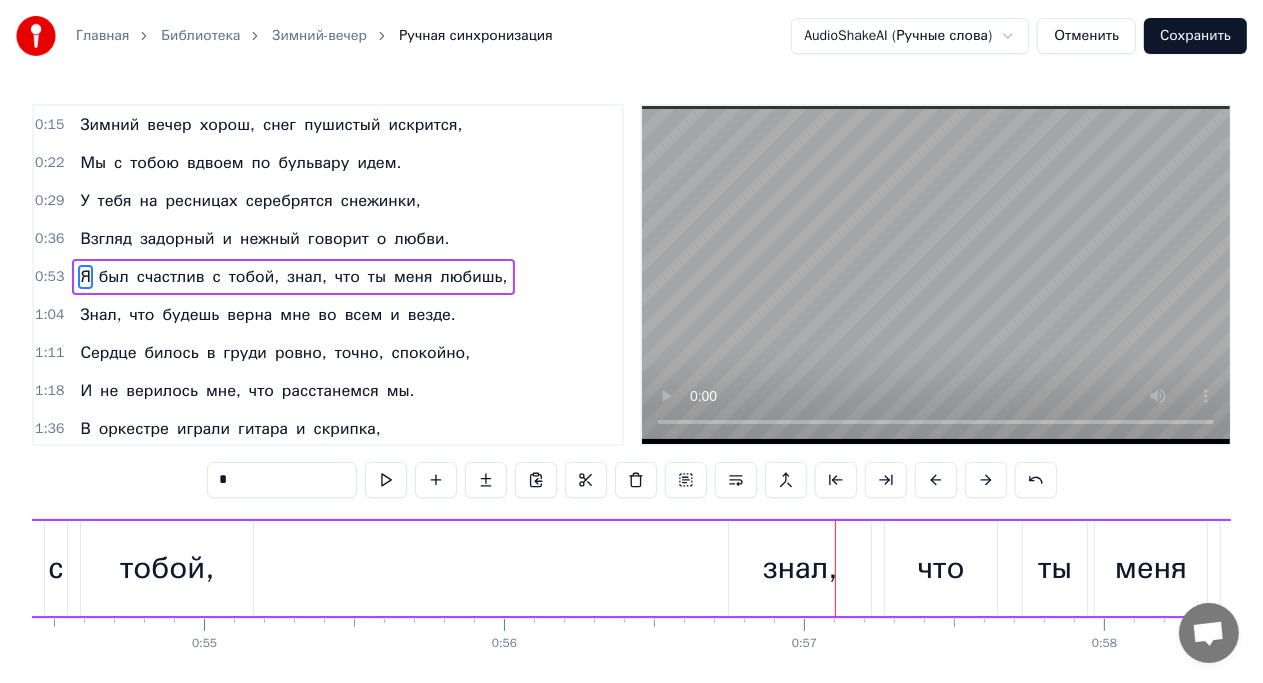 click at bounding box center [936, 480] 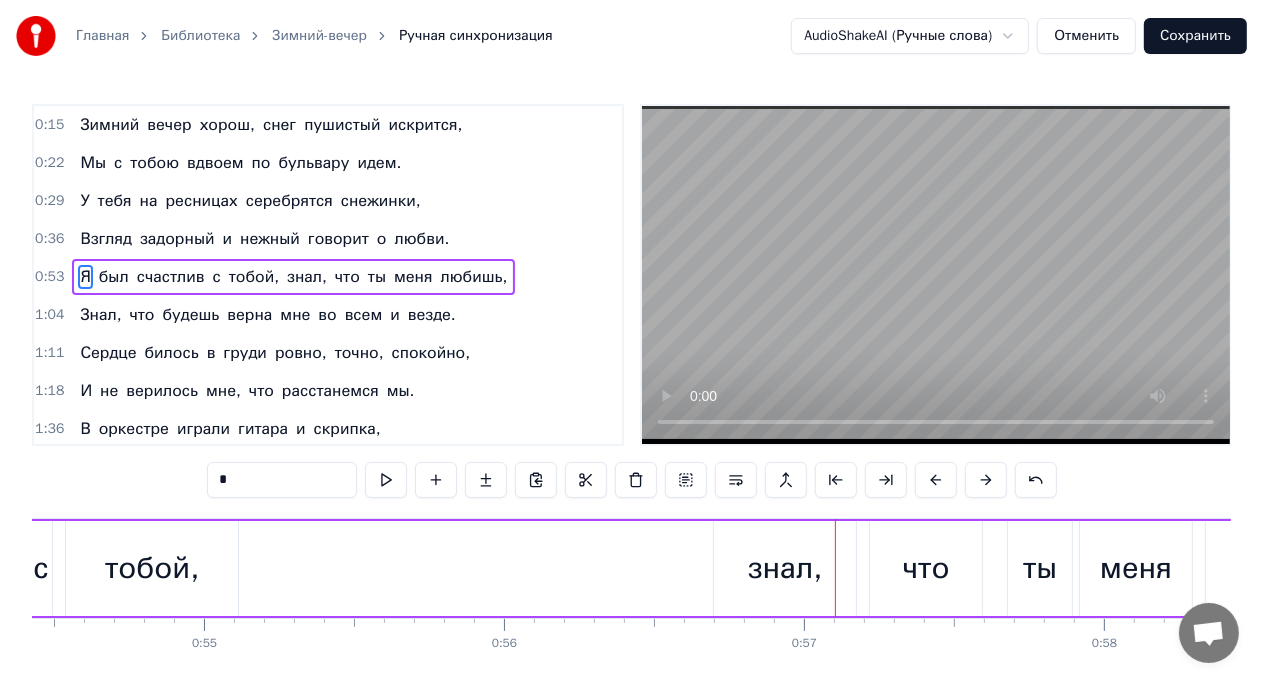 click at bounding box center (936, 480) 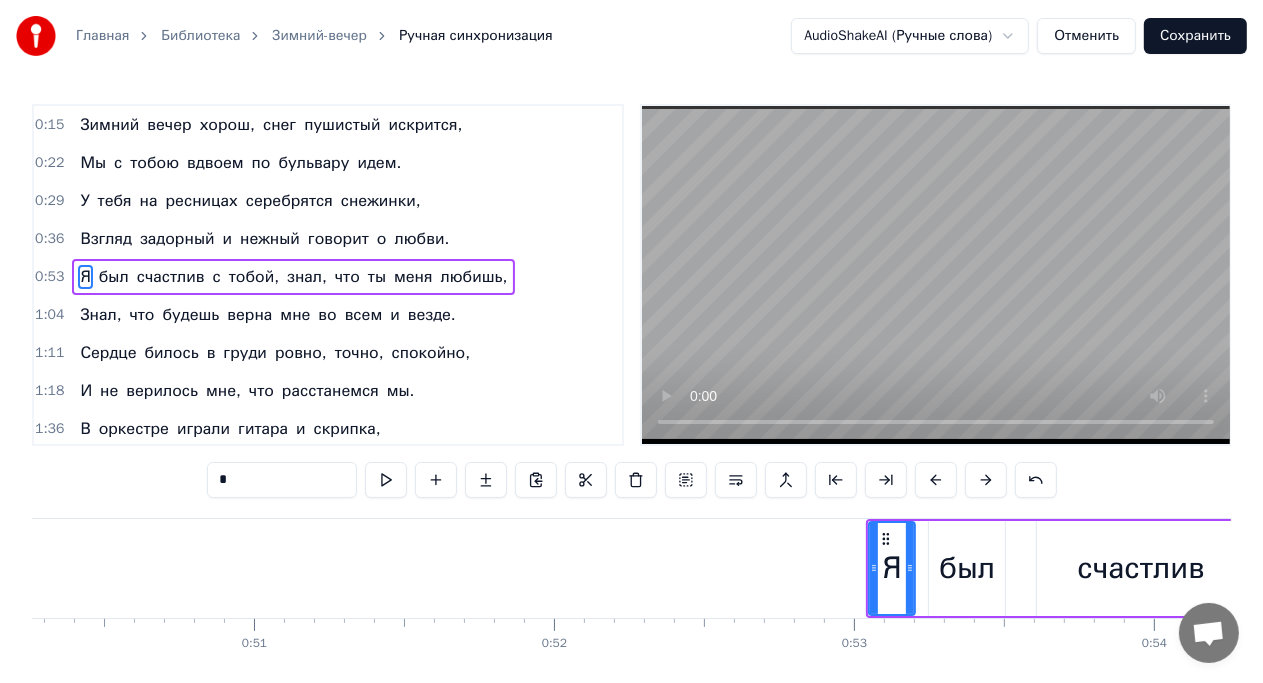 scroll, scrollTop: 0, scrollLeft: 15076, axis: horizontal 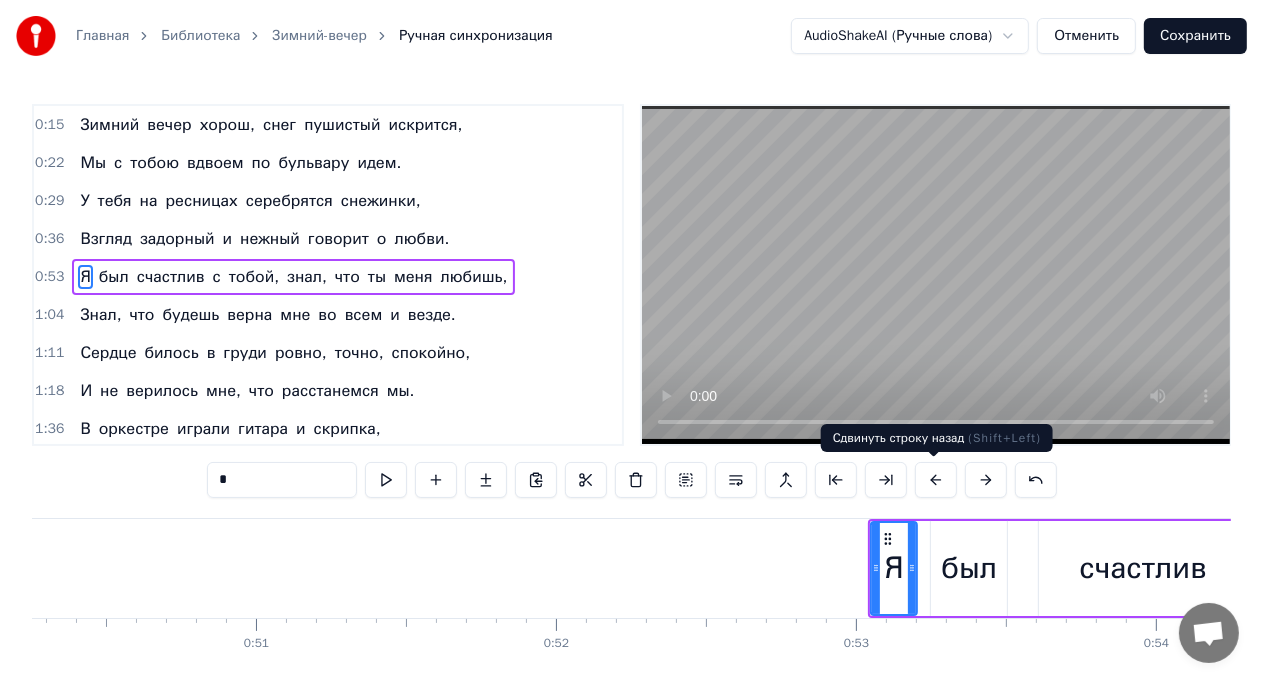click at bounding box center [936, 480] 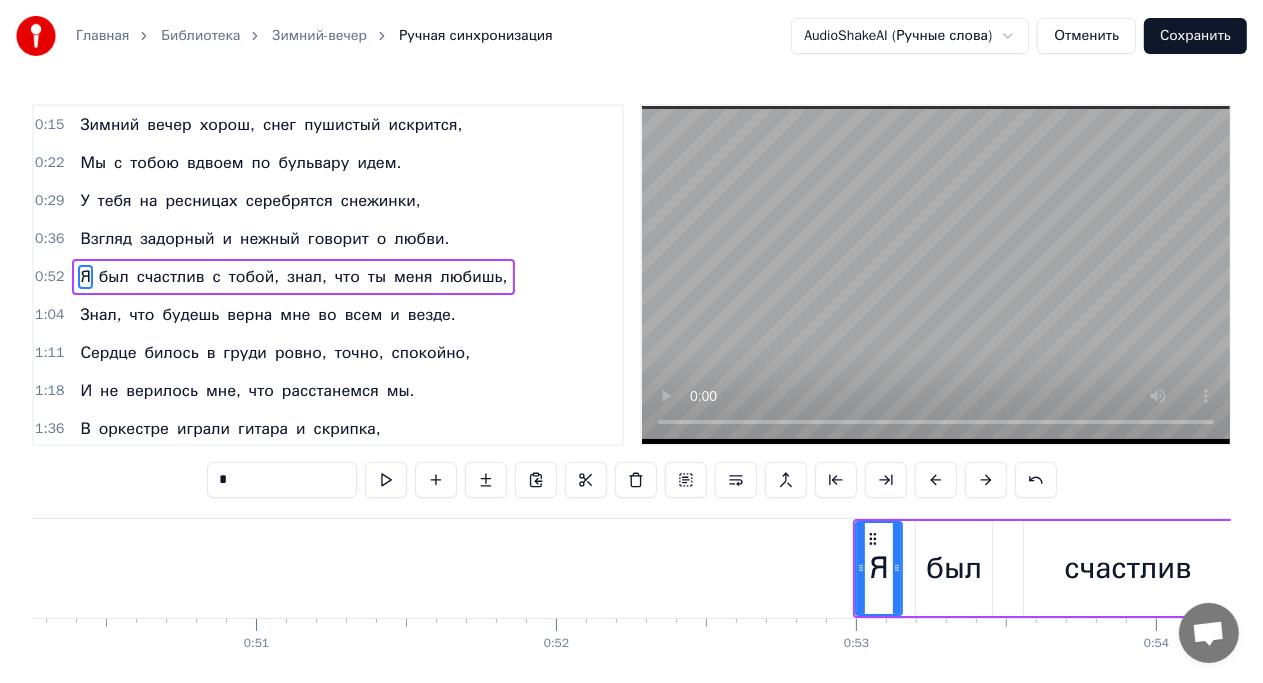 click at bounding box center (936, 480) 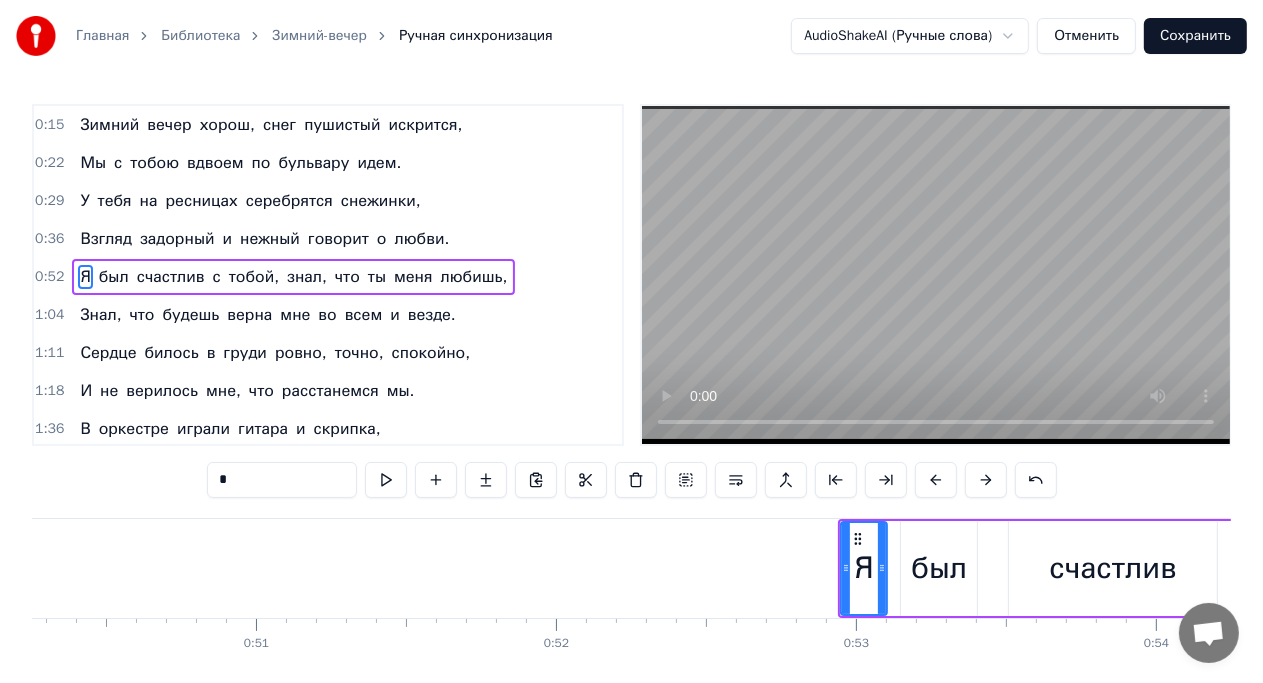 click at bounding box center (936, 480) 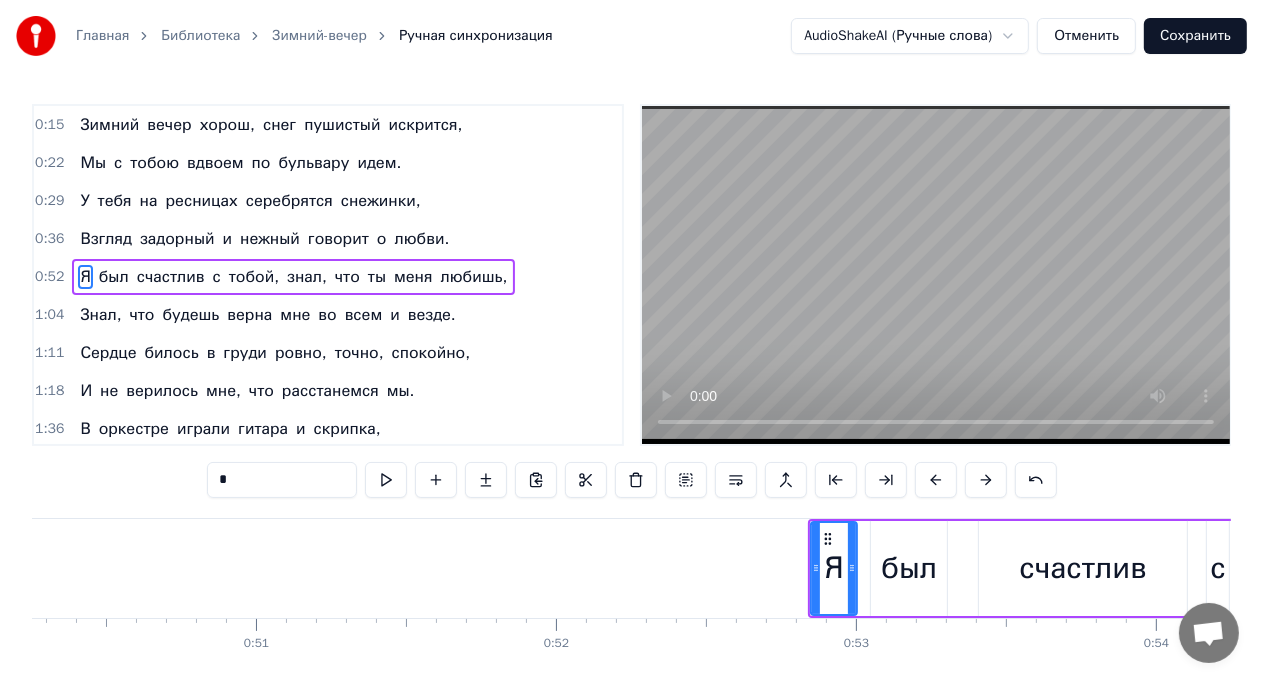 click at bounding box center [936, 480] 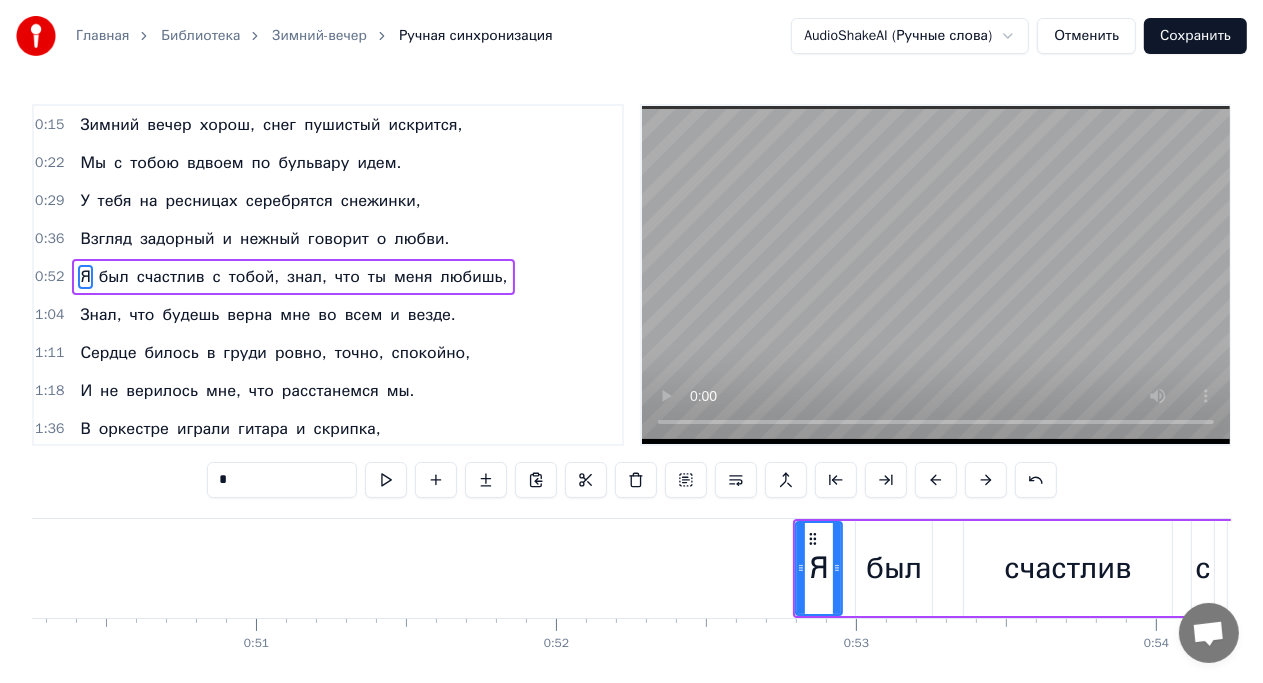 click at bounding box center [936, 480] 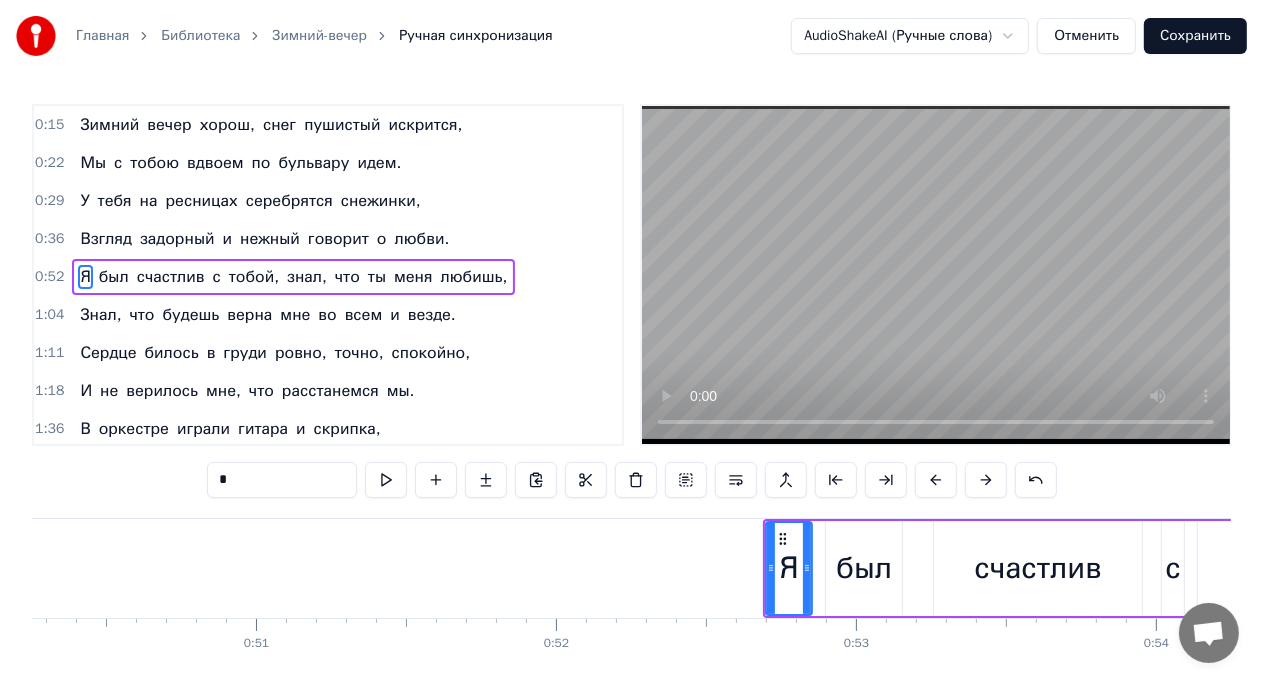 click at bounding box center [936, 480] 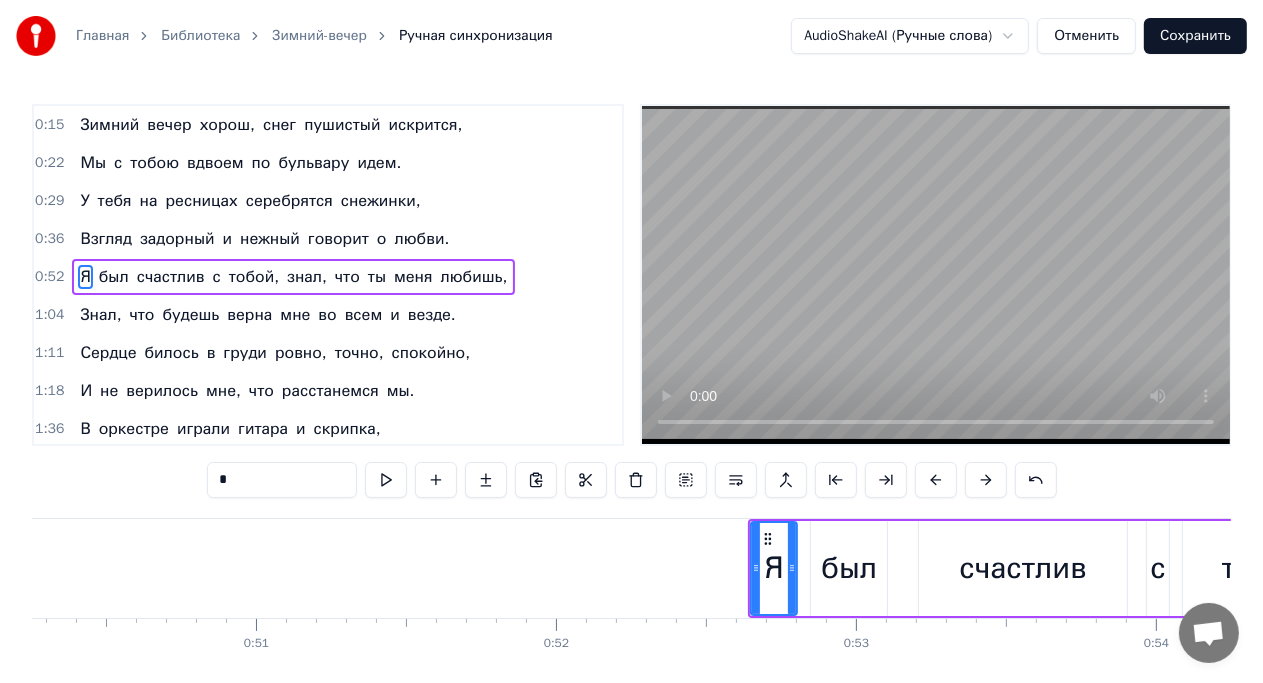 click at bounding box center [936, 480] 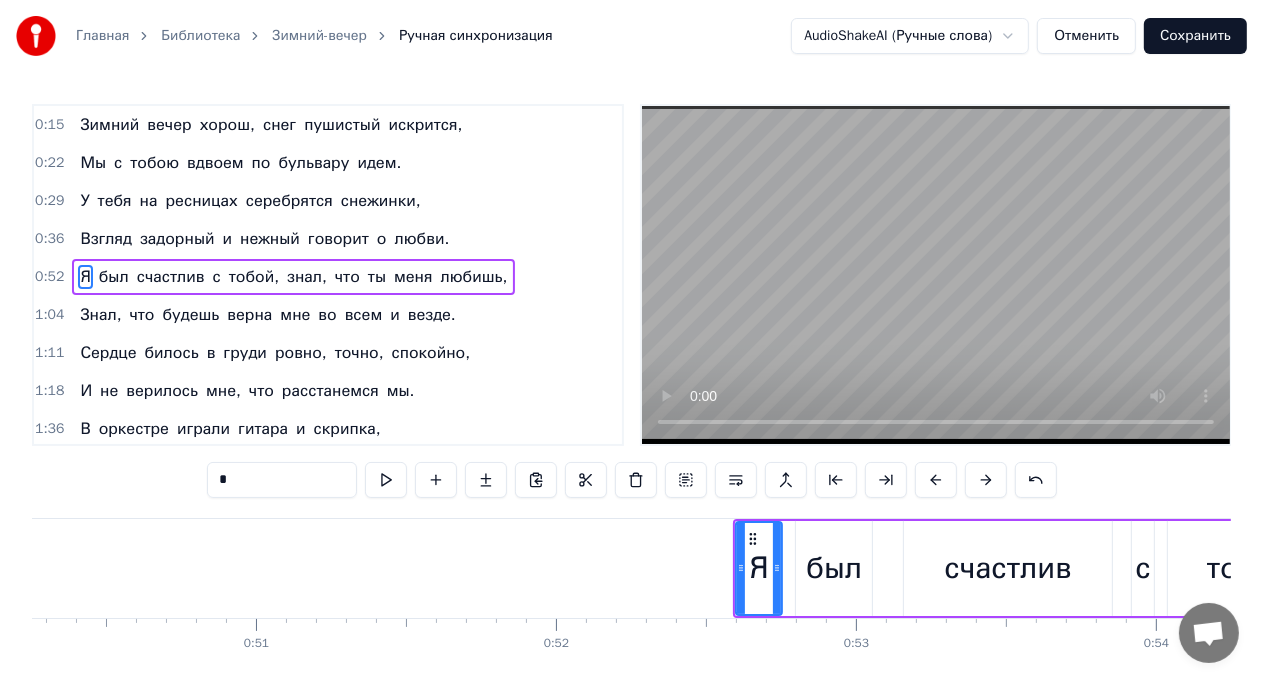 click at bounding box center [936, 480] 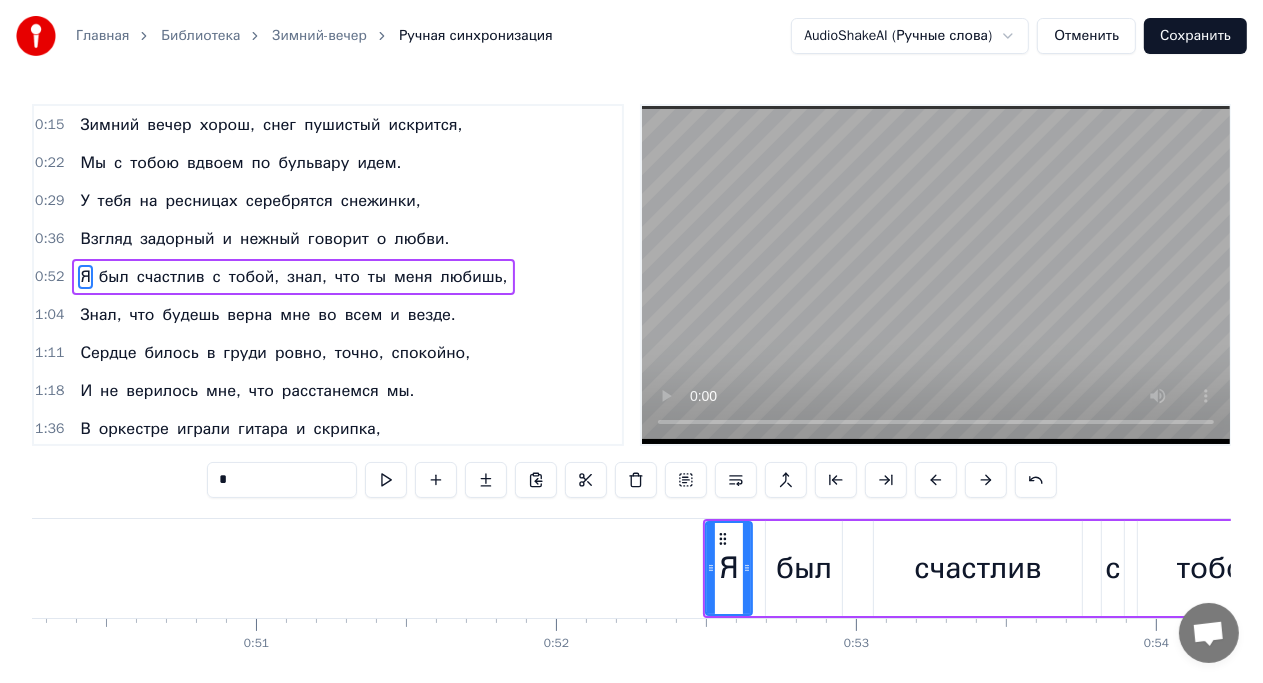click at bounding box center [936, 480] 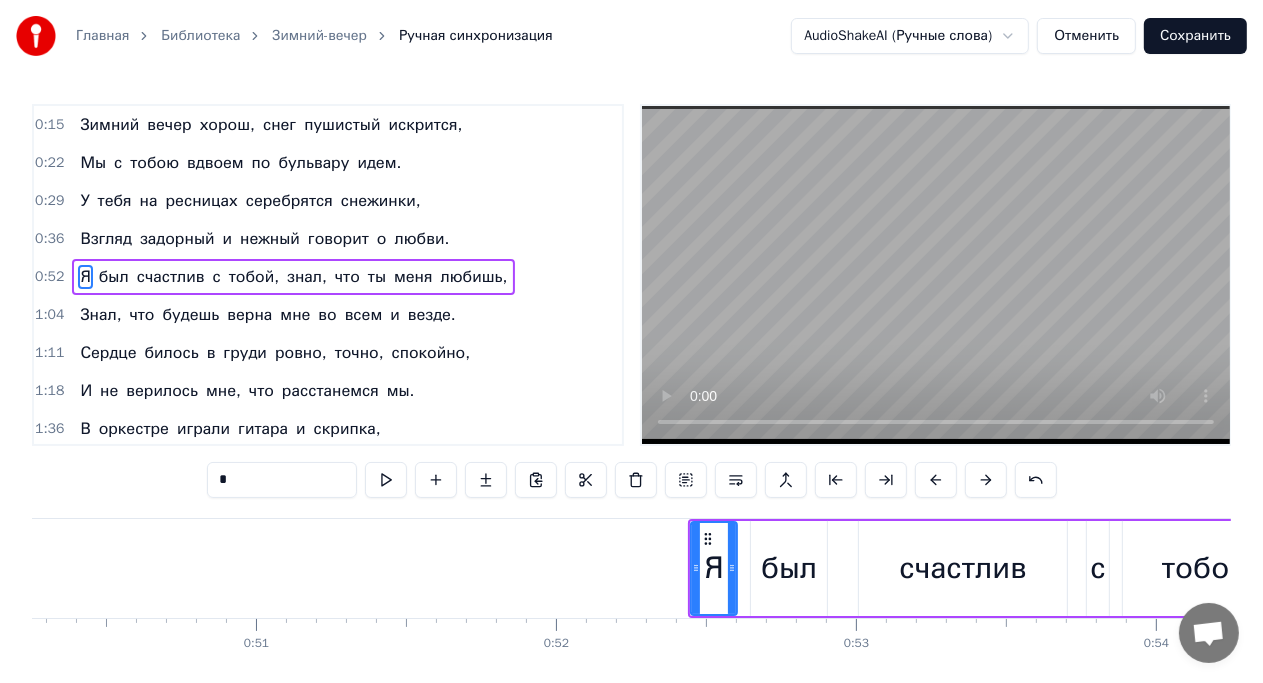 click at bounding box center (936, 480) 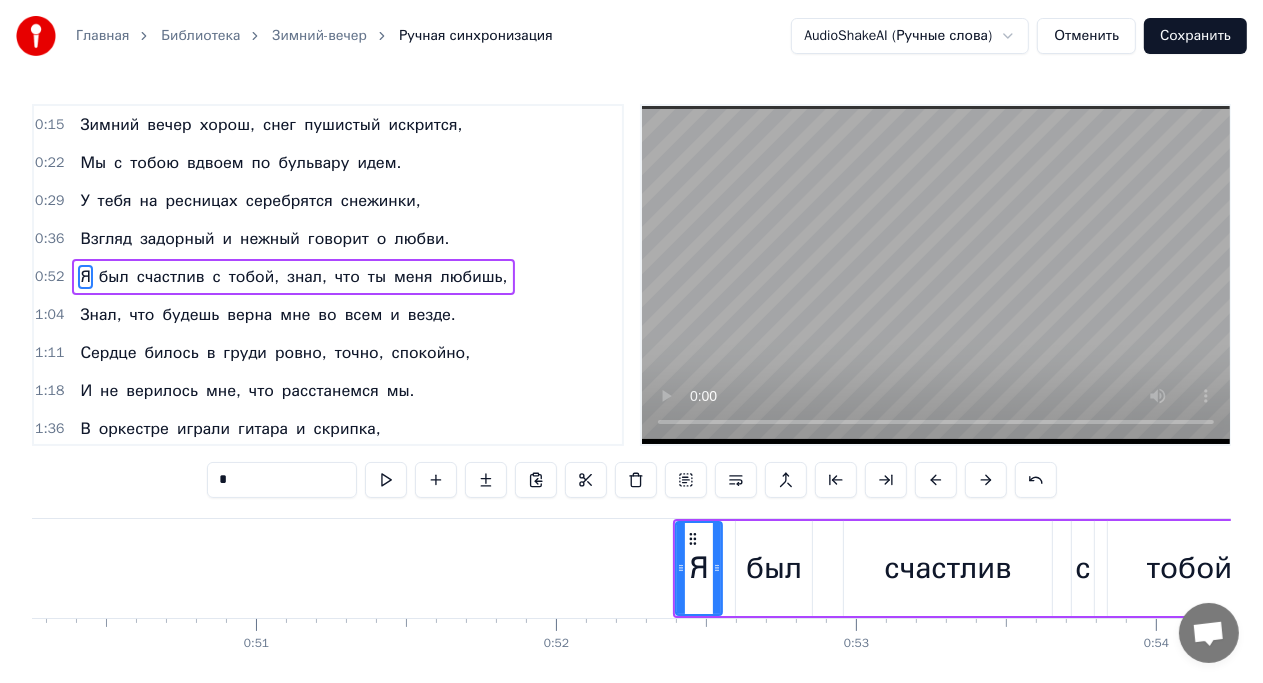 click at bounding box center [936, 480] 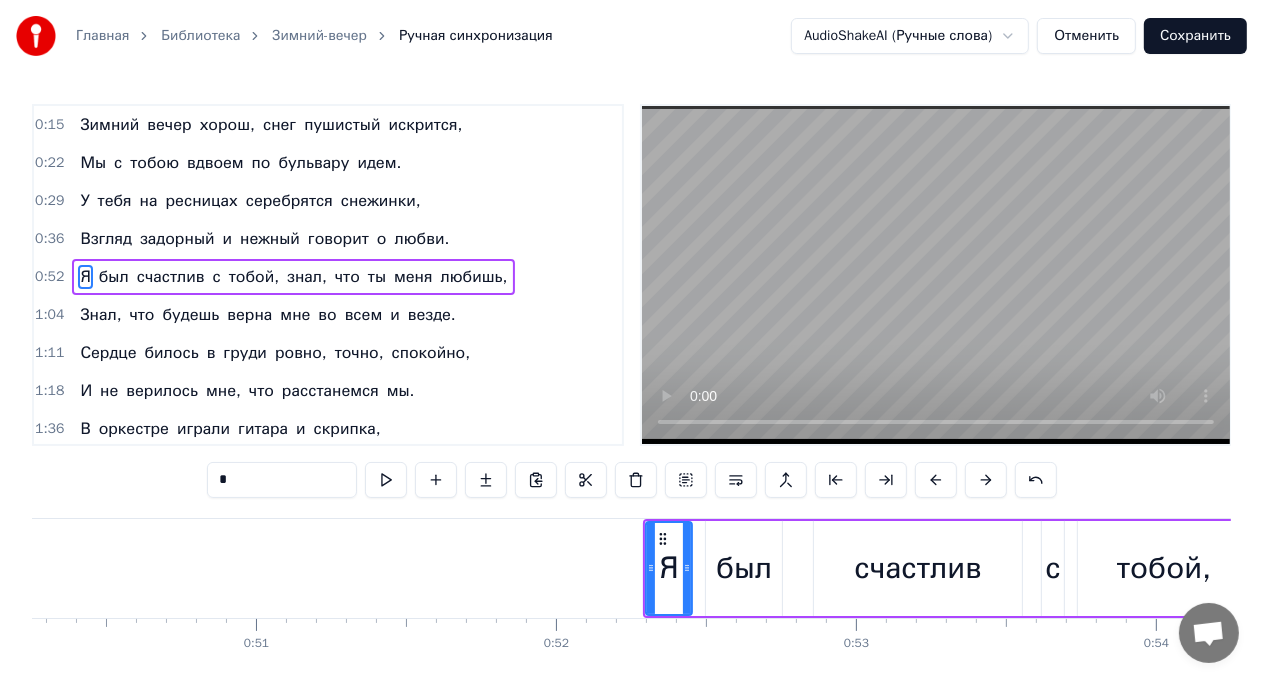 click at bounding box center (936, 480) 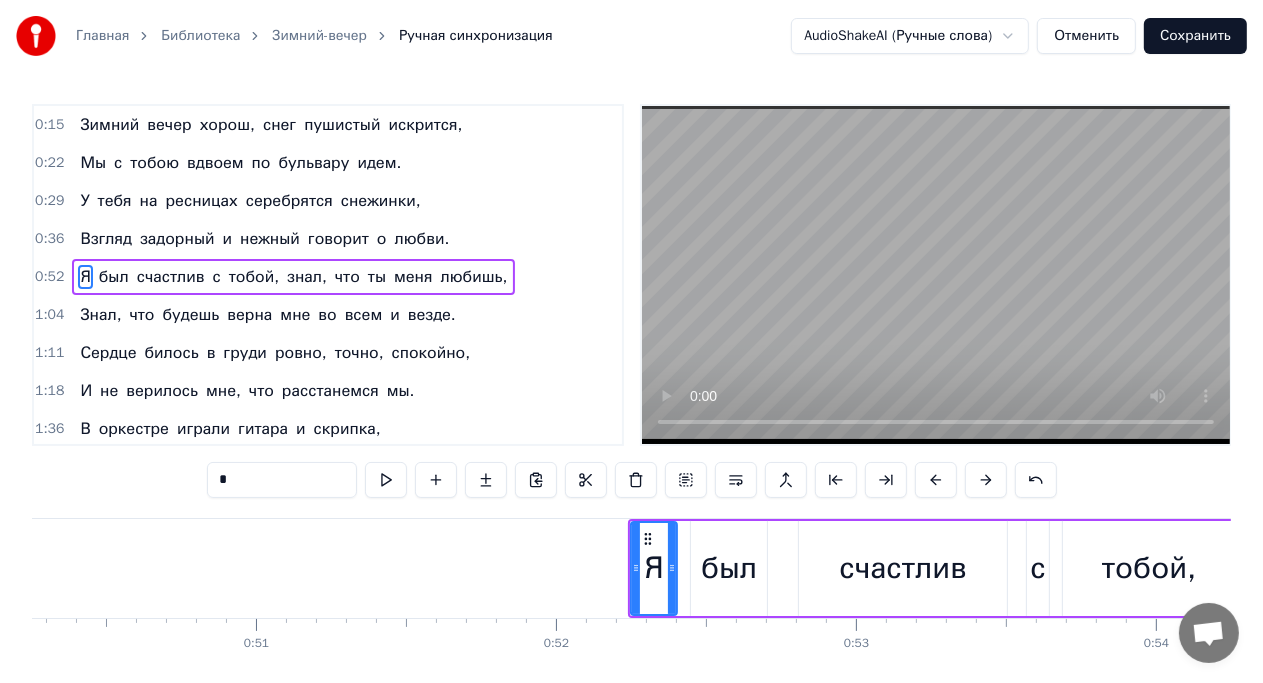 click at bounding box center [936, 480] 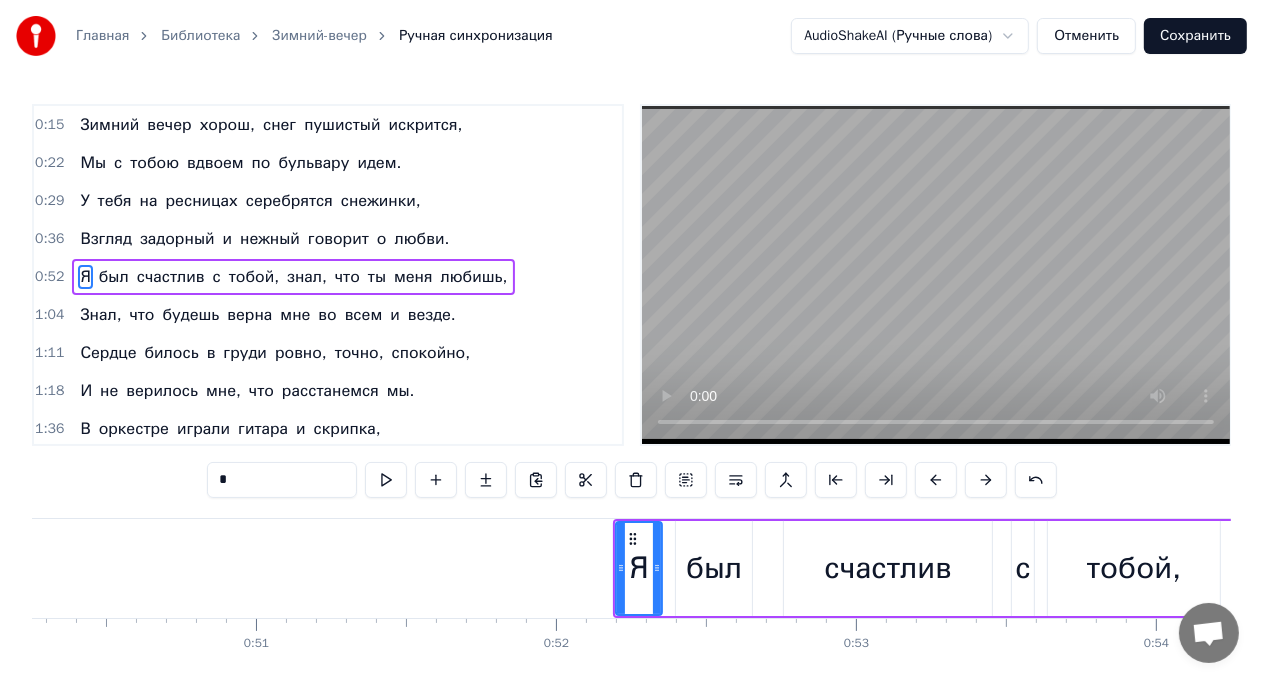 click at bounding box center (936, 480) 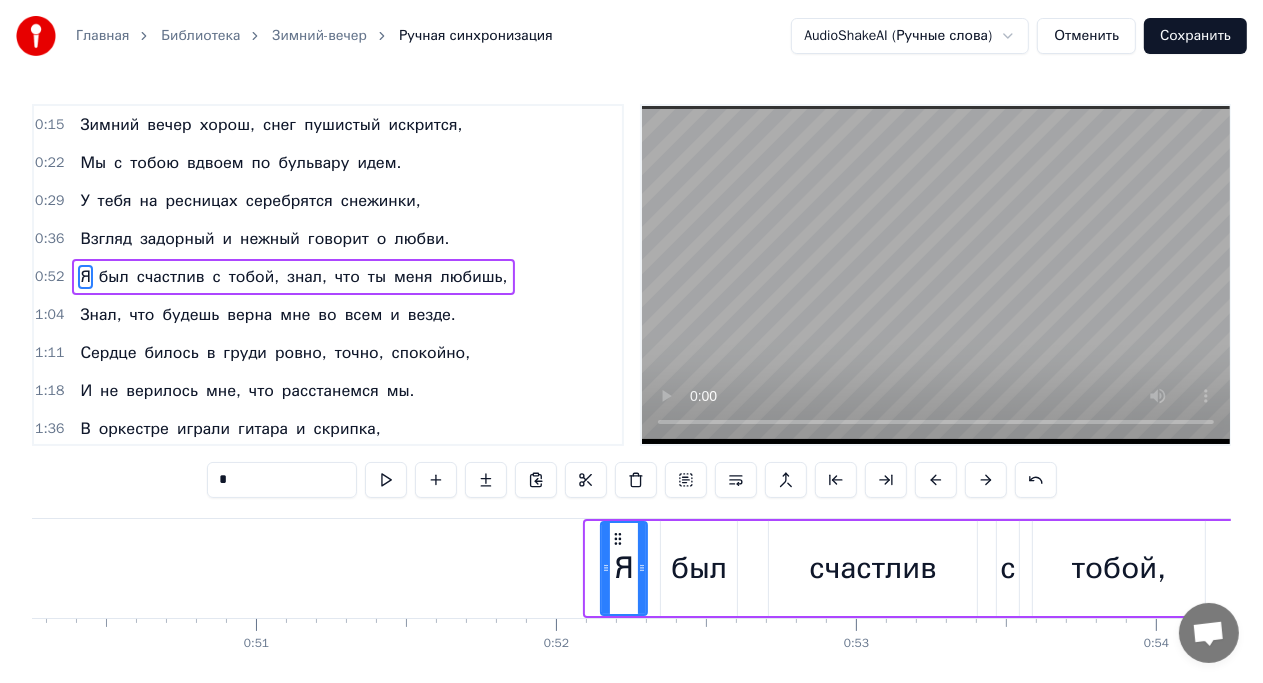 click at bounding box center [936, 480] 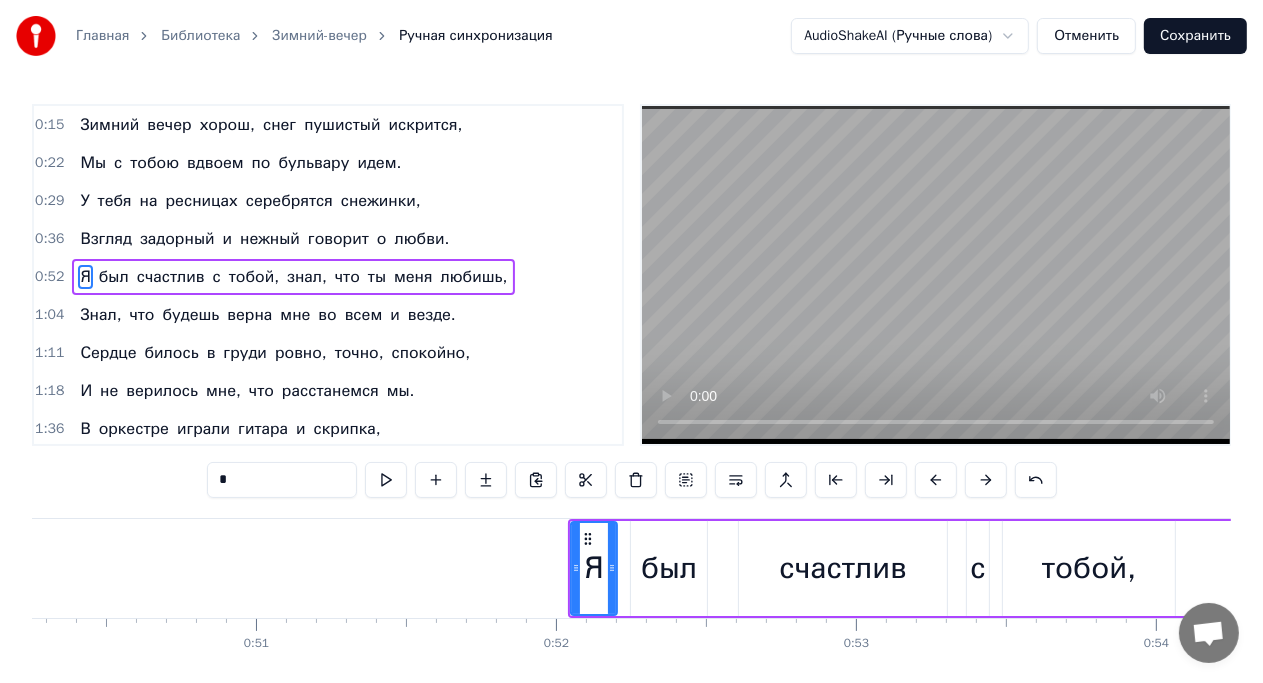 click at bounding box center (936, 480) 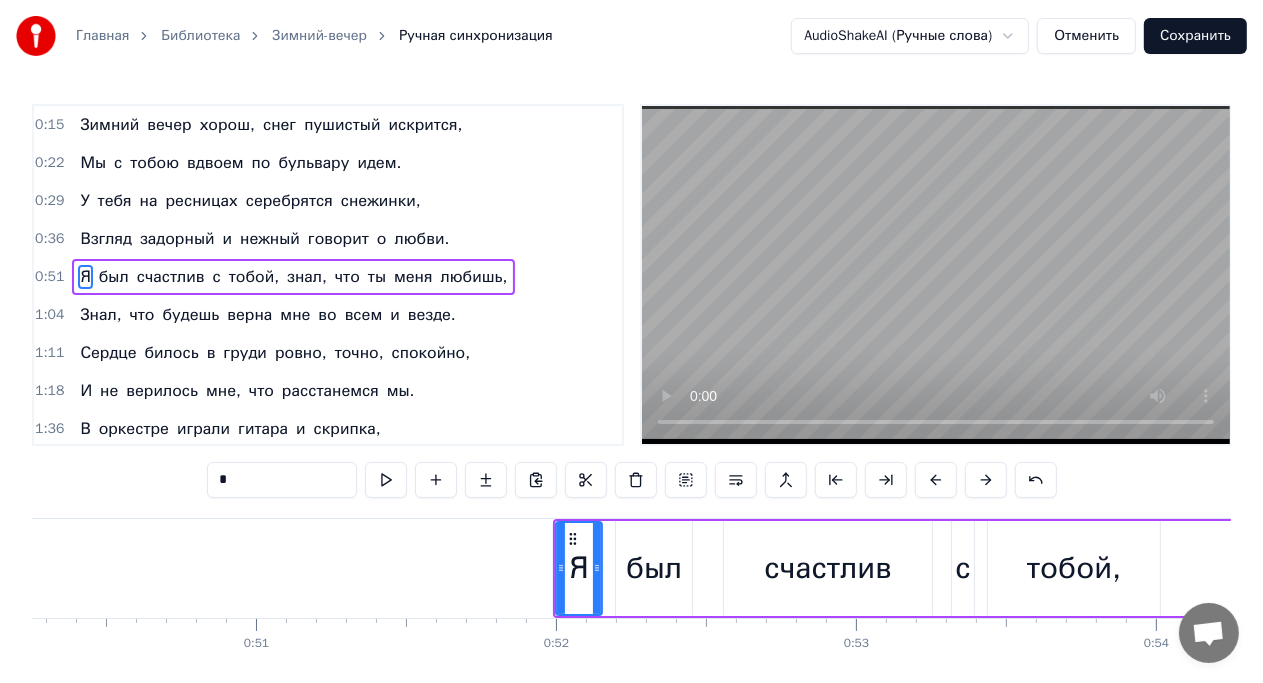 click at bounding box center (936, 480) 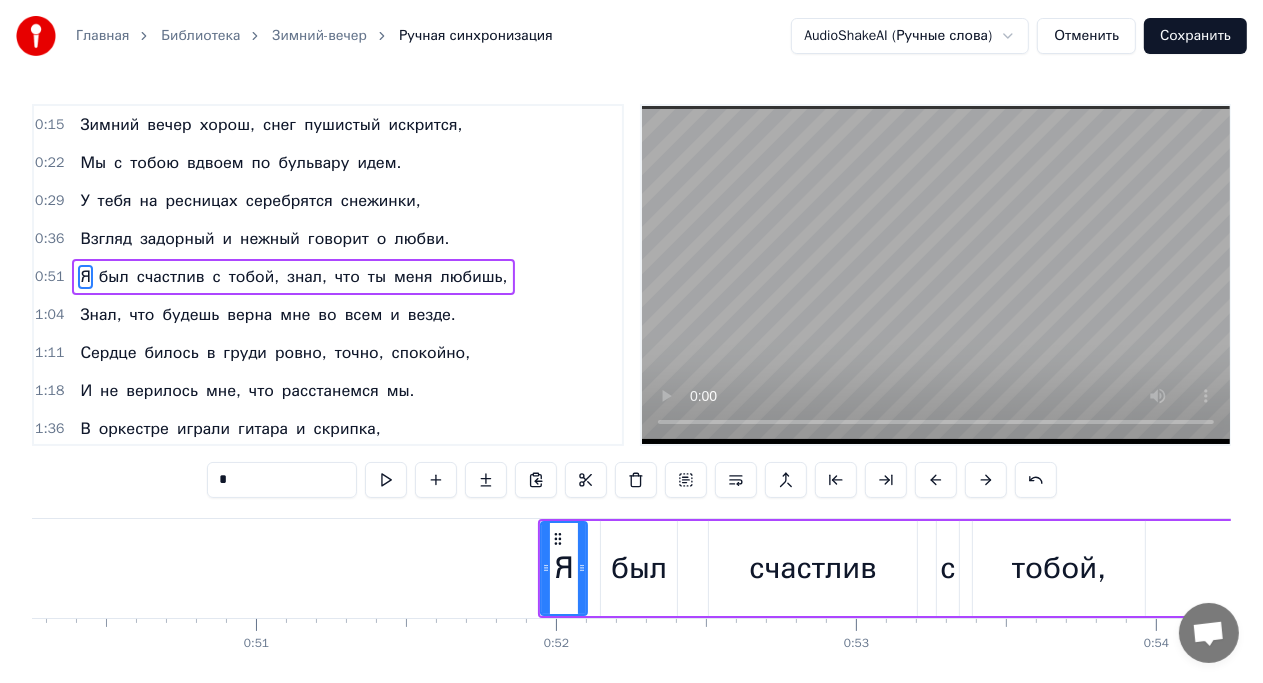click at bounding box center [936, 480] 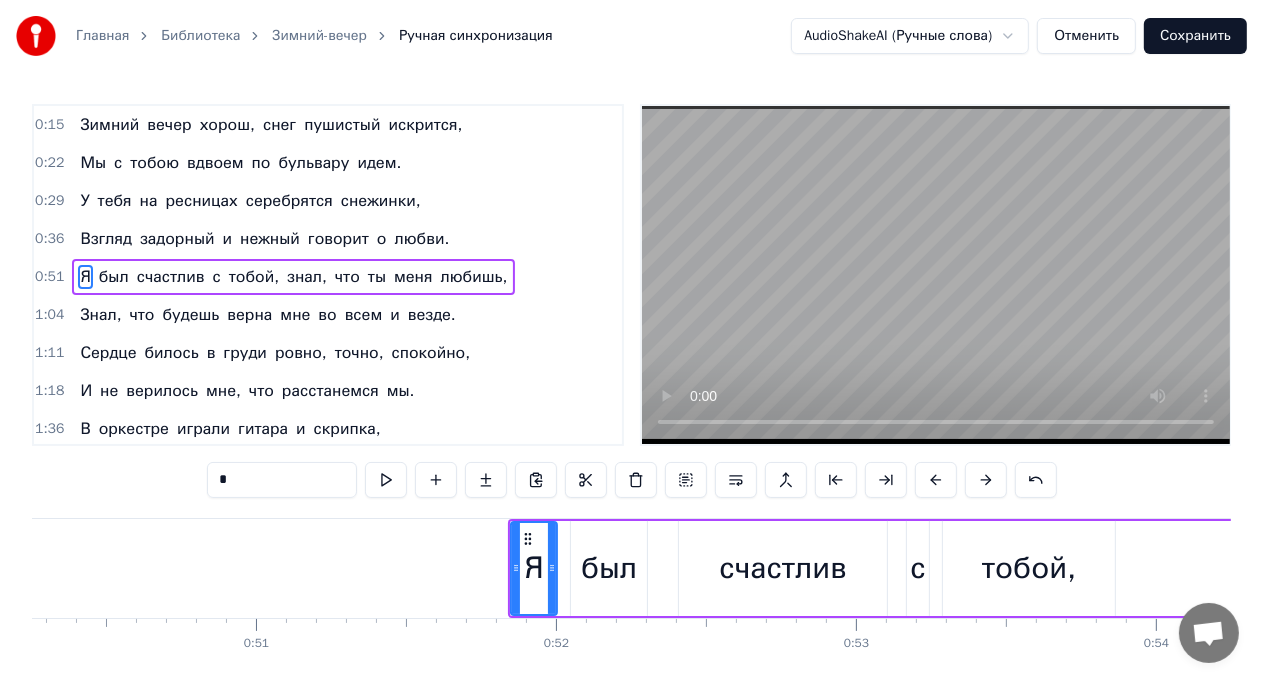 click at bounding box center [936, 480] 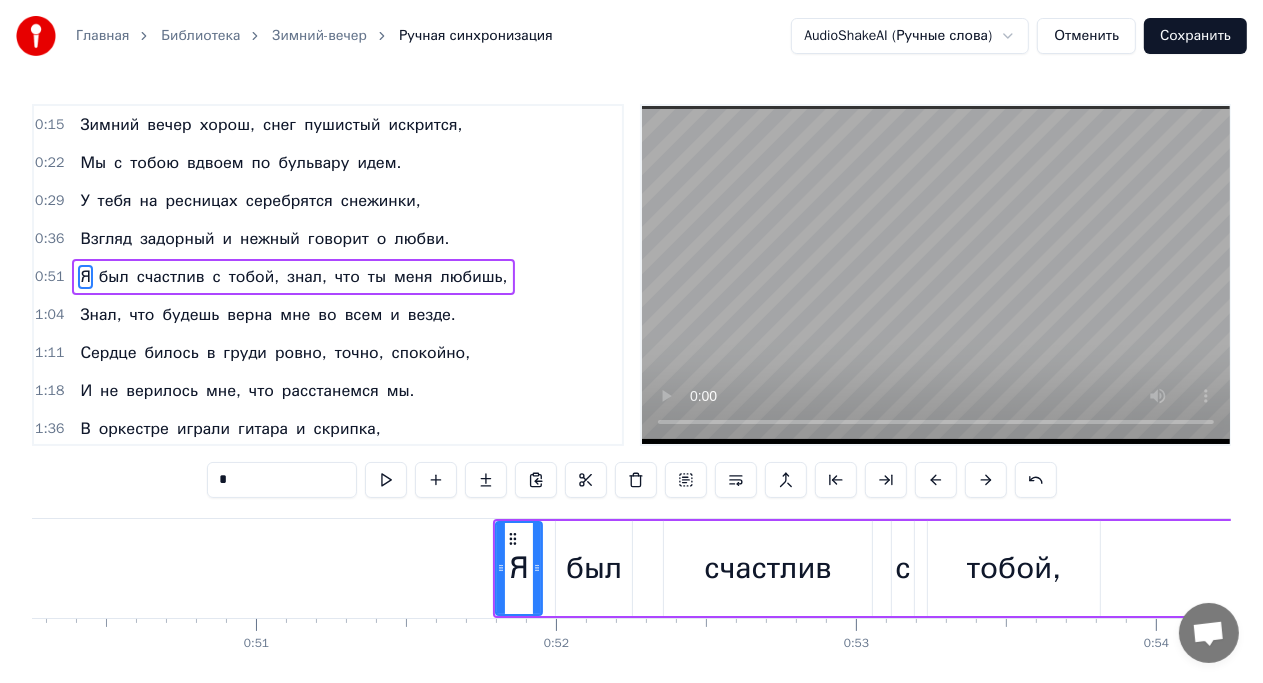 click at bounding box center [936, 480] 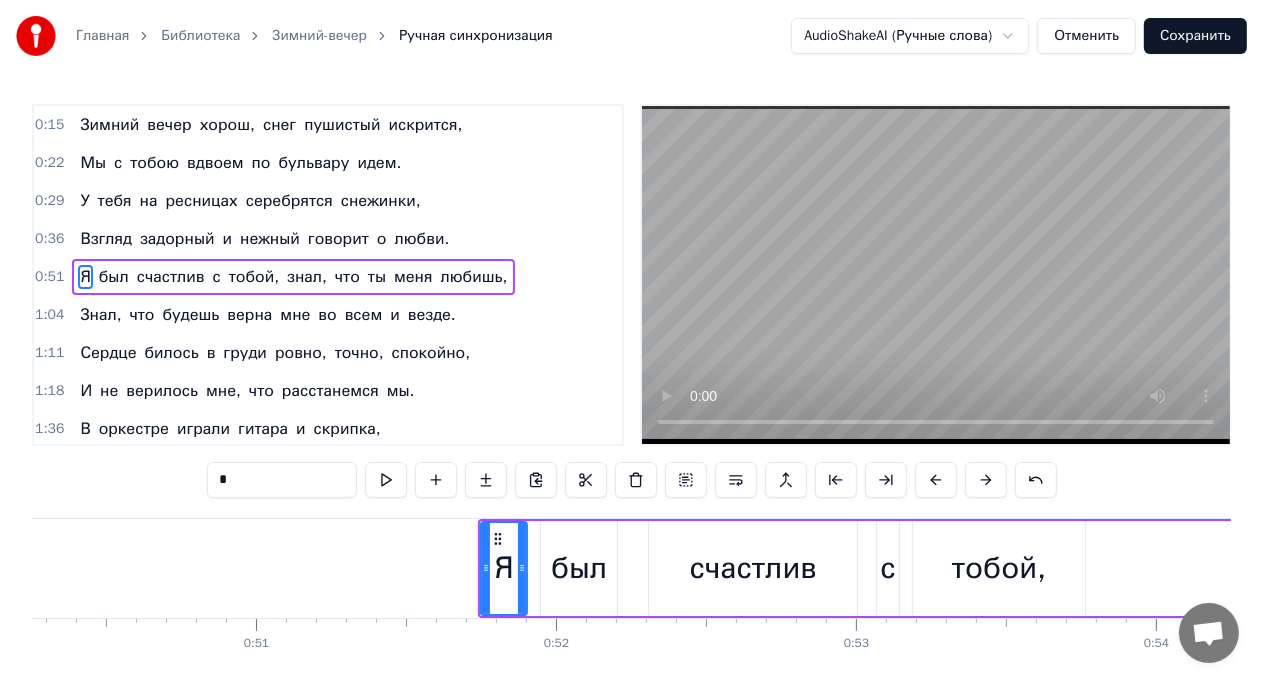 click at bounding box center [936, 480] 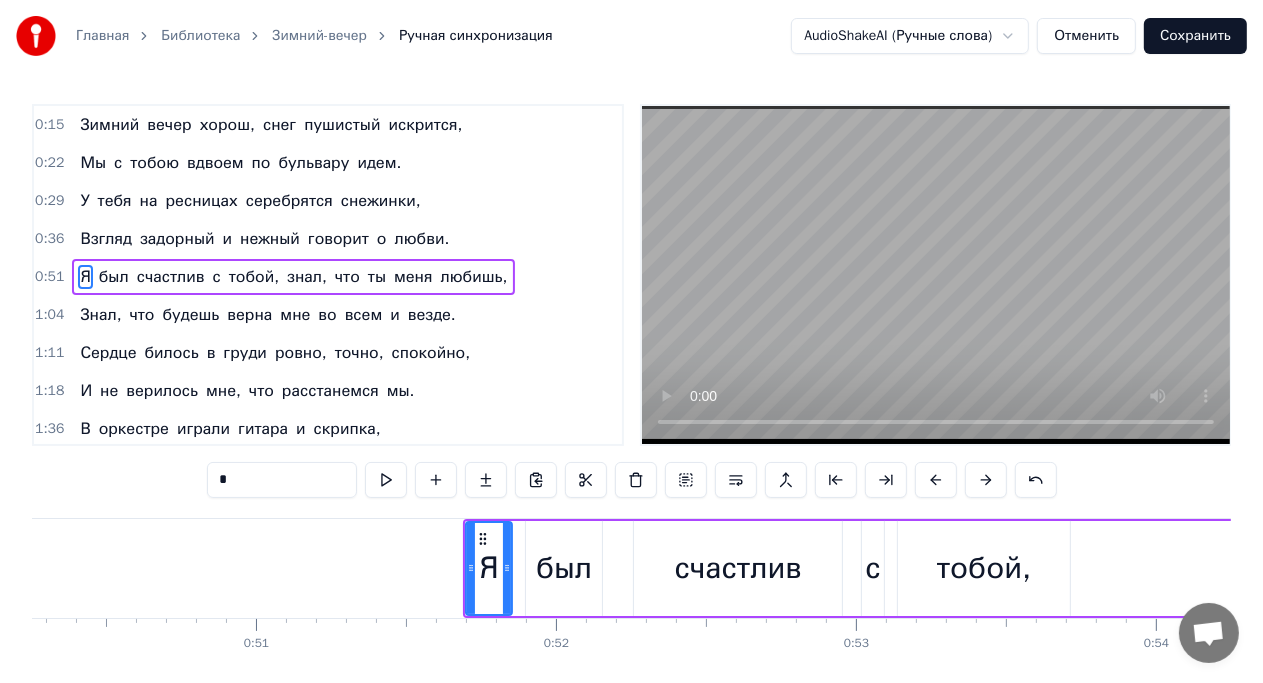 click at bounding box center (936, 480) 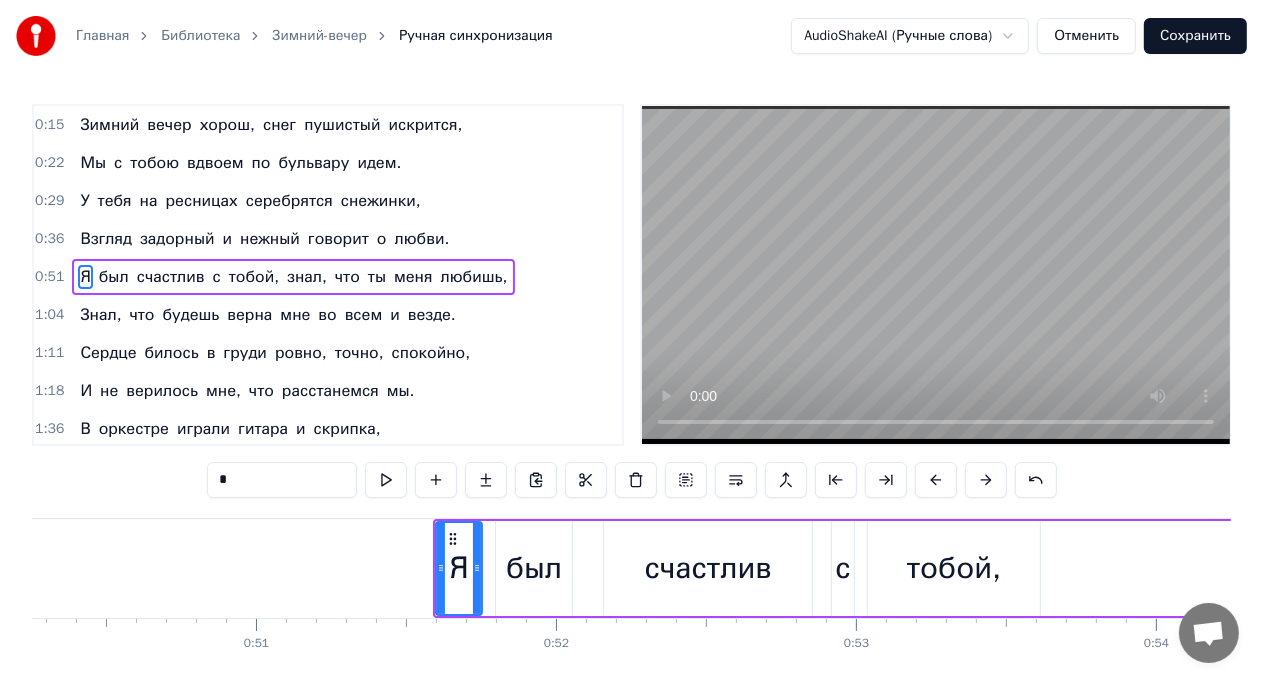 click at bounding box center [936, 480] 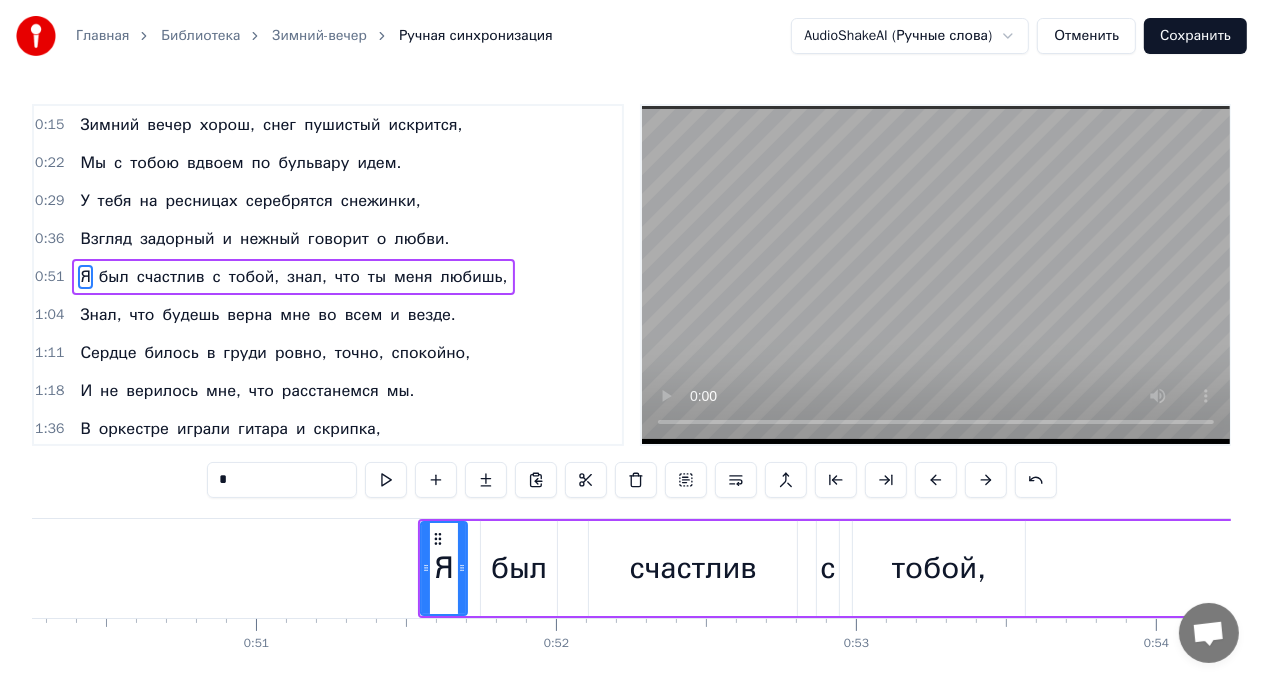 click at bounding box center (936, 480) 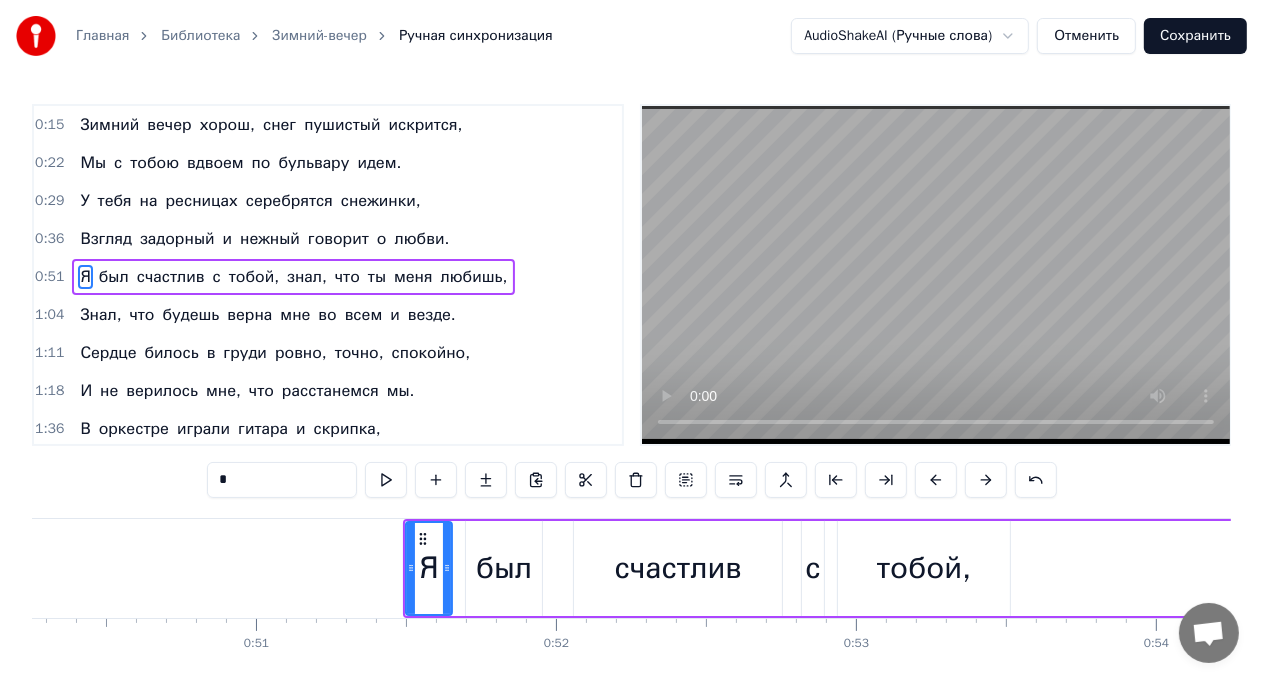 click at bounding box center (936, 480) 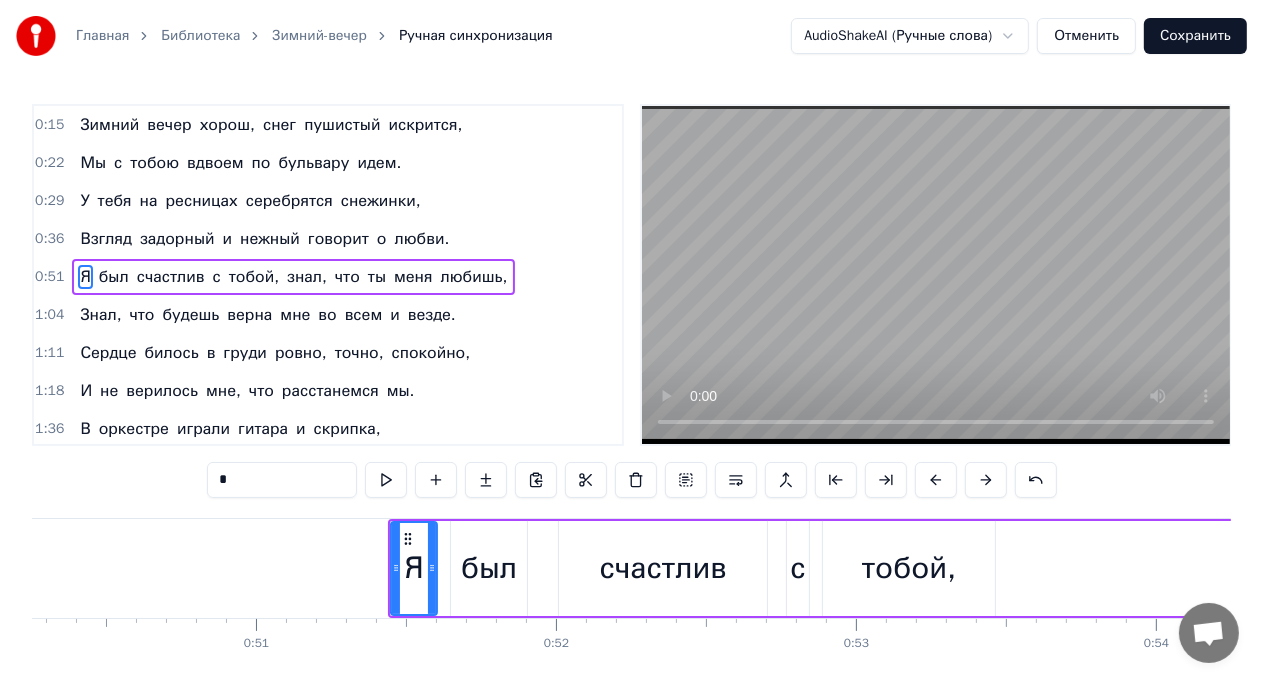 click at bounding box center [936, 480] 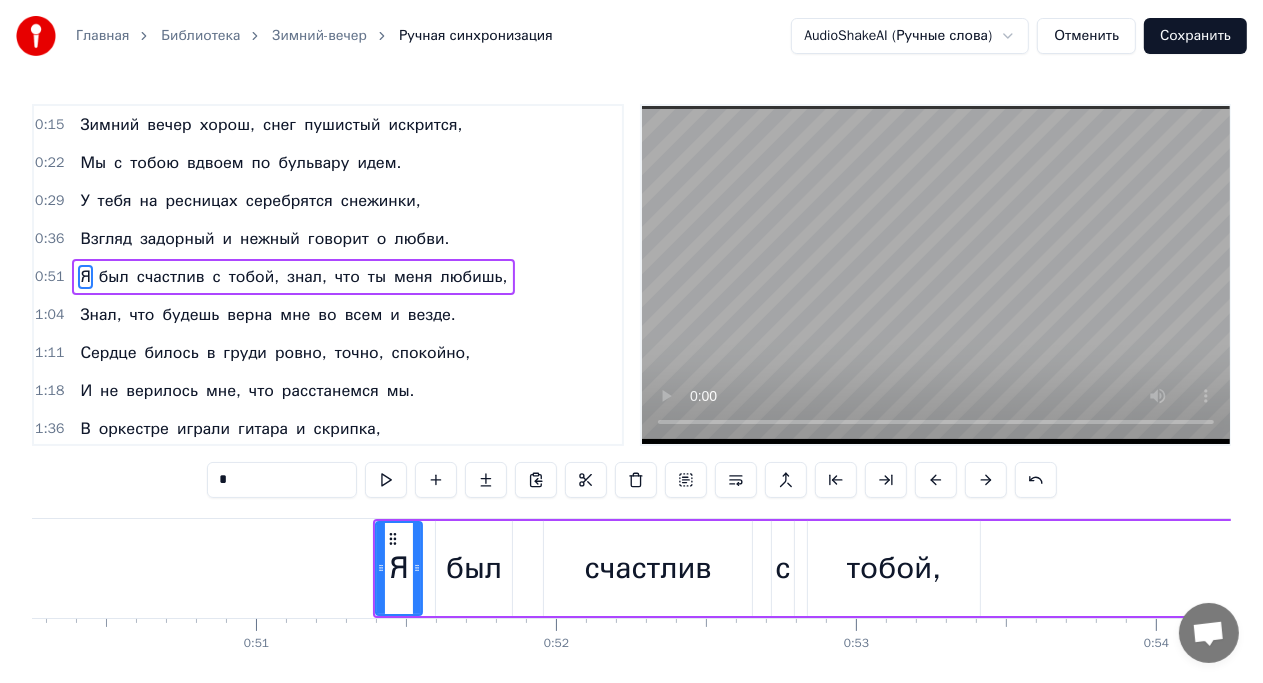 click at bounding box center (936, 480) 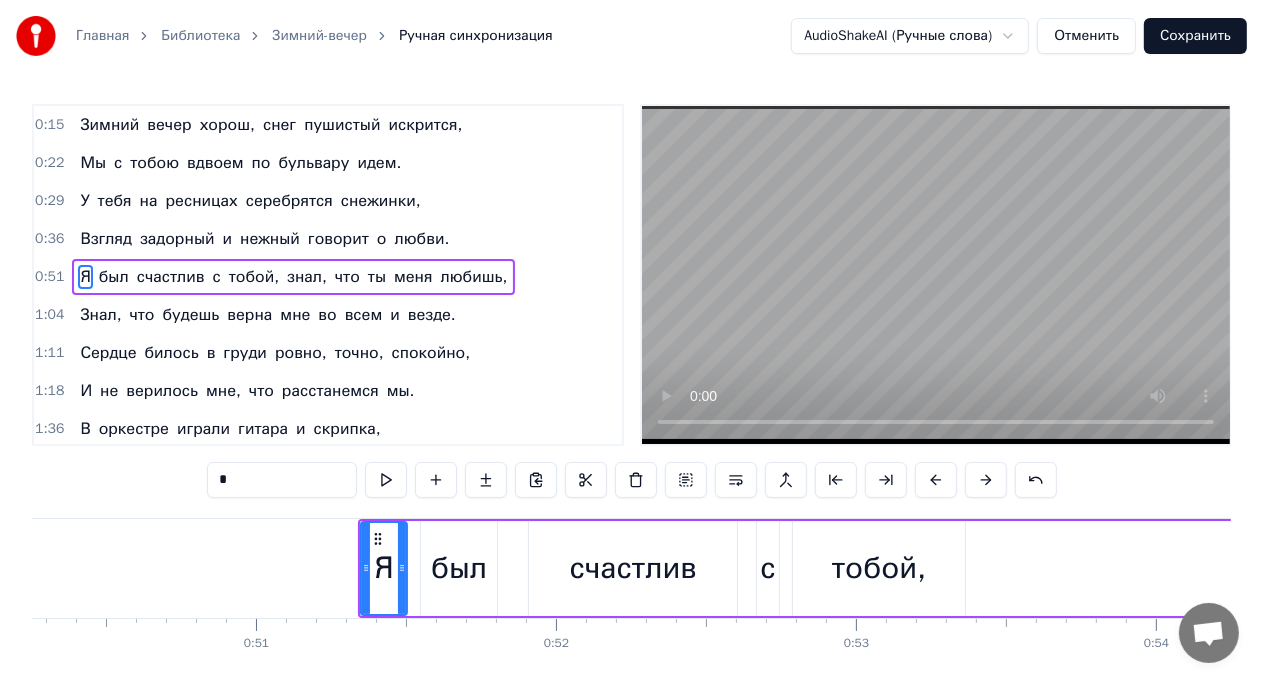 click at bounding box center [936, 480] 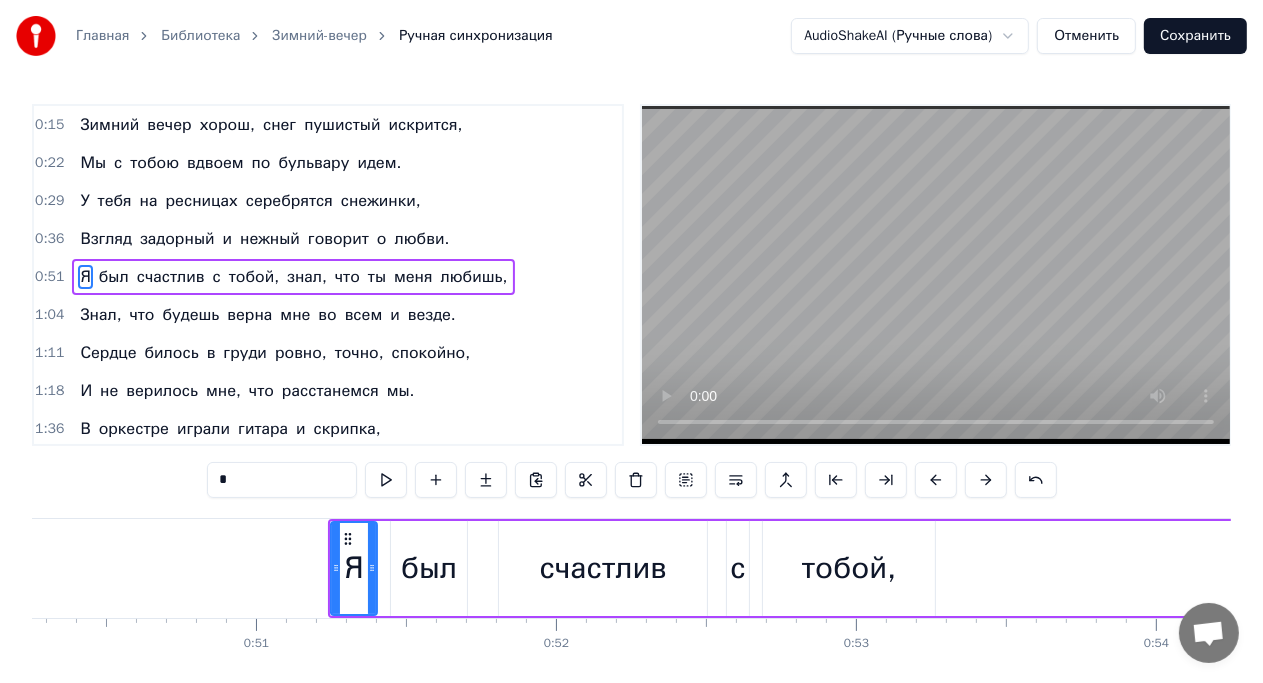 click at bounding box center [936, 480] 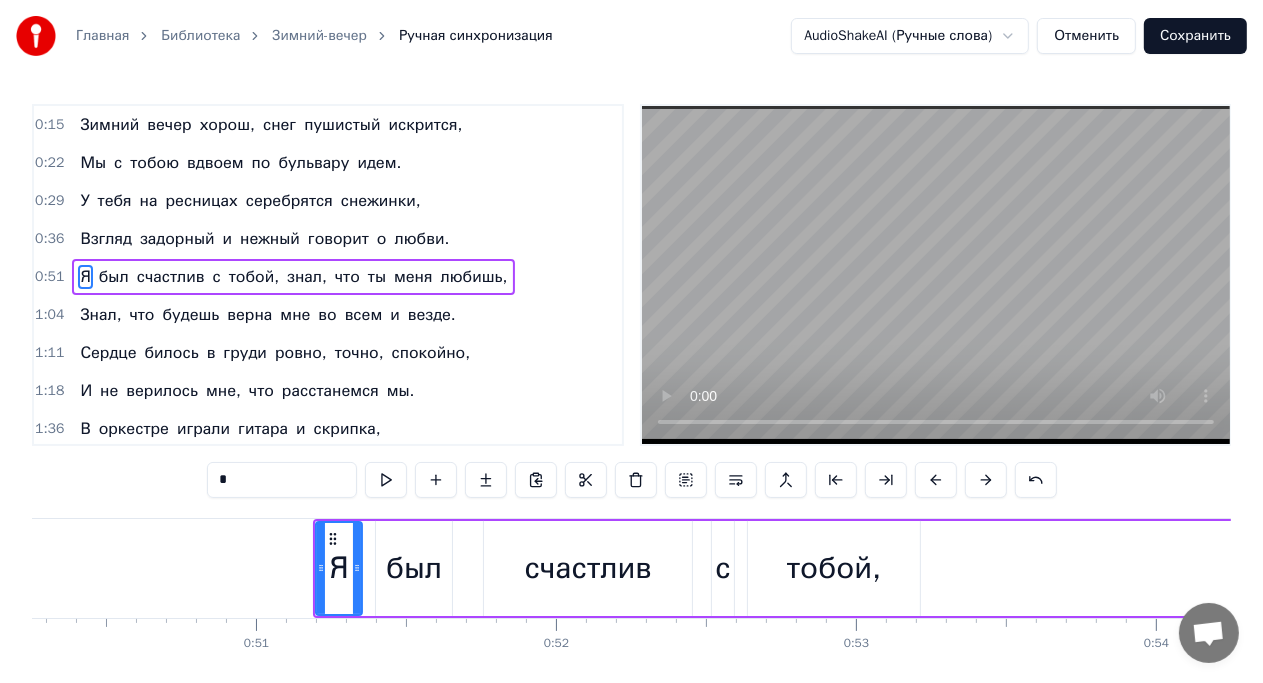 click at bounding box center (936, 480) 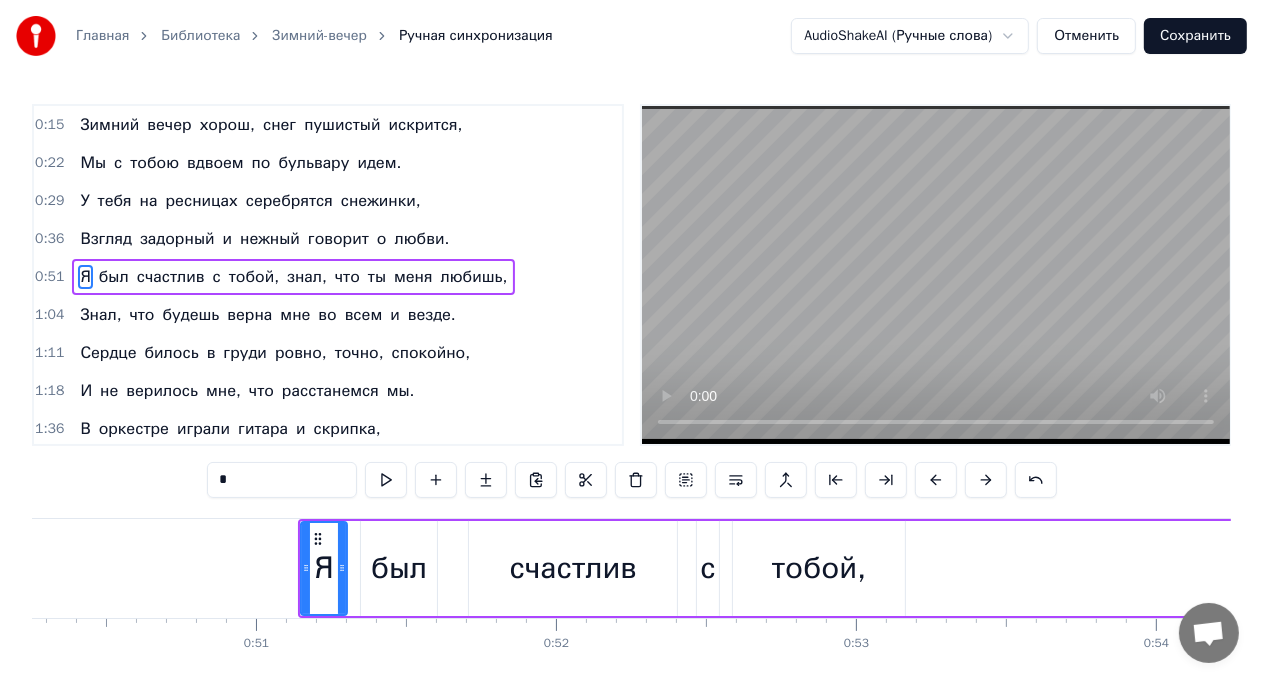 click at bounding box center (936, 480) 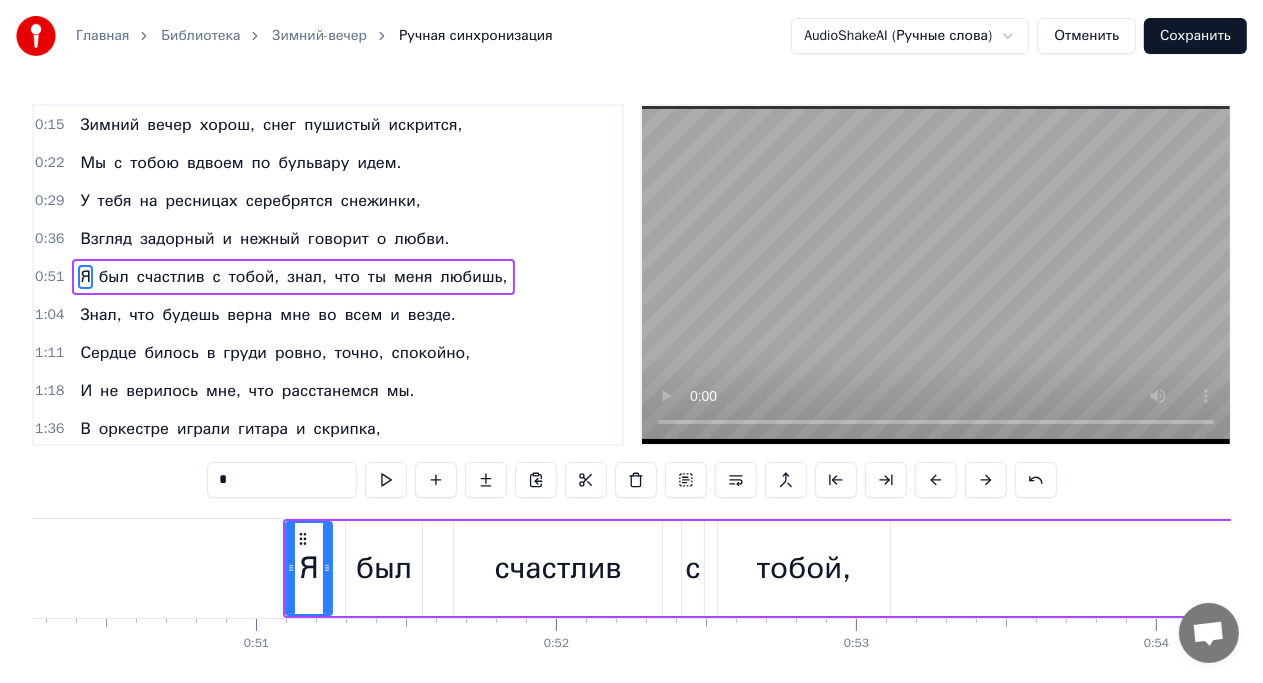 click at bounding box center (936, 480) 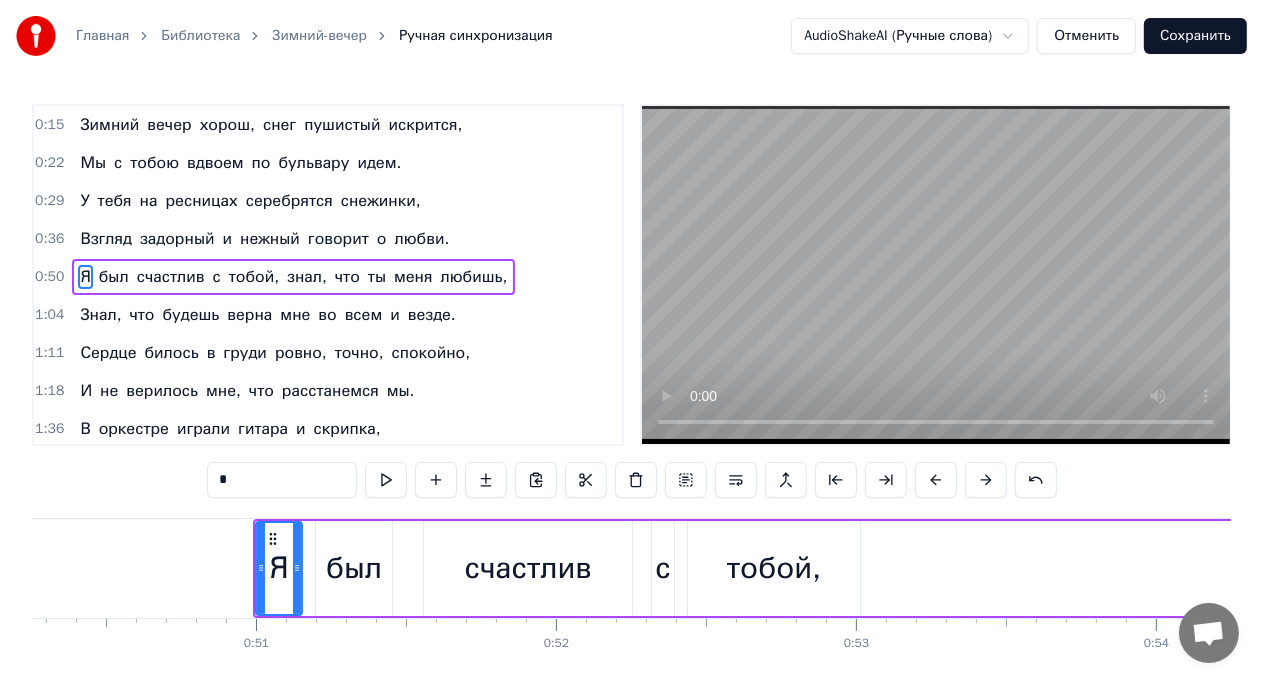click at bounding box center (936, 480) 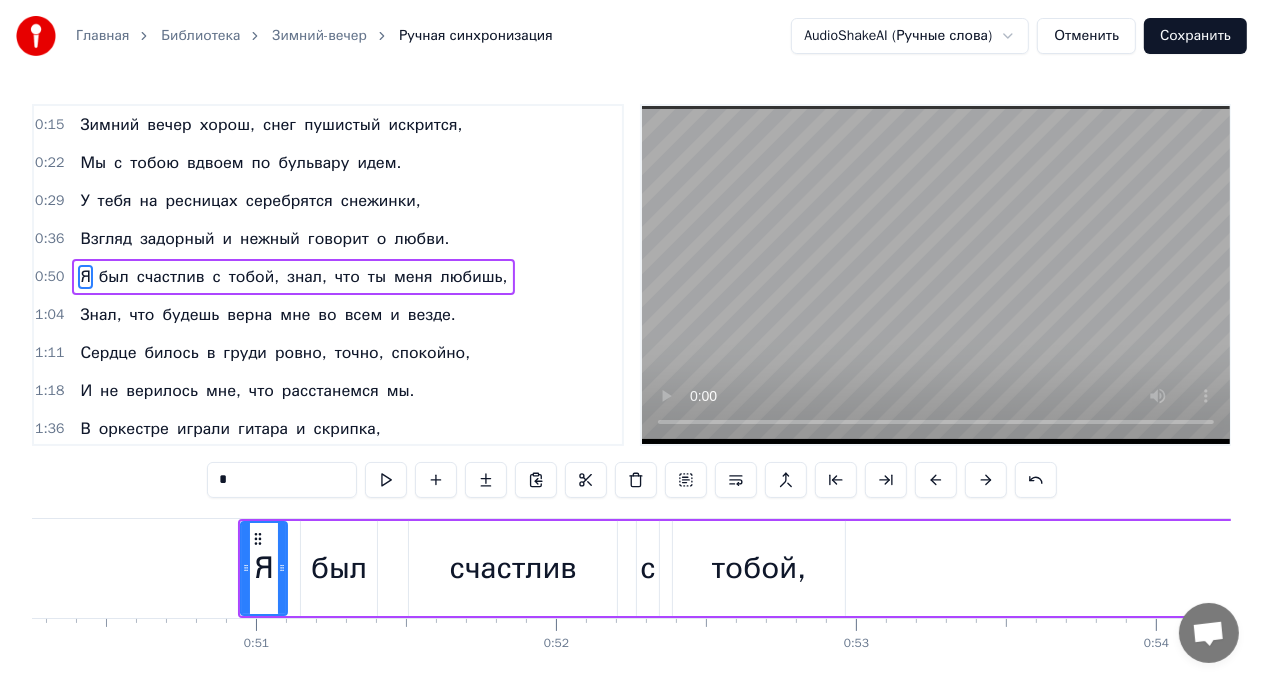click at bounding box center [936, 480] 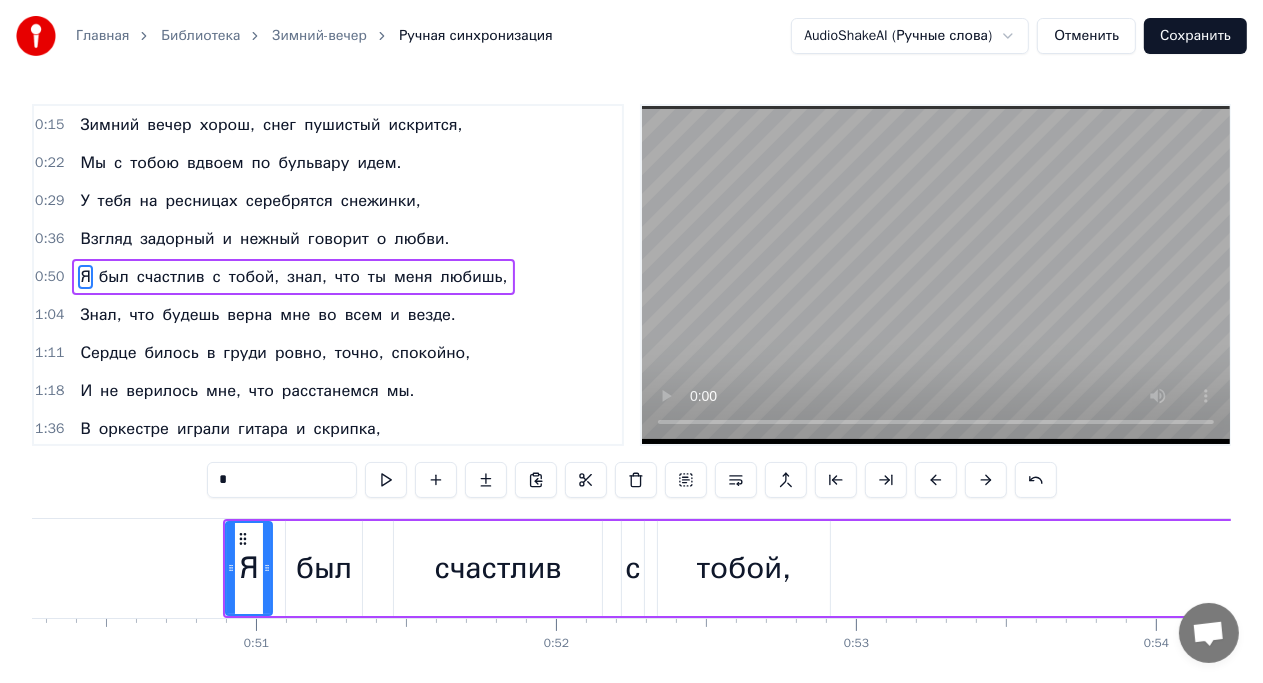click at bounding box center [936, 480] 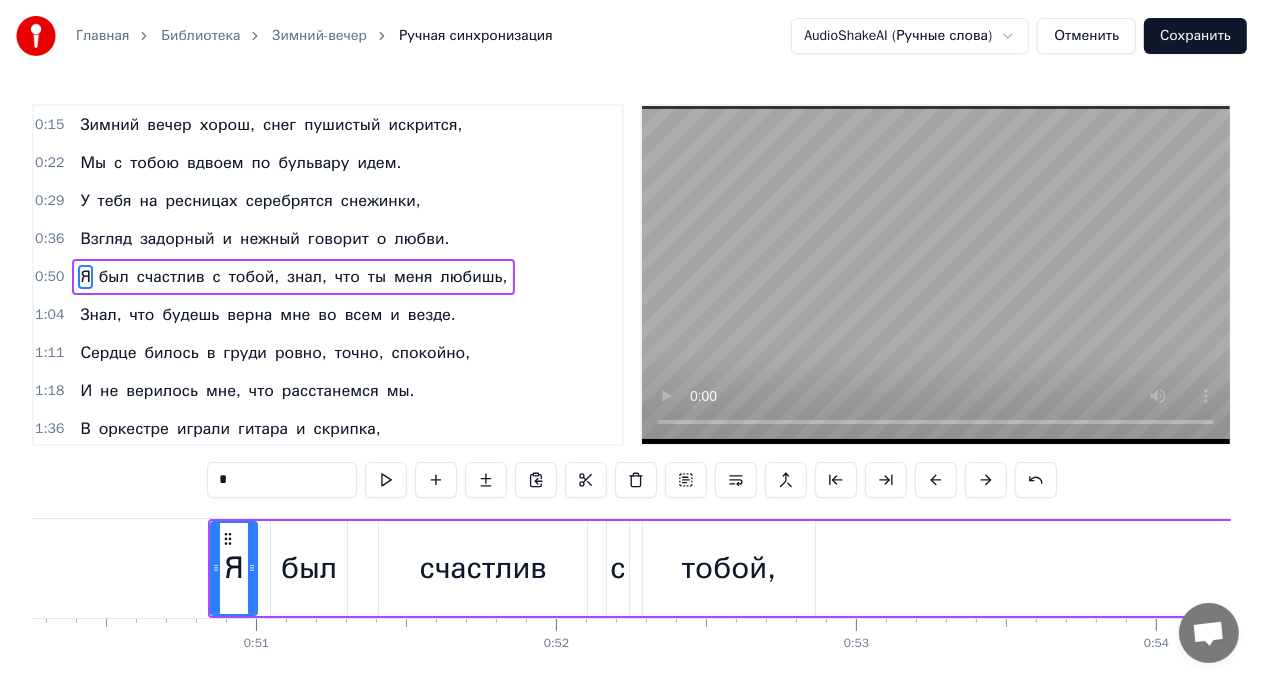 click at bounding box center [936, 480] 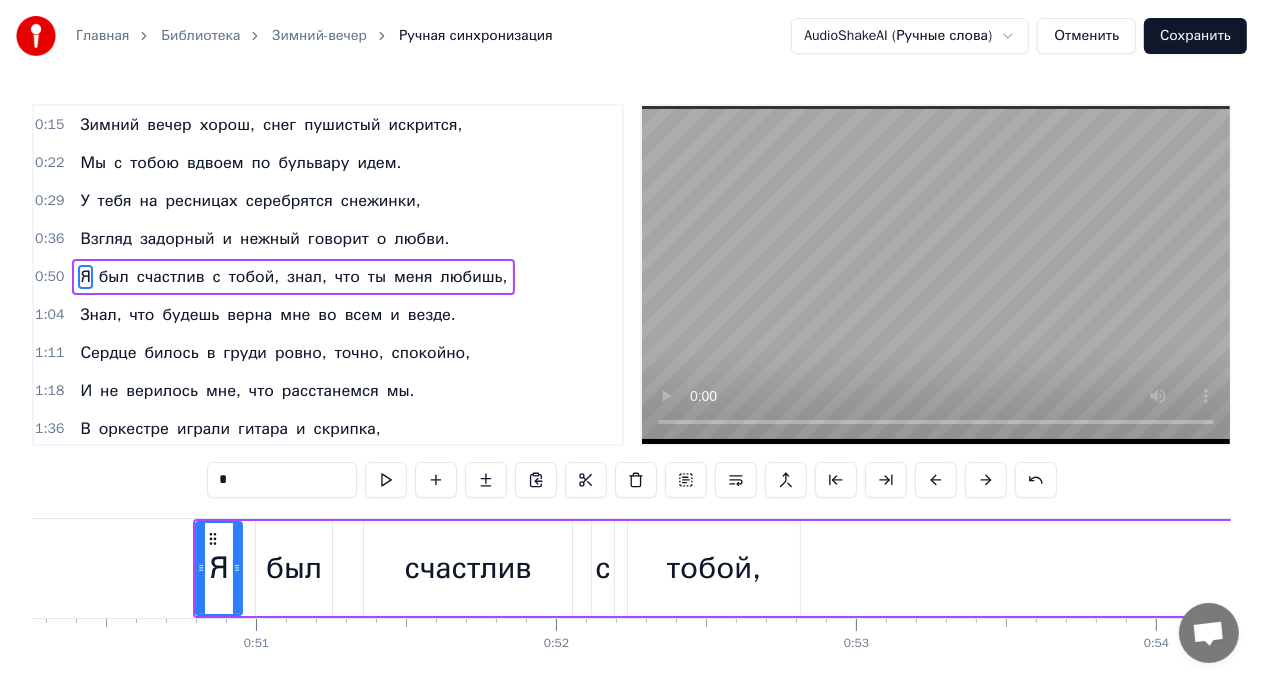 click at bounding box center [936, 480] 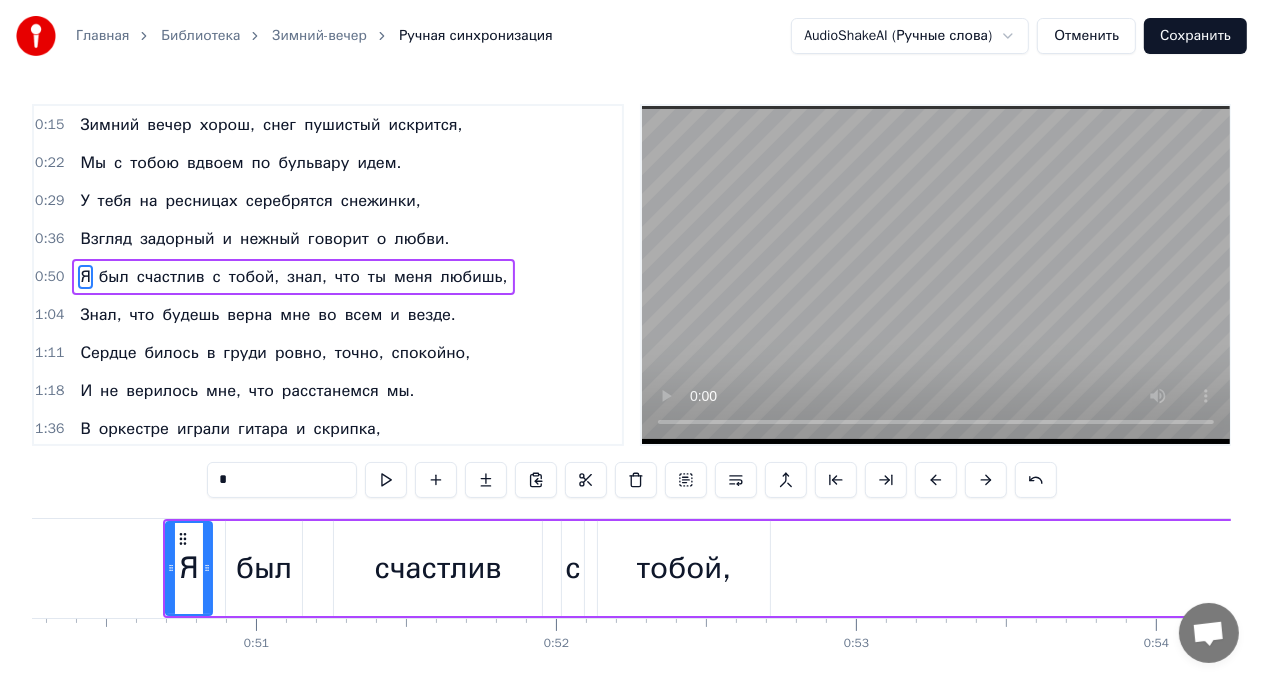 click at bounding box center (936, 480) 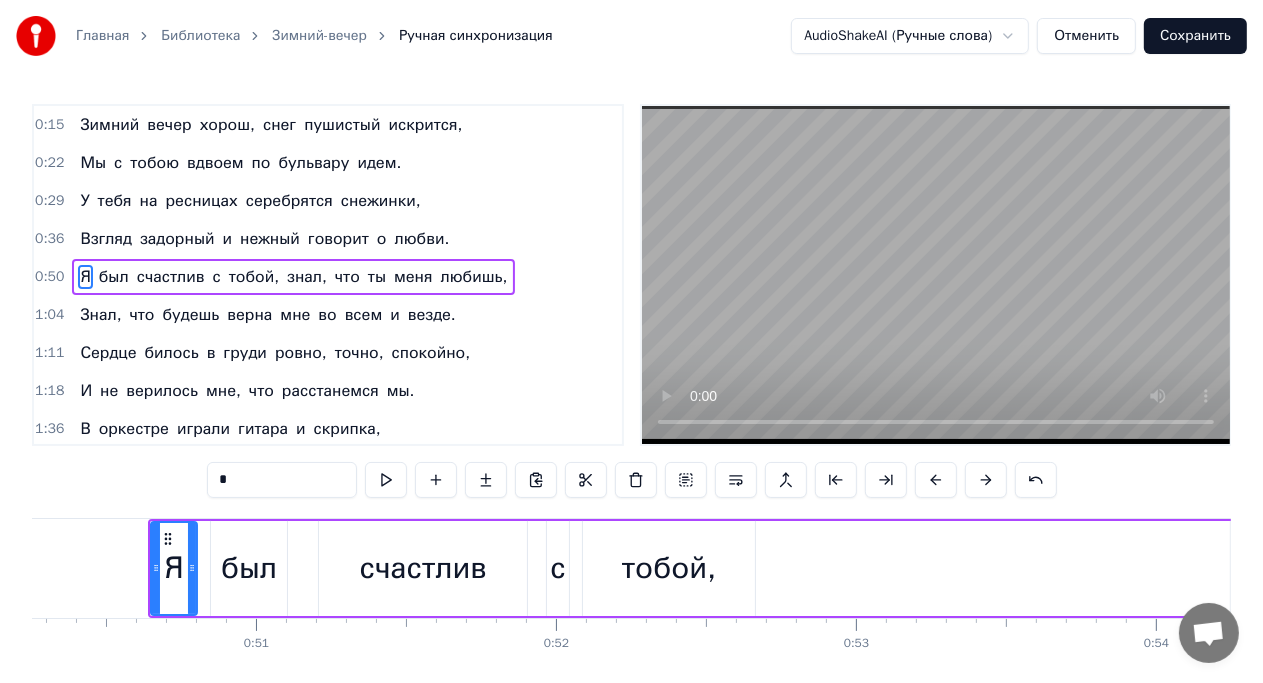 click at bounding box center (936, 480) 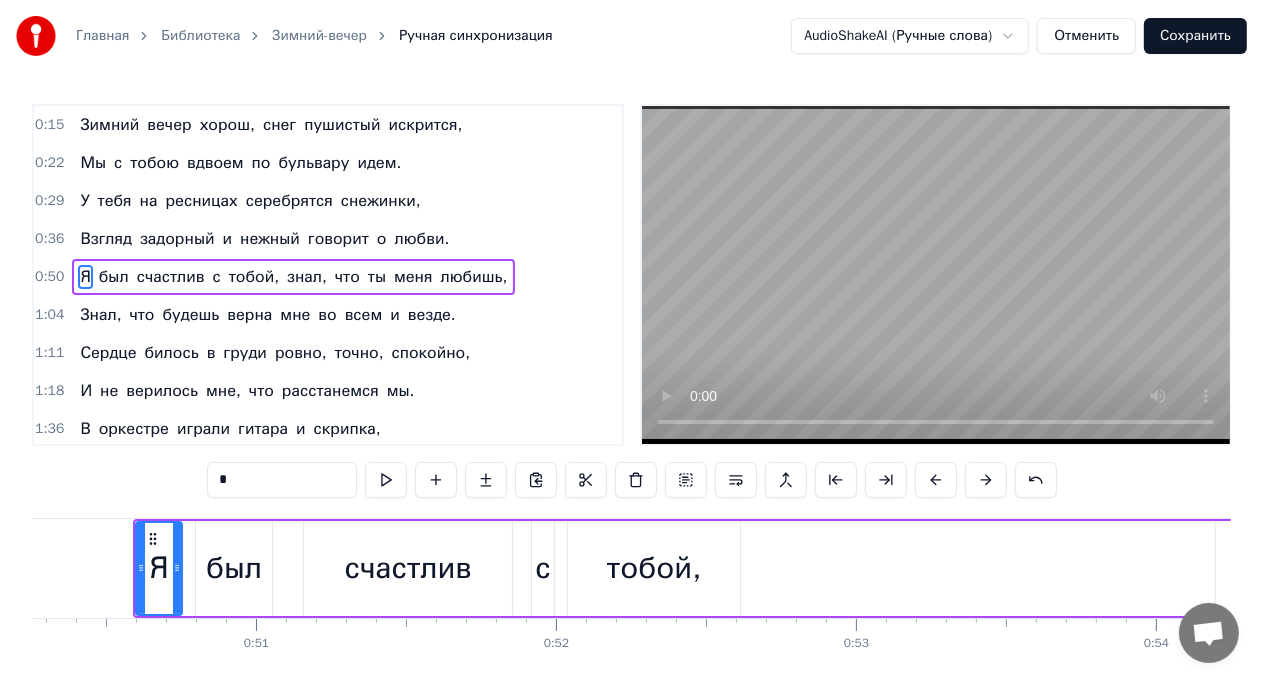 click at bounding box center (936, 480) 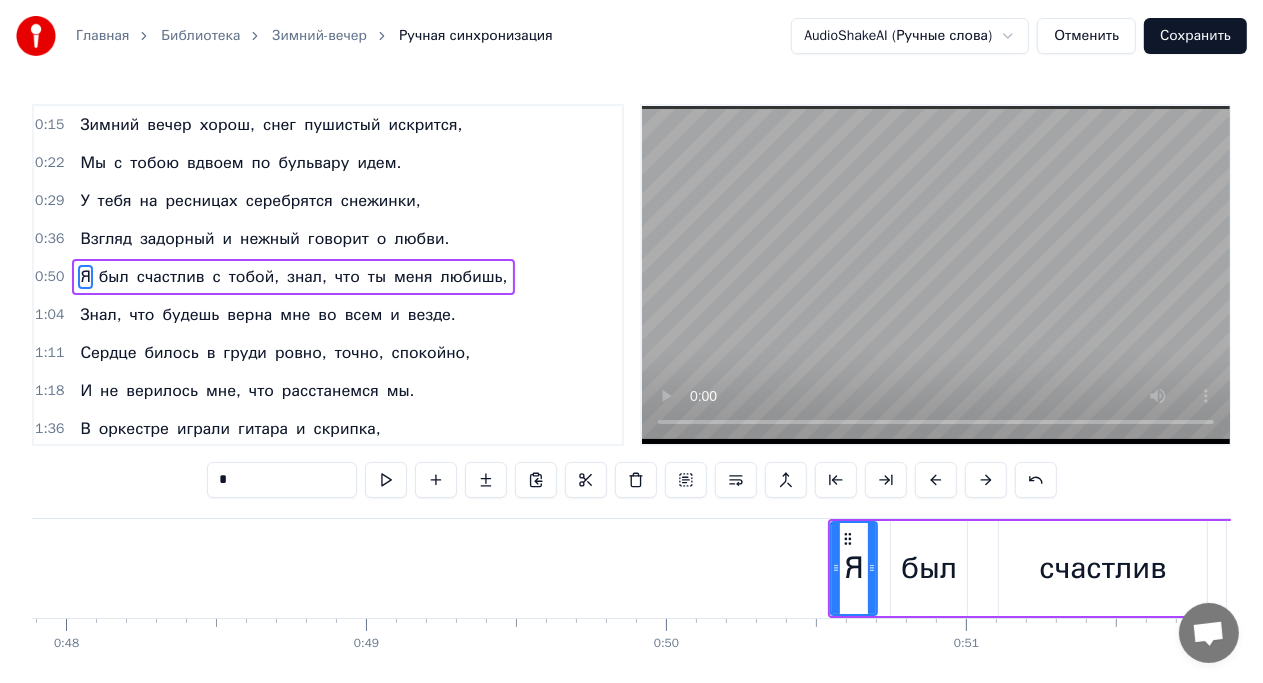 scroll, scrollTop: 0, scrollLeft: 14364, axis: horizontal 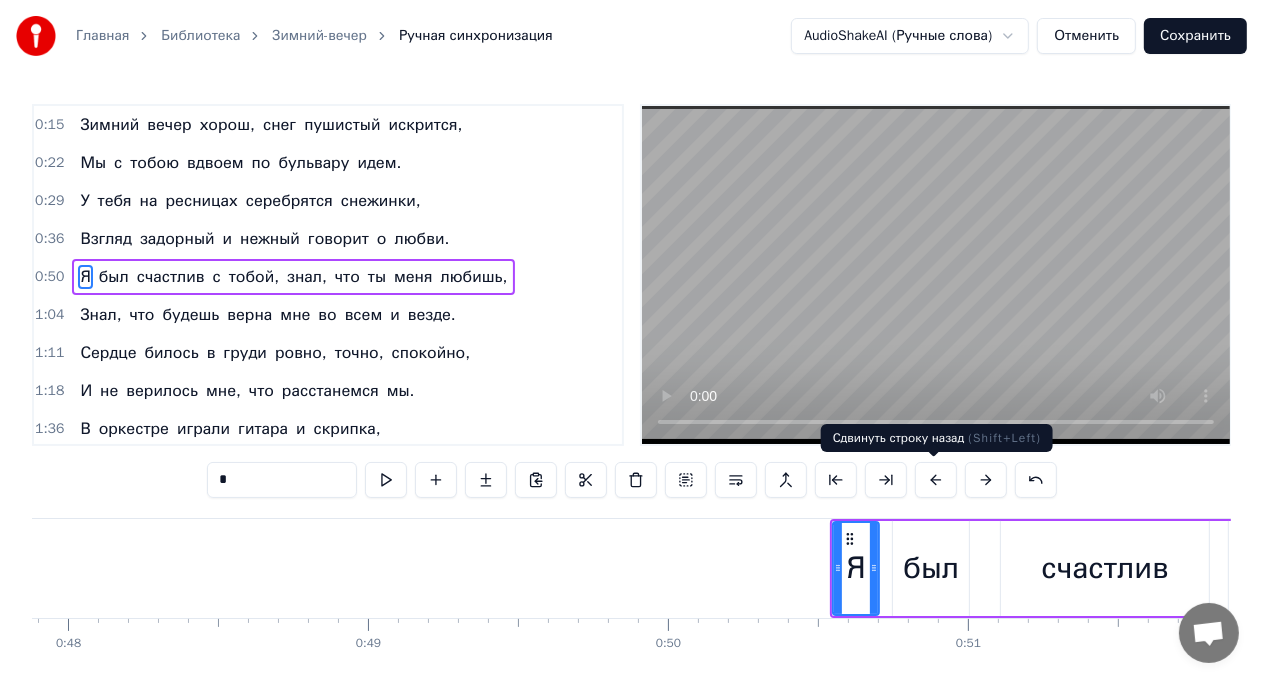 click at bounding box center (936, 480) 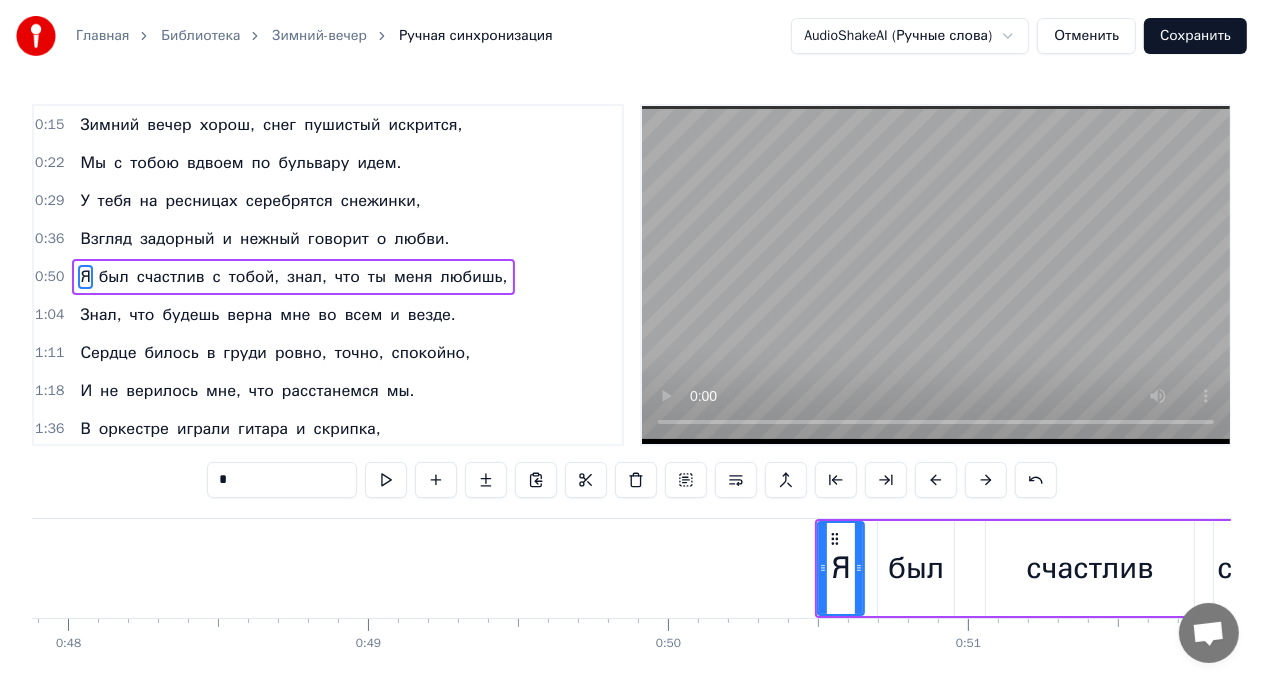 click at bounding box center [936, 480] 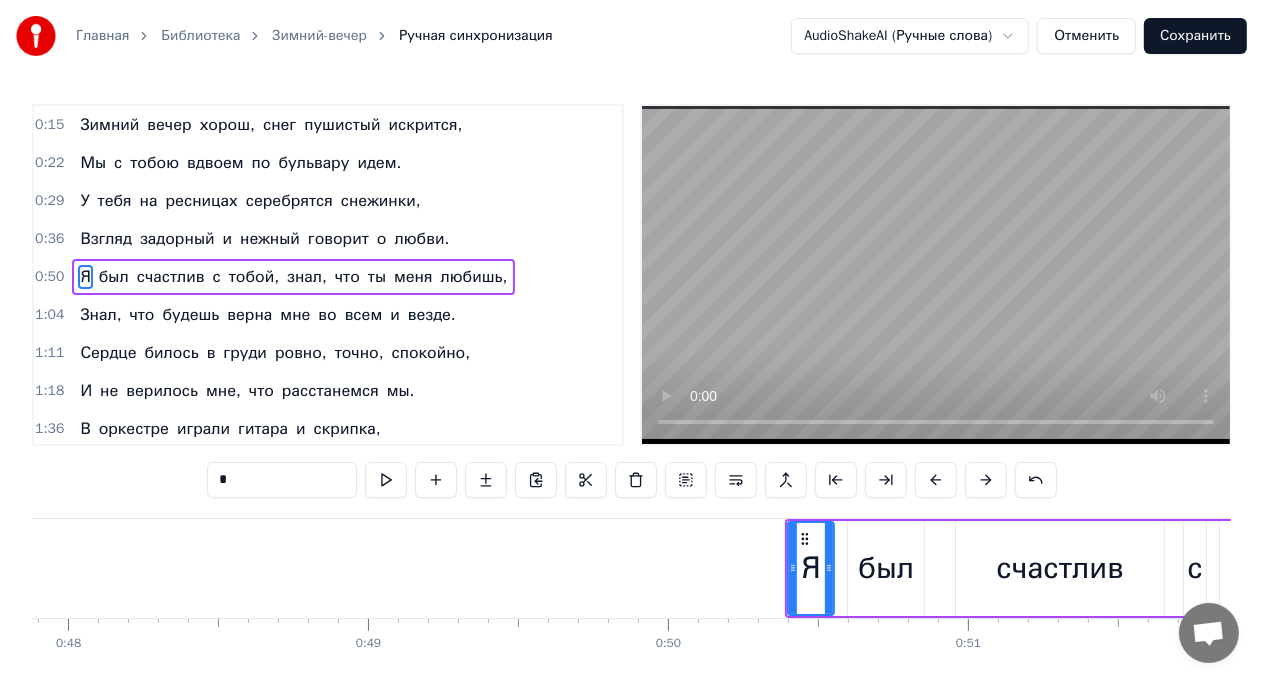 click at bounding box center (936, 480) 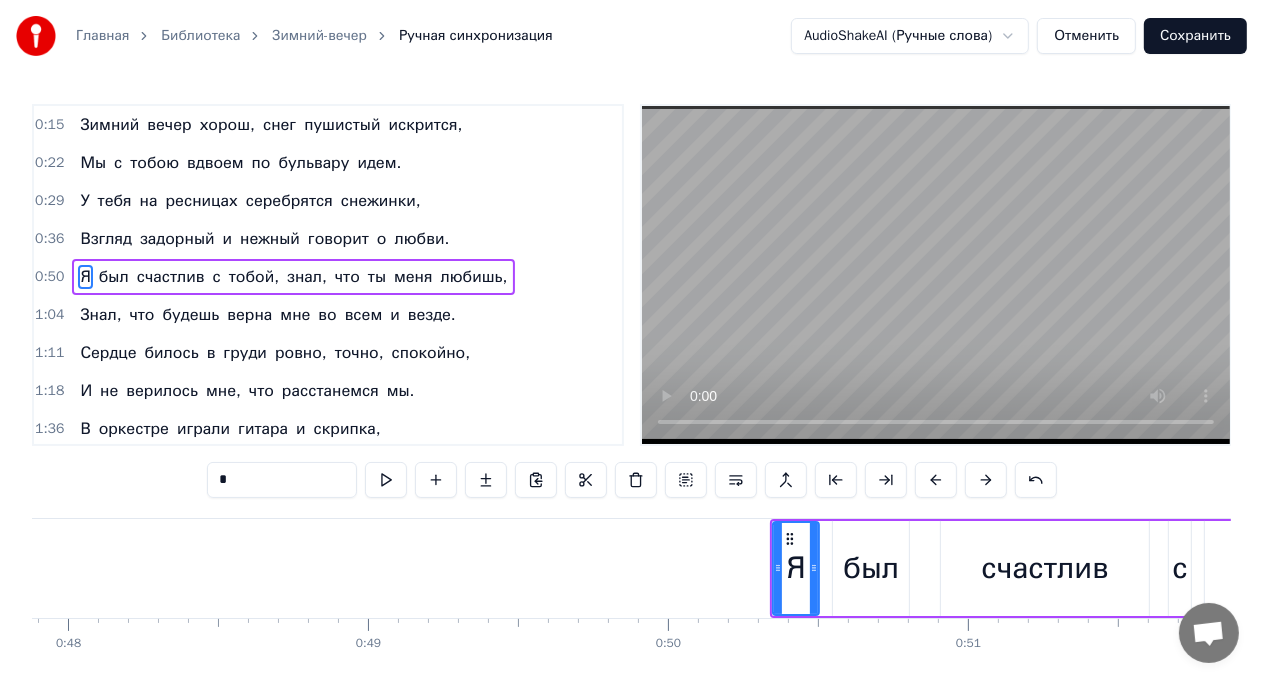click at bounding box center [936, 480] 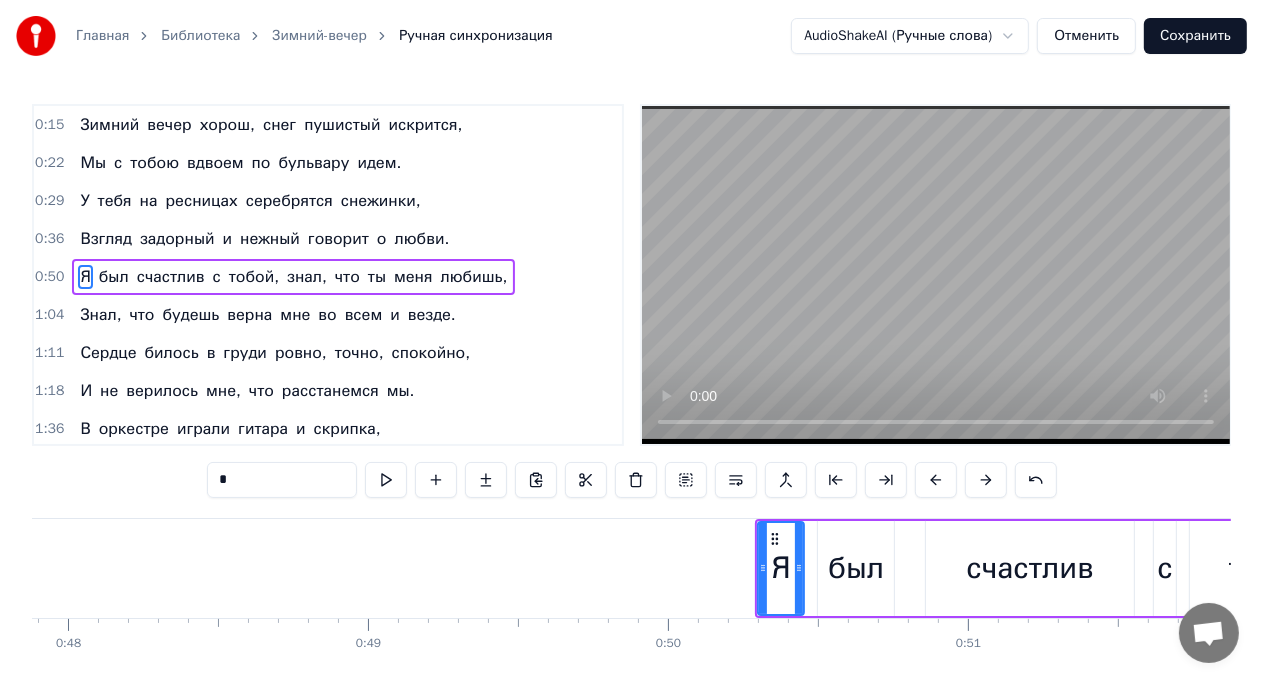 click at bounding box center (936, 480) 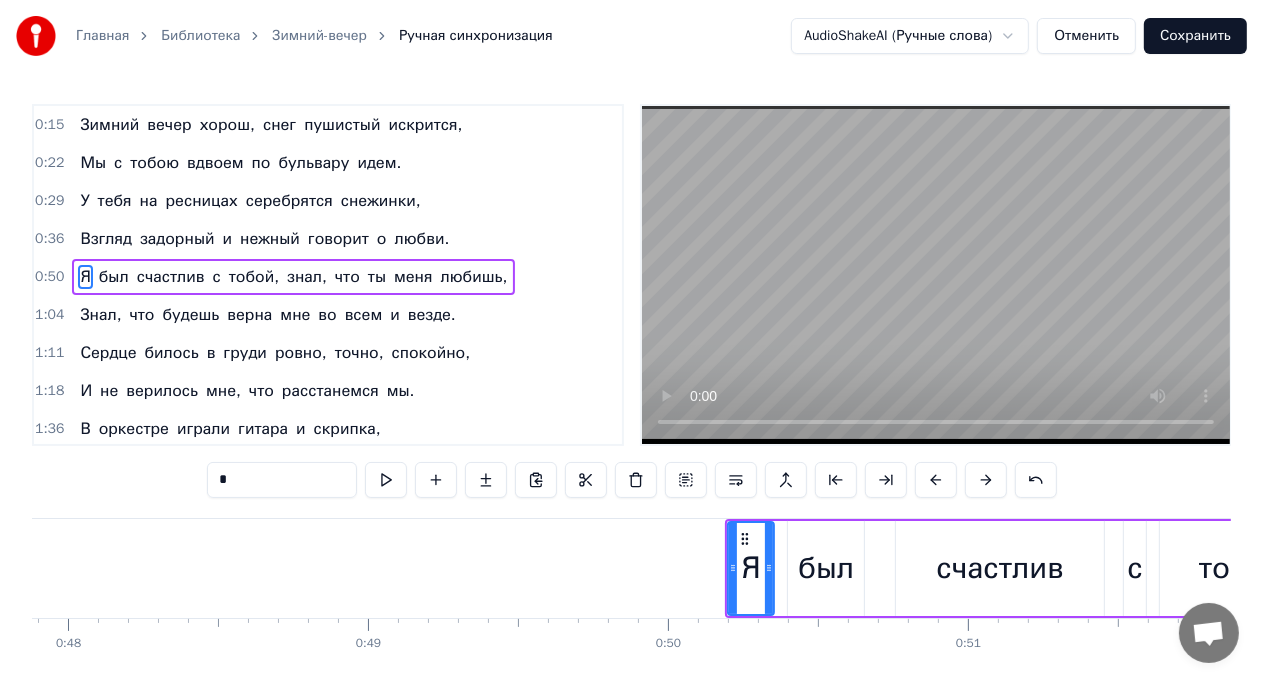 click at bounding box center (936, 480) 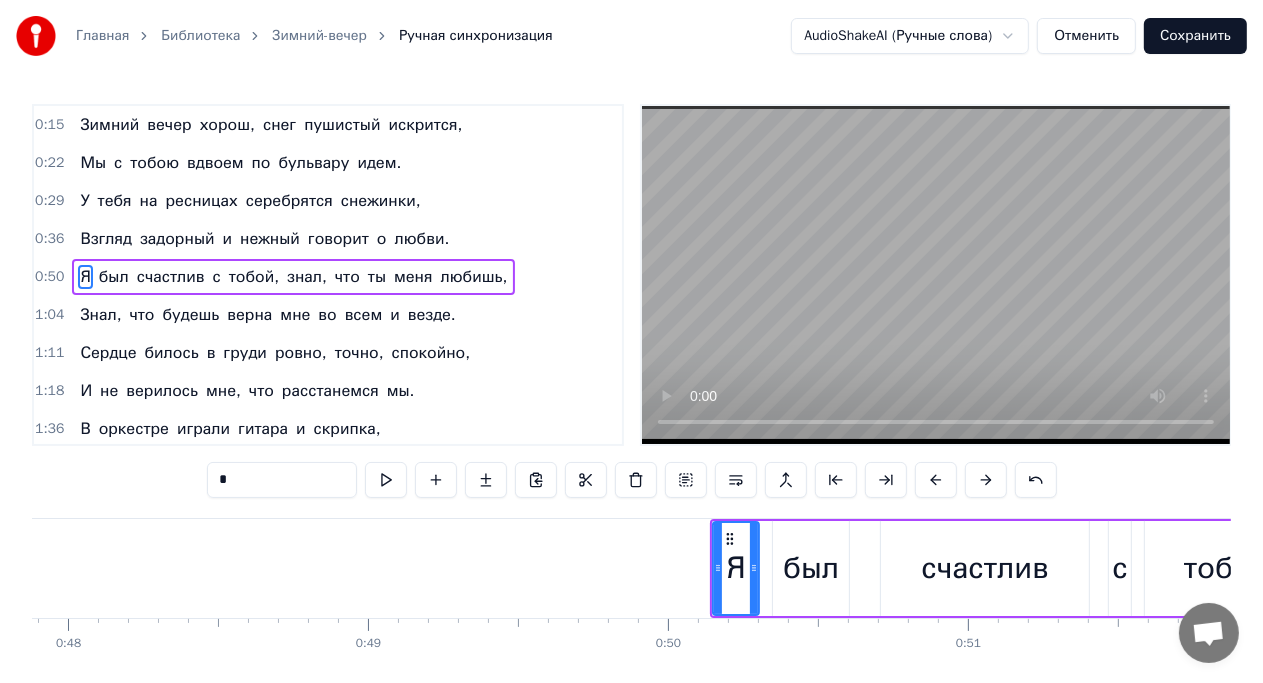 click at bounding box center [936, 480] 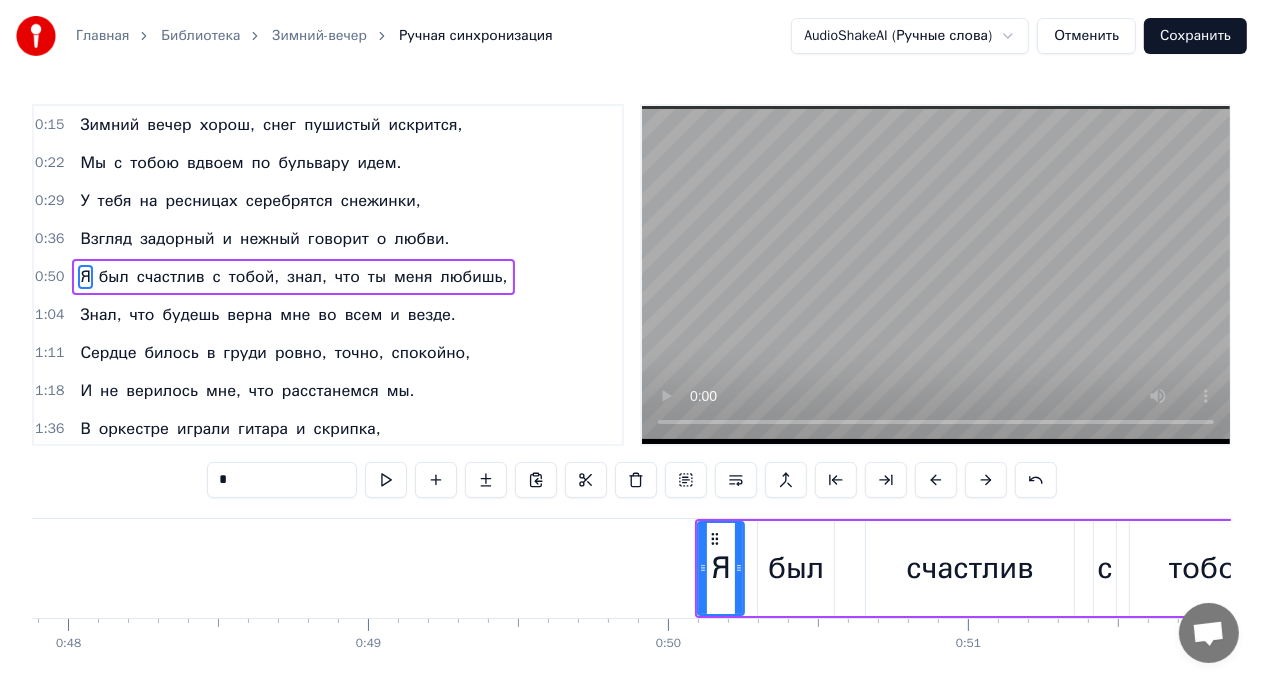 click at bounding box center (936, 480) 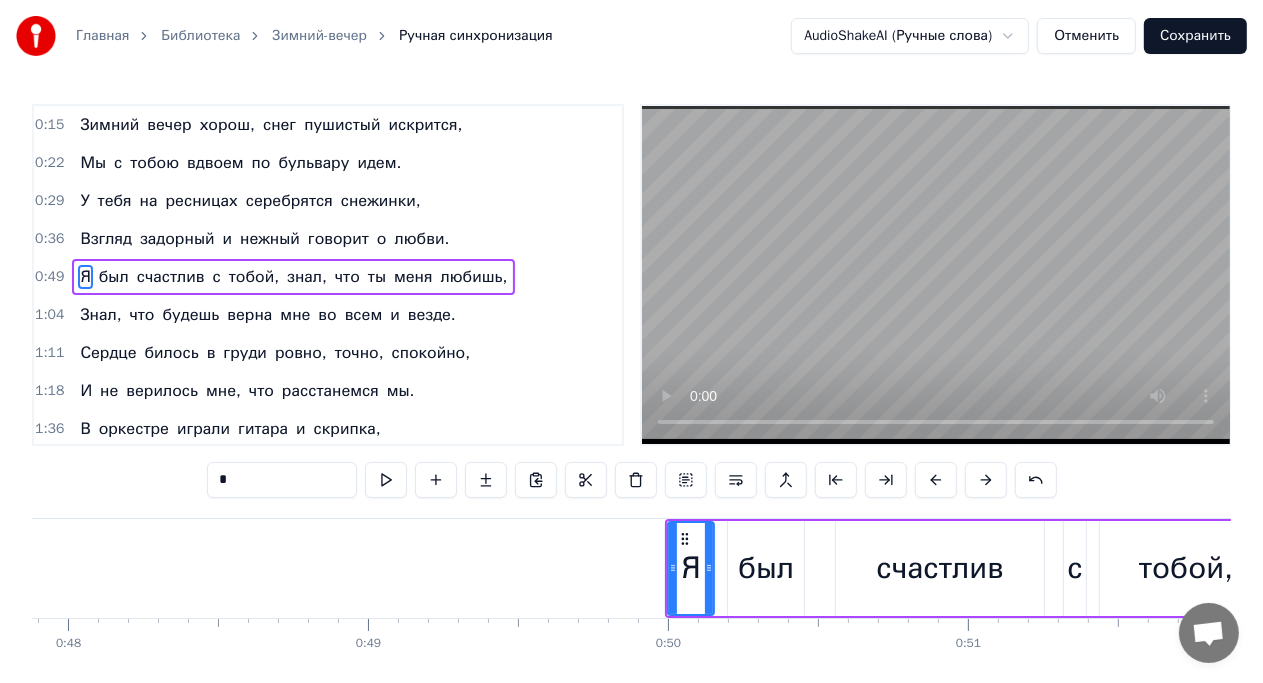 click at bounding box center [936, 480] 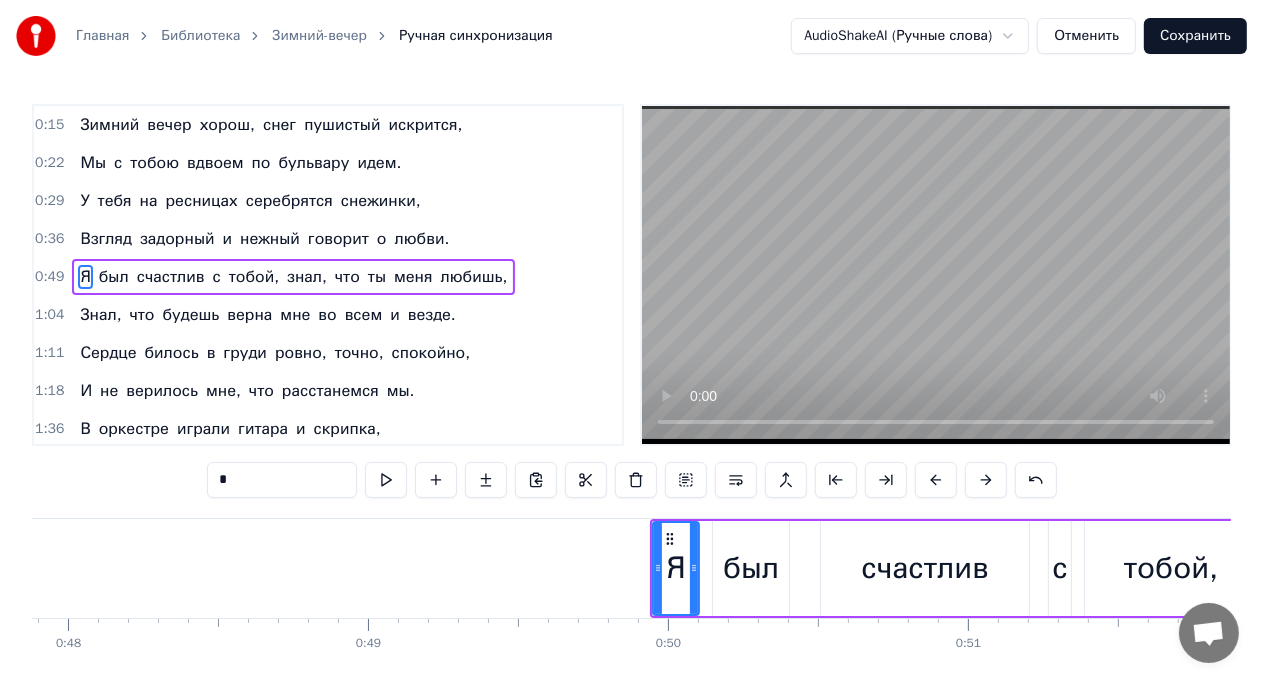 click at bounding box center (936, 480) 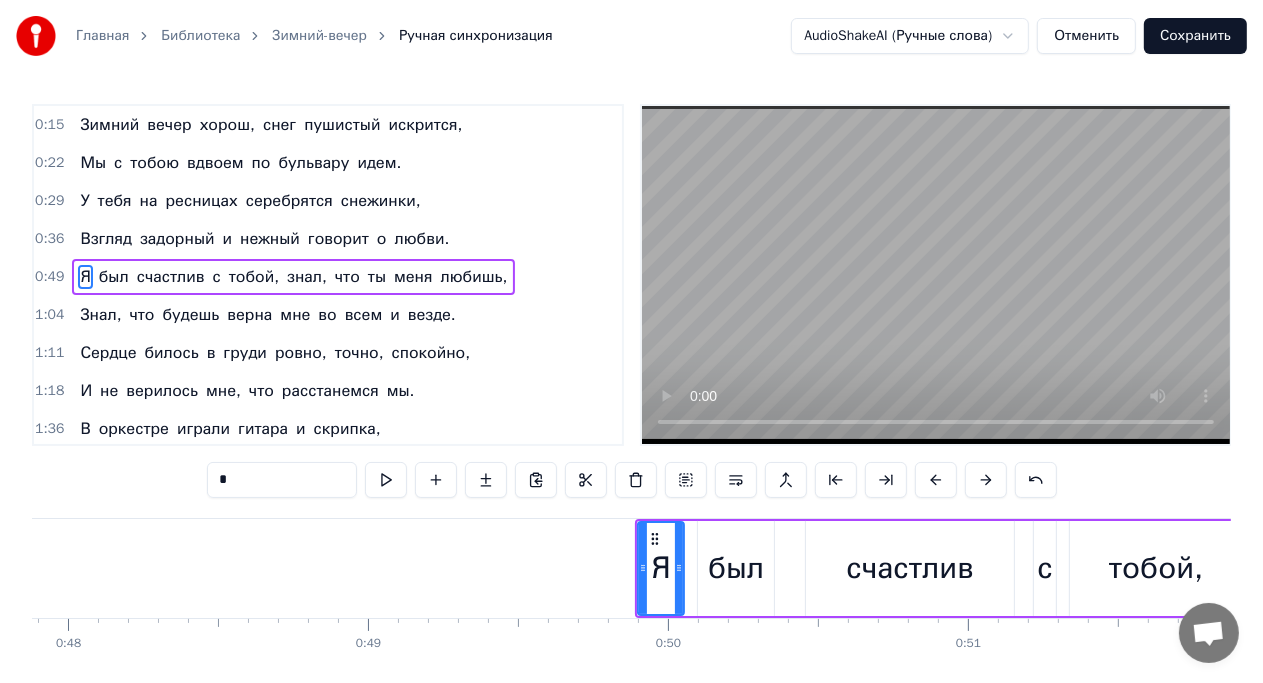 click at bounding box center [936, 480] 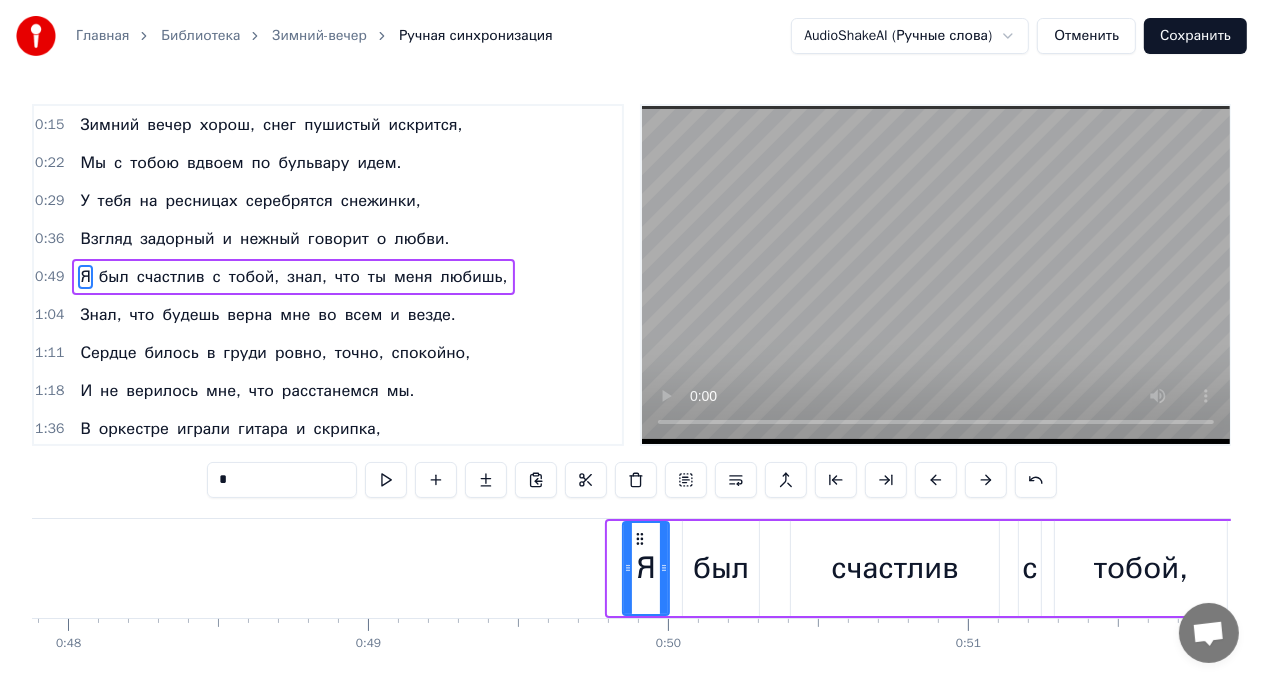 click at bounding box center (936, 480) 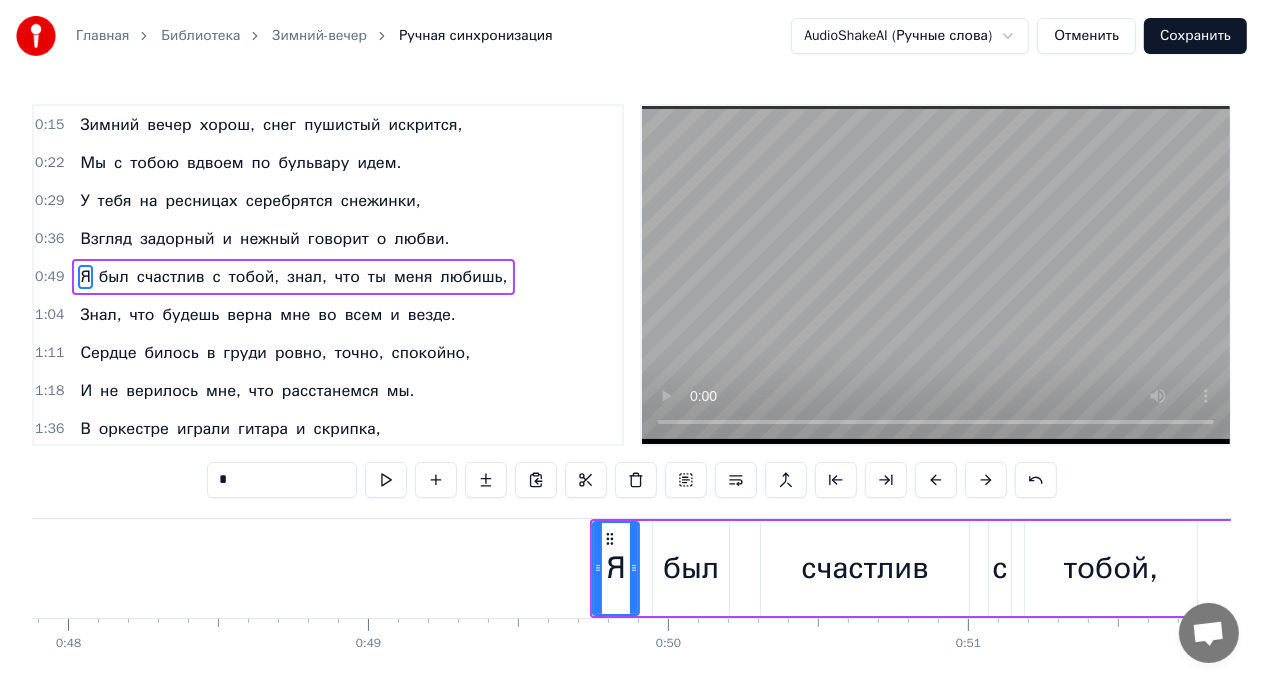 click at bounding box center [936, 480] 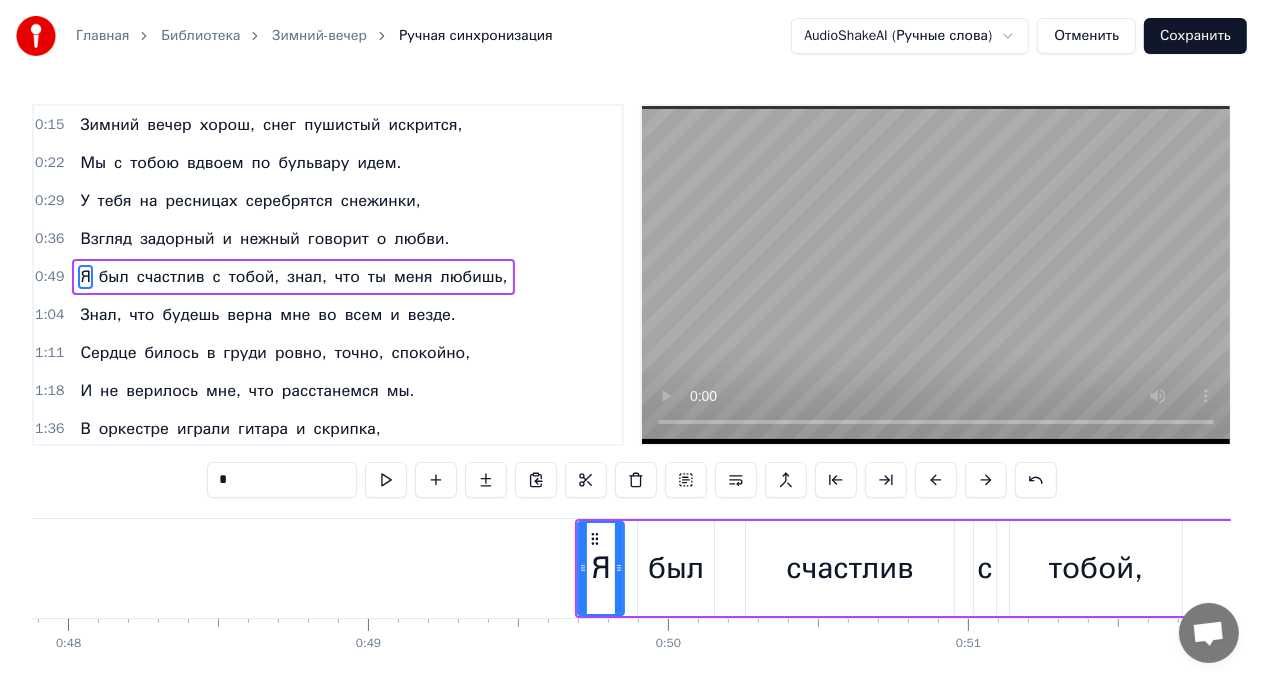 click at bounding box center (936, 480) 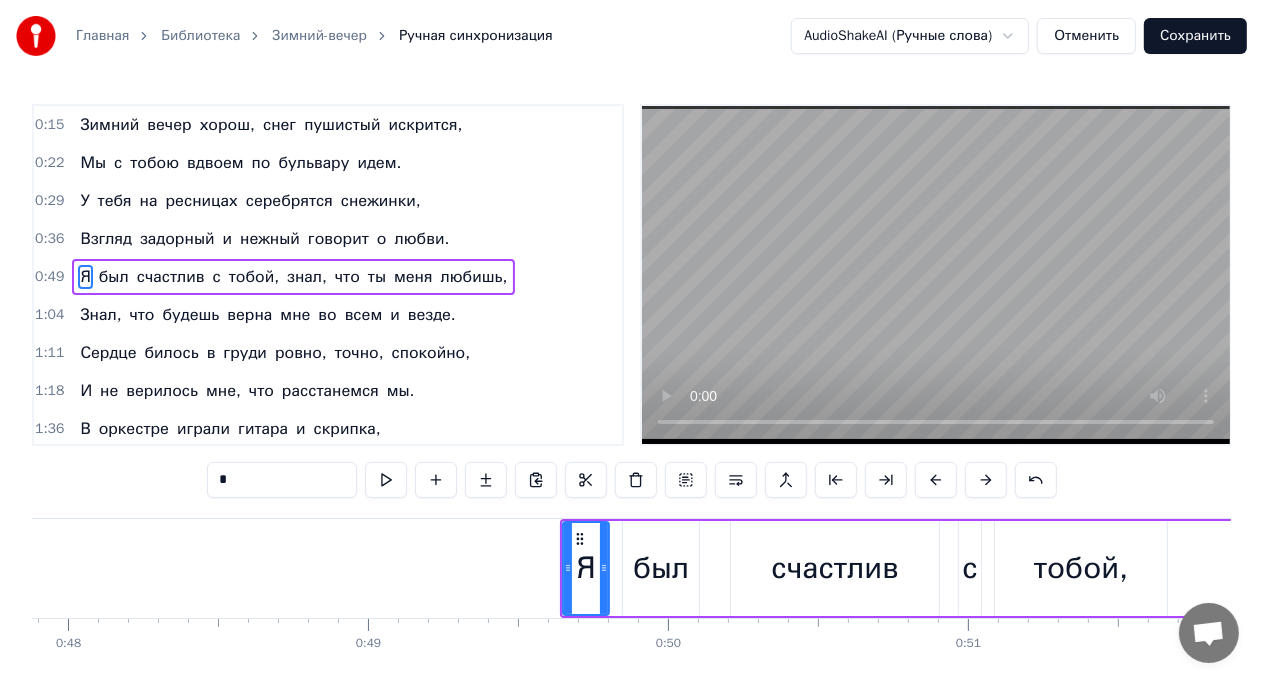 click at bounding box center [936, 480] 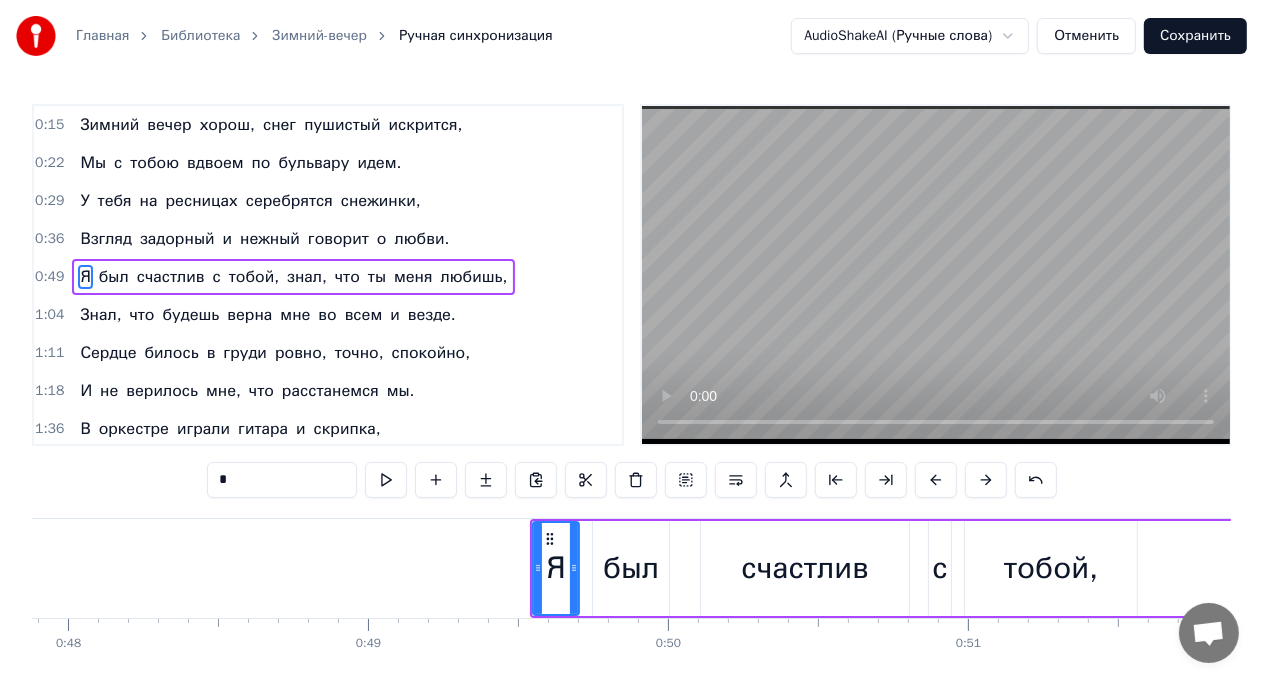 click at bounding box center [936, 480] 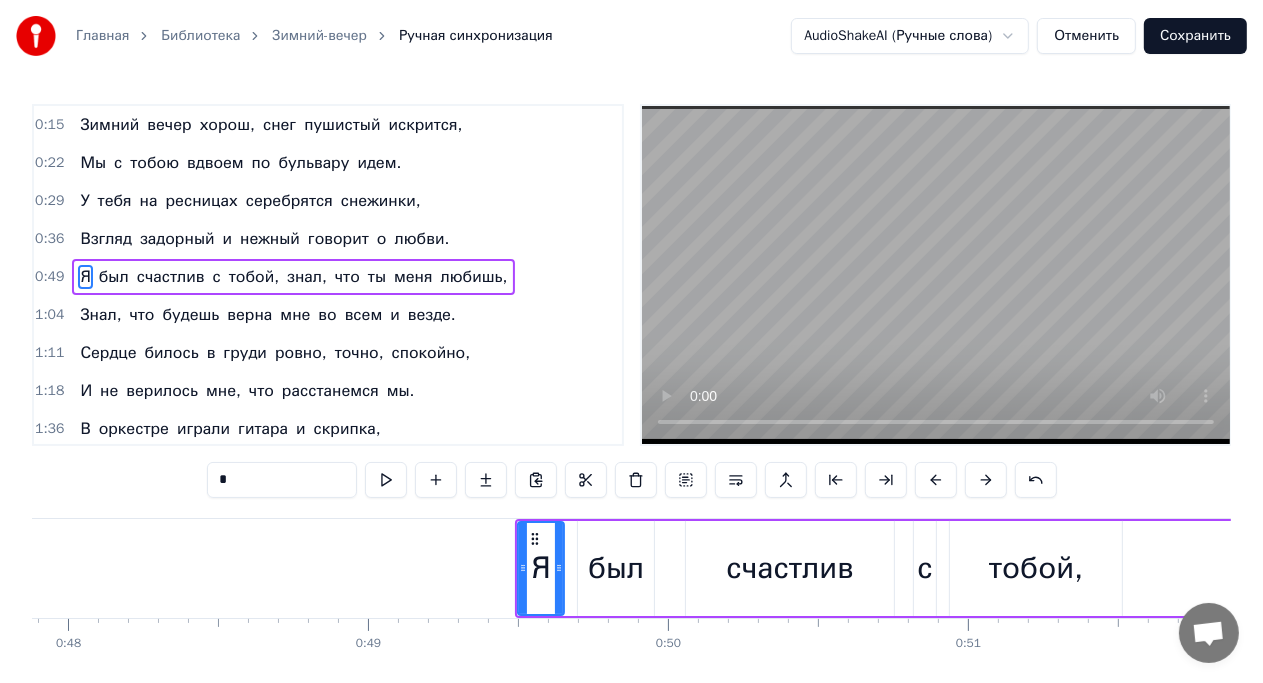 click at bounding box center [936, 480] 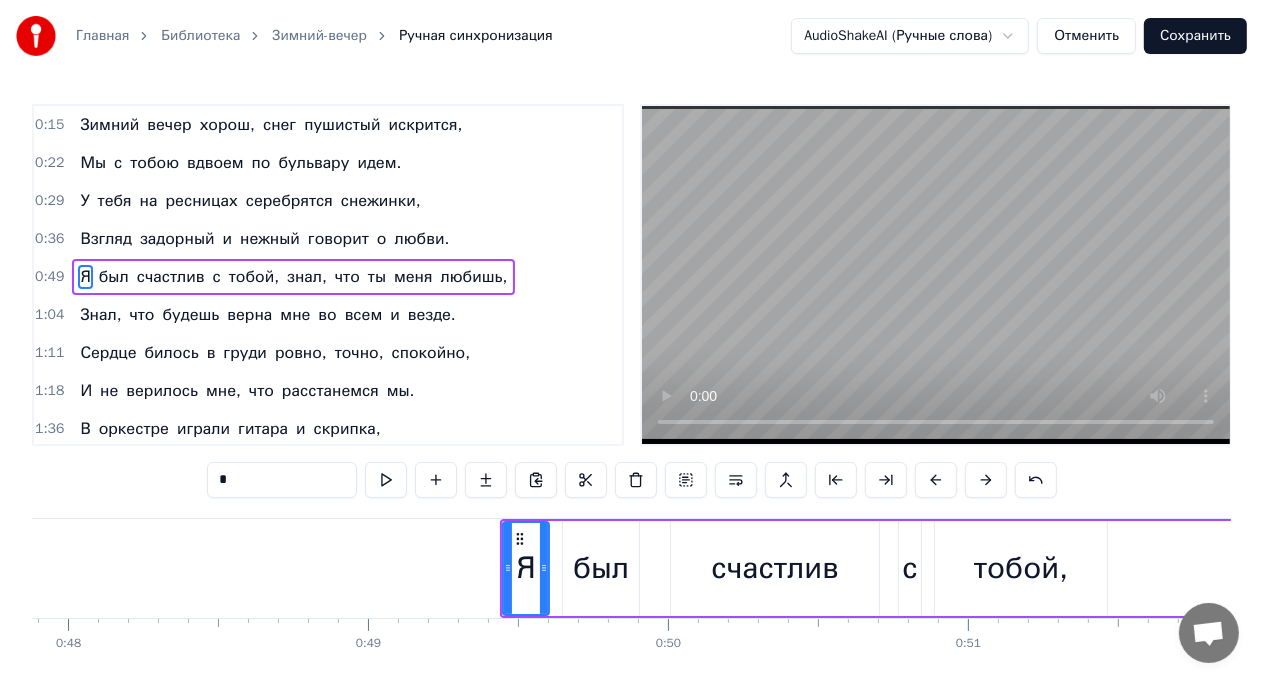 click at bounding box center [936, 480] 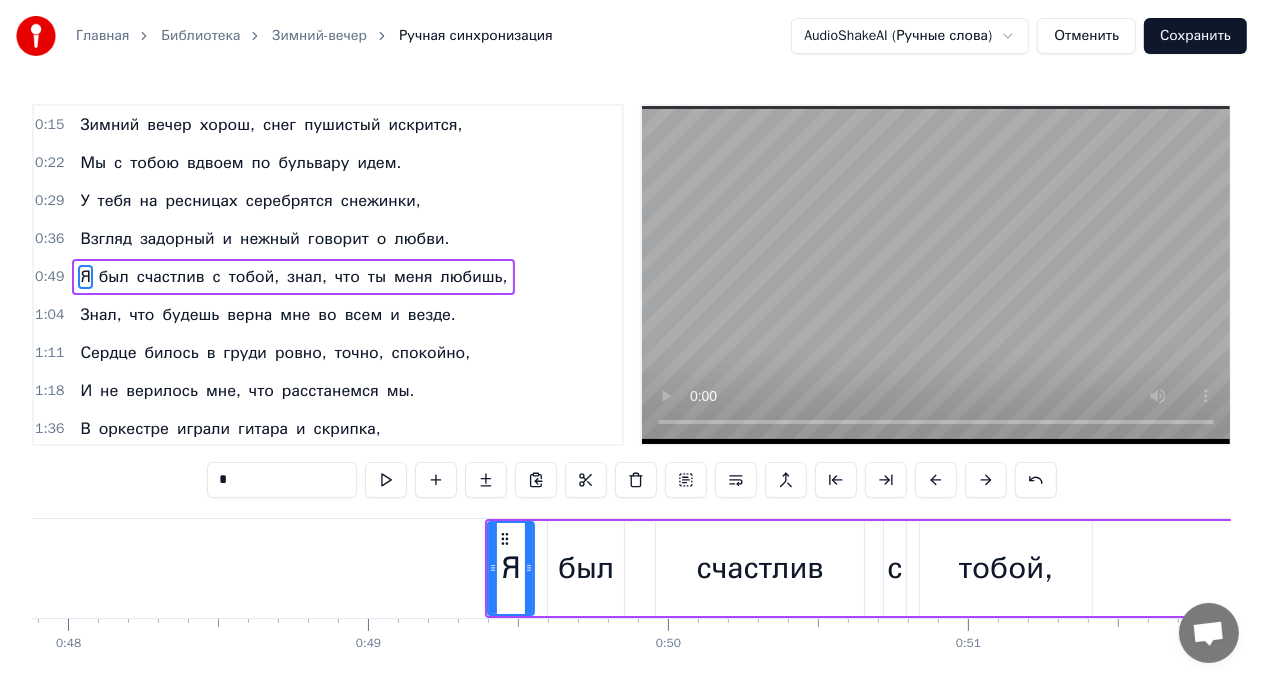 click at bounding box center [936, 480] 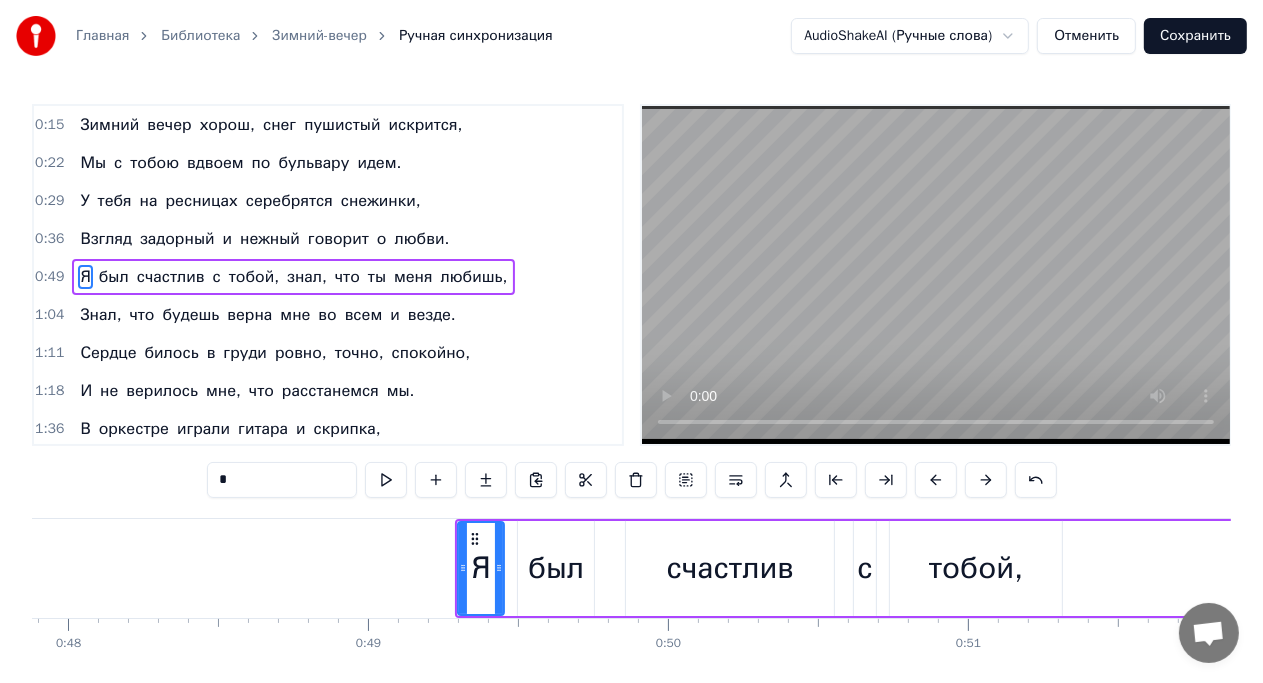 click at bounding box center (936, 480) 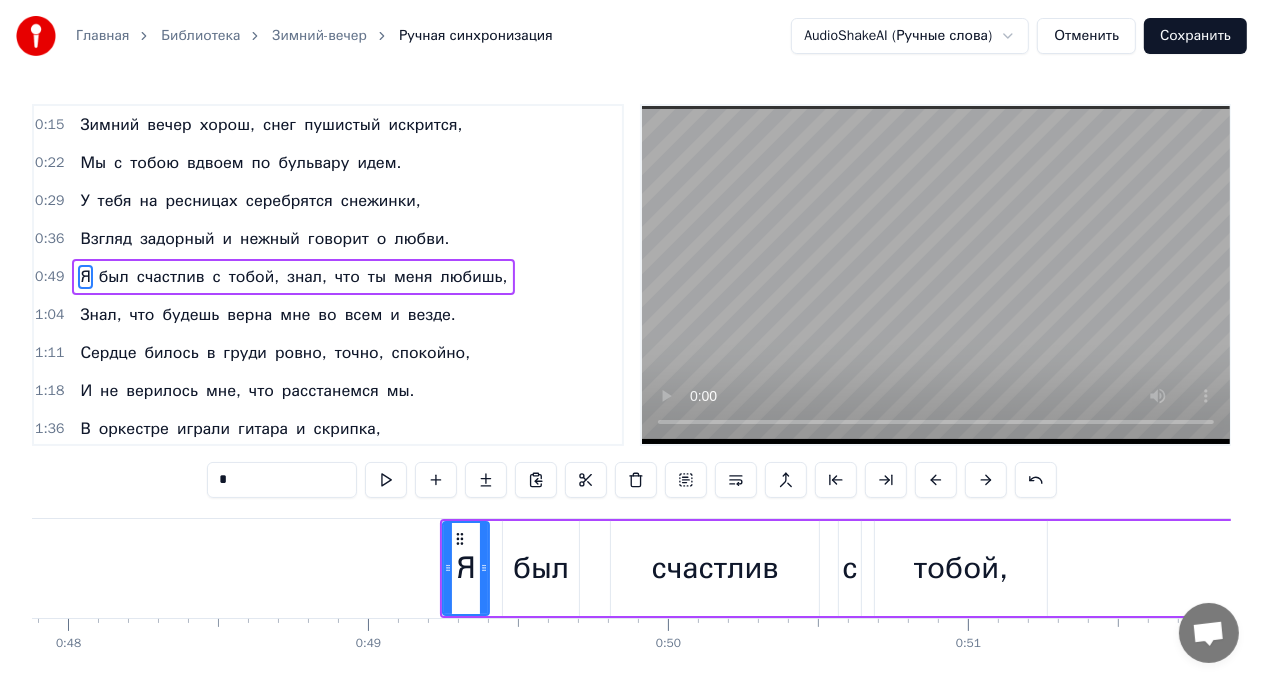 click at bounding box center [936, 480] 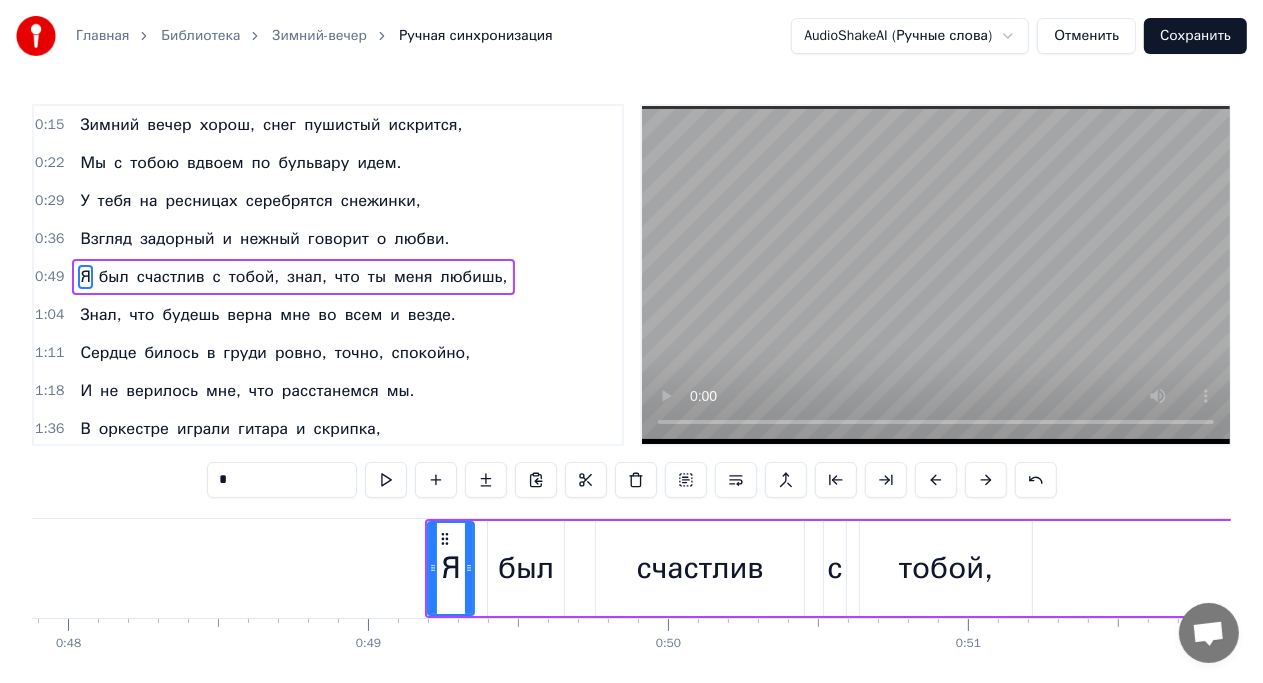 click at bounding box center [936, 480] 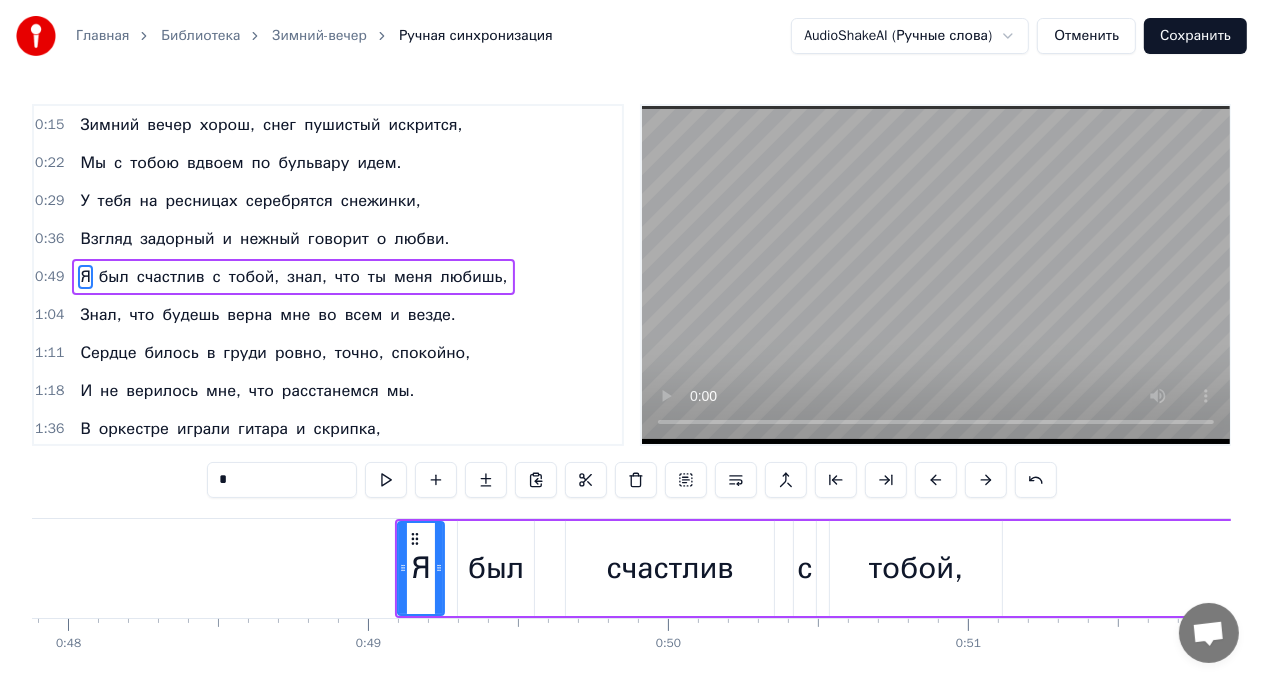 click at bounding box center [936, 480] 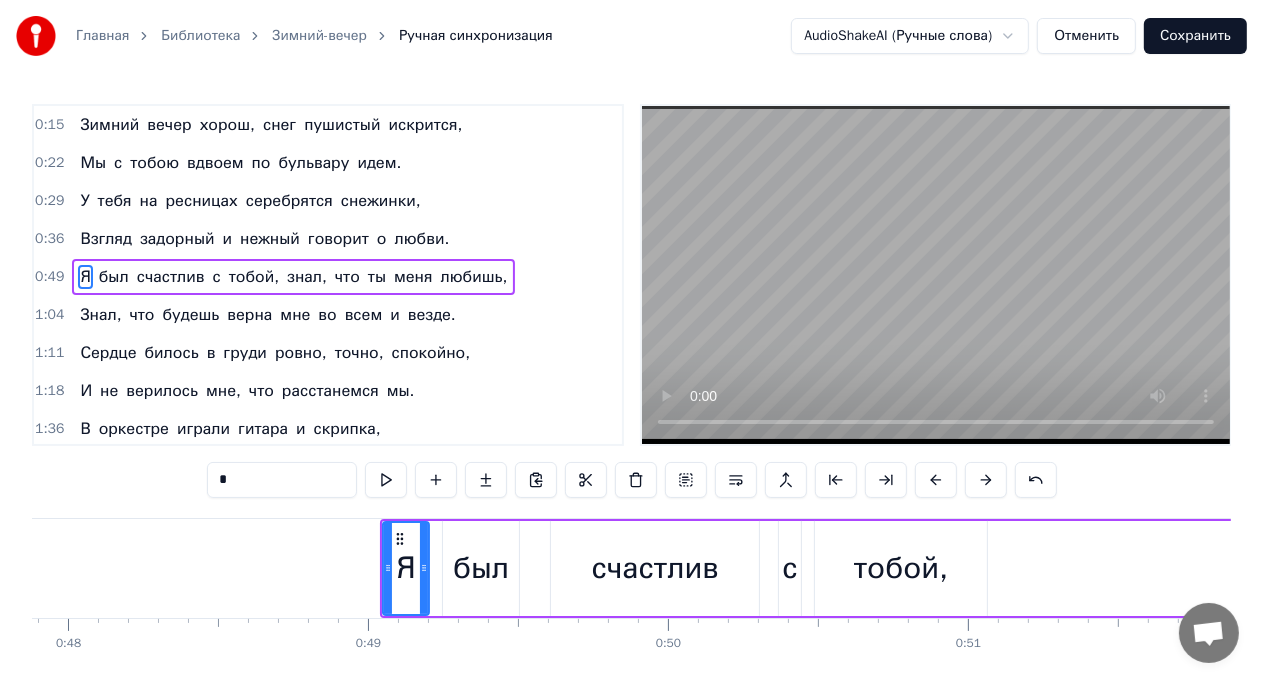 click at bounding box center [936, 480] 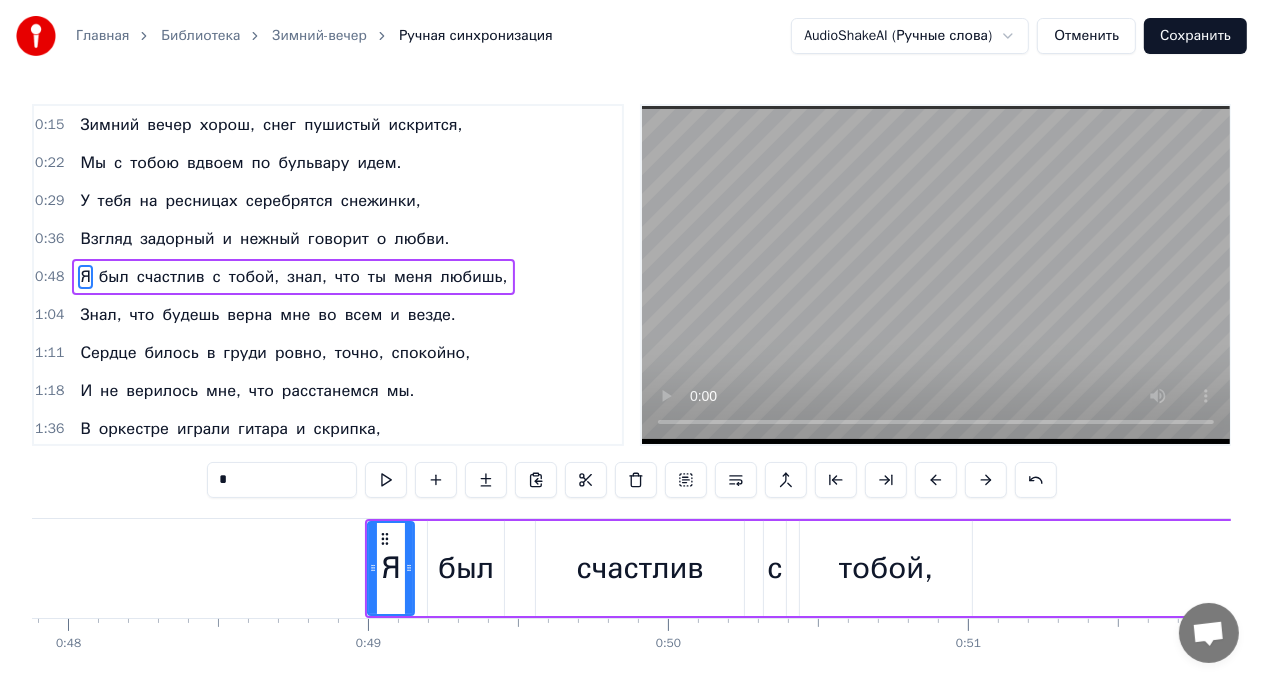 click at bounding box center (936, 480) 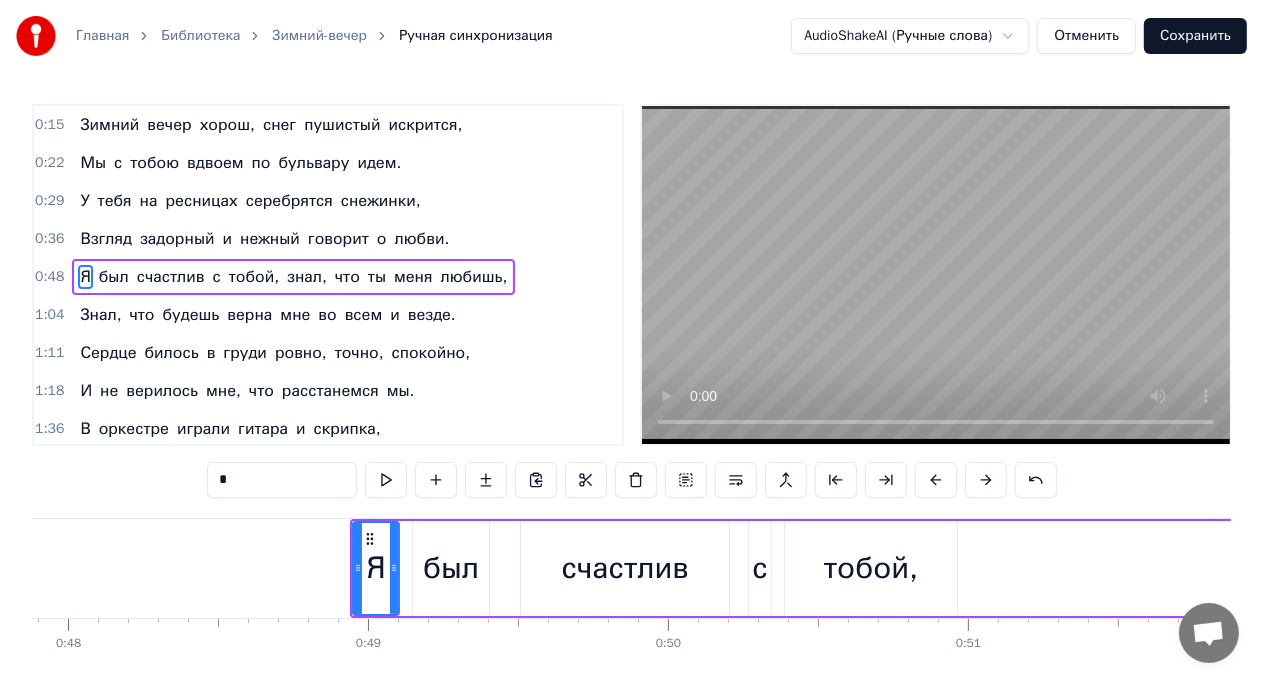 click at bounding box center [936, 480] 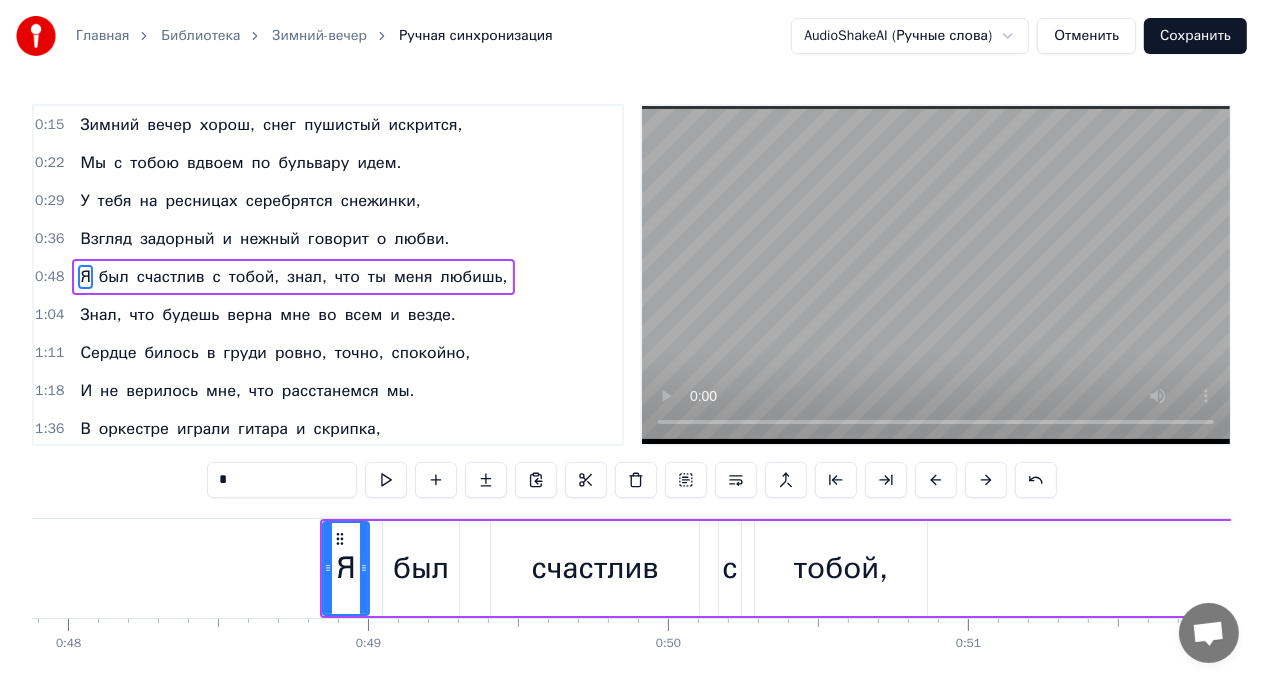 click at bounding box center [936, 480] 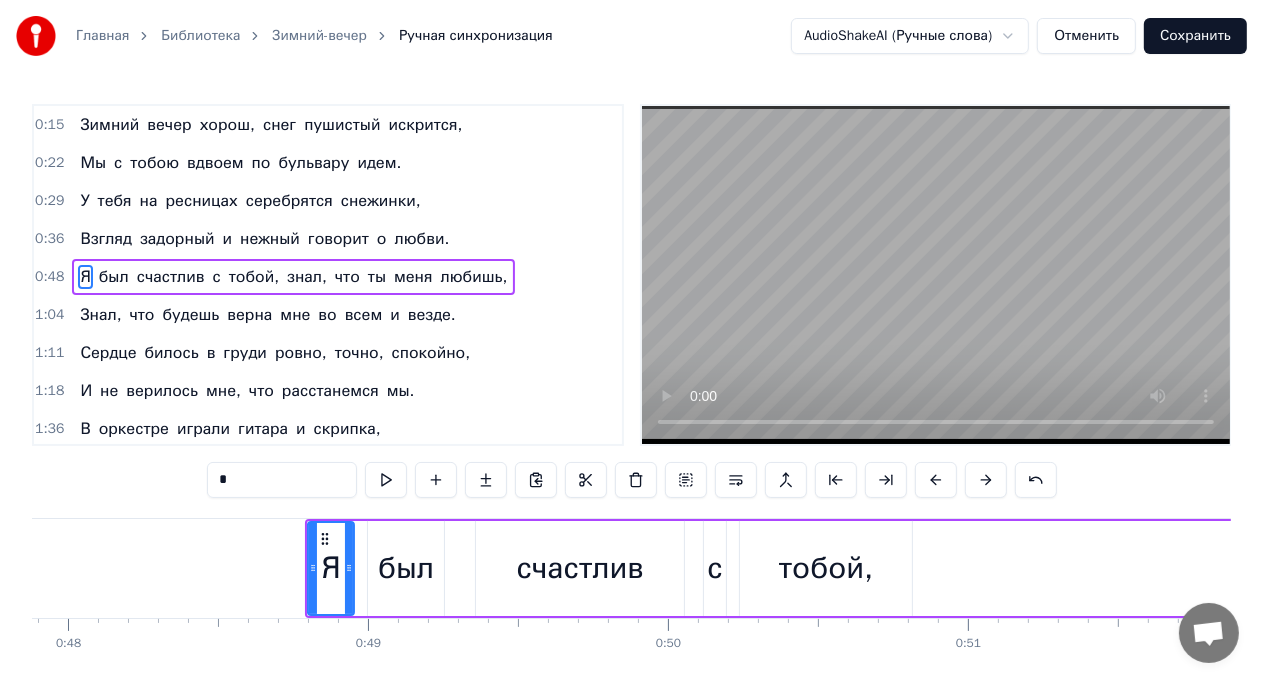 drag, startPoint x: 933, startPoint y: 487, endPoint x: 618, endPoint y: 582, distance: 329.01367 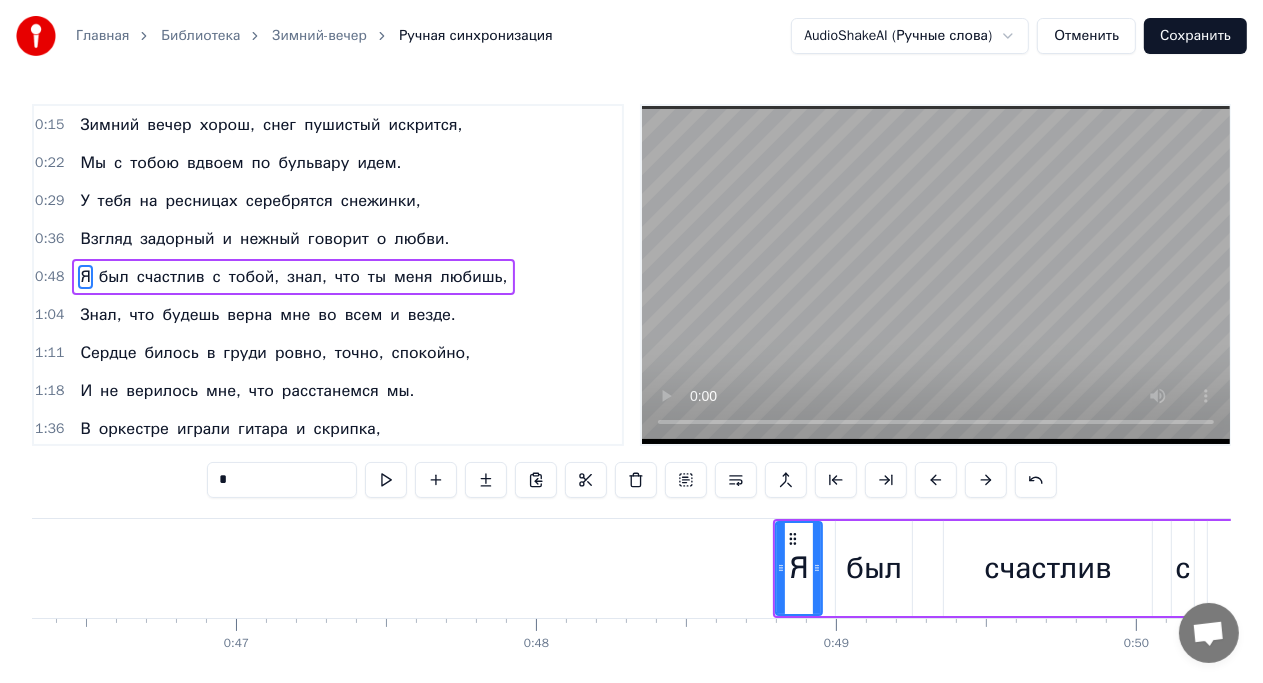 scroll, scrollTop: 0, scrollLeft: 13900, axis: horizontal 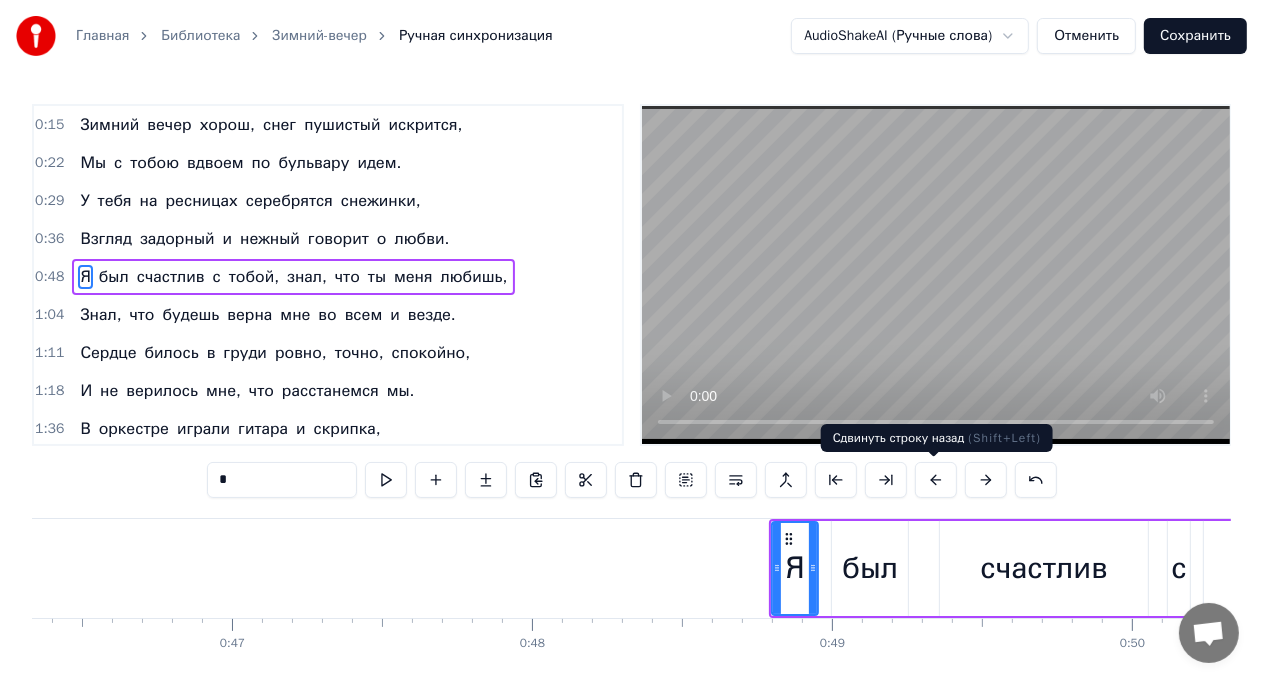 click at bounding box center (936, 480) 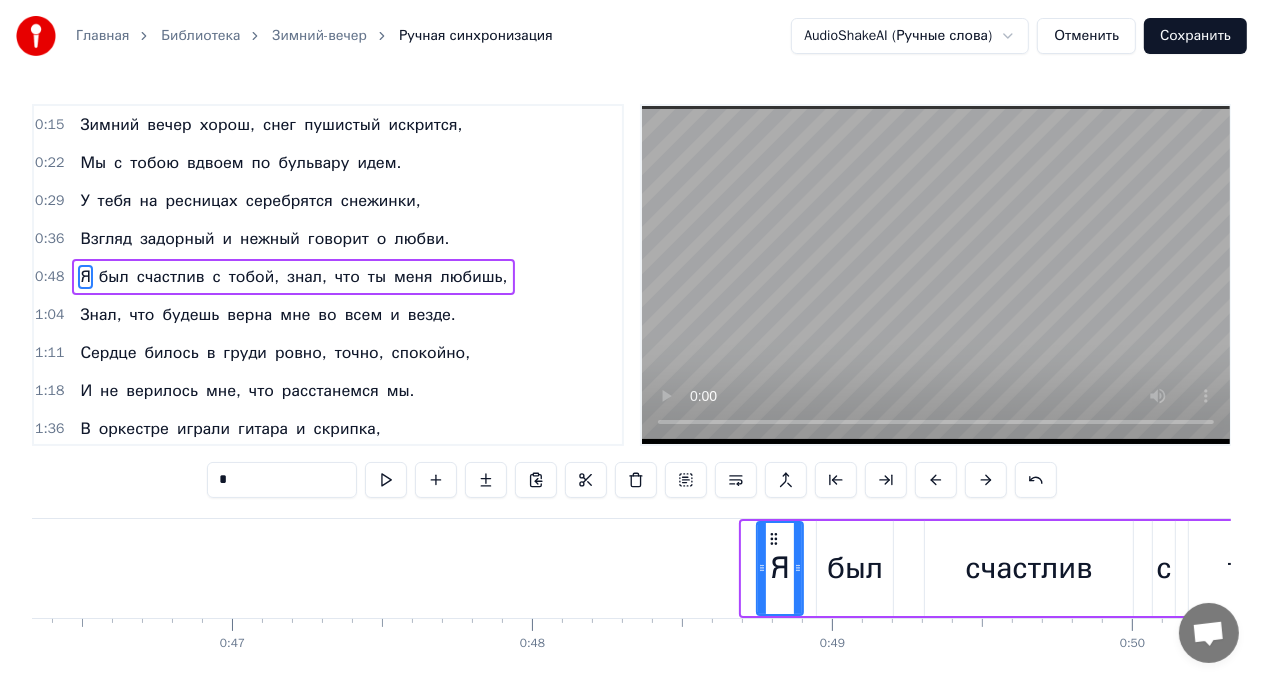 click at bounding box center (936, 480) 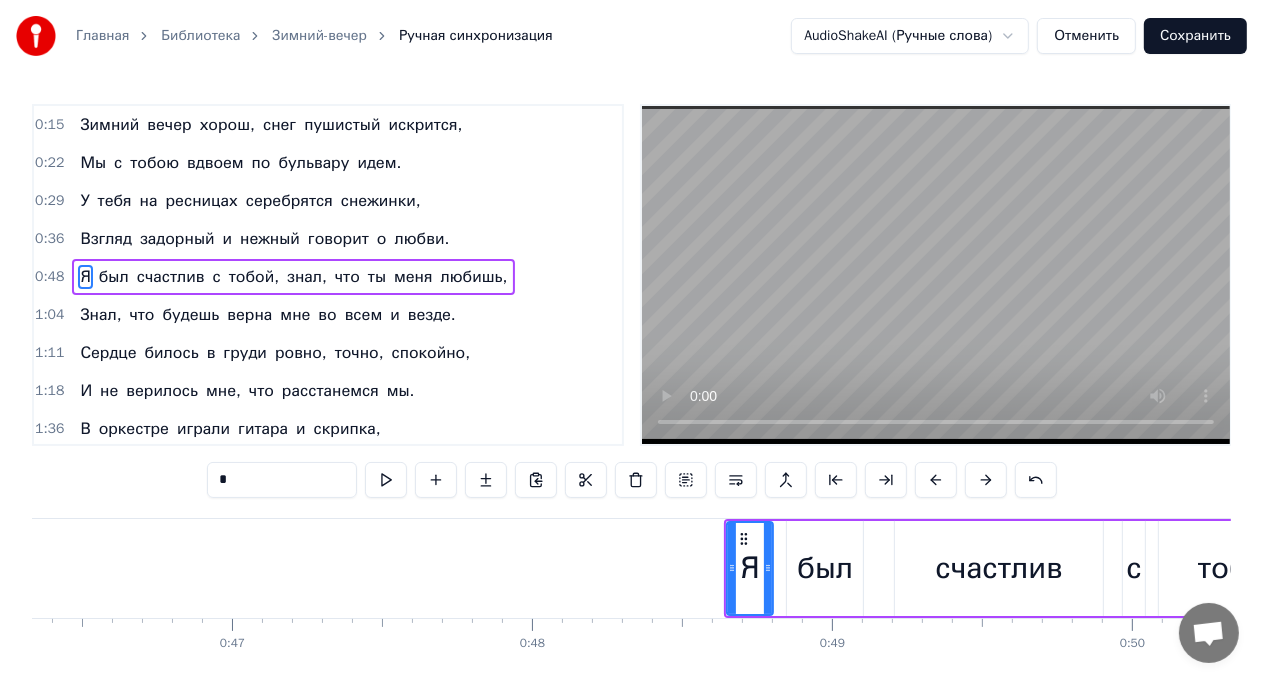 click at bounding box center (936, 480) 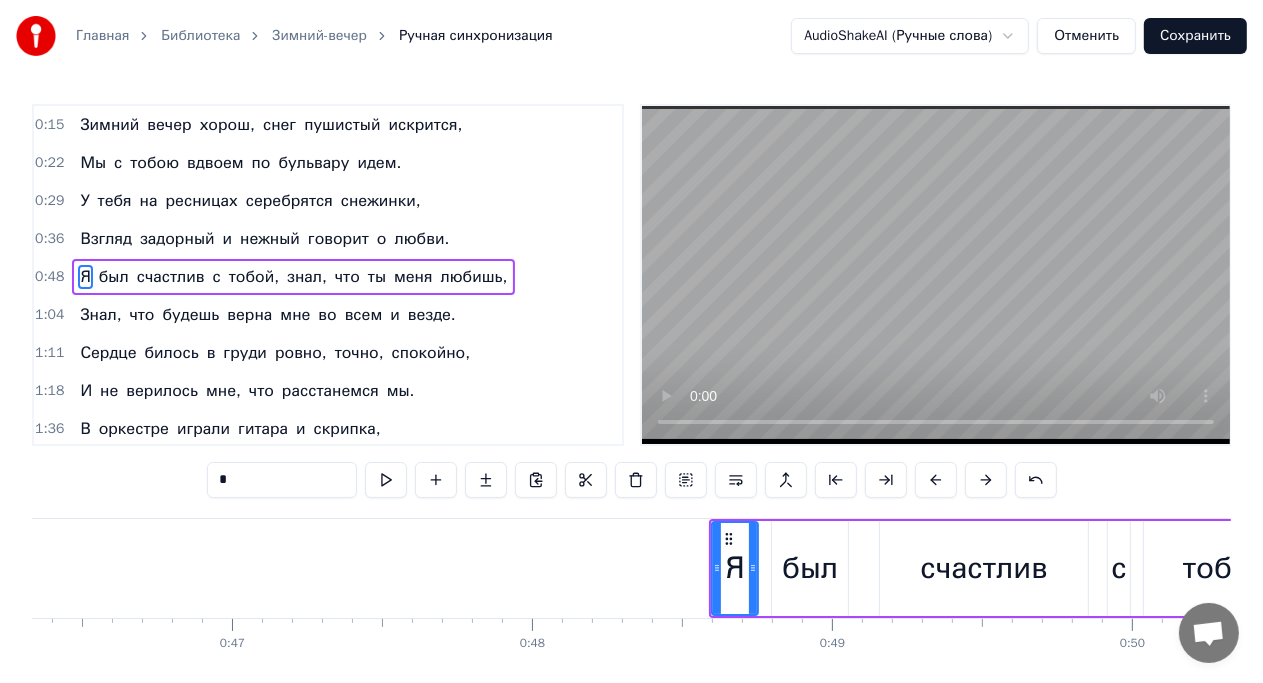 click at bounding box center [936, 480] 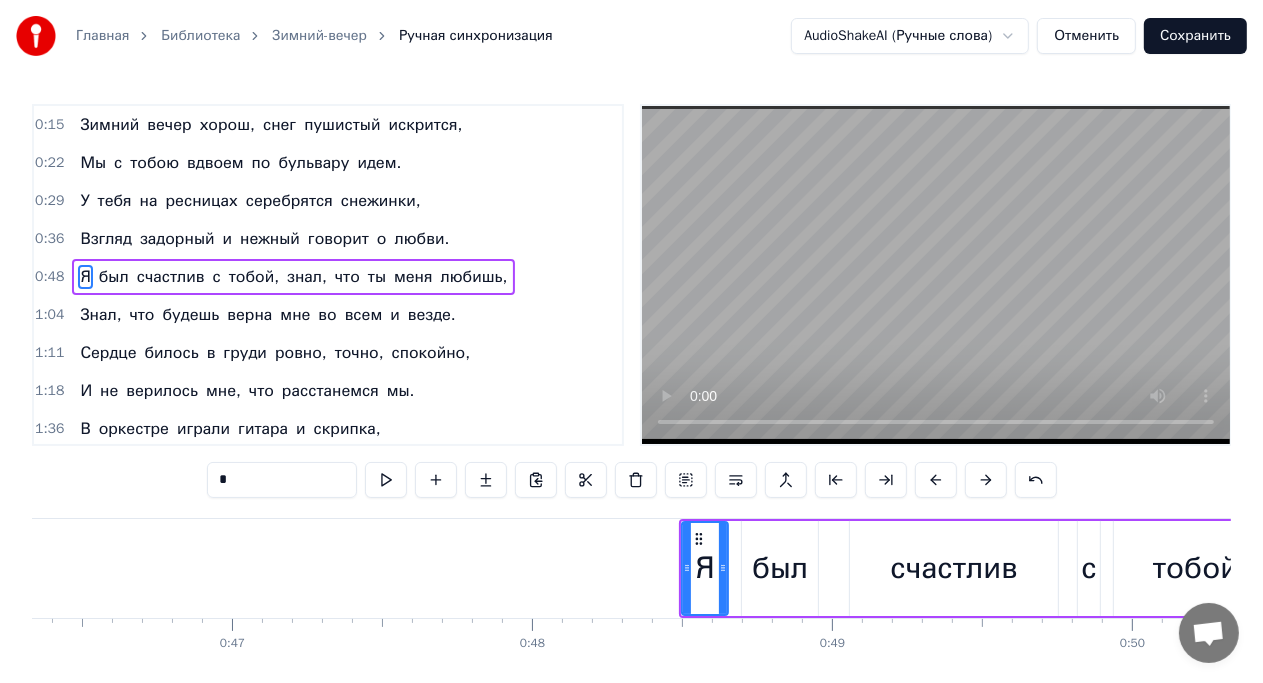 click at bounding box center [936, 480] 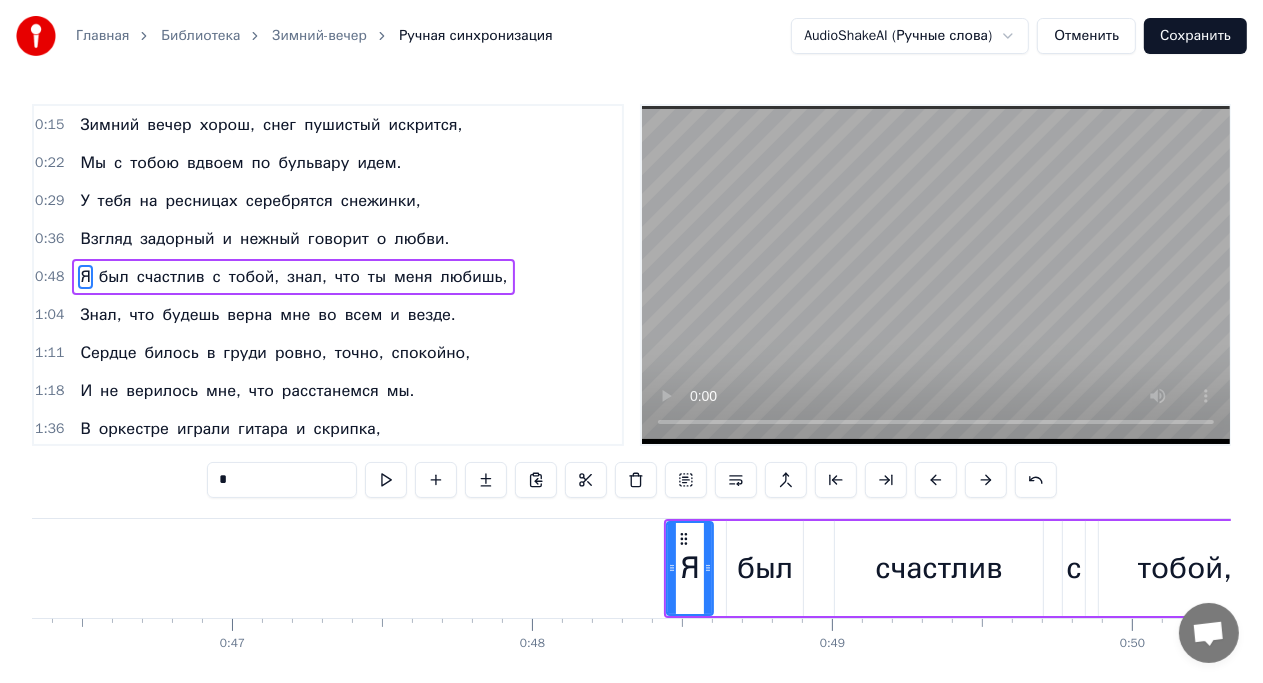 click at bounding box center (936, 480) 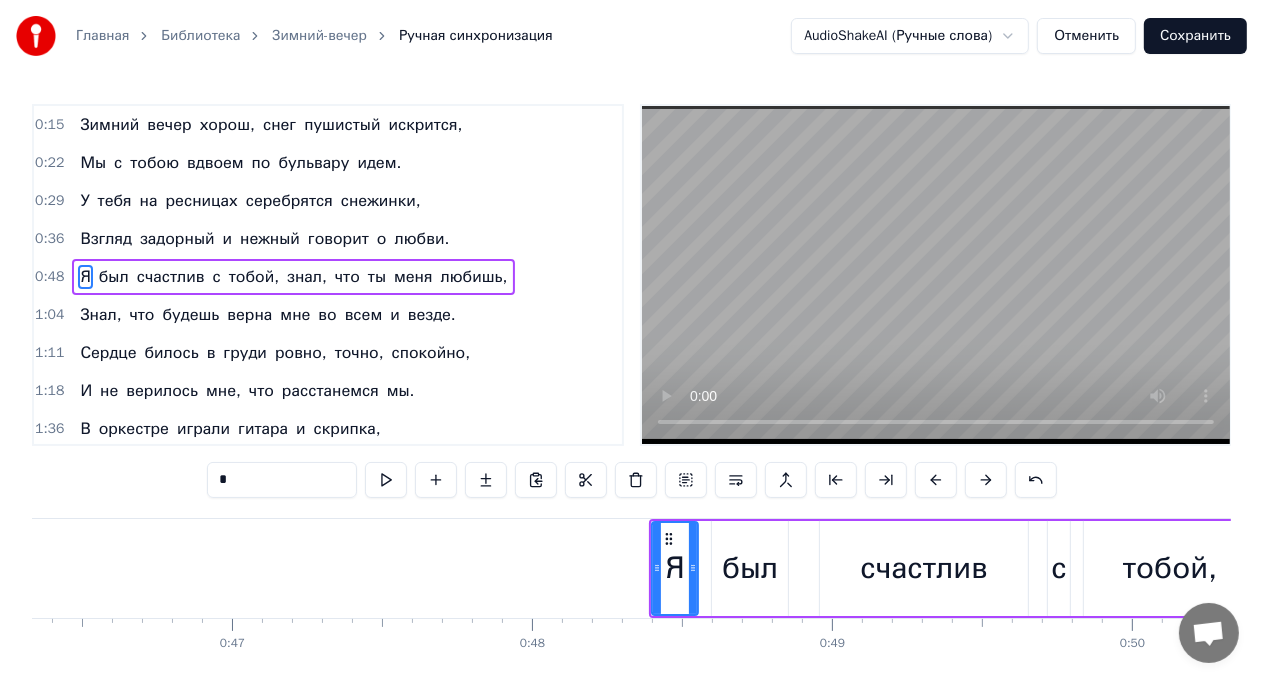 click at bounding box center [936, 480] 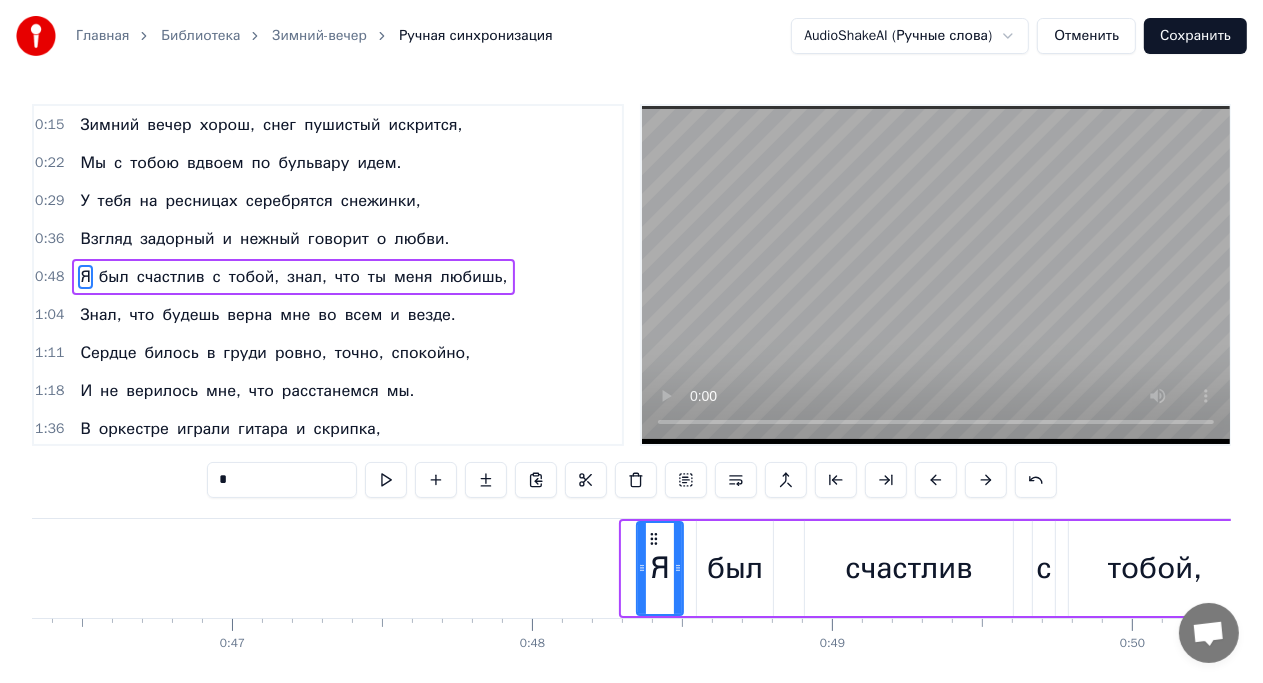 click at bounding box center [936, 480] 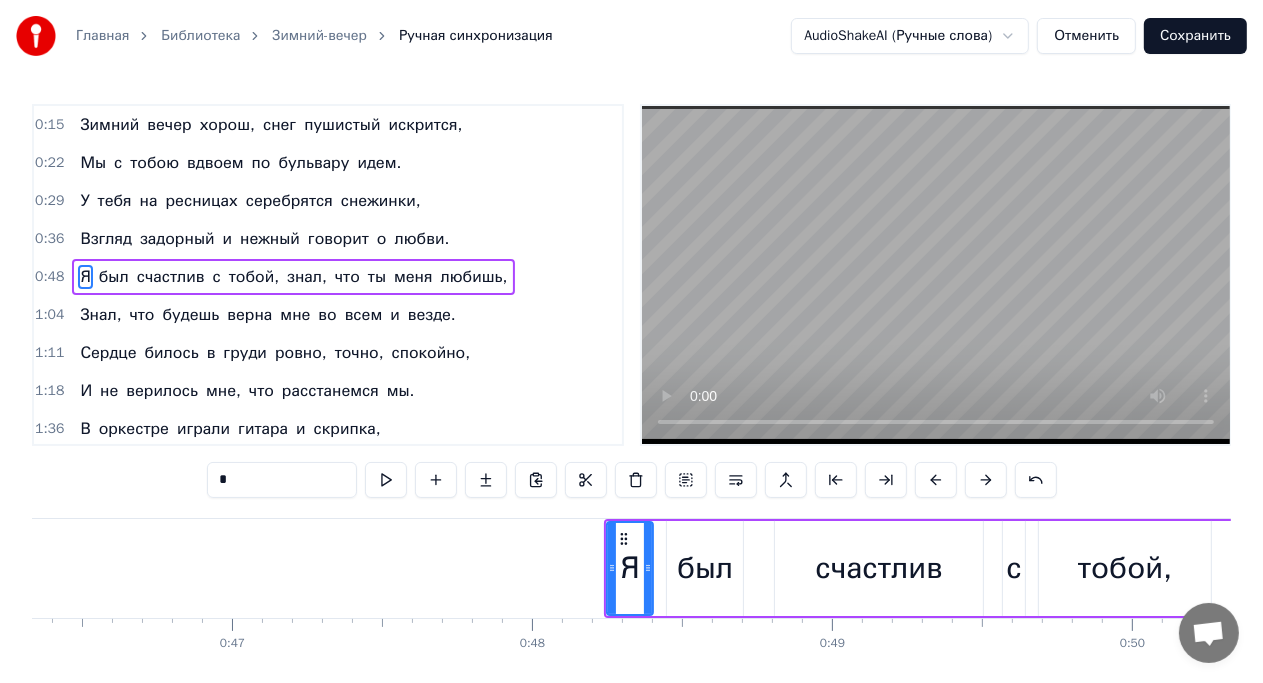 click at bounding box center (936, 480) 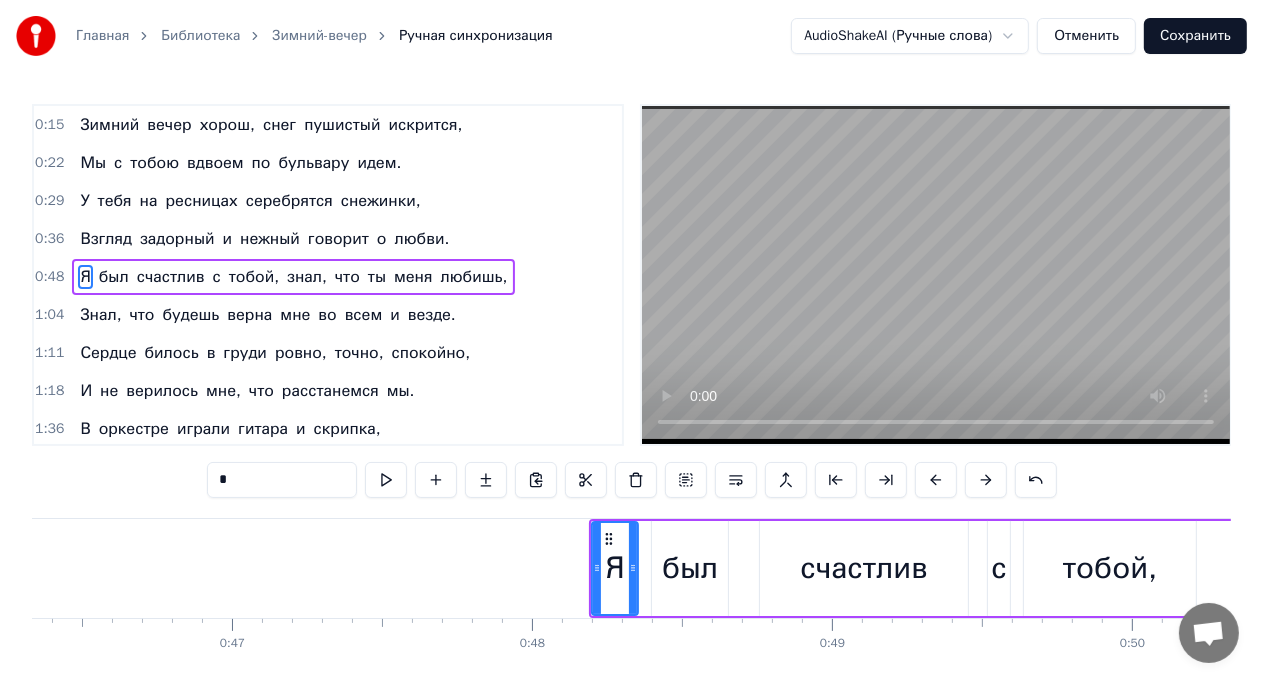 click at bounding box center [936, 480] 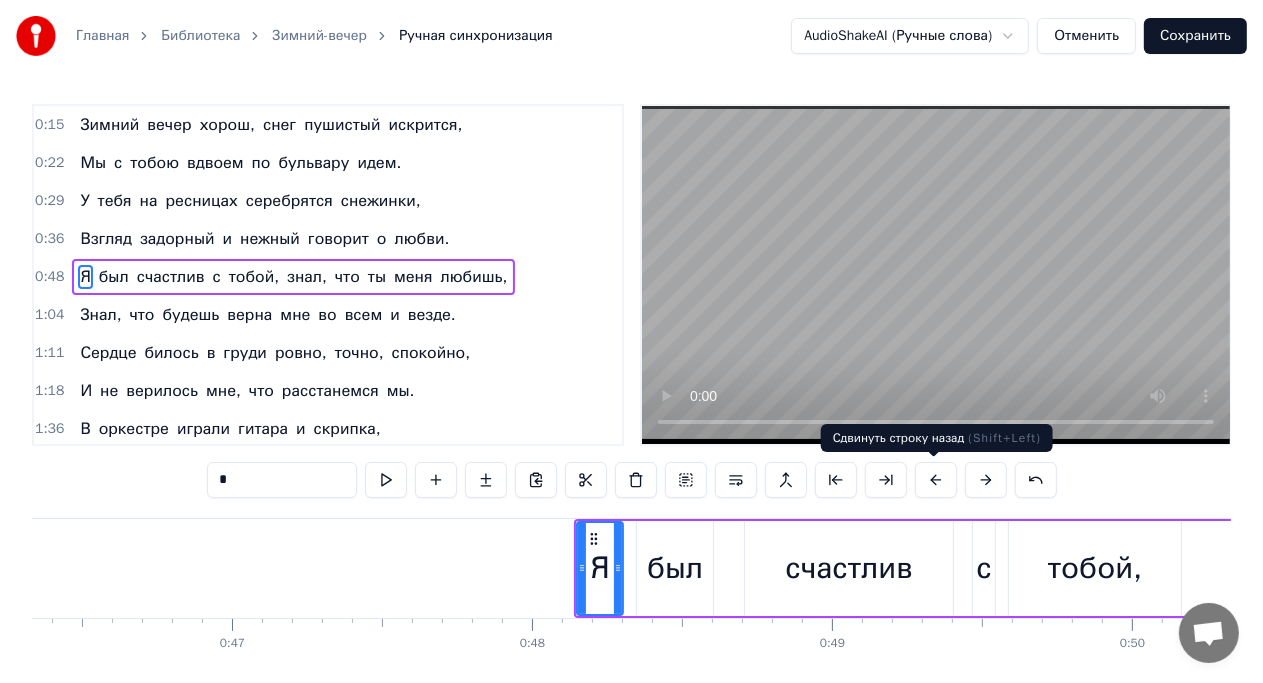 click at bounding box center (936, 480) 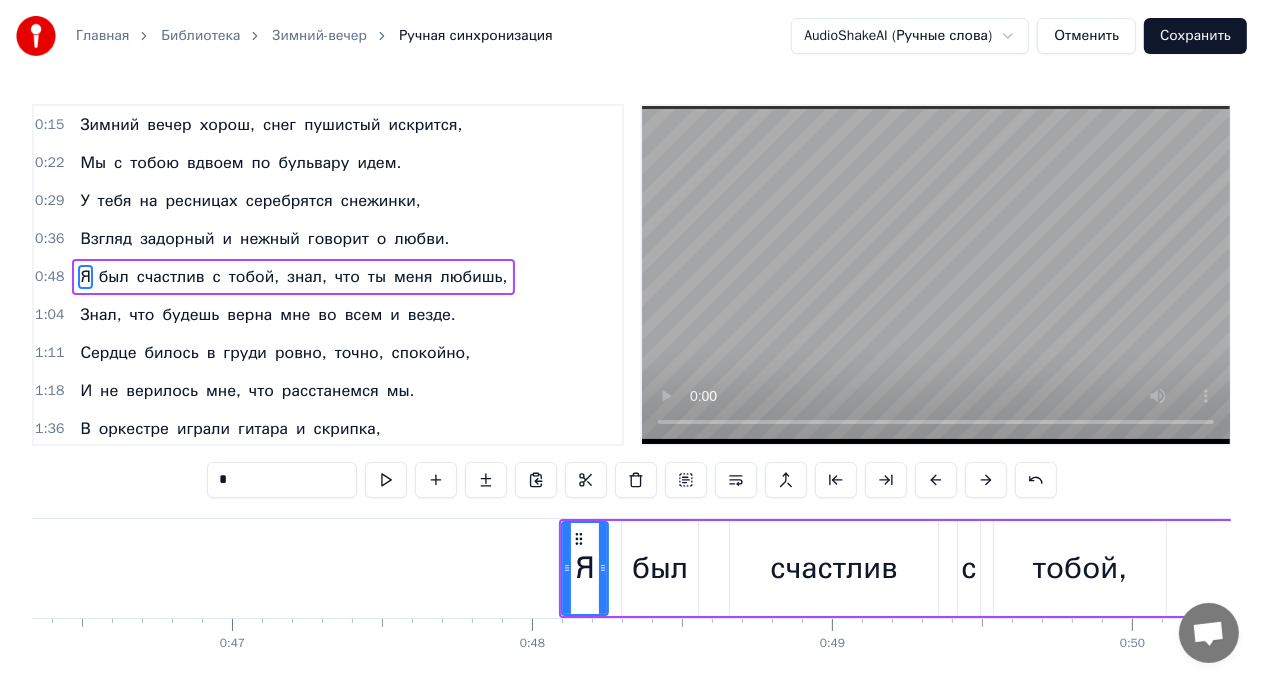 click at bounding box center [936, 480] 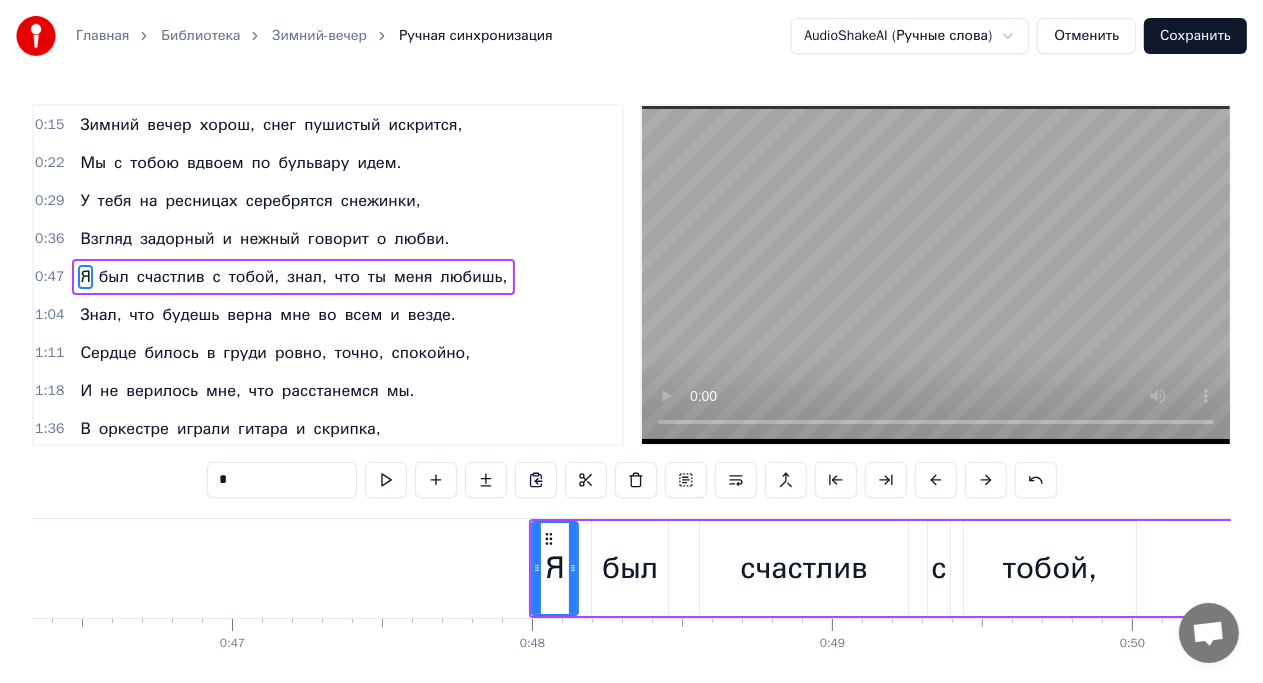 click at bounding box center [936, 480] 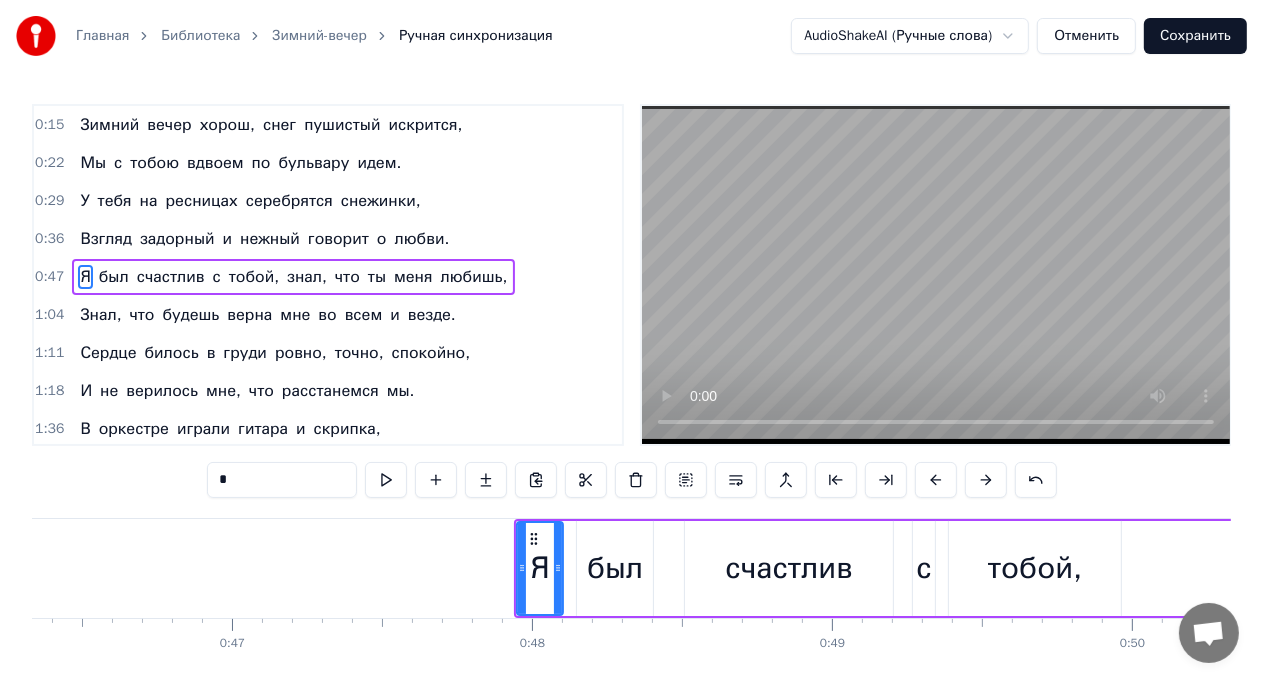 click at bounding box center [936, 480] 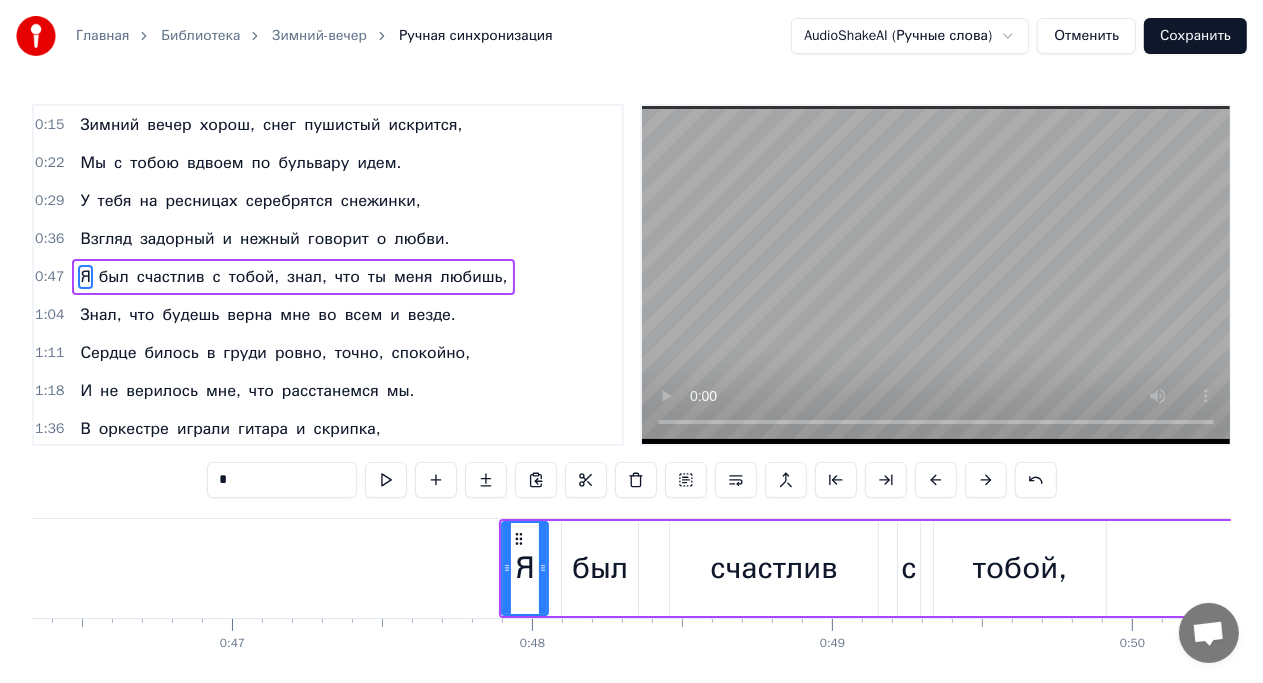 click at bounding box center (936, 480) 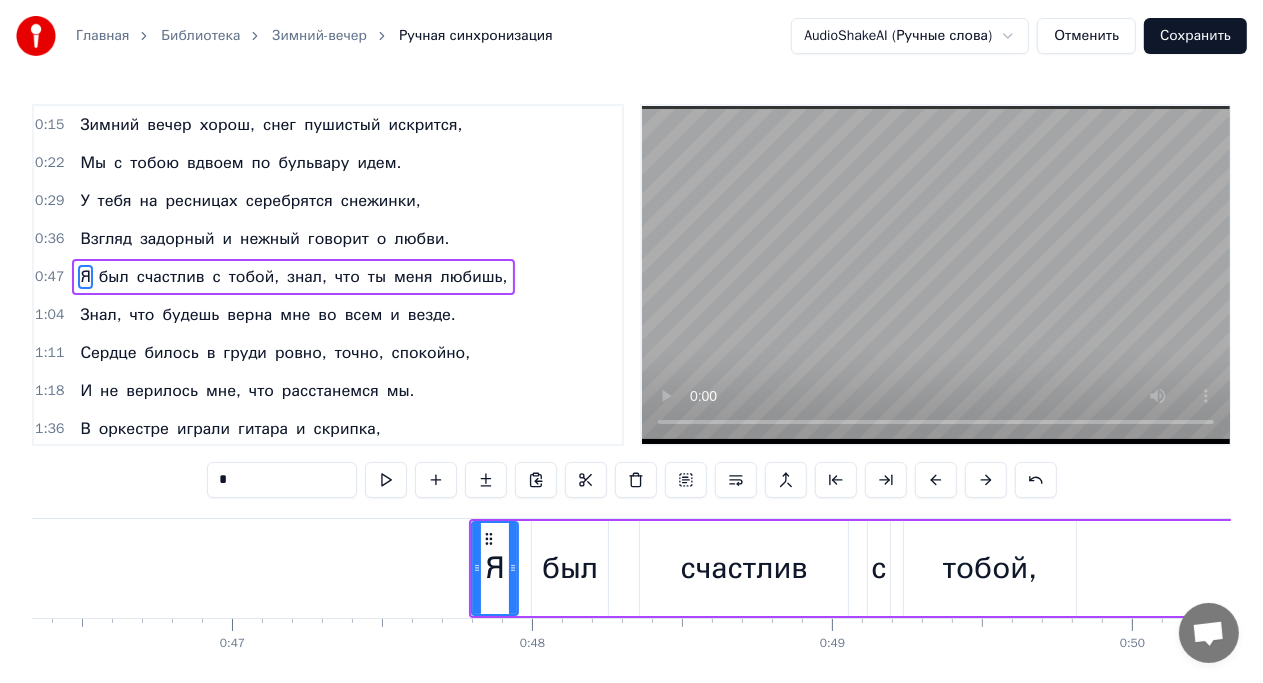 click at bounding box center [936, 480] 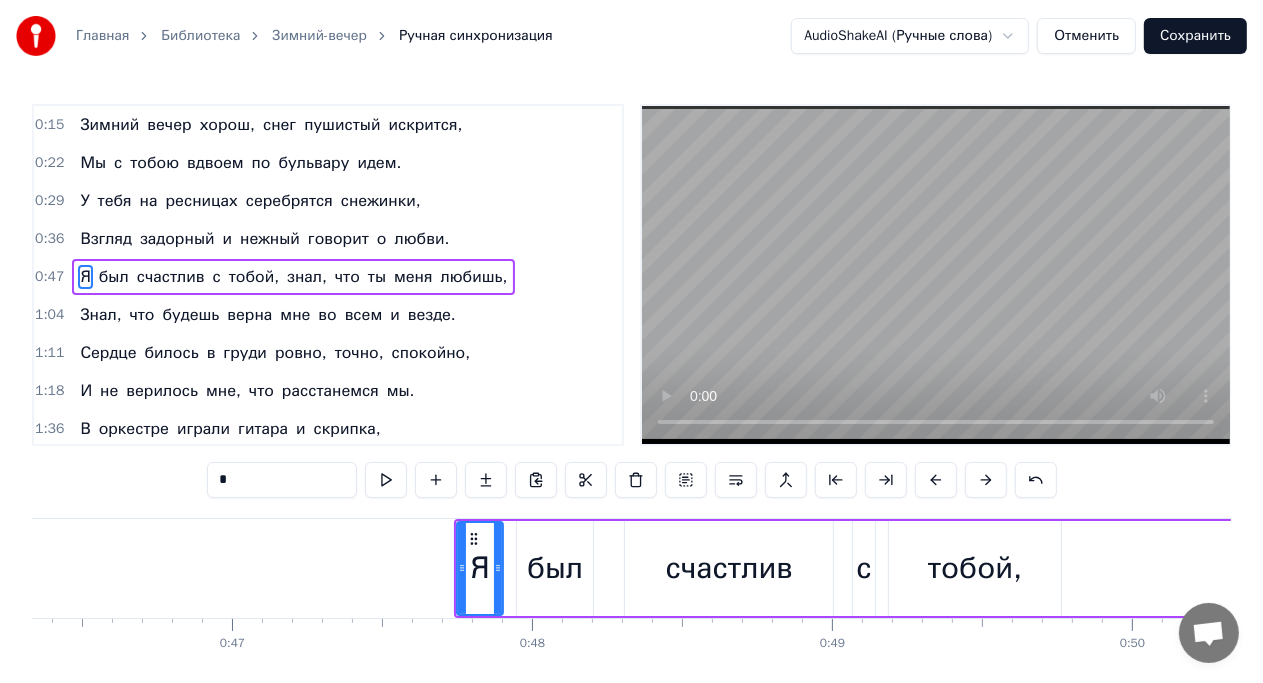 click at bounding box center (936, 480) 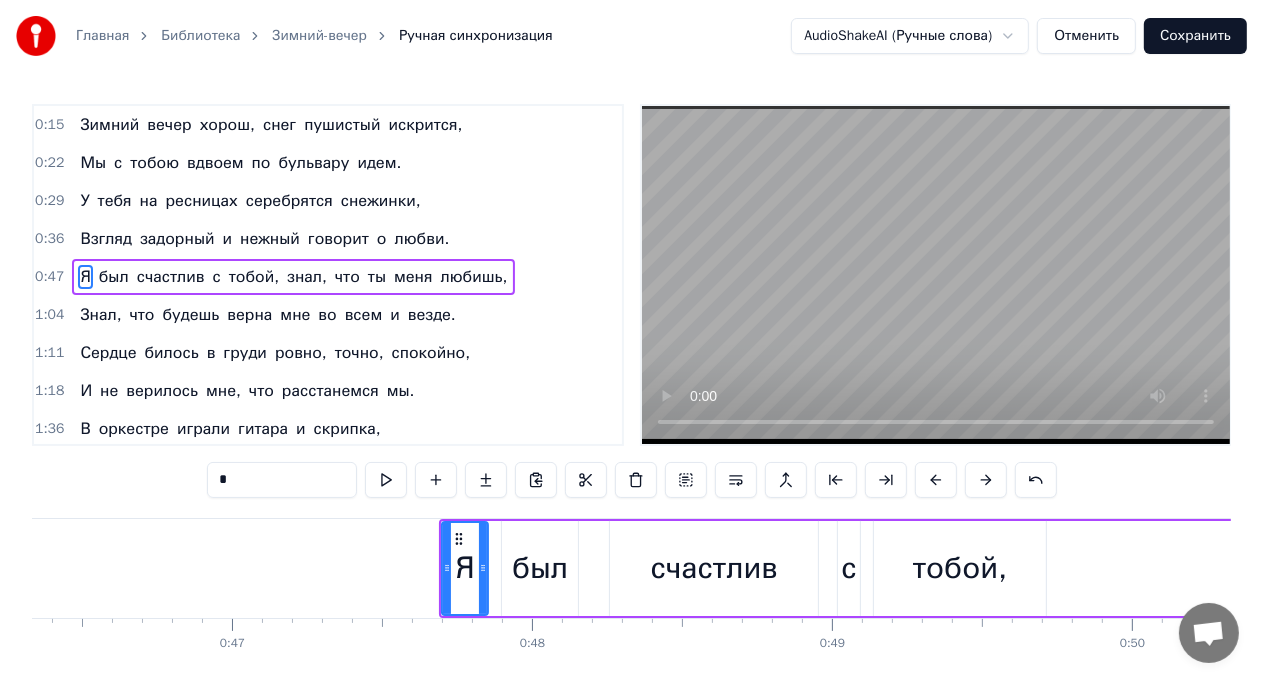 click at bounding box center (936, 480) 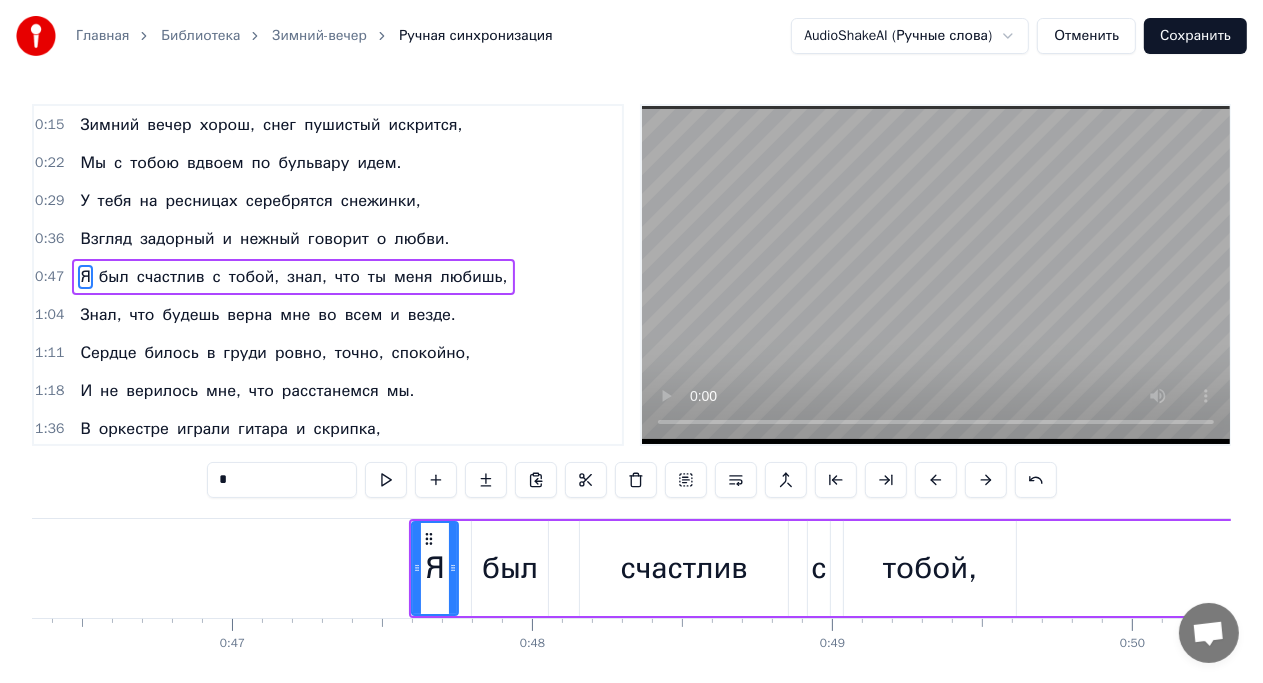 click at bounding box center (936, 480) 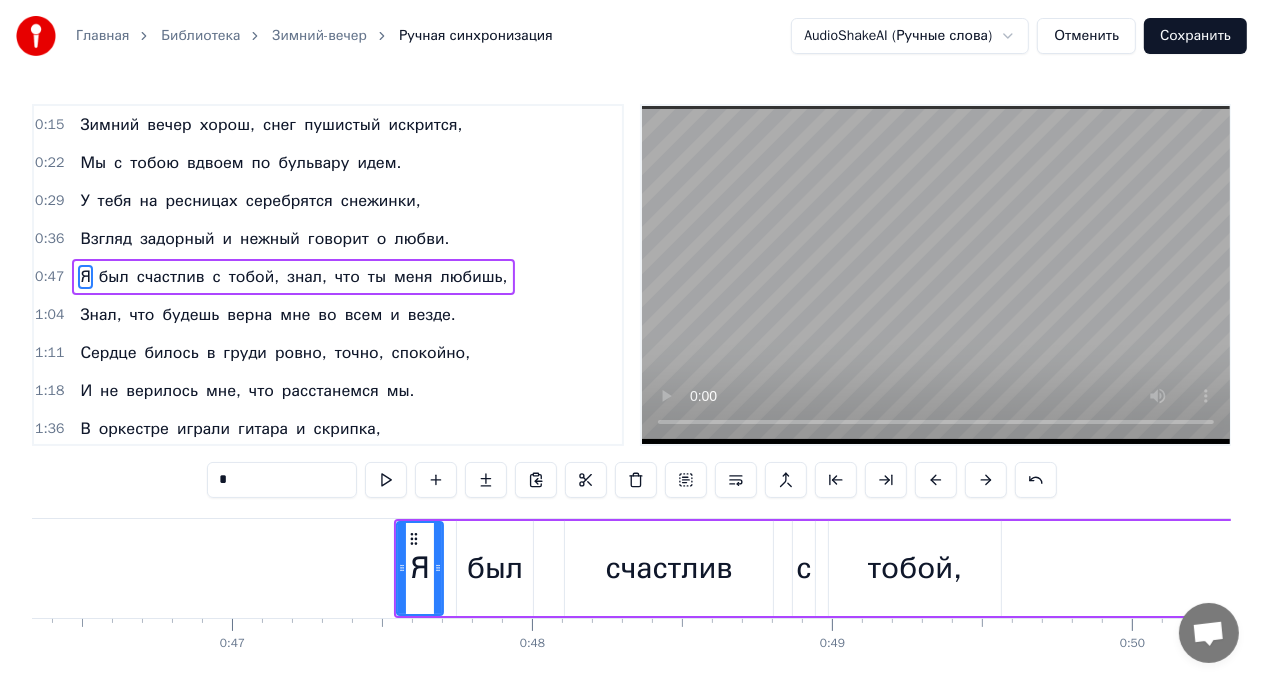 click at bounding box center [936, 480] 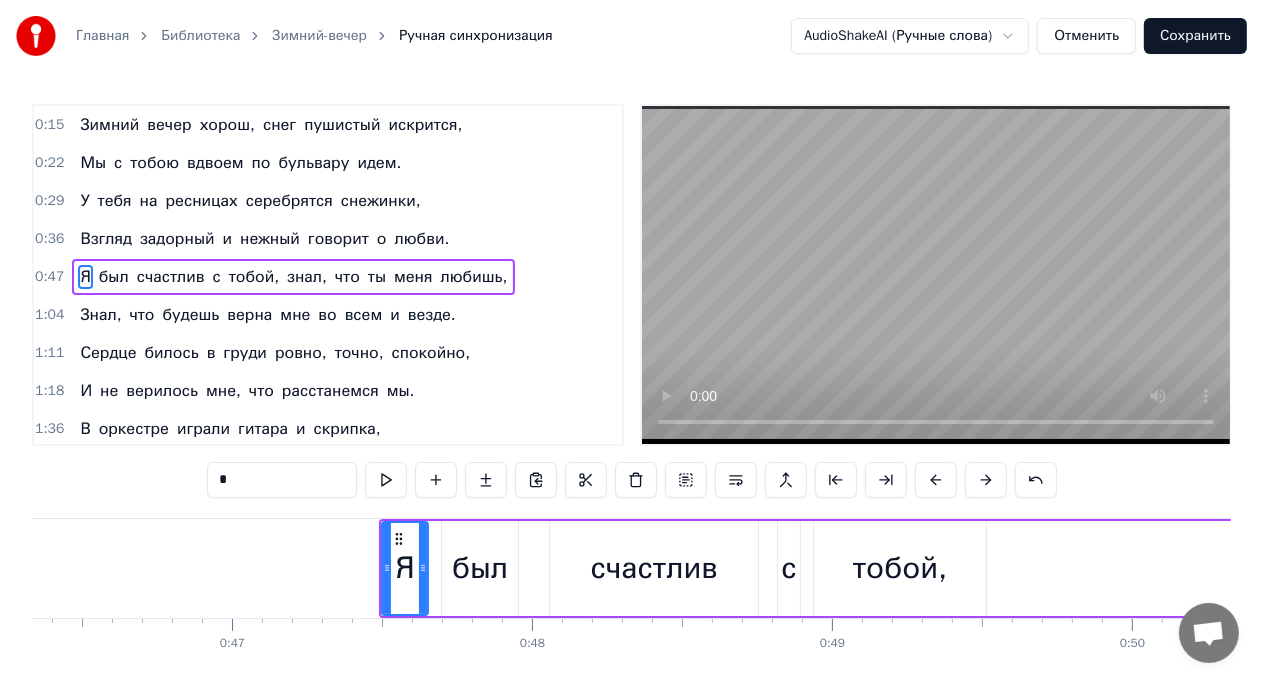 click at bounding box center [936, 480] 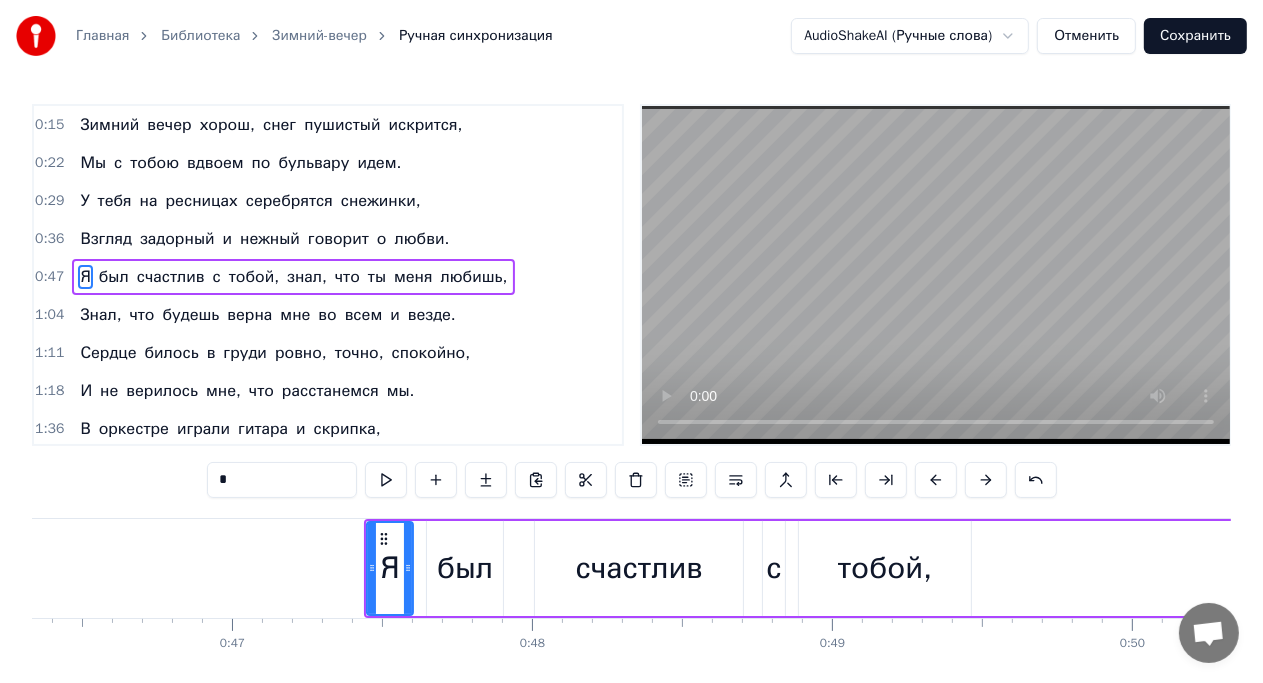 click at bounding box center (936, 480) 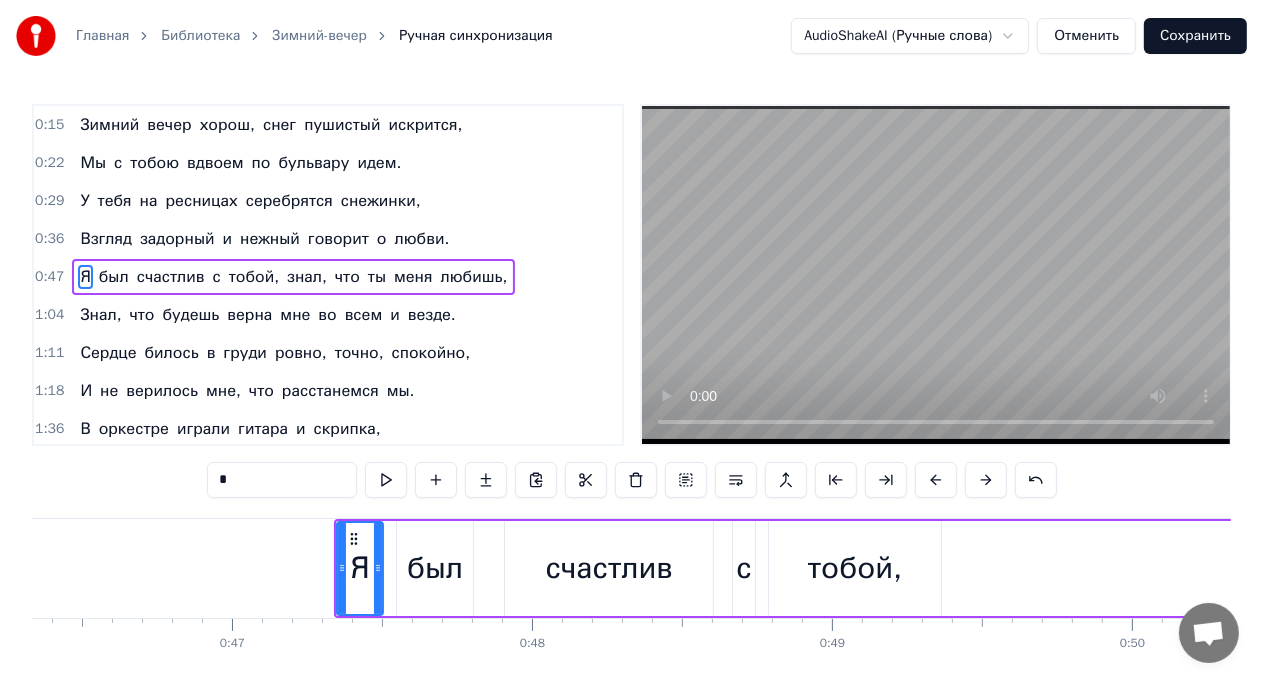 click at bounding box center (936, 480) 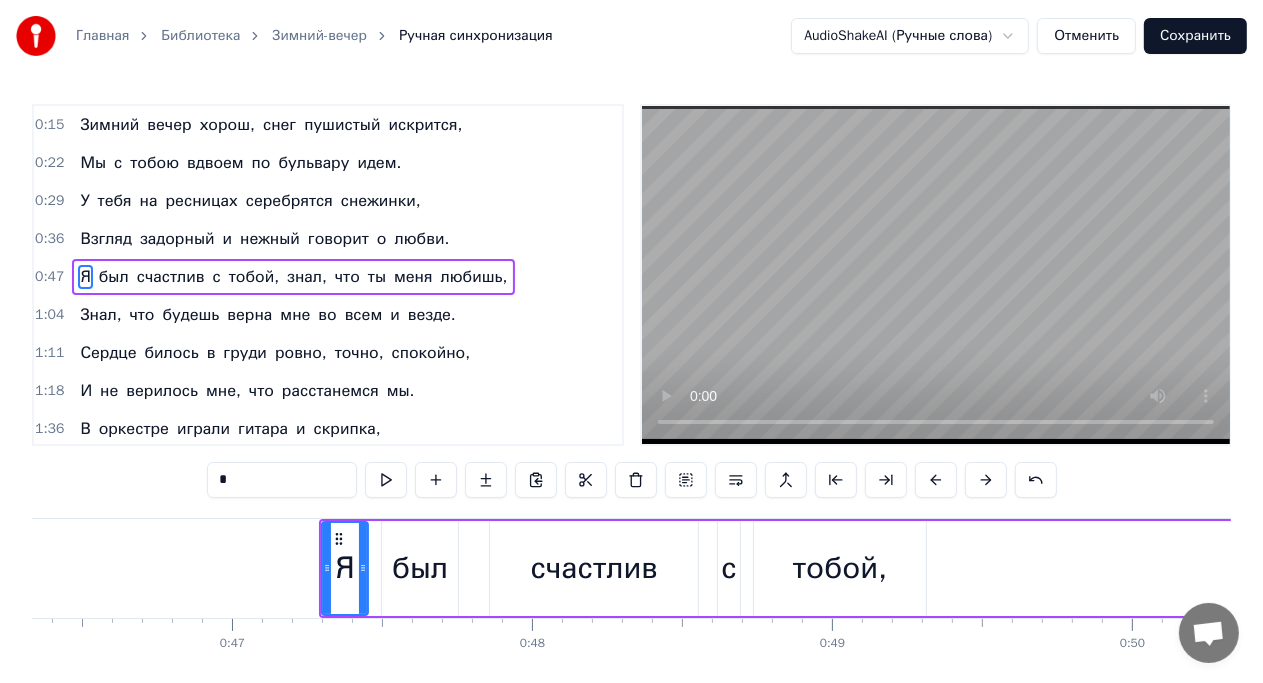 click at bounding box center [936, 480] 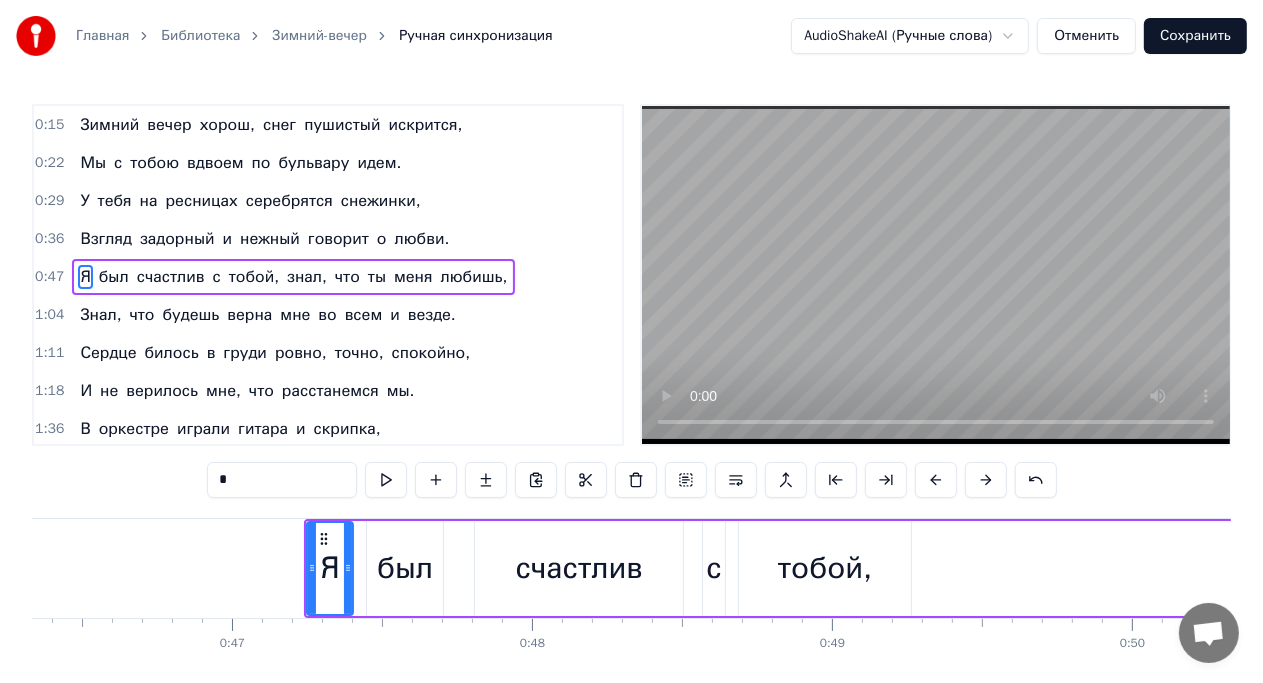 click at bounding box center (936, 480) 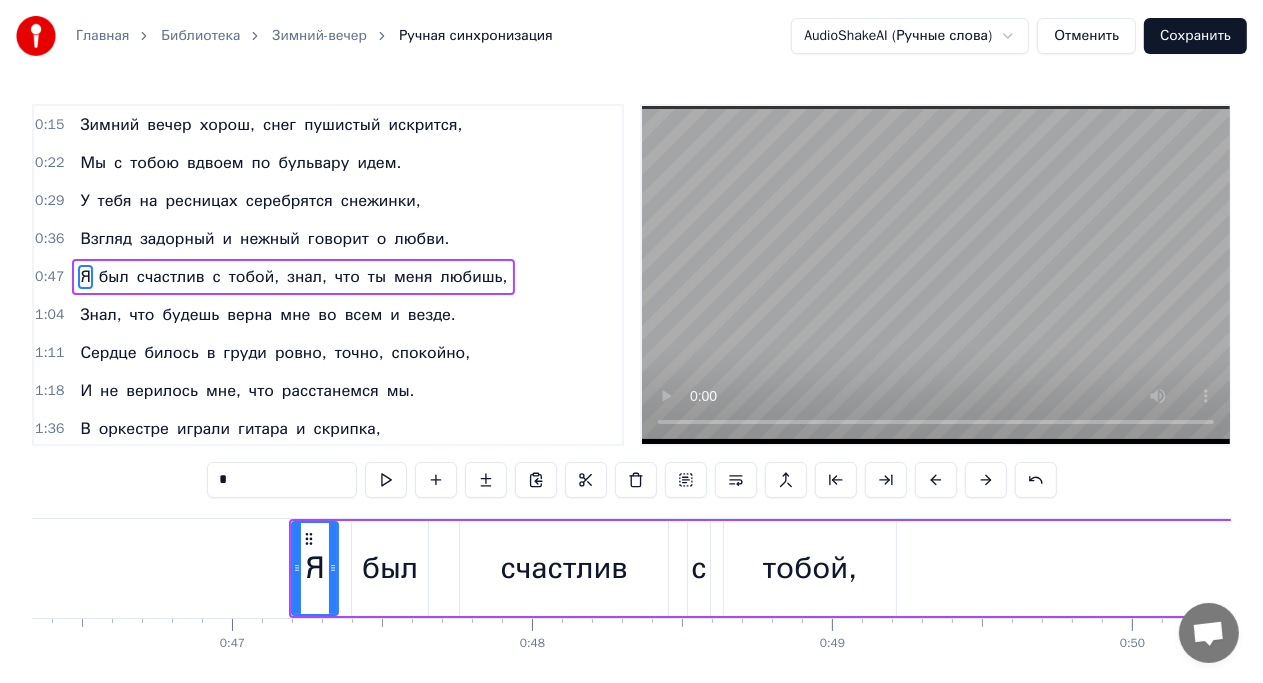 click at bounding box center [936, 480] 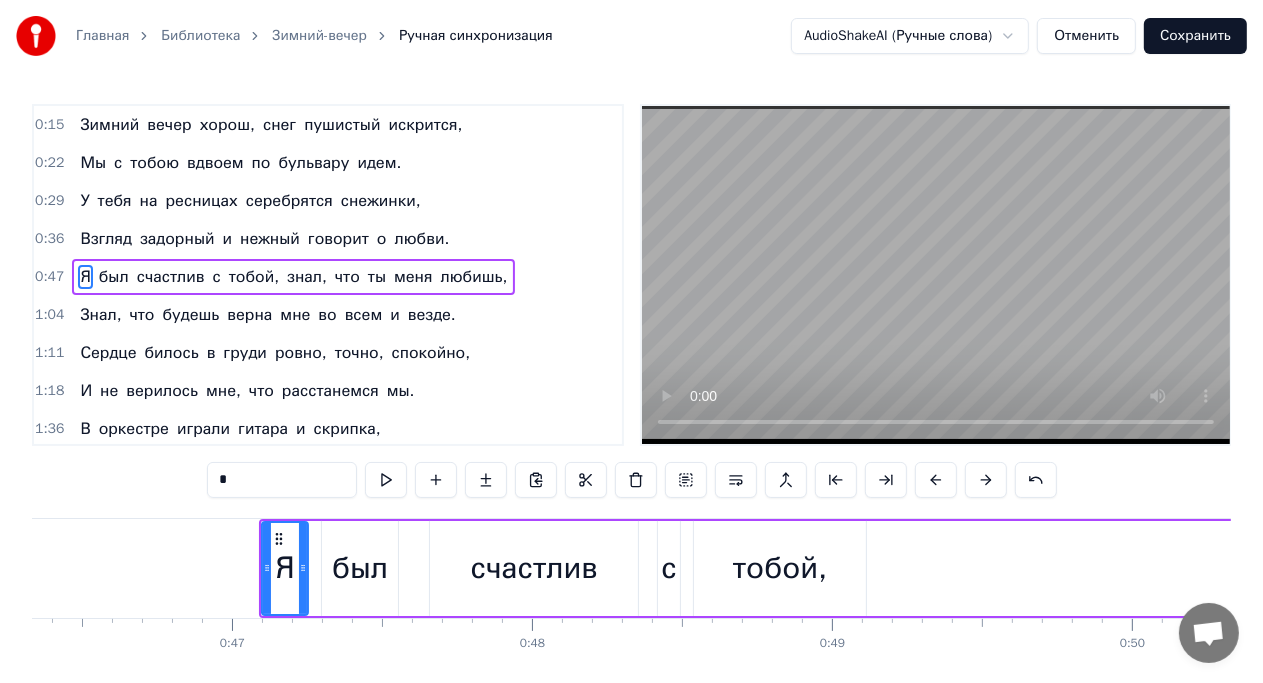 click at bounding box center (936, 480) 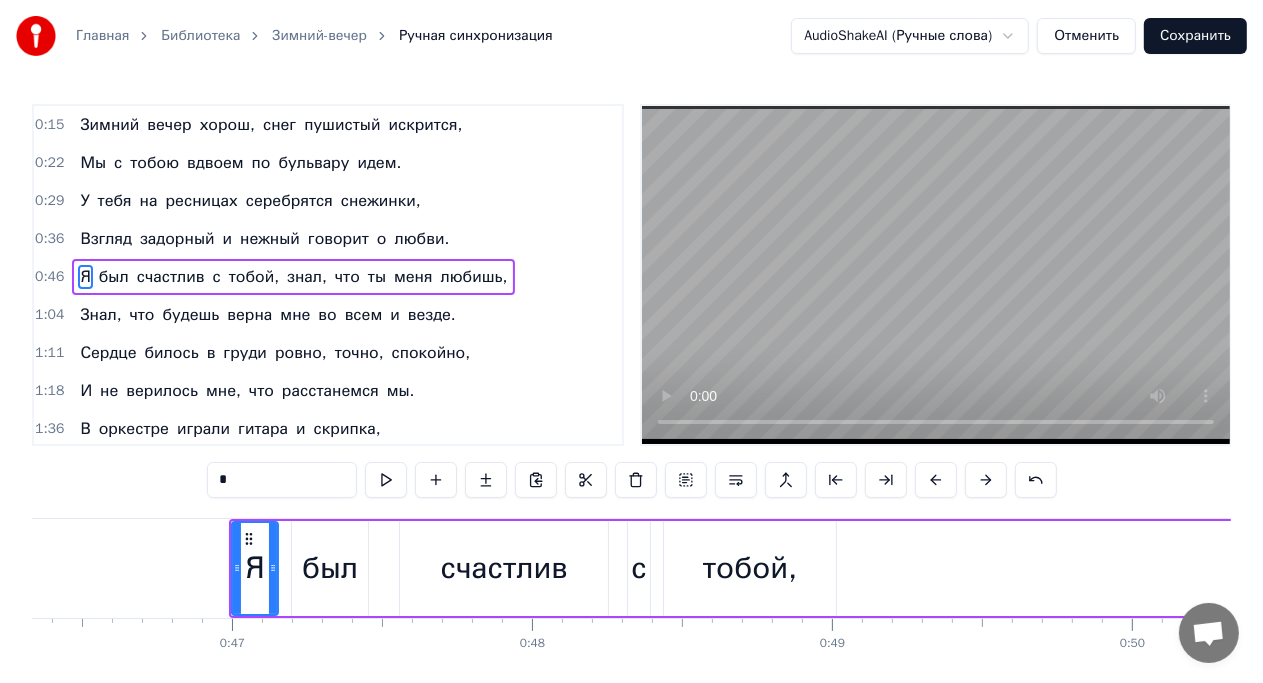 click at bounding box center [936, 480] 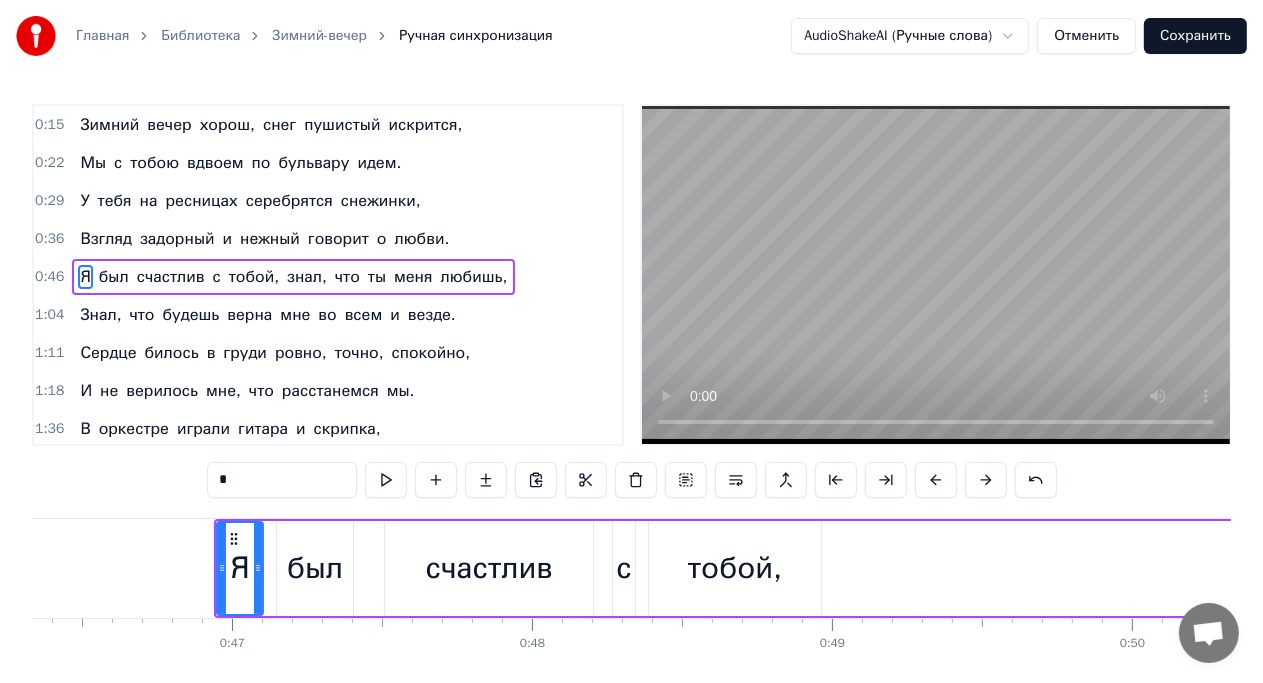 click at bounding box center (936, 480) 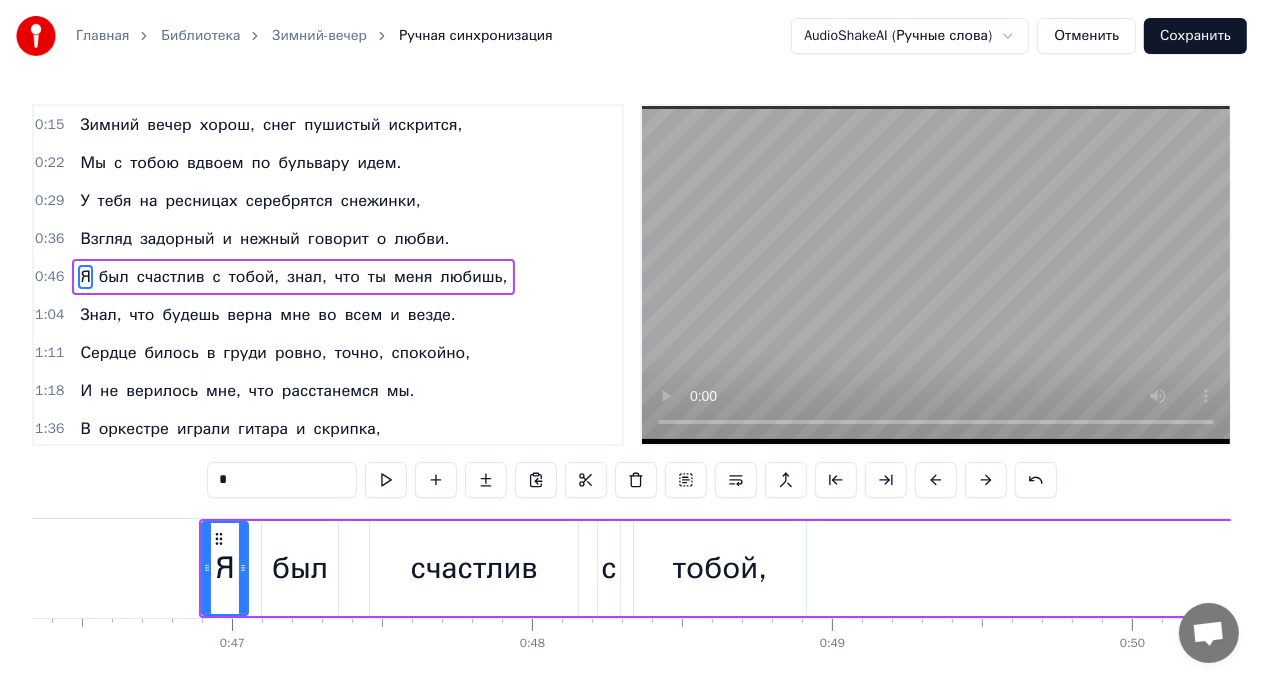 click at bounding box center [936, 480] 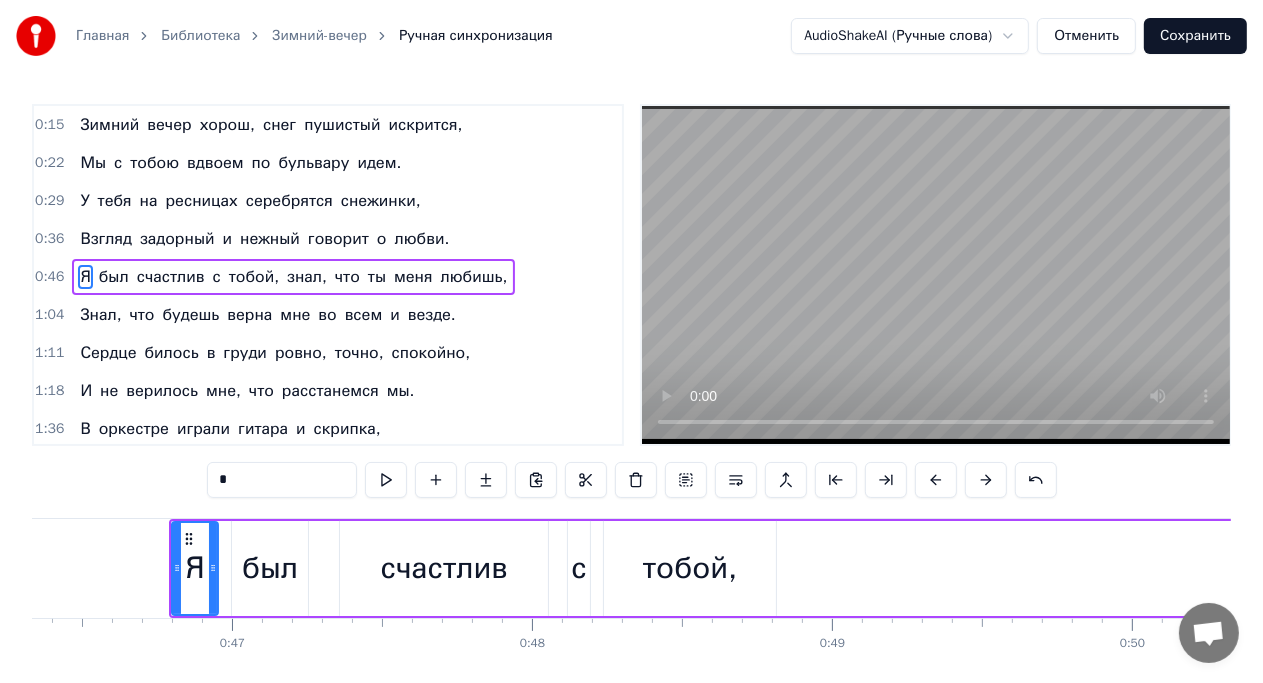 click at bounding box center [936, 480] 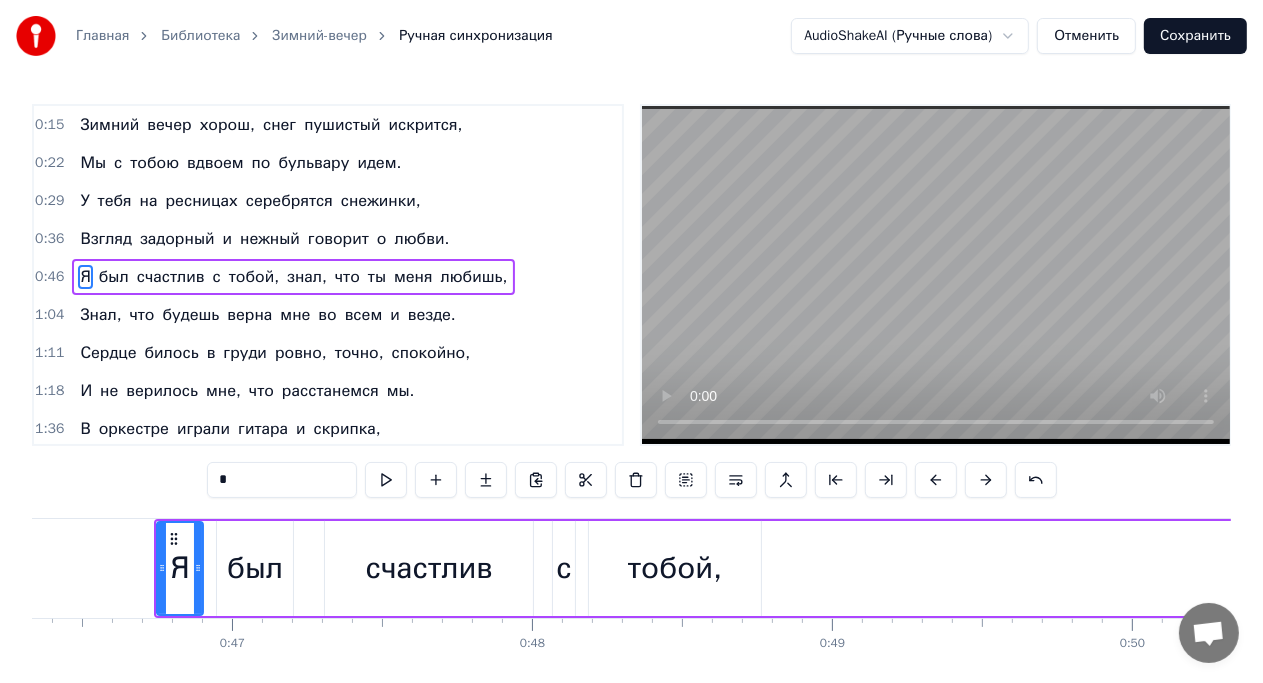click at bounding box center (936, 480) 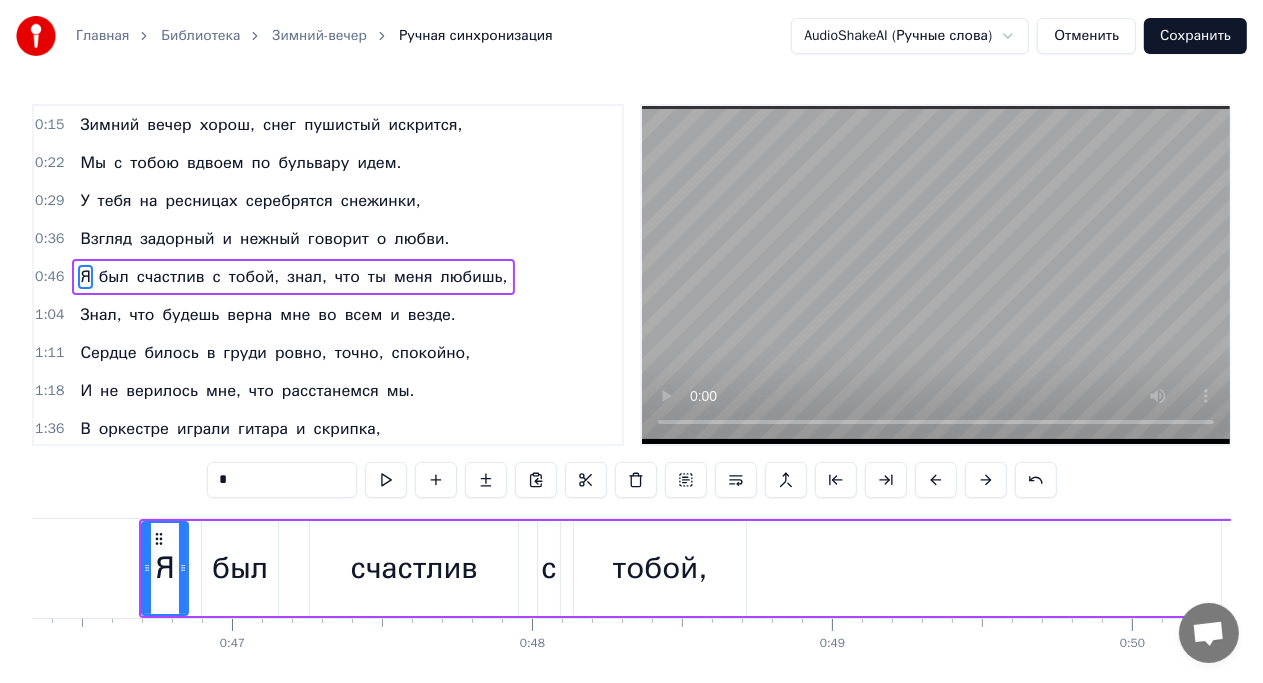 click at bounding box center (936, 480) 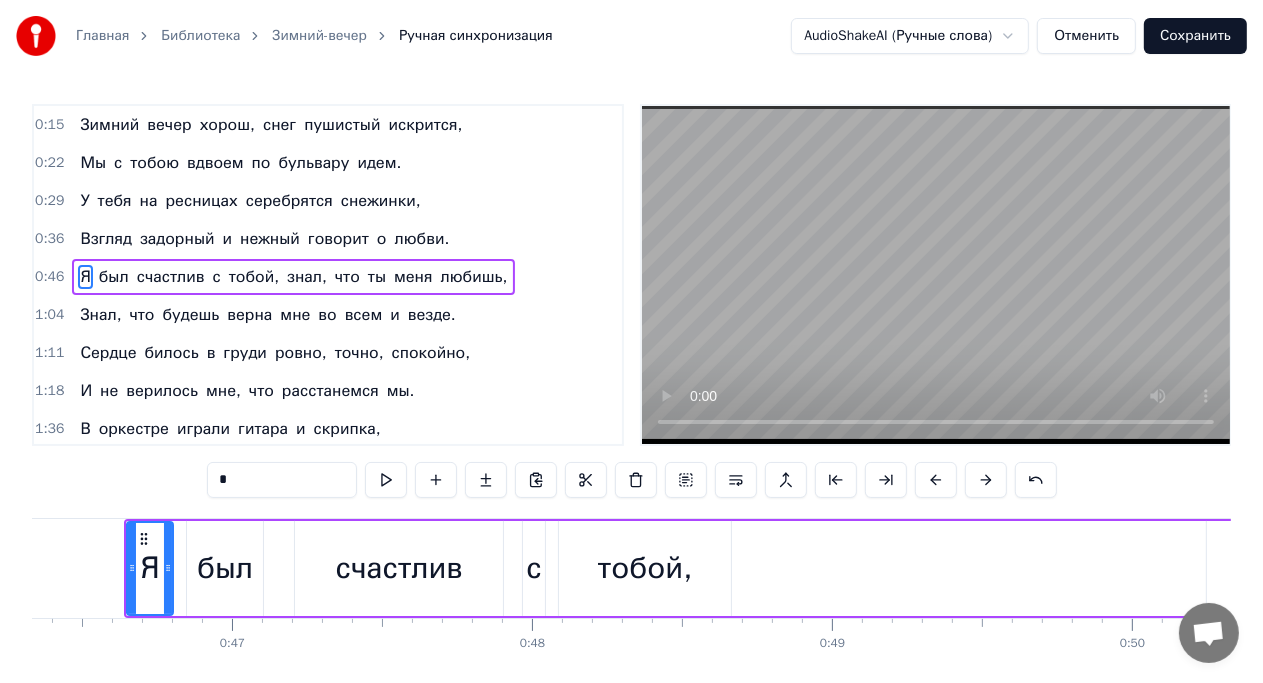 click at bounding box center (936, 480) 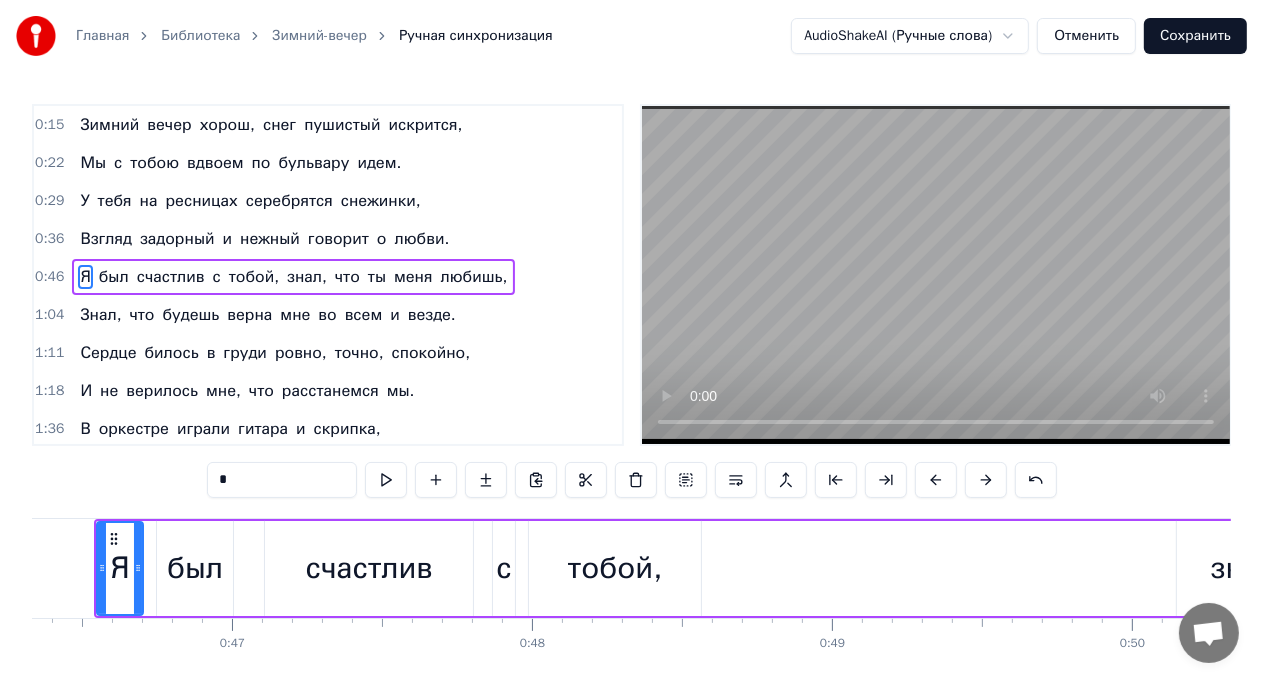 click at bounding box center (936, 480) 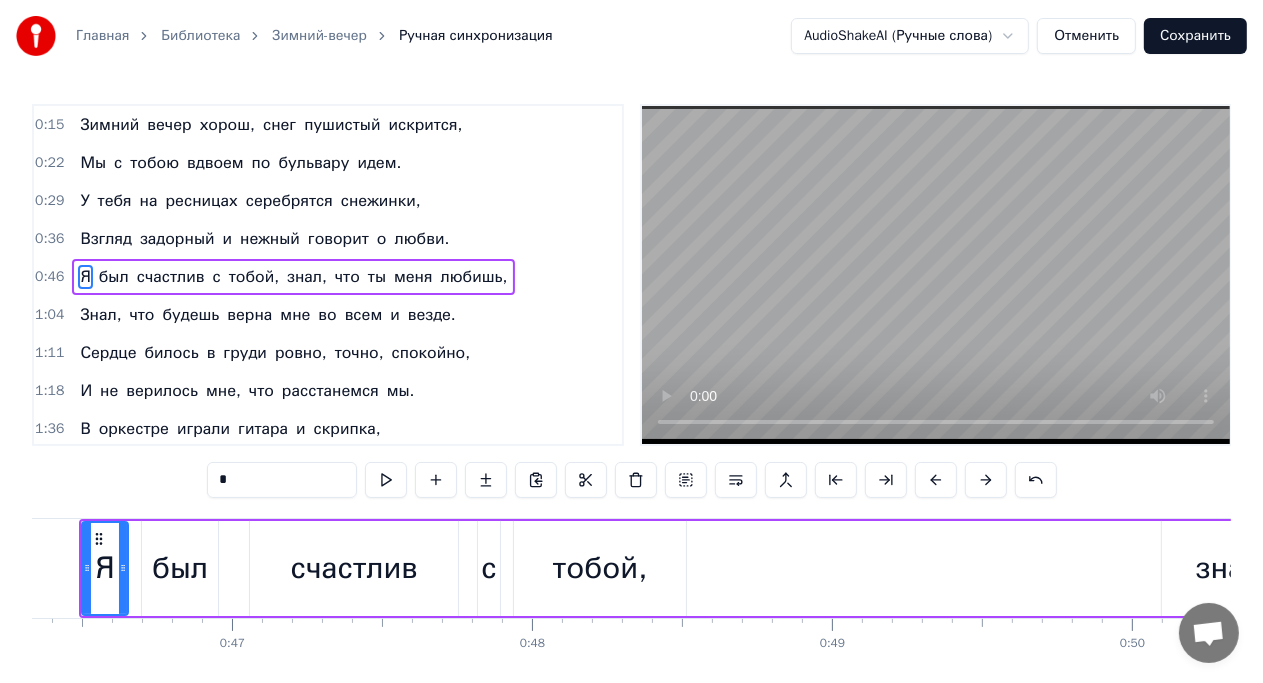 click at bounding box center (936, 480) 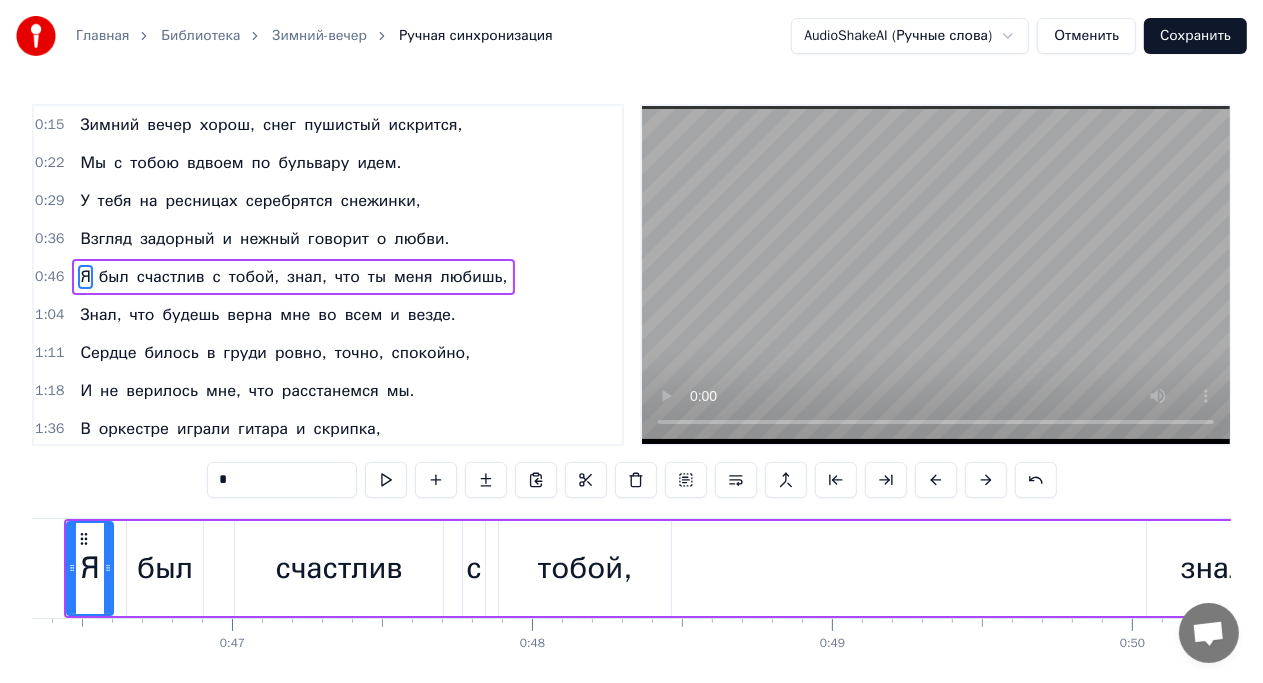 click at bounding box center [936, 480] 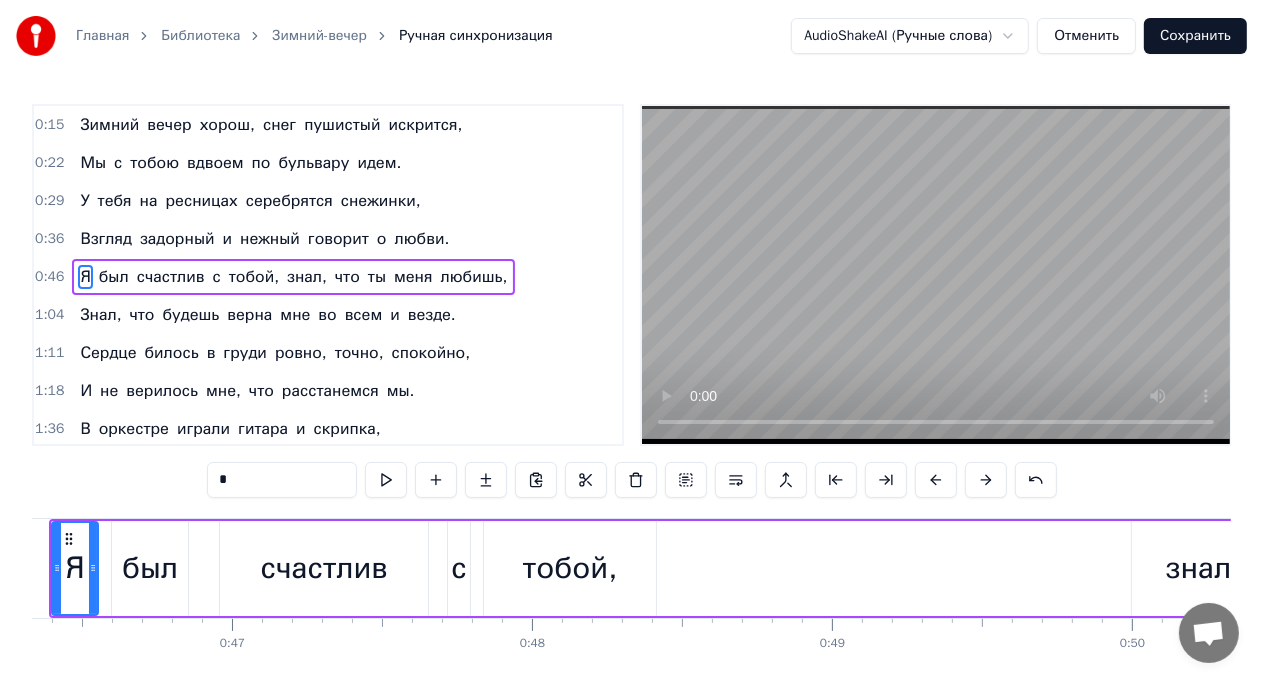 click at bounding box center (936, 480) 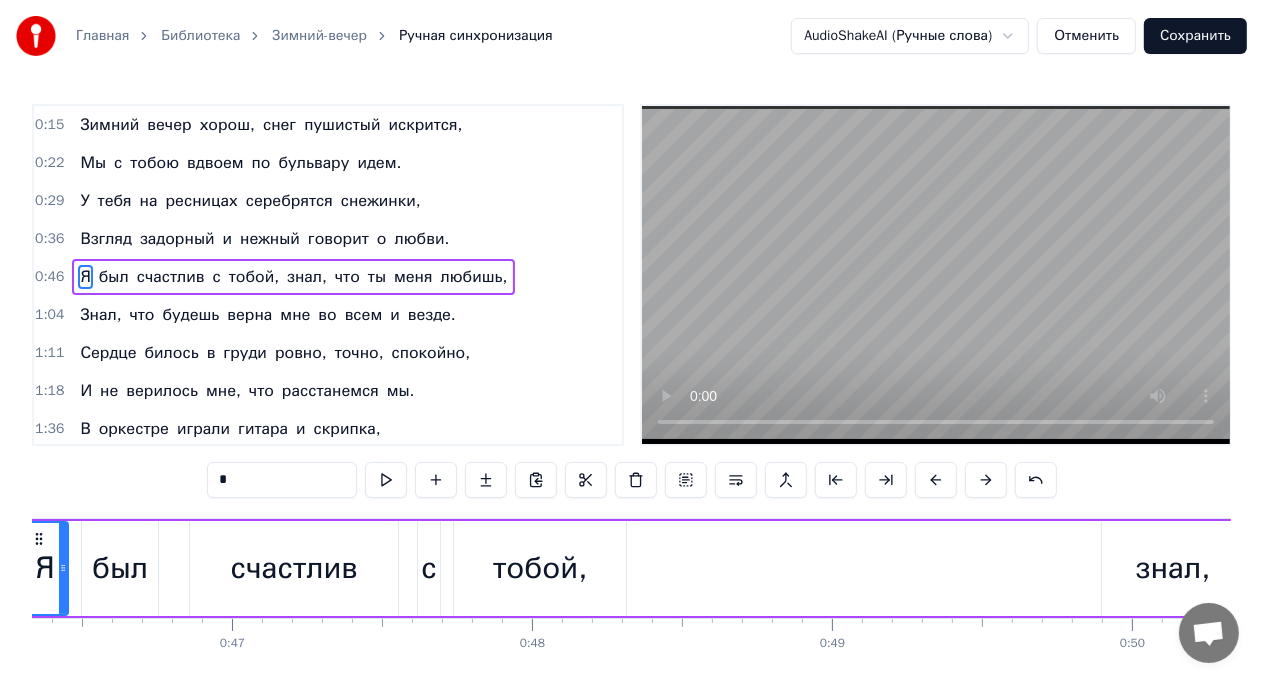 click at bounding box center (936, 480) 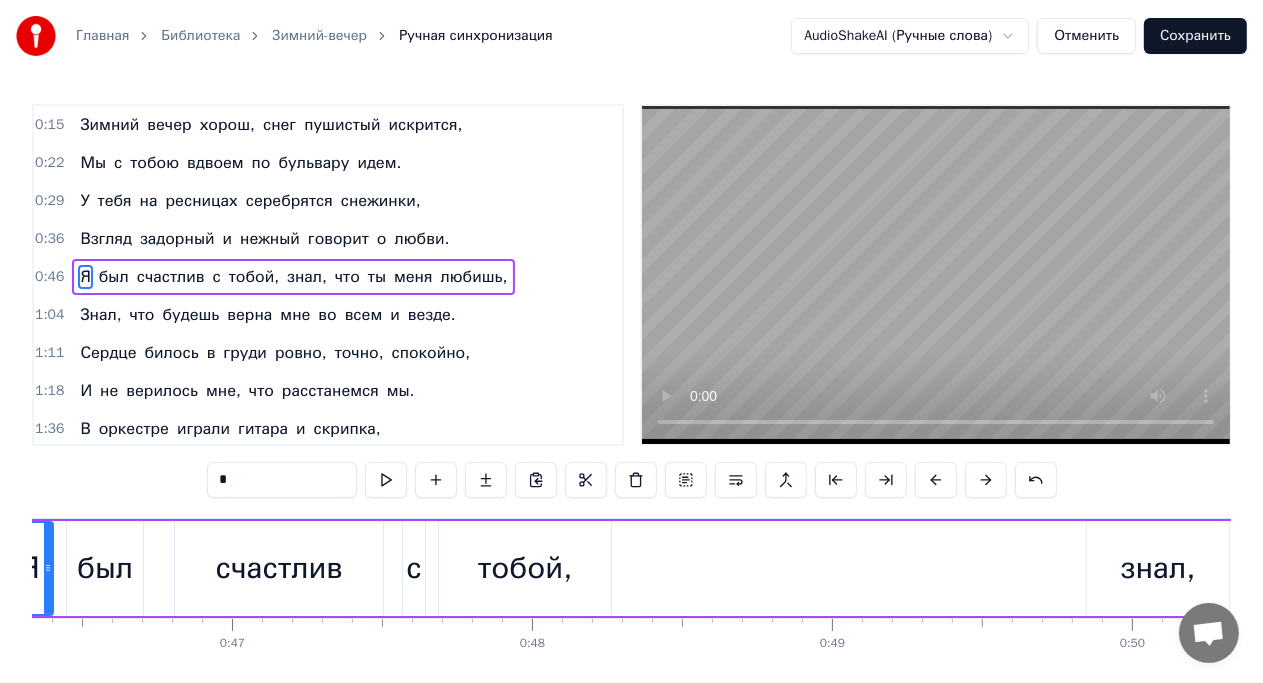click at bounding box center (936, 480) 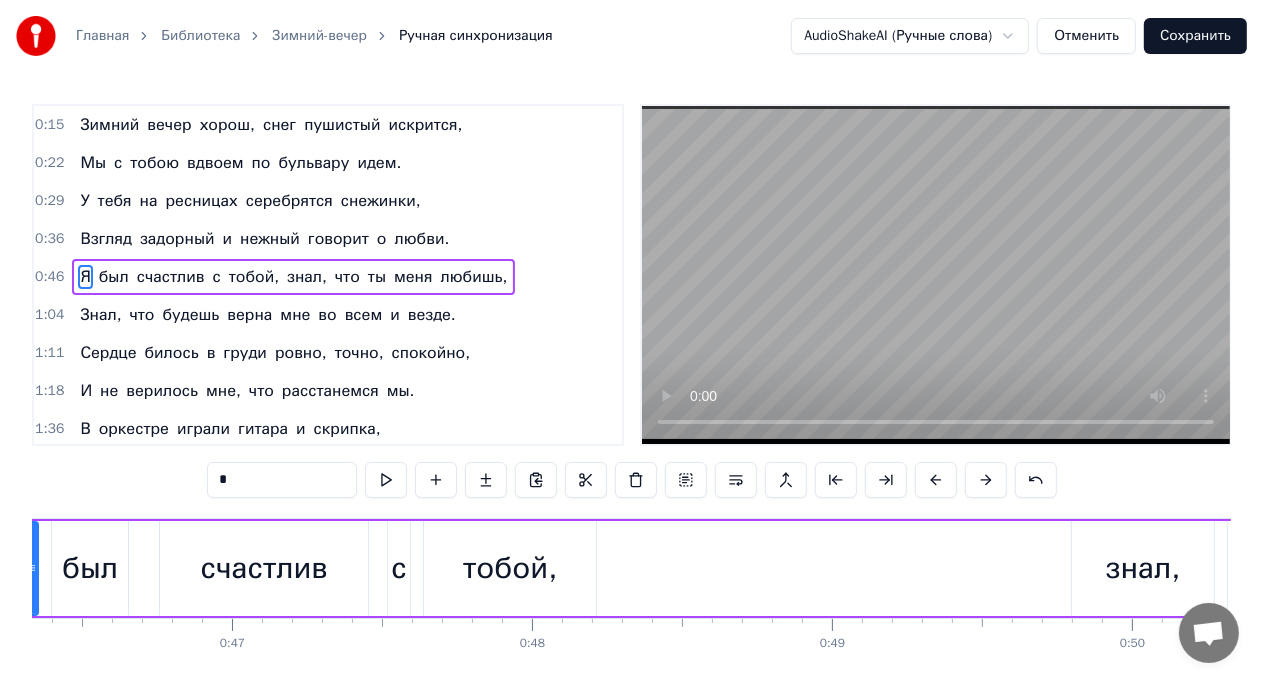 click at bounding box center (936, 480) 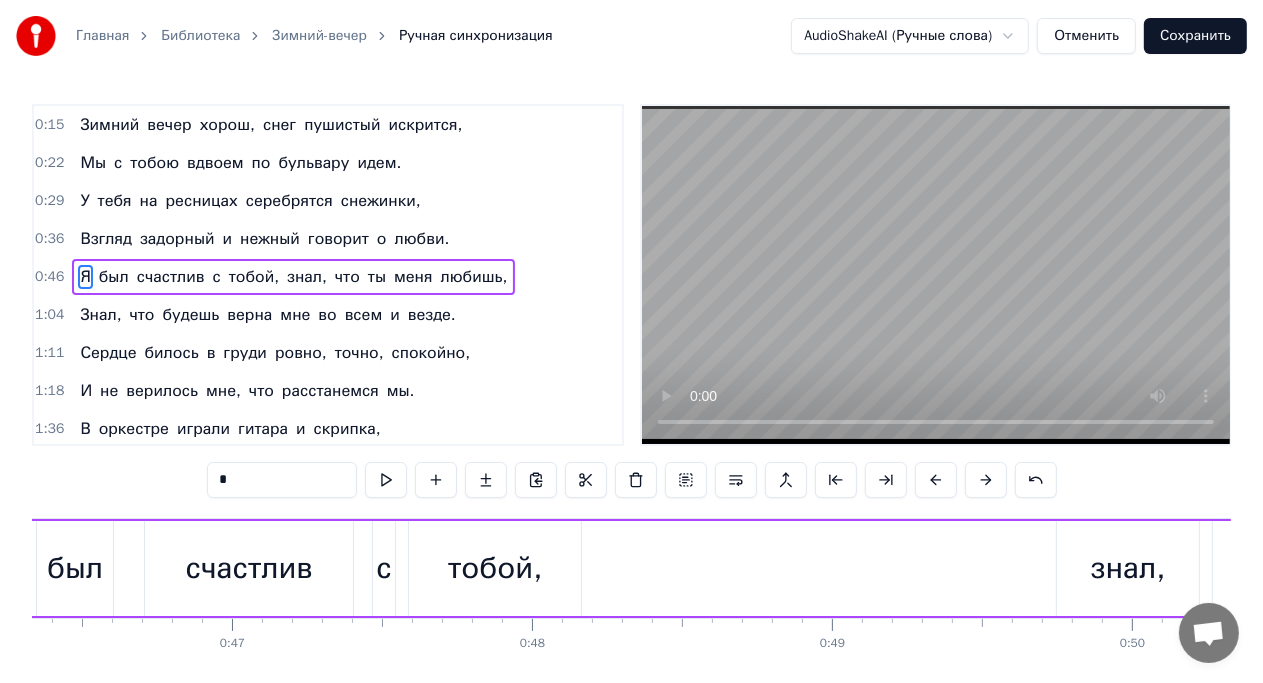 click at bounding box center [936, 480] 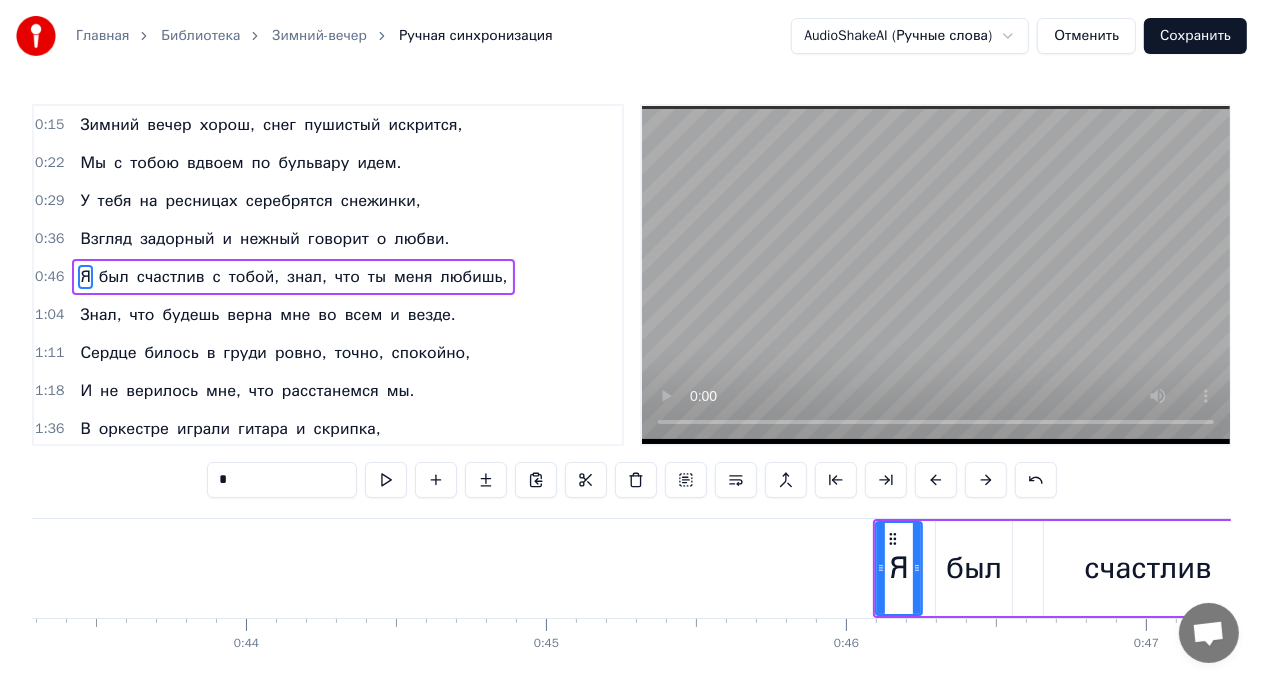 scroll, scrollTop: 0, scrollLeft: 12984, axis: horizontal 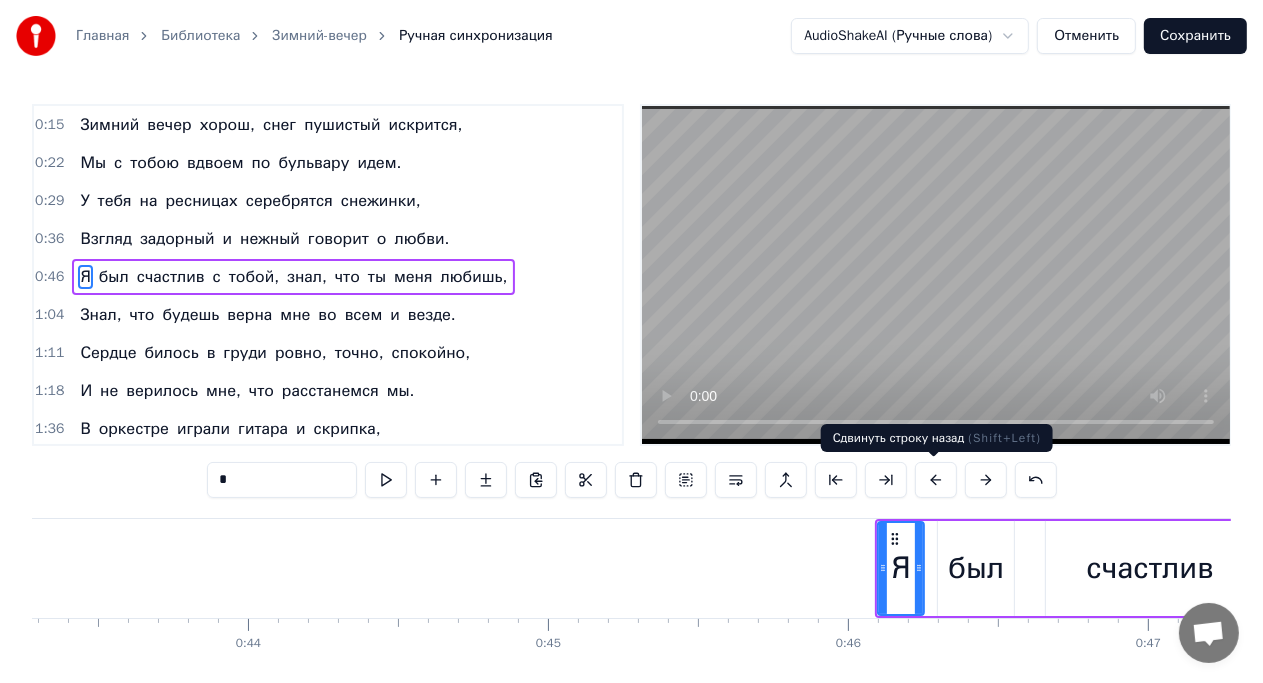 click at bounding box center [936, 480] 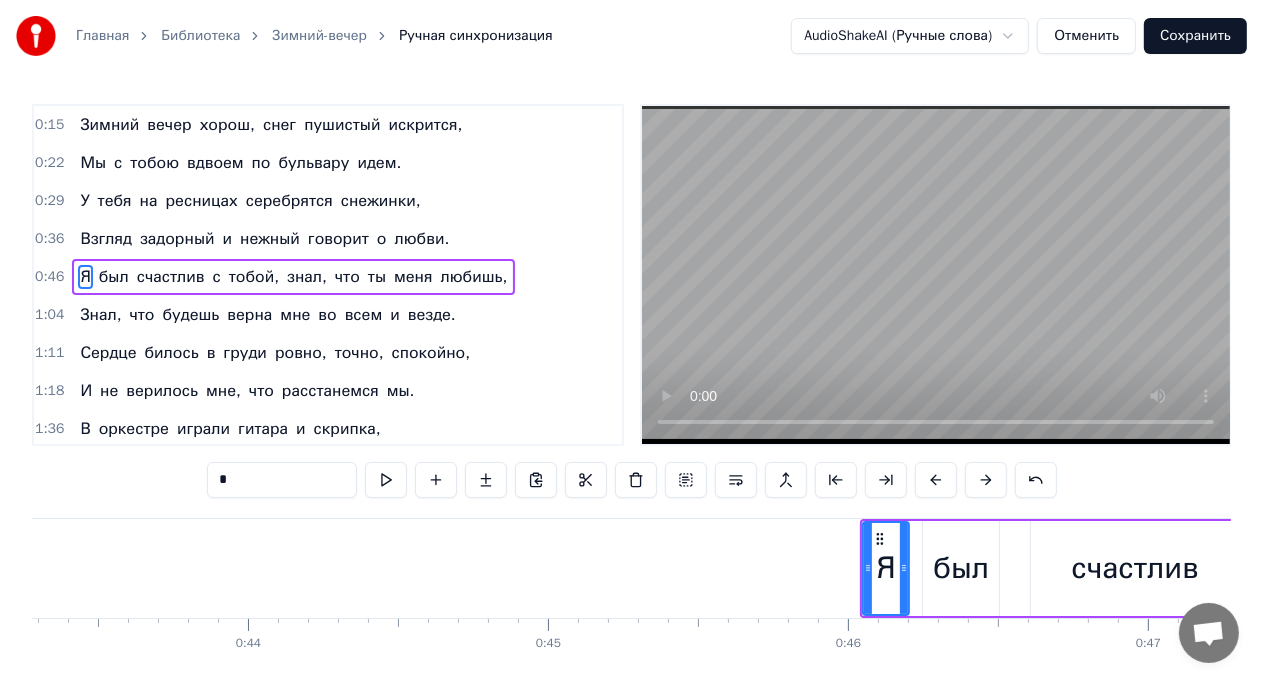 click at bounding box center [936, 480] 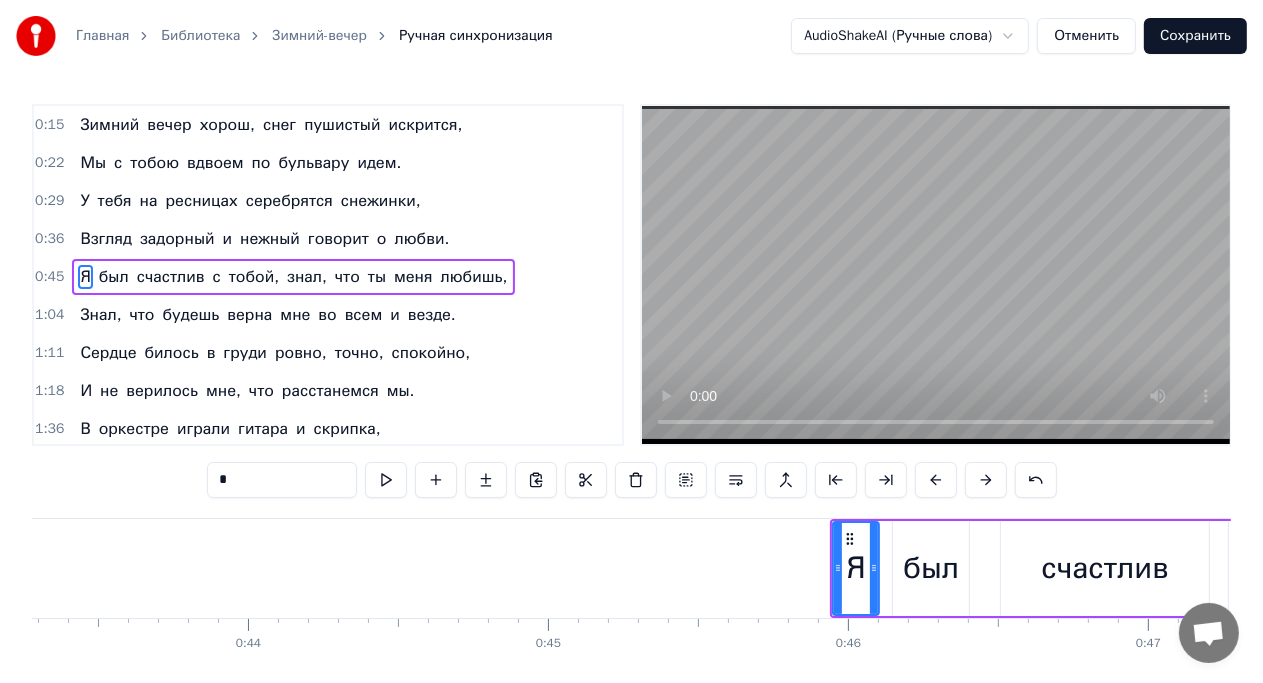 click at bounding box center [936, 480] 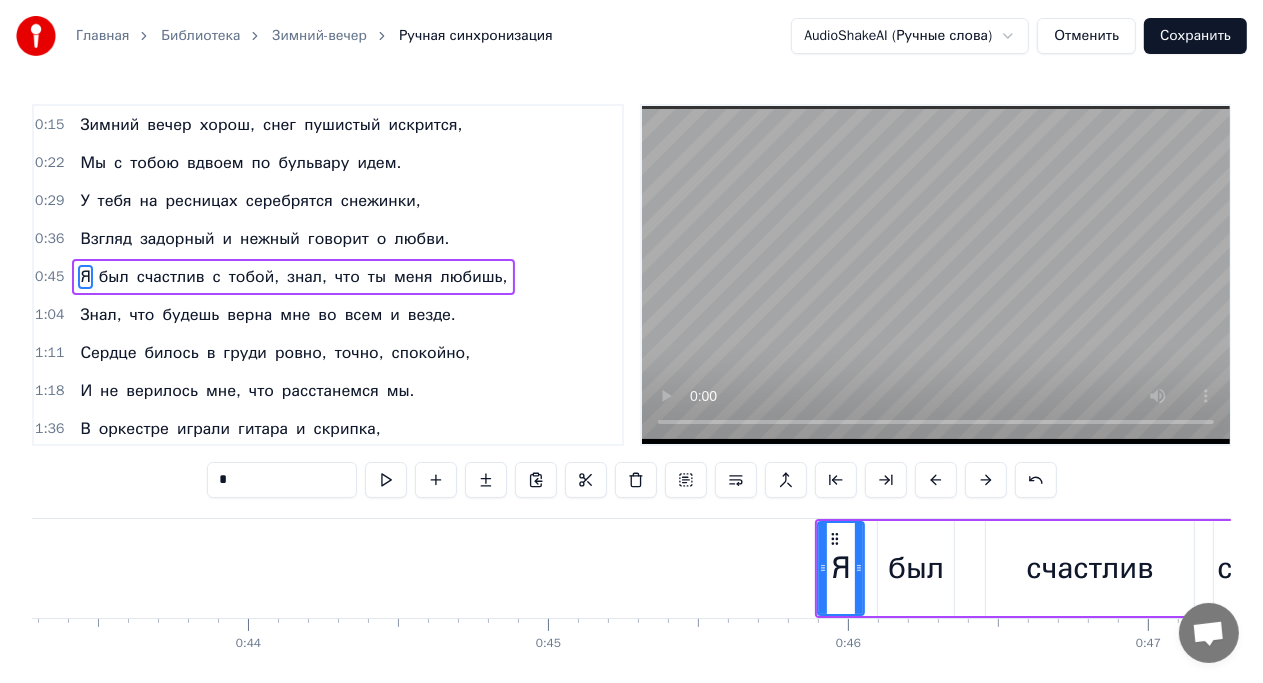 click at bounding box center [936, 480] 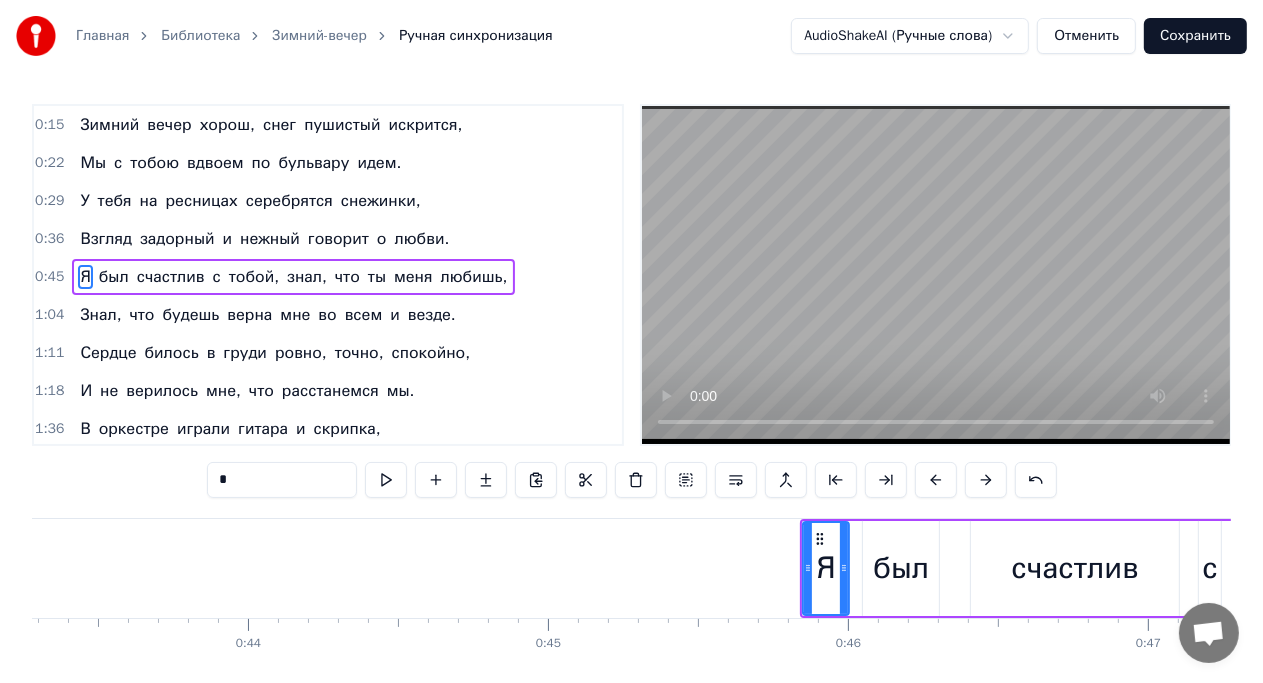 click at bounding box center [936, 480] 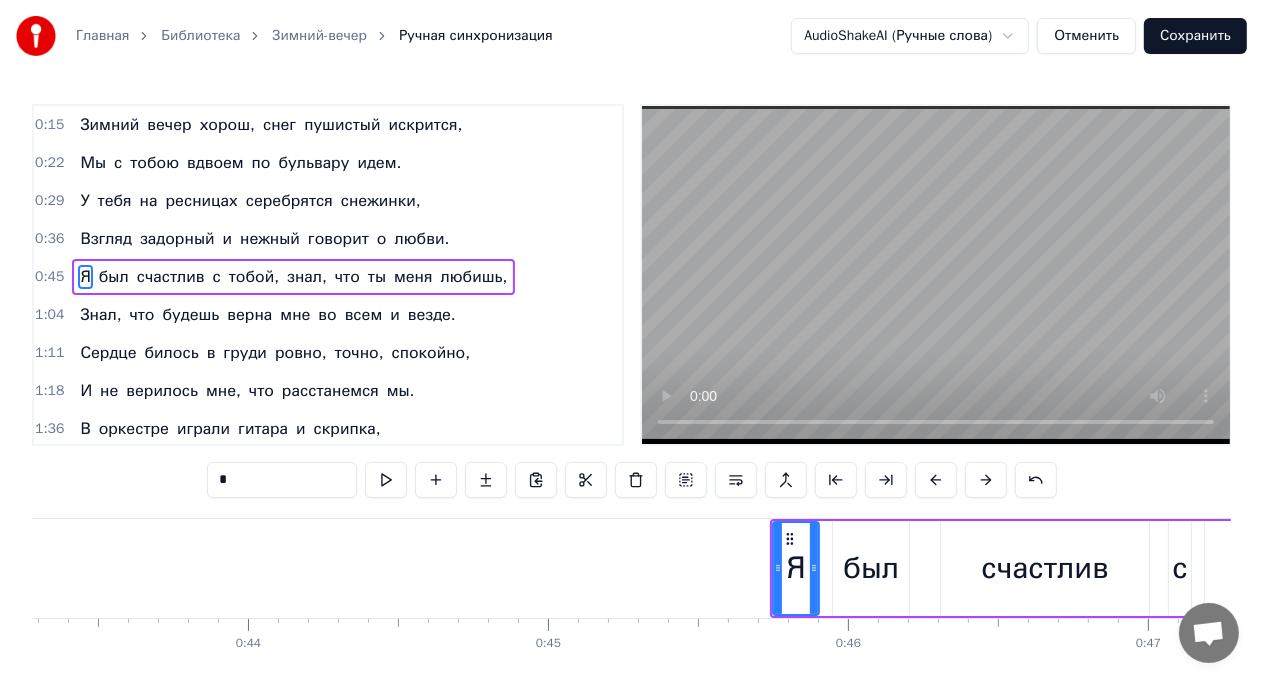 click at bounding box center (936, 480) 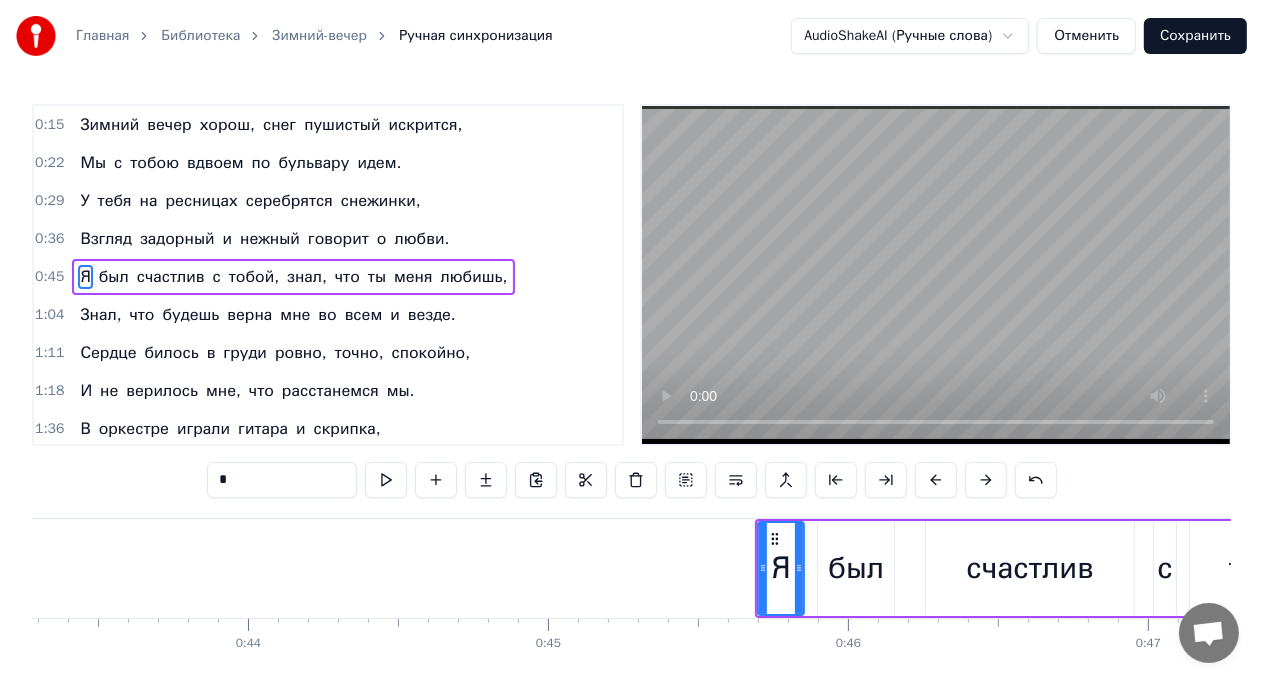 click at bounding box center [936, 480] 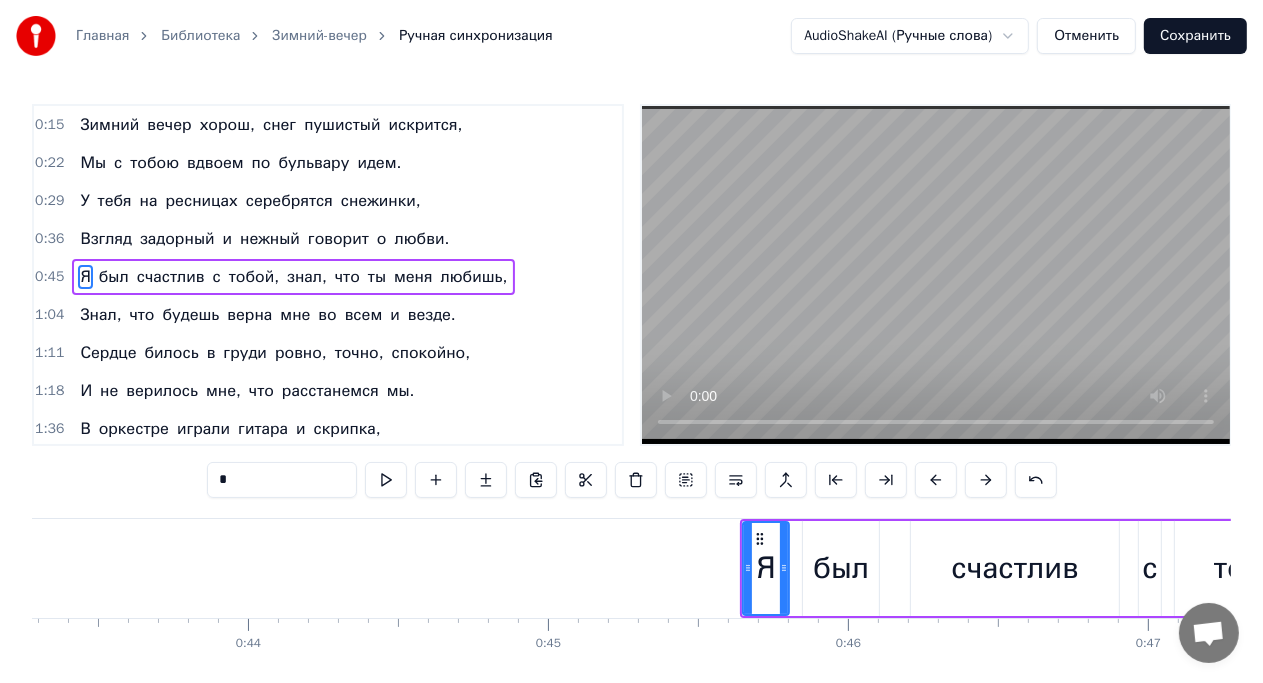 click at bounding box center (936, 480) 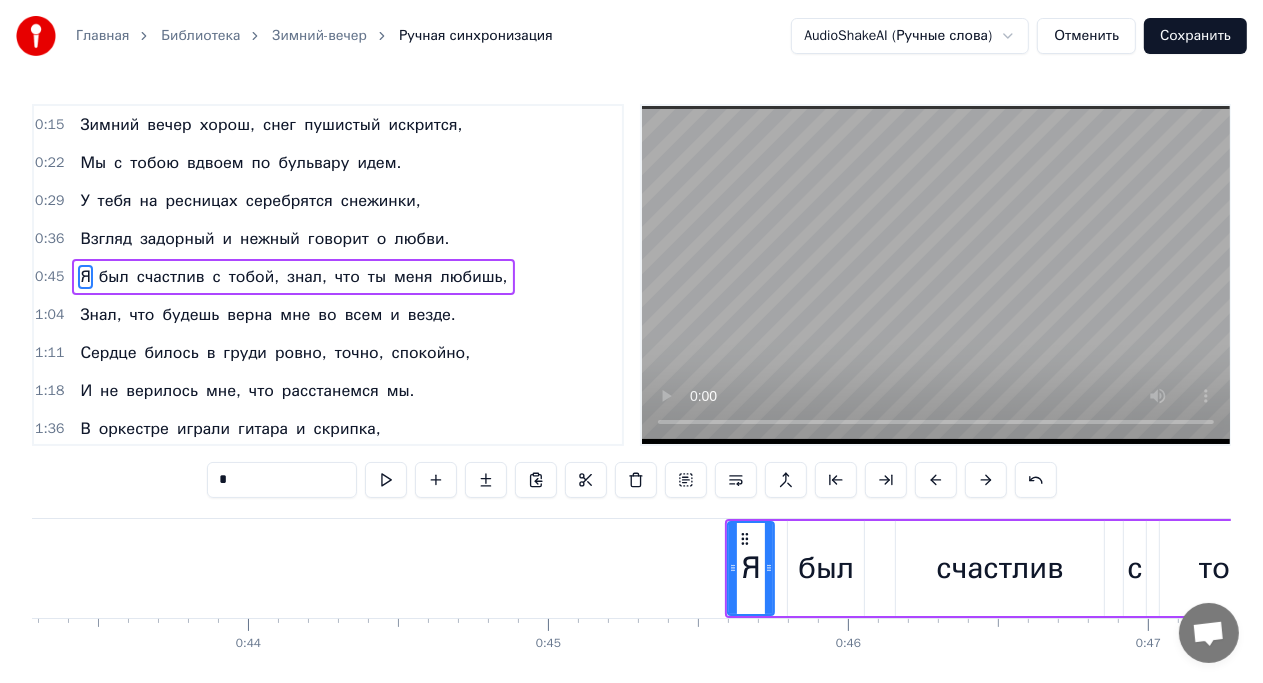 click at bounding box center [936, 480] 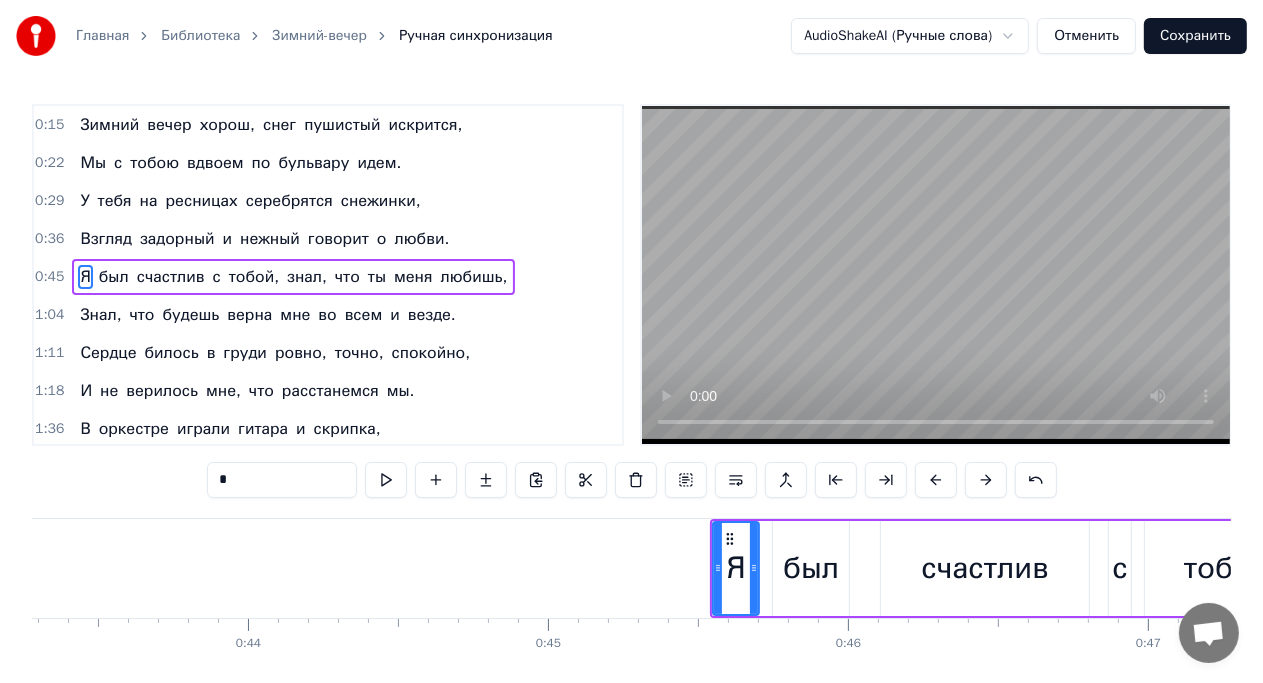 click at bounding box center (936, 480) 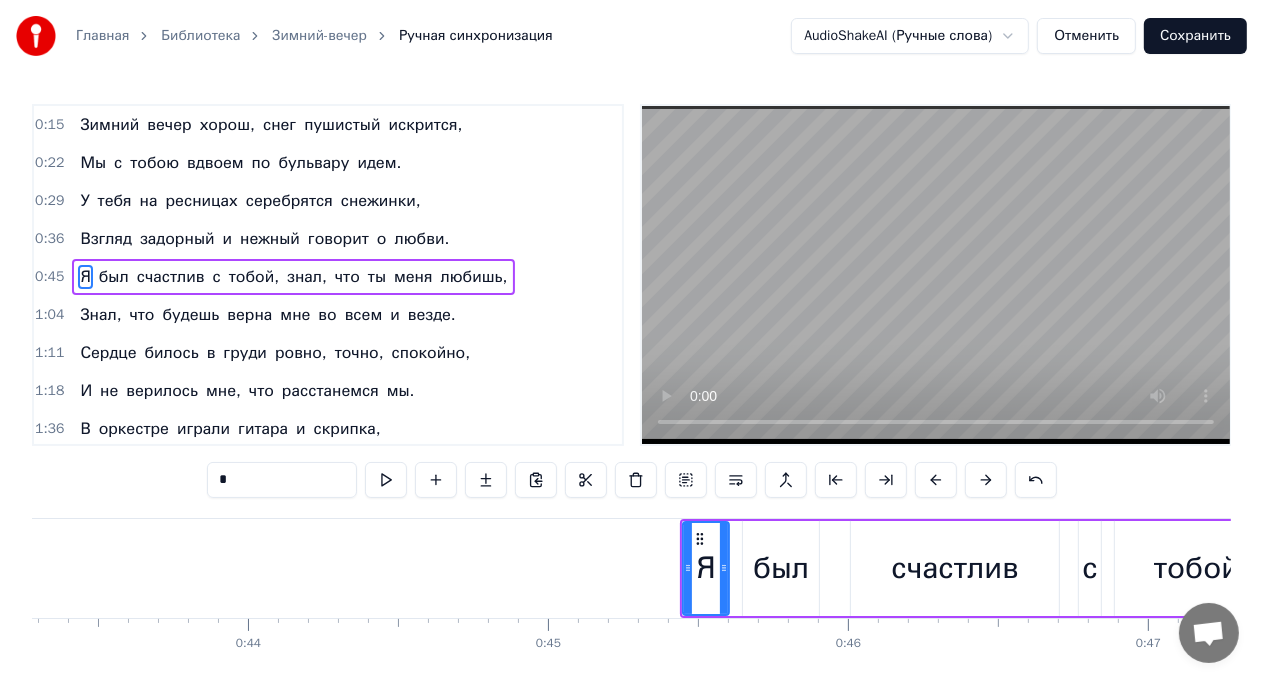 click at bounding box center (936, 480) 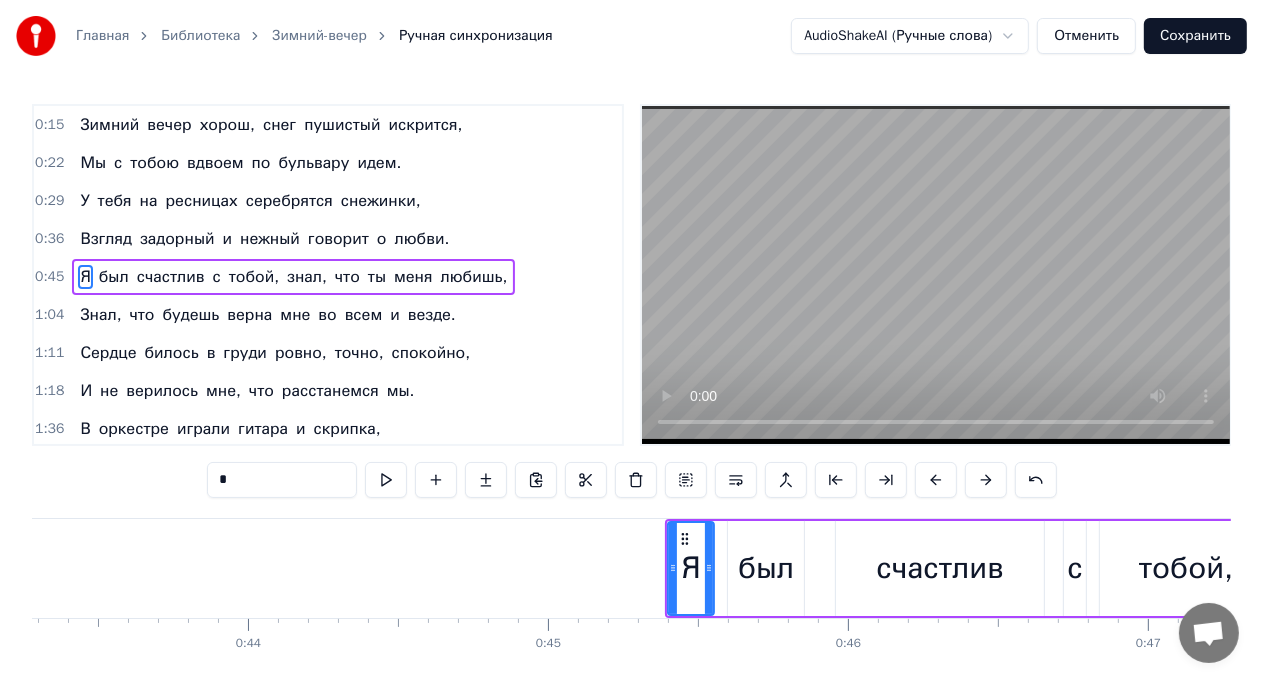 click at bounding box center [936, 480] 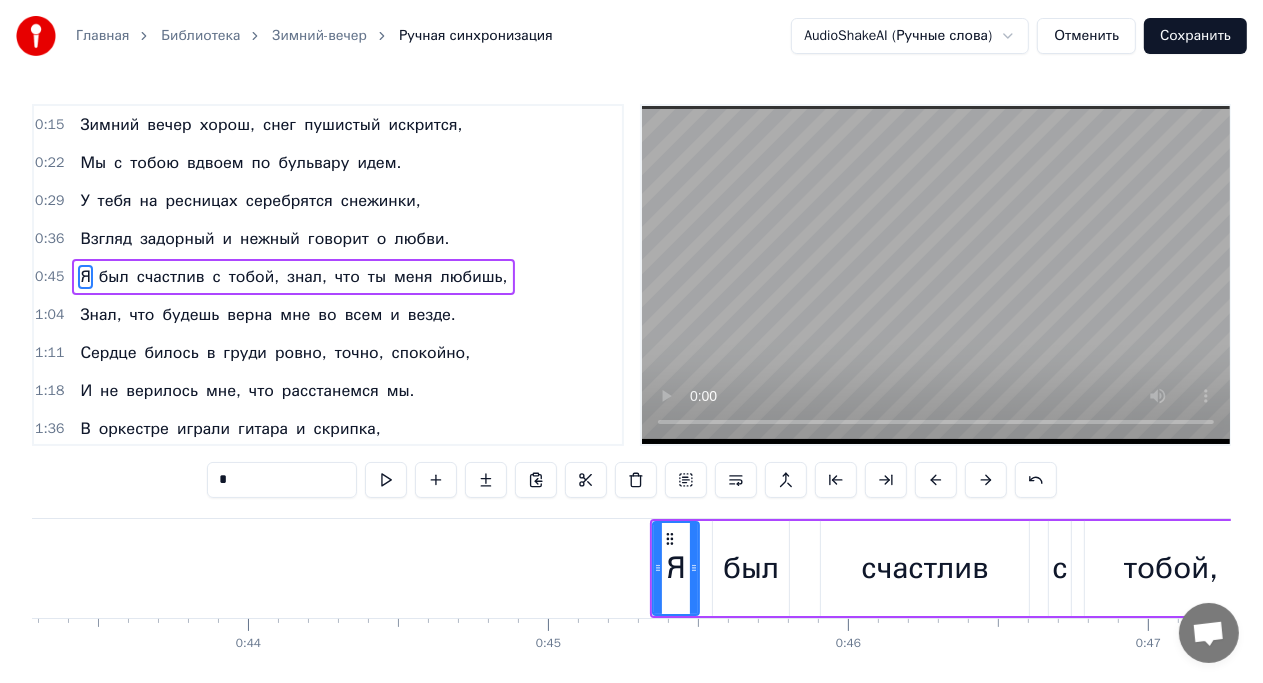 click at bounding box center [936, 480] 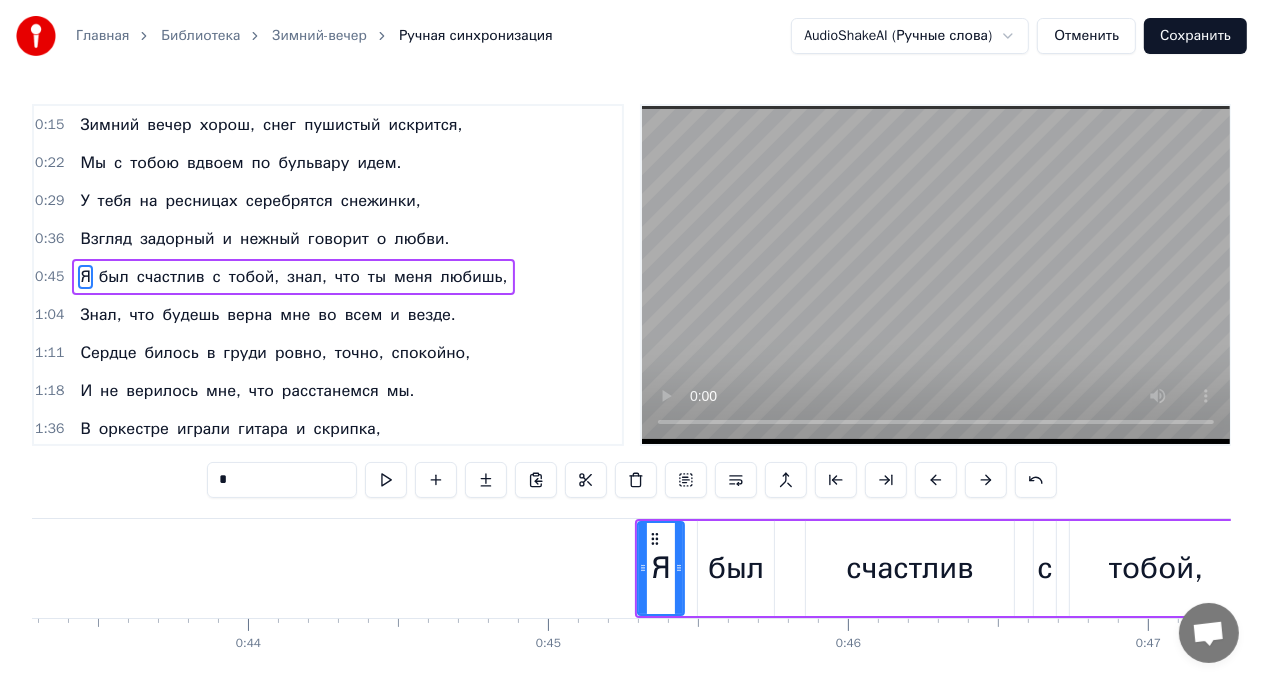 click at bounding box center (936, 480) 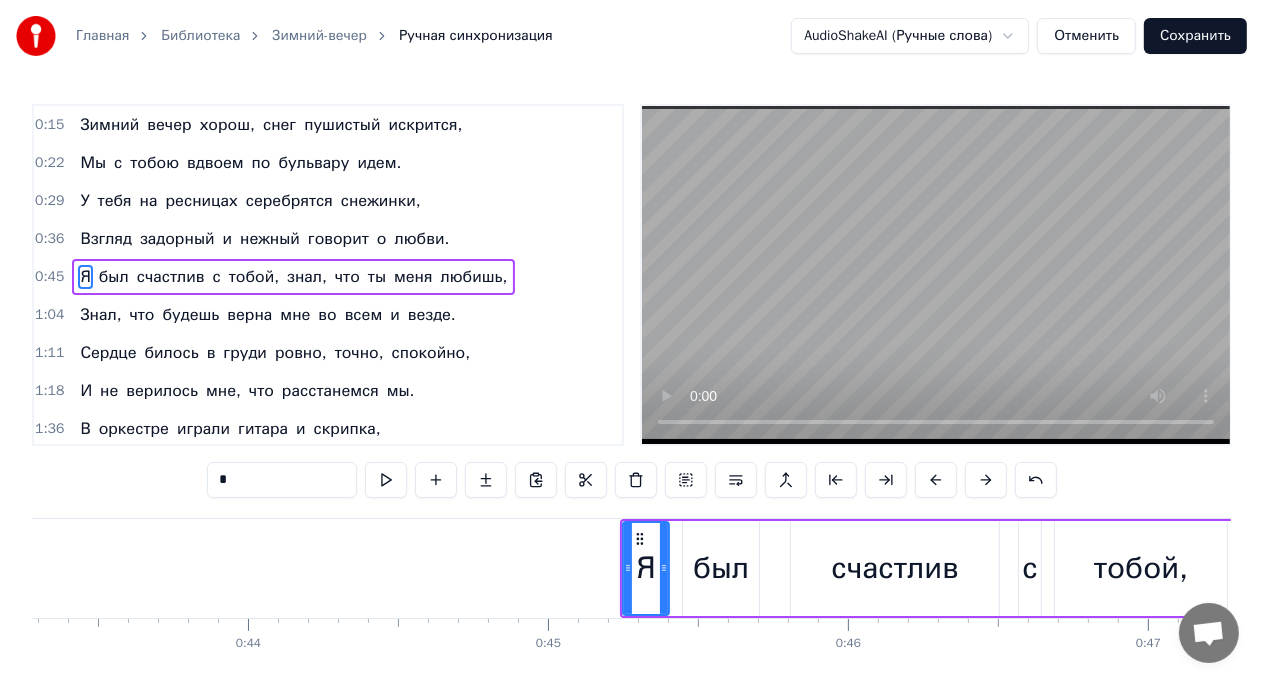 click at bounding box center (936, 480) 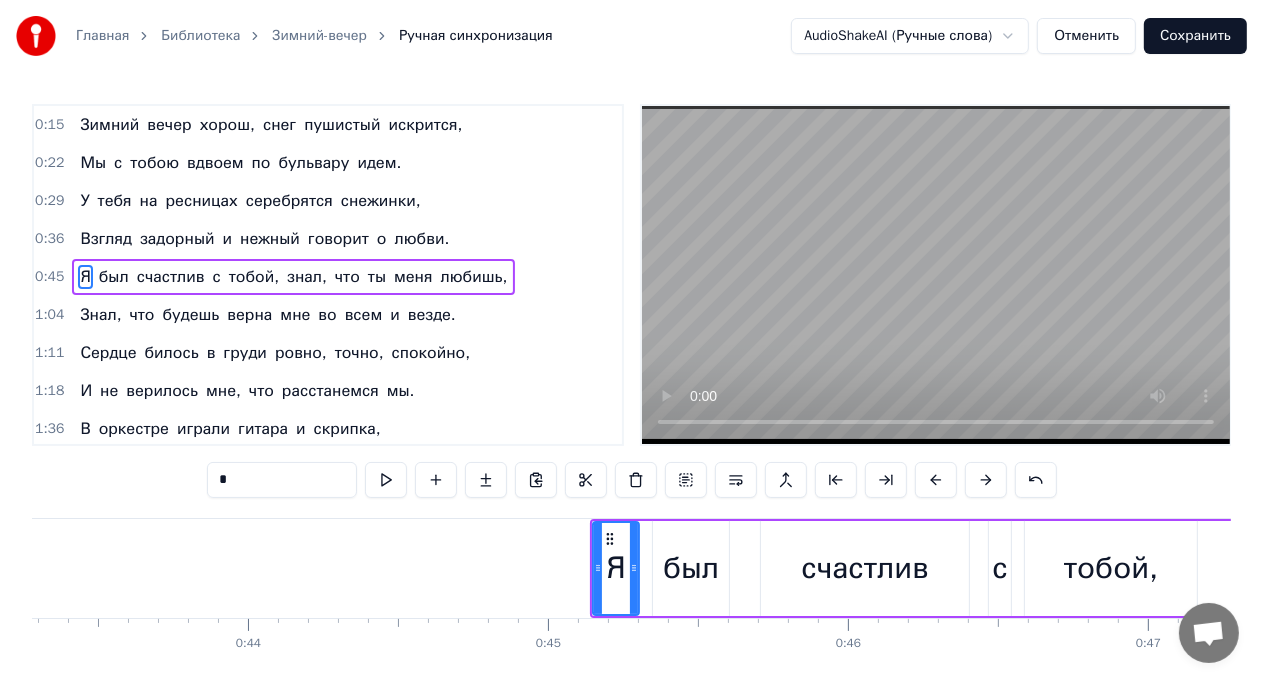 click at bounding box center (936, 480) 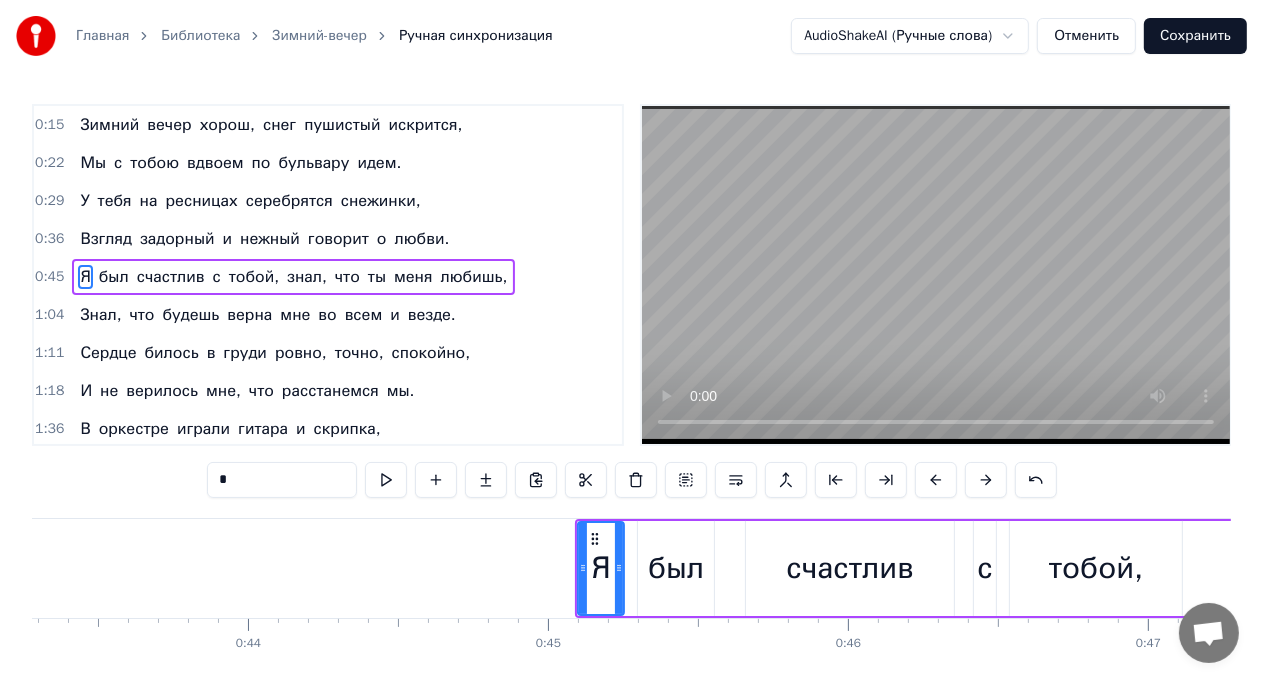click at bounding box center (936, 480) 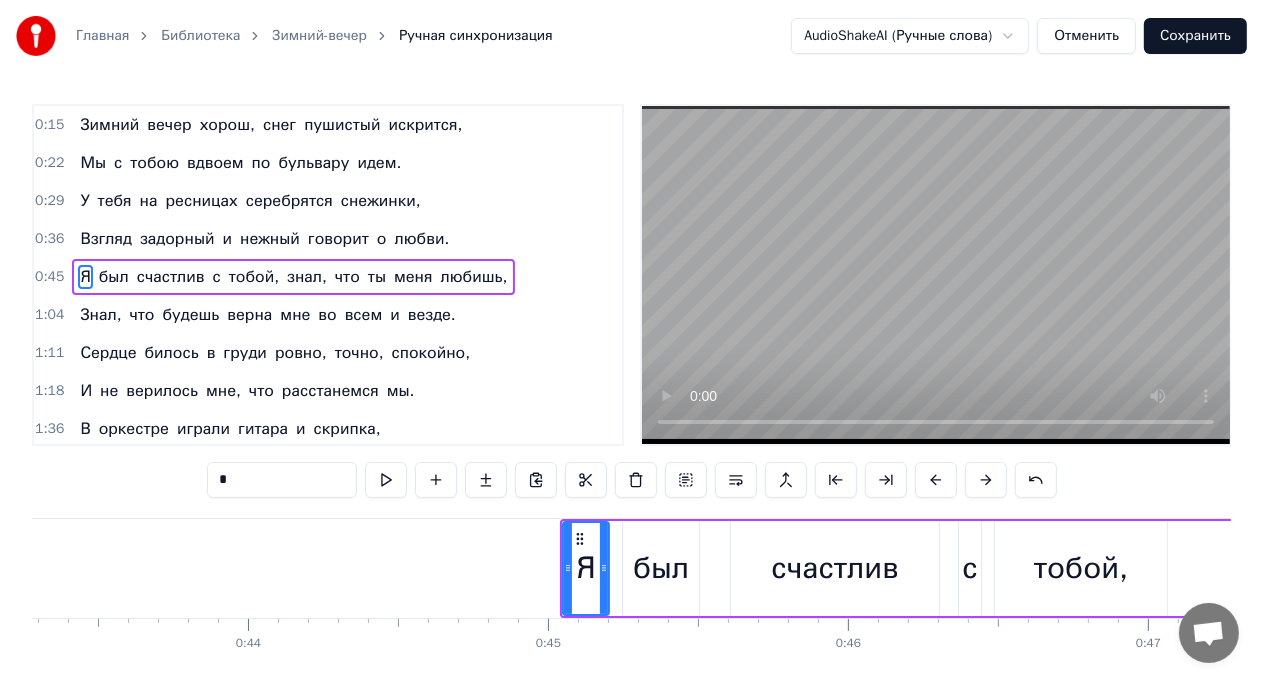 click at bounding box center (936, 480) 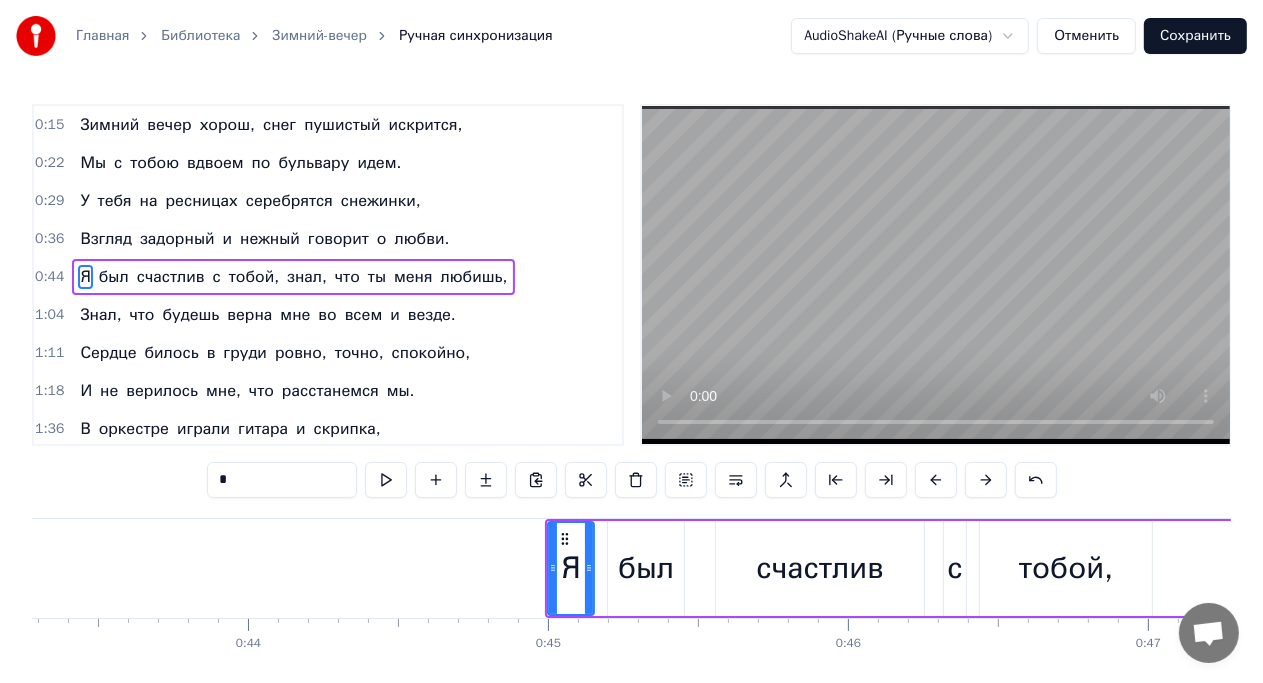 click at bounding box center [936, 480] 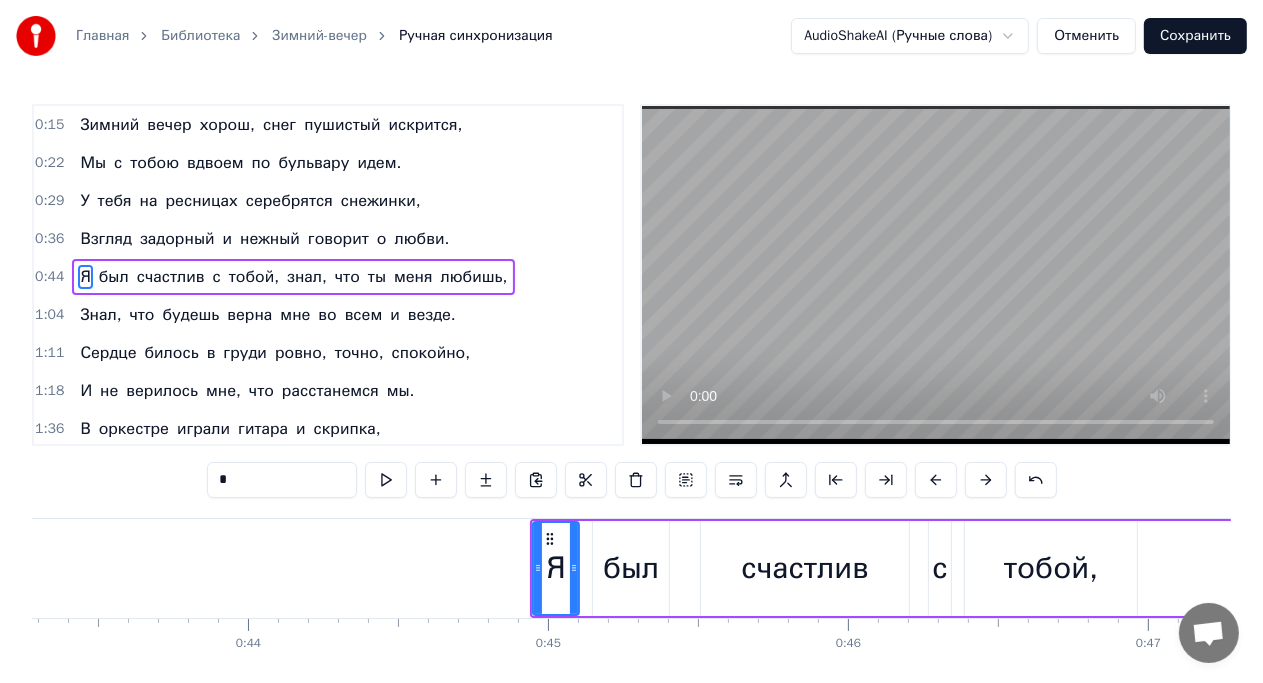 click at bounding box center (936, 480) 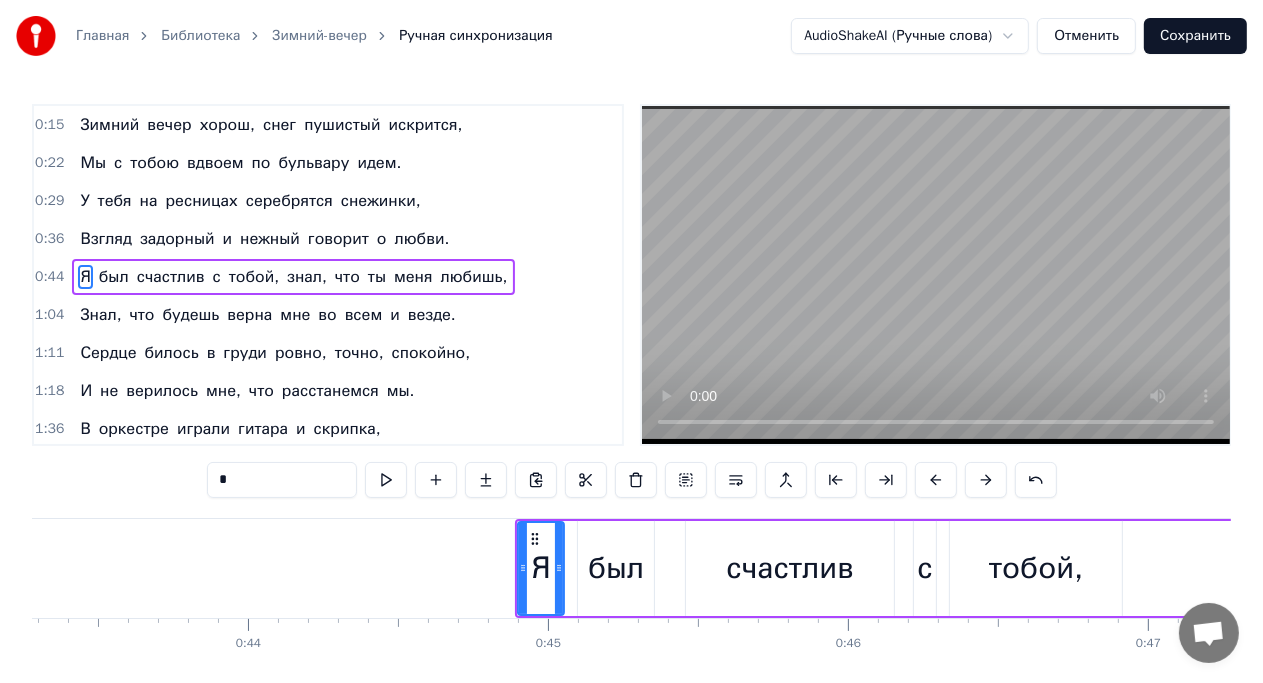 click at bounding box center [936, 480] 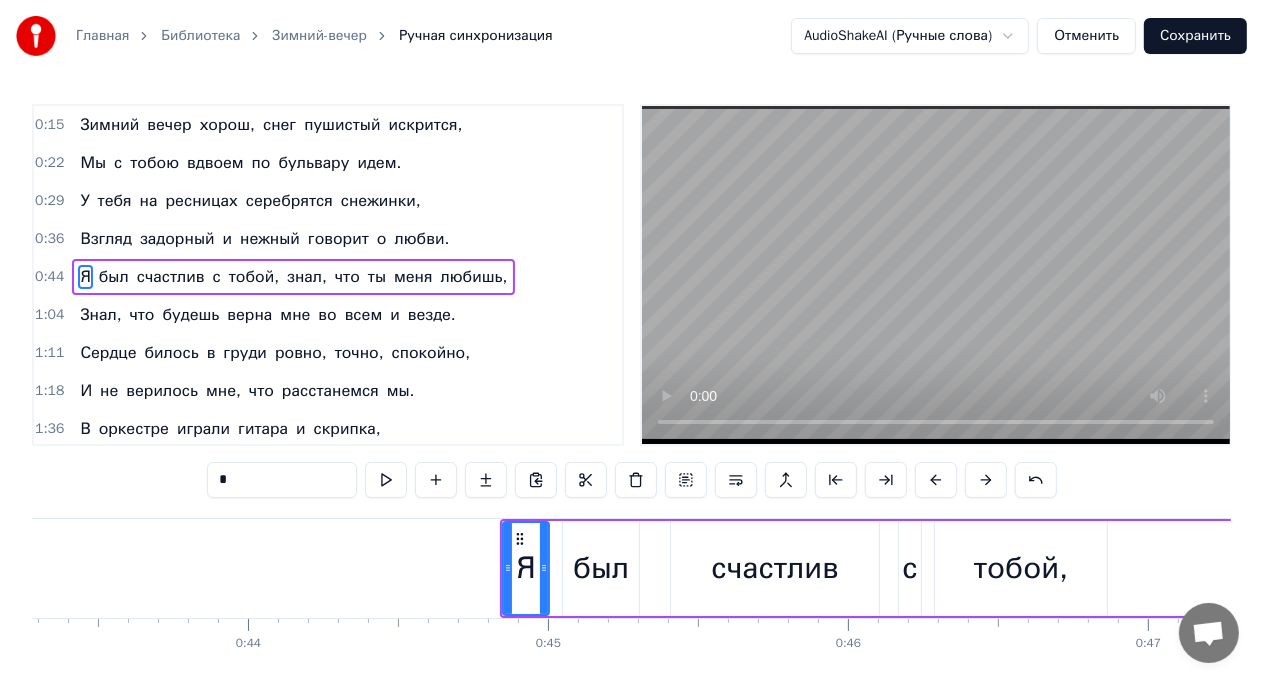 click at bounding box center (936, 480) 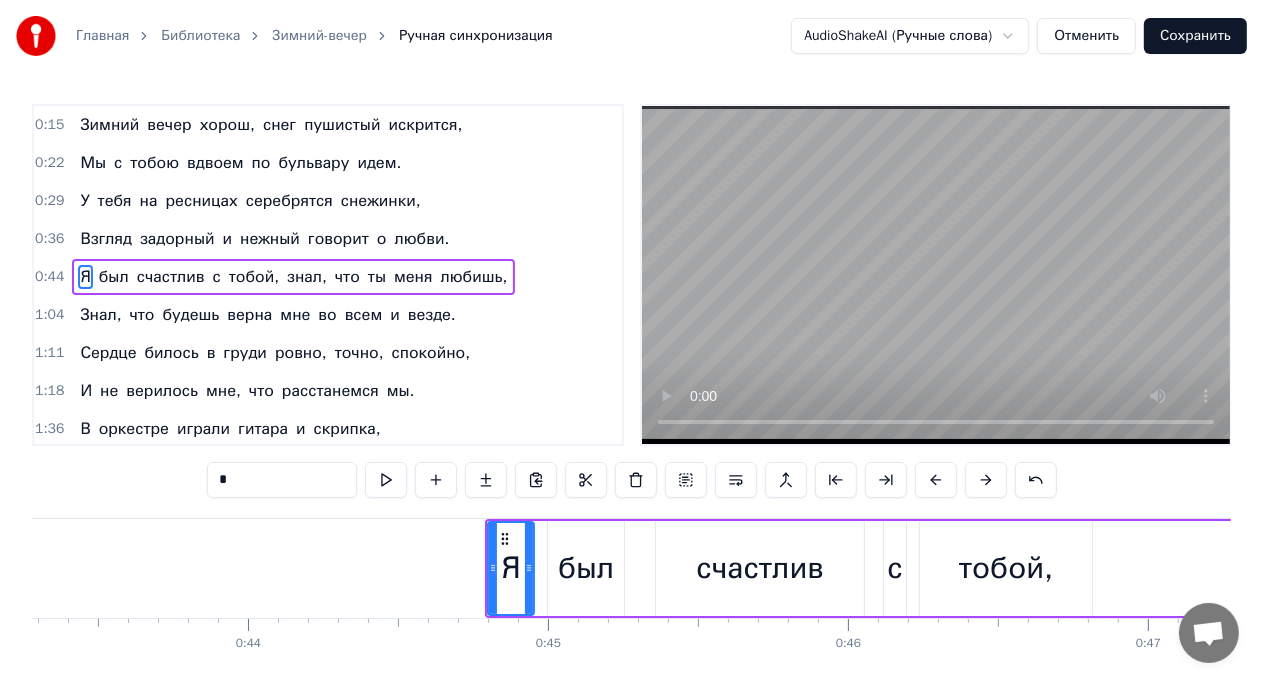 click at bounding box center (936, 480) 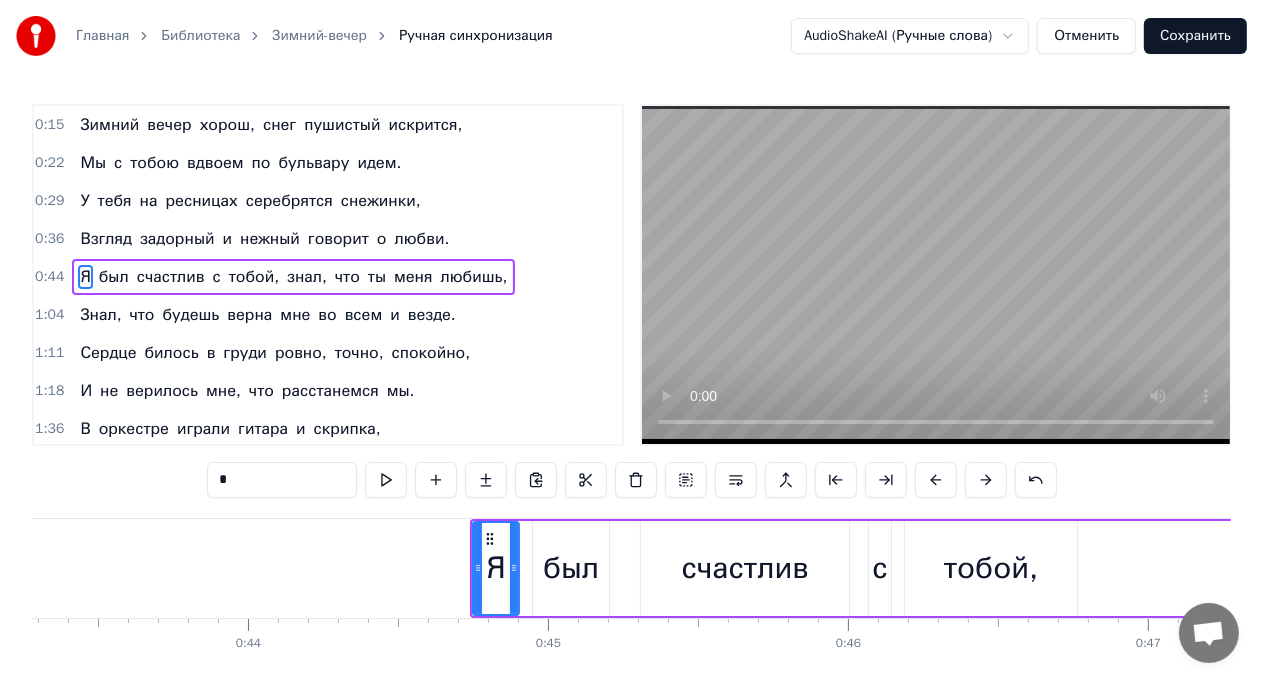 click at bounding box center [936, 480] 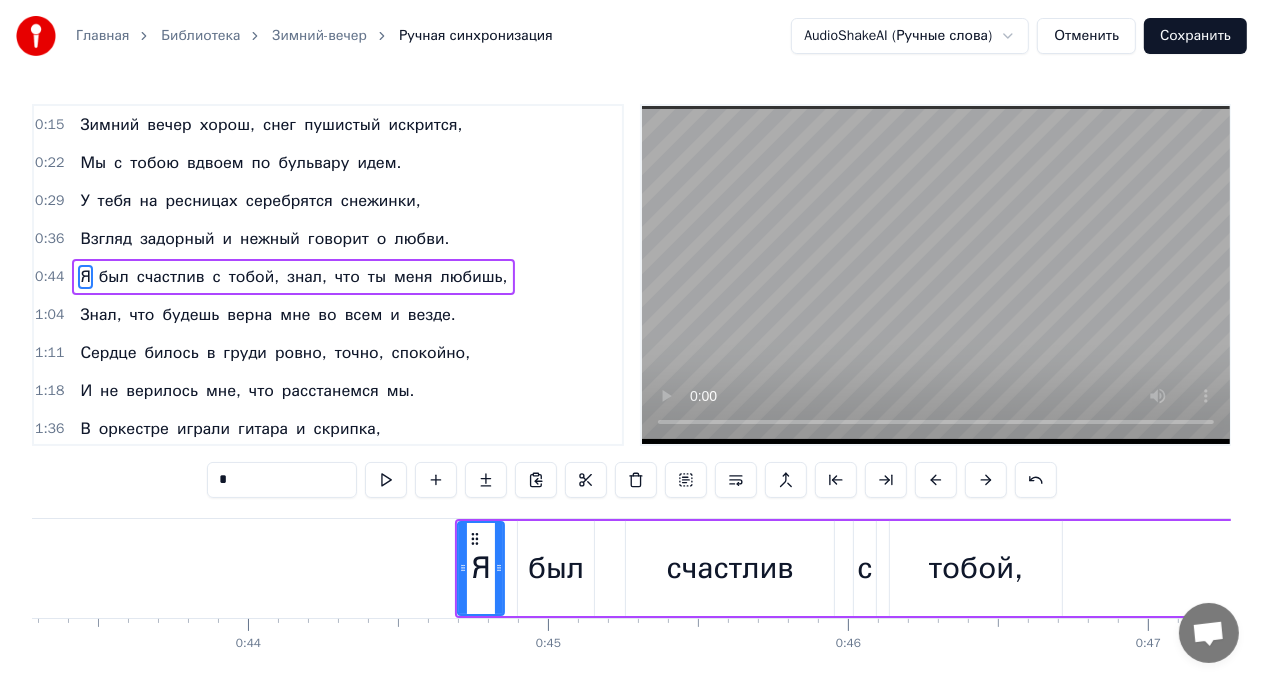 click at bounding box center (936, 480) 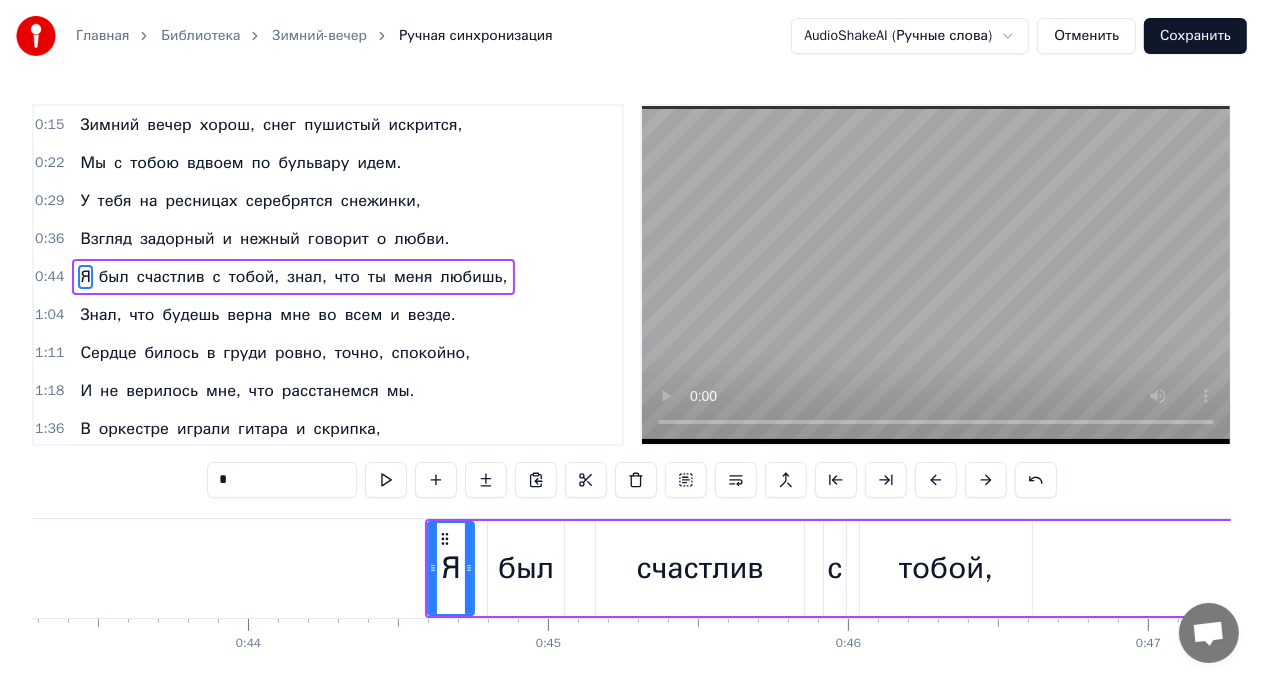 click at bounding box center (936, 480) 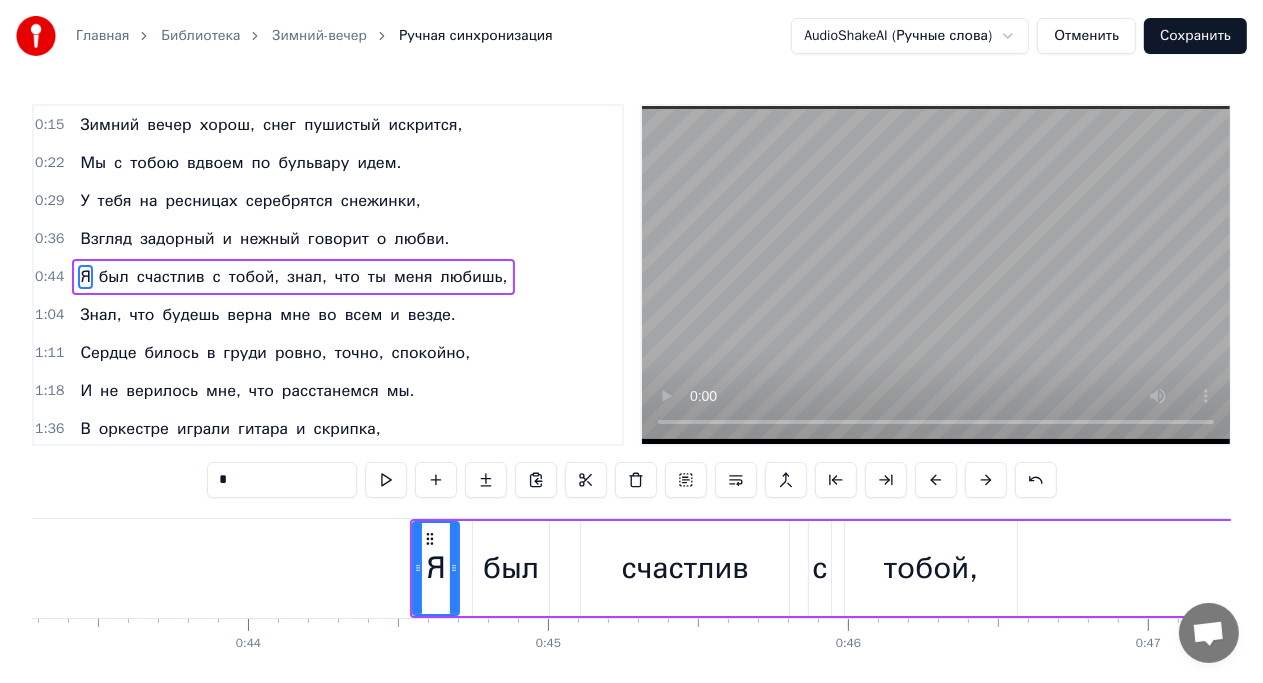 click at bounding box center [936, 480] 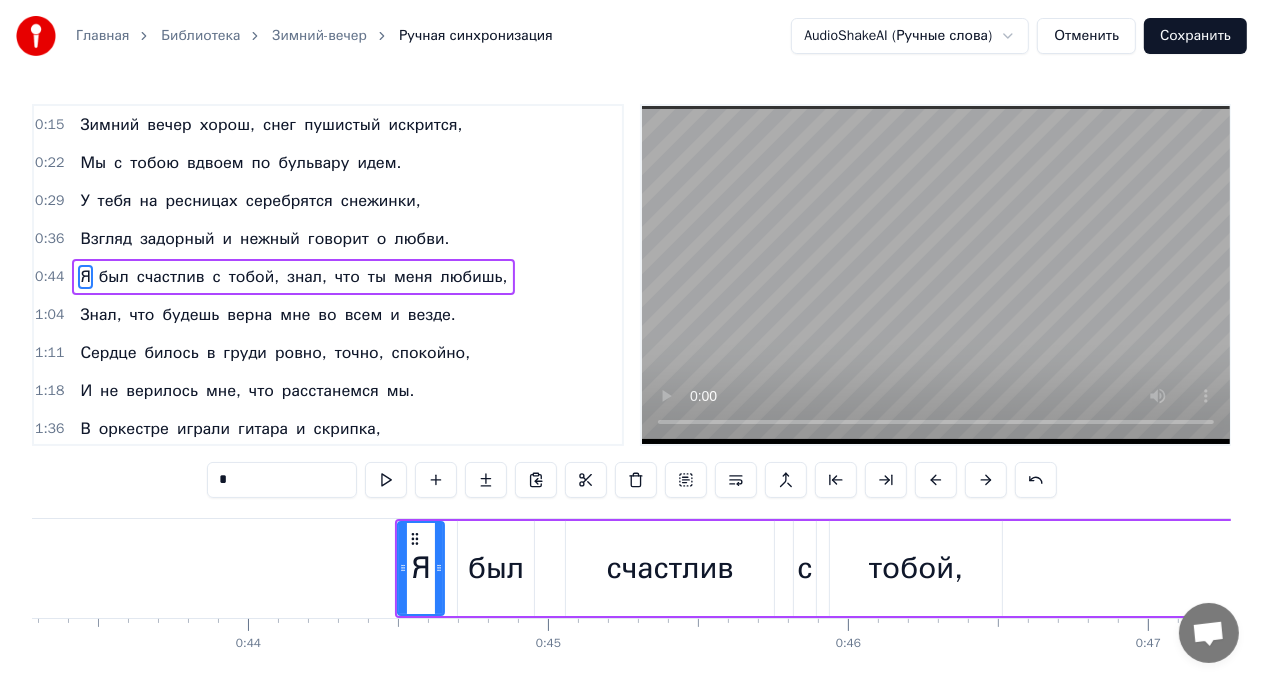 click at bounding box center (936, 480) 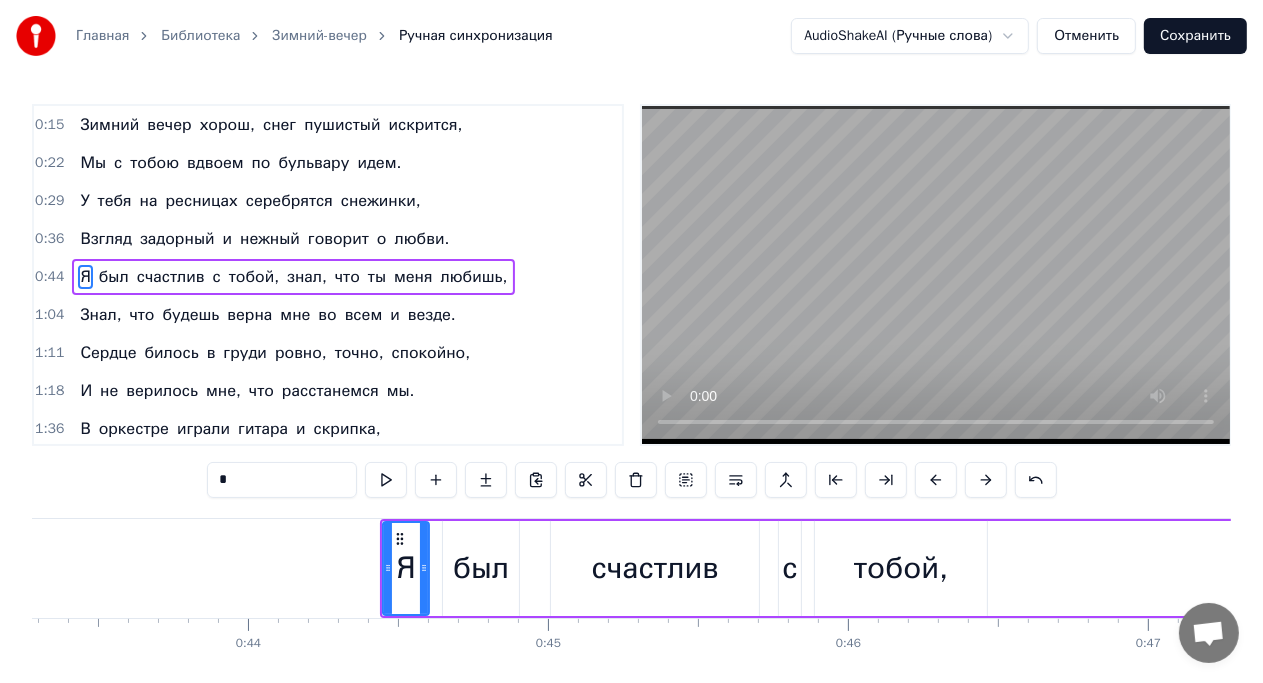 click at bounding box center (936, 480) 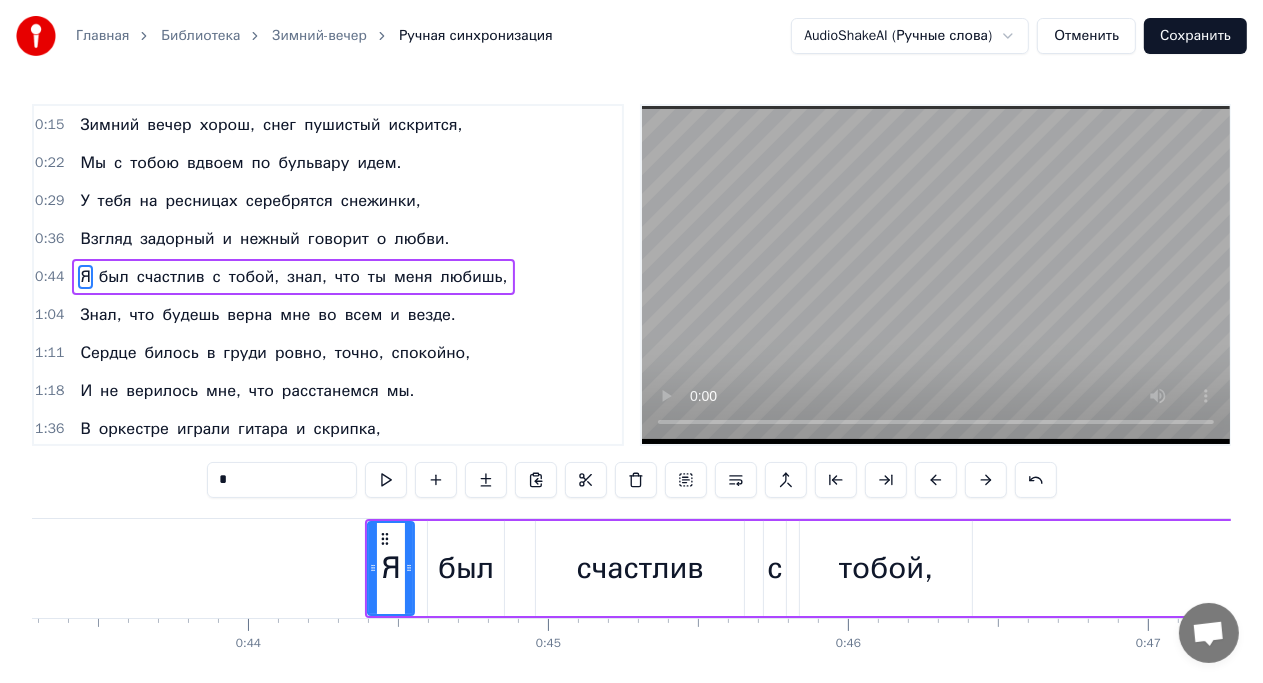 click at bounding box center [936, 480] 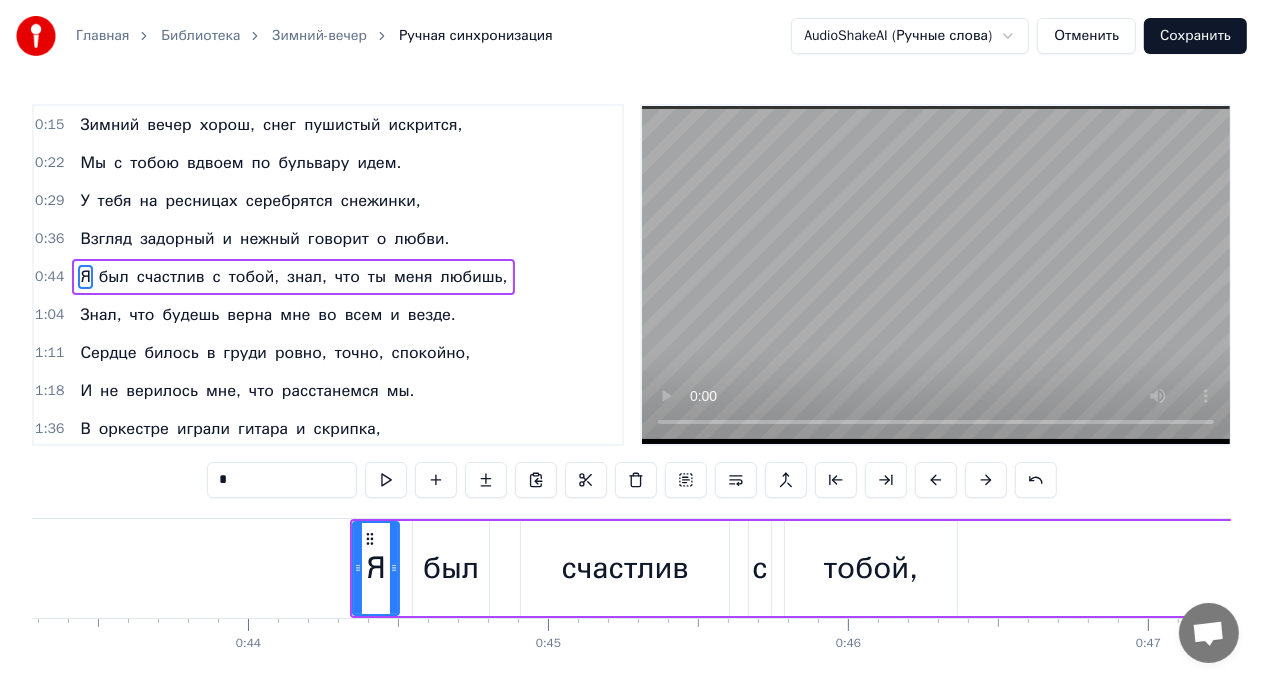 click at bounding box center (936, 480) 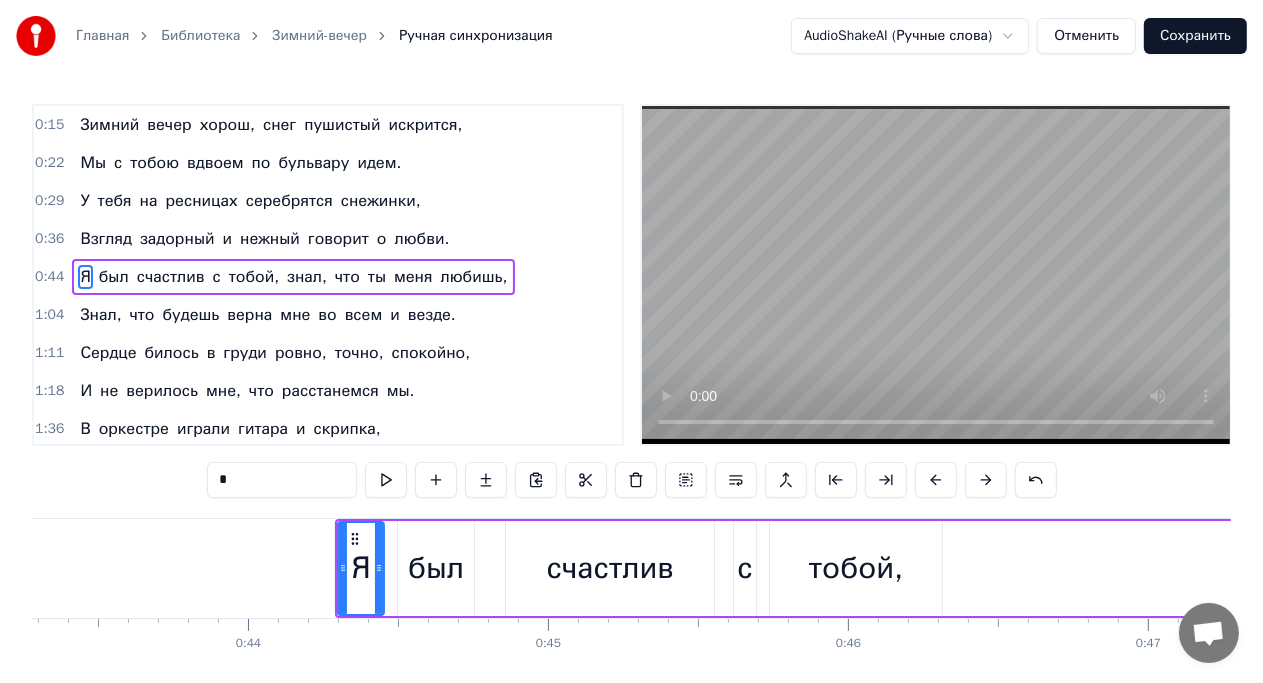 click at bounding box center [936, 480] 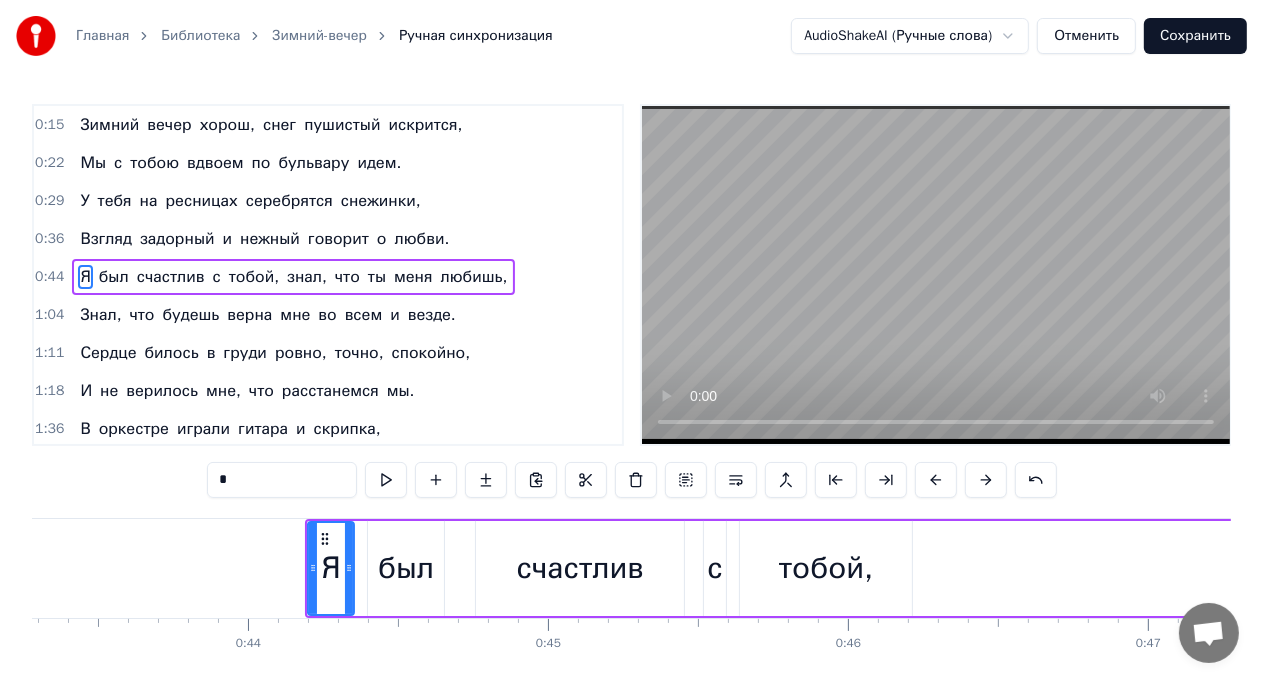 click at bounding box center [936, 480] 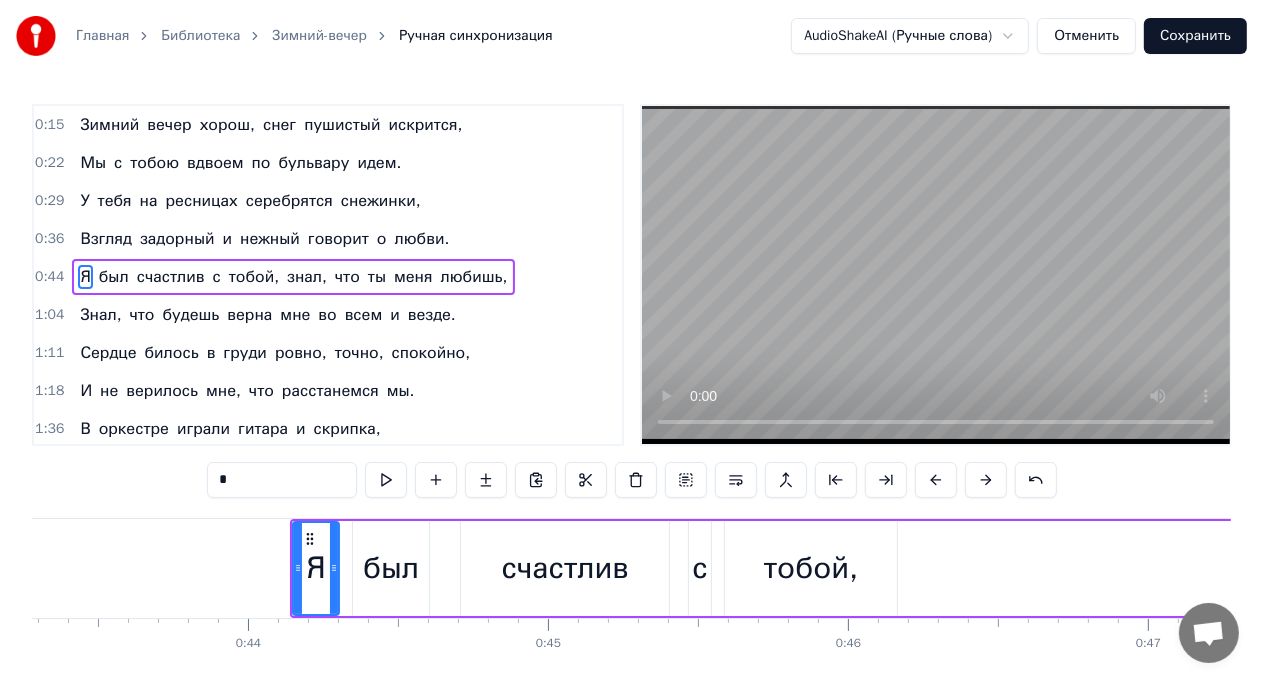click at bounding box center (936, 480) 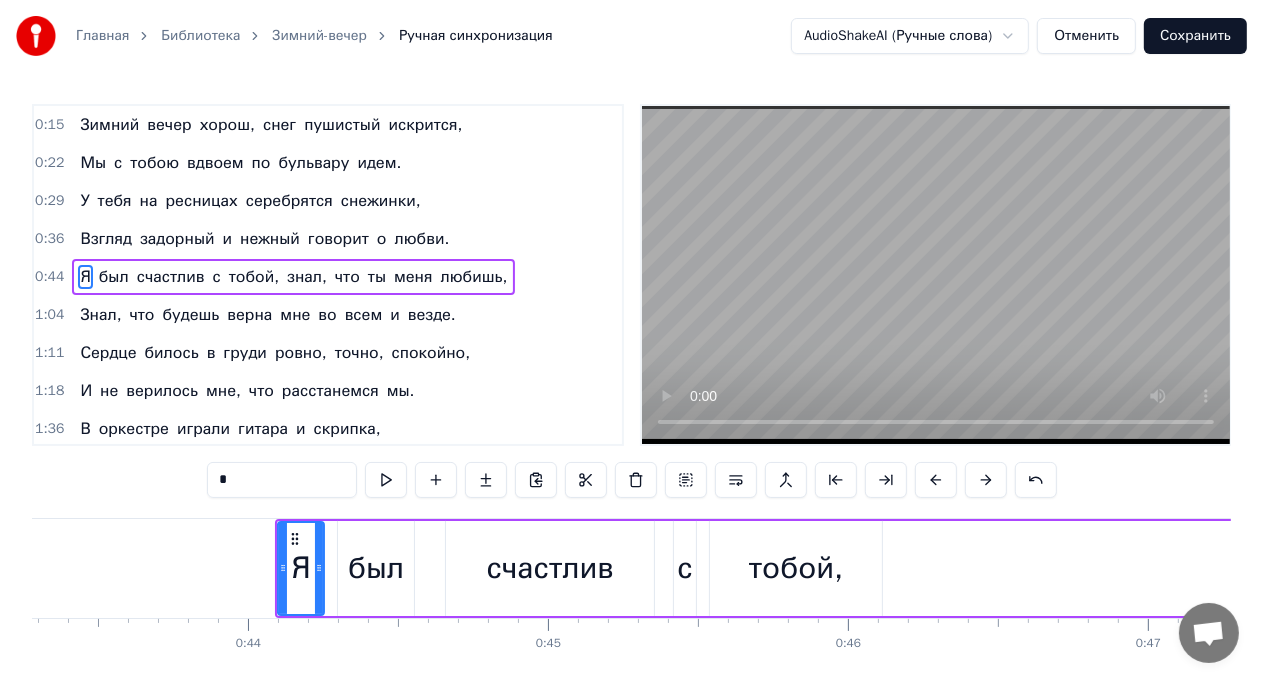 click at bounding box center [936, 480] 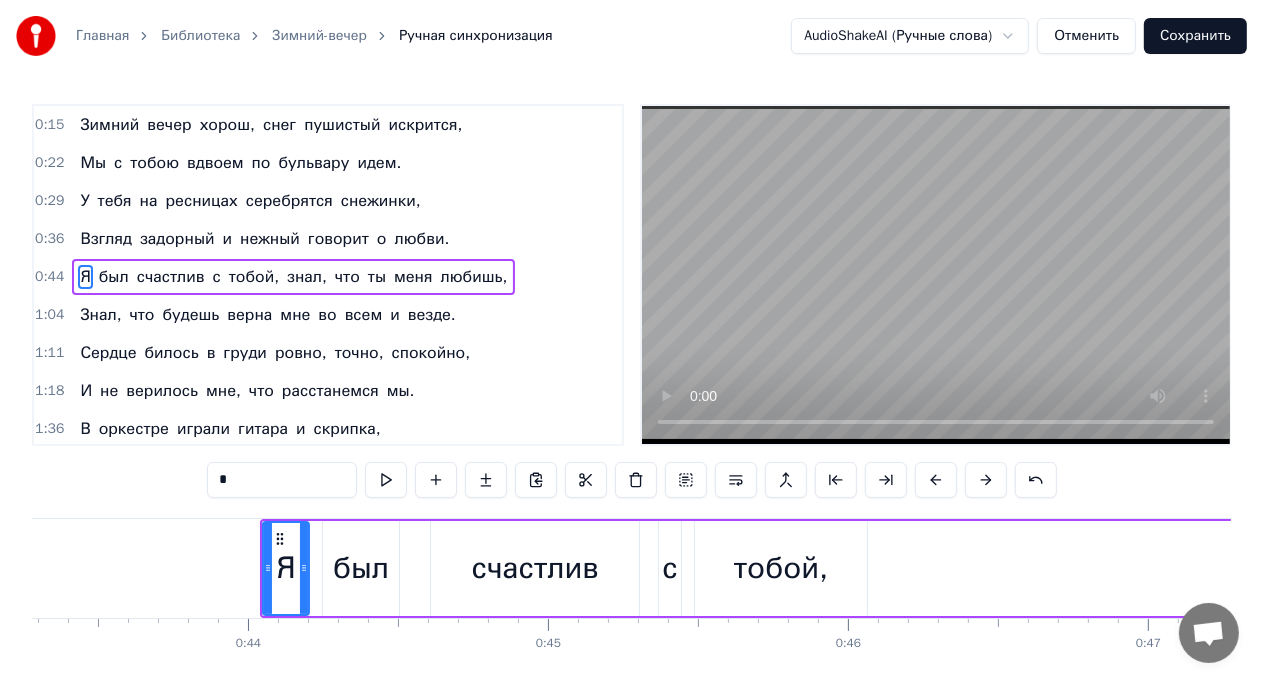 click at bounding box center [936, 480] 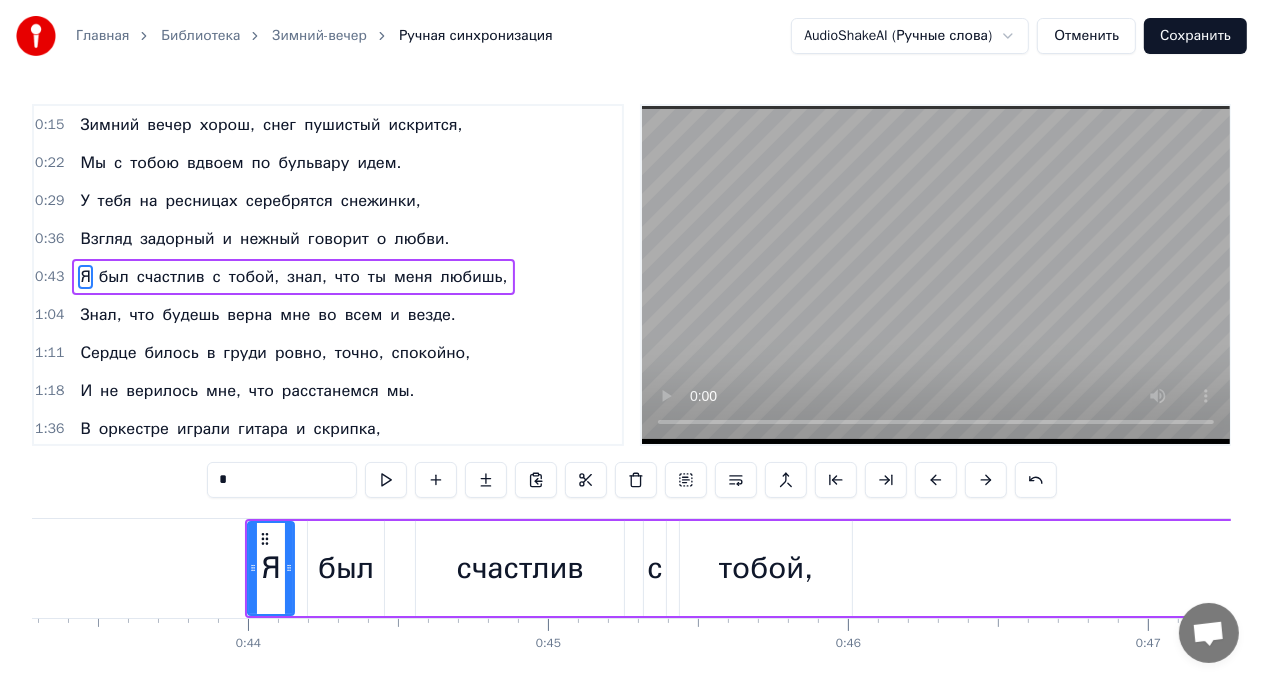 click at bounding box center [936, 480] 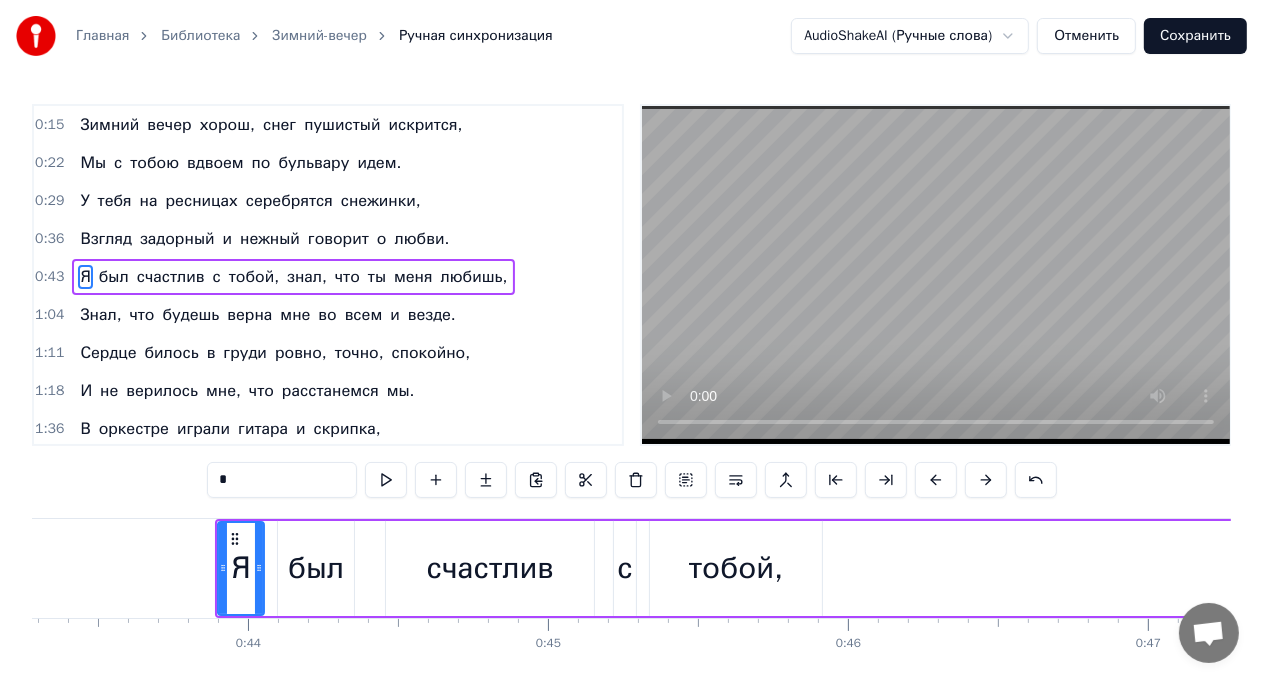 click at bounding box center (936, 480) 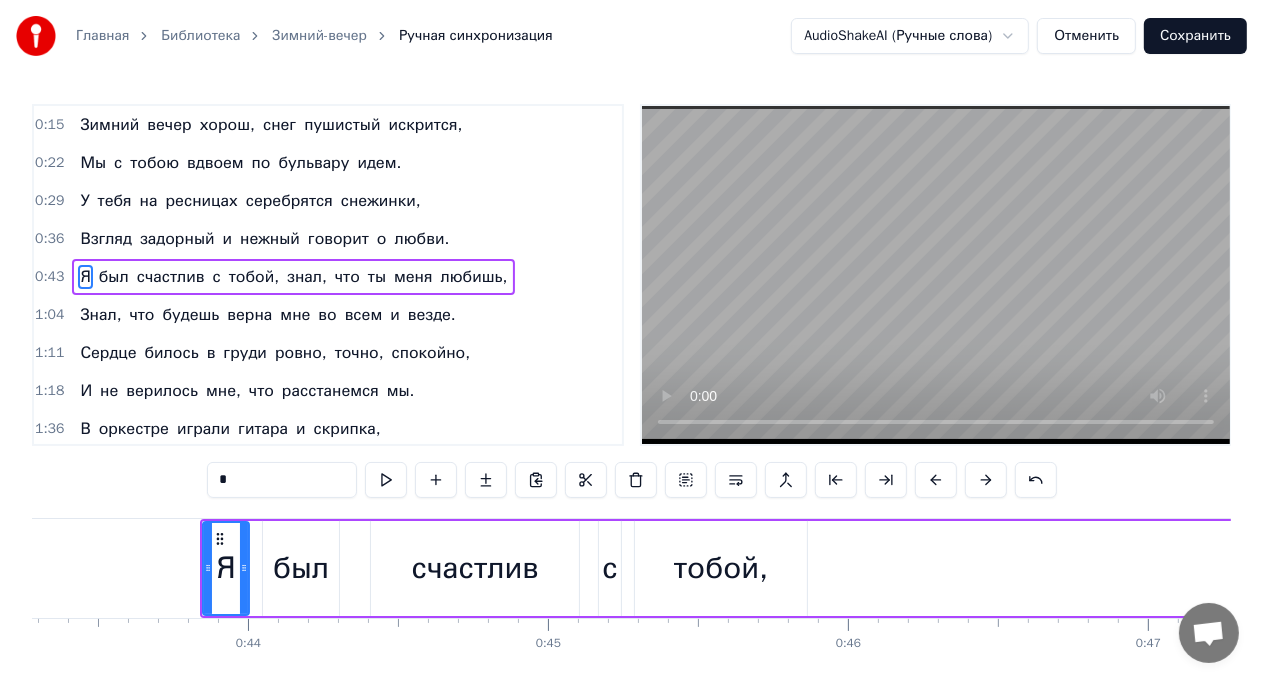 click at bounding box center [936, 480] 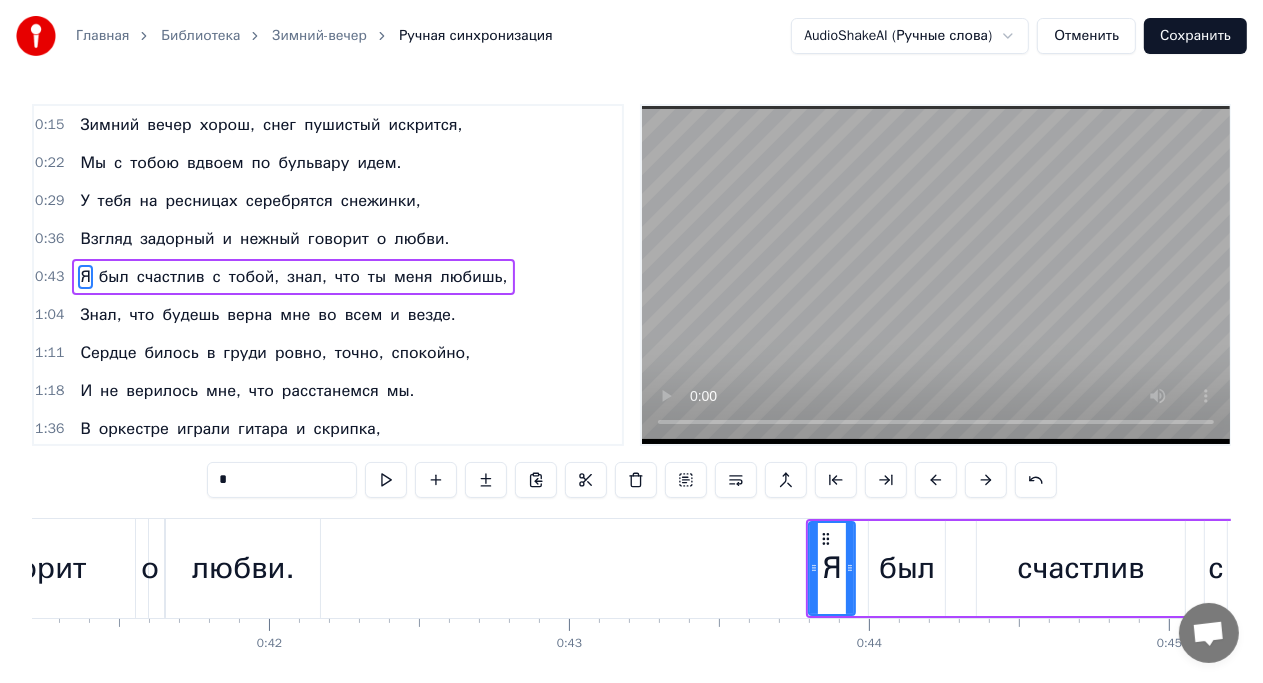 scroll, scrollTop: 0, scrollLeft: 12368, axis: horizontal 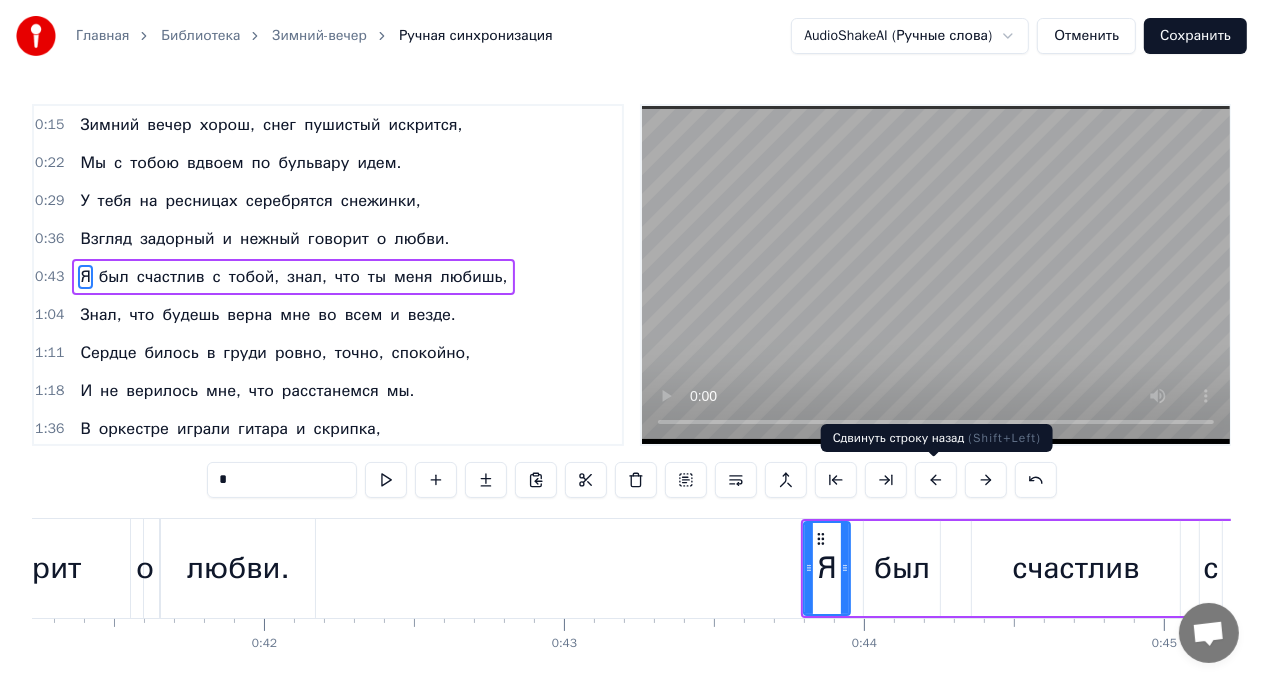 click at bounding box center [936, 480] 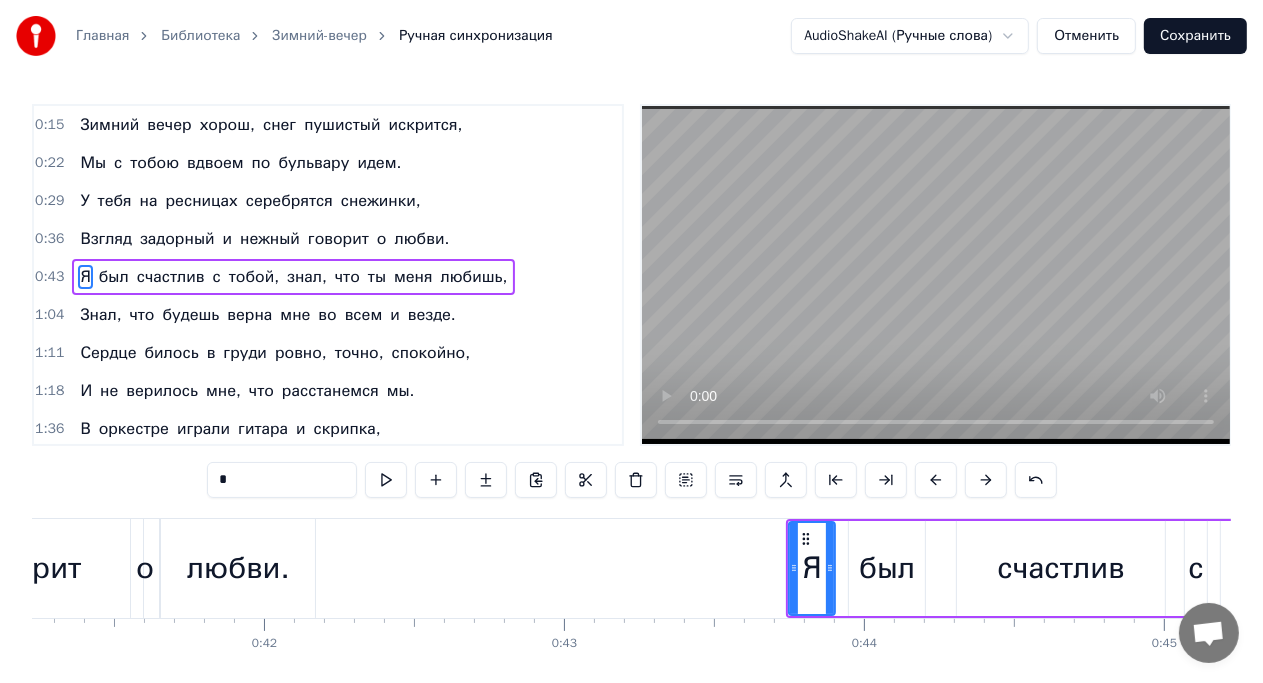 click at bounding box center (936, 480) 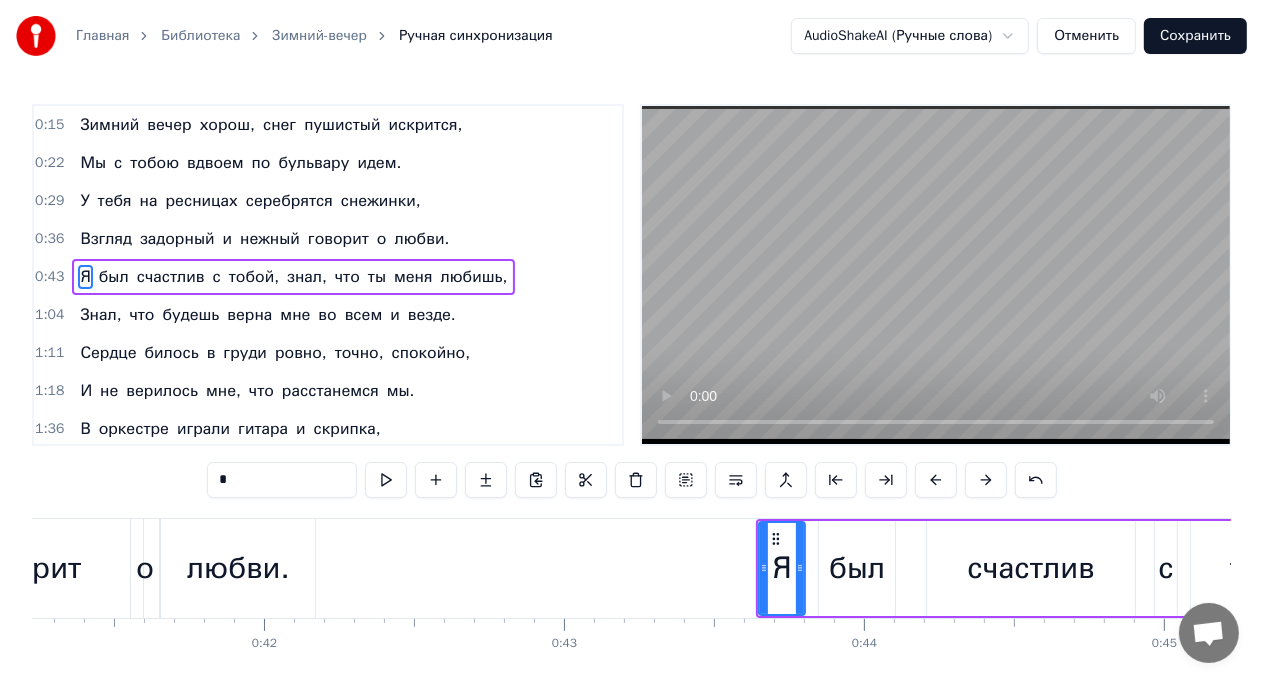 click at bounding box center [936, 480] 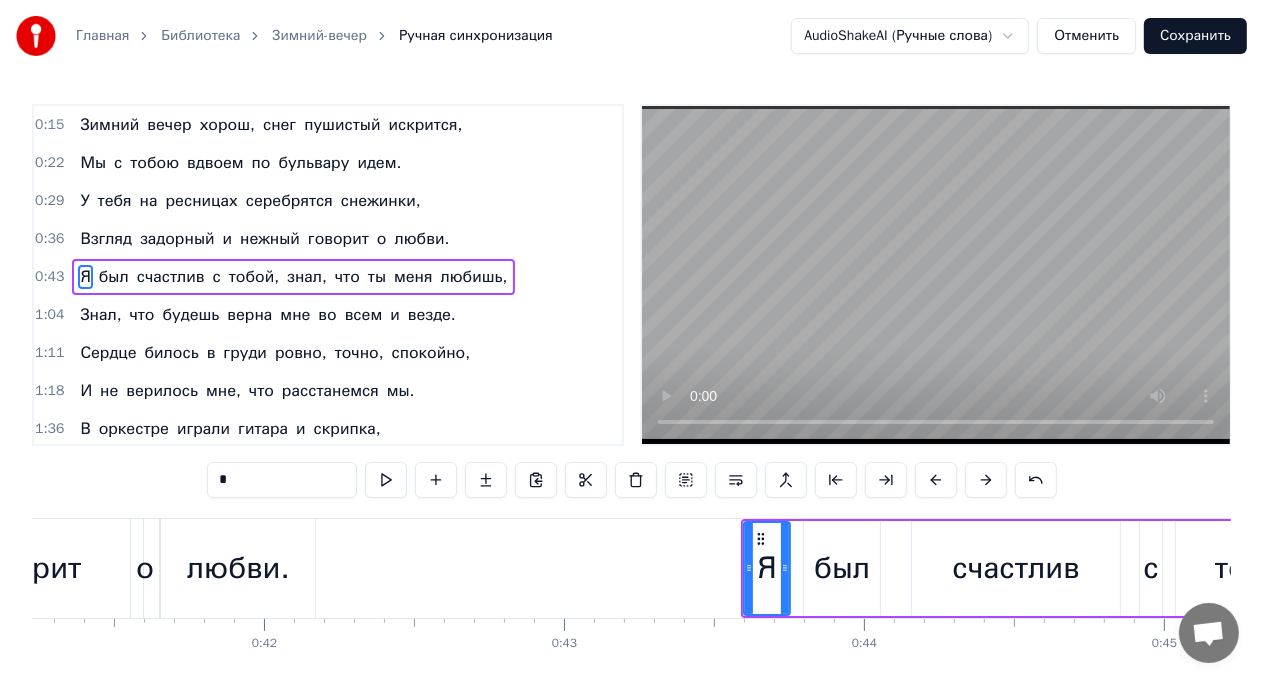 click at bounding box center [936, 480] 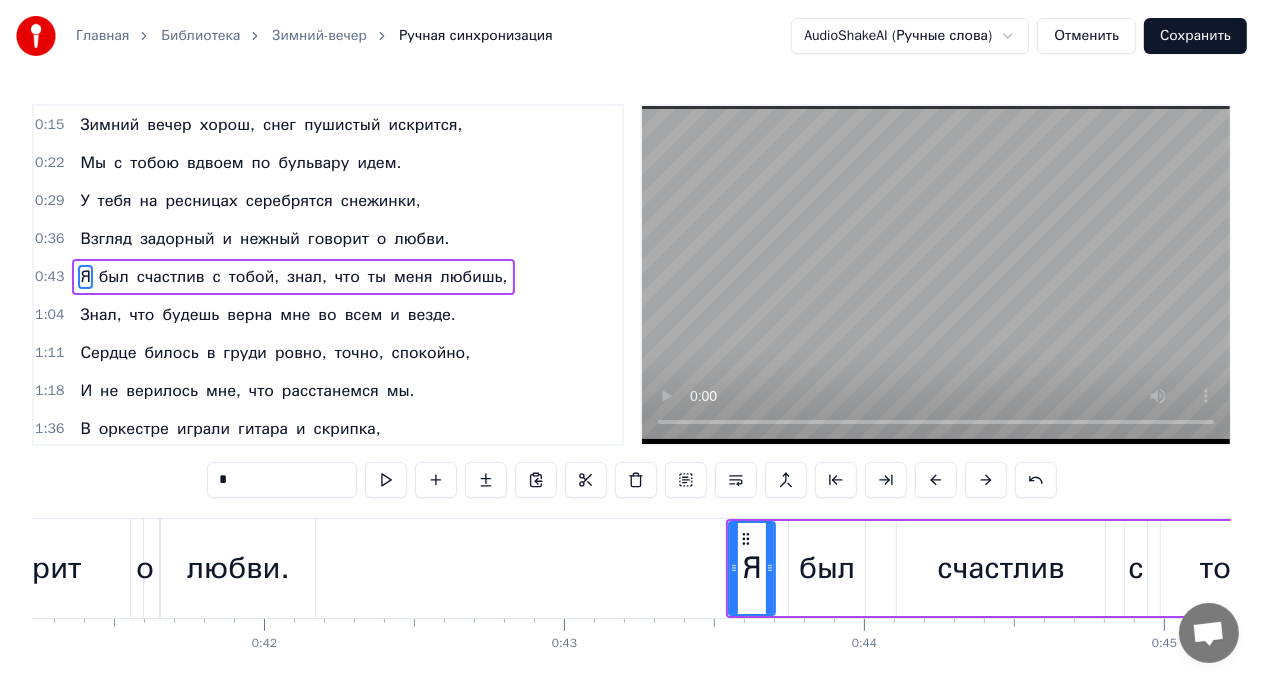 click at bounding box center (936, 480) 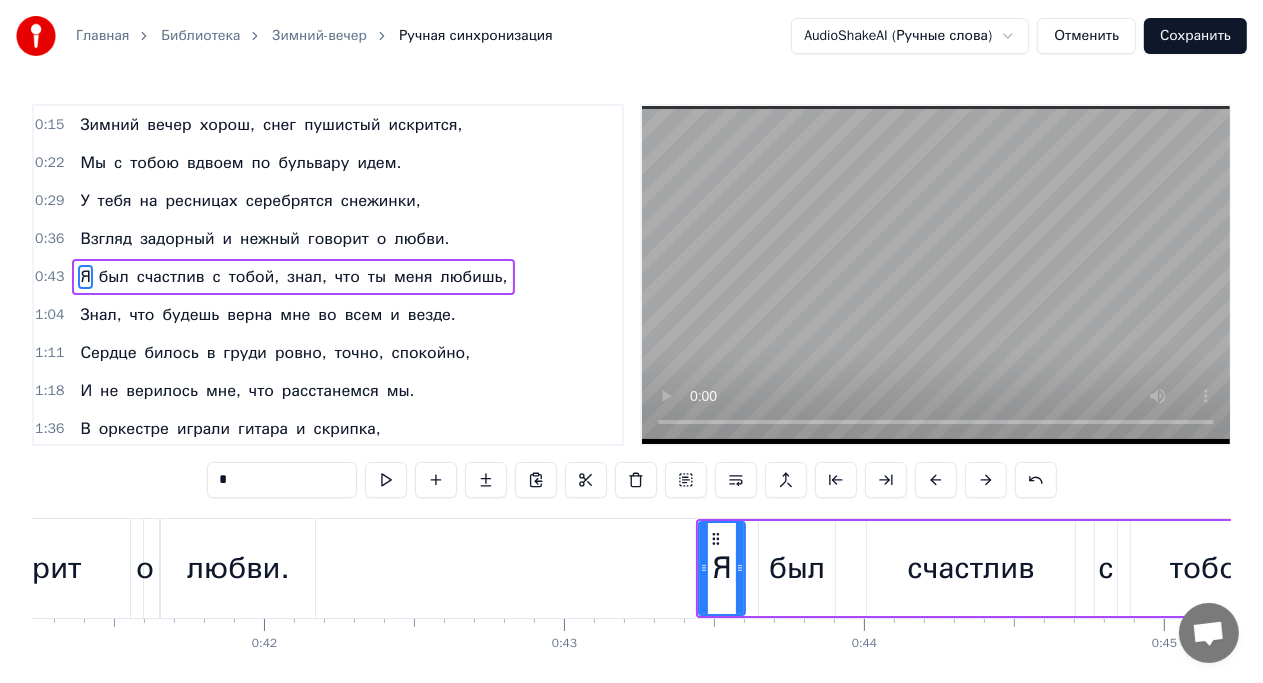 click at bounding box center [936, 480] 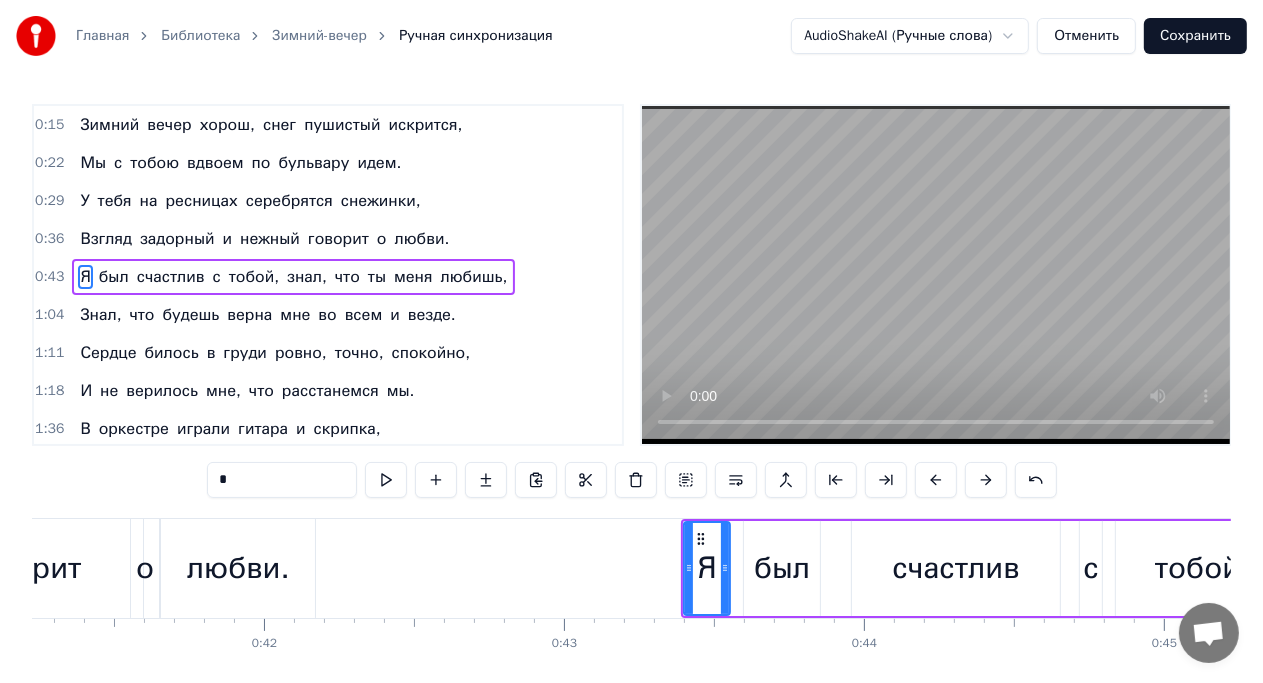 click at bounding box center [936, 480] 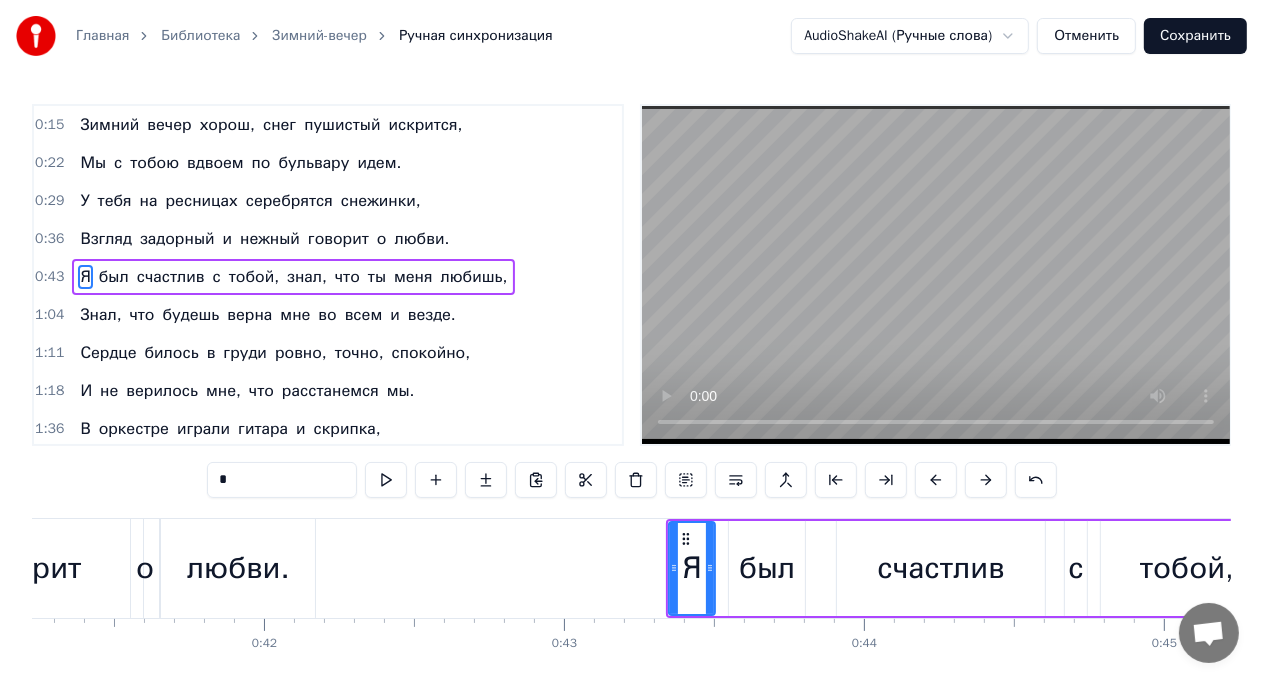 click at bounding box center [936, 480] 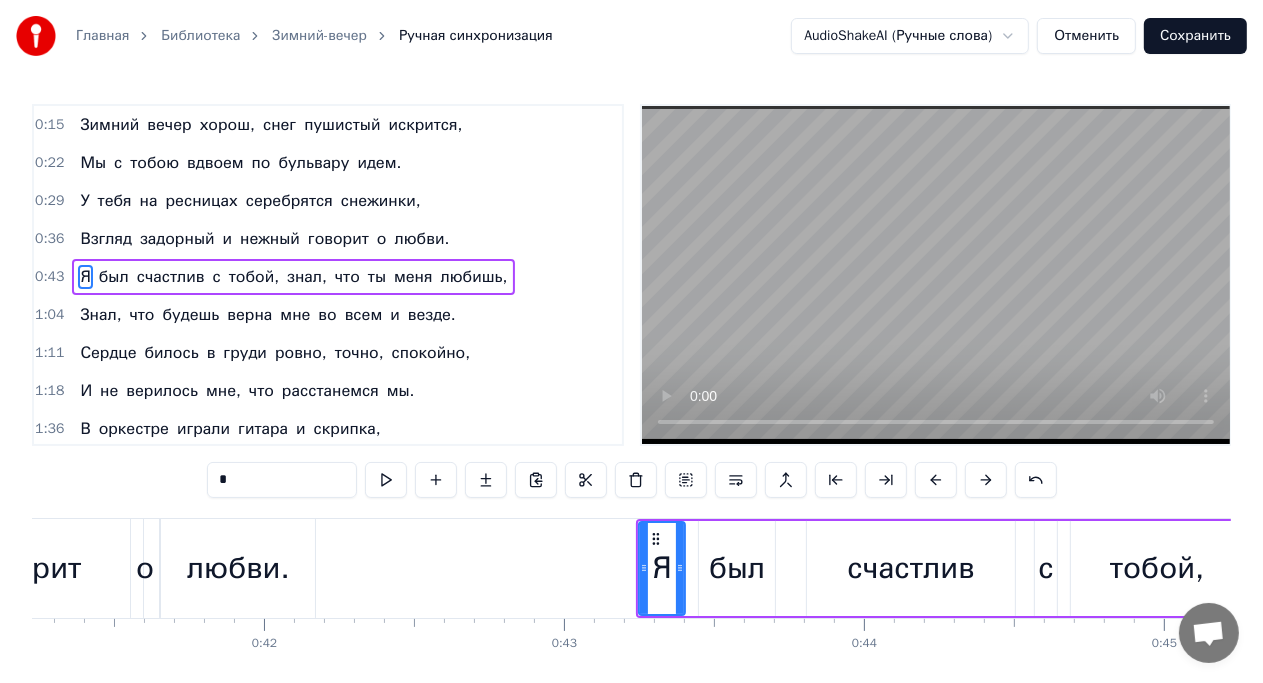 click at bounding box center (936, 480) 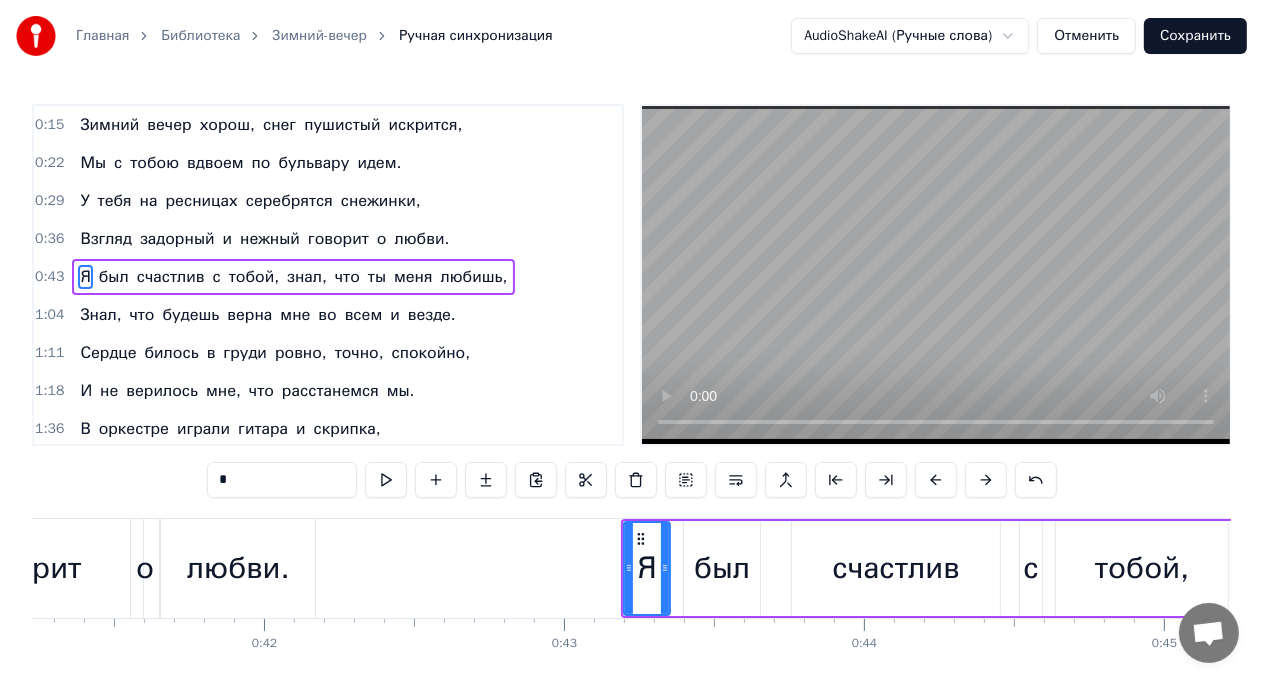click at bounding box center [936, 480] 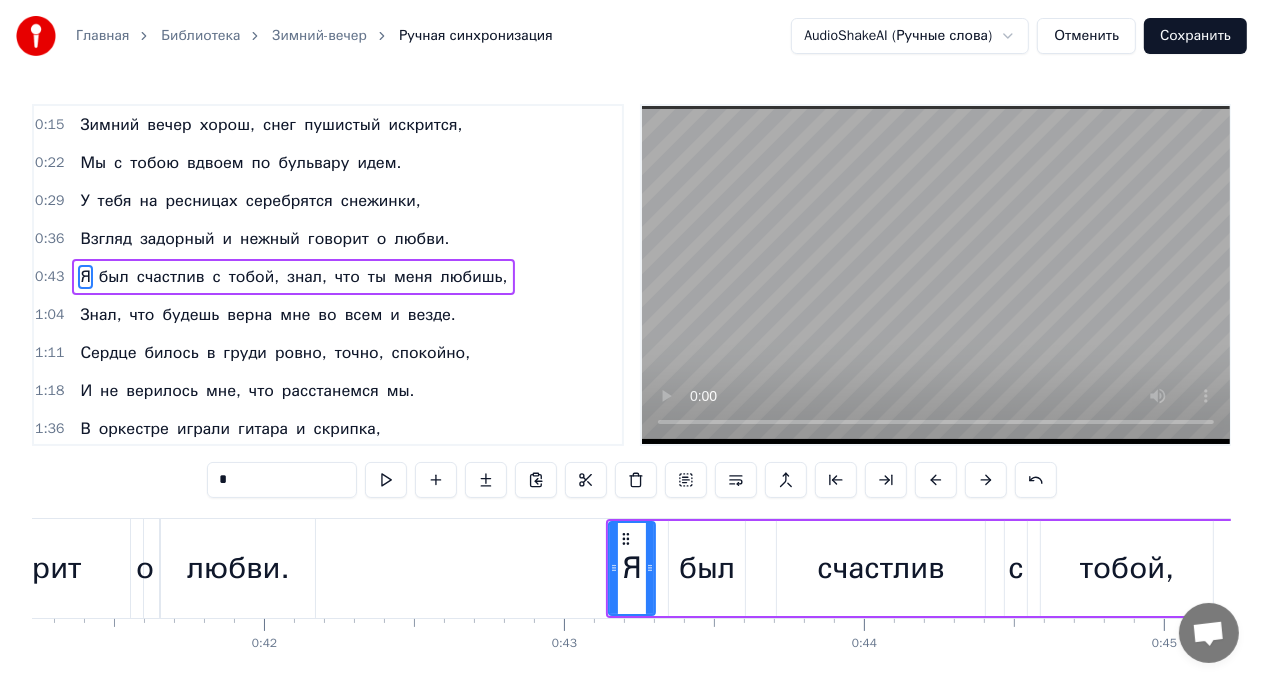 click at bounding box center [936, 480] 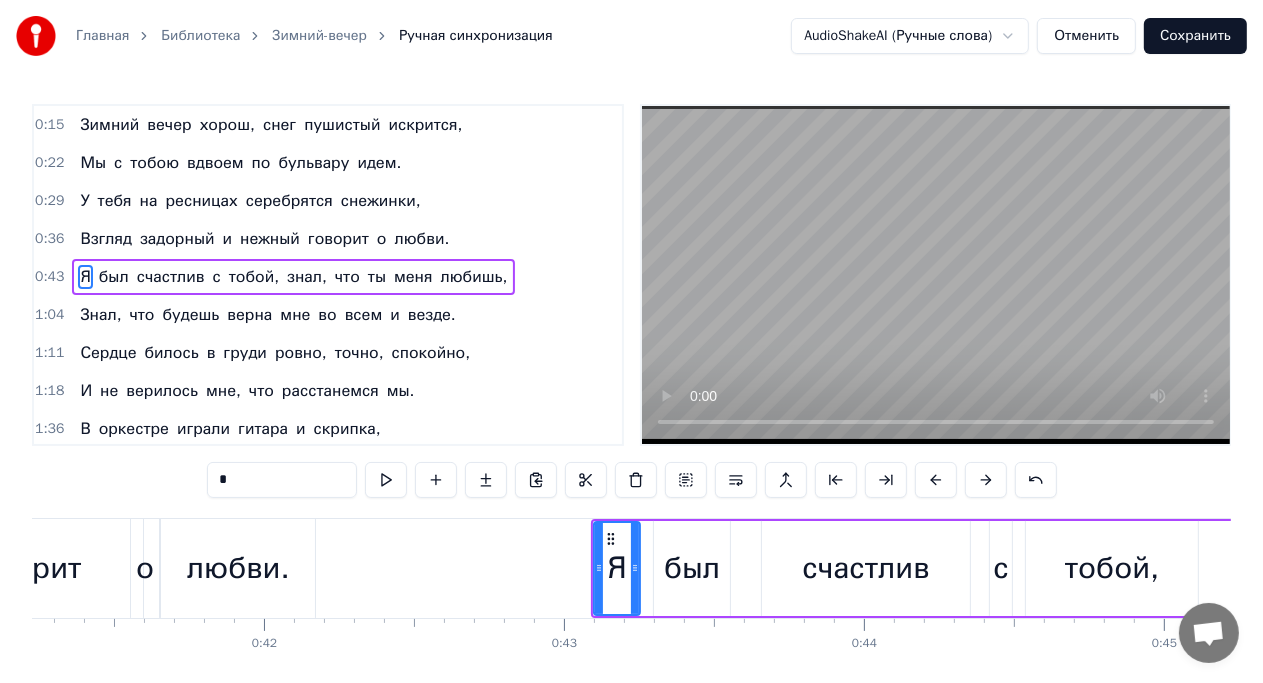 click at bounding box center [936, 480] 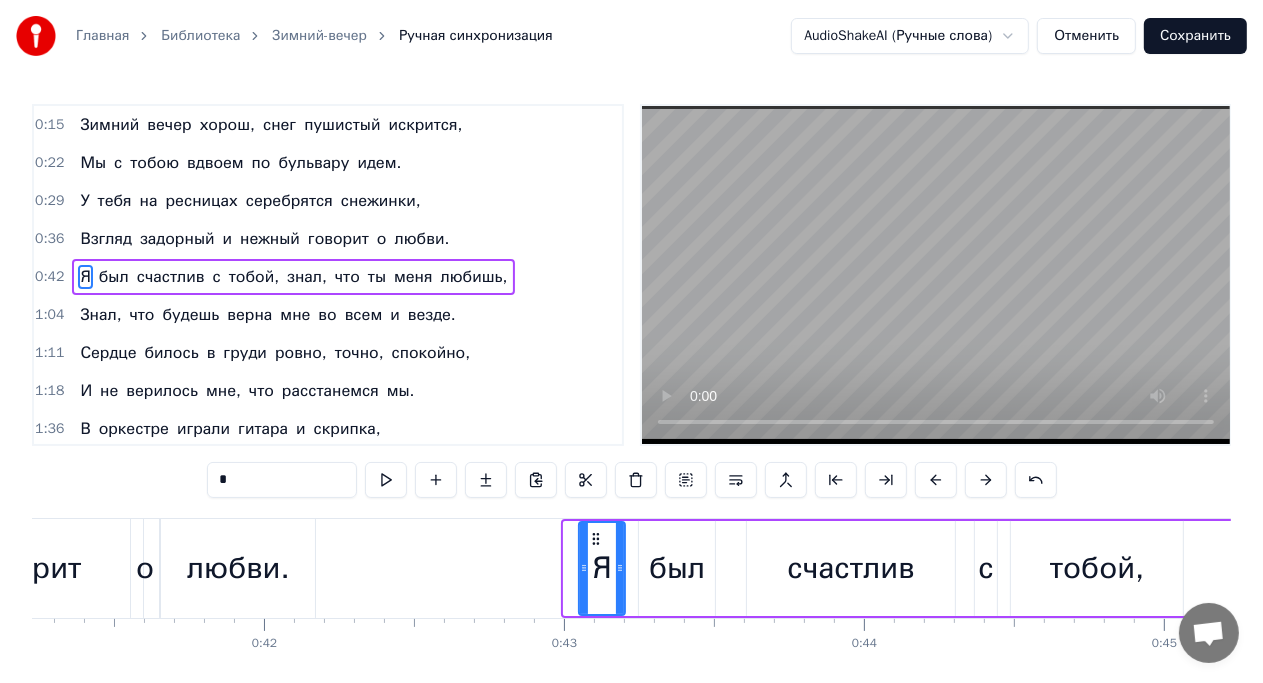 click at bounding box center (936, 480) 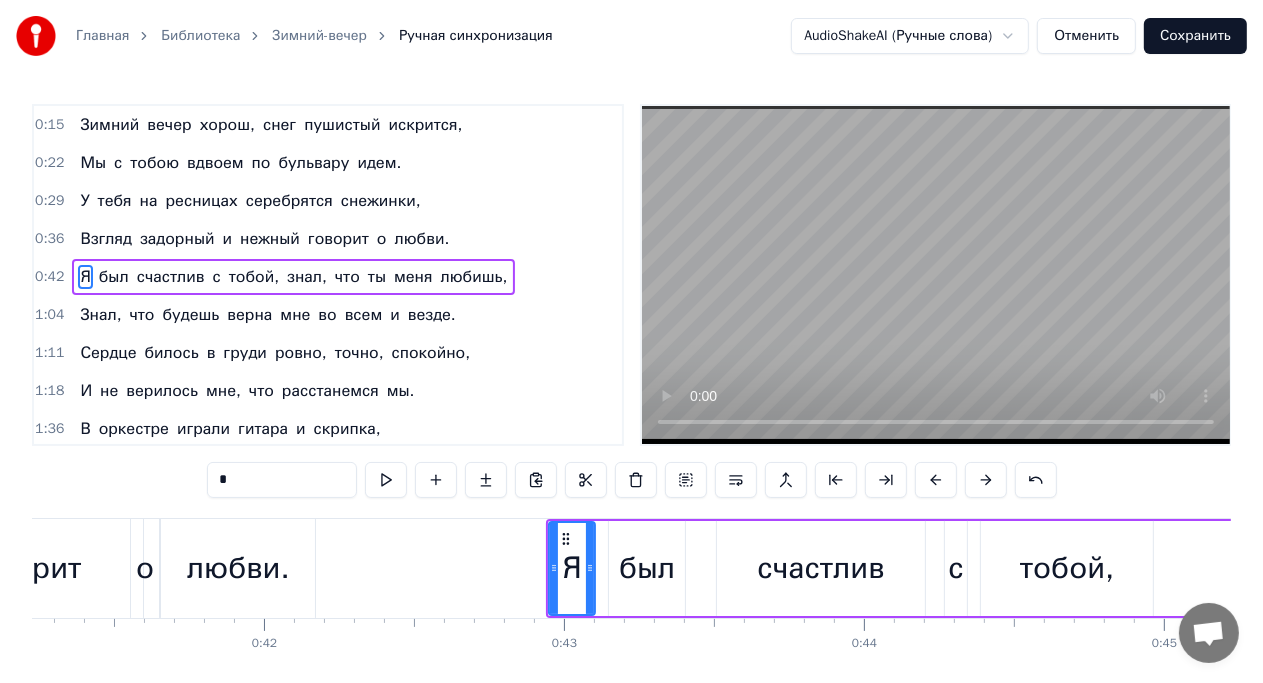 click at bounding box center (936, 480) 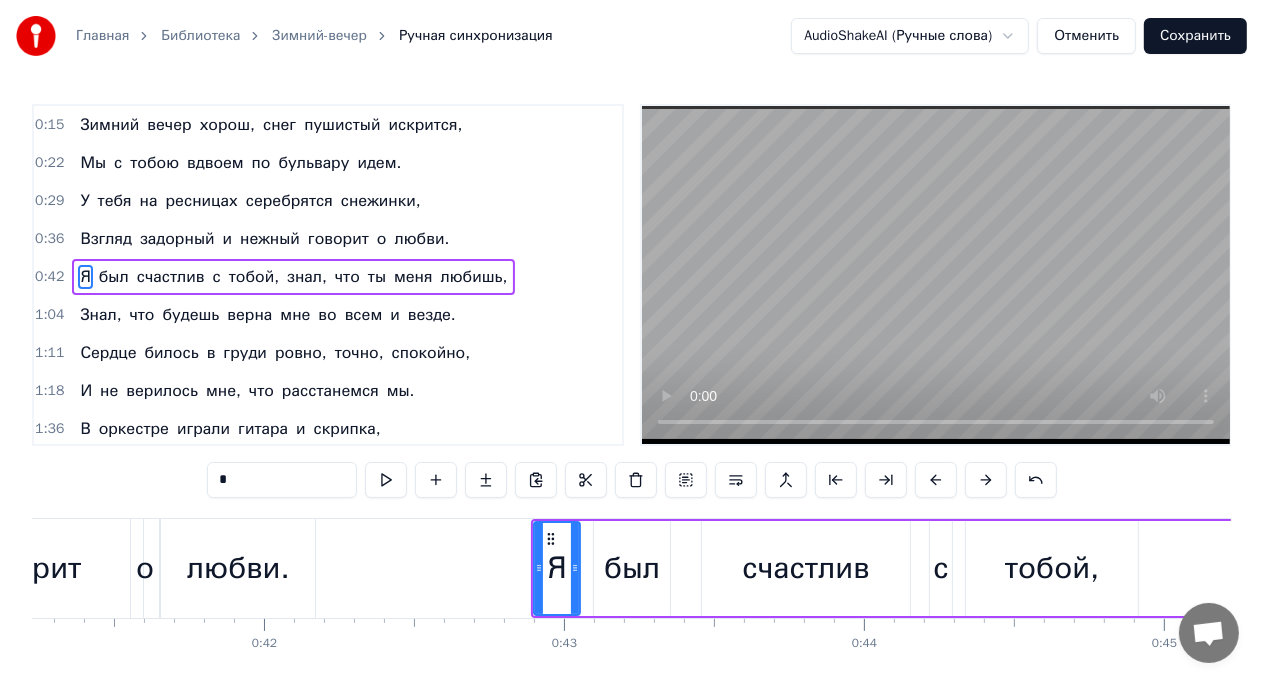 click at bounding box center [936, 480] 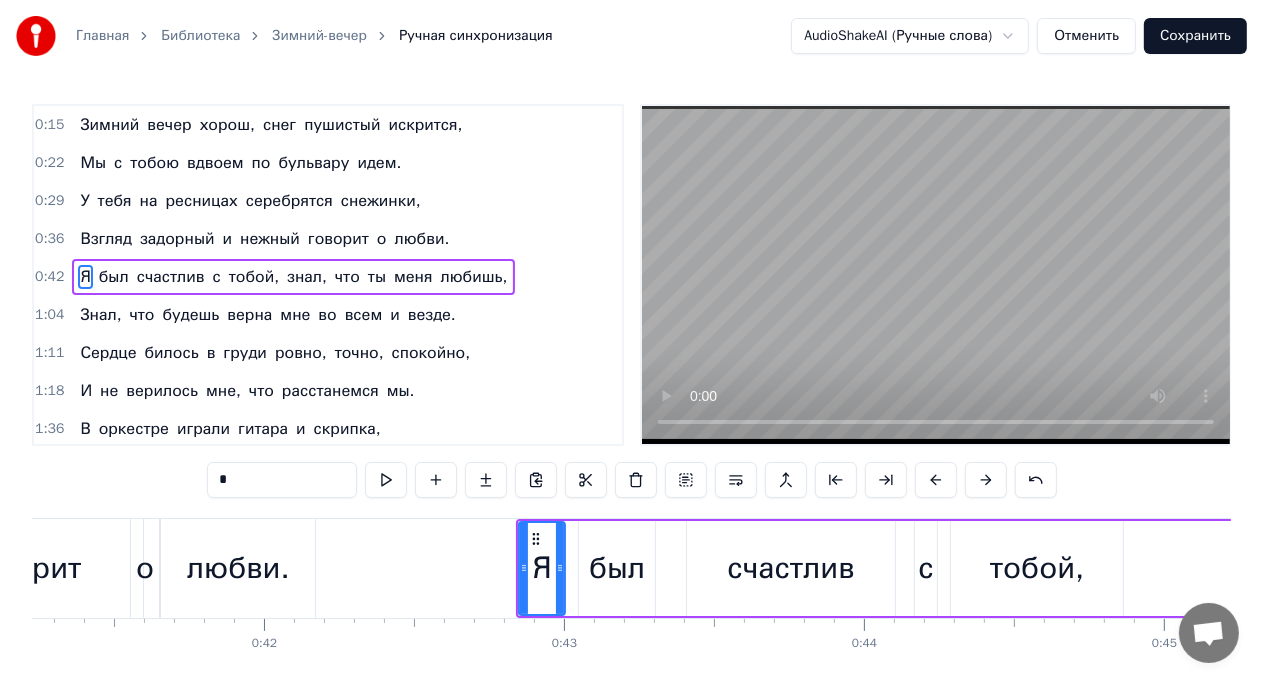 click at bounding box center [936, 480] 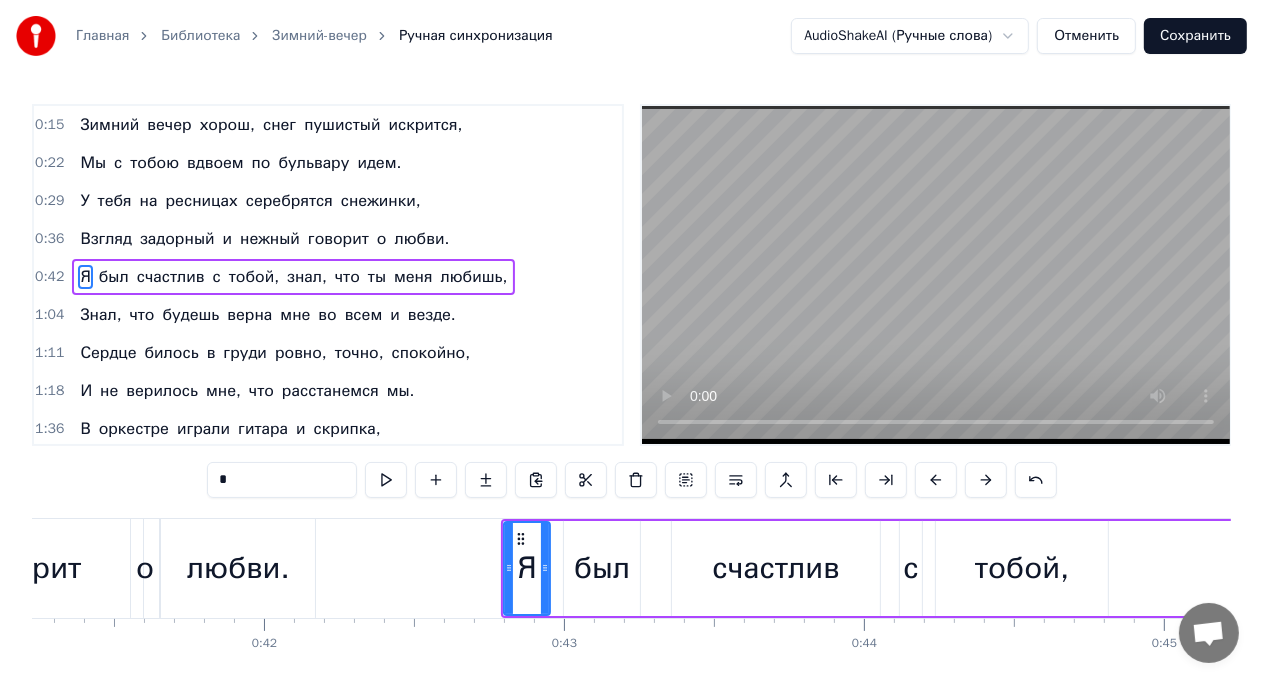 click at bounding box center (936, 480) 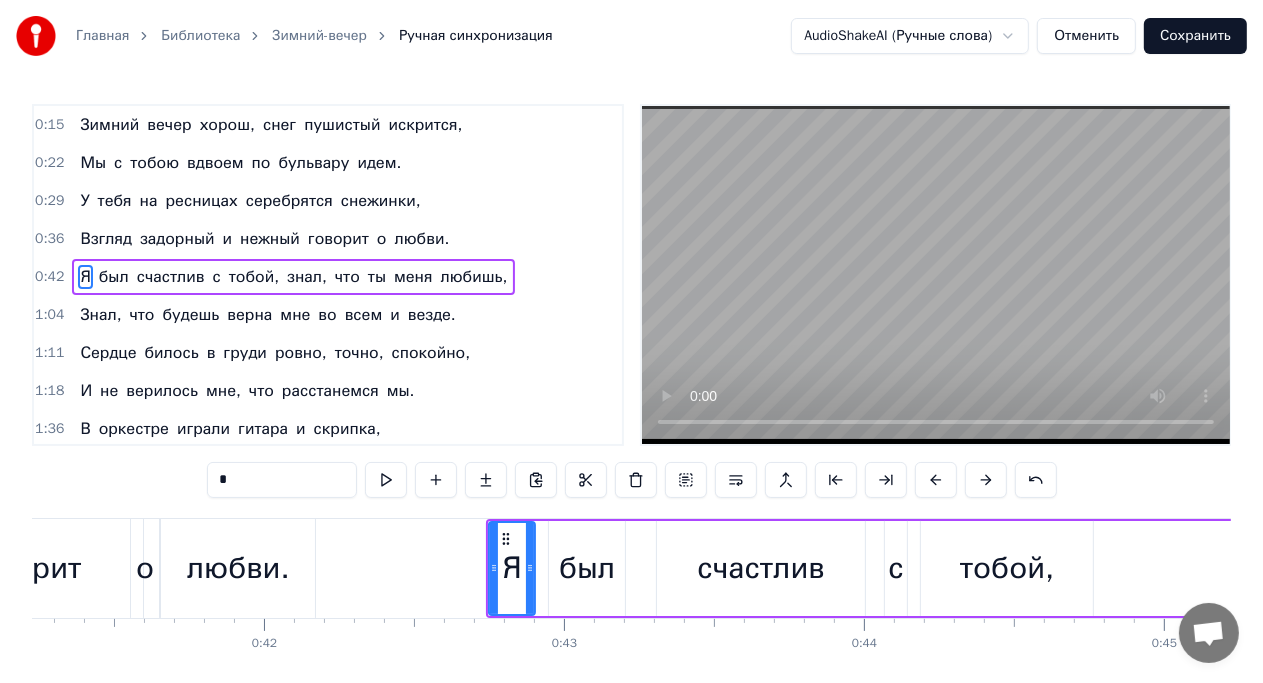click at bounding box center [936, 480] 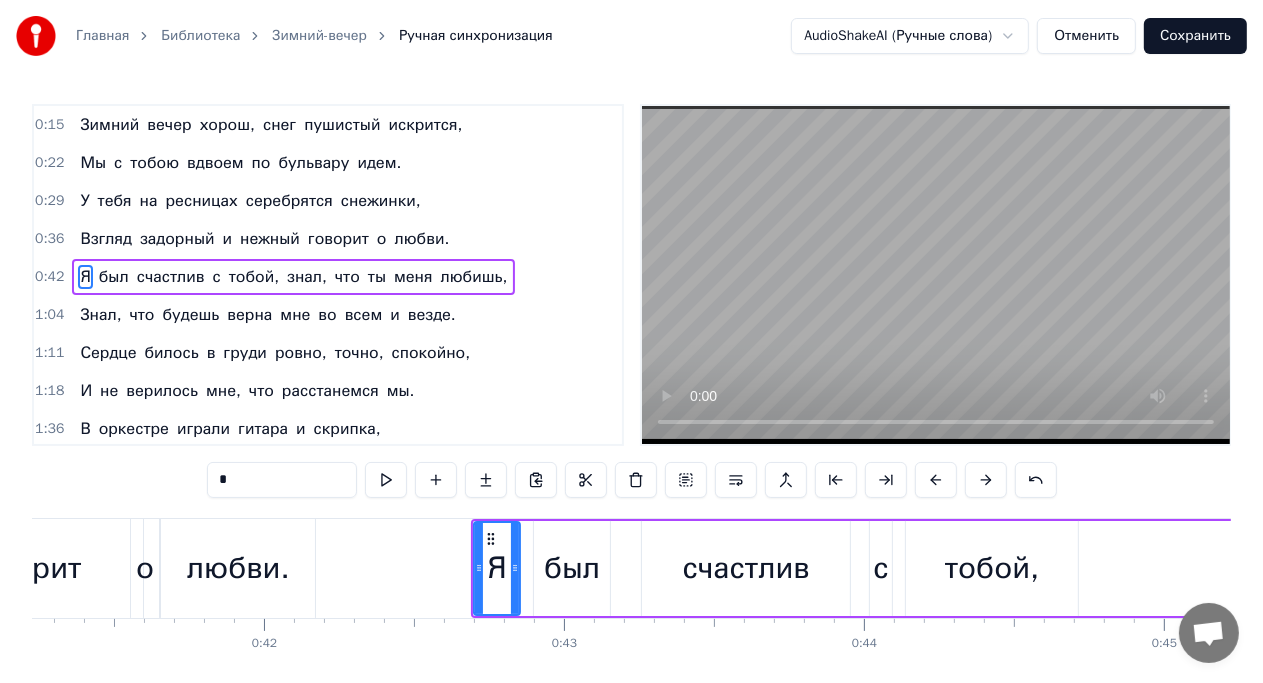 click at bounding box center [936, 480] 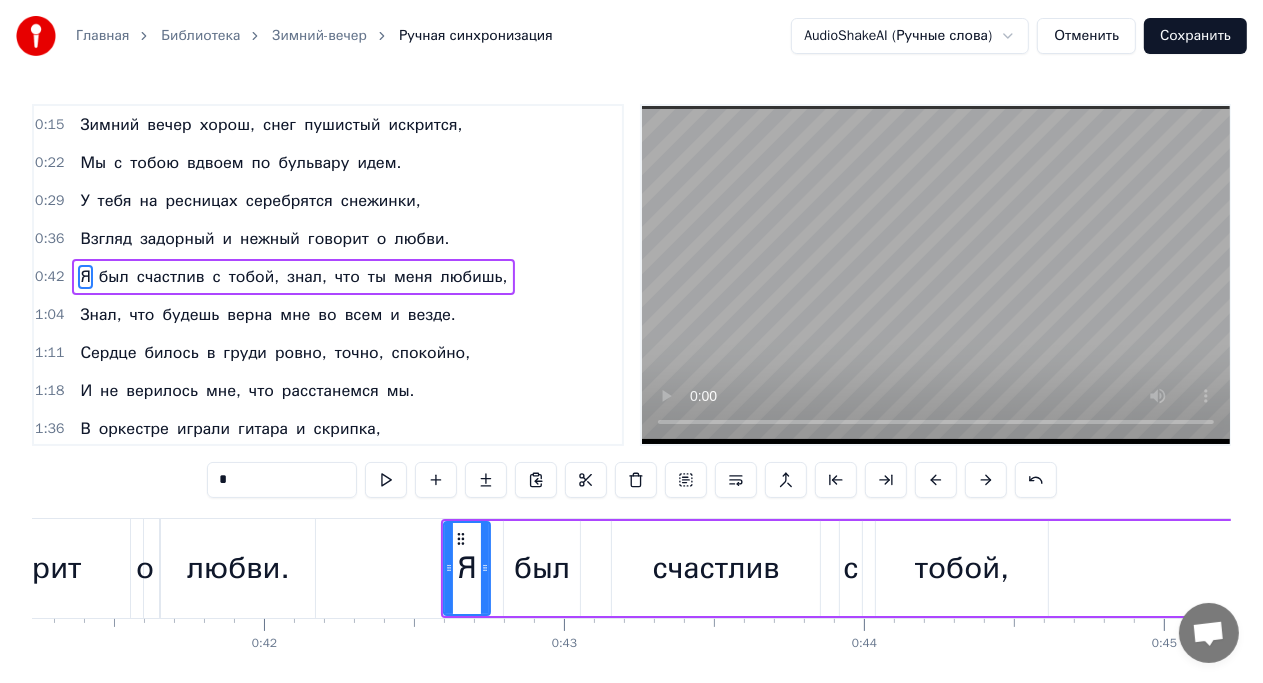 click at bounding box center (936, 480) 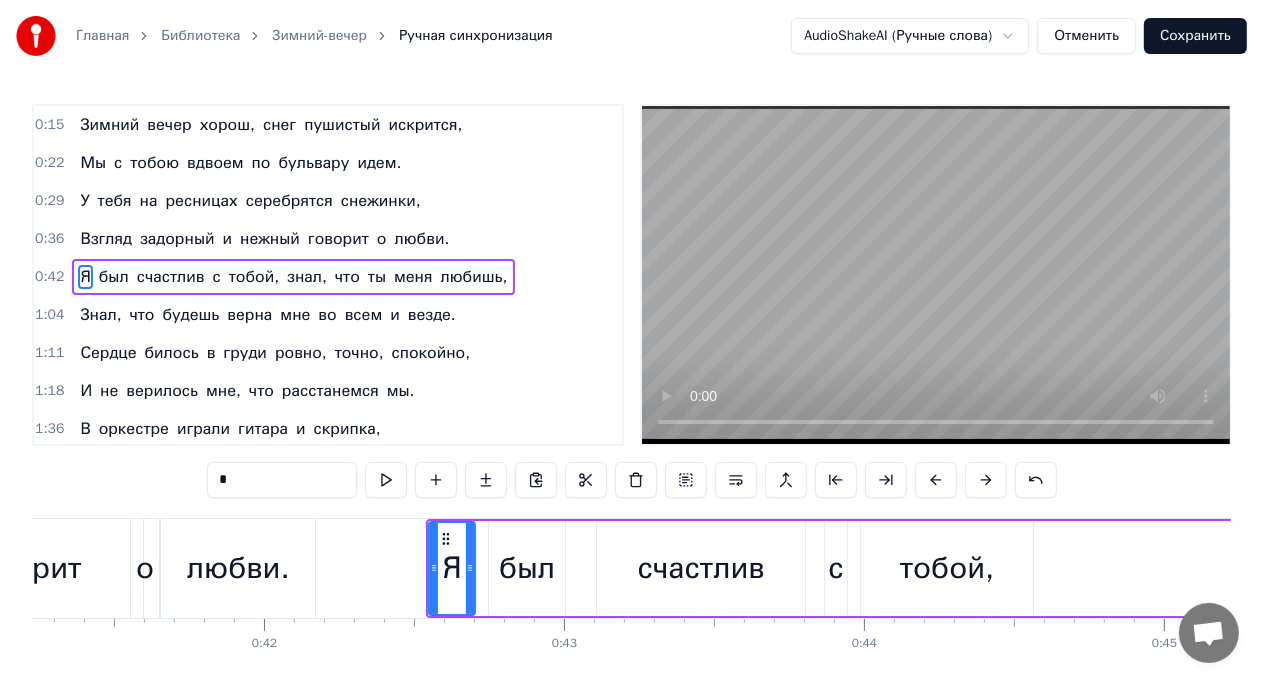 click at bounding box center (936, 480) 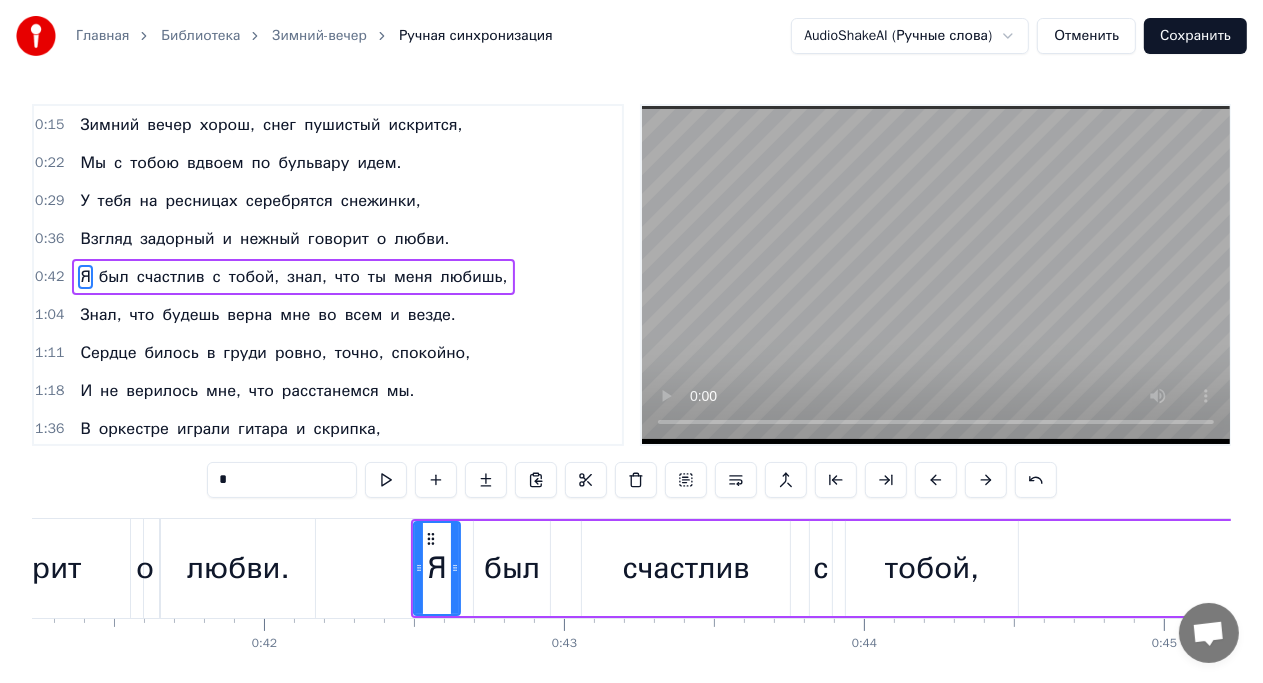 click at bounding box center (936, 480) 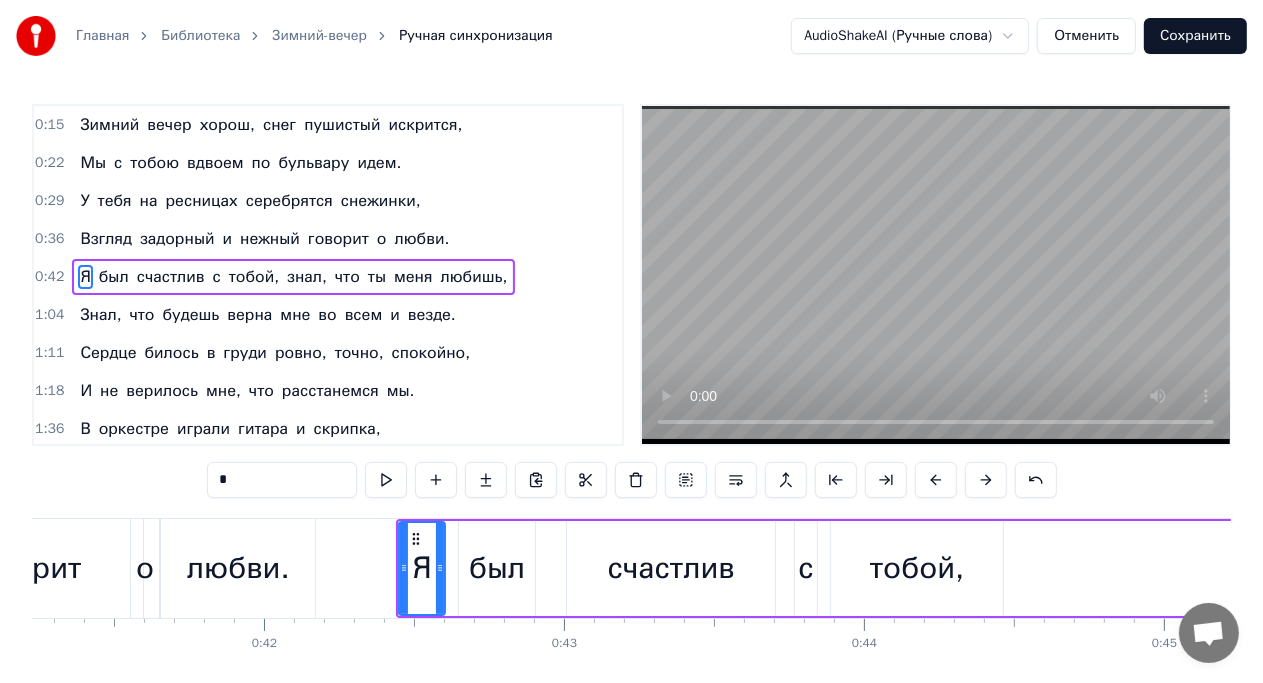 click at bounding box center (936, 480) 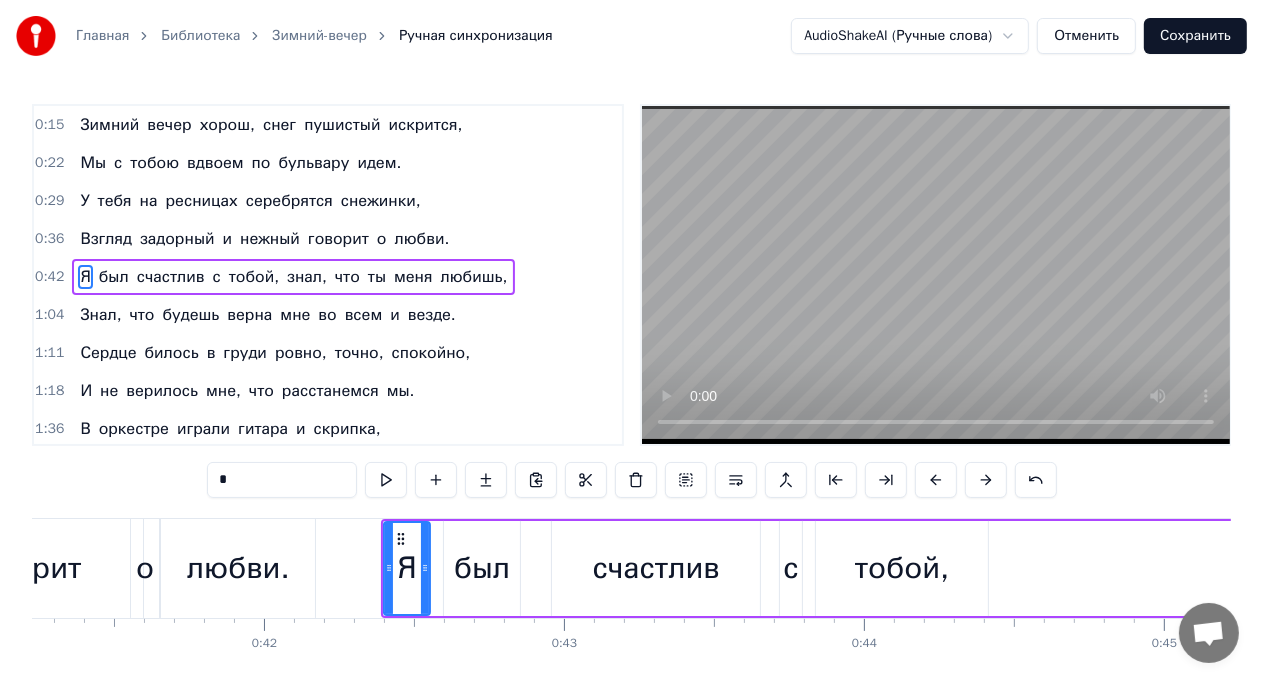 click at bounding box center [936, 480] 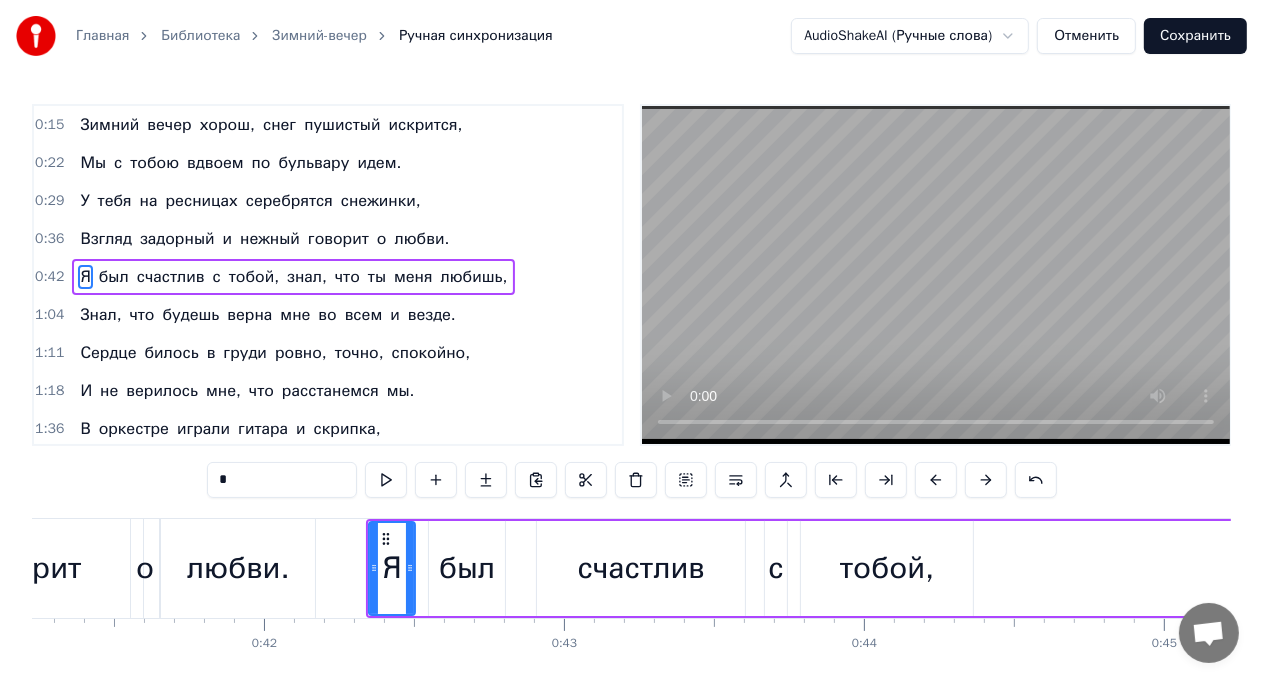 click at bounding box center (936, 480) 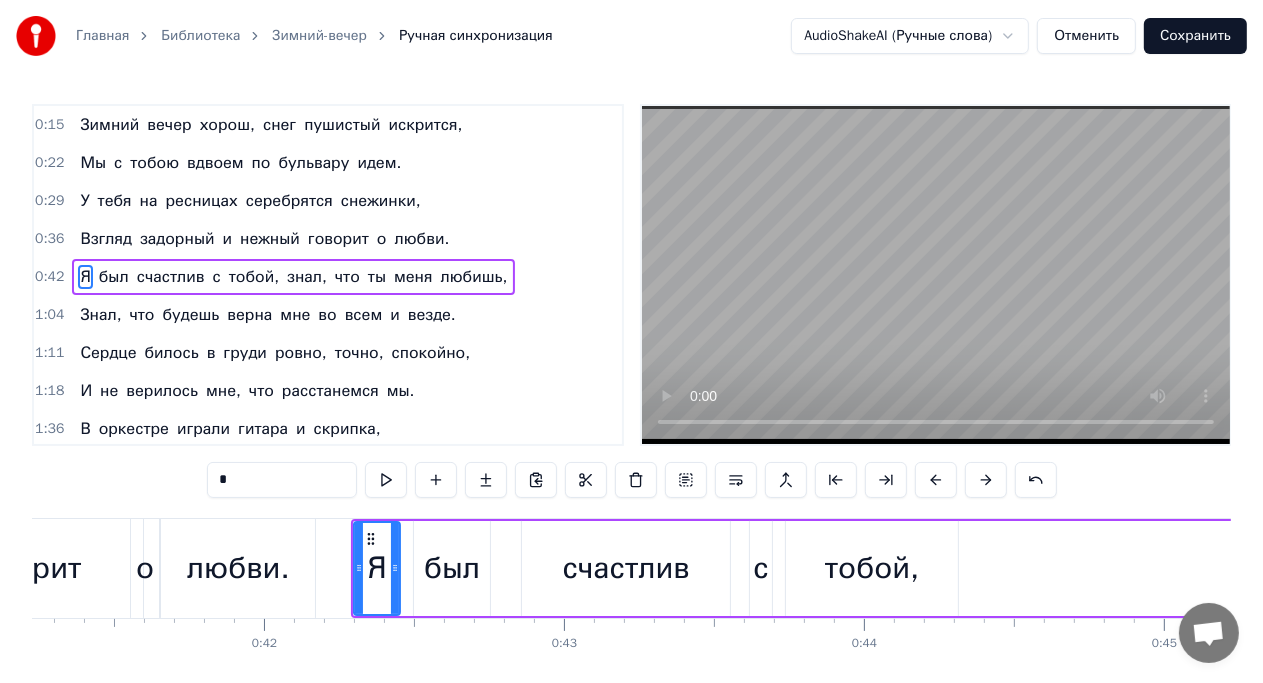 click at bounding box center (936, 480) 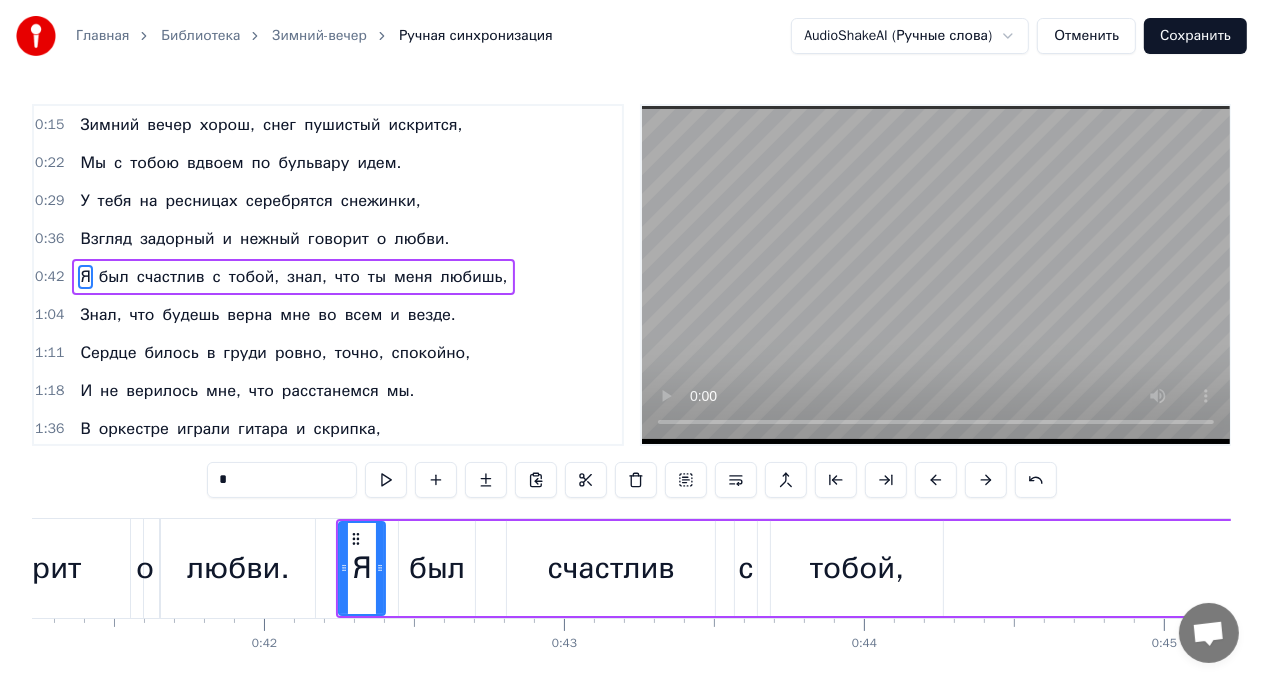 scroll, scrollTop: 85, scrollLeft: 0, axis: vertical 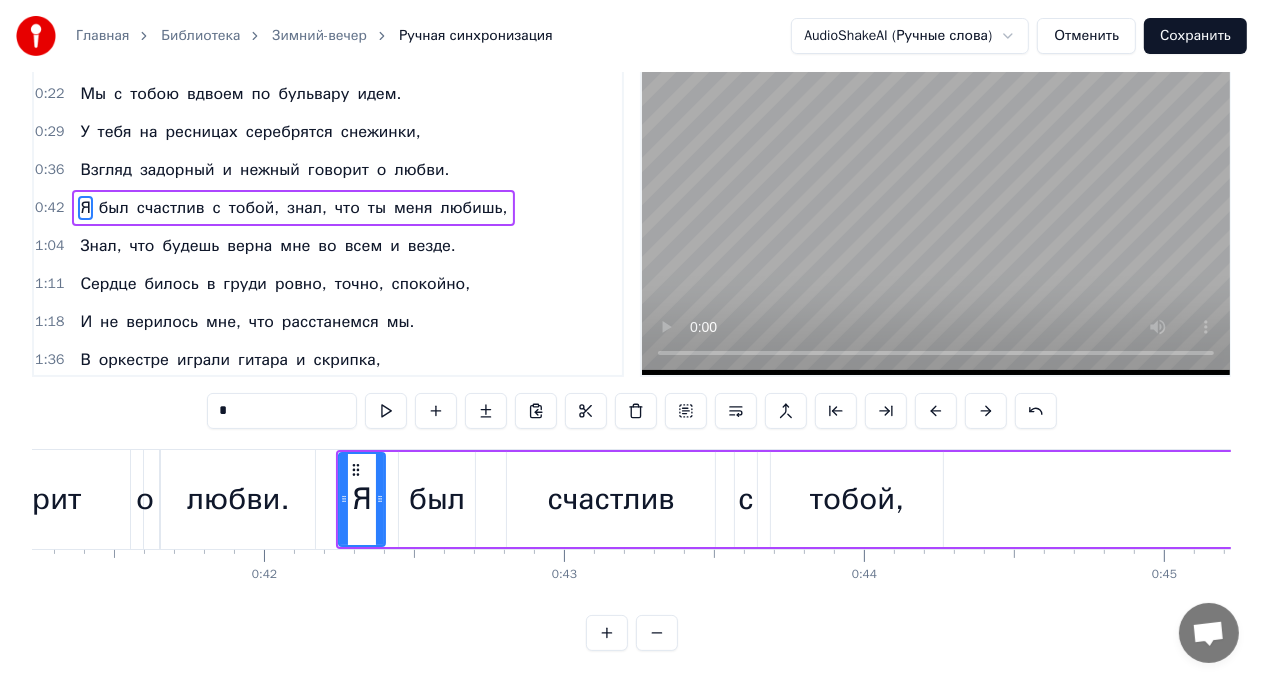 click on "0 0:01 0:02 0:03 0:04 0:05 0:06 0:07 0:08 0:09 0:10 0:11 0:12 0:13 0:14 0:15 0:16 0:17 0:18 0:19 0:20 0:21 0:22 0:23 0:24 0:25 0:26 0:27 0:28 0:29 0:30 0:31 0:32 0:33 0:34 0:35 0:36 0:37 0:38 0:39 0:40 0:41 0:42 0:43 0:44 0:45 0:46 0:47 0:48 0:49 0:50 0:51 0:52 0:53 0:54 0:55 0:56 0:57 0:58 0:59 1:00 1:01 1:02 1:03 1:04 1:05 1:06 1:07 1:08 1:09 1:10 1:11 1:12 1:13 1:14 1:15 1:16 1:17 1:18 1:19 1:20 1:21 1:22 1:23 1:24 1:25 1:26 1:27 1:28 1:29 1:30 1:31 1:32 1:33 1:34 1:35 1:36 1:37 1:38 1:39 1:40 1:41 1:42 1:43 1:44 1:45 1:46 1:47 1:48 1:49 1:50 1:51 1:52 1:53 1:54 1:55 1:56 1:57 1:58 1:59 2:00 2:01 2:02 2:03 2:04 2:05 2:06 2:07 2:08 2:09 2:10 2:11 2:12 2:13 2:14 2:15 2:16 2:17 2:18 2:19 2:20 2:21 2:22 2:23 2:24 2:25 2:26 2:27 2:28 2:29 2:30 2:31 2:32 2:33 2:34 2:35 2:36 2:37 2:38 2:39 2:40 2:41 2:42 2:43 2:44 2:45 2:46 2:47 2:48 2:49 2:50 2:51 2:52 2:53 2:54 2:55 2:56 2:57 2:58 2:59 3:00 3:01 3:02 3:03 3:04 3:05 3:06 3:07 3:08 3:09 3:10 3:11 3:12 3:13 3:14 3:15 3:16 3:17 3:18 3:19 3:20 3:21 3:22 3:23 3:24" at bounding box center [20101, 565] 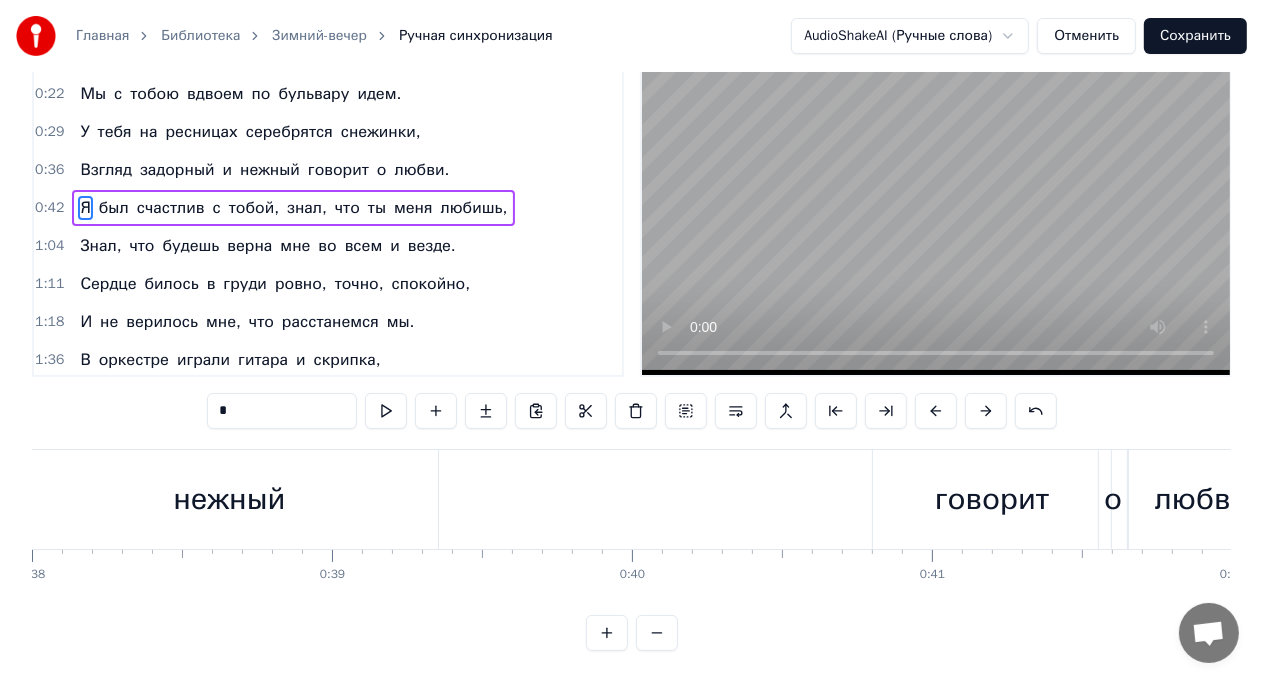 scroll, scrollTop: 0, scrollLeft: 11400, axis: horizontal 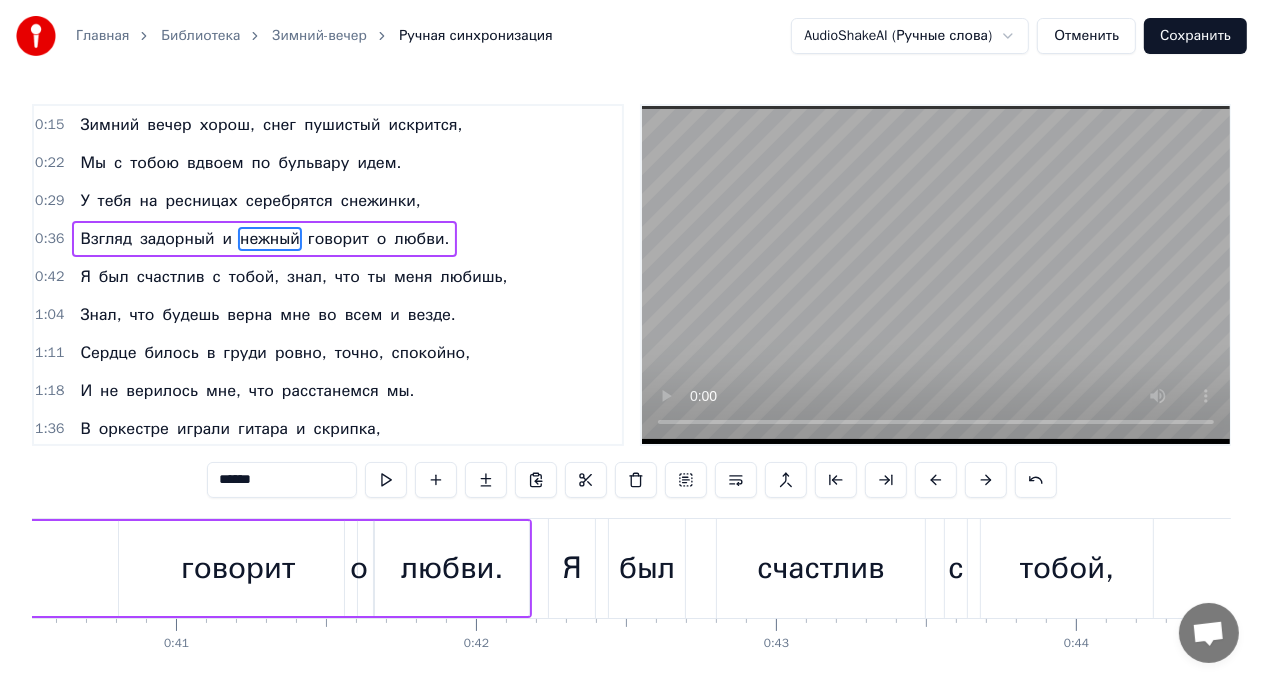 click on "Я" at bounding box center (571, 568) 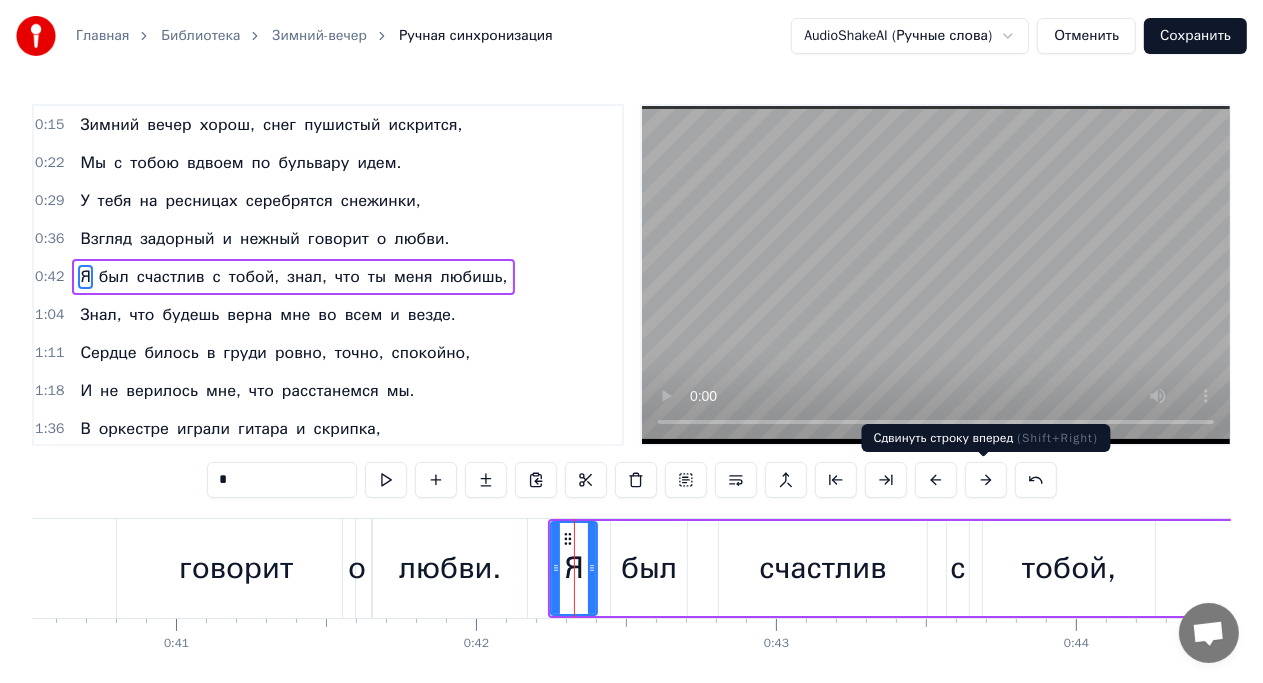 click at bounding box center (986, 480) 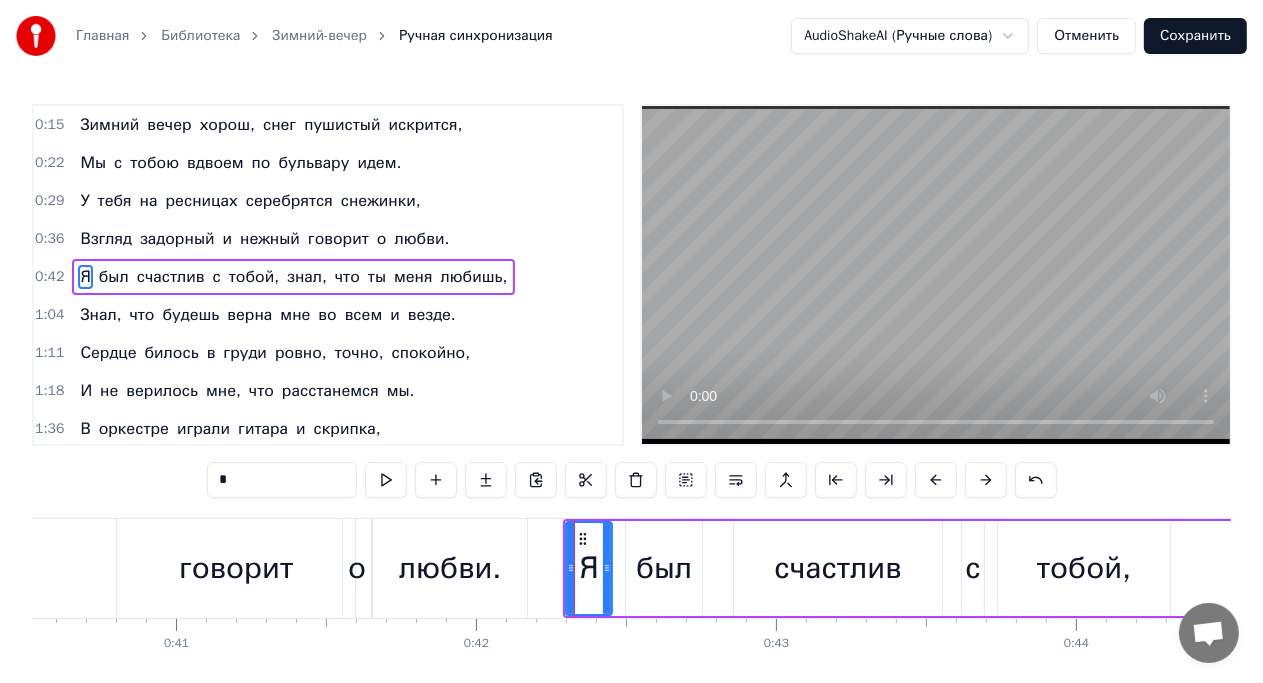 click at bounding box center [986, 480] 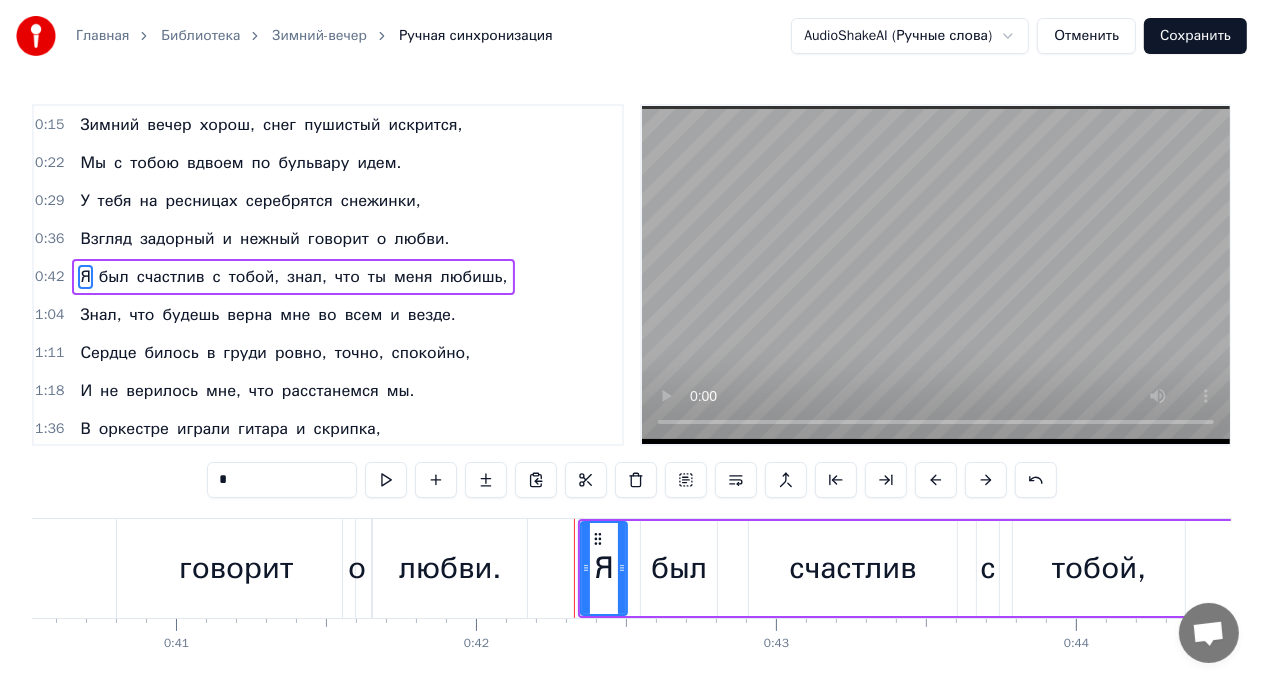 click at bounding box center (986, 480) 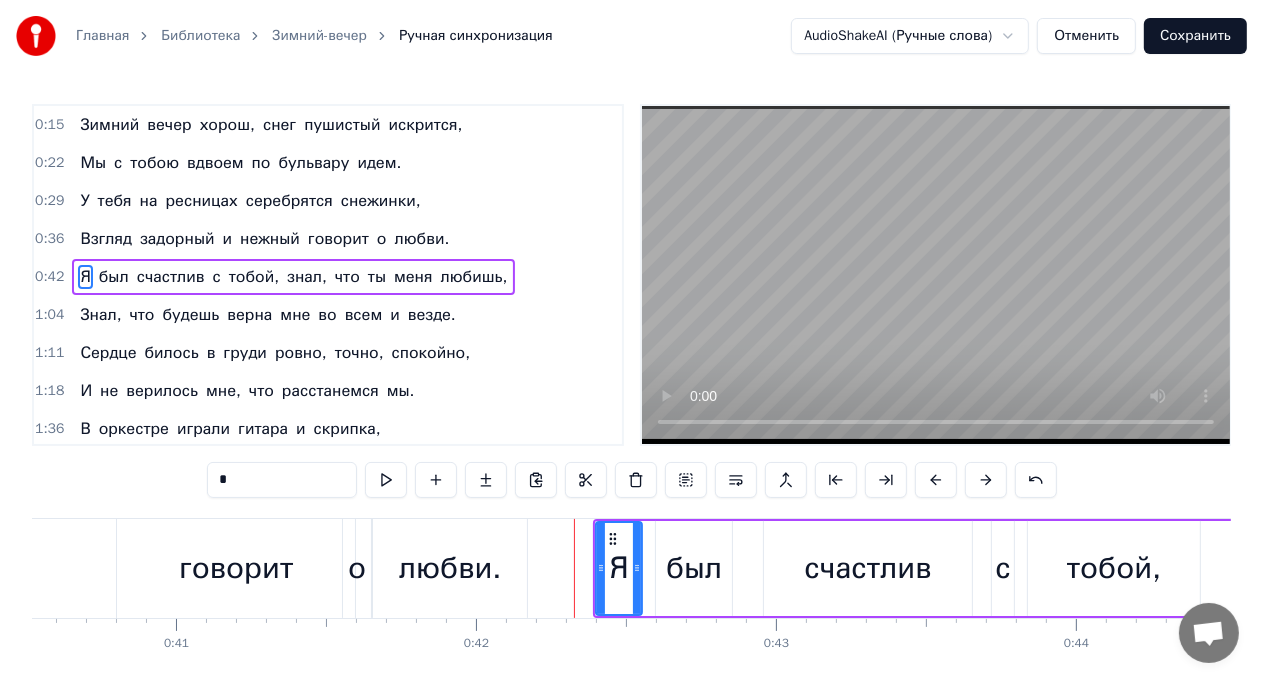click at bounding box center [986, 480] 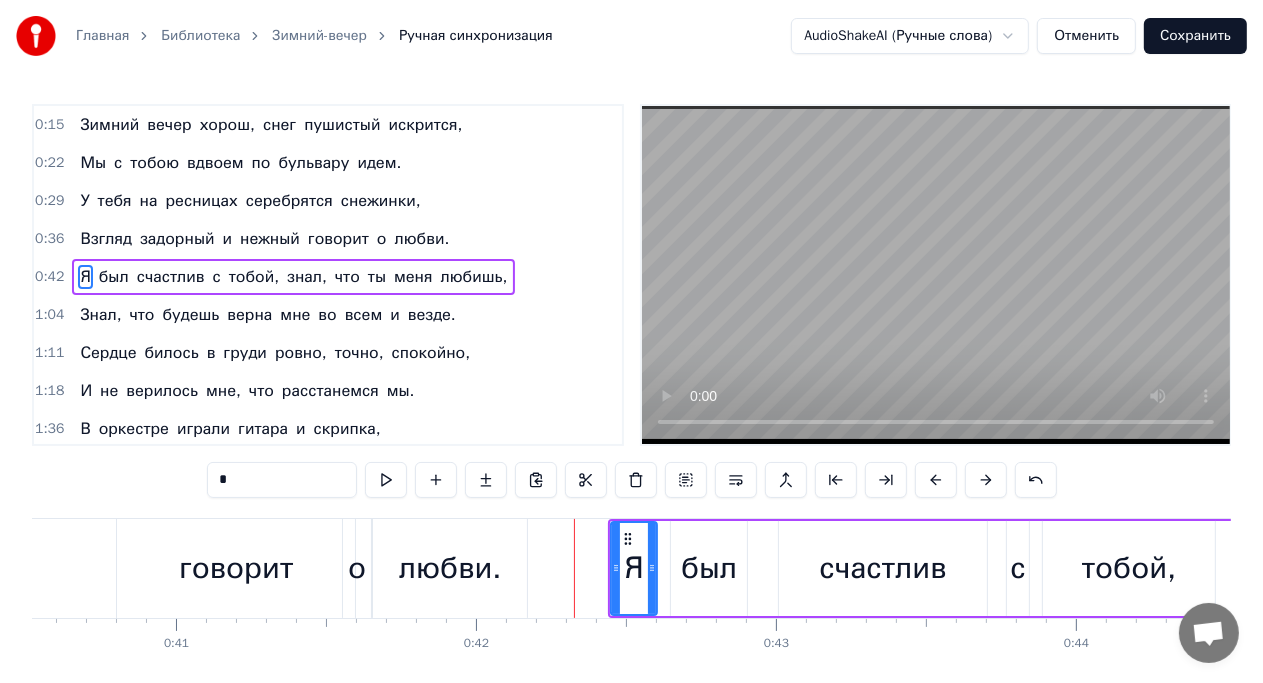 click at bounding box center (986, 480) 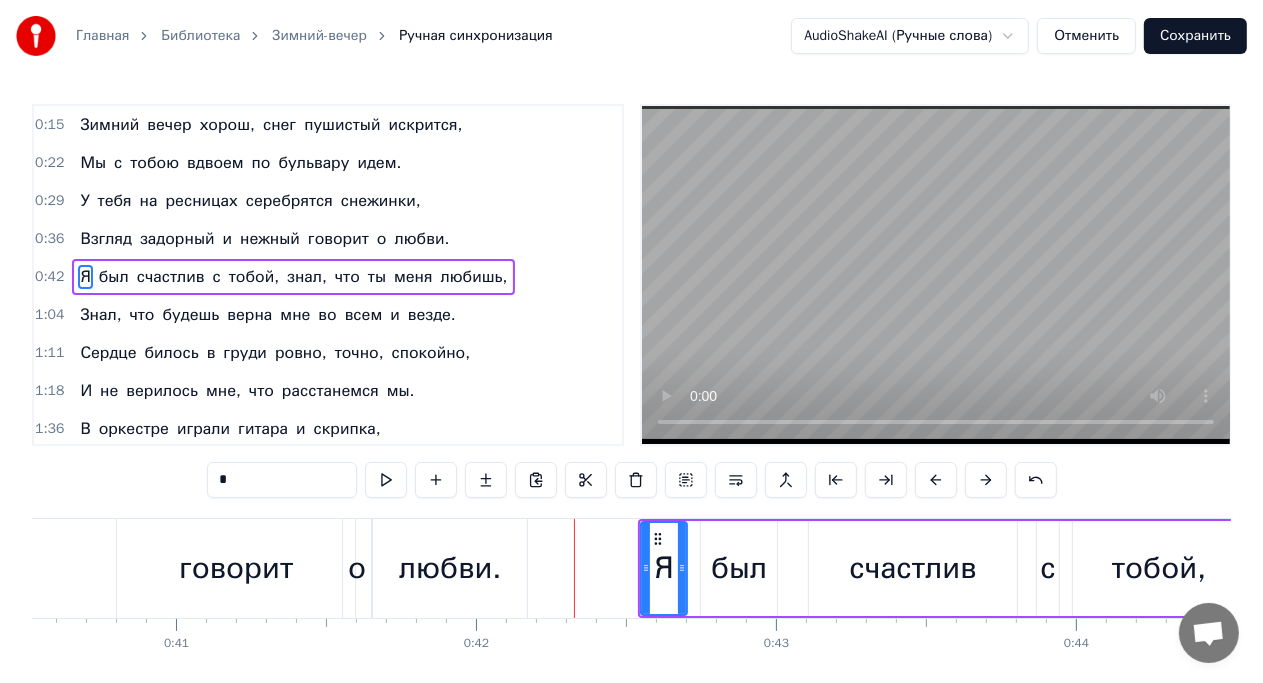 click at bounding box center [986, 480] 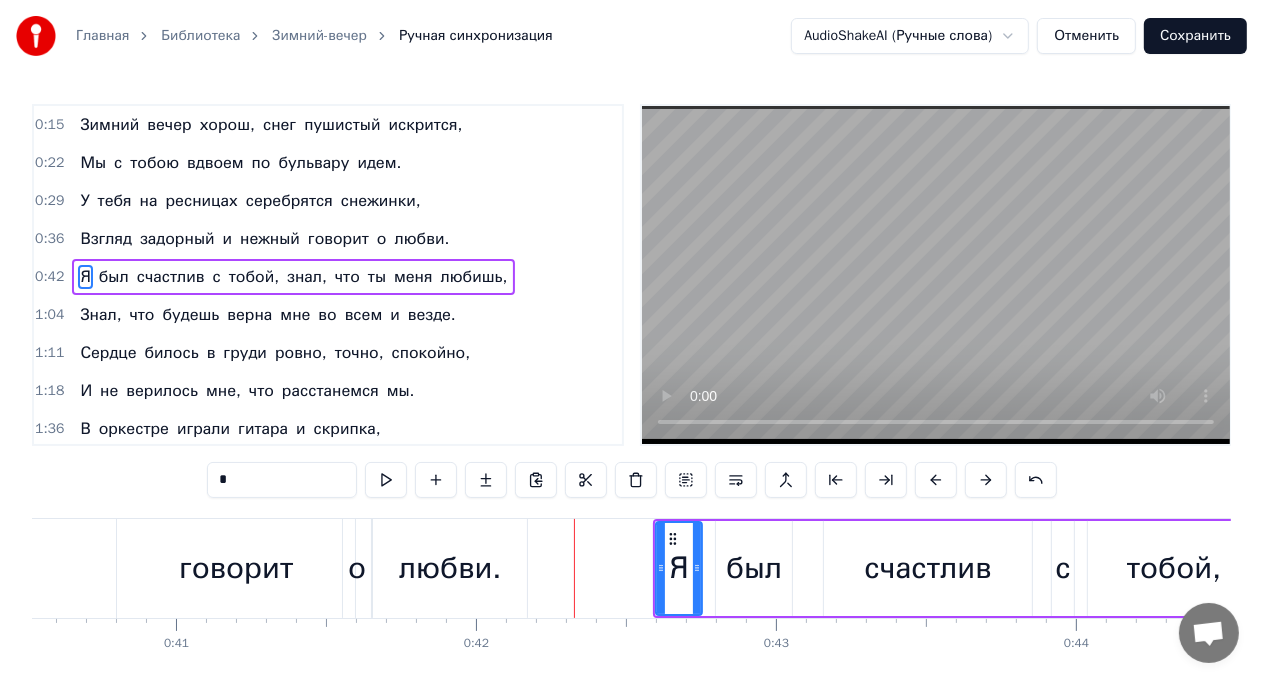 click at bounding box center (986, 480) 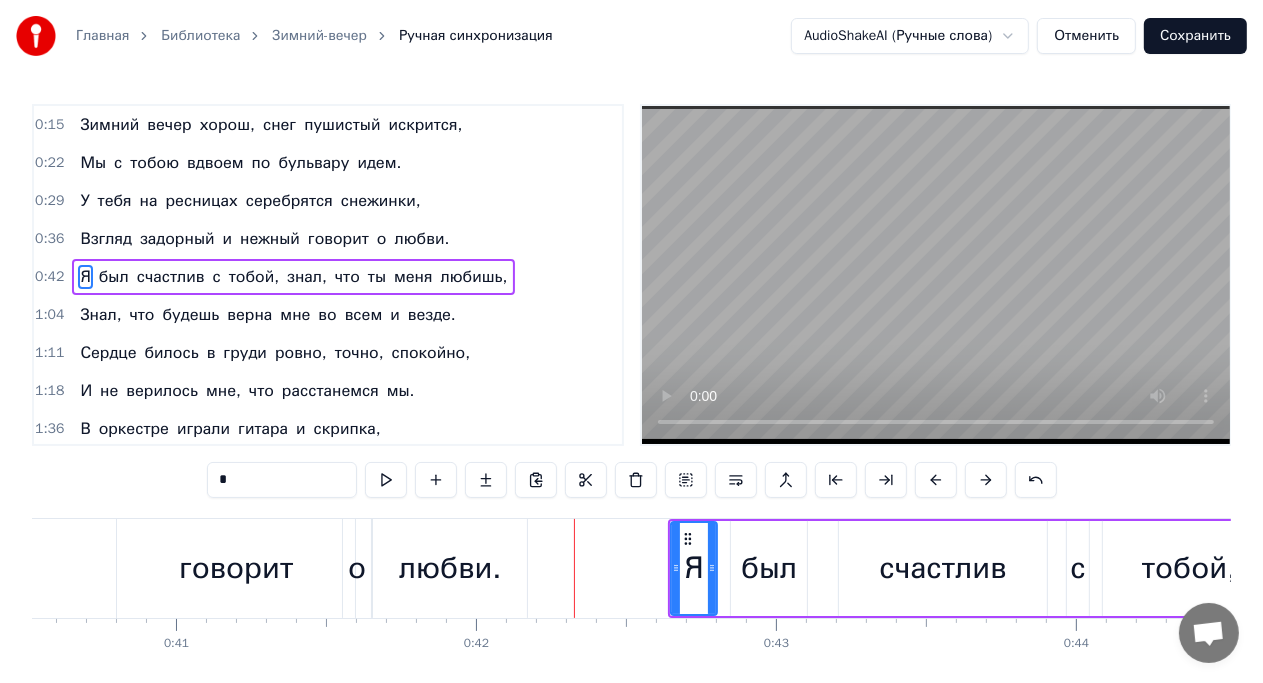 click at bounding box center (986, 480) 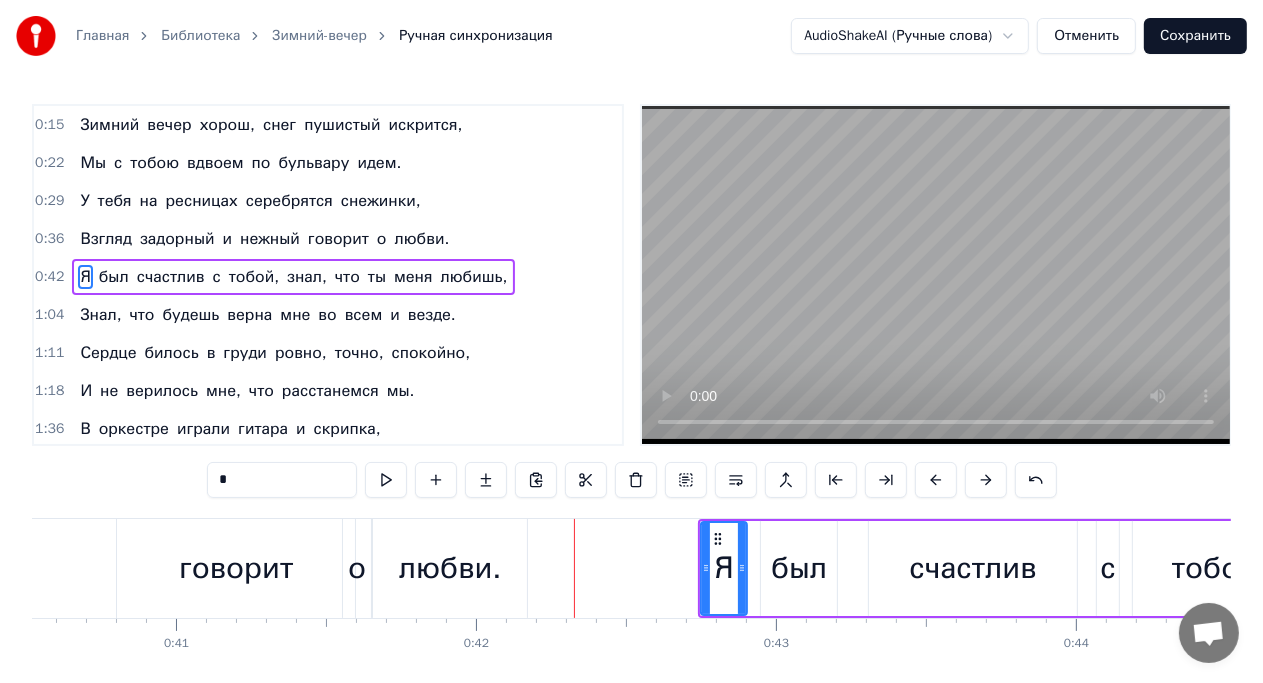 click at bounding box center (986, 480) 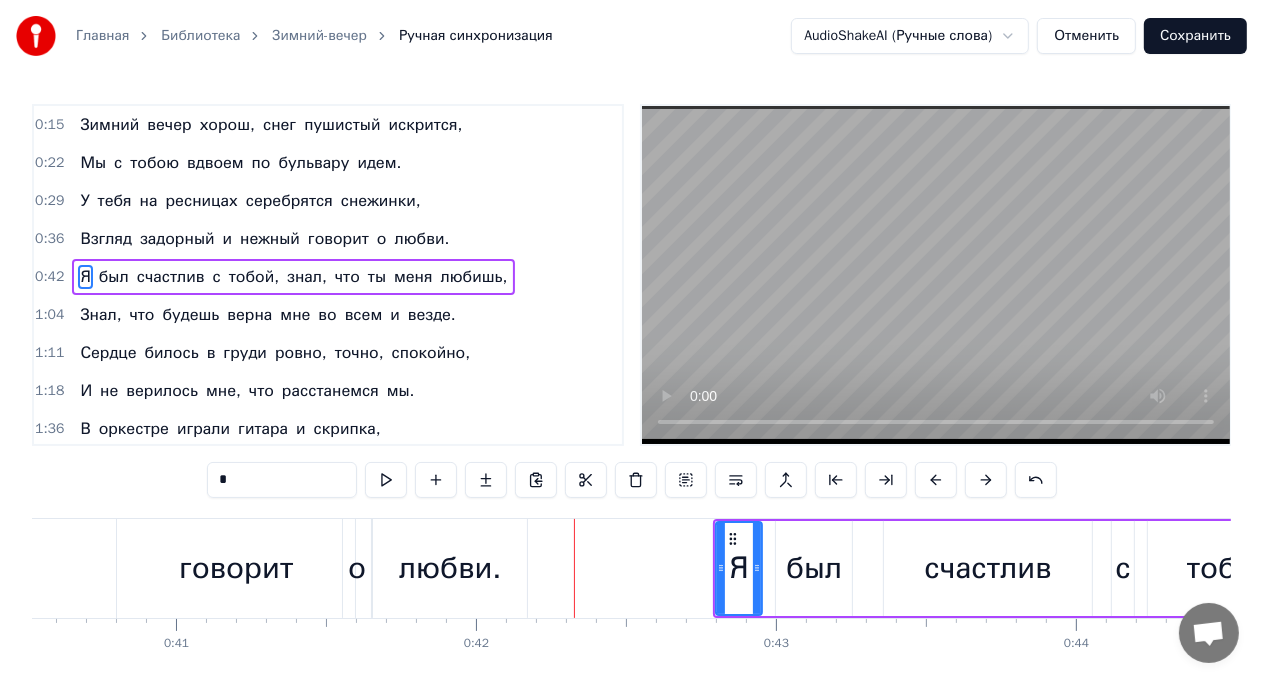 click at bounding box center [986, 480] 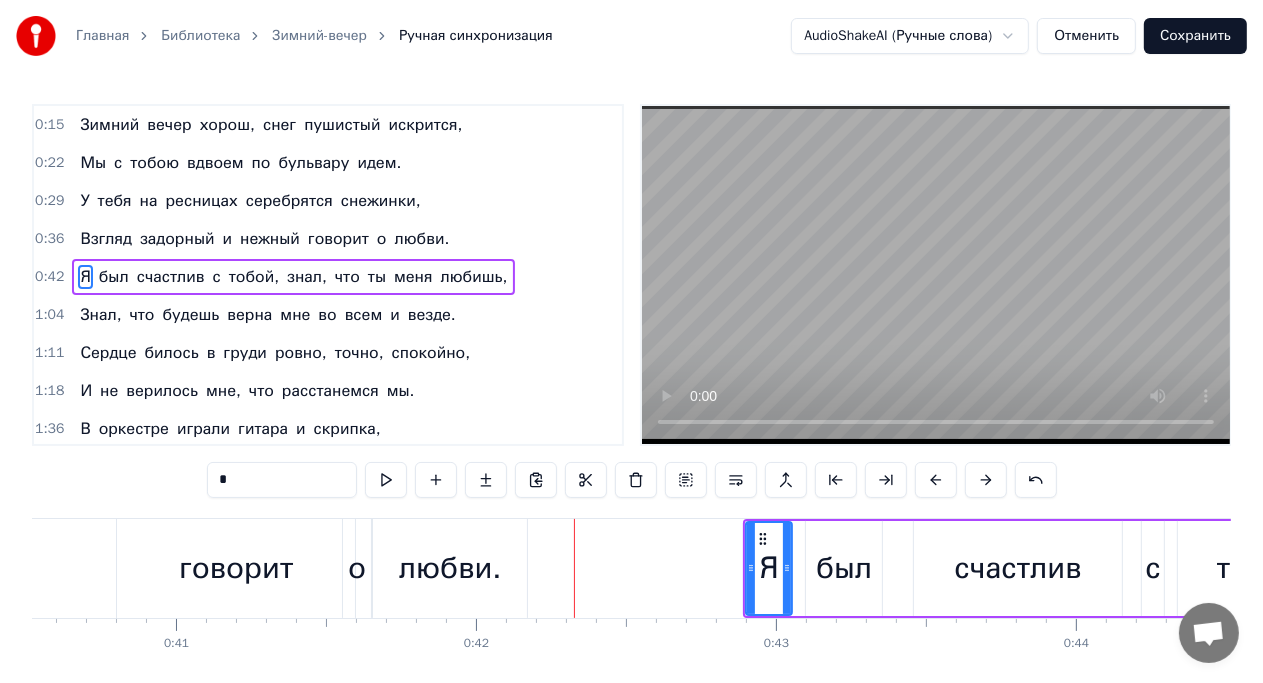 click at bounding box center (986, 480) 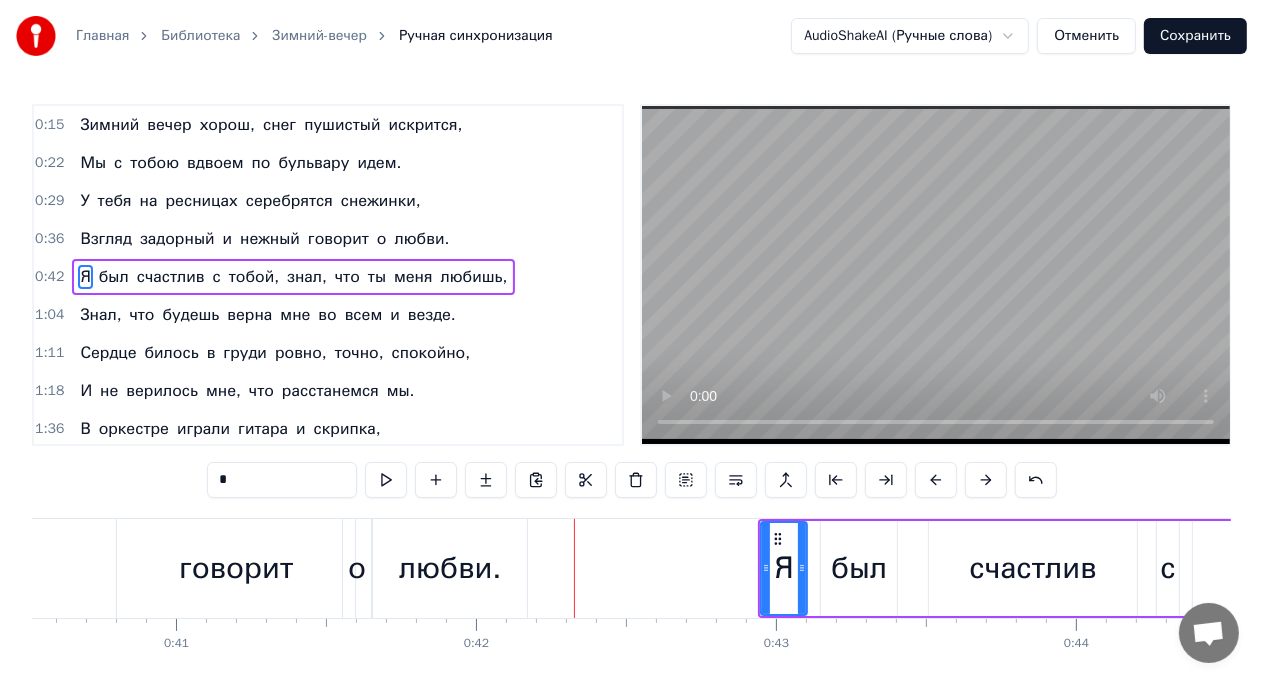 click at bounding box center [986, 480] 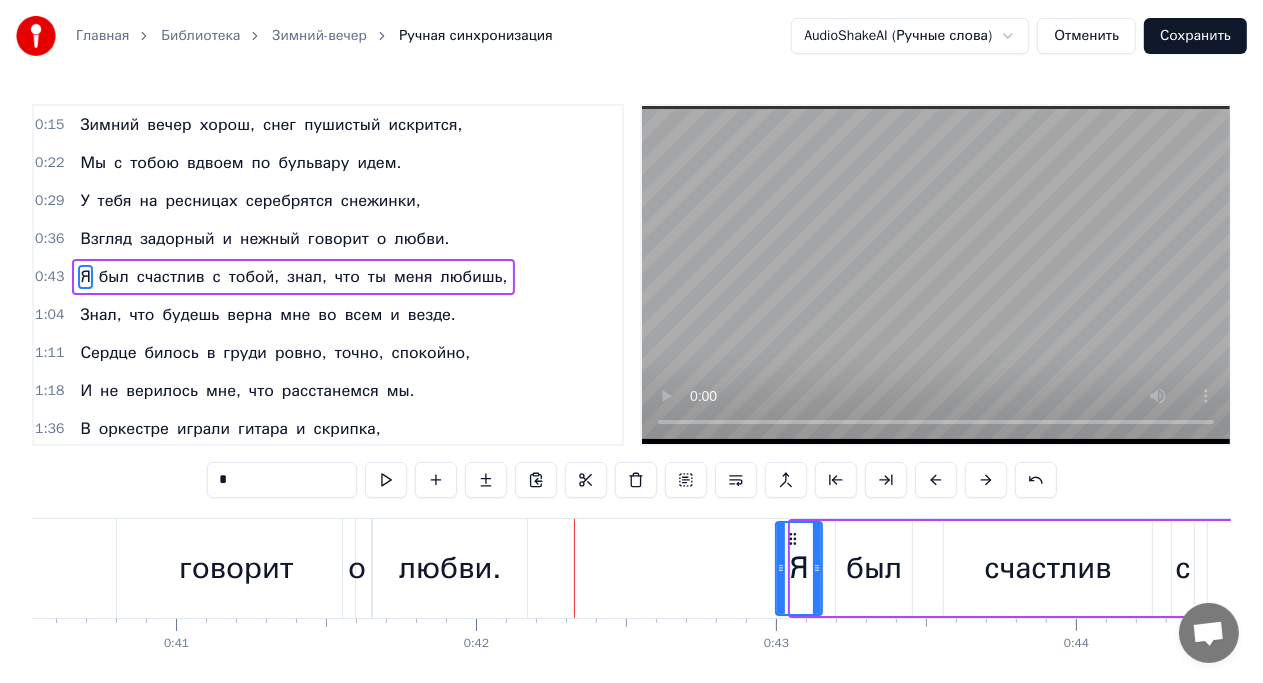 click at bounding box center [986, 480] 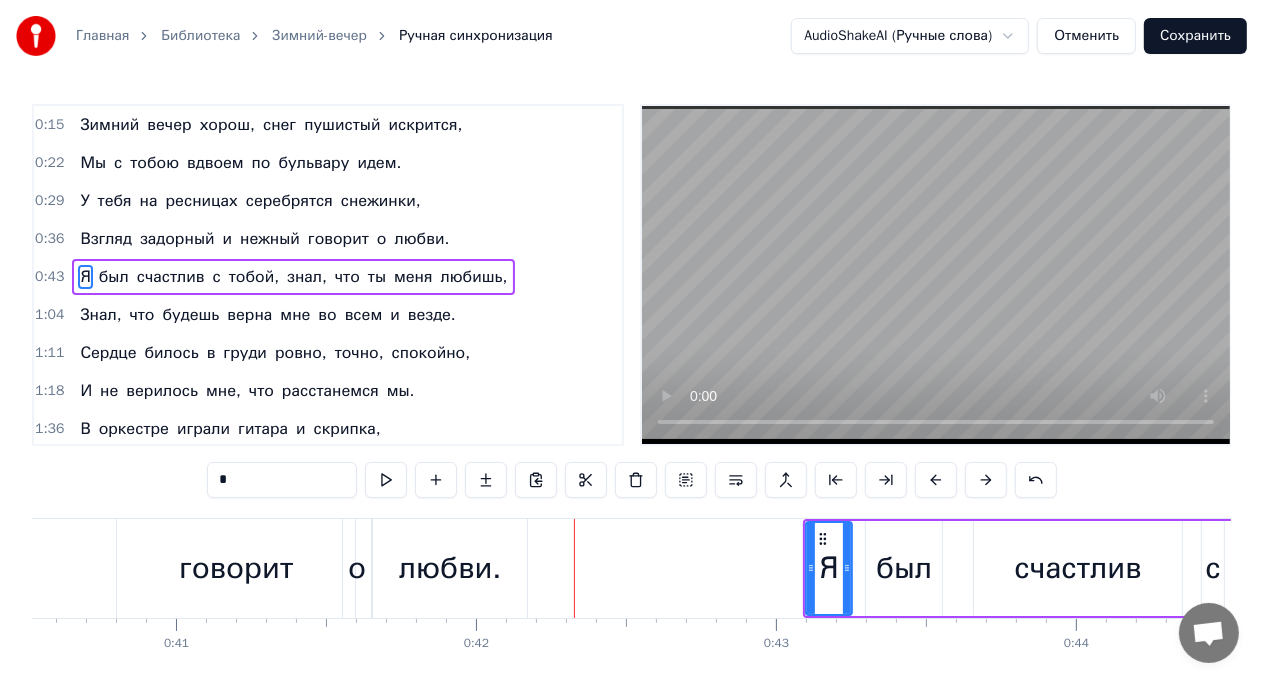 click at bounding box center (986, 480) 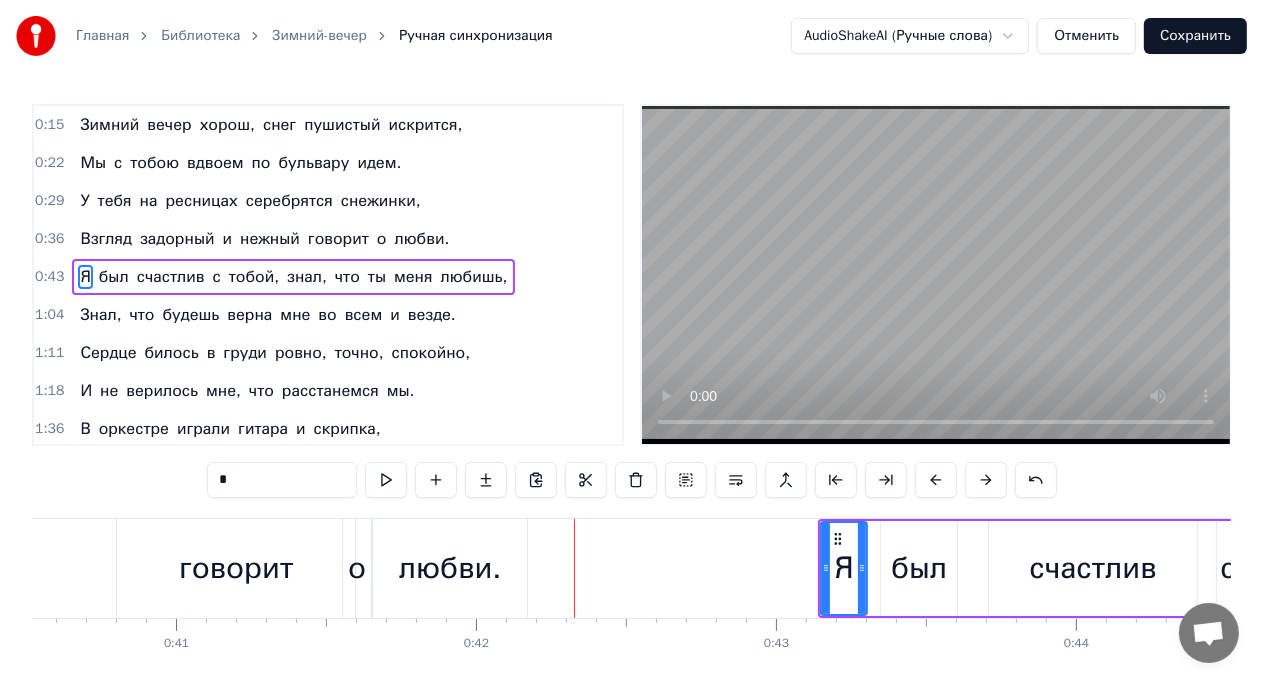 click at bounding box center [986, 480] 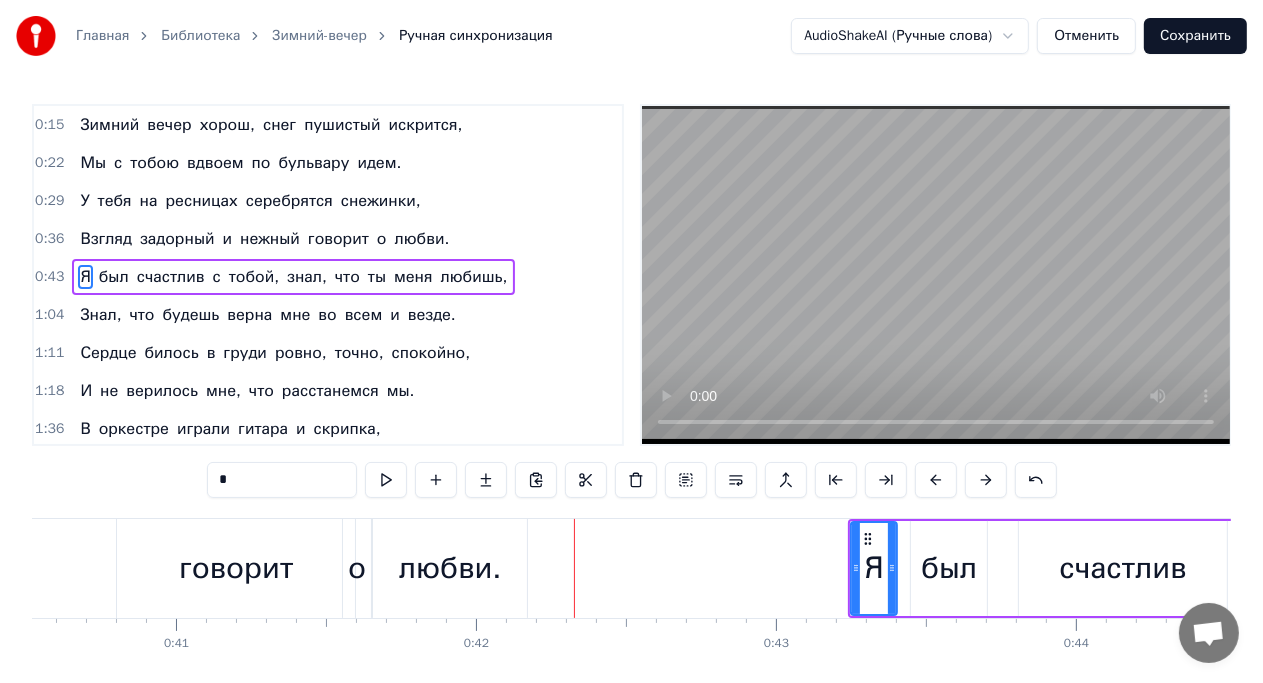 click at bounding box center (986, 480) 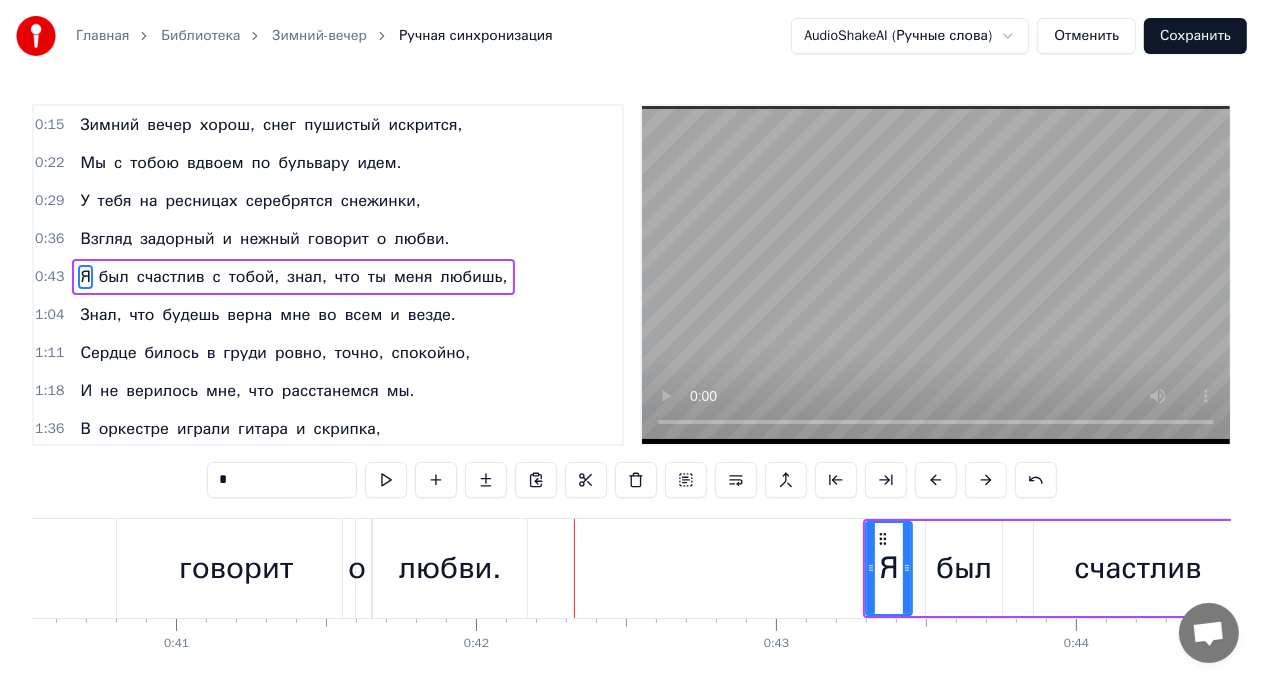 click at bounding box center (986, 480) 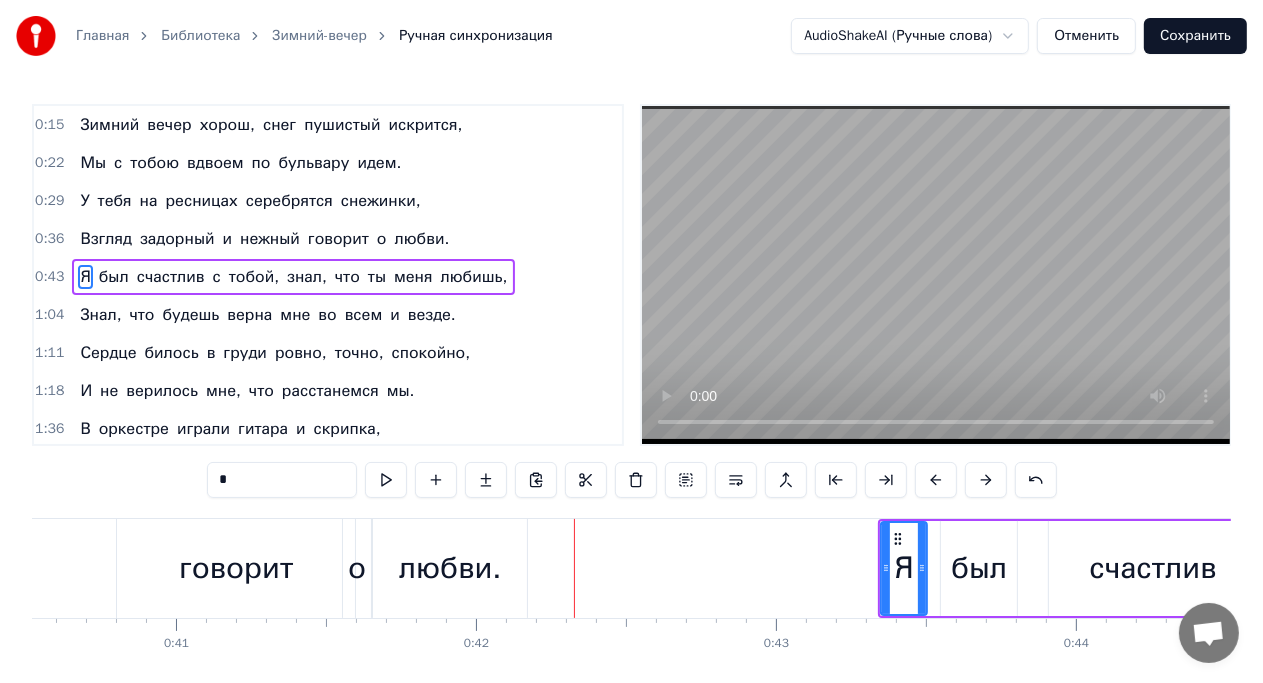 click at bounding box center (986, 480) 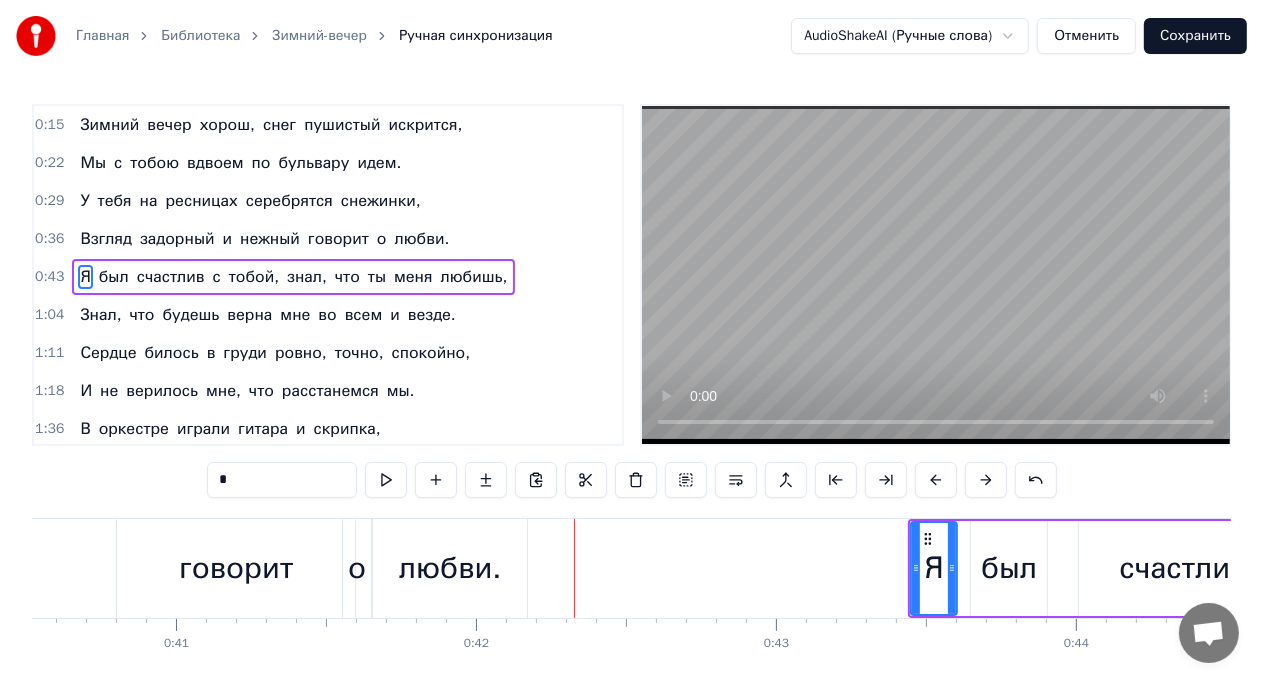 click at bounding box center [986, 480] 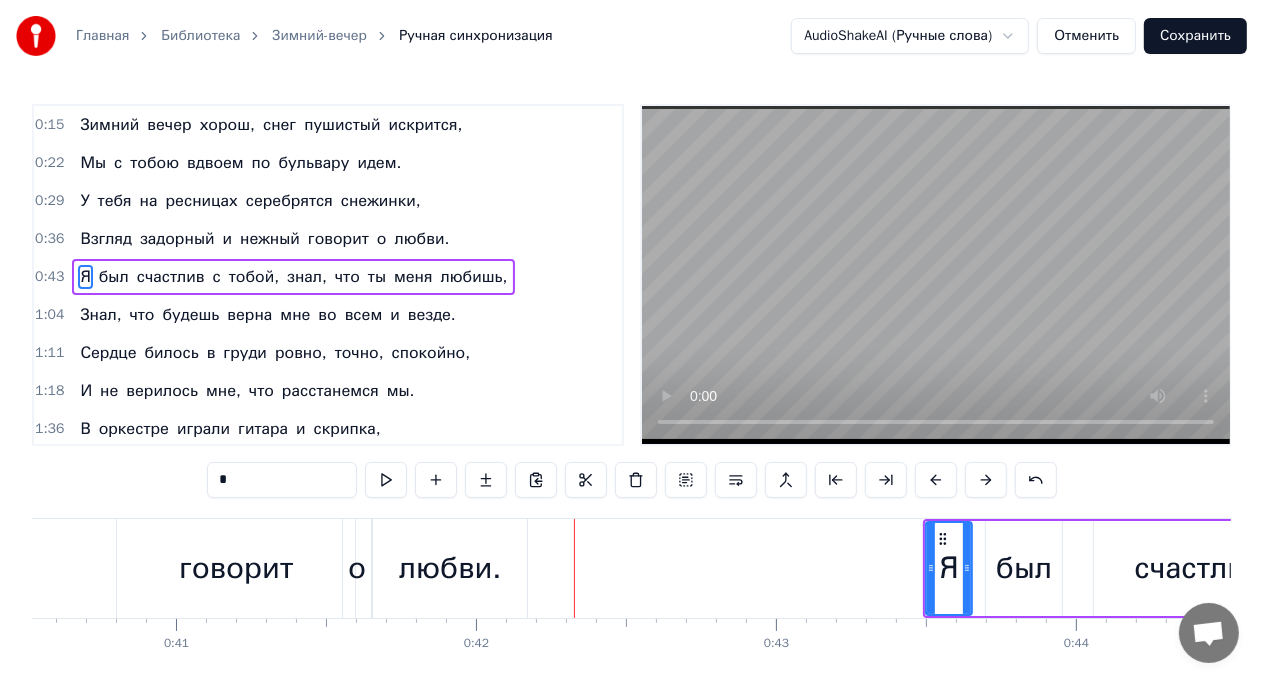 click at bounding box center [986, 480] 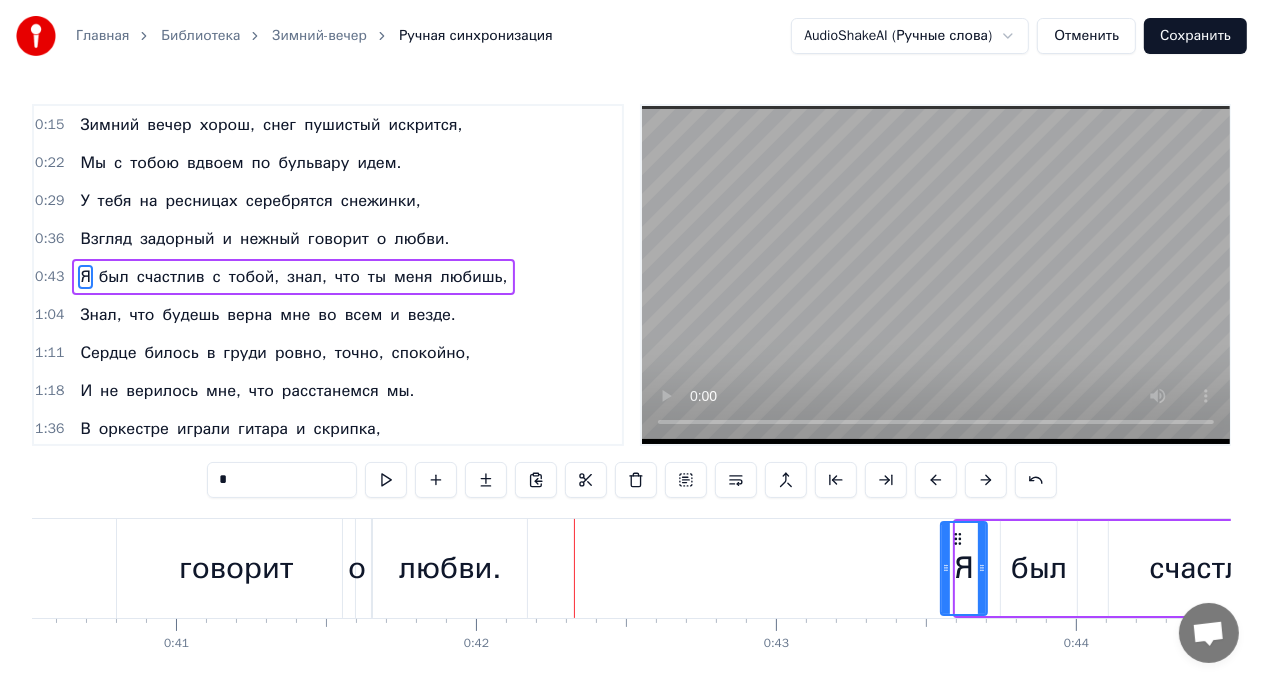 click at bounding box center (986, 480) 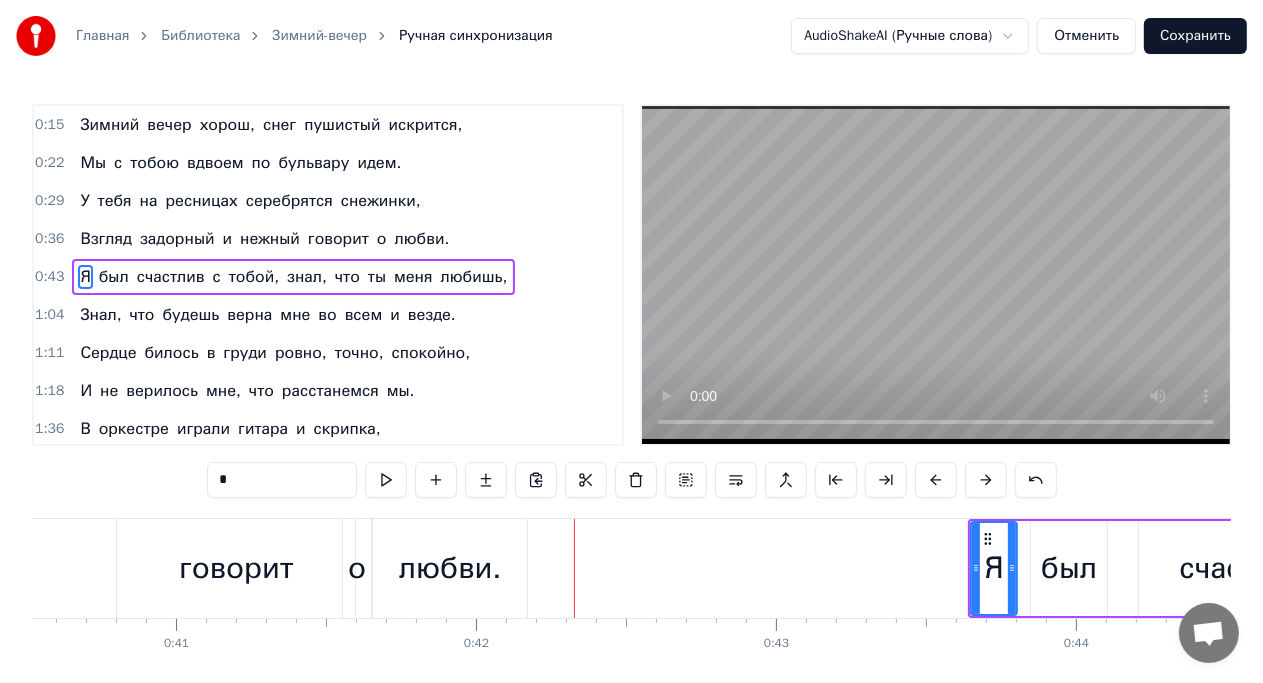 click at bounding box center [986, 480] 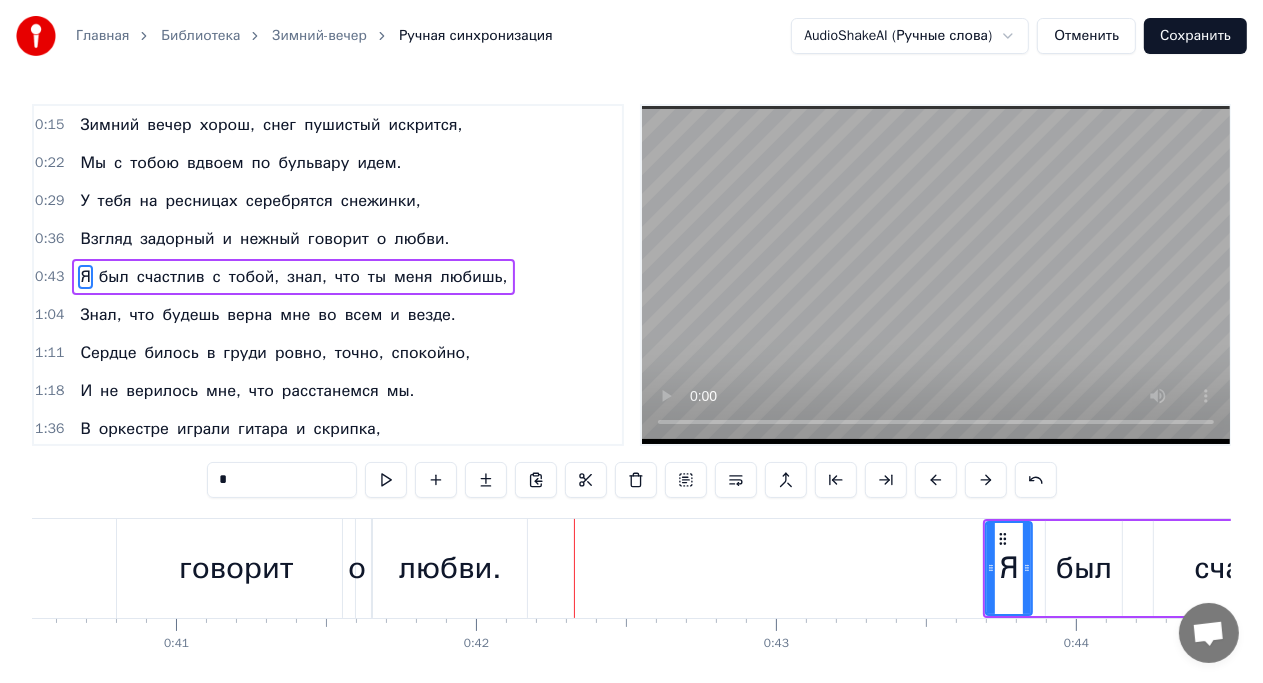 click at bounding box center (986, 480) 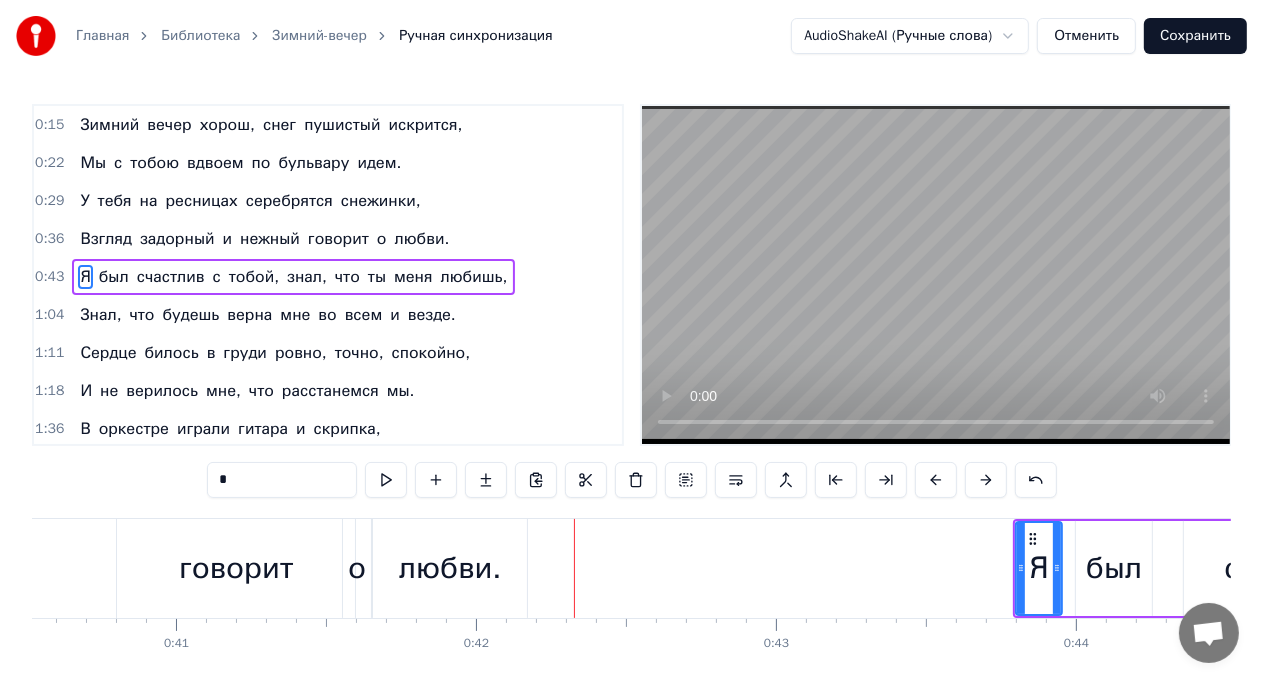 click at bounding box center (986, 480) 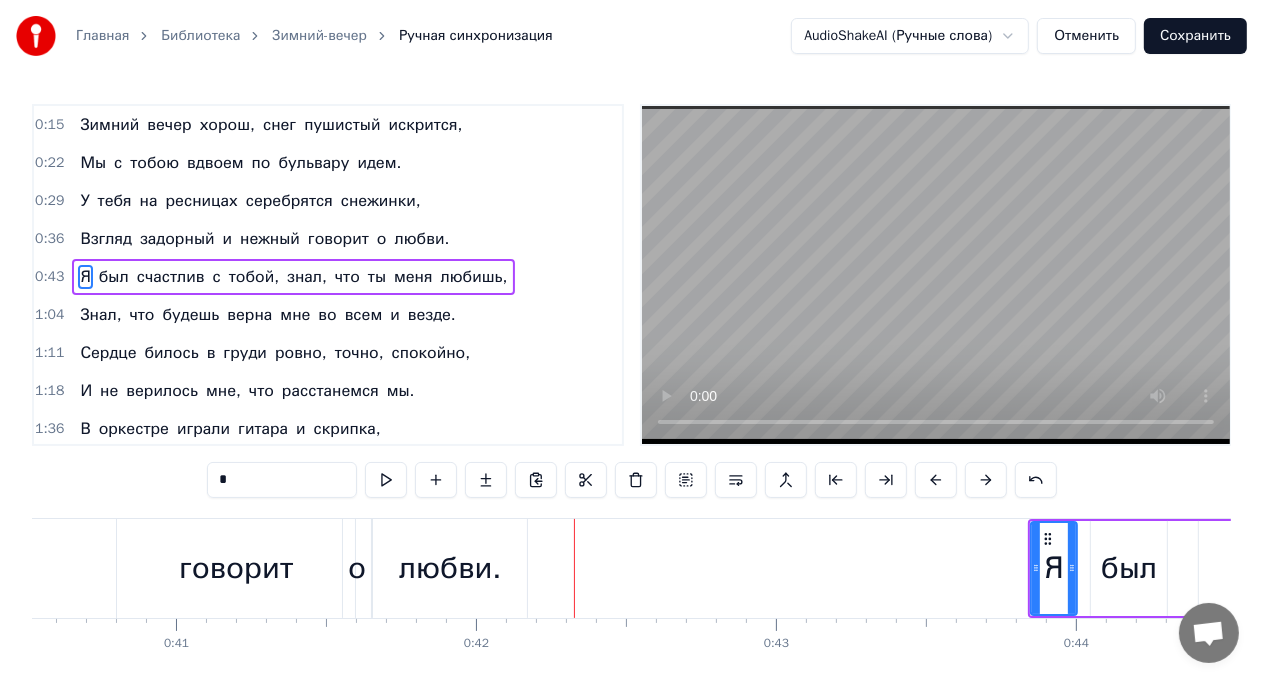 click at bounding box center [986, 480] 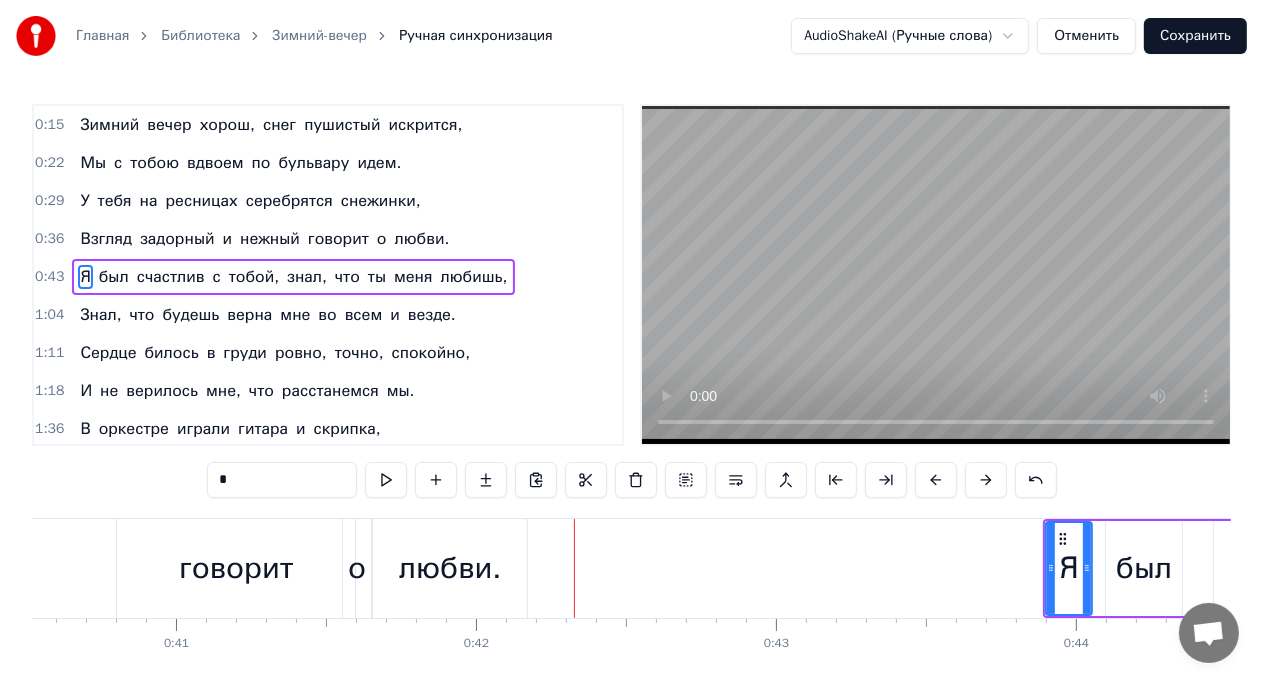 click at bounding box center [986, 480] 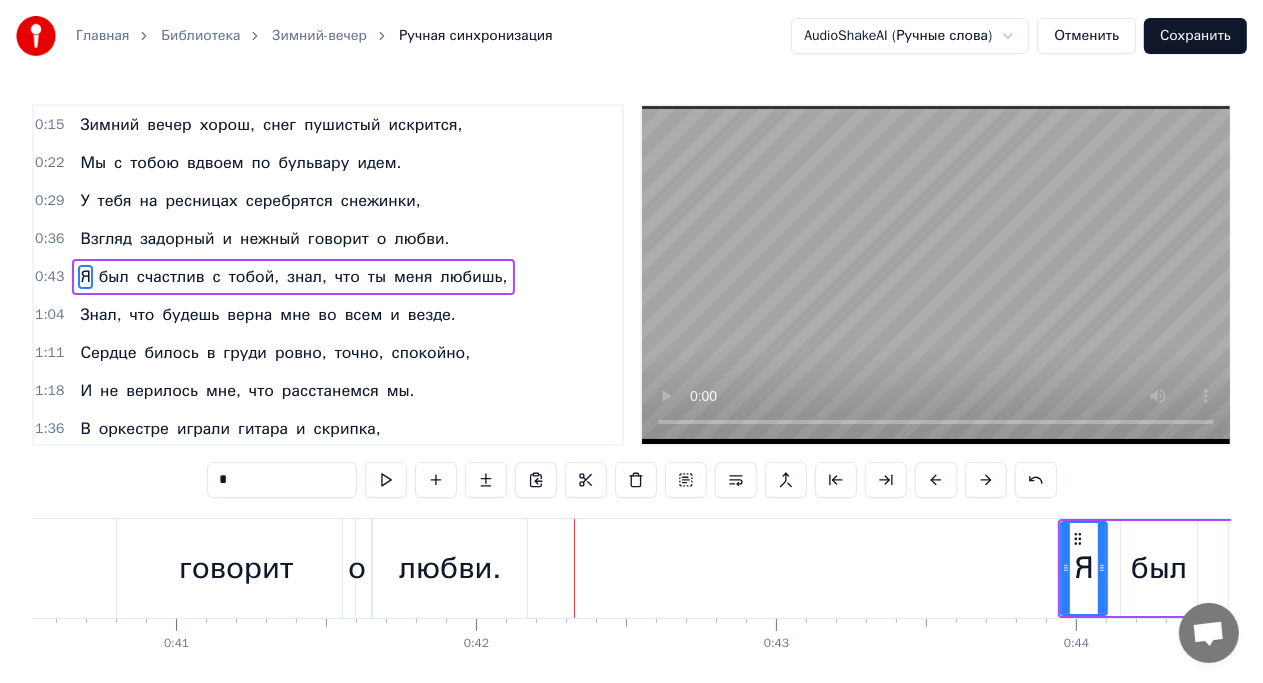 click at bounding box center (986, 480) 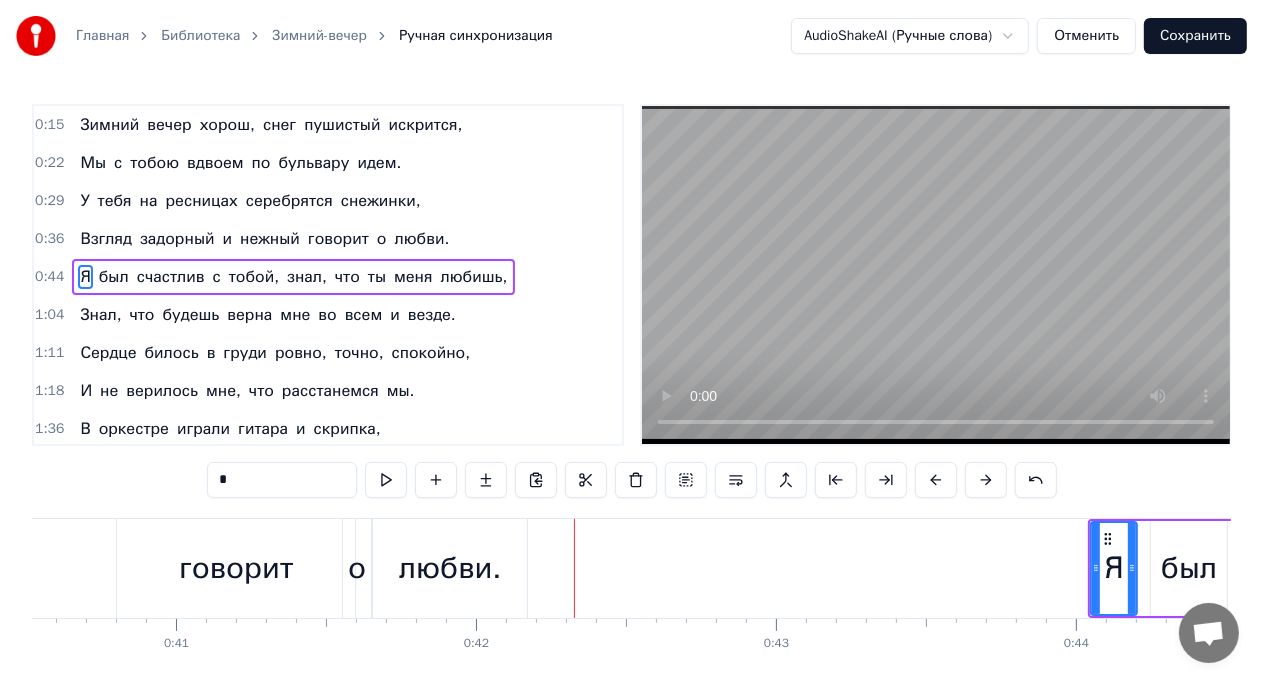click at bounding box center [986, 480] 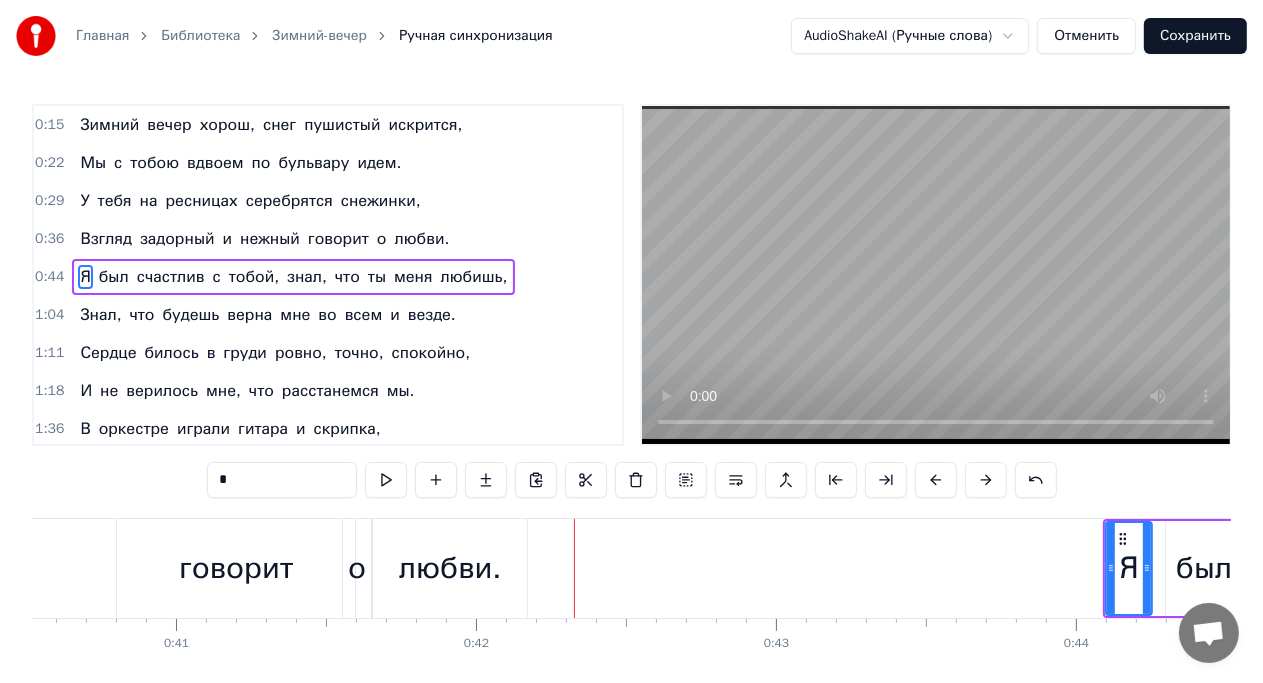 click at bounding box center [986, 480] 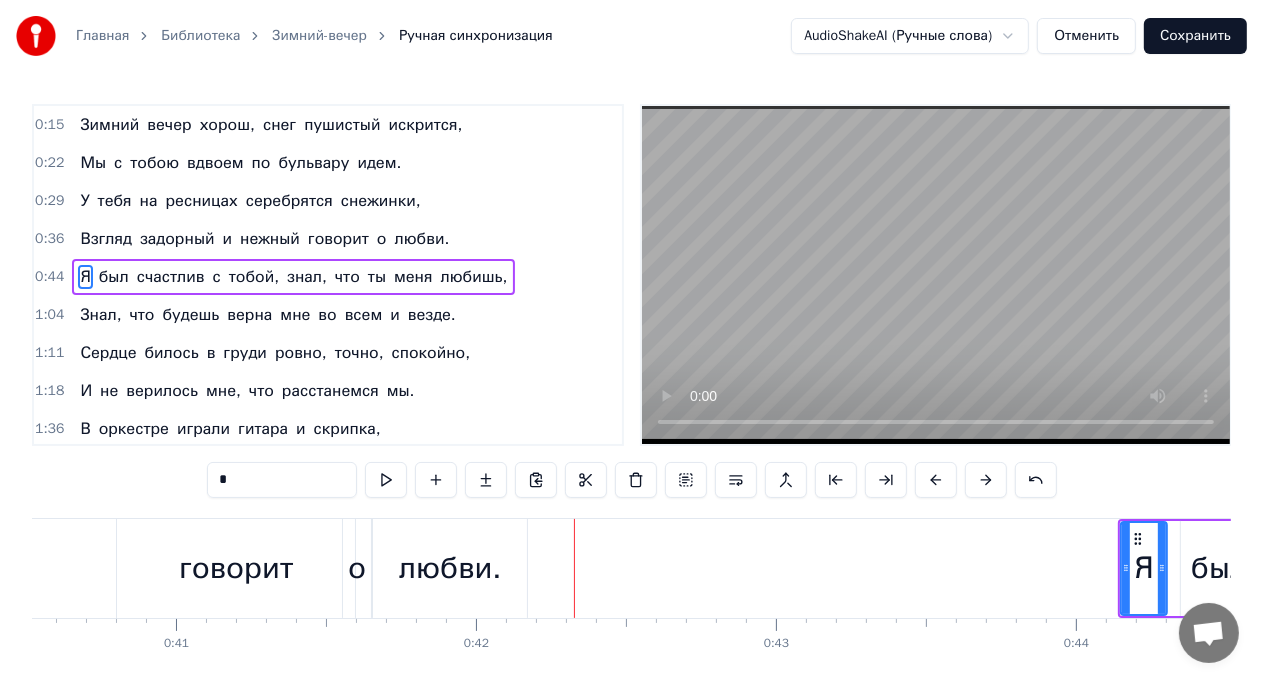 click at bounding box center (986, 480) 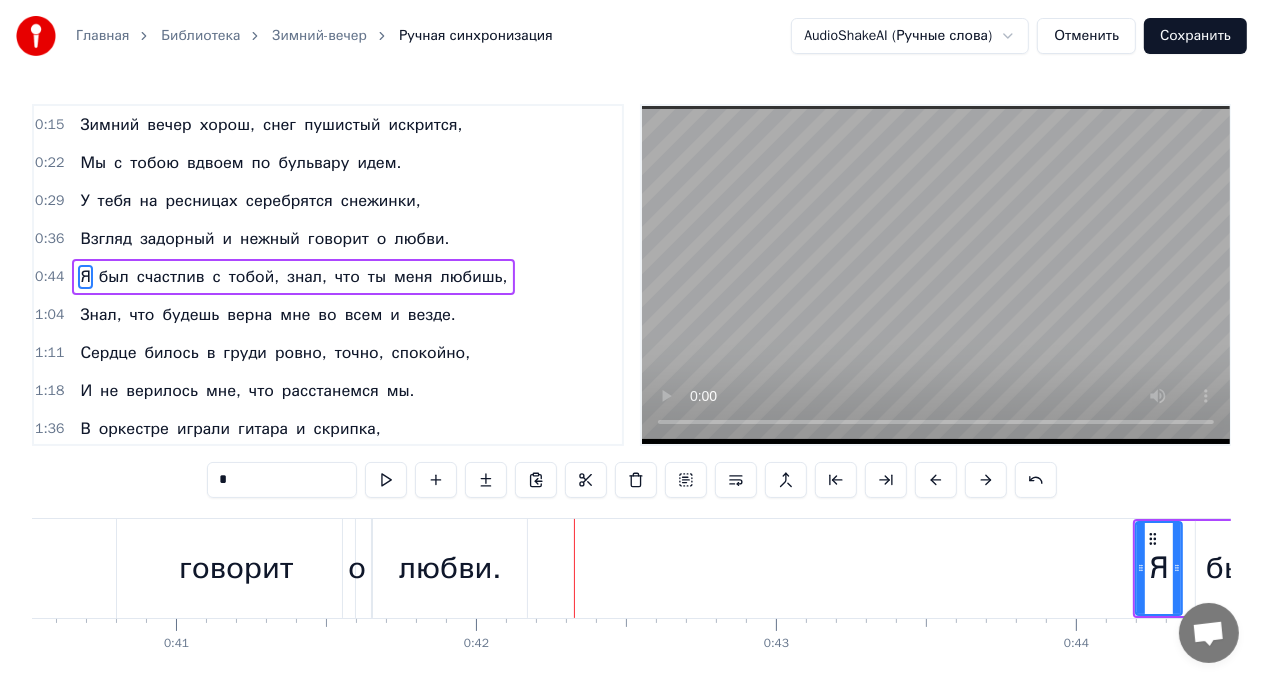 click at bounding box center [986, 480] 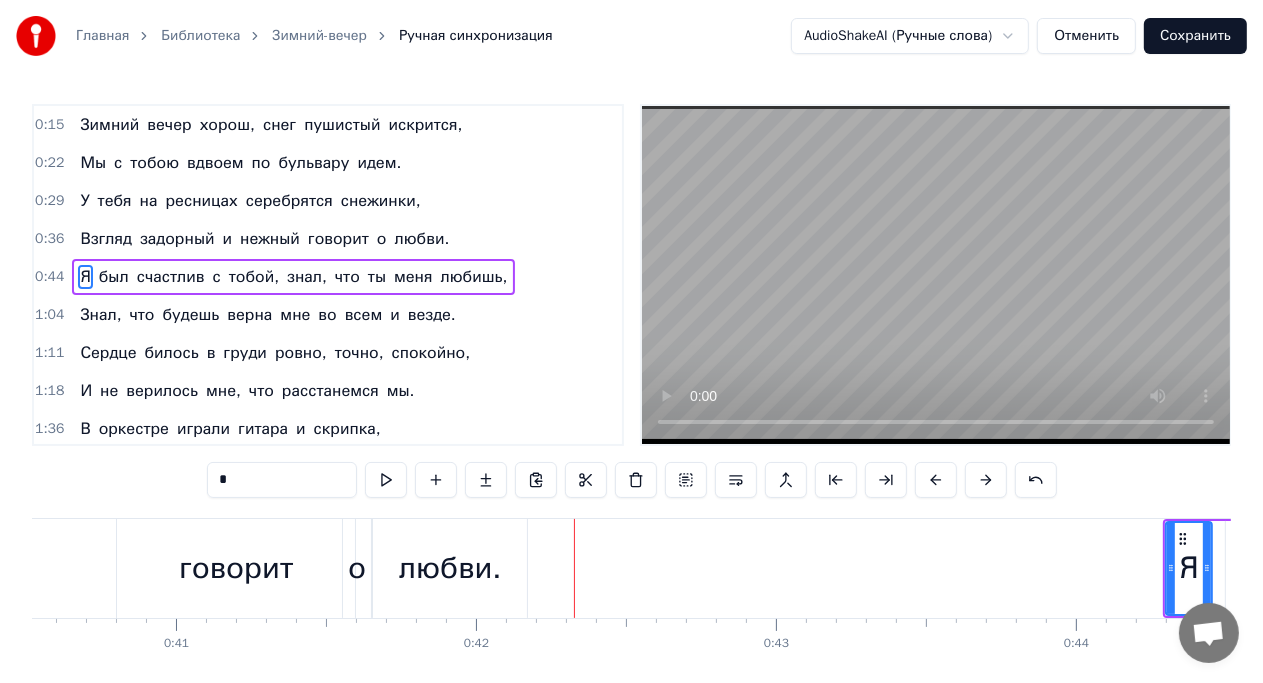 click at bounding box center [986, 480] 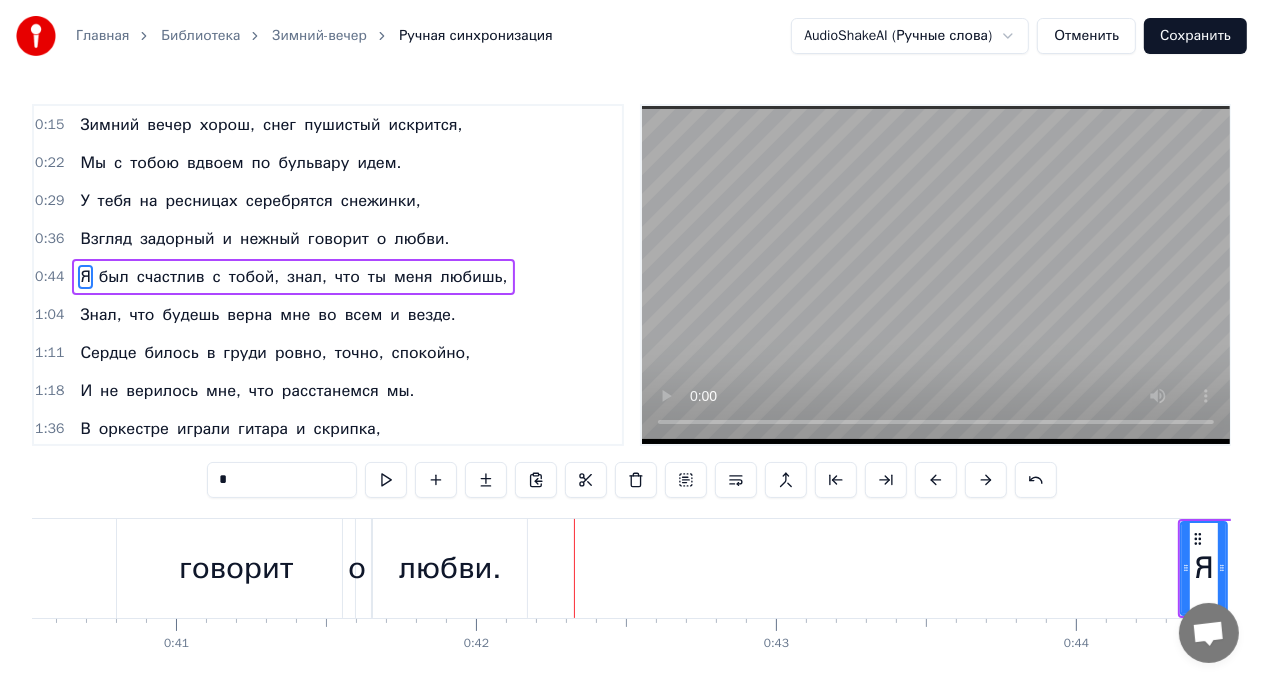 click at bounding box center (986, 480) 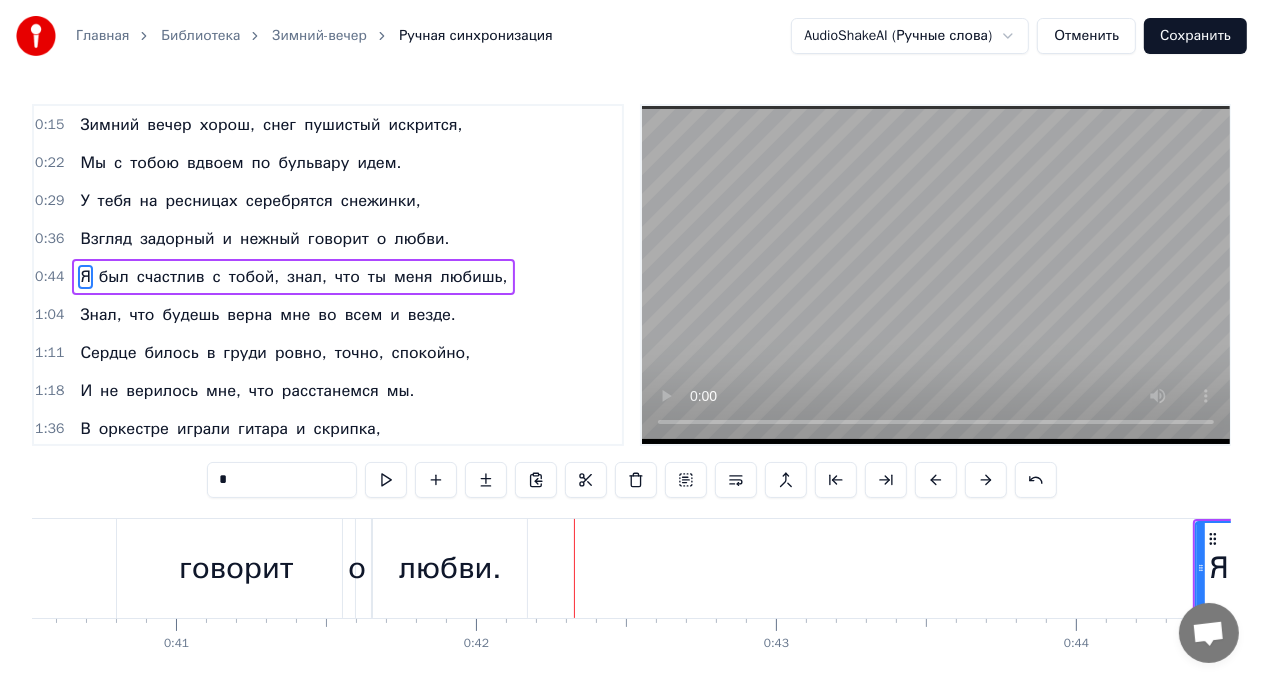 click at bounding box center [986, 480] 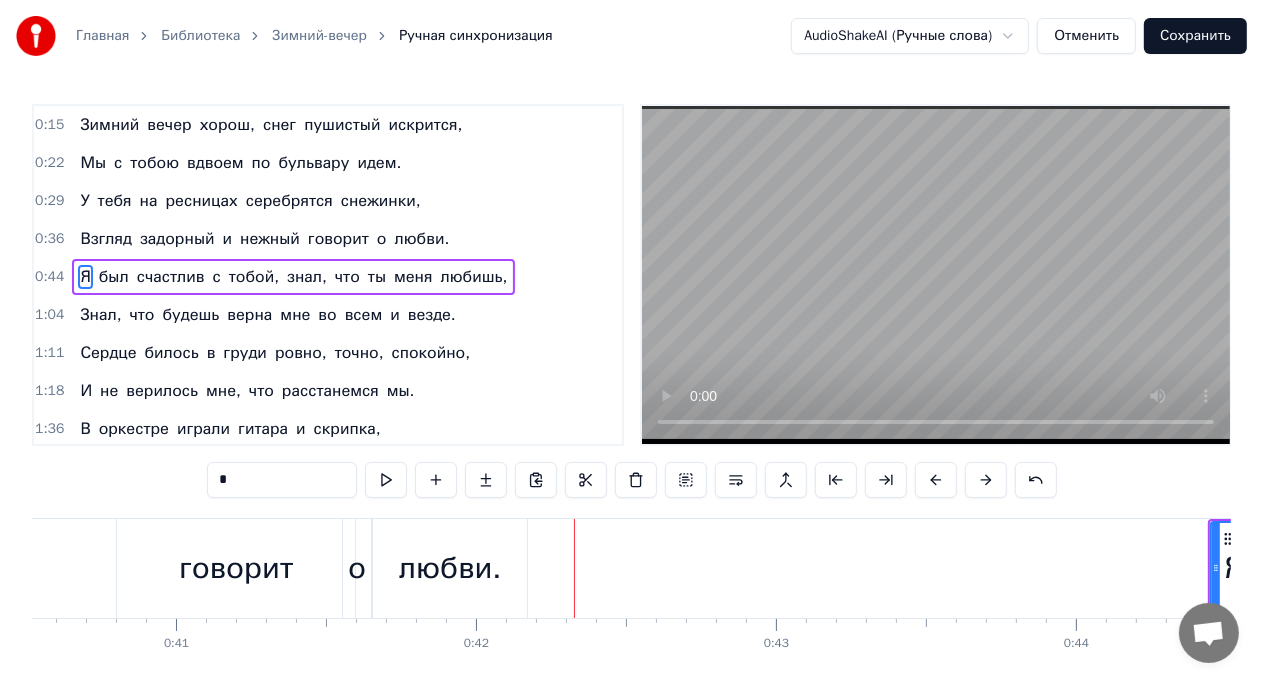 click at bounding box center (986, 480) 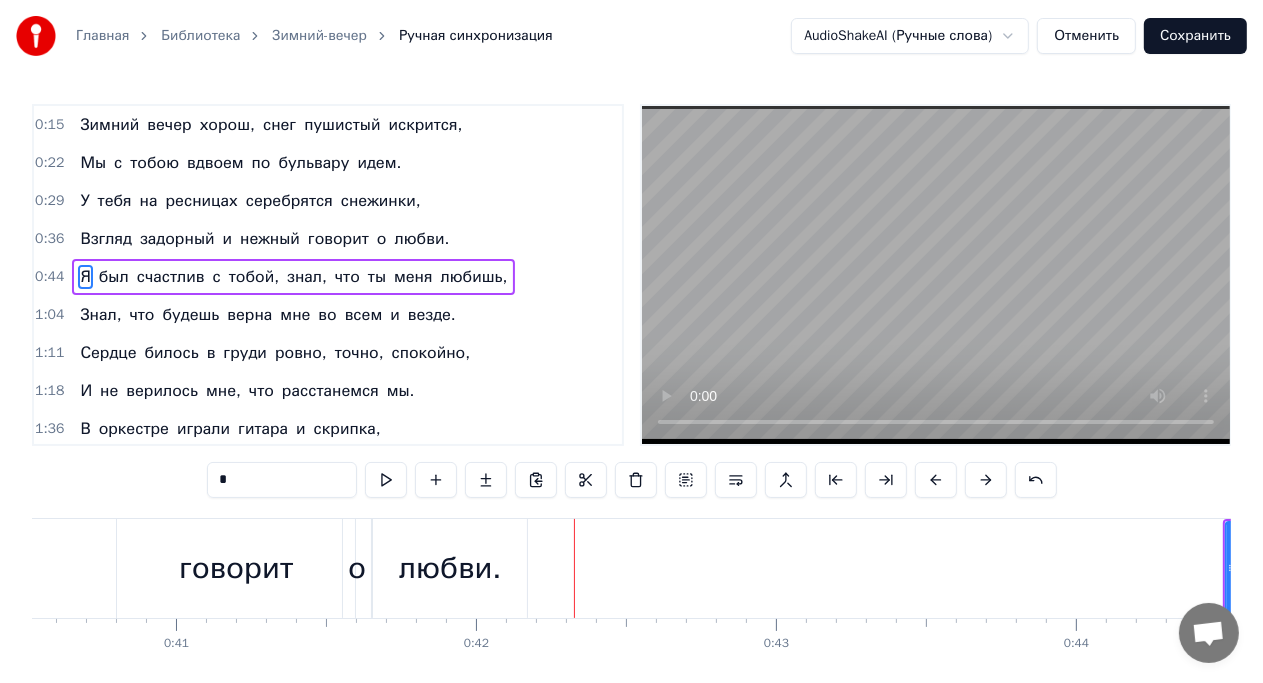 click at bounding box center [986, 480] 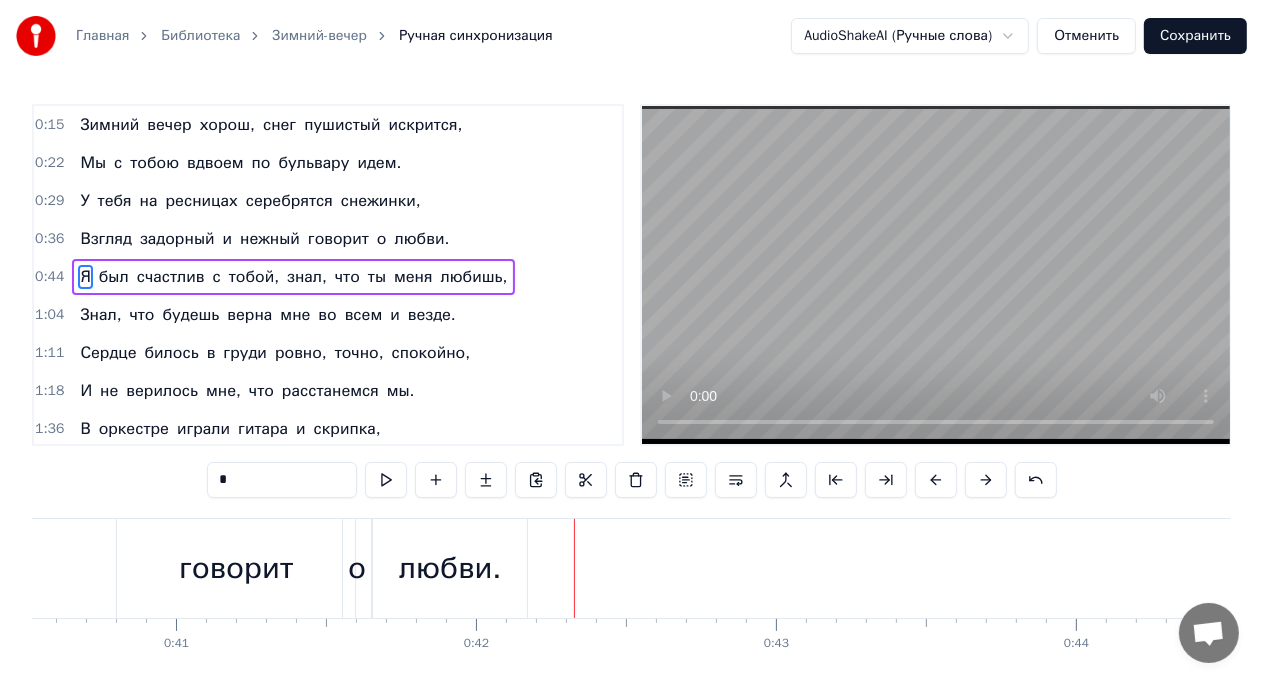 click at bounding box center (986, 480) 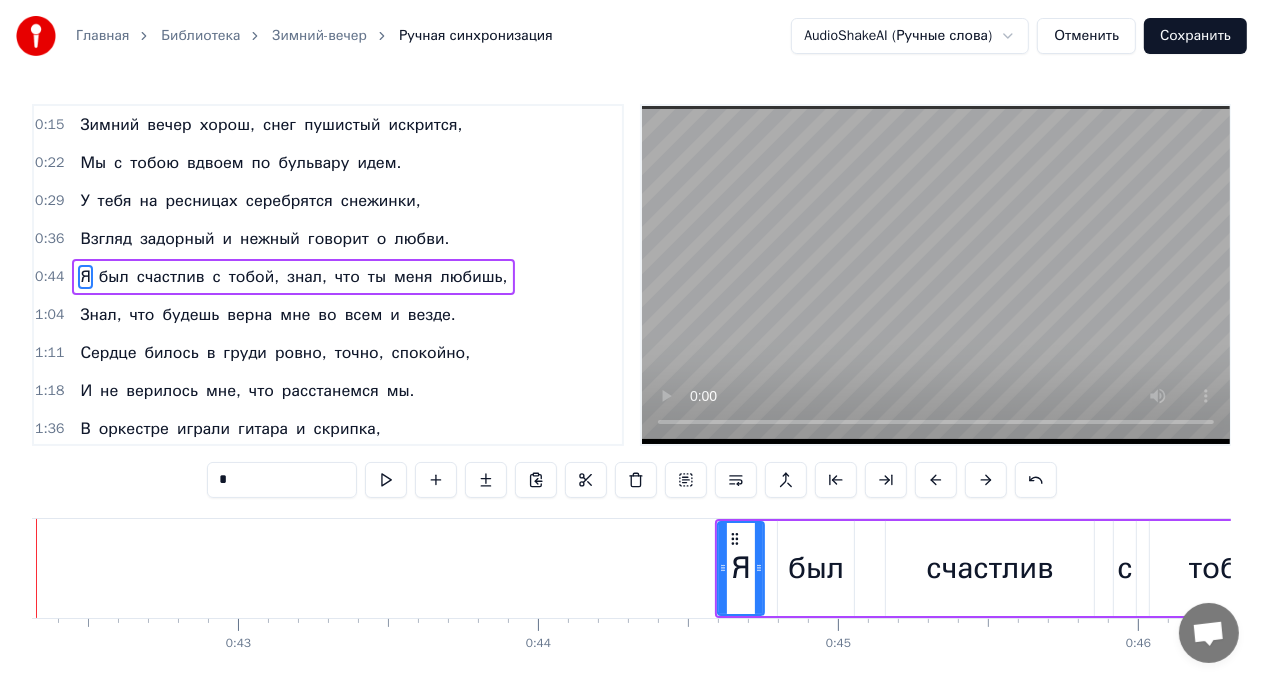 scroll, scrollTop: 0, scrollLeft: 12696, axis: horizontal 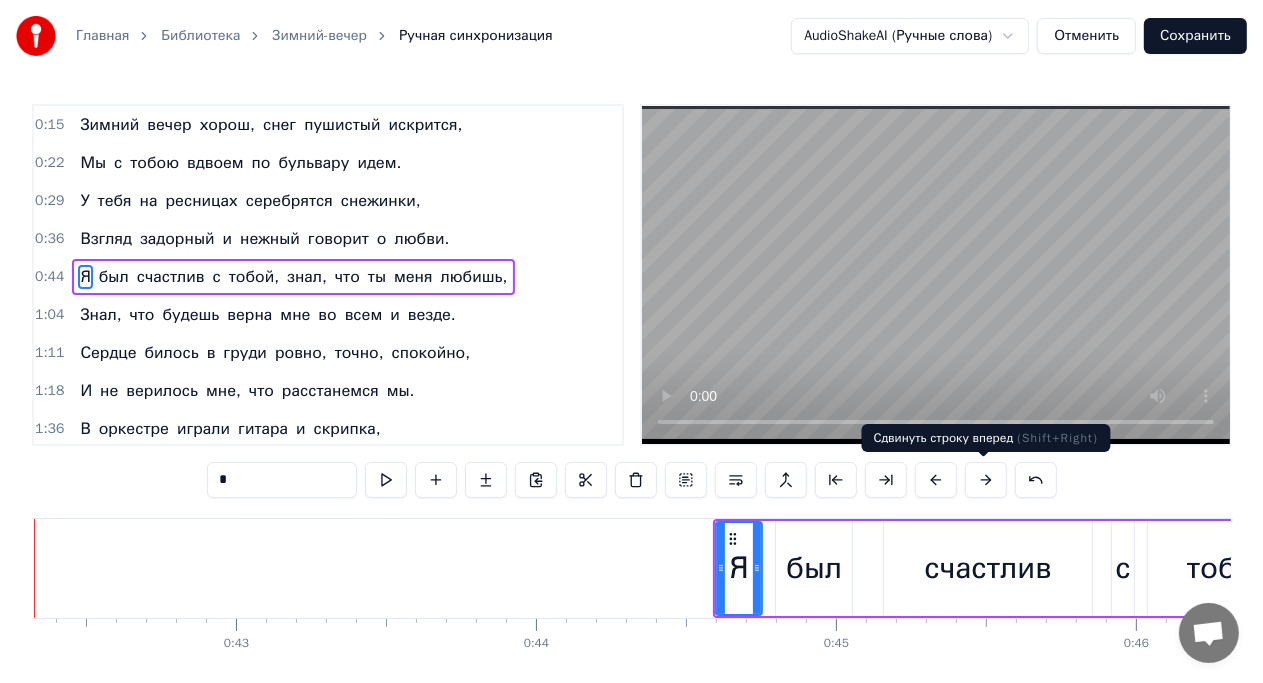 click at bounding box center (986, 480) 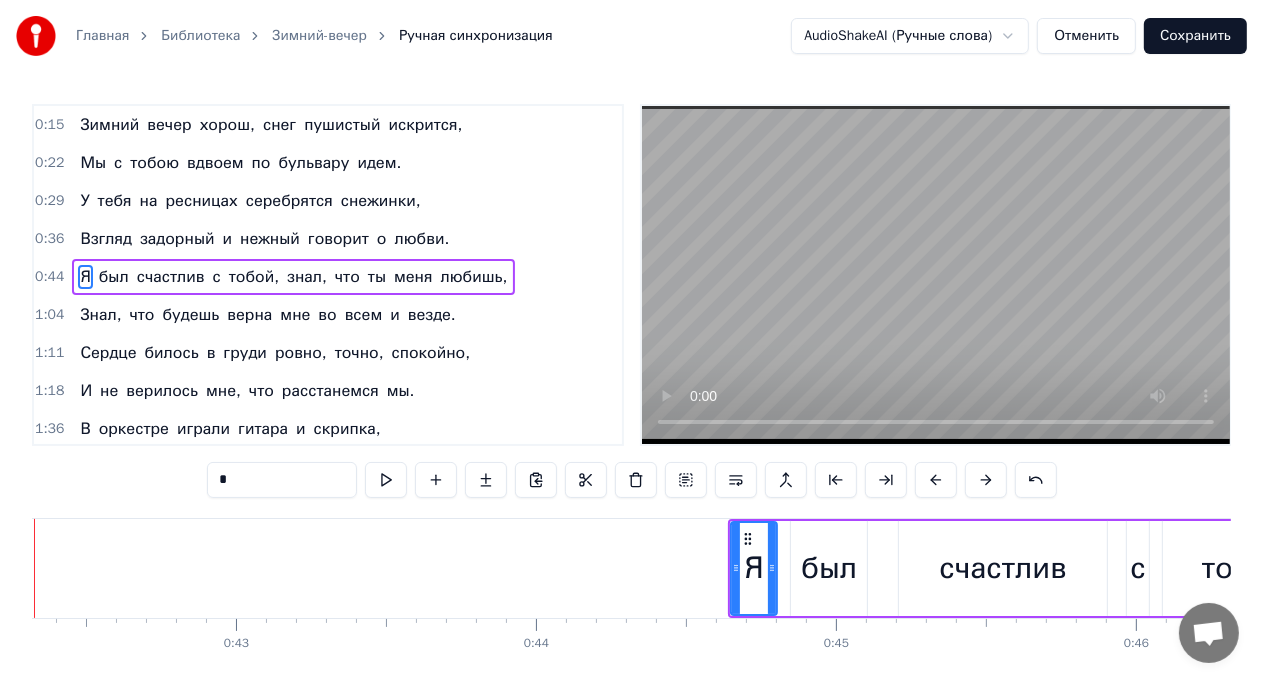 click at bounding box center [986, 480] 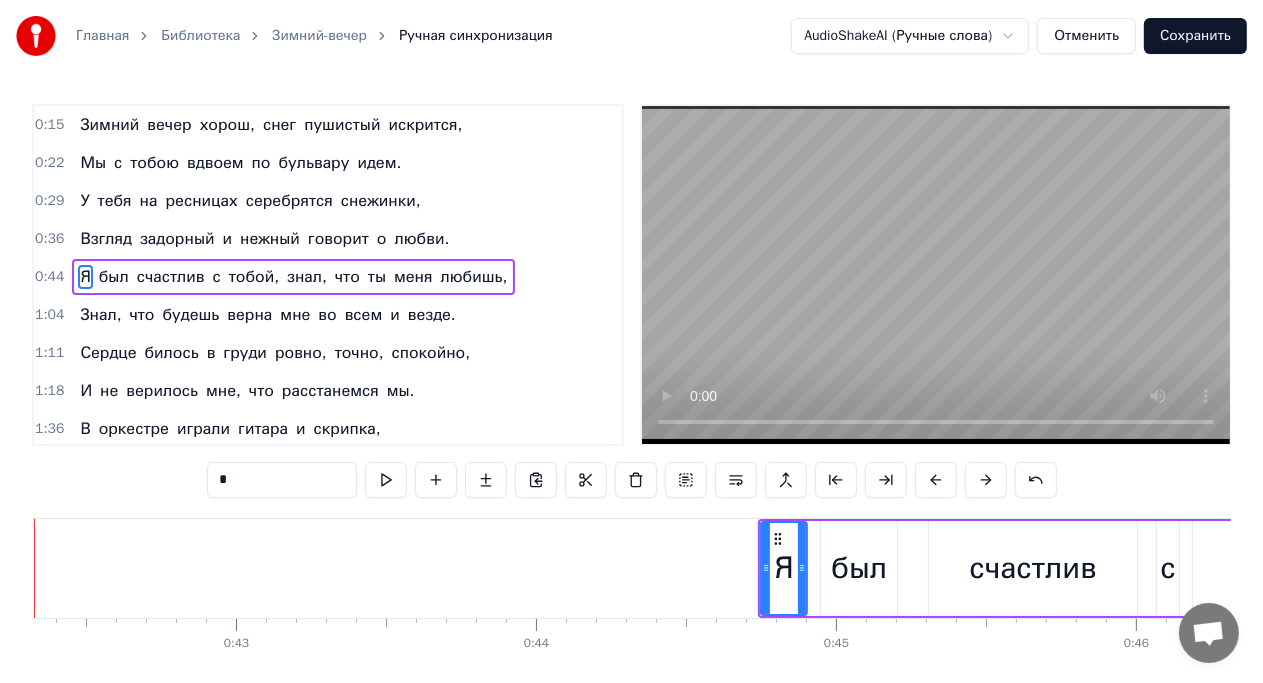 click at bounding box center [986, 480] 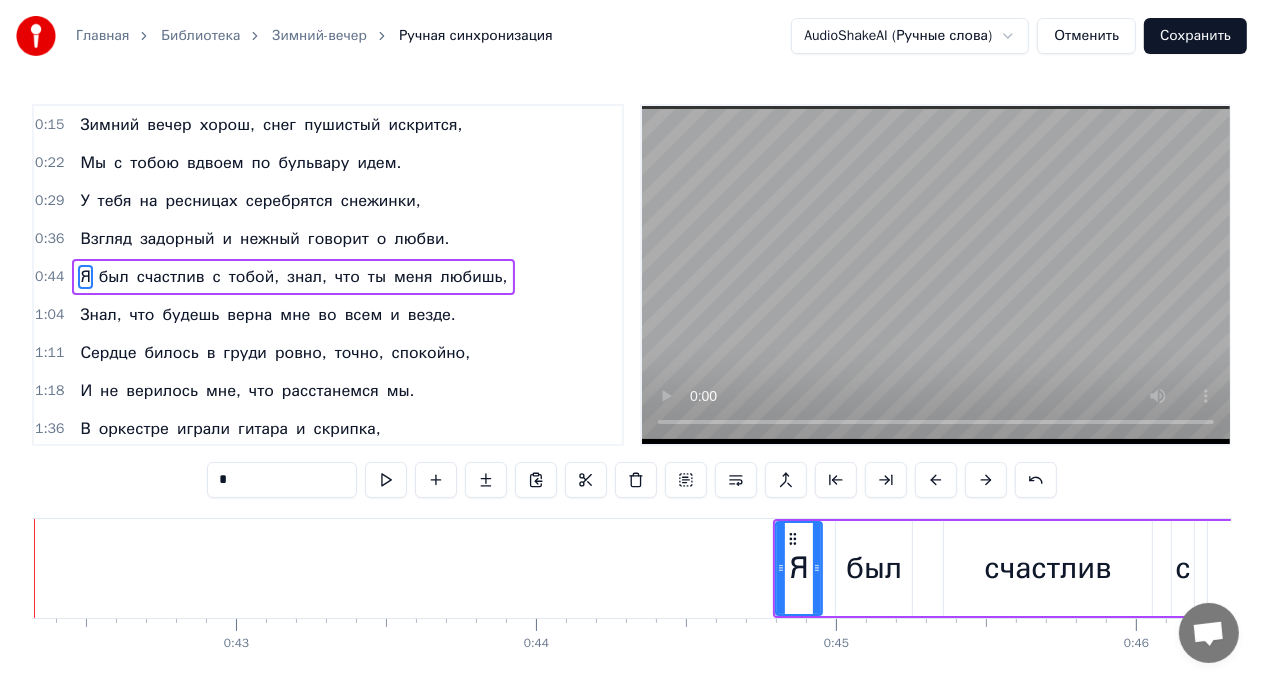 click at bounding box center [986, 480] 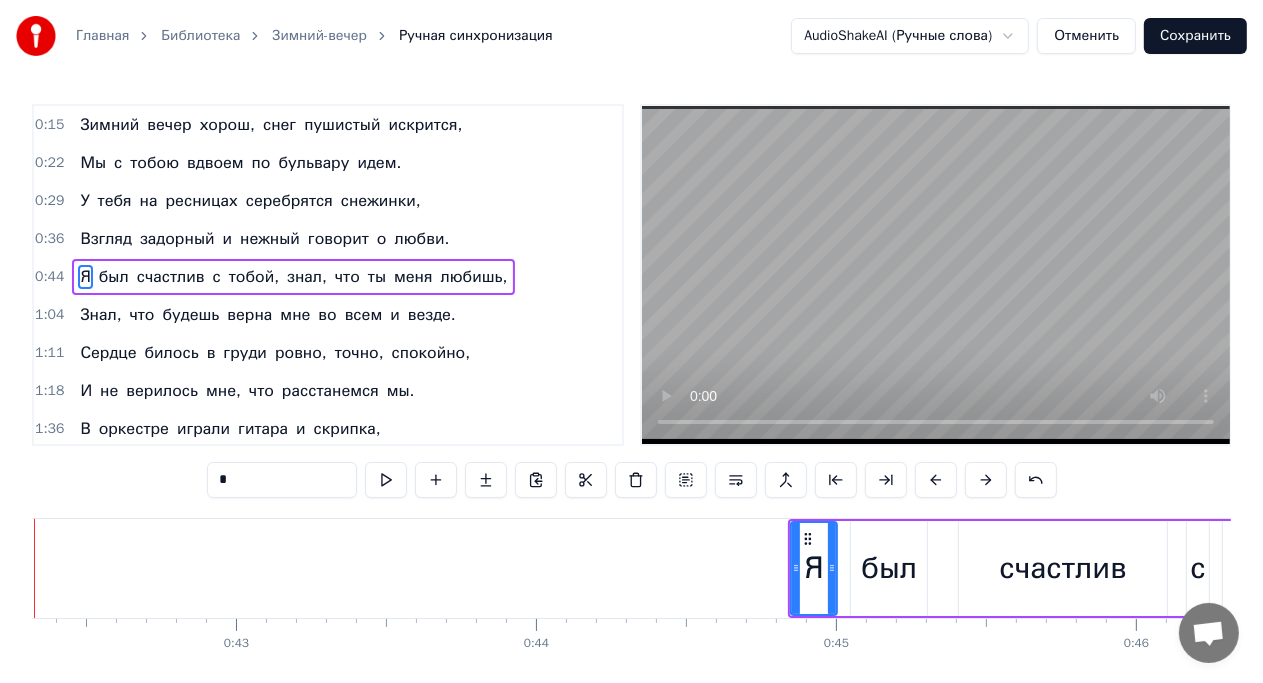 click at bounding box center [986, 480] 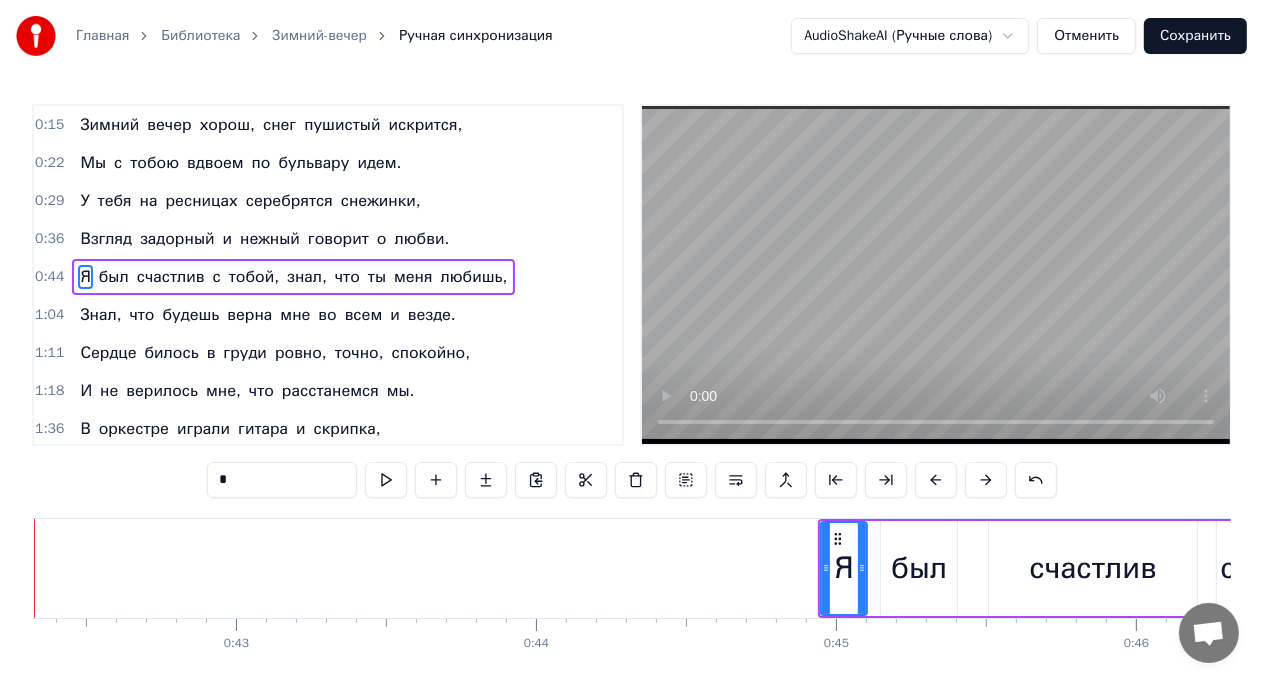 click at bounding box center (986, 480) 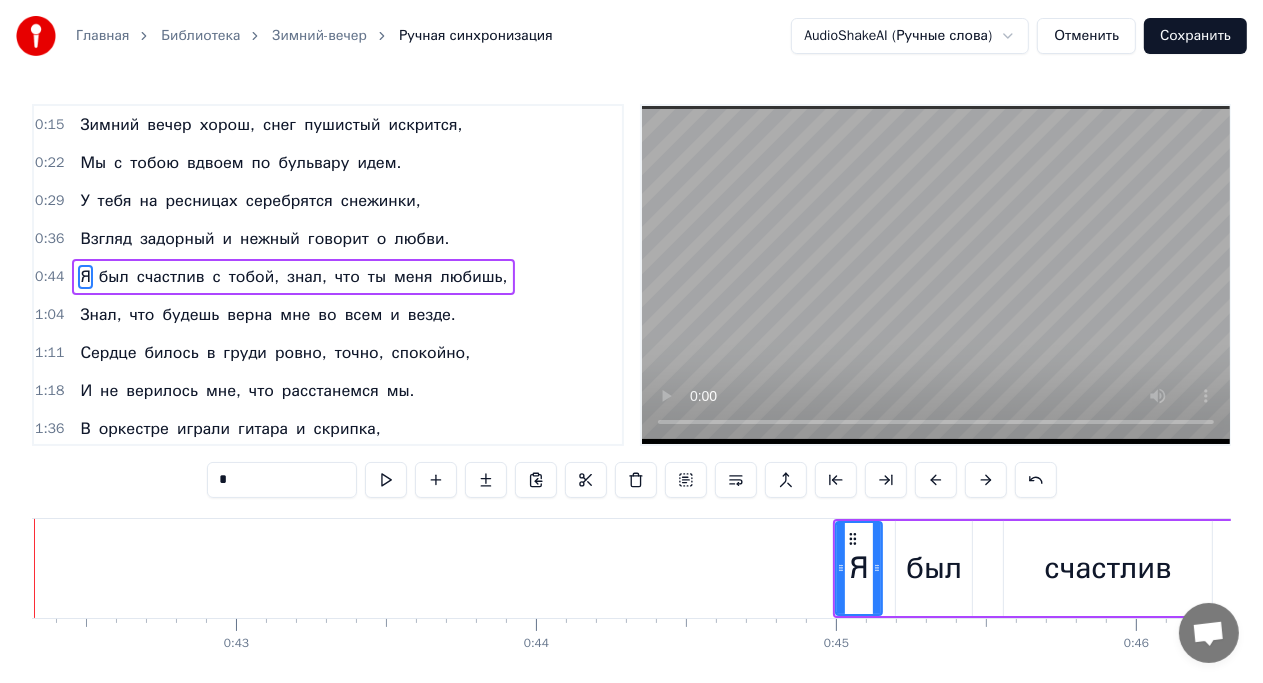 click at bounding box center (986, 480) 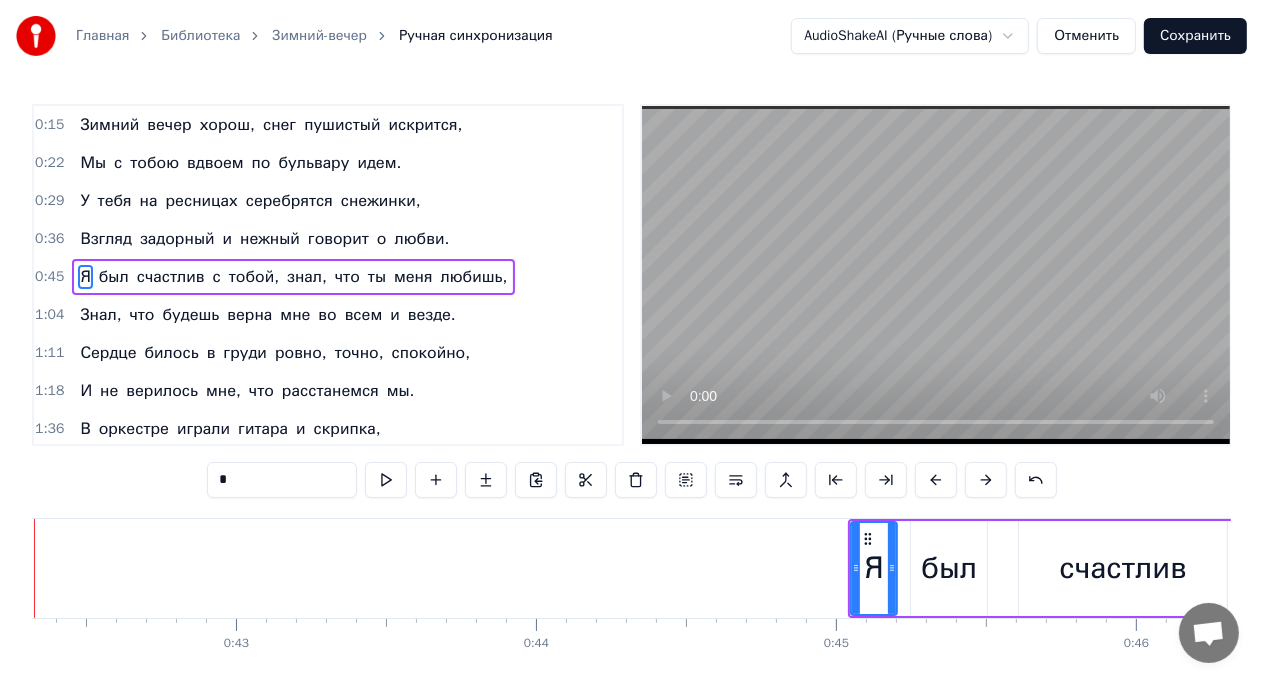 click at bounding box center [986, 480] 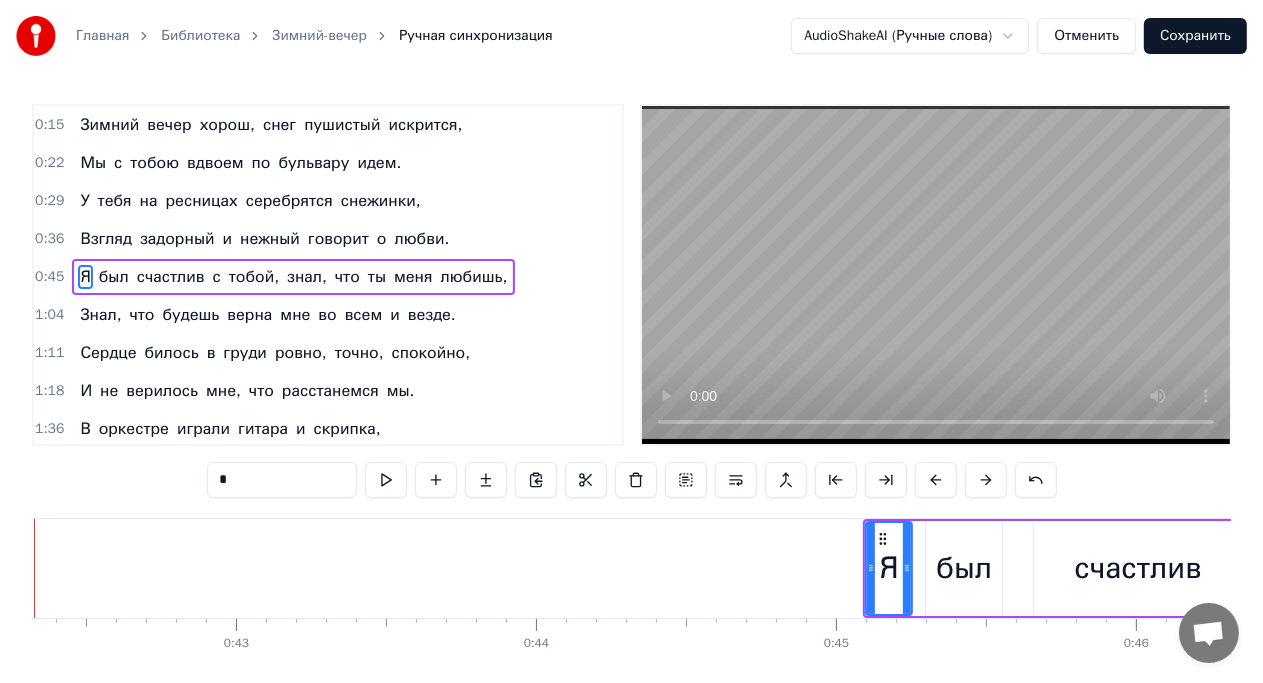 click at bounding box center (986, 480) 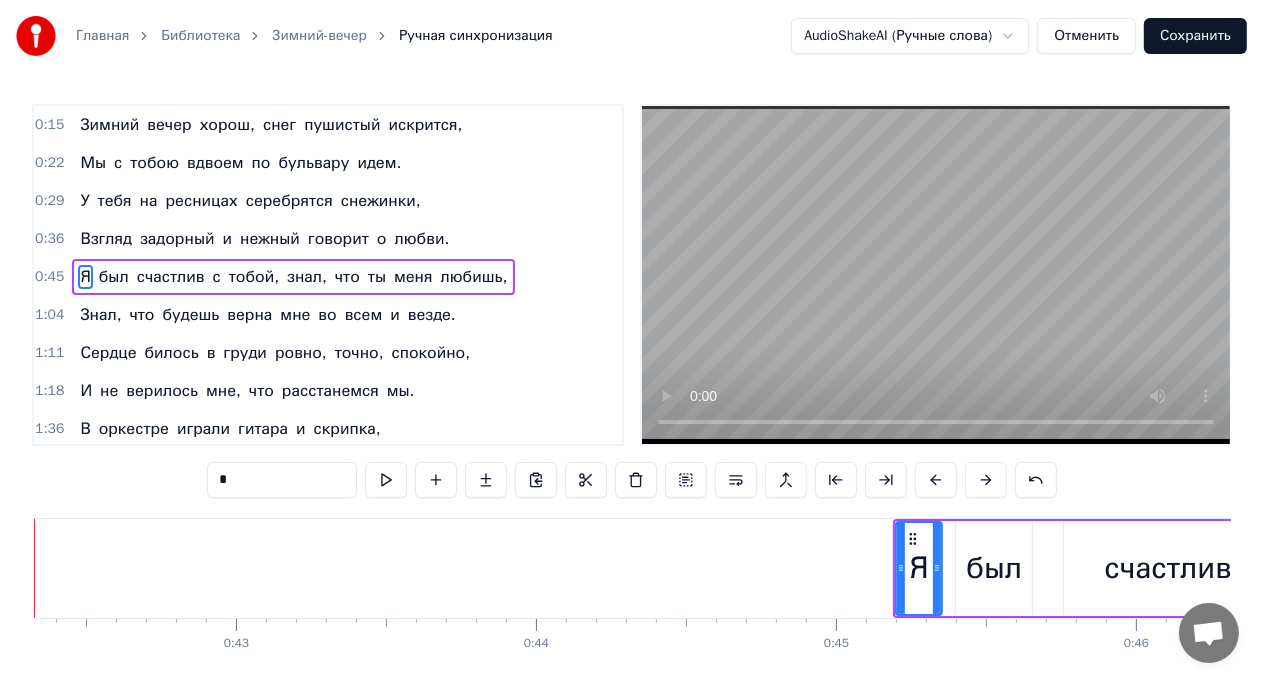 click at bounding box center [986, 480] 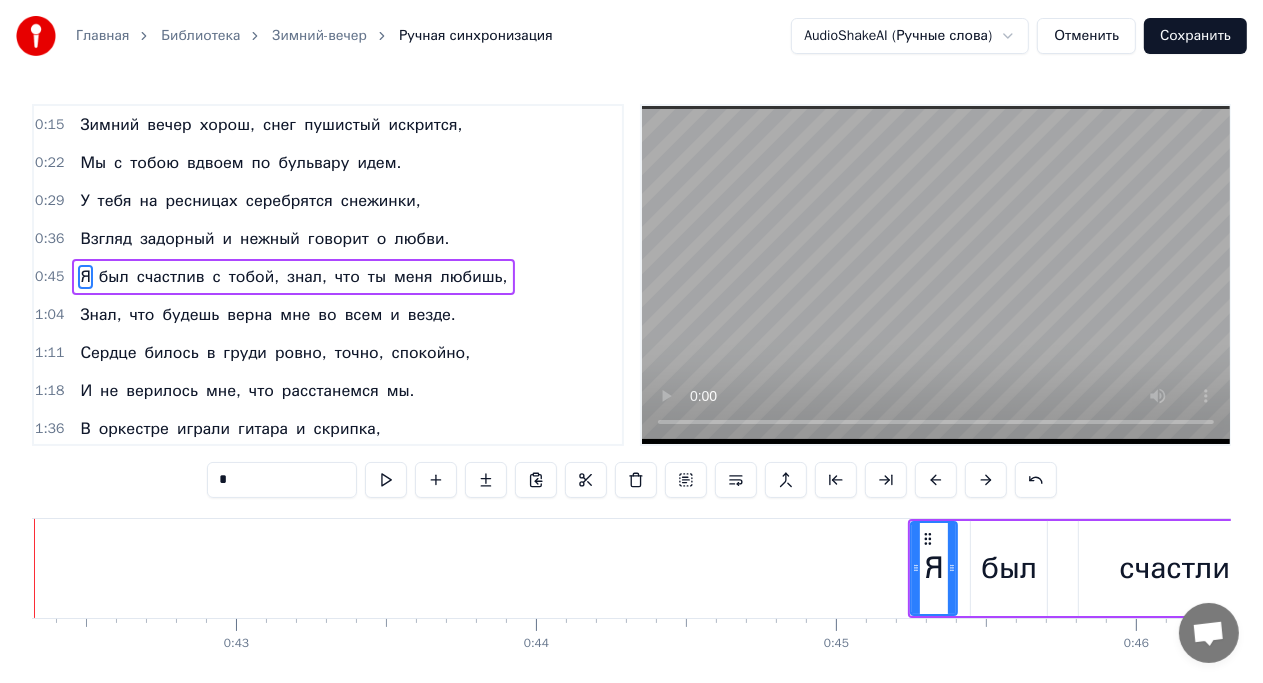click at bounding box center (986, 480) 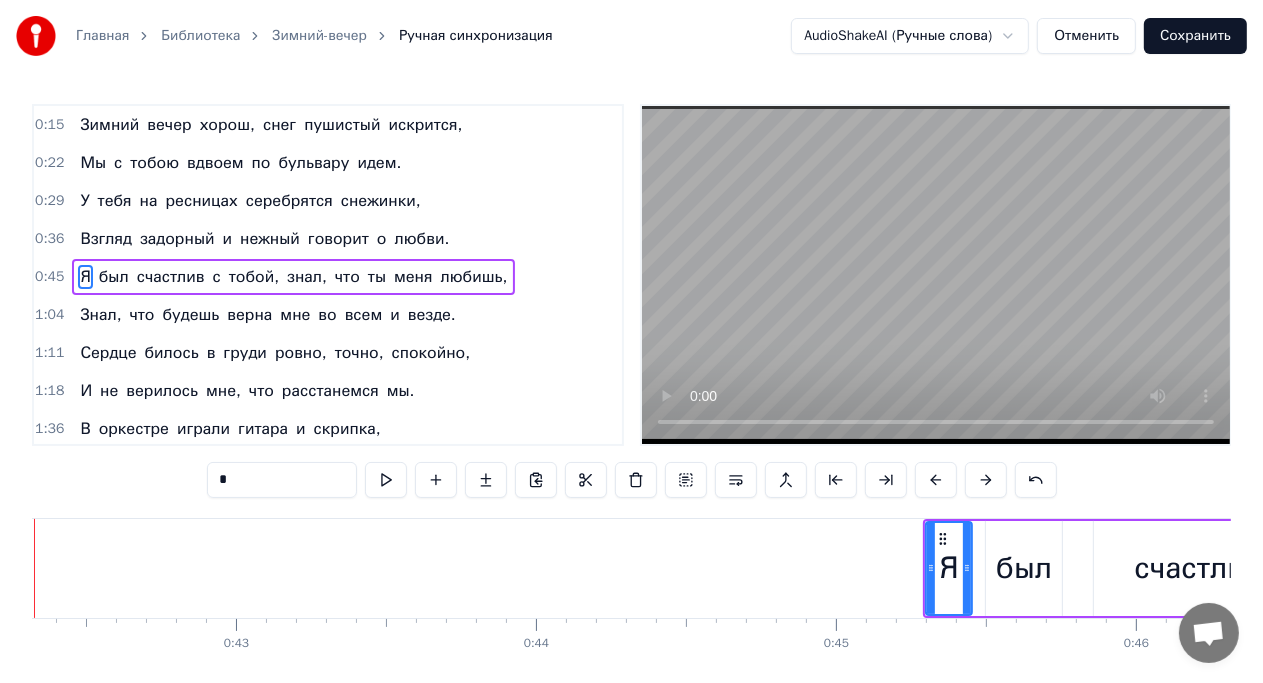 click at bounding box center [986, 480] 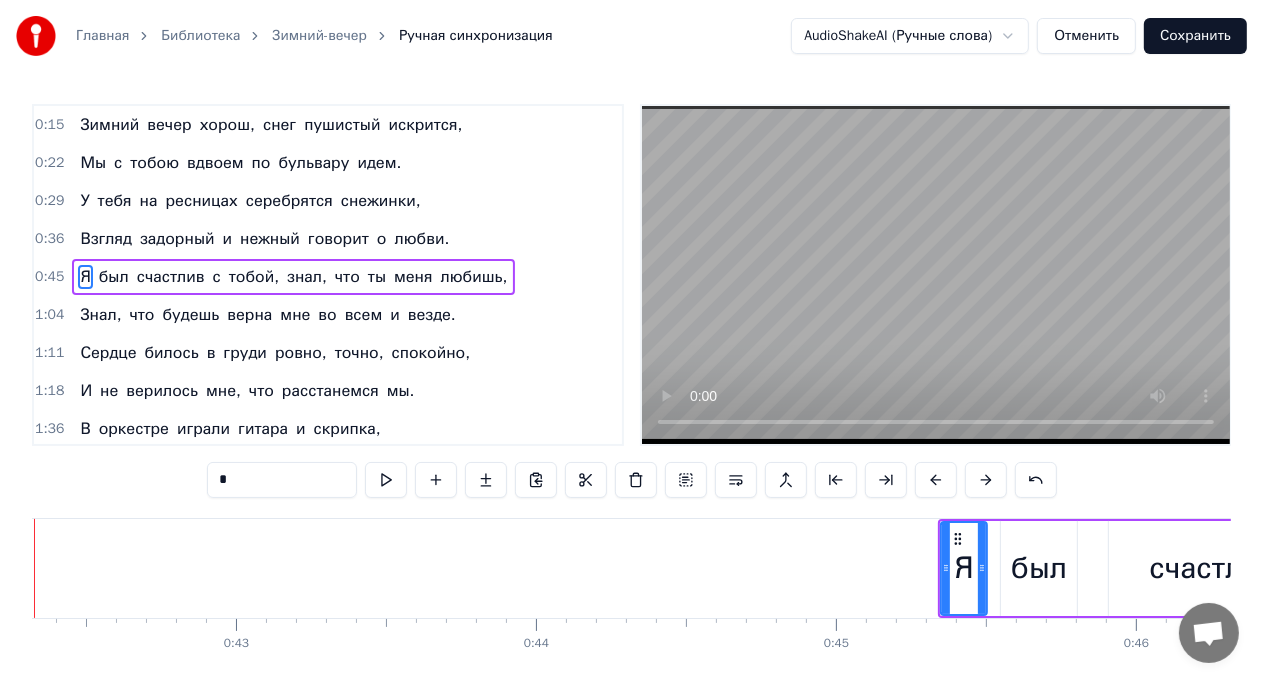 click at bounding box center (986, 480) 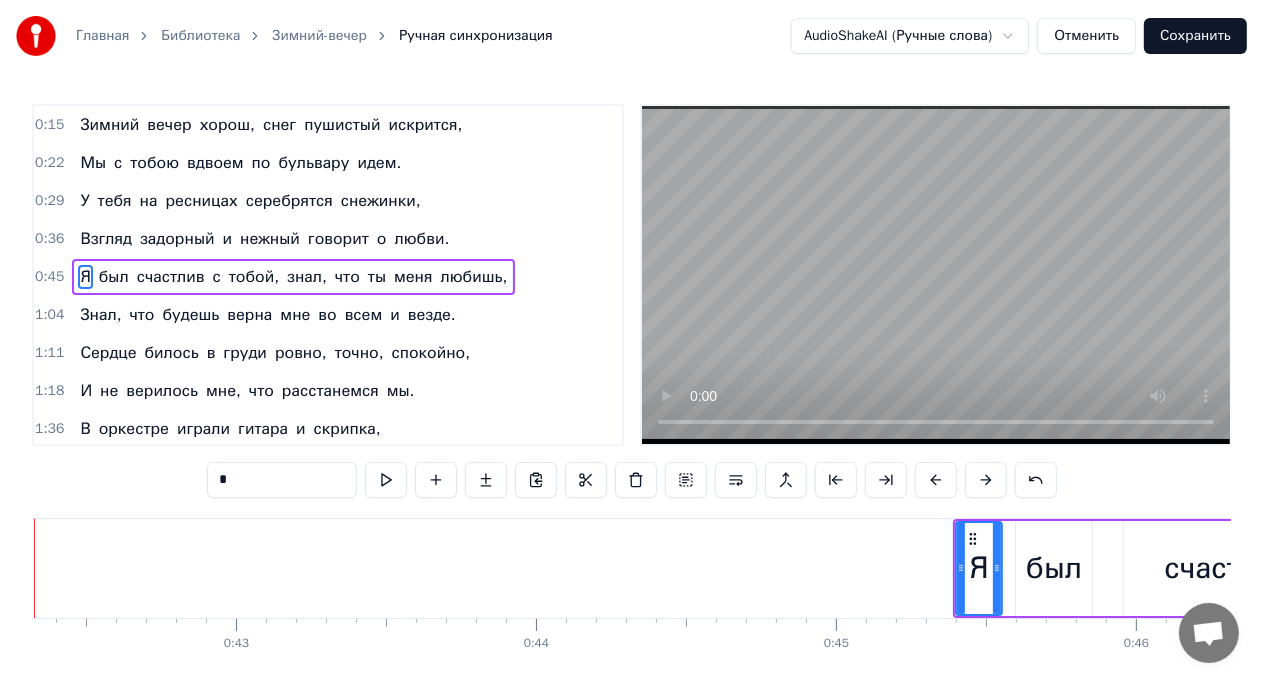 click at bounding box center [986, 480] 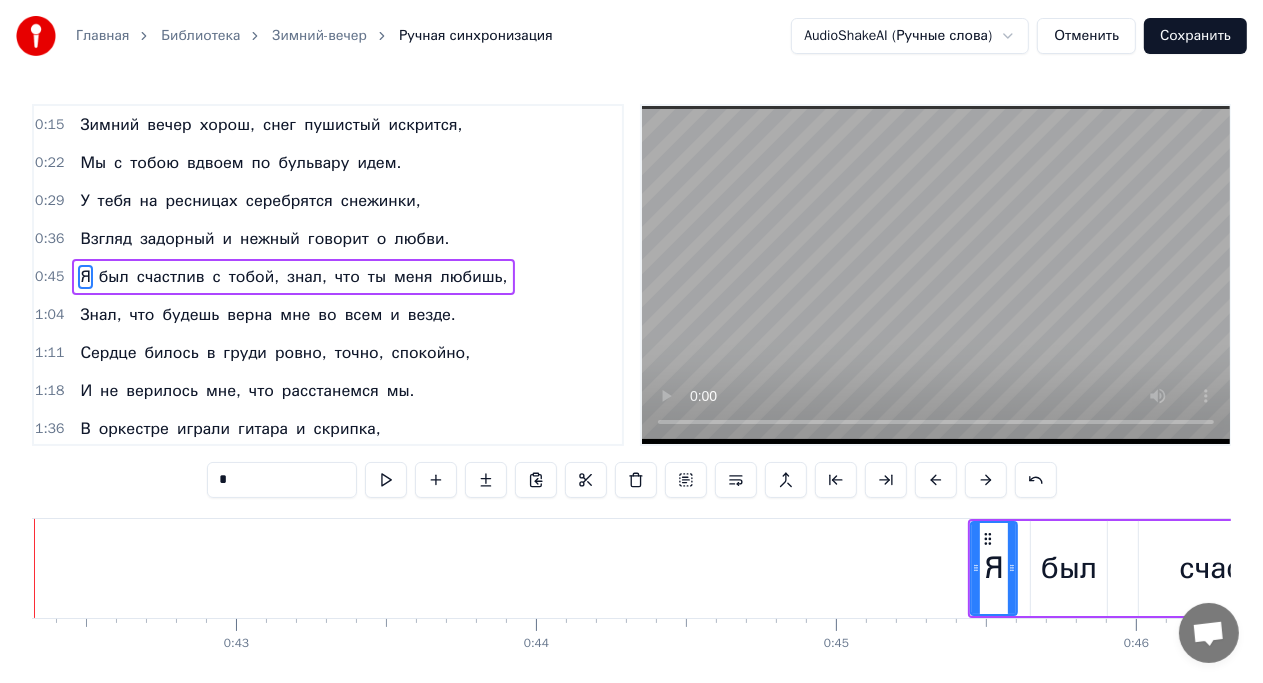 click at bounding box center [986, 480] 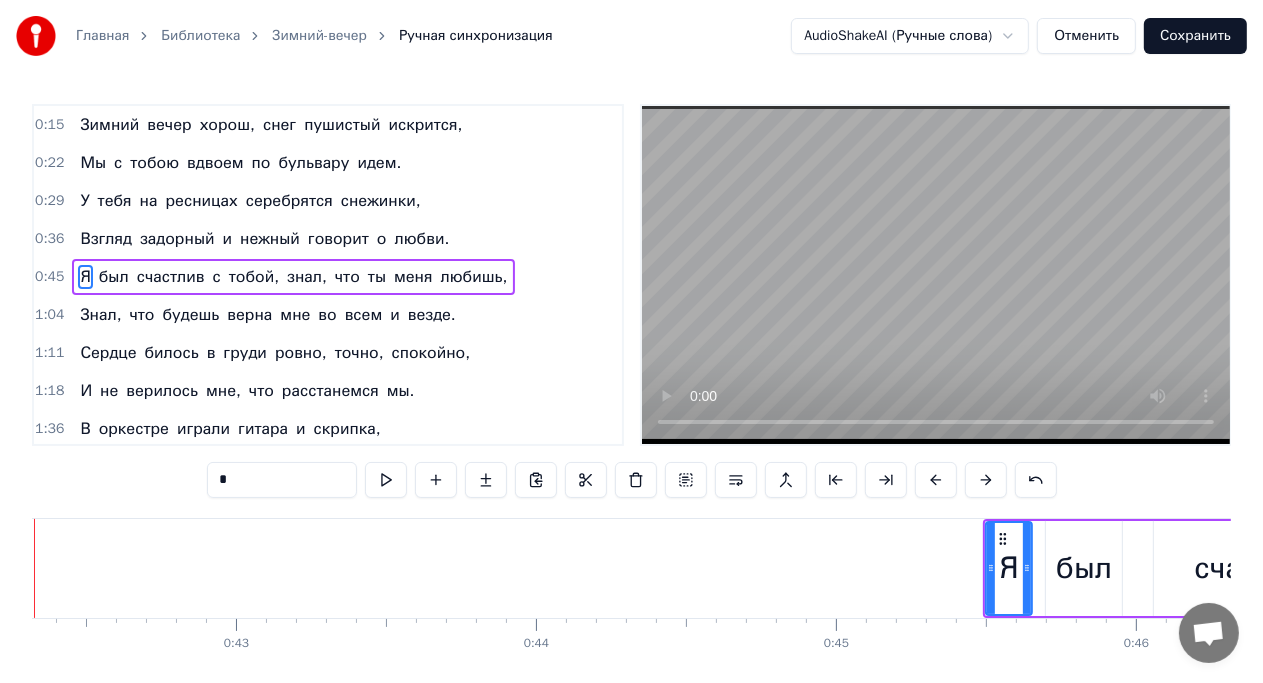 click at bounding box center [986, 480] 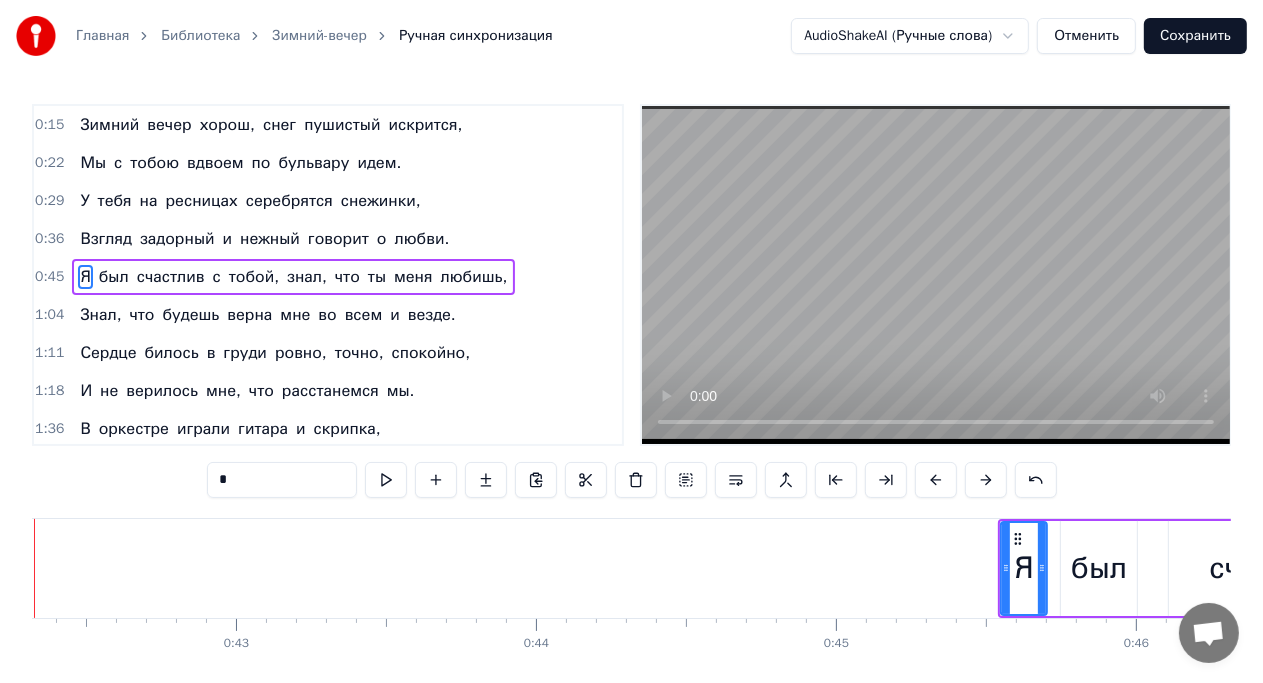 click at bounding box center [986, 480] 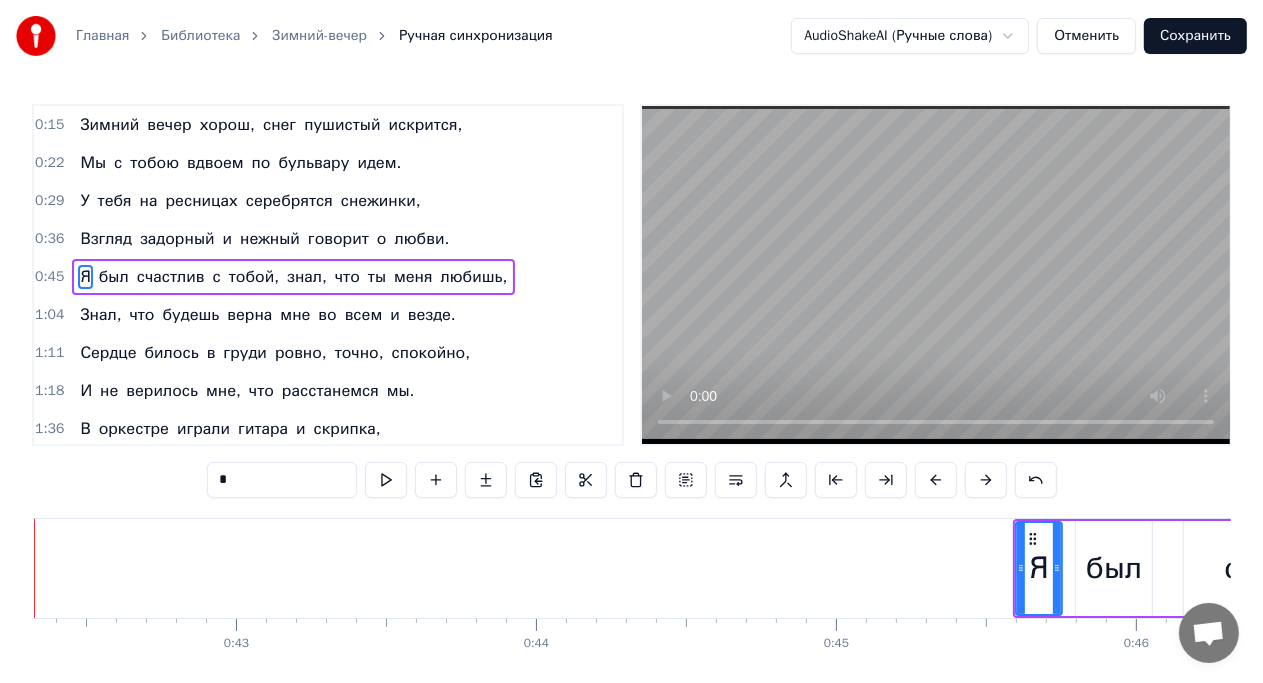 click at bounding box center (986, 480) 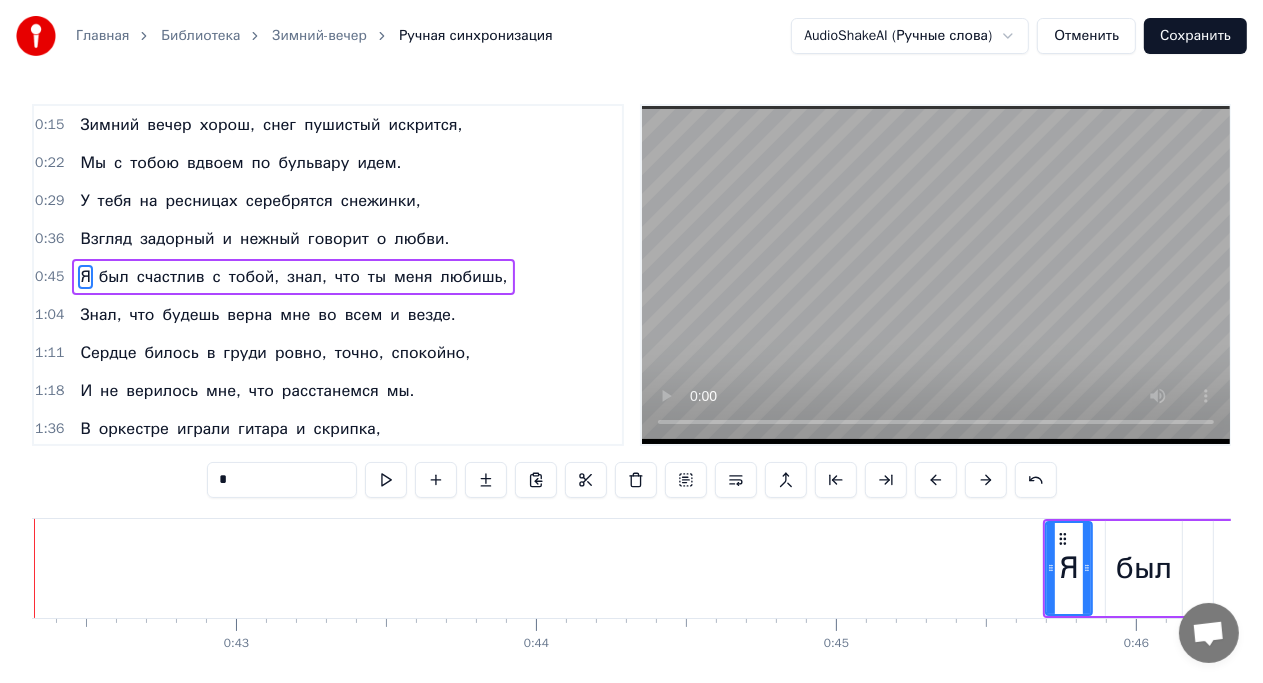 click at bounding box center [986, 480] 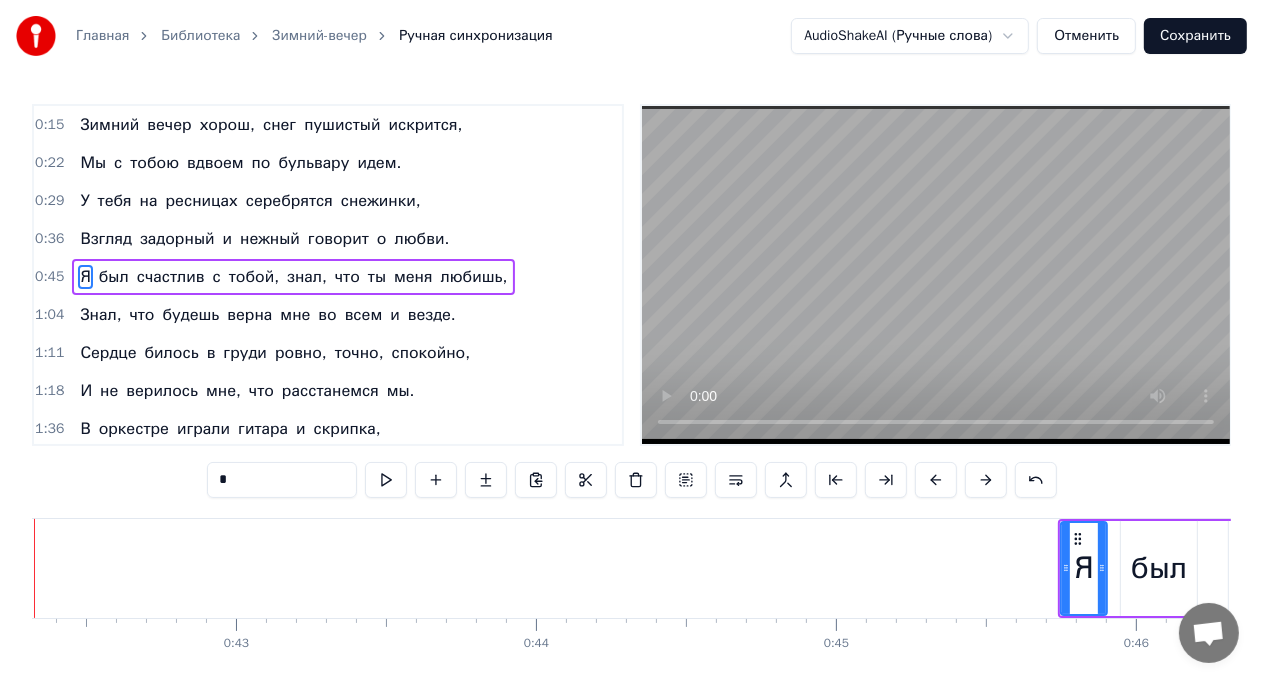 click at bounding box center (986, 480) 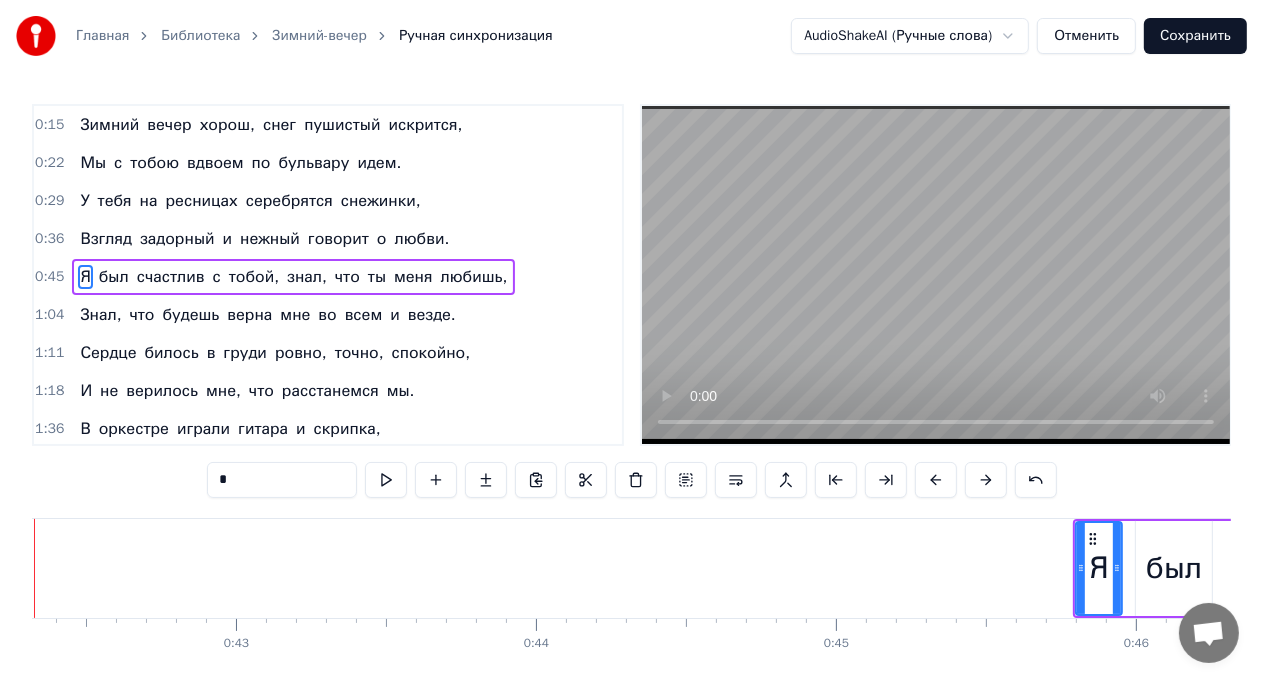 click at bounding box center [986, 480] 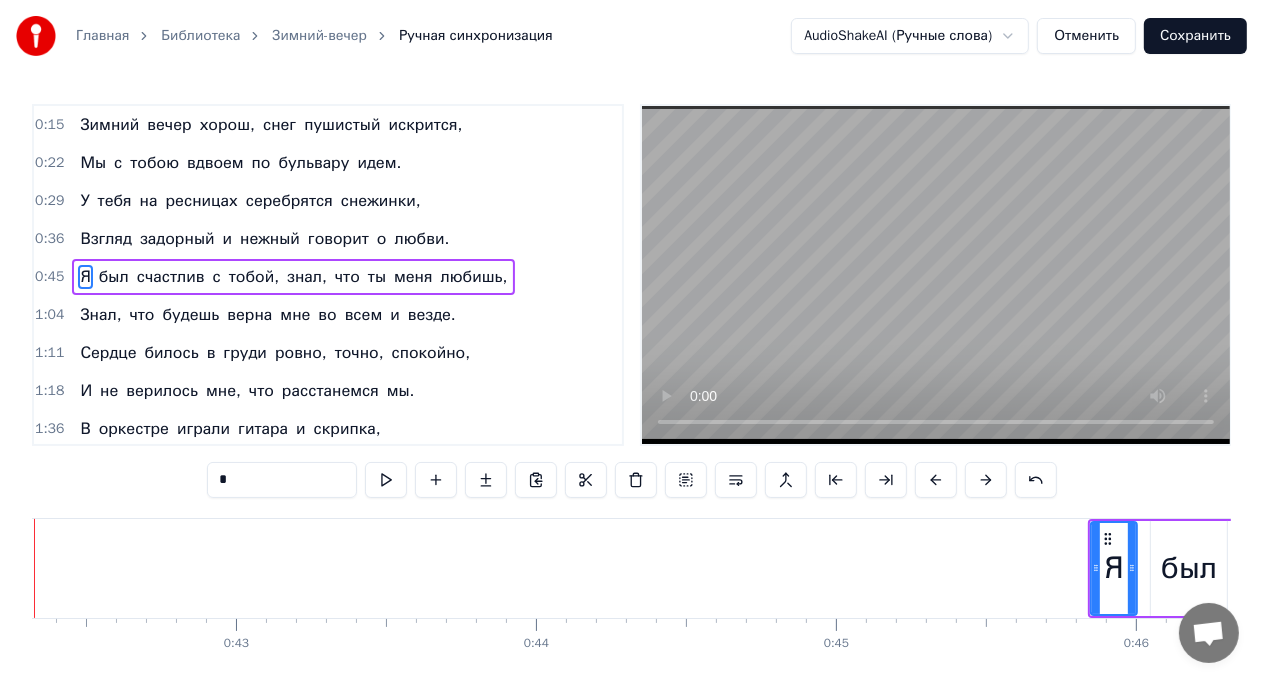 click at bounding box center [986, 480] 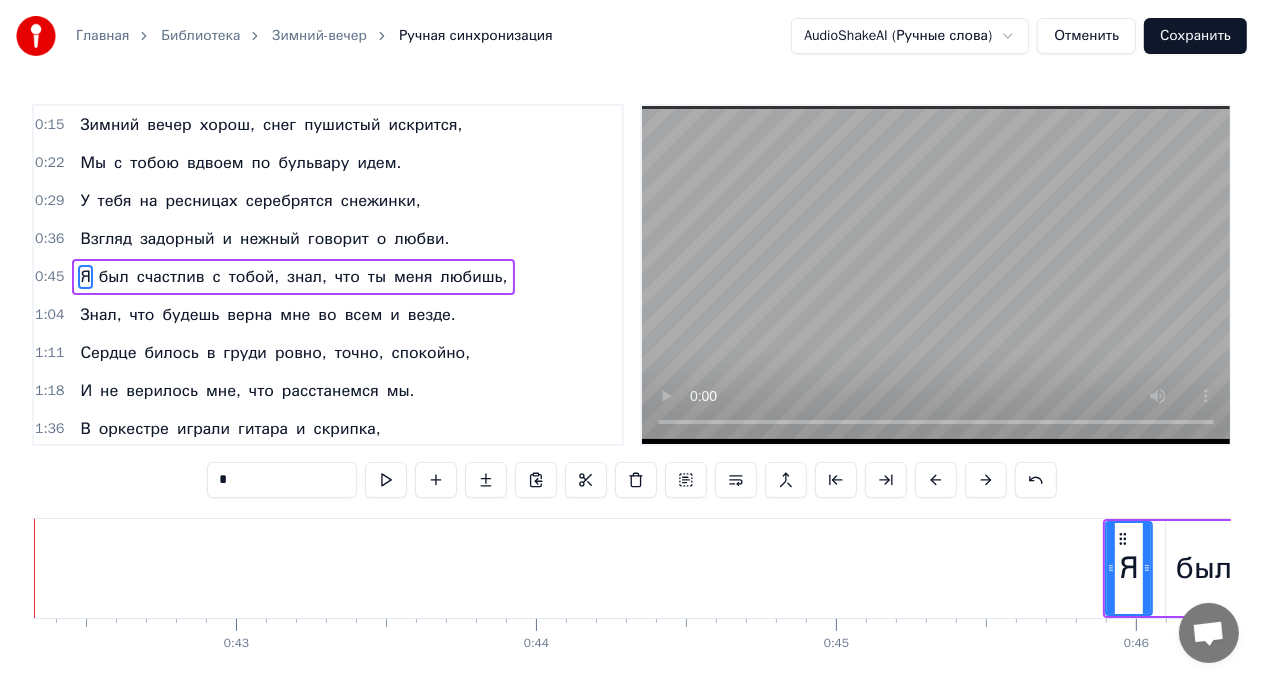 click at bounding box center [986, 480] 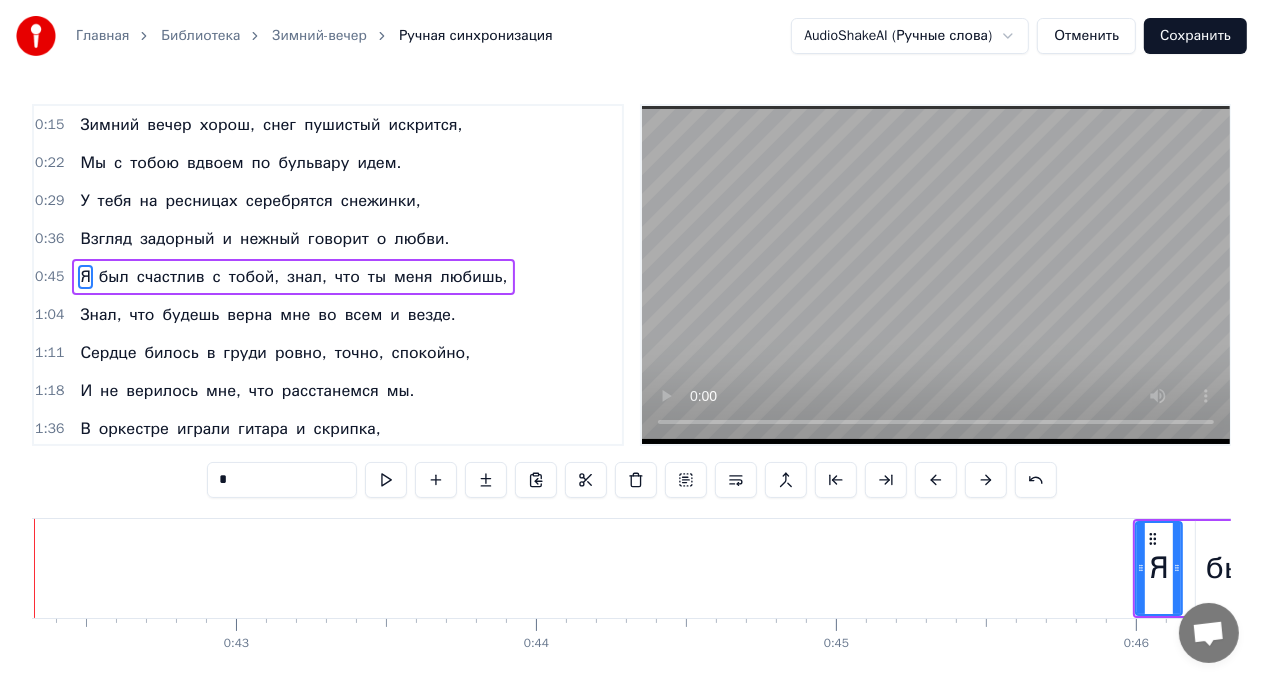 click at bounding box center (986, 480) 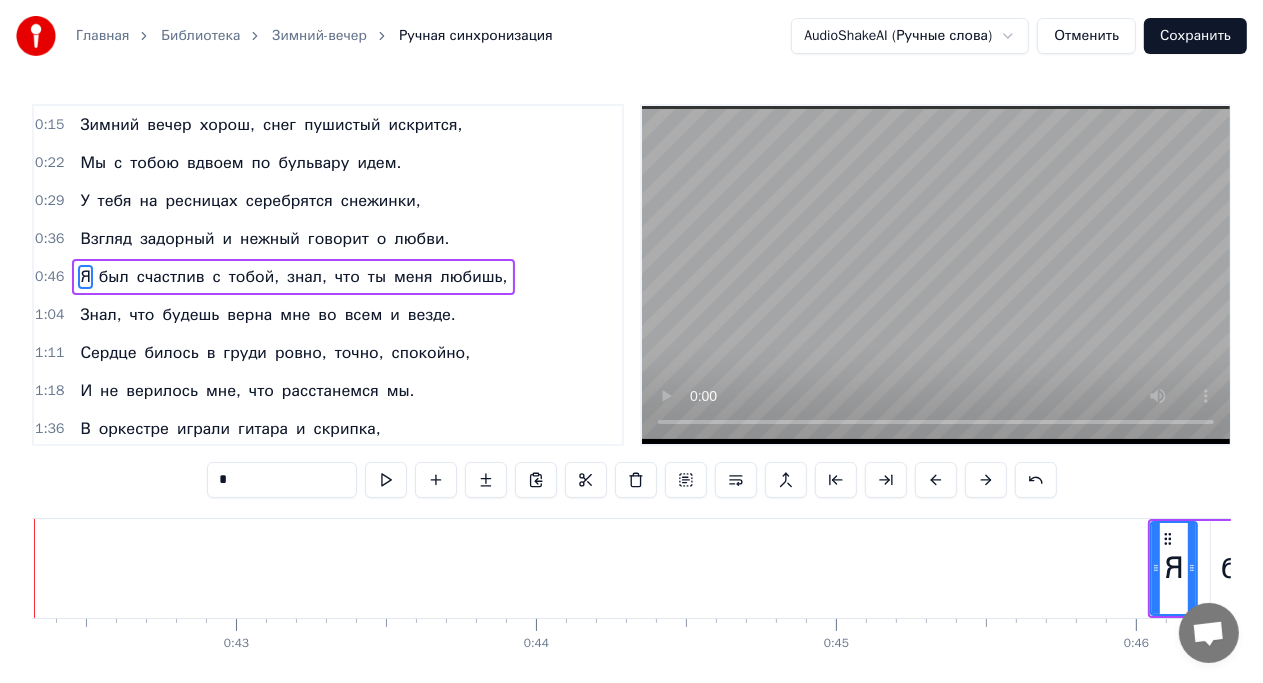 click at bounding box center (986, 480) 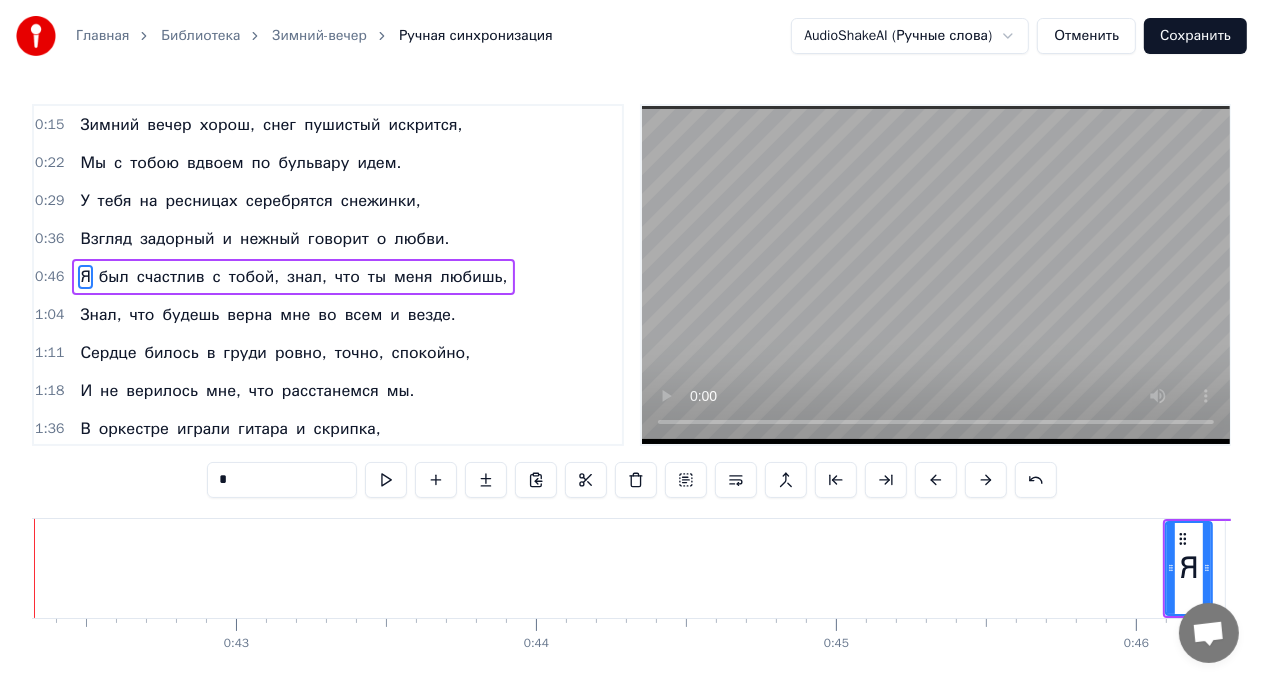 click at bounding box center [986, 480] 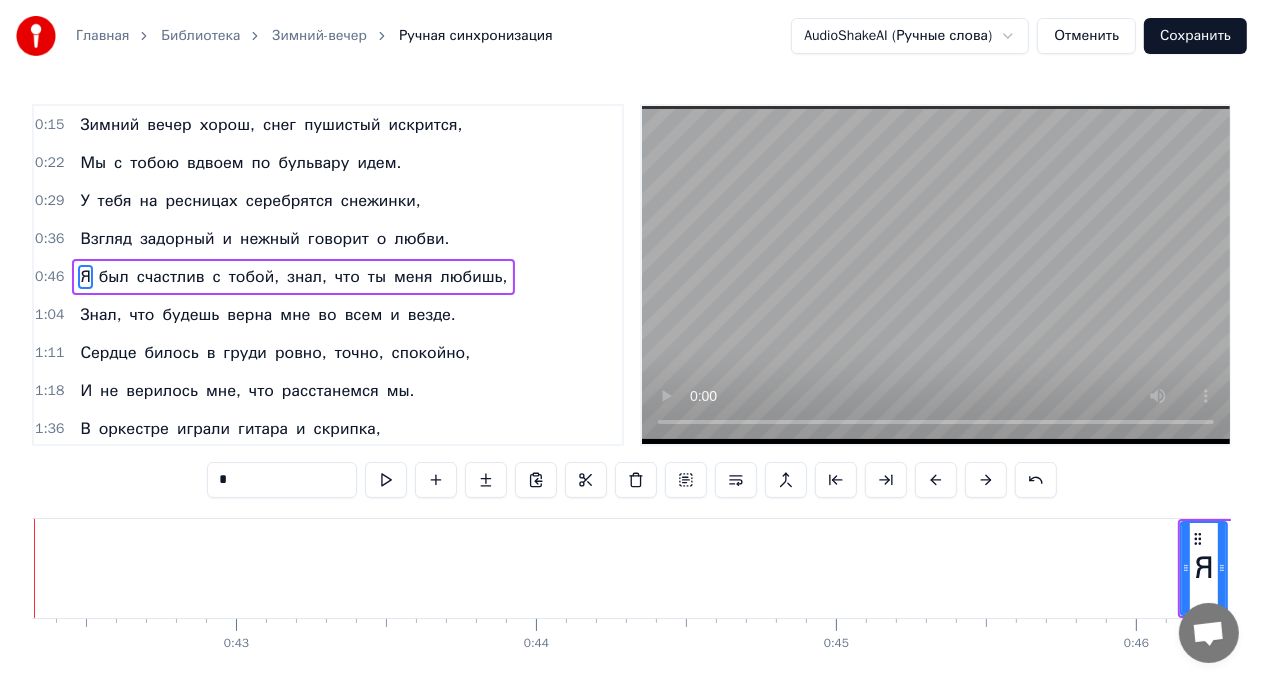 click at bounding box center [986, 480] 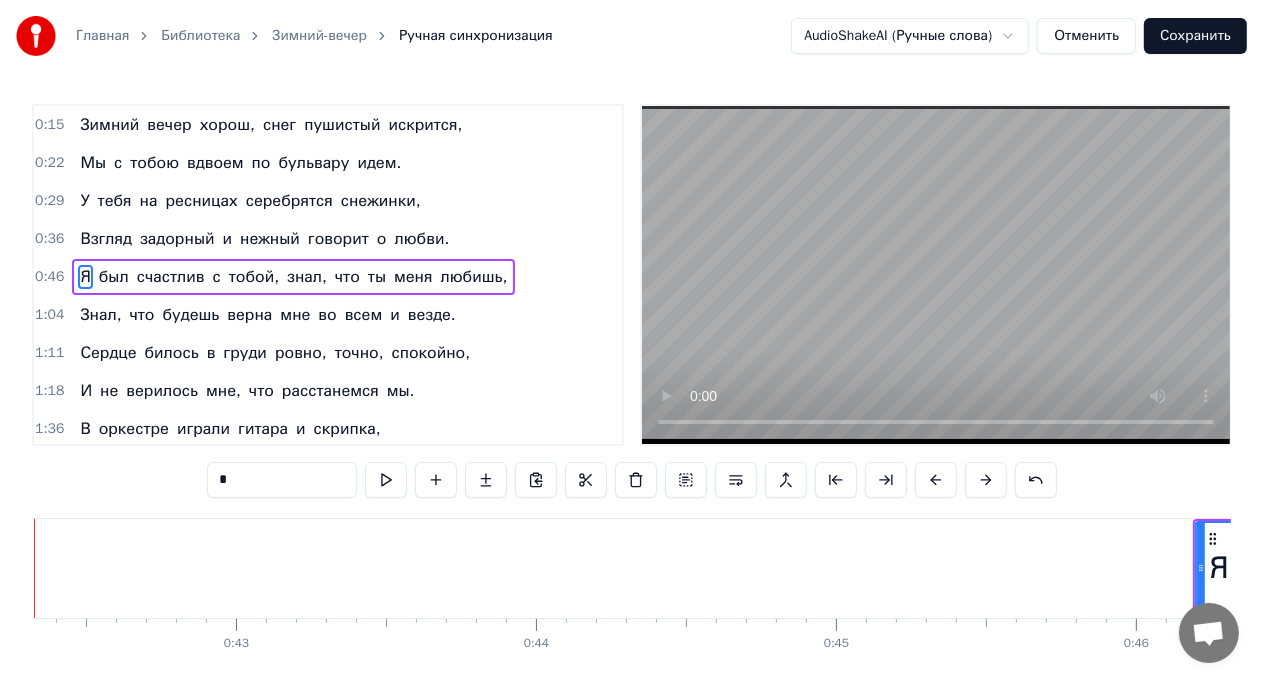 click at bounding box center [986, 480] 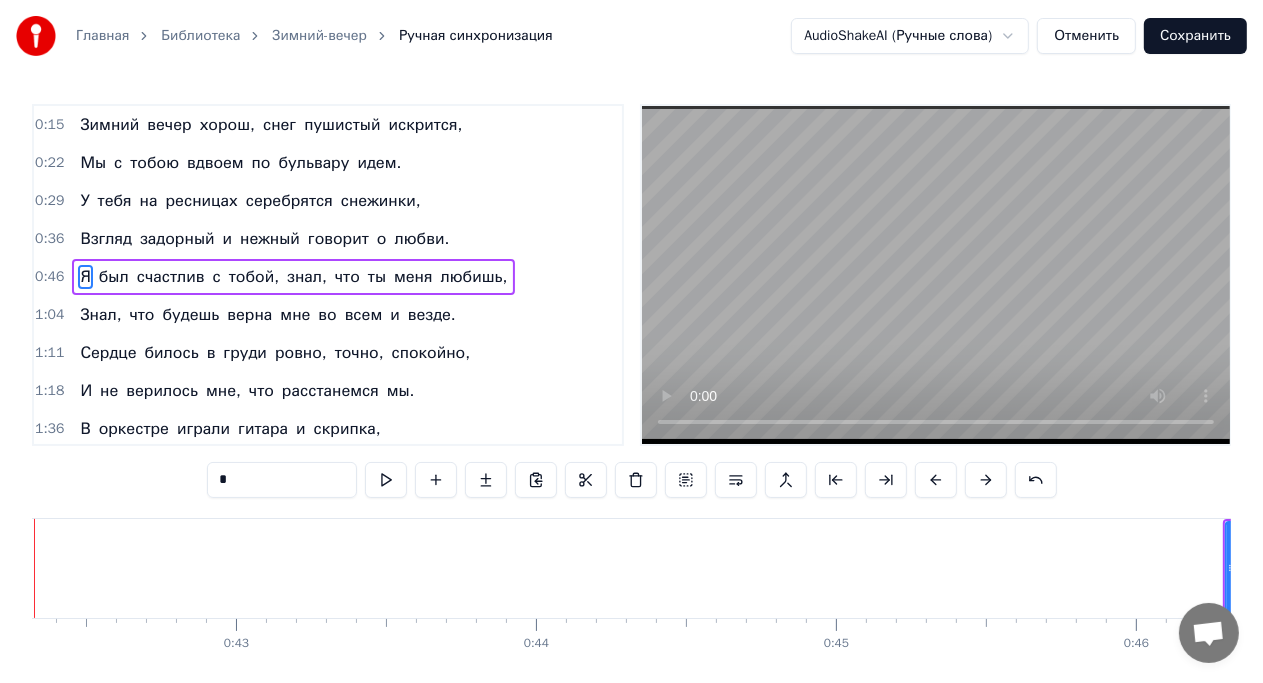 click at bounding box center [986, 480] 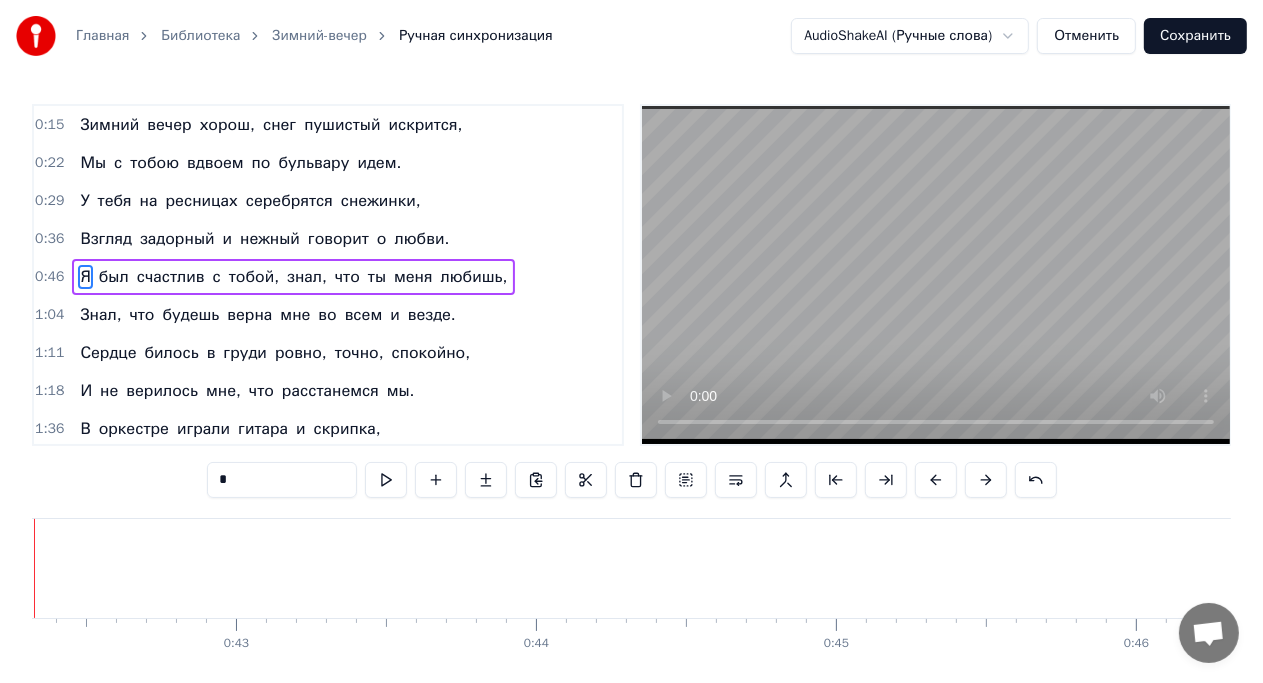 click at bounding box center [986, 480] 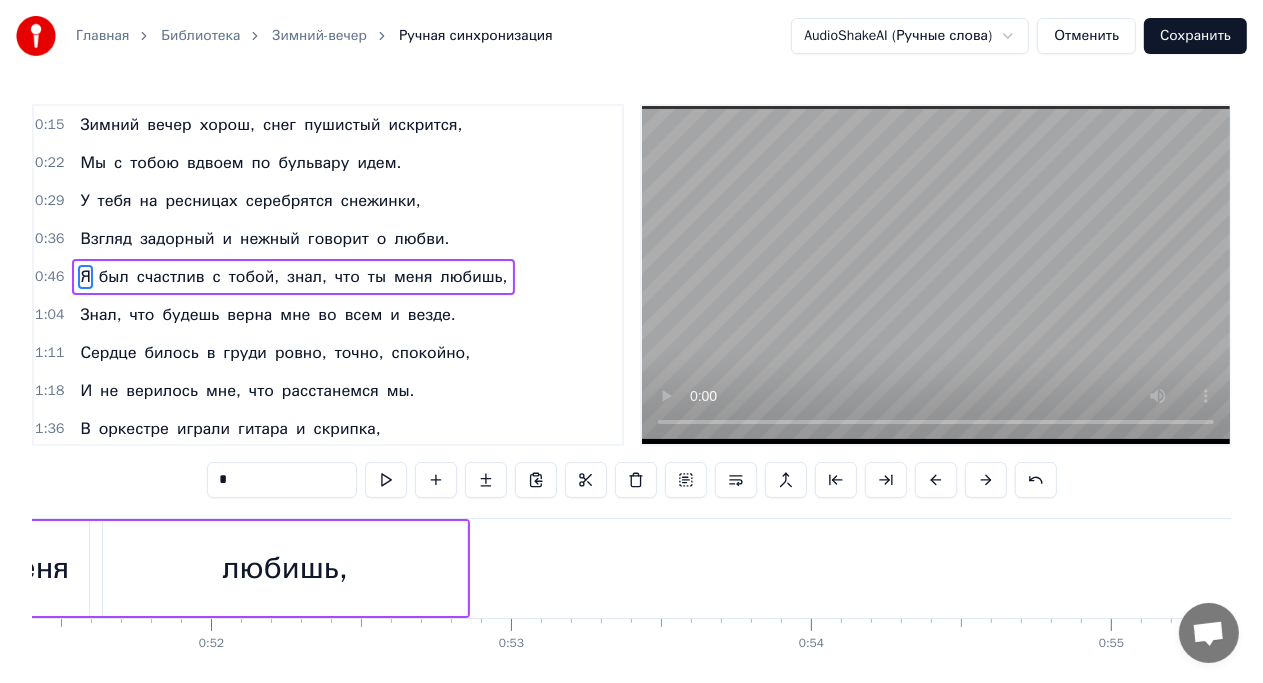 scroll, scrollTop: 0, scrollLeft: 15424, axis: horizontal 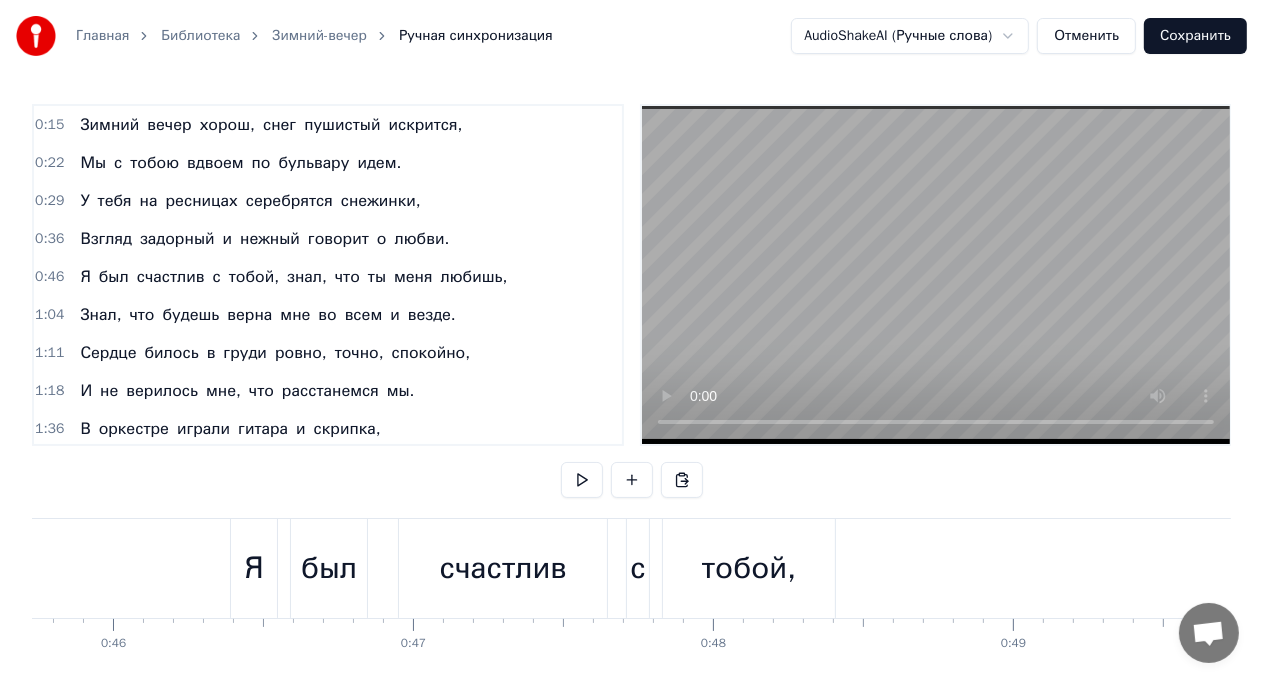 click on "Я" at bounding box center (253, 568) 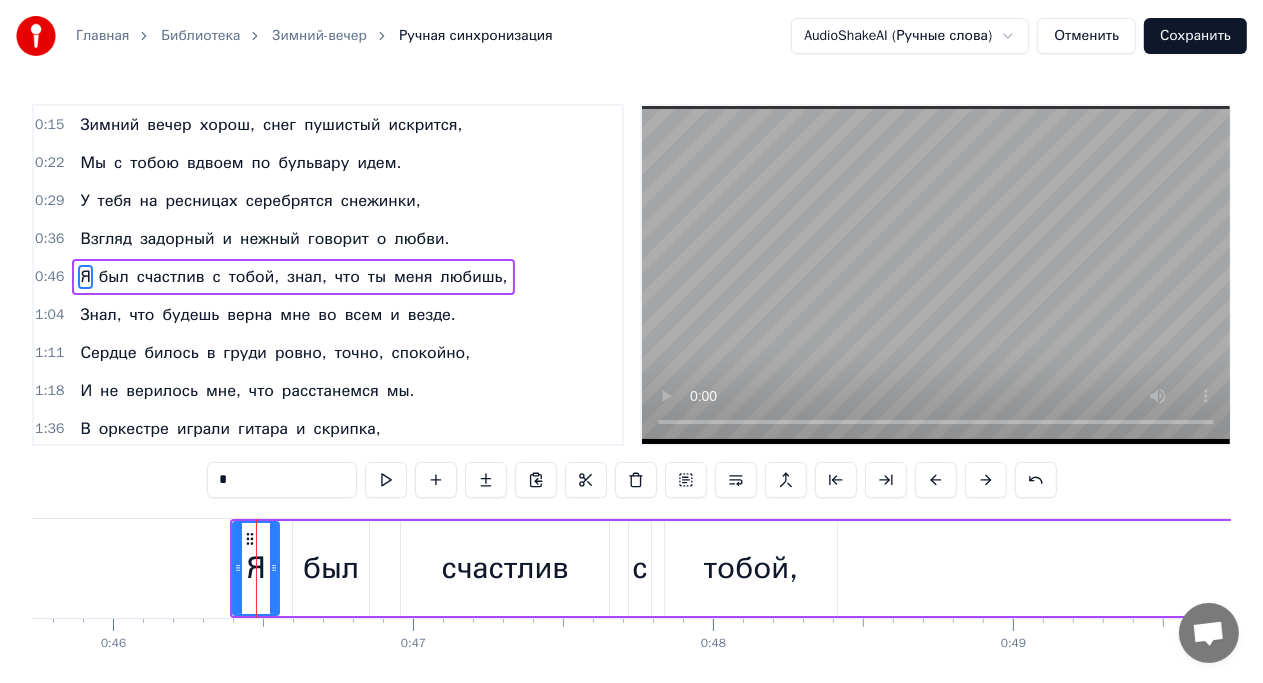 drag, startPoint x: 256, startPoint y: 580, endPoint x: 321, endPoint y: 580, distance: 65 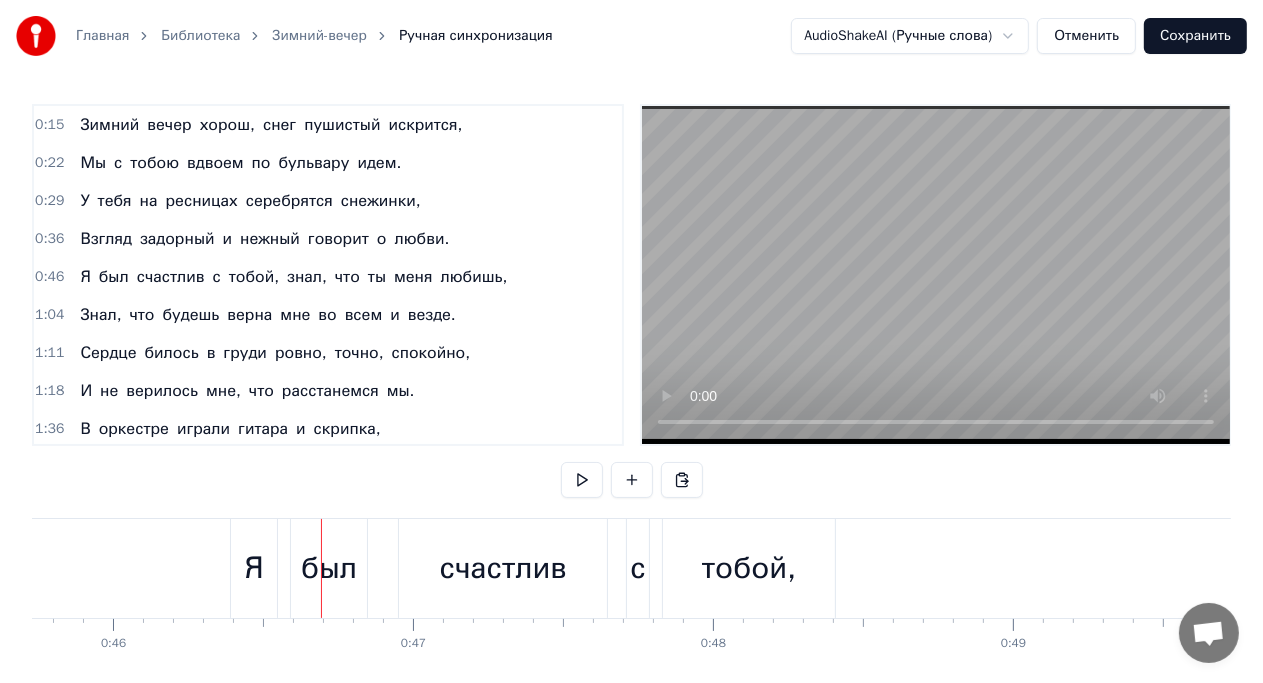 click on "Я" at bounding box center [253, 568] 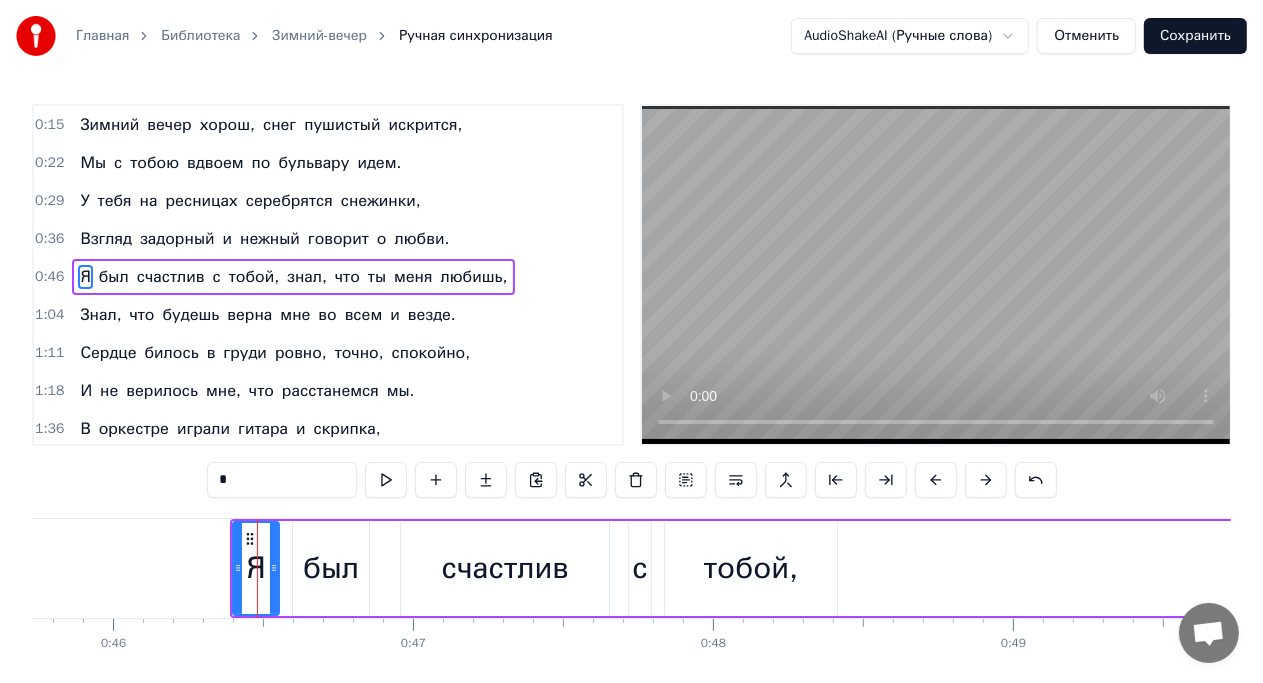 click 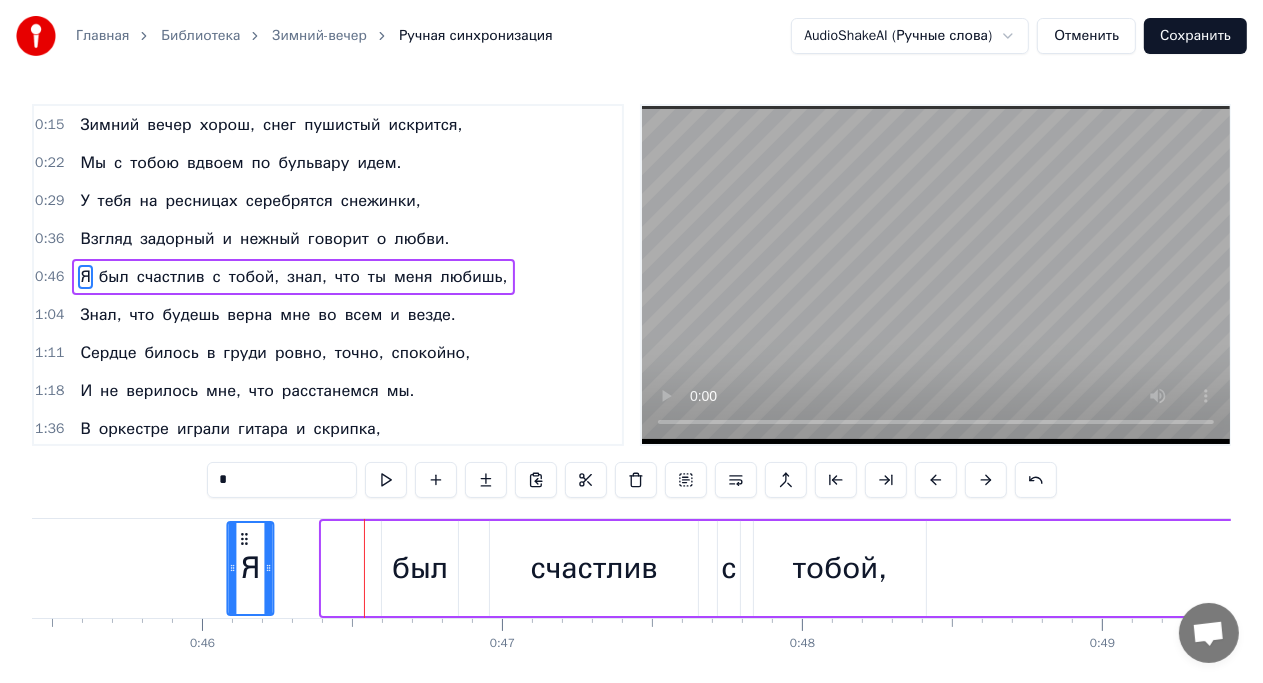 scroll, scrollTop: 0, scrollLeft: 13603, axis: horizontal 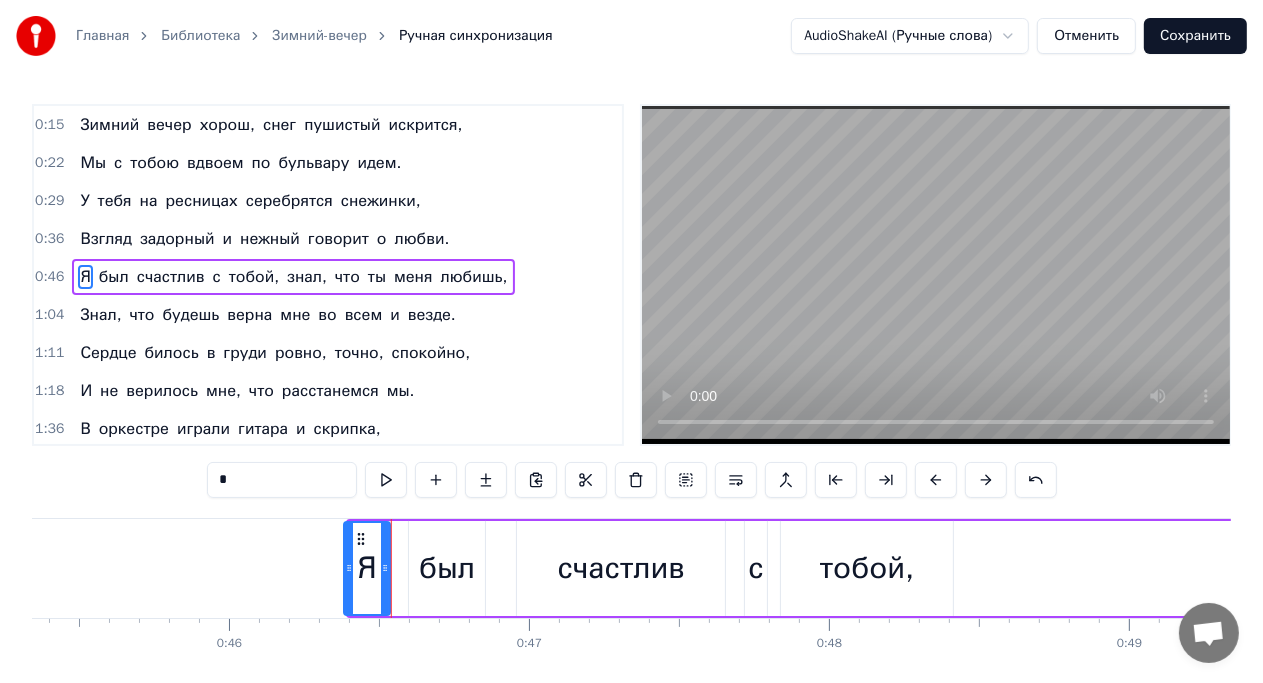 drag, startPoint x: 247, startPoint y: 535, endPoint x: 358, endPoint y: 527, distance: 111.28792 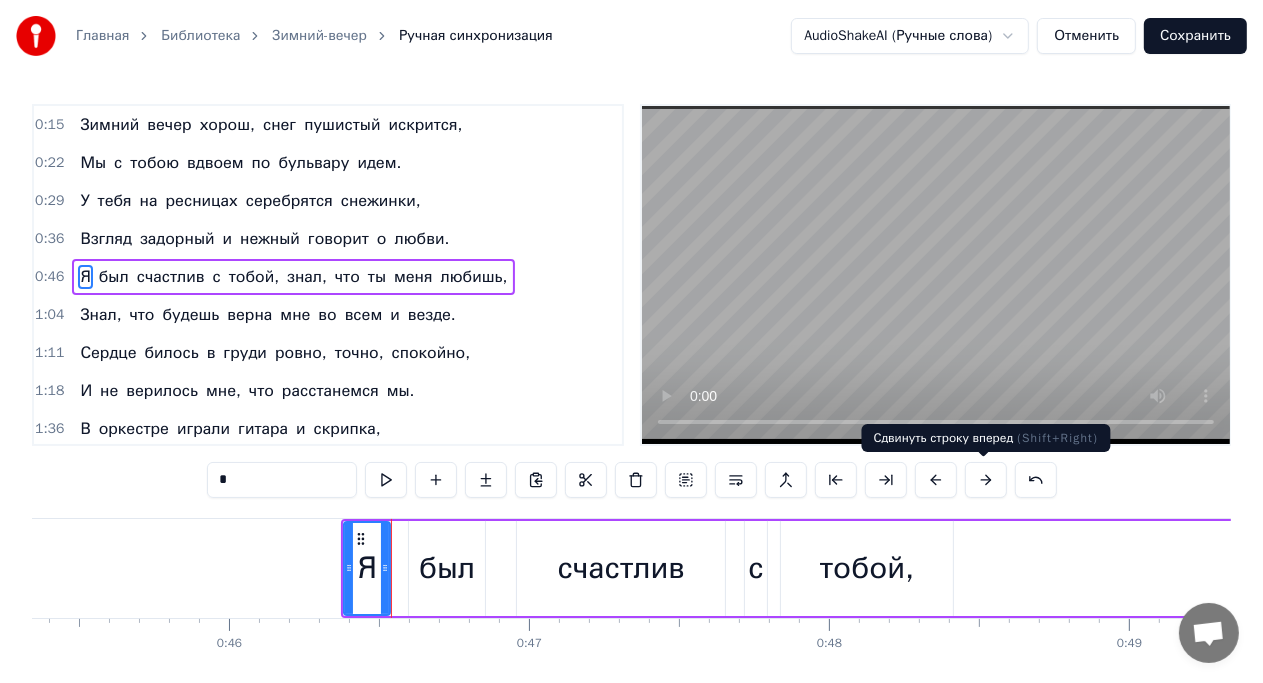 click at bounding box center (986, 480) 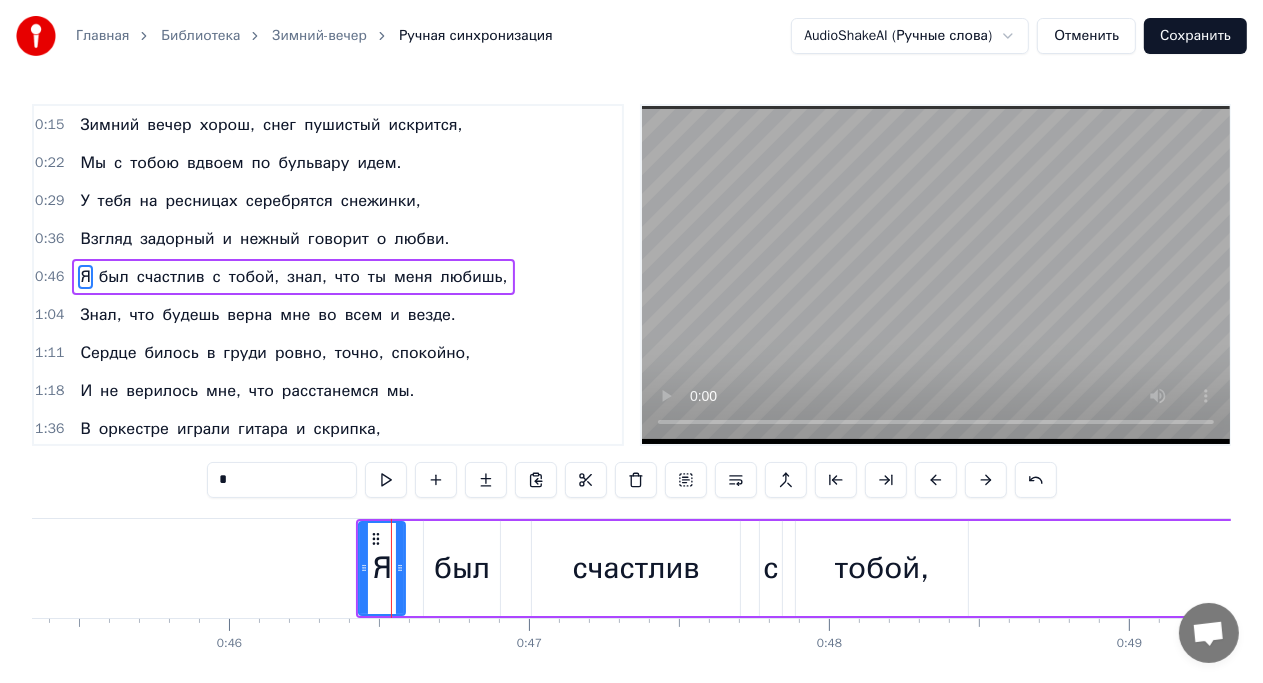 click at bounding box center (986, 480) 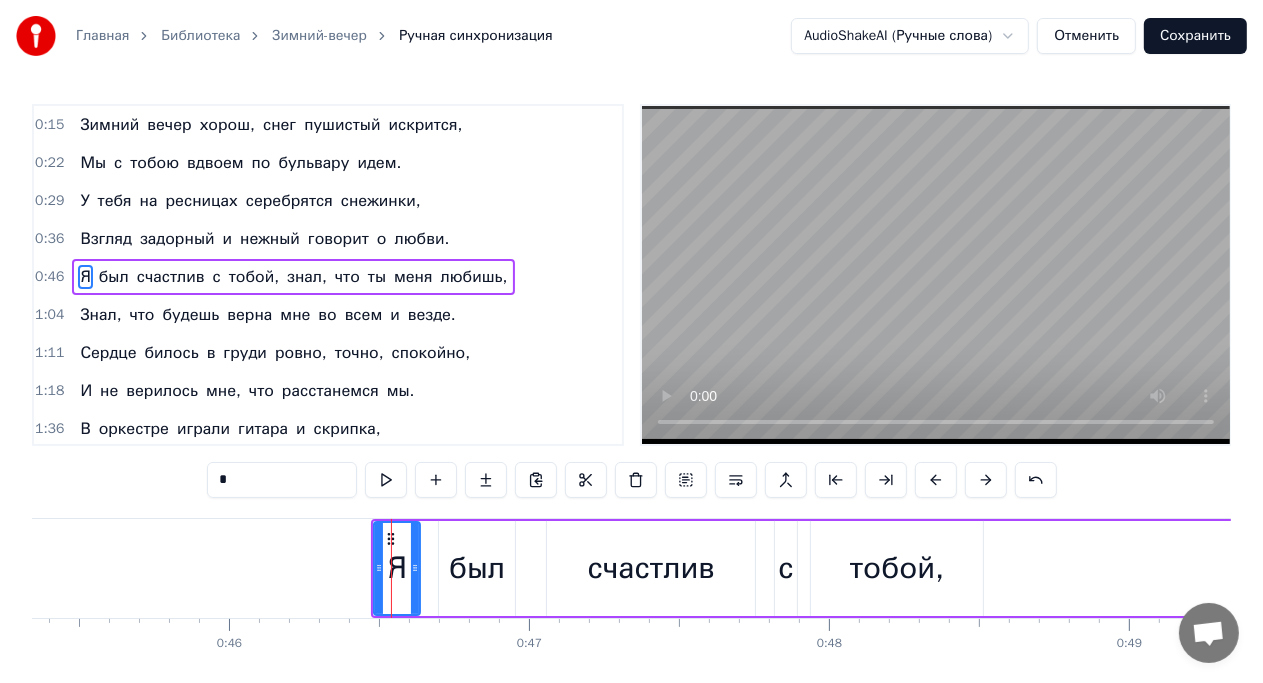 click at bounding box center (986, 480) 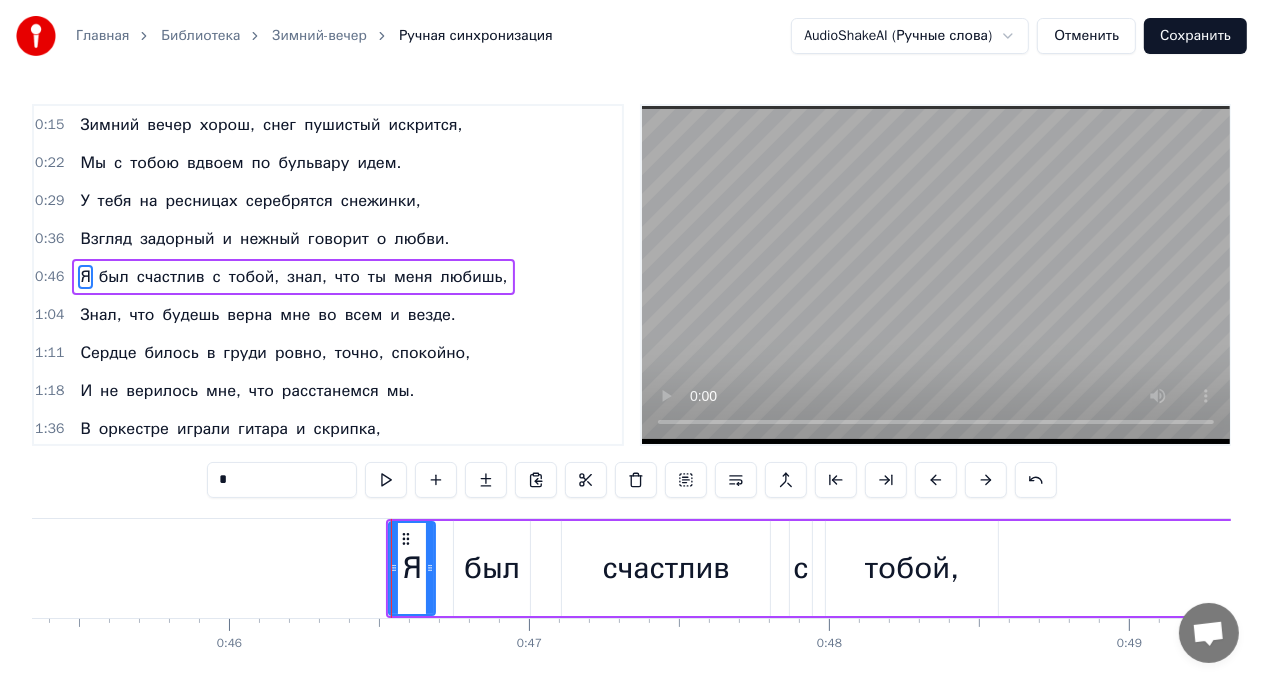 click at bounding box center (986, 480) 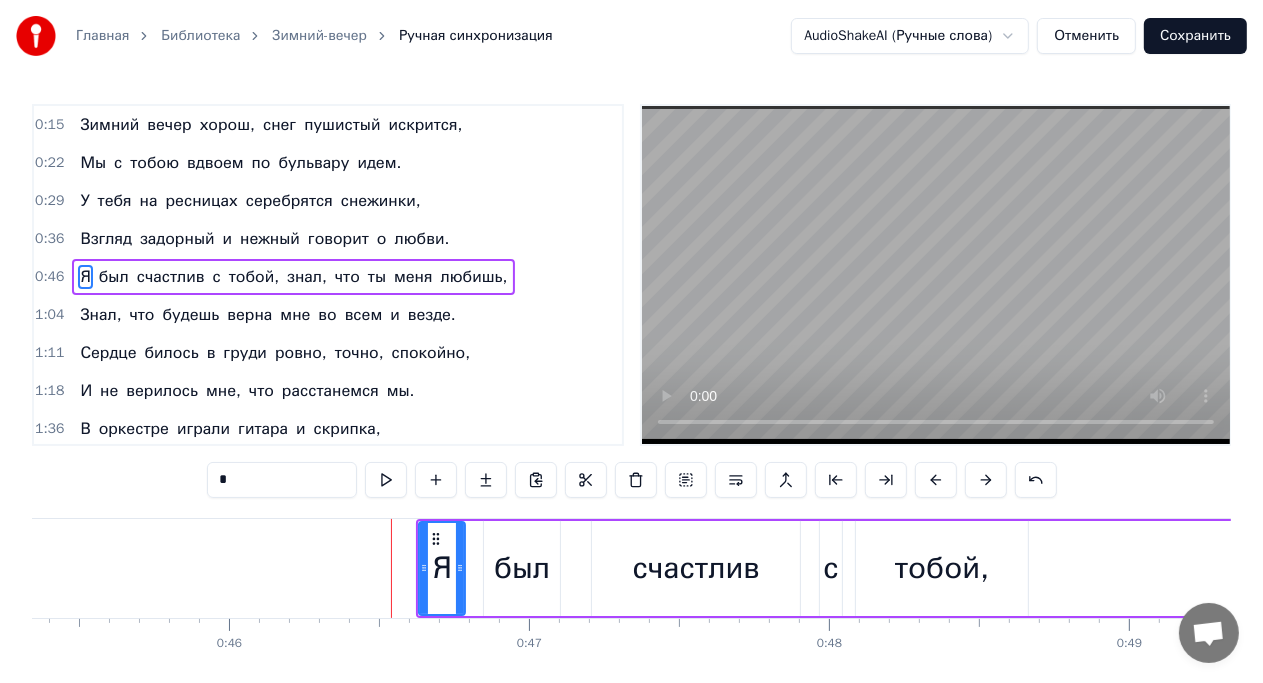 click at bounding box center [986, 480] 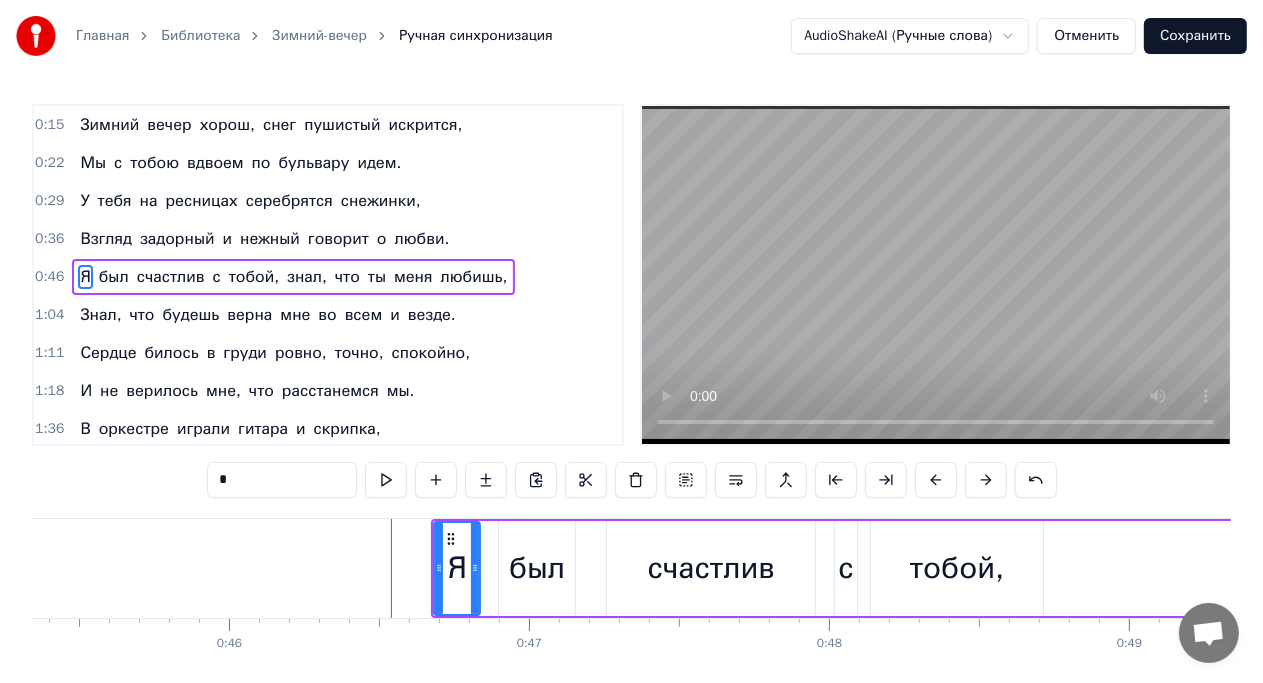 click at bounding box center (986, 480) 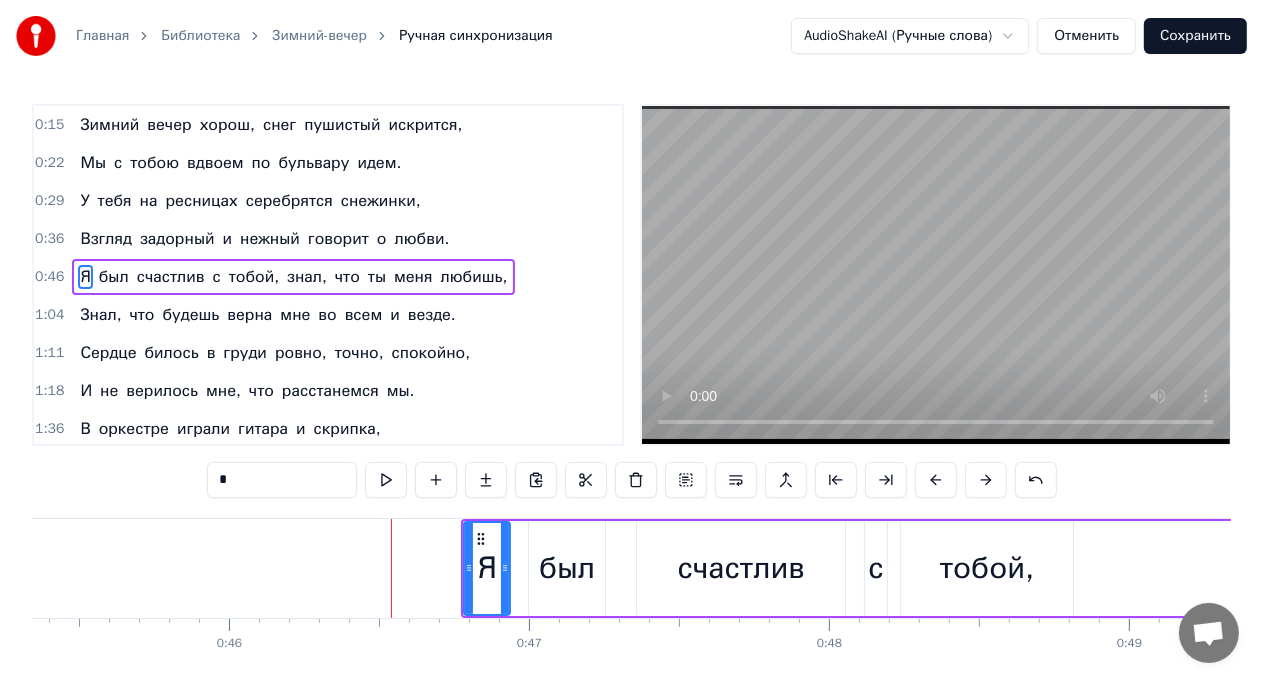 click at bounding box center [986, 480] 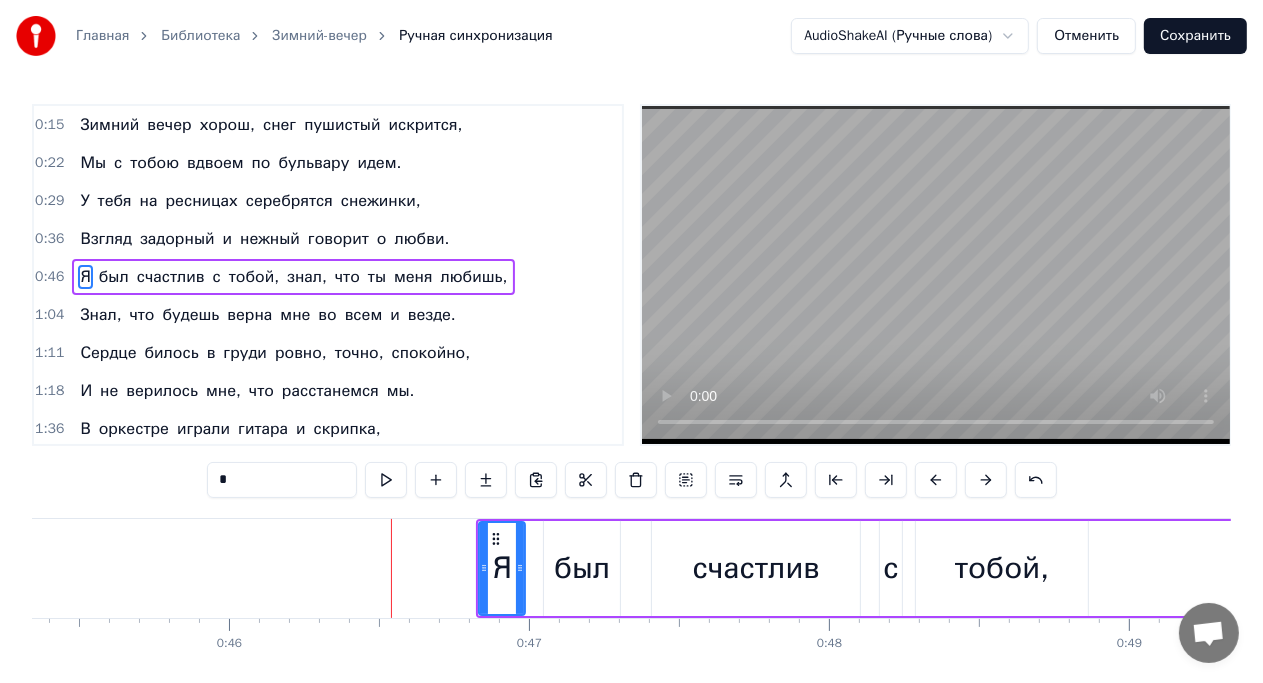click at bounding box center (986, 480) 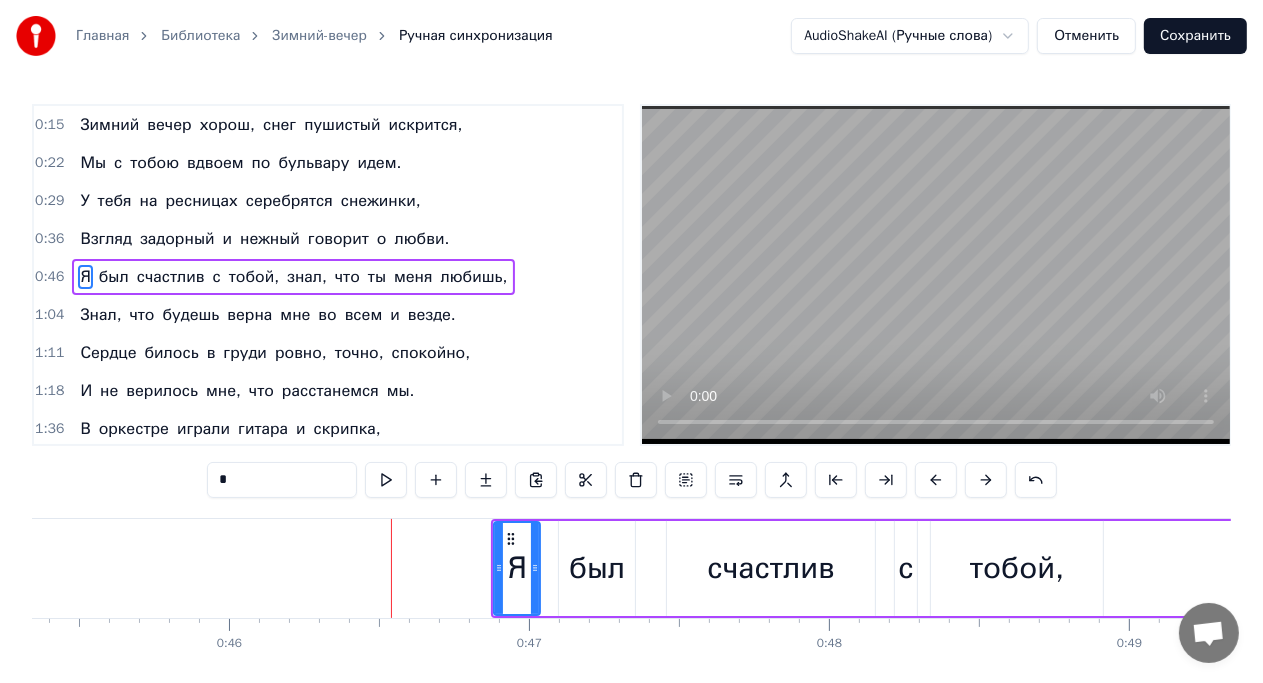 click at bounding box center (986, 480) 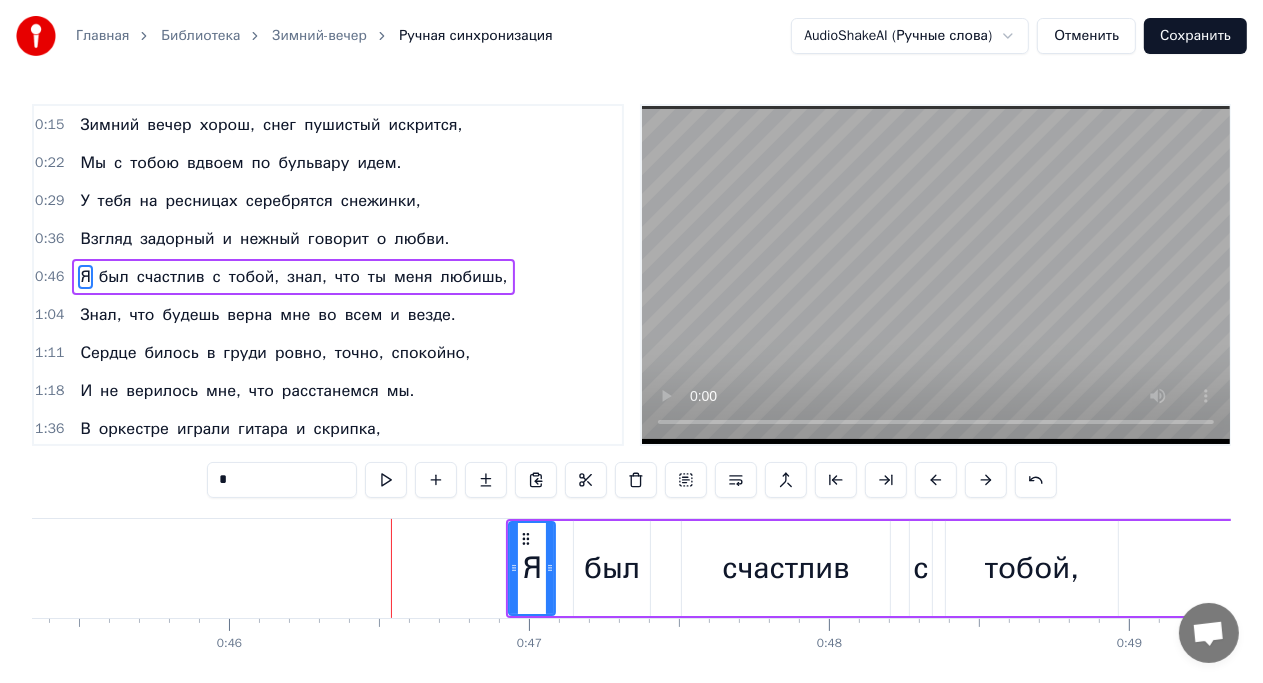 click at bounding box center (986, 480) 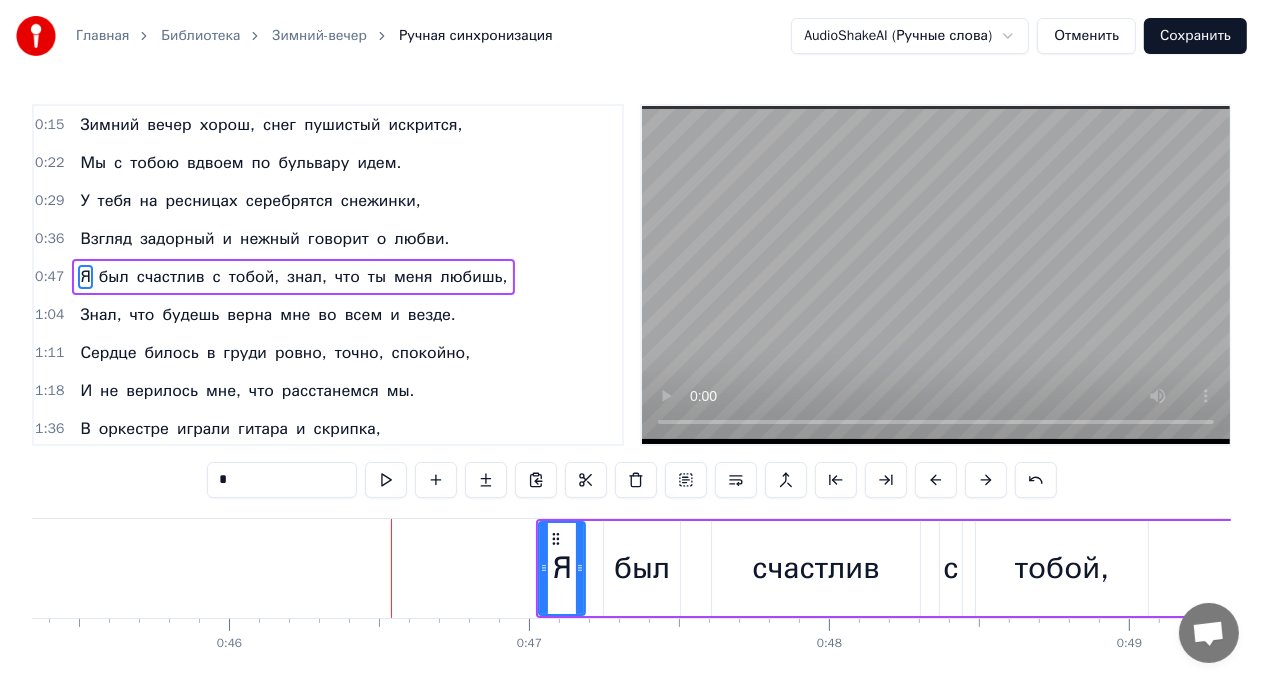 click at bounding box center (986, 480) 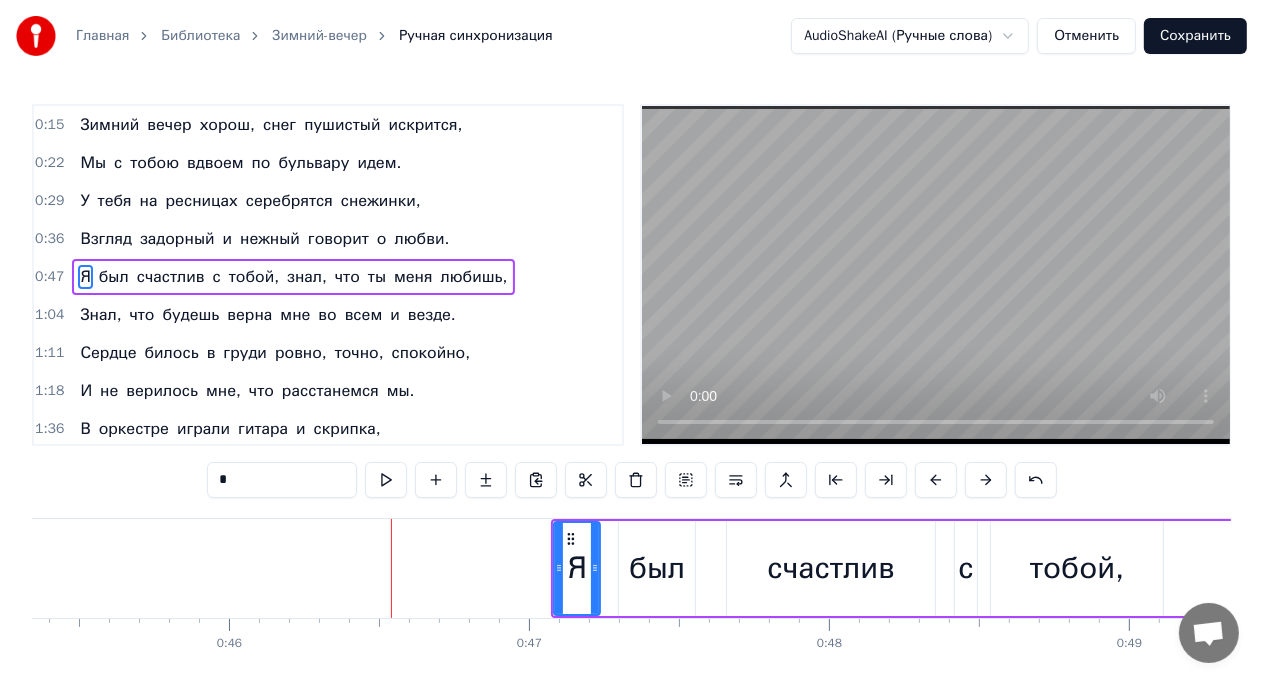 click at bounding box center [986, 480] 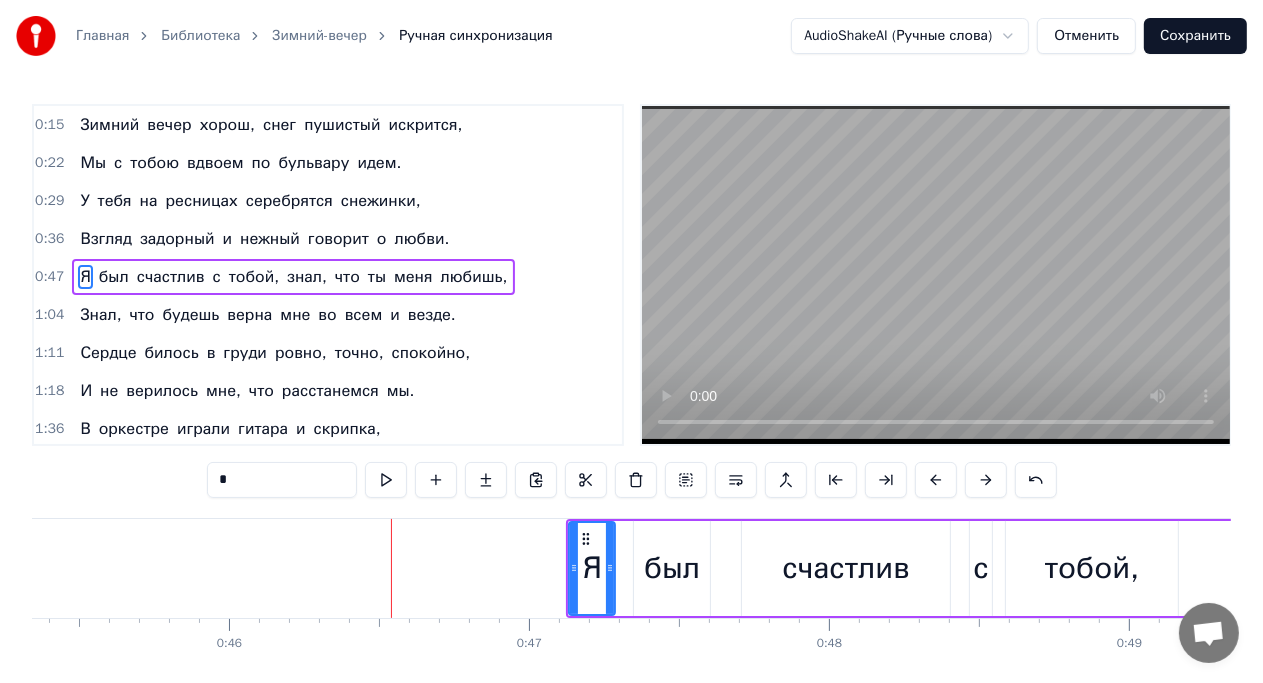 click at bounding box center (986, 480) 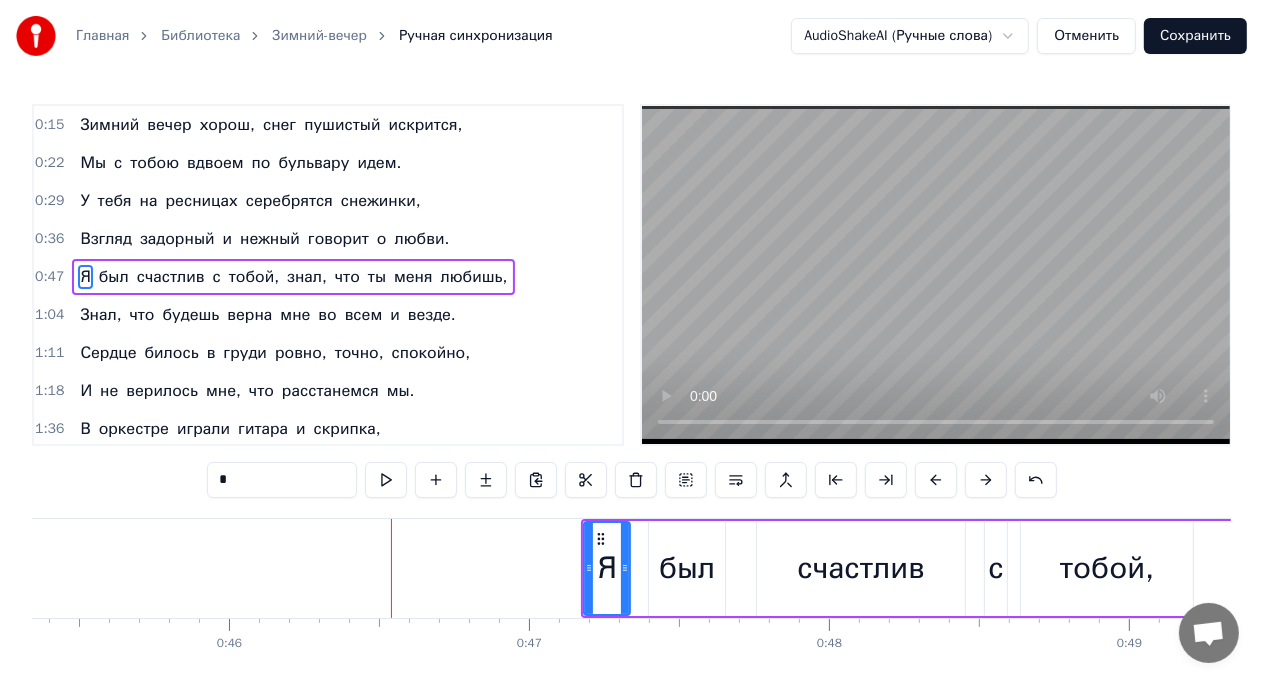 click at bounding box center [986, 480] 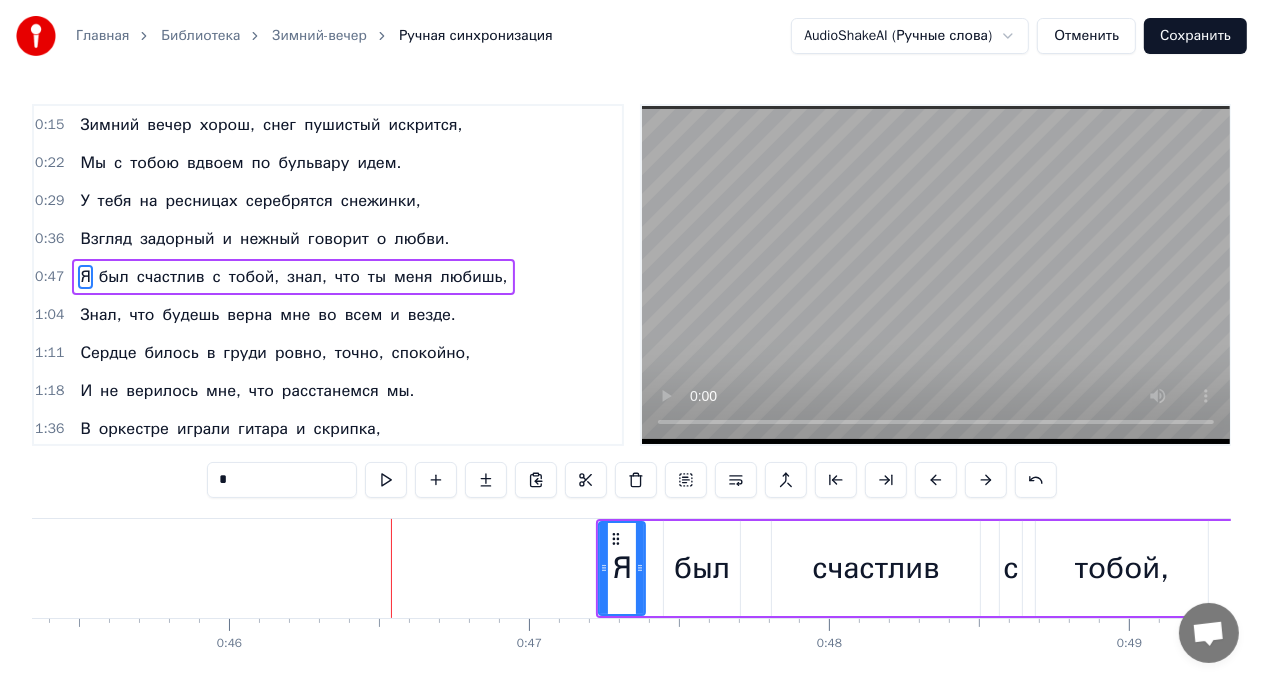 click at bounding box center (986, 480) 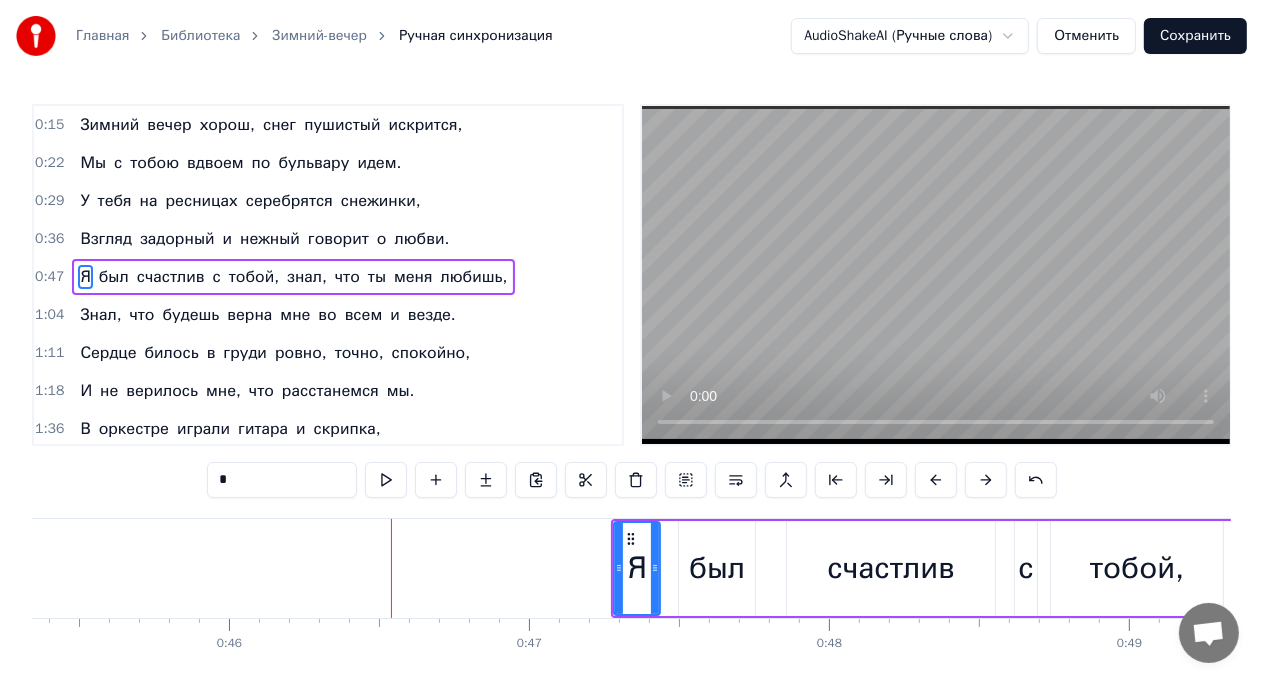 type 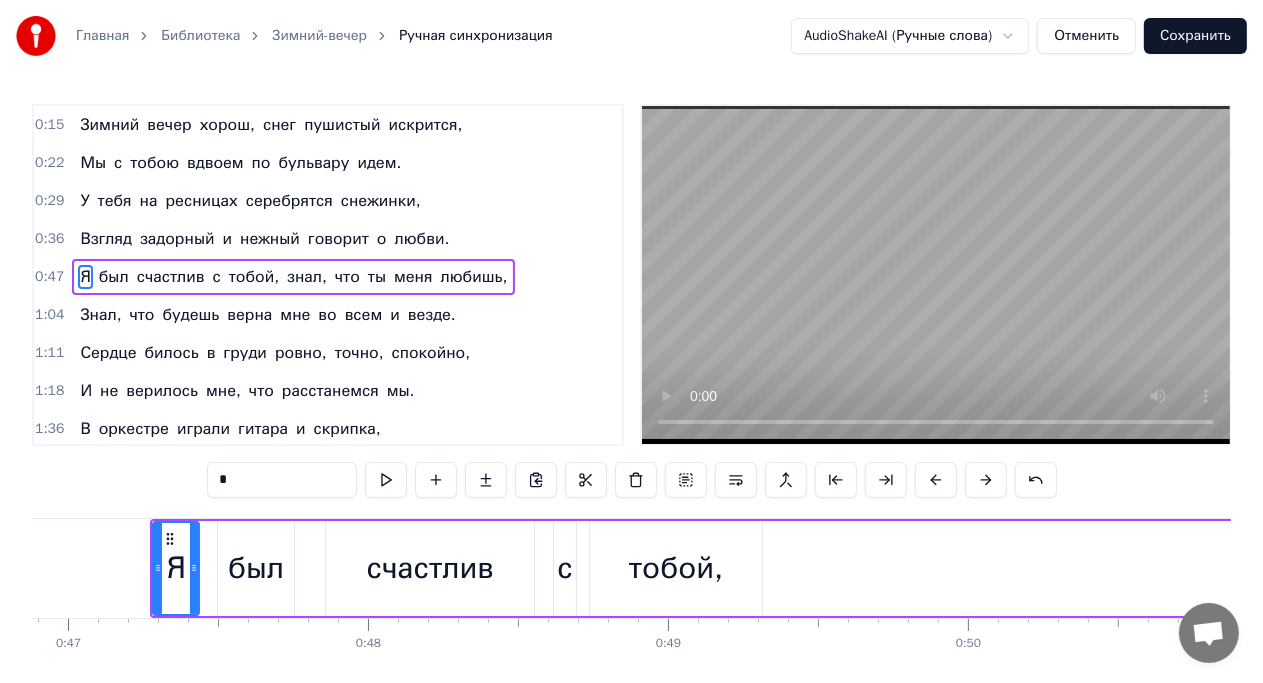 scroll, scrollTop: 0, scrollLeft: 14022, axis: horizontal 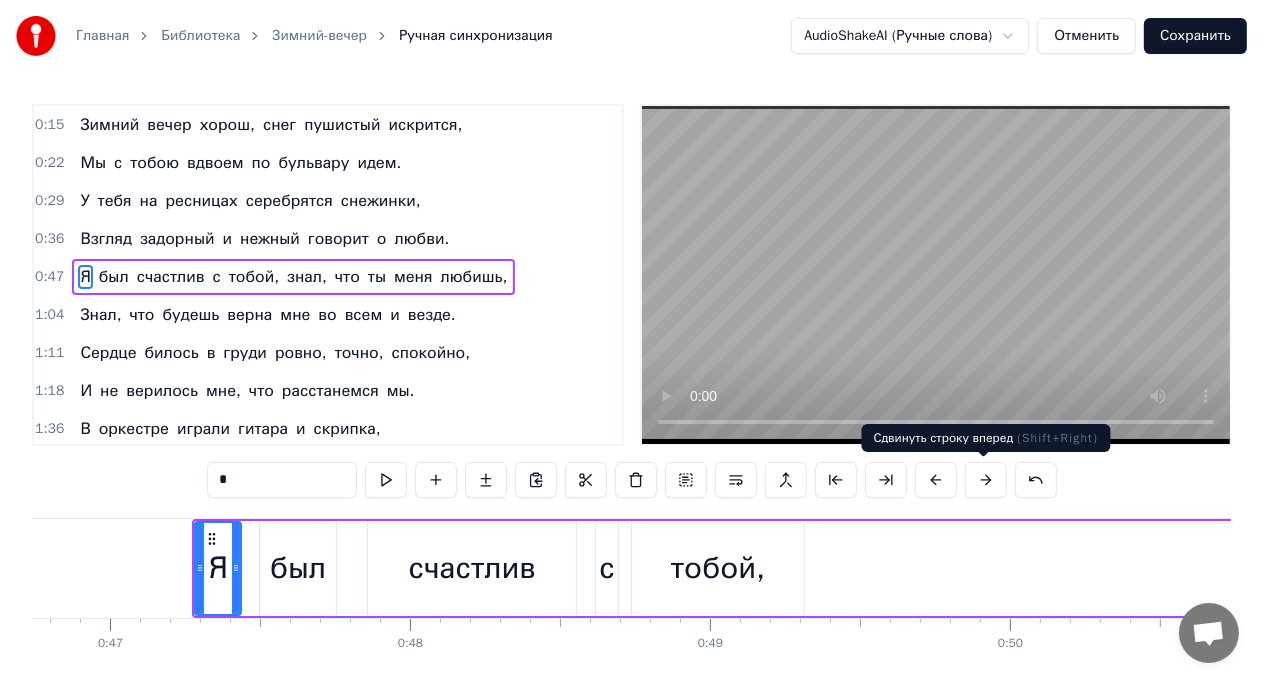 click at bounding box center [986, 480] 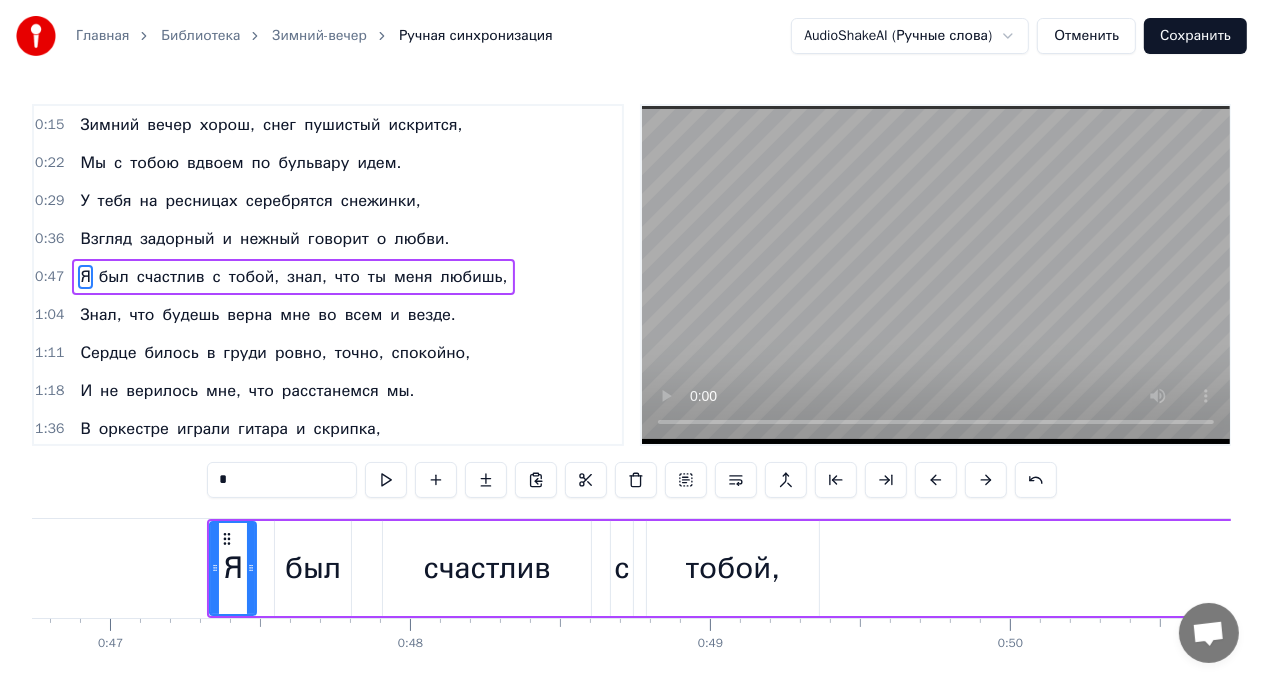 click at bounding box center [986, 480] 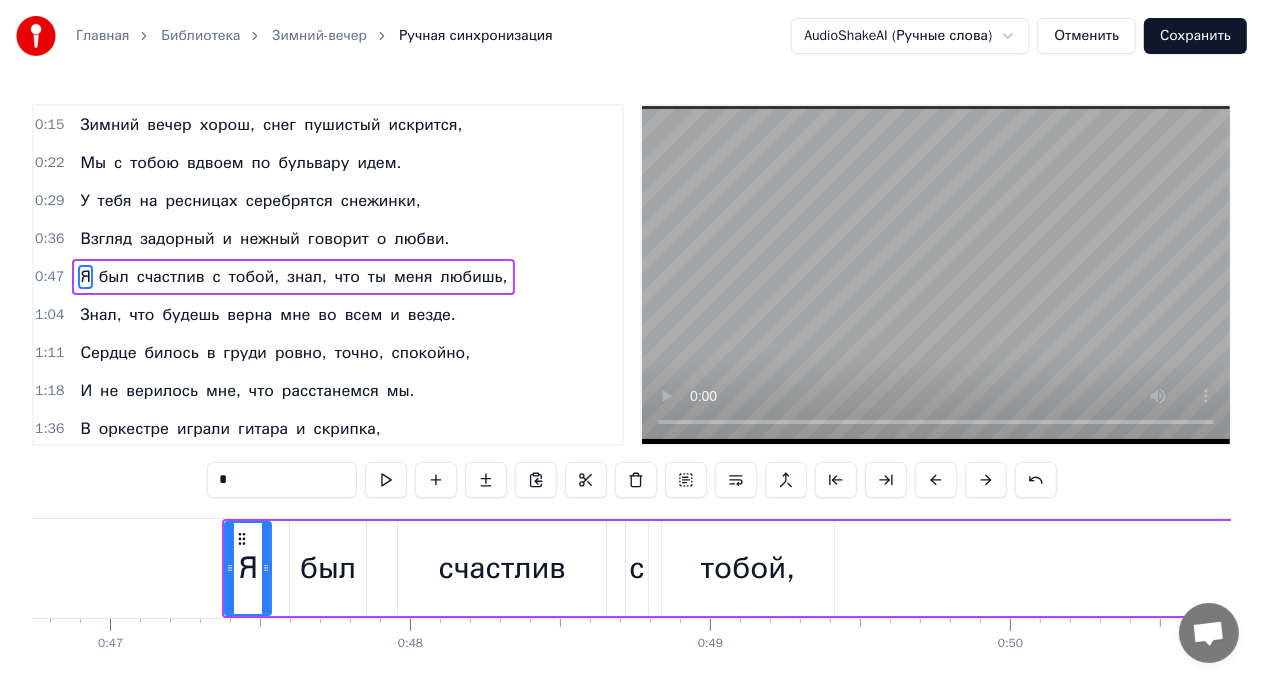 click at bounding box center [986, 480] 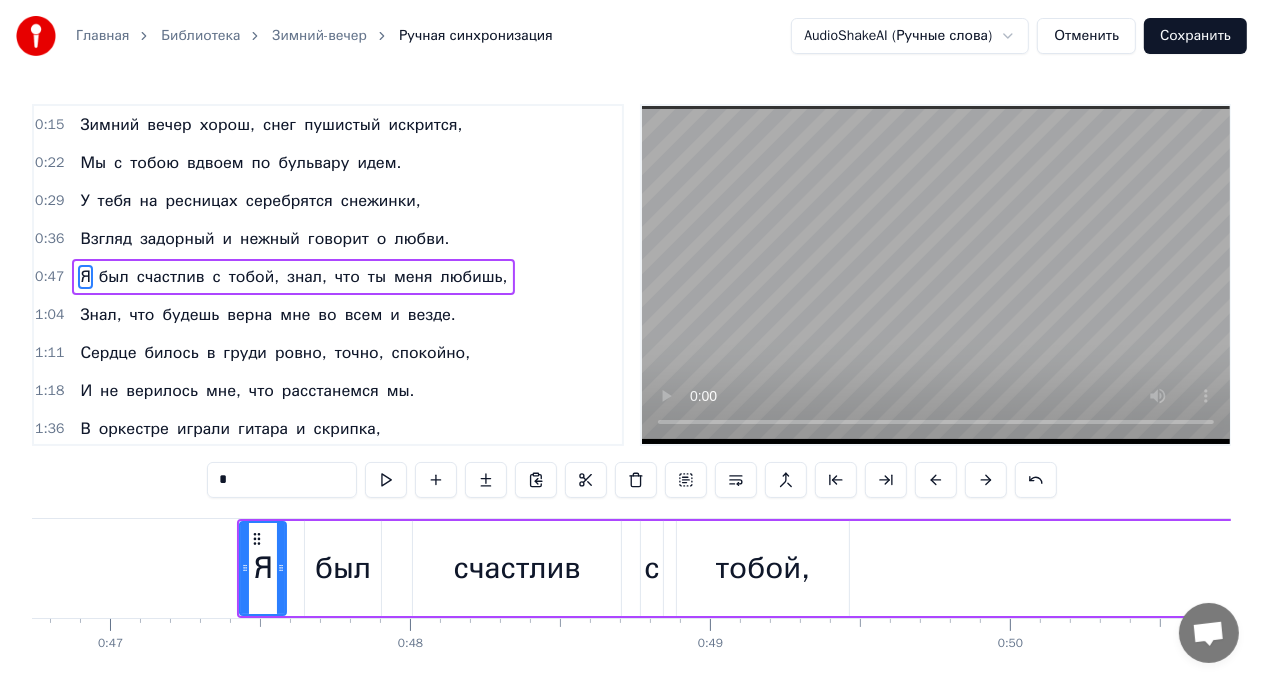 click at bounding box center [986, 480] 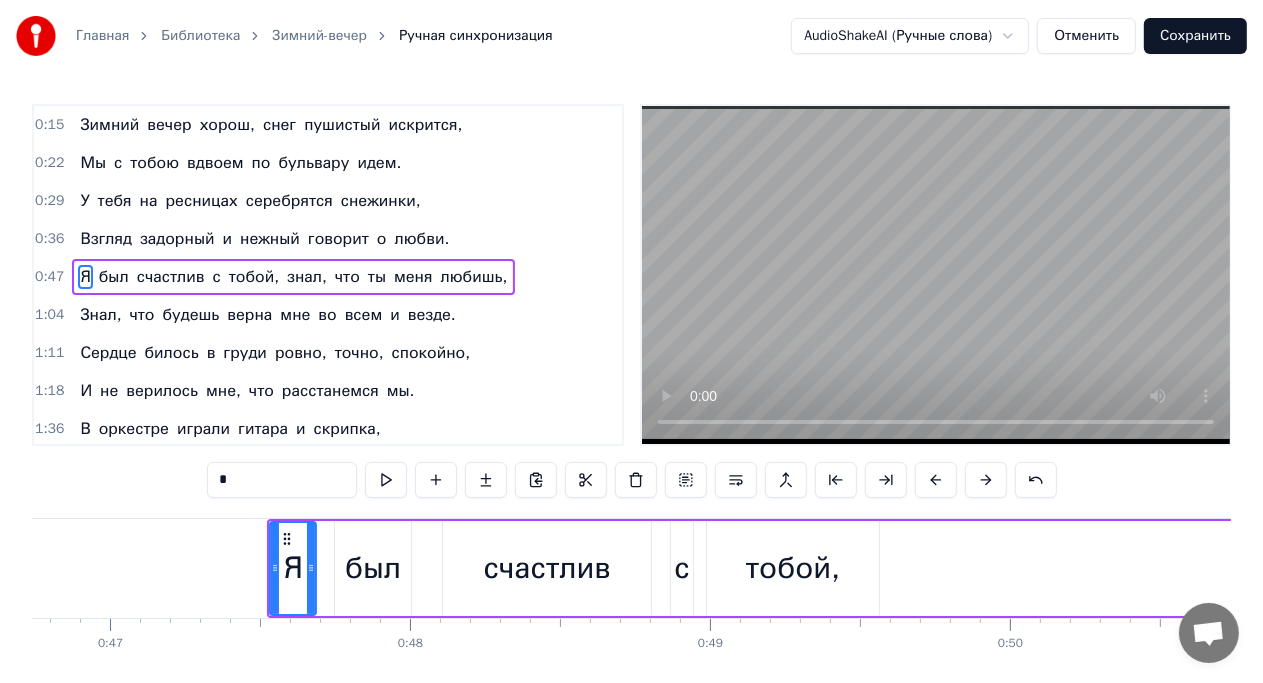 click at bounding box center (986, 480) 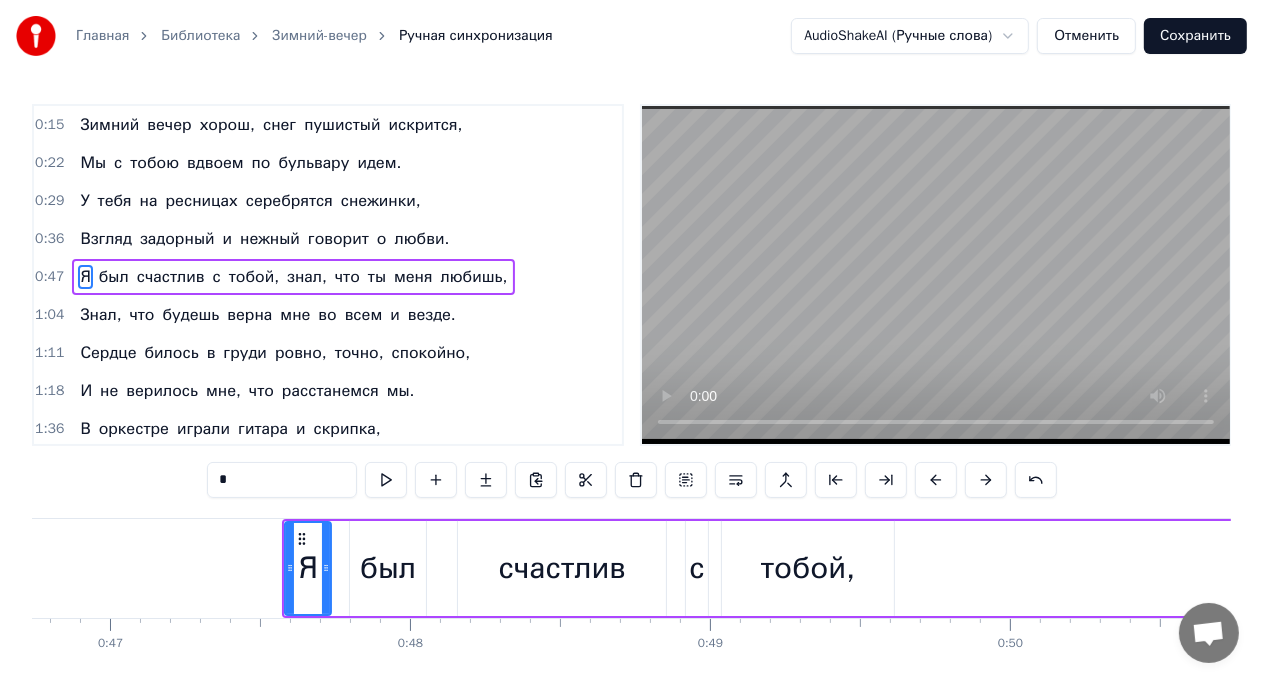 click at bounding box center (986, 480) 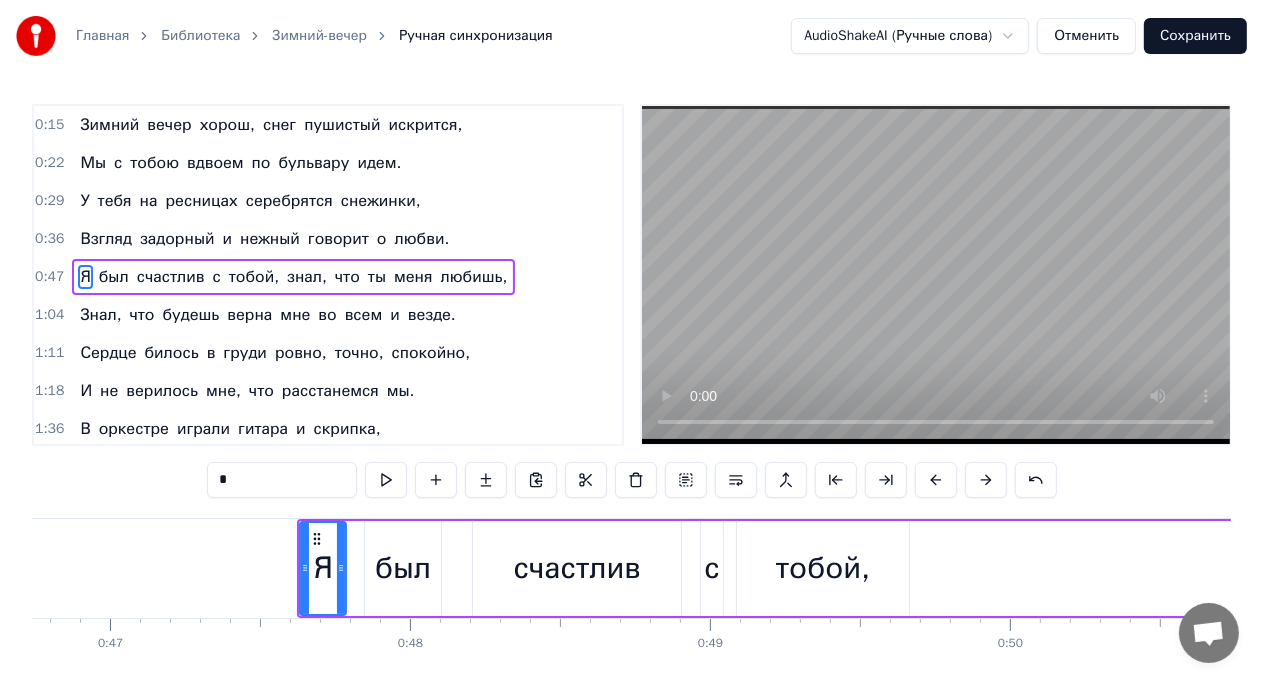 click at bounding box center [986, 480] 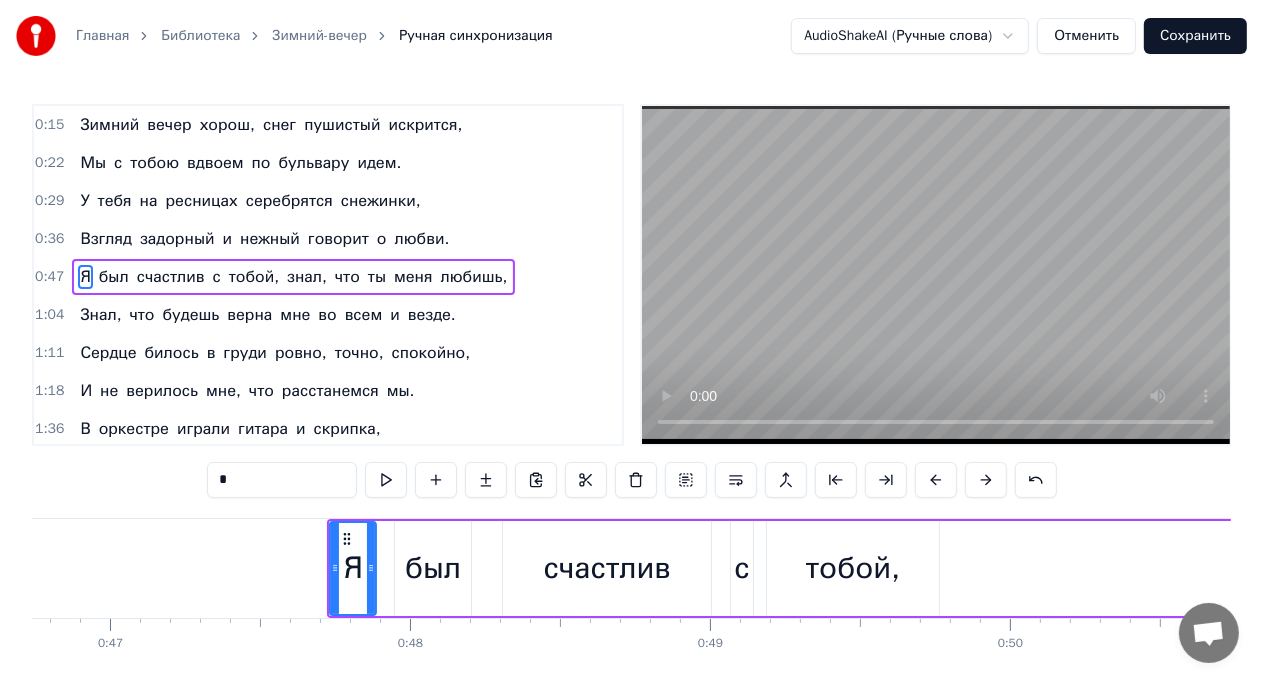 click at bounding box center (986, 480) 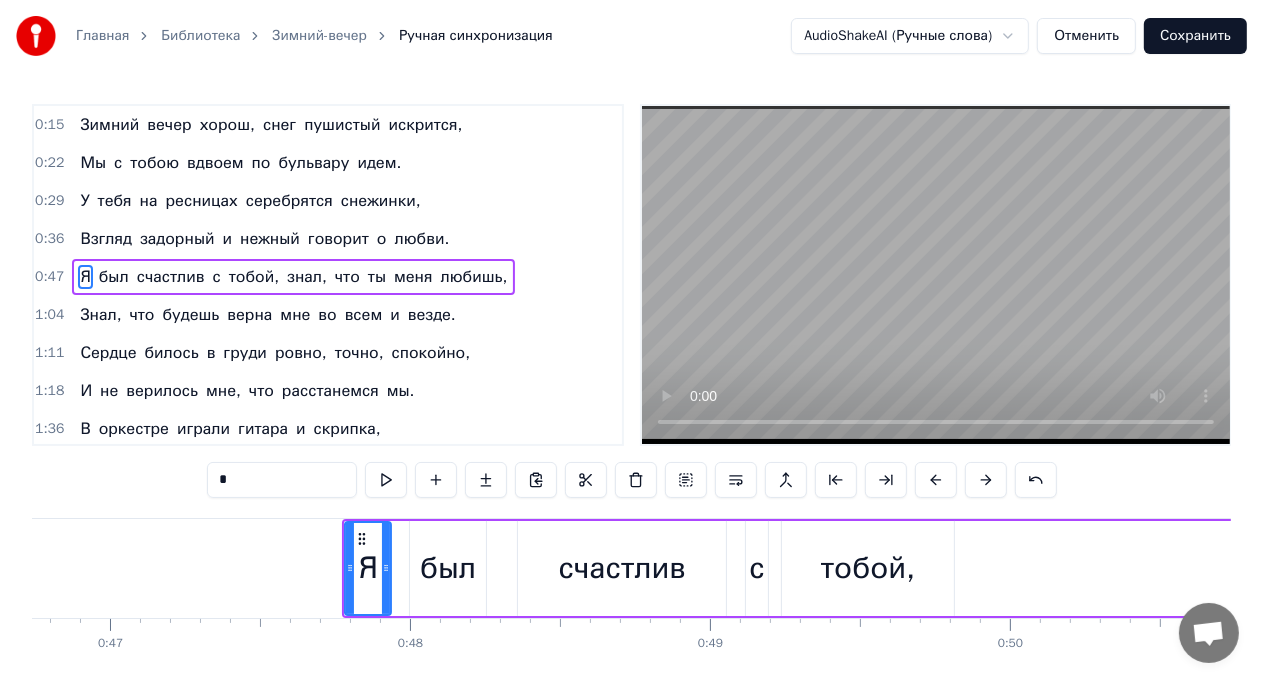 click at bounding box center [986, 480] 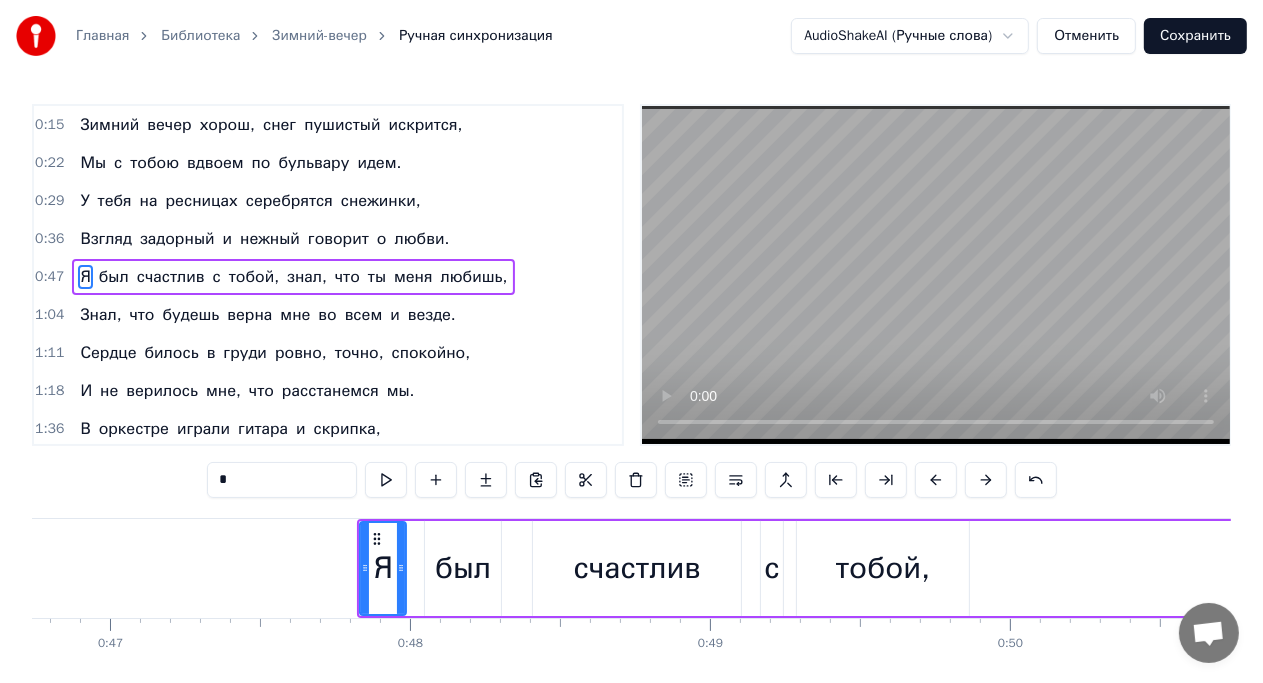click at bounding box center [986, 480] 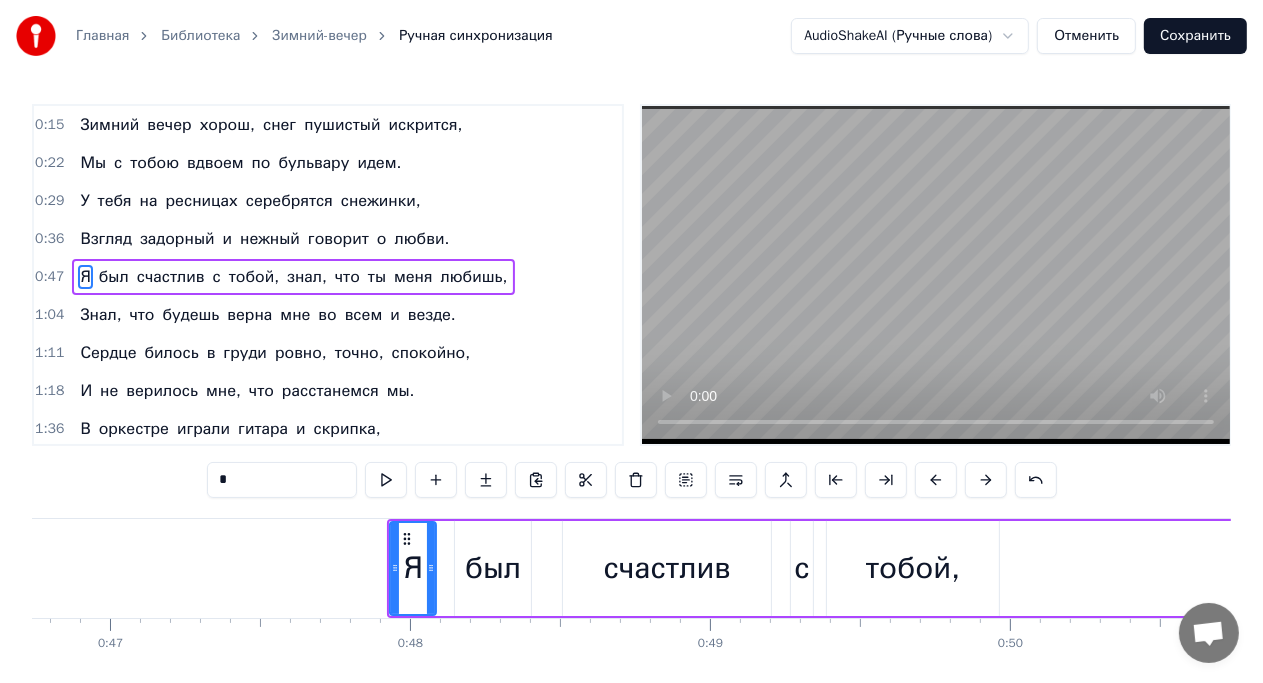 click at bounding box center (986, 480) 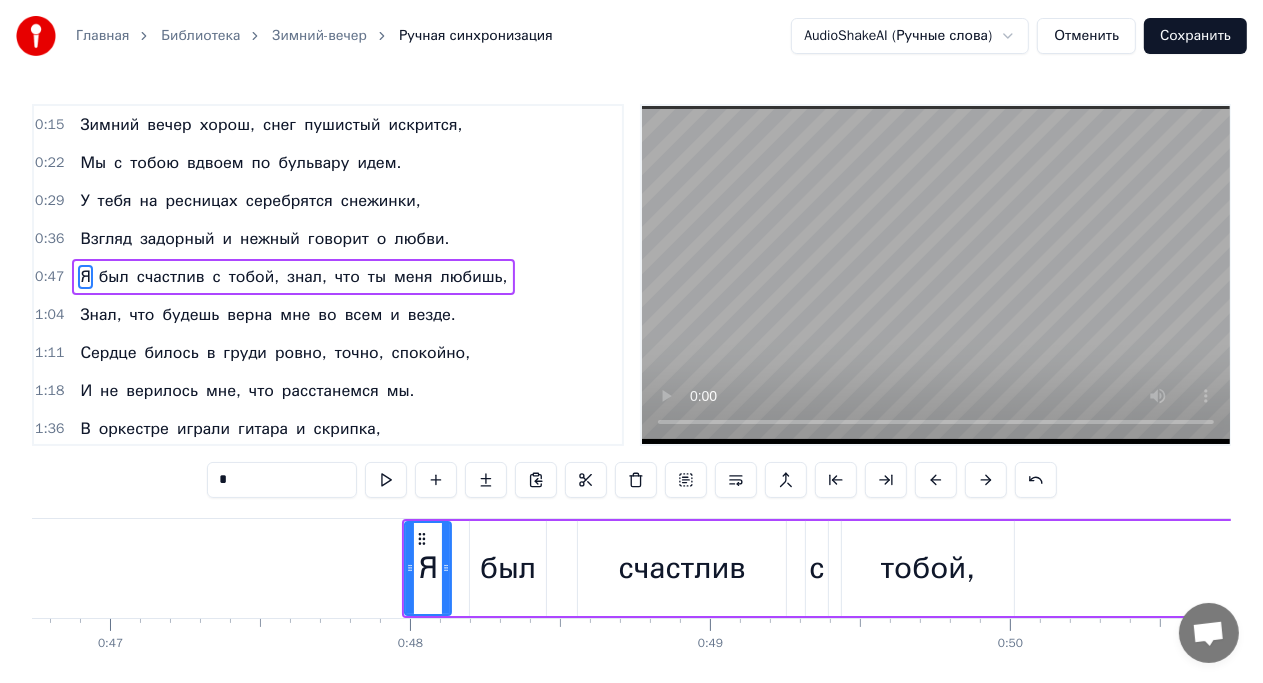 click at bounding box center (986, 480) 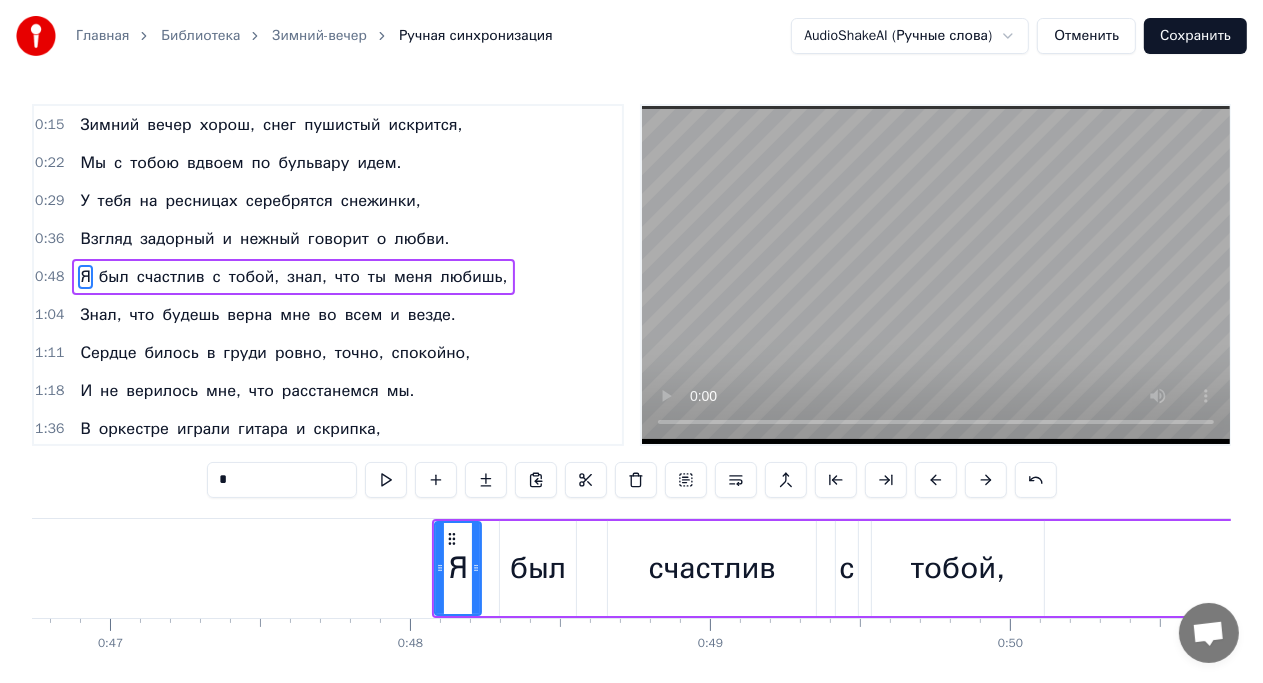 click at bounding box center [986, 480] 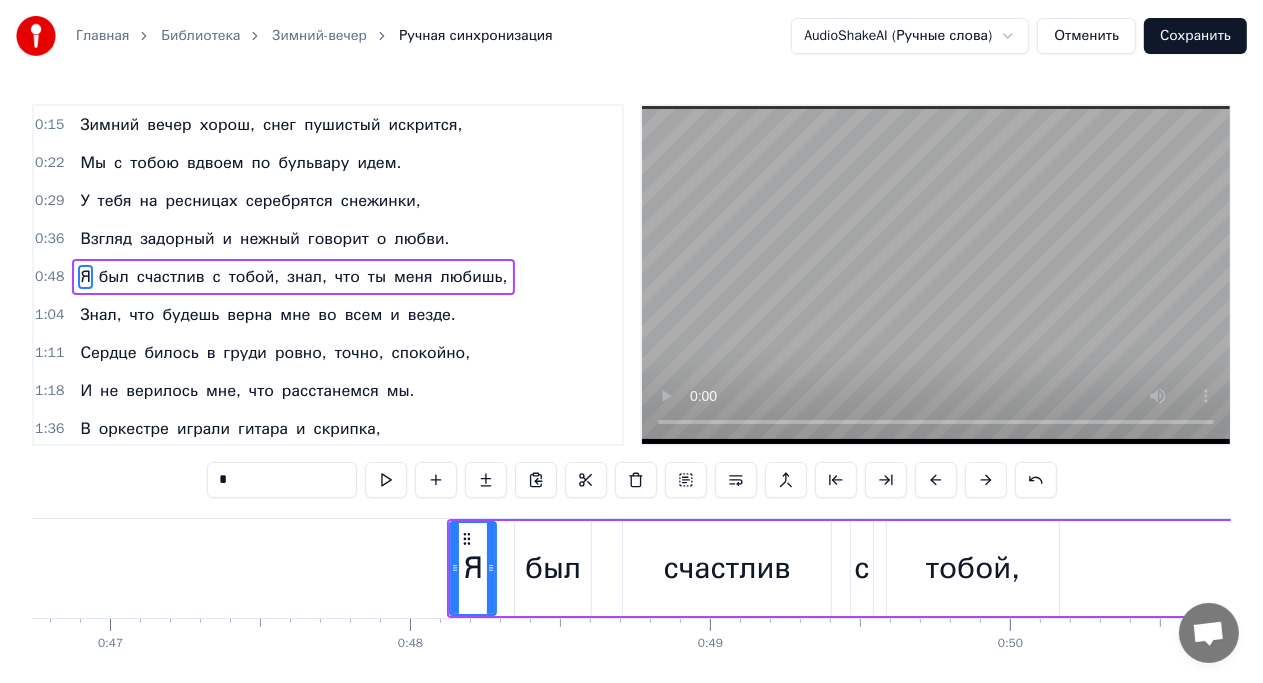 click at bounding box center [986, 480] 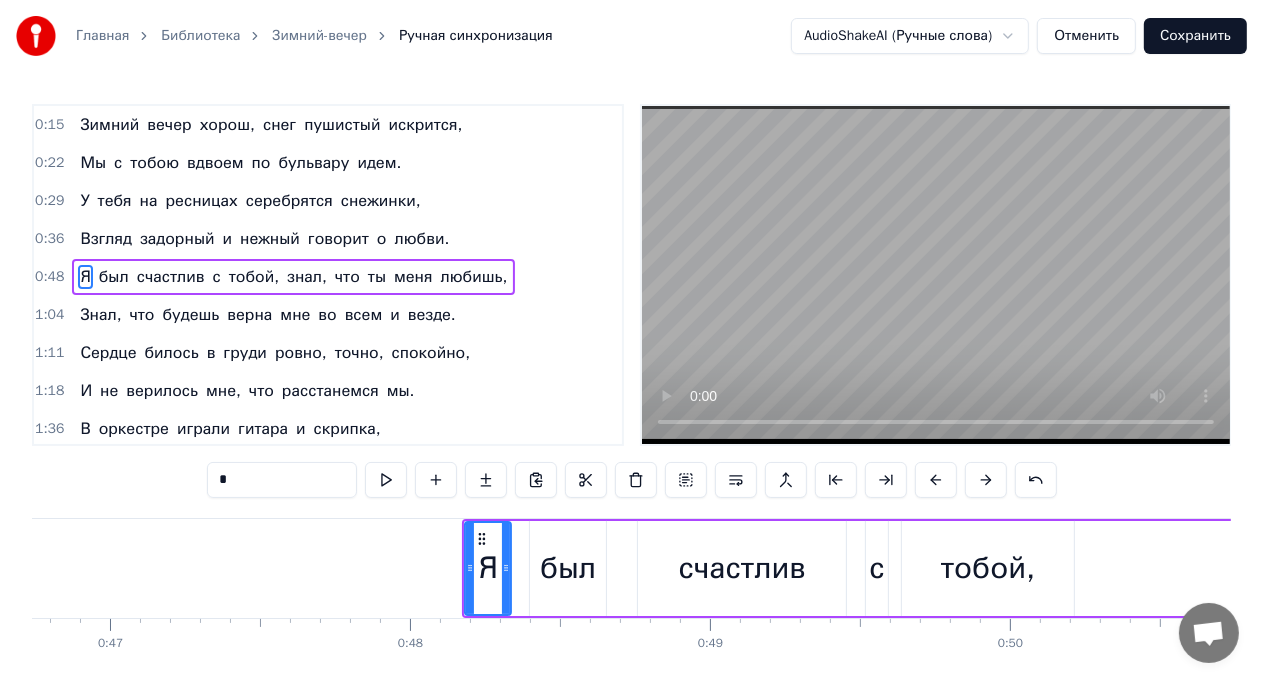 click at bounding box center [986, 480] 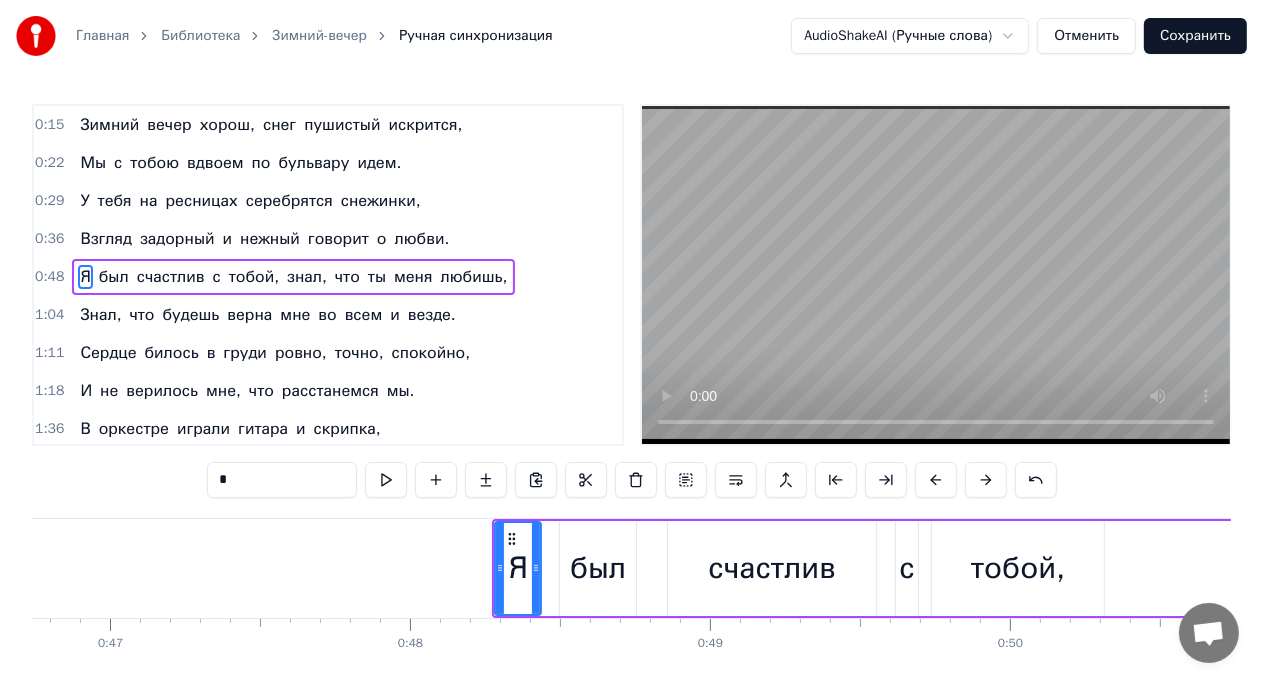 click at bounding box center [986, 480] 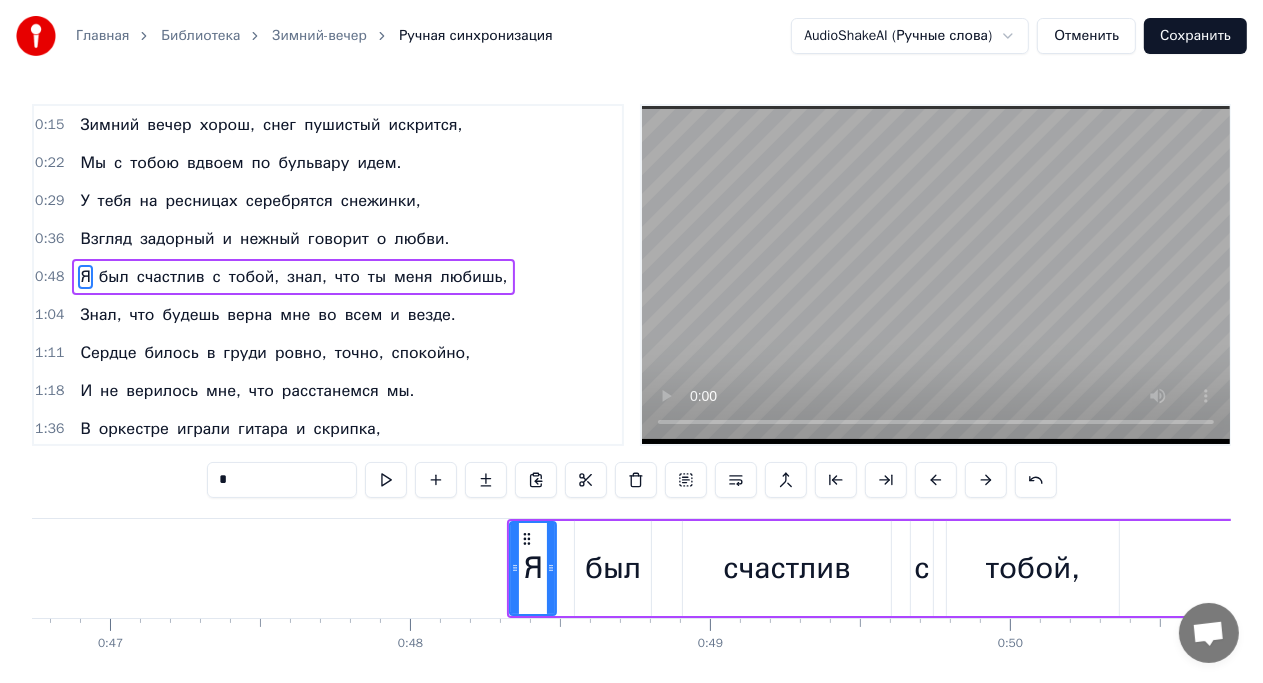 click at bounding box center (986, 480) 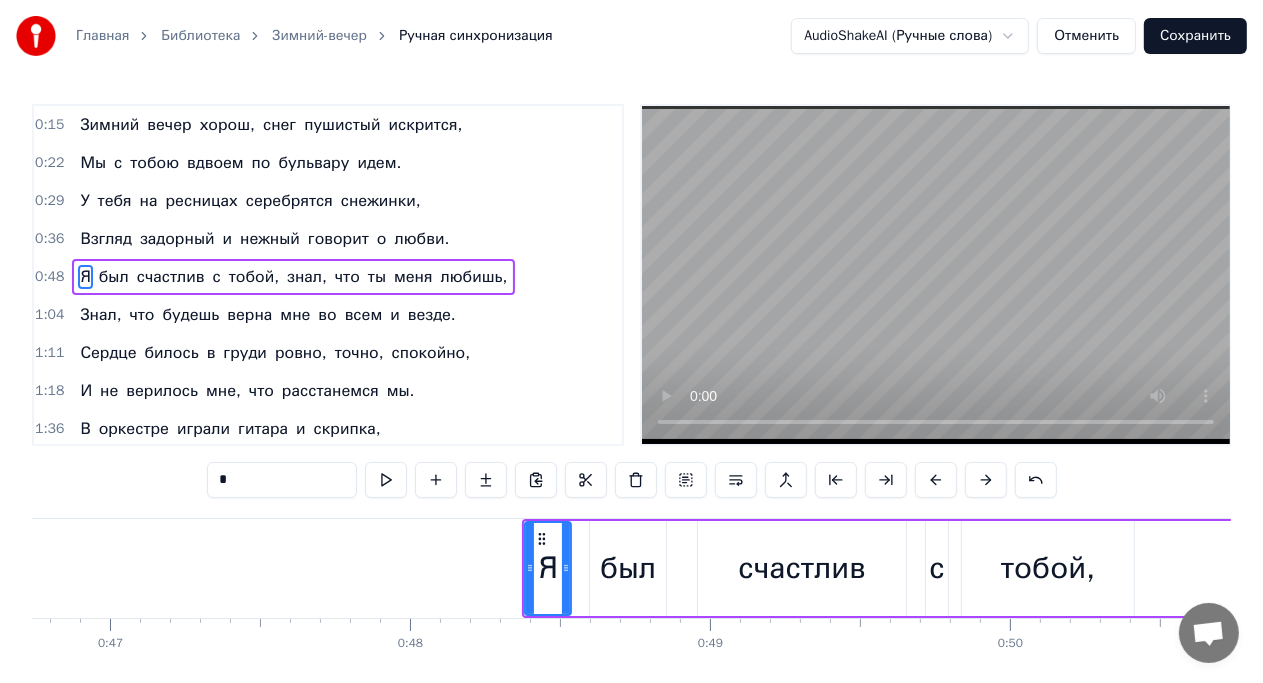 click at bounding box center (986, 480) 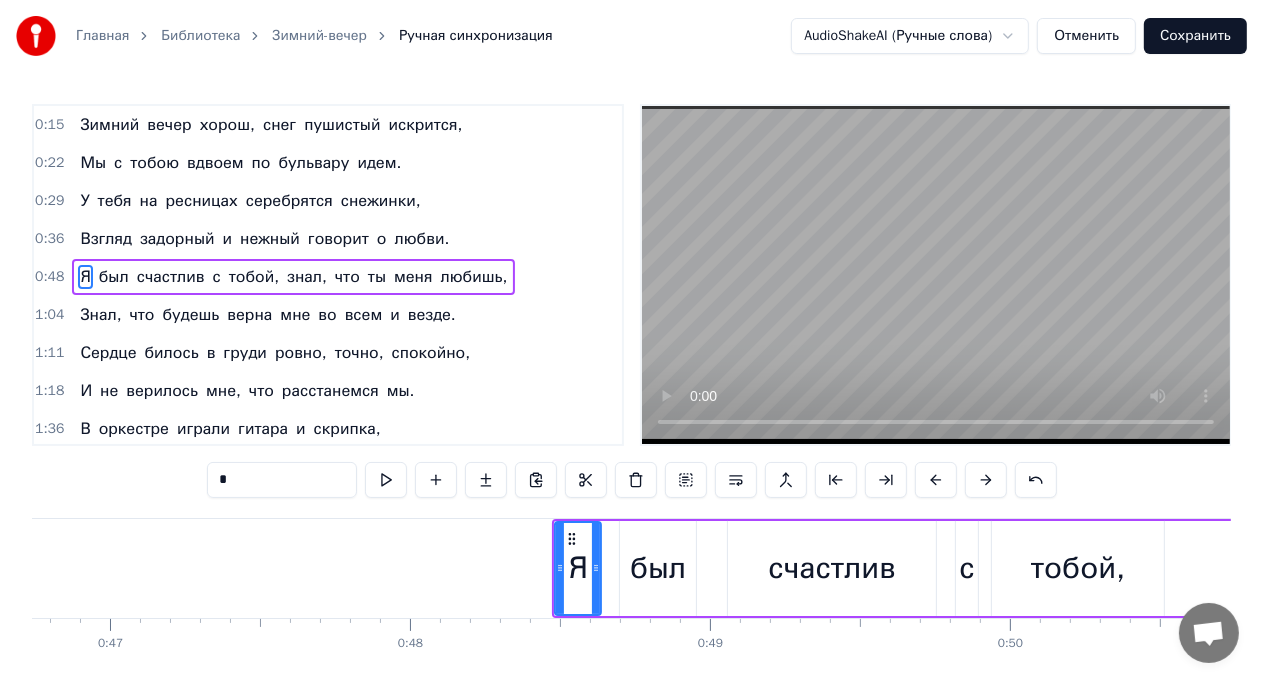 click at bounding box center (986, 480) 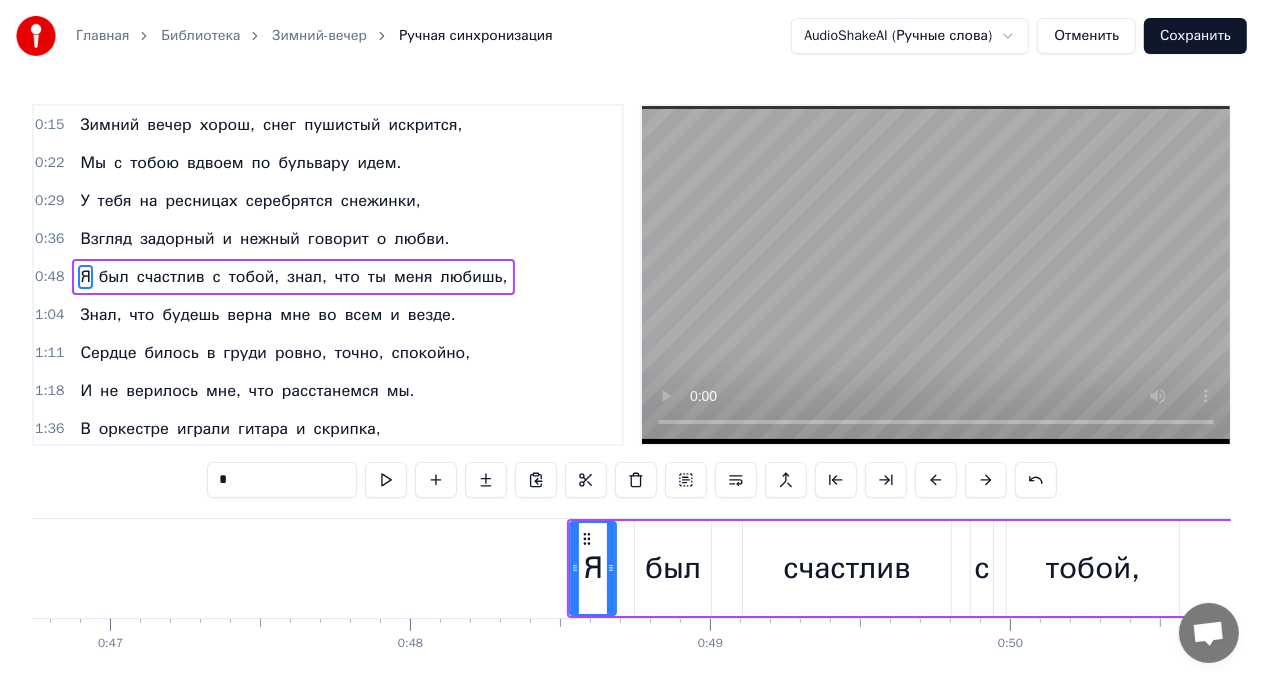 click at bounding box center [986, 480] 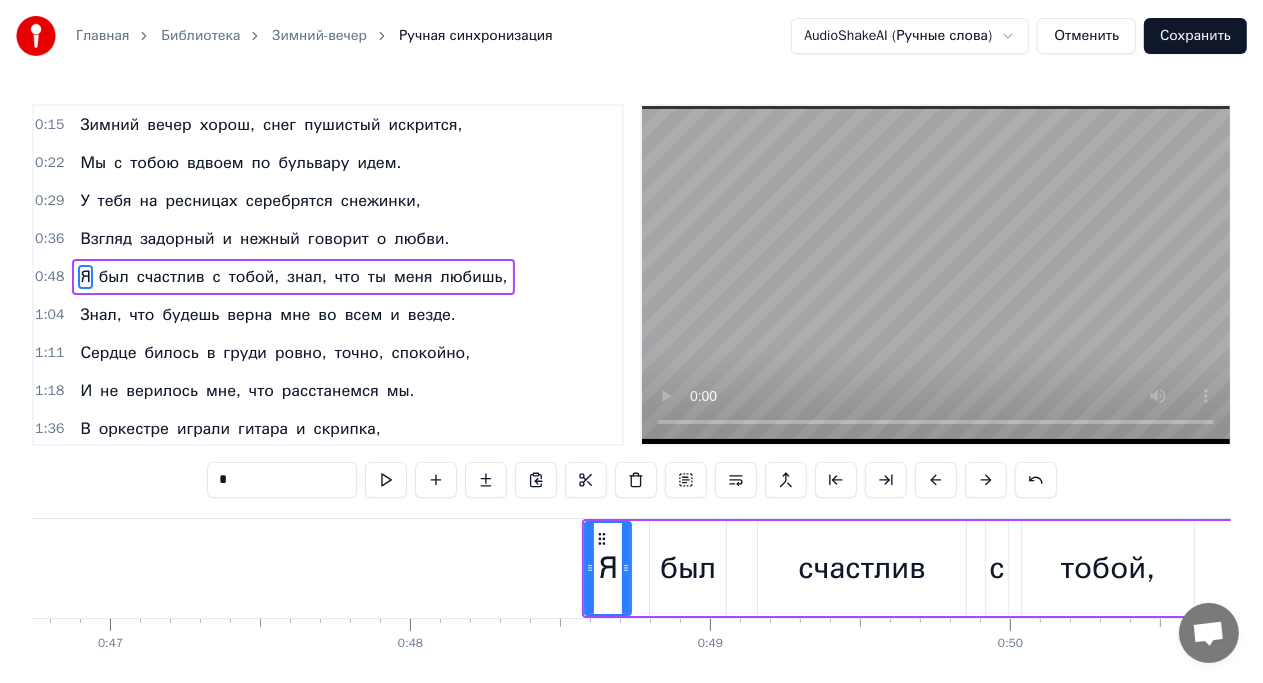 click at bounding box center [986, 480] 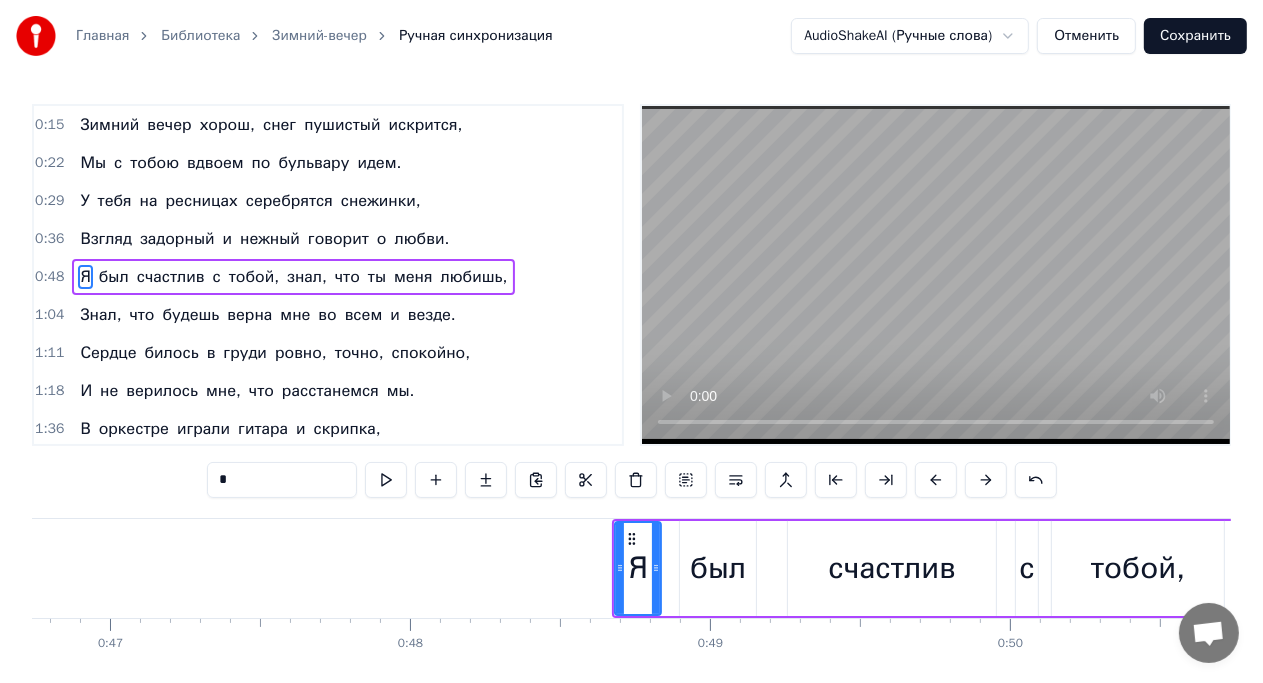 click at bounding box center (986, 480) 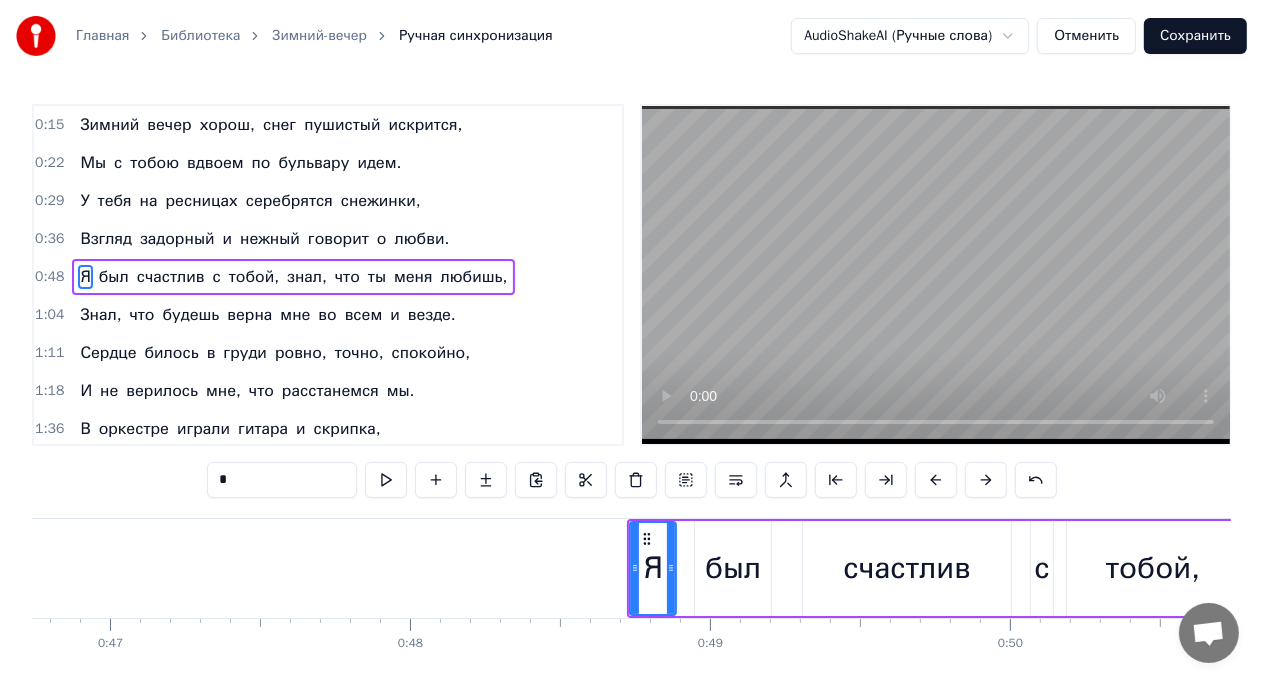click at bounding box center (986, 480) 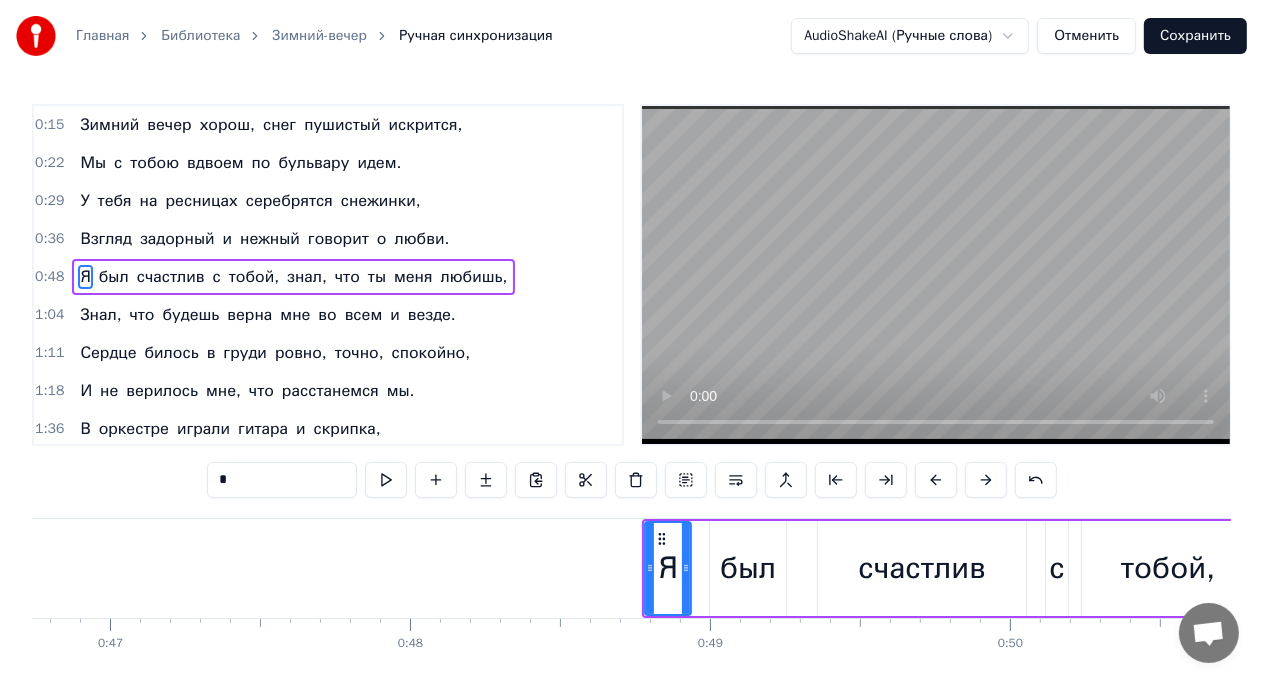 click at bounding box center [986, 480] 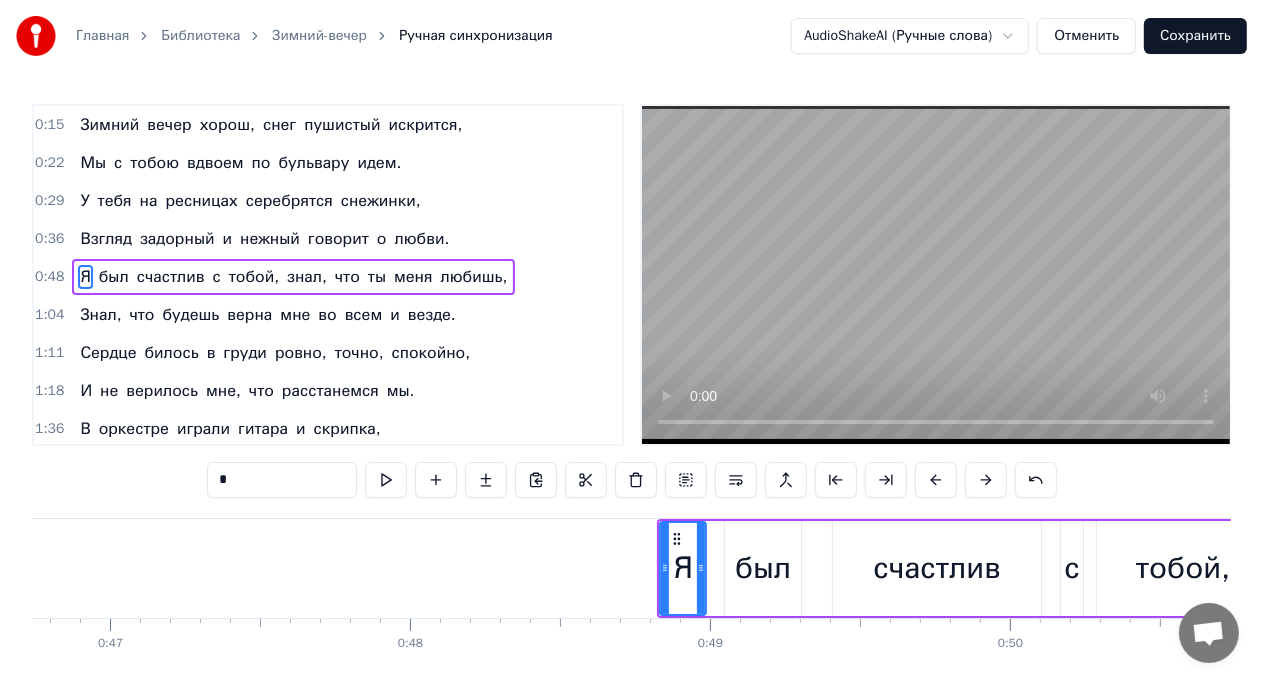 click at bounding box center (986, 480) 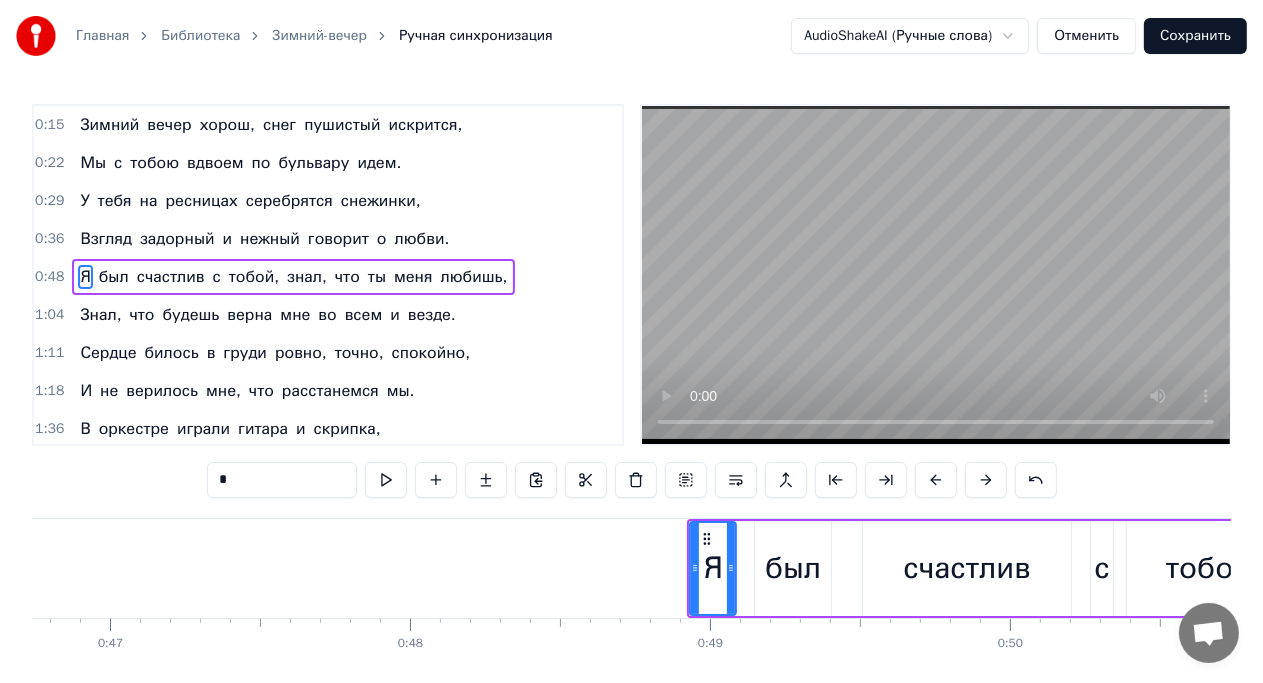 click at bounding box center [986, 480] 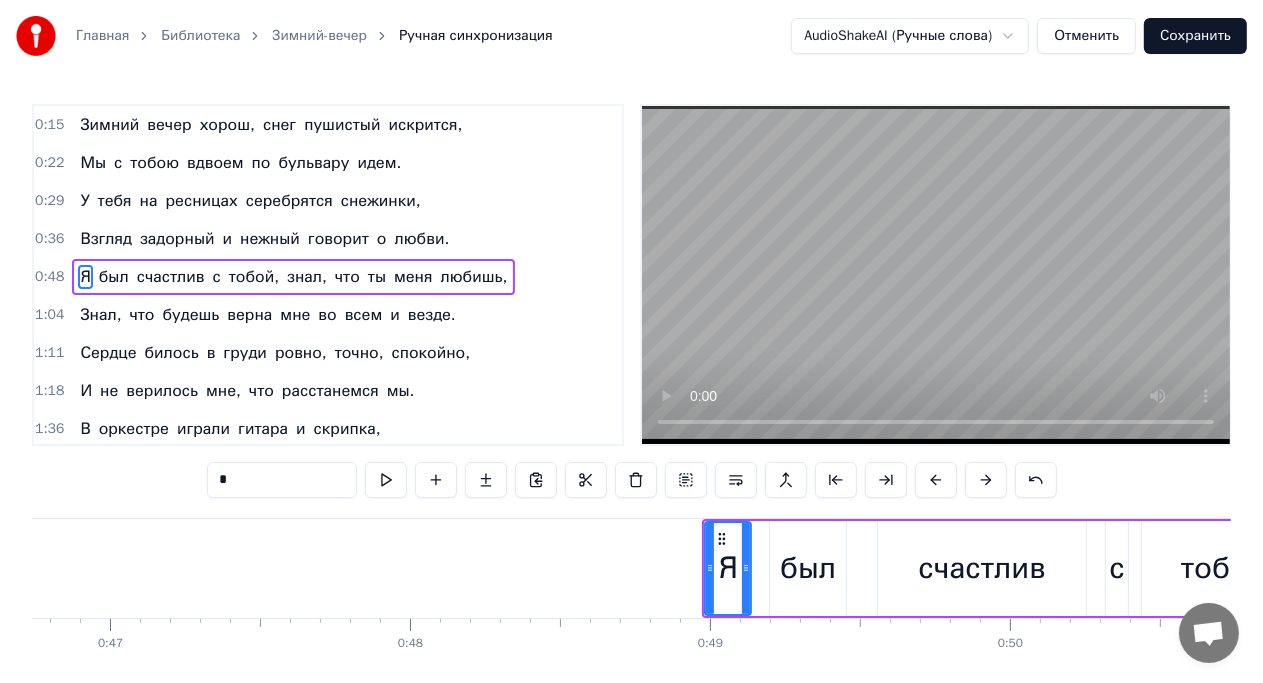 click at bounding box center (986, 480) 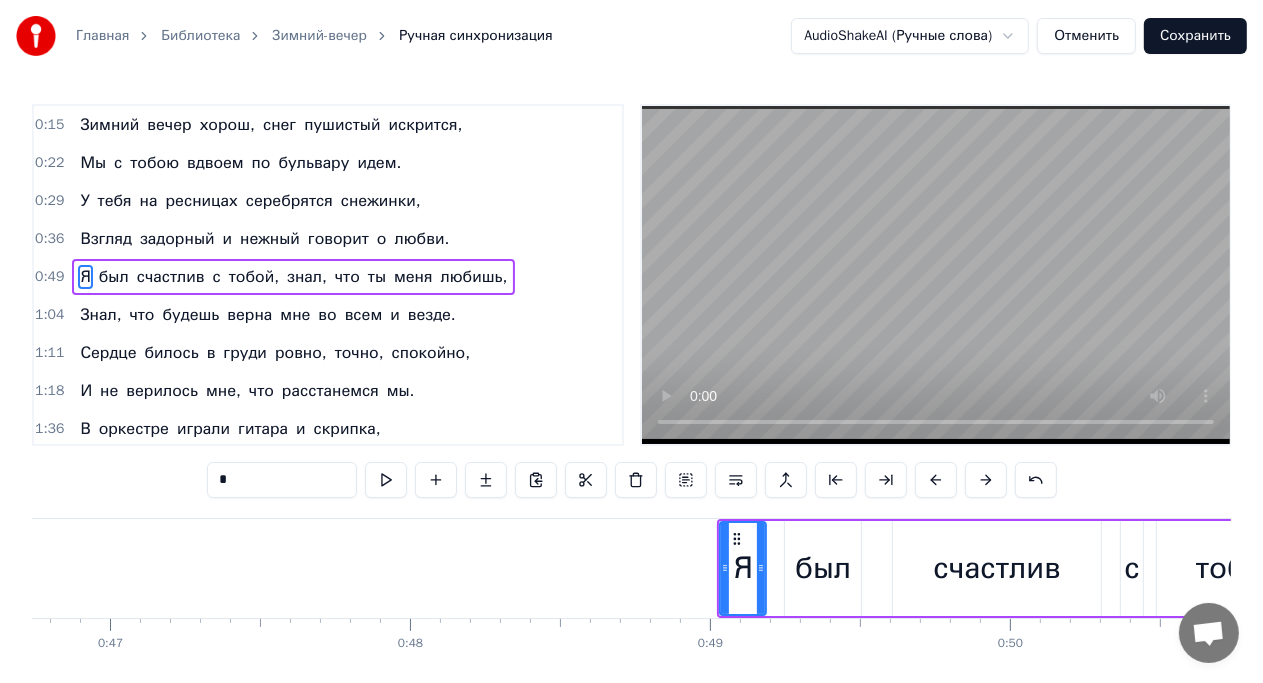 click at bounding box center (986, 480) 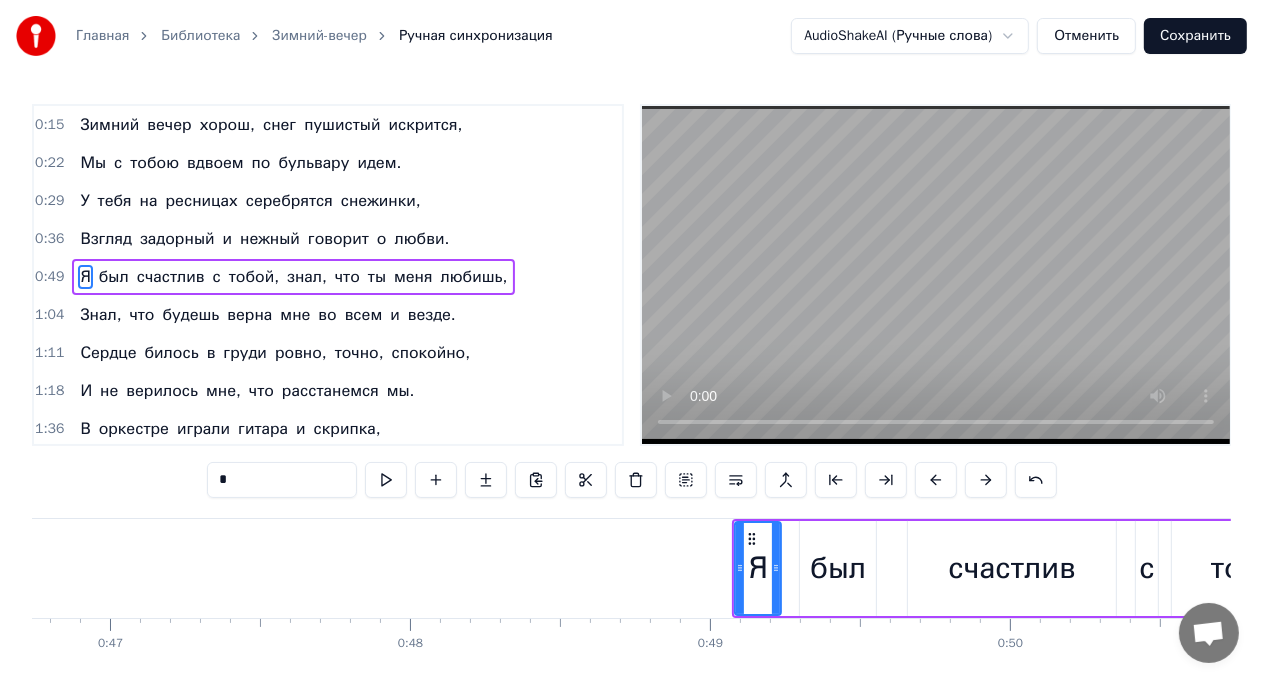 click at bounding box center (986, 480) 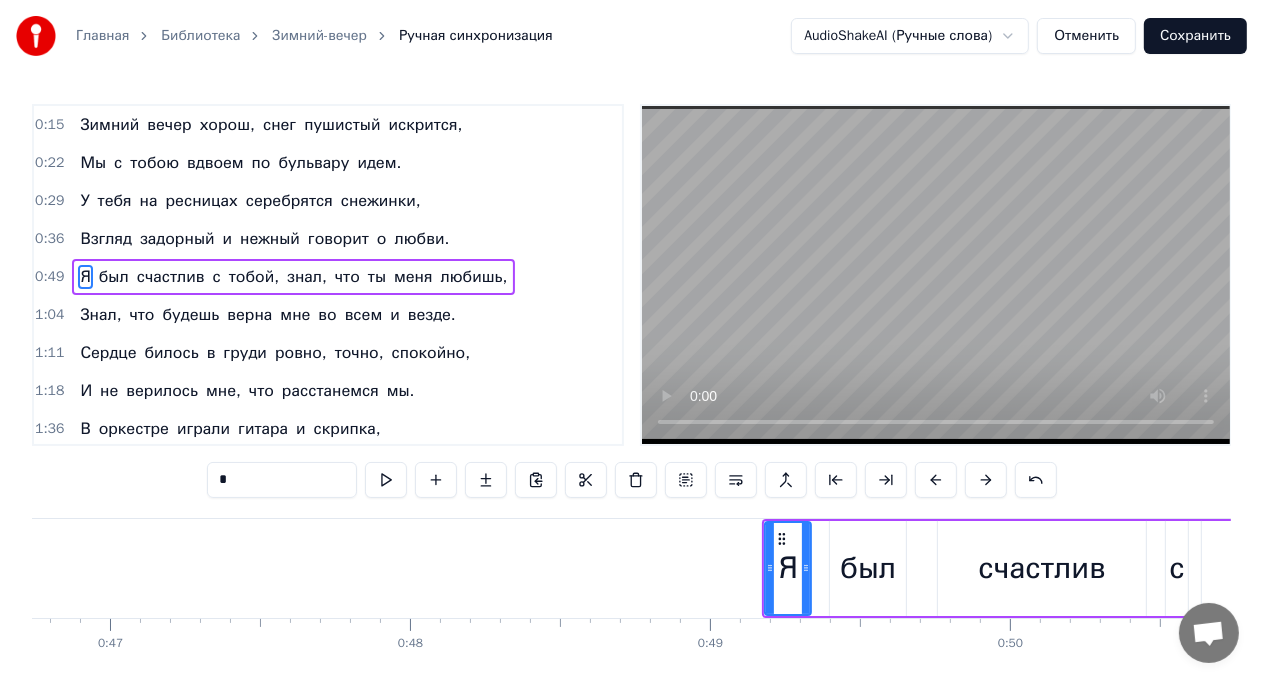 click at bounding box center [986, 480] 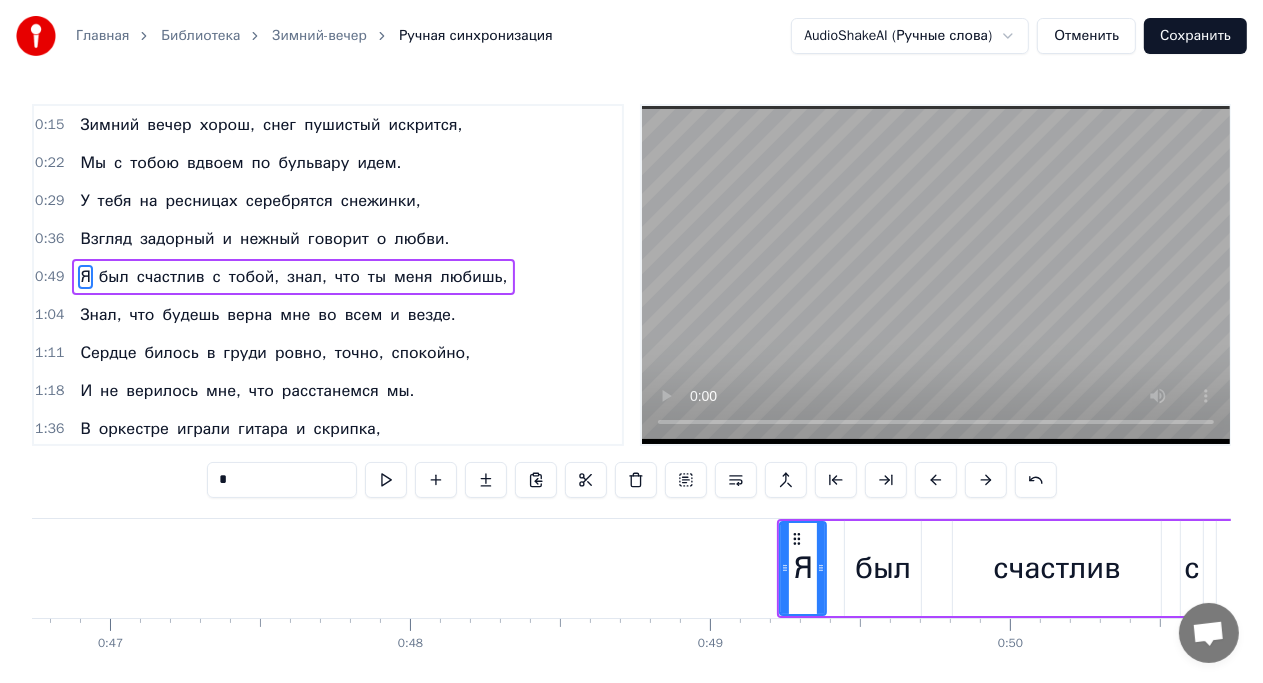 click at bounding box center [986, 480] 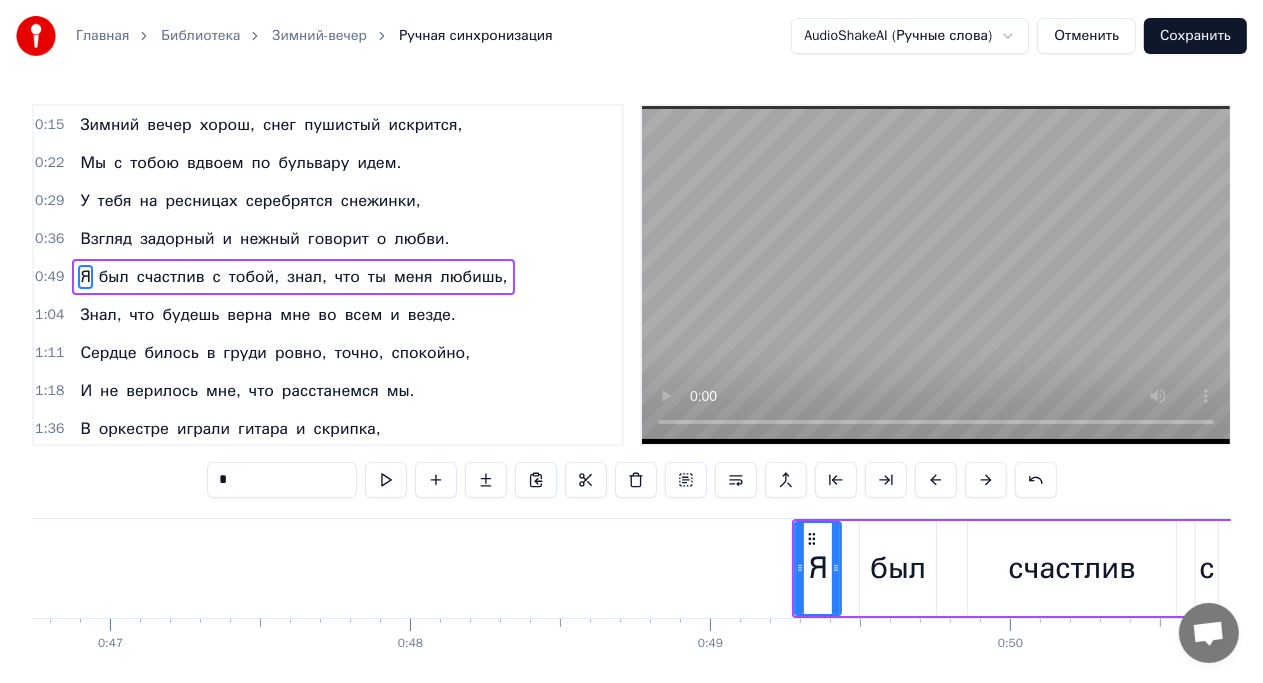 click at bounding box center [986, 480] 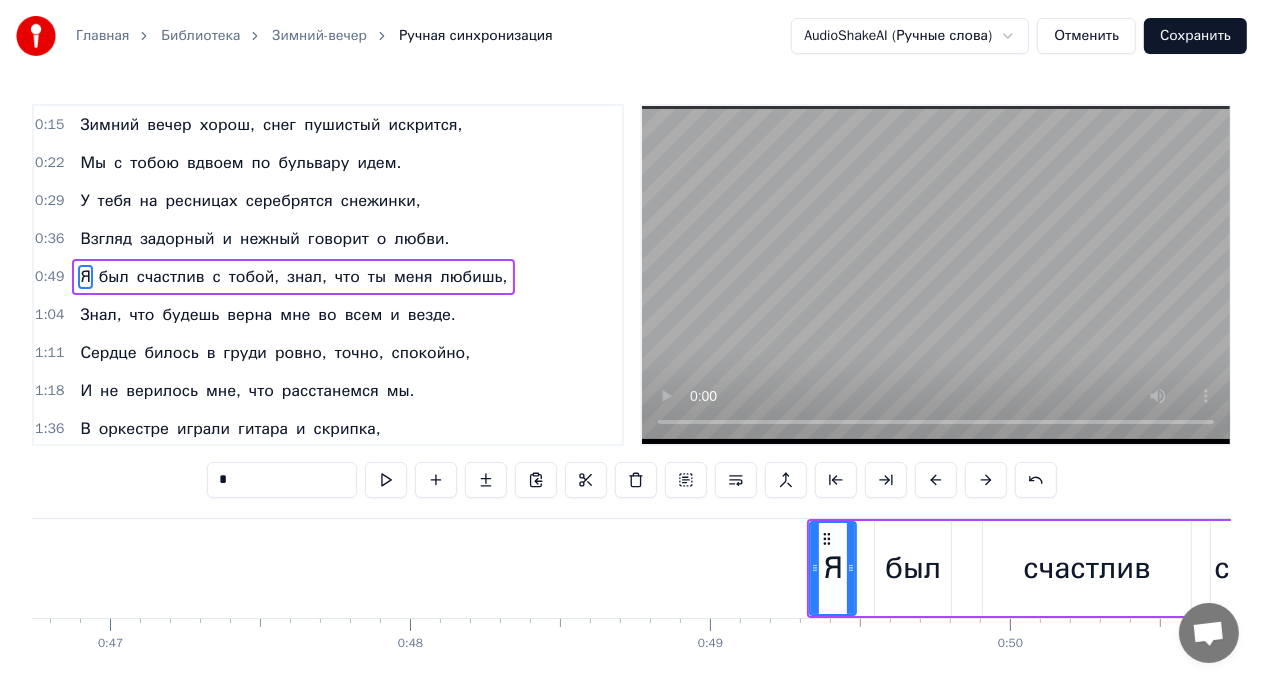 click at bounding box center [986, 480] 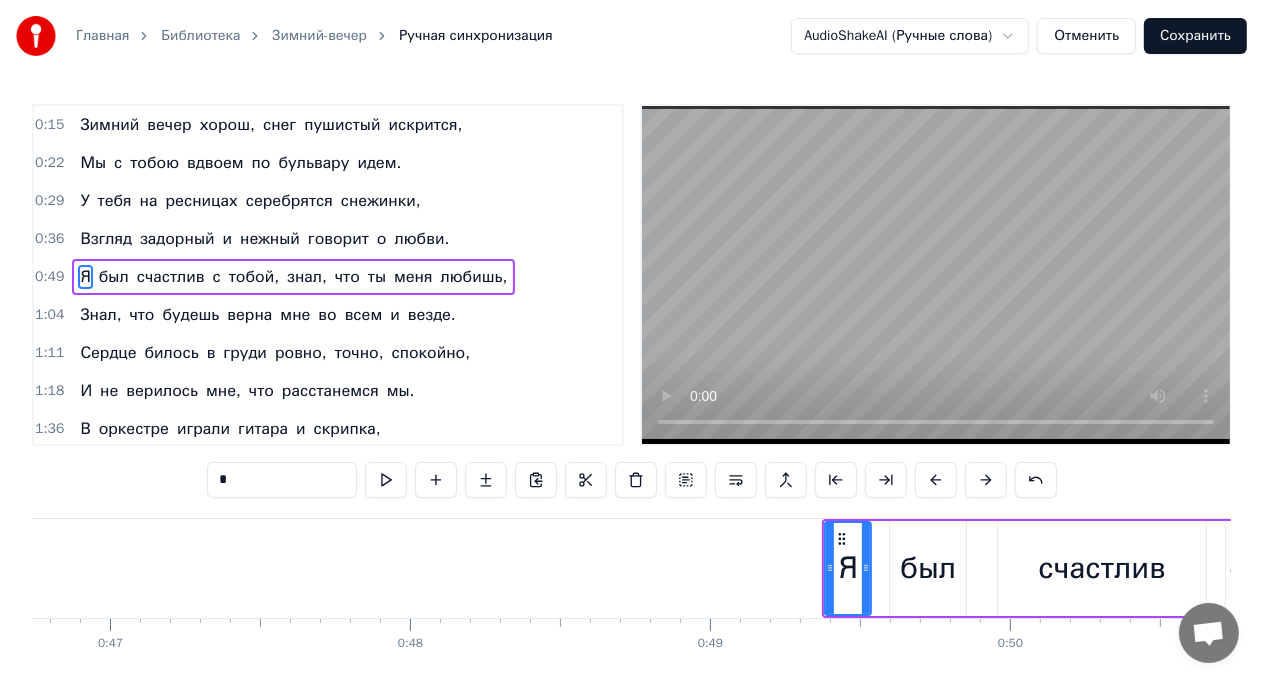 click at bounding box center [986, 480] 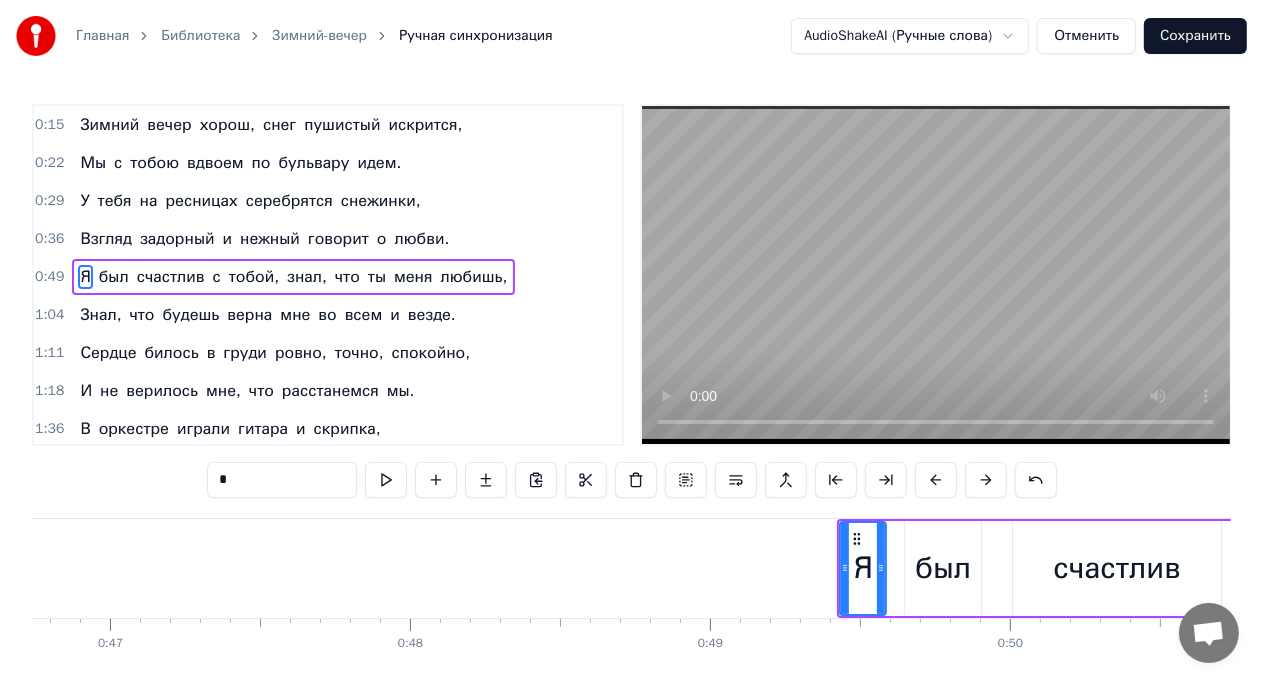 click at bounding box center [986, 480] 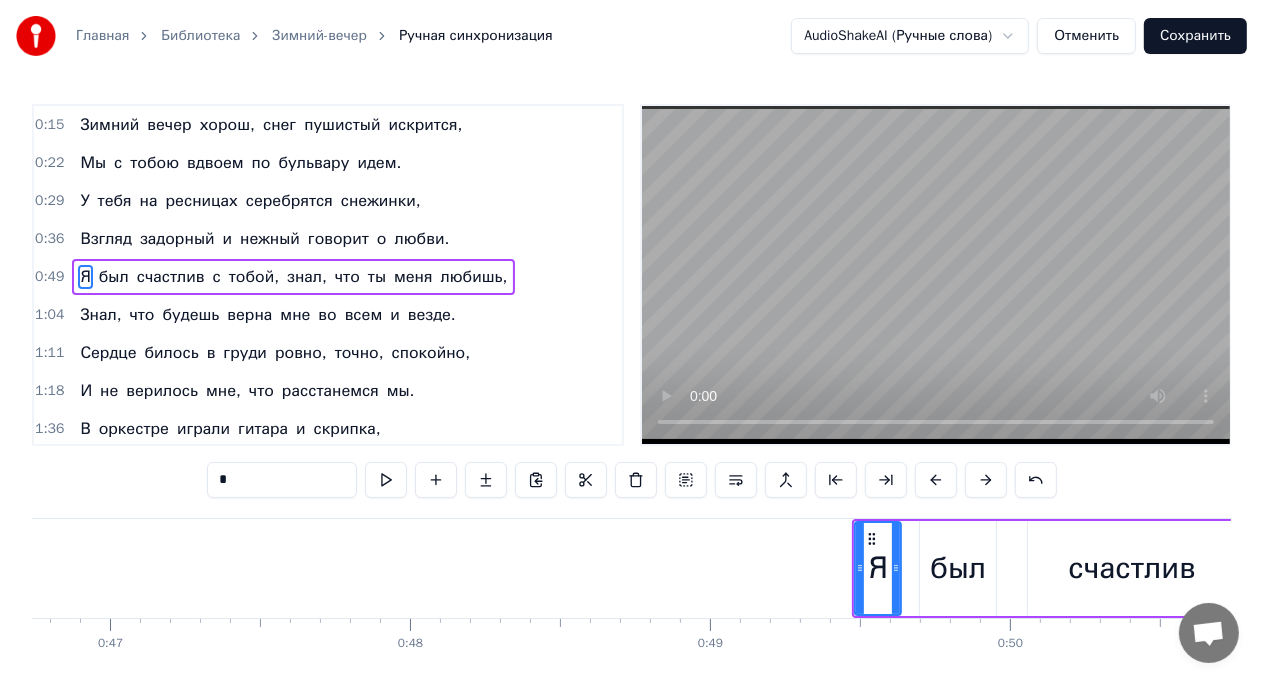 click at bounding box center [986, 480] 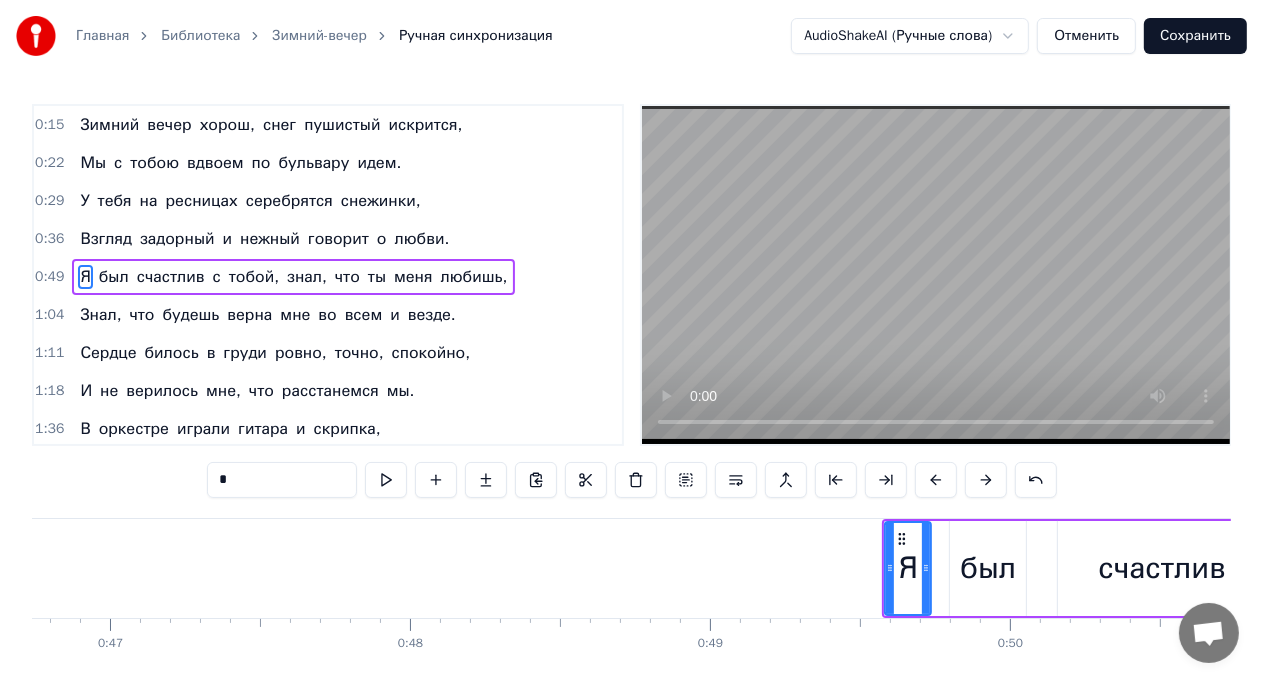 click at bounding box center (986, 480) 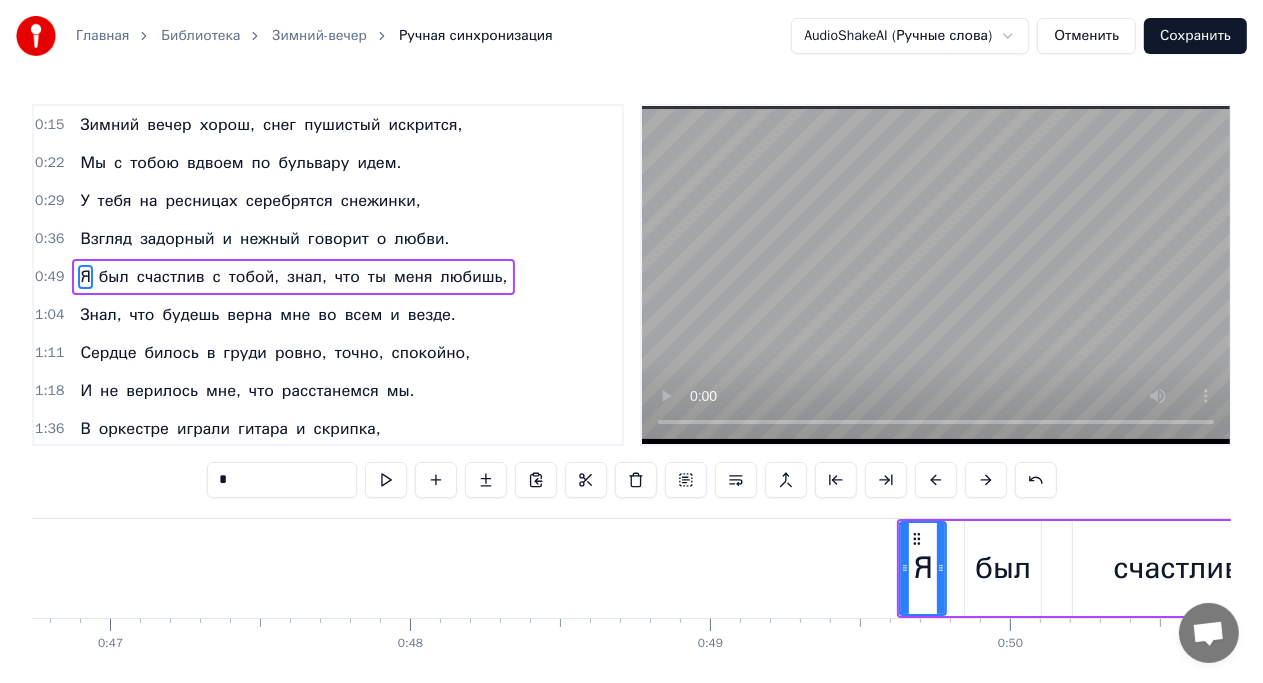 click at bounding box center [986, 480] 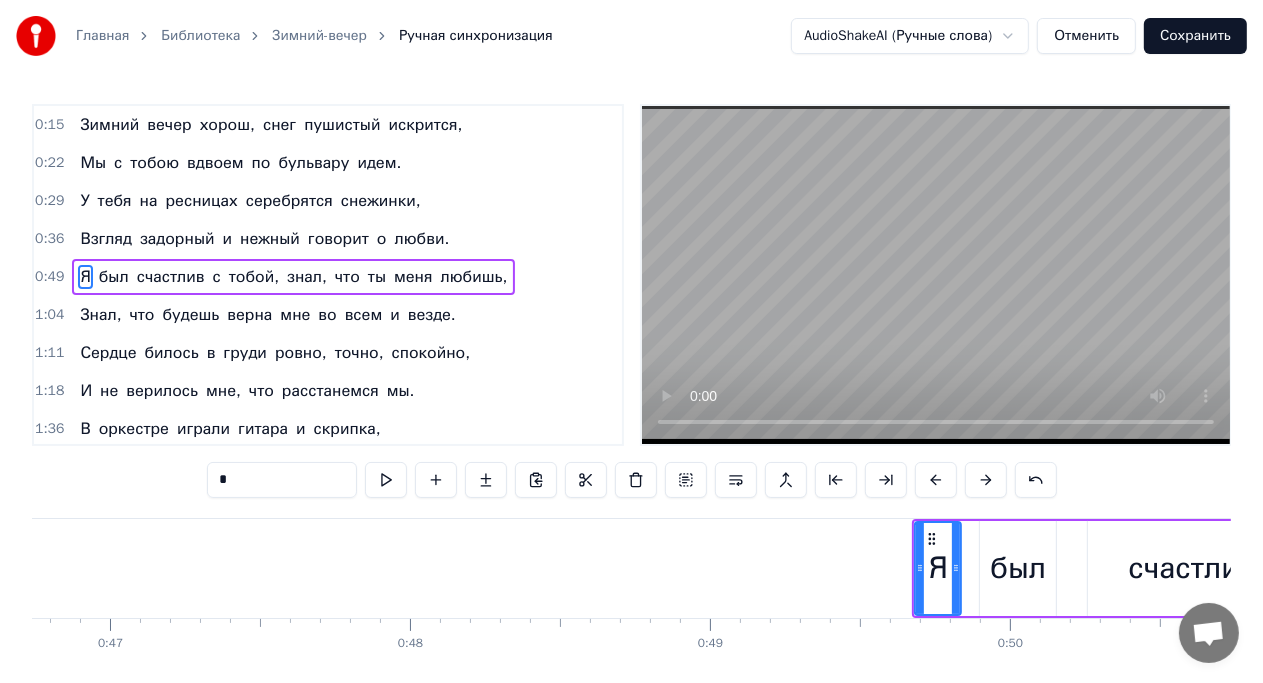 click at bounding box center [986, 480] 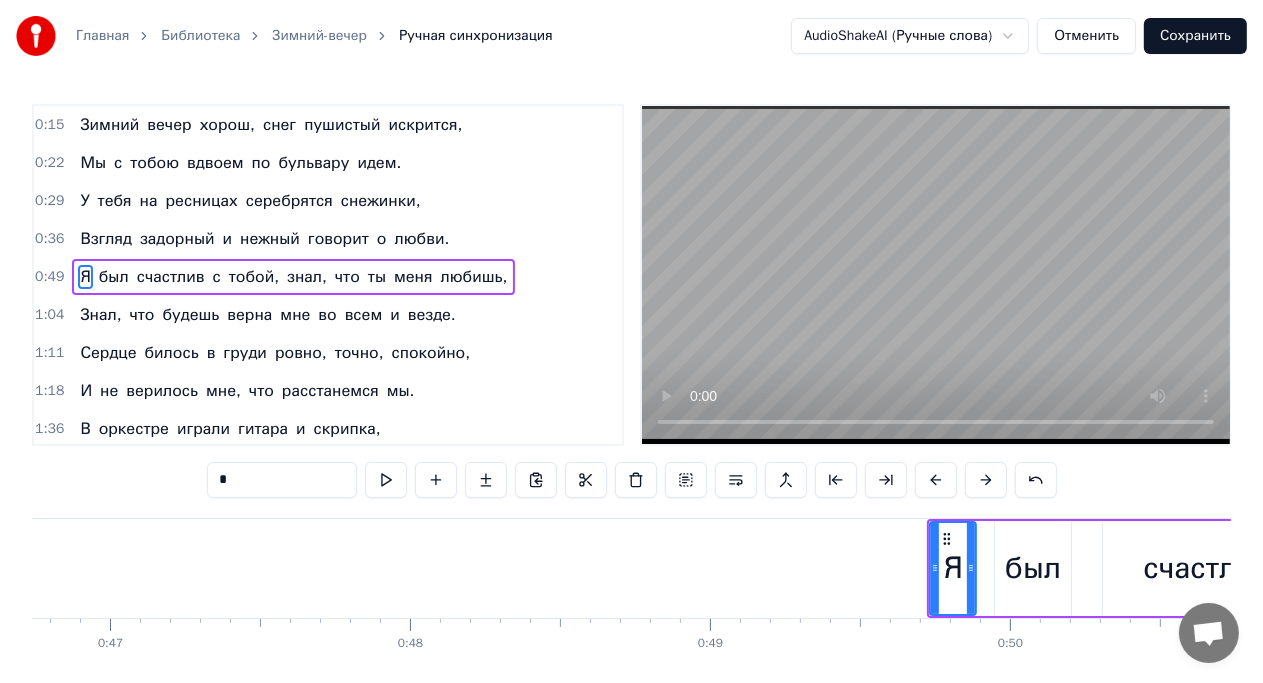 click at bounding box center (986, 480) 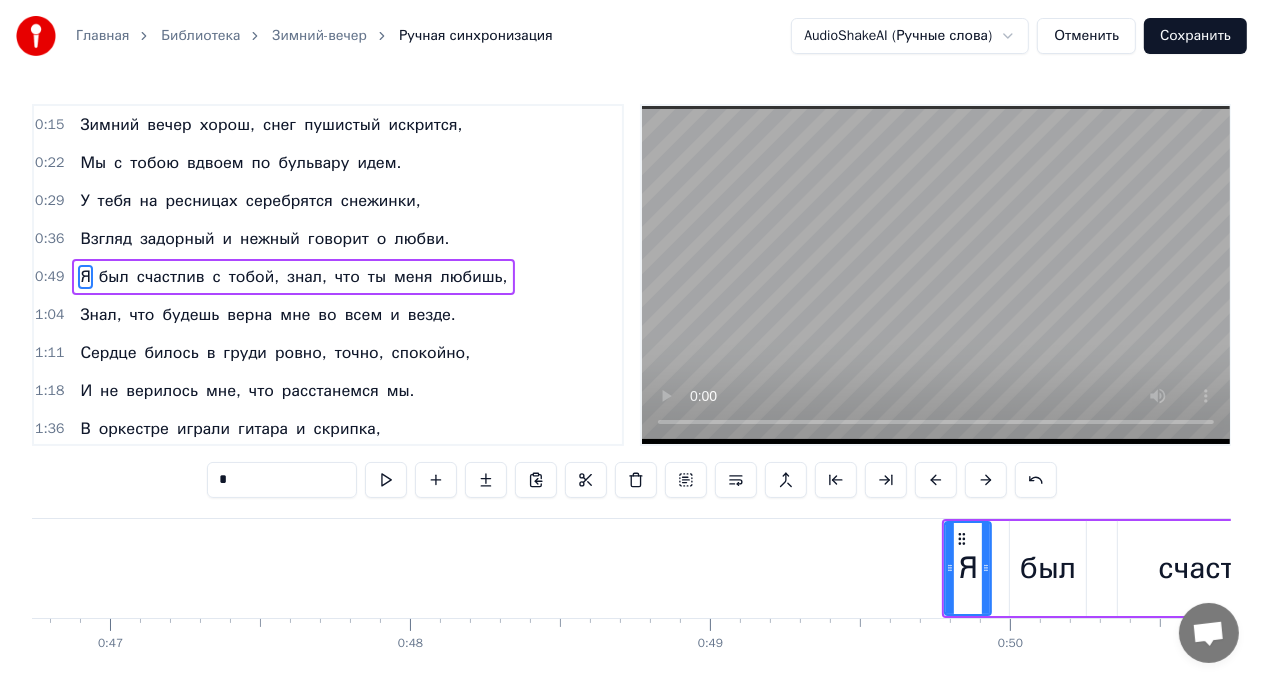 click at bounding box center (986, 480) 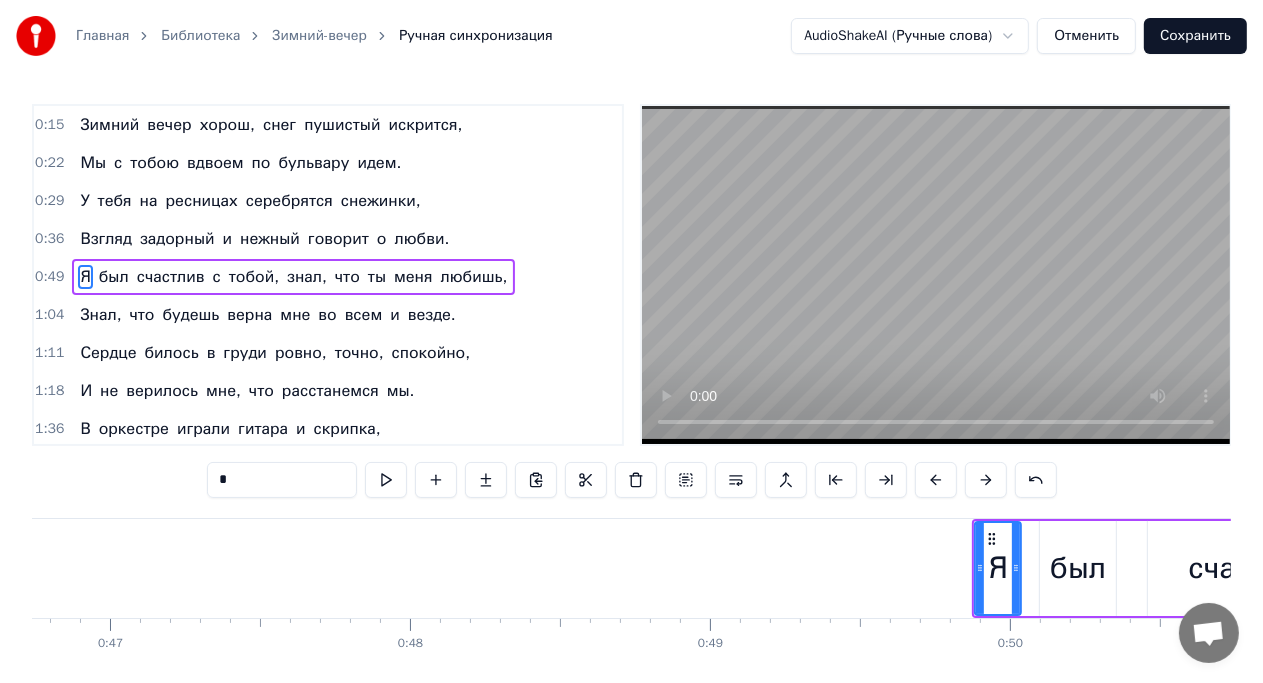 click at bounding box center [986, 480] 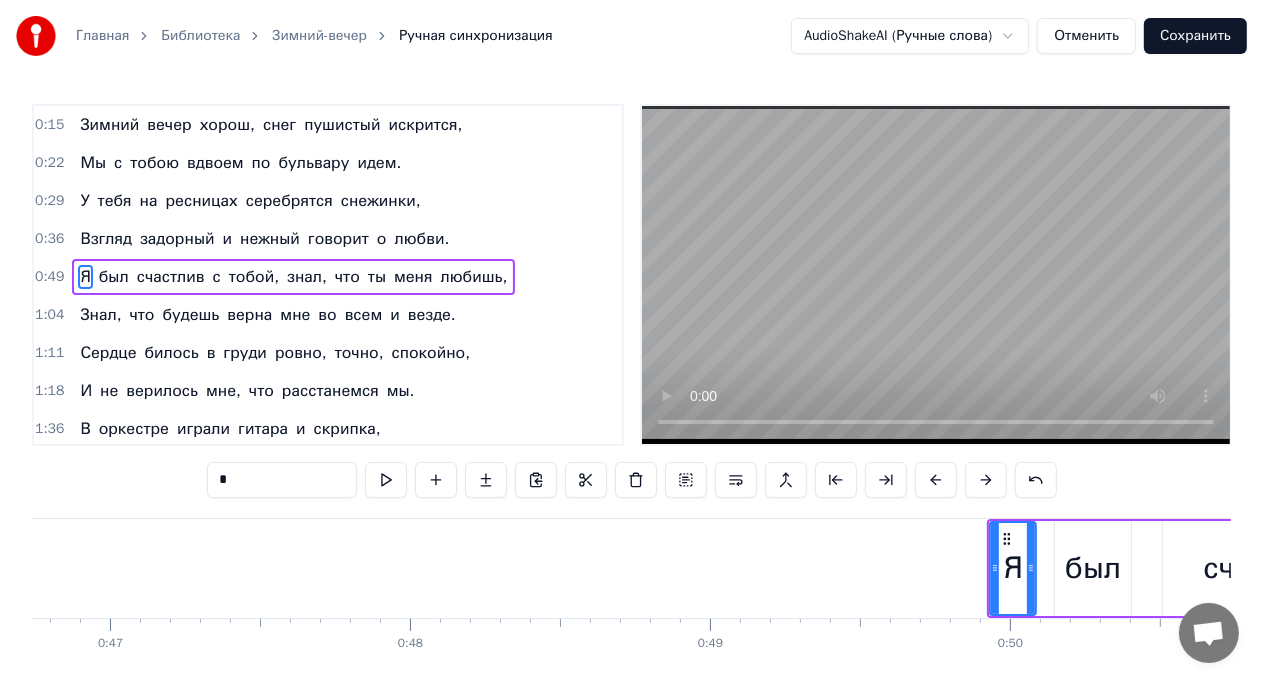 click at bounding box center (986, 480) 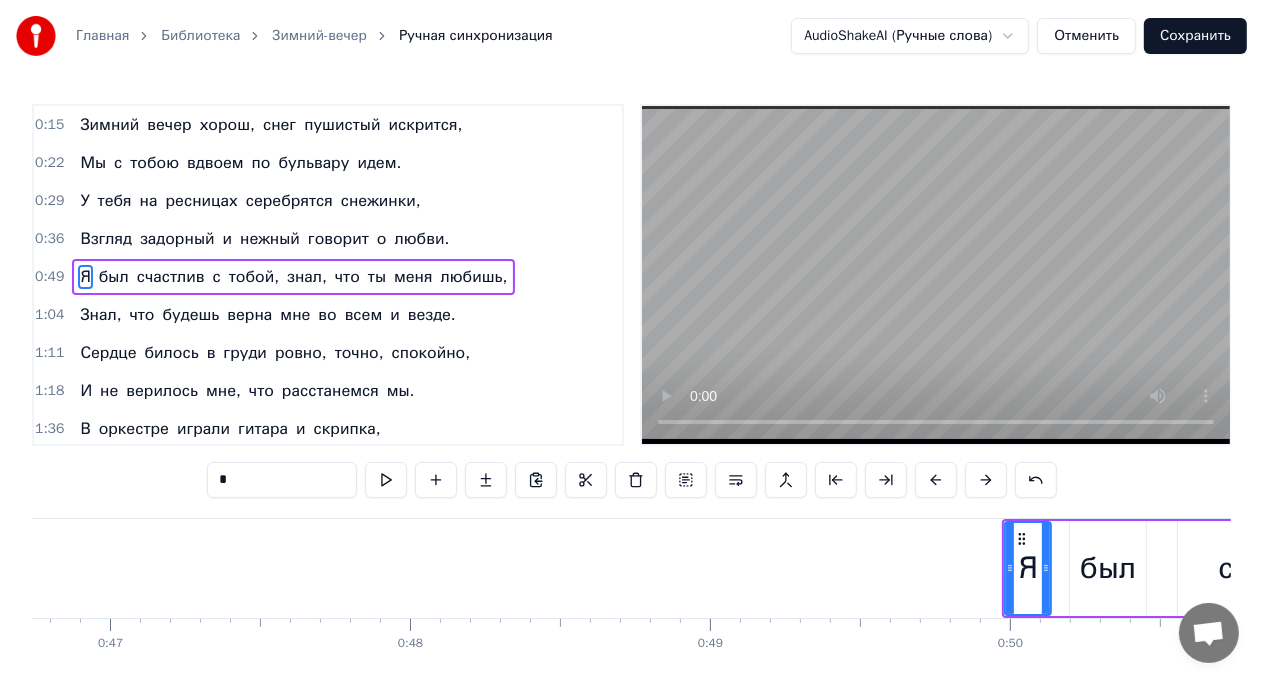 click at bounding box center (986, 480) 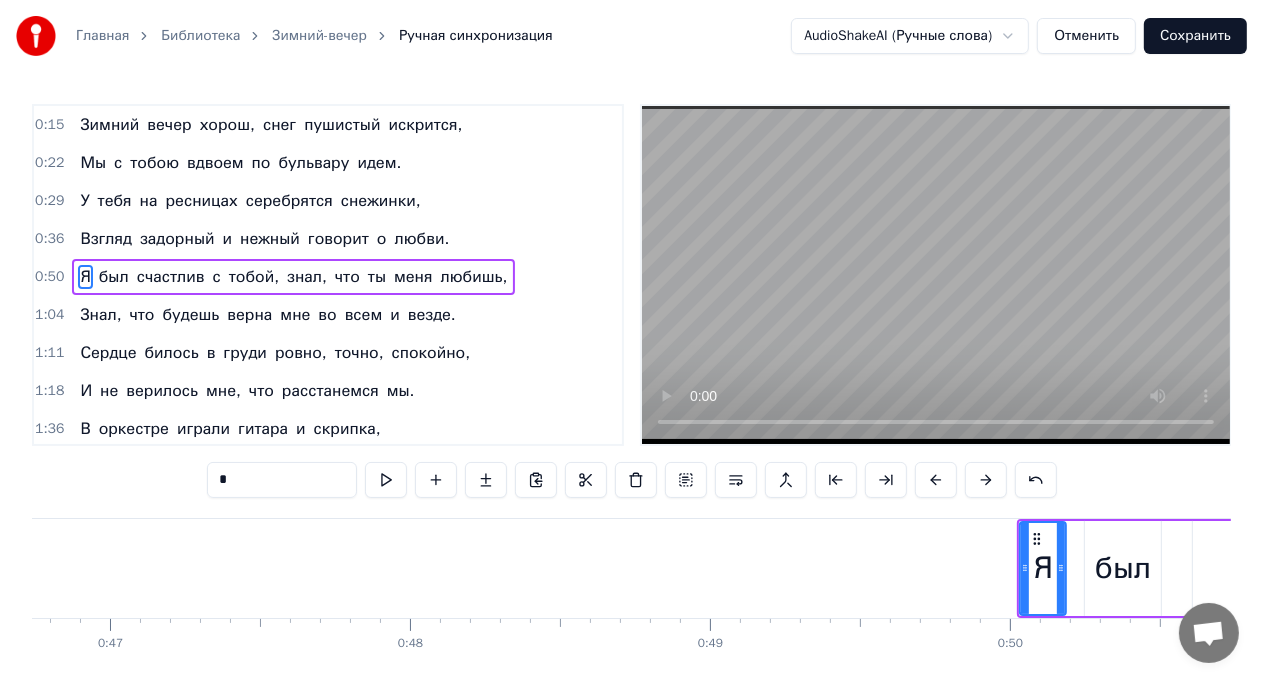 click at bounding box center (986, 480) 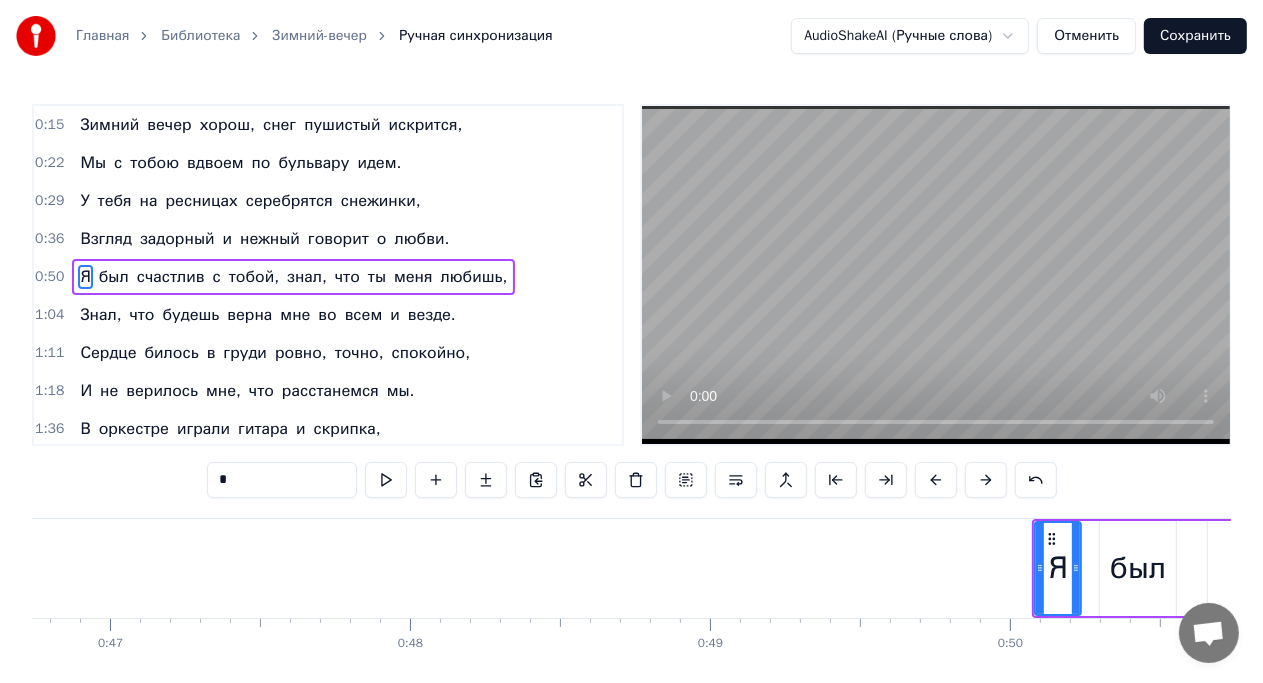 click at bounding box center [986, 480] 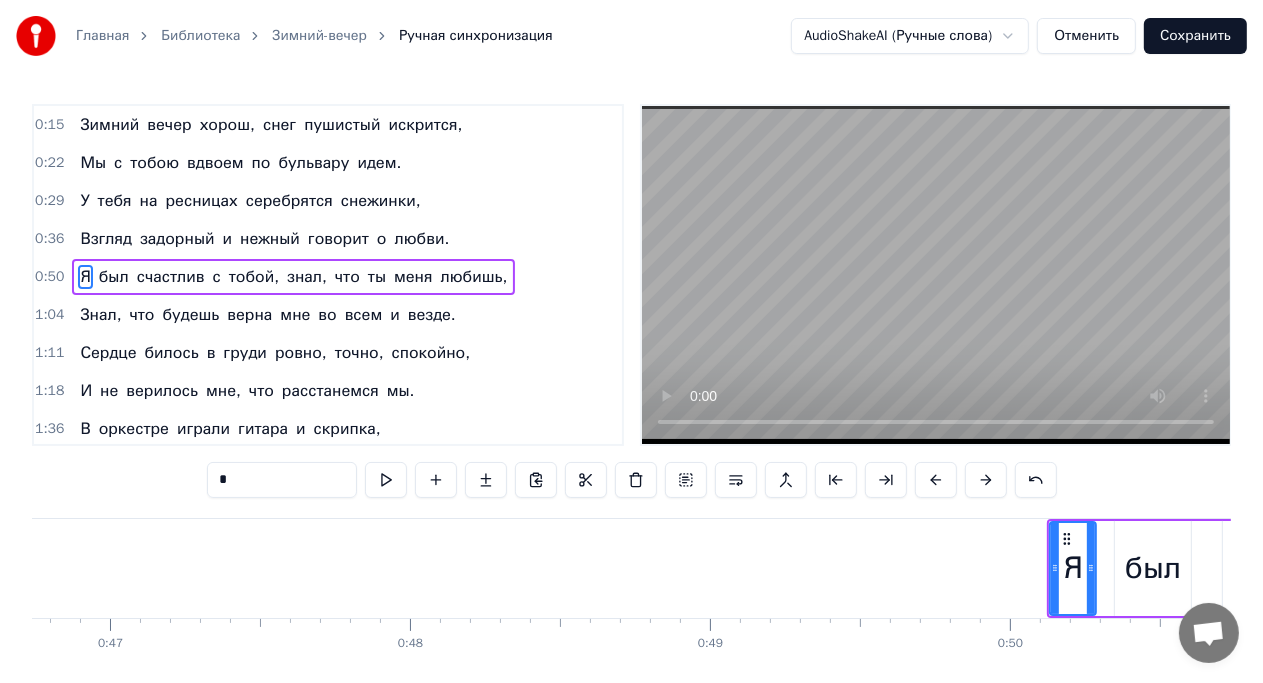 click at bounding box center (986, 480) 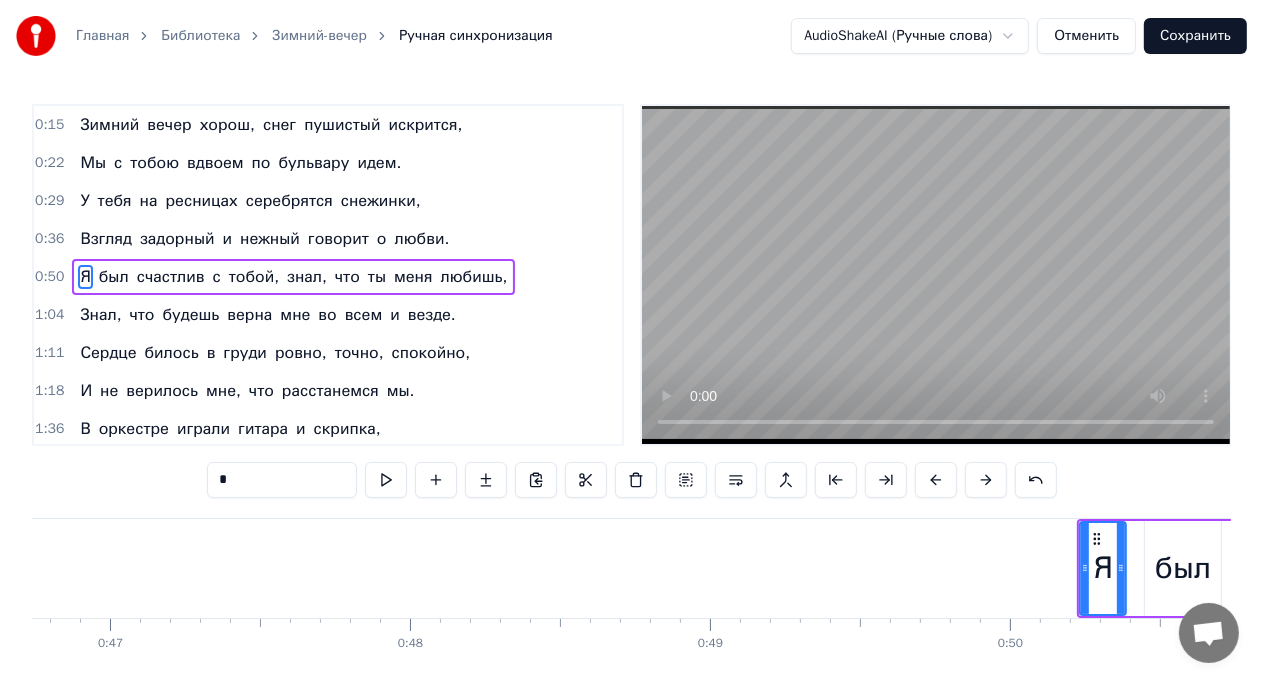 click at bounding box center (986, 480) 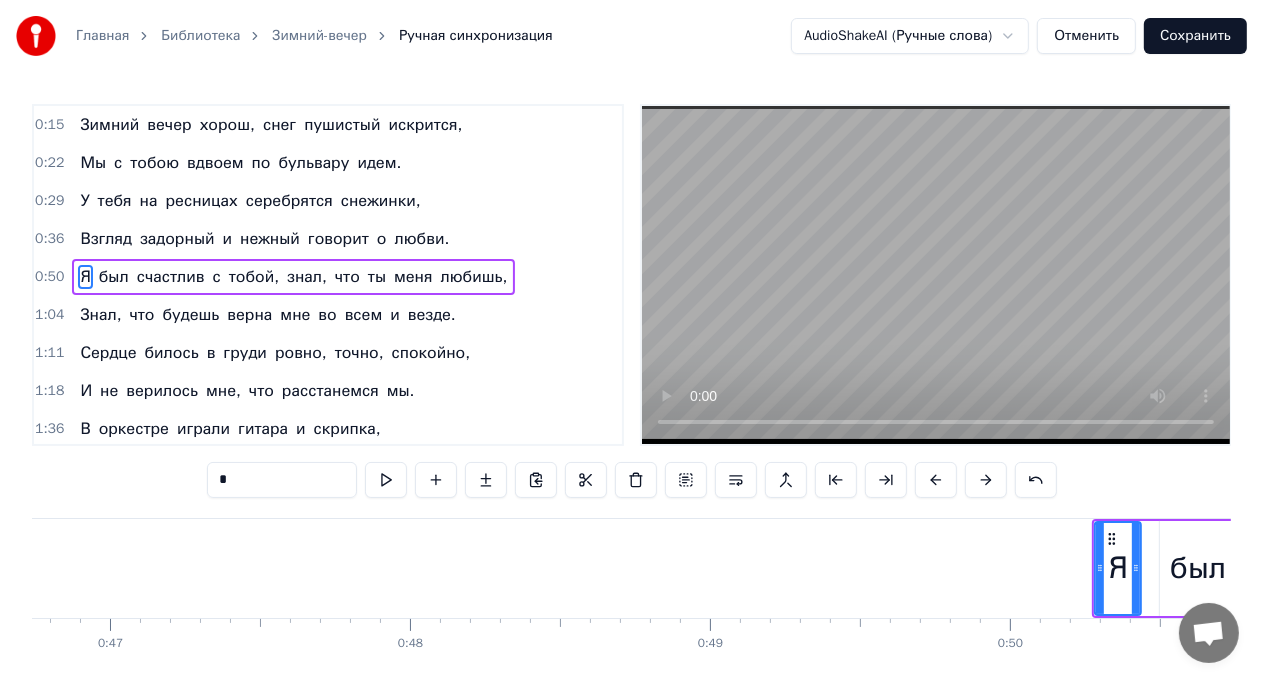 click at bounding box center (986, 480) 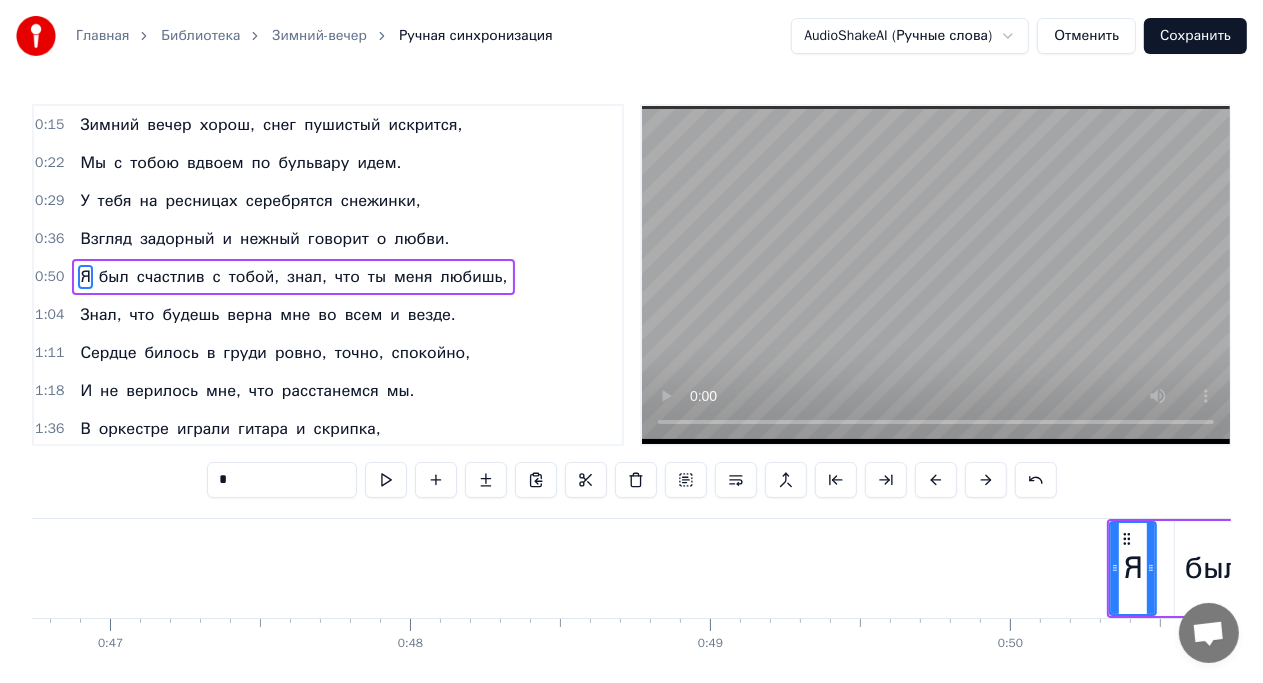 click at bounding box center [986, 480] 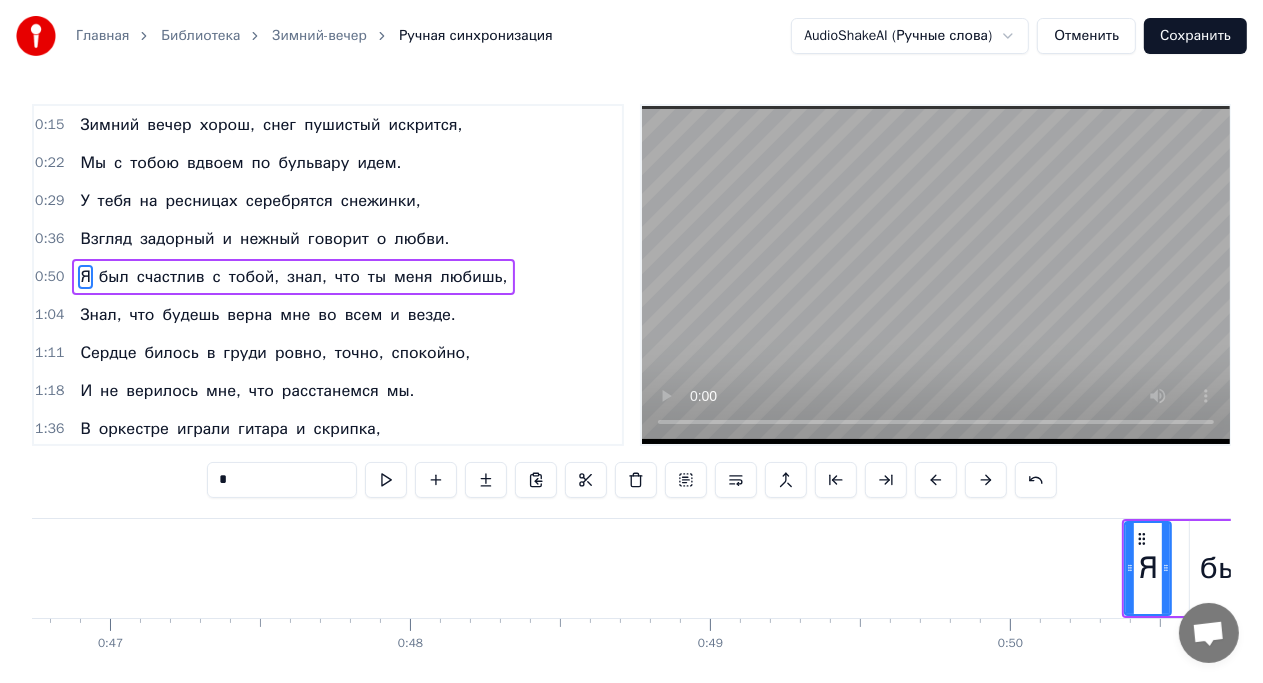 click at bounding box center (986, 480) 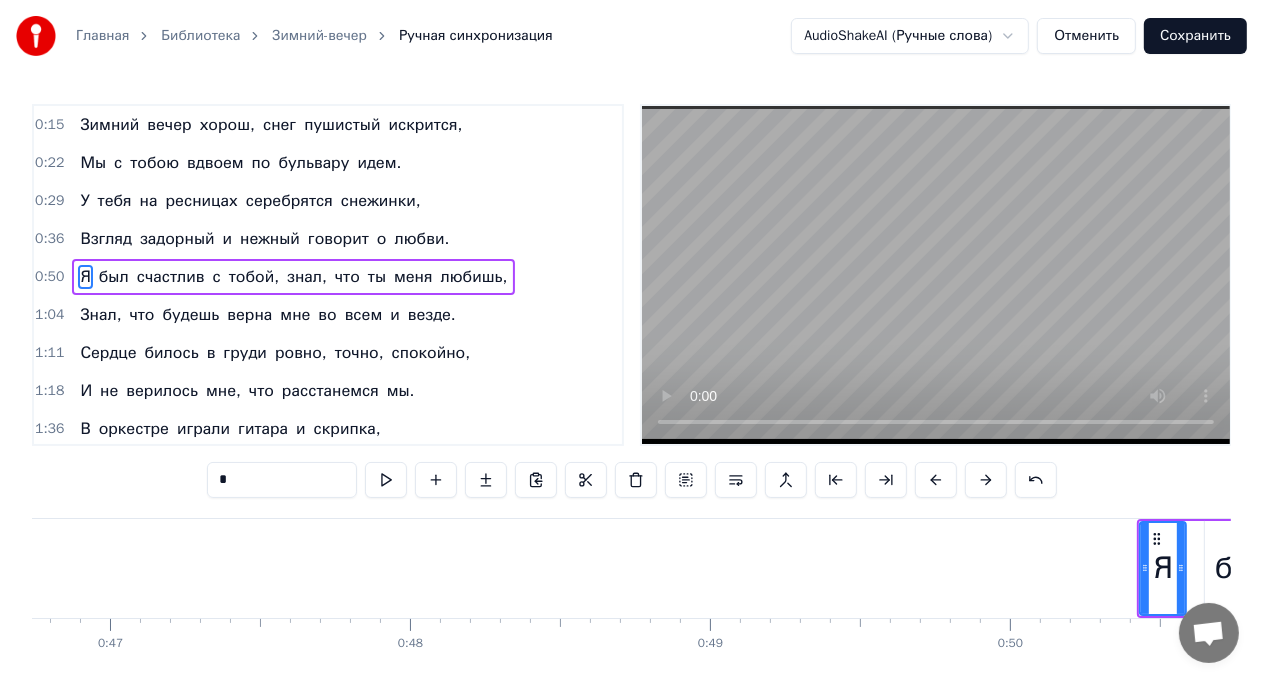 click at bounding box center [986, 480] 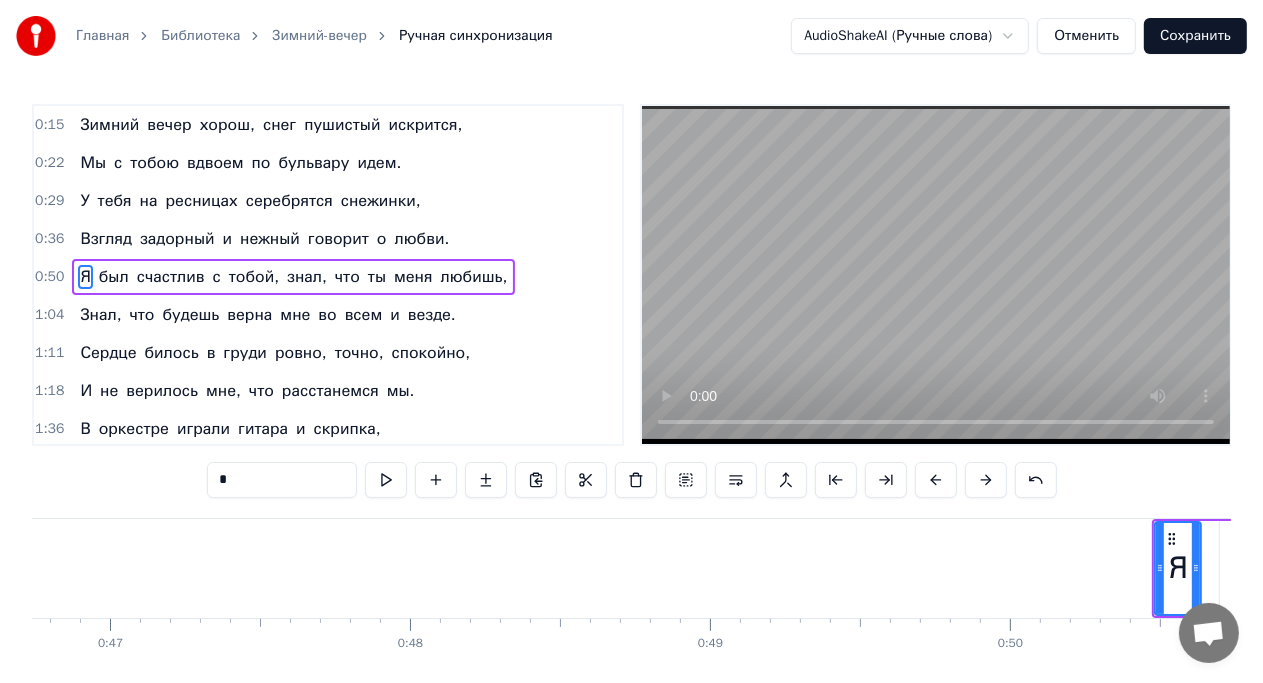 click at bounding box center (986, 480) 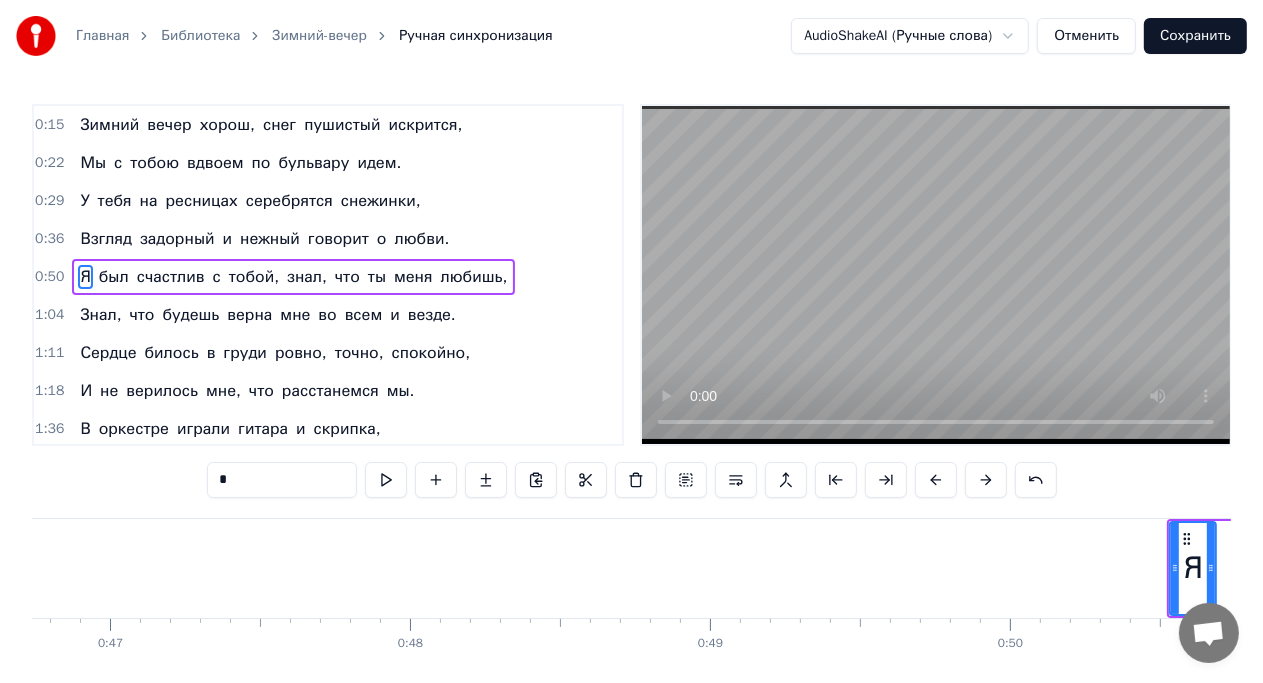 click at bounding box center (986, 480) 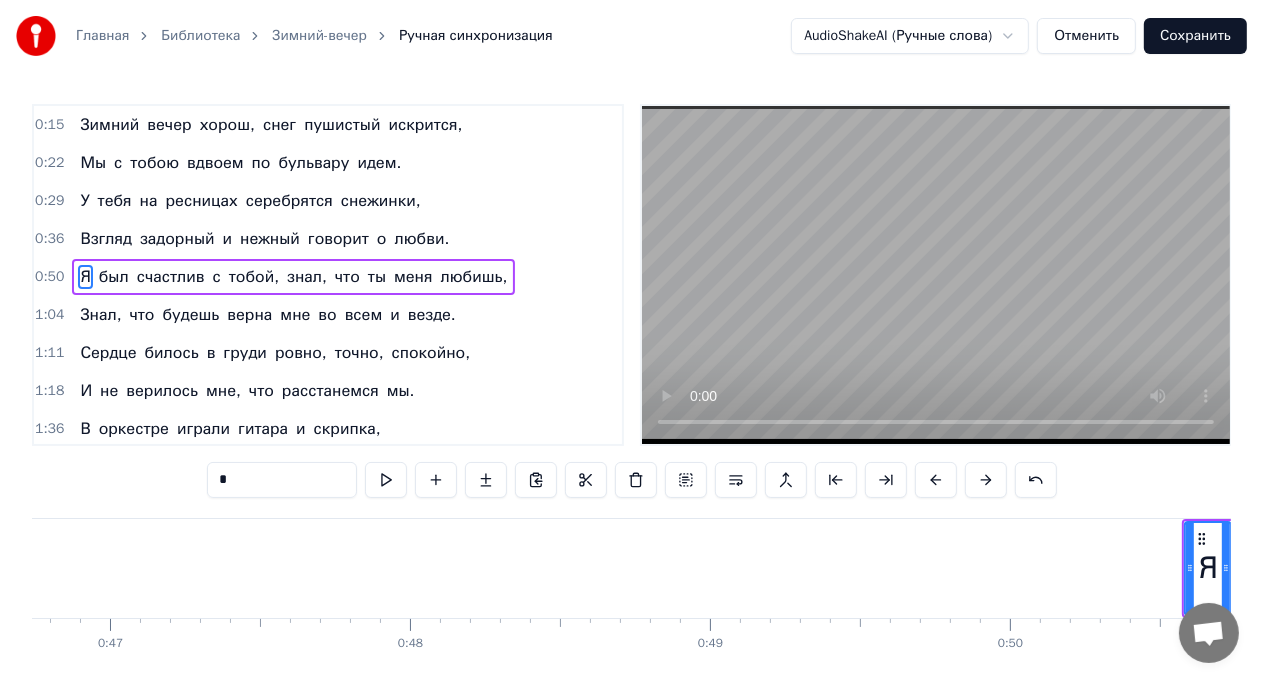 click at bounding box center [986, 480] 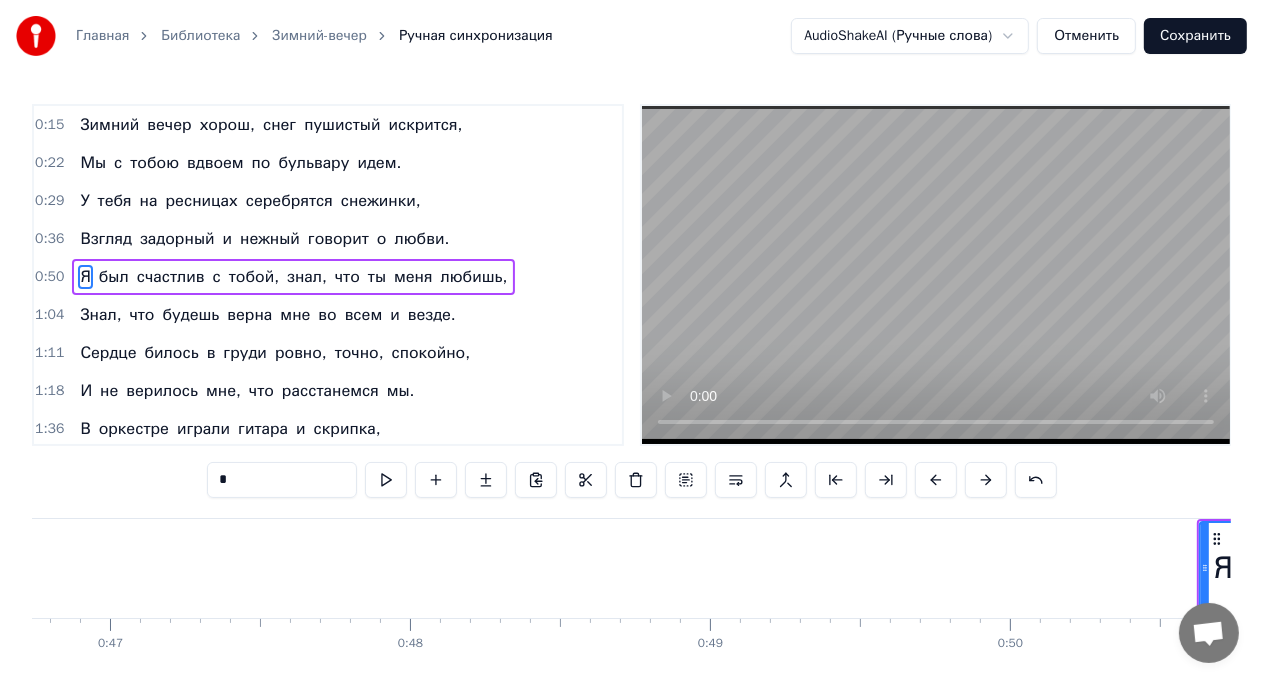 click at bounding box center [986, 480] 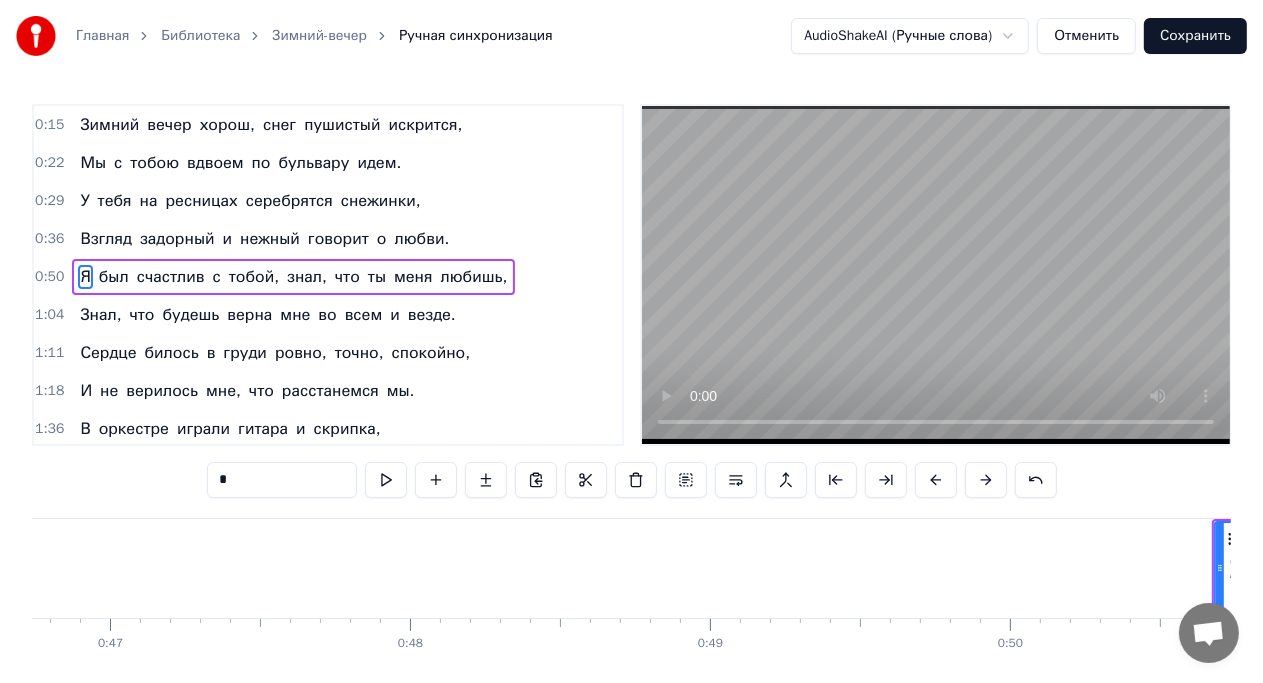click at bounding box center (986, 480) 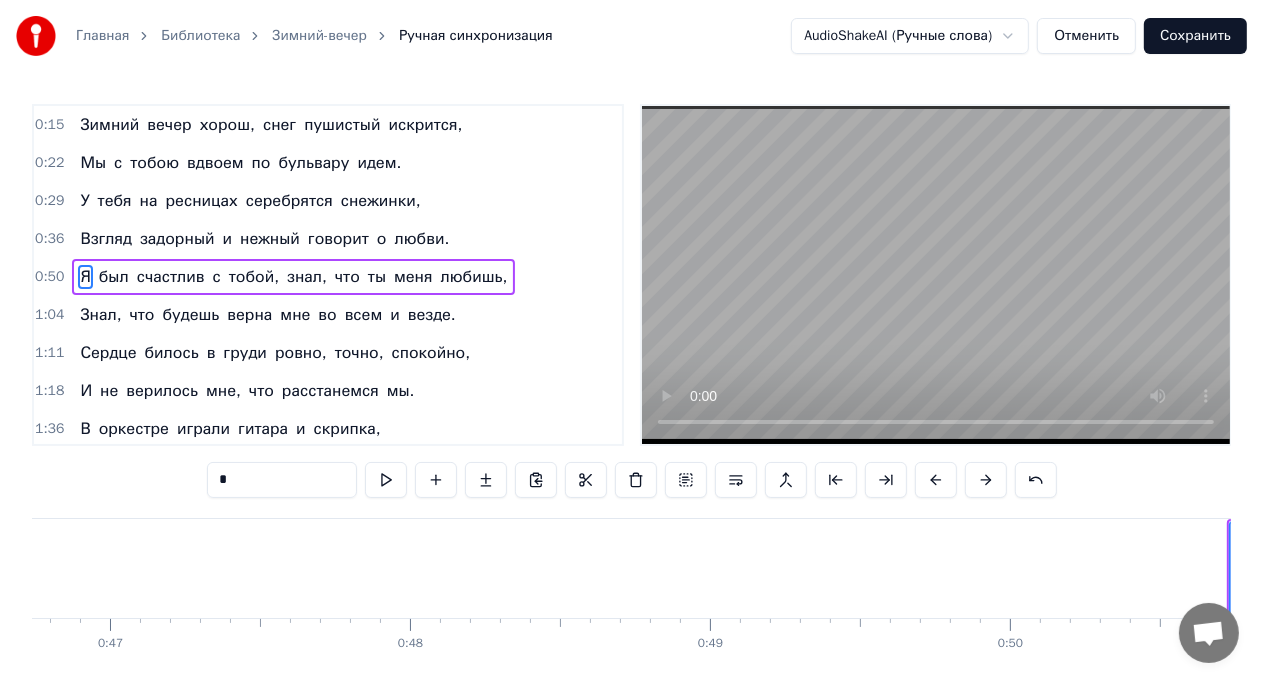 click at bounding box center (986, 480) 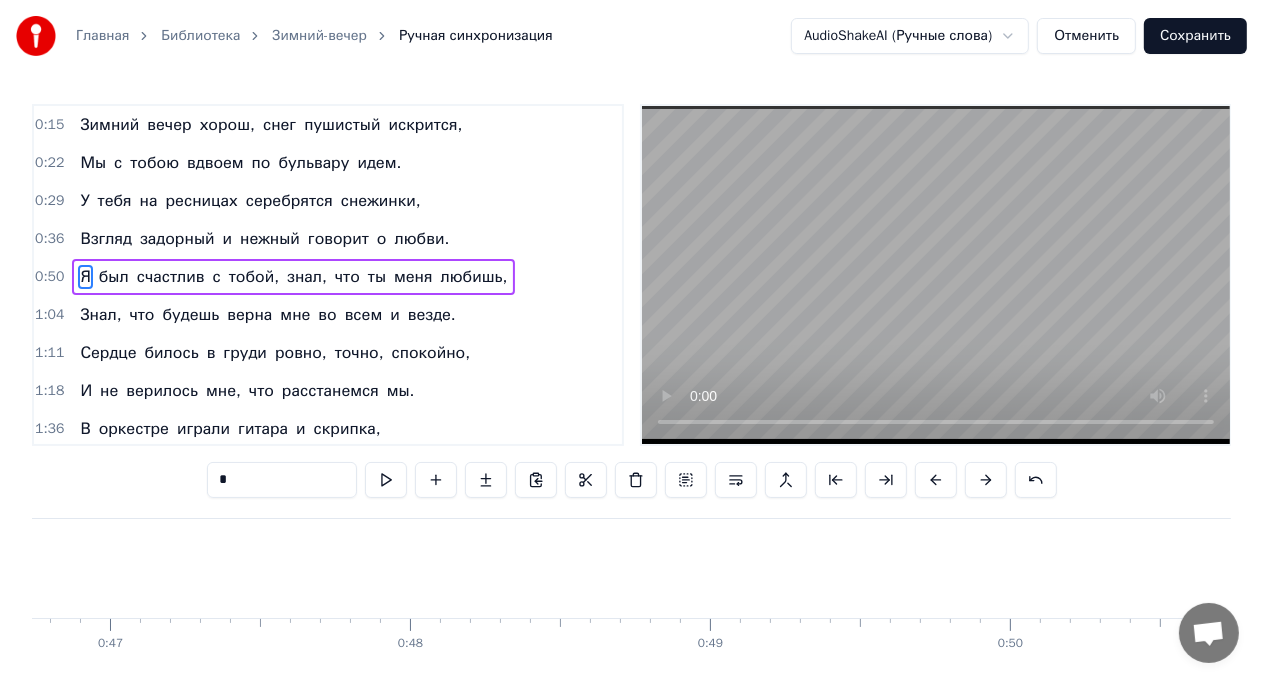 click at bounding box center [986, 480] 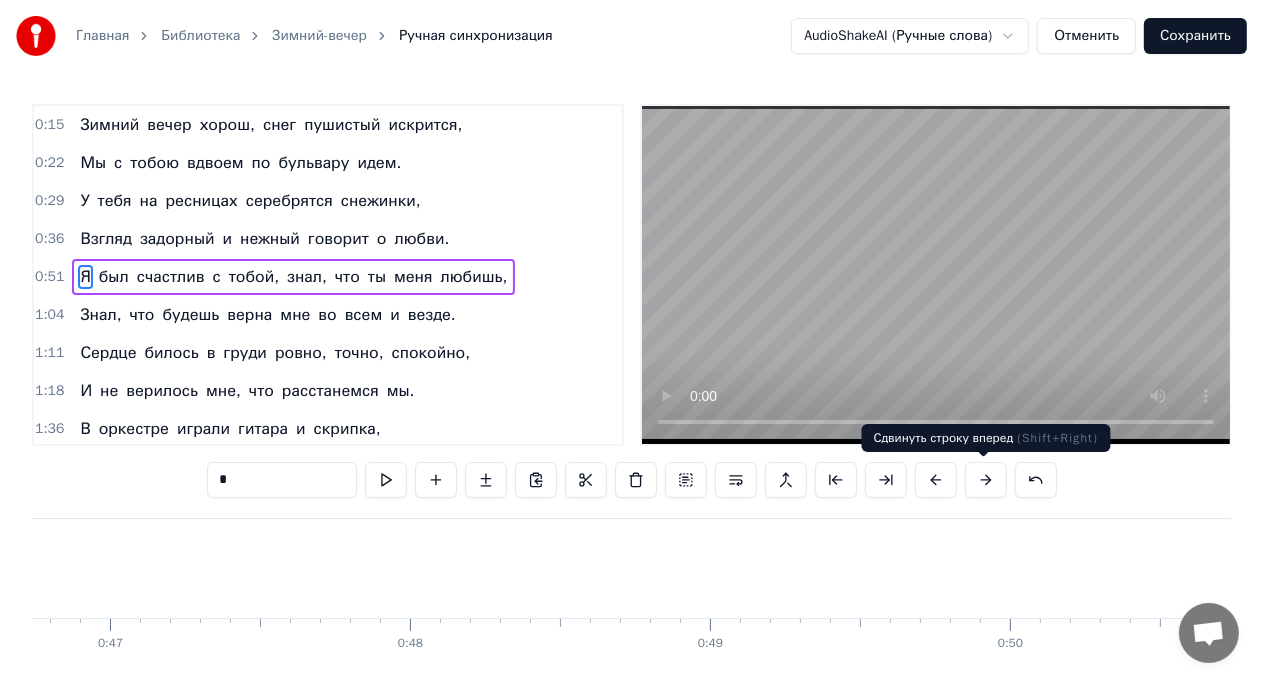 click at bounding box center [986, 480] 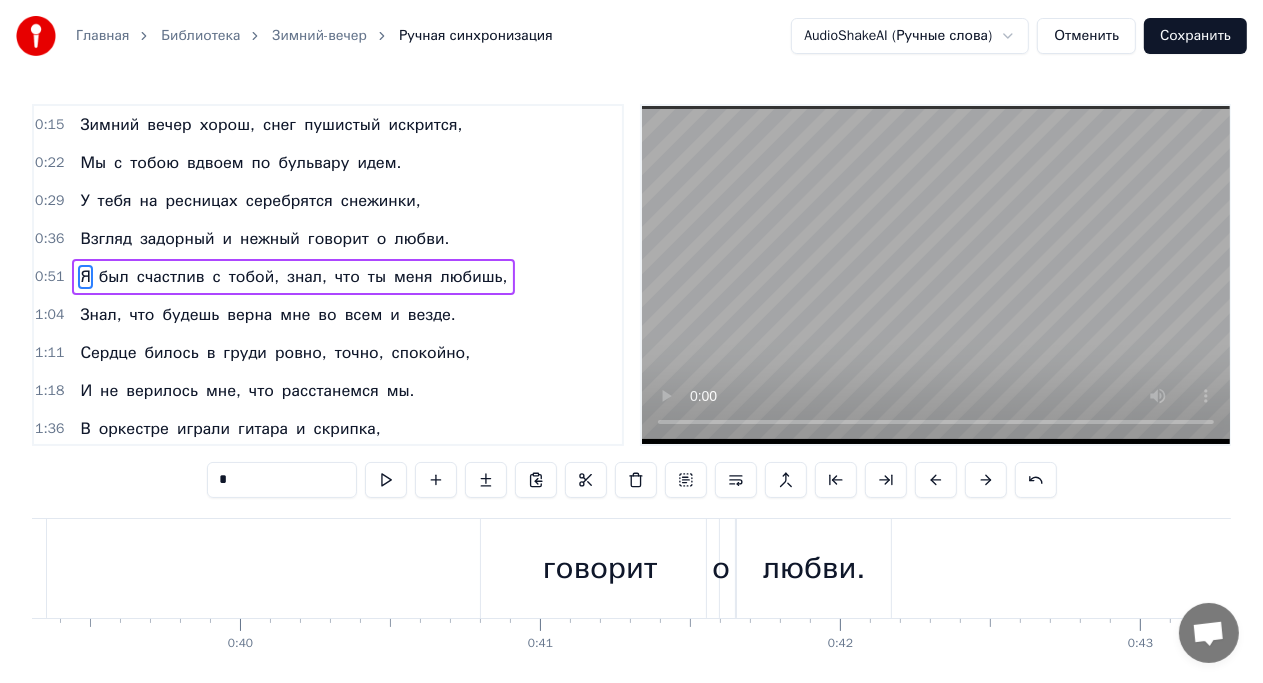 scroll, scrollTop: 0, scrollLeft: 11790, axis: horizontal 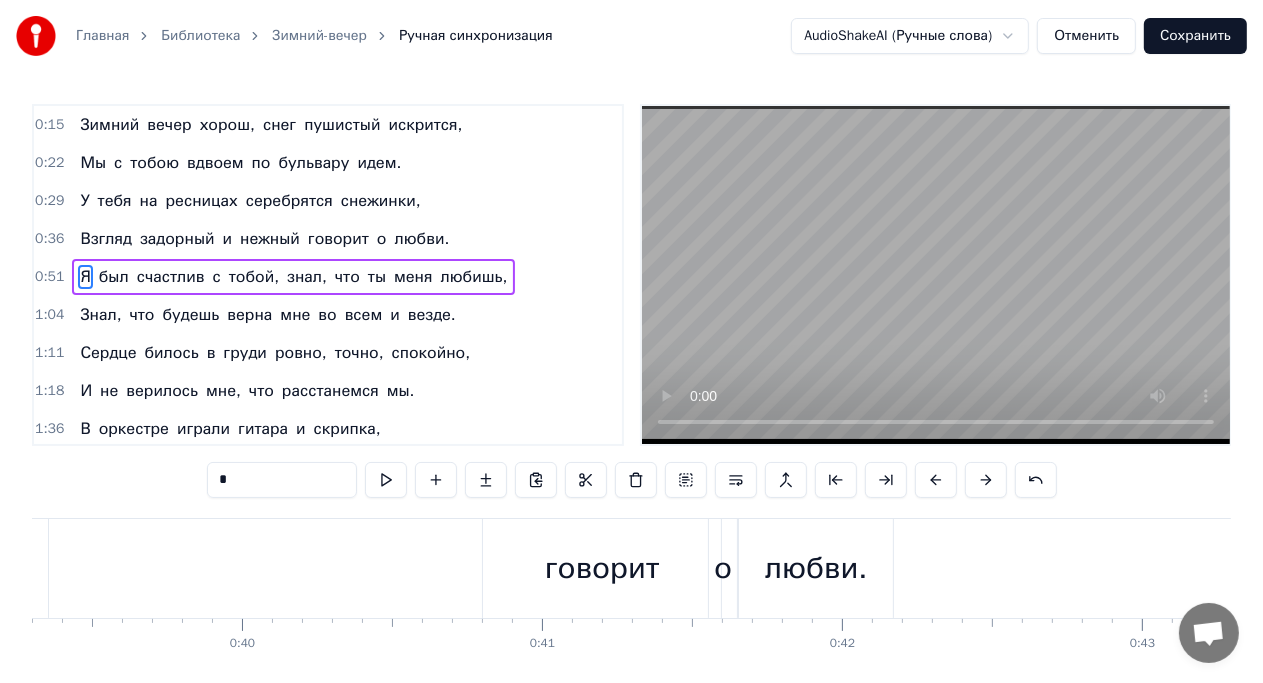 click on "Взгляд задорный и нежный говорит о любви." at bounding box center (67, 568) 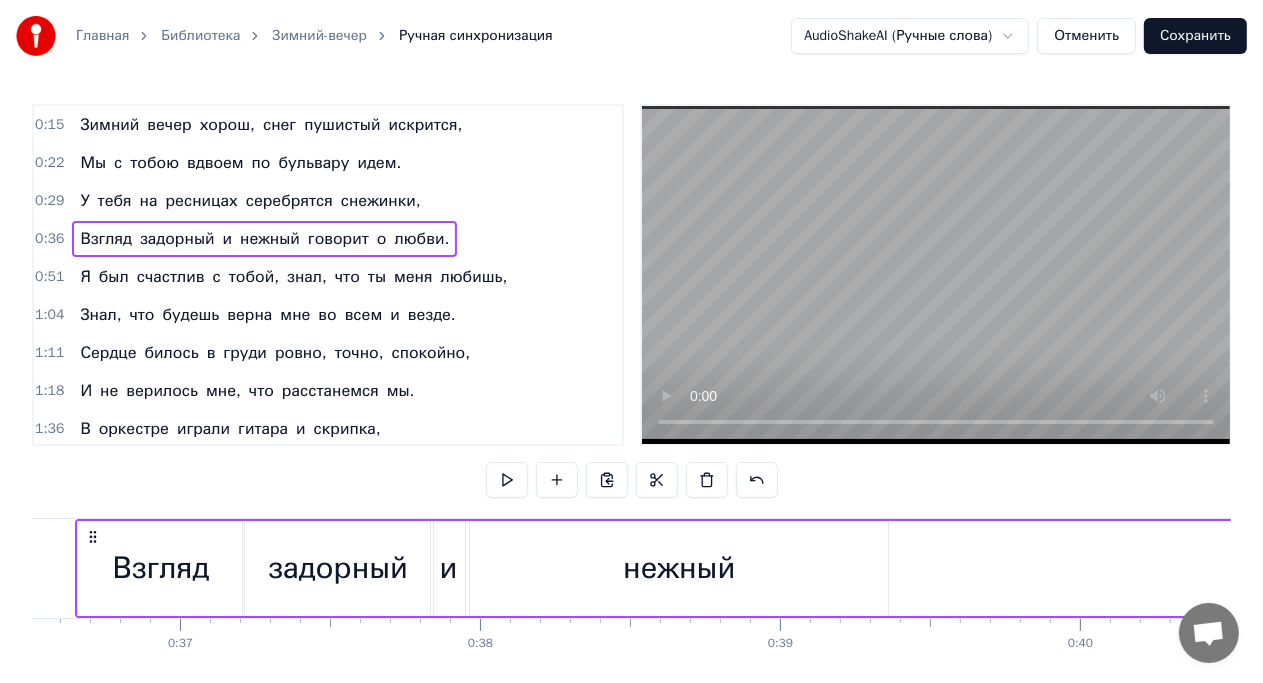 scroll, scrollTop: 0, scrollLeft: 10868, axis: horizontal 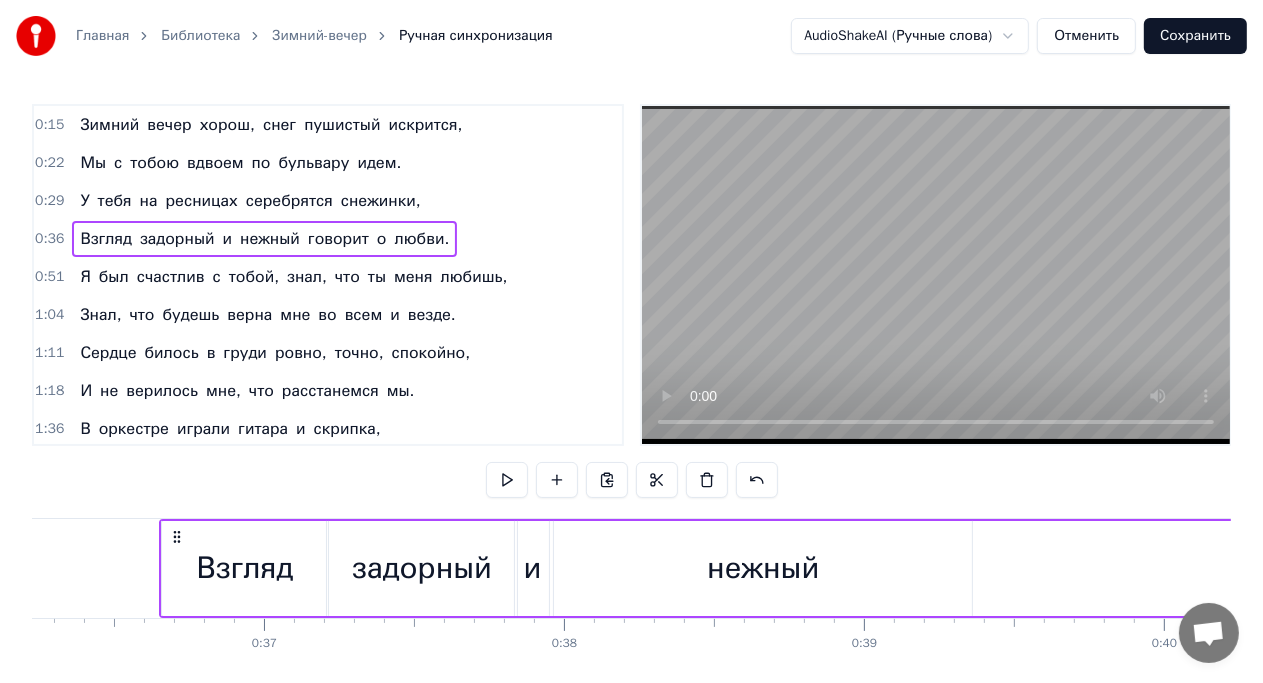 click at bounding box center (21601, 568) 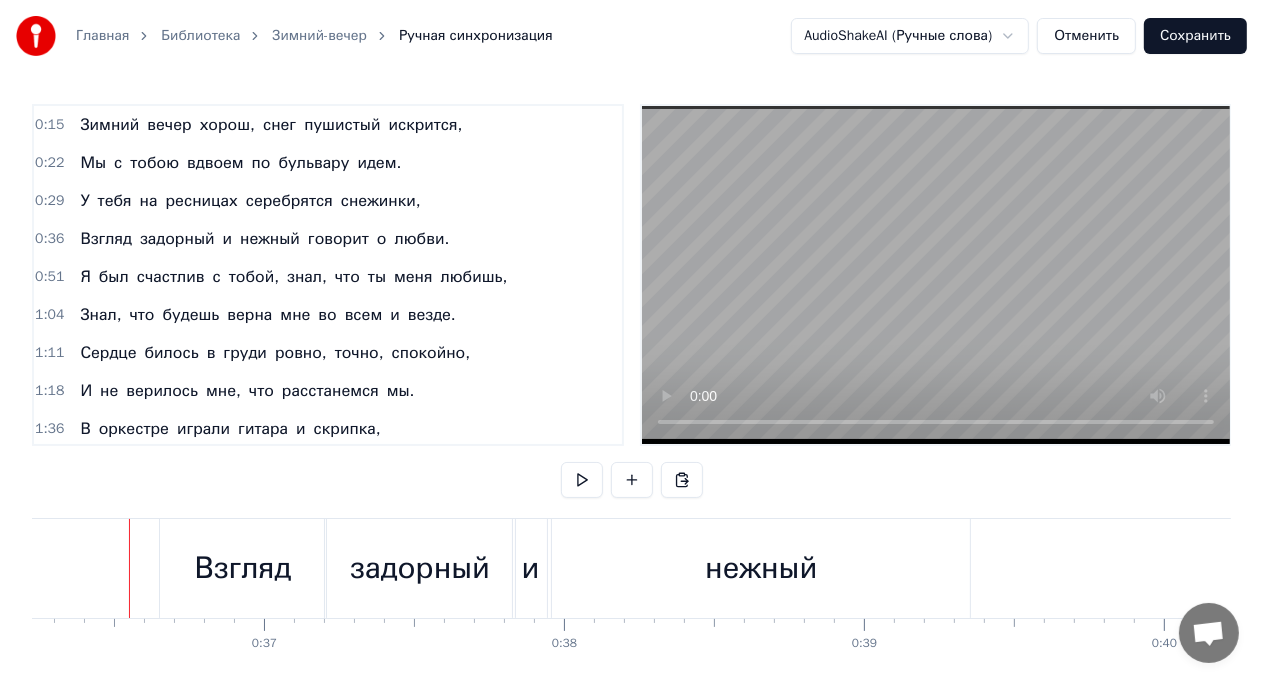 scroll, scrollTop: 0, scrollLeft: 10864, axis: horizontal 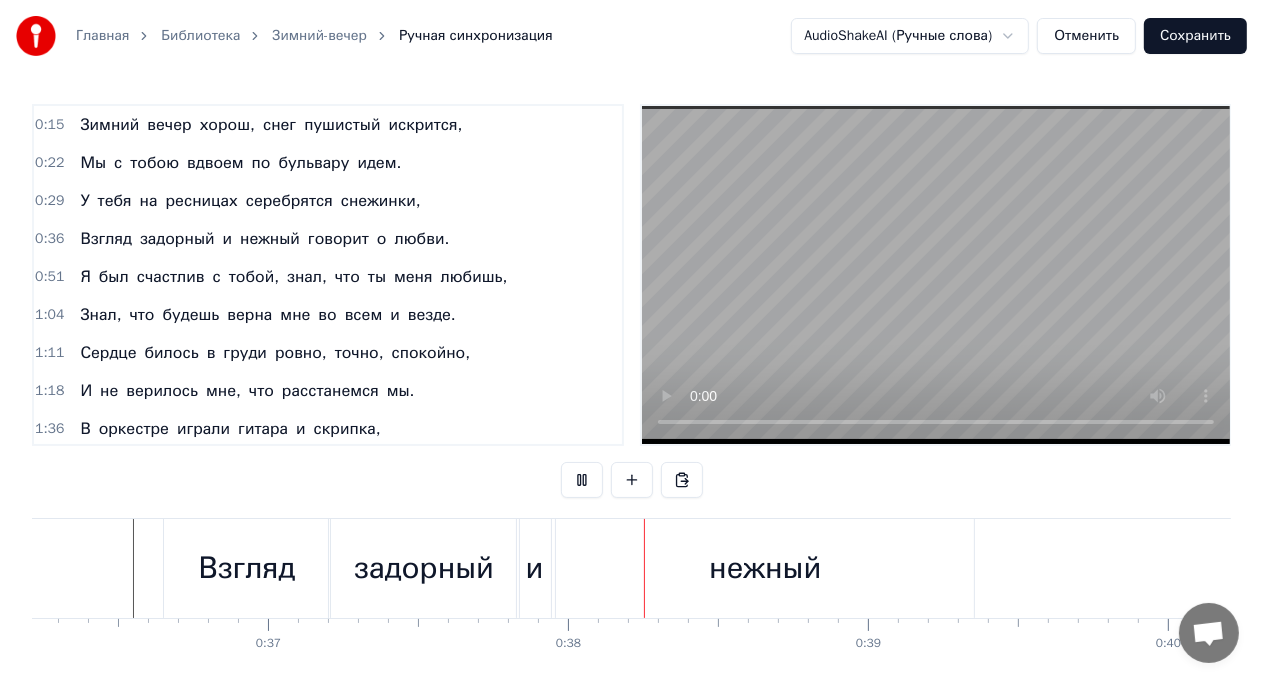 click on "Взгляд" at bounding box center [247, 568] 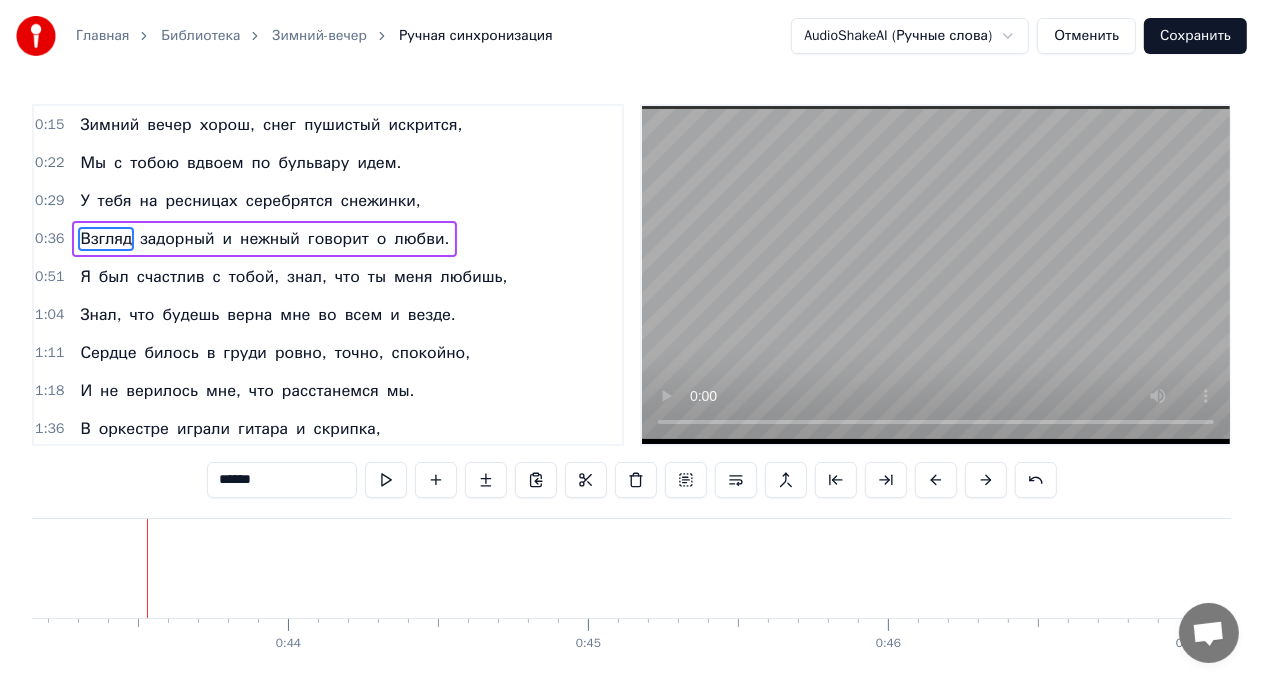 scroll, scrollTop: 0, scrollLeft: 12958, axis: horizontal 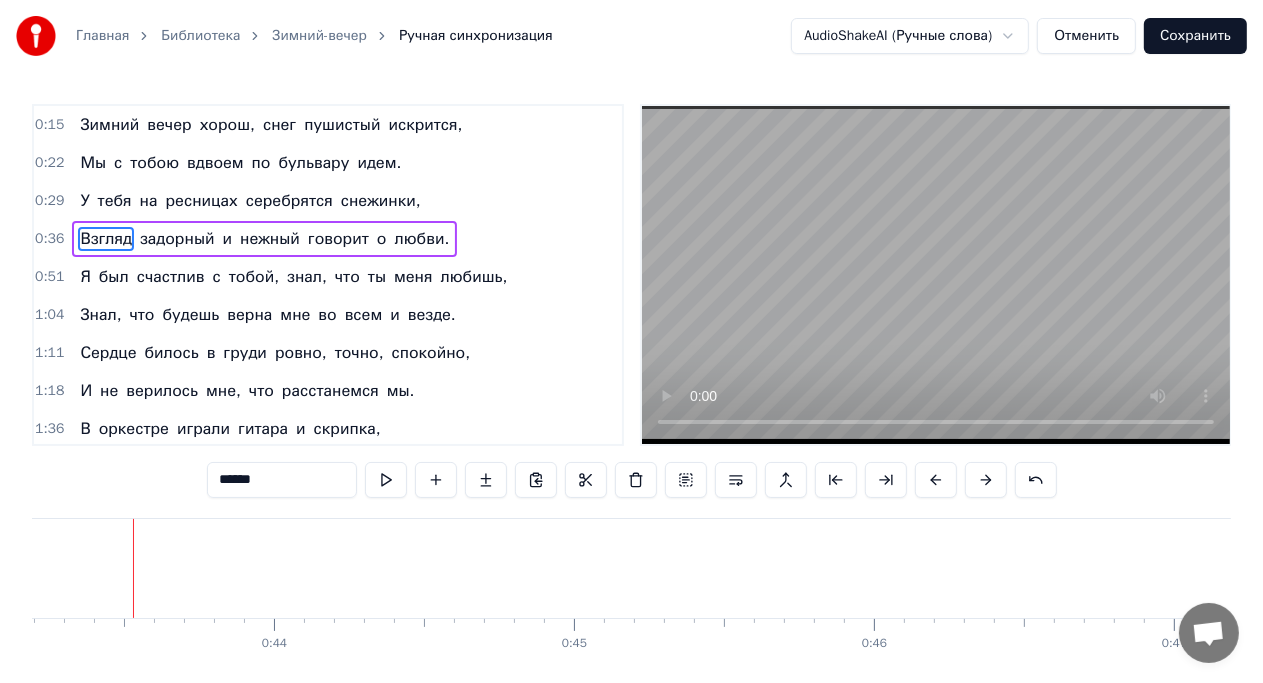 click on "У" at bounding box center (84, 201) 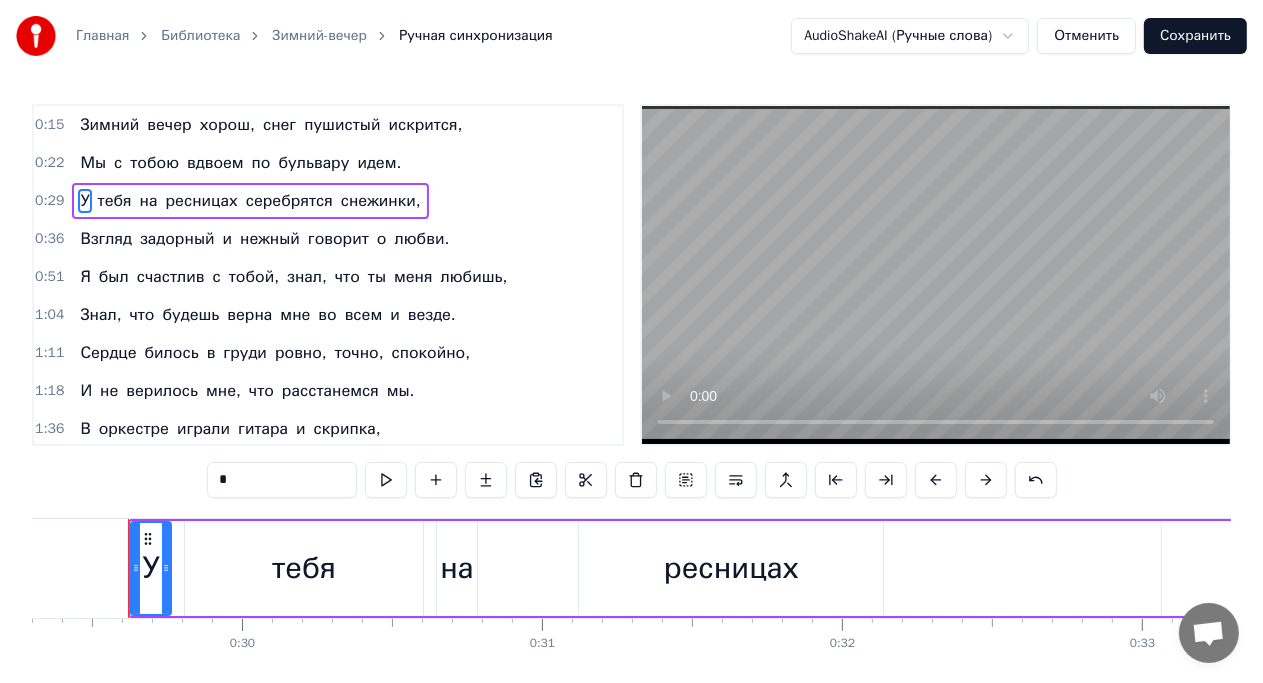 scroll, scrollTop: 0, scrollLeft: 8785, axis: horizontal 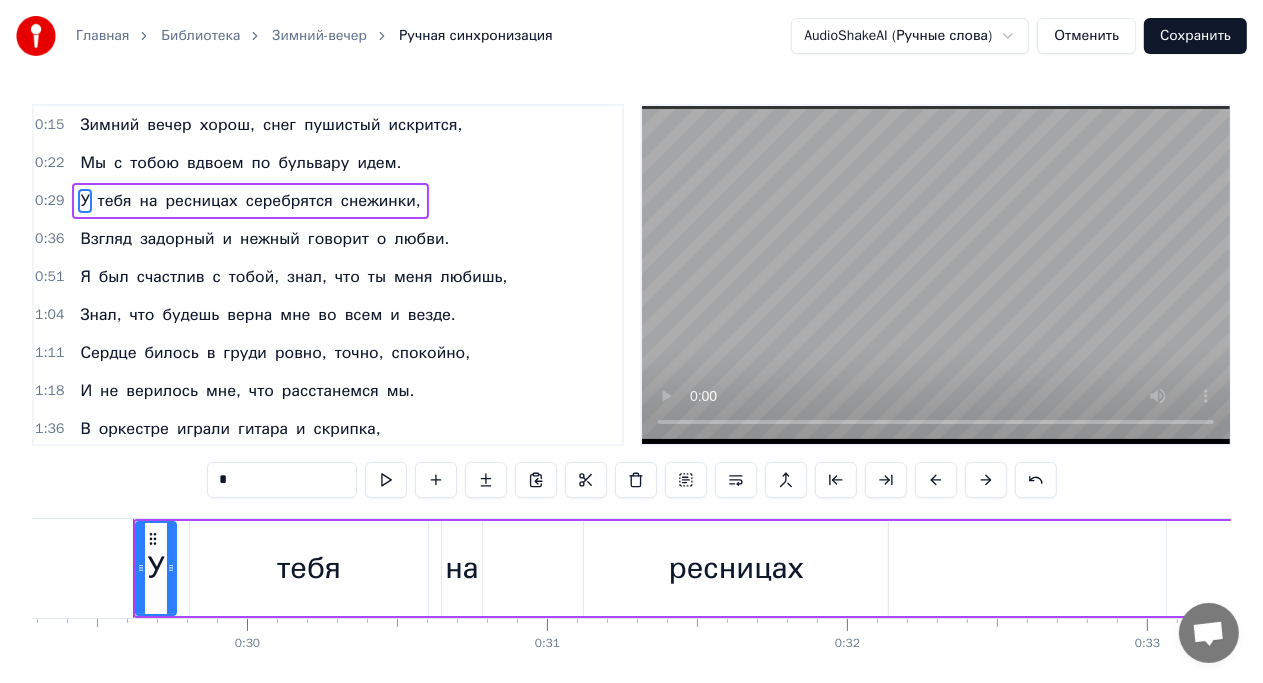 drag, startPoint x: 414, startPoint y: 195, endPoint x: 245, endPoint y: 198, distance: 169.02663 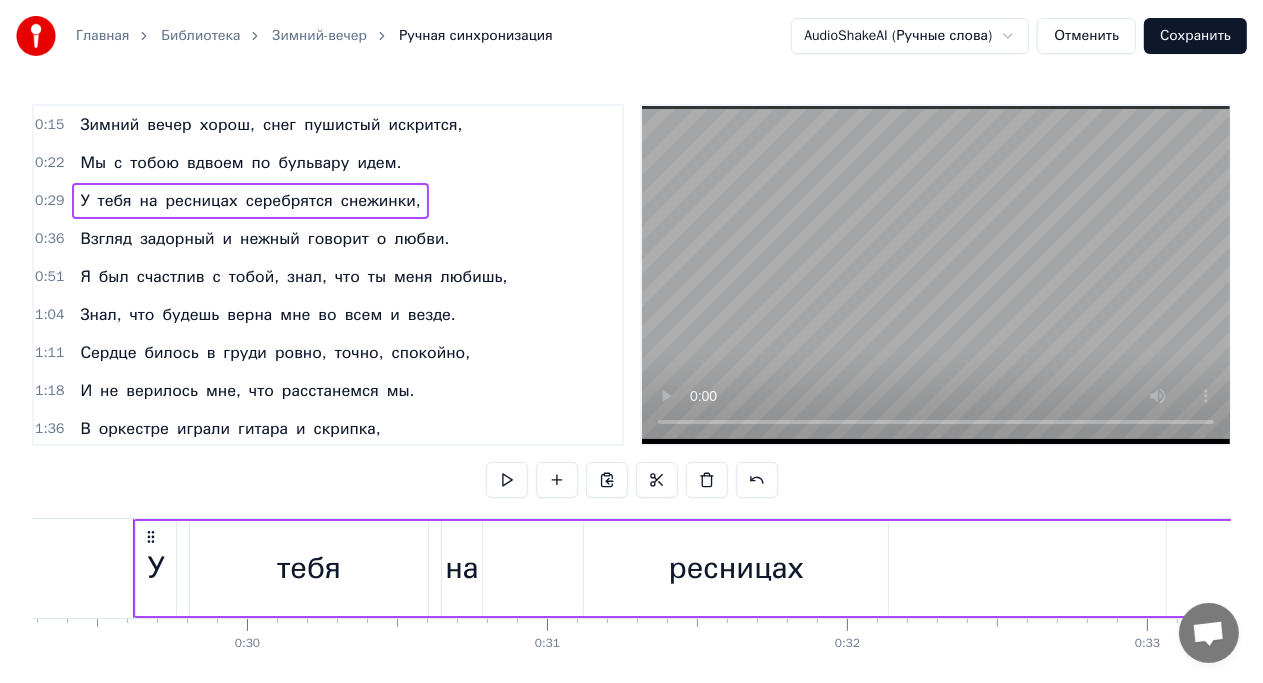 click on "У" at bounding box center [84, 201] 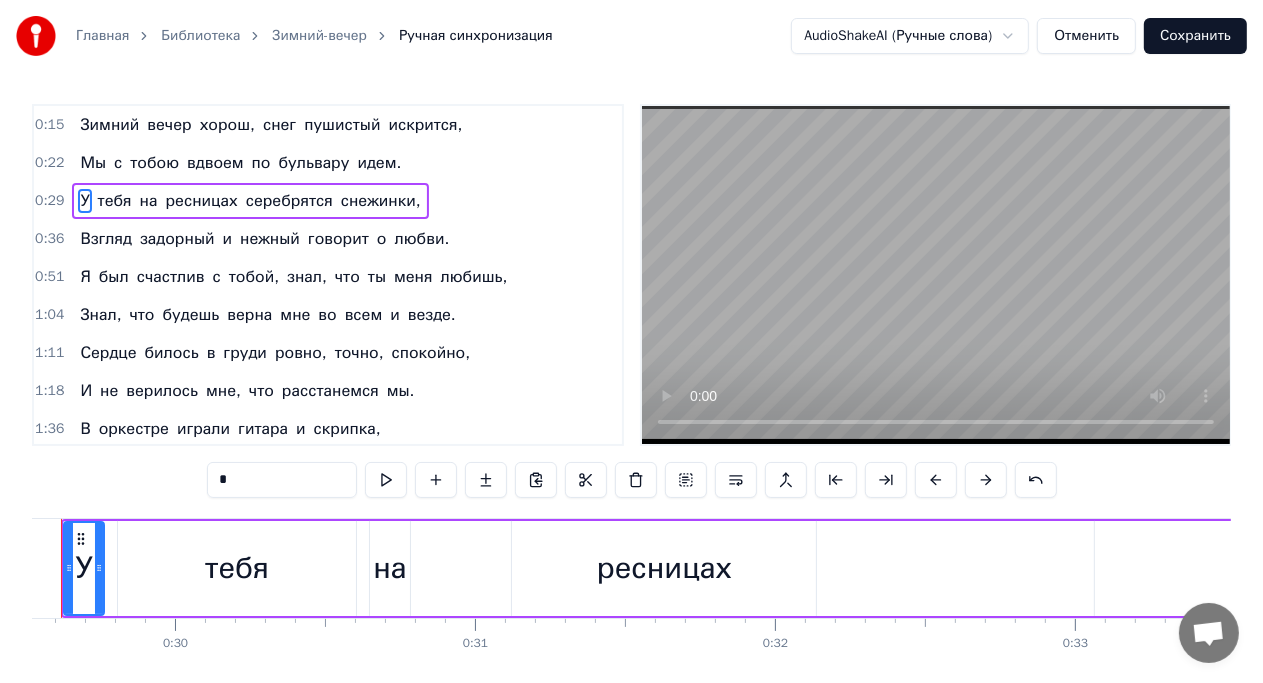 scroll, scrollTop: 0, scrollLeft: 8799, axis: horizontal 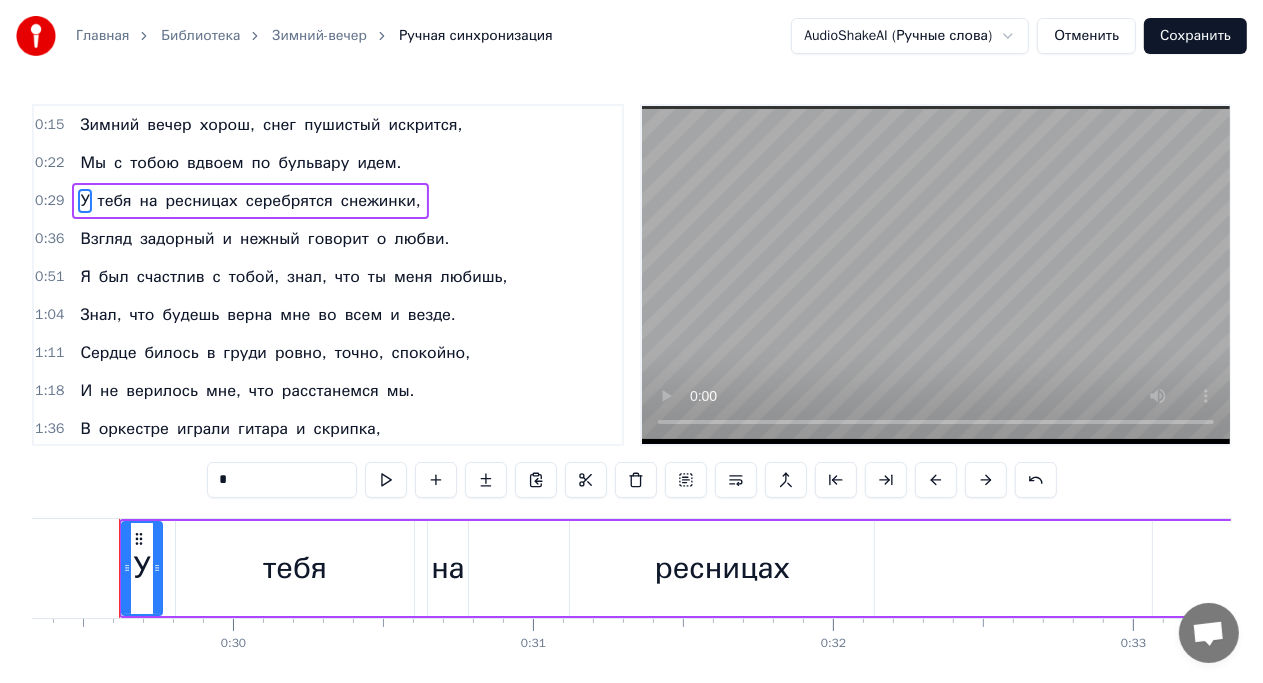 drag, startPoint x: 99, startPoint y: 552, endPoint x: 460, endPoint y: 576, distance: 361.7969 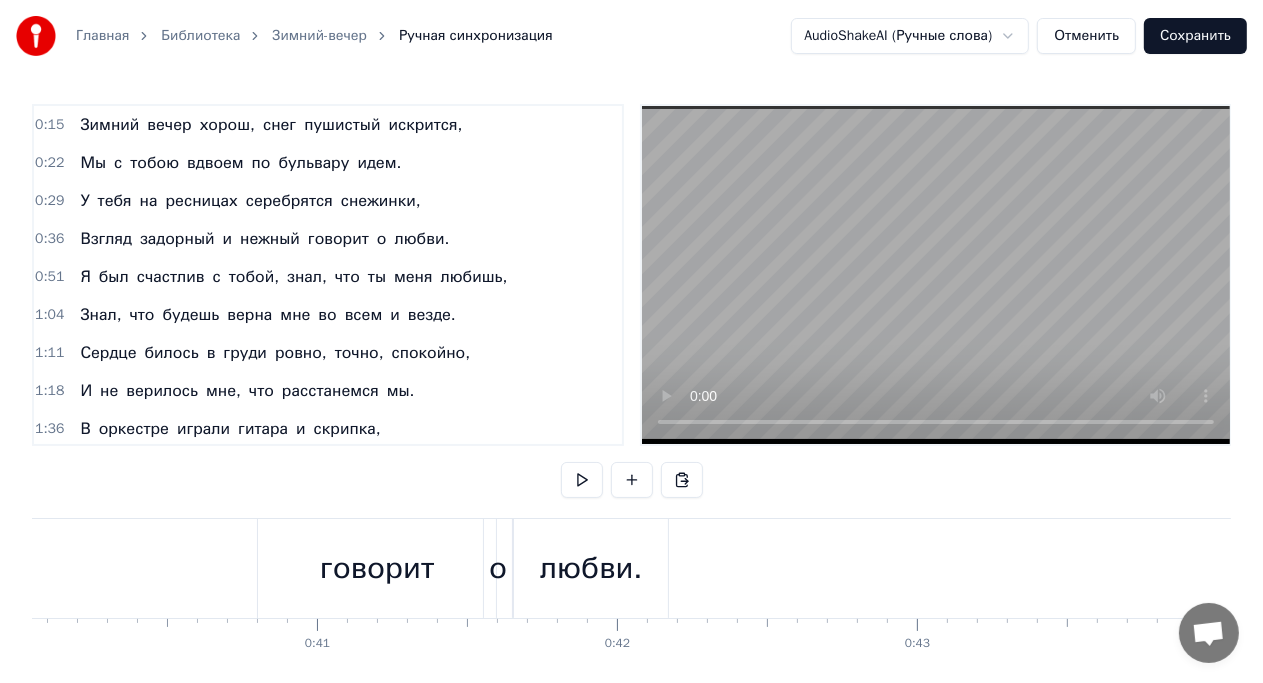 scroll, scrollTop: 0, scrollLeft: 12045, axis: horizontal 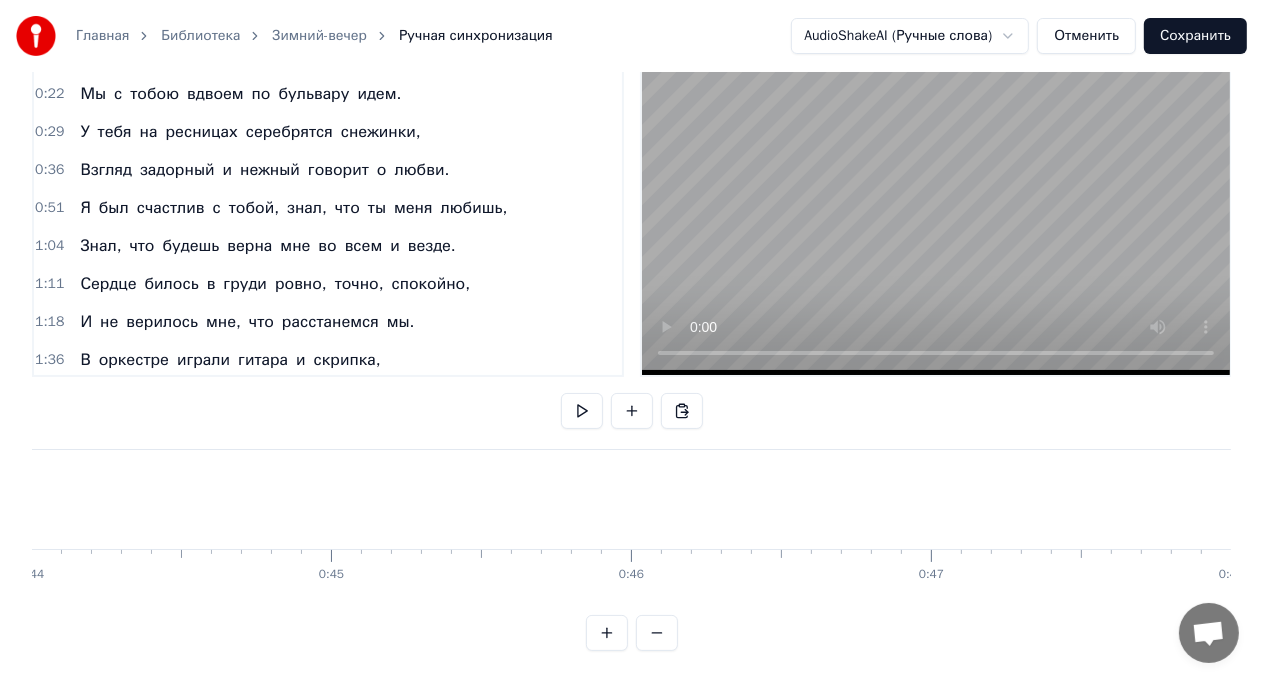 click at bounding box center [607, 633] 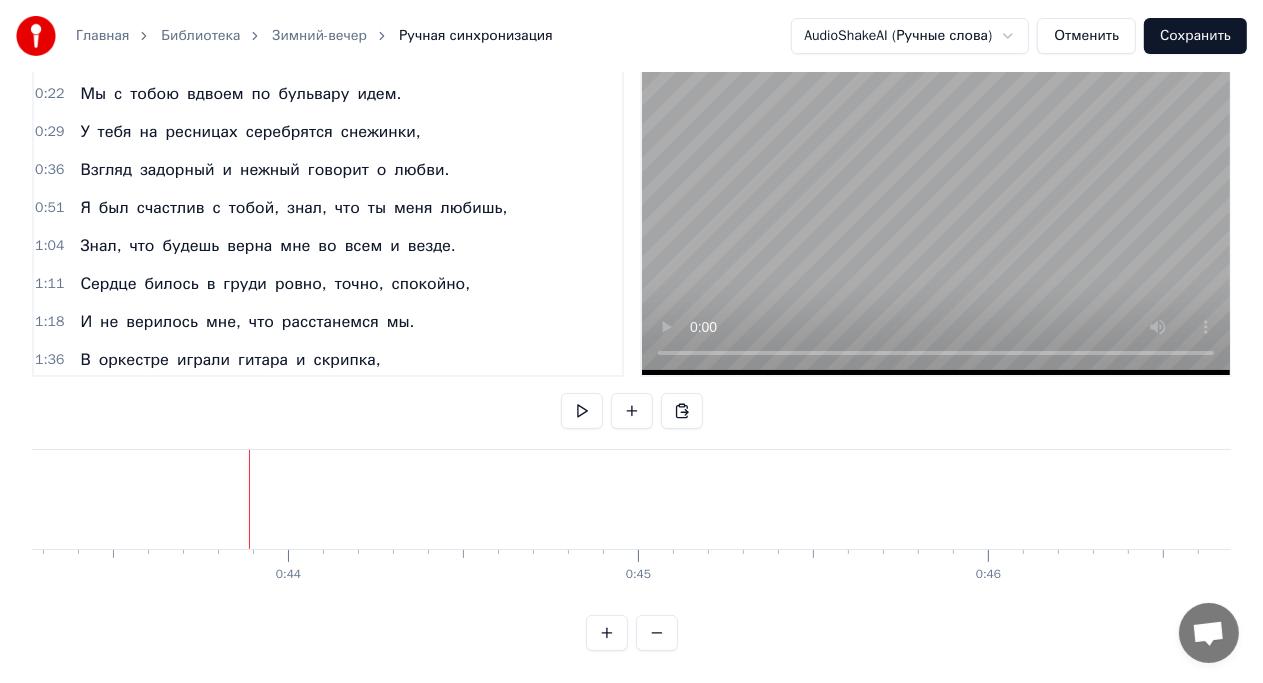 scroll, scrollTop: 0, scrollLeft: 15260, axis: horizontal 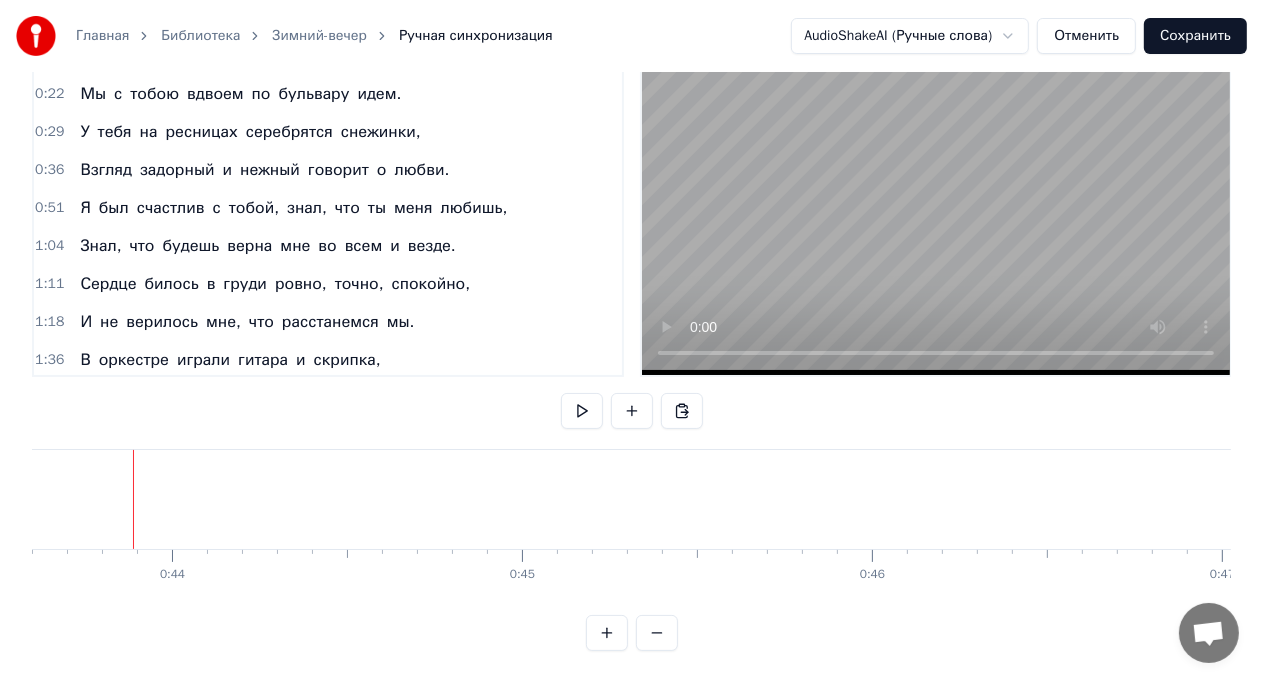 click at bounding box center (657, 633) 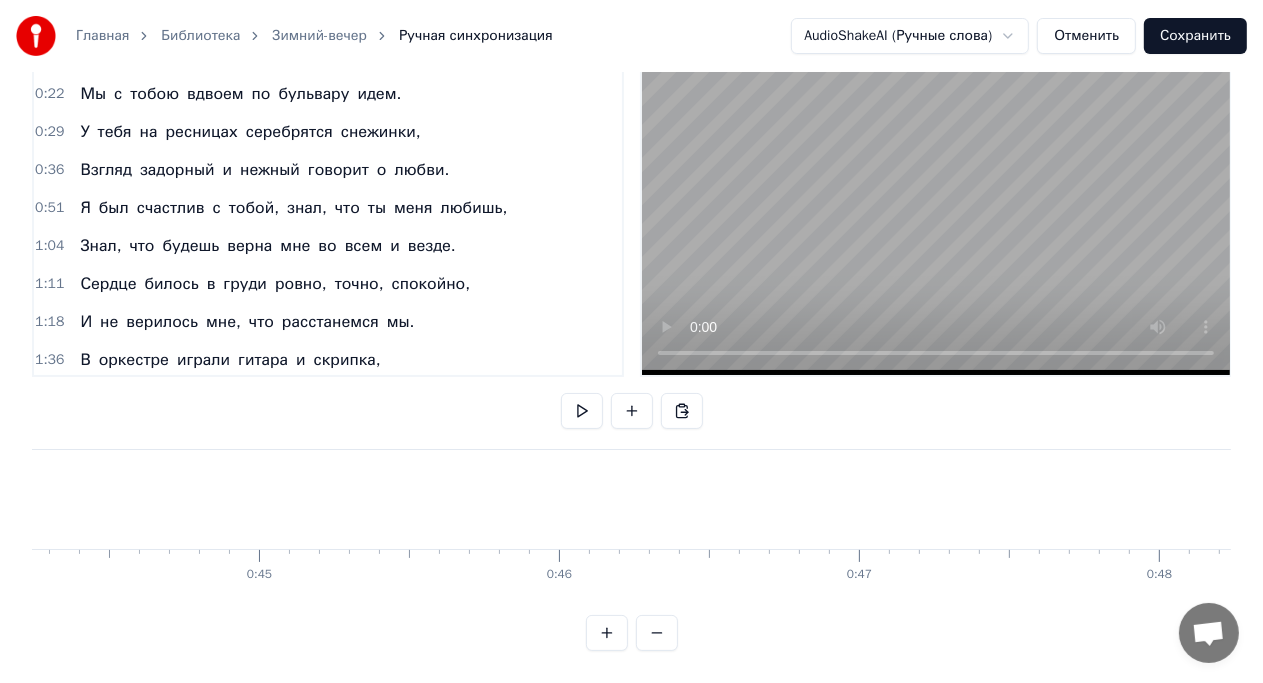 click at bounding box center [657, 633] 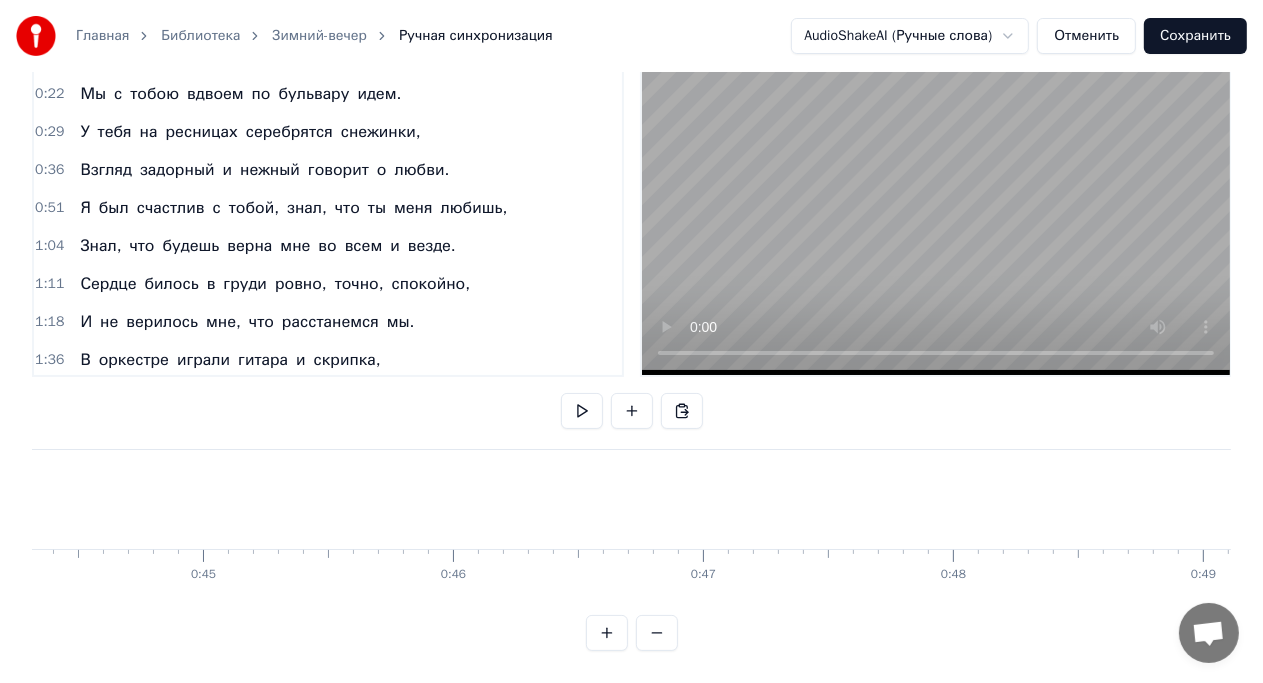 click at bounding box center (657, 633) 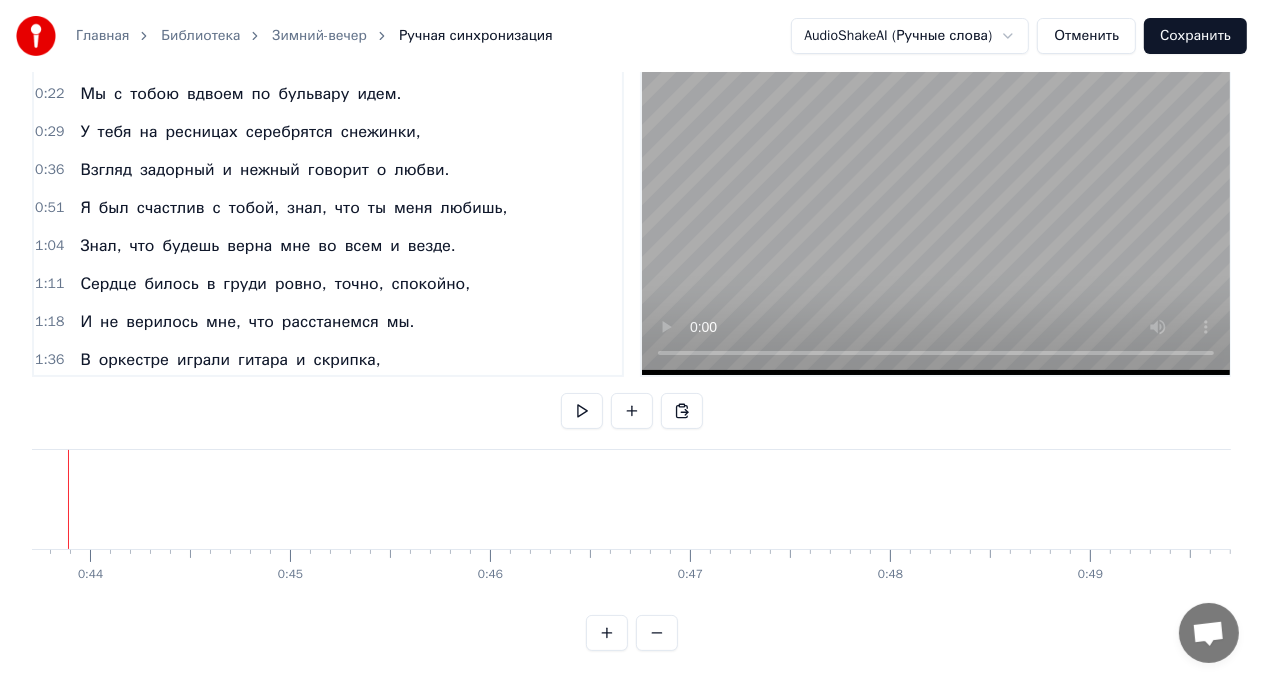 scroll, scrollTop: 0, scrollLeft: 8677, axis: horizontal 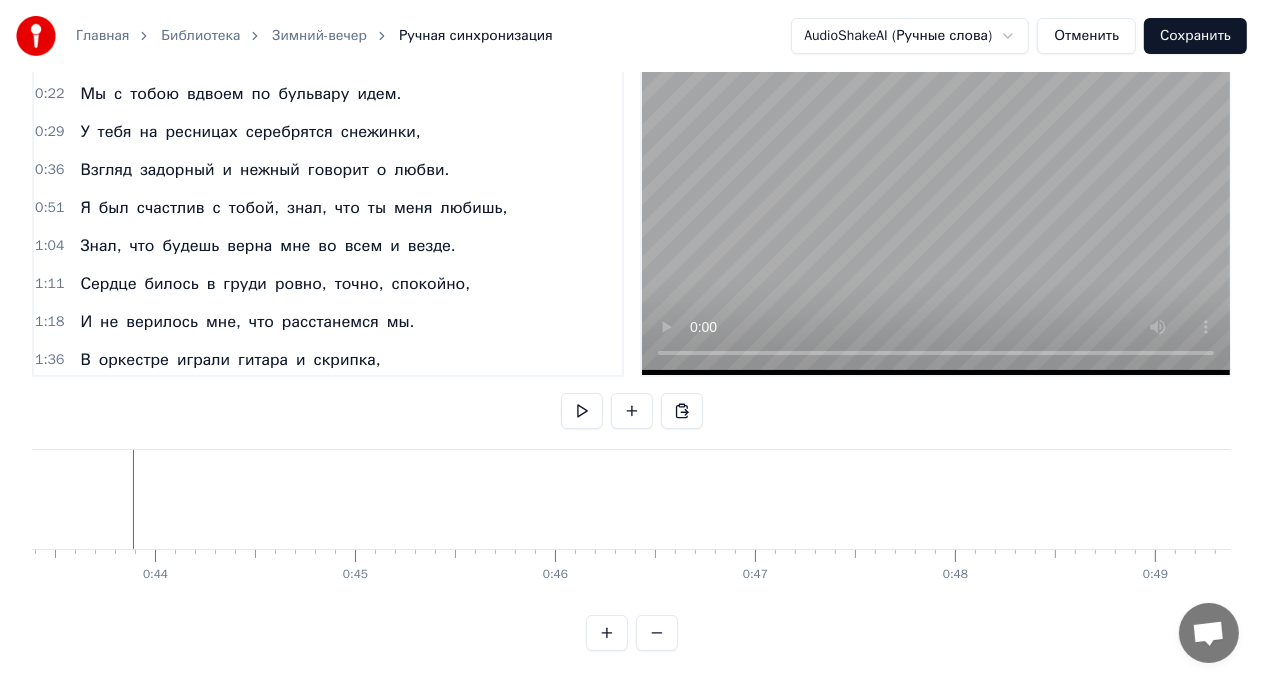 click at bounding box center [657, 633] 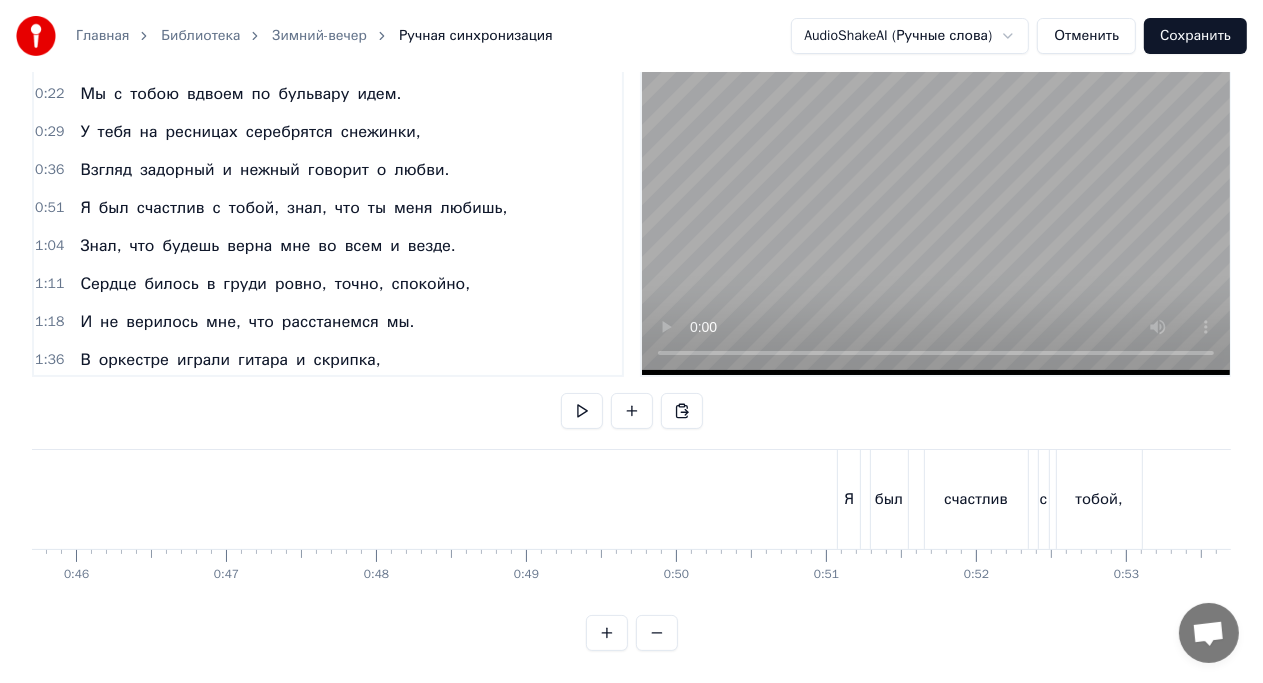 scroll, scrollTop: 0, scrollLeft: 6483, axis: horizontal 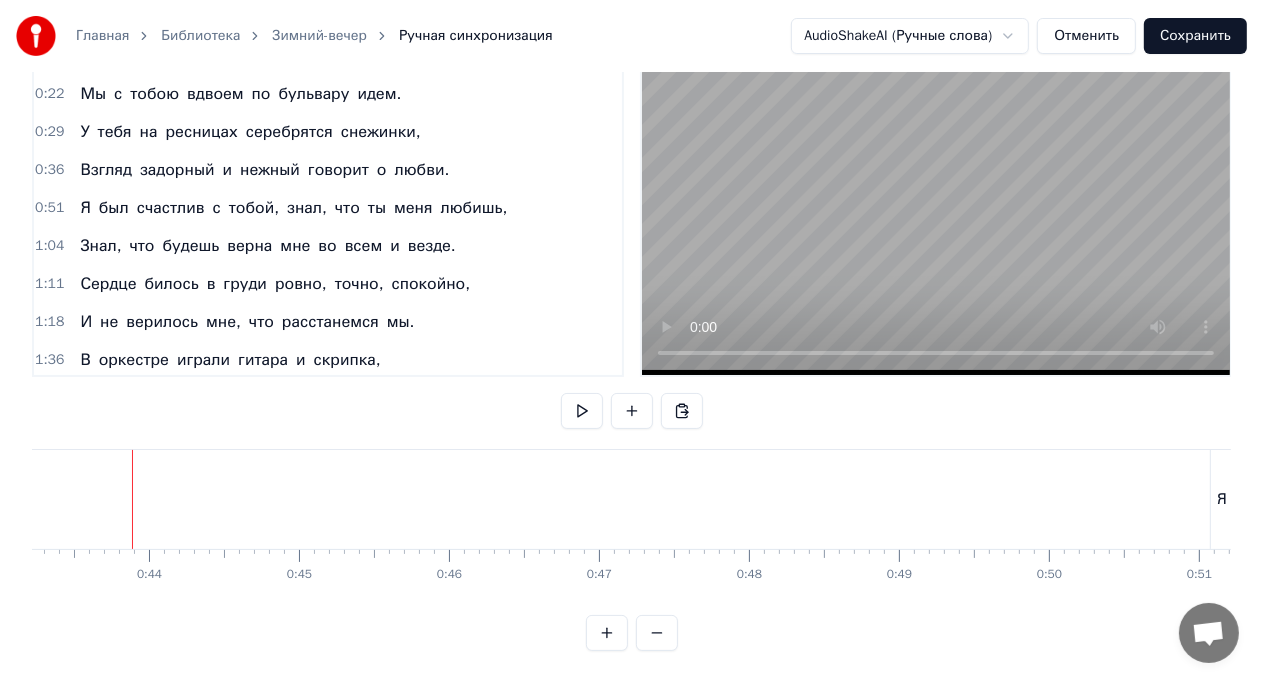 click at bounding box center [607, 633] 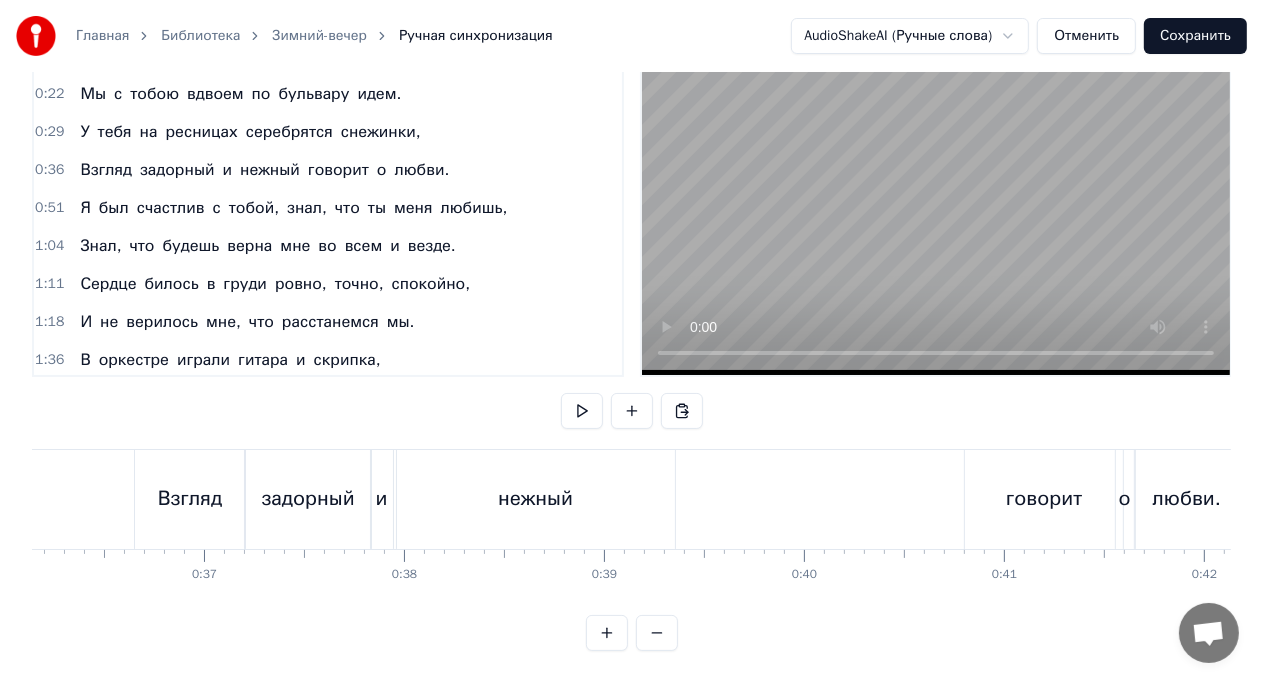 click at bounding box center [607, 633] 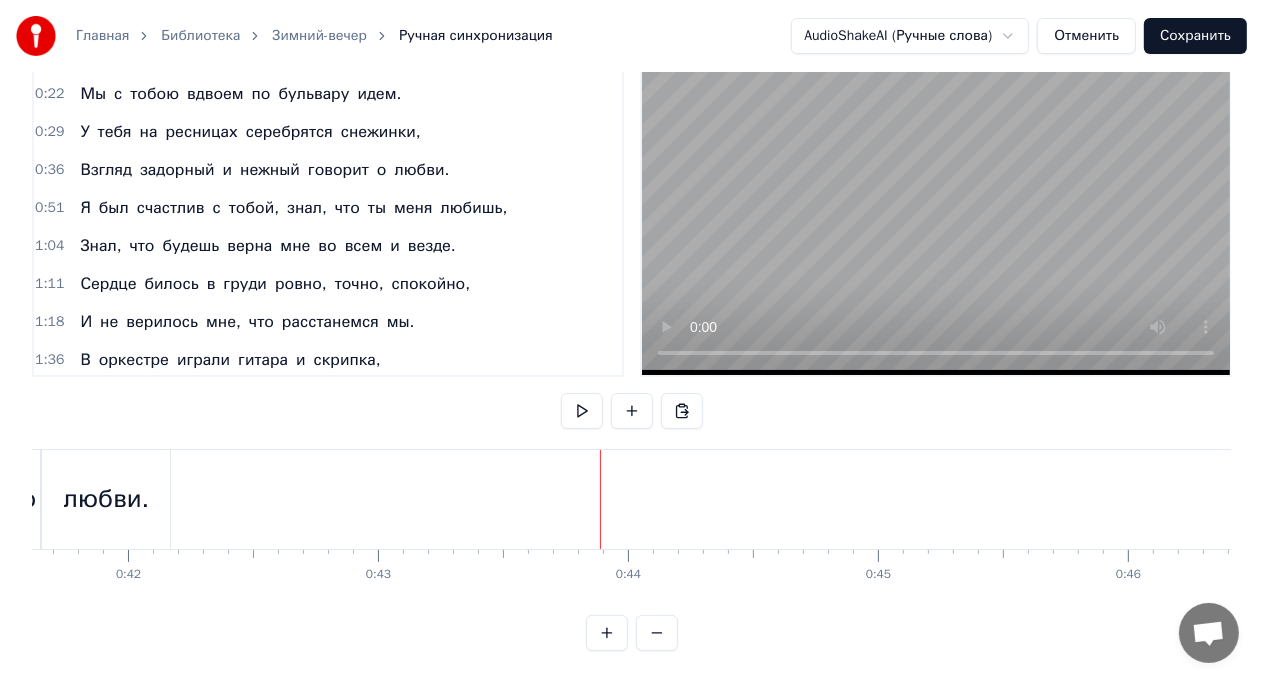 scroll, scrollTop: 0, scrollLeft: 10872, axis: horizontal 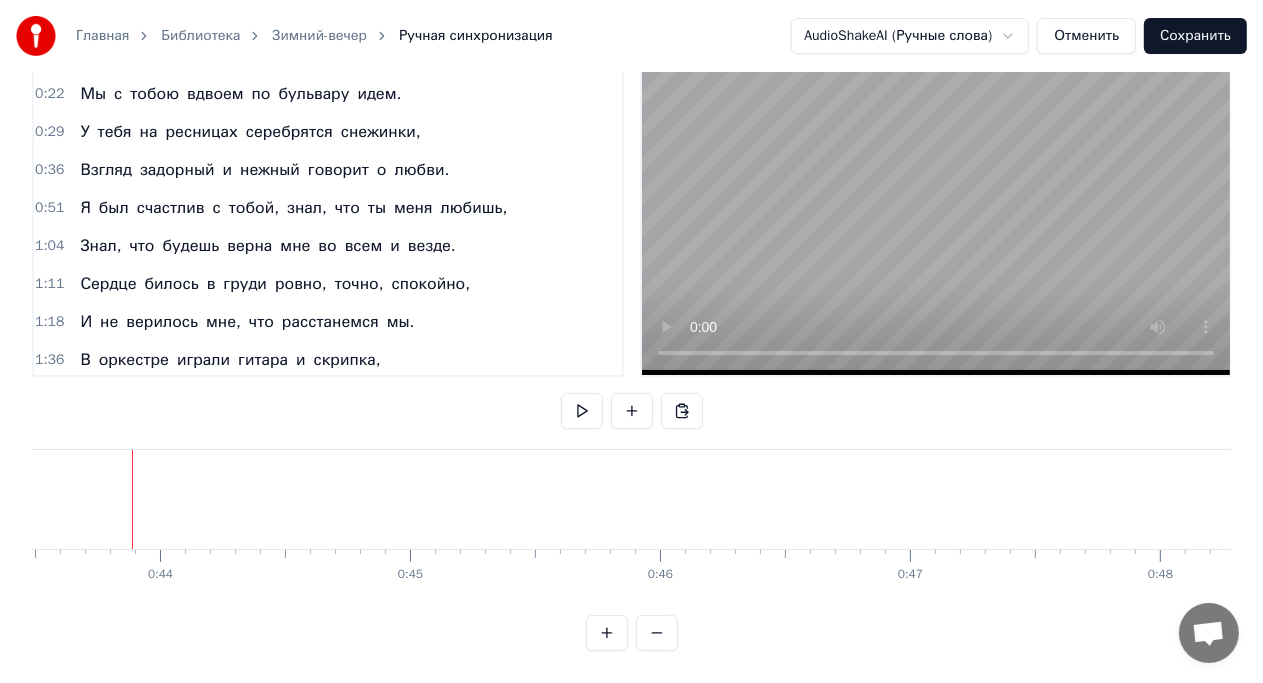 click at bounding box center [607, 633] 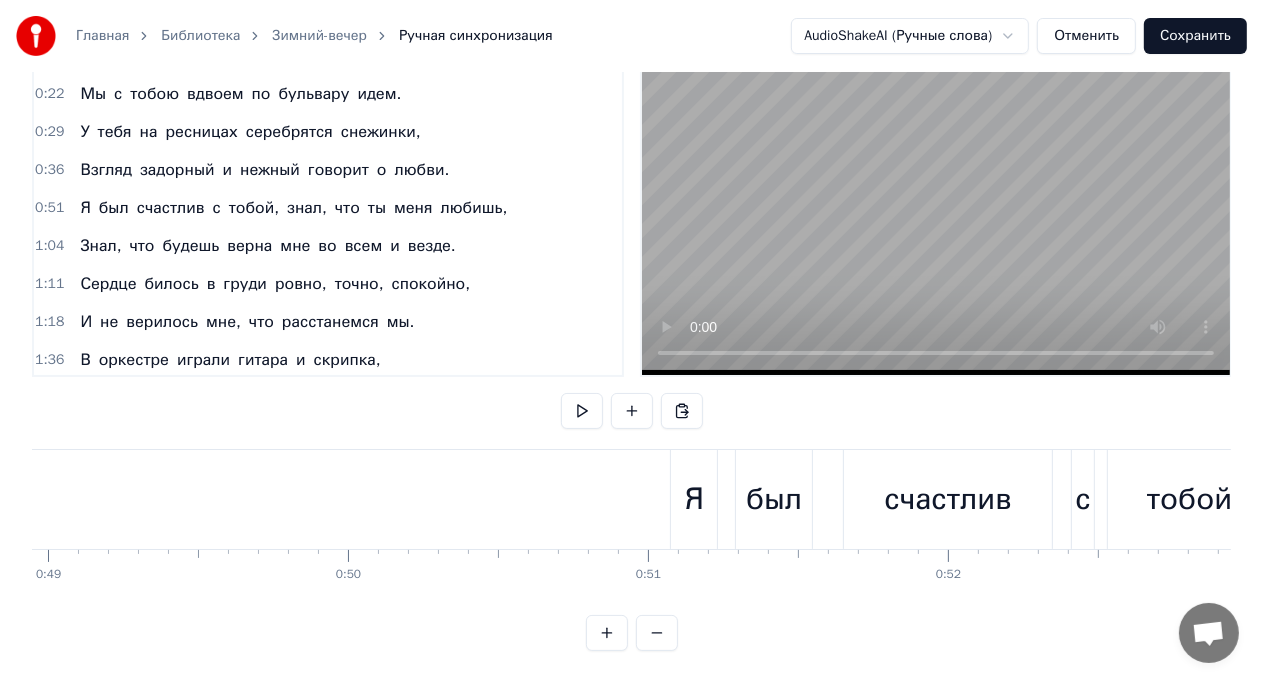 scroll, scrollTop: 0, scrollLeft: 14686, axis: horizontal 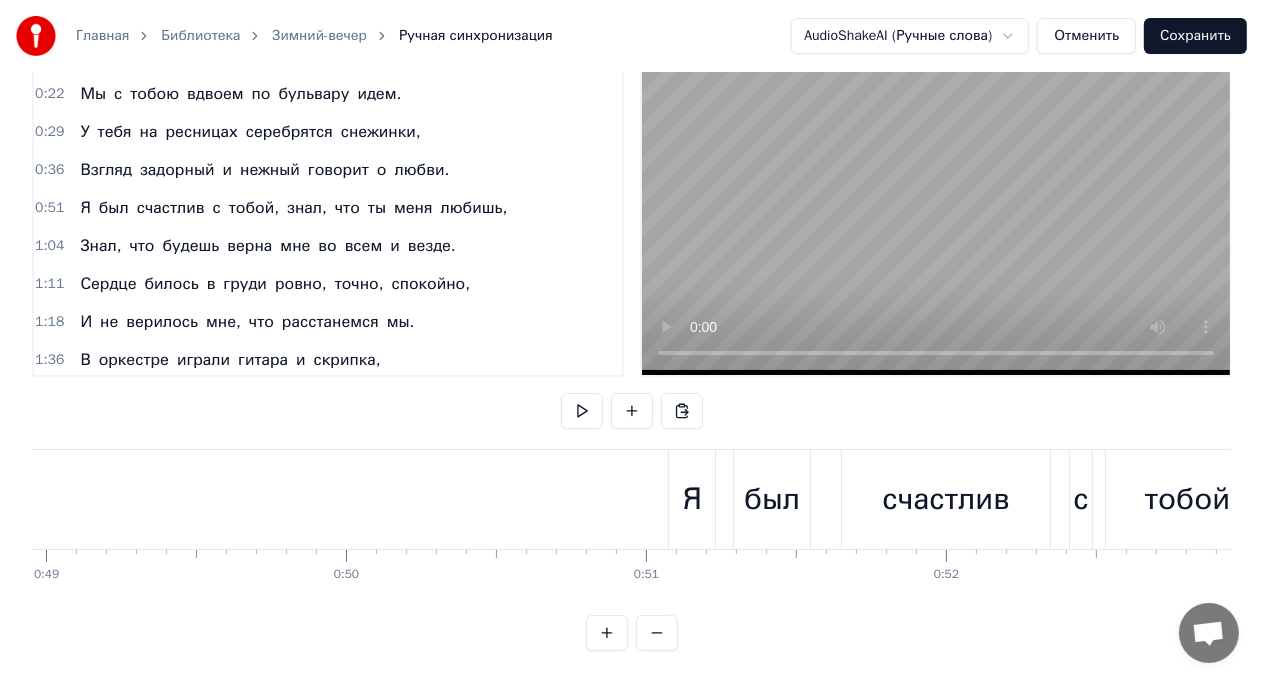 click on "Я" at bounding box center [692, 499] 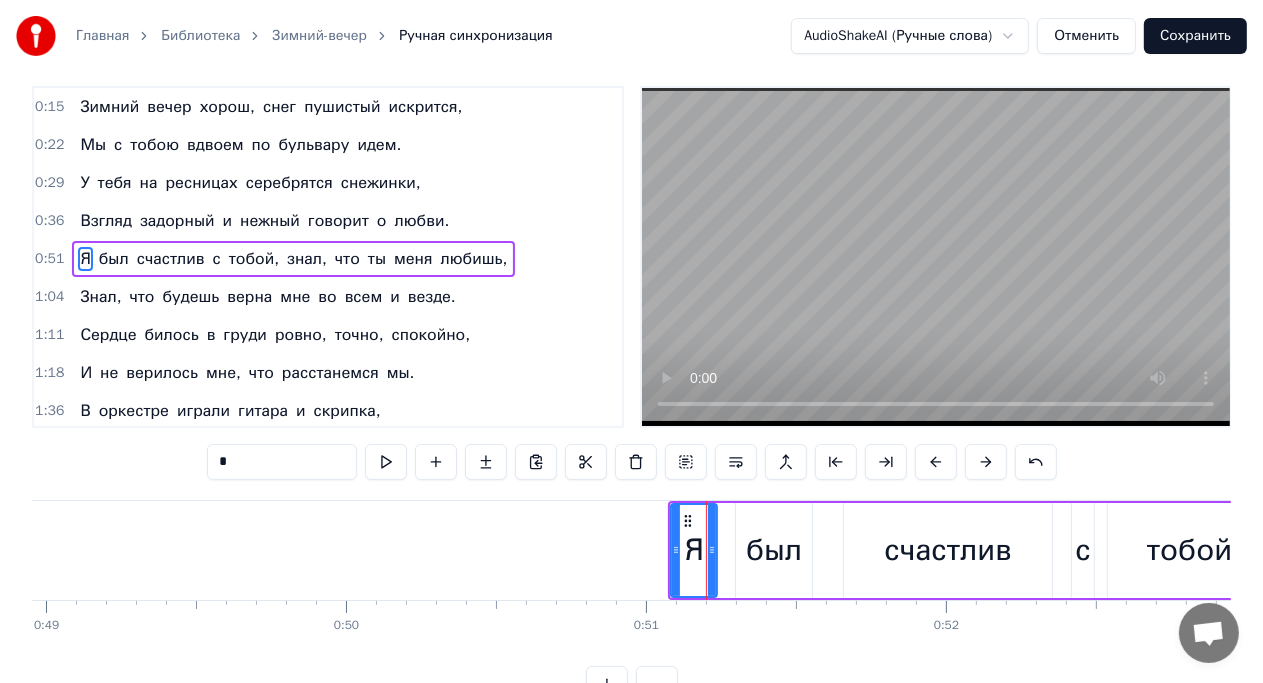 scroll, scrollTop: 0, scrollLeft: 0, axis: both 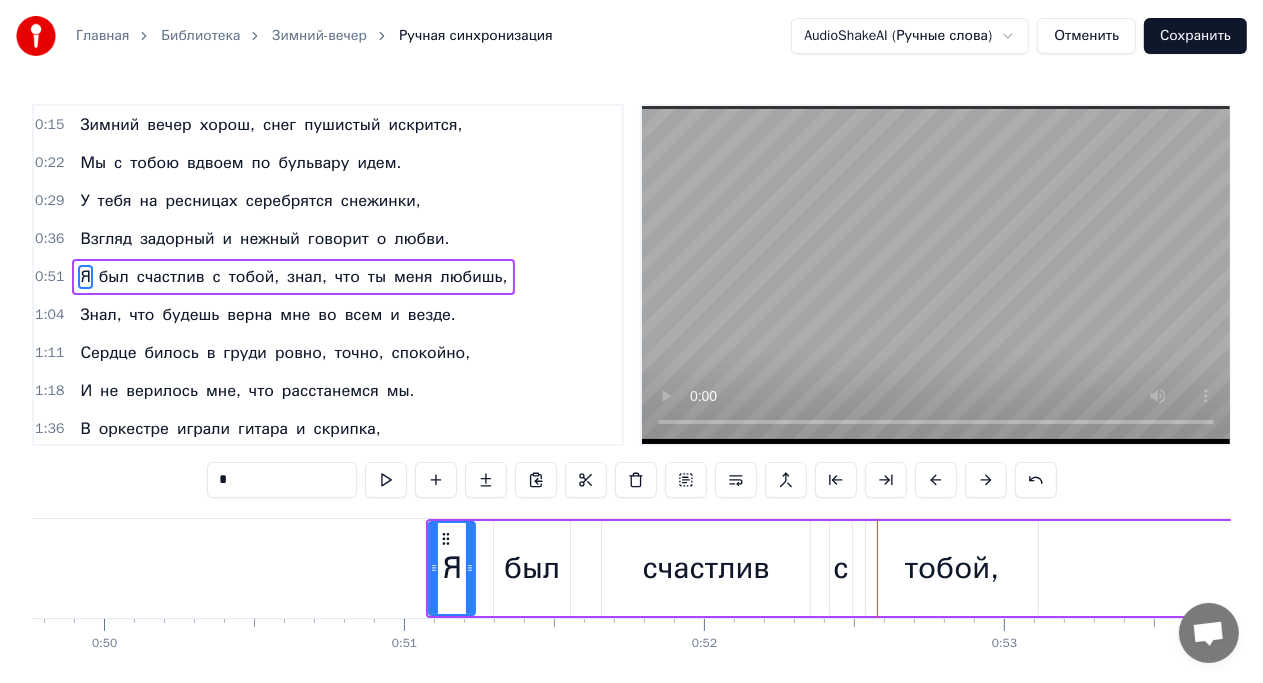 click at bounding box center (986, 480) 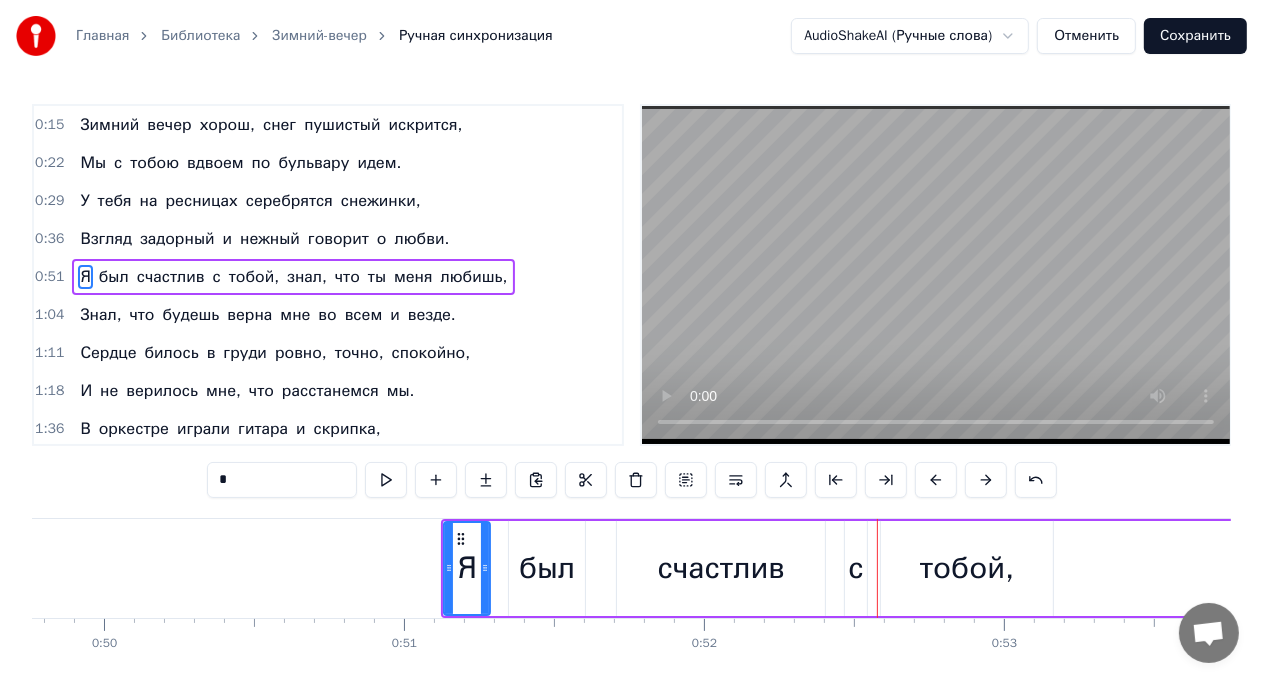 click at bounding box center (986, 480) 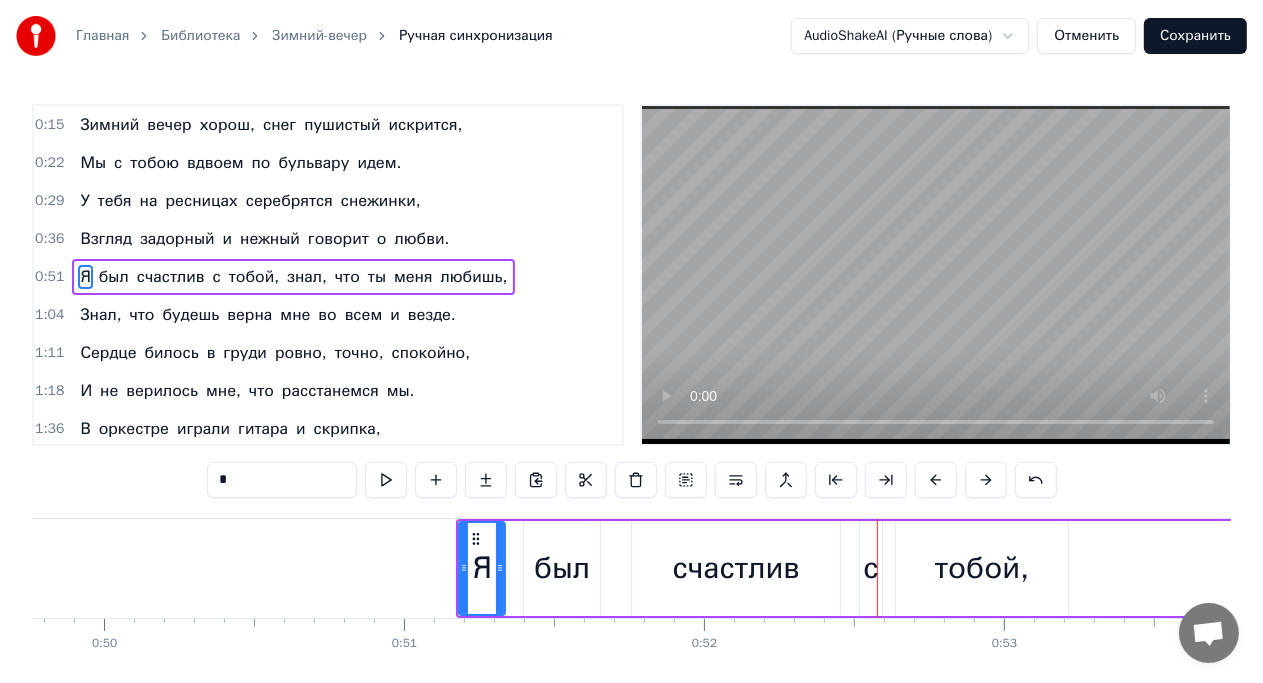 click at bounding box center (986, 480) 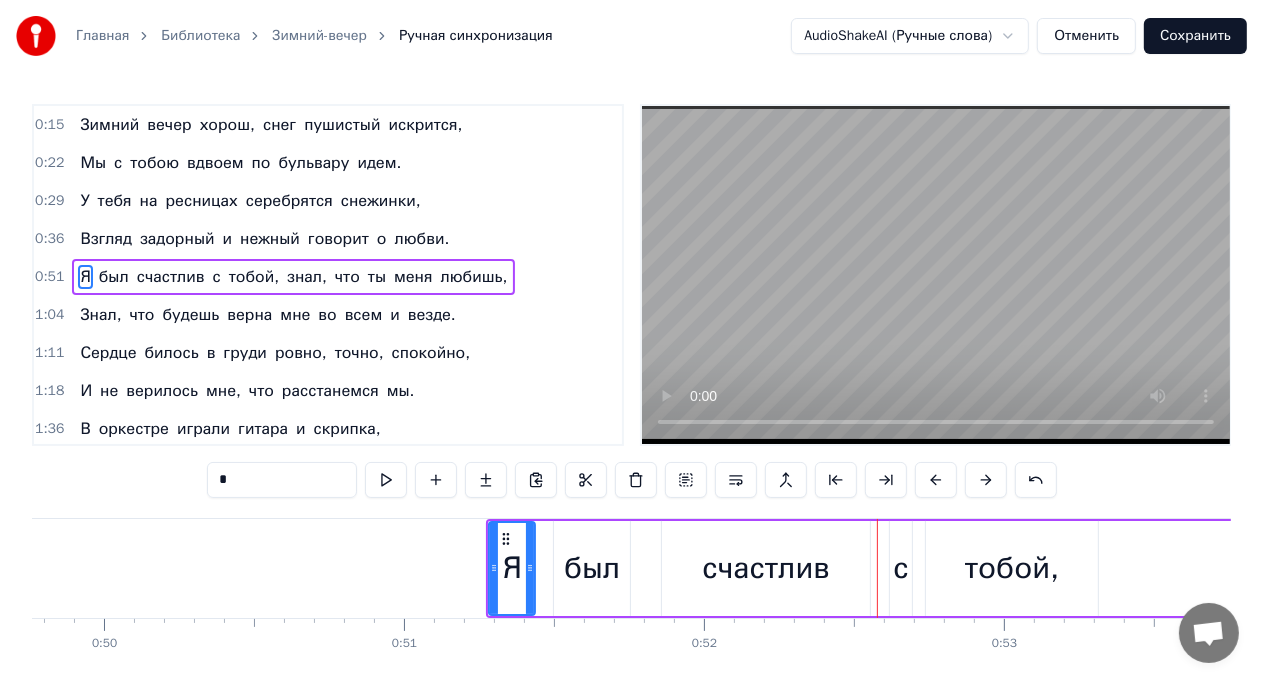 click at bounding box center (986, 480) 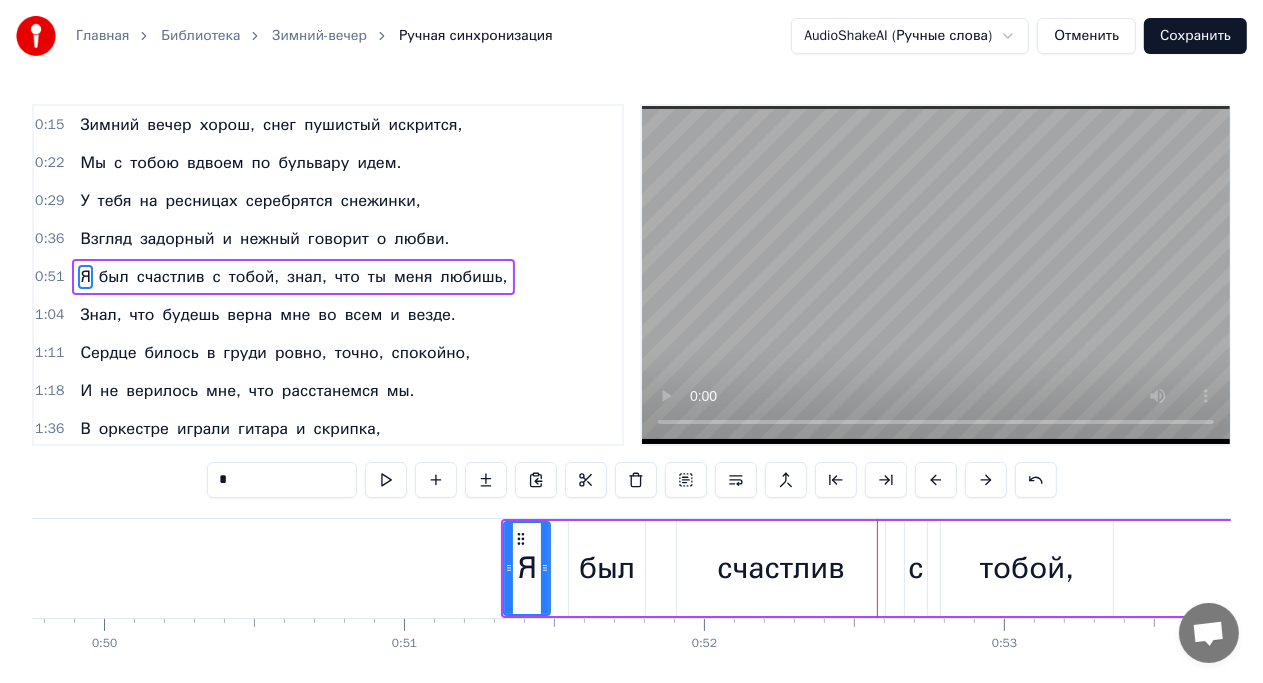 click at bounding box center [986, 480] 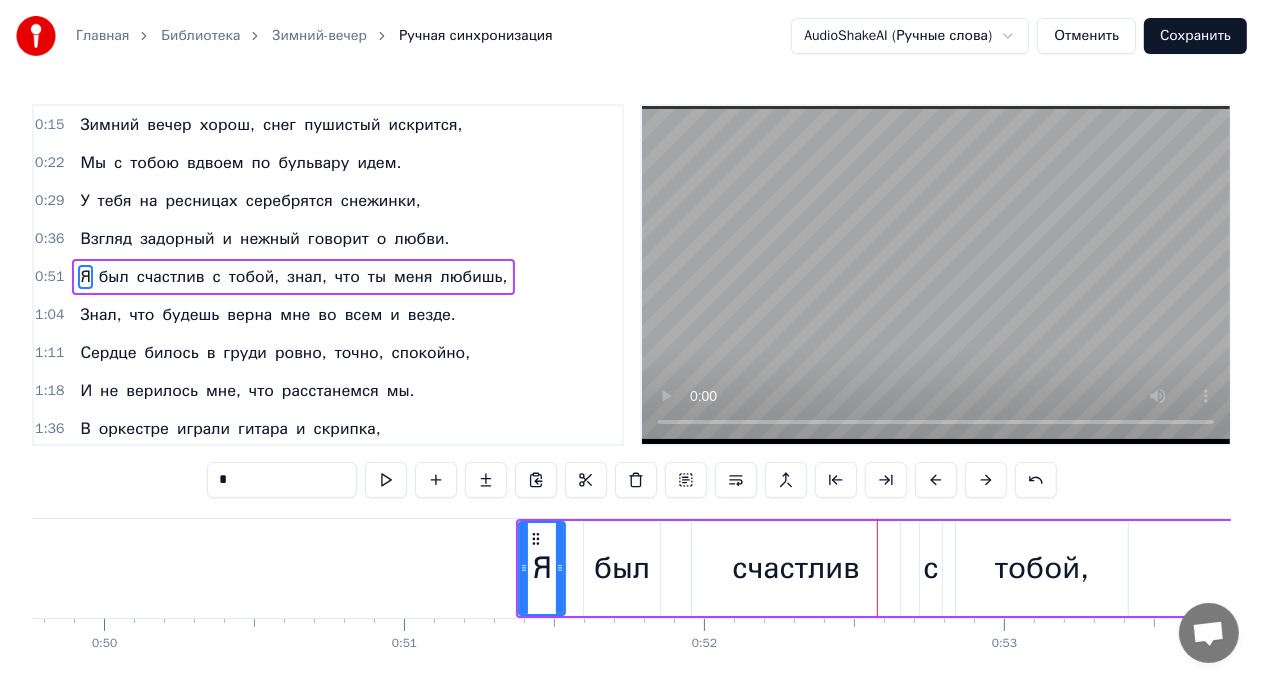 click at bounding box center (986, 480) 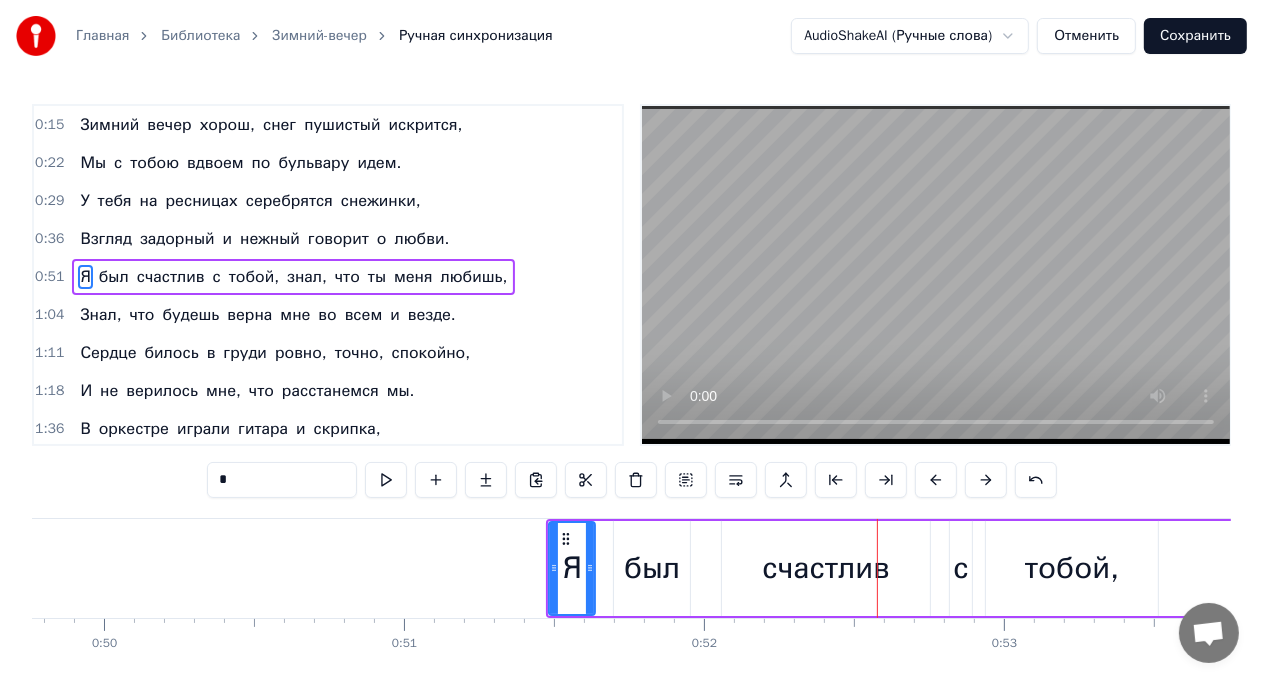 click at bounding box center [986, 480] 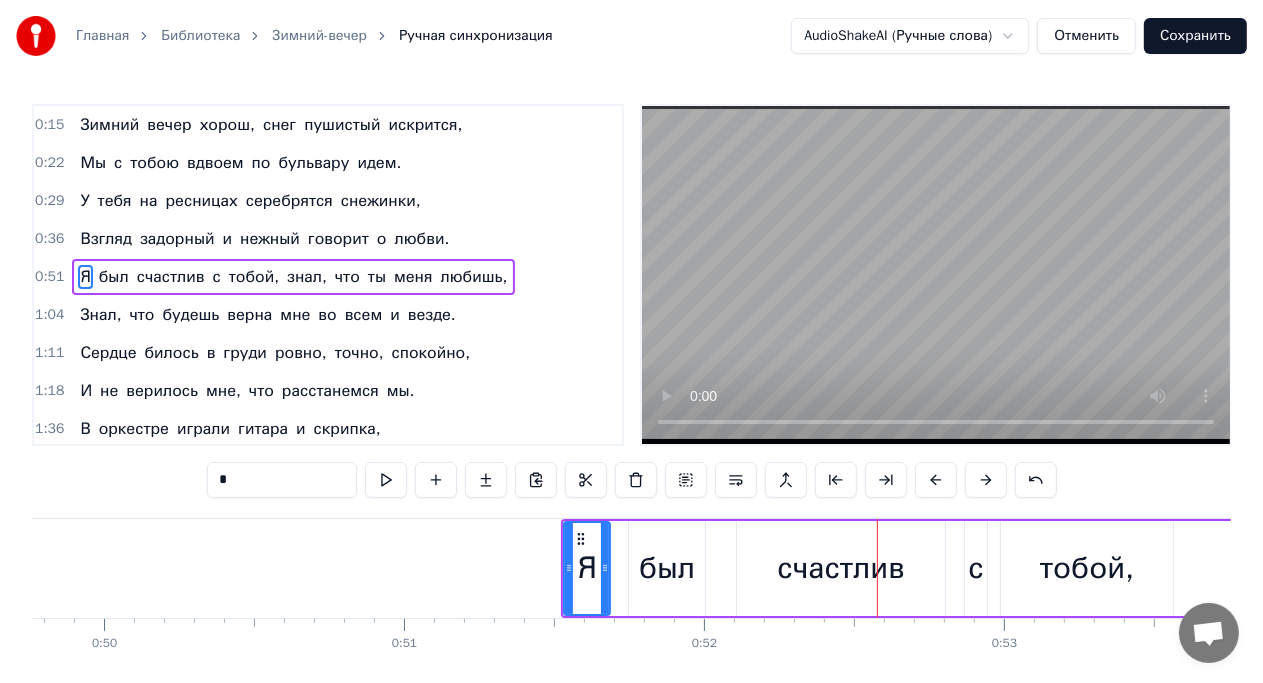 click at bounding box center [986, 480] 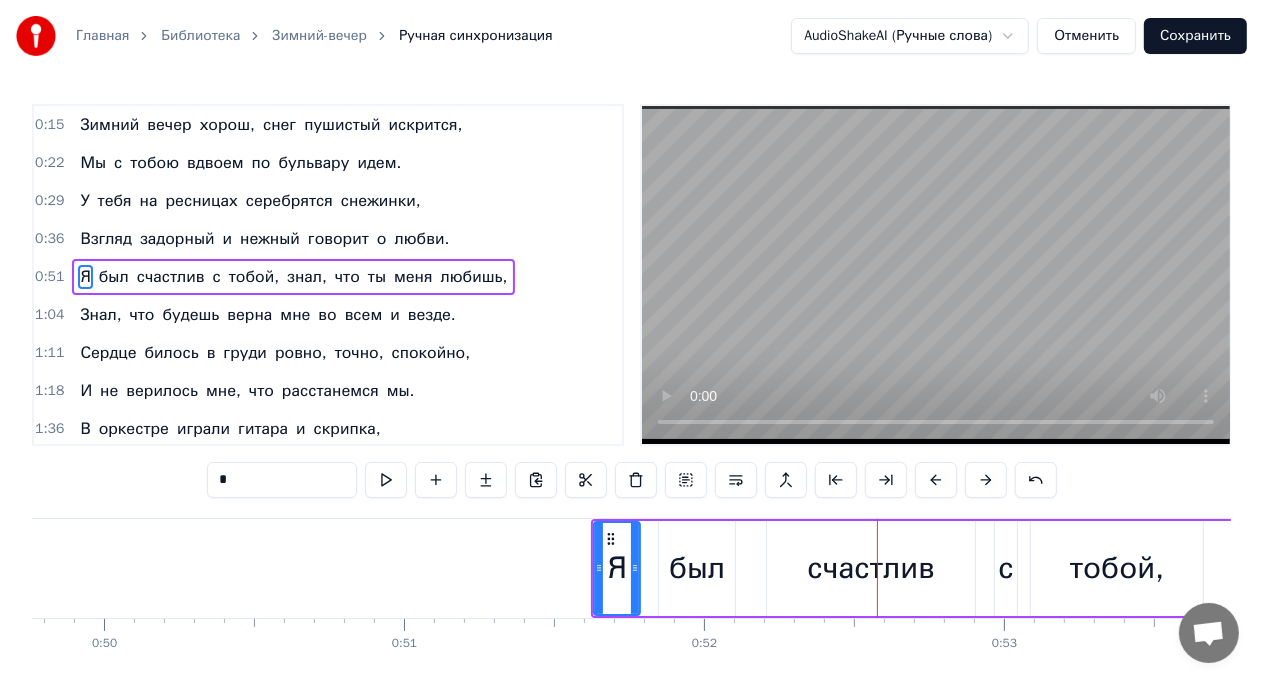 click at bounding box center (986, 480) 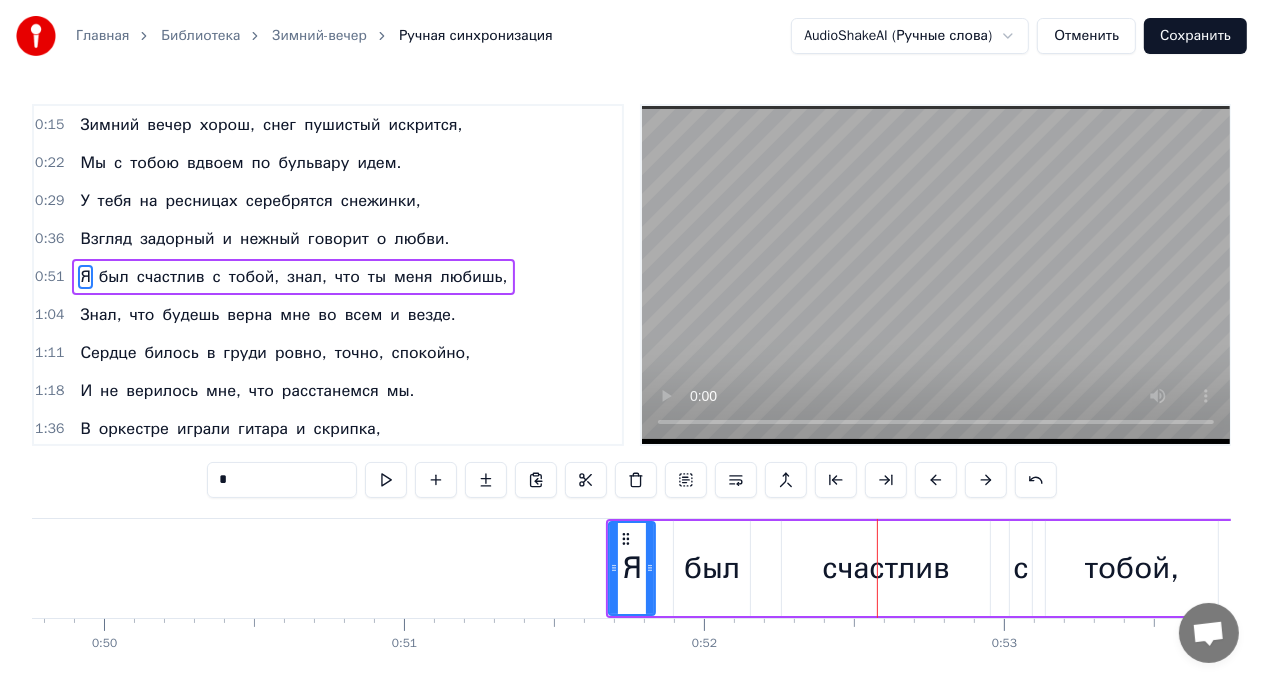 click at bounding box center (986, 480) 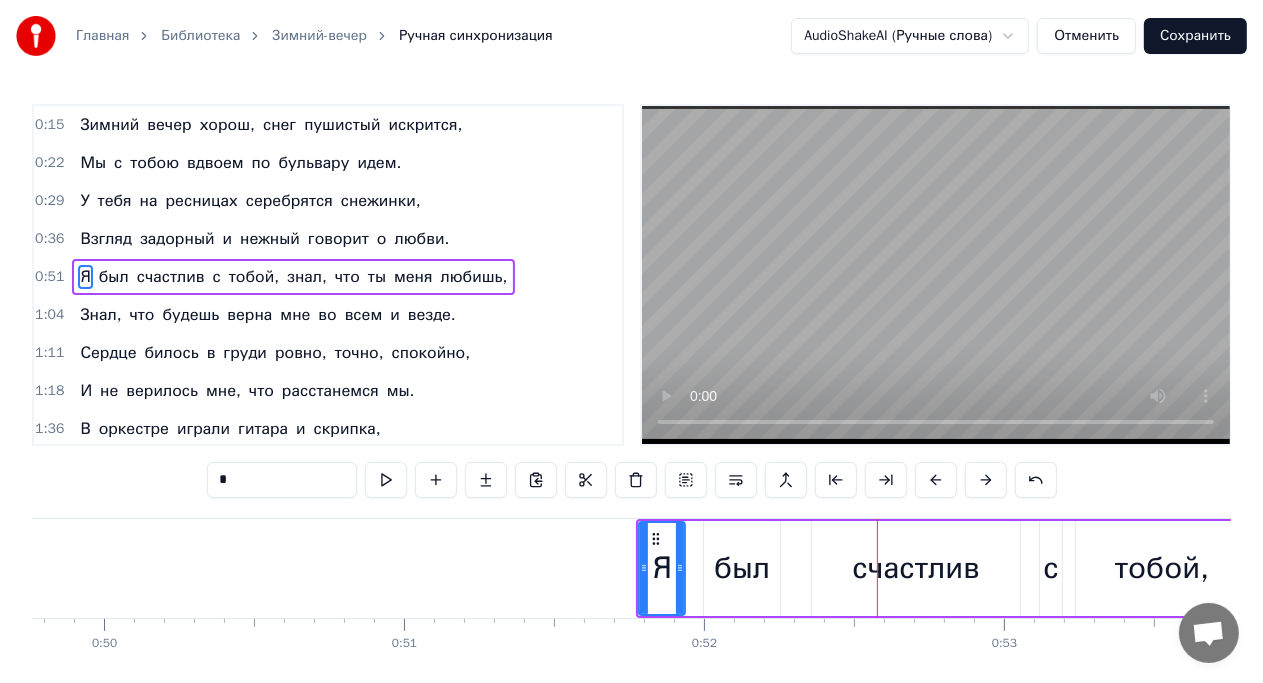 click at bounding box center [986, 480] 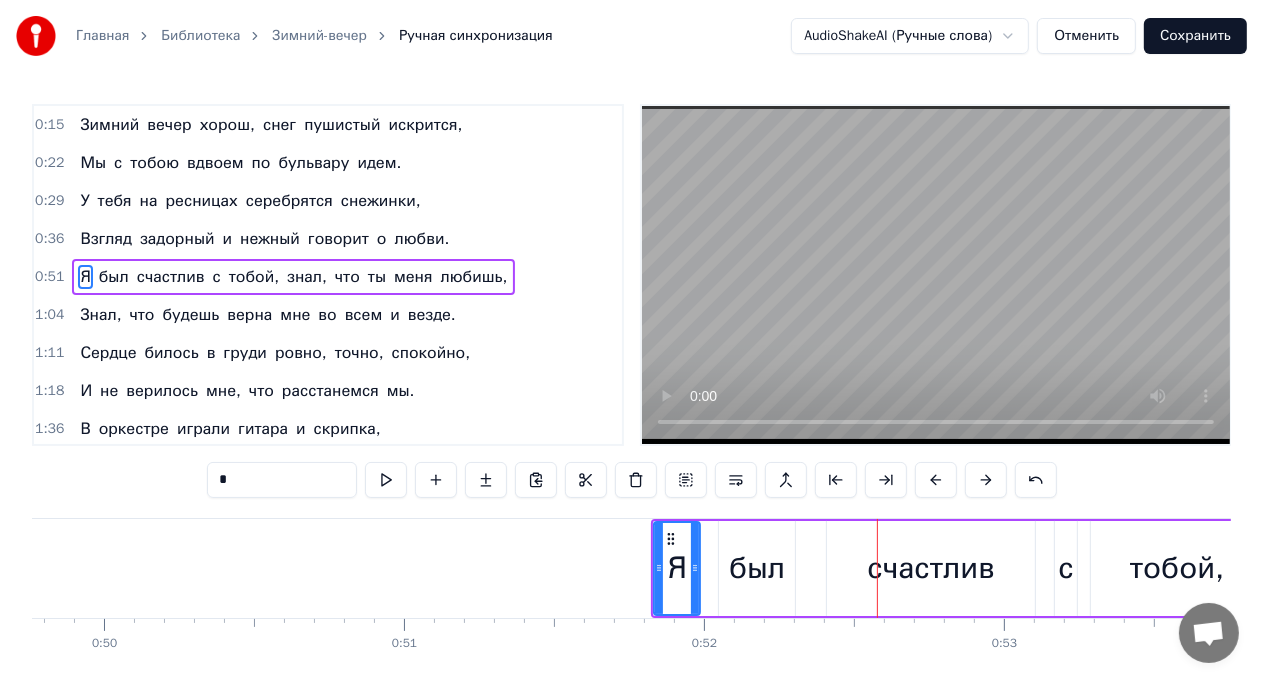 click at bounding box center (986, 480) 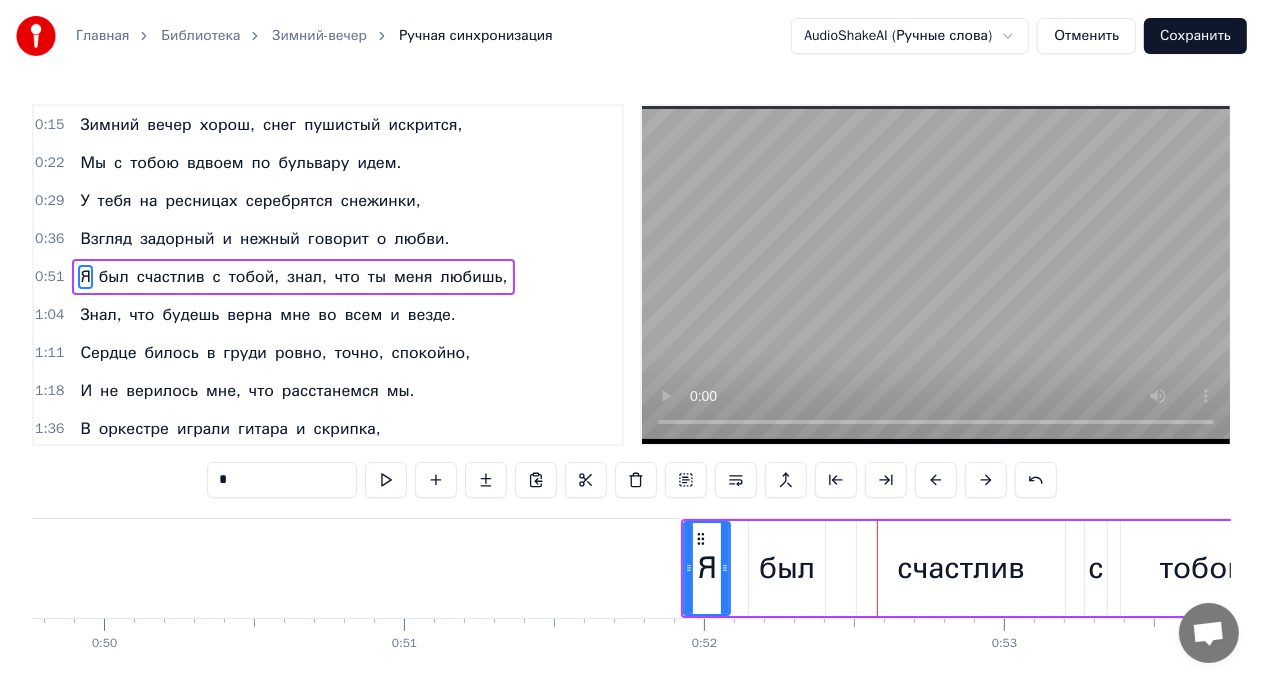 click at bounding box center [986, 480] 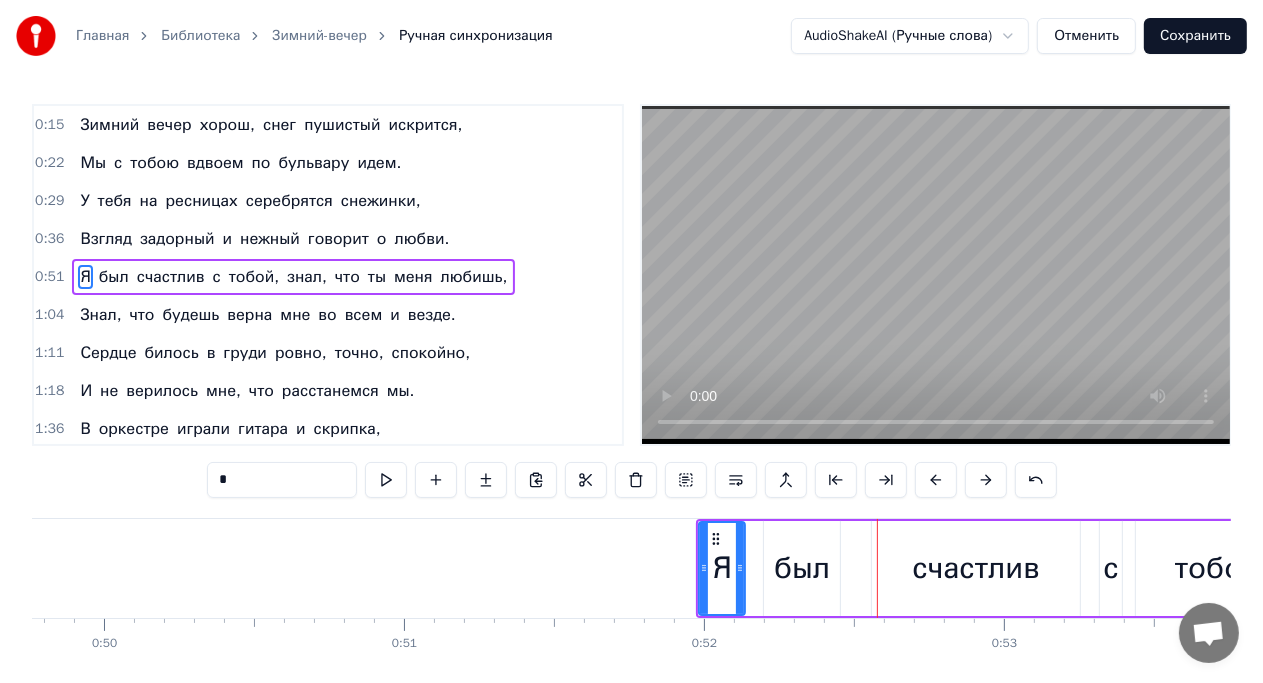 click at bounding box center [986, 480] 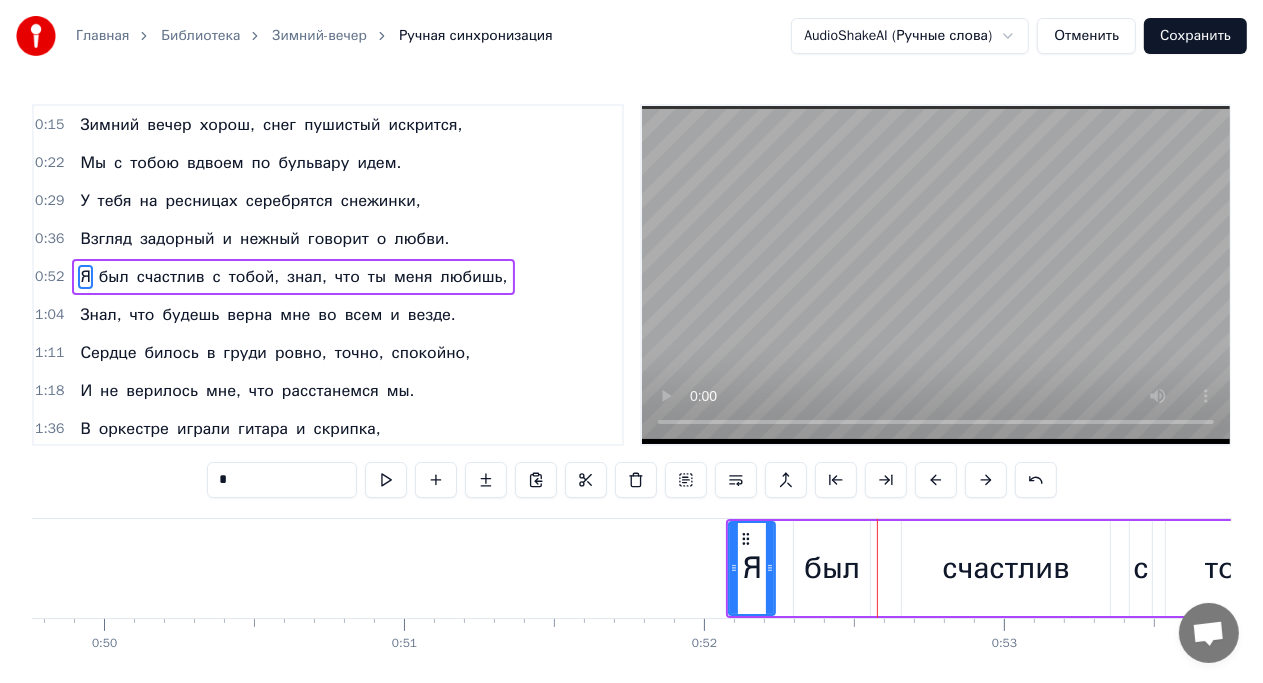 click at bounding box center (986, 480) 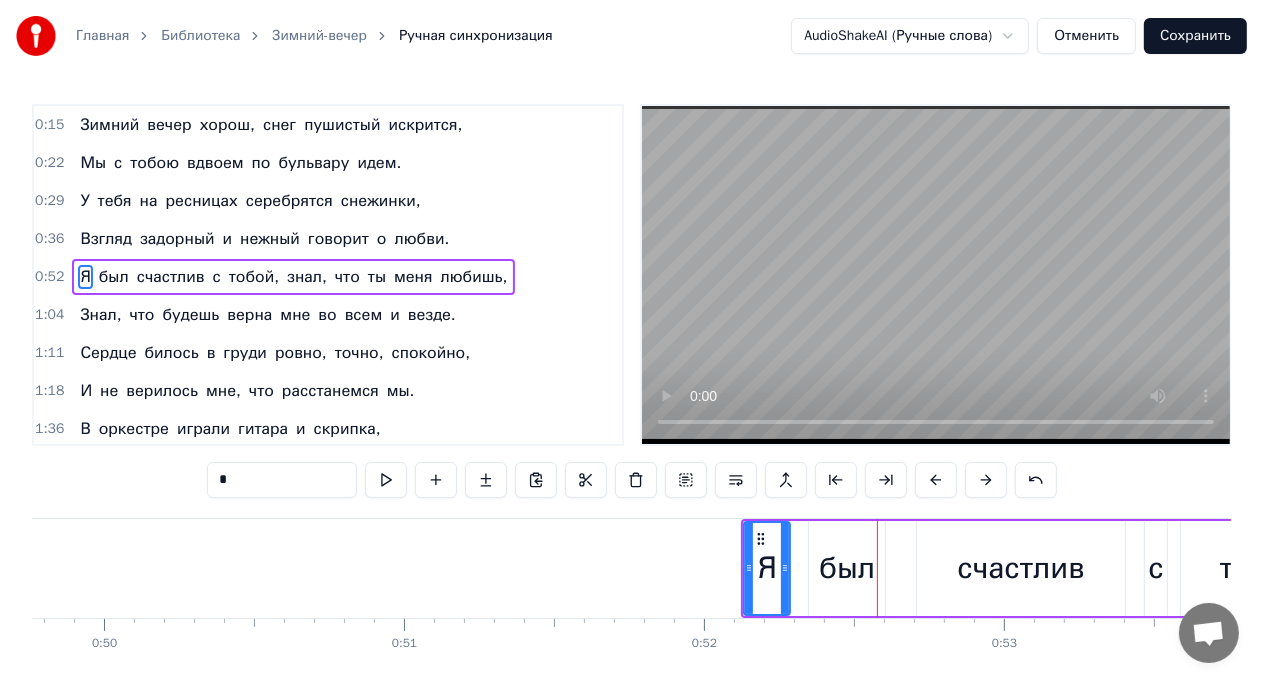 click at bounding box center [986, 480] 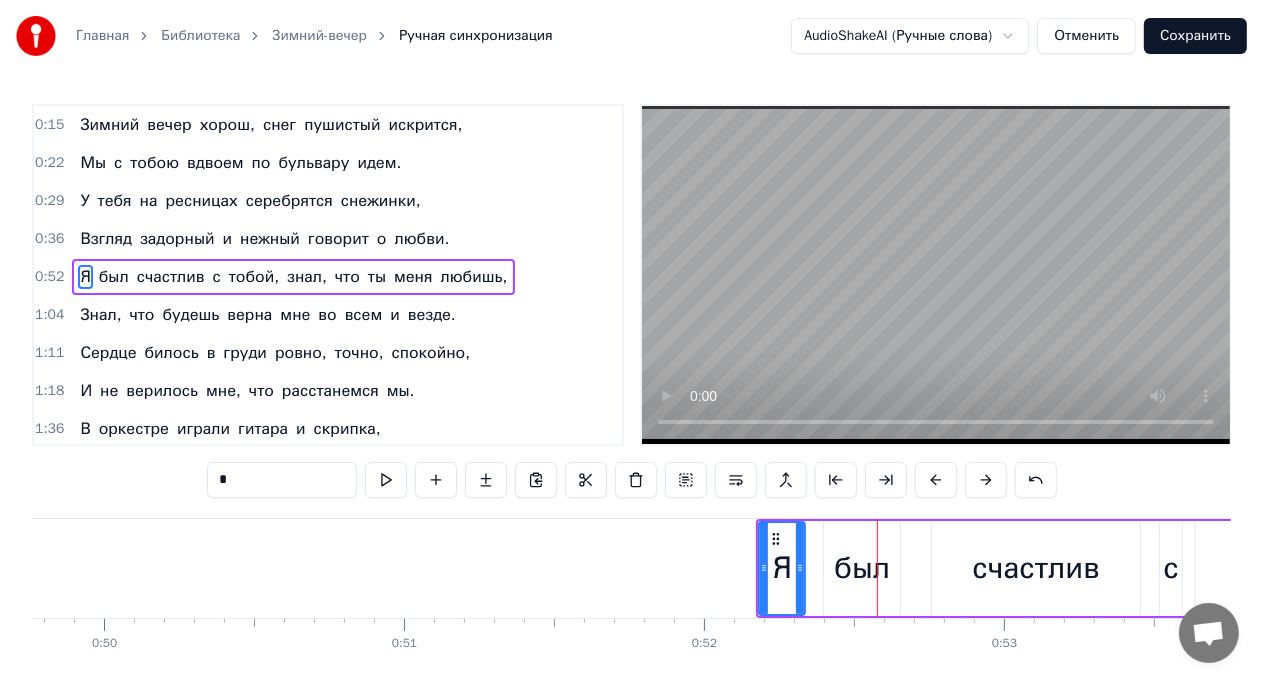 click at bounding box center [986, 480] 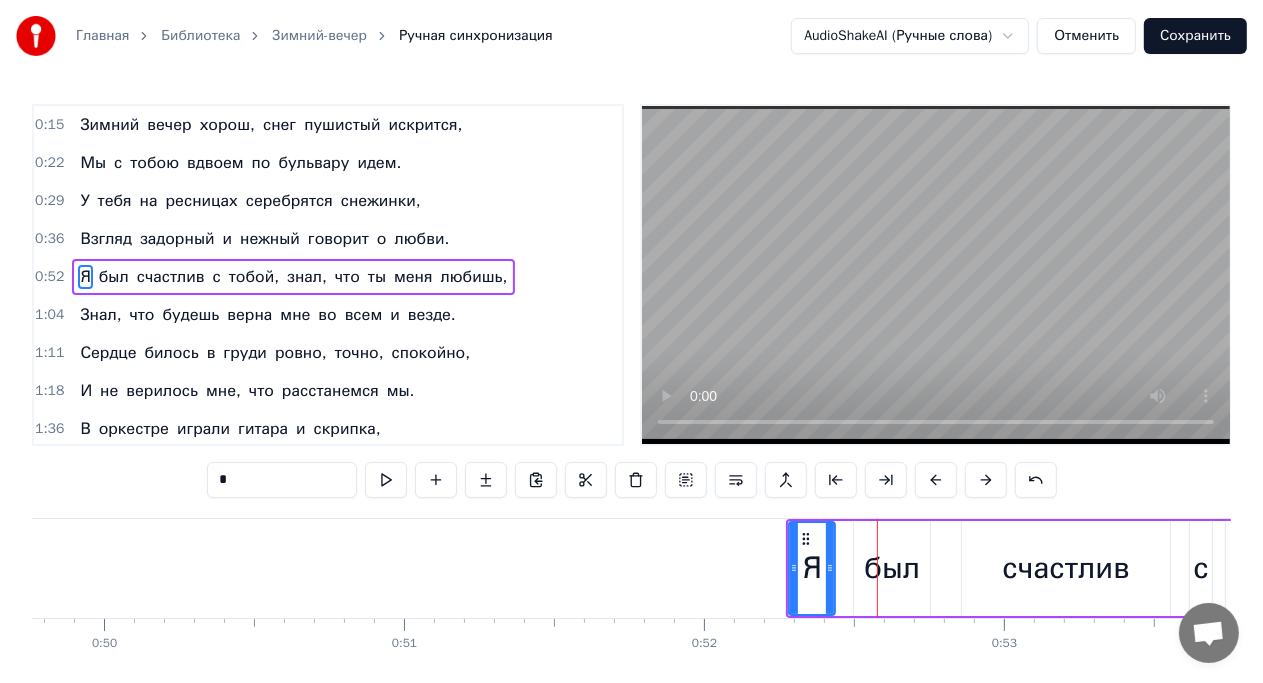 click at bounding box center [986, 480] 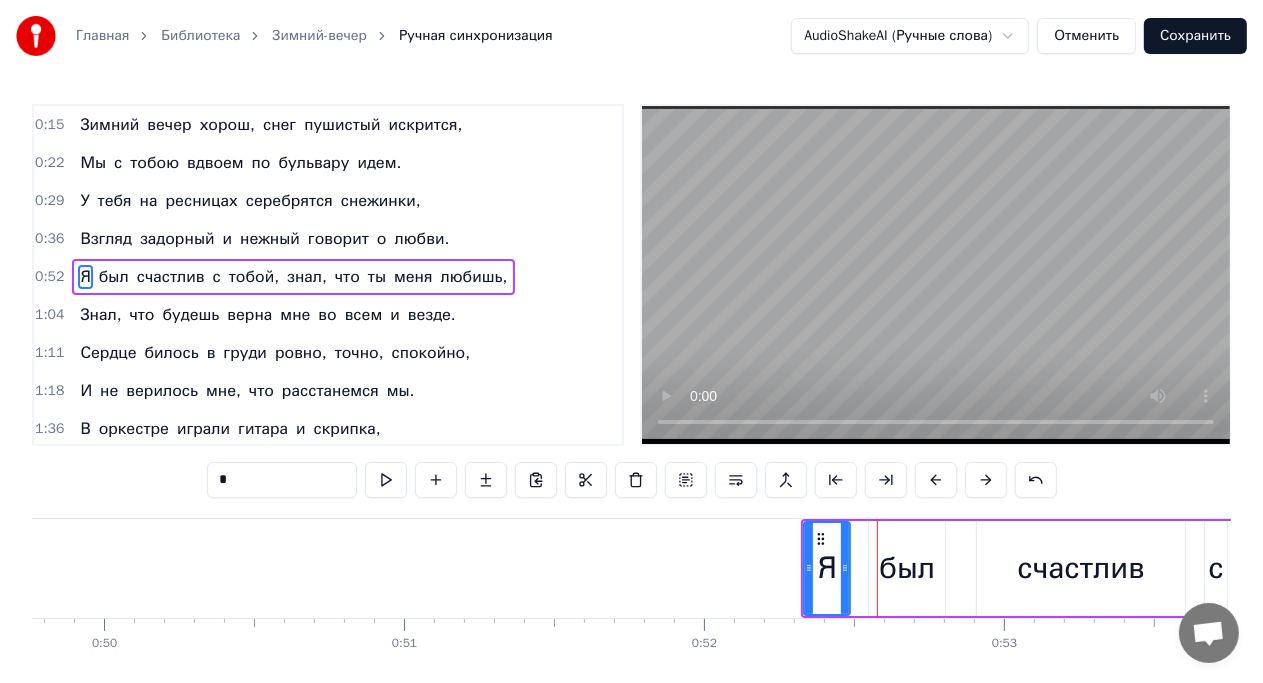 click at bounding box center [986, 480] 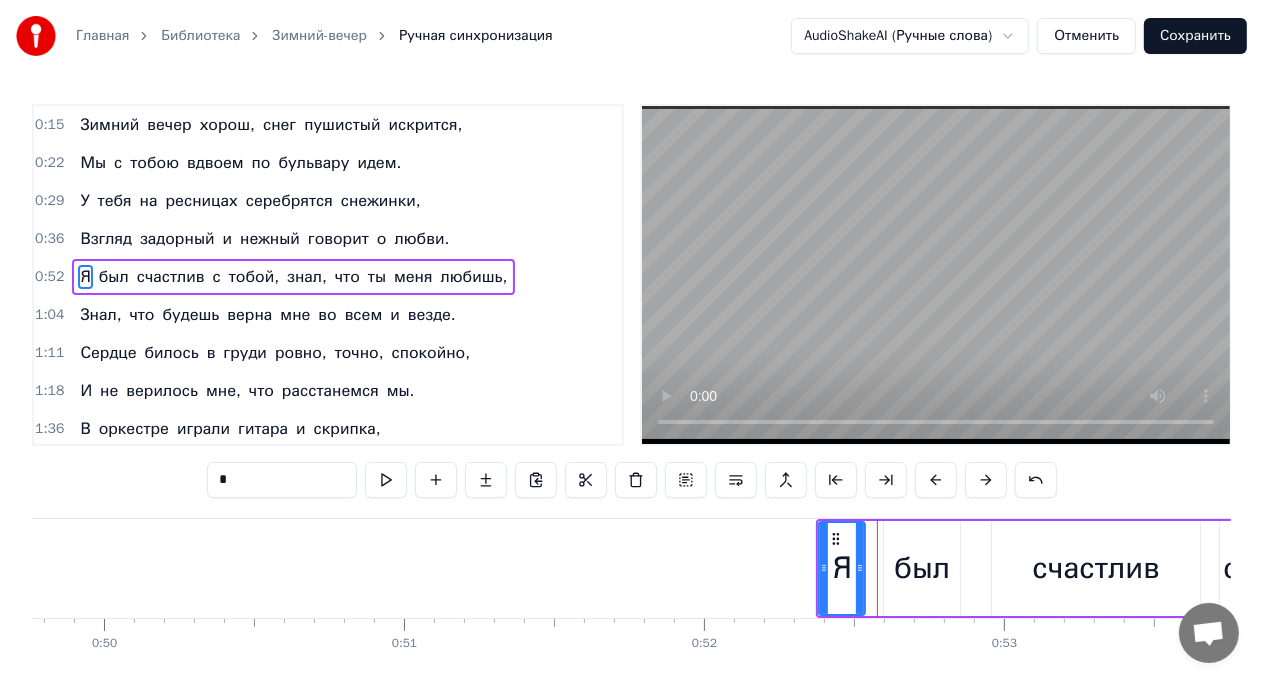 click at bounding box center [986, 480] 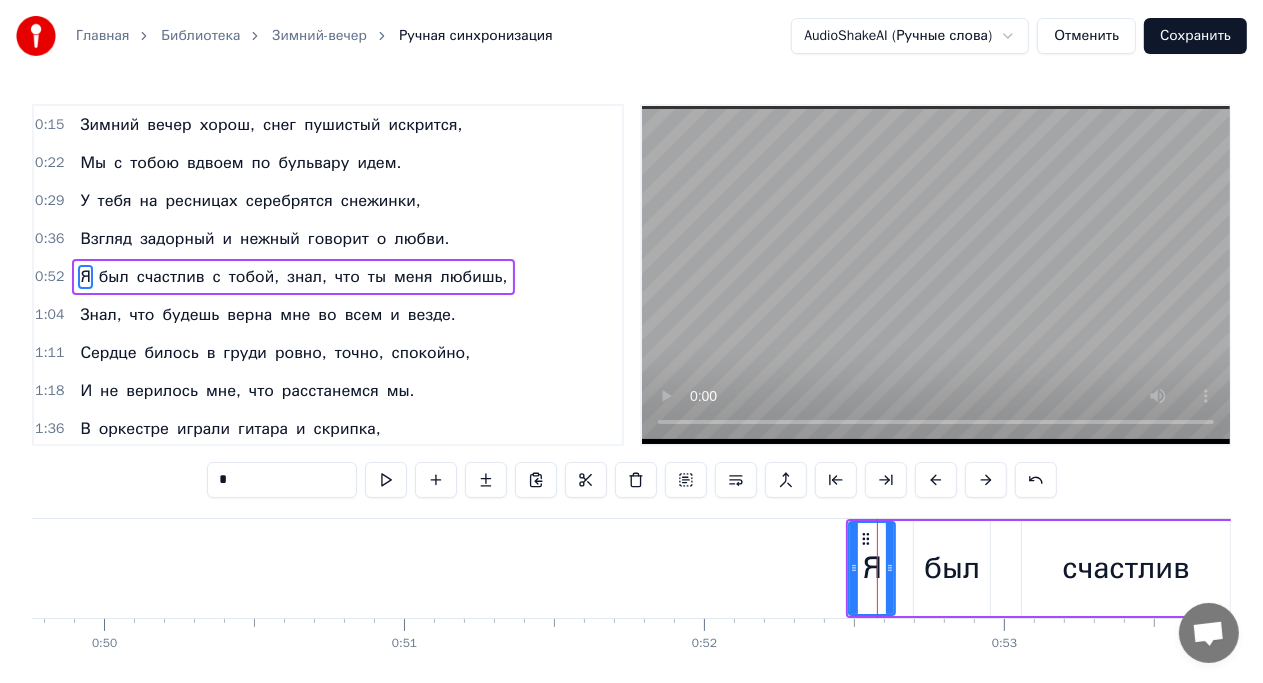 click at bounding box center (986, 480) 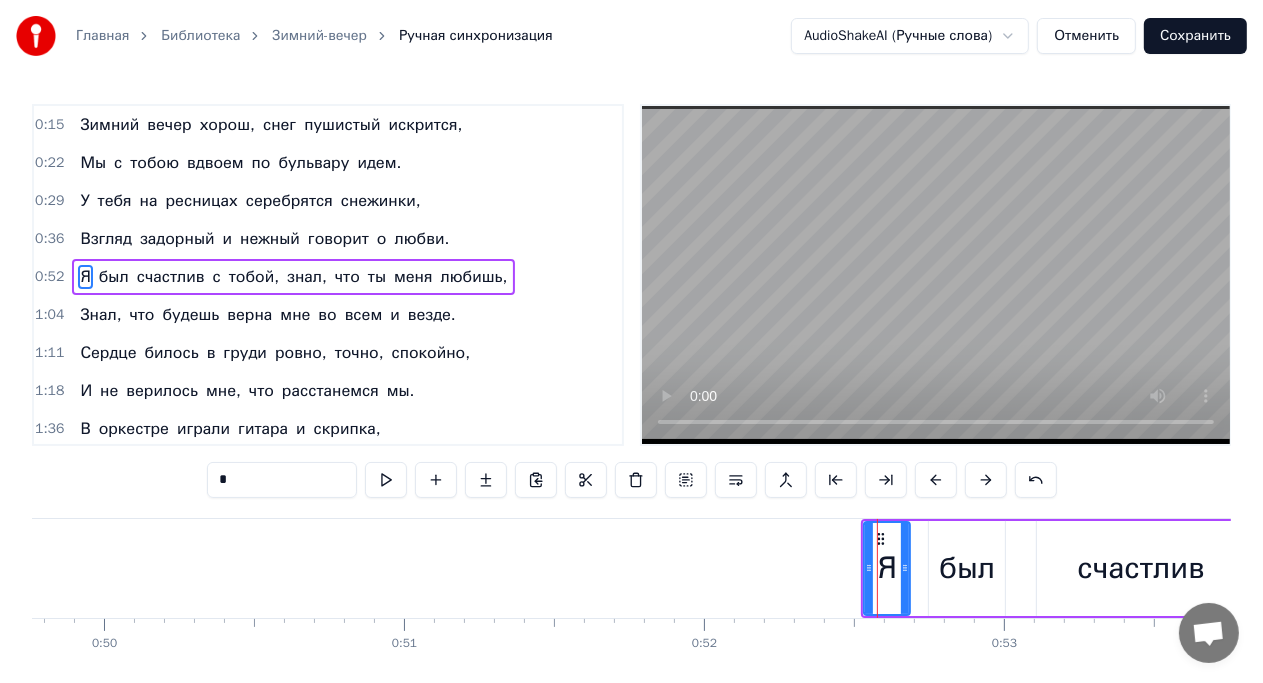 click at bounding box center (986, 480) 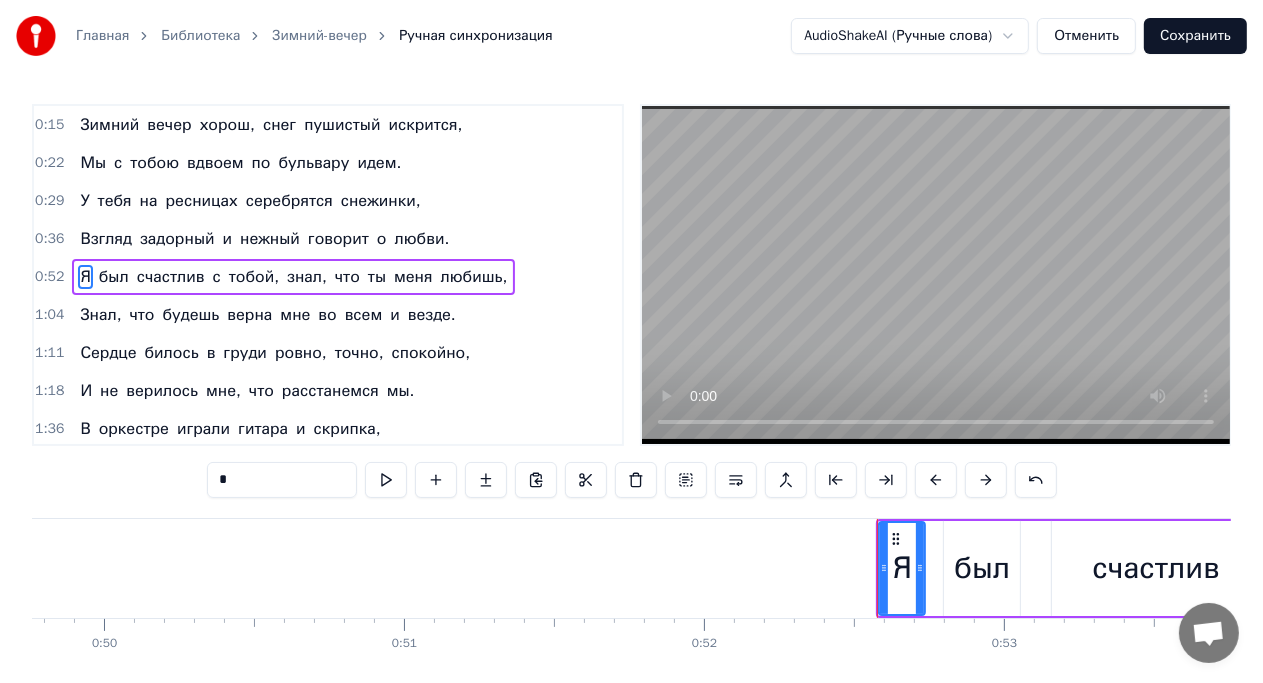 click at bounding box center [986, 480] 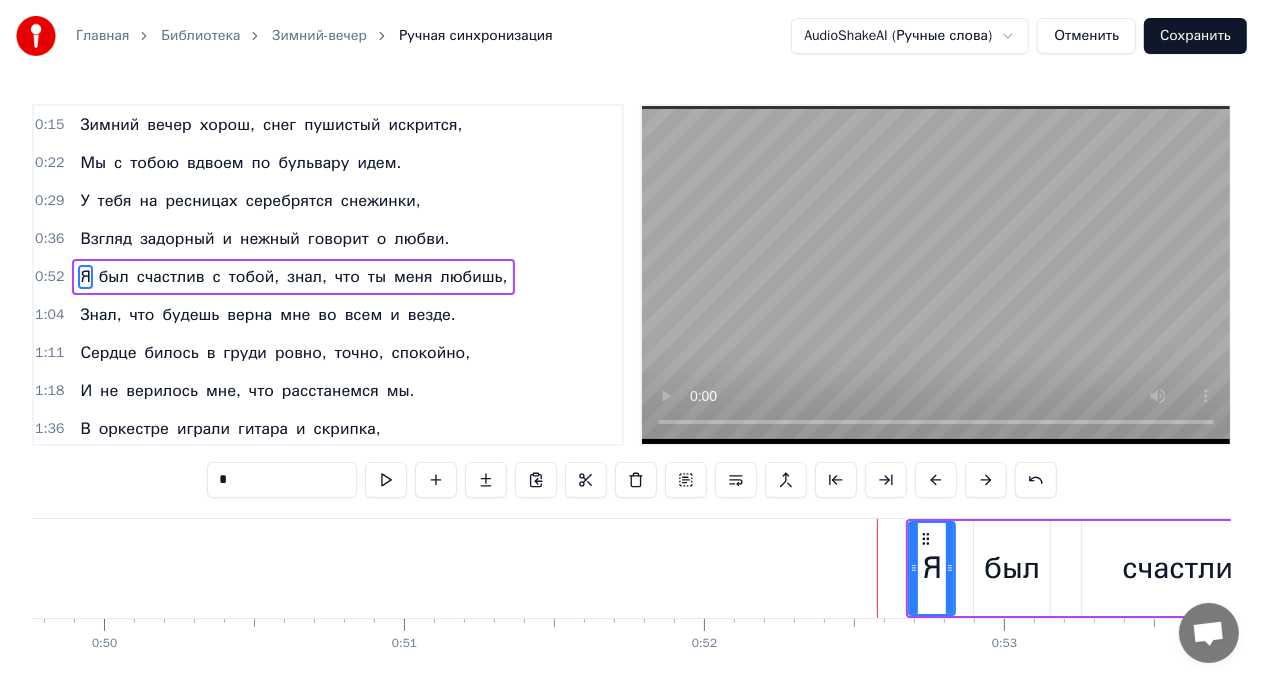 click at bounding box center (986, 480) 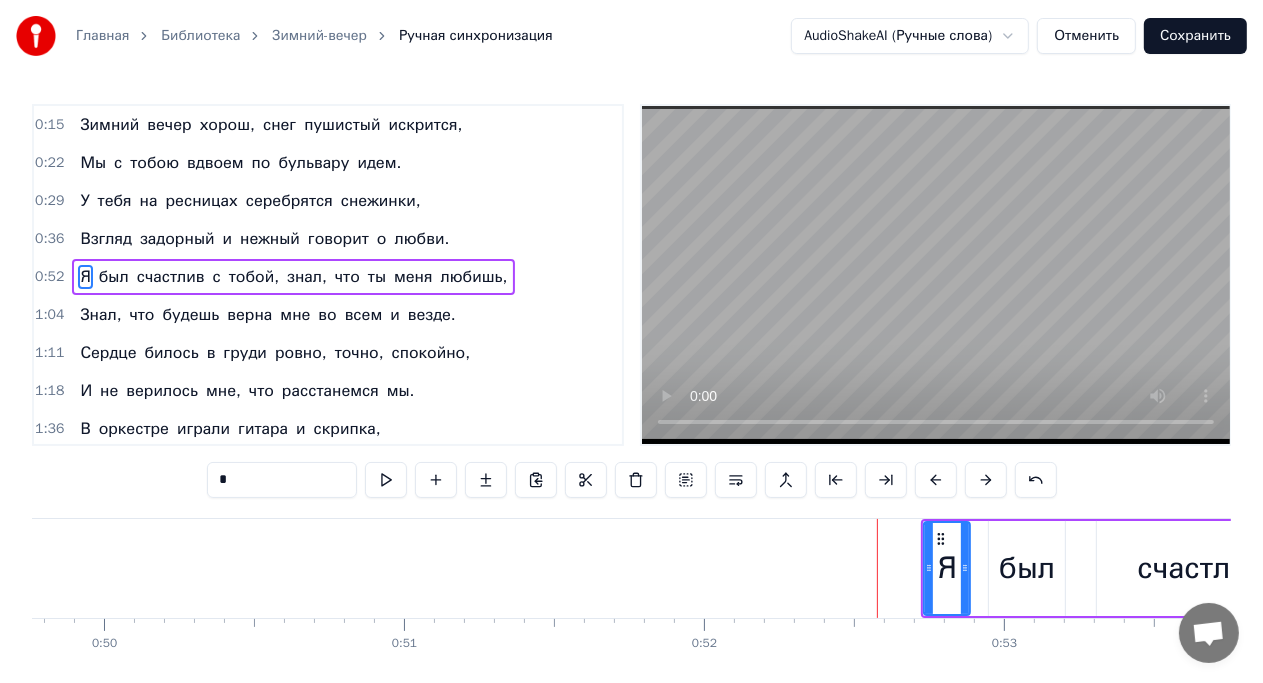 click at bounding box center (986, 480) 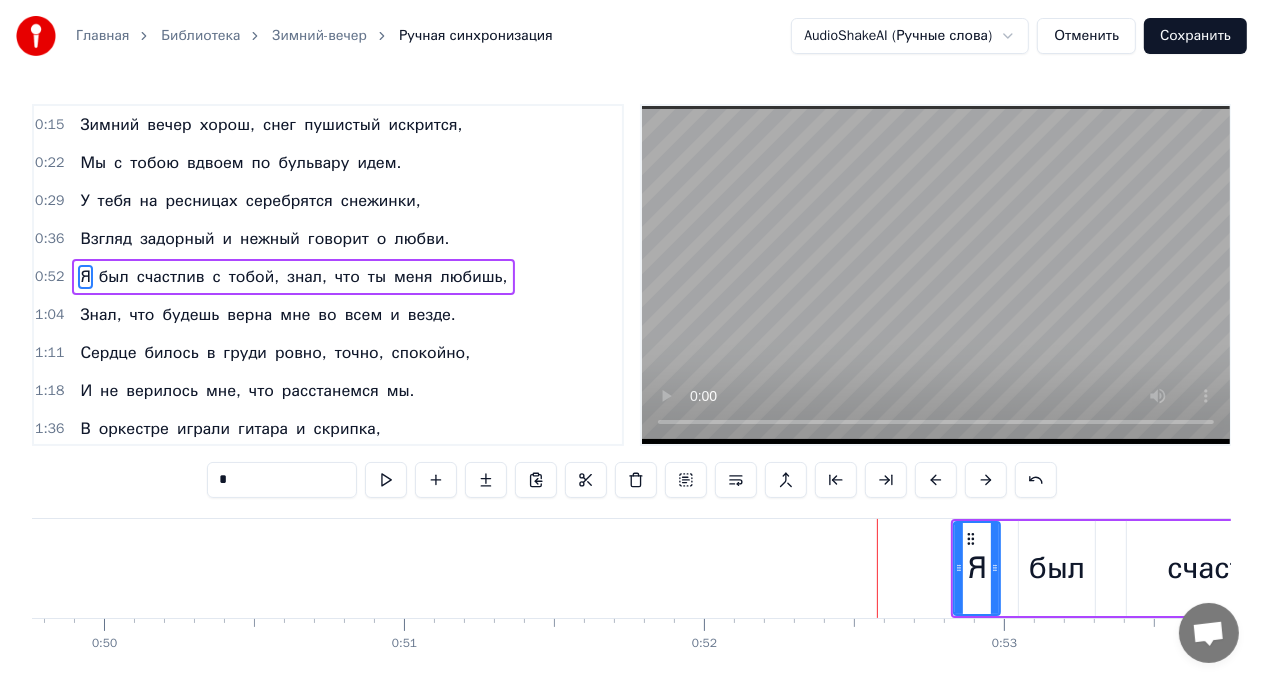 click at bounding box center (986, 480) 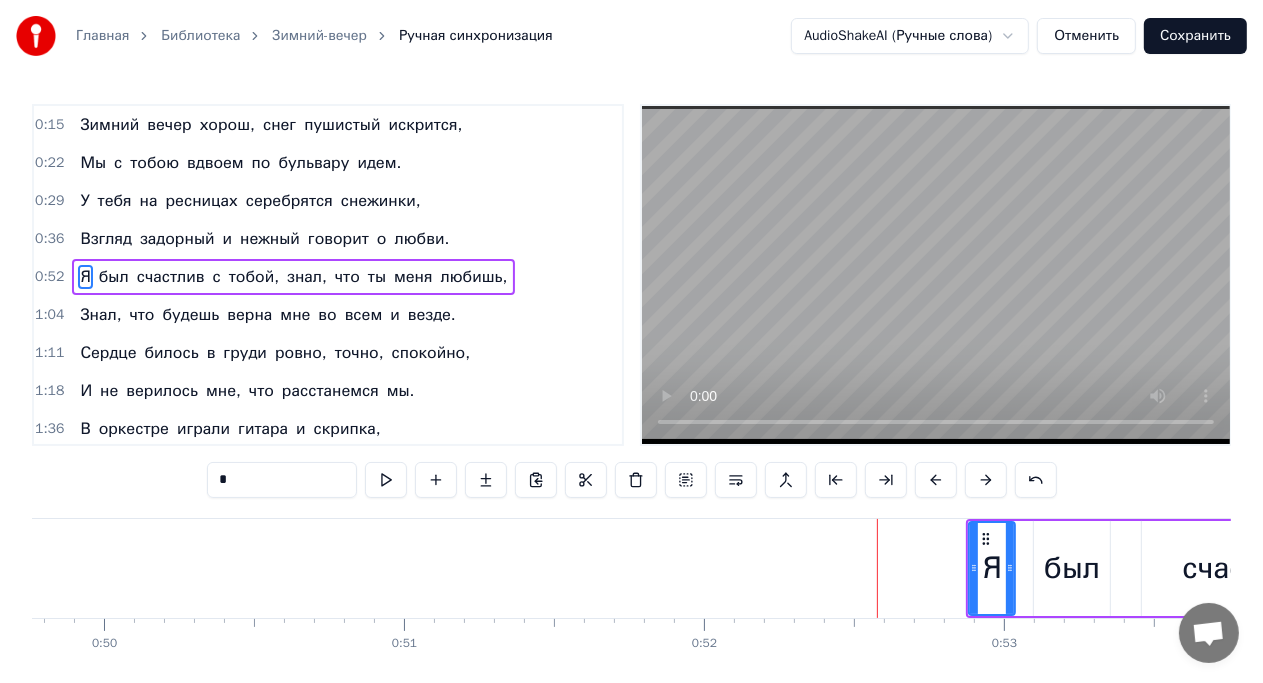 click at bounding box center [986, 480] 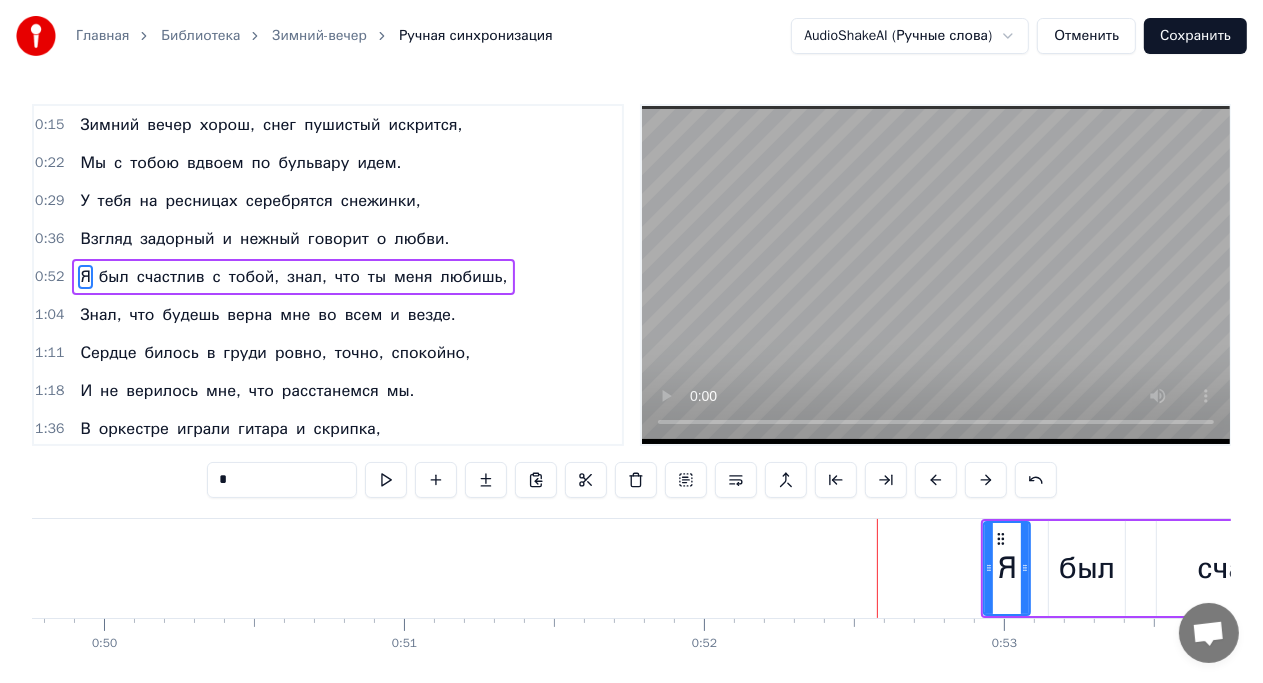 click at bounding box center [986, 480] 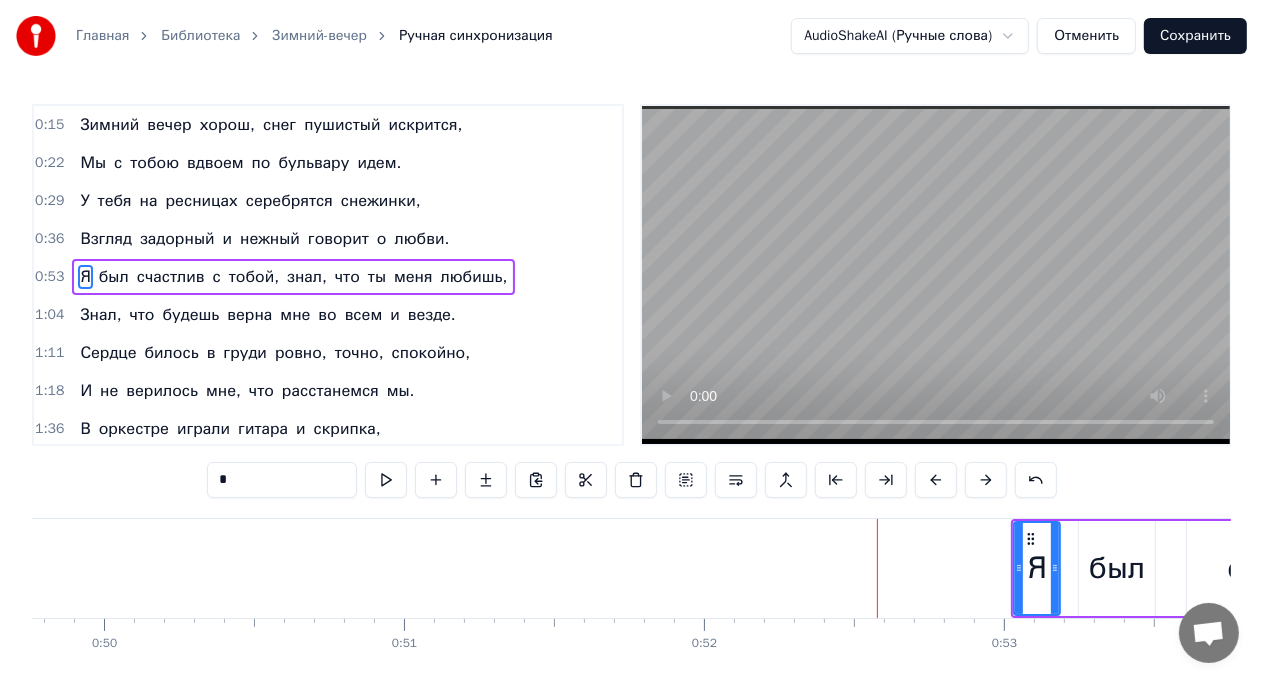 click at bounding box center [986, 480] 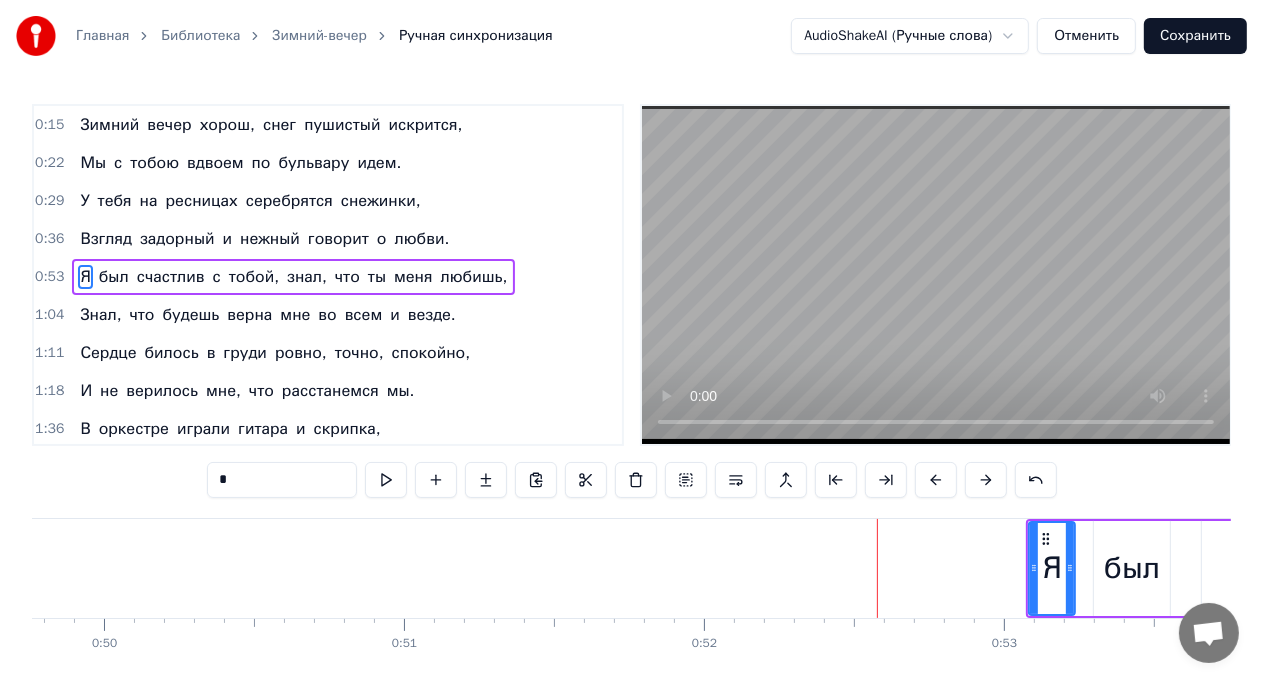 click at bounding box center [986, 480] 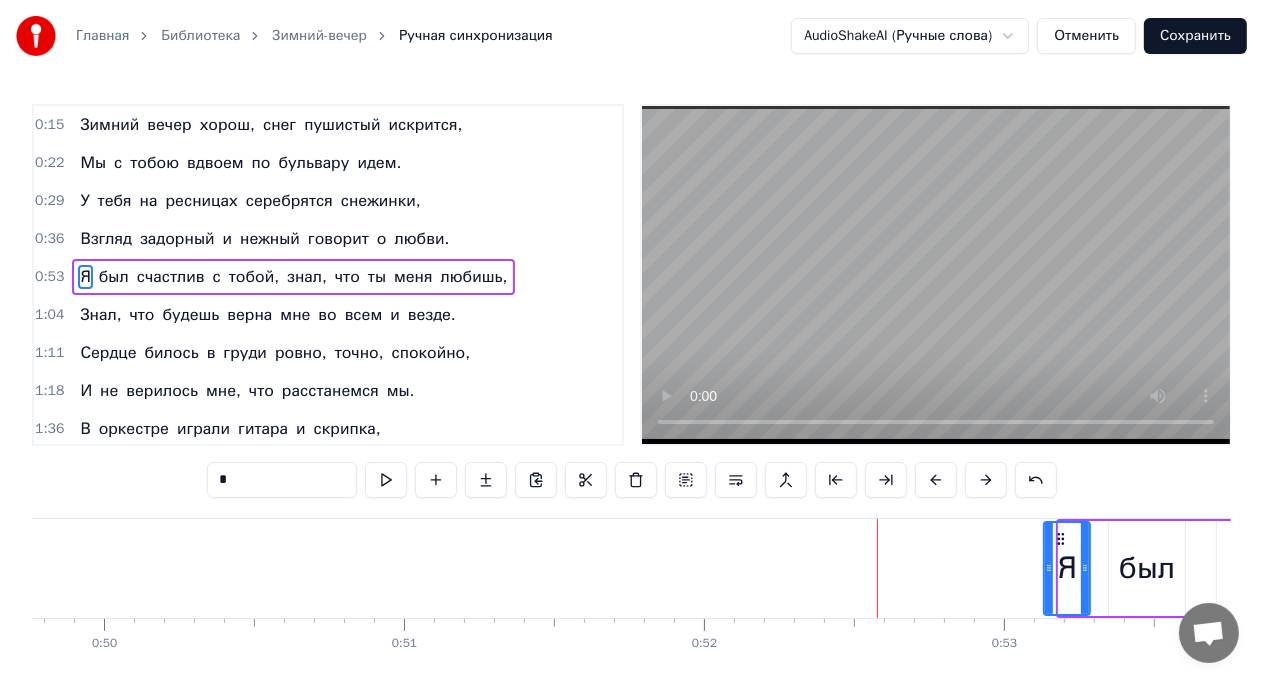 click at bounding box center (986, 480) 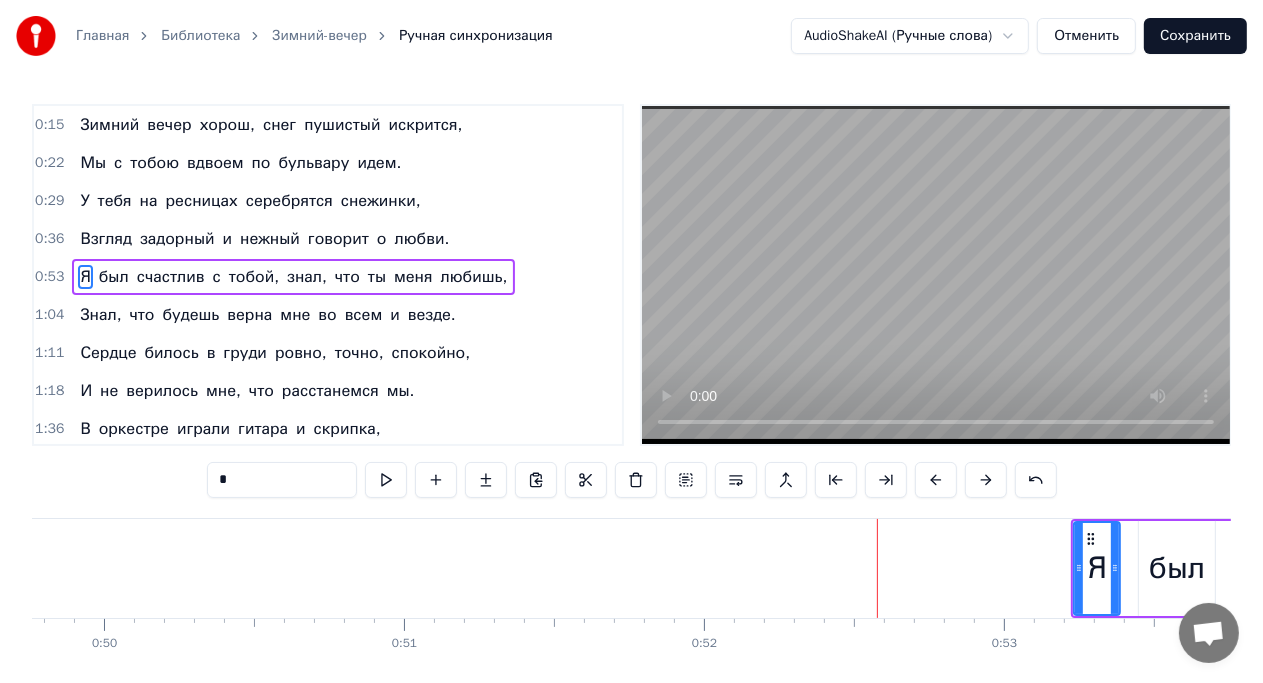 click at bounding box center (986, 480) 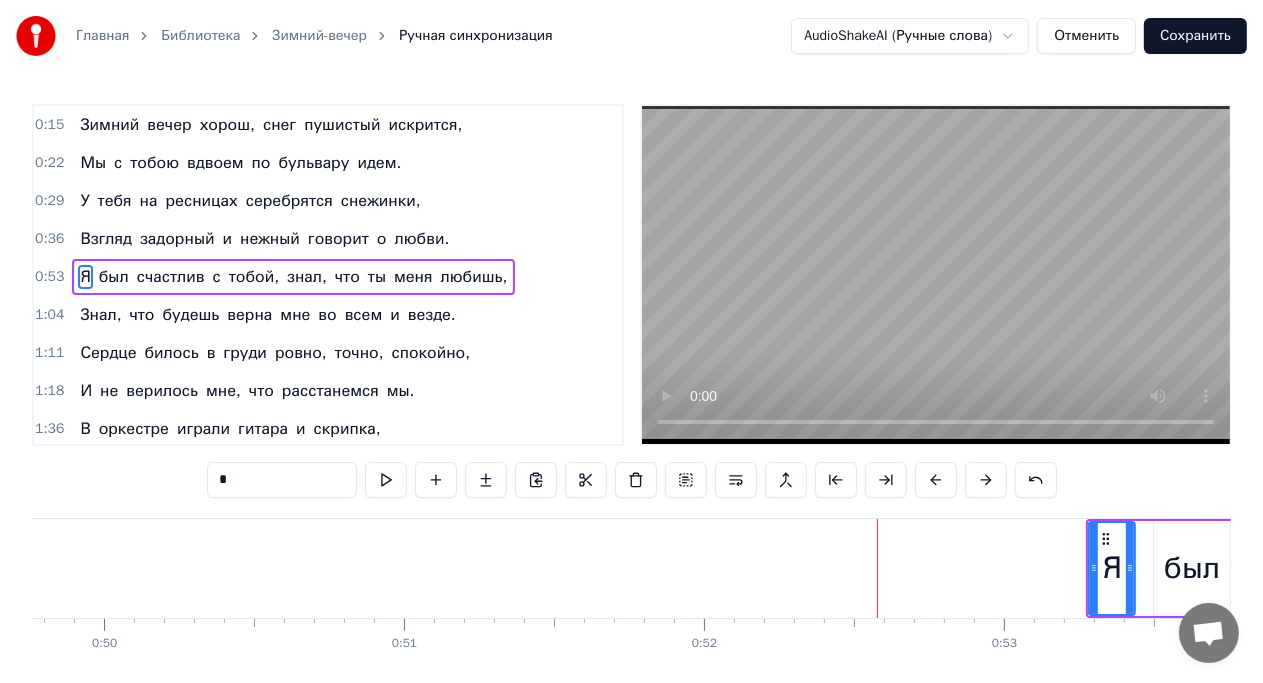 click at bounding box center [986, 480] 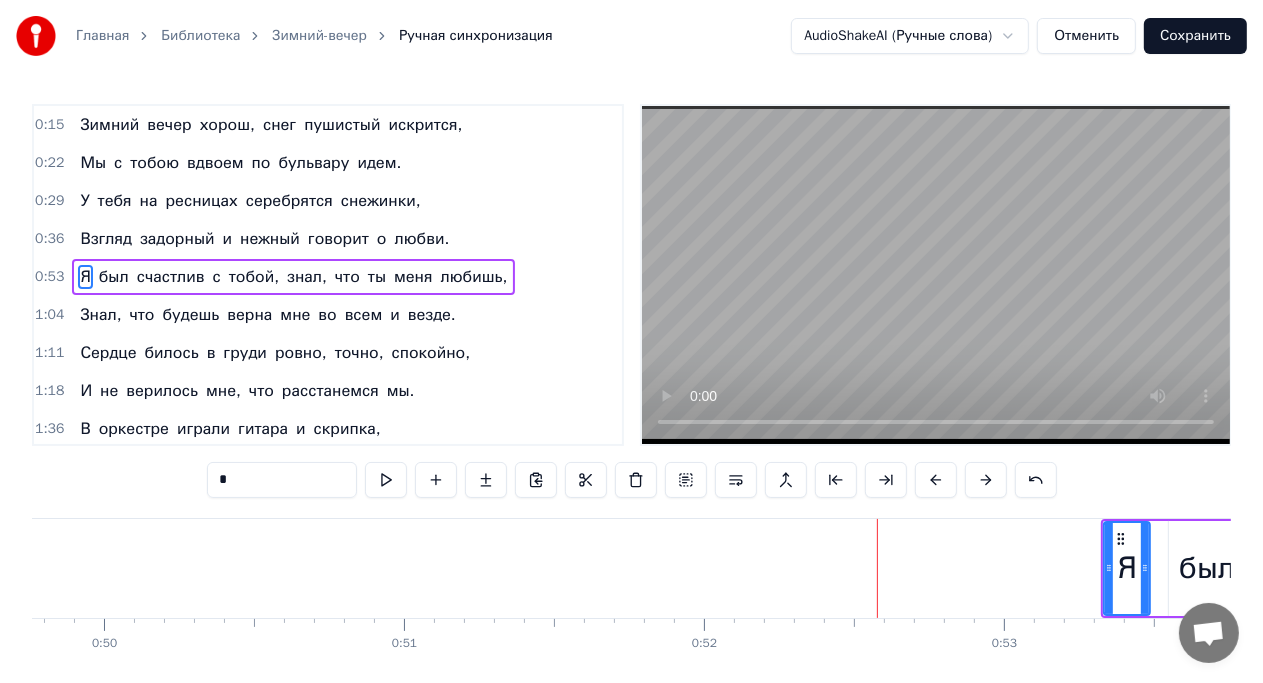 click at bounding box center [986, 480] 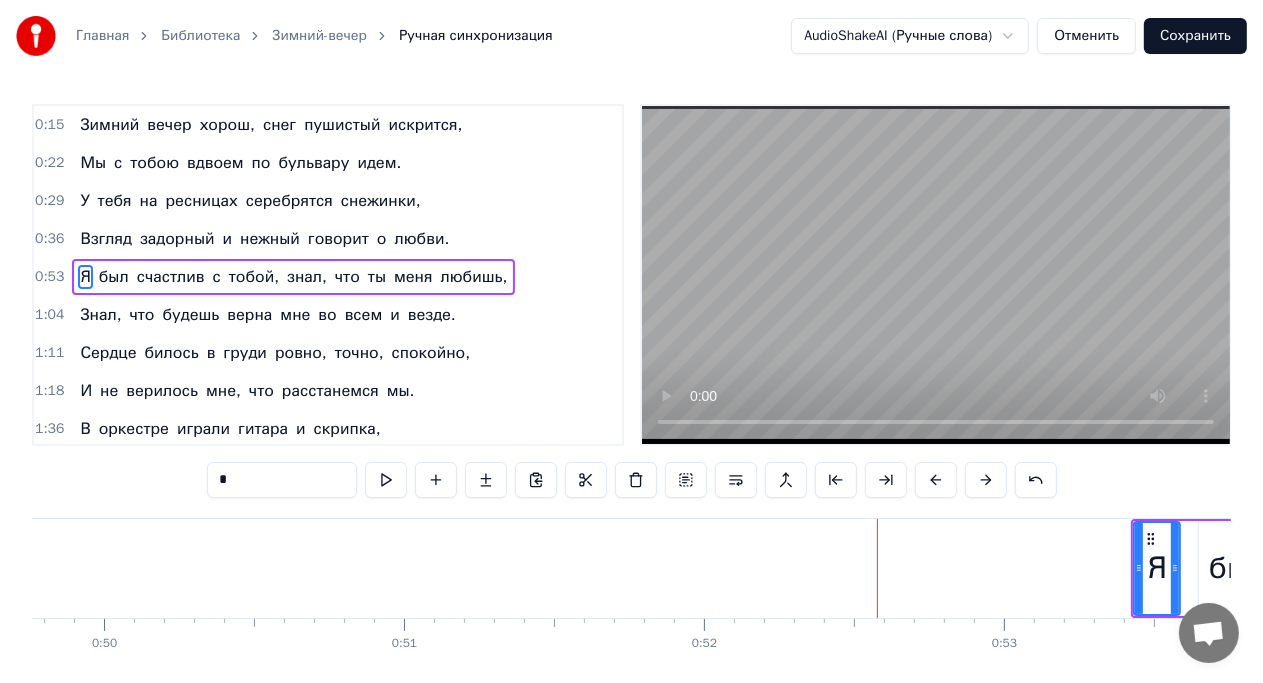 click at bounding box center [986, 480] 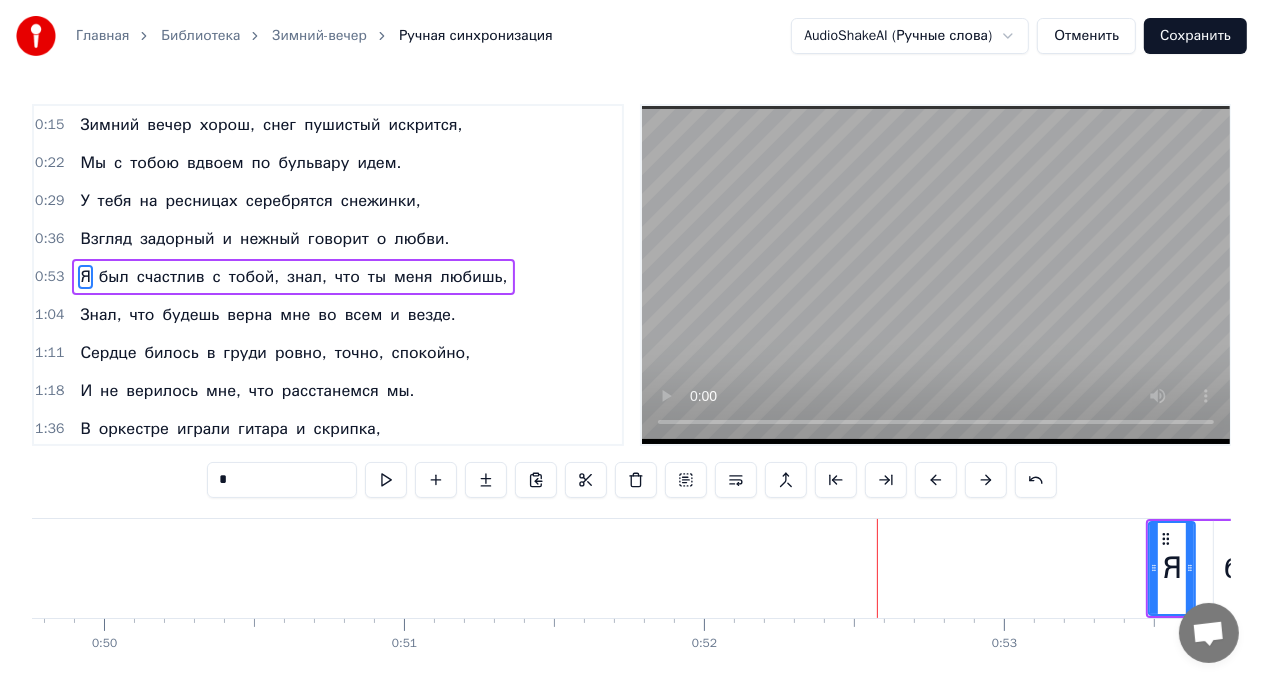 click at bounding box center [986, 480] 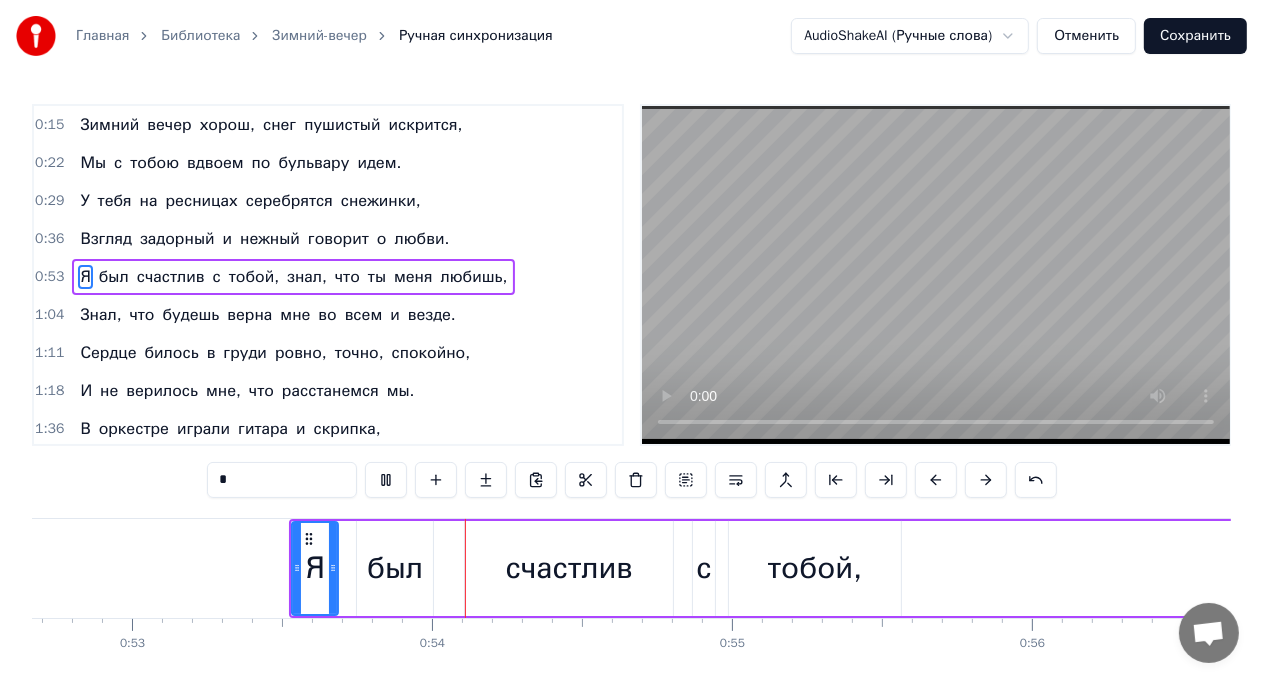 scroll, scrollTop: 0, scrollLeft: 15968, axis: horizontal 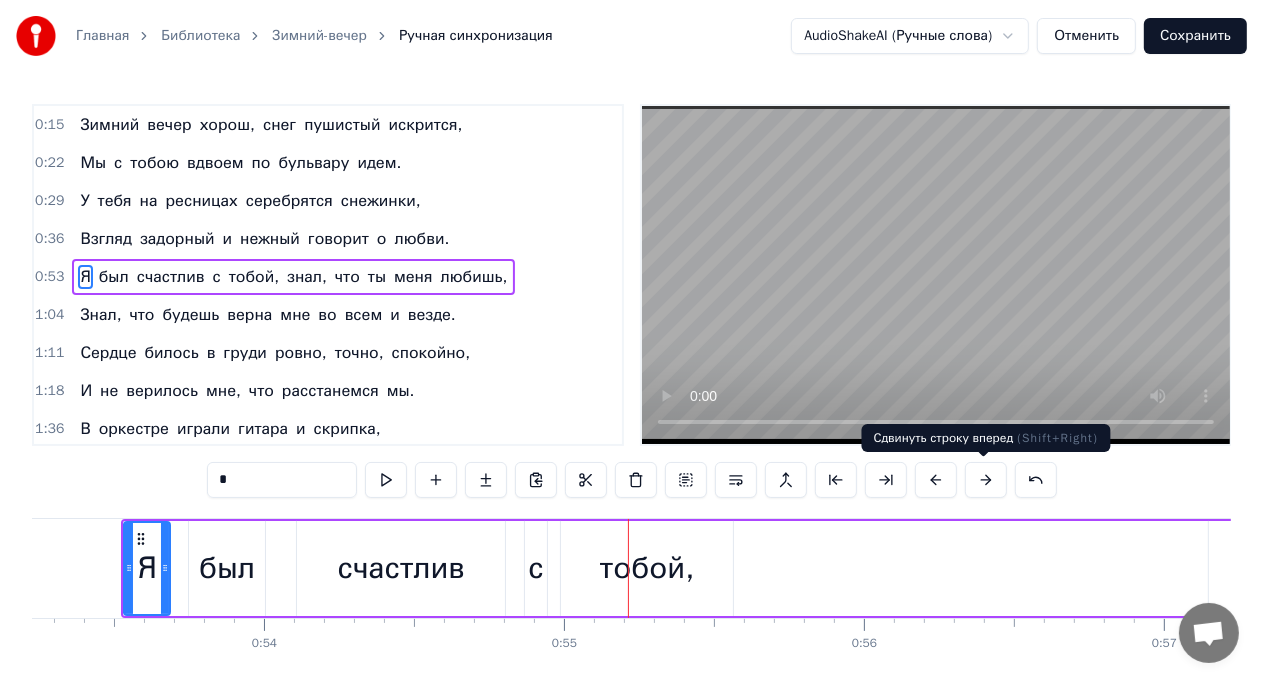 click at bounding box center [986, 480] 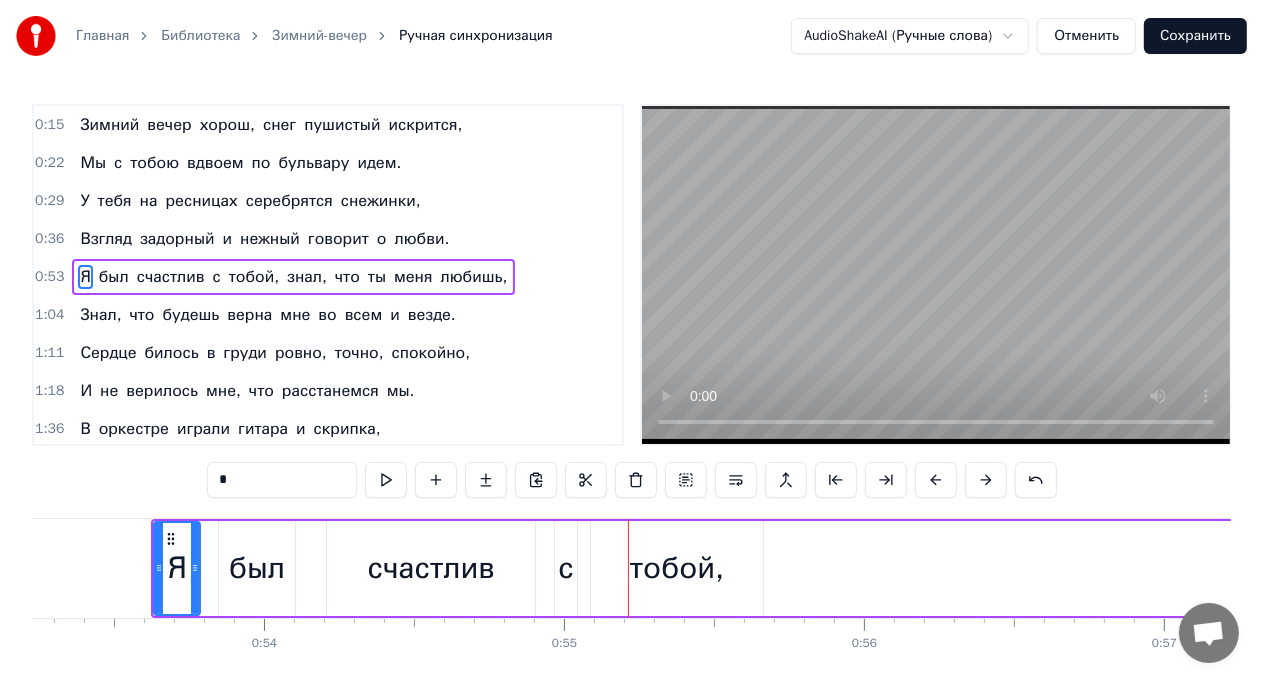 click at bounding box center [986, 480] 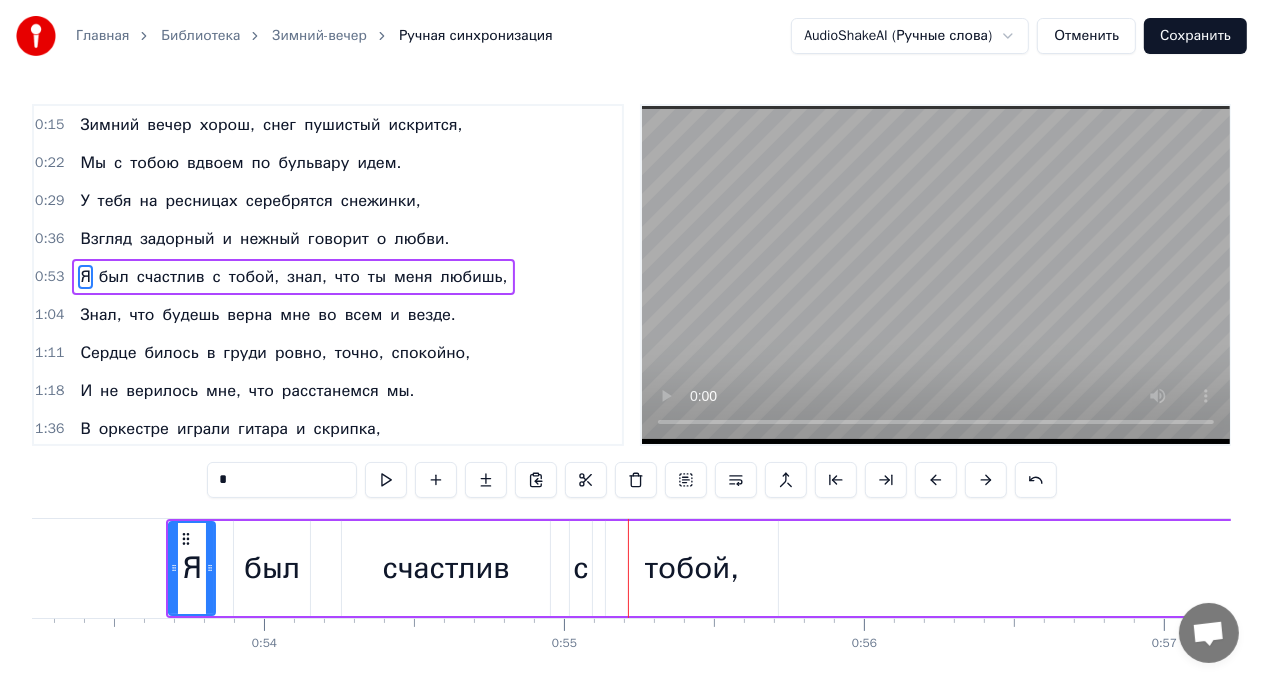 click at bounding box center (986, 480) 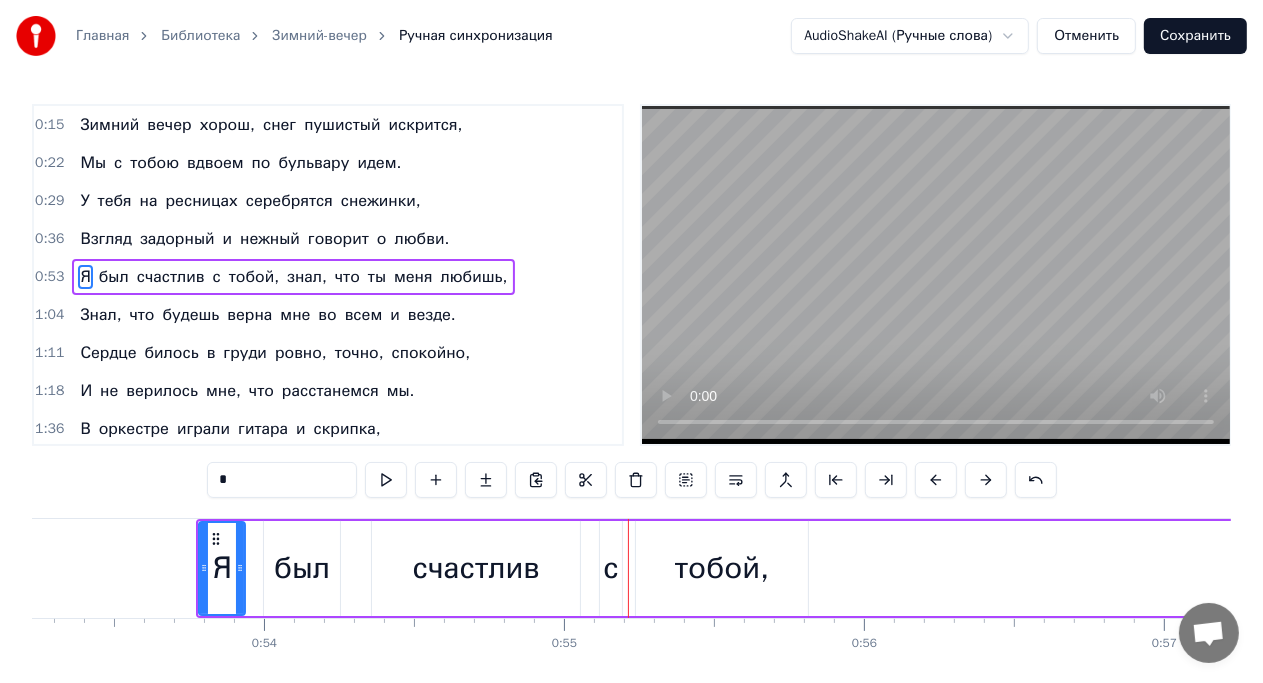 click at bounding box center [986, 480] 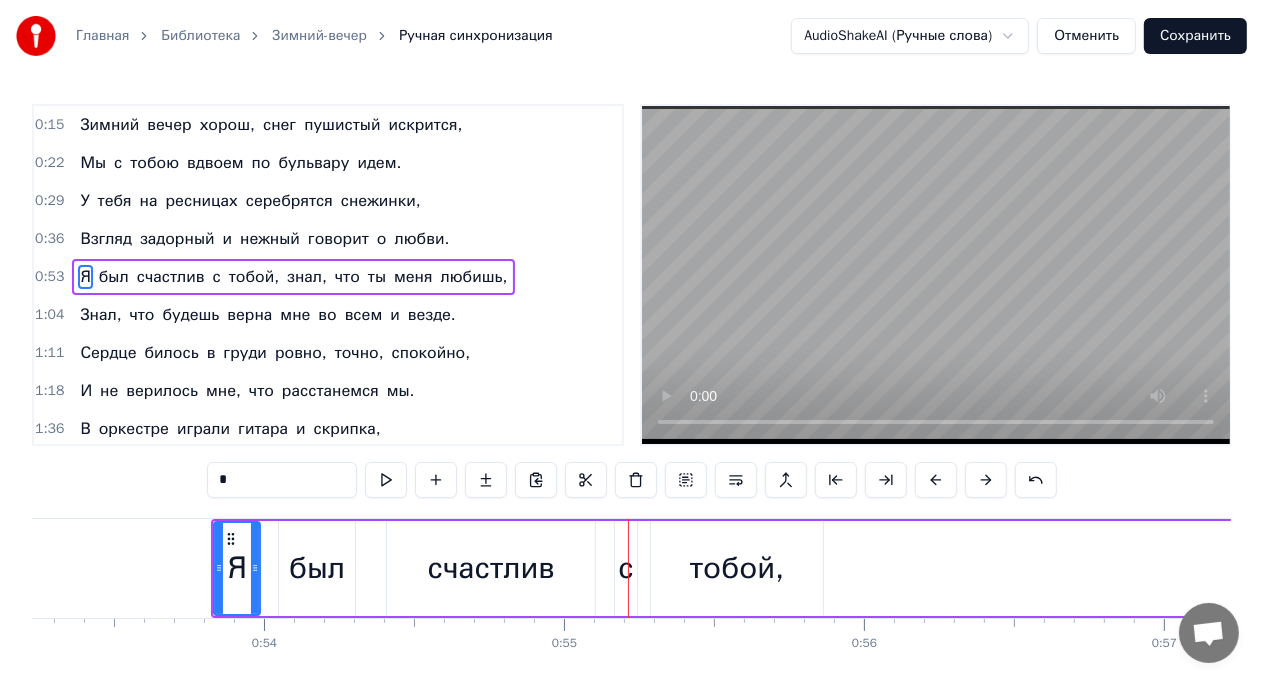 click at bounding box center [986, 480] 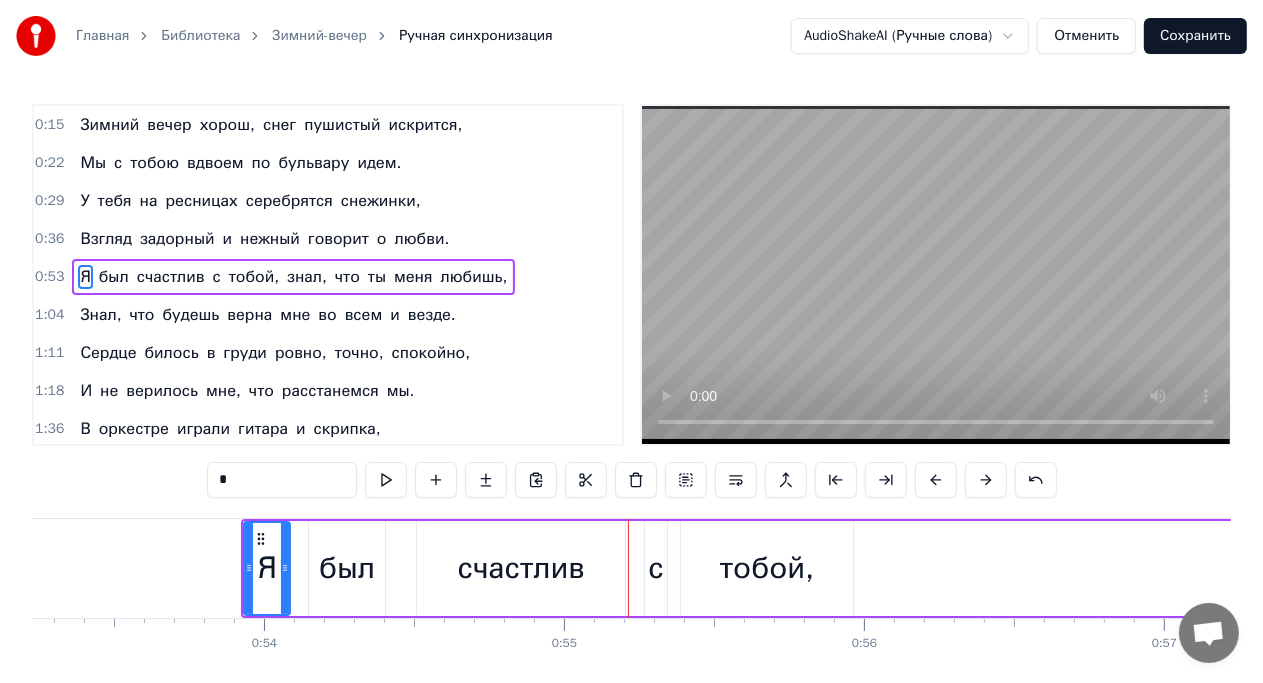 click at bounding box center (986, 480) 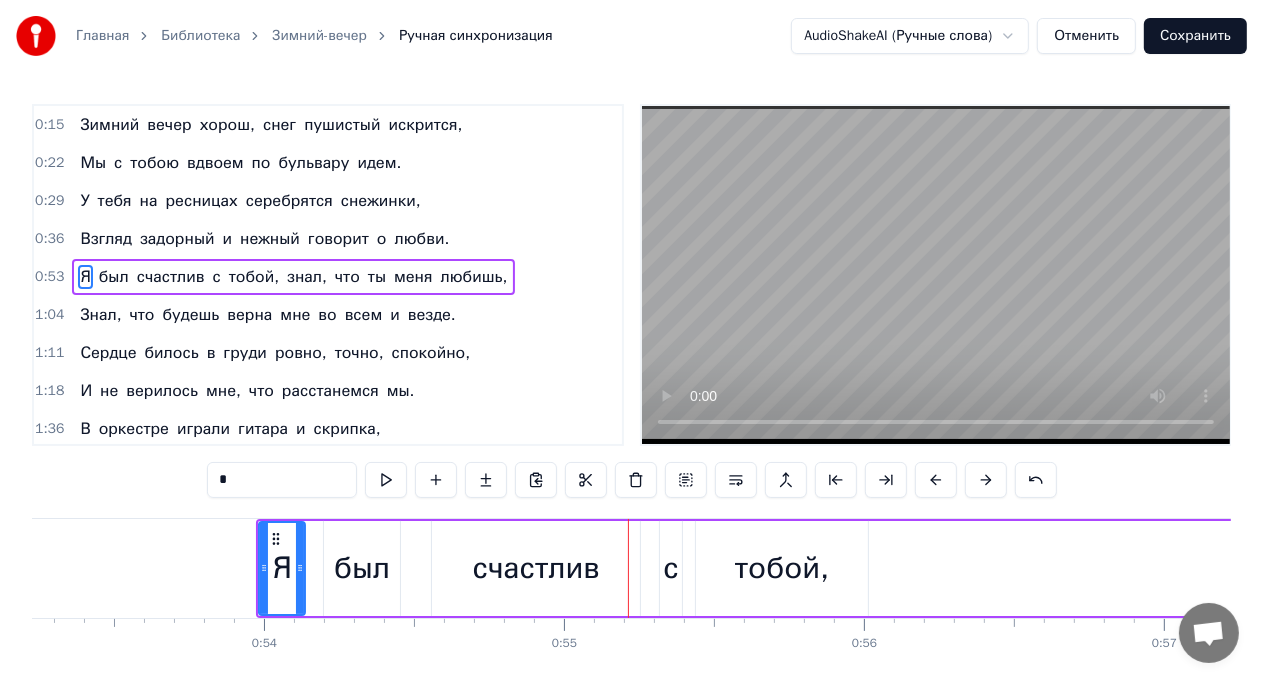 click at bounding box center [986, 480] 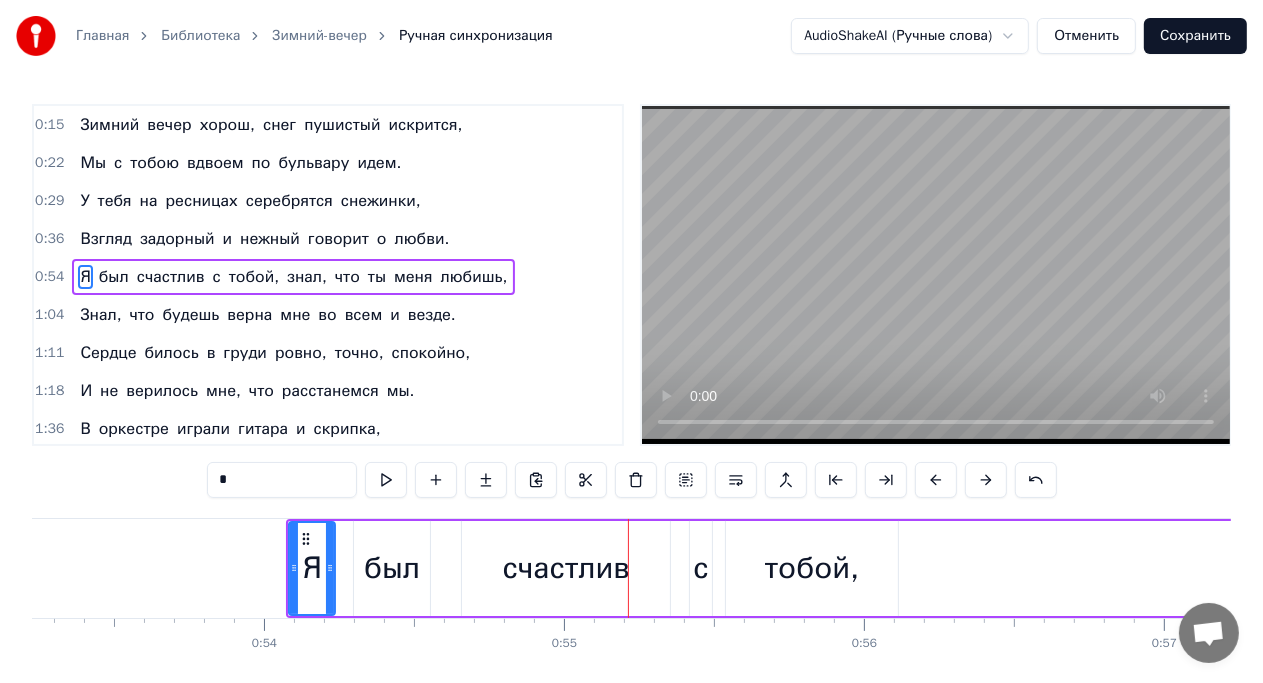 click at bounding box center (986, 480) 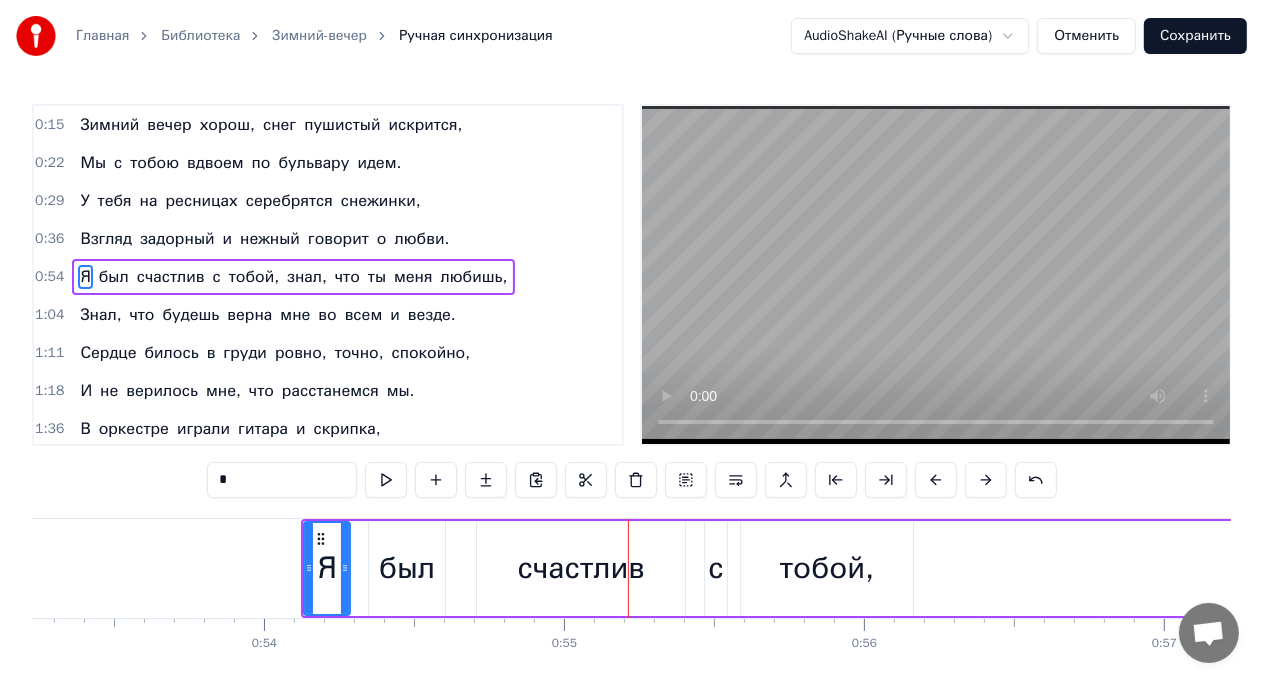 click at bounding box center [986, 480] 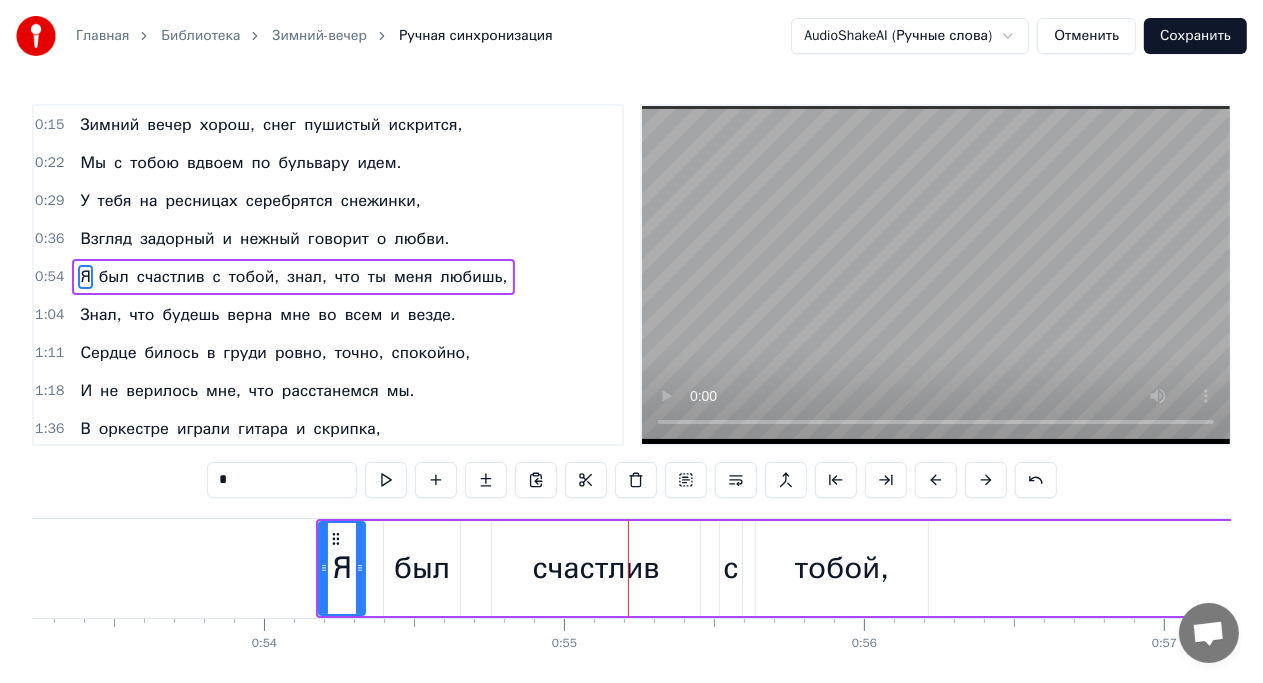 click at bounding box center [986, 480] 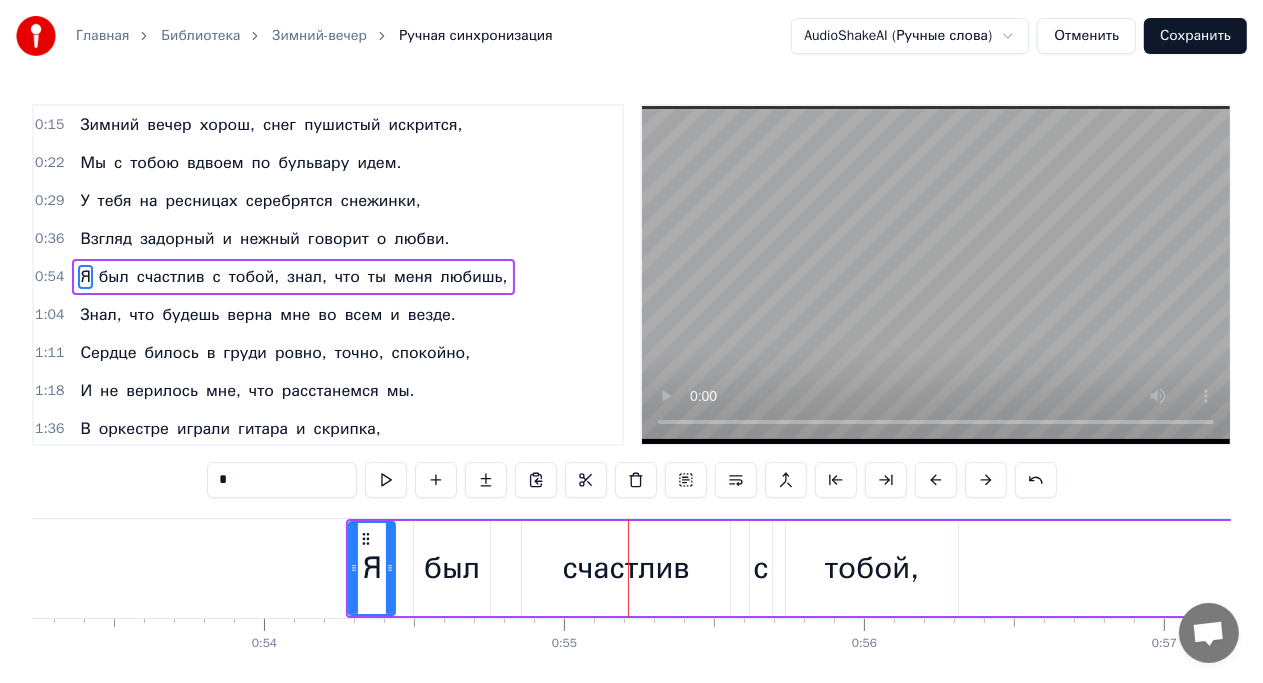 click at bounding box center [986, 480] 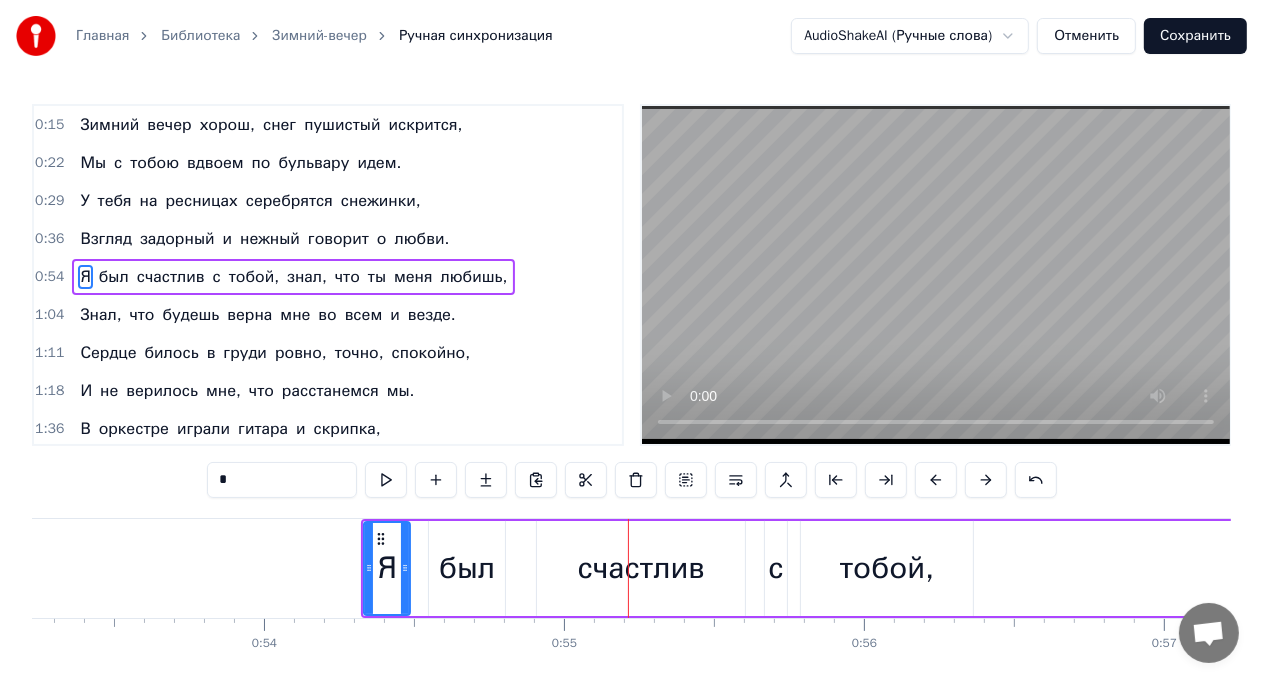 click at bounding box center [986, 480] 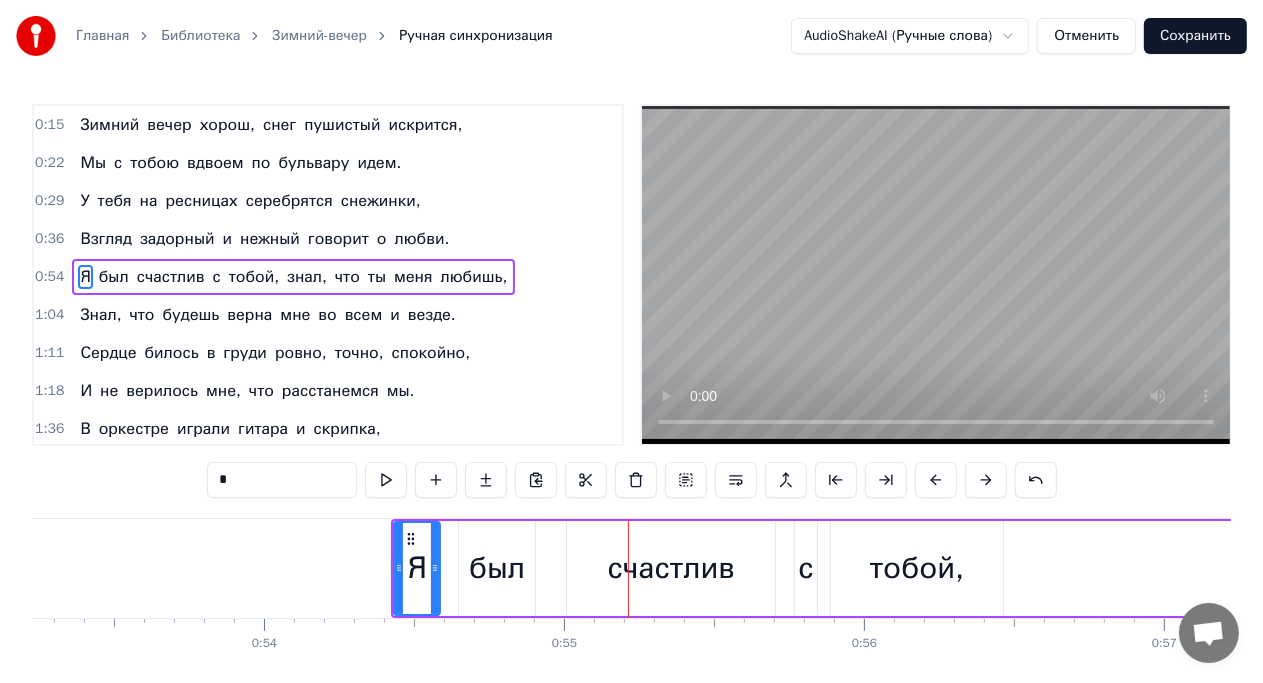 click at bounding box center [986, 480] 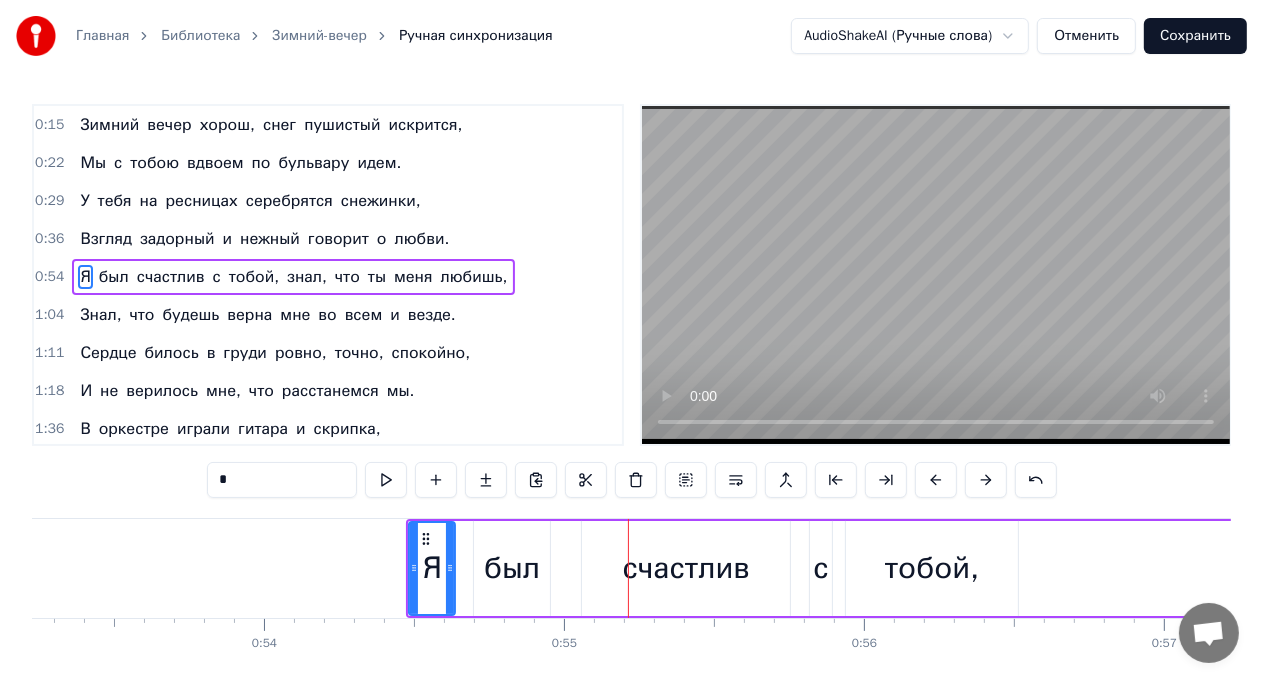 click at bounding box center [986, 480] 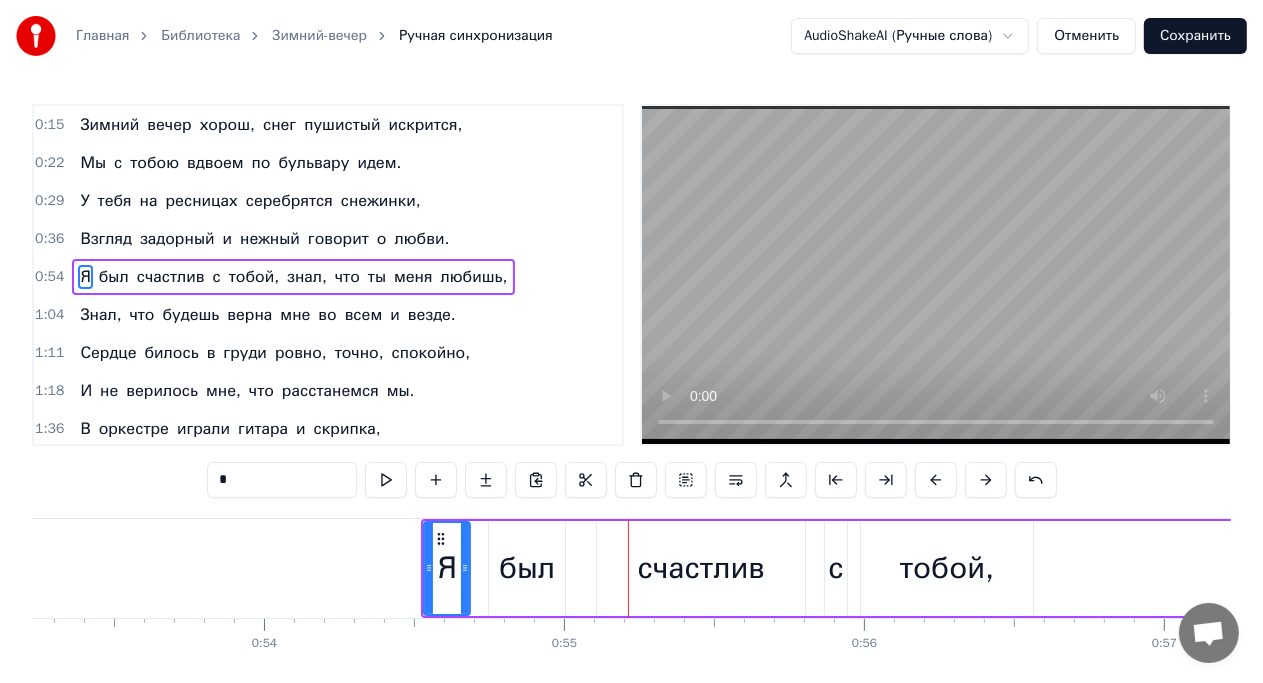 click at bounding box center [986, 480] 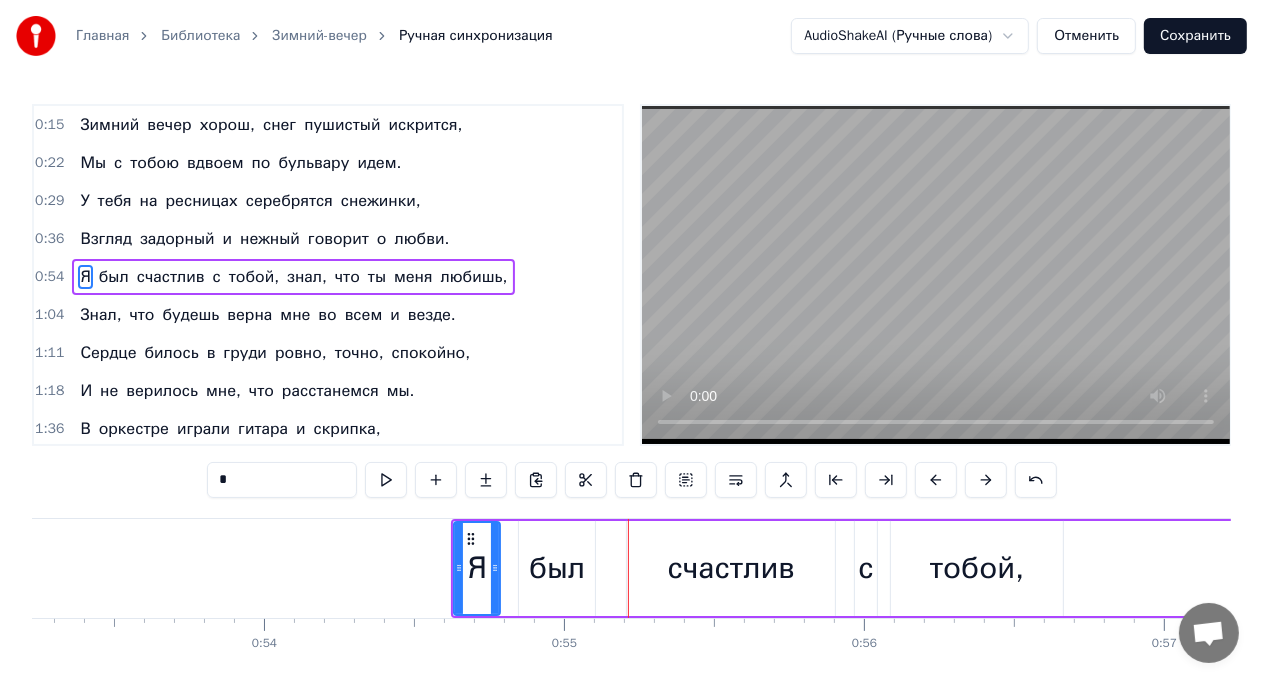 click at bounding box center [986, 480] 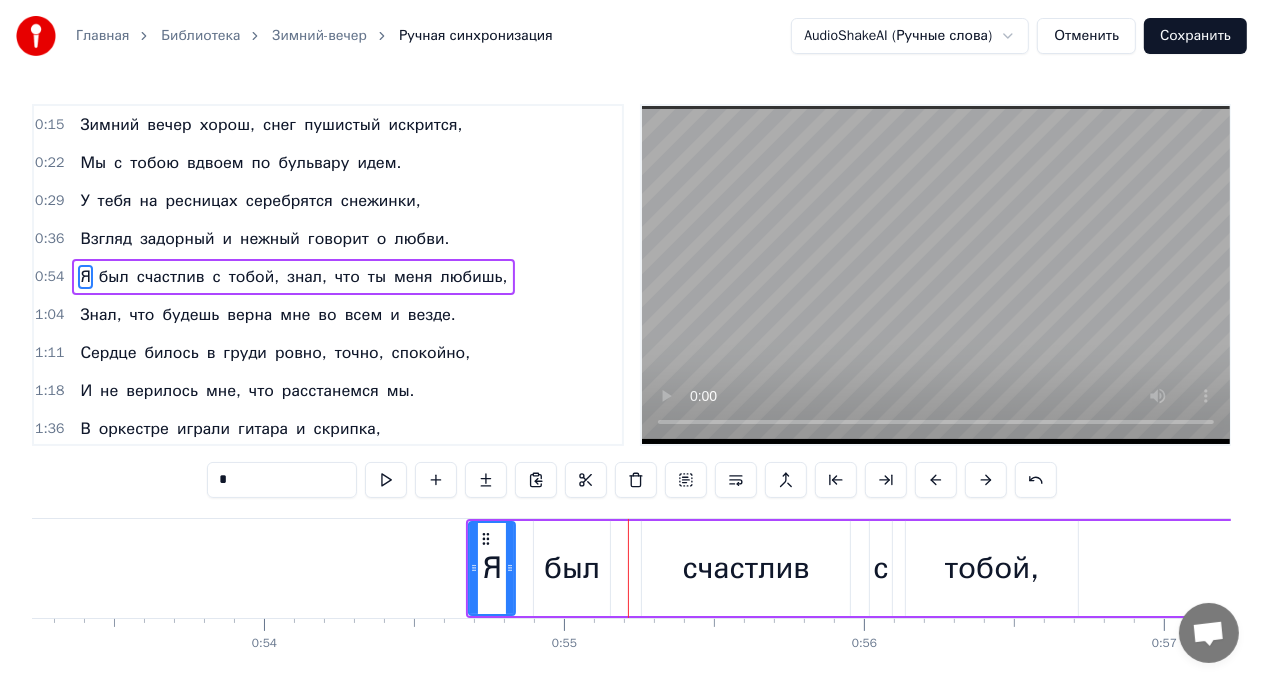 click at bounding box center (986, 480) 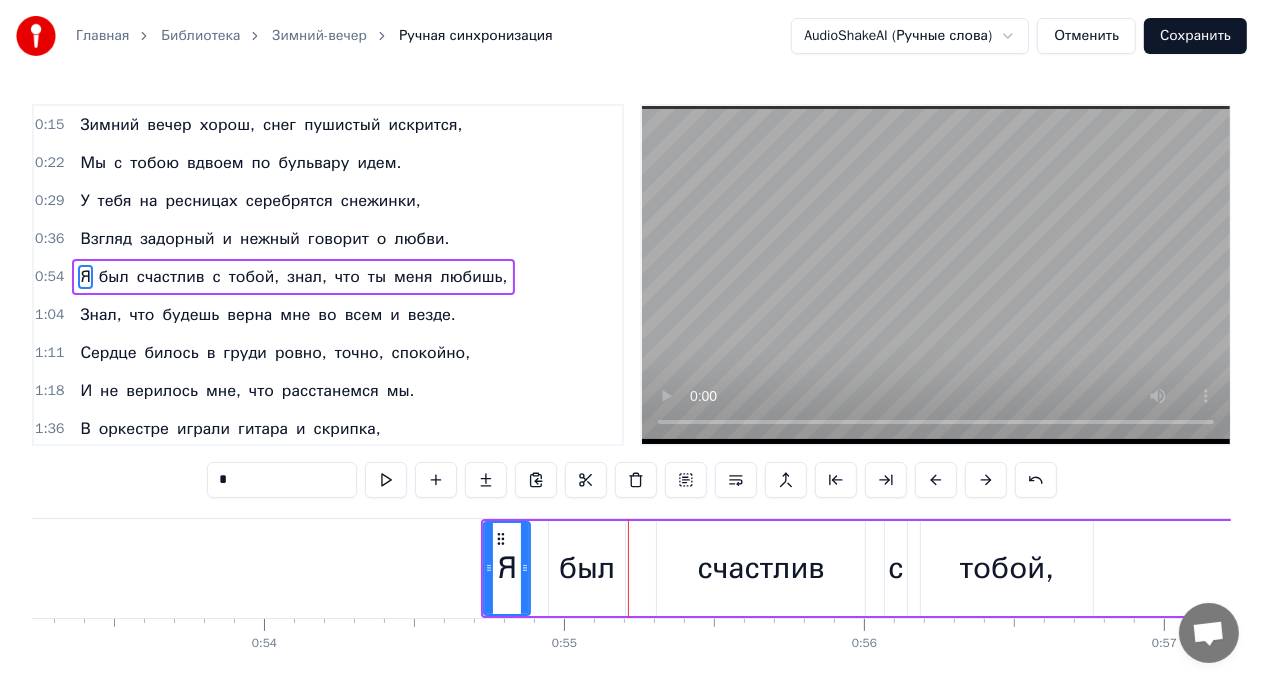 click at bounding box center [986, 480] 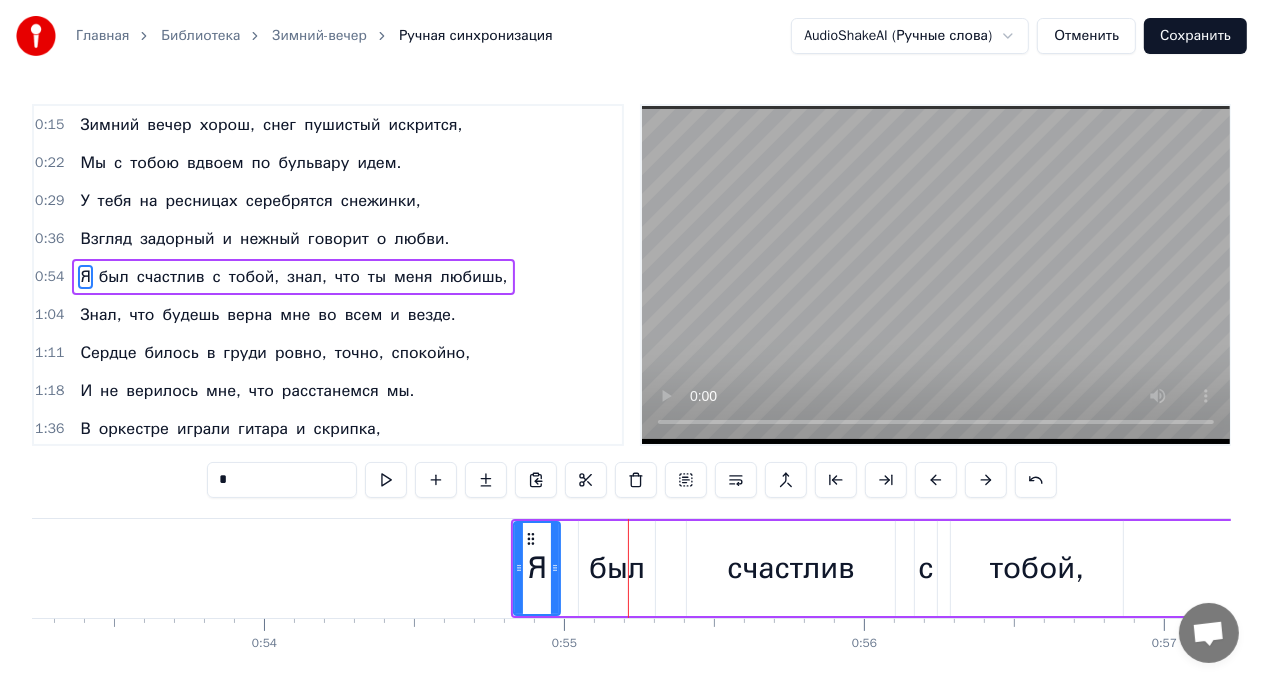 click at bounding box center [986, 480] 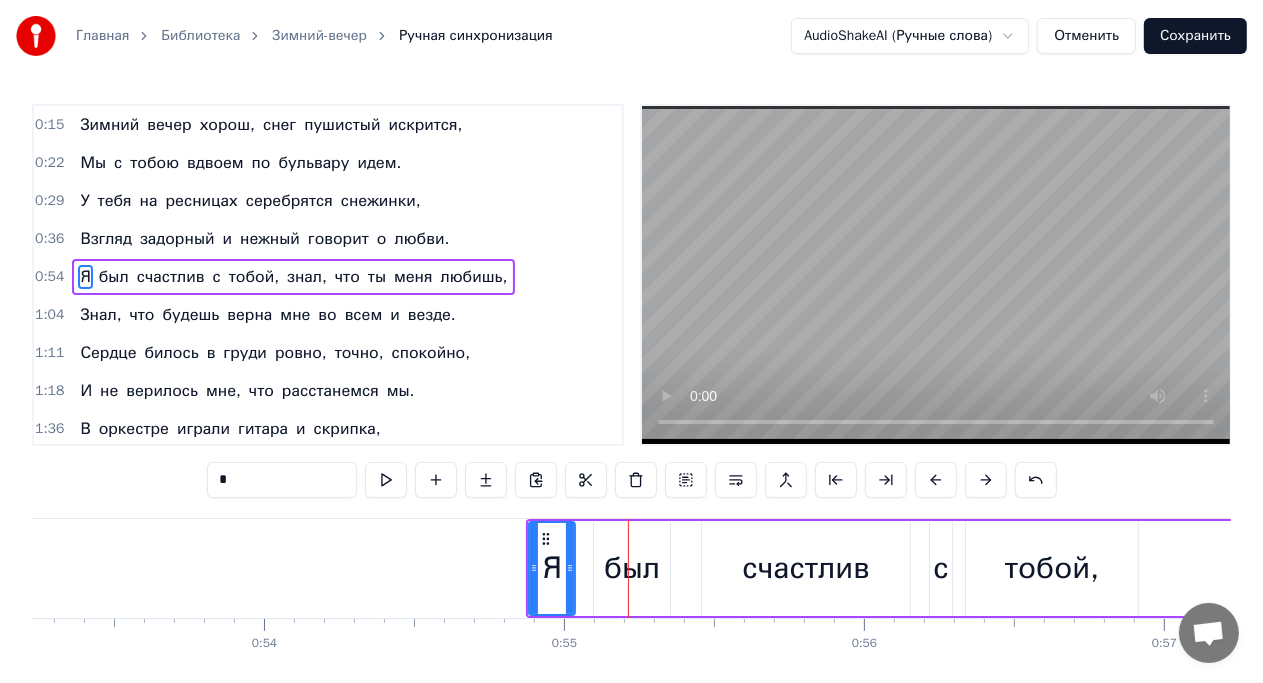 click at bounding box center (986, 480) 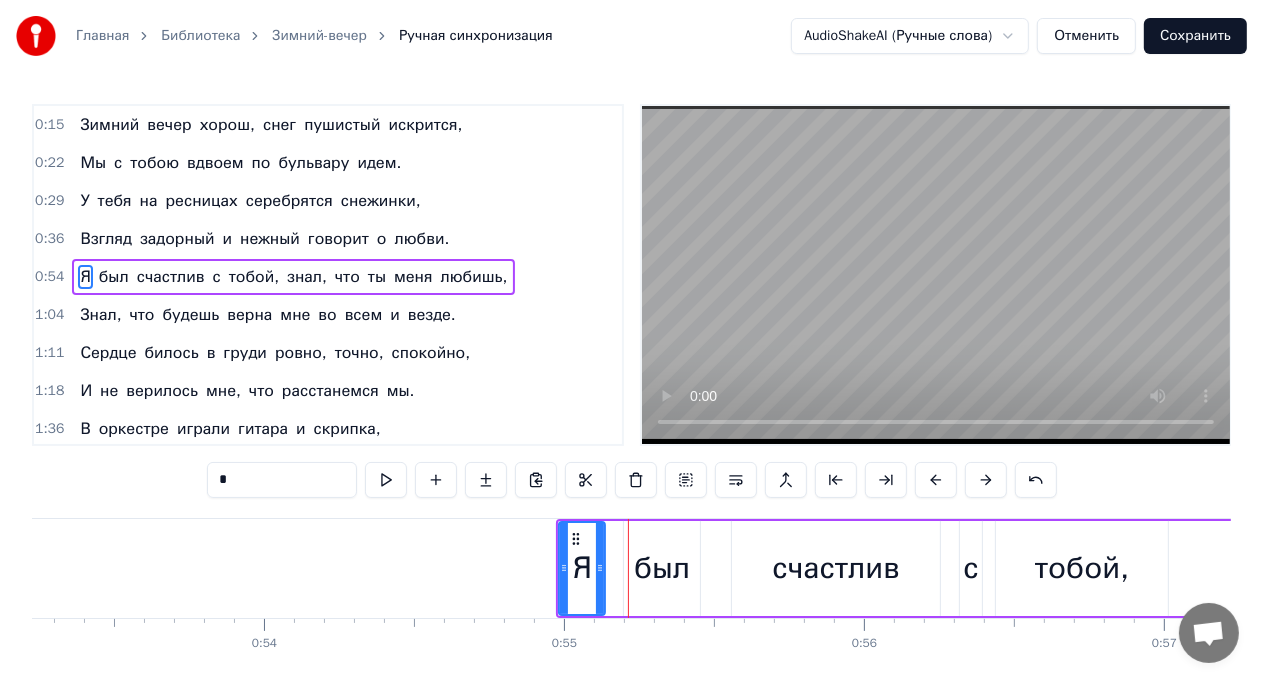 click at bounding box center (986, 480) 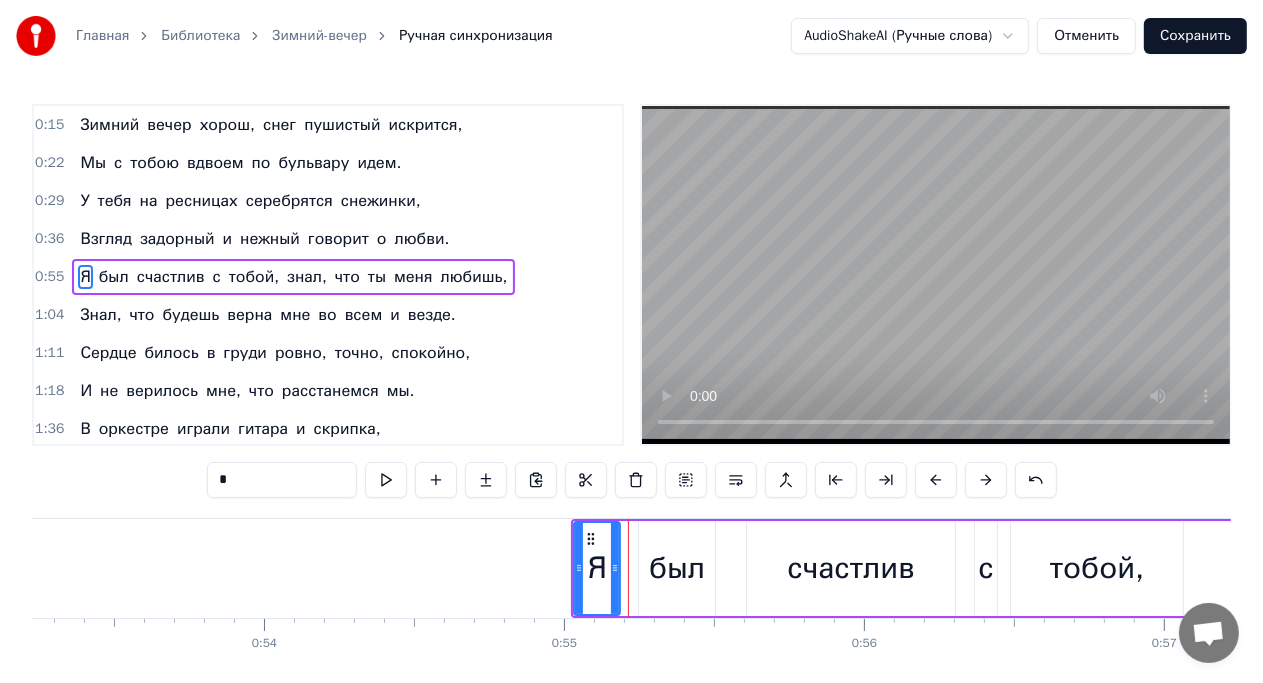 click at bounding box center [986, 480] 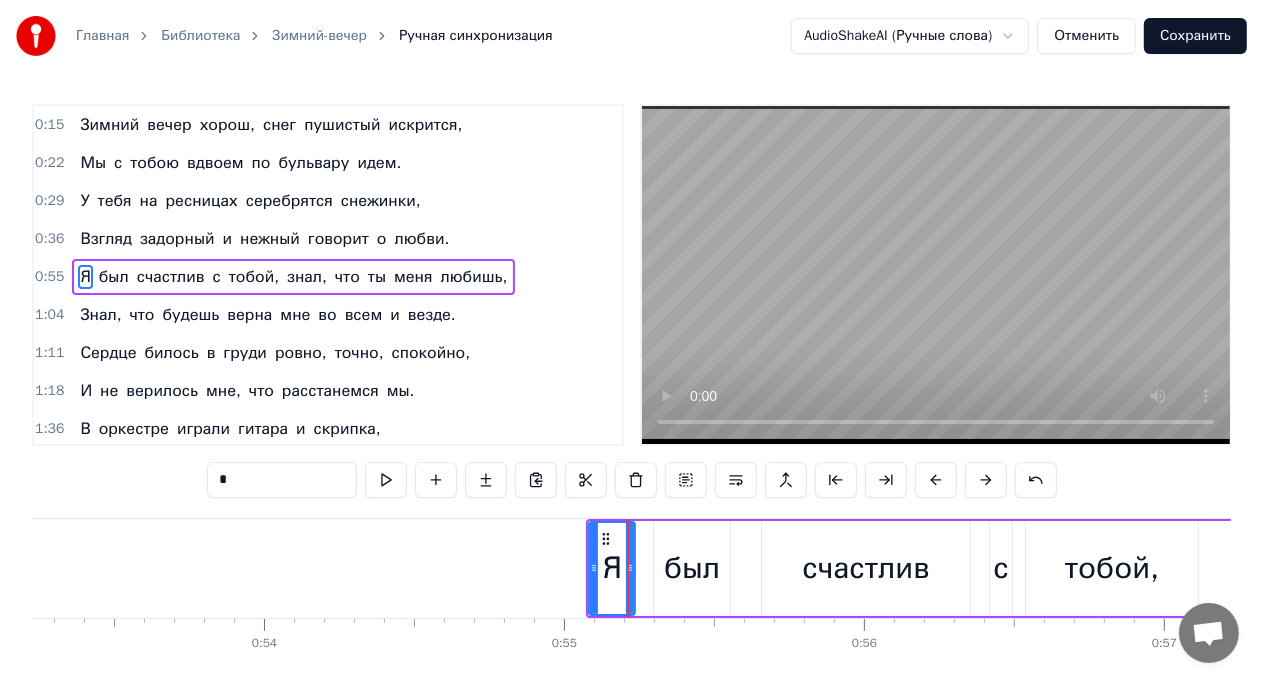 click at bounding box center [986, 480] 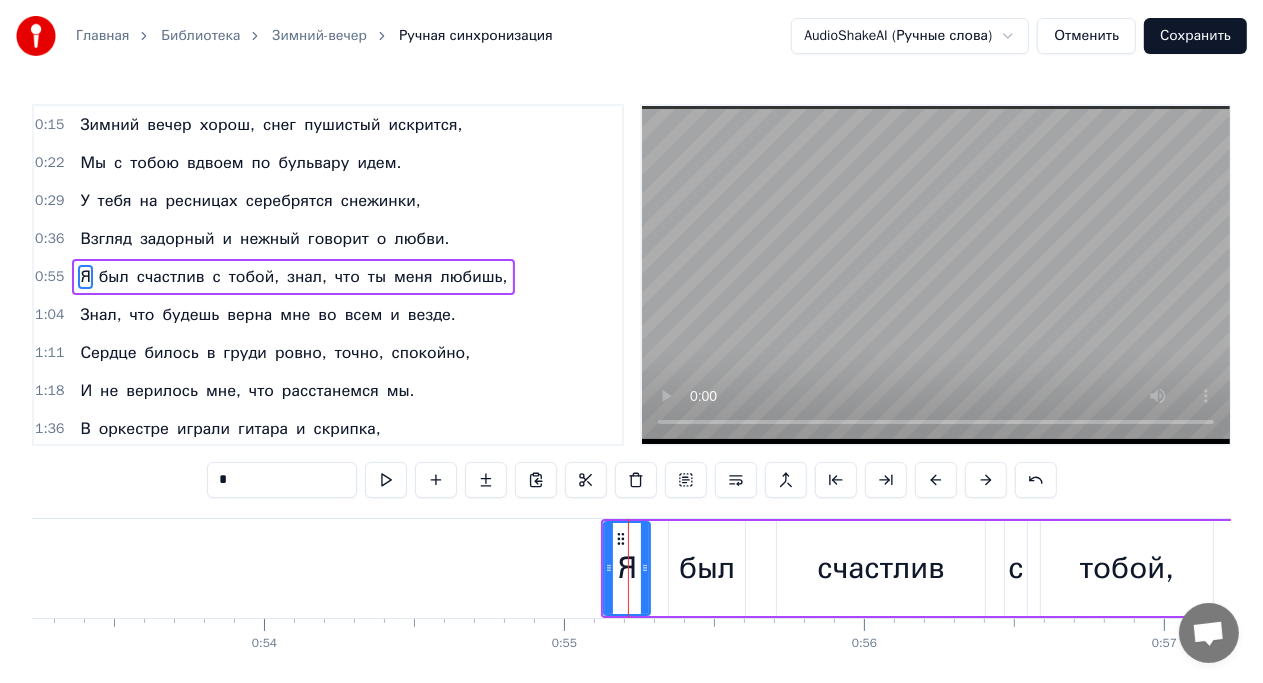 click at bounding box center (986, 480) 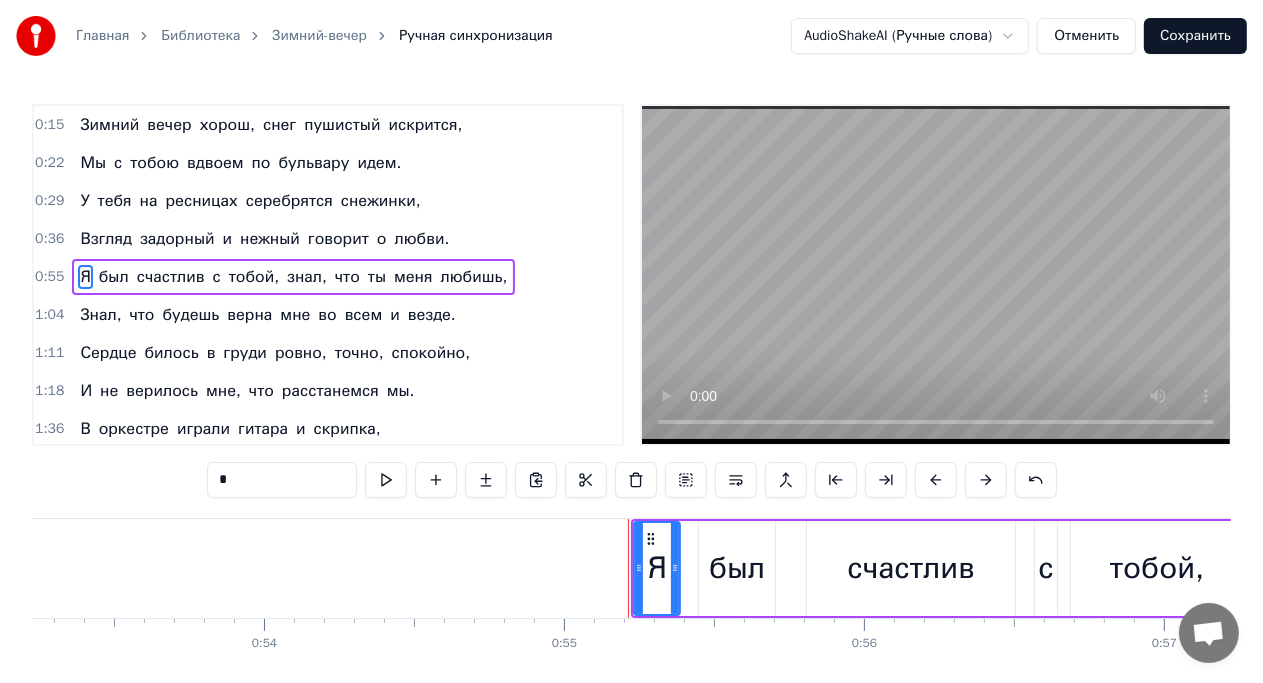 click at bounding box center [986, 480] 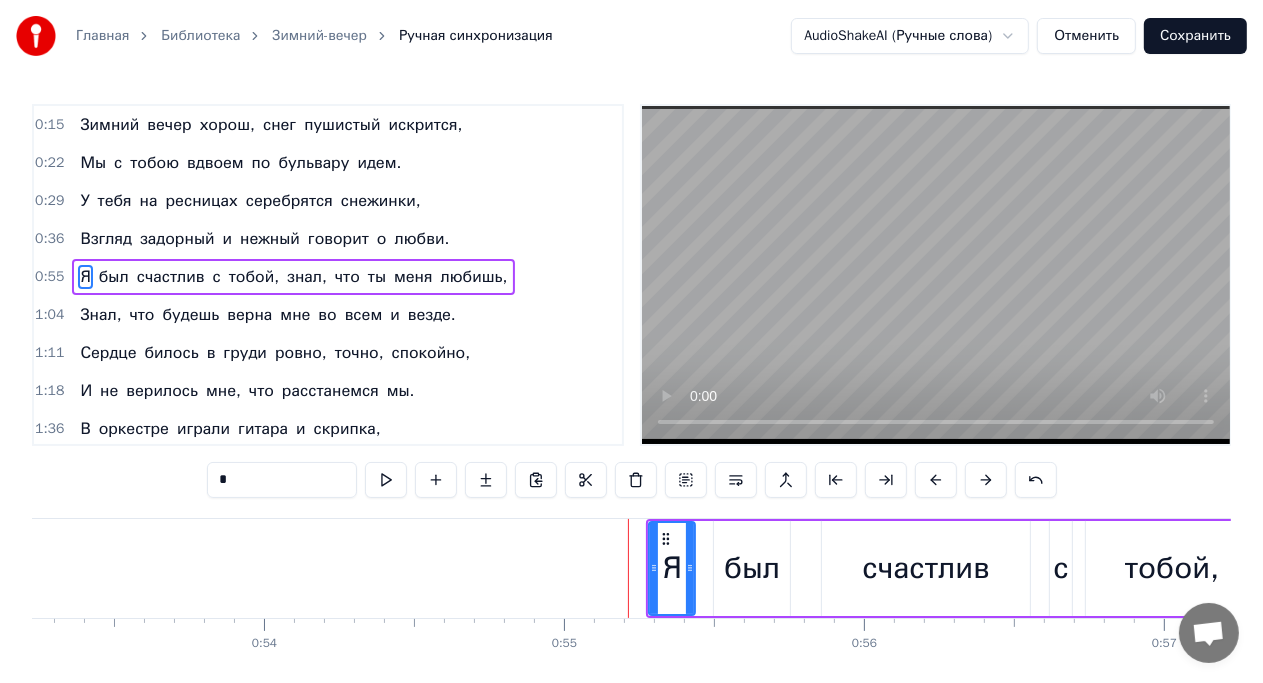 click at bounding box center [986, 480] 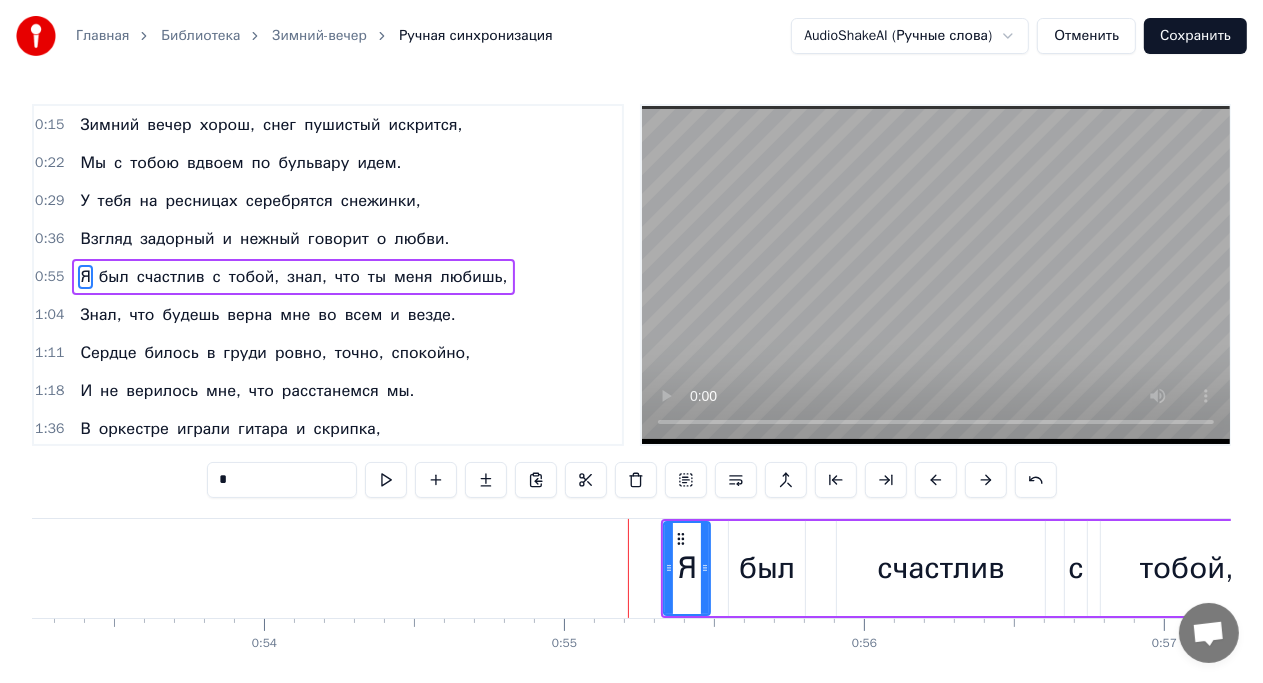 click at bounding box center [986, 480] 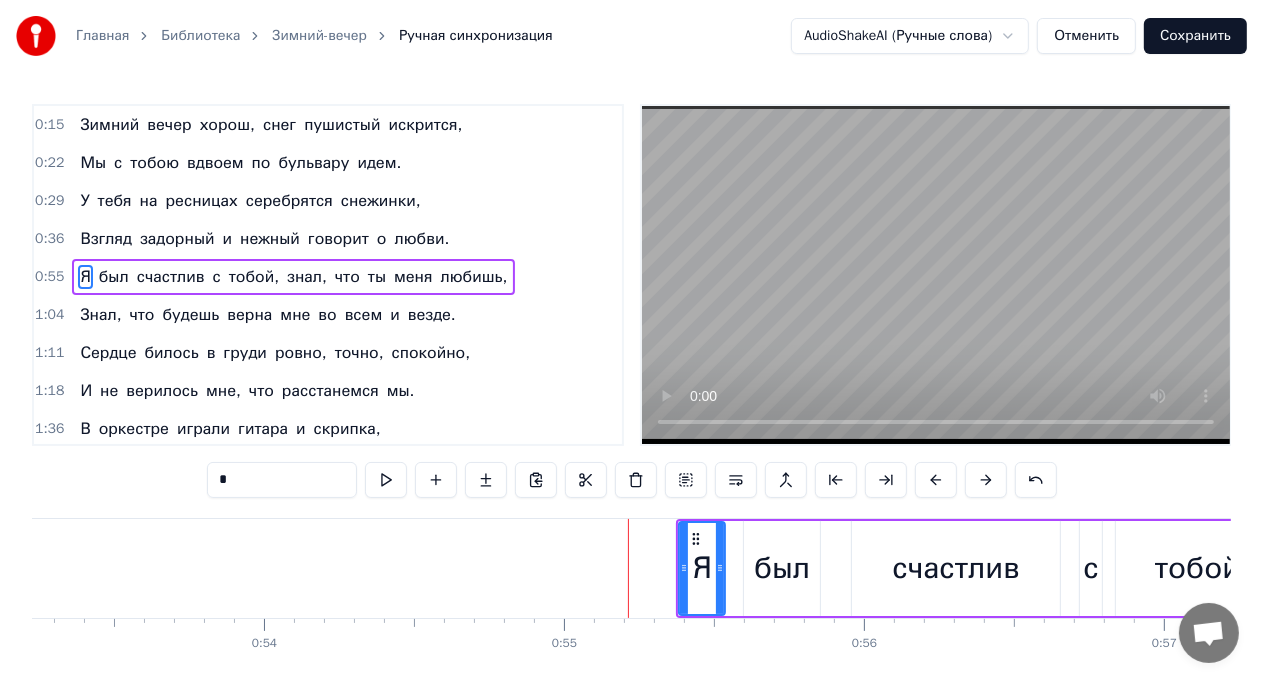 click at bounding box center [986, 480] 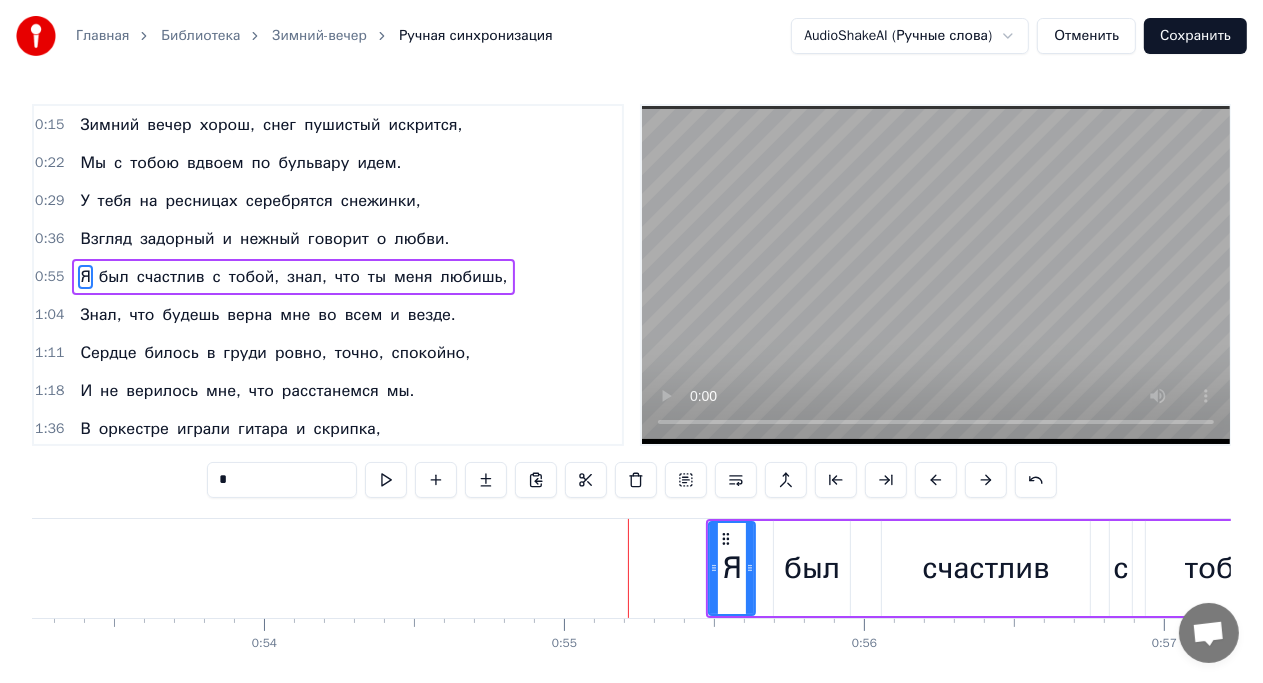 click at bounding box center [986, 480] 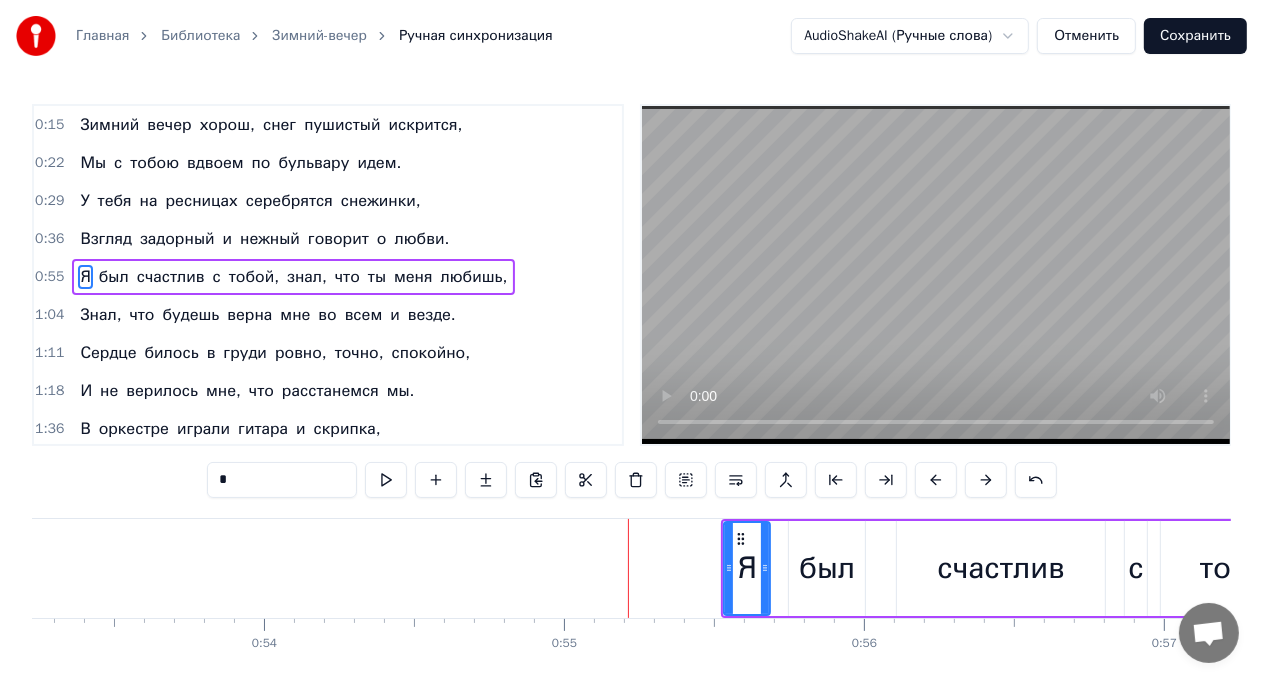 click at bounding box center (986, 480) 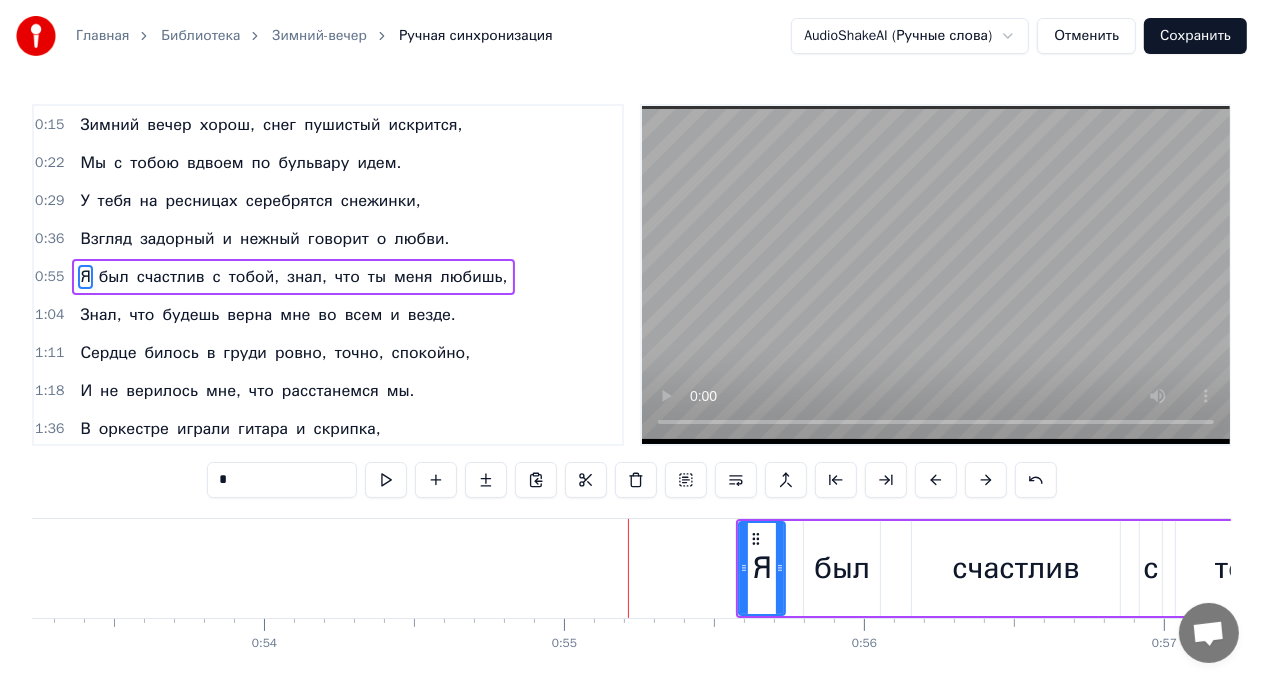 click at bounding box center (986, 480) 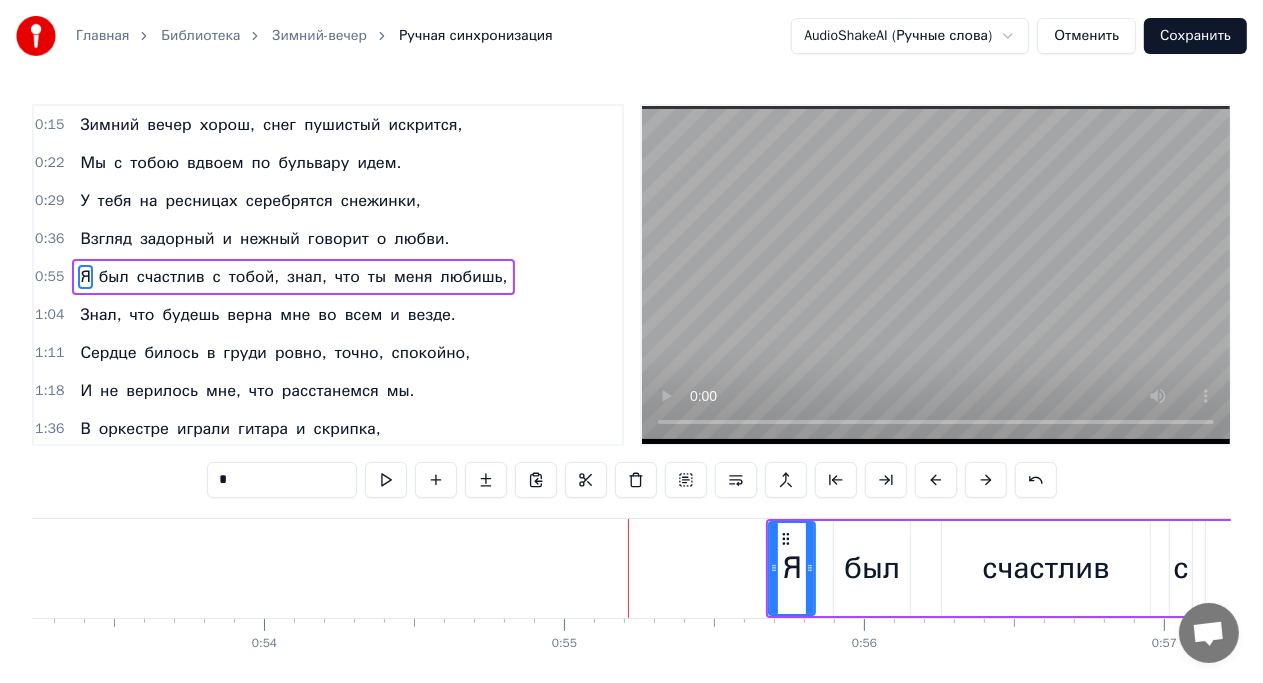 click at bounding box center (986, 480) 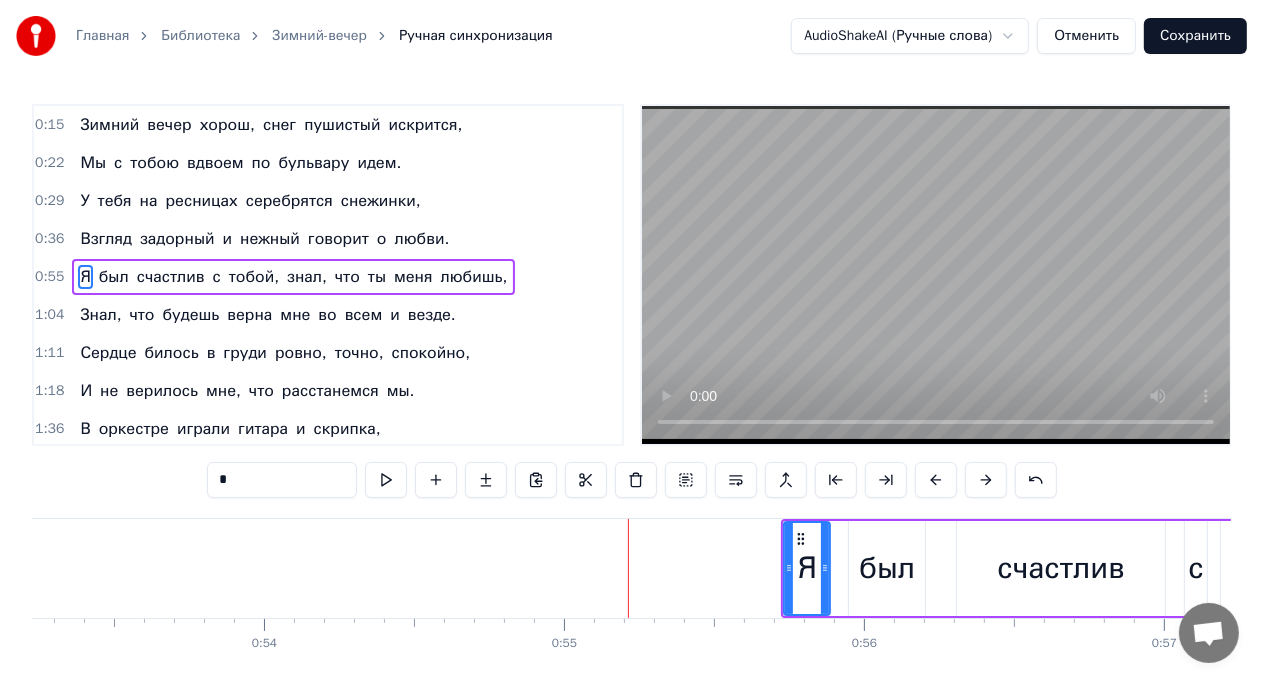 click 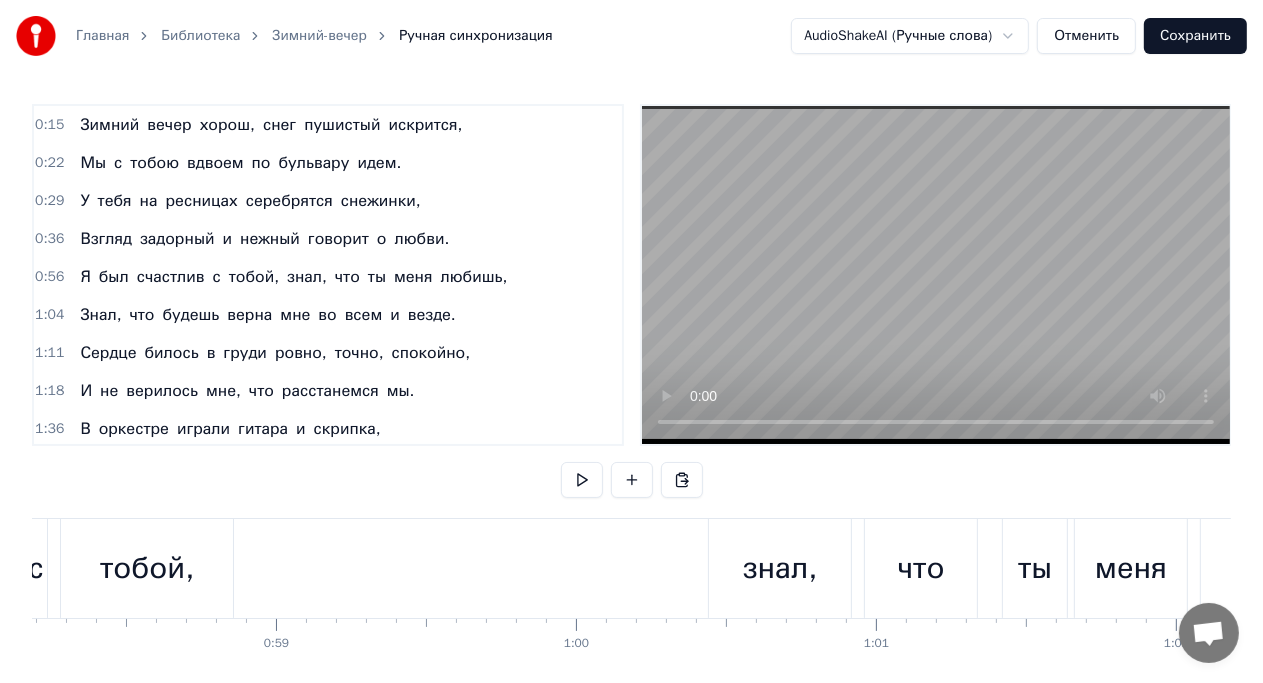 scroll, scrollTop: 0, scrollLeft: 17456, axis: horizontal 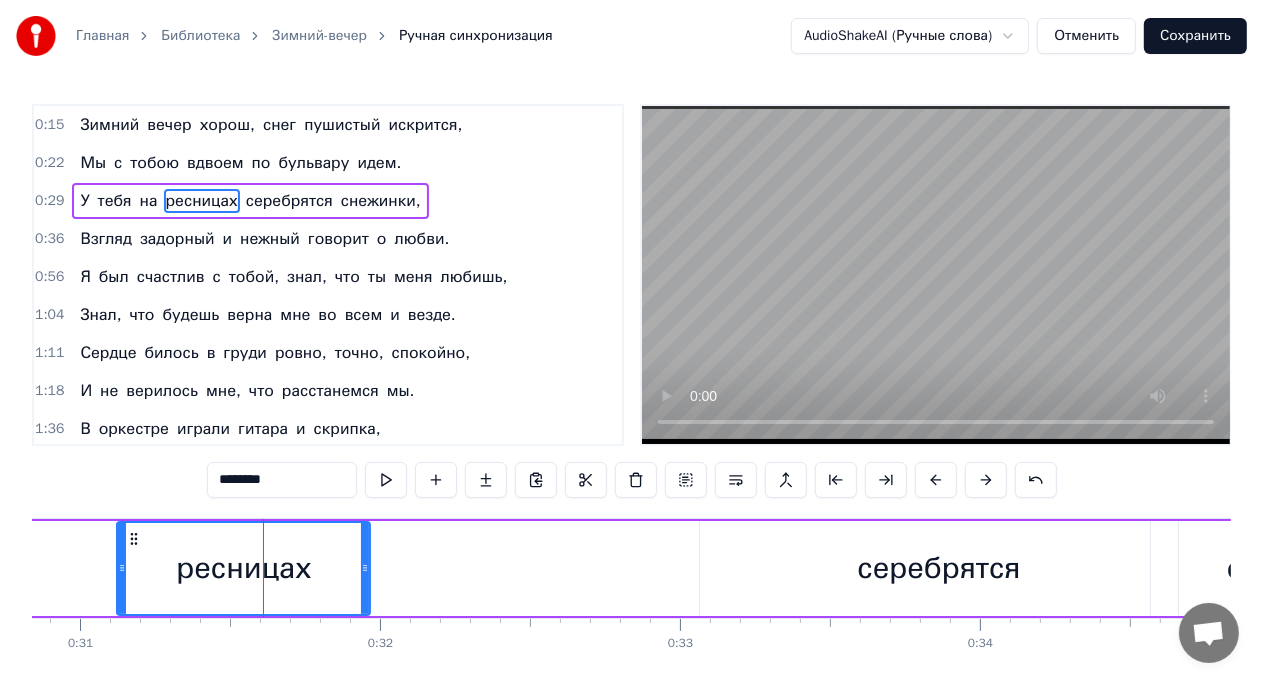 drag, startPoint x: 414, startPoint y: 579, endPoint x: 363, endPoint y: 577, distance: 51.0392 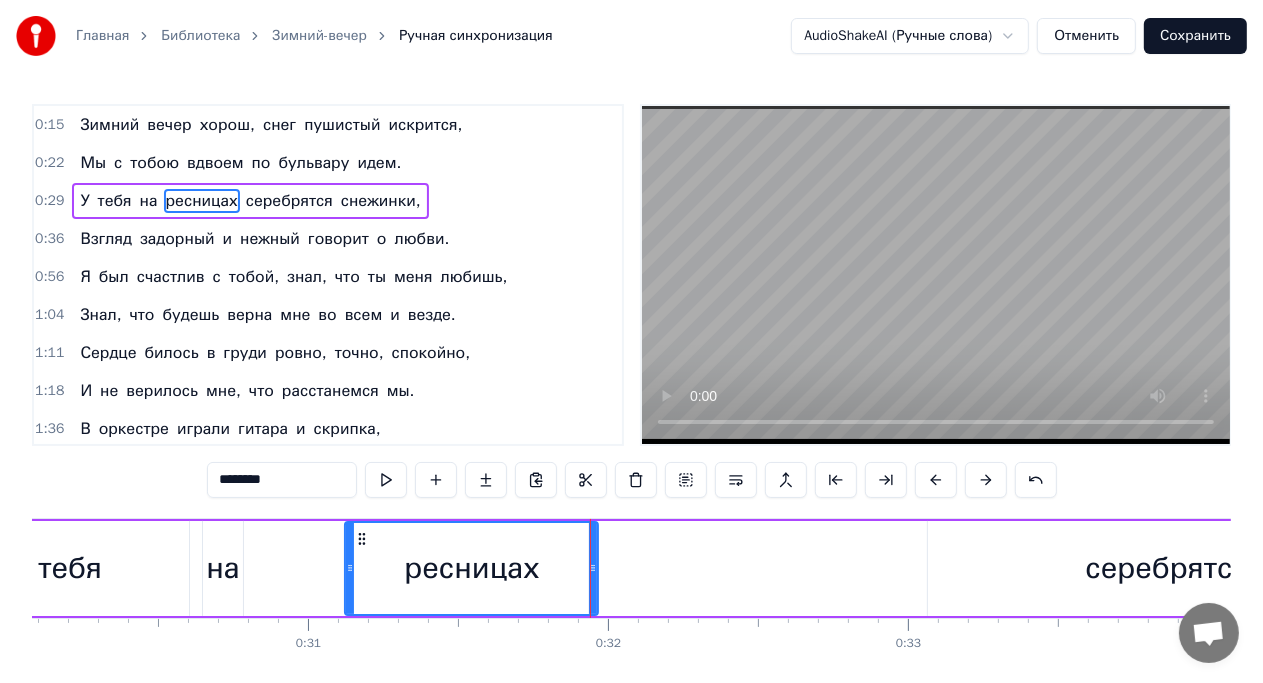 scroll, scrollTop: 0, scrollLeft: 9017, axis: horizontal 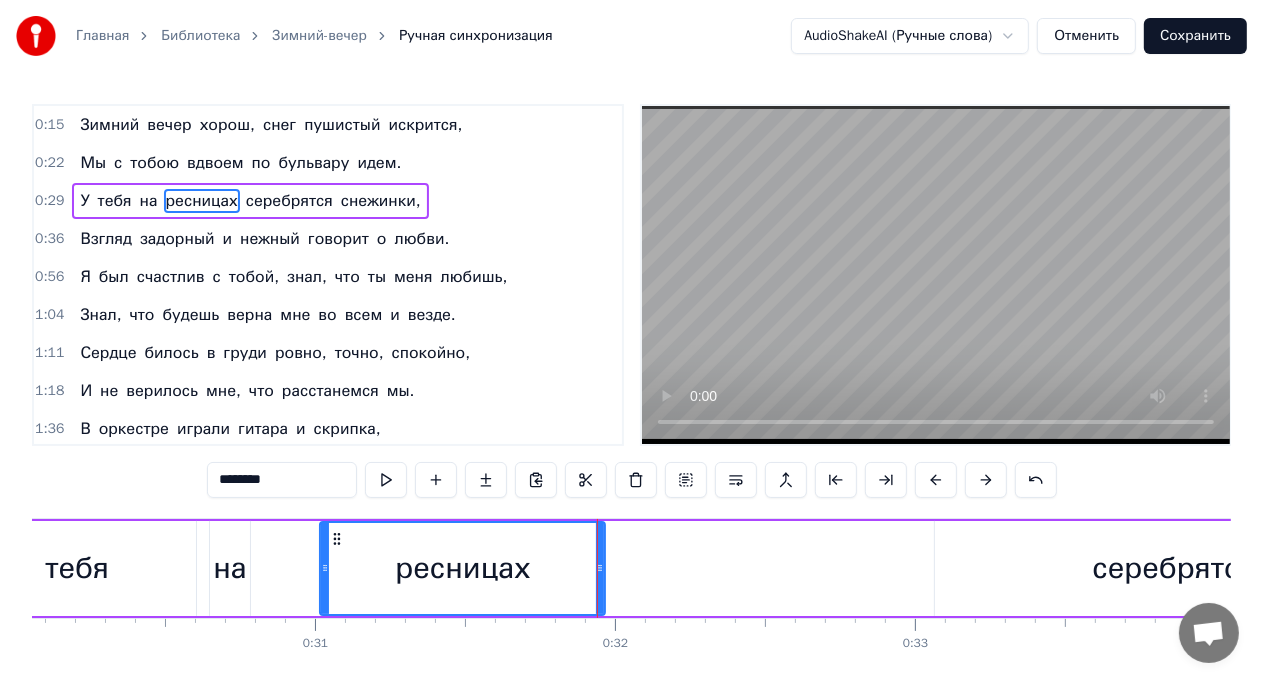 drag, startPoint x: 355, startPoint y: 576, endPoint x: 323, endPoint y: 573, distance: 32.140316 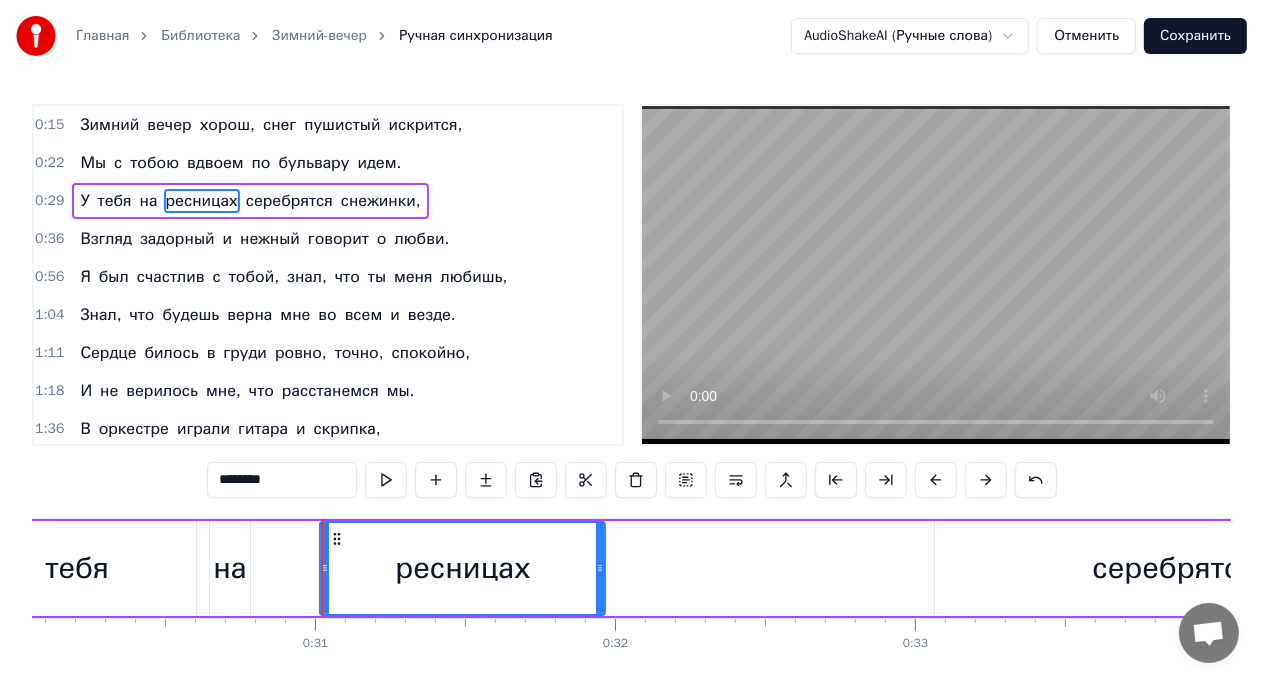 type on "****" 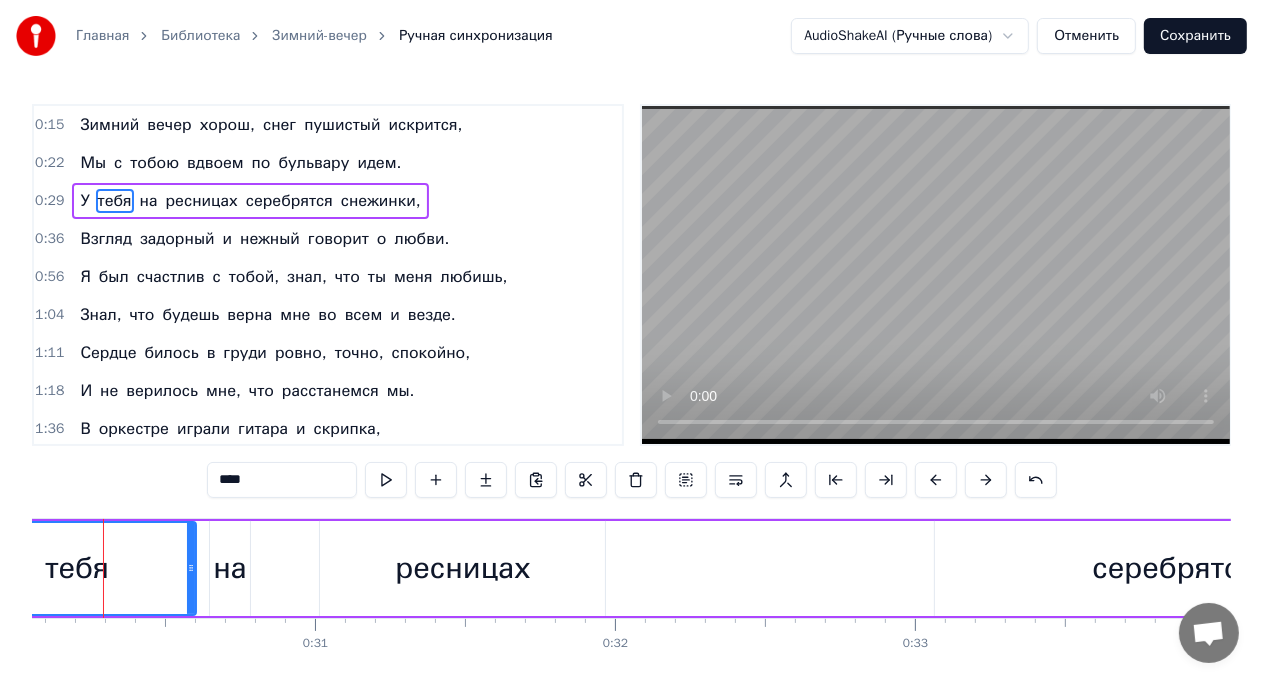 scroll, scrollTop: 0, scrollLeft: 8988, axis: horizontal 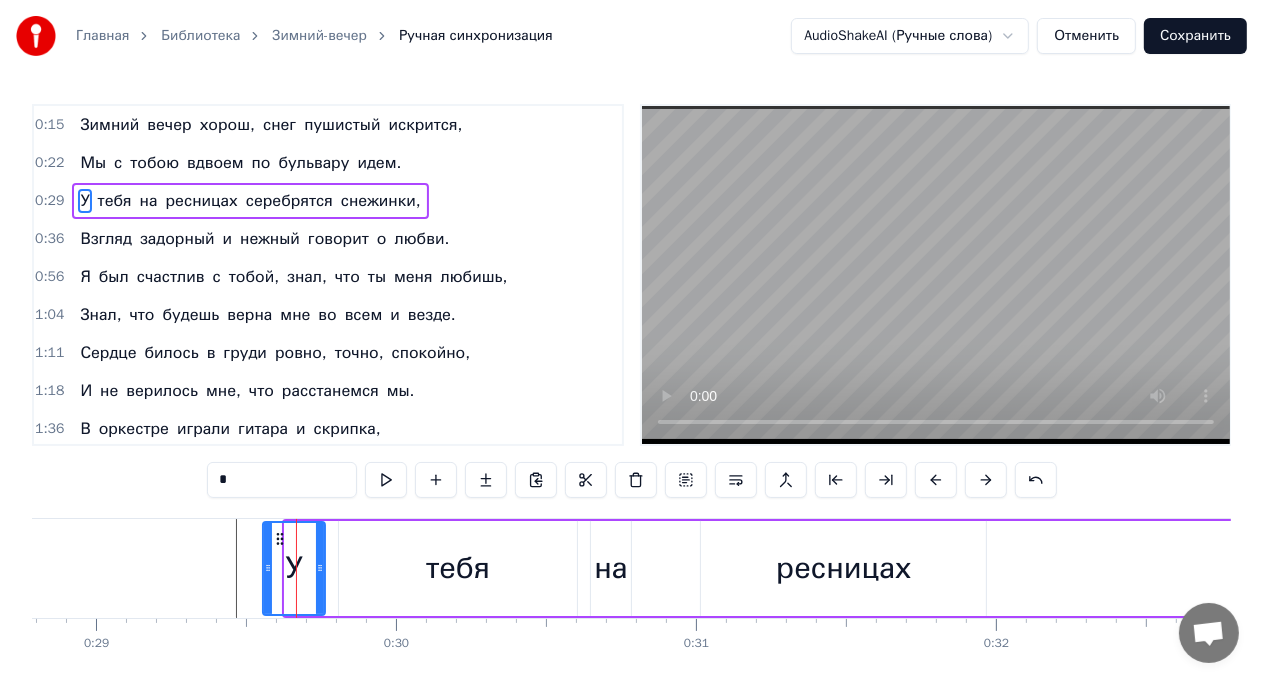drag, startPoint x: 289, startPoint y: 567, endPoint x: 267, endPoint y: 566, distance: 22.022715 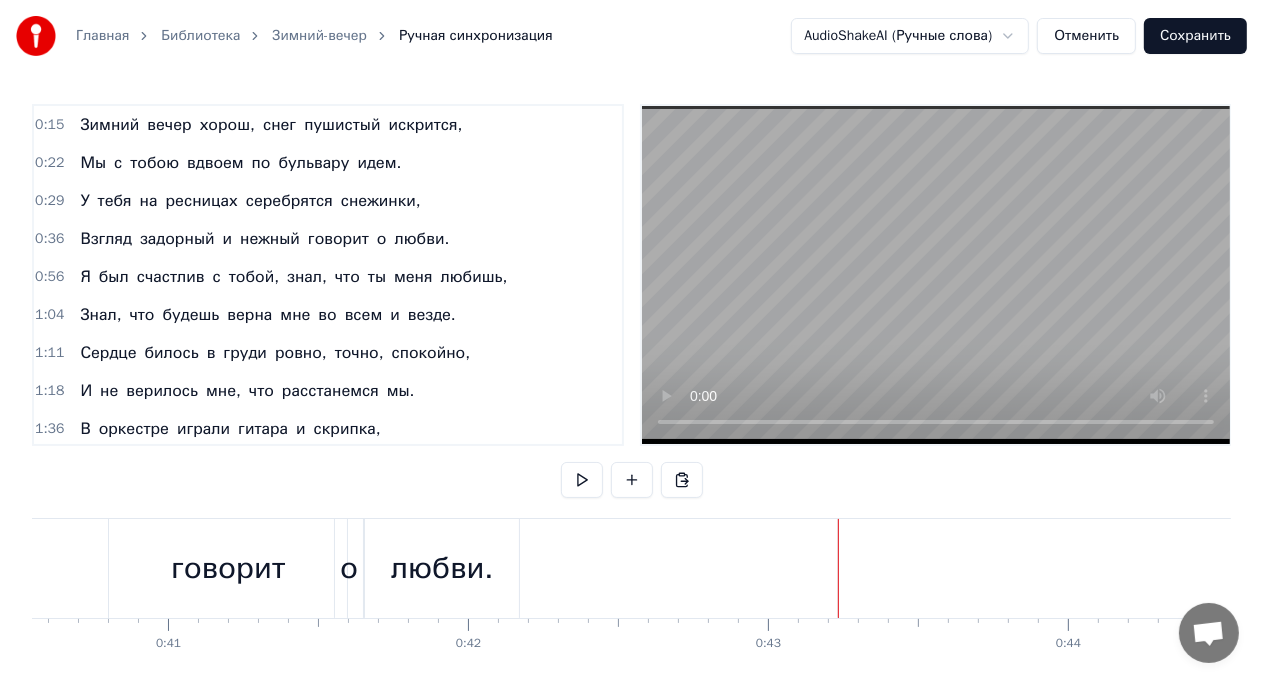scroll, scrollTop: 0, scrollLeft: 12163, axis: horizontal 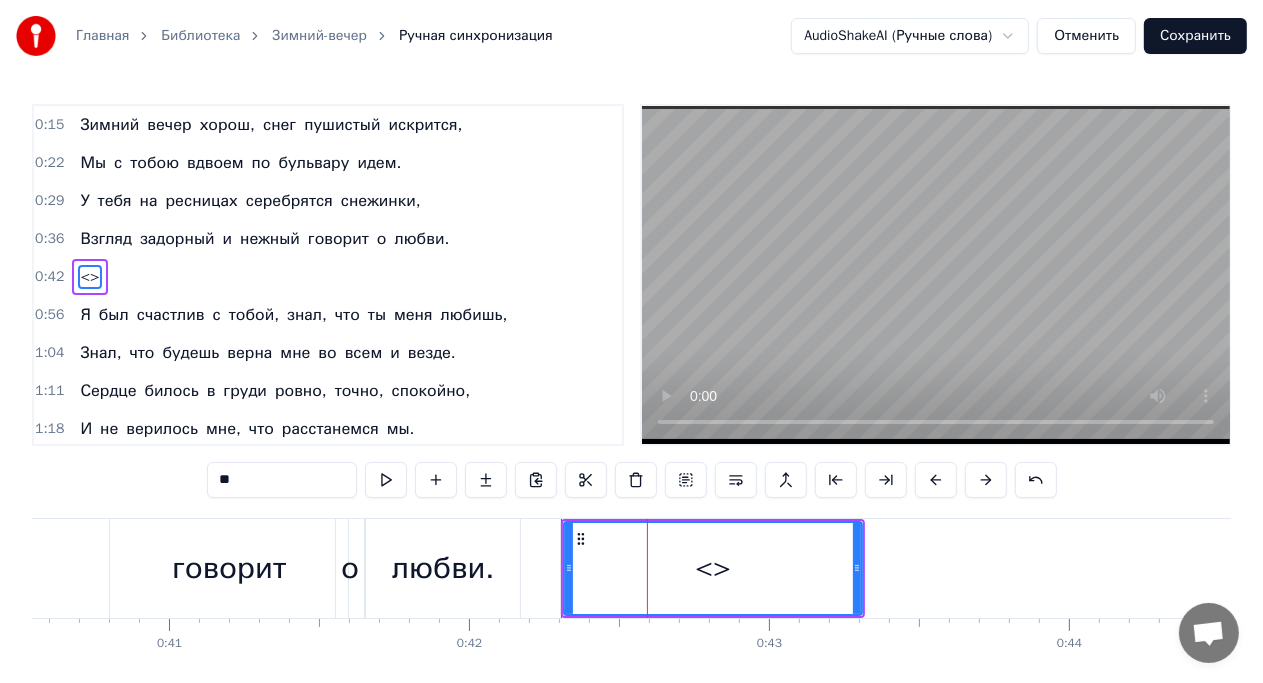 paste on "**********" 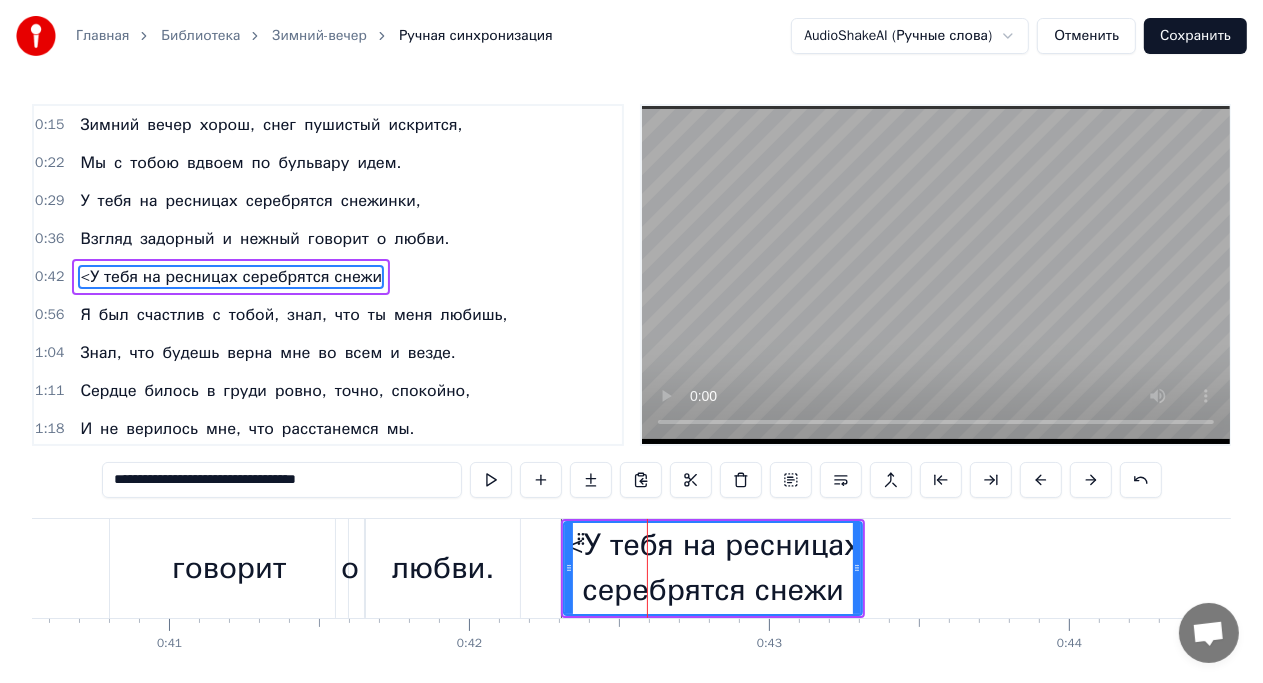 drag, startPoint x: 400, startPoint y: 480, endPoint x: 84, endPoint y: 474, distance: 316.05695 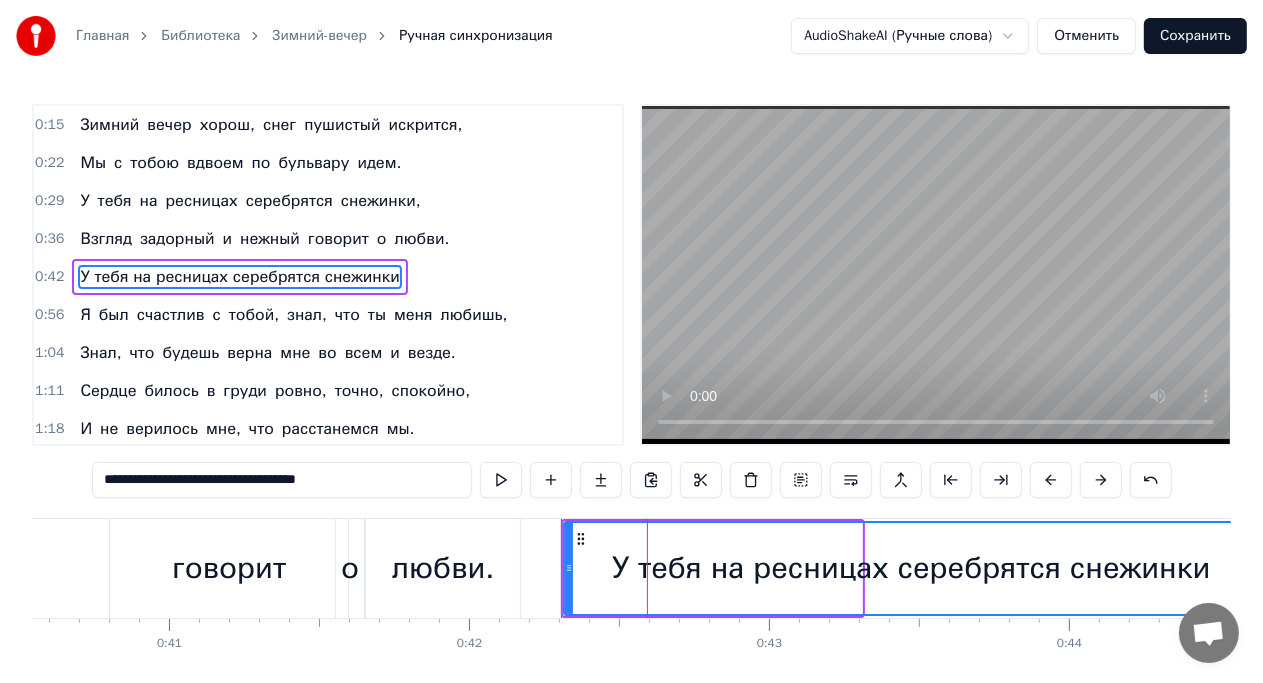 drag, startPoint x: 860, startPoint y: 572, endPoint x: 1256, endPoint y: 548, distance: 396.7266 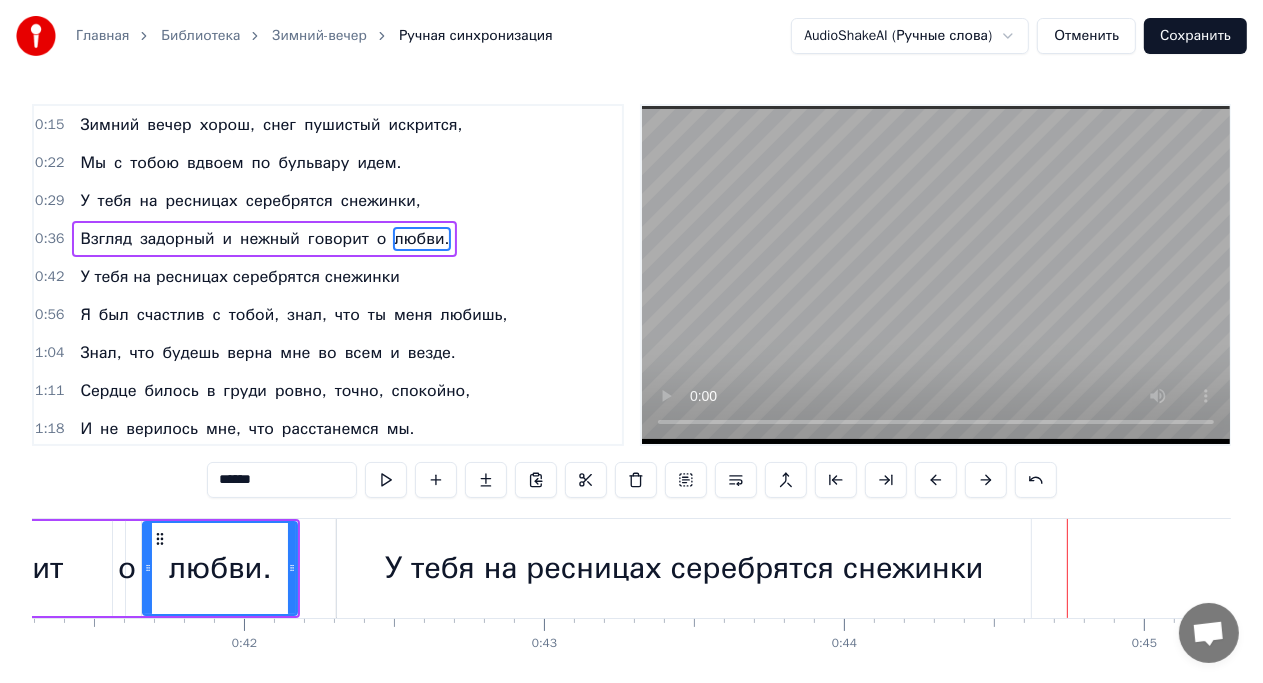 scroll, scrollTop: 0, scrollLeft: 12389, axis: horizontal 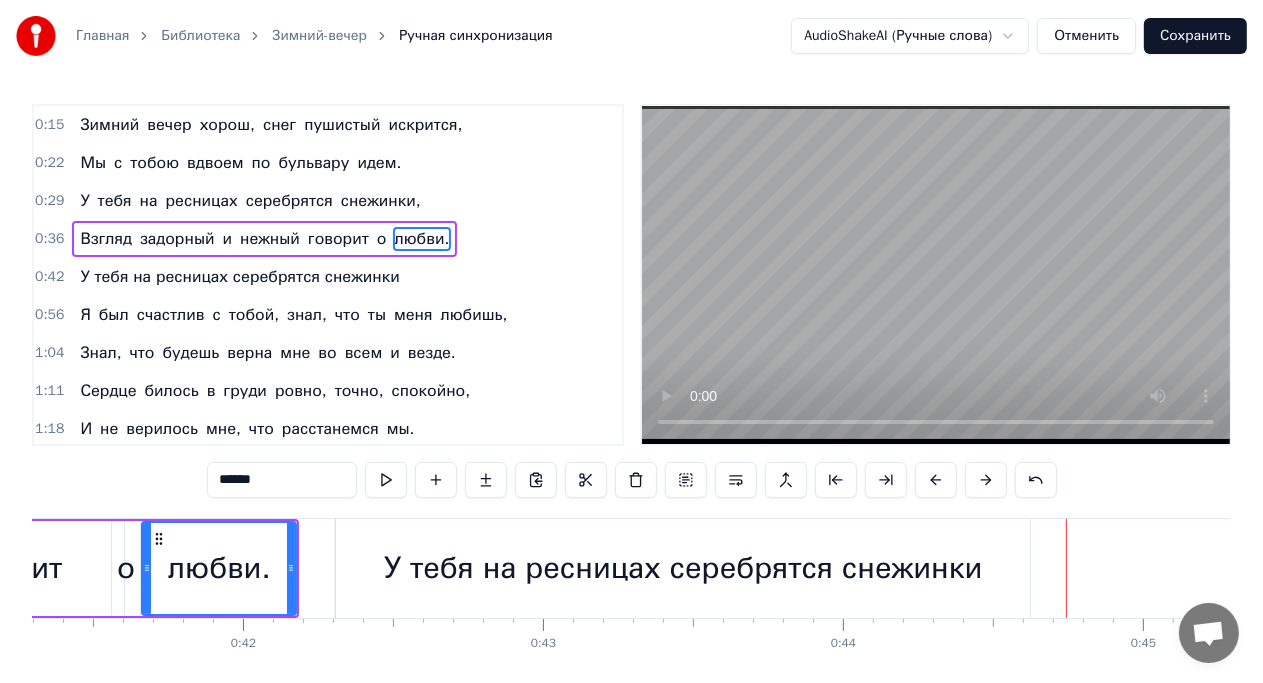 type on "**********" 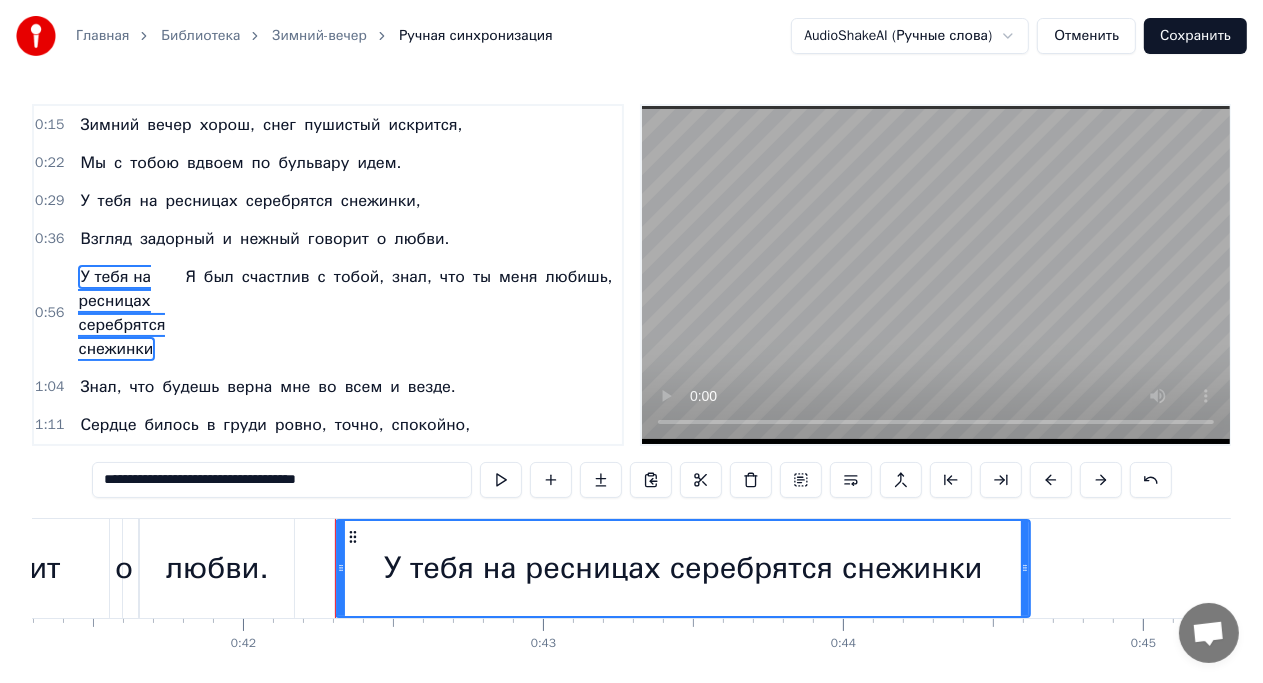 scroll, scrollTop: 32, scrollLeft: 0, axis: vertical 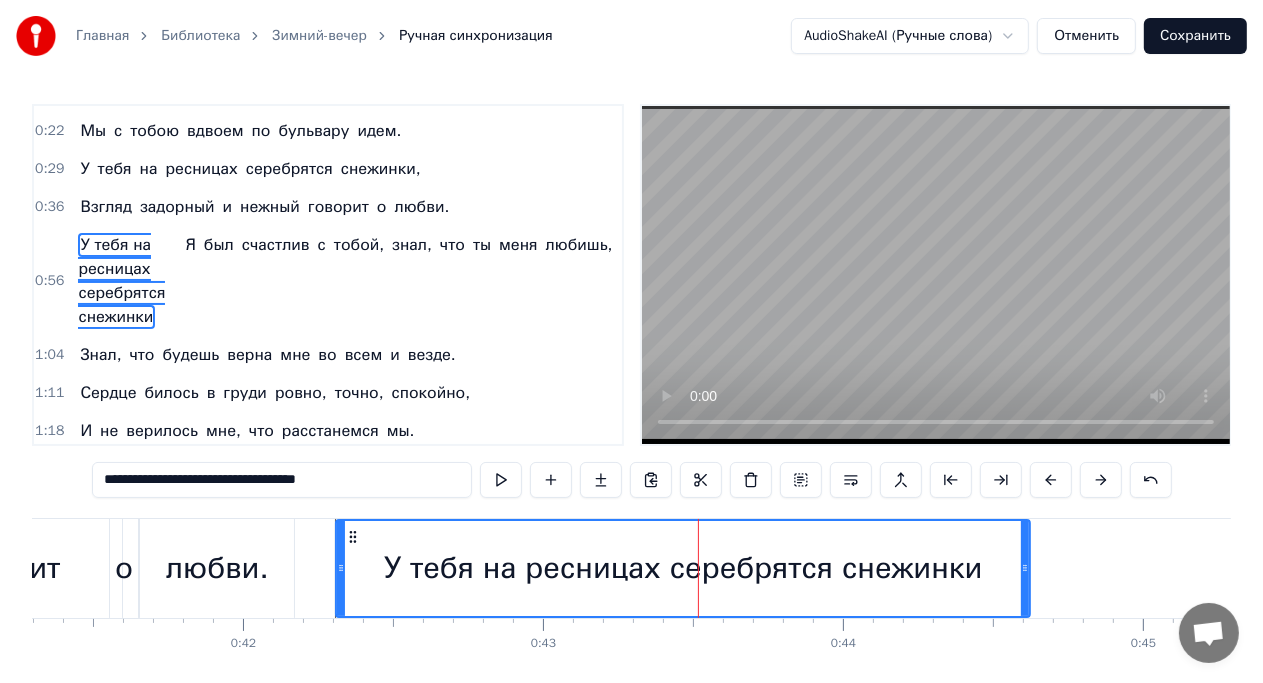 drag, startPoint x: 388, startPoint y: 480, endPoint x: 234, endPoint y: 481, distance: 154.00325 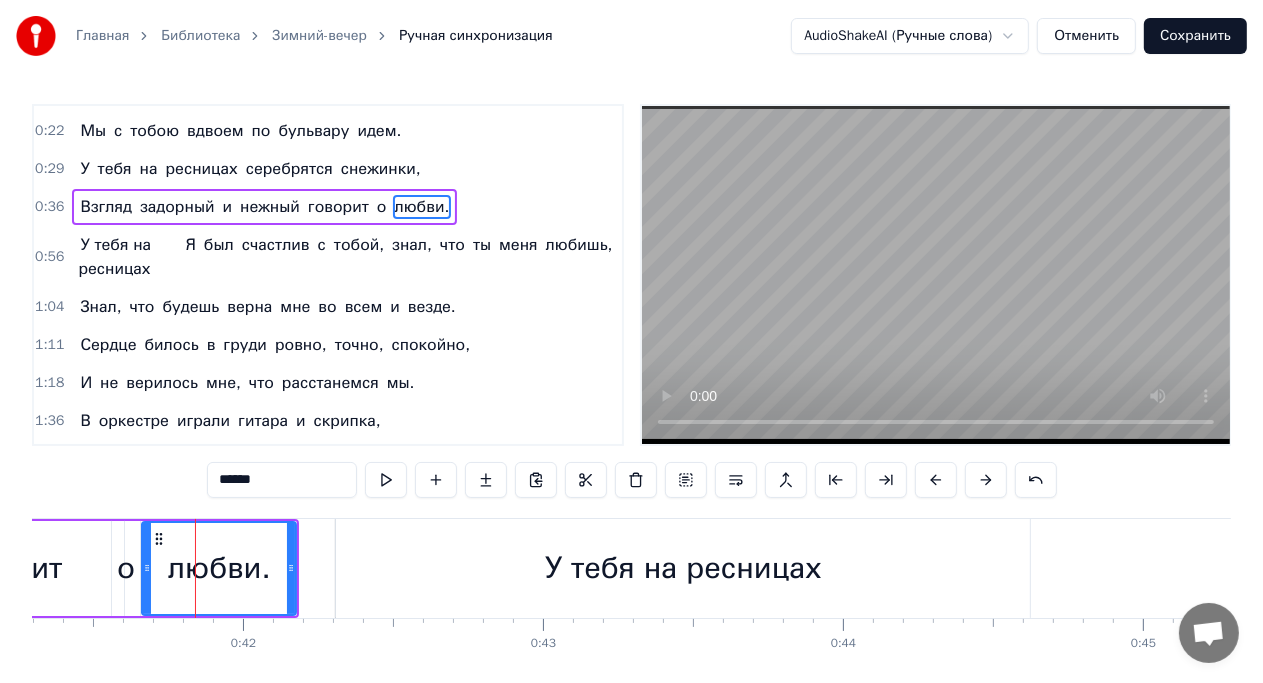 scroll, scrollTop: 0, scrollLeft: 0, axis: both 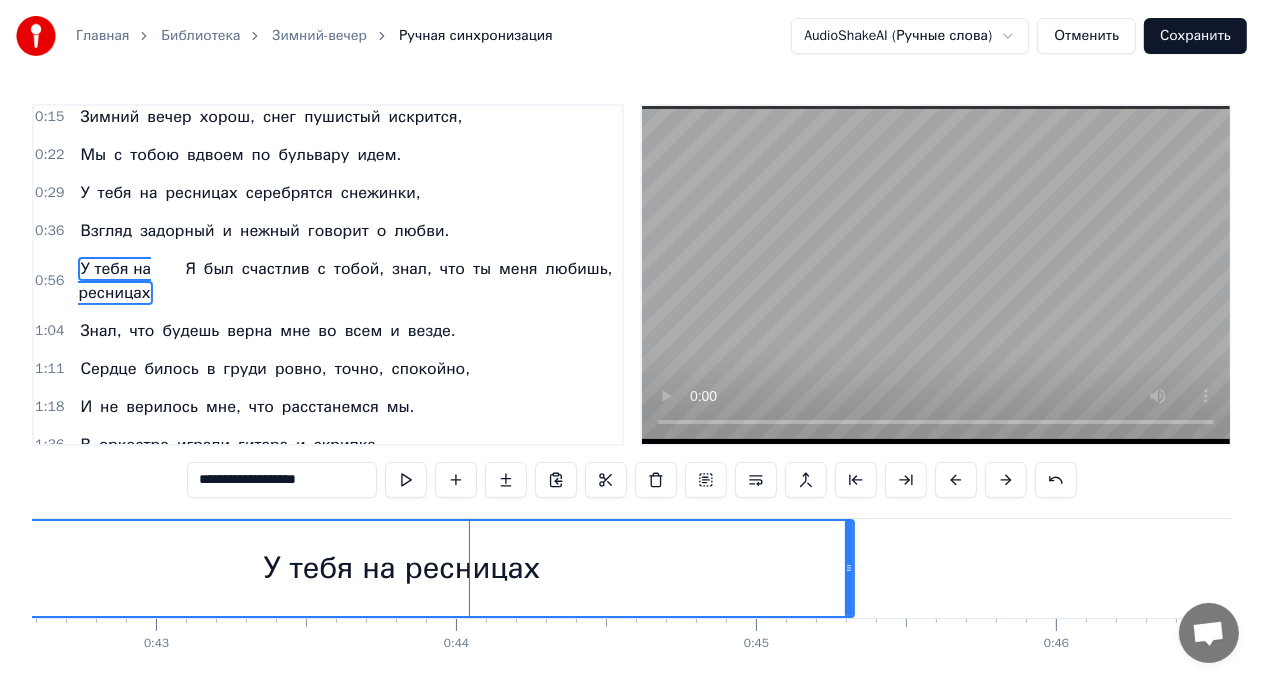 drag, startPoint x: 638, startPoint y: 572, endPoint x: 849, endPoint y: 566, distance: 211.0853 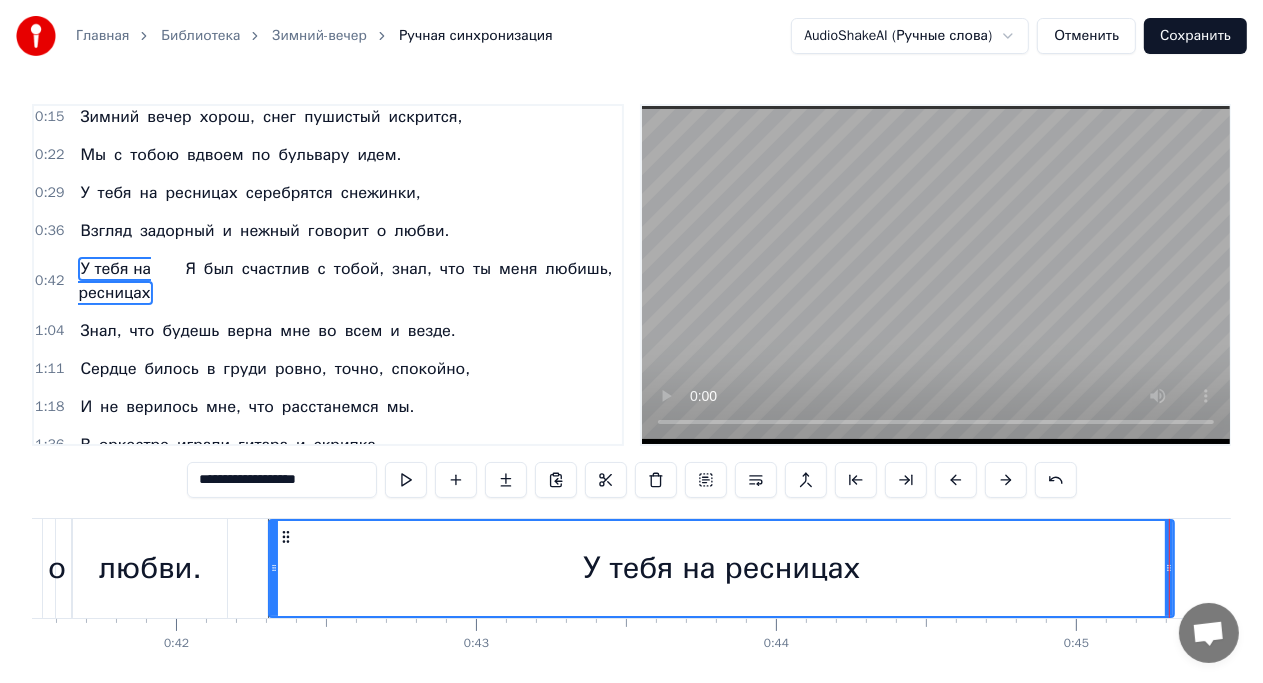 scroll, scrollTop: 0, scrollLeft: 12455, axis: horizontal 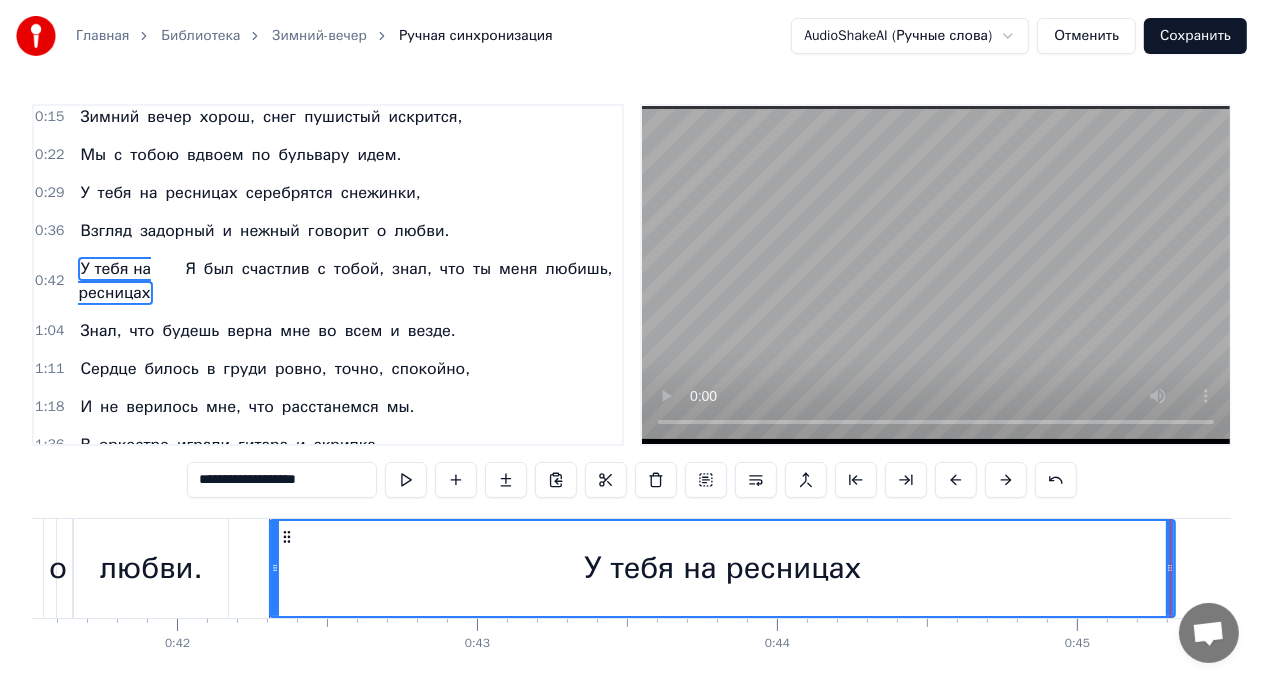 type on "******" 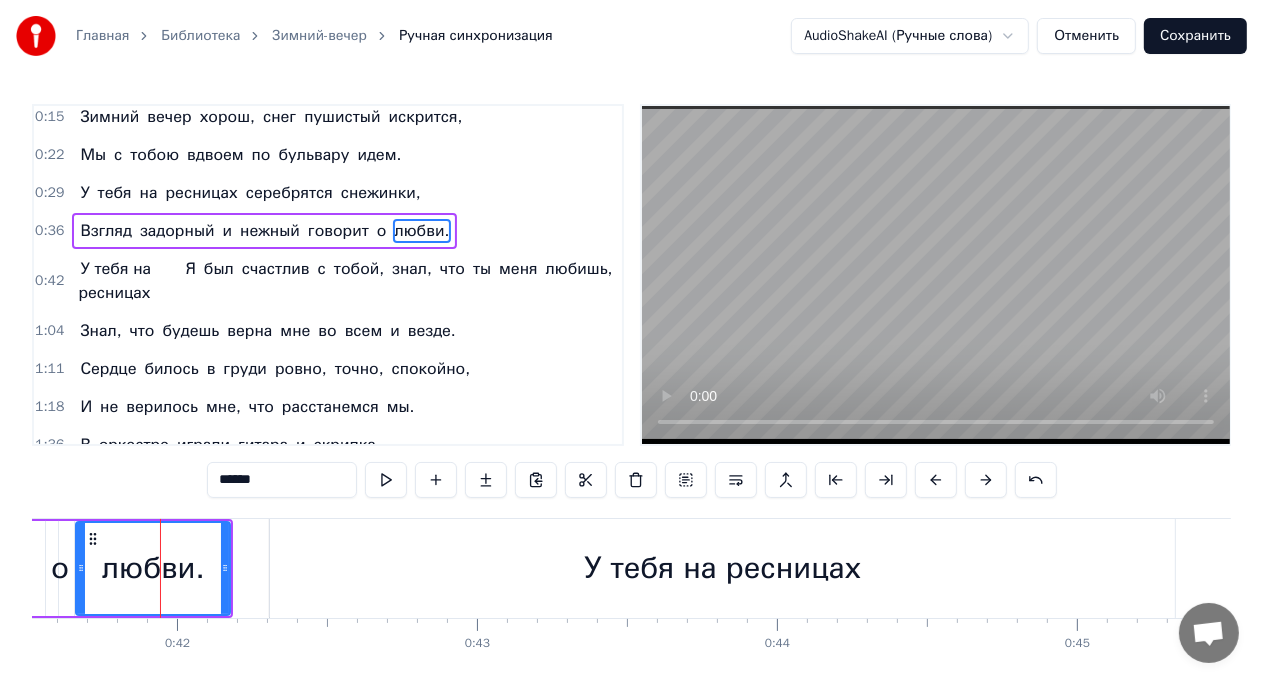 scroll, scrollTop: 0, scrollLeft: 0, axis: both 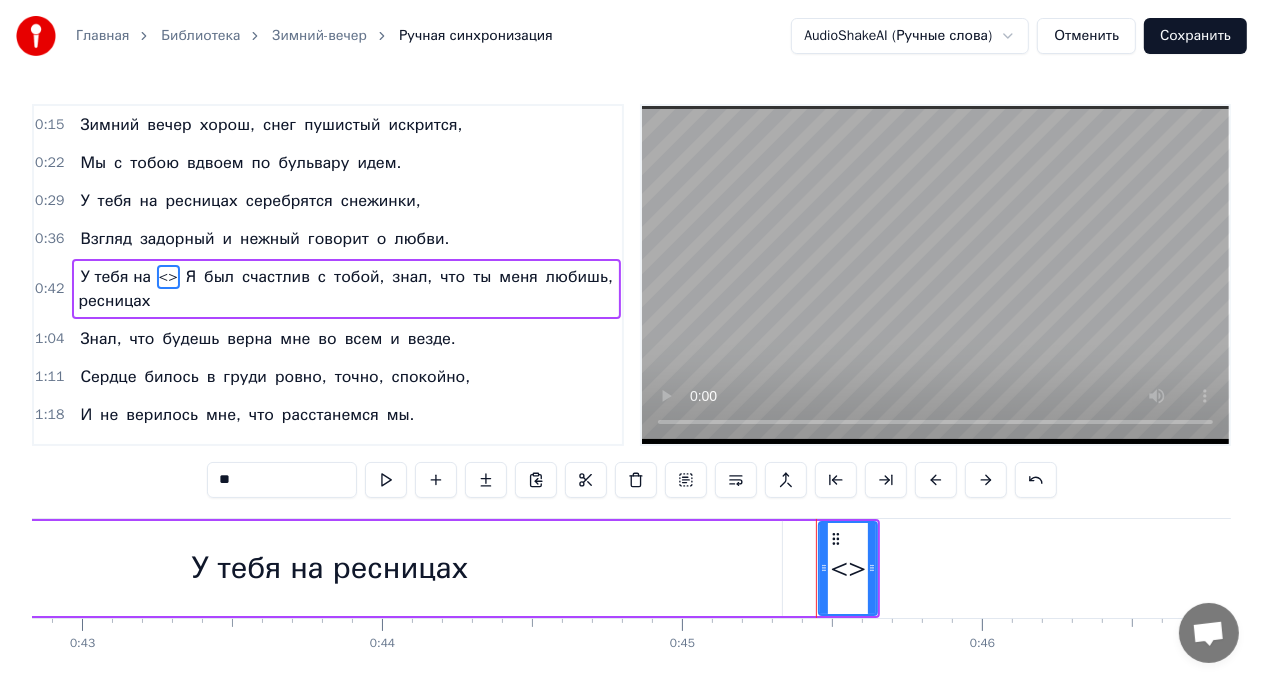 drag, startPoint x: 268, startPoint y: 481, endPoint x: 220, endPoint y: 484, distance: 48.09366 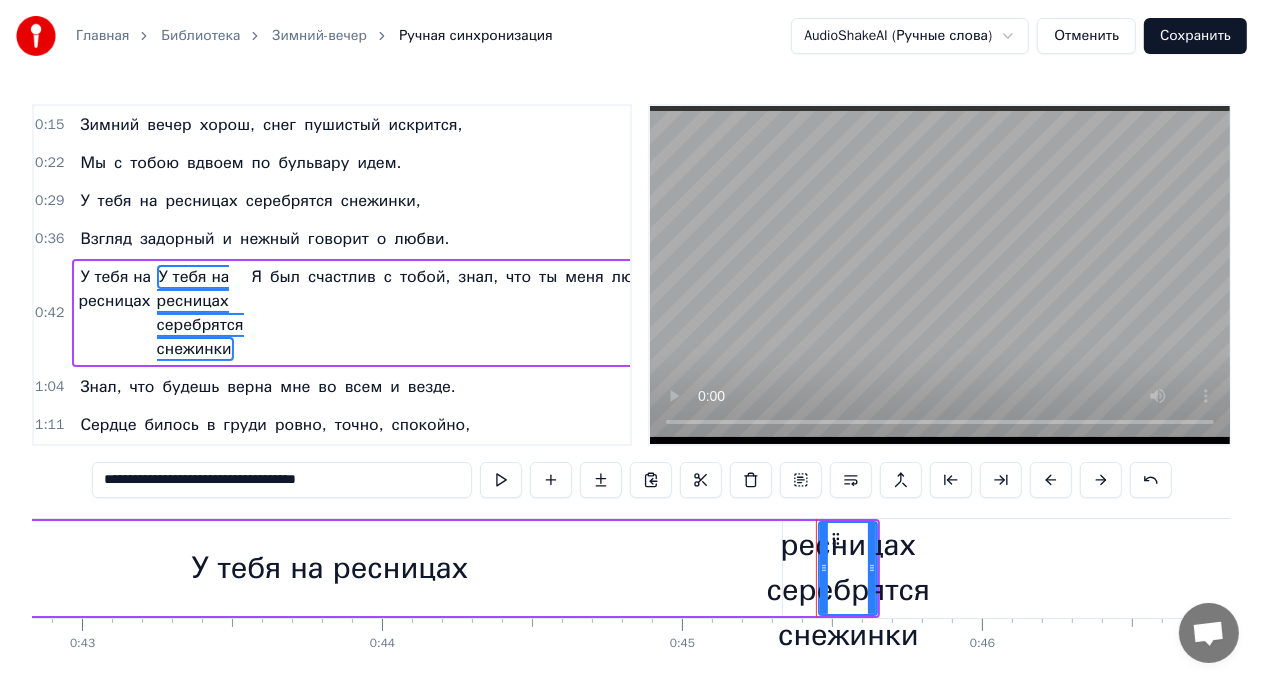 drag, startPoint x: 231, startPoint y: 484, endPoint x: 91, endPoint y: 464, distance: 141.42136 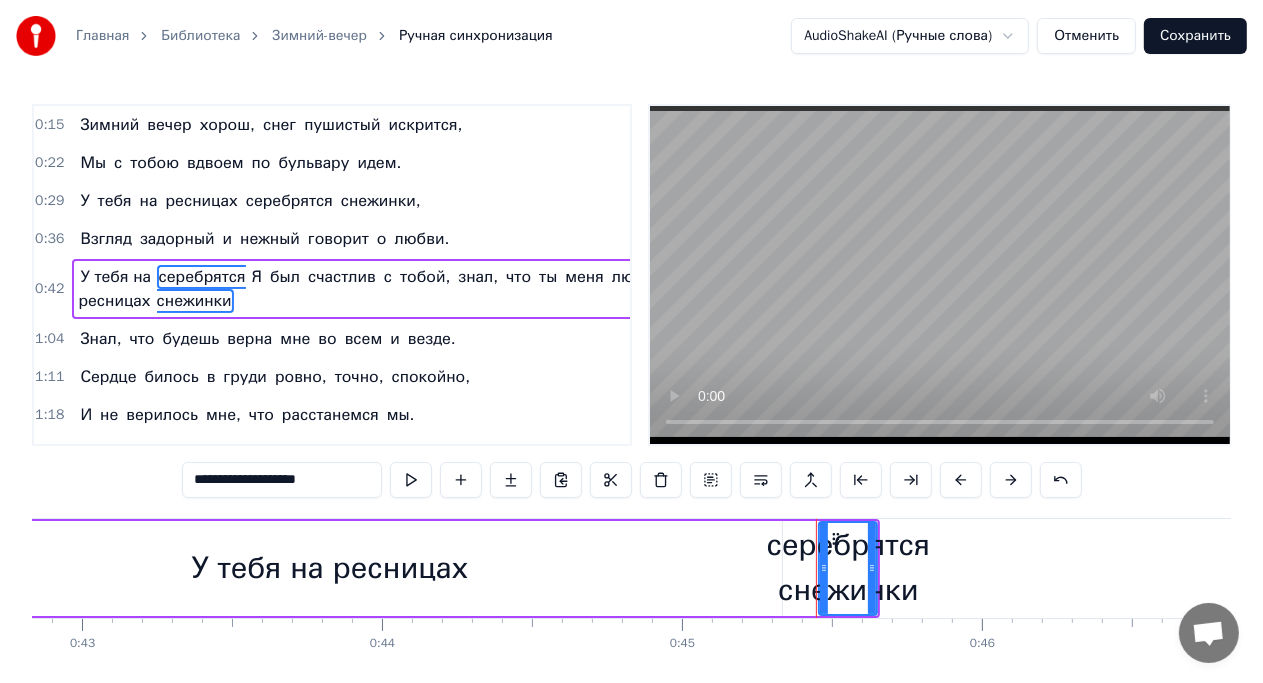 type on "**********" 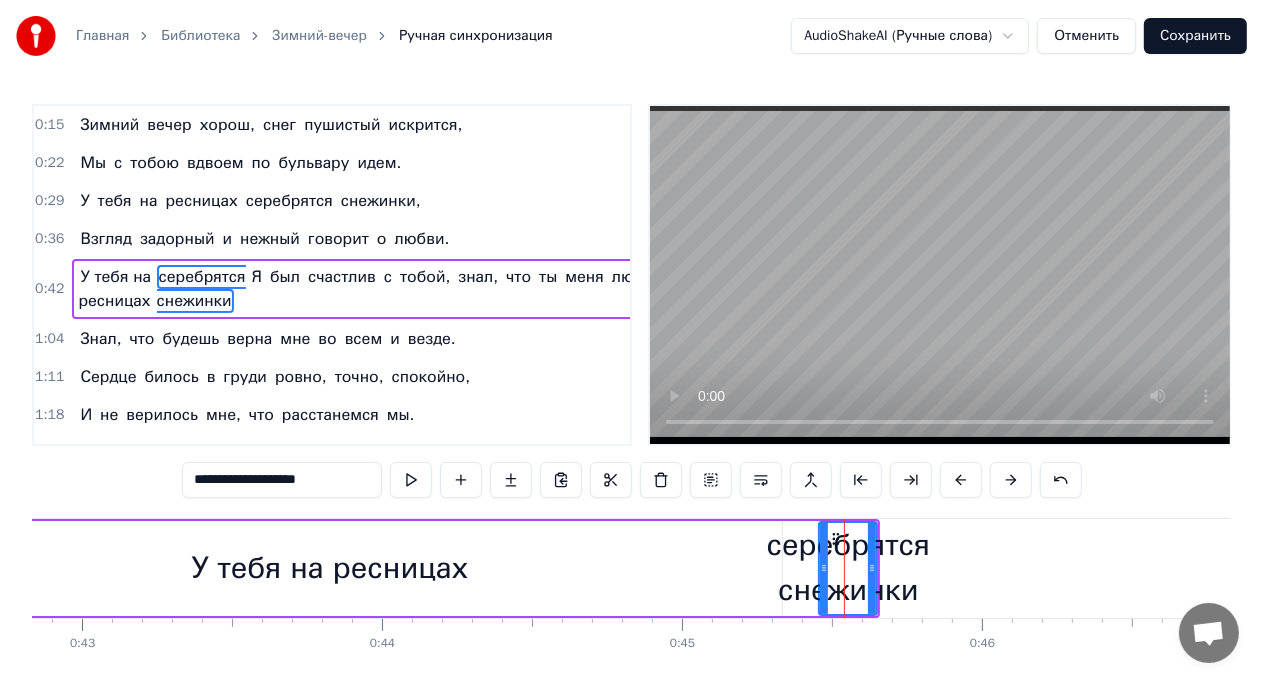 scroll, scrollTop: 16, scrollLeft: 0, axis: vertical 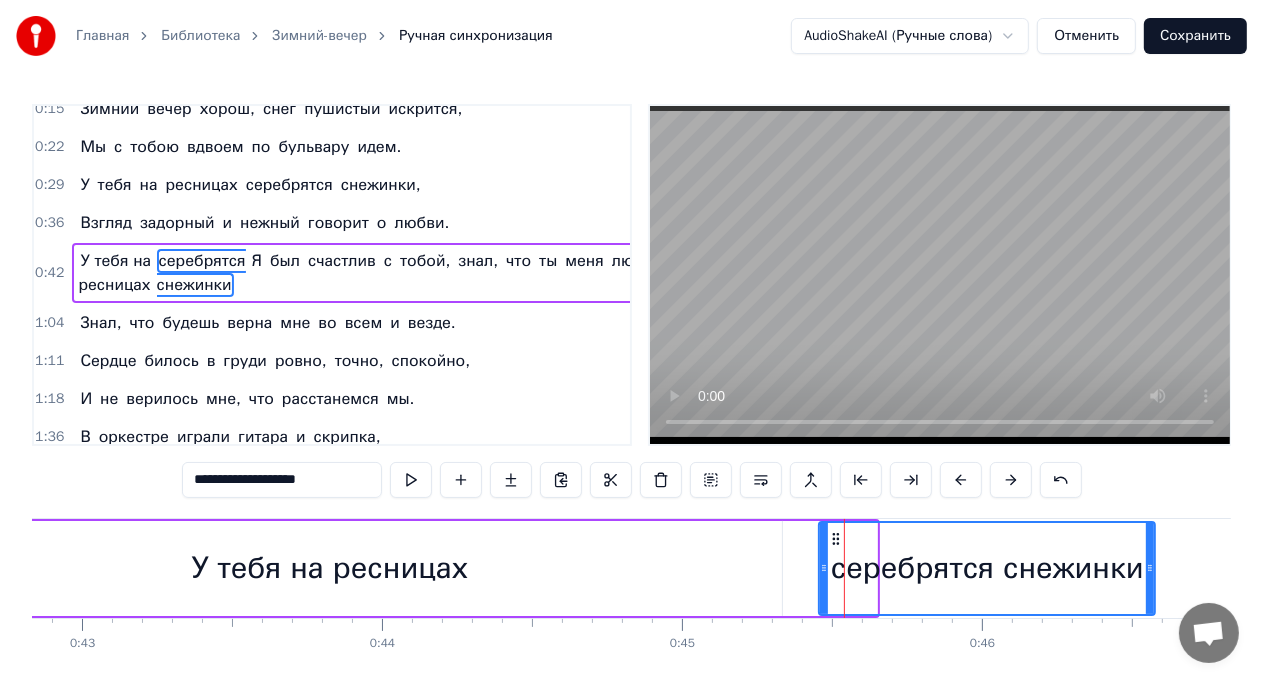 drag, startPoint x: 874, startPoint y: 572, endPoint x: 1152, endPoint y: 566, distance: 278.06473 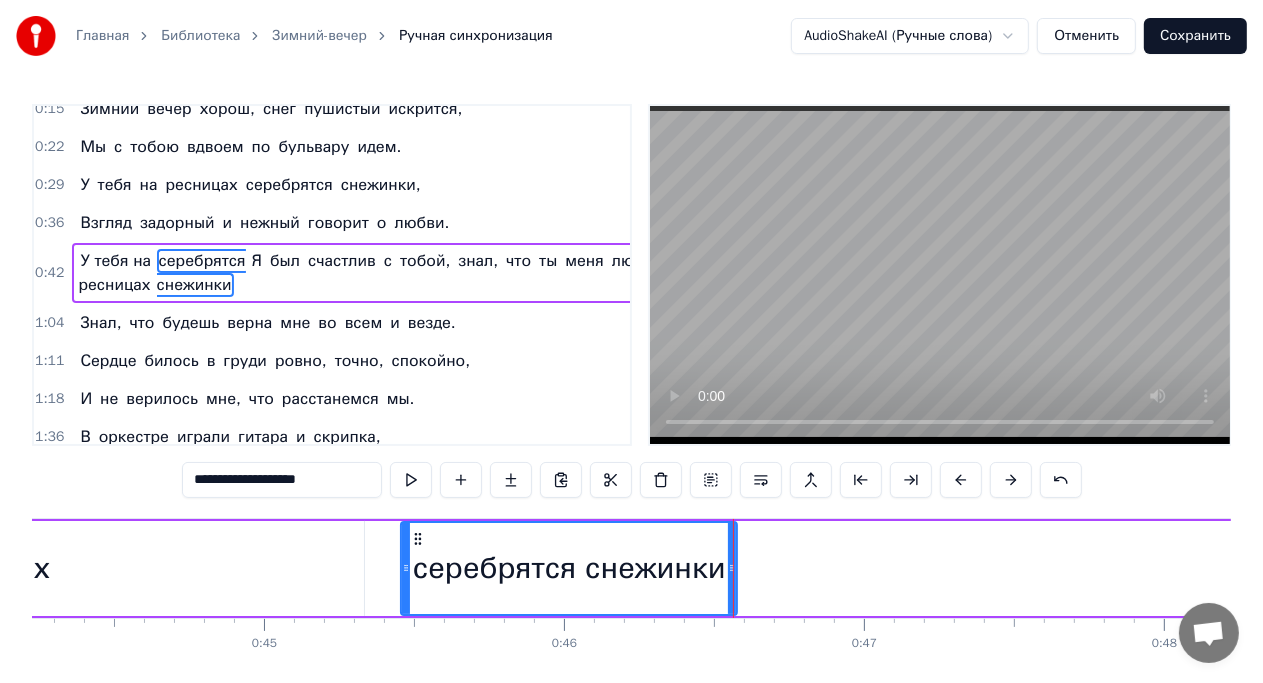 scroll, scrollTop: 0, scrollLeft: 13264, axis: horizontal 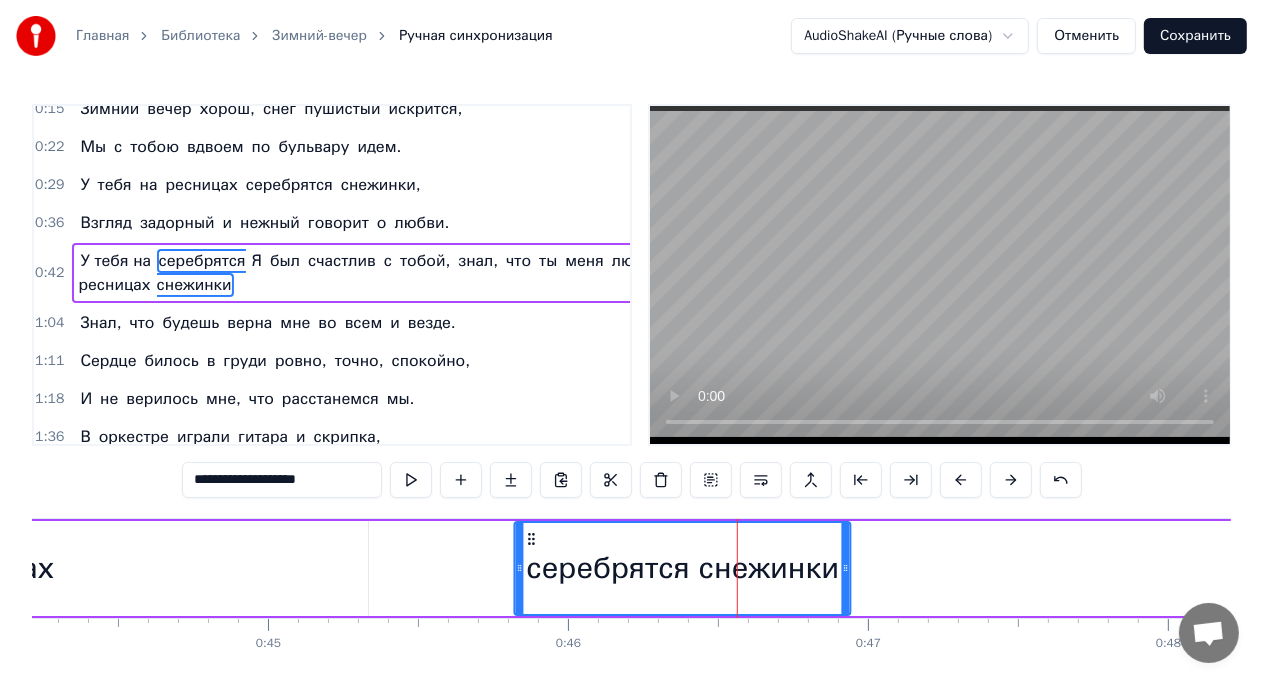 drag, startPoint x: 420, startPoint y: 536, endPoint x: 529, endPoint y: 504, distance: 113.600174 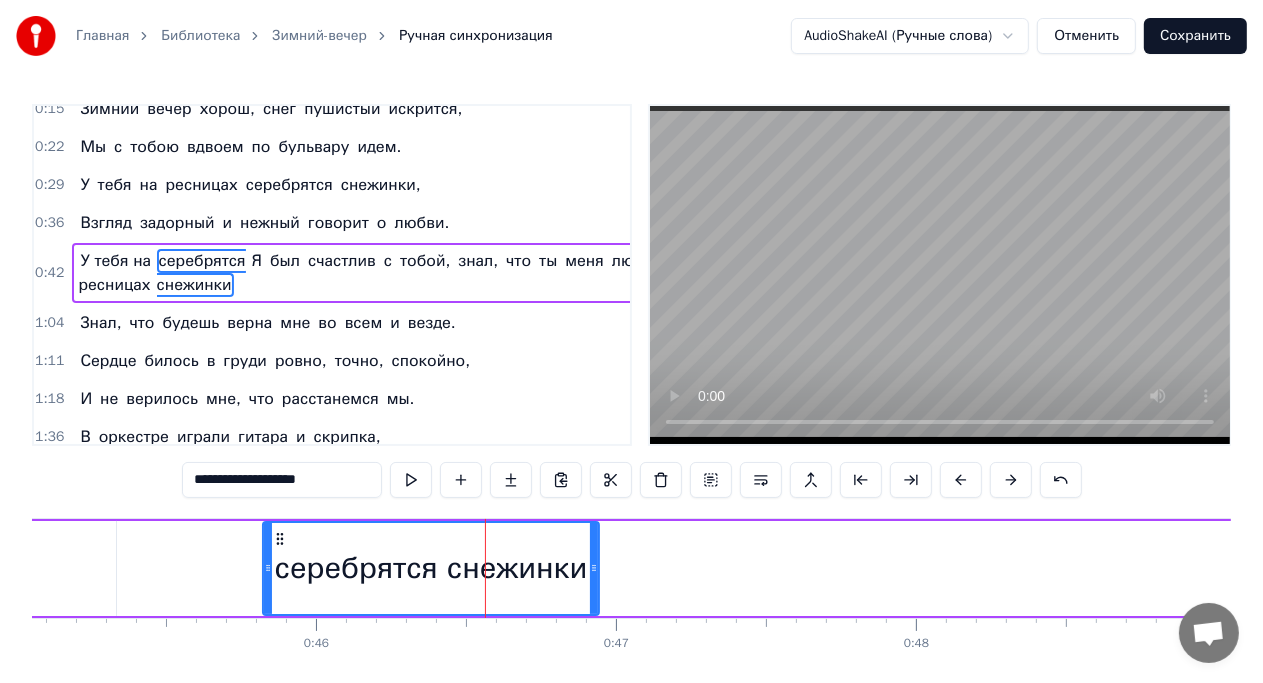 scroll, scrollTop: 0, scrollLeft: 13517, axis: horizontal 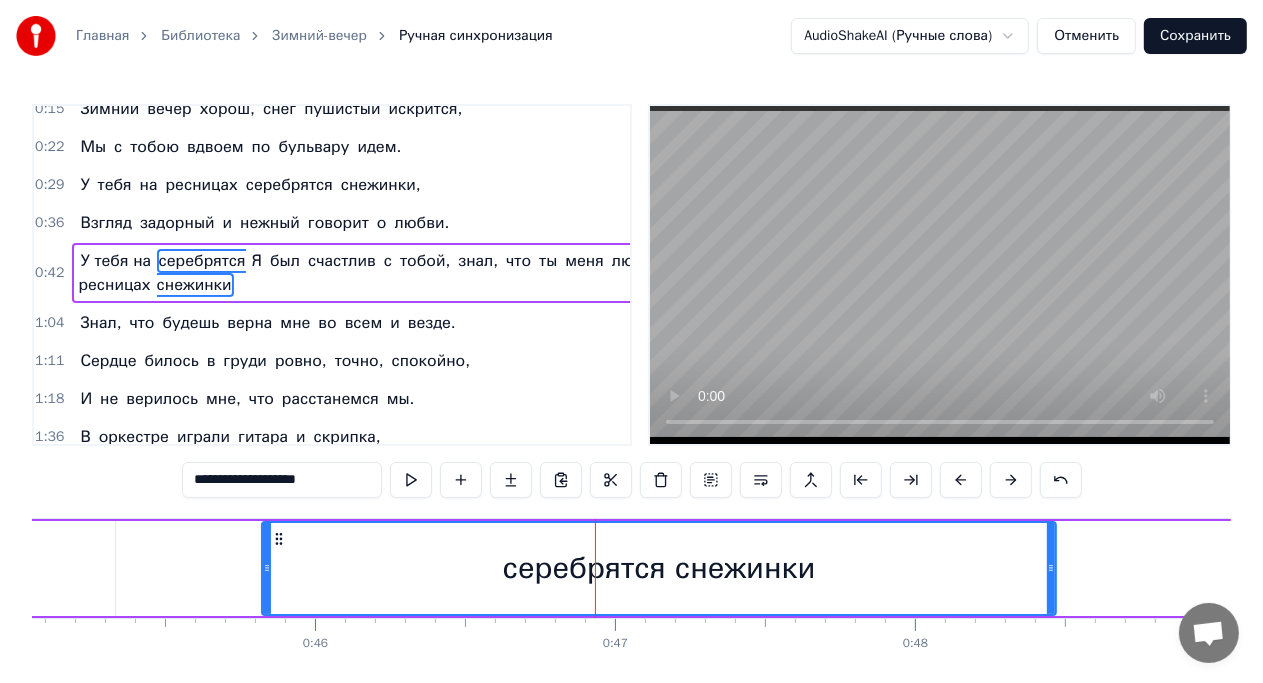 drag, startPoint x: 596, startPoint y: 562, endPoint x: 1054, endPoint y: 534, distance: 458.8551 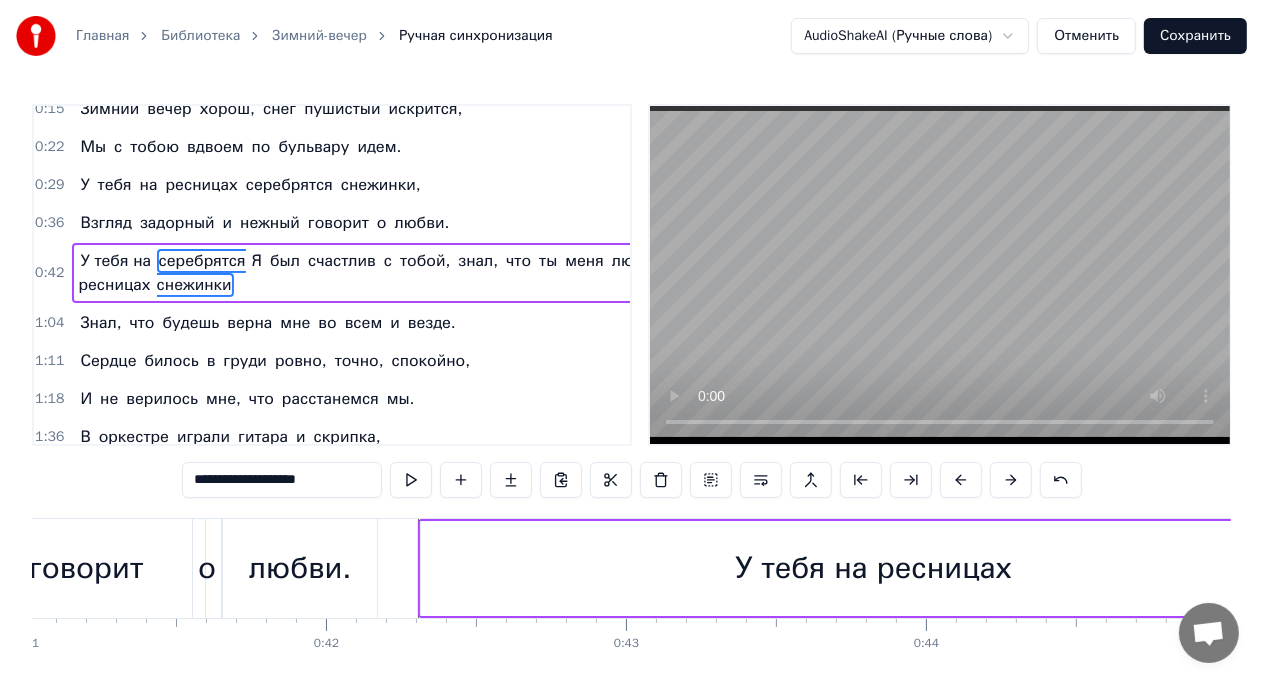 scroll, scrollTop: 0, scrollLeft: 12301, axis: horizontal 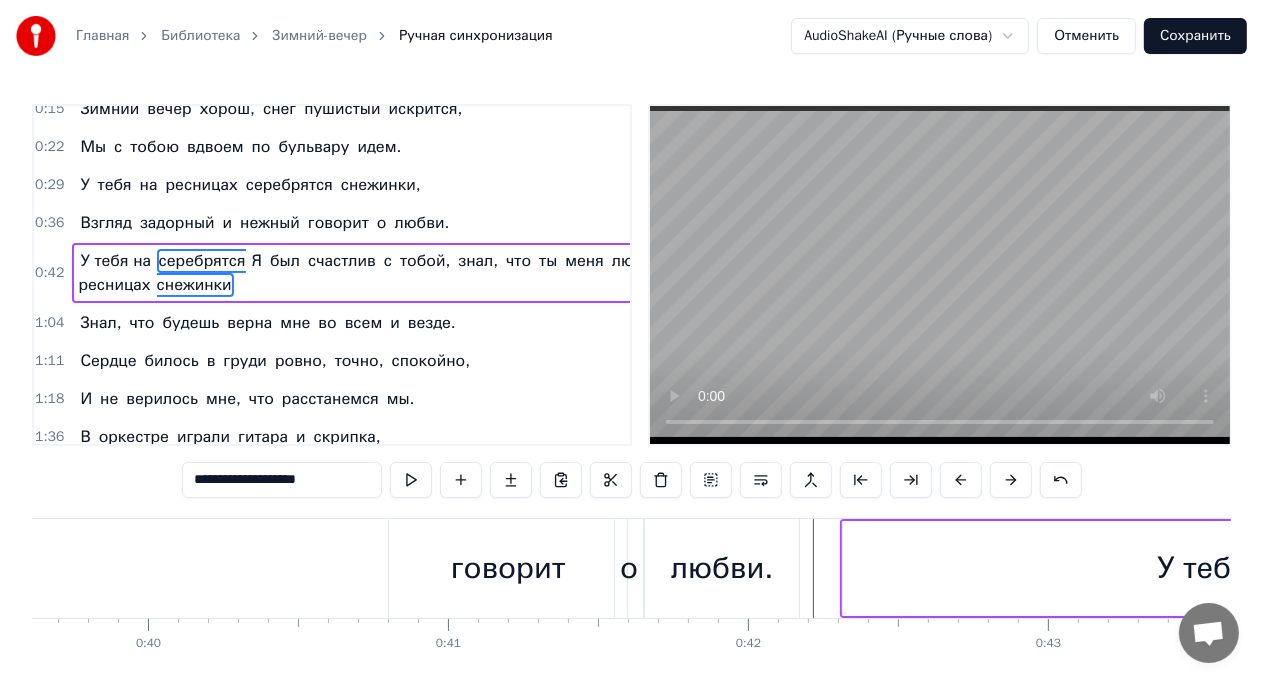 type on "*******" 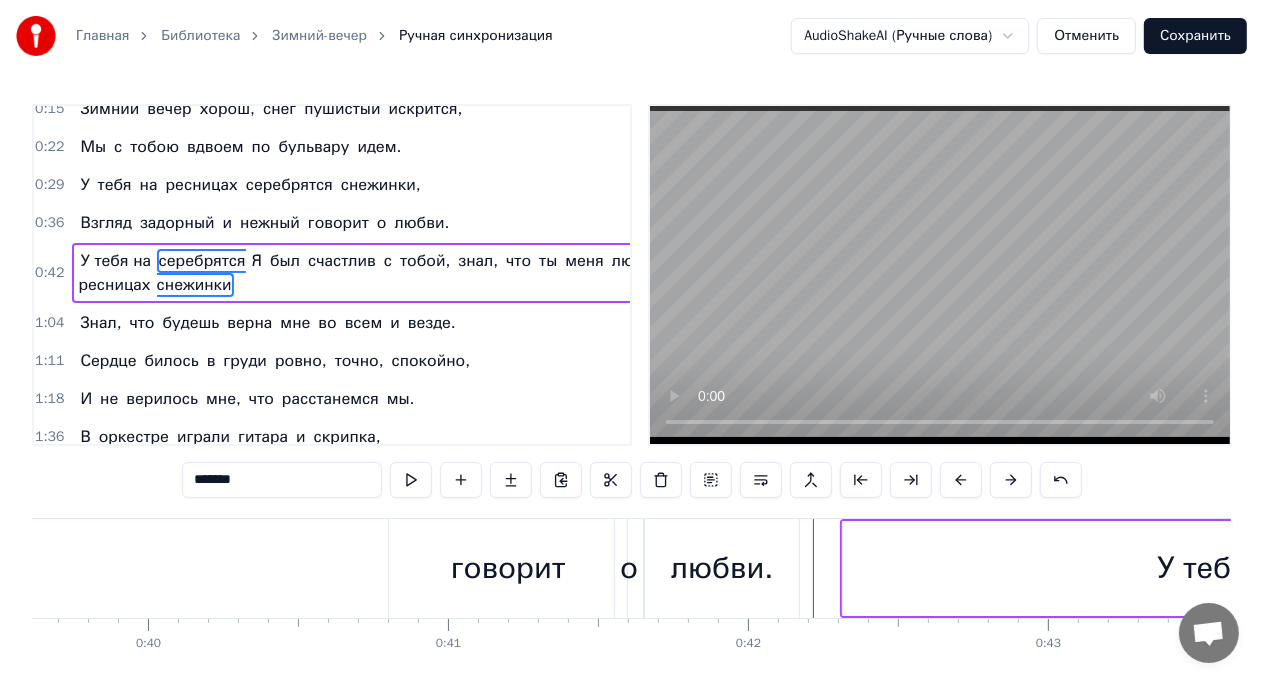 scroll, scrollTop: 0, scrollLeft: 0, axis: both 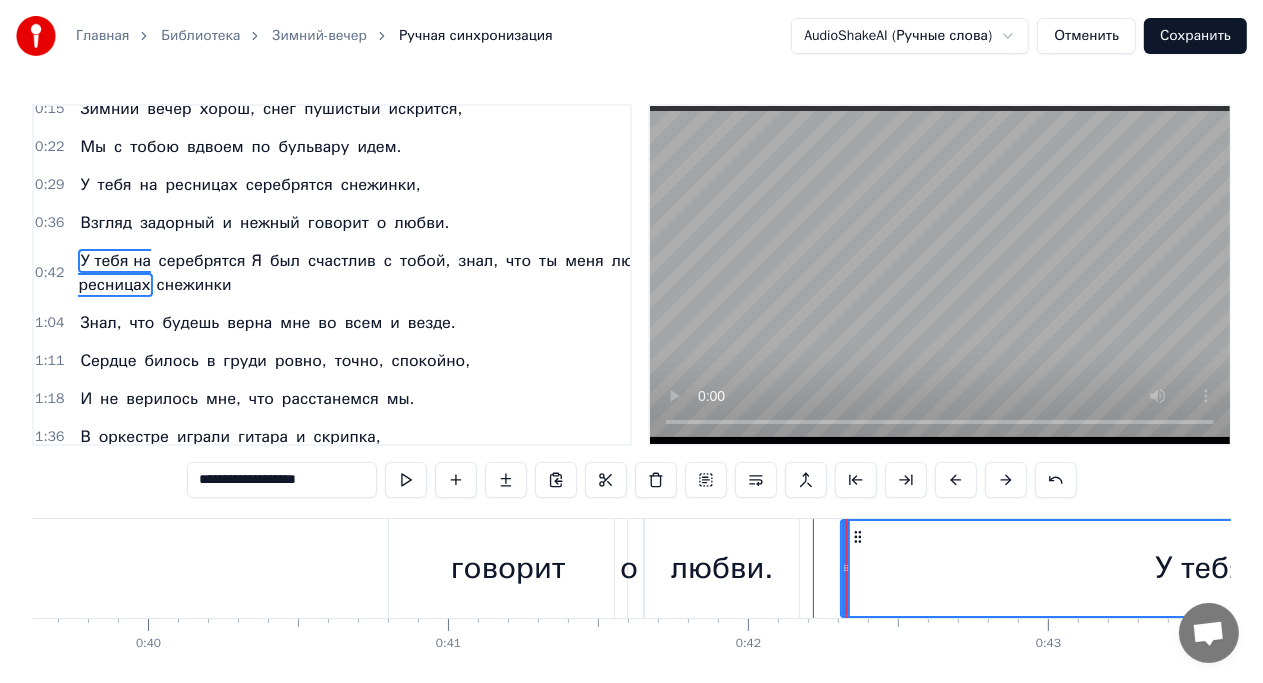 type on "******" 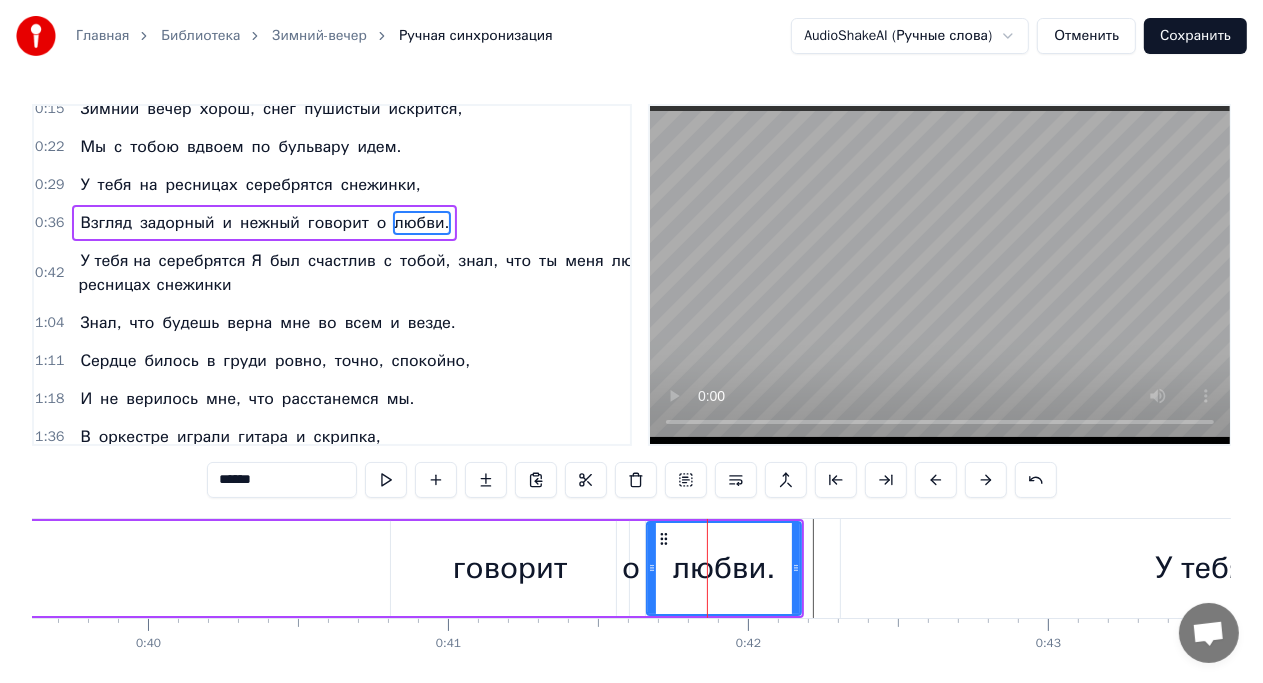 scroll, scrollTop: 0, scrollLeft: 0, axis: both 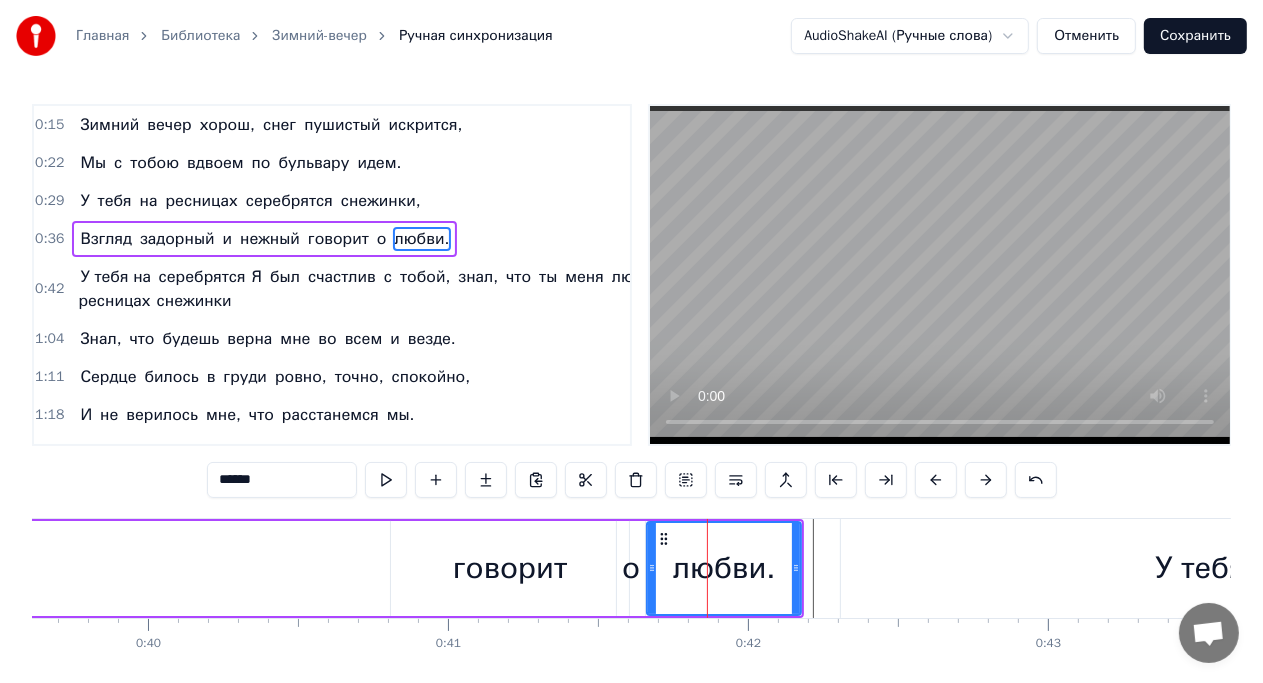 drag, startPoint x: 742, startPoint y: 576, endPoint x: 777, endPoint y: 576, distance: 35 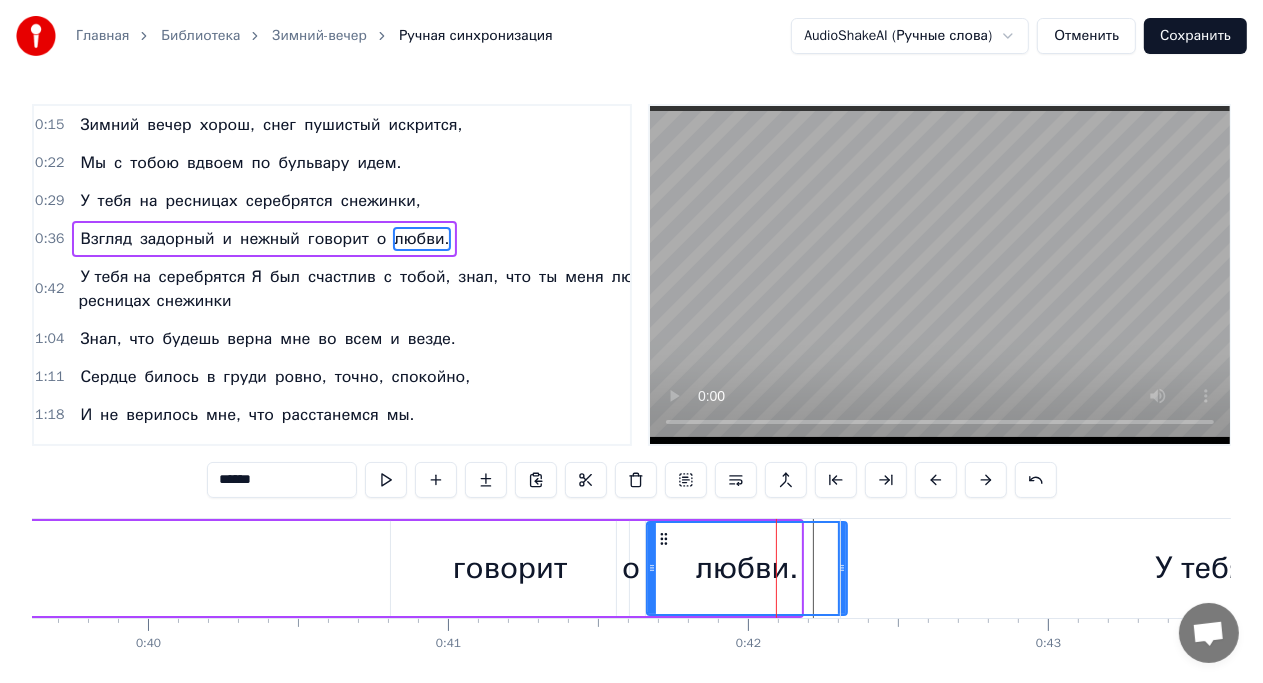 drag, startPoint x: 794, startPoint y: 575, endPoint x: 840, endPoint y: 571, distance: 46.173584 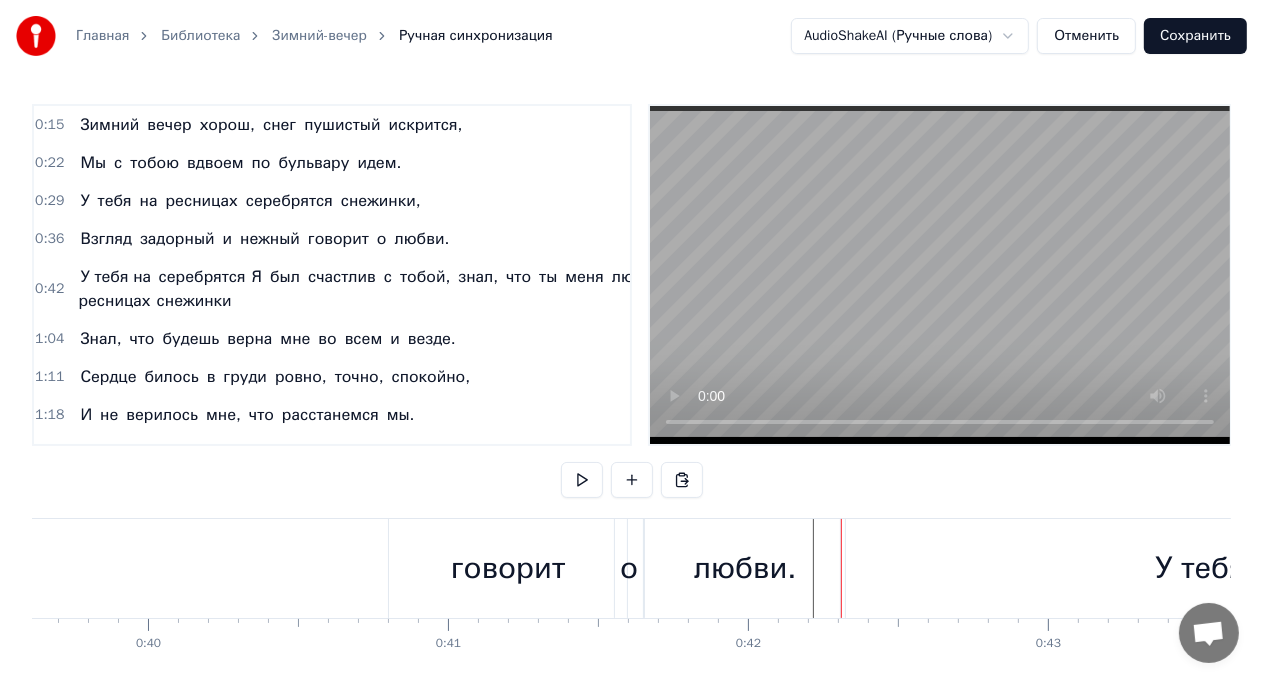 scroll, scrollTop: 0, scrollLeft: 12005, axis: horizontal 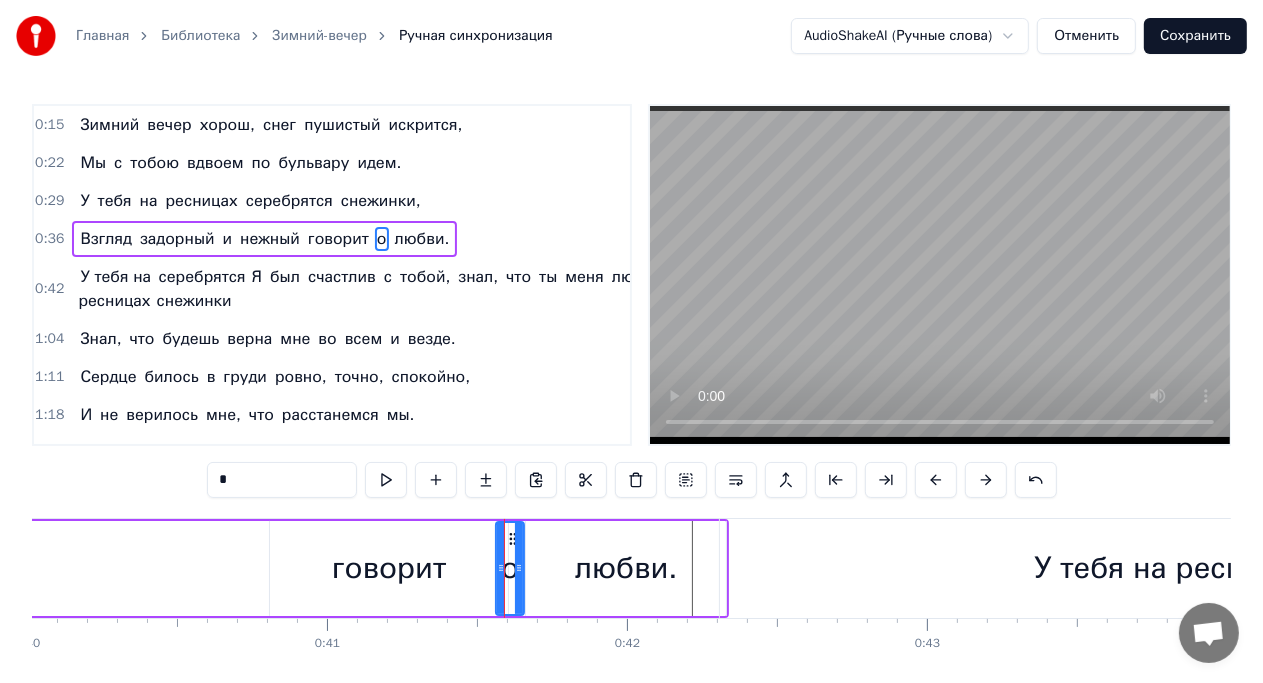 type on "**********" 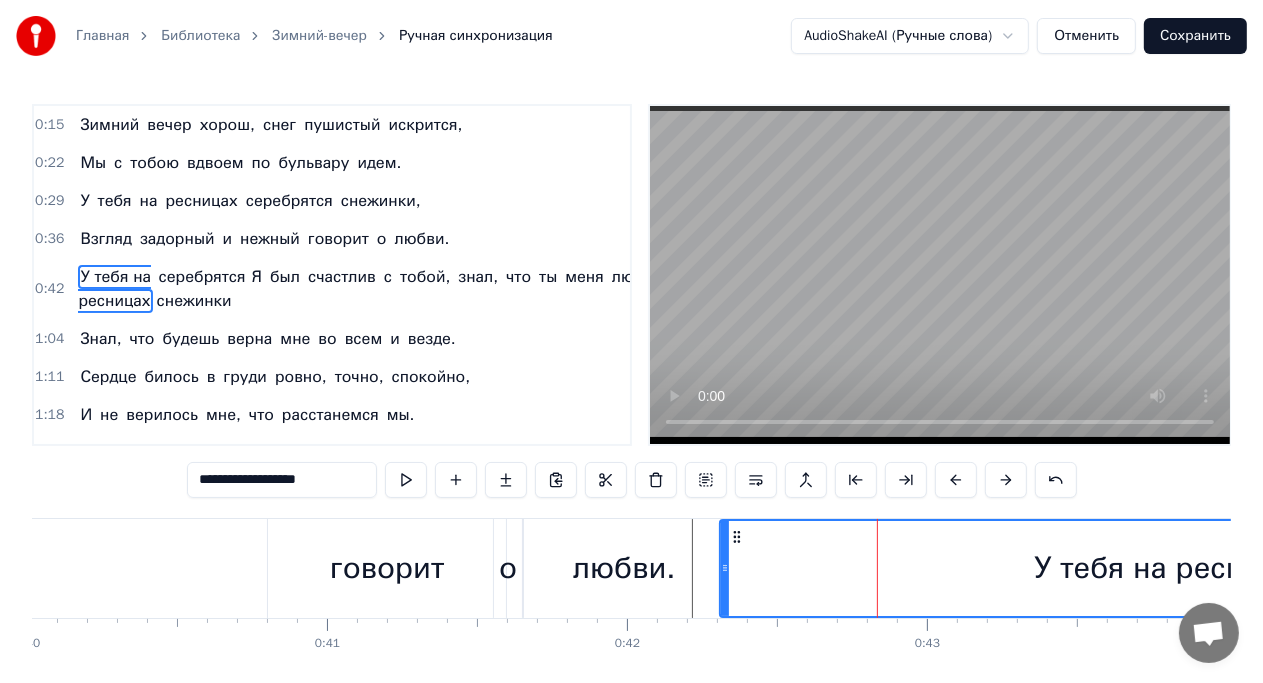 scroll, scrollTop: 16, scrollLeft: 0, axis: vertical 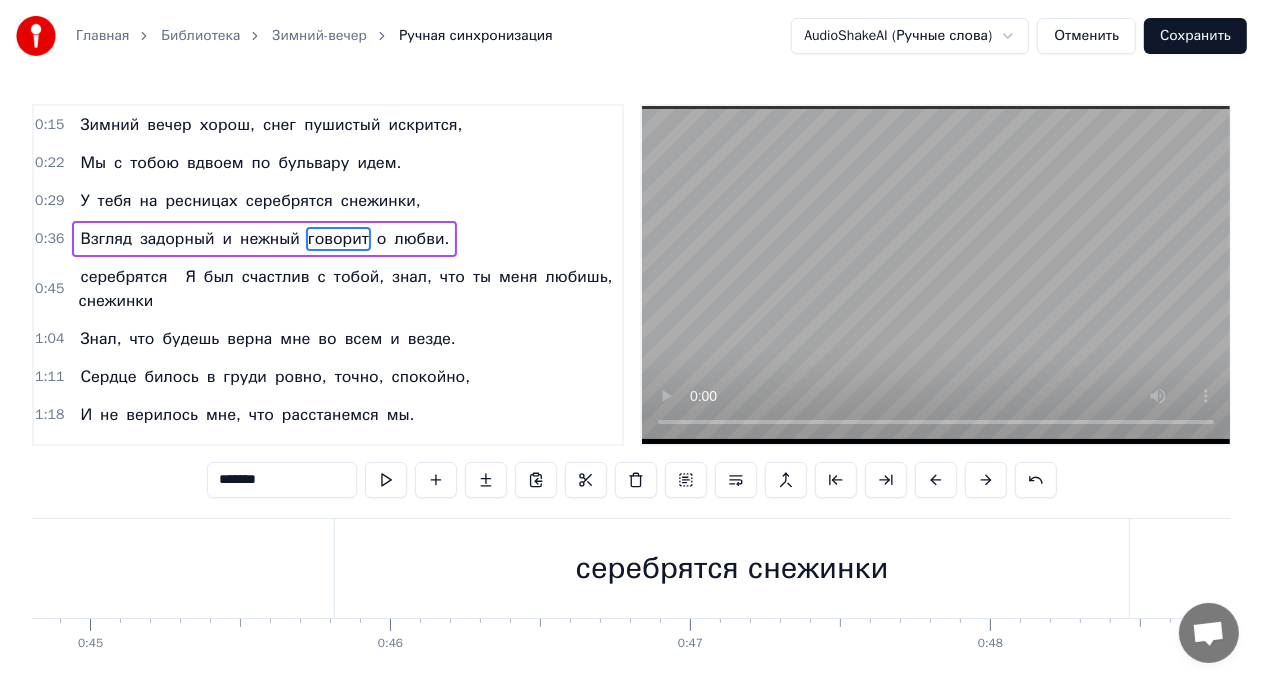 type on "**********" 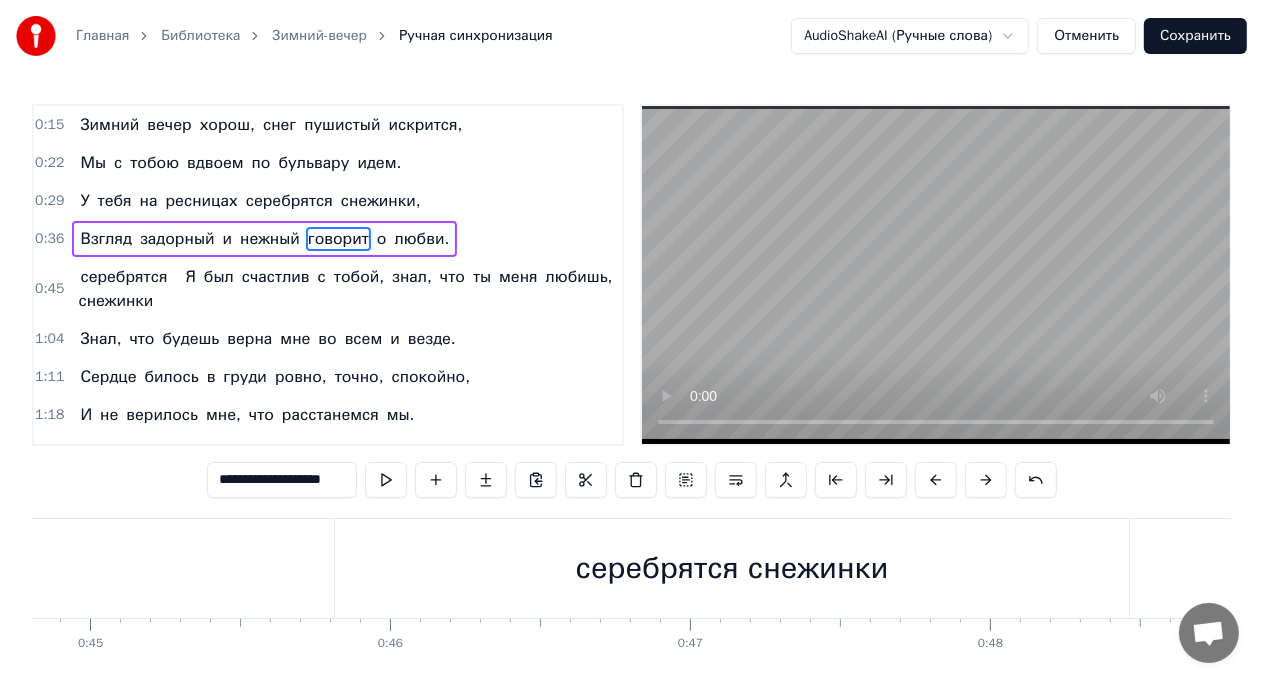 scroll, scrollTop: 8, scrollLeft: 0, axis: vertical 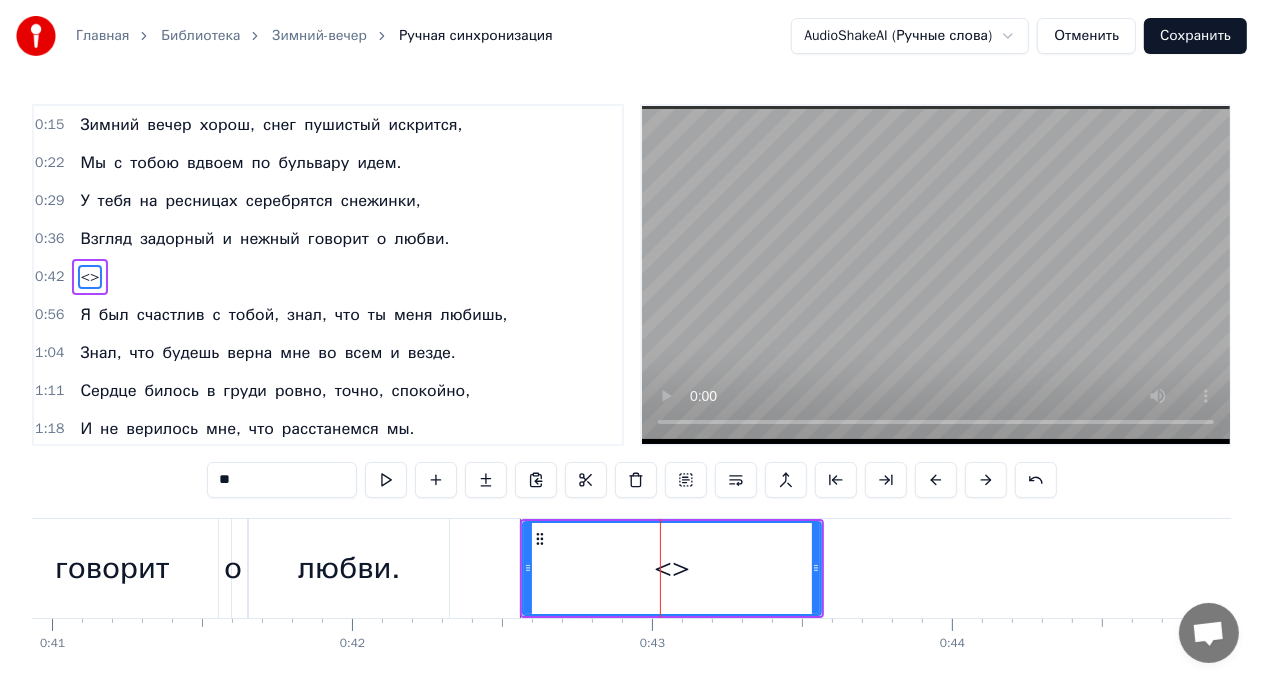drag, startPoint x: 248, startPoint y: 482, endPoint x: 215, endPoint y: 478, distance: 33.24154 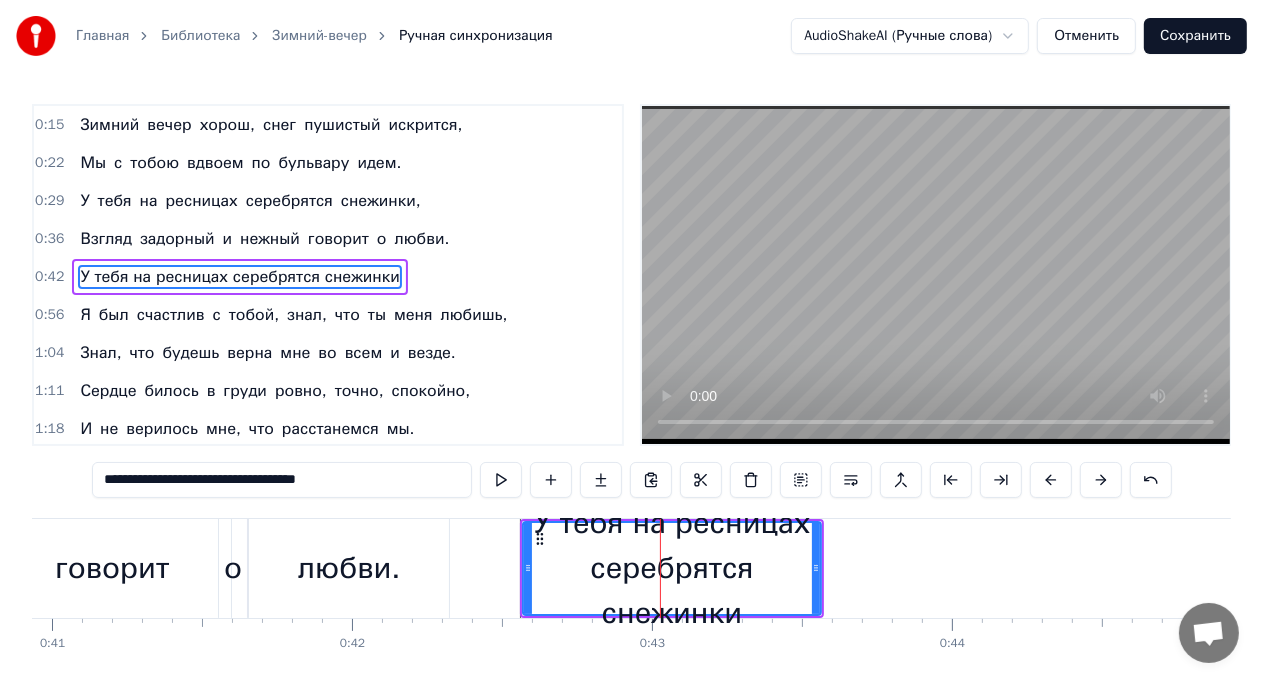 drag, startPoint x: 392, startPoint y: 480, endPoint x: 231, endPoint y: 497, distance: 161.89503 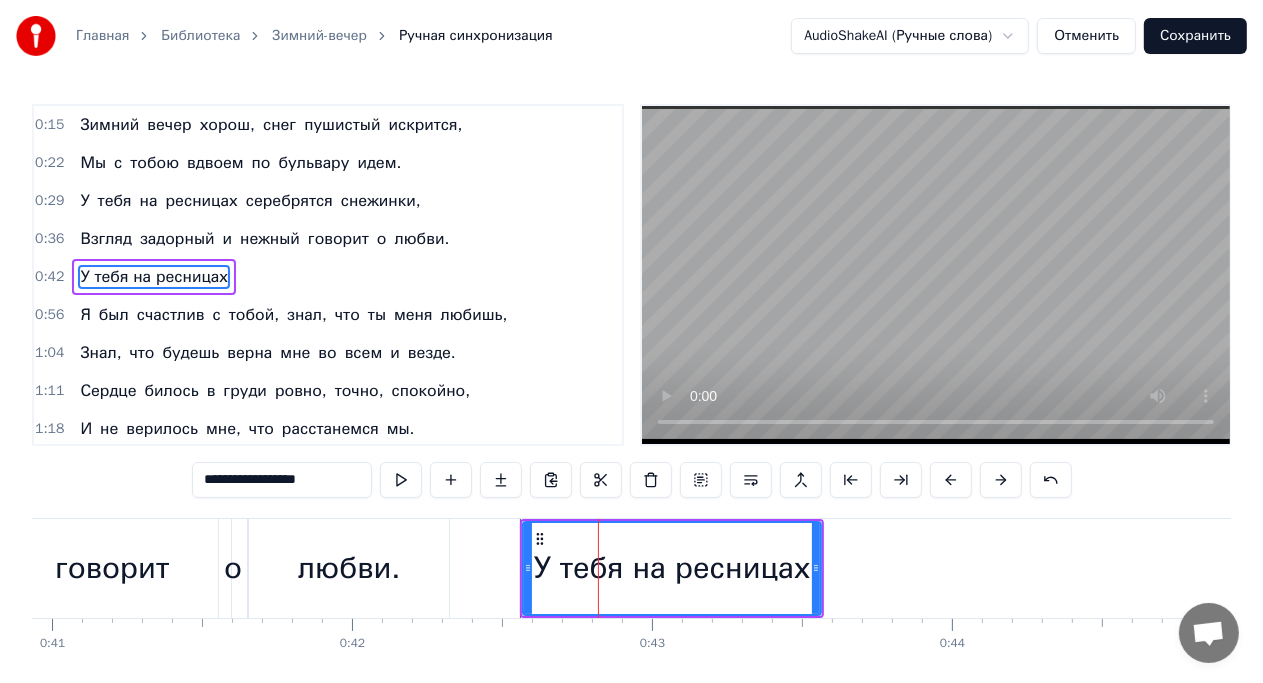 drag, startPoint x: 598, startPoint y: 568, endPoint x: 600, endPoint y: 648, distance: 80.024994 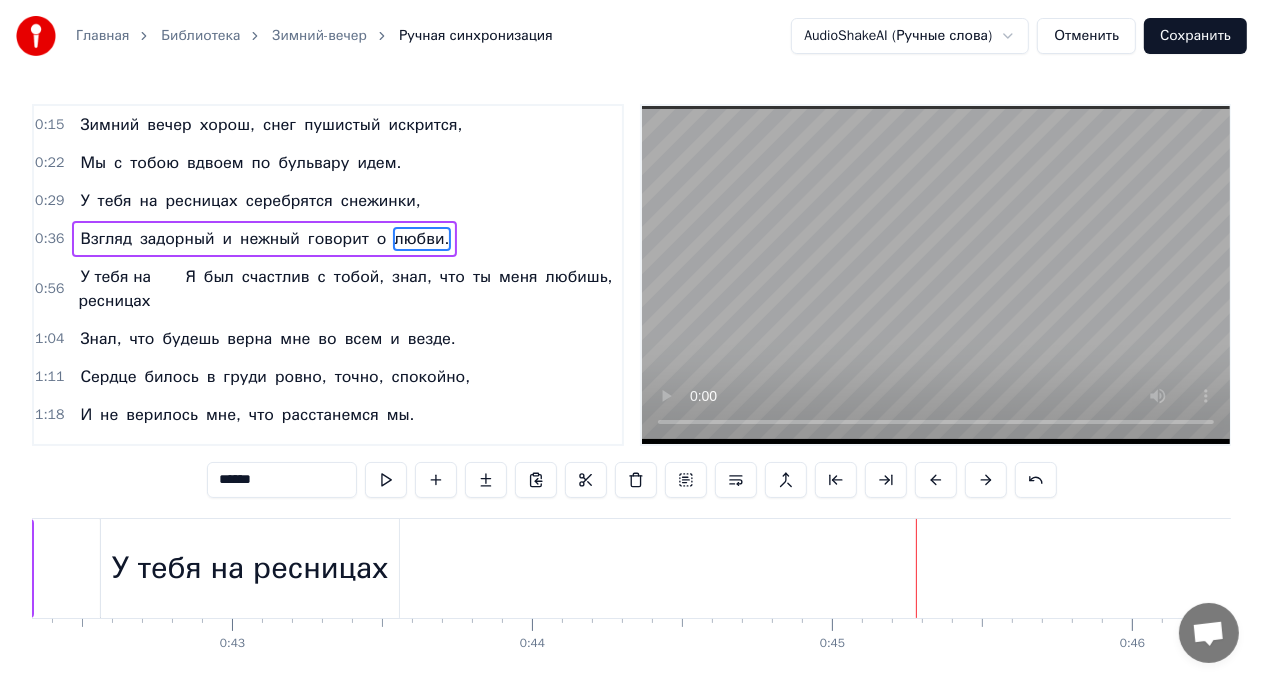 scroll, scrollTop: 0, scrollLeft: 12697, axis: horizontal 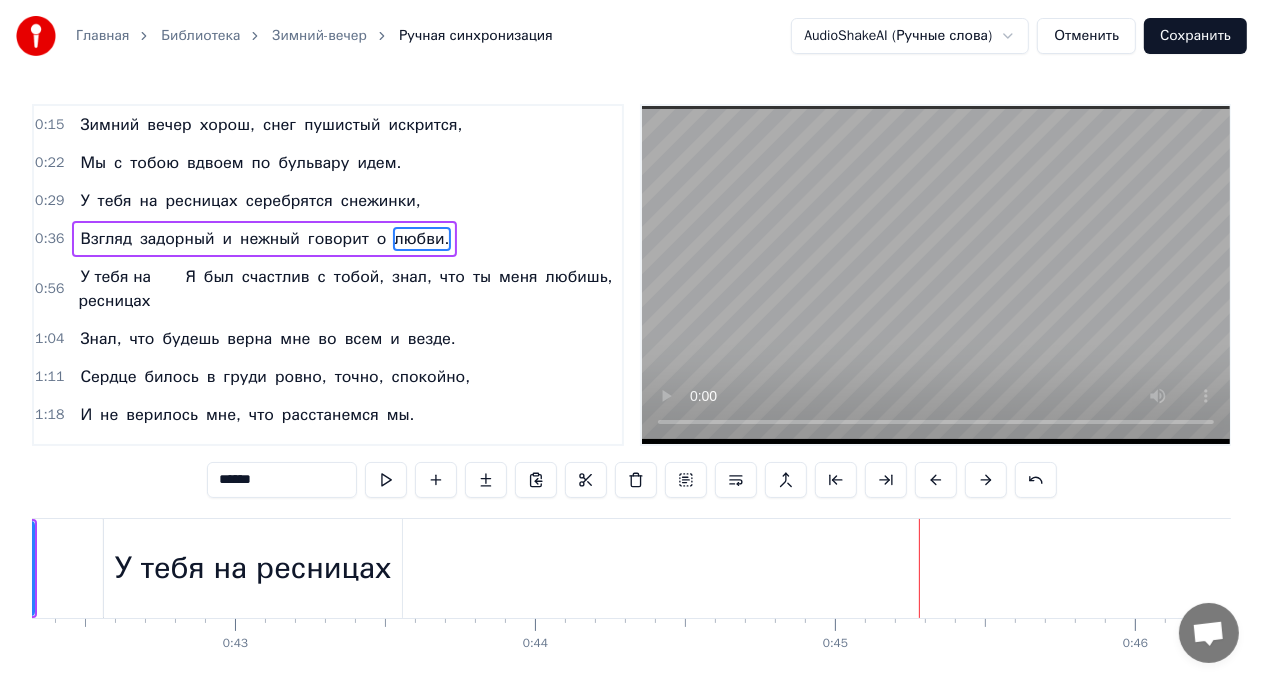 type on "**********" 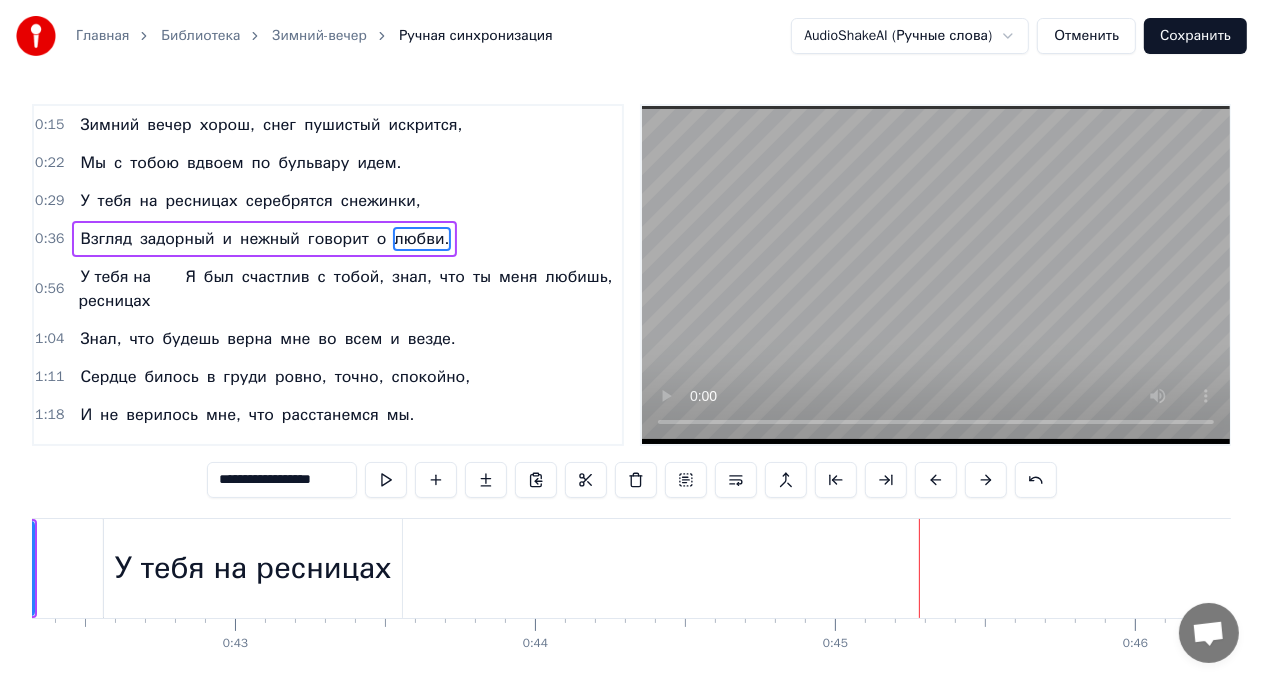 scroll, scrollTop: 8, scrollLeft: 0, axis: vertical 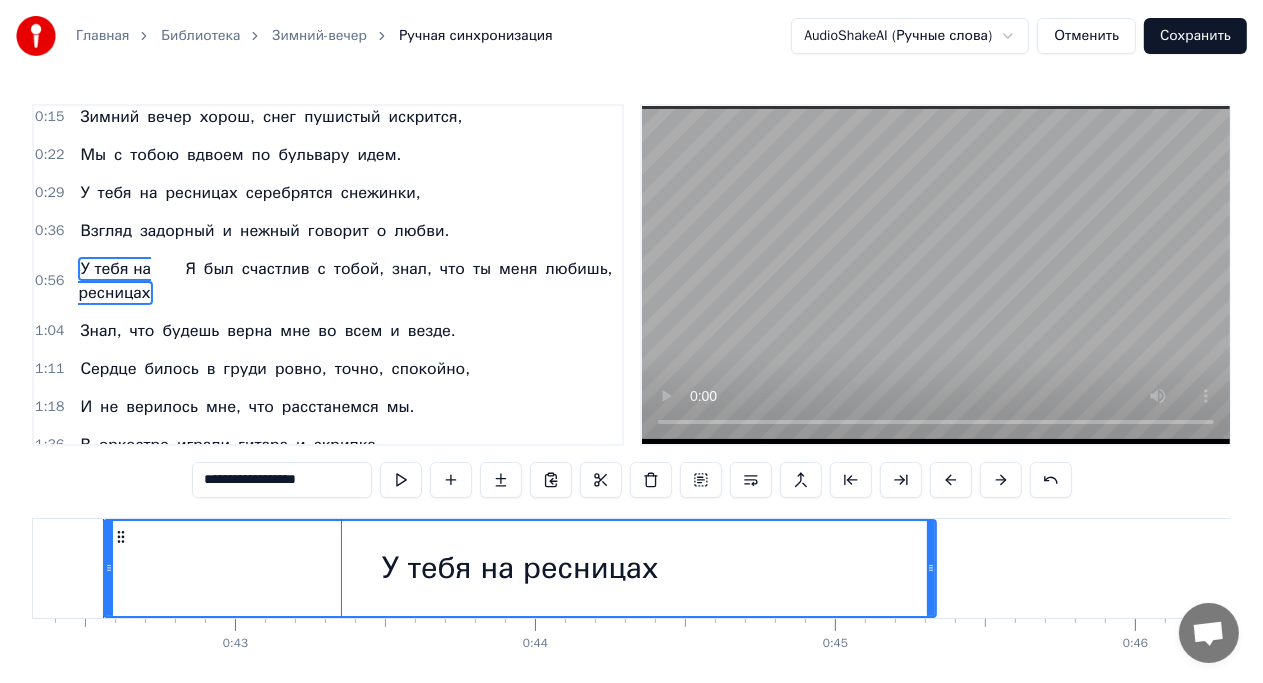 drag, startPoint x: 395, startPoint y: 570, endPoint x: 929, endPoint y: 544, distance: 534.63257 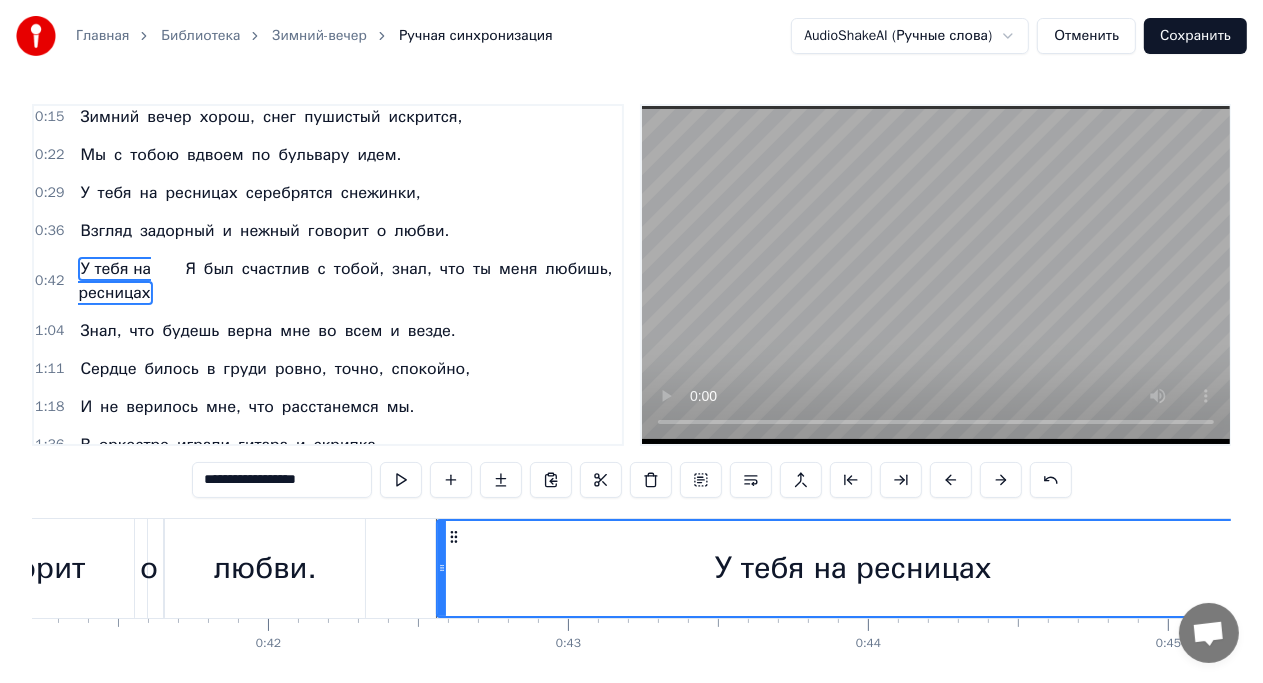 scroll, scrollTop: 0, scrollLeft: 12360, axis: horizontal 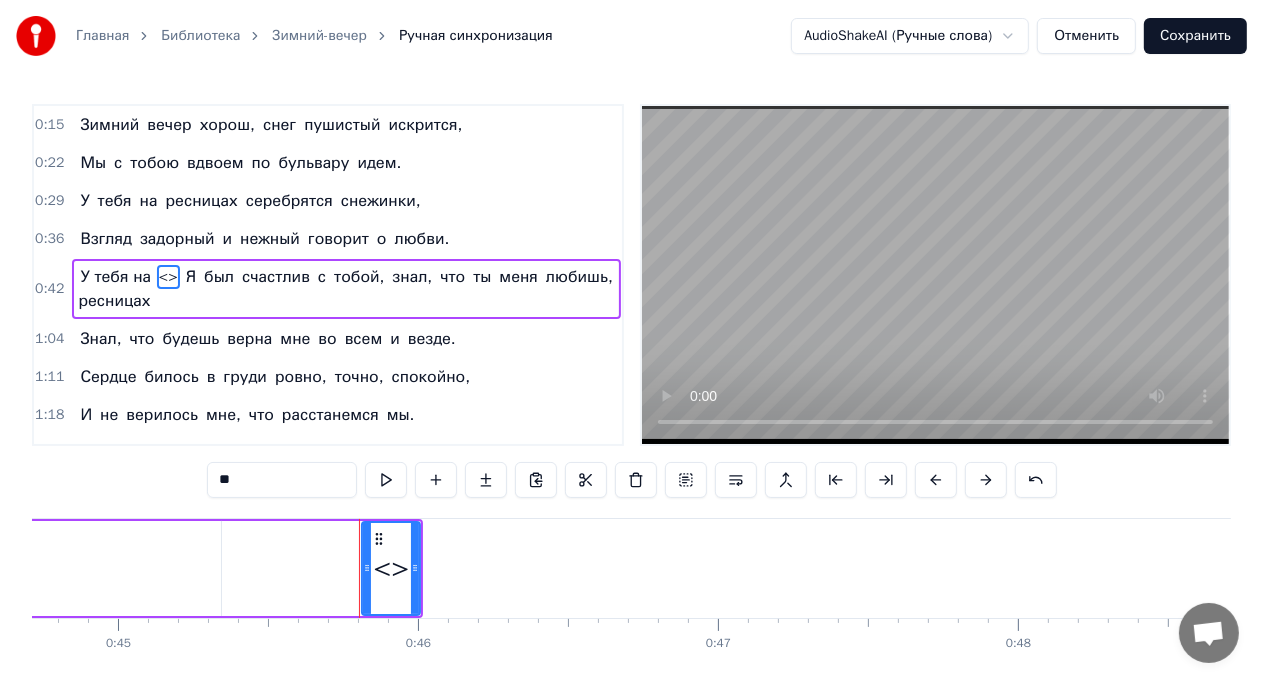 paste on "**********" 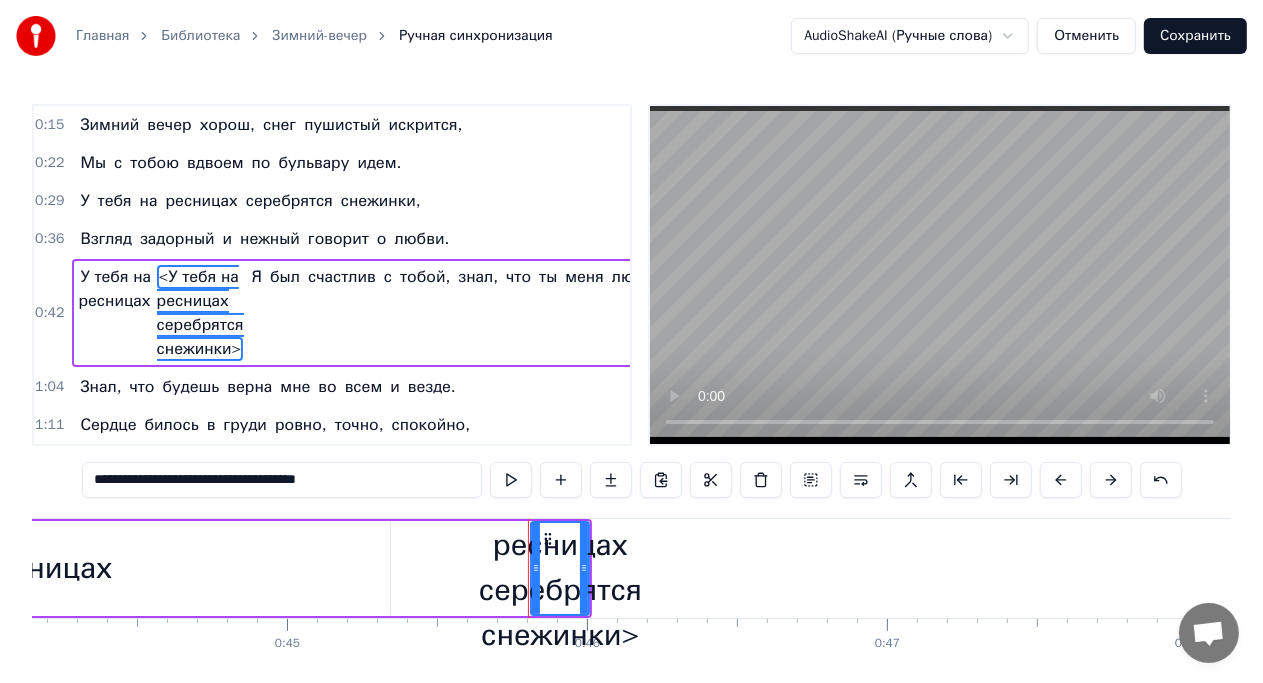 scroll, scrollTop: 0, scrollLeft: 13246, axis: horizontal 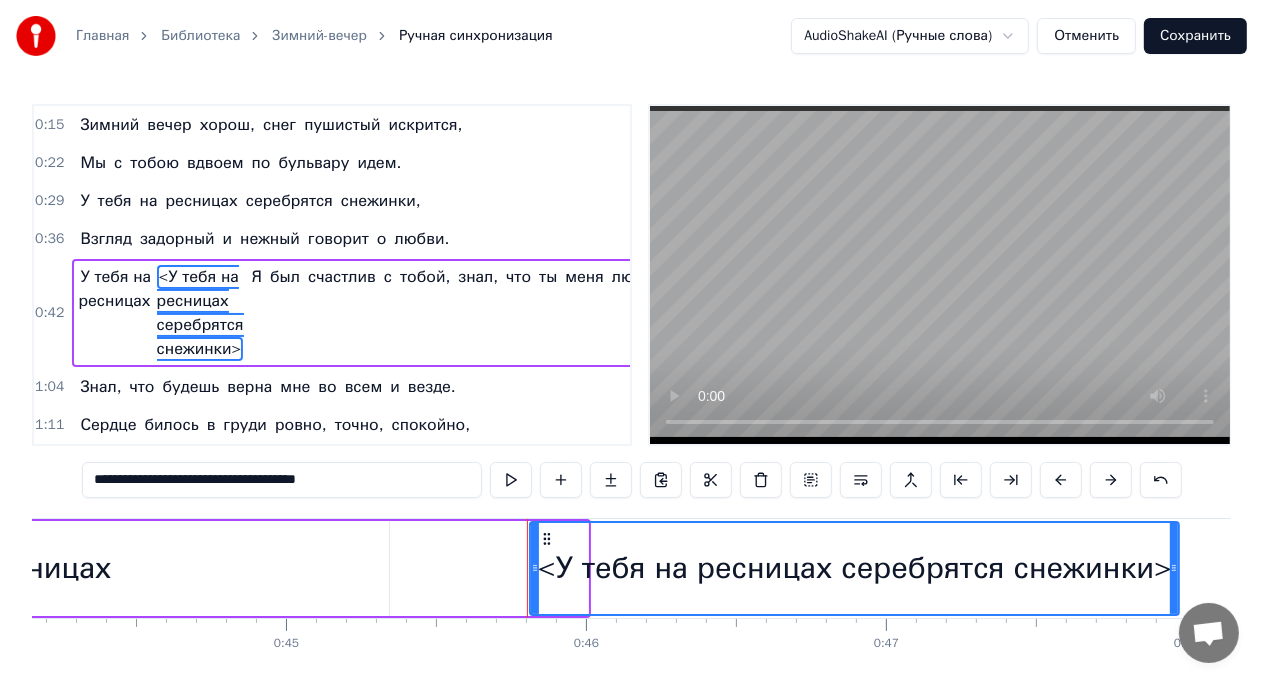 drag, startPoint x: 584, startPoint y: 570, endPoint x: 1175, endPoint y: 548, distance: 591.40936 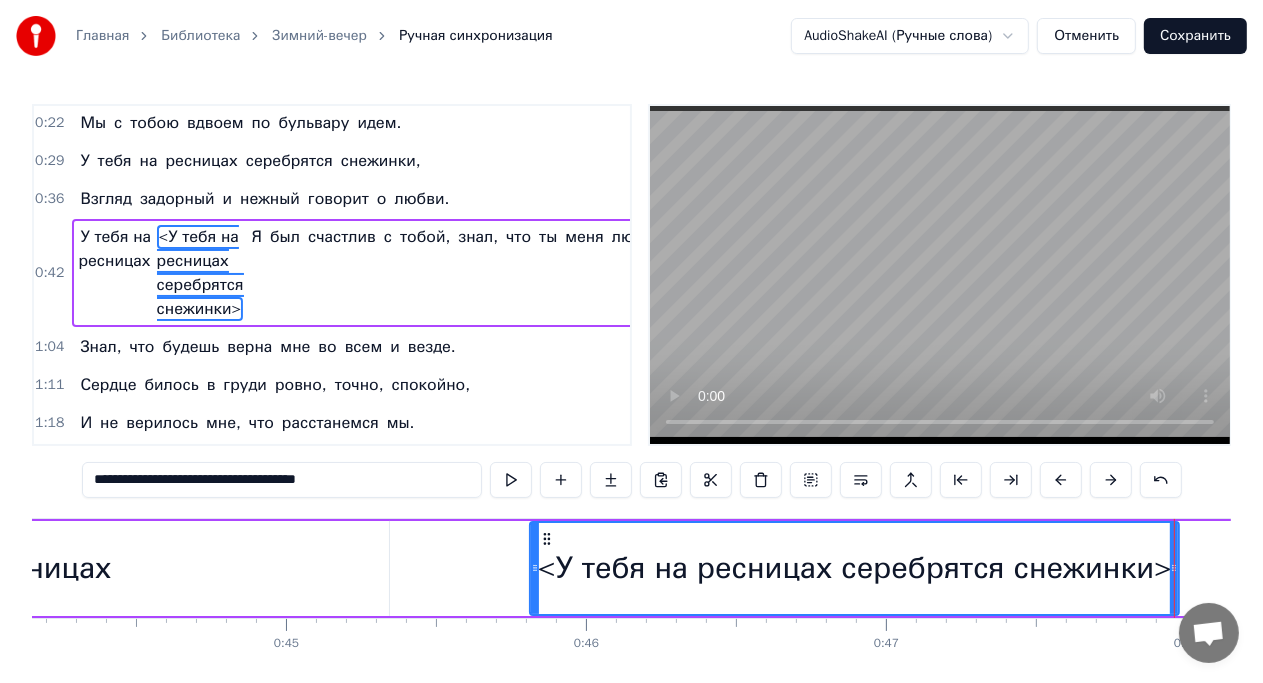 scroll, scrollTop: 40, scrollLeft: 0, axis: vertical 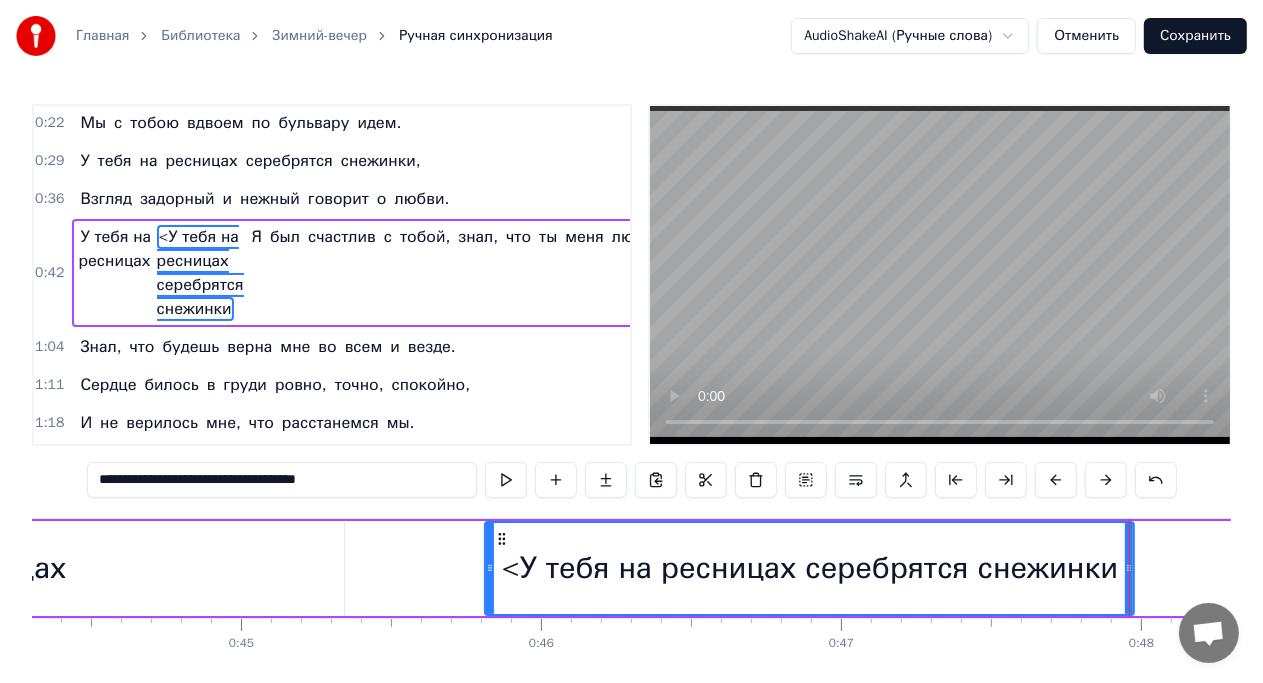 drag, startPoint x: 241, startPoint y: 481, endPoint x: 52, endPoint y: 447, distance: 192.03384 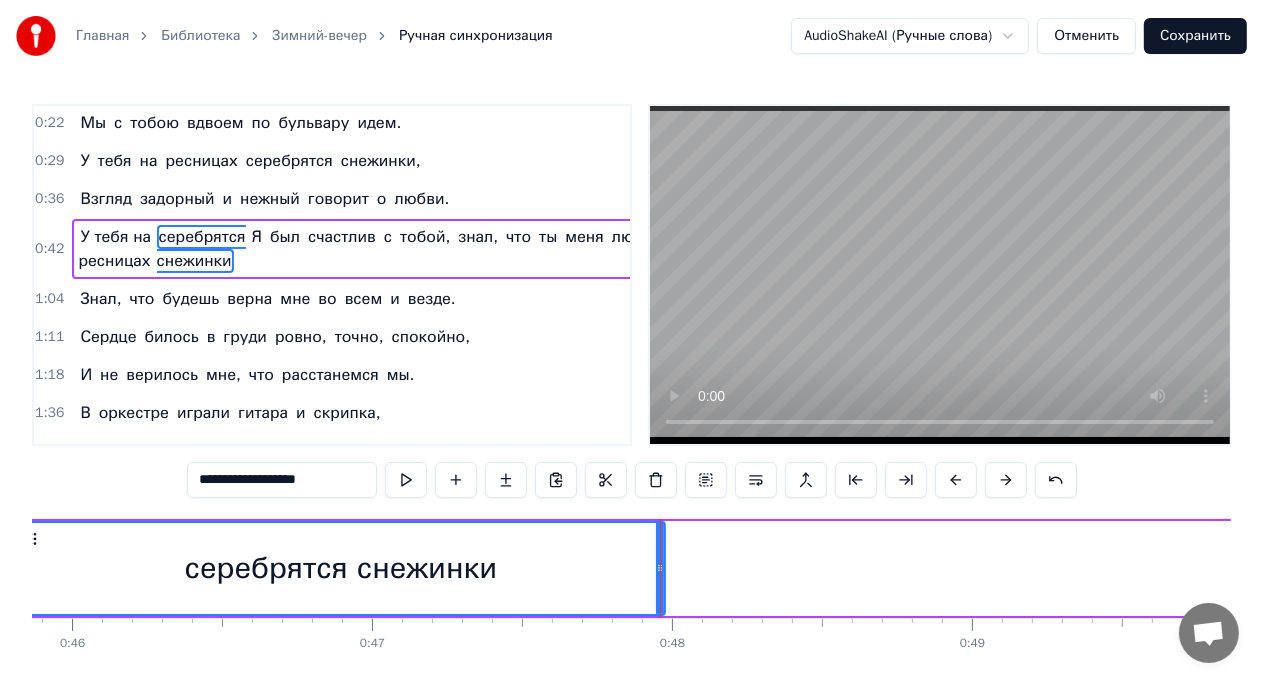 scroll, scrollTop: 0, scrollLeft: 13760, axis: horizontal 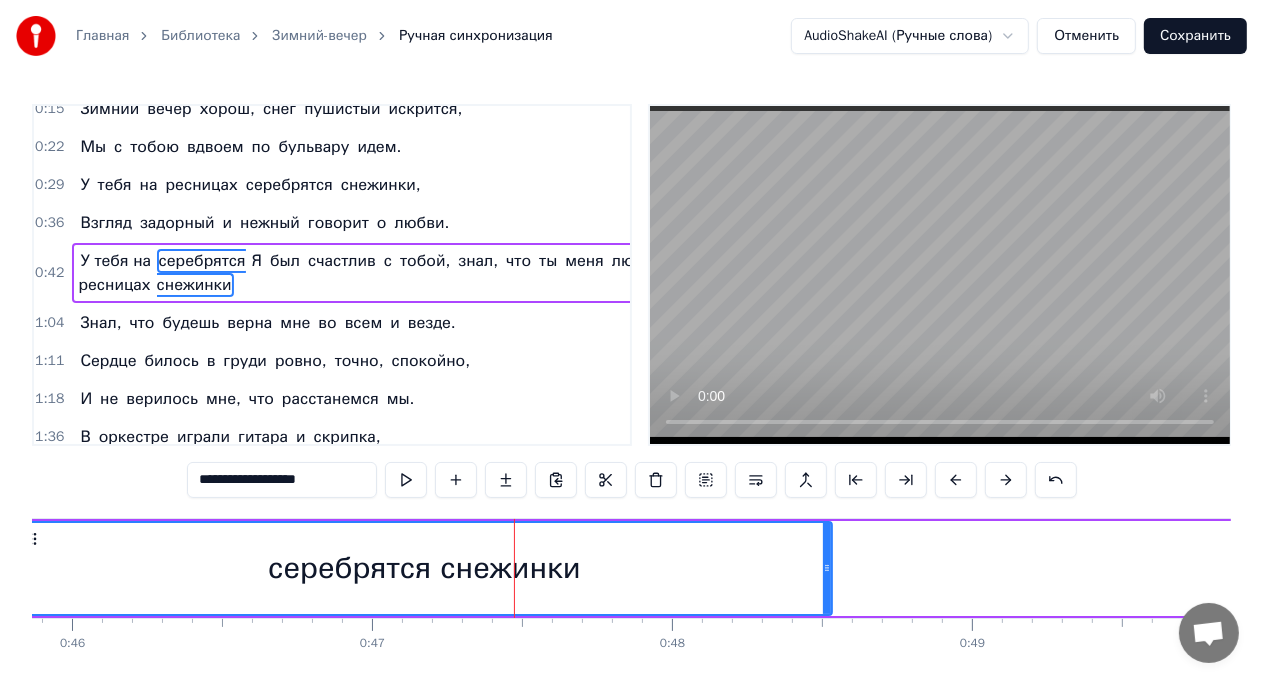 drag, startPoint x: 658, startPoint y: 567, endPoint x: 825, endPoint y: 562, distance: 167.07483 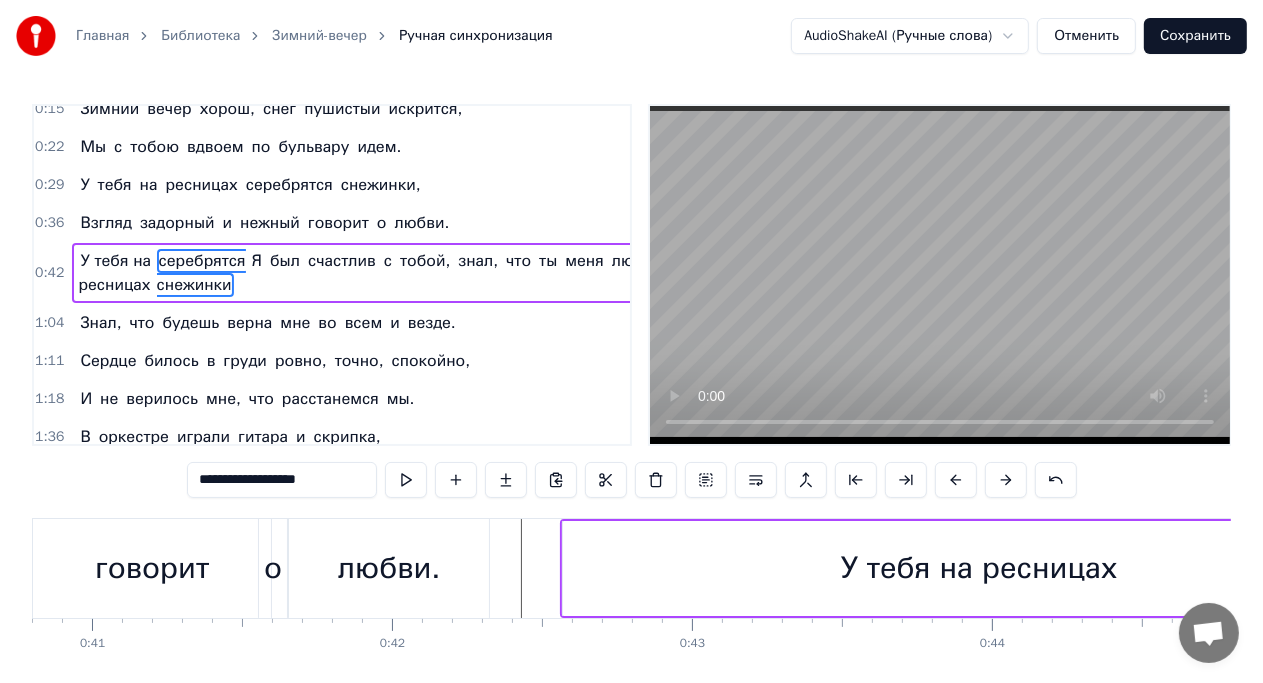 scroll, scrollTop: 0, scrollLeft: 12239, axis: horizontal 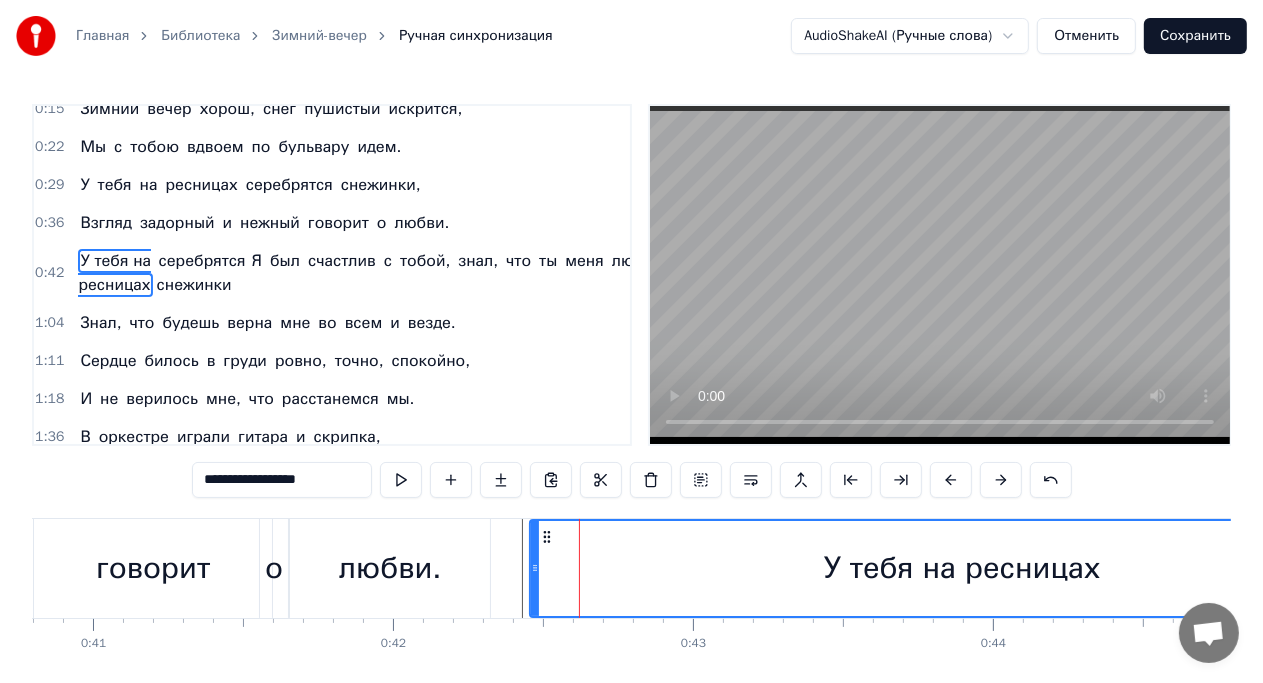 drag, startPoint x: 564, startPoint y: 568, endPoint x: 532, endPoint y: 568, distance: 32 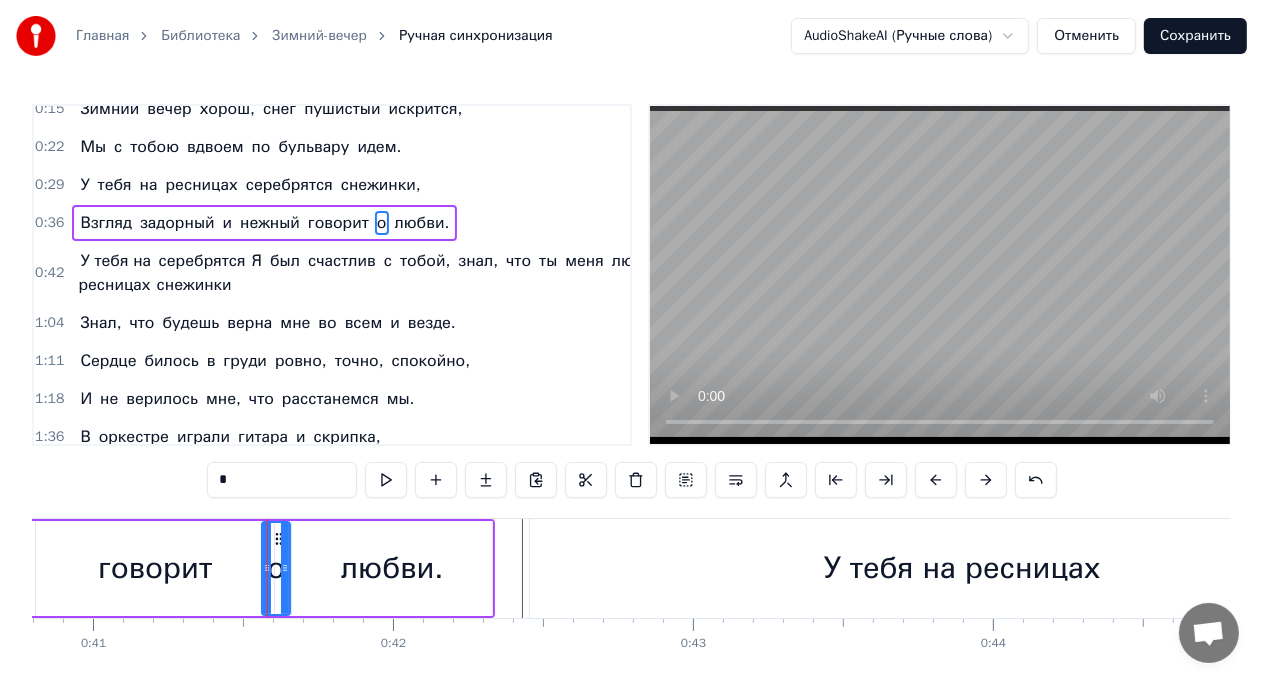 scroll, scrollTop: 0, scrollLeft: 0, axis: both 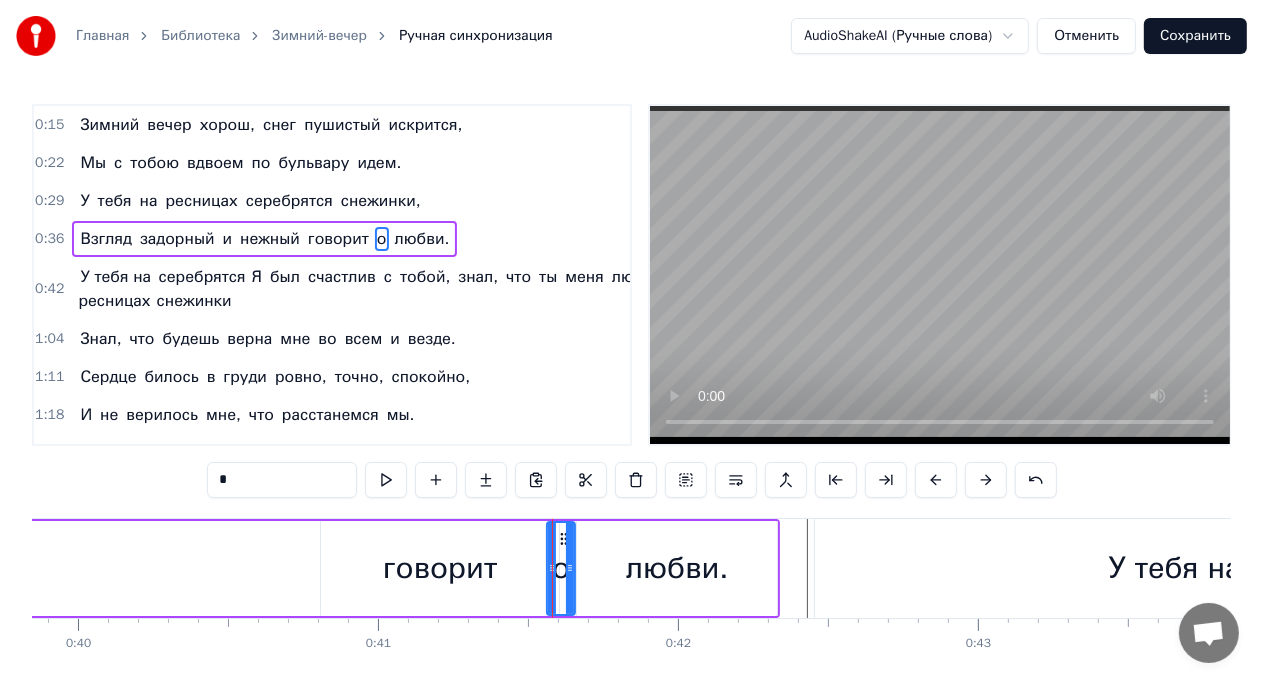 type on "******" 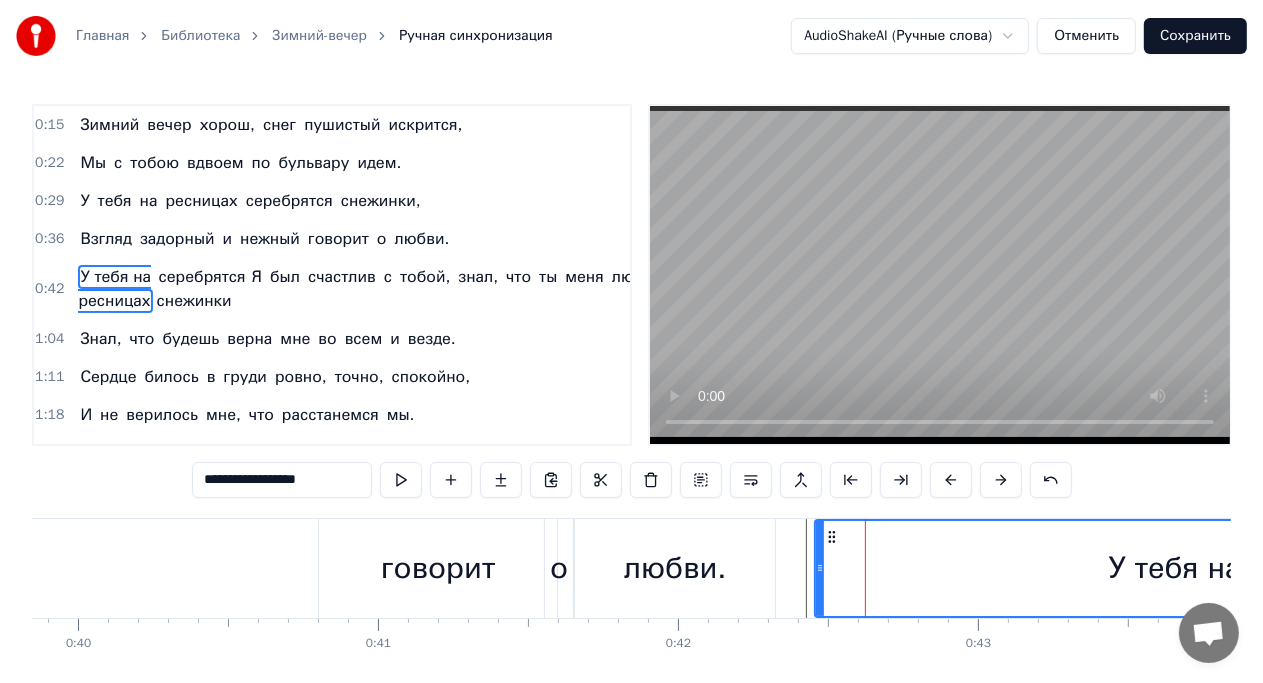 scroll, scrollTop: 16, scrollLeft: 0, axis: vertical 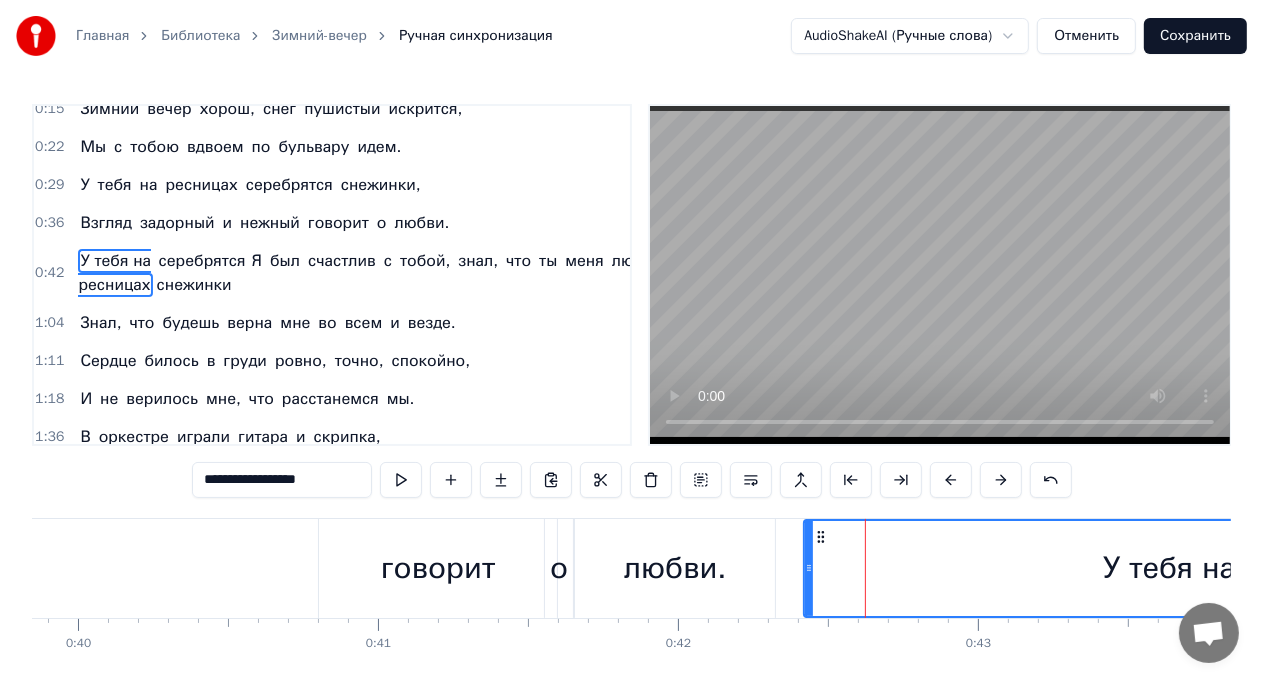 drag, startPoint x: 818, startPoint y: 569, endPoint x: 807, endPoint y: 570, distance: 11.045361 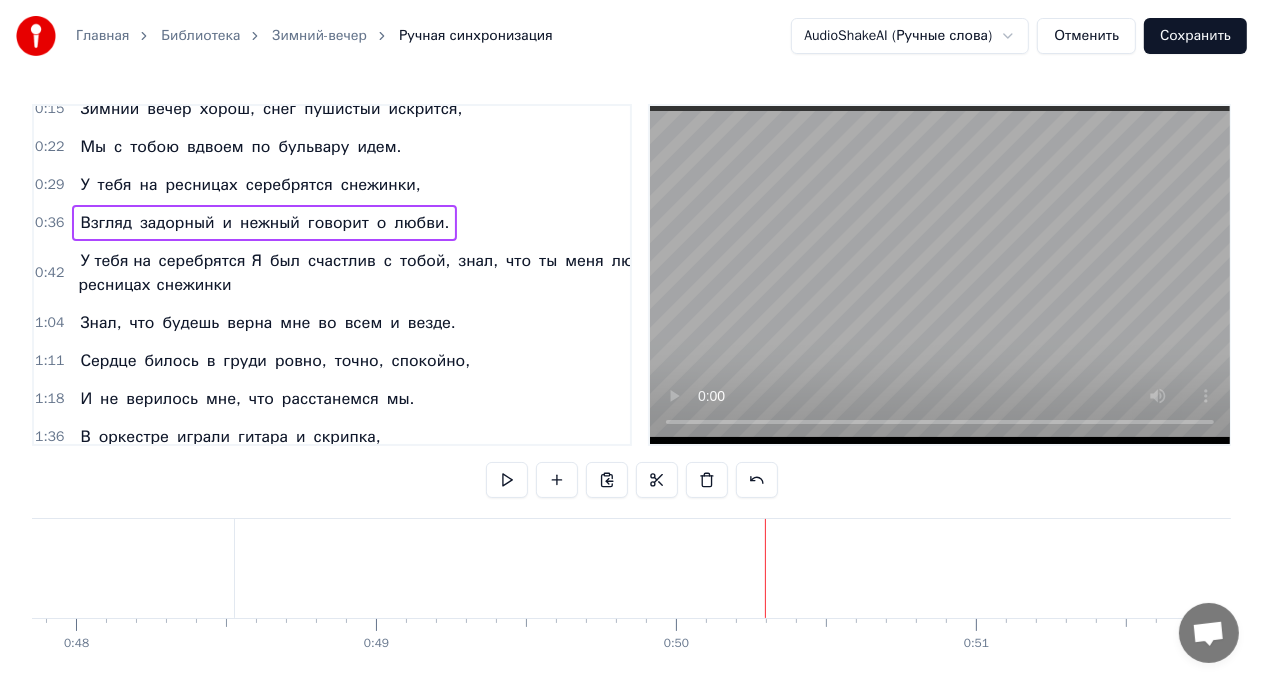 scroll, scrollTop: 0, scrollLeft: 14365, axis: horizontal 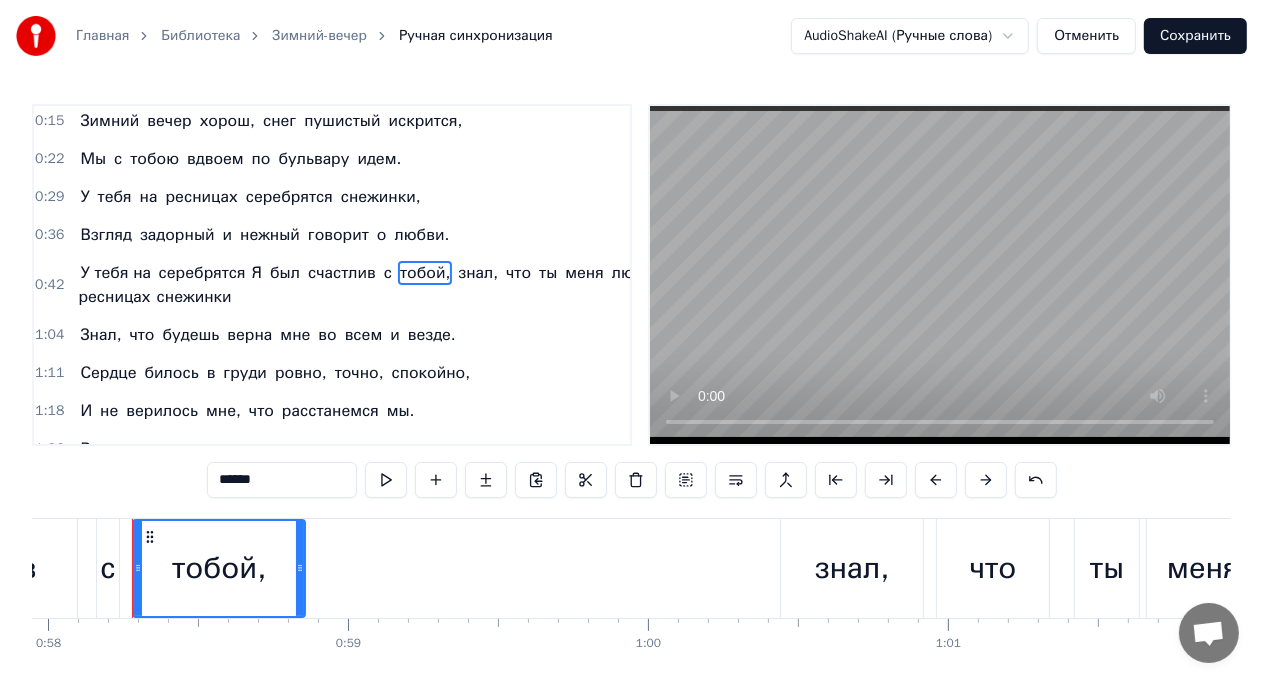 type on "*" 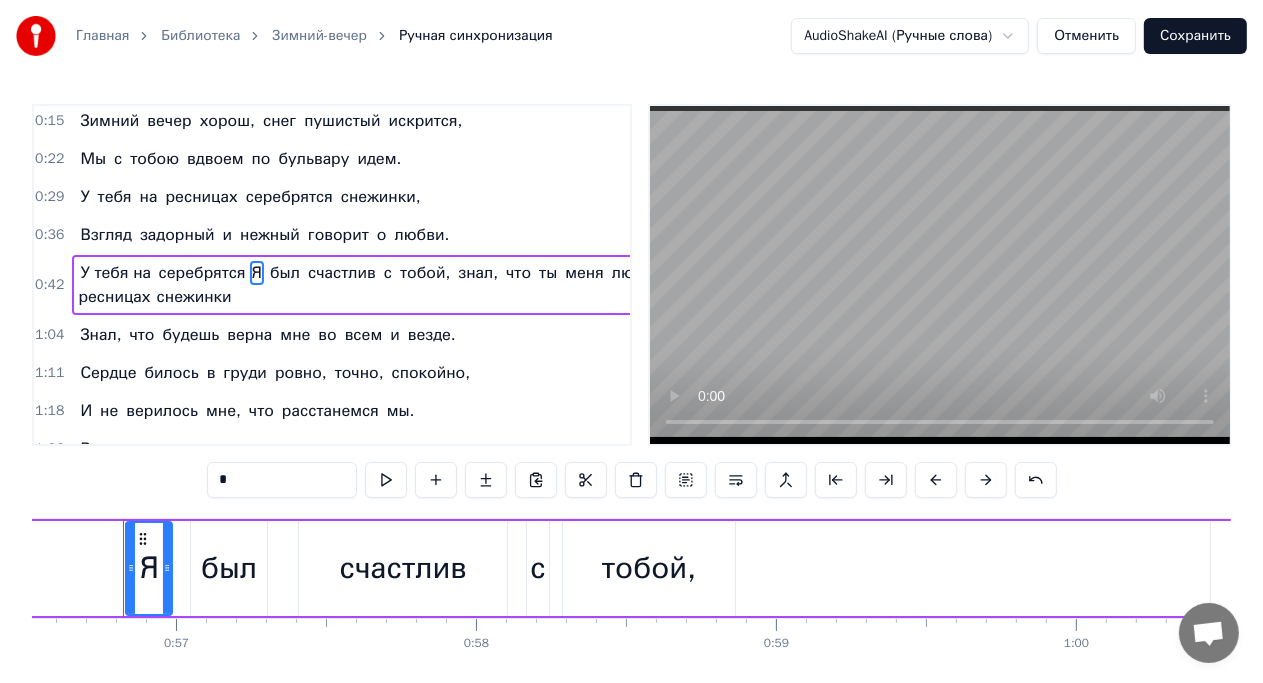 scroll, scrollTop: 0, scrollLeft: 16947, axis: horizontal 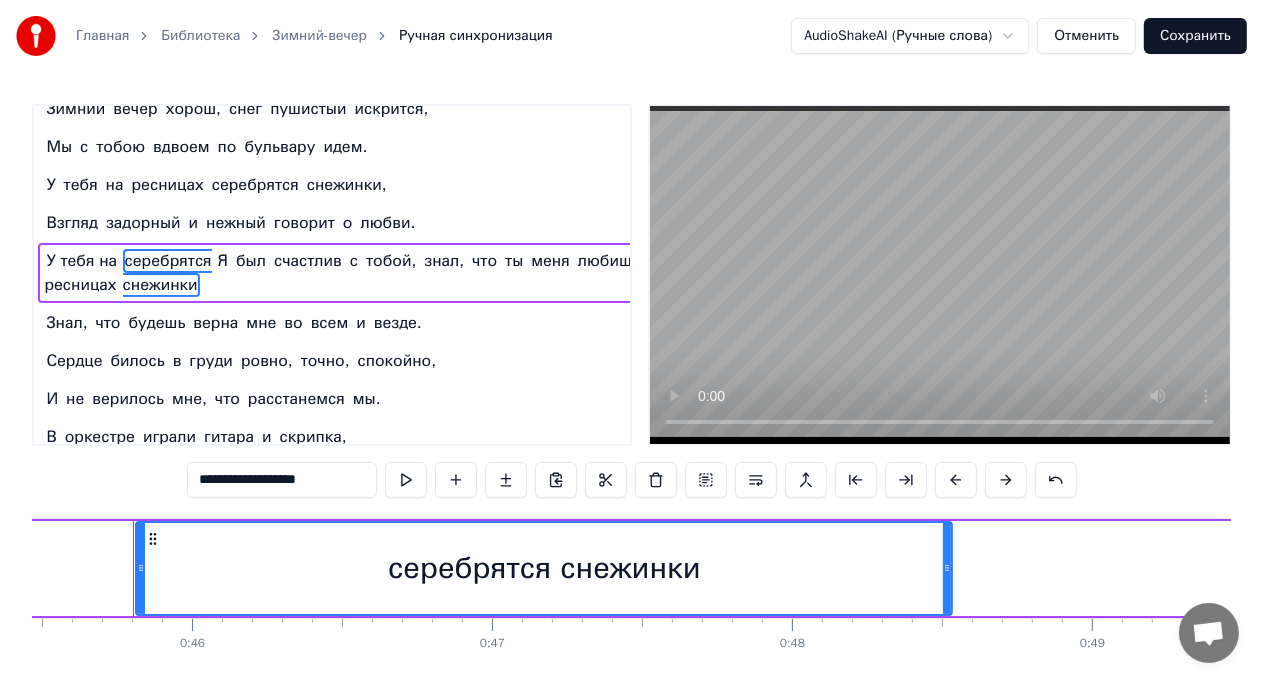 drag, startPoint x: 144, startPoint y: 277, endPoint x: 201, endPoint y: 252, distance: 62.241467 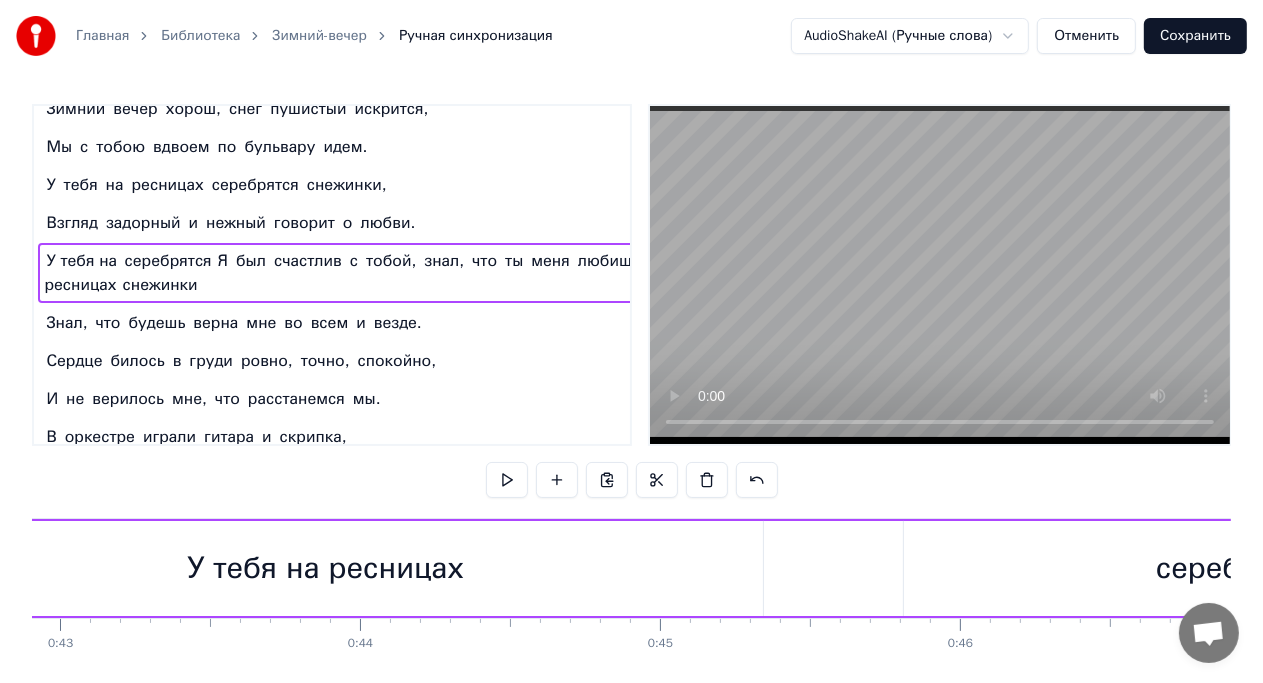 scroll, scrollTop: 0, scrollLeft: 12624, axis: horizontal 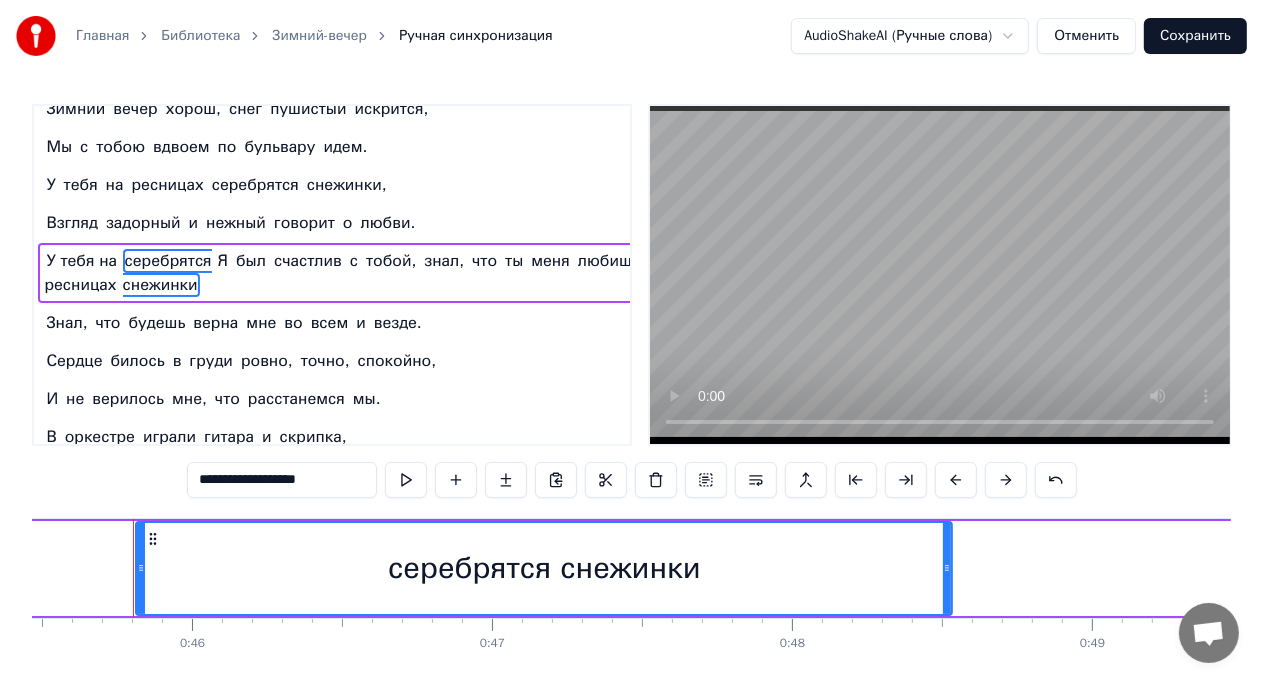 type on "********" 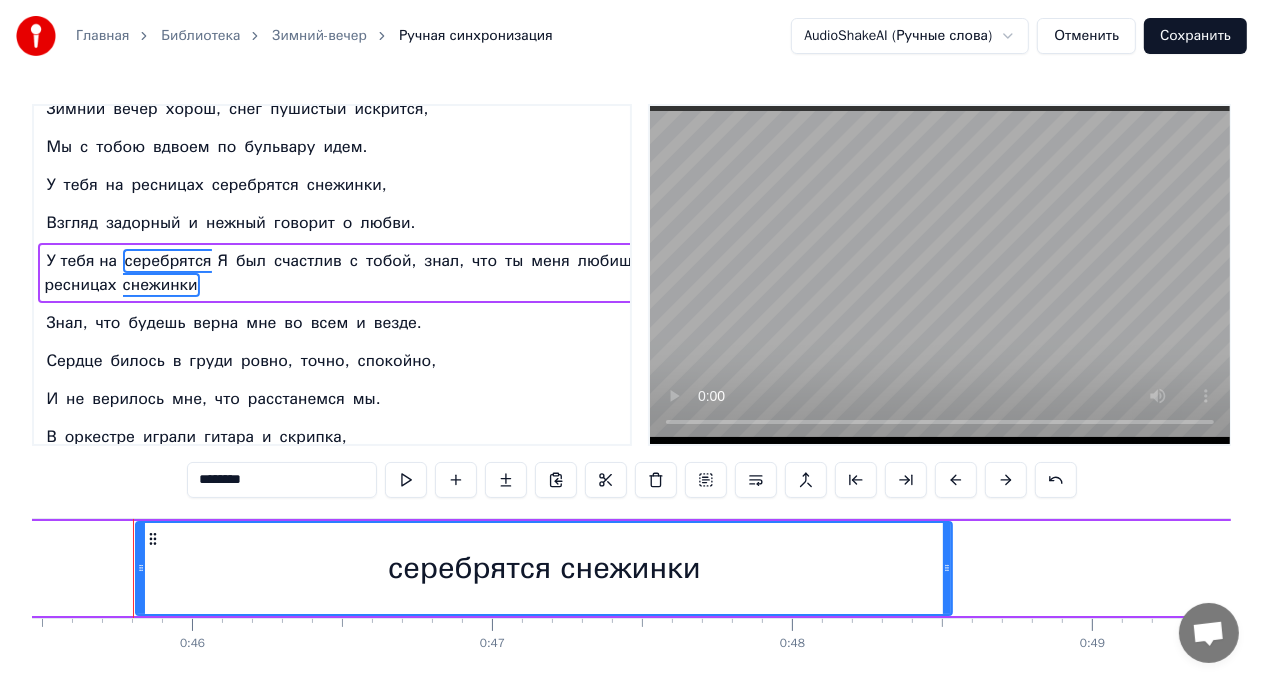scroll, scrollTop: 4, scrollLeft: 34, axis: both 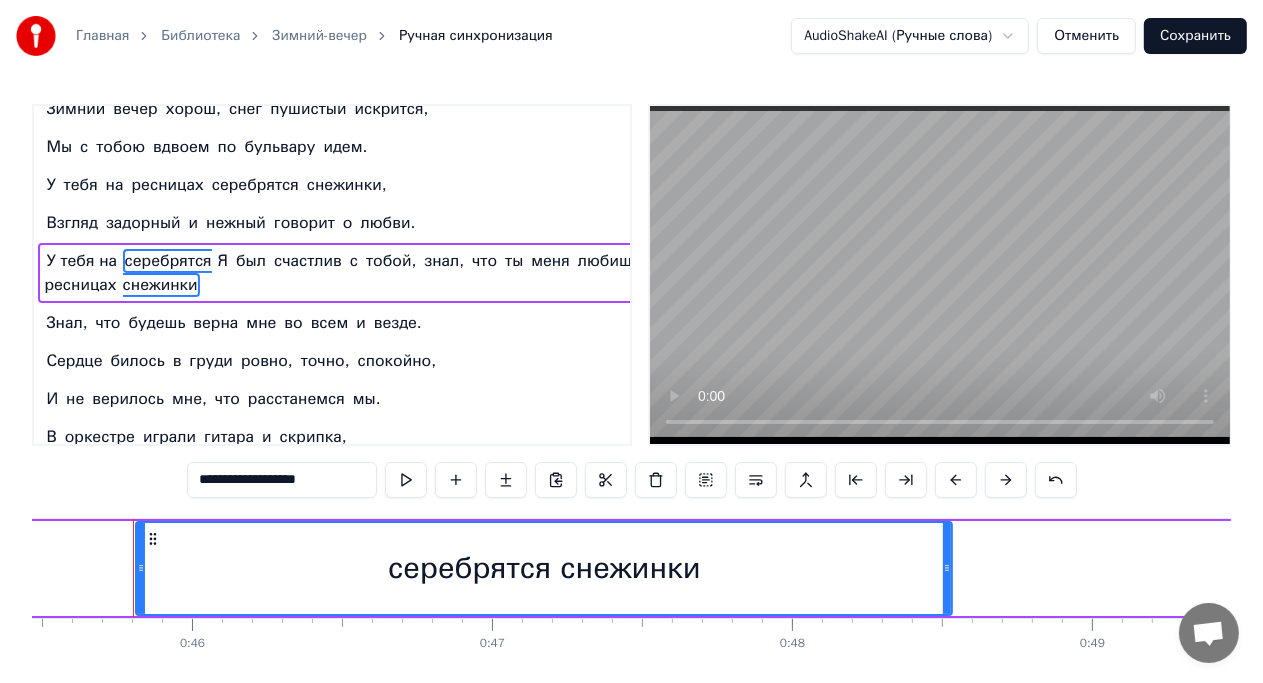 type on "**********" 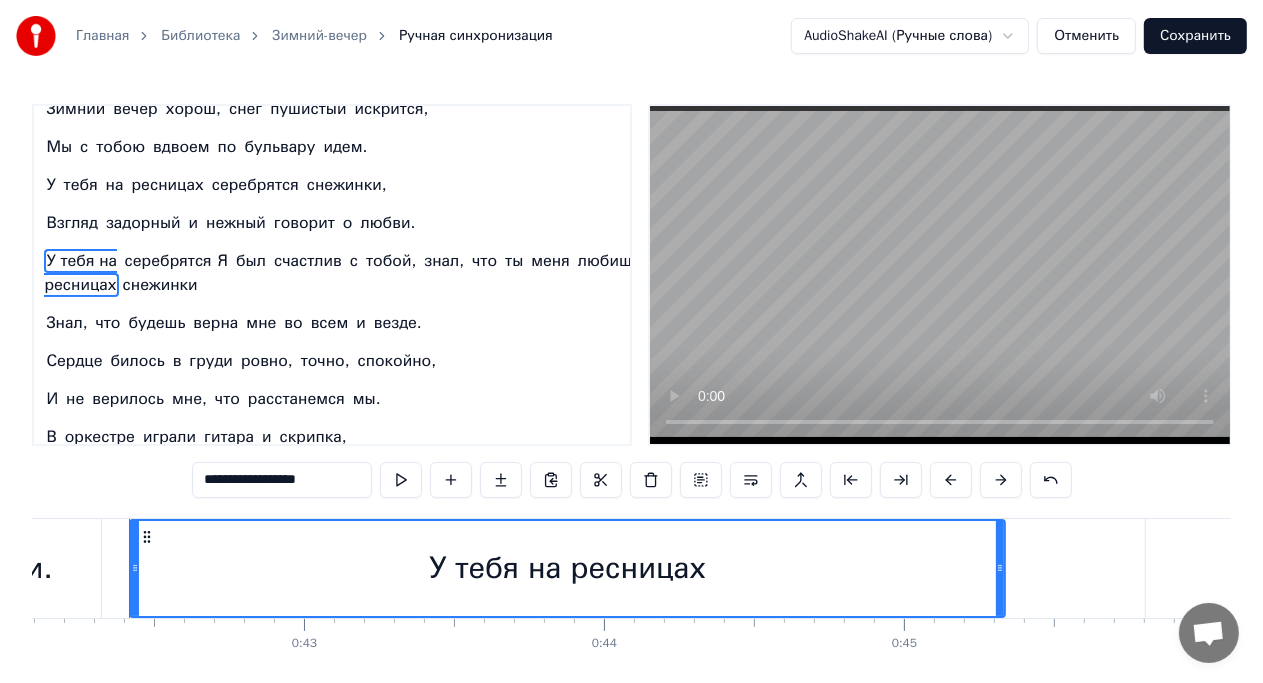 scroll, scrollTop: 0, scrollLeft: 12624, axis: horizontal 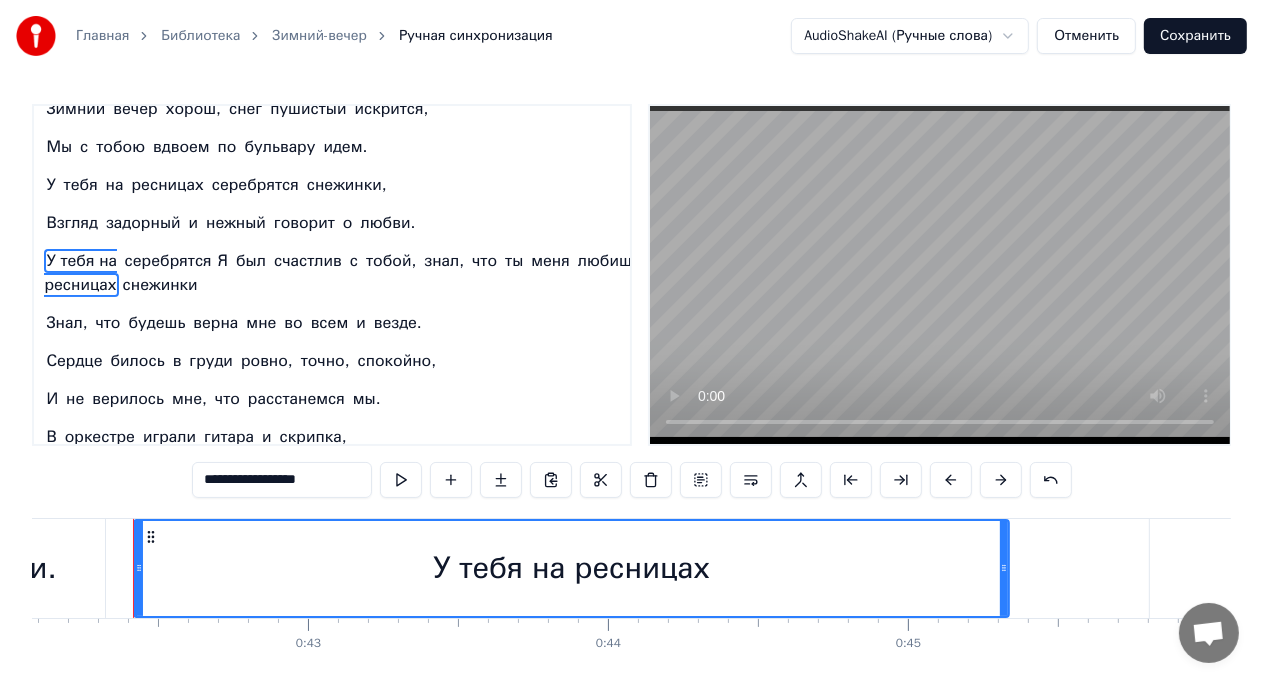 drag, startPoint x: 67, startPoint y: 276, endPoint x: 115, endPoint y: 253, distance: 53.225933 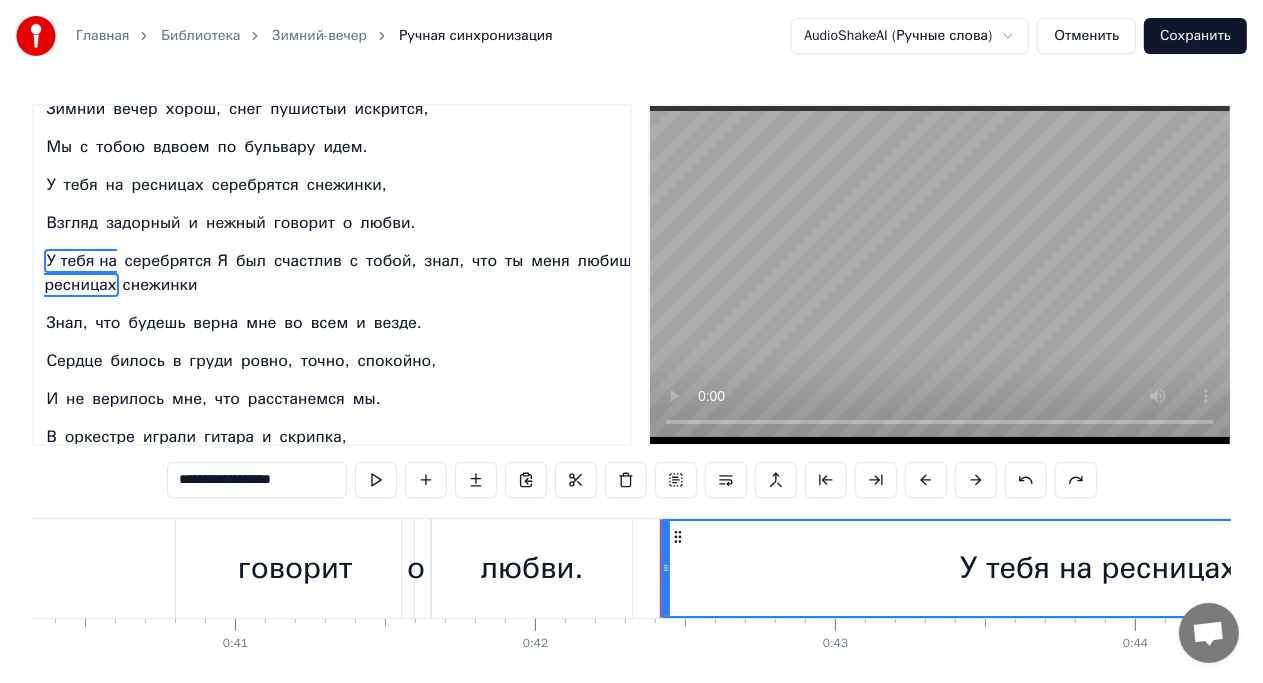 scroll, scrollTop: 0, scrollLeft: 12087, axis: horizontal 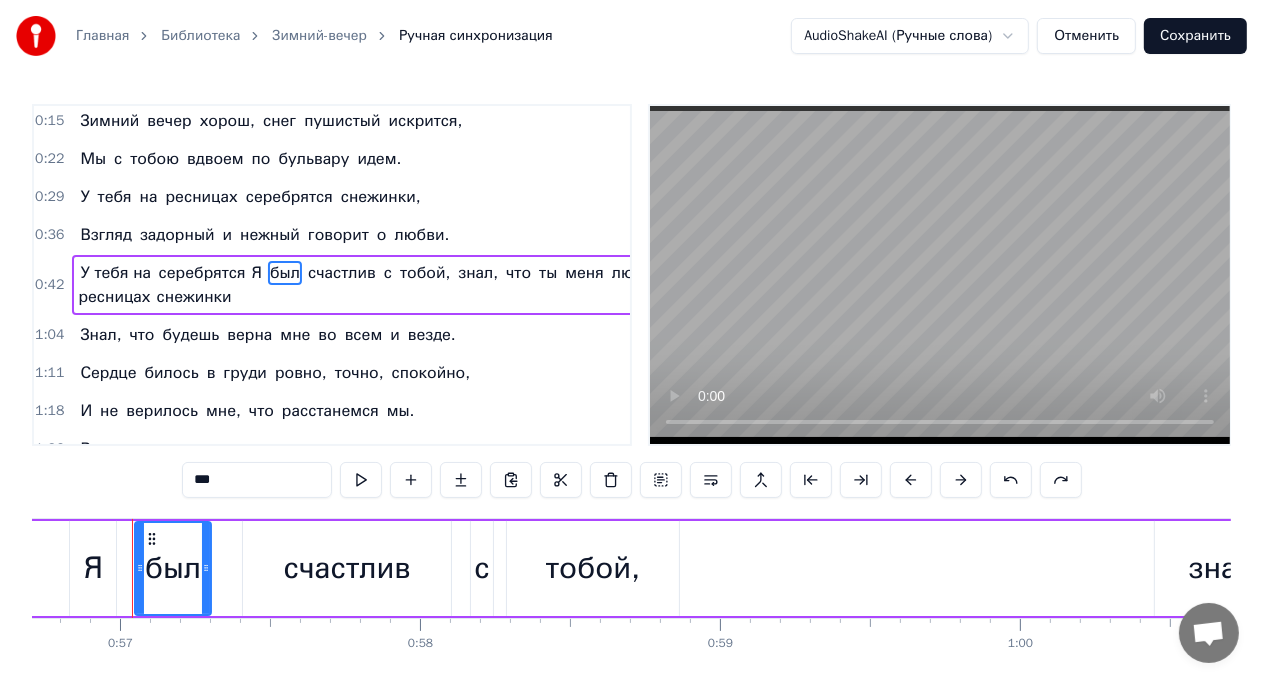 type on "**********" 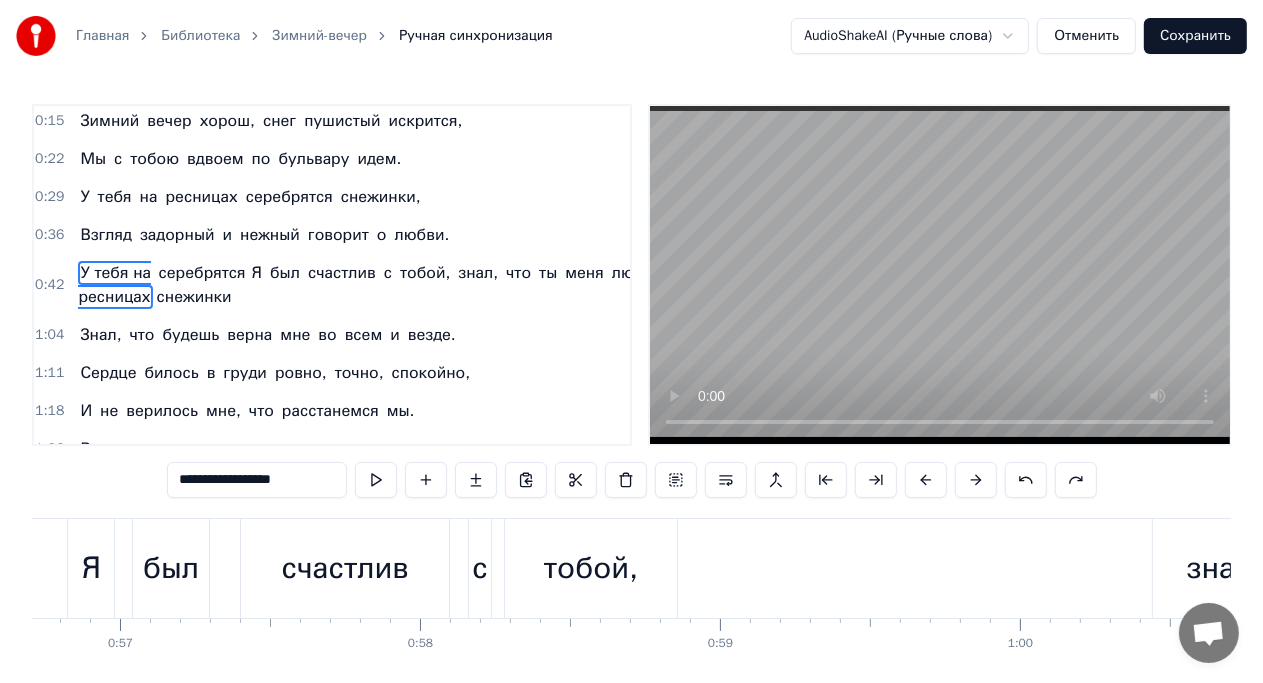 scroll, scrollTop: 16, scrollLeft: 0, axis: vertical 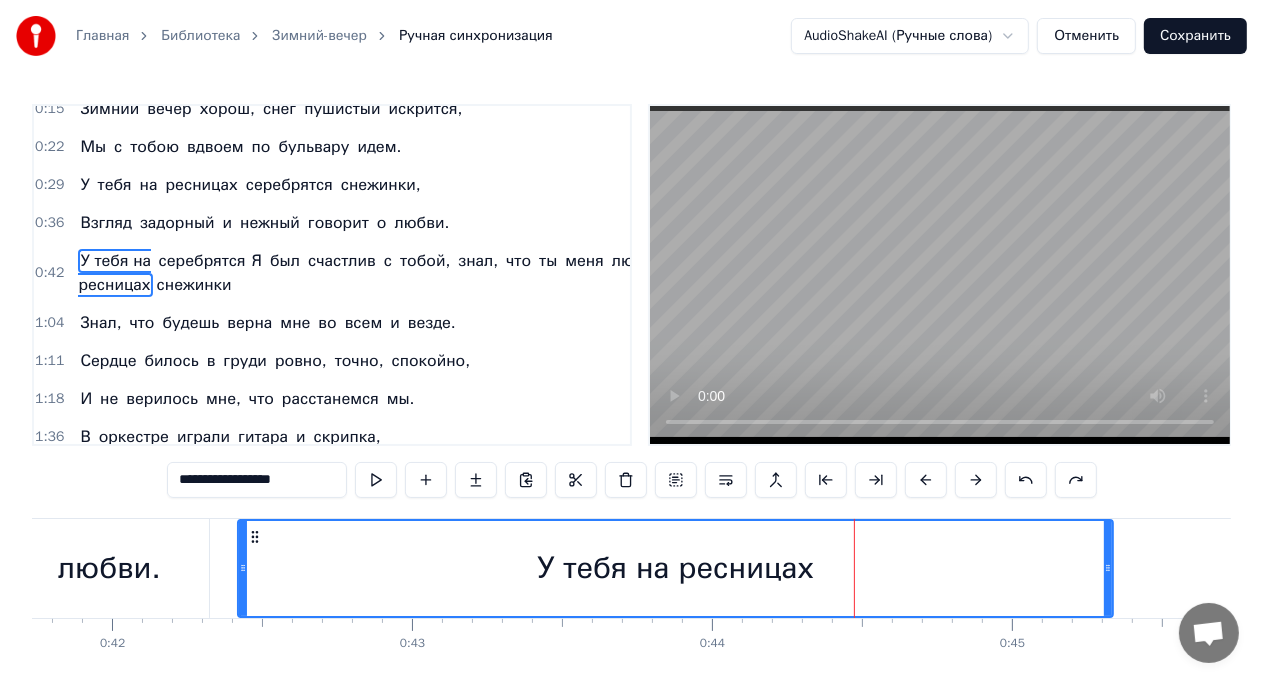 drag, startPoint x: 196, startPoint y: 257, endPoint x: 96, endPoint y: 304, distance: 110.49435 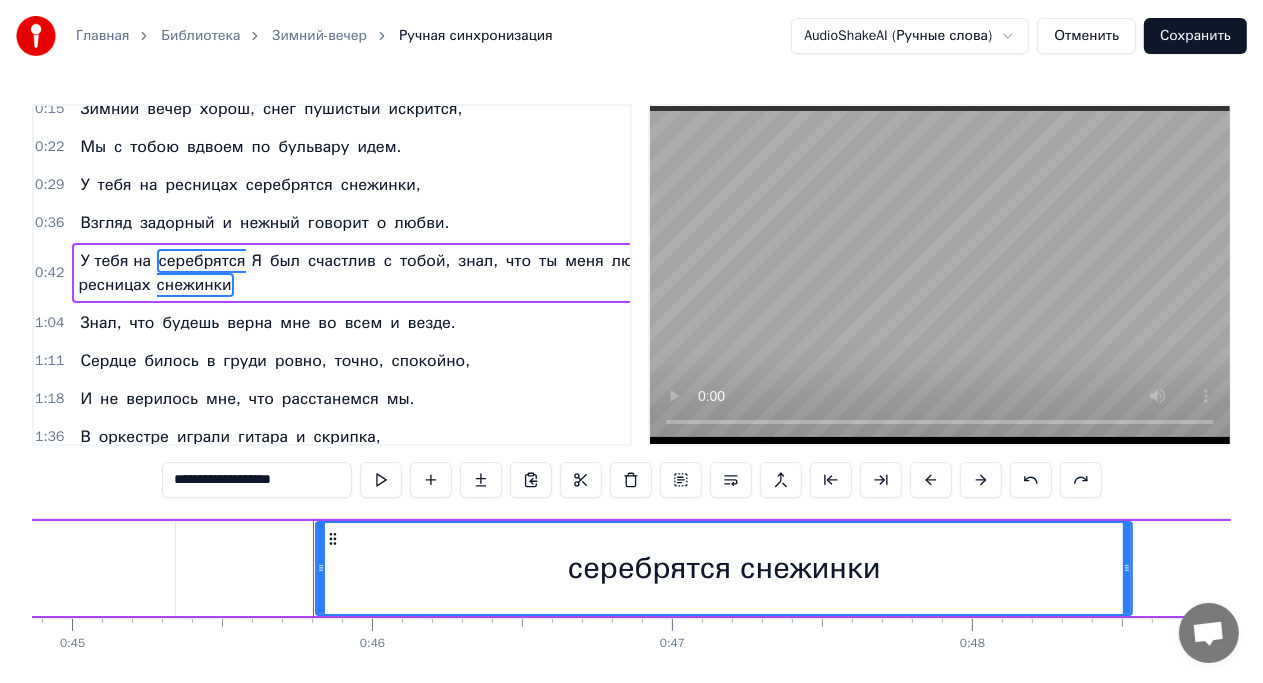scroll, scrollTop: 0, scrollLeft: 13640, axis: horizontal 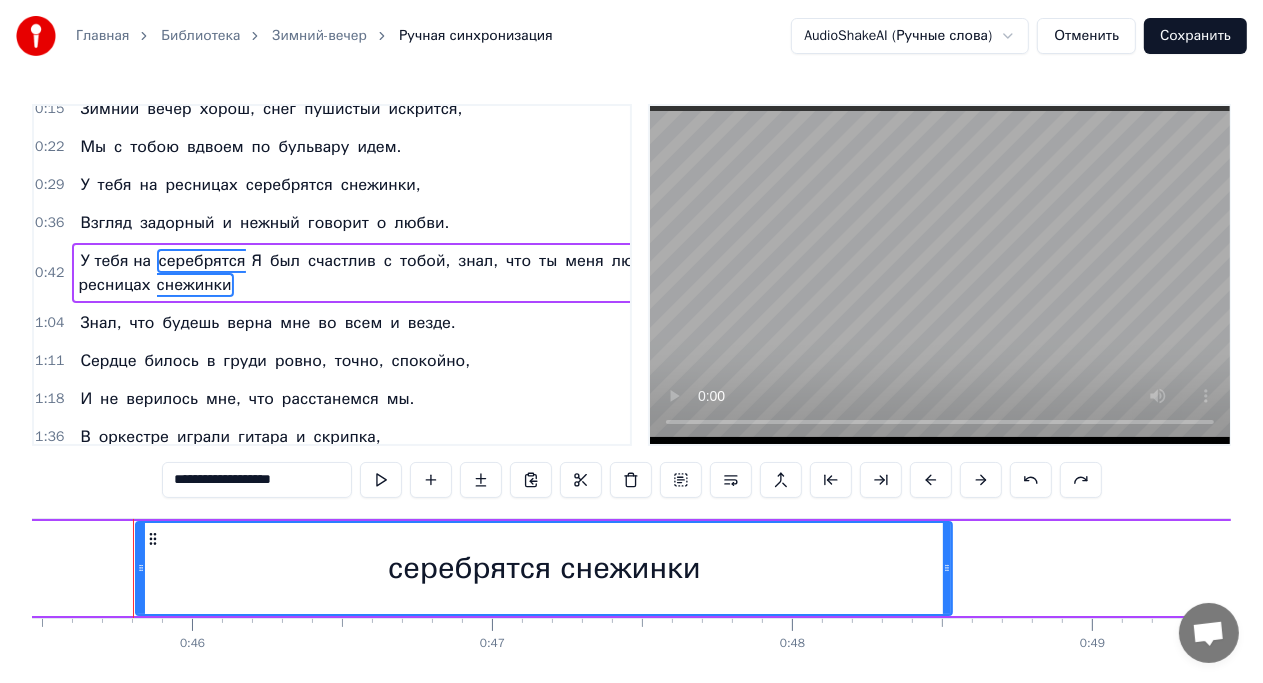 drag, startPoint x: 200, startPoint y: 252, endPoint x: 98, endPoint y: 300, distance: 112.72977 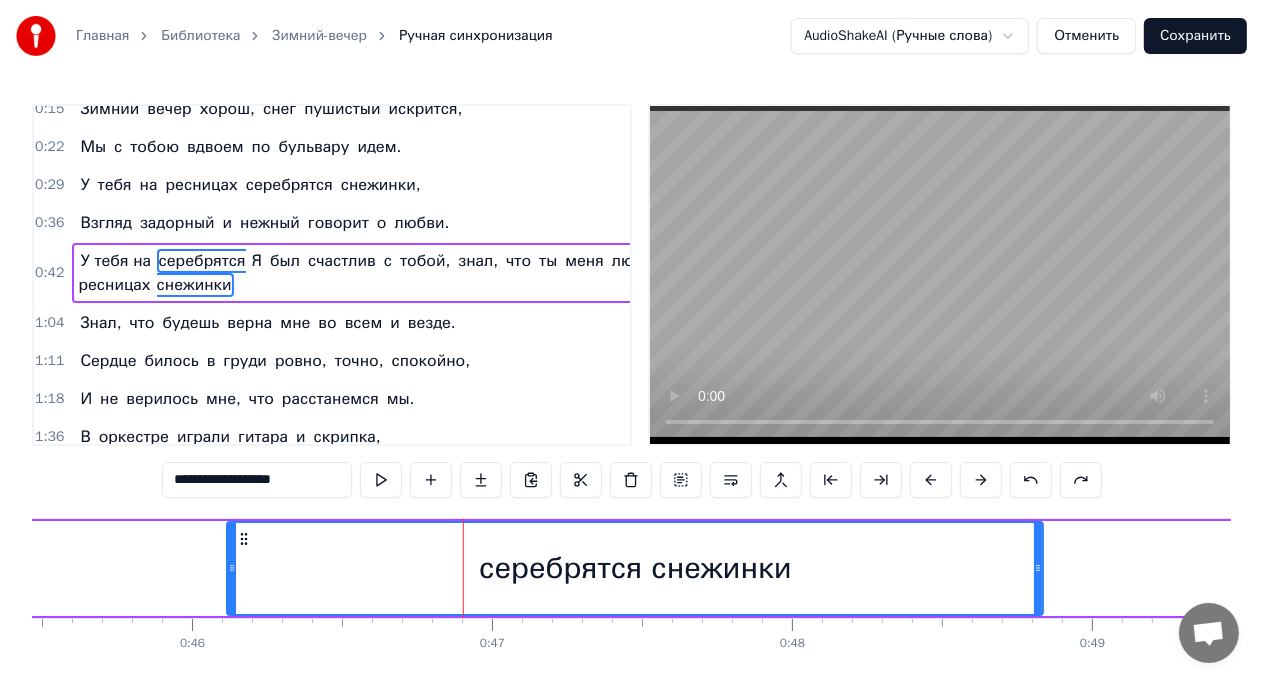 drag, startPoint x: 148, startPoint y: 536, endPoint x: 239, endPoint y: 535, distance: 91.00549 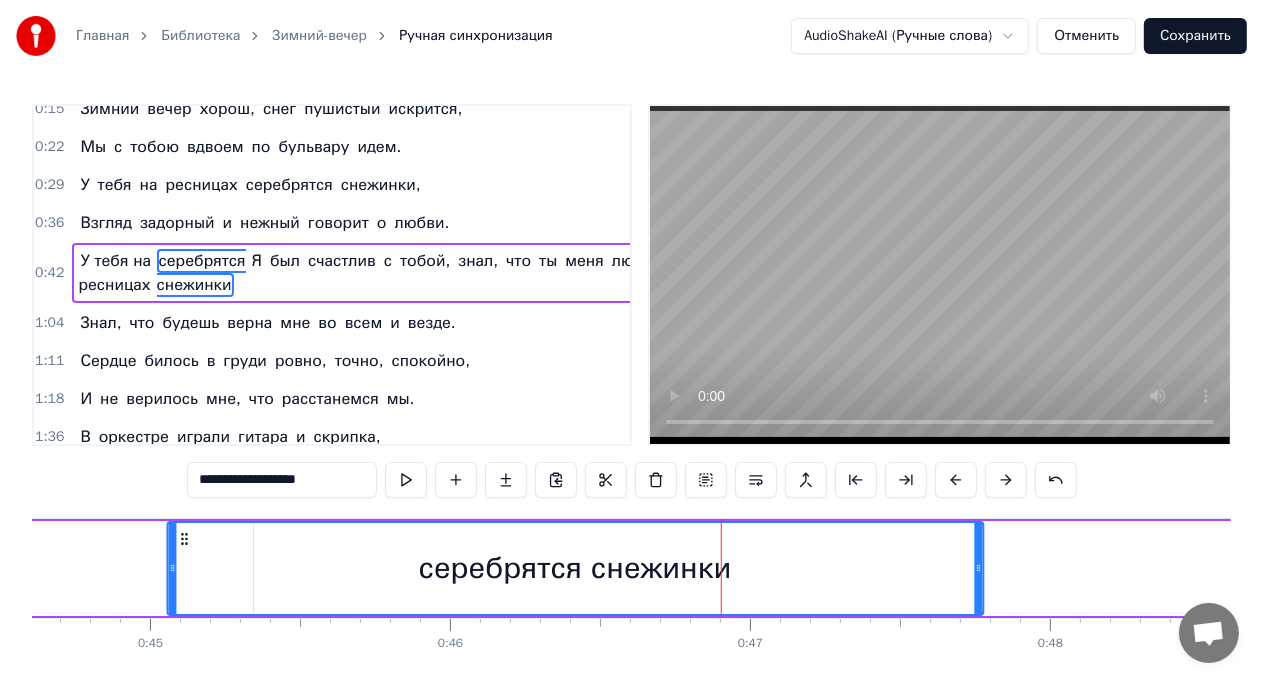 drag, startPoint x: 239, startPoint y: 535, endPoint x: 179, endPoint y: 536, distance: 60.00833 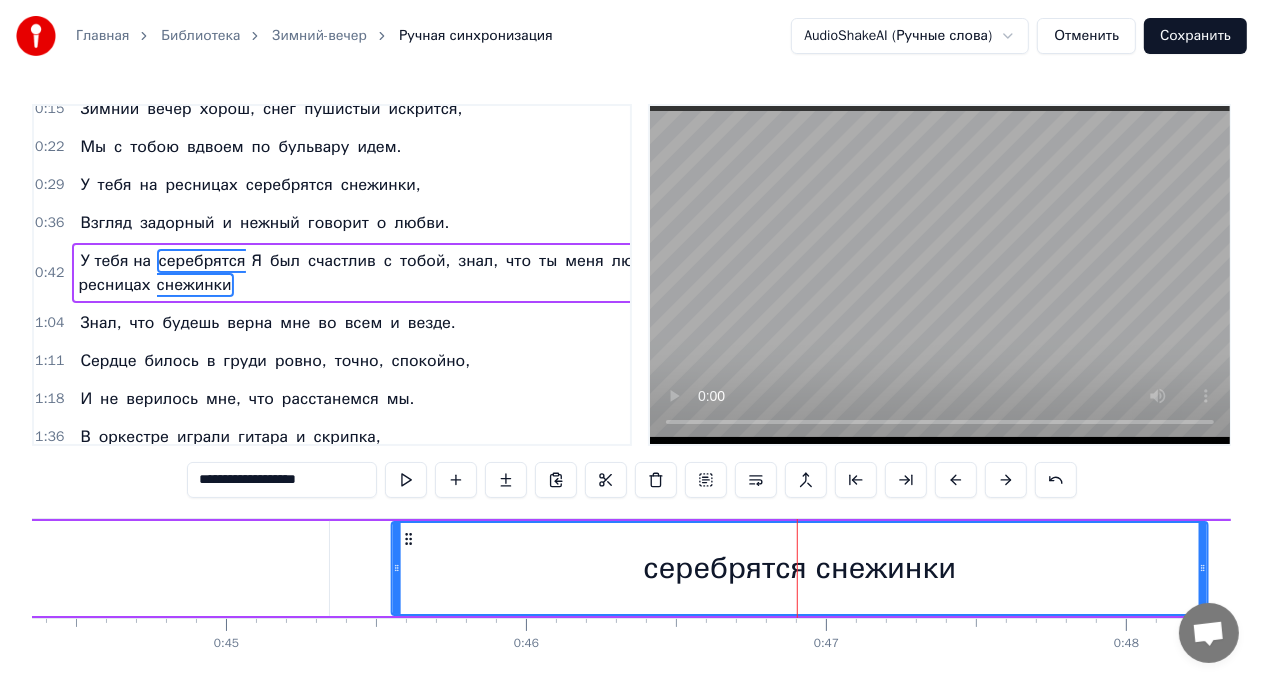 drag, startPoint x: 180, startPoint y: 533, endPoint x: 404, endPoint y: 544, distance: 224.26993 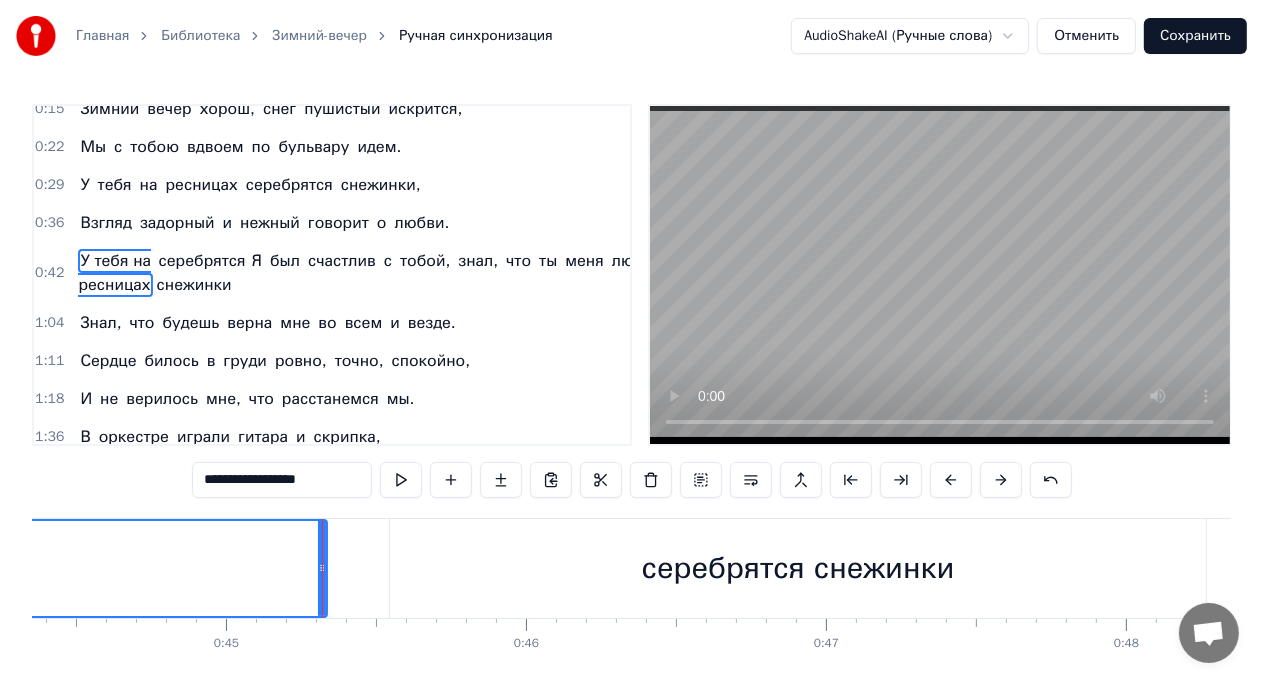 type on "**********" 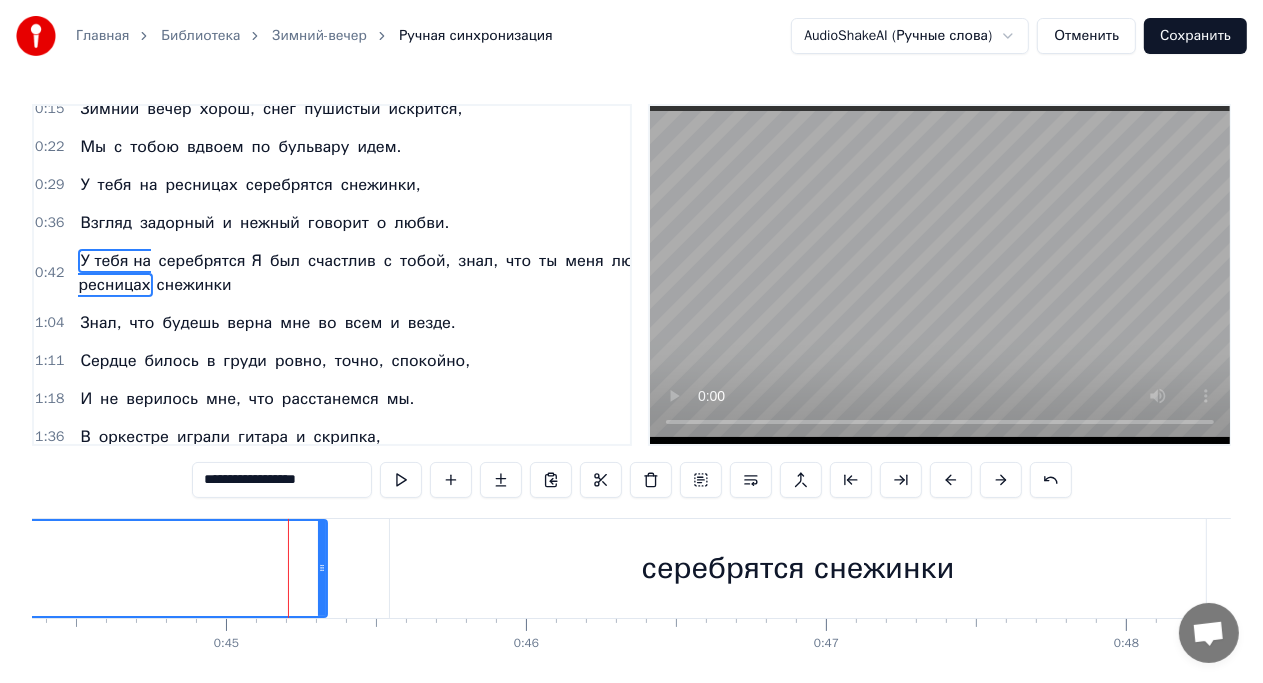 type on "**********" 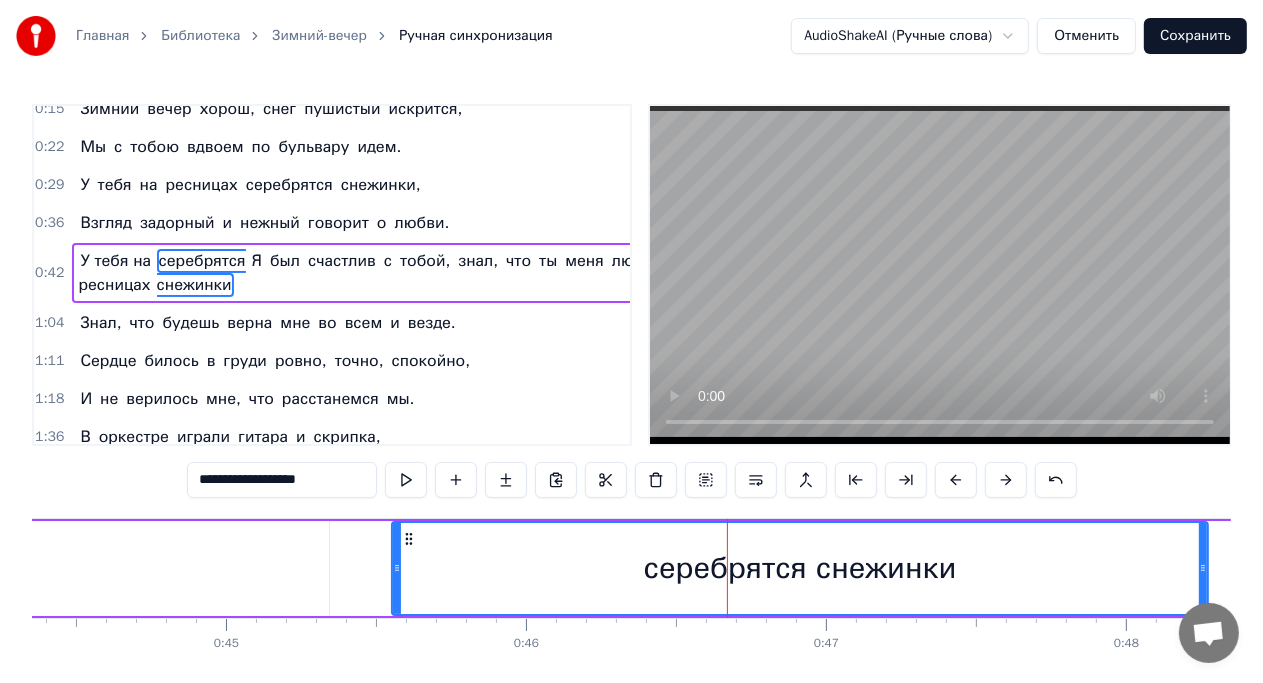 type on "**********" 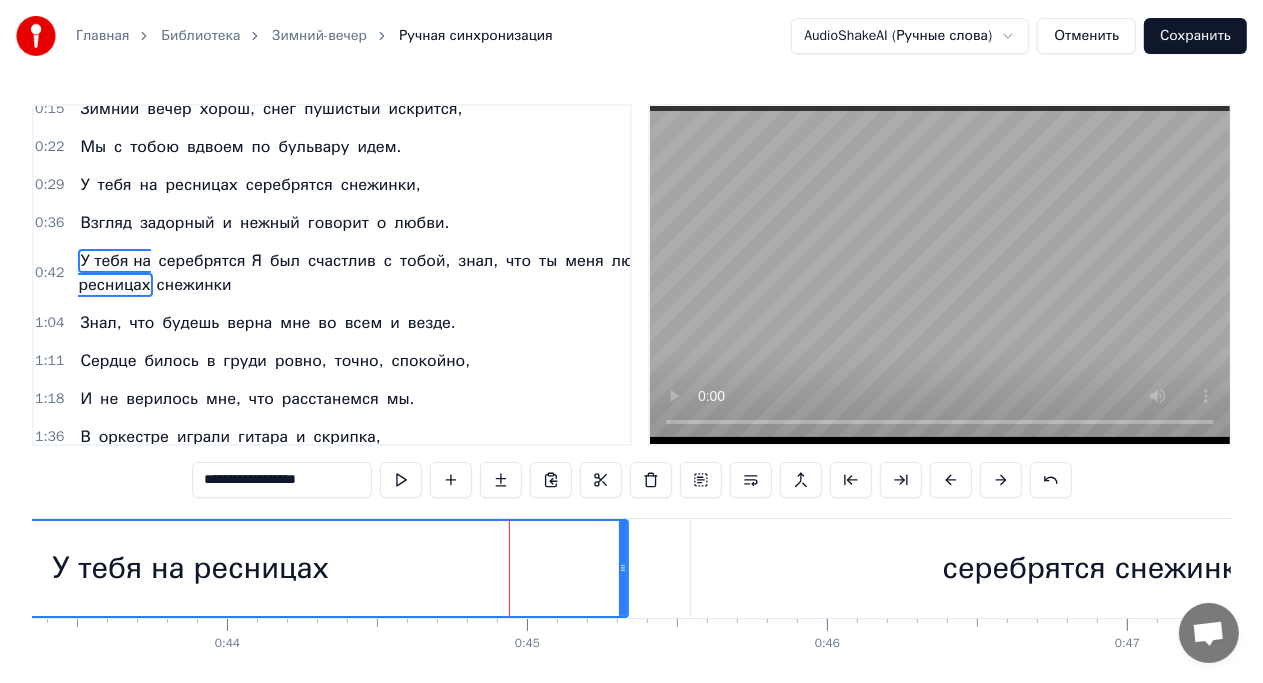 scroll, scrollTop: 0, scrollLeft: 13003, axis: horizontal 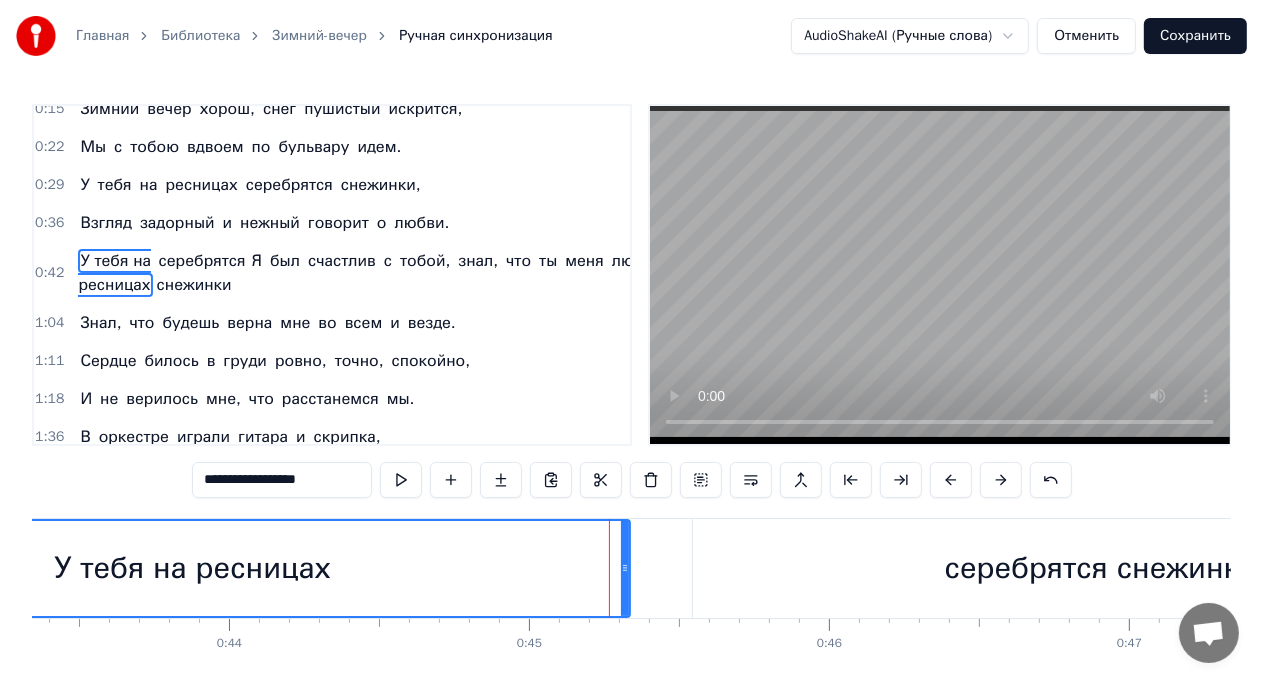 click on "У тебя на ресницах" at bounding box center [192, 568] 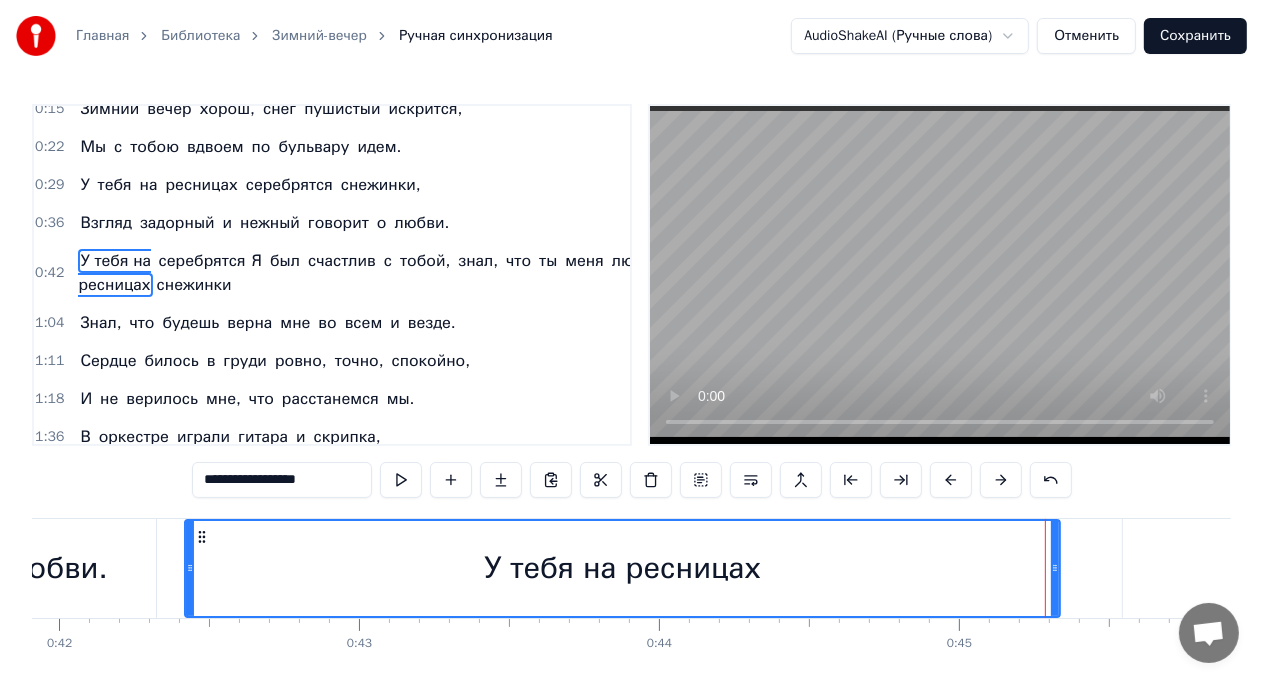 scroll, scrollTop: 0, scrollLeft: 12571, axis: horizontal 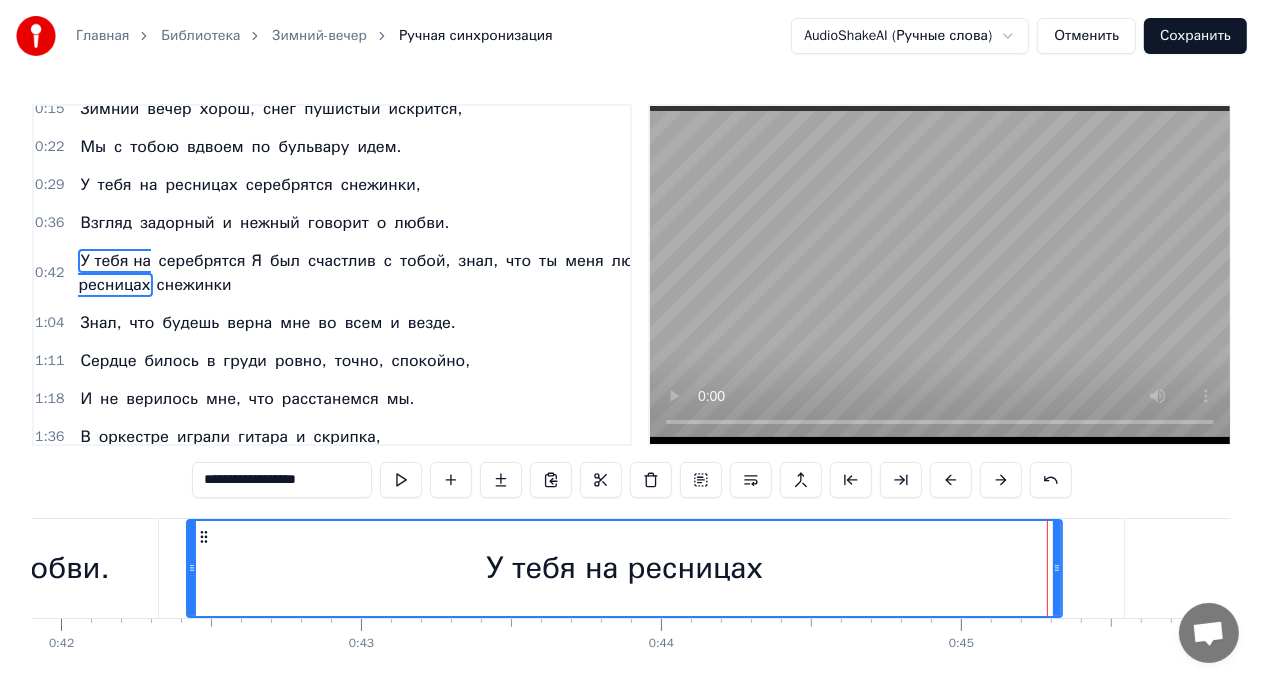 click on "У тебя на ресницах" at bounding box center [624, 568] 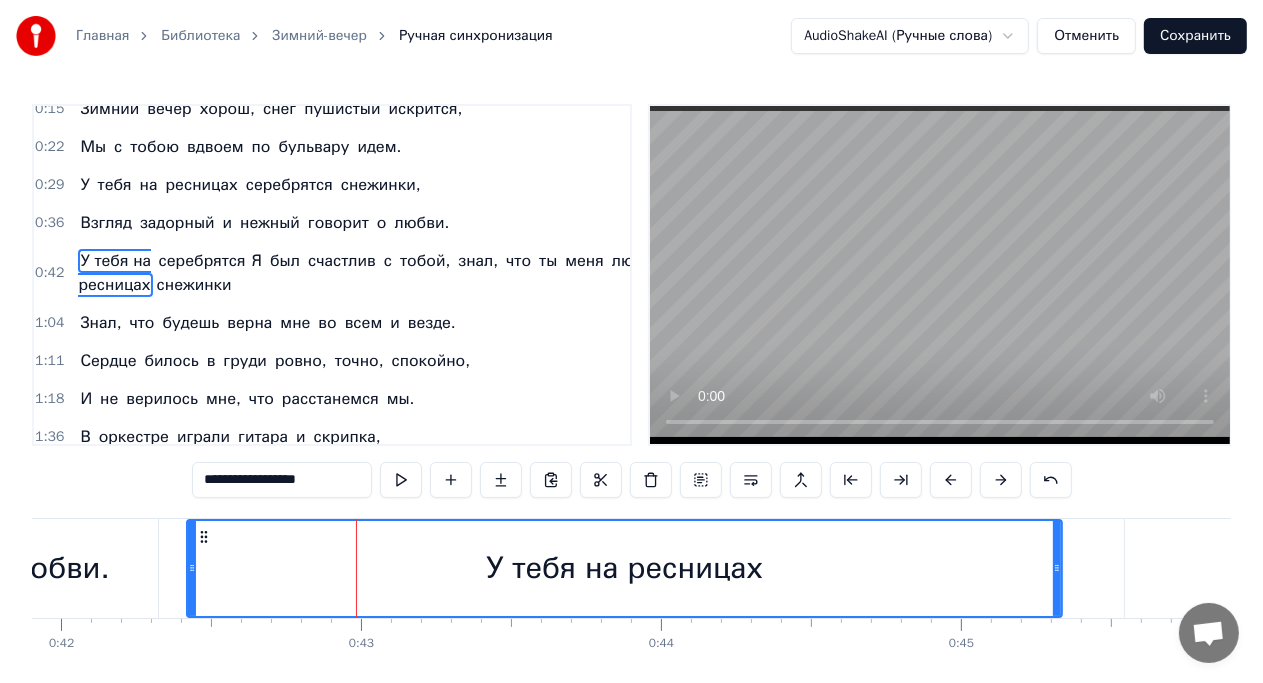 click on "У тебя на ресницах" at bounding box center (624, 568) 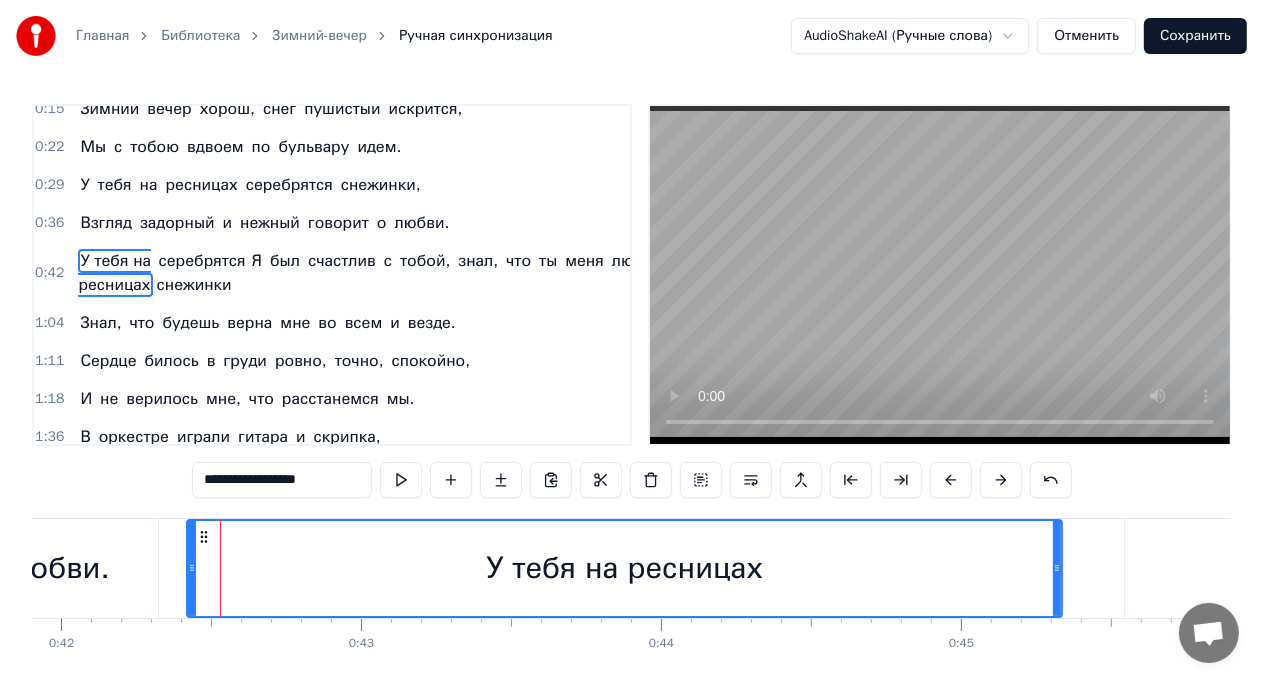 click on "У тебя на ресницах" at bounding box center (624, 568) 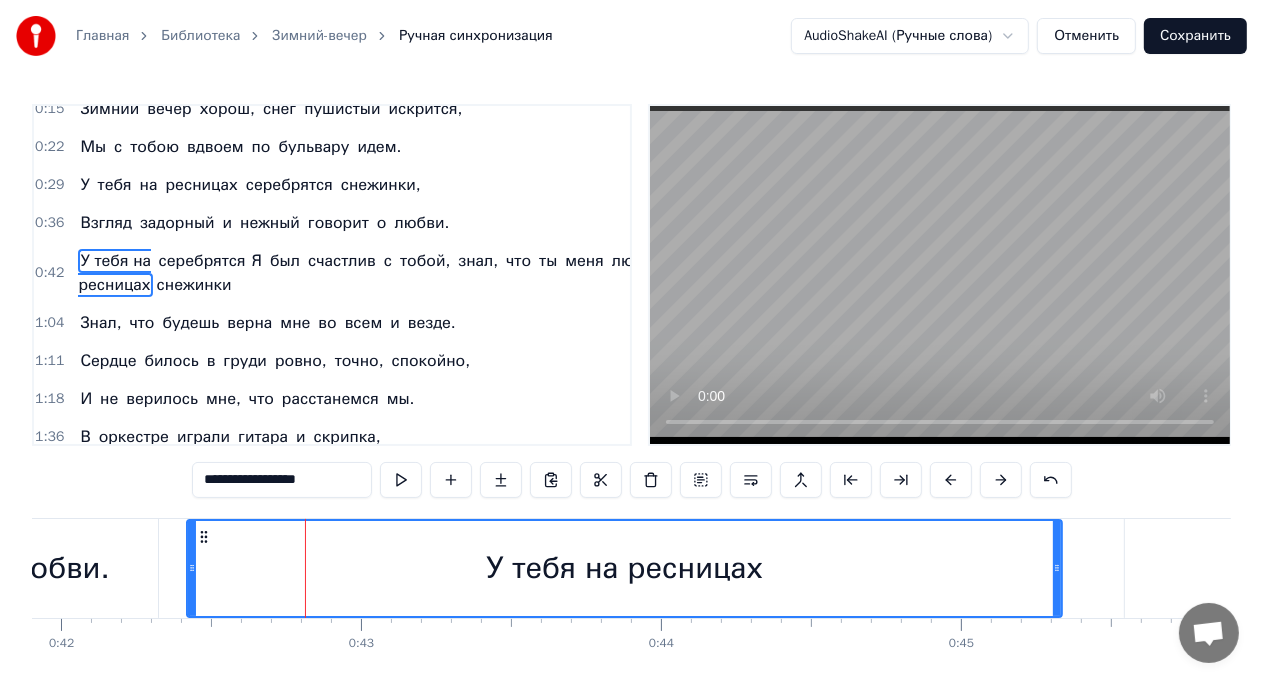 click on "У тебя на ресницах" at bounding box center [624, 568] 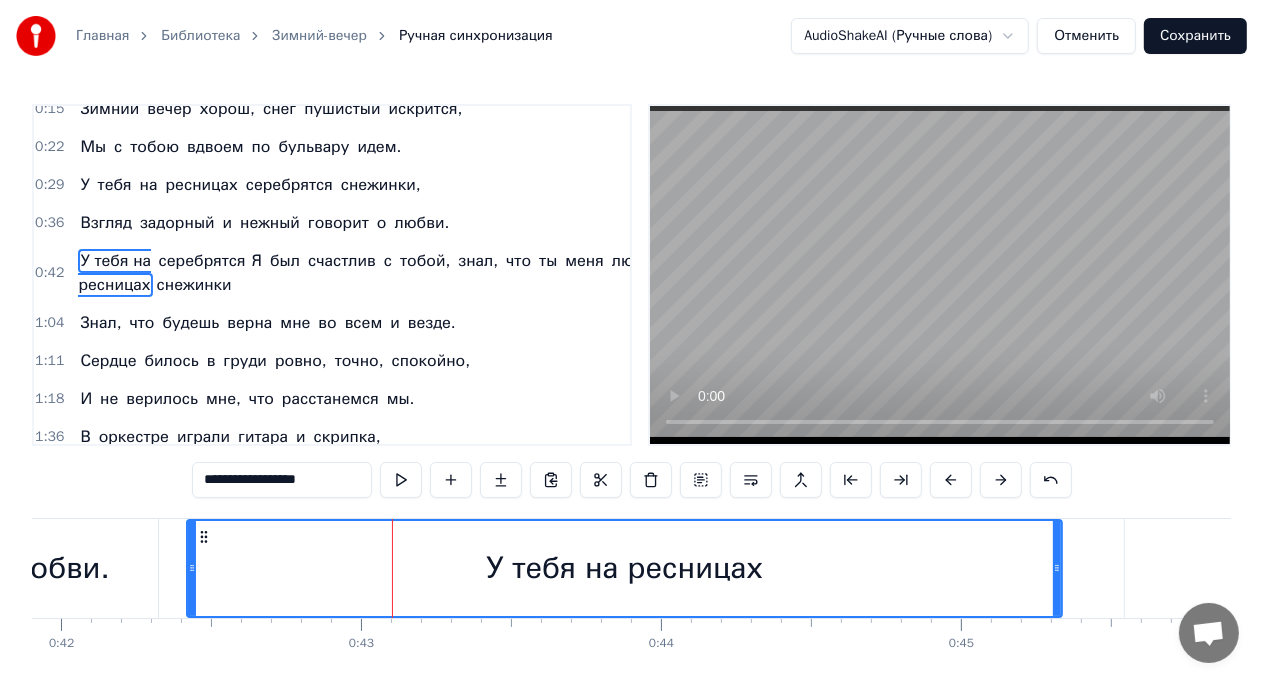 click on "У тебя на ресницах" at bounding box center [624, 568] 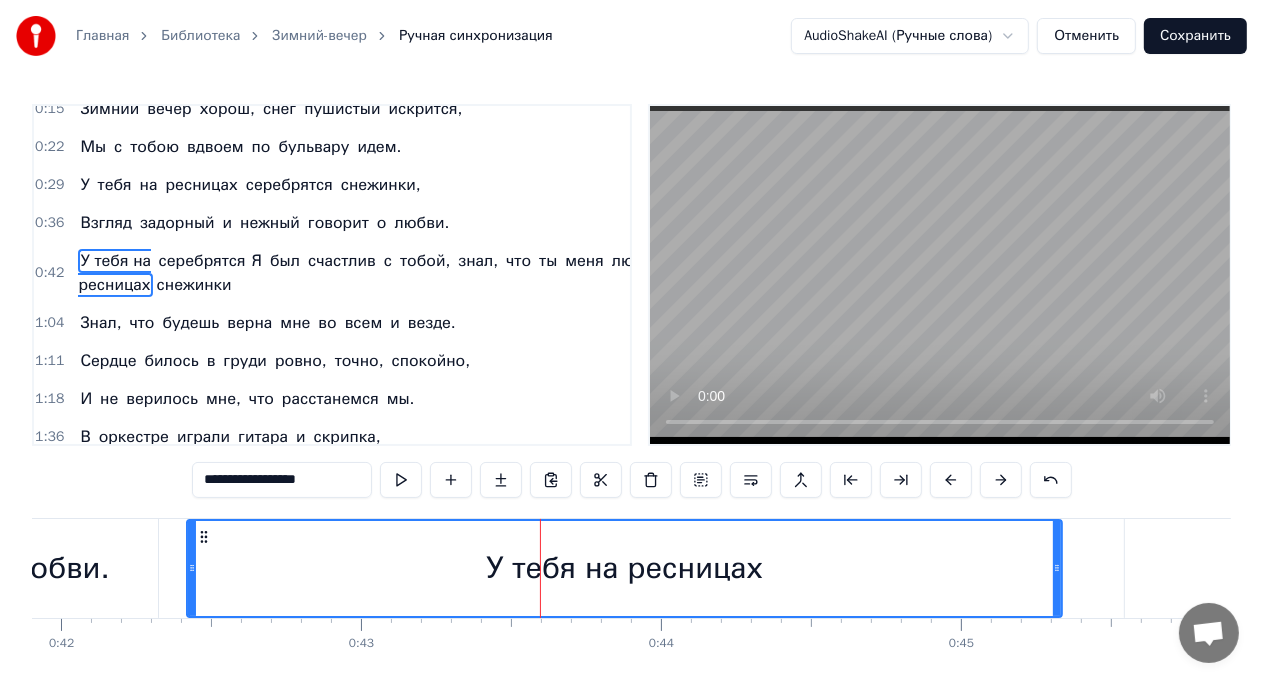 click on "У тебя на ресницах" at bounding box center (624, 568) 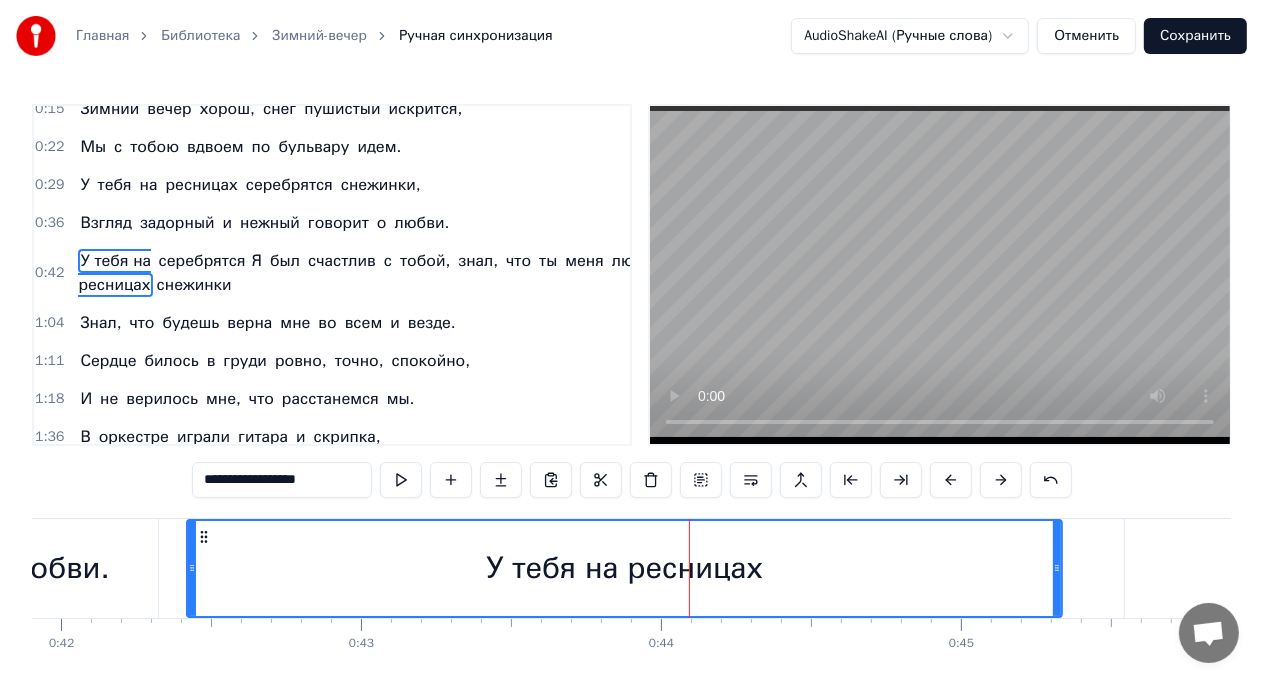 click on "У тебя на ресницах" at bounding box center (624, 568) 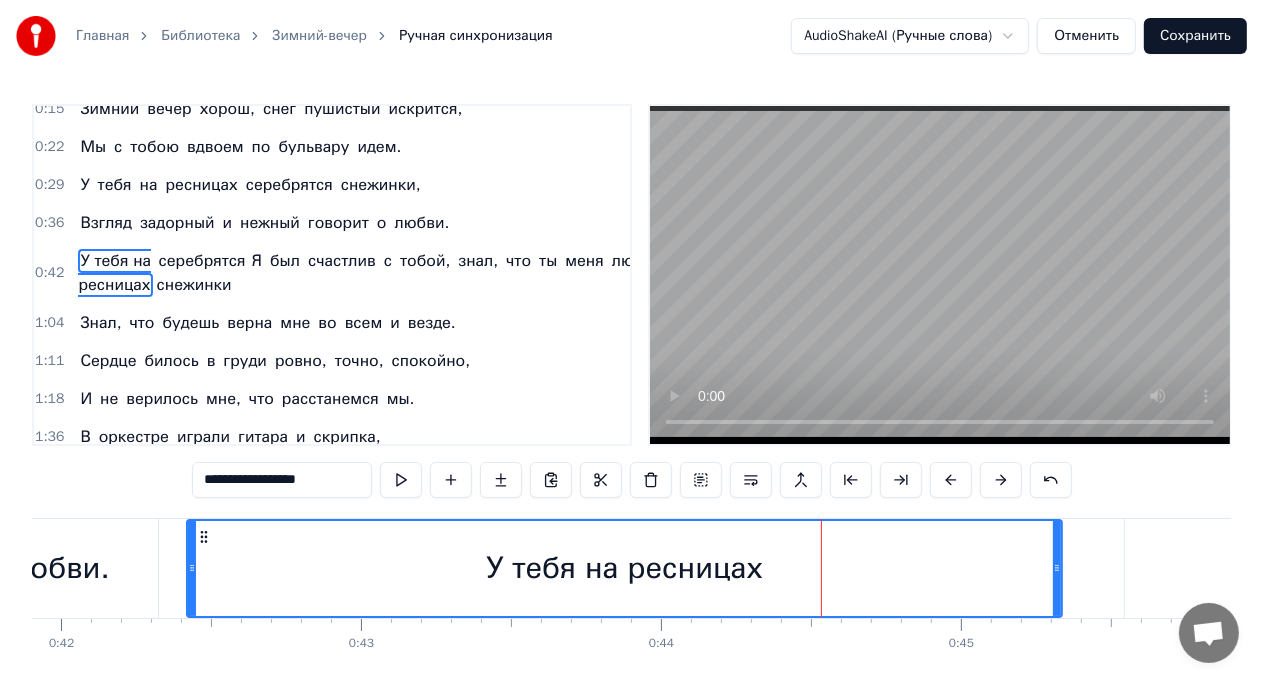 click at bounding box center [821, 568] 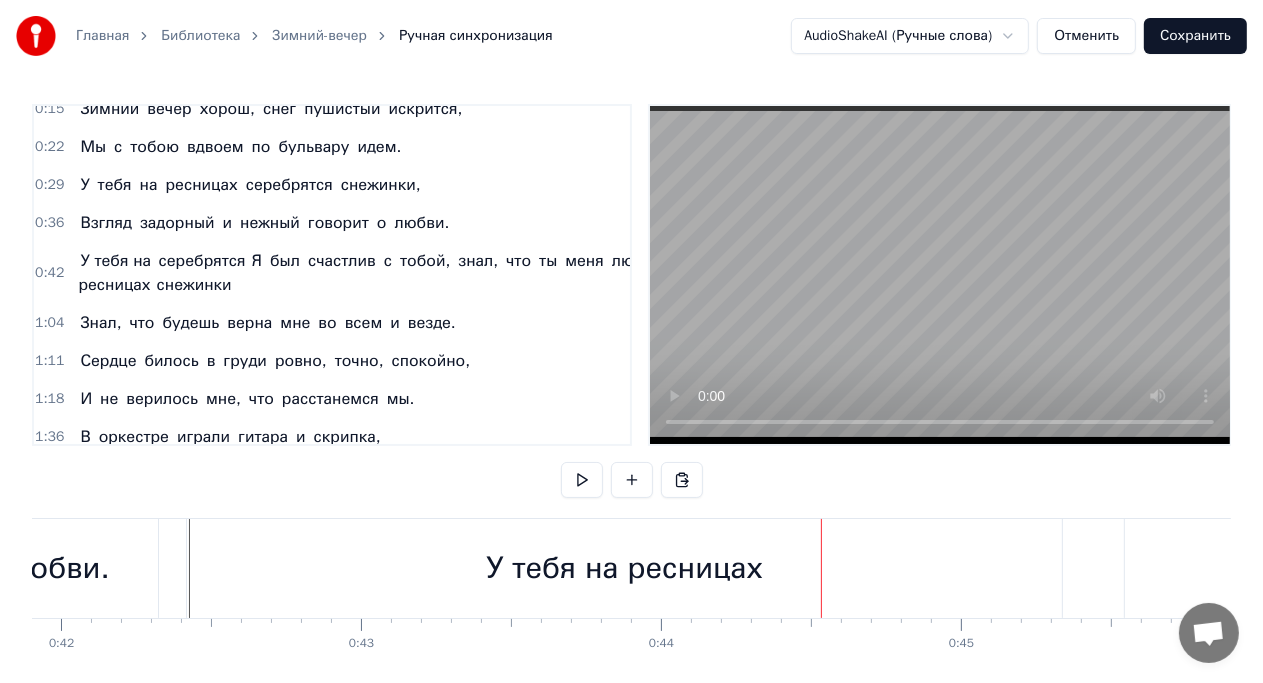 click at bounding box center (821, 568) 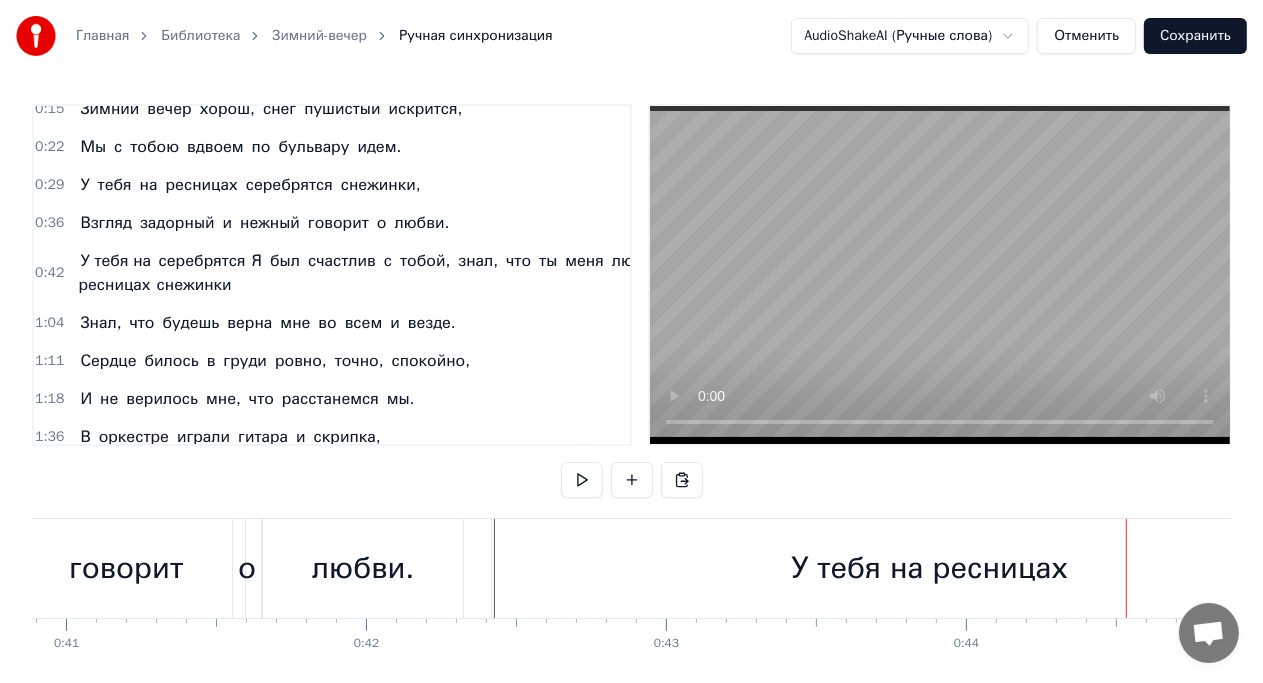 scroll, scrollTop: 0, scrollLeft: 12258, axis: horizontal 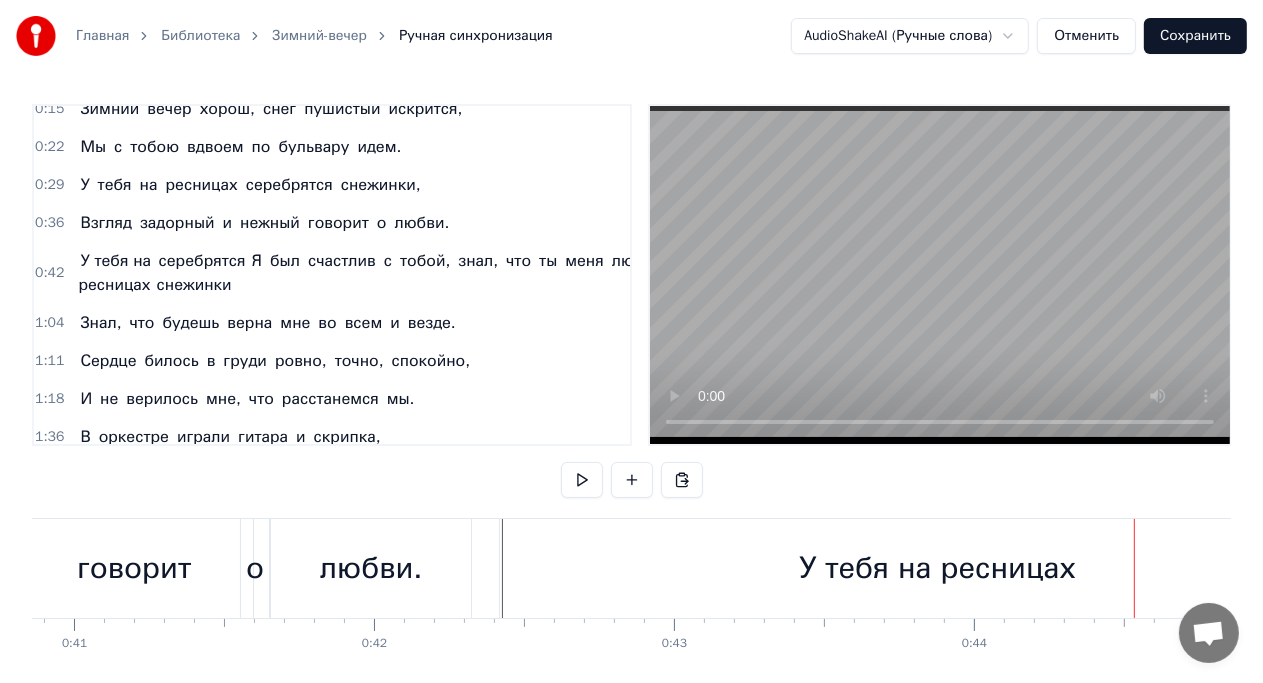 click at bounding box center (20211, 568) 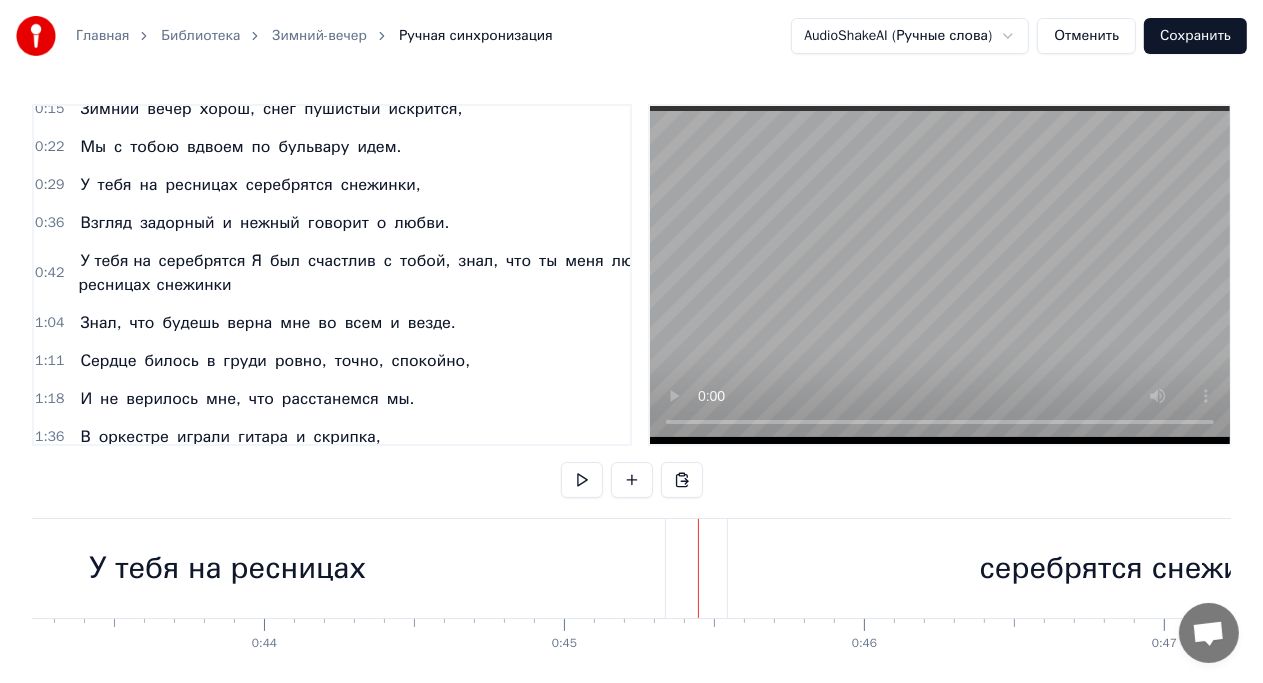 scroll, scrollTop: 0, scrollLeft: 12967, axis: horizontal 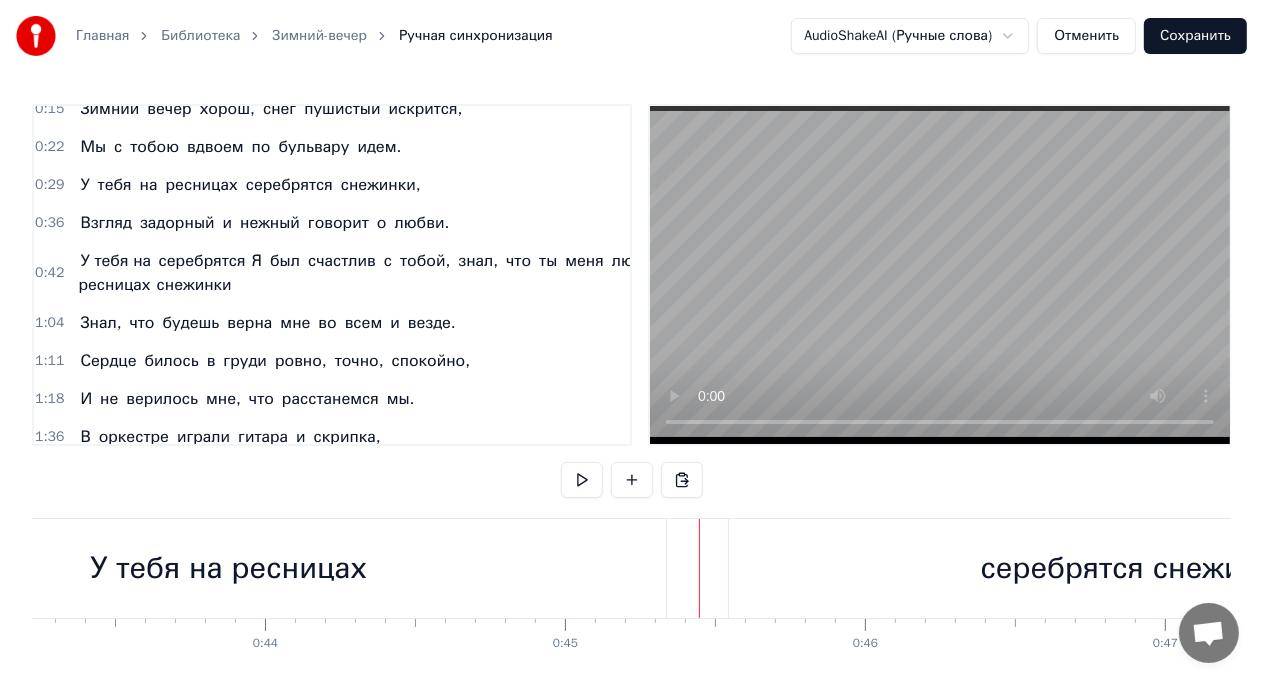 click on "У тебя на ресницах" at bounding box center [228, 568] 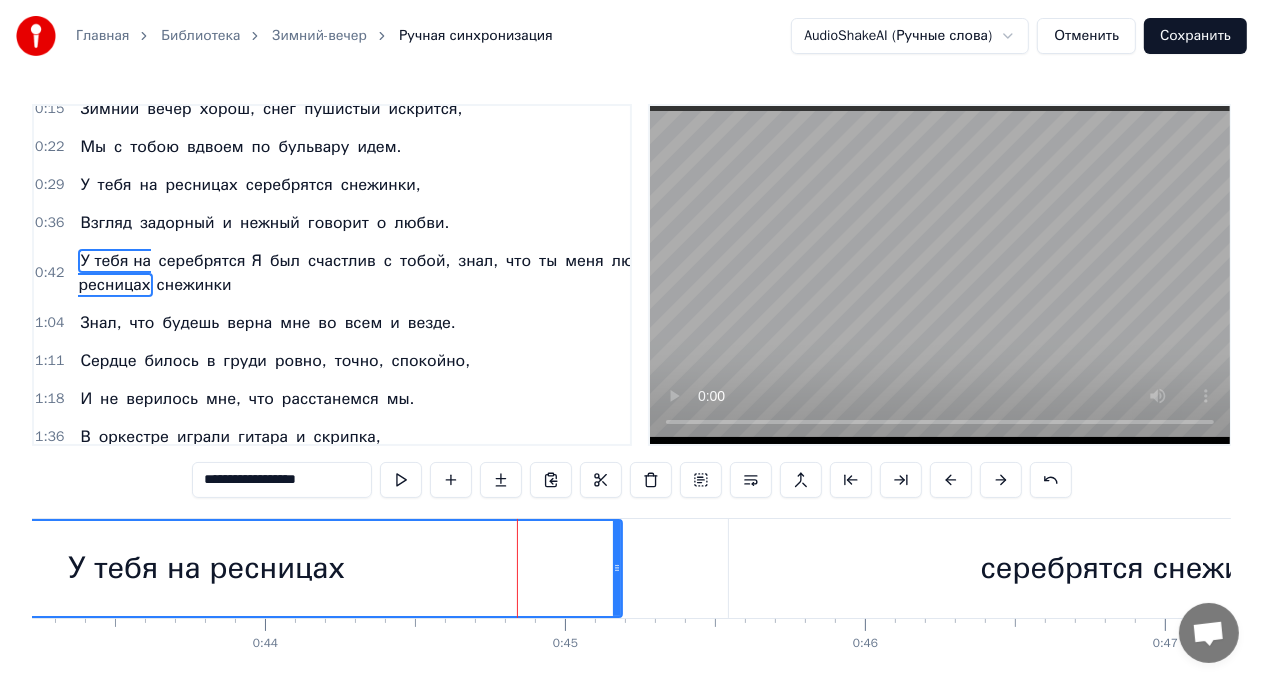 drag, startPoint x: 660, startPoint y: 564, endPoint x: 616, endPoint y: 568, distance: 44.181442 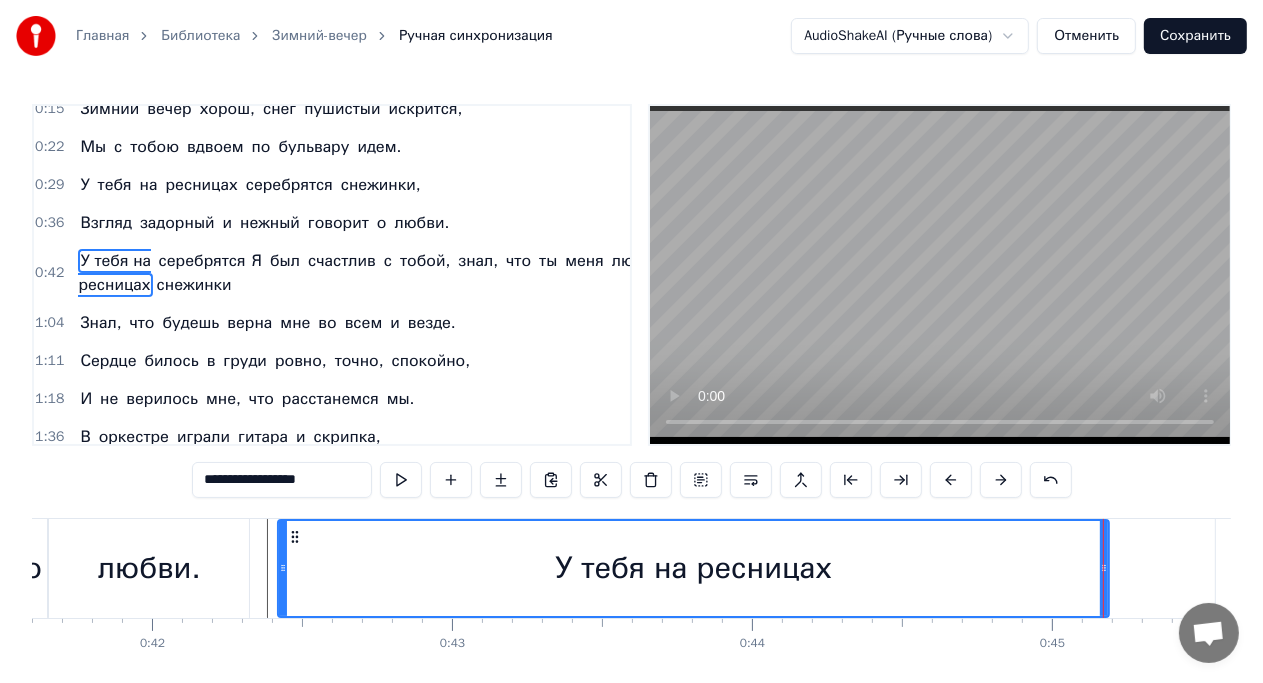 scroll, scrollTop: 0, scrollLeft: 12478, axis: horizontal 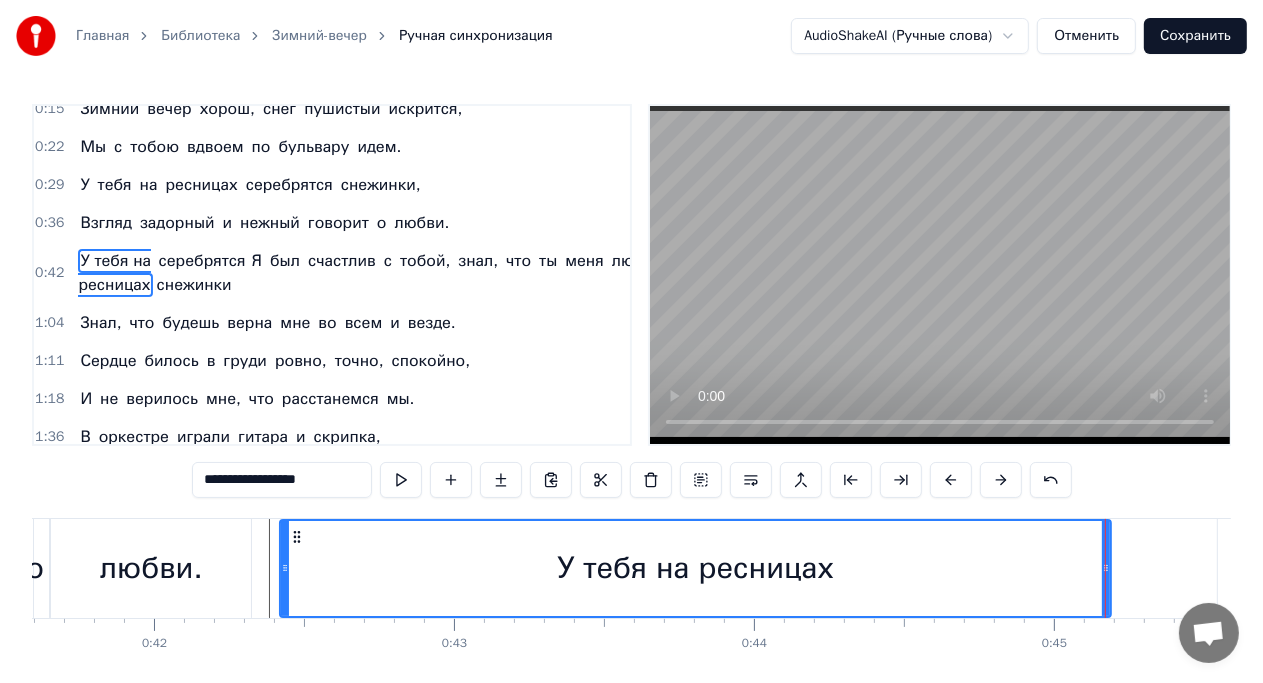 click on "любви." at bounding box center [151, 568] 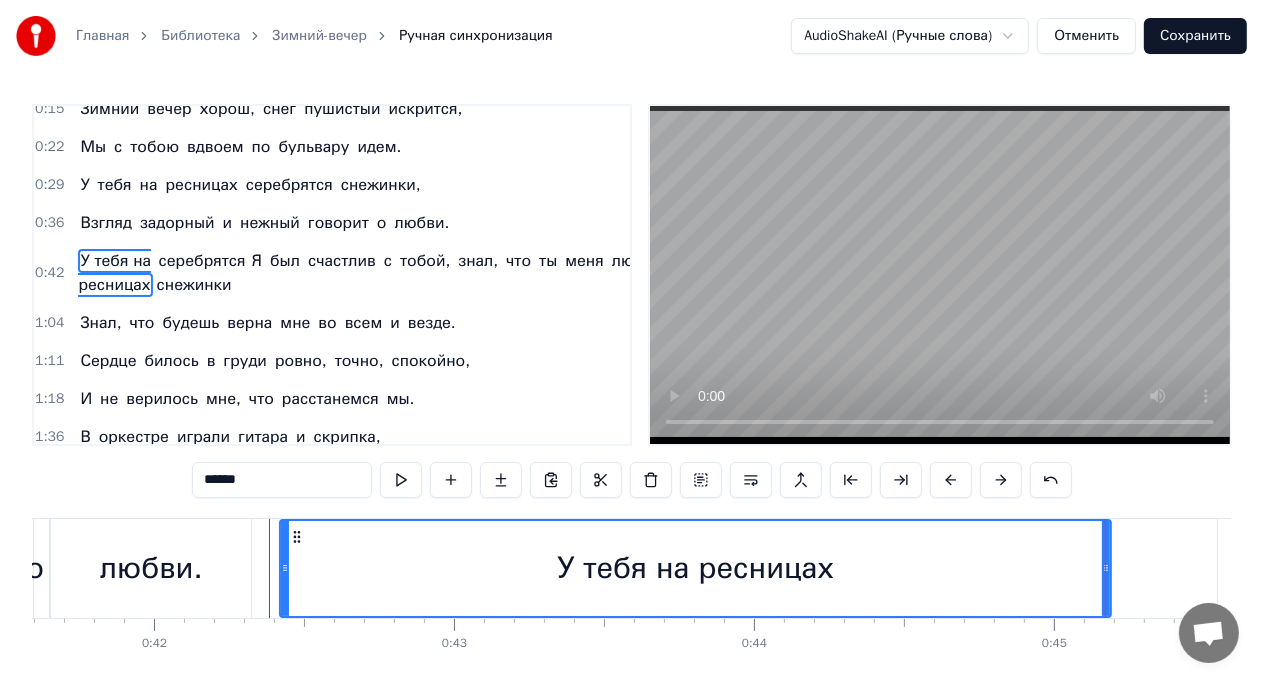 scroll, scrollTop: 0, scrollLeft: 0, axis: both 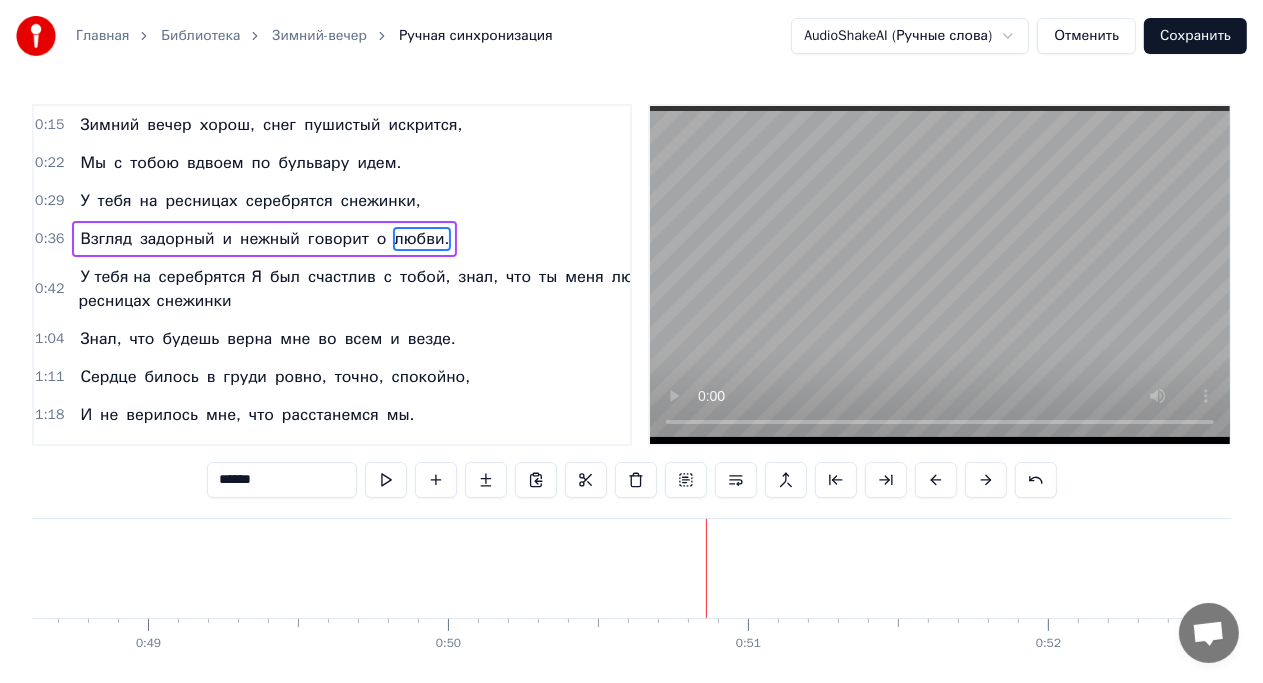 click on "У тебя на ресницах серебрятся снежинки Я был счастлив с тобой, знал, что ты меня любишь," at bounding box center (1307, 568) 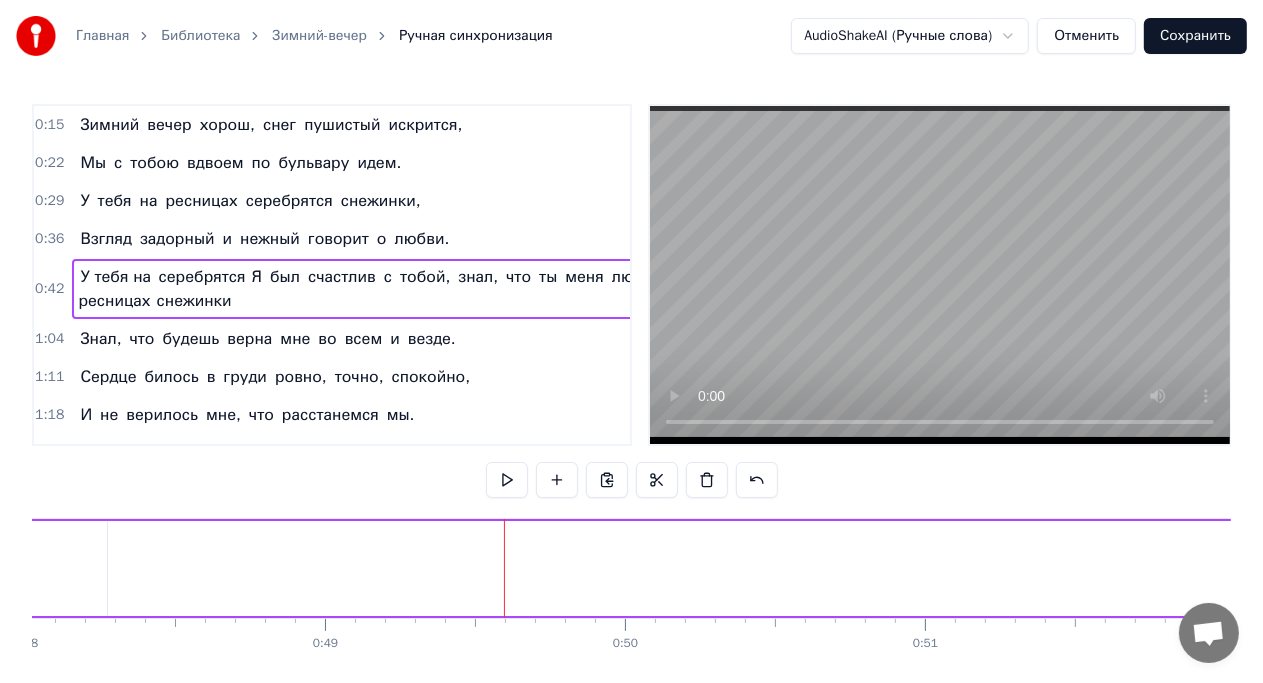 scroll, scrollTop: 0, scrollLeft: 14406, axis: horizontal 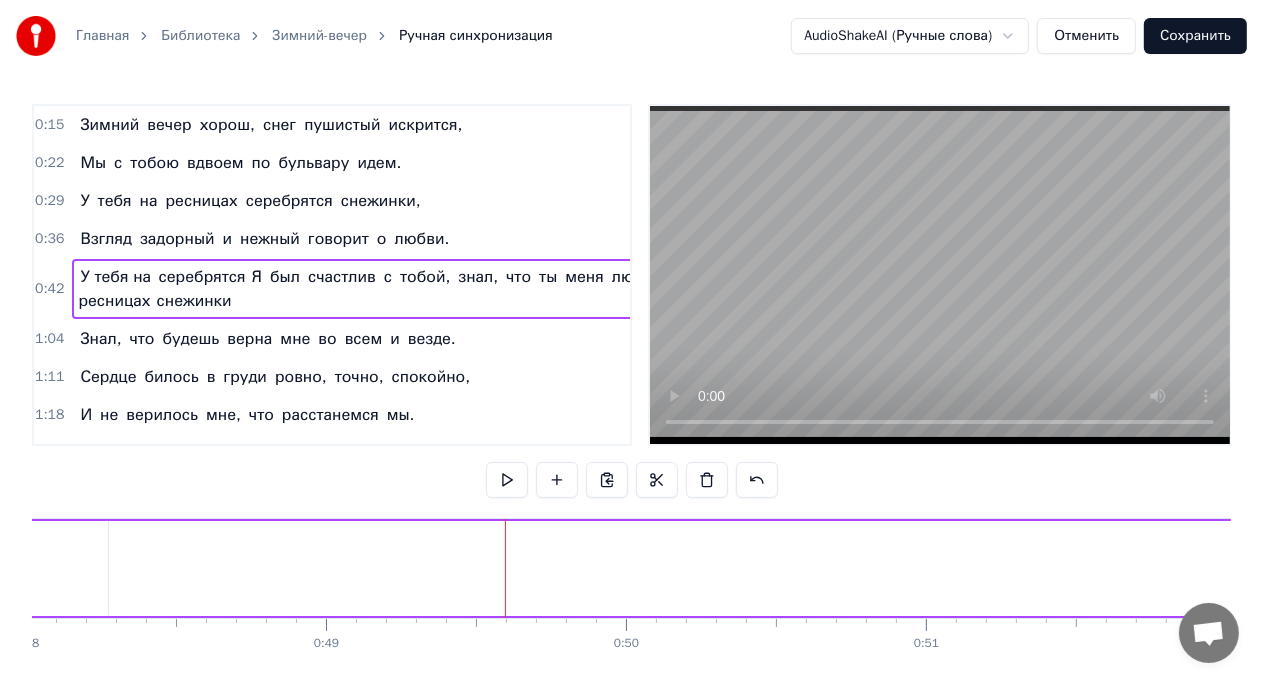 click on "У тебя на ресницах серебрятся снежинки Я был счастлив с тобой, знал, что ты меня любишь," at bounding box center (1485, 568) 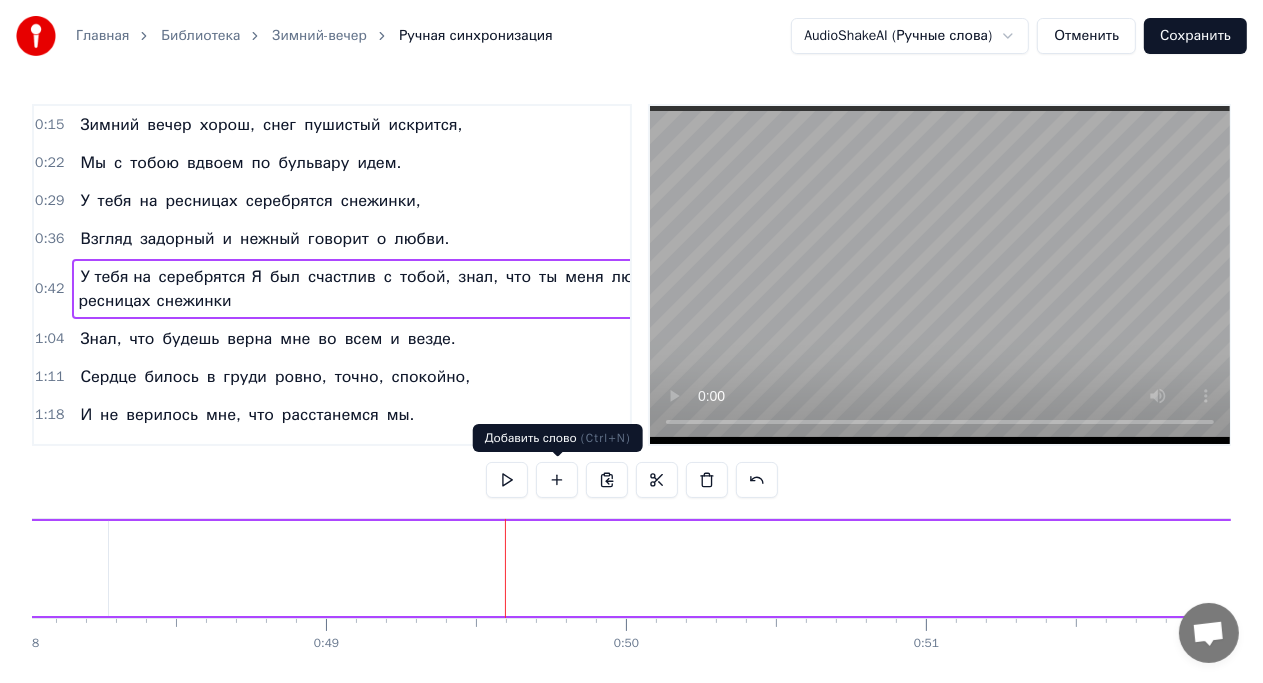 click at bounding box center (557, 480) 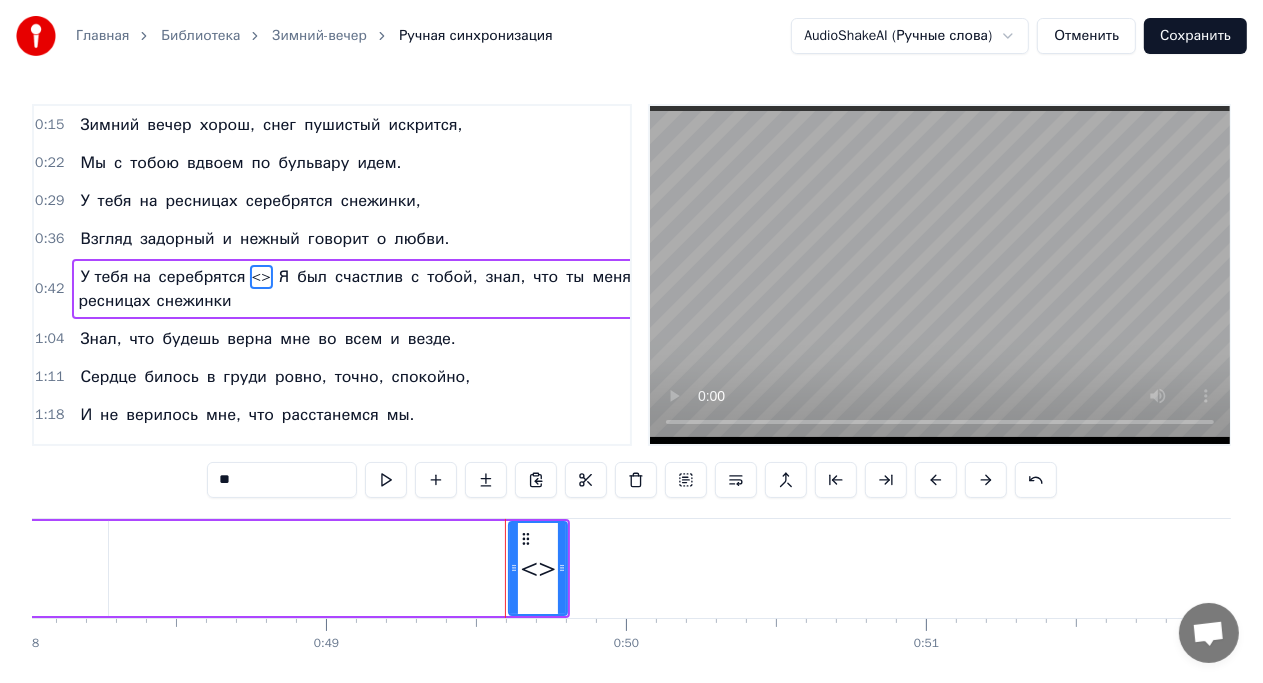 scroll, scrollTop: 4, scrollLeft: 0, axis: vertical 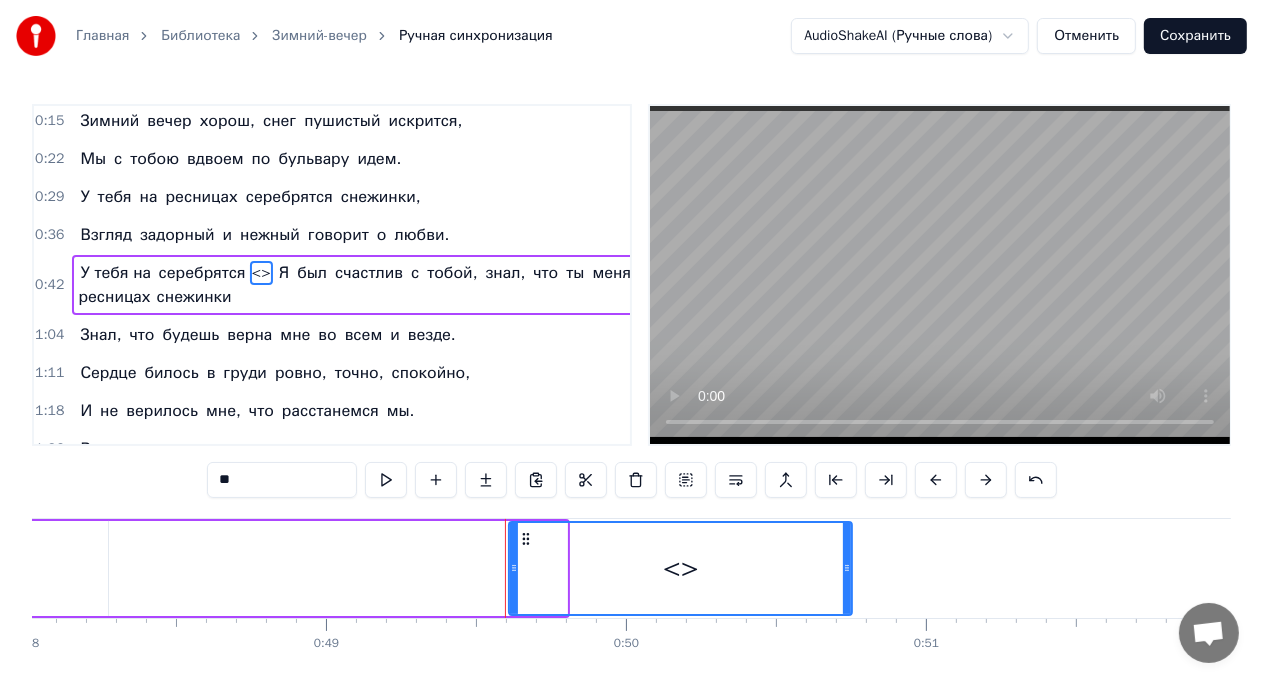 drag, startPoint x: 564, startPoint y: 570, endPoint x: 849, endPoint y: 563, distance: 285.08594 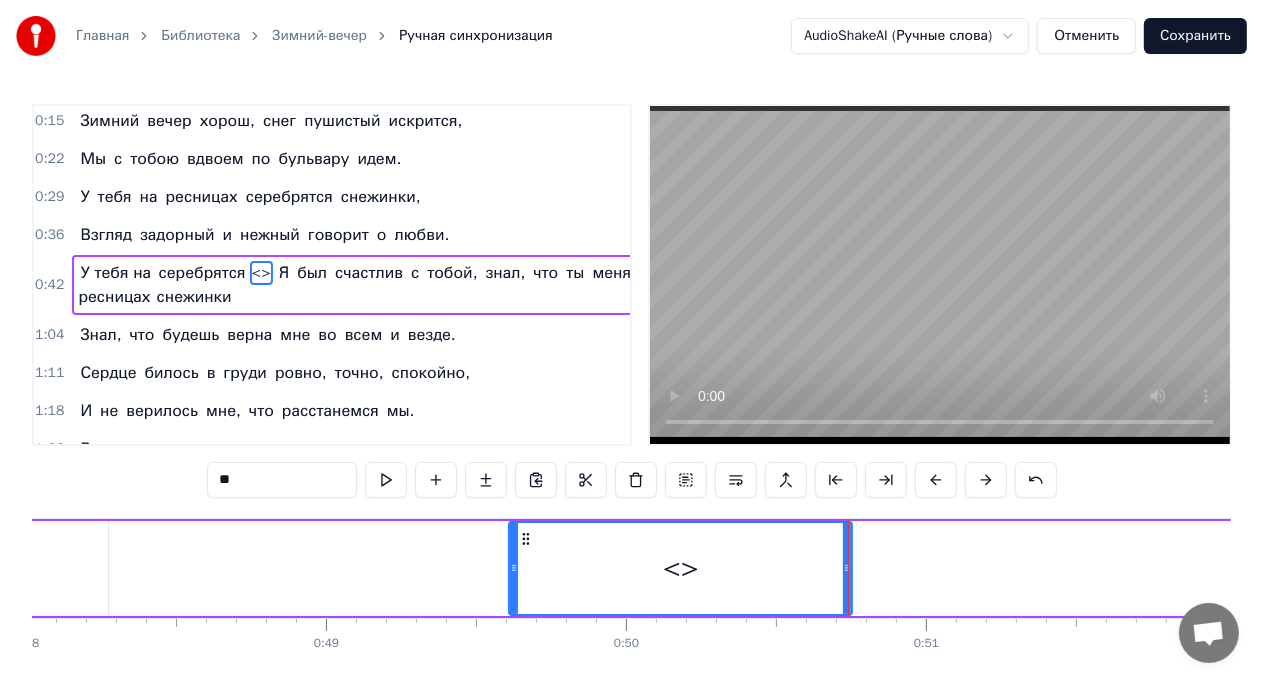 click on "<>" at bounding box center (680, 568) 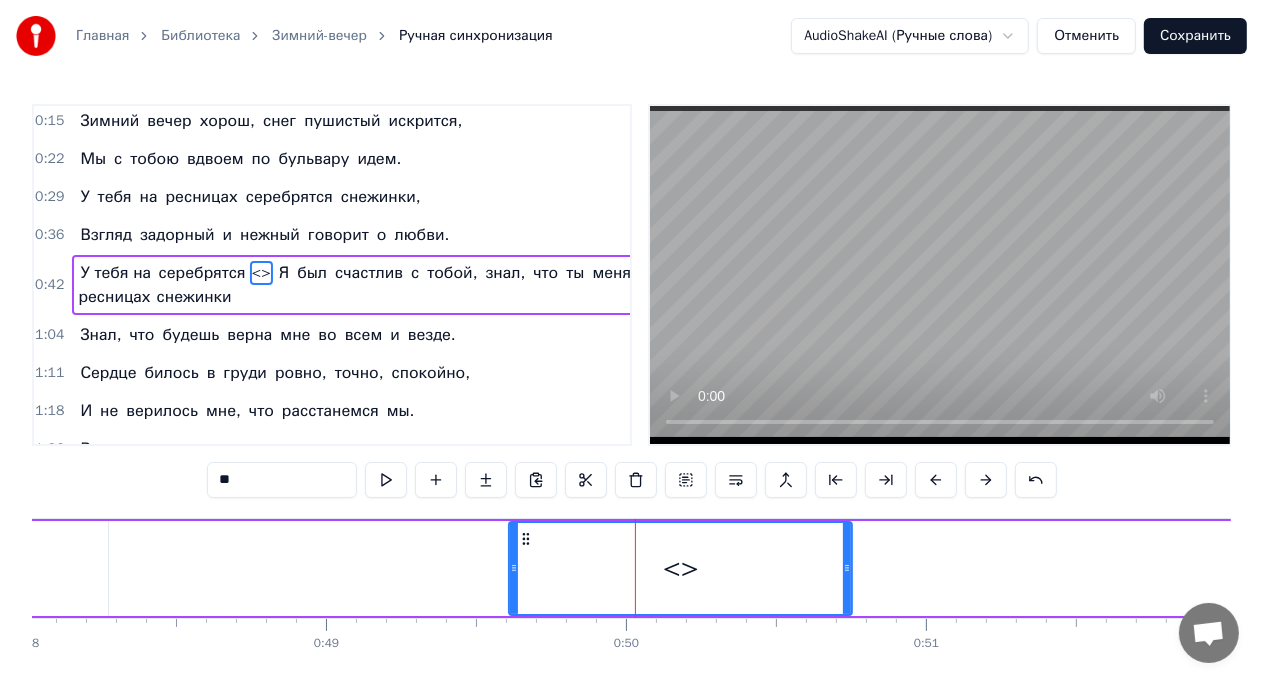 click on "<>" at bounding box center (681, 568) 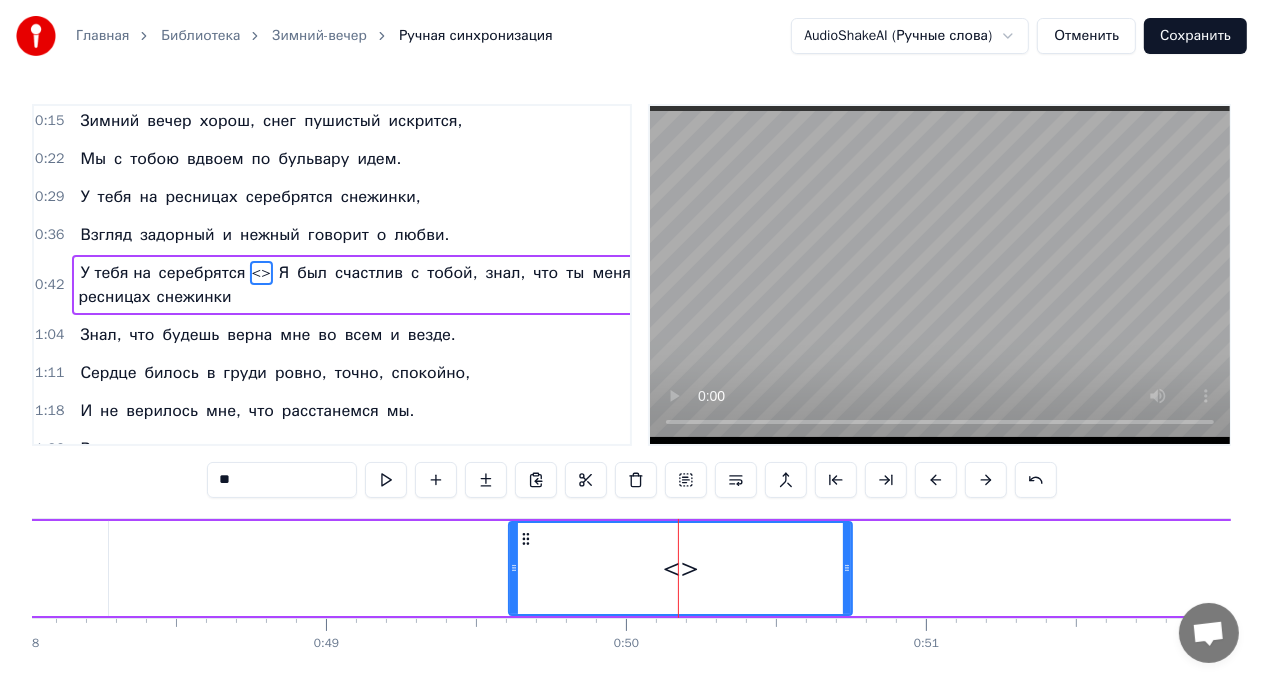 click on "**" at bounding box center [282, 480] 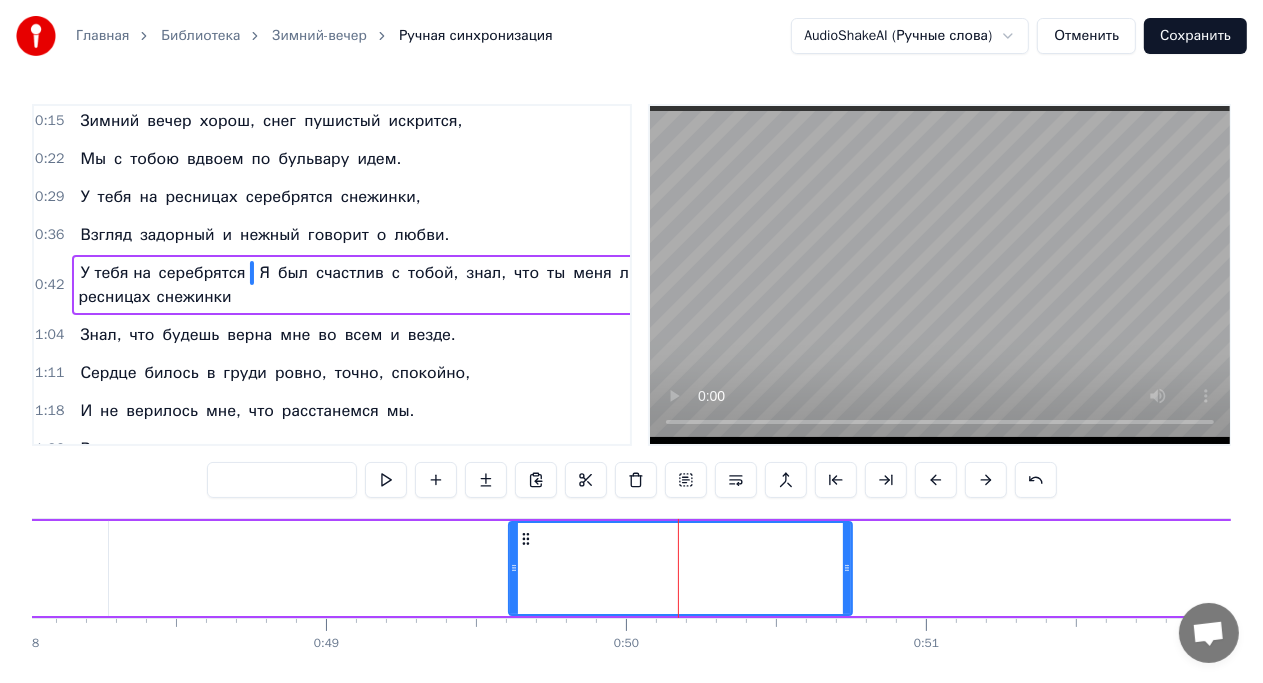 paste on "**********" 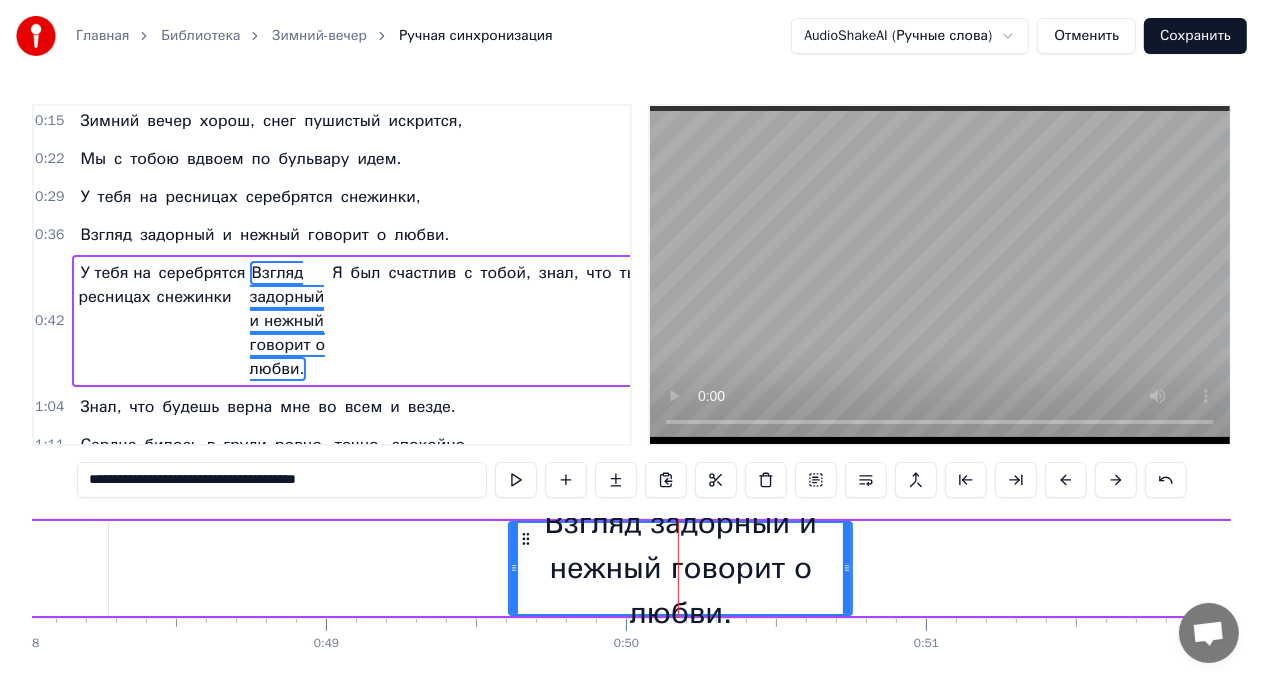 drag, startPoint x: 421, startPoint y: 485, endPoint x: 275, endPoint y: 517, distance: 149.46571 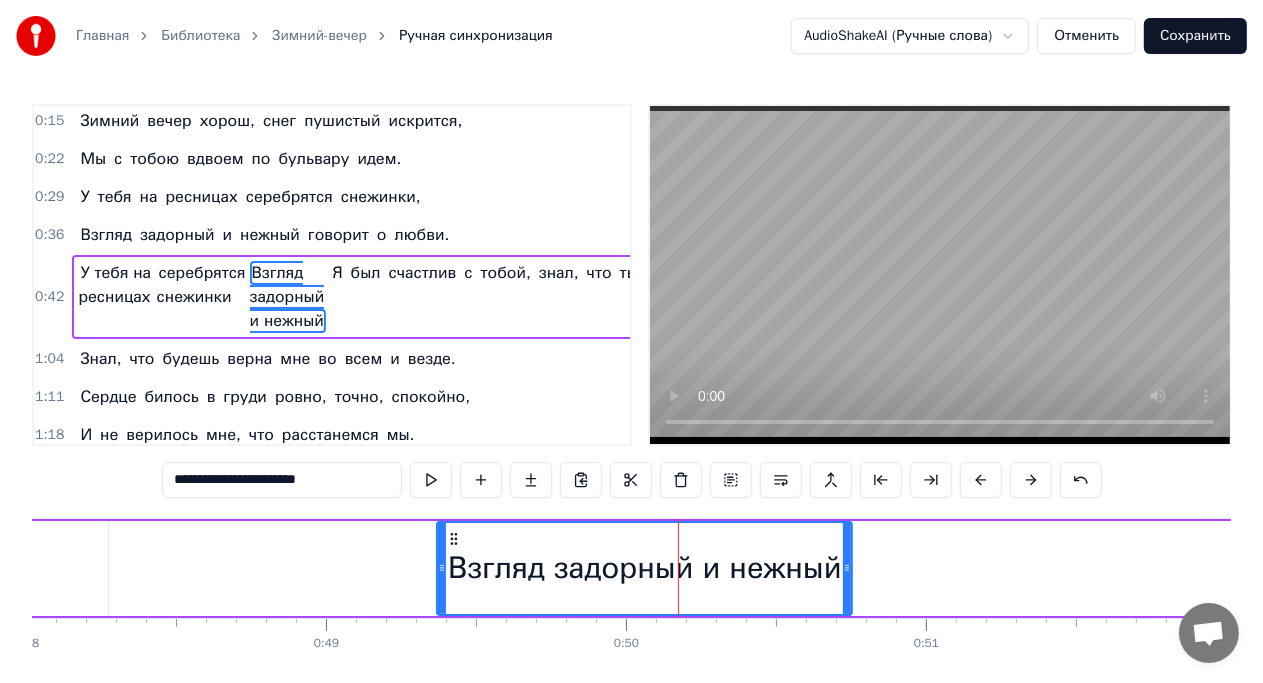 drag, startPoint x: 515, startPoint y: 576, endPoint x: 443, endPoint y: 577, distance: 72.00694 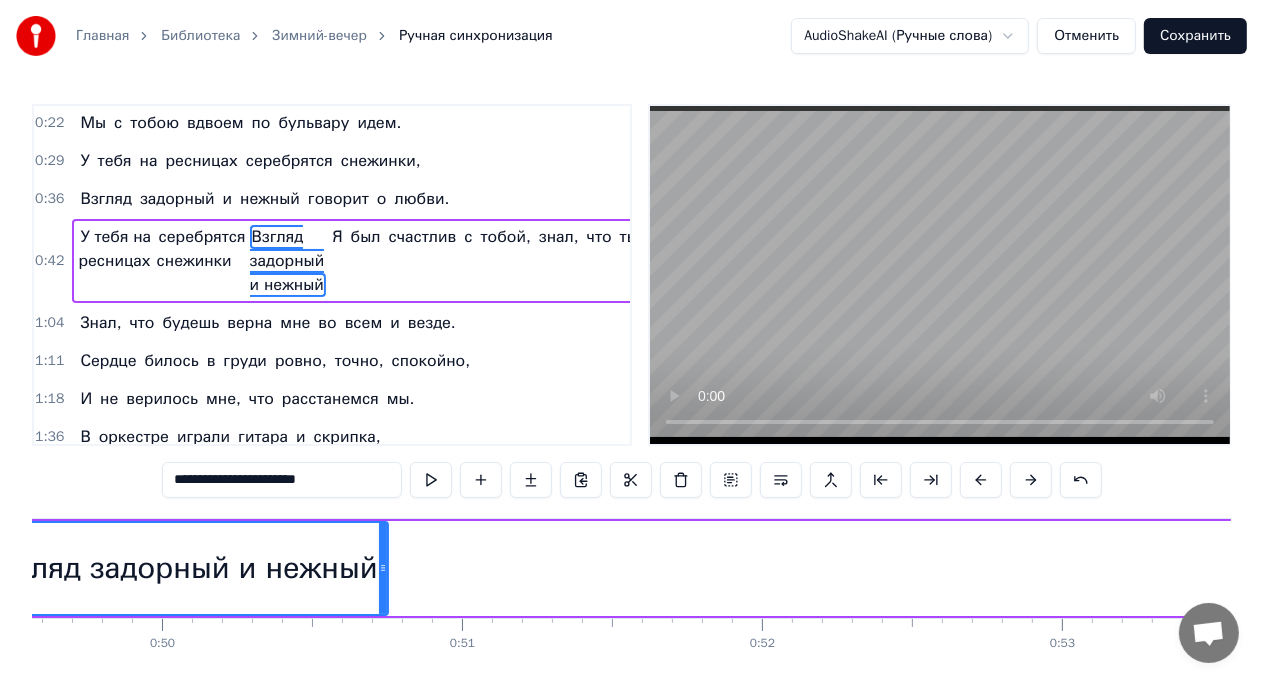 scroll, scrollTop: 0, scrollLeft: 14946, axis: horizontal 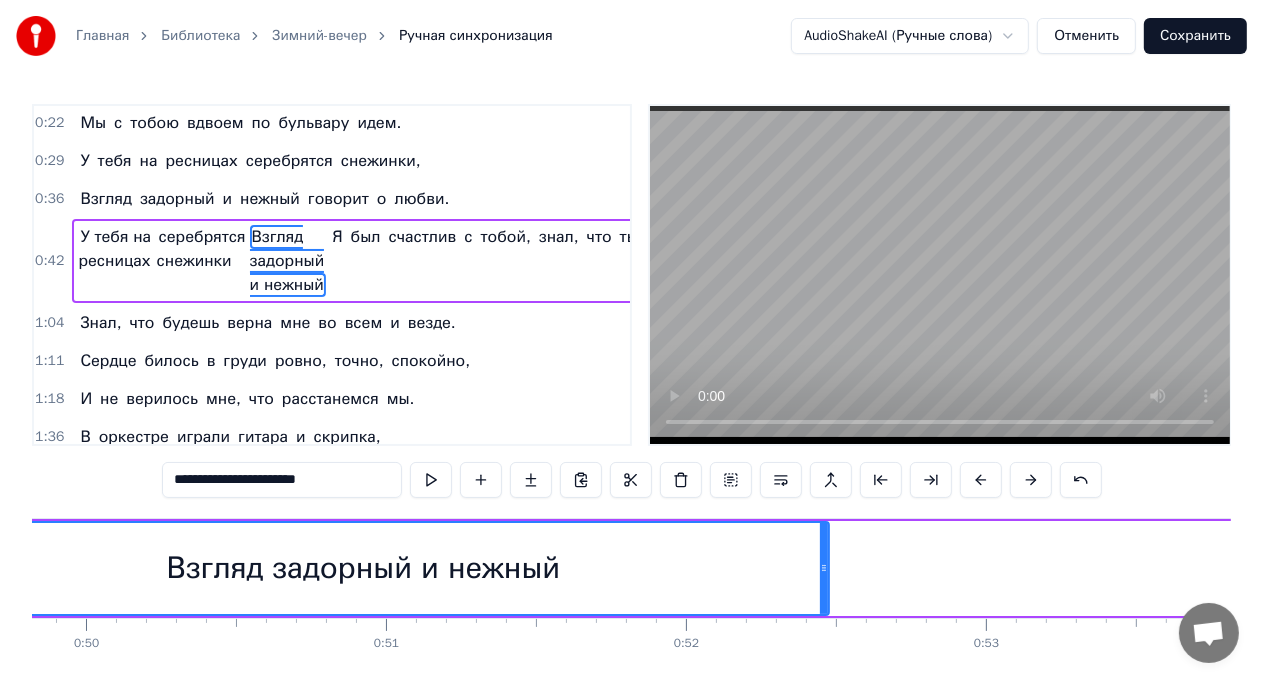 drag, startPoint x: 306, startPoint y: 565, endPoint x: 823, endPoint y: 554, distance: 517.117 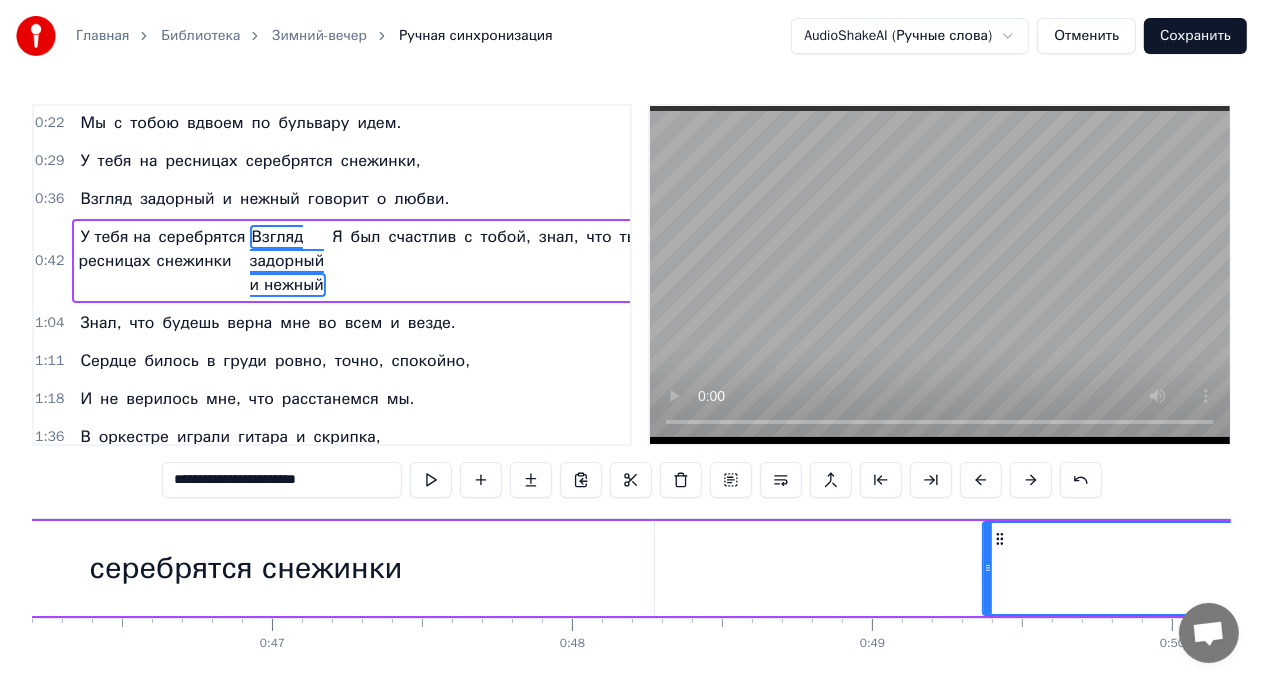 scroll, scrollTop: 0, scrollLeft: 13858, axis: horizontal 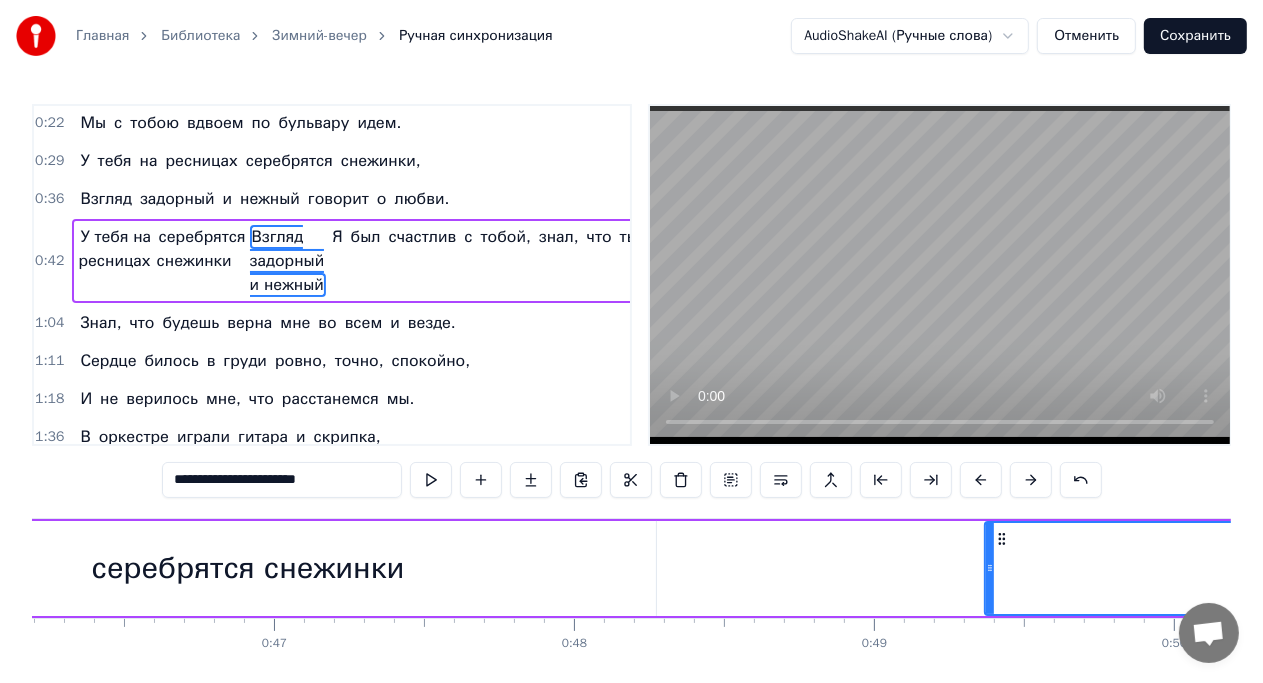click on "серебрятся снежинки" at bounding box center [248, 568] 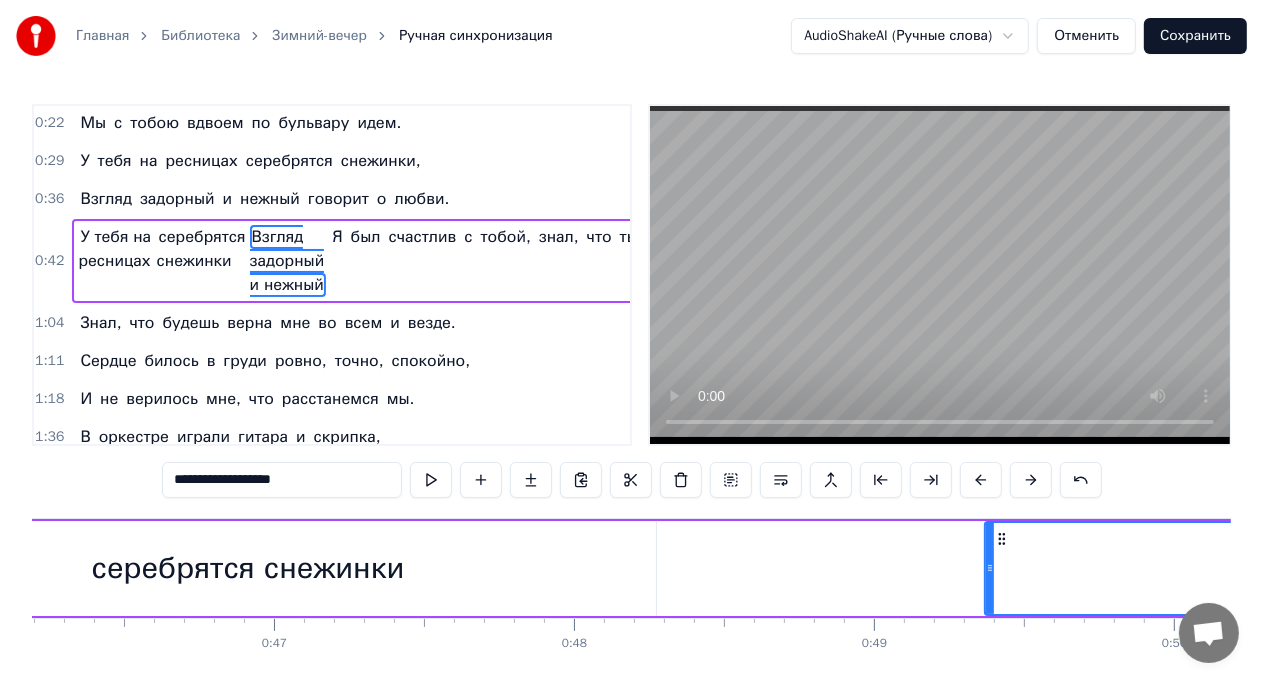 scroll, scrollTop: 16, scrollLeft: 0, axis: vertical 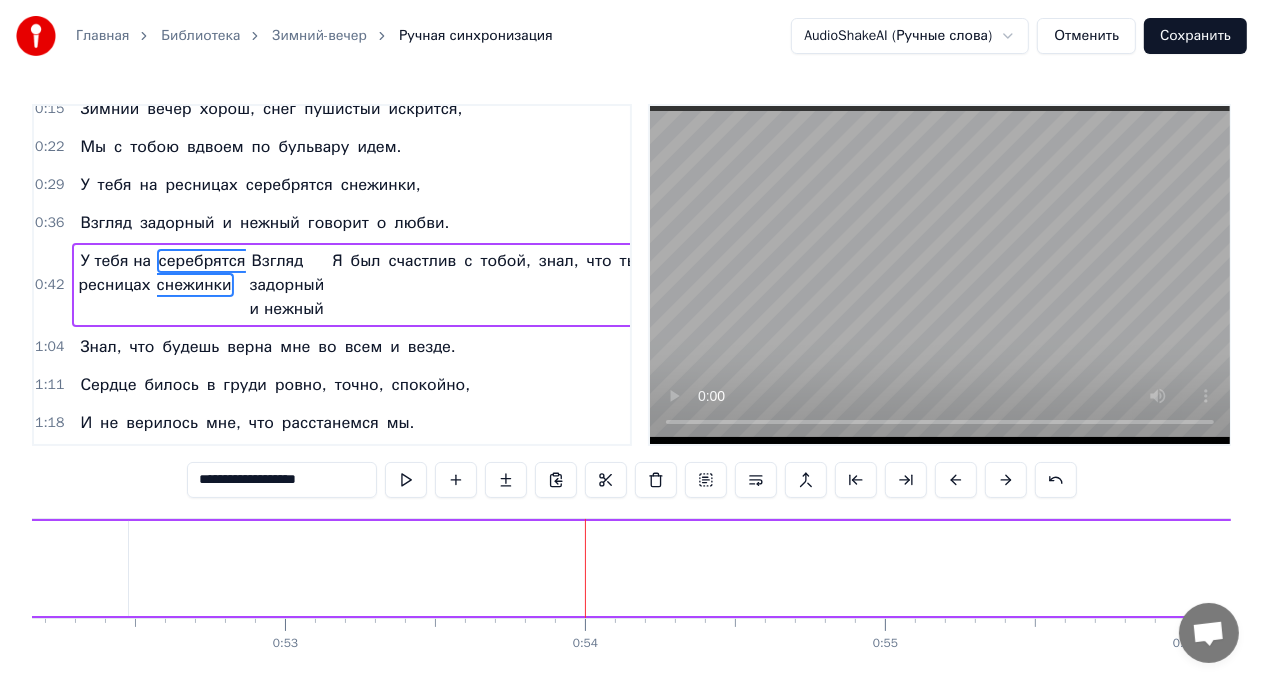 click on "У тебя на ресницах серебрятся снежинки Взгляд задорный и нежный Я был счастлив с тобой, знал, что ты меня любишь," at bounding box center (244, 568) 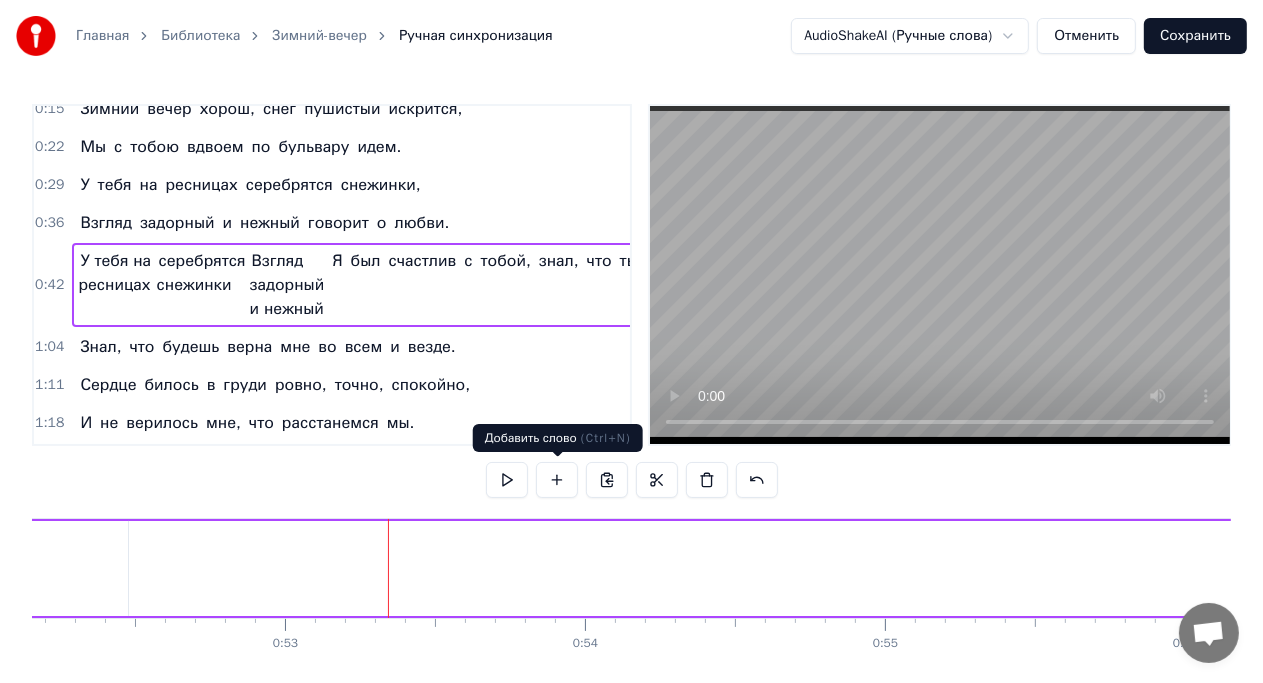 click at bounding box center (557, 480) 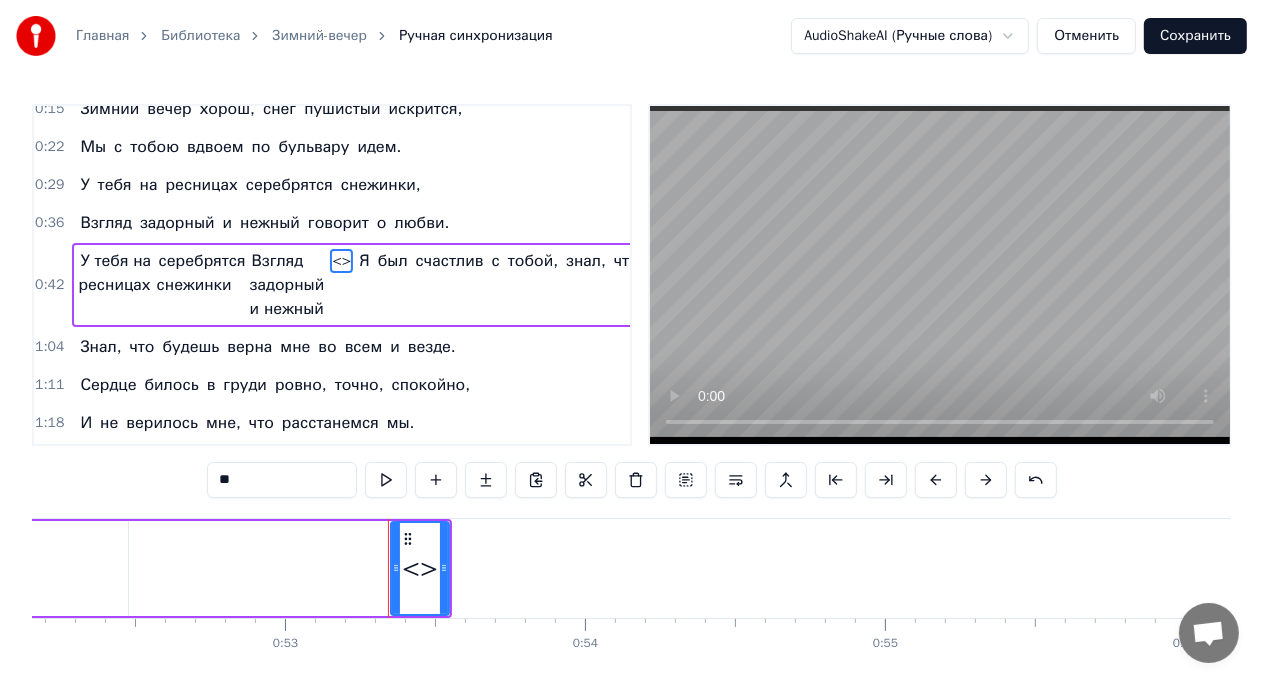 scroll, scrollTop: 4, scrollLeft: 0, axis: vertical 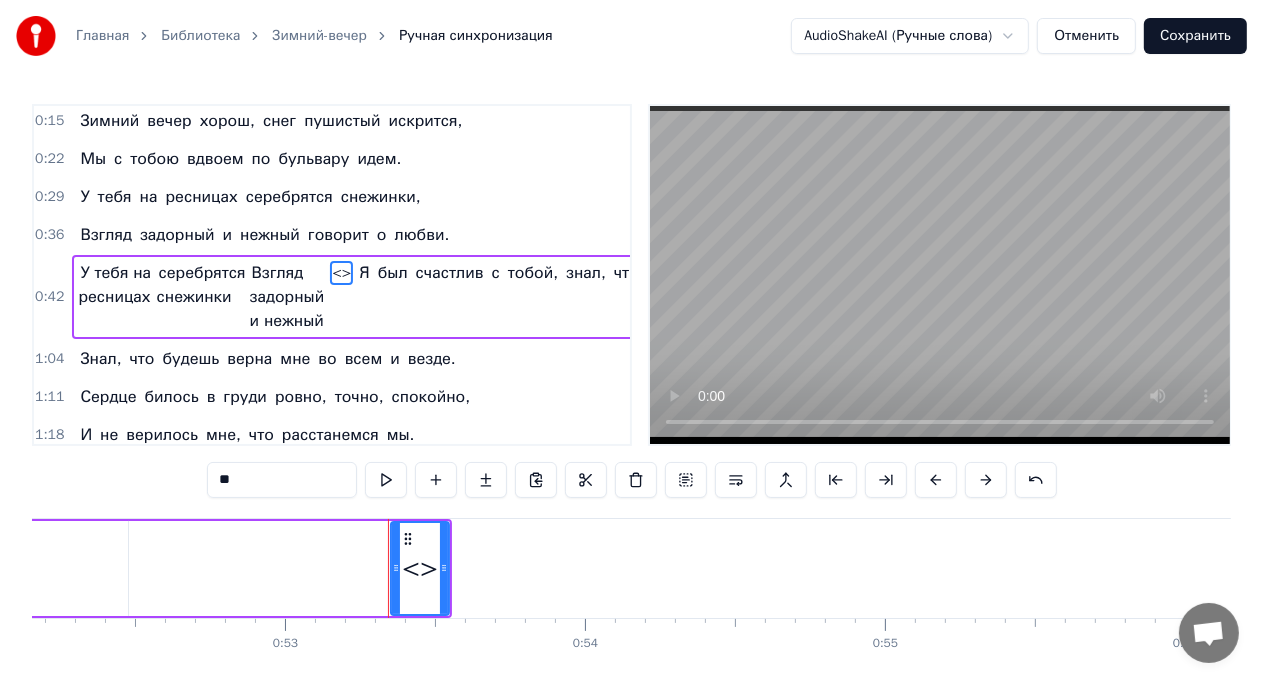 click on "Зимний вечер хорош, снег пушистый искрится, Мы с тобою вдвоем по бульвару идем. У тебя на ресницах серебрятся снежинки, Взгляд задорный и нежный говорит о любви. У тебя на ресницах серебрятся снежинки Взгляд задорный и нежный <> Я был счастлив с тобой, знал, что ты меня любишь, Знал, что будешь верна мне во всем и везде. Сердце билось в груди ровно, точно, спокойно, И не верилось мне, что расстанемся мы. В оркестре играли гитара и скрипка, Шумел полупьяный ночной ресторан, Мы оба сидели, мы оба молчали, Нам плакать хотелось, но не было слез. Но однажды зимой я тебя" at bounding box center [16822, 568] 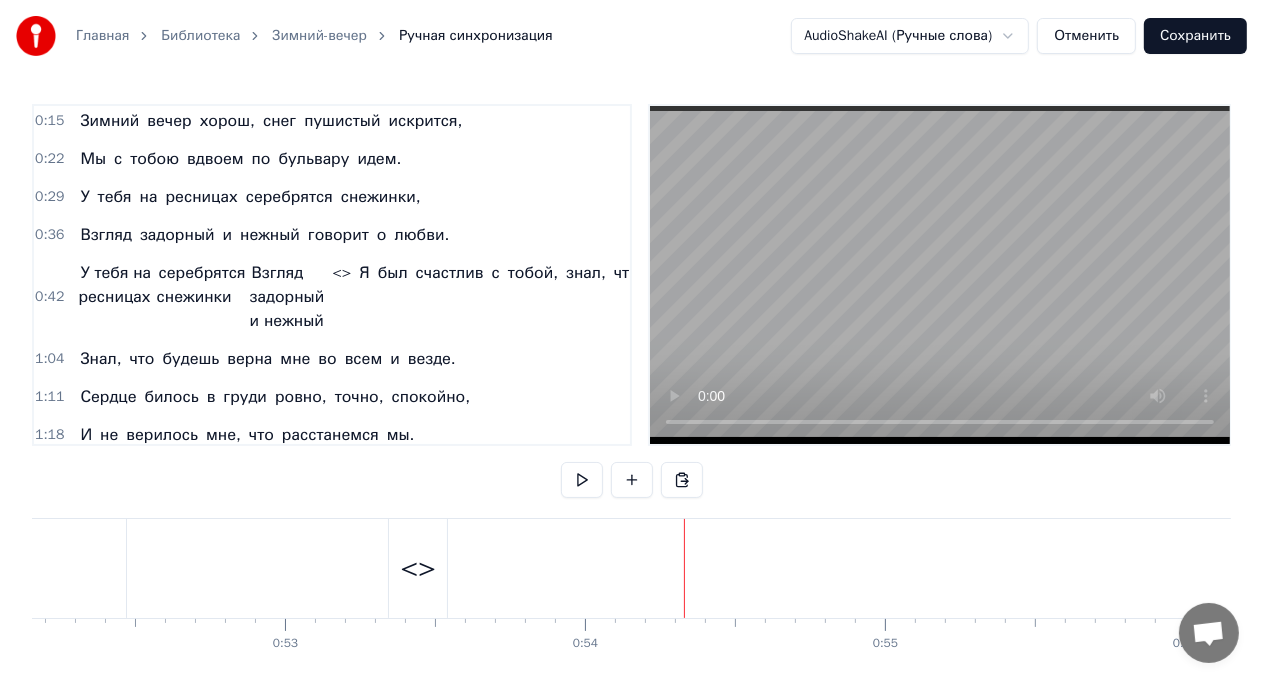 click on "<>" at bounding box center (418, 568) 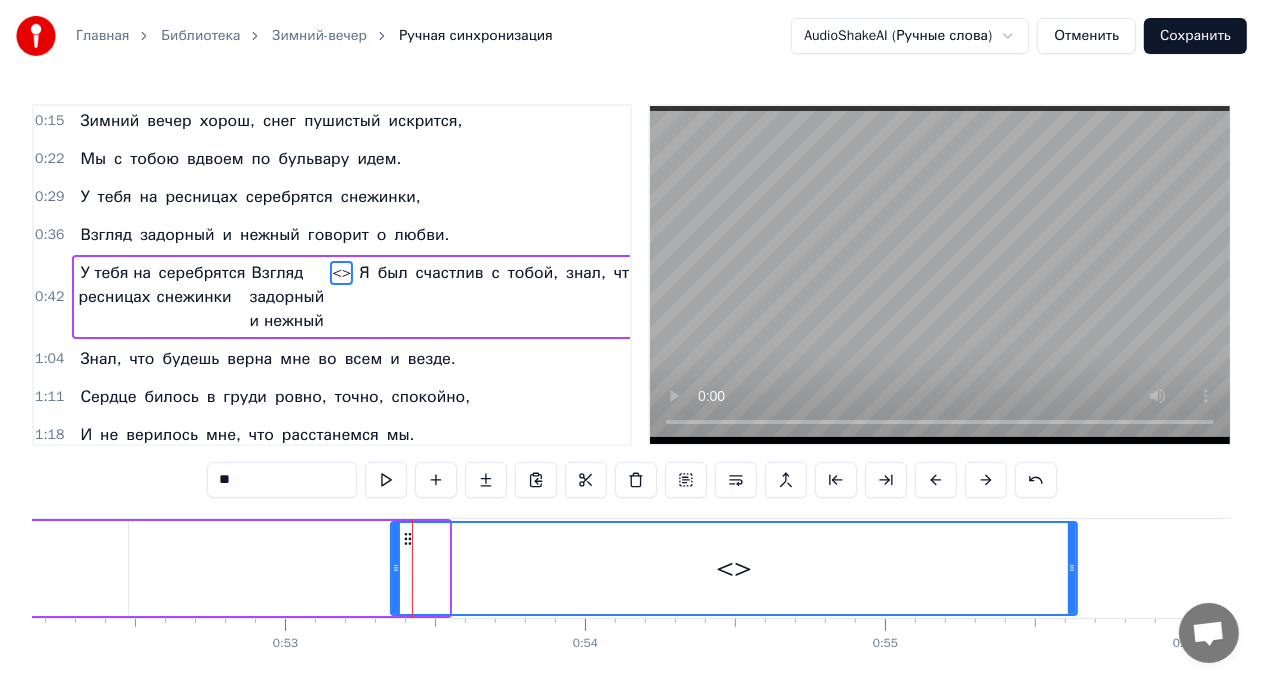 drag, startPoint x: 444, startPoint y: 573, endPoint x: 1072, endPoint y: 544, distance: 628.66925 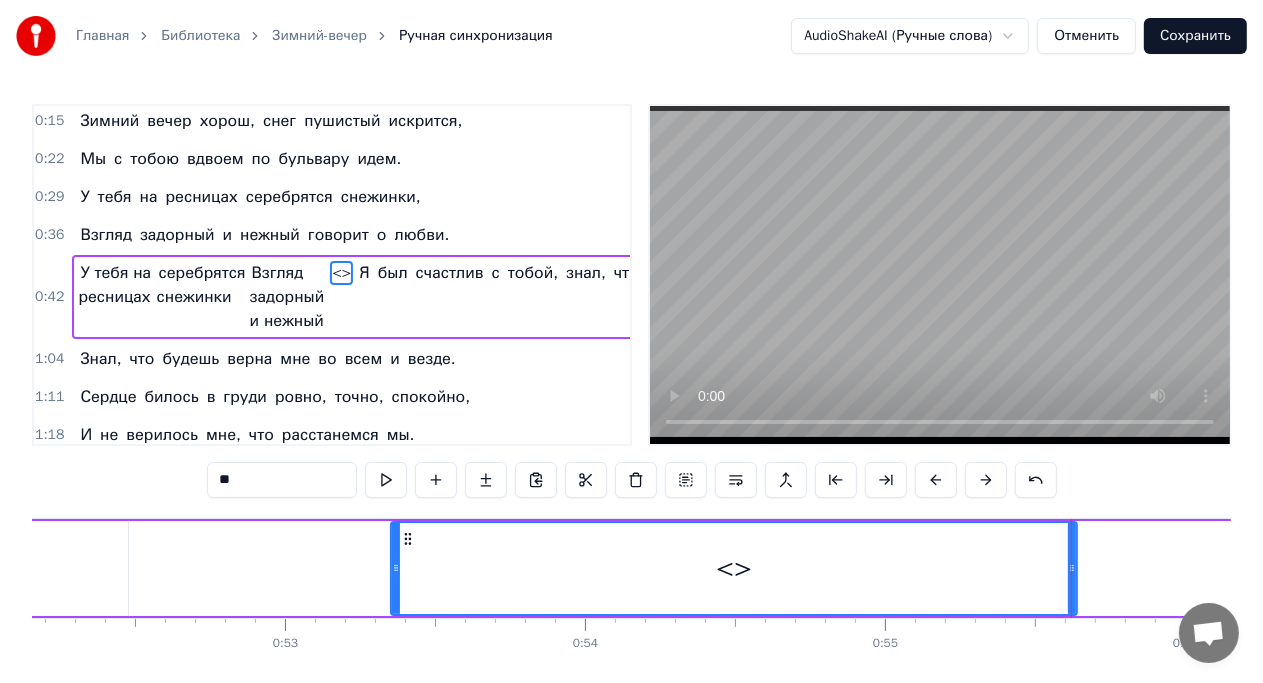 click on "<>" at bounding box center [734, 568] 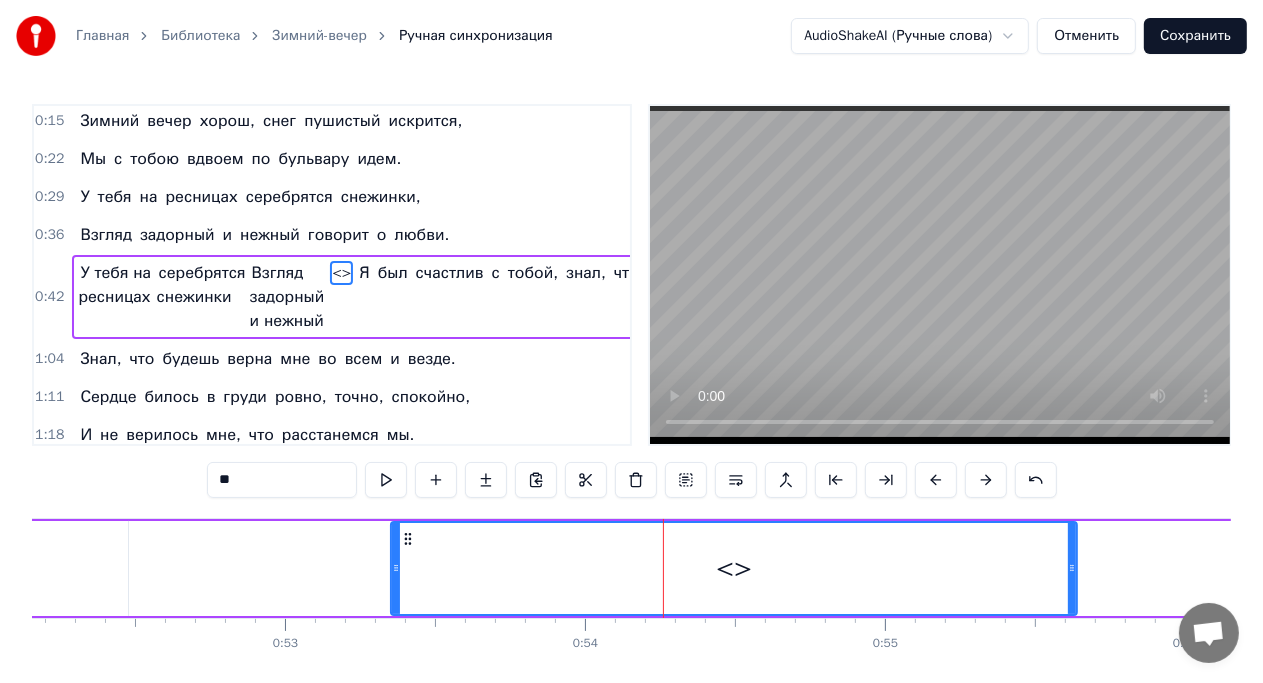 click on "**" at bounding box center (282, 480) 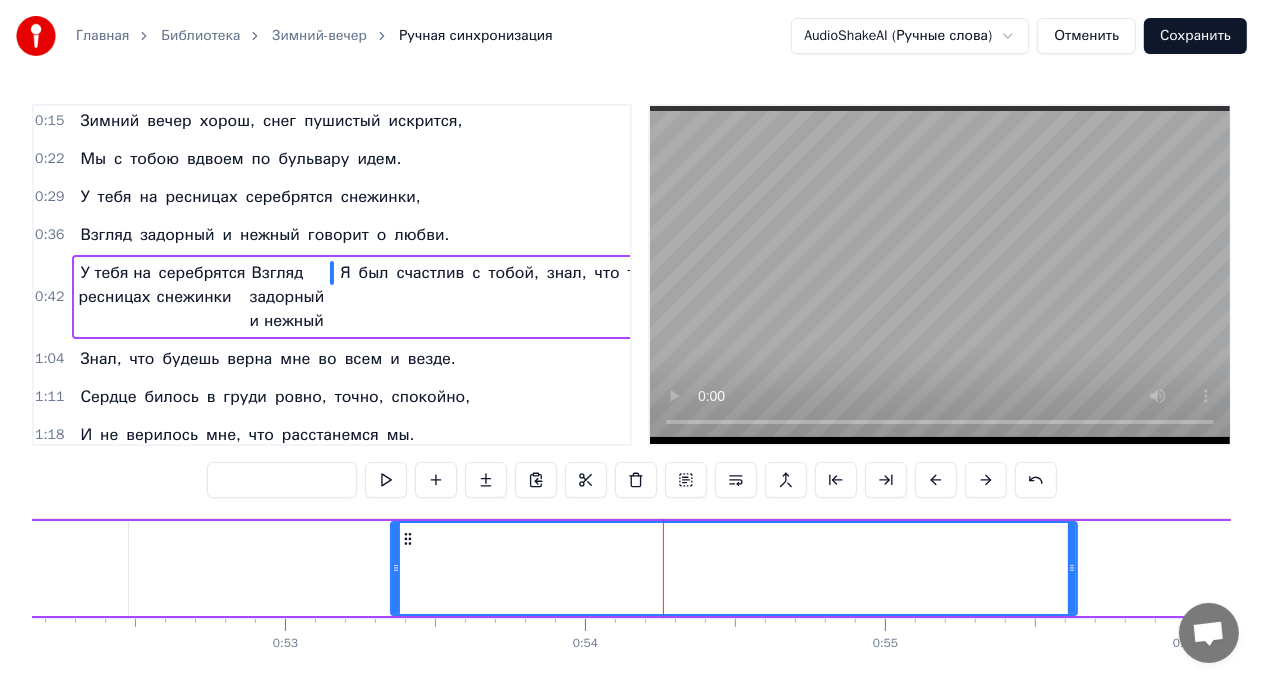 paste on "**********" 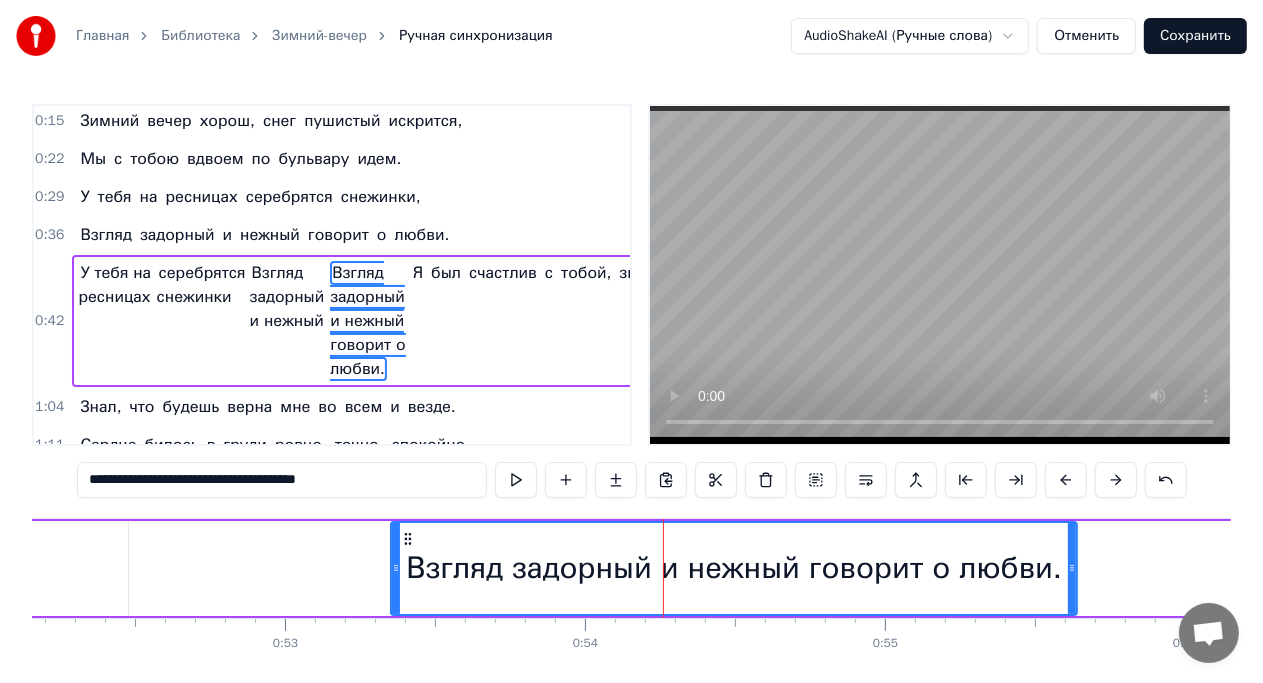 drag, startPoint x: 272, startPoint y: 481, endPoint x: 62, endPoint y: 495, distance: 210.46616 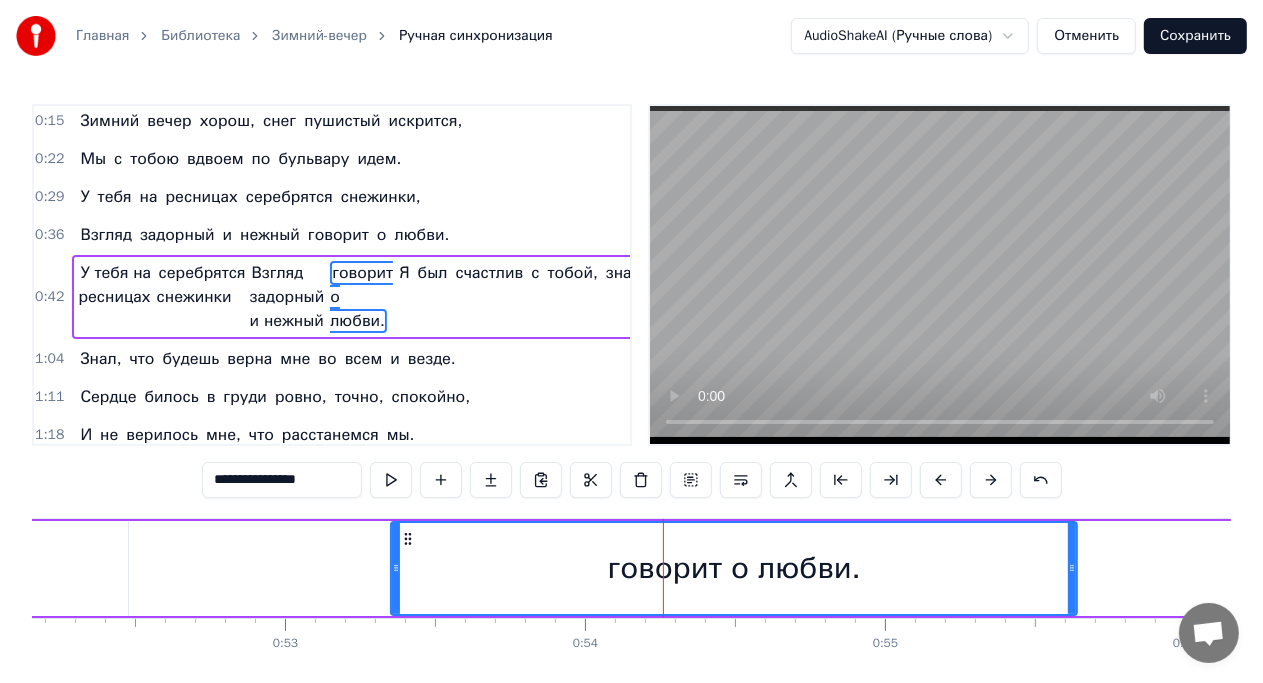 click on "**********" at bounding box center (282, 480) 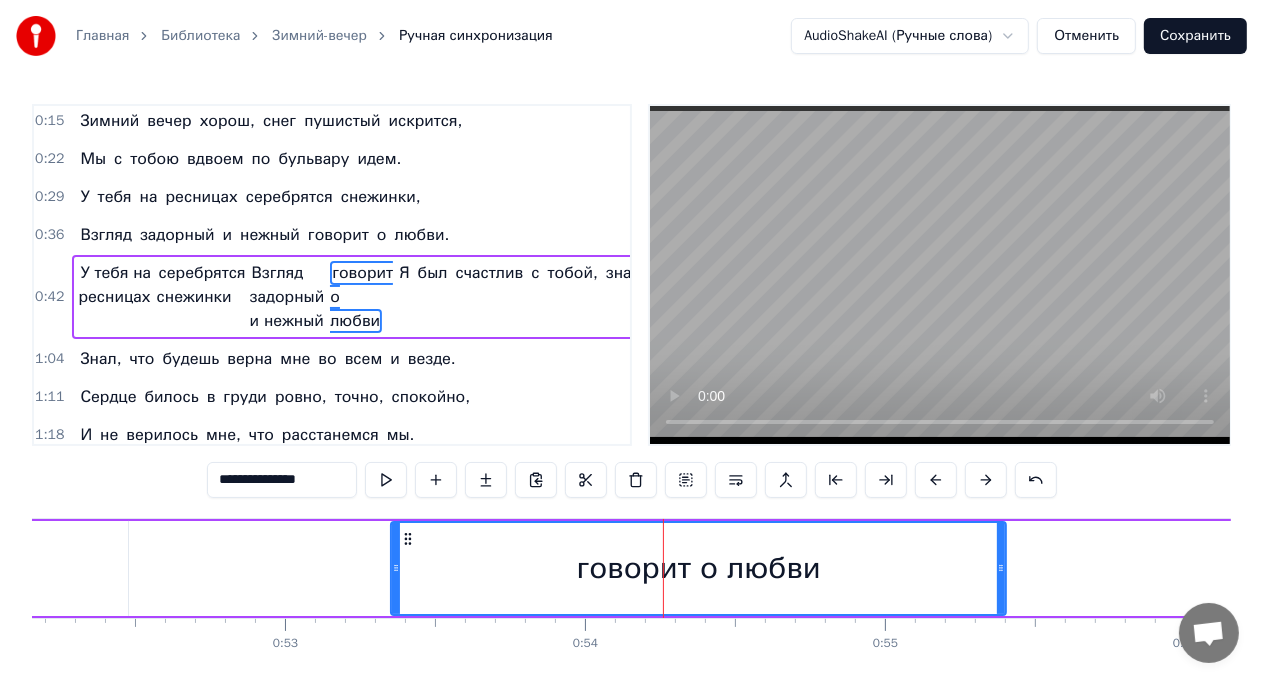 drag, startPoint x: 1071, startPoint y: 577, endPoint x: 1000, endPoint y: 576, distance: 71.00704 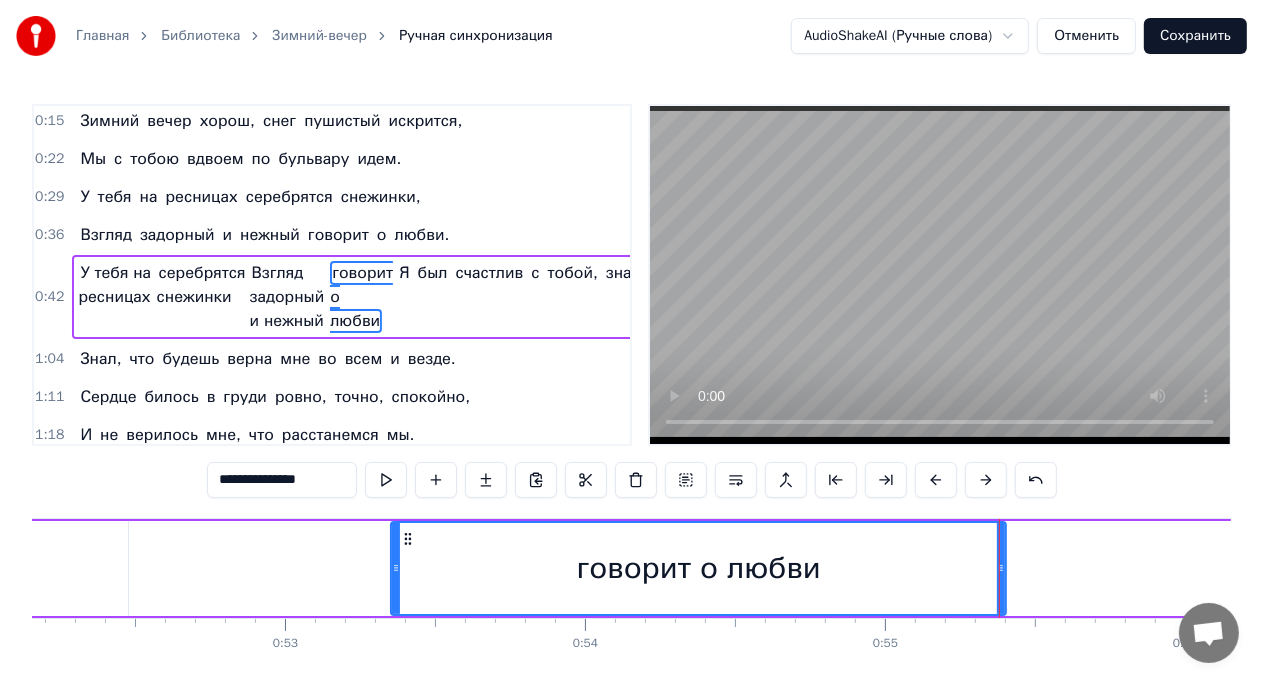 scroll, scrollTop: 28, scrollLeft: 0, axis: vertical 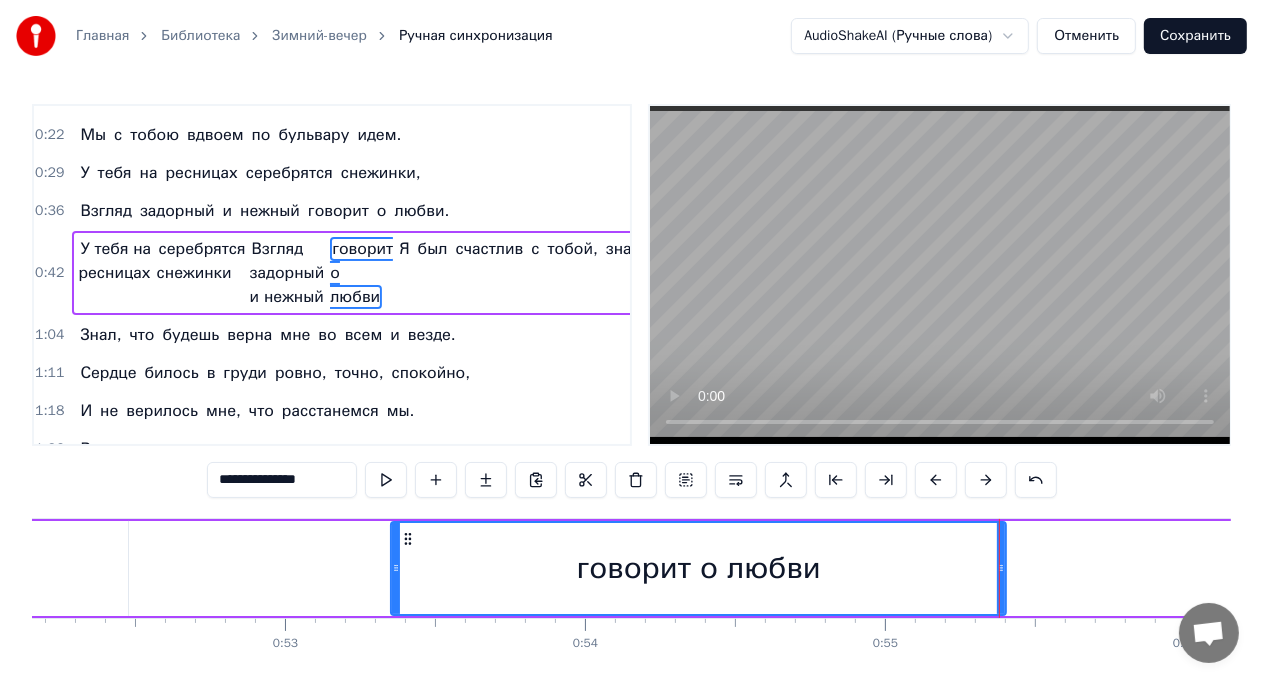 type on "**********" 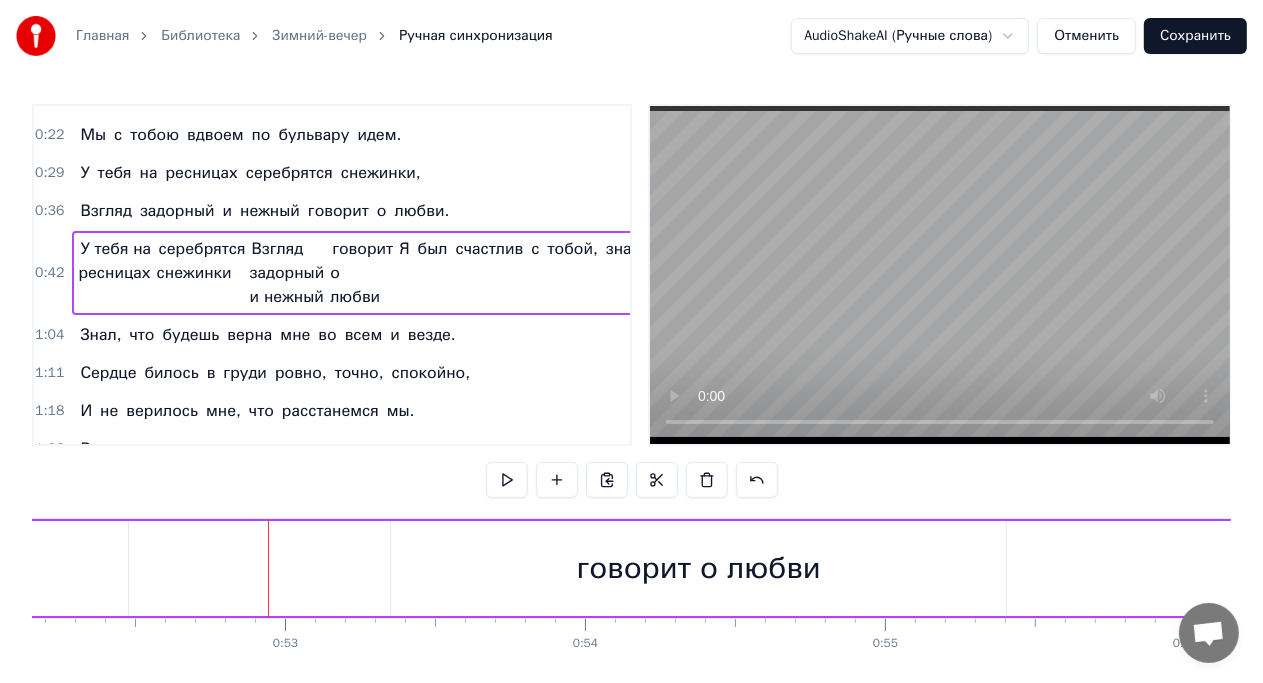 click on "У тебя на ресницах серебрятся снежинки Взгляд задорный и нежный говорит о любви Я был счастлив с тобой, знал, что ты меня любишь," at bounding box center [244, 568] 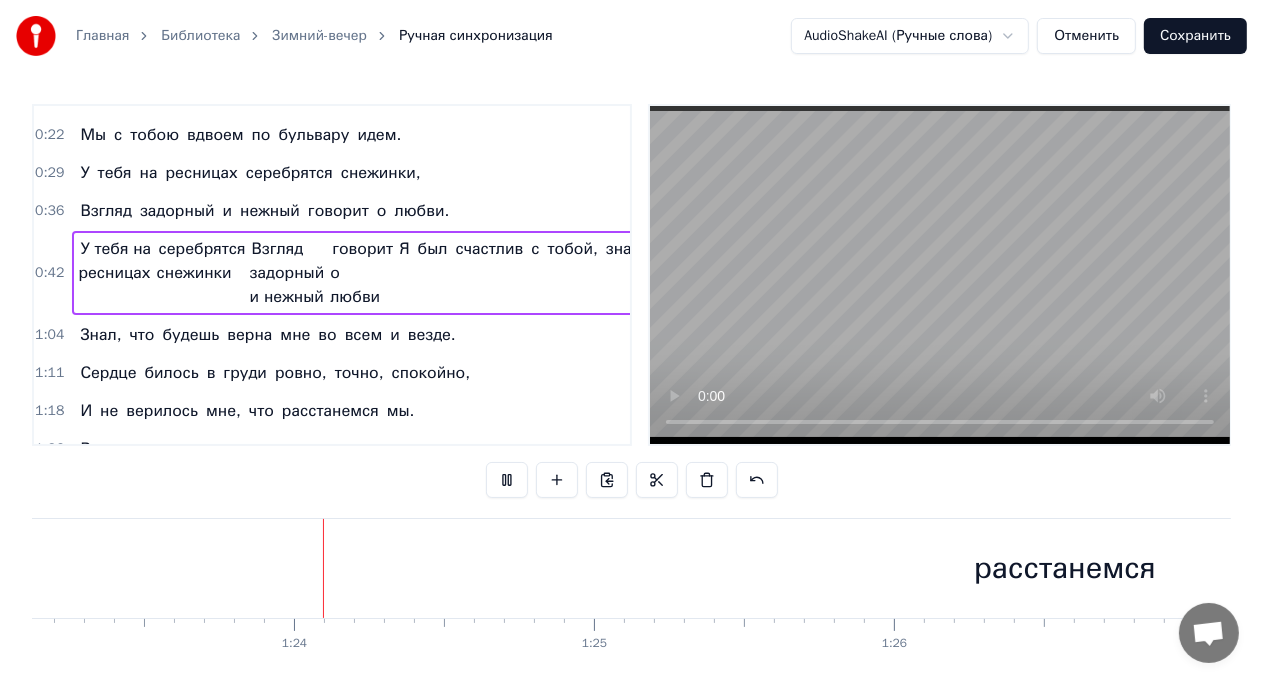 scroll, scrollTop: 0, scrollLeft: 24940, axis: horizontal 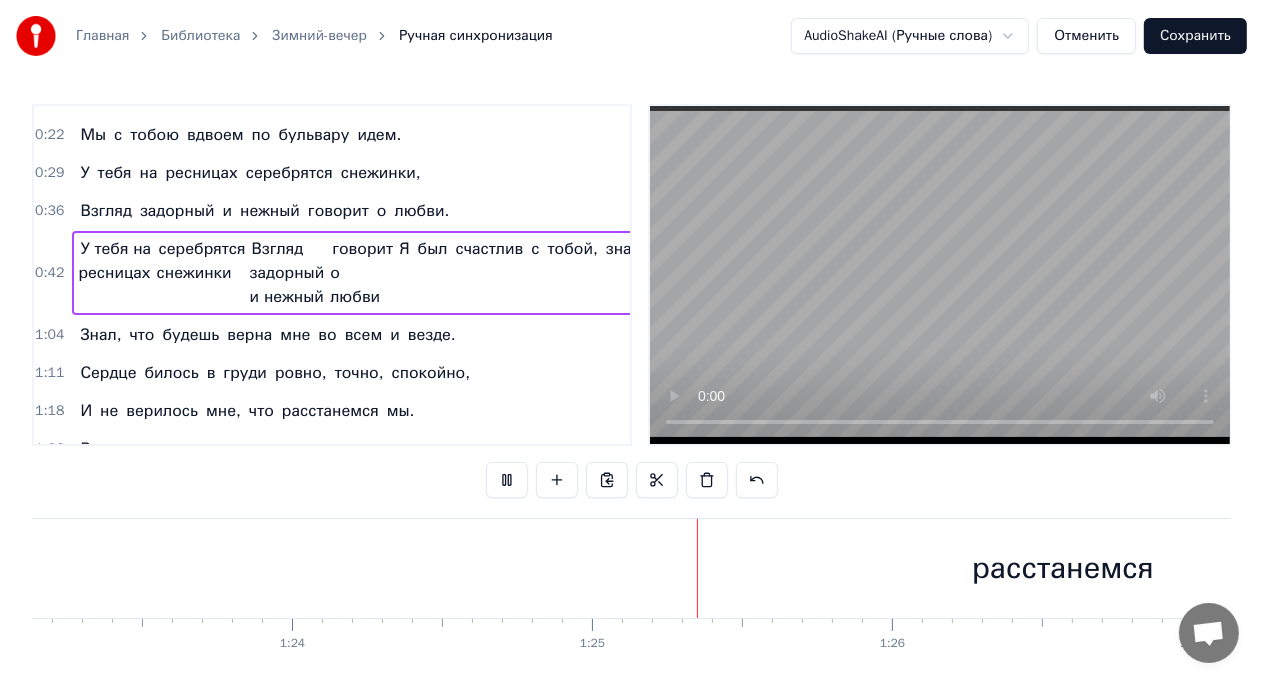 click at bounding box center [940, 275] 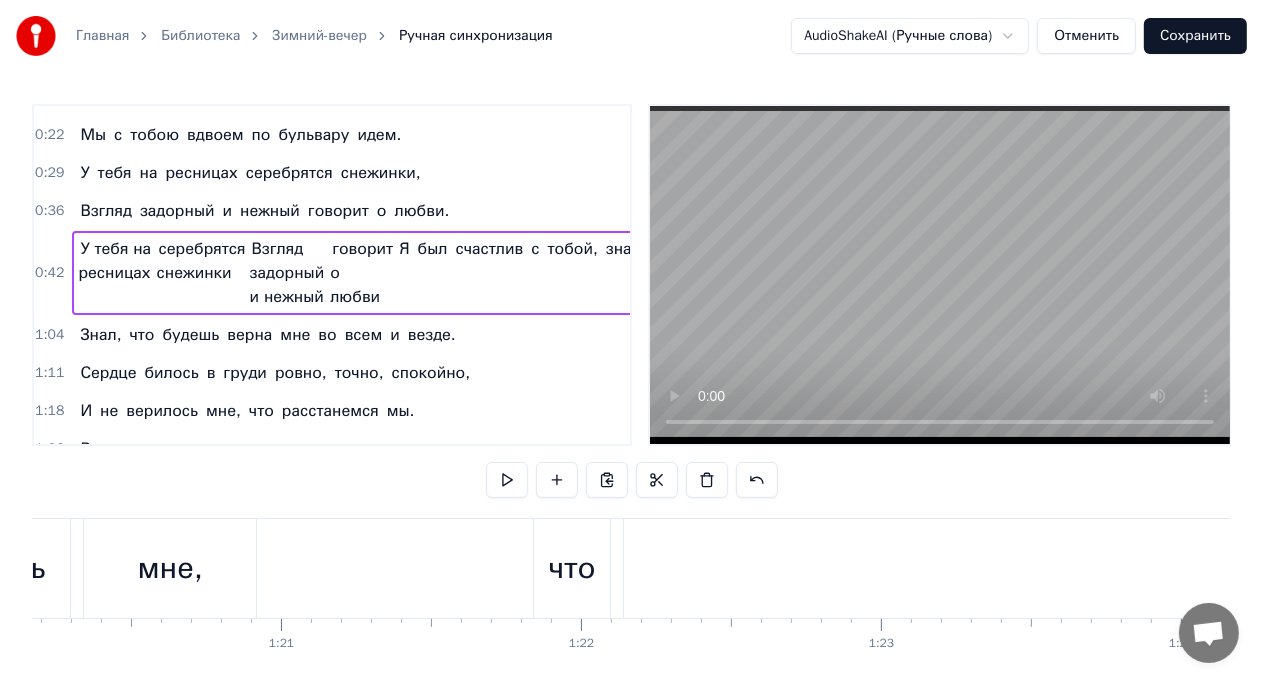 scroll, scrollTop: 0, scrollLeft: 24046, axis: horizontal 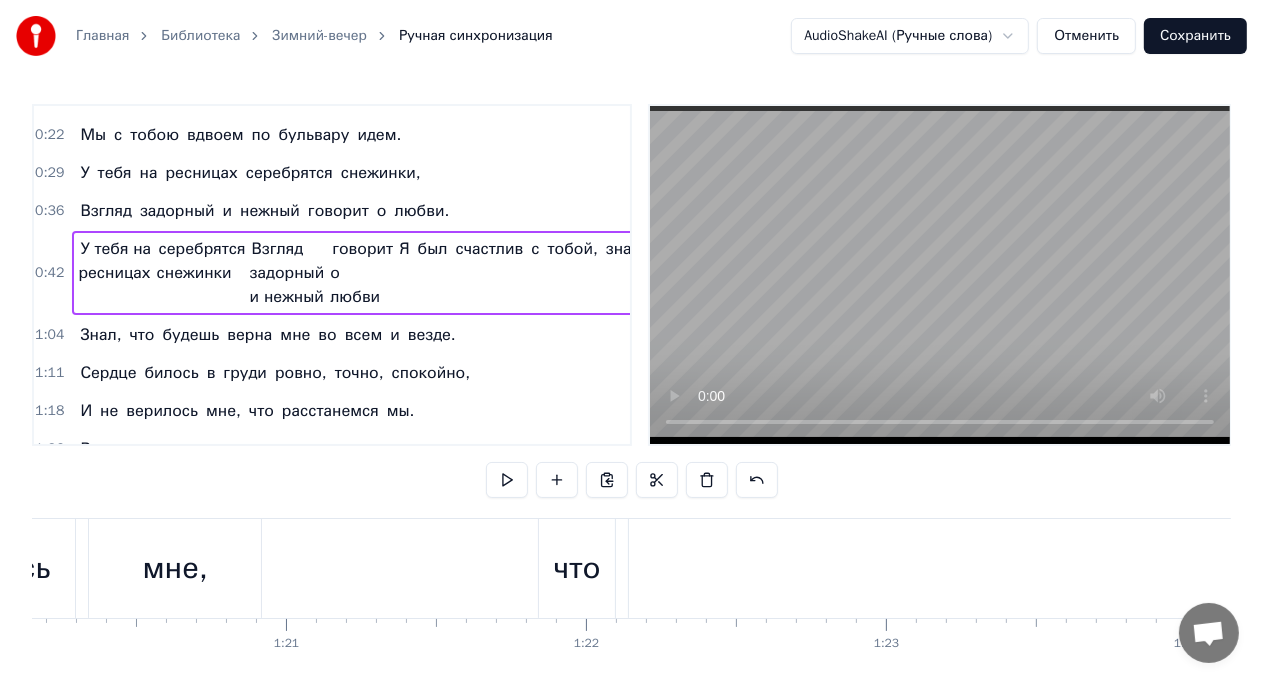click on "И не верилось мне, что расстанемся мы." at bounding box center [2277, 568] 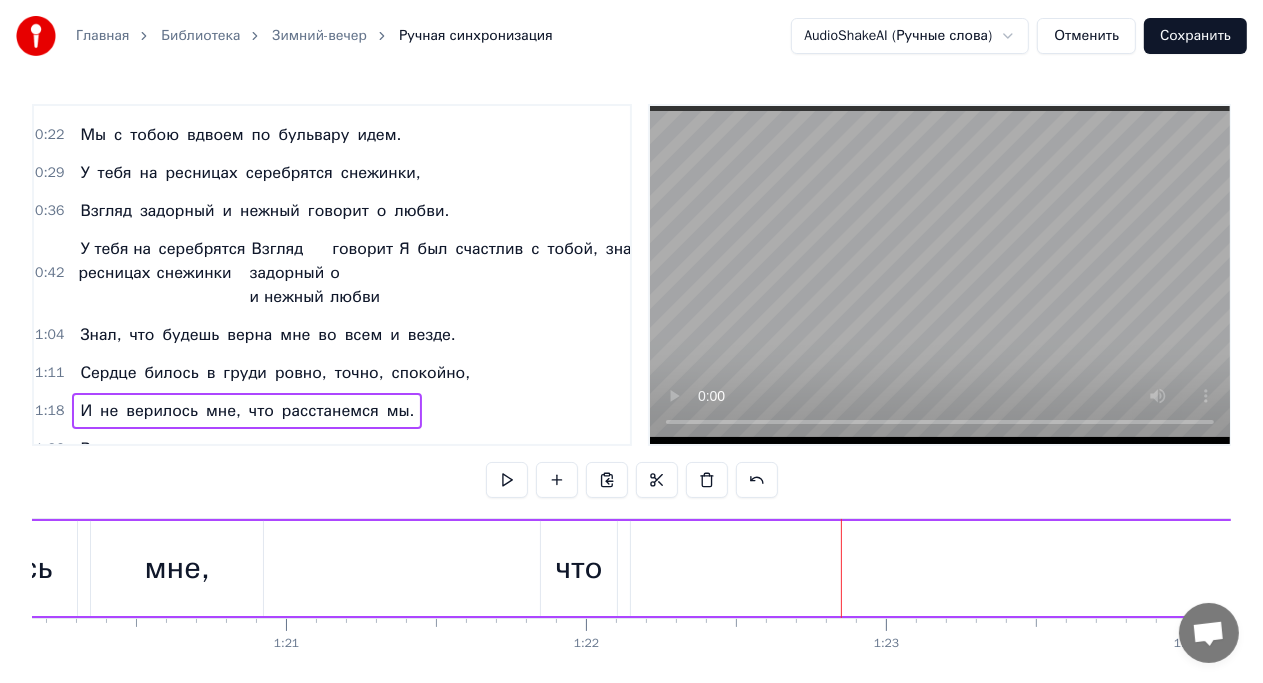 click on "расстанемся" at bounding box center [1959, 568] 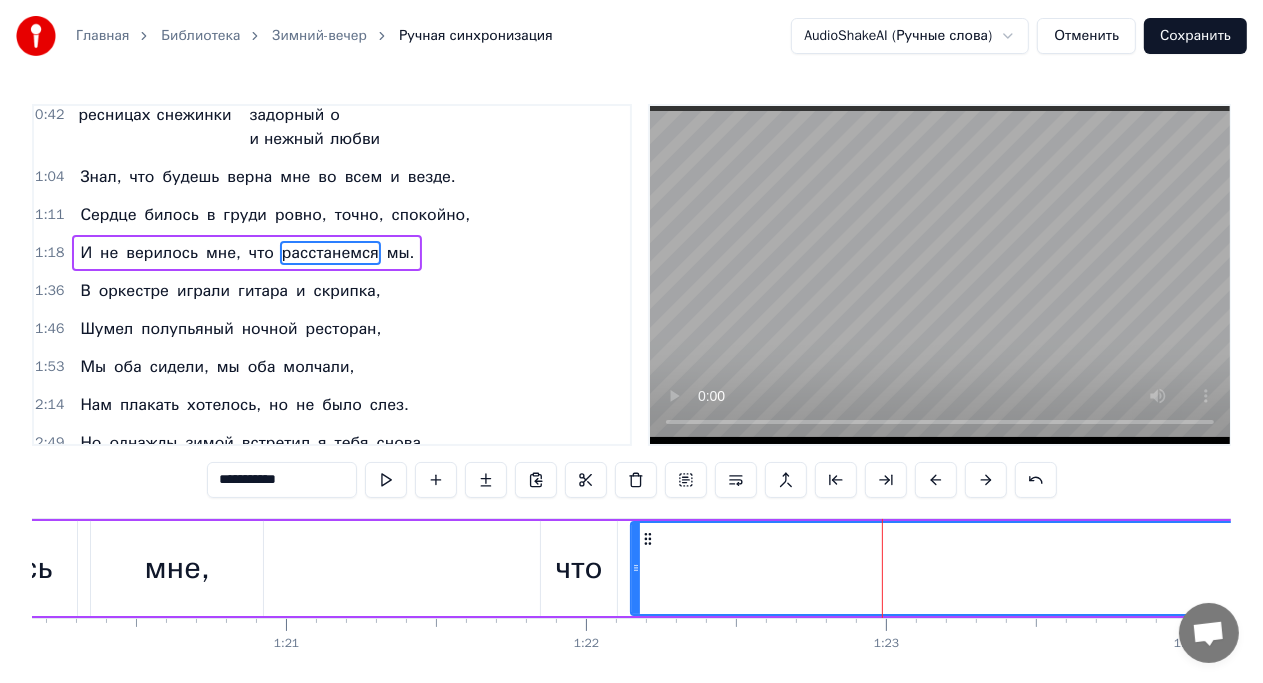 scroll, scrollTop: 187, scrollLeft: 0, axis: vertical 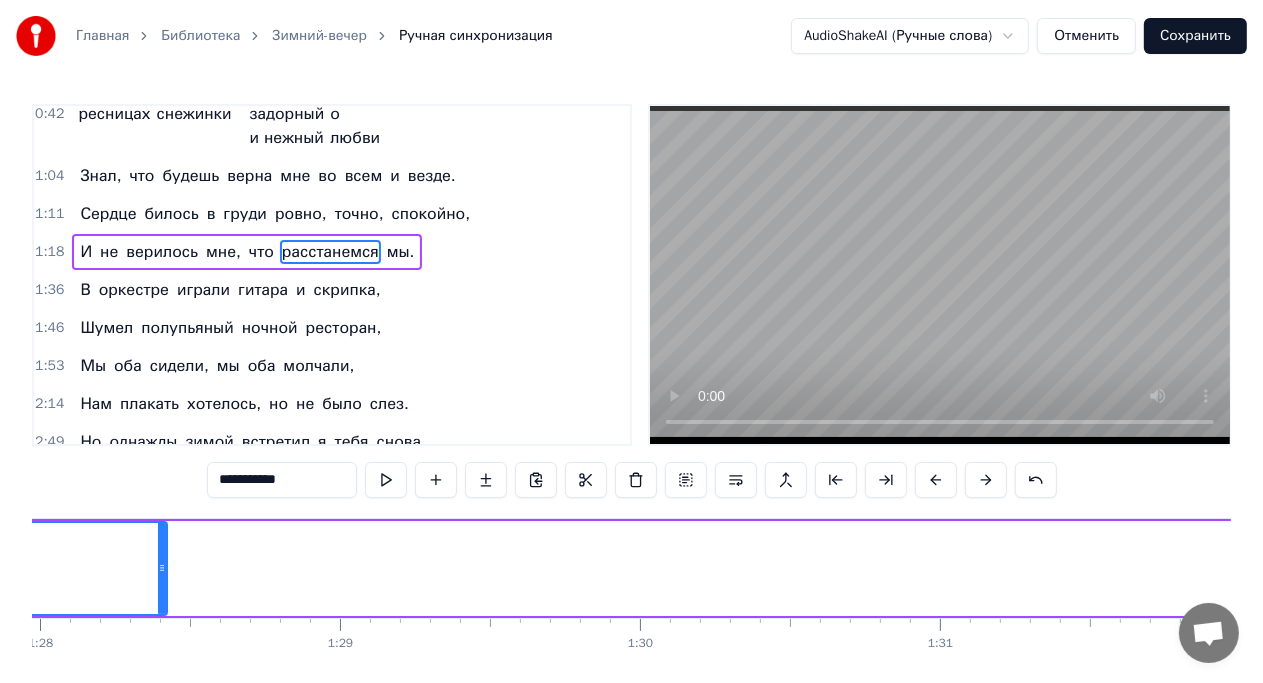 drag, startPoint x: 937, startPoint y: 582, endPoint x: 163, endPoint y: 531, distance: 775.6784 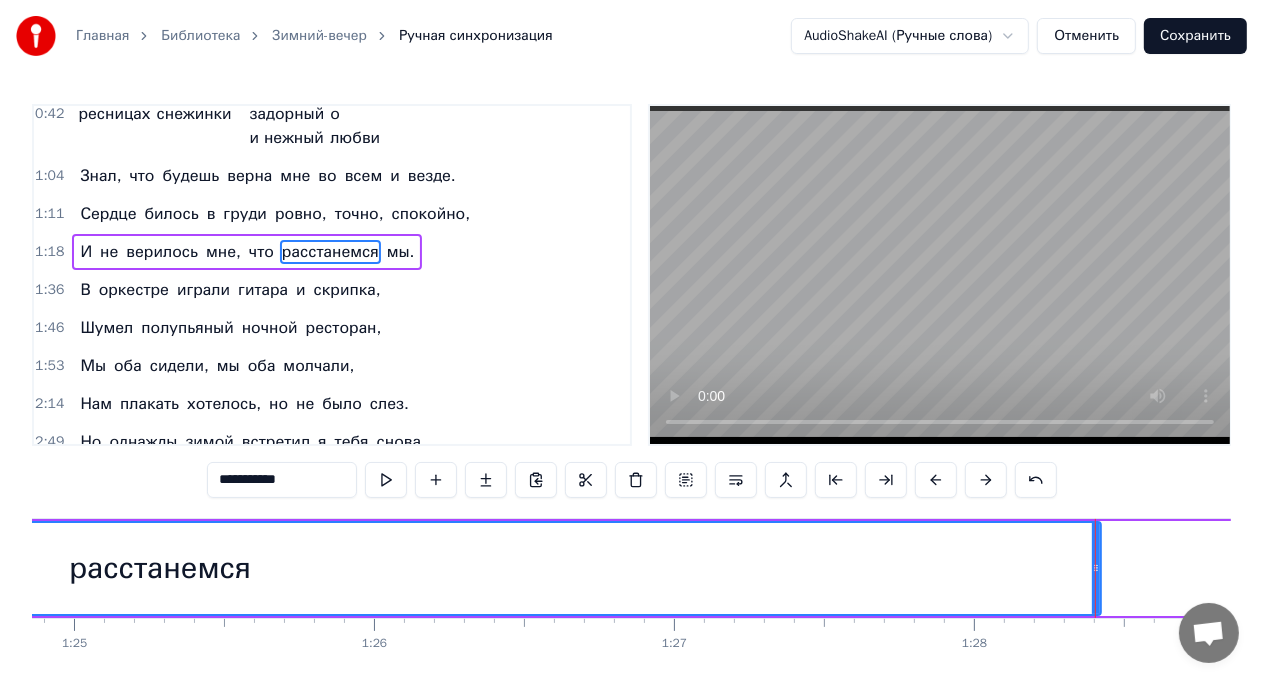 scroll, scrollTop: 0, scrollLeft: 25456, axis: horizontal 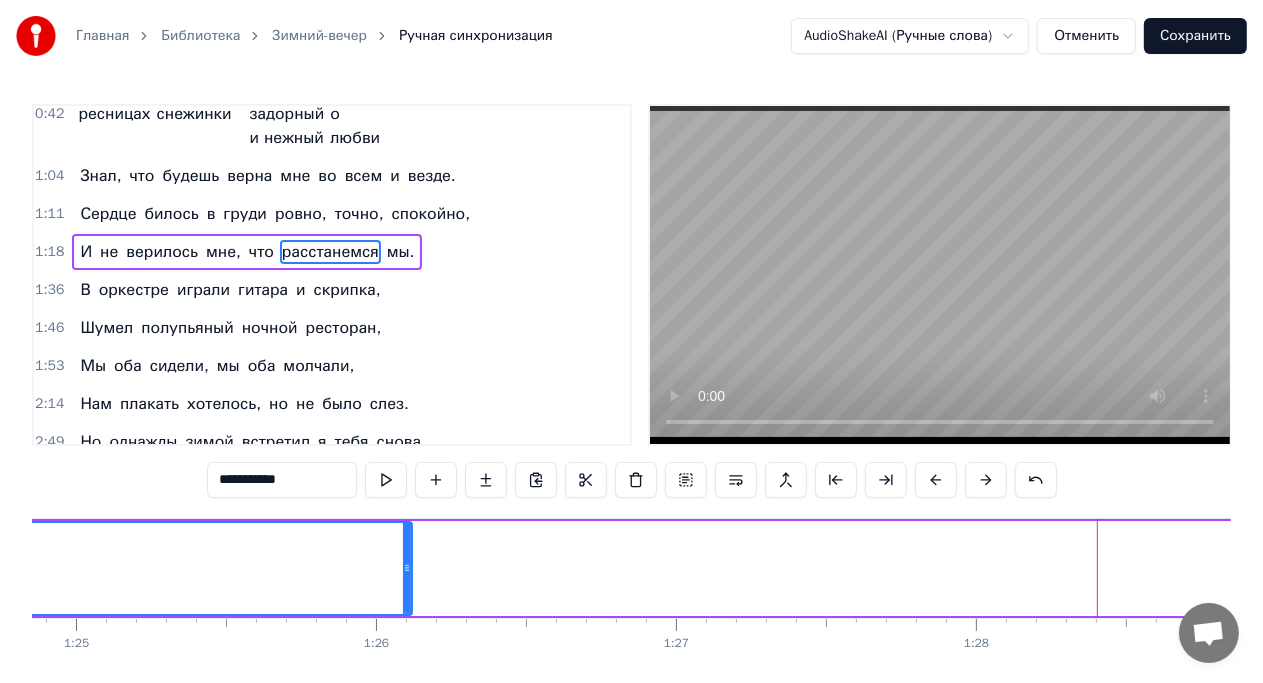 drag, startPoint x: 1100, startPoint y: 569, endPoint x: 409, endPoint y: 525, distance: 692.3995 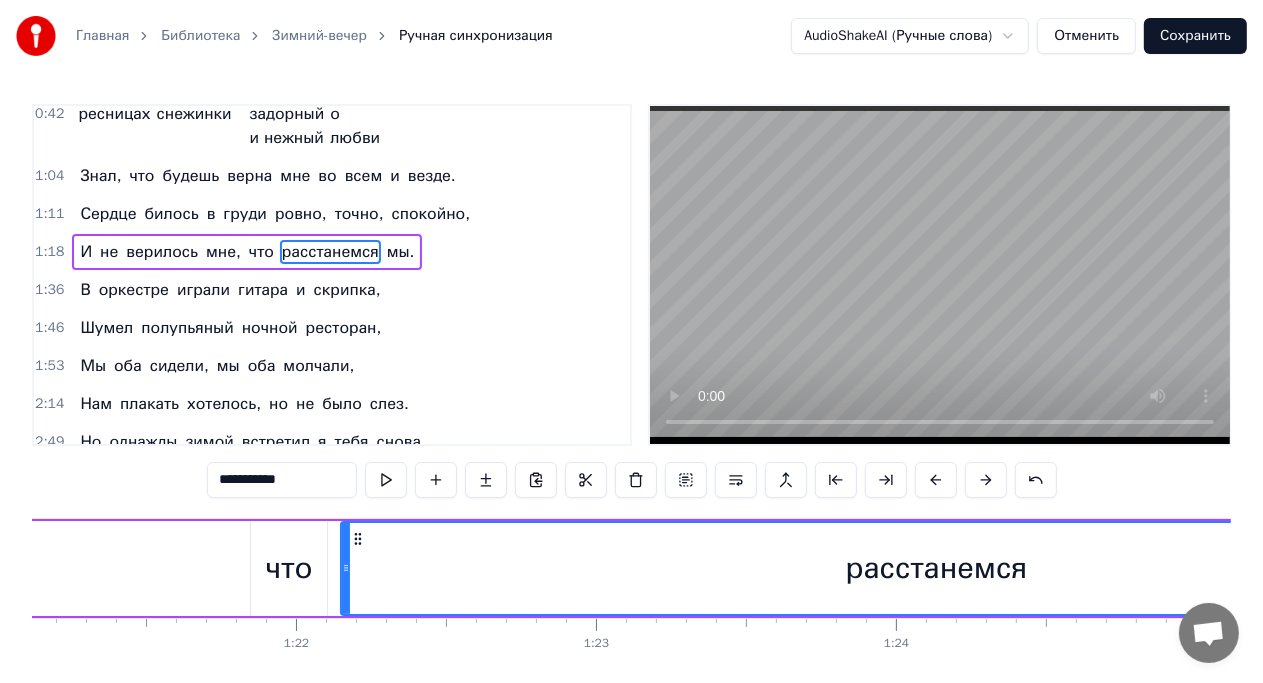 scroll, scrollTop: 0, scrollLeft: 24336, axis: horizontal 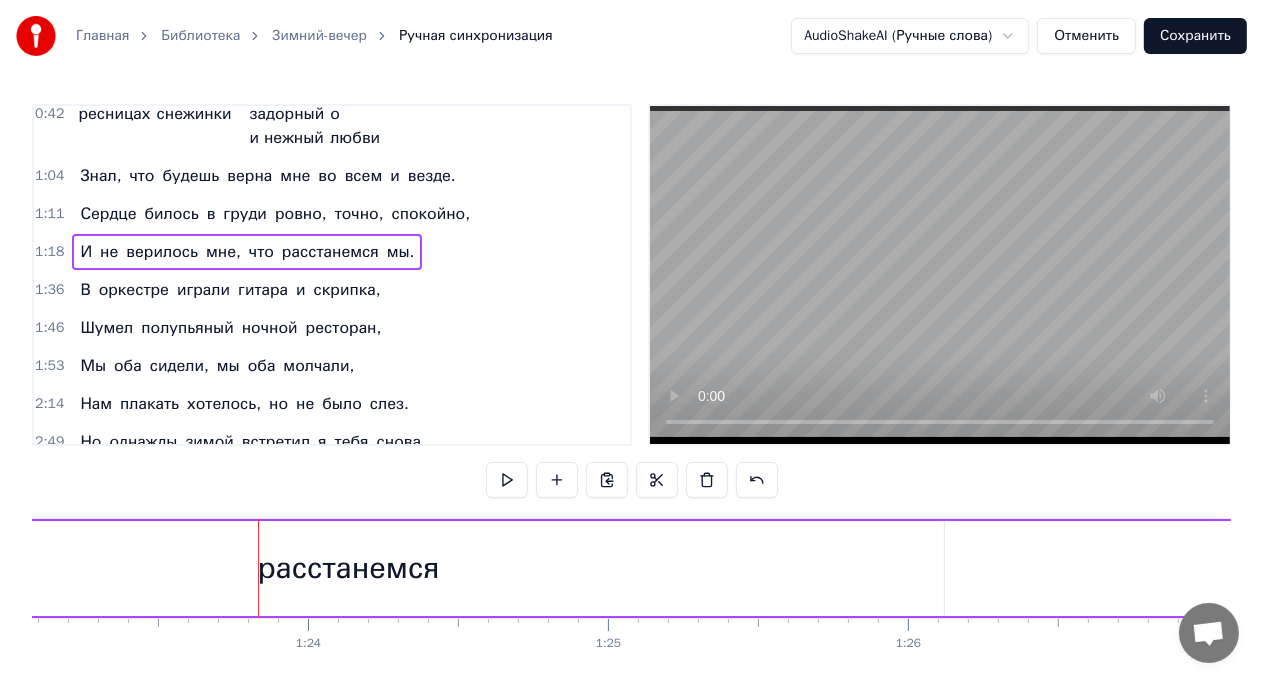 click on "расстанемся" at bounding box center (348, 568) 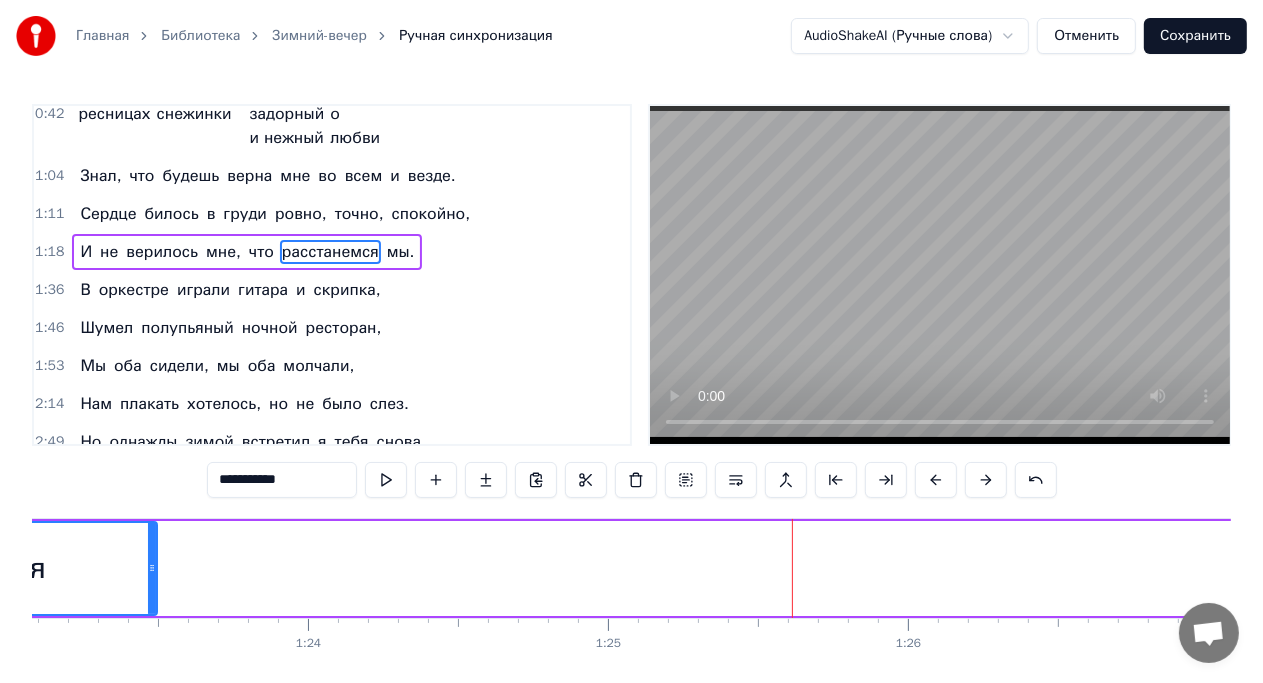 drag, startPoint x: 939, startPoint y: 576, endPoint x: 152, endPoint y: 587, distance: 787.07684 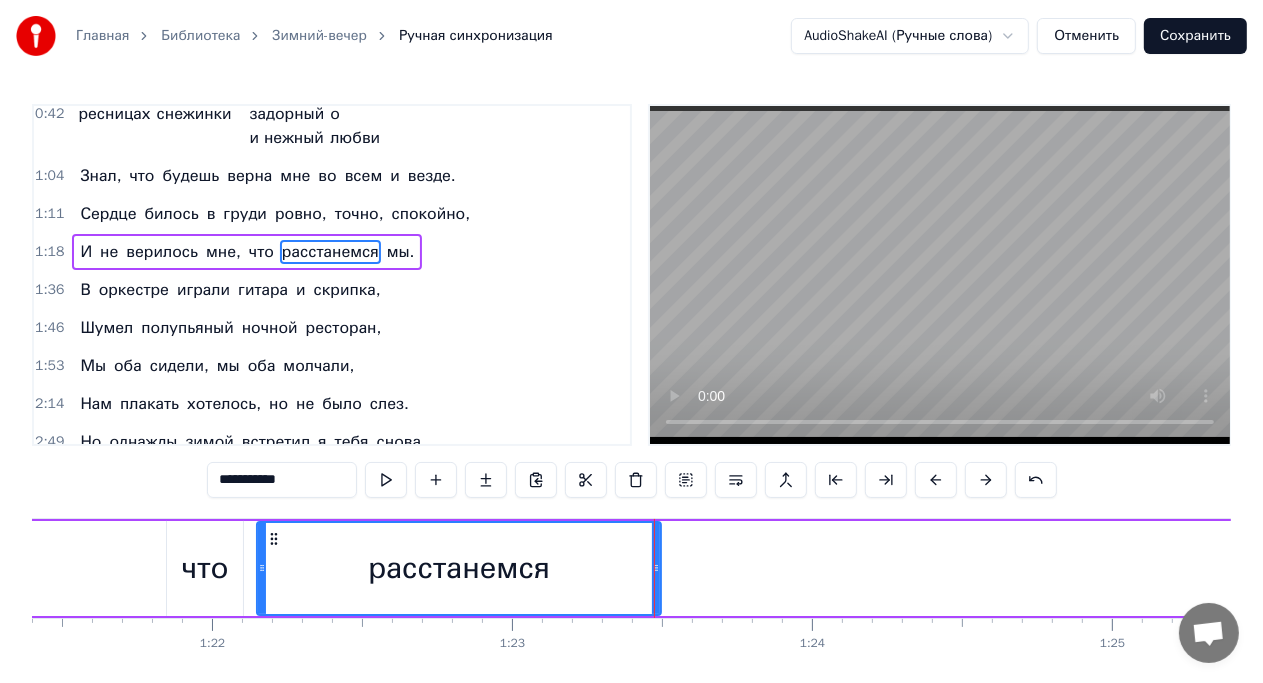 scroll, scrollTop: 0, scrollLeft: 24420, axis: horizontal 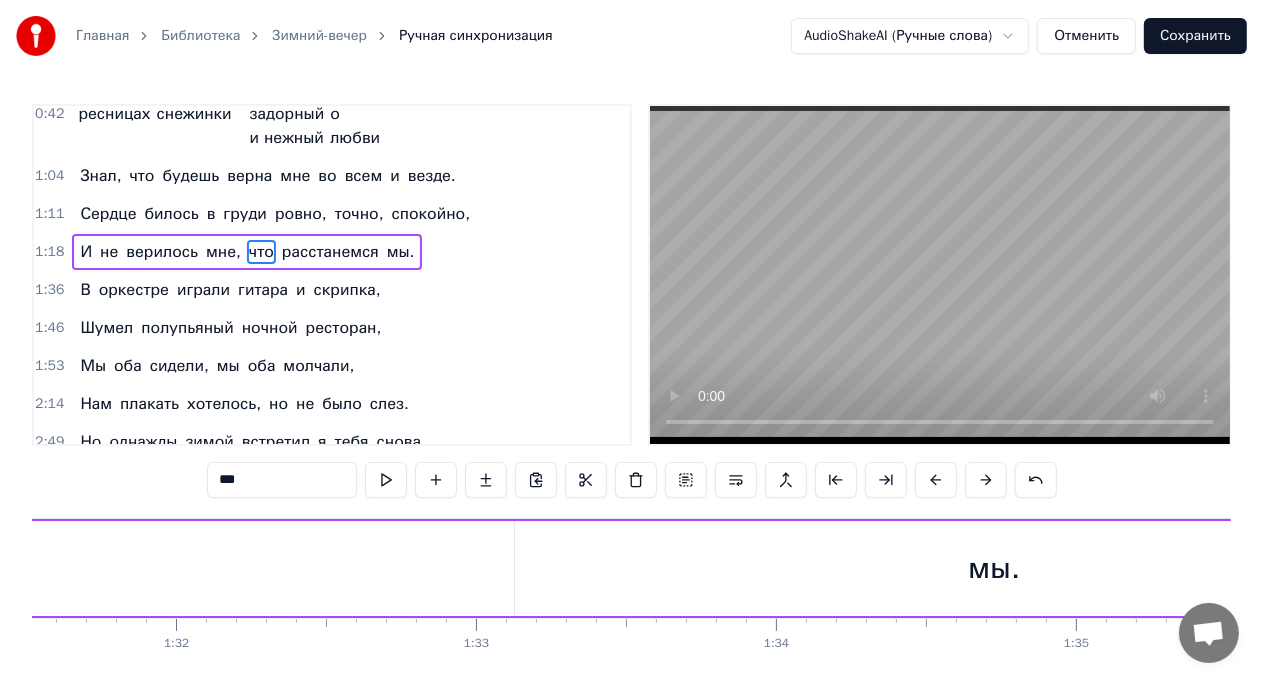 click on "мы." at bounding box center [994, 568] 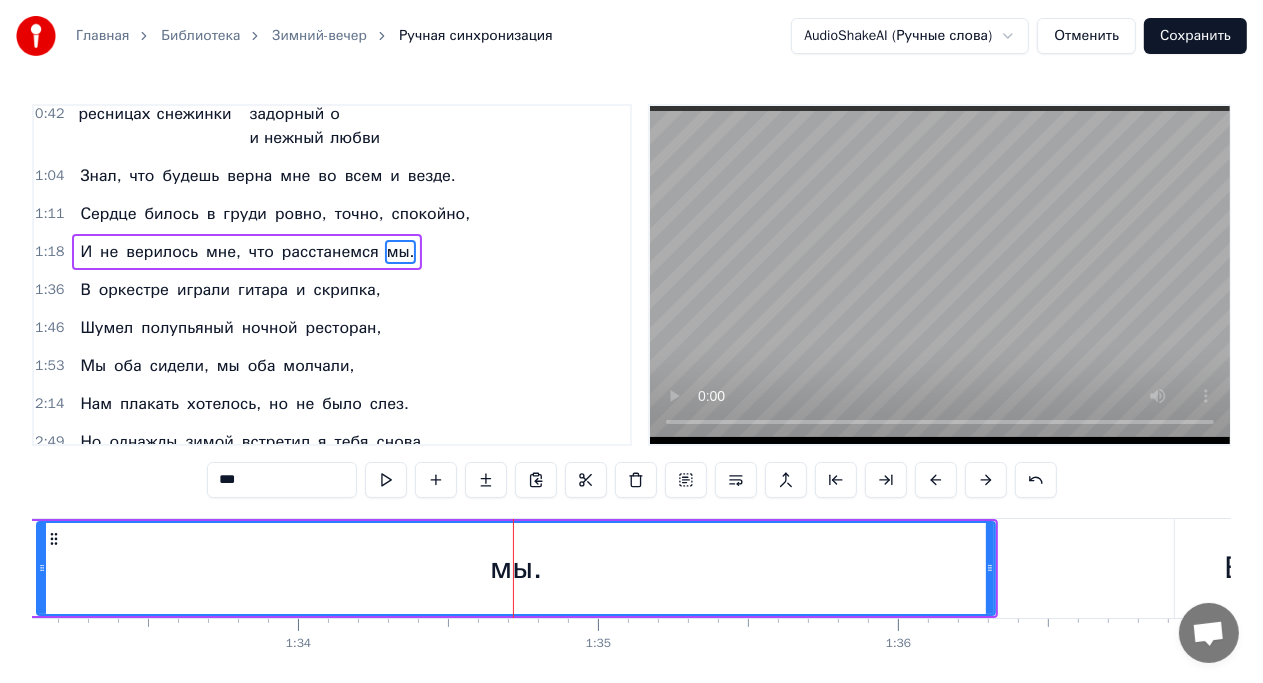 scroll, scrollTop: 0, scrollLeft: 27944, axis: horizontal 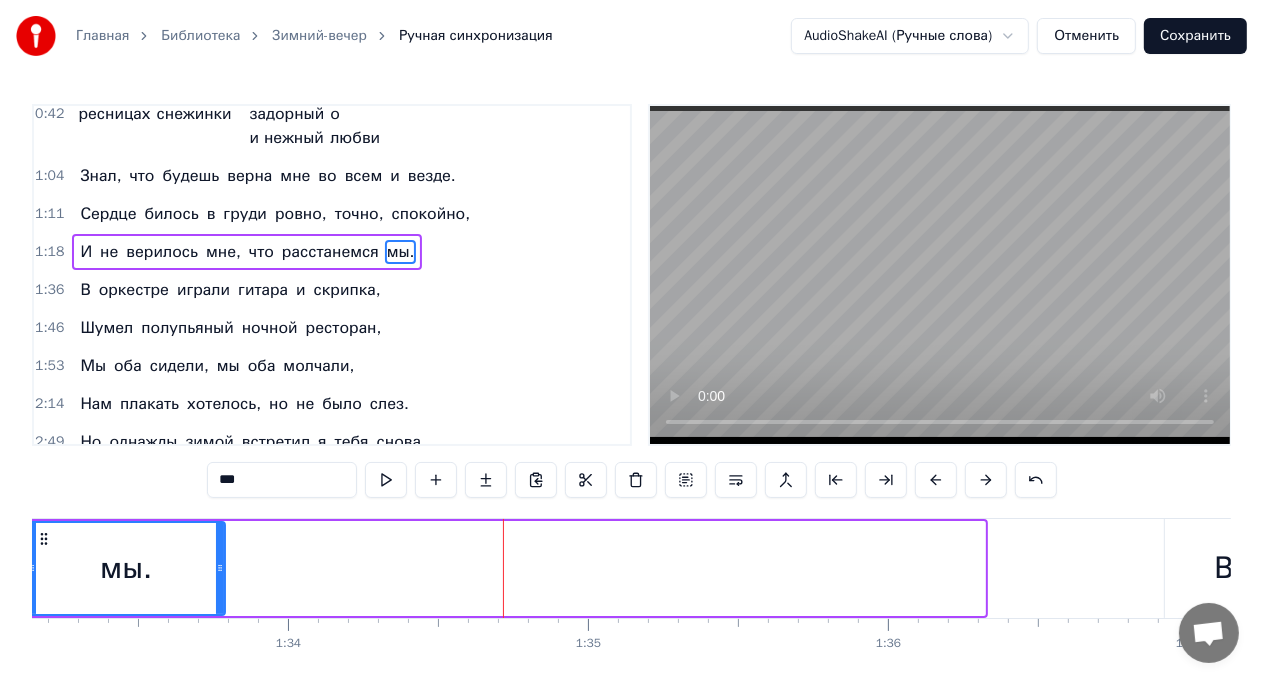 drag, startPoint x: 982, startPoint y: 579, endPoint x: 222, endPoint y: 589, distance: 760.0658 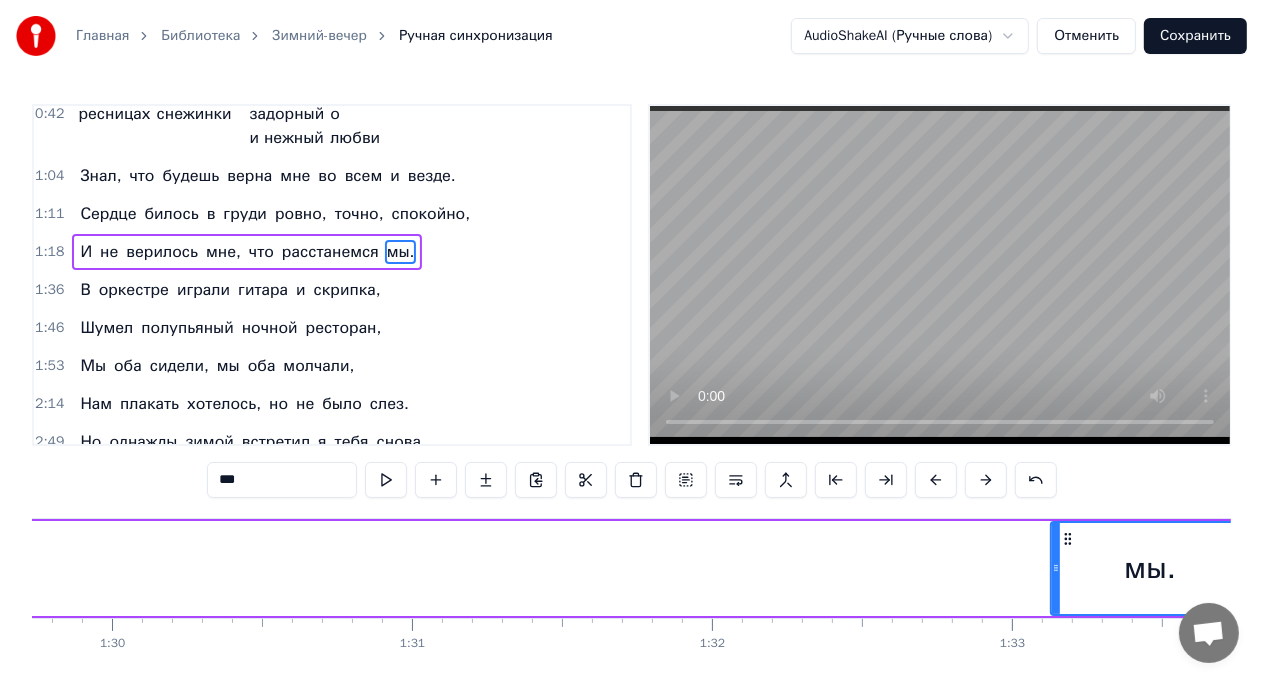 scroll, scrollTop: 0, scrollLeft: 26920, axis: horizontal 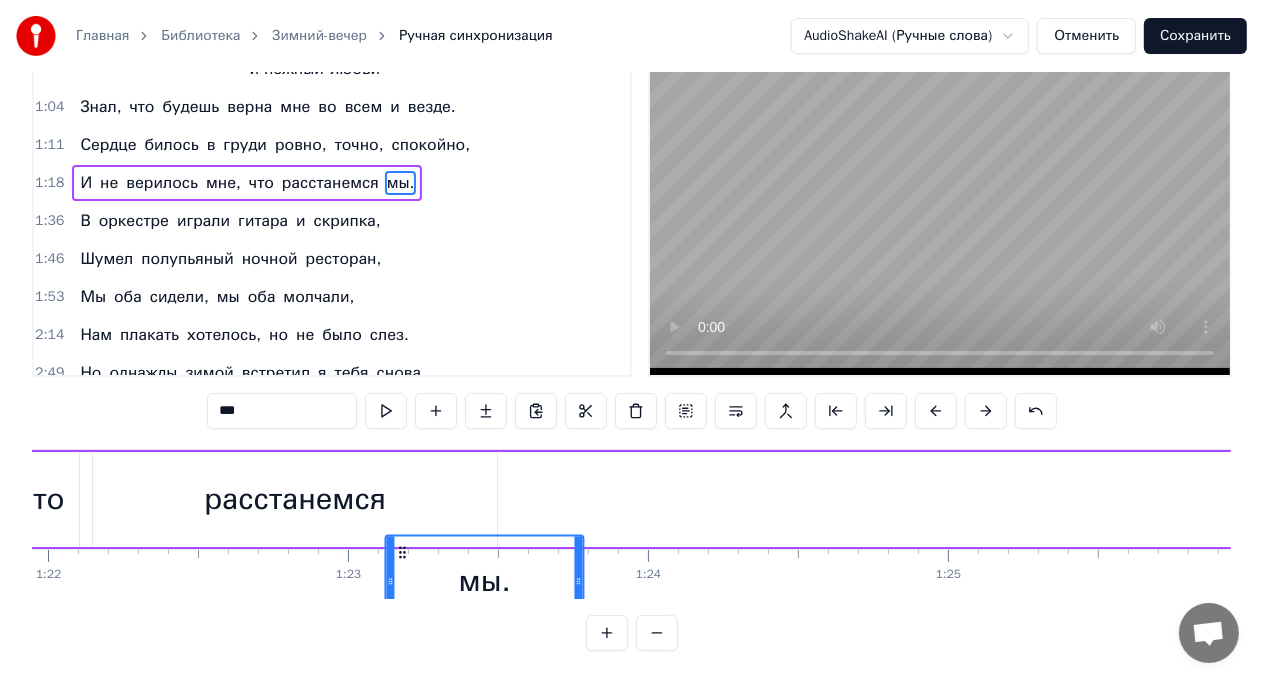 drag, startPoint x: 1064, startPoint y: 540, endPoint x: 398, endPoint y: 429, distance: 675.18665 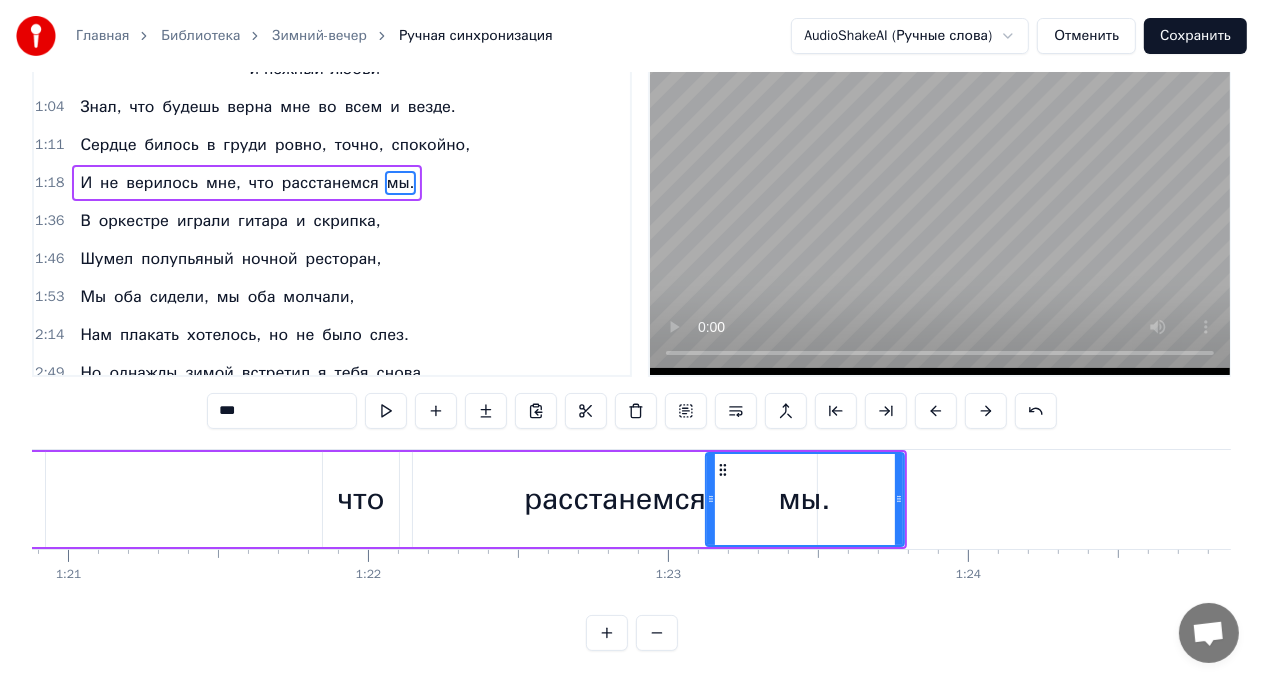 scroll, scrollTop: 0, scrollLeft: 24247, axis: horizontal 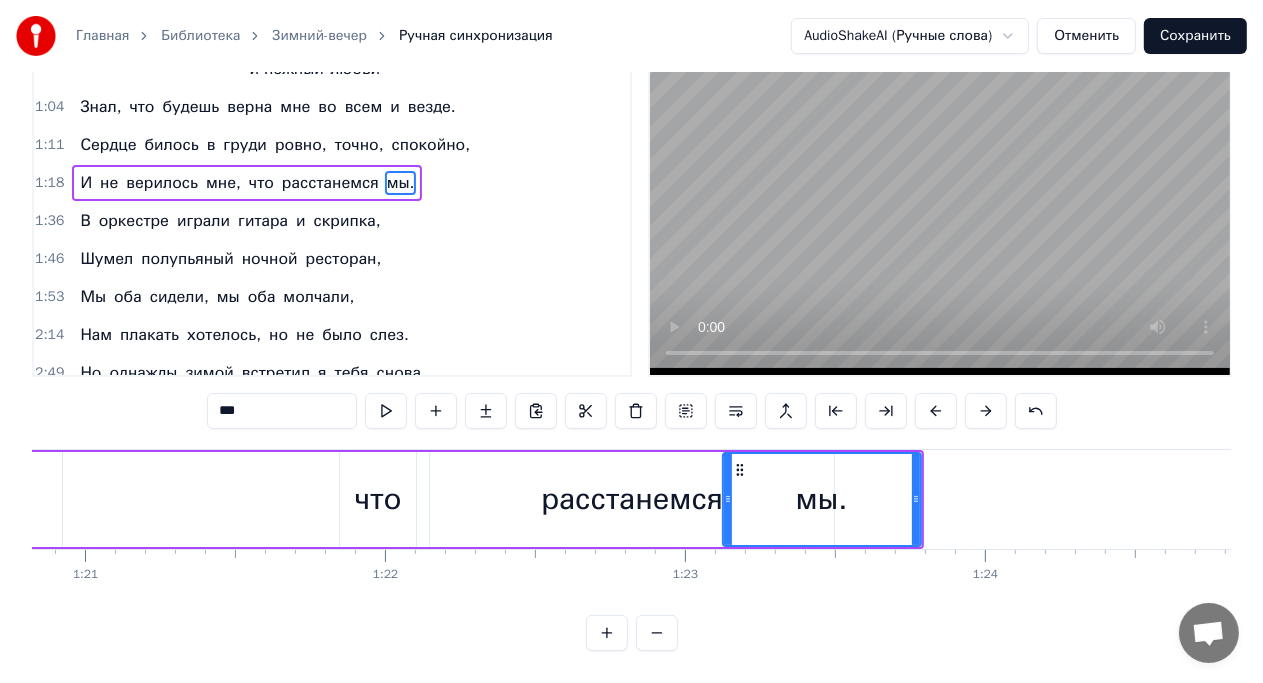 click on "что" at bounding box center (378, 499) 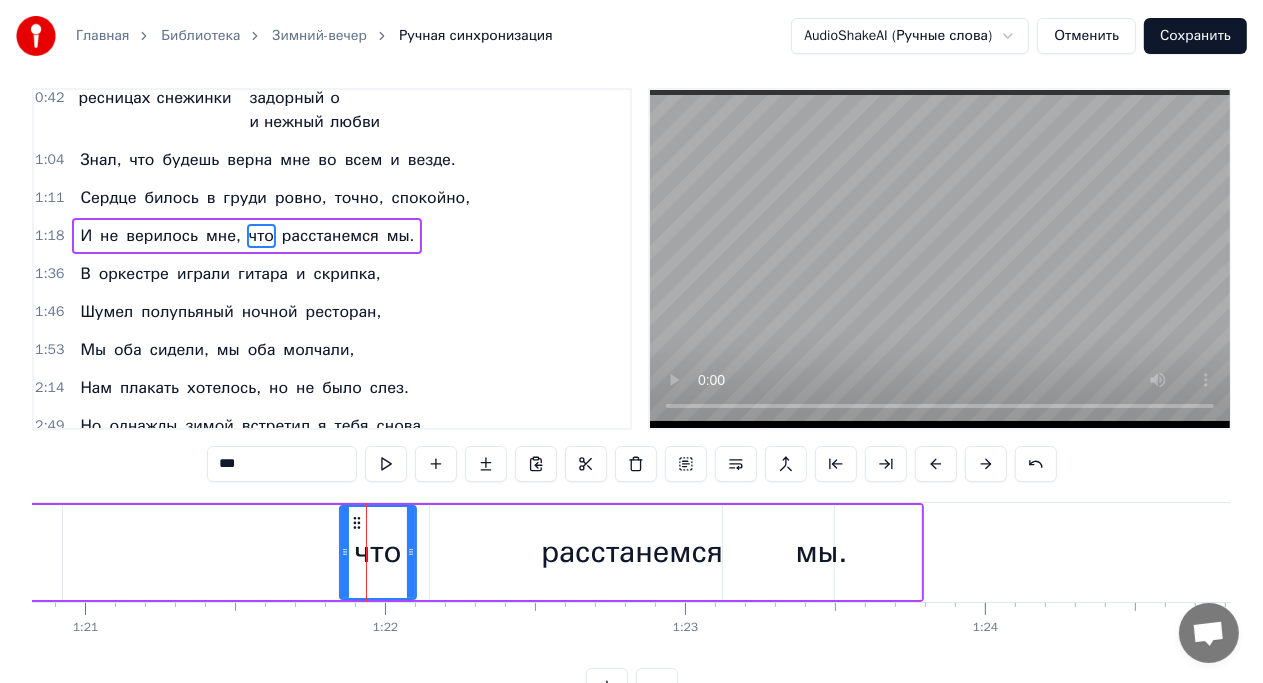 scroll, scrollTop: 0, scrollLeft: 0, axis: both 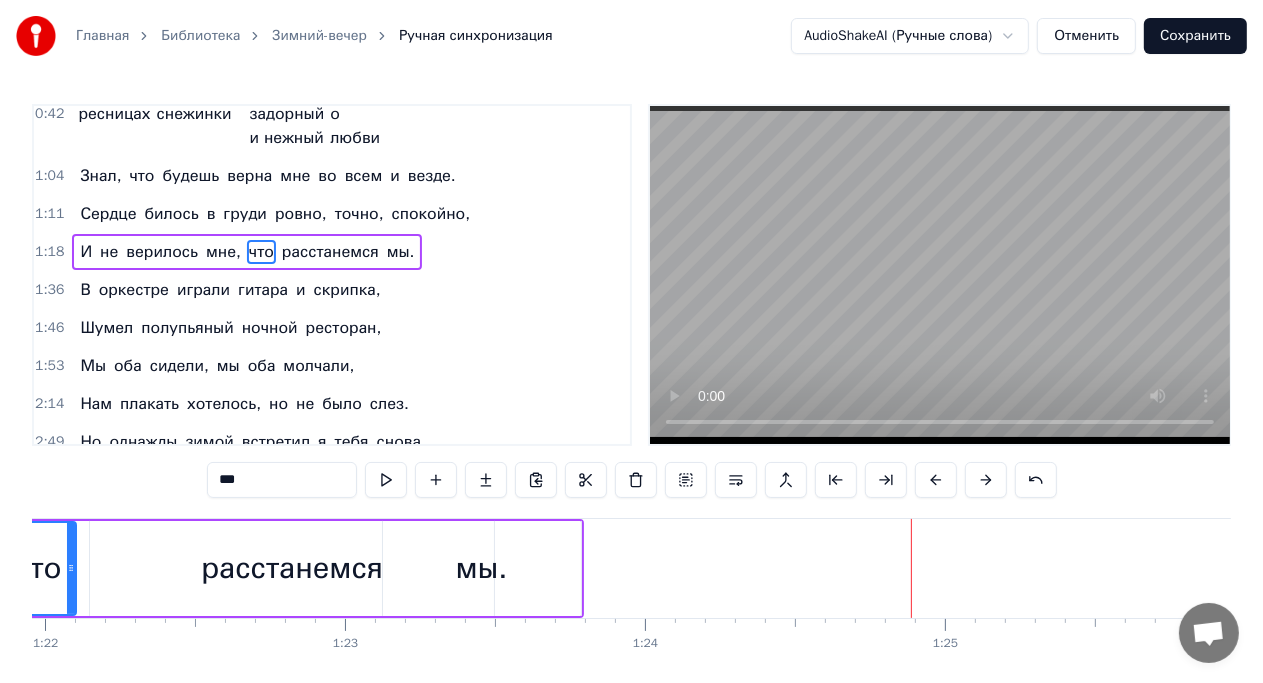 click on "мы." at bounding box center (482, 568) 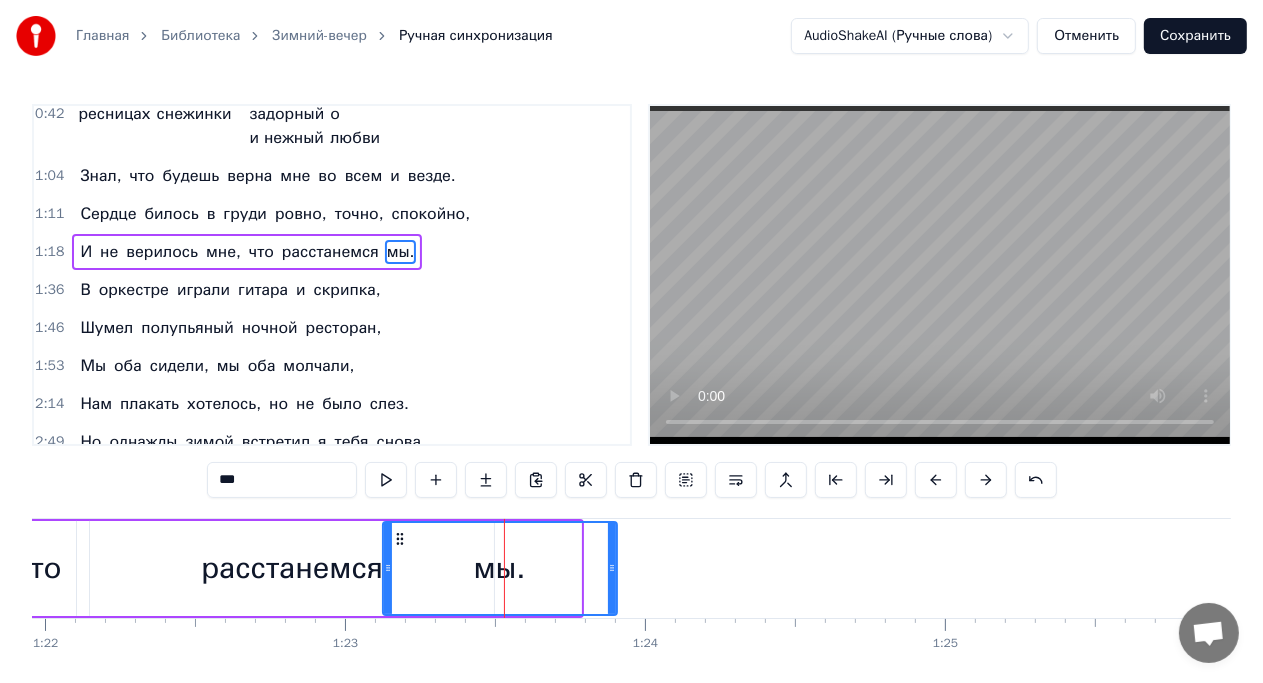 drag, startPoint x: 576, startPoint y: 572, endPoint x: 612, endPoint y: 572, distance: 36 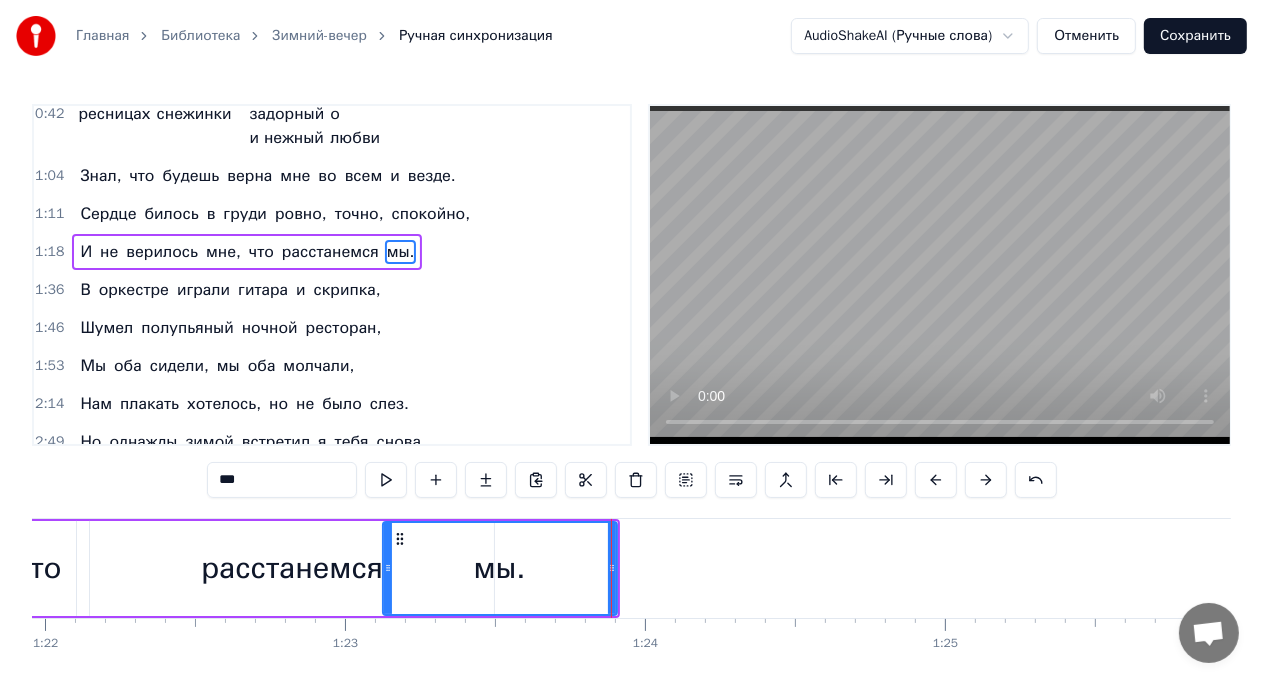 click on "мы." at bounding box center [500, 568] 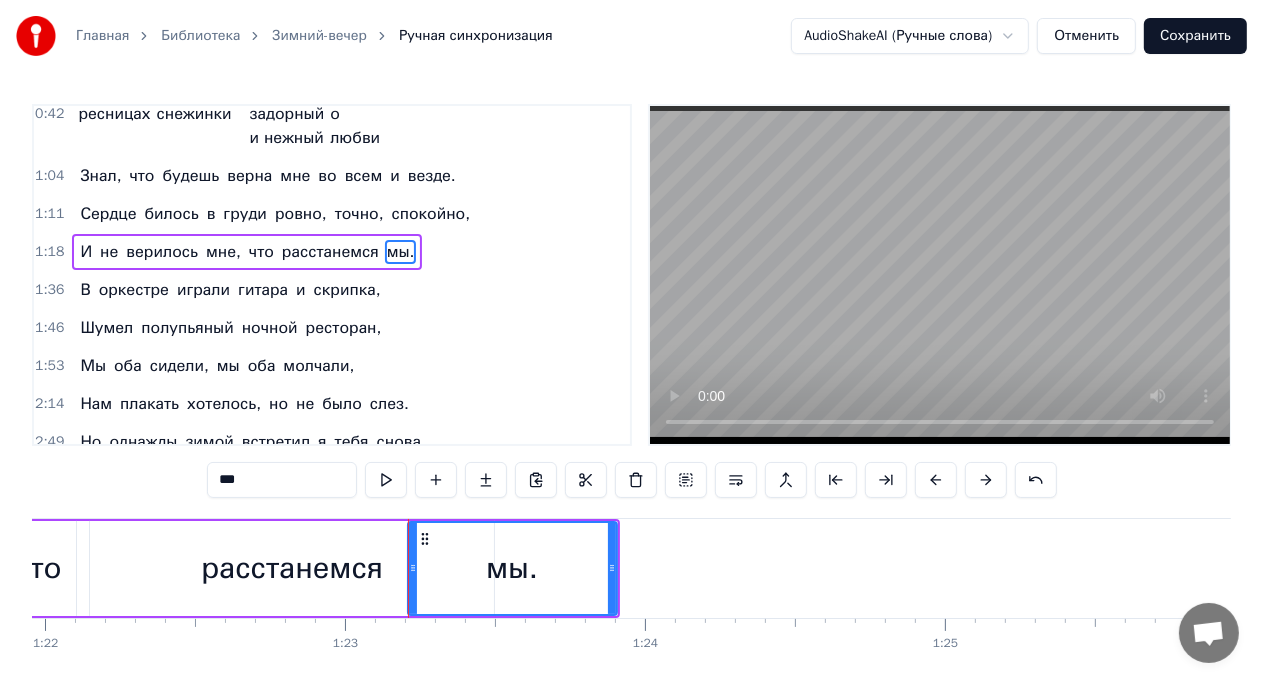 drag, startPoint x: 386, startPoint y: 563, endPoint x: 411, endPoint y: 560, distance: 25.179358 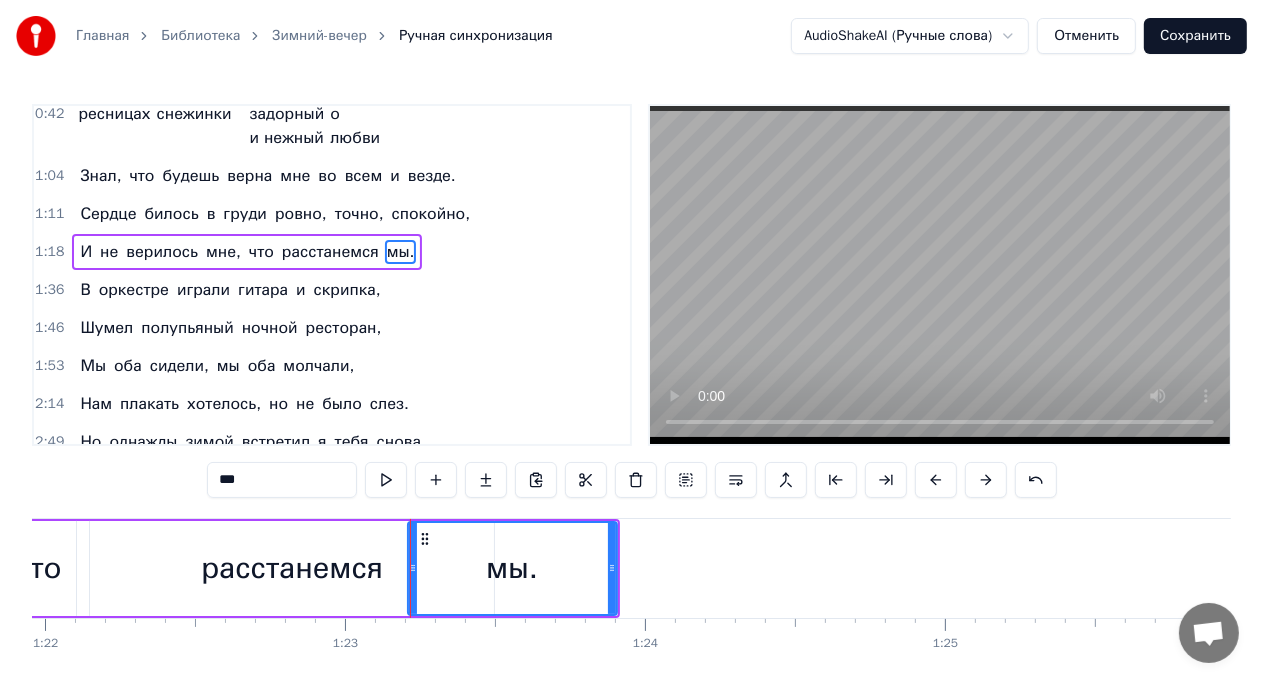 click on "расстанемся" at bounding box center [292, 568] 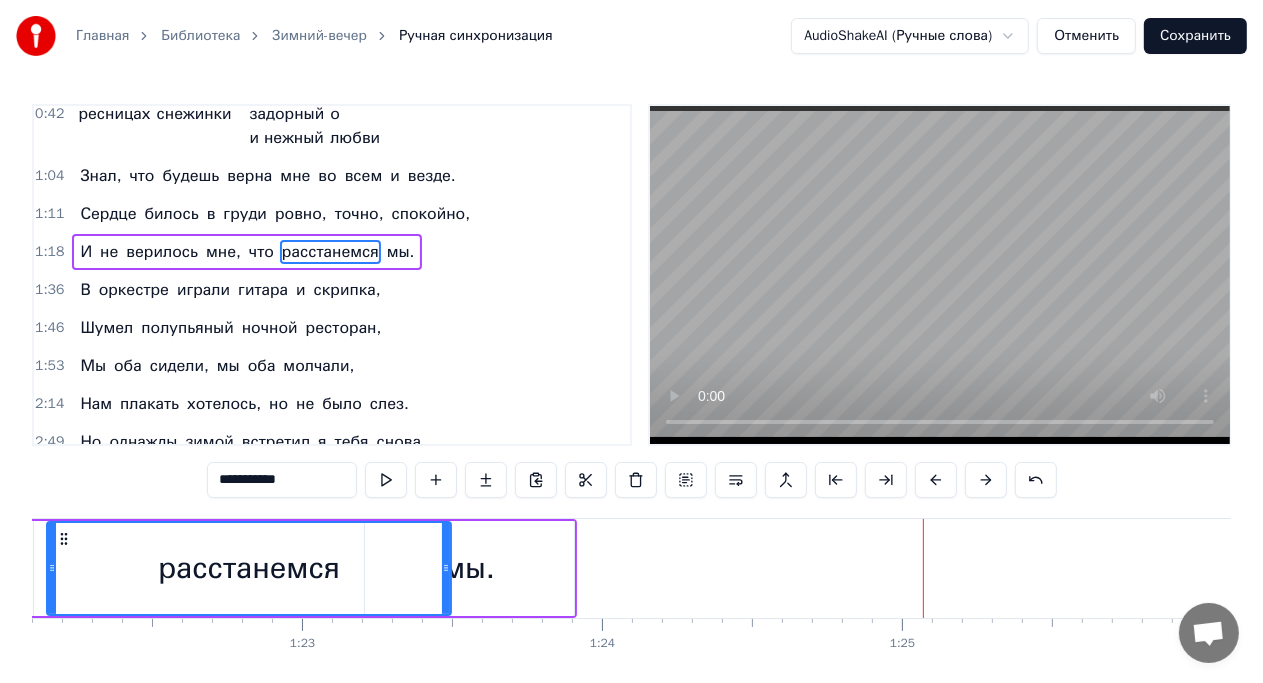 scroll, scrollTop: 0, scrollLeft: 24631, axis: horizontal 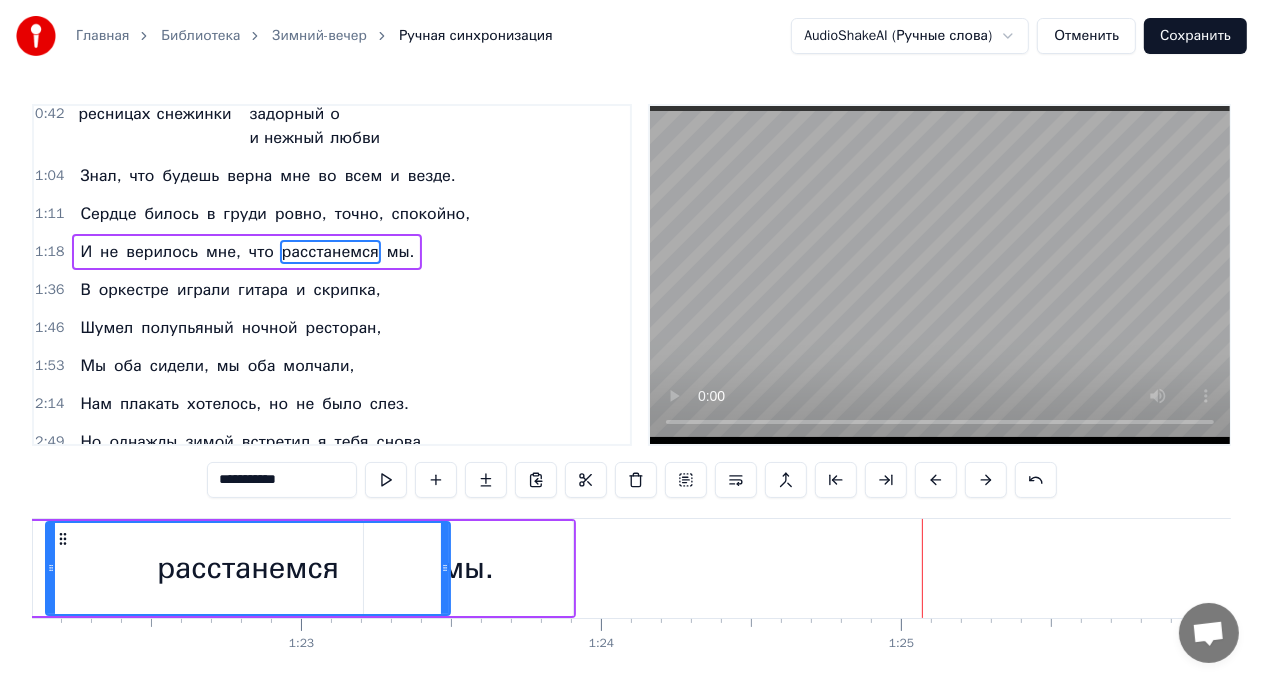 click on "мы." at bounding box center [468, 568] 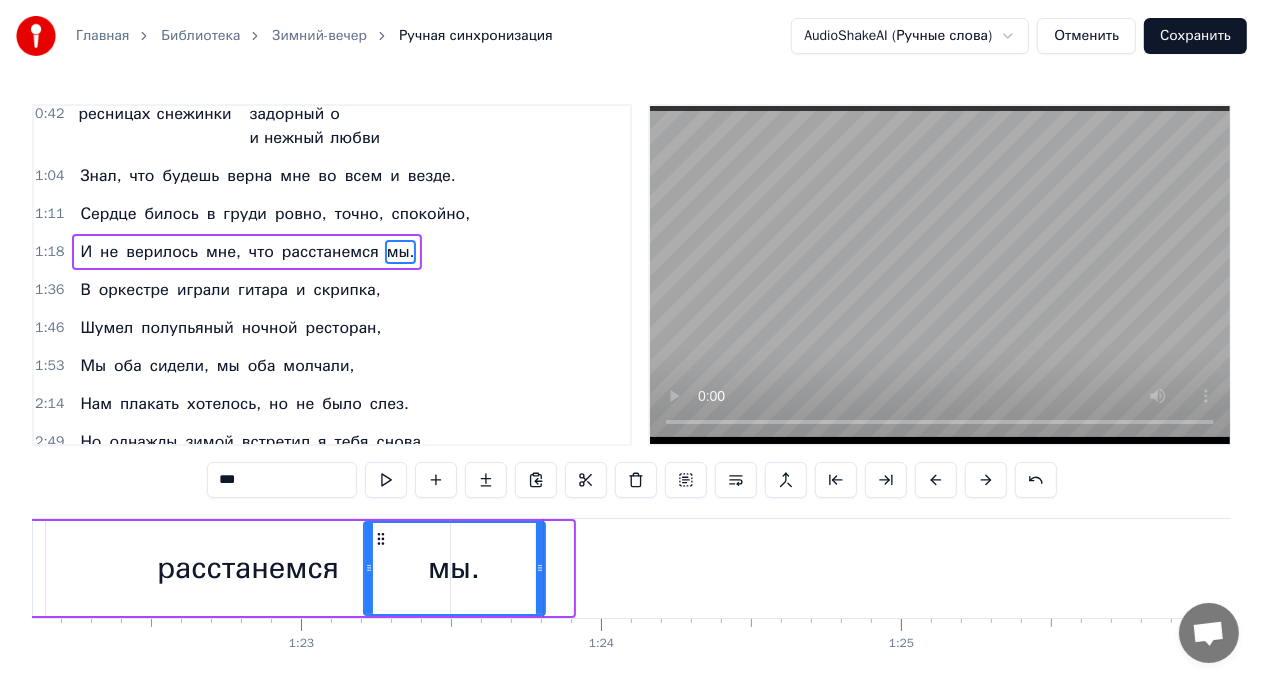 drag, startPoint x: 568, startPoint y: 584, endPoint x: 540, endPoint y: 590, distance: 28.635643 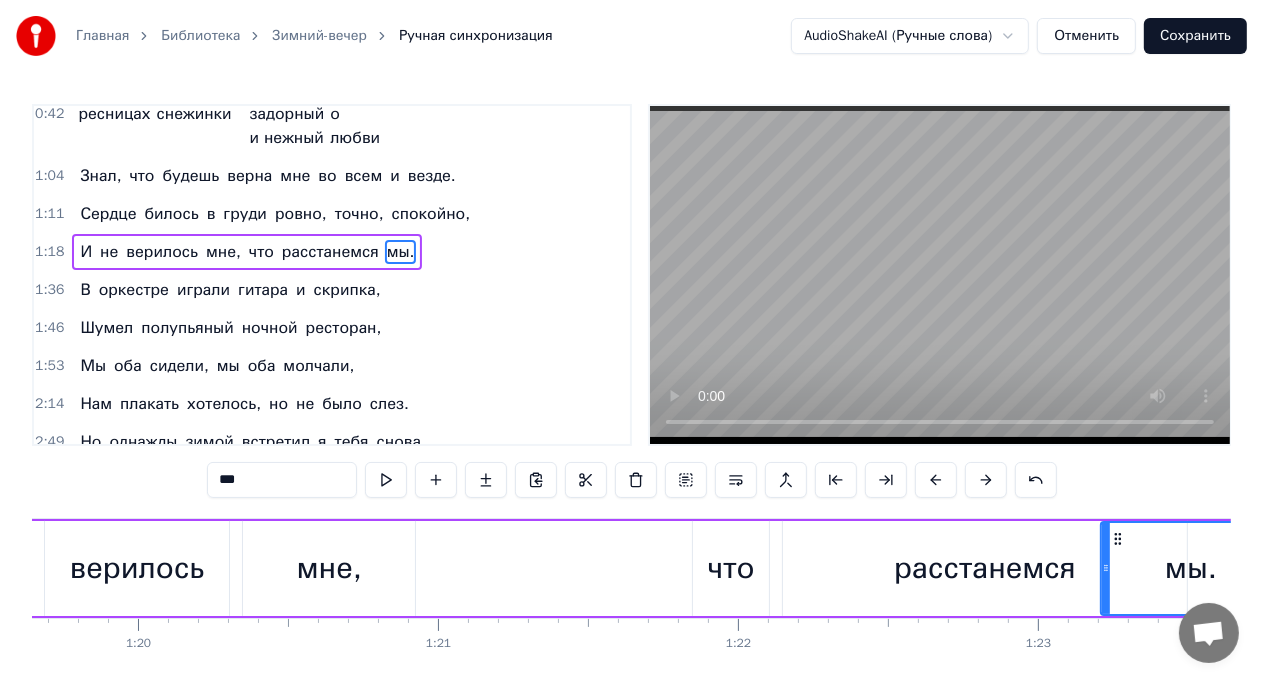 scroll, scrollTop: 0, scrollLeft: 23892, axis: horizontal 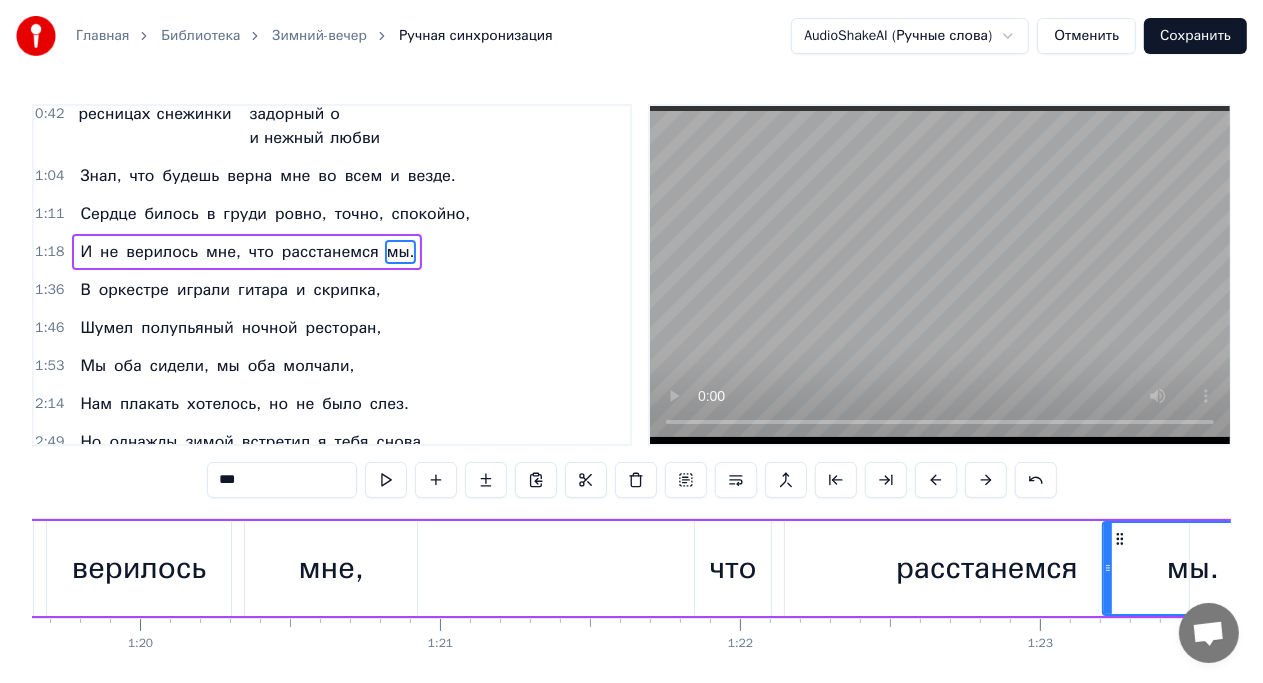 click on "Сердце" at bounding box center (108, 214) 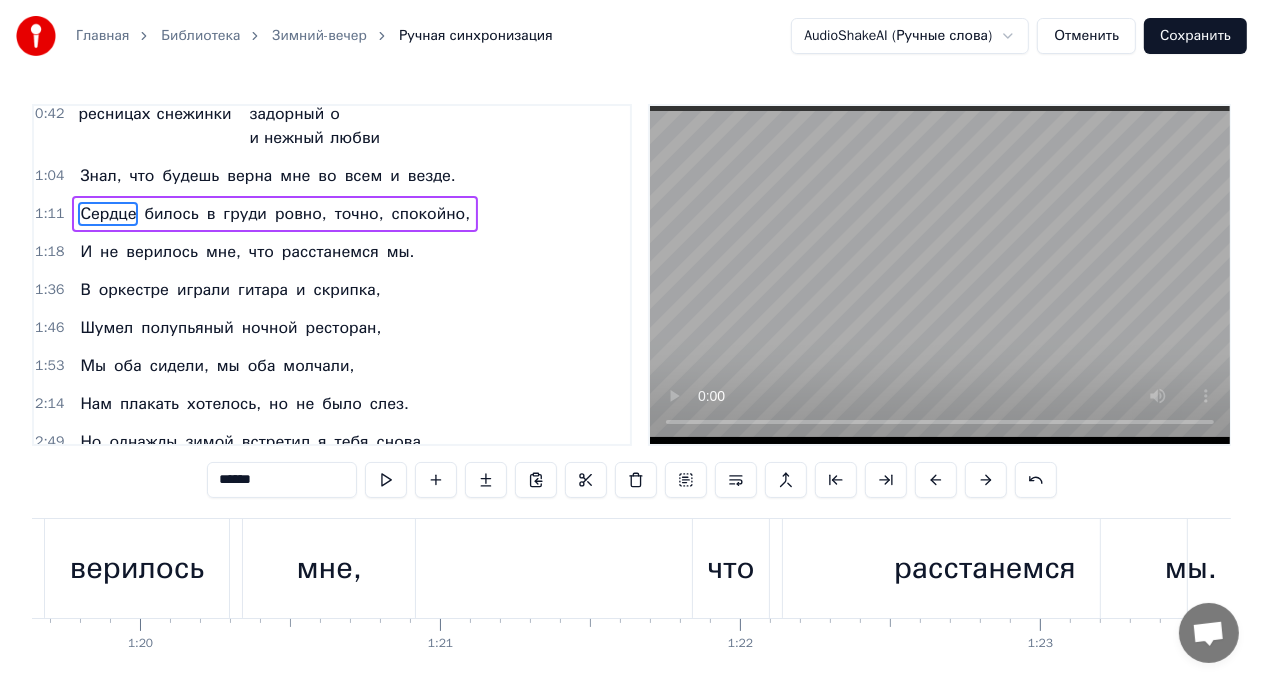 scroll, scrollTop: 163, scrollLeft: 0, axis: vertical 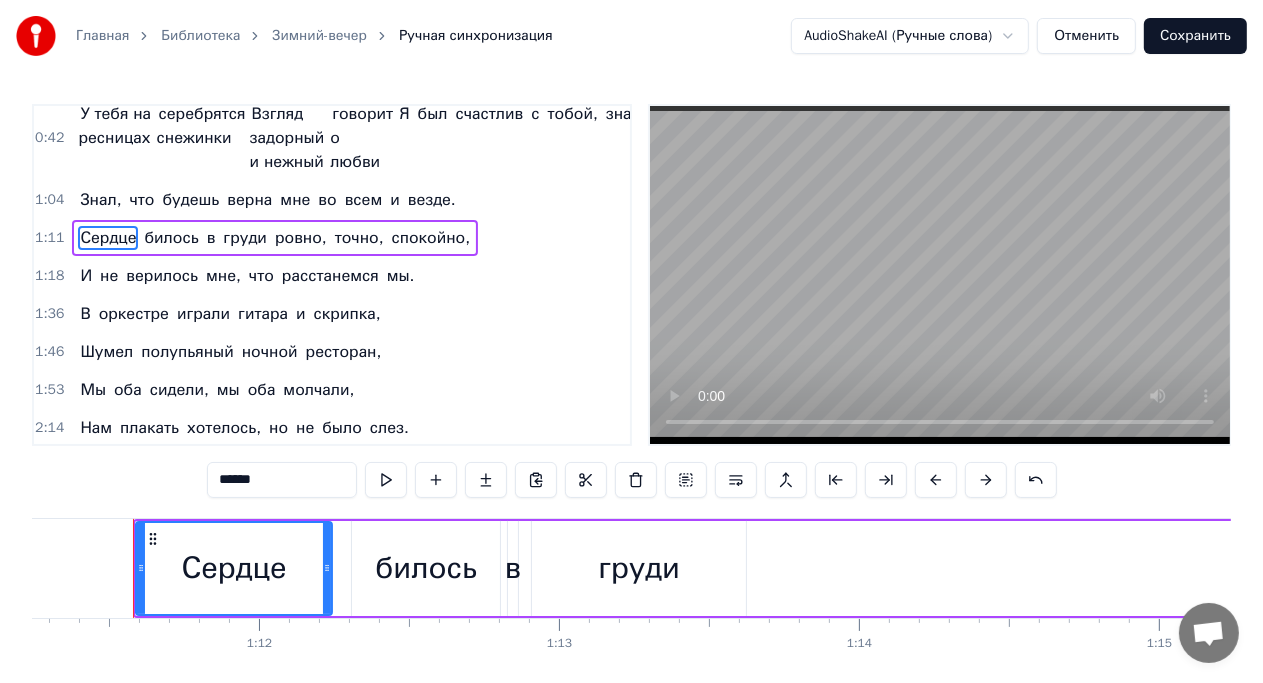 click on "Сердце билось в груди ровно, точно, спокойно," at bounding box center (275, 238) 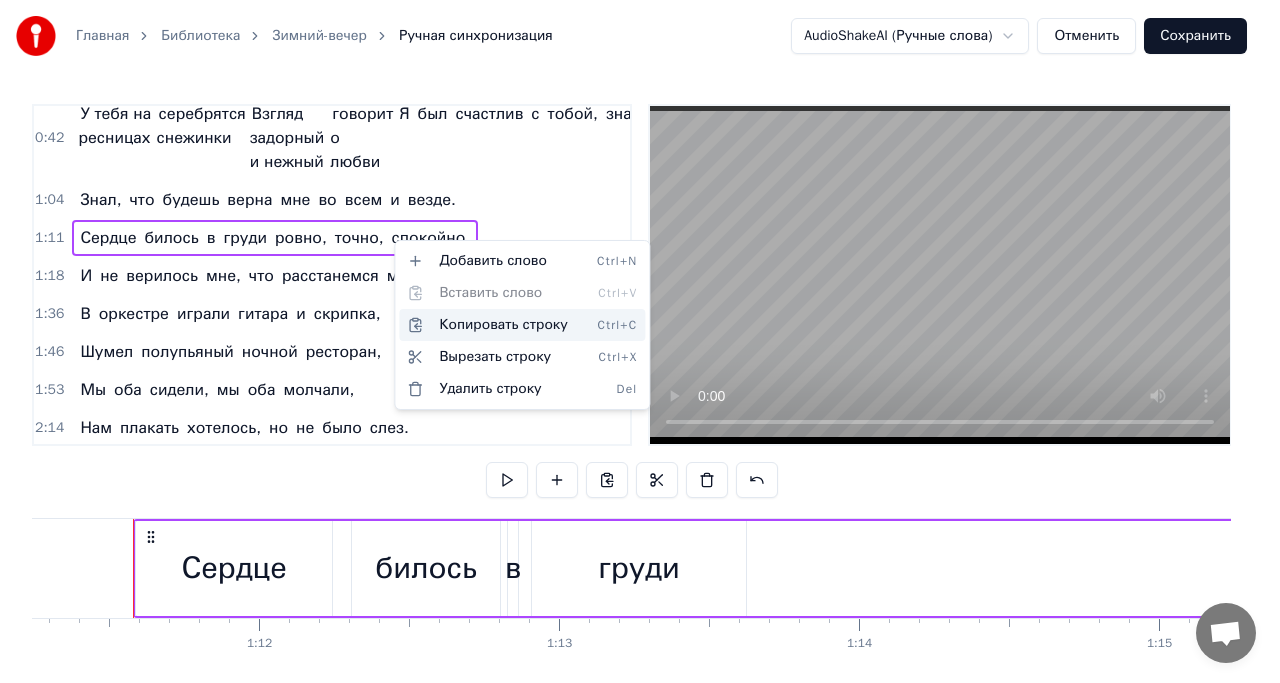 click on "Копировать строку Ctrl+C" at bounding box center (522, 325) 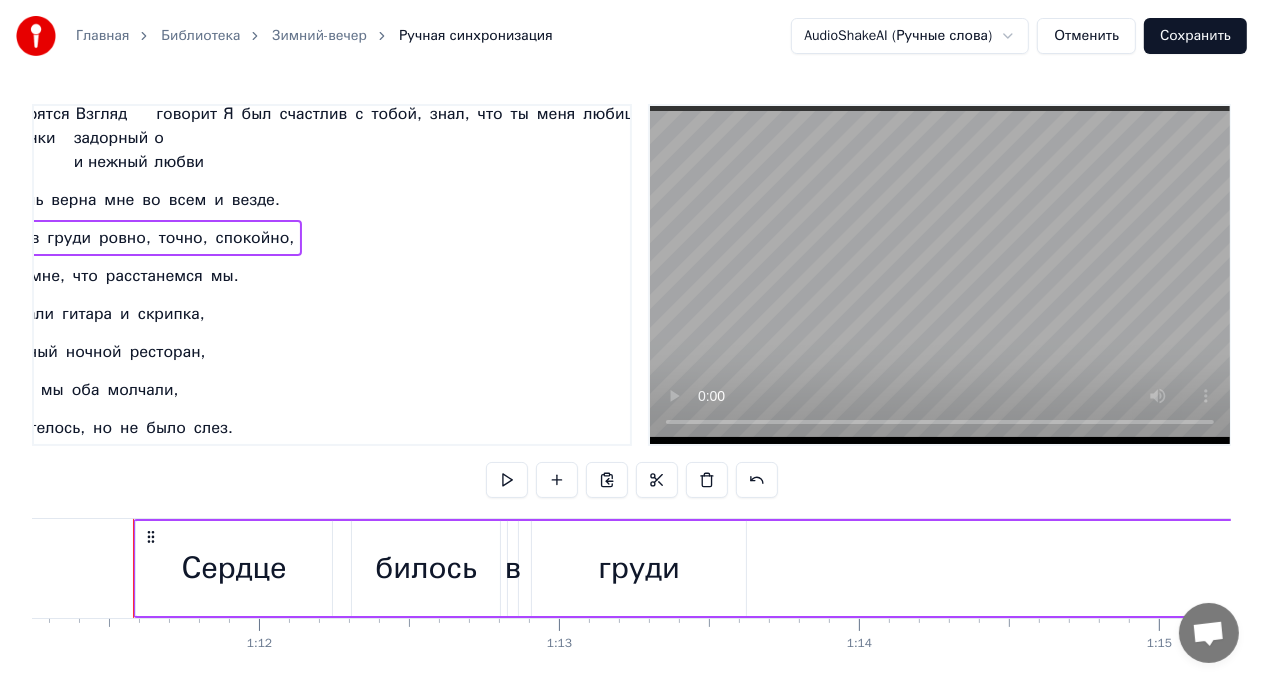 scroll, scrollTop: 163, scrollLeft: 0, axis: vertical 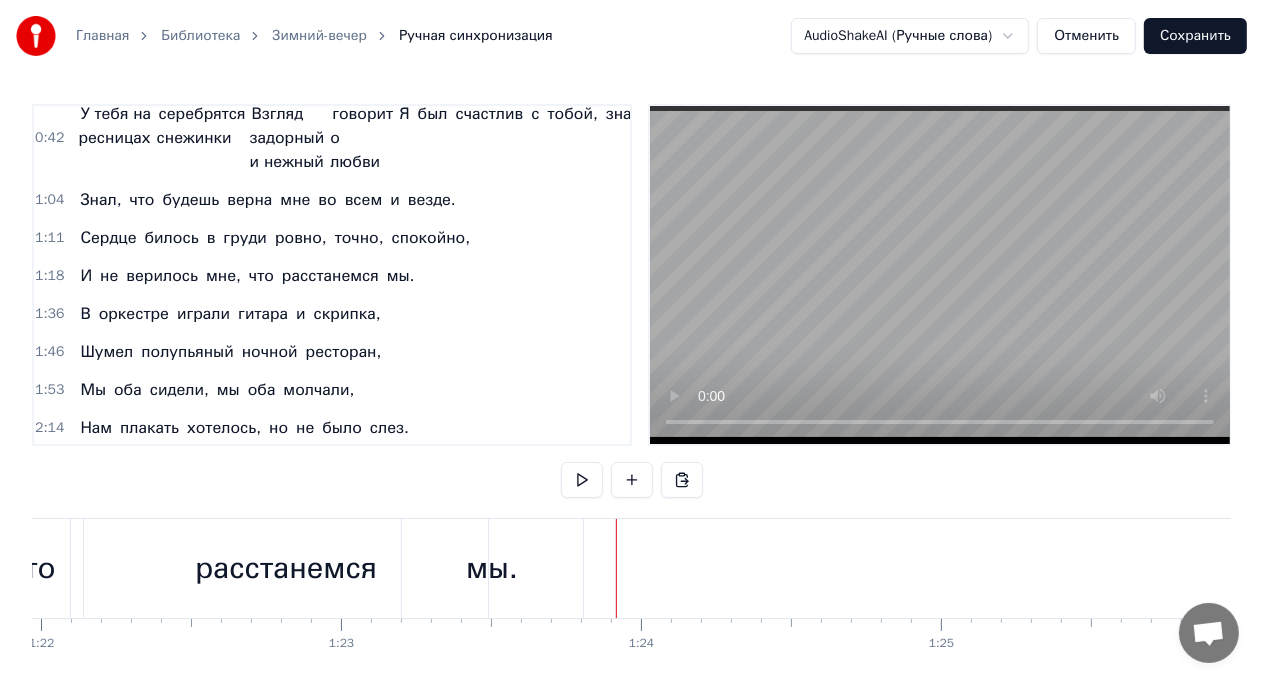 click at bounding box center (7878, 568) 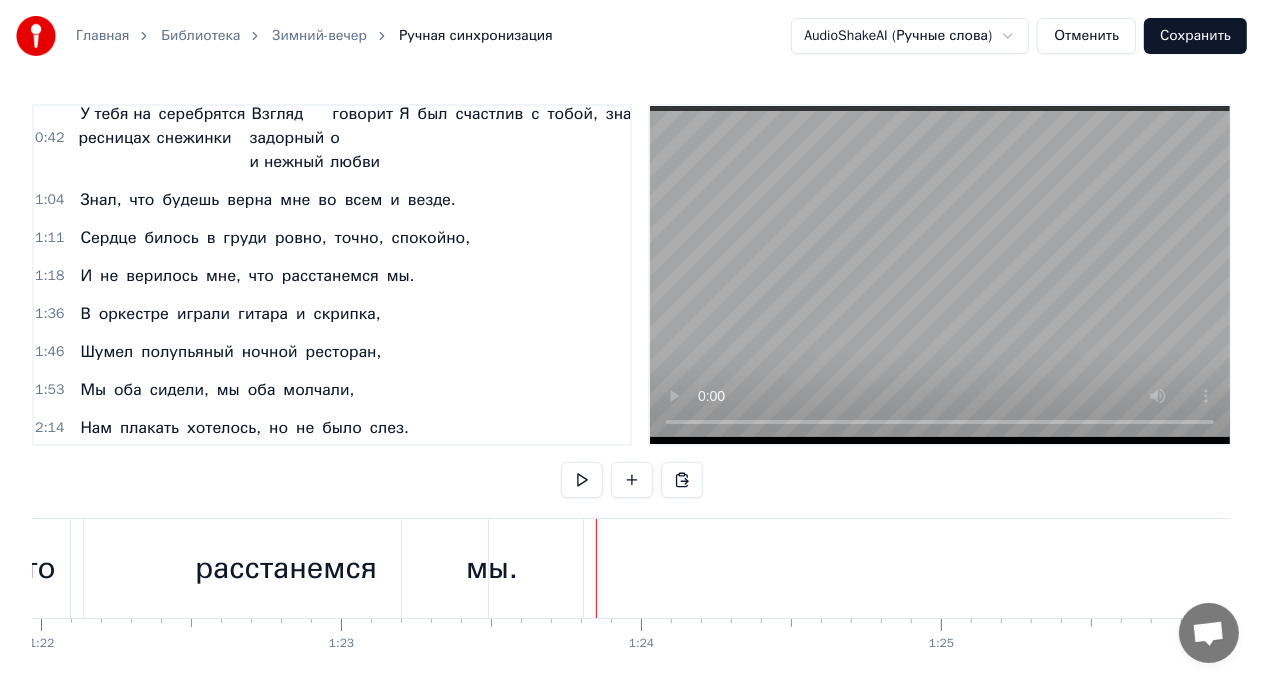 click on "И не верилось мне, что расстанемся мы." at bounding box center [-145, 568] 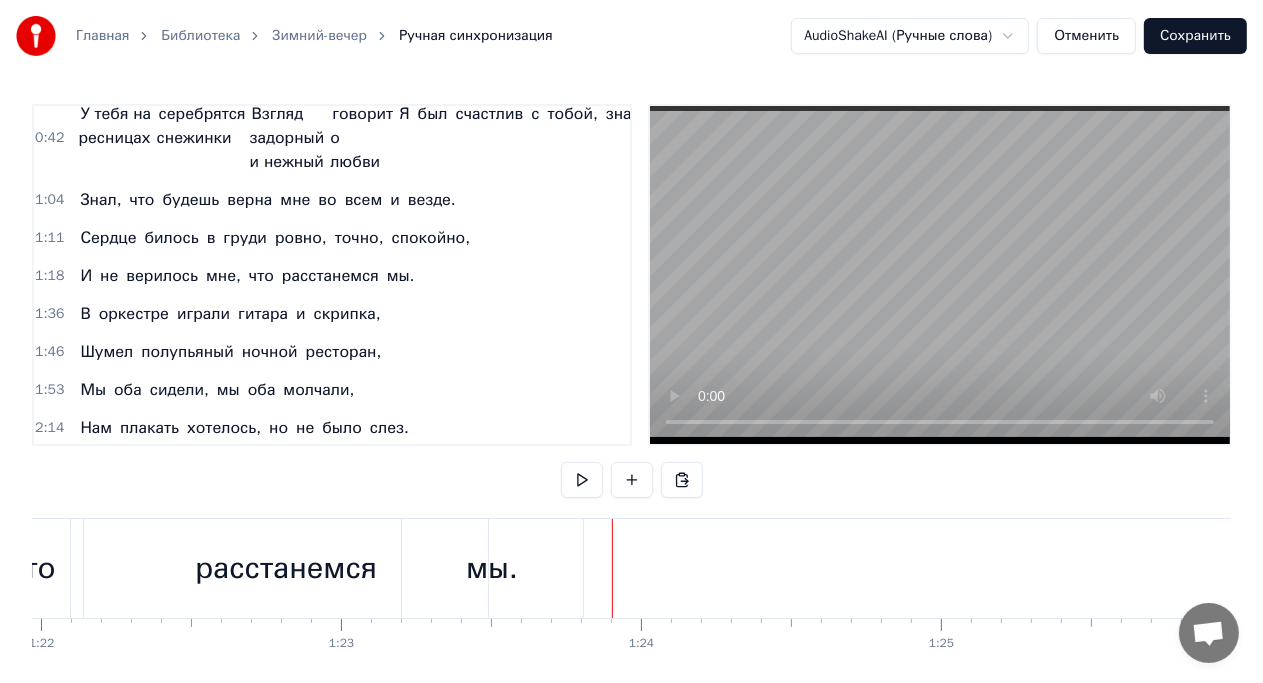 click on "расстанемся" at bounding box center (286, 568) 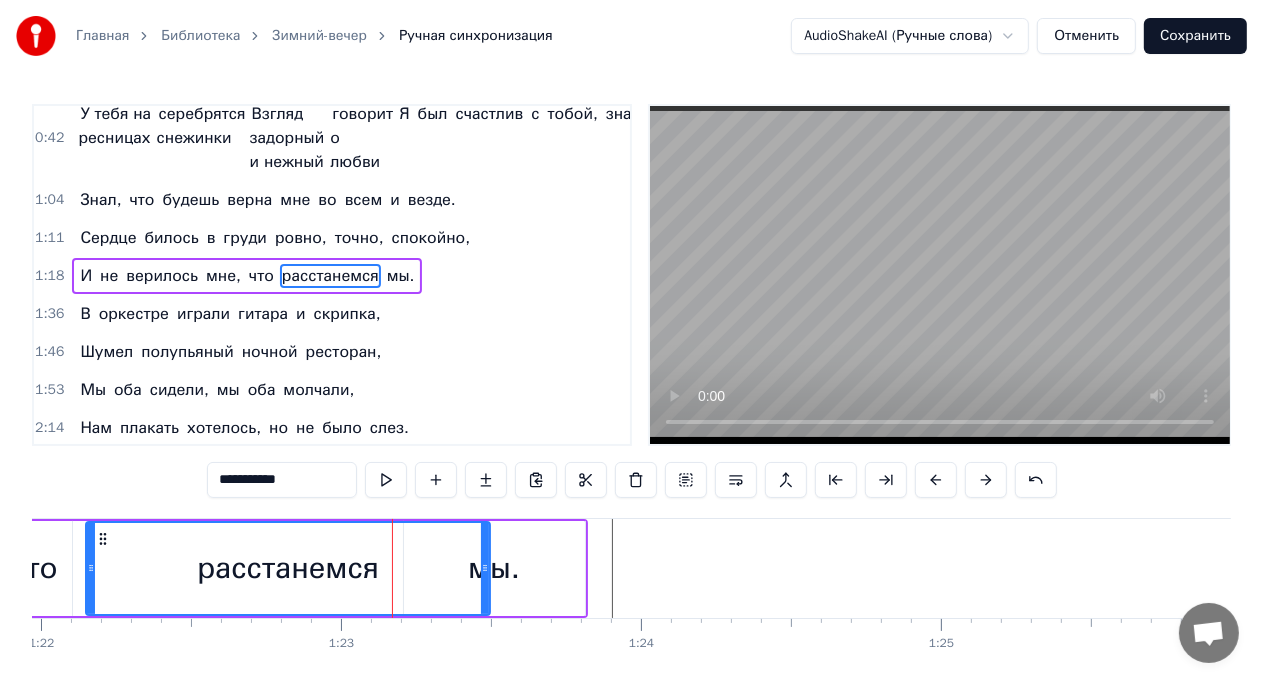 scroll, scrollTop: 187, scrollLeft: 0, axis: vertical 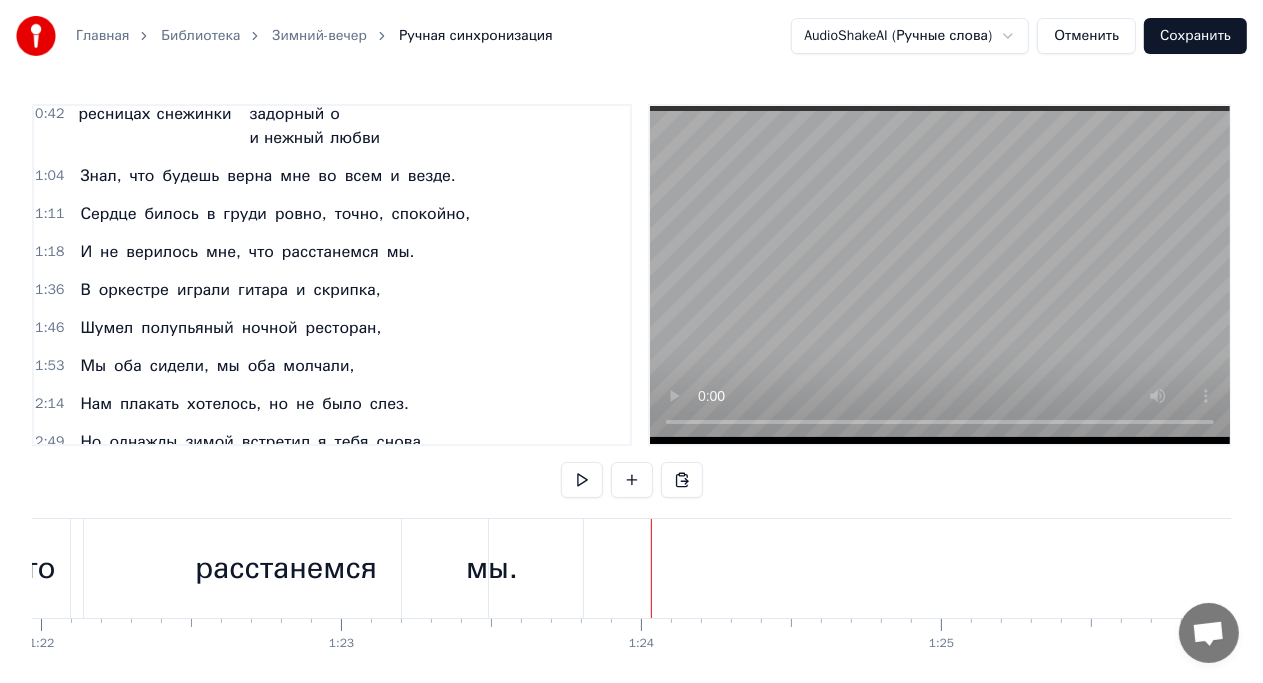 click at bounding box center [7878, 568] 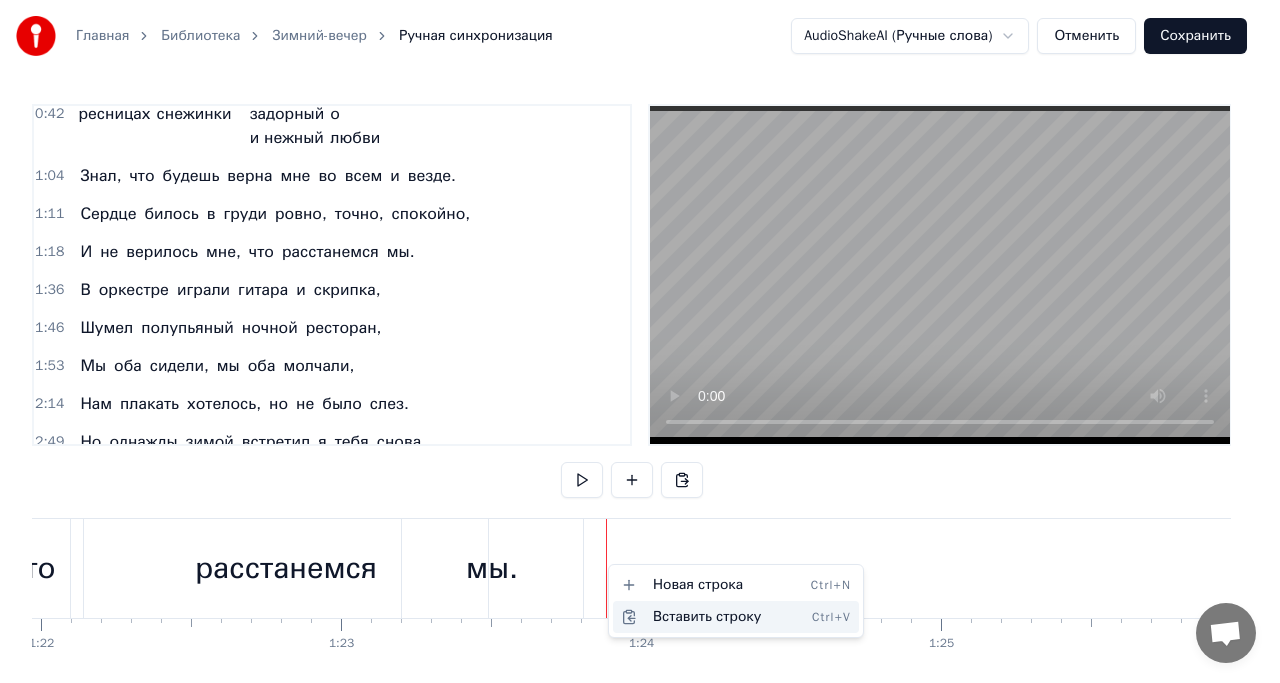 click on "Вставить строку Ctrl+V" at bounding box center (736, 617) 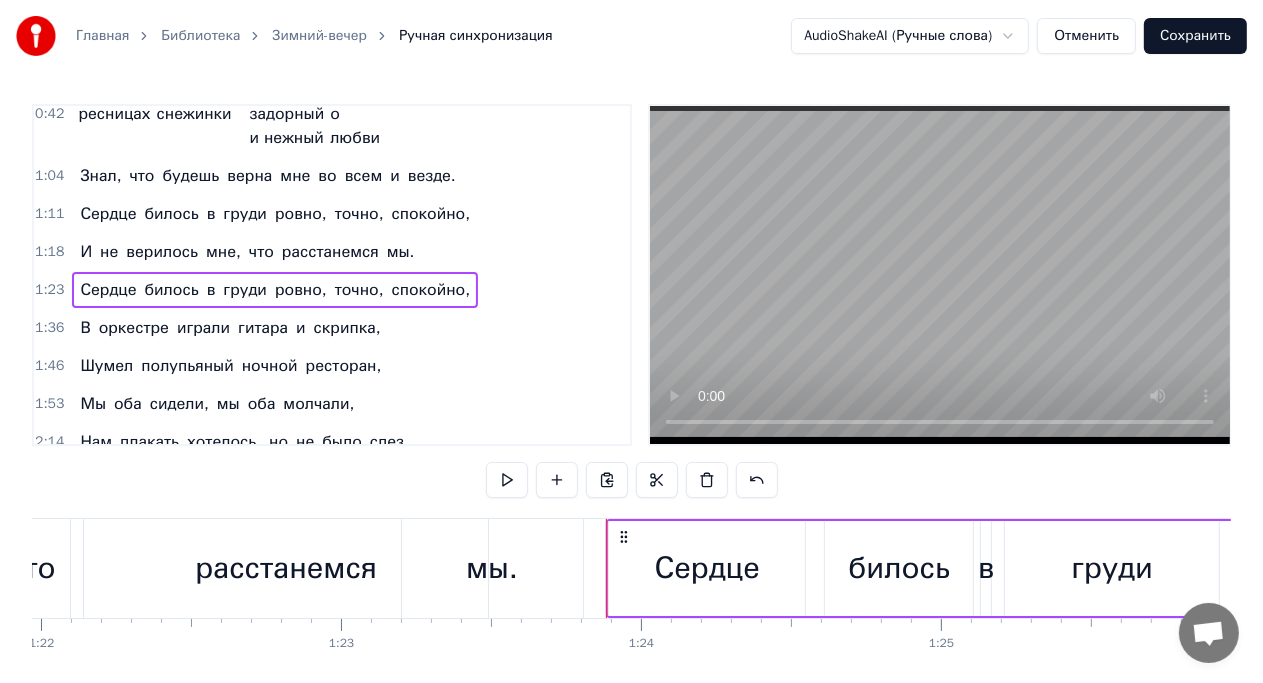 click on "мы." at bounding box center [492, 568] 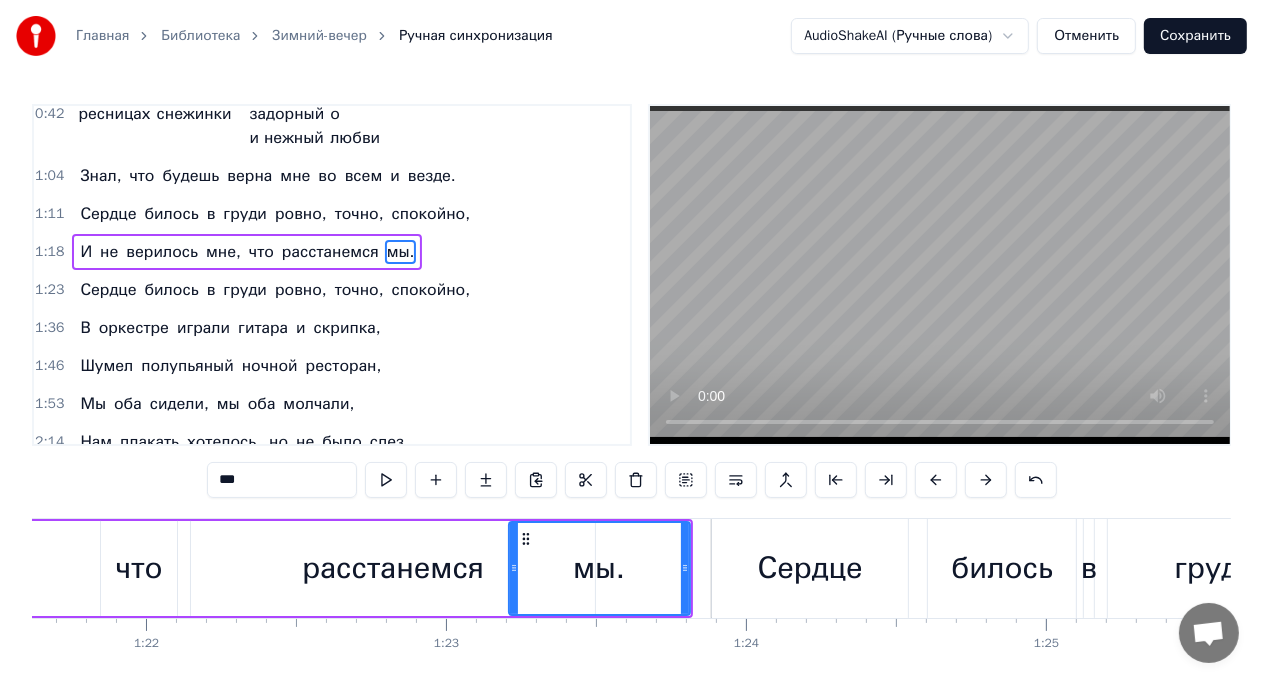 scroll, scrollTop: 0, scrollLeft: 24473, axis: horizontal 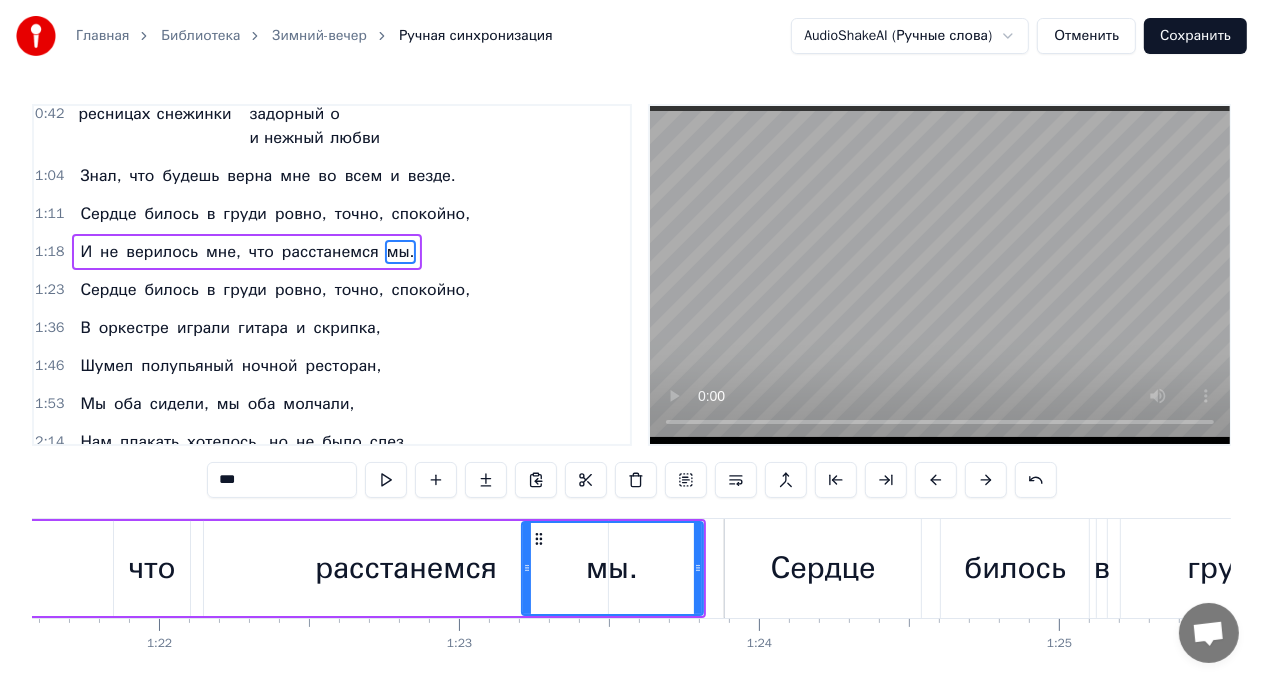 click on "что" at bounding box center [152, 568] 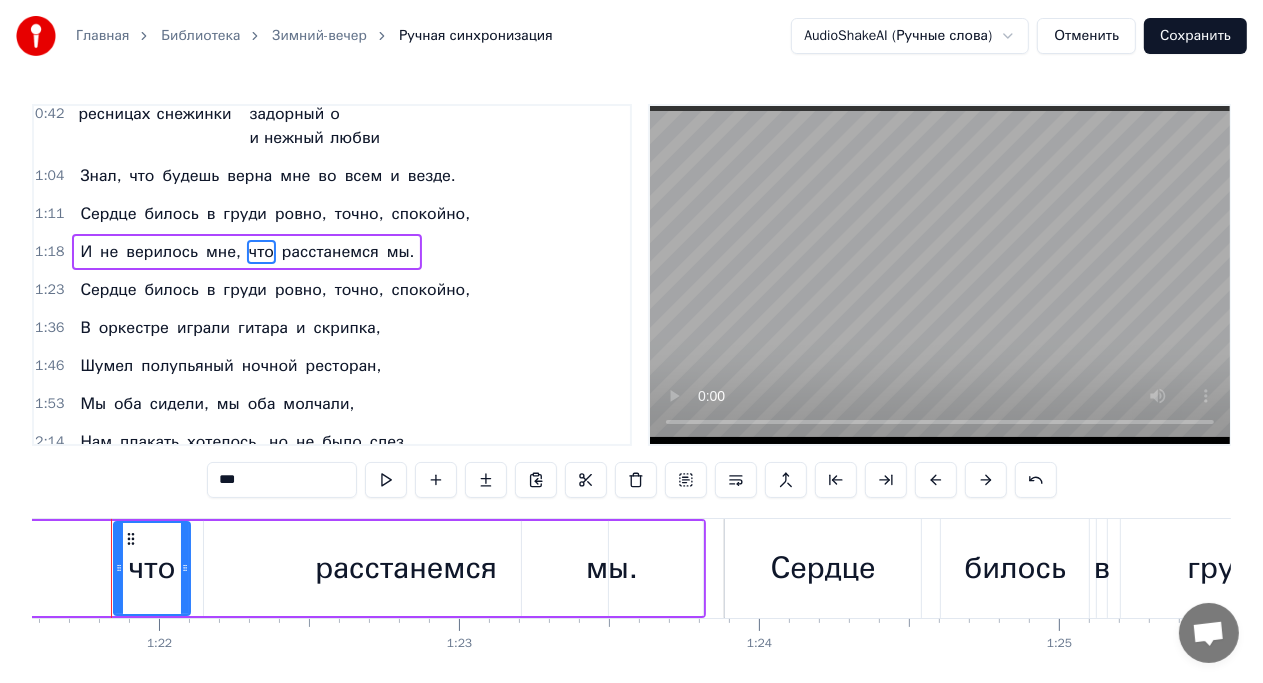 scroll, scrollTop: 0, scrollLeft: 24452, axis: horizontal 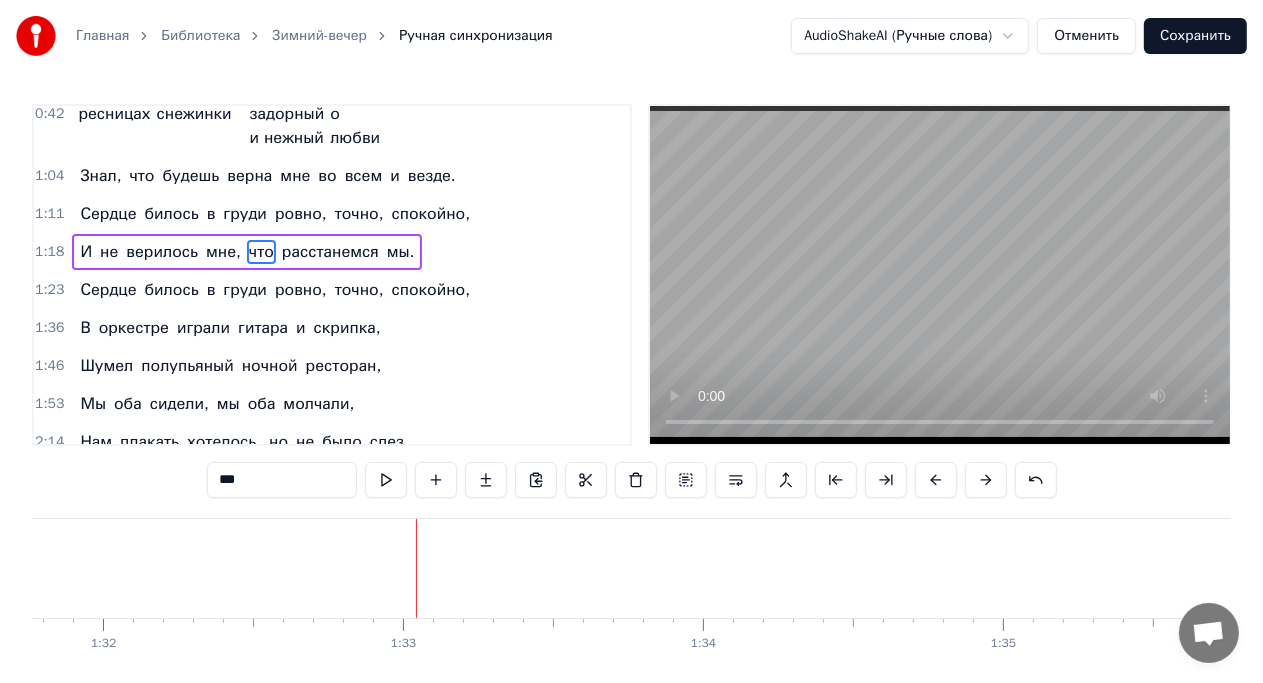 click on "мы." at bounding box center (401, 252) 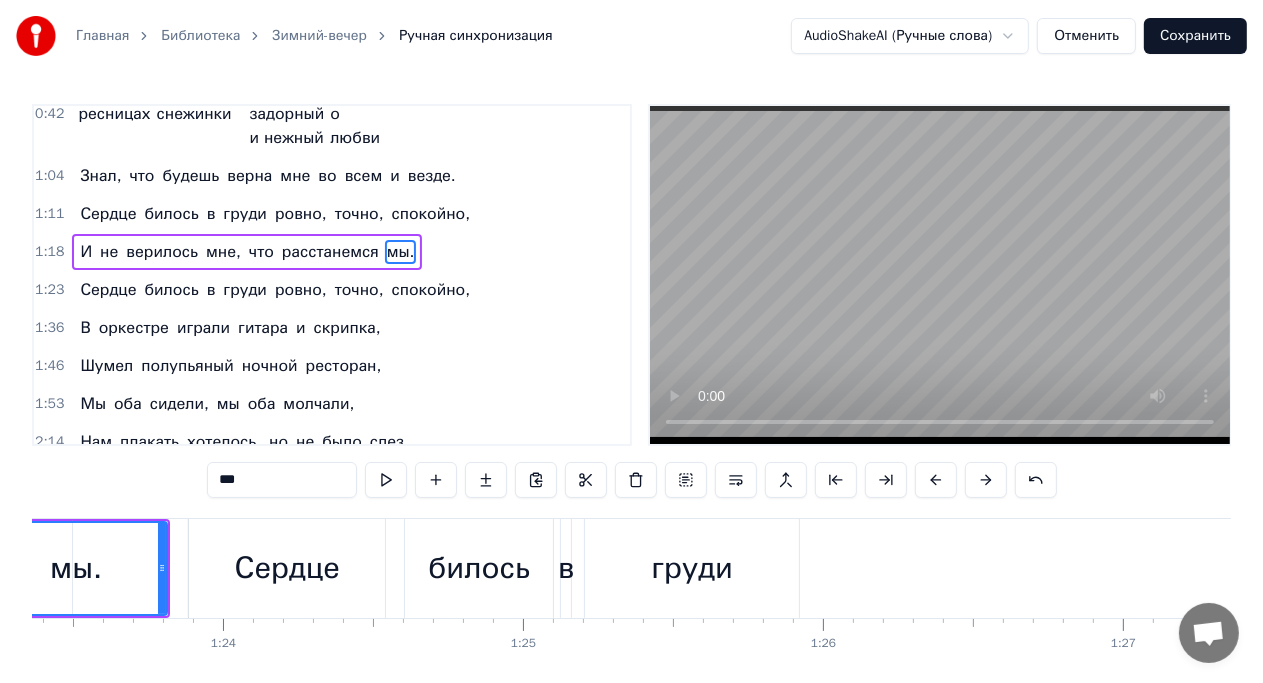 click on "расстанемся" at bounding box center [330, 252] 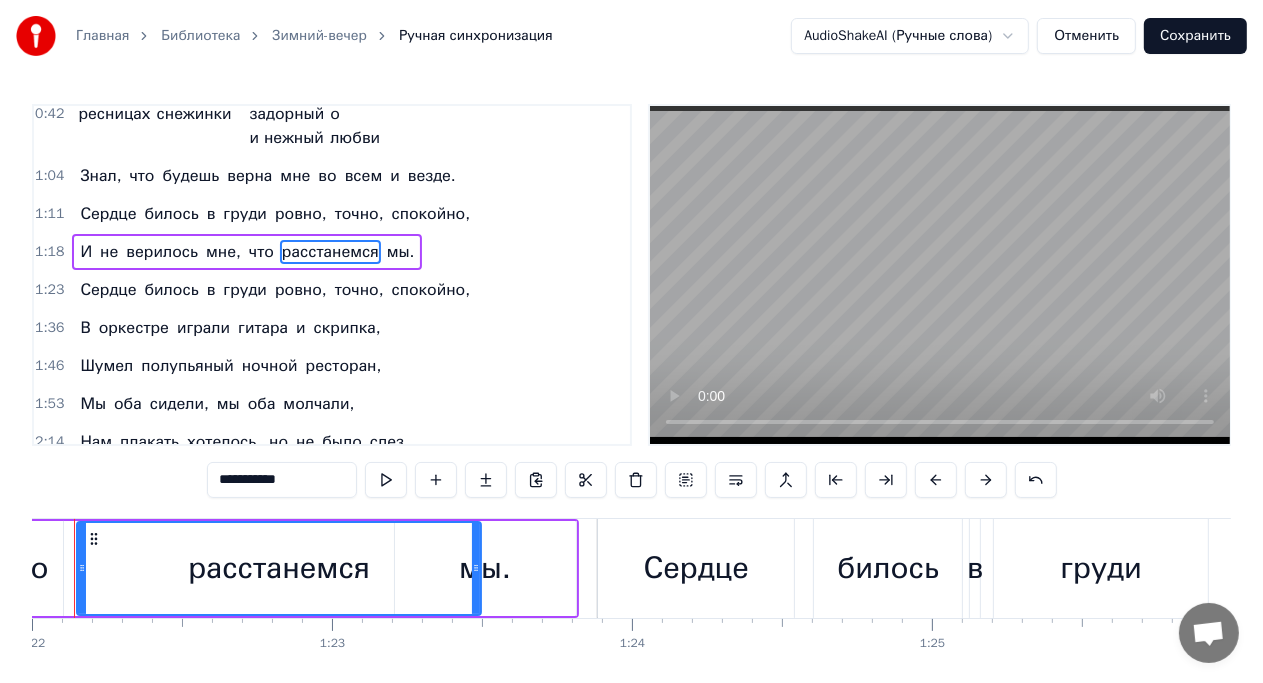 scroll, scrollTop: 0, scrollLeft: 24541, axis: horizontal 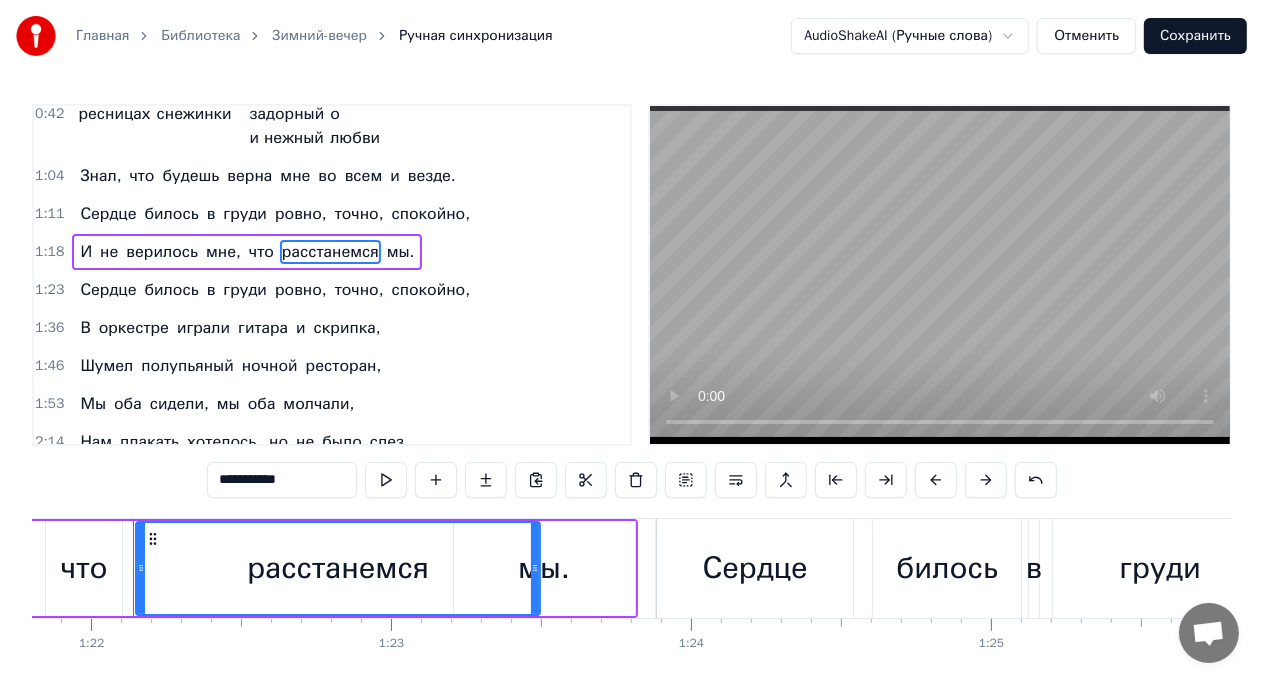 click on "И не верилось мне, что расстанемся мы." at bounding box center [247, 252] 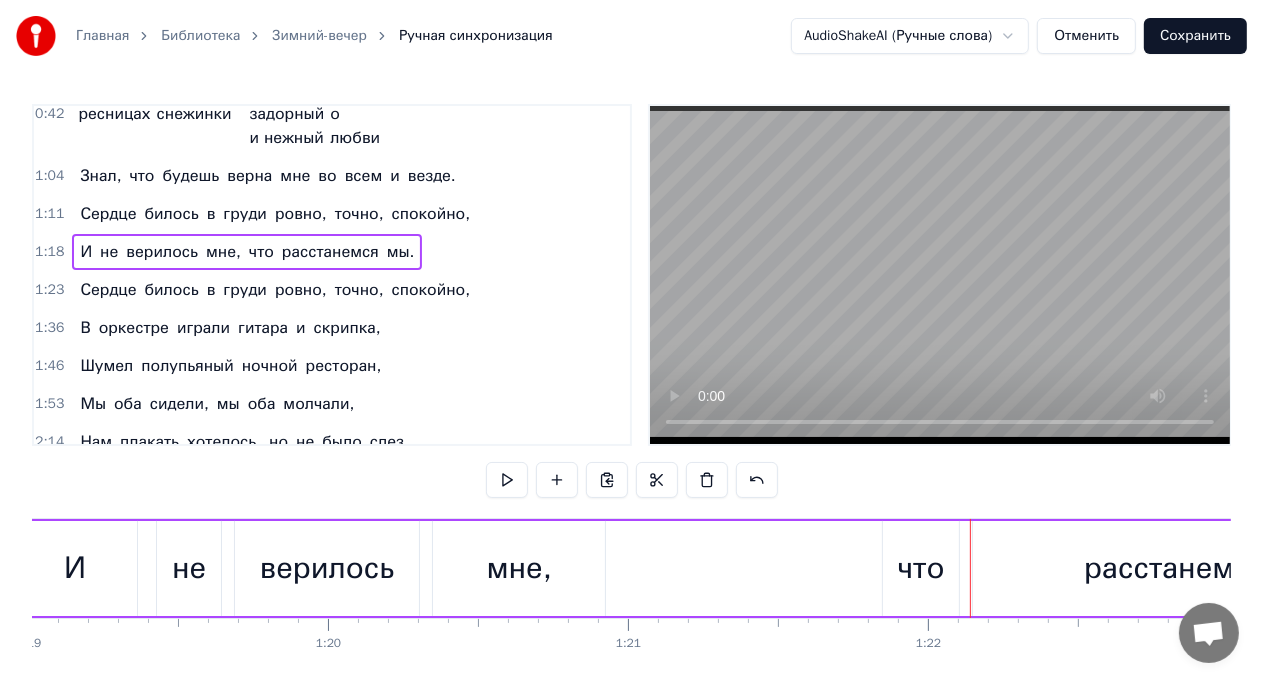 scroll, scrollTop: 0, scrollLeft: 23581, axis: horizontal 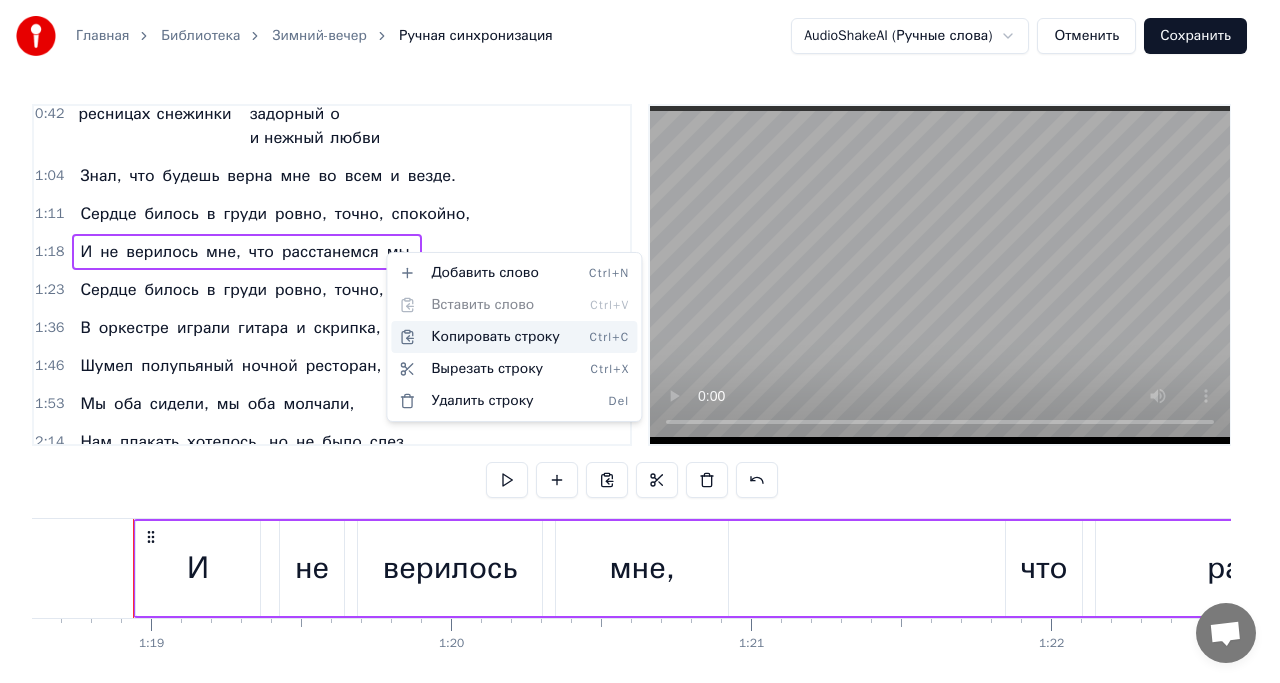 click on "Копировать строку Ctrl+C" at bounding box center [514, 337] 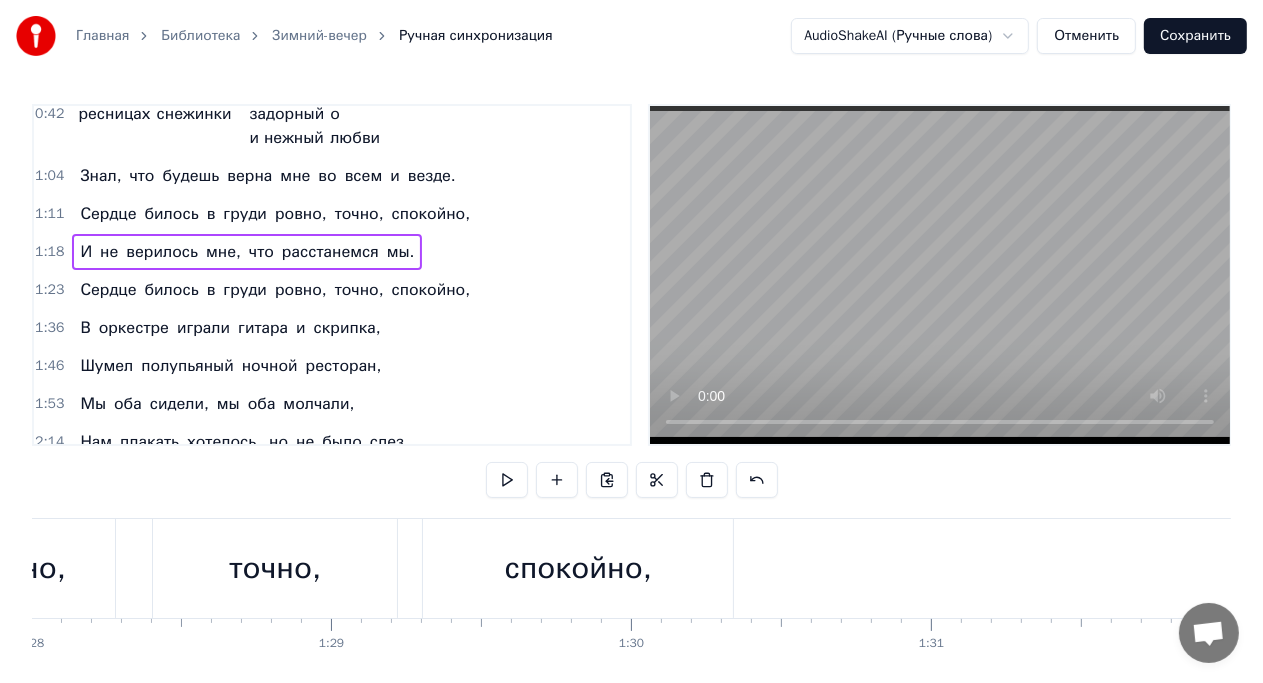 scroll, scrollTop: 0, scrollLeft: 26400, axis: horizontal 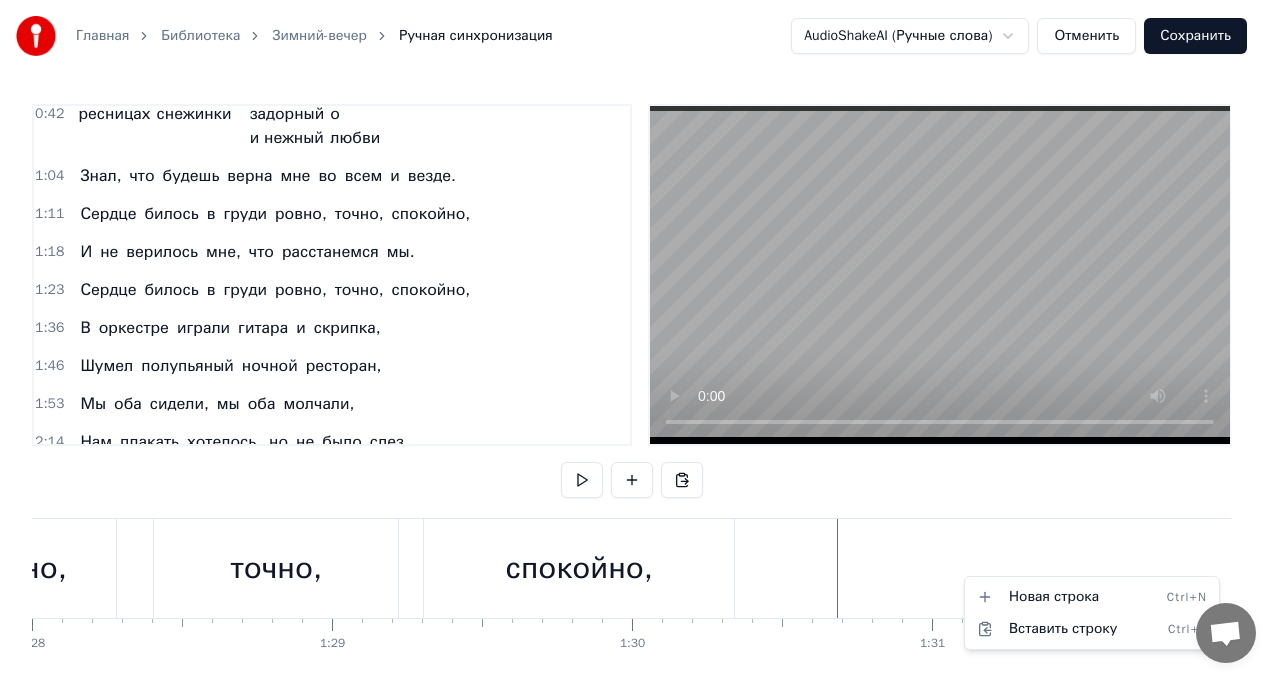 click on "Главная Библиотека Зимний-вечер Ручная синхронизация AudioShakeAI (Ручные слова) Отменить Сохранить 0:15 Зимний вечер хорош, снег пушистый искрится, 0:22 Мы с тобою вдвоем по бульвару идем. 0:29 У тебя на ресницах серебрятся снежинки, 0:36 Взгляд задорный и нежный говорит о любви. 0:42 У тебя на ресницах серебрятся снежинки Взгляд задорный и нежный говорит о любви Я был счастлив с тобой, знал, что ты меня любишь, 1:04 Знал, что будешь верна мне во всем и везде. 1:11 Сердце билось в груди ровно, точно, спокойно, 1:18 И не верилось мне, что расстанемся мы. 1:23 Сердце билось в груди 1:36 В 0" at bounding box center [640, 376] 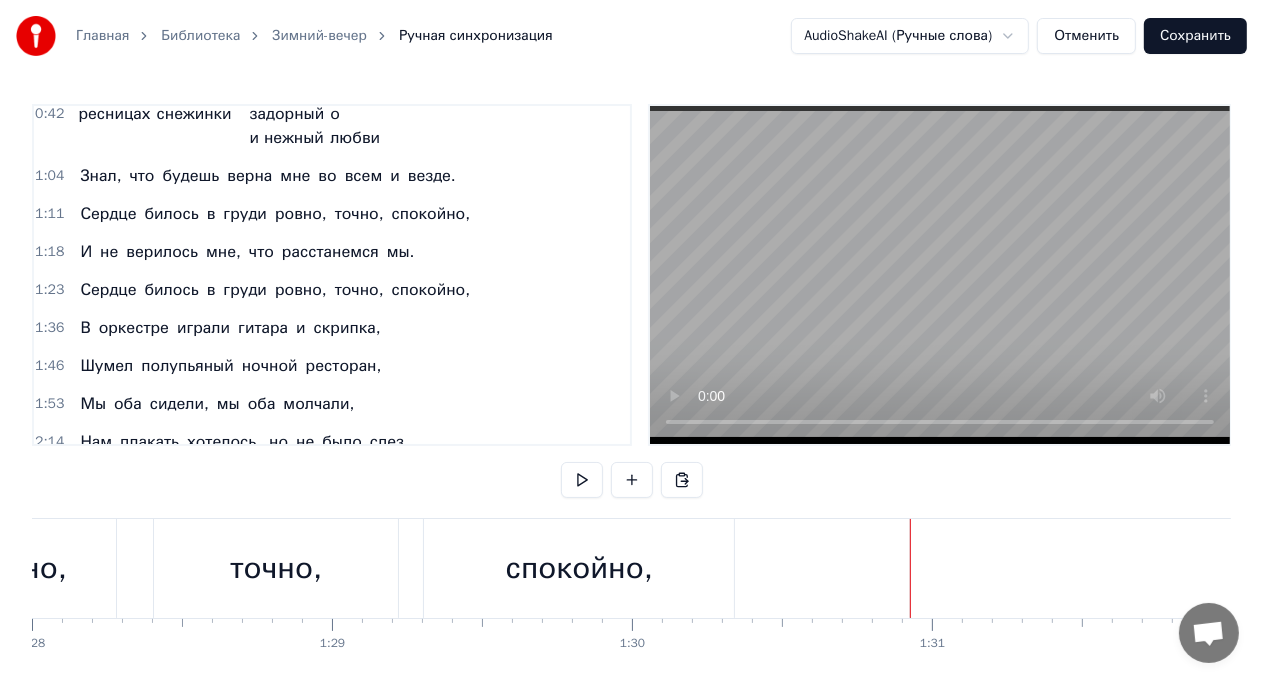 click at bounding box center [6069, 568] 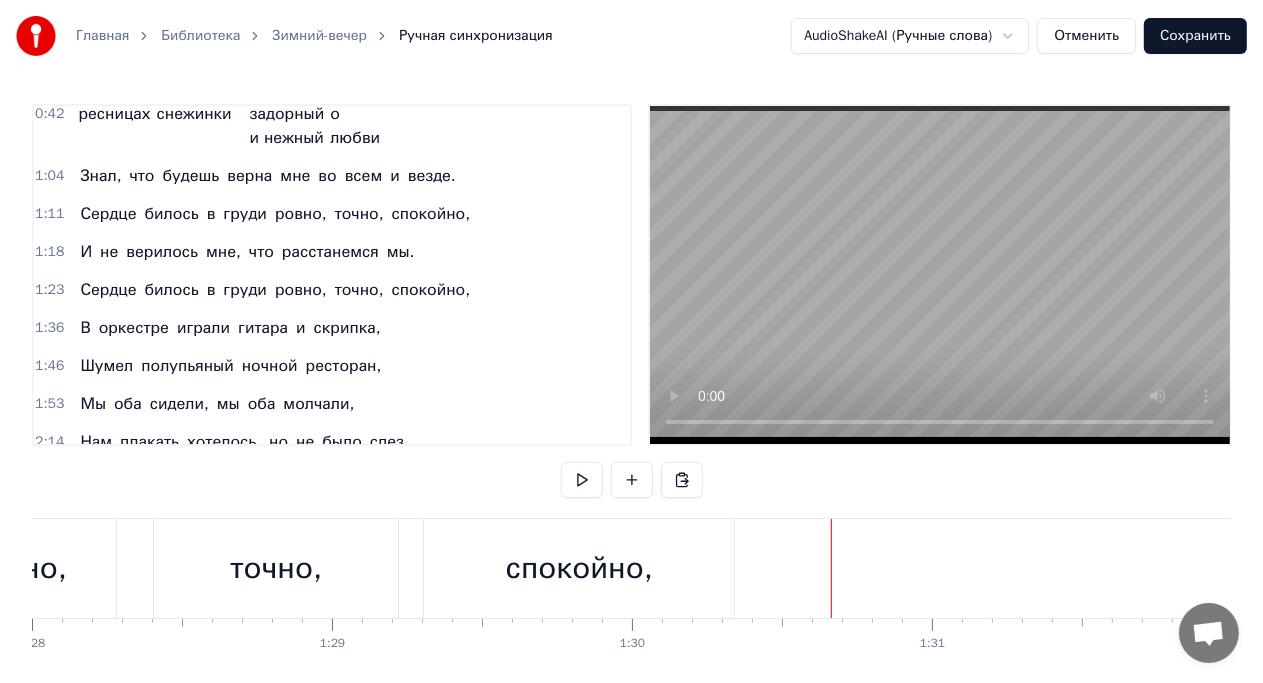 click on "спокойно," at bounding box center (579, 568) 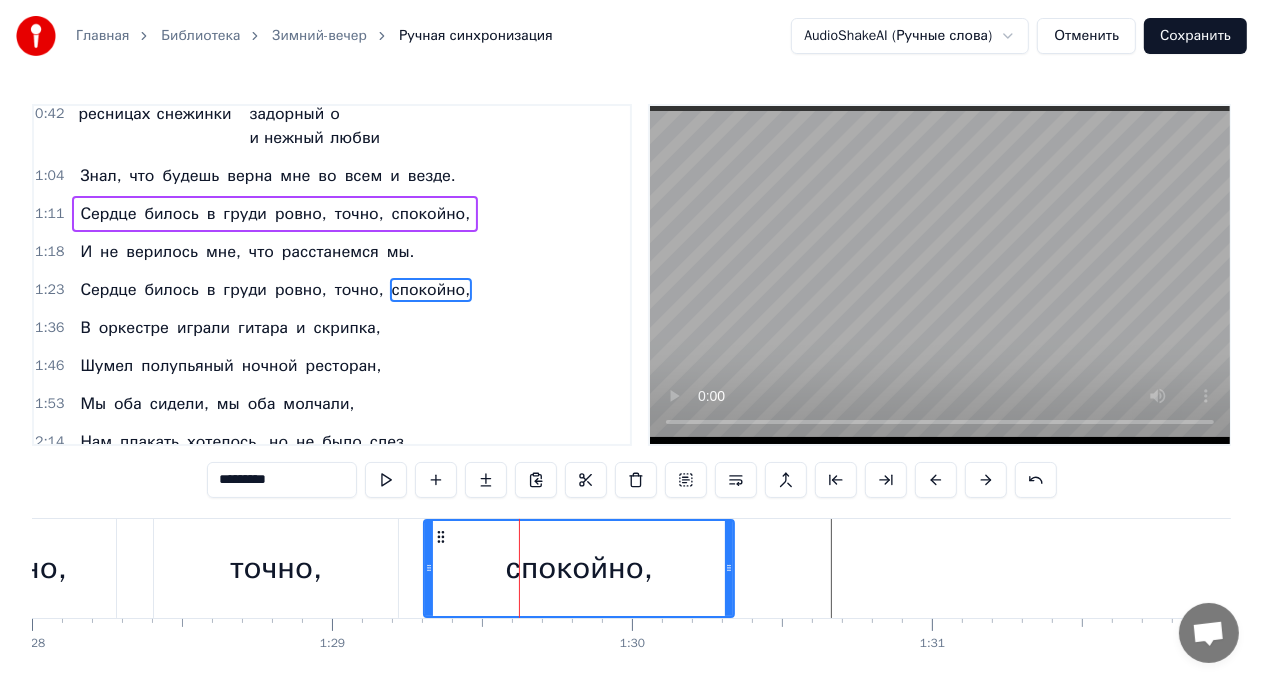 scroll, scrollTop: 224, scrollLeft: 0, axis: vertical 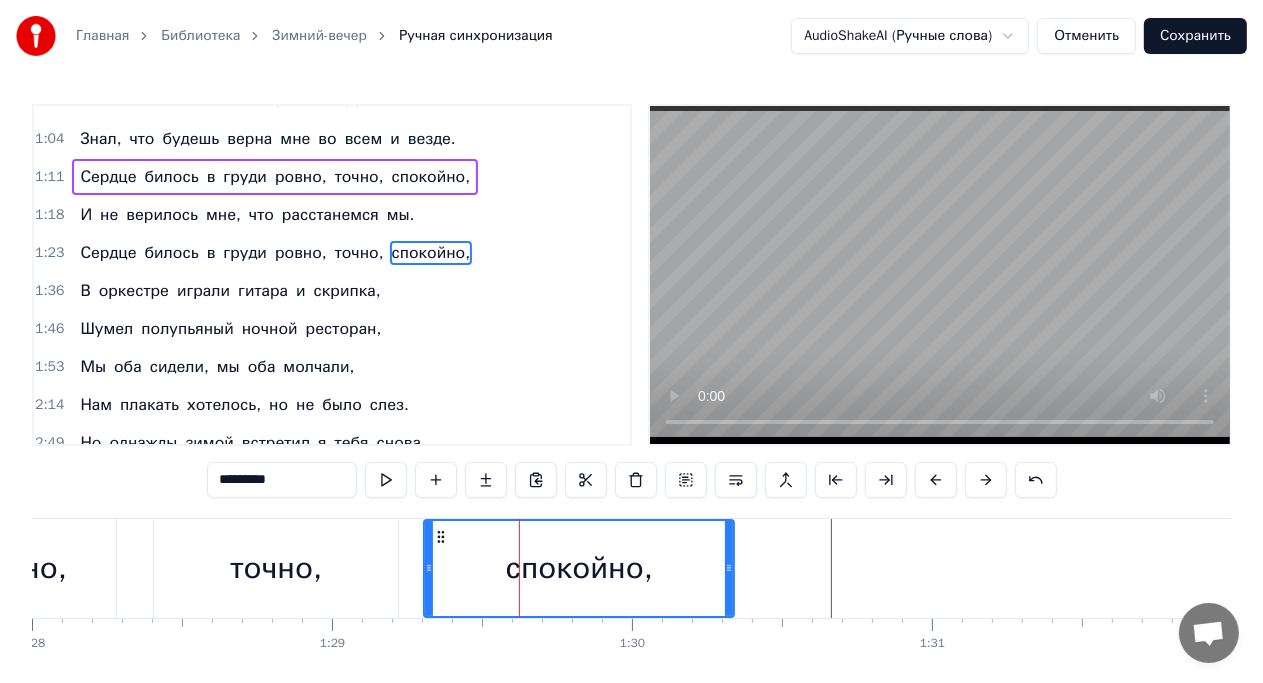 click at bounding box center [6069, 568] 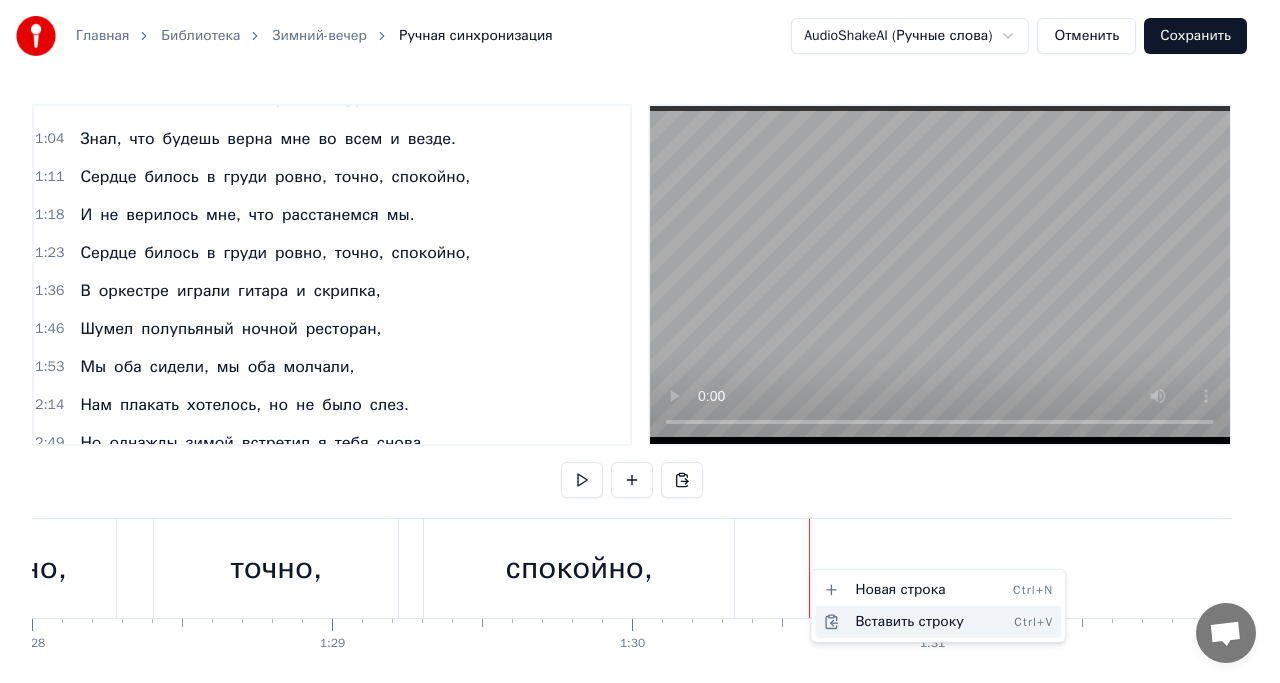 click on "Вставить строку Ctrl+V" at bounding box center (938, 622) 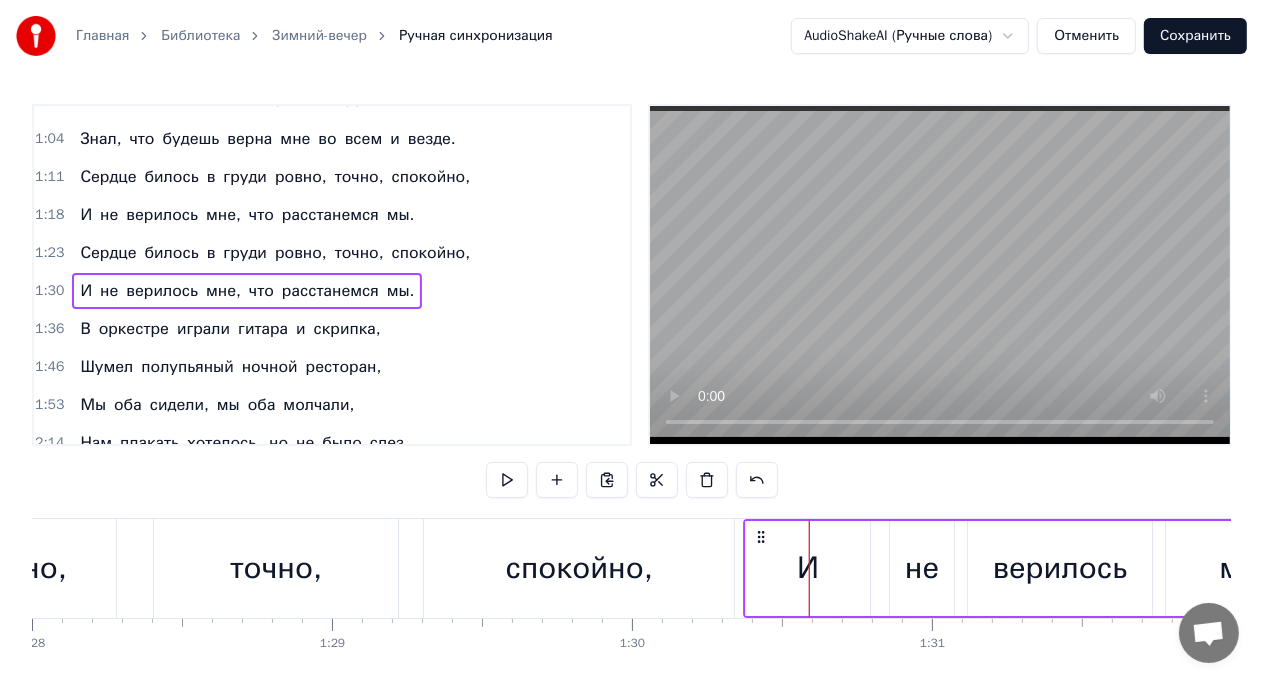 drag, startPoint x: 822, startPoint y: 536, endPoint x: 756, endPoint y: 537, distance: 66.007576 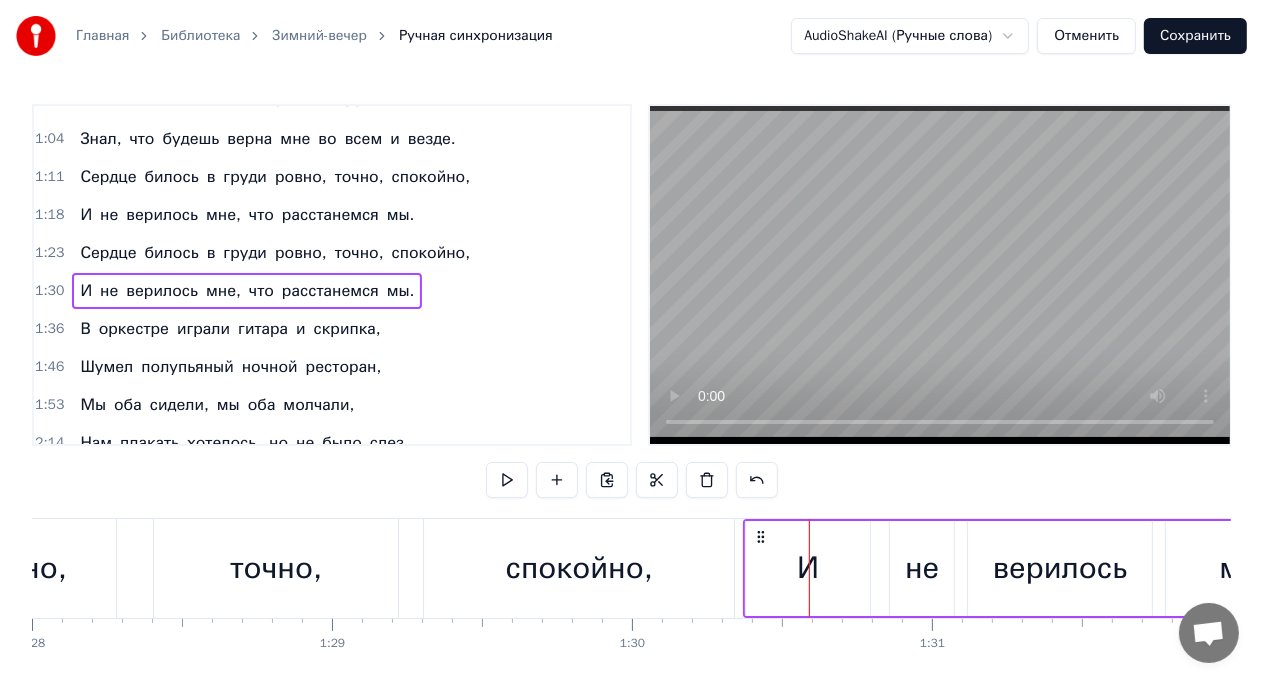 click on "спокойно," at bounding box center [579, 568] 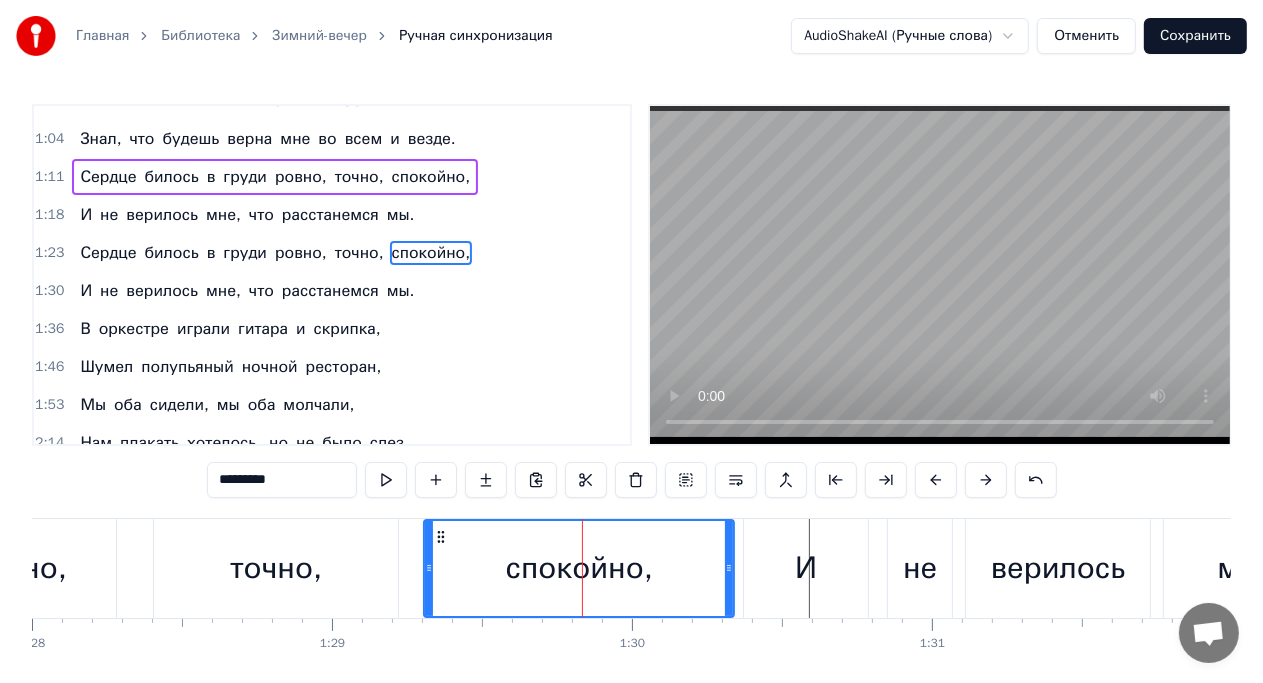 click at bounding box center (729, 568) 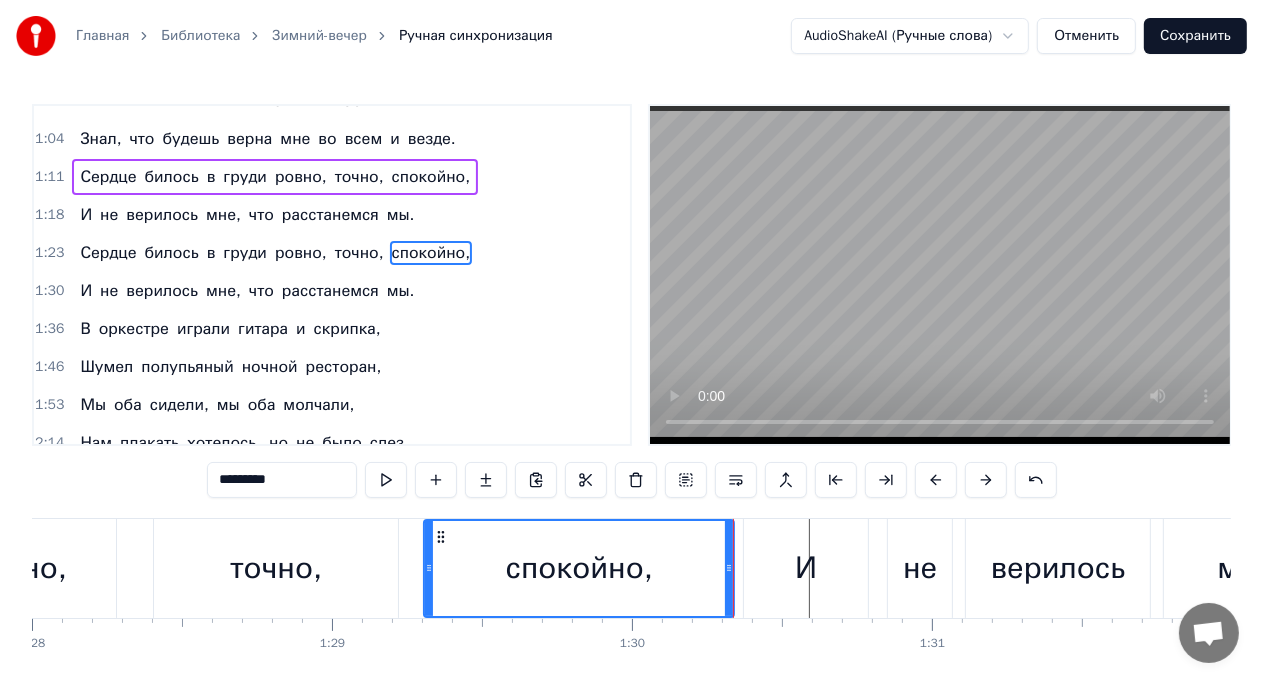 click on "точно," at bounding box center (276, 568) 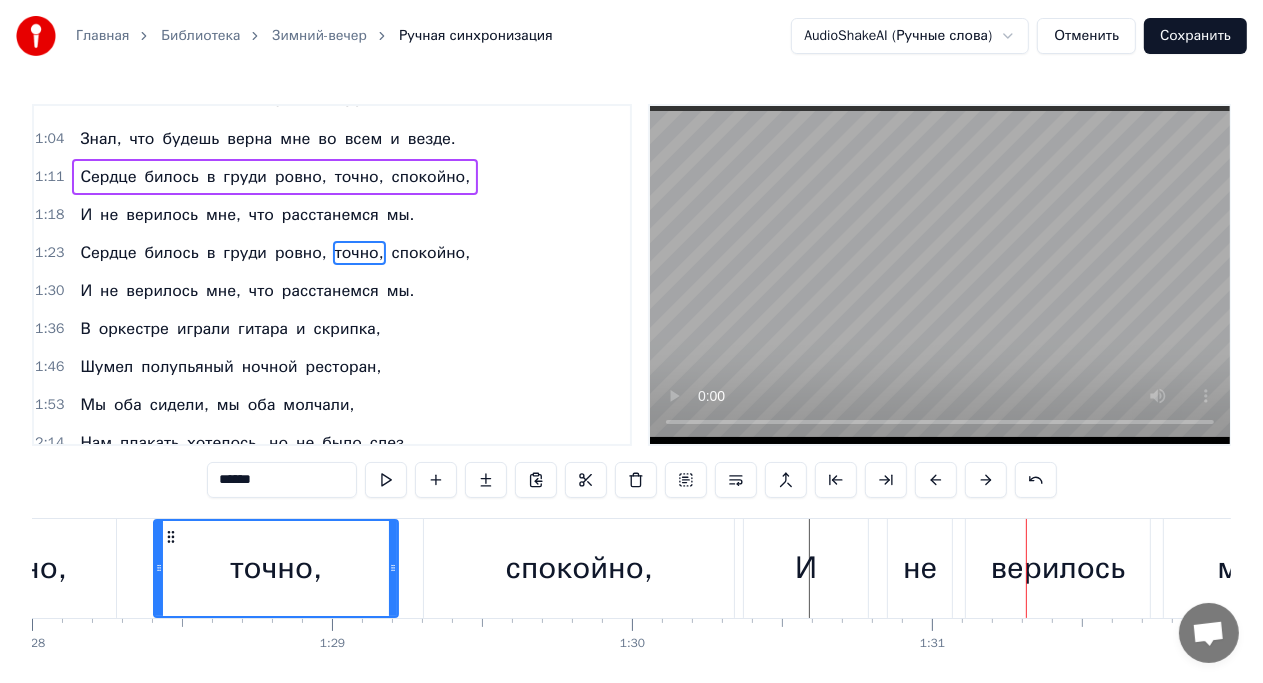 click on "спокойно," at bounding box center (579, 568) 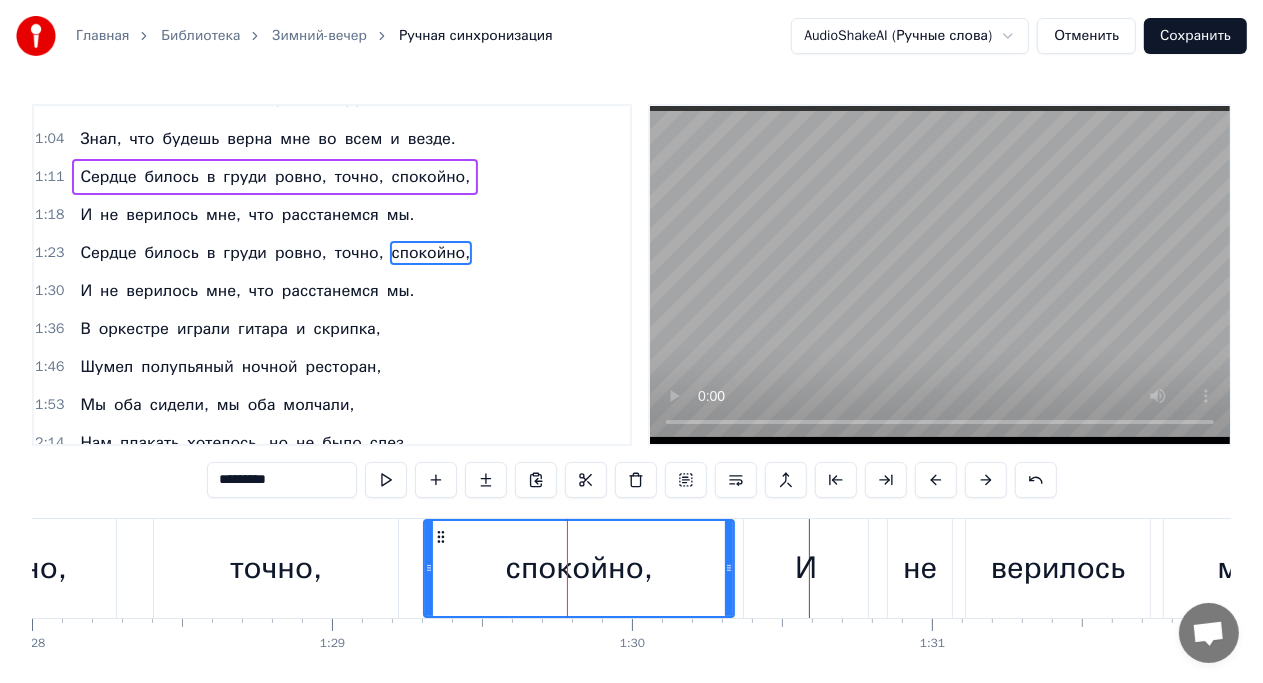 click on "И" at bounding box center (806, 568) 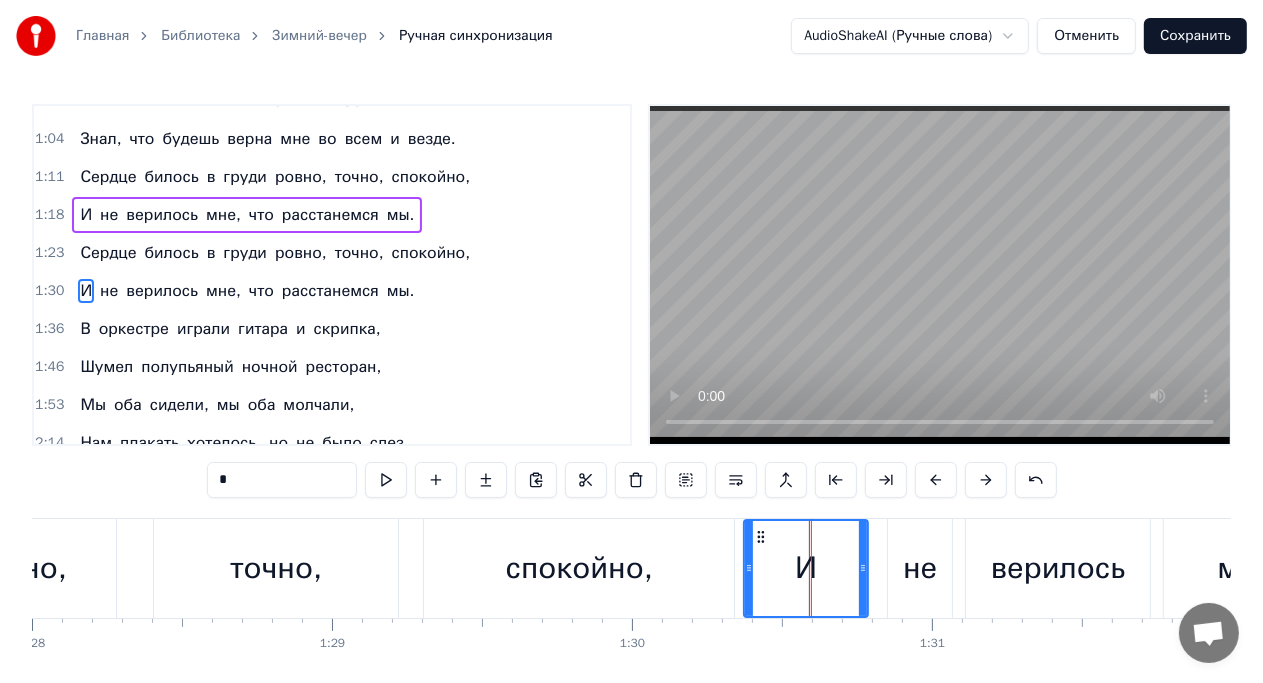 scroll, scrollTop: 260, scrollLeft: 0, axis: vertical 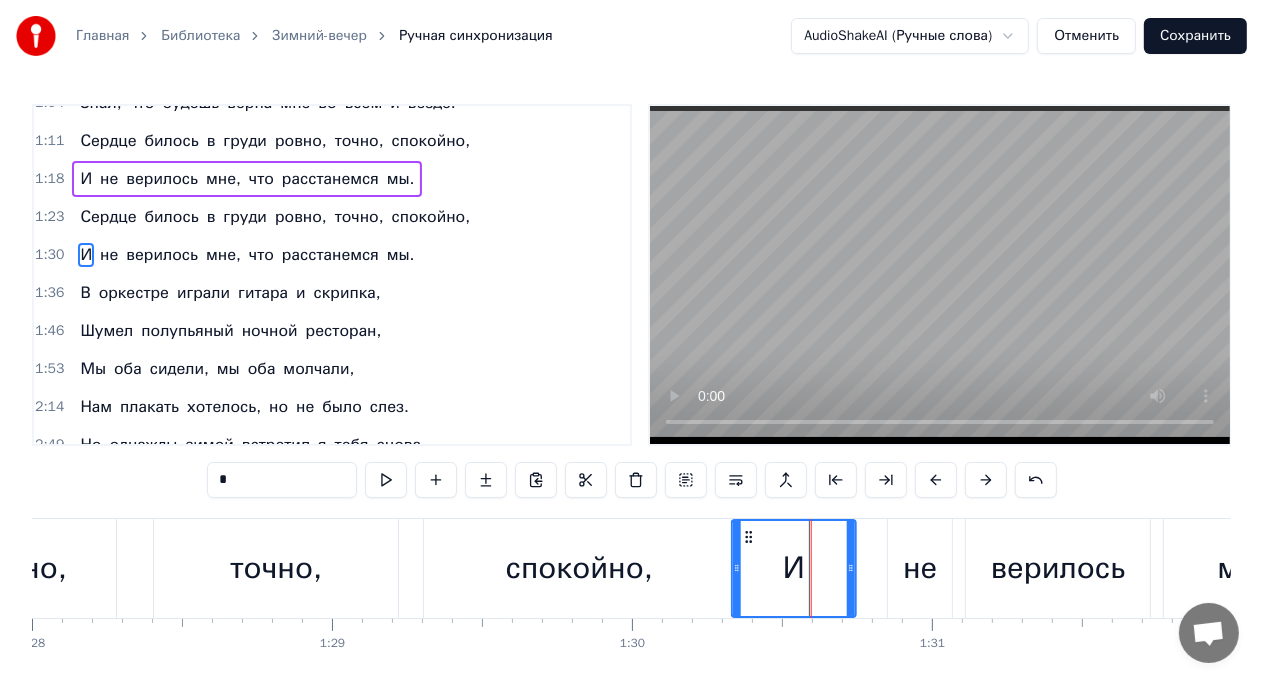 drag, startPoint x: 762, startPoint y: 534, endPoint x: 750, endPoint y: 538, distance: 12.649111 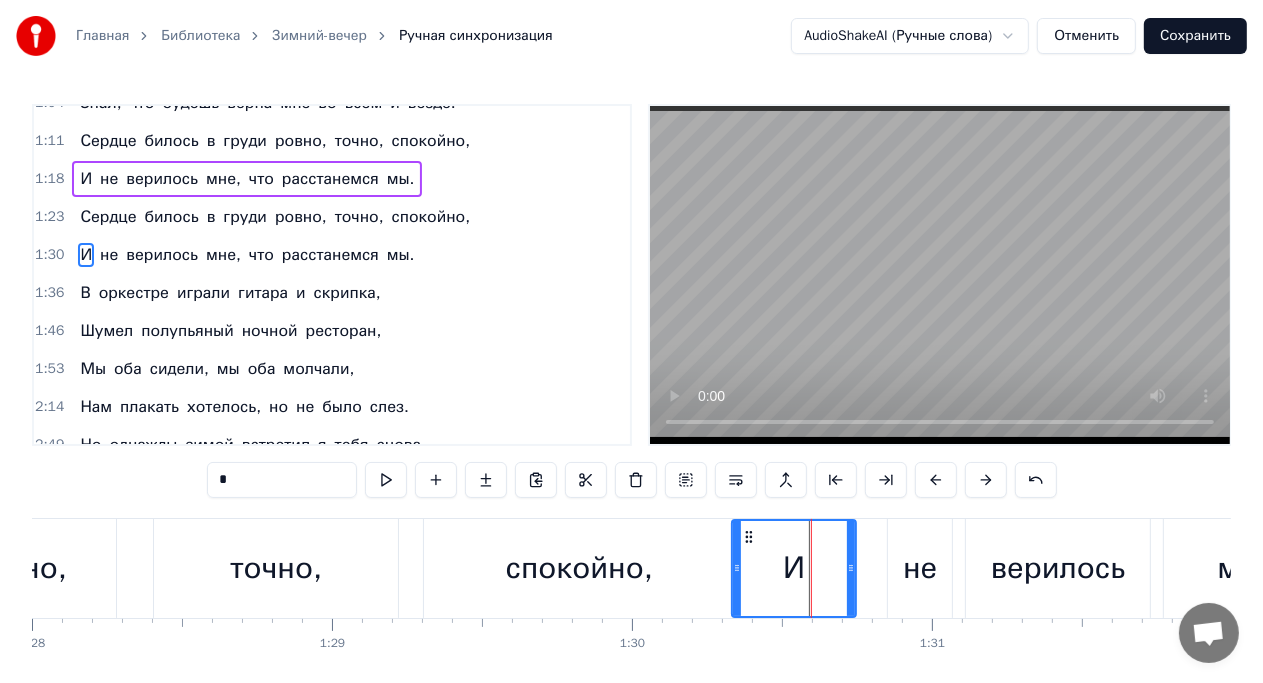click on "верилось" at bounding box center (1058, 568) 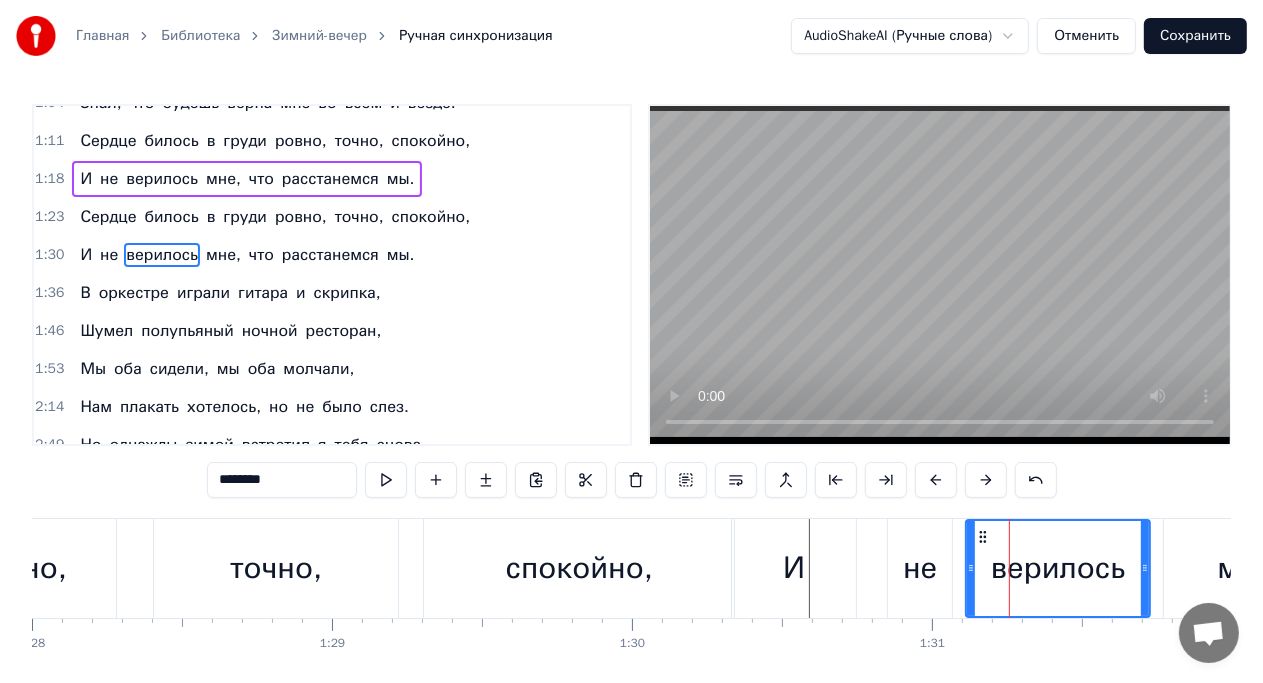 click on "И" at bounding box center (794, 568) 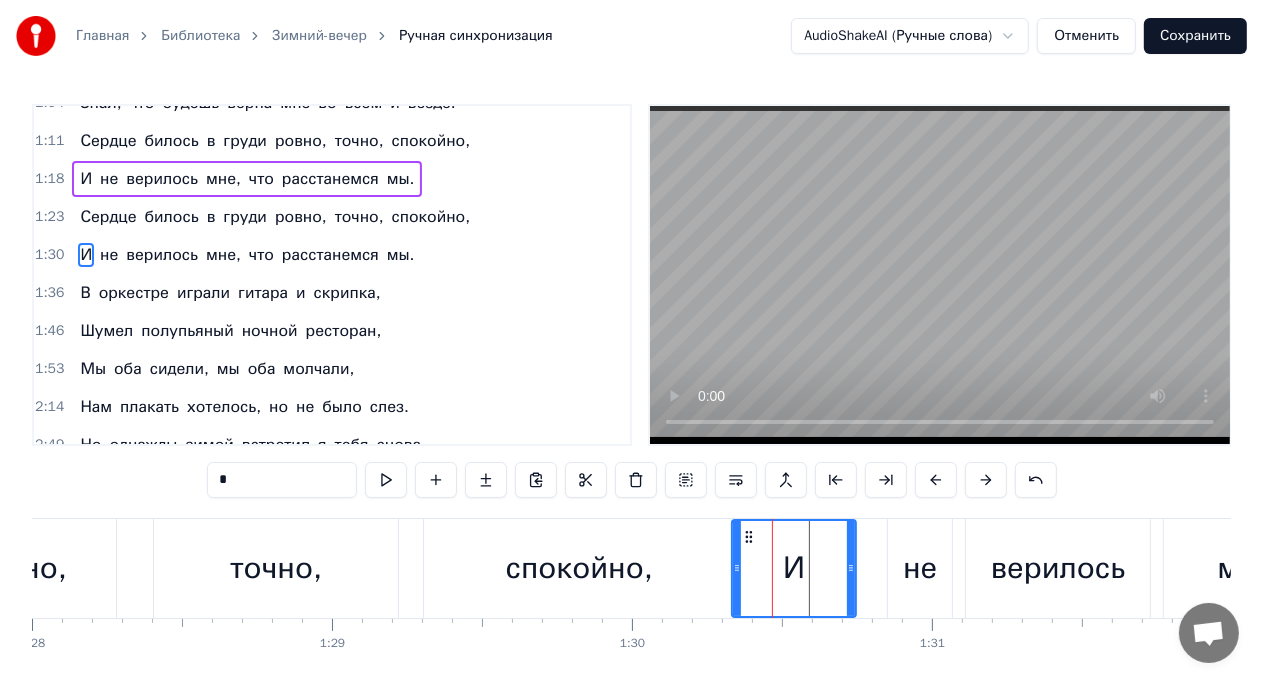 drag, startPoint x: 825, startPoint y: 558, endPoint x: 971, endPoint y: 560, distance: 146.0137 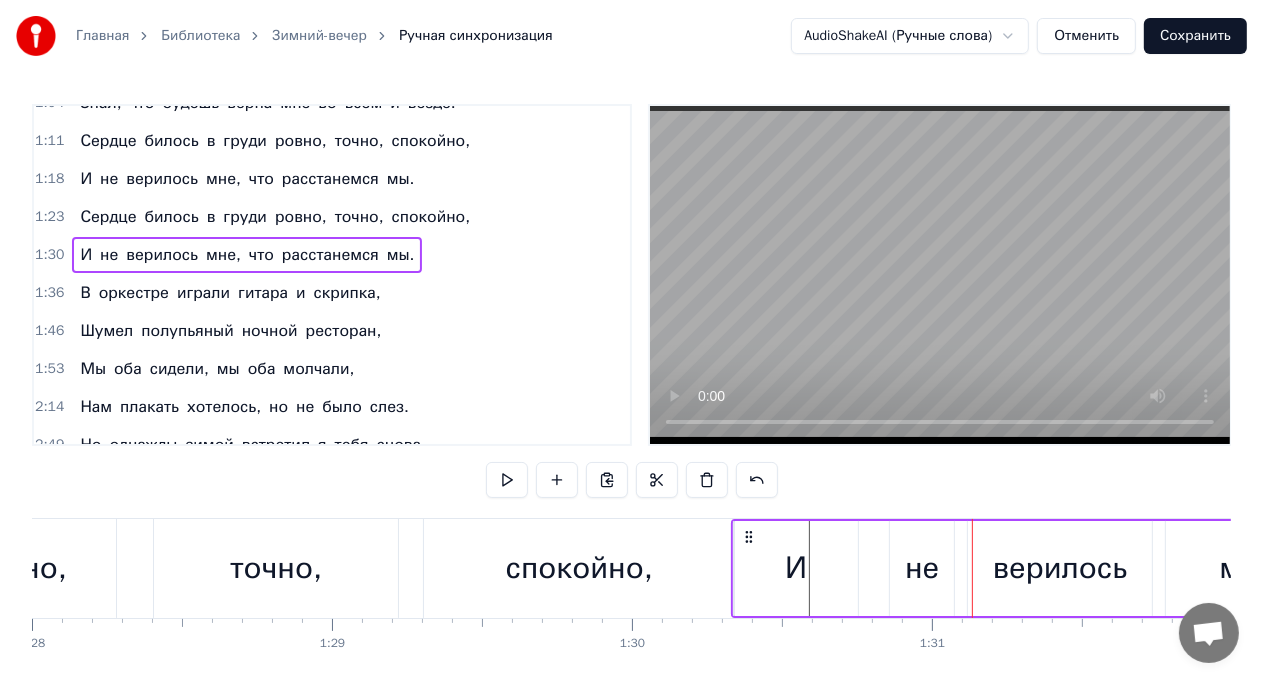click on "И" at bounding box center (796, 568) 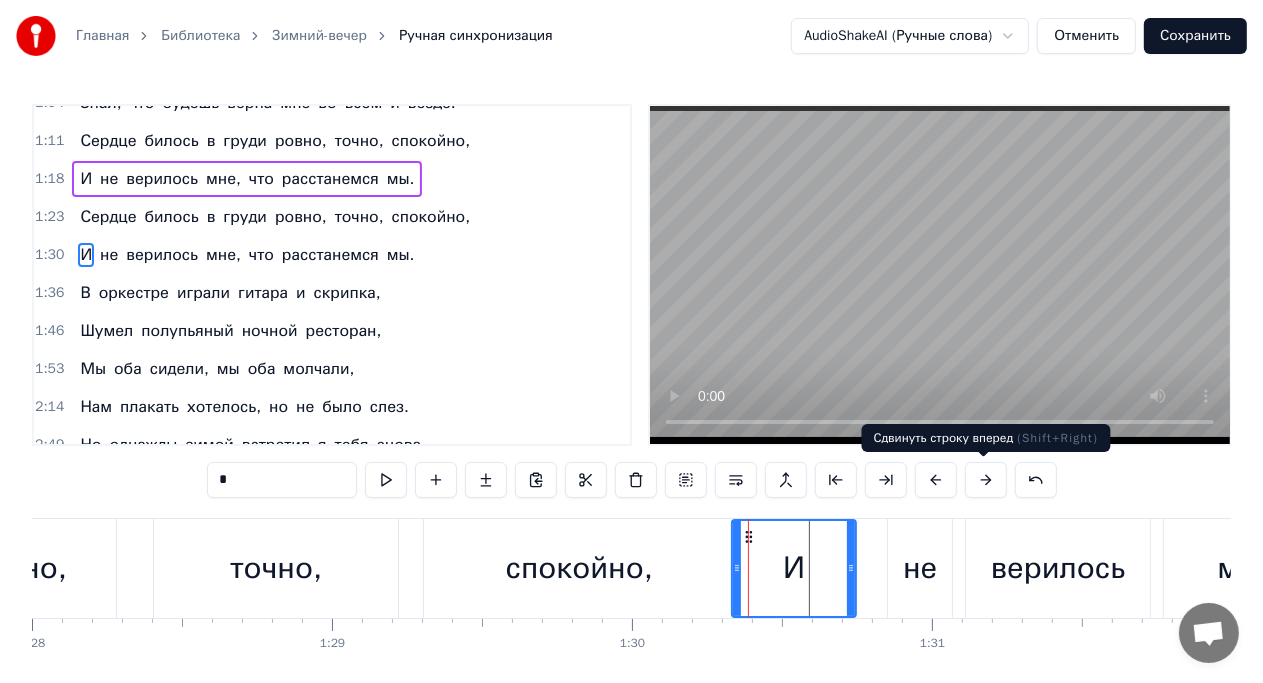 click at bounding box center (986, 480) 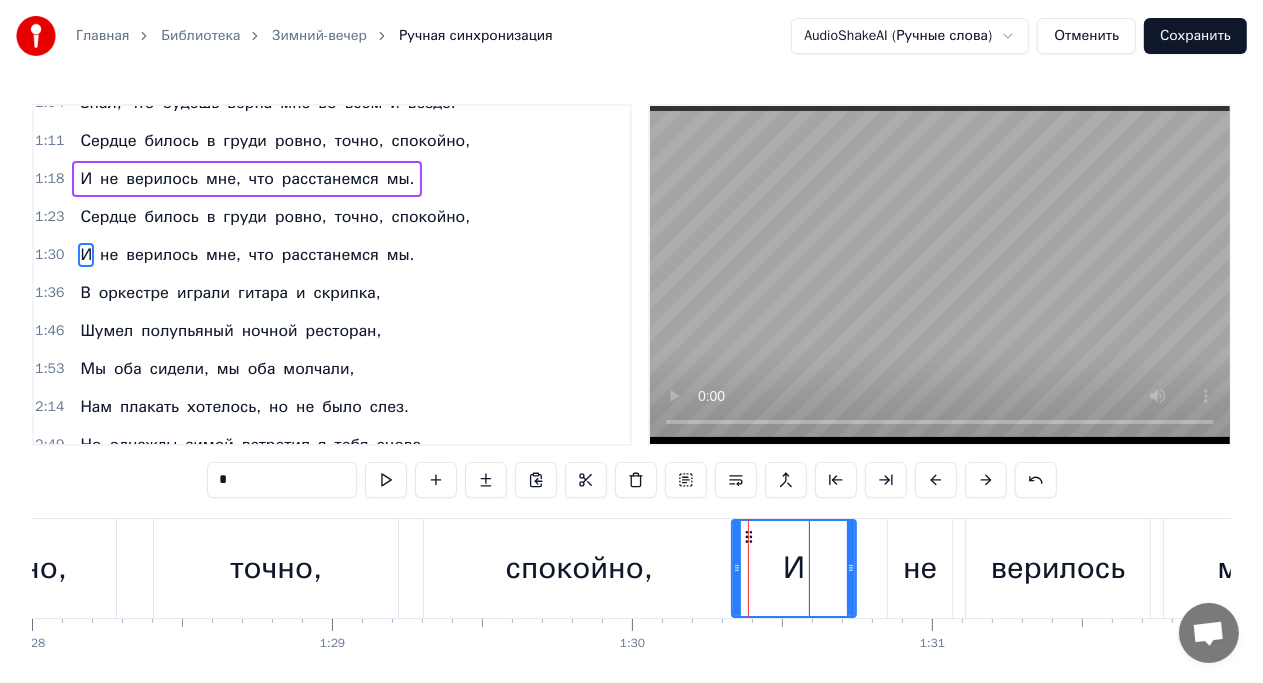 click on "не" at bounding box center (920, 568) 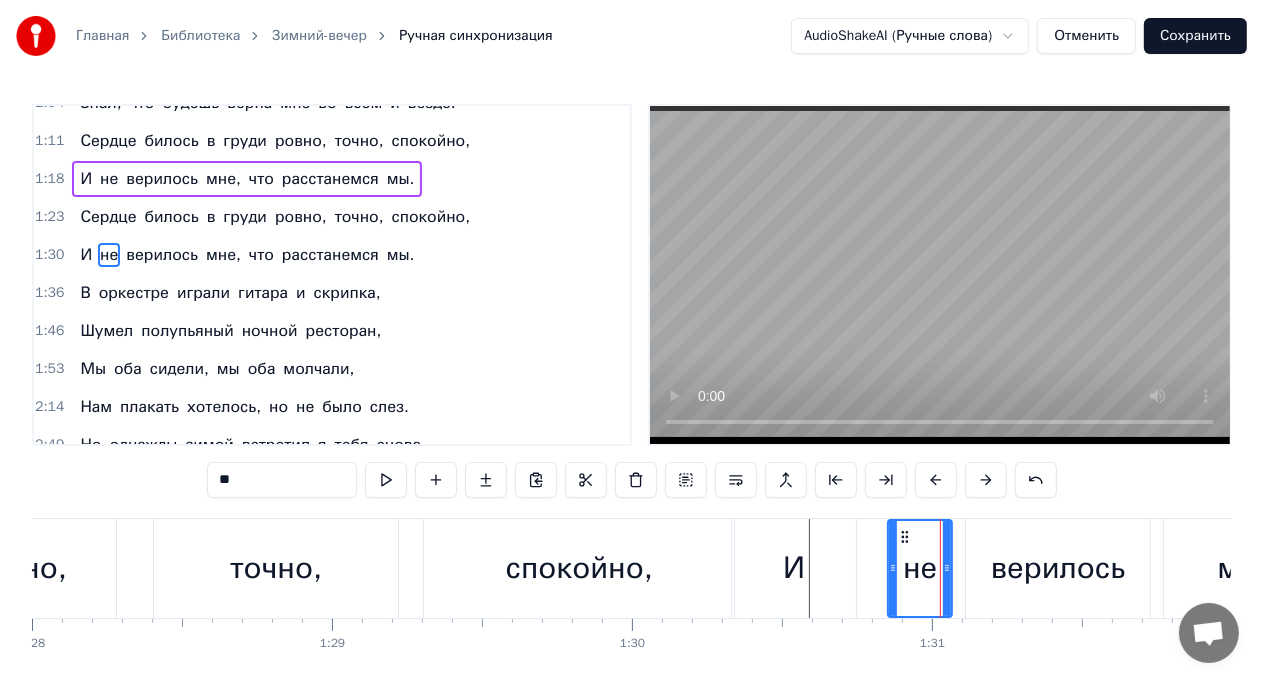 click on "И" at bounding box center [794, 568] 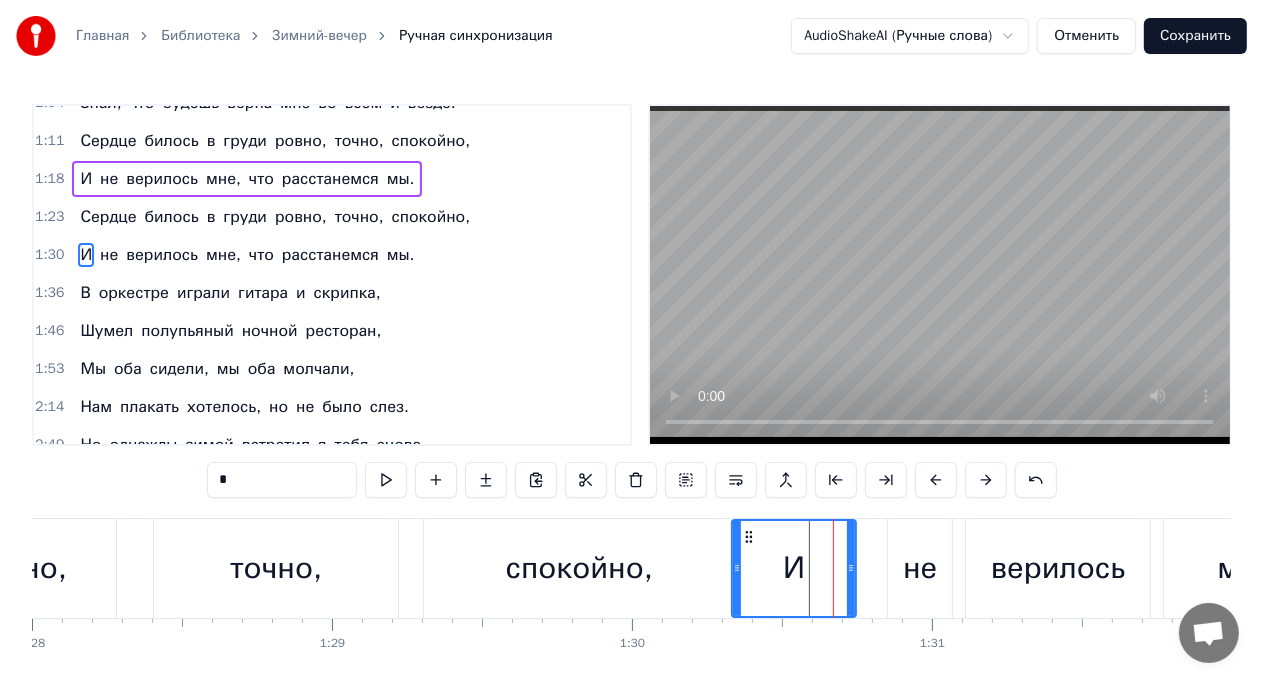 click at bounding box center [737, 568] 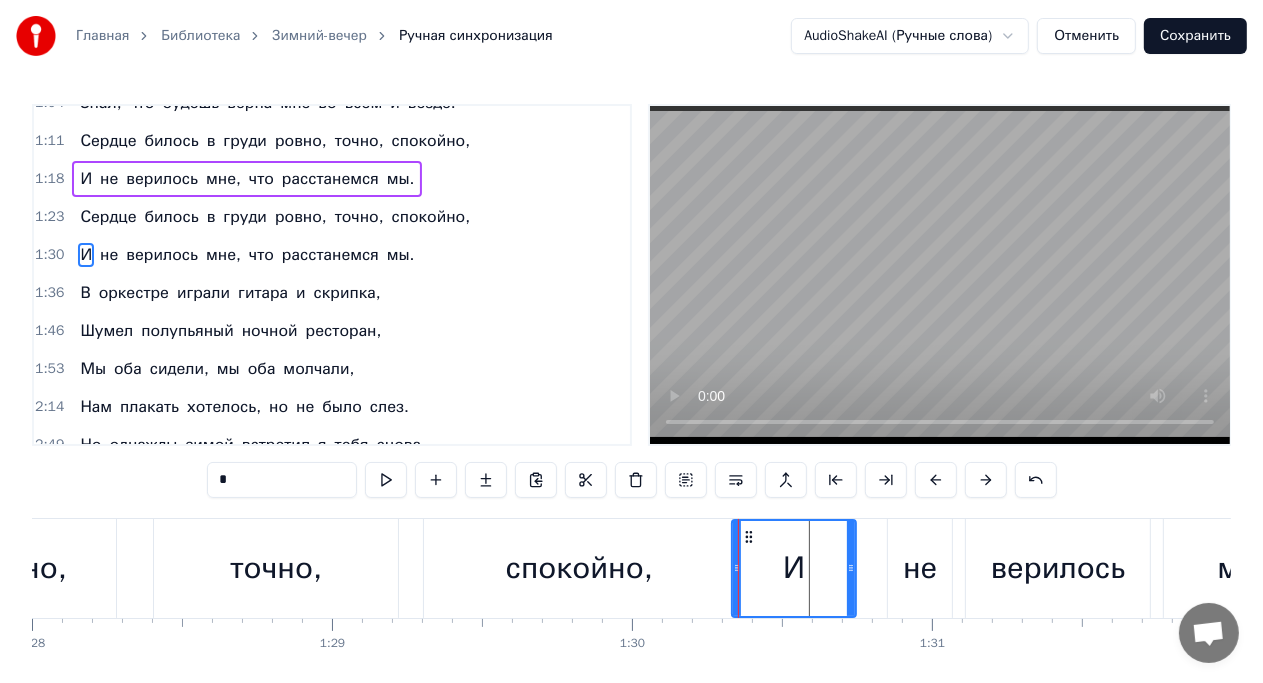 click on "И не верилось мне, что расстанемся мы." at bounding box center (1469, 568) 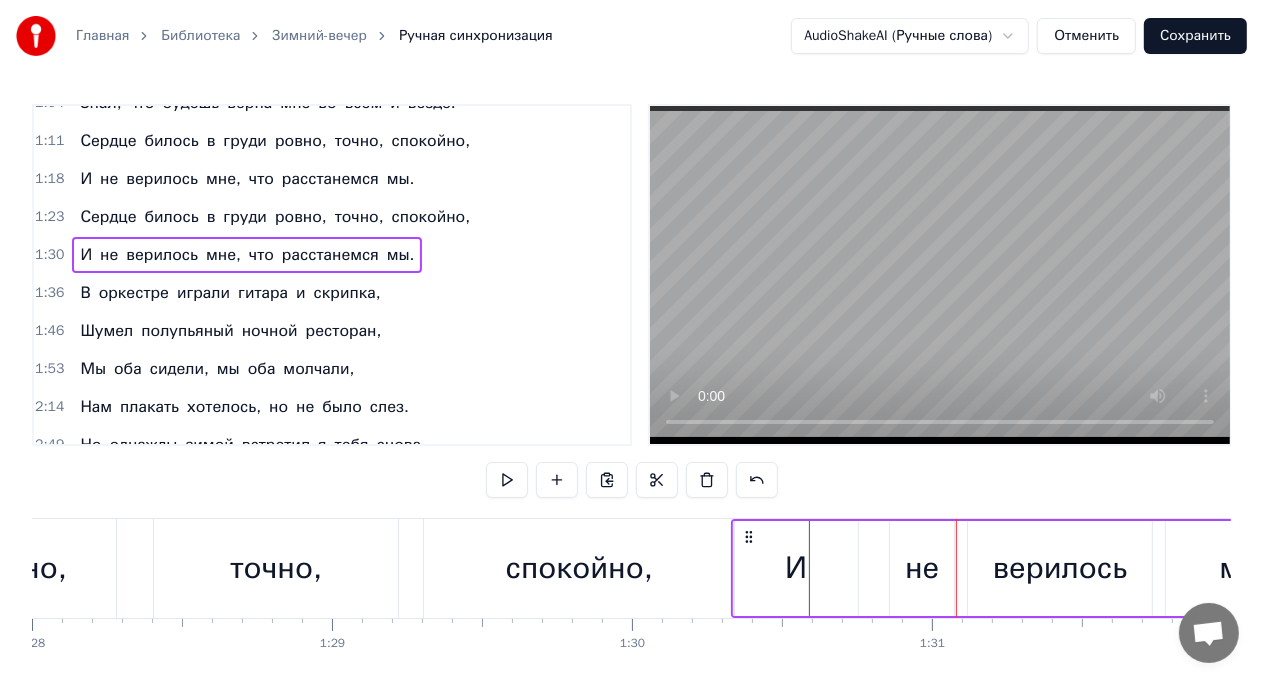 click 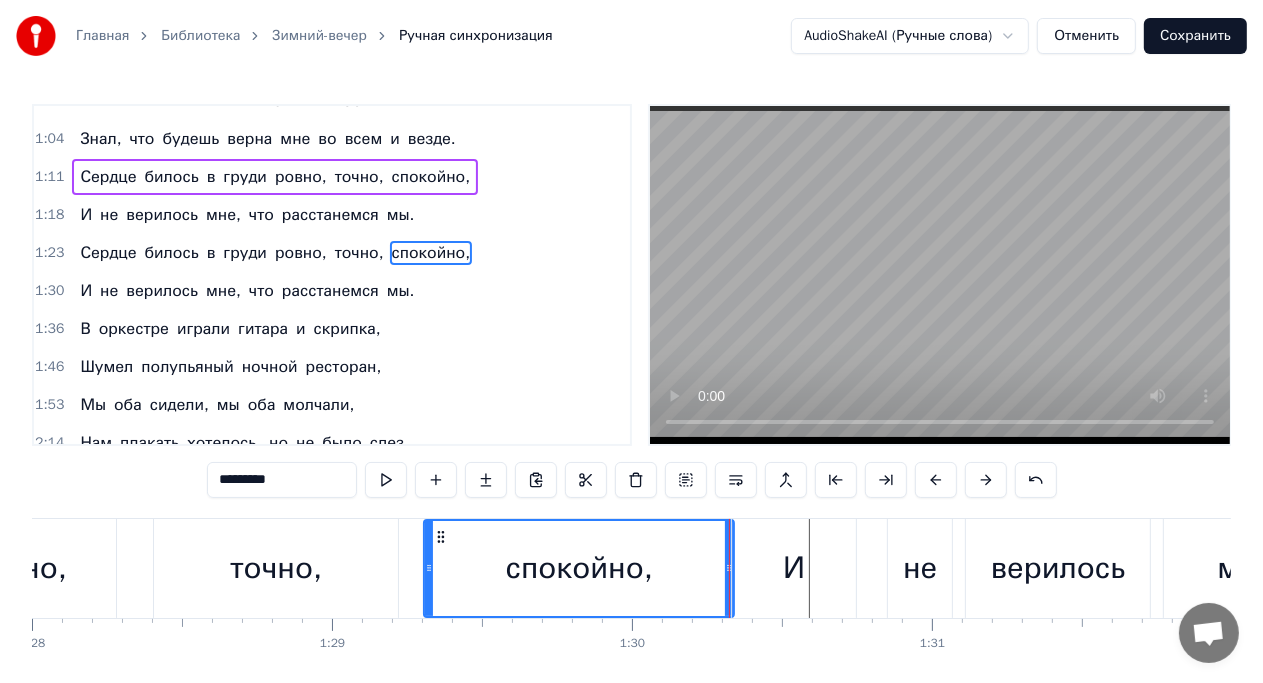 click on "И" at bounding box center [794, 568] 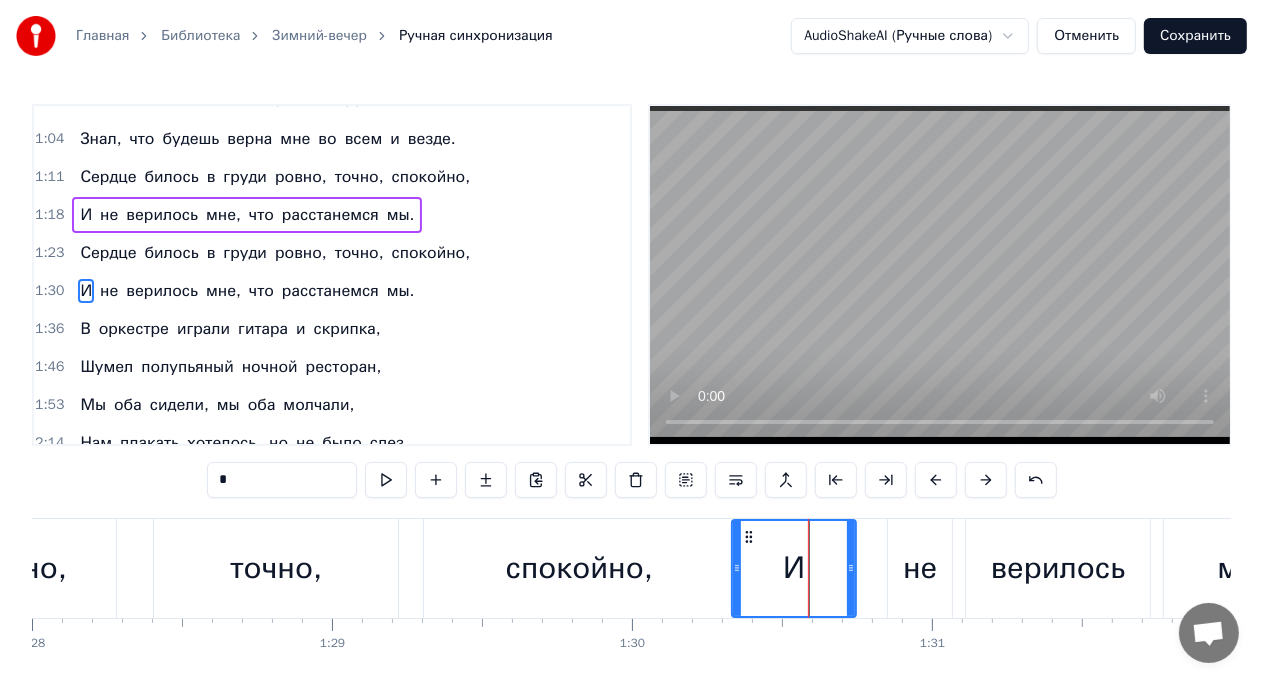scroll, scrollTop: 260, scrollLeft: 0, axis: vertical 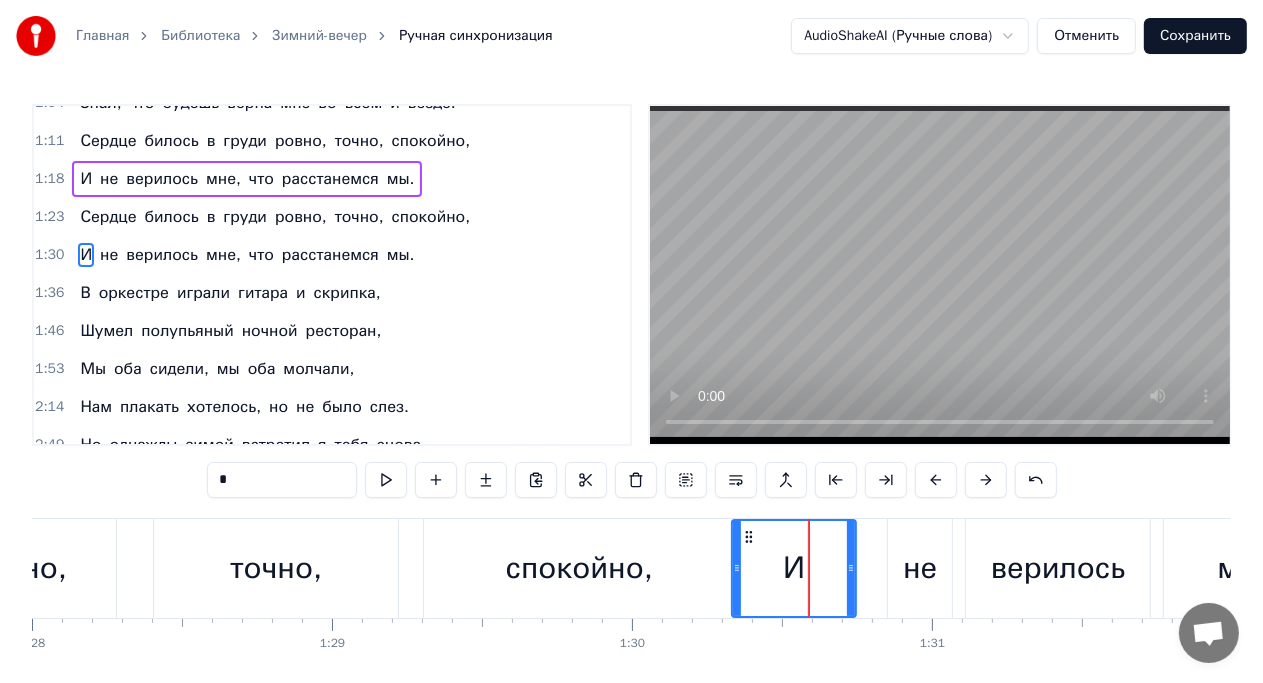 click at bounding box center [986, 480] 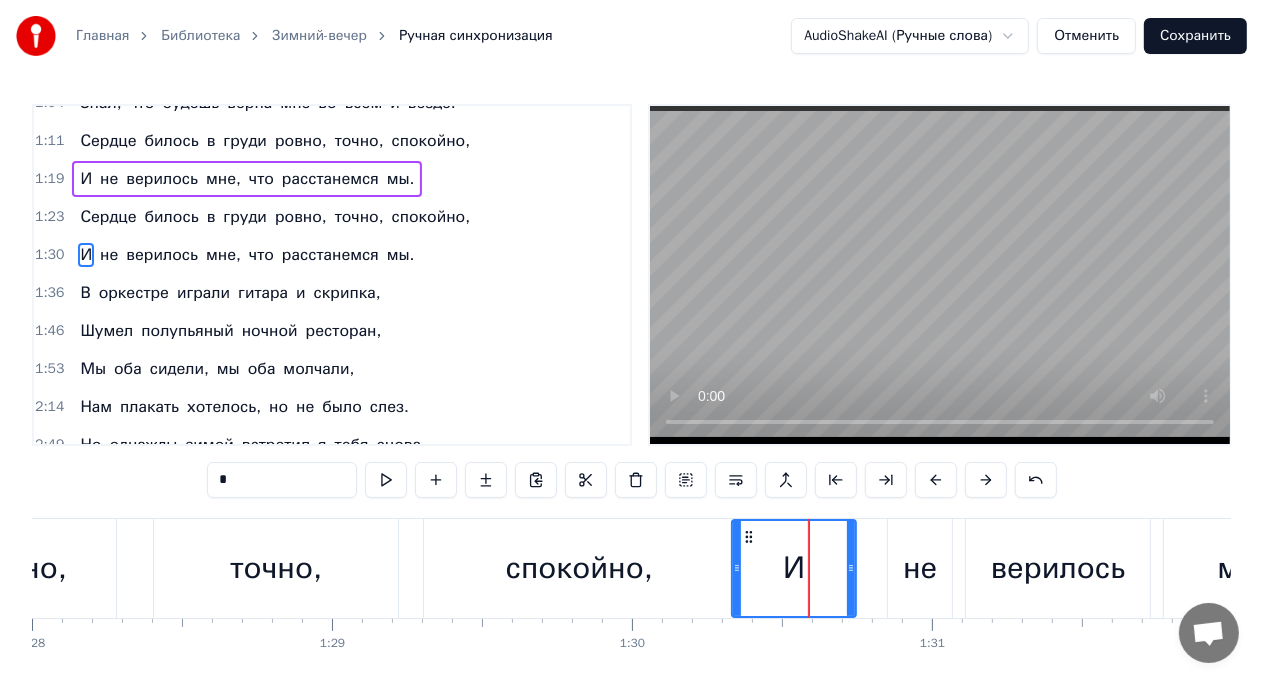 click at bounding box center (986, 480) 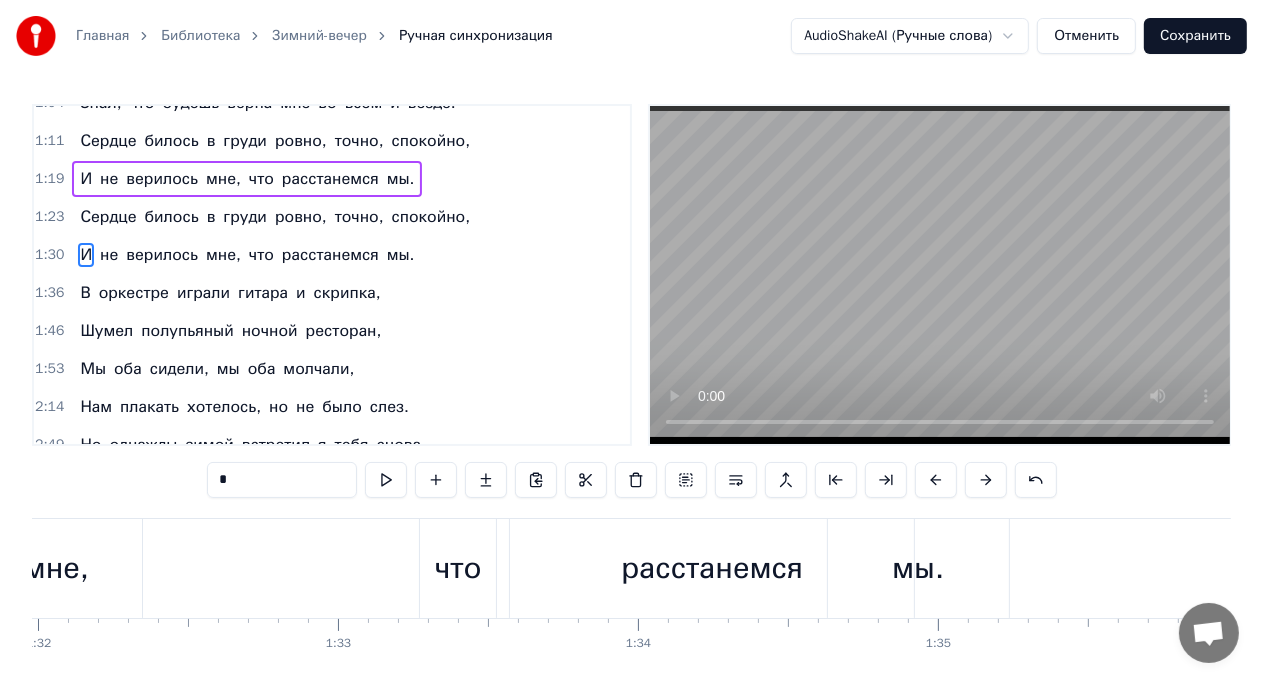 scroll, scrollTop: 0, scrollLeft: 27598, axis: horizontal 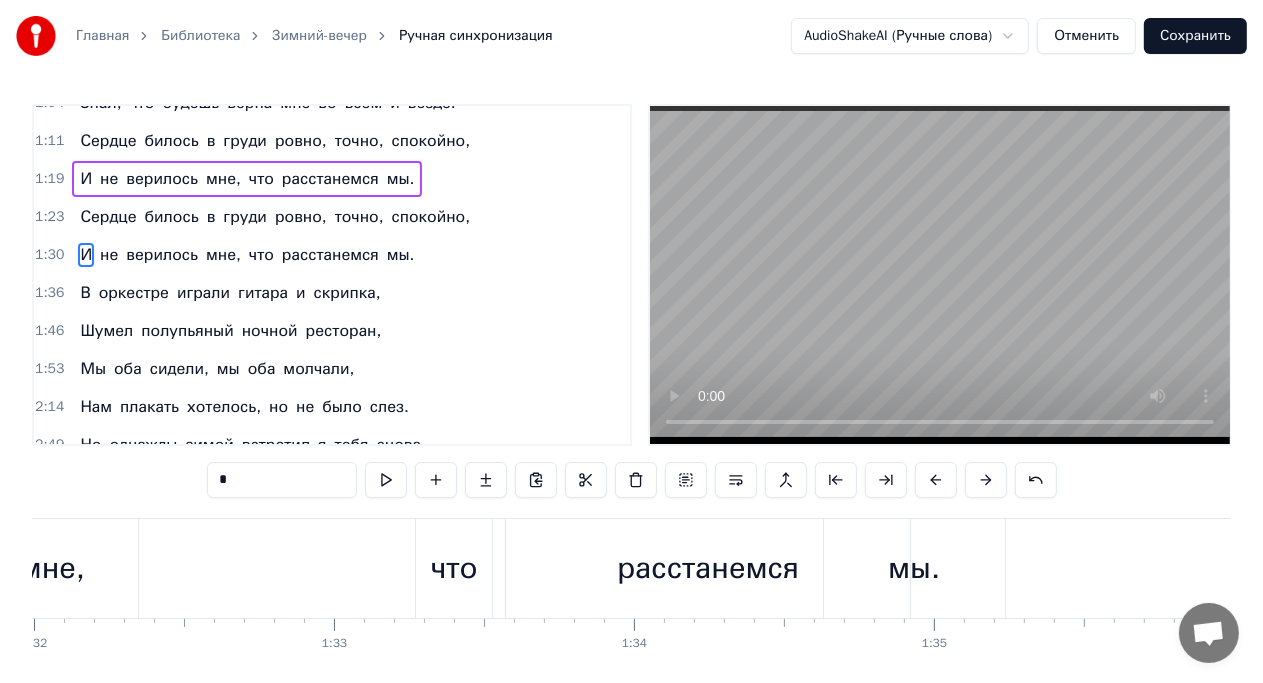 click on "мы." at bounding box center (914, 568) 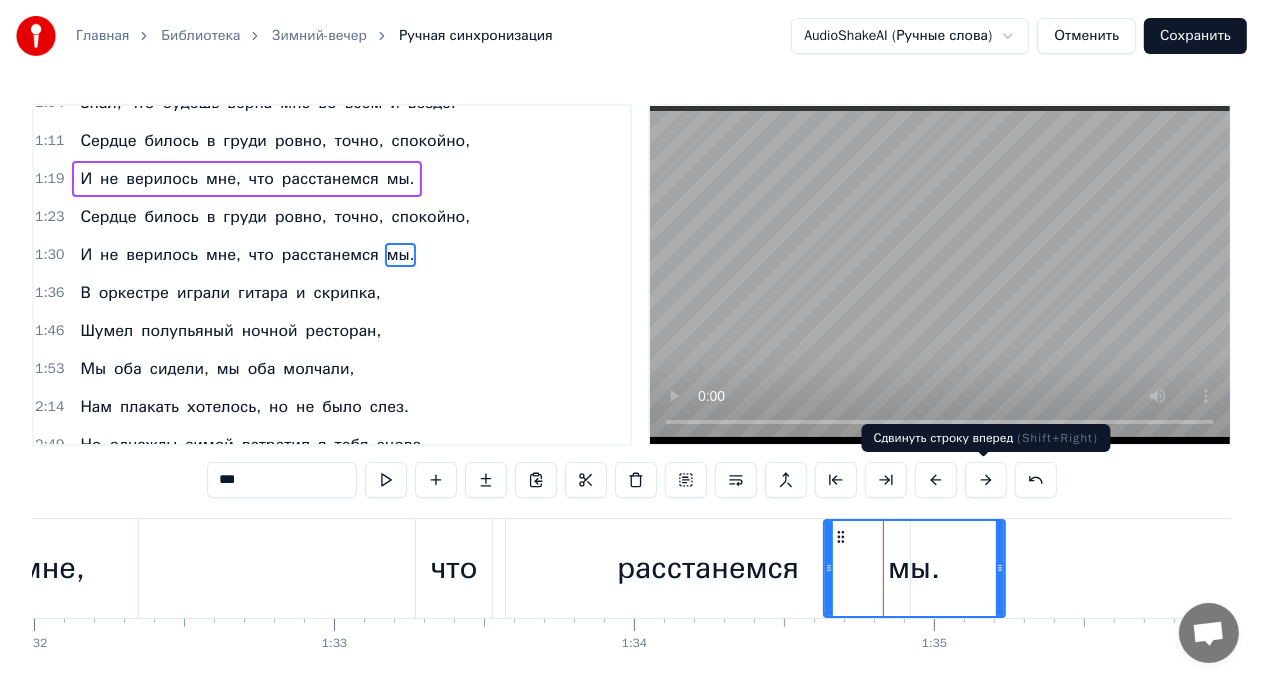 click at bounding box center (986, 480) 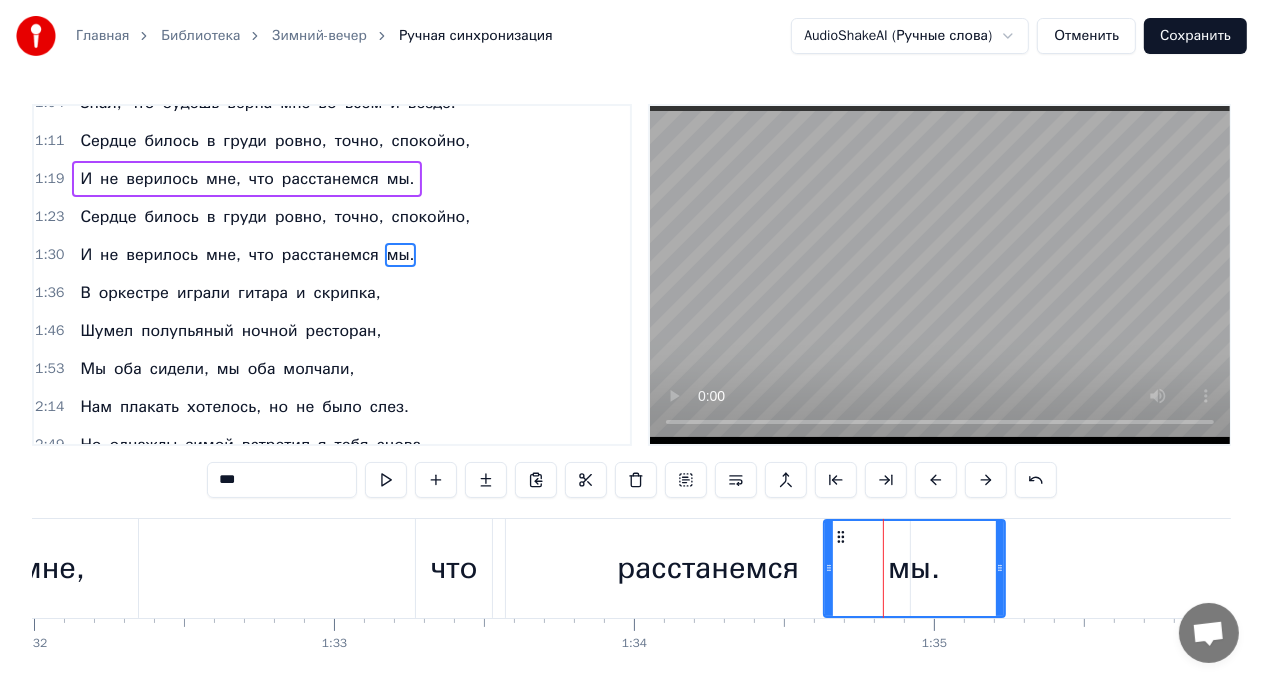click at bounding box center (986, 480) 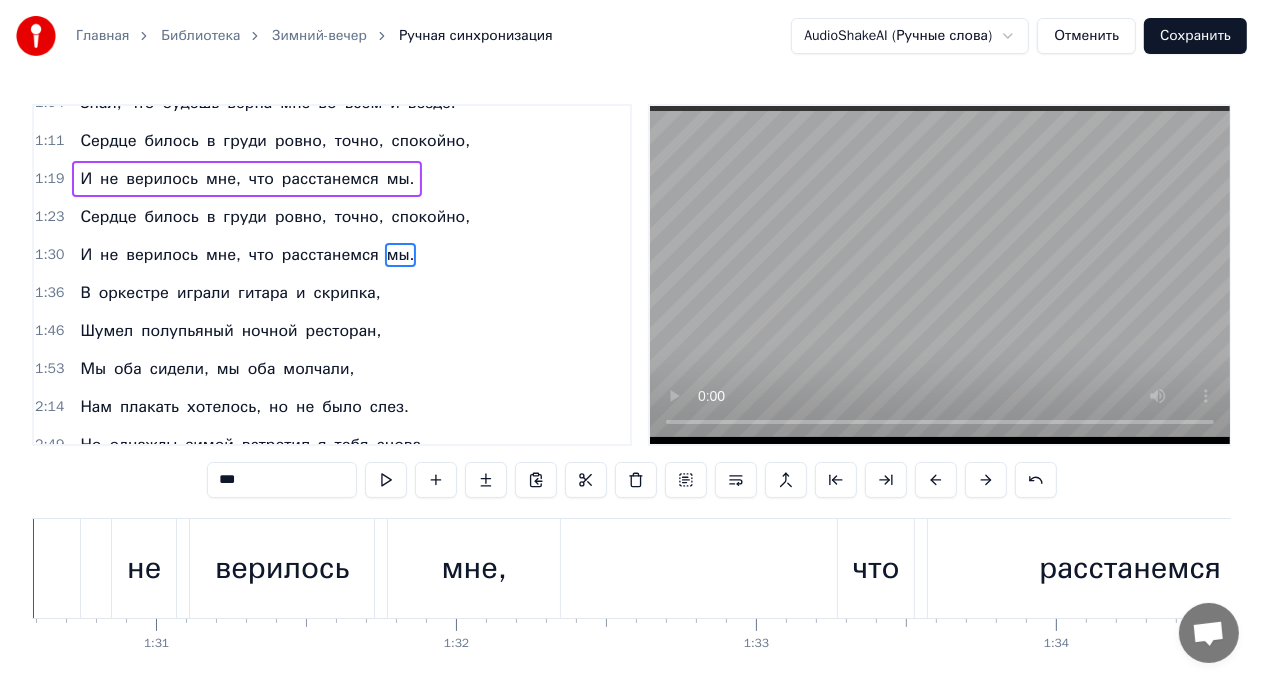 scroll, scrollTop: 0, scrollLeft: 27174, axis: horizontal 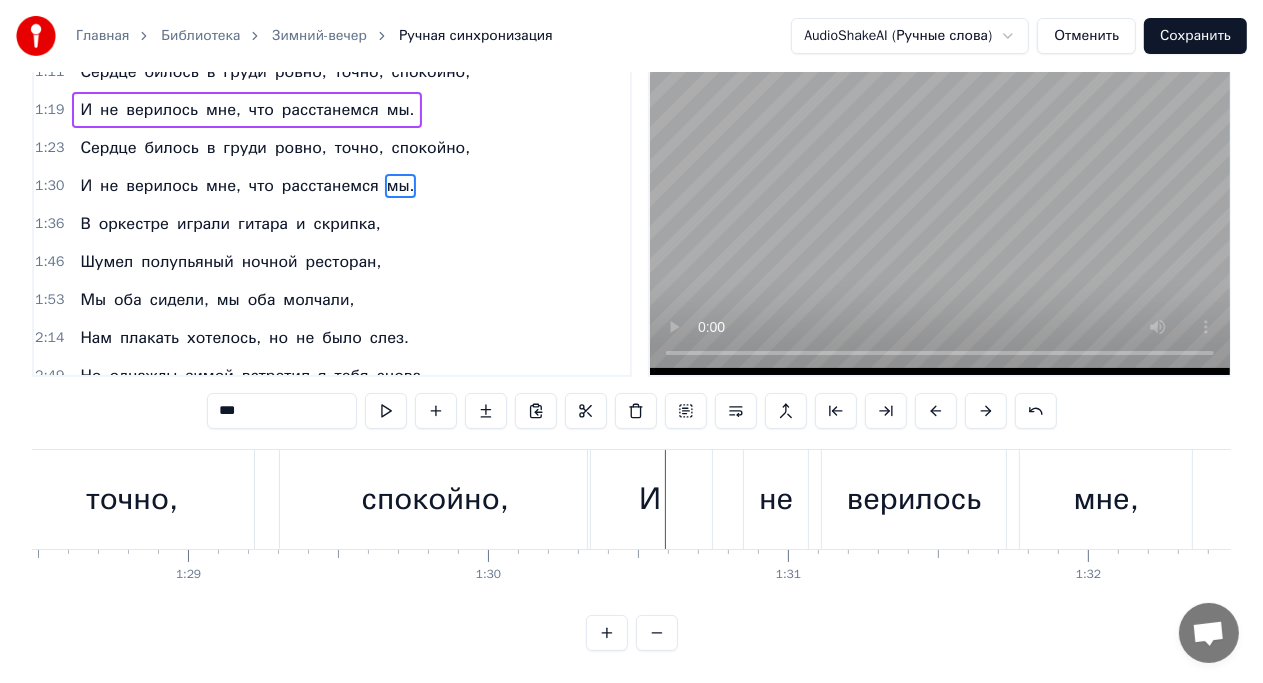 click on "И" at bounding box center [650, 499] 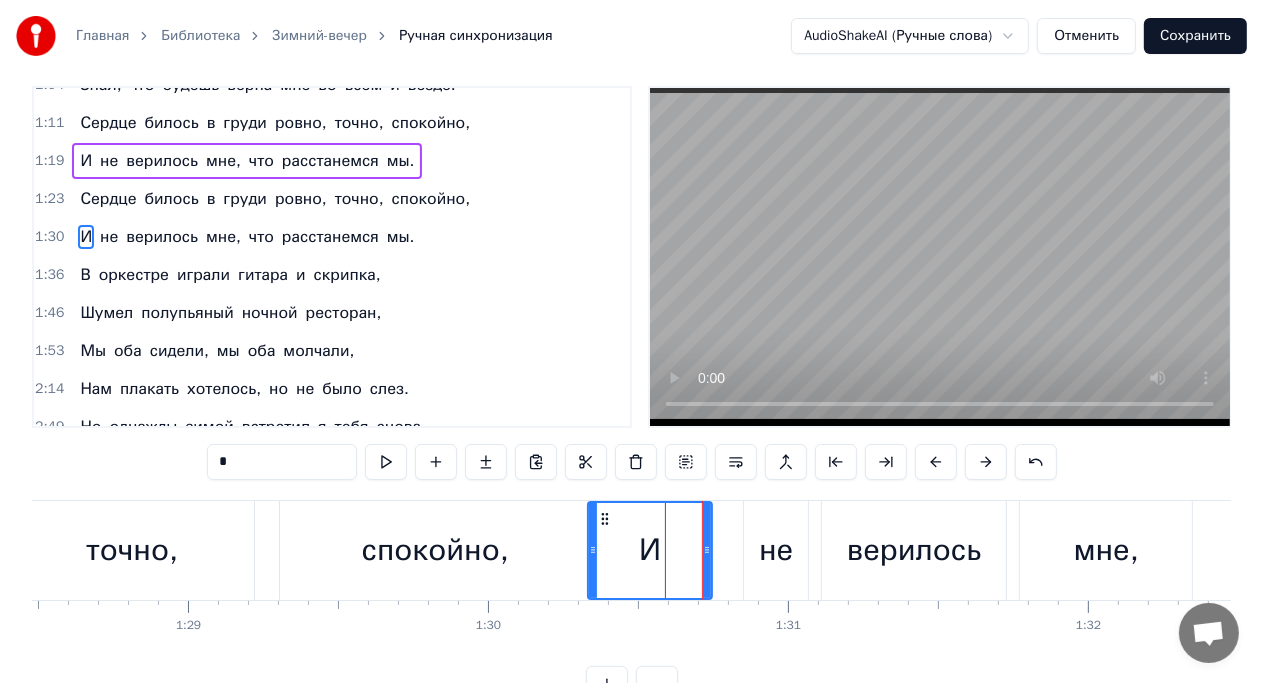 scroll, scrollTop: 0, scrollLeft: 0, axis: both 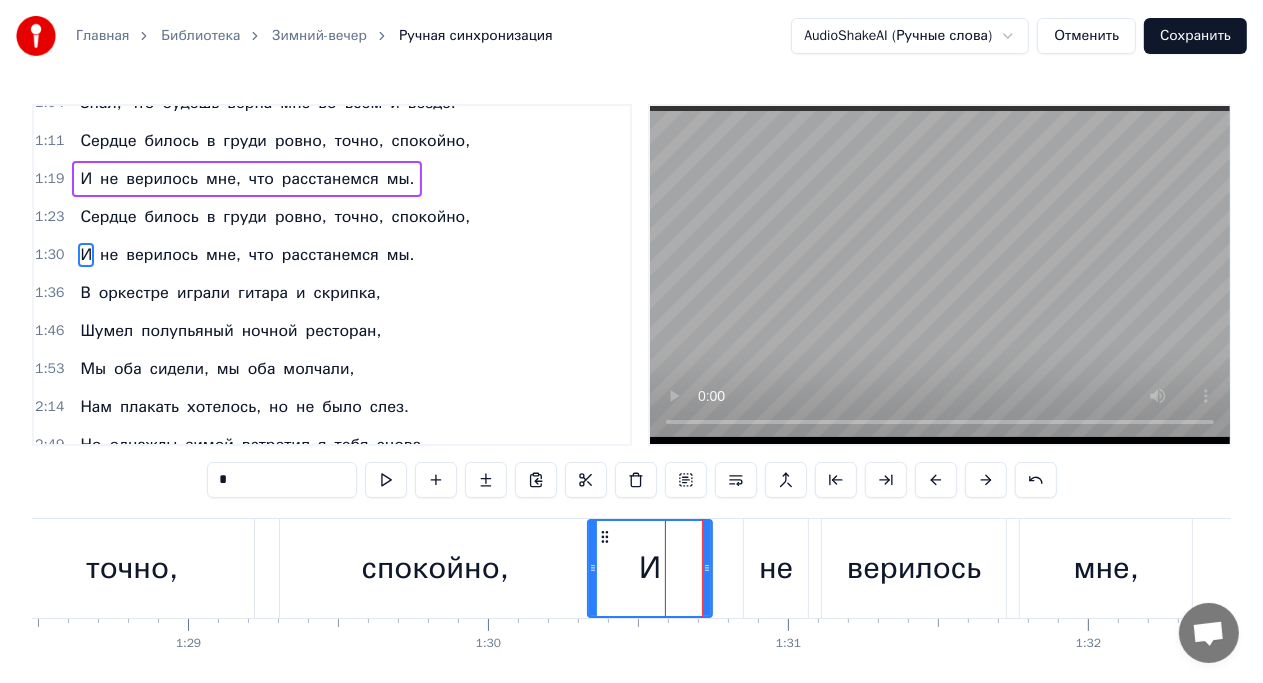 click on "спокойно," at bounding box center (435, 568) 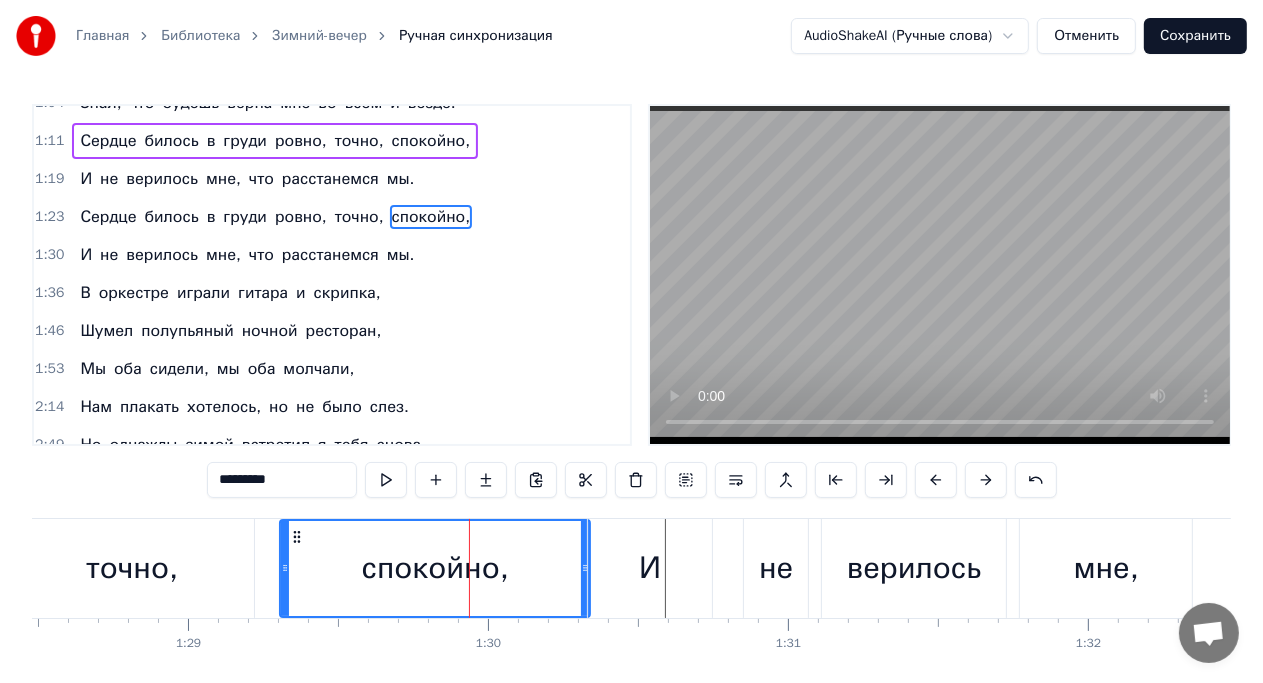 scroll, scrollTop: 224, scrollLeft: 0, axis: vertical 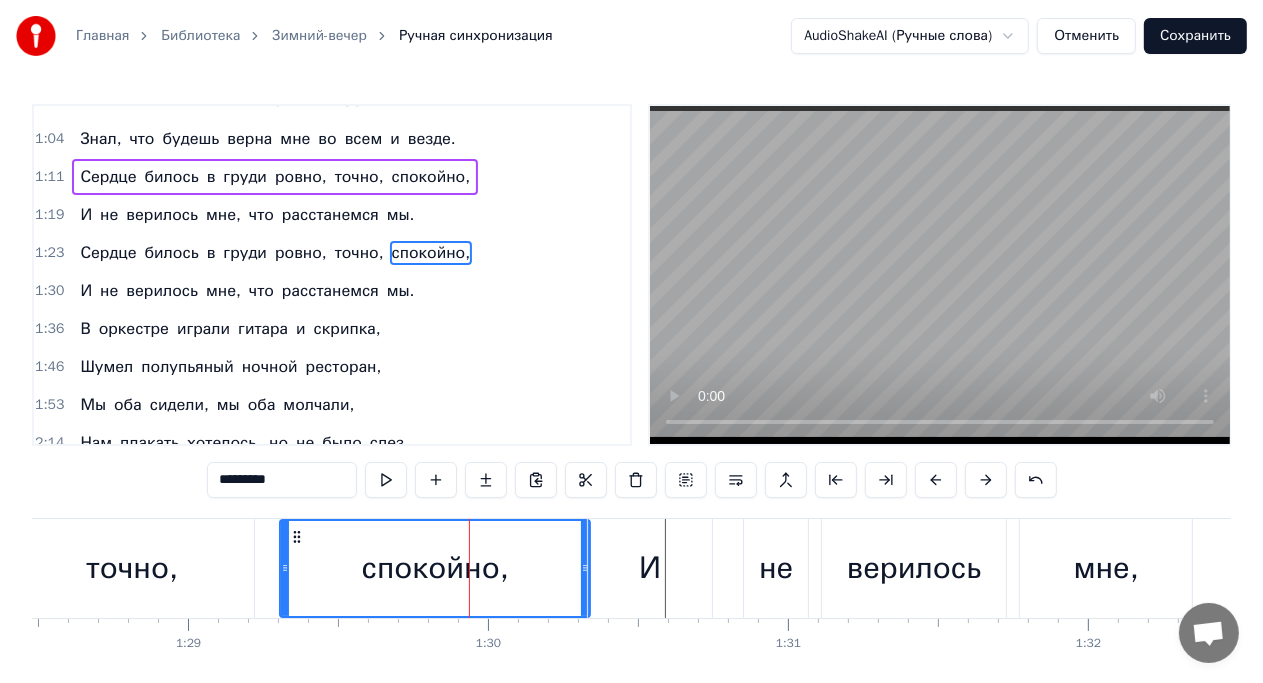 click on "И" at bounding box center (650, 568) 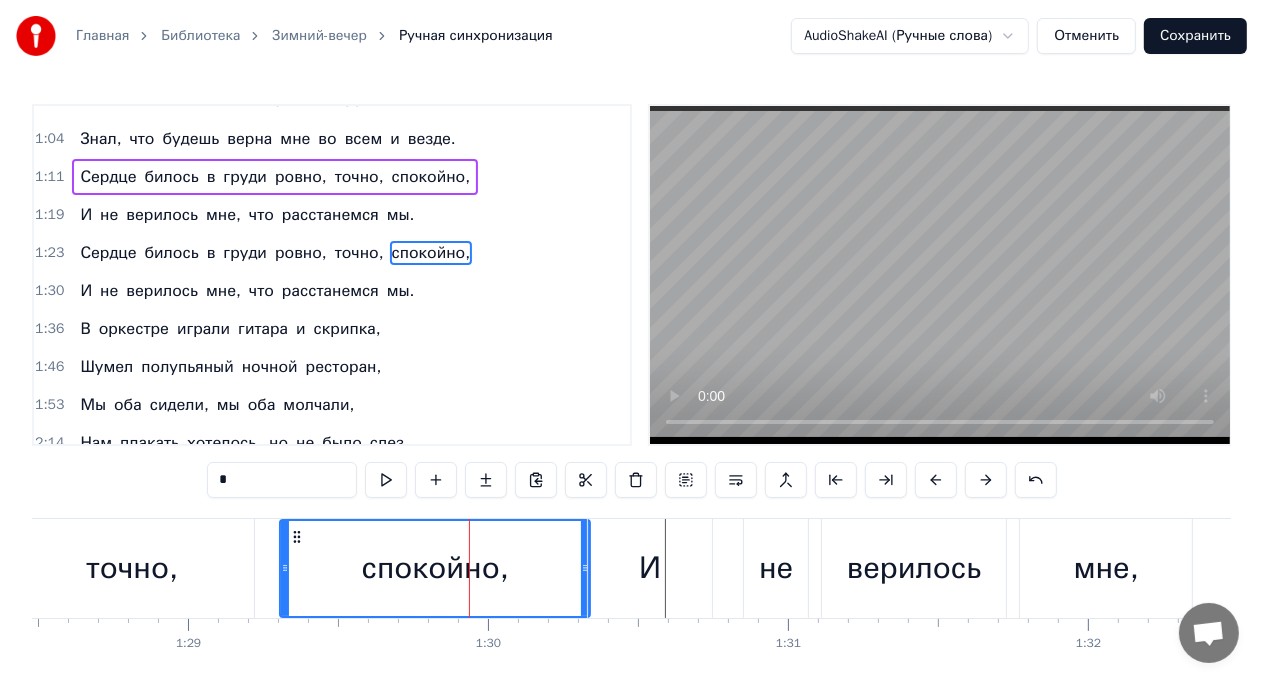 scroll, scrollTop: 260, scrollLeft: 0, axis: vertical 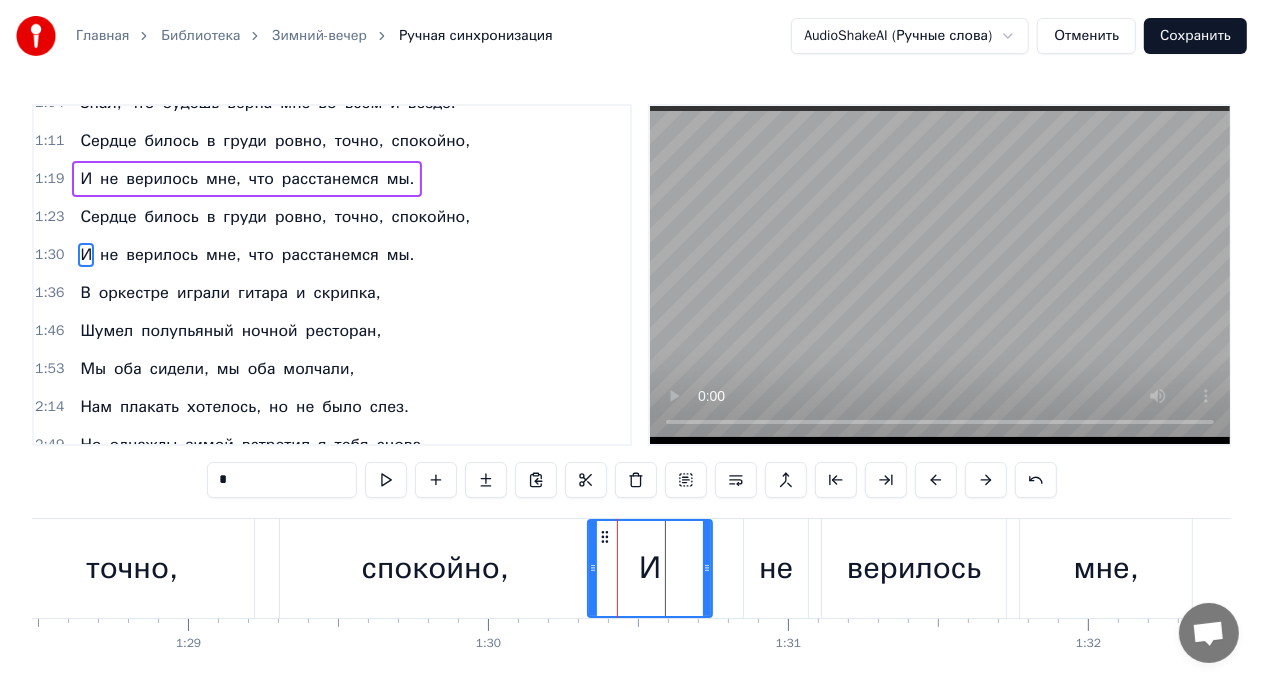 click on "верилось" at bounding box center (914, 568) 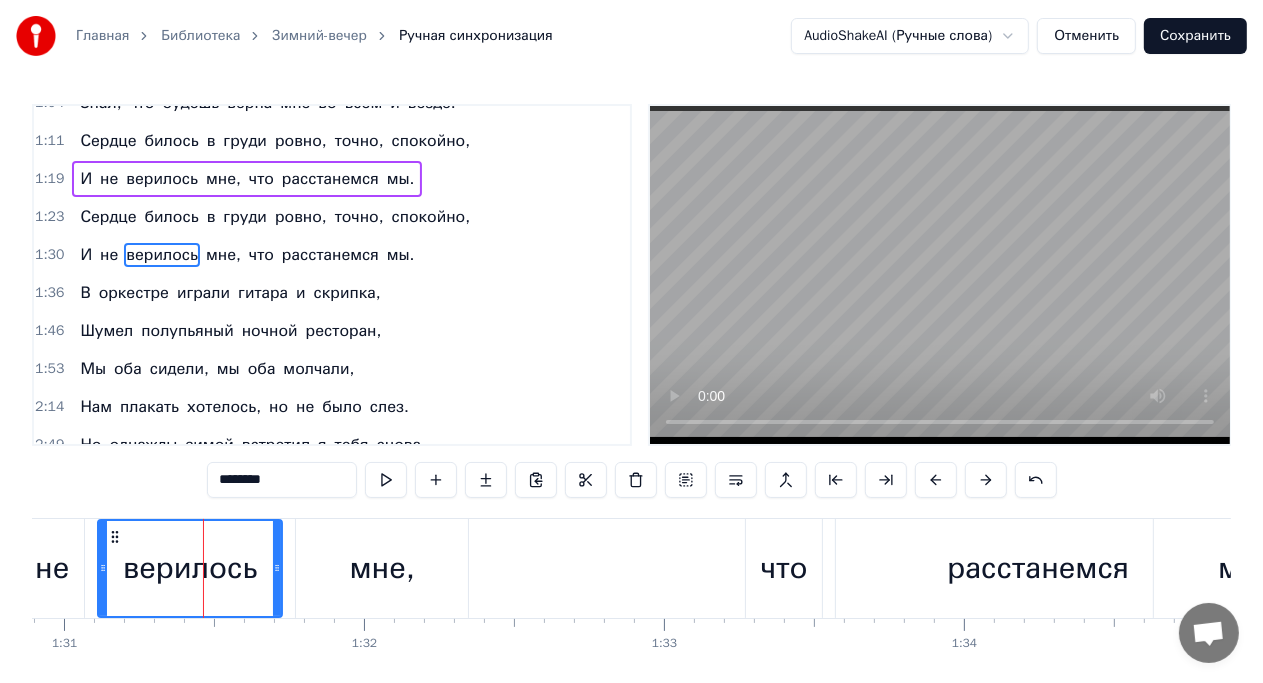 scroll, scrollTop: 0, scrollLeft: 27268, axis: horizontal 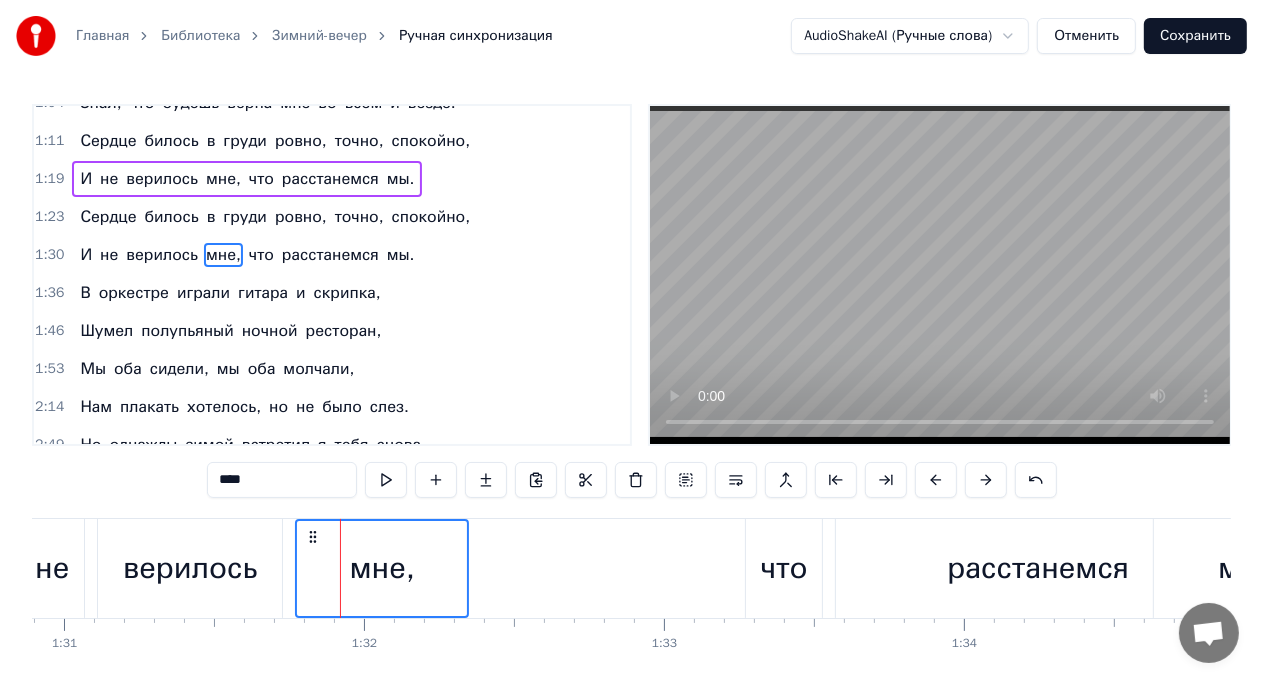 click on "верилось" at bounding box center (190, 568) 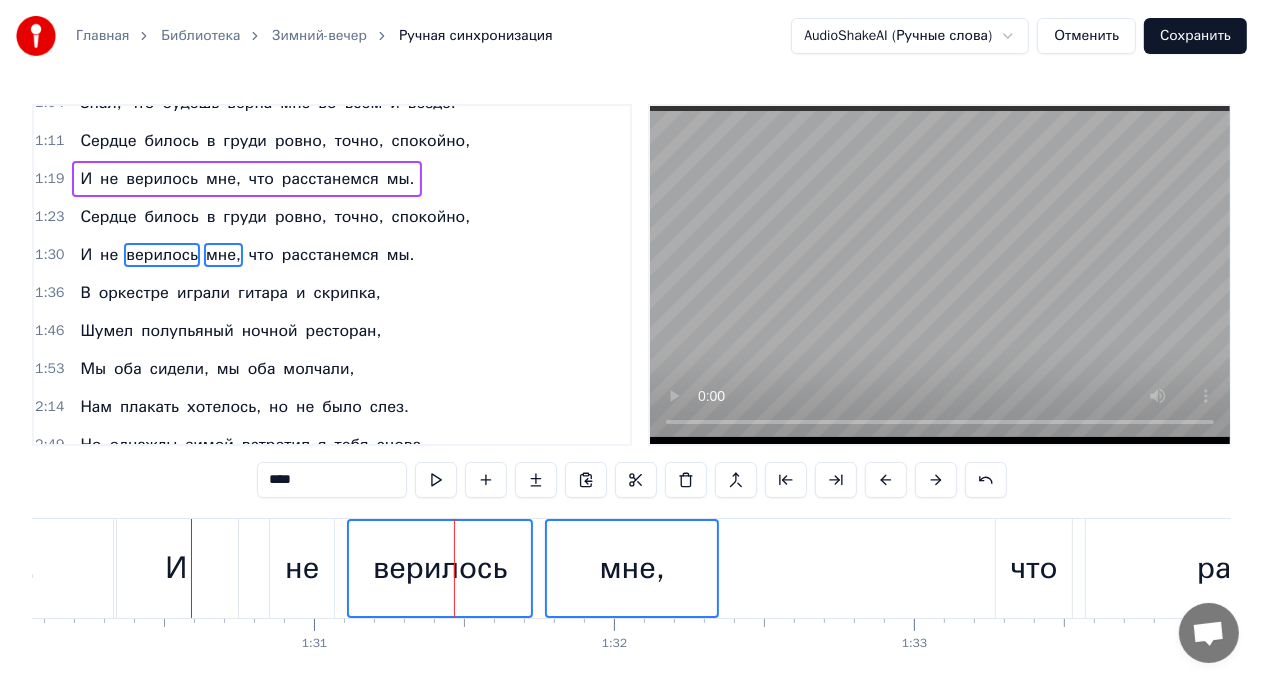 scroll, scrollTop: 0, scrollLeft: 27008, axis: horizontal 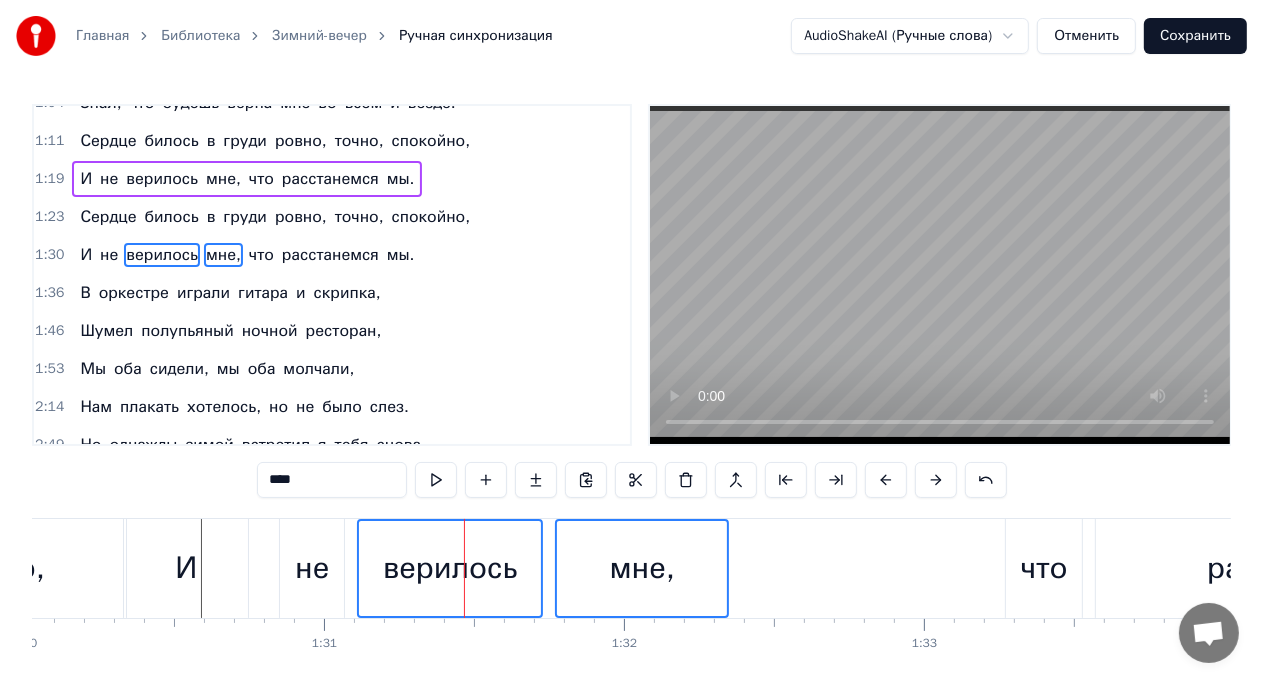 click on "не" at bounding box center (312, 568) 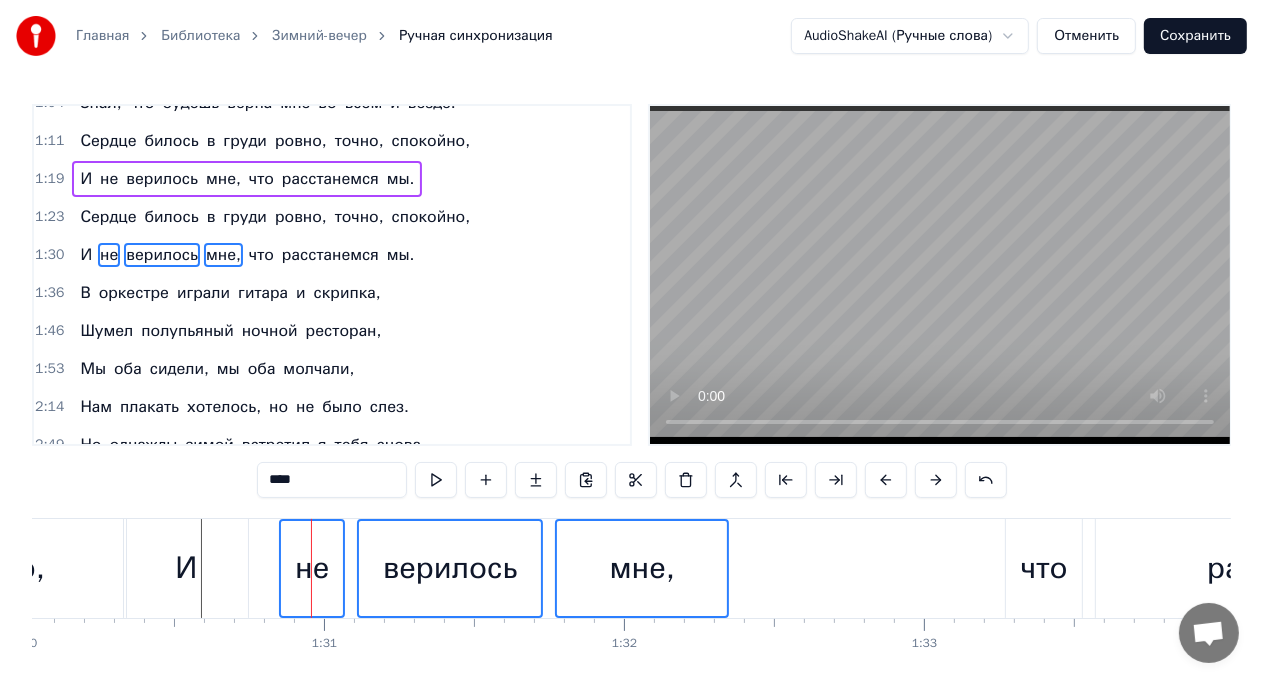 click on "И" at bounding box center [186, 568] 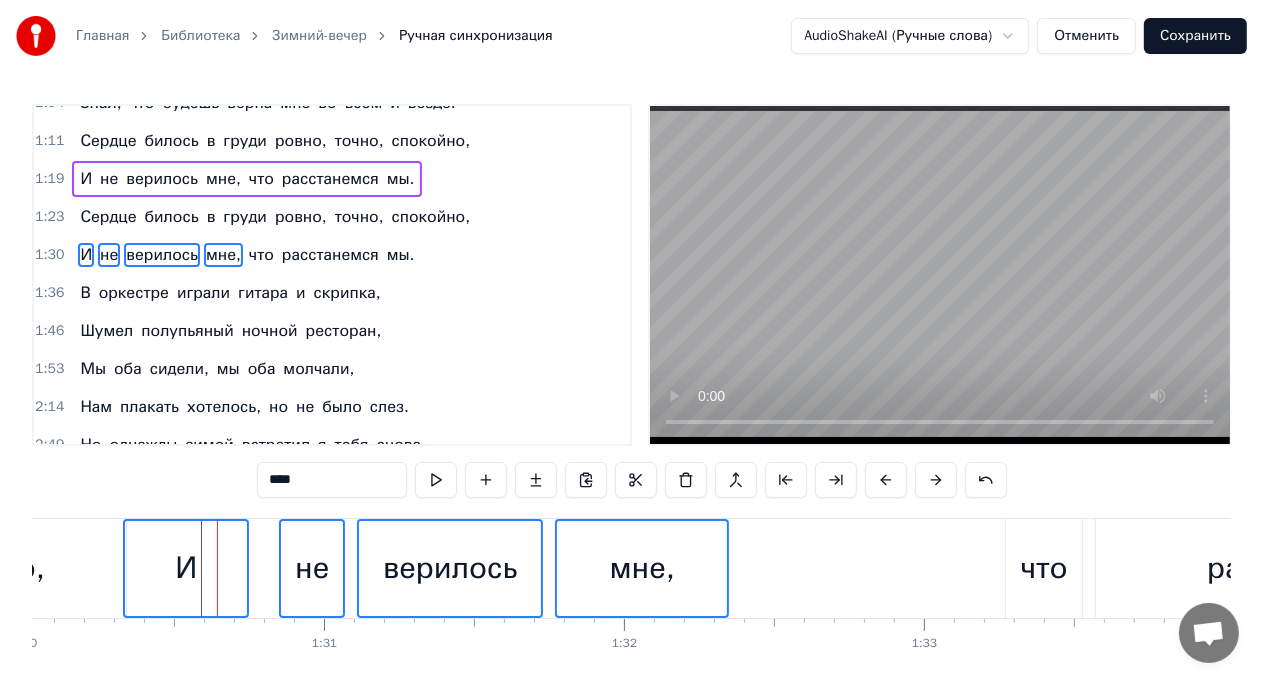 click on "И не верилось мне, что расстанемся мы." at bounding box center (861, 568) 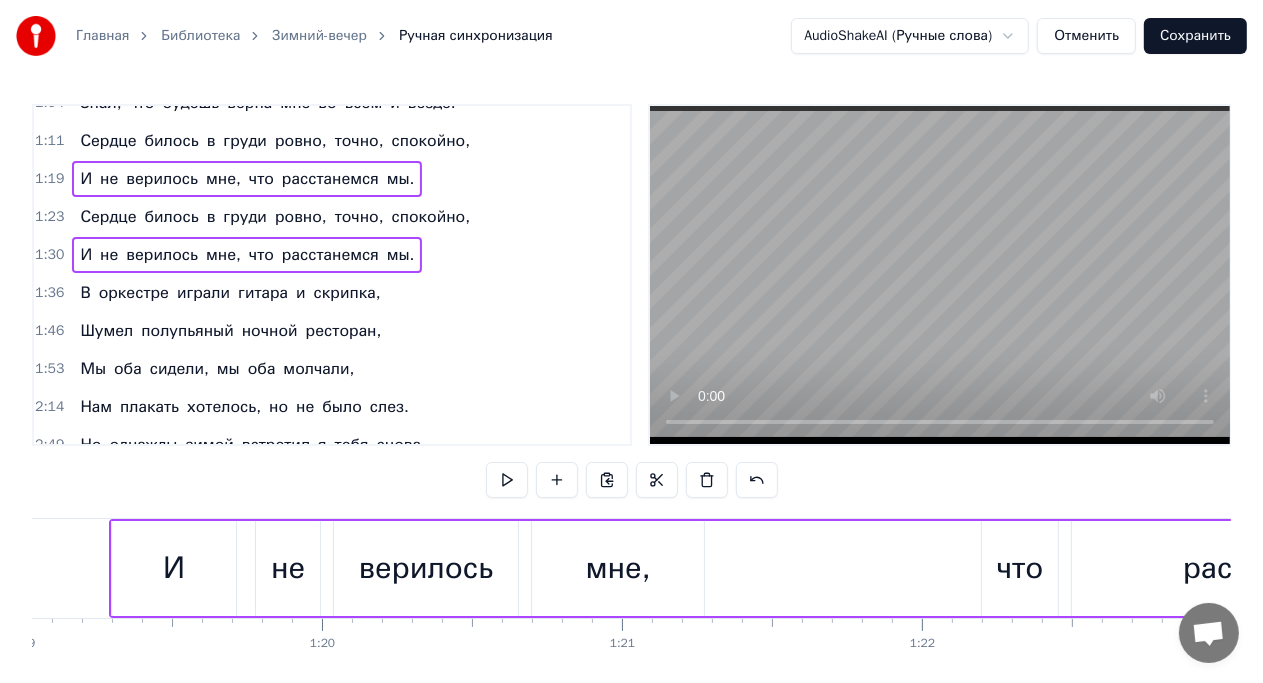 scroll, scrollTop: 0, scrollLeft: 23711, axis: horizontal 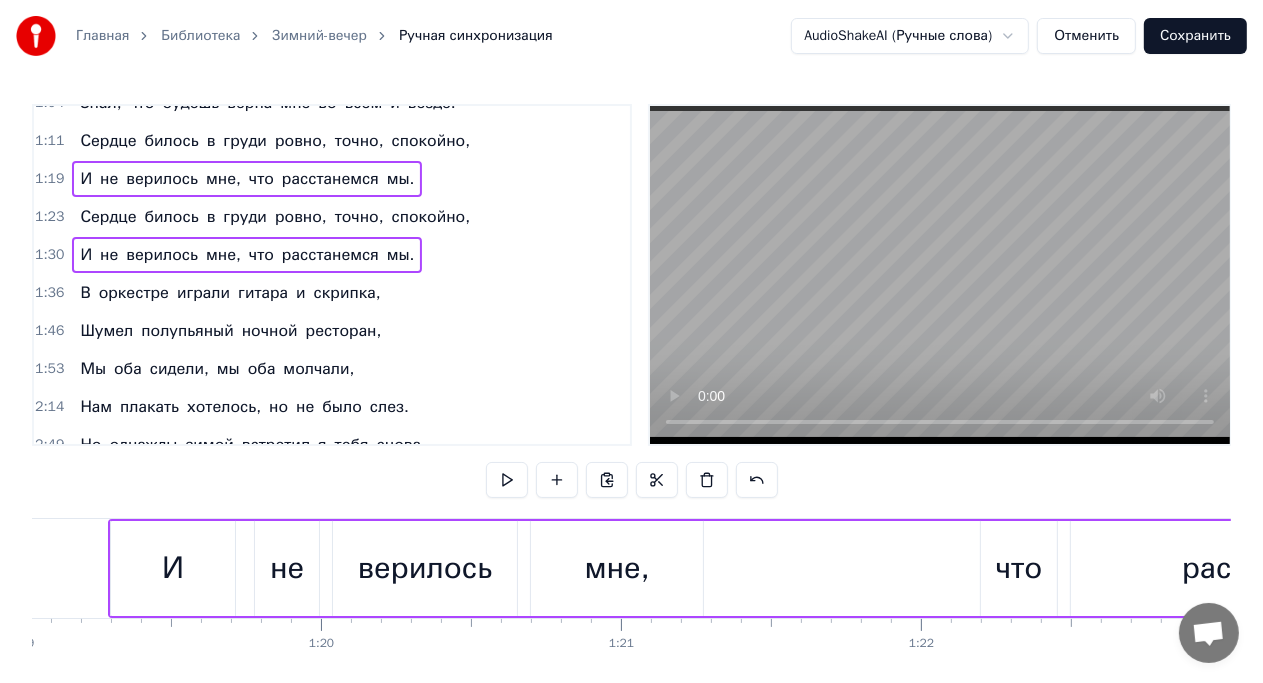 drag, startPoint x: 807, startPoint y: 520, endPoint x: 881, endPoint y: 529, distance: 74.54529 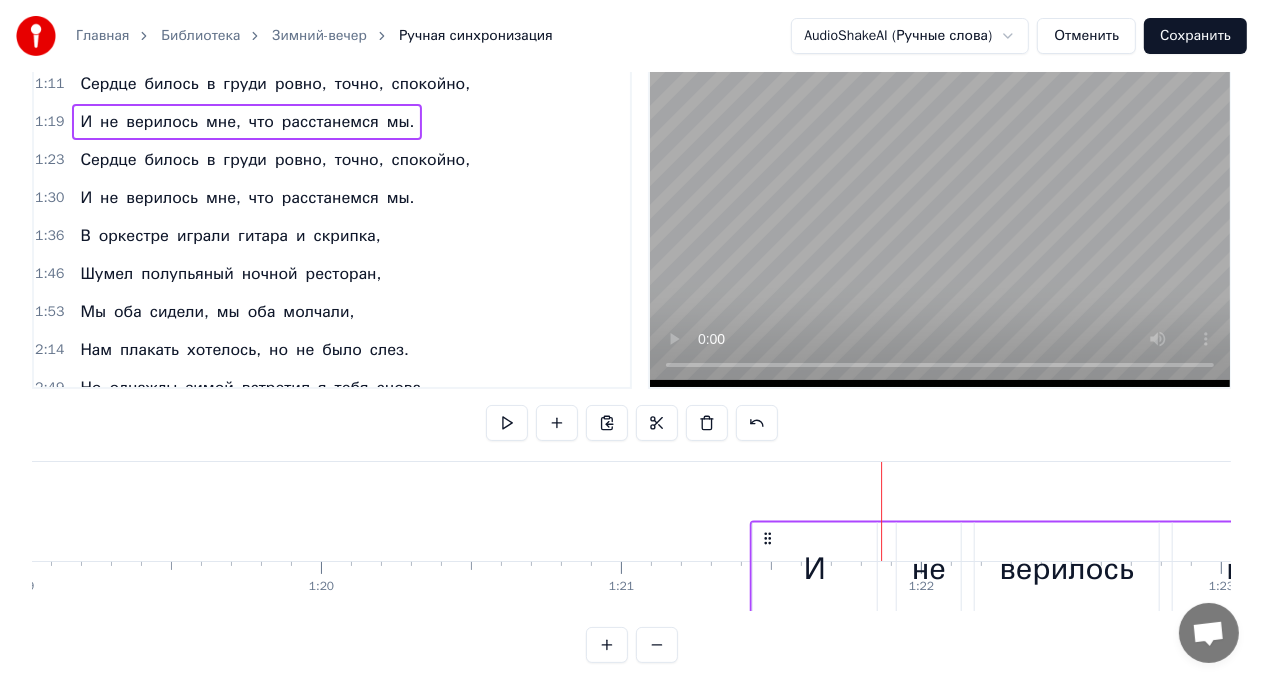 scroll, scrollTop: 68, scrollLeft: 0, axis: vertical 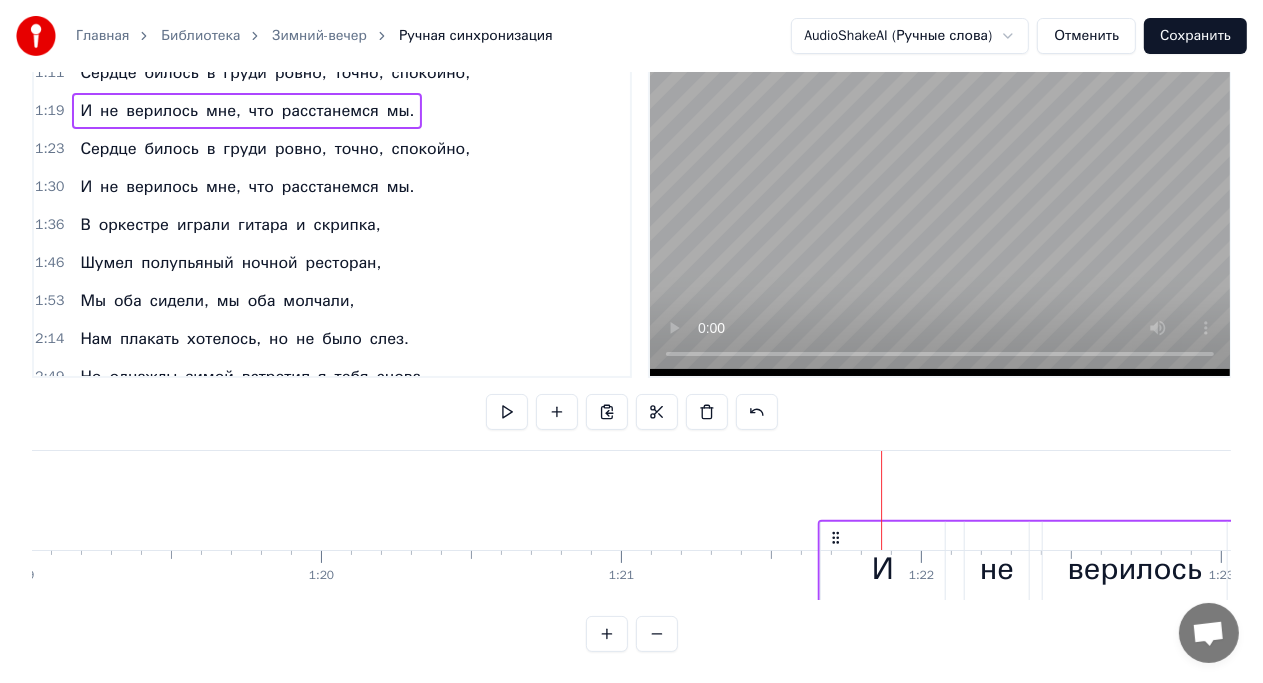 drag, startPoint x: 127, startPoint y: 535, endPoint x: 836, endPoint y: 456, distance: 713.3877 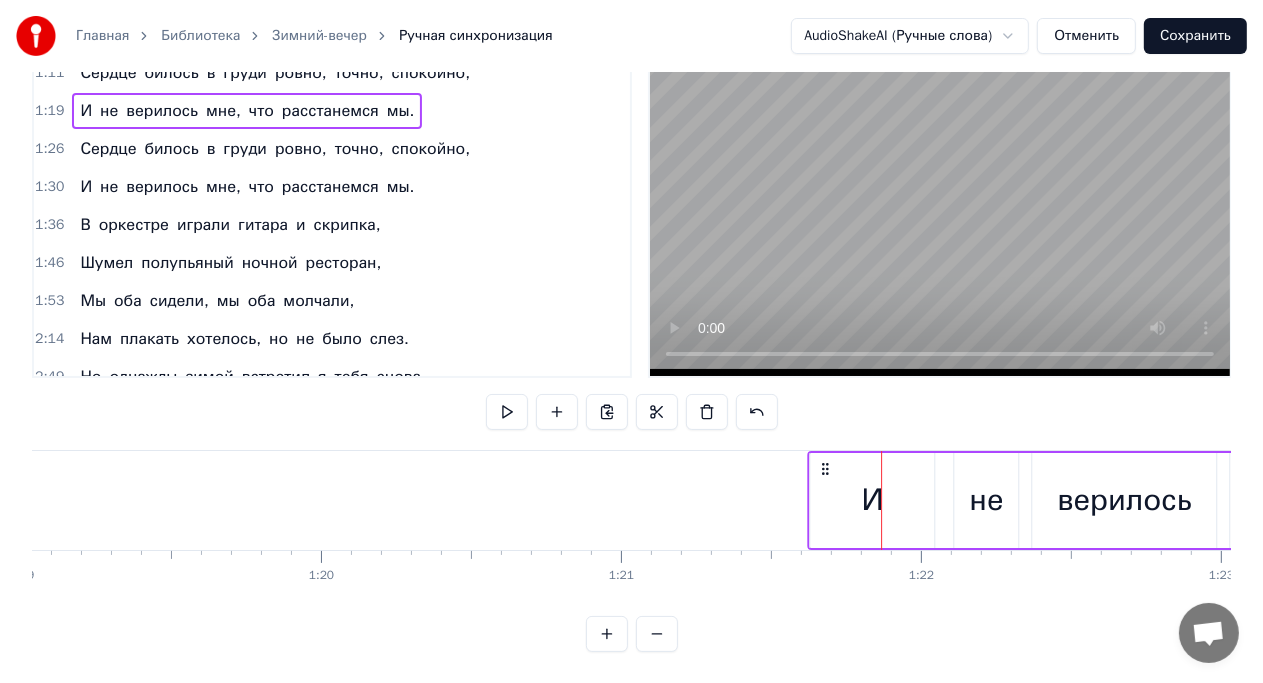 drag, startPoint x: 124, startPoint y: 463, endPoint x: 823, endPoint y: 465, distance: 699.00287 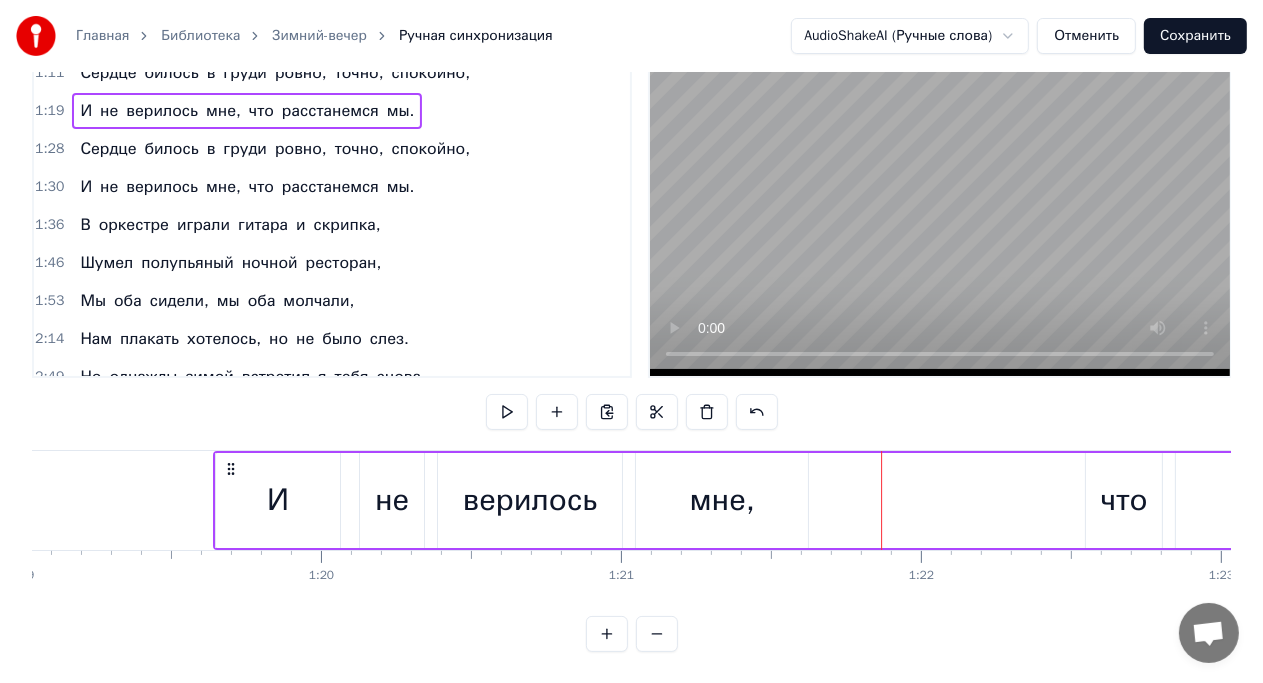 drag, startPoint x: 123, startPoint y: 464, endPoint x: 228, endPoint y: 458, distance: 105.17129 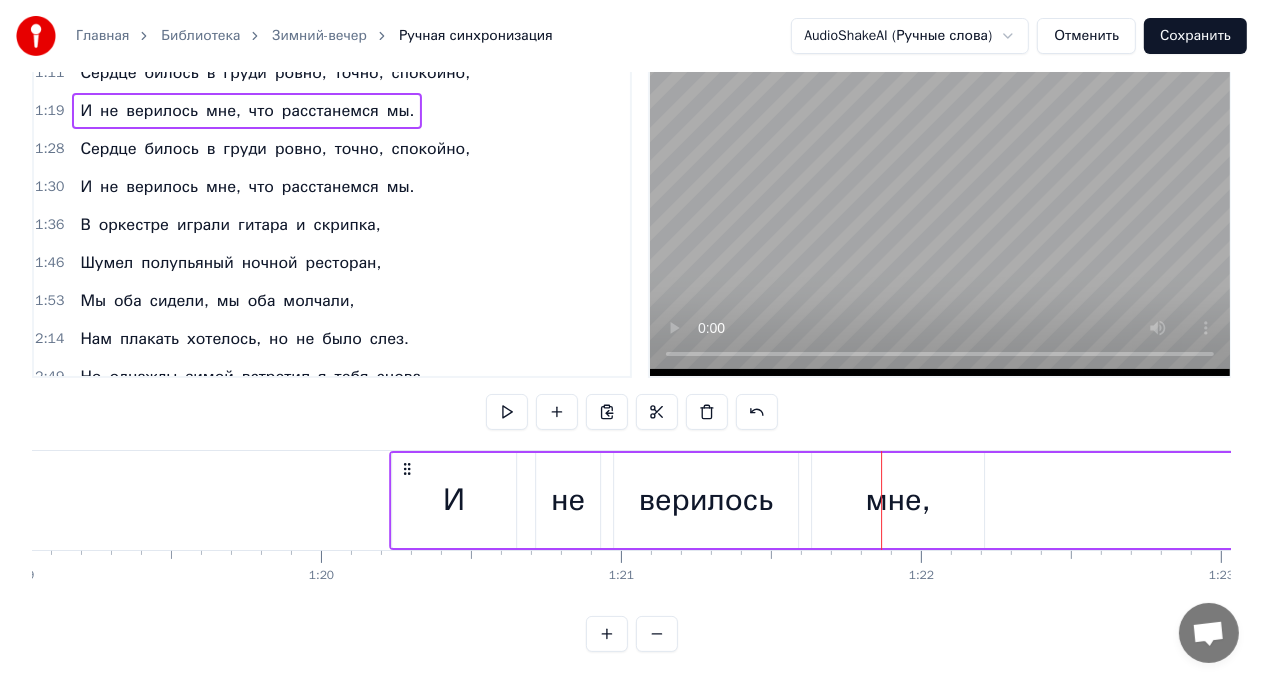 drag, startPoint x: 234, startPoint y: 467, endPoint x: 410, endPoint y: 453, distance: 176.55594 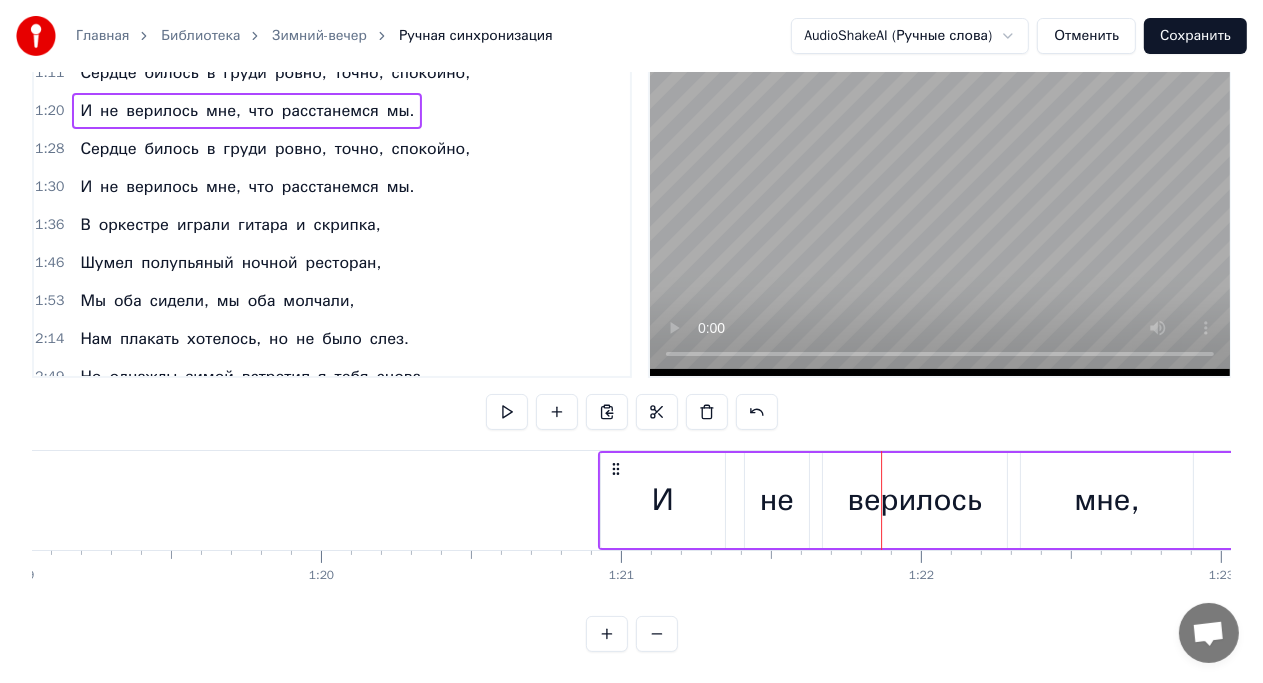 drag, startPoint x: 408, startPoint y: 468, endPoint x: 616, endPoint y: 476, distance: 208.1538 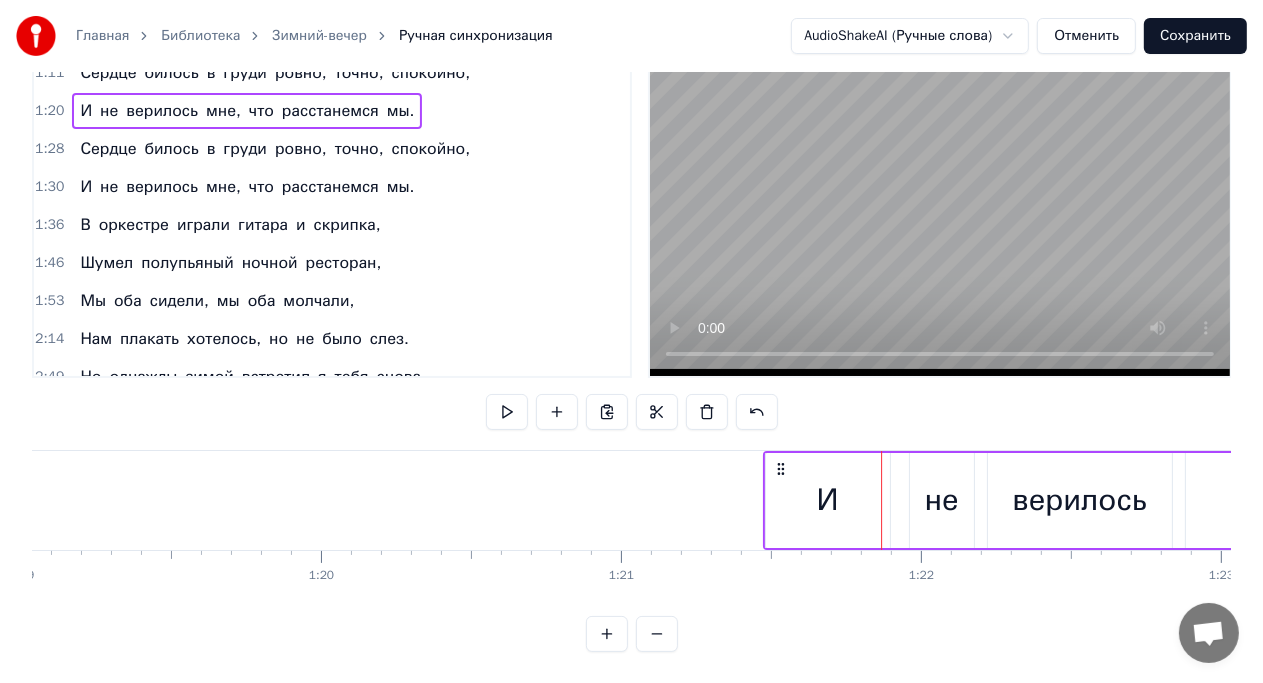 drag, startPoint x: 616, startPoint y: 466, endPoint x: 780, endPoint y: 466, distance: 164 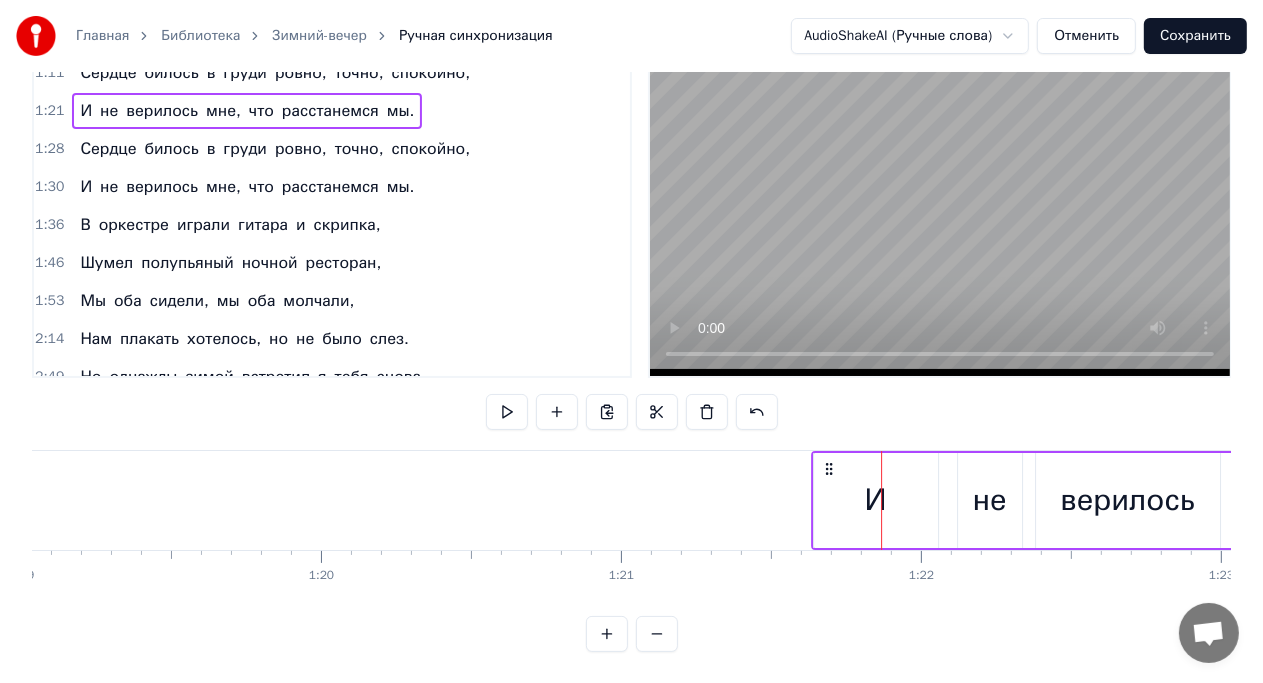 drag, startPoint x: 780, startPoint y: 466, endPoint x: 828, endPoint y: 468, distance: 48.04165 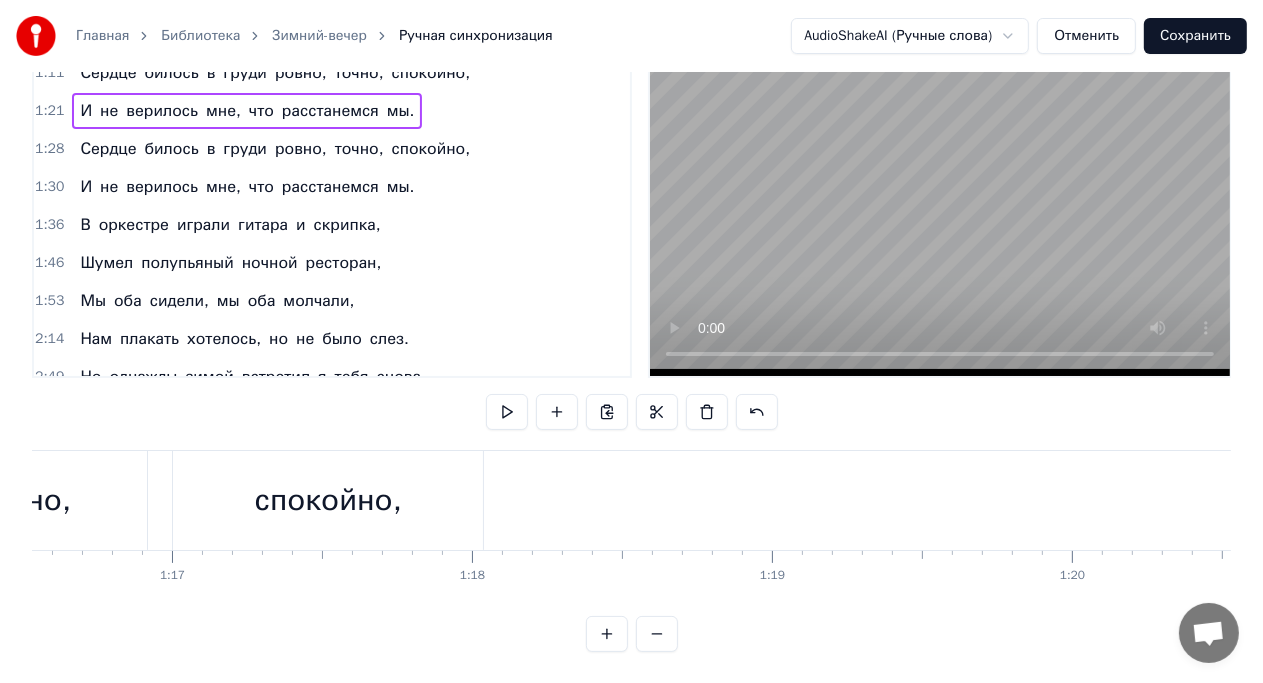 scroll, scrollTop: 0, scrollLeft: 22958, axis: horizontal 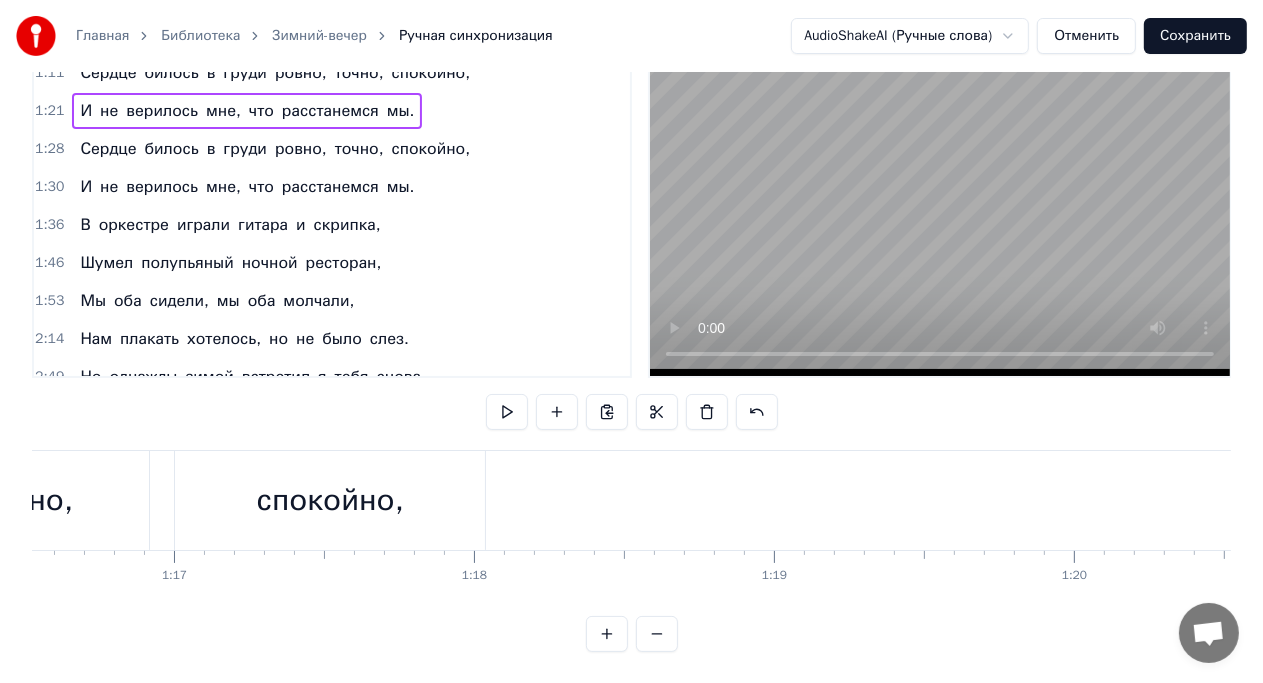 click on "спокойно," at bounding box center [329, 500] 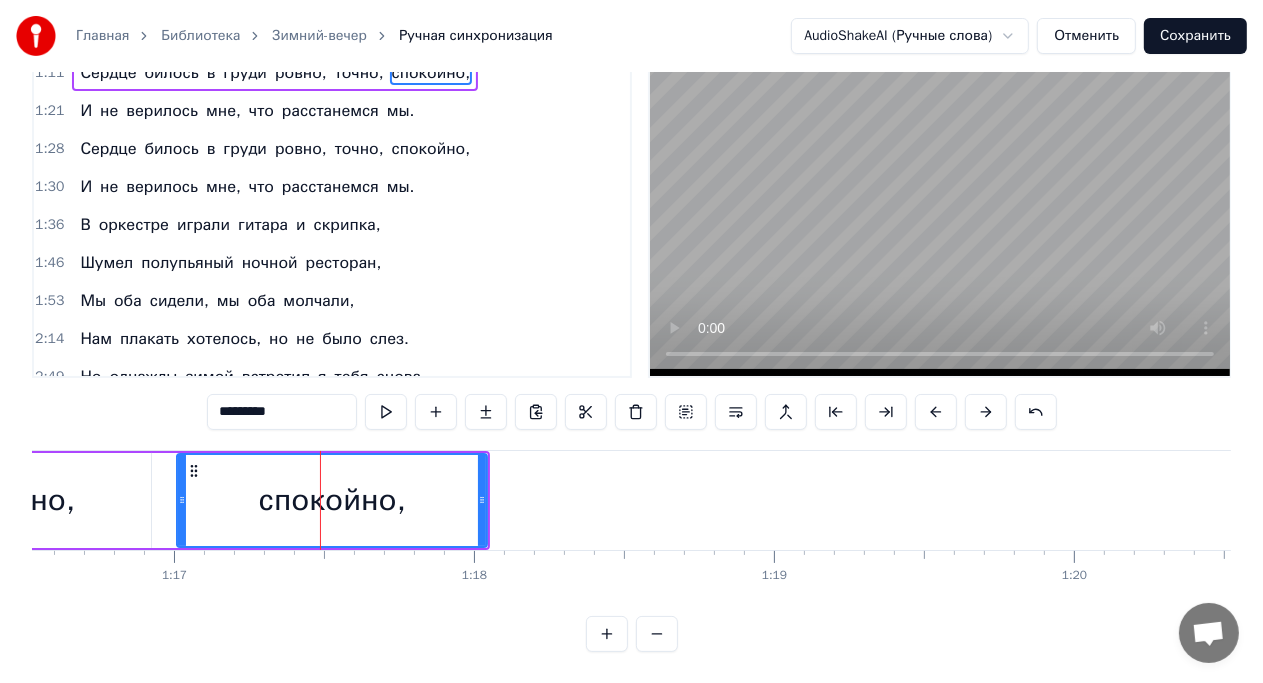 scroll, scrollTop: 0, scrollLeft: 0, axis: both 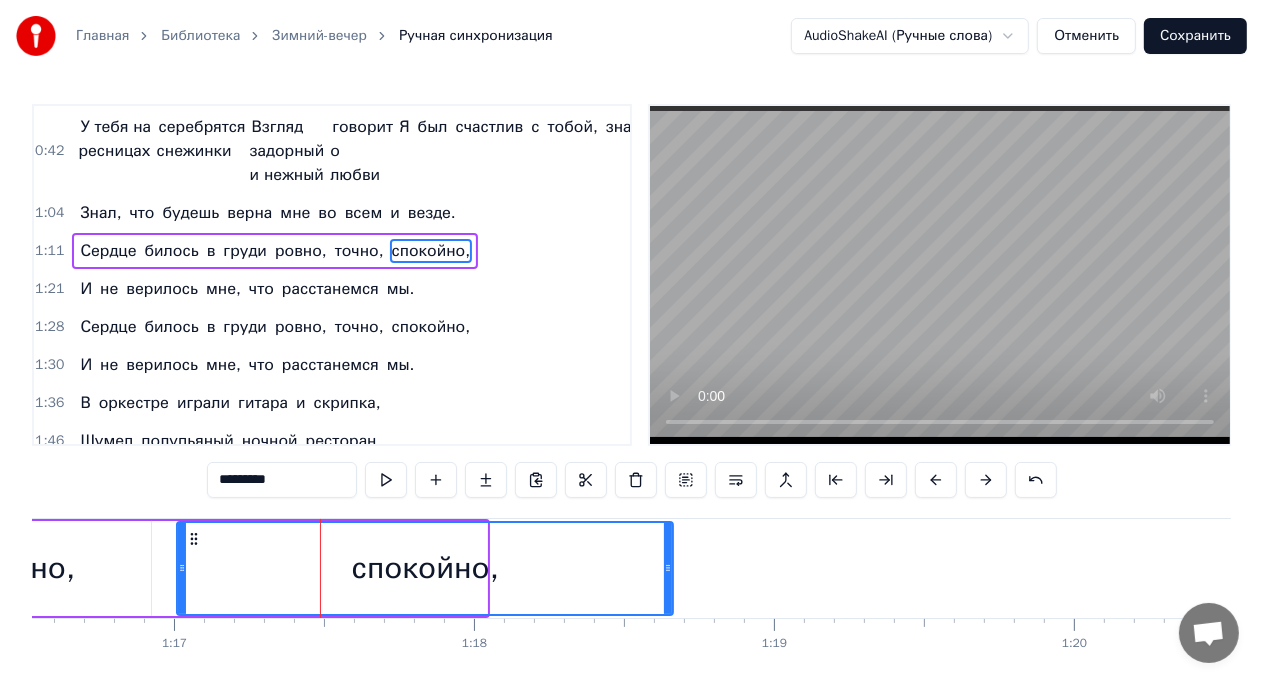 drag, startPoint x: 481, startPoint y: 568, endPoint x: 667, endPoint y: 556, distance: 186.38669 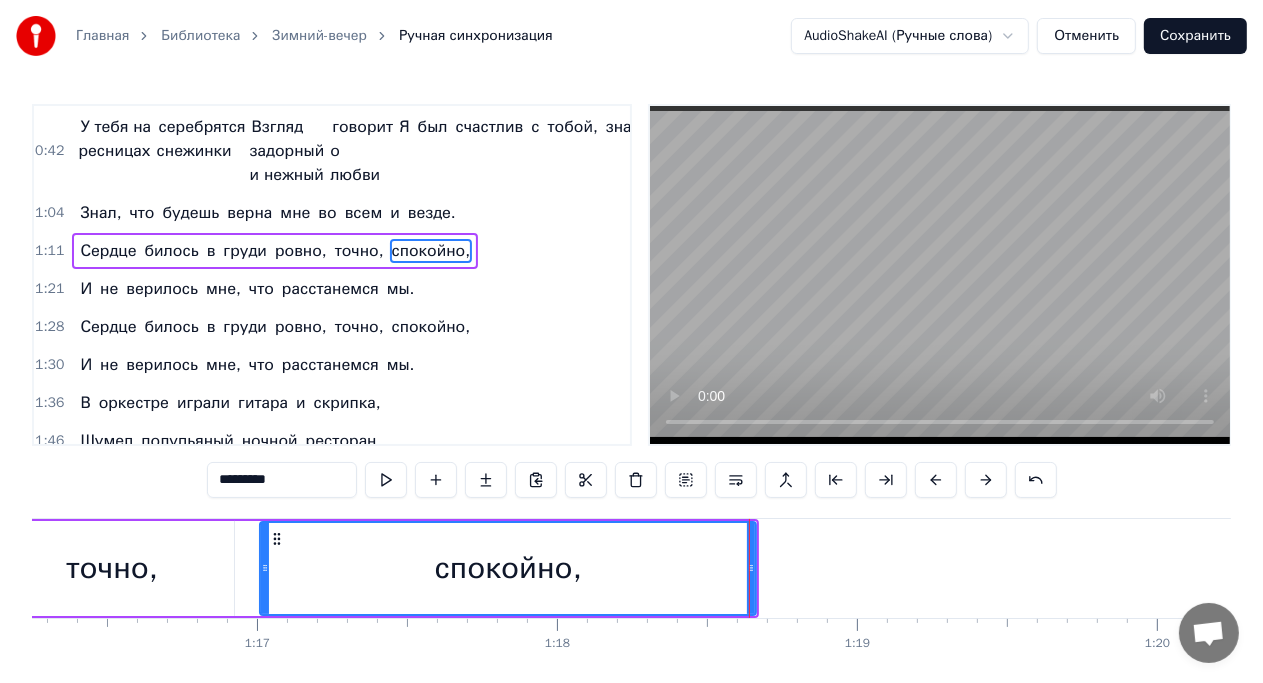 scroll, scrollTop: 0, scrollLeft: 22878, axis: horizontal 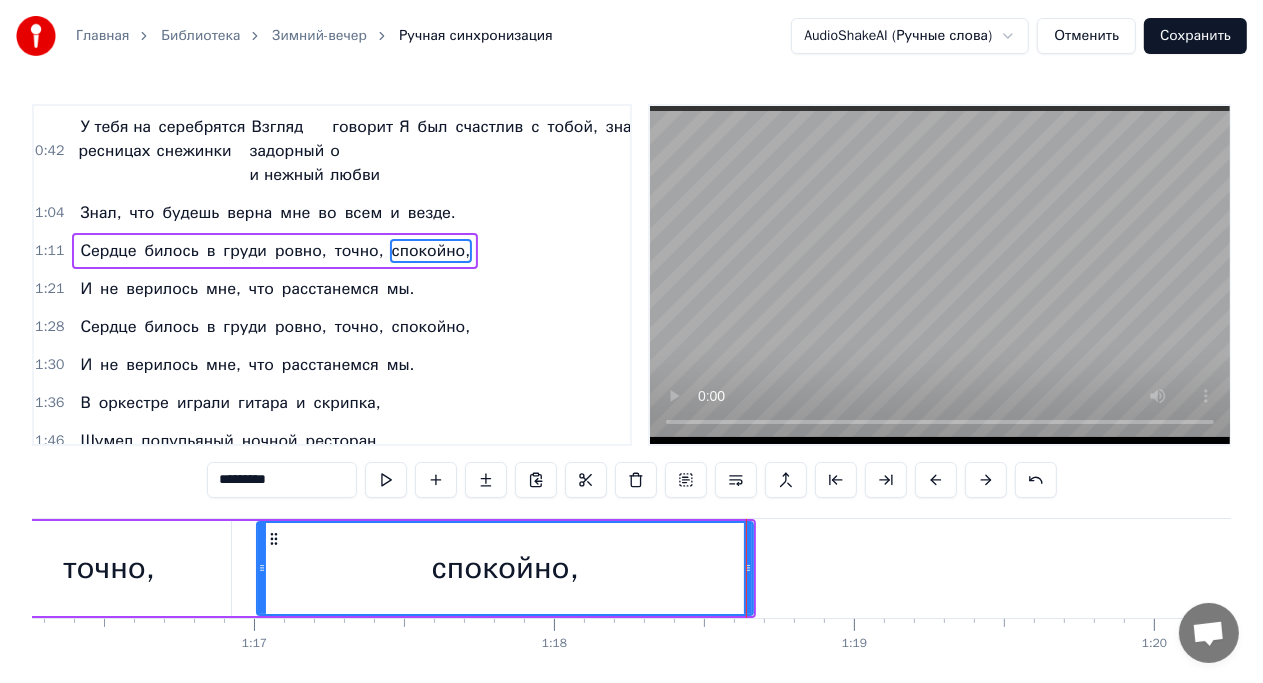 click at bounding box center [9591, 568] 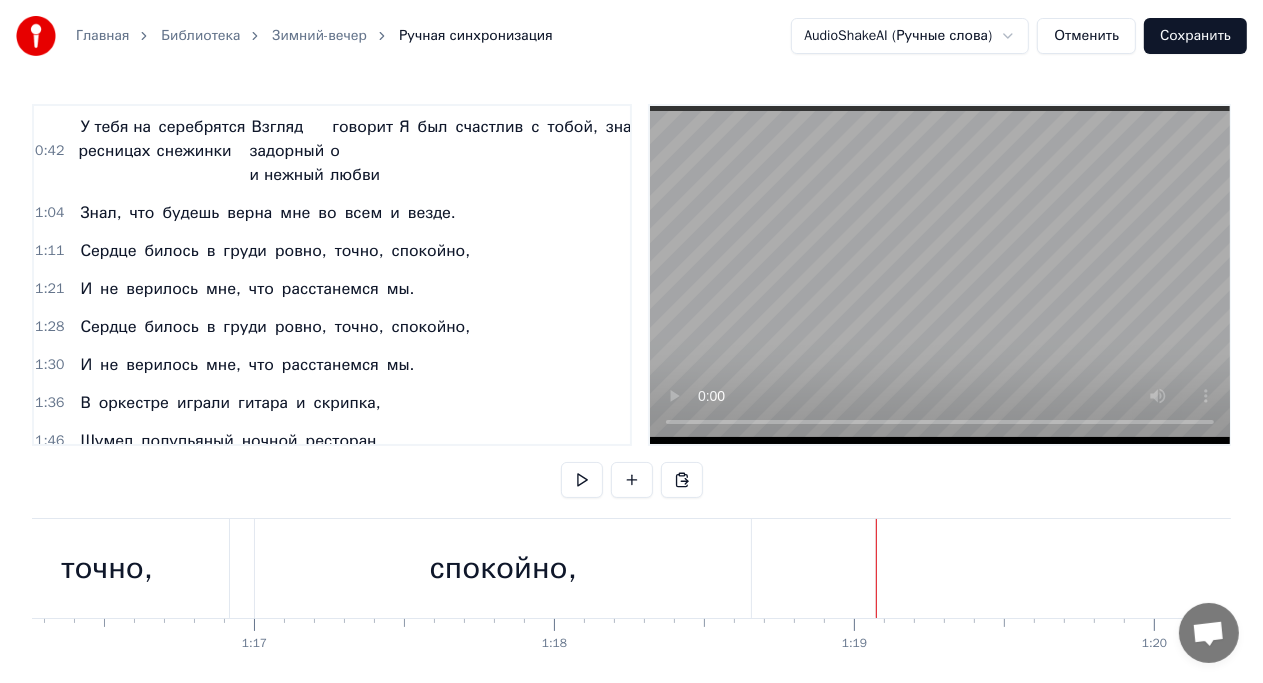 click on "спокойно," at bounding box center [503, 568] 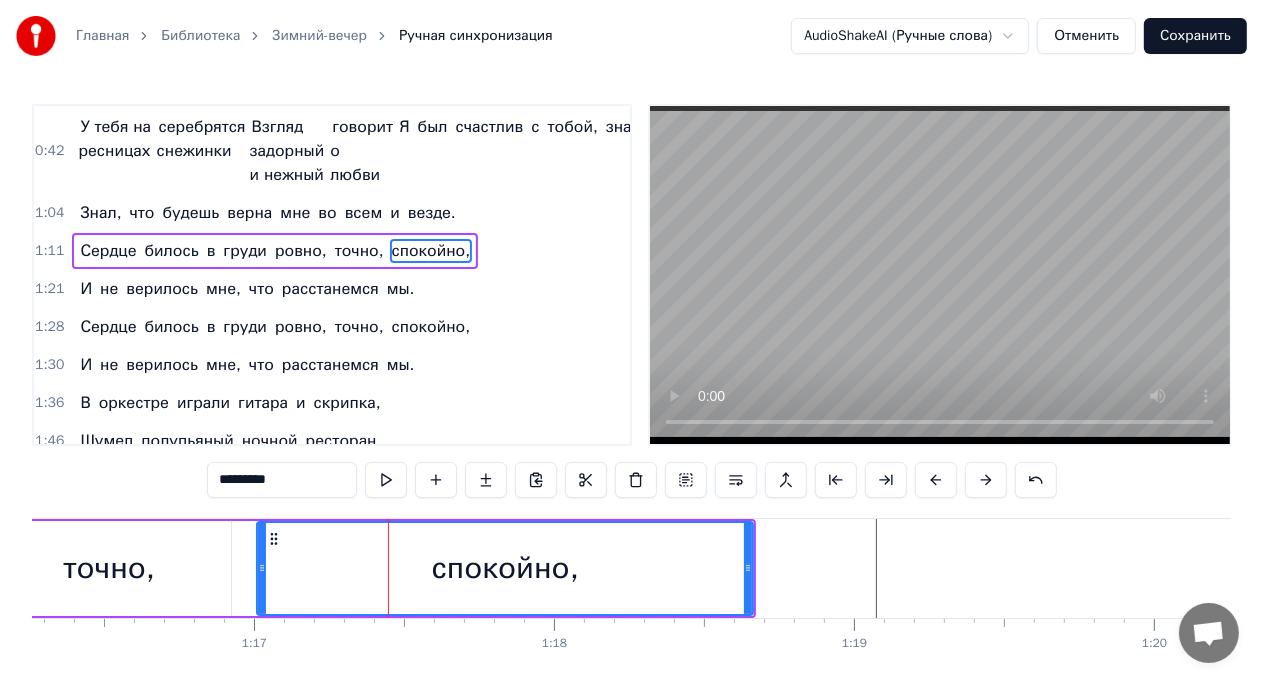 click on "спокойно," at bounding box center [505, 568] 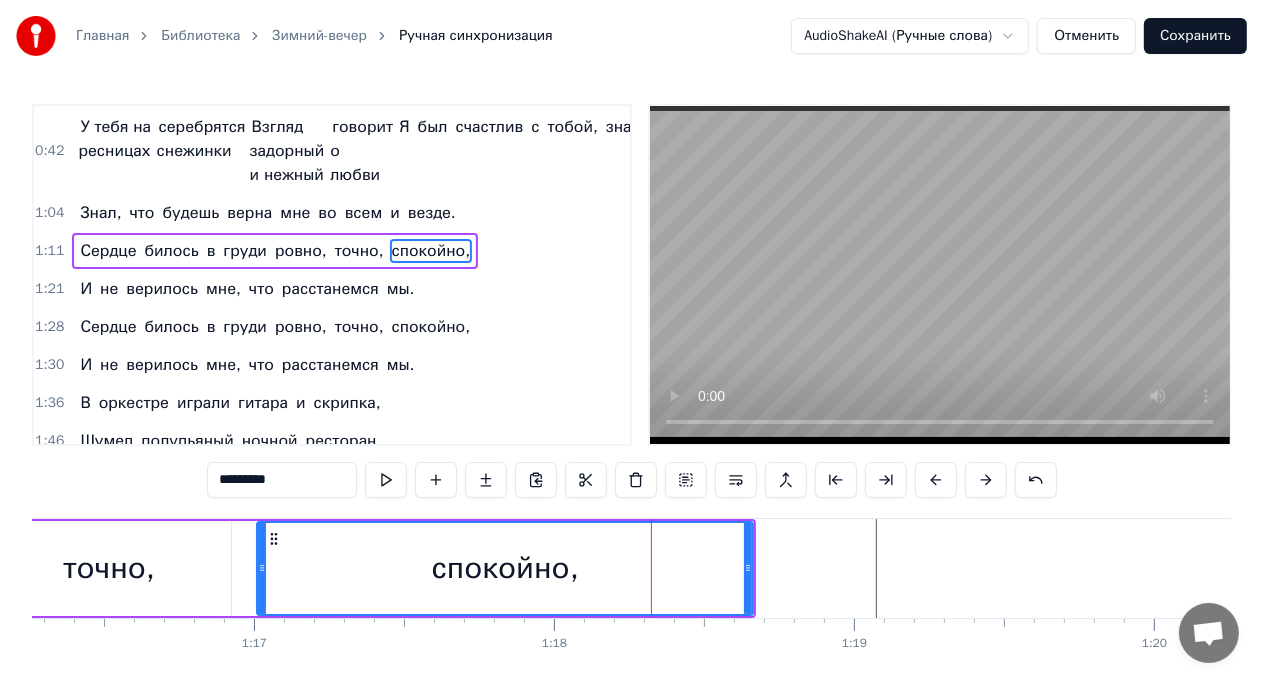 click at bounding box center (9591, 568) 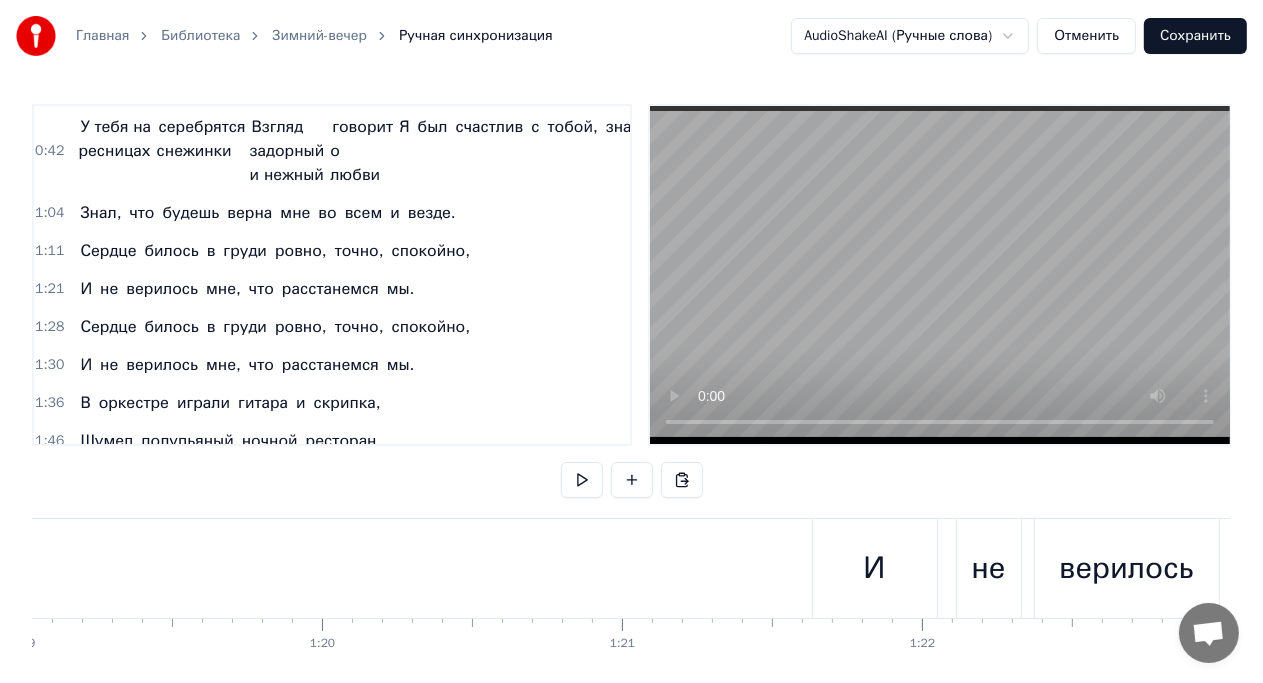 scroll, scrollTop: 0, scrollLeft: 23696, axis: horizontal 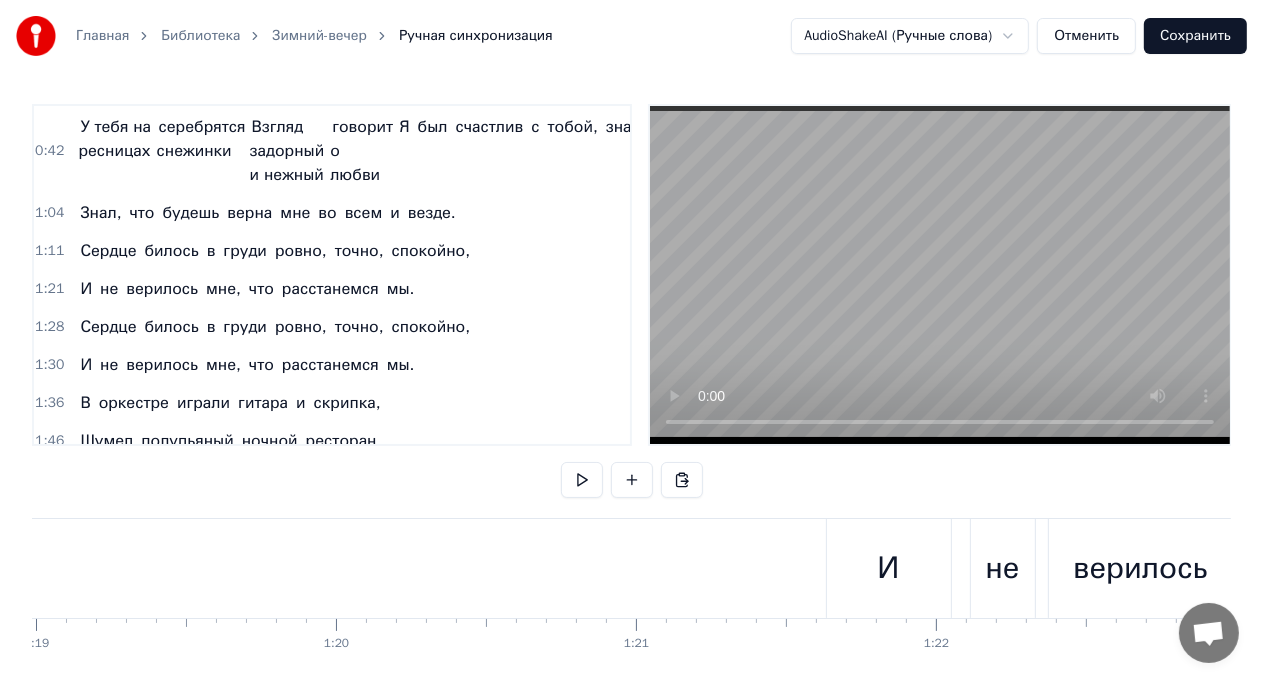 click on "И" at bounding box center [888, 568] 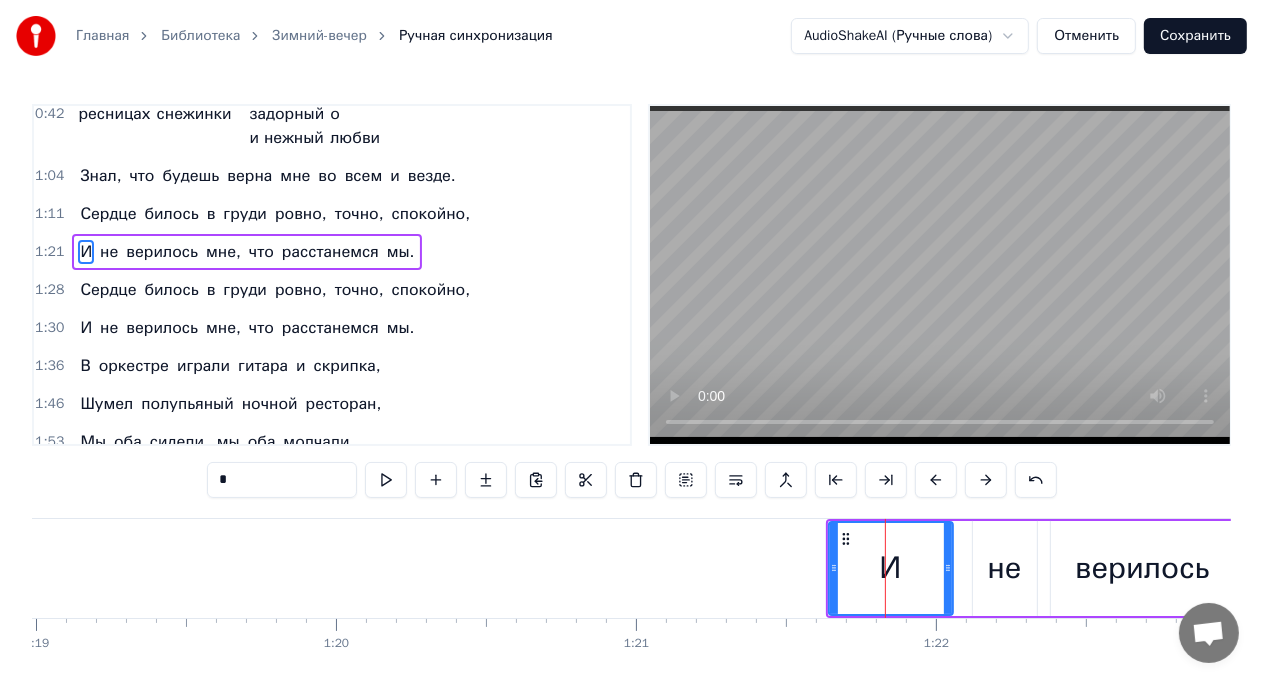 click on "И" at bounding box center [891, 568] 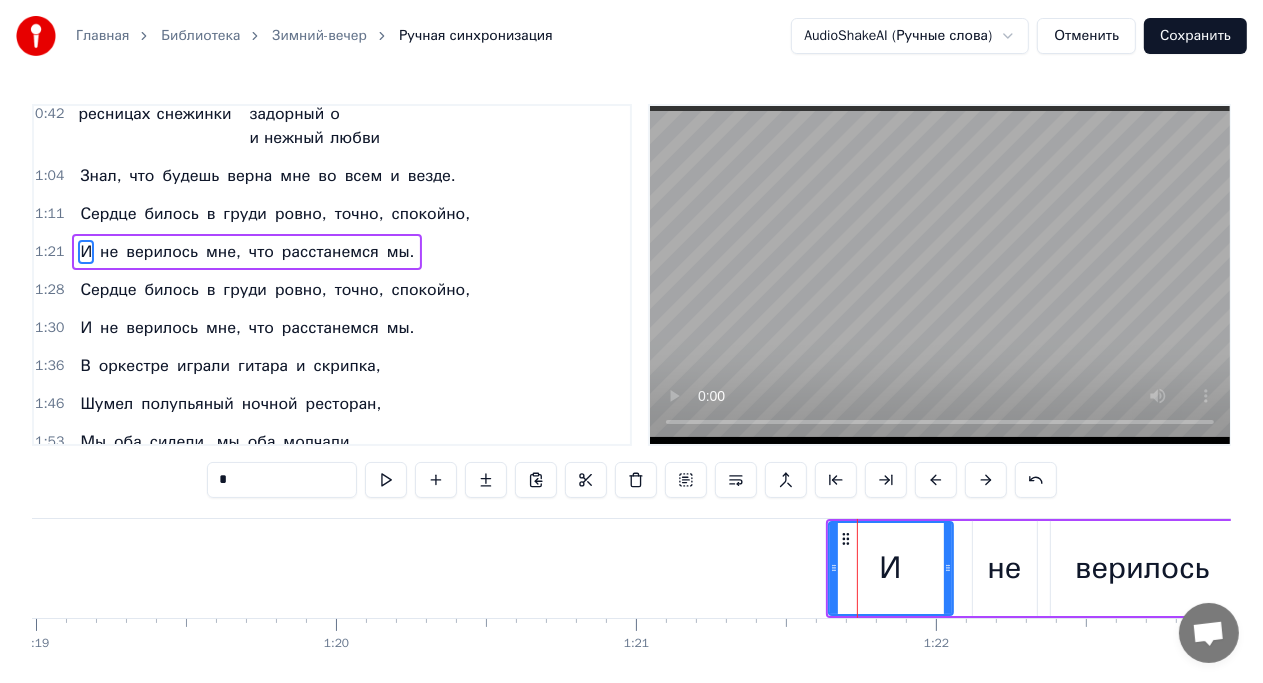 click on "И не верилось мне, что расстанемся мы." at bounding box center (1558, 568) 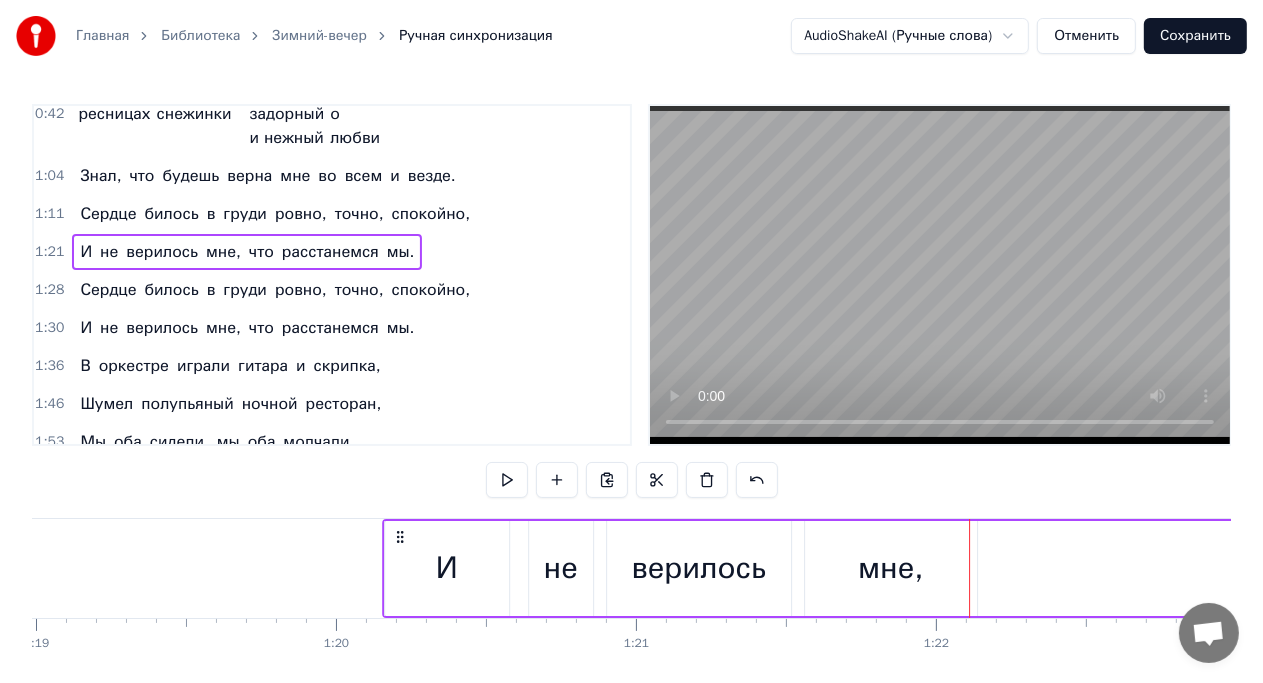 drag, startPoint x: 840, startPoint y: 533, endPoint x: 396, endPoint y: 532, distance: 444.00113 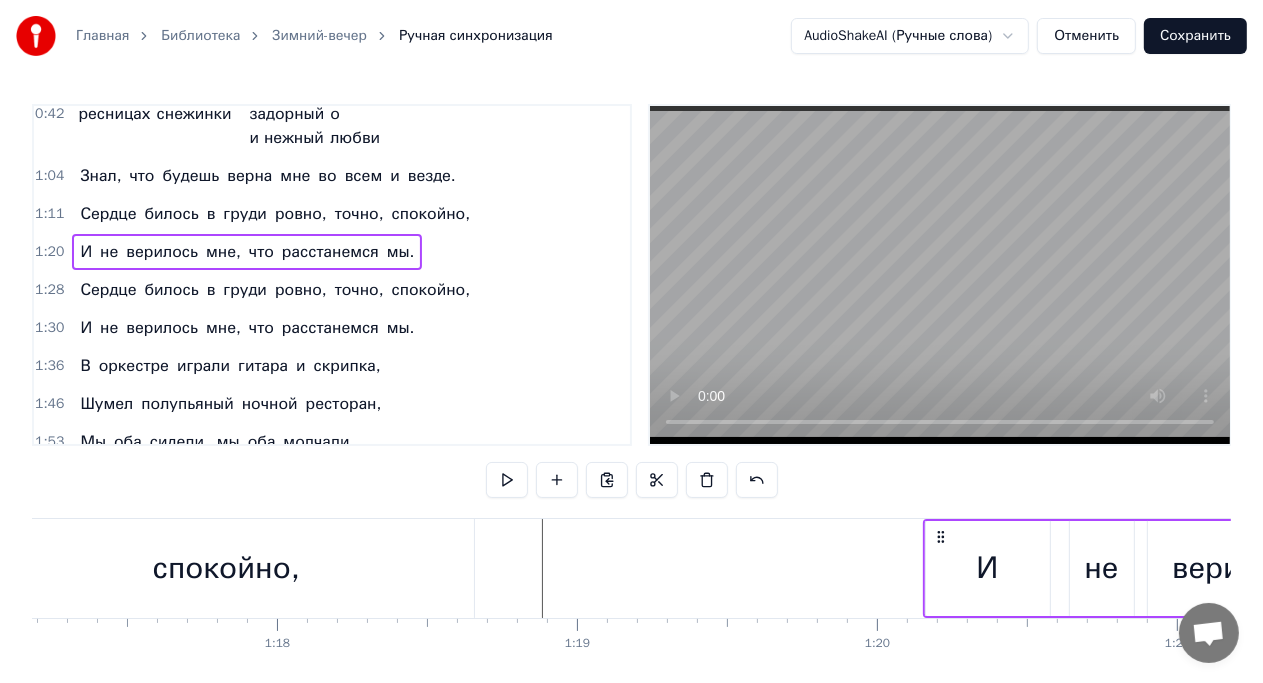 scroll, scrollTop: 0, scrollLeft: 23150, axis: horizontal 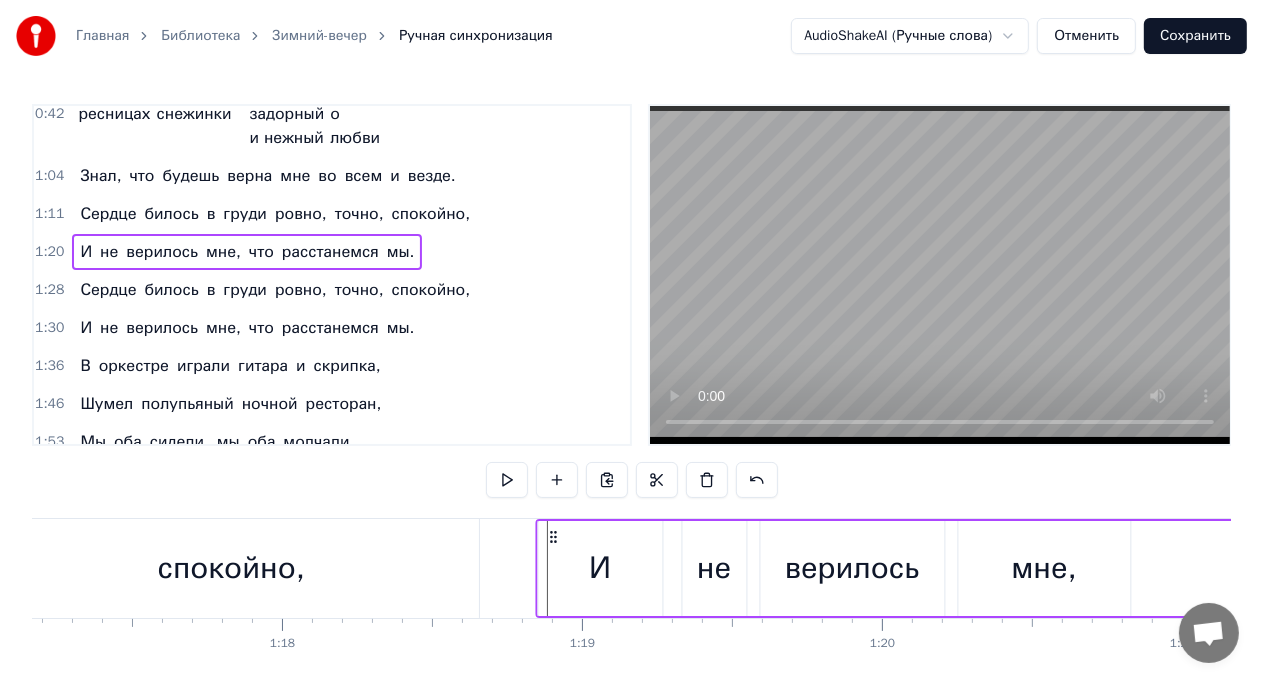 drag, startPoint x: 944, startPoint y: 532, endPoint x: 551, endPoint y: 530, distance: 393.0051 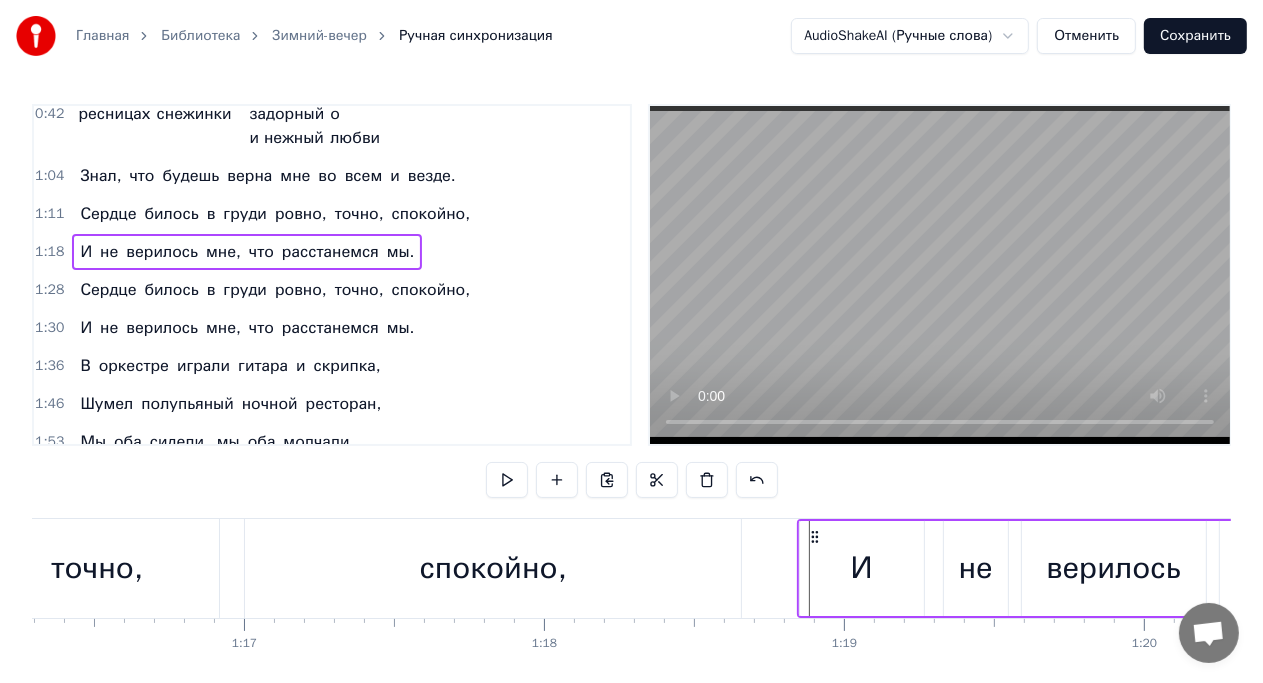 scroll, scrollTop: 0, scrollLeft: 22884, axis: horizontal 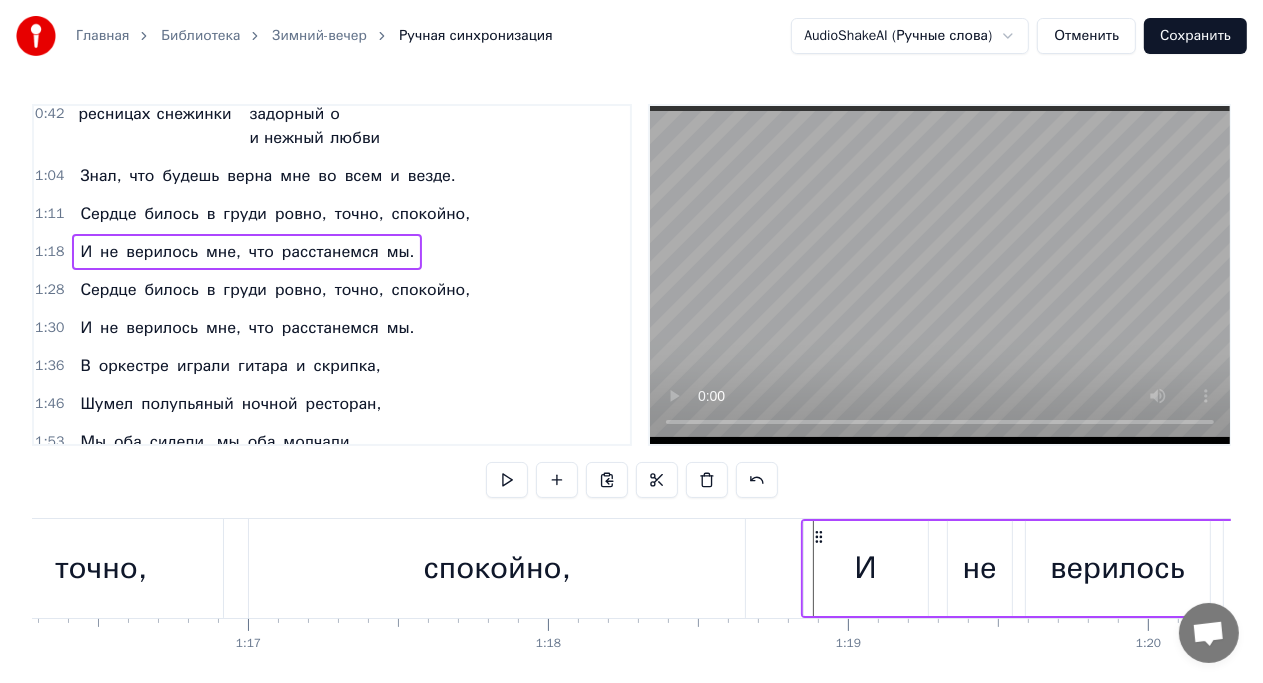 click on "спокойно," at bounding box center (497, 568) 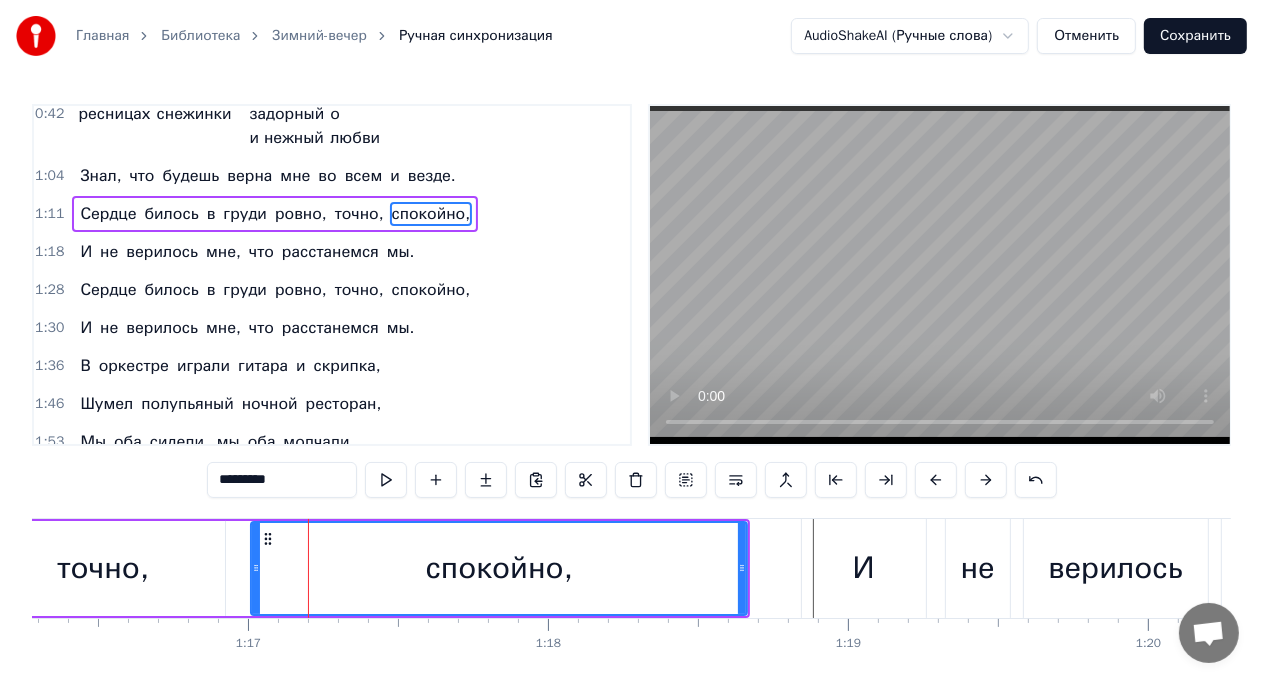 scroll, scrollTop: 150, scrollLeft: 0, axis: vertical 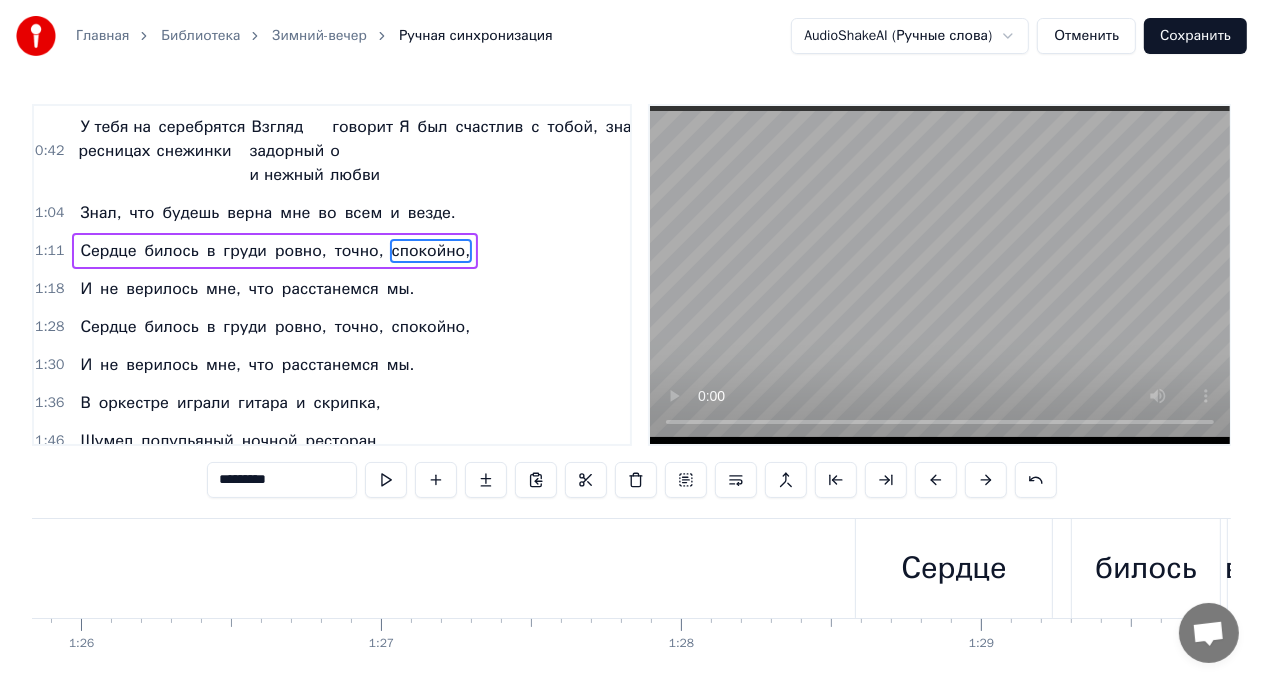 click on "Сердце" at bounding box center [953, 568] 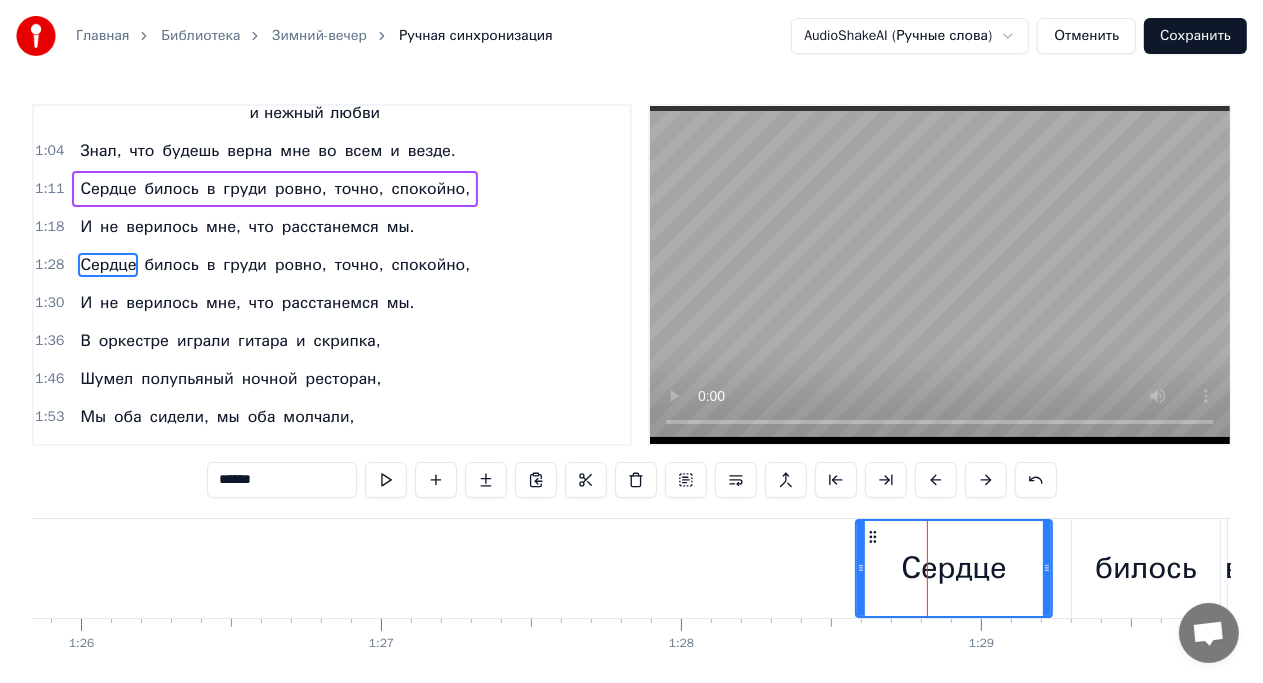 scroll, scrollTop: 224, scrollLeft: 0, axis: vertical 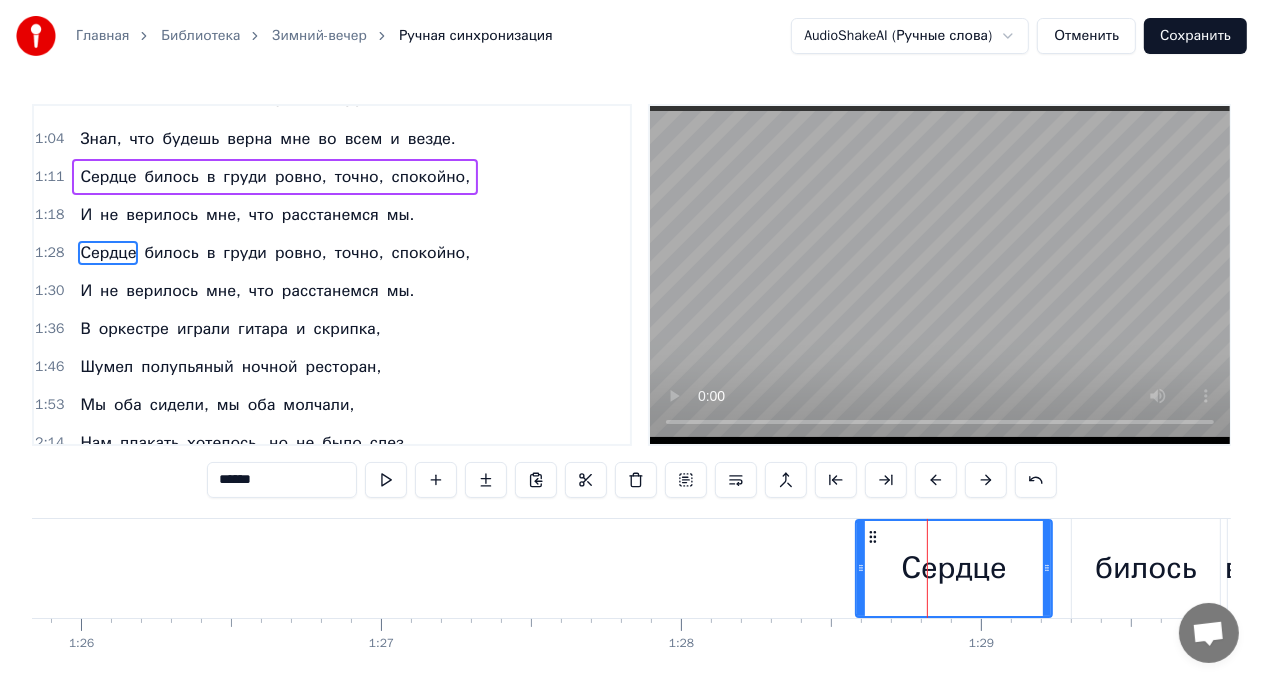 click on "Сердце" at bounding box center (954, 568) 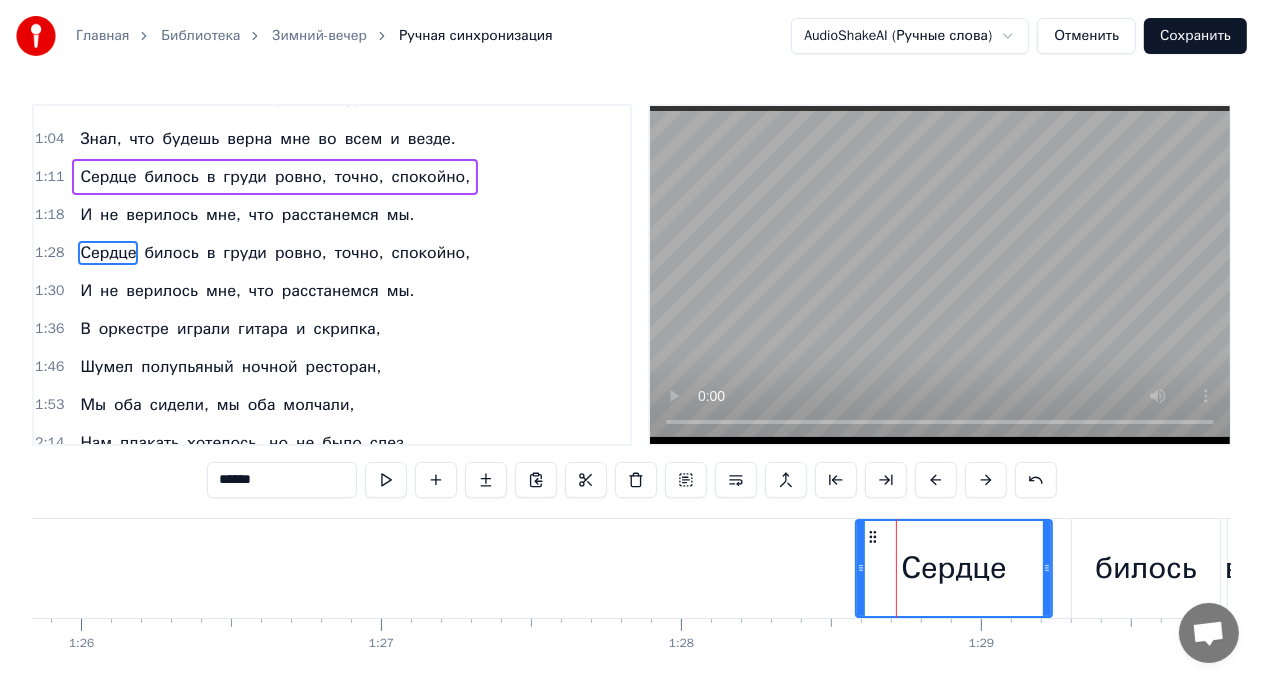 click on "Сердце" at bounding box center [954, 568] 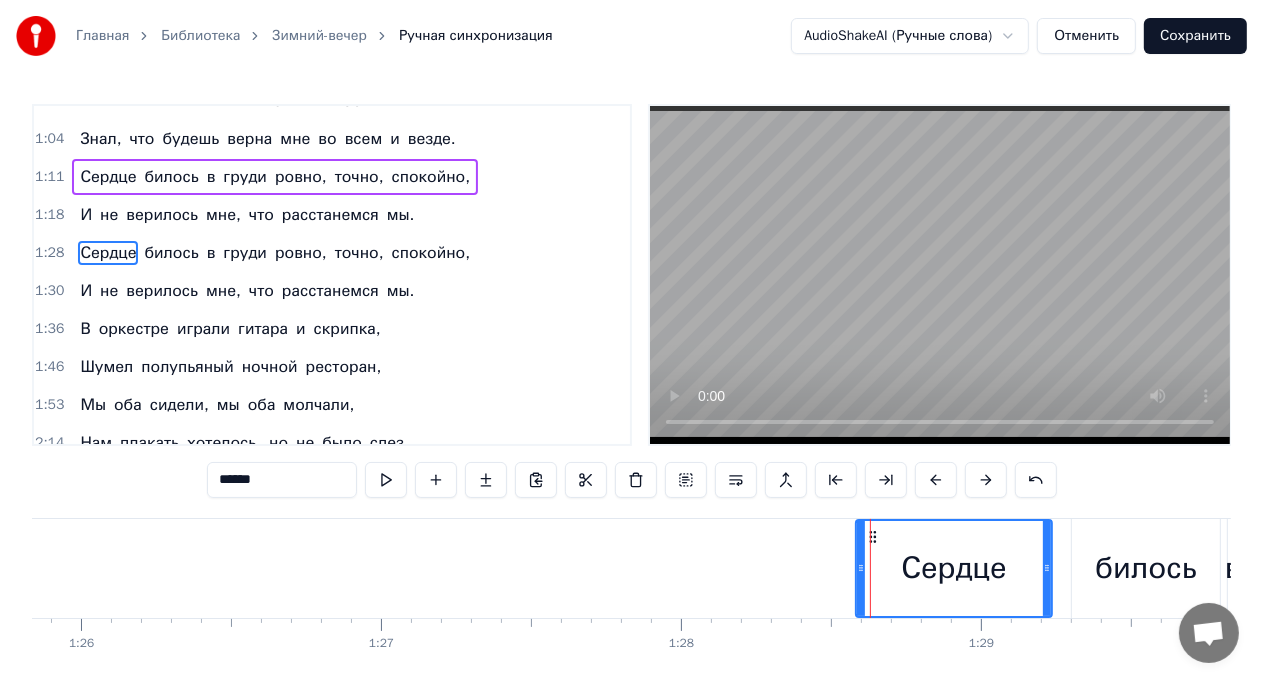click on "билось" at bounding box center [1146, 568] 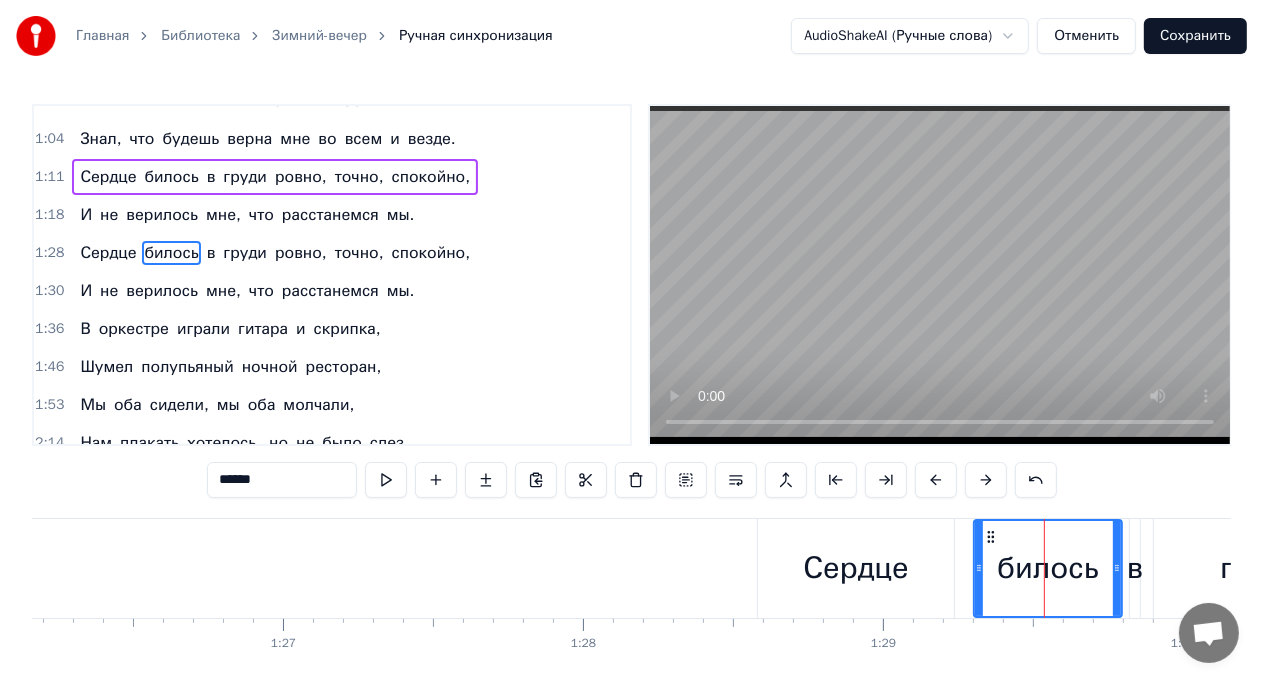 scroll, scrollTop: 0, scrollLeft: 25848, axis: horizontal 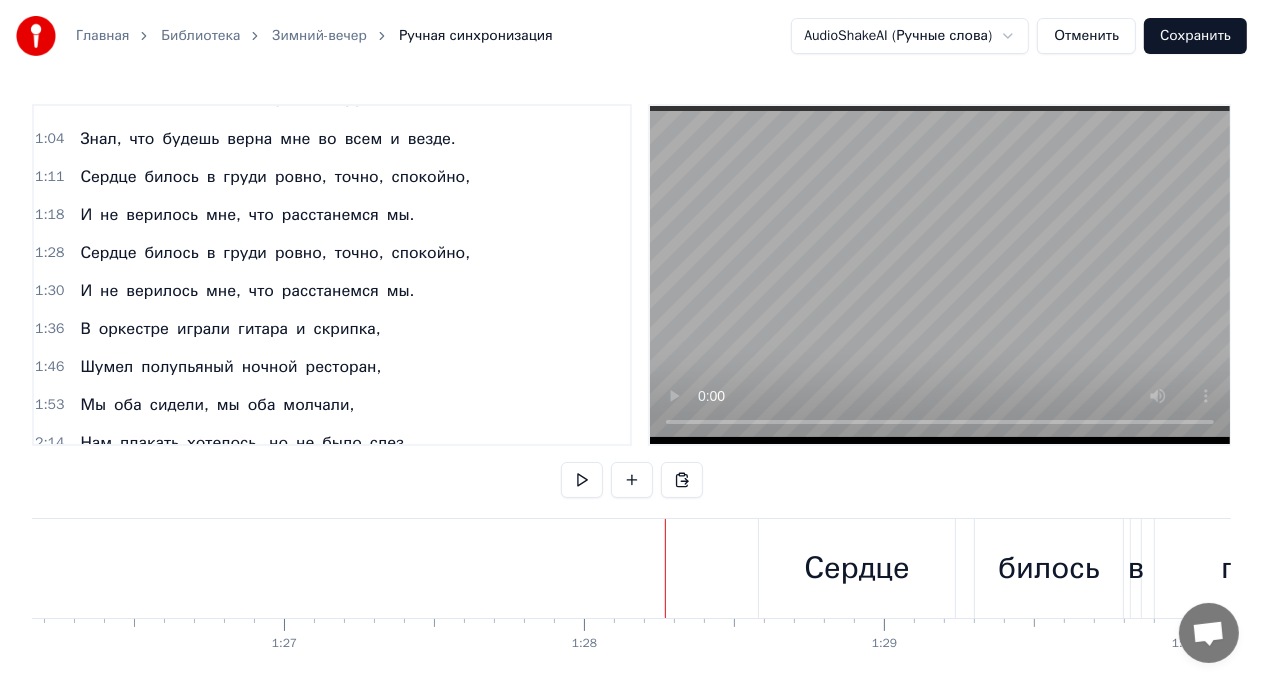 click on "Сердце" at bounding box center [857, 568] 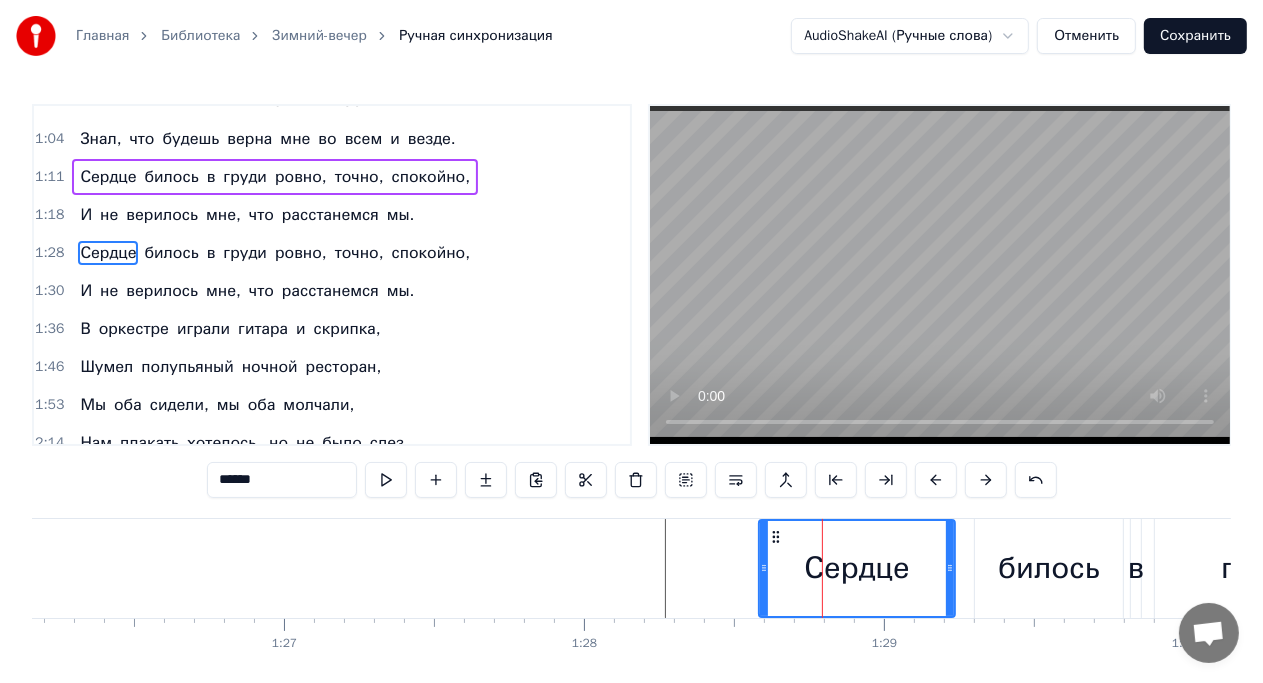 click on "Сердце" at bounding box center (857, 568) 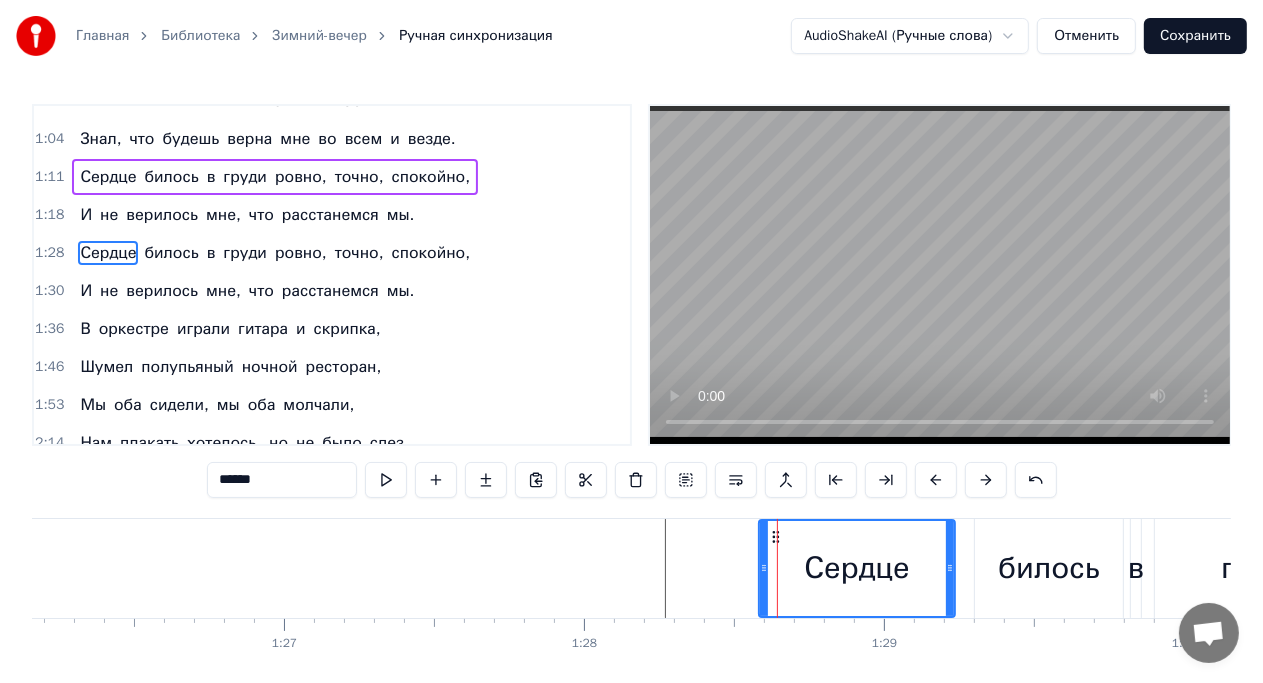 click on "Сердце" at bounding box center (856, 568) 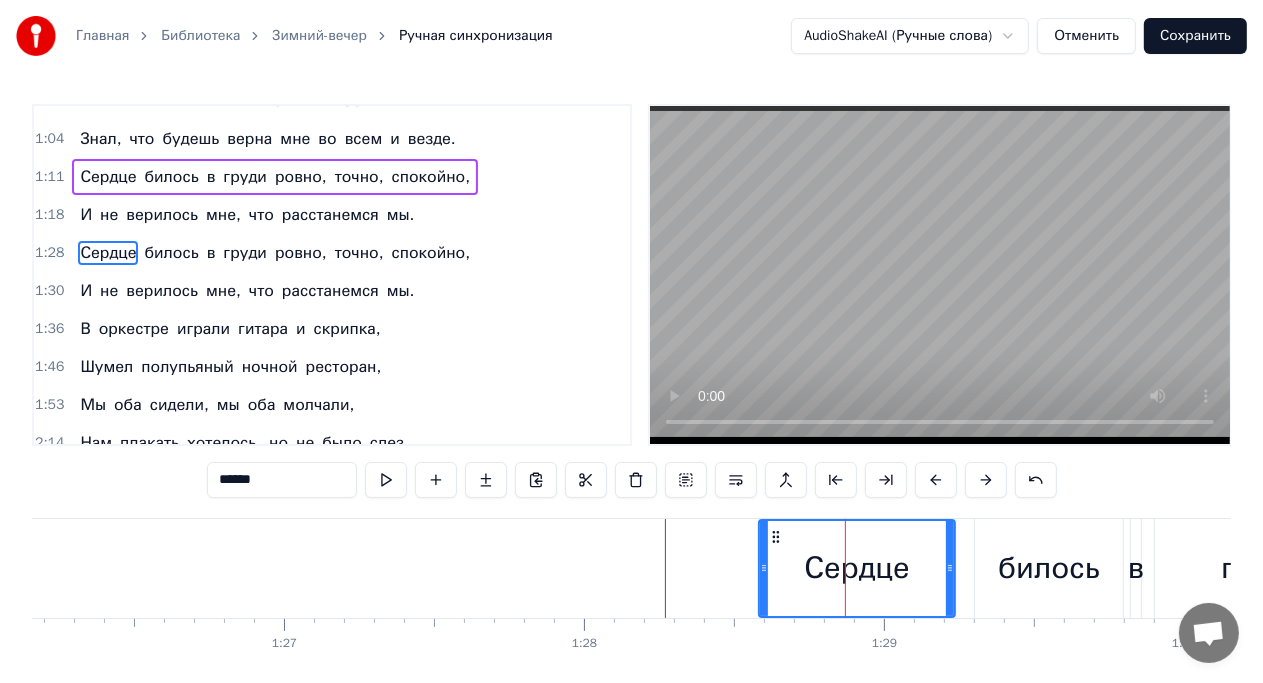 click on "билось" at bounding box center [1049, 568] 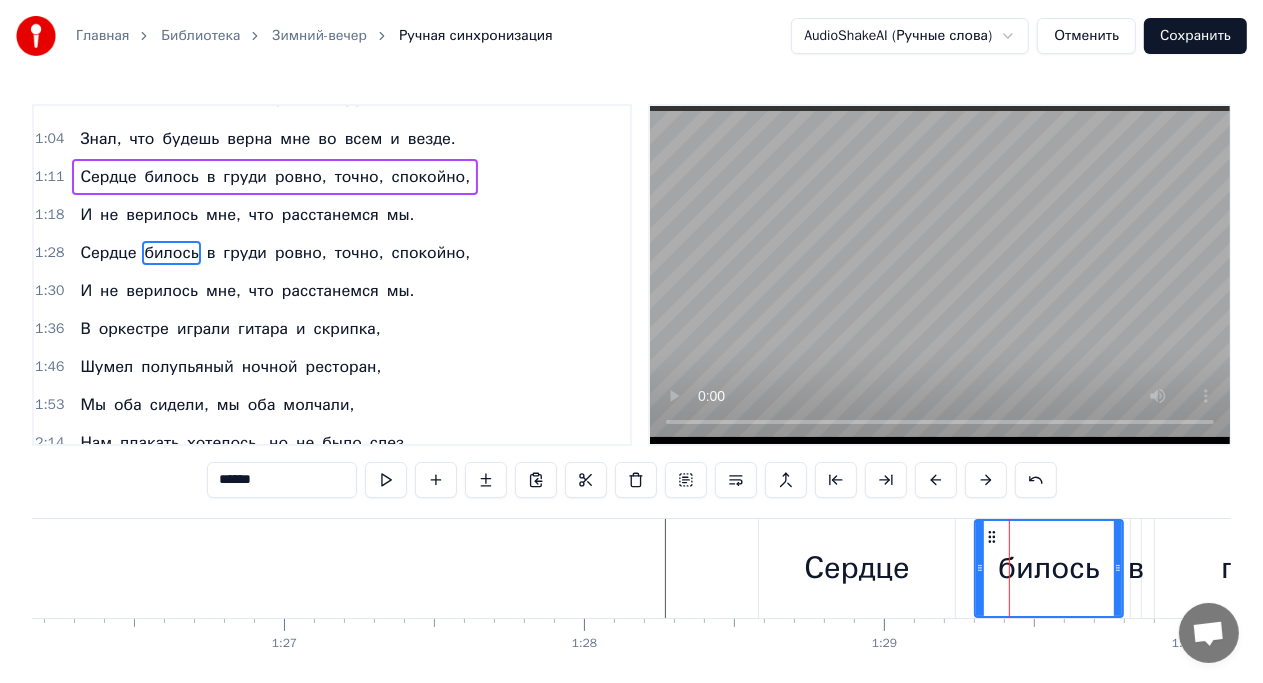 click on "Сердце" at bounding box center [856, 568] 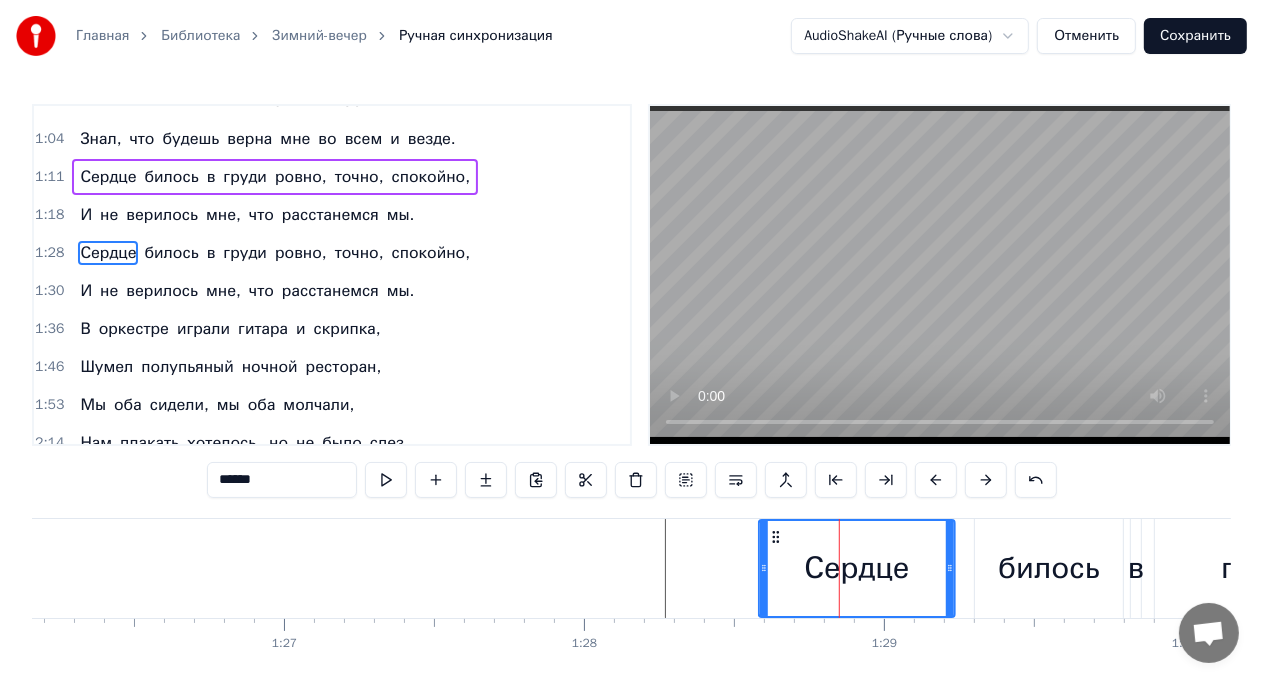 click 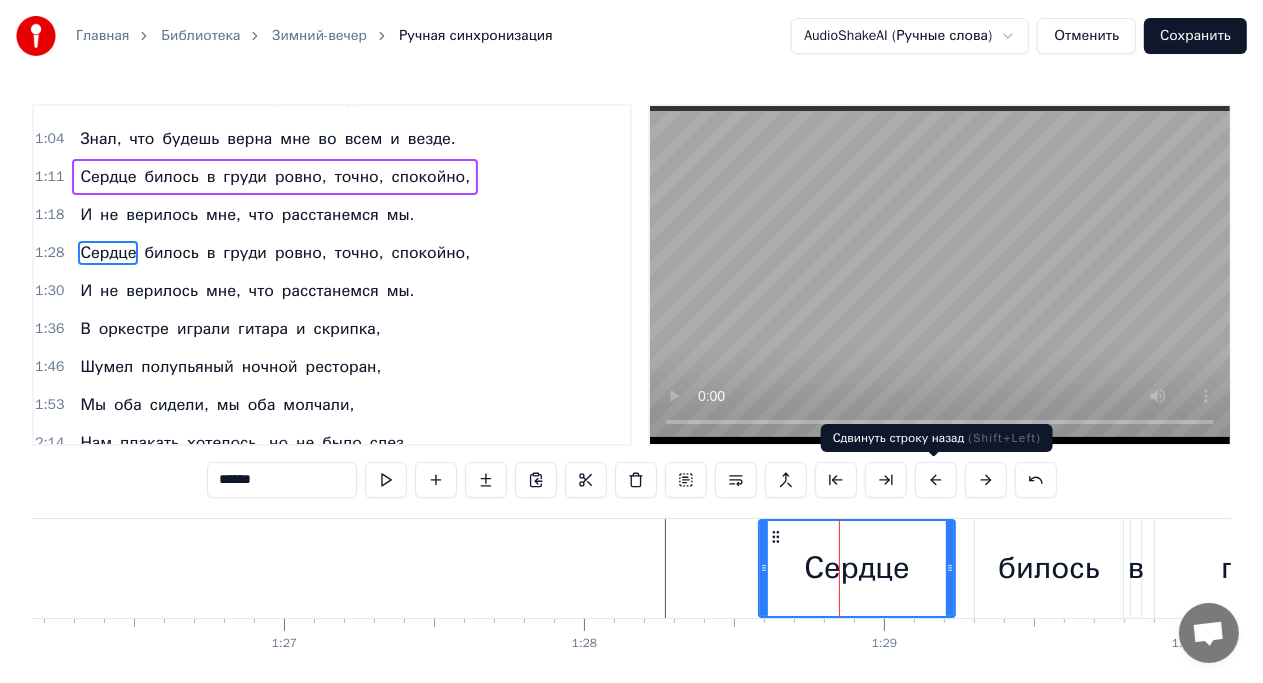 click at bounding box center [936, 480] 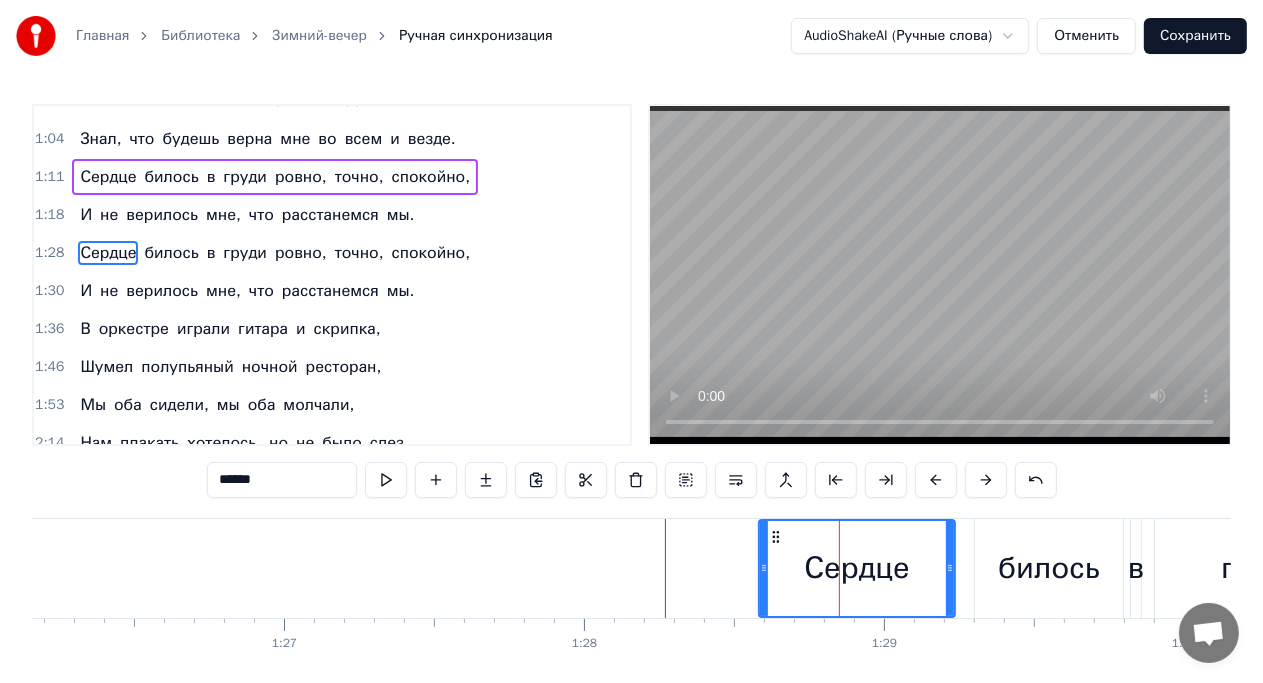 click at bounding box center [936, 480] 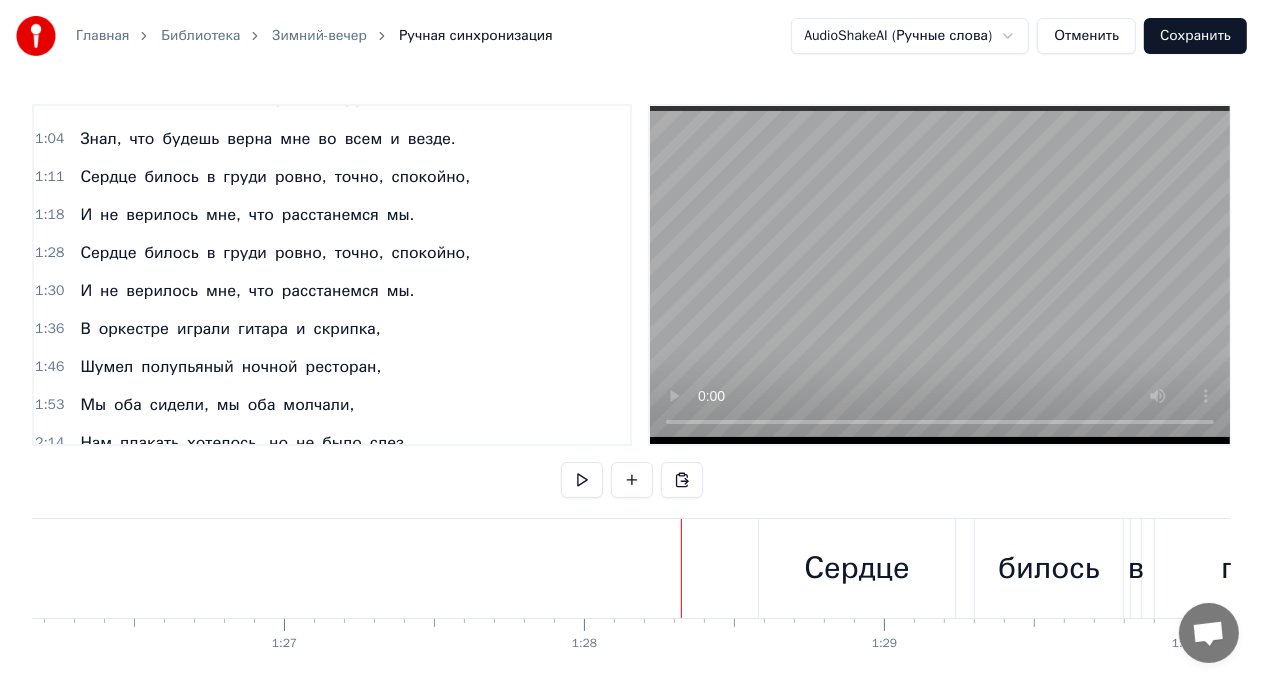 click on "Сердце" at bounding box center (857, 568) 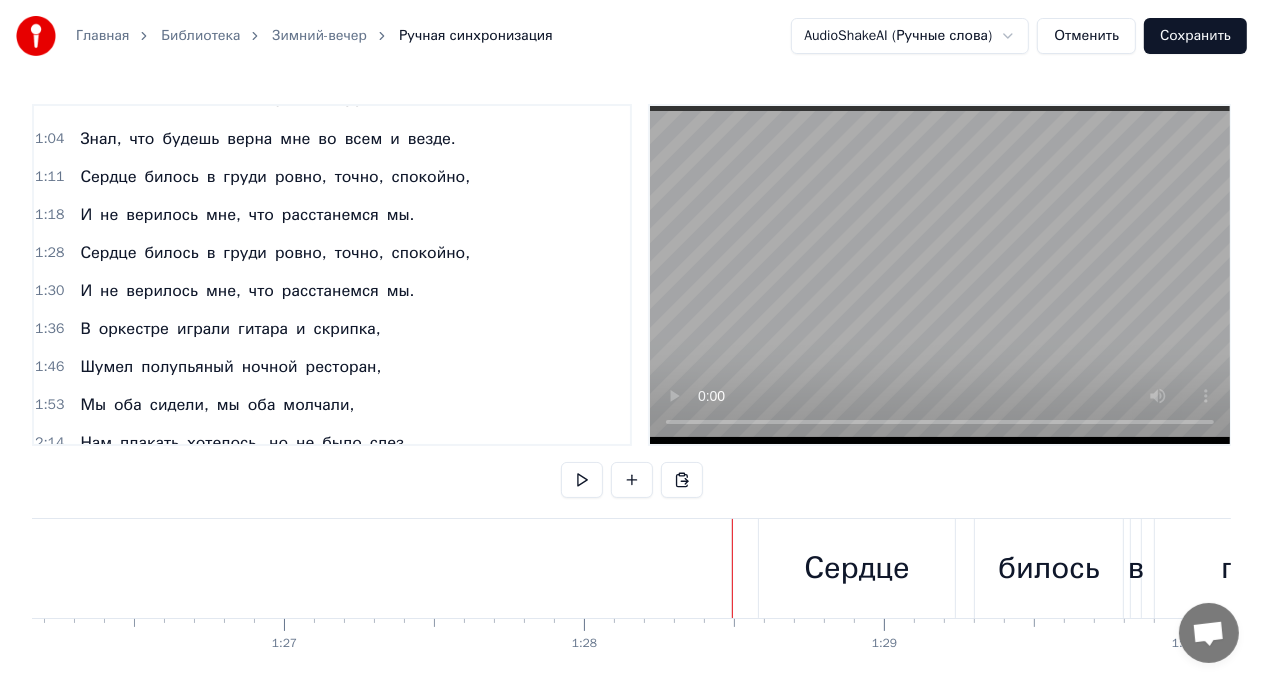 click on "Сердце" at bounding box center [857, 568] 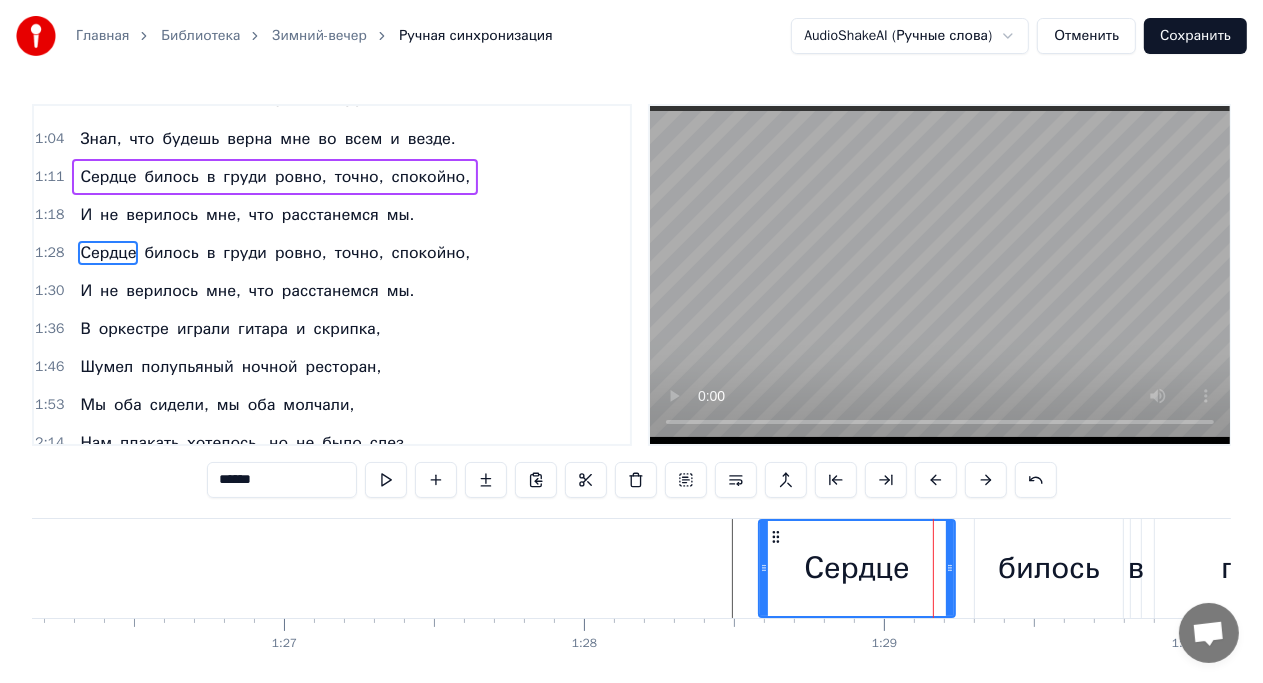 click on "билось" at bounding box center (1049, 568) 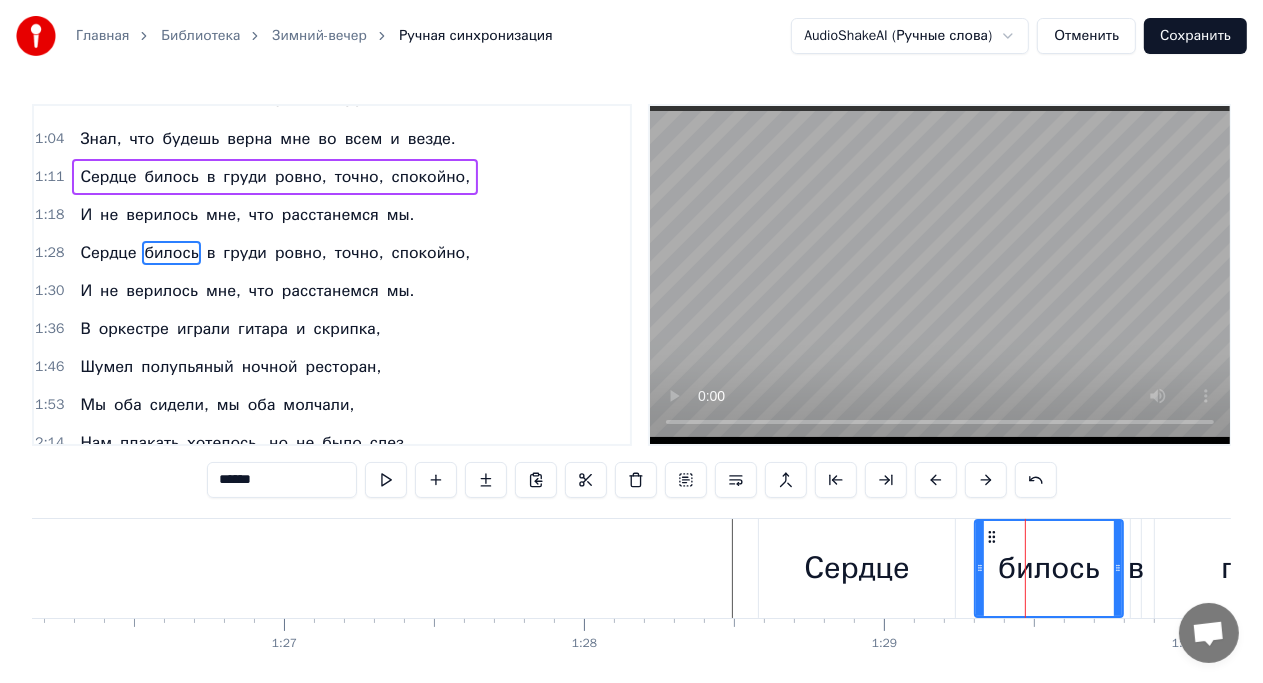 click on "Сердце" at bounding box center (856, 568) 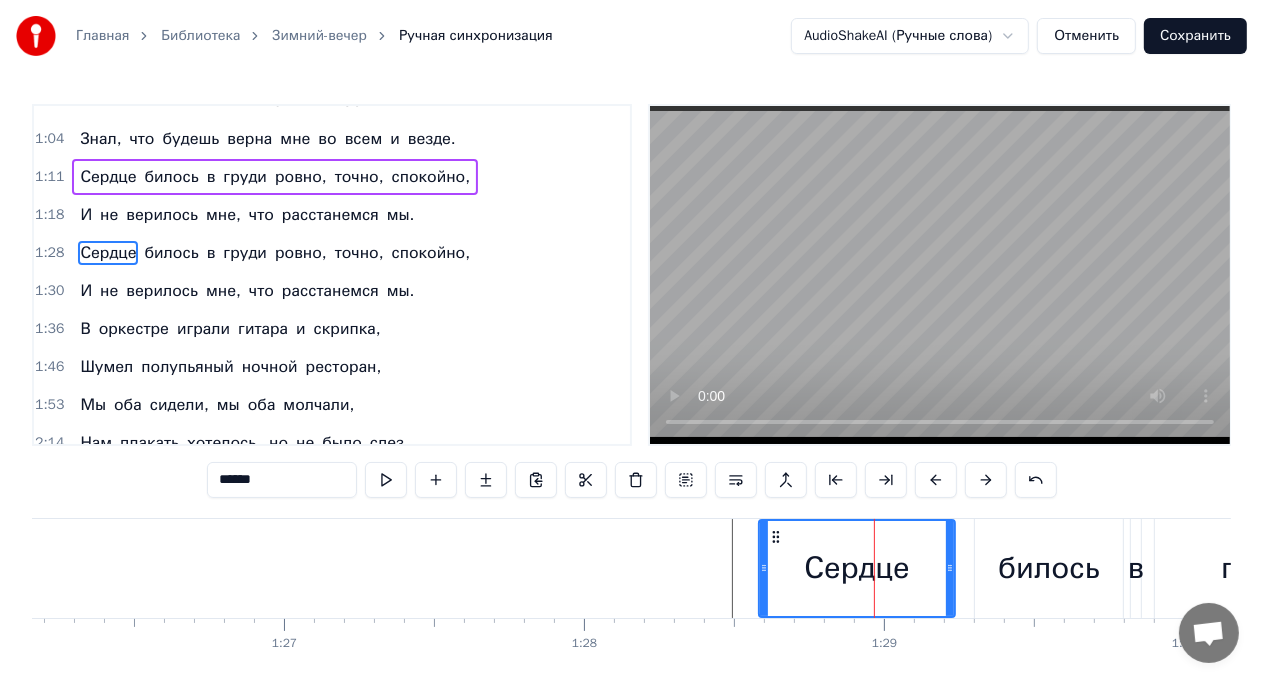 click on "спокойно," at bounding box center (431, 253) 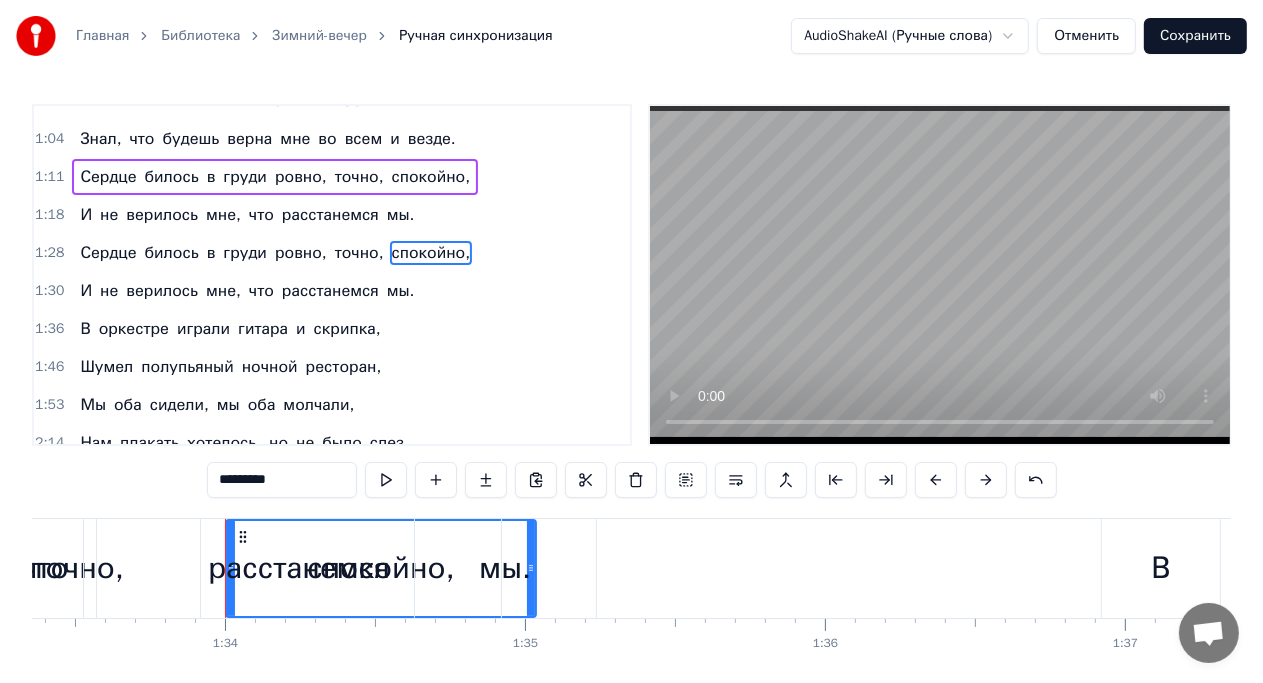 scroll, scrollTop: 0, scrollLeft: 28100, axis: horizontal 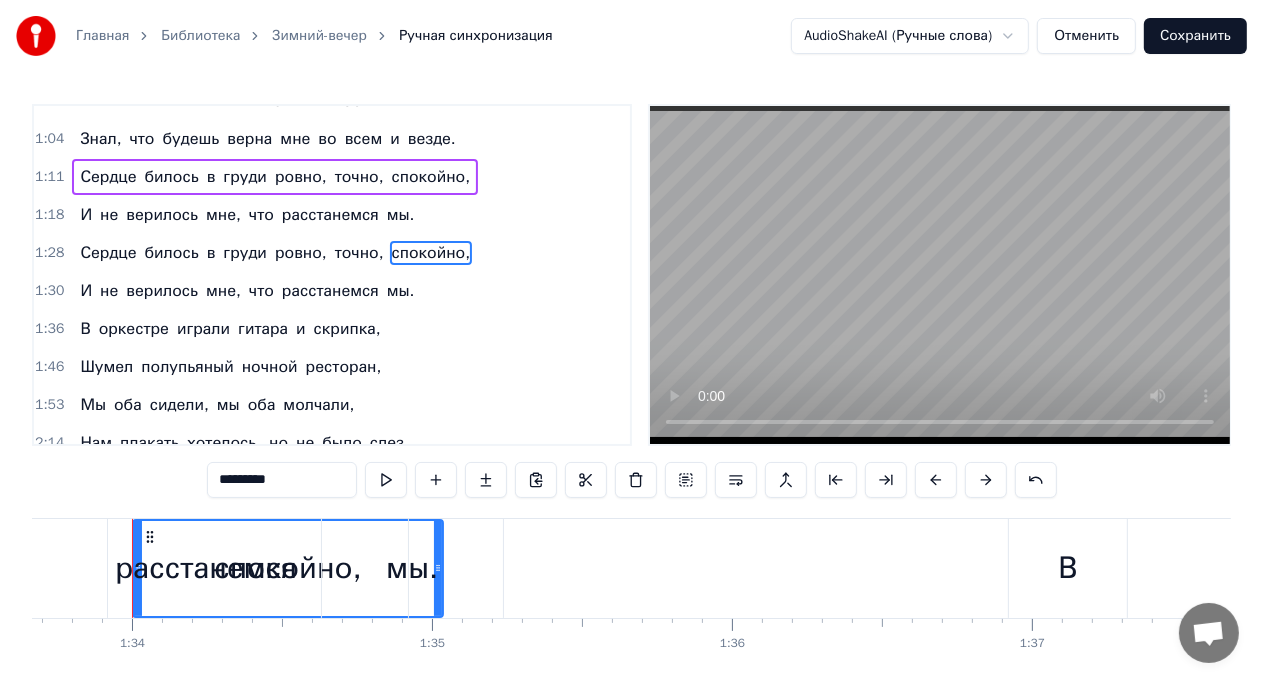 click on "ровно," at bounding box center [301, 253] 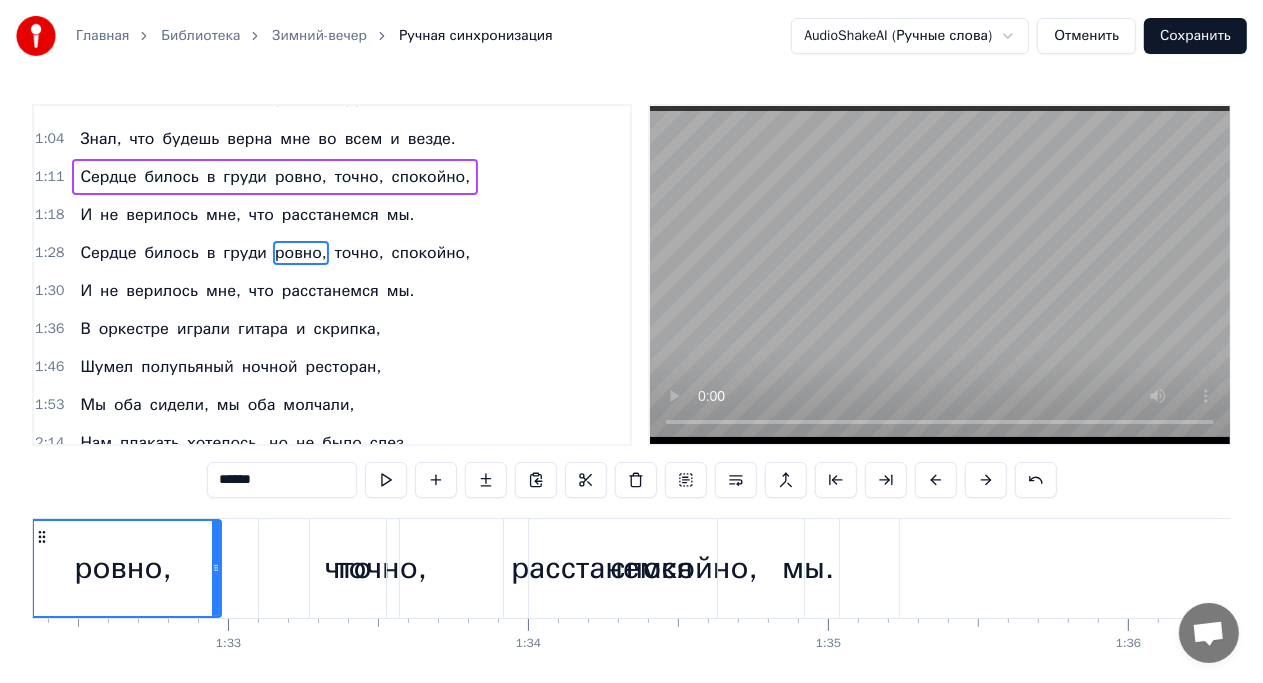 scroll, scrollTop: 0, scrollLeft: 27596, axis: horizontal 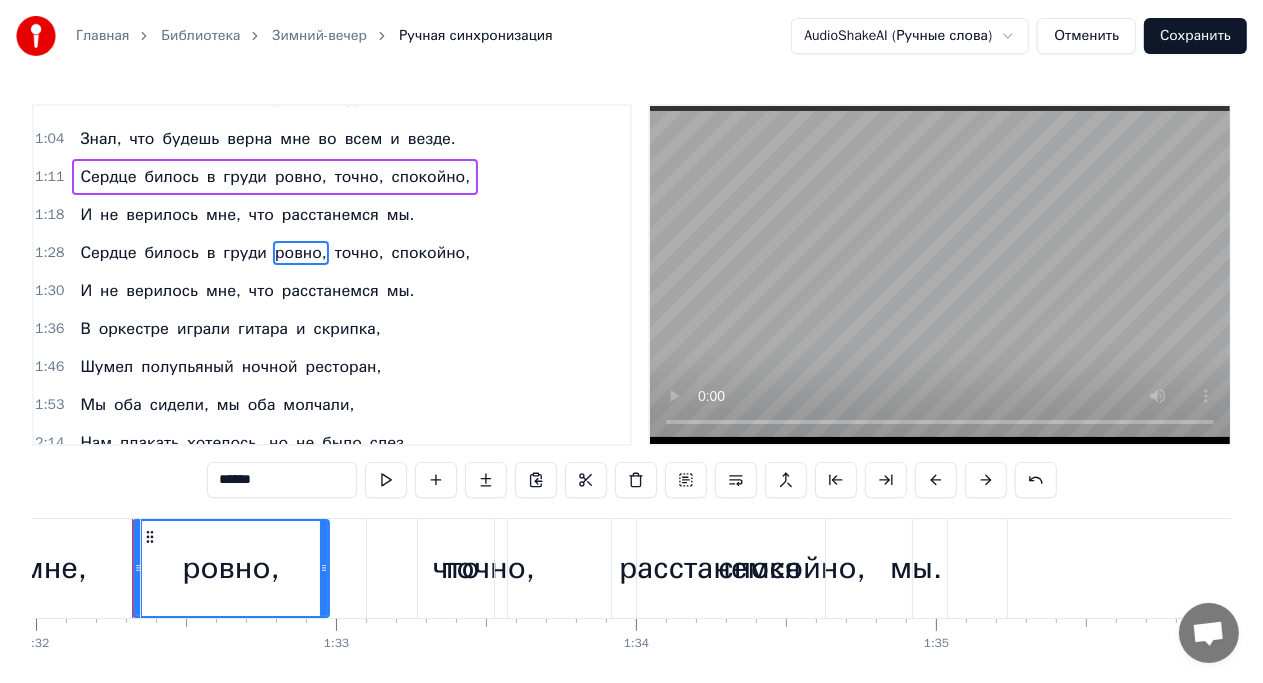 click on "Сердце билось в груди ровно, точно, спокойно," at bounding box center [275, 253] 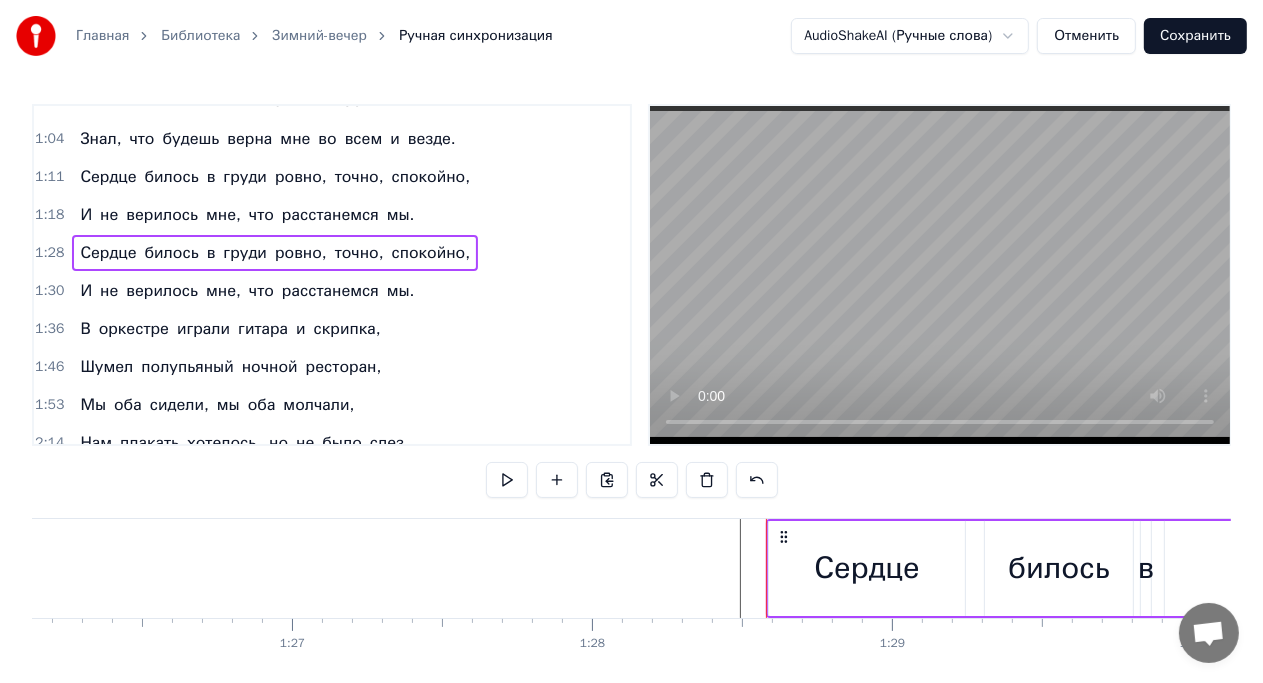 scroll, scrollTop: 0, scrollLeft: 25845, axis: horizontal 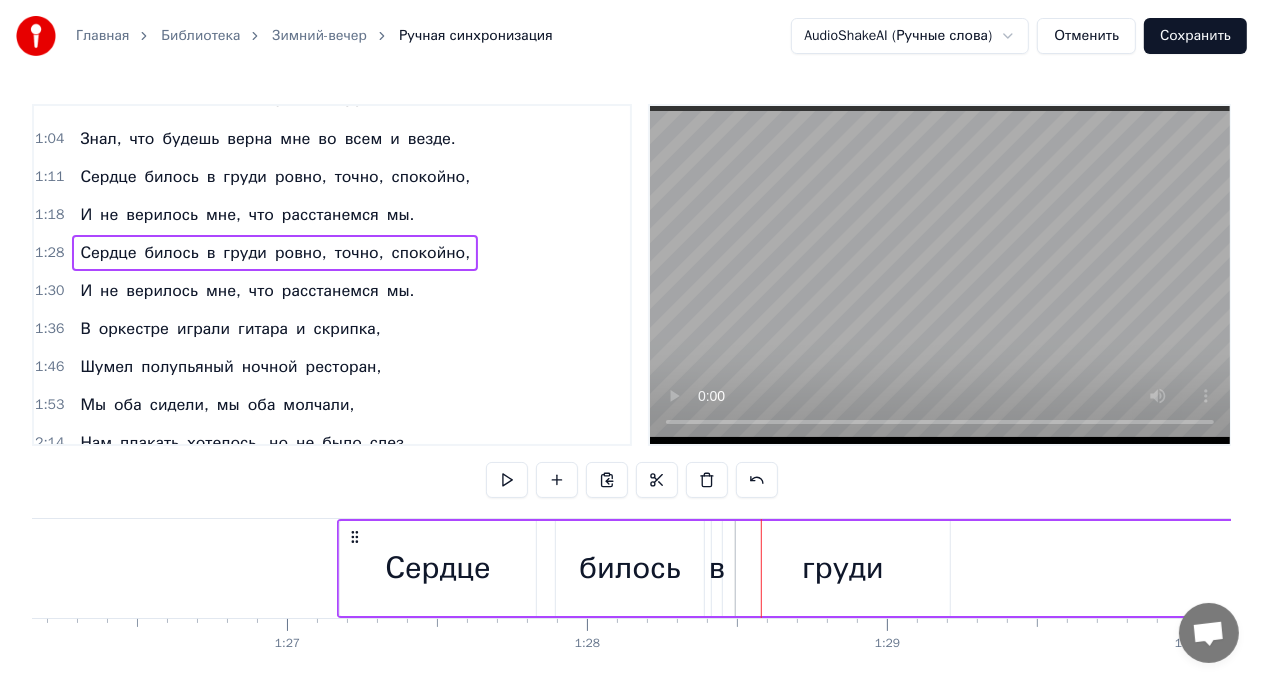drag, startPoint x: 776, startPoint y: 535, endPoint x: 344, endPoint y: 537, distance: 432.00464 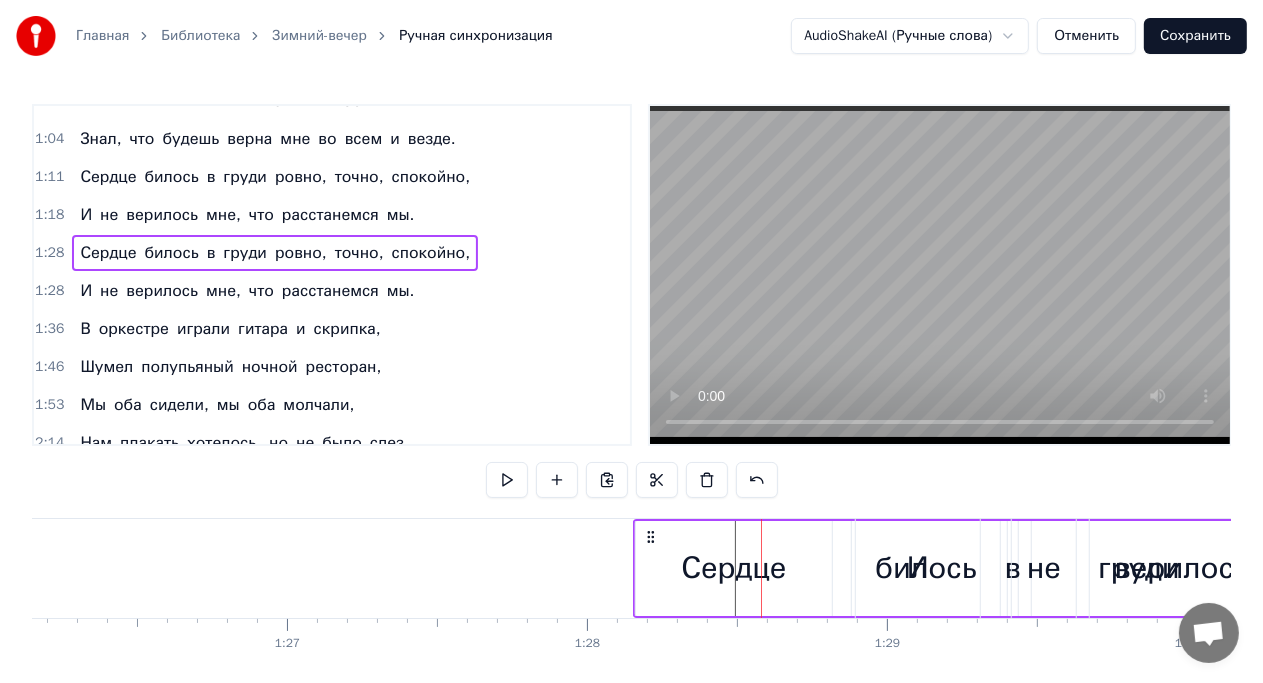 drag, startPoint x: 776, startPoint y: 536, endPoint x: 606, endPoint y: 525, distance: 170.35551 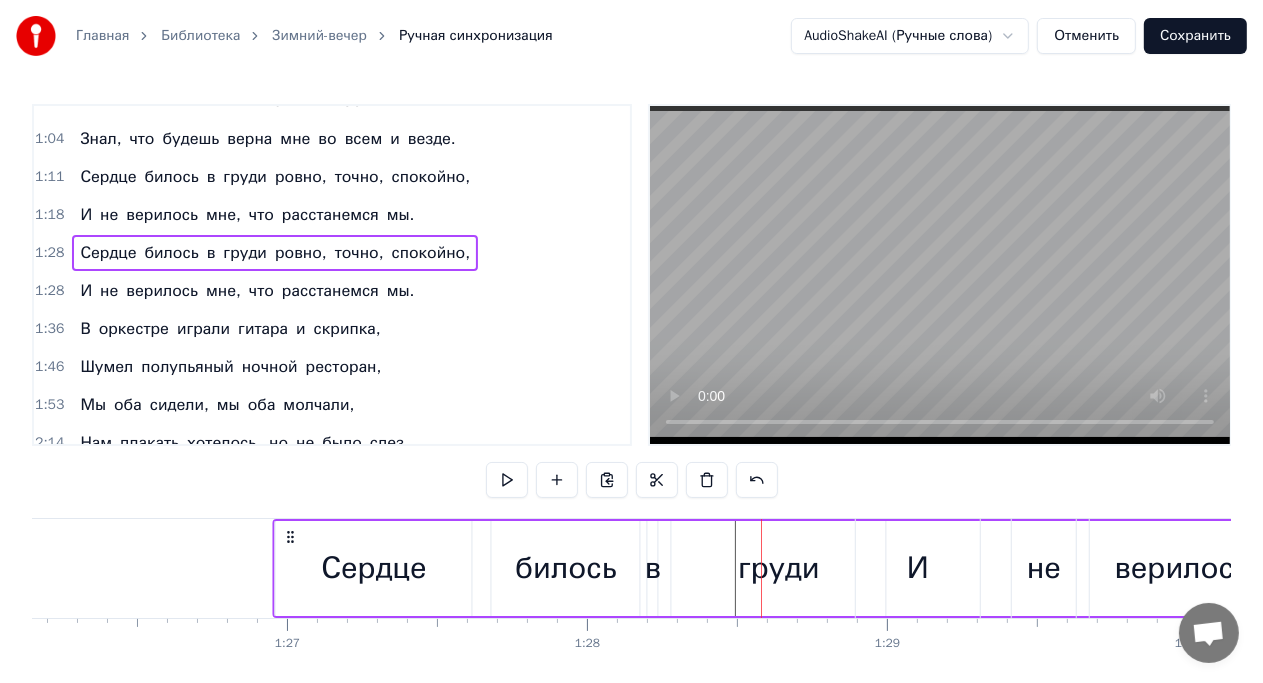 drag, startPoint x: 608, startPoint y: 536, endPoint x: 288, endPoint y: 540, distance: 320.025 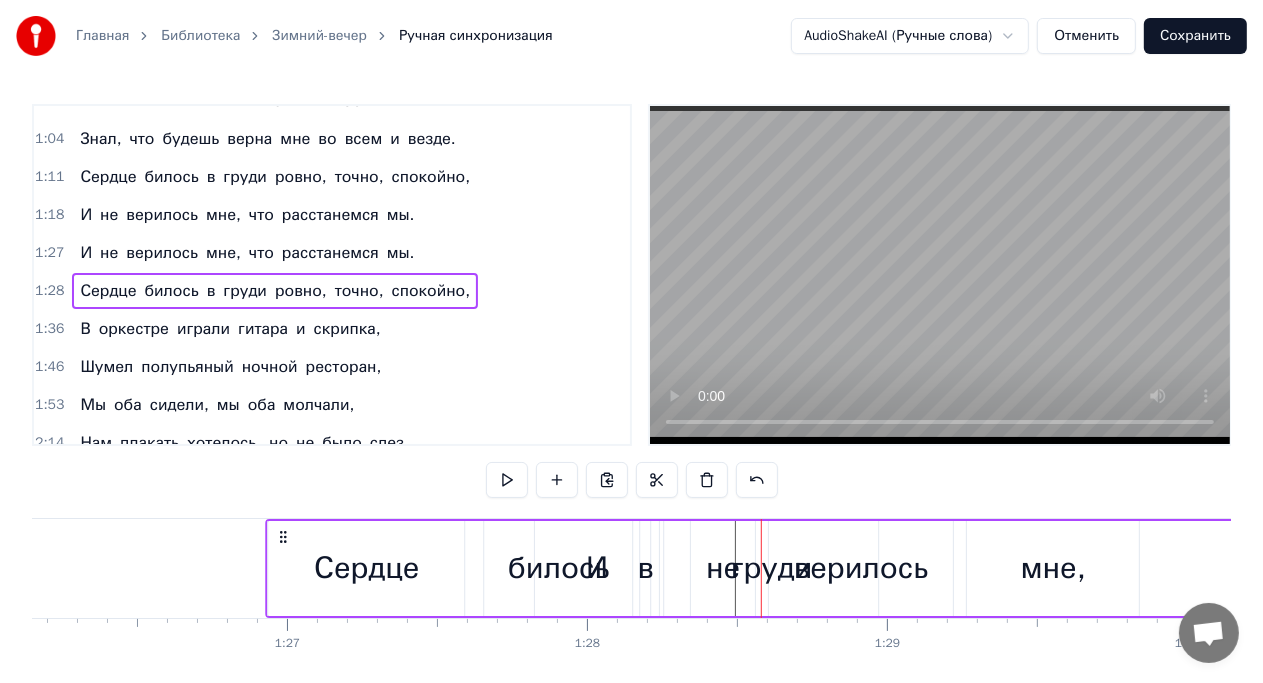 drag, startPoint x: 609, startPoint y: 536, endPoint x: 284, endPoint y: 546, distance: 325.1538 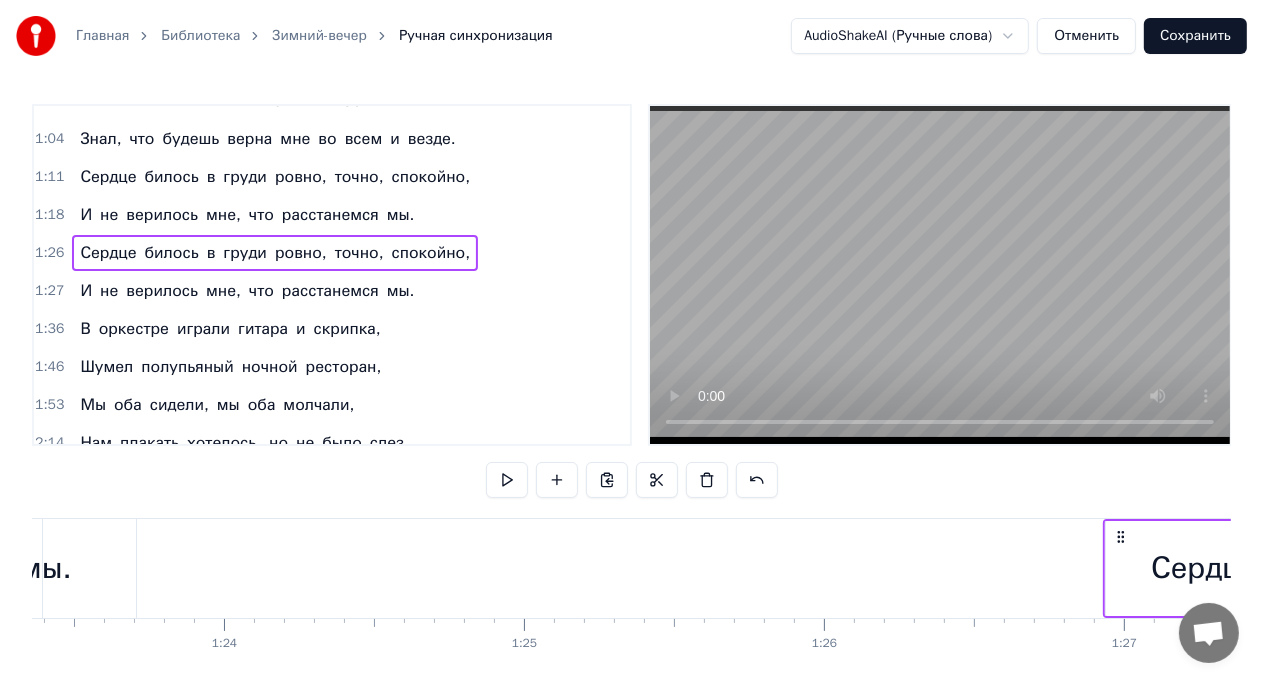 scroll, scrollTop: 0, scrollLeft: 25005, axis: horizontal 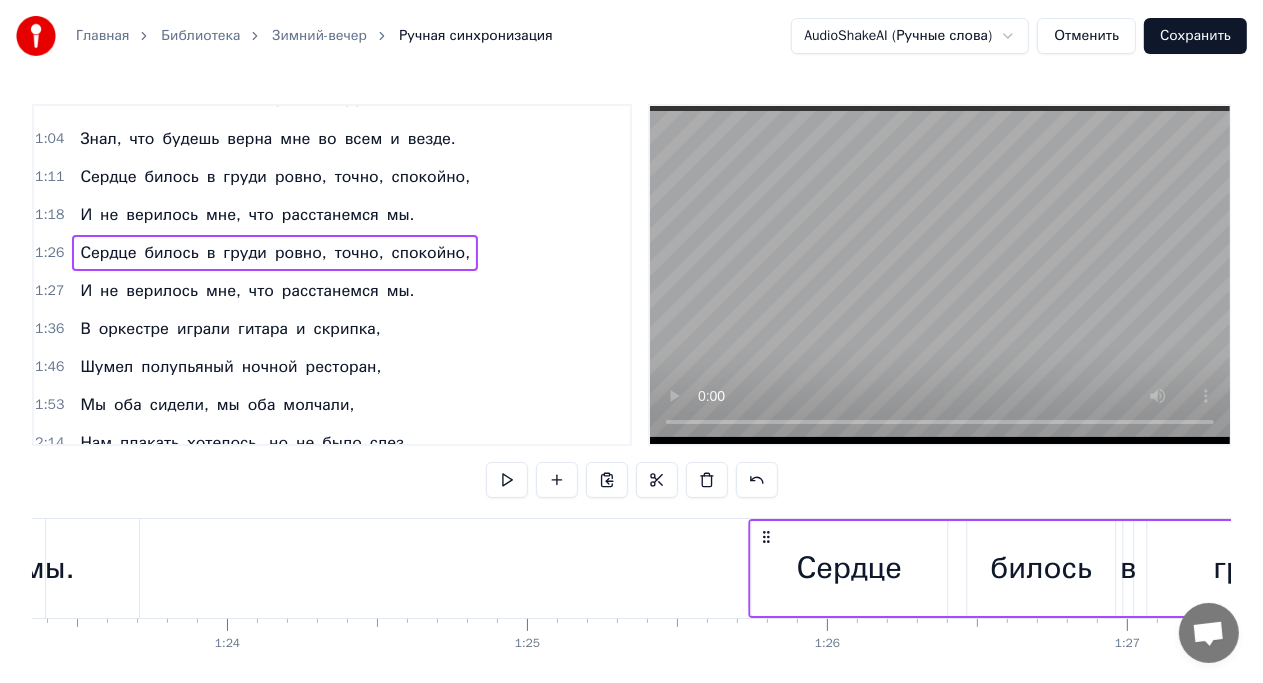 drag, startPoint x: 1122, startPoint y: 535, endPoint x: 596, endPoint y: 525, distance: 526.09503 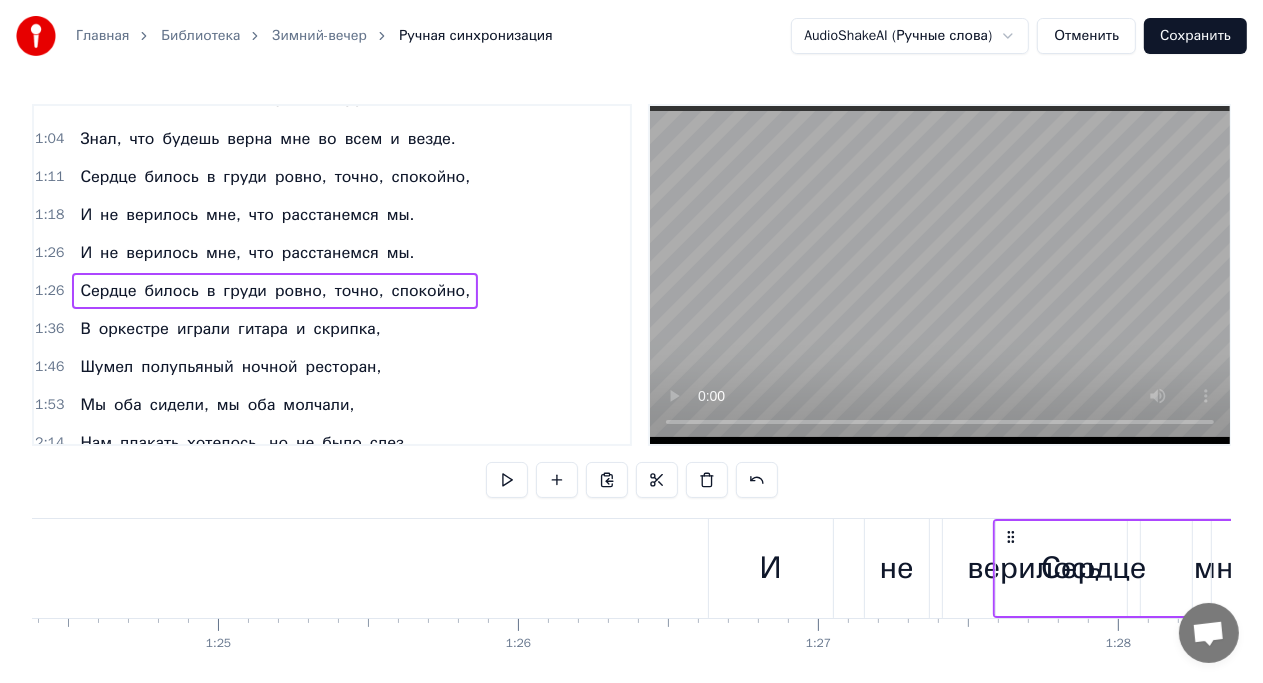 drag, startPoint x: 1122, startPoint y: 535, endPoint x: 1007, endPoint y: 545, distance: 115.43397 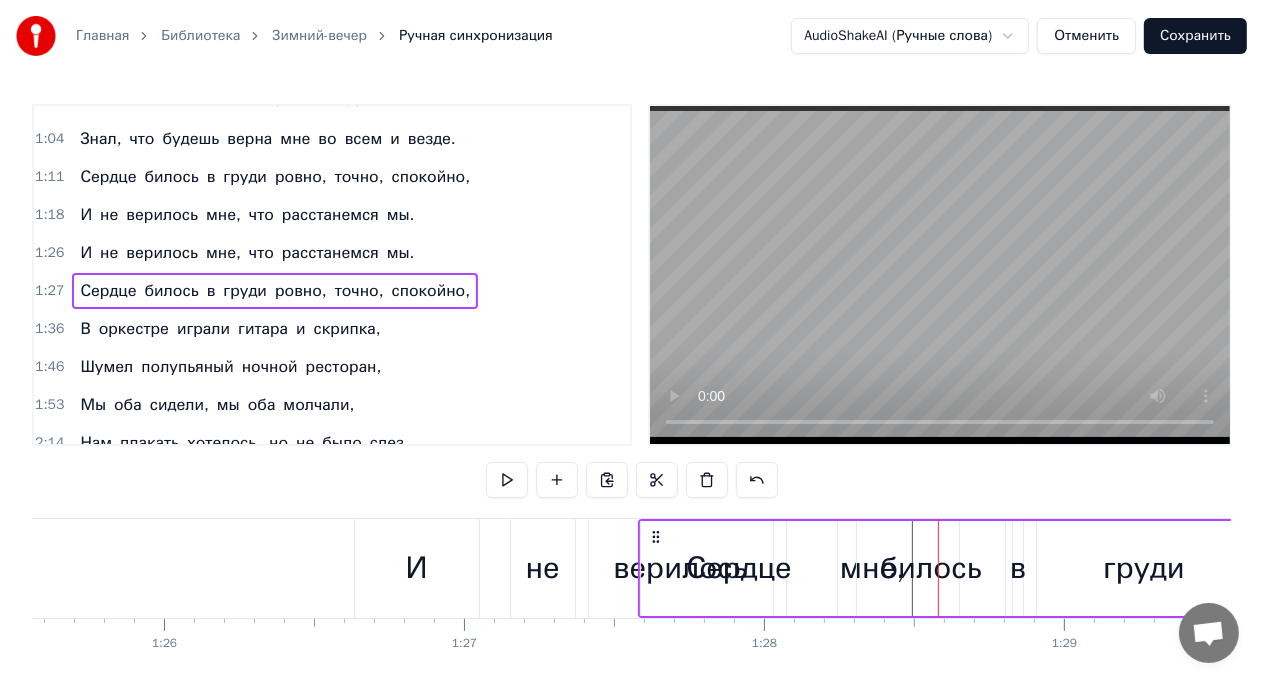 scroll, scrollTop: 0, scrollLeft: 25668, axis: horizontal 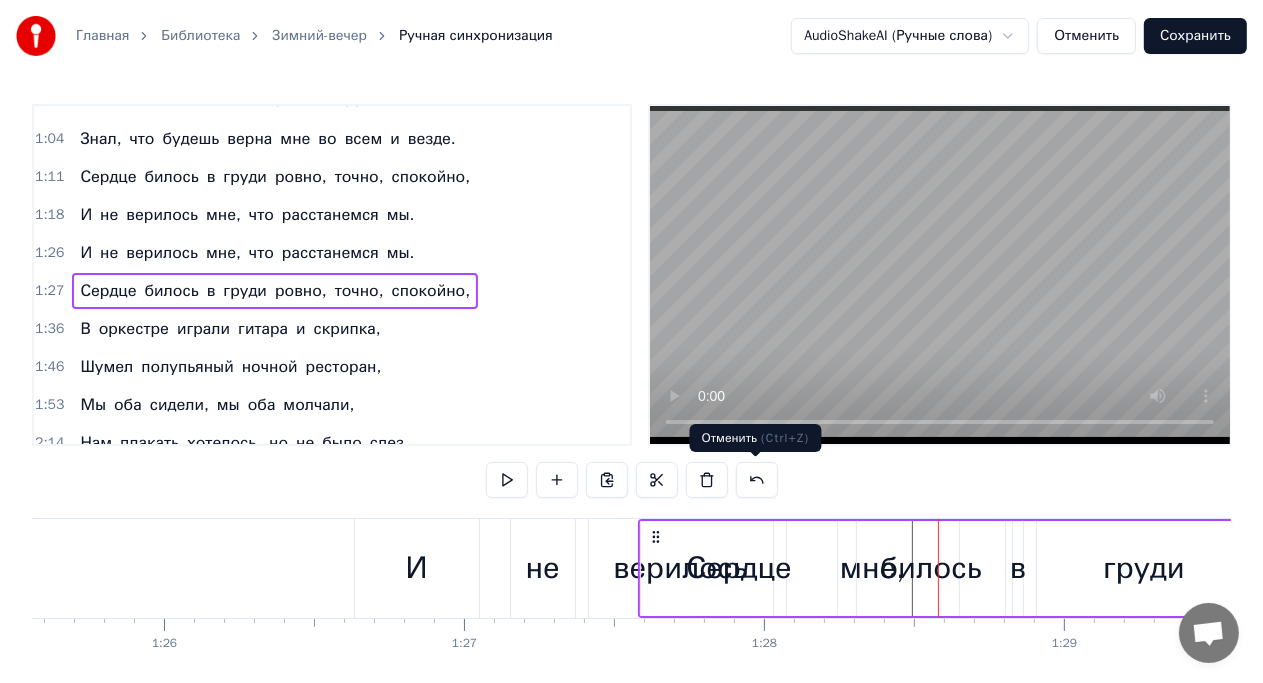 click at bounding box center [757, 480] 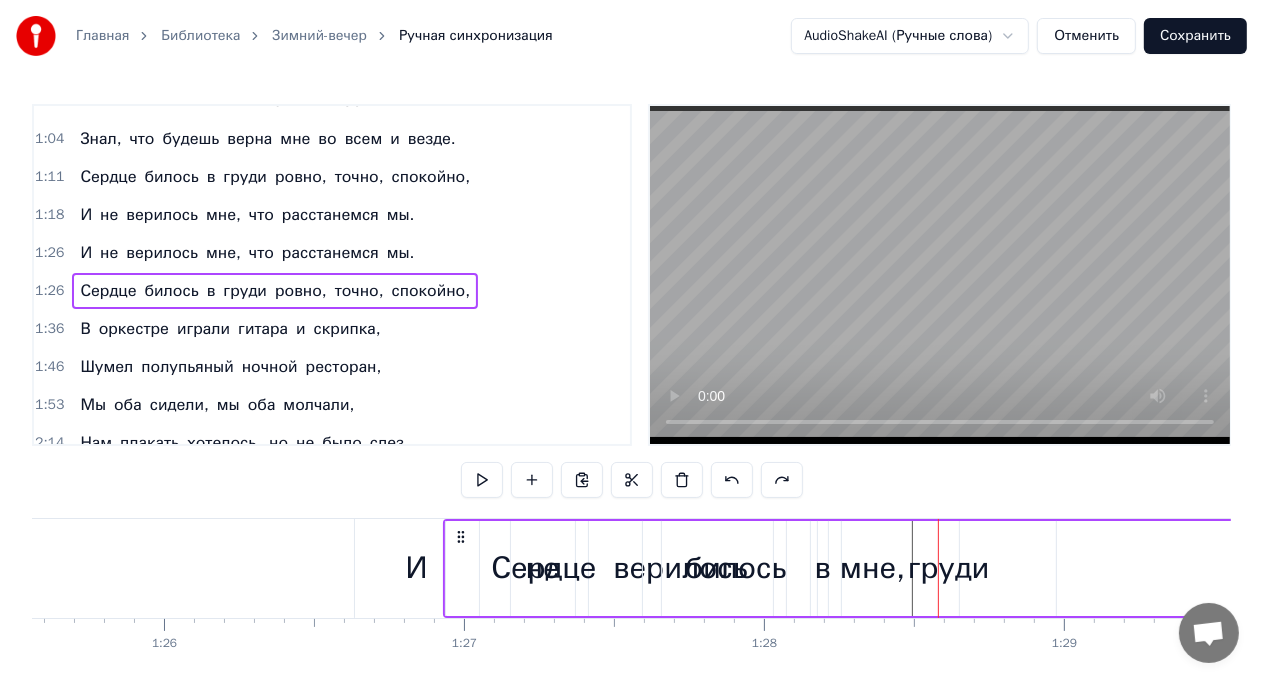 click at bounding box center (632, 480) 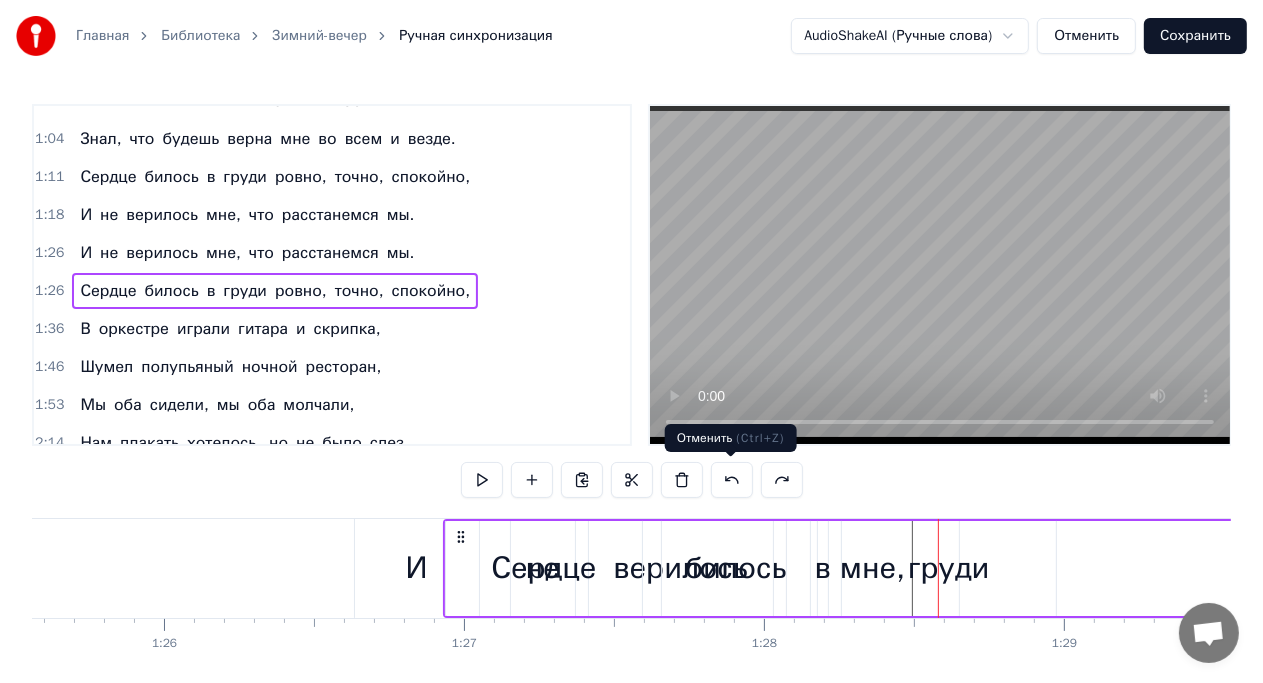 click at bounding box center [732, 480] 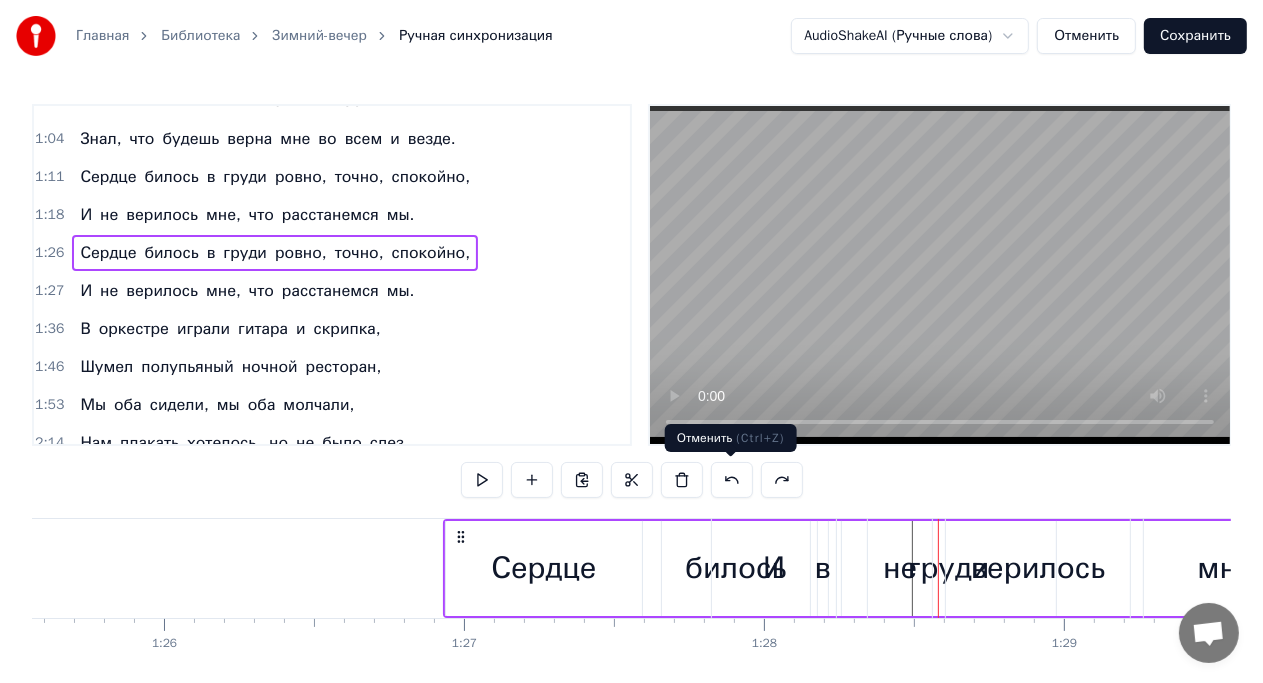 click at bounding box center [732, 480] 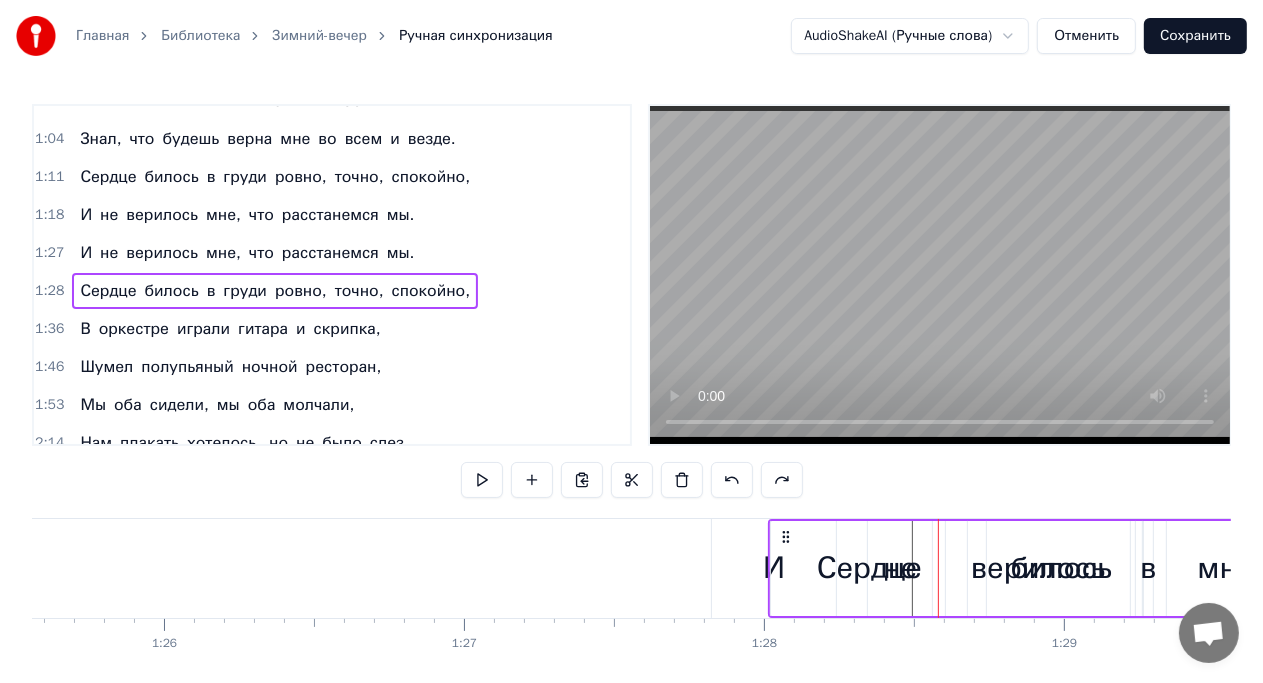 click at bounding box center [732, 480] 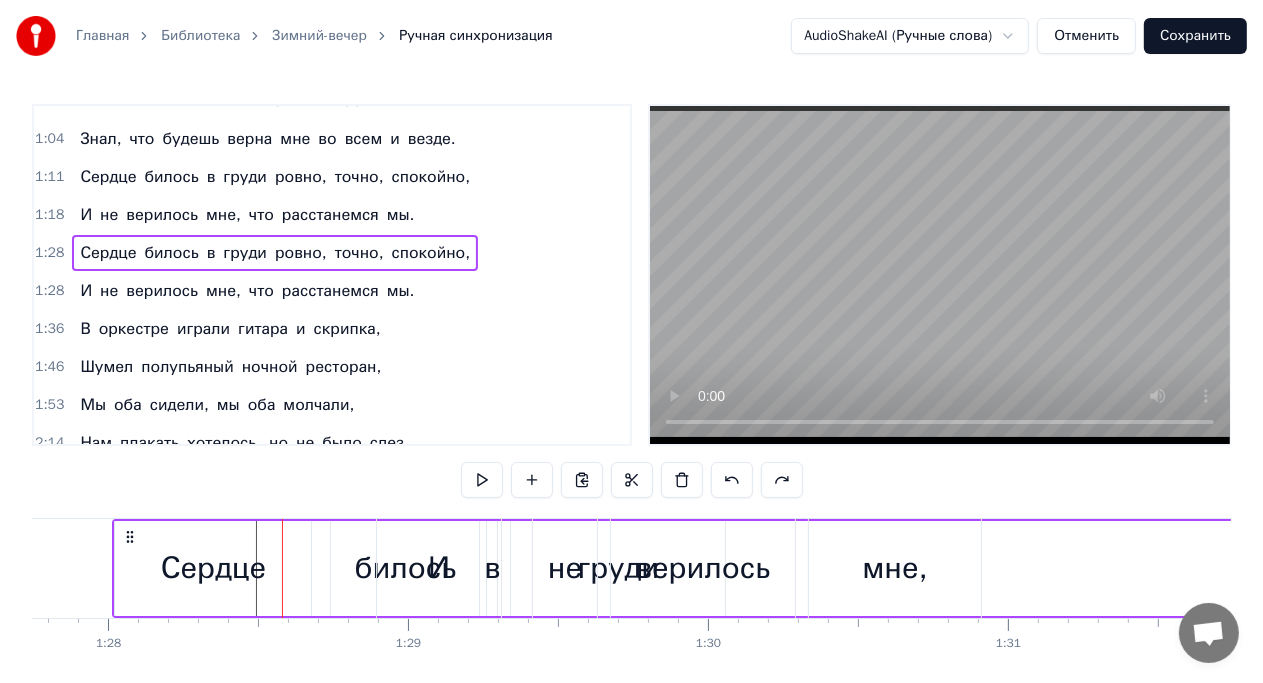 scroll, scrollTop: 0, scrollLeft: 26359, axis: horizontal 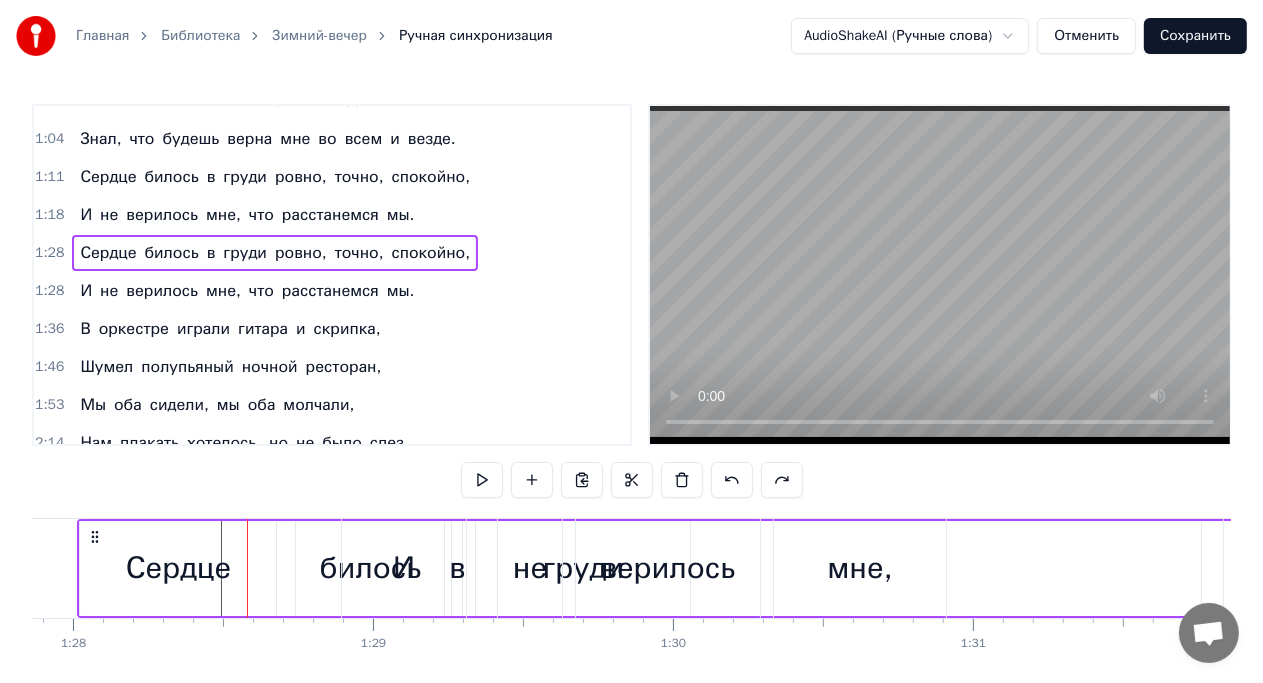 click on "И" at bounding box center (404, 568) 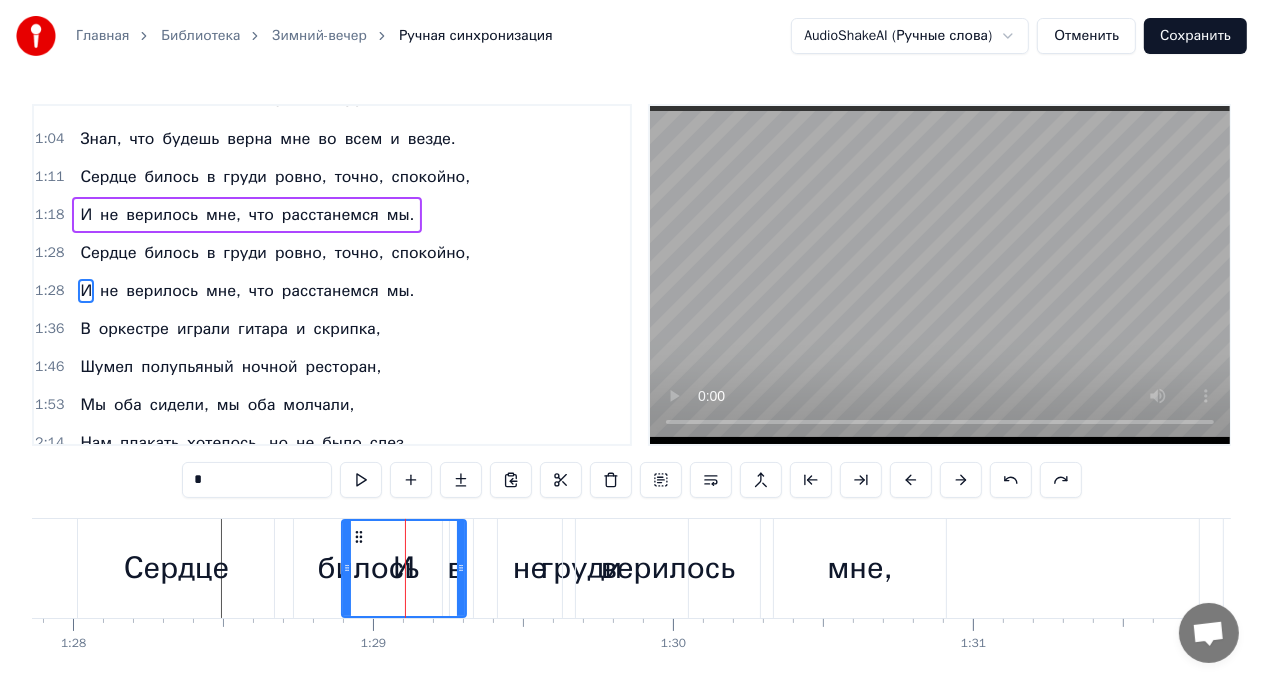 scroll, scrollTop: 260, scrollLeft: 0, axis: vertical 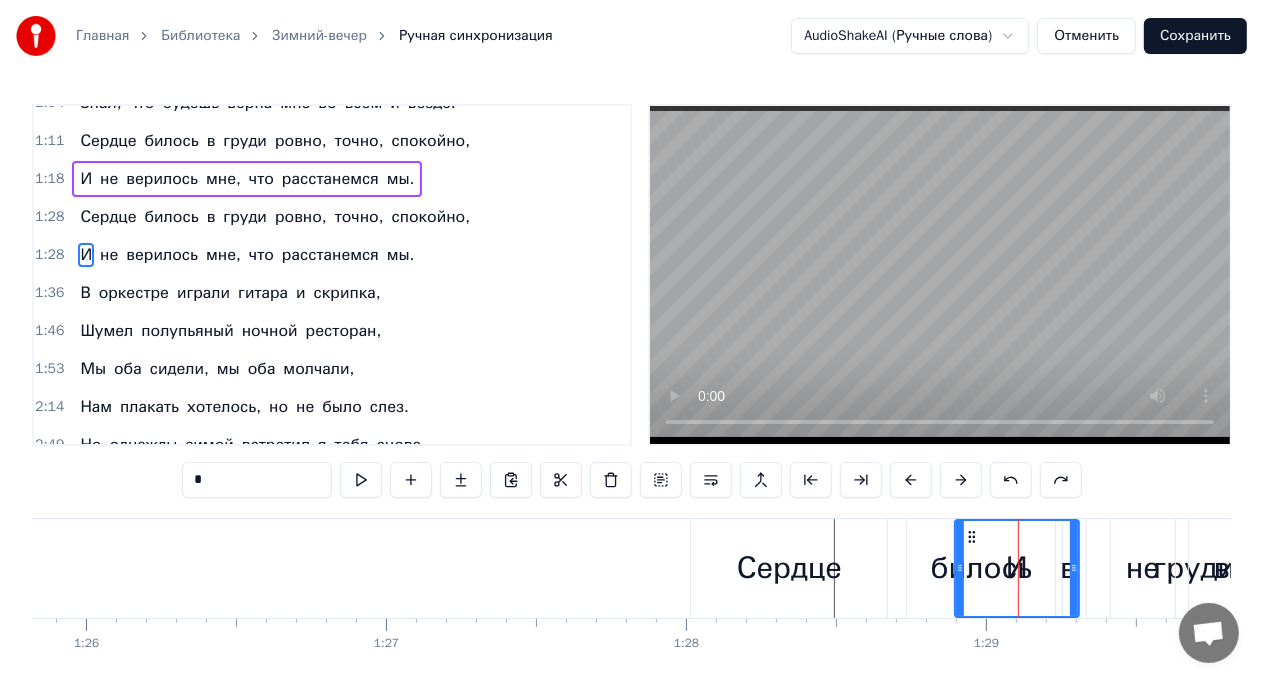 click on "Сердце" at bounding box center (789, 568) 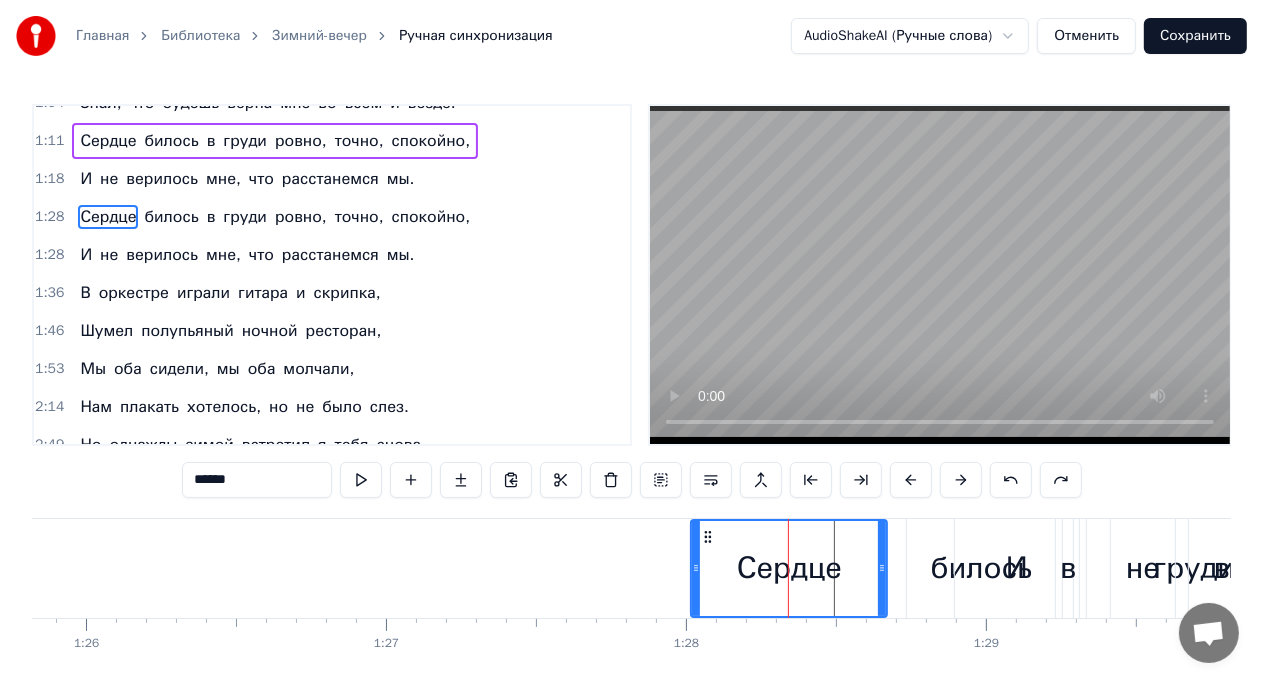scroll, scrollTop: 224, scrollLeft: 0, axis: vertical 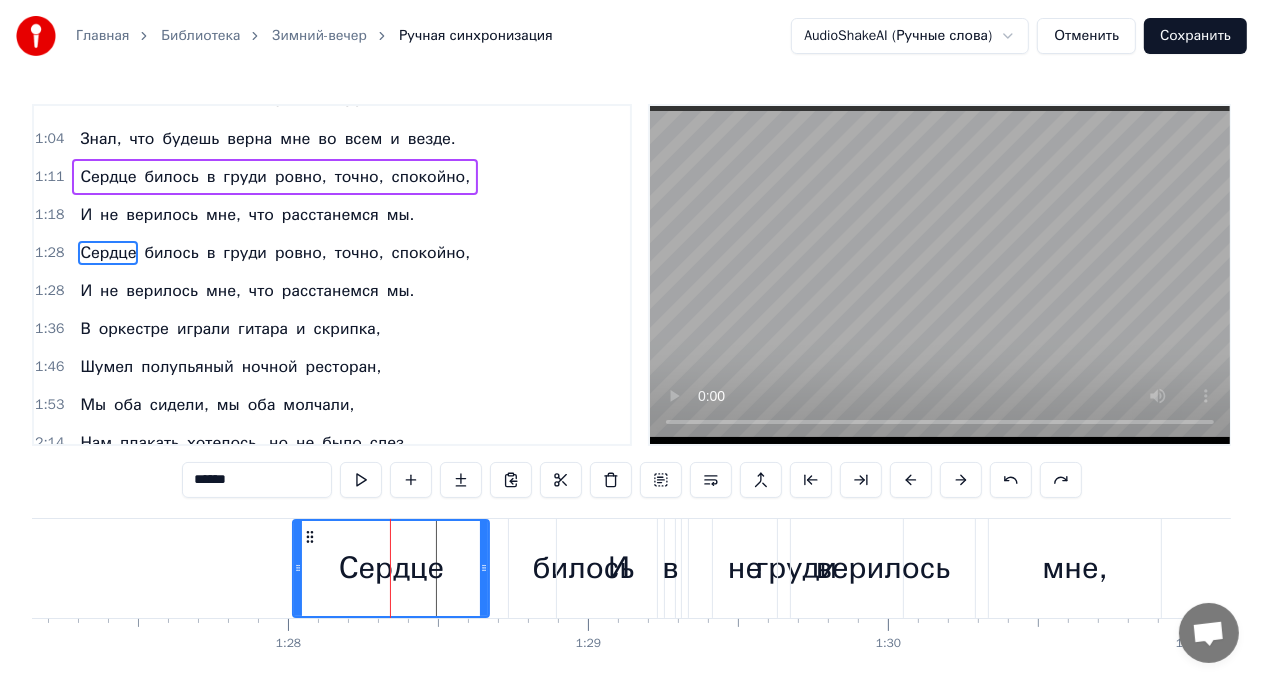 click on "верилось" at bounding box center (883, 568) 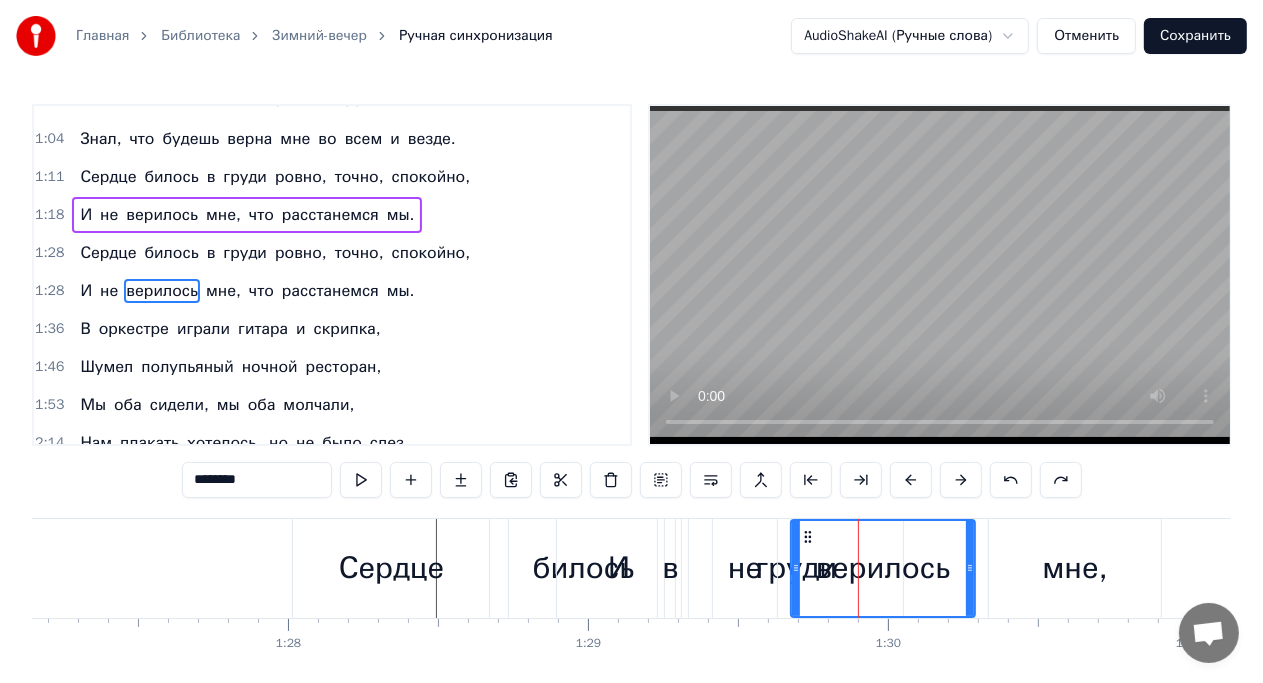 scroll, scrollTop: 260, scrollLeft: 0, axis: vertical 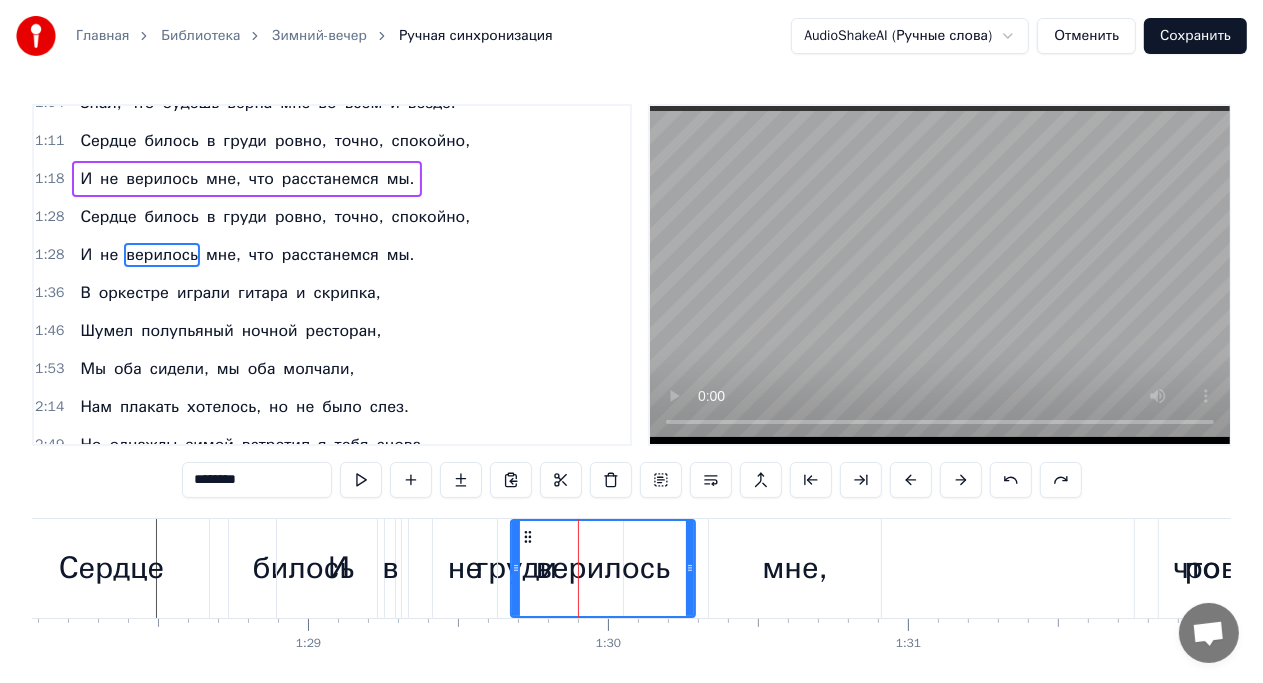 click on "И" at bounding box center (339, 568) 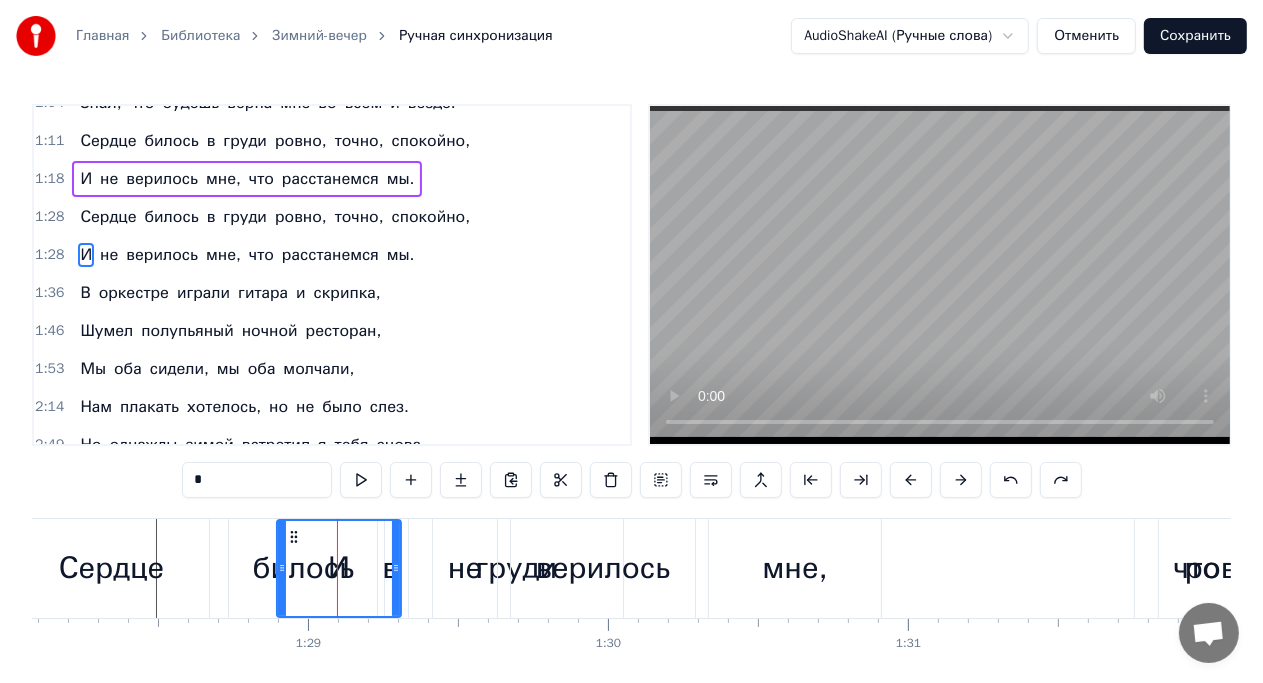 click on "И" at bounding box center (339, 568) 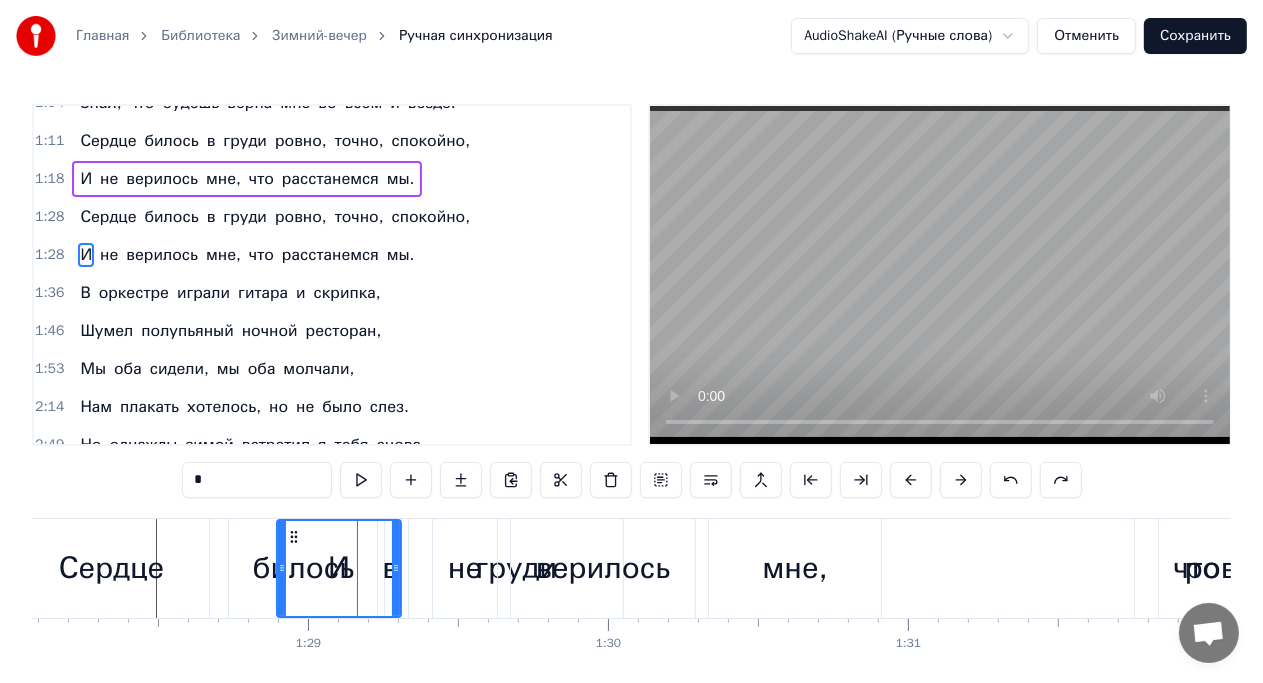 click on "И" at bounding box center (339, 568) 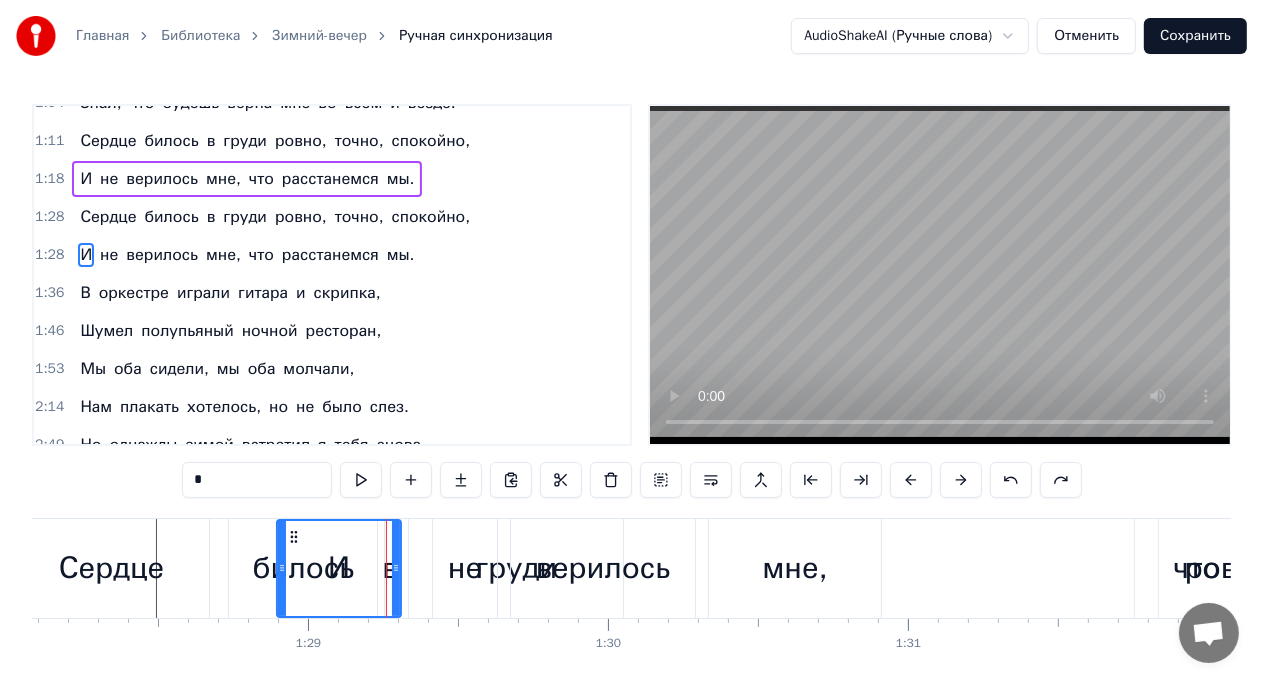 click on "расстанемся" at bounding box center [330, 255] 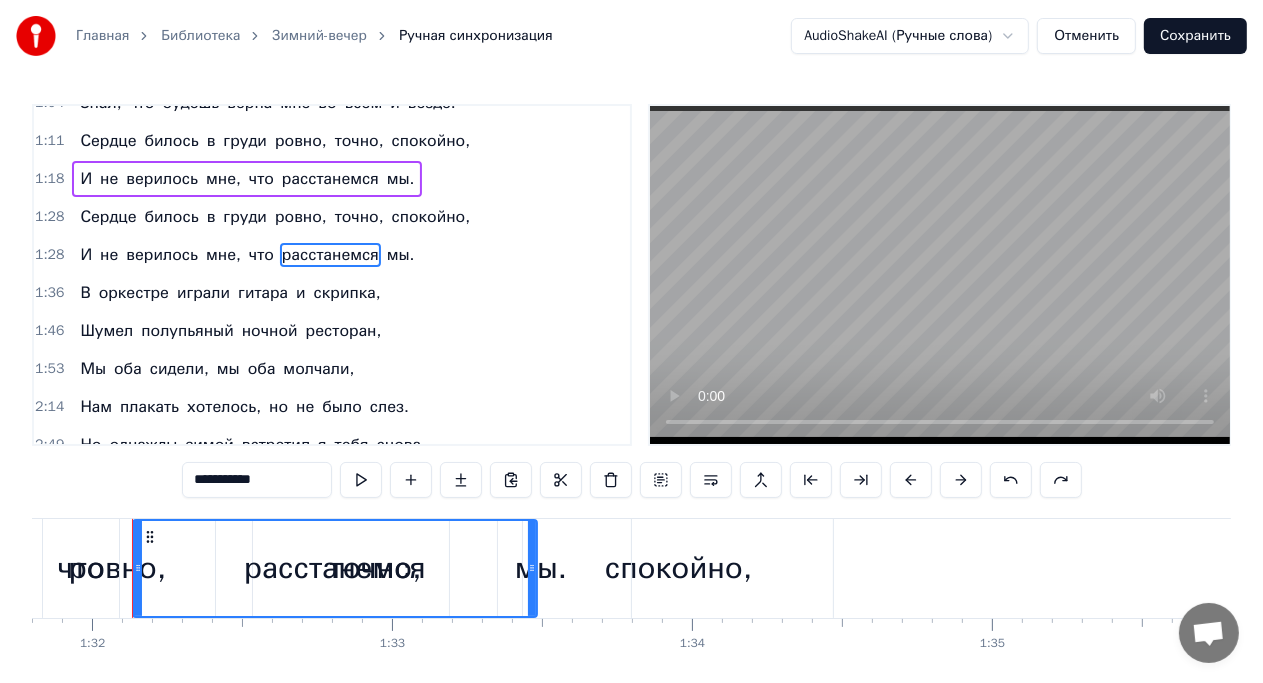 click on "И не верилось мне, что расстанемся мы." at bounding box center [247, 255] 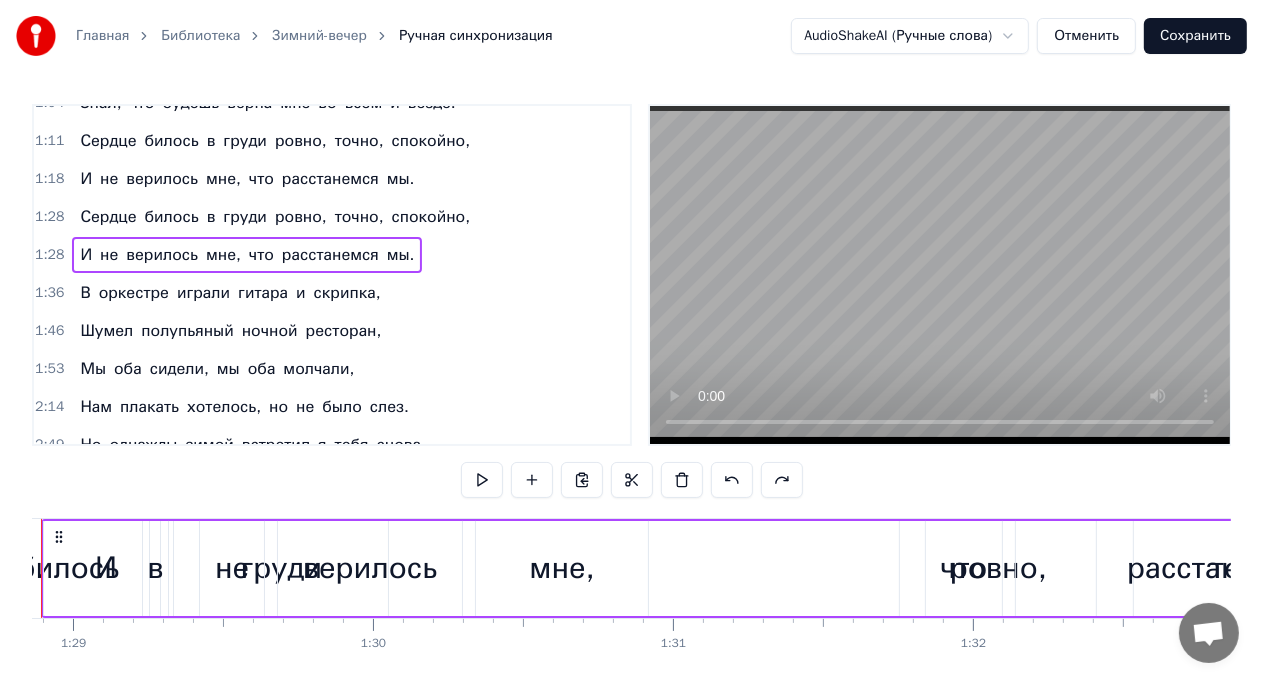 scroll, scrollTop: 0, scrollLeft: 26568, axis: horizontal 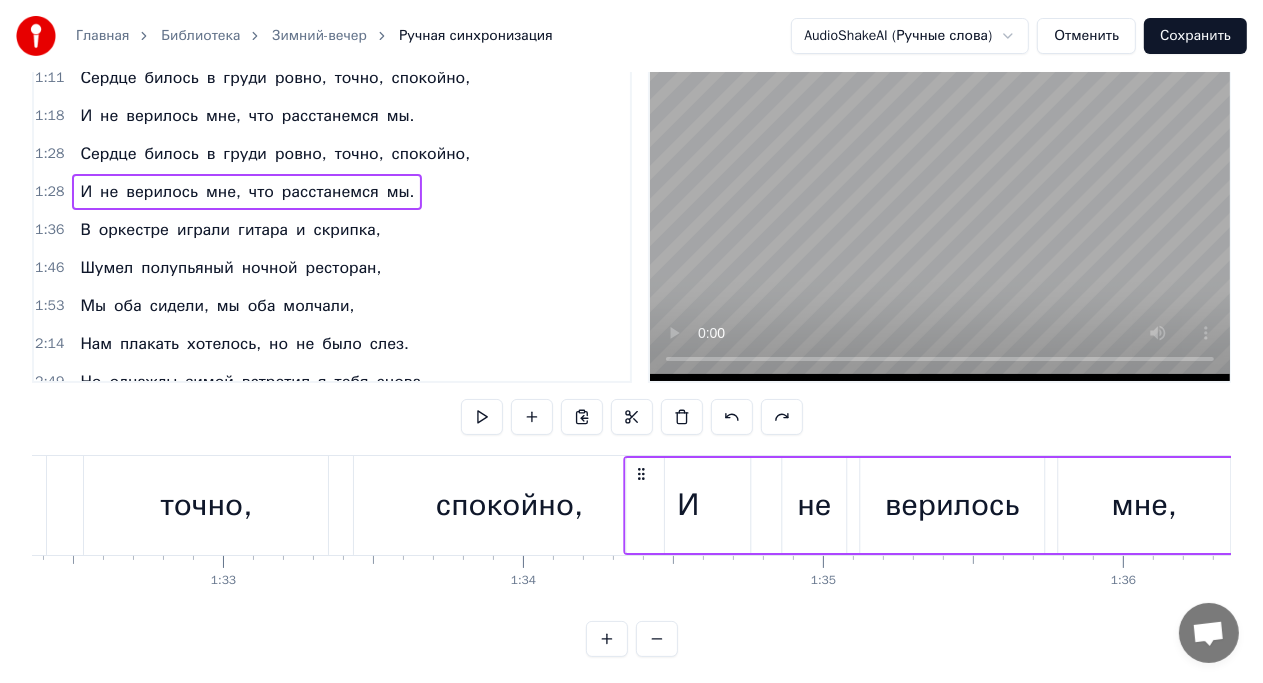 drag, startPoint x: 150, startPoint y: 537, endPoint x: 780, endPoint y: 512, distance: 630.49585 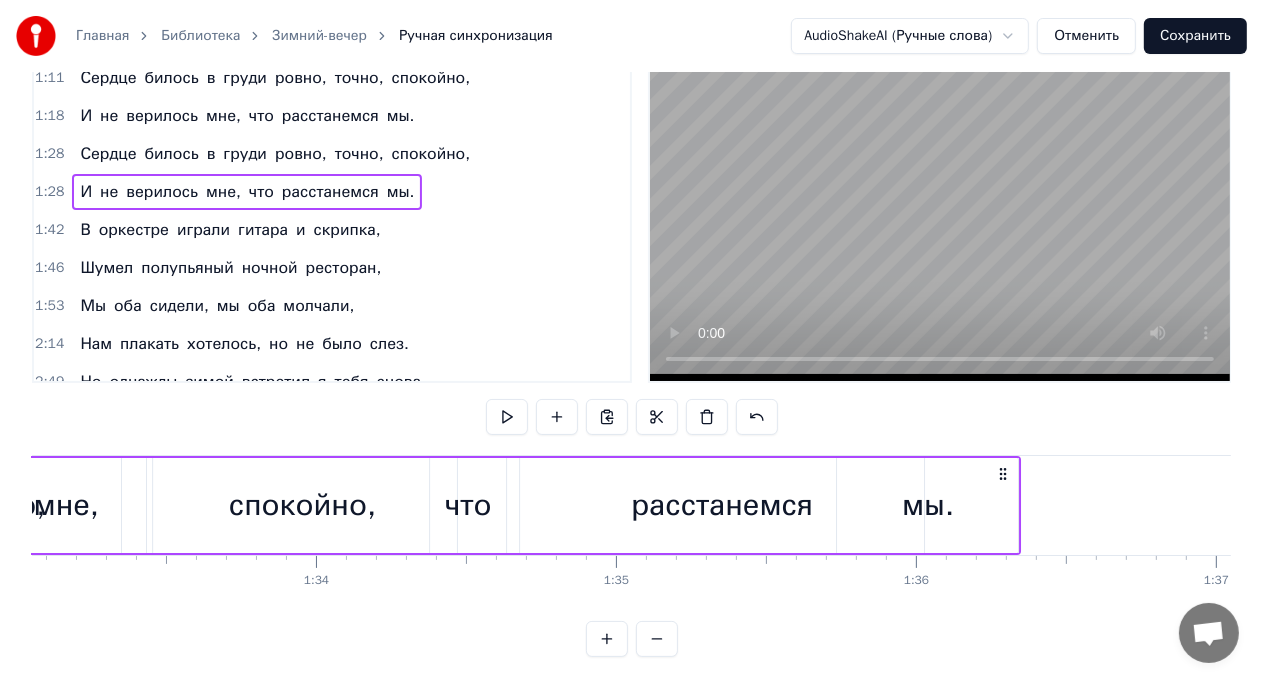 drag, startPoint x: 451, startPoint y: 474, endPoint x: 1034, endPoint y: 459, distance: 583.19293 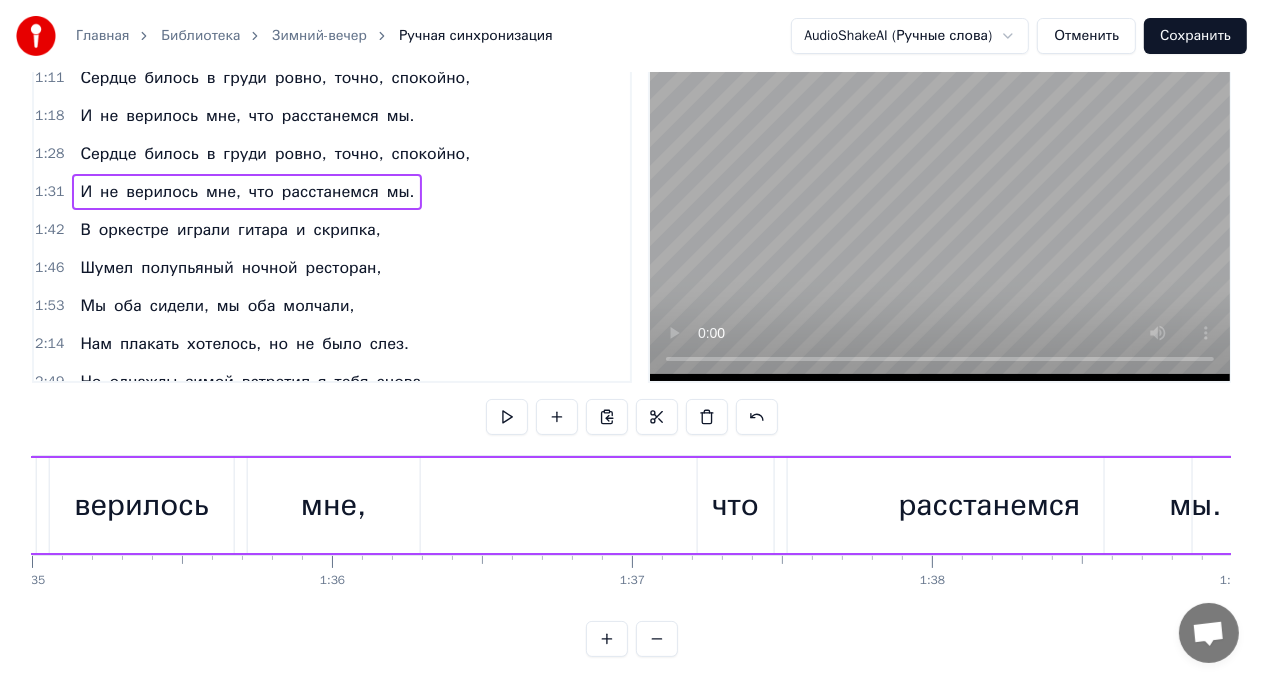 scroll, scrollTop: 0, scrollLeft: 28648, axis: horizontal 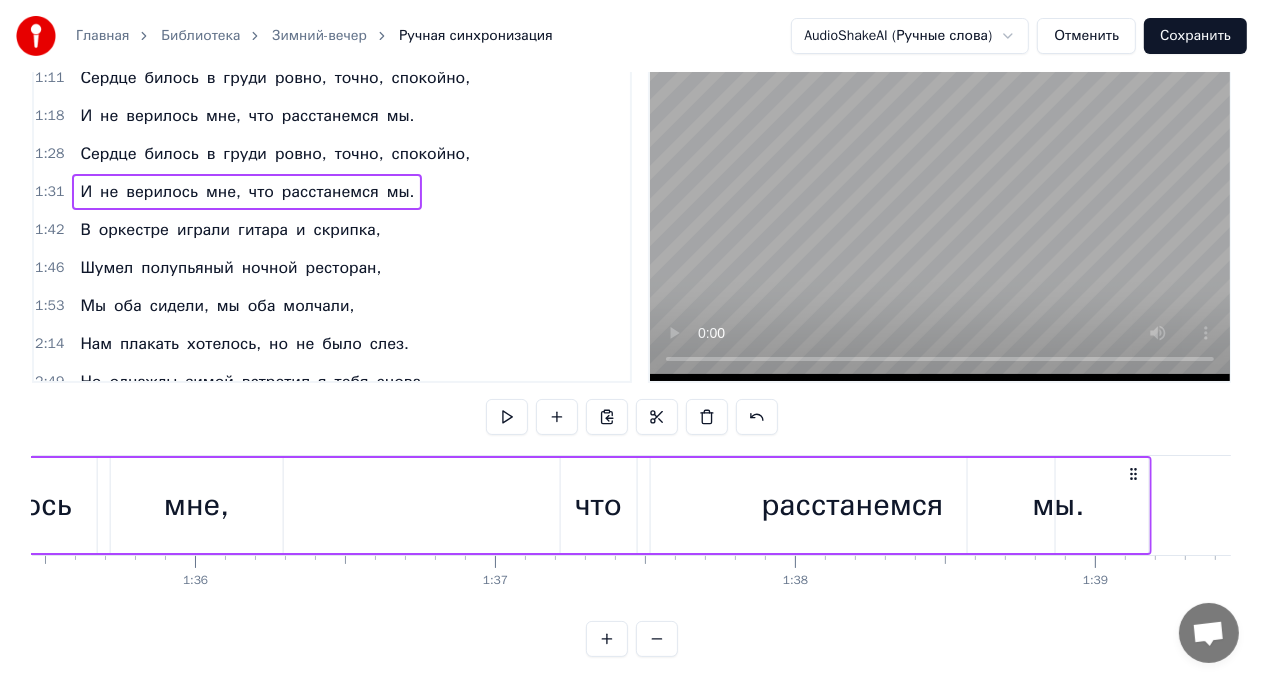 drag, startPoint x: 1035, startPoint y: 469, endPoint x: 1152, endPoint y: 464, distance: 117.10679 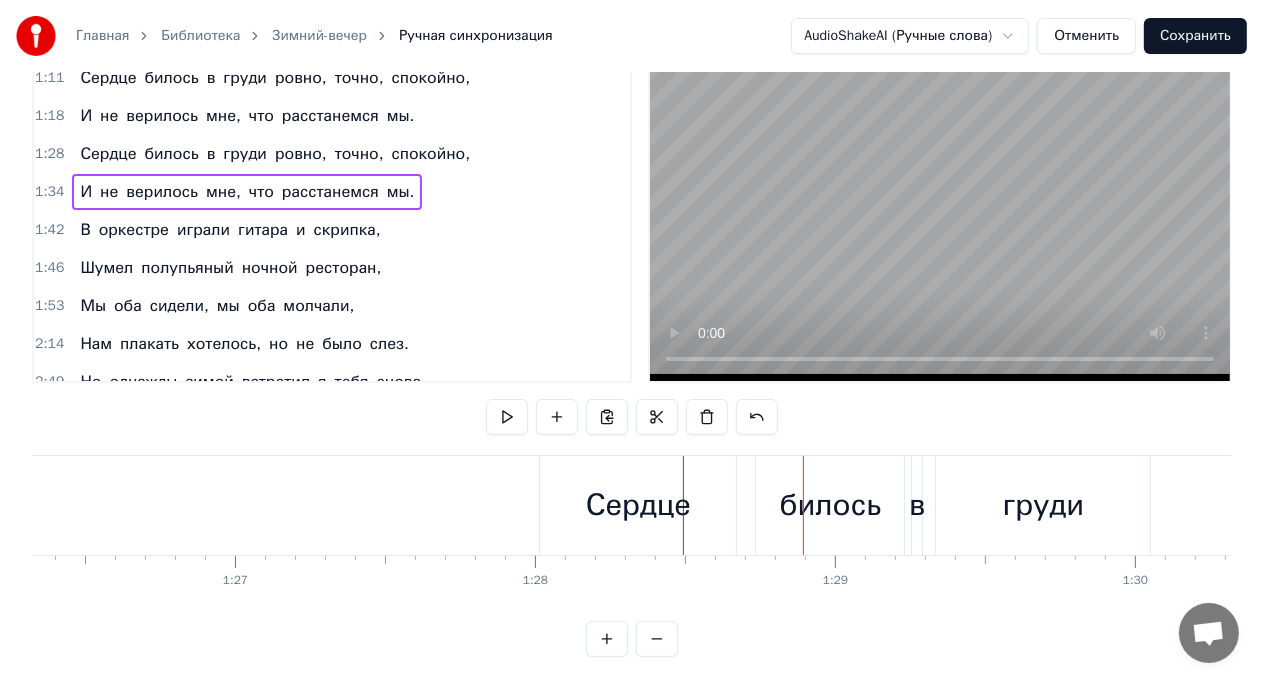scroll, scrollTop: 0, scrollLeft: 25858, axis: horizontal 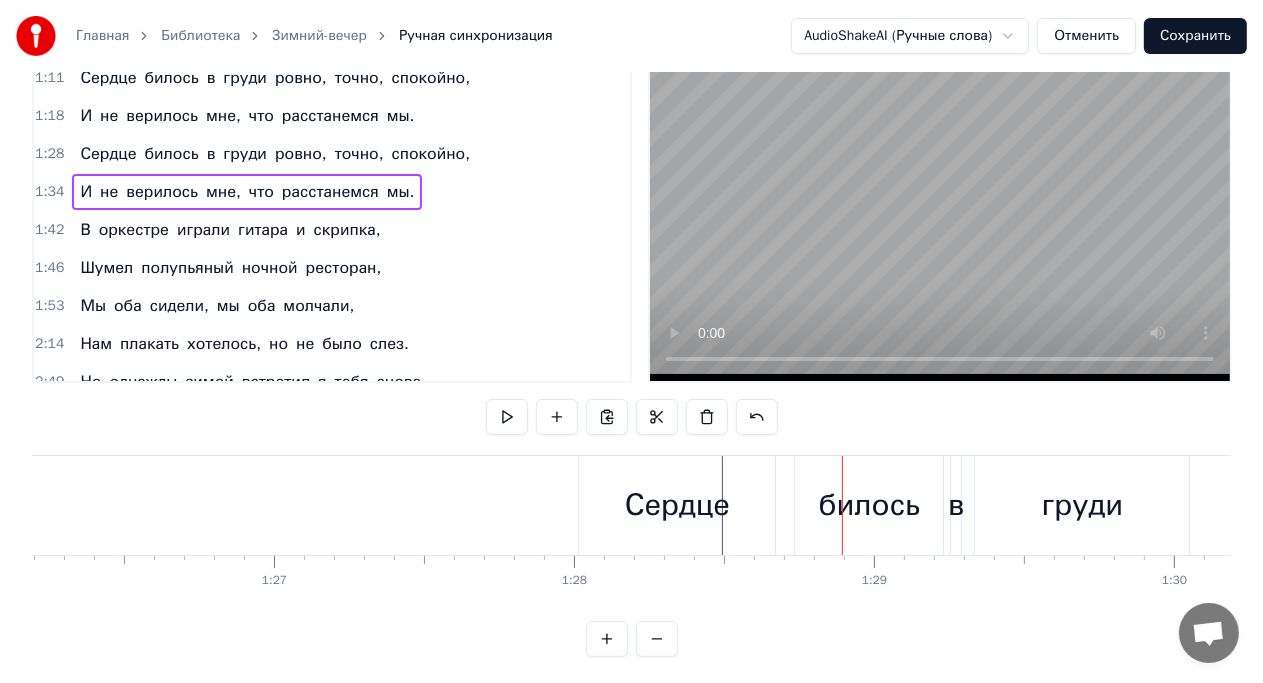 click at bounding box center [6611, 505] 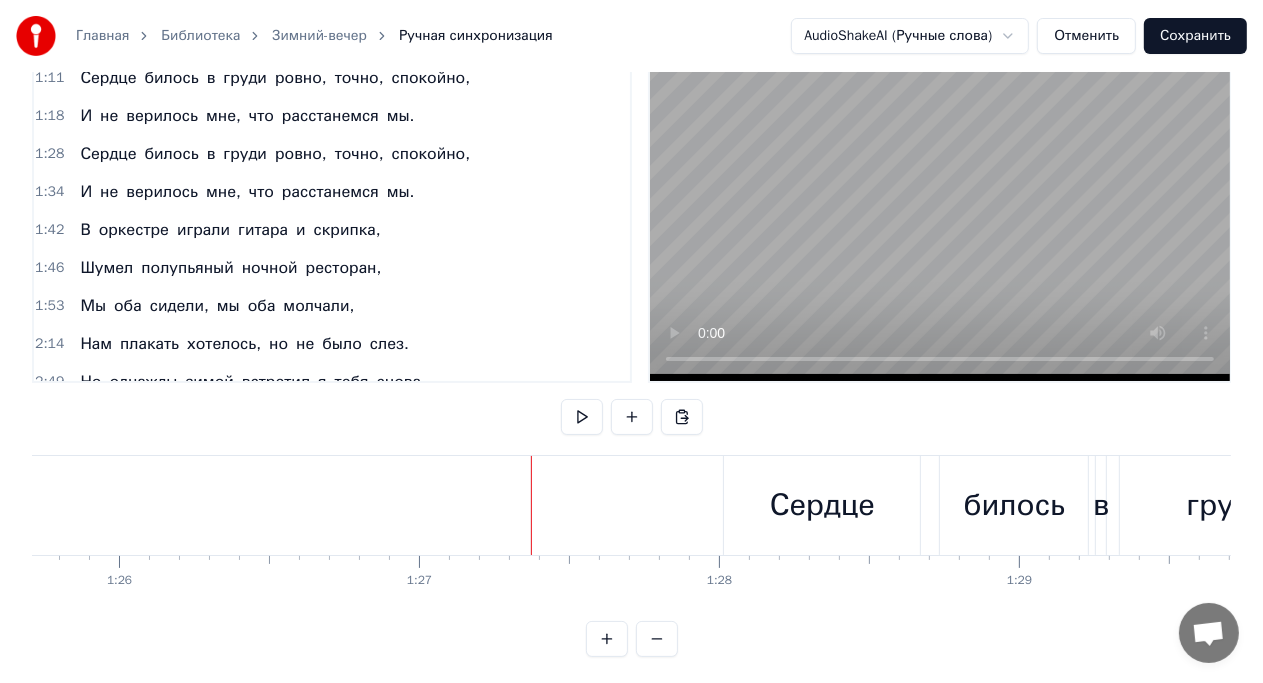 scroll, scrollTop: 0, scrollLeft: 25714, axis: horizontal 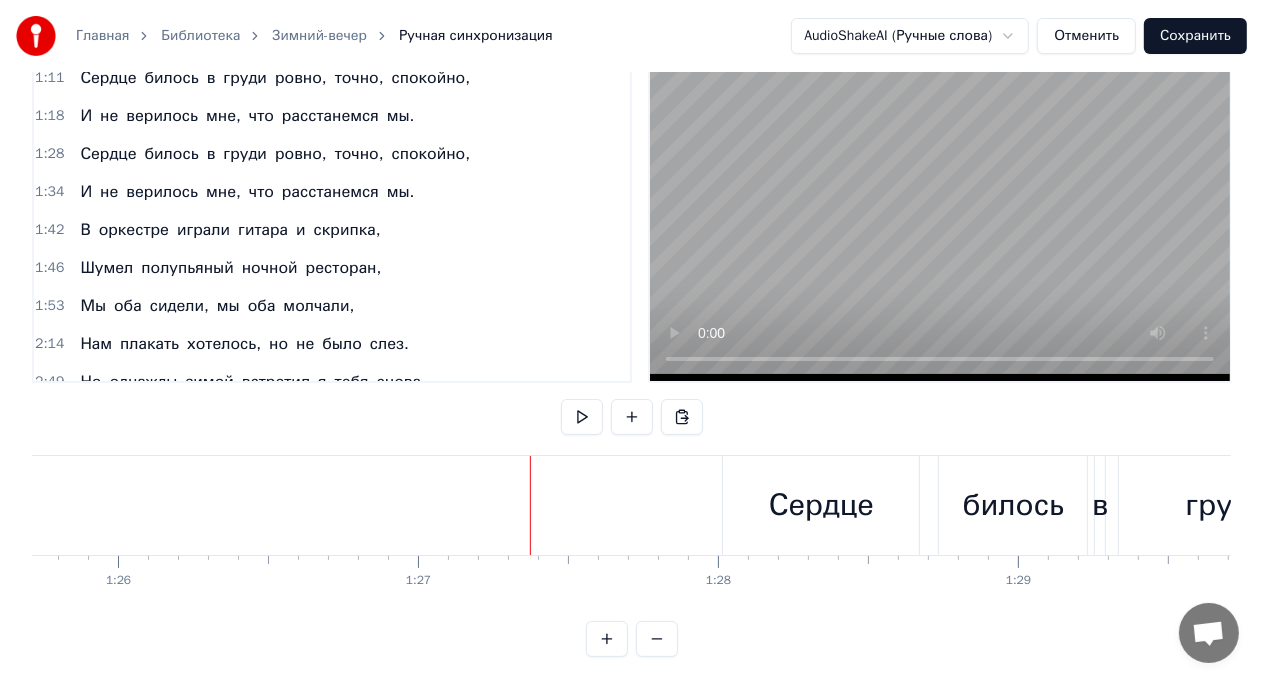 click on "Сердце" at bounding box center (821, 505) 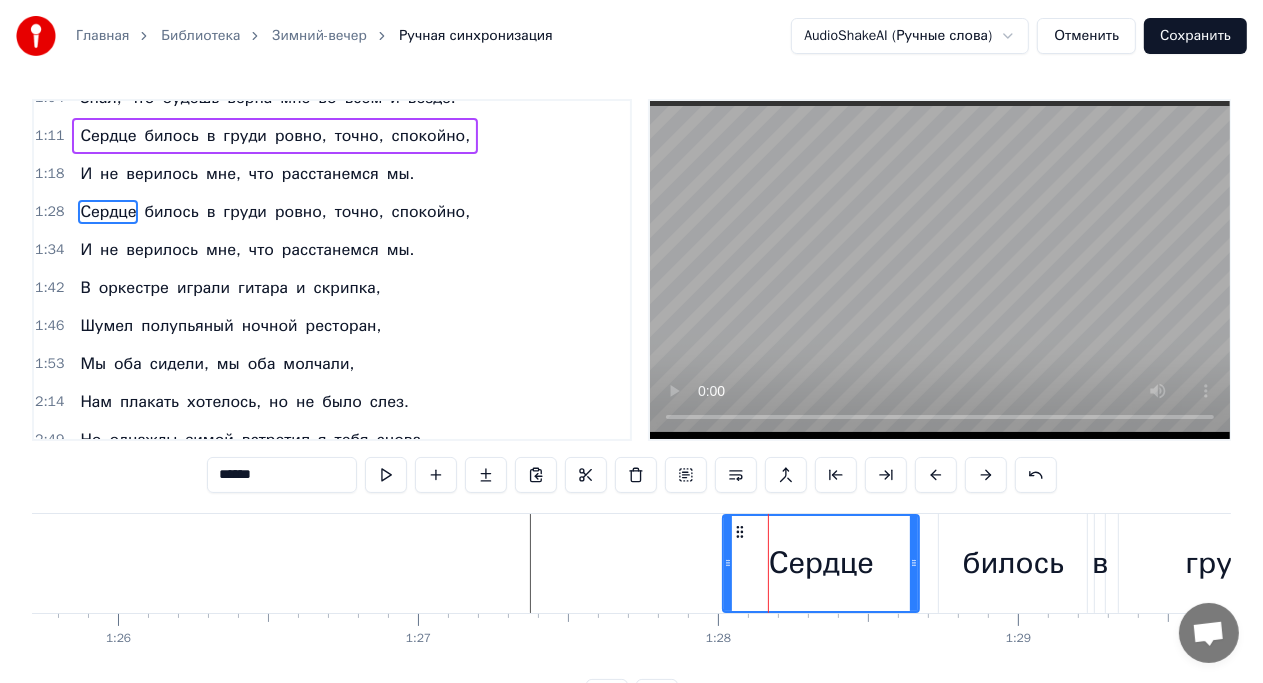 scroll, scrollTop: 0, scrollLeft: 0, axis: both 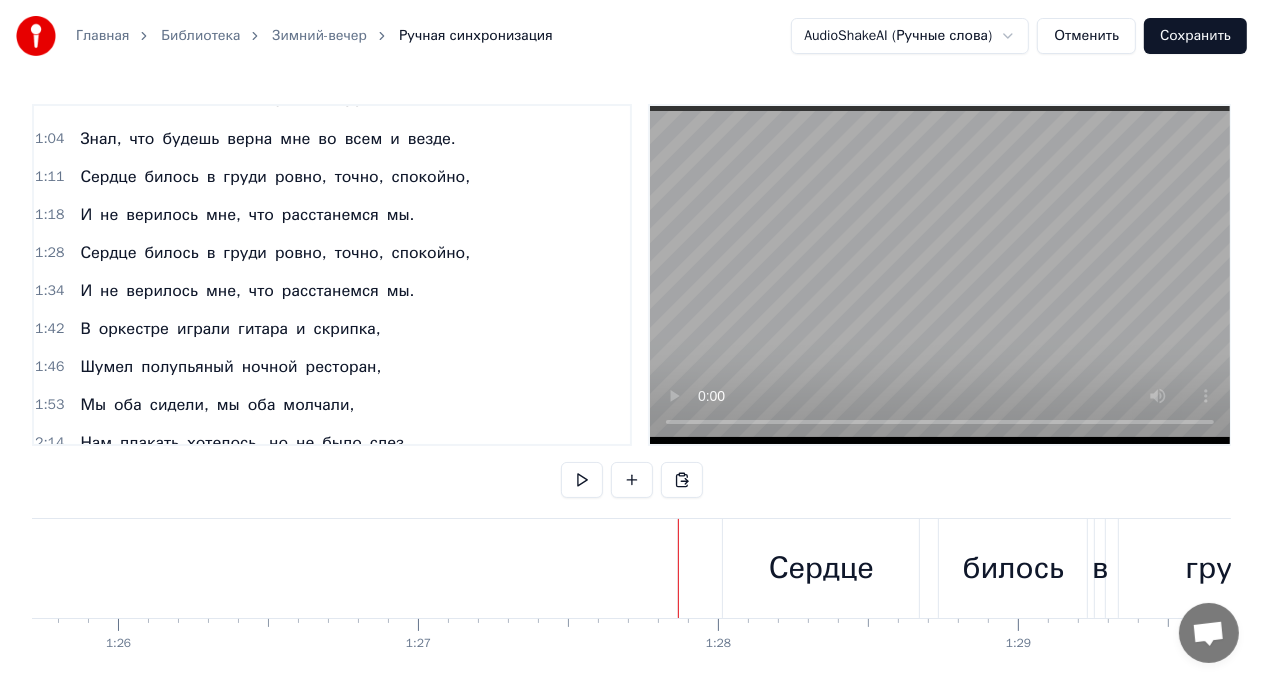 click on "Сердце" at bounding box center (821, 568) 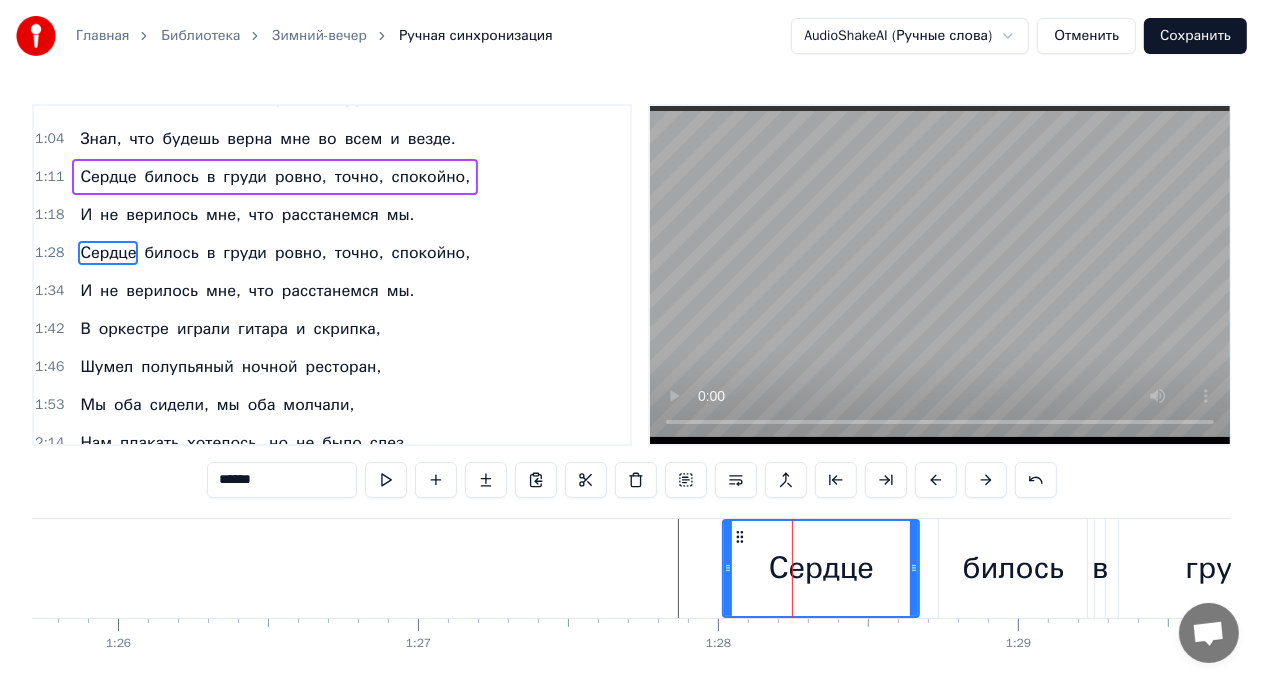 click on "Сердце билось в груди ровно, точно, спокойно," at bounding box center (275, 253) 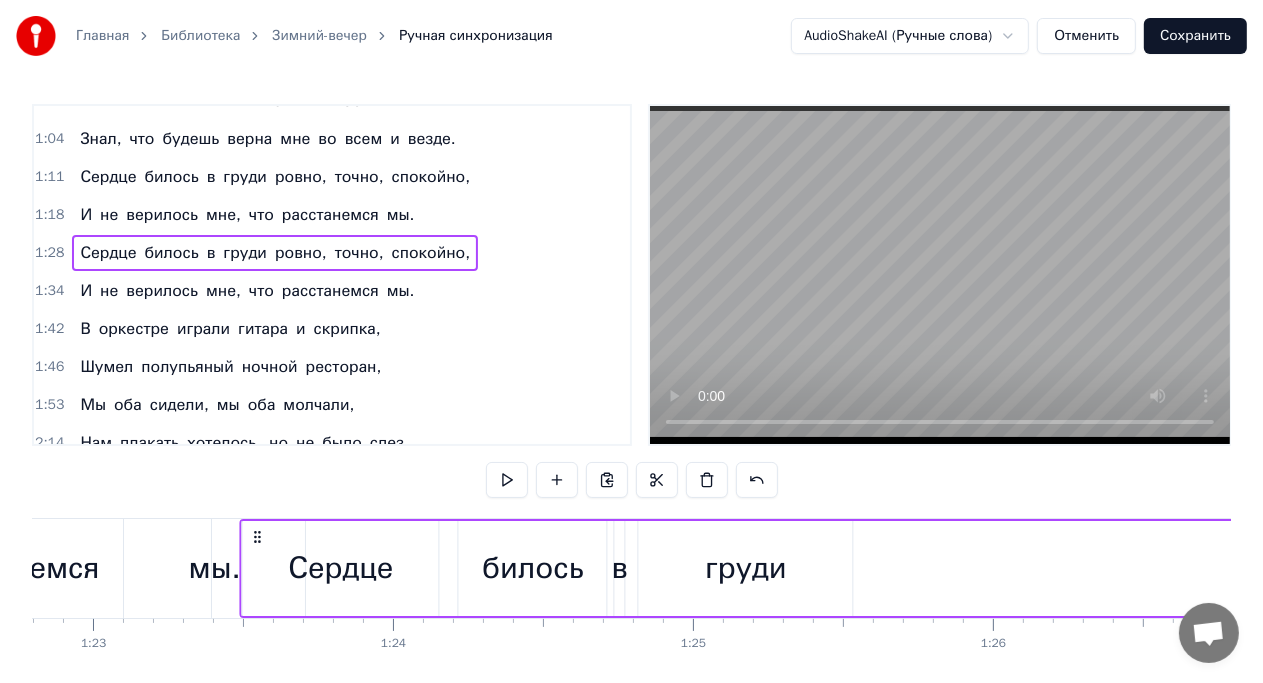 scroll, scrollTop: 0, scrollLeft: 24819, axis: horizontal 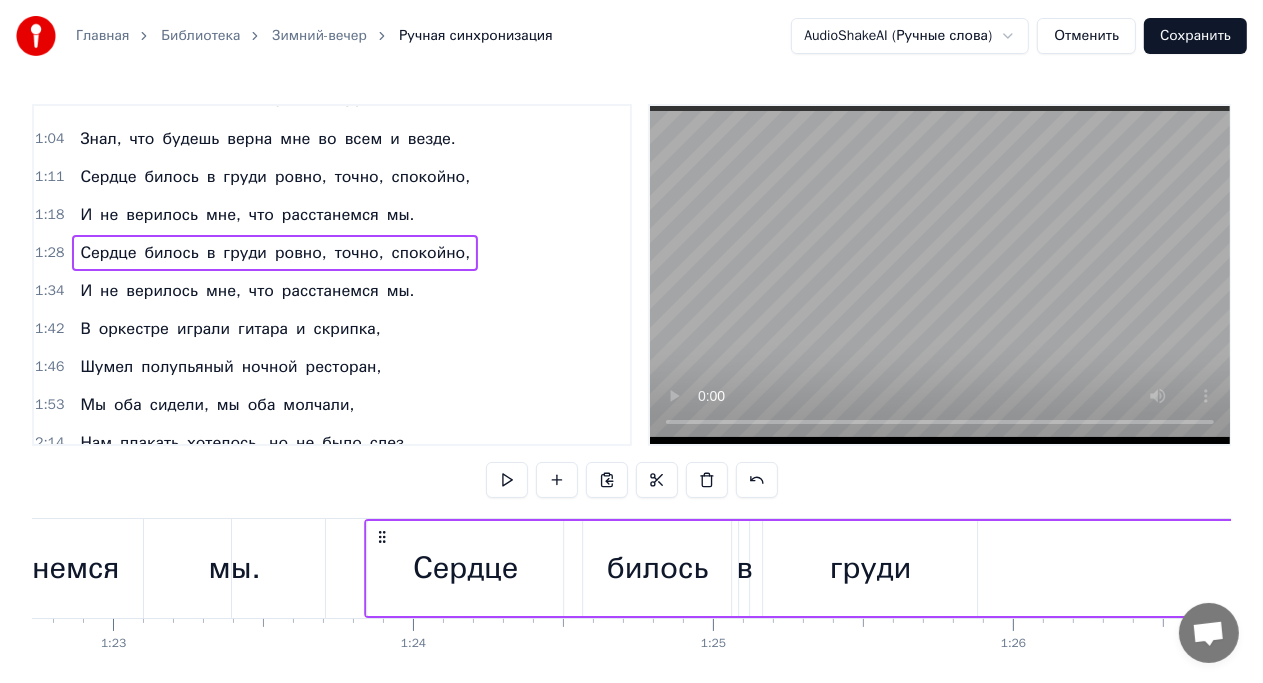 drag, startPoint x: 740, startPoint y: 536, endPoint x: 381, endPoint y: 529, distance: 359.06824 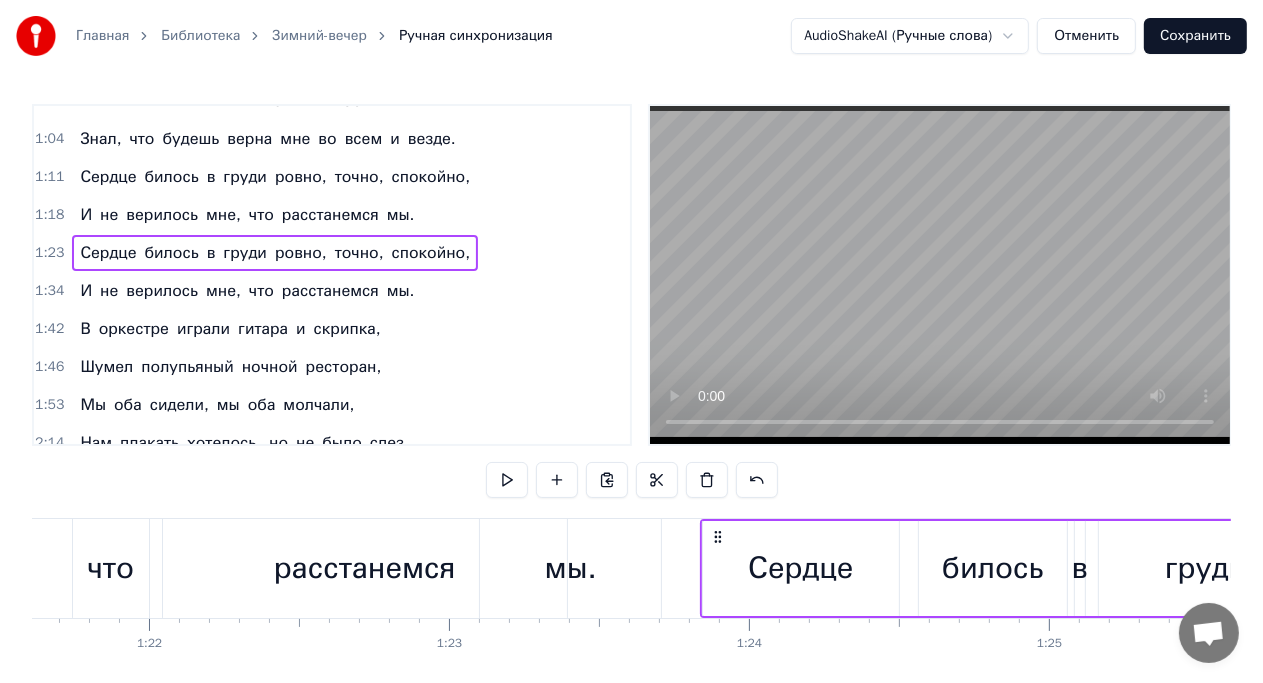 scroll, scrollTop: 0, scrollLeft: 24374, axis: horizontal 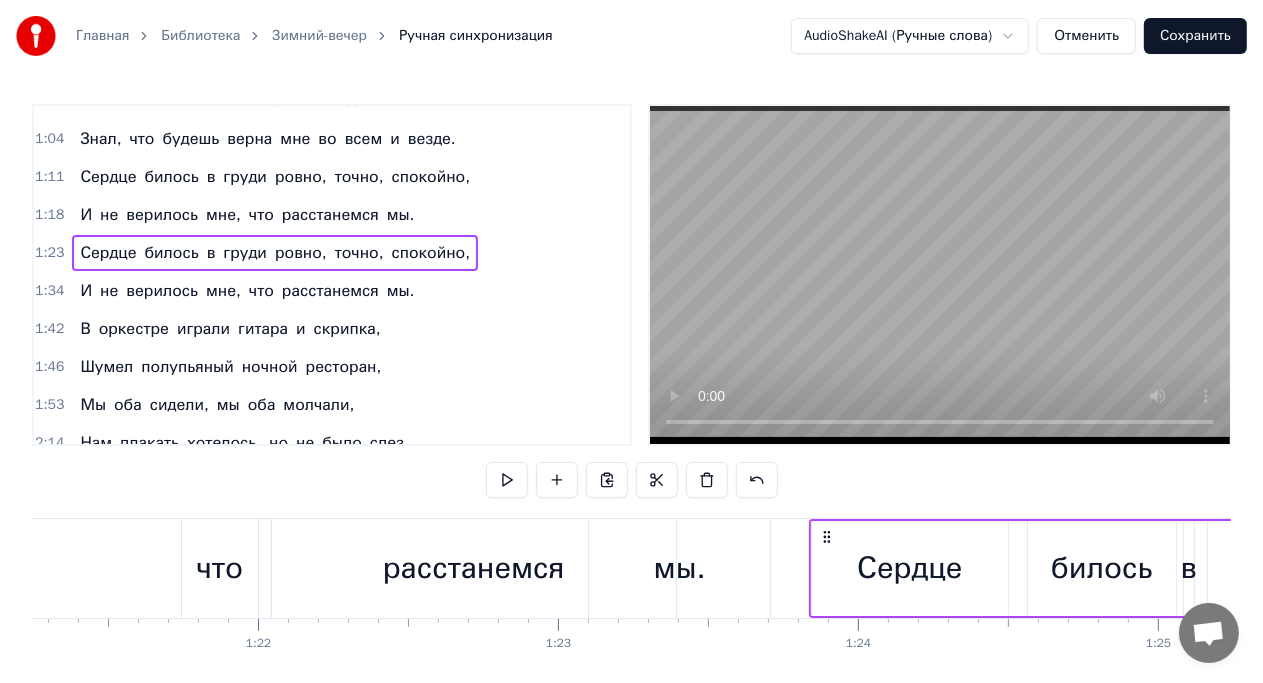 click on "что" at bounding box center [220, 568] 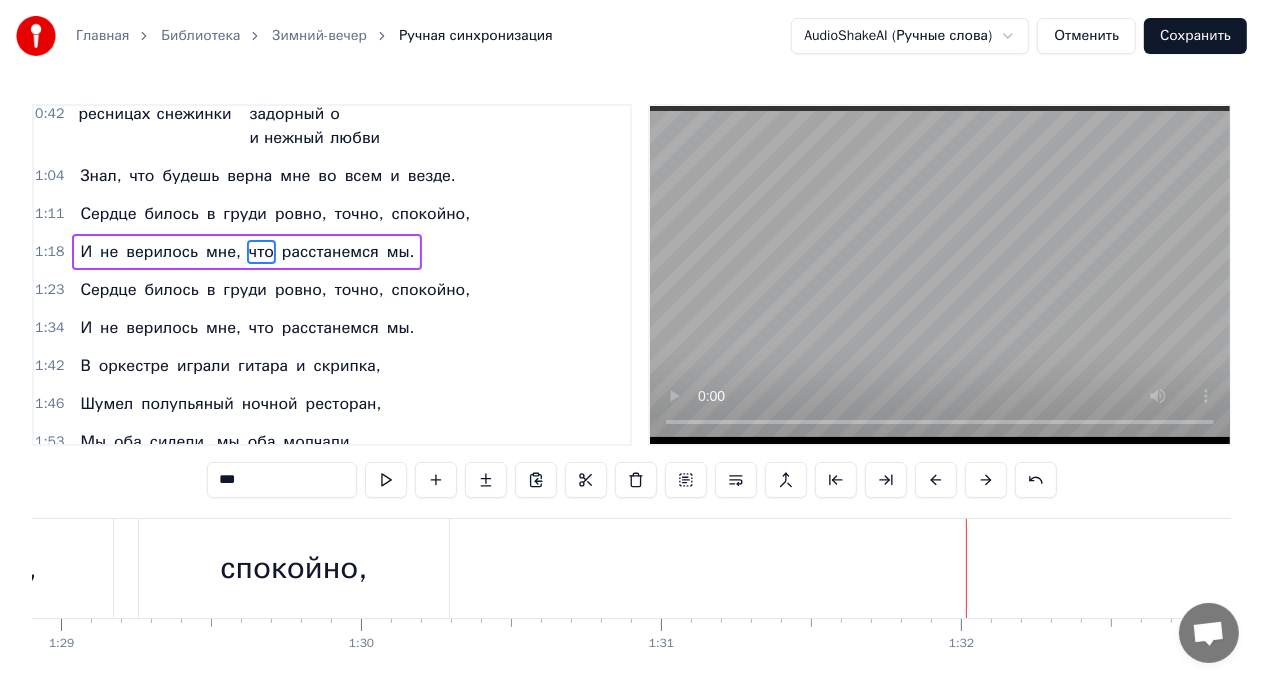 scroll, scrollTop: 0, scrollLeft: 26665, axis: horizontal 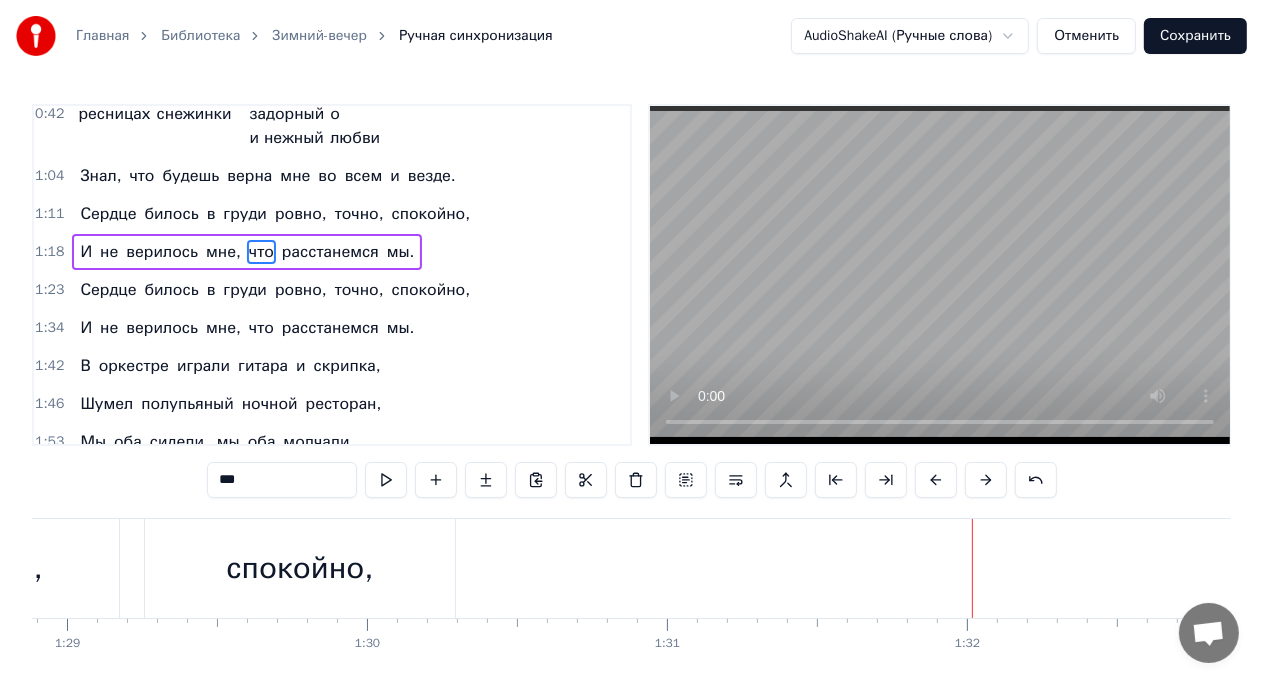 click on "спокойно," at bounding box center [300, 568] 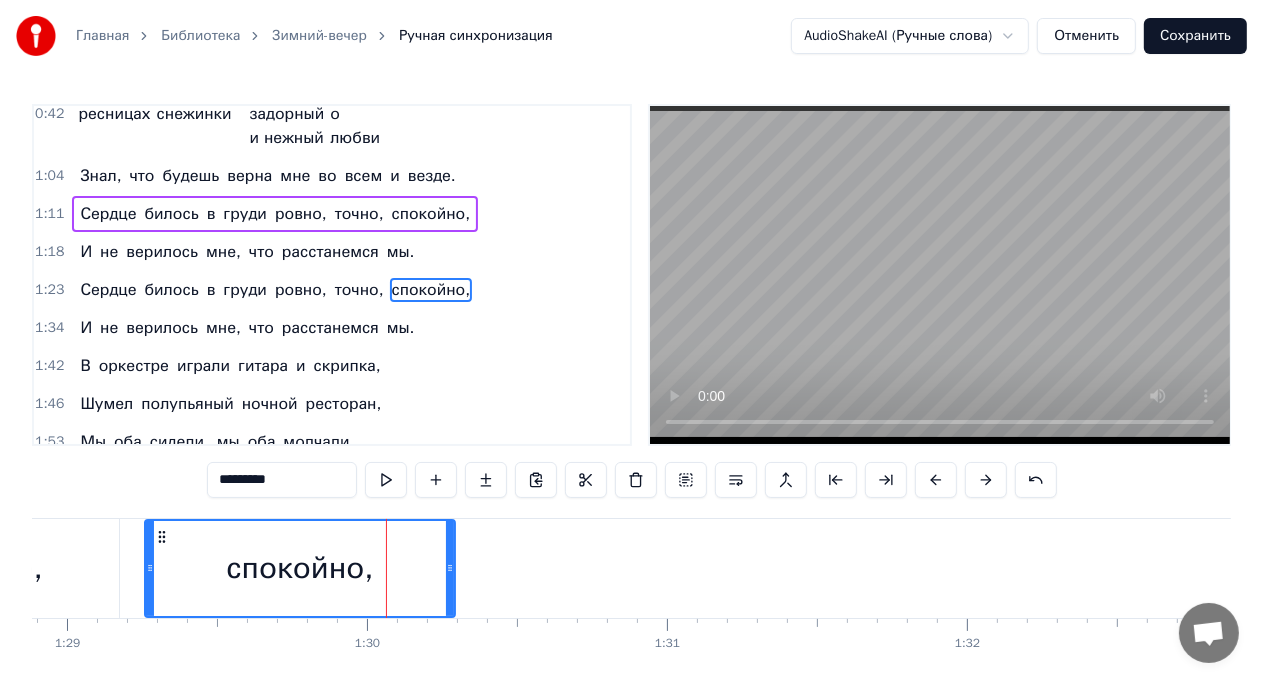 scroll, scrollTop: 224, scrollLeft: 0, axis: vertical 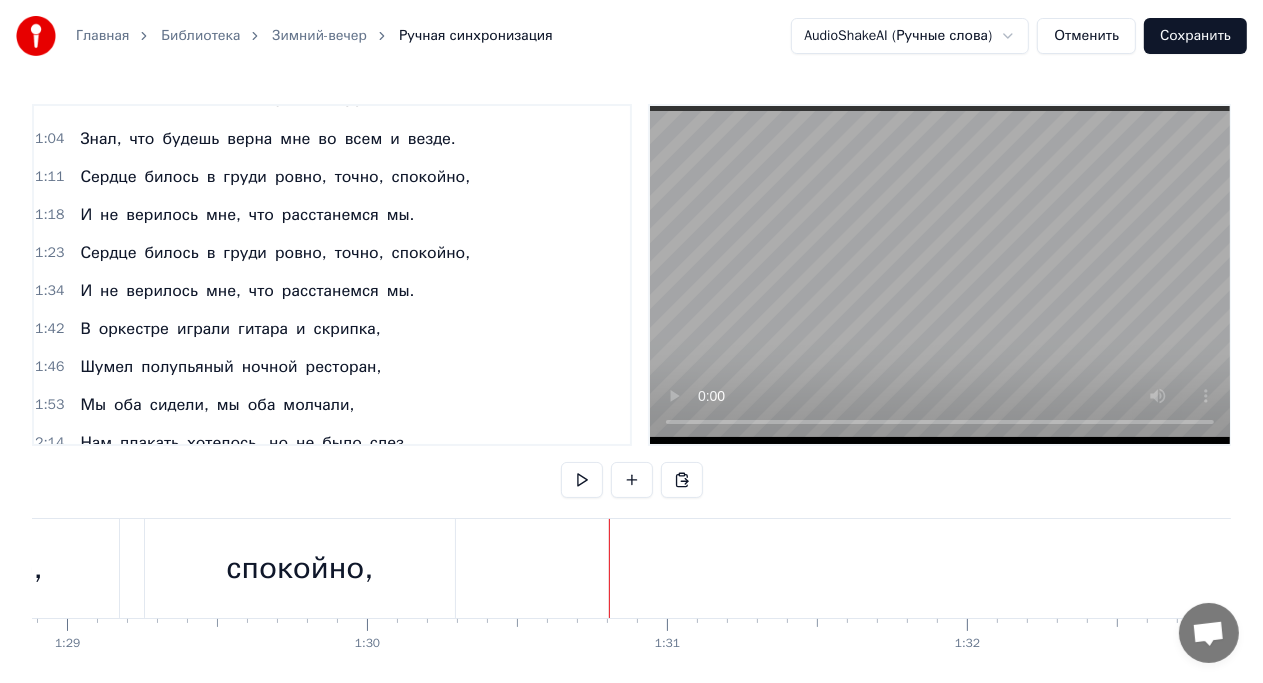 click on "спокойно," at bounding box center [300, 568] 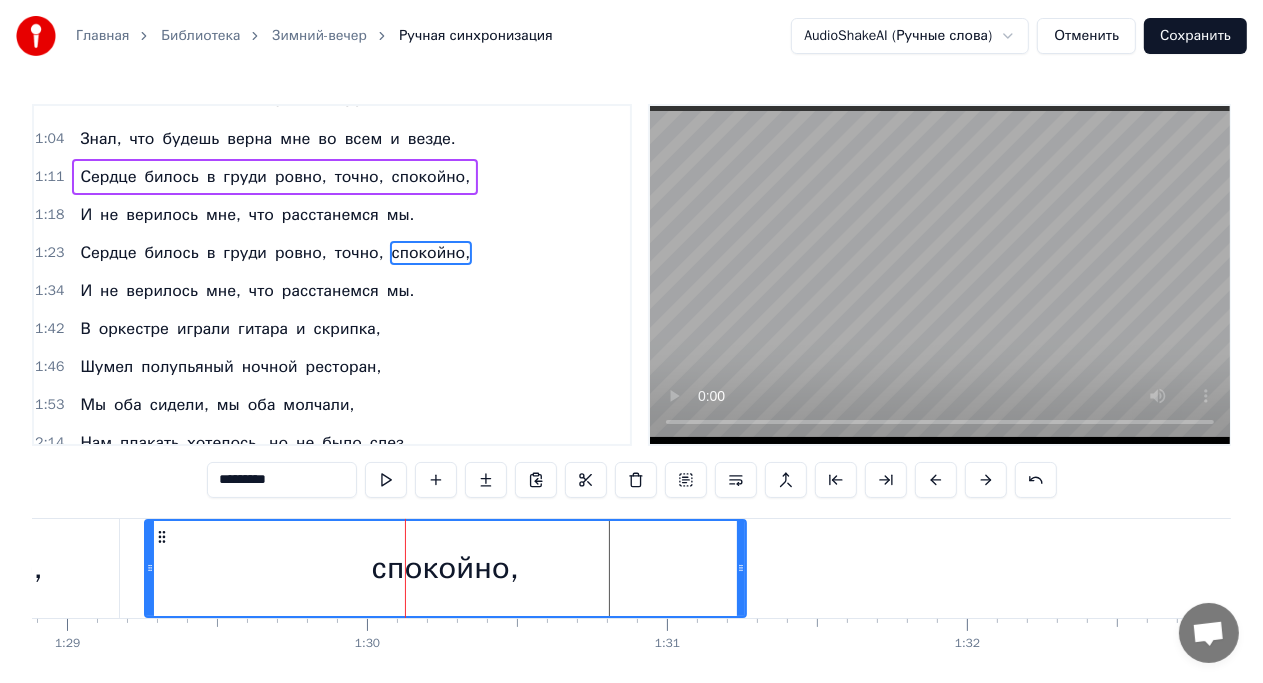 drag, startPoint x: 449, startPoint y: 568, endPoint x: 740, endPoint y: 560, distance: 291.10995 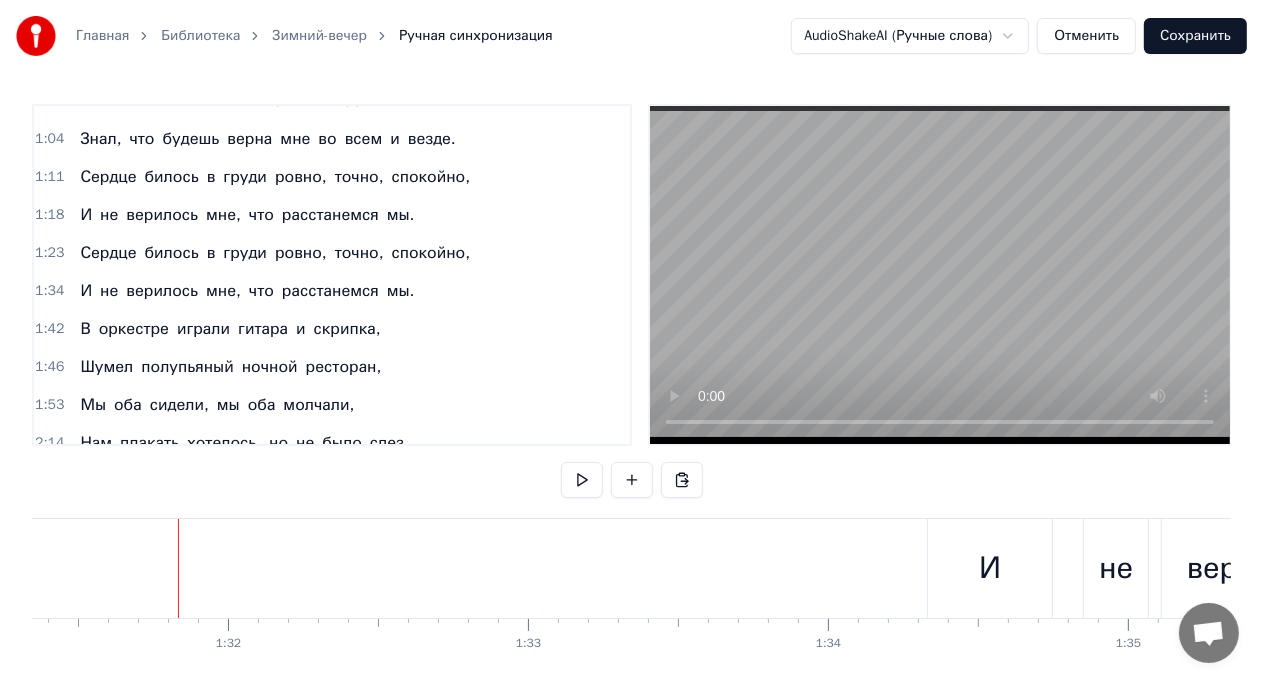 scroll, scrollTop: 0, scrollLeft: 27405, axis: horizontal 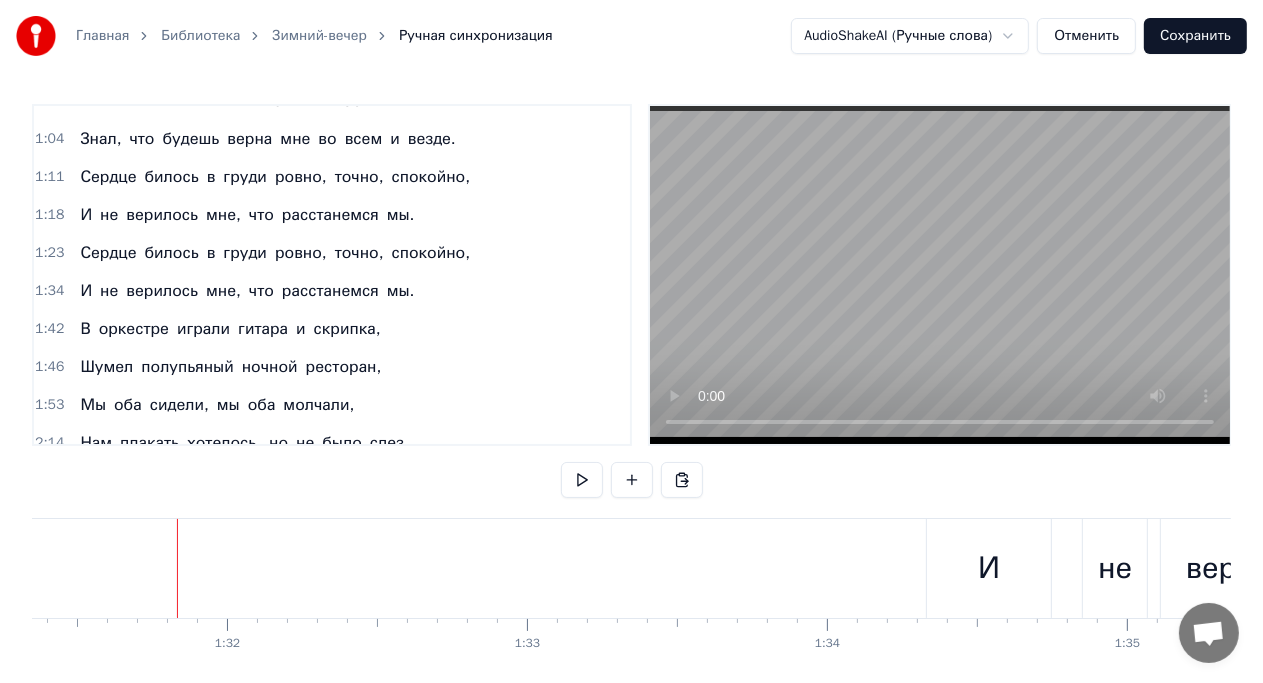 click on "И" at bounding box center [989, 568] 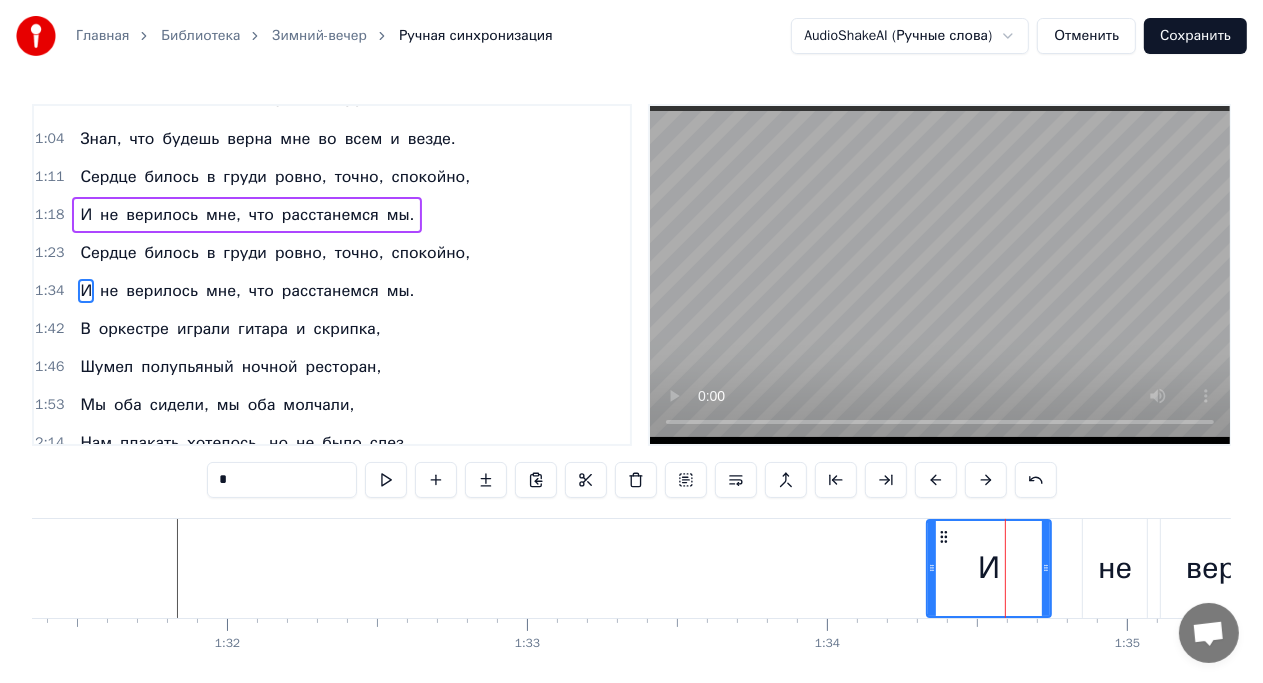 scroll, scrollTop: 260, scrollLeft: 0, axis: vertical 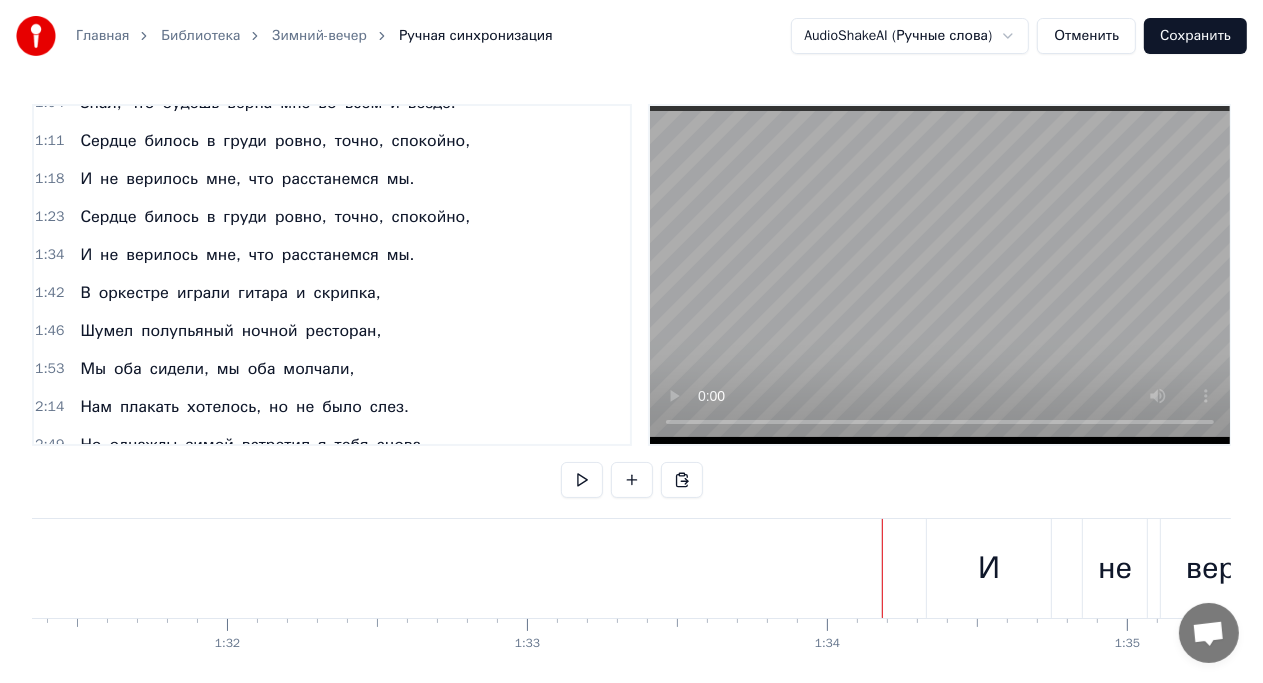 click on "И" at bounding box center (989, 568) 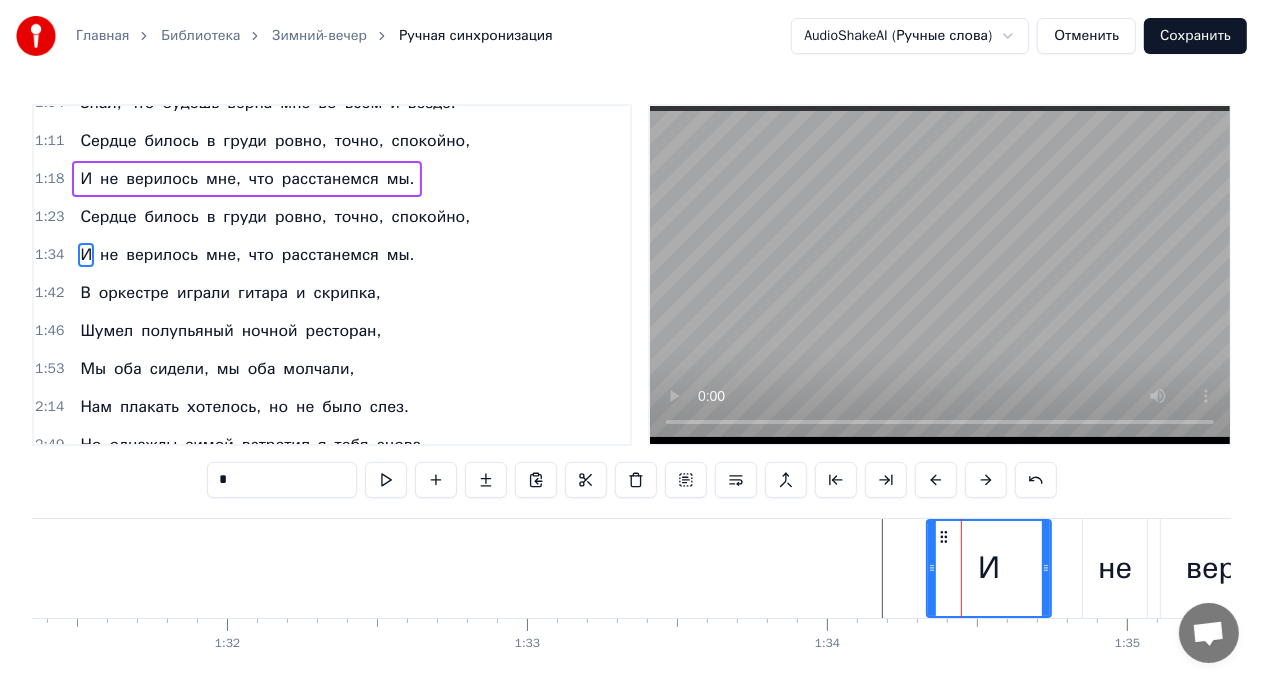 click on "1:34 И не верилось мне, что расстанемся мы." at bounding box center [332, 255] 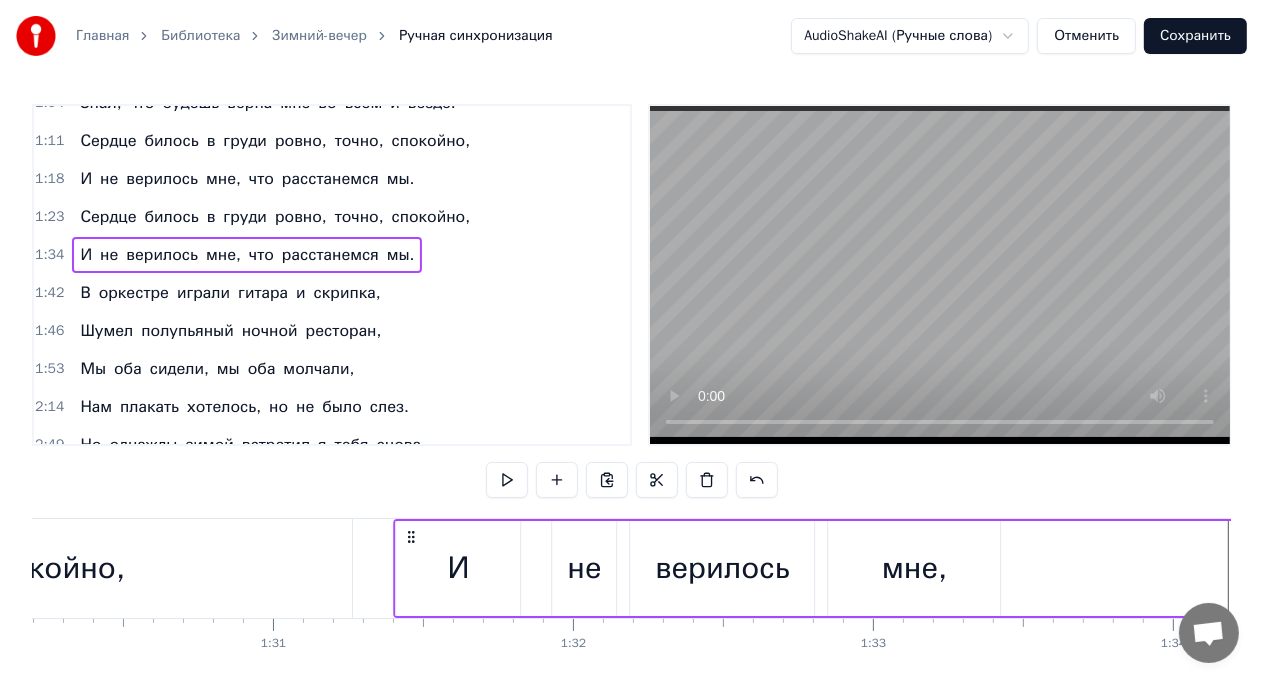 scroll, scrollTop: 0, scrollLeft: 27052, axis: horizontal 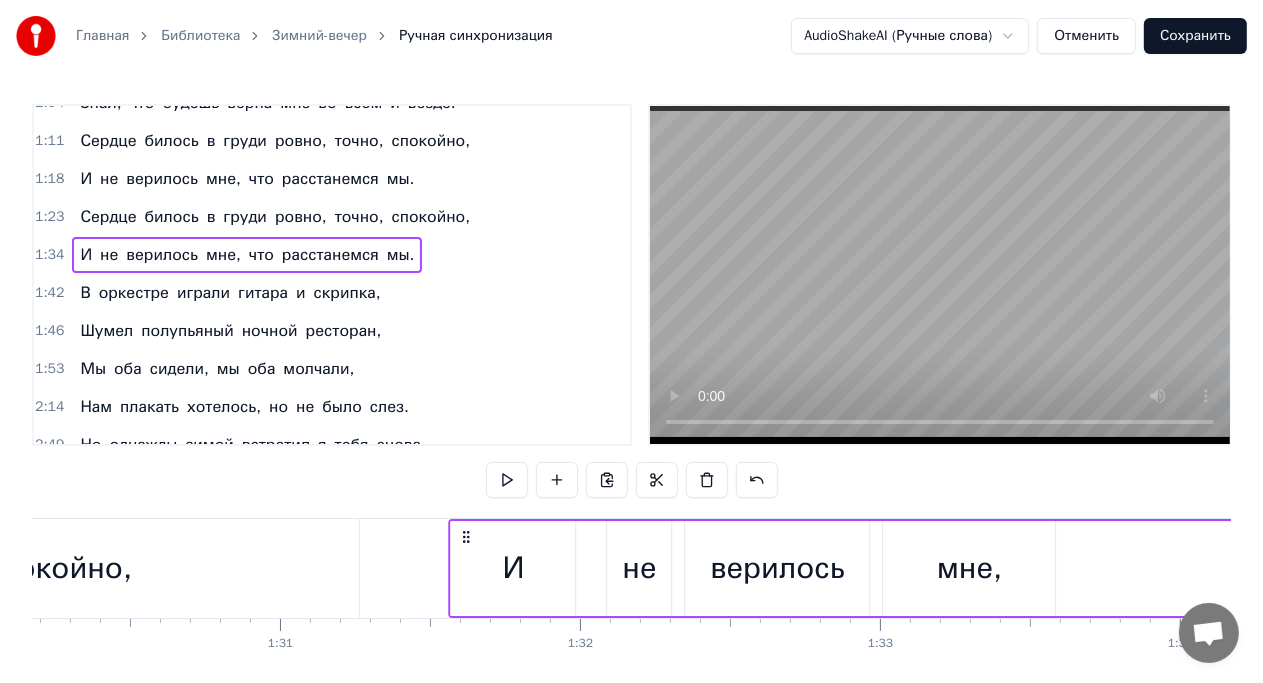drag, startPoint x: 943, startPoint y: 536, endPoint x: 327, endPoint y: 550, distance: 616.15906 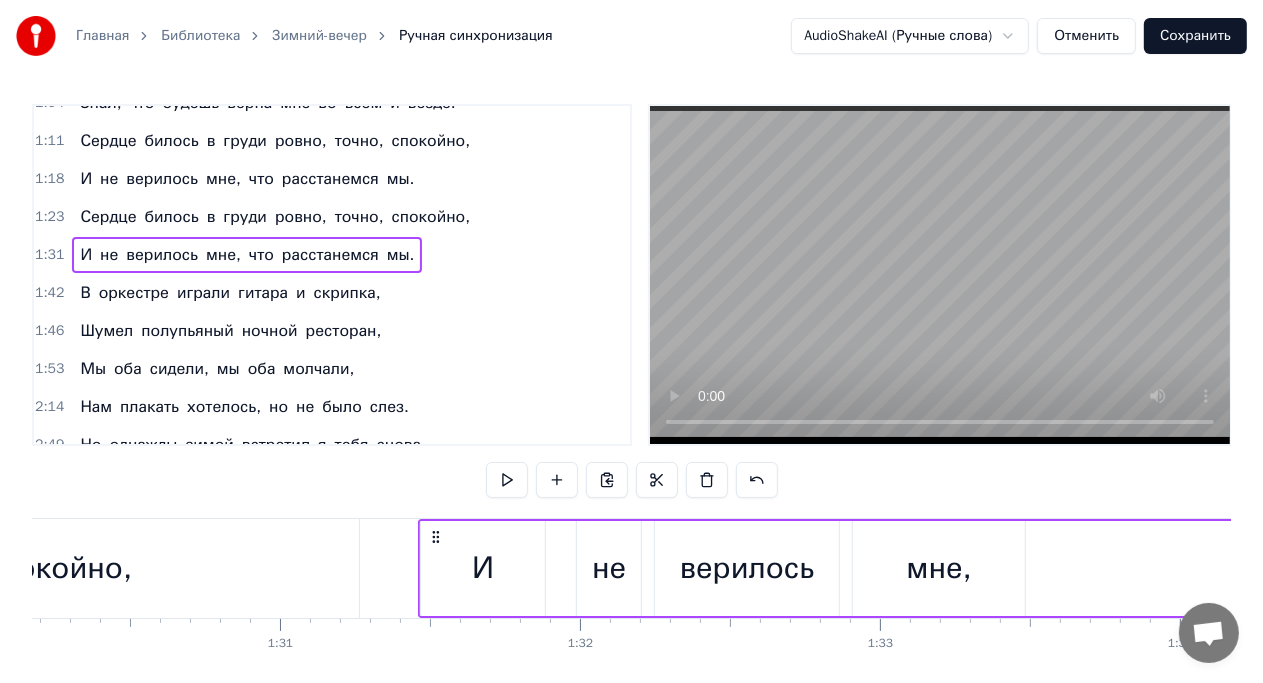 drag, startPoint x: 463, startPoint y: 536, endPoint x: 434, endPoint y: 536, distance: 29 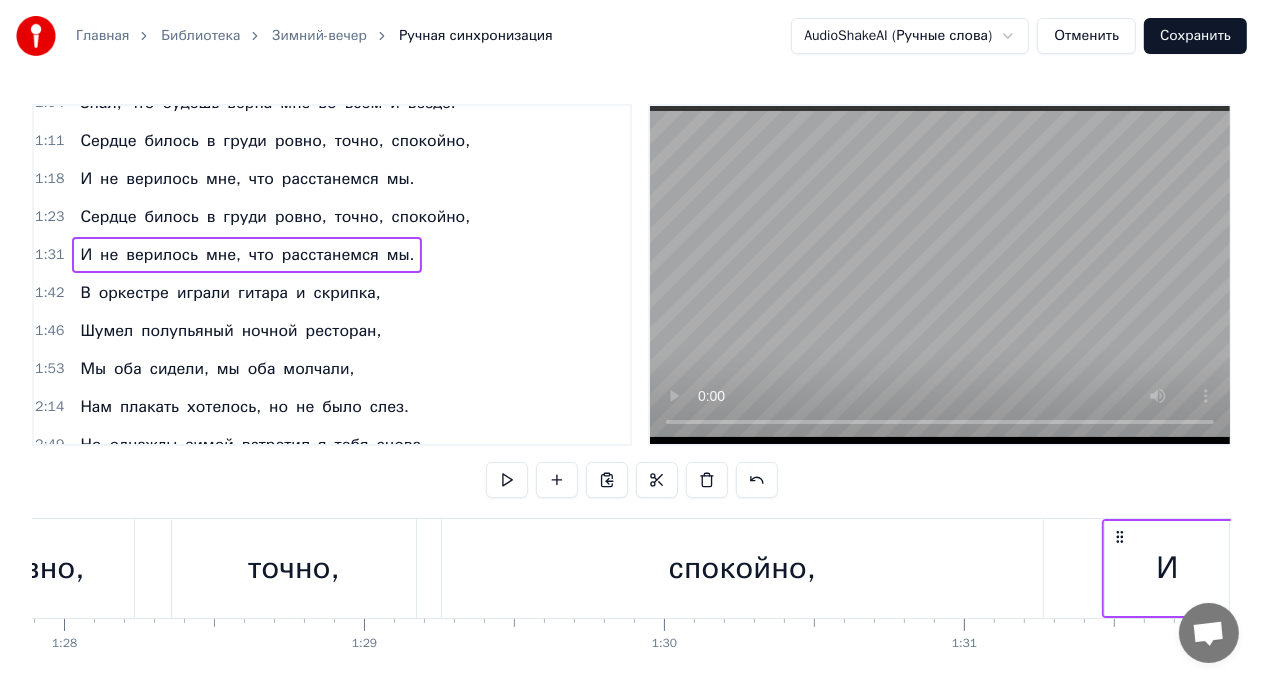 scroll, scrollTop: 0, scrollLeft: 26364, axis: horizontal 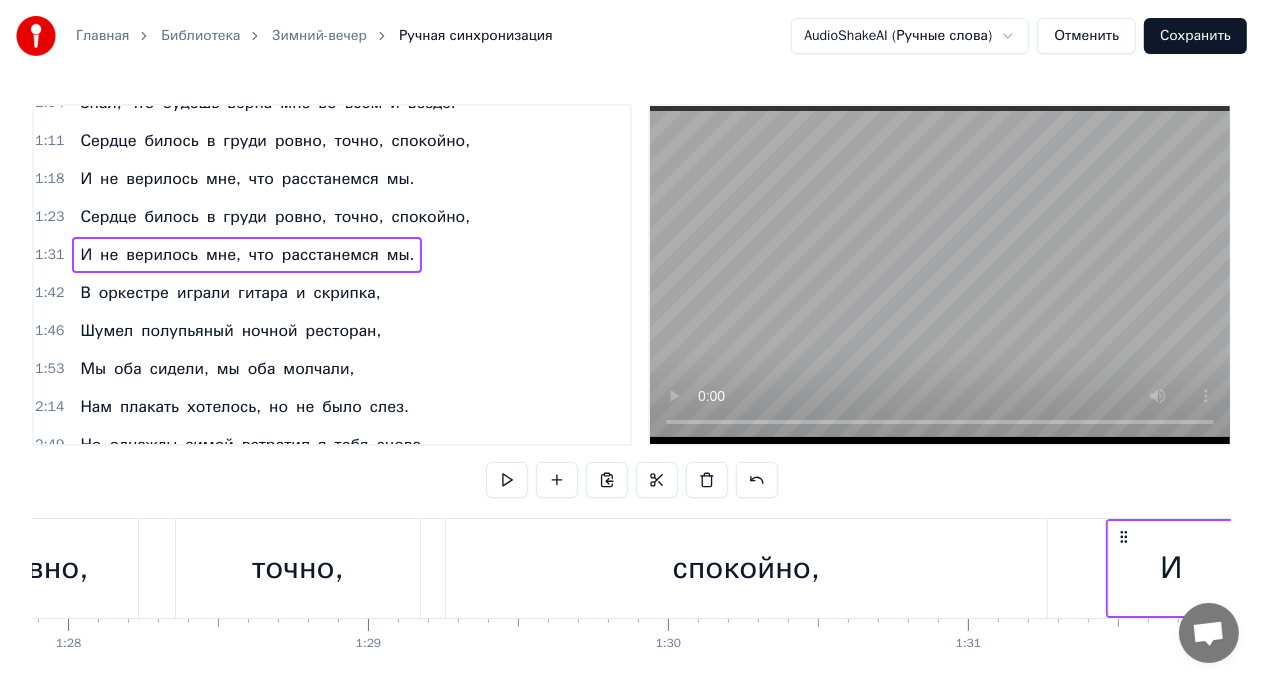 click on "точно," at bounding box center (298, 568) 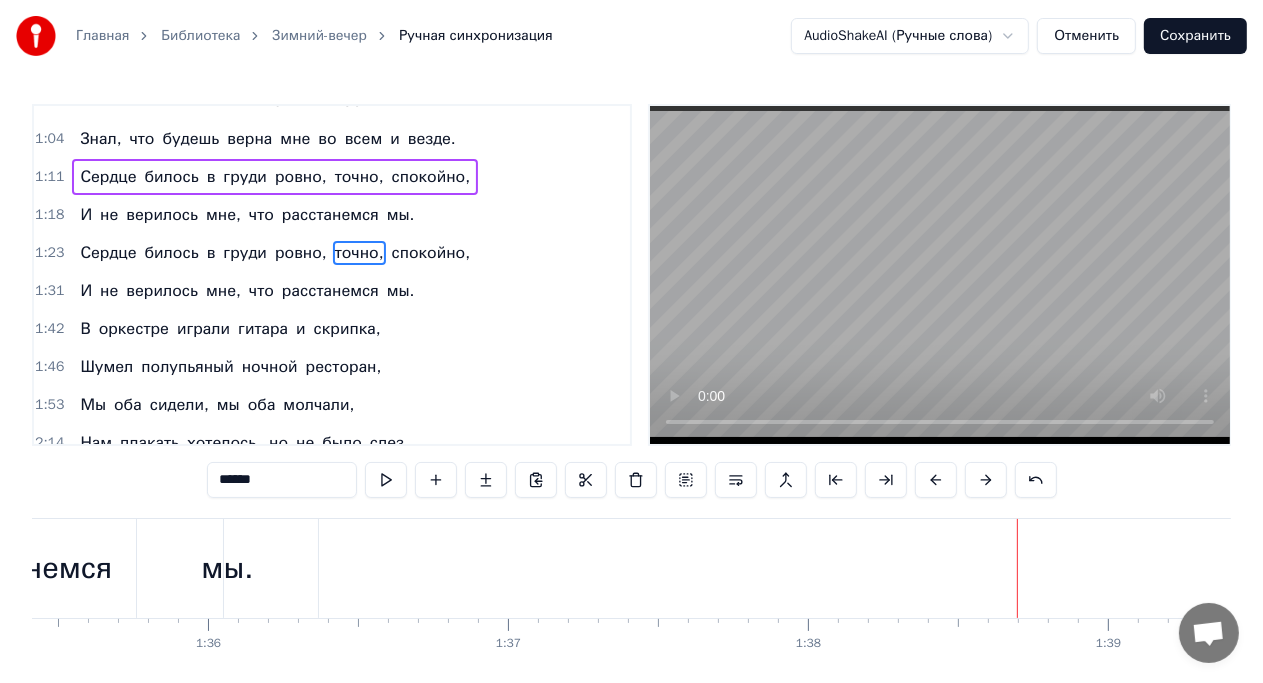 scroll, scrollTop: 0, scrollLeft: 28607, axis: horizontal 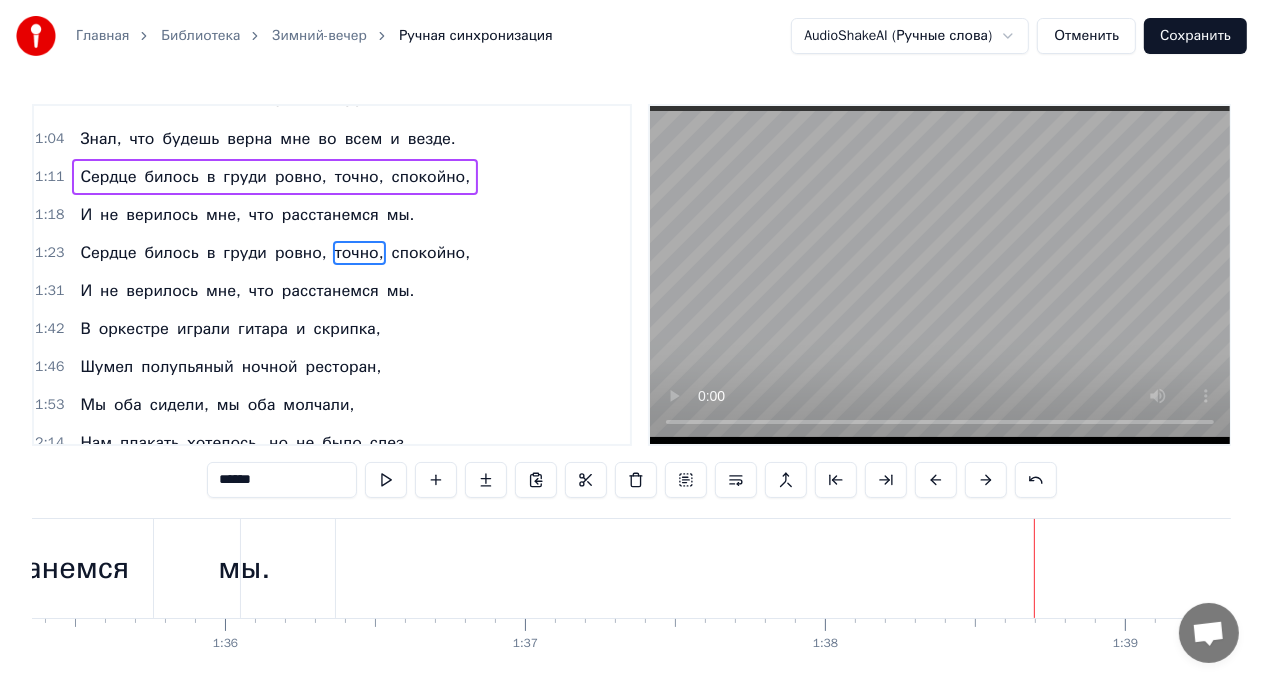 click on "мы." at bounding box center (244, 568) 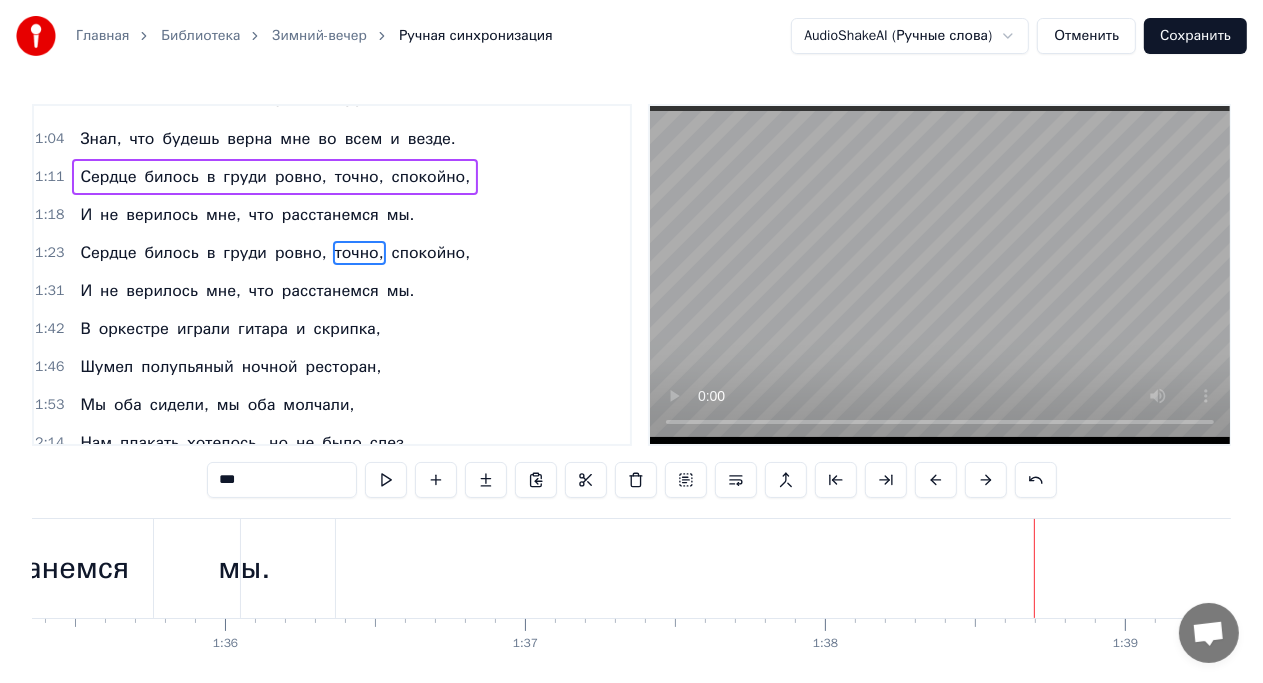 scroll, scrollTop: 260, scrollLeft: 0, axis: vertical 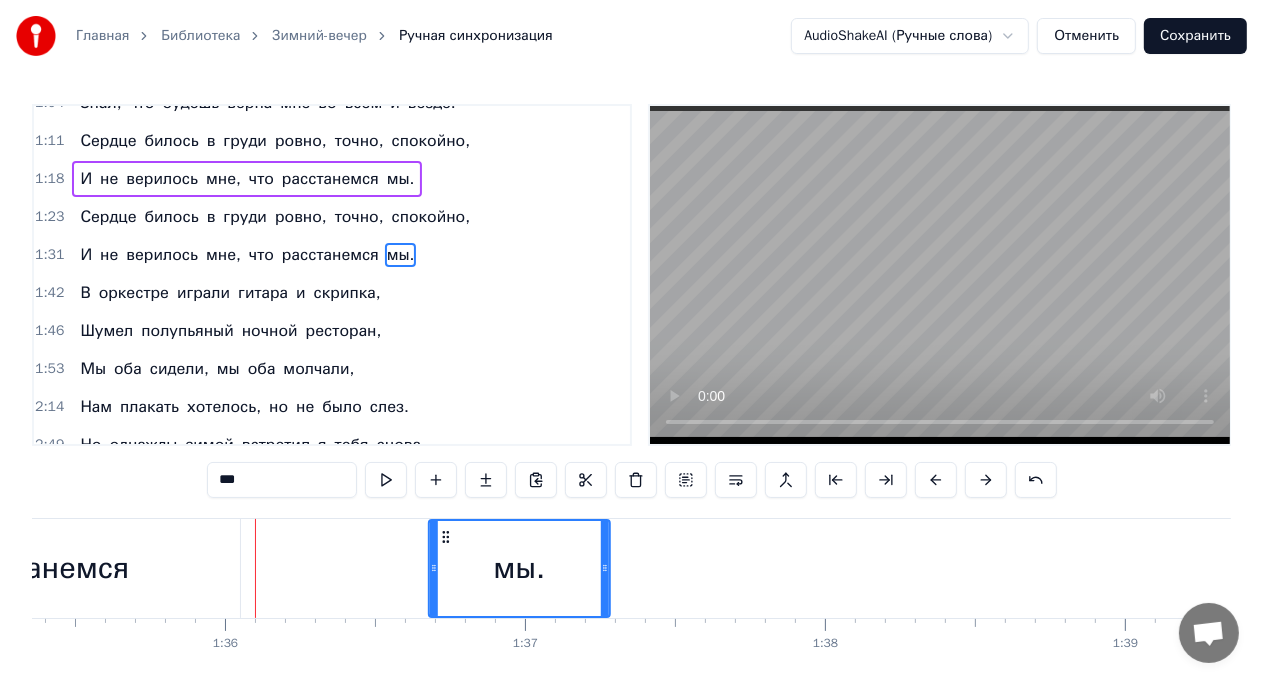 drag, startPoint x: 168, startPoint y: 535, endPoint x: 442, endPoint y: 528, distance: 274.08942 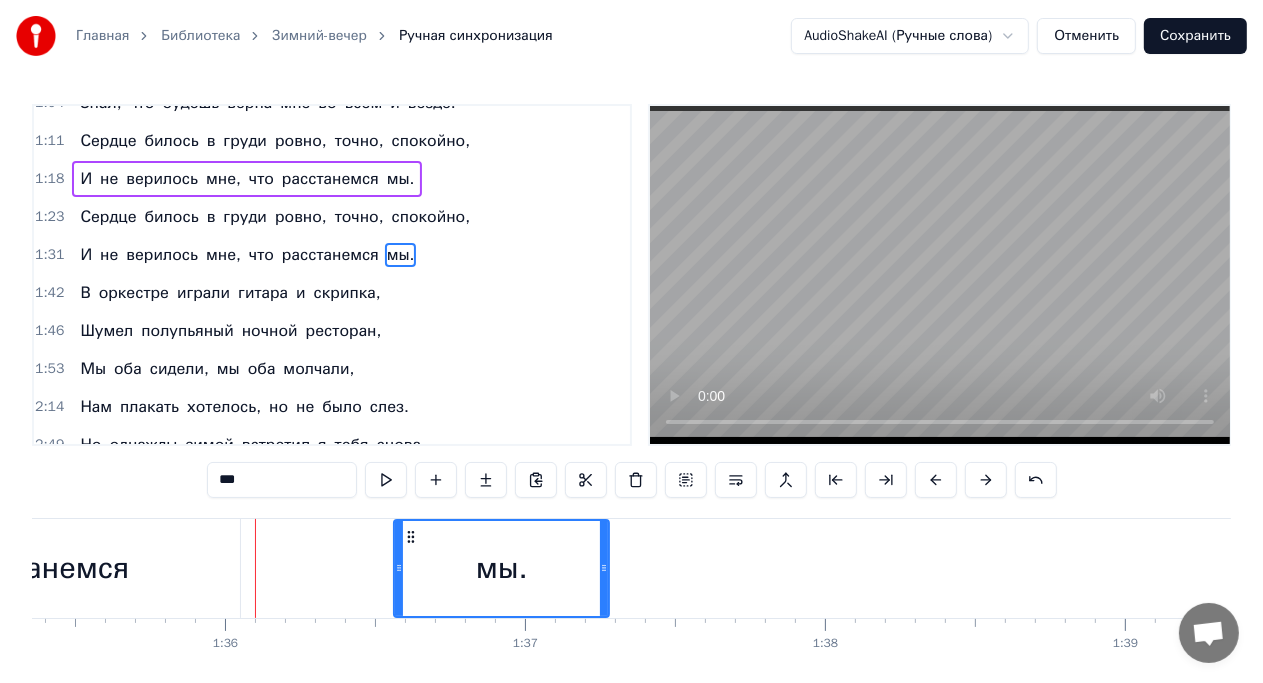 drag, startPoint x: 428, startPoint y: 568, endPoint x: 394, endPoint y: 573, distance: 34.36568 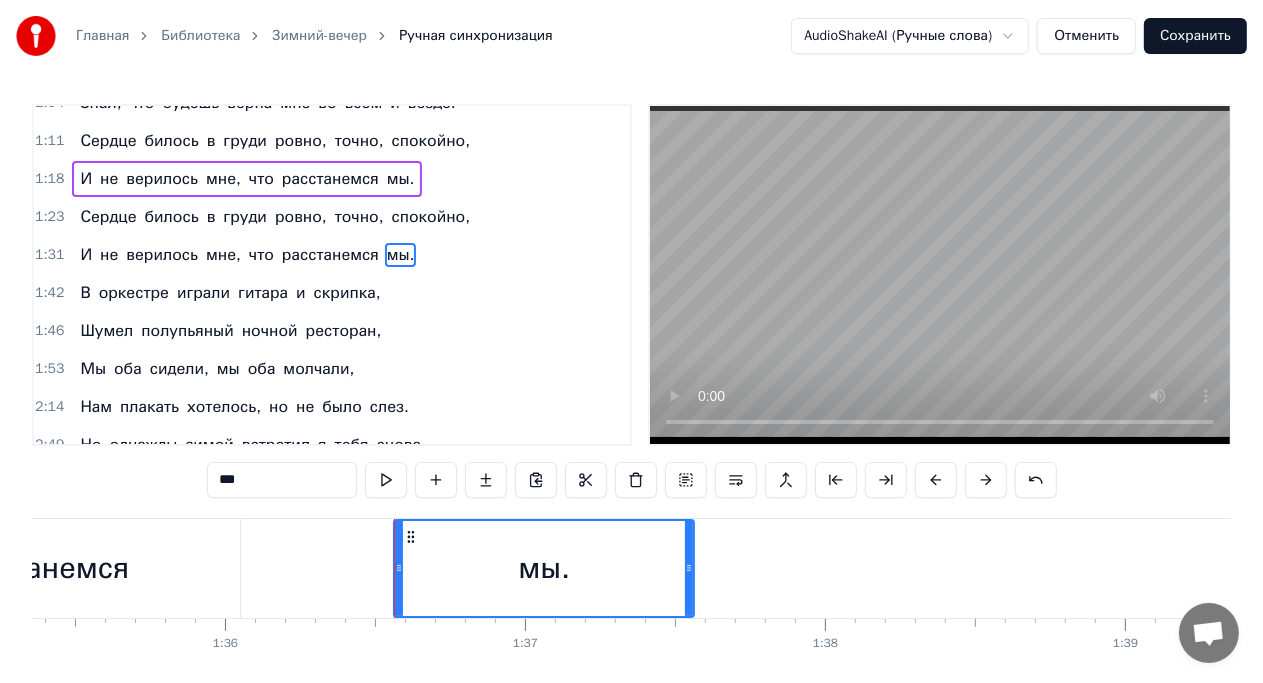 drag, startPoint x: 605, startPoint y: 576, endPoint x: 690, endPoint y: 579, distance: 85.052925 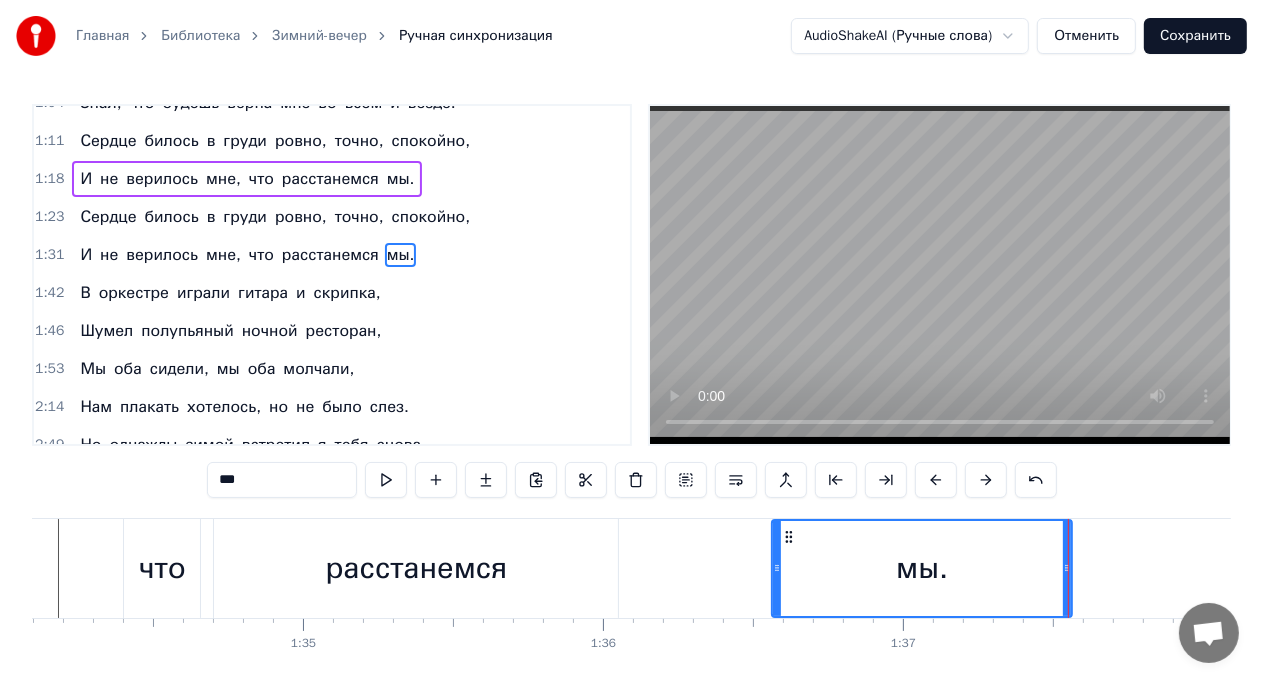 scroll, scrollTop: 0, scrollLeft: 28227, axis: horizontal 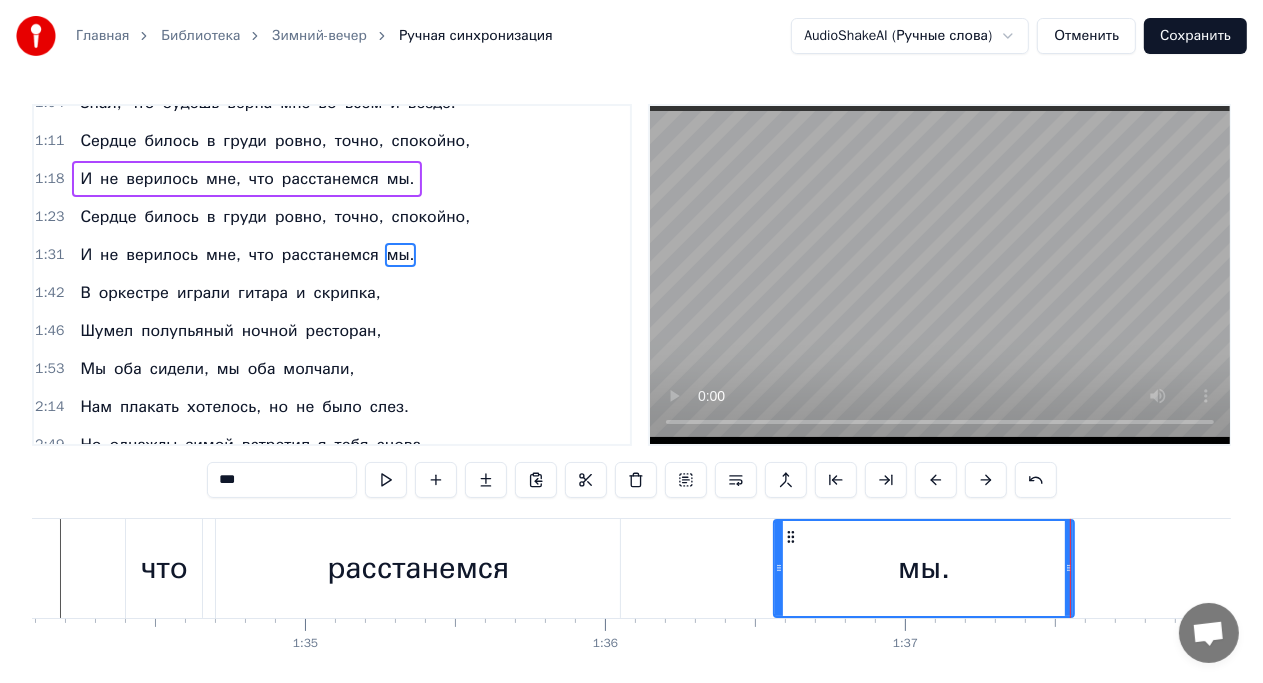 click on "И не верилось мне, что расстанемся мы." at bounding box center (161, 568) 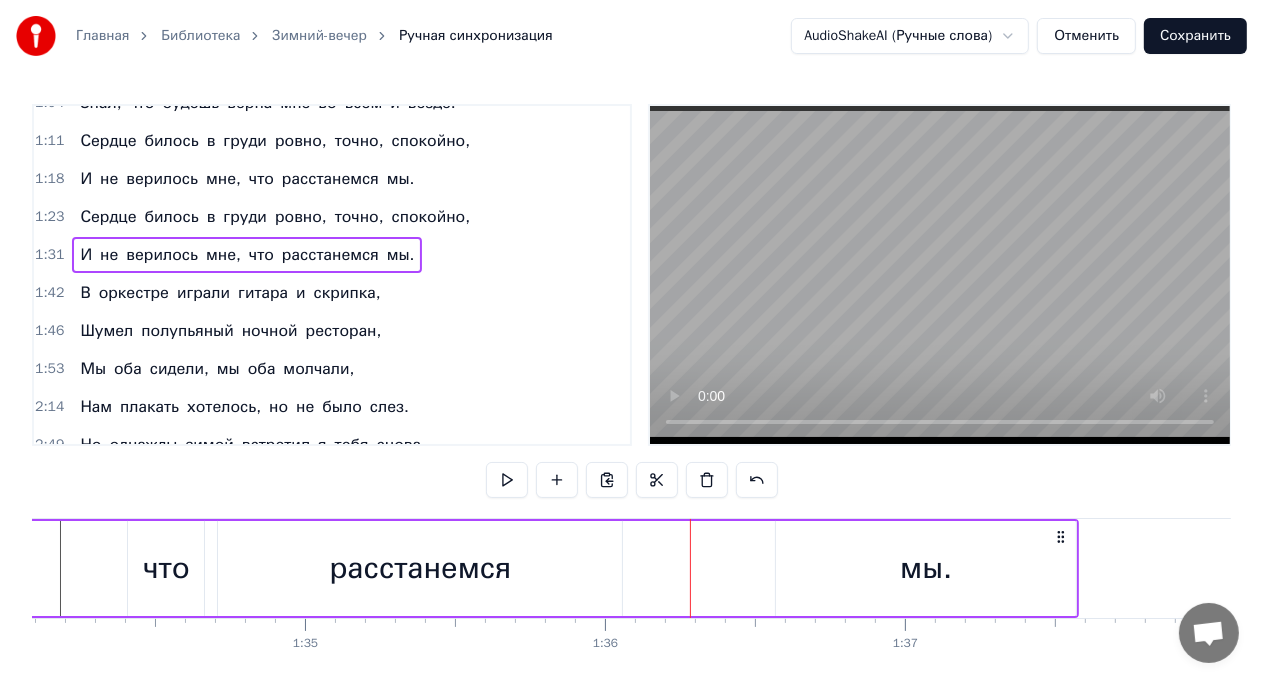 click on "расстанемся" at bounding box center (420, 568) 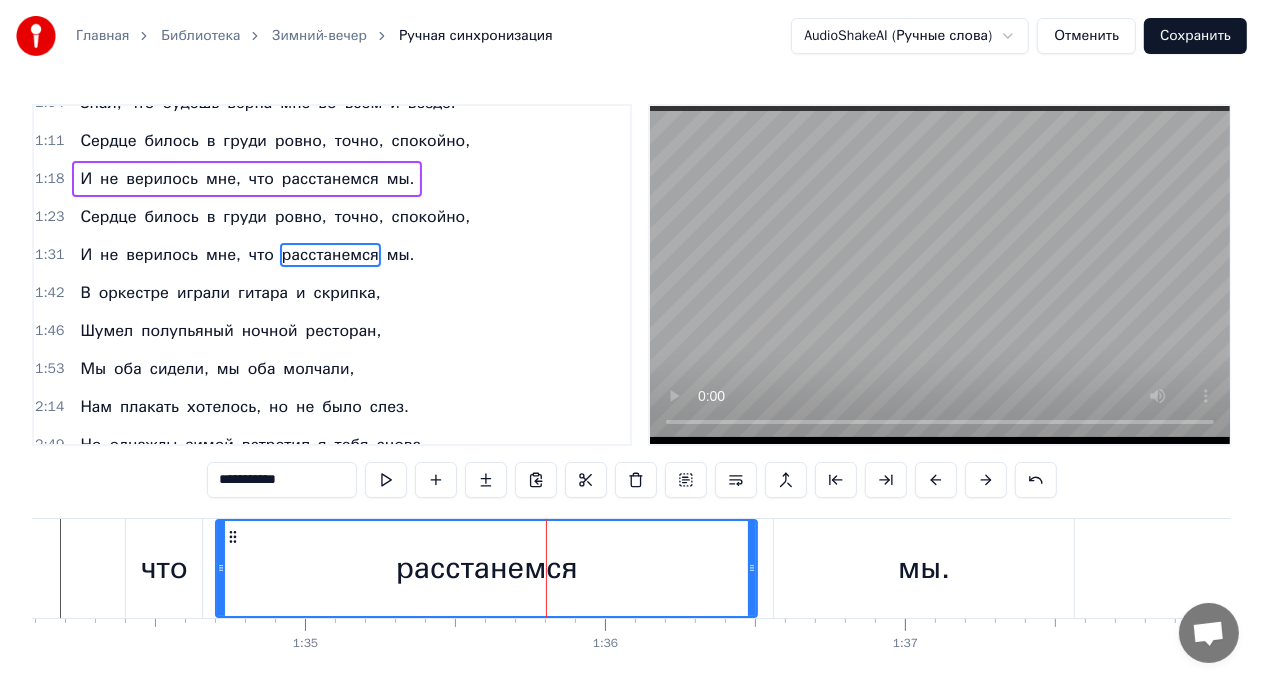 drag, startPoint x: 619, startPoint y: 572, endPoint x: 756, endPoint y: 573, distance: 137.00365 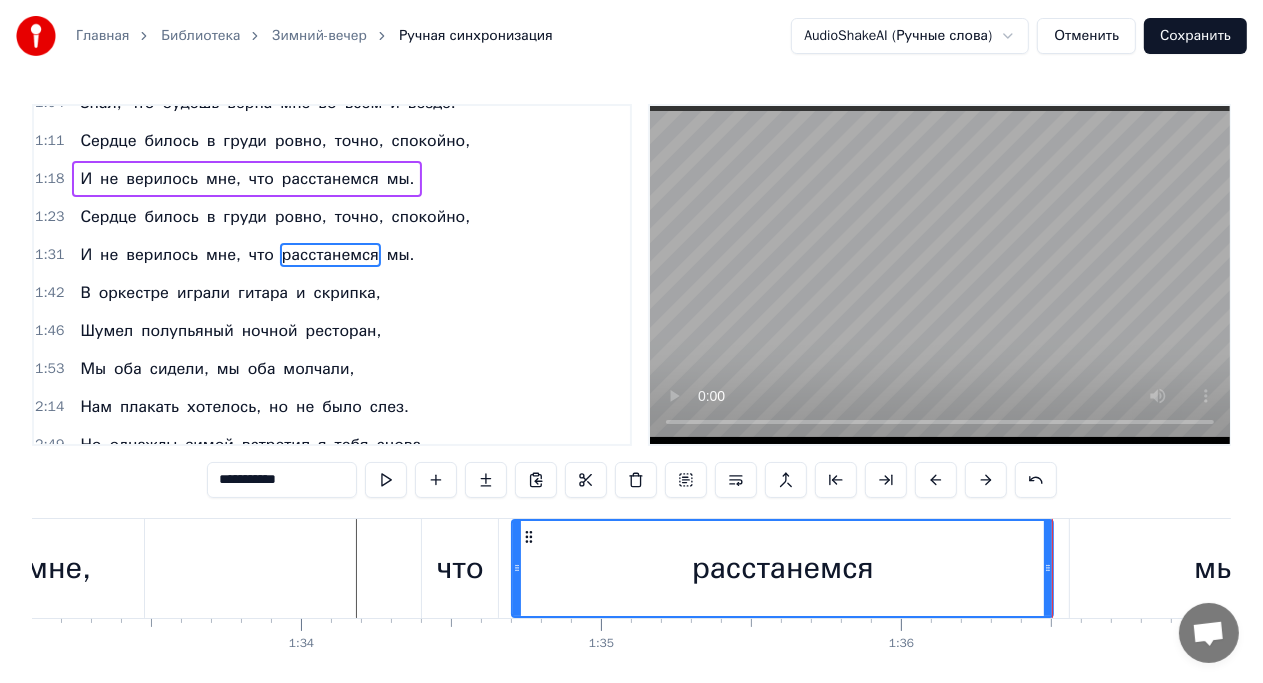 scroll, scrollTop: 0, scrollLeft: 27915, axis: horizontal 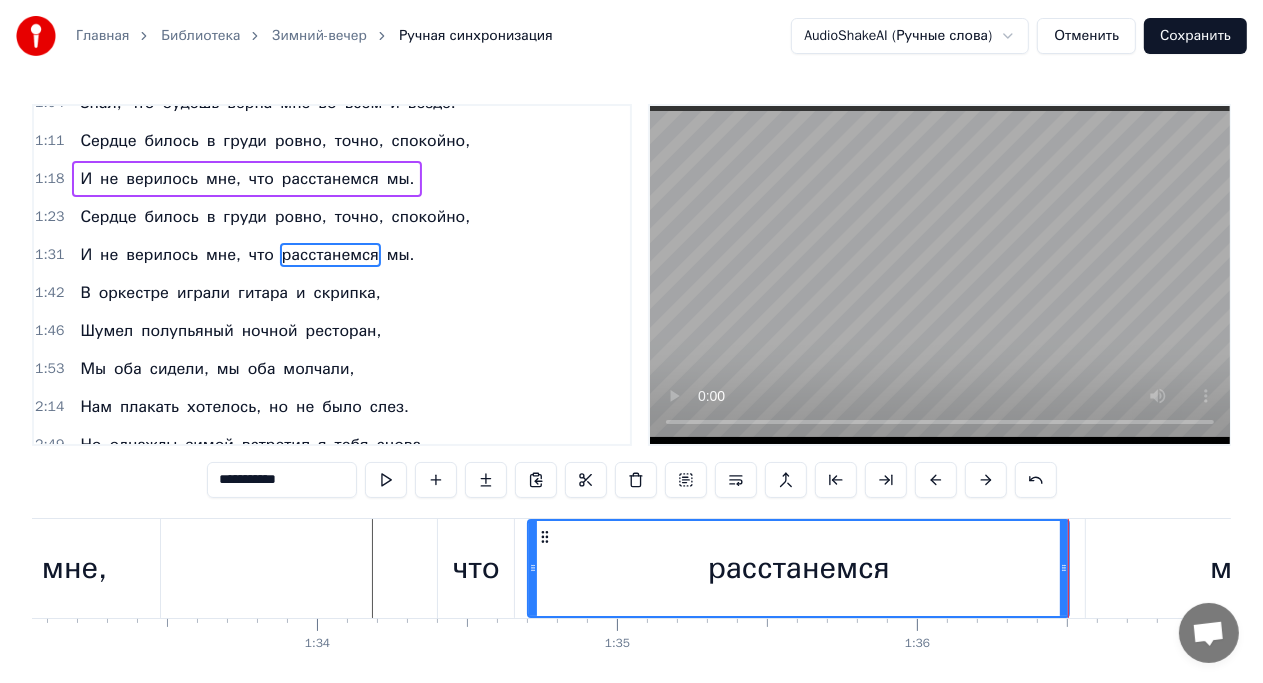 click on "что" at bounding box center [476, 568] 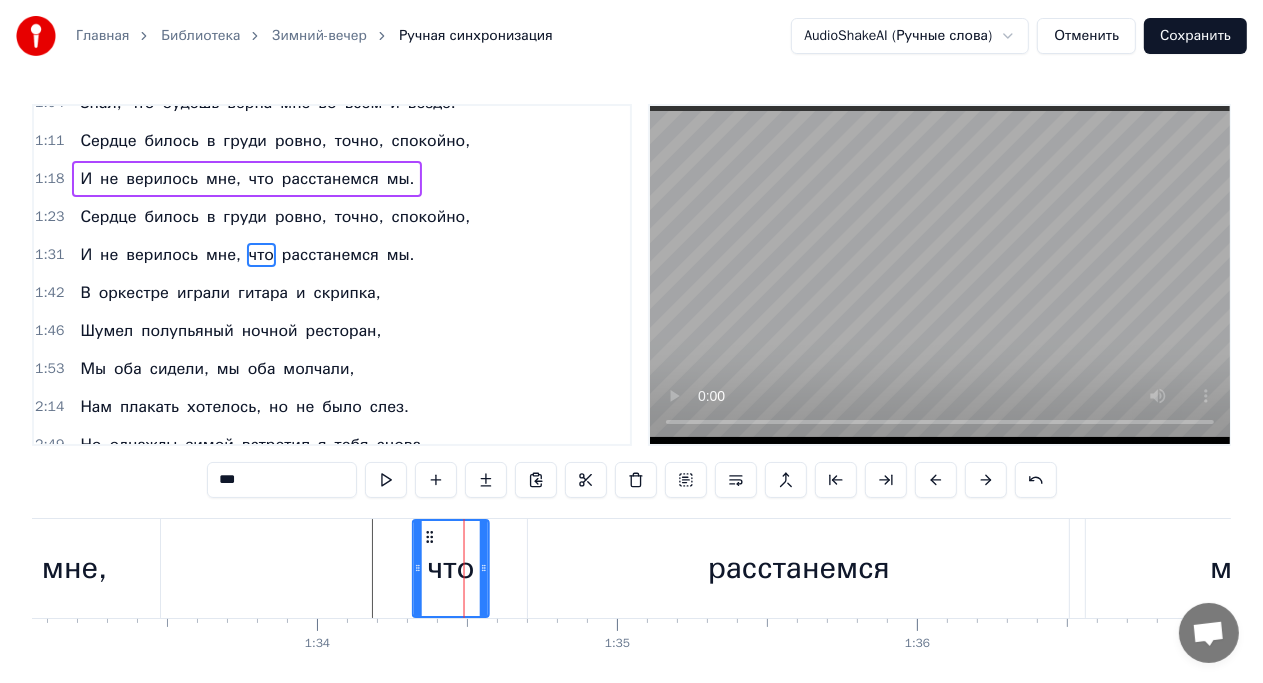 drag, startPoint x: 454, startPoint y: 537, endPoint x: 429, endPoint y: 539, distance: 25.079872 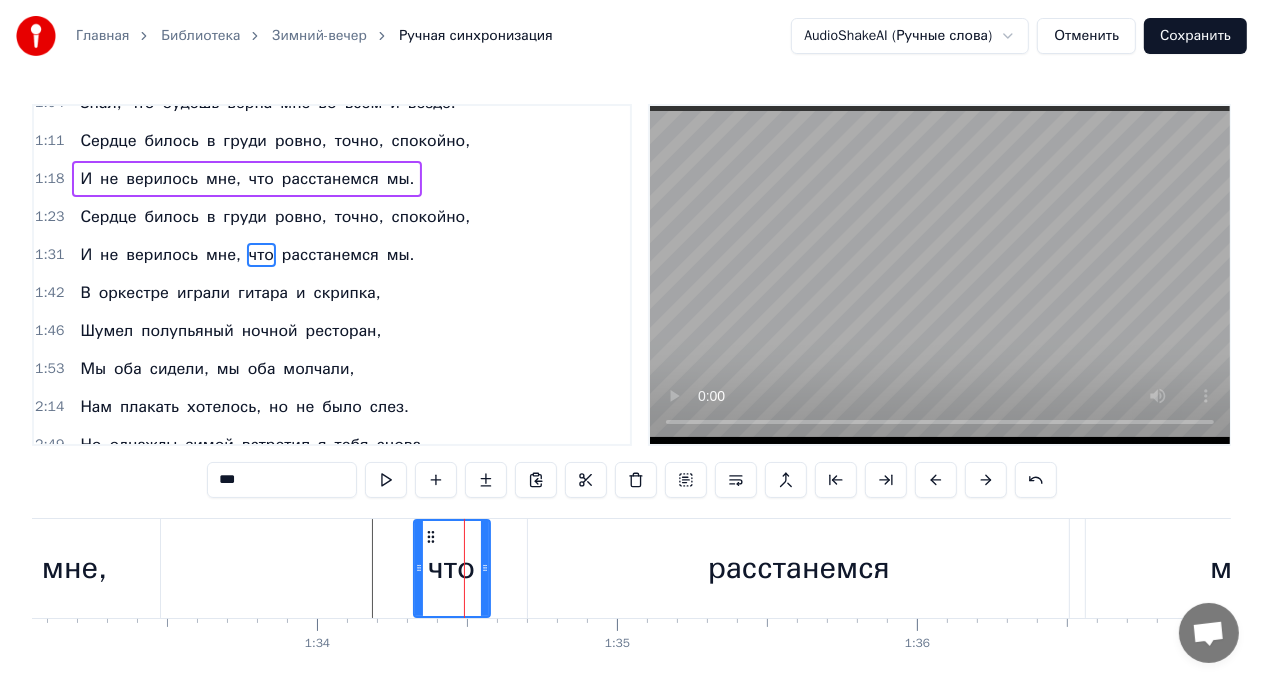 click on "расстанемся" at bounding box center [798, 568] 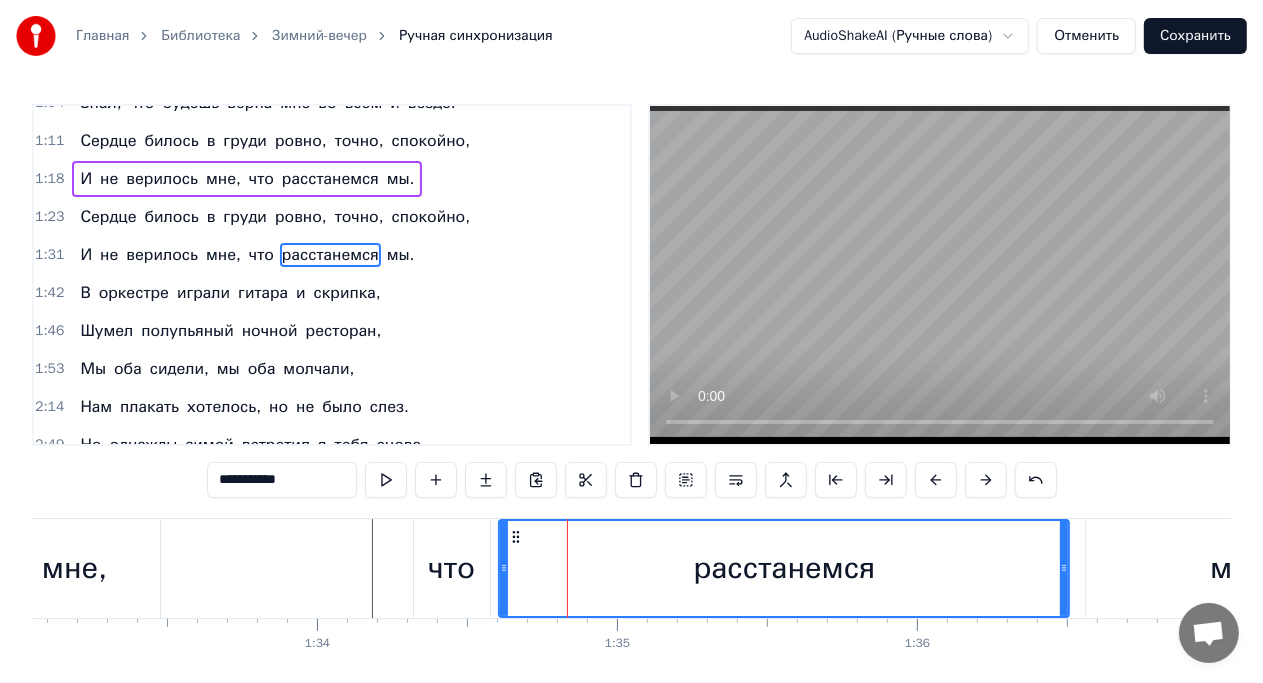 drag, startPoint x: 531, startPoint y: 552, endPoint x: 502, endPoint y: 552, distance: 29 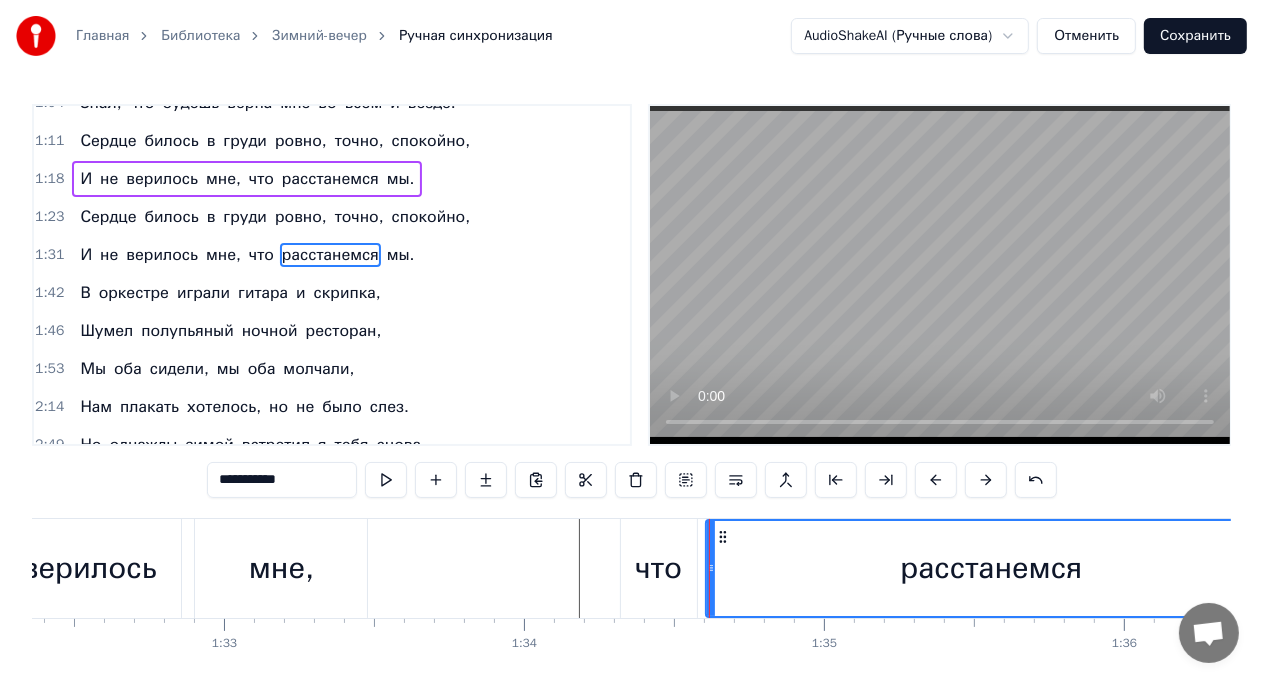 scroll, scrollTop: 0, scrollLeft: 27708, axis: horizontal 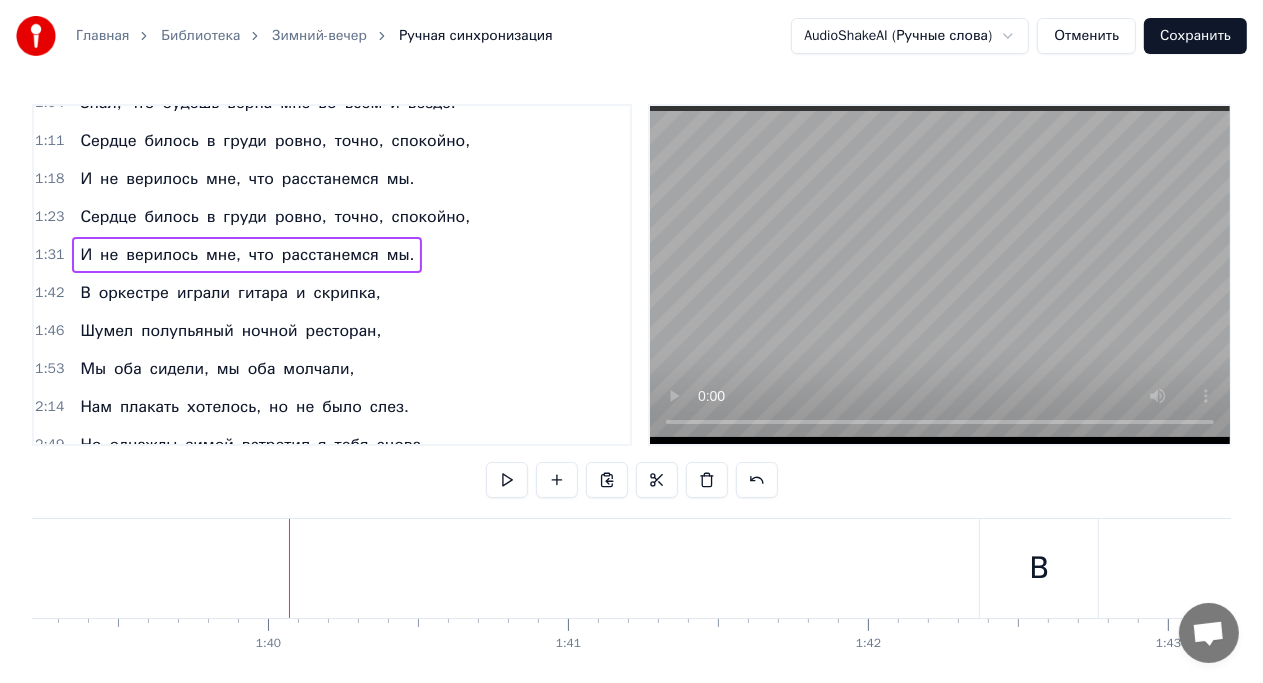 click on "В" at bounding box center (1039, 568) 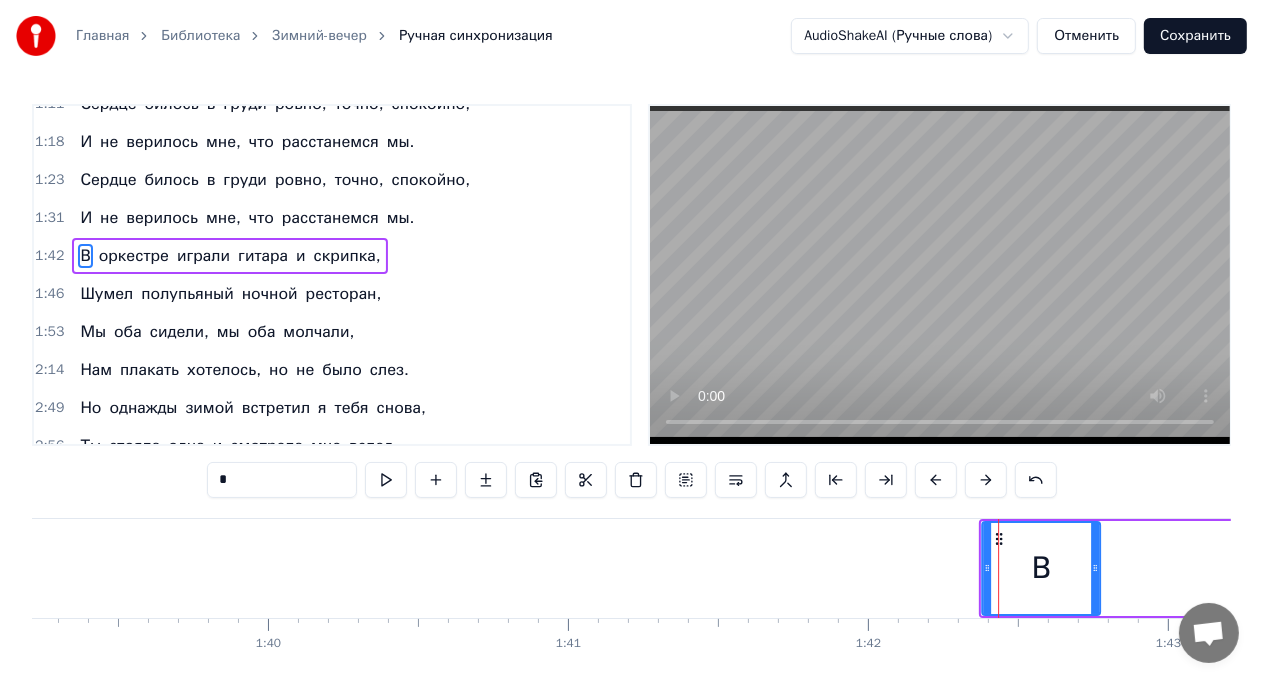 click 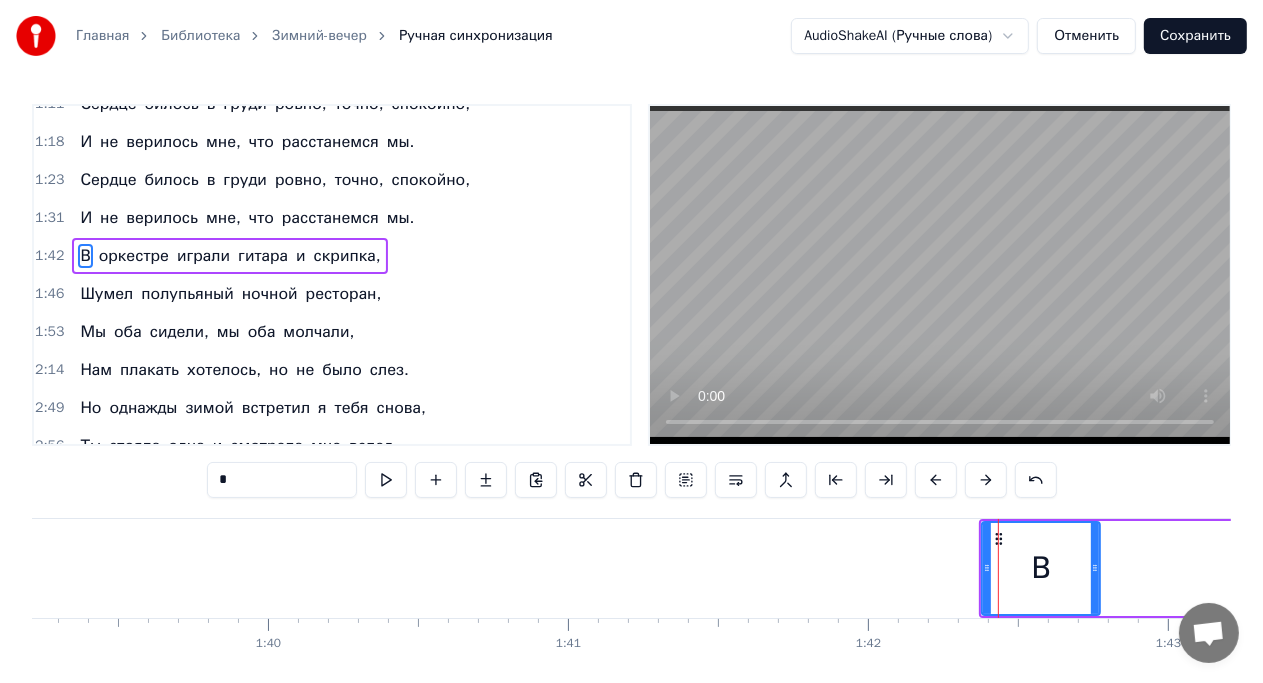 click on "Зимний вечер хорош, снег пушистый искрится, Мы с тобою вдвоем по бульвару идем. У тебя на ресницах серебрятся снежинки, Взгляд задорный и нежный говорит о любви. У тебя на ресницах серебрятся снежинки Взгляд задорный и нежный говорит о любви Я был счастлив с тобой, знал, что ты меня любишь, Знал, что будешь верна мне во всем и везде. Сердце билось в груди ровно, точно, спокойно, И не верилось мне, что расстанемся мы. Сердце билось в груди ровно, точно, спокойно, И не верилось мне, что расстанемся мы. В оркестре играли гитара и скрипка, Шумел полупьяный ночной Мы я" at bounding box center (2705, 568) 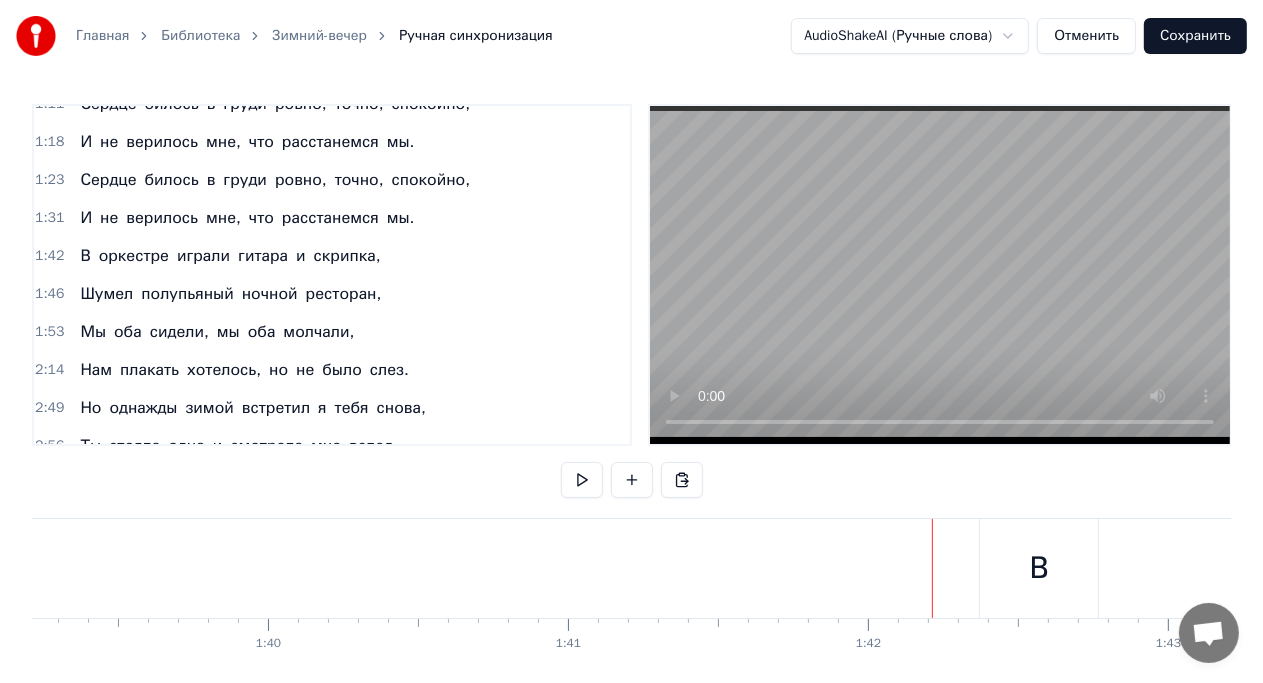 click on "В" at bounding box center [1039, 568] 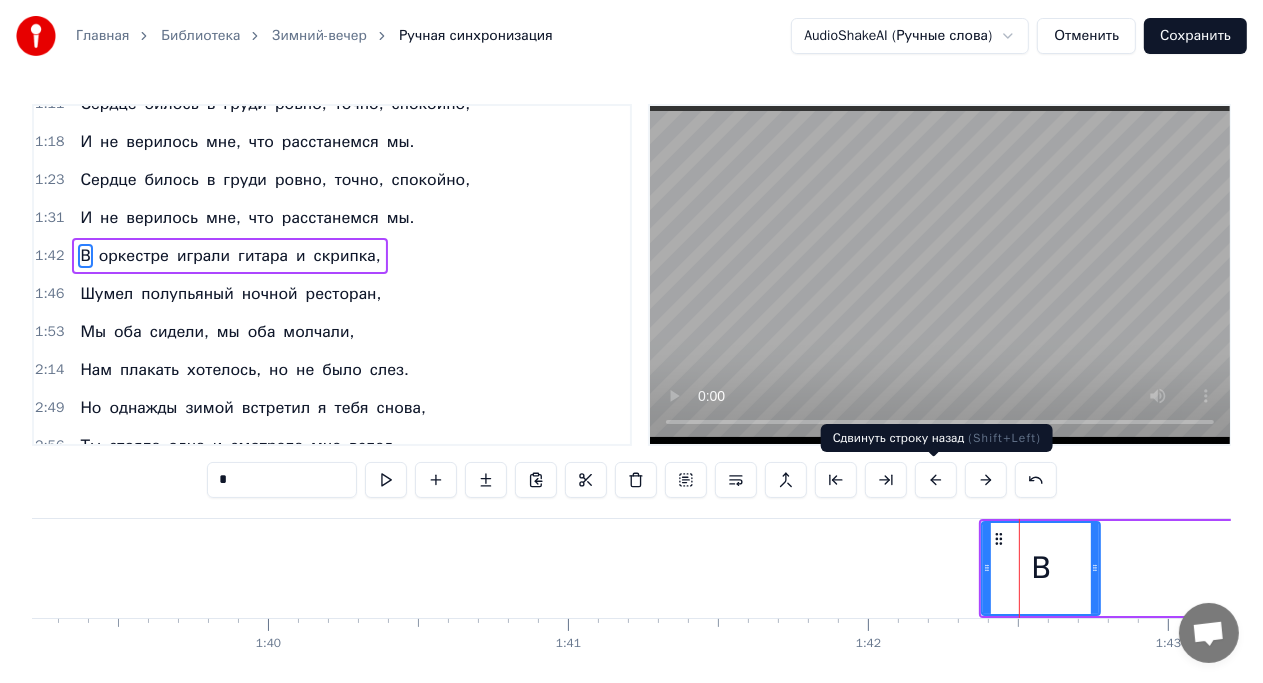 click at bounding box center [936, 480] 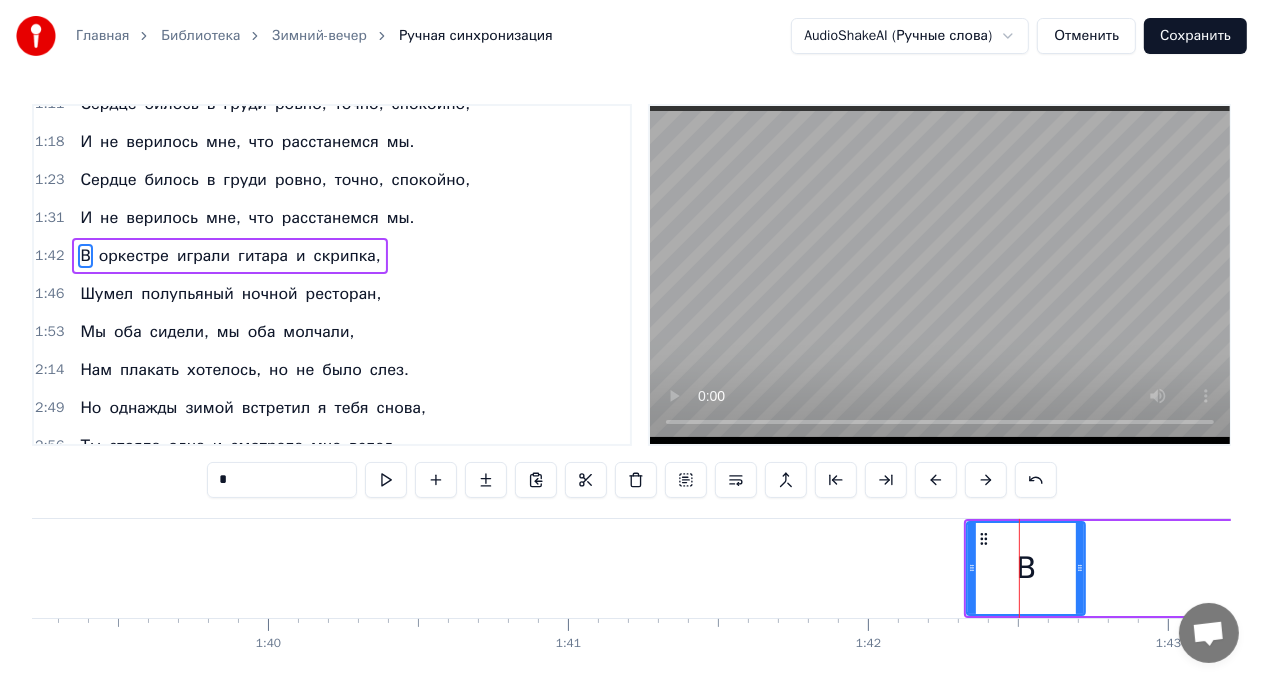 click at bounding box center [936, 480] 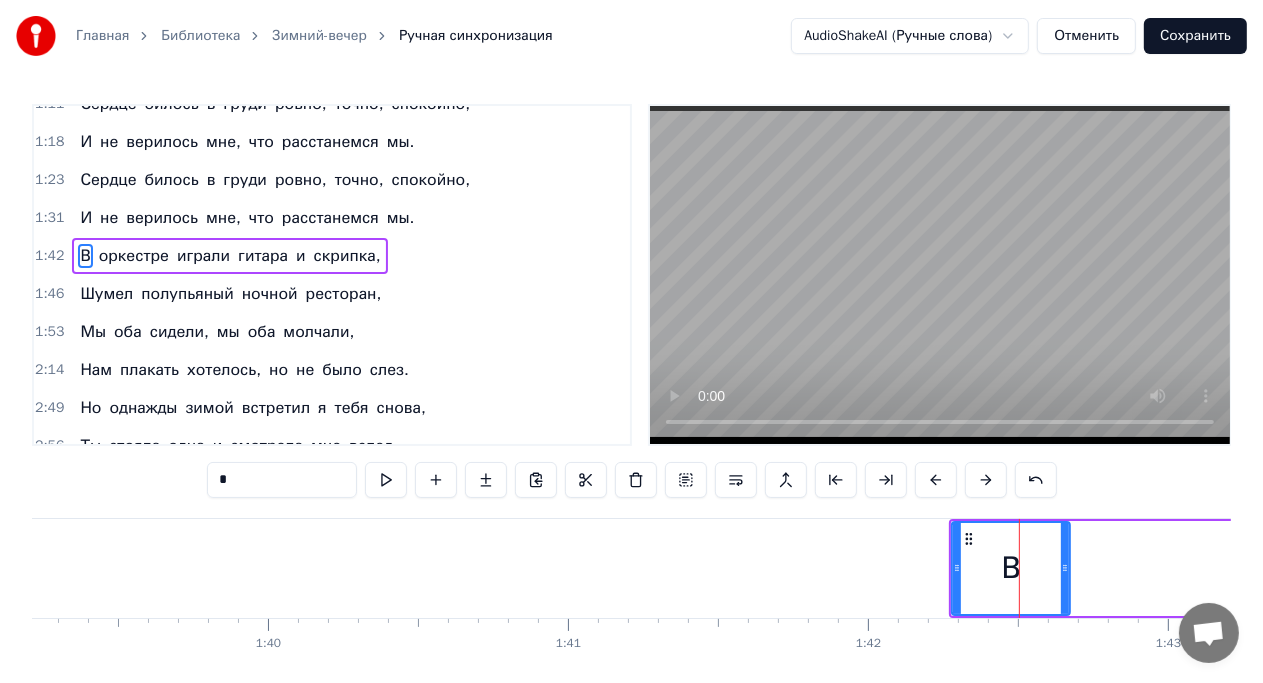 click on "скрипка," at bounding box center (347, 256) 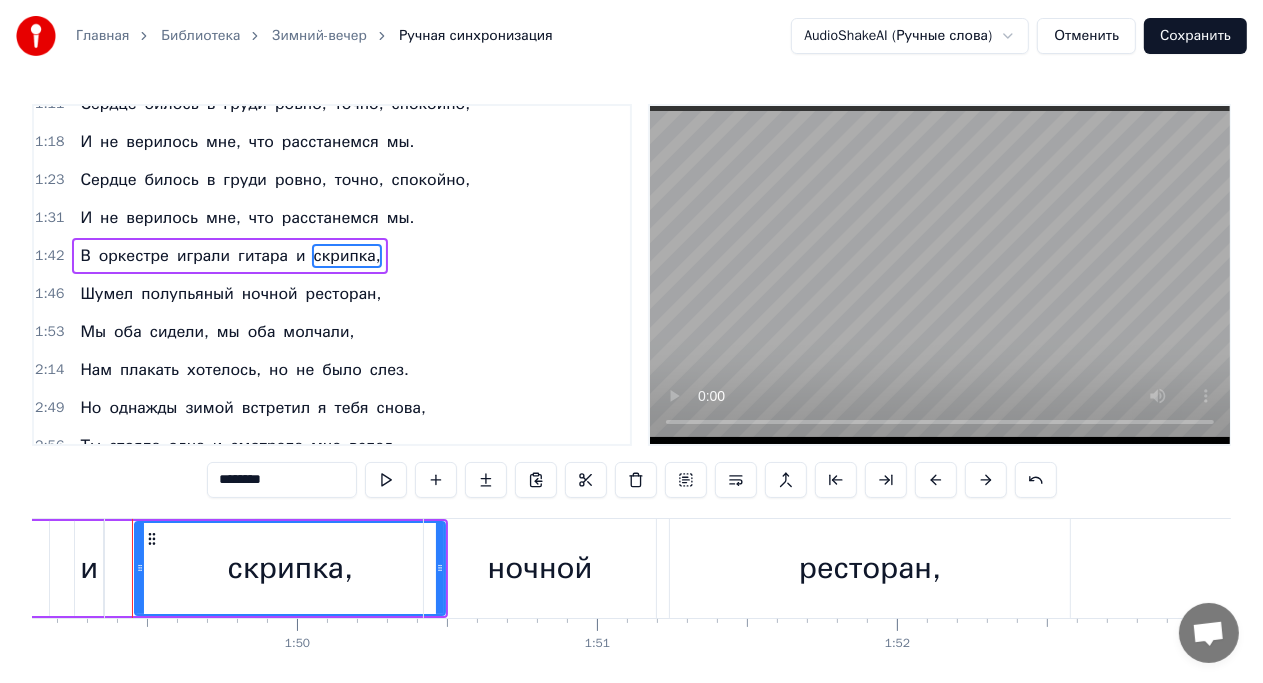 click on "В оркестре играли гитара и скрипка," at bounding box center (230, 256) 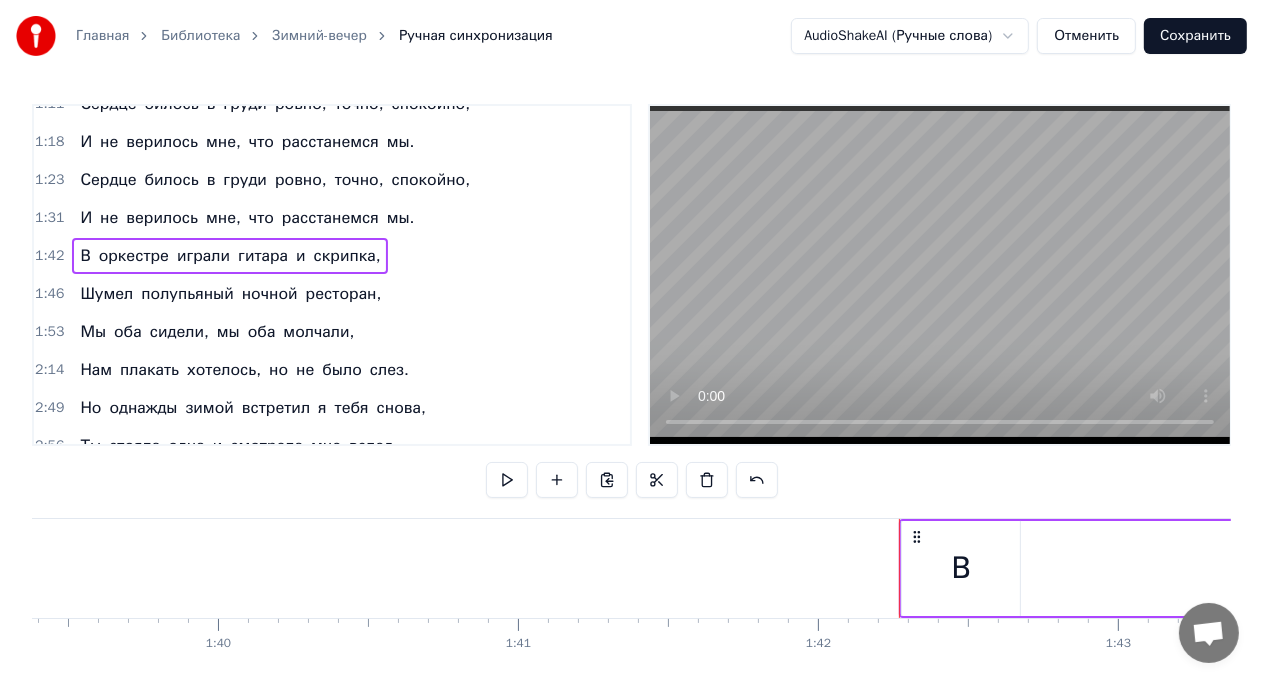 scroll, scrollTop: 0, scrollLeft: 29800, axis: horizontal 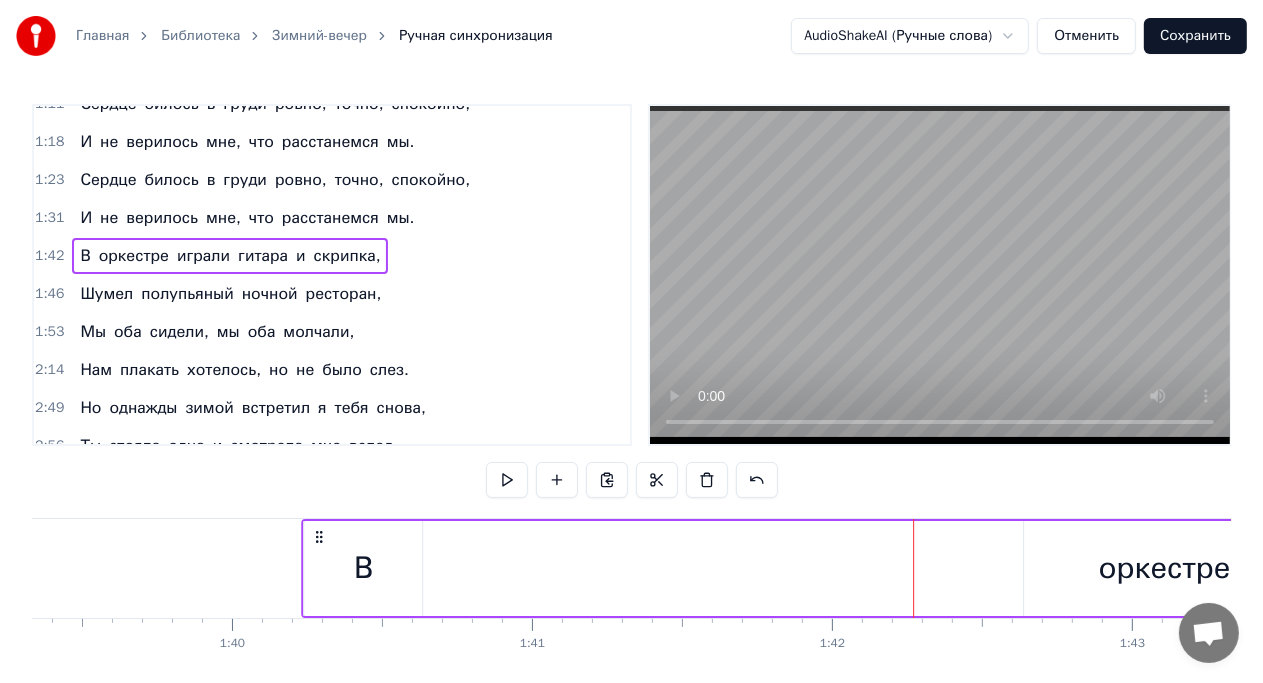 drag, startPoint x: 931, startPoint y: 536, endPoint x: 319, endPoint y: 538, distance: 612.0033 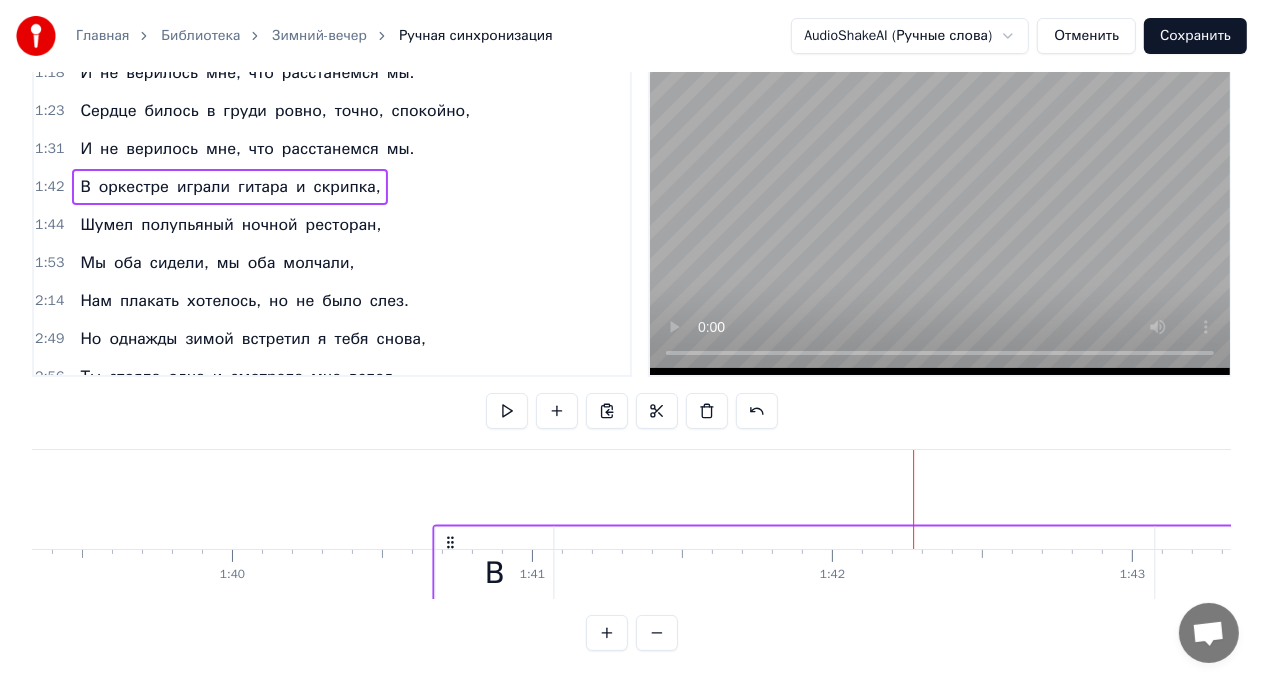 scroll, scrollTop: 85, scrollLeft: 0, axis: vertical 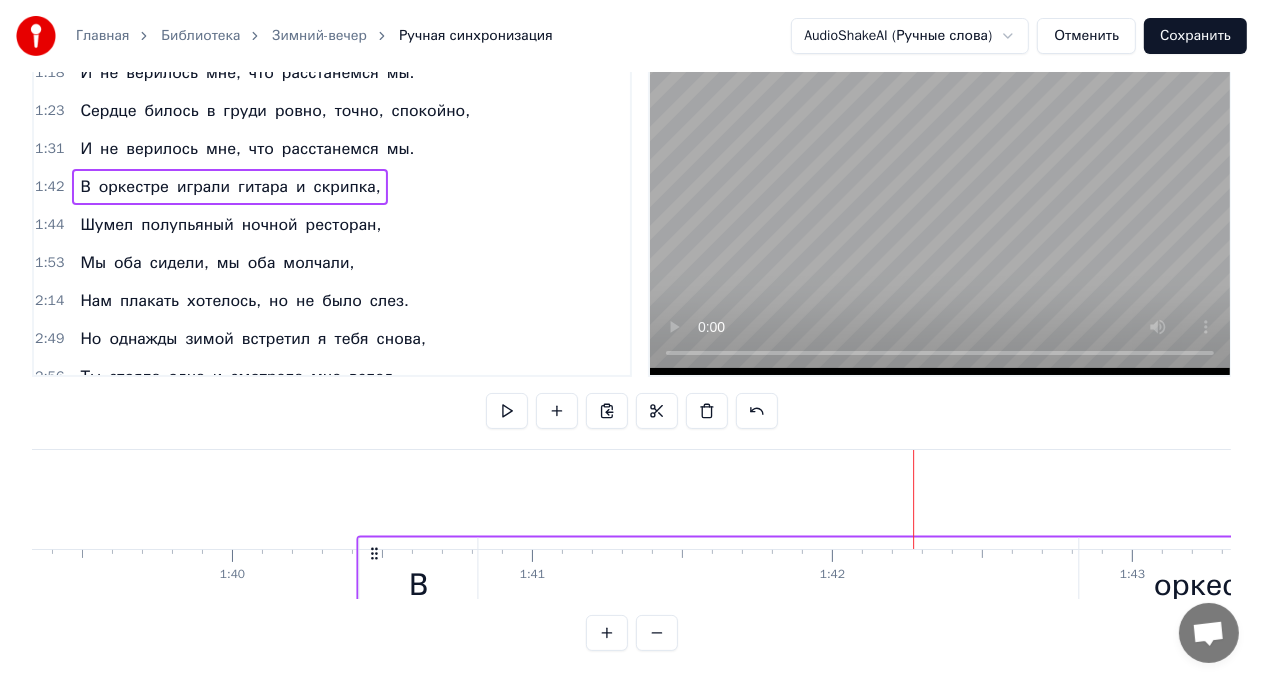 click on "Зимний вечер хорош, снег пушистый искрится, Мы с тобою вдвоем по бульвару идем. У тебя на ресницах серебрятся снежинки, Взгляд задорный и нежный говорит о любви. У тебя на ресницах серебрятся снежинки Взгляд задорный и нежный говорит о любви Я был счастлив с тобой, знал, что ты меня любишь, Знал, что будешь верна мне во всем и везде. Сердце билось в груди ровно, точно, спокойно, И не верилось мне, что расстанемся мы. Сердце билось в груди ровно, точно, спокойно, И не верилось мне, что расстанемся мы. В оркестре играли гитара и скрипка, Шумел полупьяный ночной Мы я" at bounding box center [2669, 499] 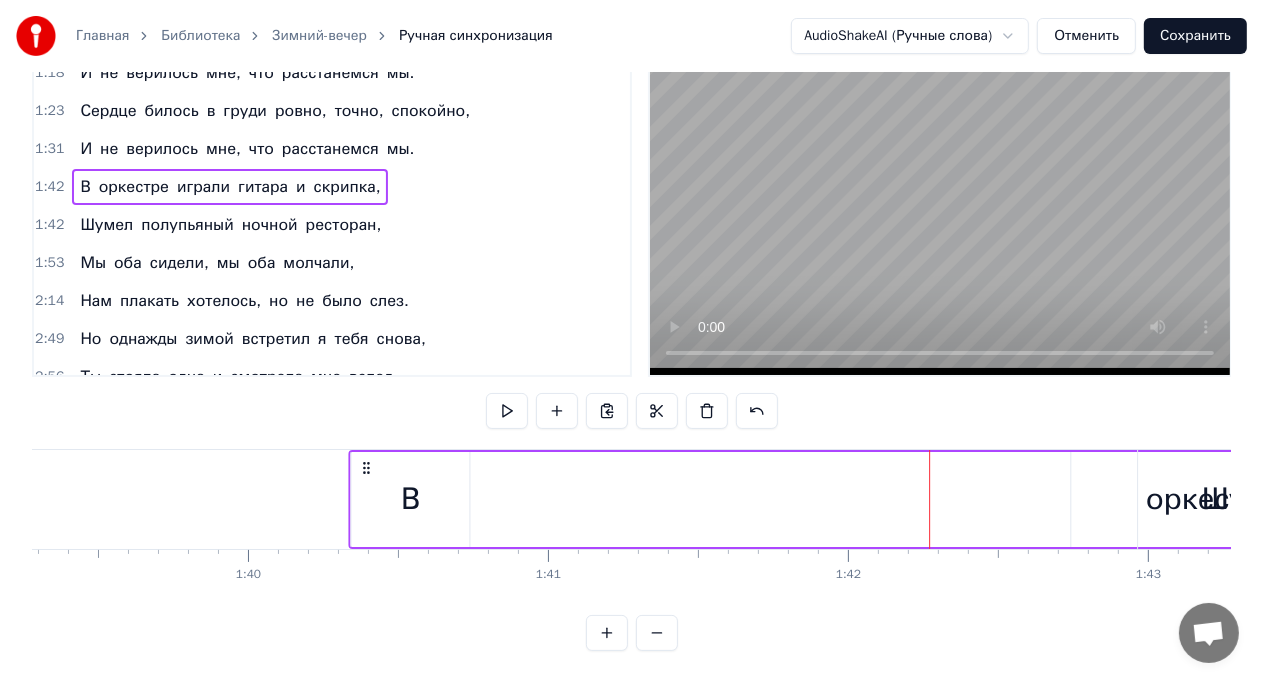 scroll, scrollTop: 0, scrollLeft: 29775, axis: horizontal 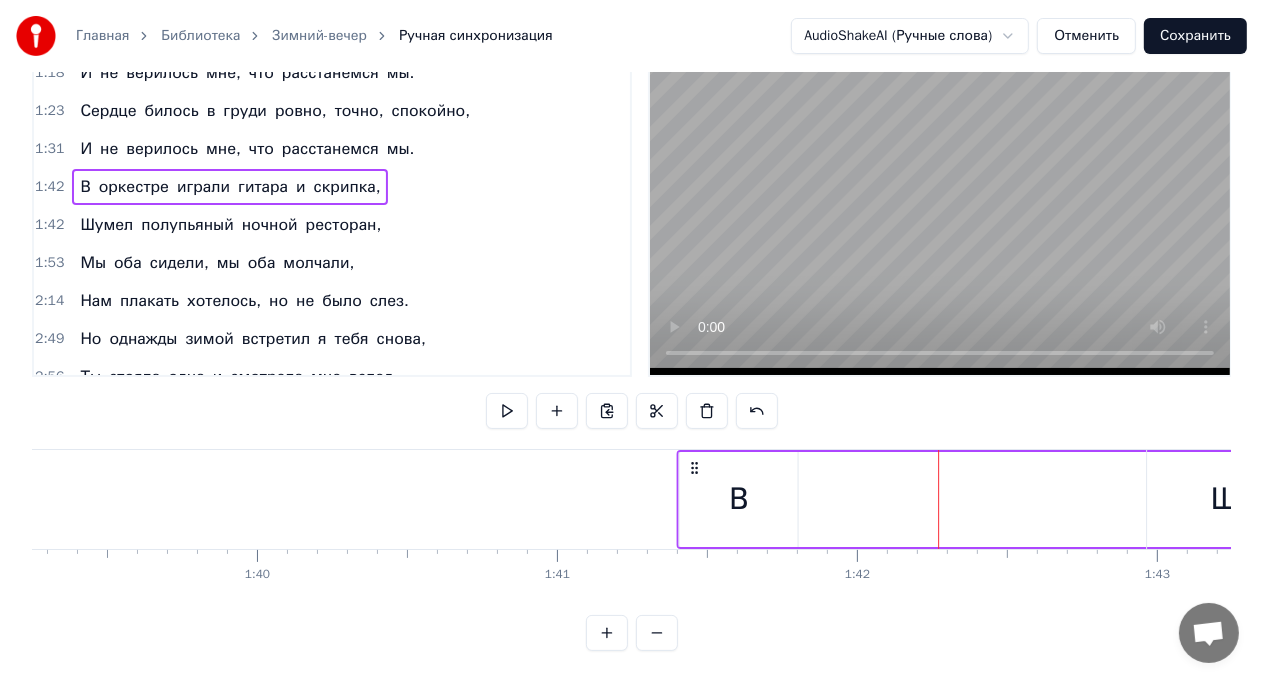 click on "Зимний вечер хорош, снег пушистый искрится, Мы с тобою вдвоем по бульвару идем. У тебя на ресницах серебрятся снежинки, Взгляд задорный и нежный говорит о любви. У тебя на ресницах серебрятся снежинки Взгляд задорный и нежный говорит о любви Я был счастлив с тобой, знал, что ты меня любишь, Знал, что будешь верна мне во всем и везде. Сердце билось в груди ровно, точно, спокойно, И не верилось мне, что расстанемся мы. Сердце билось в груди ровно, точно, спокойно, И не верилось мне, что расстанемся мы. В оркестре играли гитара и скрипка, Шумел полупьяный ночной Мы я" at bounding box center (2694, 499) 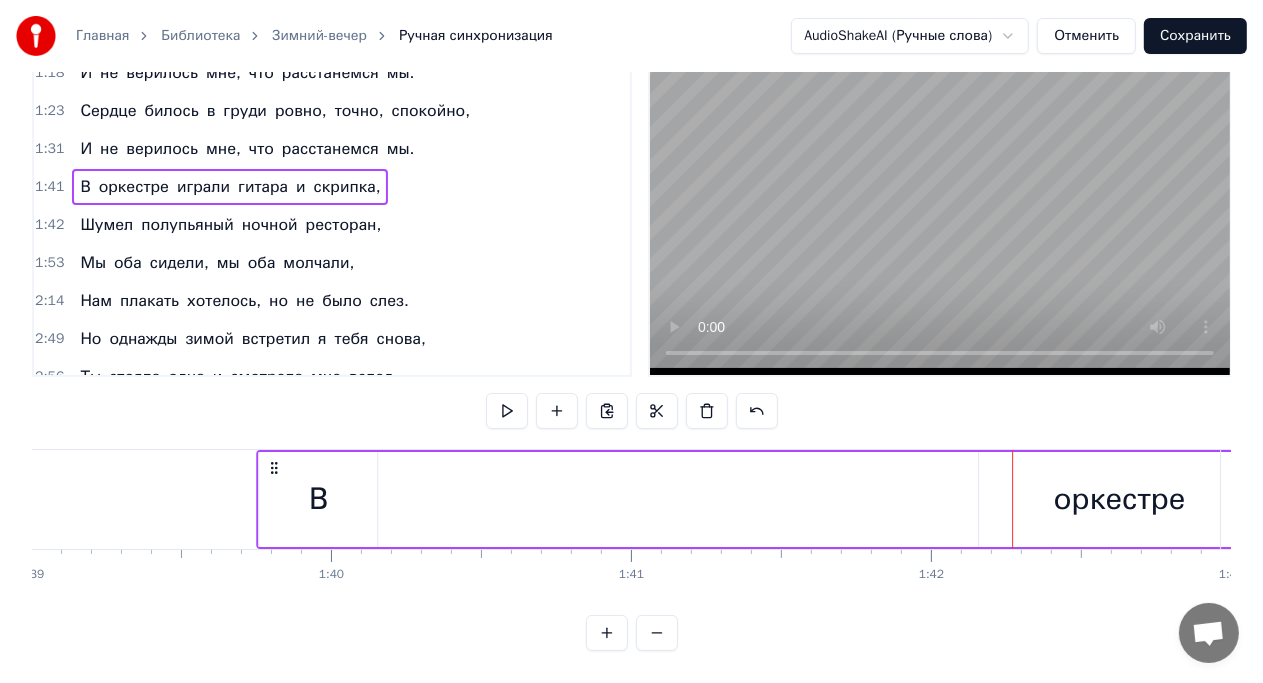 scroll, scrollTop: 0, scrollLeft: 29700, axis: horizontal 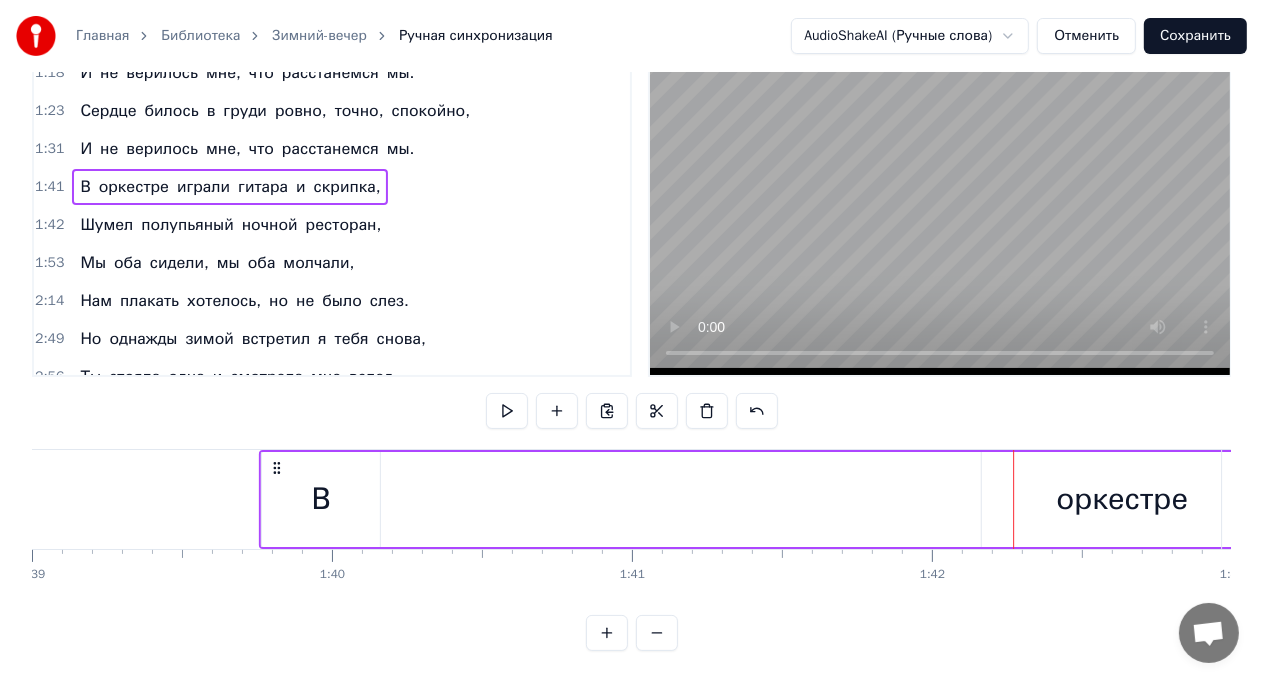 drag, startPoint x: 692, startPoint y: 447, endPoint x: 276, endPoint y: 447, distance: 416 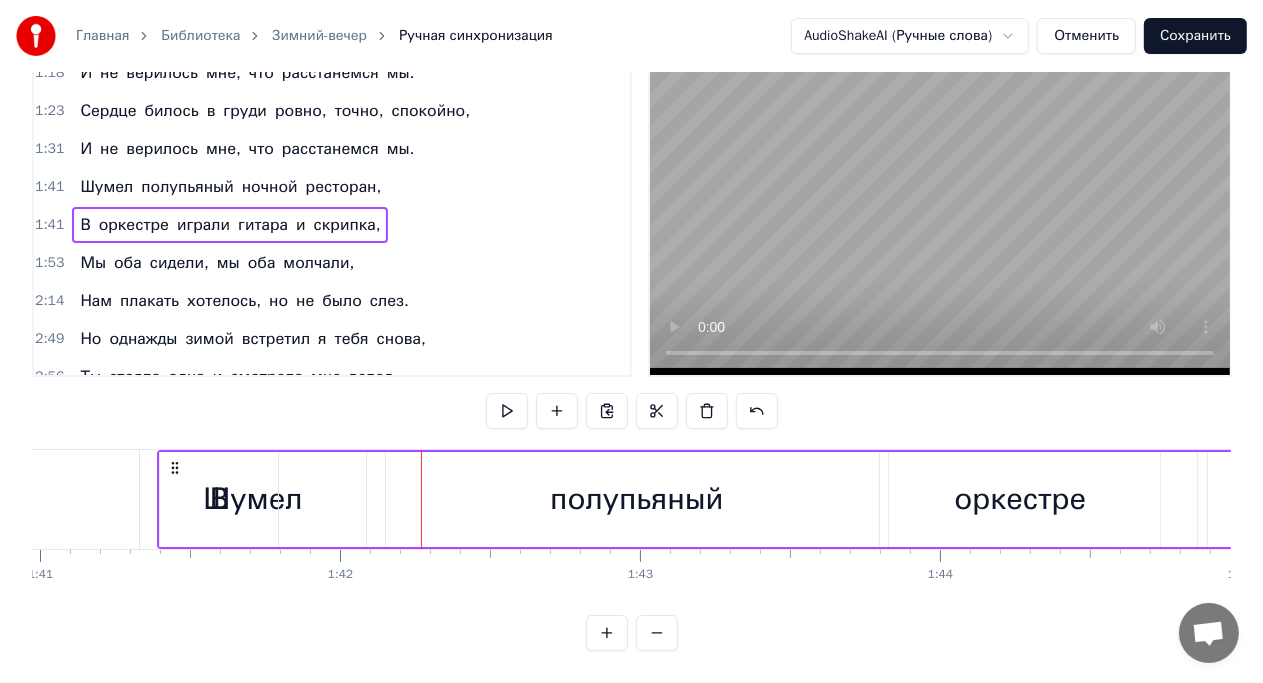 scroll, scrollTop: 0, scrollLeft: 30293, axis: horizontal 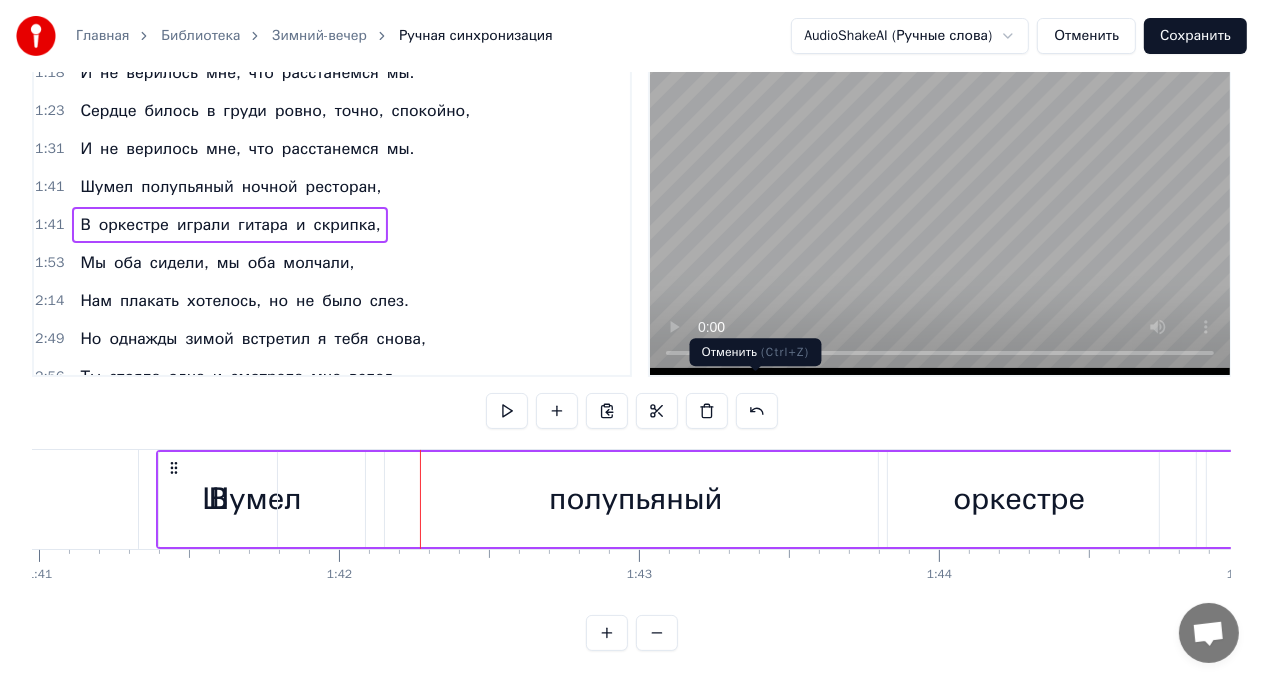 click at bounding box center (757, 411) 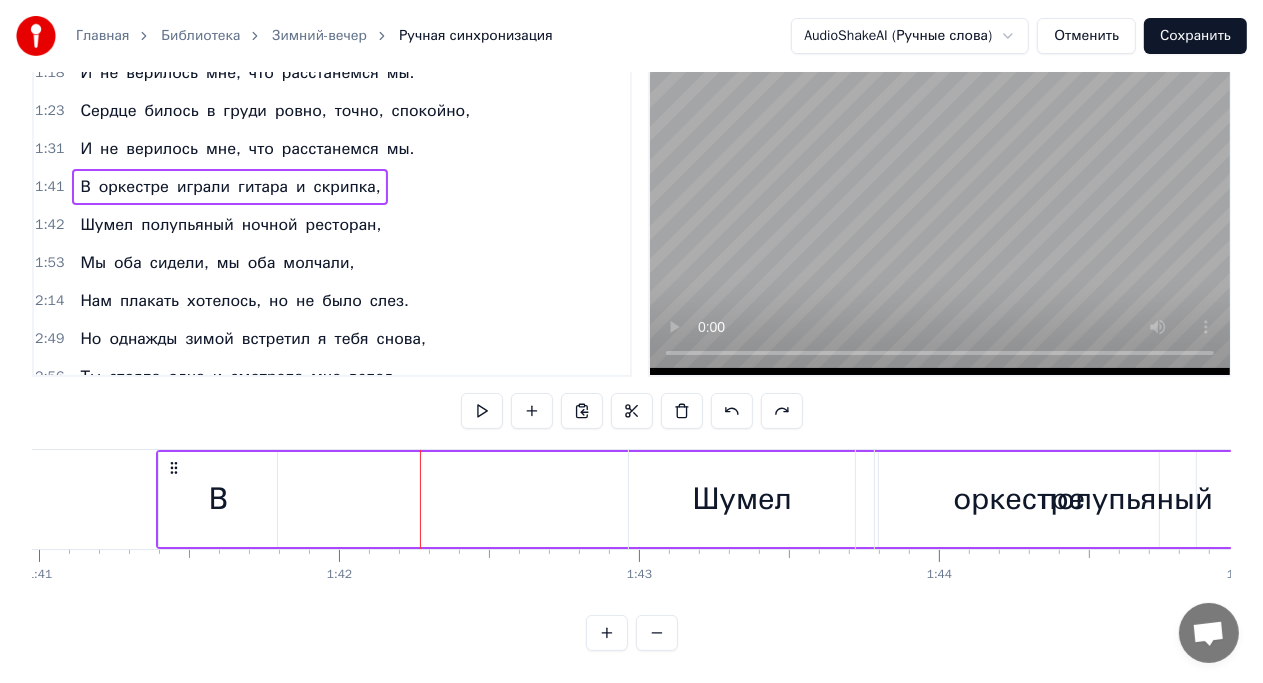 click on "1:43" at bounding box center [639, 574] 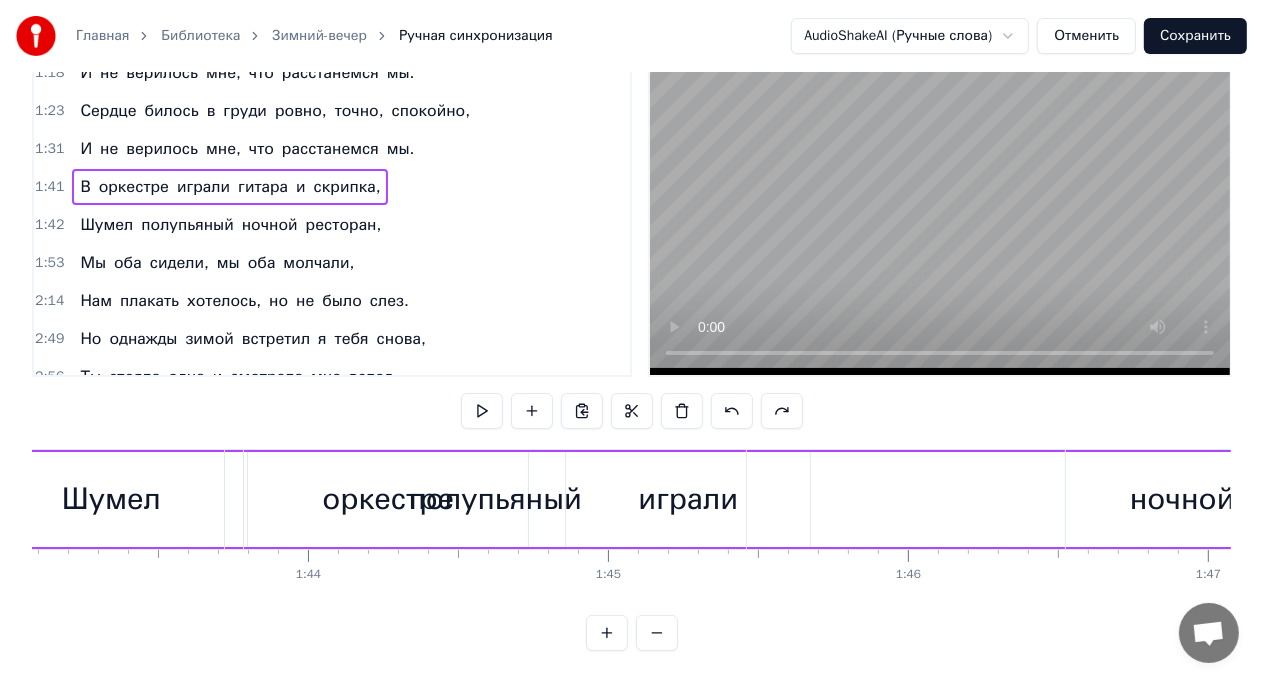 scroll, scrollTop: 0, scrollLeft: 30922, axis: horizontal 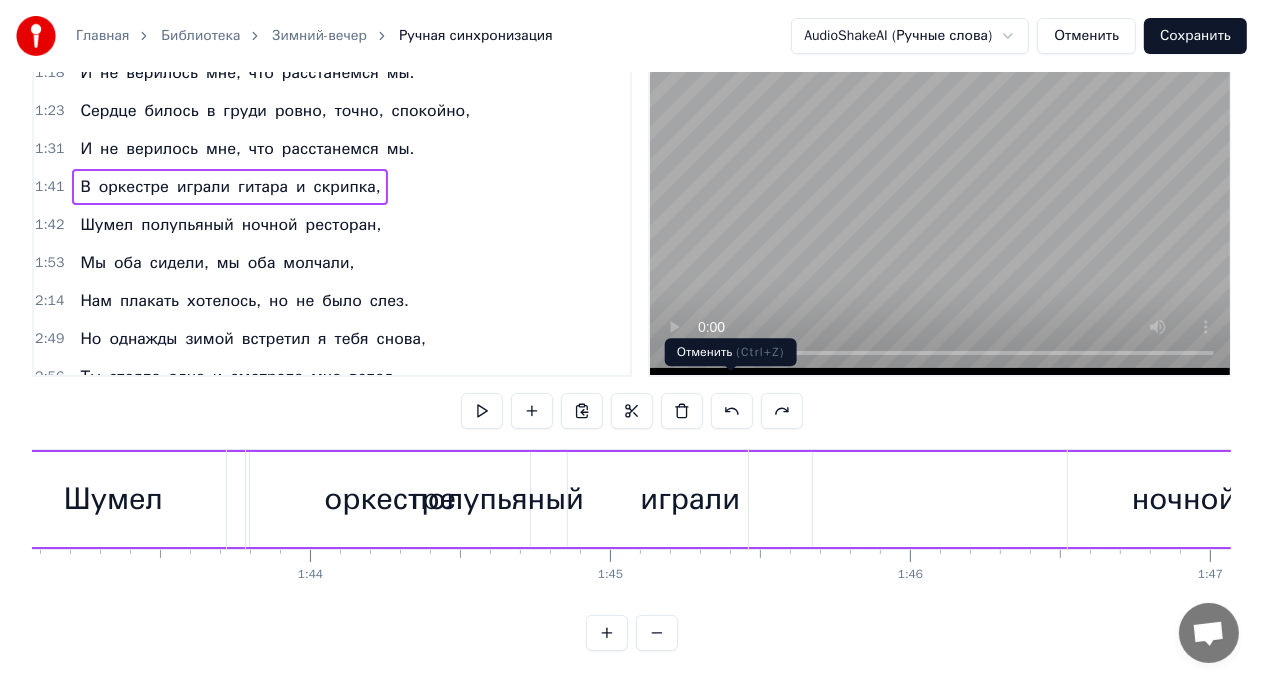 click at bounding box center [732, 411] 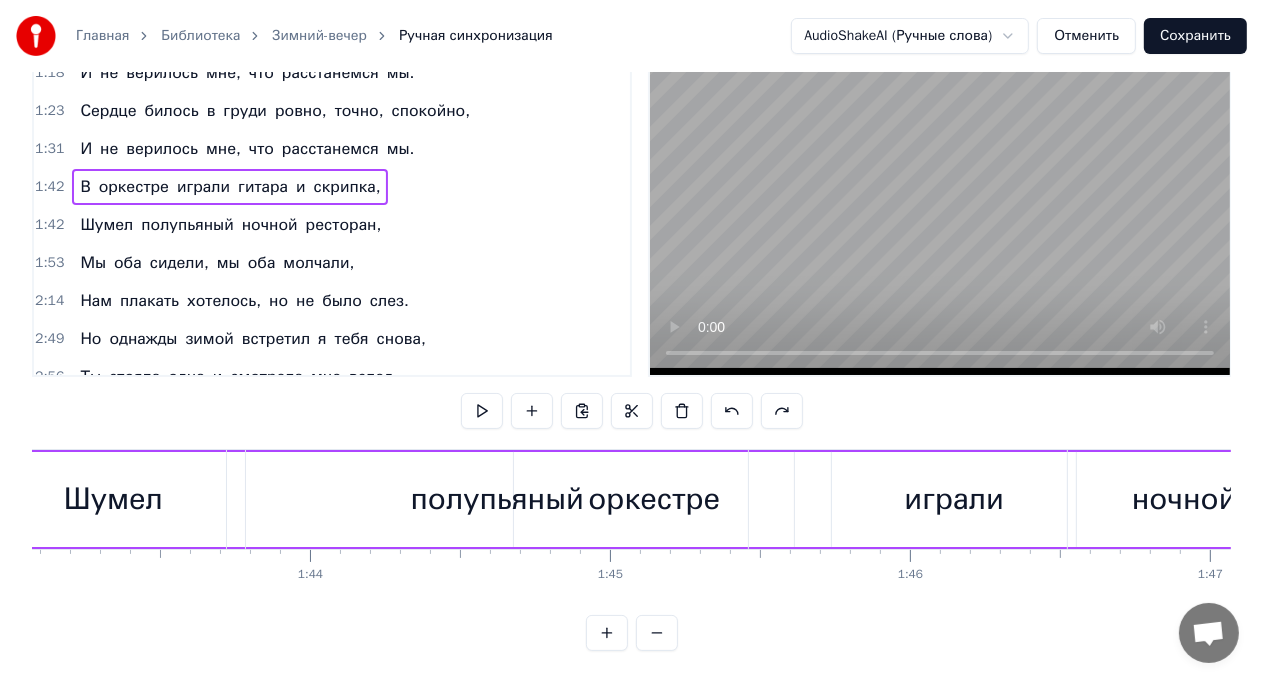 click at bounding box center (732, 411) 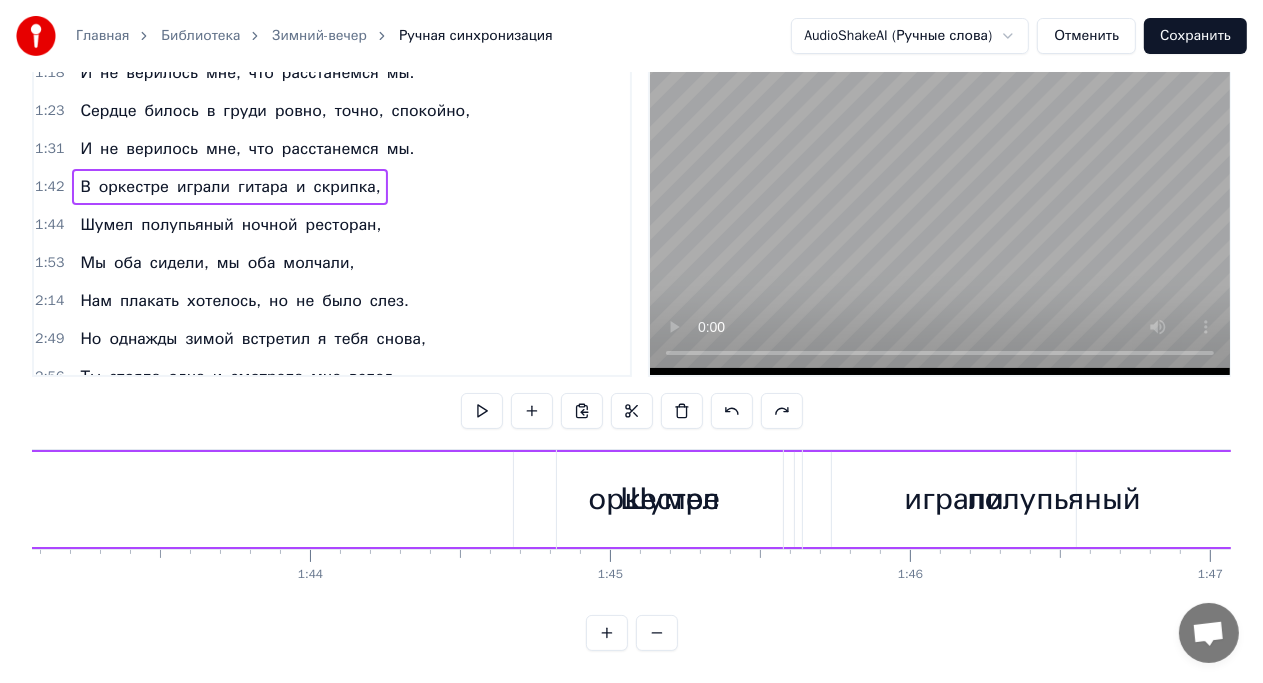 click at bounding box center [732, 411] 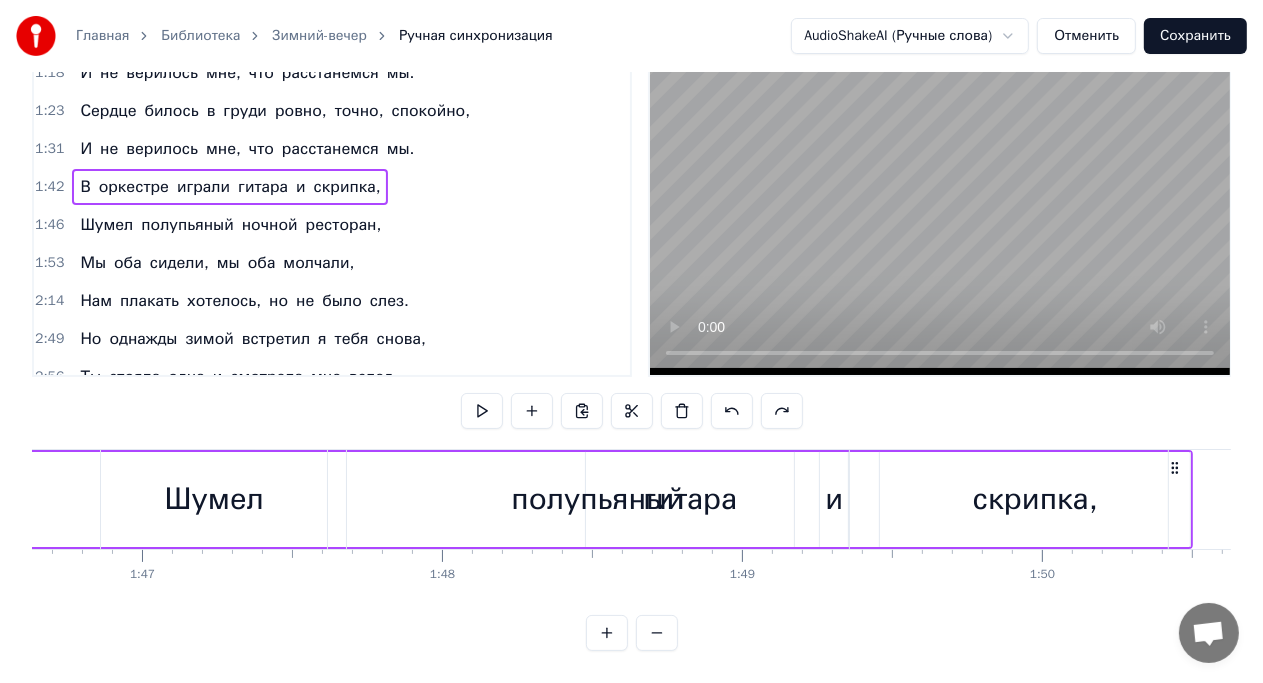 scroll, scrollTop: 0, scrollLeft: 31996, axis: horizontal 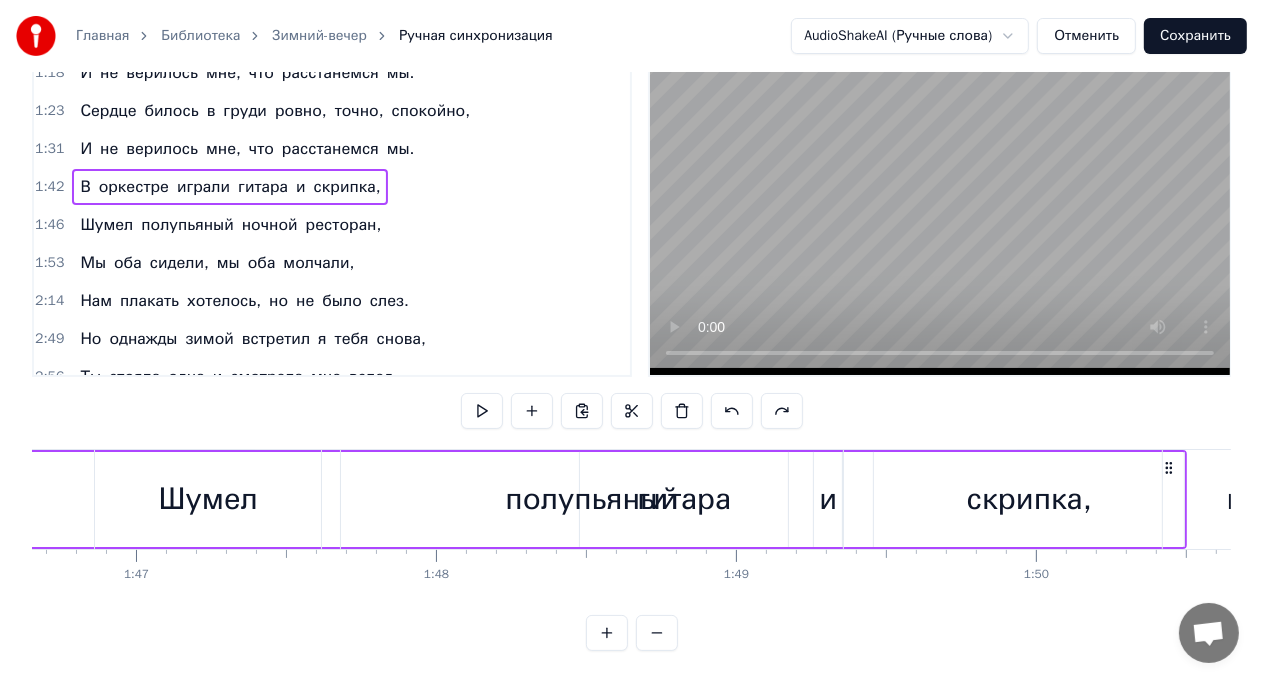 click at bounding box center (732, 411) 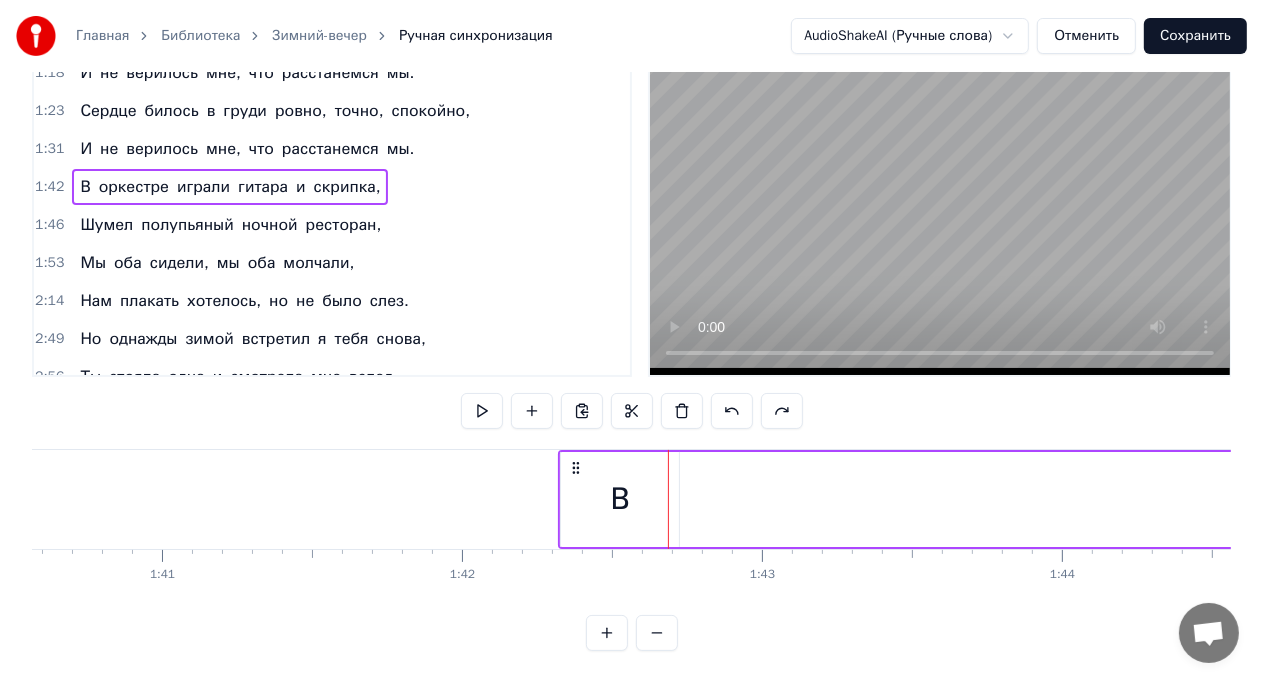 scroll, scrollTop: 0, scrollLeft: 30176, axis: horizontal 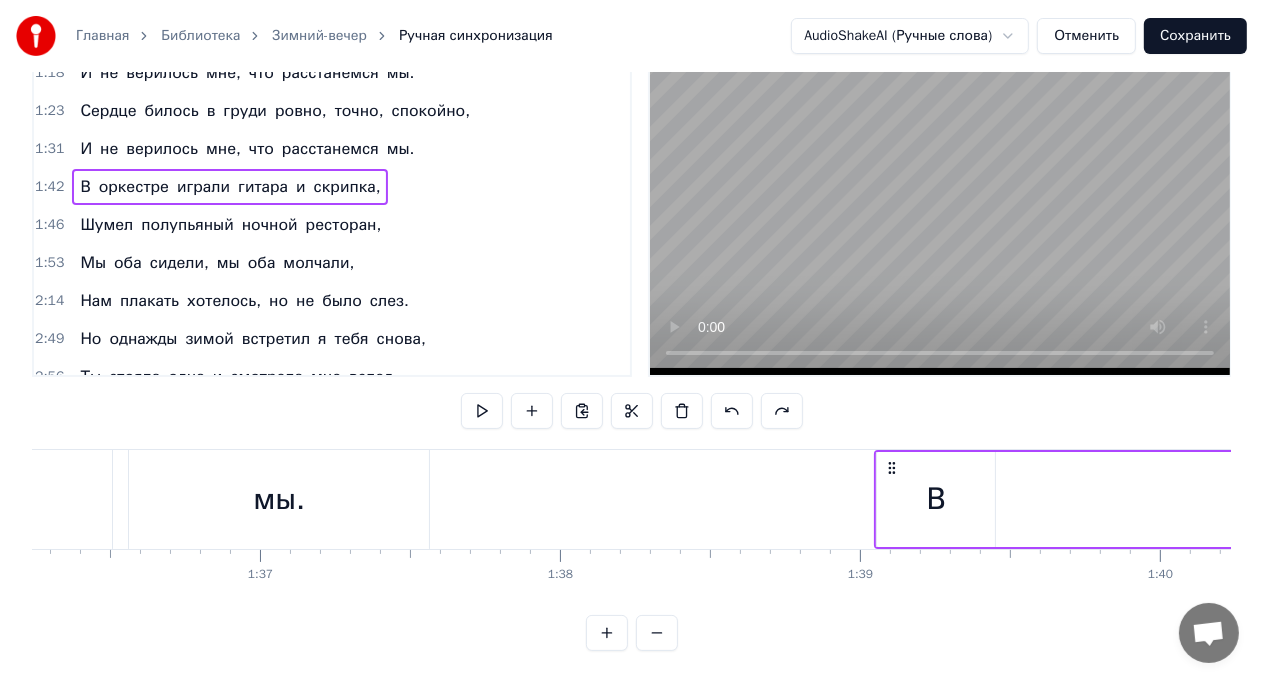 drag, startPoint x: 567, startPoint y: 449, endPoint x: 889, endPoint y: 454, distance: 322.03882 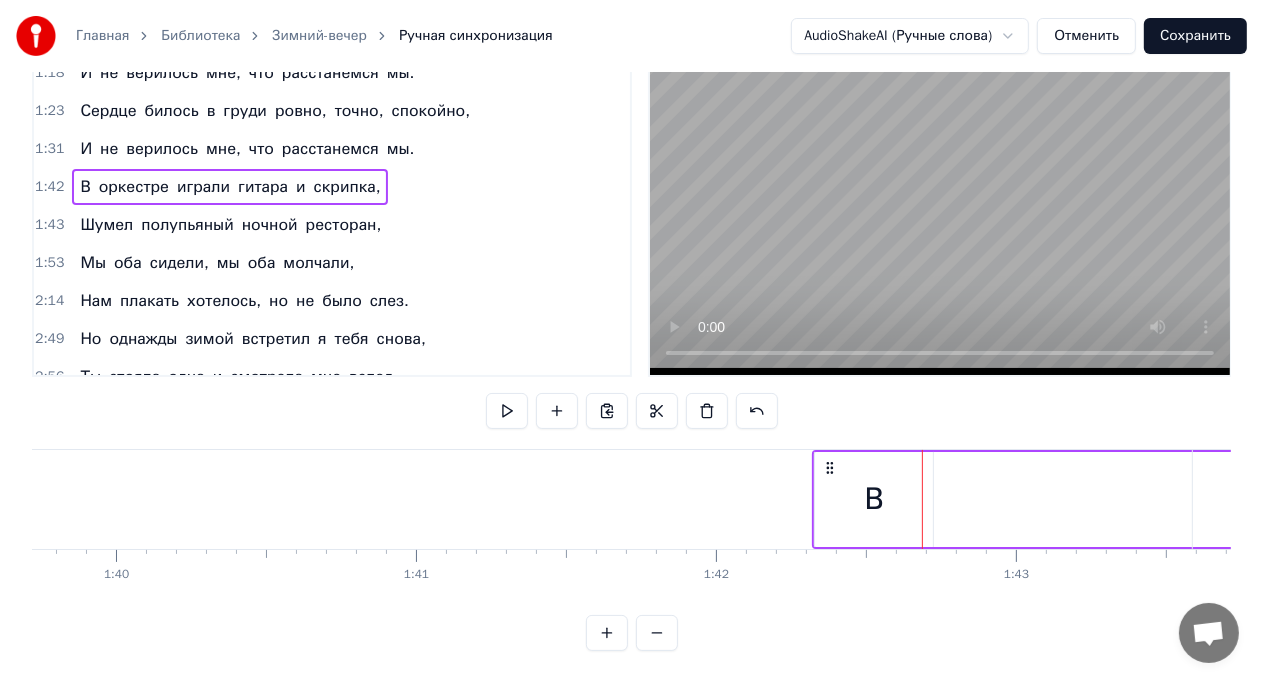 scroll, scrollTop: 0, scrollLeft: 29913, axis: horizontal 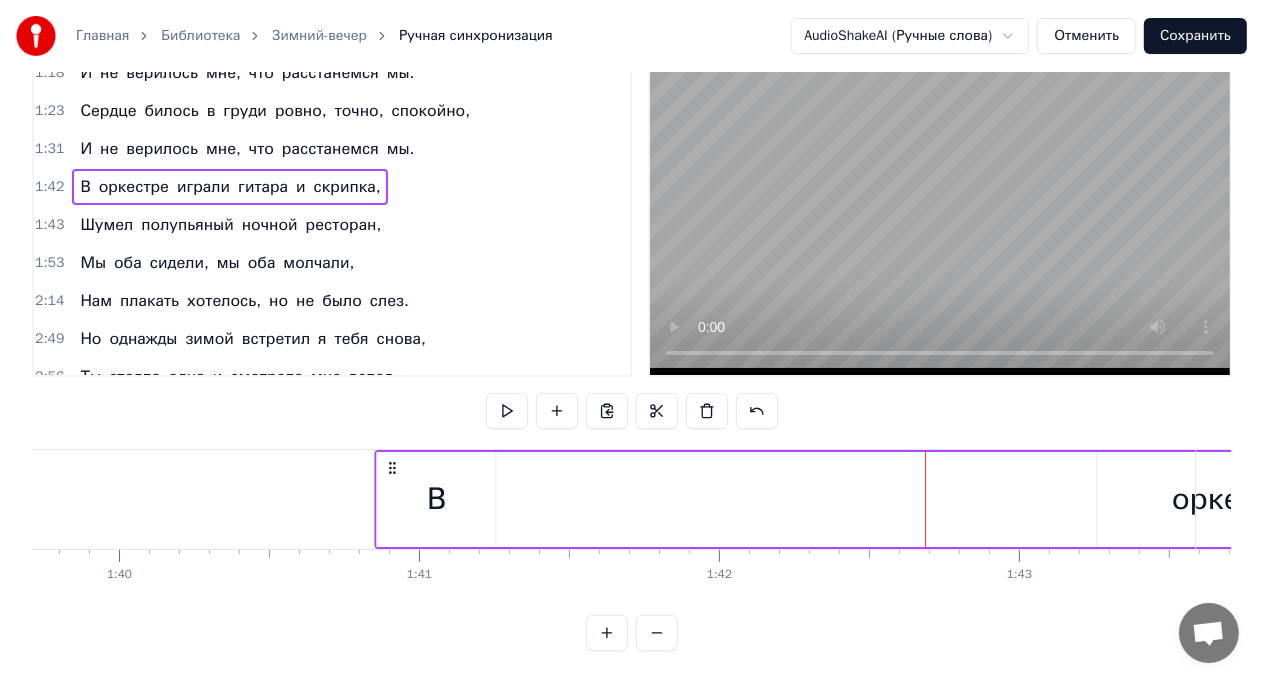 drag, startPoint x: 832, startPoint y: 451, endPoint x: 391, endPoint y: 458, distance: 441.05554 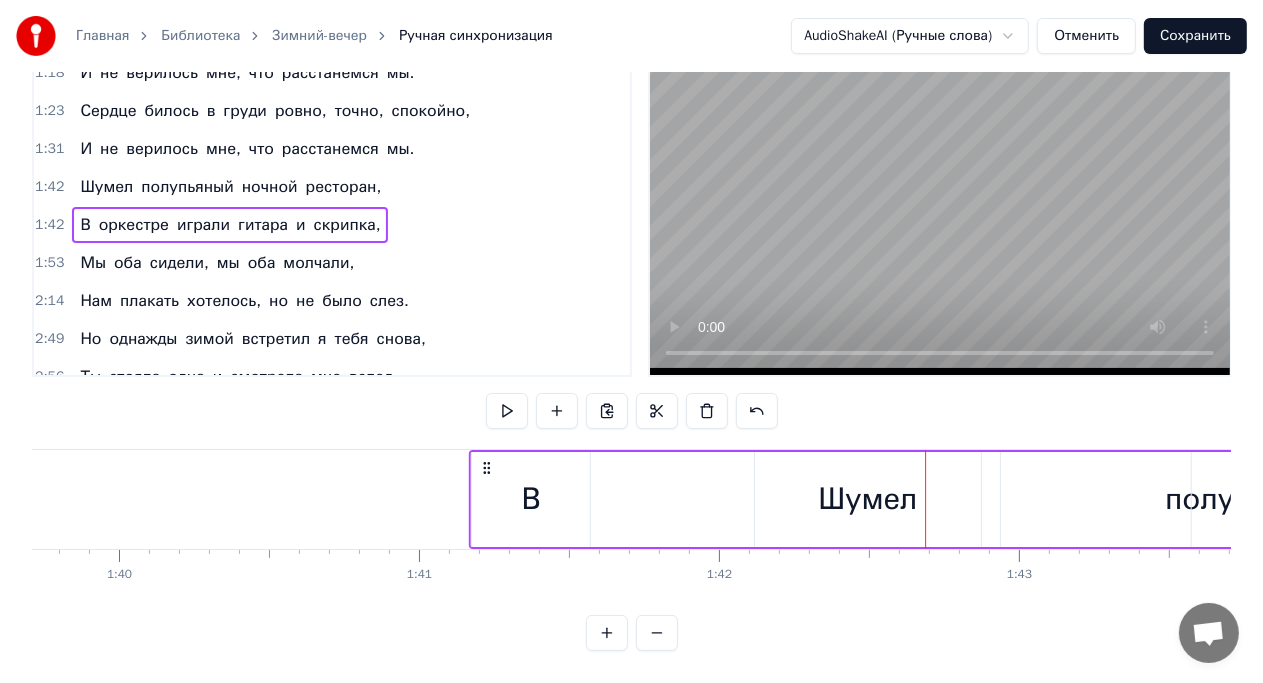 drag, startPoint x: 830, startPoint y: 451, endPoint x: 759, endPoint y: 449, distance: 71.02816 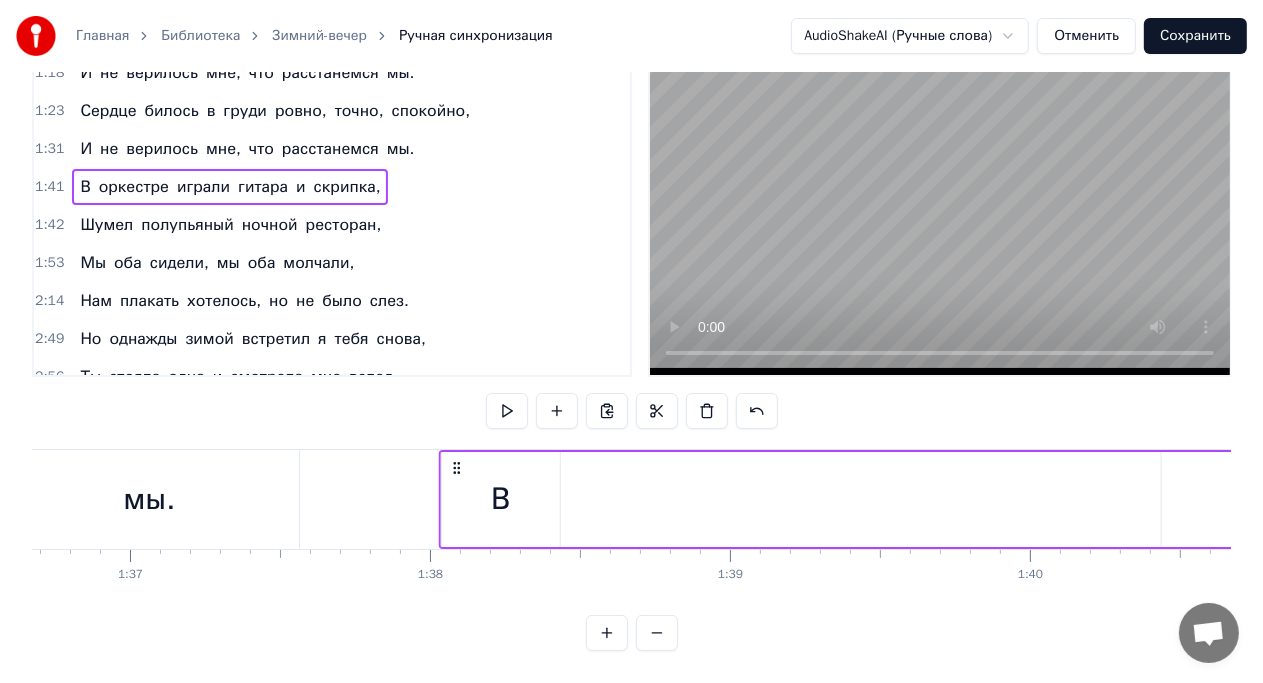 scroll, scrollTop: 0, scrollLeft: 29001, axis: horizontal 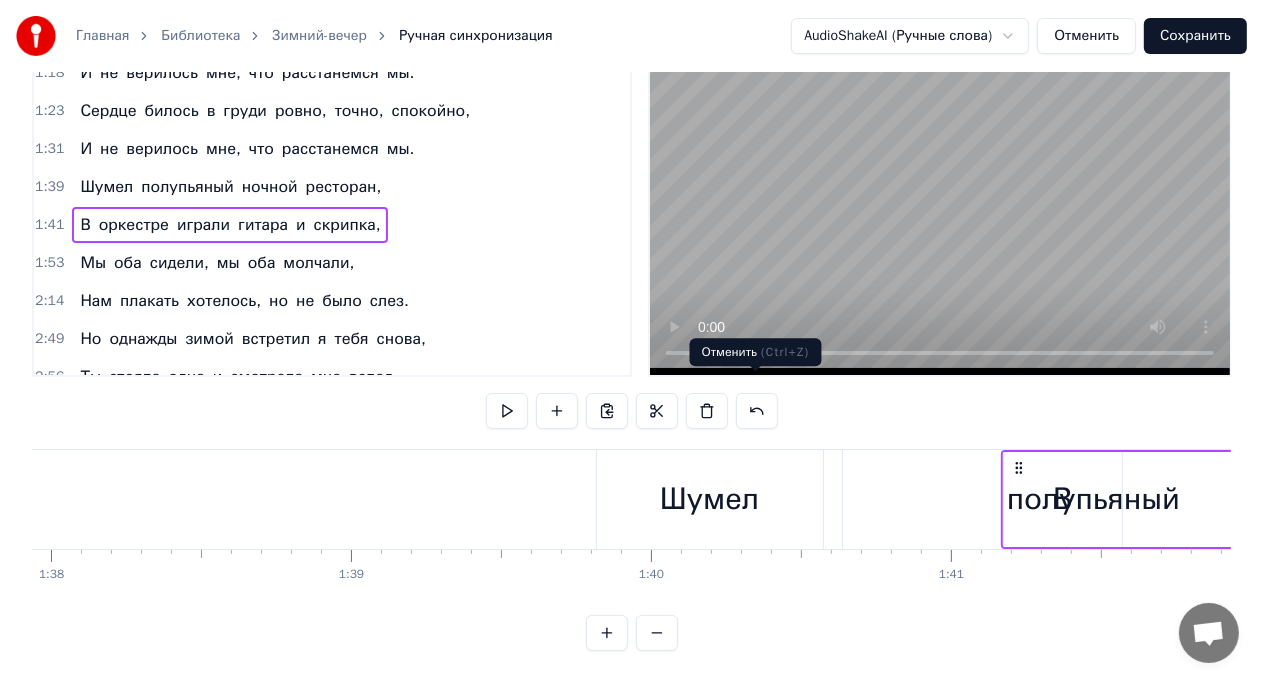 click at bounding box center [757, 411] 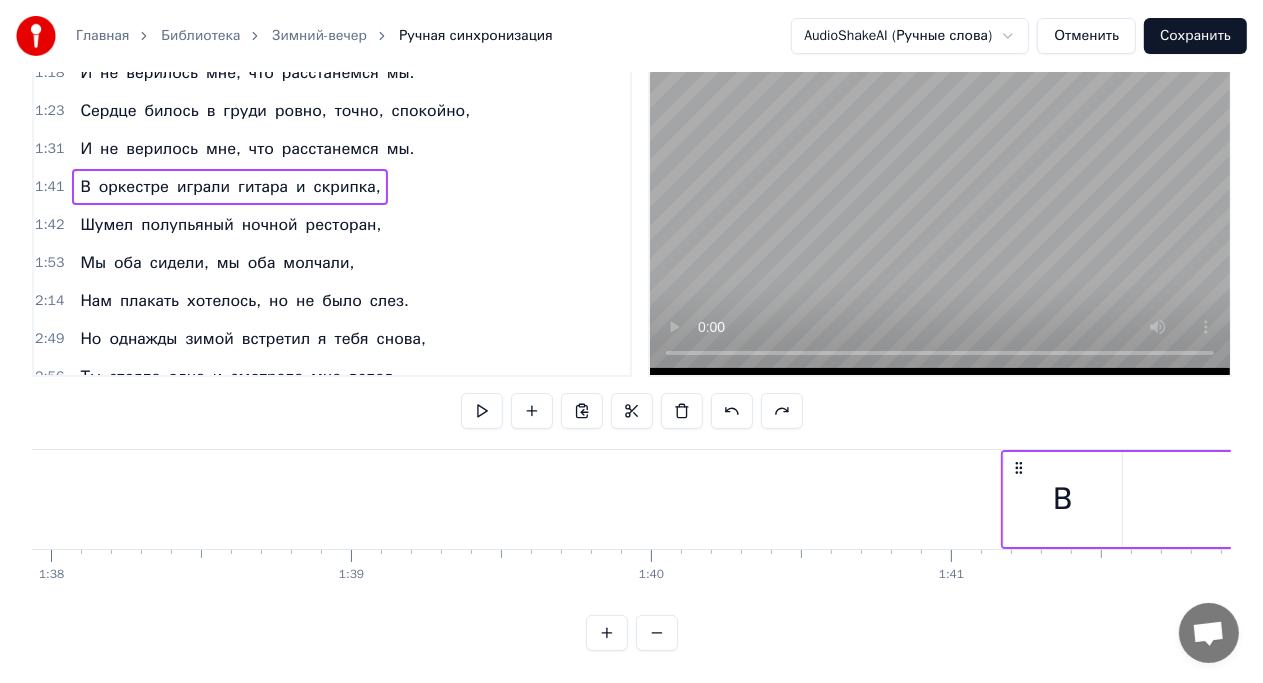 click on "скрипка," at bounding box center [347, 187] 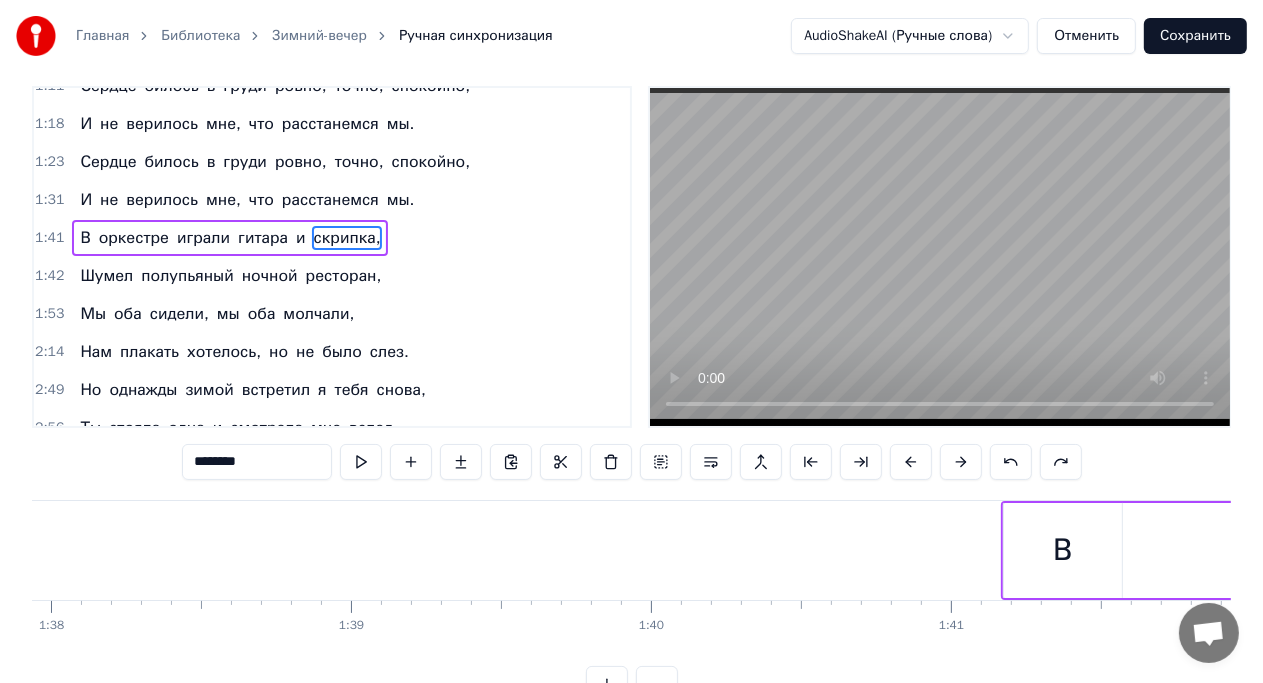 scroll, scrollTop: 0, scrollLeft: 0, axis: both 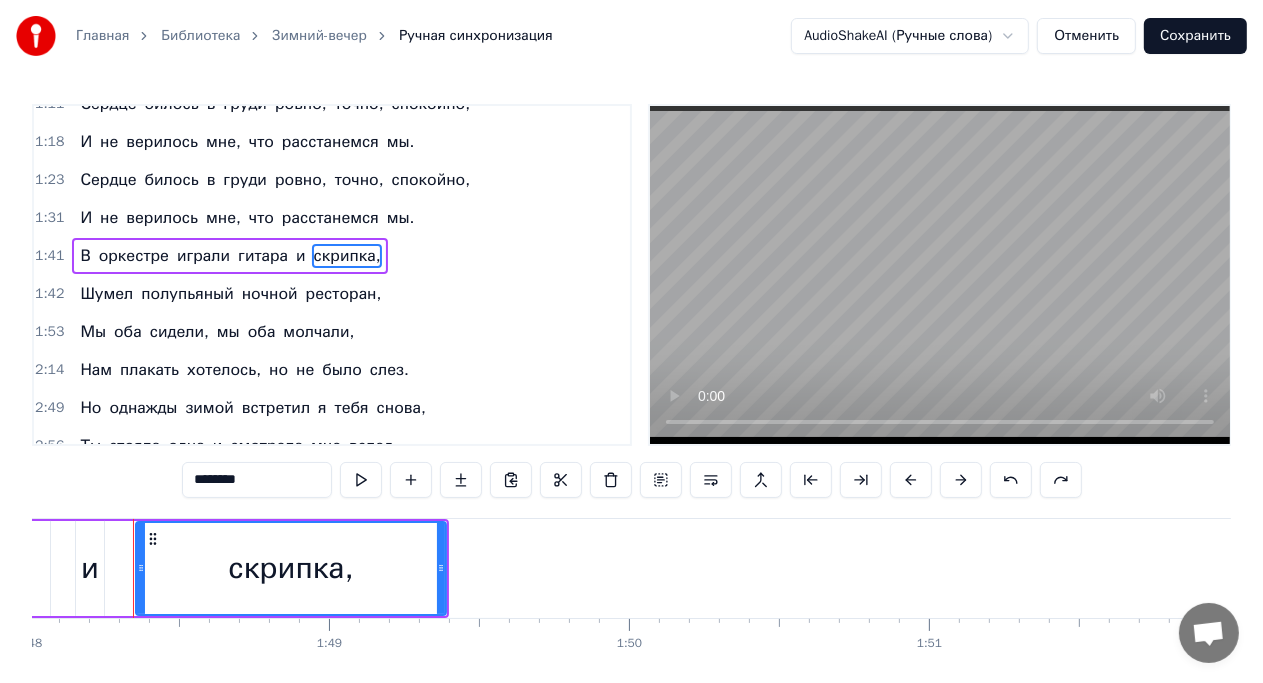 click on "В оркестре играли гитара и скрипка," at bounding box center [230, 256] 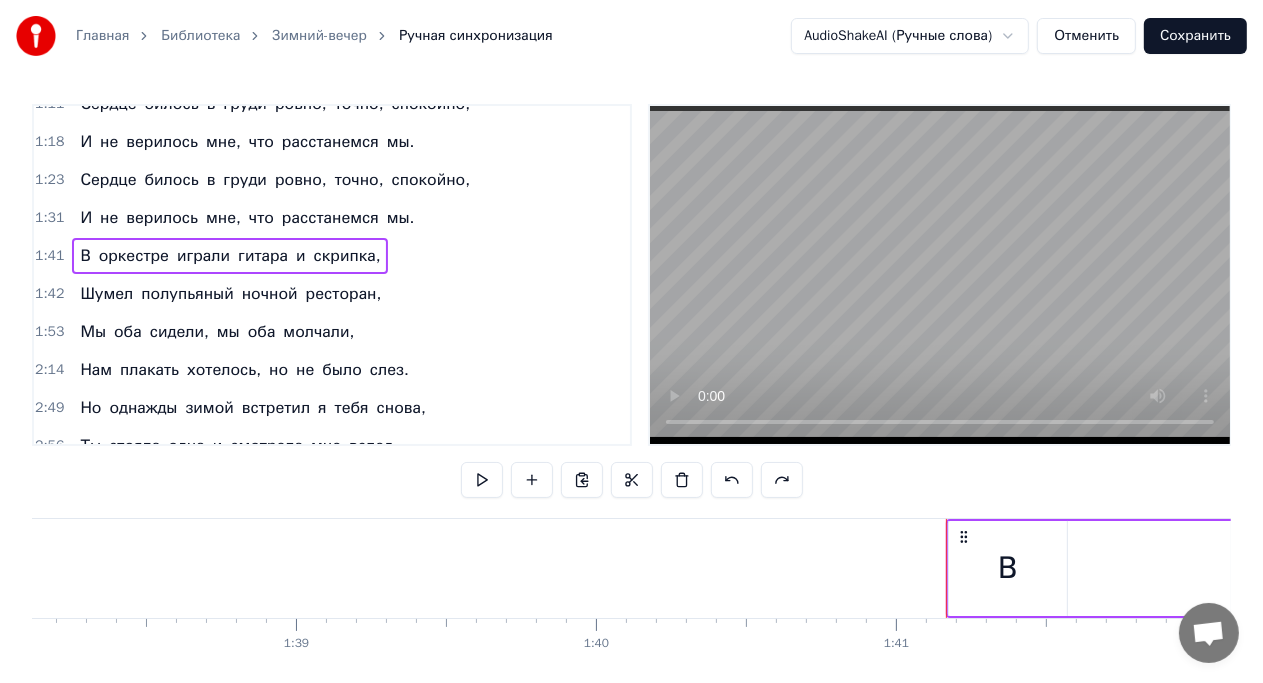 scroll, scrollTop: 0, scrollLeft: 29432, axis: horizontal 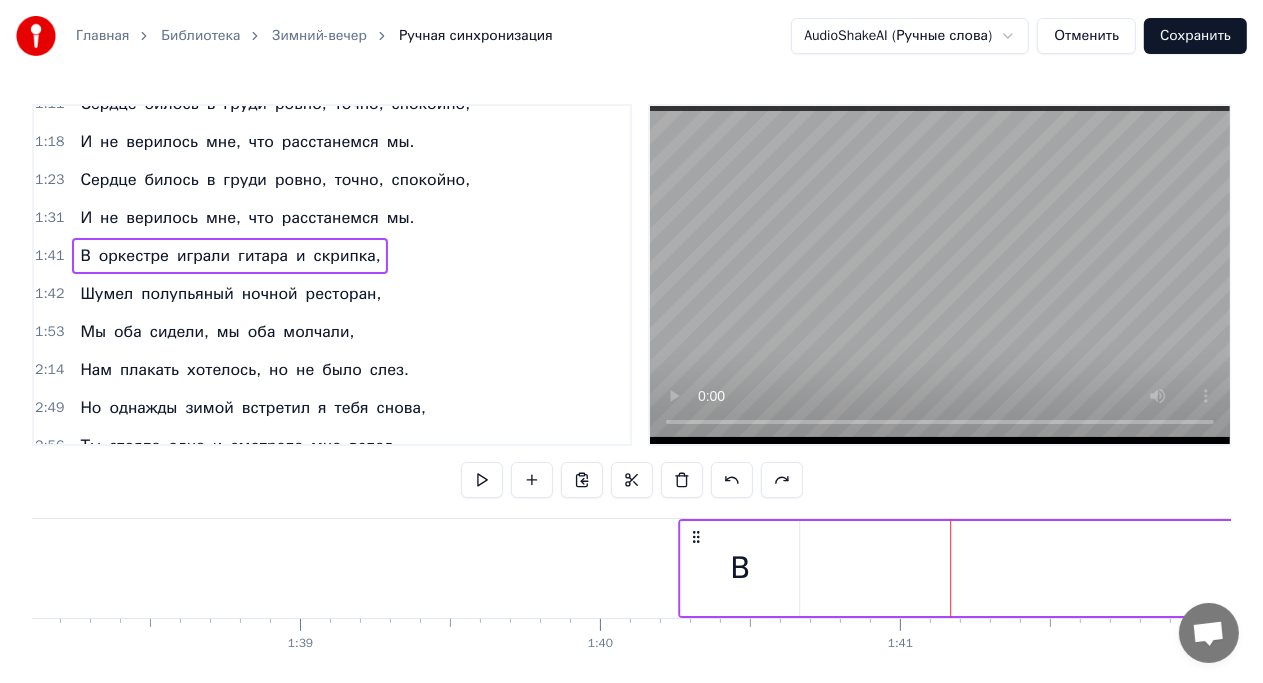 drag, startPoint x: 964, startPoint y: 537, endPoint x: 692, endPoint y: 550, distance: 272.3105 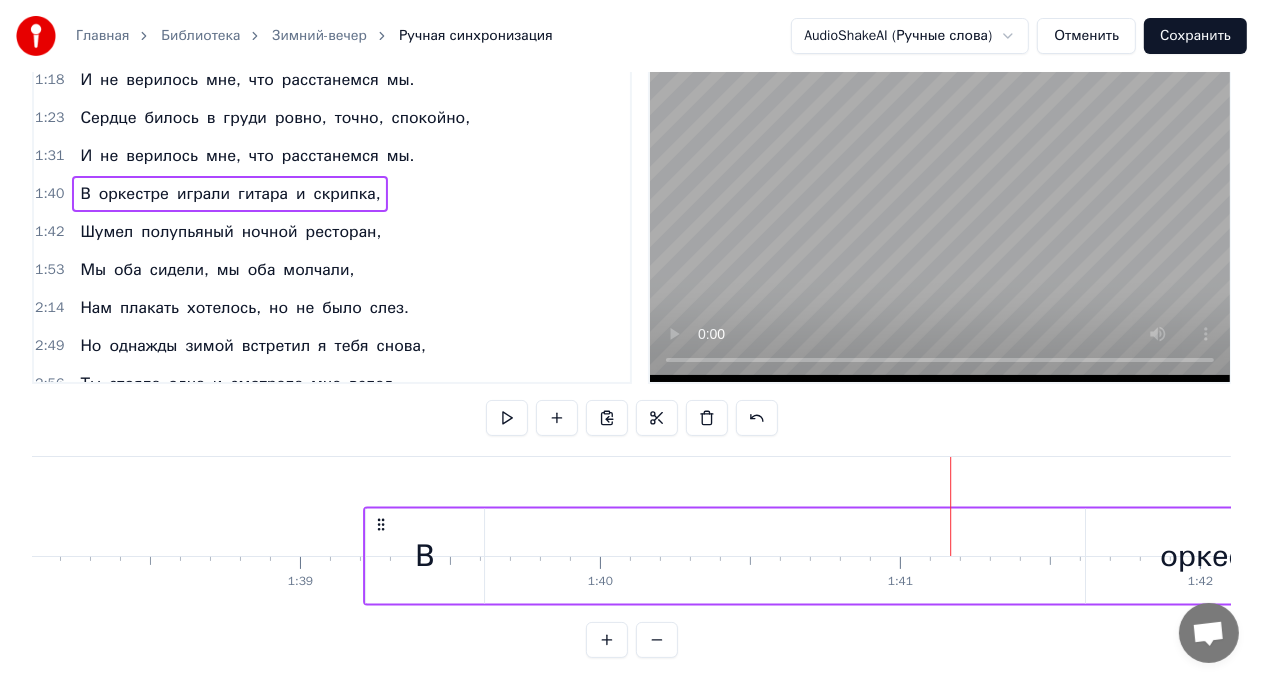 scroll, scrollTop: 76, scrollLeft: 0, axis: vertical 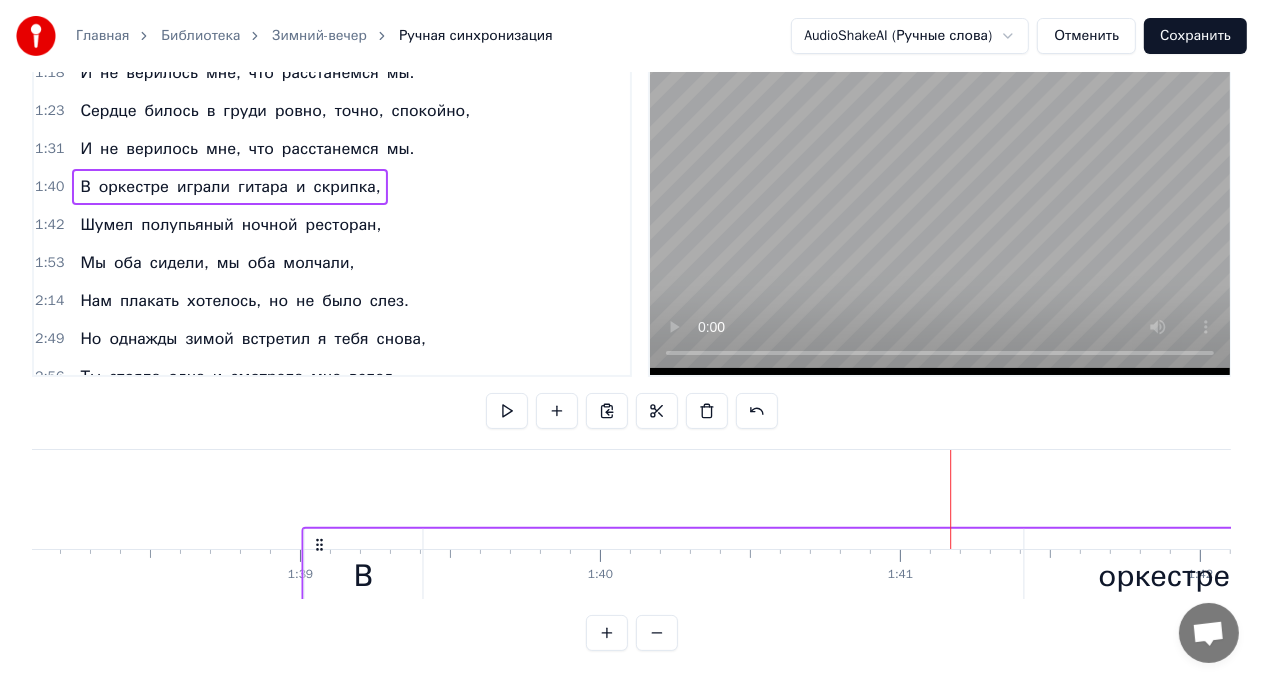 drag, startPoint x: 695, startPoint y: 533, endPoint x: 318, endPoint y: 434, distance: 389.78198 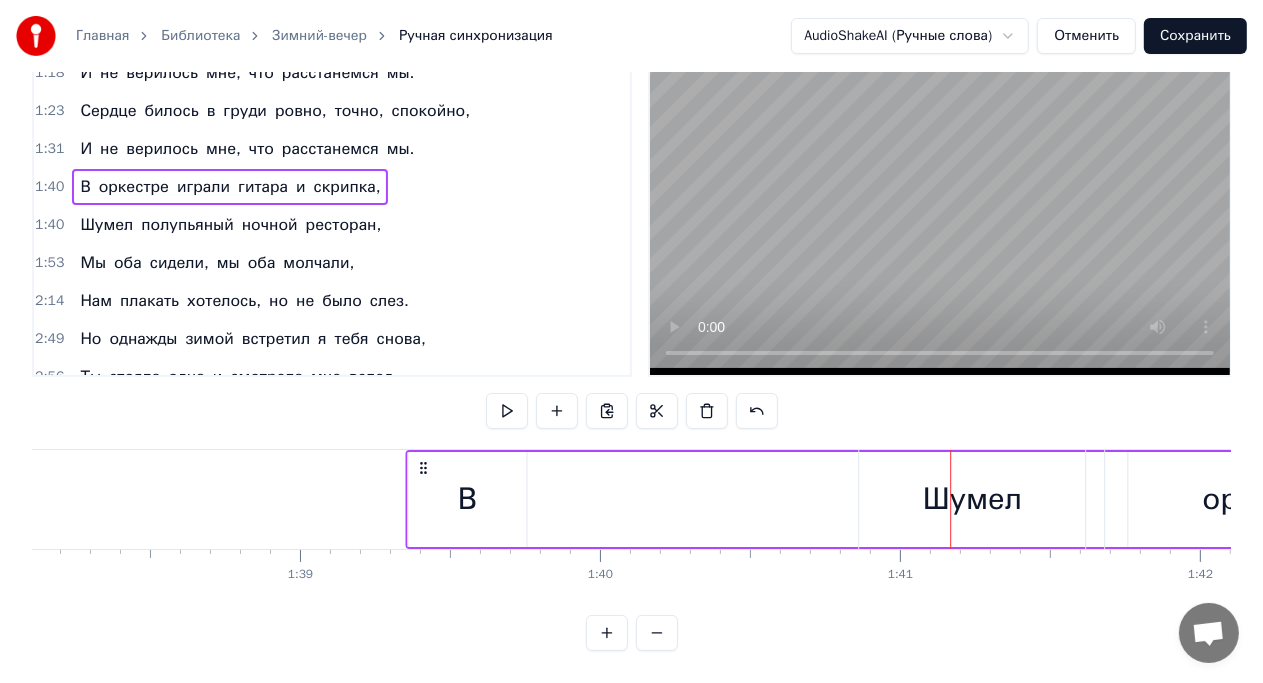 drag, startPoint x: 694, startPoint y: 458, endPoint x: 421, endPoint y: 460, distance: 273.00732 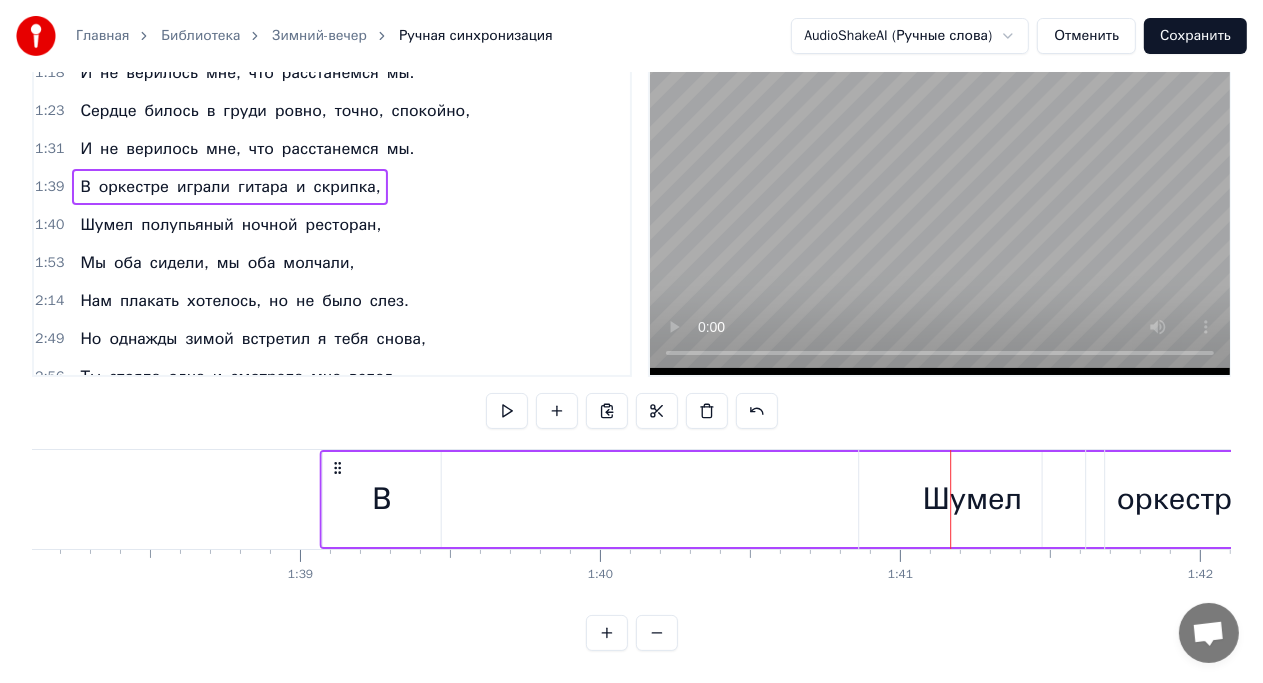 drag, startPoint x: 421, startPoint y: 460, endPoint x: 336, endPoint y: 463, distance: 85.052925 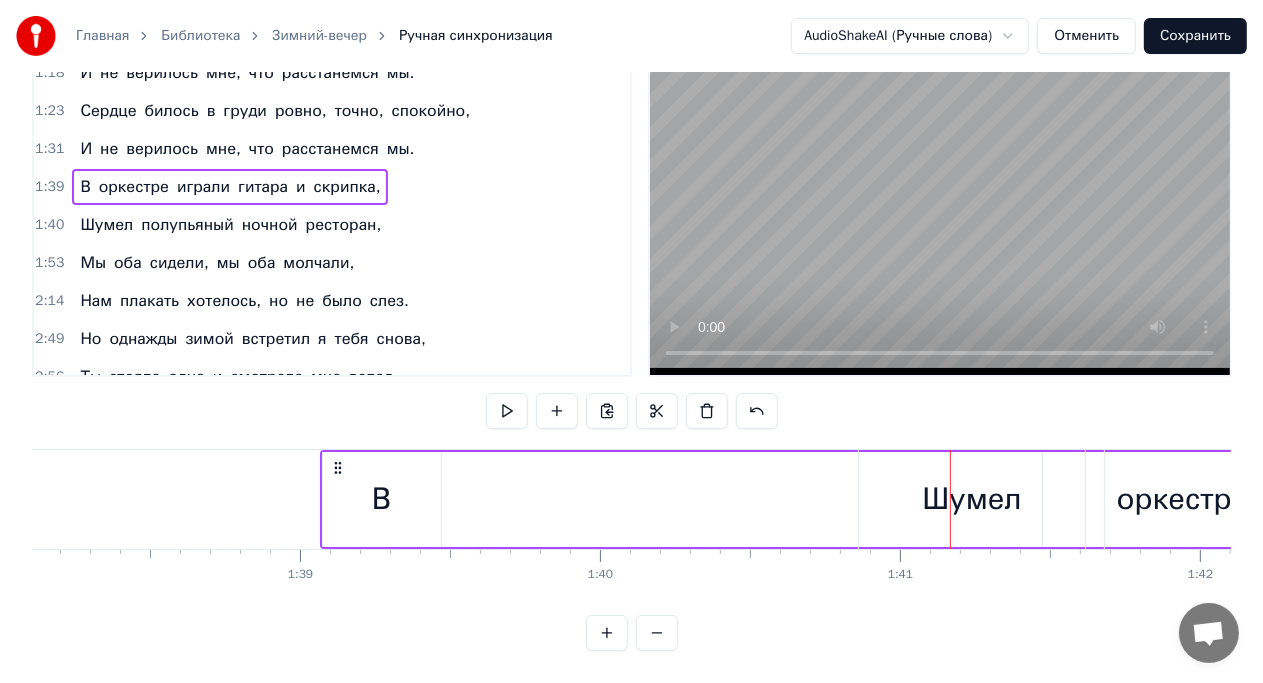 click on "Шумел" at bounding box center [972, 499] 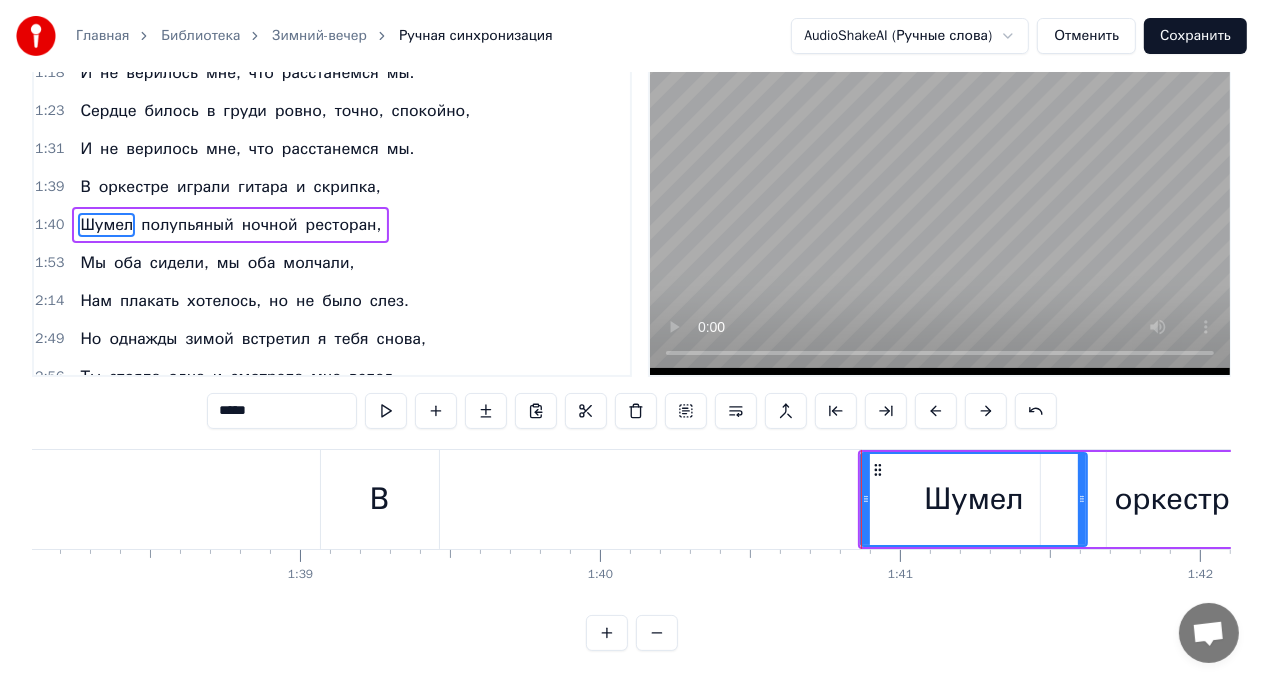 scroll, scrollTop: 0, scrollLeft: 0, axis: both 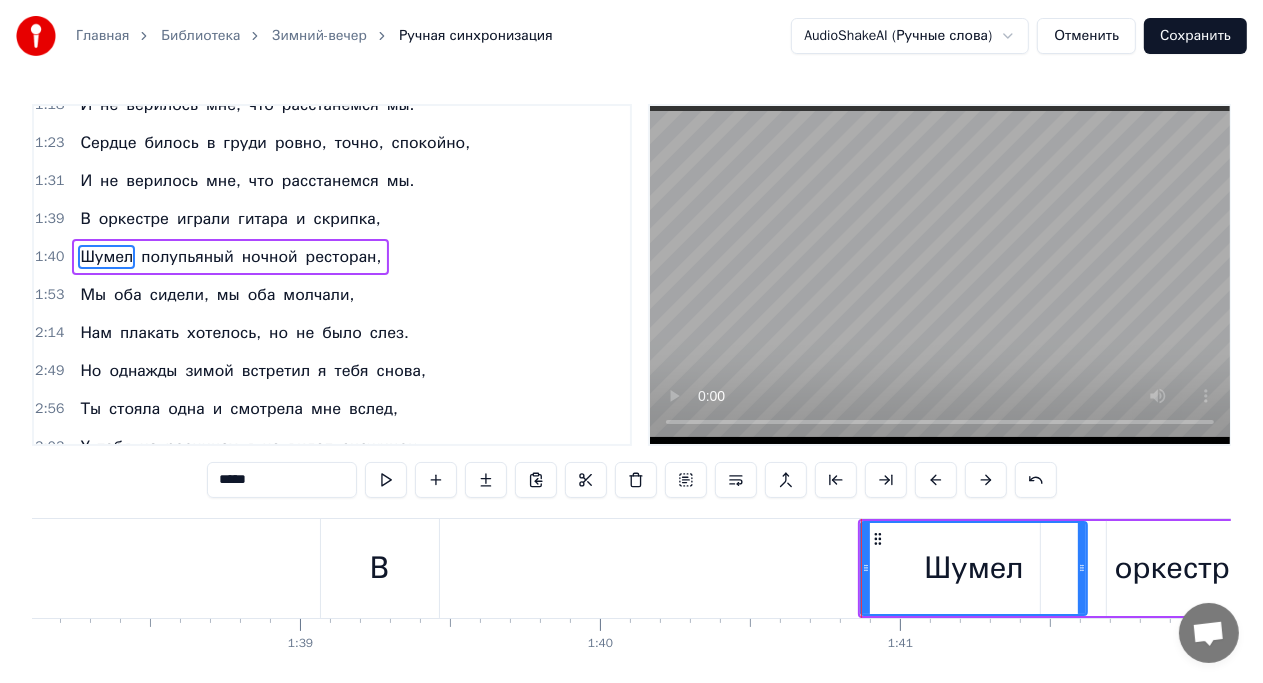 click on "В оркестре играли гитара и скрипка," at bounding box center [1555, 568] 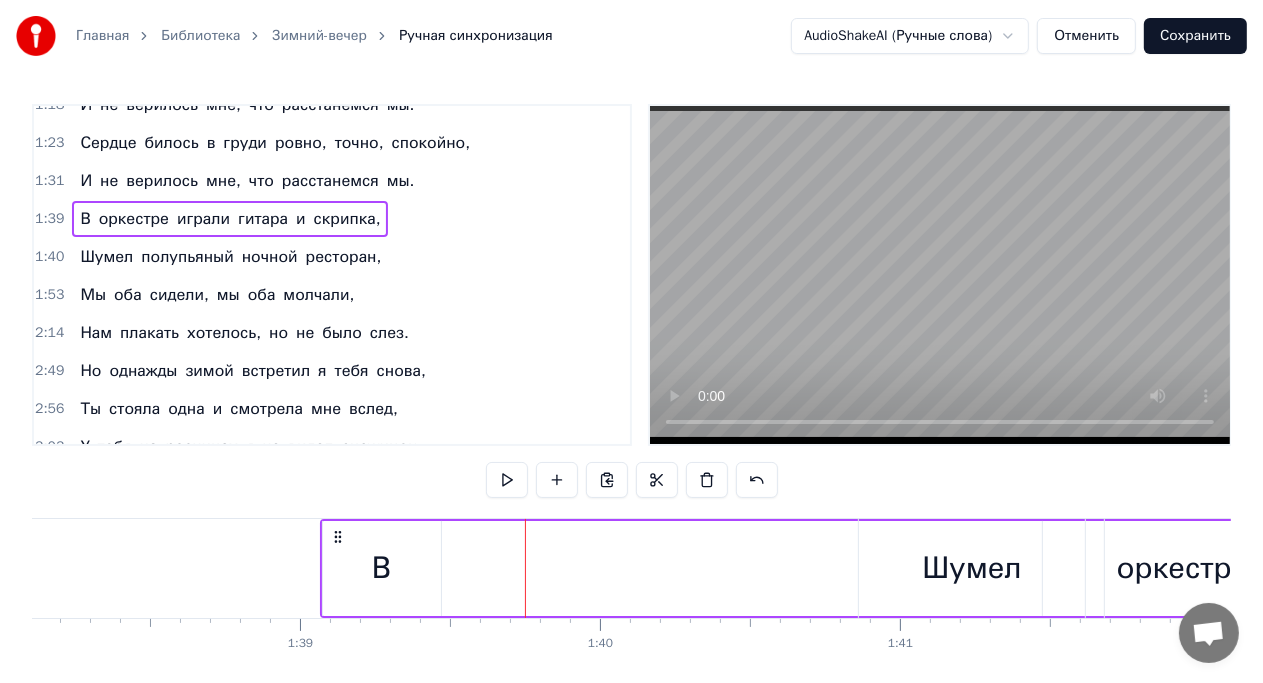 click on "В" at bounding box center (382, 568) 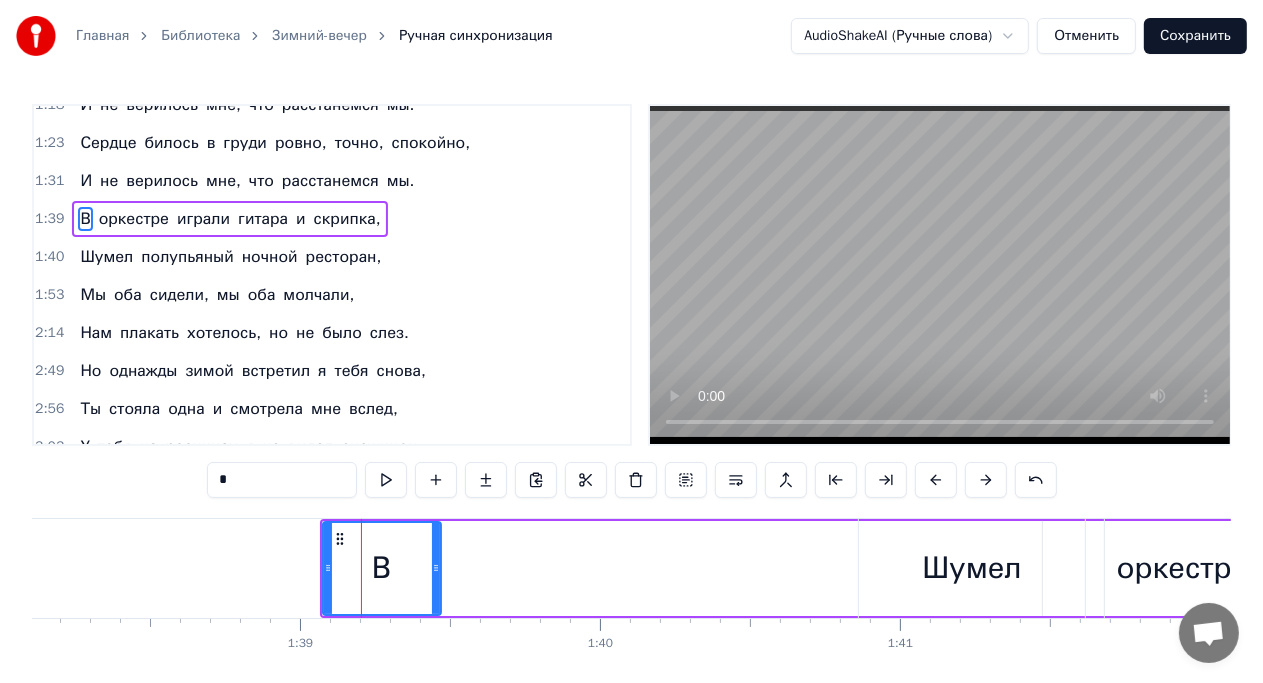 scroll, scrollTop: 297, scrollLeft: 0, axis: vertical 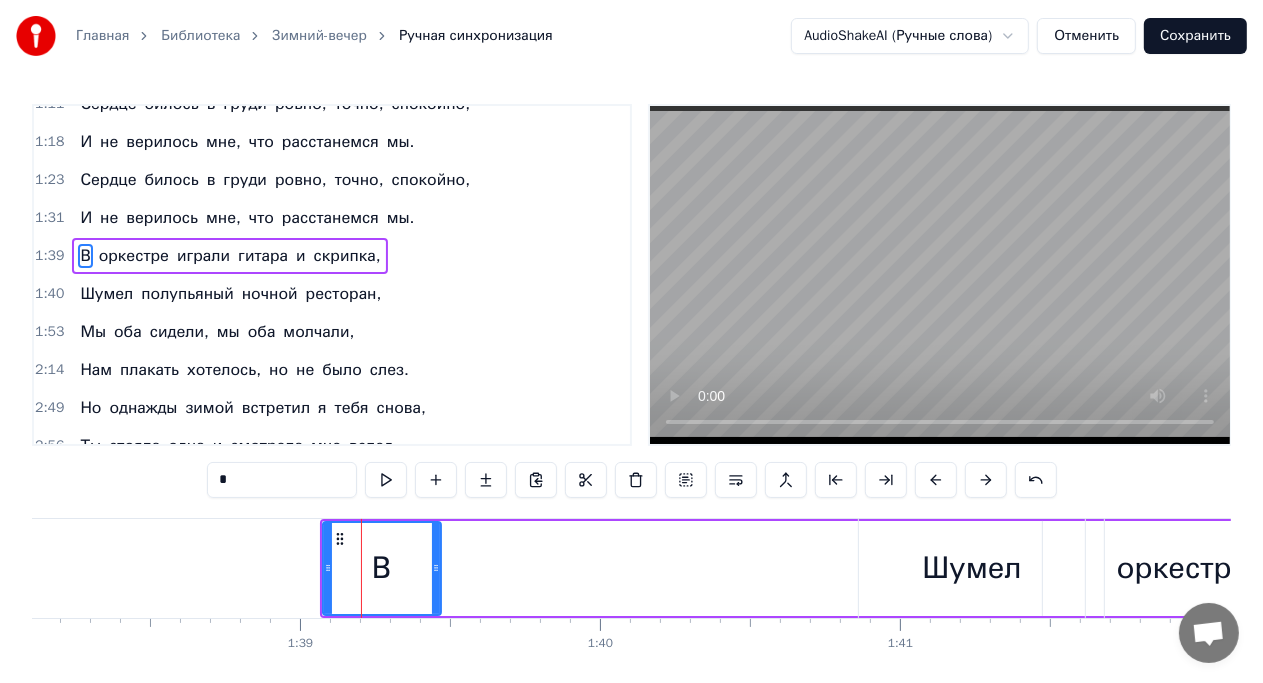 click on "В оркестре играли гитара и скрипка," at bounding box center (1555, 568) 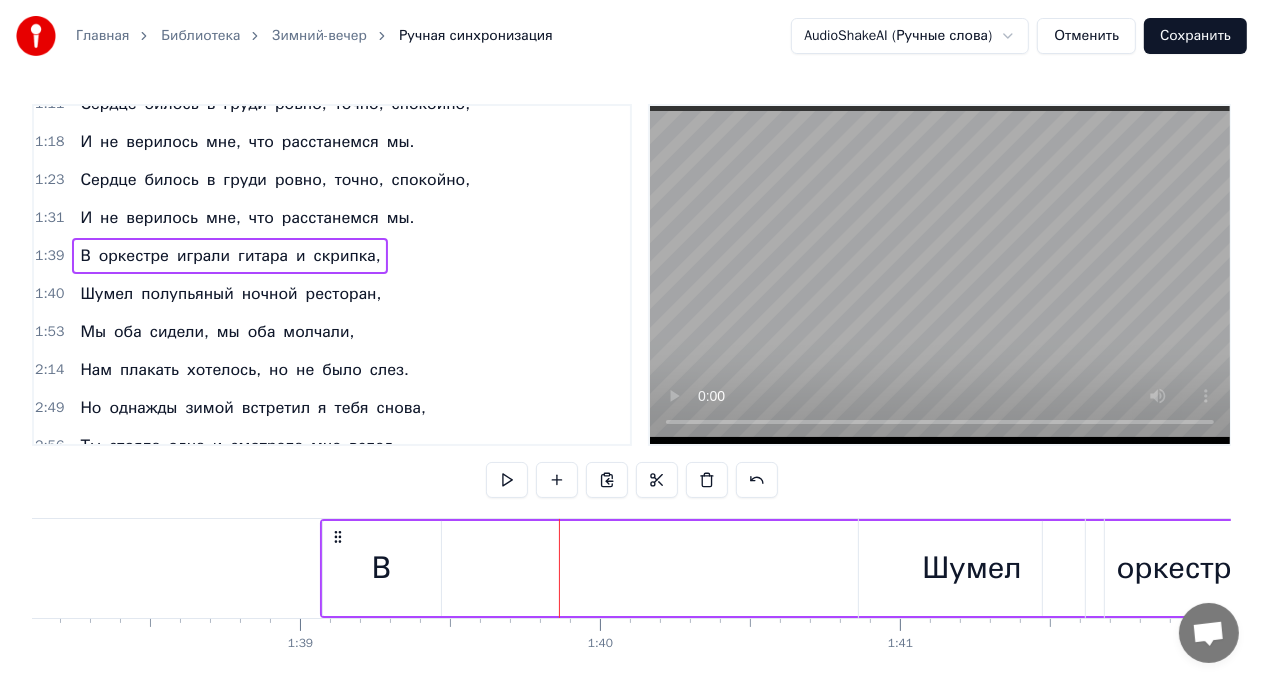 click on "В" at bounding box center (381, 568) 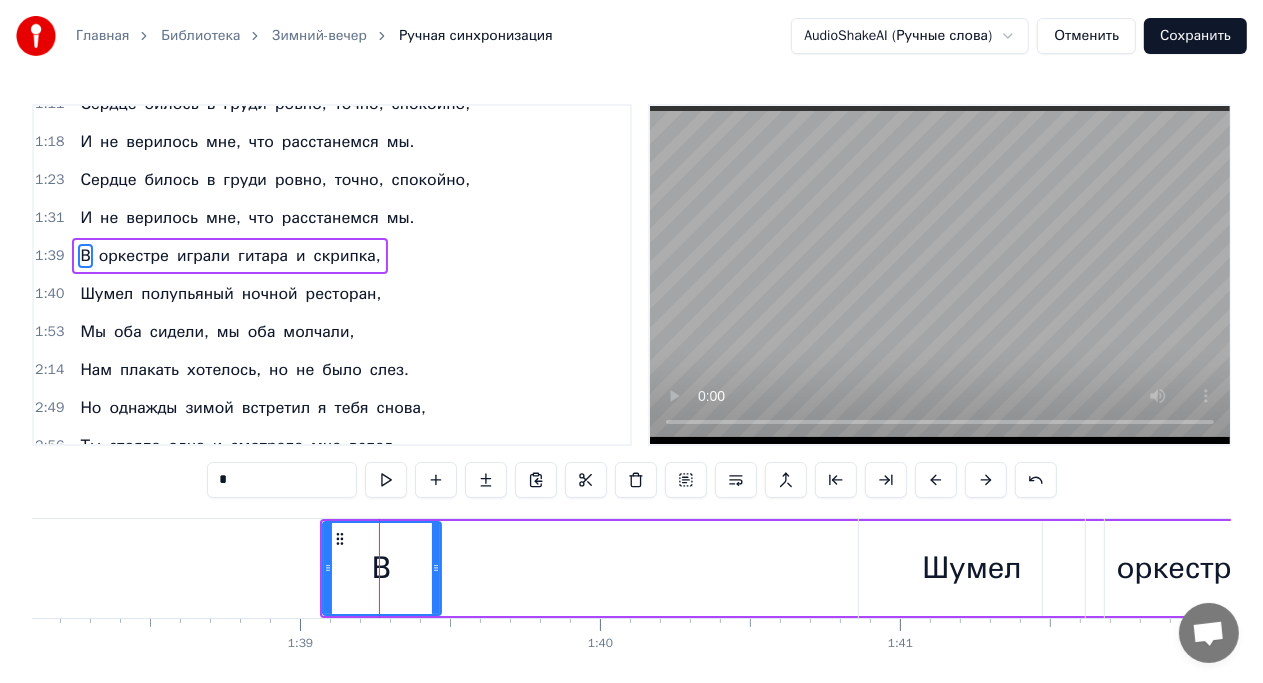 click on "оркестре" at bounding box center (134, 256) 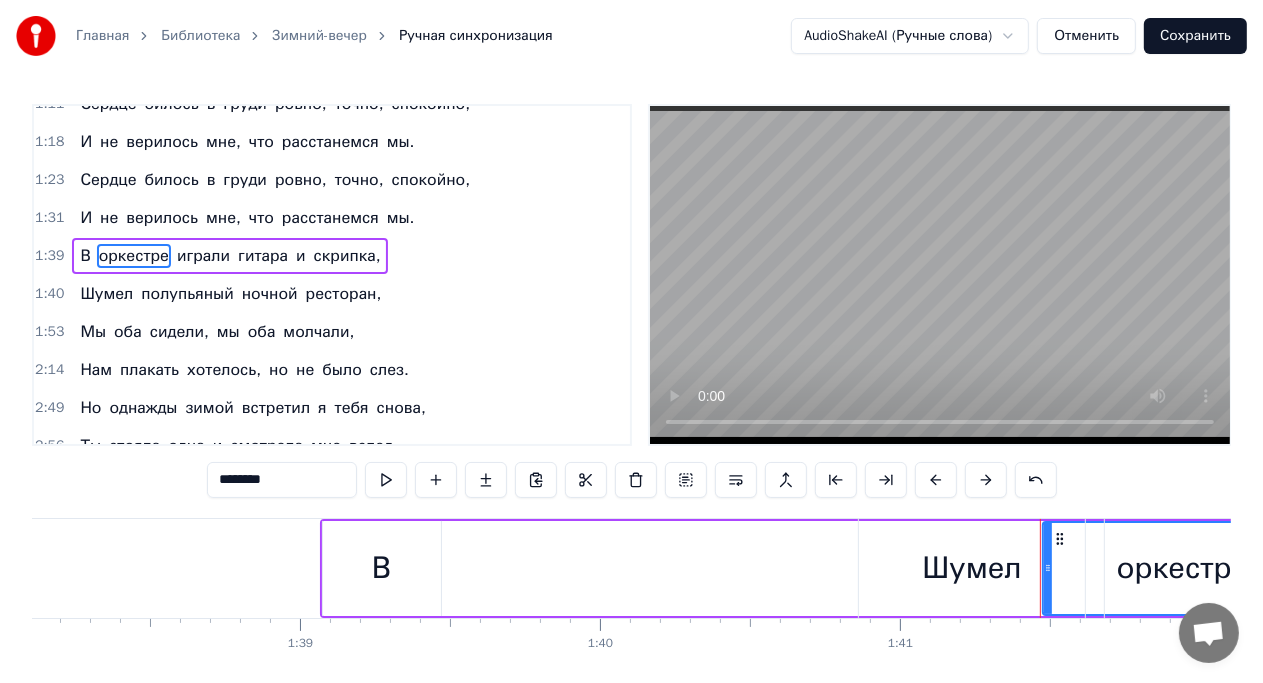 drag, startPoint x: 1057, startPoint y: 536, endPoint x: 701, endPoint y: 567, distance: 357.34717 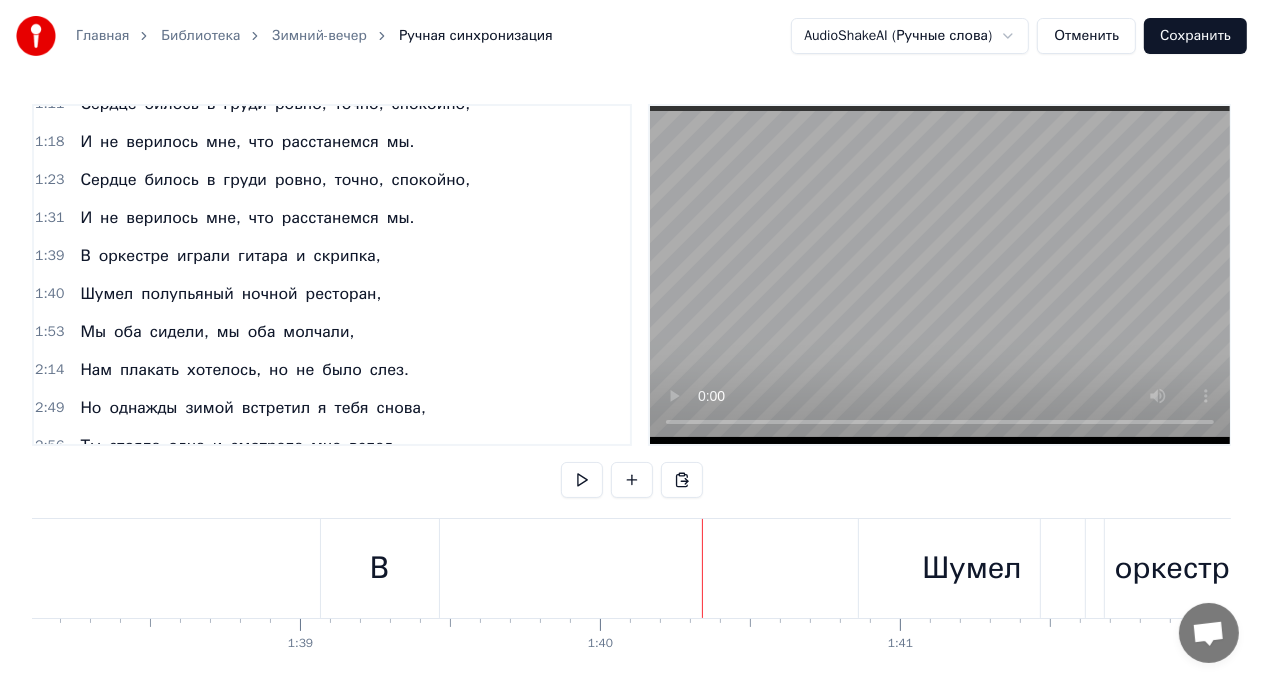 click on "играли" at bounding box center (203, 256) 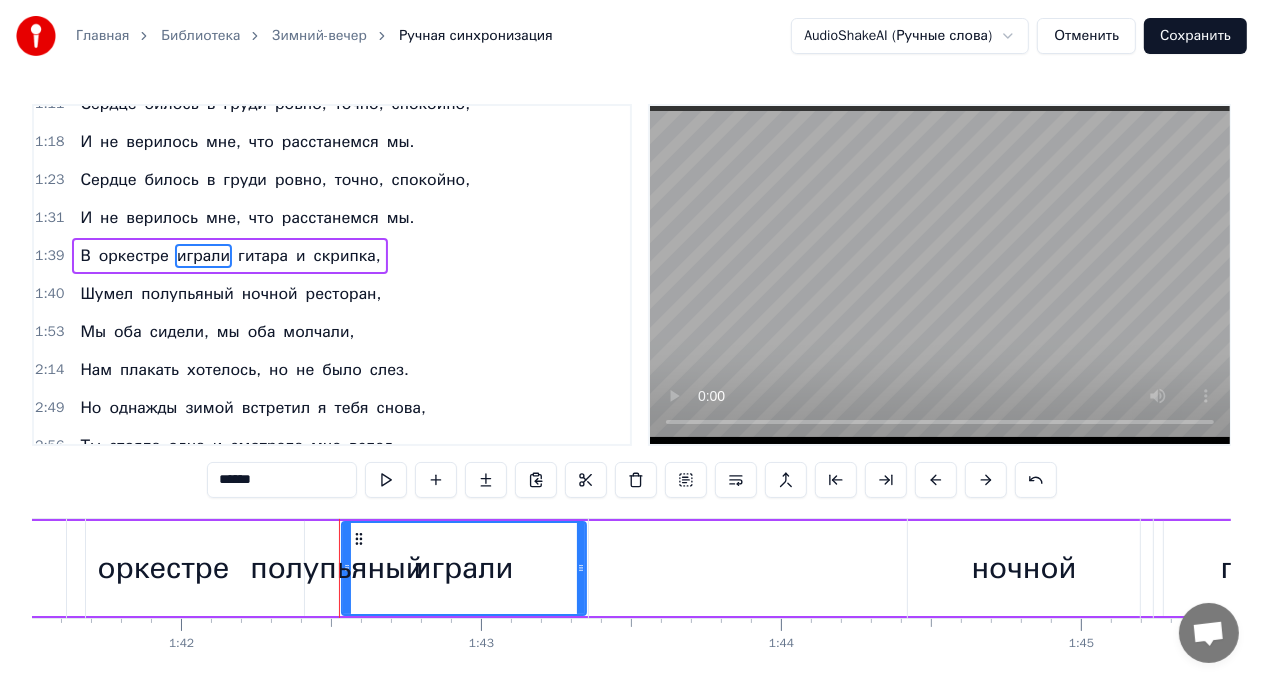 scroll, scrollTop: 0, scrollLeft: 30656, axis: horizontal 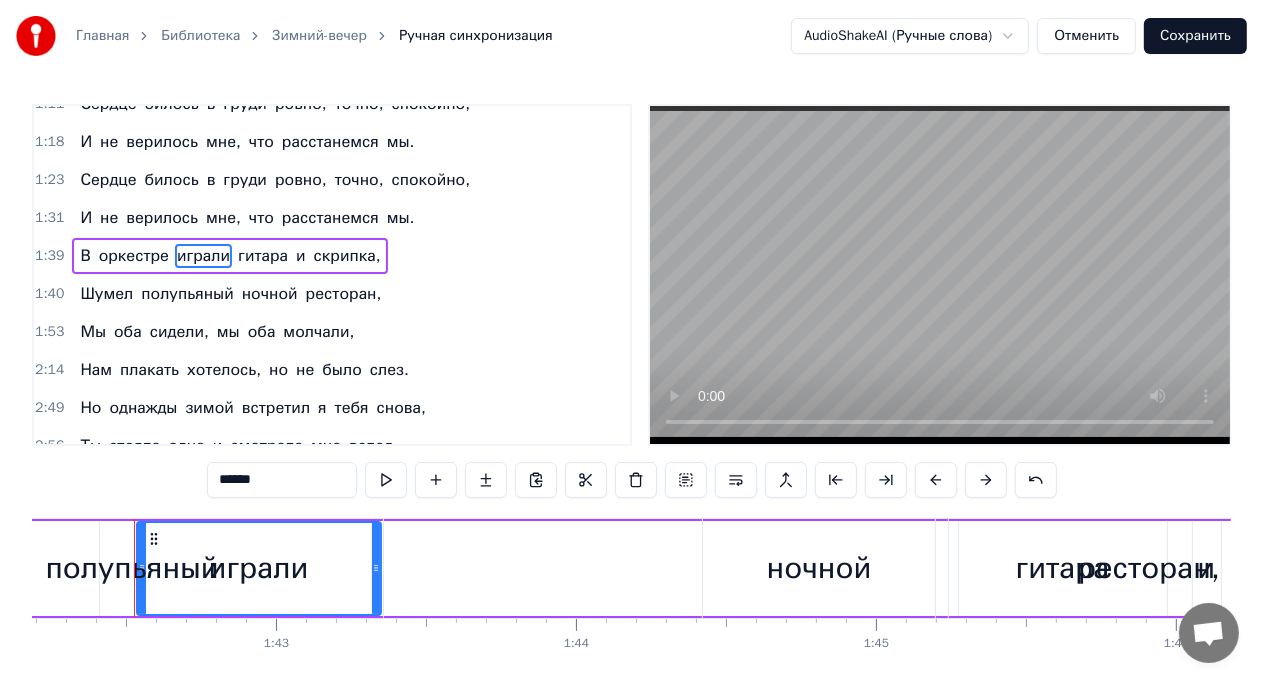 click on "оркестре" at bounding box center [134, 256] 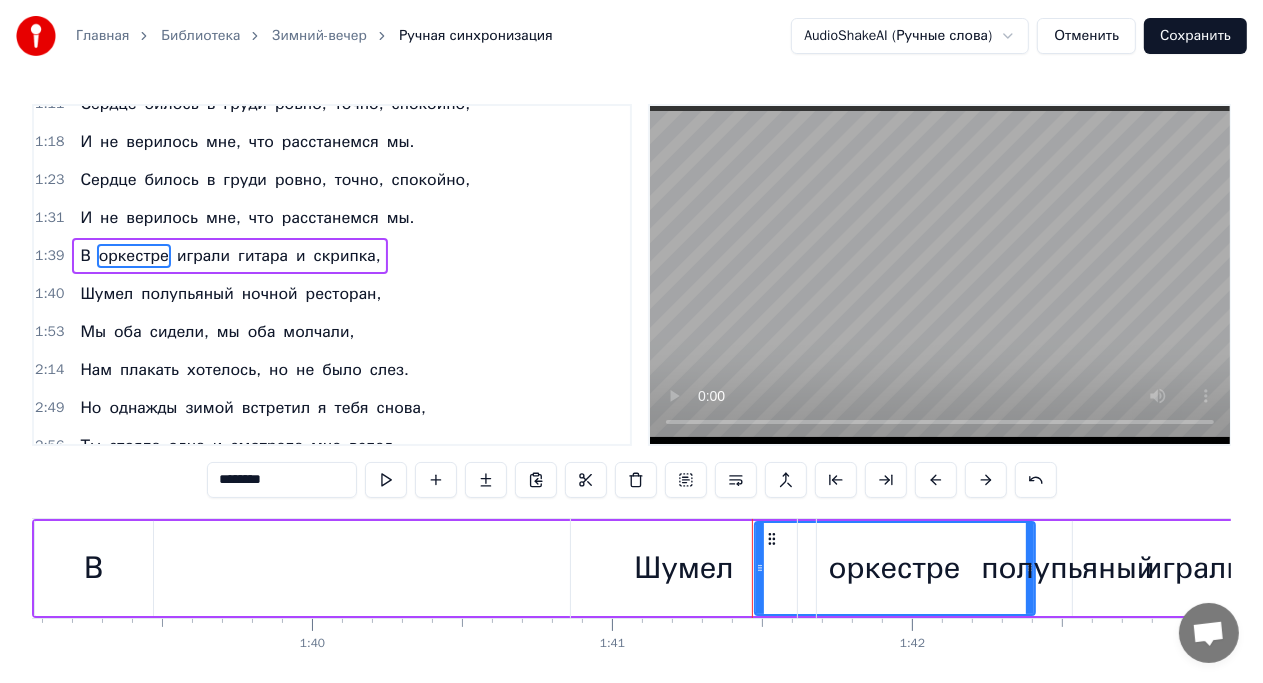 scroll, scrollTop: 0, scrollLeft: 29719, axis: horizontal 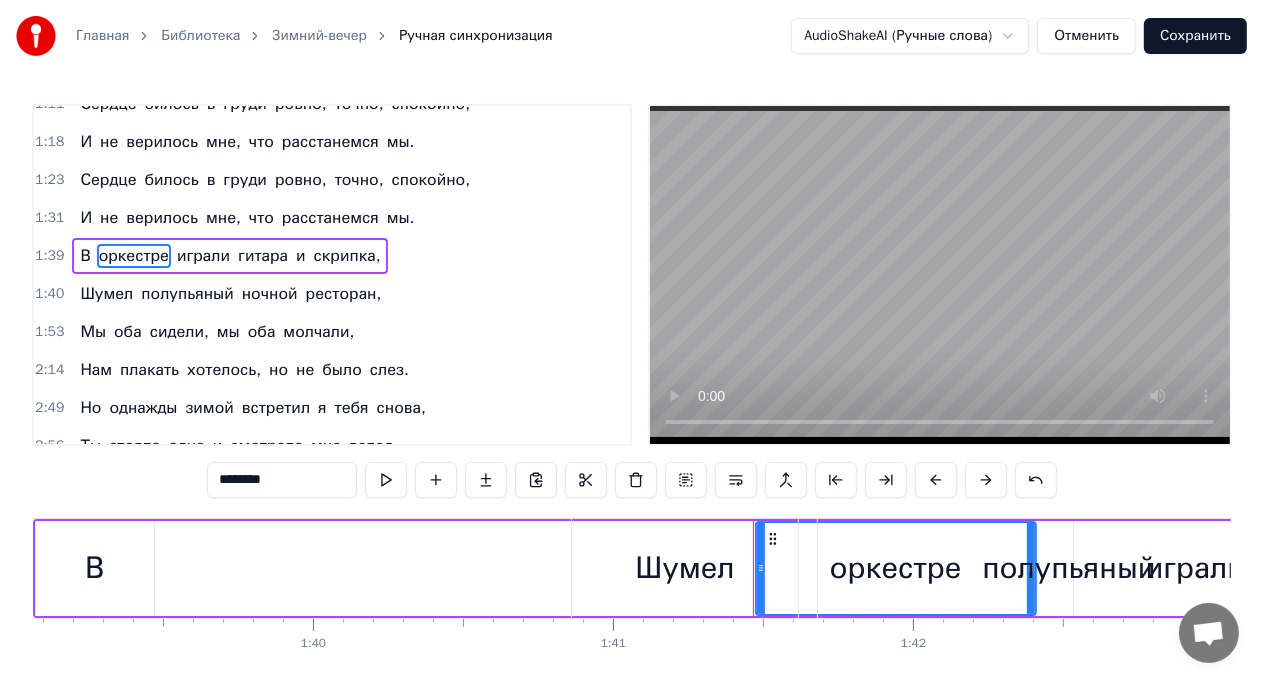 drag, startPoint x: 772, startPoint y: 538, endPoint x: 756, endPoint y: 572, distance: 37.576588 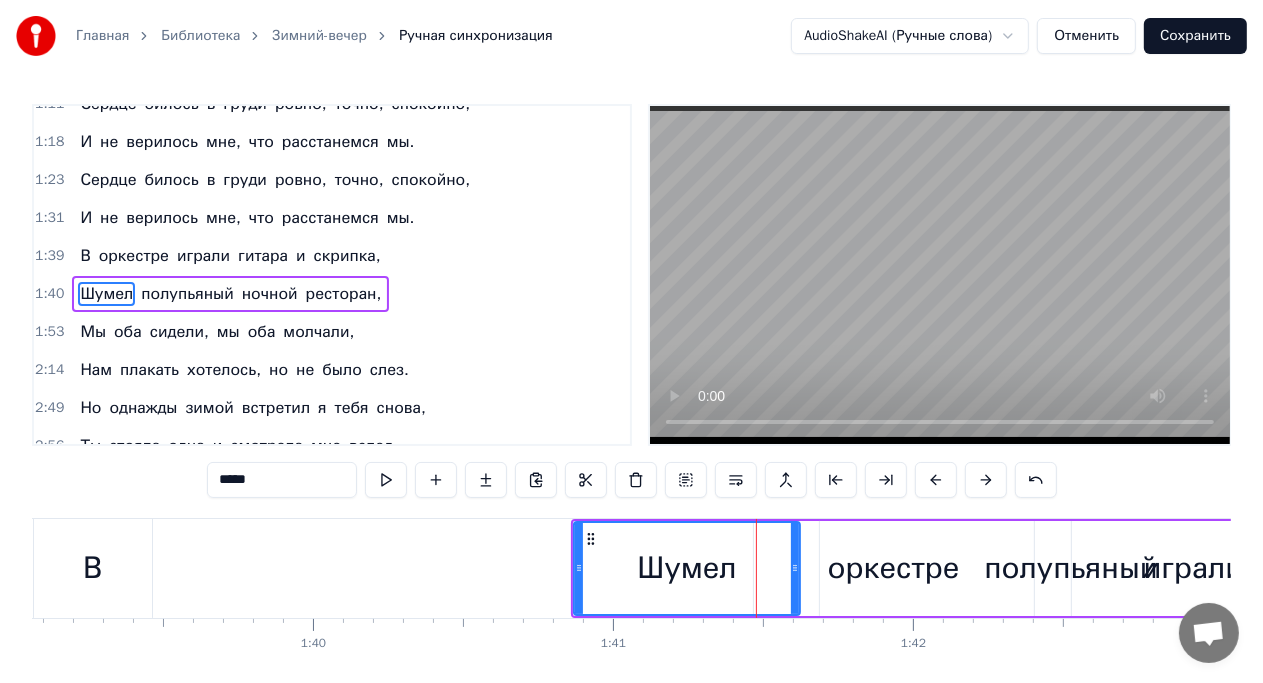 scroll, scrollTop: 334, scrollLeft: 0, axis: vertical 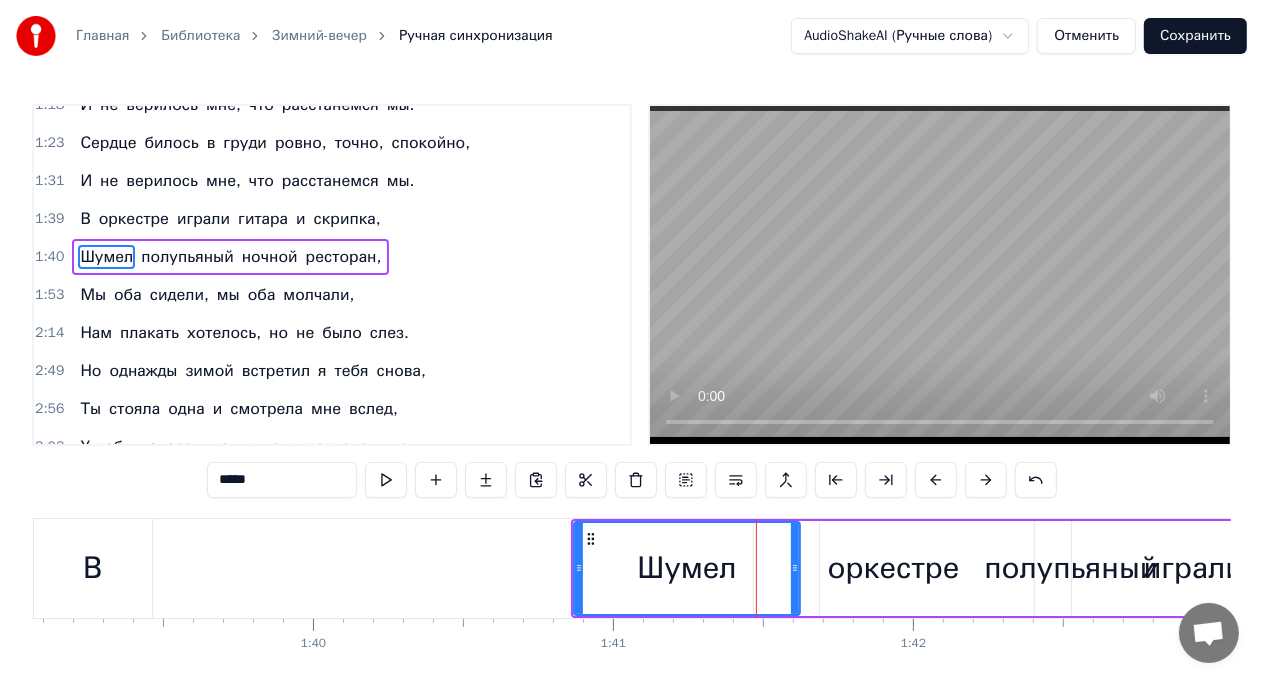 click on "полупьяный" at bounding box center (1071, 568) 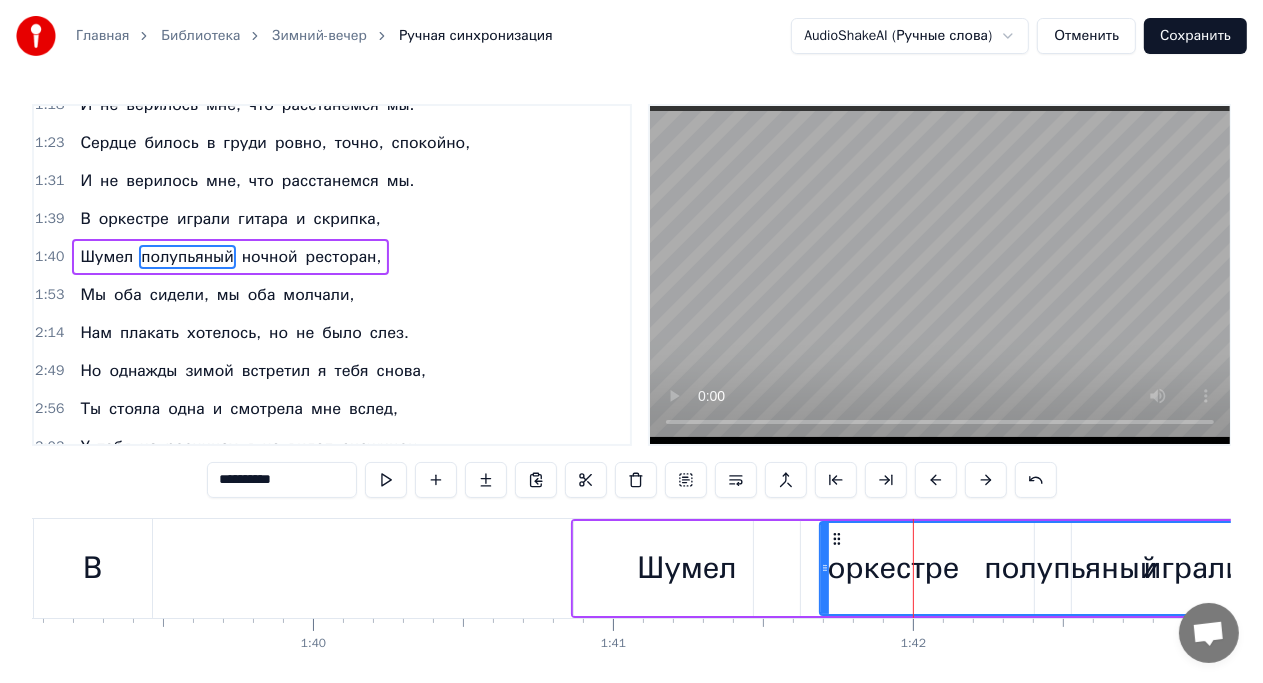 click on "оркестре" at bounding box center (134, 219) 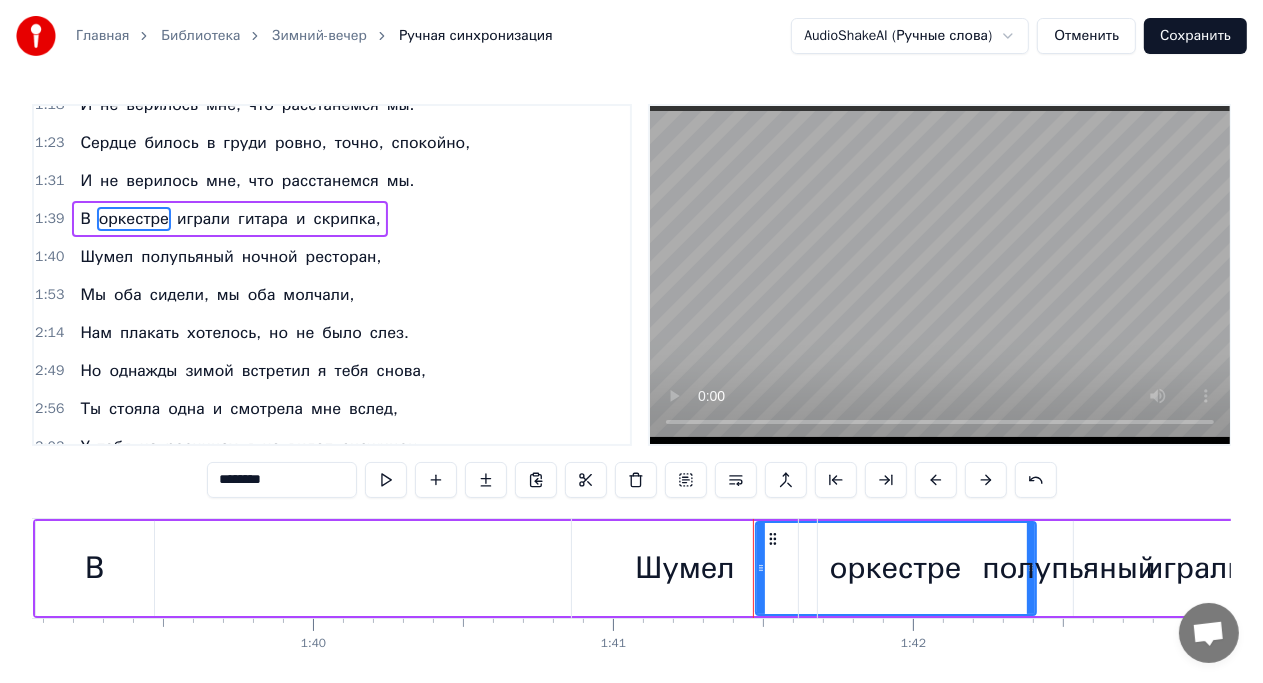 scroll, scrollTop: 297, scrollLeft: 0, axis: vertical 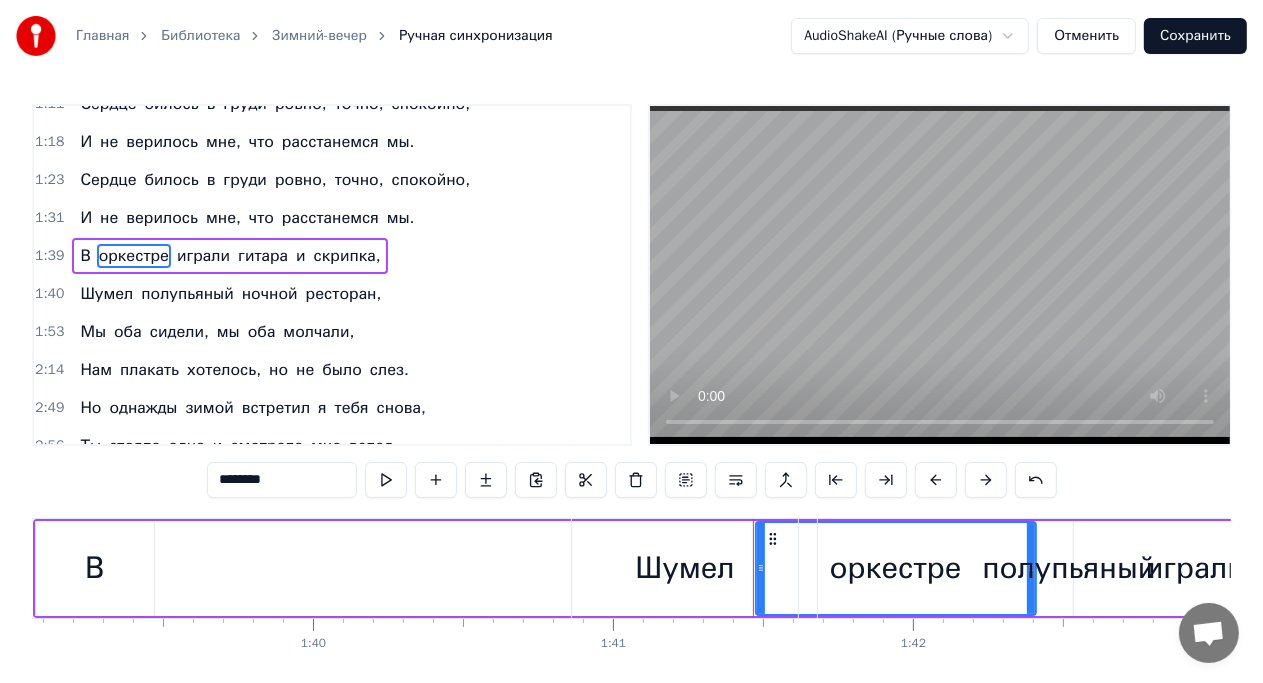 drag, startPoint x: 759, startPoint y: 566, endPoint x: 816, endPoint y: 585, distance: 60.083275 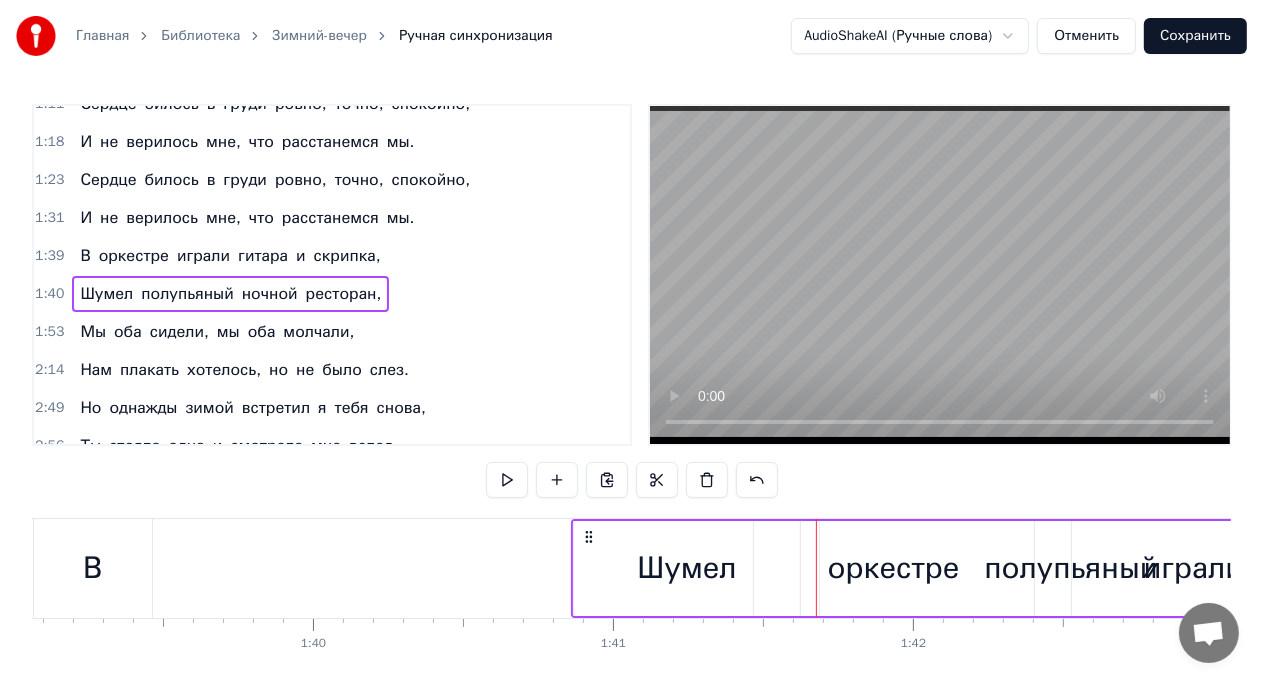 click on "полупьяный" at bounding box center (1071, 568) 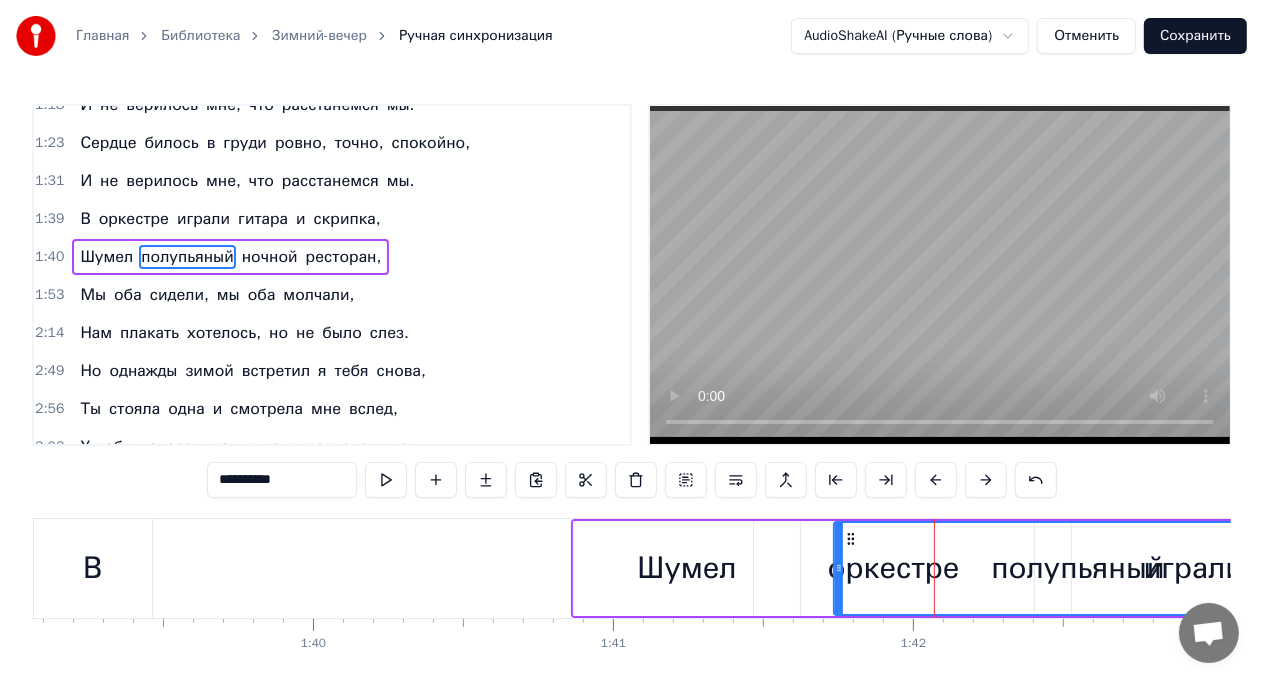 drag, startPoint x: 827, startPoint y: 567, endPoint x: 841, endPoint y: 557, distance: 17.20465 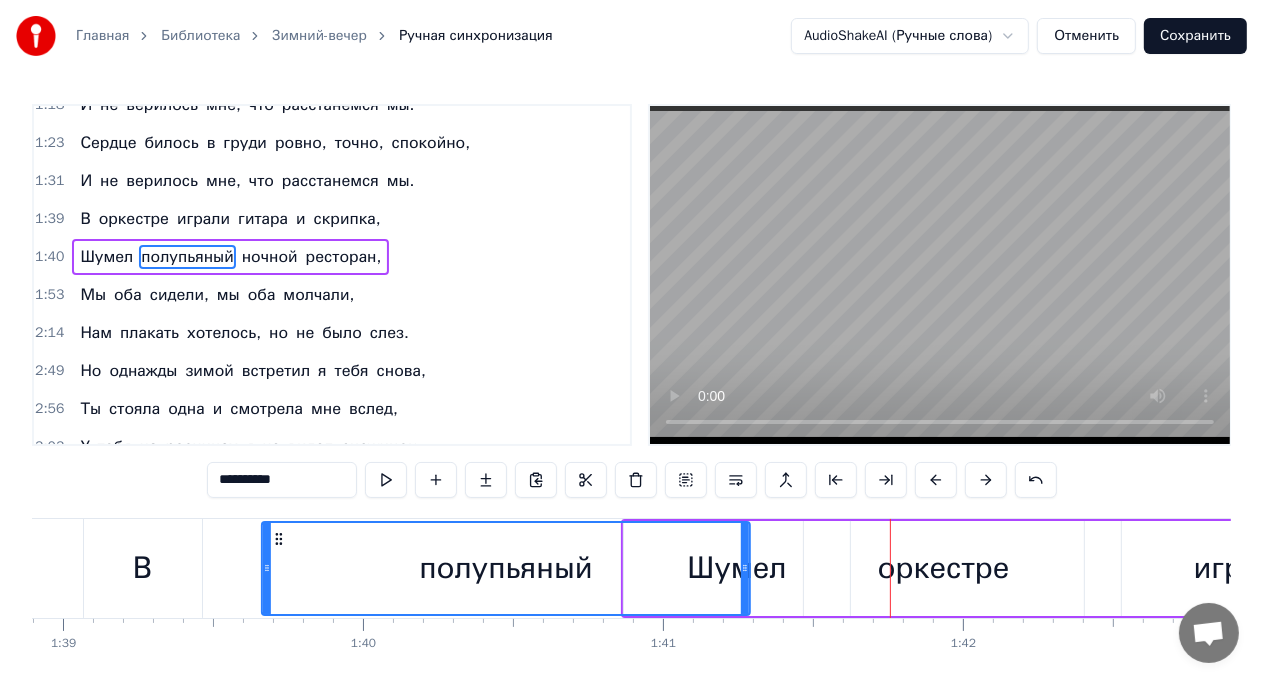 scroll, scrollTop: 0, scrollLeft: 29646, axis: horizontal 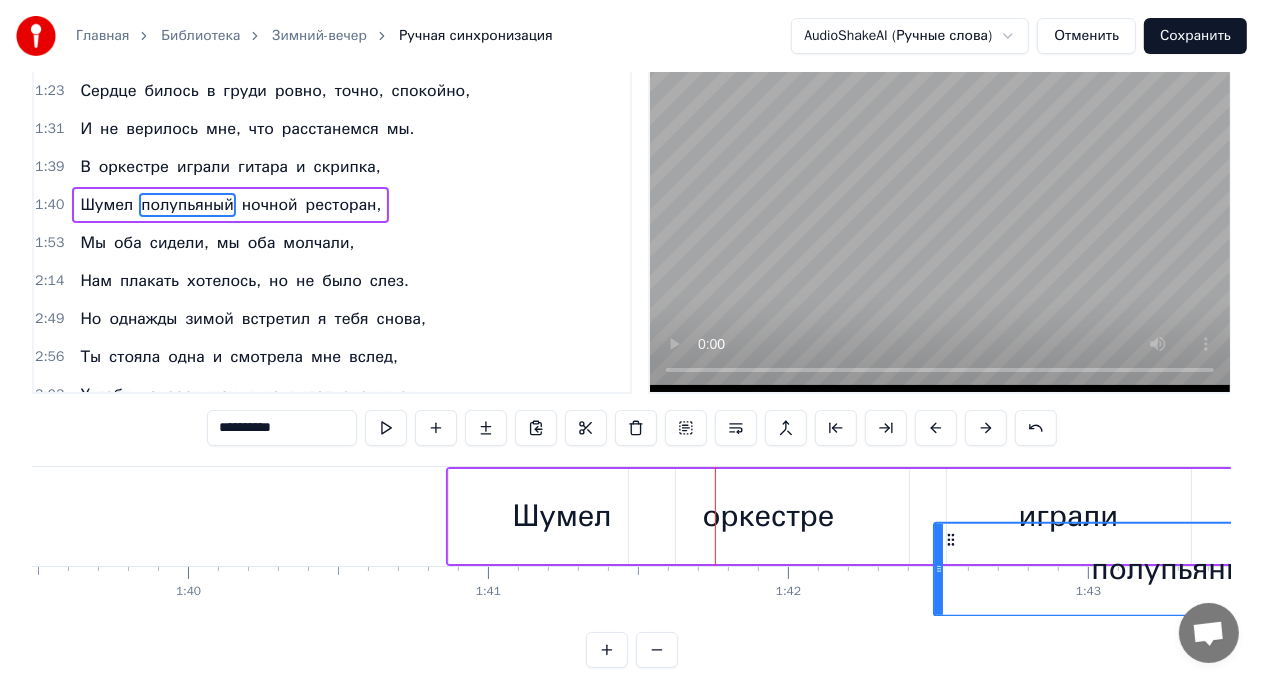 drag, startPoint x: 848, startPoint y: 534, endPoint x: 922, endPoint y: 496, distance: 83.18654 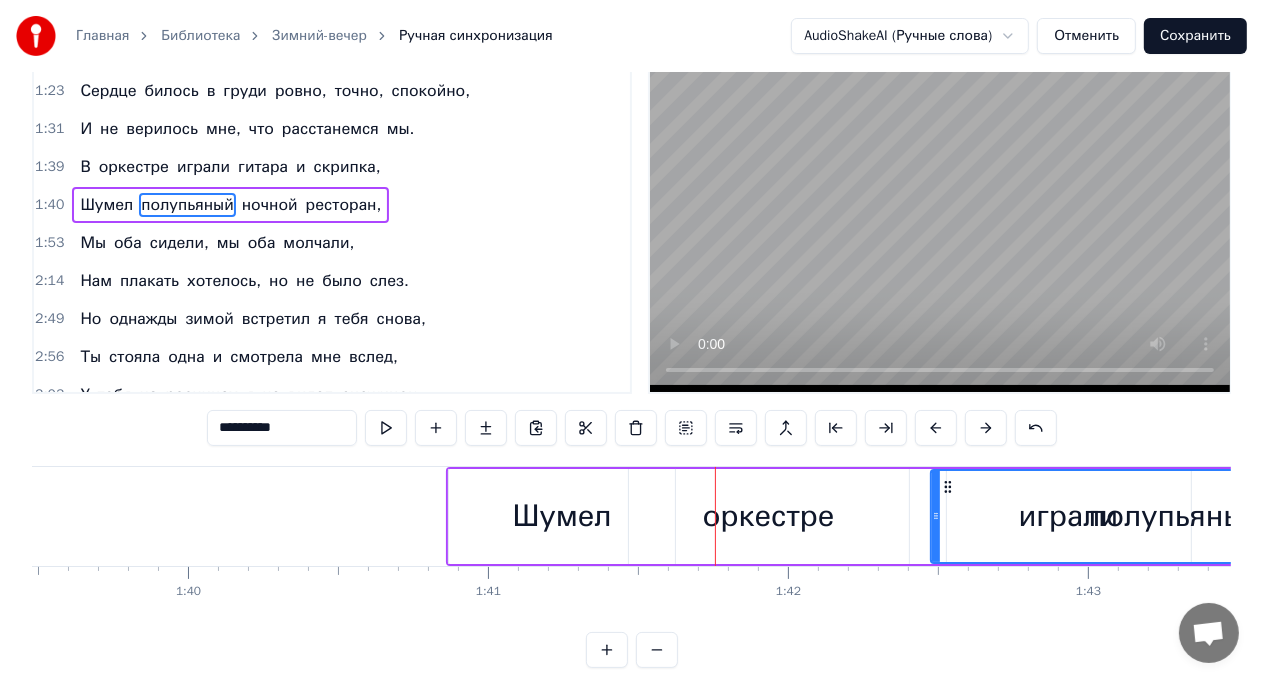click on "Шумел полупьяный ночной ресторан," at bounding box center [1306, 516] 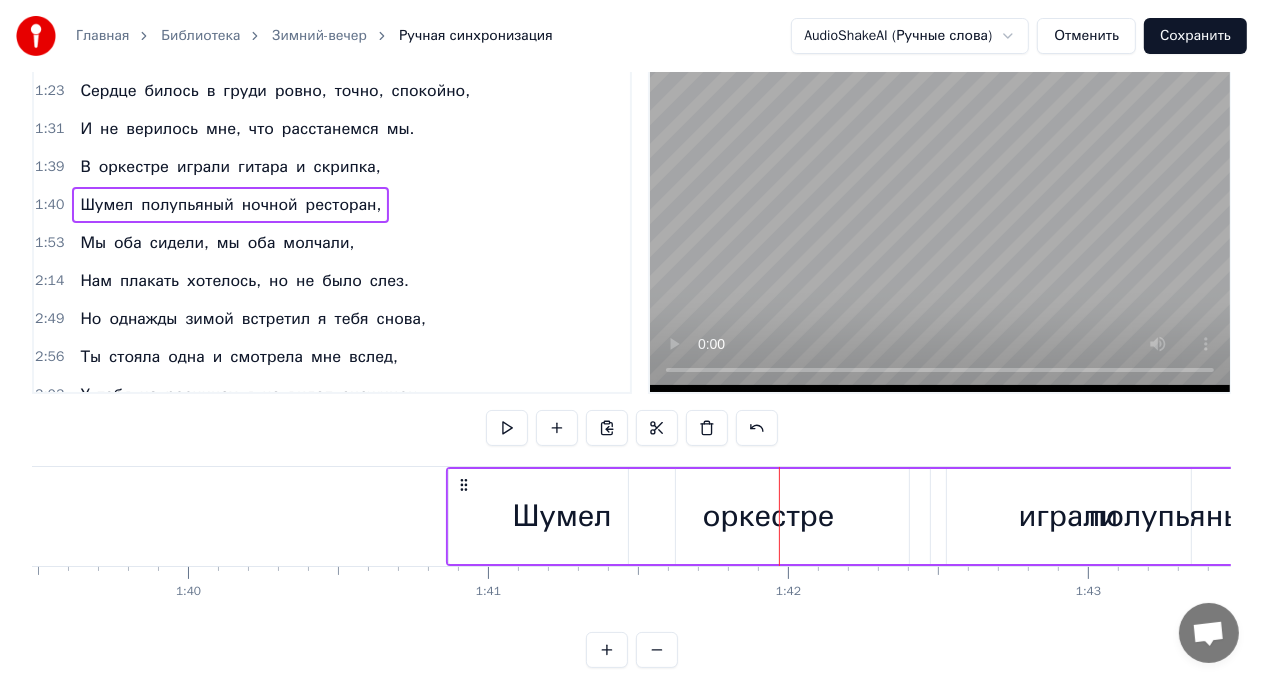 click on "Шумел полупьяный ночной ресторан," at bounding box center [1306, 516] 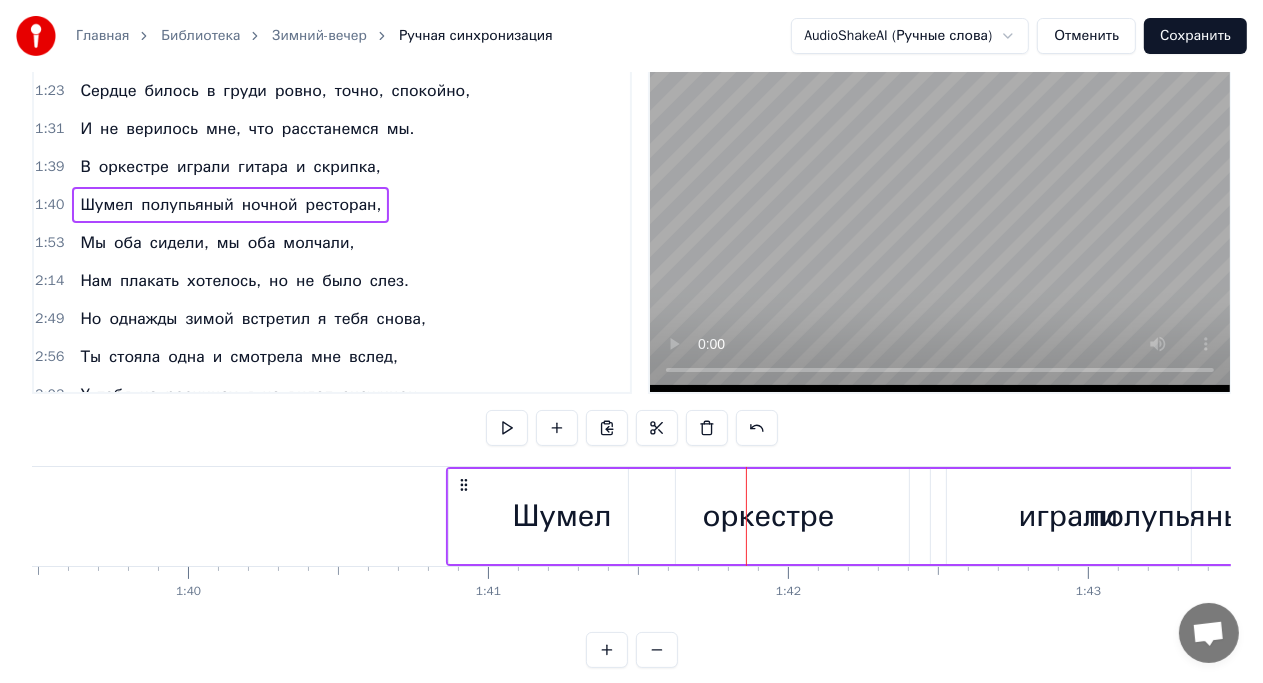 click on "Шумел полупьяный ночной ресторан," at bounding box center (1306, 516) 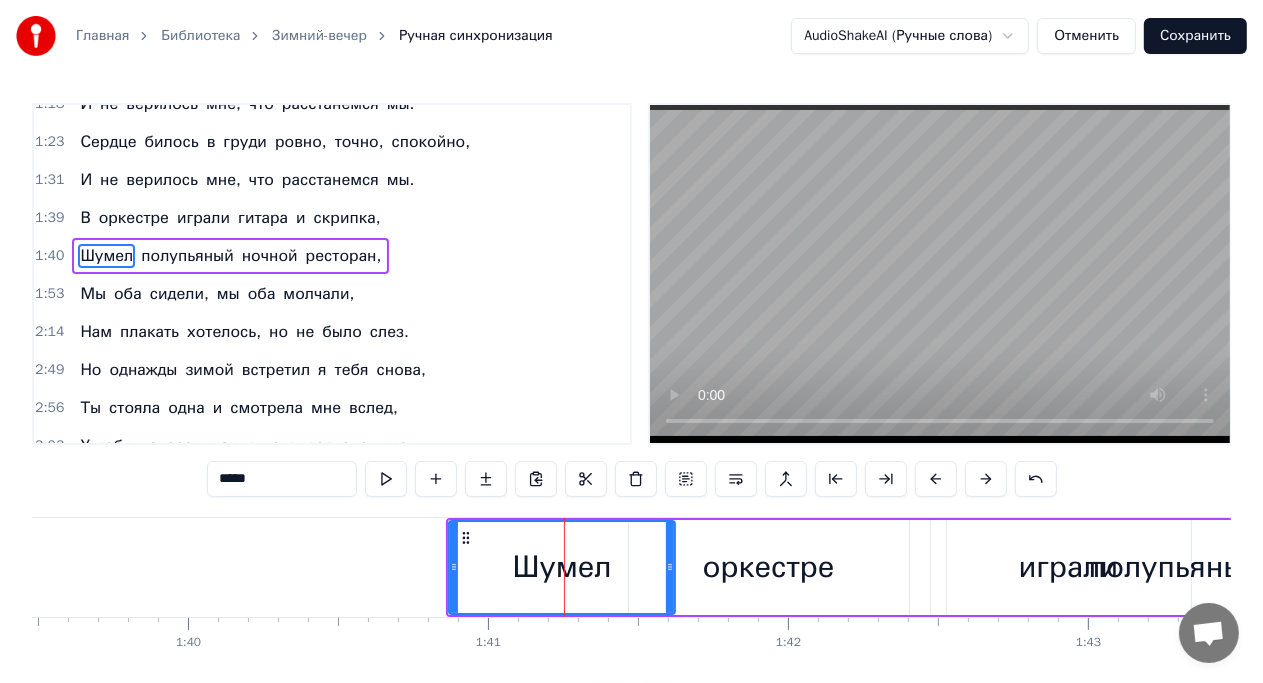 scroll, scrollTop: 0, scrollLeft: 0, axis: both 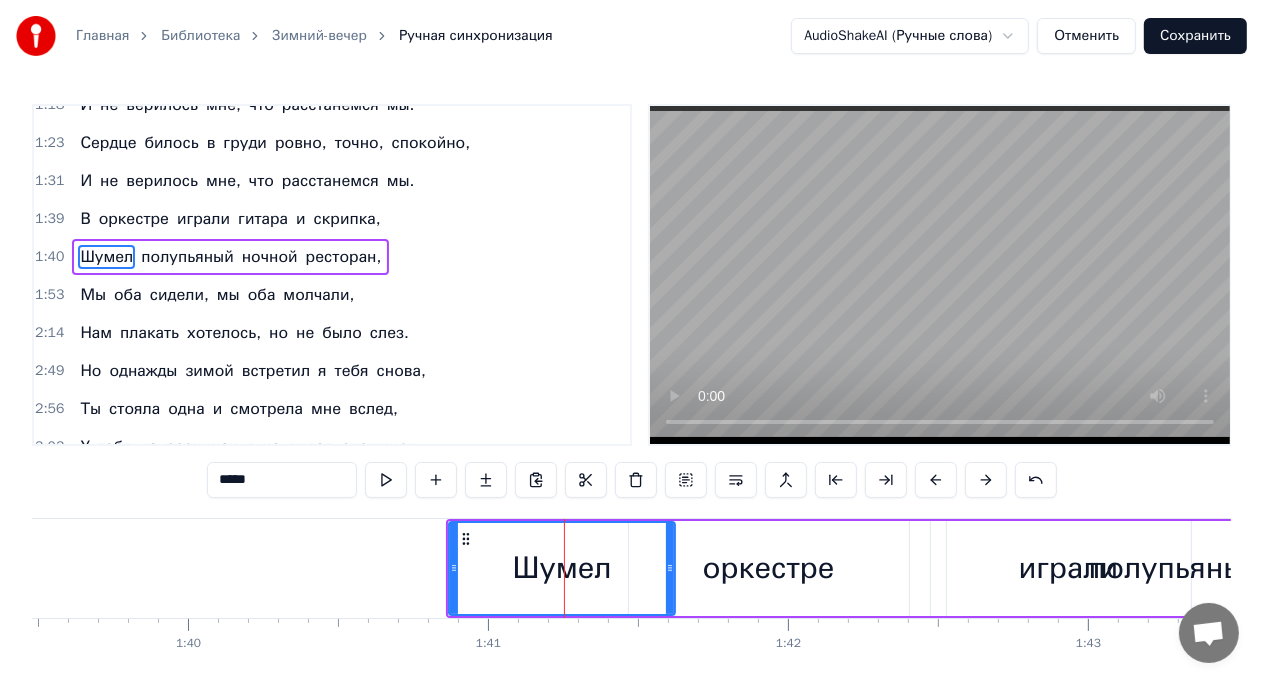 click on "Шумел полупьяный ночной ресторан," at bounding box center (1306, 568) 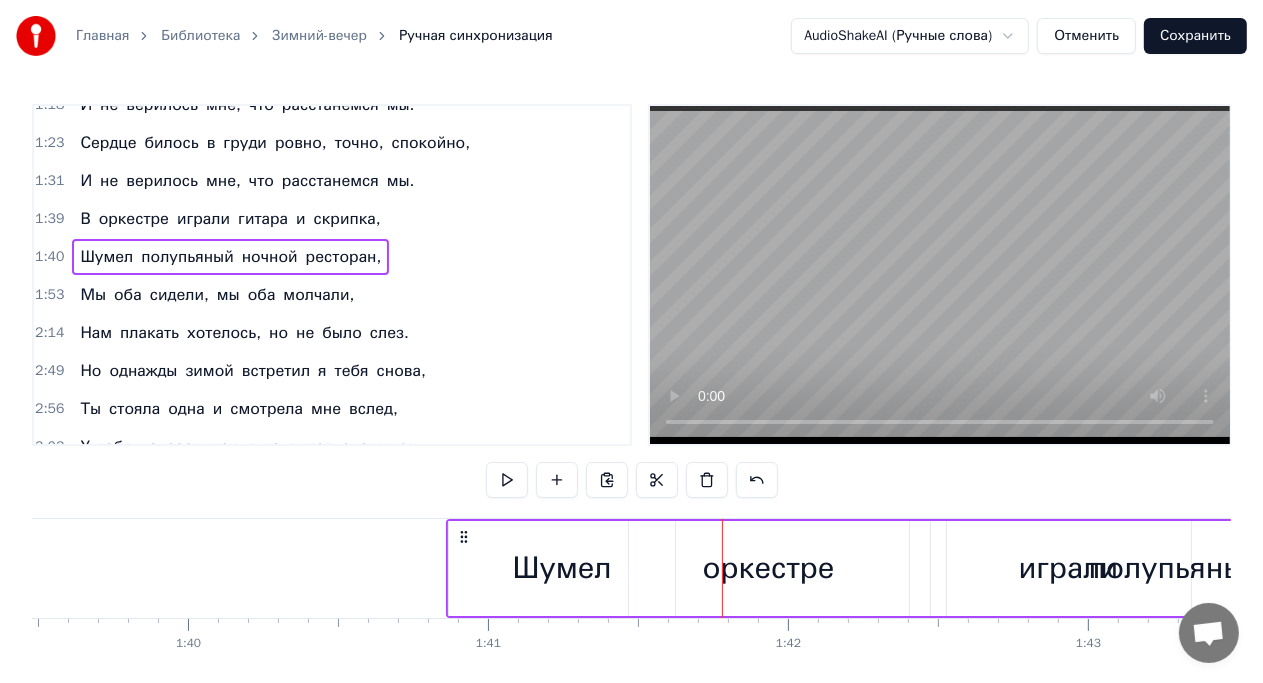 click on "Шумел полупьяный ночной ресторан," at bounding box center (1306, 568) 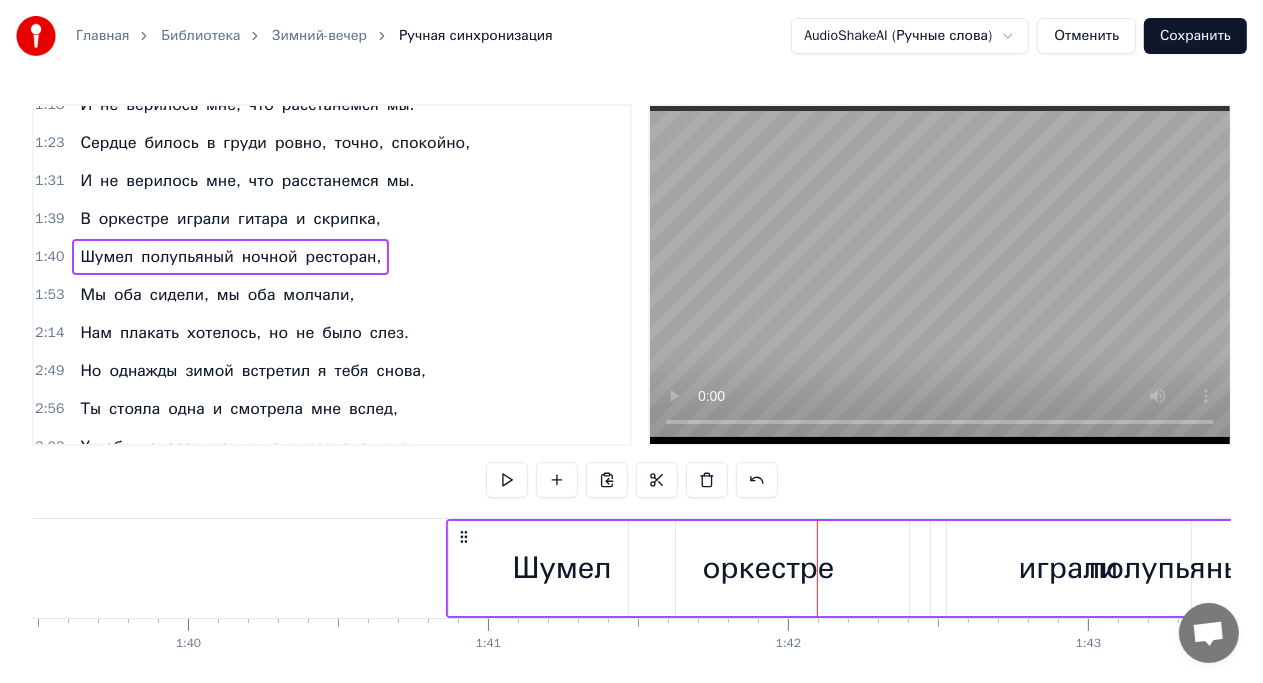 click on "Шумел полупьяный ночной ресторан," at bounding box center (1306, 568) 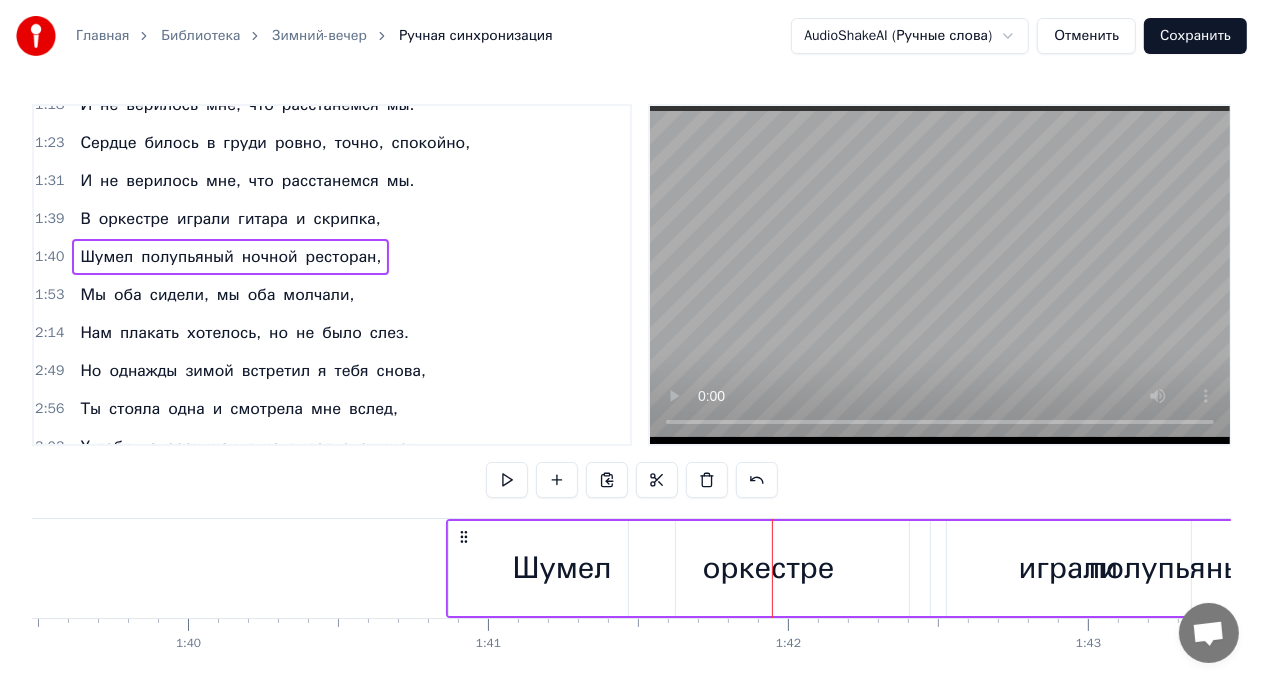 click on "оркестре" at bounding box center [134, 219] 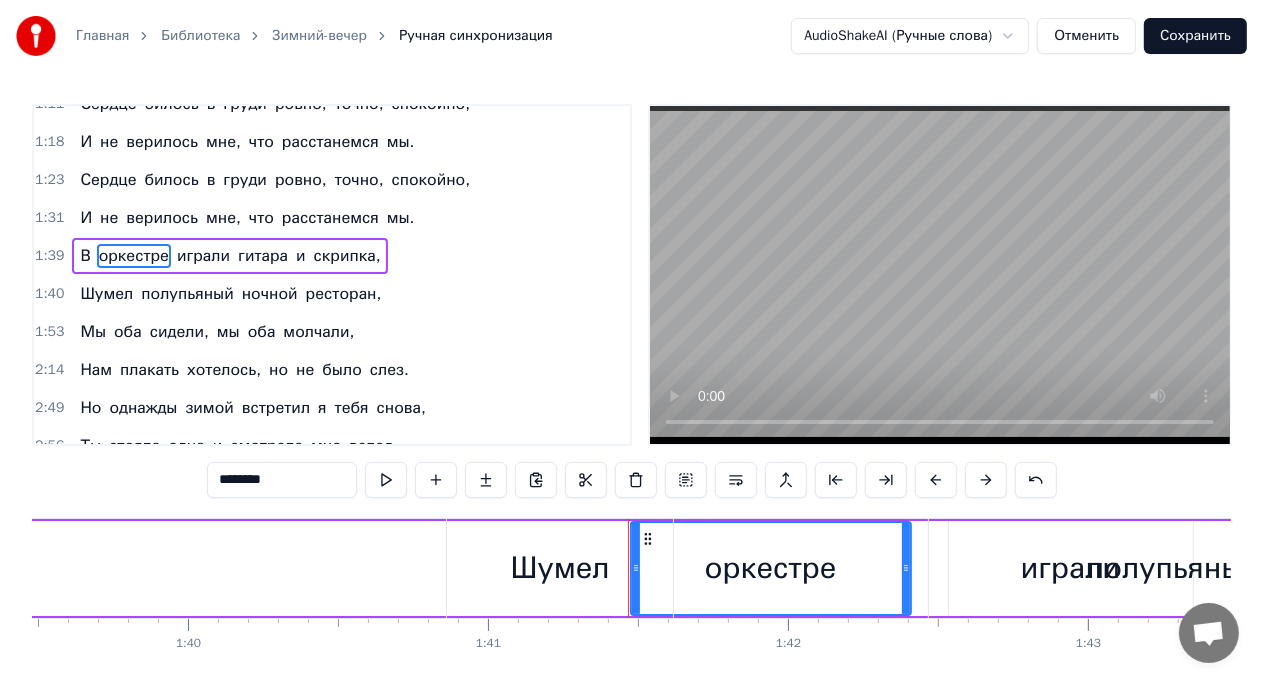 drag, startPoint x: 643, startPoint y: 536, endPoint x: 752, endPoint y: 548, distance: 109.65856 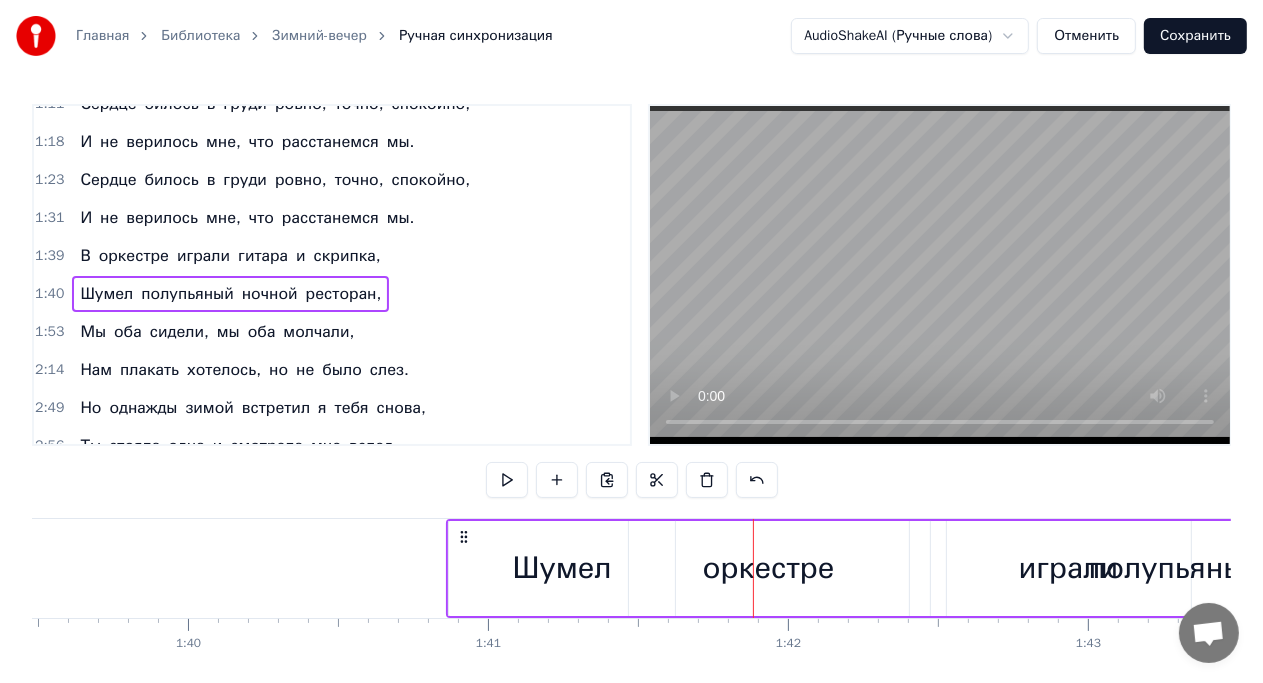 click on "оркестре" at bounding box center (134, 256) 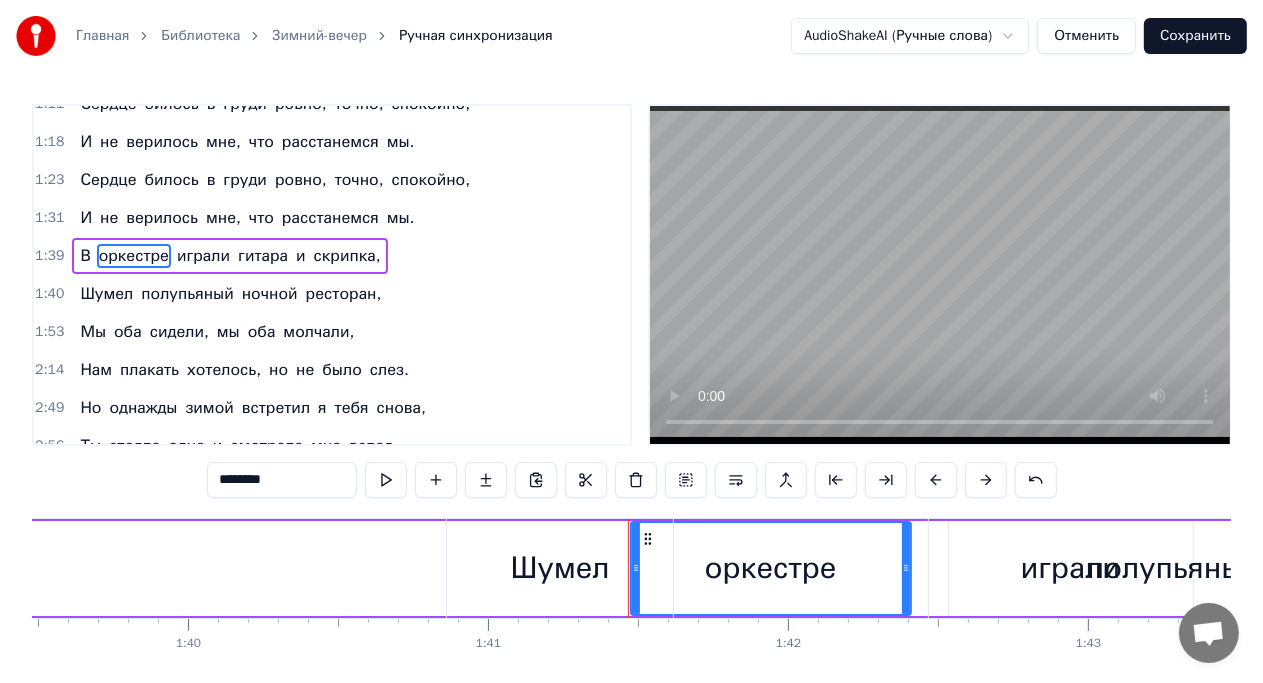 drag, startPoint x: 905, startPoint y: 566, endPoint x: 836, endPoint y: 556, distance: 69.72087 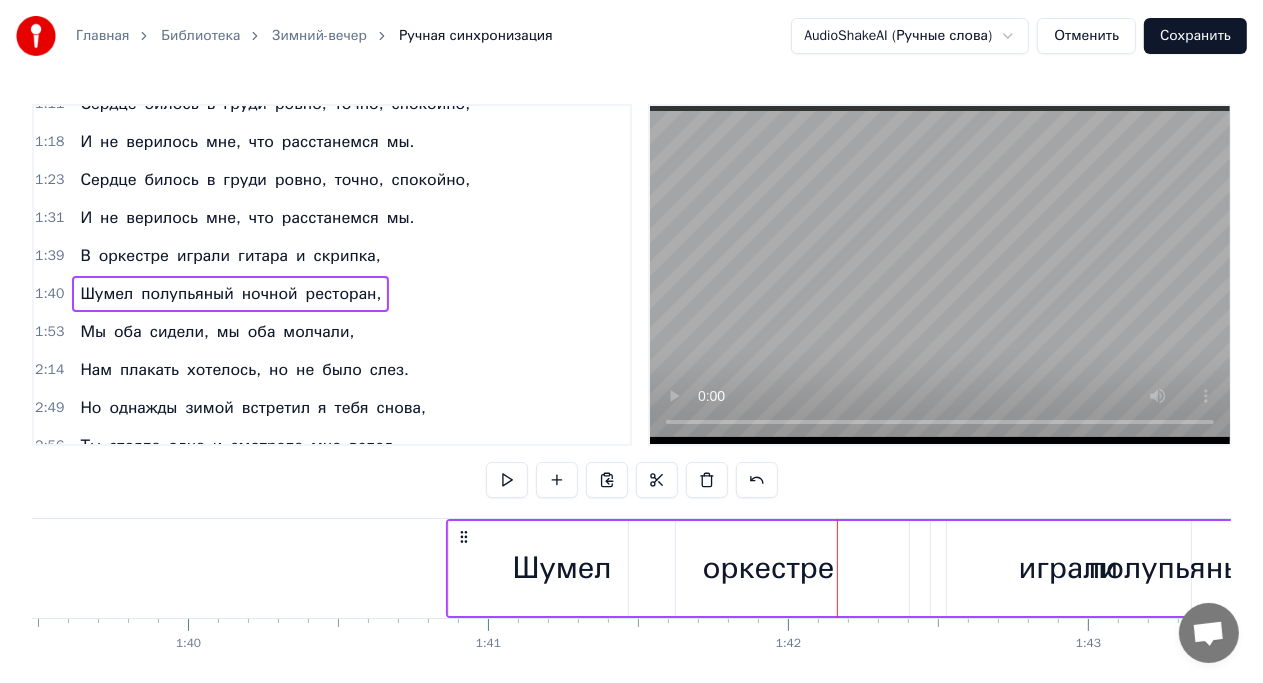 click on "Шумел полупьяный ночной ресторан," at bounding box center (1306, 568) 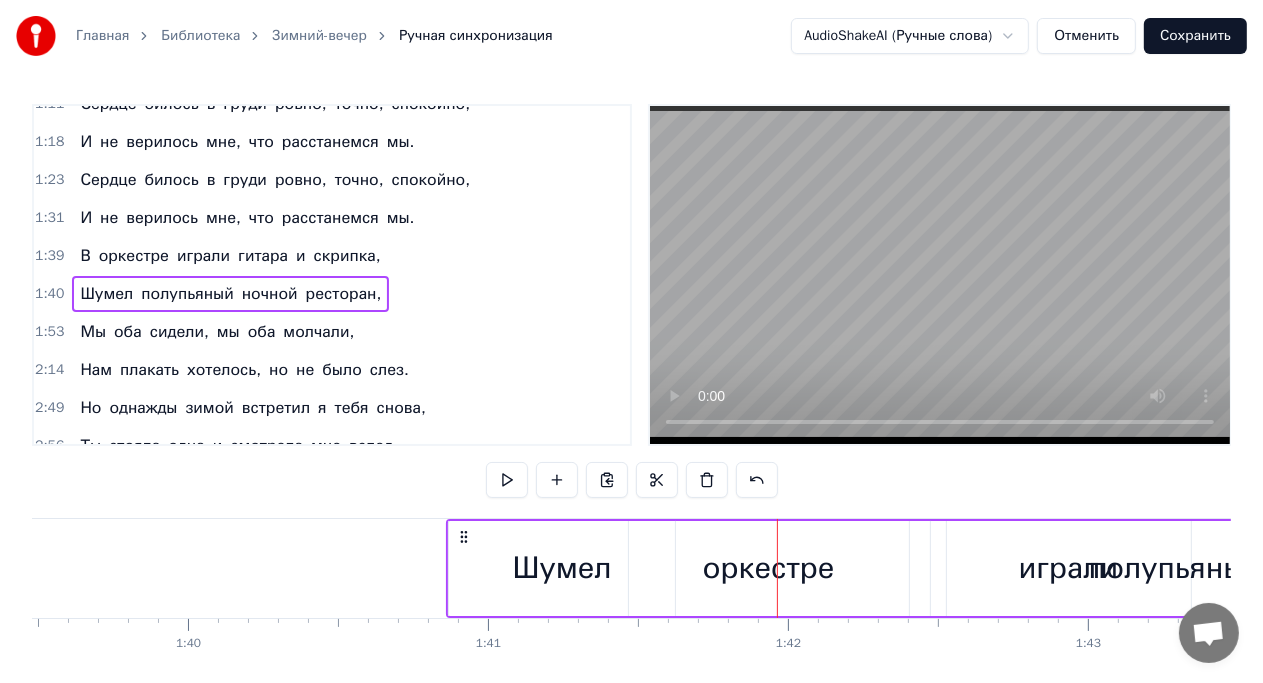click at bounding box center [777, 568] 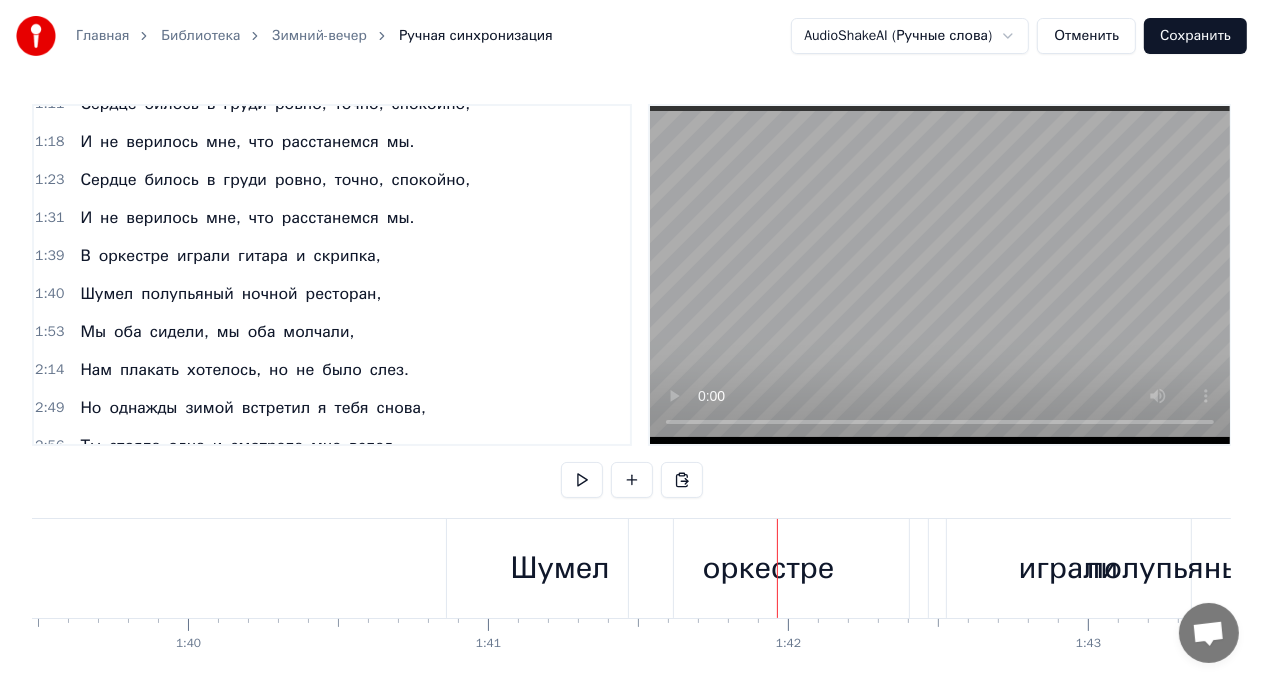 click on "оркестре" at bounding box center (134, 256) 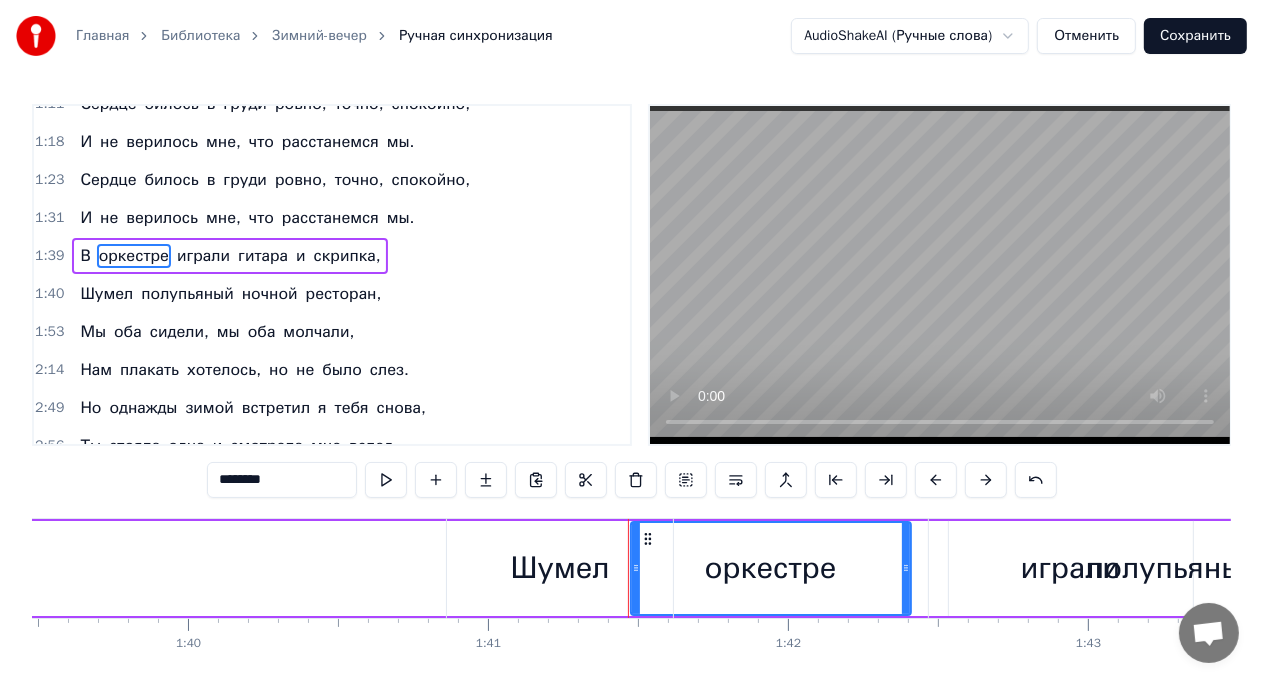 click on "оркестре" at bounding box center (134, 256) 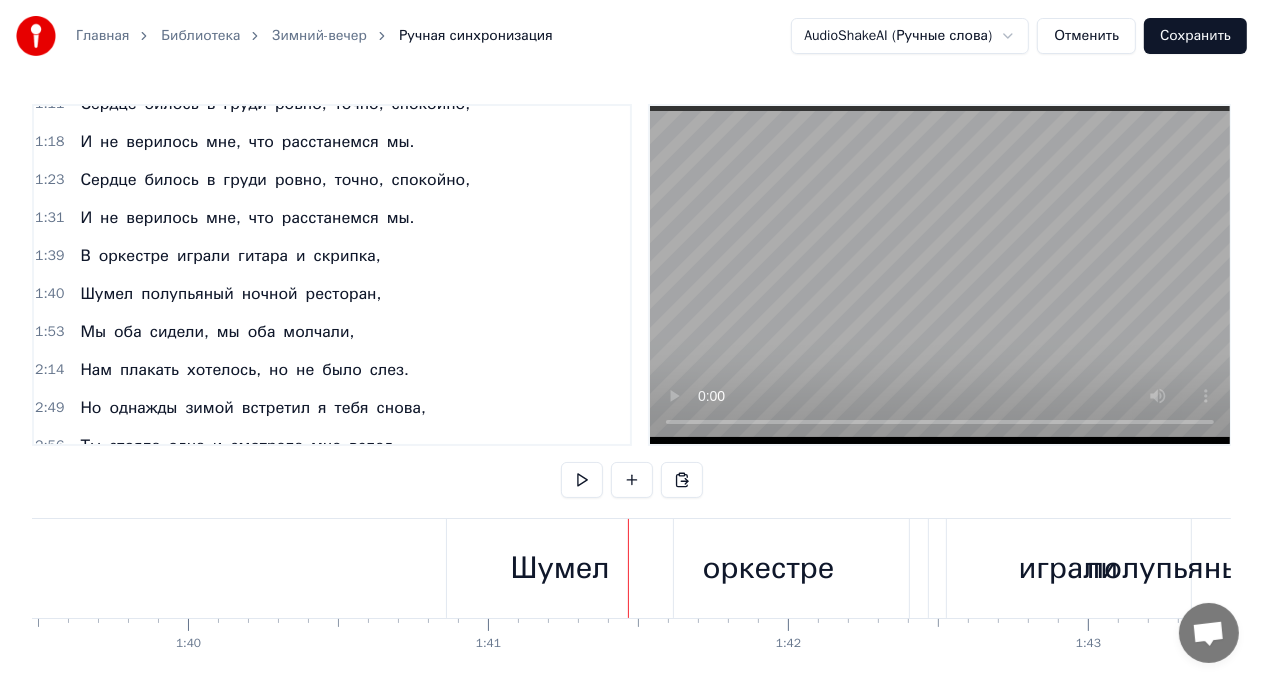 click on "оркестре" at bounding box center [134, 256] 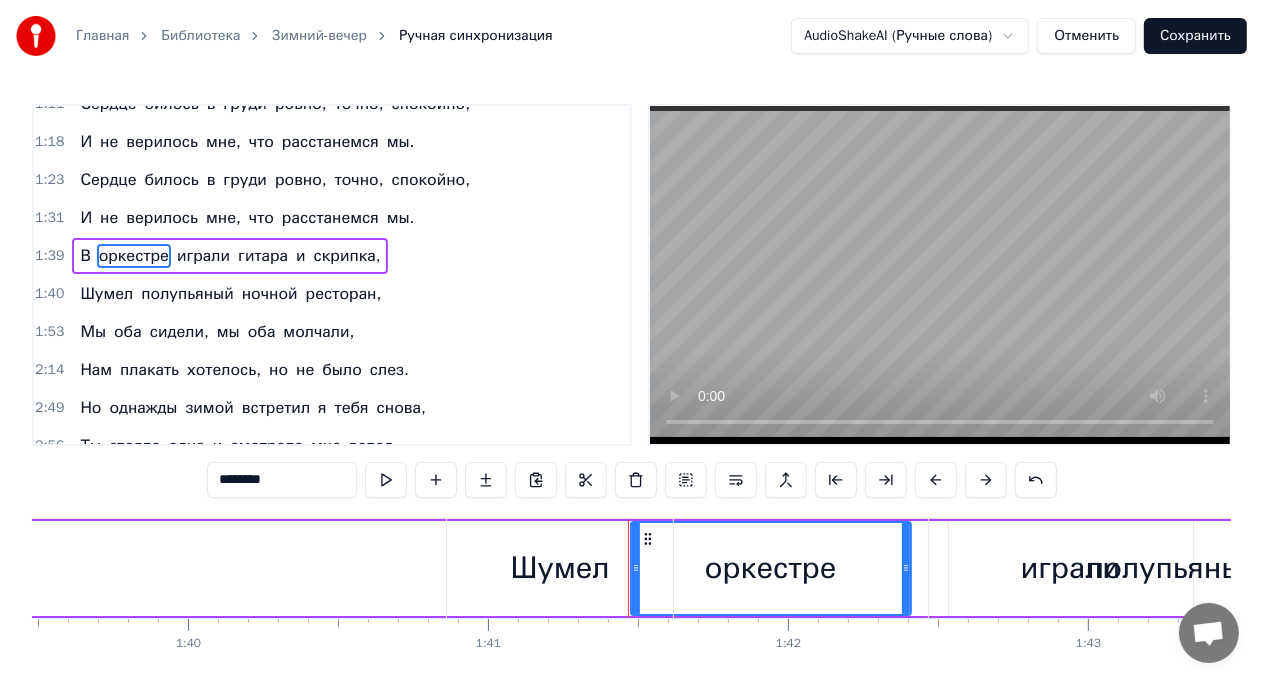 click on "Шумел" at bounding box center (560, 568) 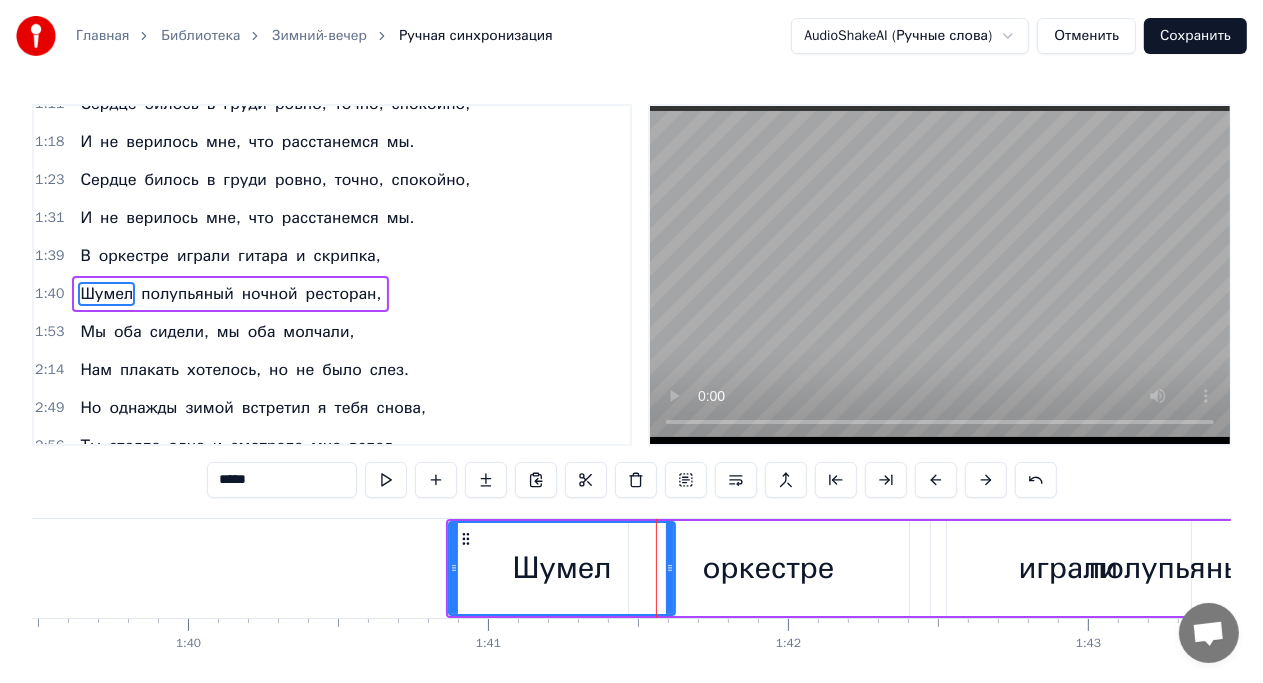 scroll, scrollTop: 334, scrollLeft: 0, axis: vertical 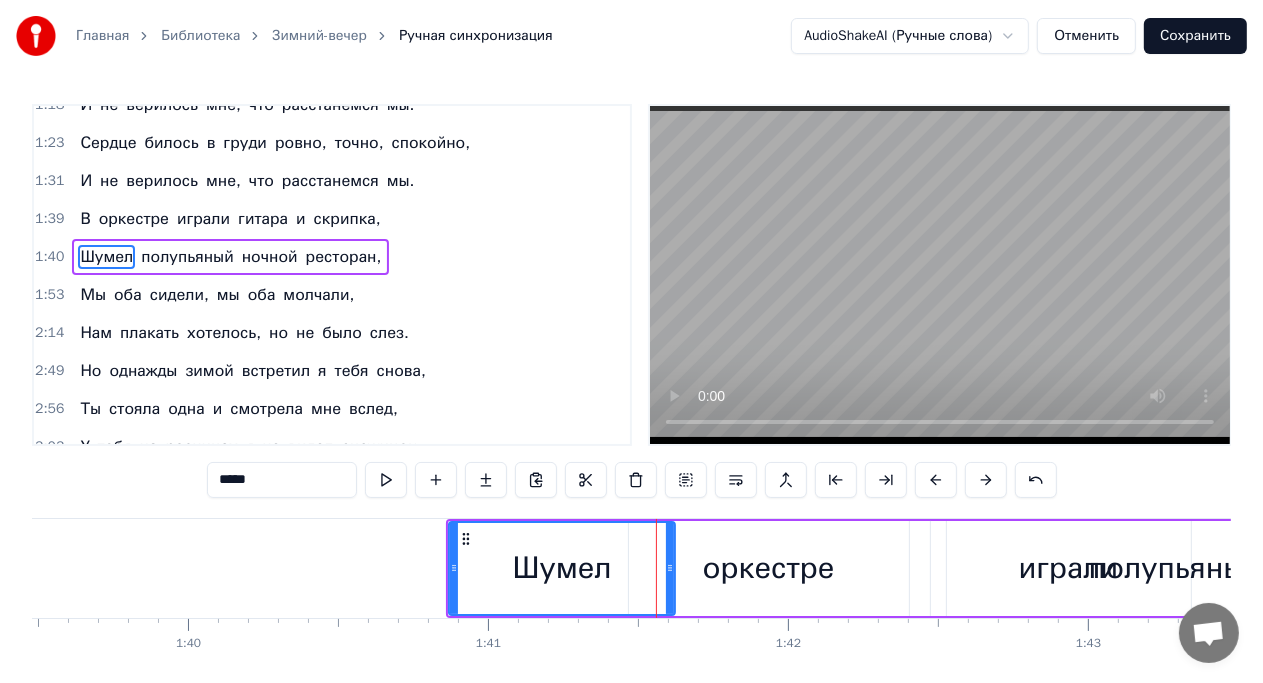 click on "Шумел полупьяный ночной ресторан," at bounding box center [1306, 568] 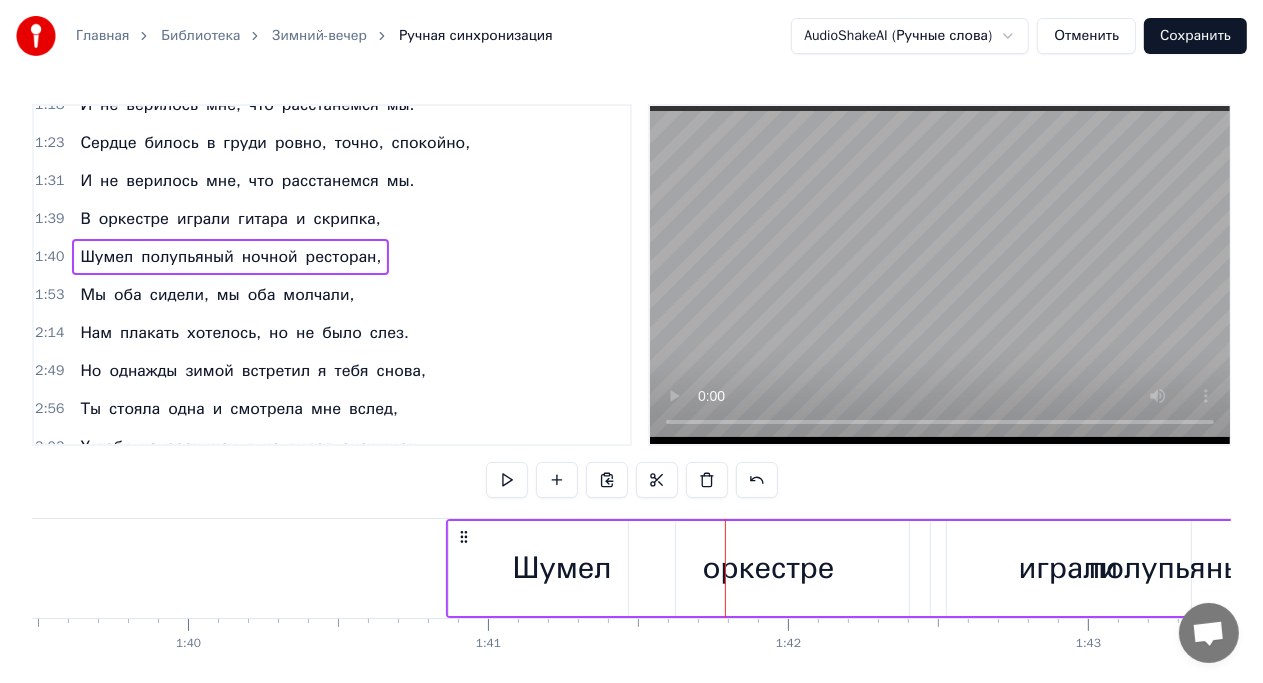 click on "Шумел" at bounding box center (562, 568) 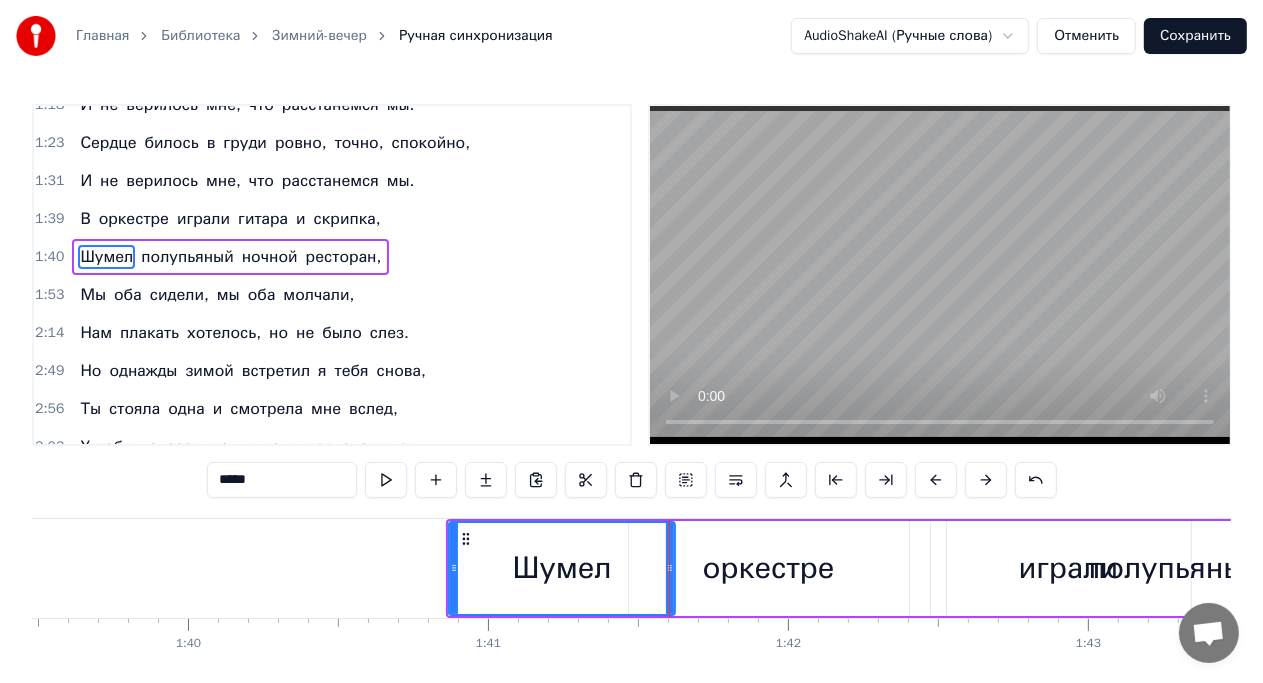 click on "Шумел полупьяный ночной ресторан," at bounding box center (1306, 568) 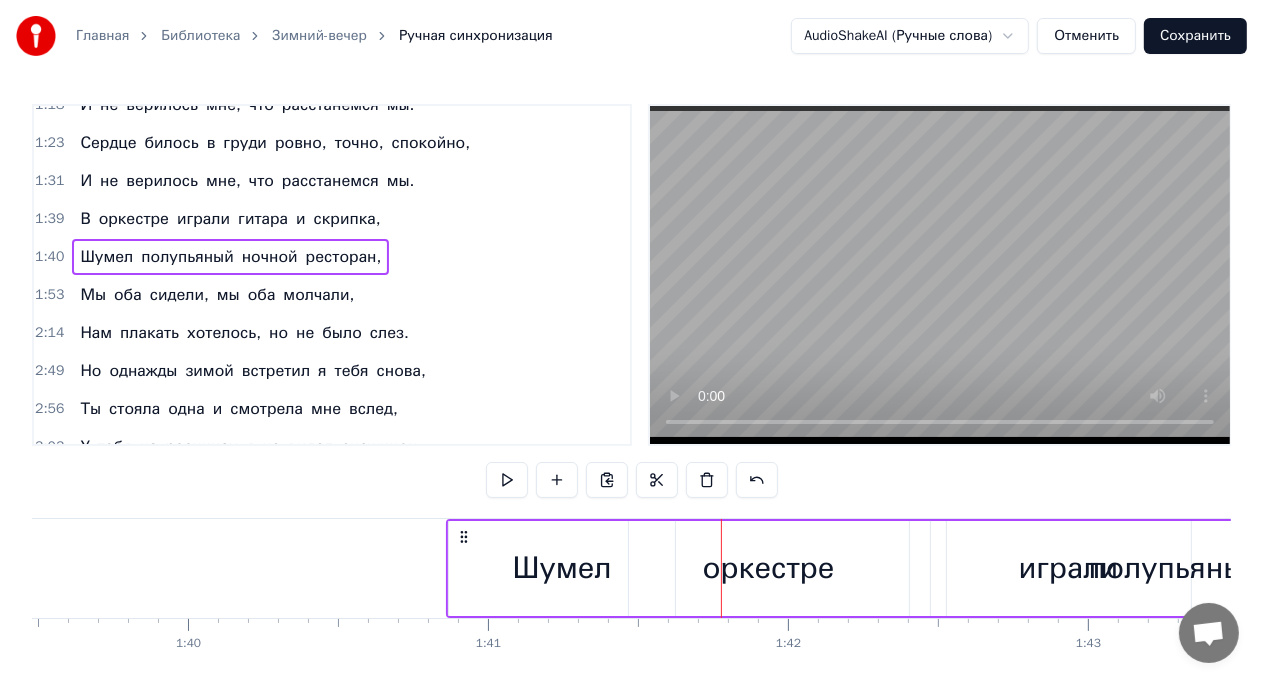 click on "Шумел полупьяный ночной ресторан," at bounding box center (1306, 568) 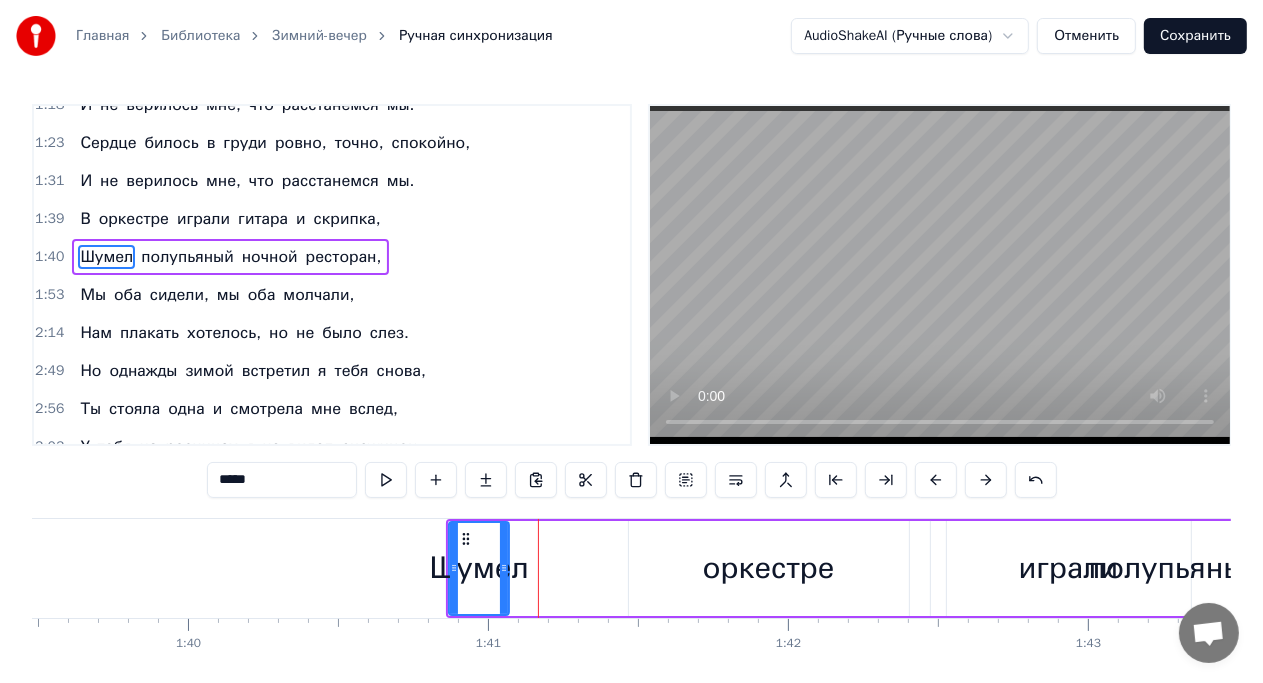 drag, startPoint x: 672, startPoint y: 564, endPoint x: 506, endPoint y: 572, distance: 166.19266 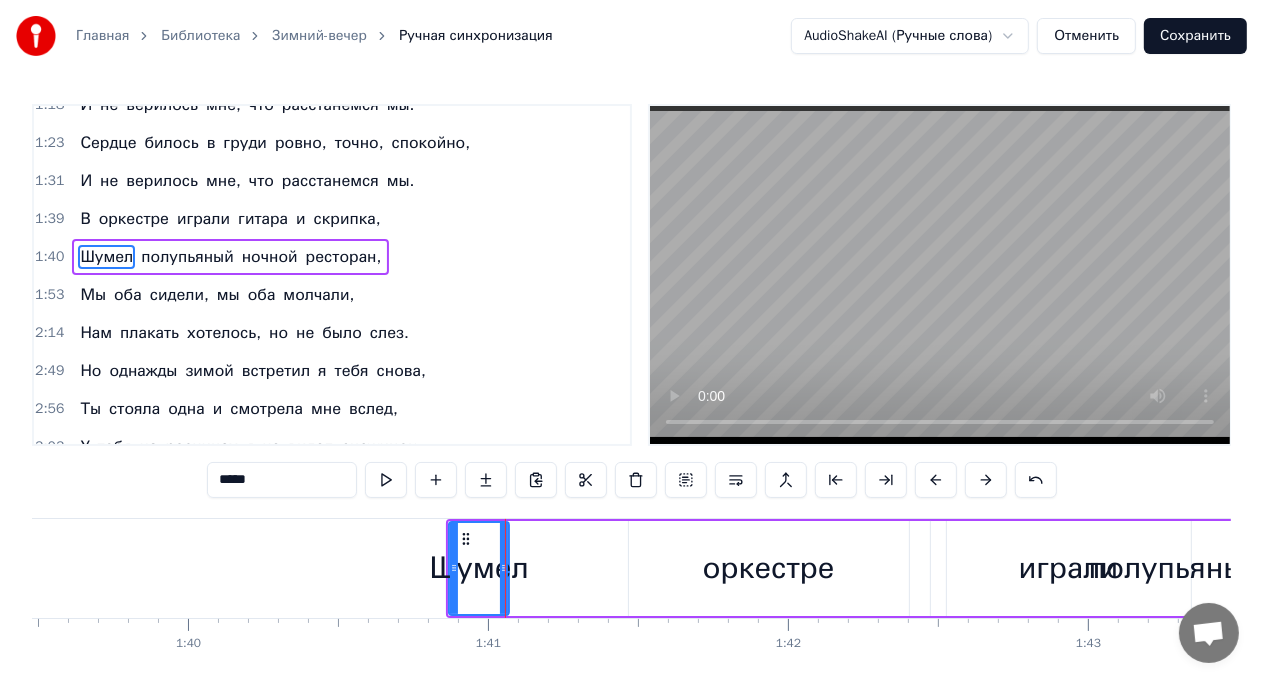 click on "Шумел полупьяный ночной ресторан," at bounding box center [1306, 568] 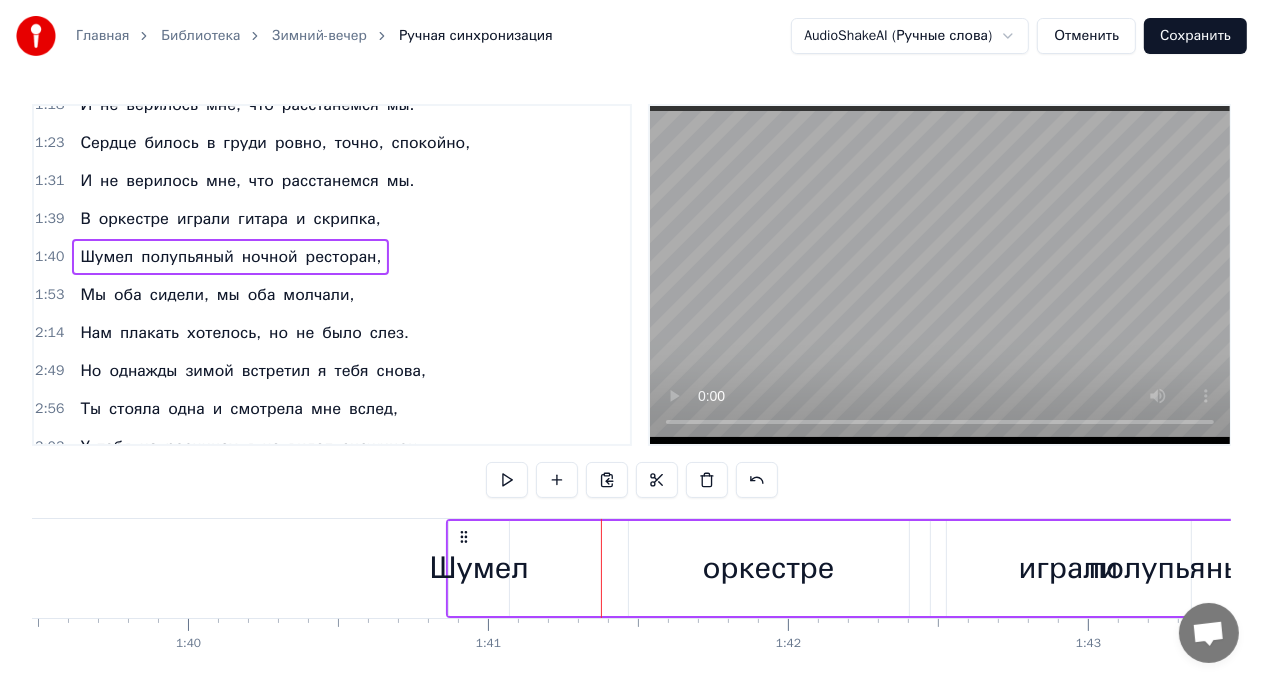 click on "Шумел полупьяный ночной ресторан," at bounding box center [1306, 568] 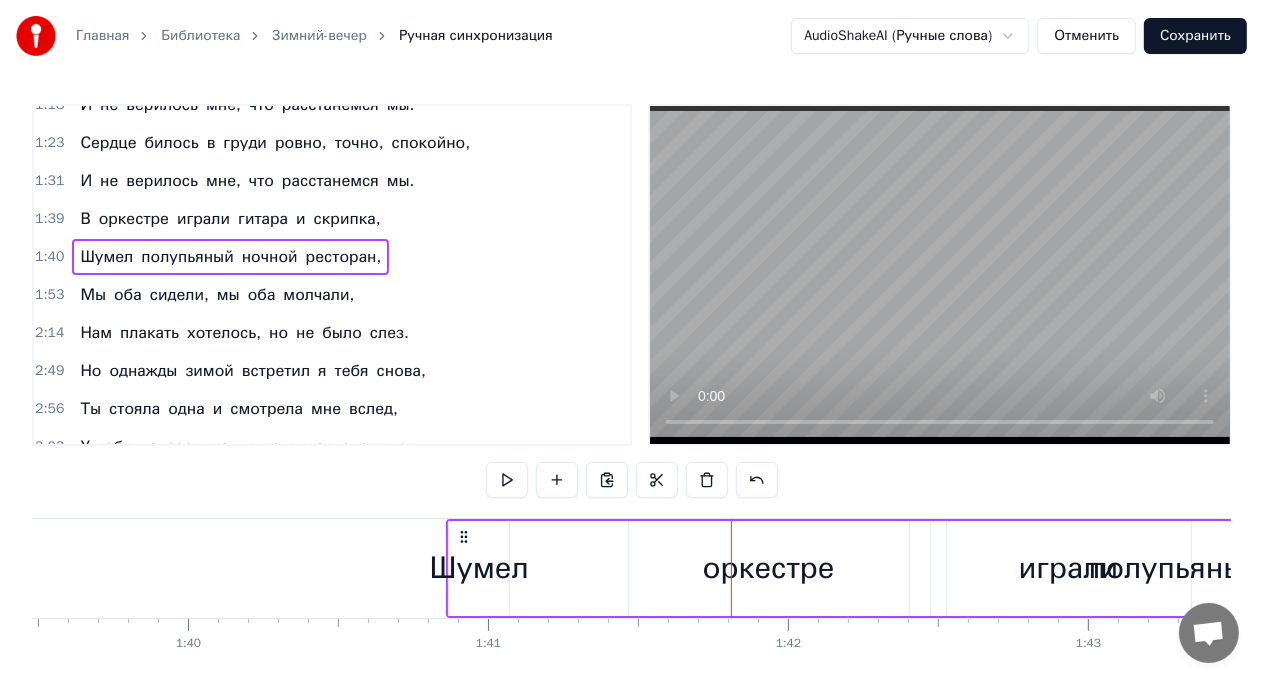 click on "Шумел полупьяный ночной ресторан," at bounding box center (1306, 568) 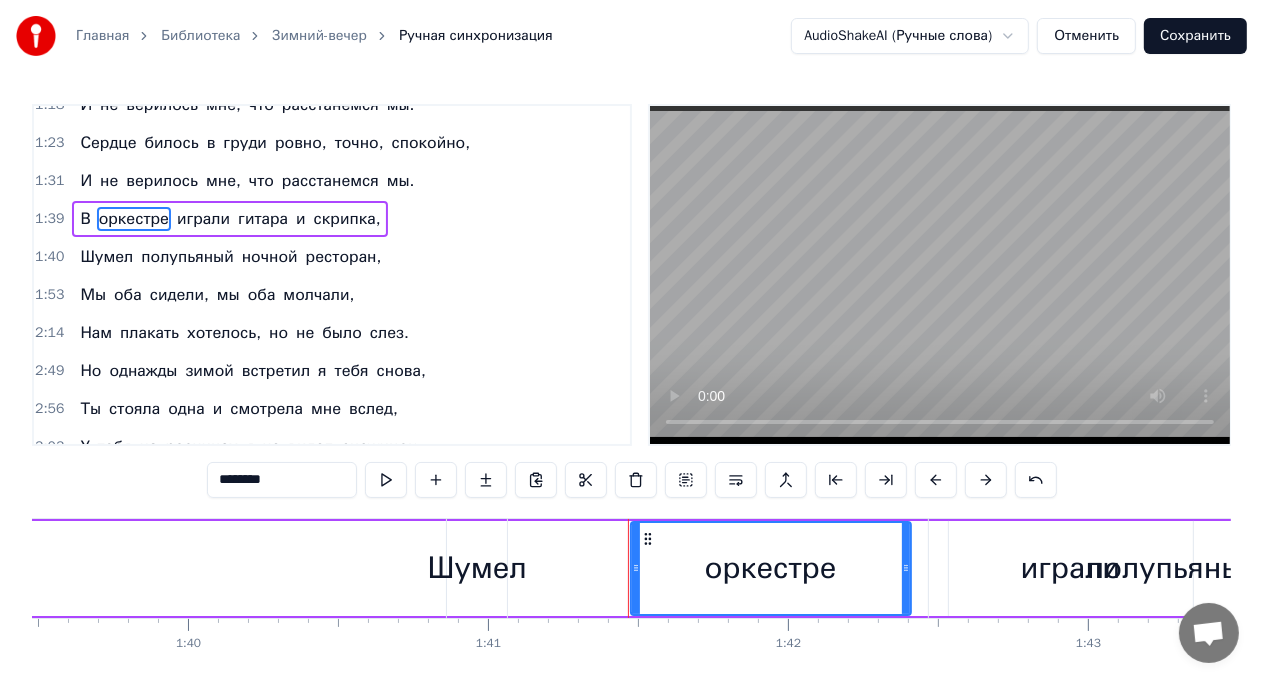 scroll, scrollTop: 297, scrollLeft: 0, axis: vertical 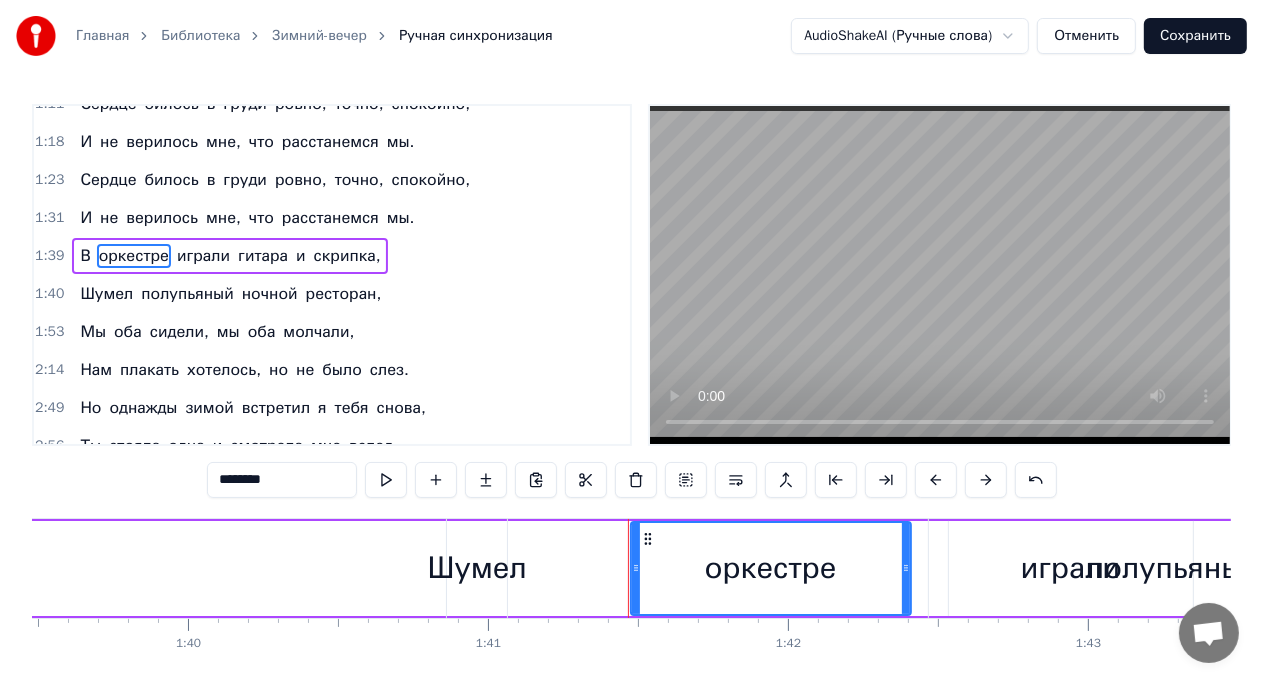 drag, startPoint x: 635, startPoint y: 574, endPoint x: 646, endPoint y: 534, distance: 41.484936 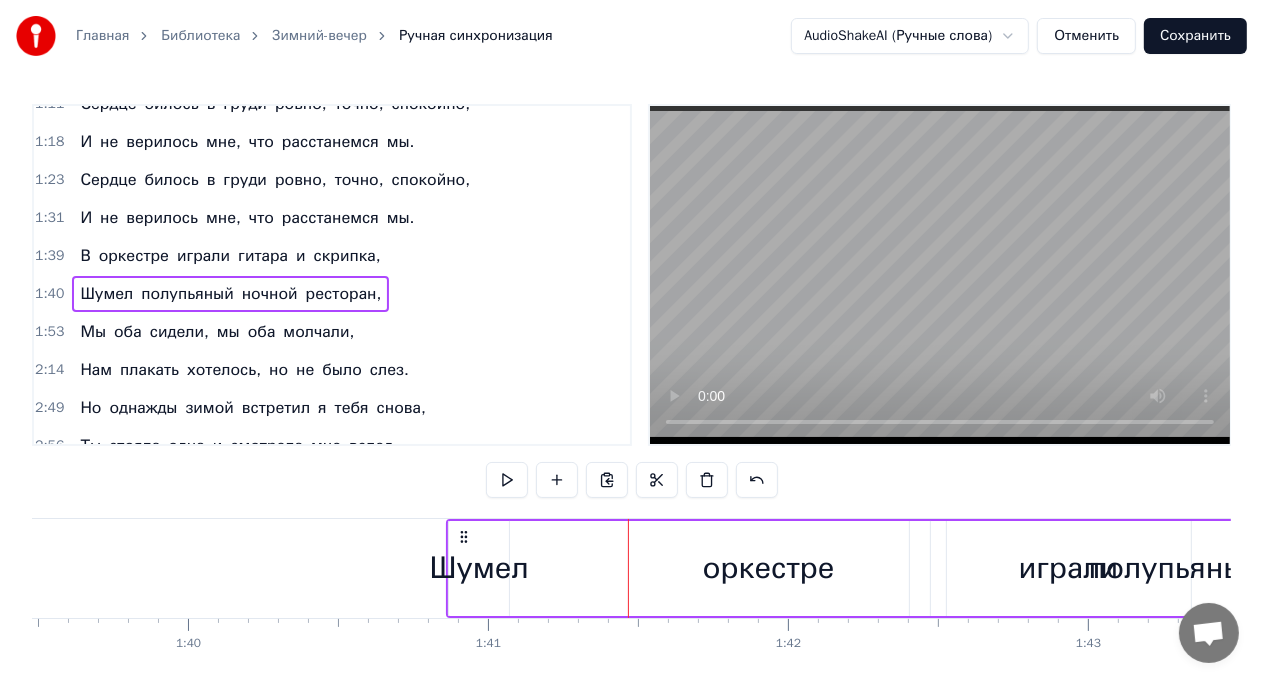 click on "оркестре" at bounding box center [134, 256] 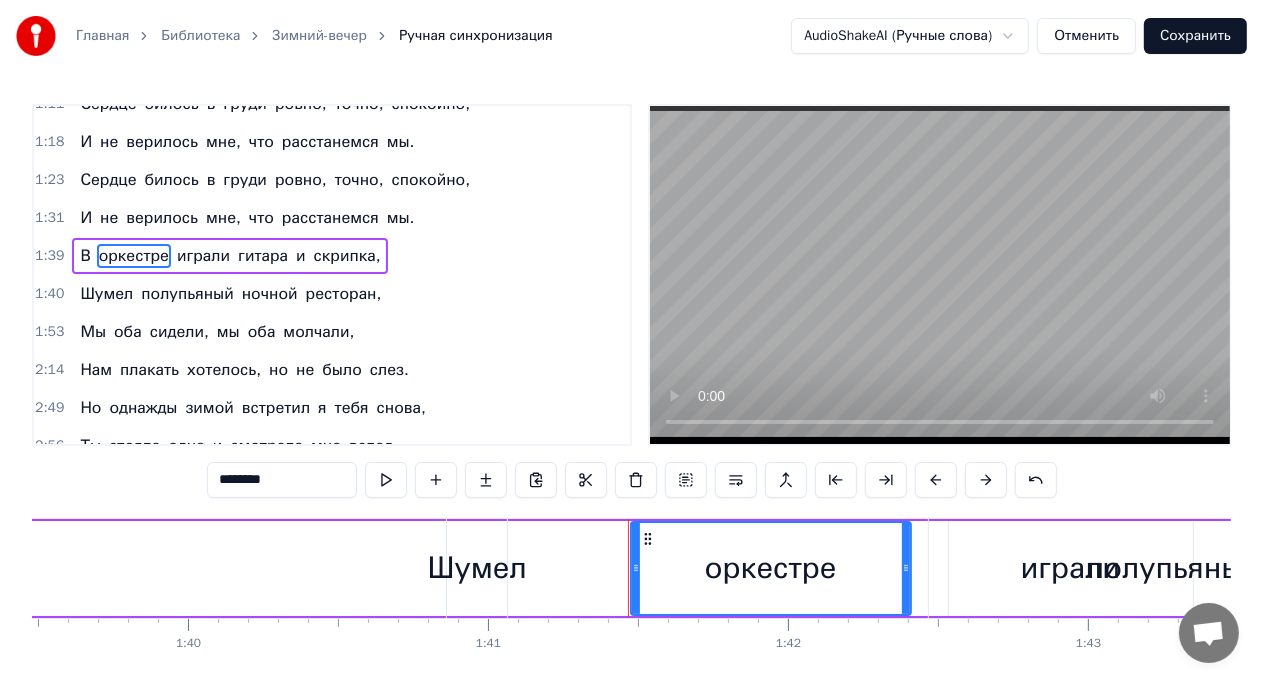 drag, startPoint x: 643, startPoint y: 535, endPoint x: 898, endPoint y: 564, distance: 256.6437 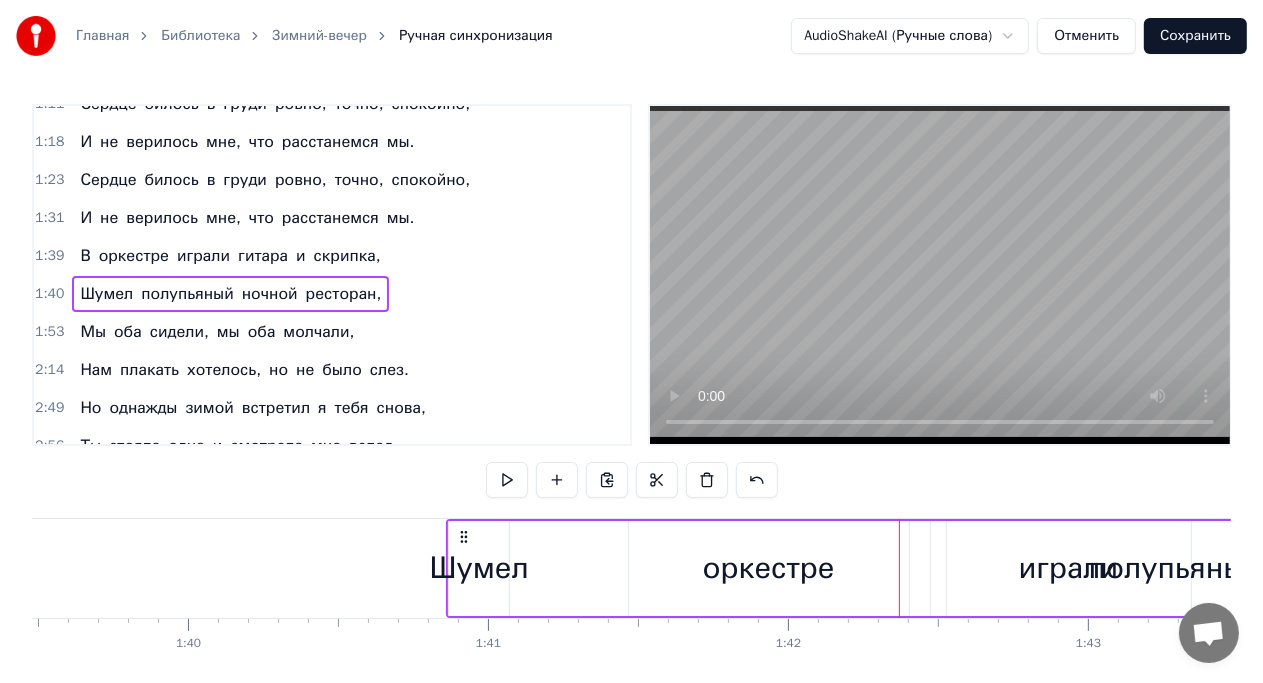 scroll, scrollTop: 85, scrollLeft: 0, axis: vertical 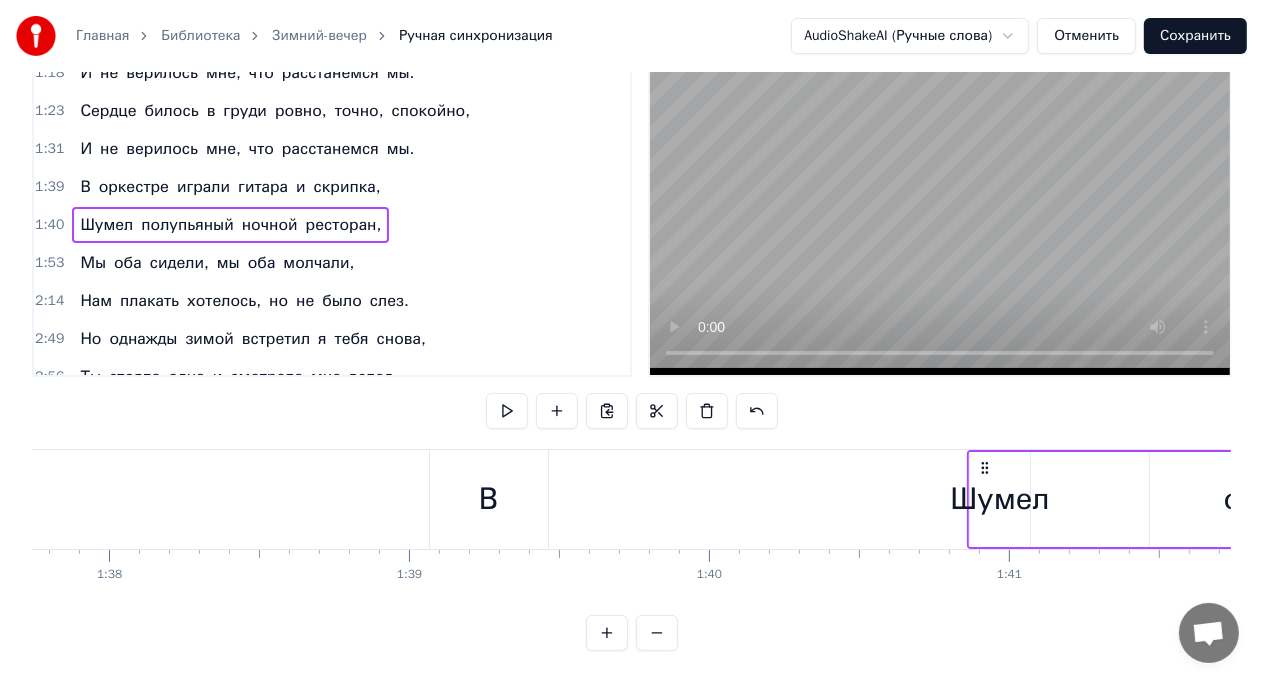 click on "В" at bounding box center [488, 499] 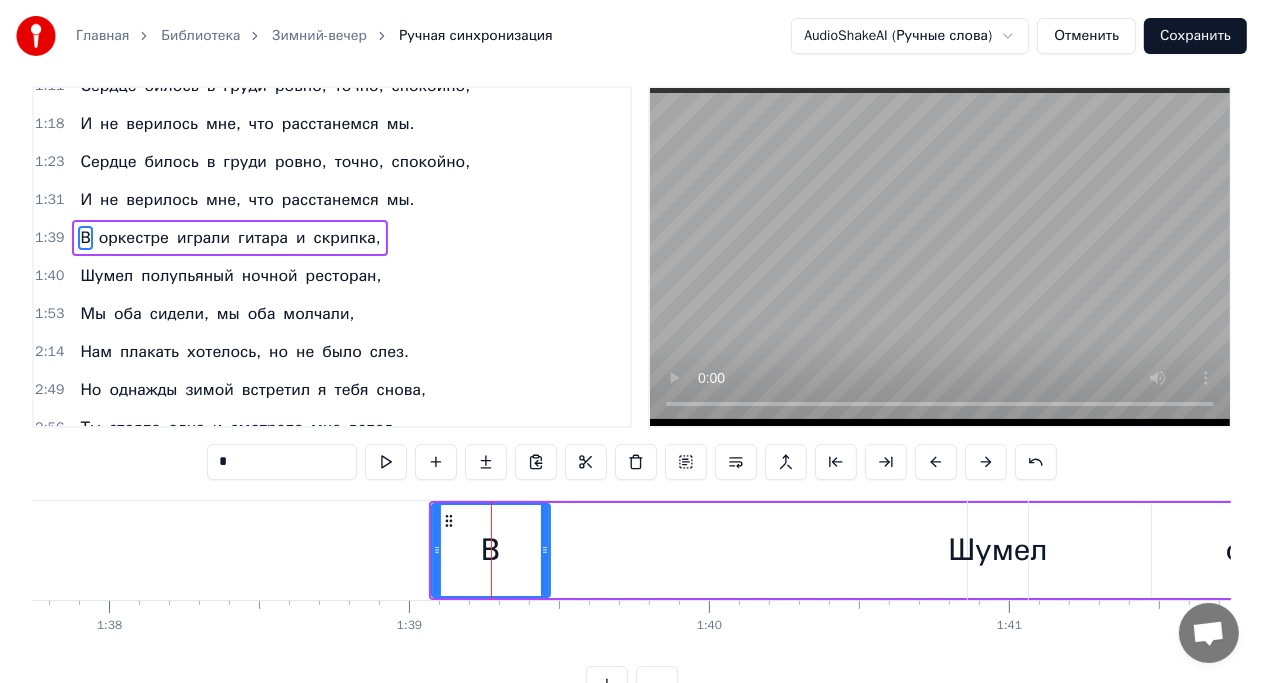 scroll, scrollTop: 0, scrollLeft: 0, axis: both 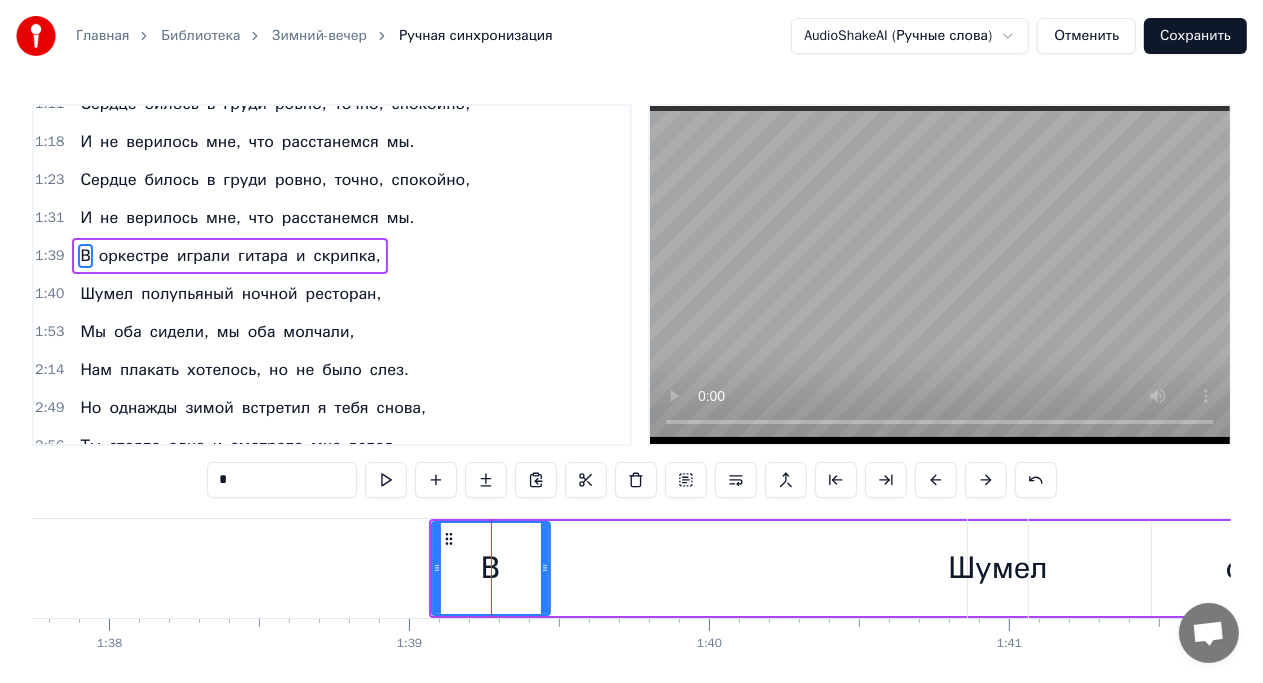 click on "В оркестре играли гитара и скрипка," at bounding box center (1664, 568) 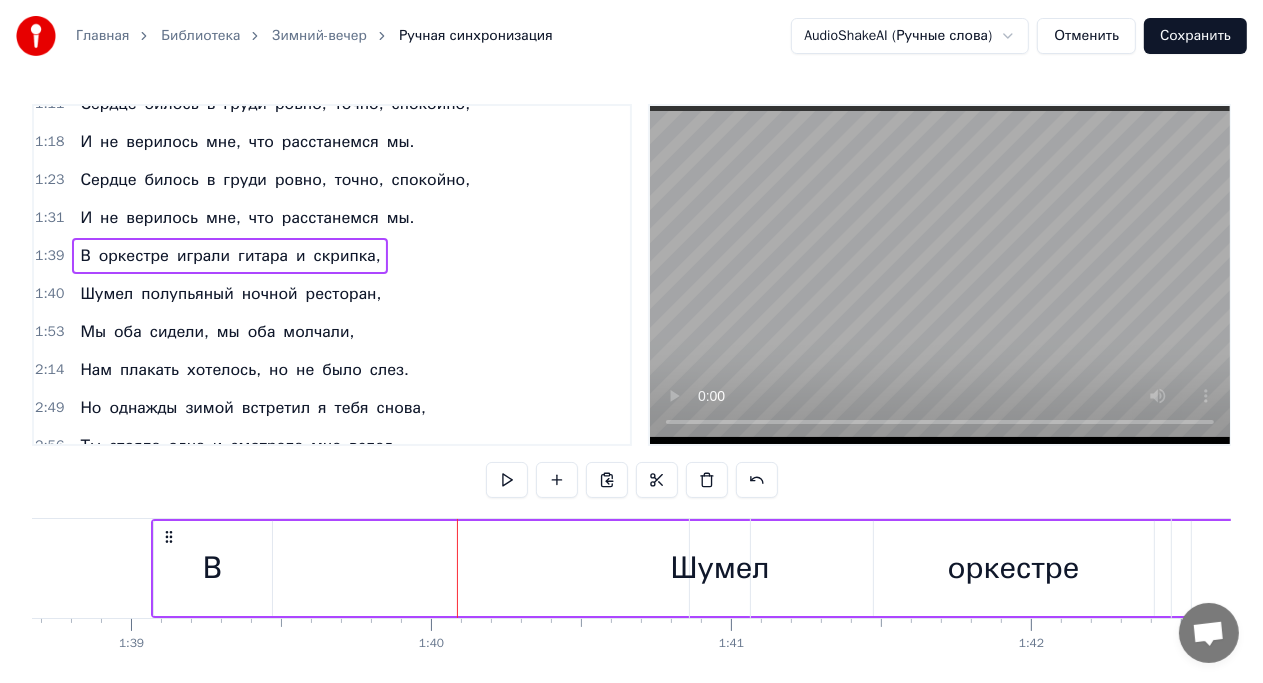 scroll, scrollTop: 0, scrollLeft: 29596, axis: horizontal 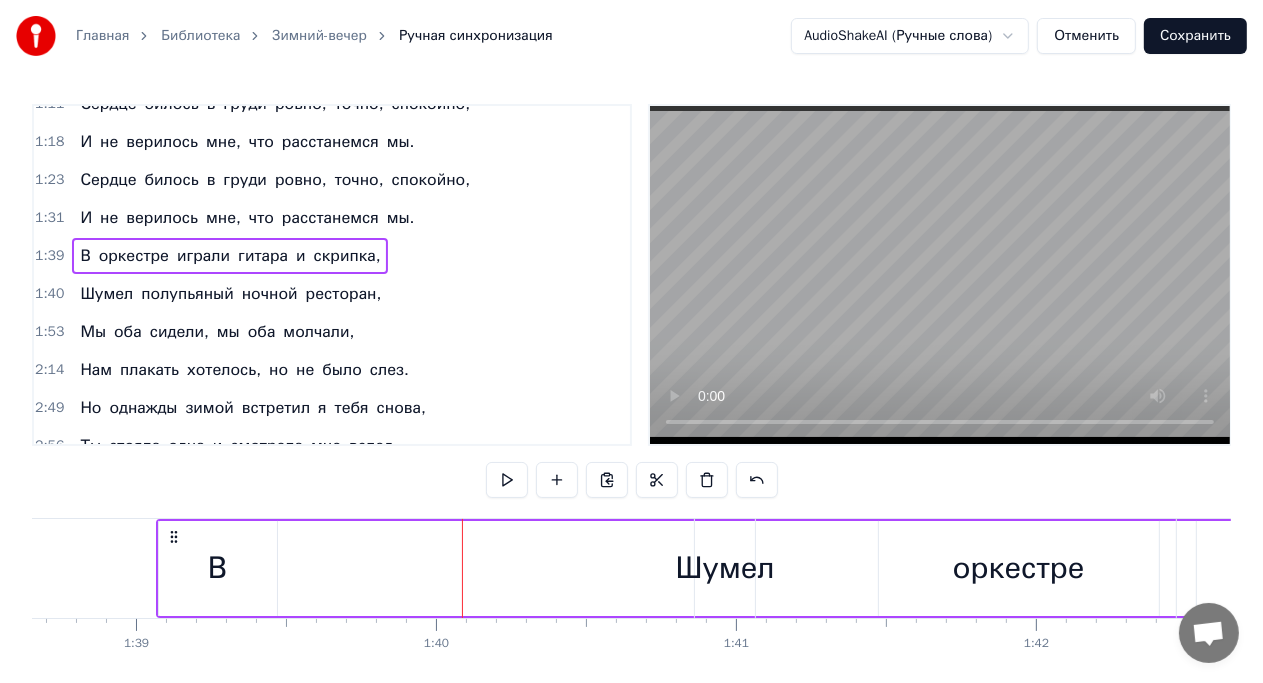 click on "Шумел полупьяный ночной ресторан," at bounding box center [1554, 568] 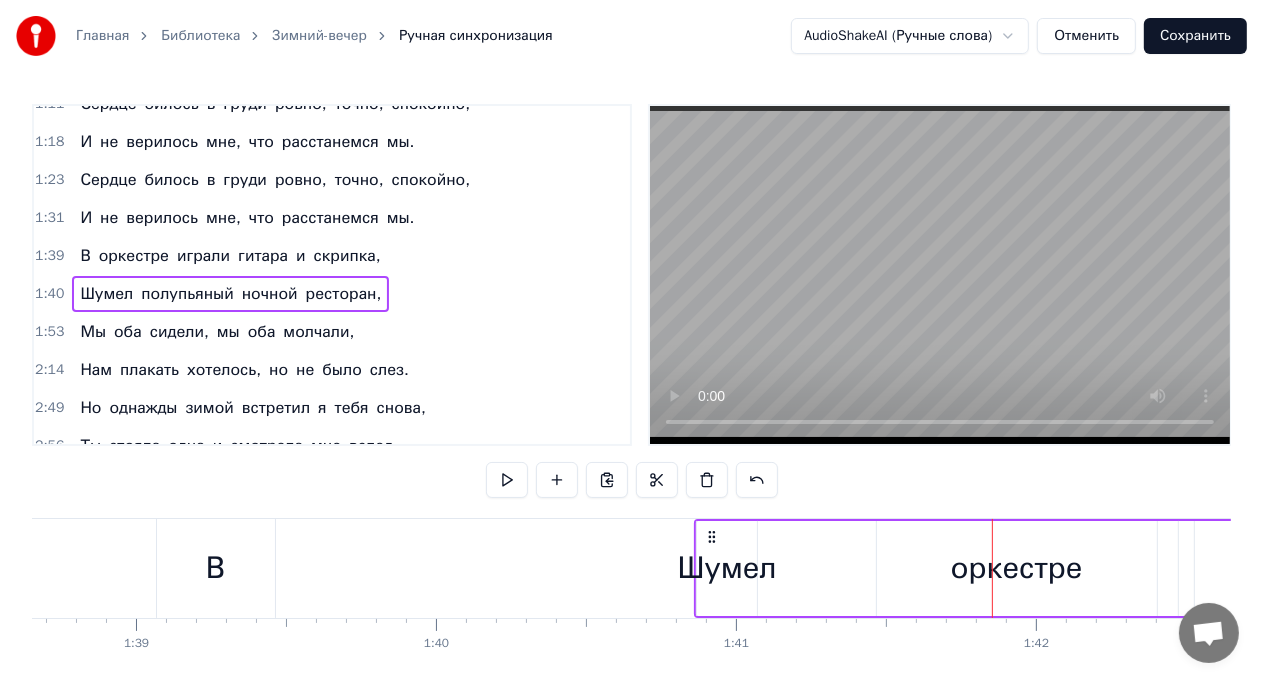 click on "Шумел полупьяный ночной ресторан," at bounding box center (1554, 568) 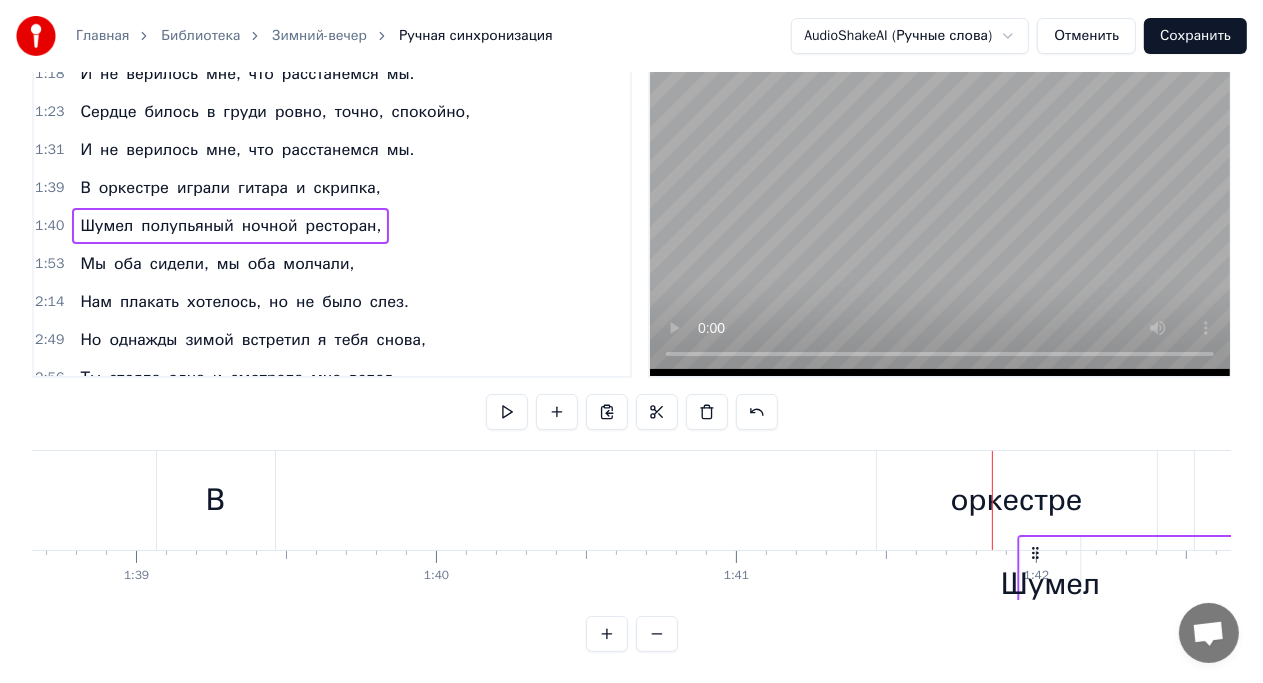 scroll, scrollTop: 84, scrollLeft: 0, axis: vertical 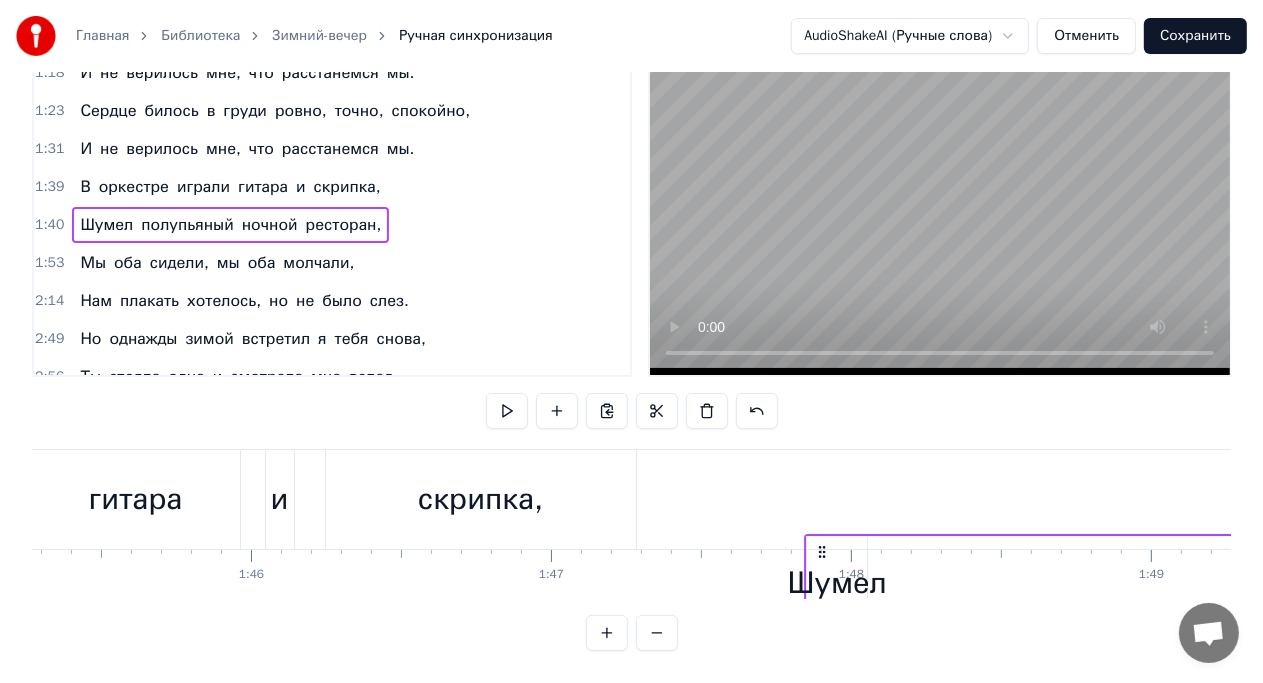 click on "Зимний вечер хорош, снег пушистый искрится, Мы с тобою вдвоем по бульвару идем. У тебя на ресницах серебрятся снежинки, Взгляд задорный и нежный говорит о любви. У тебя на ресницах серебрятся снежинки Взгляд задорный и нежный говорит о любви Я был счастлив с тобой, знал, что ты меня любишь, Знал, что будешь верна мне во всем и везде. Сердце билось в груди ровно, точно, спокойно, И не верилось мне, что расстанемся мы. Сердце билось в груди ровно, точно, спокойно, И не верилось мне, что расстанемся мы. В оркестре играли гитара и скрипка, Шумел полупьяный ночной Мы я" at bounding box center (888, 499) 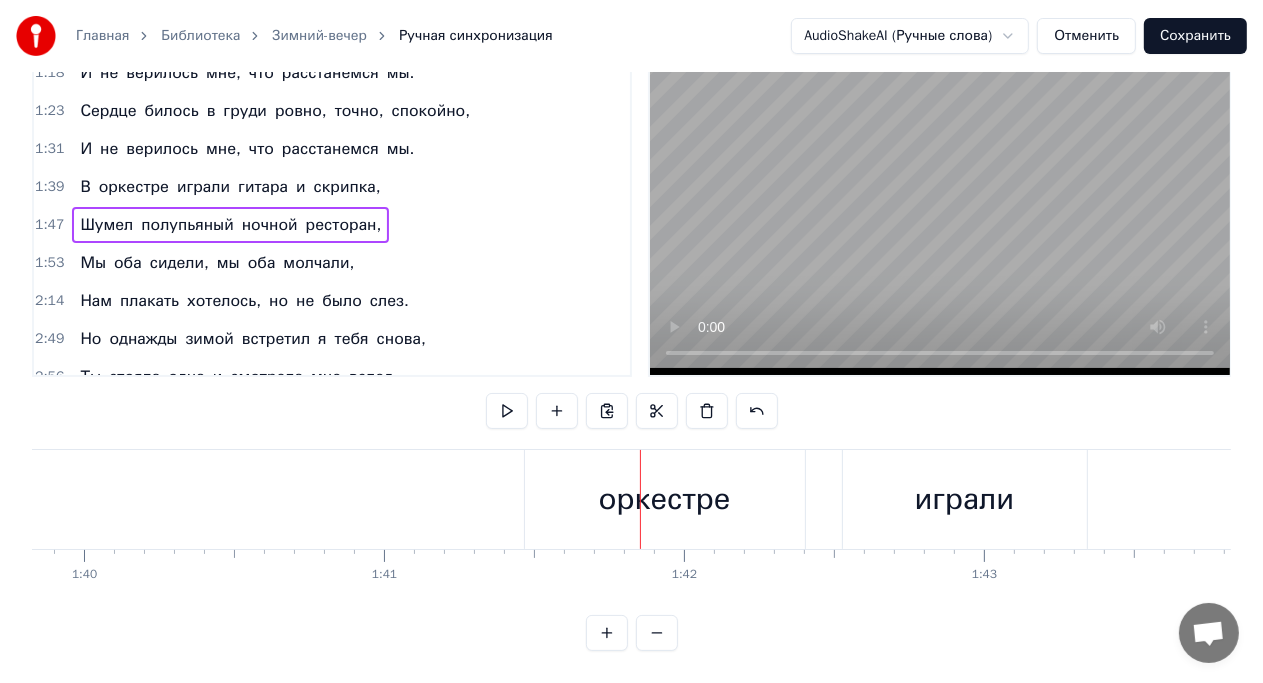scroll, scrollTop: 0, scrollLeft: 29939, axis: horizontal 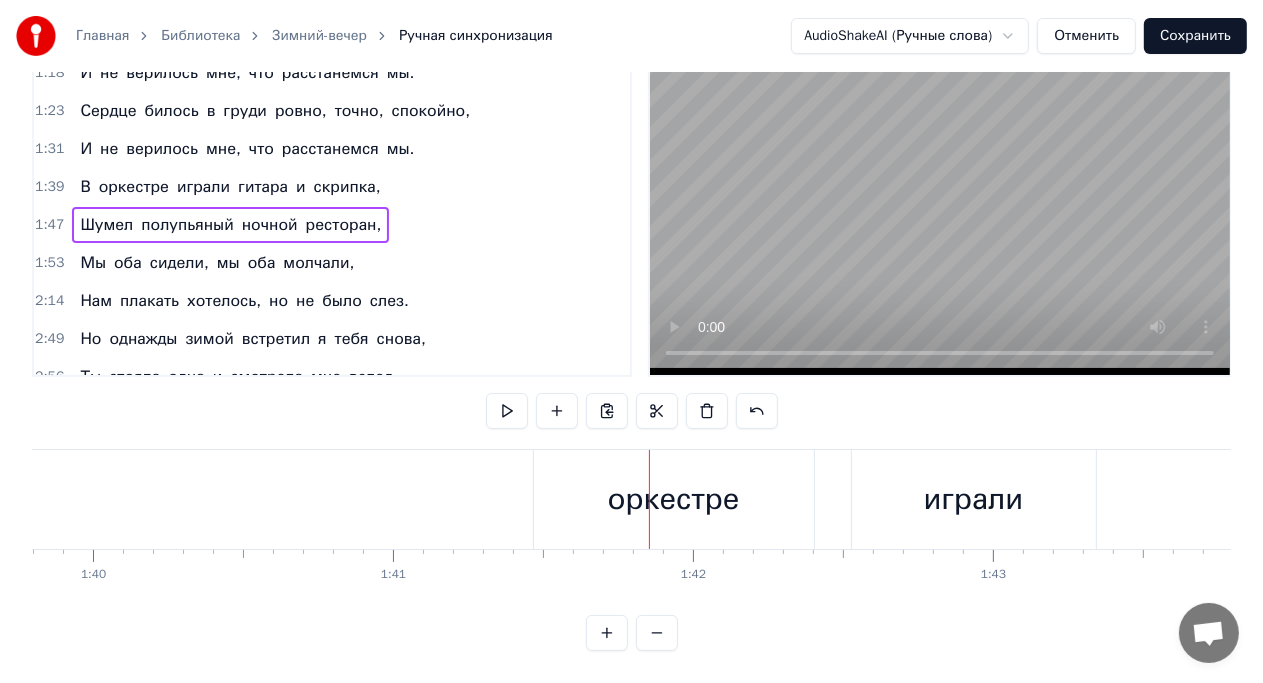 click on "оркестре" at bounding box center [674, 499] 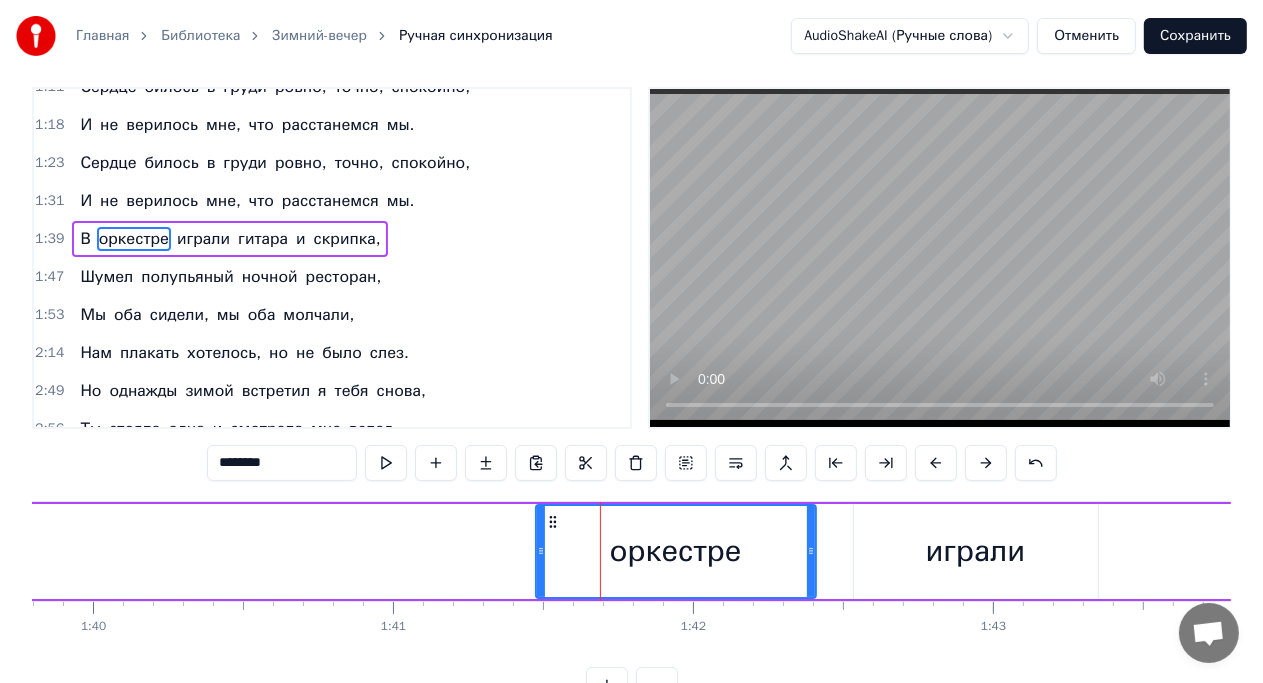 scroll, scrollTop: 0, scrollLeft: 0, axis: both 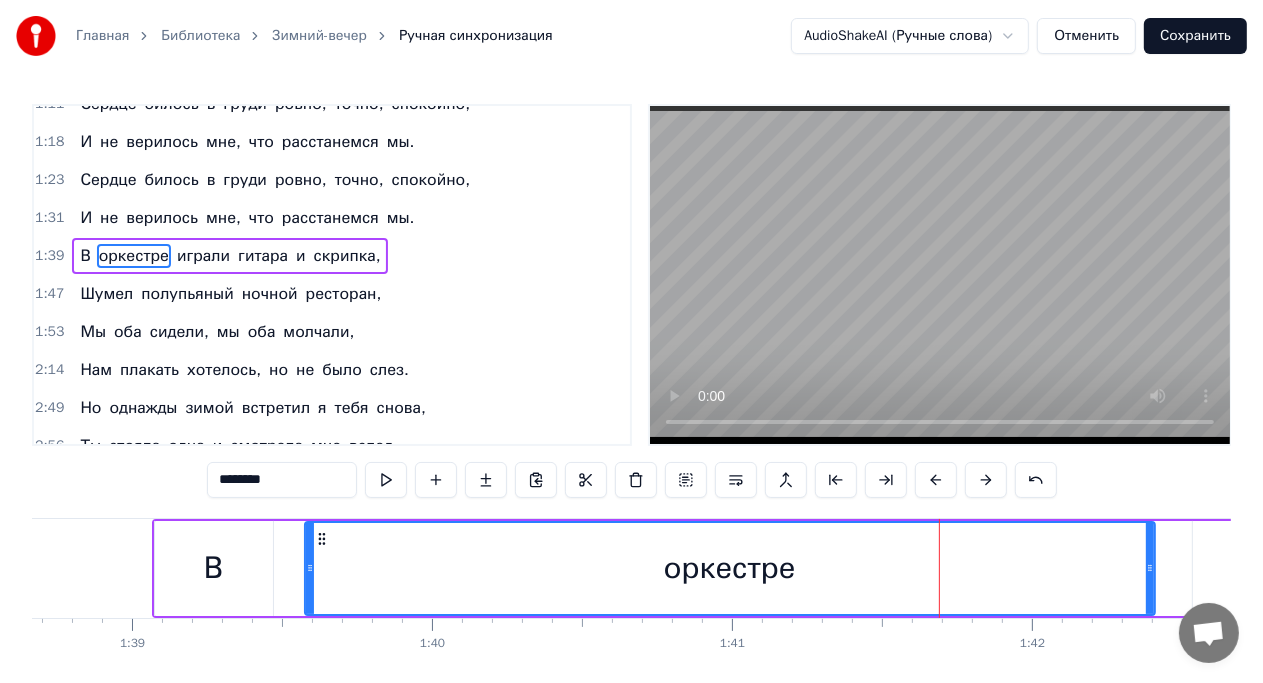 drag, startPoint x: 881, startPoint y: 568, endPoint x: 311, endPoint y: 552, distance: 570.2245 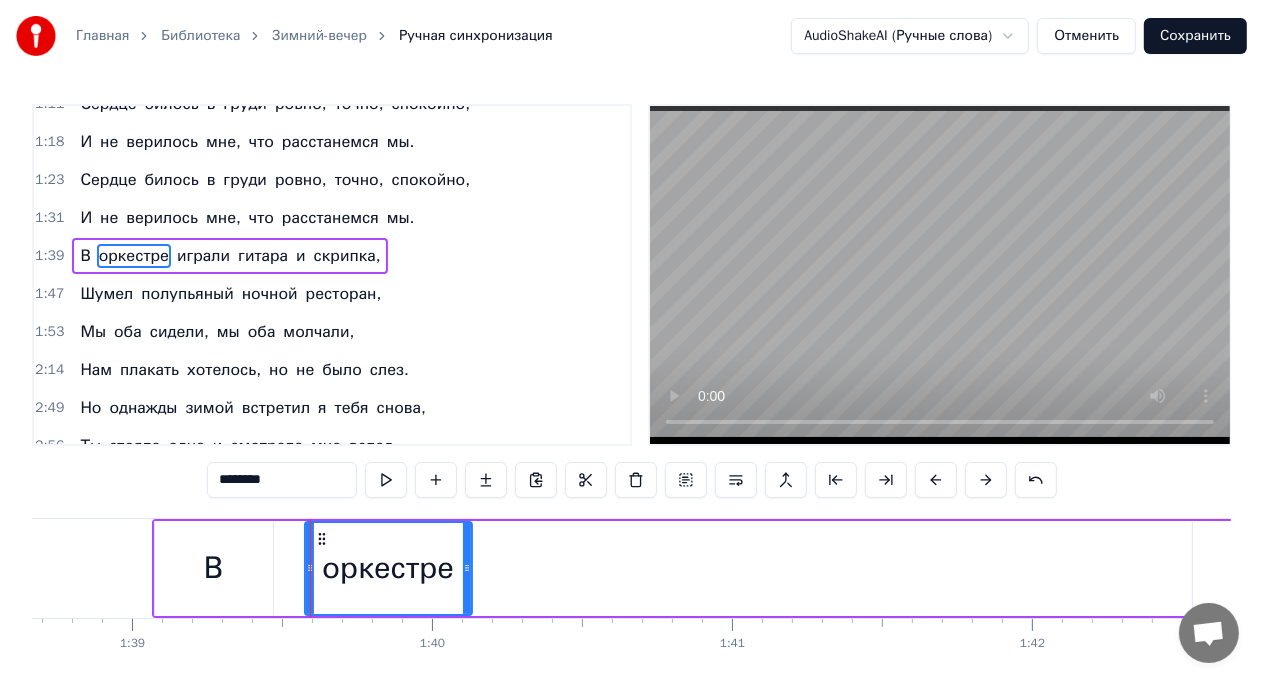 drag, startPoint x: 1150, startPoint y: 575, endPoint x: 467, endPoint y: 592, distance: 683.21155 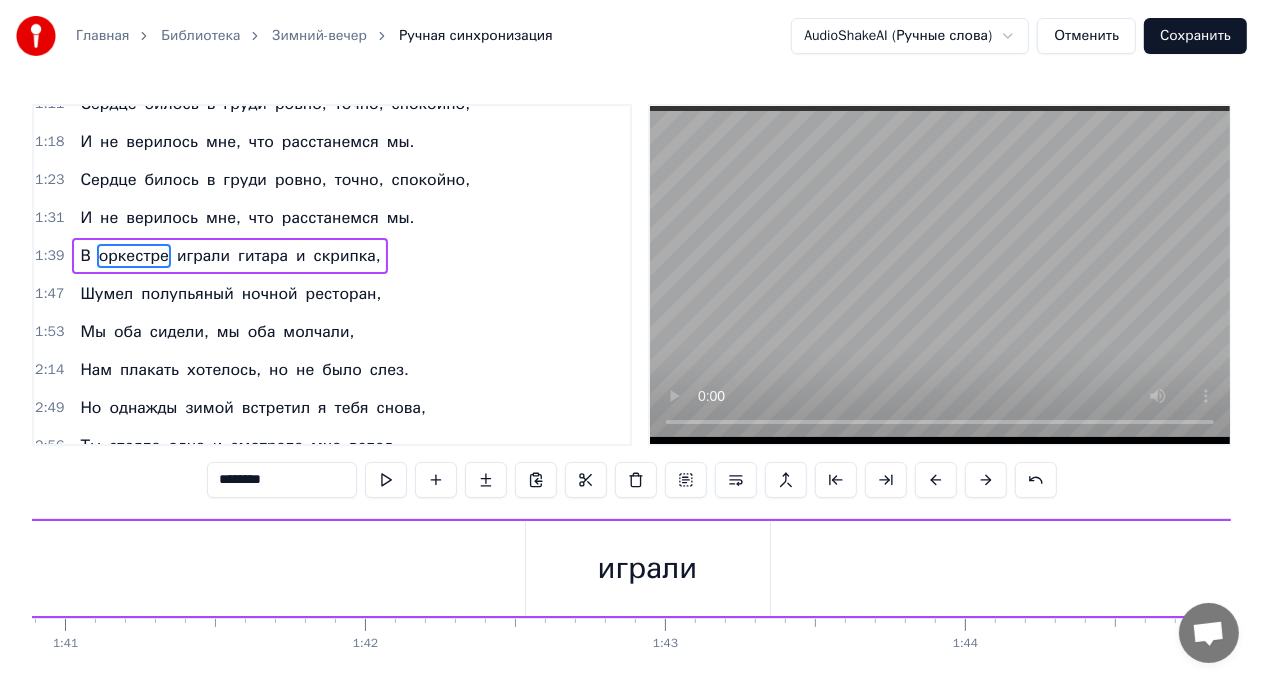 scroll, scrollTop: 0, scrollLeft: 30230, axis: horizontal 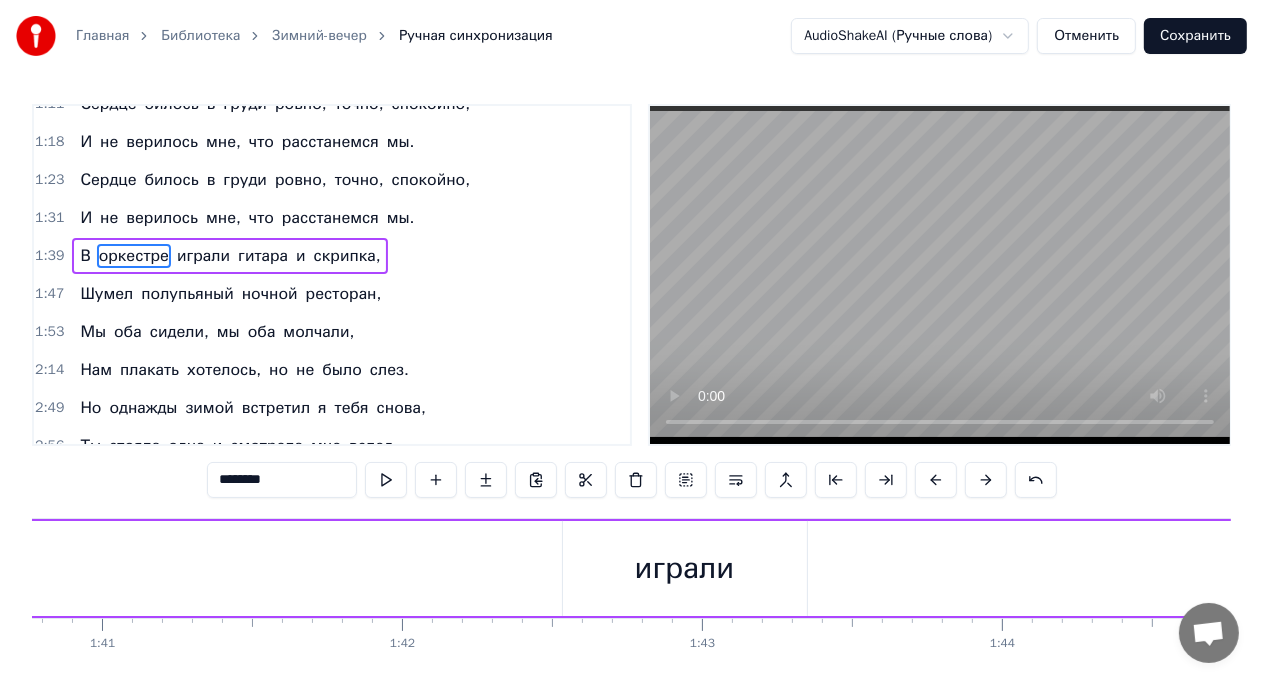 click on "В оркестре играли гитара и скрипка," at bounding box center [757, 568] 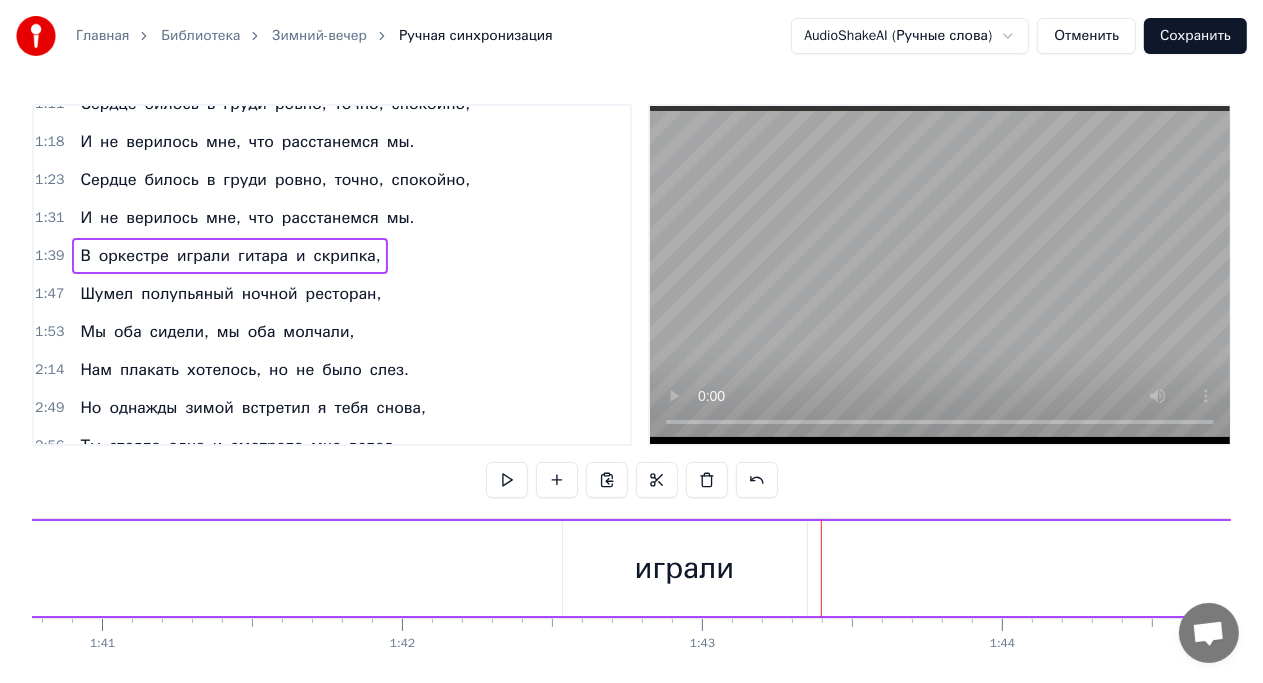 click on "играли" at bounding box center [685, 568] 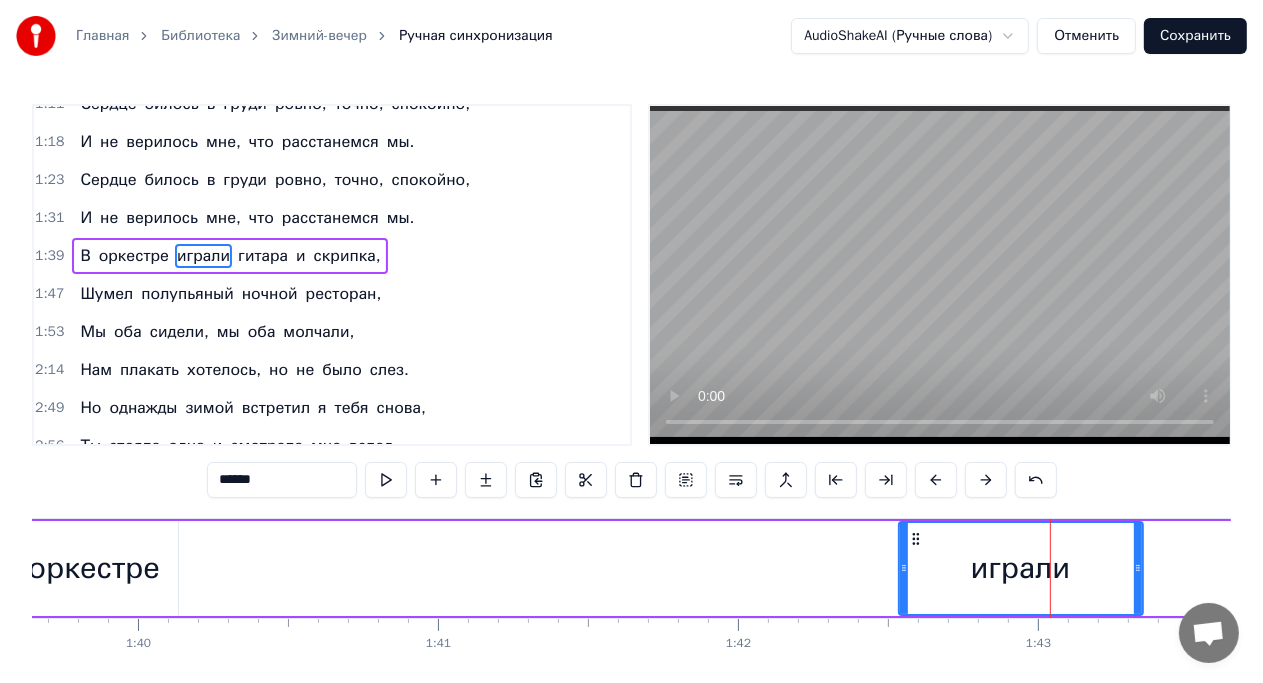 scroll, scrollTop: 0, scrollLeft: 29879, axis: horizontal 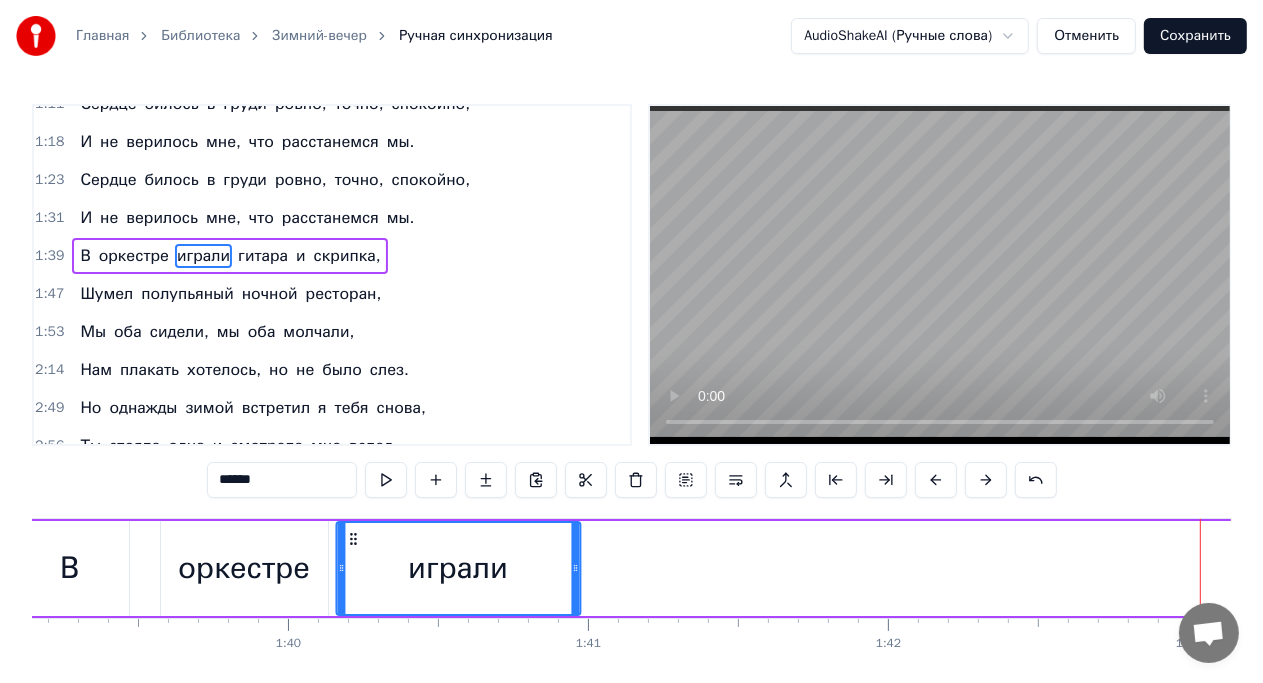 drag, startPoint x: 928, startPoint y: 536, endPoint x: 350, endPoint y: 532, distance: 578.01385 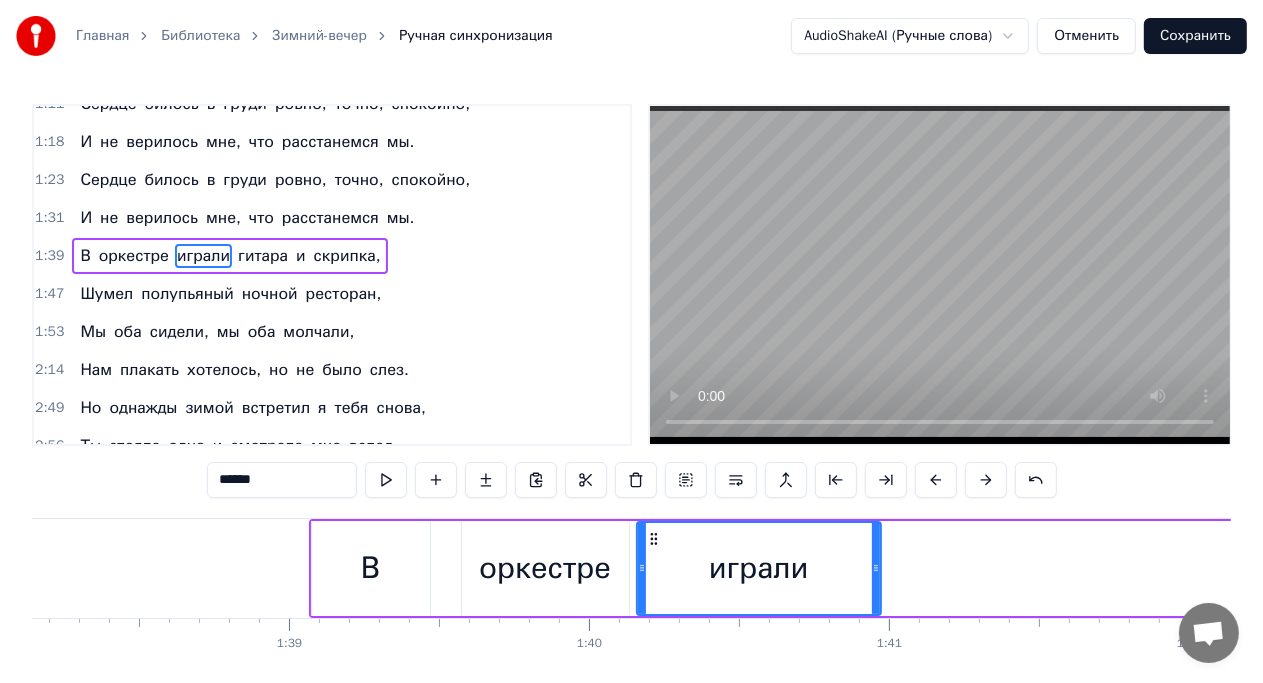 scroll, scrollTop: 0, scrollLeft: 29442, axis: horizontal 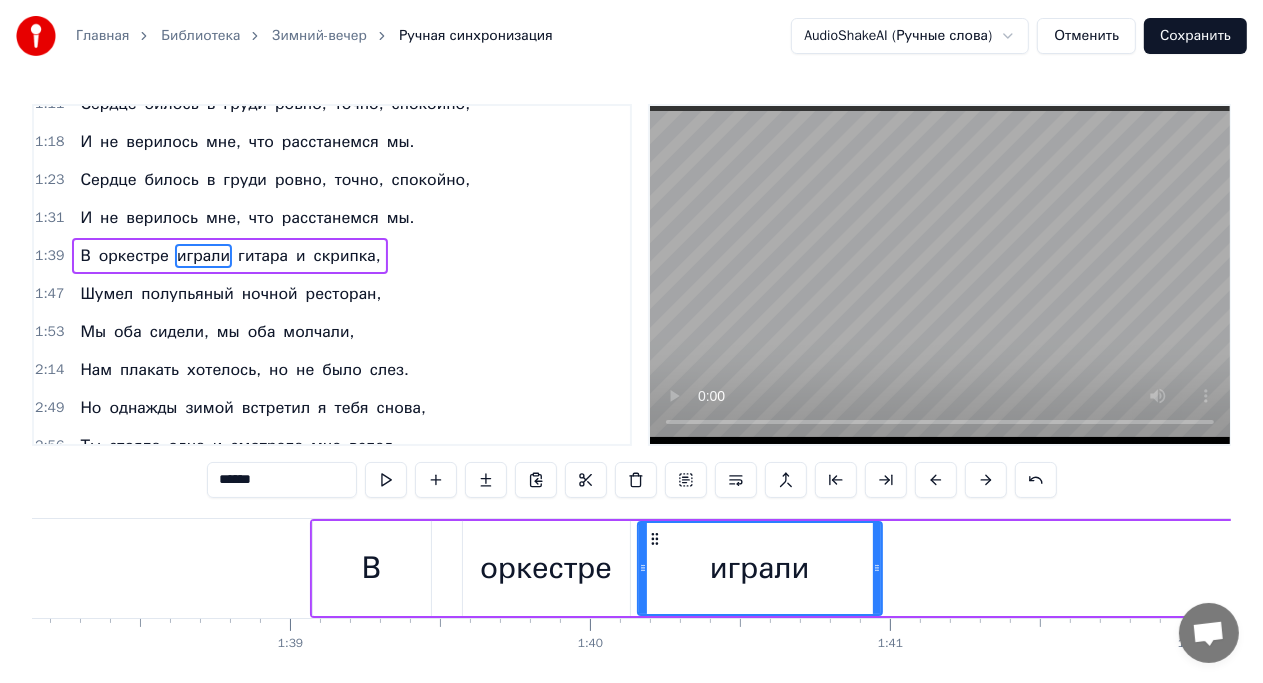 click on "0:15 Зимний вечер хорош, снег пушистый искрится, 0:22 Мы с тобою вдвоем по бульвару идем. 0:29 У тебя на ресницах серебрятся снежинки, 0:36 Взгляд задорный и нежный говорит о любви. 0:42 У тебя на ресницах серебрятся снежинки Взгляд задорный и нежный говорит о любви Я был счастлив с тобой, знал, что ты меня любишь, 1:04 Знал, что будешь верна мне во всем и везде. 1:11 Сердце билось в груди ровно, точно, спокойно, 1:18 И не верилось мне, что расстанемся мы. 1:23 Сердце билось в груди ровно, точно, спокойно, 1:31 И не верилось мне, что расстанемся мы. 1:39 В оркестре играли гитара и 1:47 1:53 Мы" at bounding box center [631, 412] 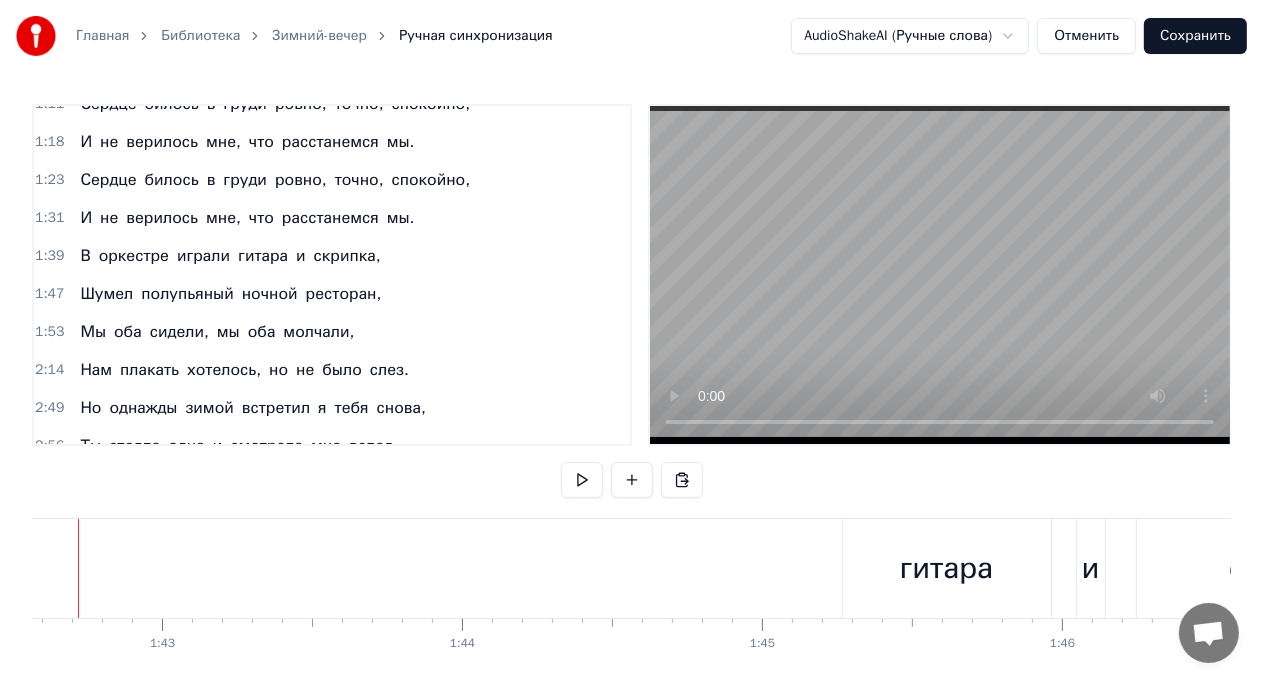 scroll, scrollTop: 0, scrollLeft: 30775, axis: horizontal 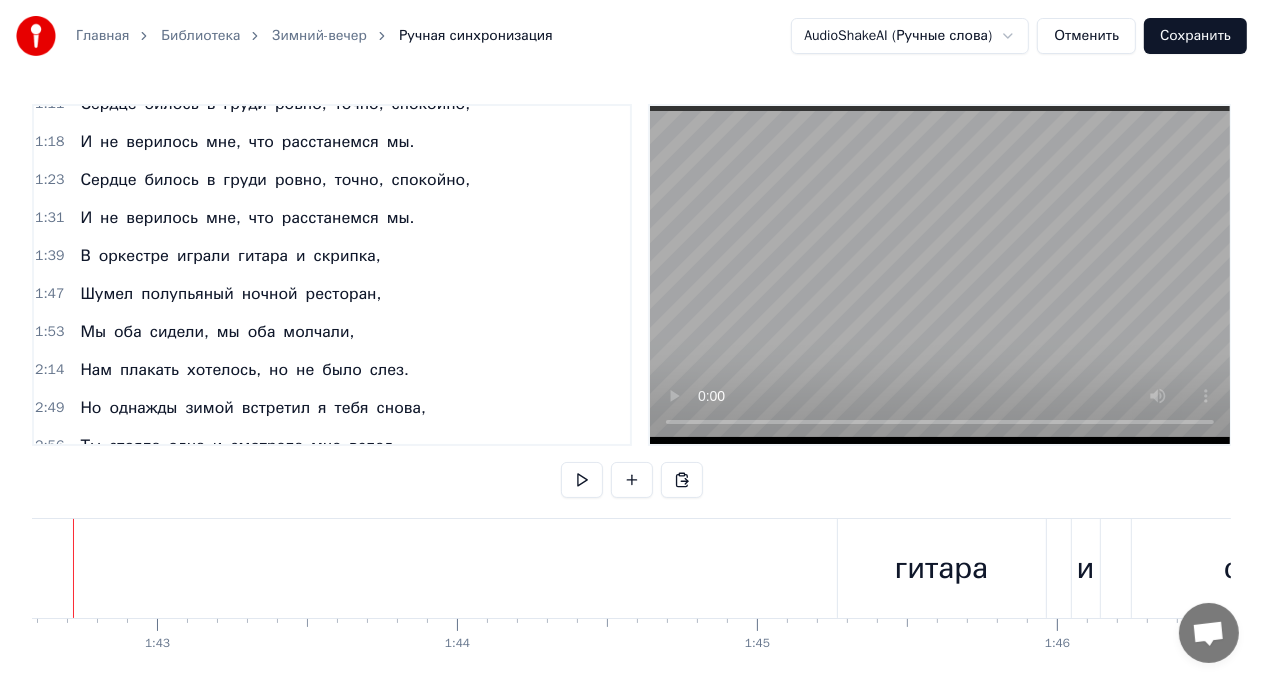 click on "гитара" at bounding box center [942, 568] 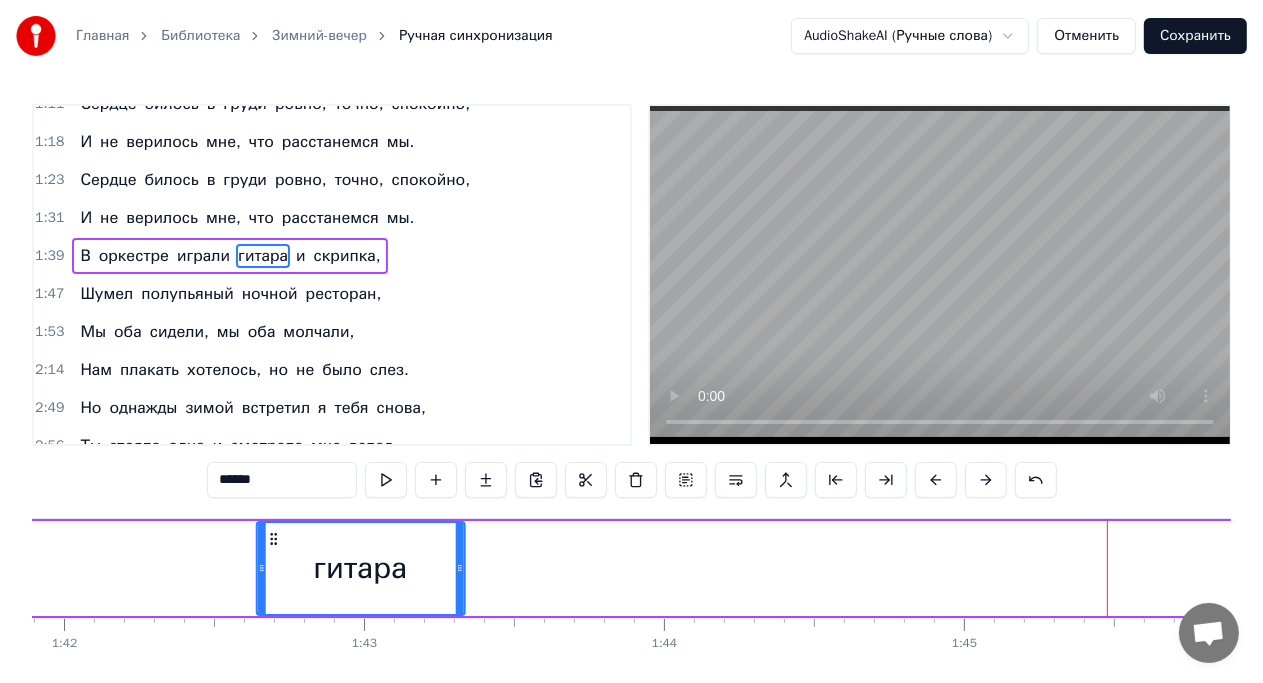 scroll, scrollTop: 0, scrollLeft: 30553, axis: horizontal 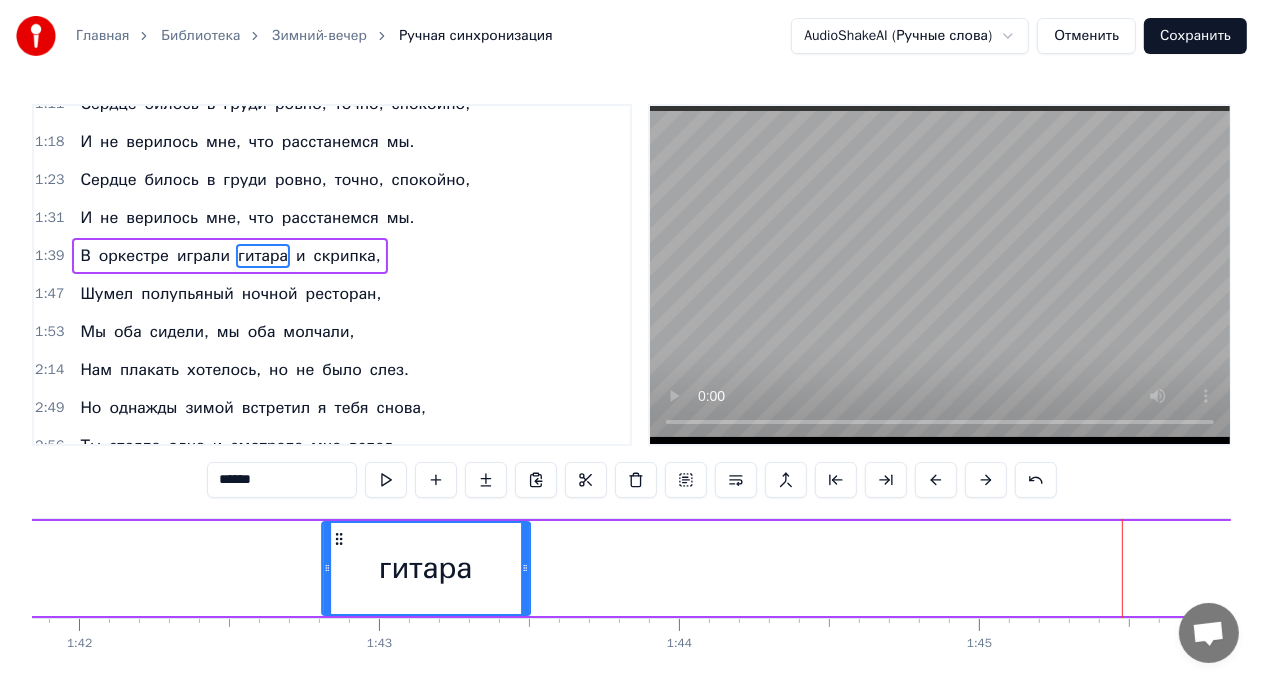 drag, startPoint x: 855, startPoint y: 533, endPoint x: 336, endPoint y: 513, distance: 519.3852 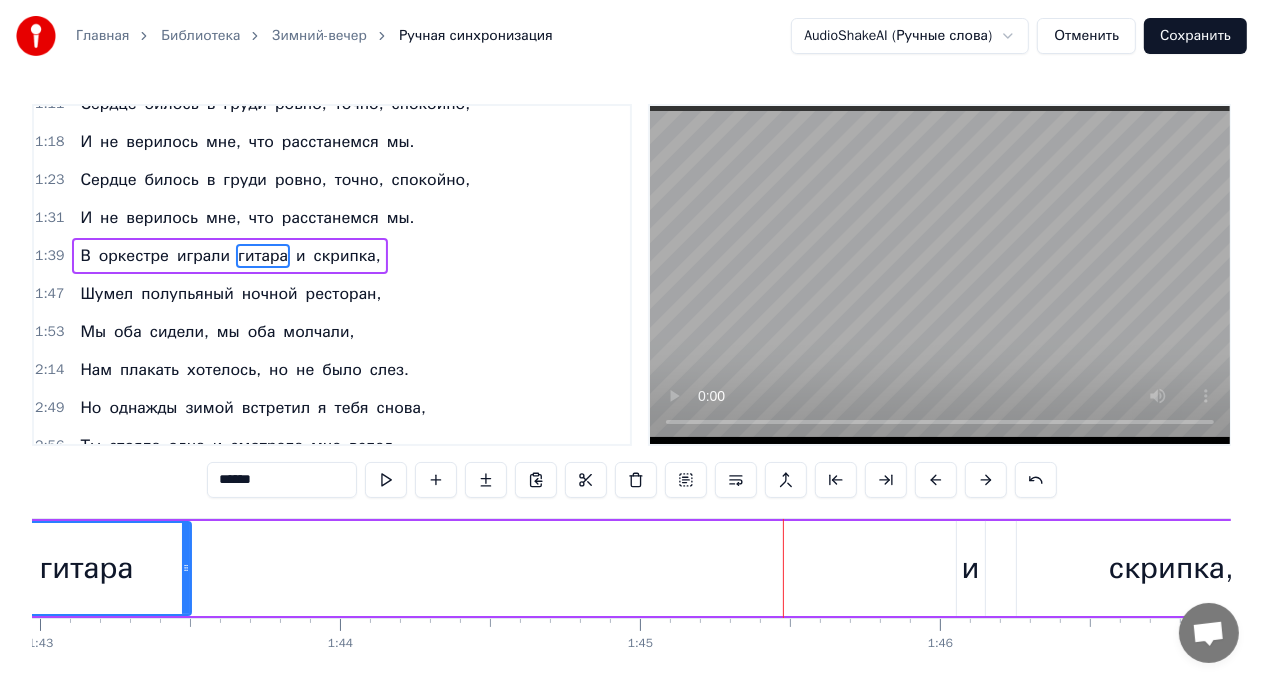 scroll, scrollTop: 0, scrollLeft: 30893, axis: horizontal 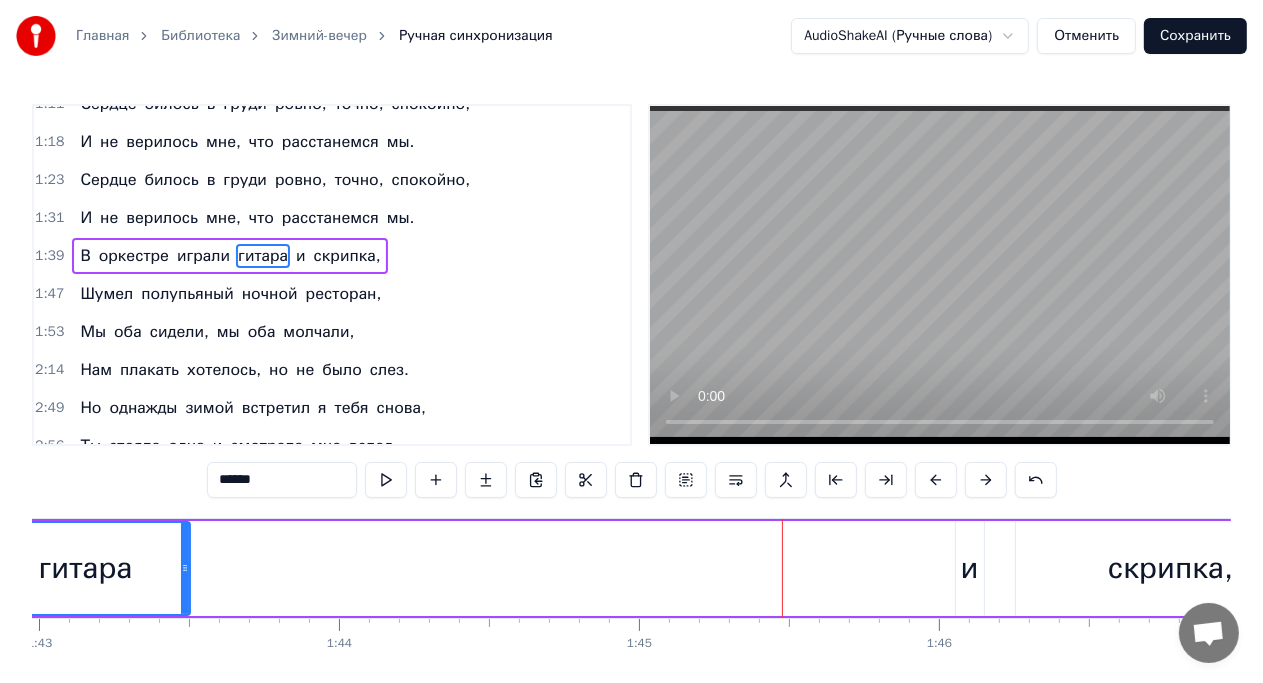 click on "и" at bounding box center [970, 568] 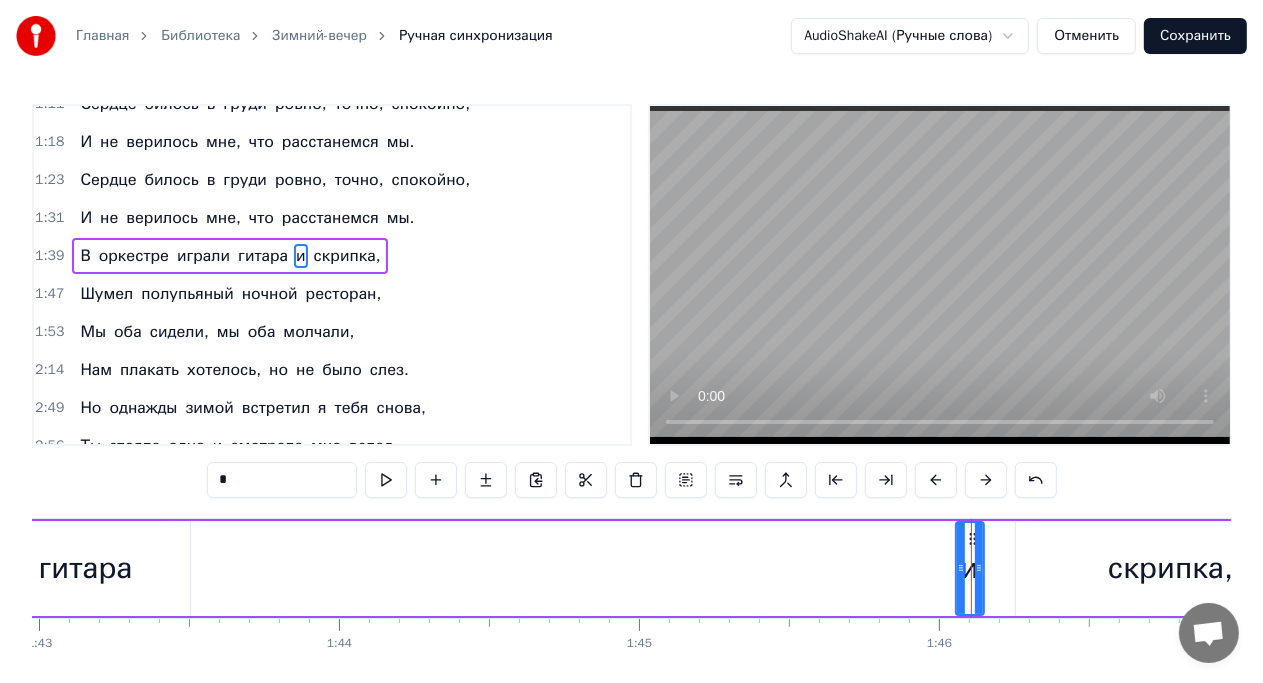 click on "скрипка," at bounding box center (1171, 568) 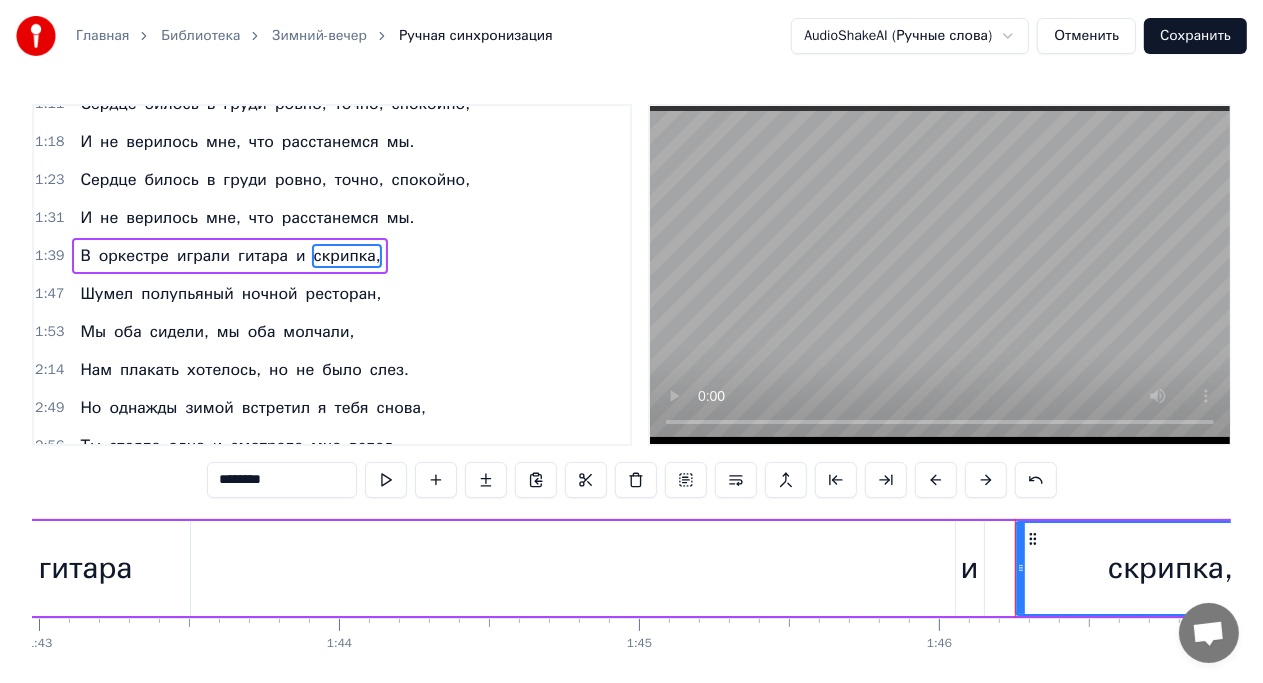 click on "В оркестре играли гитара и скрипка," at bounding box center [94, 568] 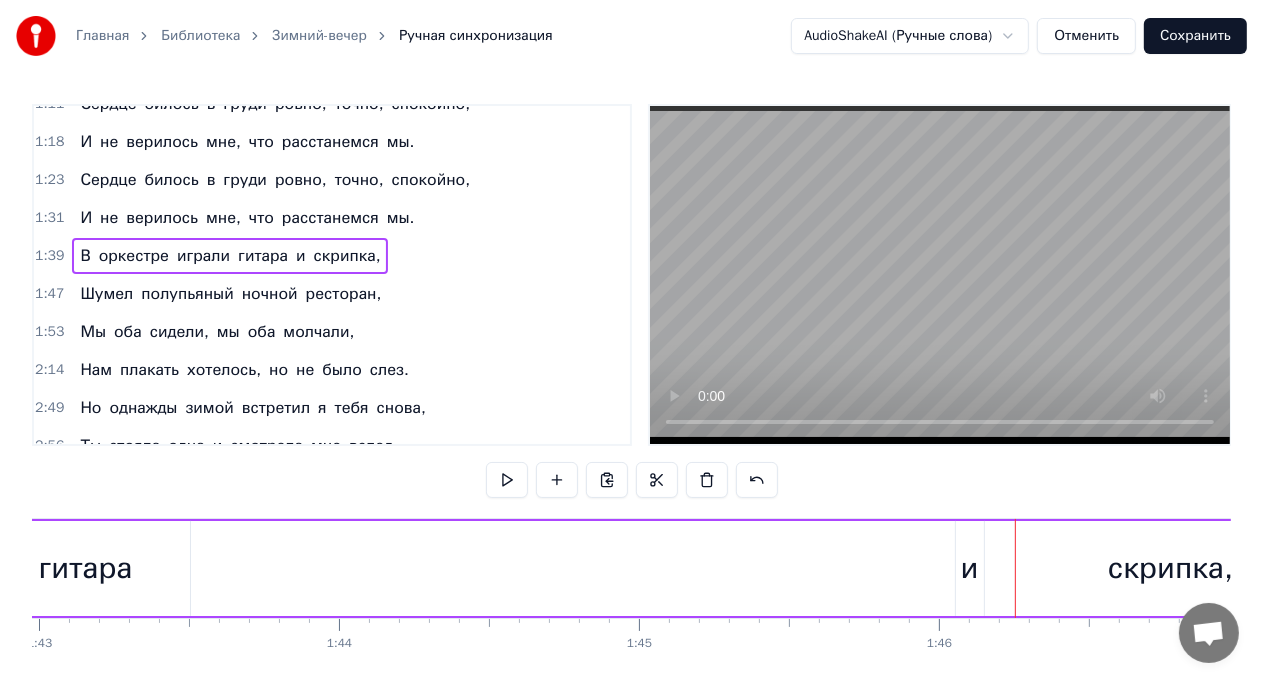 click on "В оркестре играли гитара и скрипка," at bounding box center [94, 568] 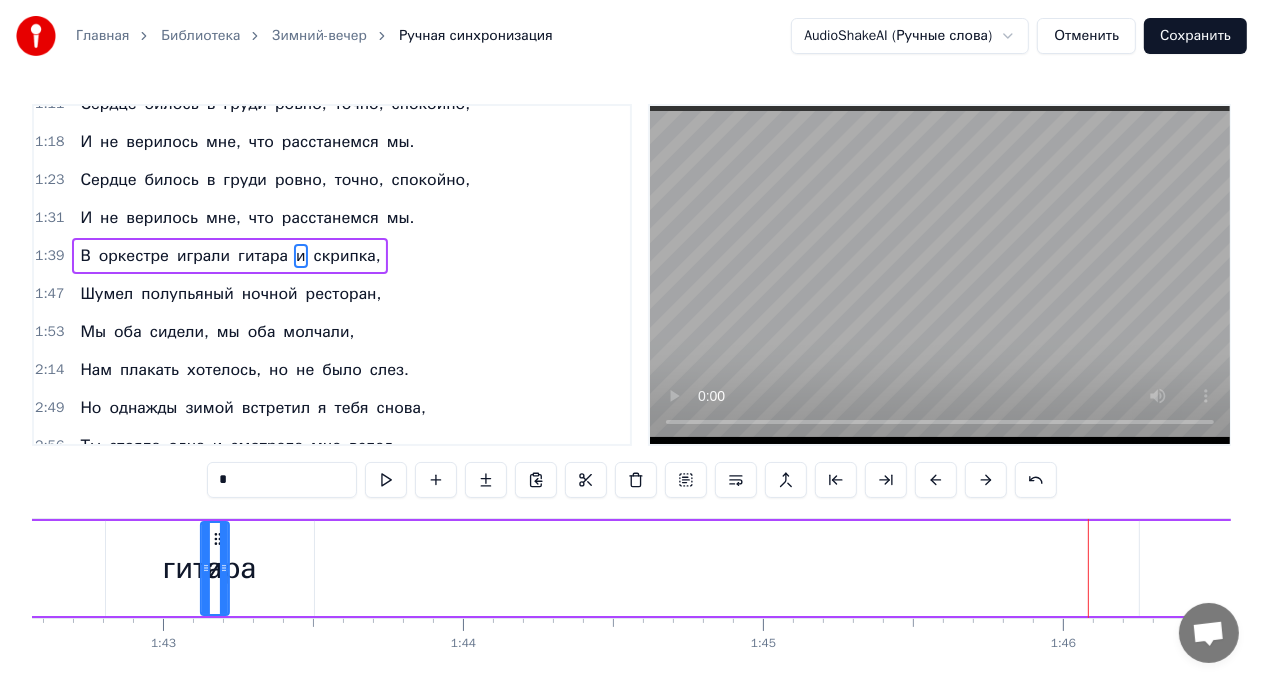 scroll, scrollTop: 0, scrollLeft: 30736, axis: horizontal 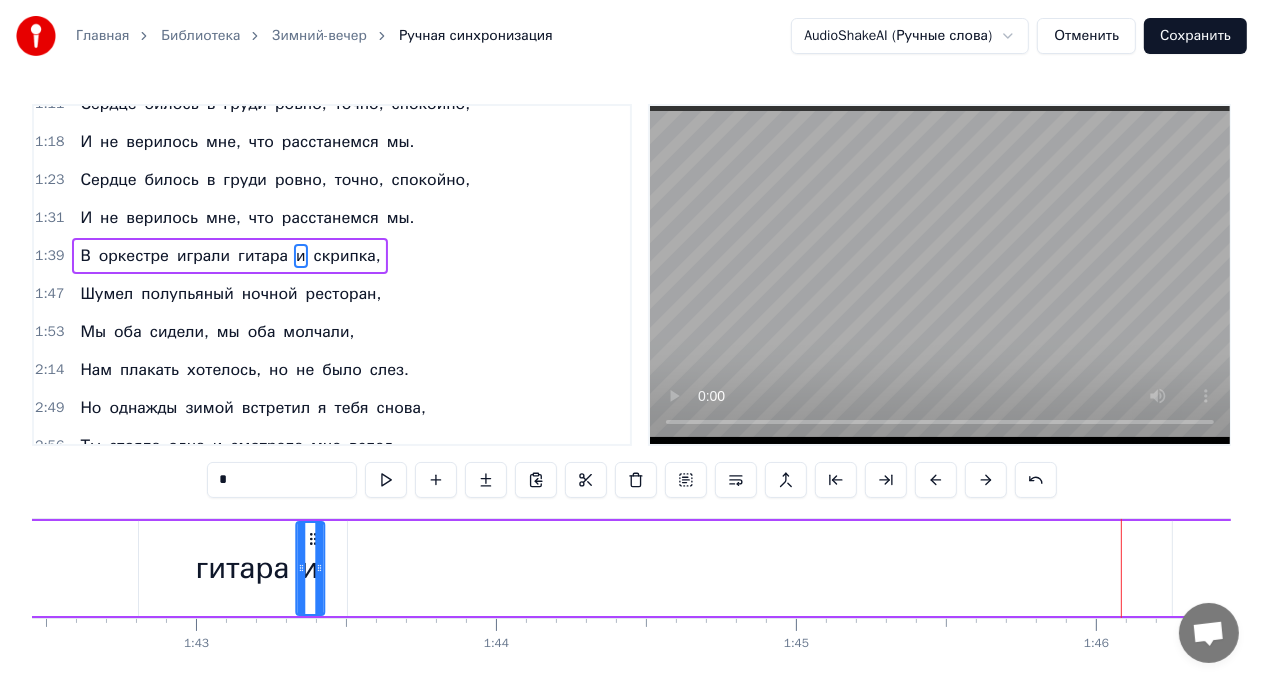 drag, startPoint x: 969, startPoint y: 536, endPoint x: 310, endPoint y: 519, distance: 659.21924 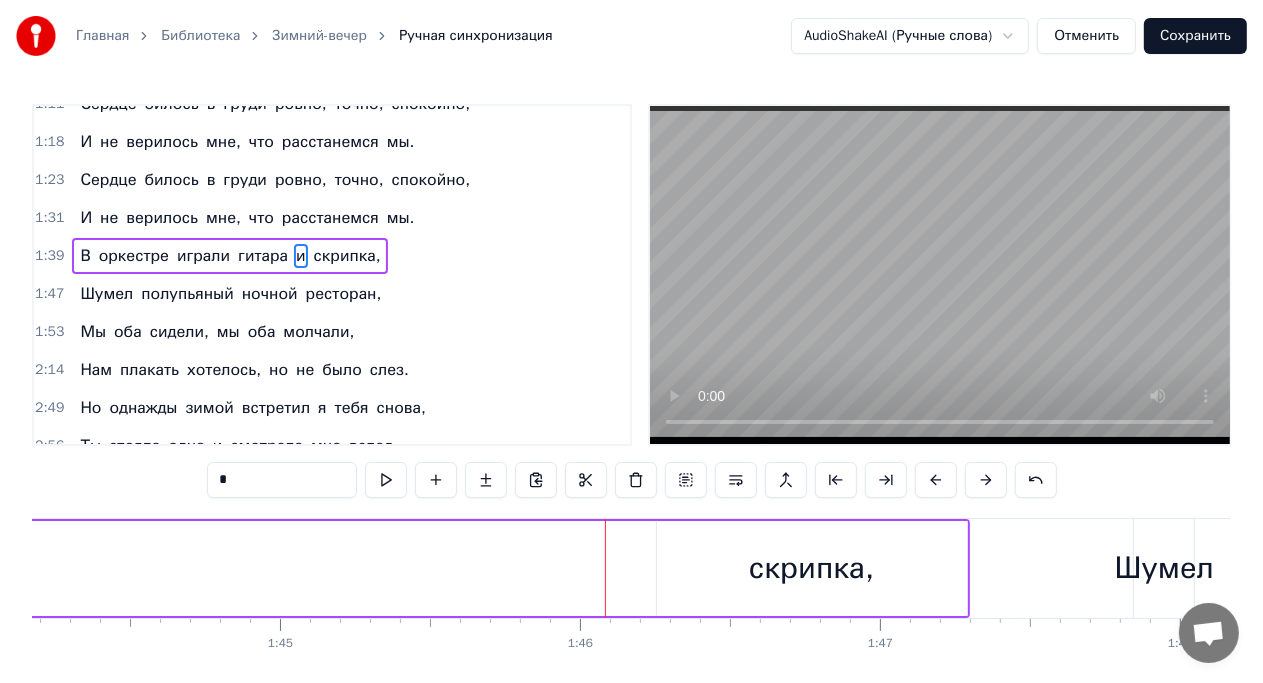 scroll, scrollTop: 0, scrollLeft: 31255, axis: horizontal 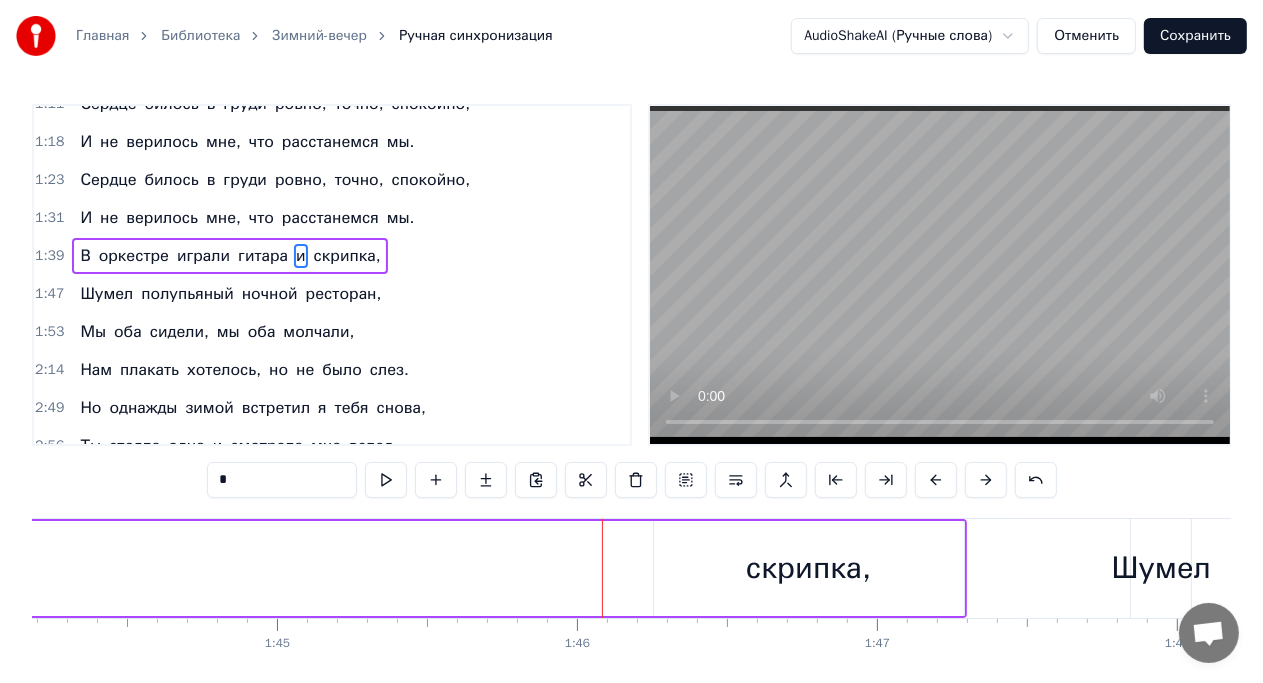 click on "скрипка," at bounding box center [808, 568] 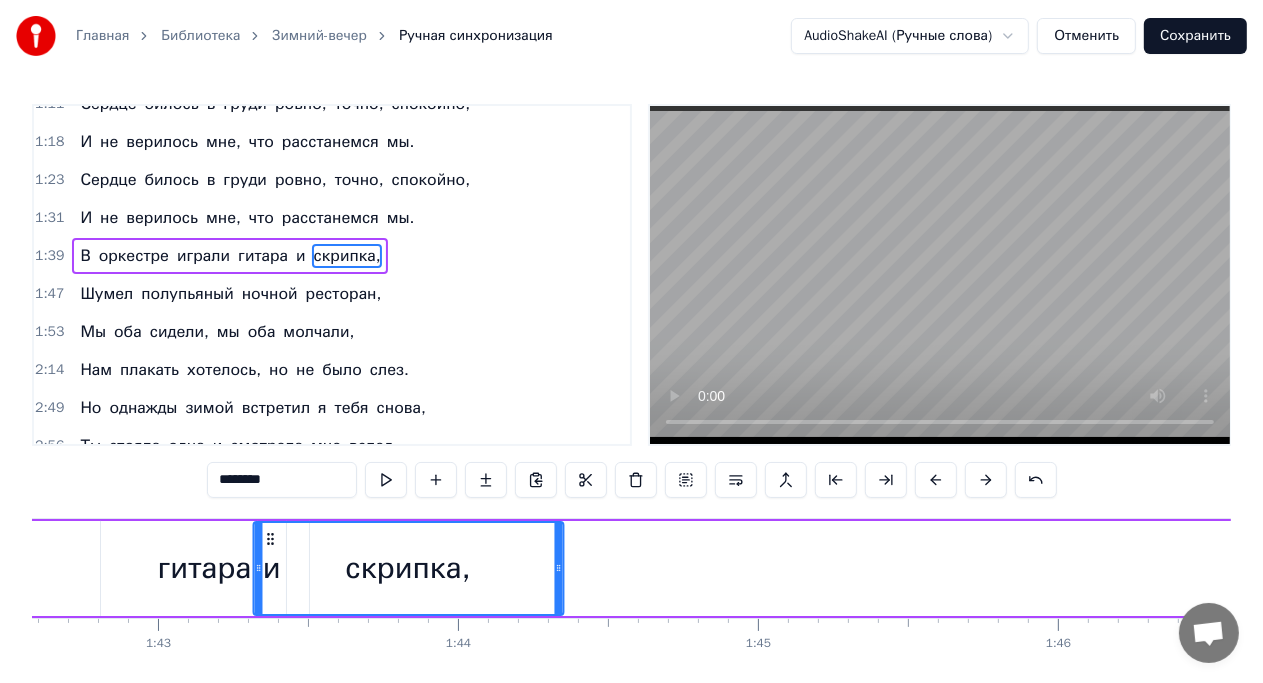 scroll, scrollTop: 0, scrollLeft: 30768, axis: horizontal 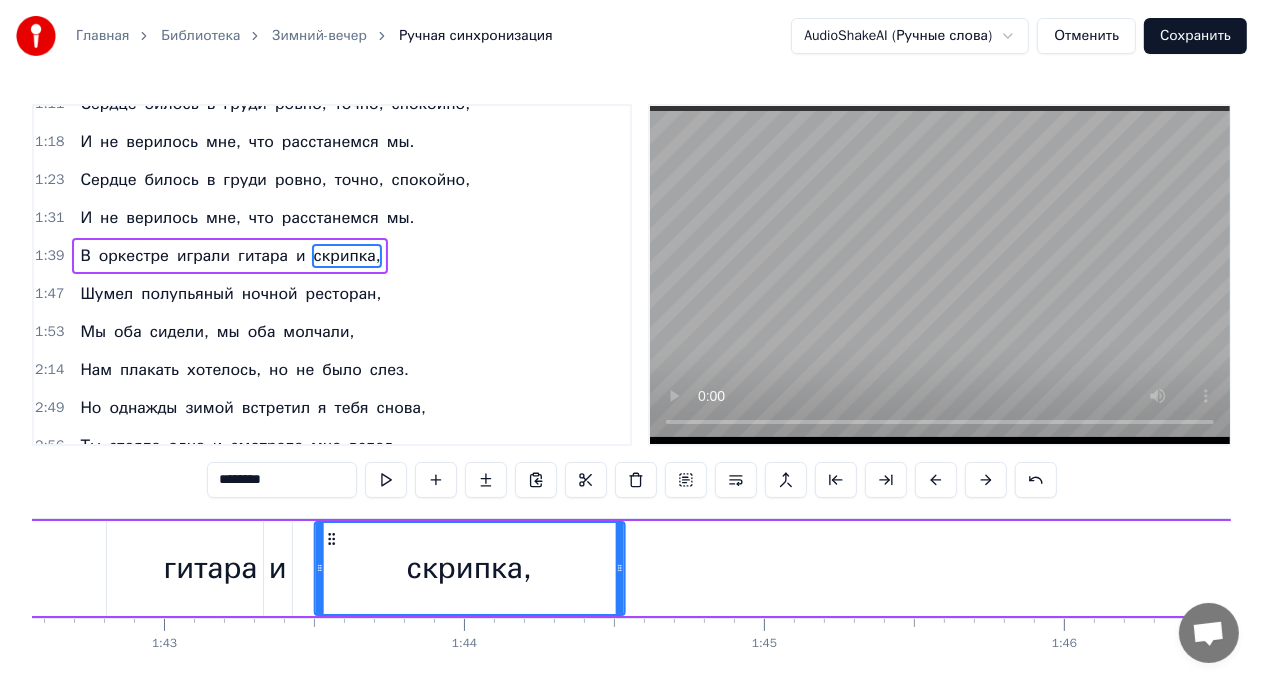 drag, startPoint x: 668, startPoint y: 533, endPoint x: 326, endPoint y: 496, distance: 343.99564 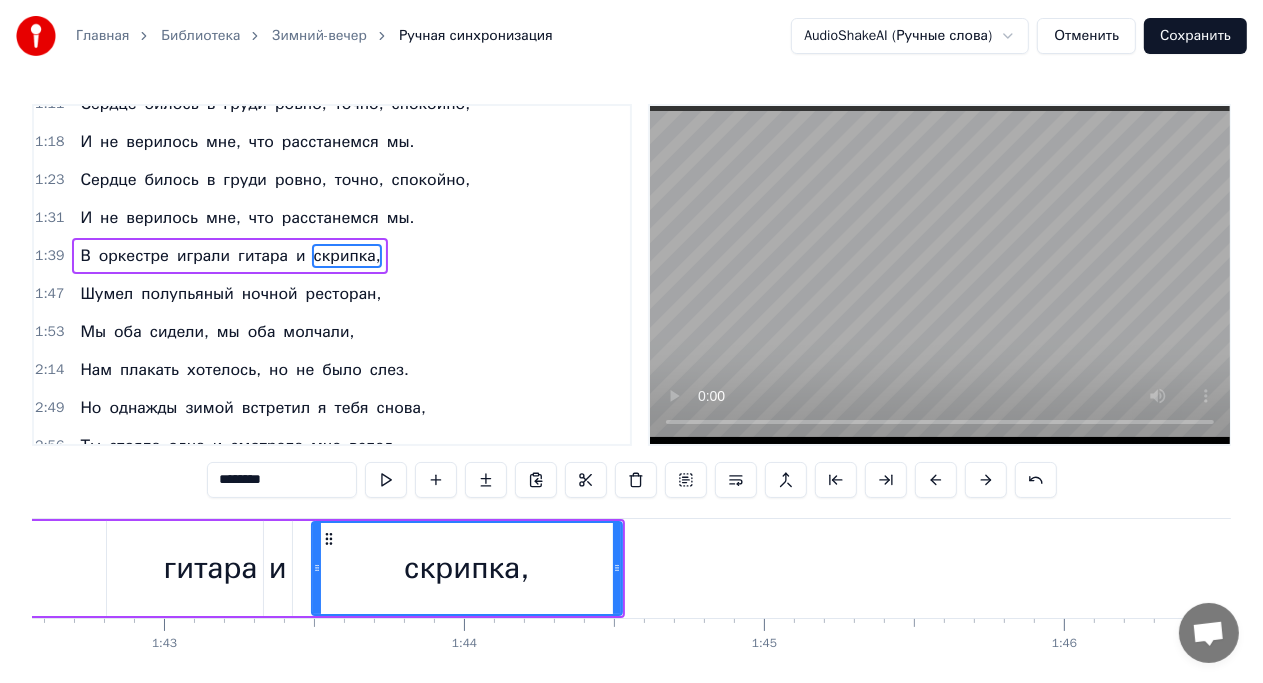 click on "В оркестре играли гитара и скрипка," at bounding box center (-196, 568) 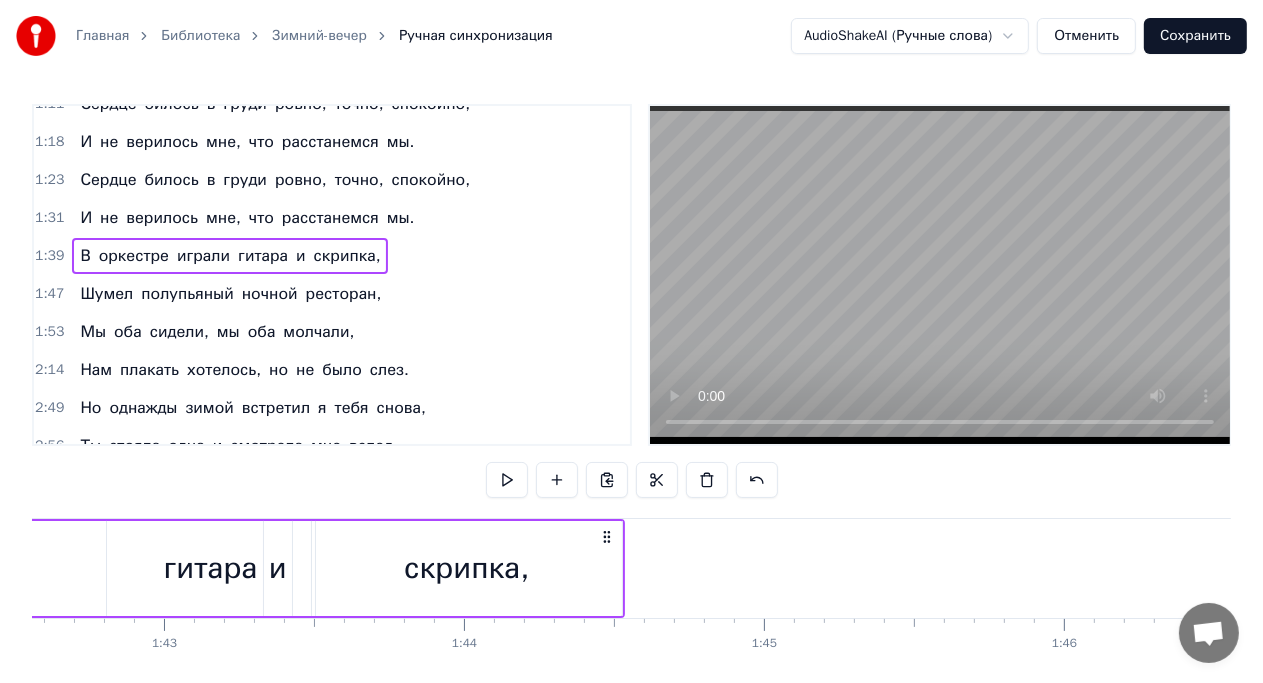 scroll, scrollTop: 0, scrollLeft: 30720, axis: horizontal 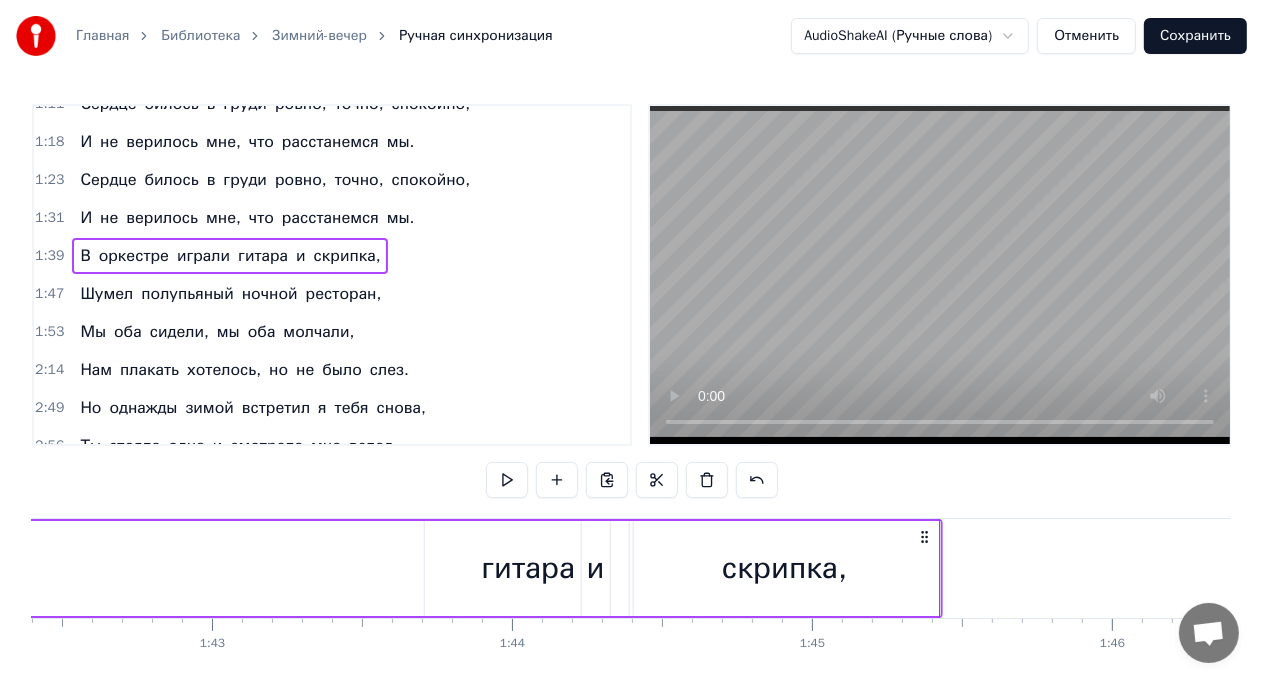 drag, startPoint x: 653, startPoint y: 533, endPoint x: 923, endPoint y: 547, distance: 270.36273 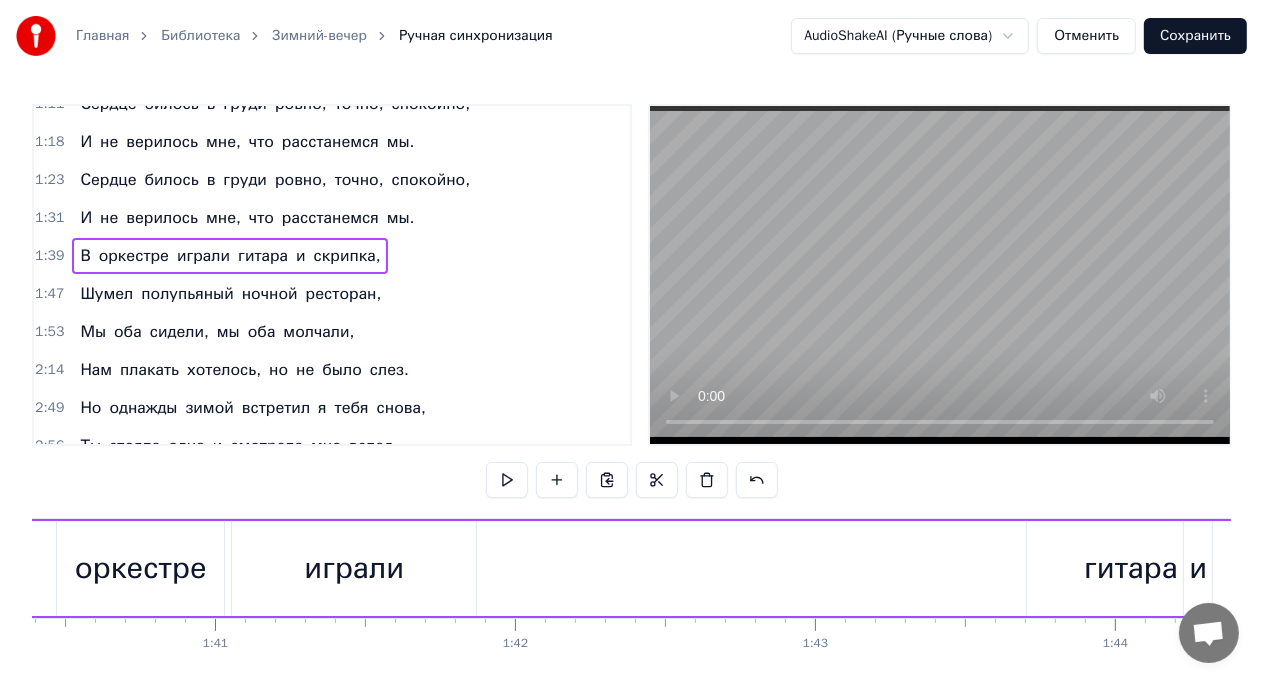 scroll, scrollTop: 0, scrollLeft: 30116, axis: horizontal 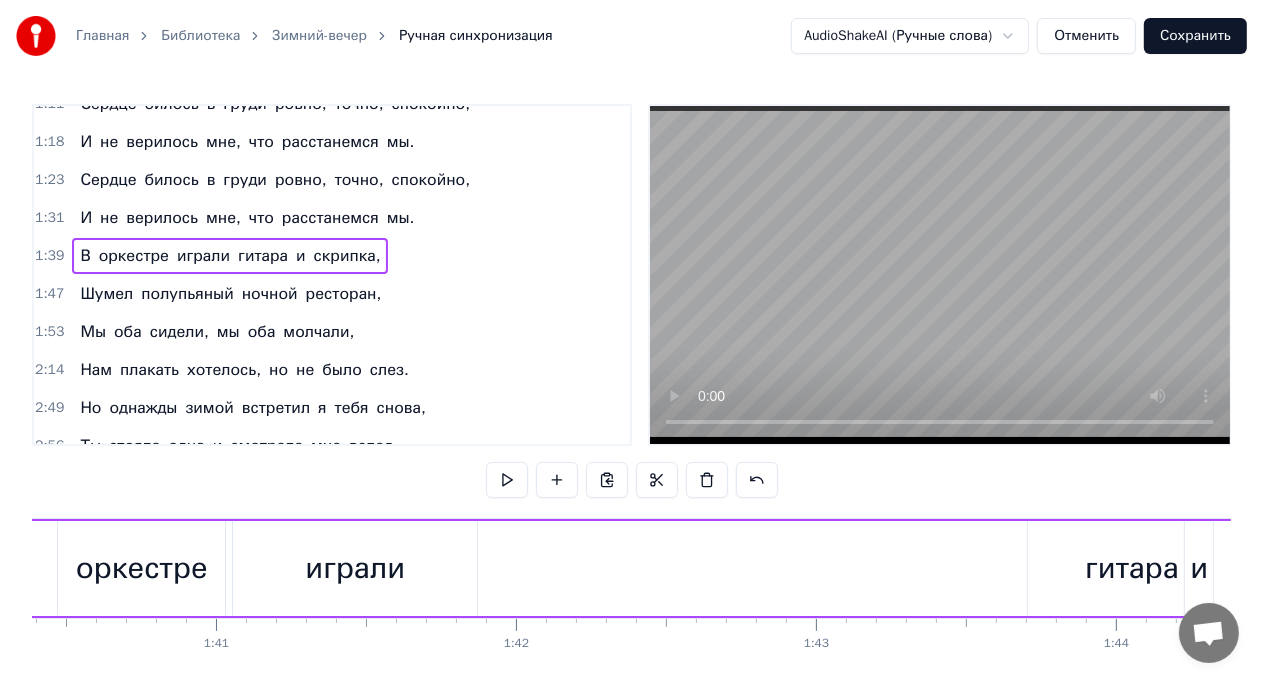 click on "играли" at bounding box center (355, 568) 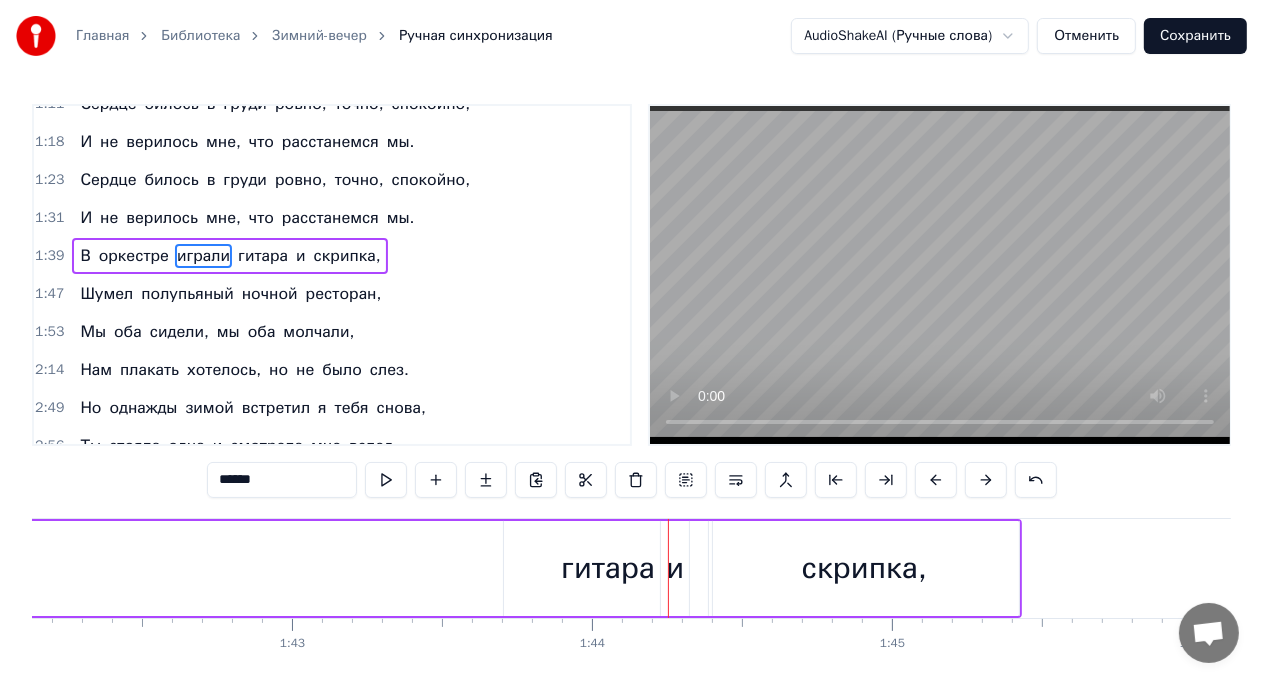 scroll, scrollTop: 0, scrollLeft: 30524, axis: horizontal 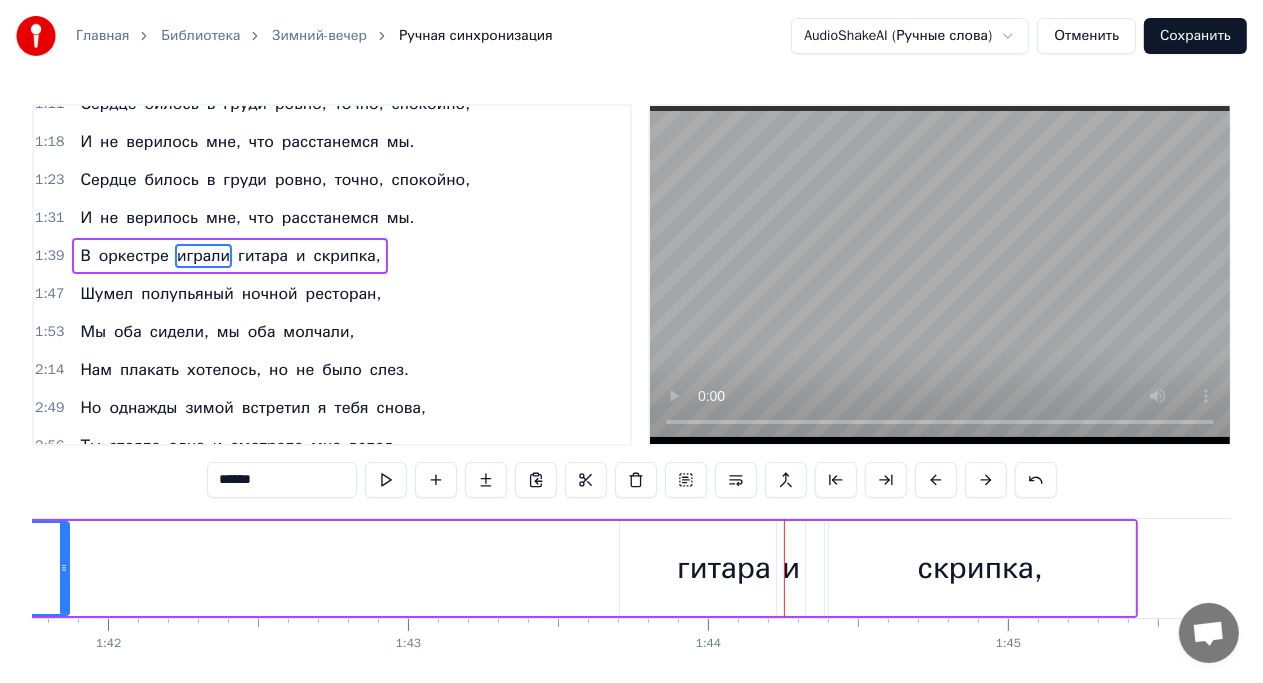 click on "гитара" at bounding box center (724, 568) 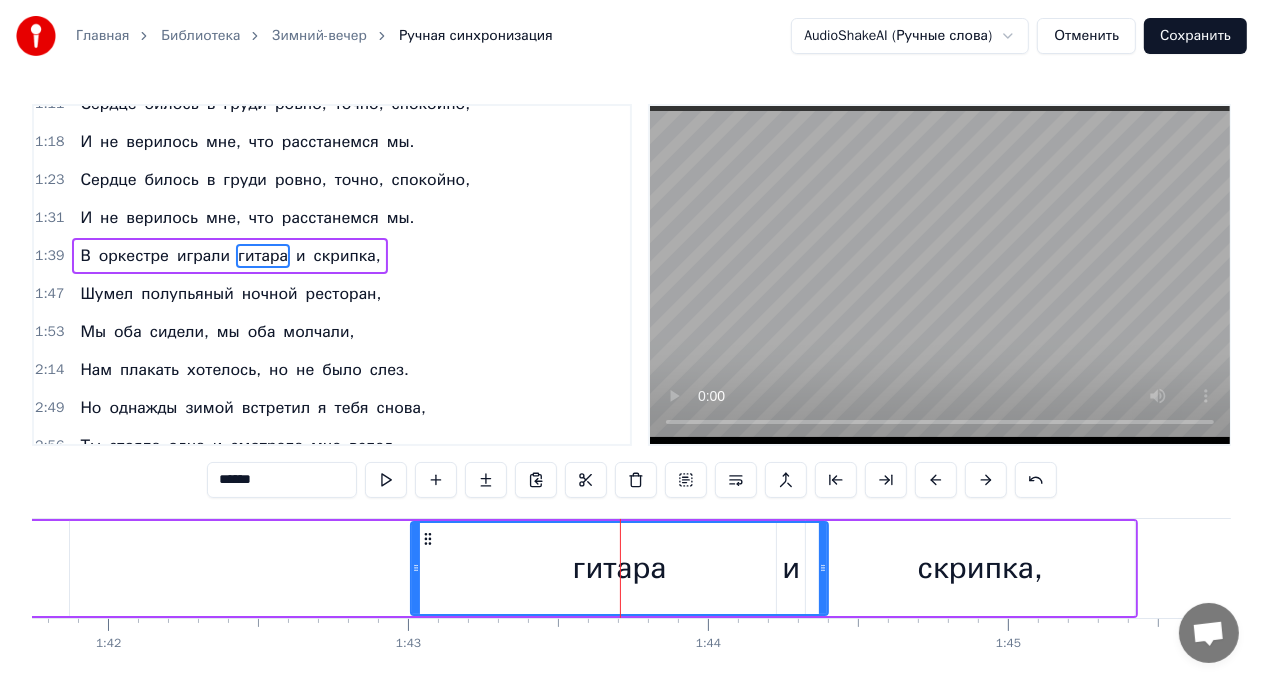 drag, startPoint x: 622, startPoint y: 571, endPoint x: 413, endPoint y: 573, distance: 209.00957 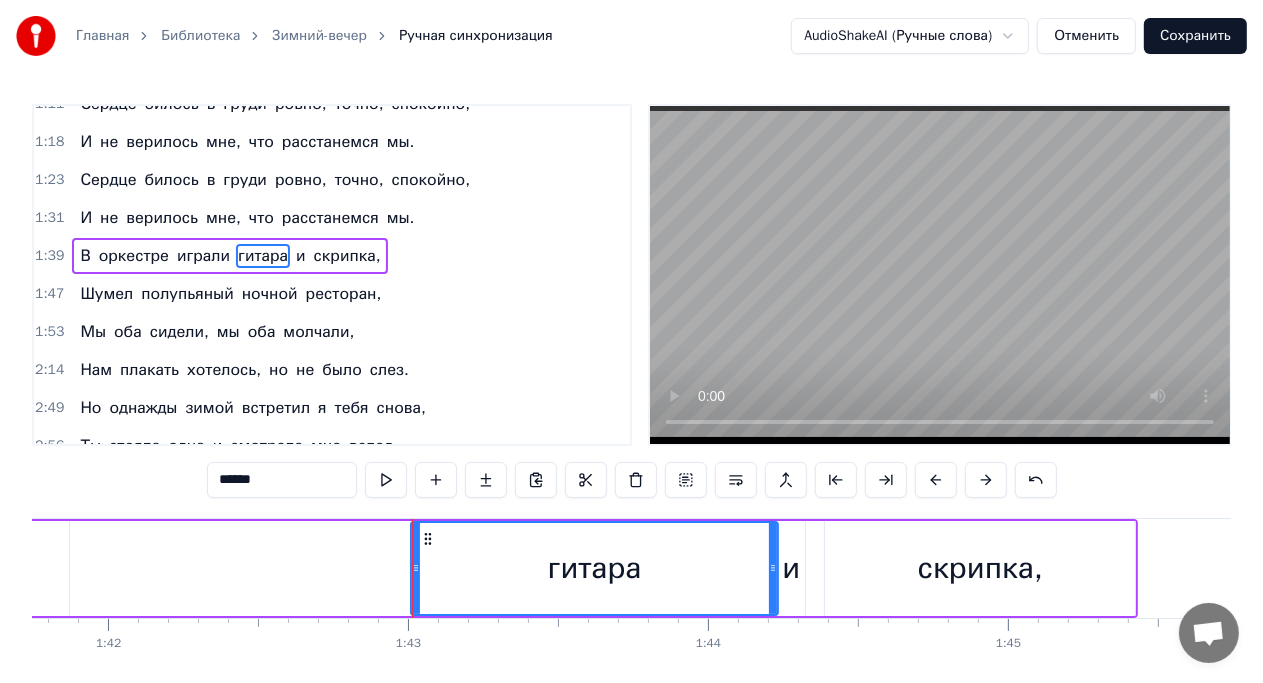 drag, startPoint x: 822, startPoint y: 574, endPoint x: 772, endPoint y: 571, distance: 50.08992 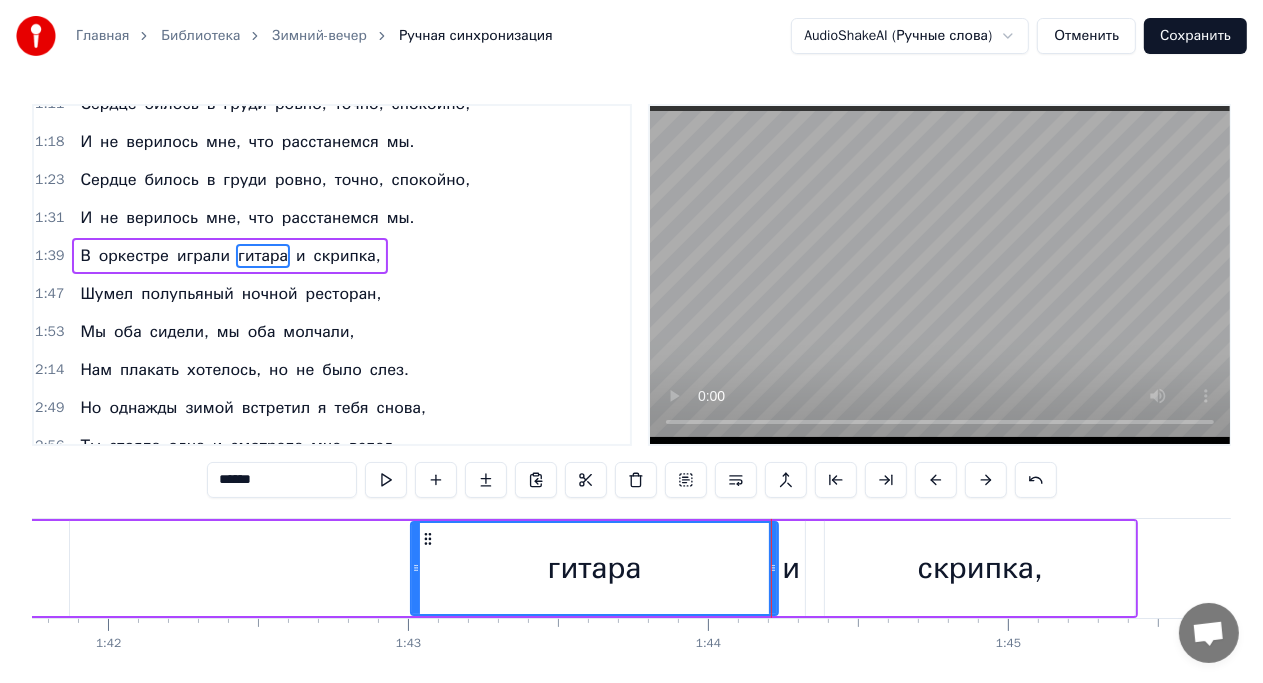 click on "В оркестре играли гитара и скрипка," at bounding box center [317, 568] 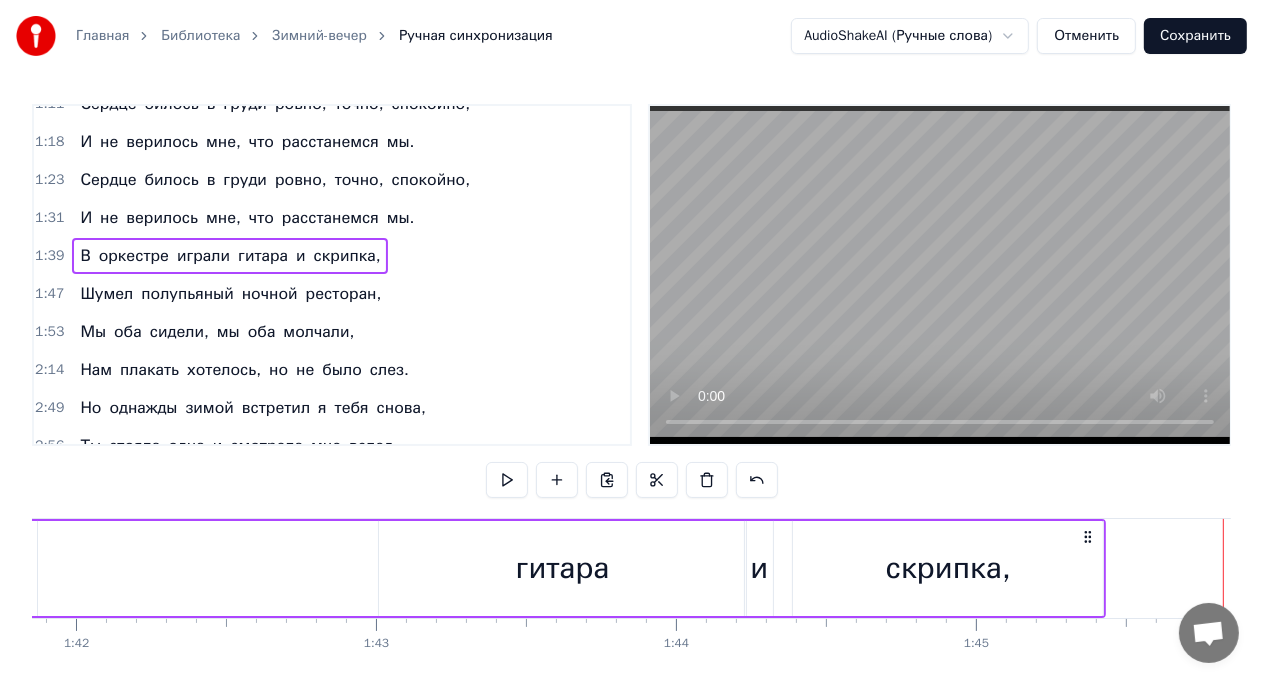 scroll, scrollTop: 0, scrollLeft: 30552, axis: horizontal 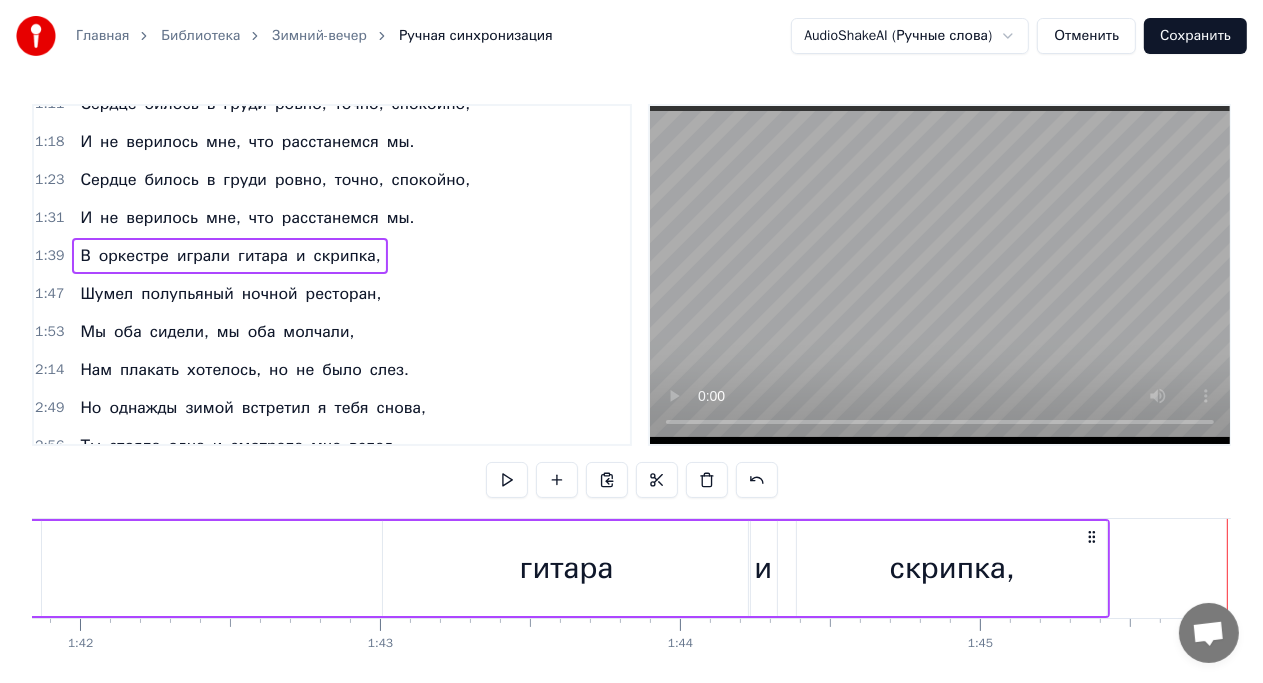 click on "гитара" at bounding box center (566, 568) 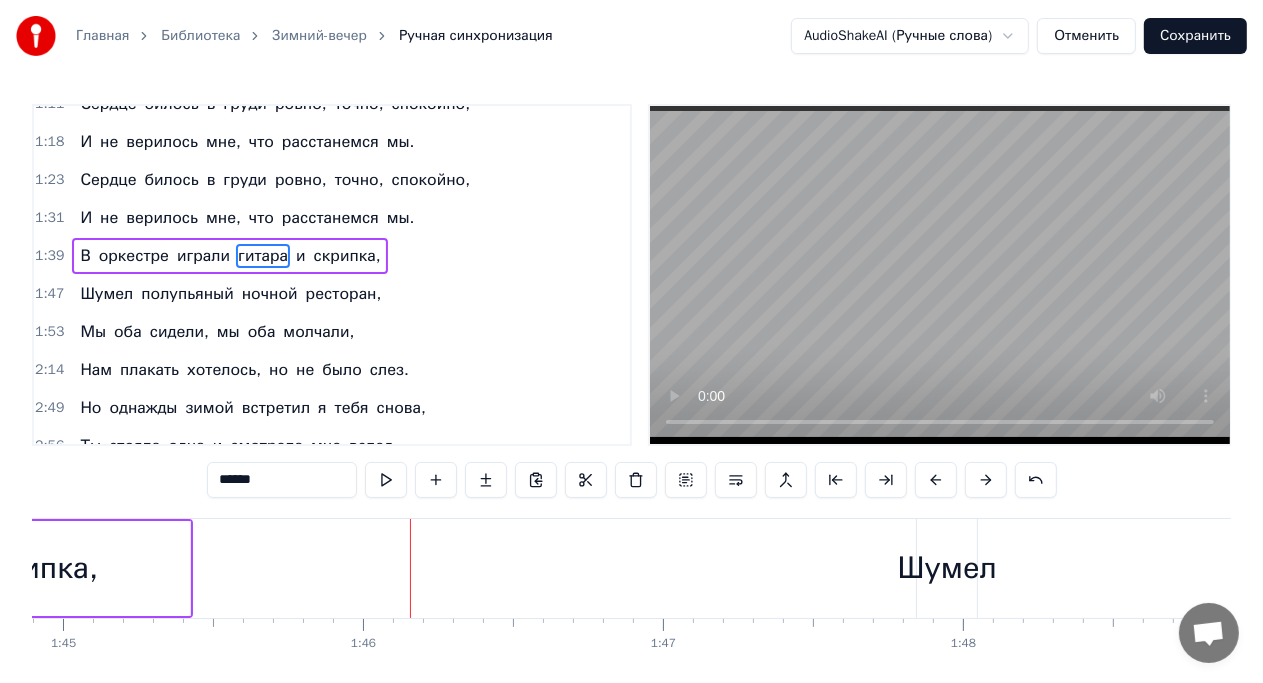 scroll, scrollTop: 0, scrollLeft: 31622, axis: horizontal 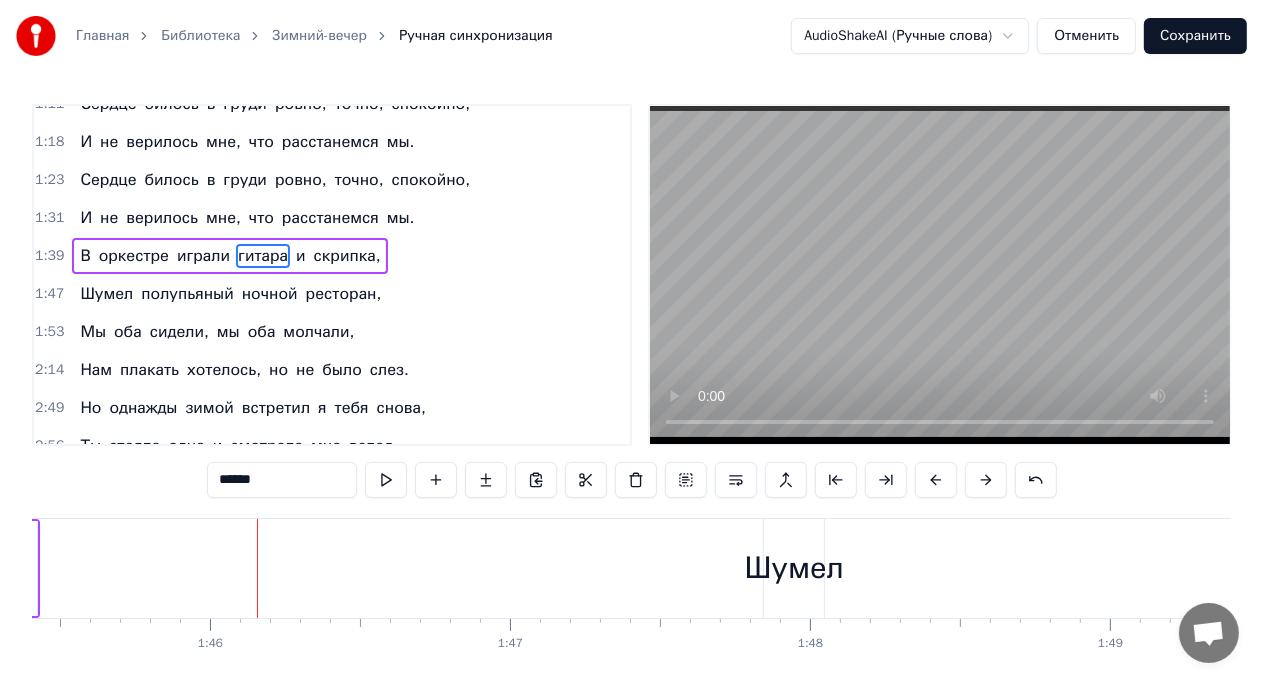 click on "Шумел полупьяный ночной ресторан," at bounding box center [1623, 568] 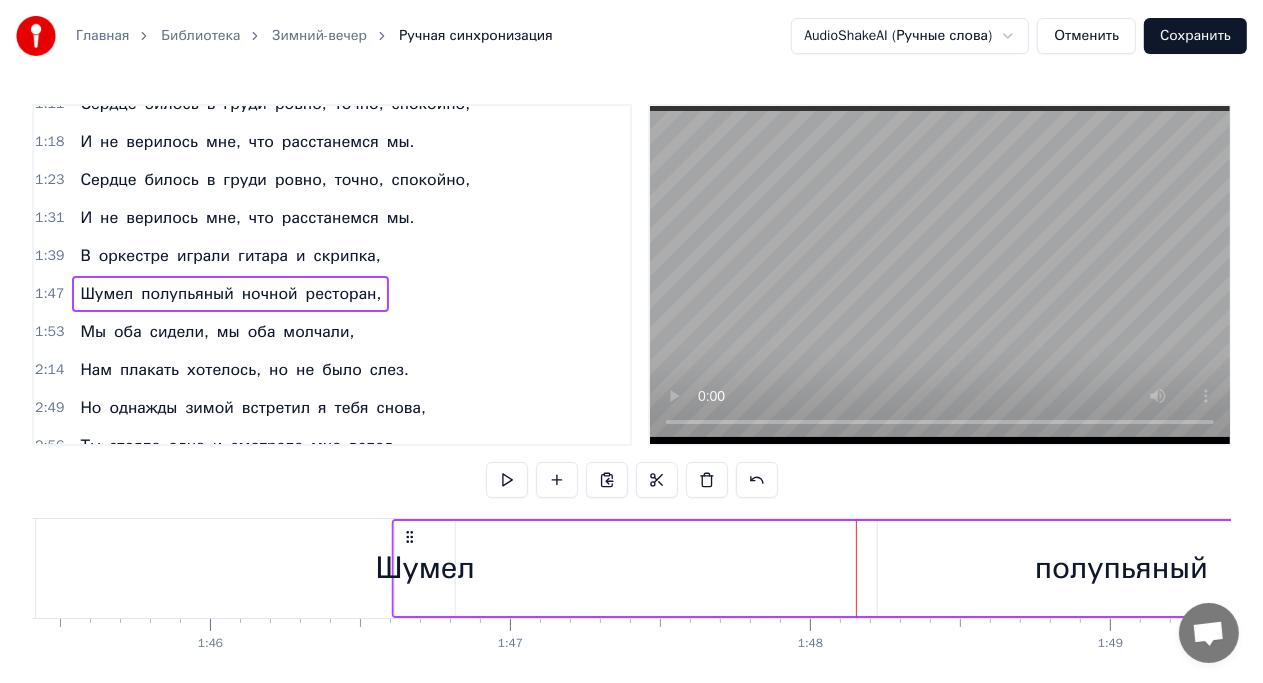 drag, startPoint x: 780, startPoint y: 533, endPoint x: 409, endPoint y: 516, distance: 371.38928 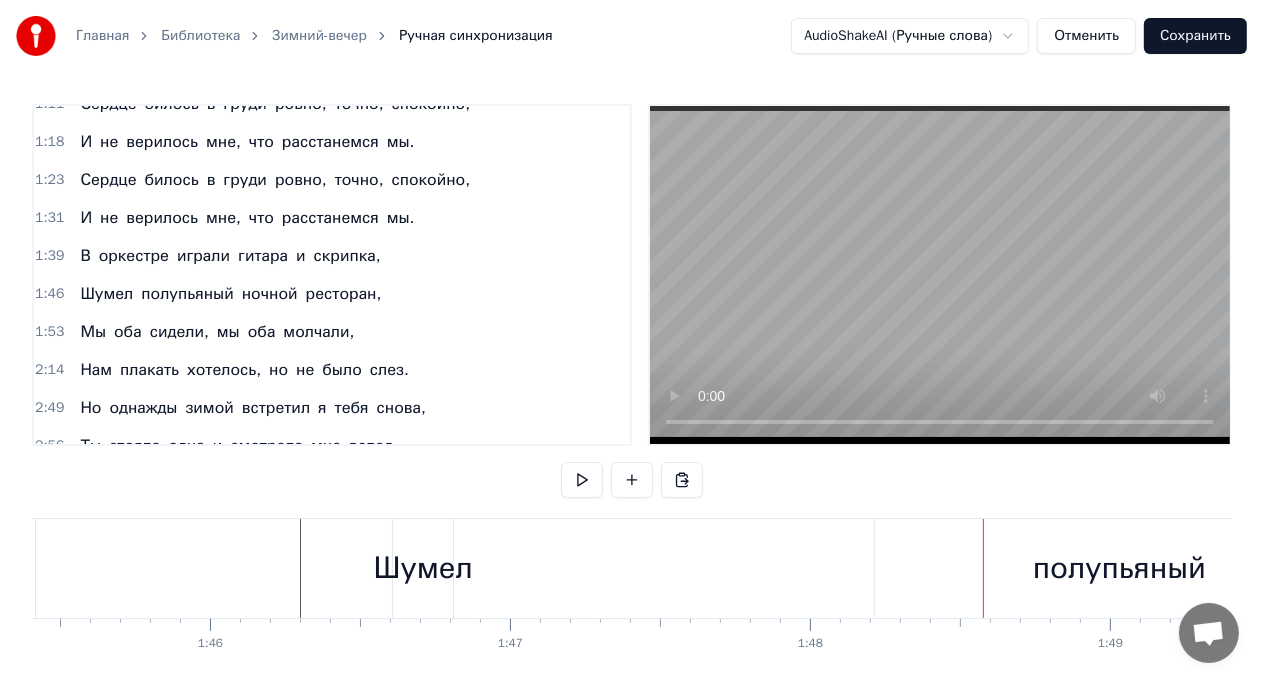 click on "Шумел" at bounding box center [422, 568] 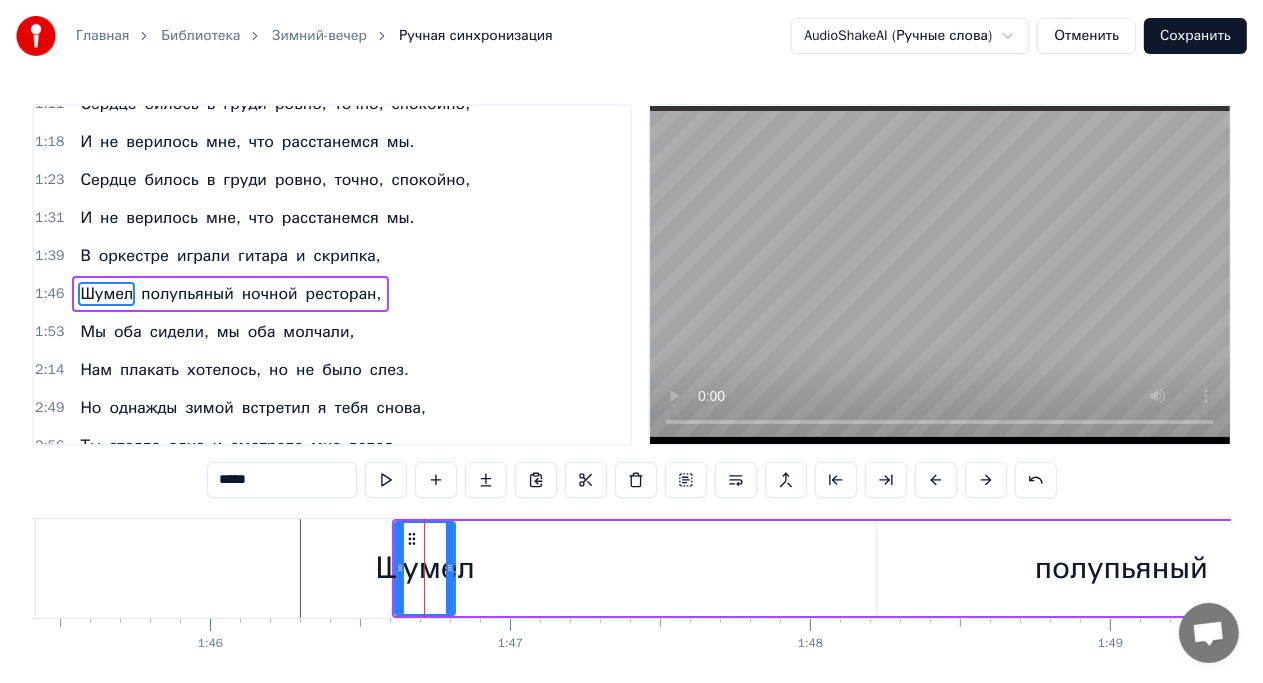 scroll, scrollTop: 334, scrollLeft: 0, axis: vertical 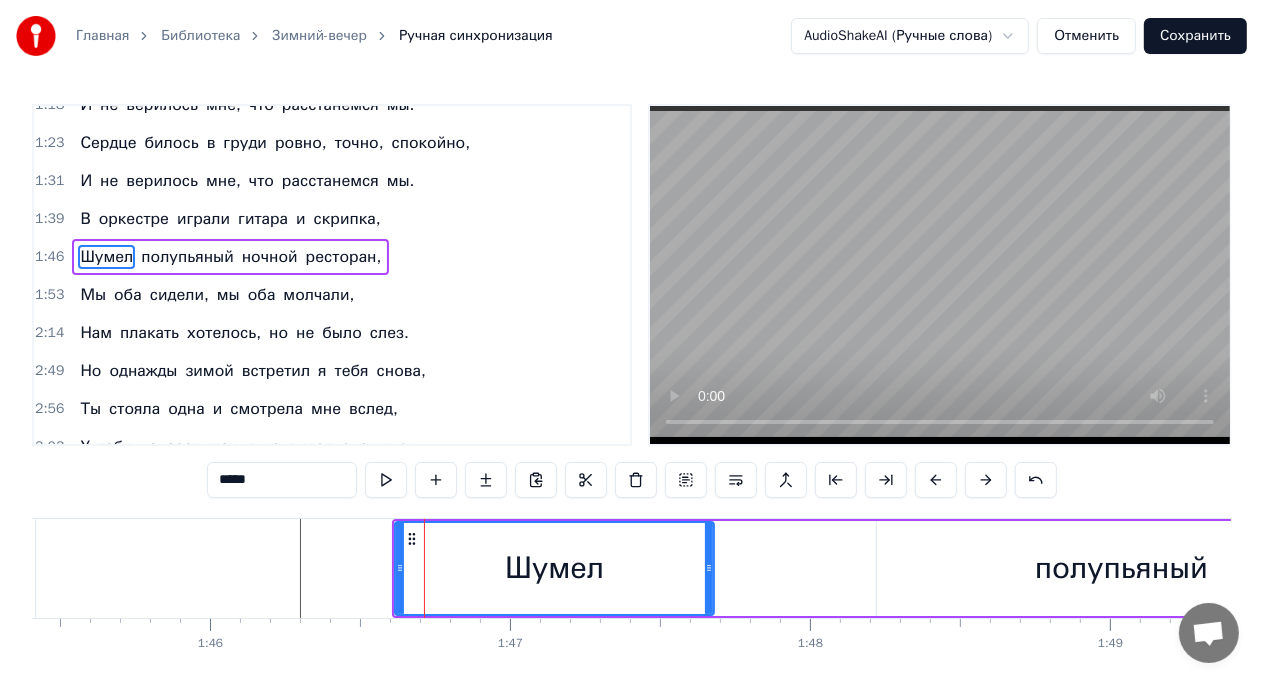 drag, startPoint x: 447, startPoint y: 562, endPoint x: 706, endPoint y: 576, distance: 259.3781 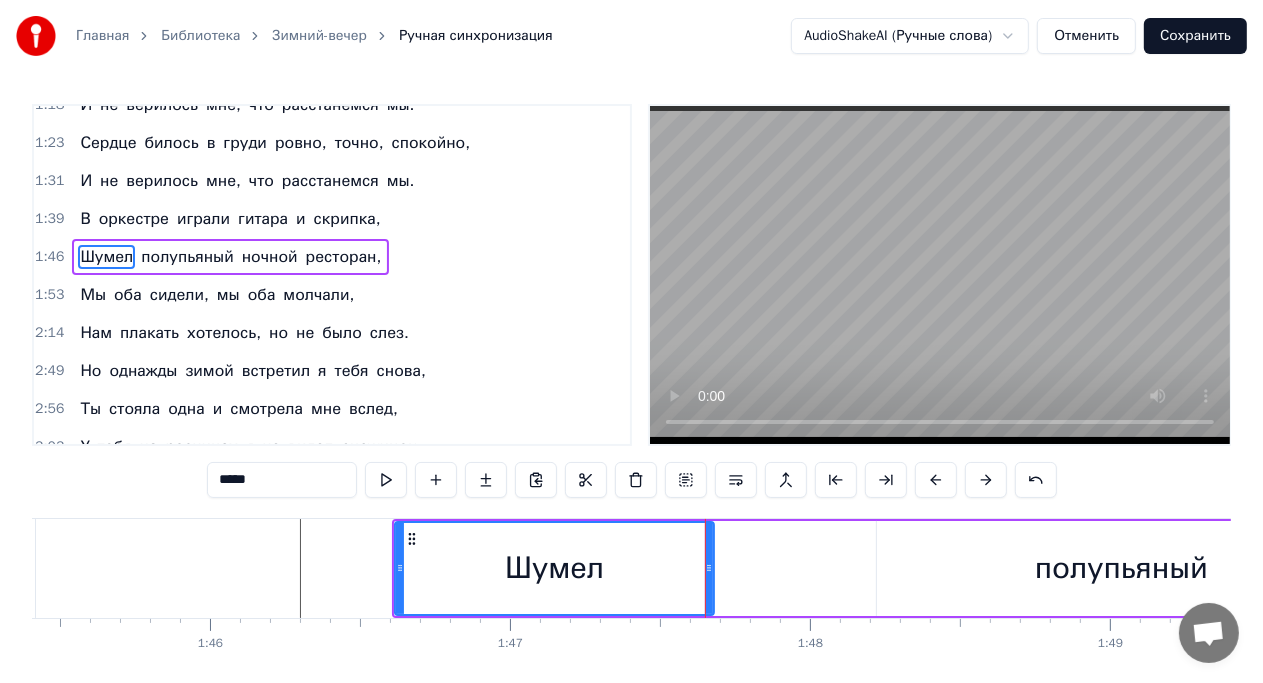 click on "полупьяный" at bounding box center (1121, 568) 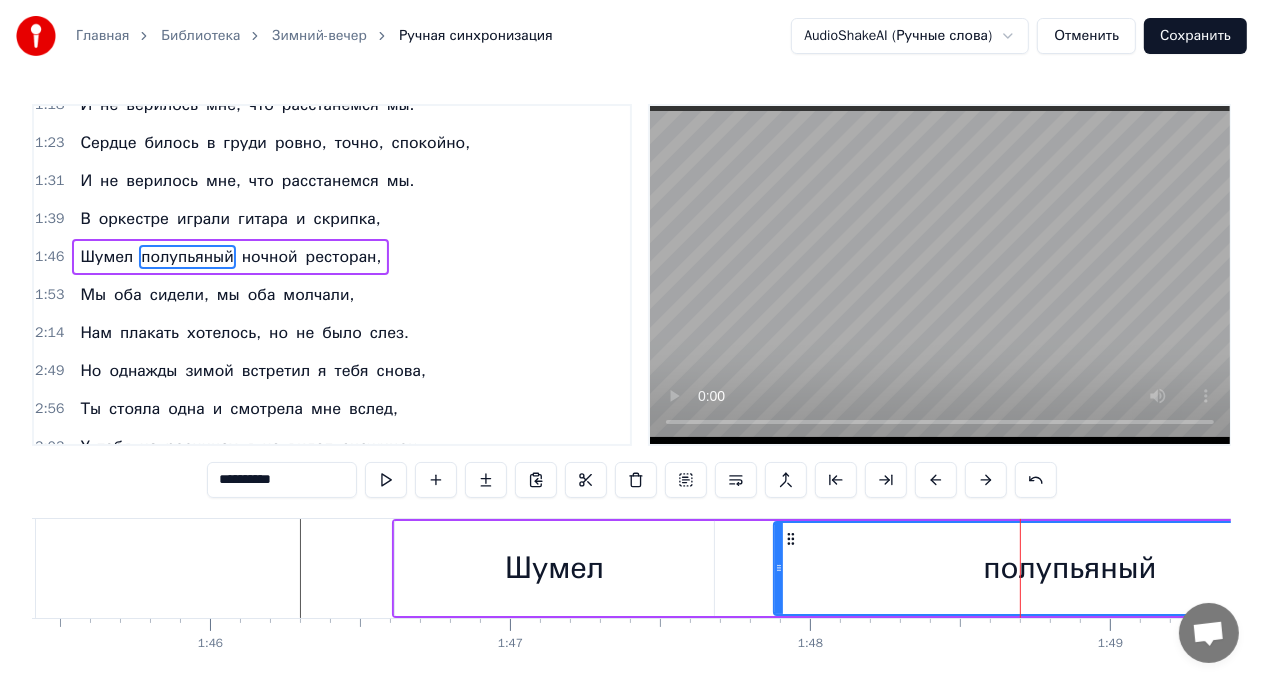 drag, startPoint x: 881, startPoint y: 574, endPoint x: 778, endPoint y: 584, distance: 103.4843 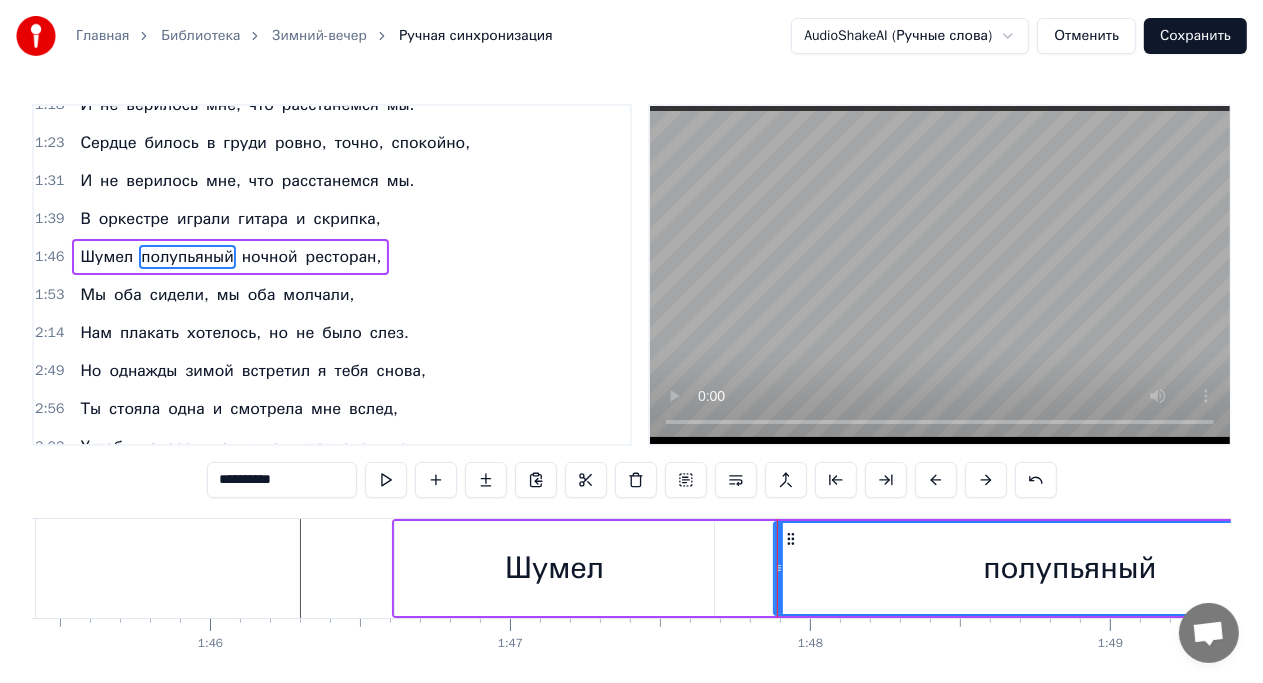 click at bounding box center (847, 568) 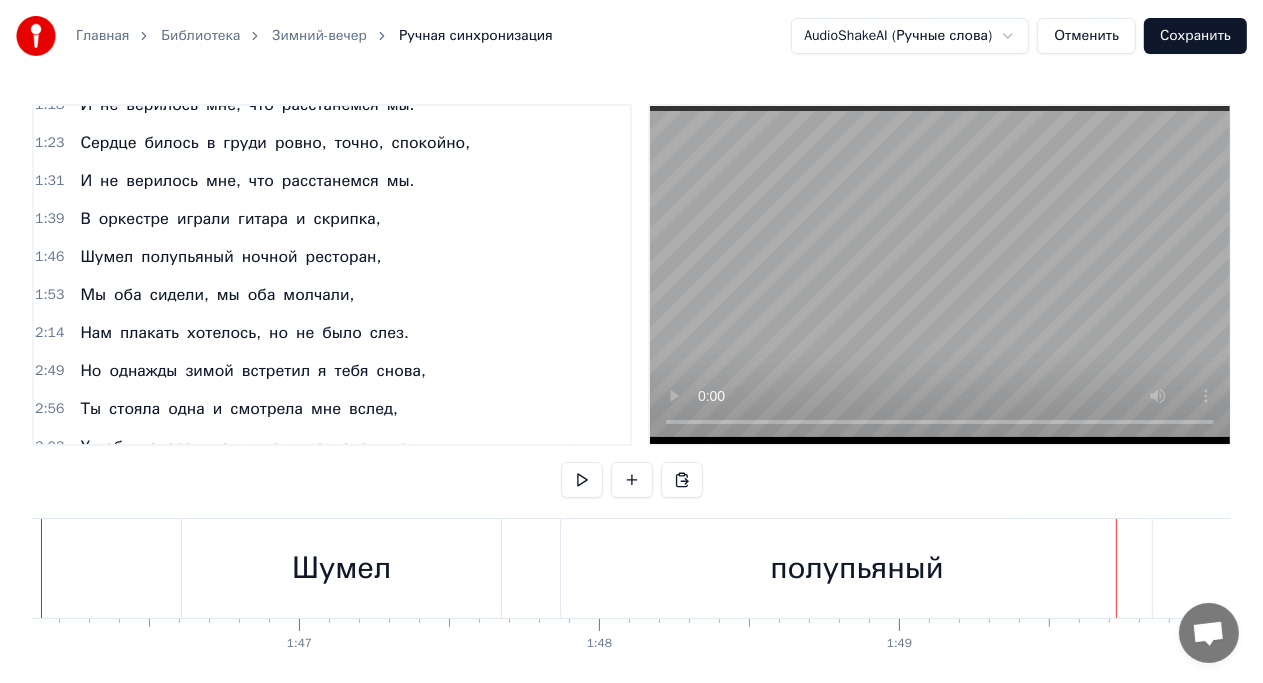 scroll, scrollTop: 0, scrollLeft: 31828, axis: horizontal 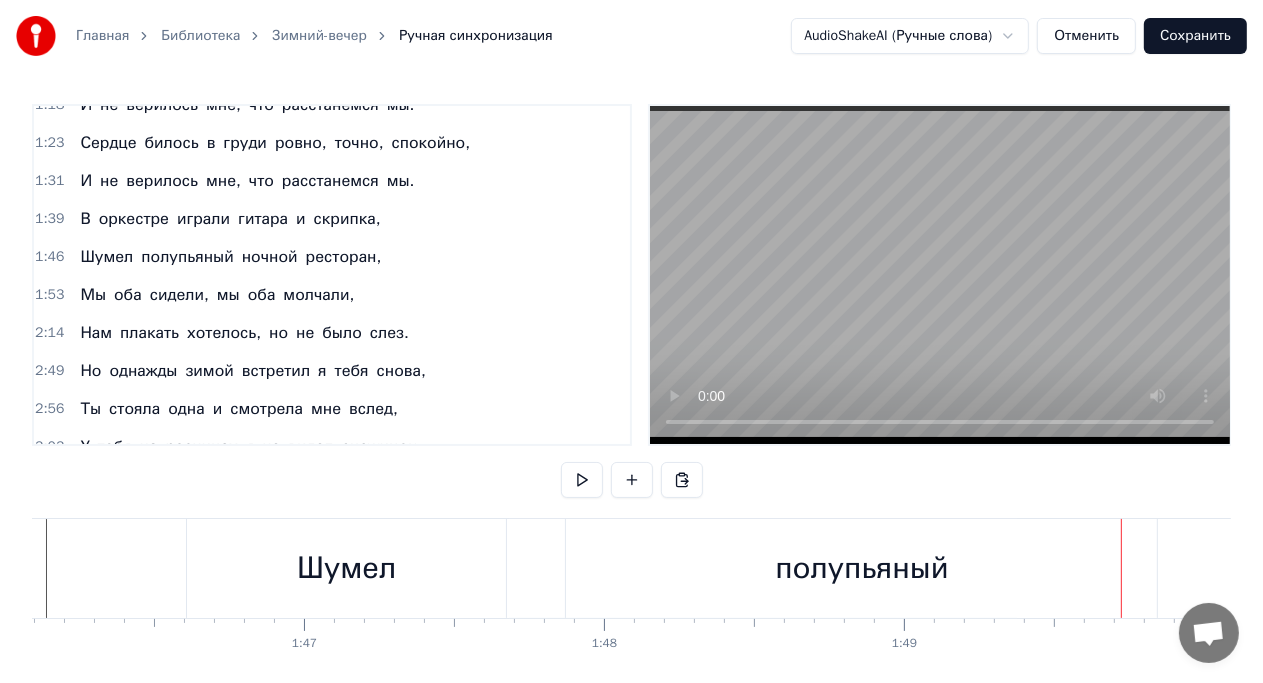 click on "Шумел" at bounding box center [346, 568] 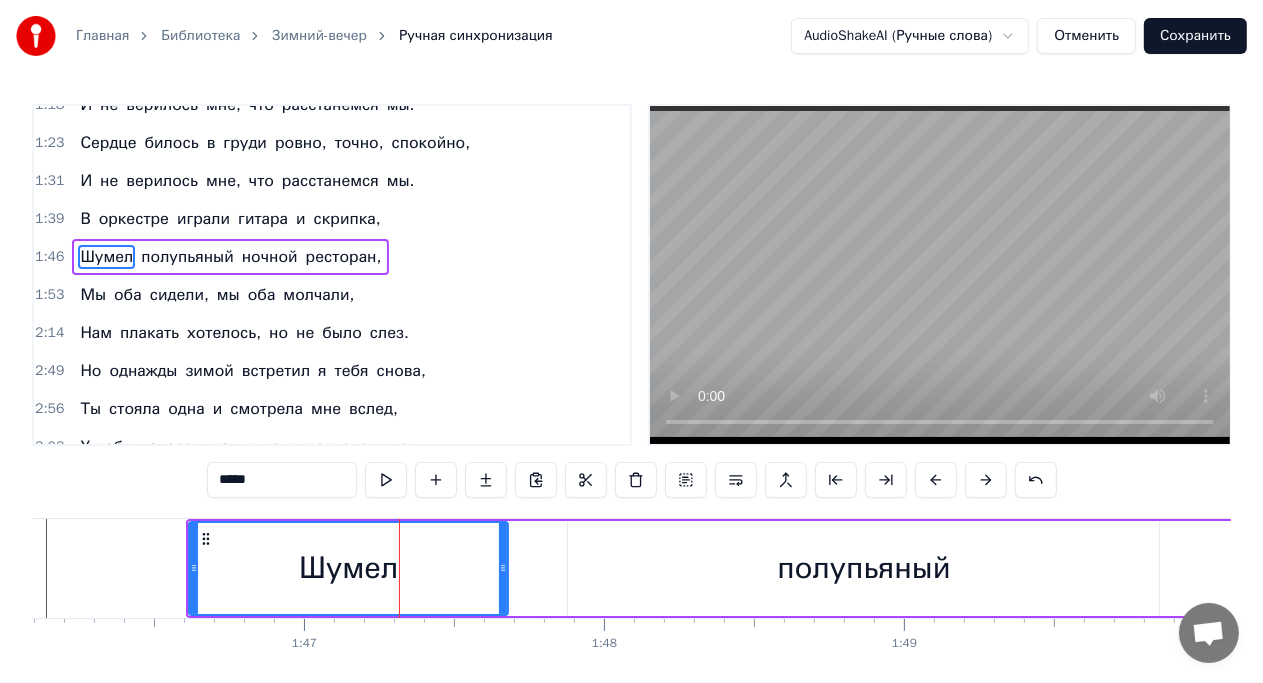 click on "полупьяный" at bounding box center [863, 568] 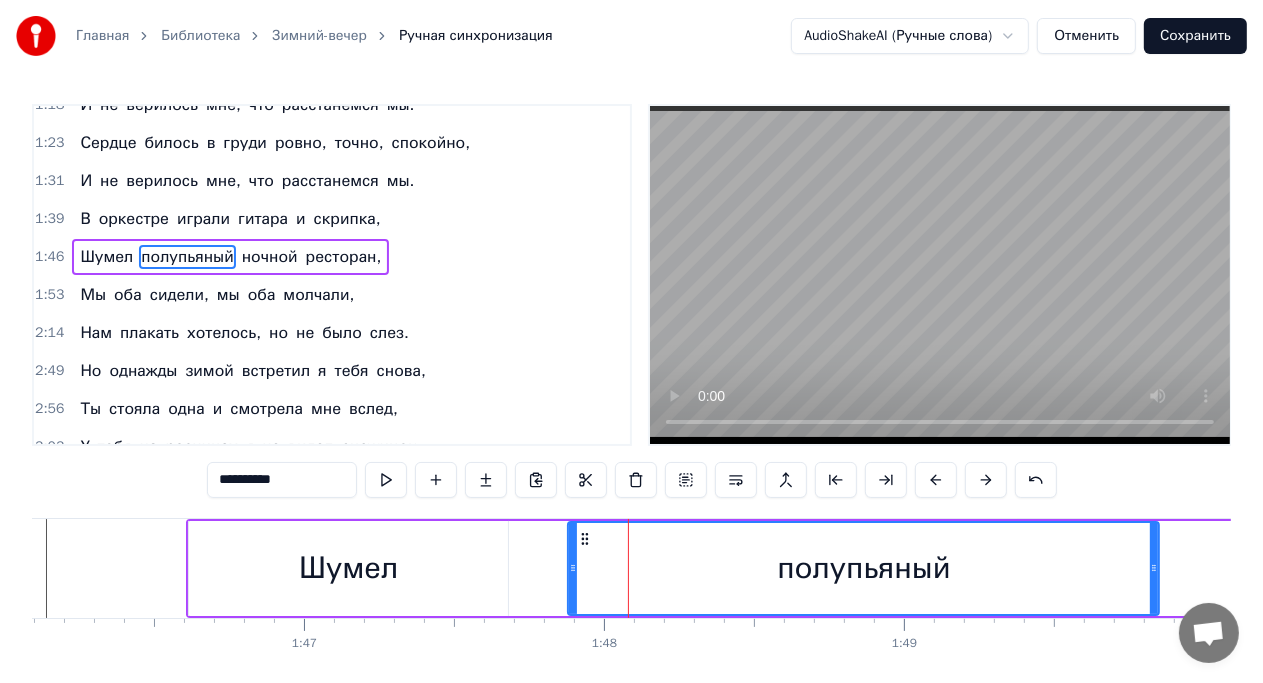 click on "Шумел" at bounding box center (348, 568) 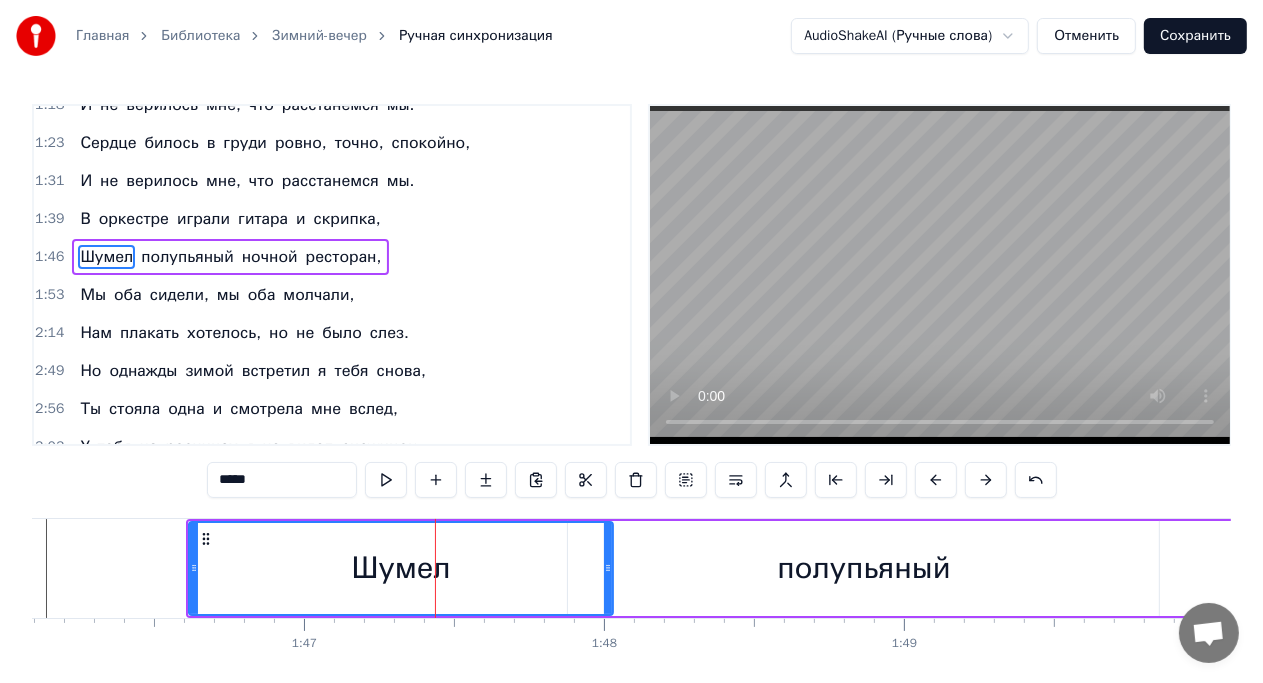drag, startPoint x: 504, startPoint y: 573, endPoint x: 609, endPoint y: 573, distance: 105 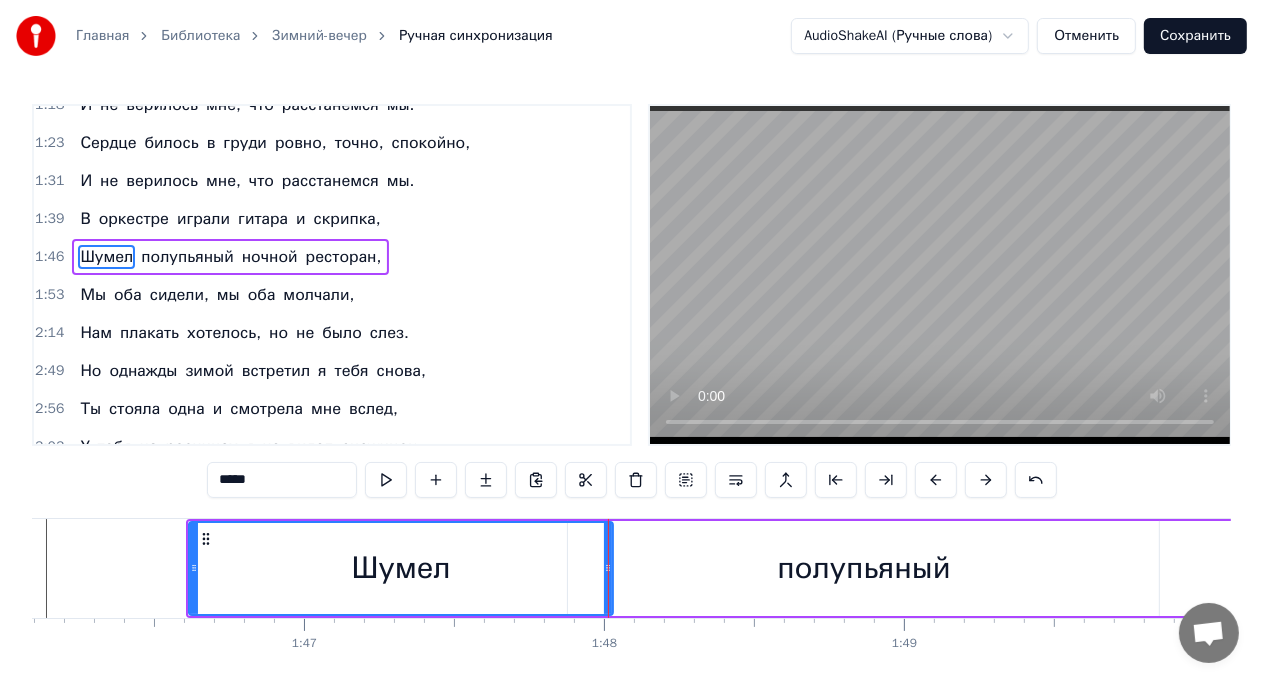 click at bounding box center (386, 480) 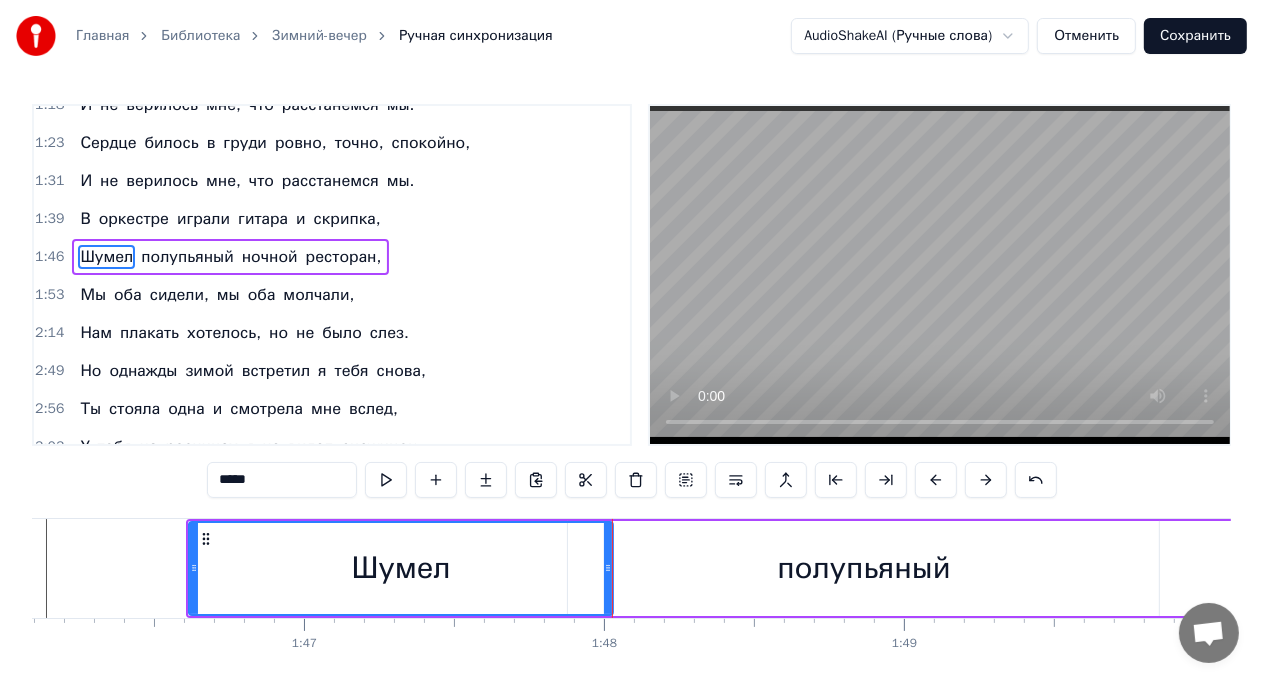 click at bounding box center (386, 480) 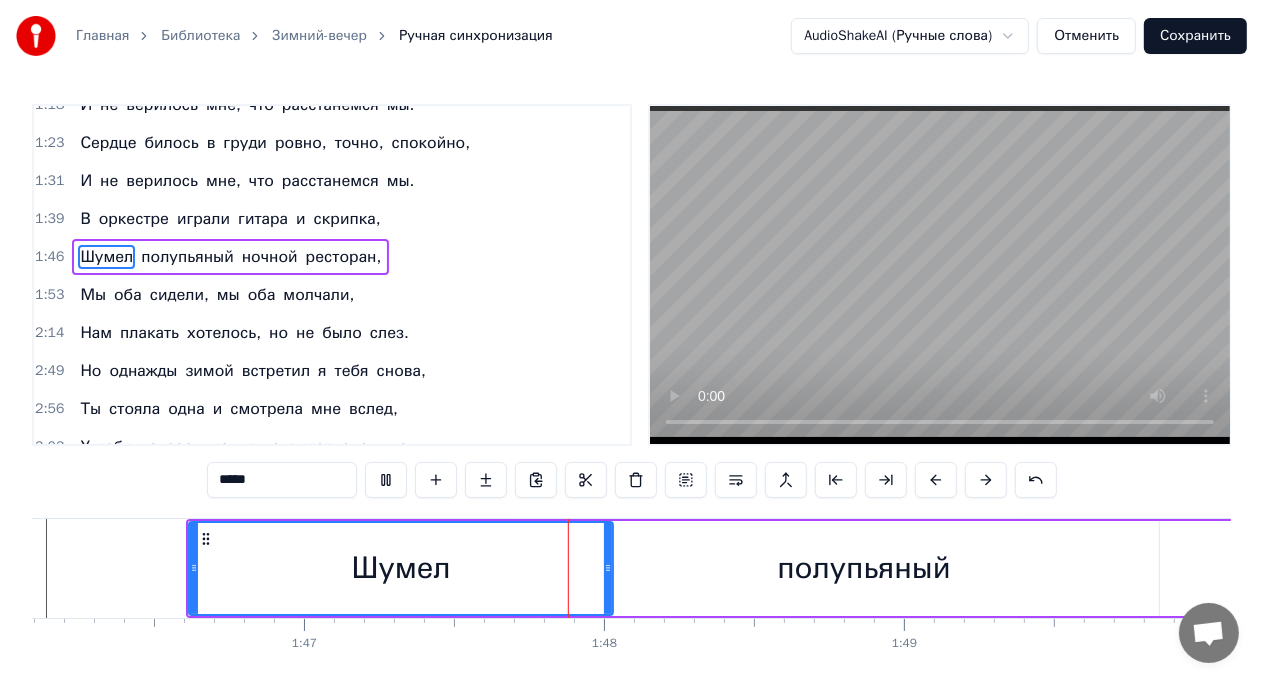 click at bounding box center (386, 480) 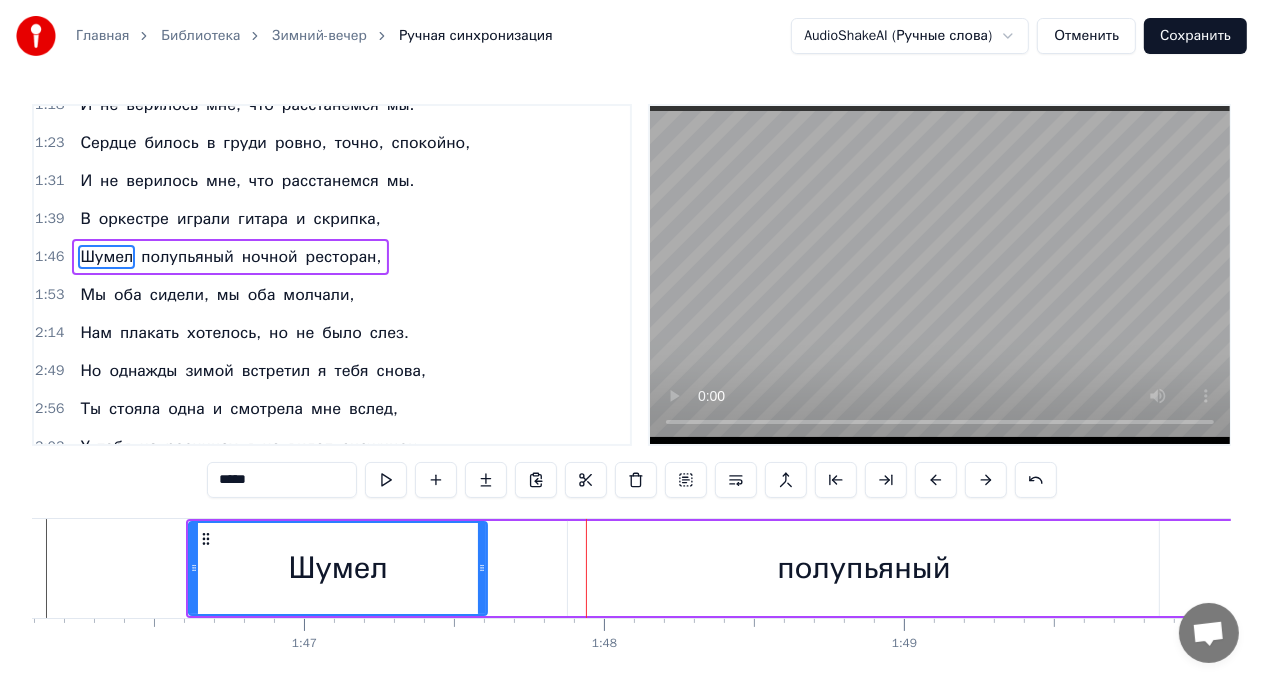 drag, startPoint x: 606, startPoint y: 582, endPoint x: 480, endPoint y: 575, distance: 126.1943 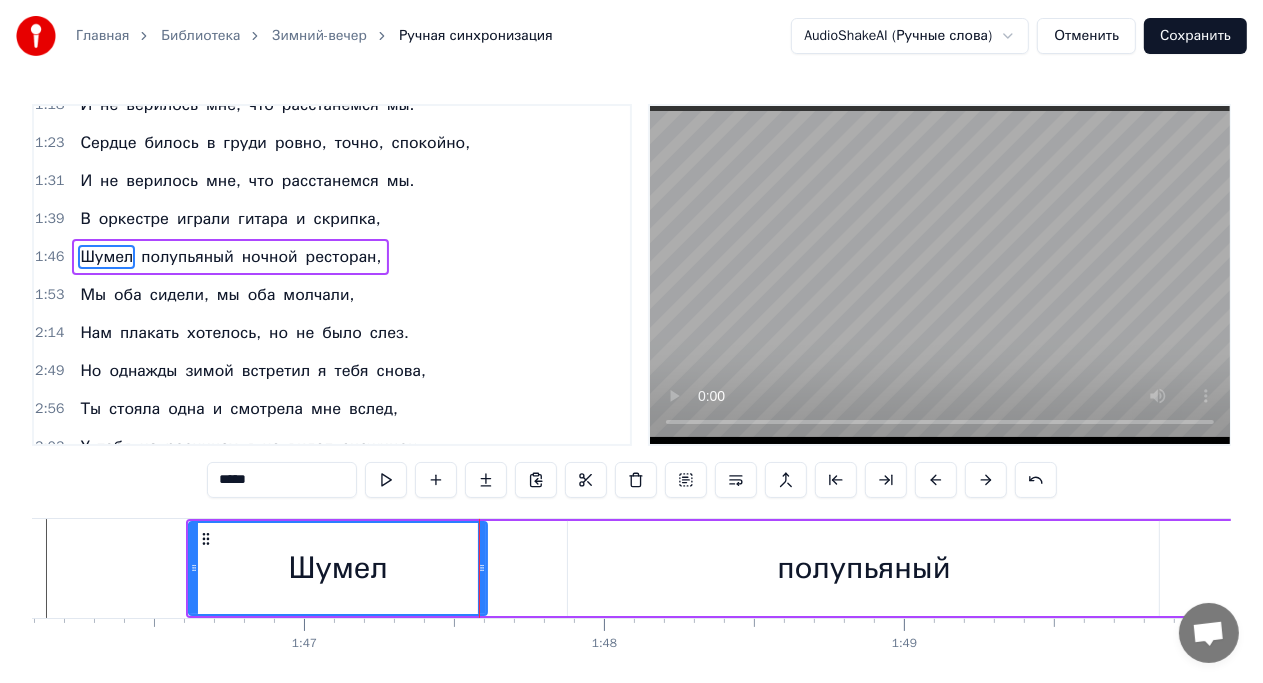 click on "полупьяный" at bounding box center [863, 568] 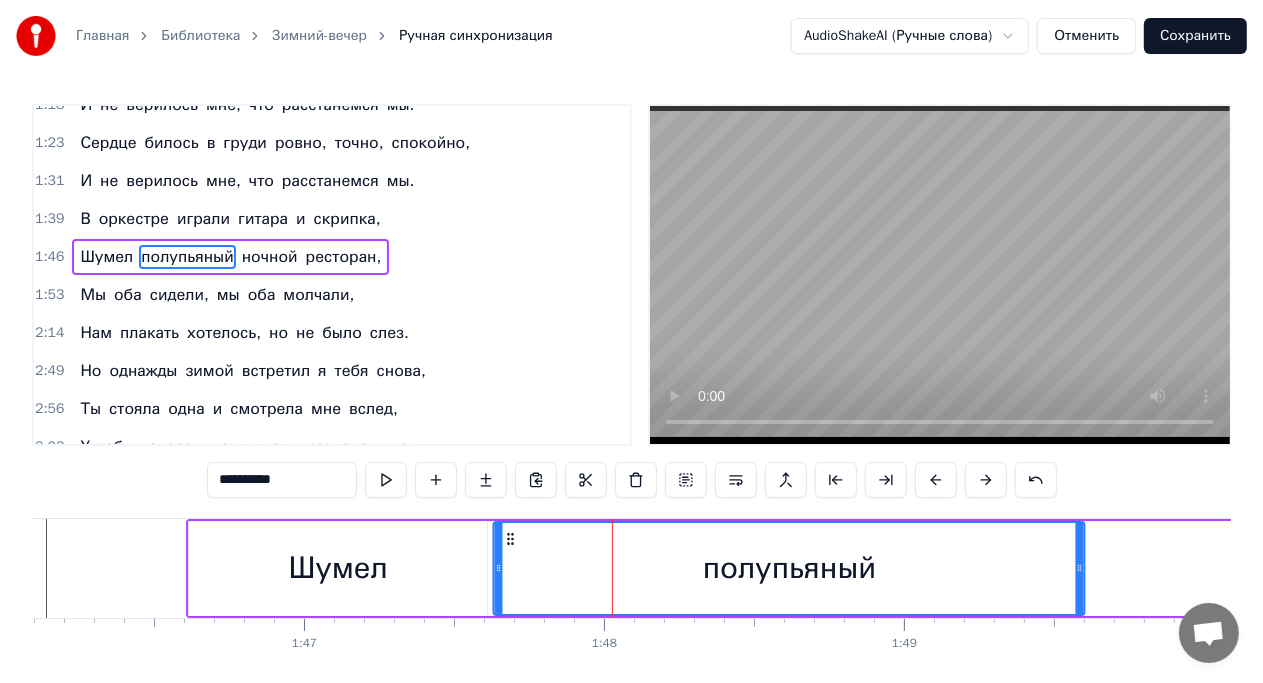 drag, startPoint x: 581, startPoint y: 538, endPoint x: 507, endPoint y: 544, distance: 74.24284 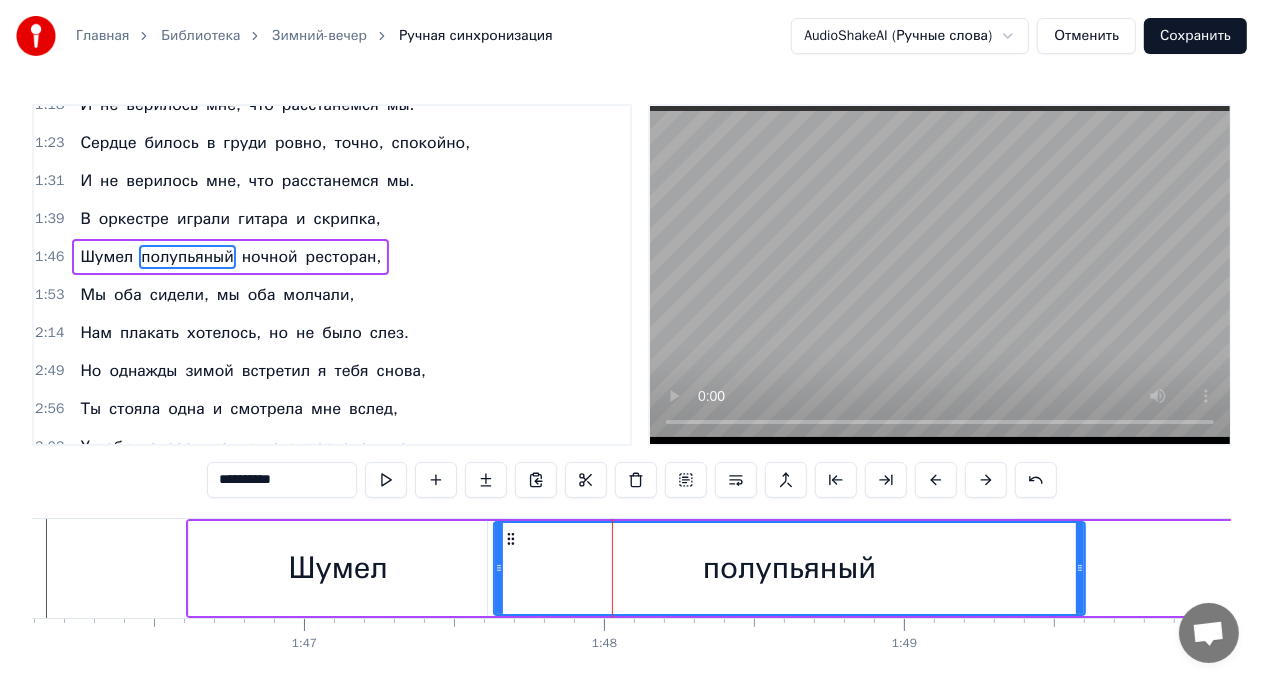 click on "Шумел" at bounding box center [338, 568] 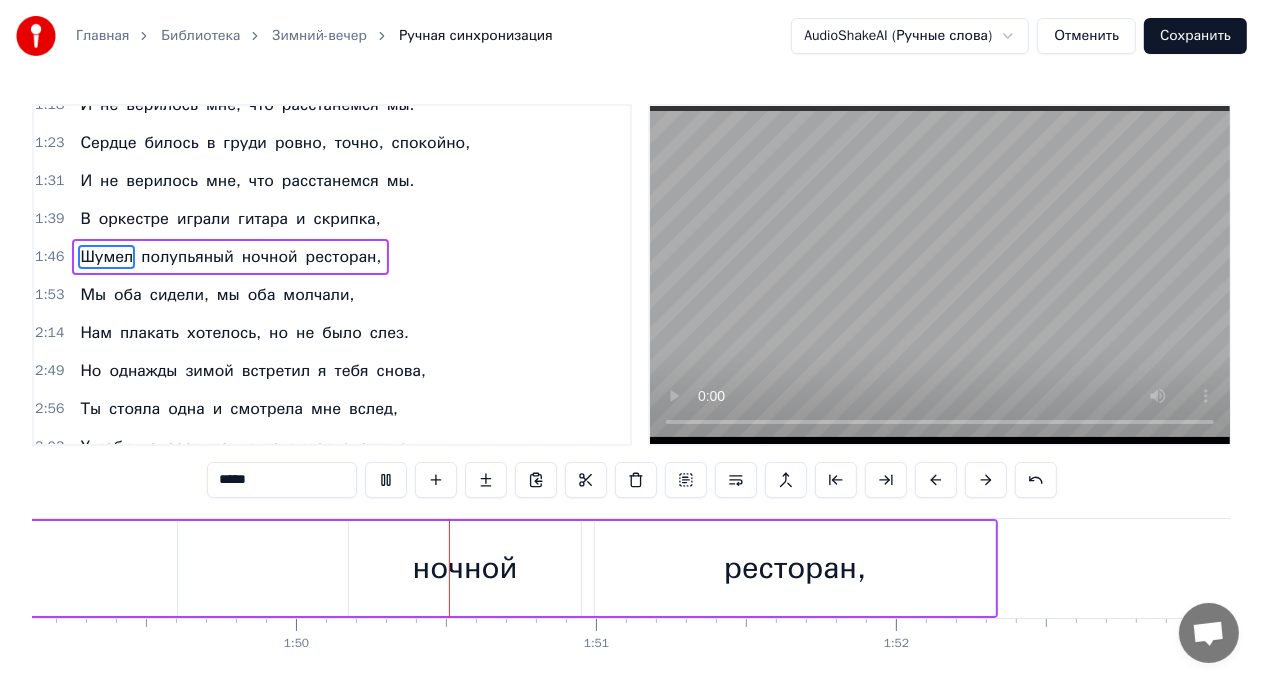 scroll, scrollTop: 0, scrollLeft: 32878, axis: horizontal 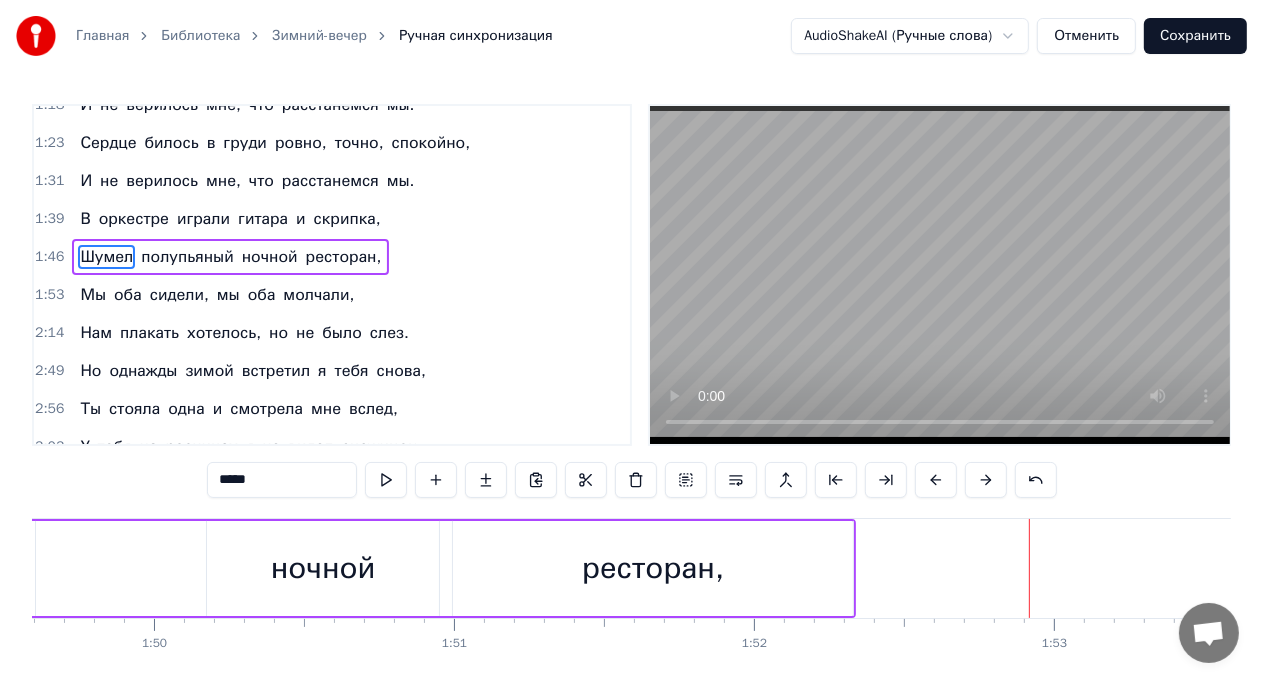 click on "ресторан," at bounding box center [653, 568] 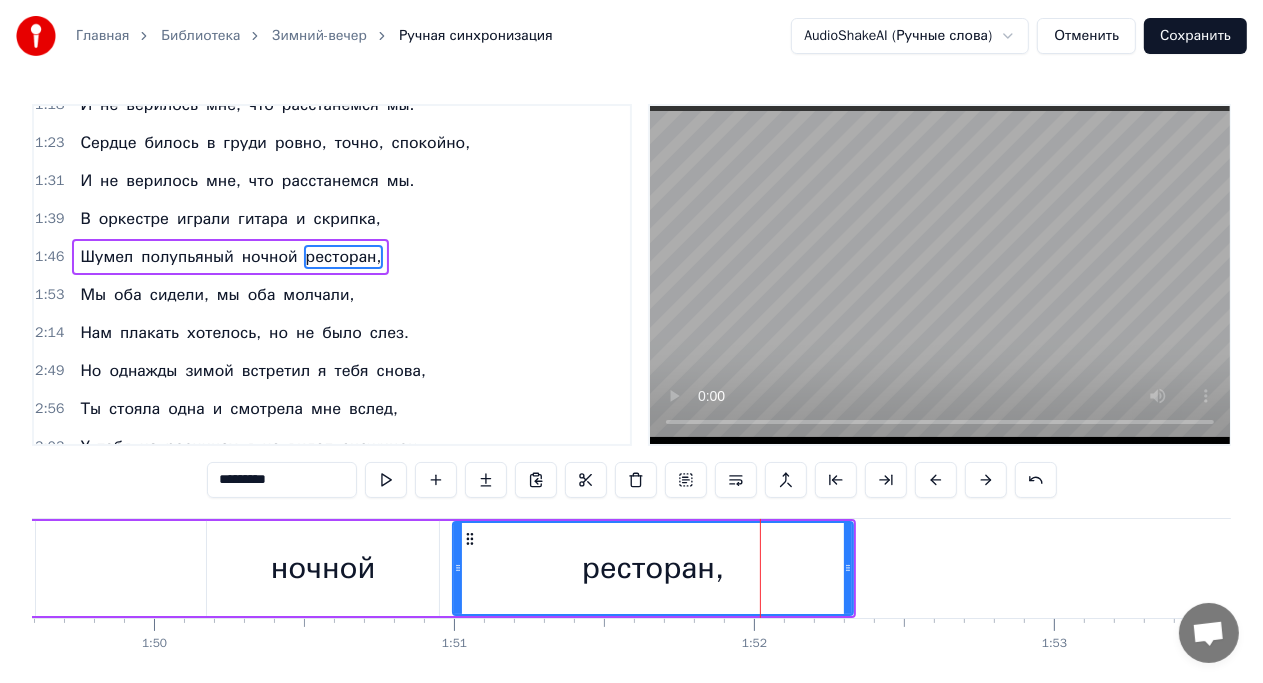 click on "Зимний вечер хорош, снег пушистый искрится, Мы с тобою вдвоем по бульвару идем. У тебя на ресницах серебрятся снежинки, Взгляд задорный и нежный говорит о любви. У тебя на ресницах серебрятся снежинки Взгляд задорный и нежный говорит о любви Я был счастлив с тобой, знал, что ты меня любишь, Знал, что будешь верна мне во всем и везде. Сердце билось в груди ровно, точно, спокойно, И не верилось мне, что расстанемся мы. Сердце билось в груди ровно, точно, спокойно, И не верилось мне, что расстанемся мы. В оркестре играли гитара и скрипка, Шумел полупьяный ночной Мы я" at bounding box center (-409, 568) 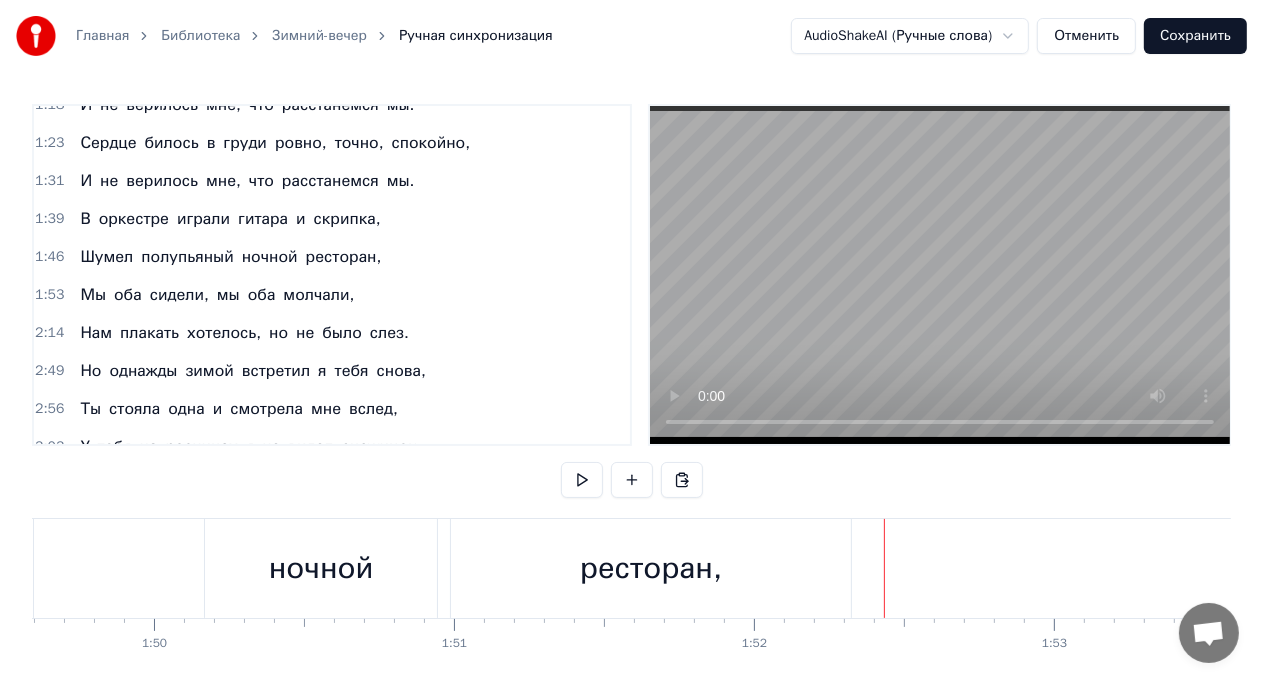 click on "ресторан," at bounding box center (651, 568) 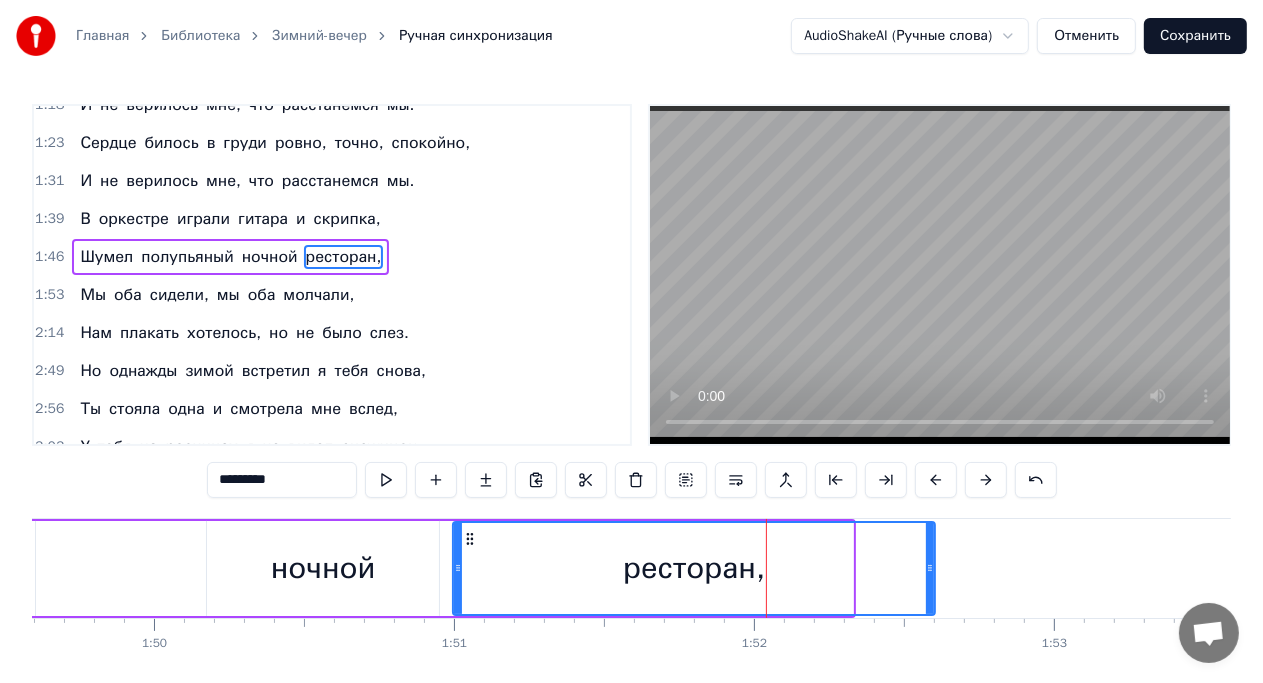 drag, startPoint x: 850, startPoint y: 548, endPoint x: 932, endPoint y: 548, distance: 82 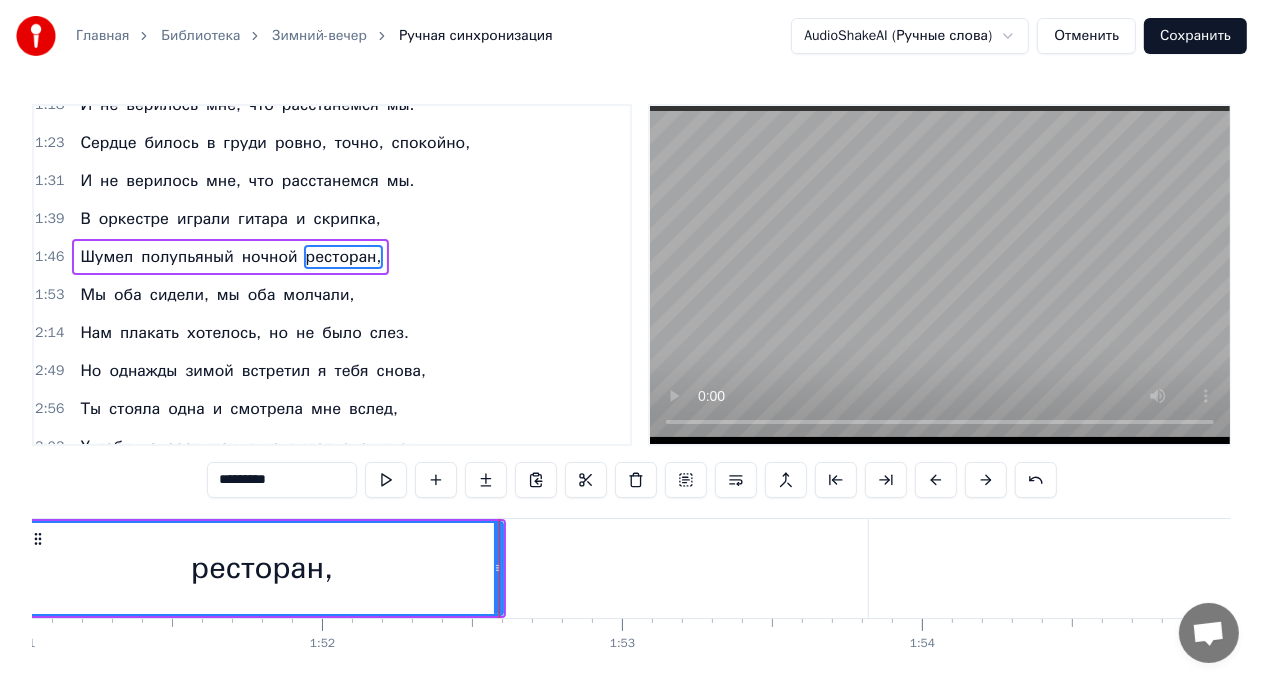 scroll, scrollTop: 0, scrollLeft: 33312, axis: horizontal 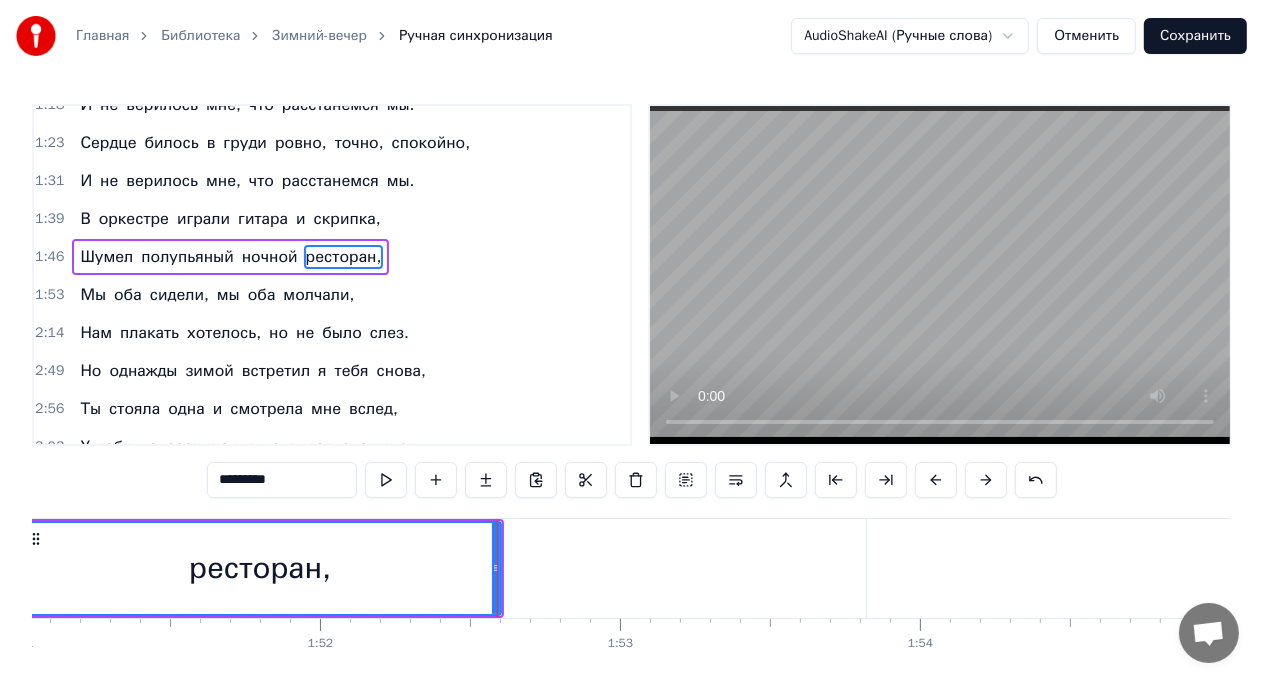 click on "ресторан," at bounding box center (260, 568) 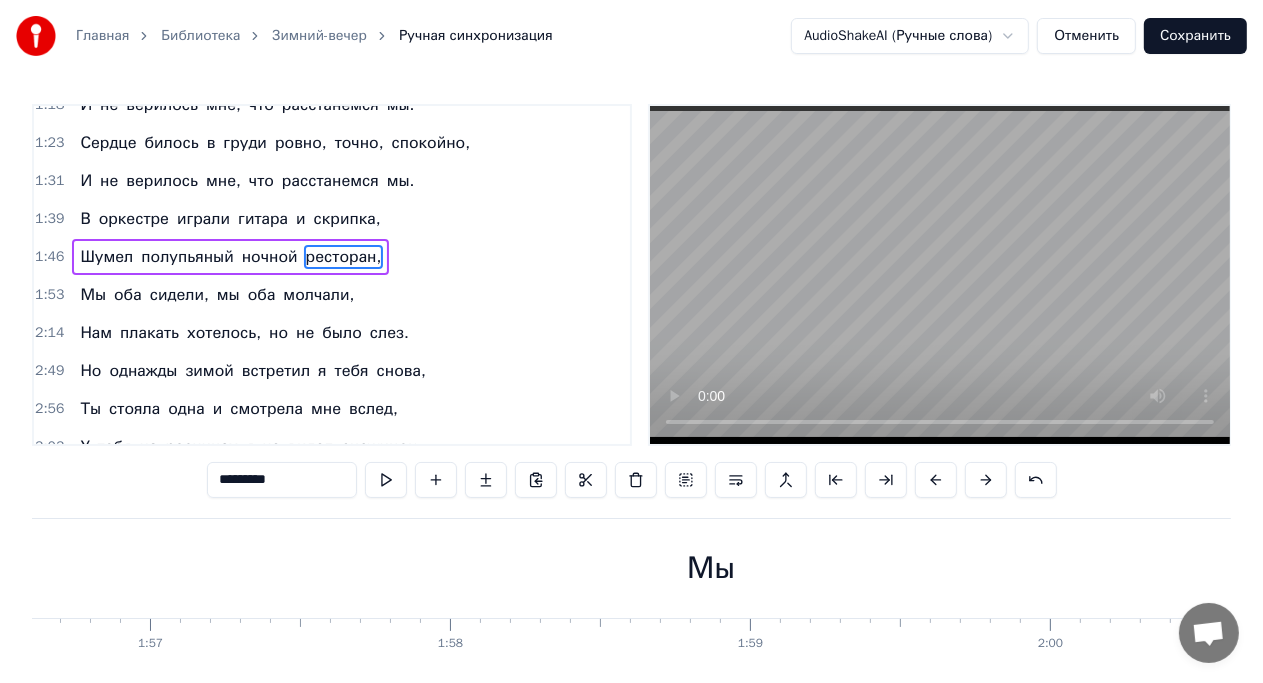 scroll, scrollTop: 0, scrollLeft: 35026, axis: horizontal 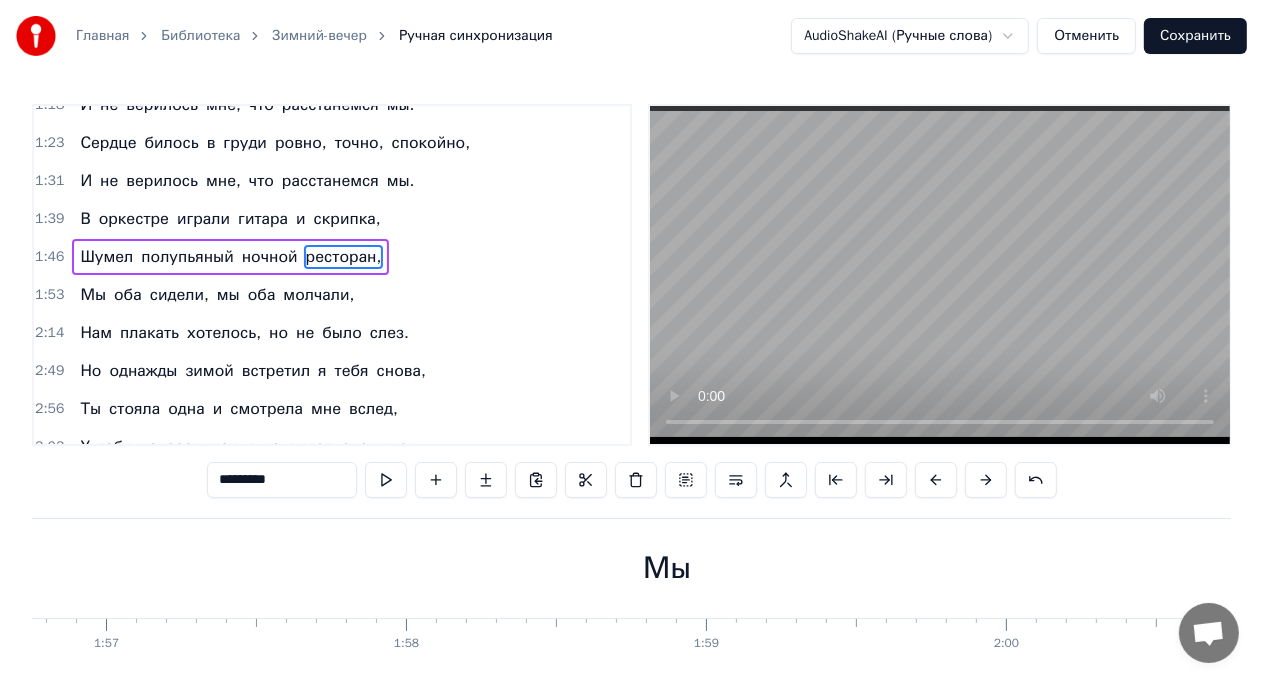 click on "Мы" at bounding box center (667, 568) 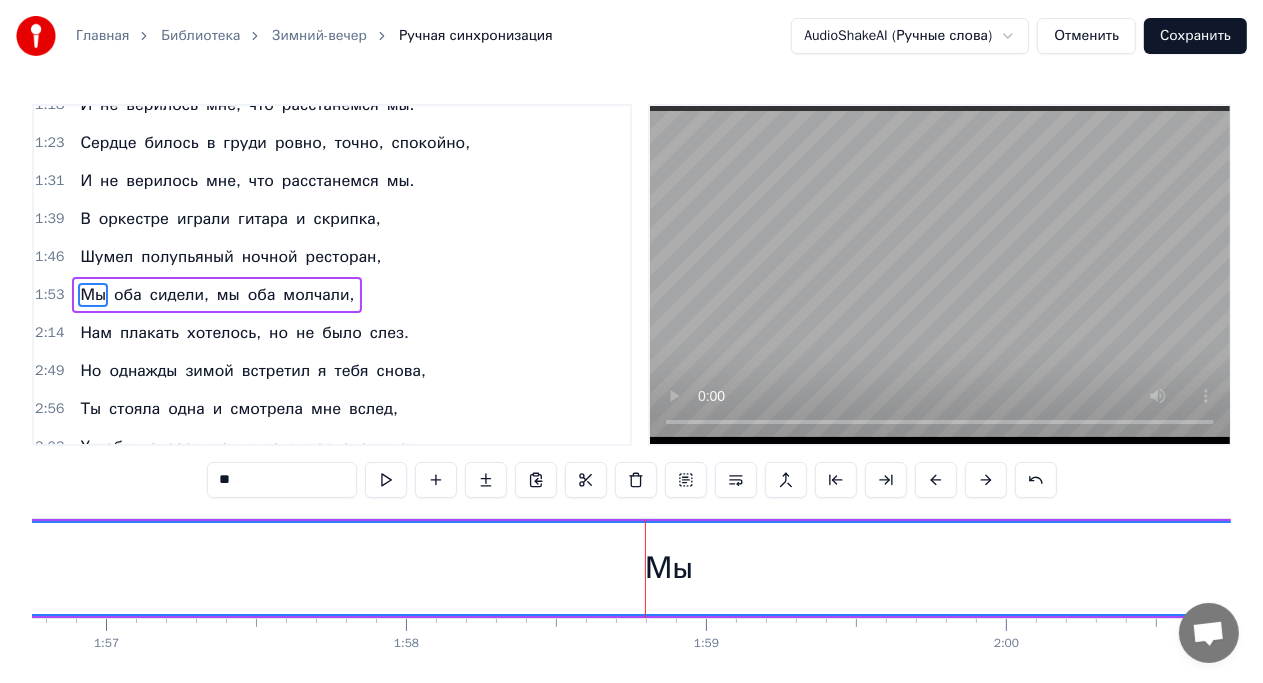 scroll, scrollTop: 371, scrollLeft: 0, axis: vertical 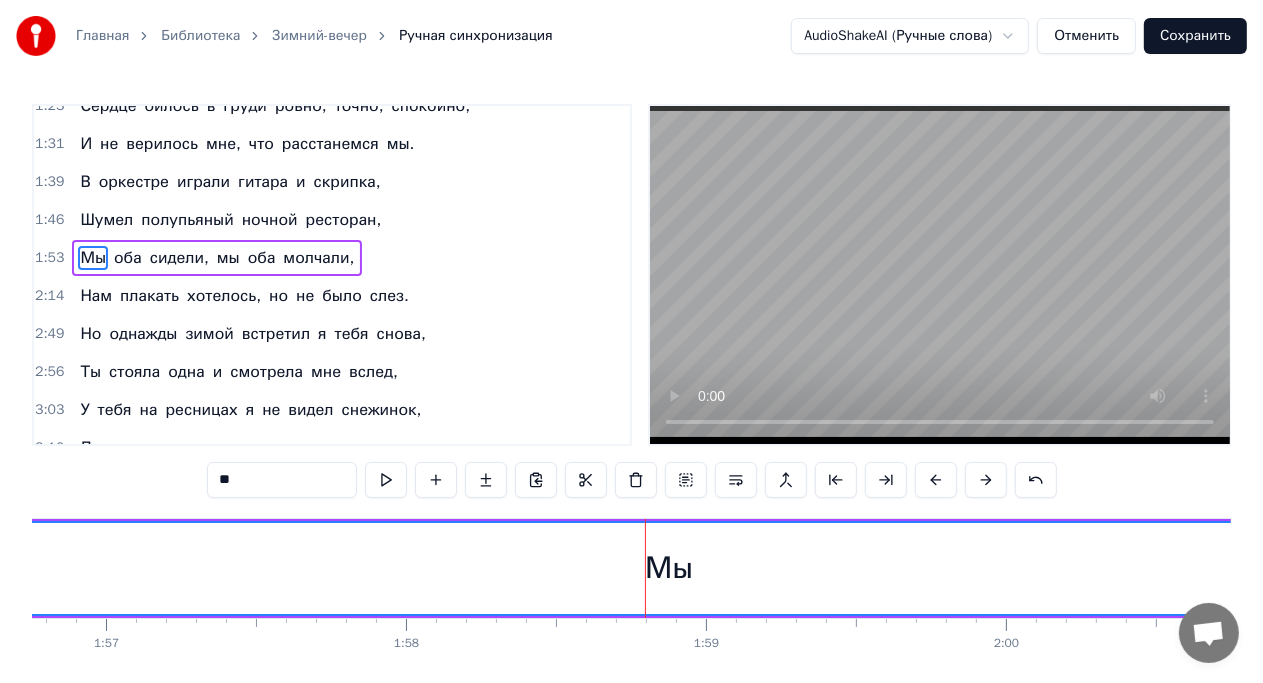 click on "Мы" at bounding box center [669, 568] 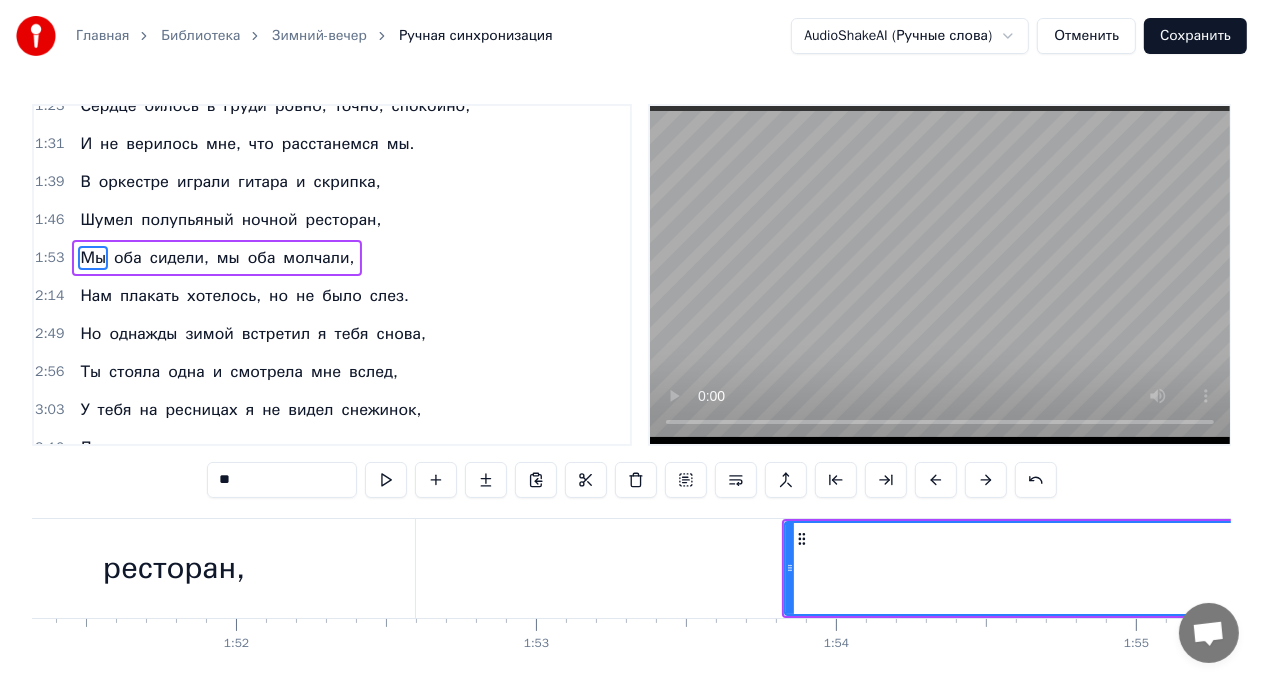 scroll, scrollTop: 0, scrollLeft: 33402, axis: horizontal 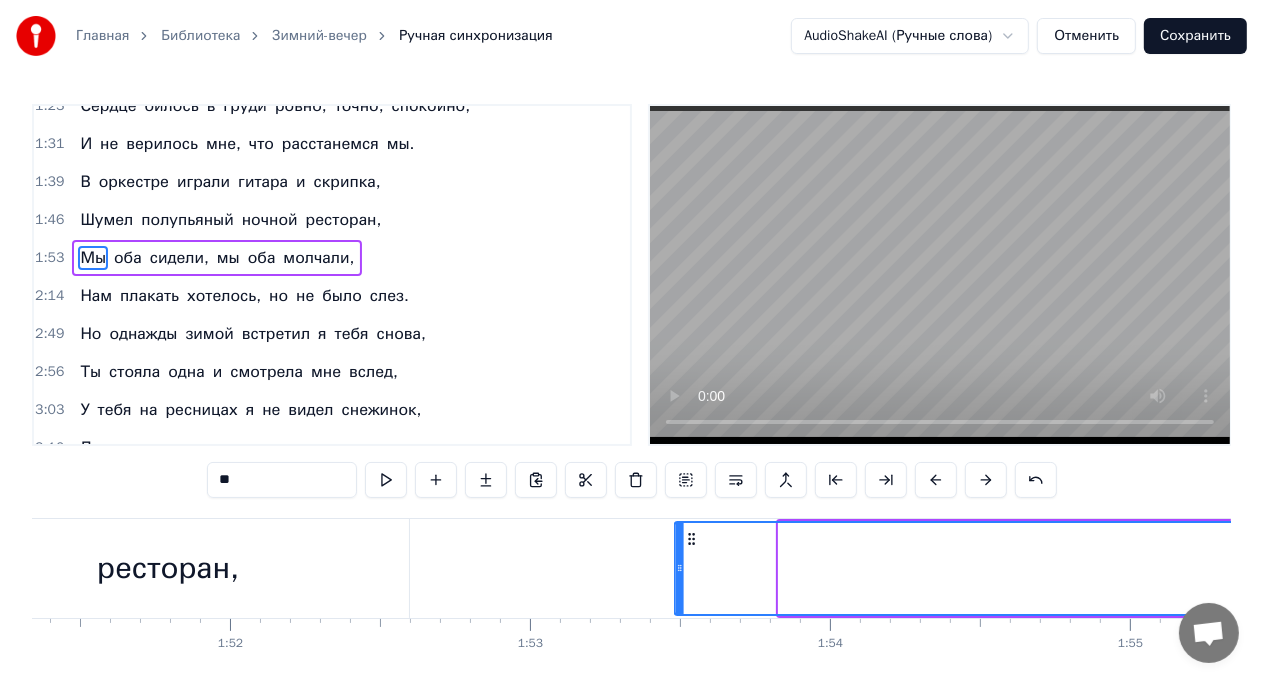 drag, startPoint x: 794, startPoint y: 538, endPoint x: 690, endPoint y: 540, distance: 104.019226 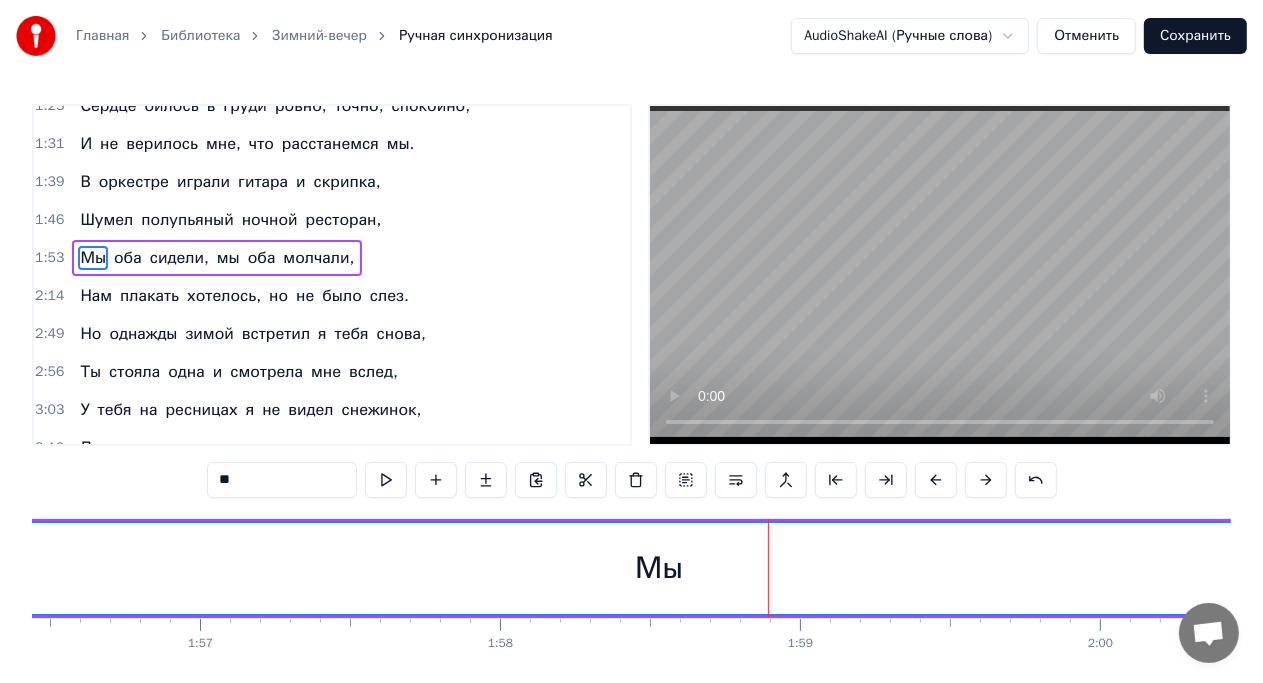 scroll, scrollTop: 0, scrollLeft: 34922, axis: horizontal 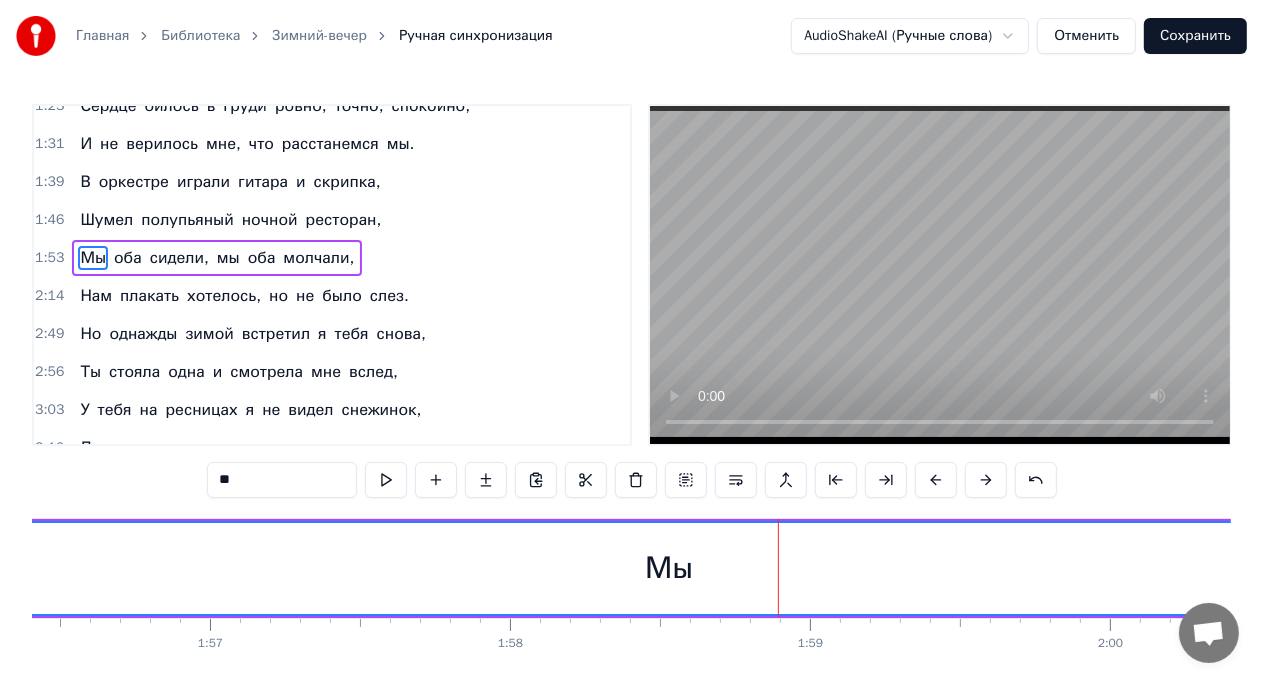 click on "Мы" at bounding box center (669, 568) 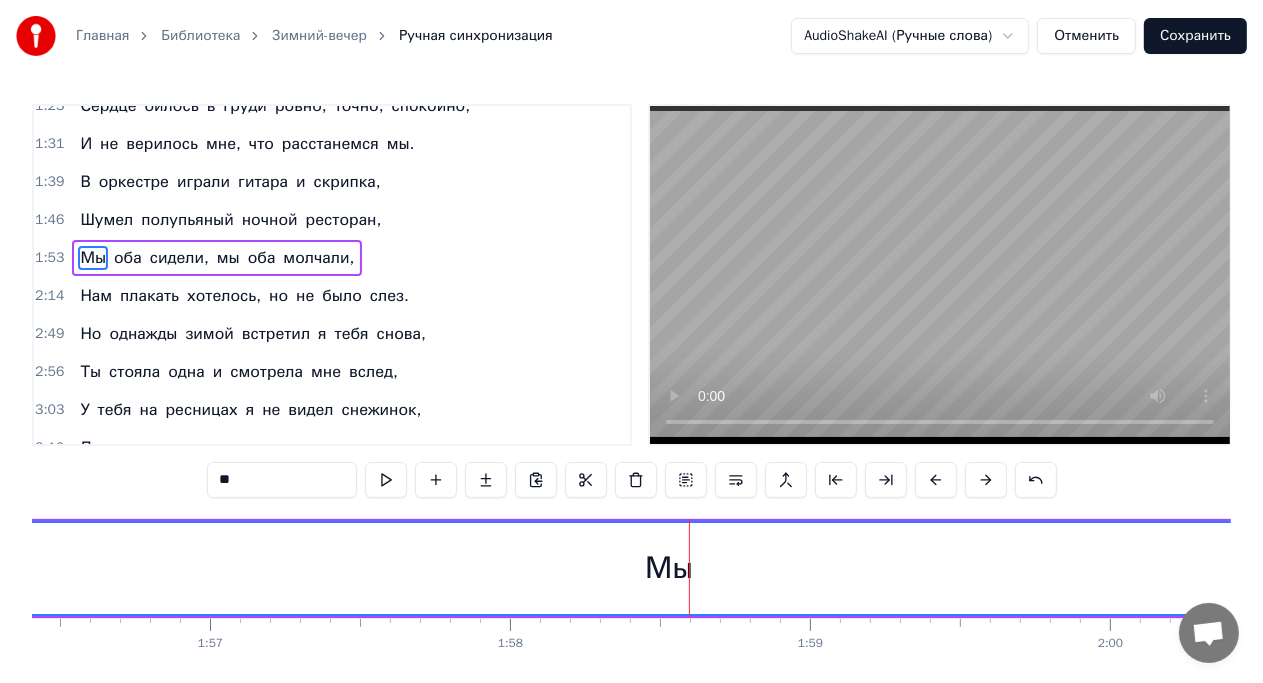 click on "Мы" at bounding box center (669, 568) 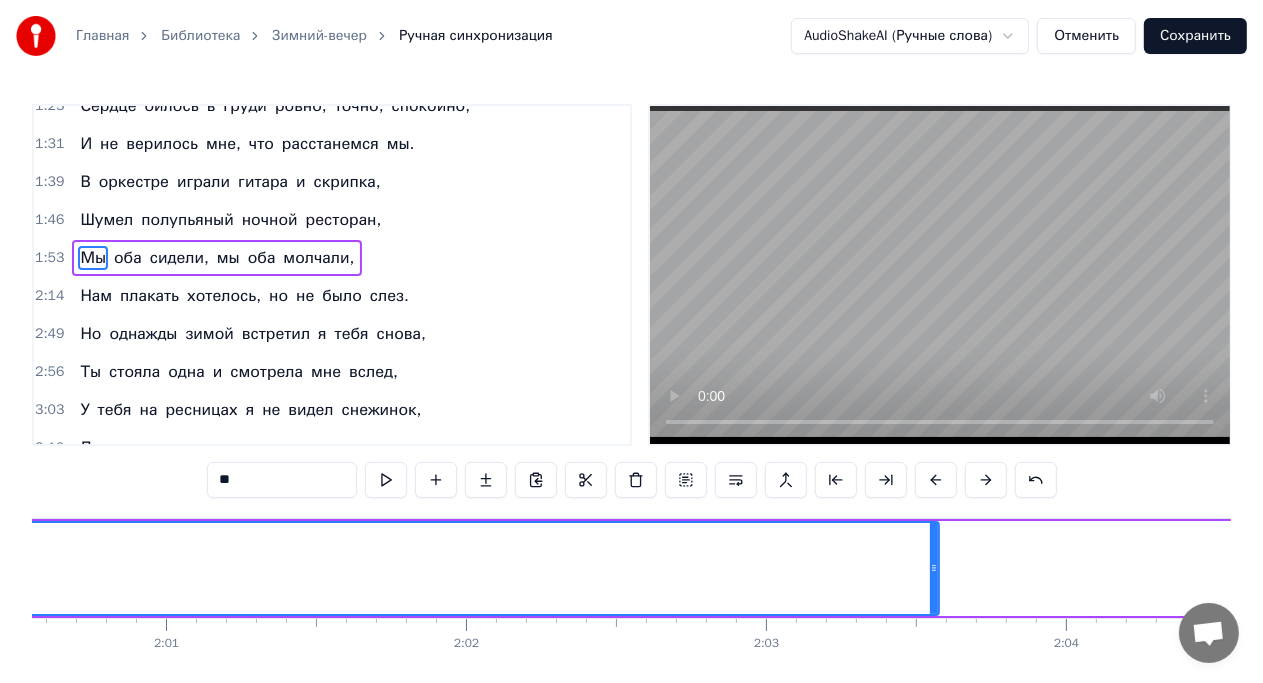 scroll, scrollTop: 0, scrollLeft: 36165, axis: horizontal 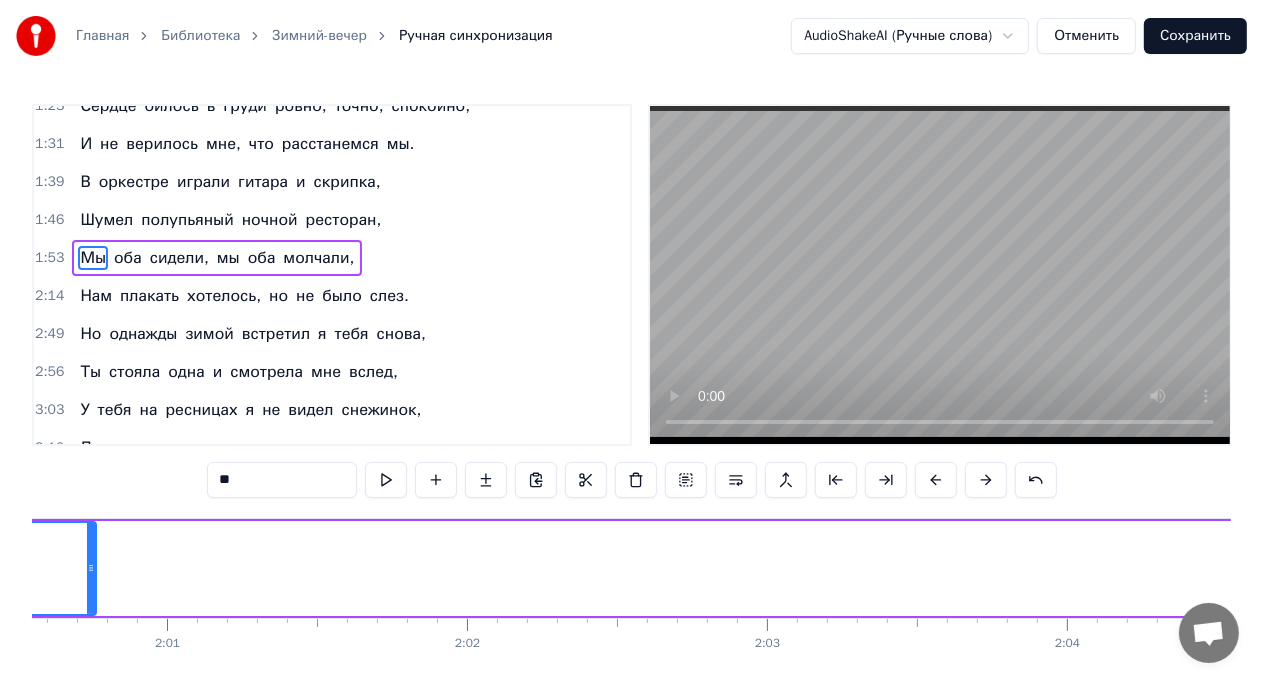 drag, startPoint x: 936, startPoint y: 564, endPoint x: 92, endPoint y: 547, distance: 844.1712 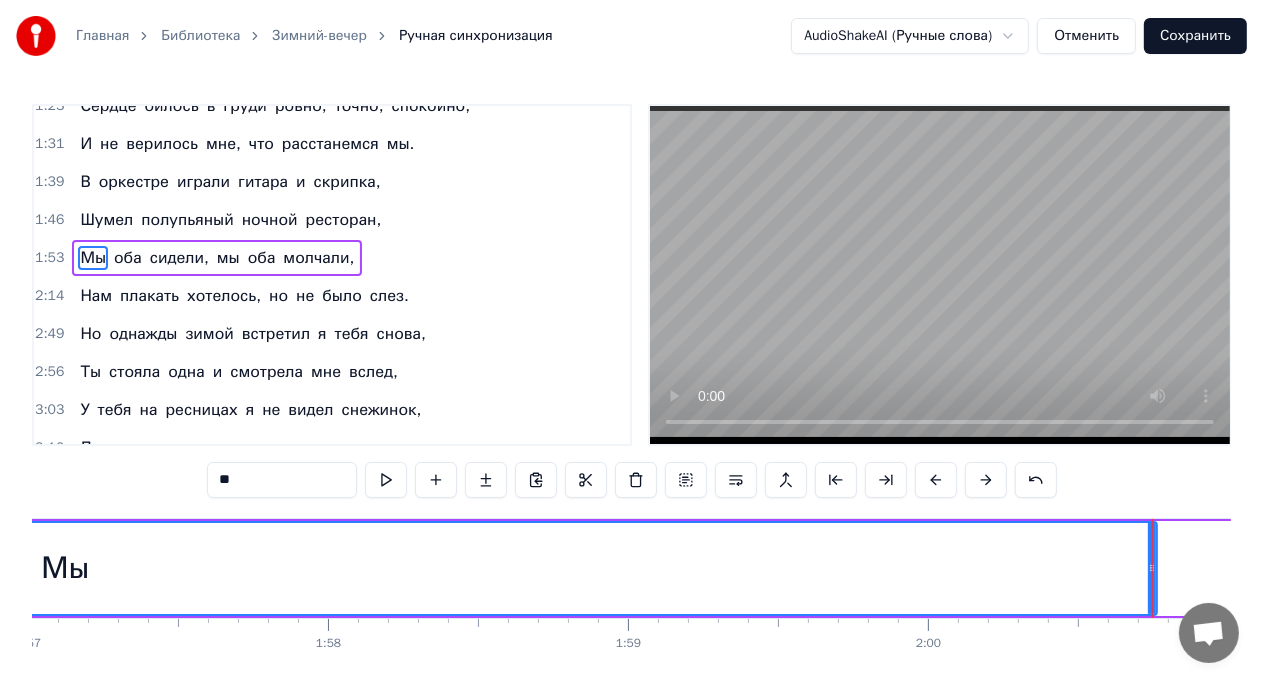 scroll, scrollTop: 0, scrollLeft: 35100, axis: horizontal 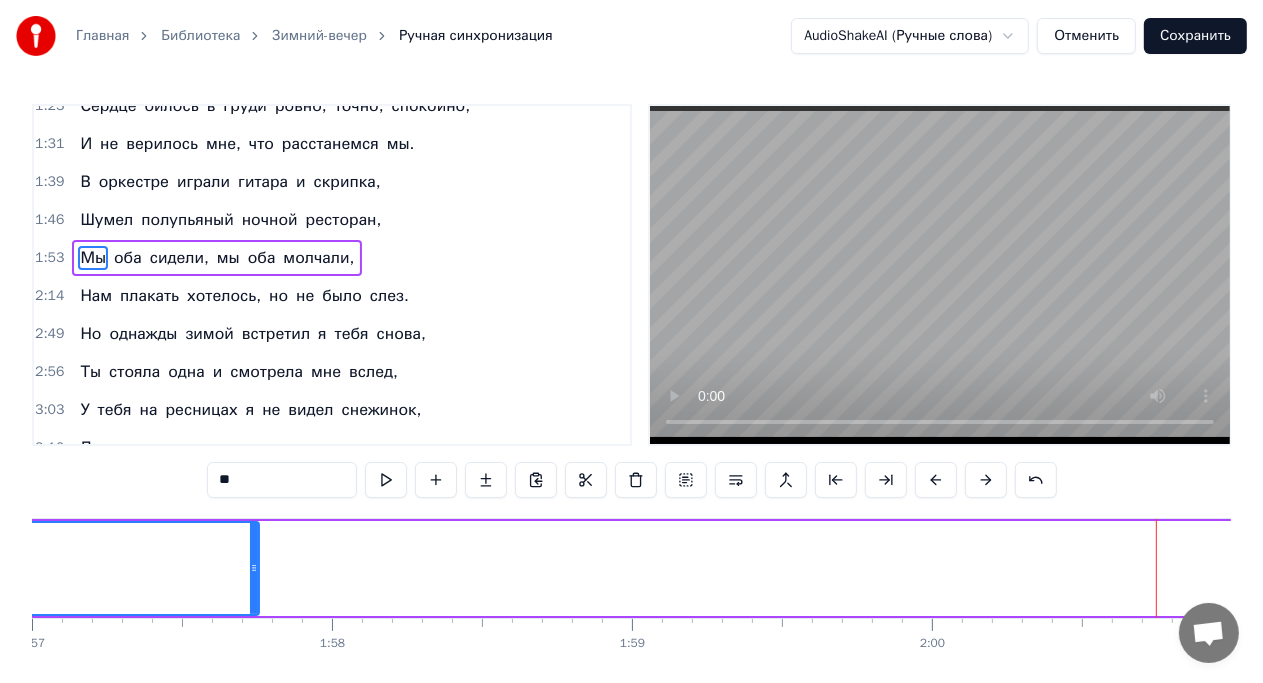 drag, startPoint x: 1158, startPoint y: 560, endPoint x: 256, endPoint y: 551, distance: 902.0449 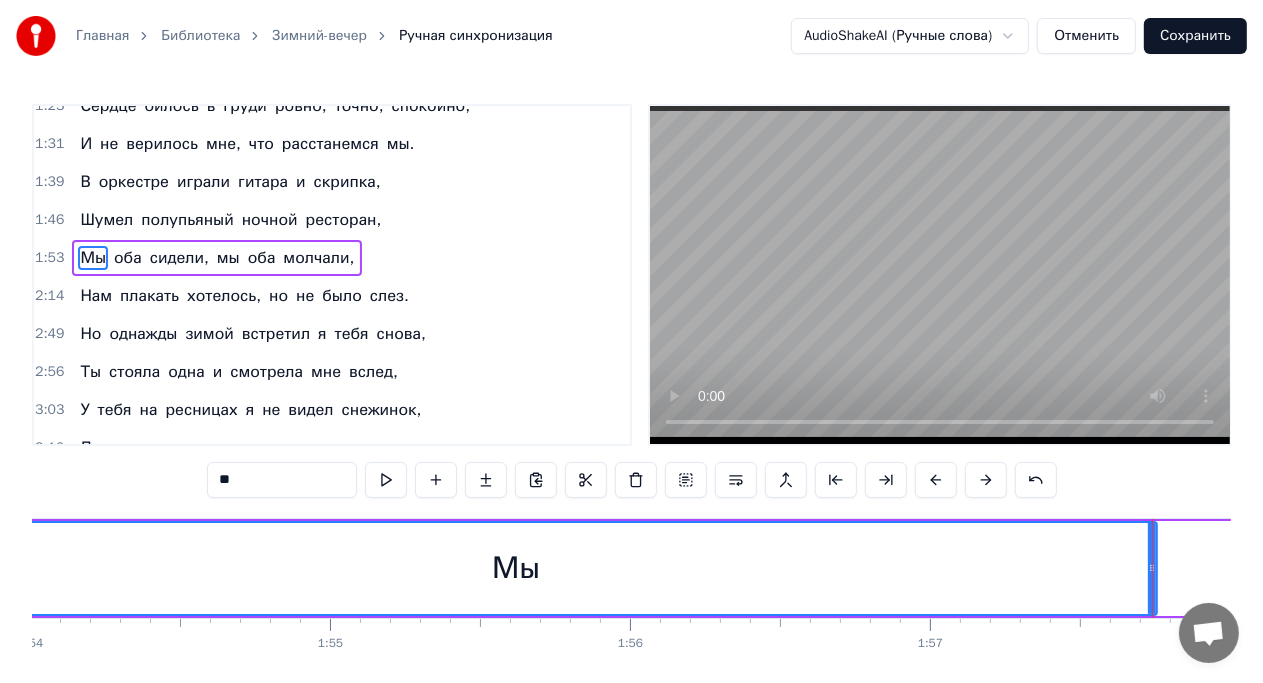 scroll, scrollTop: 0, scrollLeft: 34204, axis: horizontal 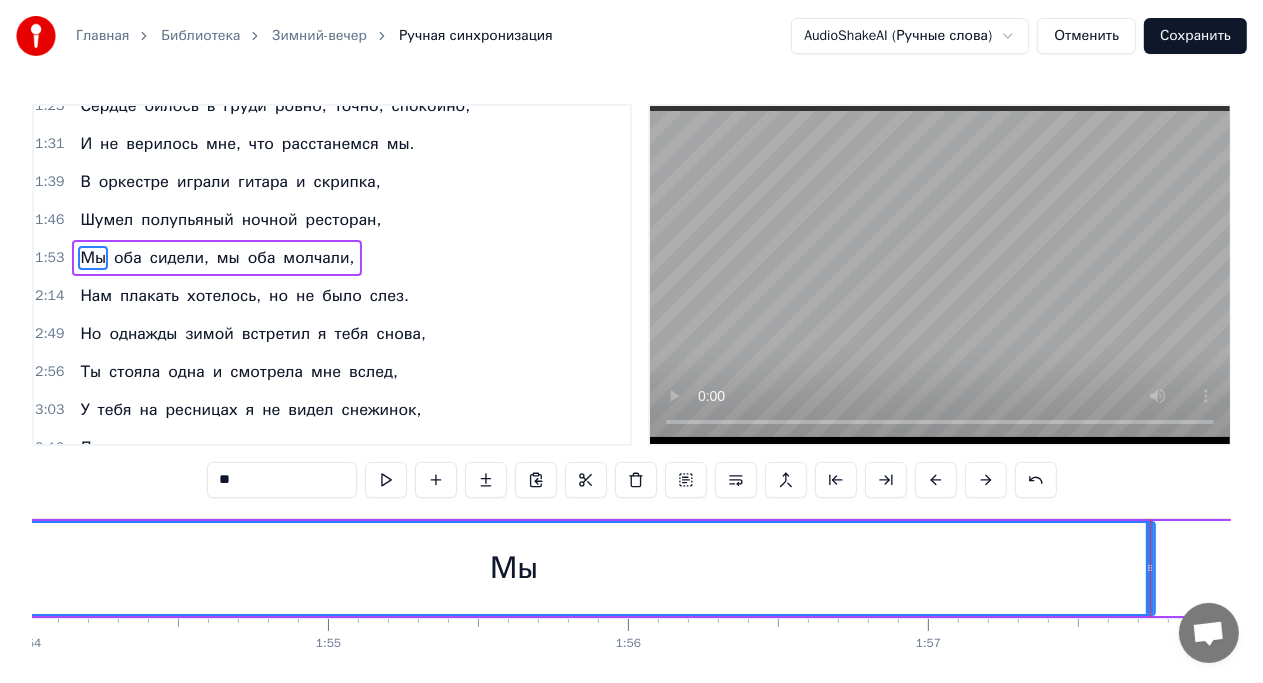 drag, startPoint x: 1150, startPoint y: 550, endPoint x: 802, endPoint y: 572, distance: 348.6947 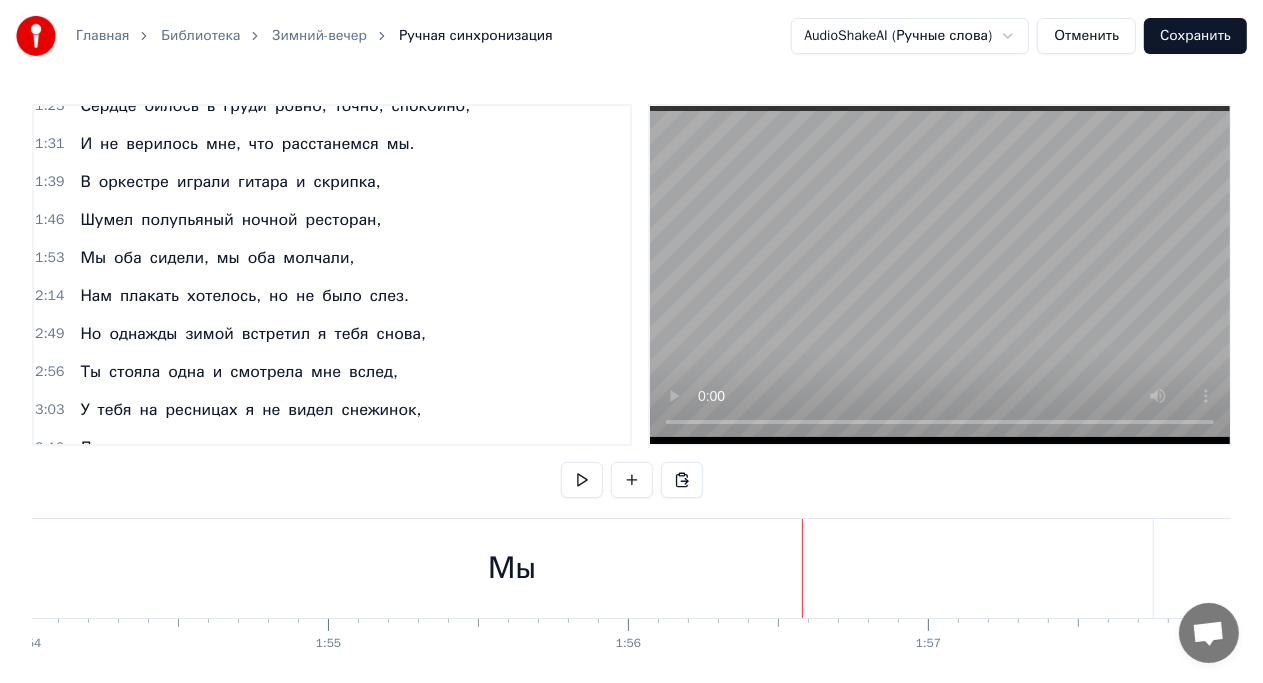 click on "Мы" at bounding box center (512, 568) 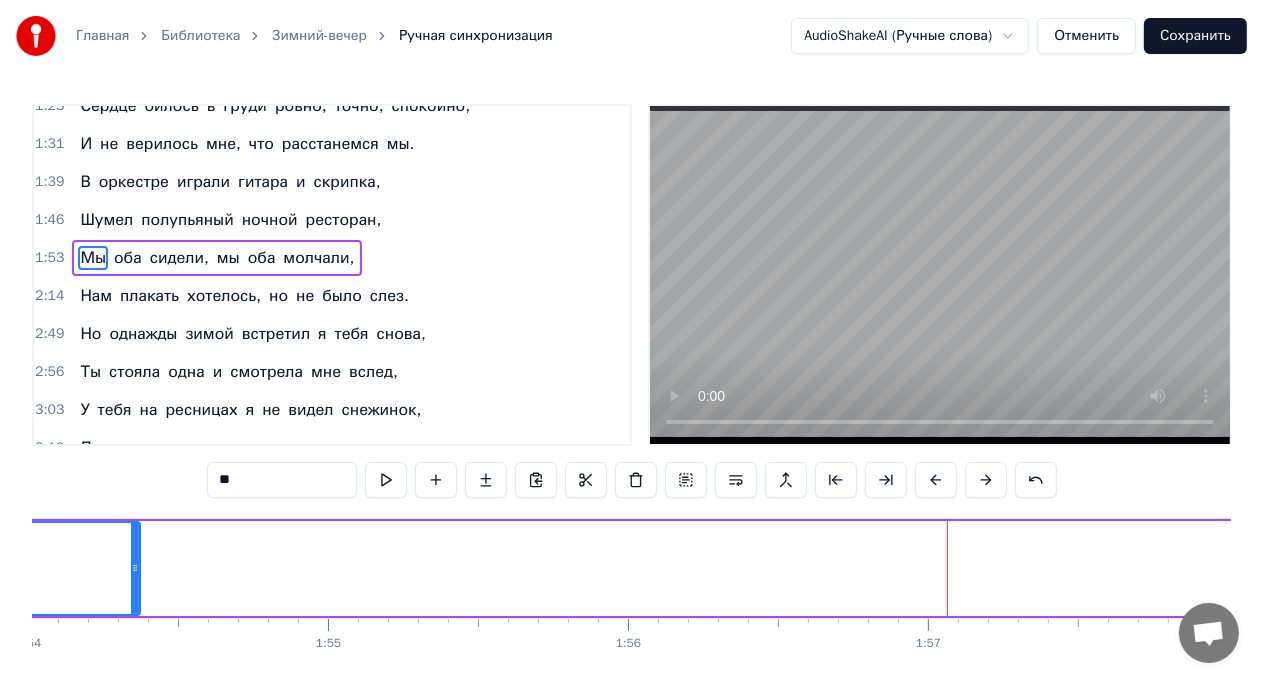 drag, startPoint x: 1152, startPoint y: 569, endPoint x: 132, endPoint y: 567, distance: 1020.00195 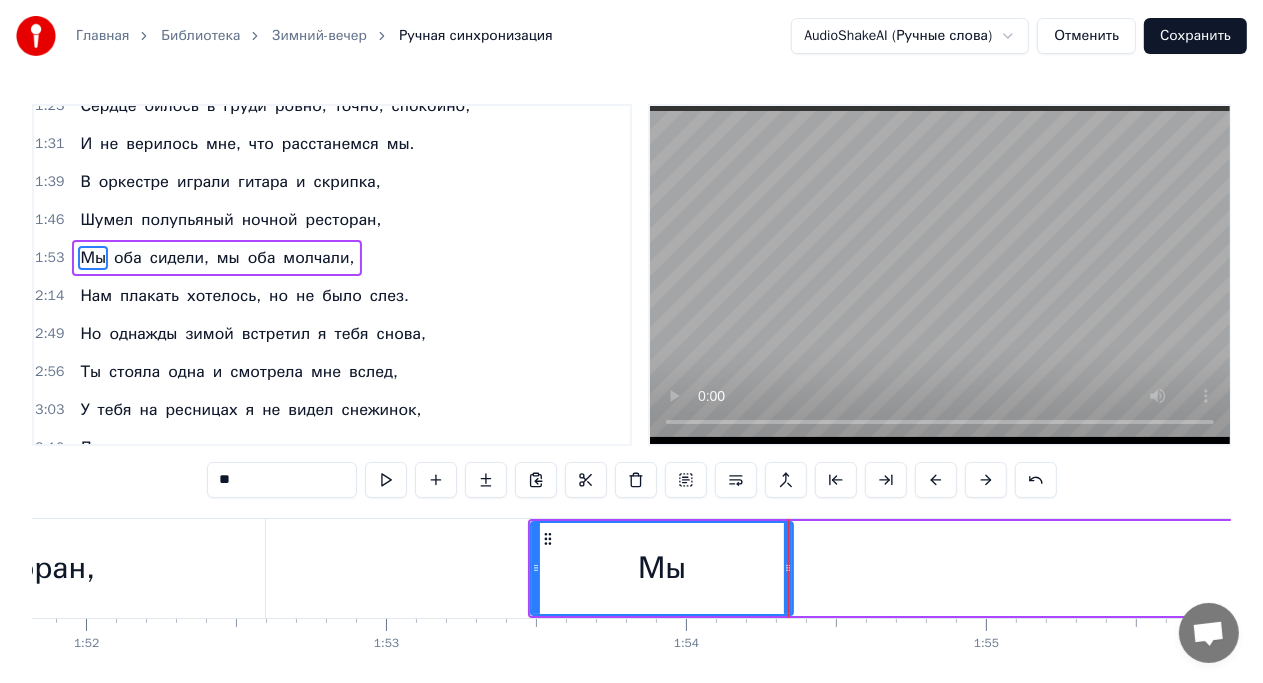 scroll, scrollTop: 0, scrollLeft: 33536, axis: horizontal 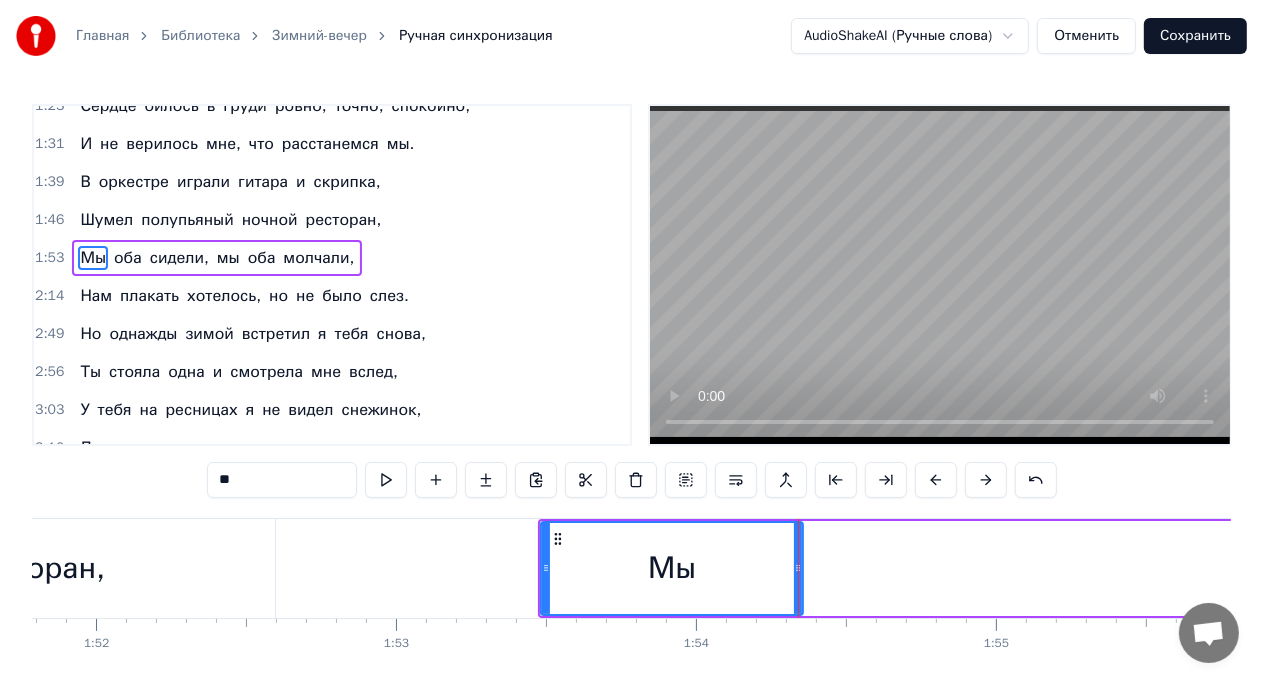 click on "ресторан," at bounding box center (34, 568) 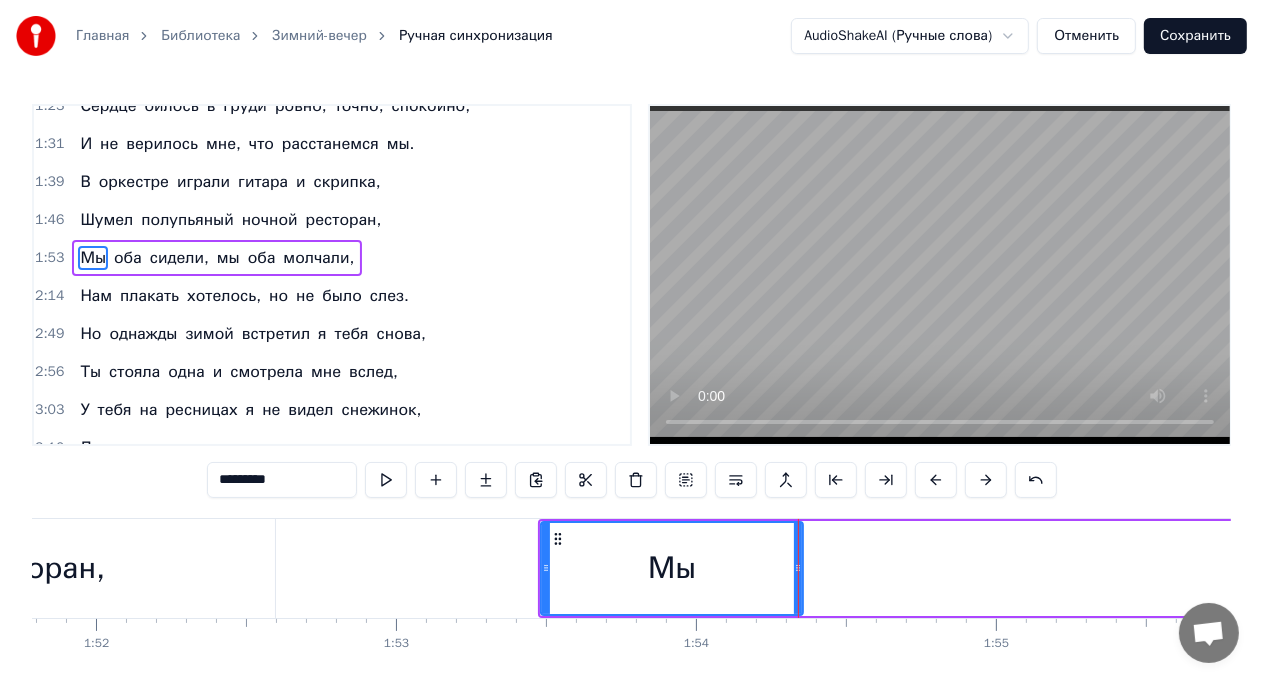 scroll, scrollTop: 334, scrollLeft: 0, axis: vertical 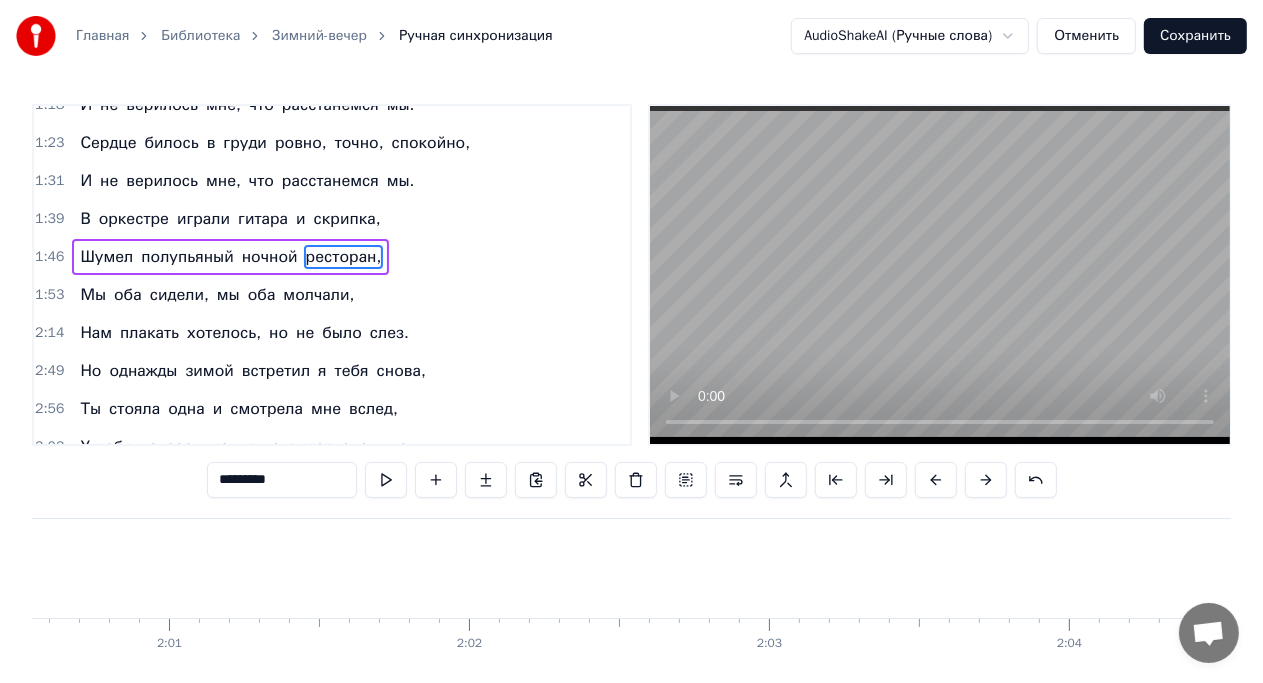 click on "Мы оба сидели, мы оба молчали," at bounding box center [923, 568] 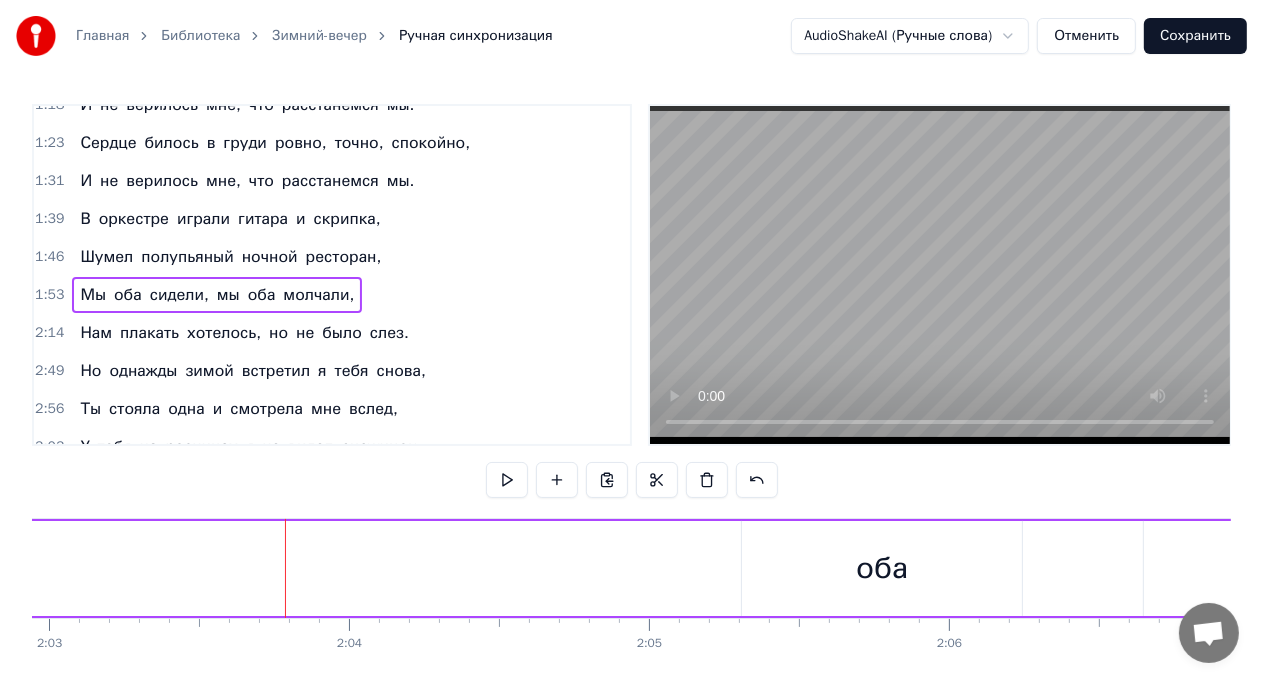 scroll, scrollTop: 0, scrollLeft: 36884, axis: horizontal 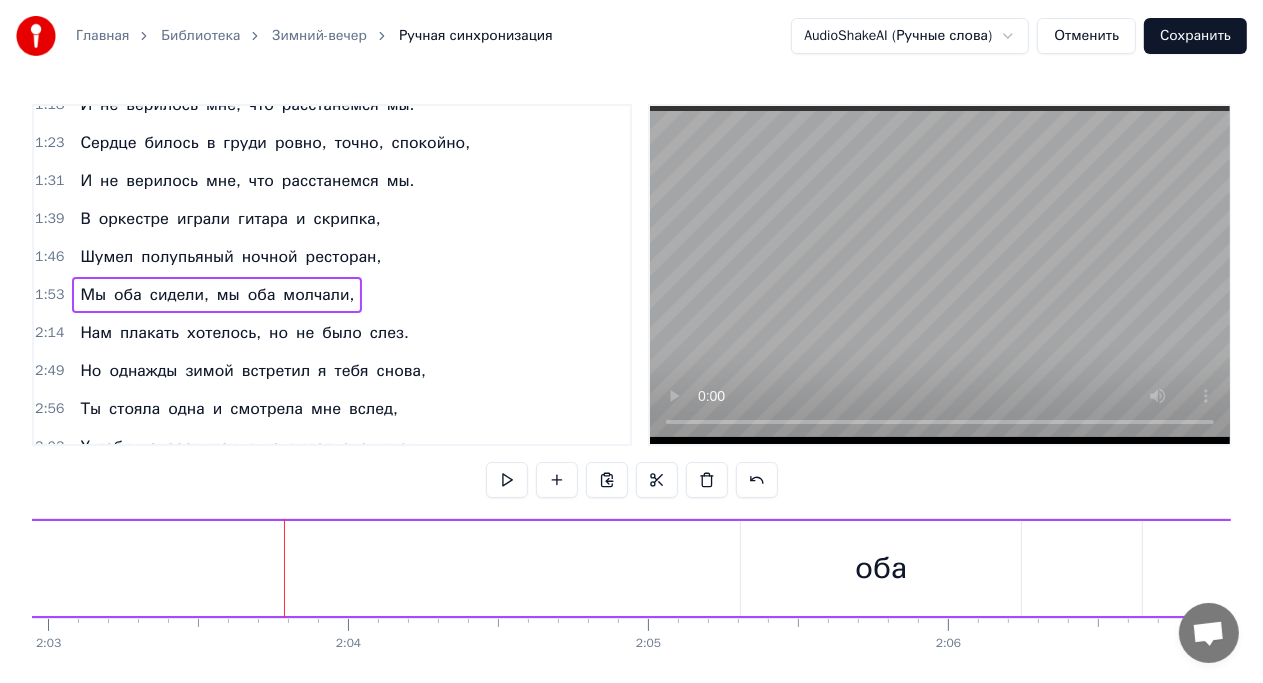 click on "оба" at bounding box center (881, 568) 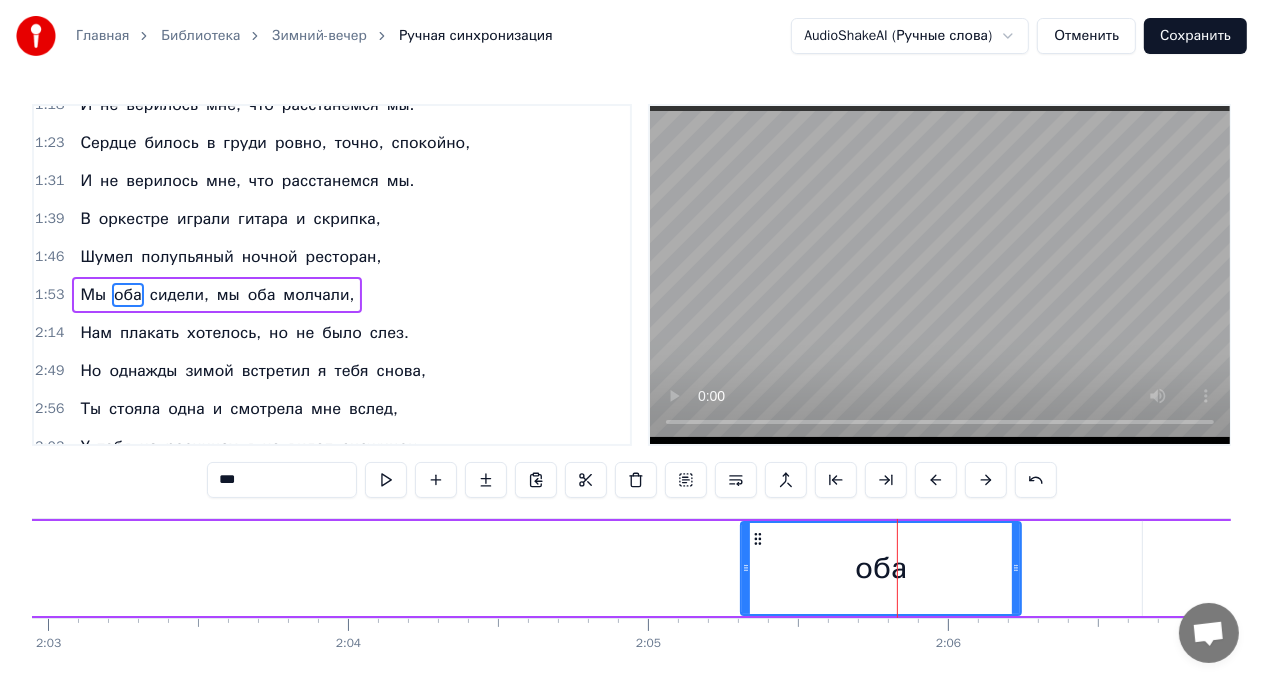 scroll, scrollTop: 371, scrollLeft: 0, axis: vertical 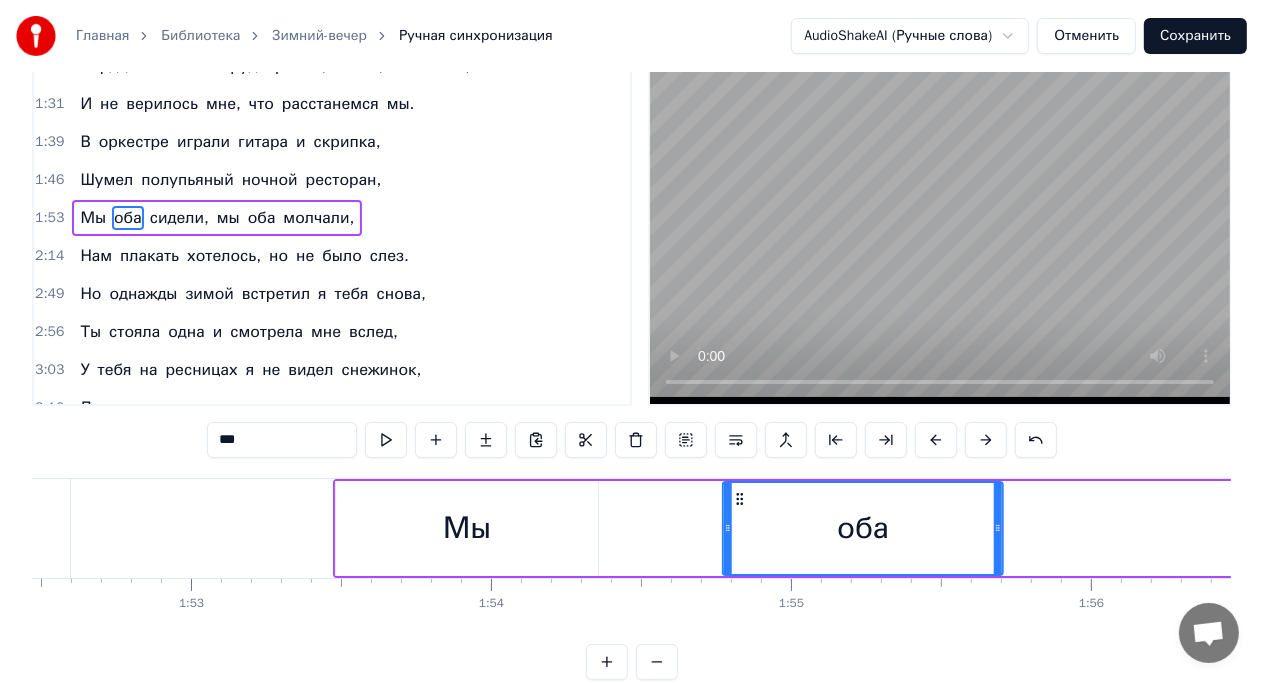 drag, startPoint x: 754, startPoint y: 536, endPoint x: 663, endPoint y: 498, distance: 98.61542 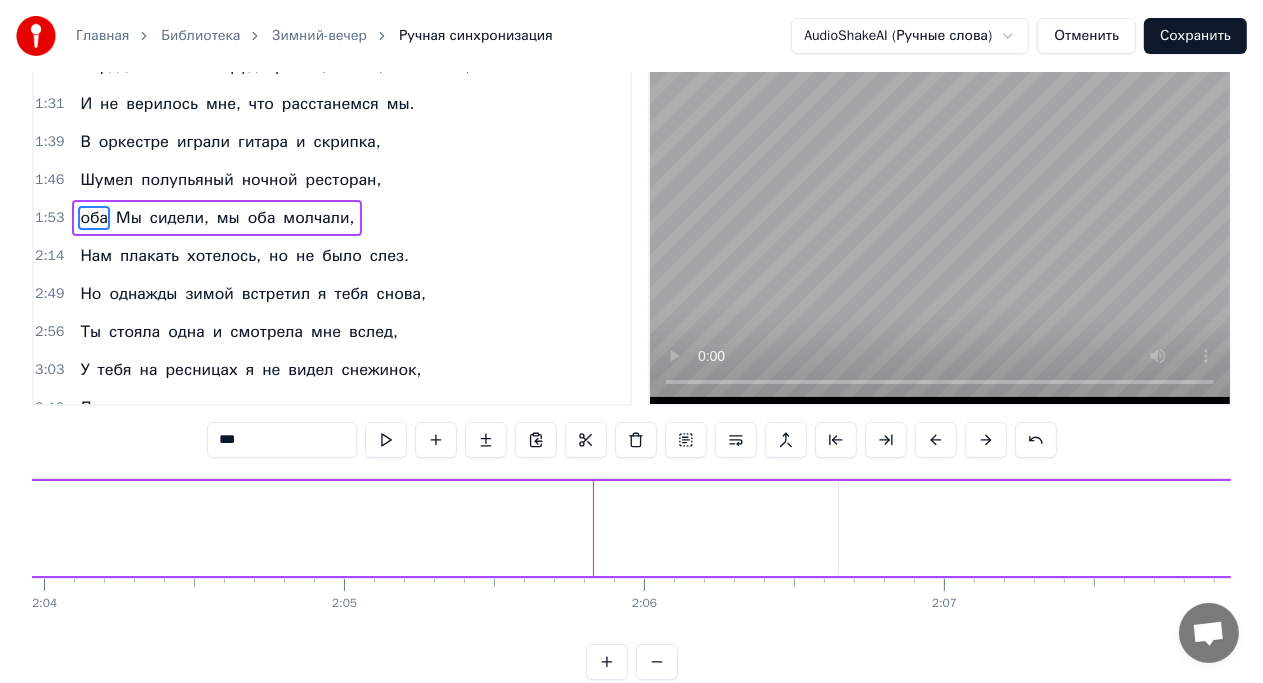 scroll, scrollTop: 0, scrollLeft: 37180, axis: horizontal 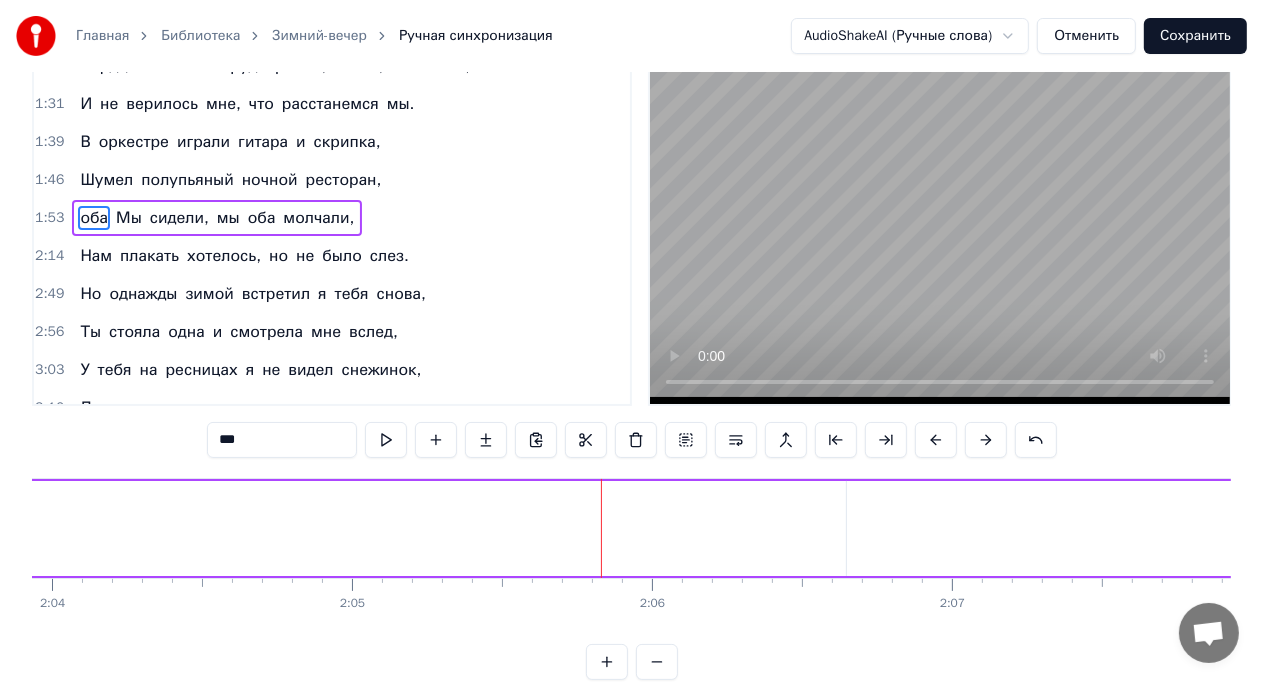 click on "сидели," at bounding box center (1356, 528) 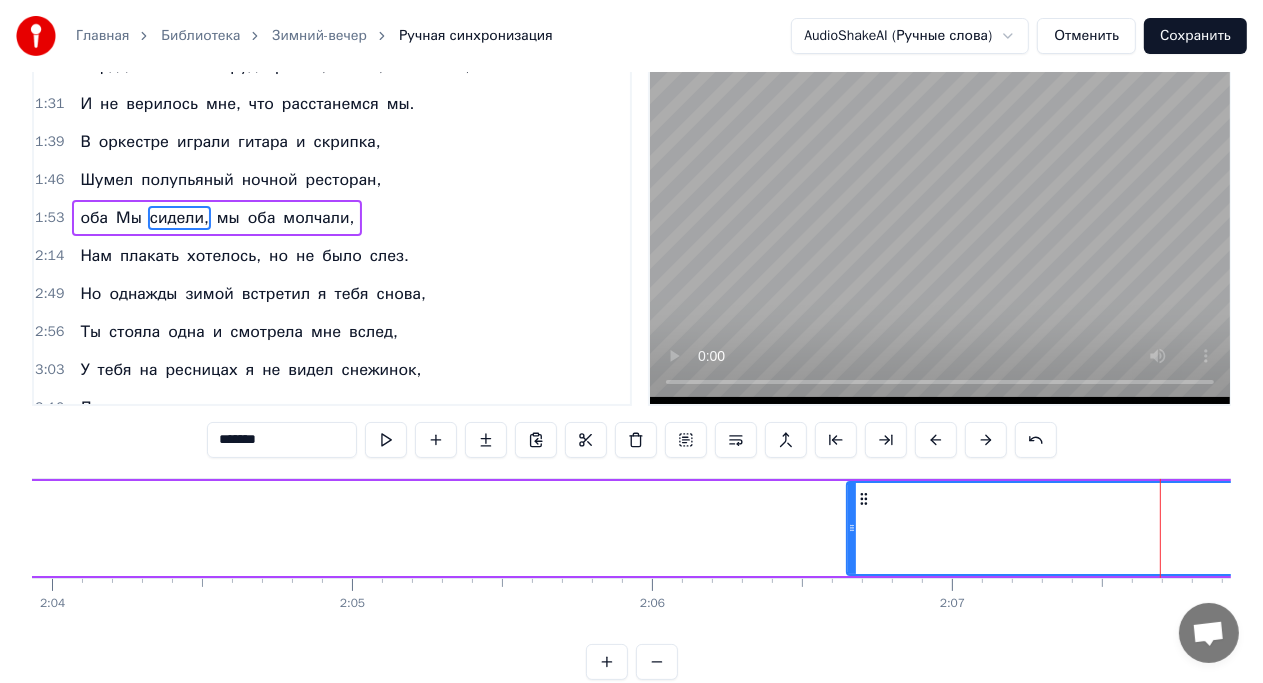 scroll, scrollTop: 0, scrollLeft: 0, axis: both 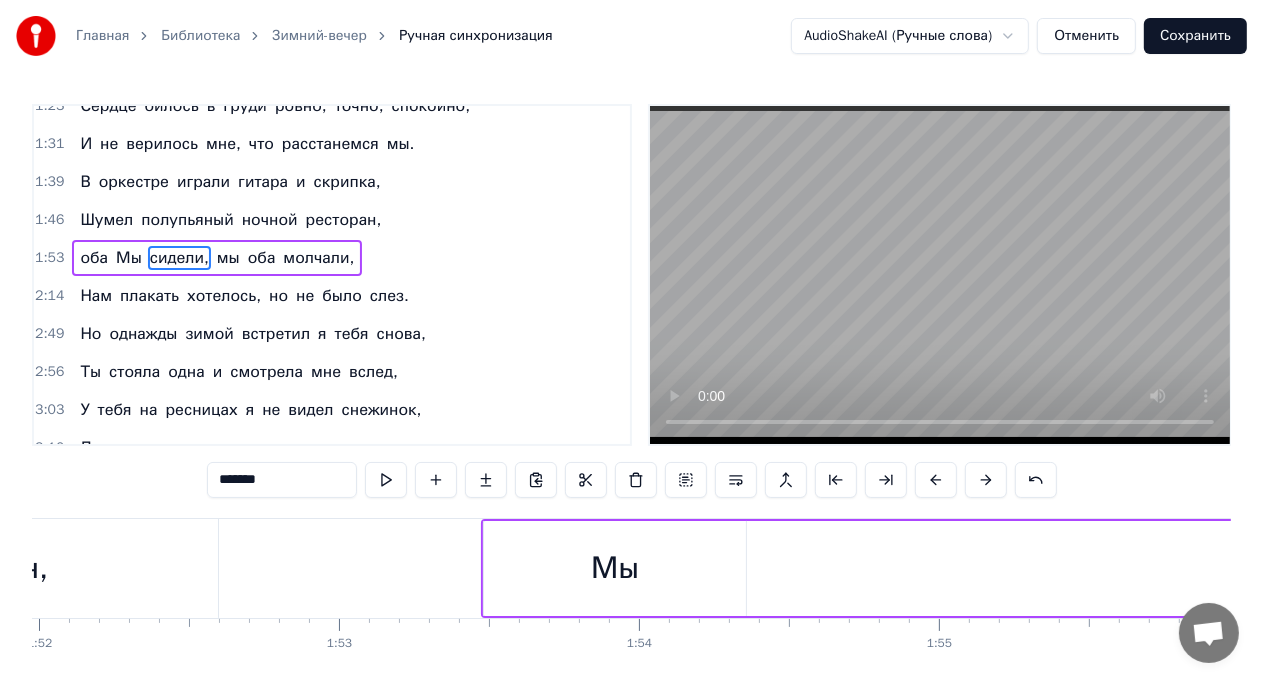 click on "Мы" at bounding box center [615, 568] 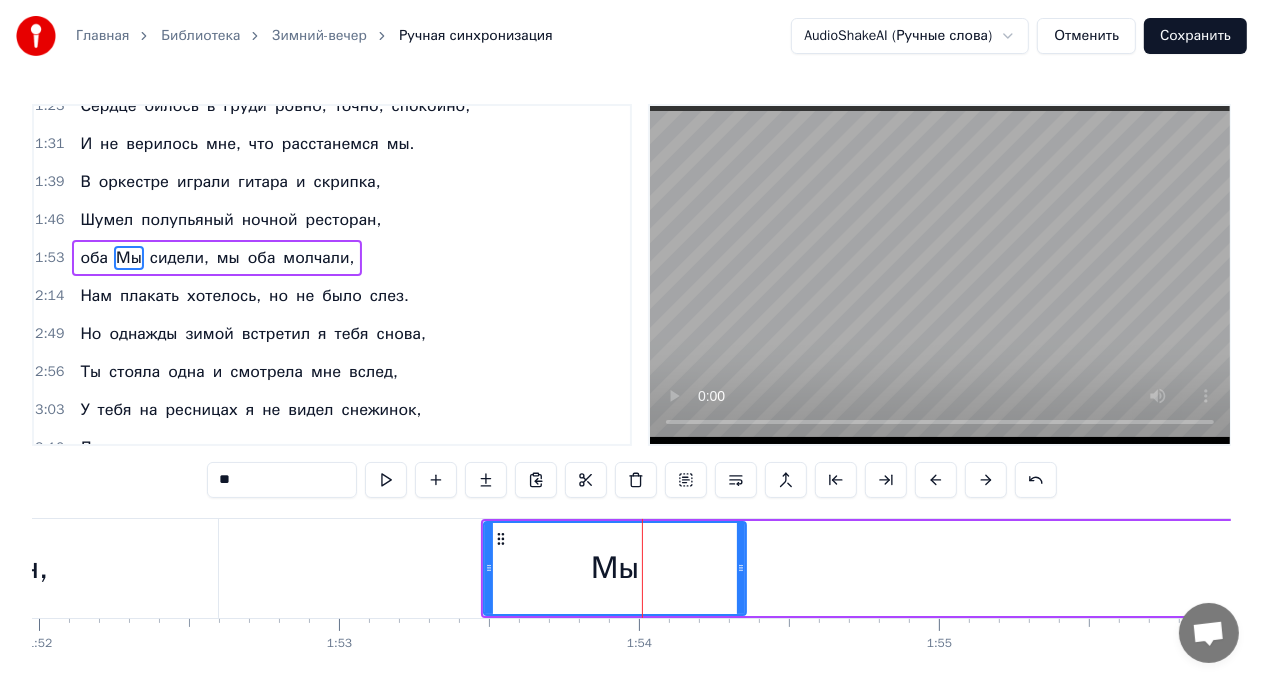 click on "оба Мы сидели, мы оба молчали," at bounding box center [3493, 568] 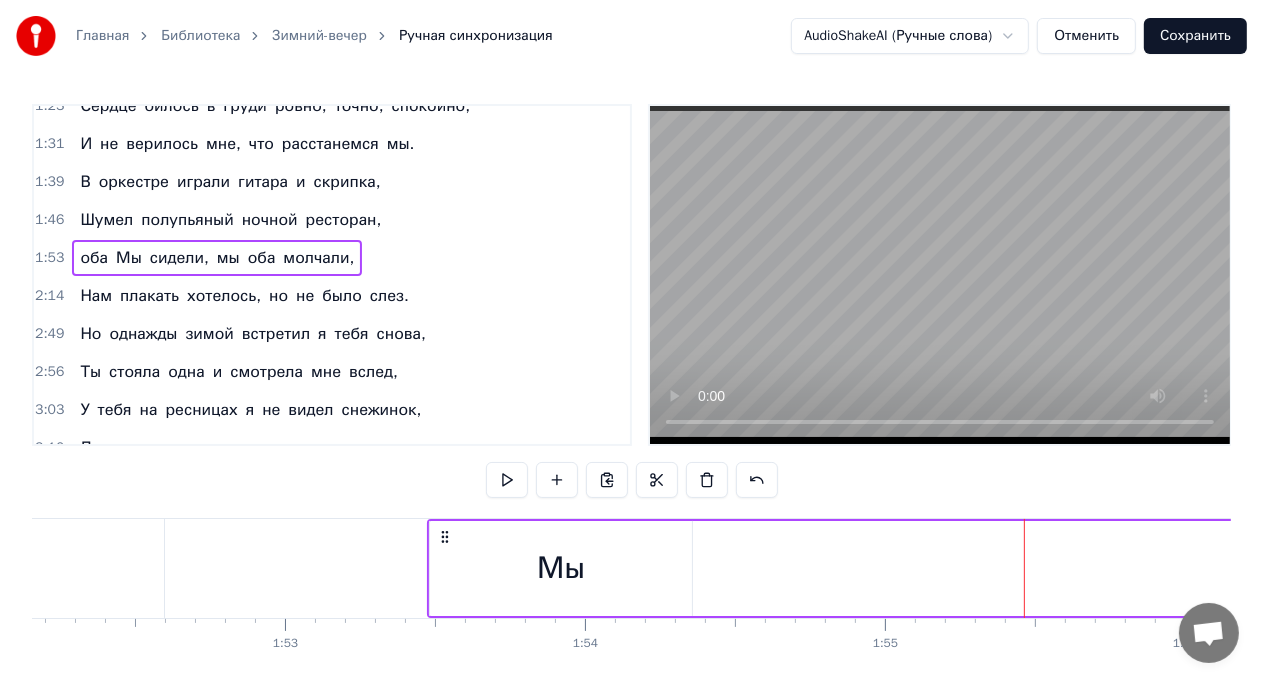 scroll, scrollTop: 0, scrollLeft: 33645, axis: horizontal 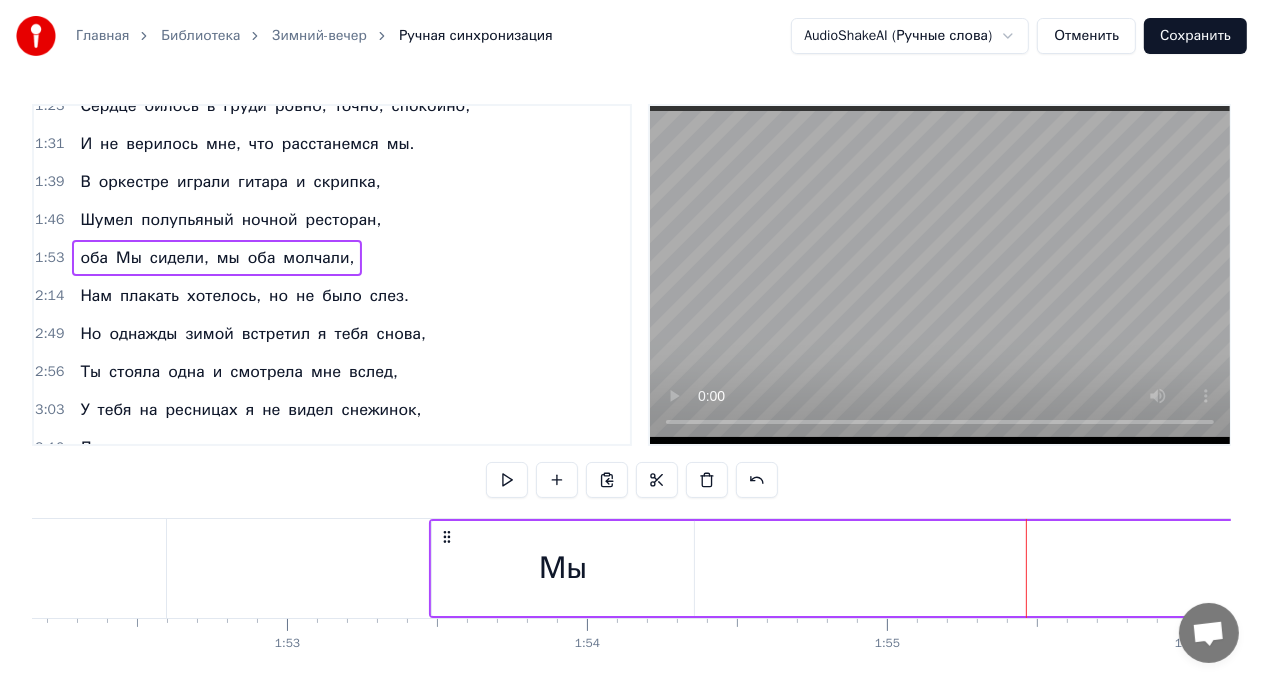 click on "оба" at bounding box center [262, 258] 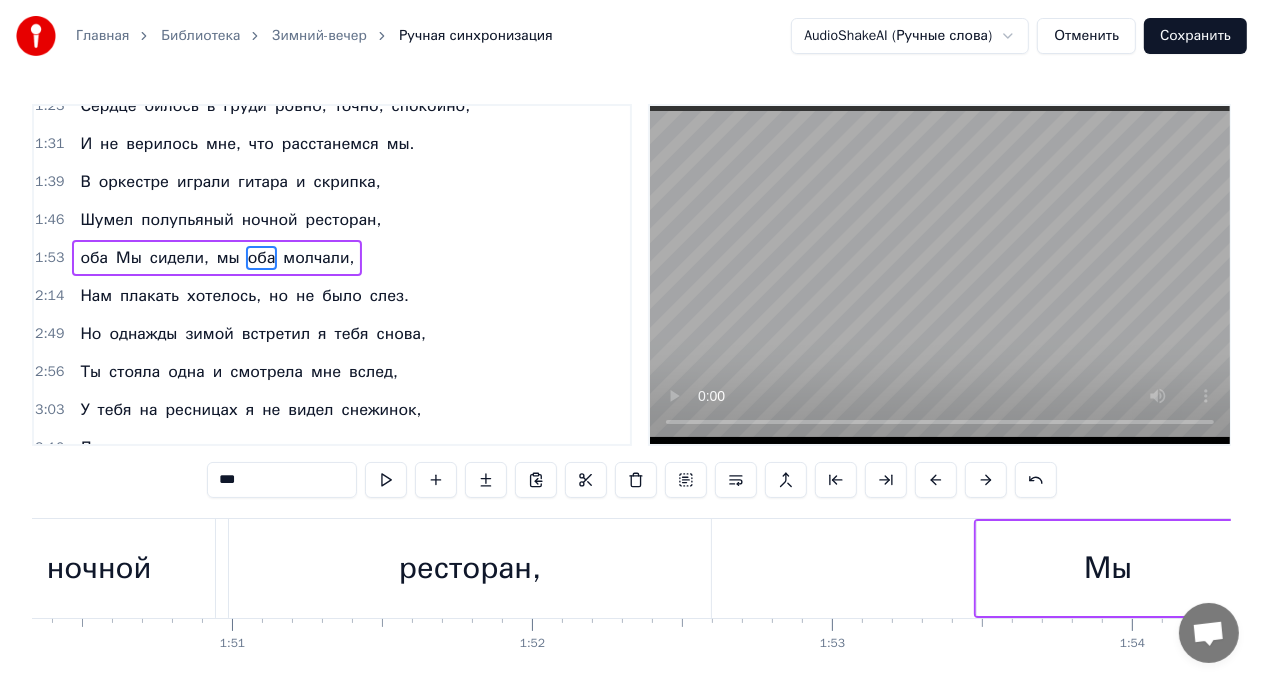 scroll, scrollTop: 0, scrollLeft: 33083, axis: horizontal 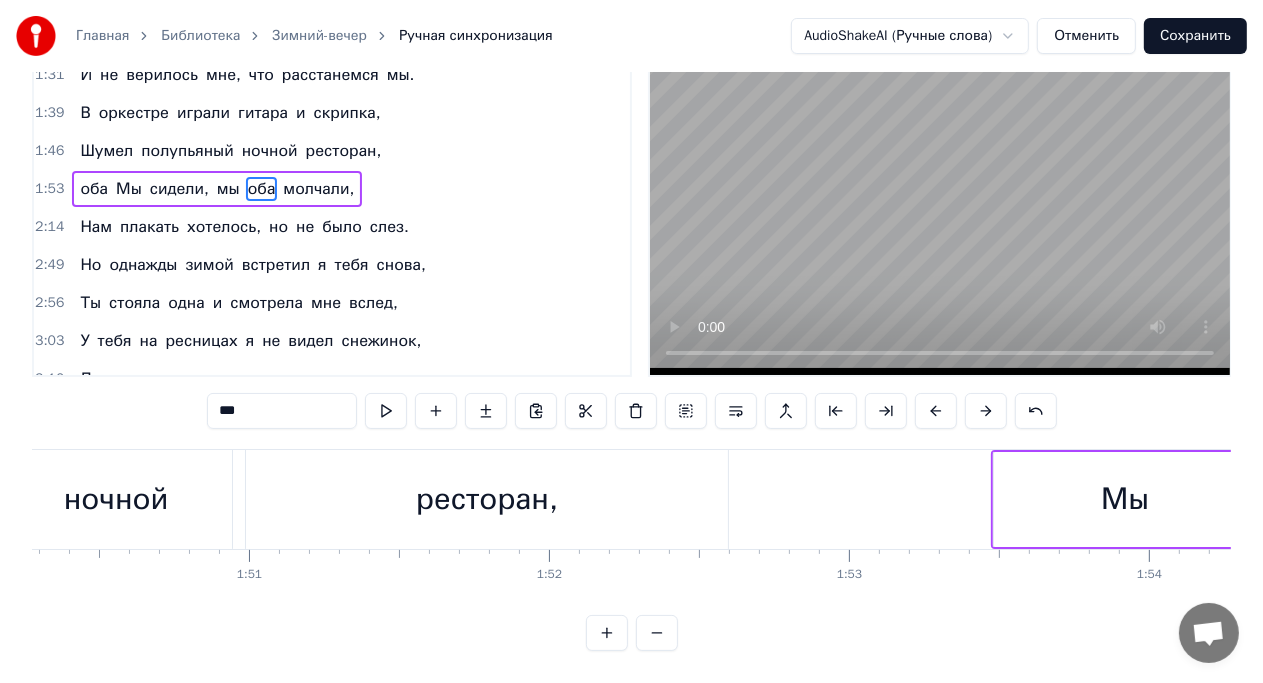 click on "Мы" at bounding box center [1125, 499] 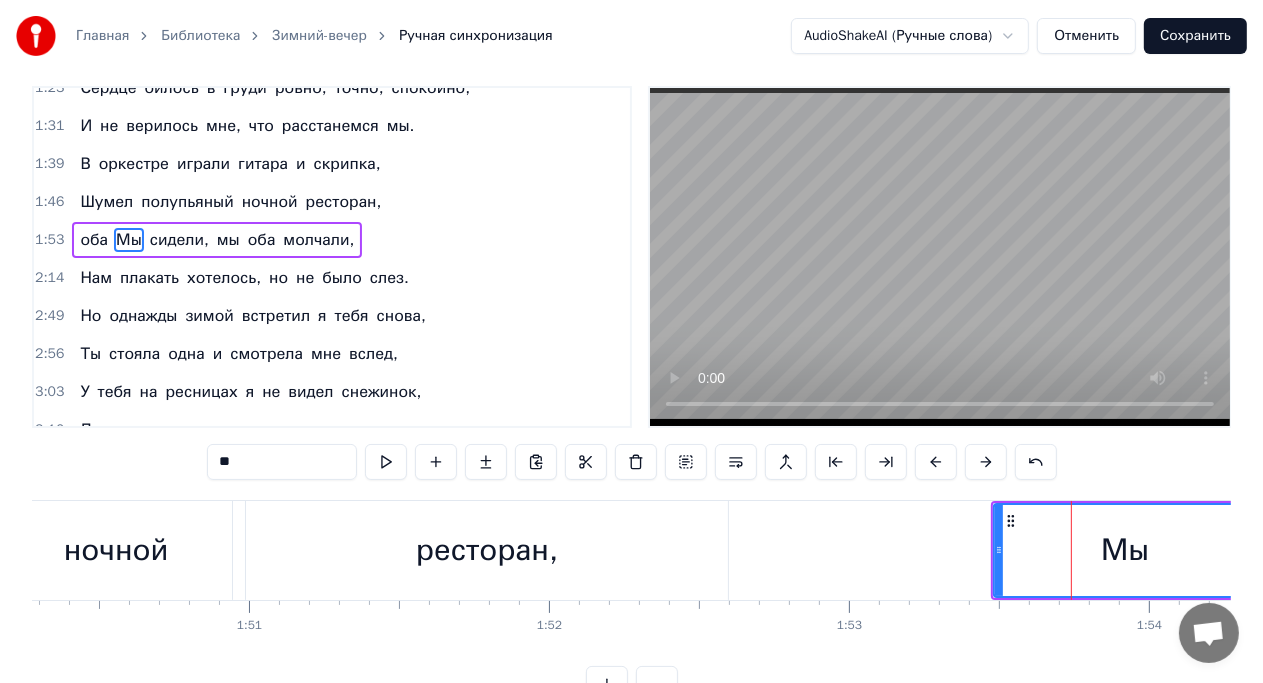 scroll, scrollTop: 0, scrollLeft: 0, axis: both 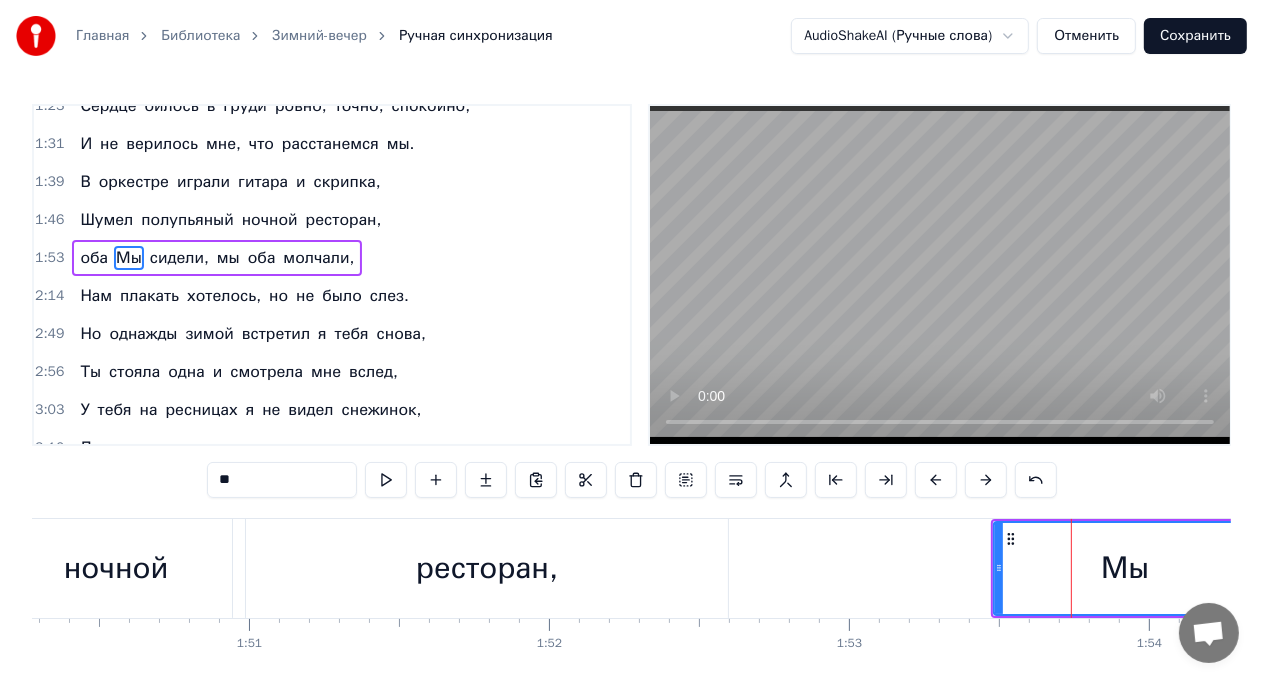 click on "оба" at bounding box center [94, 258] 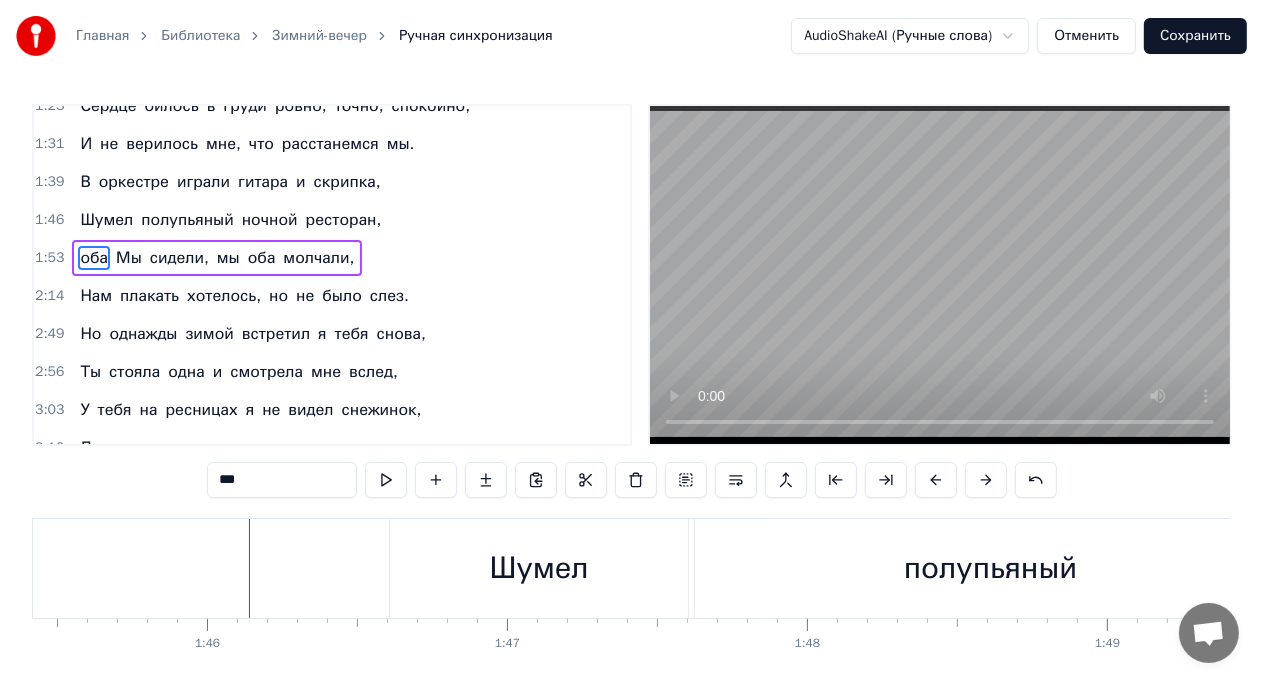scroll, scrollTop: 0, scrollLeft: 31185, axis: horizontal 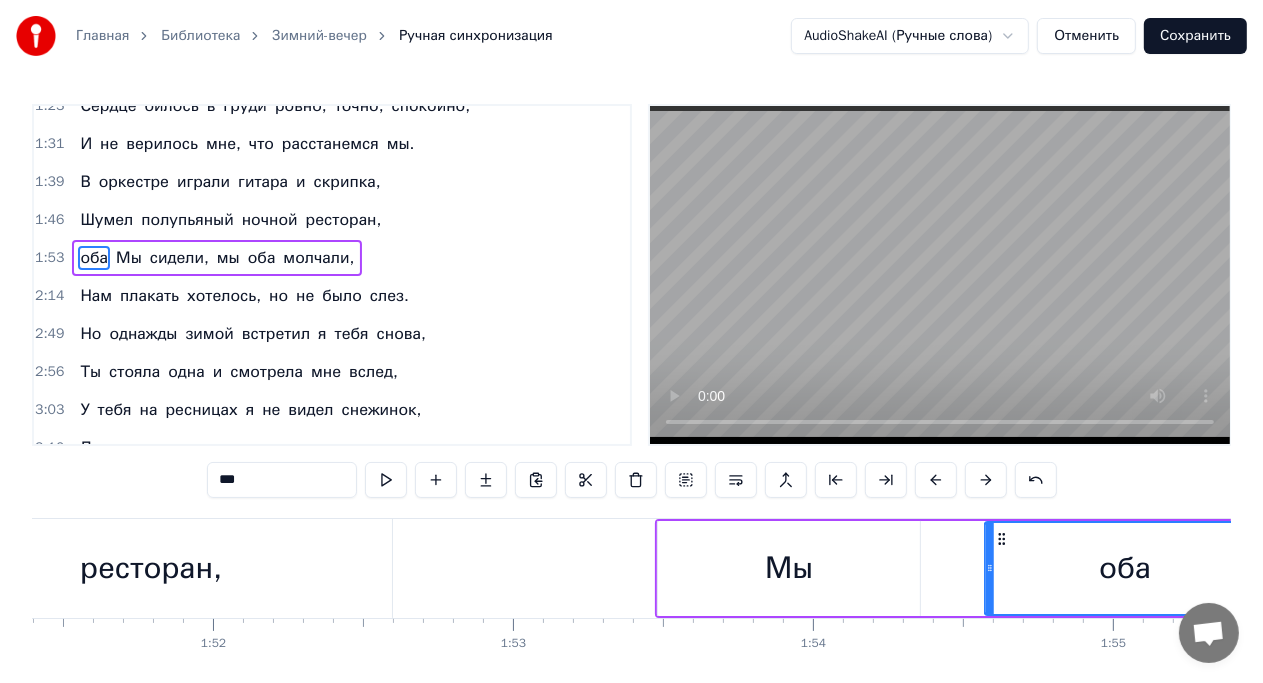 drag, startPoint x: 149, startPoint y: 532, endPoint x: 999, endPoint y: 537, distance: 850.0147 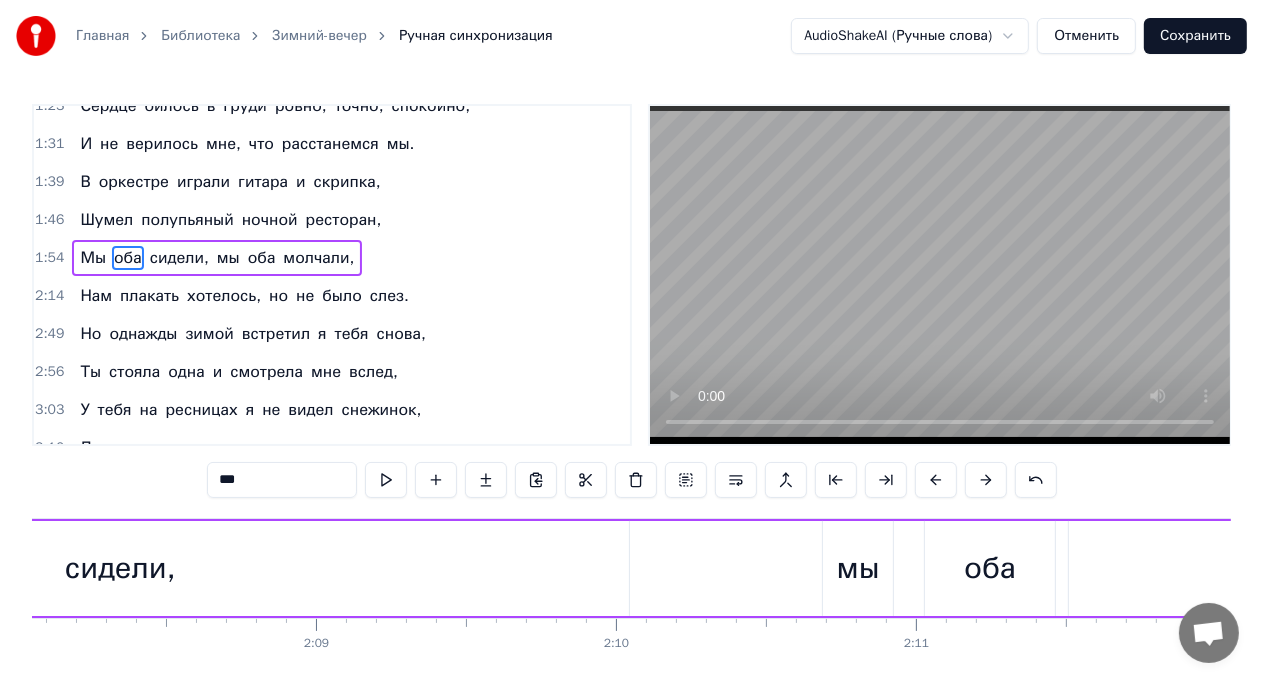 scroll, scrollTop: 0, scrollLeft: 38415, axis: horizontal 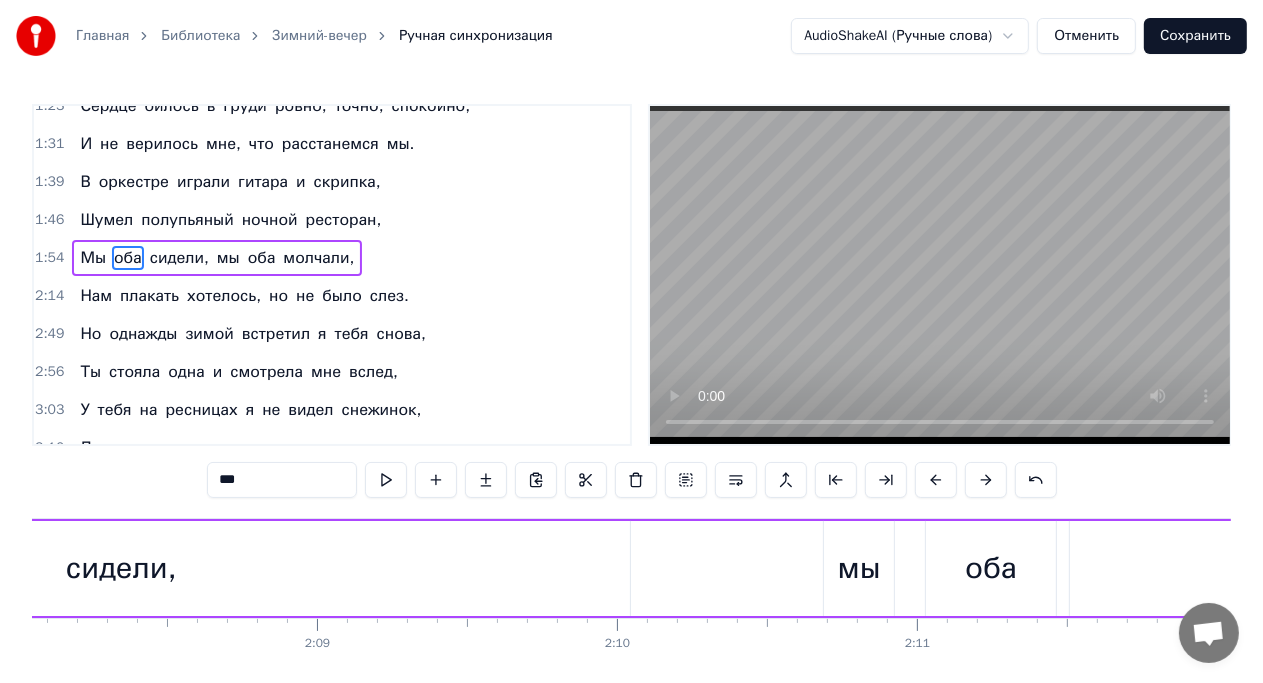 click on "сидели," at bounding box center (121, 568) 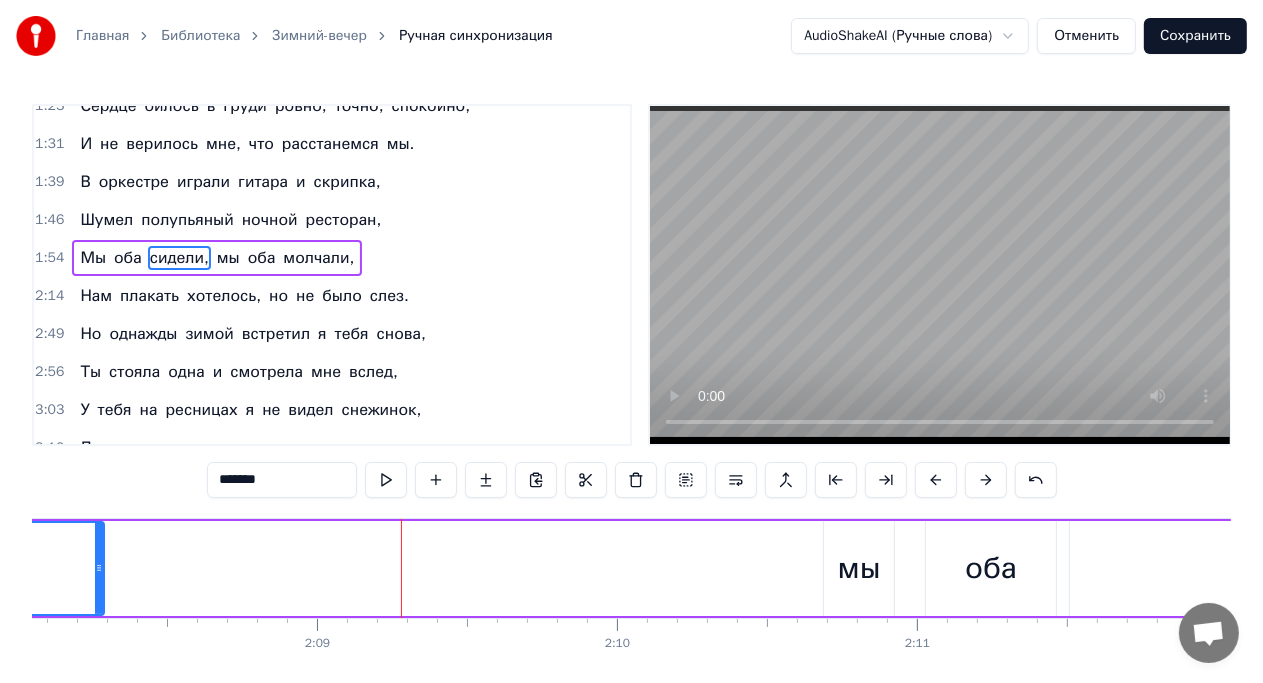 drag, startPoint x: 627, startPoint y: 564, endPoint x: 101, endPoint y: 562, distance: 526.0038 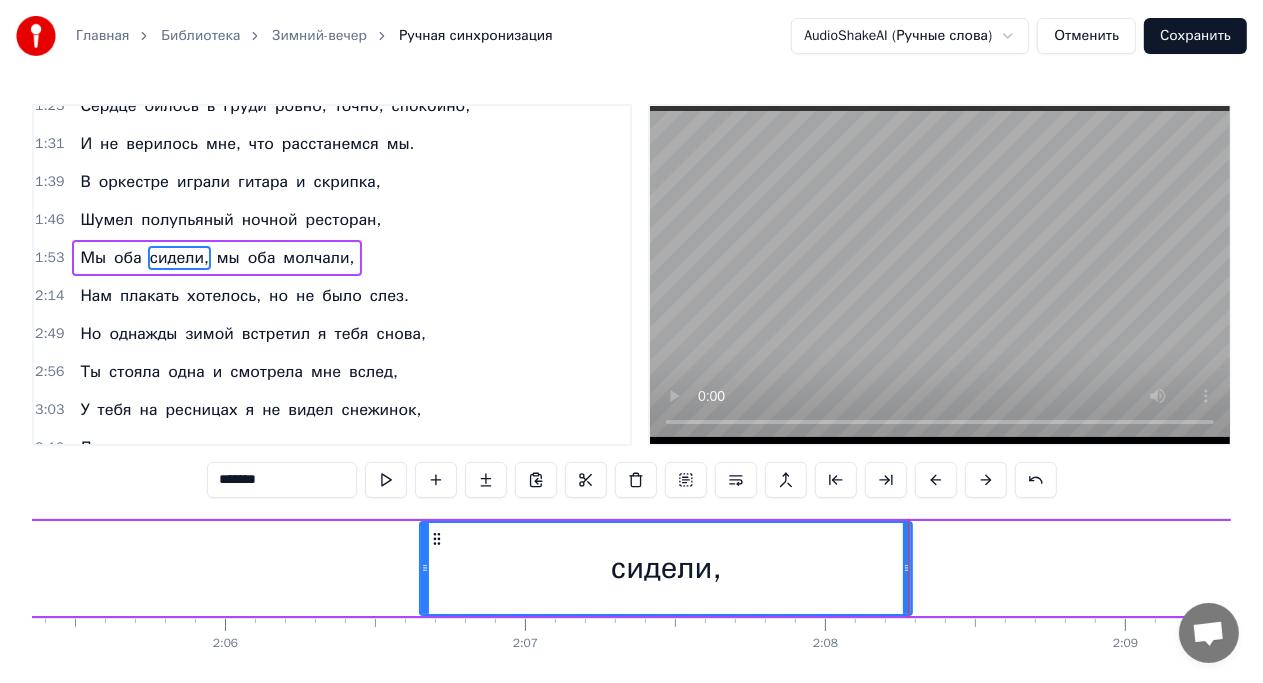 scroll, scrollTop: 0, scrollLeft: 37603, axis: horizontal 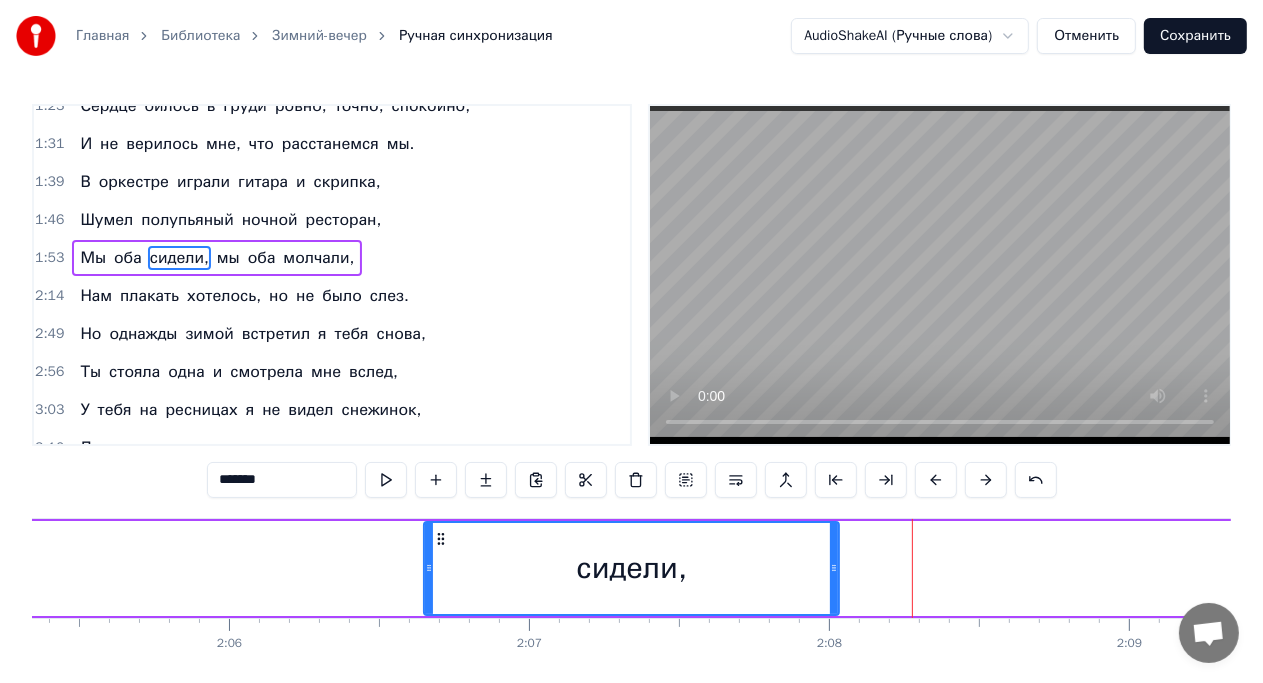 drag, startPoint x: 913, startPoint y: 559, endPoint x: 840, endPoint y: 556, distance: 73.061615 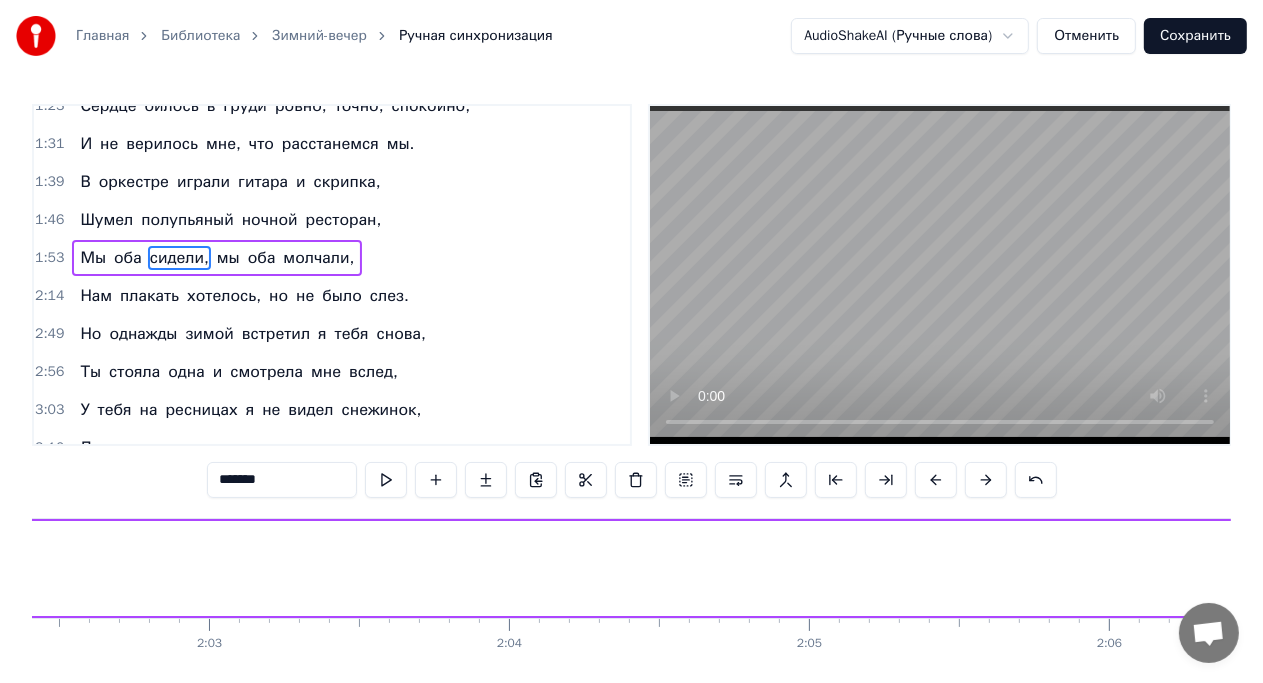 scroll, scrollTop: 0, scrollLeft: 36732, axis: horizontal 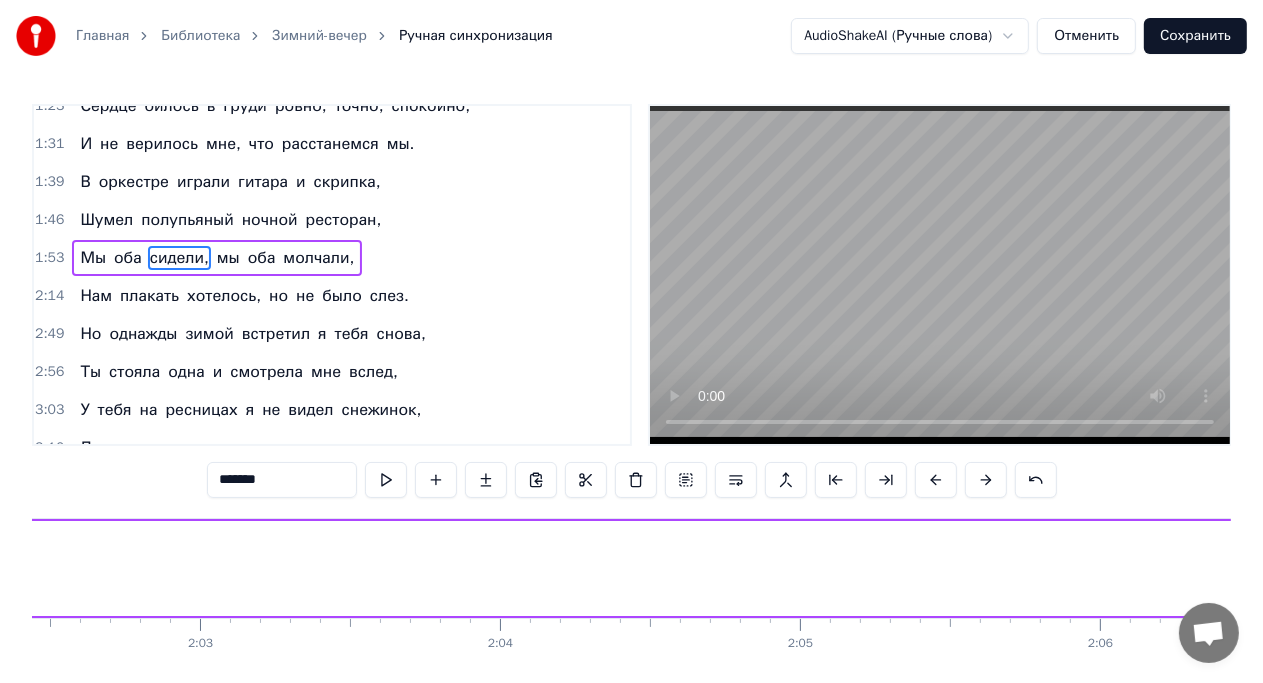 click on "Мы оба сидели, мы оба молчали," at bounding box center (354, 568) 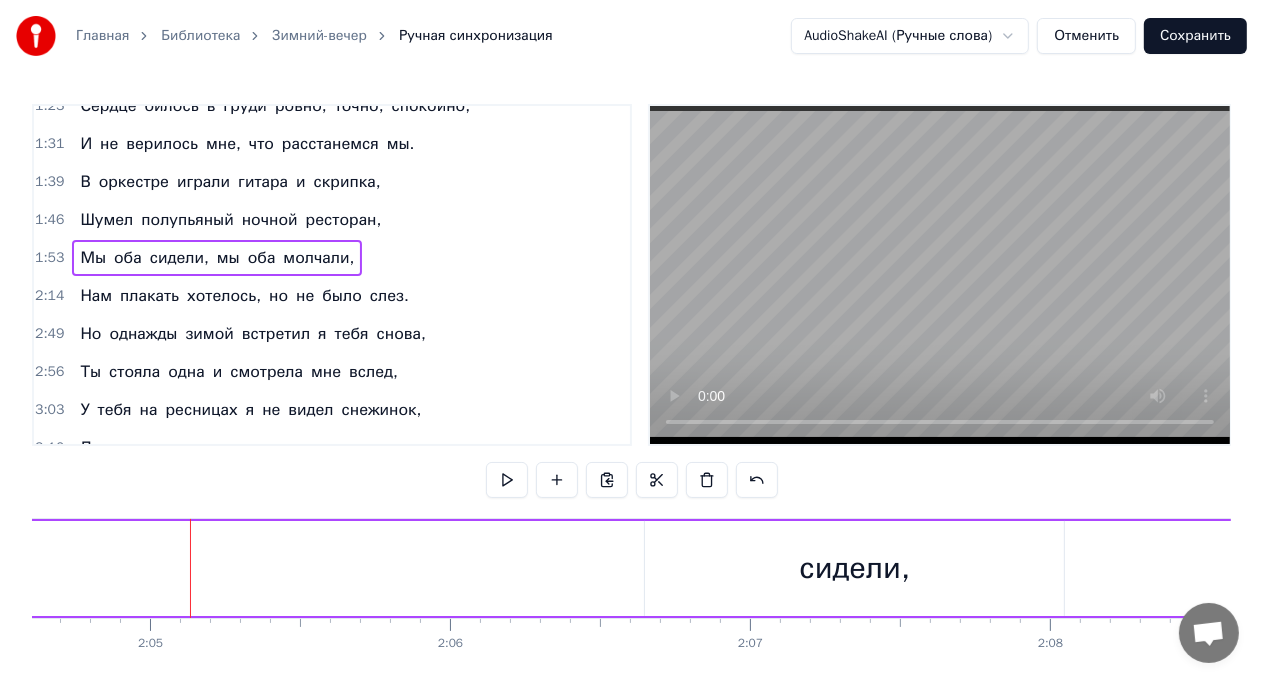 scroll, scrollTop: 0, scrollLeft: 37387, axis: horizontal 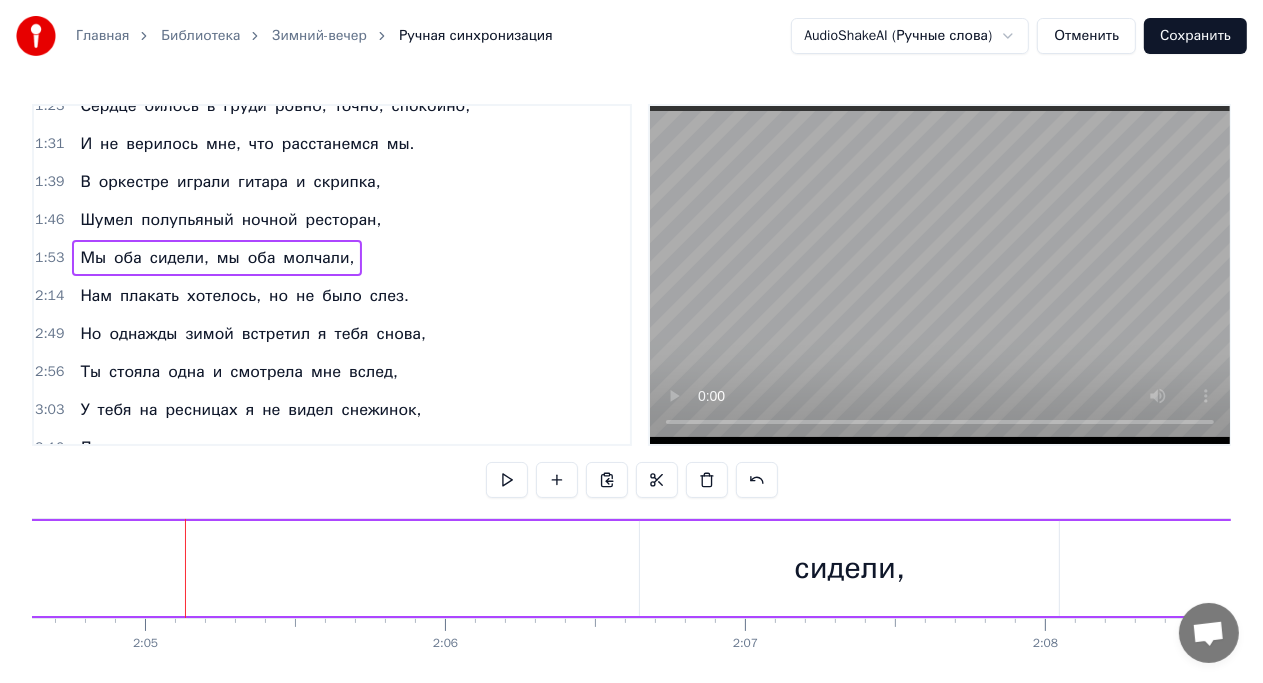 click on "Мы оба сидели, мы оба молчали," at bounding box center (-301, 568) 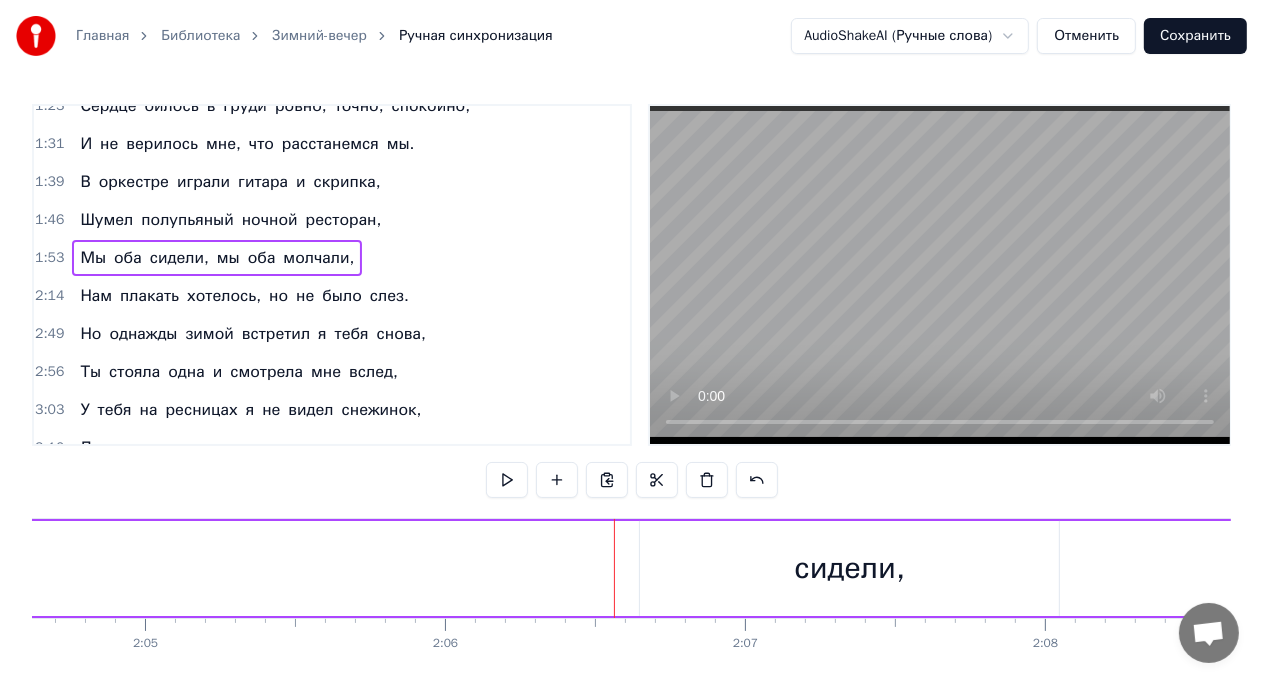 click on "Мы оба сидели, мы оба молчали," at bounding box center (-301, 568) 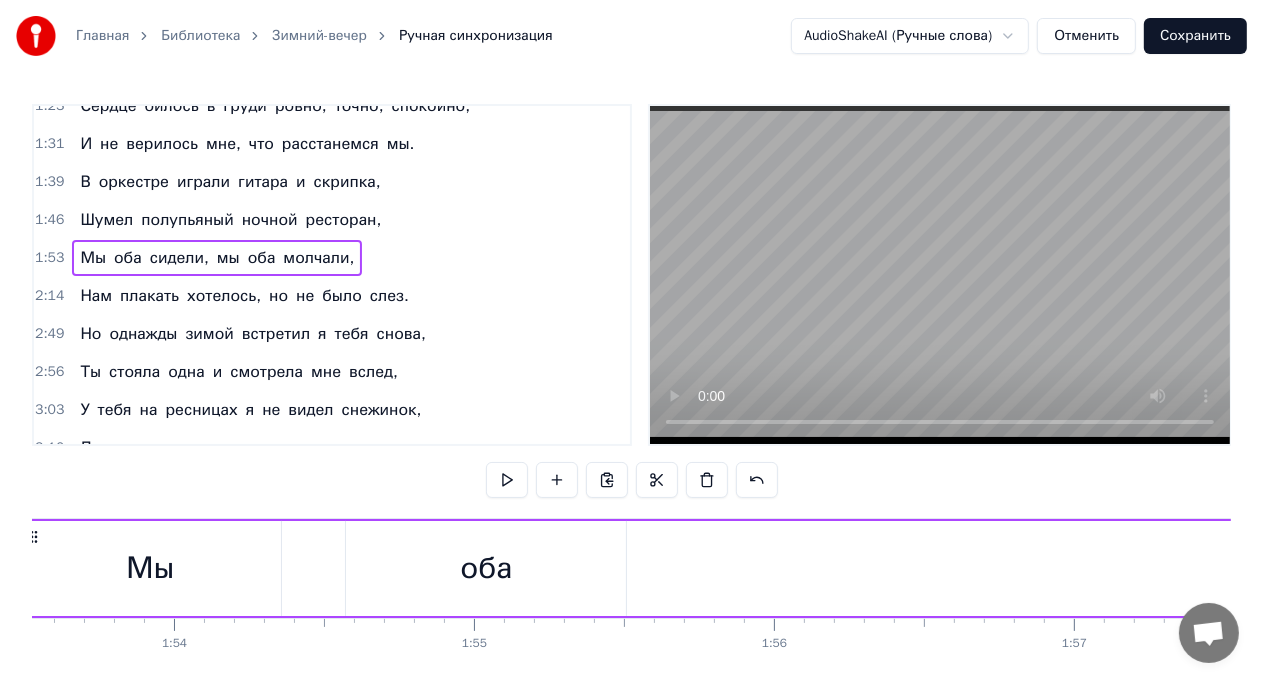 scroll, scrollTop: 0, scrollLeft: 34059, axis: horizontal 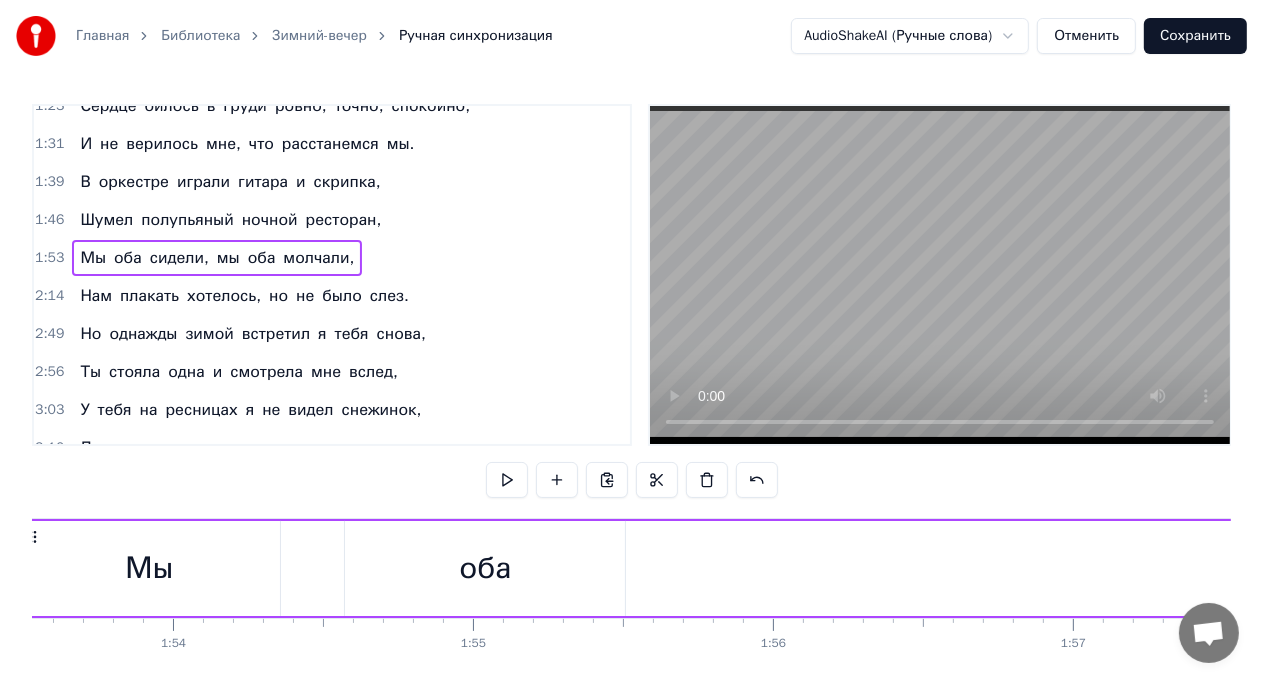 click on "оба" at bounding box center (485, 568) 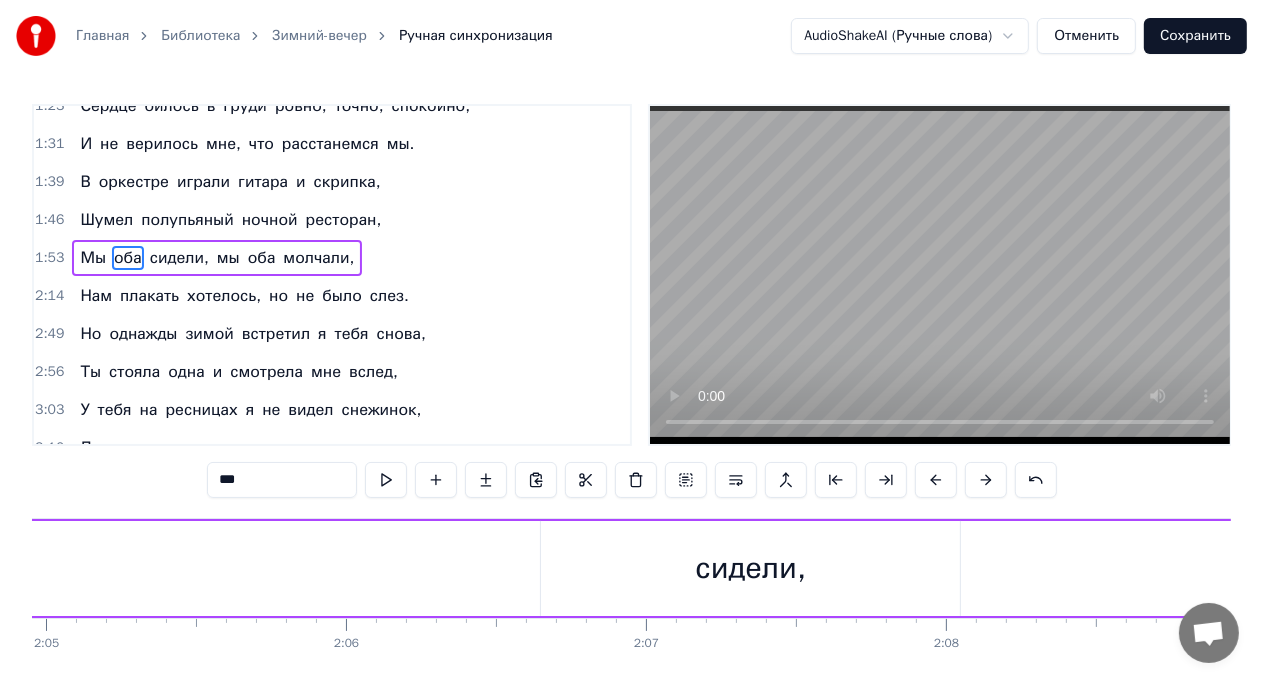 scroll, scrollTop: 0, scrollLeft: 37483, axis: horizontal 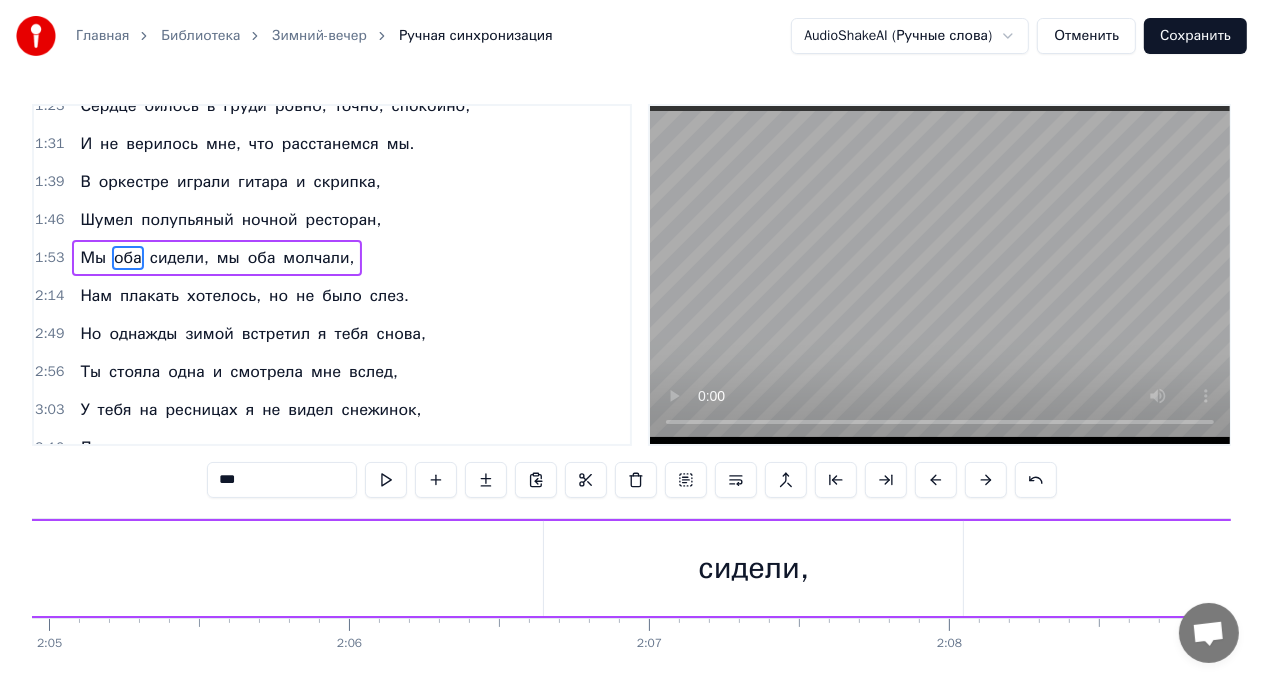 click on "сидели," at bounding box center (753, 568) 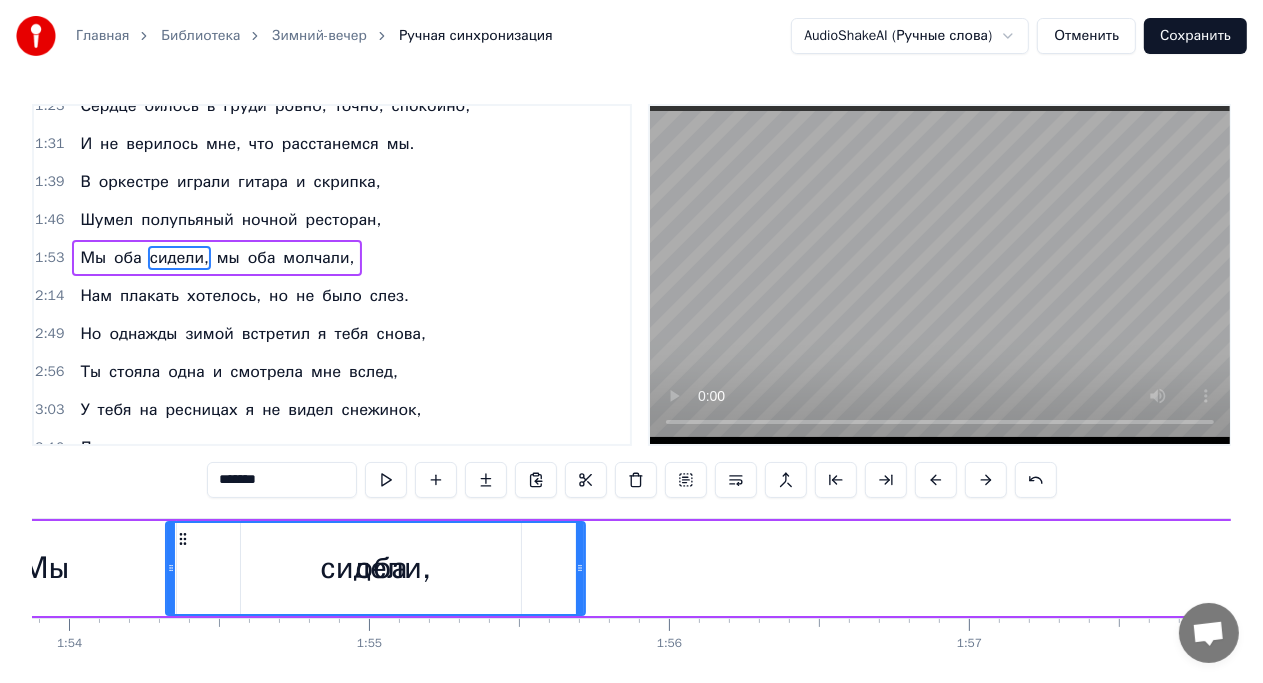 scroll, scrollTop: 0, scrollLeft: 34146, axis: horizontal 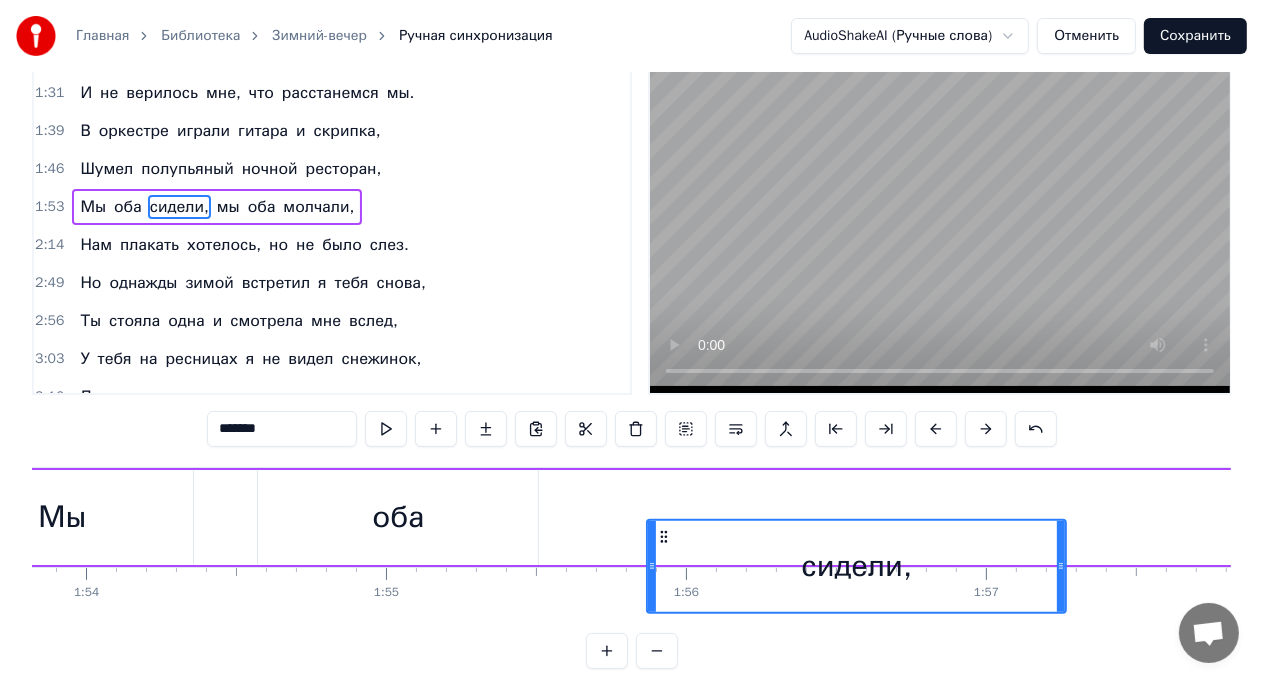 drag, startPoint x: 561, startPoint y: 536, endPoint x: 552, endPoint y: 477, distance: 59.682495 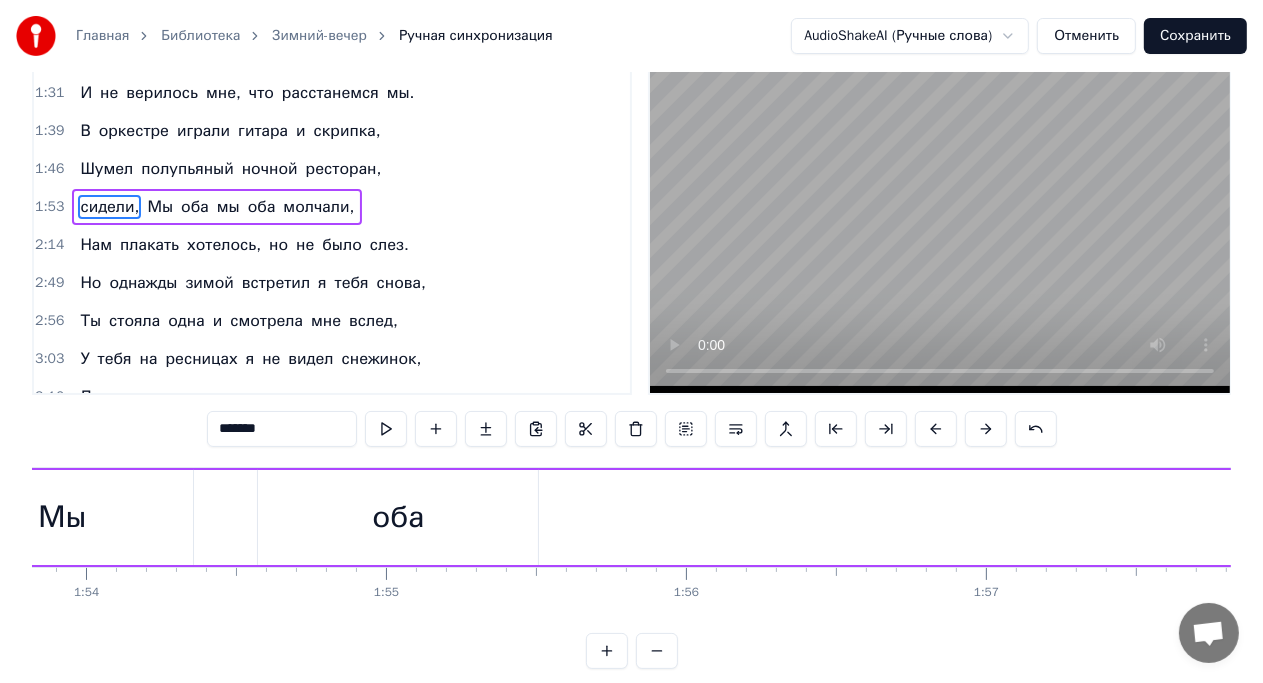 click on "сидели, Мы оба мы оба молчали," at bounding box center (2940, 517) 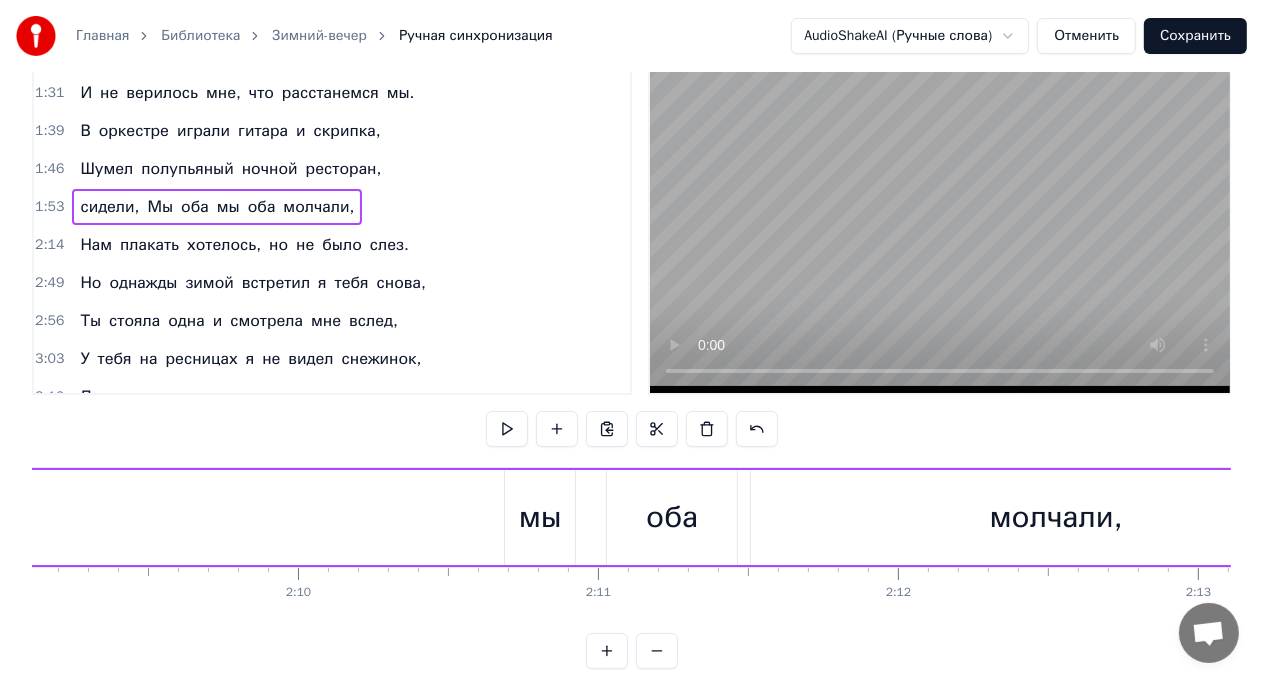 scroll, scrollTop: 0, scrollLeft: 38758, axis: horizontal 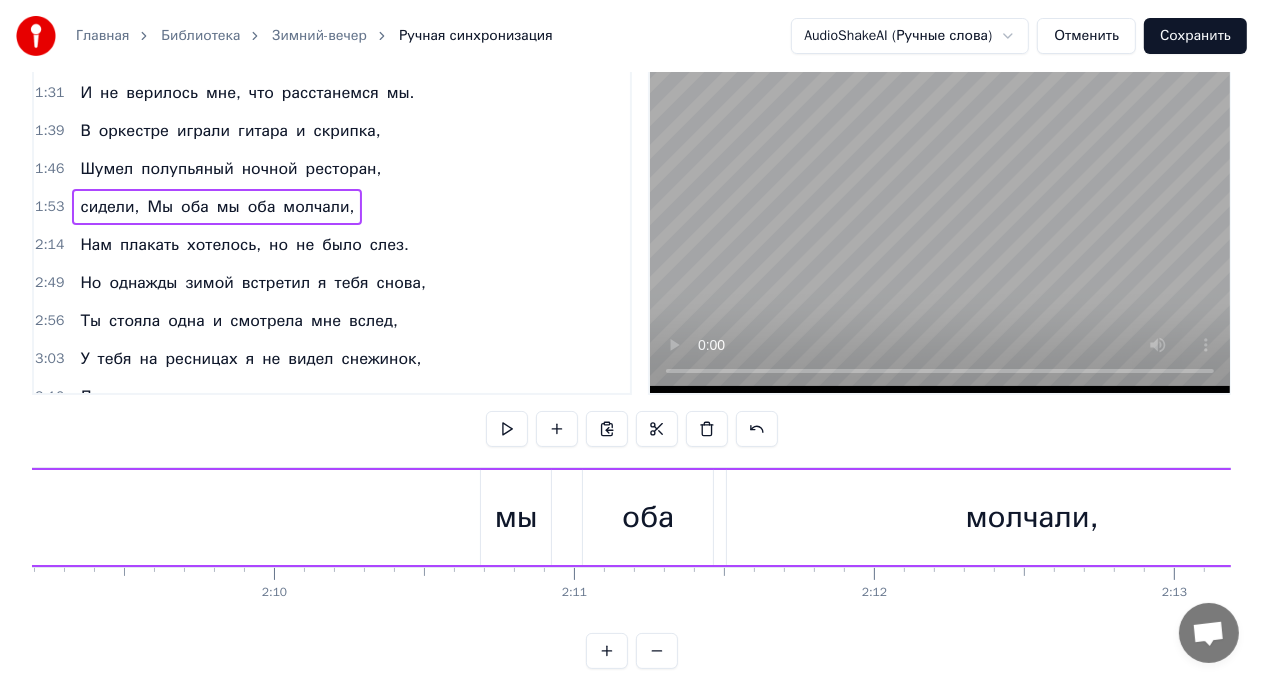 click on "сидели," at bounding box center [109, 207] 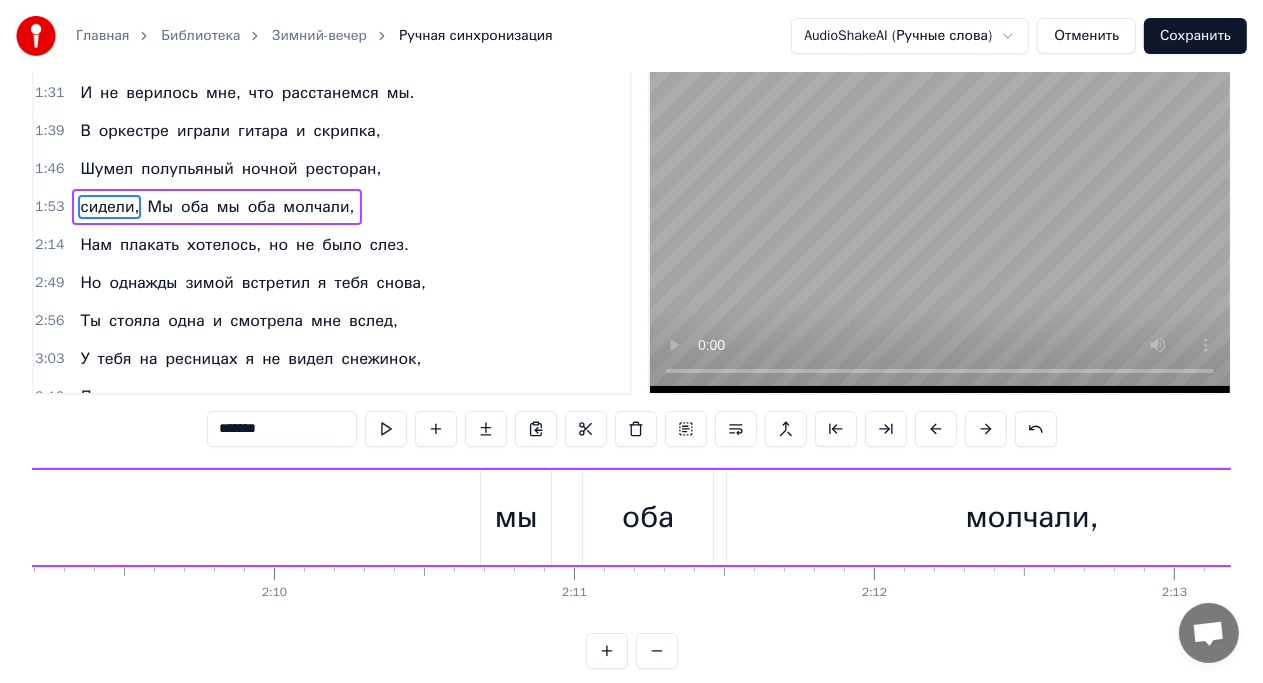 scroll, scrollTop: 44, scrollLeft: 0, axis: vertical 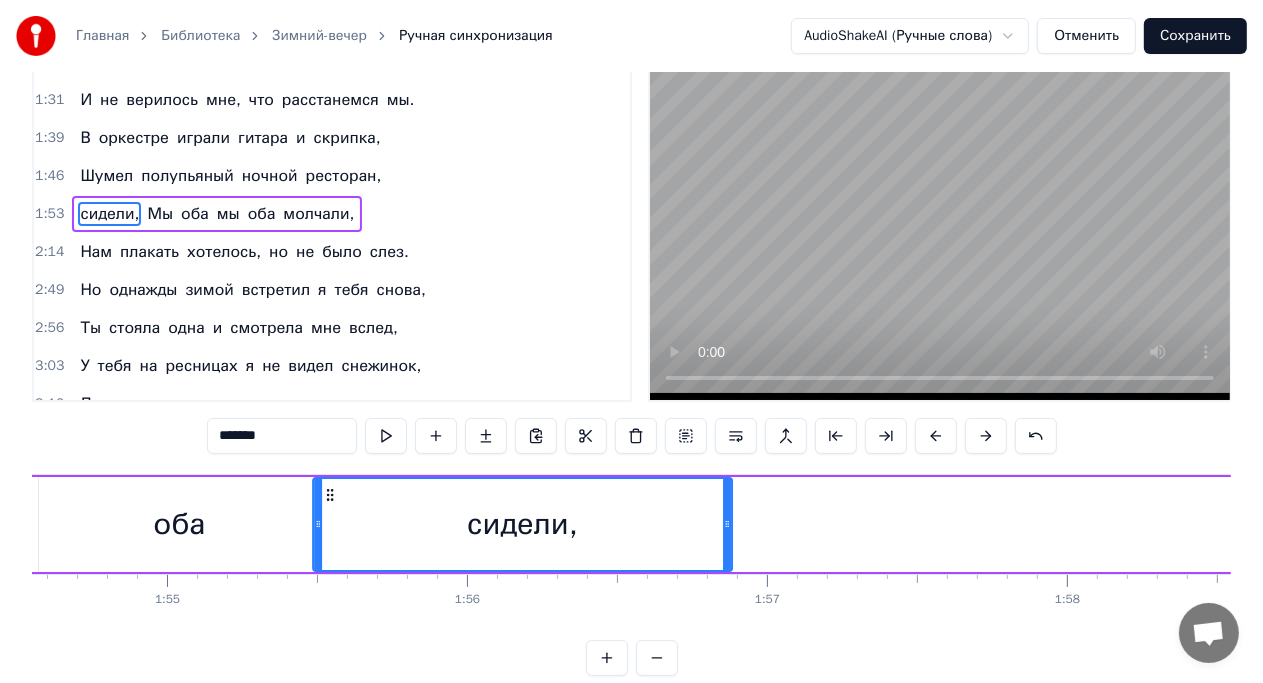 drag, startPoint x: 153, startPoint y: 490, endPoint x: 644, endPoint y: 547, distance: 494.2975 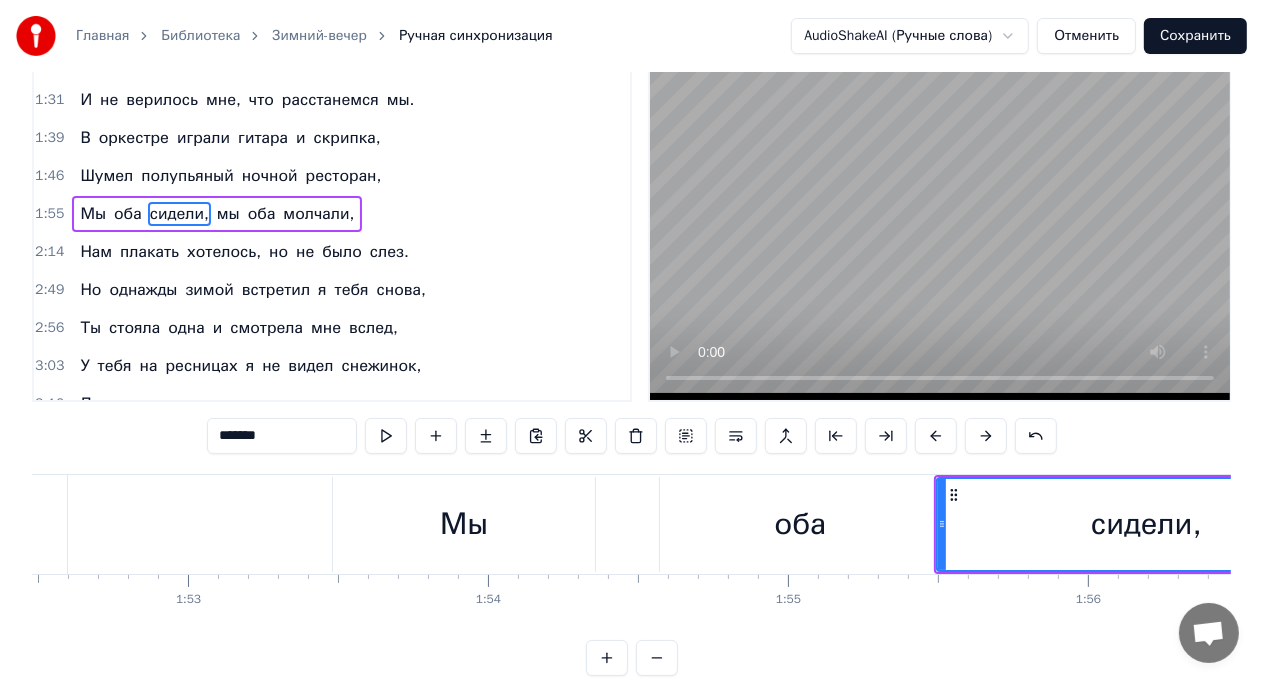scroll, scrollTop: 0, scrollLeft: 33724, axis: horizontal 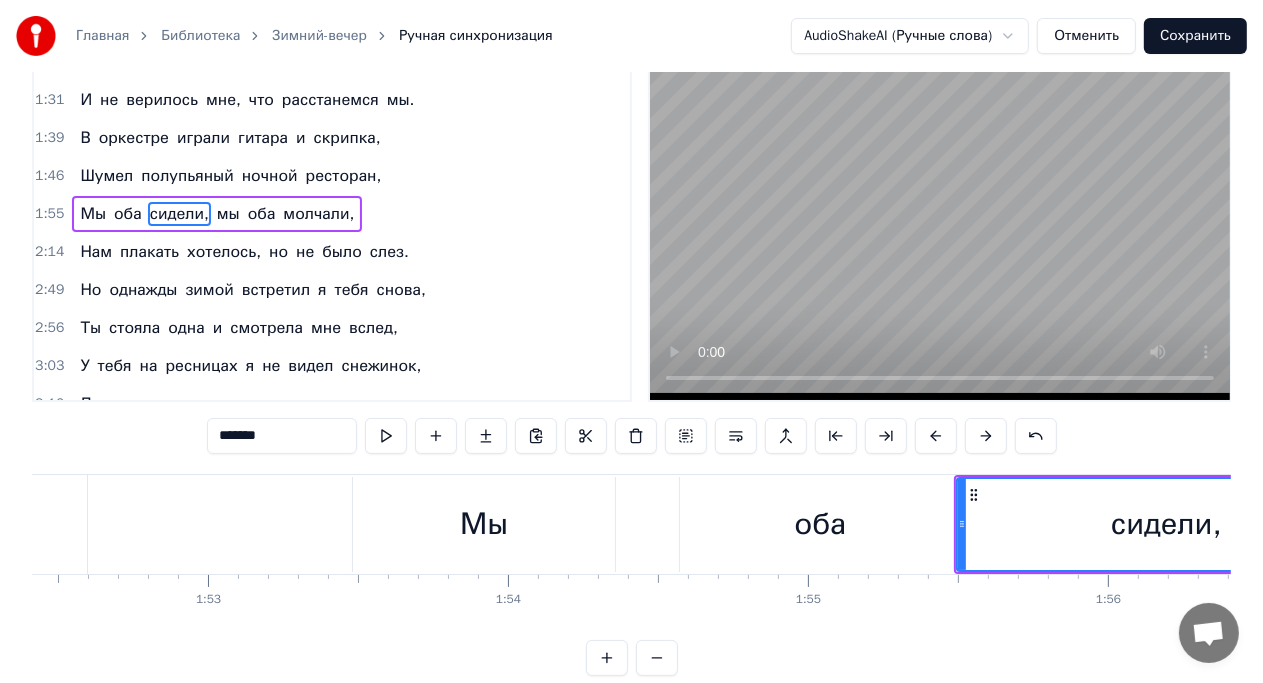 click on "Мы" at bounding box center (484, 524) 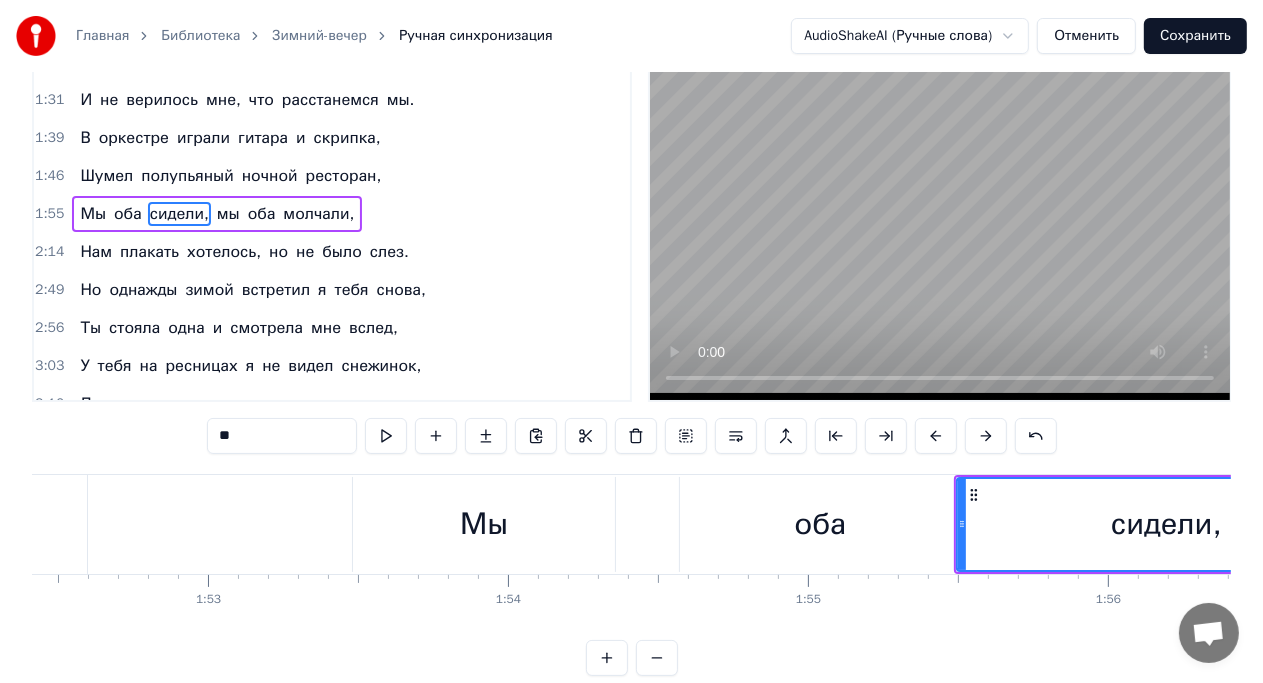 scroll, scrollTop: 0, scrollLeft: 0, axis: both 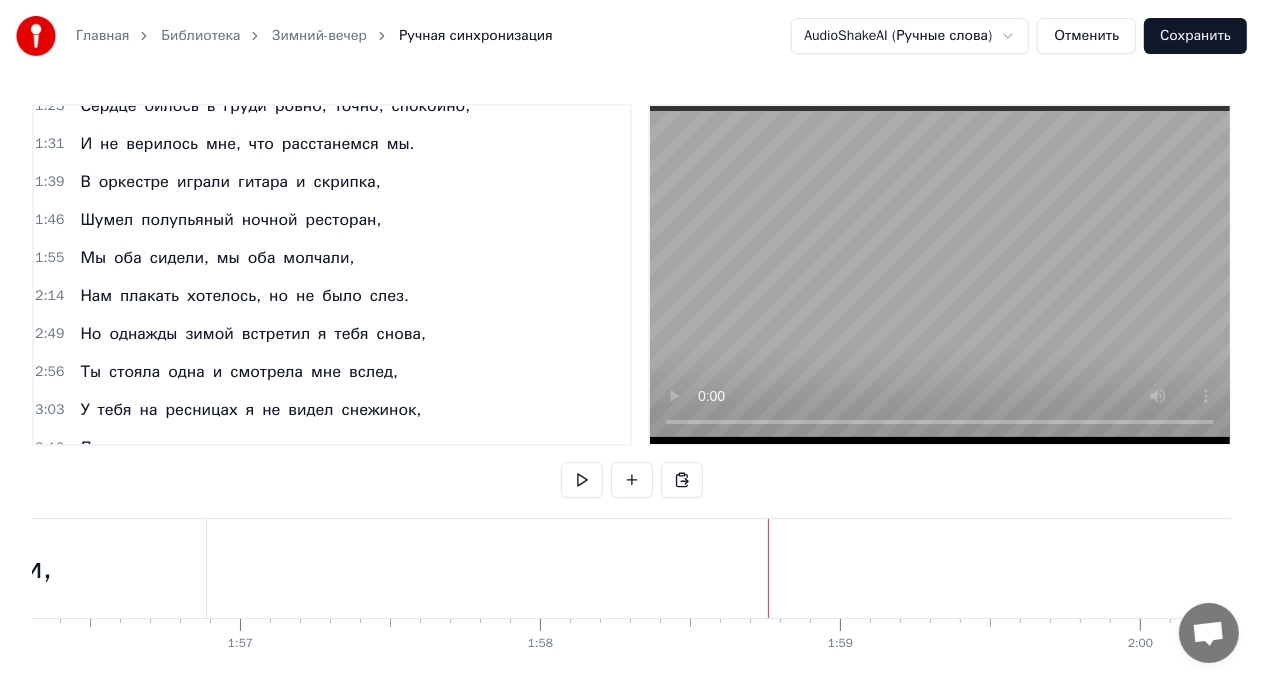 click on "Мы оба сидели, мы оба молчали," at bounding box center [2496, 568] 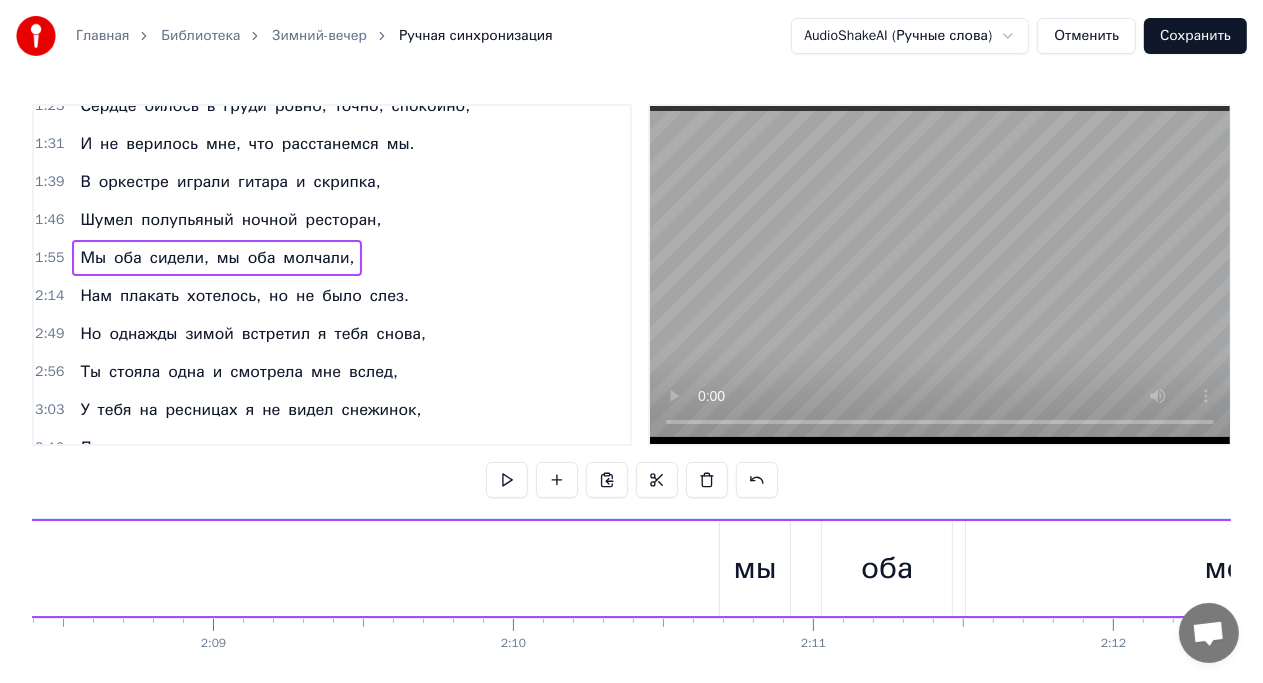 scroll, scrollTop: 0, scrollLeft: 38522, axis: horizontal 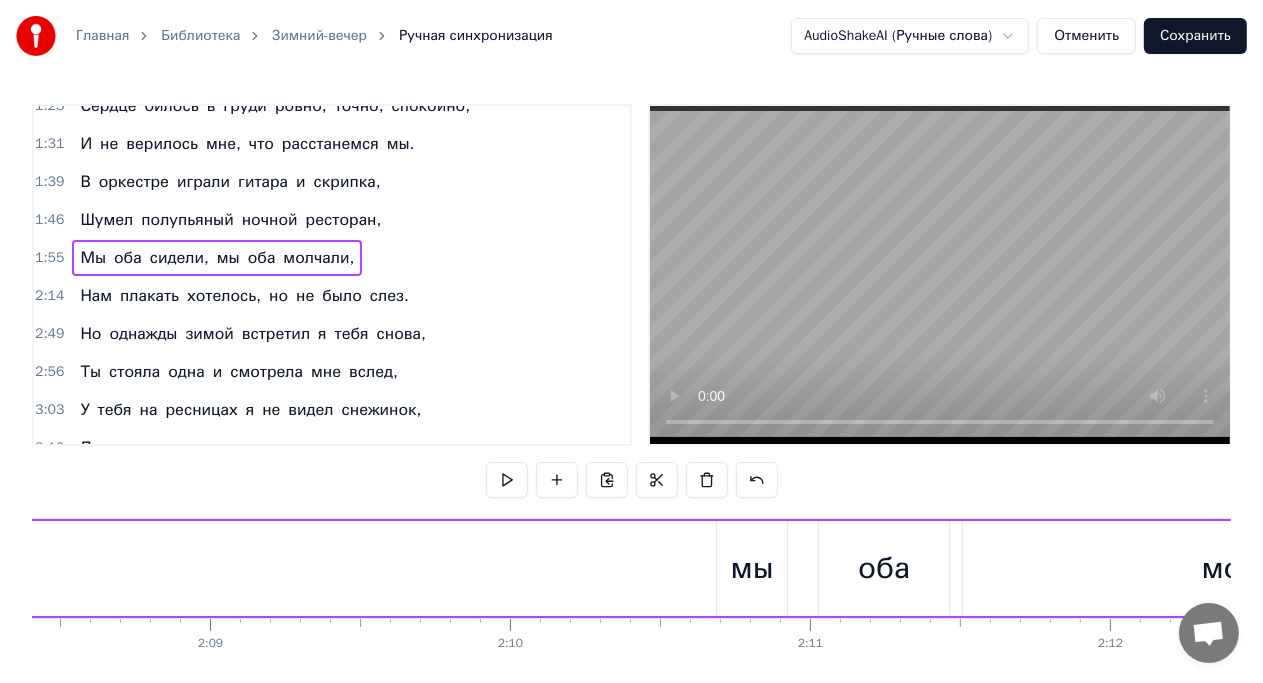 click on "мы" at bounding box center (752, 568) 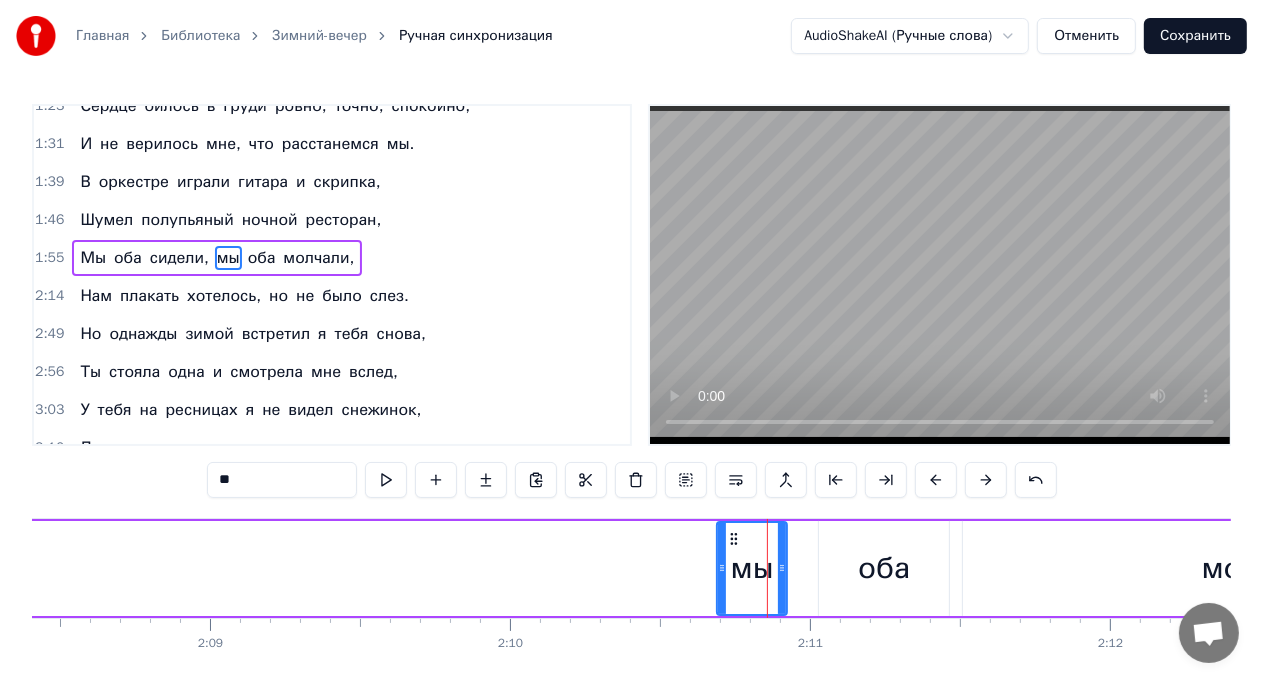 click on "Зимний вечер хорош, снег пушистый искрится, Мы с тобою вдвоем по бульвару идем. У тебя на ресницах серебрятся снежинки, Взгляд задорный и нежный говорит о любви. У тебя на ресницах серебрятся снежинки Взгляд задорный и нежный говорит о любви Я был счастлив с тобой, знал, что ты меня любишь, Знал, что будешь верна мне во всем и везде. Сердце билось в груди ровно, точно, спокойно, И не верилось мне, что расстанемся мы. Сердце билось в груди ровно, точно, спокойно, И не верилось мне, что расстанемся мы. В оркестре играли гитара и скрипка, Шумел полупьяный ночной Мы я" at bounding box center (-6053, 568) 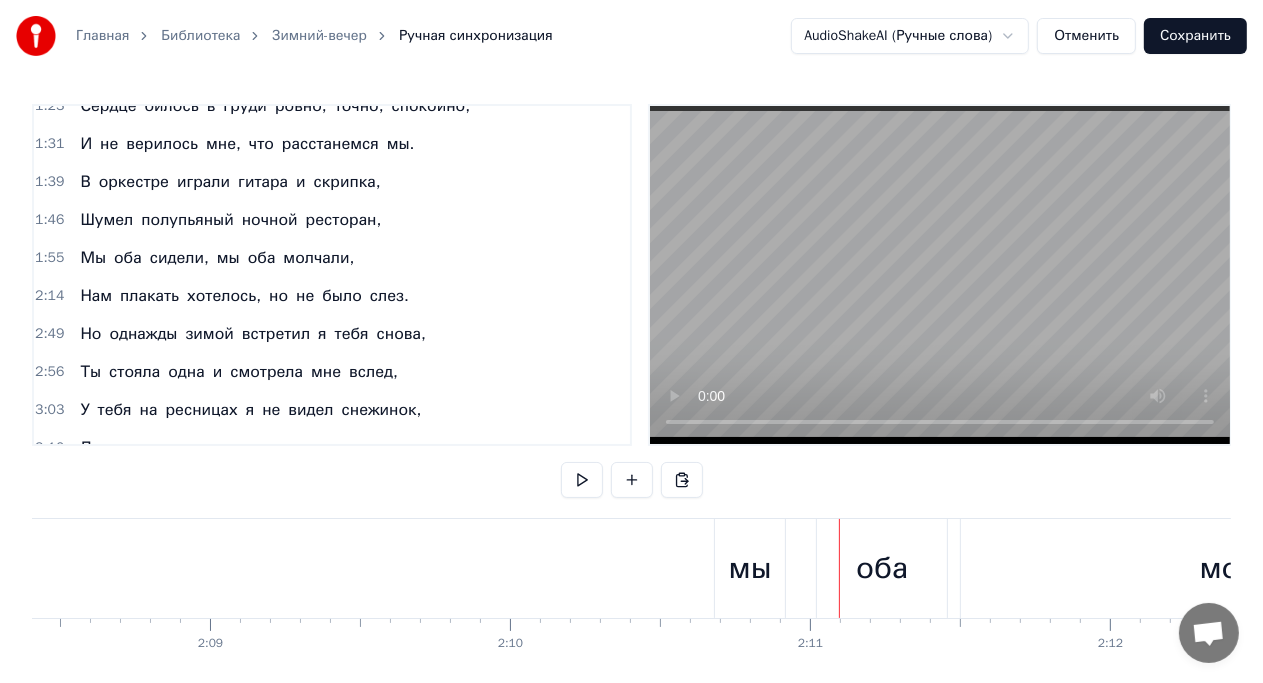 click on "мы" at bounding box center [750, 568] 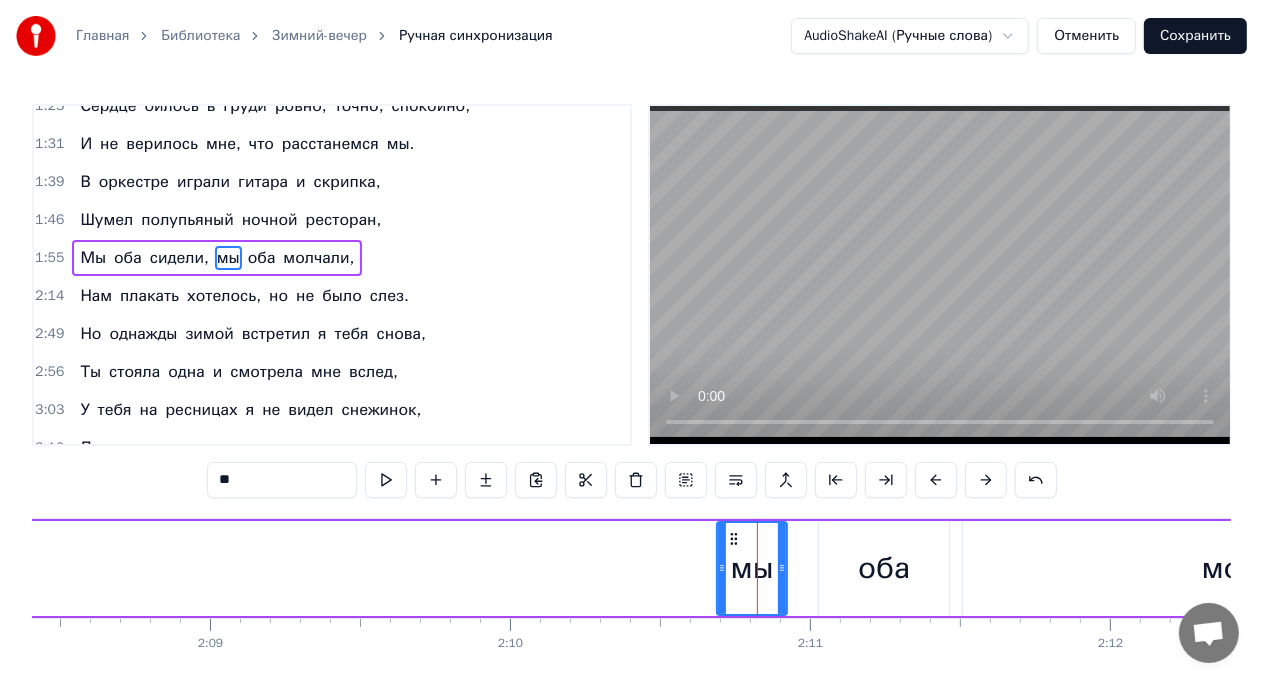 click on "Мы оба сидели, мы оба молчали," at bounding box center [-1134, 568] 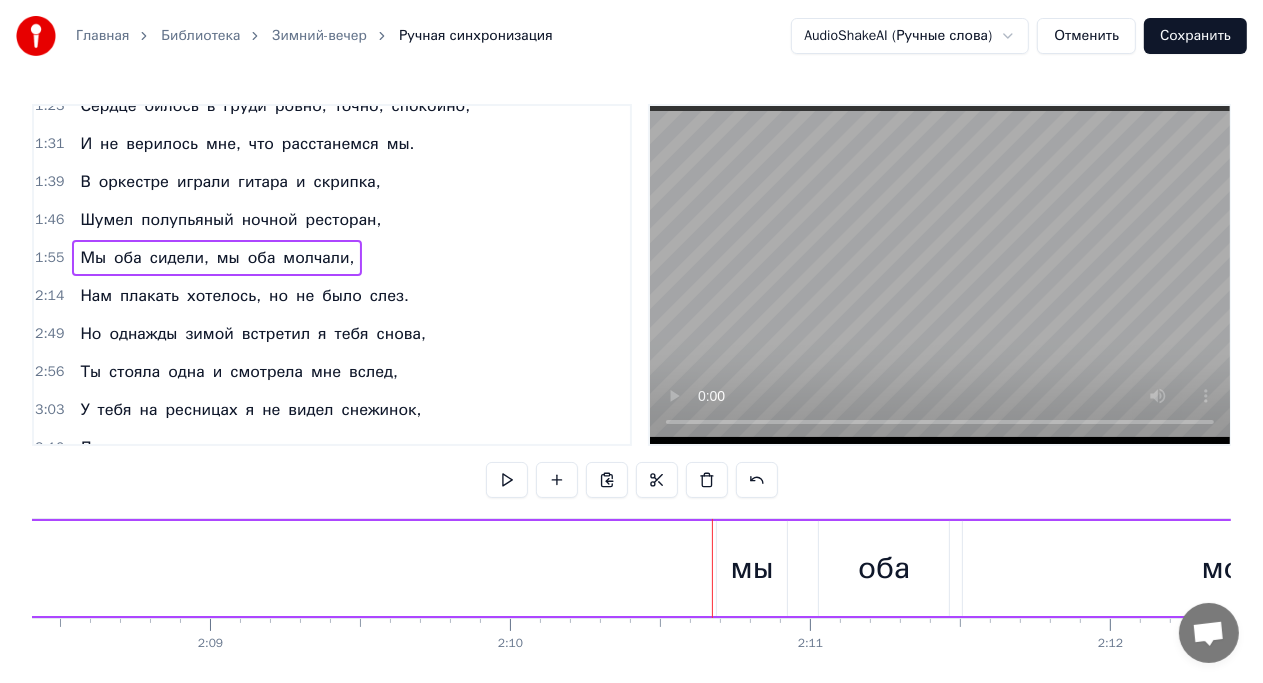 click on "оба" at bounding box center (884, 568) 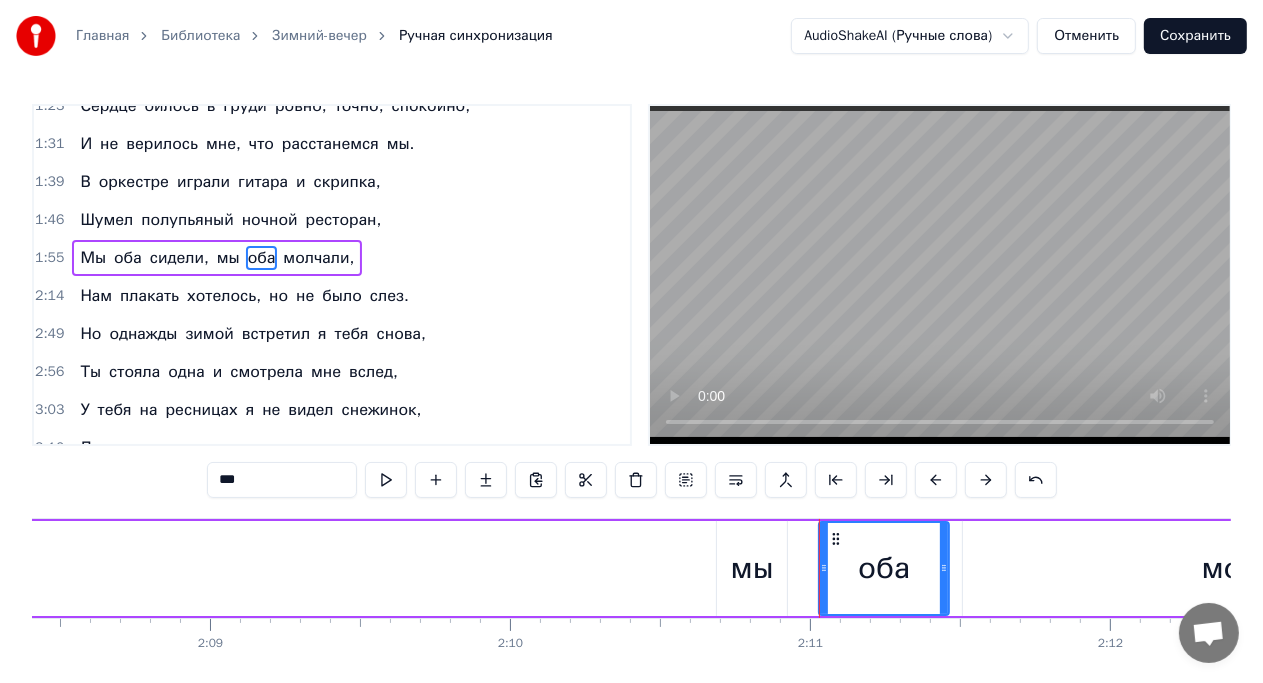 click on "Мы оба сидели, мы оба молчали," at bounding box center [217, 258] 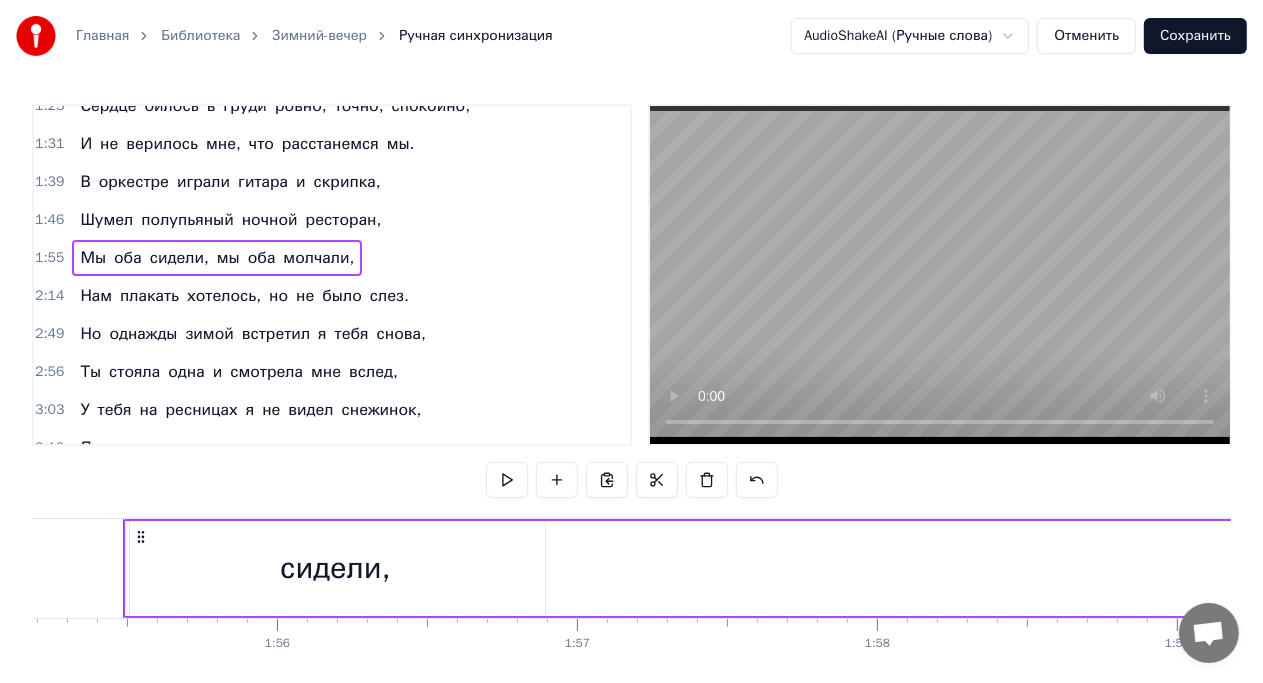 scroll, scrollTop: 0, scrollLeft: 34545, axis: horizontal 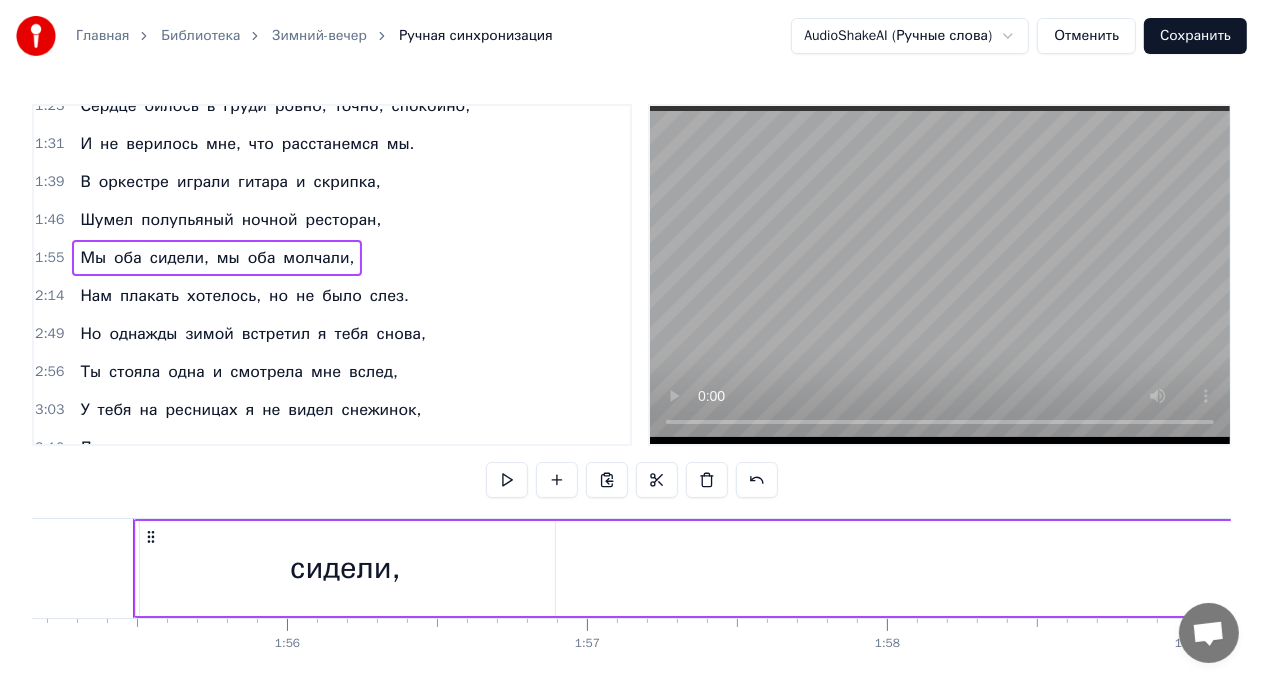 click on "Мы оба сидели, мы оба молчали," at bounding box center (217, 258) 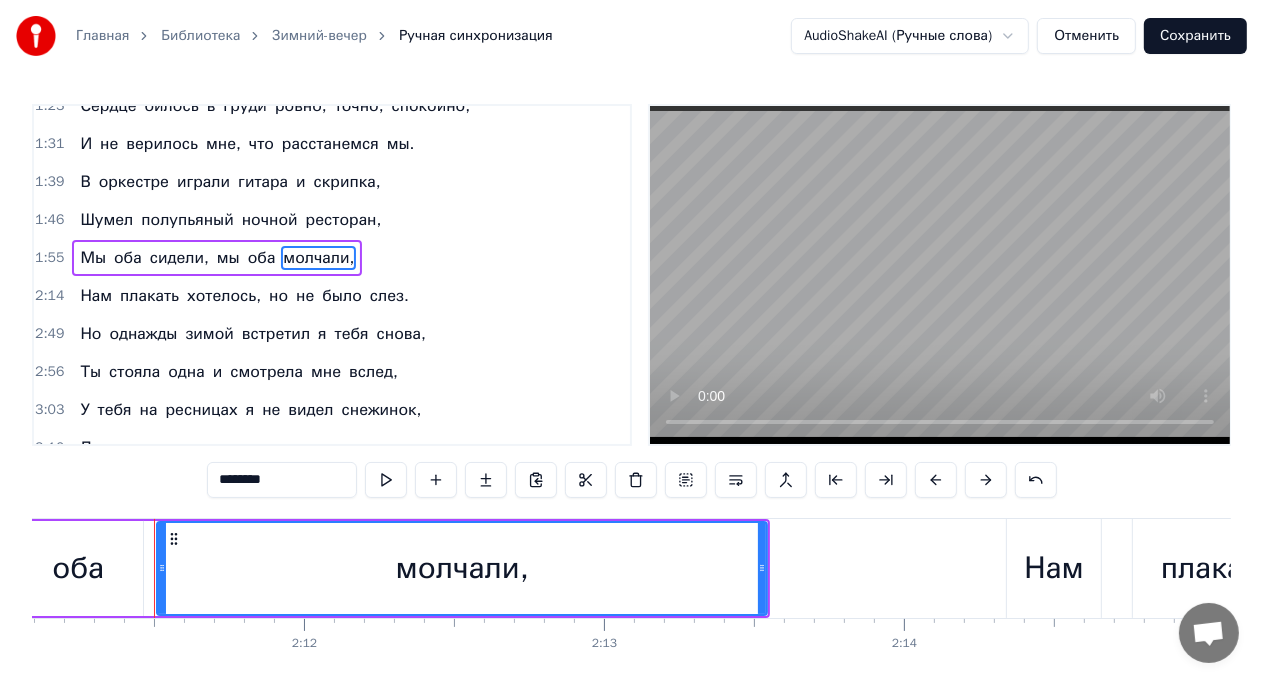 scroll, scrollTop: 0, scrollLeft: 39349, axis: horizontal 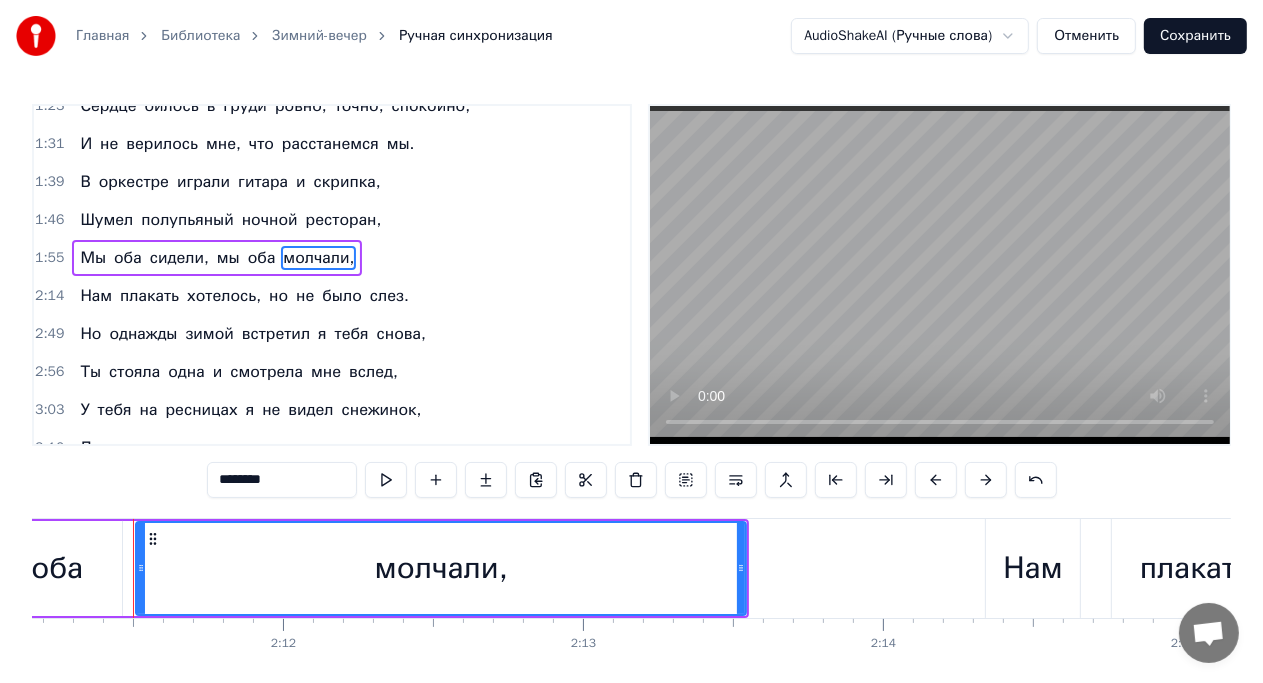 click on "Мы оба сидели, мы оба молчали," at bounding box center (217, 258) 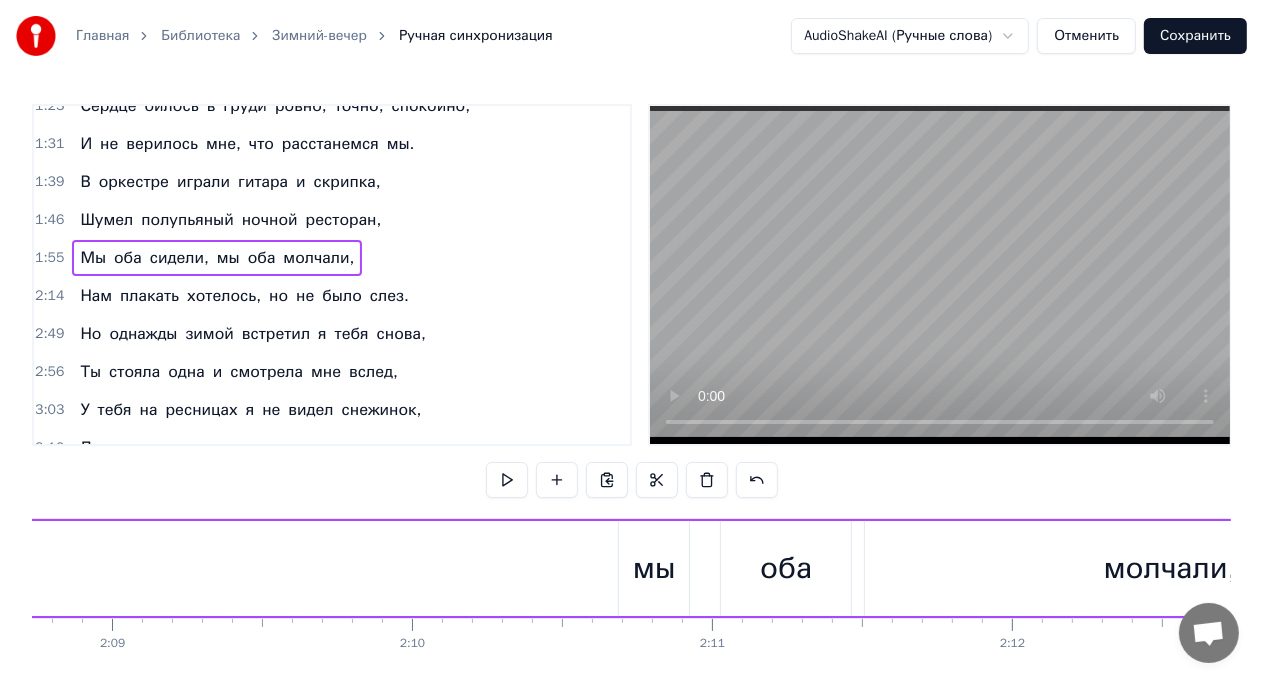 scroll, scrollTop: 0, scrollLeft: 38622, axis: horizontal 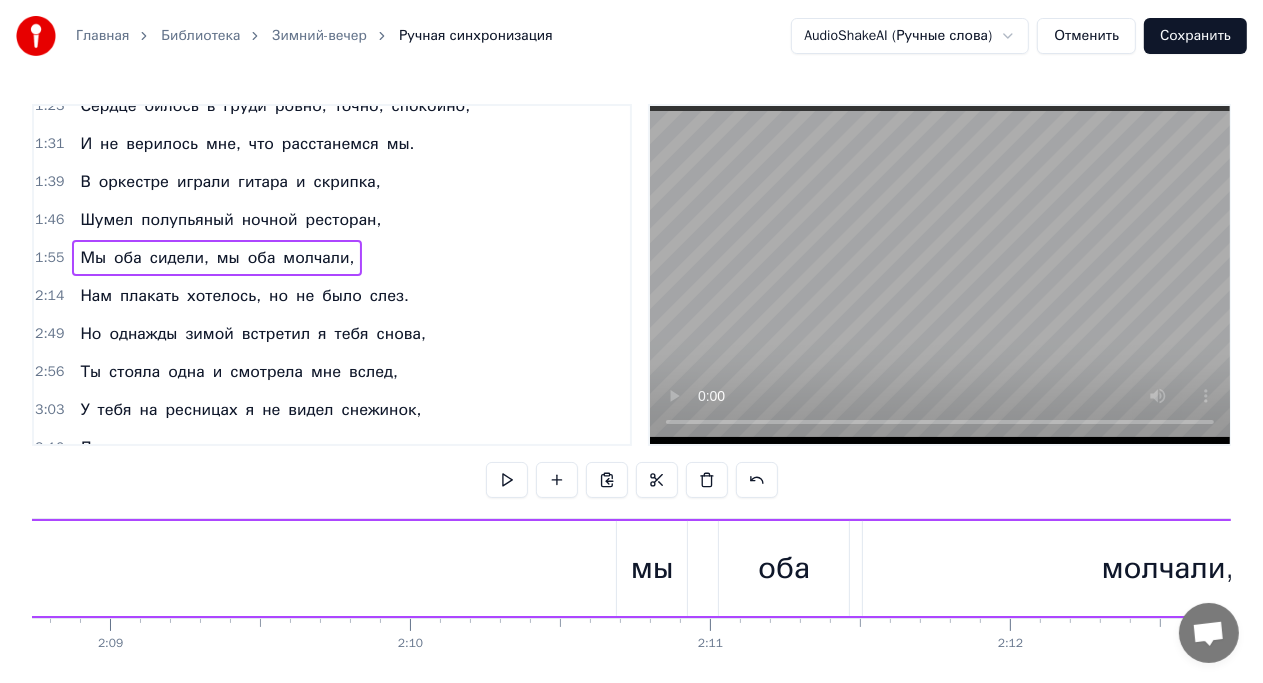 click on "Мы оба сидели, мы оба молчали," at bounding box center (-1234, 568) 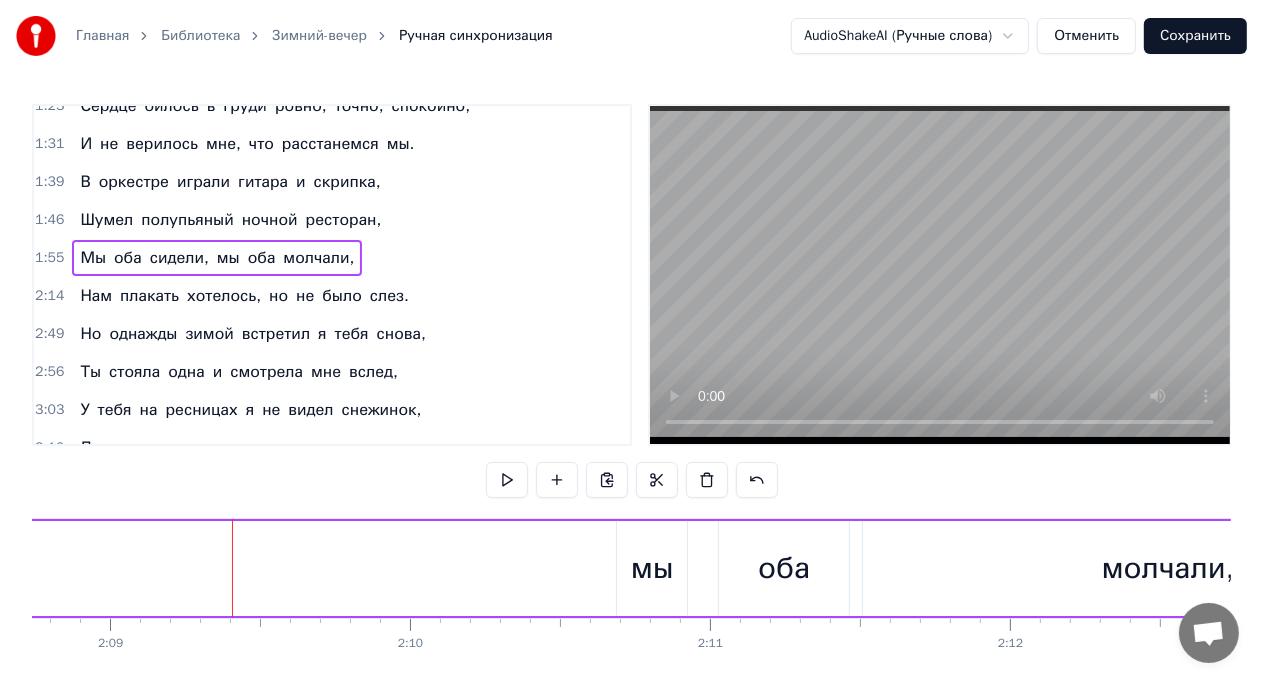click on "Мы оба сидели, мы оба молчали," at bounding box center [-1234, 568] 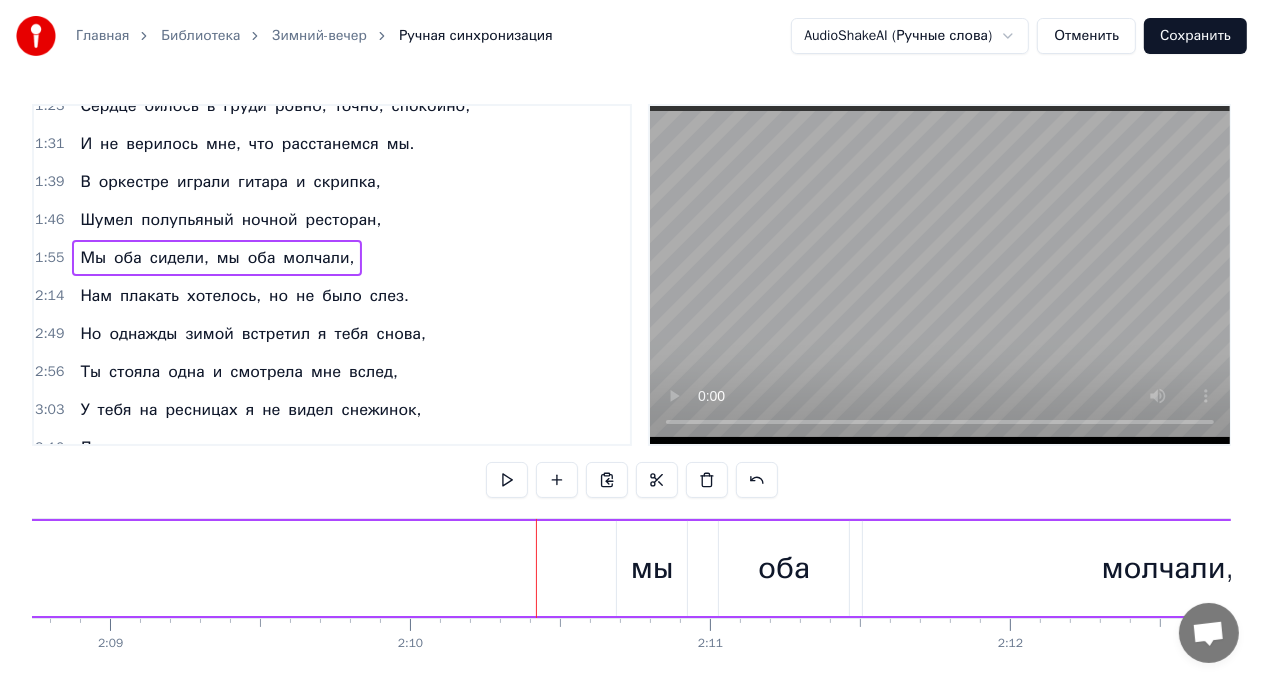 click on "Мы оба сидели, мы оба молчали," at bounding box center [-1234, 568] 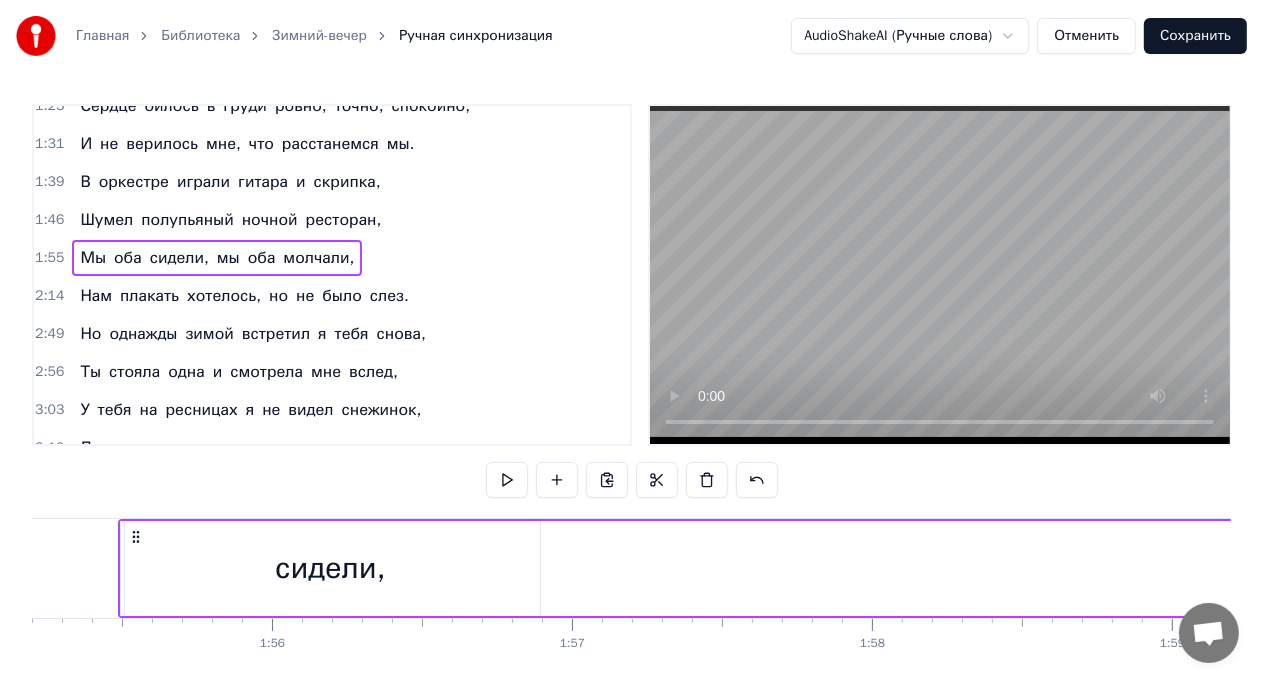 scroll, scrollTop: 0, scrollLeft: 34556, axis: horizontal 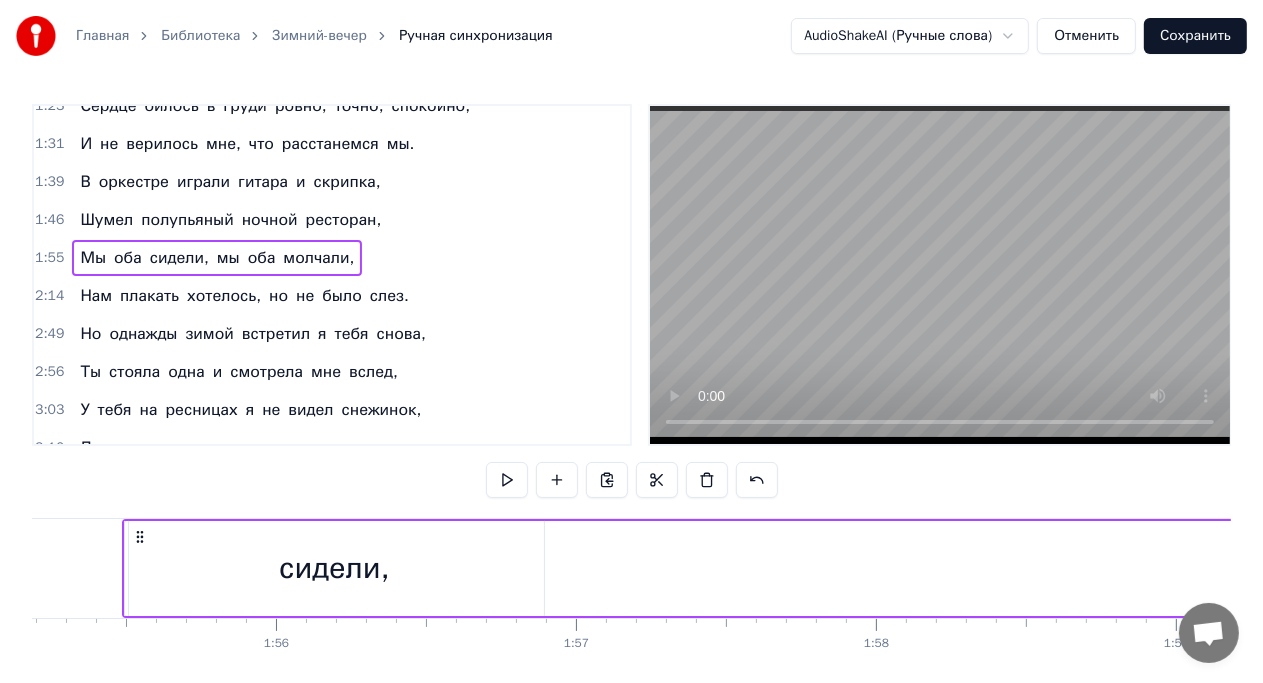click on "сидели," at bounding box center [334, 568] 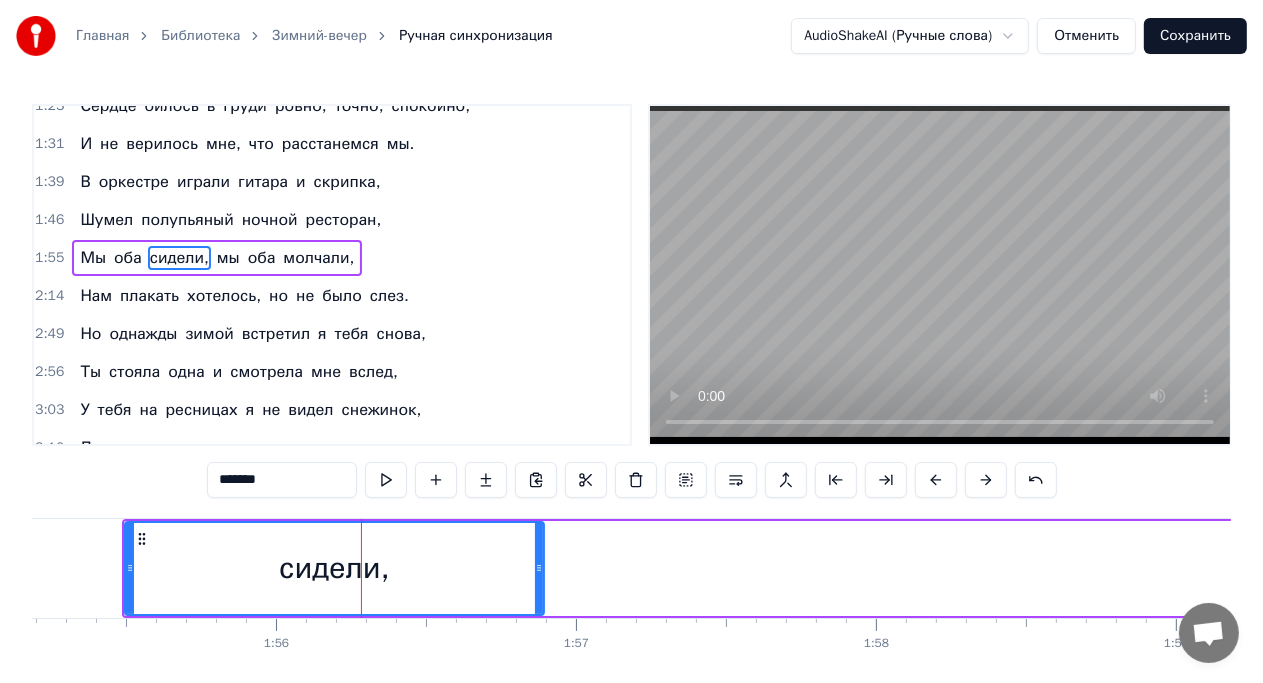click on "Мы оба сидели, мы оба молчали," at bounding box center [2832, 568] 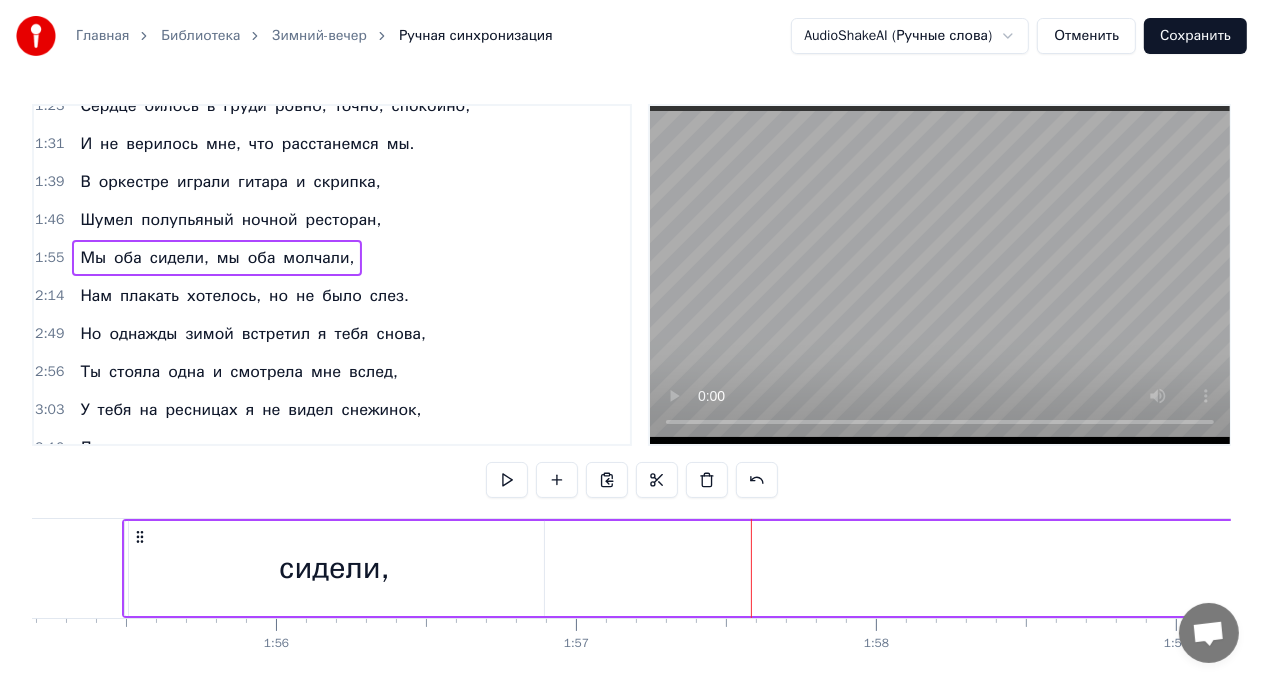 click on "Зимний вечер хорош, снег пушистый искрится, Мы с тобою вдвоем по бульвару идем. У тебя на ресницах серебрятся снежинки, Взгляд задорный и нежный говорит о любви. У тебя на ресницах серебрятся снежинки Взгляд задорный и нежный говорит о любви Я был счастлив с тобой, знал, что ты меня любишь, Знал, что будешь верна мне во всем и везде. Сердце билось в груди ровно, точно, спокойно, И не верилось мне, что расстанемся мы. Сердце билось в груди ровно, точно, спокойно, И не верилось мне, что расстанемся мы. В оркестре играли гитара и скрипка, Шумел полупьяный ночной Мы я" at bounding box center [-2087, 568] 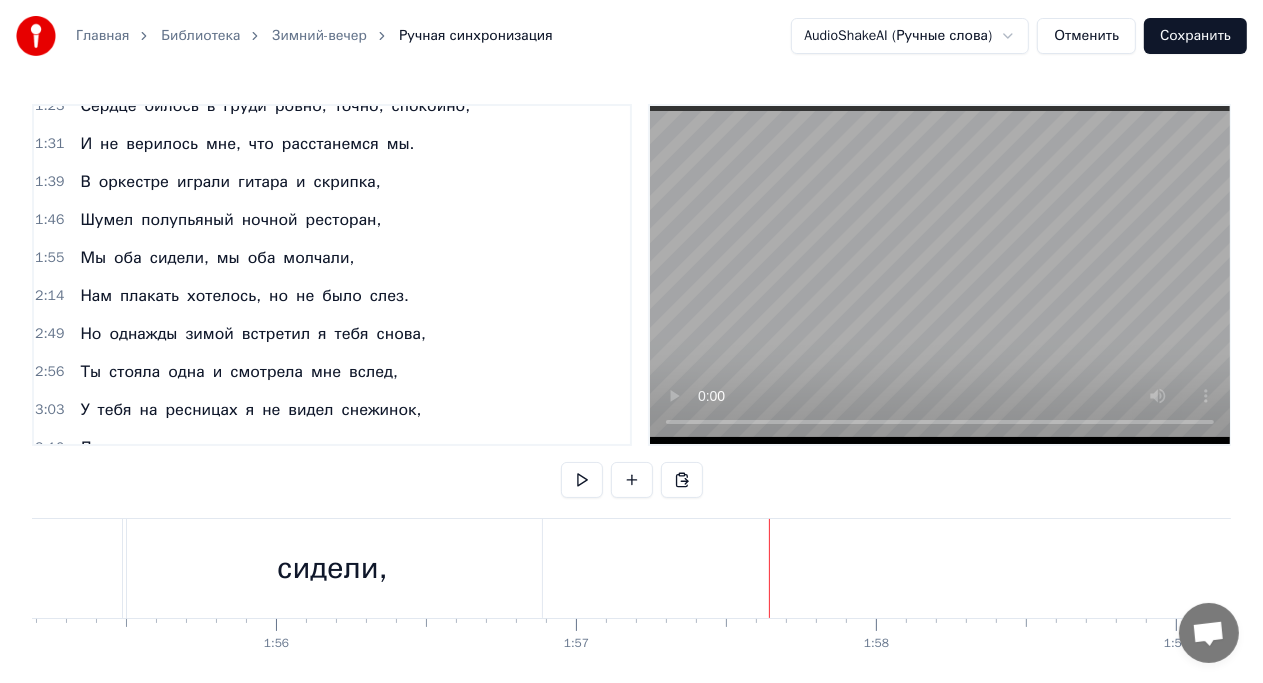 click on "сидели," at bounding box center [332, 568] 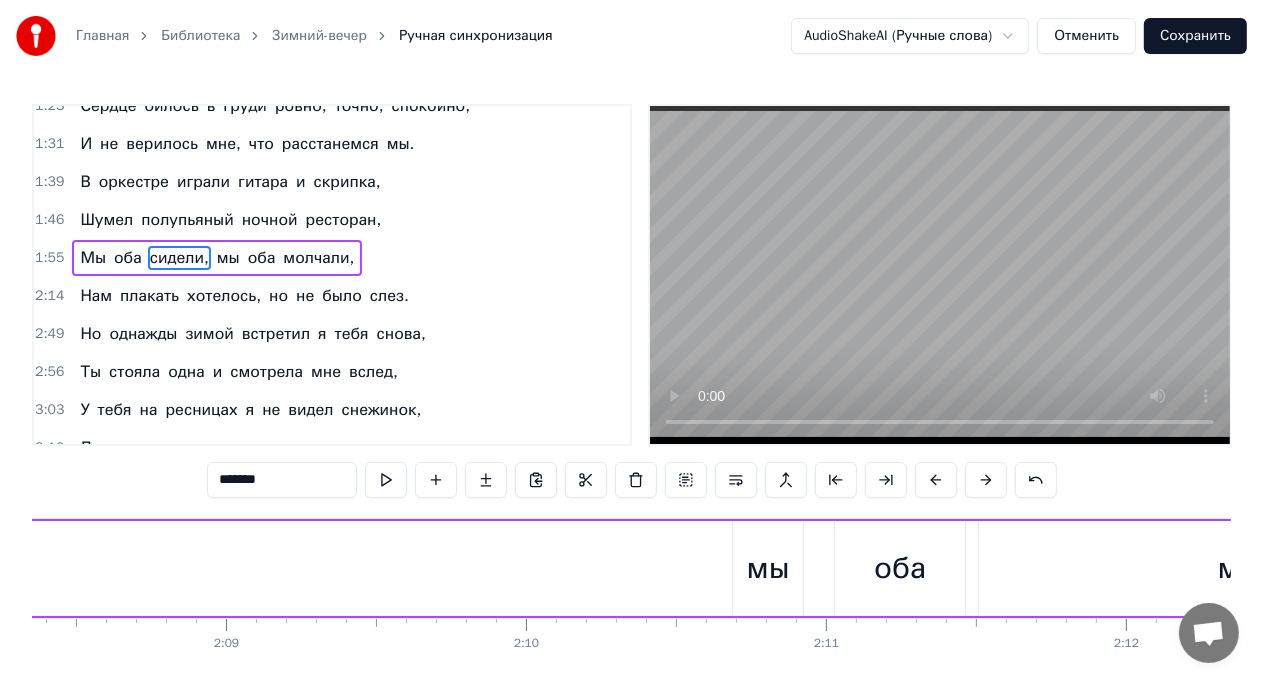 scroll, scrollTop: 0, scrollLeft: 38505, axis: horizontal 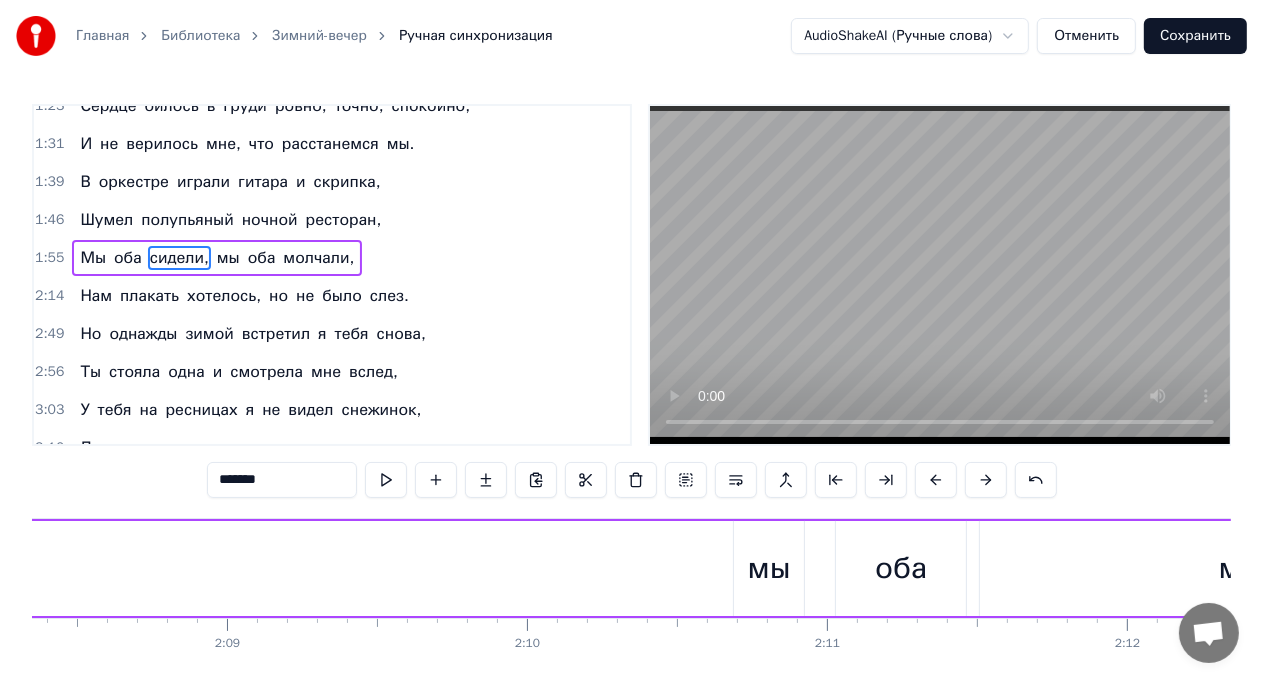 click on "мы" at bounding box center (769, 568) 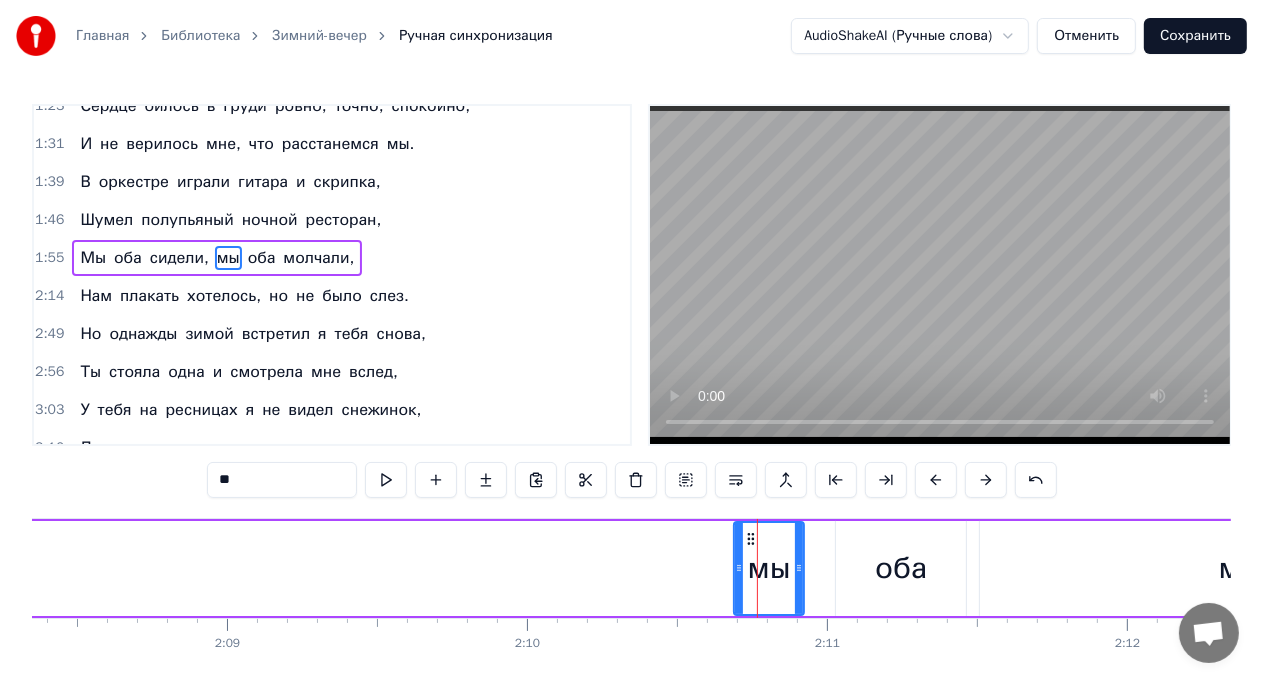click on "оба" at bounding box center (901, 568) 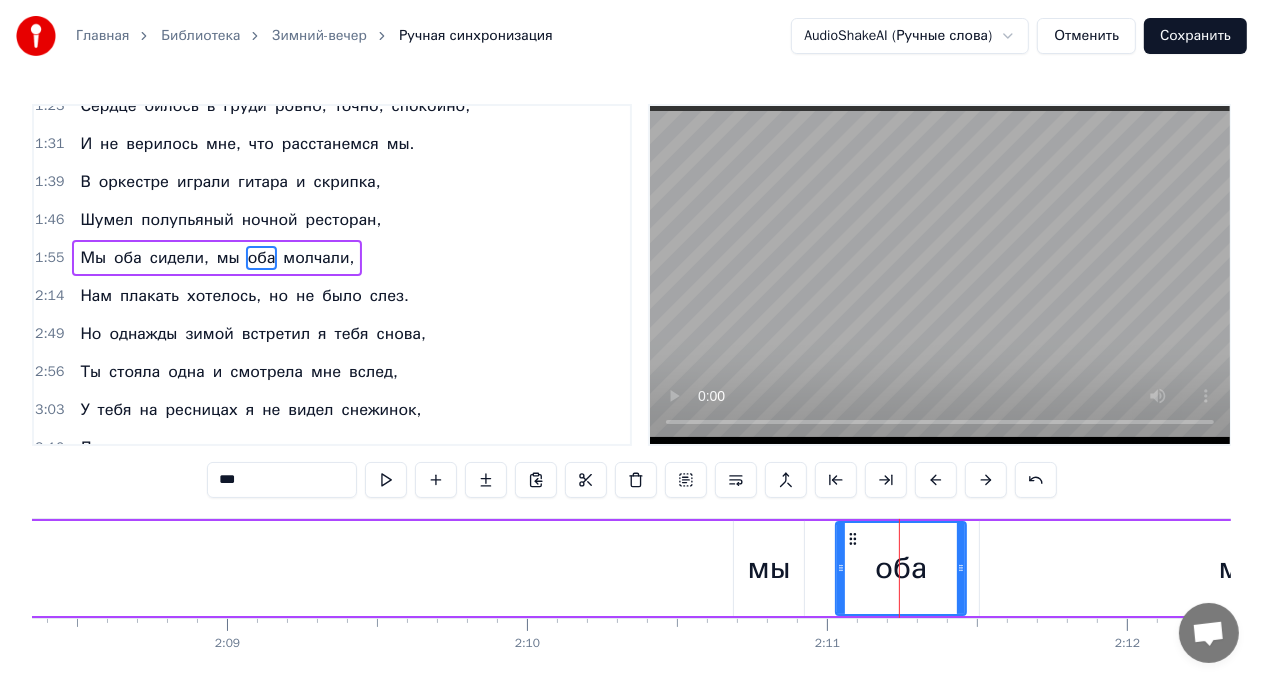 click on "мы" at bounding box center (769, 568) 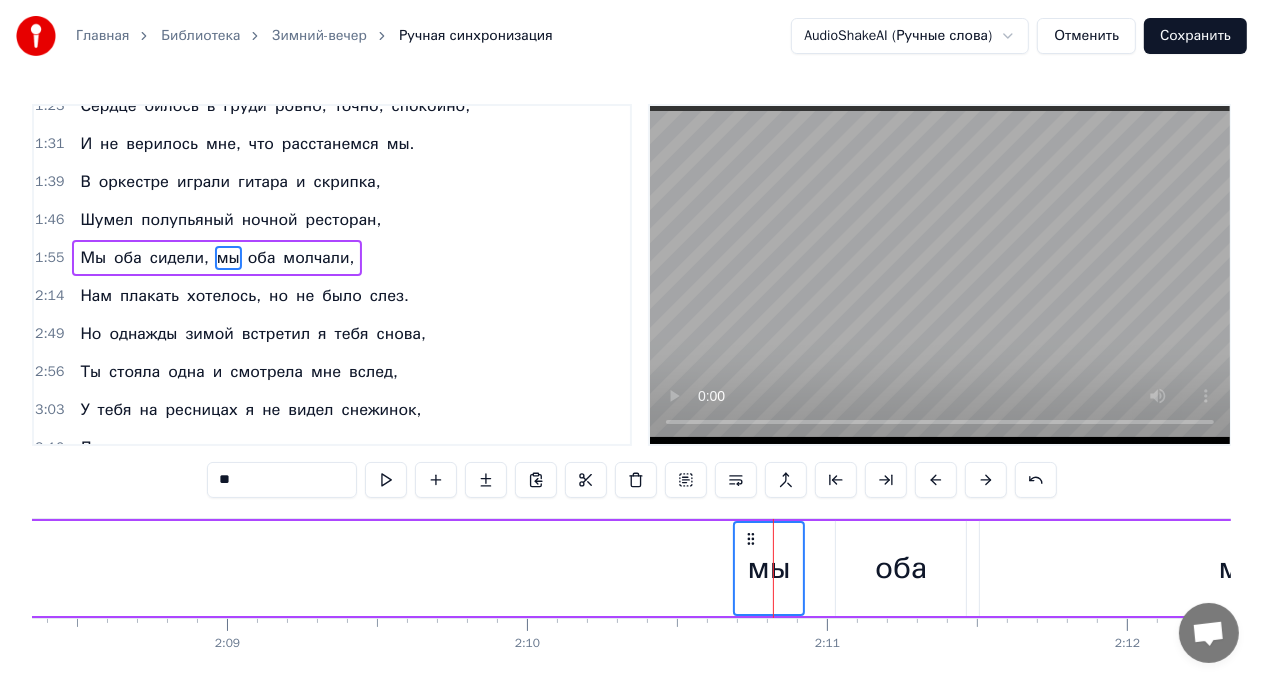 click on "оба" at bounding box center (901, 568) 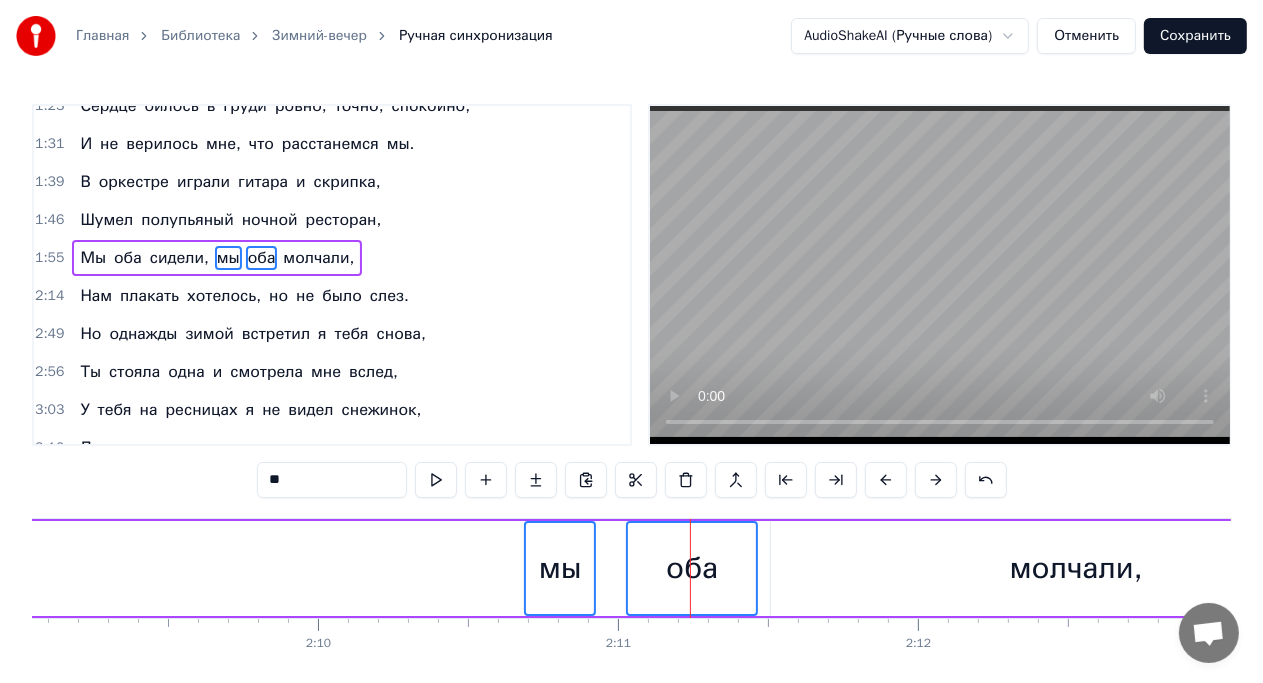 scroll, scrollTop: 0, scrollLeft: 38716, axis: horizontal 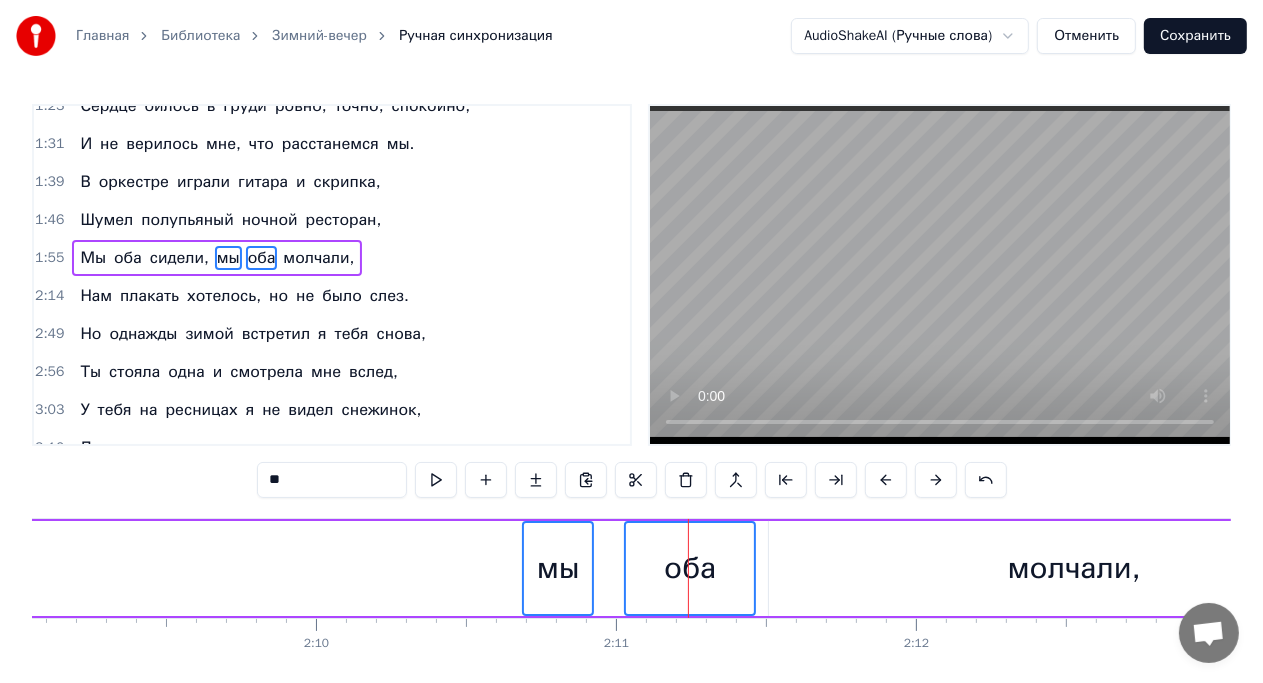 click on "молчали," at bounding box center [1074, 568] 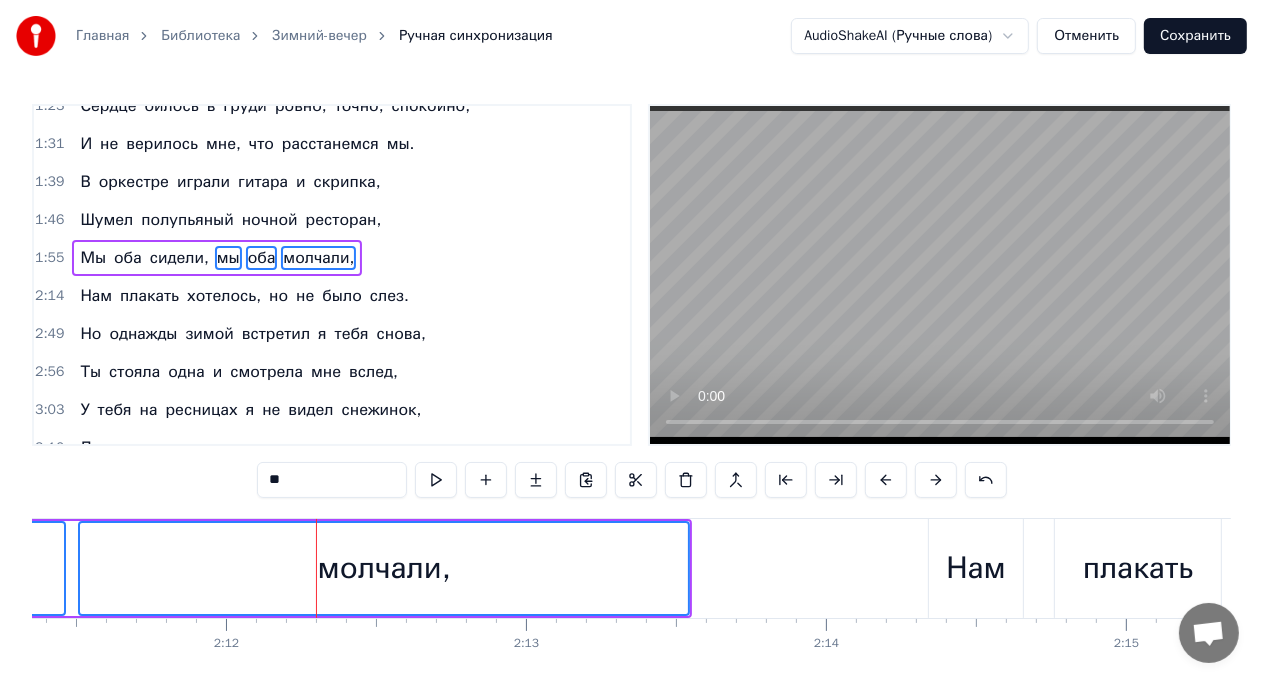 scroll, scrollTop: 0, scrollLeft: 39408, axis: horizontal 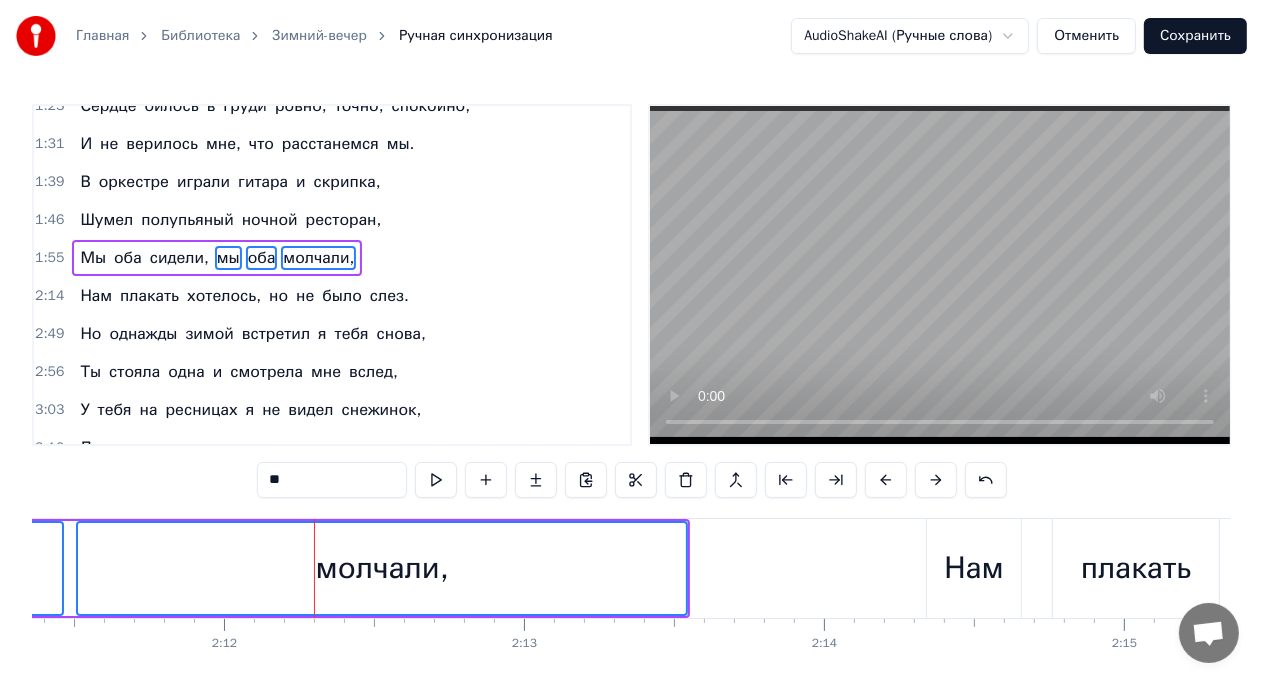 click on "Нам" at bounding box center [974, 568] 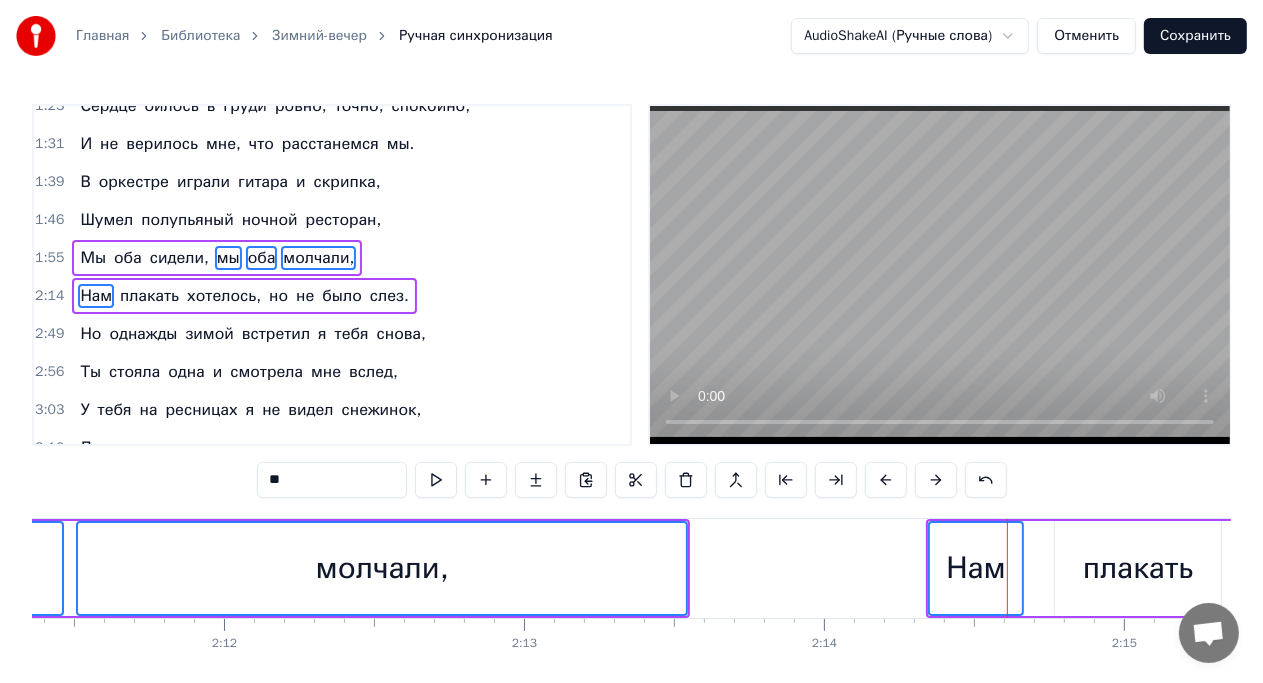 click at bounding box center [1007, 568] 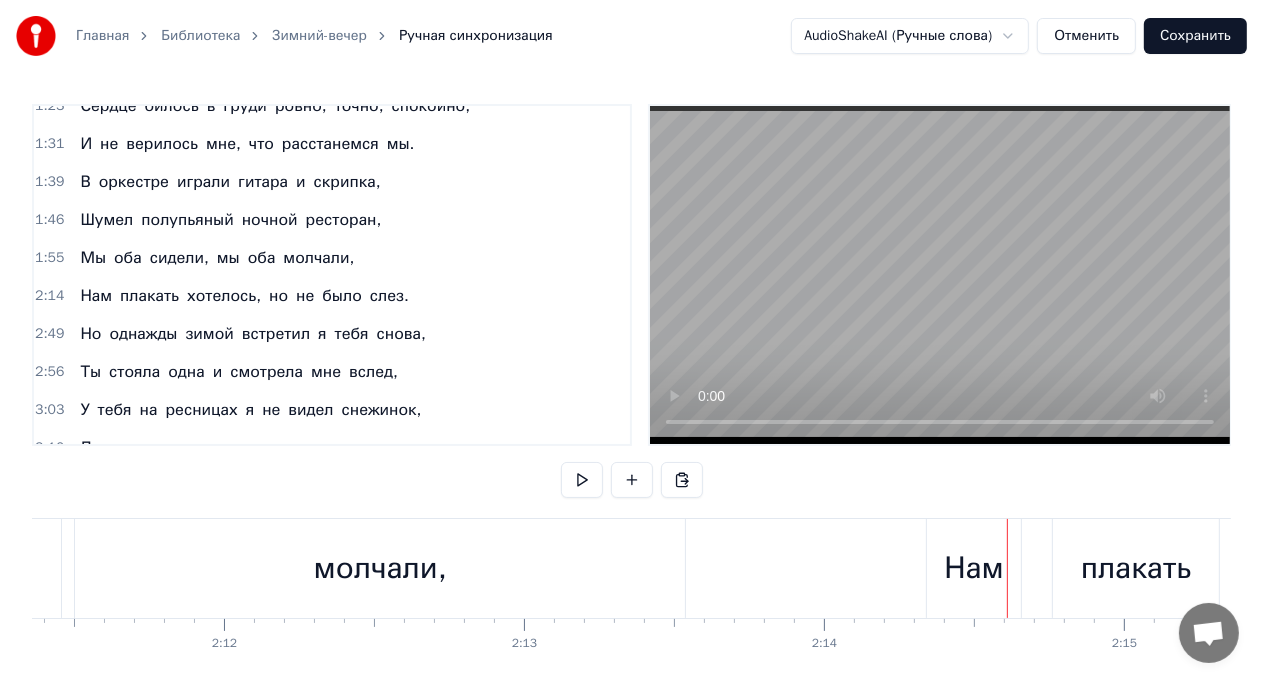click on "молчали," at bounding box center (380, 568) 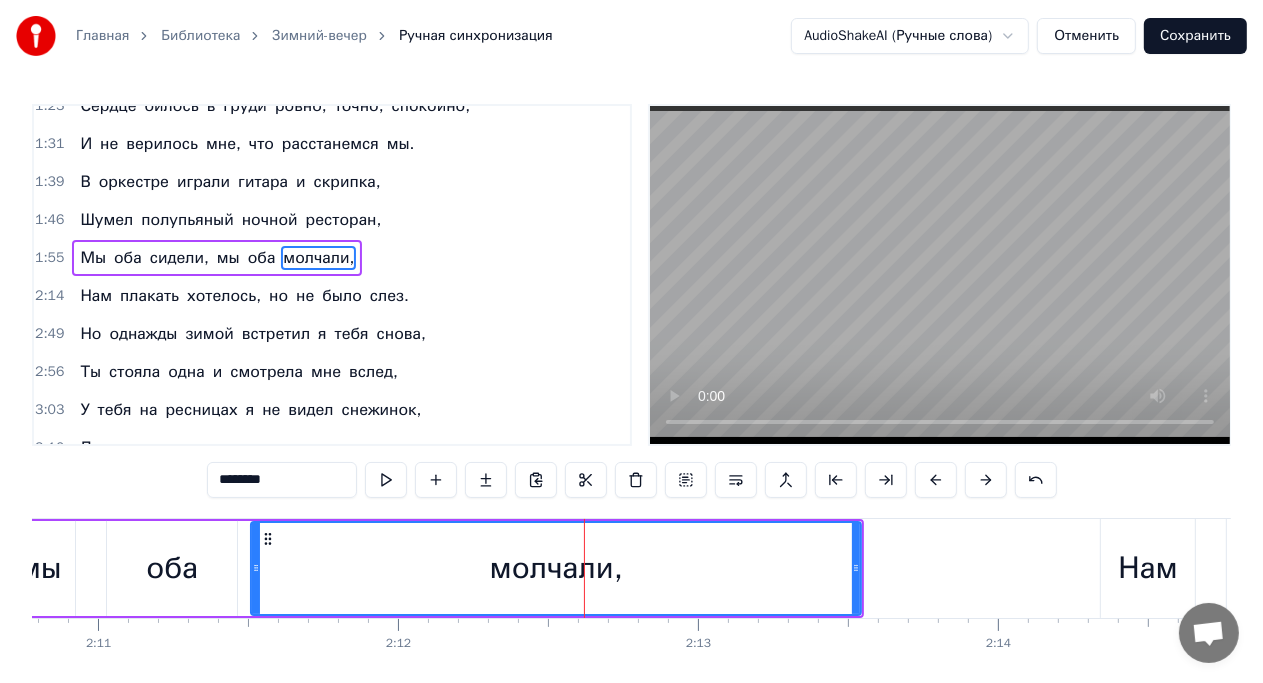 scroll, scrollTop: 0, scrollLeft: 39233, axis: horizontal 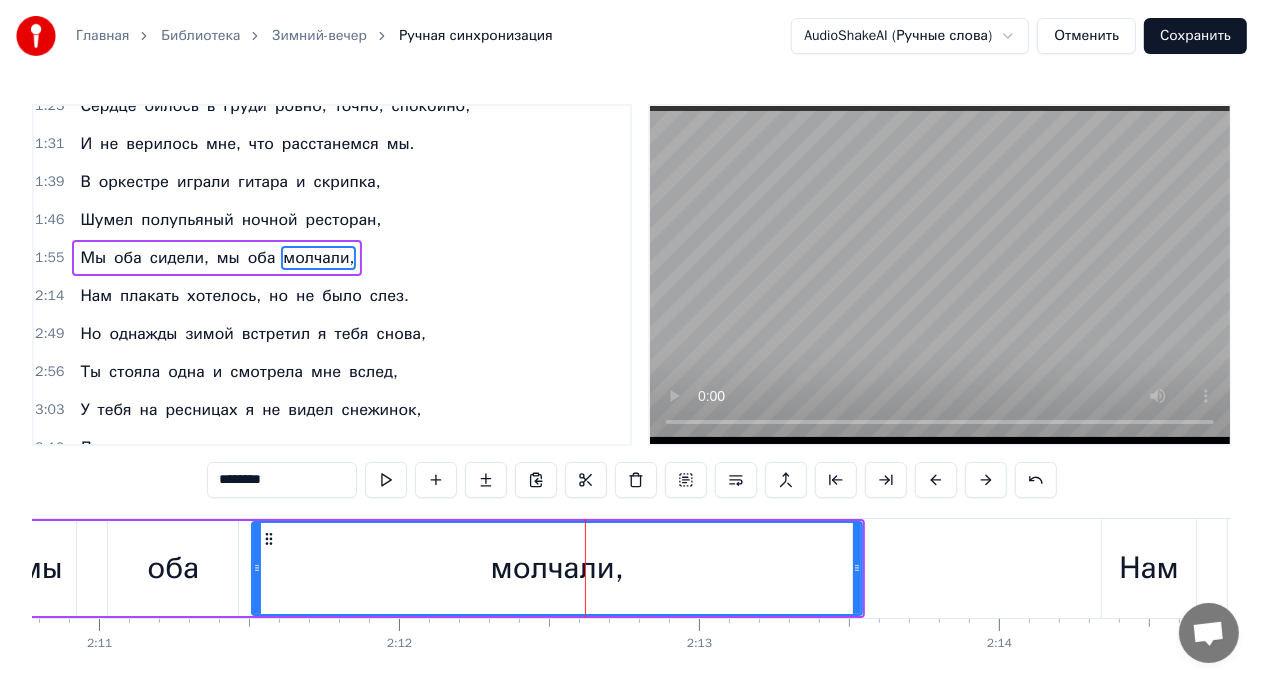 click on "молчали," at bounding box center (557, 568) 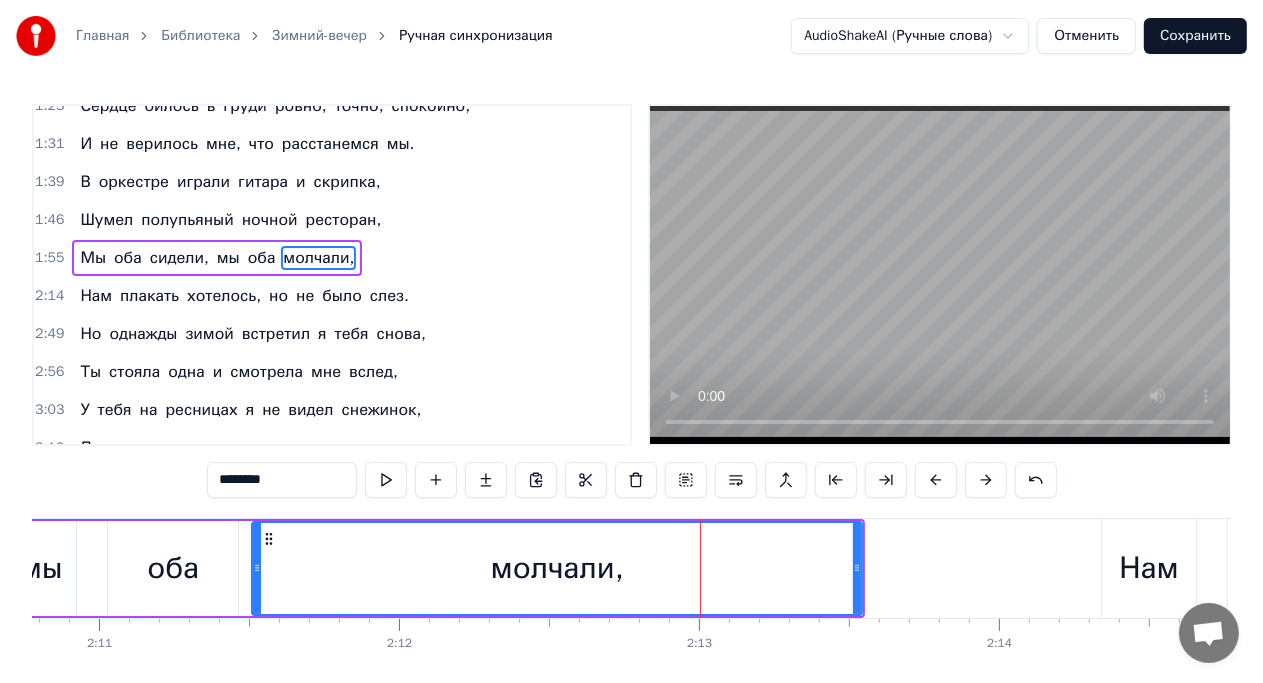 click on "сидели," at bounding box center [179, 258] 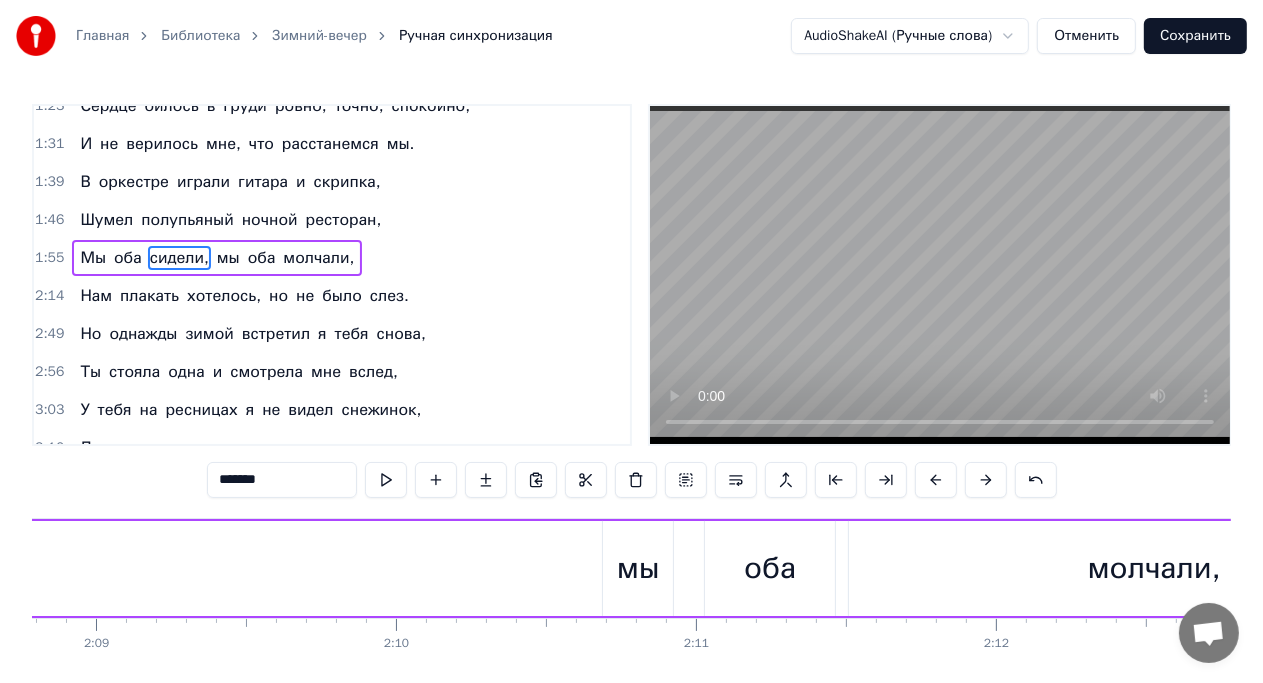 scroll, scrollTop: 0, scrollLeft: 38640, axis: horizontal 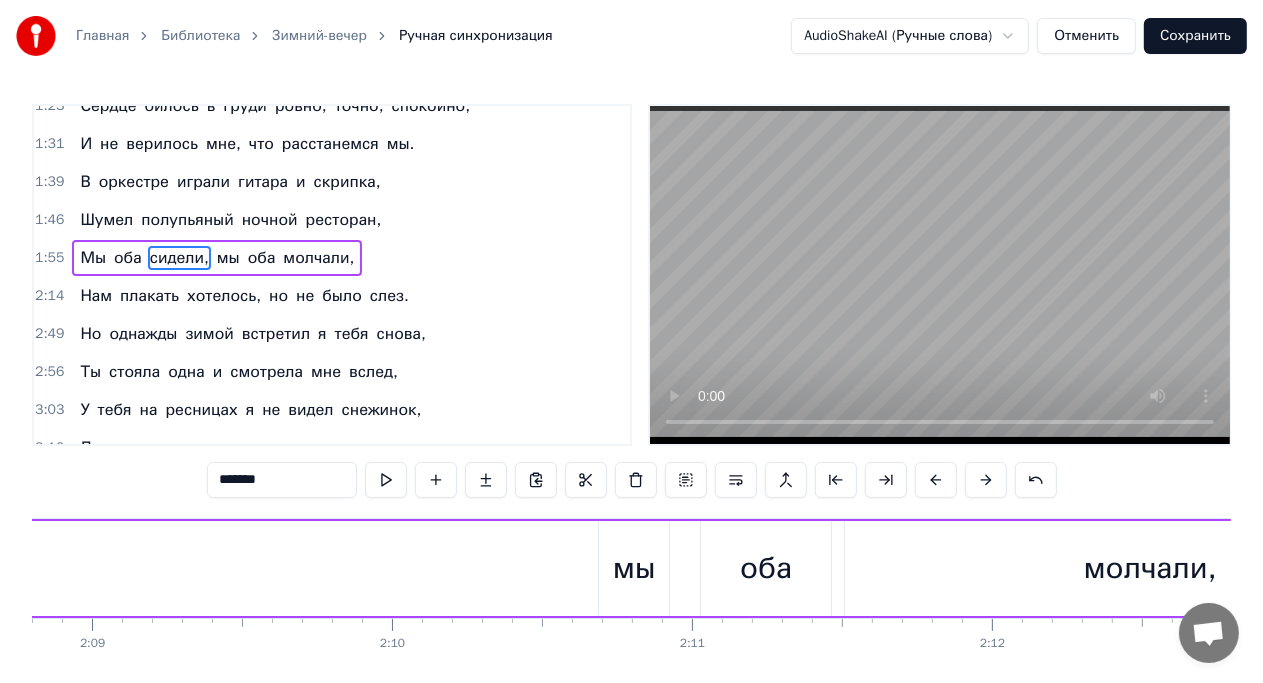 click on "мы" at bounding box center [634, 568] 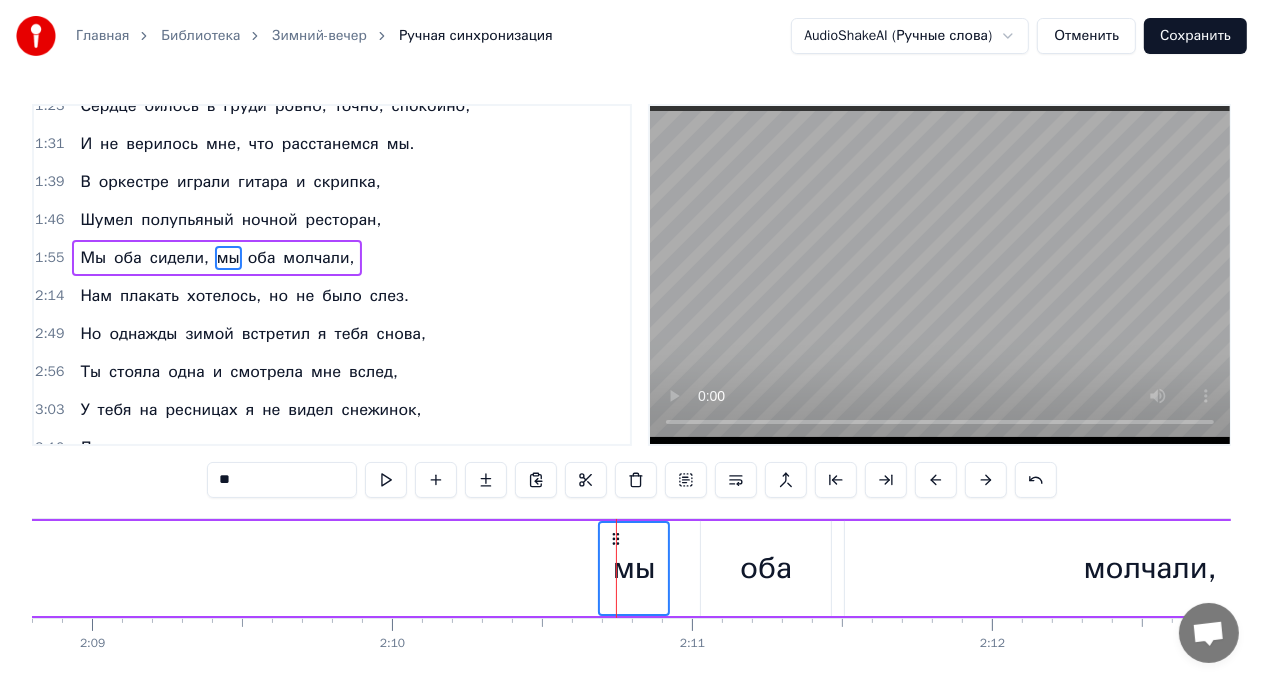 click on "оба" at bounding box center [766, 568] 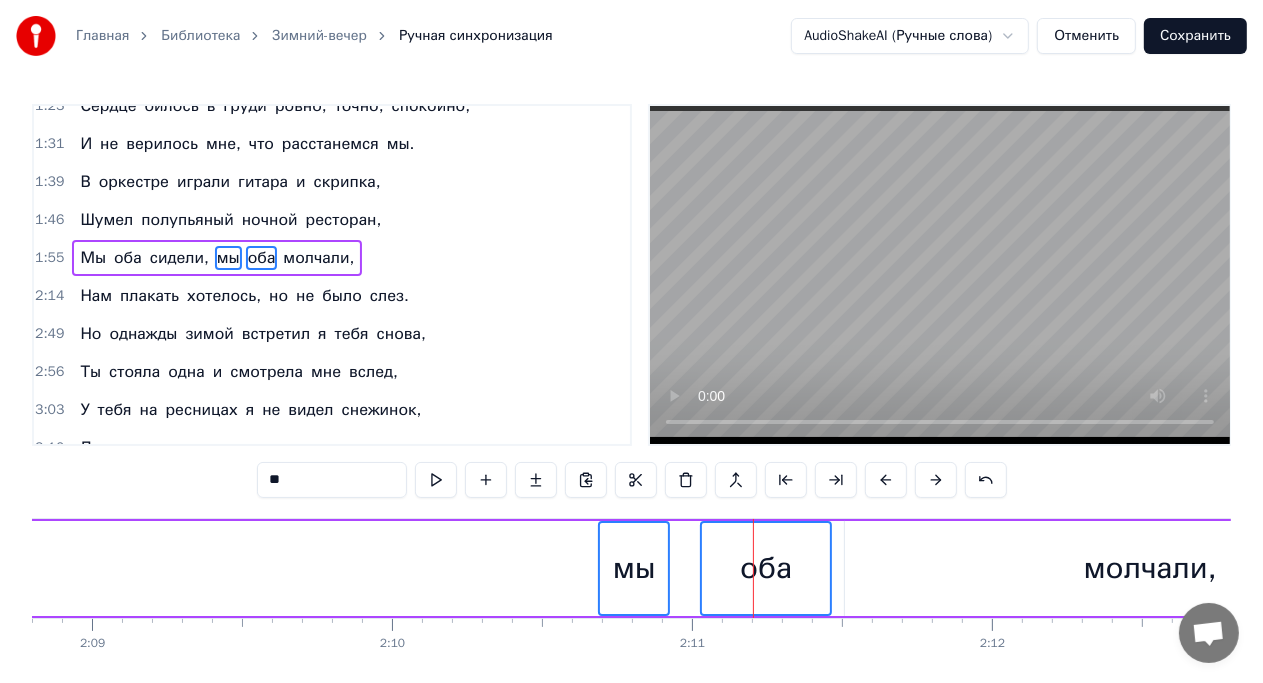 click on "молчали," at bounding box center (1150, 568) 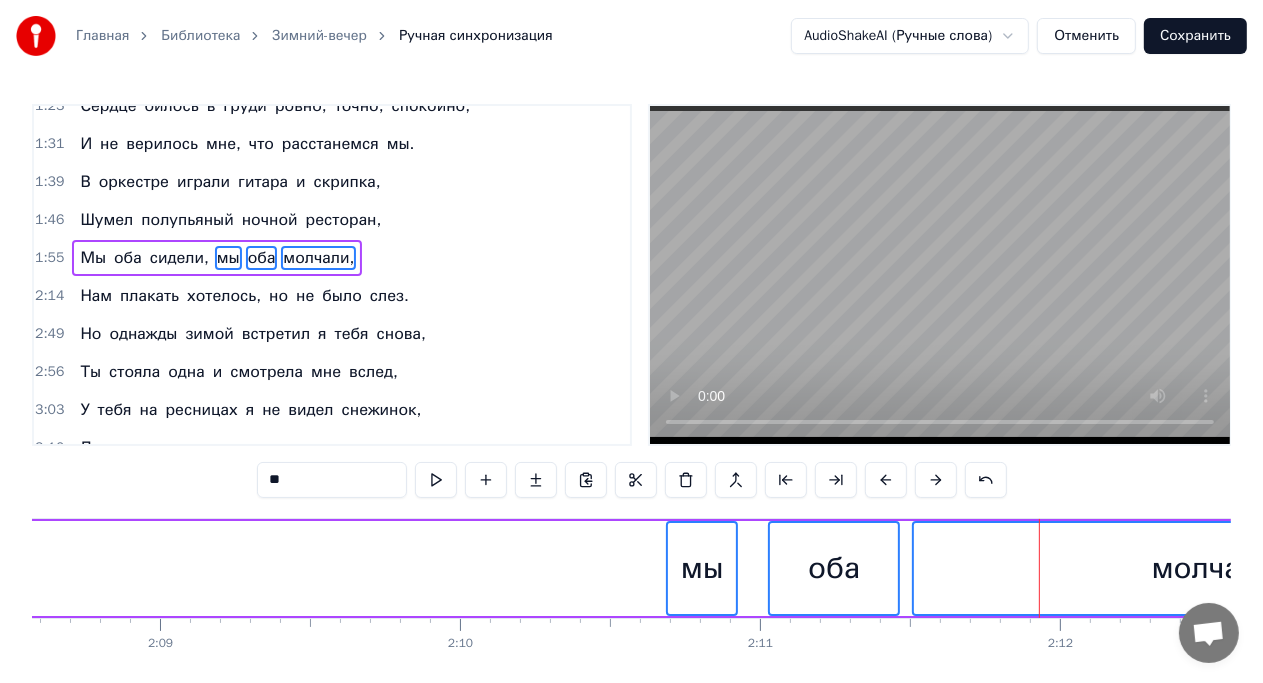 scroll, scrollTop: 0, scrollLeft: 38568, axis: horizontal 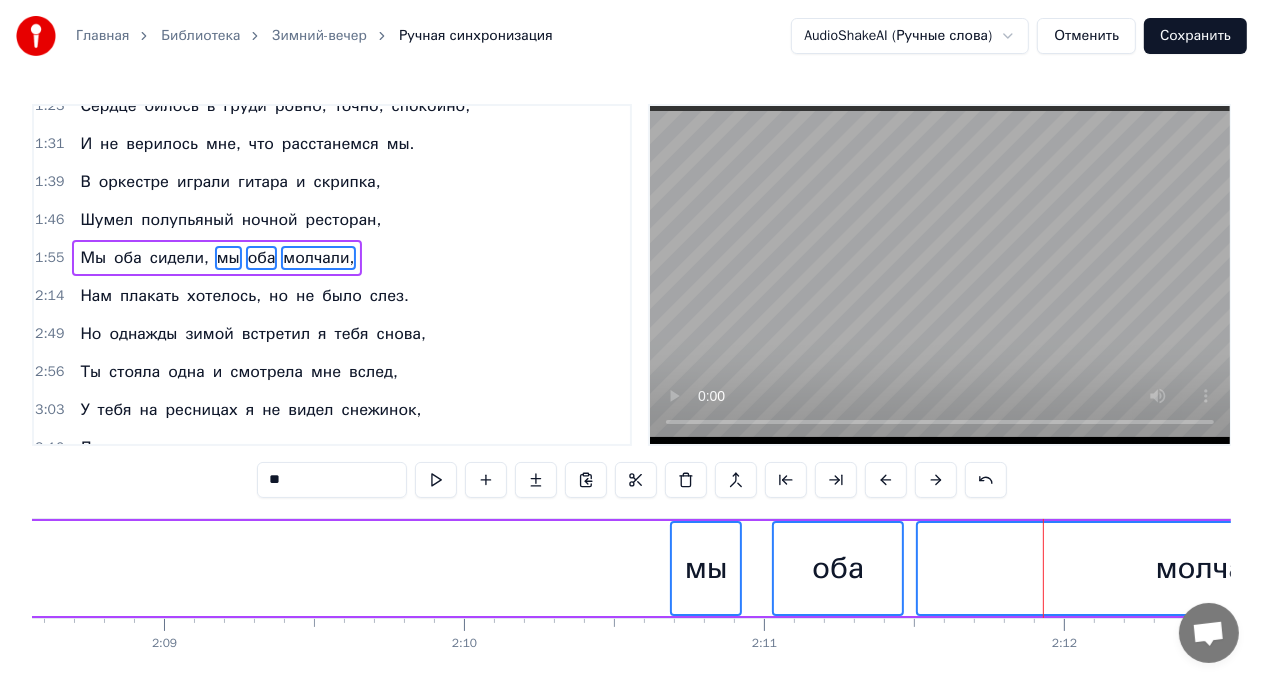 drag, startPoint x: 682, startPoint y: 531, endPoint x: 580, endPoint y: 527, distance: 102.0784 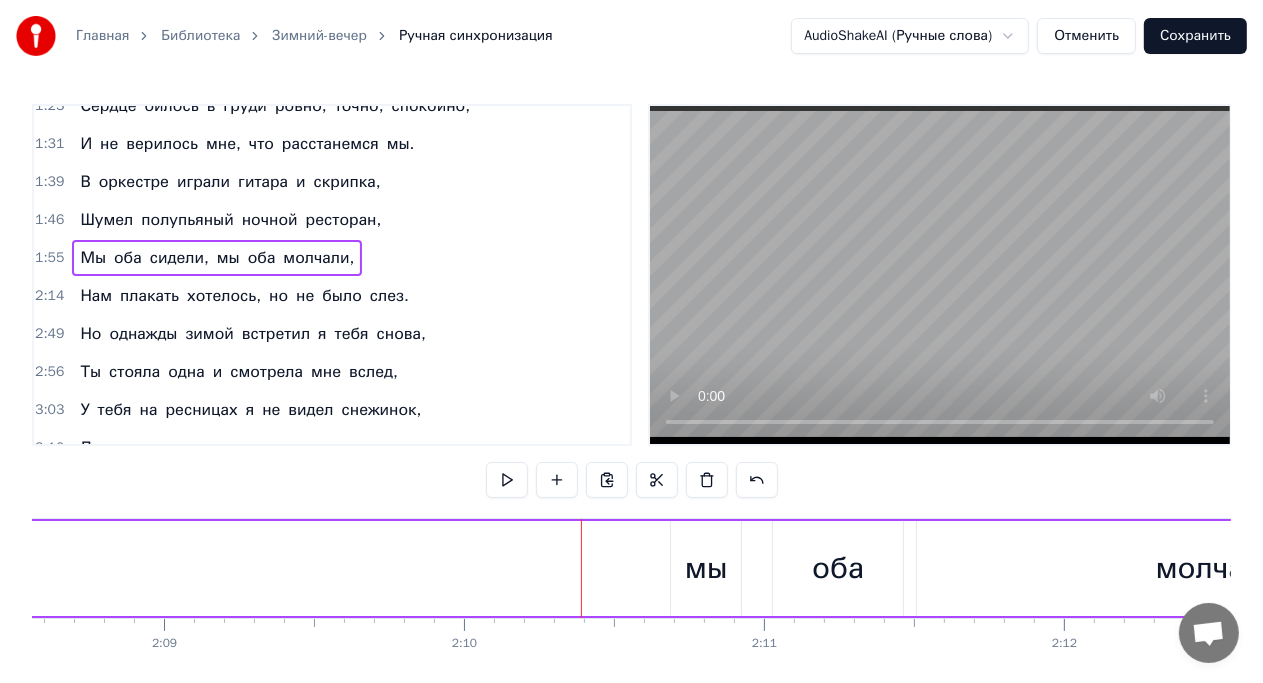 click on "мы" at bounding box center (706, 568) 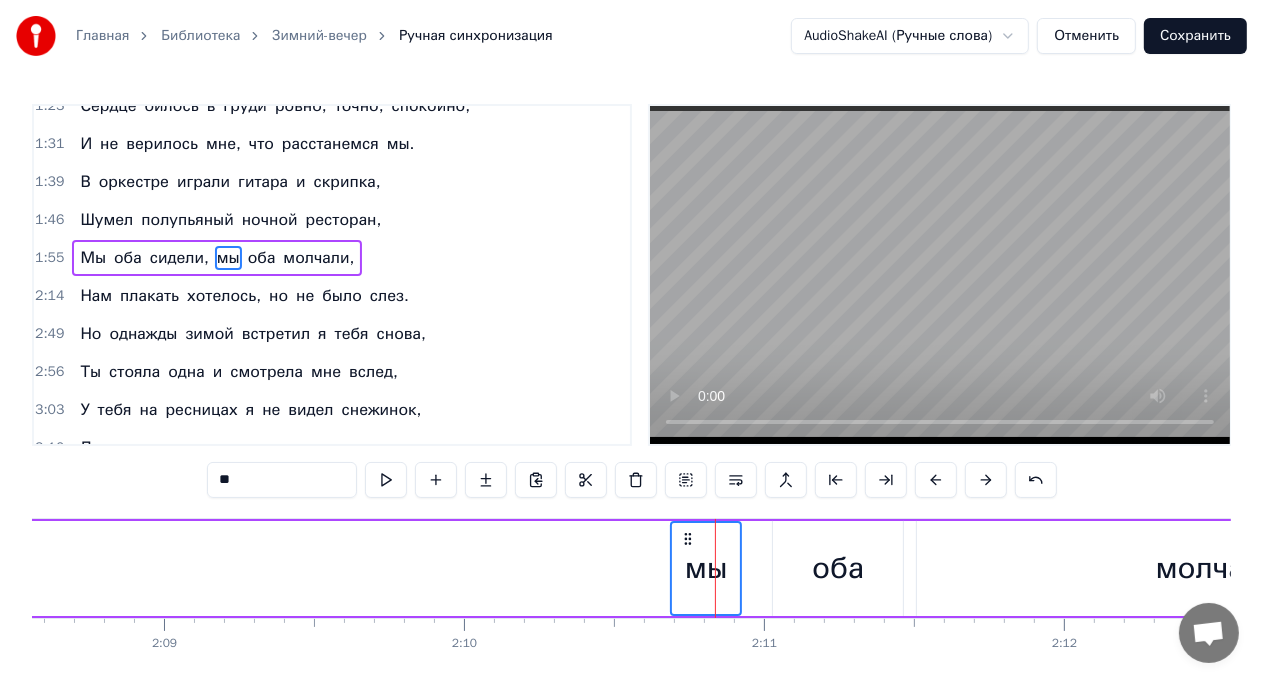 click on "оба" at bounding box center (838, 568) 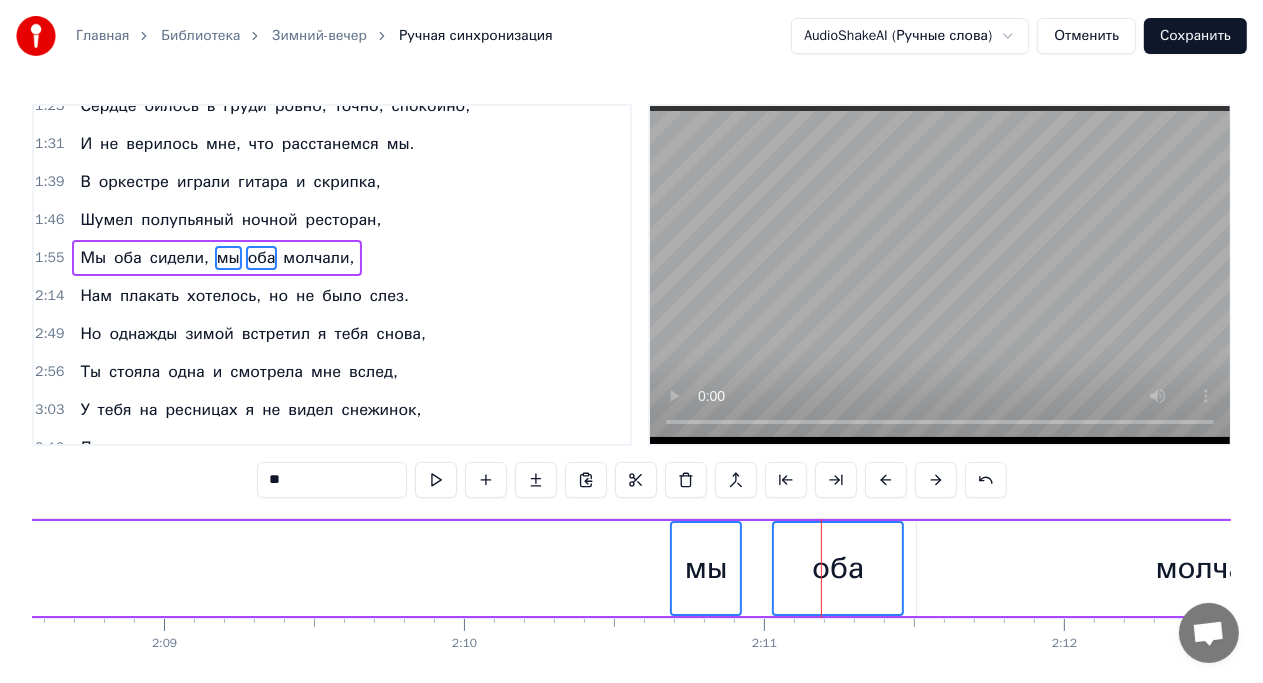 click on "молчали," at bounding box center [1222, 568] 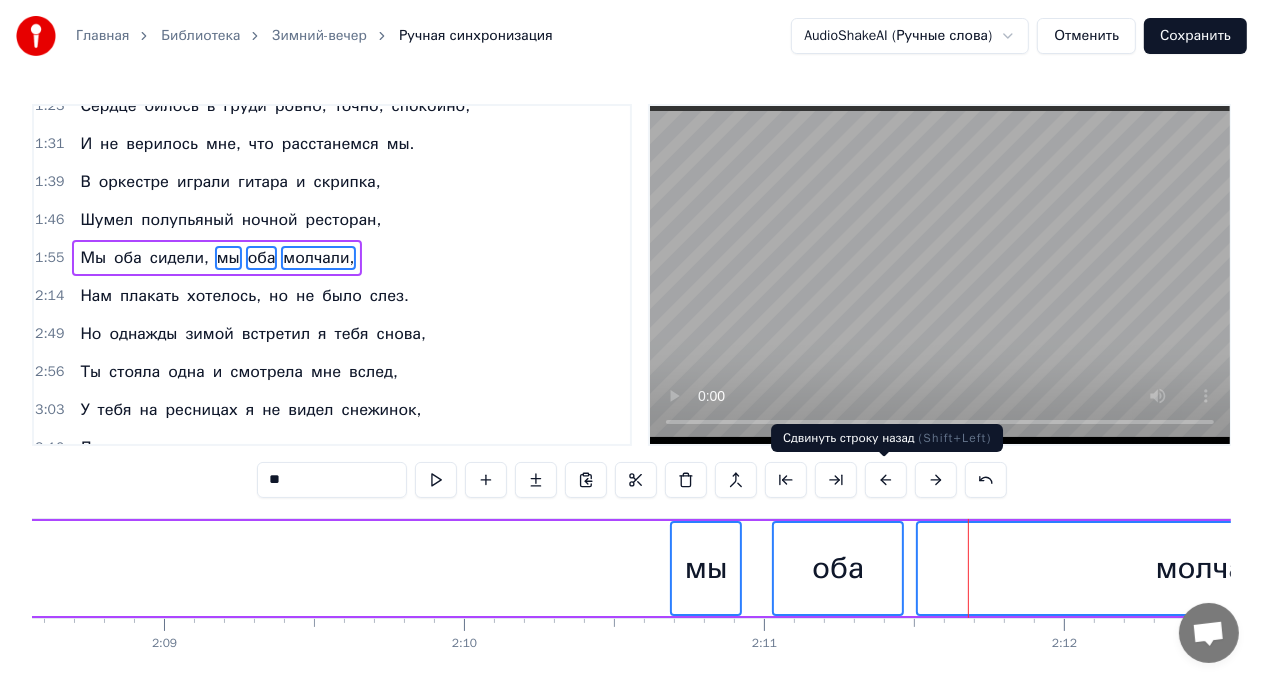 click at bounding box center (886, 480) 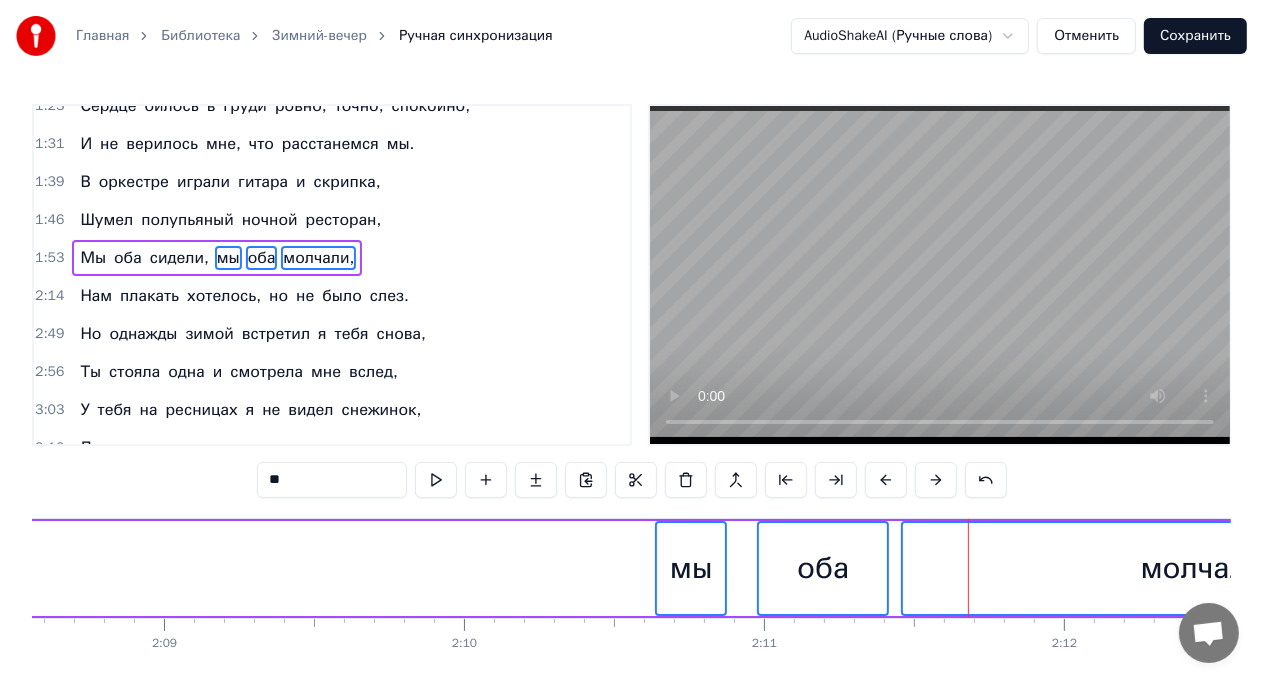 click at bounding box center (886, 480) 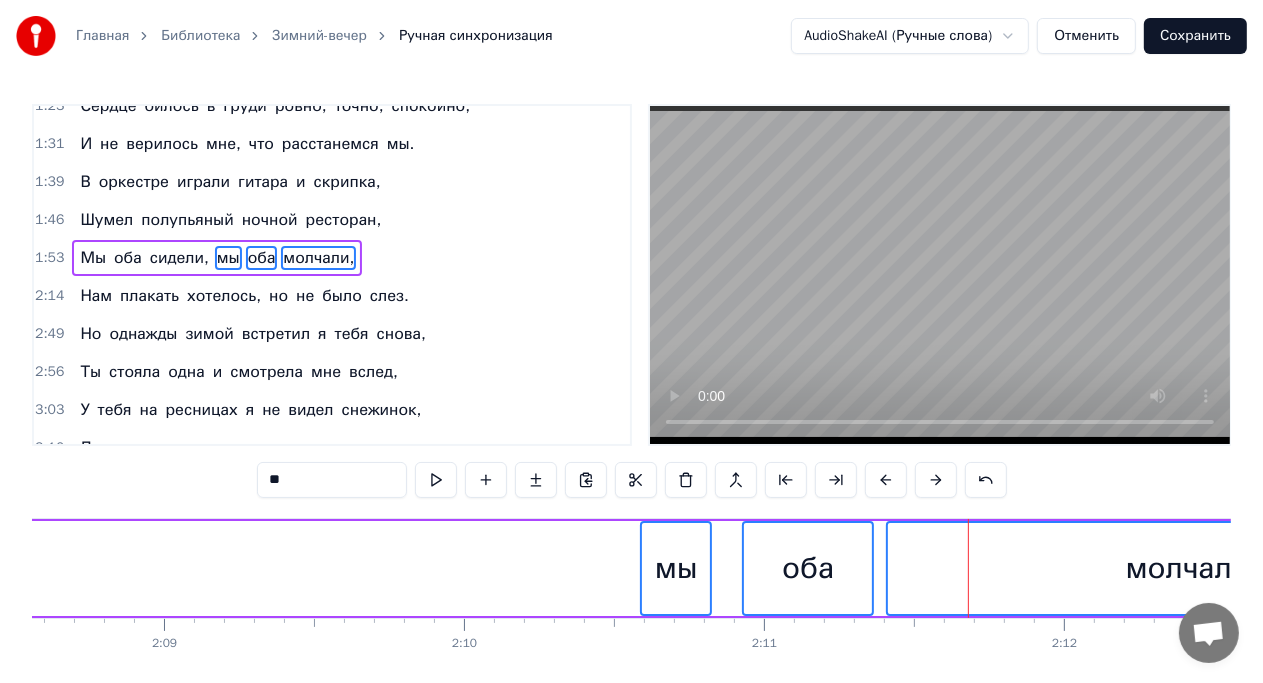 click at bounding box center (886, 480) 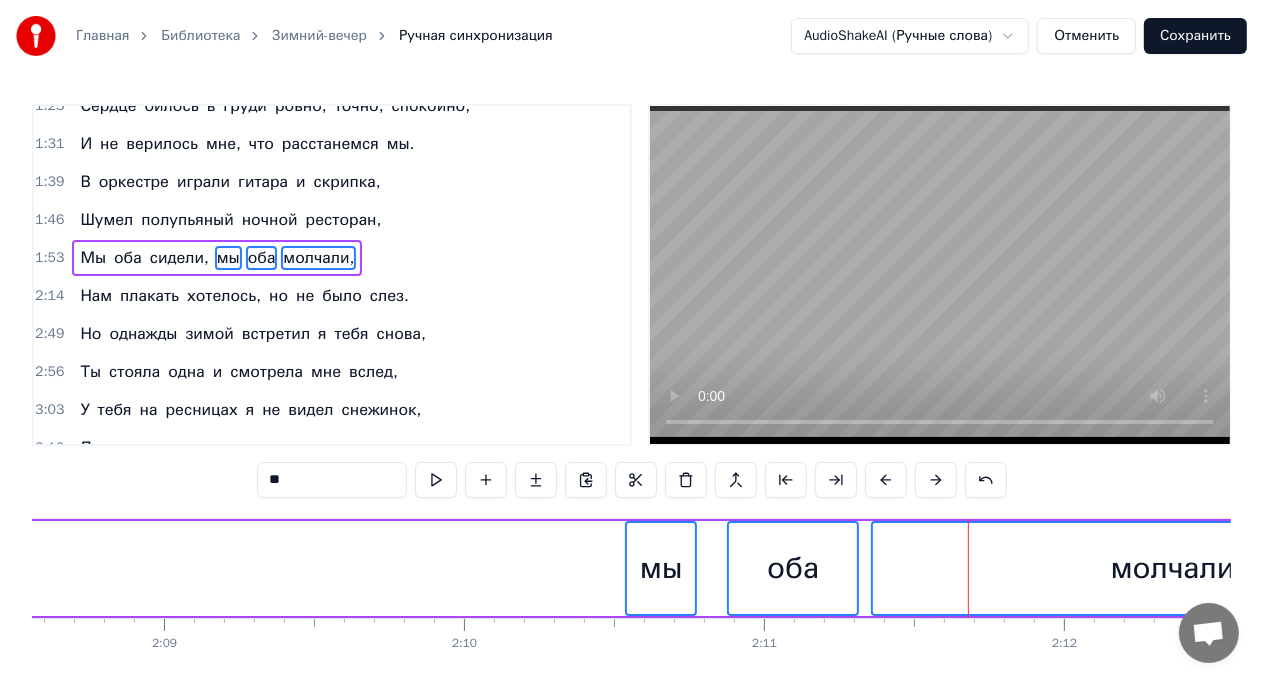 click at bounding box center (886, 480) 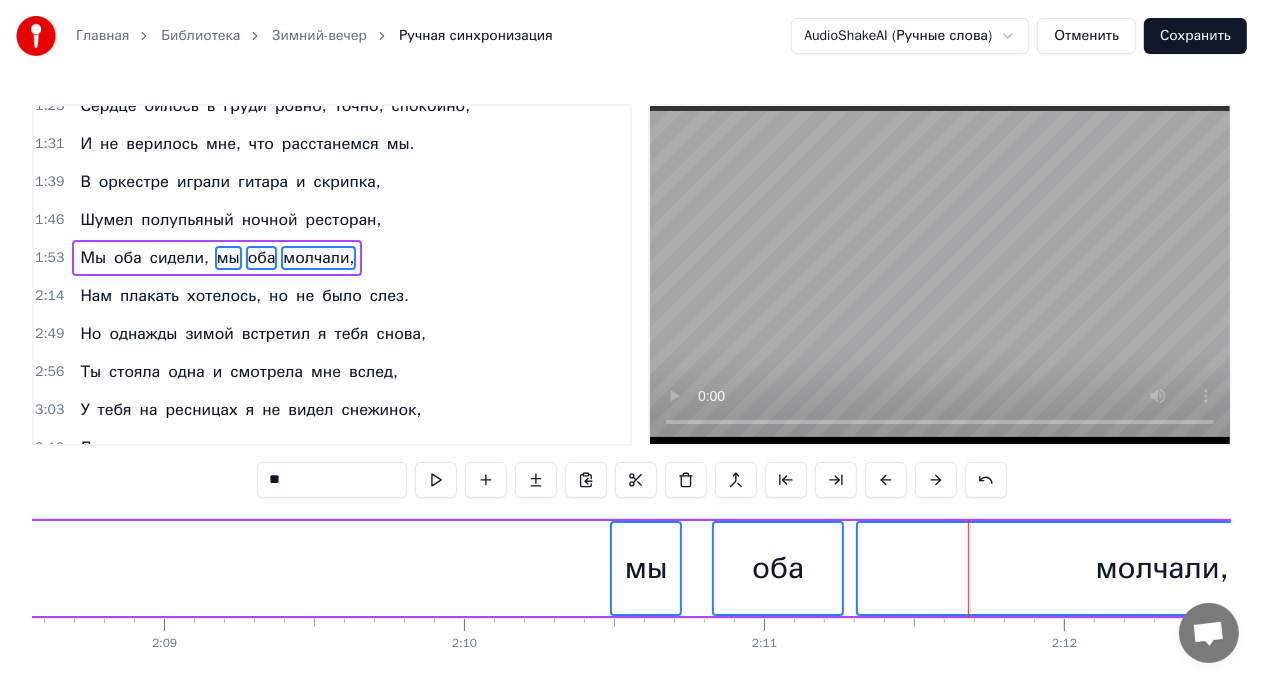 click at bounding box center (886, 480) 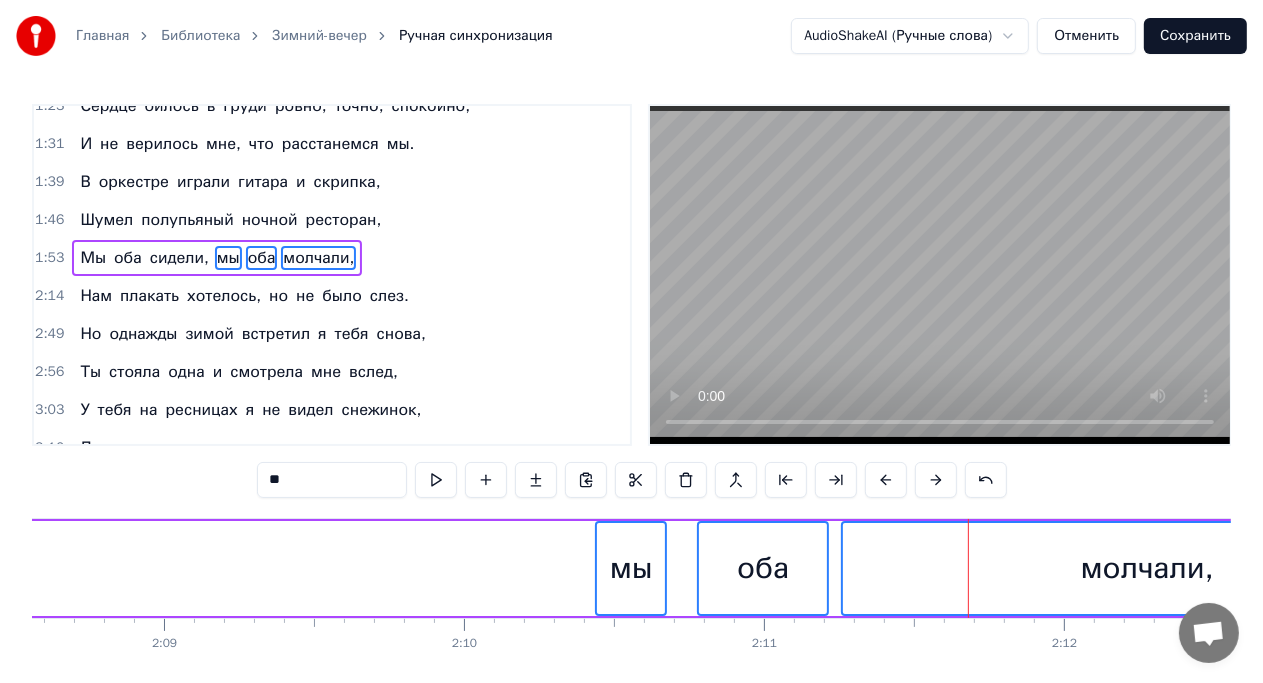 click at bounding box center [886, 480] 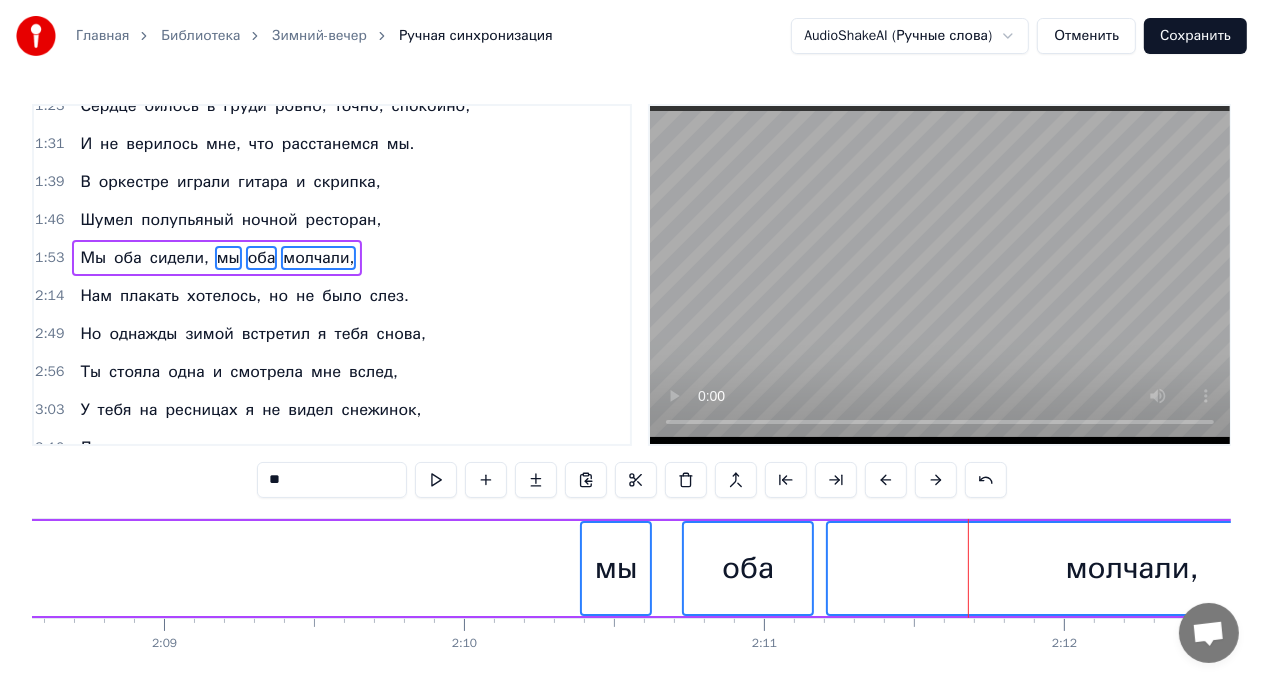 click at bounding box center [886, 480] 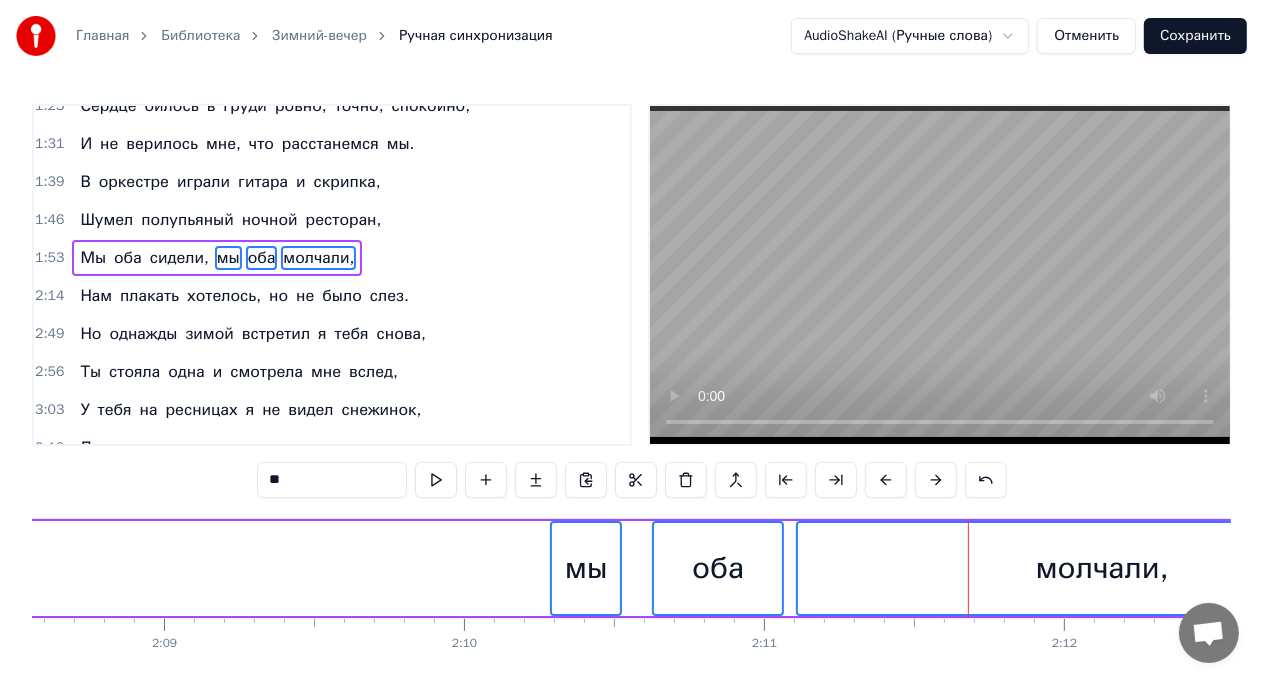 click at bounding box center [886, 480] 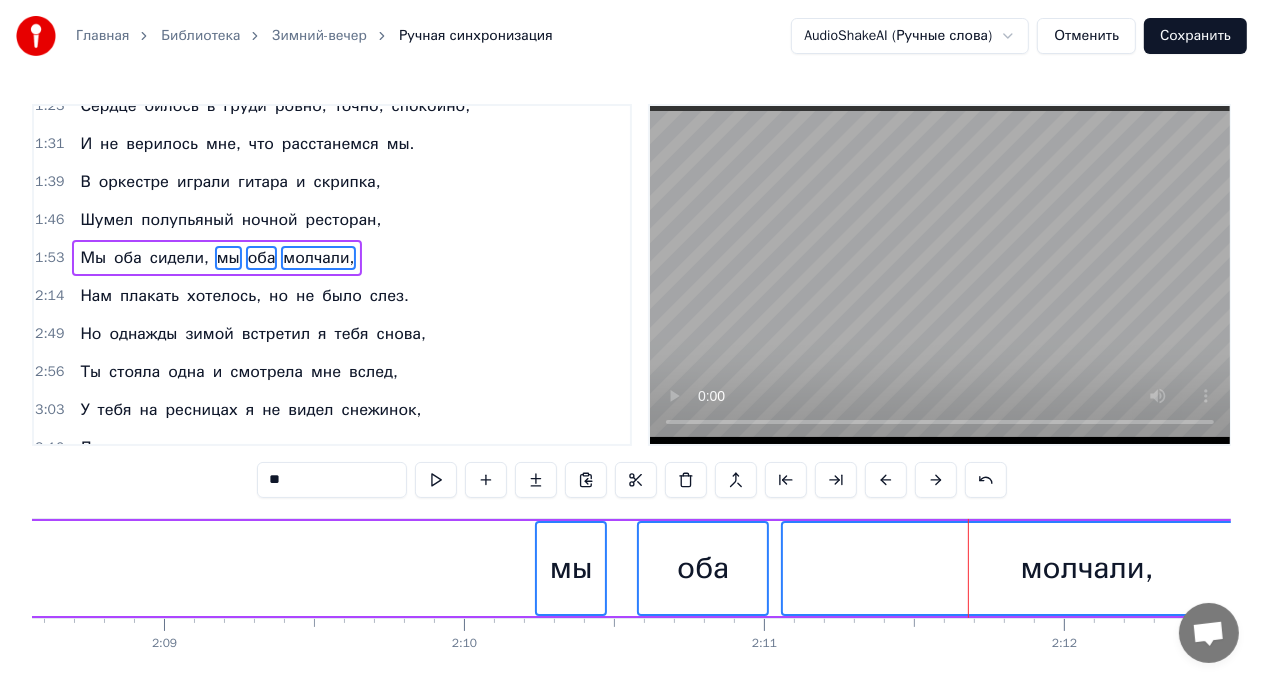 click at bounding box center (886, 480) 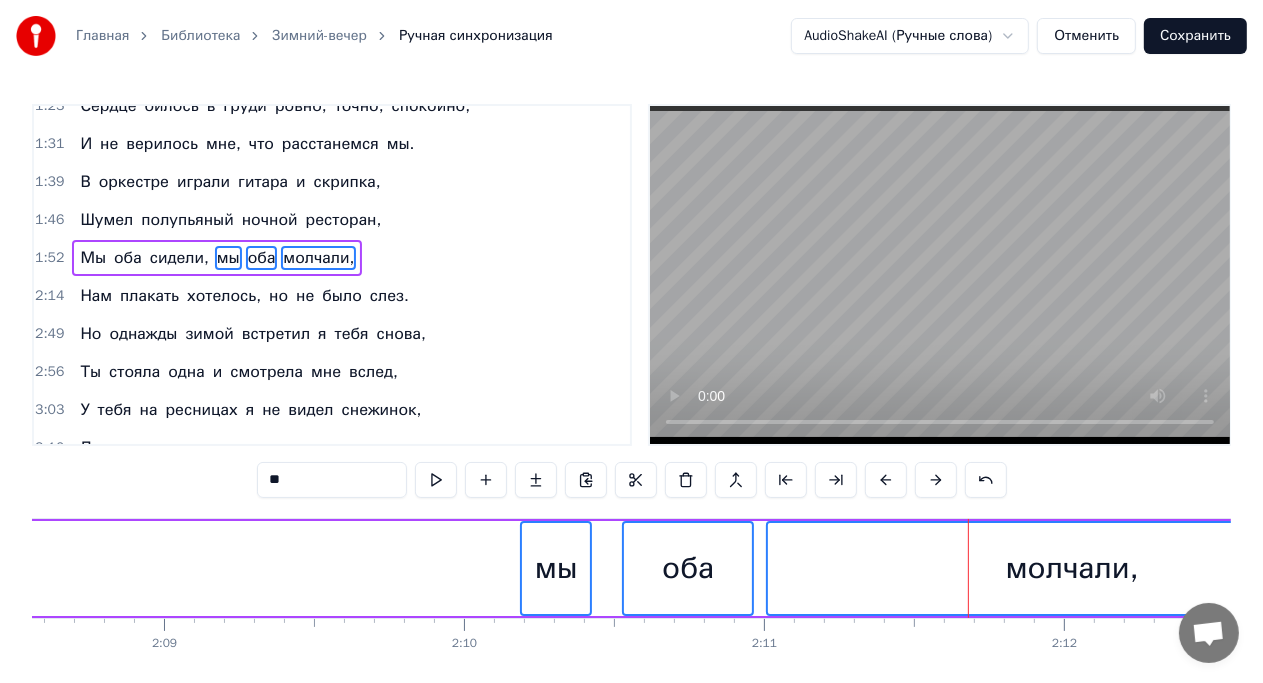 click at bounding box center (886, 480) 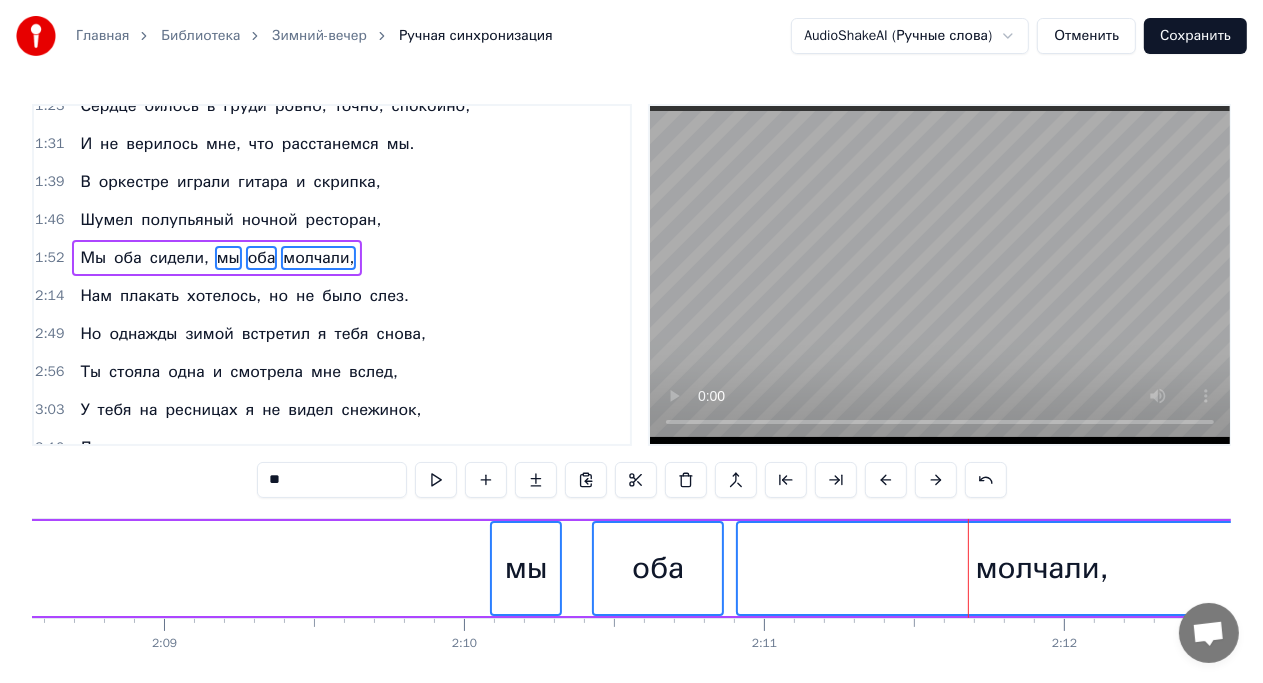click at bounding box center [886, 480] 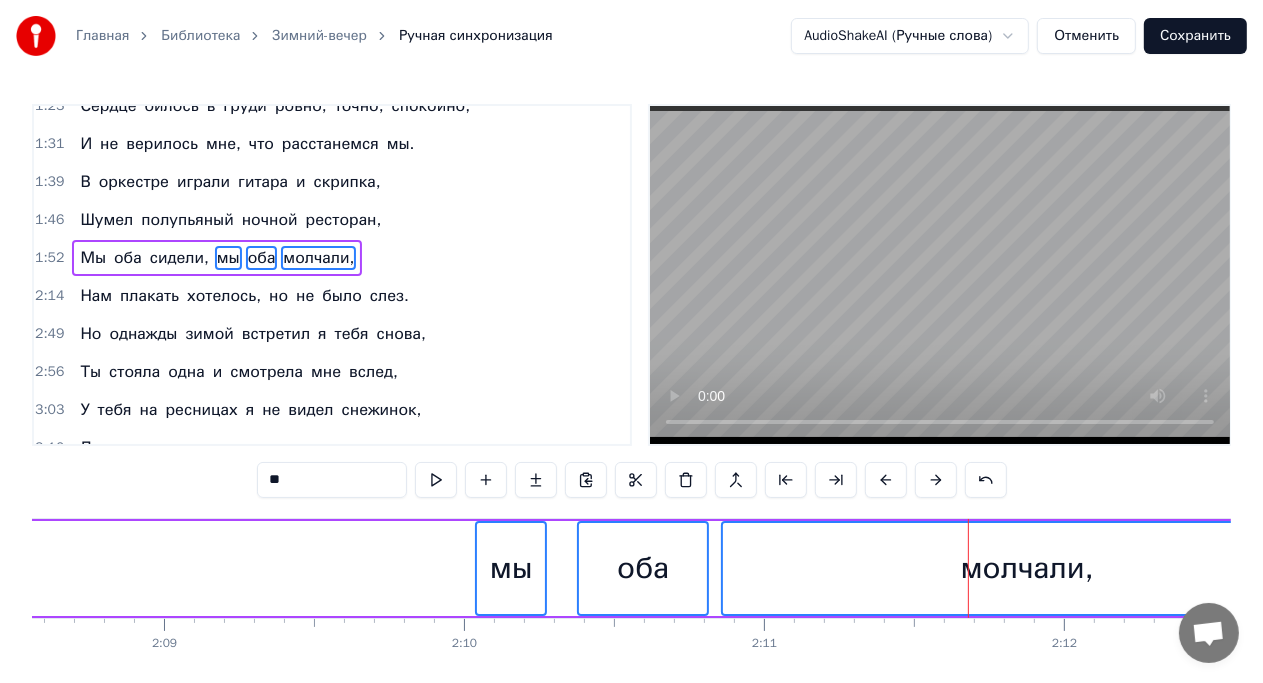 click at bounding box center (886, 480) 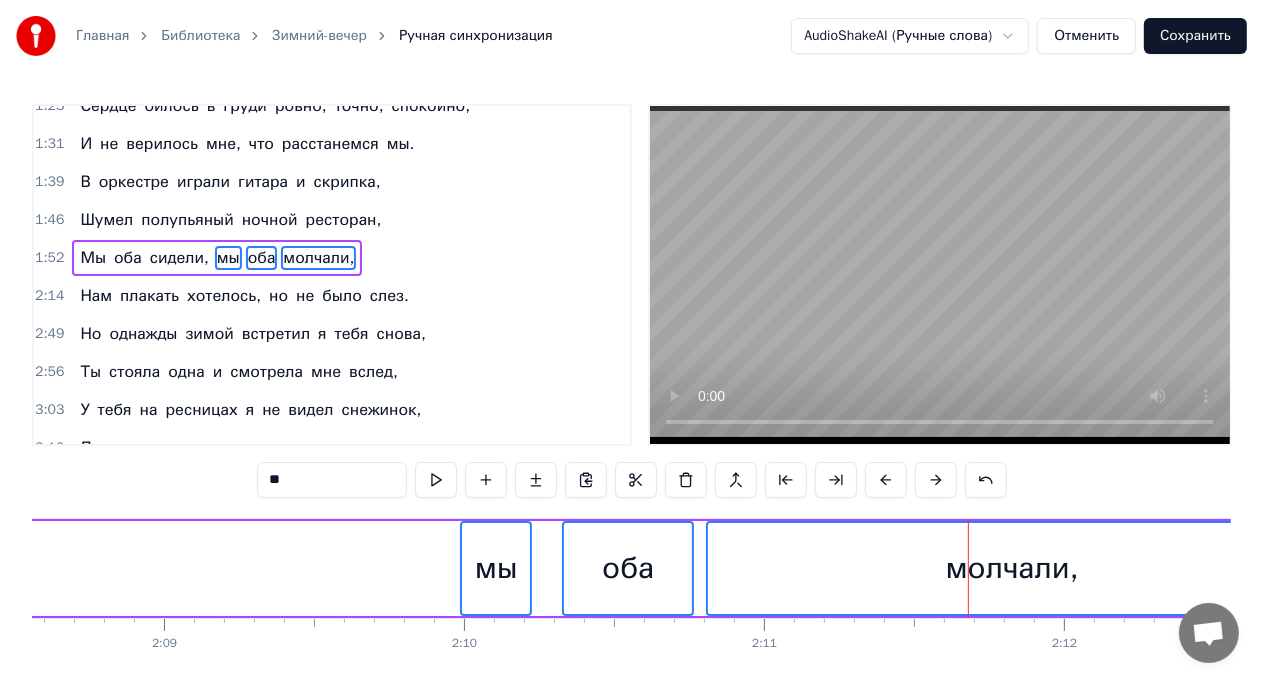 click at bounding box center [886, 480] 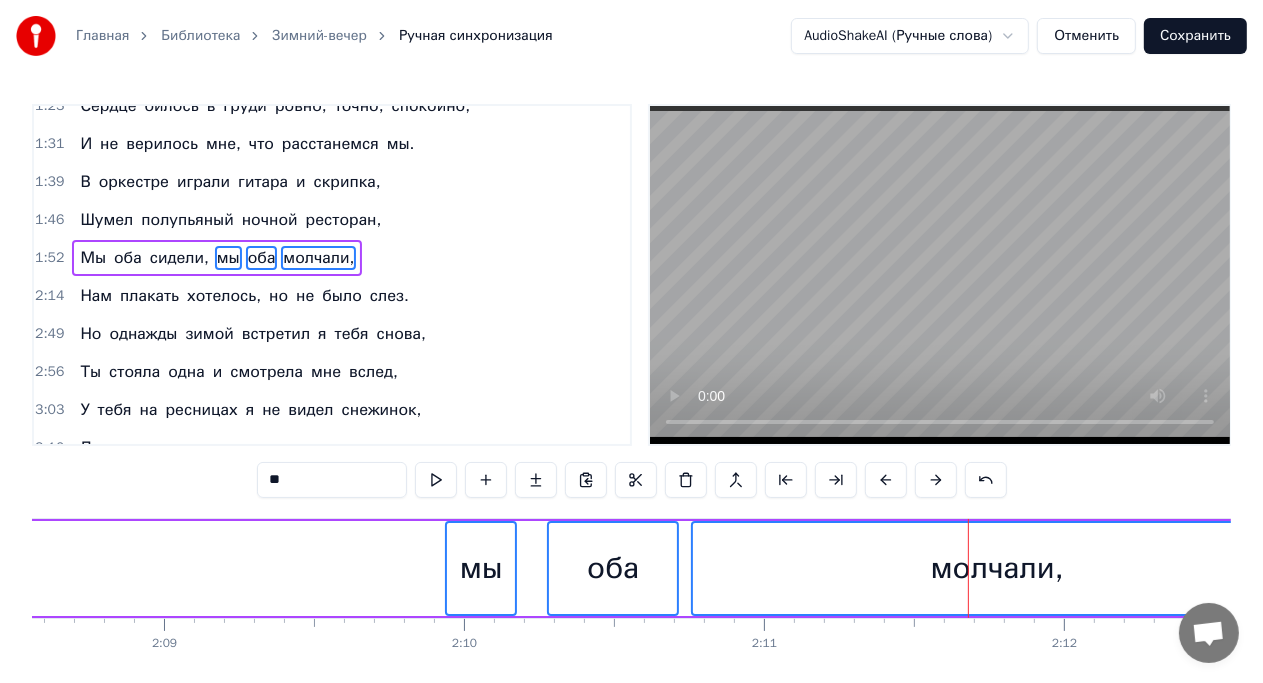 click at bounding box center [886, 480] 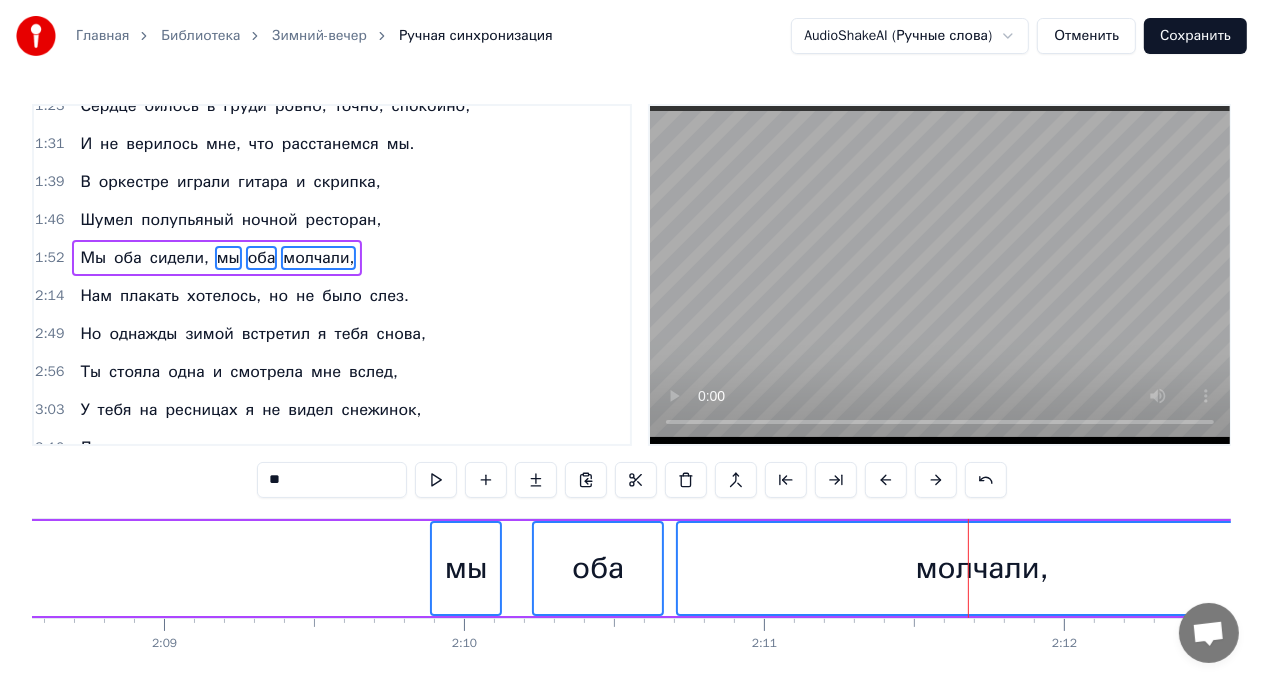 click at bounding box center [886, 480] 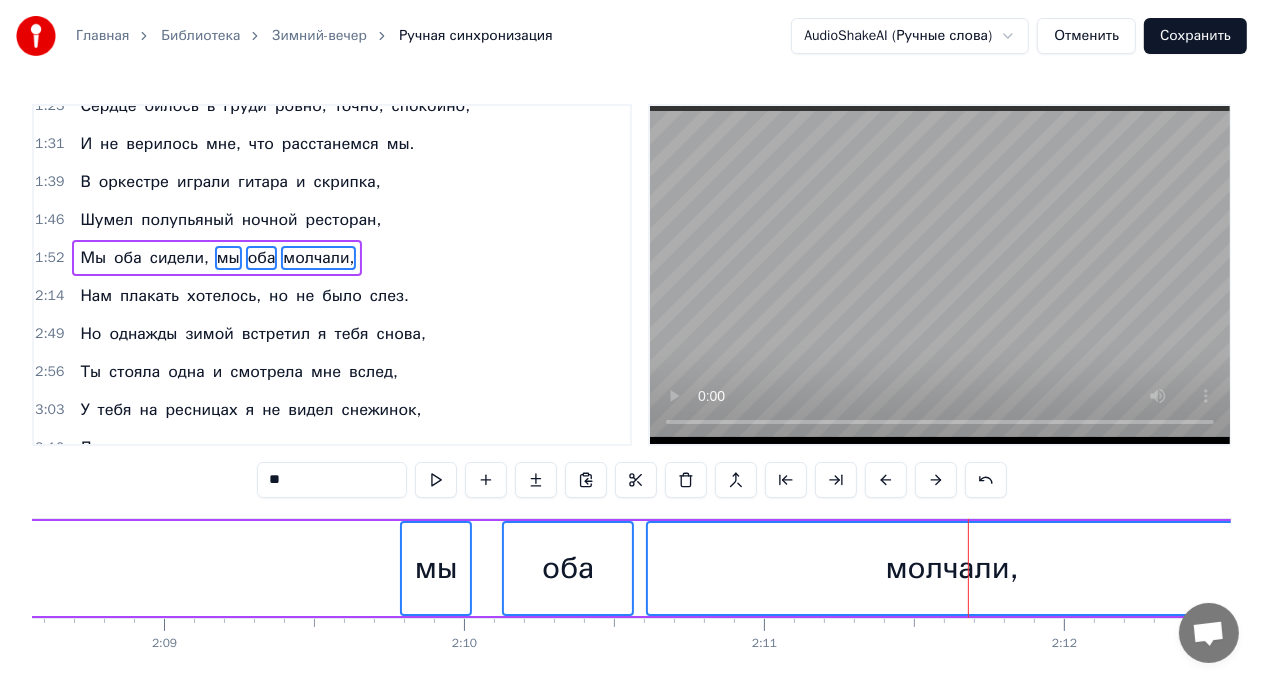 click at bounding box center [886, 480] 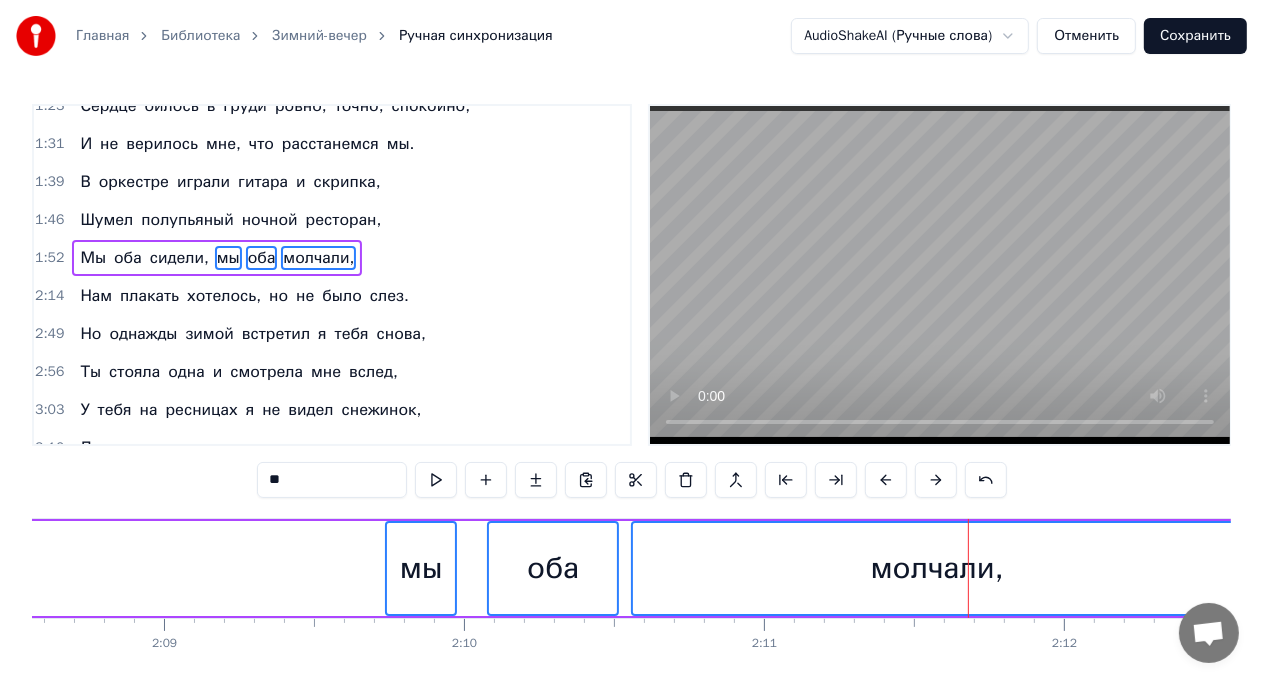 click at bounding box center [886, 480] 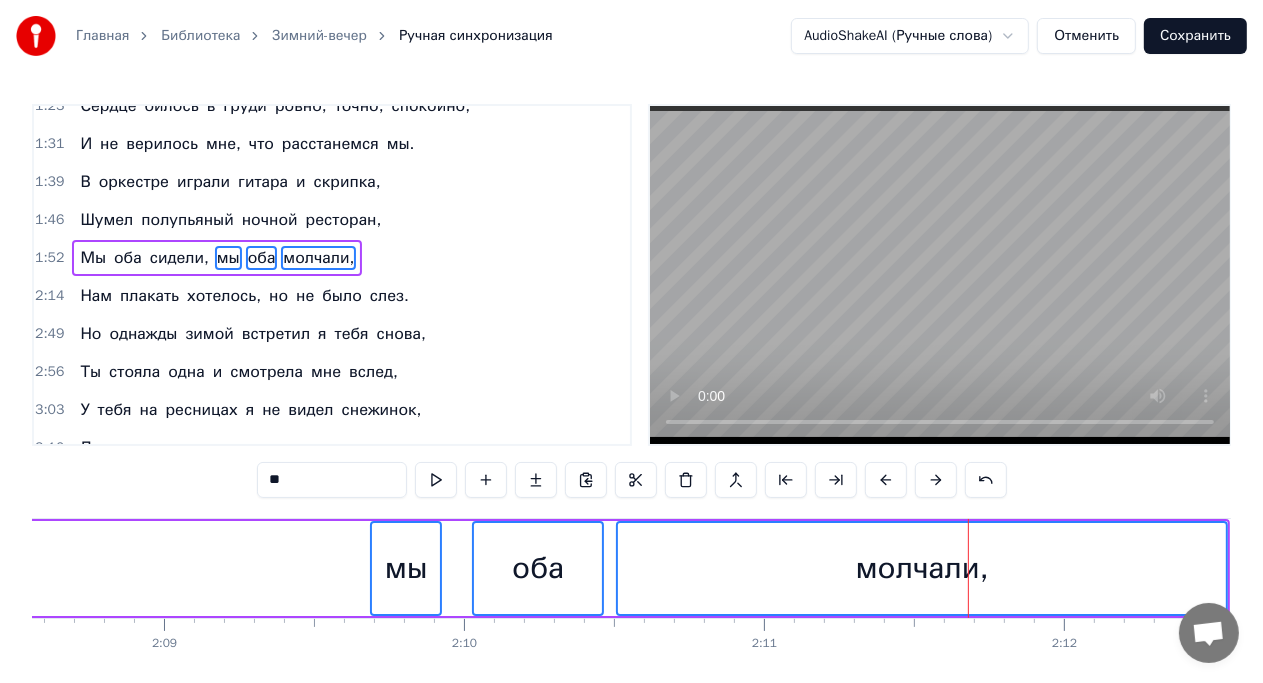 click at bounding box center [886, 480] 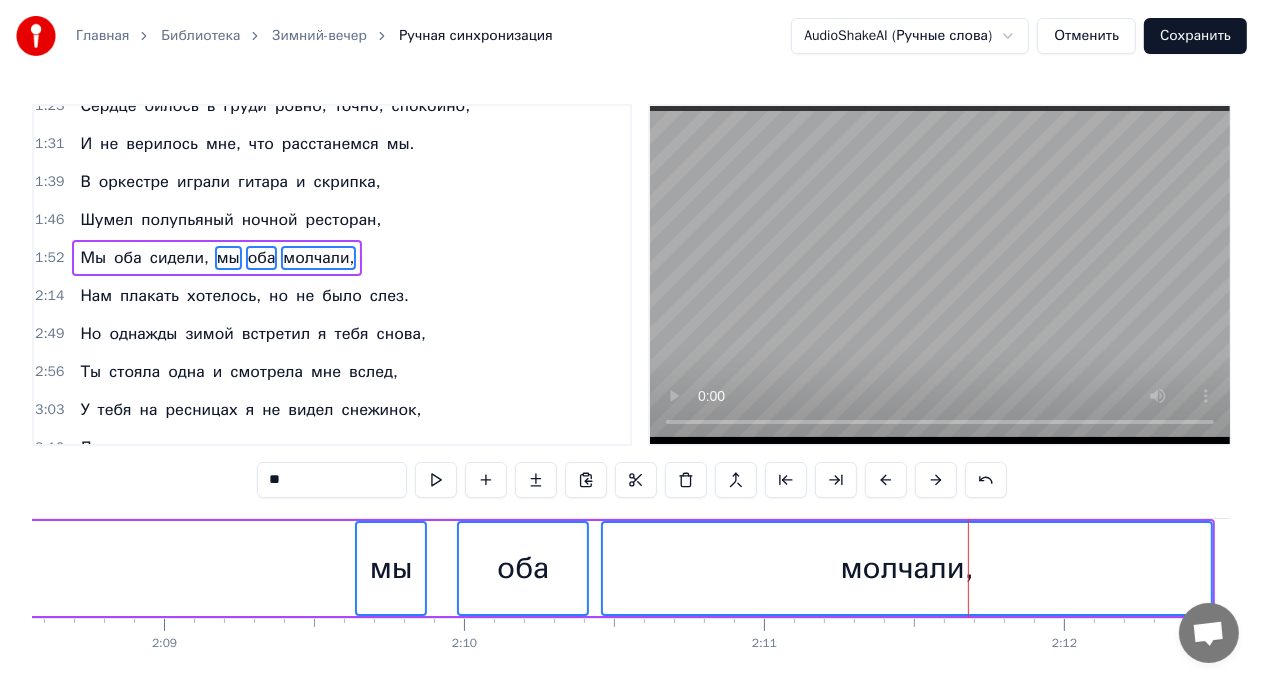 click at bounding box center [886, 480] 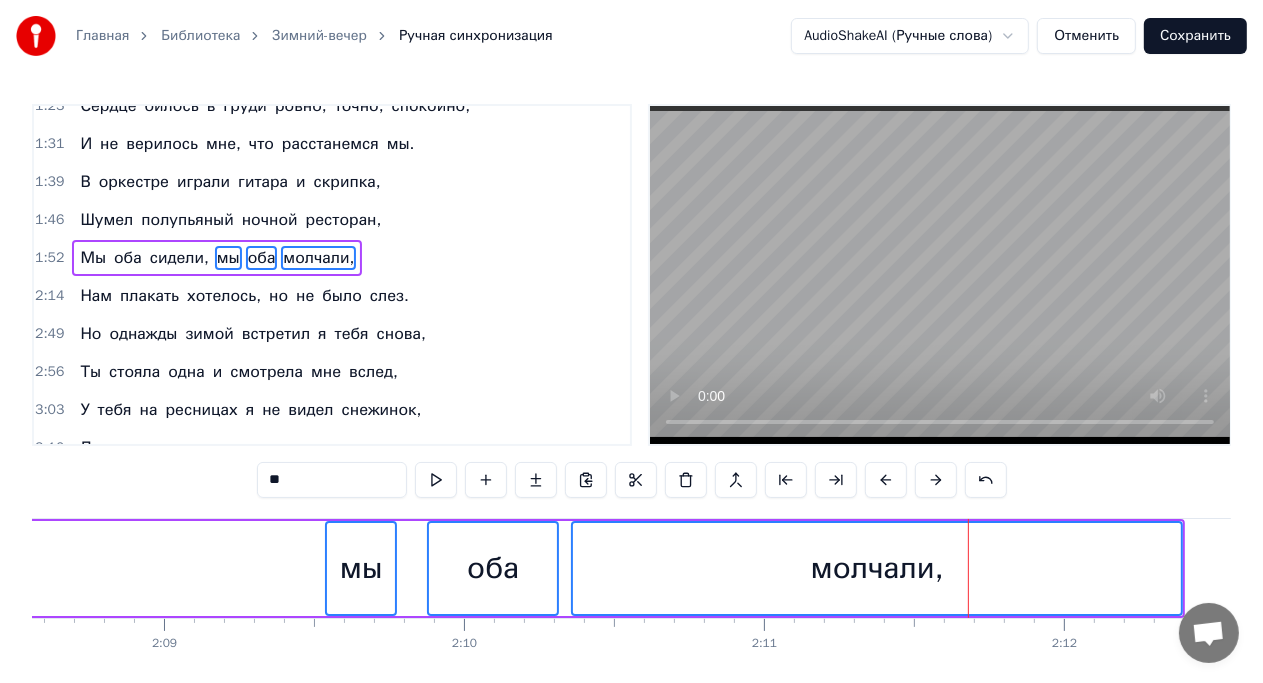 click at bounding box center (886, 480) 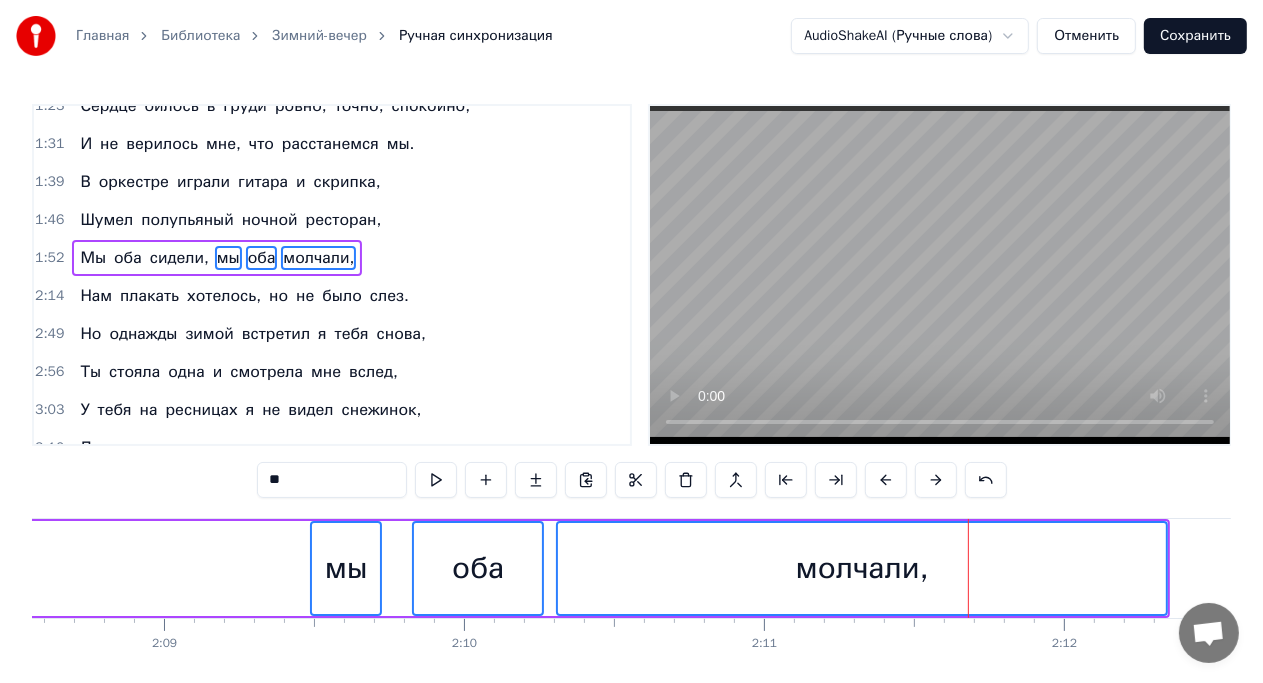 click at bounding box center (886, 480) 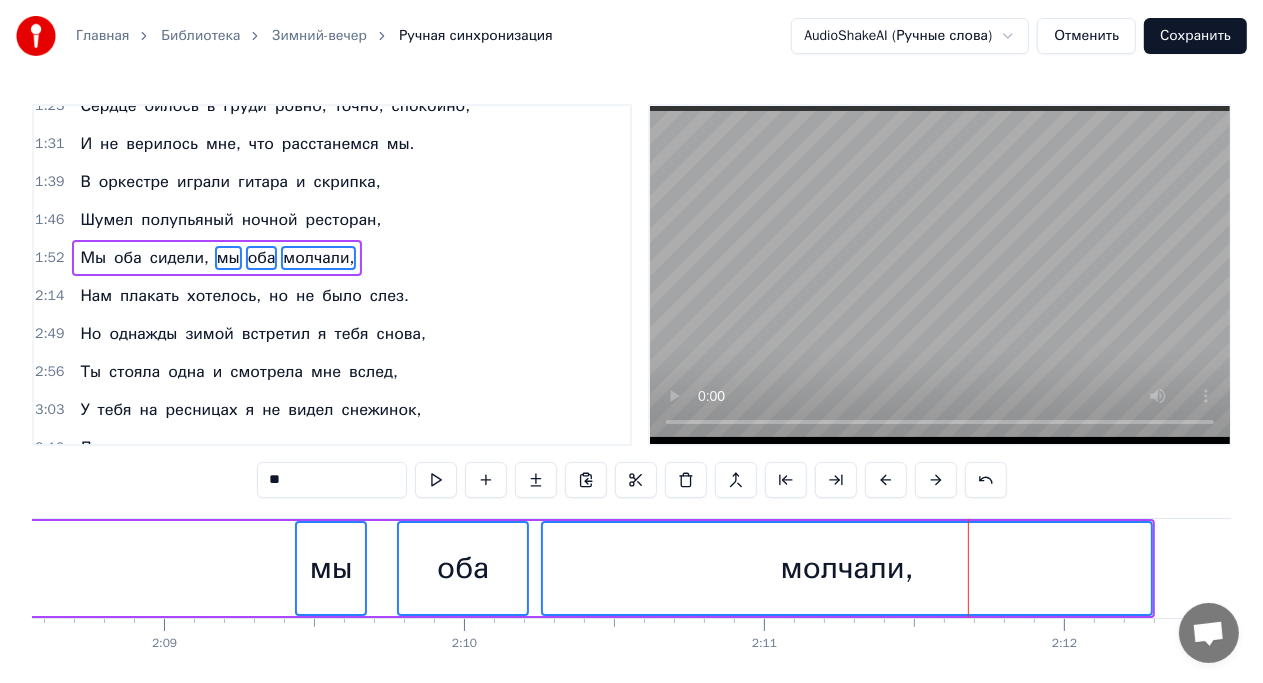 click at bounding box center (886, 480) 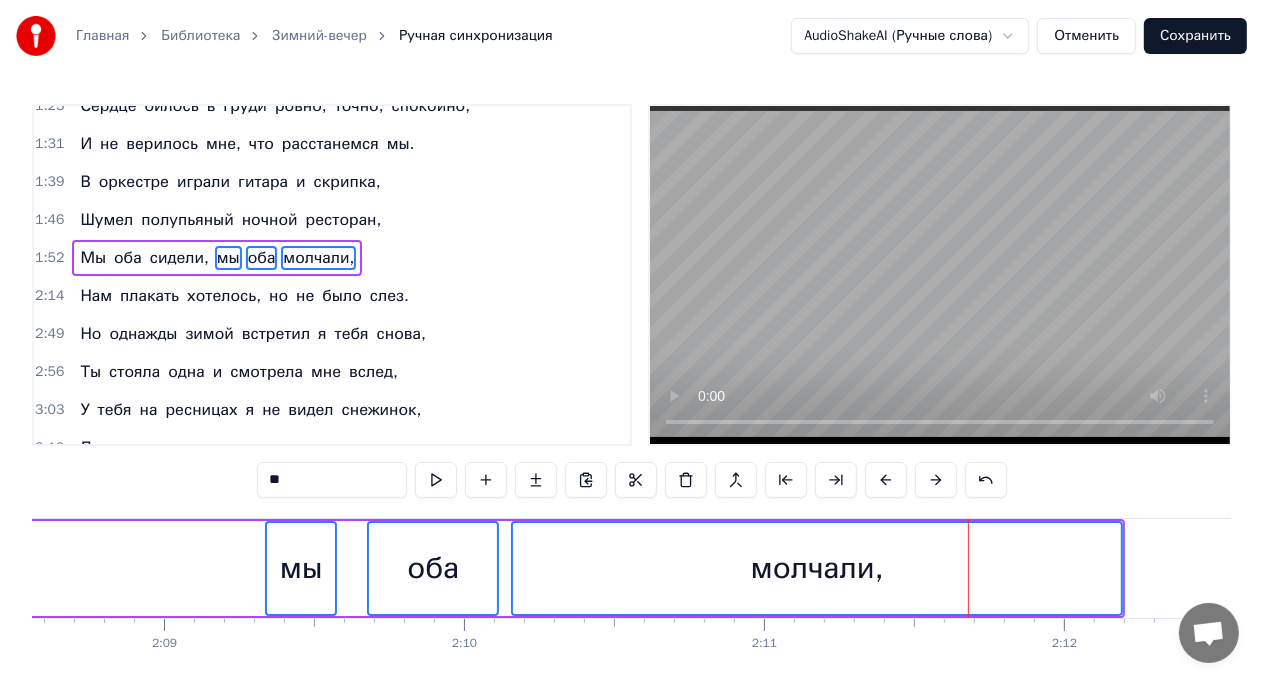 click at bounding box center (886, 480) 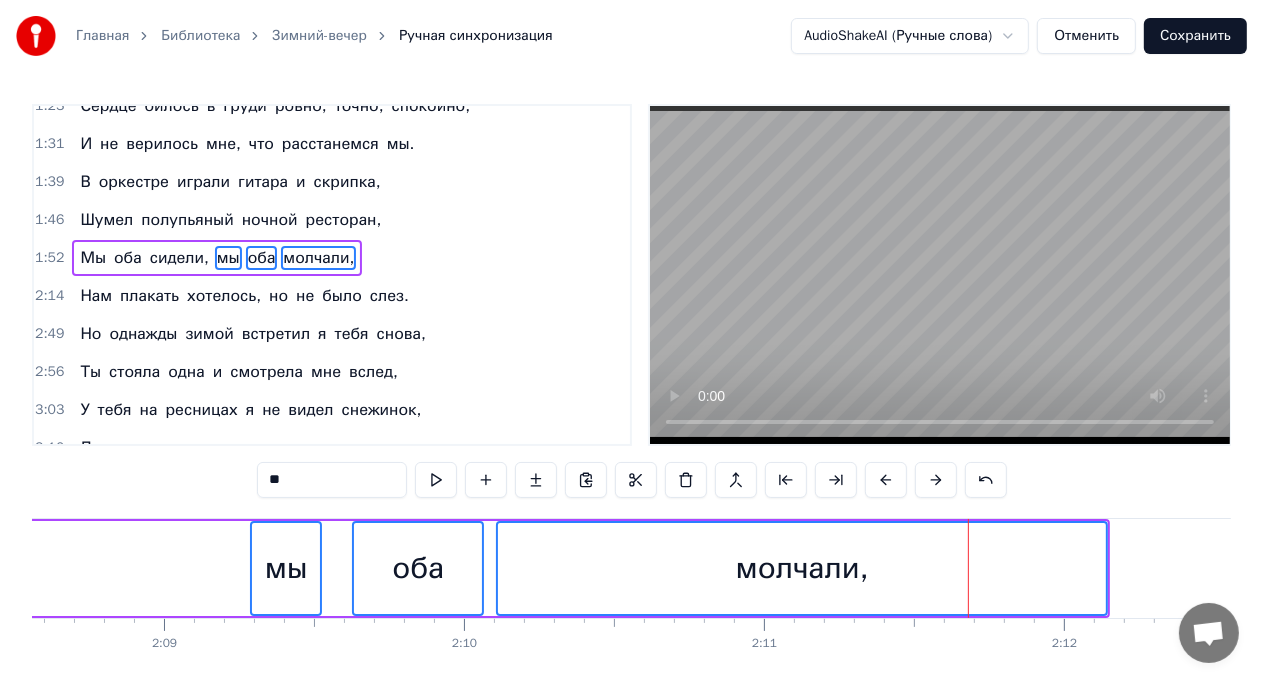 click at bounding box center (886, 480) 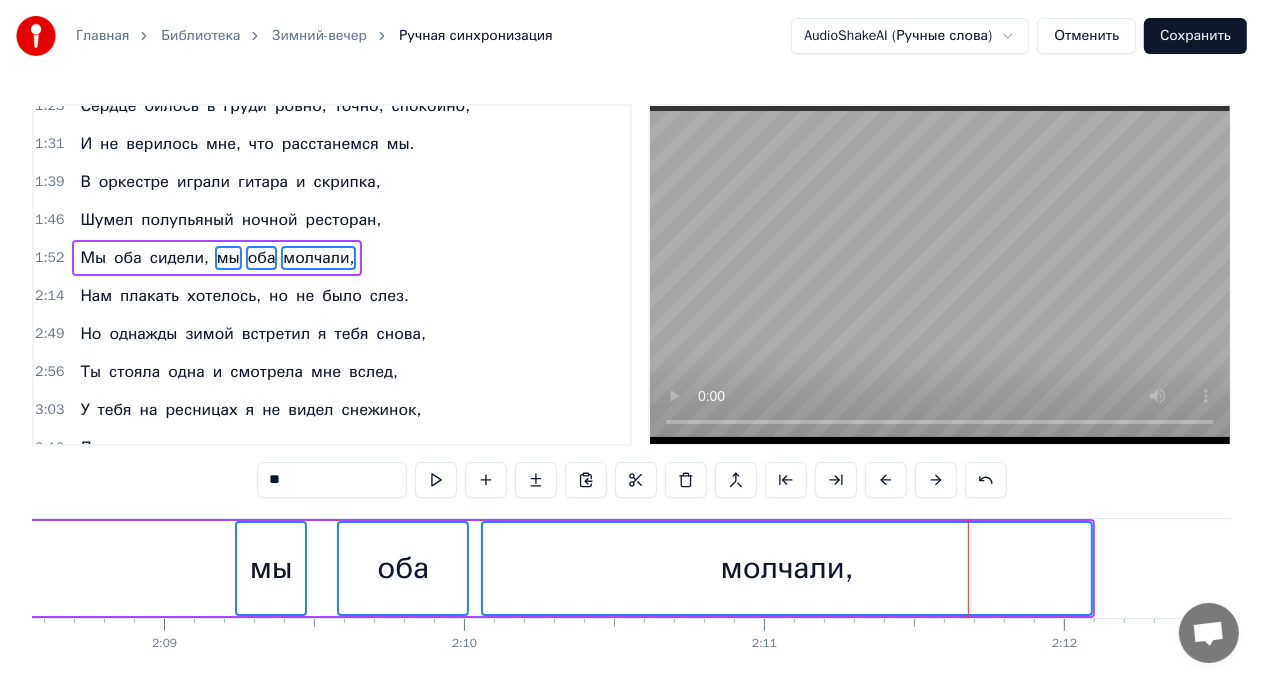 click at bounding box center (886, 480) 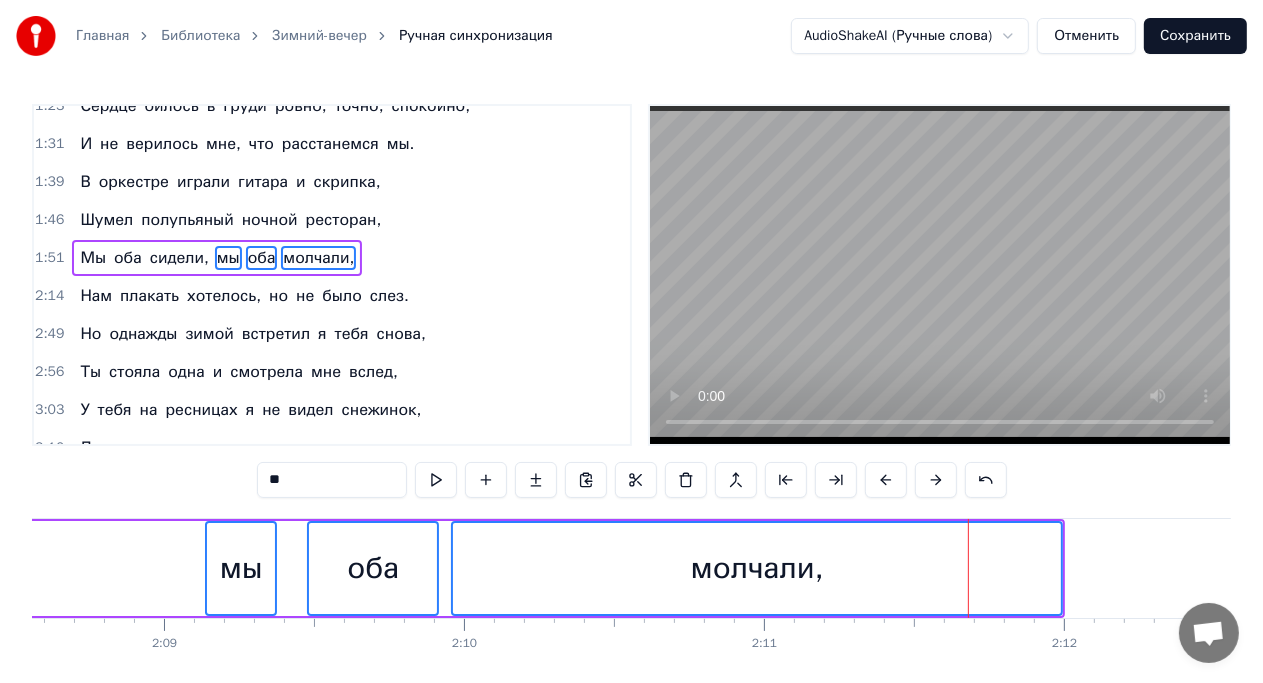 click at bounding box center [886, 480] 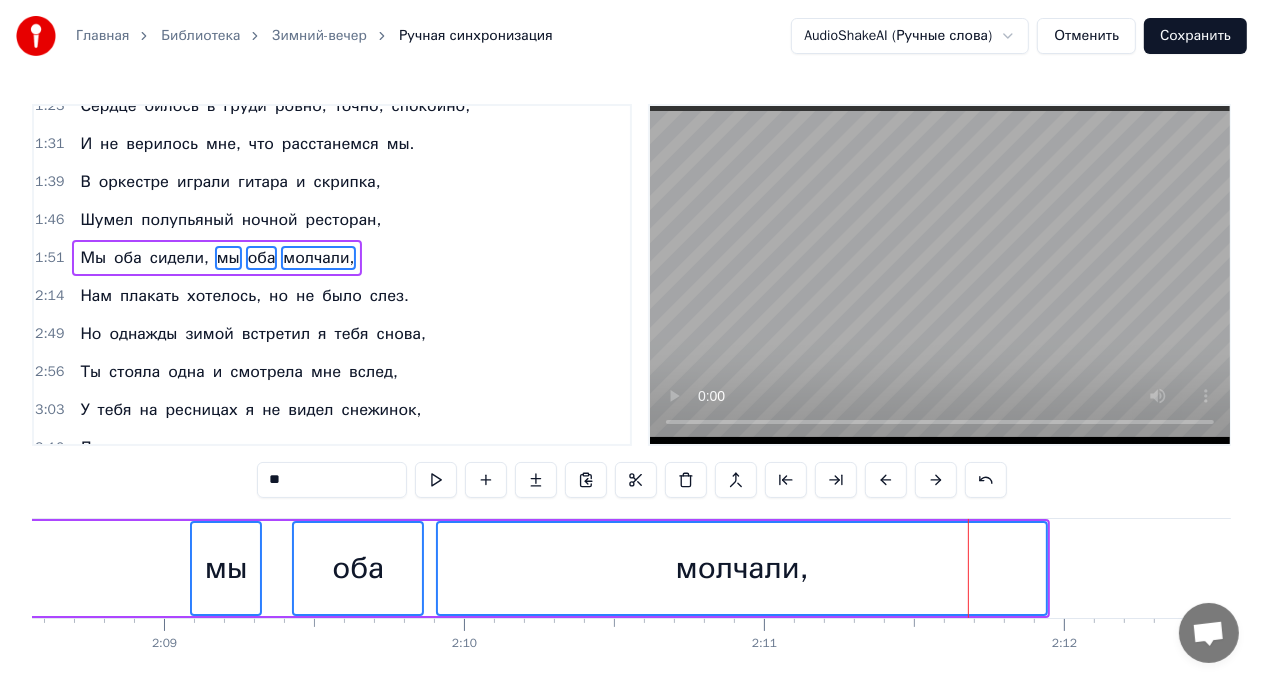 click at bounding box center [886, 480] 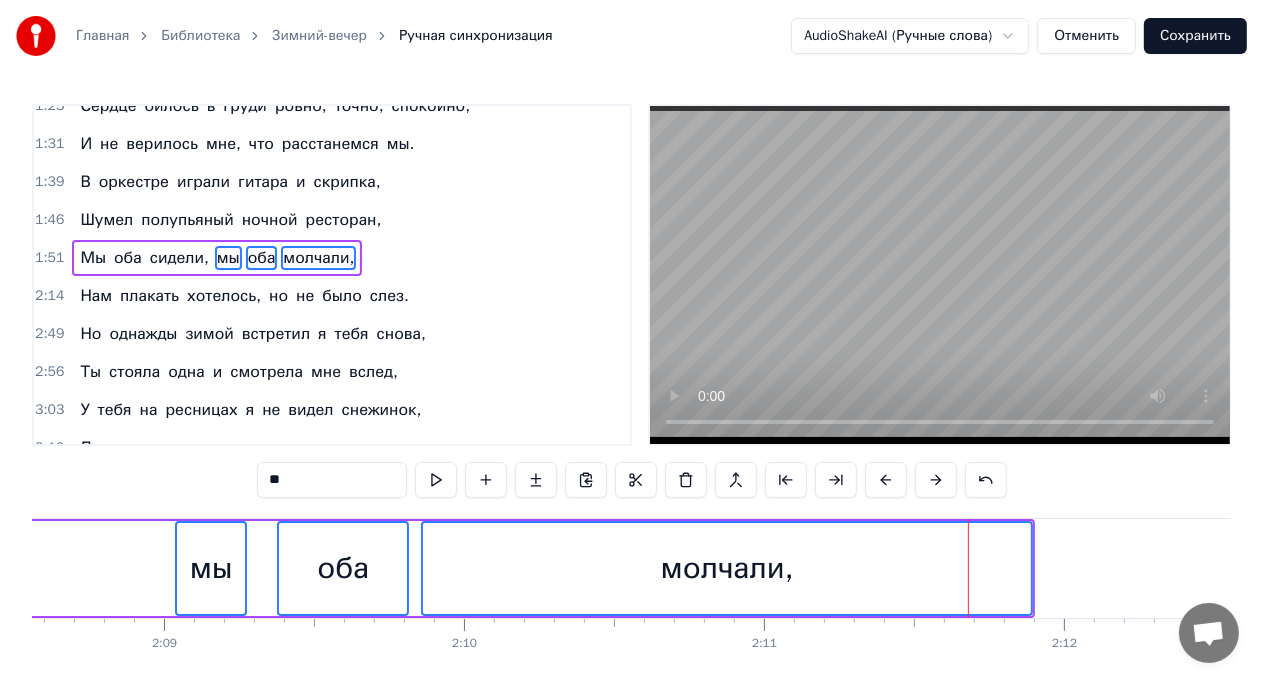 click at bounding box center [886, 480] 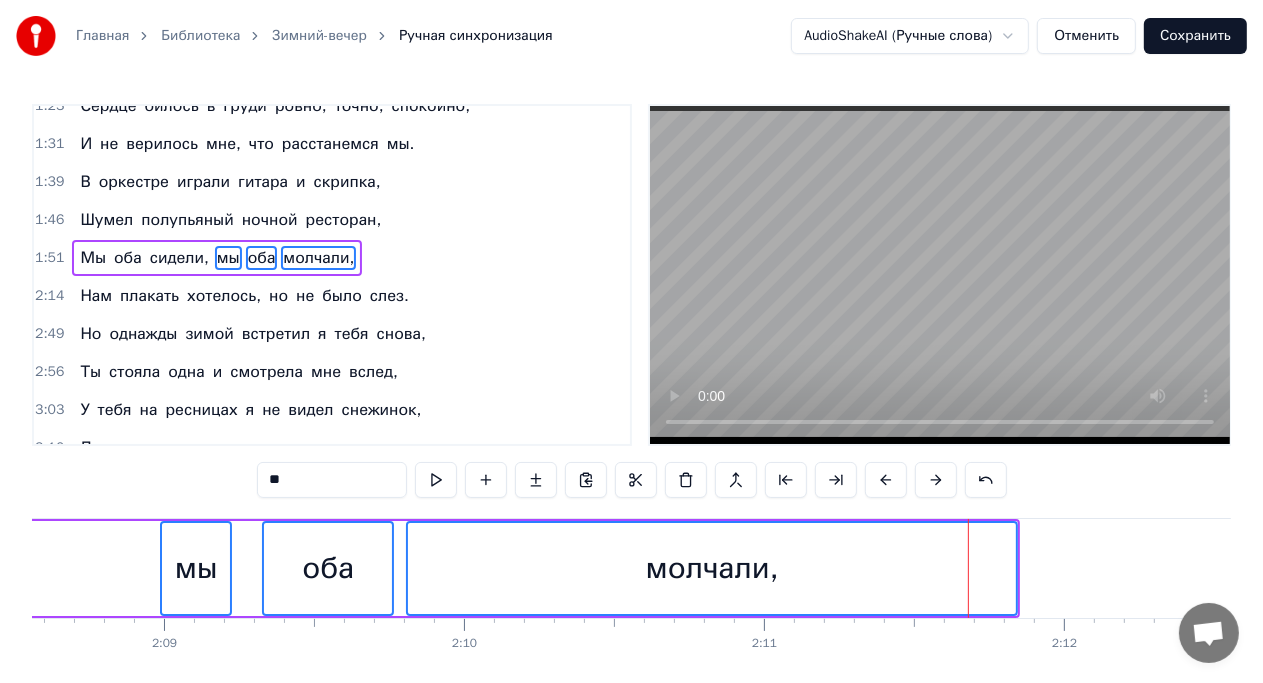 click at bounding box center [886, 480] 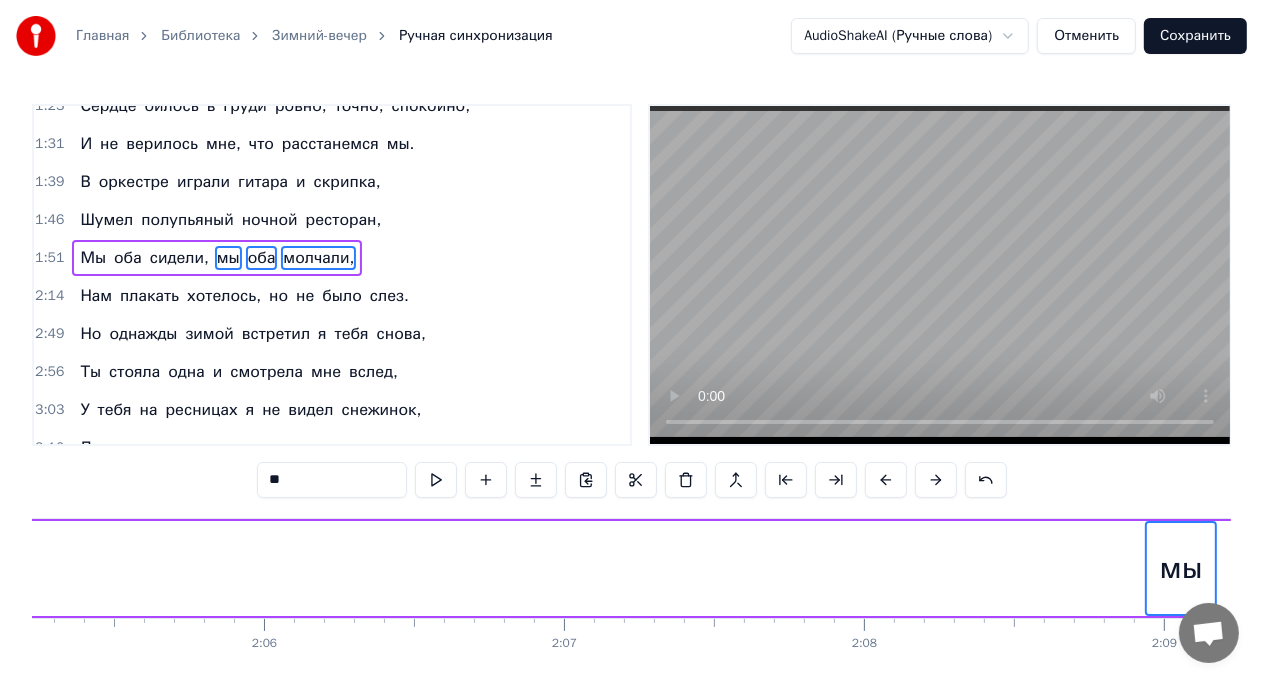 scroll, scrollTop: 0, scrollLeft: 37562, axis: horizontal 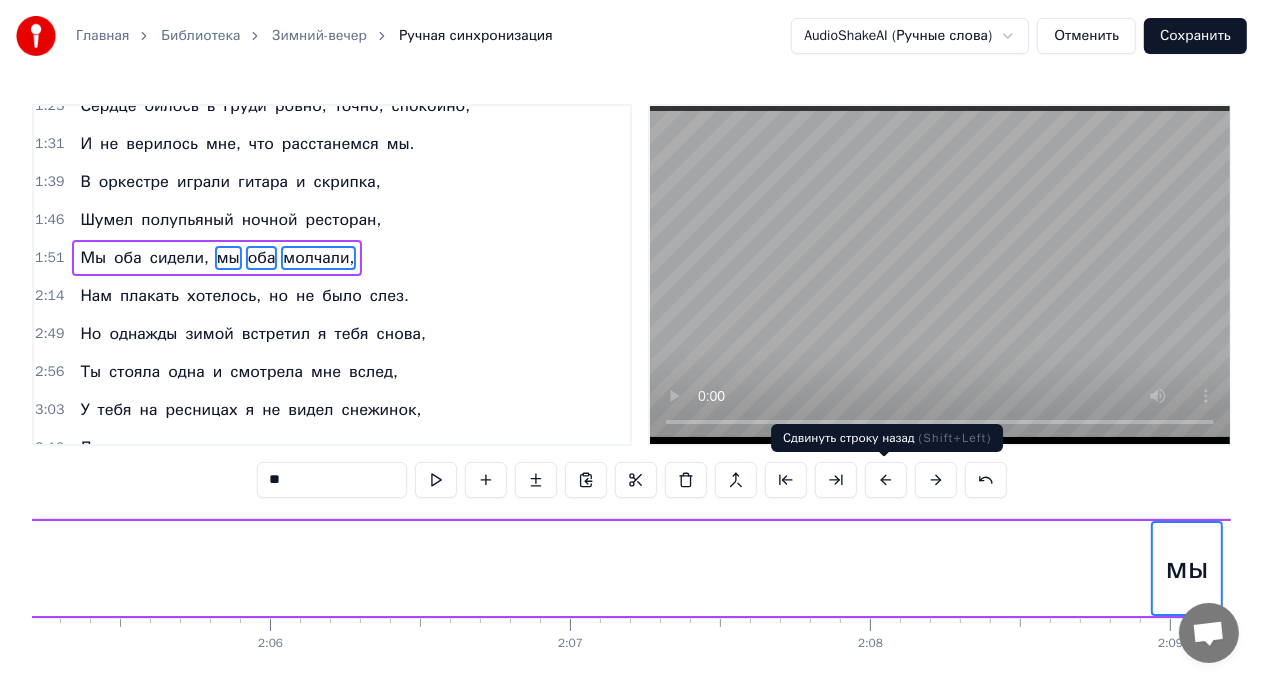 click at bounding box center (886, 480) 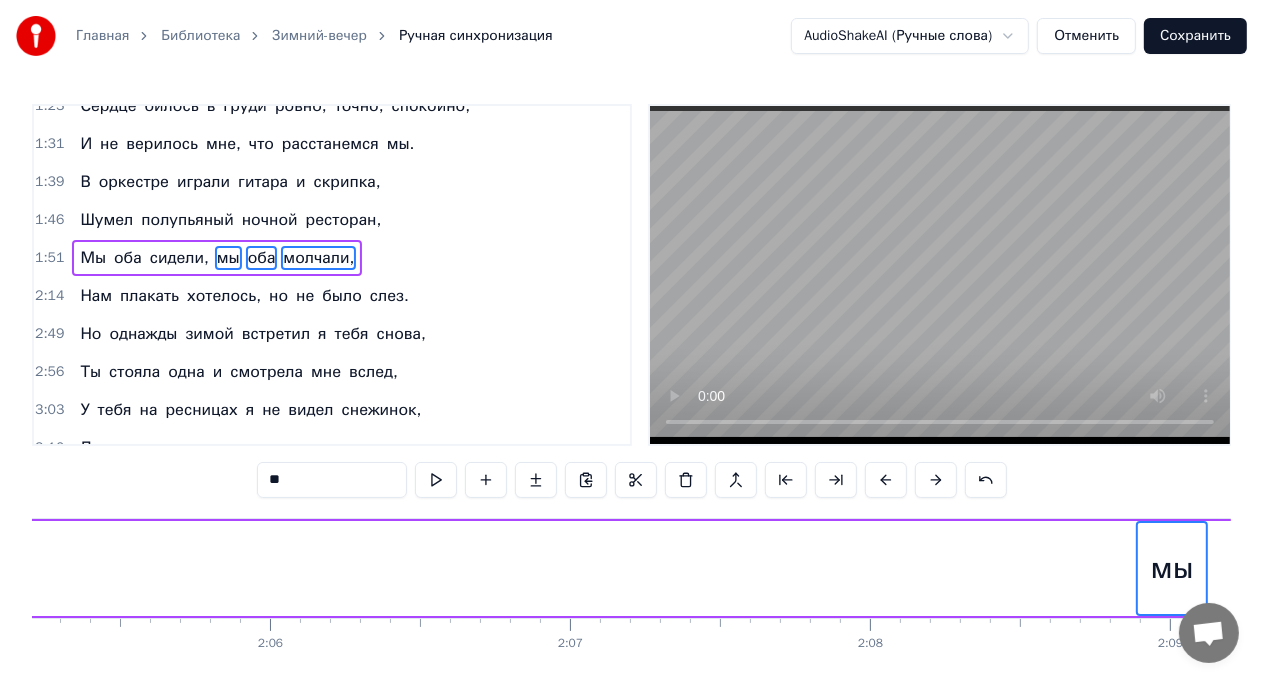 click at bounding box center [886, 480] 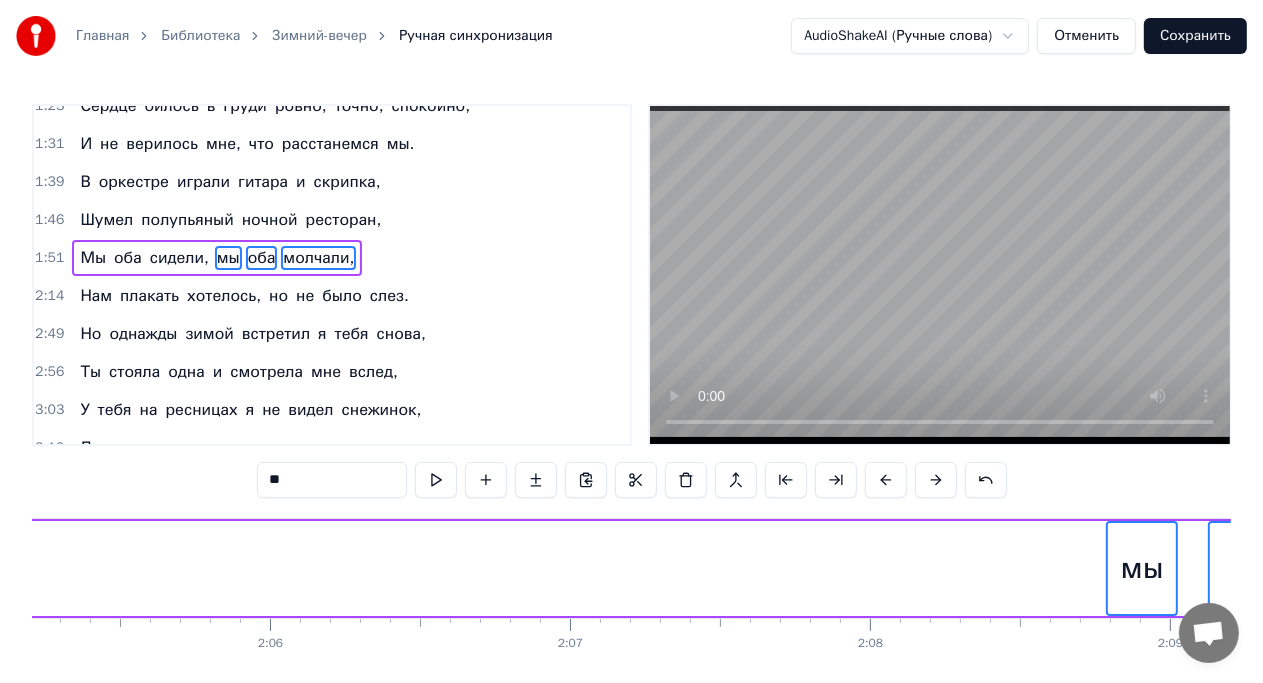 click at bounding box center (886, 480) 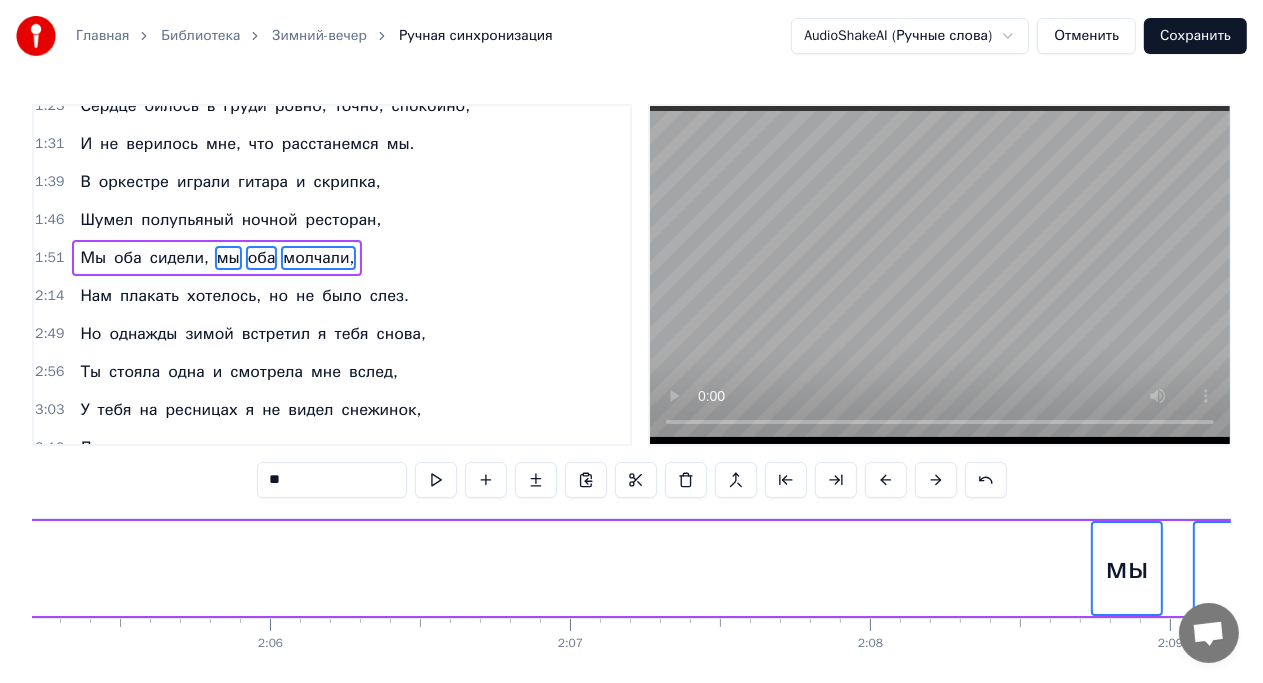 click at bounding box center (886, 480) 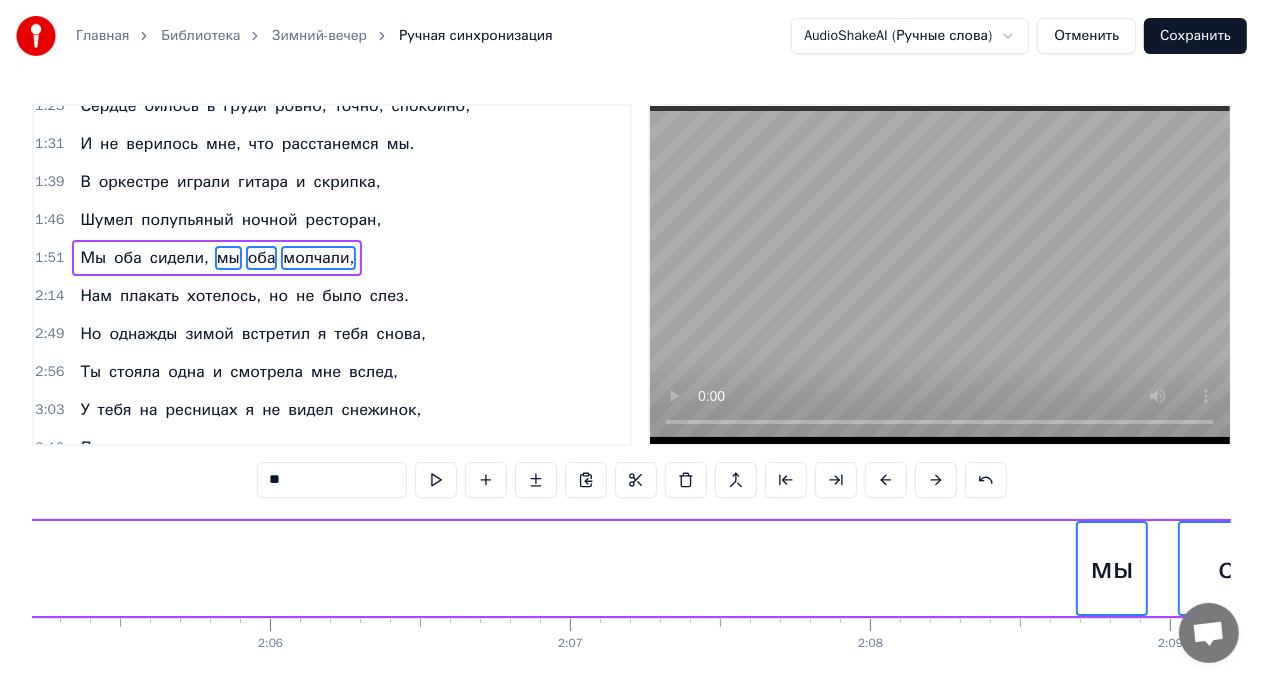 click at bounding box center (886, 480) 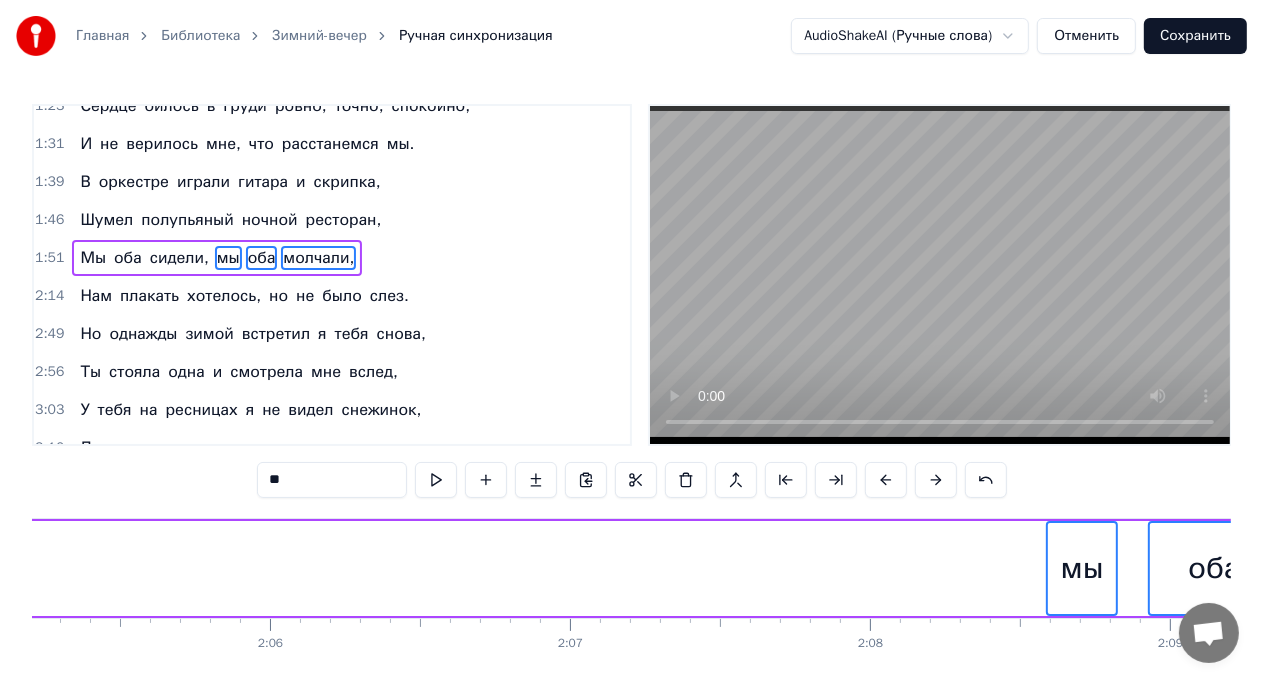 click at bounding box center (886, 480) 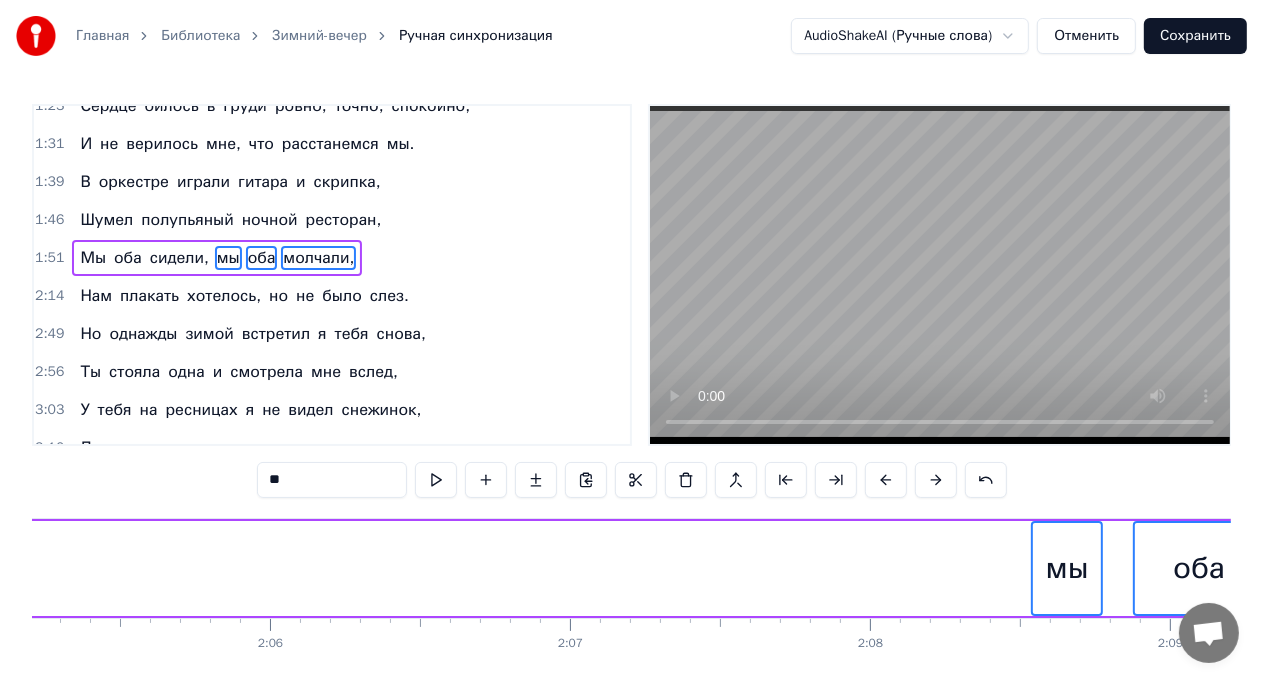 click at bounding box center (886, 480) 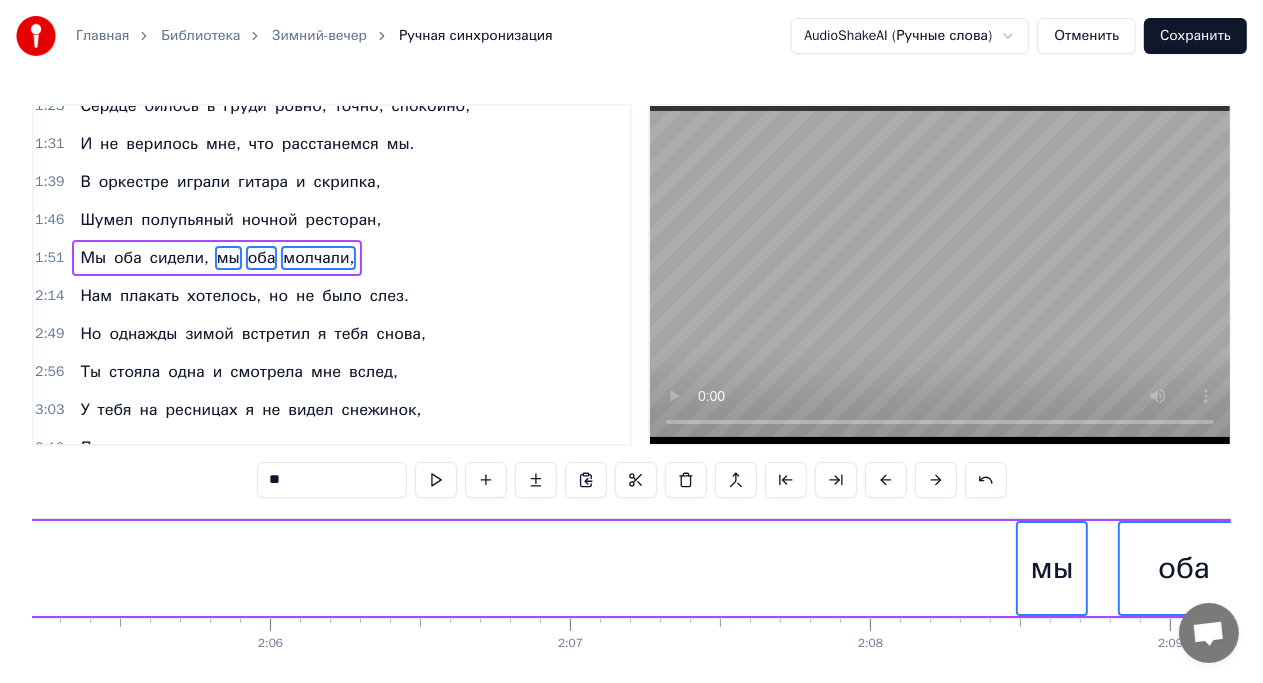click at bounding box center [886, 480] 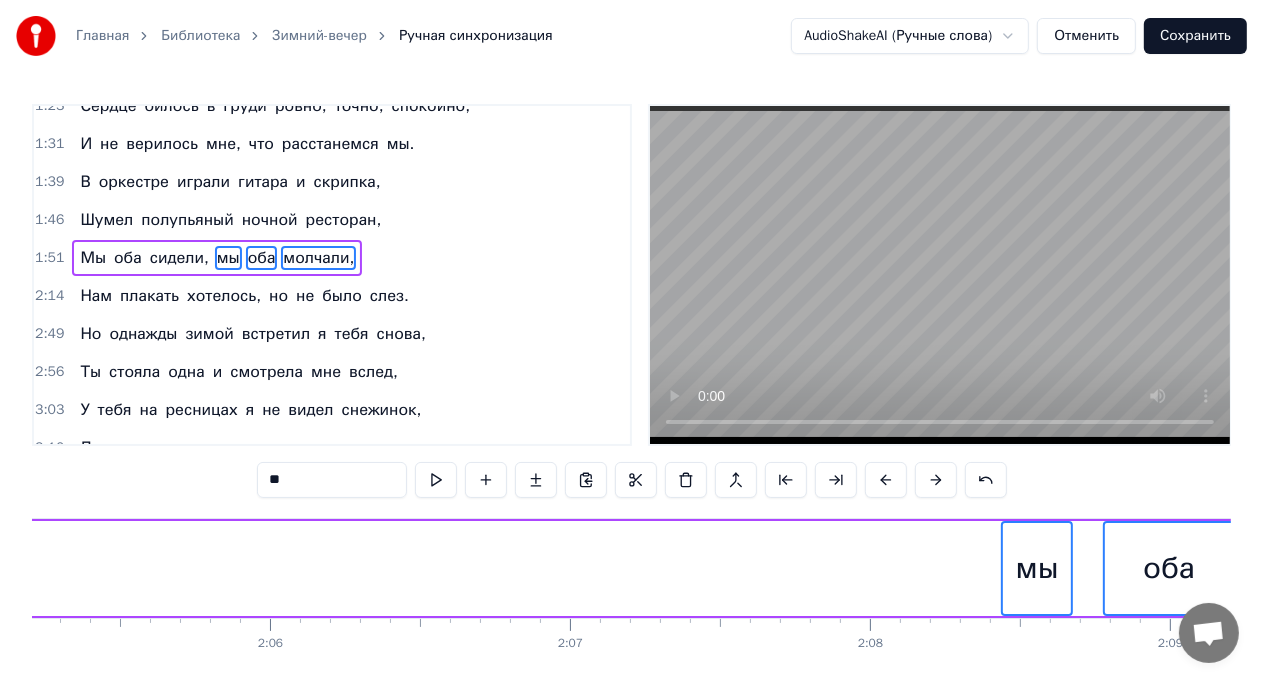 click at bounding box center [886, 480] 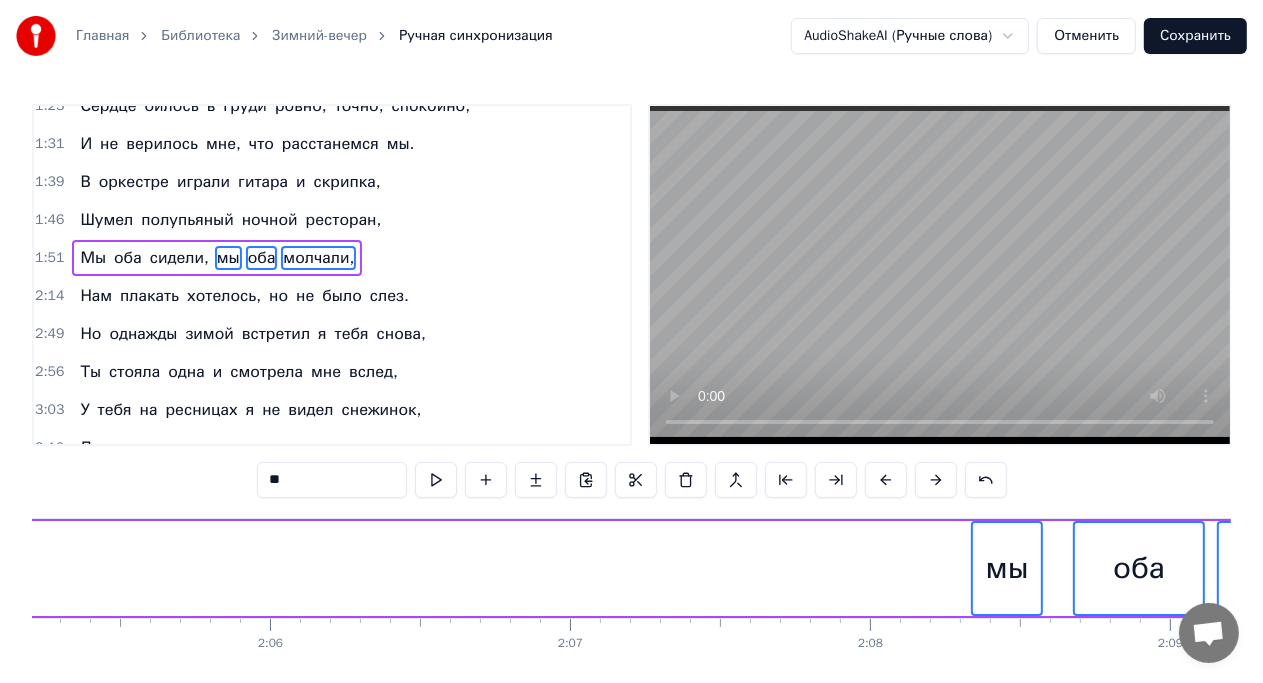 click at bounding box center [886, 480] 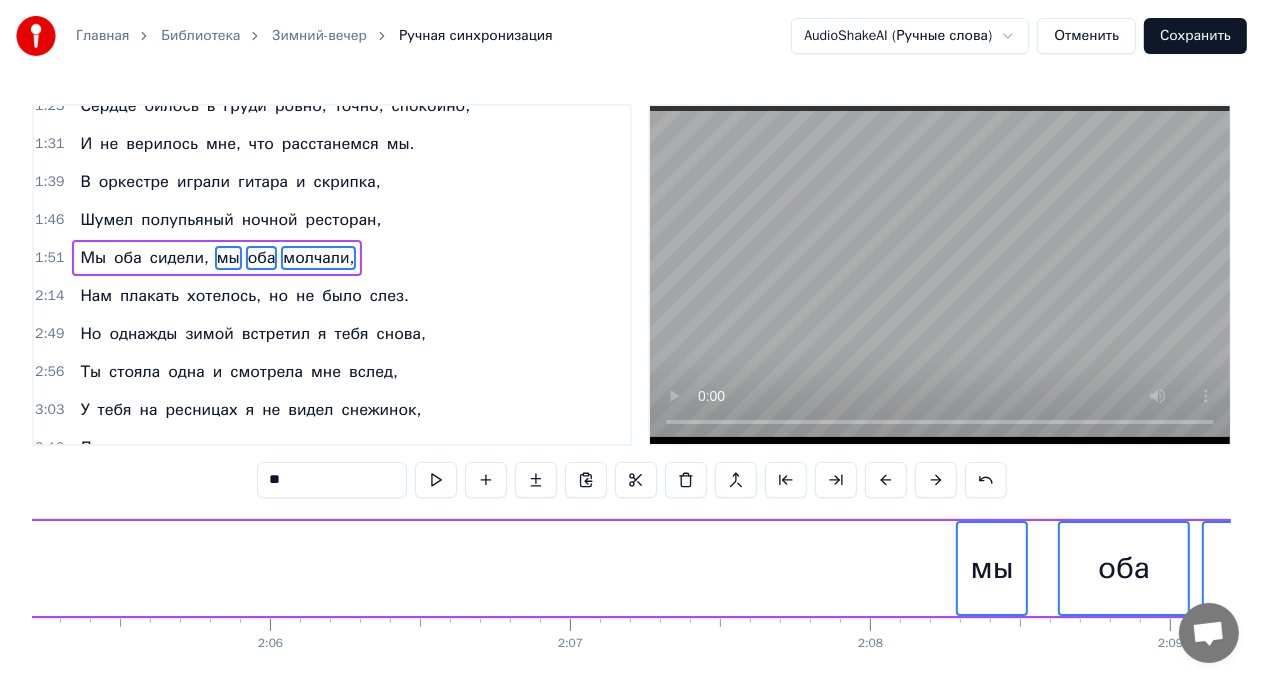 click at bounding box center [886, 480] 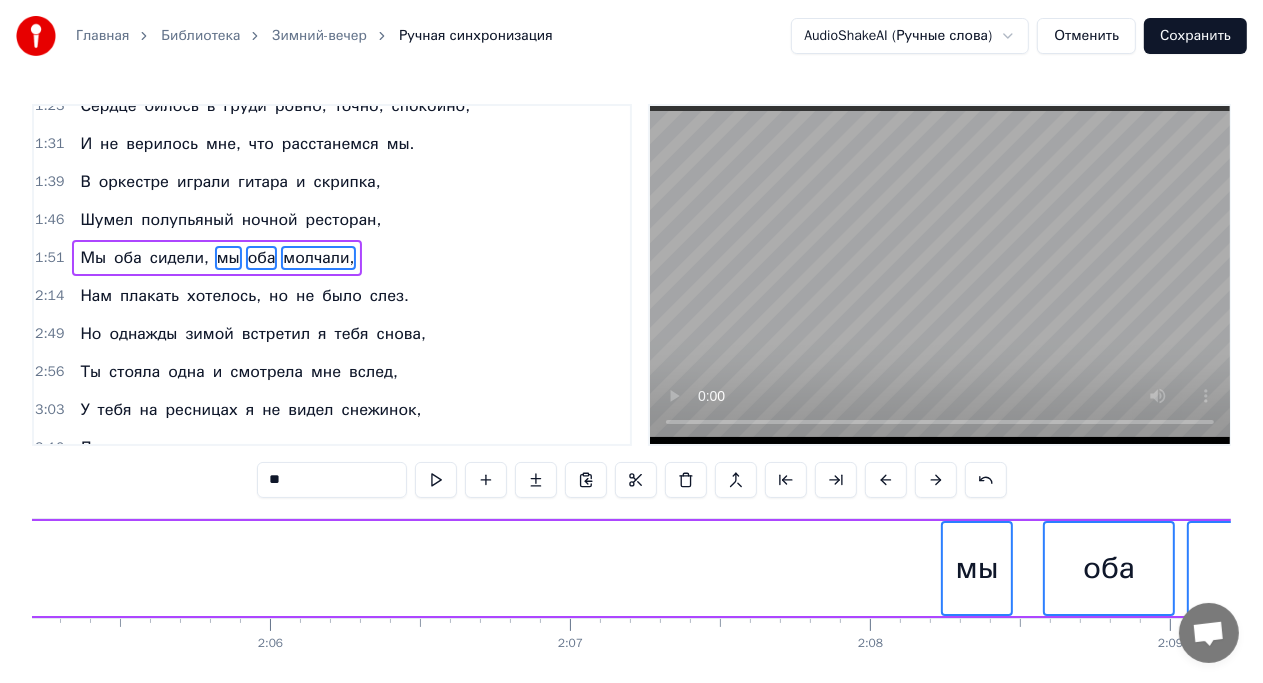 click at bounding box center [886, 480] 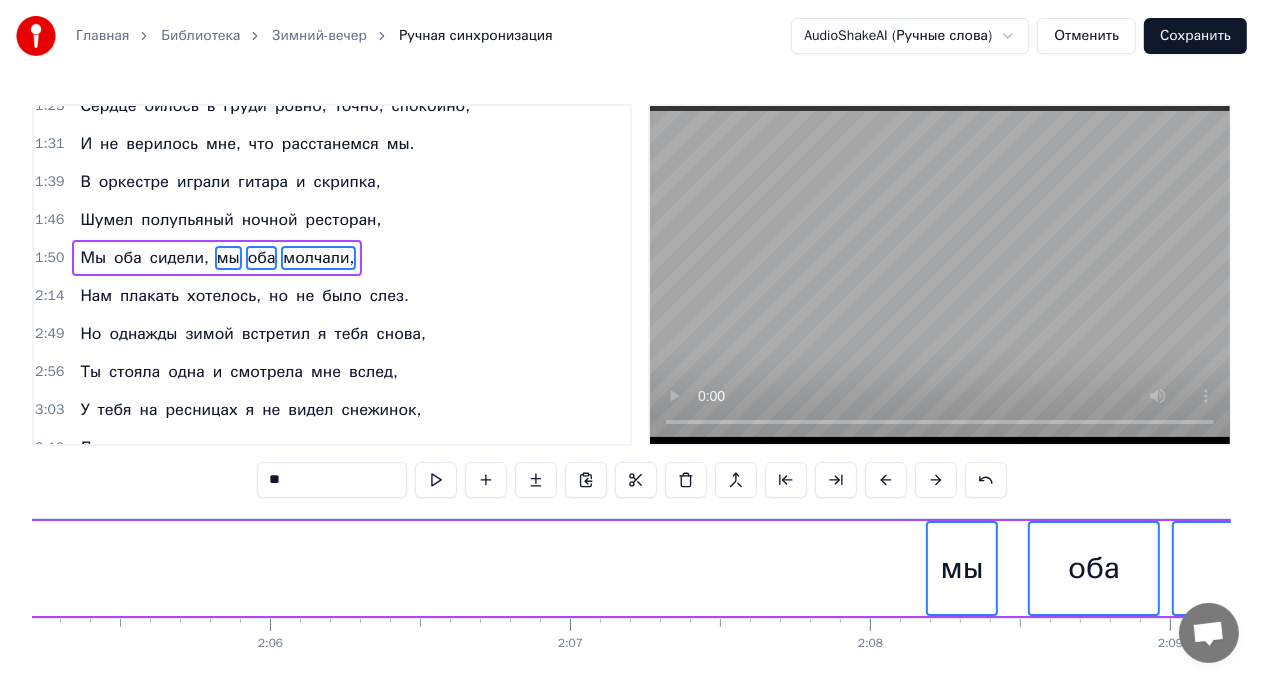 click at bounding box center (886, 480) 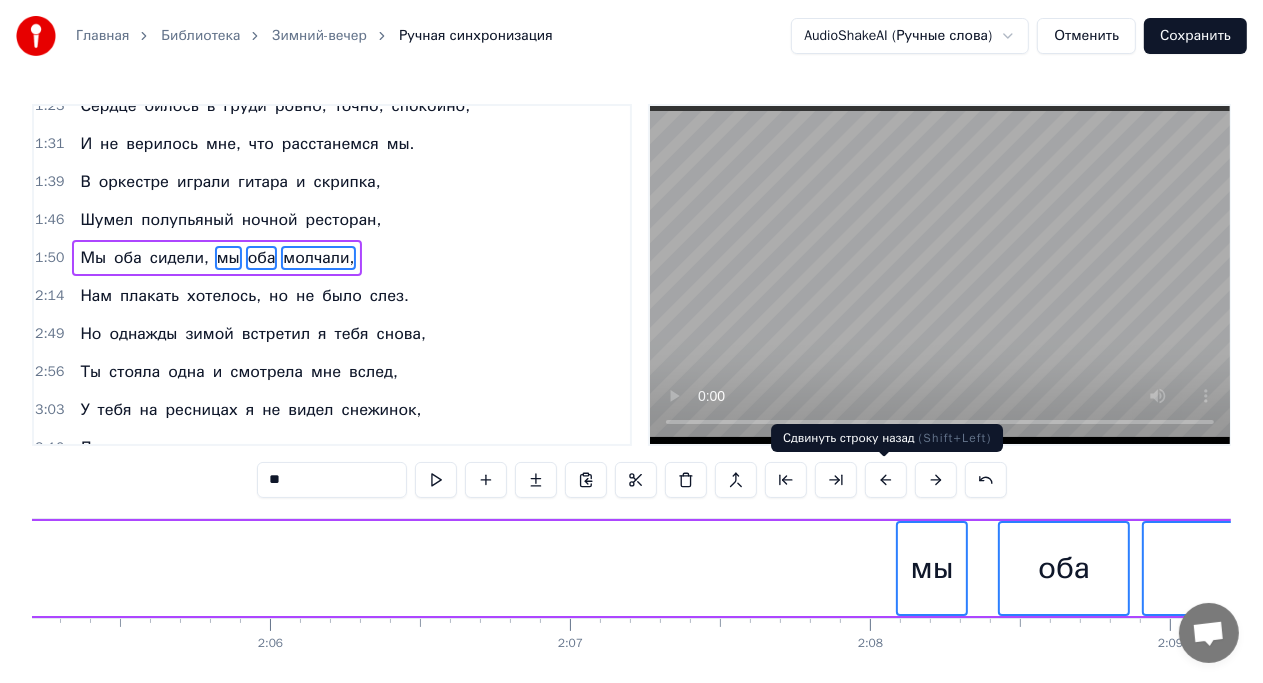 click at bounding box center (886, 480) 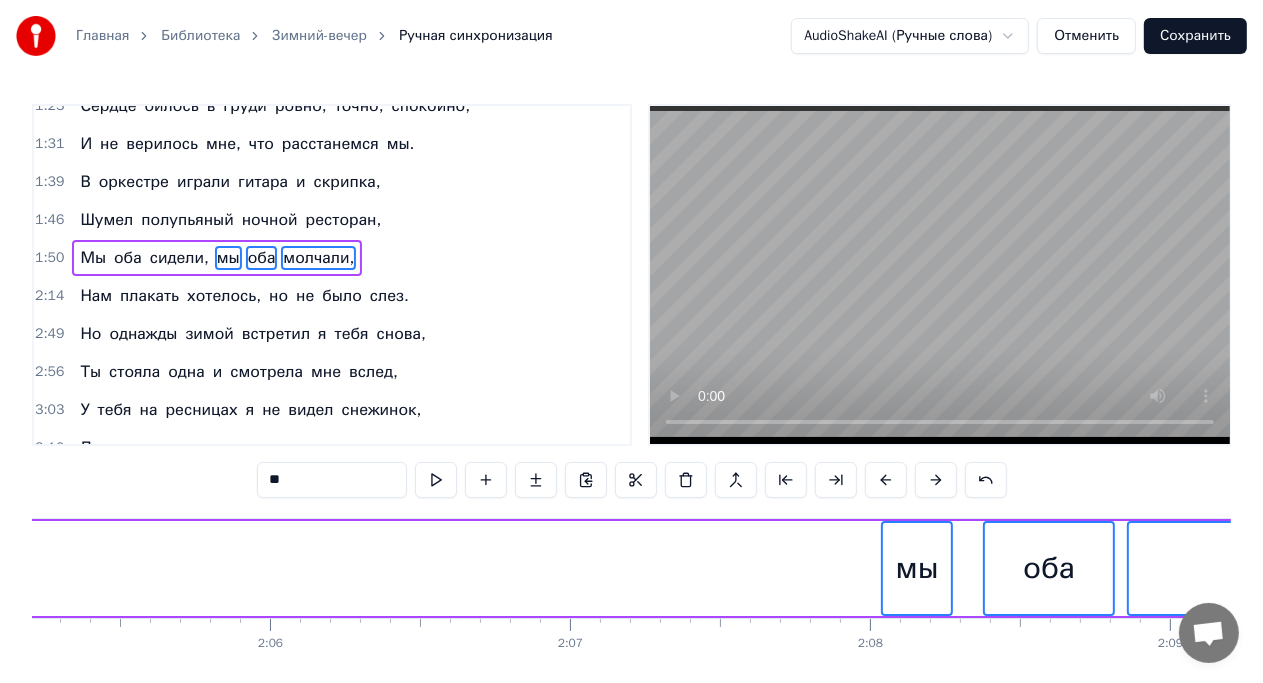 click at bounding box center [886, 480] 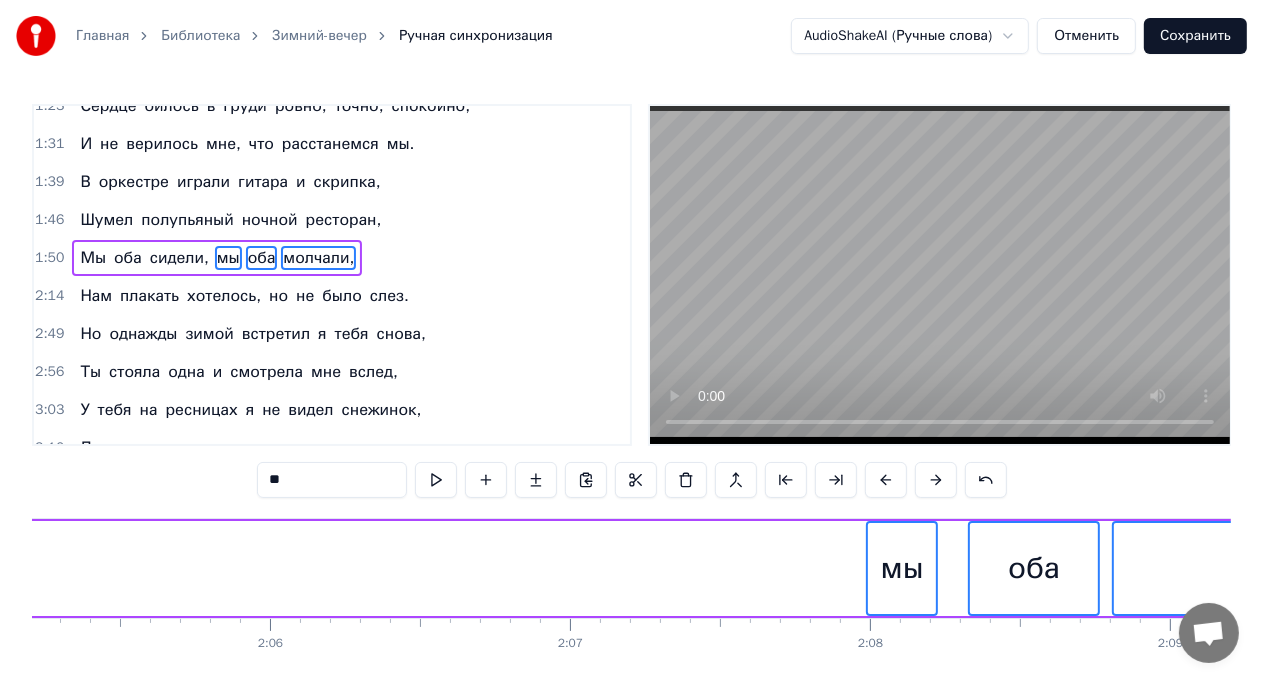click at bounding box center (886, 480) 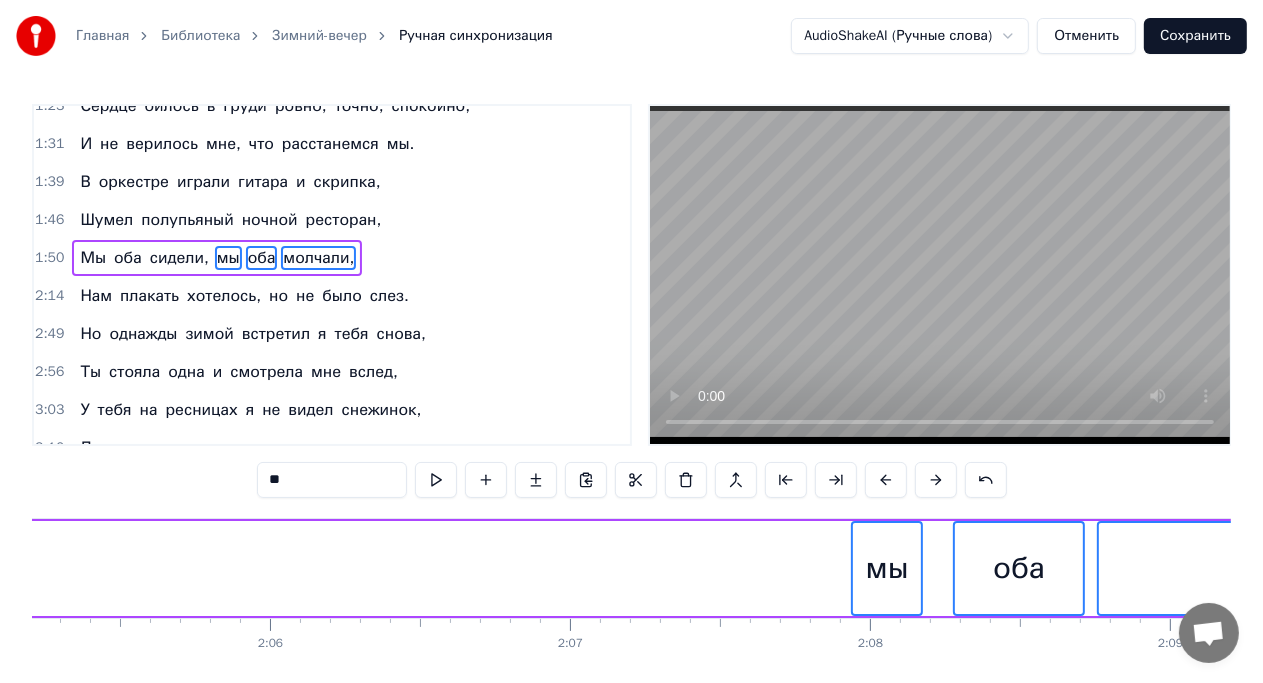 click at bounding box center [886, 480] 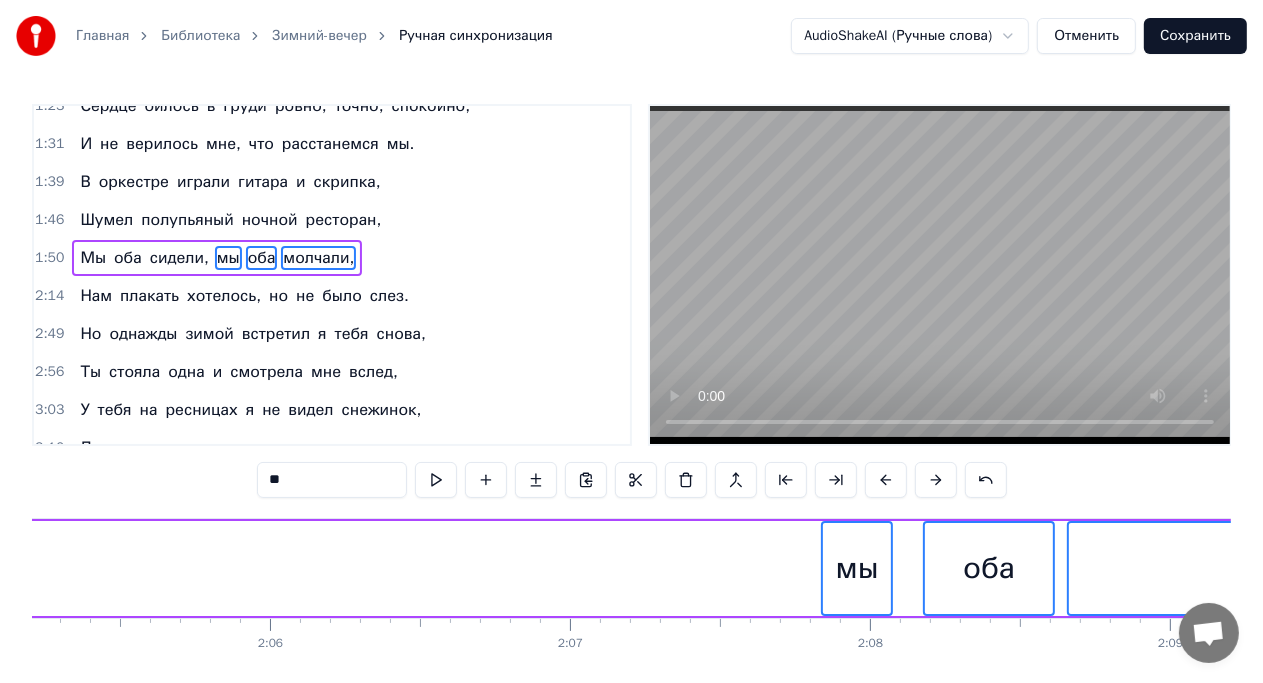 click at bounding box center (886, 480) 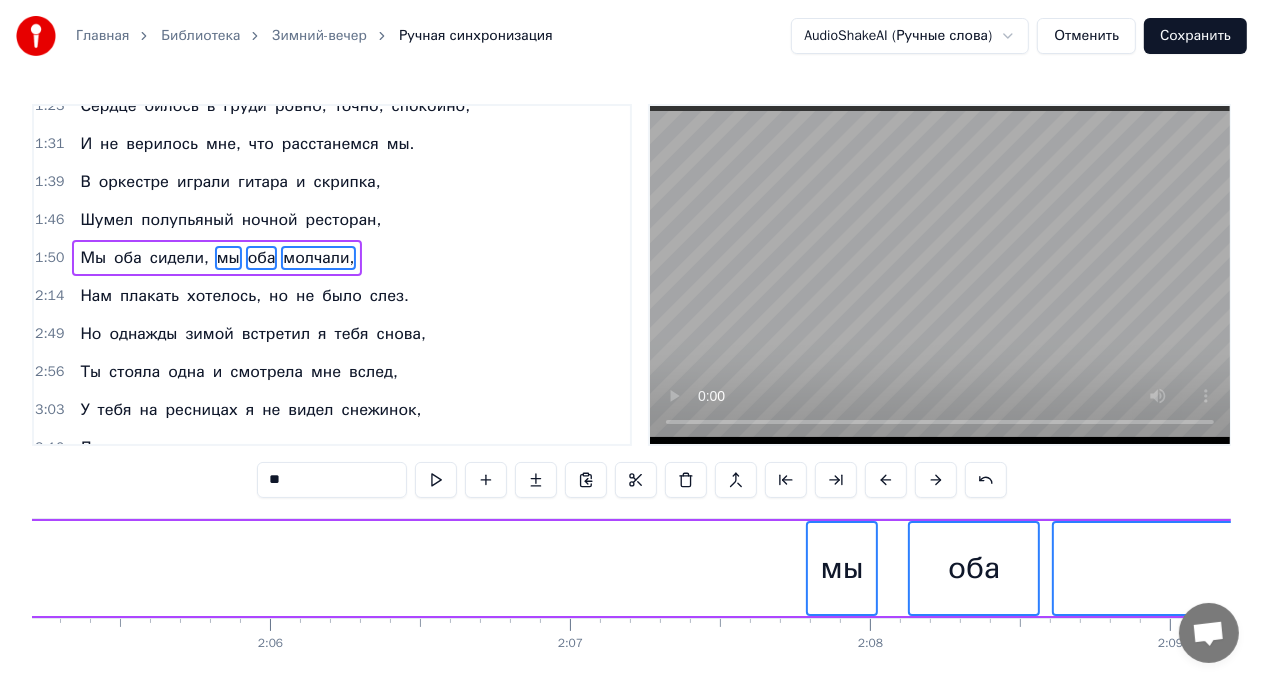 click at bounding box center [886, 480] 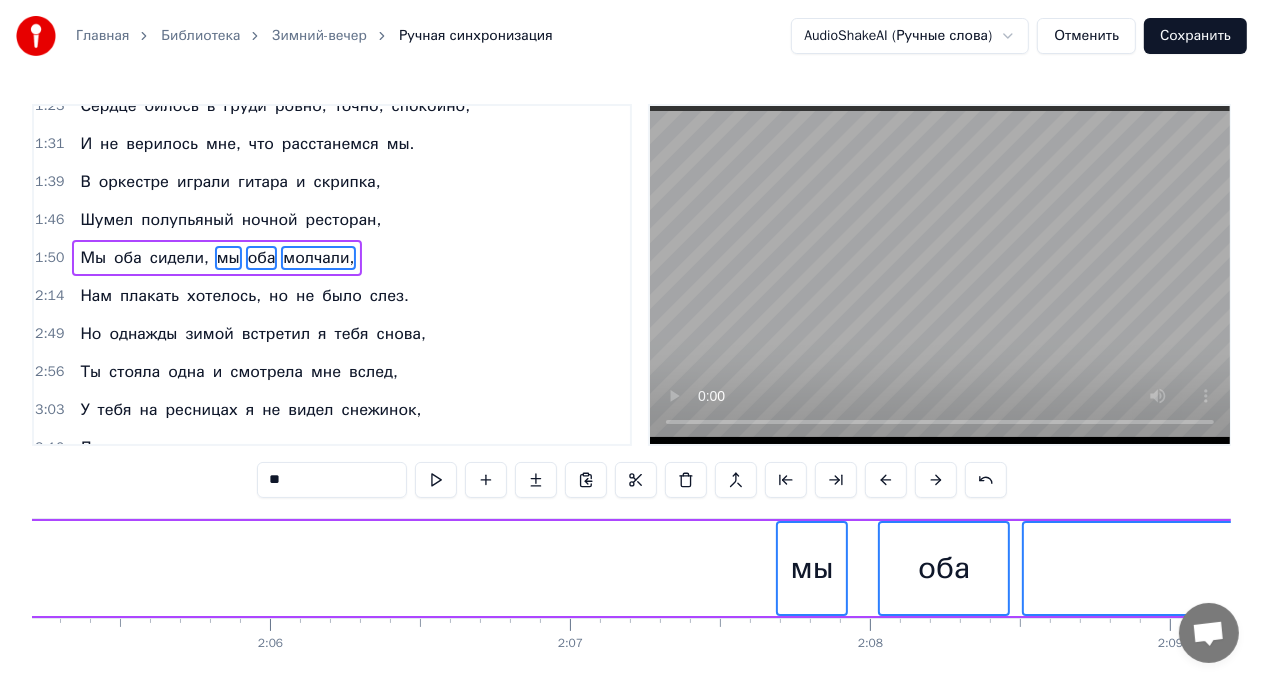 click at bounding box center (886, 480) 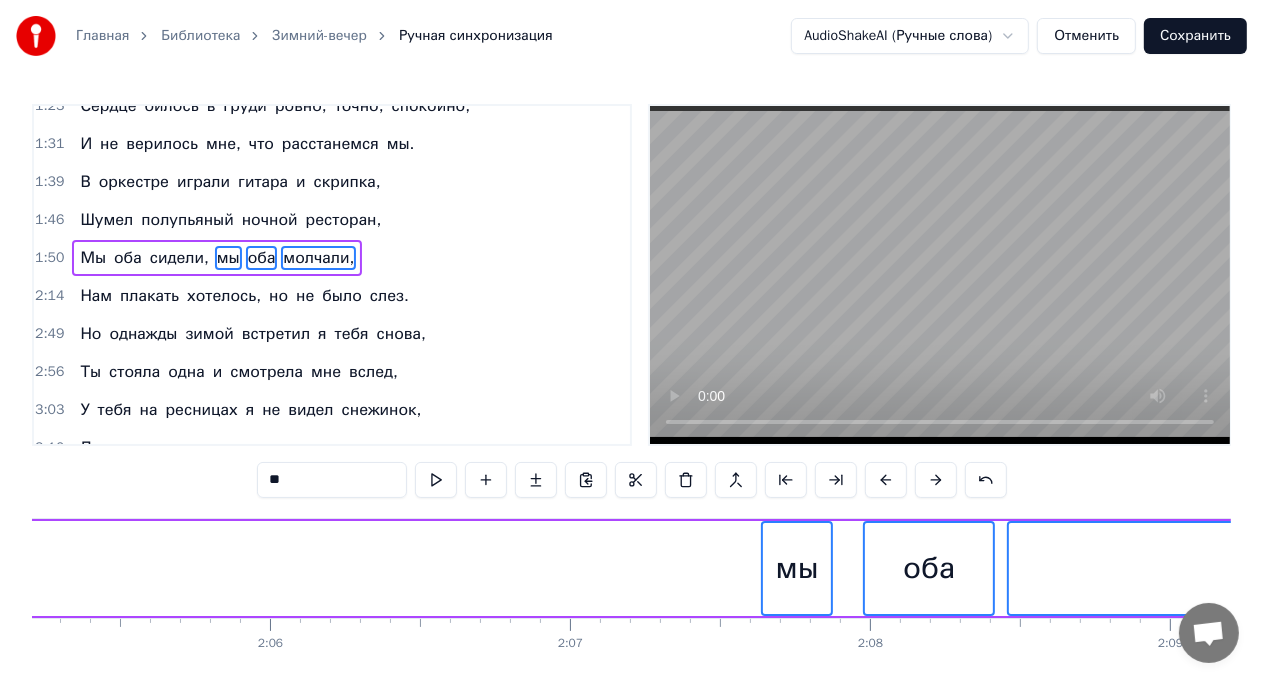 click at bounding box center (886, 480) 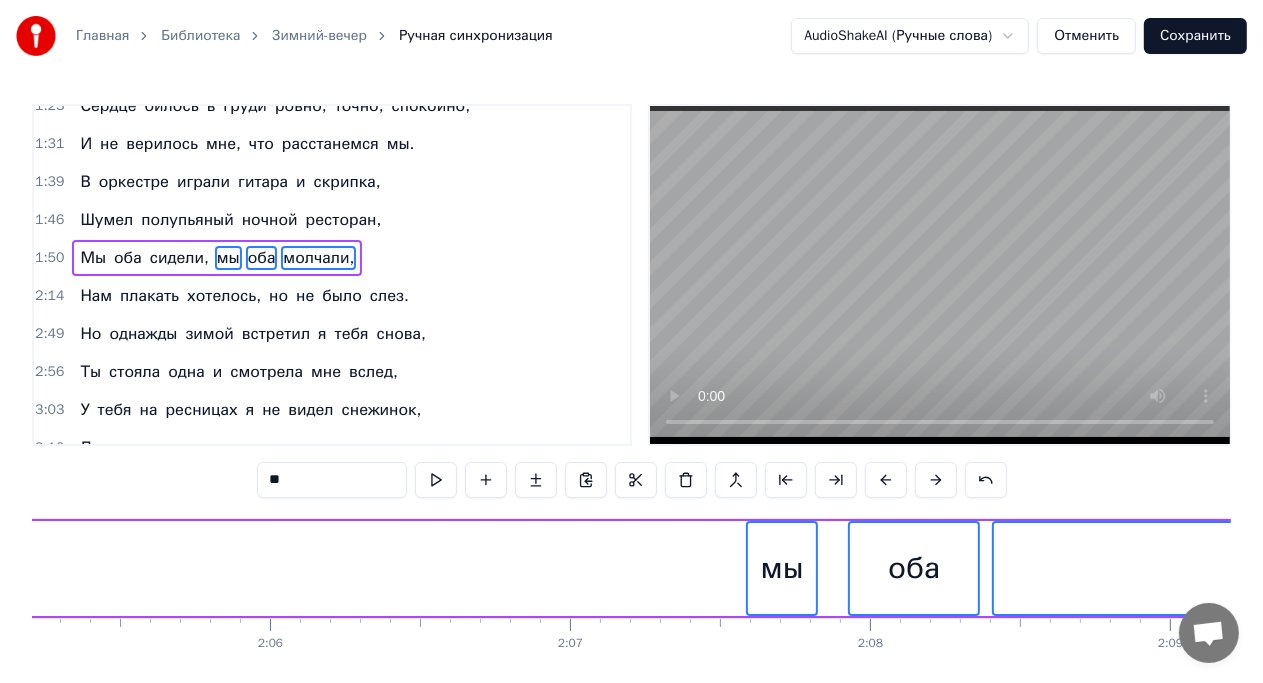click at bounding box center (886, 480) 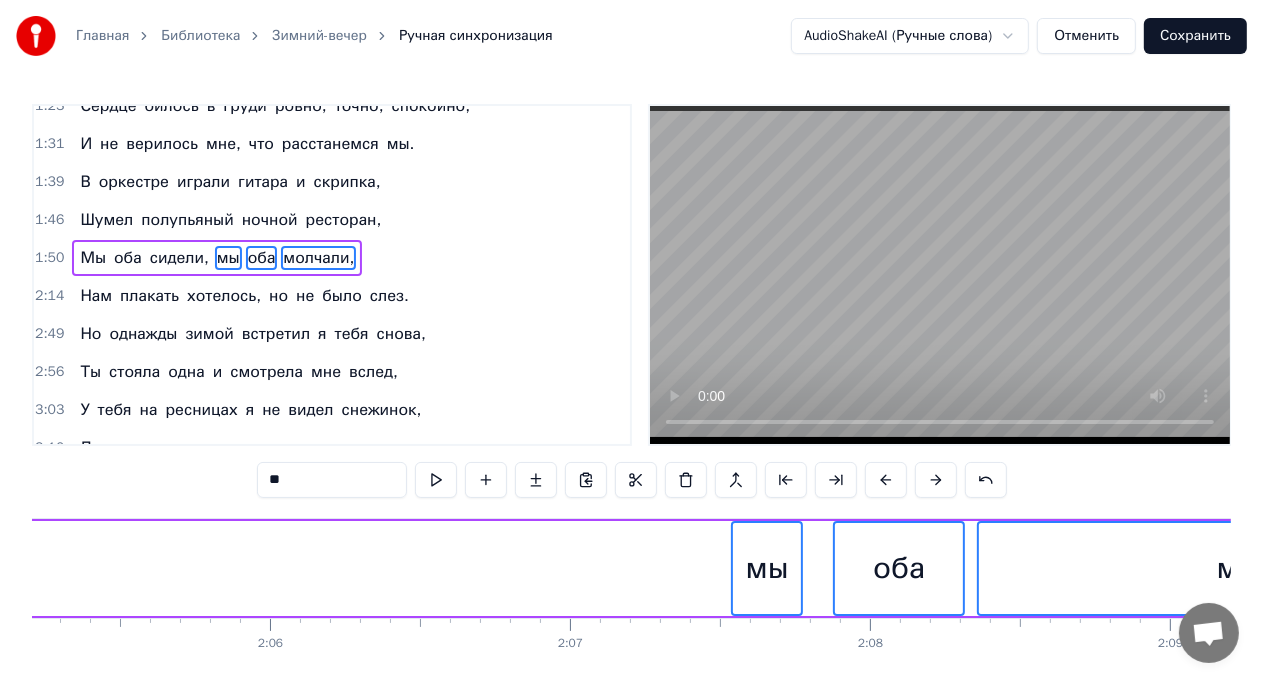 click at bounding box center (886, 480) 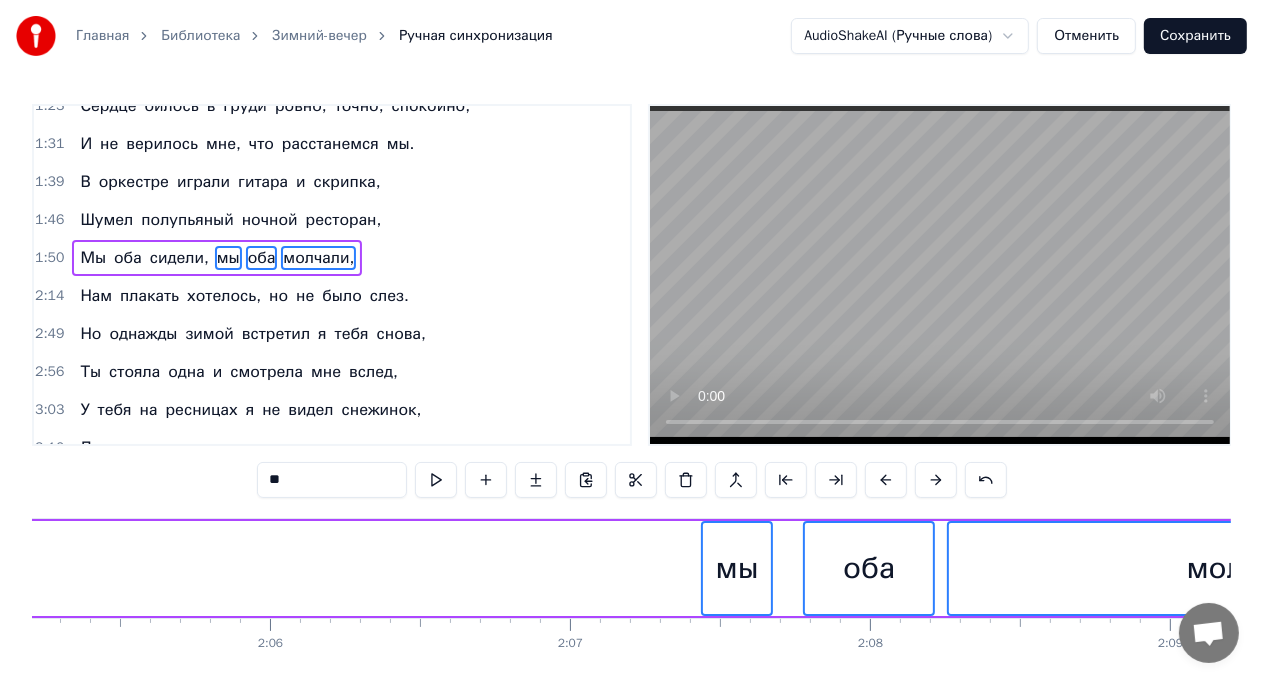 click at bounding box center (886, 480) 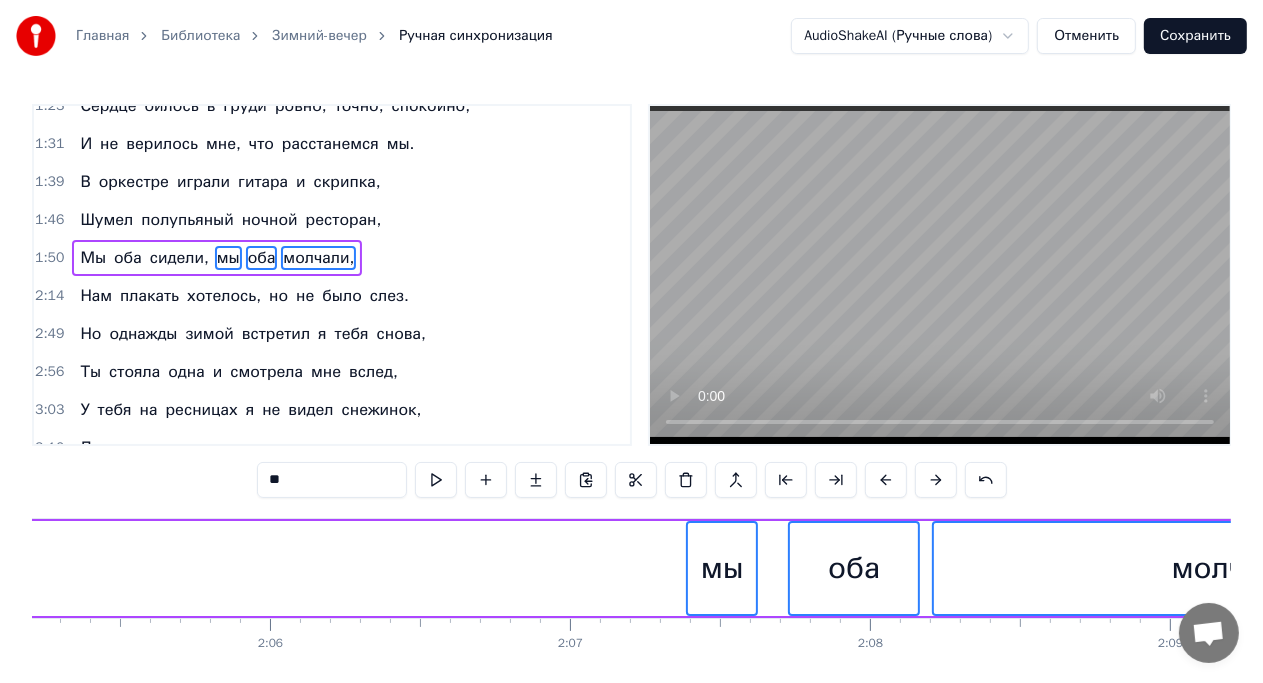 click at bounding box center [886, 480] 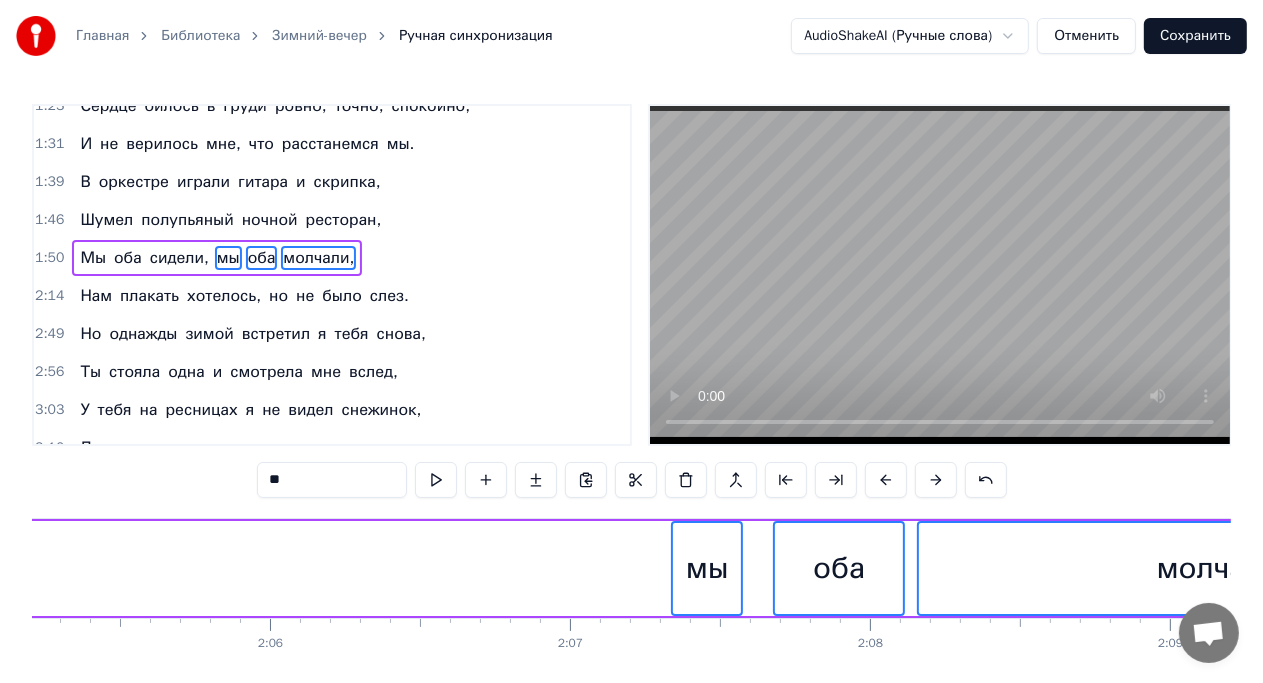 click at bounding box center [886, 480] 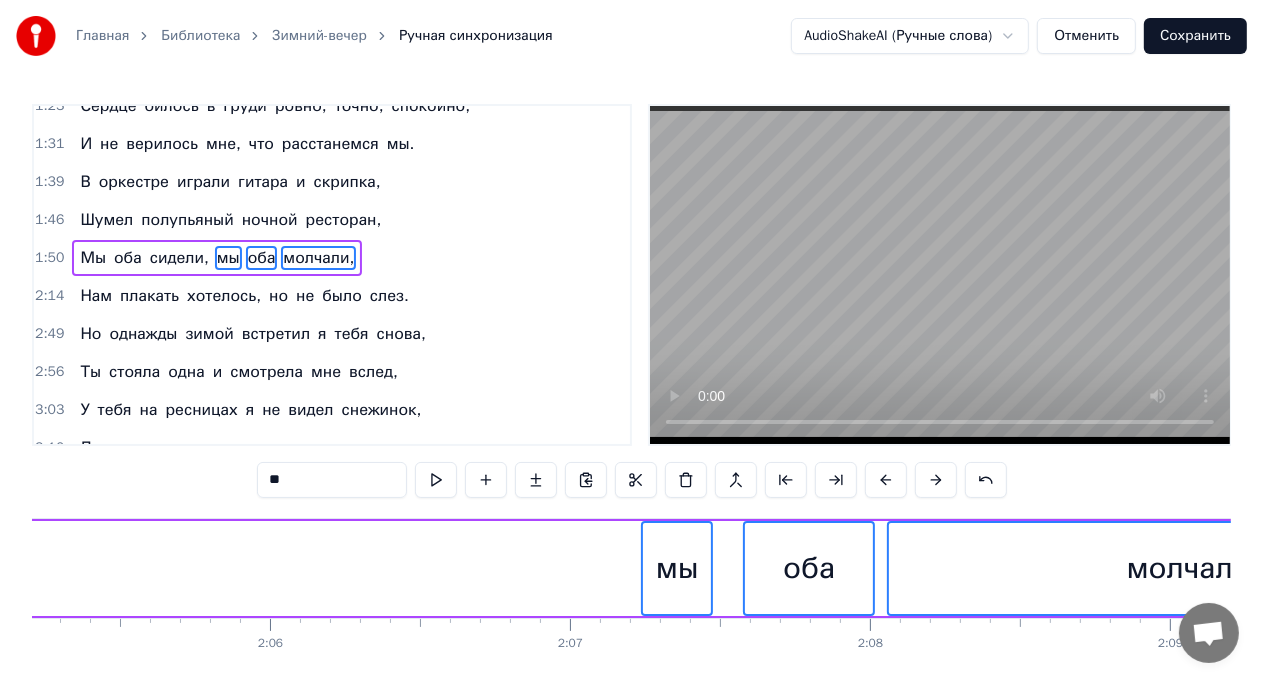 click at bounding box center (886, 480) 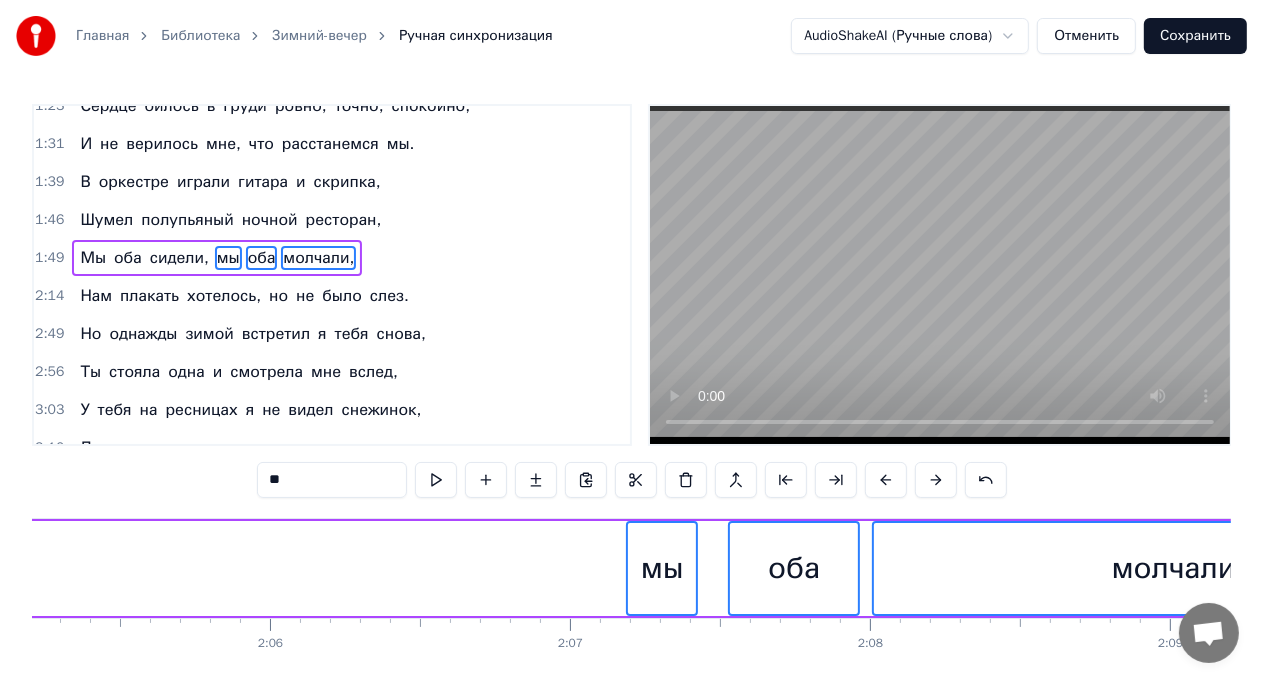 click at bounding box center (886, 480) 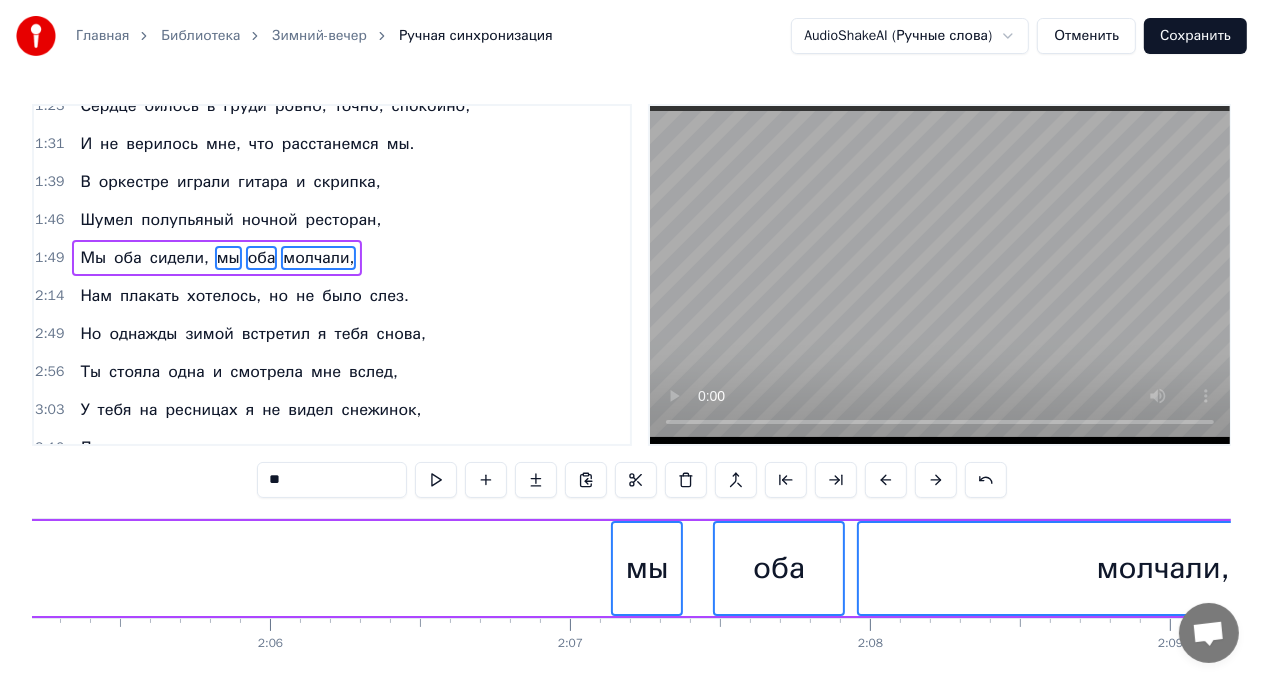 click at bounding box center [886, 480] 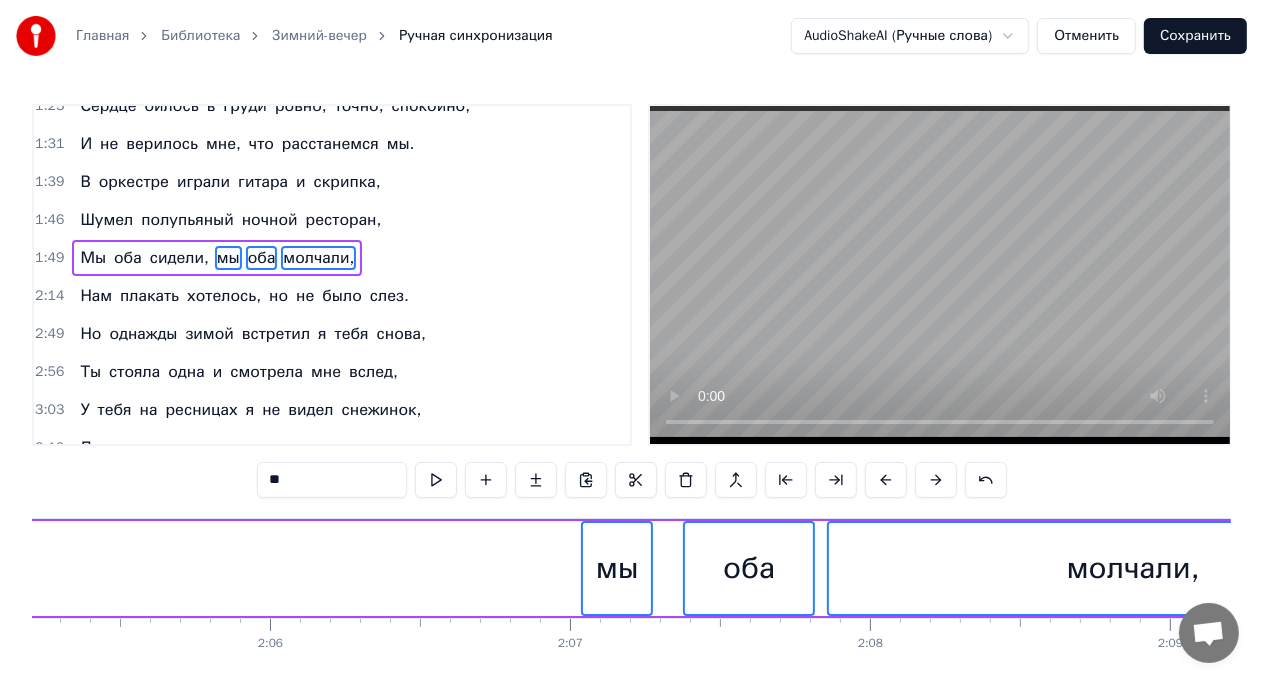 click at bounding box center (886, 480) 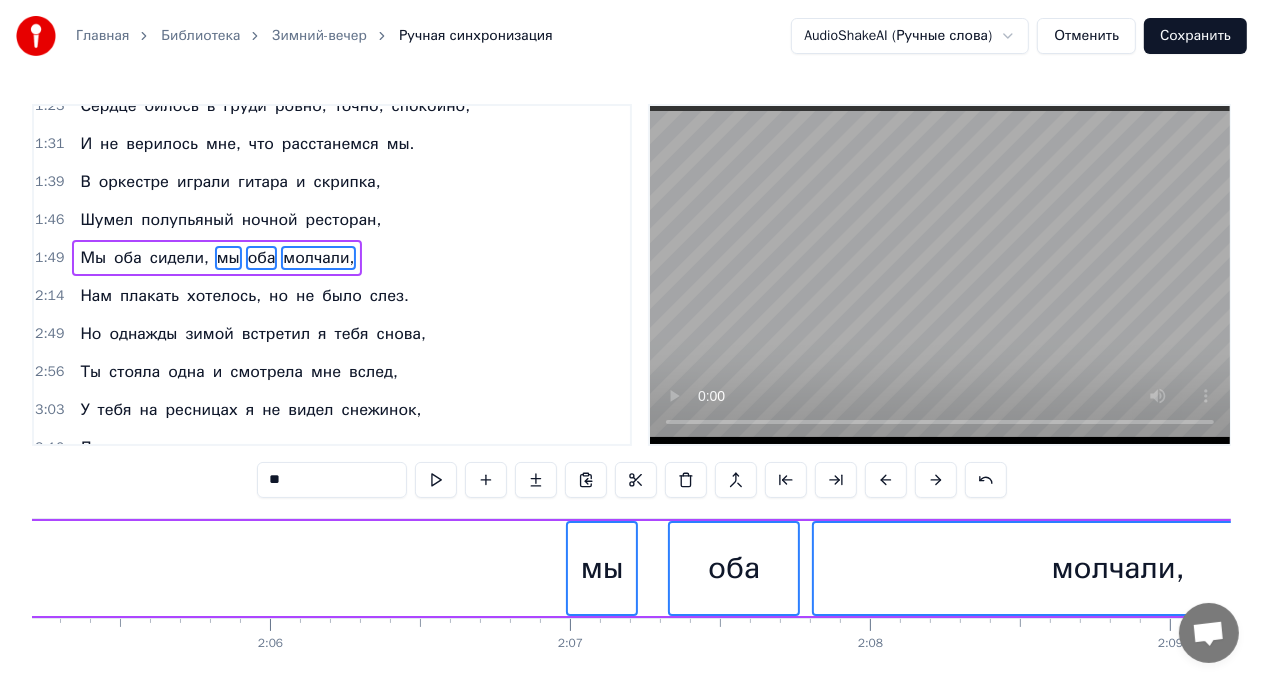 click at bounding box center (886, 480) 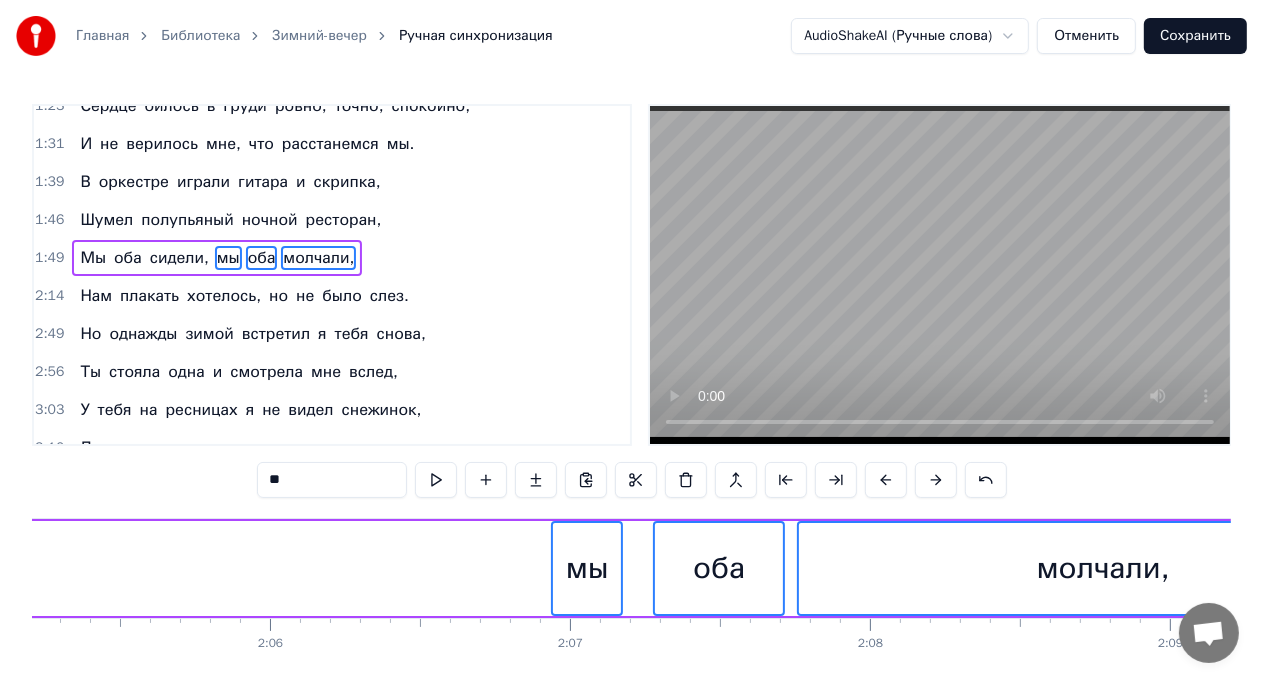 click at bounding box center (886, 480) 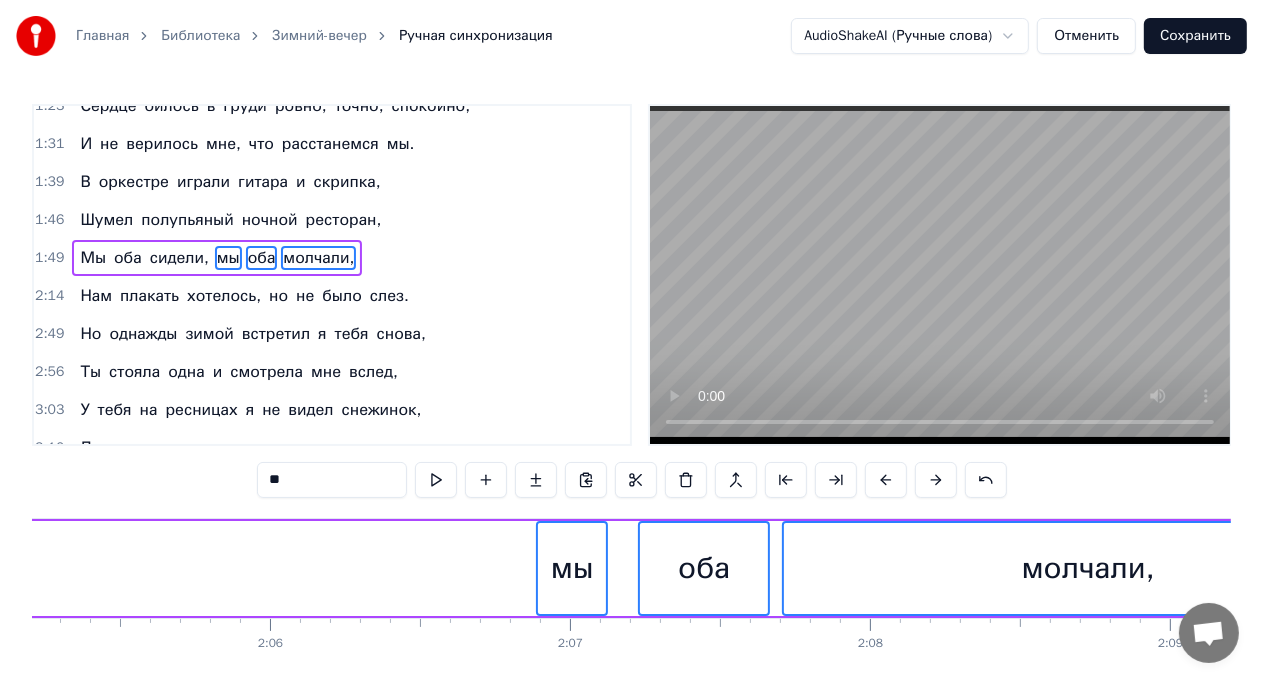 click at bounding box center [886, 480] 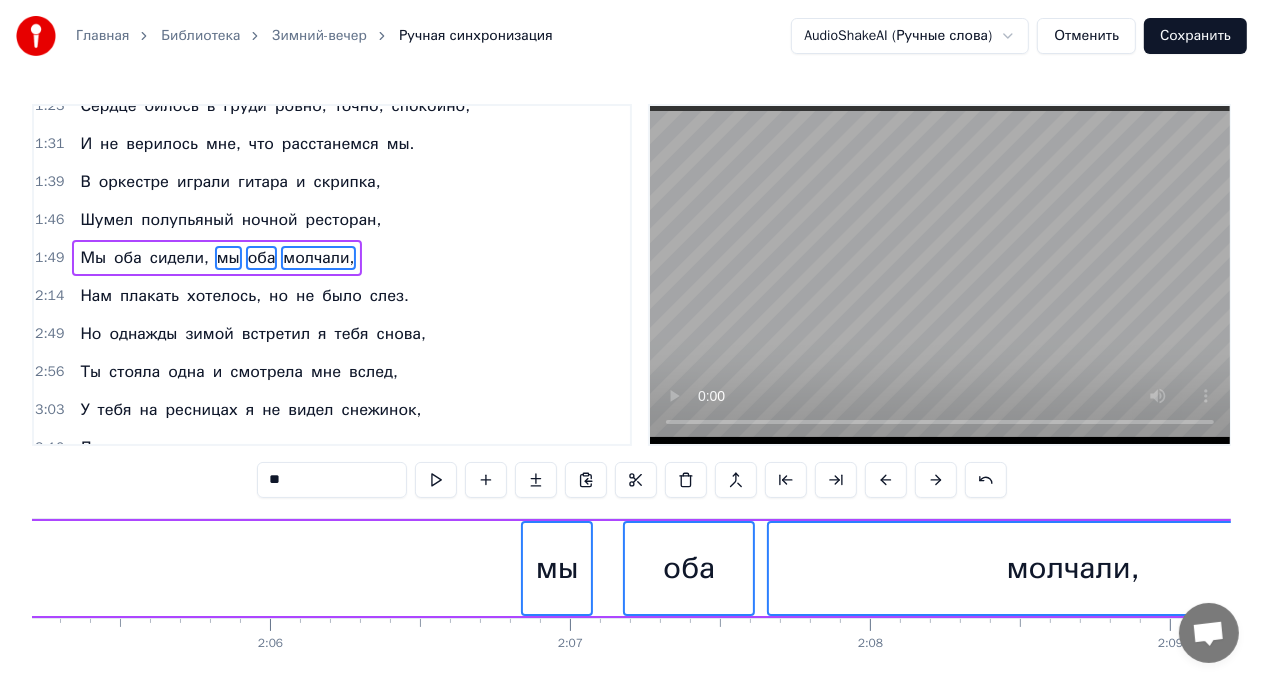 click at bounding box center [886, 480] 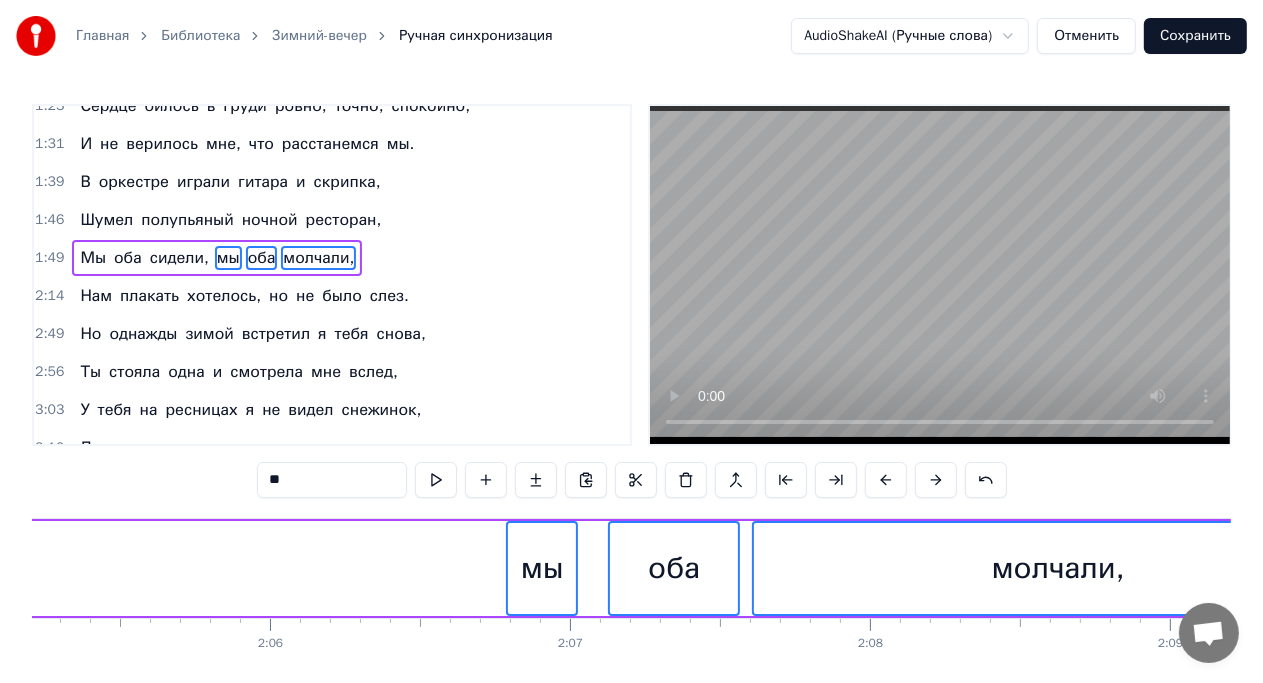 click at bounding box center (886, 480) 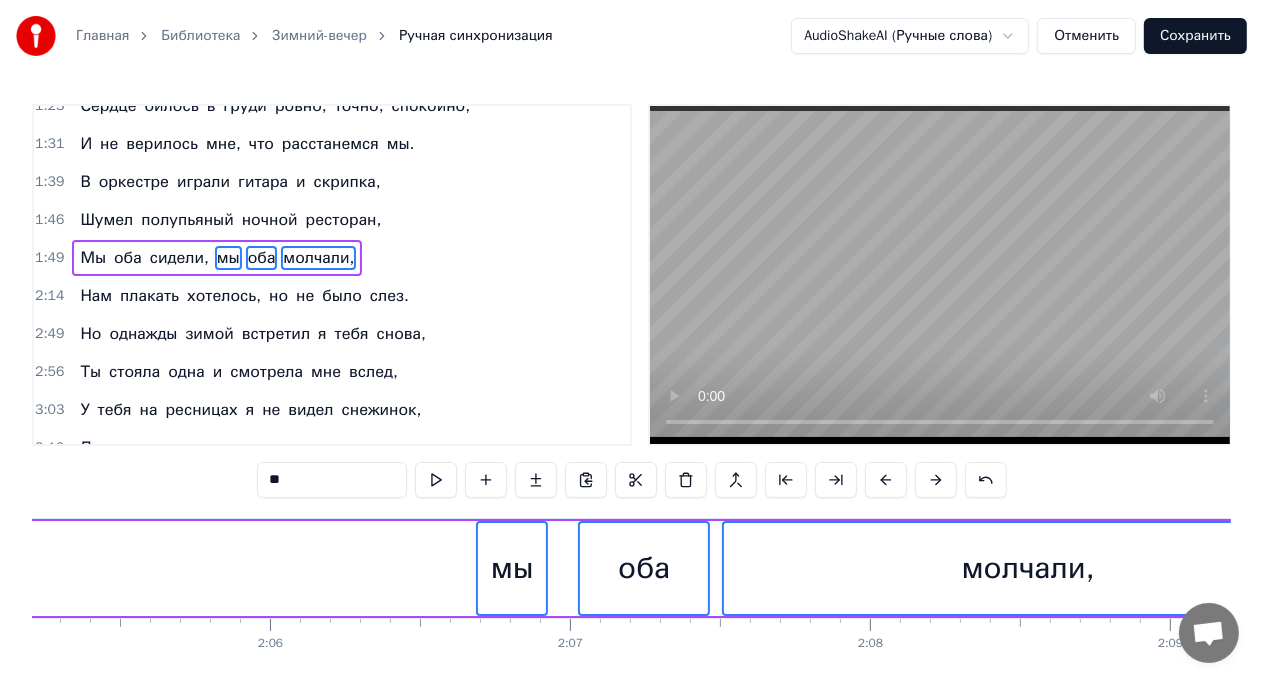 click at bounding box center (886, 480) 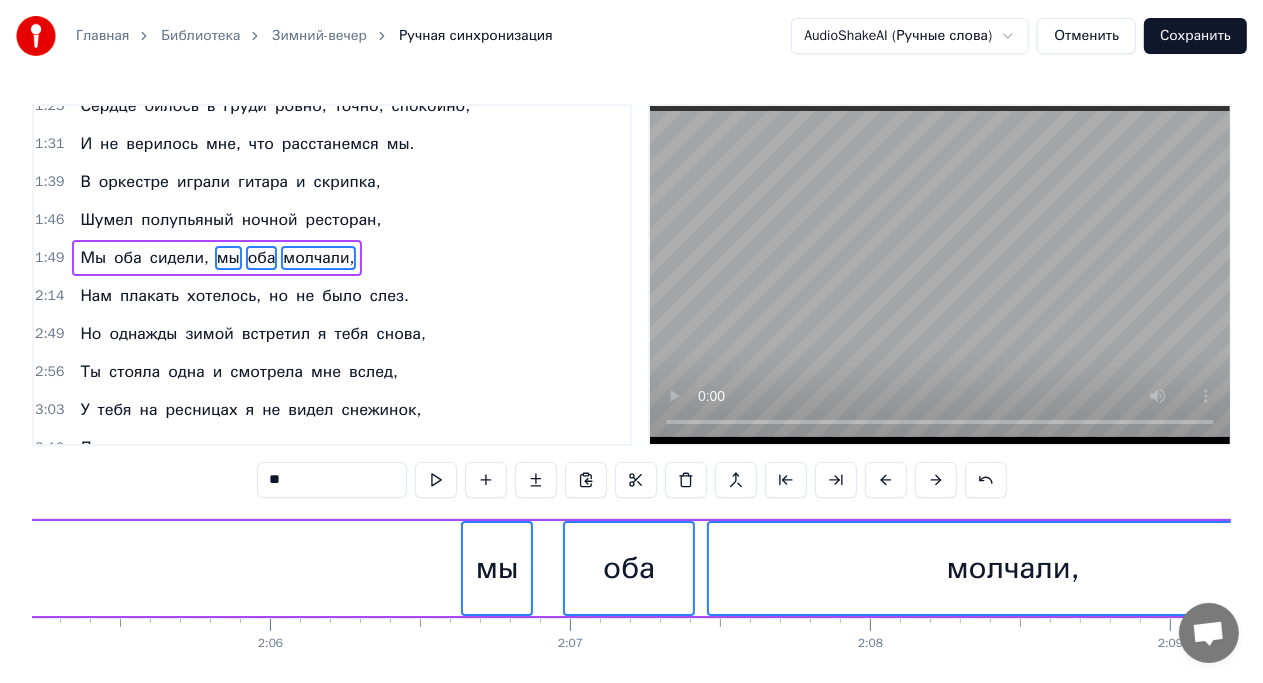 click at bounding box center (886, 480) 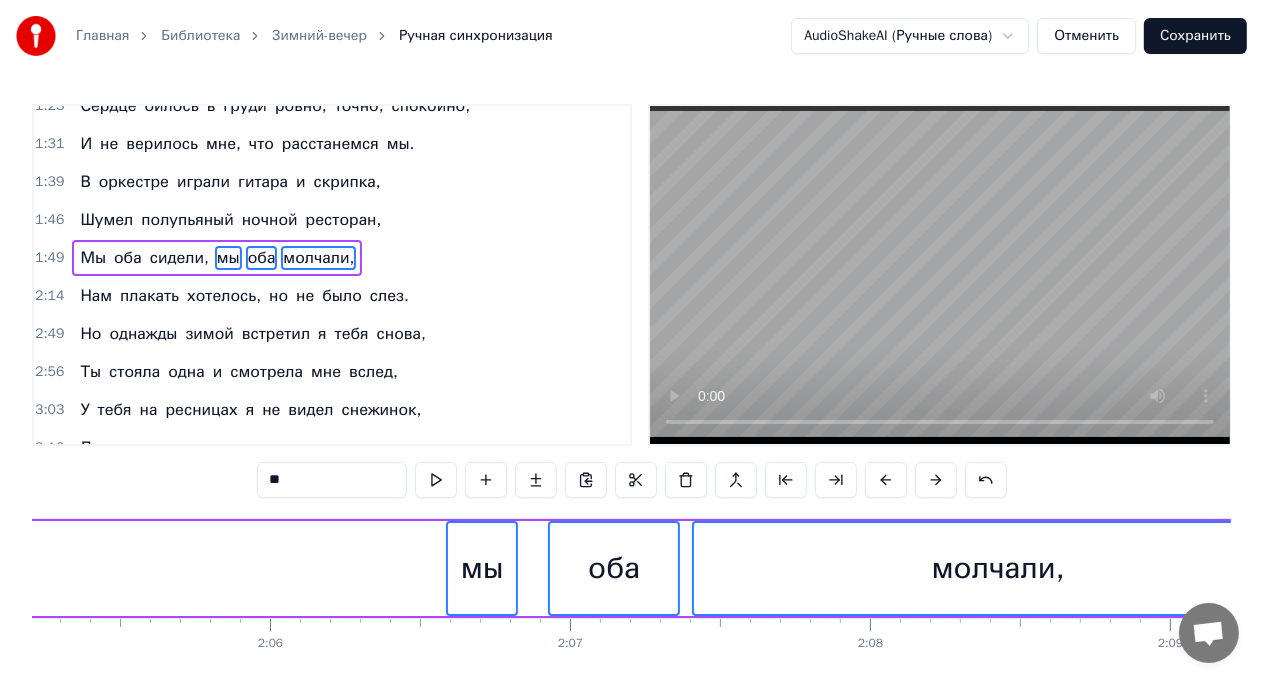 click at bounding box center (886, 480) 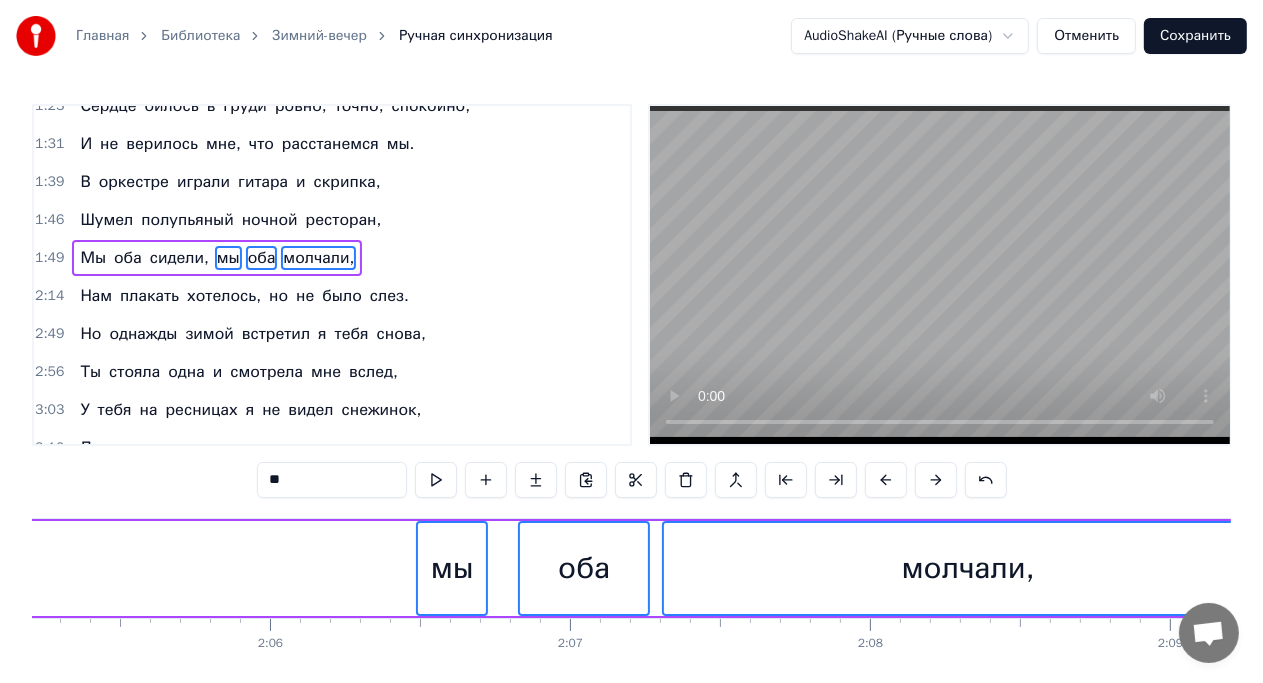 click at bounding box center (886, 480) 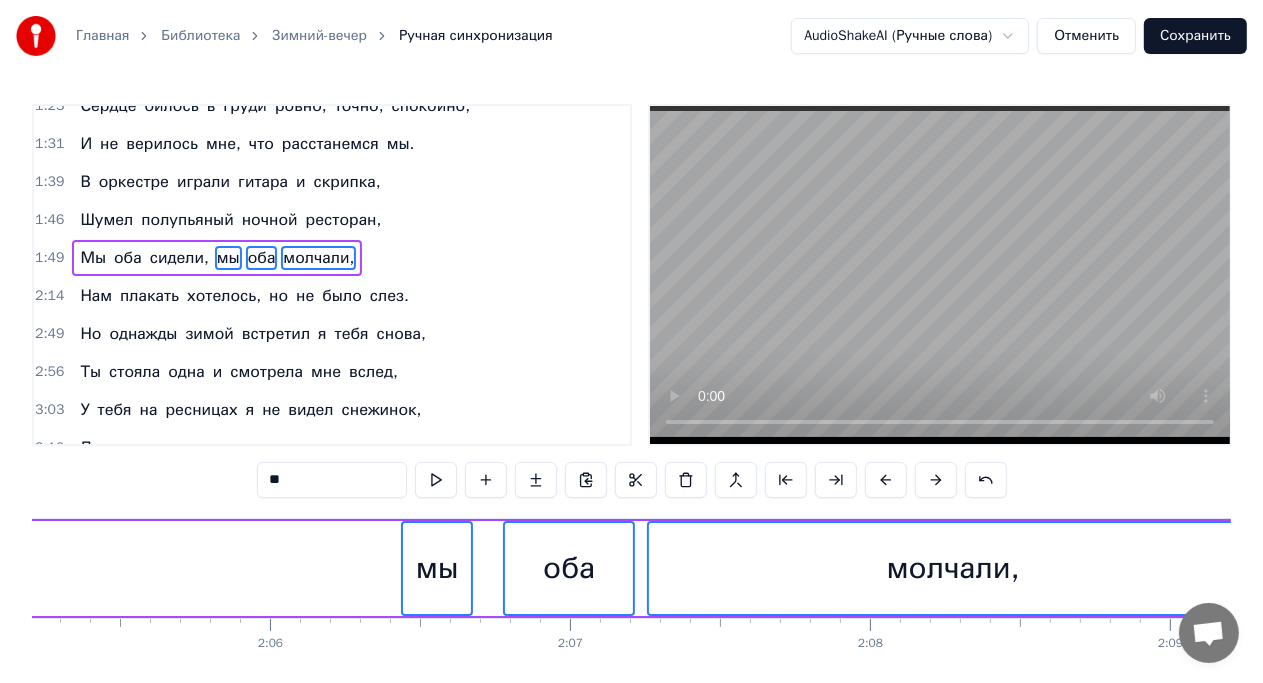 click at bounding box center (886, 480) 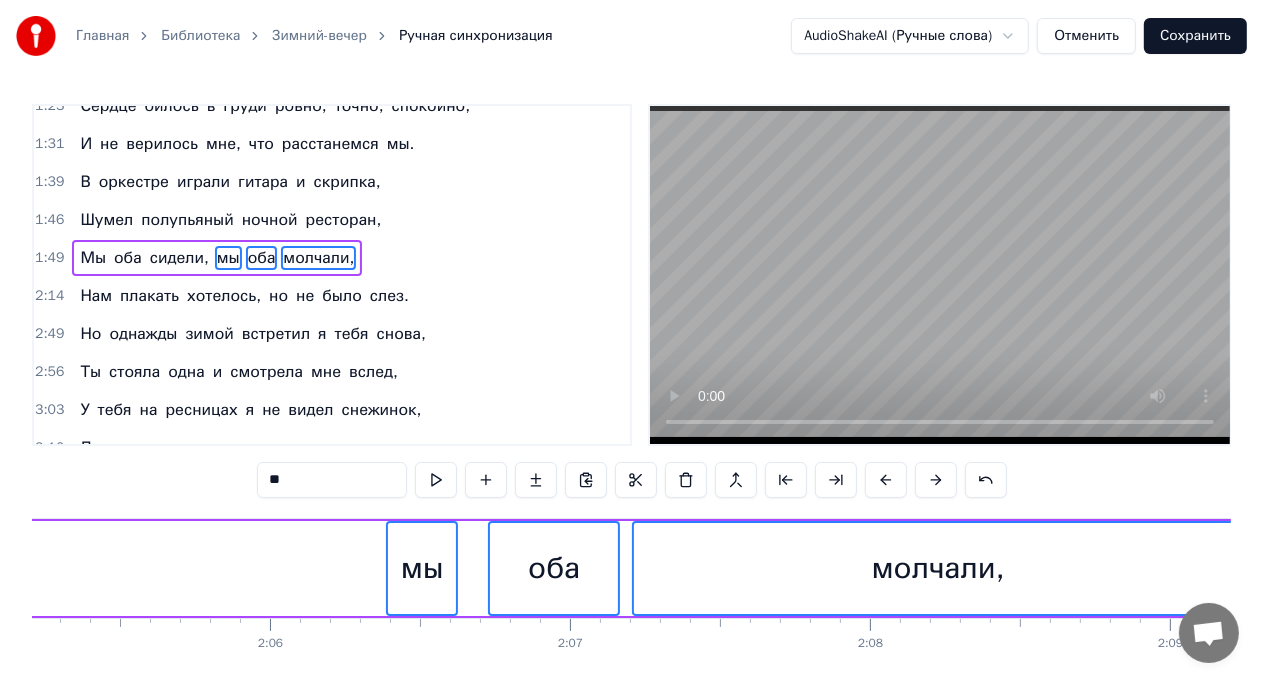 click at bounding box center (886, 480) 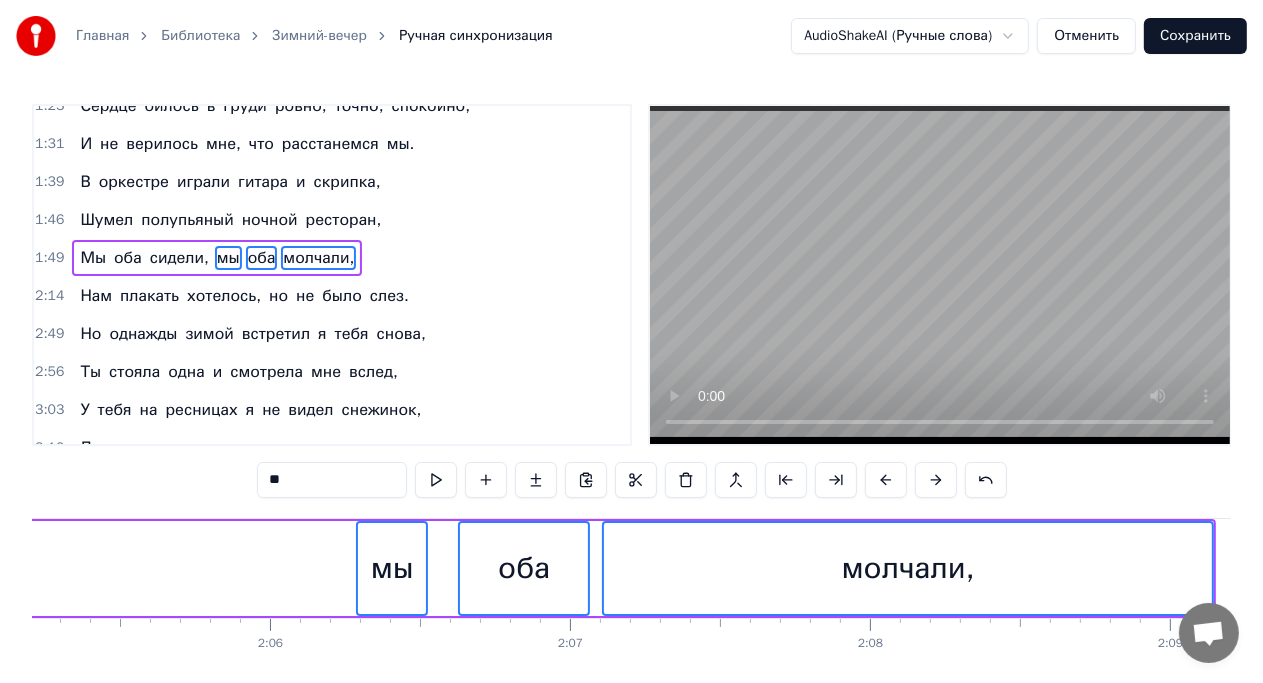click at bounding box center [886, 480] 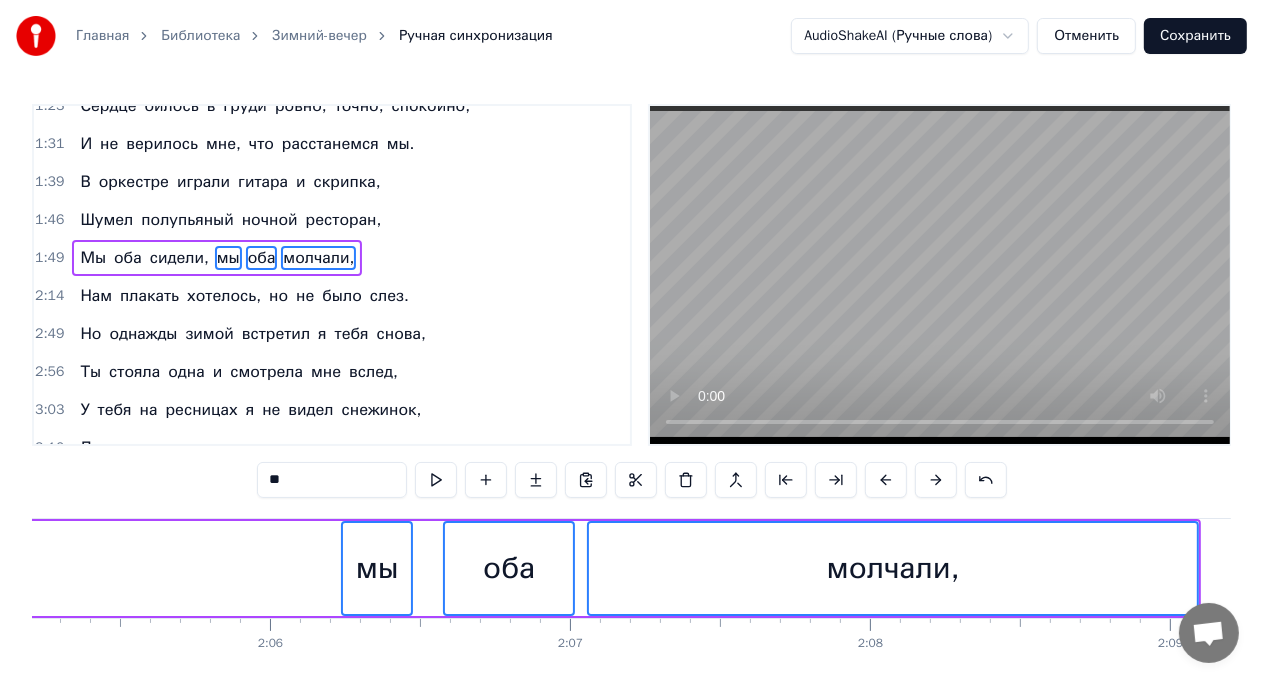 click at bounding box center (886, 480) 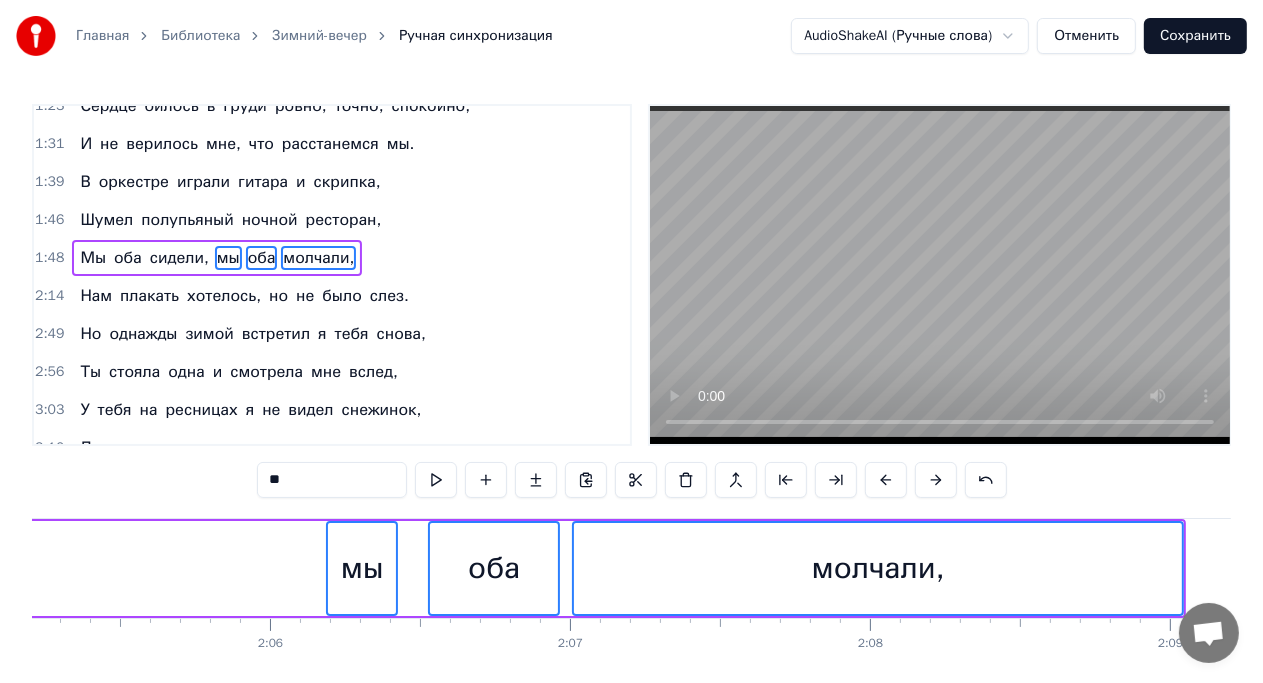click at bounding box center [886, 480] 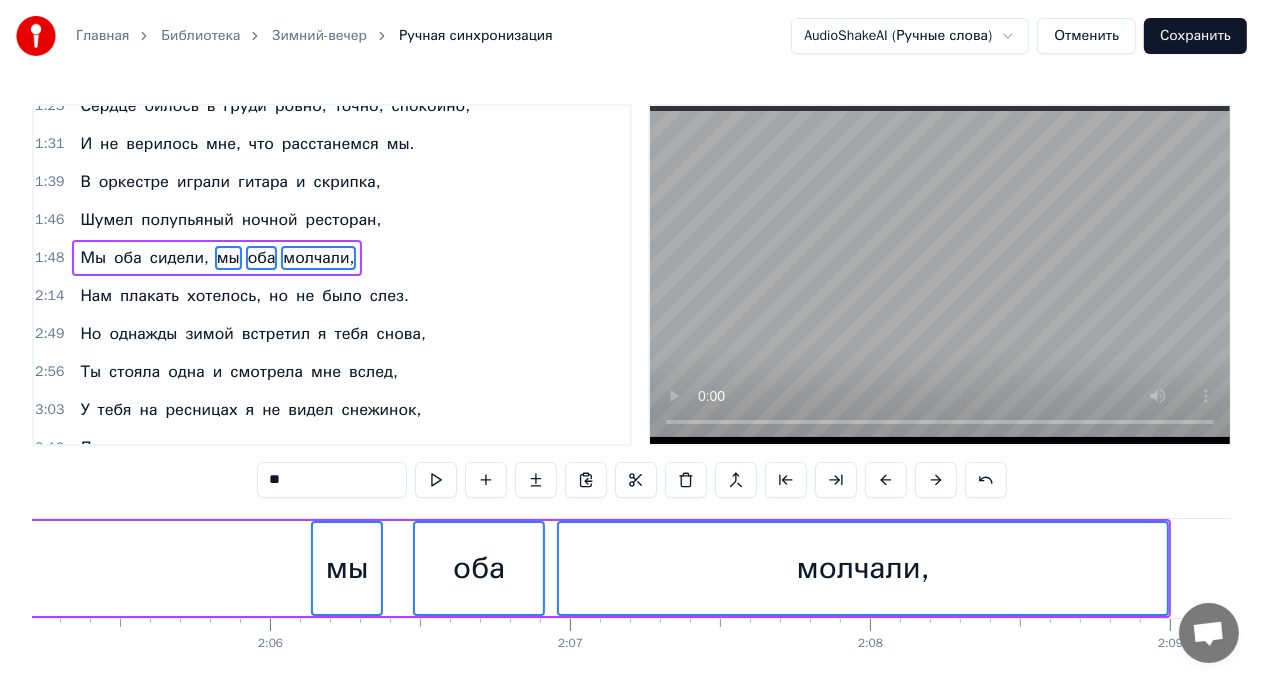 click at bounding box center (886, 480) 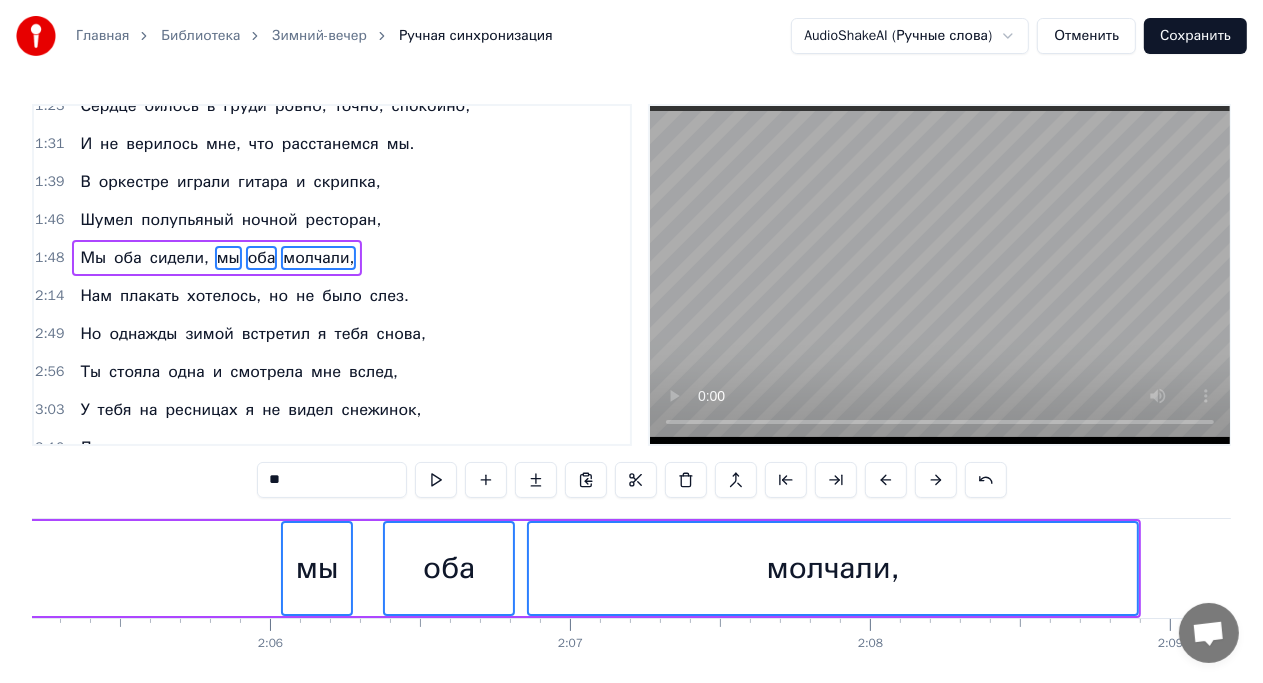 click at bounding box center [886, 480] 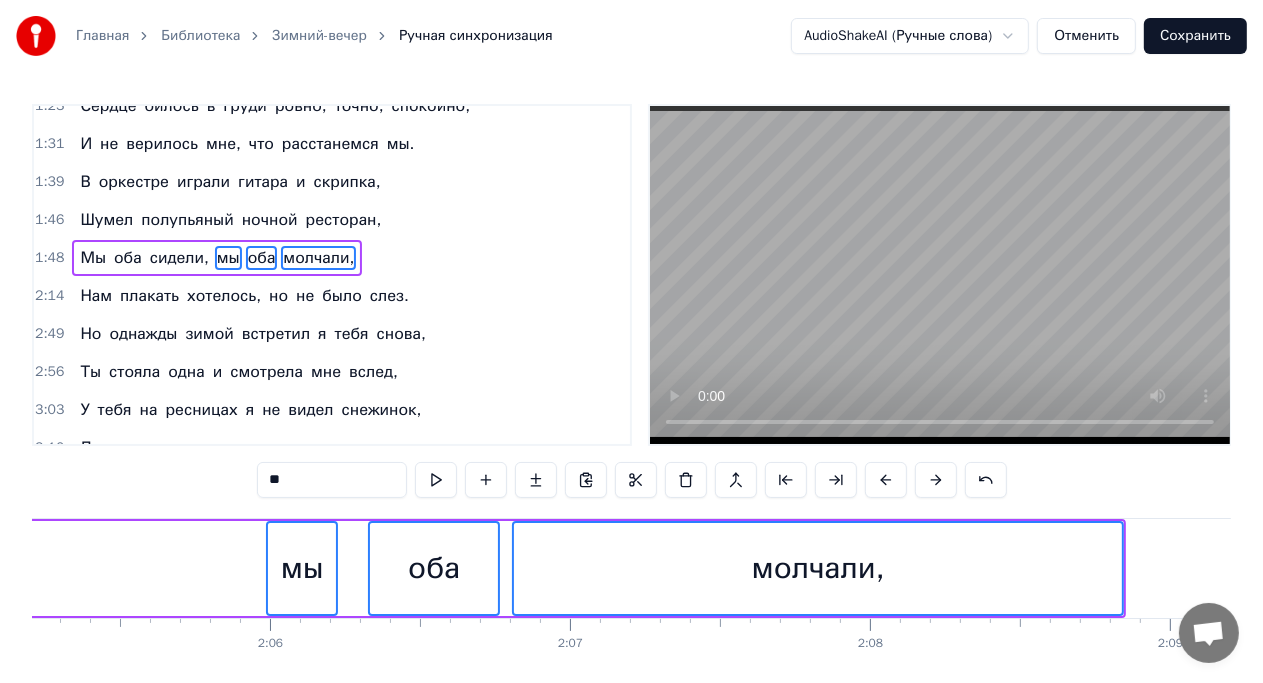 click at bounding box center (886, 480) 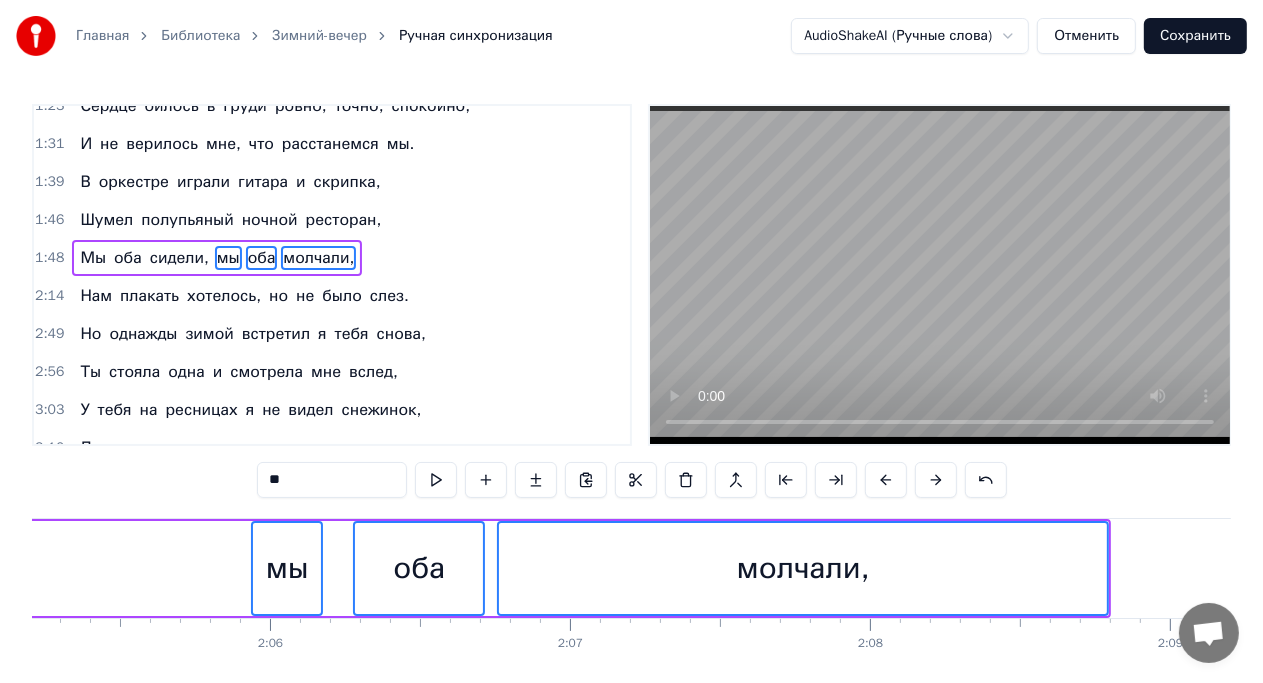 click at bounding box center (886, 480) 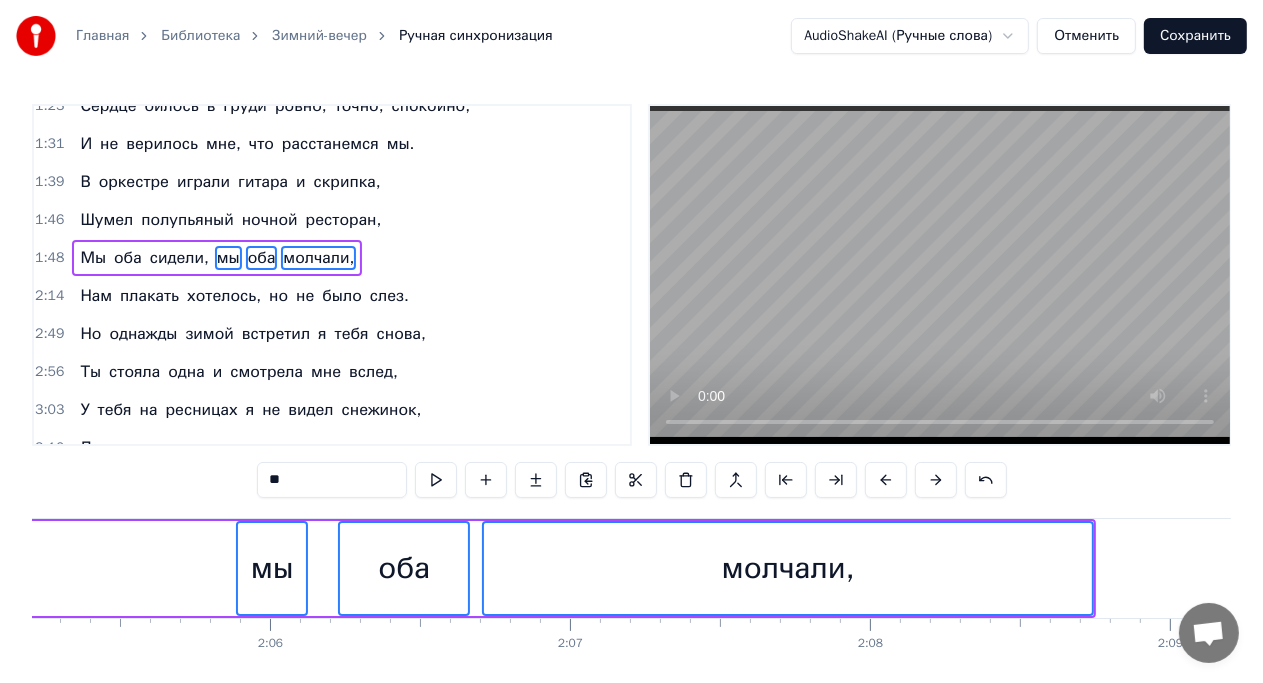 click at bounding box center [886, 480] 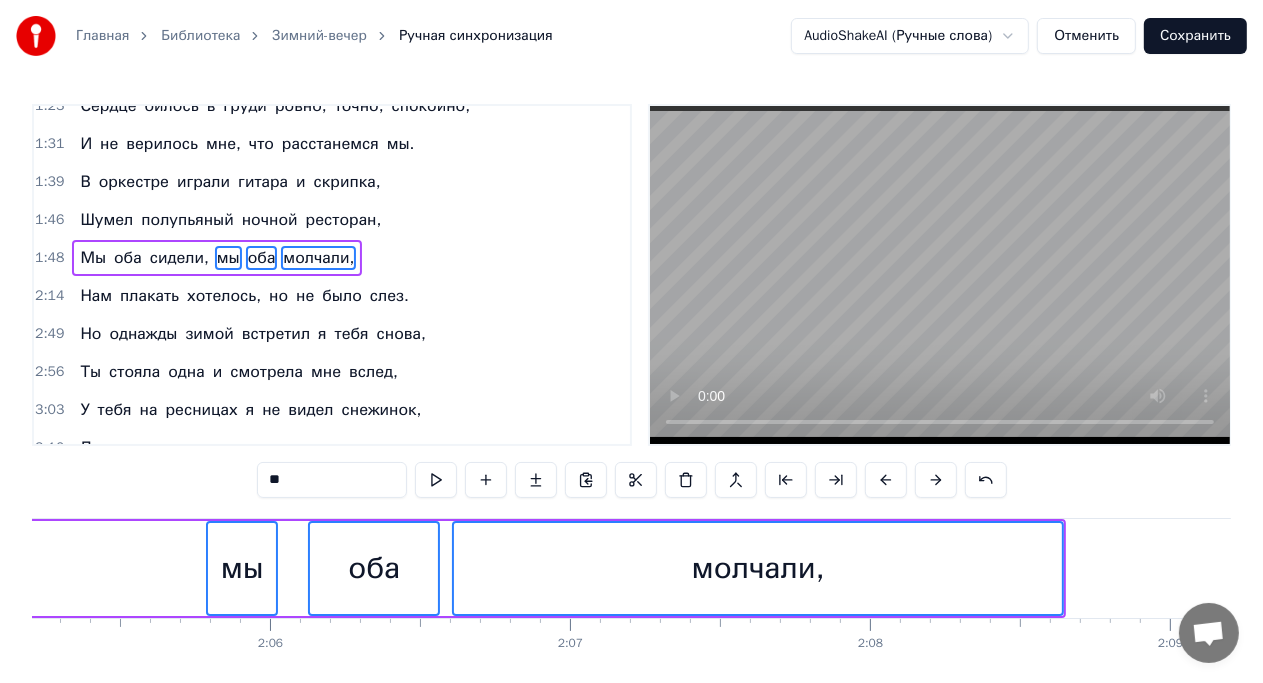 click at bounding box center [886, 480] 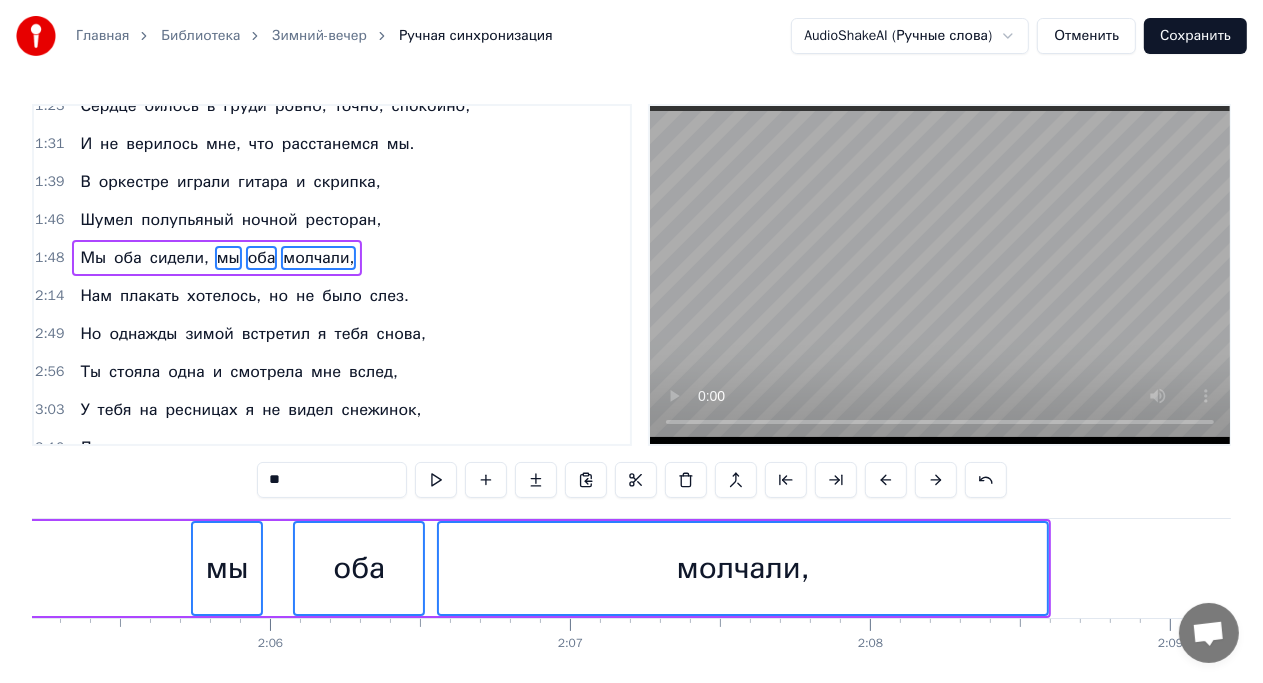 click at bounding box center (886, 480) 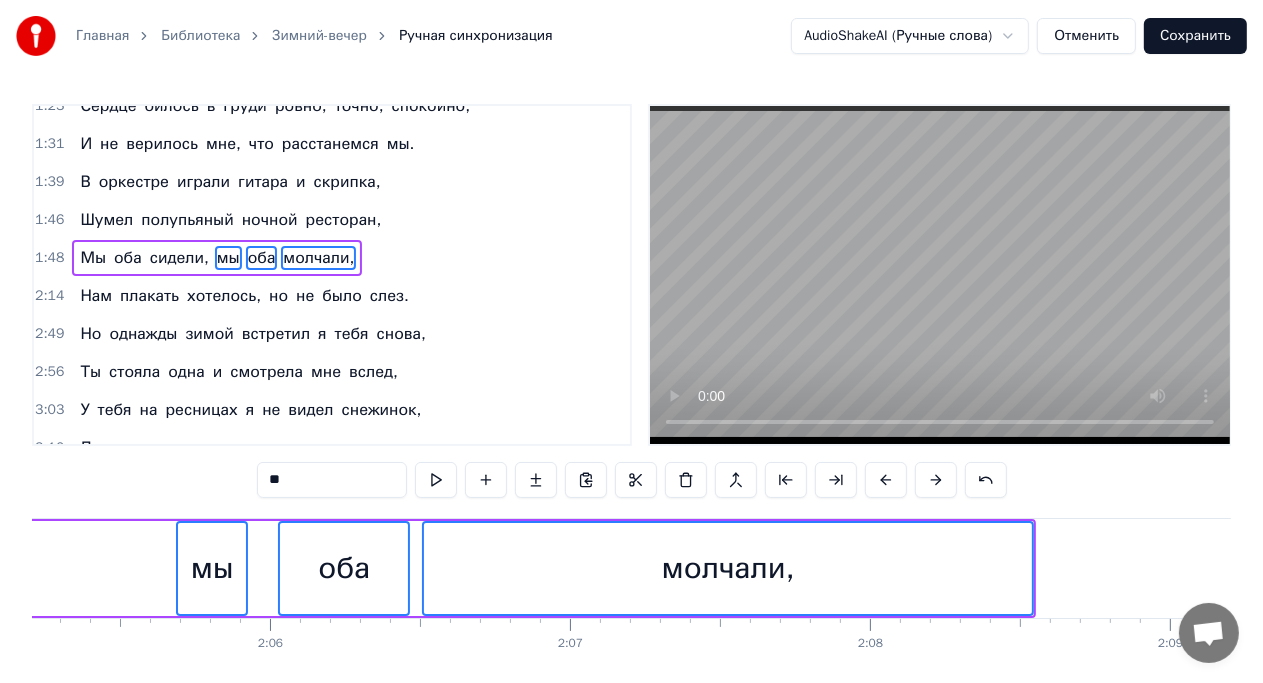 click at bounding box center [886, 480] 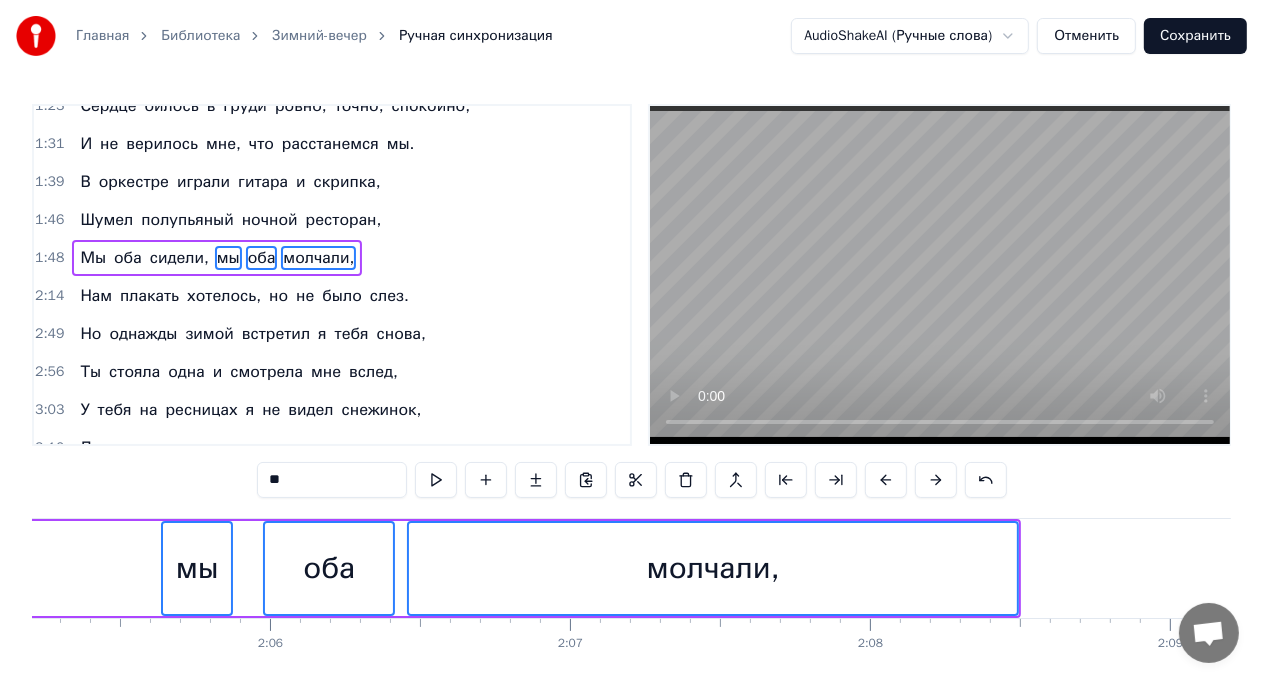 click at bounding box center [886, 480] 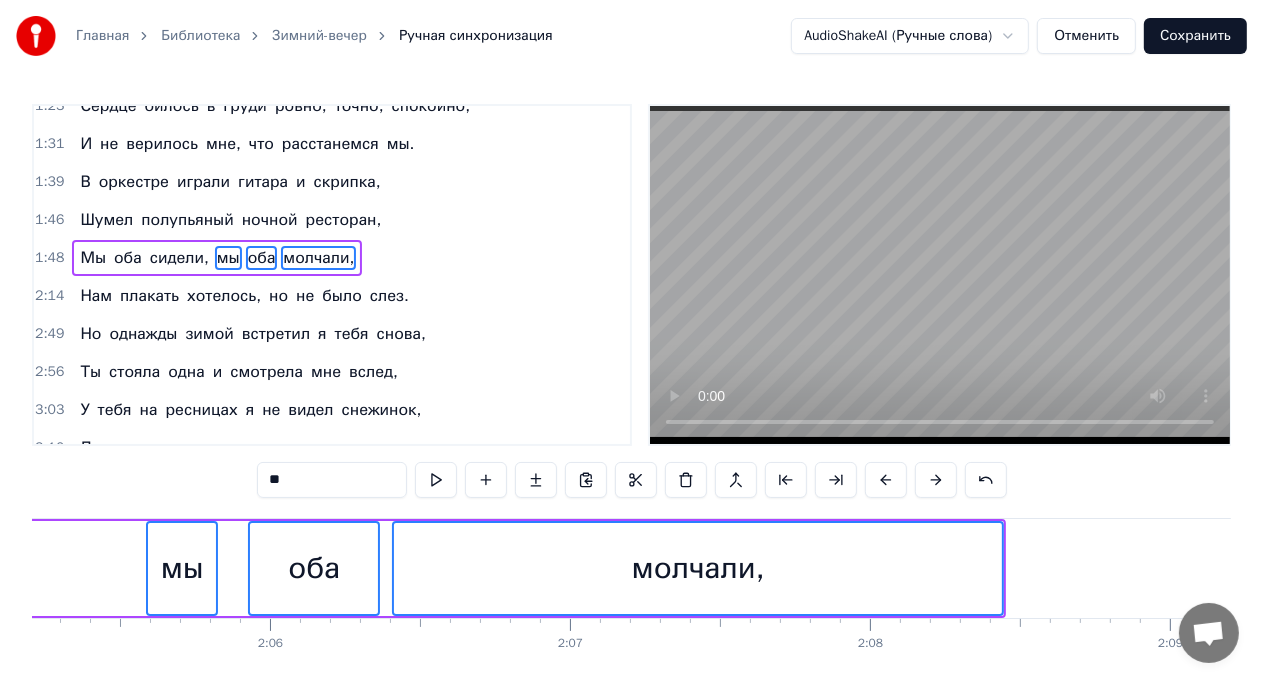 click at bounding box center (886, 480) 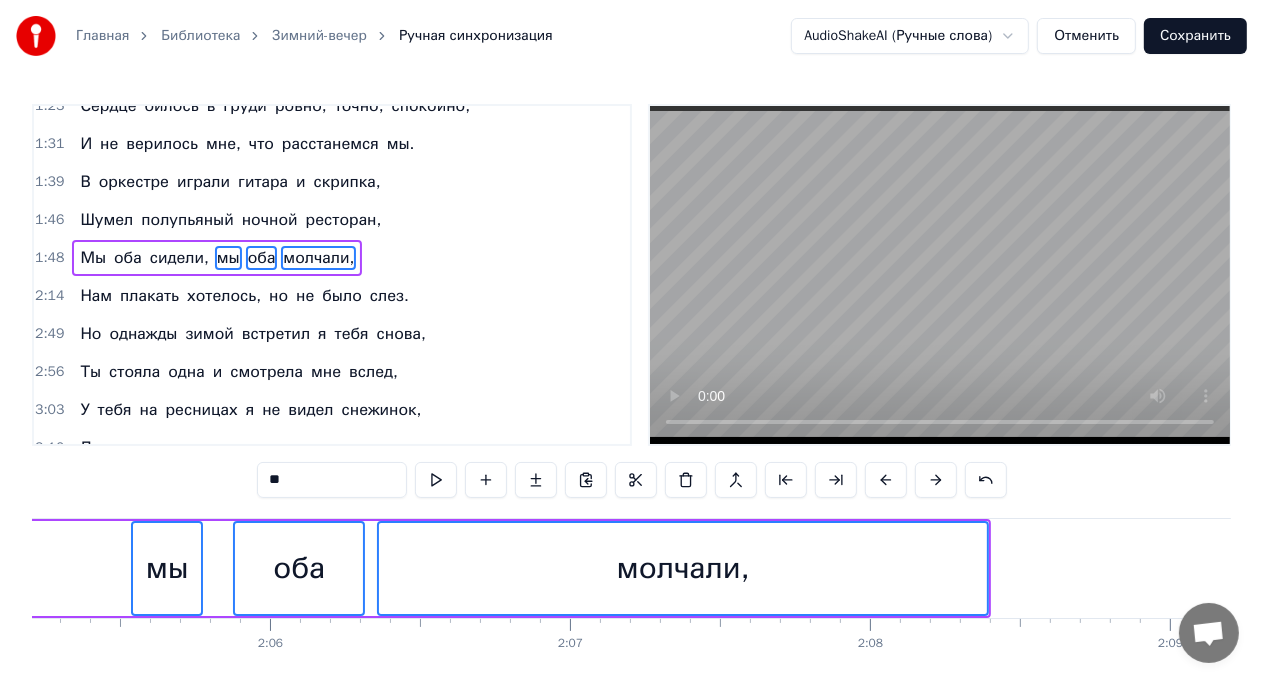 click at bounding box center (886, 480) 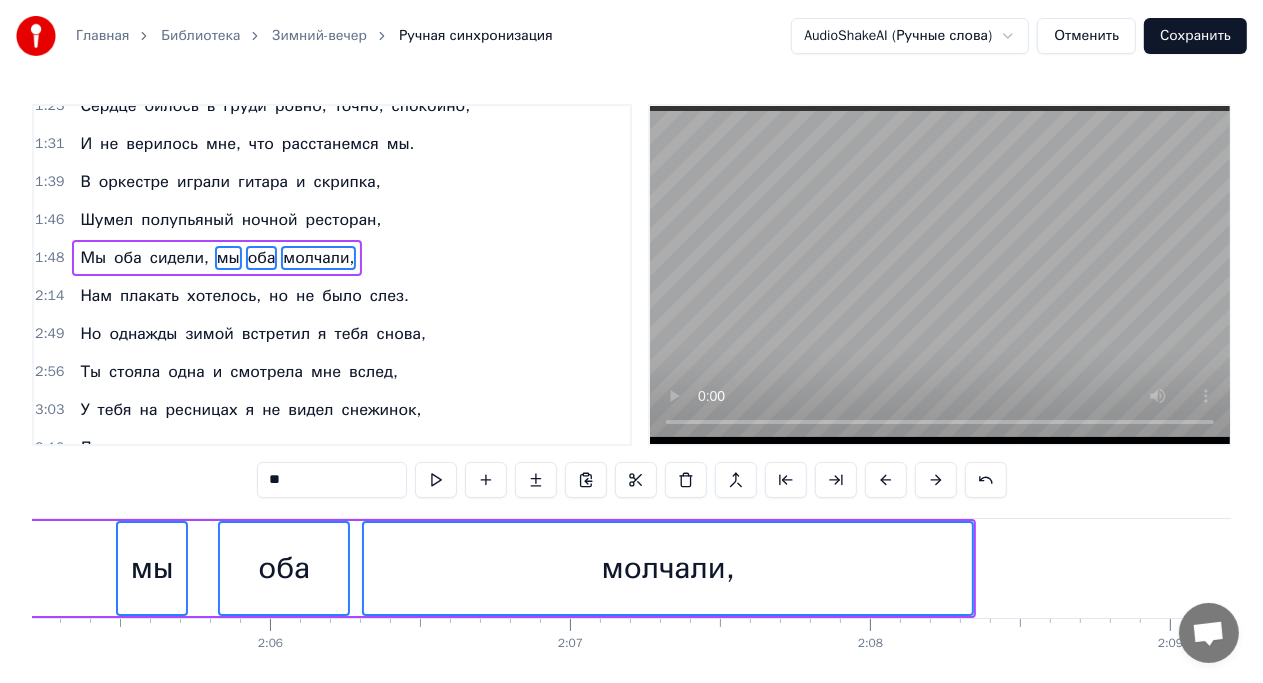 click at bounding box center [886, 480] 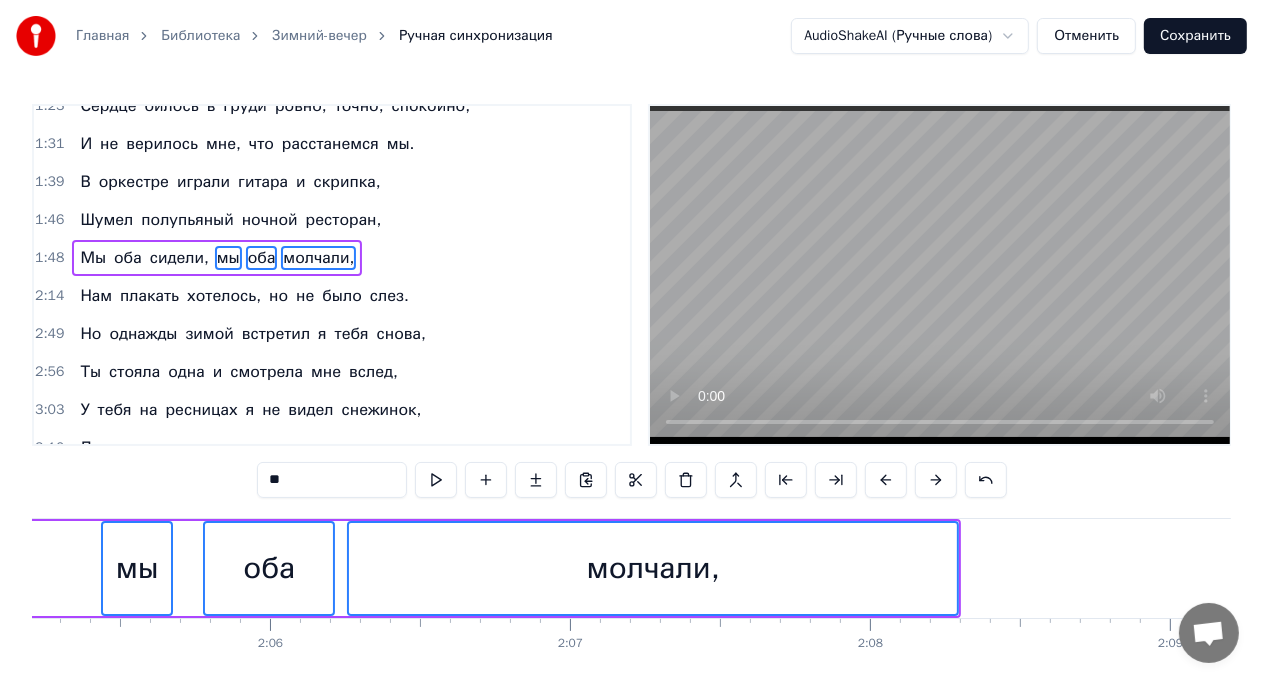 click at bounding box center (886, 480) 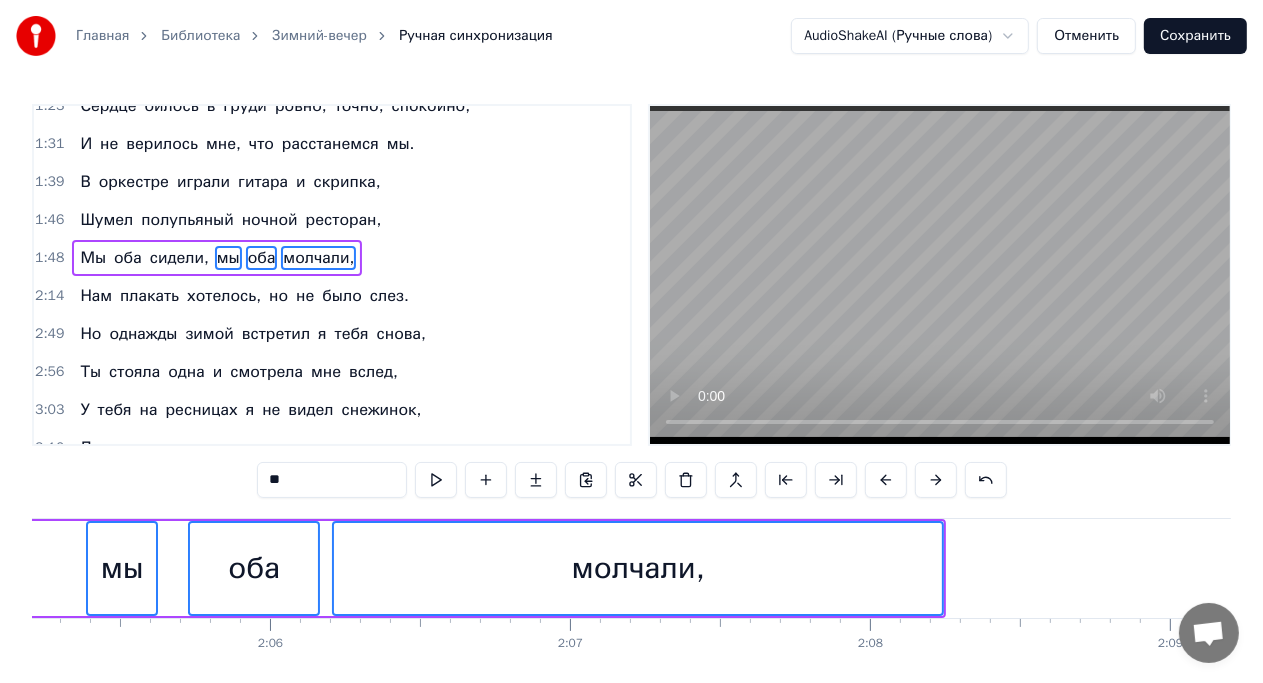 click at bounding box center (886, 480) 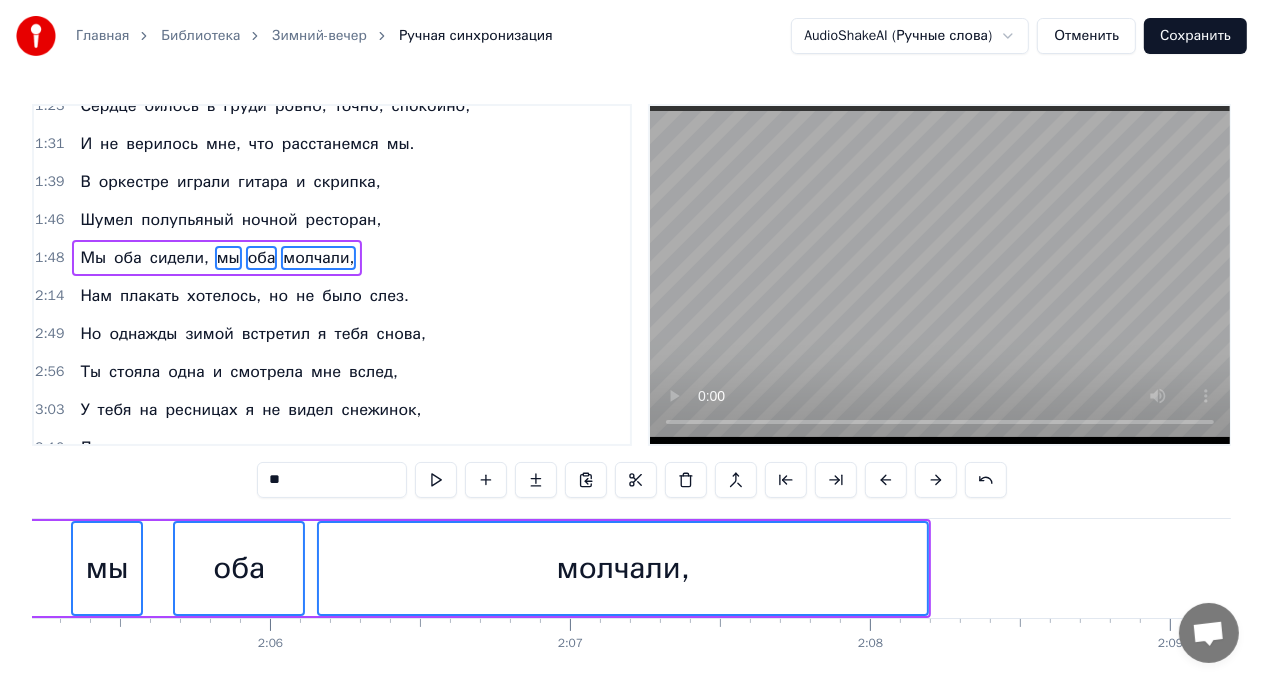 click at bounding box center (886, 480) 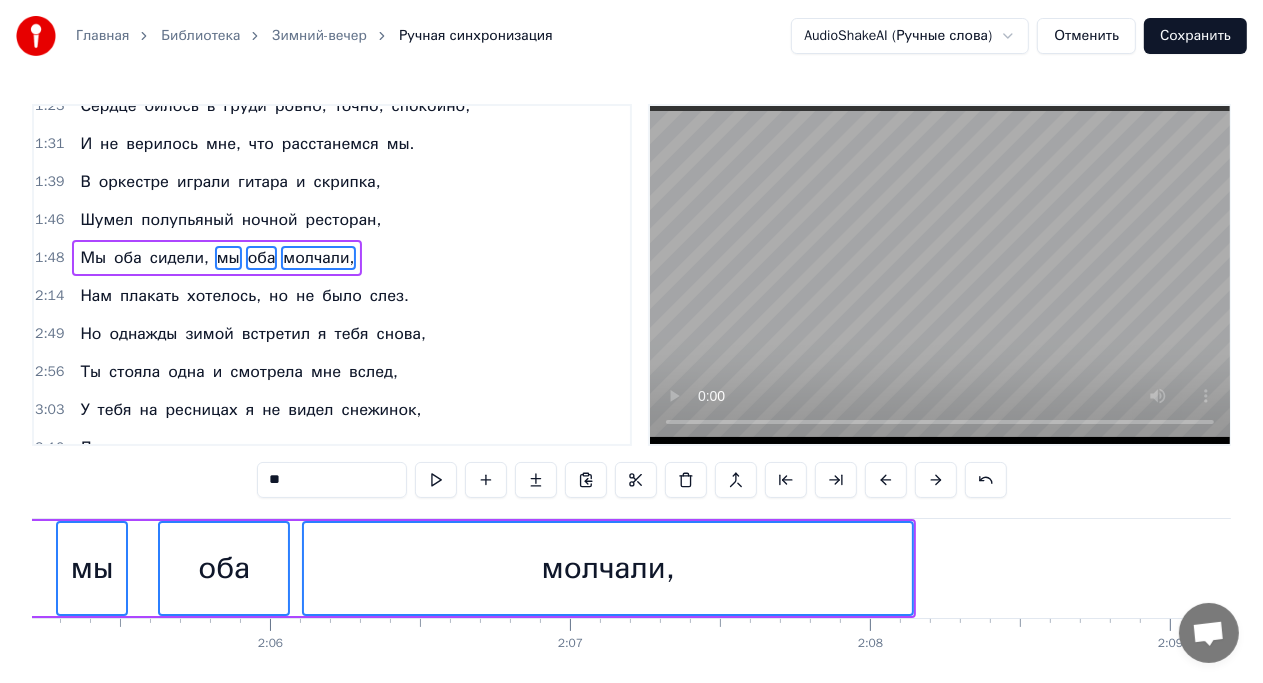click at bounding box center (886, 480) 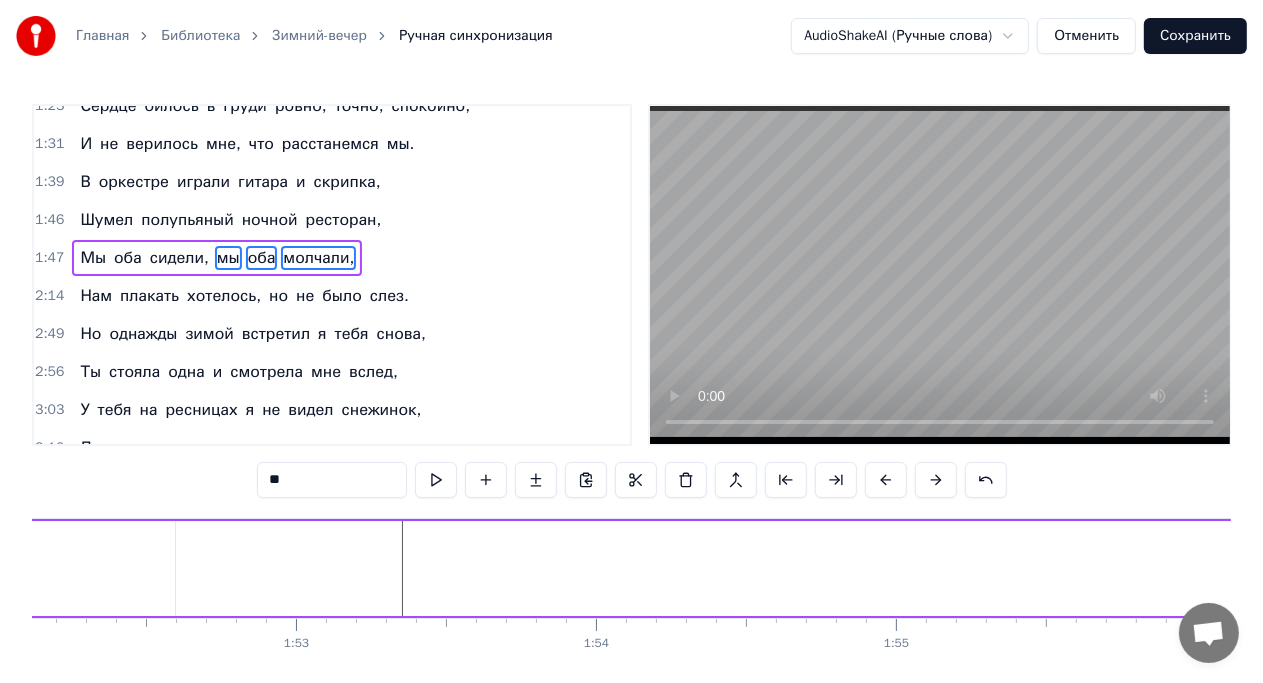 scroll, scrollTop: 0, scrollLeft: 33636, axis: horizontal 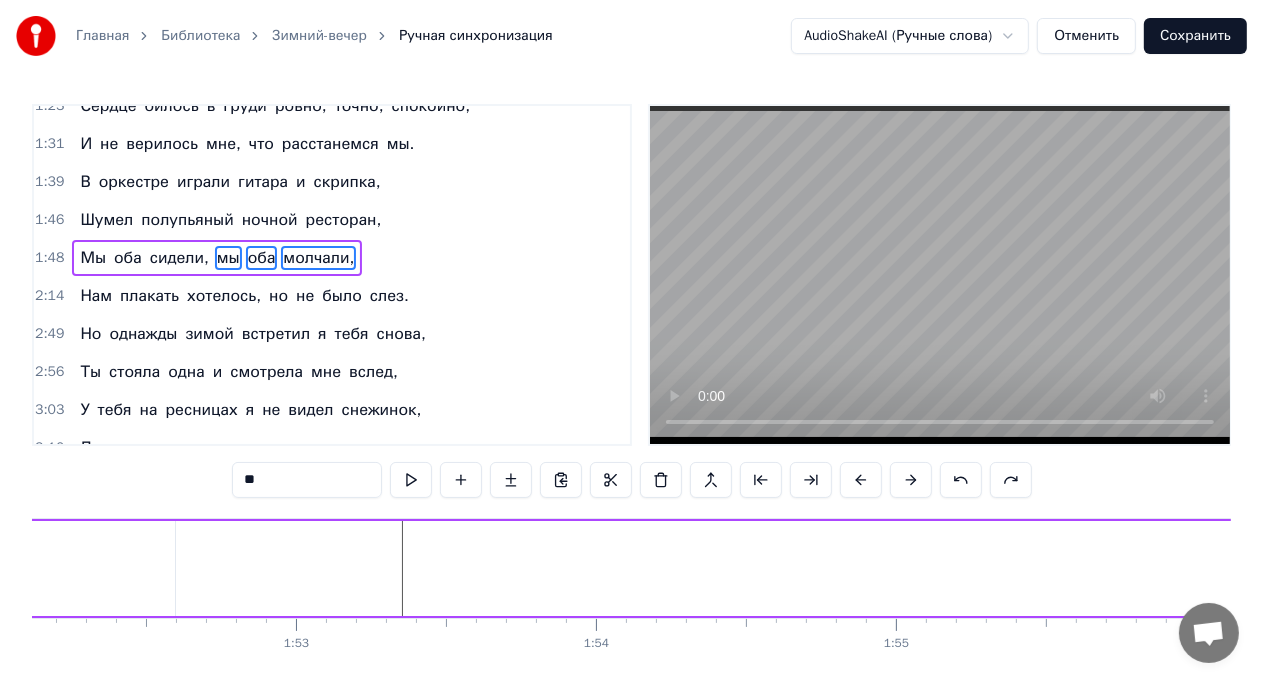 click on "**" at bounding box center (632, 480) 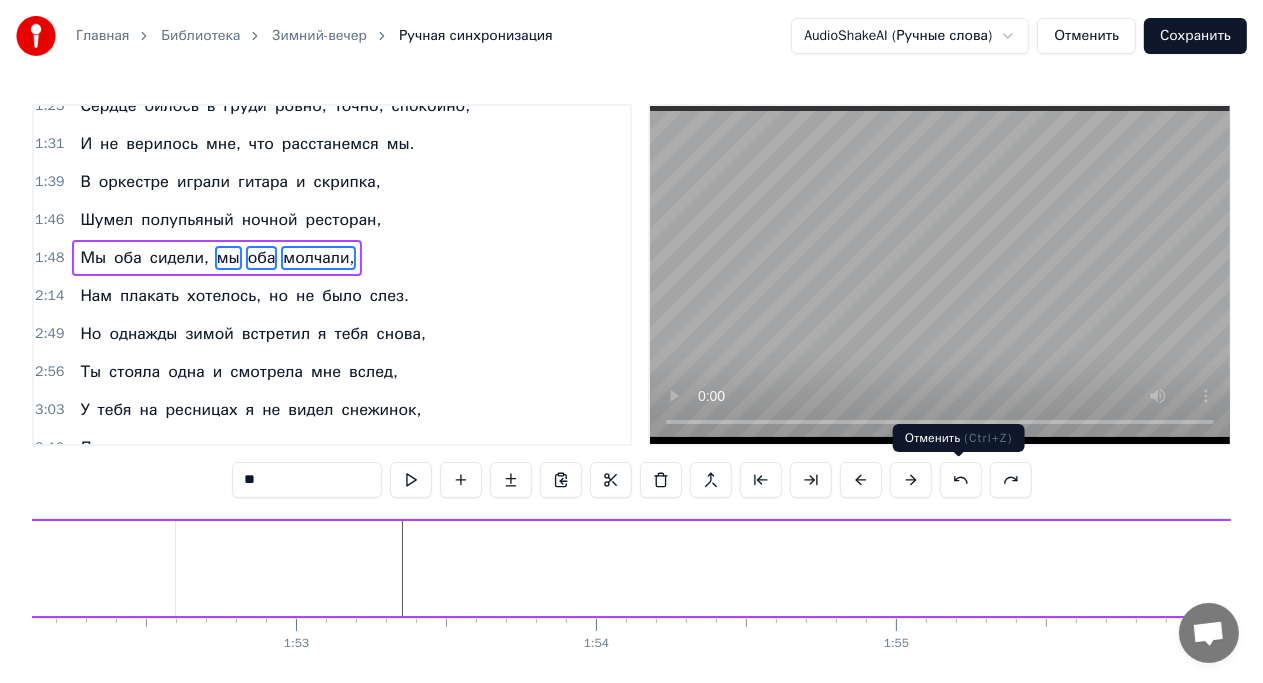 click at bounding box center [961, 480] 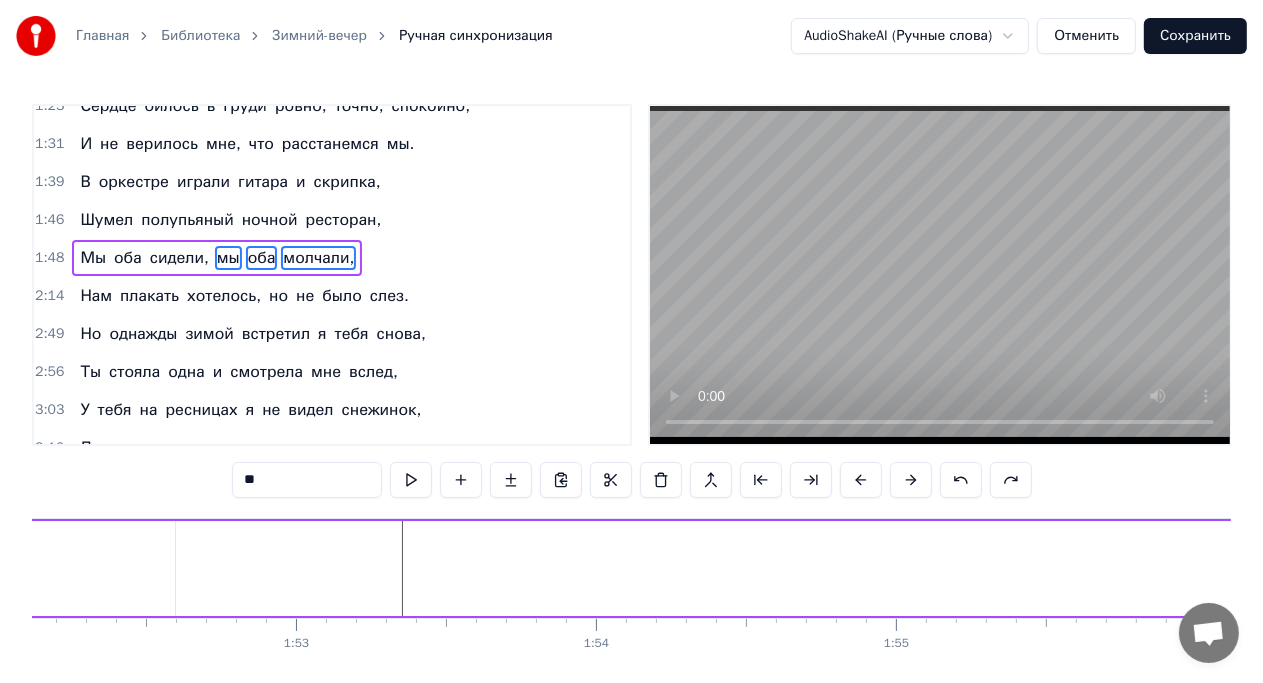 click at bounding box center [961, 480] 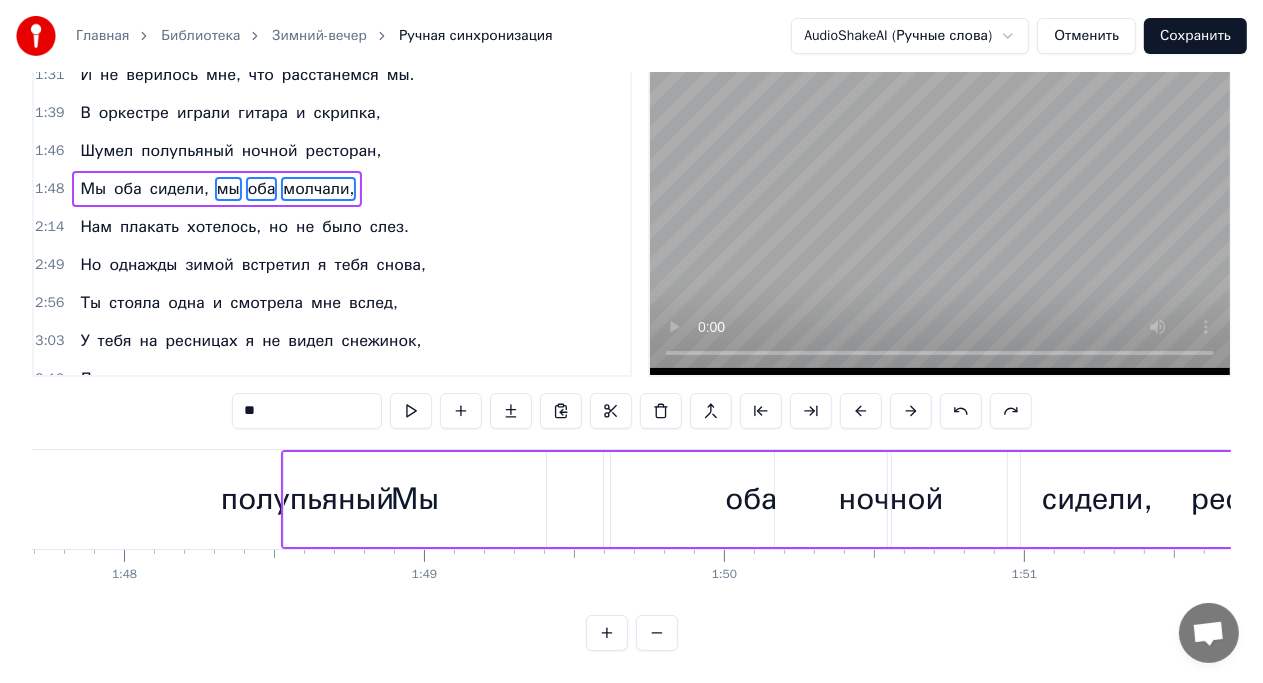 scroll, scrollTop: 0, scrollLeft: 32290, axis: horizontal 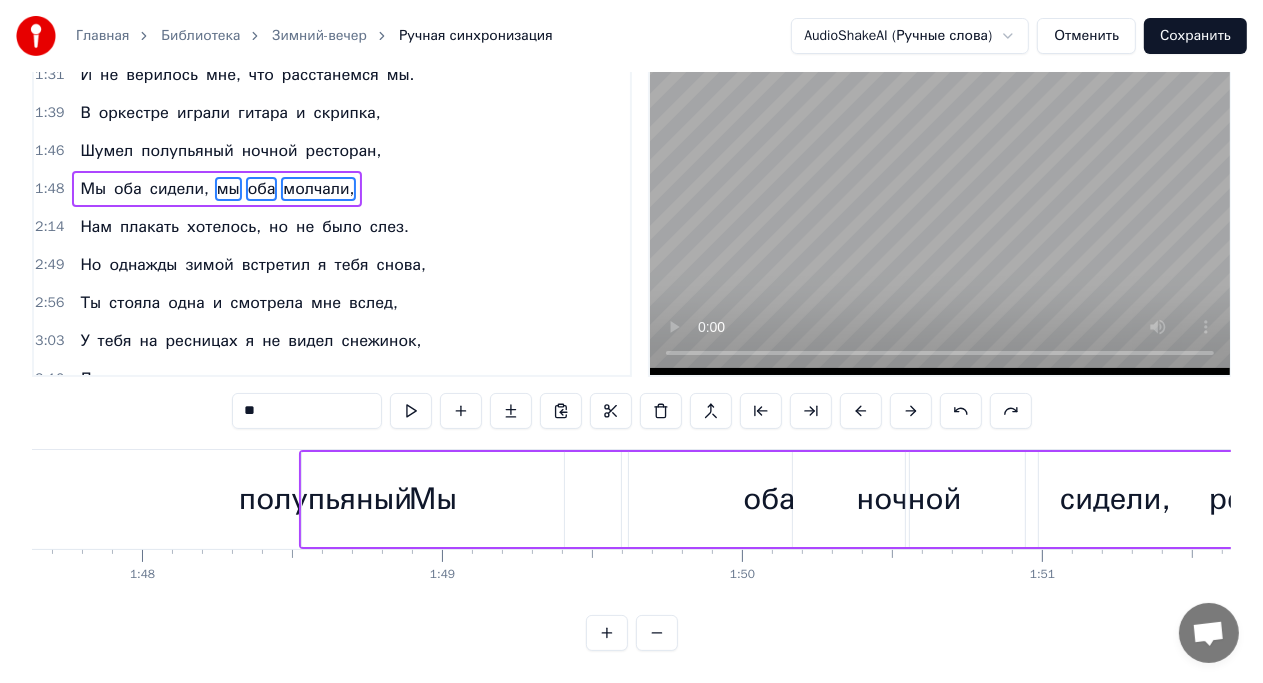 click on "Мы" at bounding box center [433, 499] 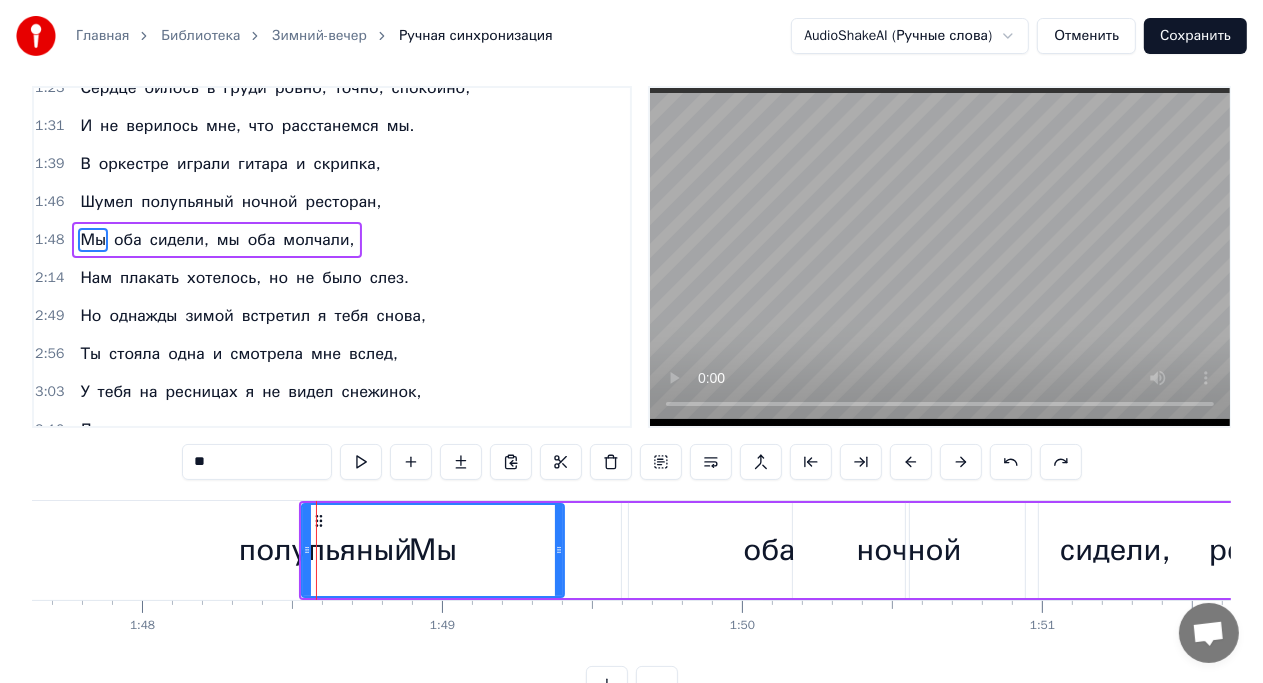 scroll, scrollTop: 0, scrollLeft: 0, axis: both 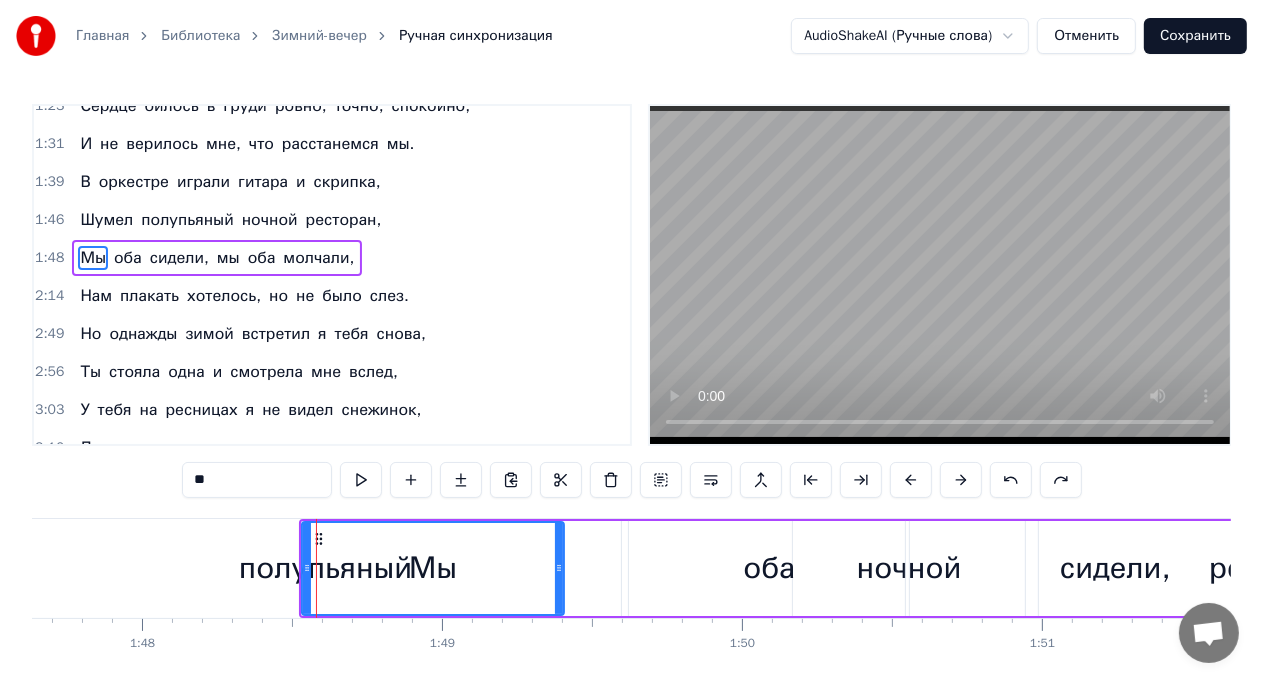 click on "Мы" at bounding box center [433, 568] 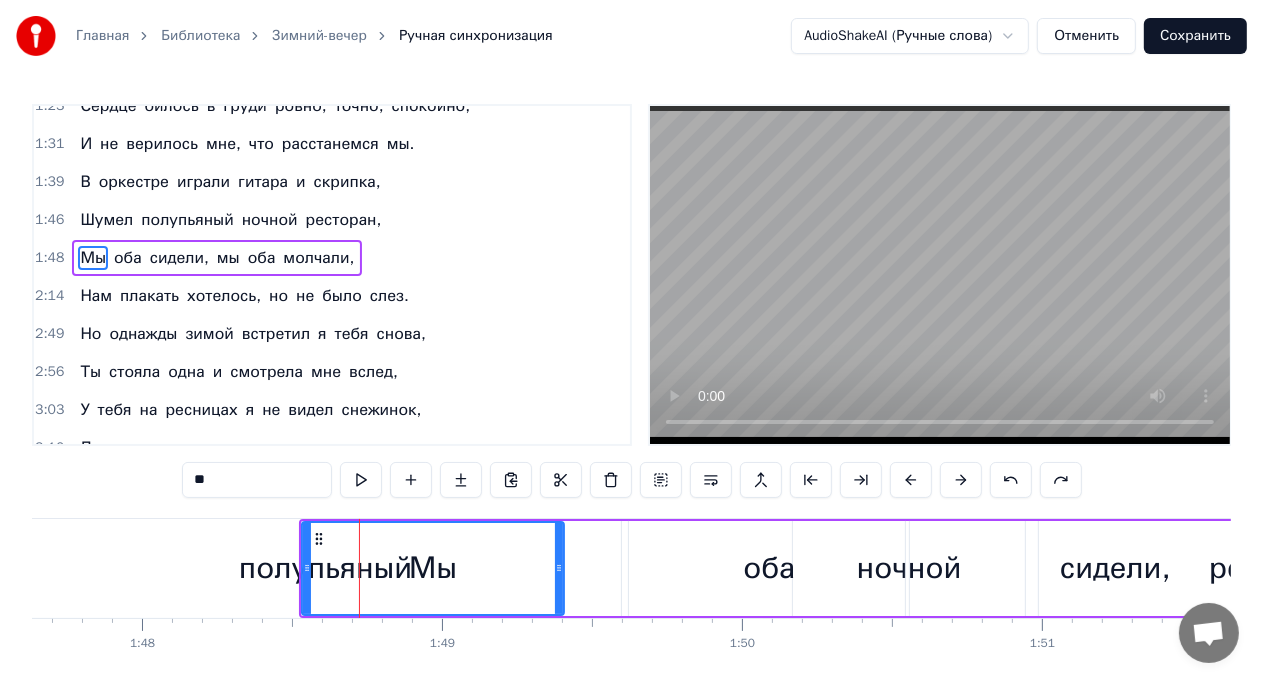 click on "оба" at bounding box center (769, 568) 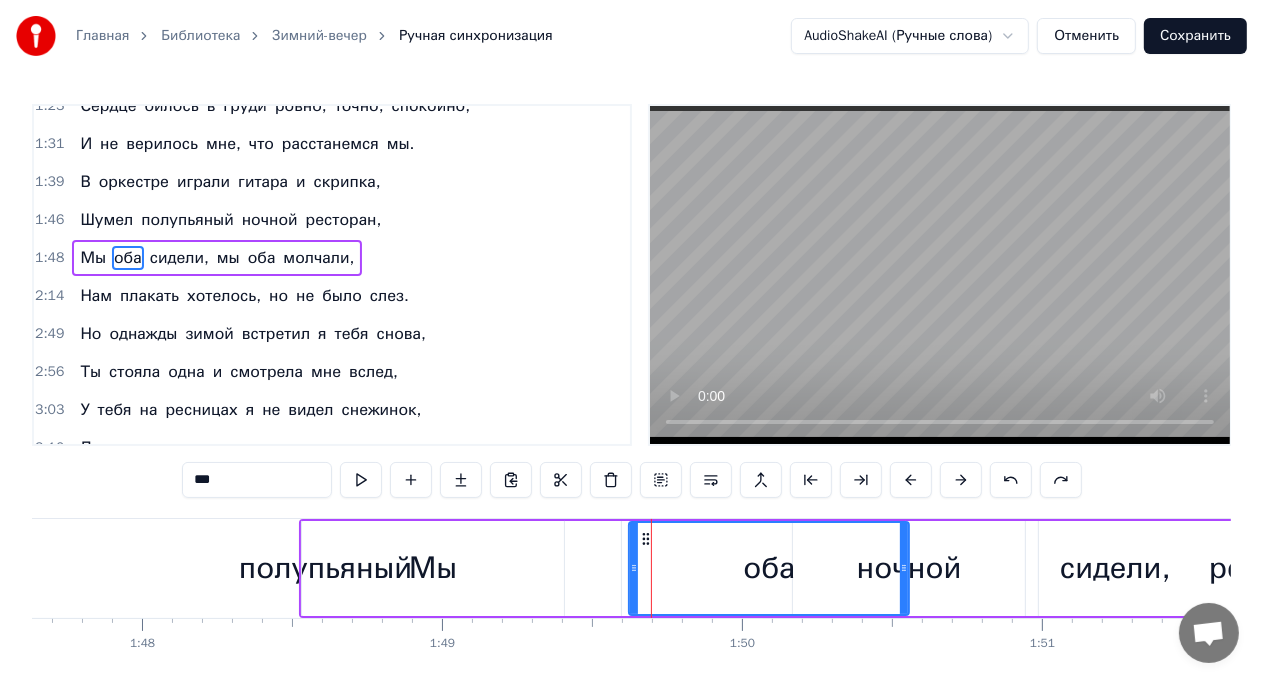 click on "Мы" at bounding box center (433, 568) 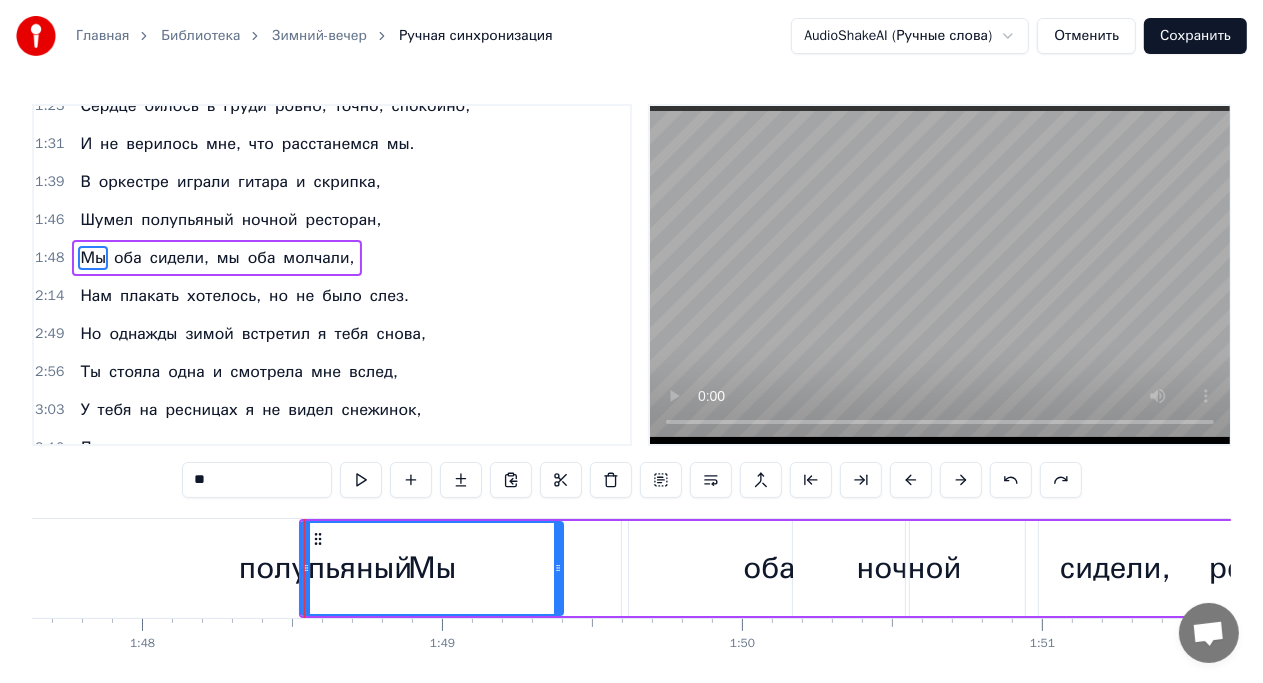 click 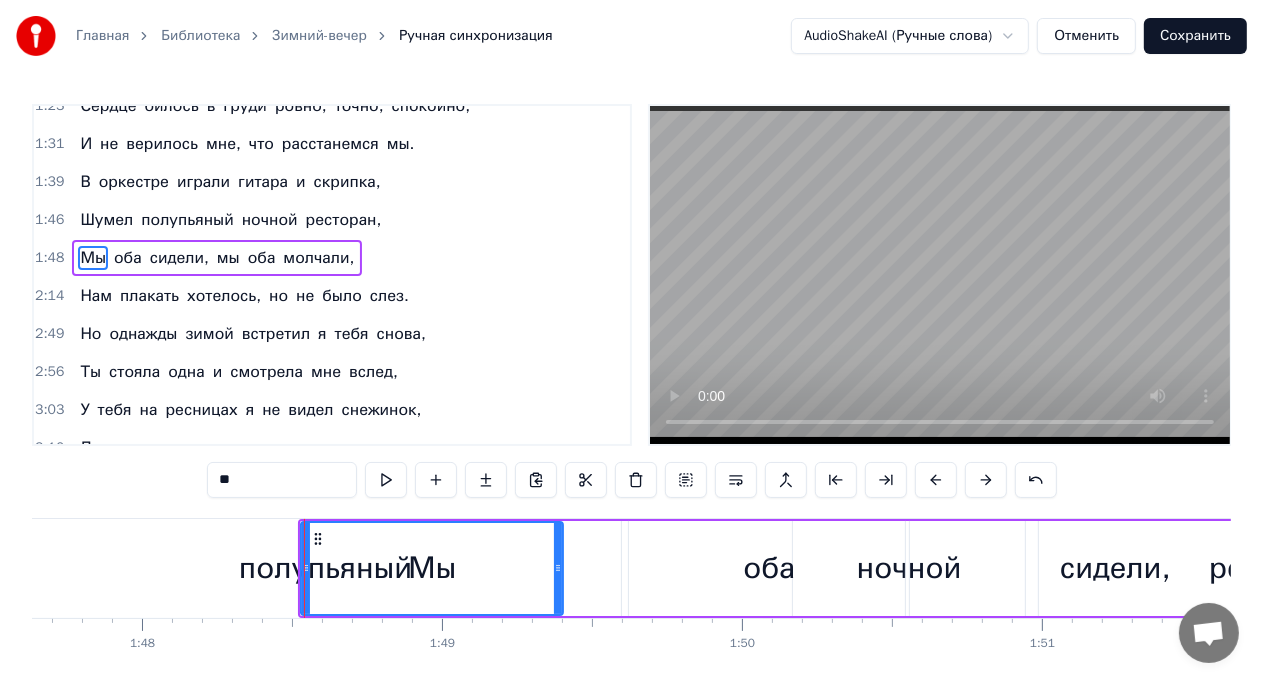 click on "Мы оба сидели, мы оба молчали," at bounding box center (3310, 568) 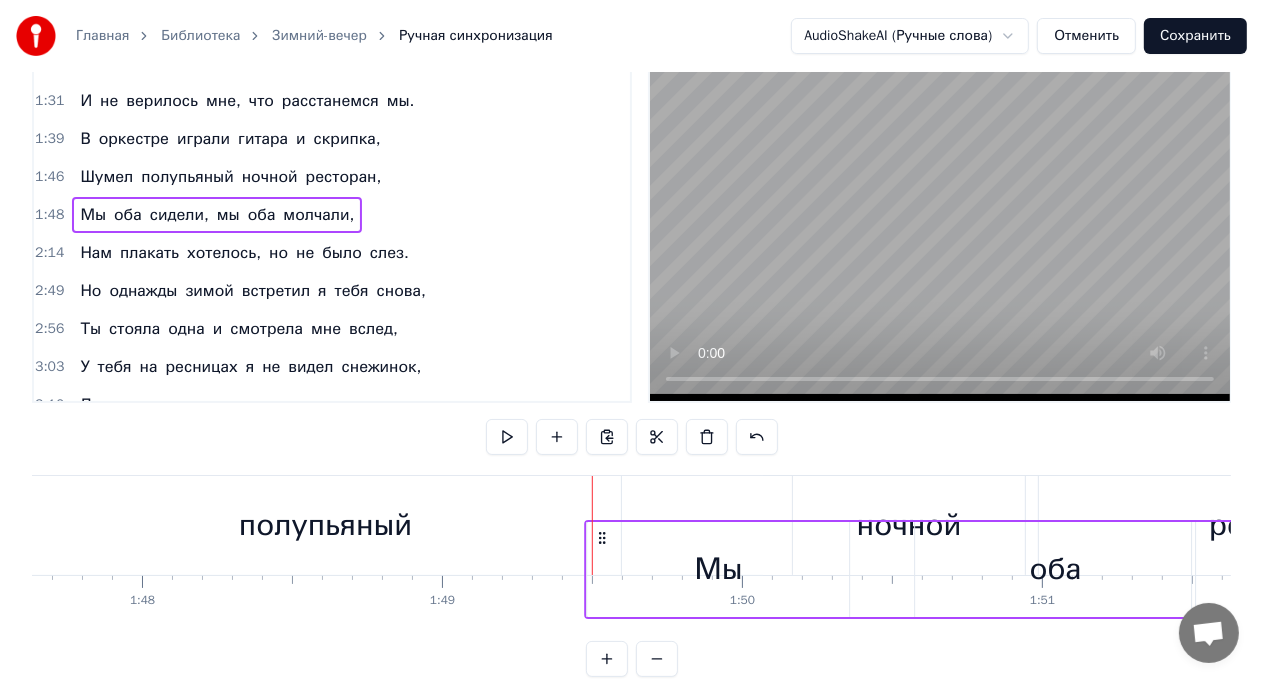 scroll, scrollTop: 44, scrollLeft: 0, axis: vertical 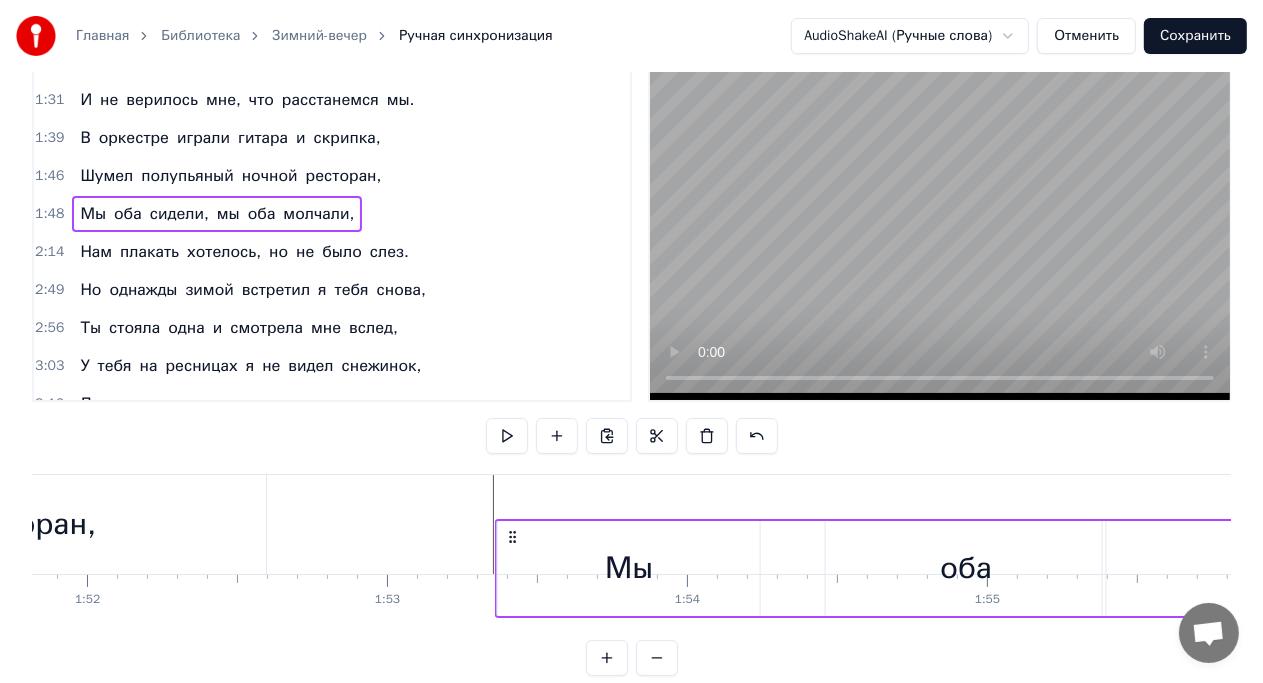 click on "Зимний вечер хорош, снег пушистый искрится, Мы с тобою вдвоем по бульвару идем. У тебя на ресницах серебрятся снежинки, Взгляд задорный и нежный говорит о любви. У тебя на ресницах серебрятся снежинки Взгляд задорный и нежный говорит о любви Я был счастлив с тобой, знал, что ты меня любишь, Знал, что будешь верна мне во всем и везде. Сердце билось в груди ровно, точно, спокойно, И не верилось мне, что расстанемся мы. Сердце билось в груди ровно, точно, спокойно, И не верилось мне, что расстанемся мы. В оркестре играли гитара и скрипка, Шумел полупьяный ночной Мы я" at bounding box center [-1076, 524] 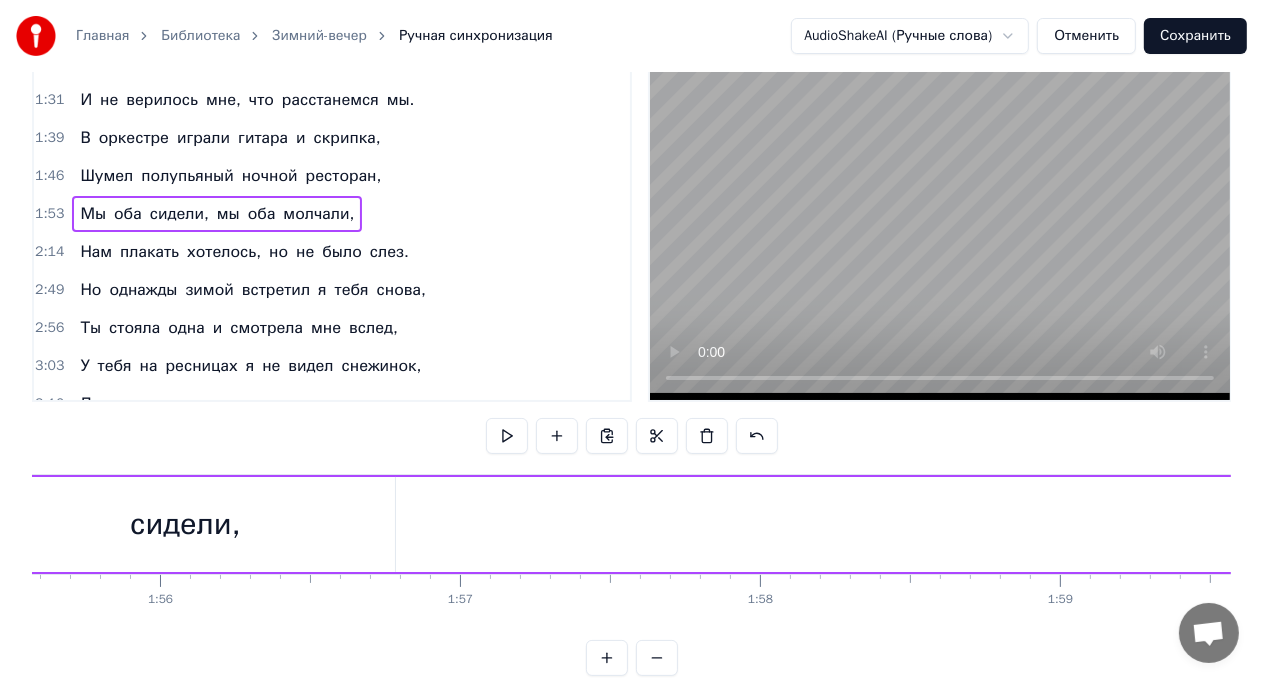 scroll, scrollTop: 0, scrollLeft: 34643, axis: horizontal 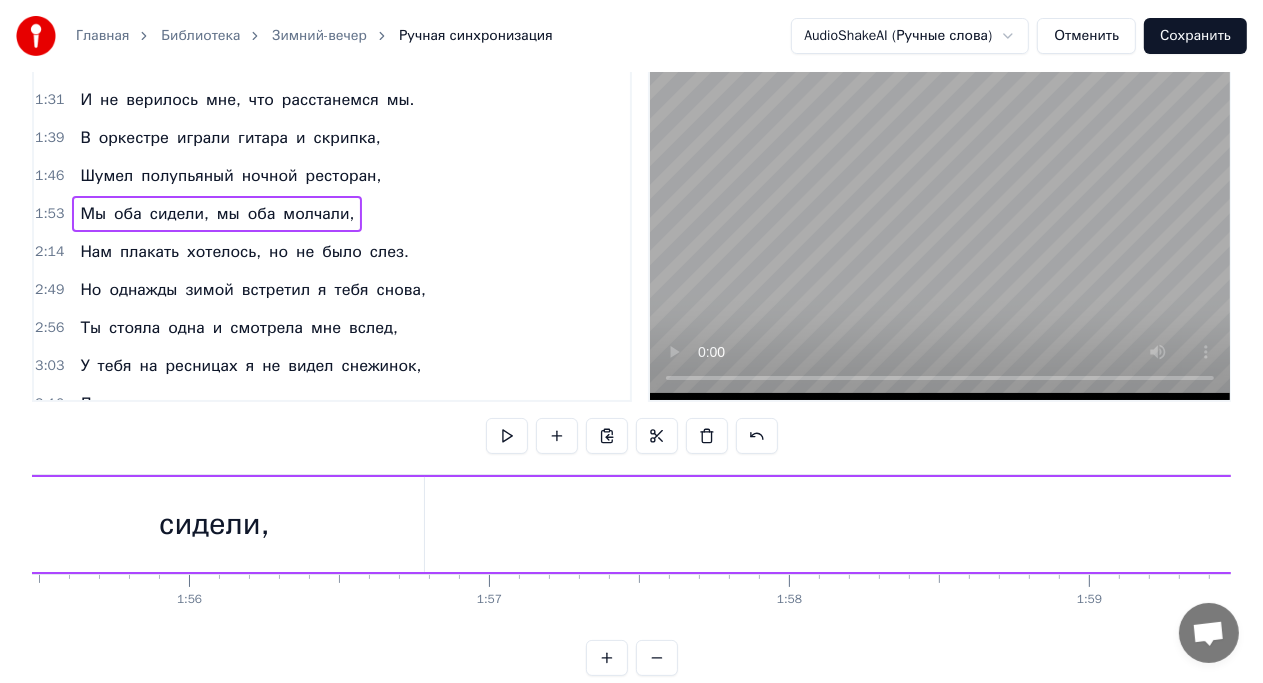 click on "сидели," at bounding box center (214, 524) 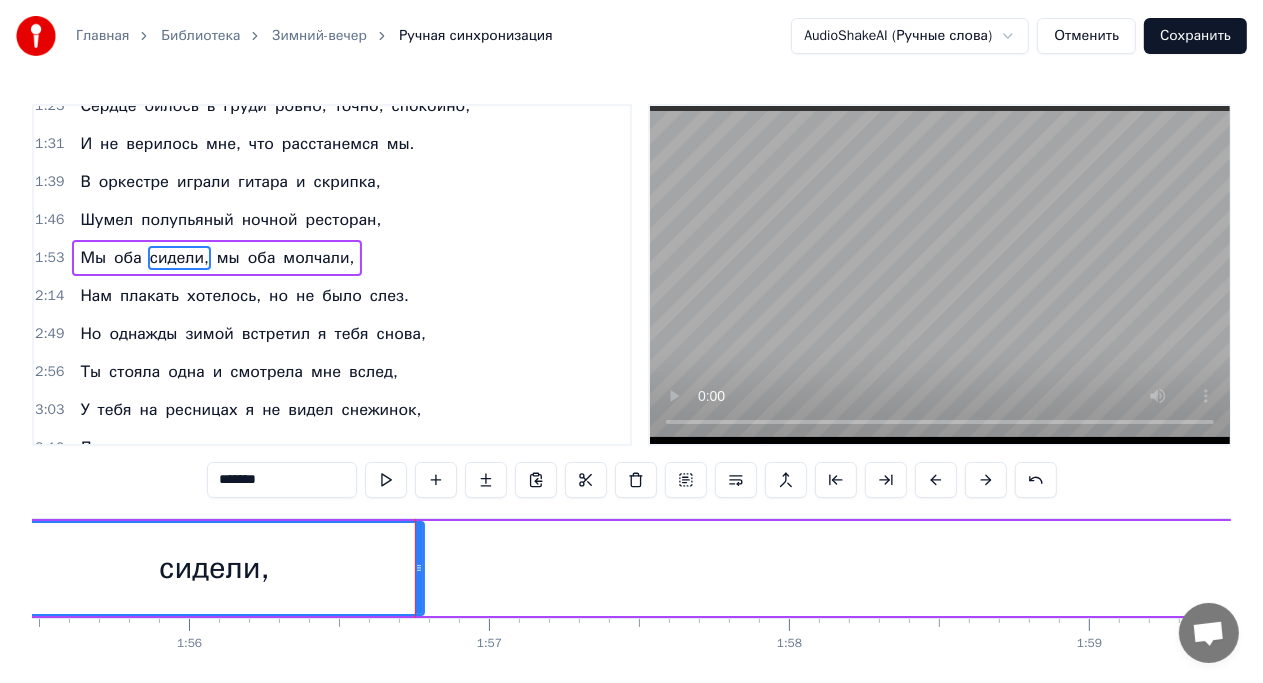 click on "Мы оба сидели, мы оба молчали," at bounding box center [2409, 568] 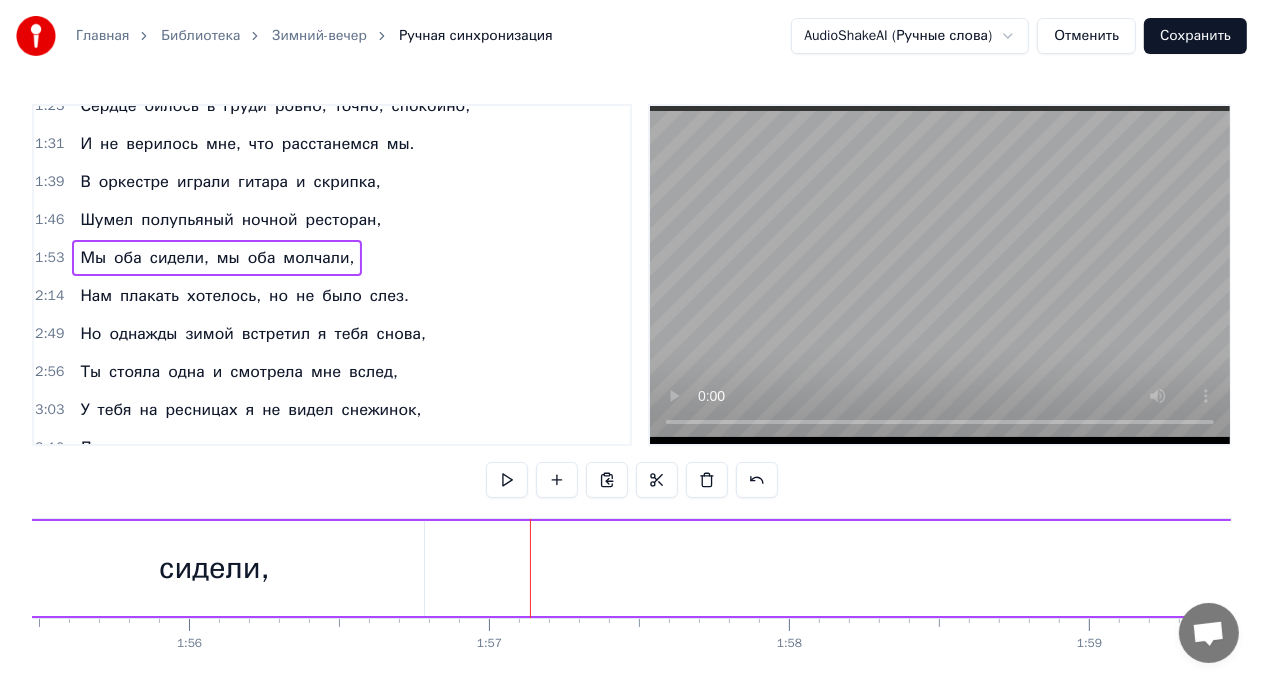 click on "Мы оба сидели, мы оба молчали," at bounding box center (2409, 568) 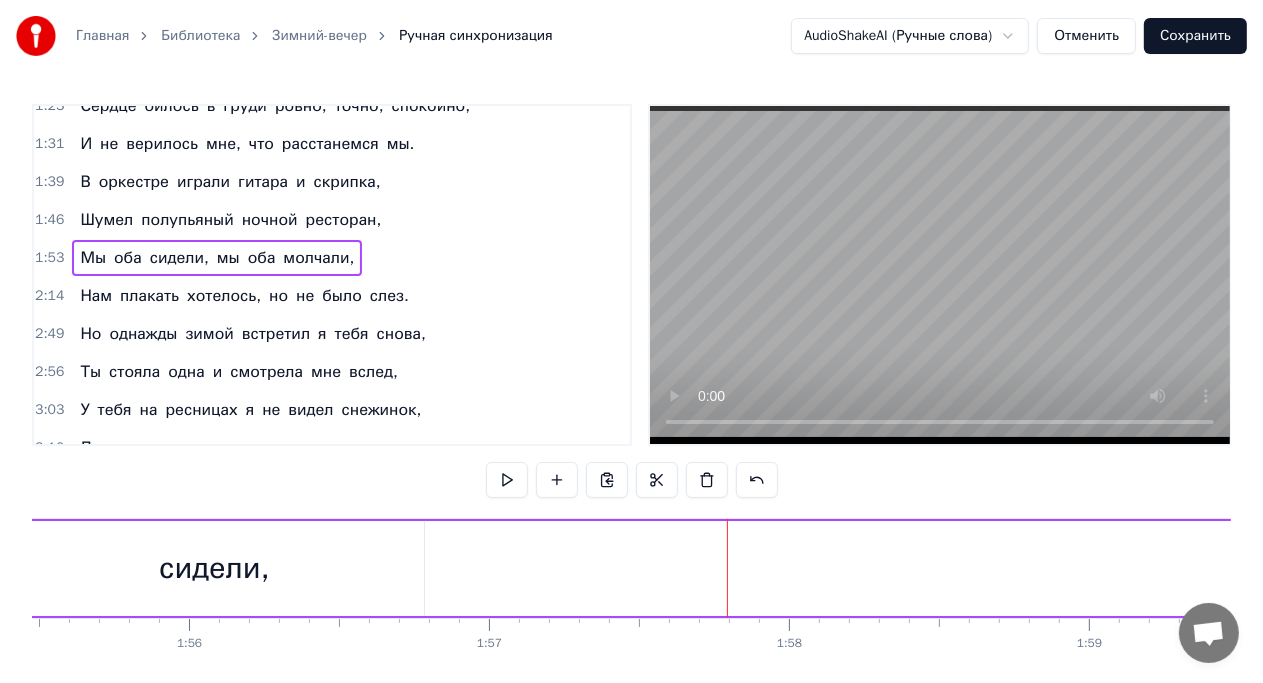 click at bounding box center [727, 568] 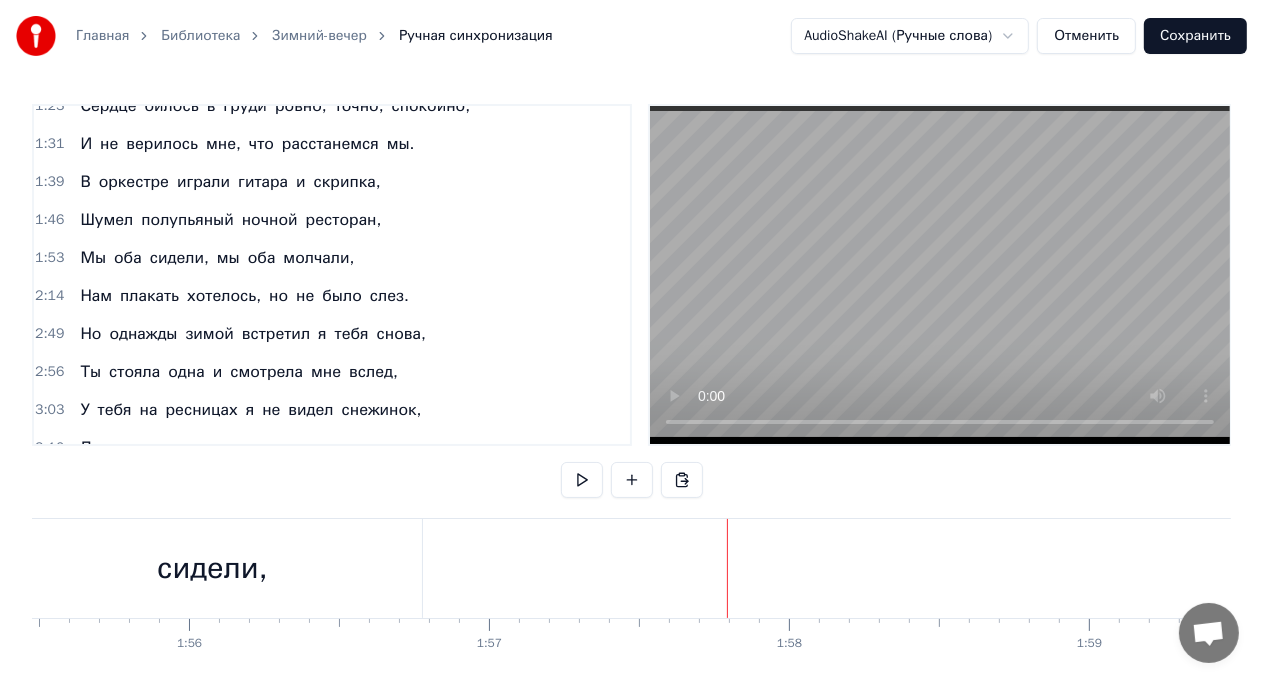 click on "Мы оба сидели, мы оба молчали," at bounding box center [2409, 568] 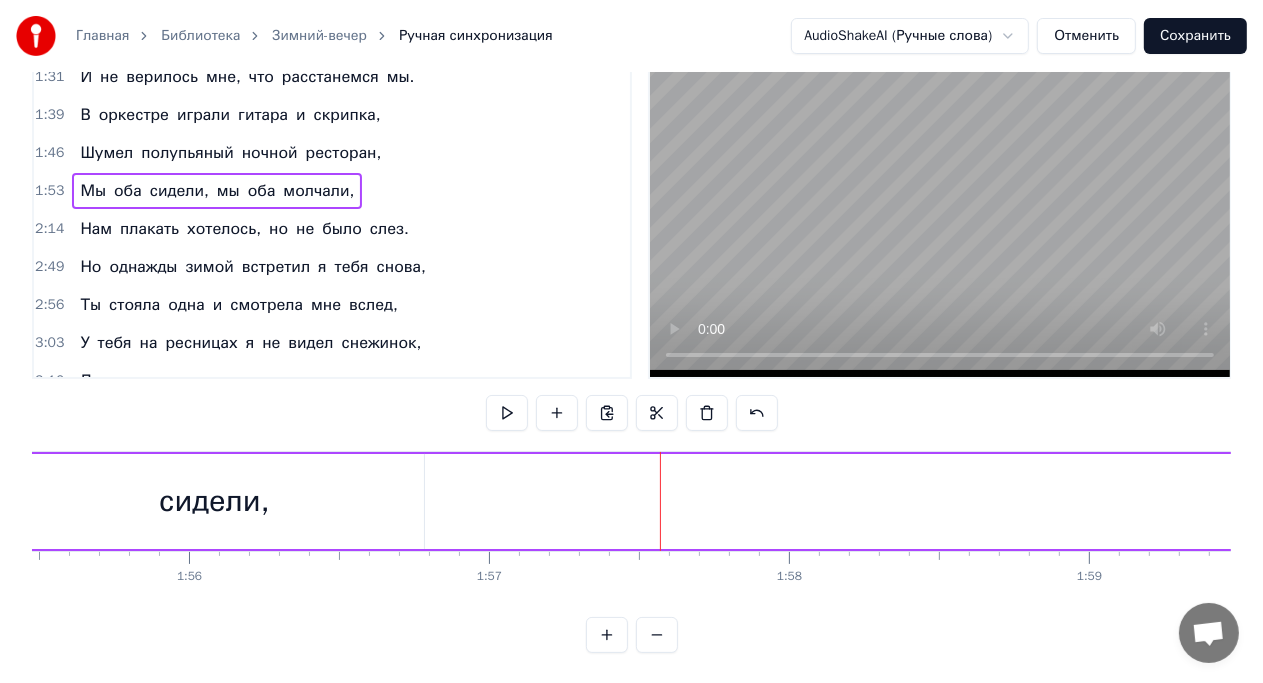 scroll, scrollTop: 80, scrollLeft: 0, axis: vertical 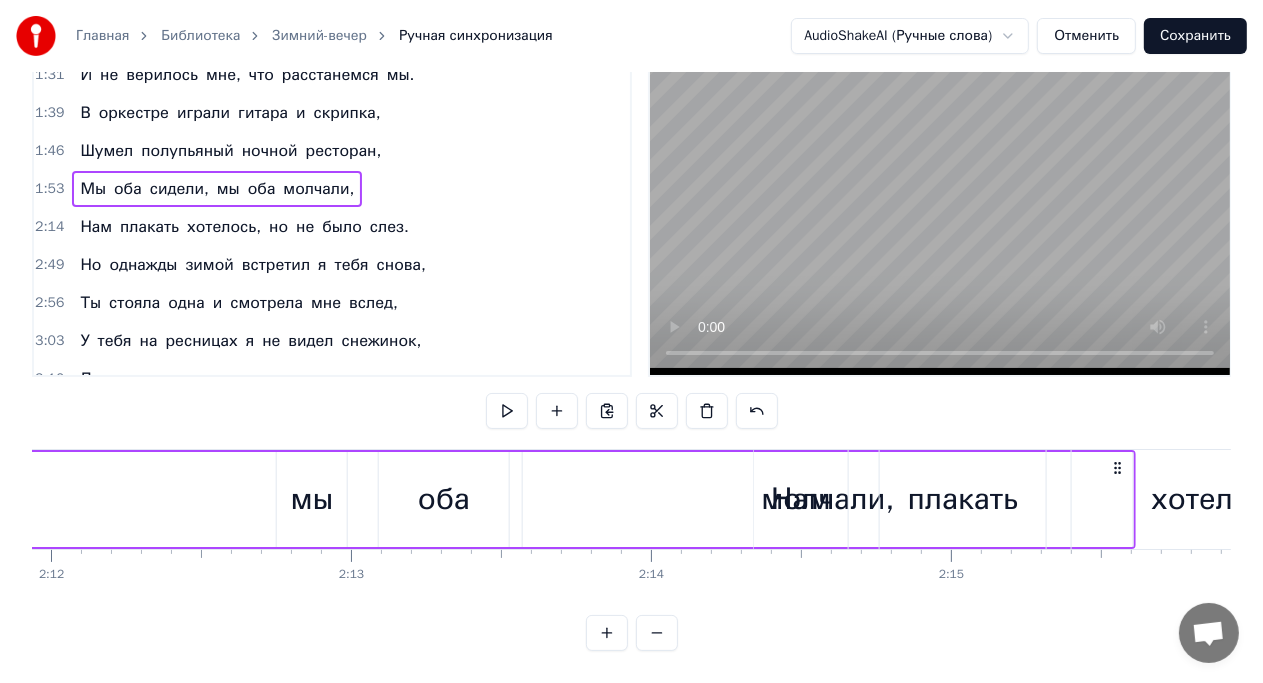 drag, startPoint x: 1176, startPoint y: 455, endPoint x: 1083, endPoint y: 441, distance: 94.04786 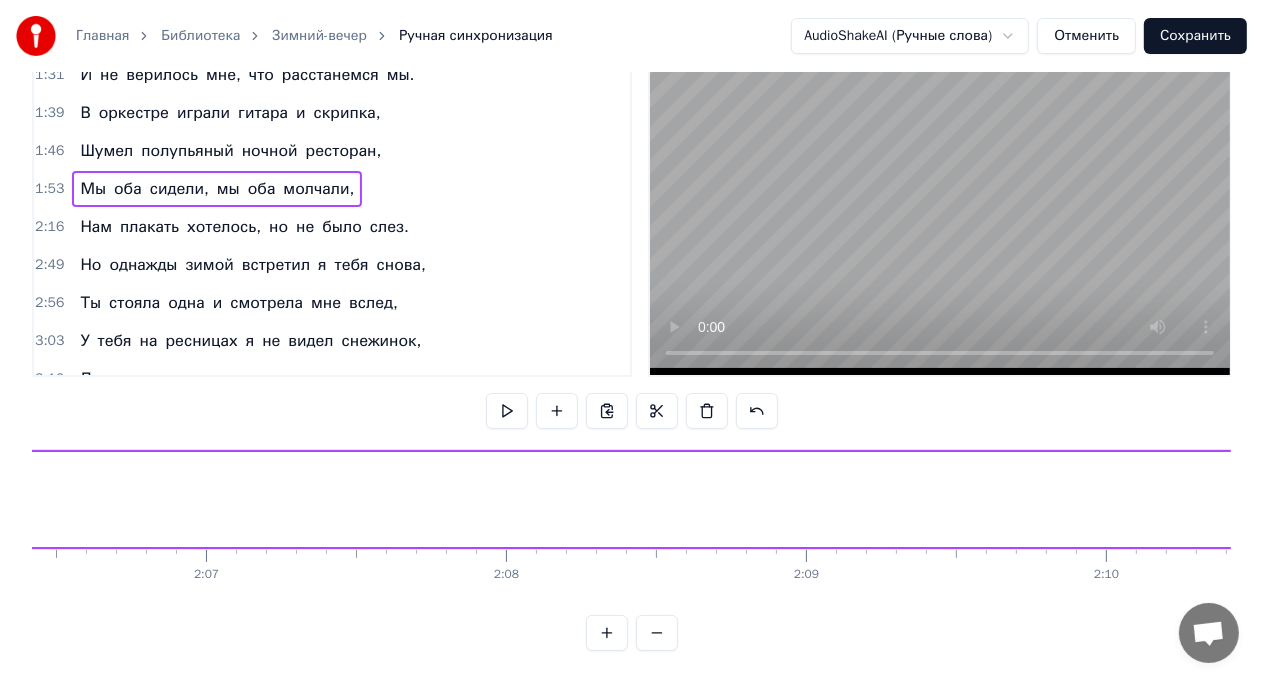 scroll, scrollTop: 0, scrollLeft: 37927, axis: horizontal 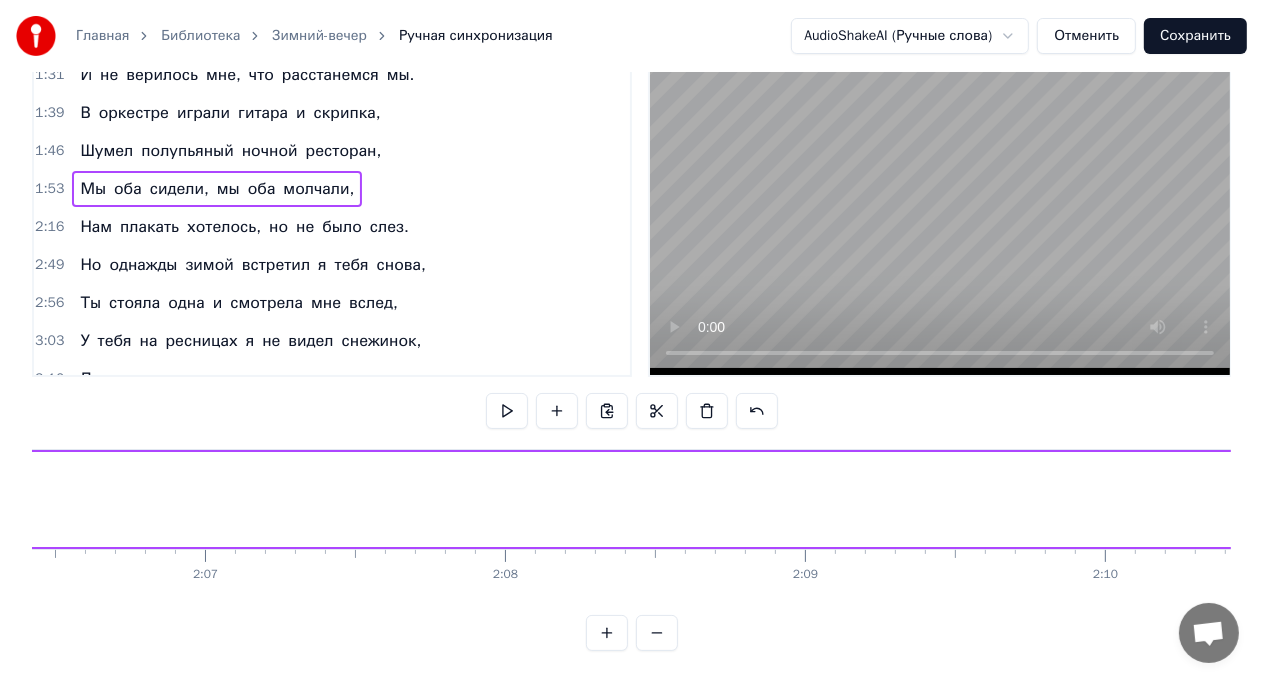 click at bounding box center (757, 411) 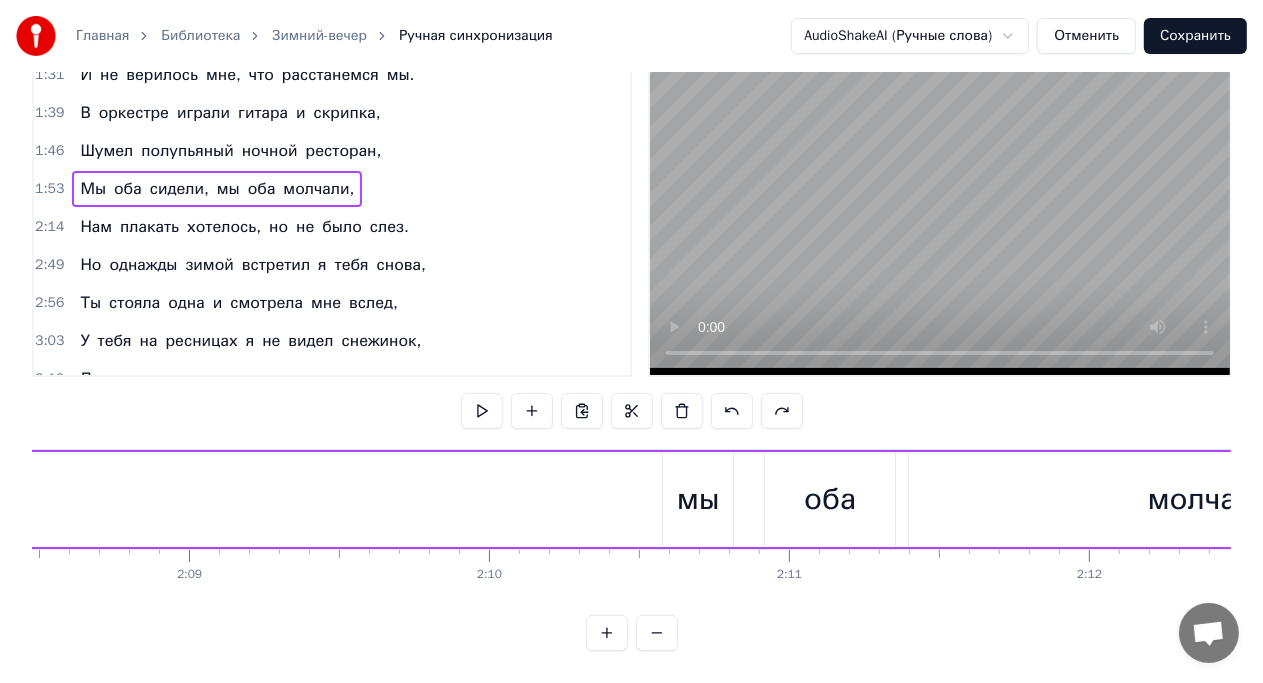scroll, scrollTop: 0, scrollLeft: 38539, axis: horizontal 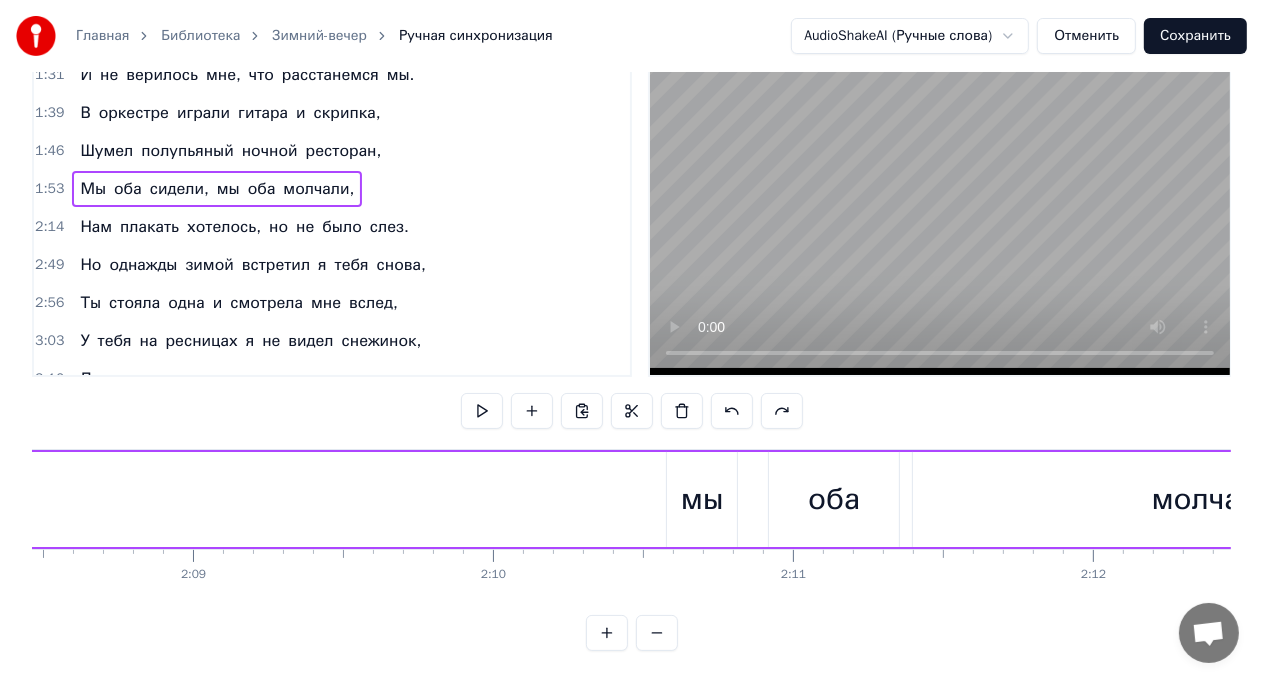 click on "мы" at bounding box center [702, 499] 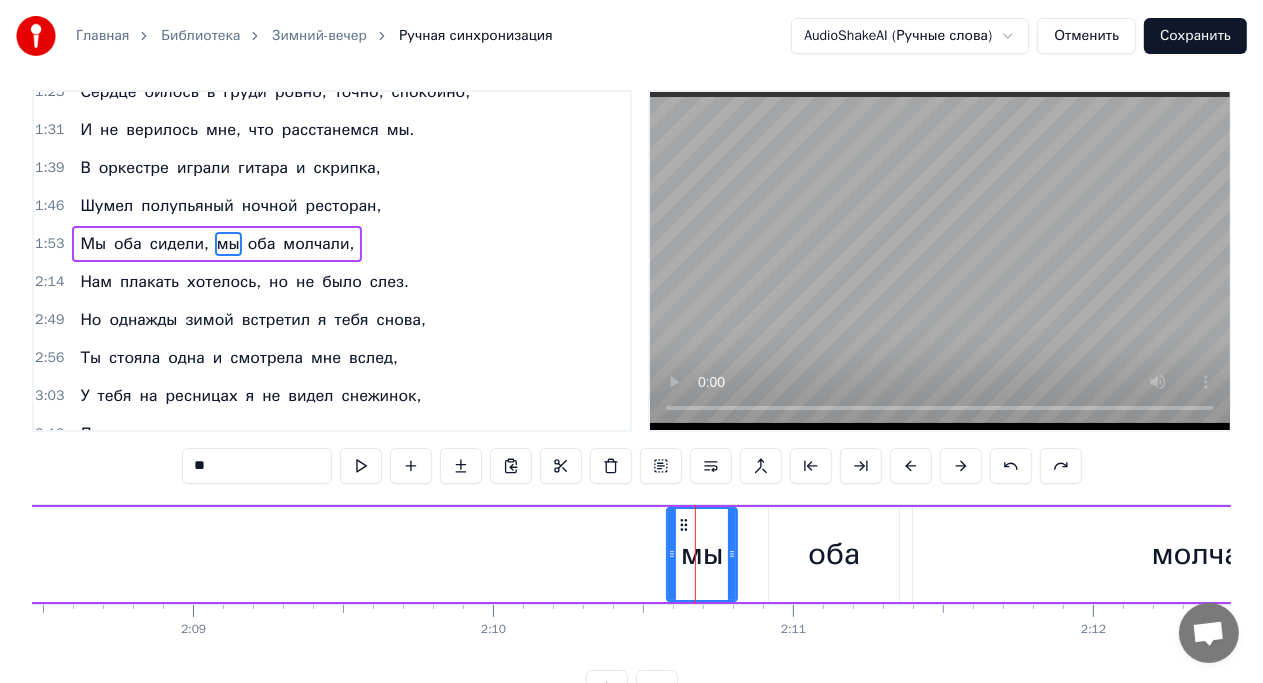 scroll, scrollTop: 0, scrollLeft: 0, axis: both 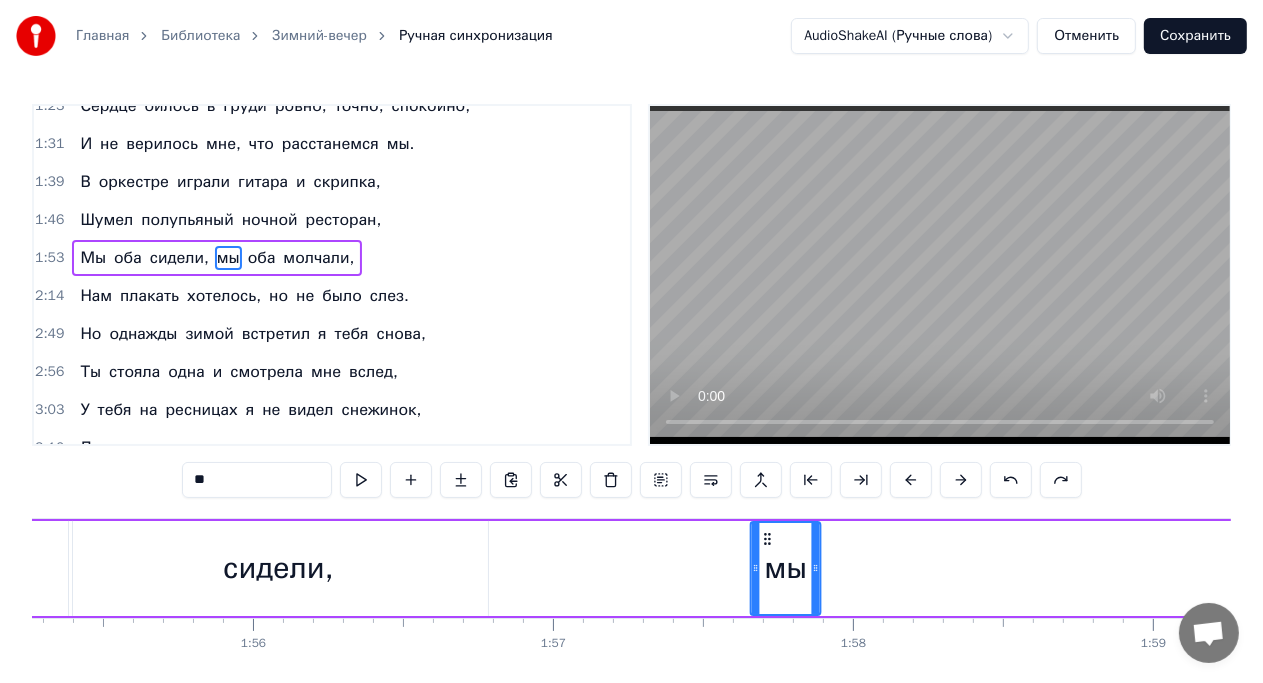 drag, startPoint x: 678, startPoint y: 536, endPoint x: 762, endPoint y: 550, distance: 85.158676 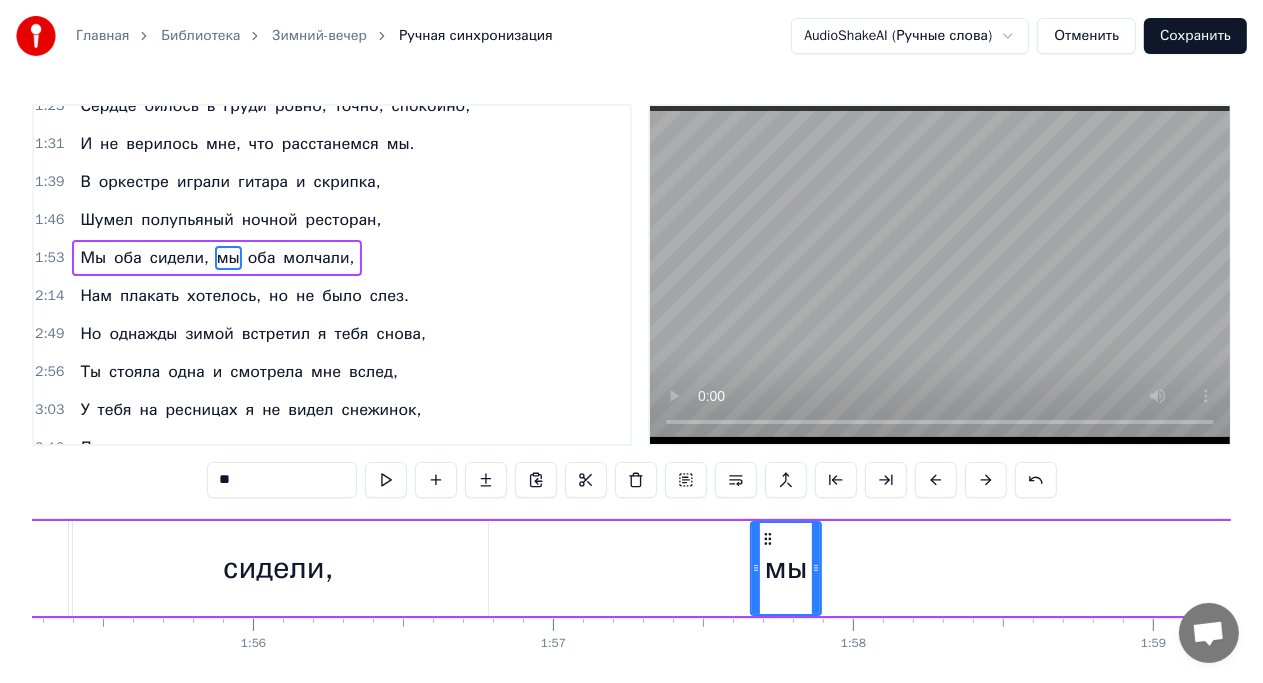 click on "сидели," at bounding box center [278, 568] 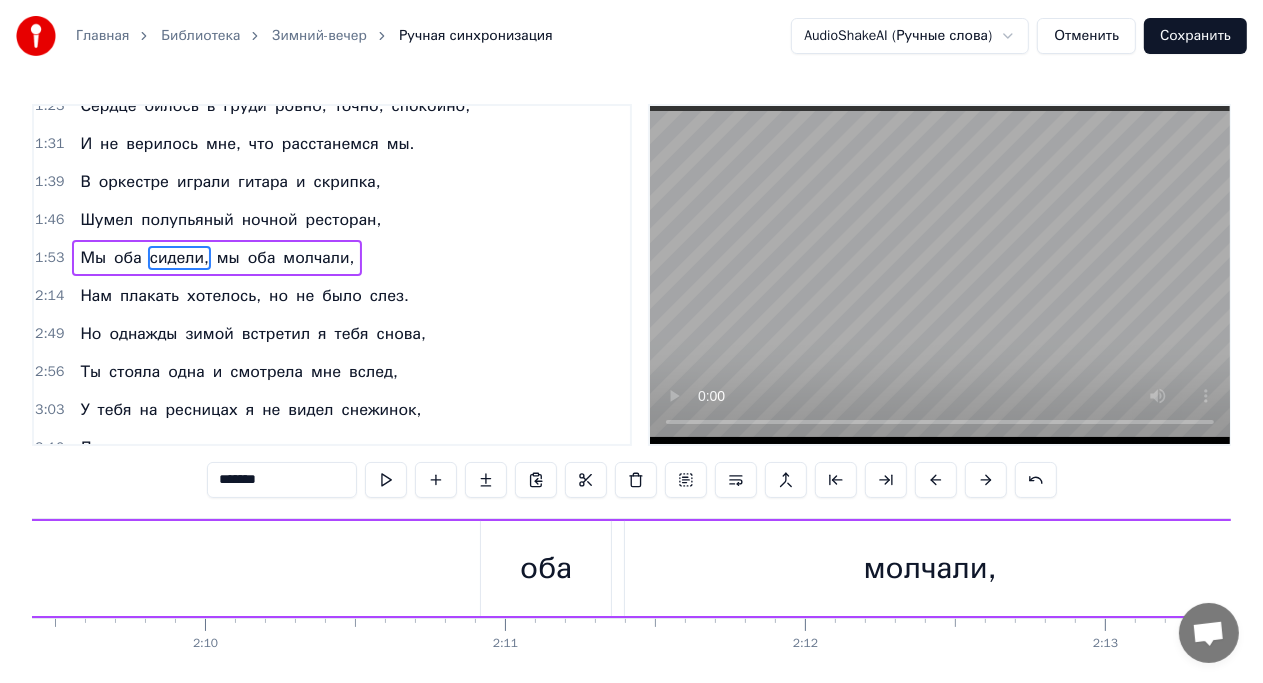 scroll, scrollTop: 0, scrollLeft: 38820, axis: horizontal 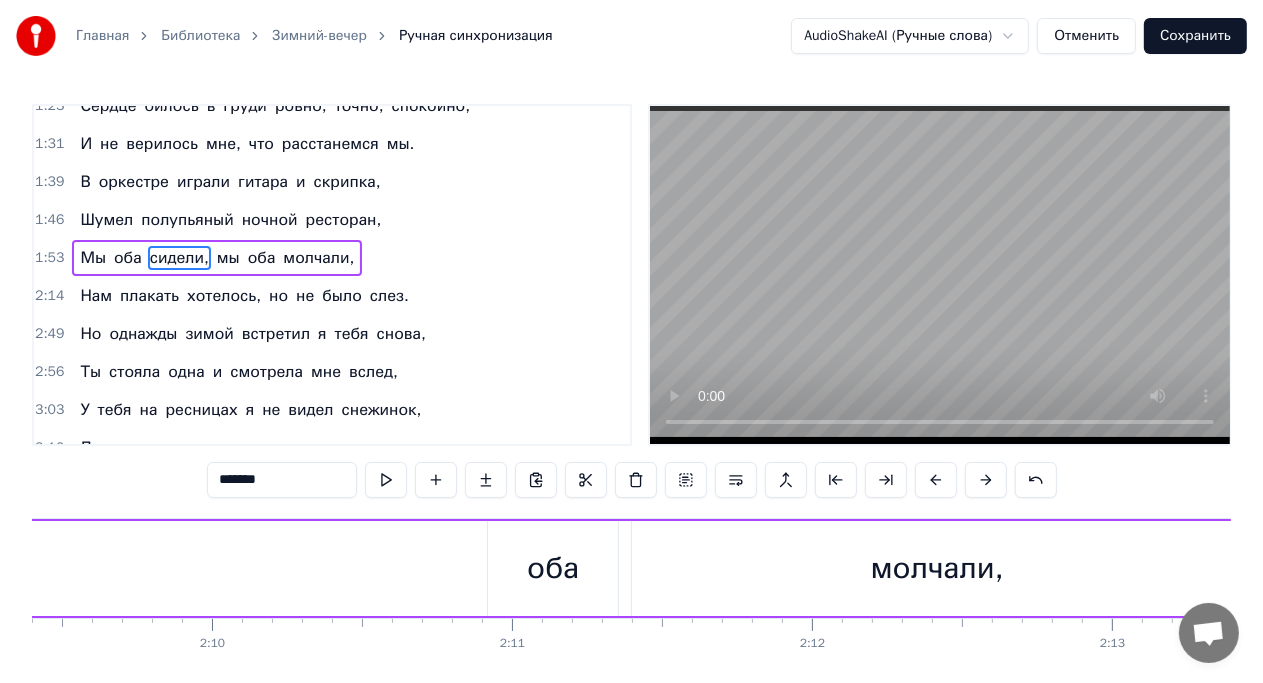 click on "оба" at bounding box center (553, 568) 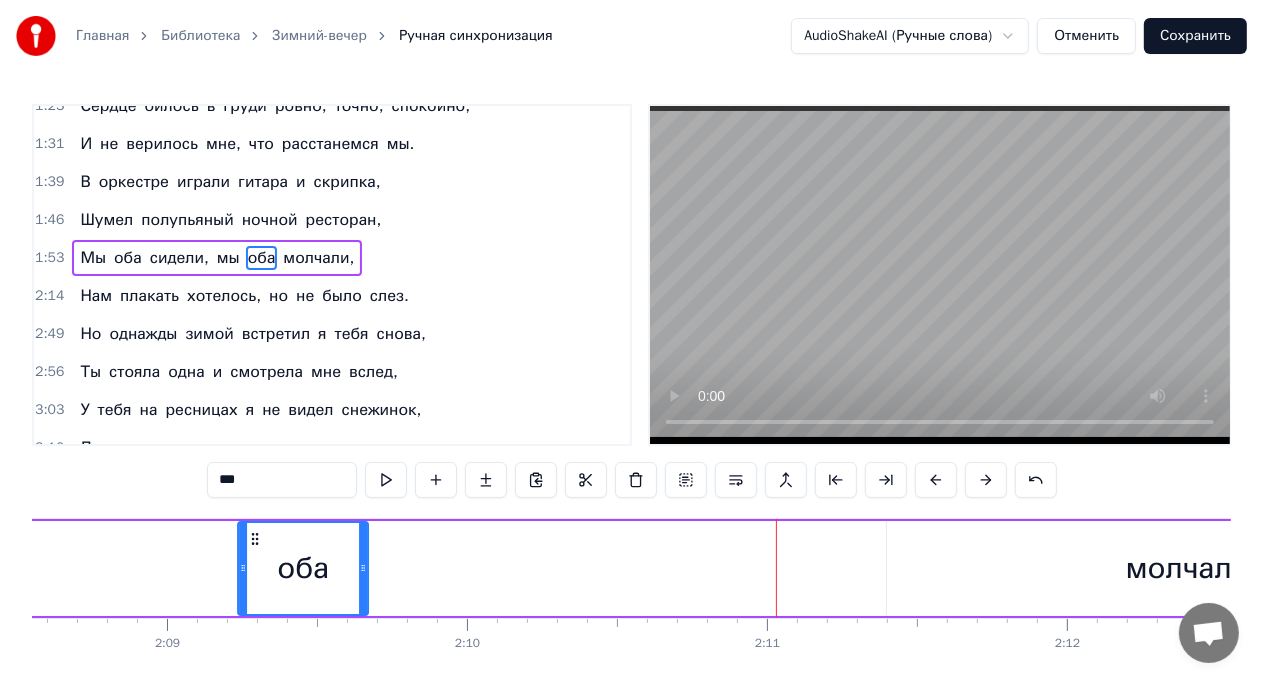 scroll, scrollTop: 0, scrollLeft: 38515, axis: horizontal 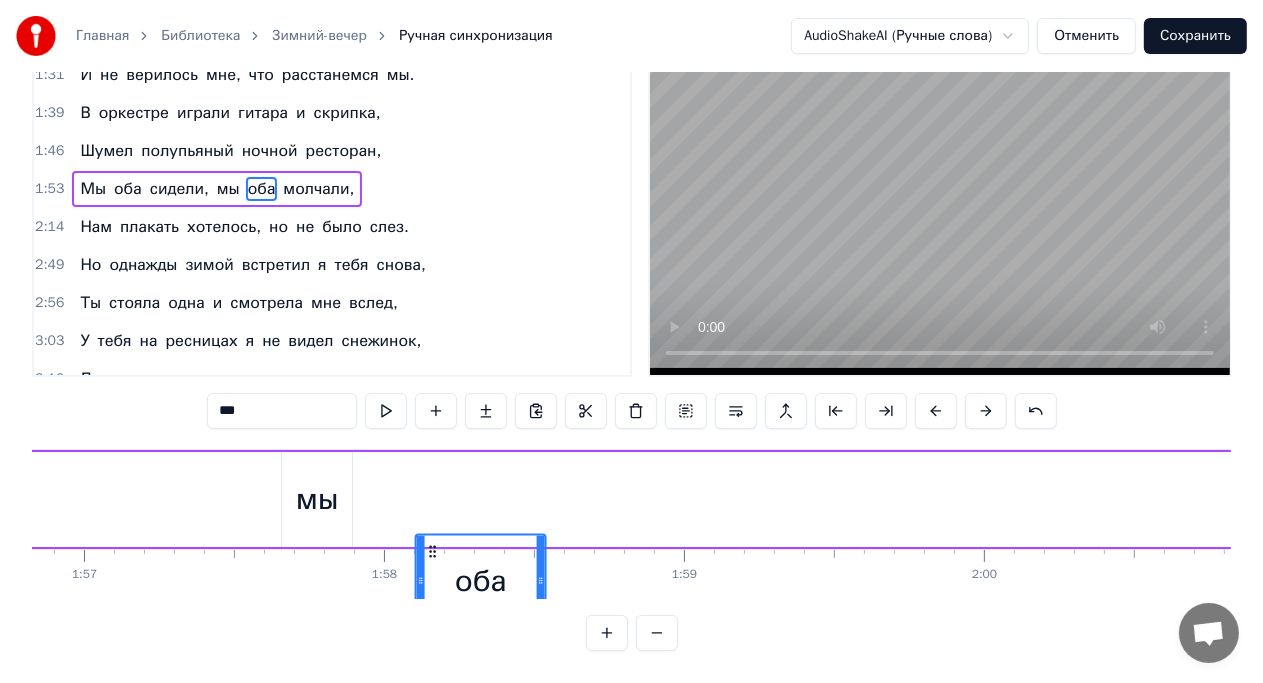 drag, startPoint x: 503, startPoint y: 536, endPoint x: 429, endPoint y: 448, distance: 114.97826 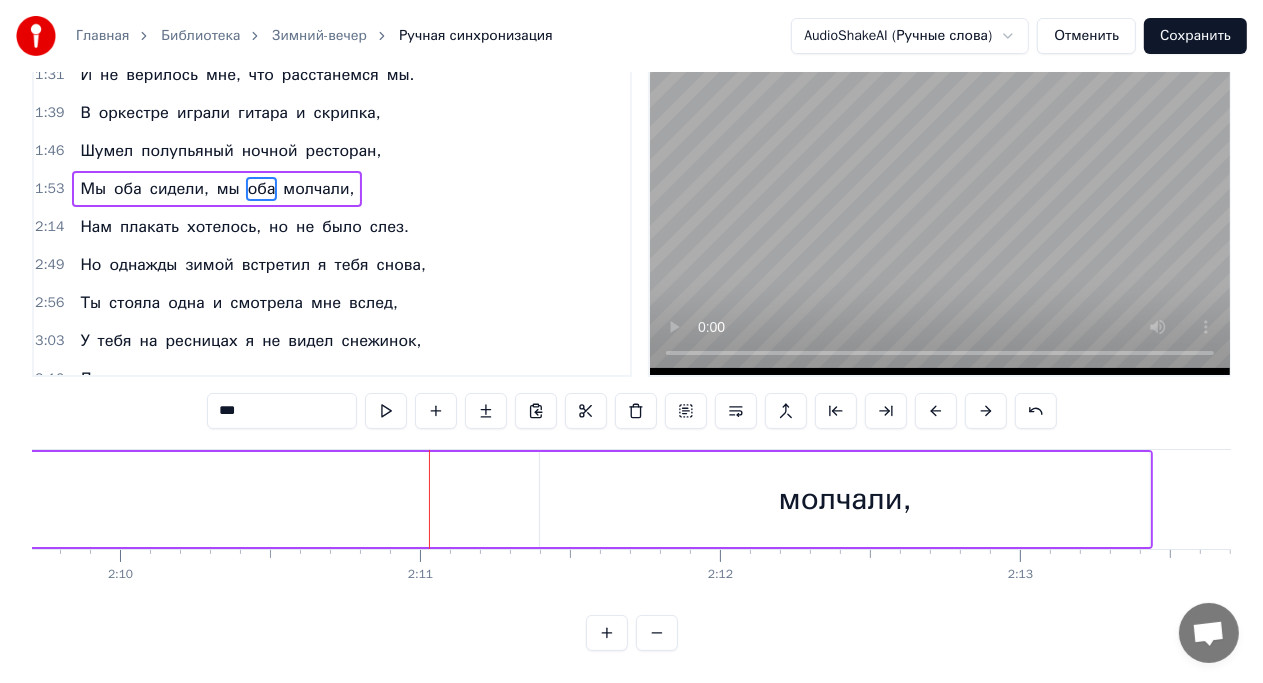 scroll, scrollTop: 0, scrollLeft: 38940, axis: horizontal 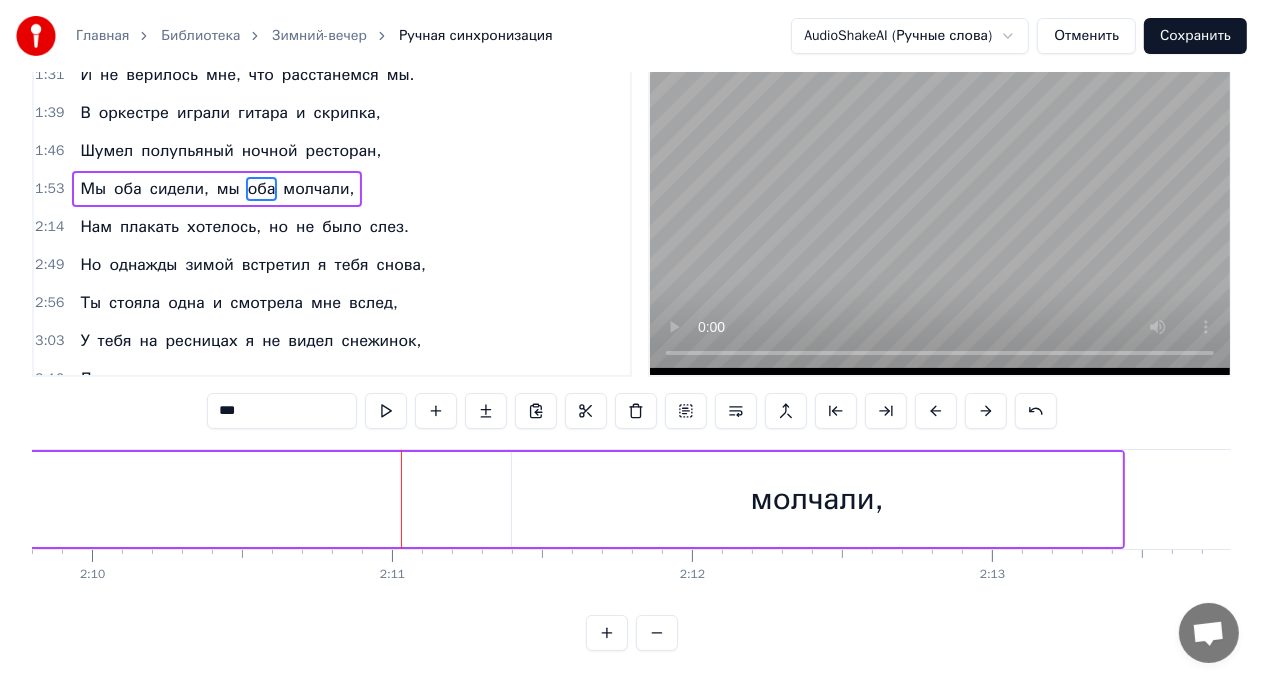 click on "молчали," at bounding box center [817, 499] 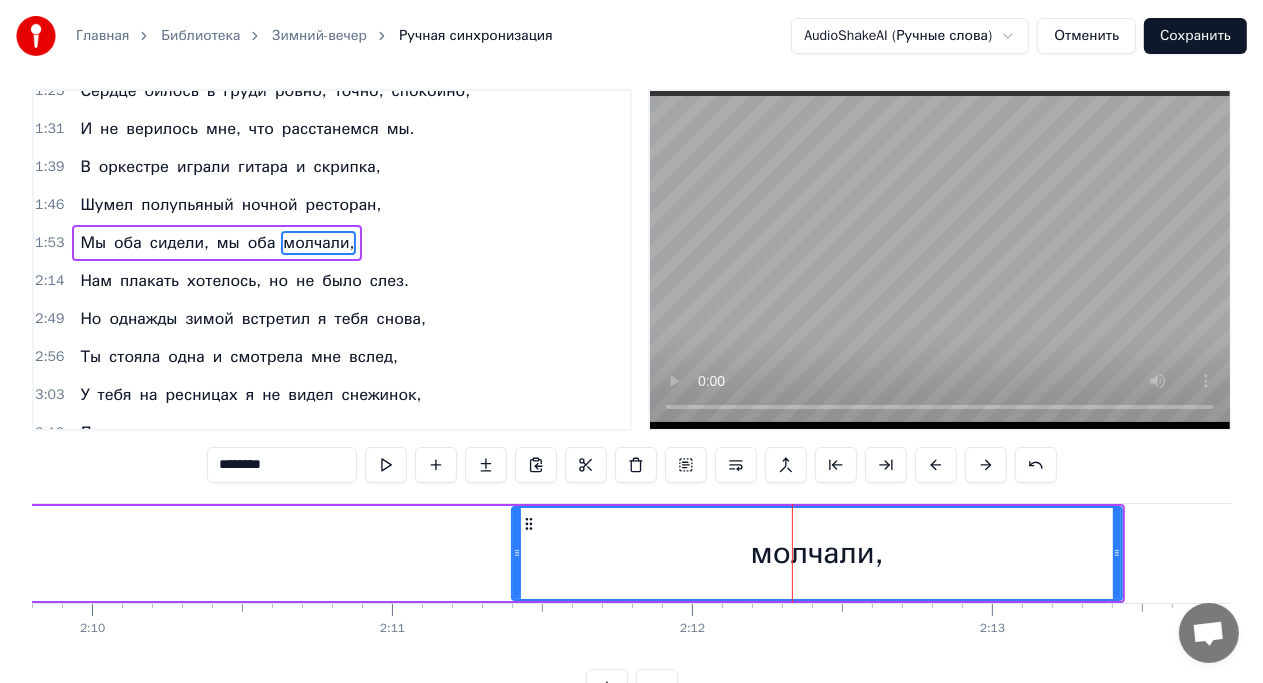 scroll, scrollTop: 0, scrollLeft: 0, axis: both 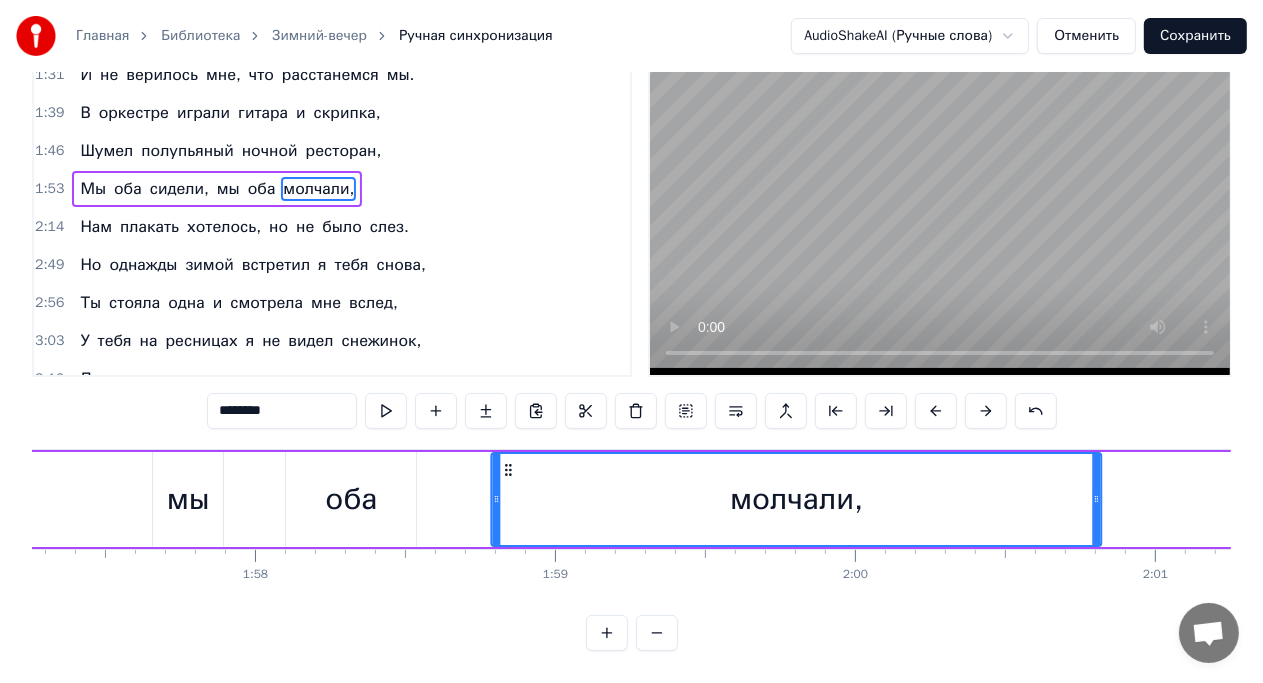 drag, startPoint x: 528, startPoint y: 535, endPoint x: 602, endPoint y: 470, distance: 98.49365 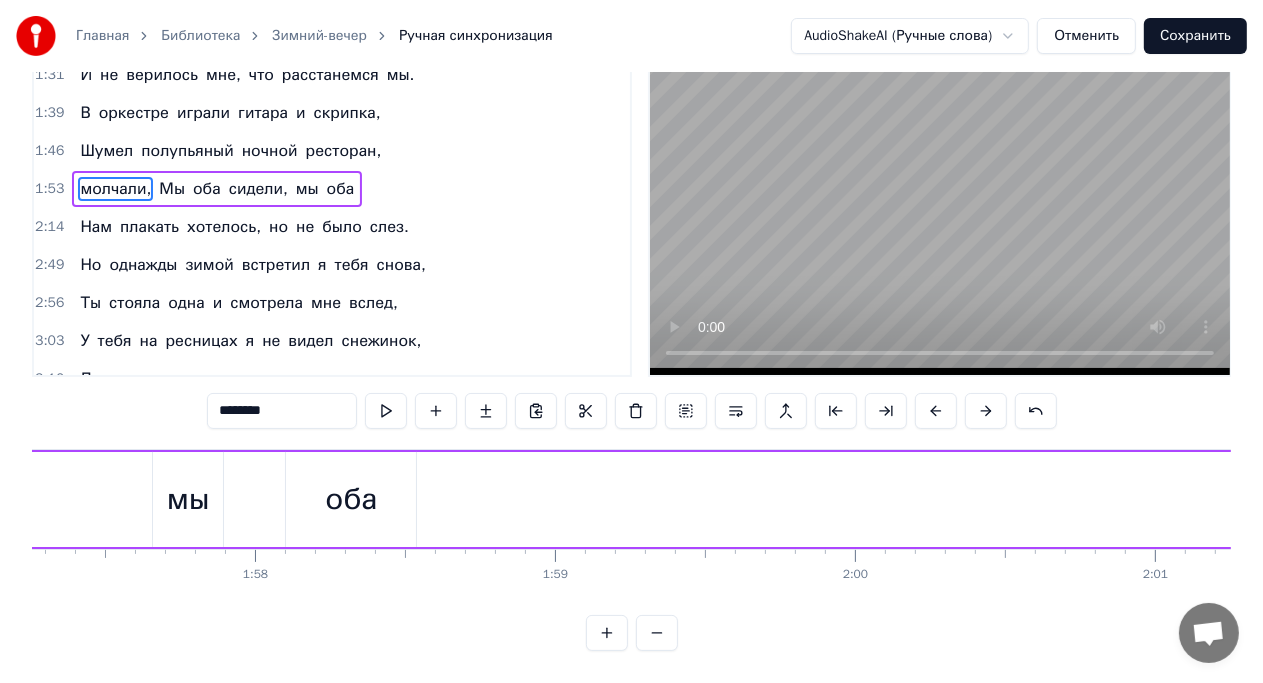 click on "молчали, Мы оба сидели, мы оба" at bounding box center (1875, 499) 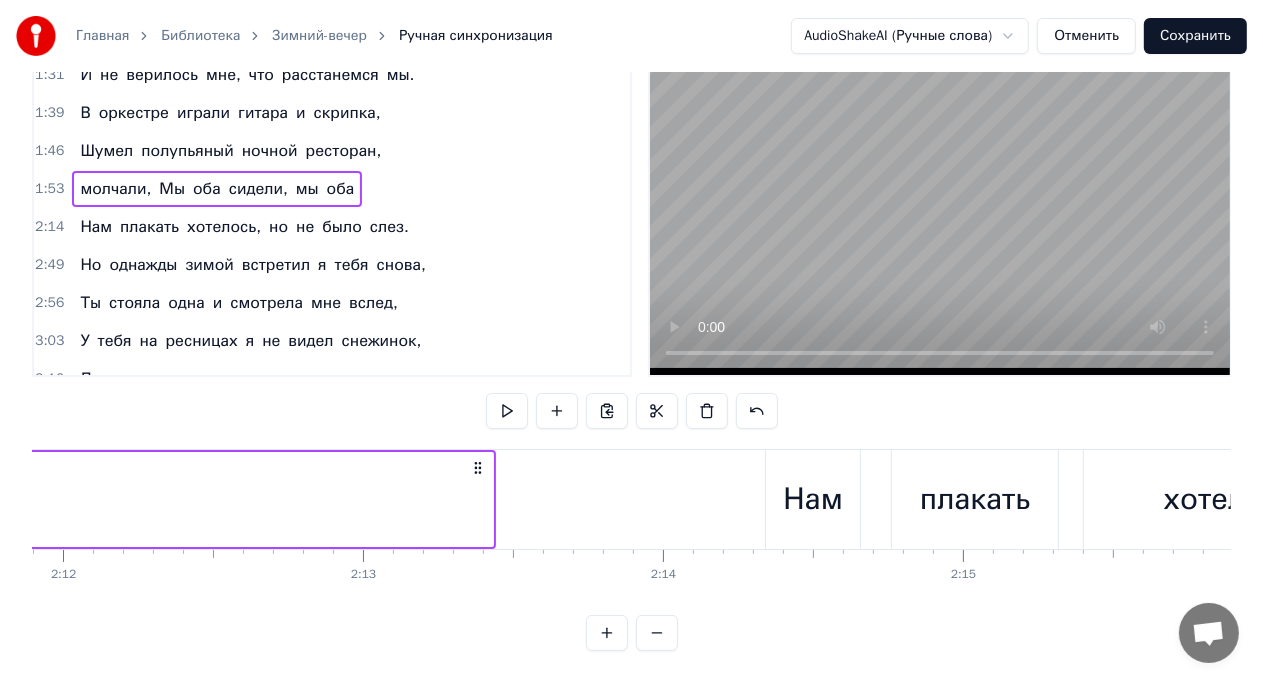 scroll, scrollTop: 0, scrollLeft: 39568, axis: horizontal 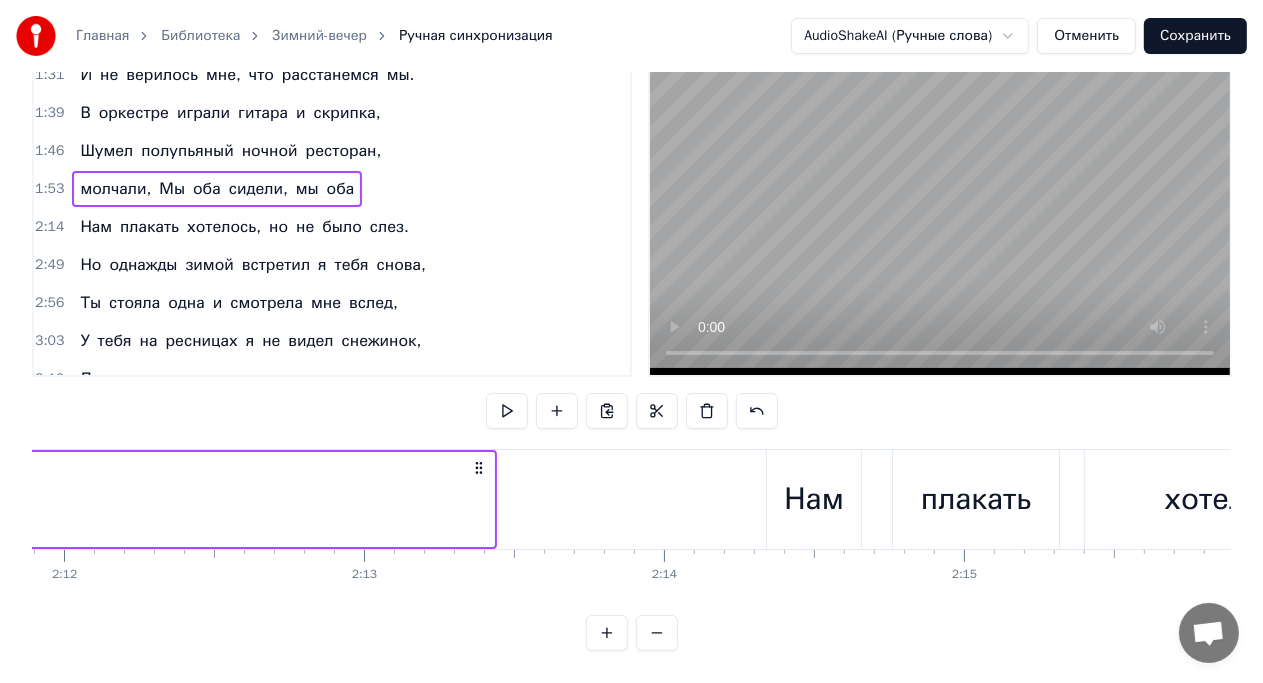 click on "молчали," at bounding box center [115, 189] 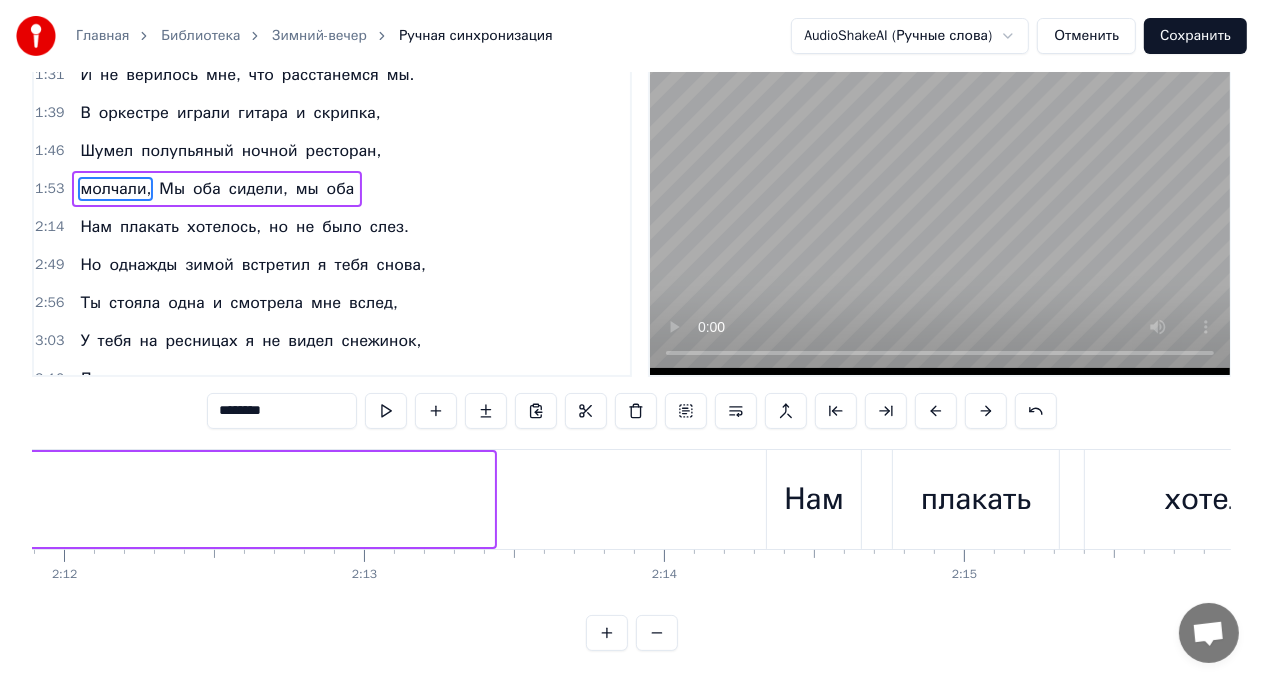 scroll, scrollTop: 0, scrollLeft: 0, axis: both 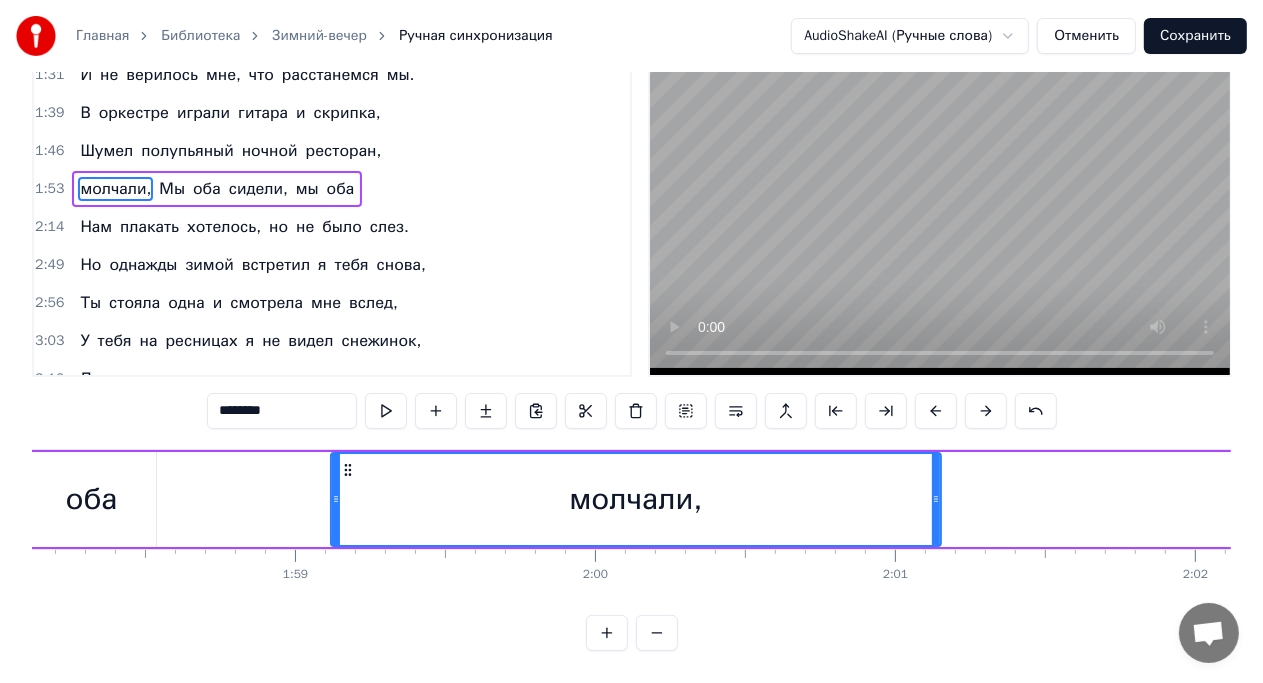 drag, startPoint x: 148, startPoint y: 534, endPoint x: 383, endPoint y: 462, distance: 245.78242 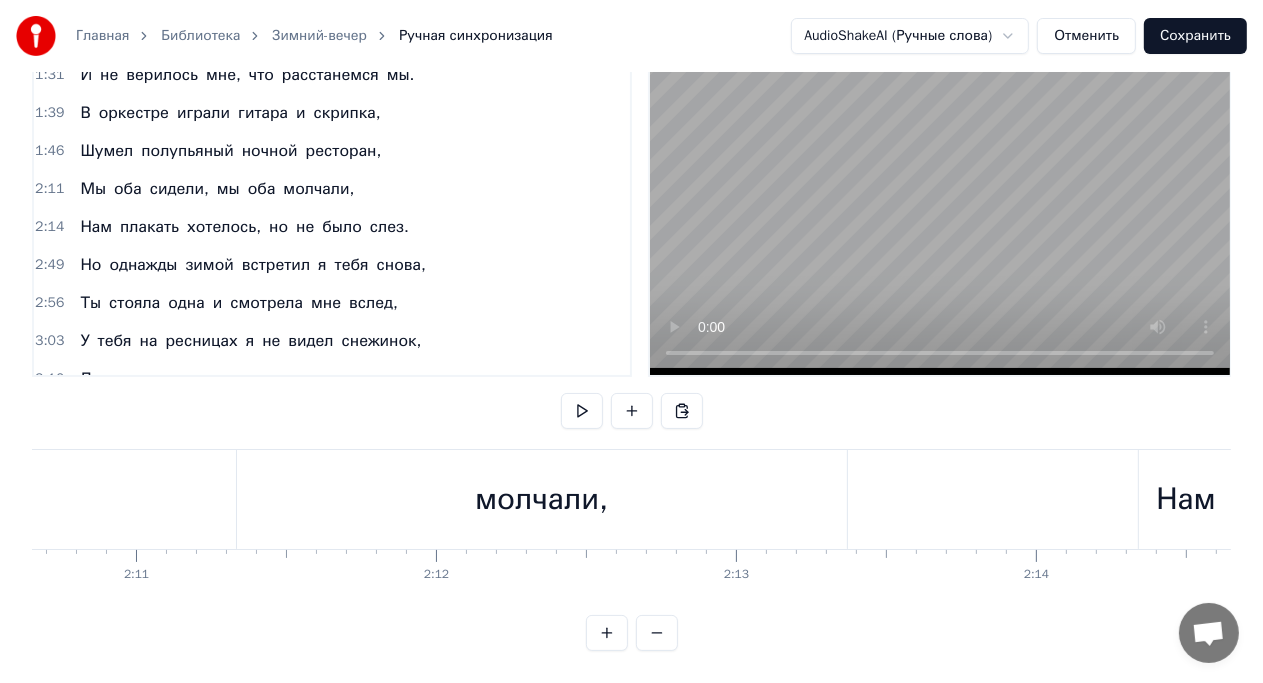 scroll, scrollTop: 0, scrollLeft: 39192, axis: horizontal 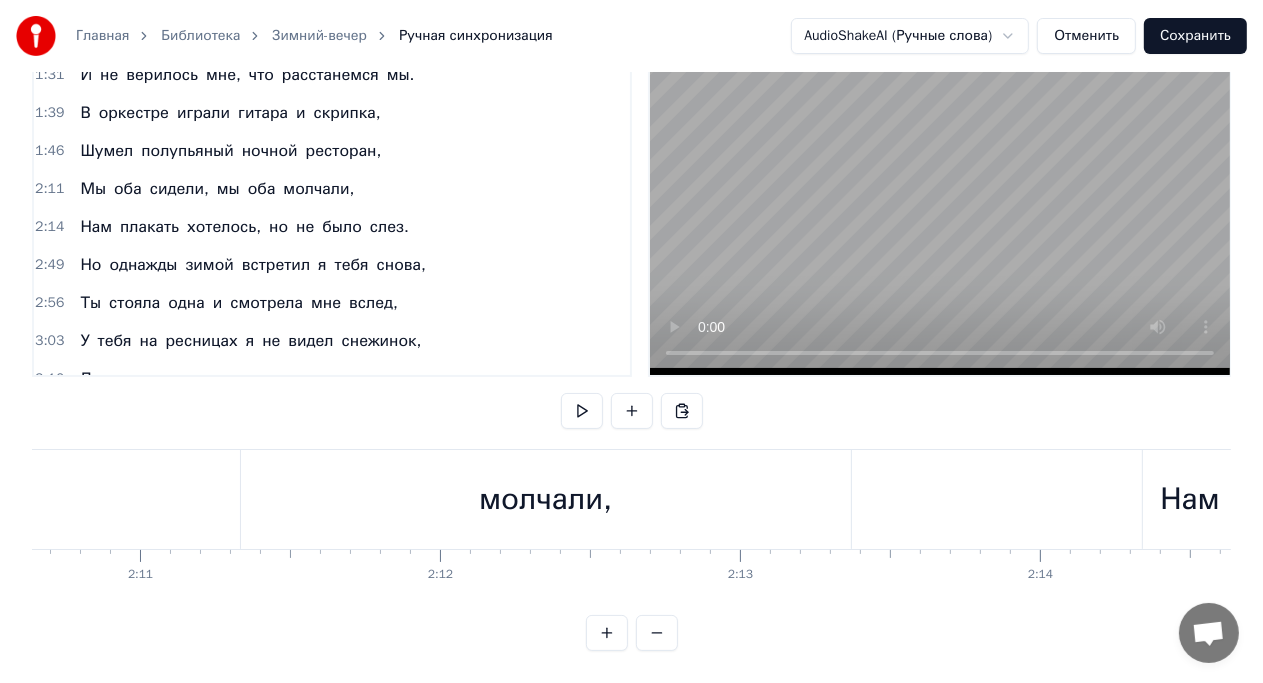 click on "молчали," at bounding box center (546, 499) 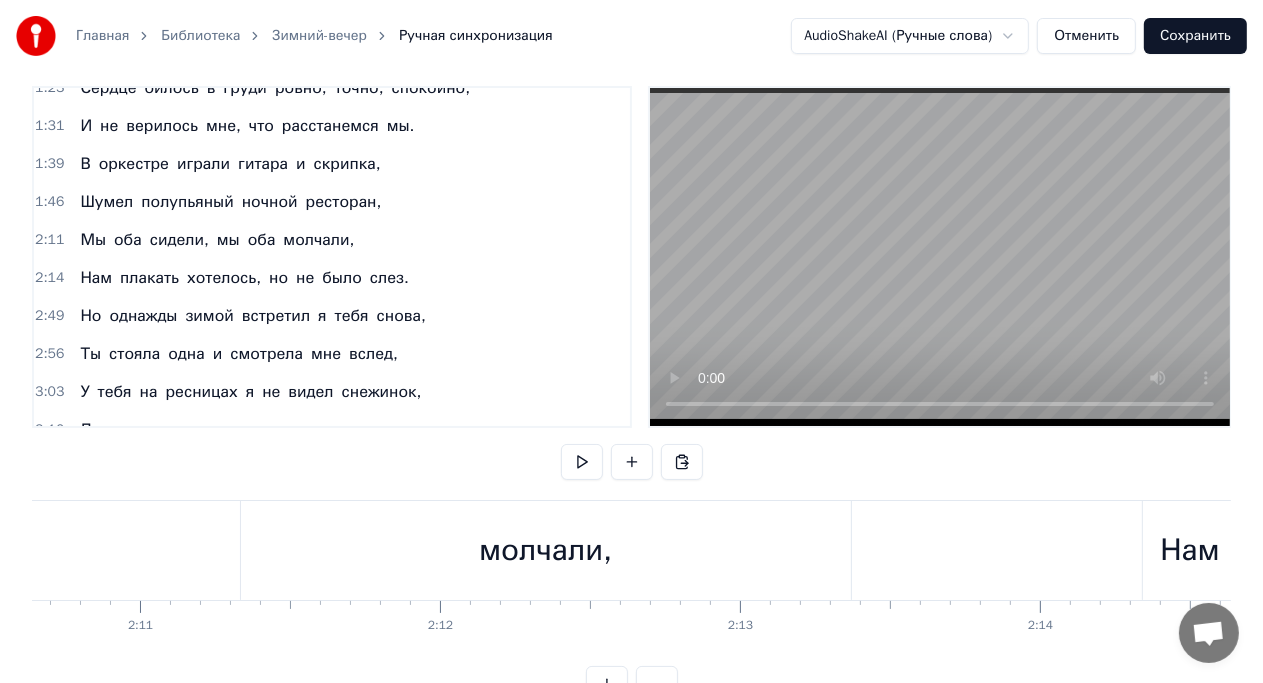 scroll, scrollTop: 0, scrollLeft: 0, axis: both 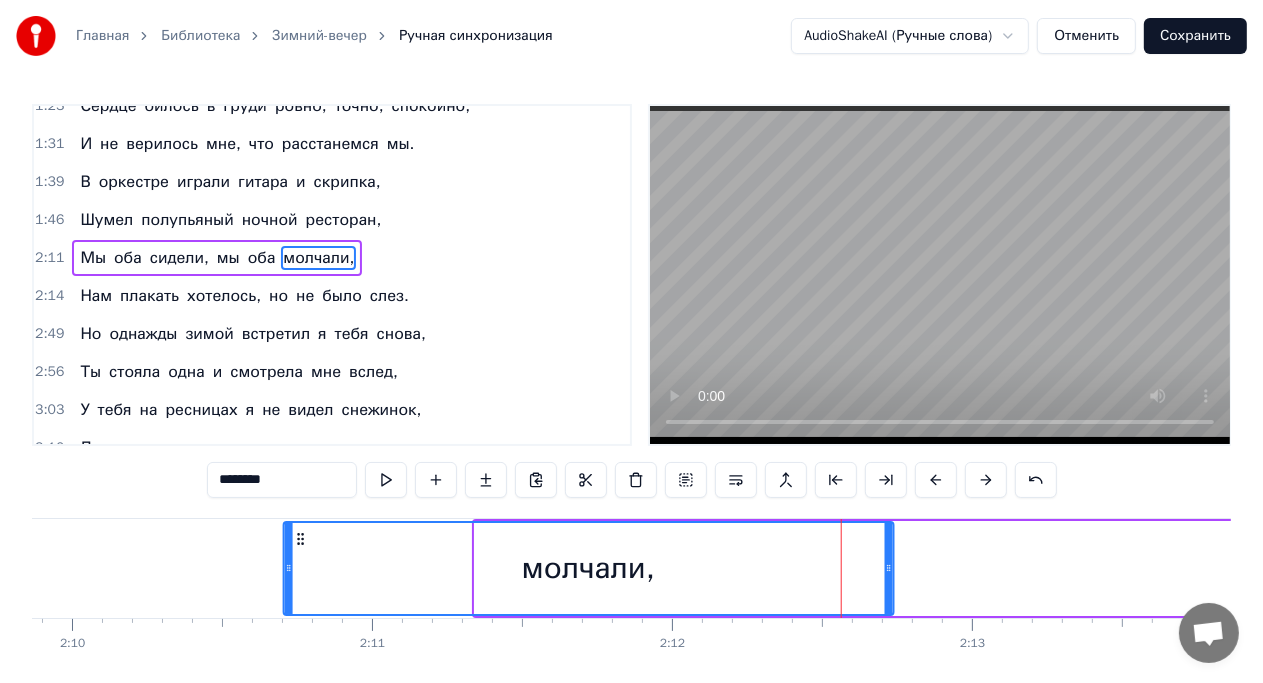 drag, startPoint x: 256, startPoint y: 533, endPoint x: 167, endPoint y: 535, distance: 89.02247 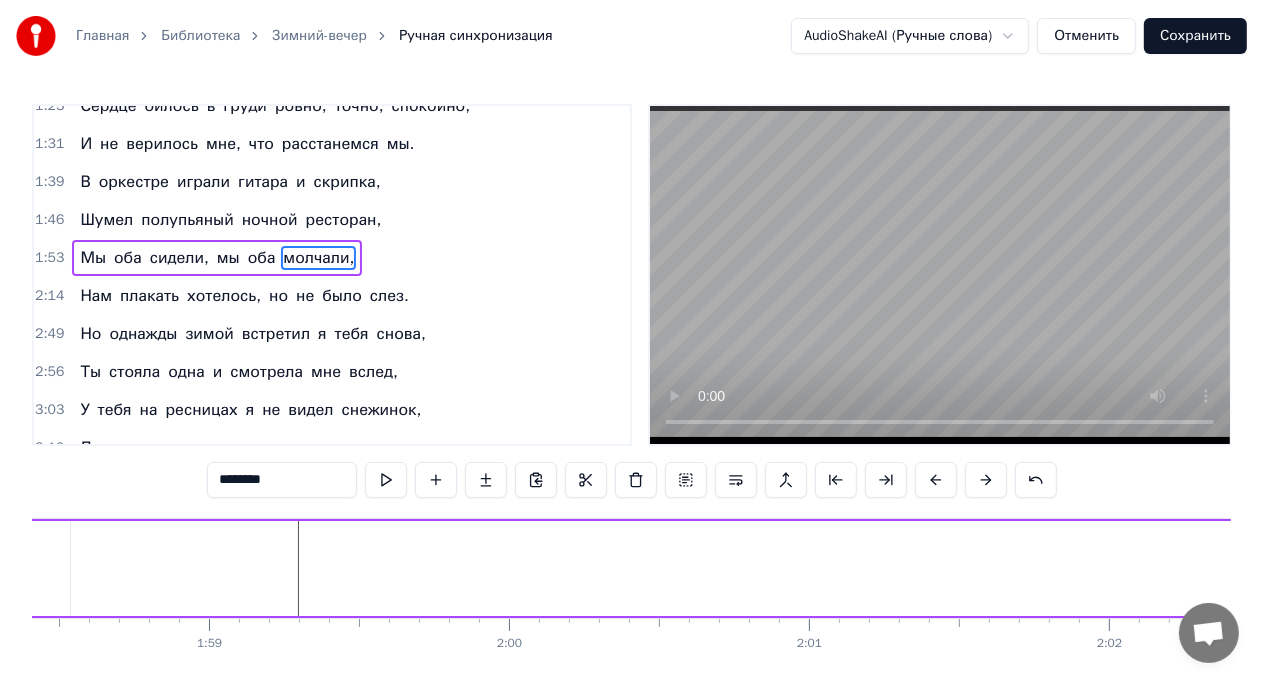 scroll, scrollTop: 0, scrollLeft: 35532, axis: horizontal 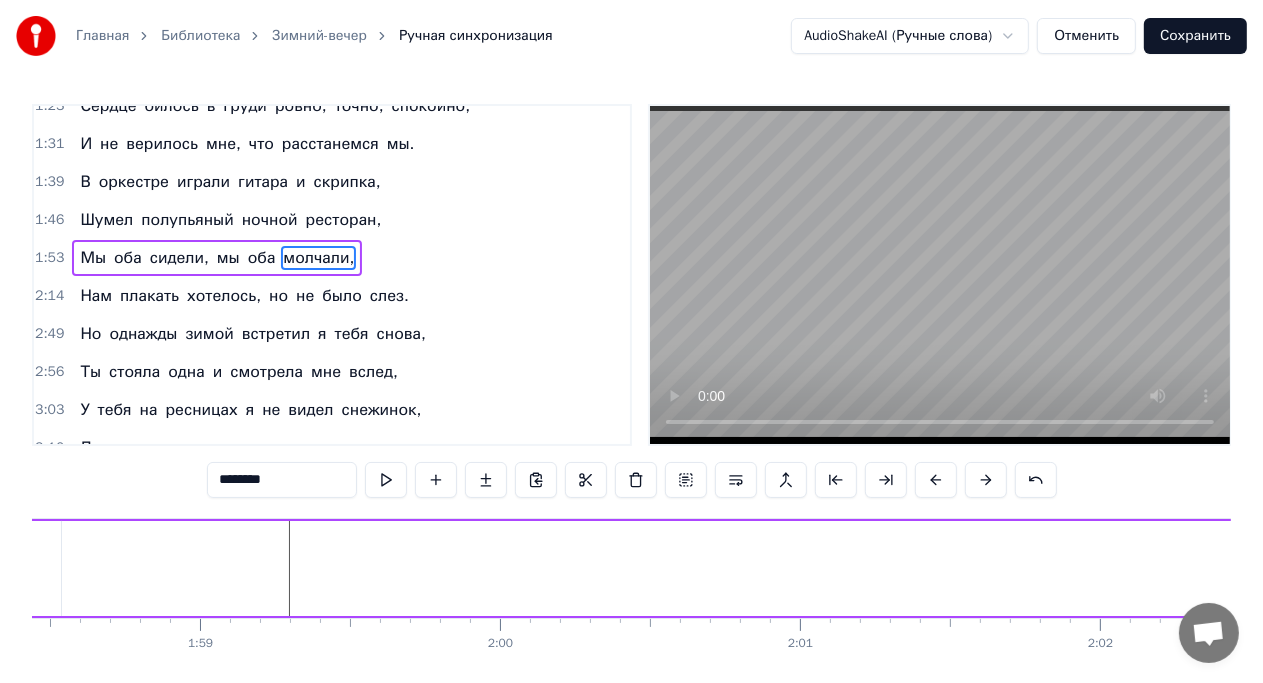 click on "Мы оба сидели, мы оба молчали," at bounding box center [1327, 568] 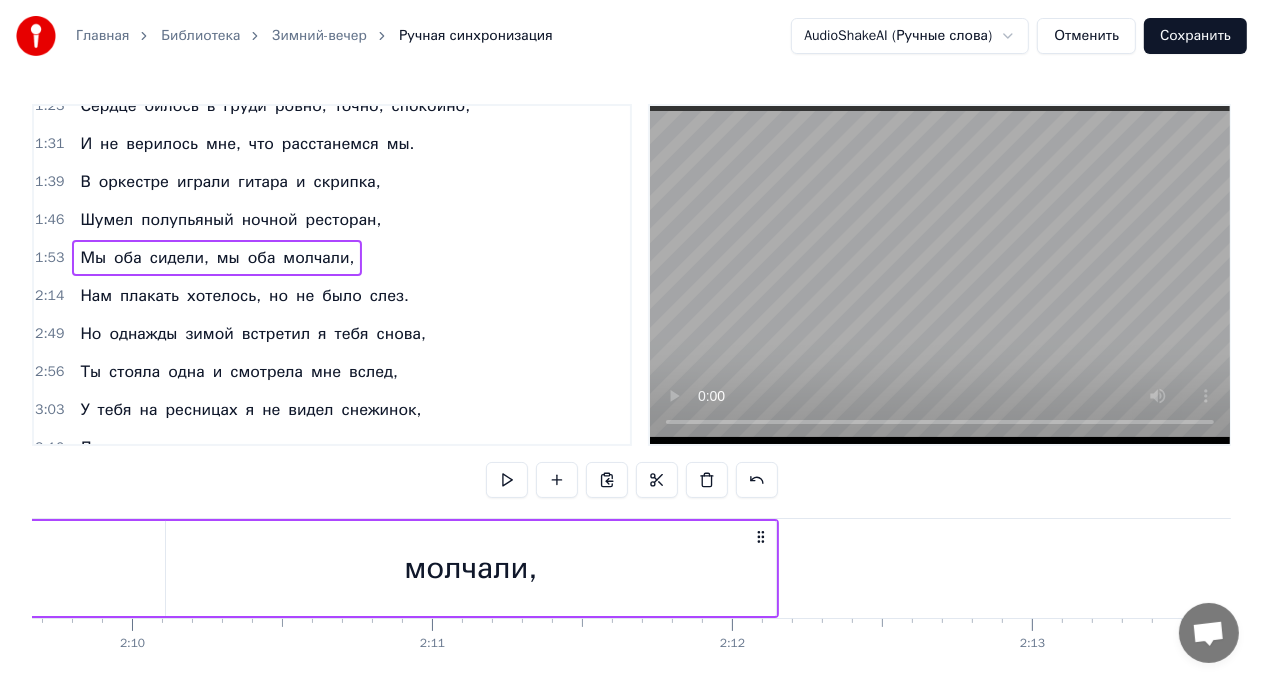 scroll, scrollTop: 0, scrollLeft: 38868, axis: horizontal 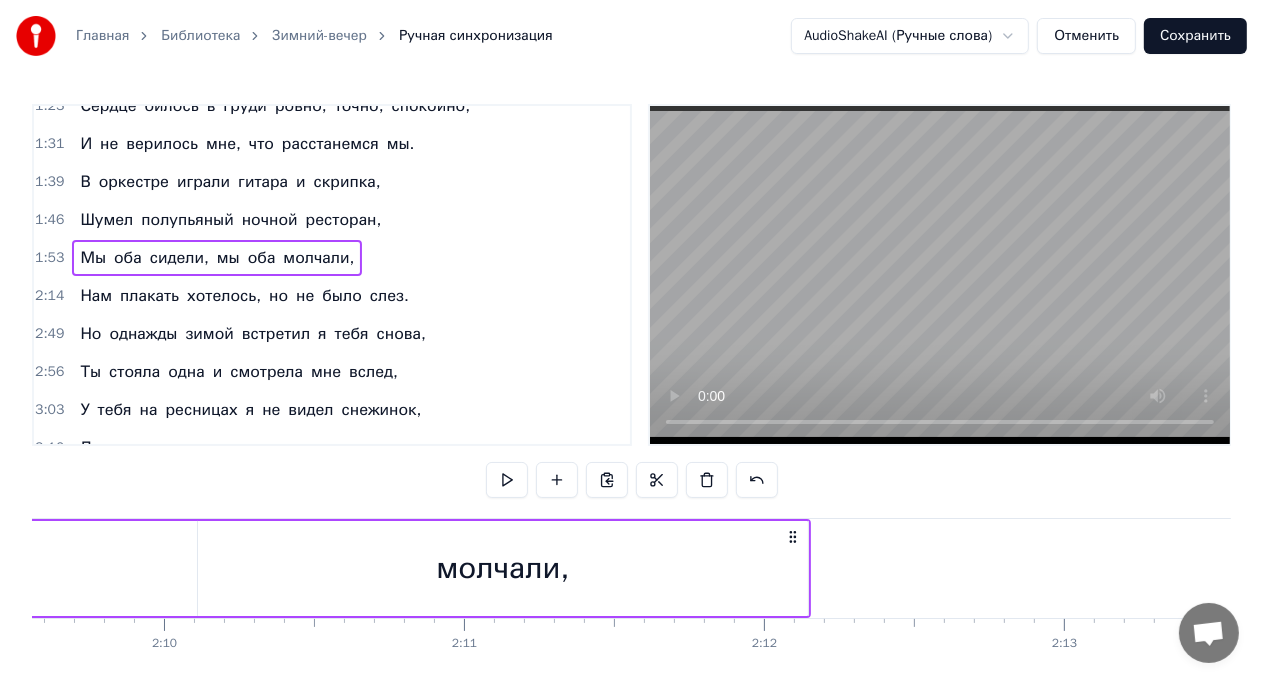 click on "молчали," at bounding box center (503, 568) 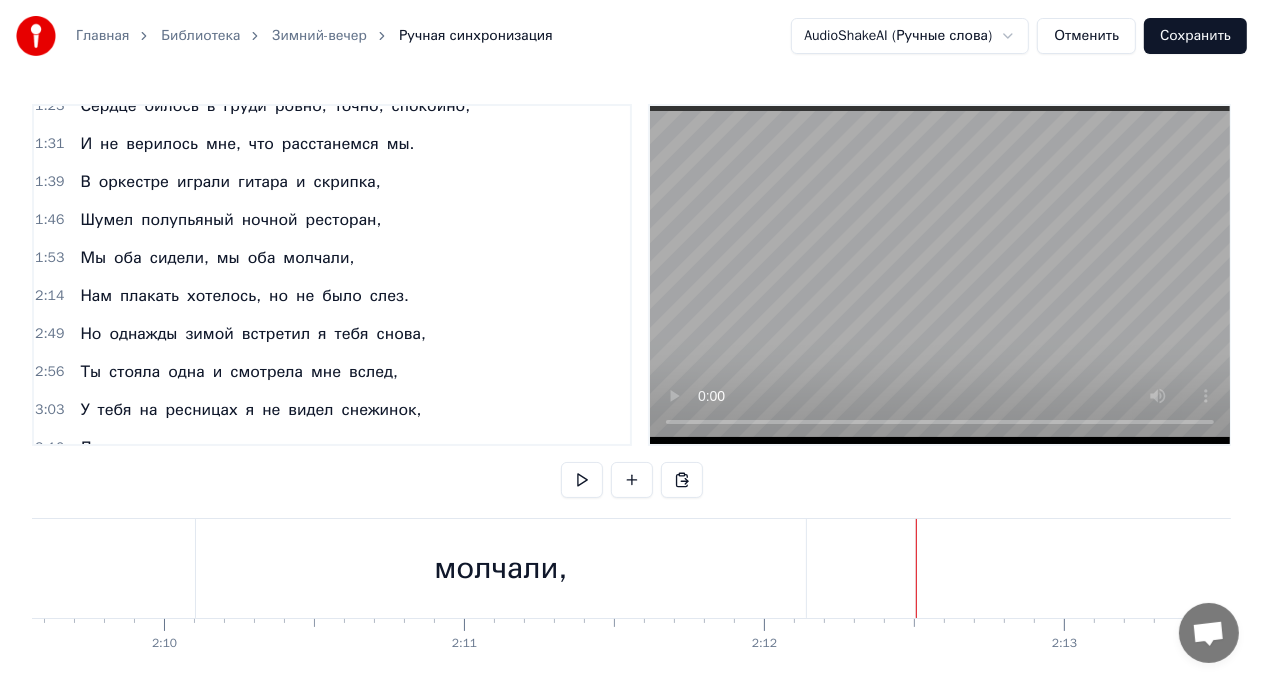 click at bounding box center (916, 568) 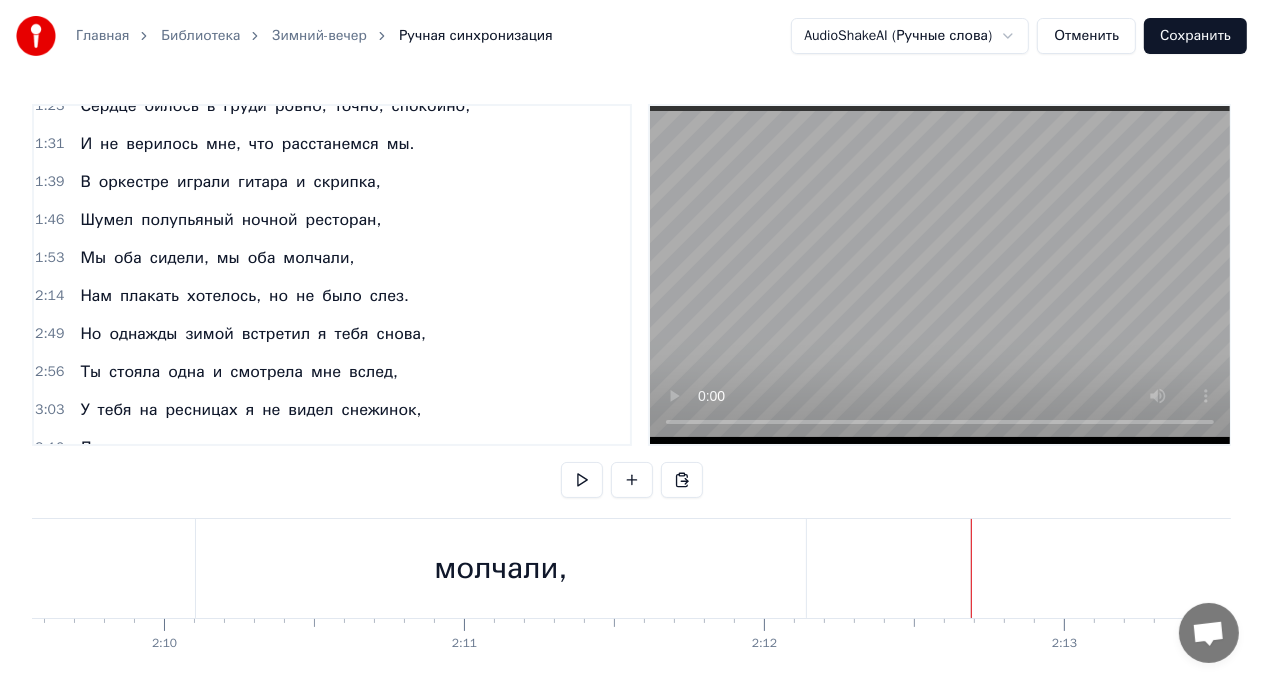 click on "молчали," at bounding box center (501, 568) 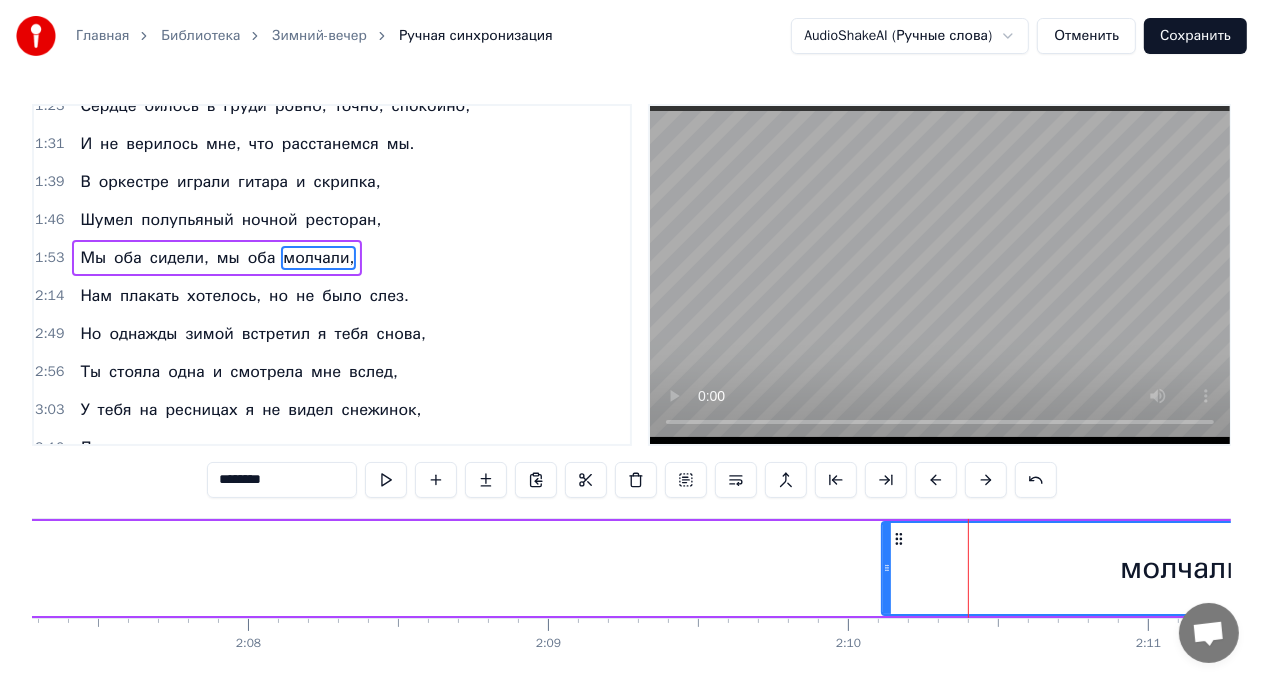 scroll, scrollTop: 0, scrollLeft: 38135, axis: horizontal 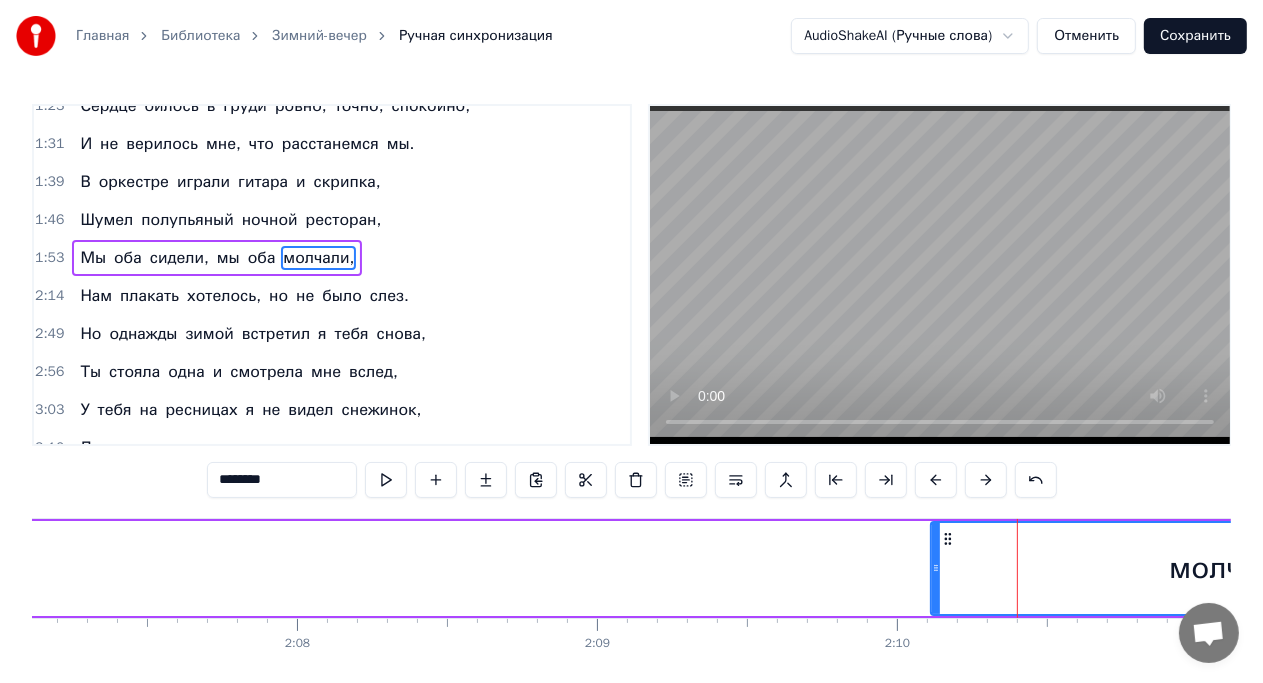 click on "Мы оба сидели, мы оба молчали," at bounding box center [-1276, 568] 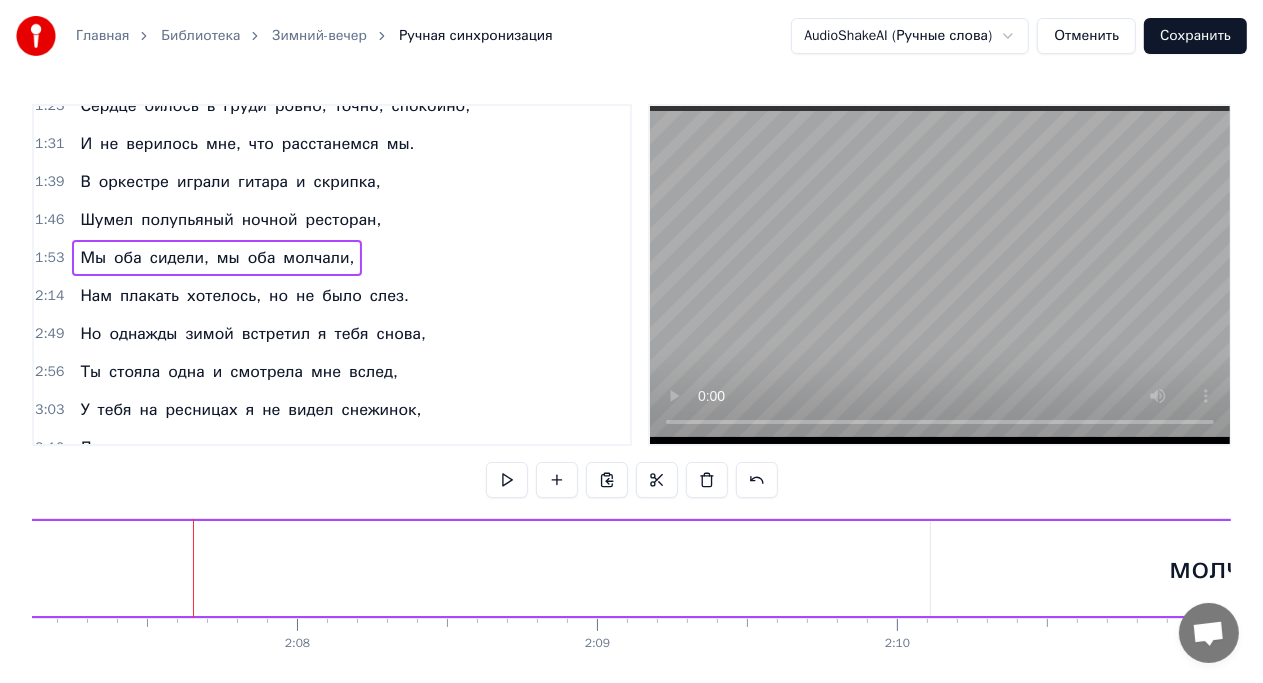 click on "Мы оба сидели, мы оба молчали," at bounding box center [-1276, 568] 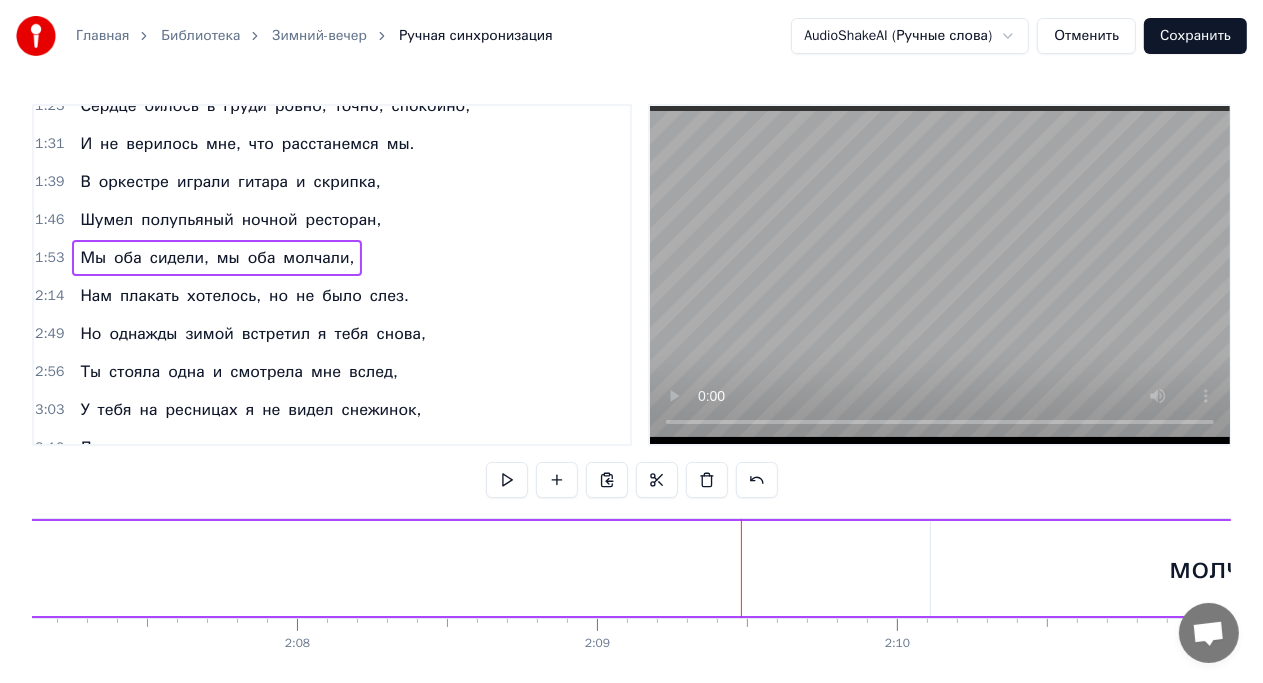 click on "Мы оба сидели, мы оба молчали," at bounding box center [-1276, 568] 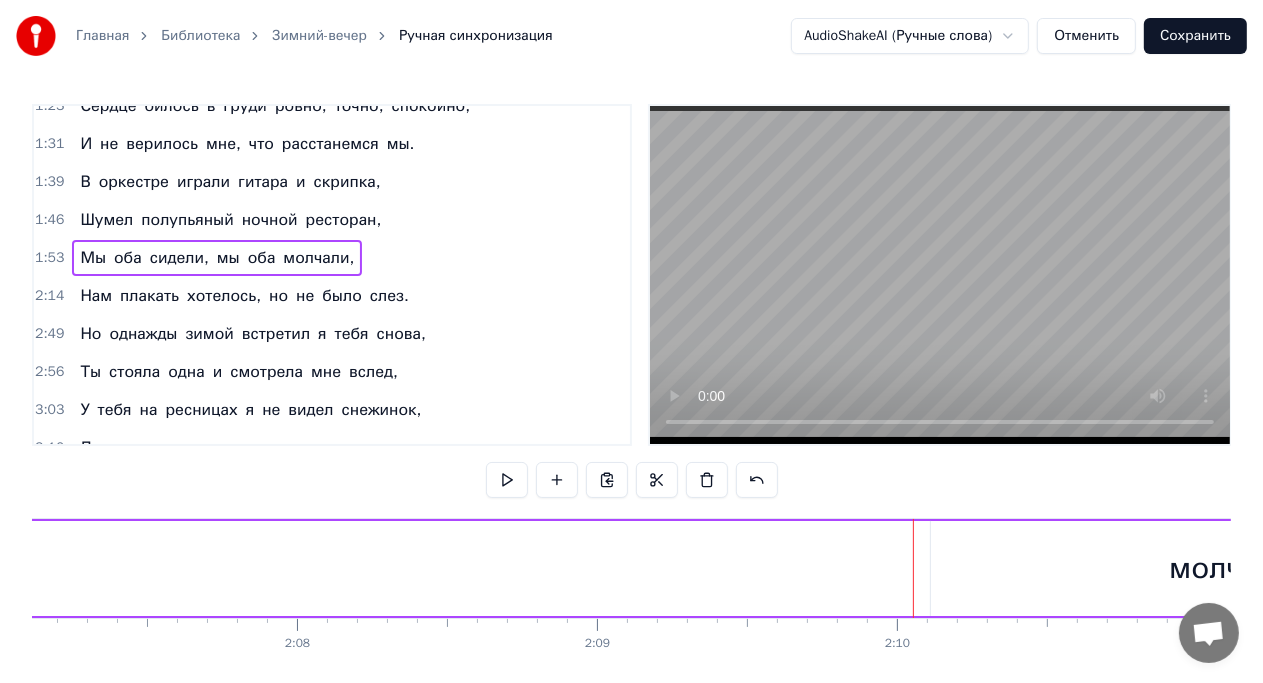 click on "молчали," at bounding box center [1236, 568] 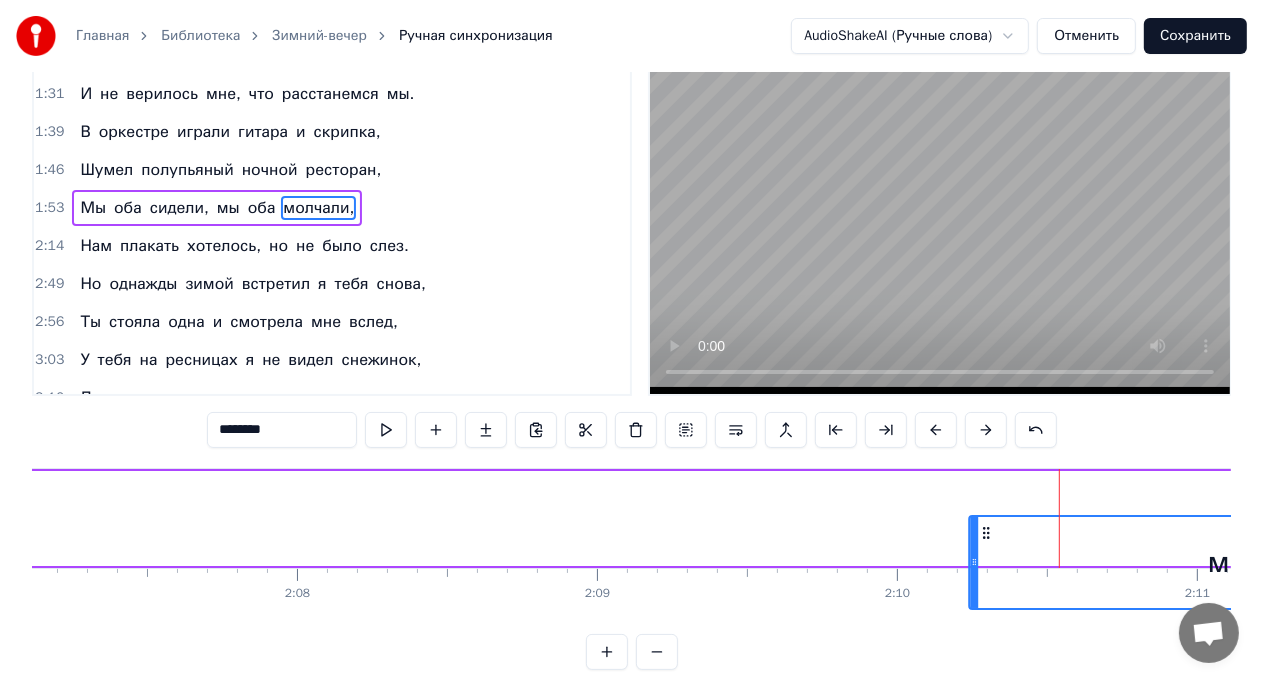 scroll, scrollTop: 51, scrollLeft: 0, axis: vertical 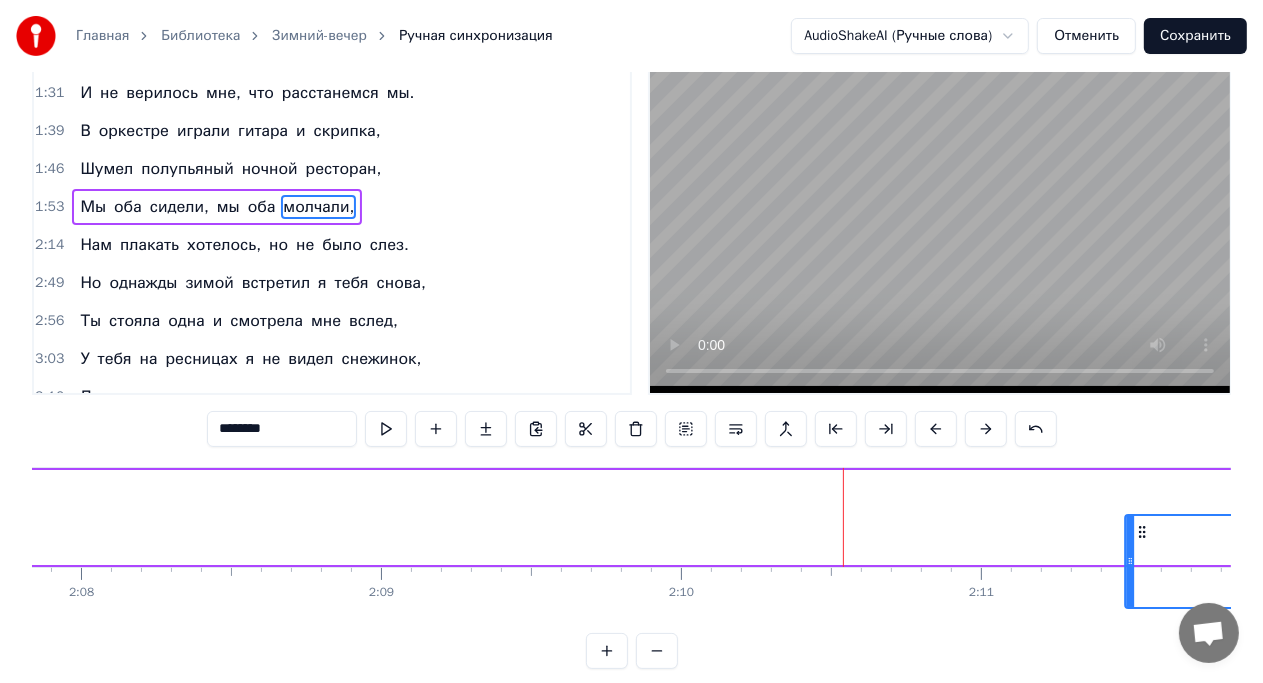 drag, startPoint x: 945, startPoint y: 540, endPoint x: 1091, endPoint y: 486, distance: 155.6663 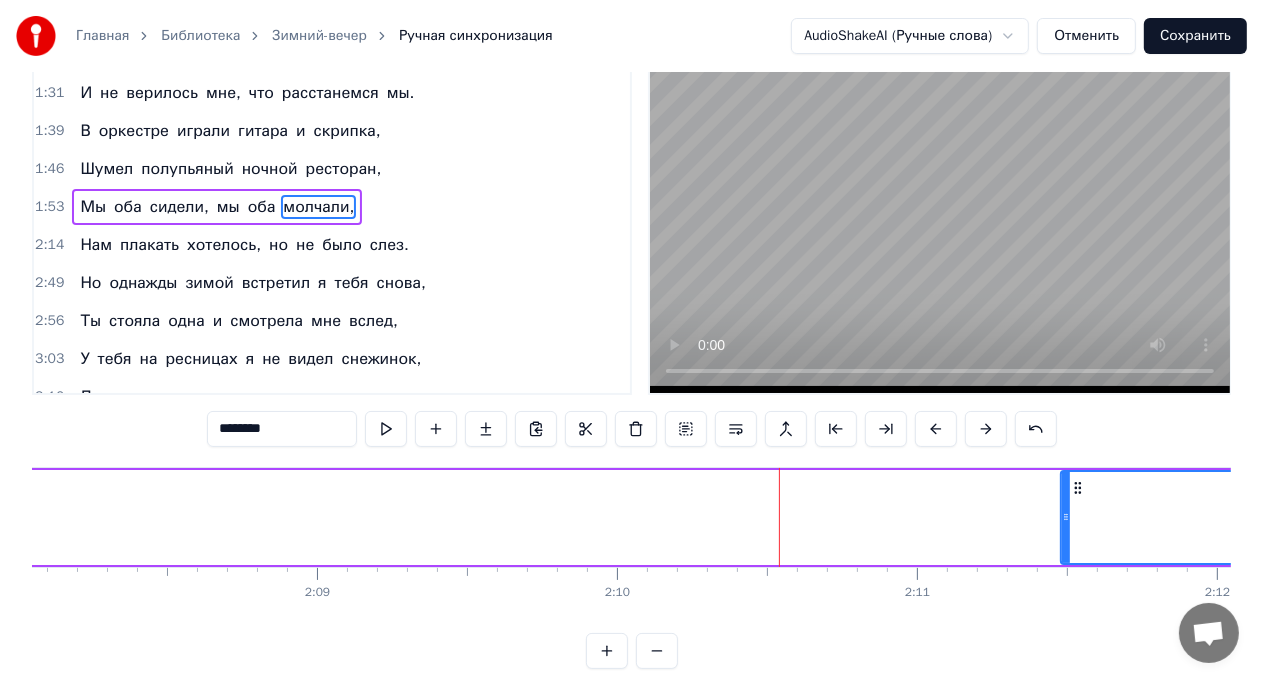 click on "Мы оба сидели, мы оба молчали," at bounding box center [-1351, 517] 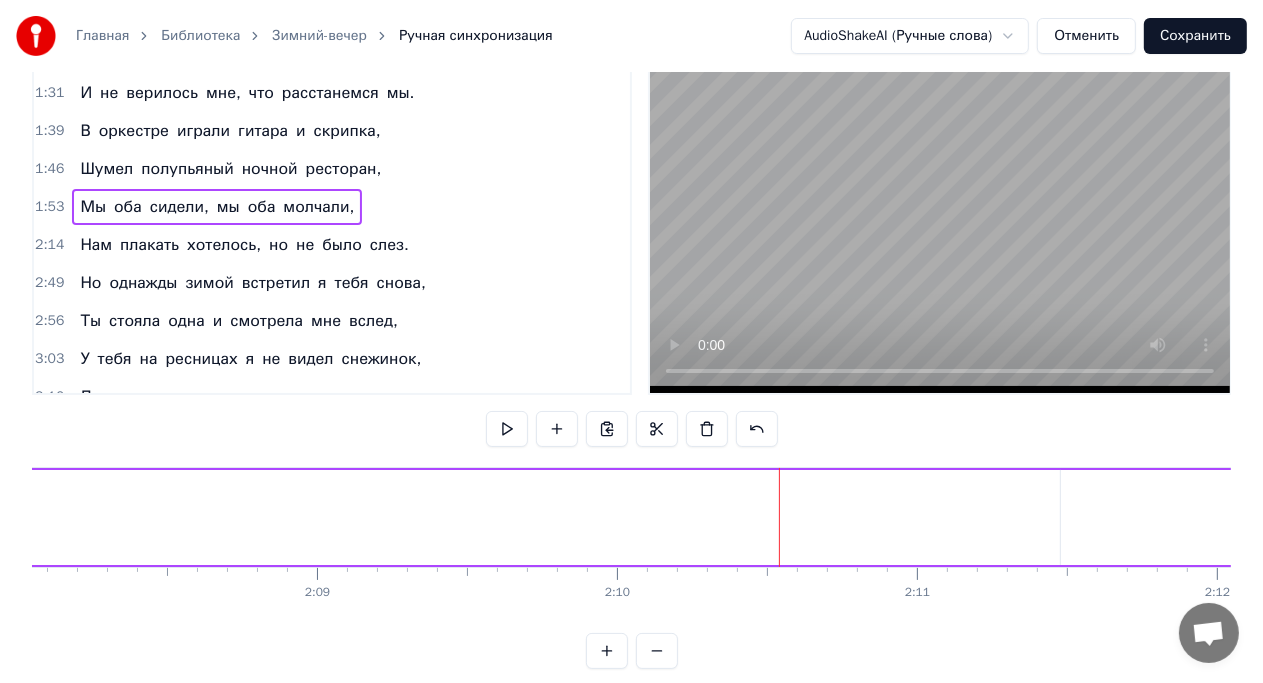click on "Мы оба сидели, мы оба молчали," at bounding box center [-1351, 517] 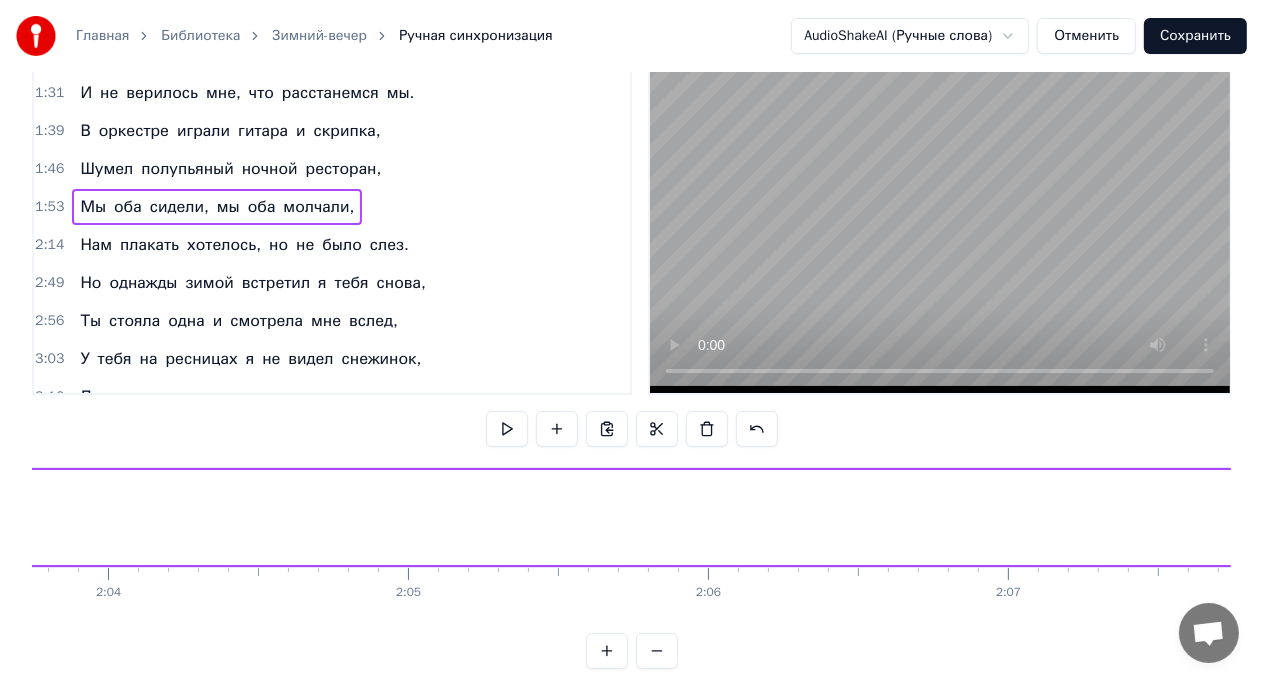 scroll, scrollTop: 0, scrollLeft: 37112, axis: horizontal 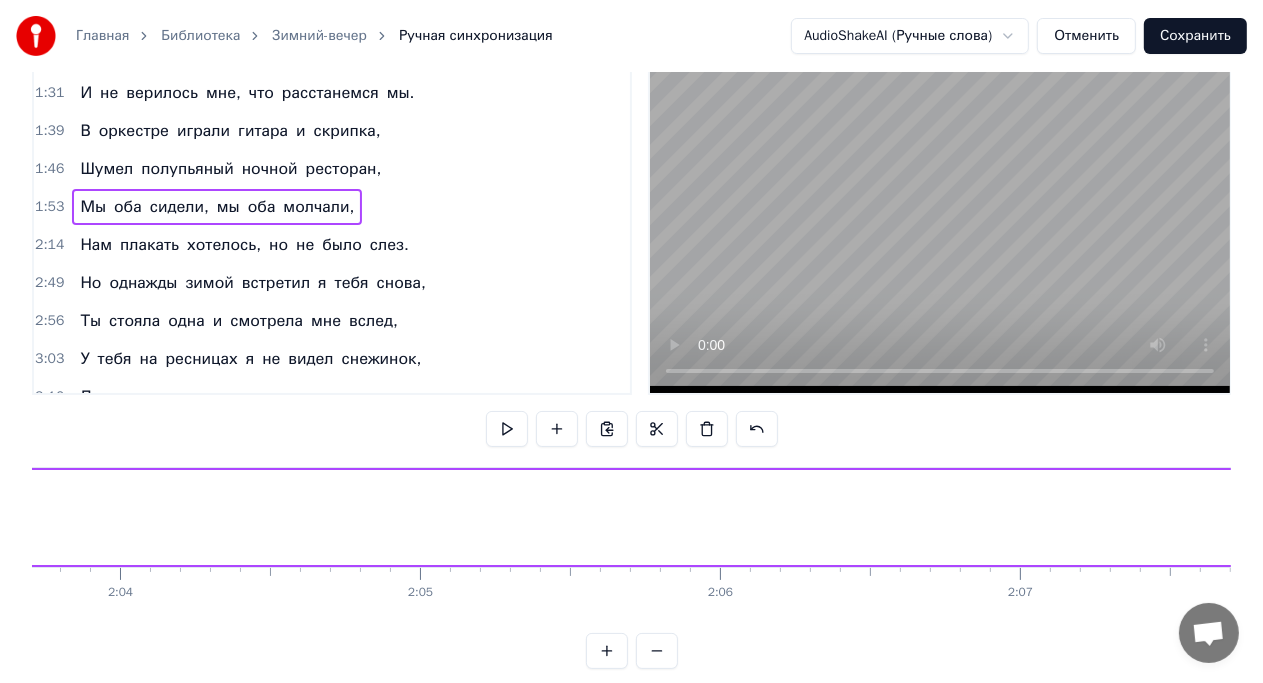 click on "Мы оба сидели, мы оба молчали," at bounding box center (-48, 517) 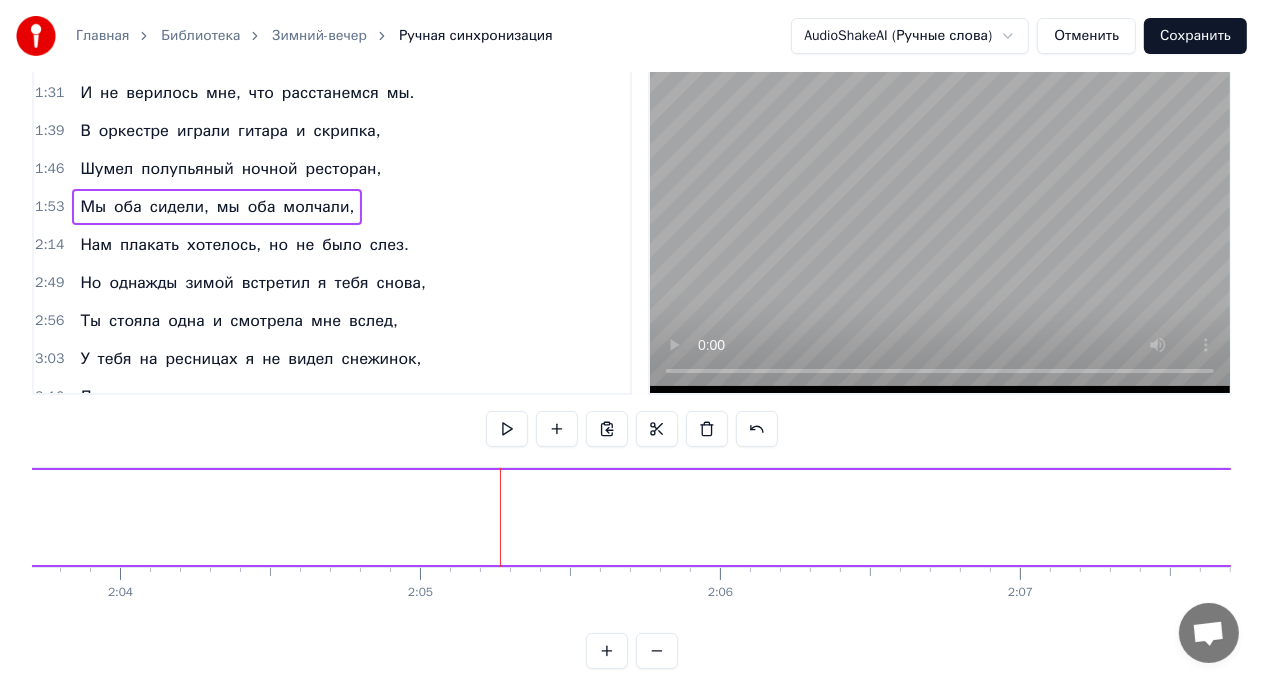 click at bounding box center (500, 517) 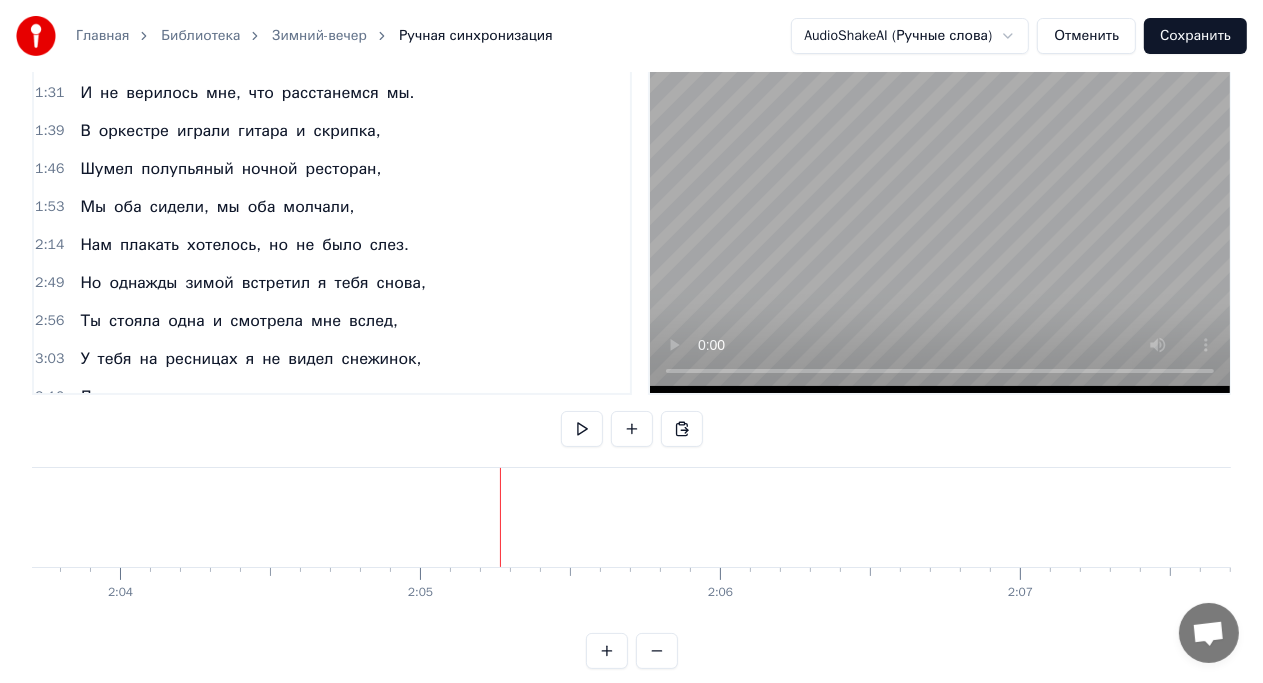 click on "Мы оба сидели, мы оба молчали," at bounding box center (-48, 517) 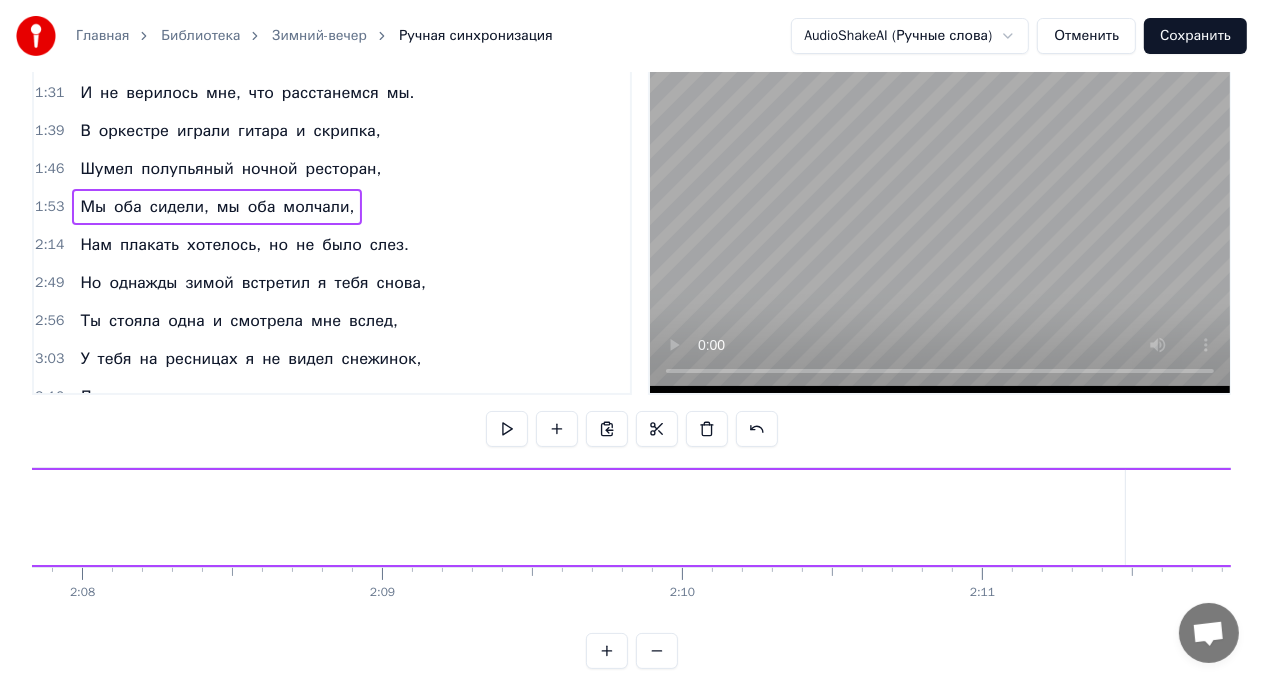 scroll, scrollTop: 0, scrollLeft: 38388, axis: horizontal 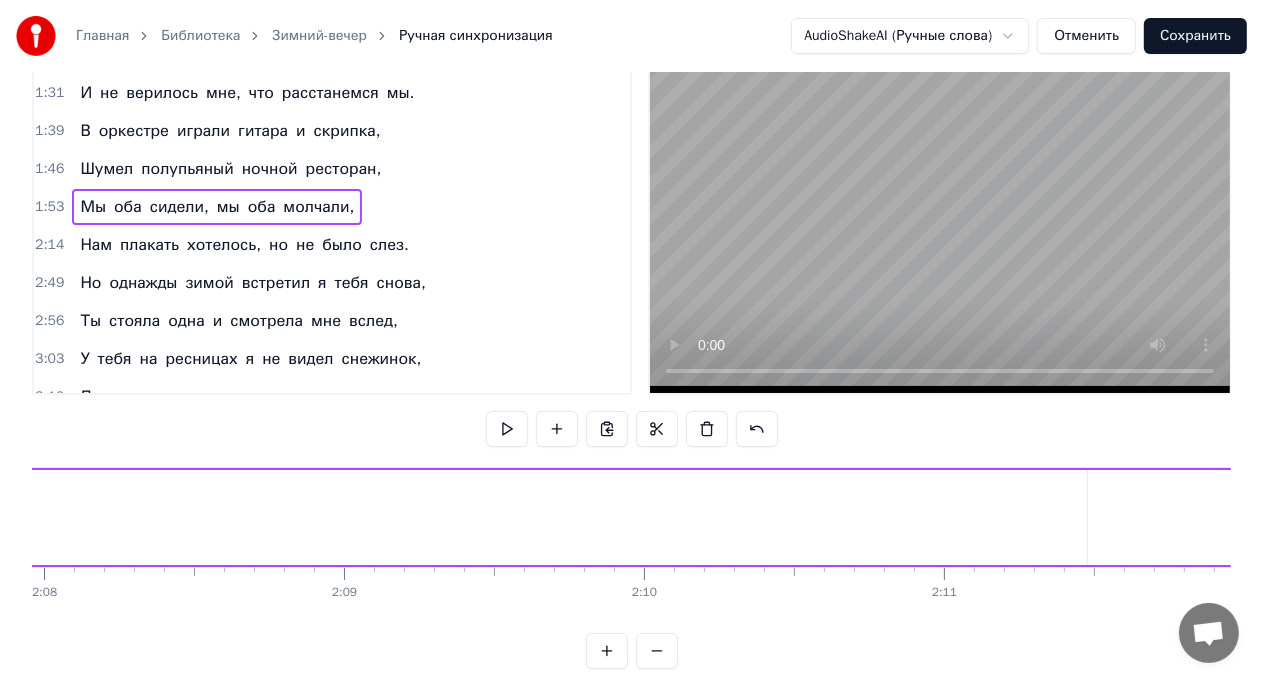 click on "Мы оба сидели, мы оба молчали," at bounding box center (-1324, 517) 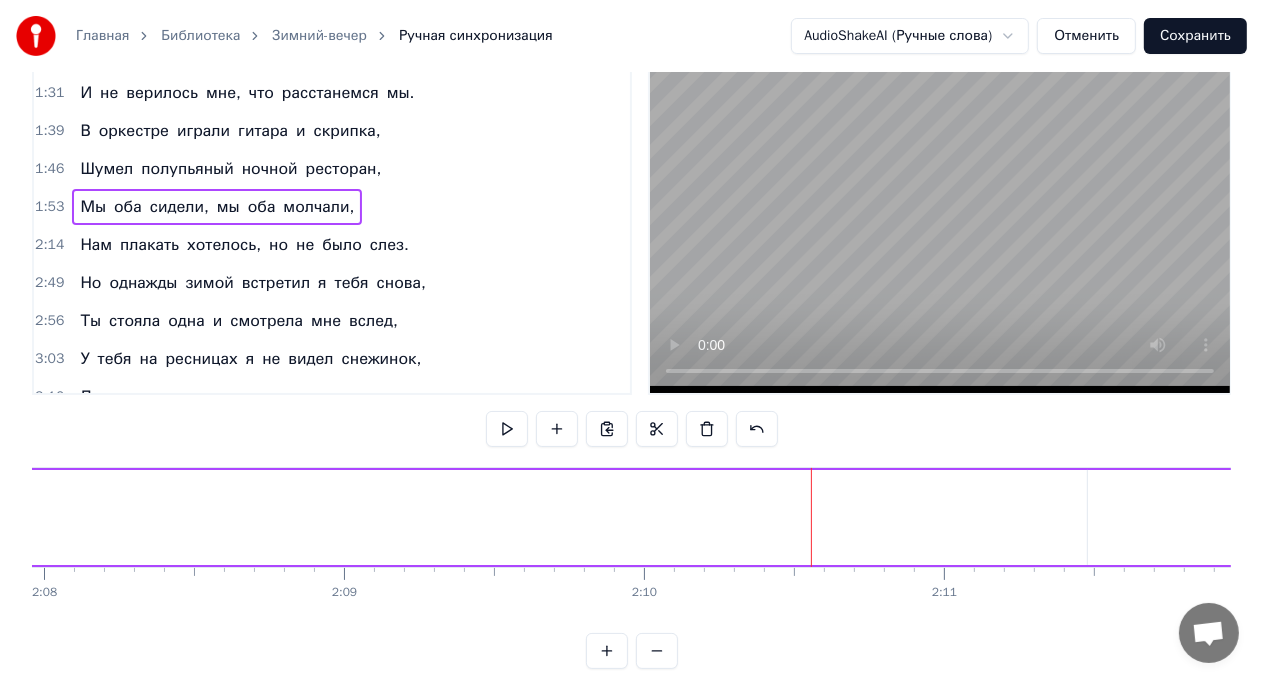 click on "Мы оба сидели, мы оба молчали," at bounding box center (-1324, 517) 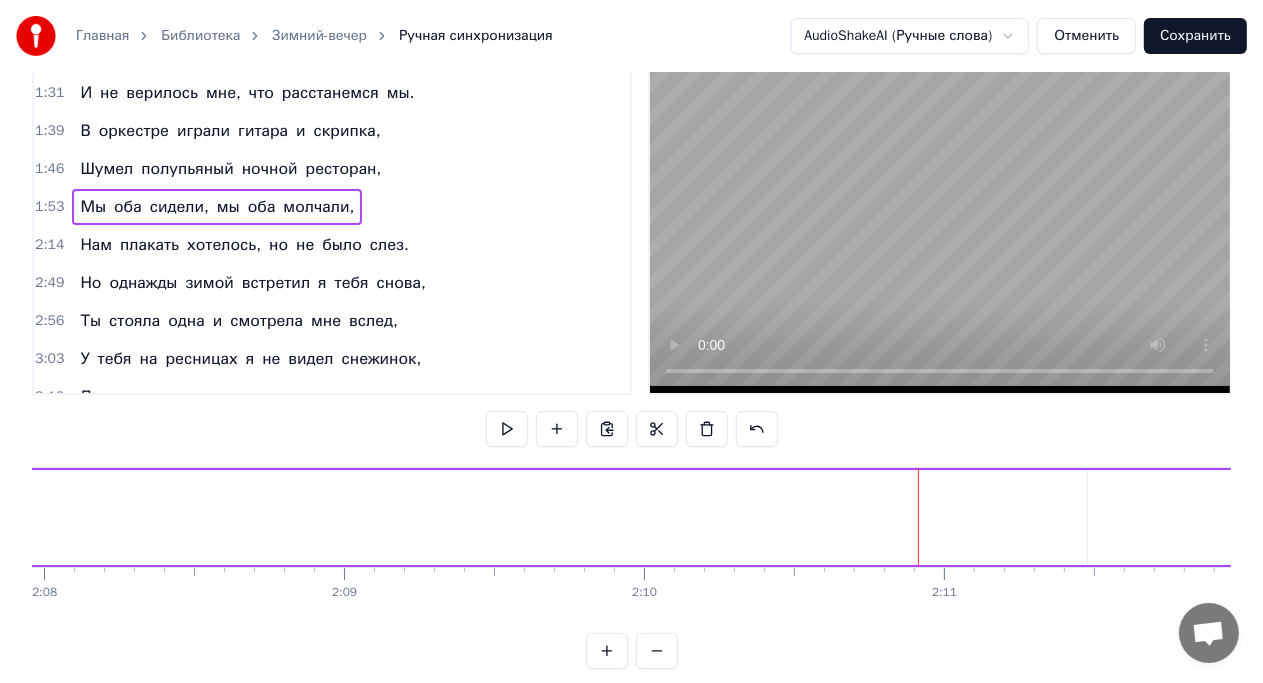 click on "Мы оба сидели, мы оба молчали," at bounding box center [-1324, 517] 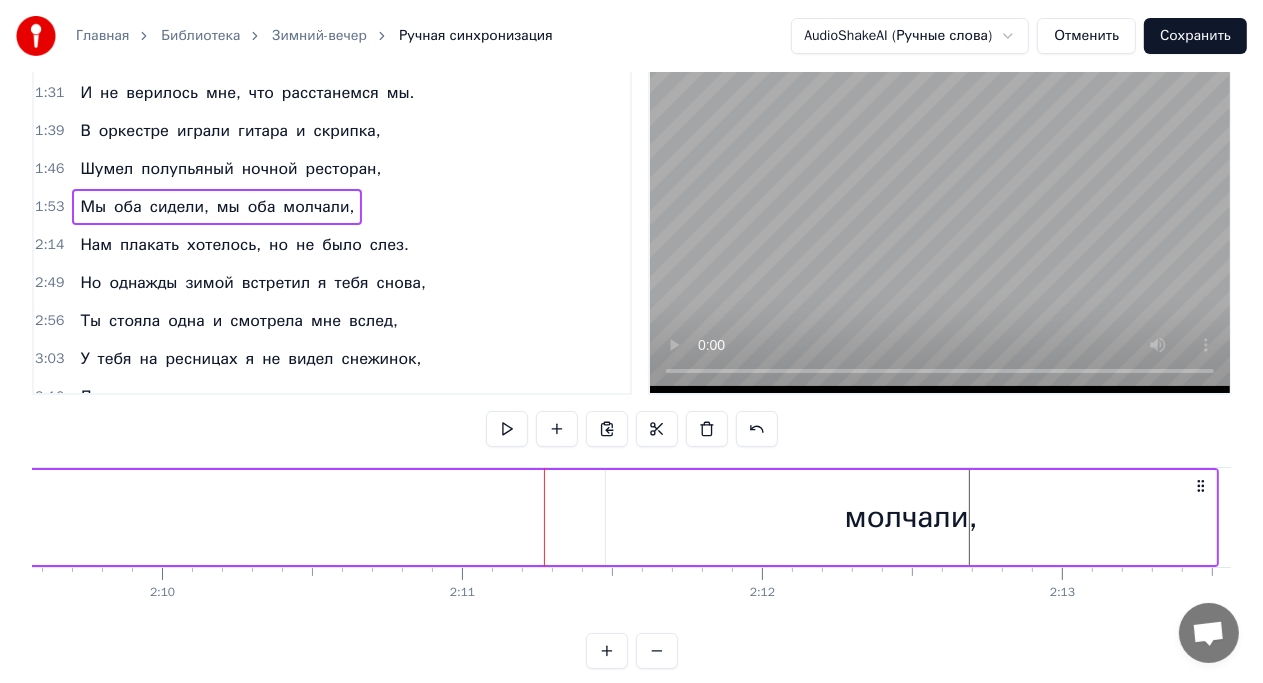 scroll, scrollTop: 0, scrollLeft: 38872, axis: horizontal 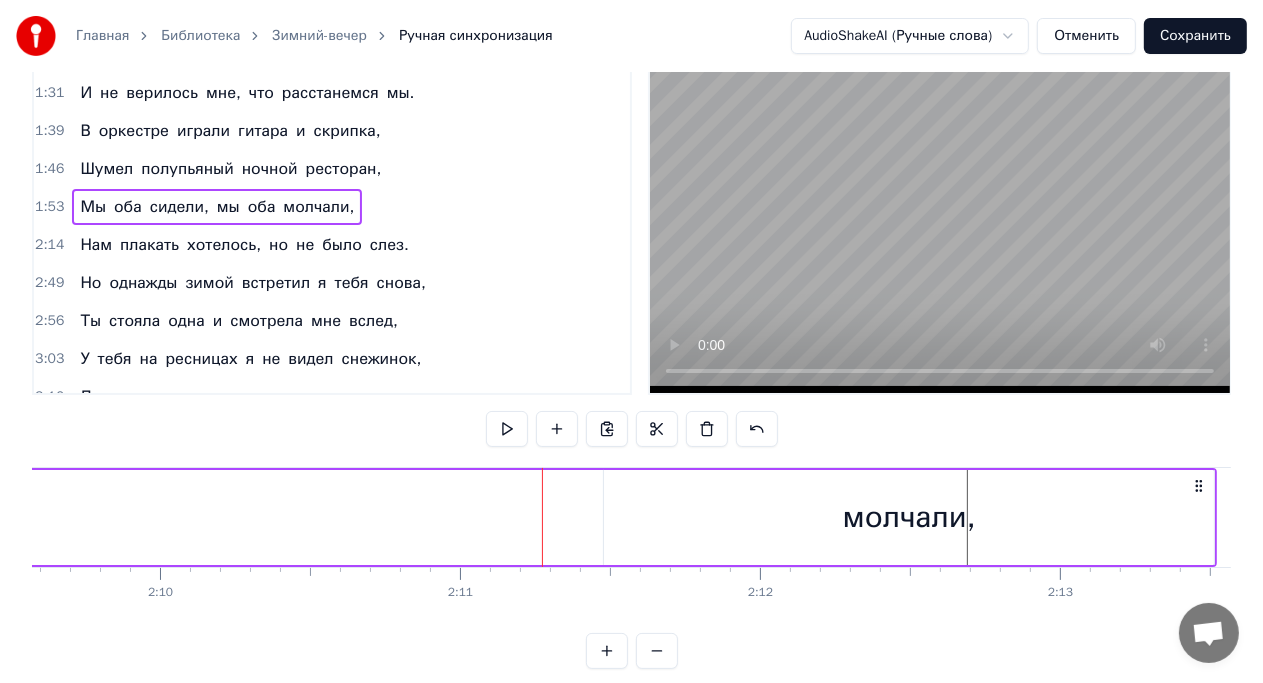 click on "молчали," at bounding box center [909, 517] 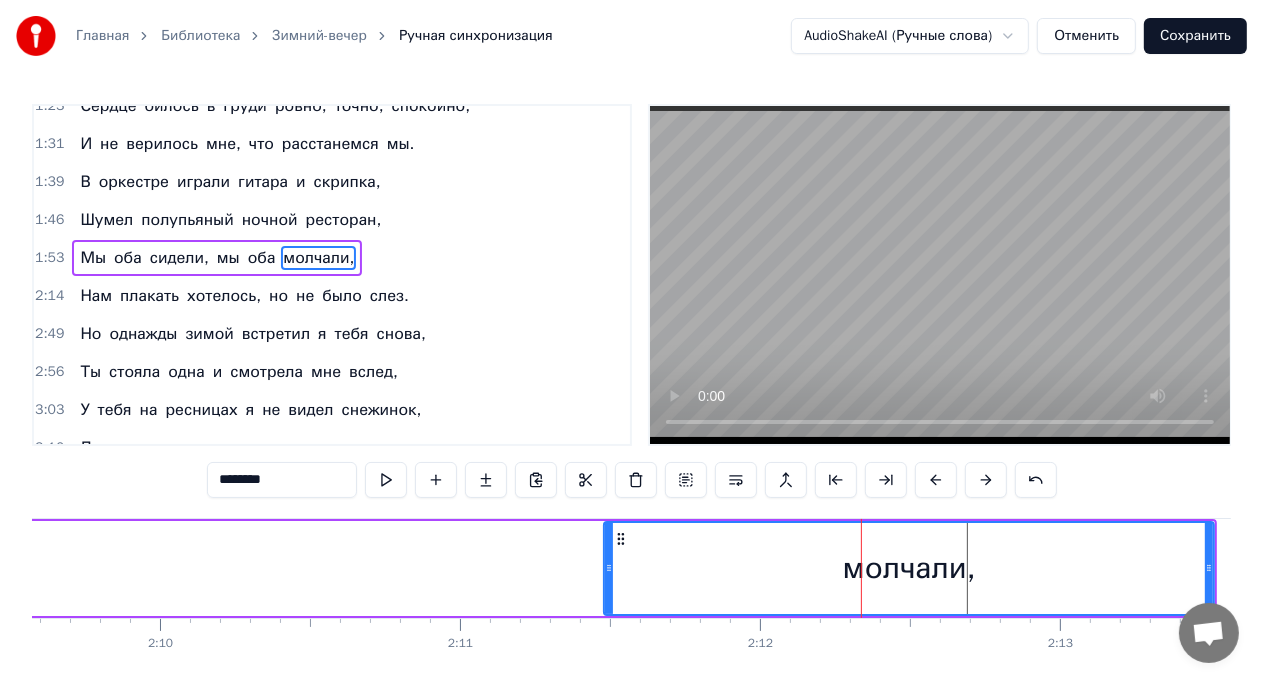 scroll, scrollTop: 0, scrollLeft: 0, axis: both 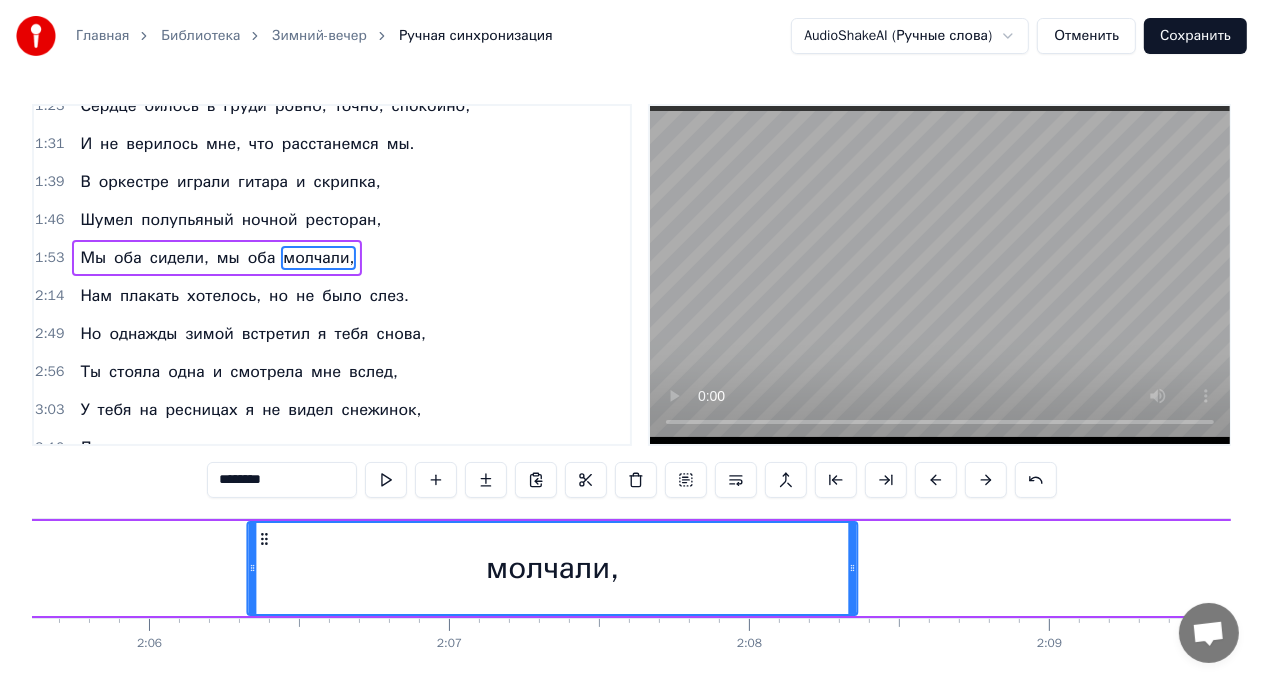 drag, startPoint x: 617, startPoint y: 541, endPoint x: 261, endPoint y: 553, distance: 356.20218 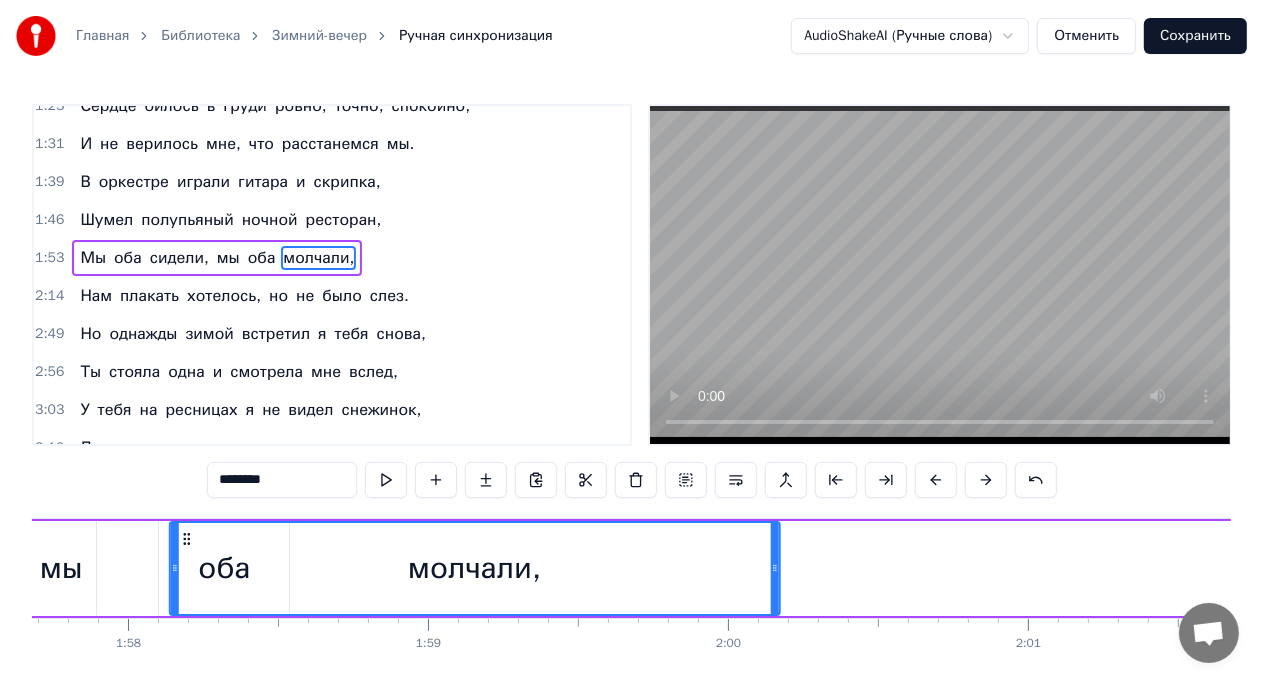 scroll, scrollTop: 0, scrollLeft: 35259, axis: horizontal 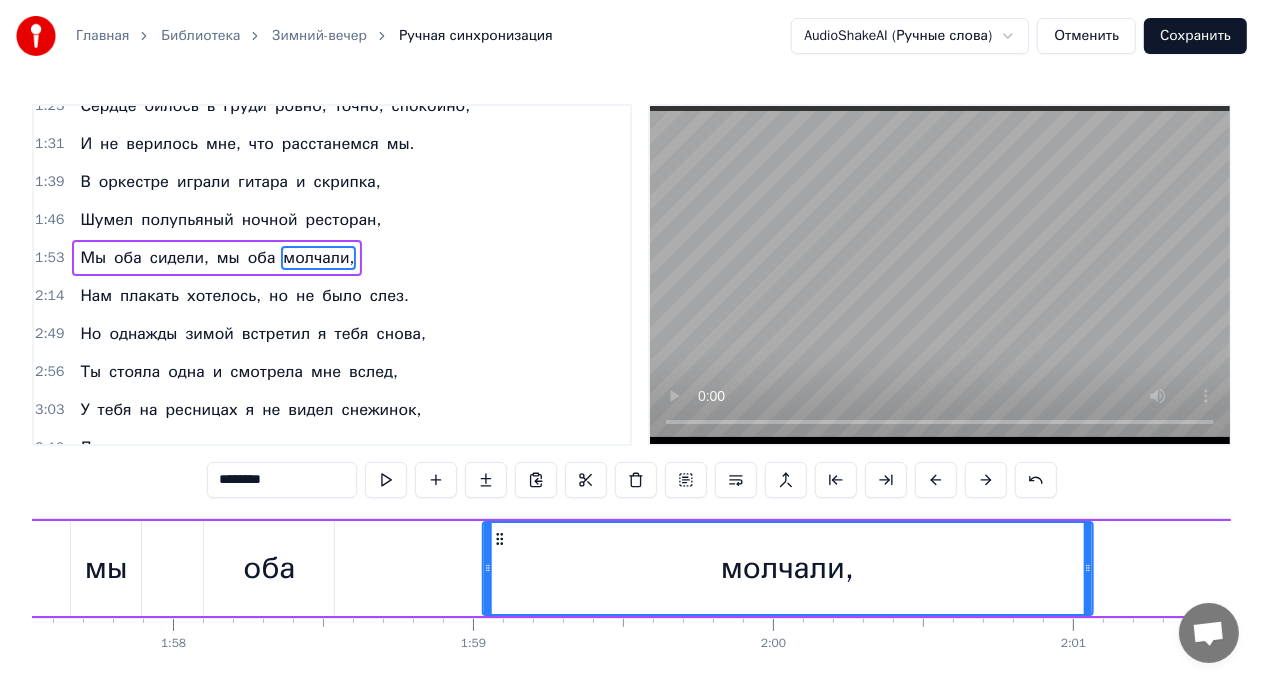 drag, startPoint x: 262, startPoint y: 540, endPoint x: 496, endPoint y: 528, distance: 234.3075 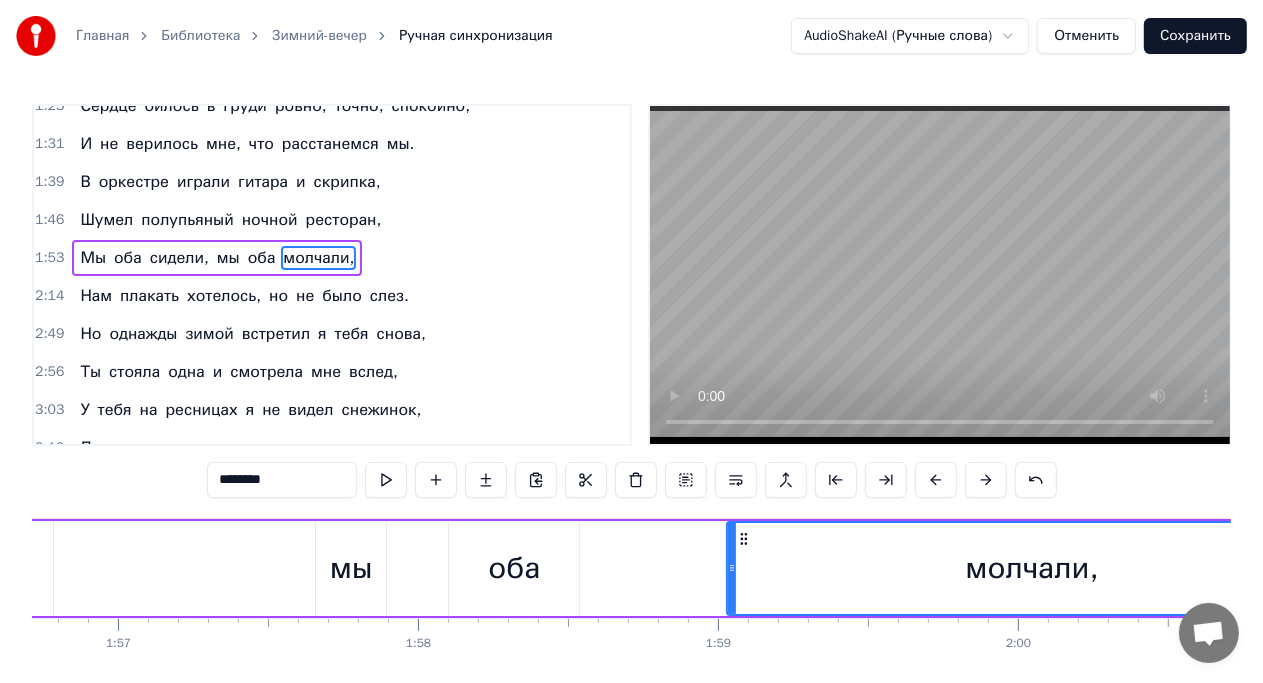 scroll, scrollTop: 0, scrollLeft: 35010, axis: horizontal 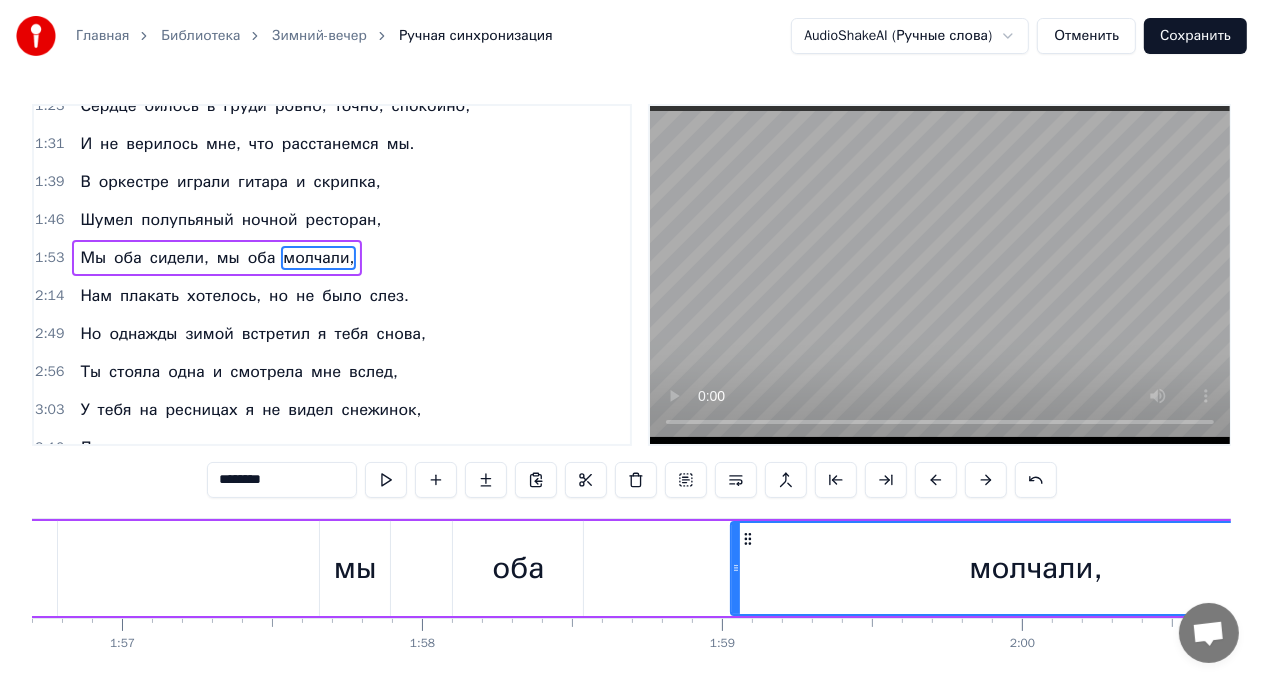 click on "Мы оба сидели, мы оба молчали," at bounding box center [187, 568] 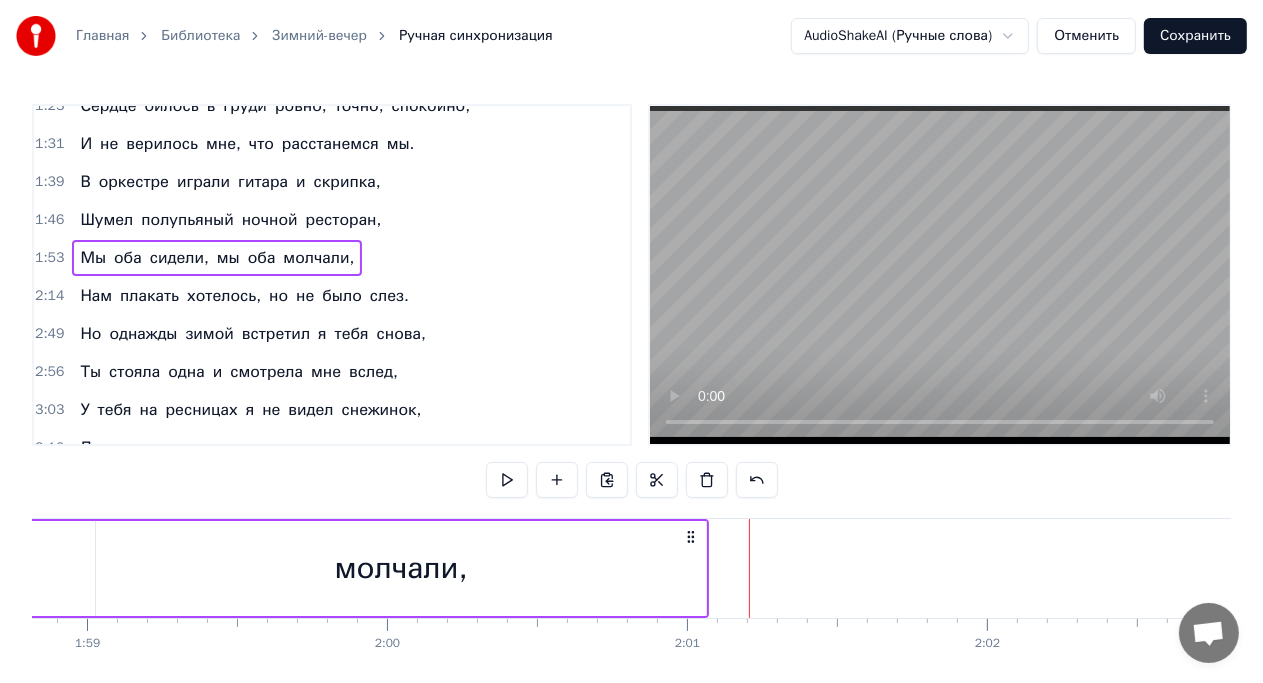 scroll, scrollTop: 0, scrollLeft: 35641, axis: horizontal 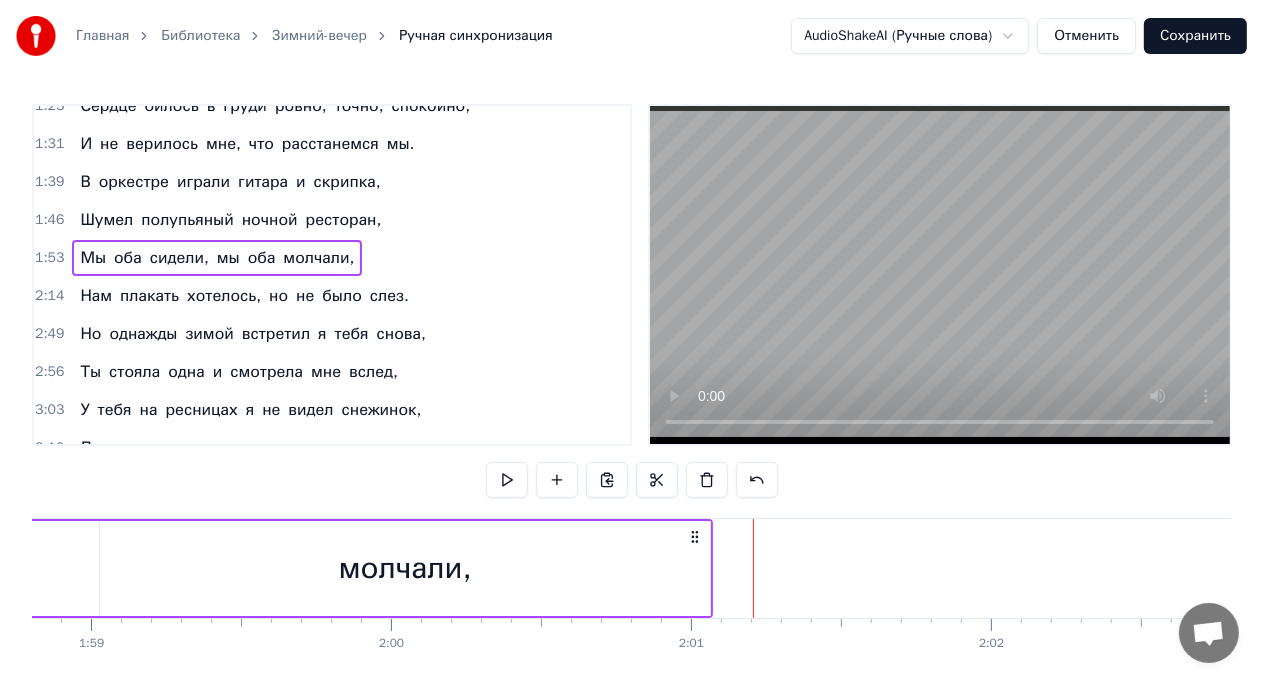 click on "молчали," at bounding box center (404, 568) 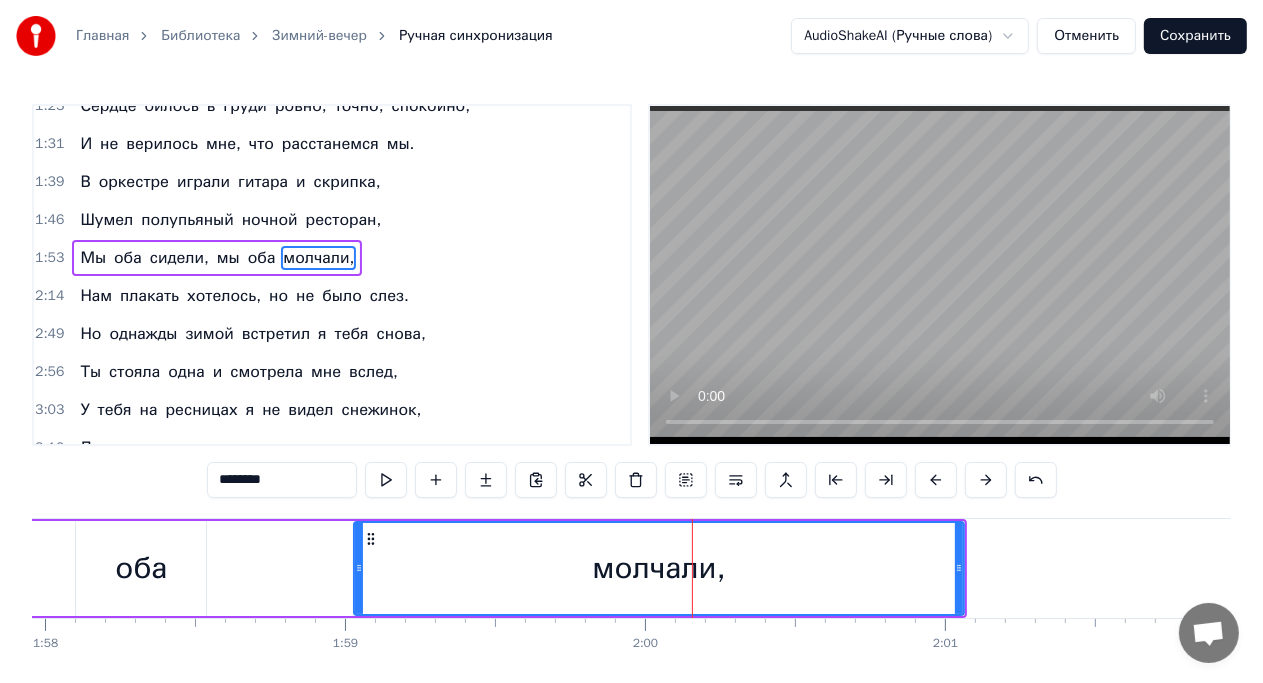 scroll, scrollTop: 0, scrollLeft: 35381, axis: horizontal 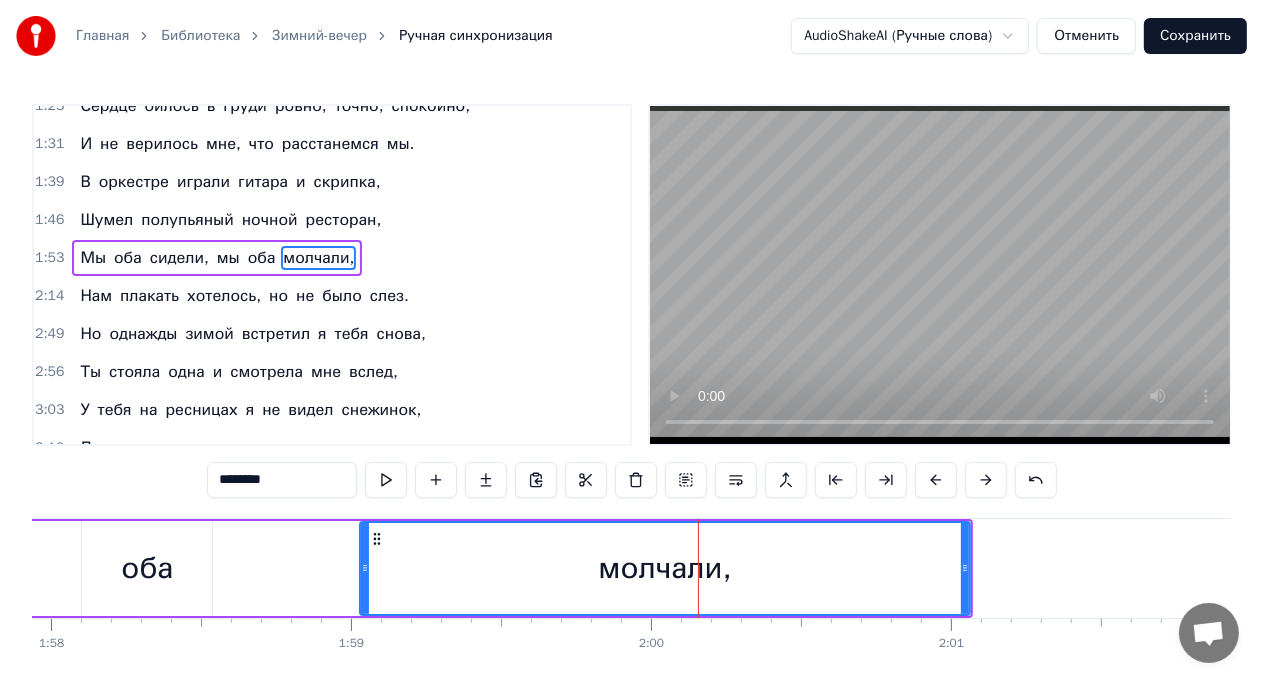click on "оба" at bounding box center [147, 568] 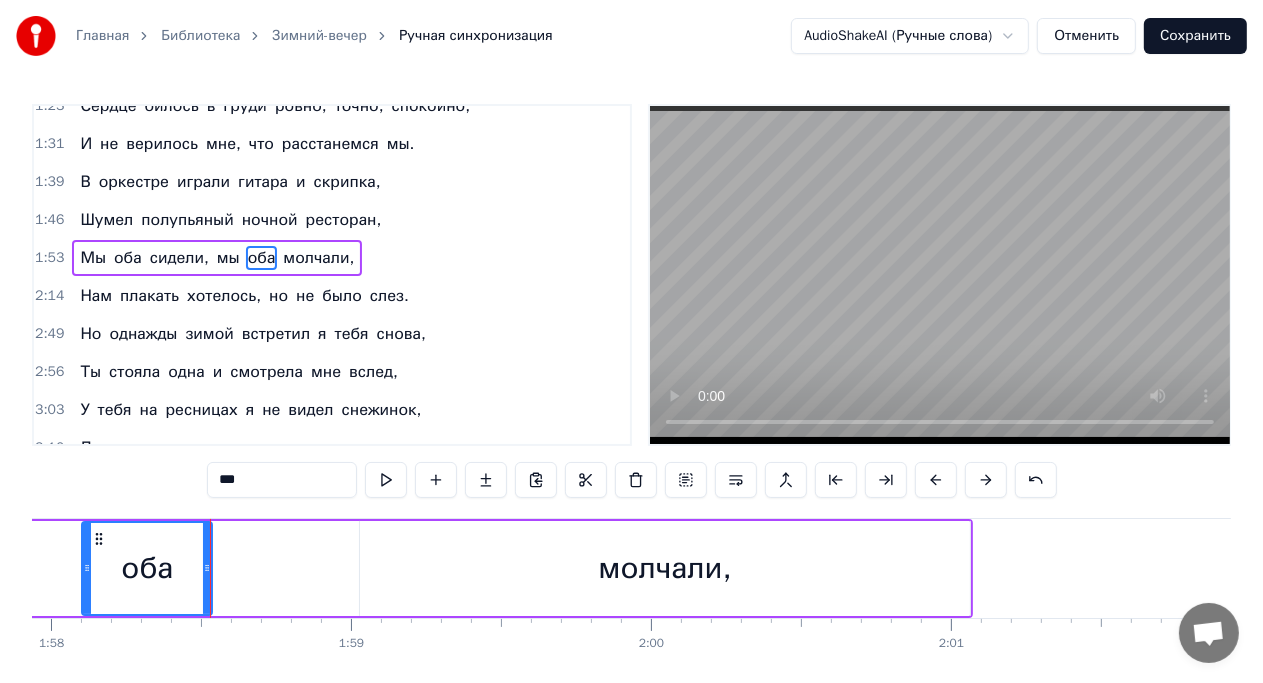click on "молчали," at bounding box center [665, 568] 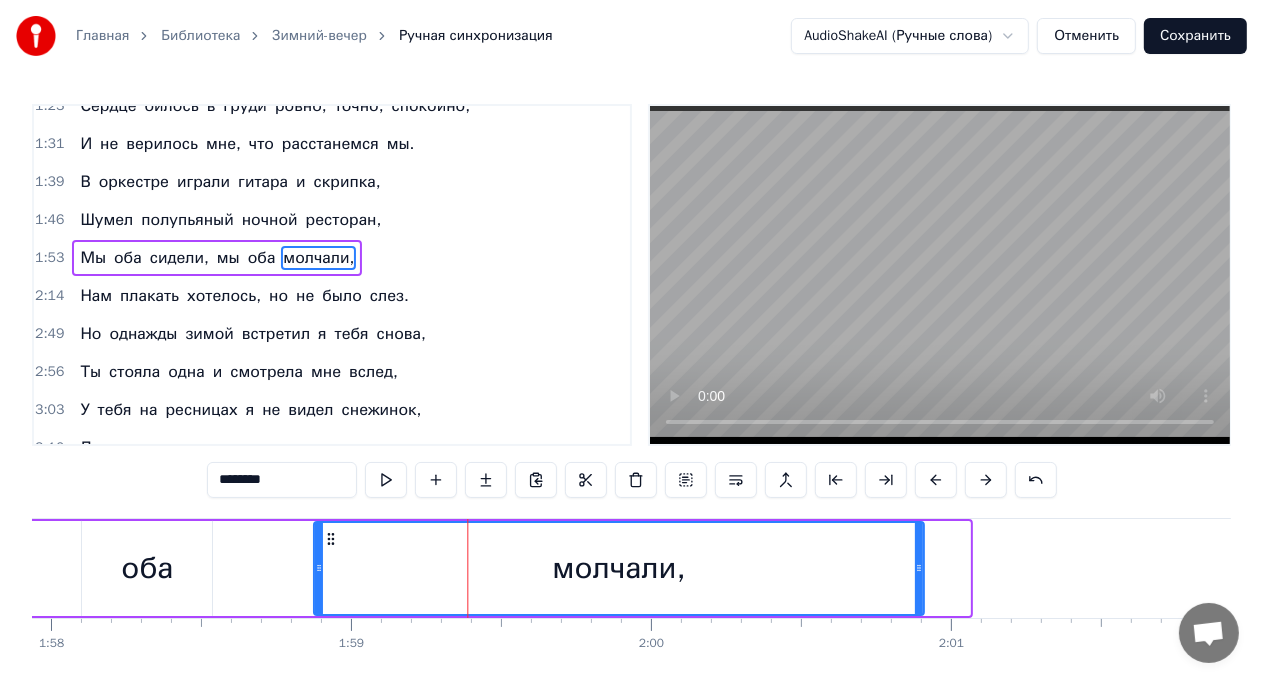 drag, startPoint x: 375, startPoint y: 537, endPoint x: 328, endPoint y: 536, distance: 47.010635 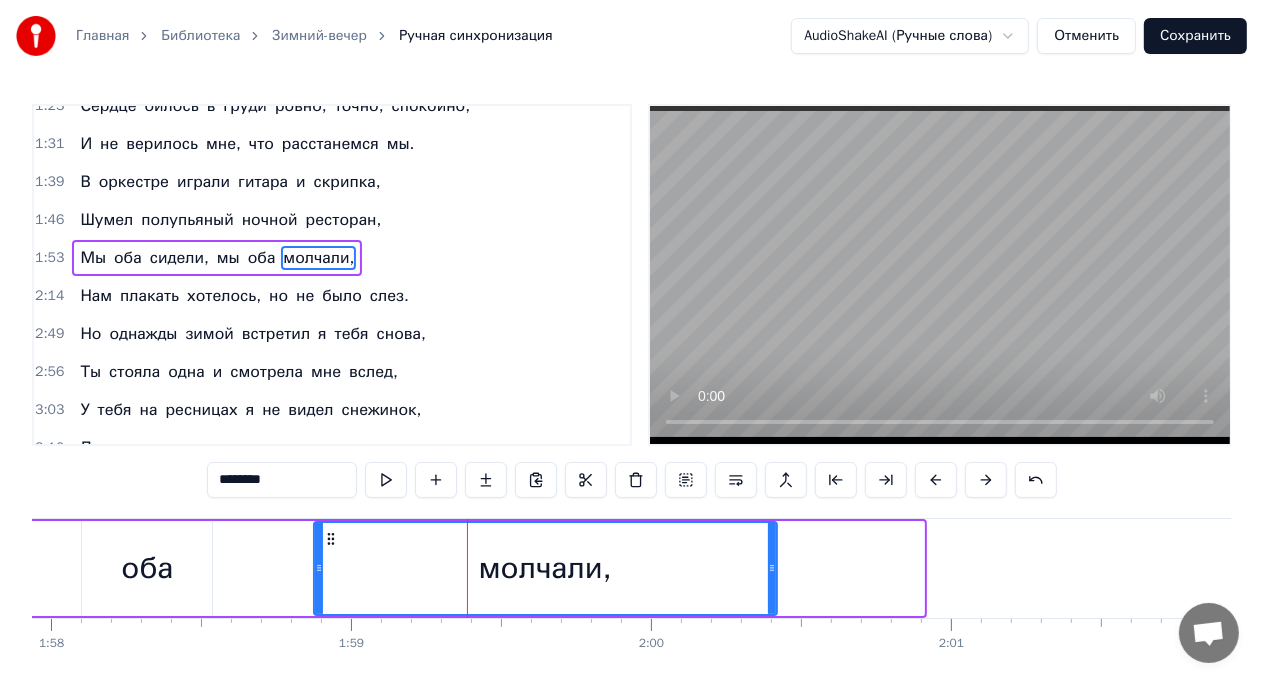 drag, startPoint x: 920, startPoint y: 568, endPoint x: 771, endPoint y: 565, distance: 149.0302 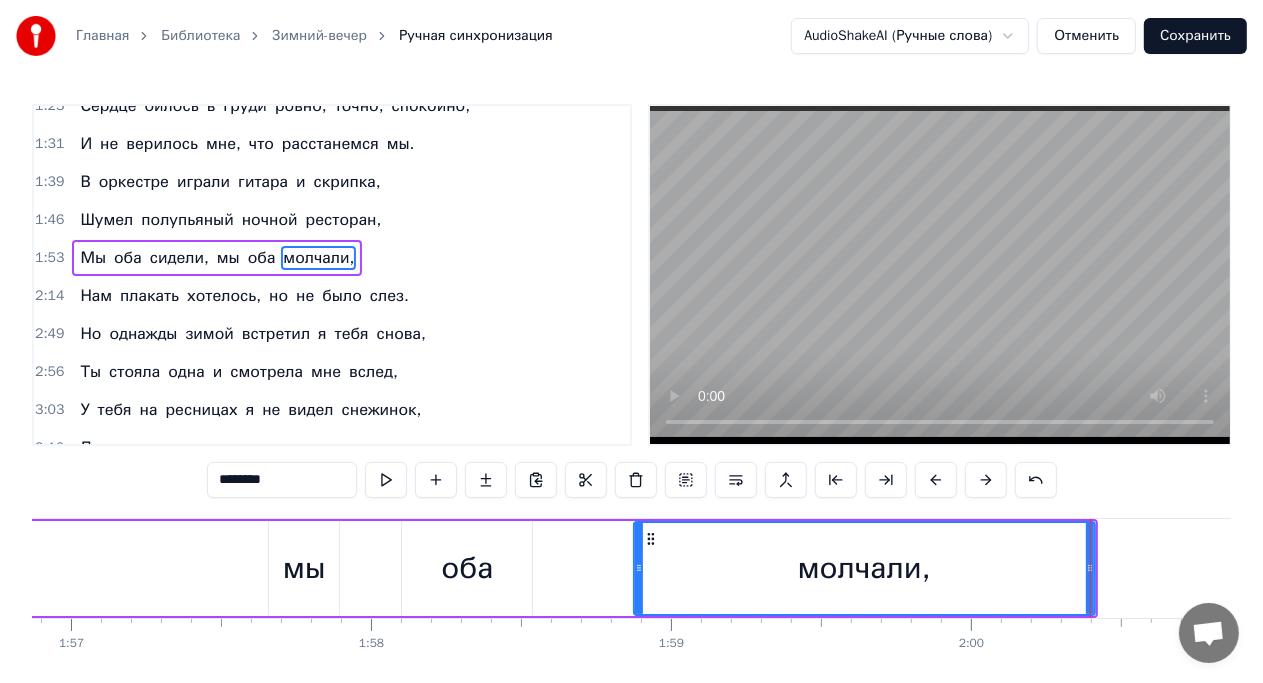 scroll, scrollTop: 0, scrollLeft: 35060, axis: horizontal 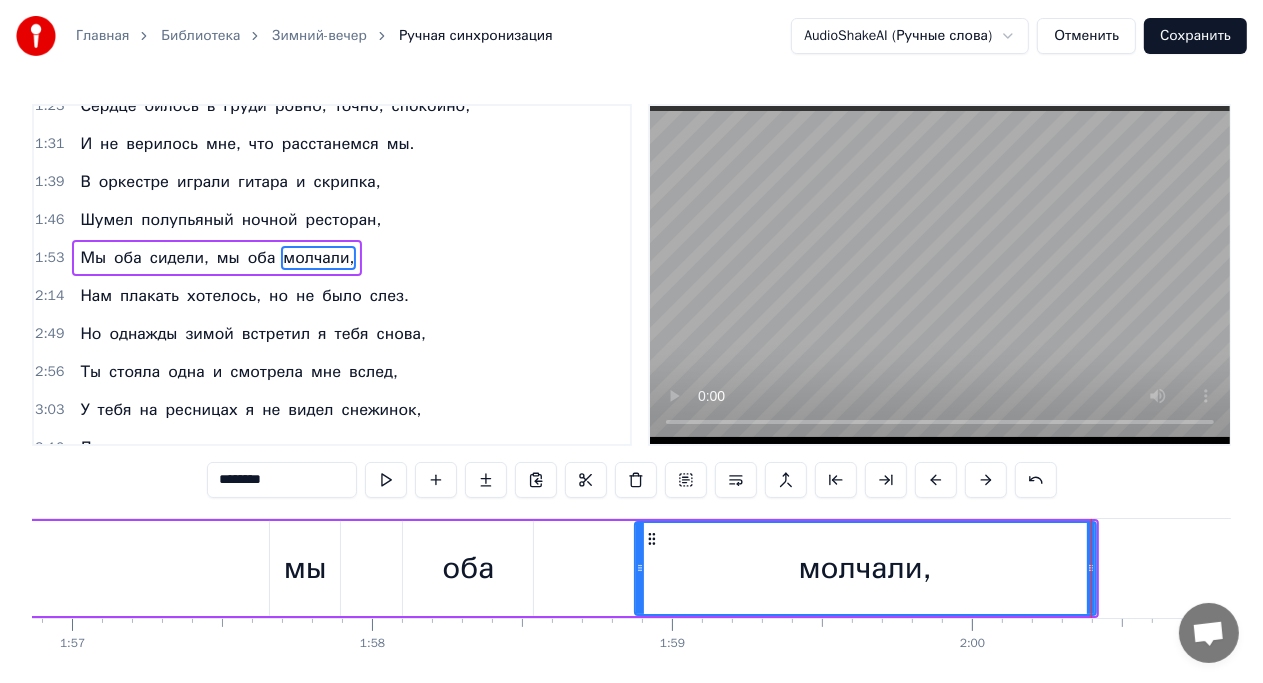 click on "оба" at bounding box center (468, 568) 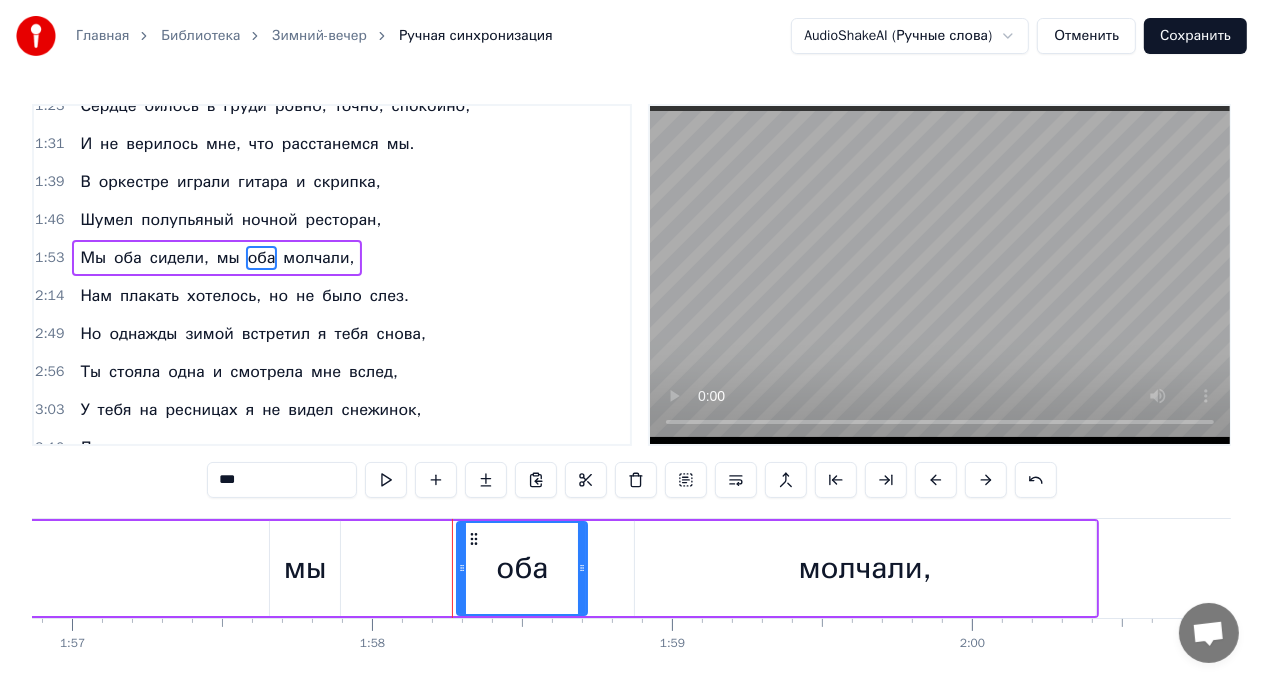 drag, startPoint x: 419, startPoint y: 536, endPoint x: 472, endPoint y: 532, distance: 53.15073 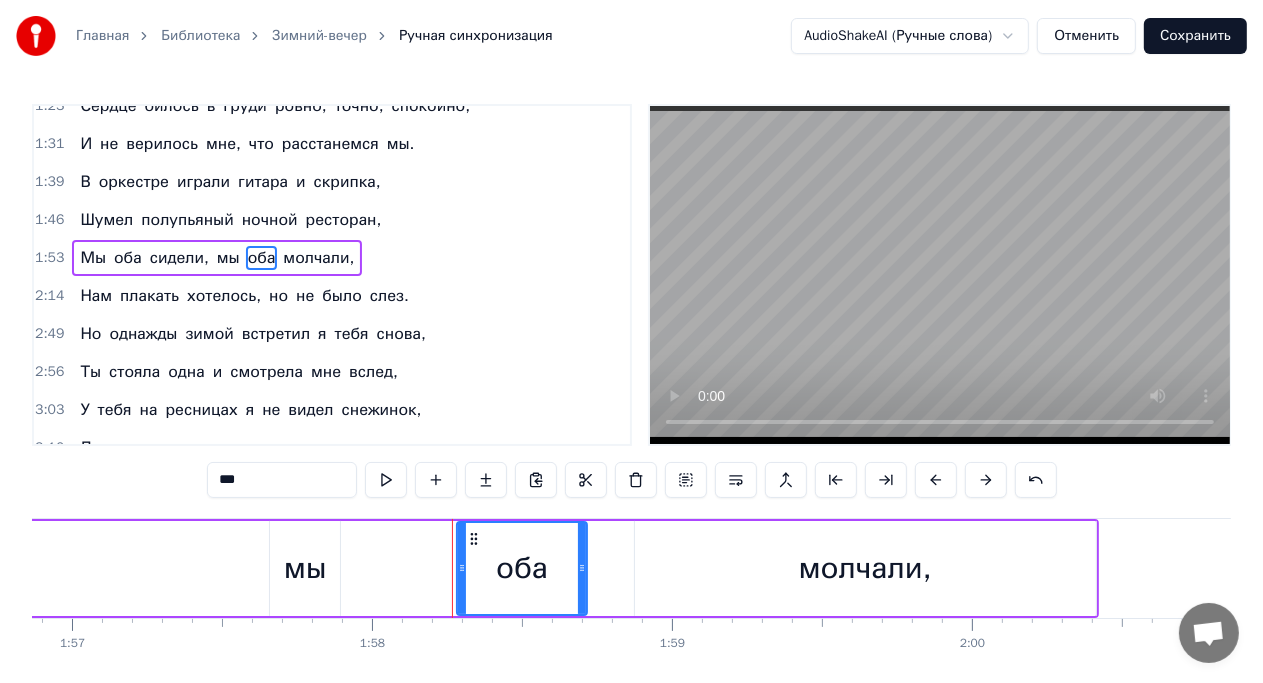 click on "мы" at bounding box center (305, 568) 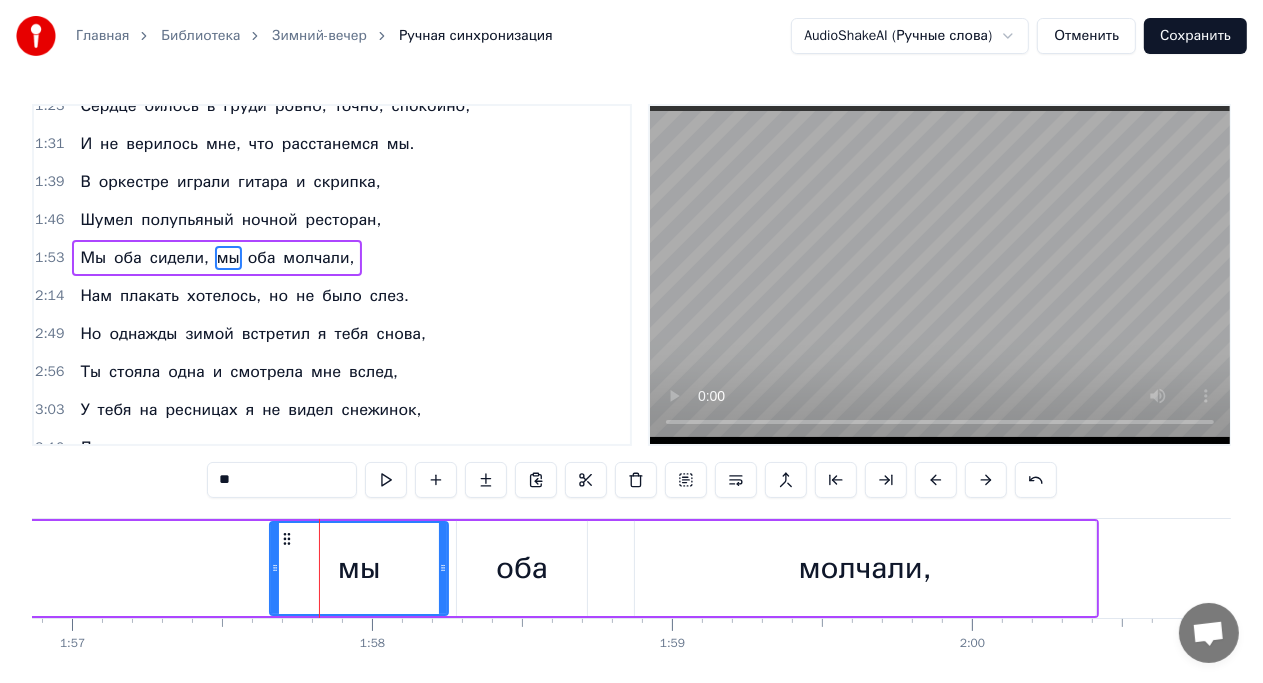 drag, startPoint x: 337, startPoint y: 567, endPoint x: 445, endPoint y: 564, distance: 108.04166 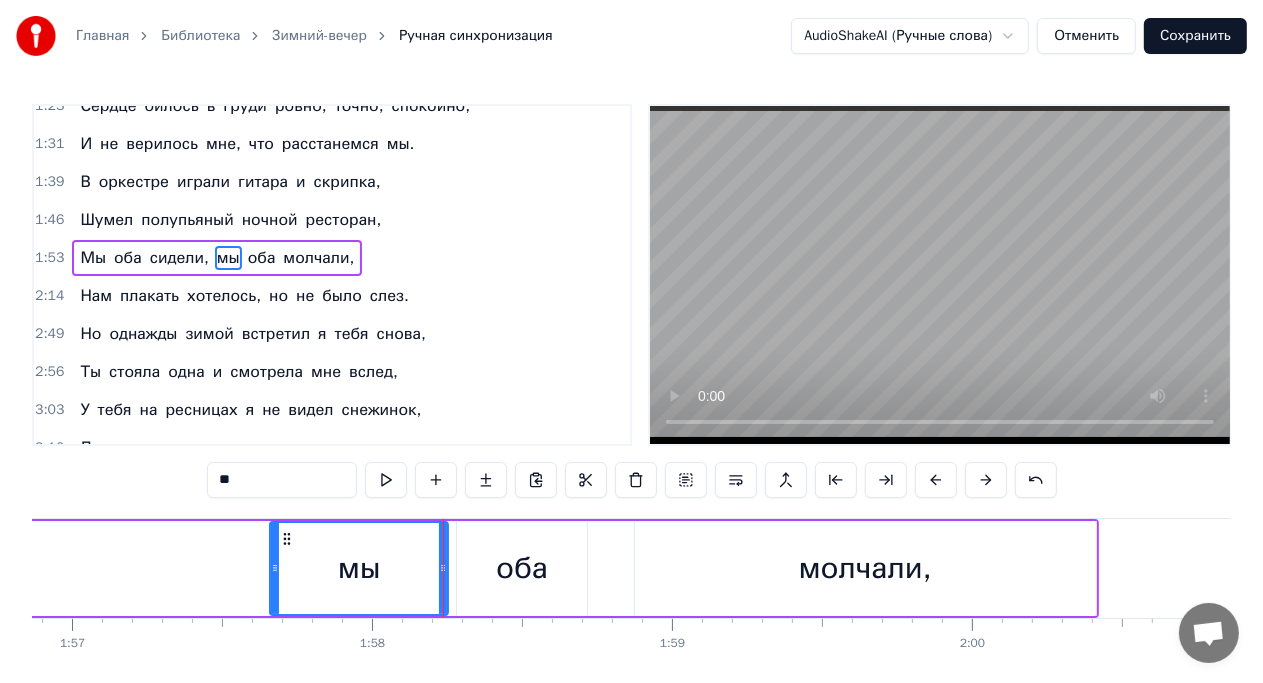 click on "Мы оба сидели, мы оба молчали," at bounding box center (39, 568) 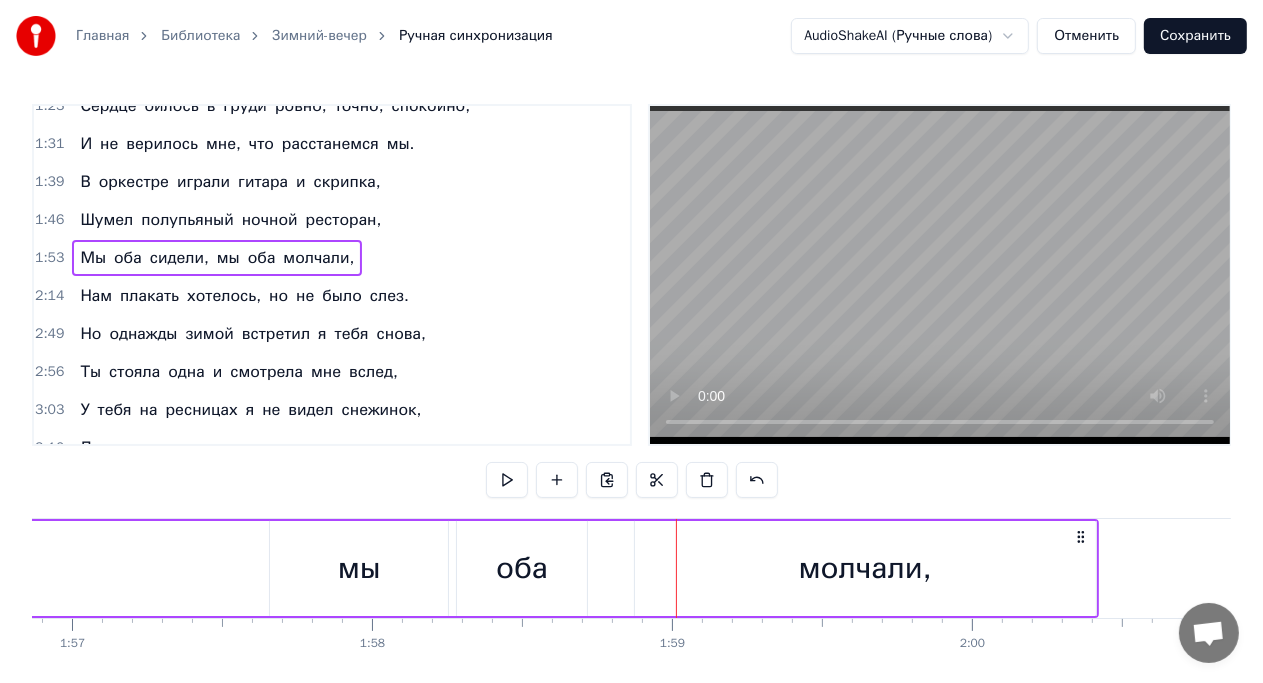 click on "мы" at bounding box center [359, 568] 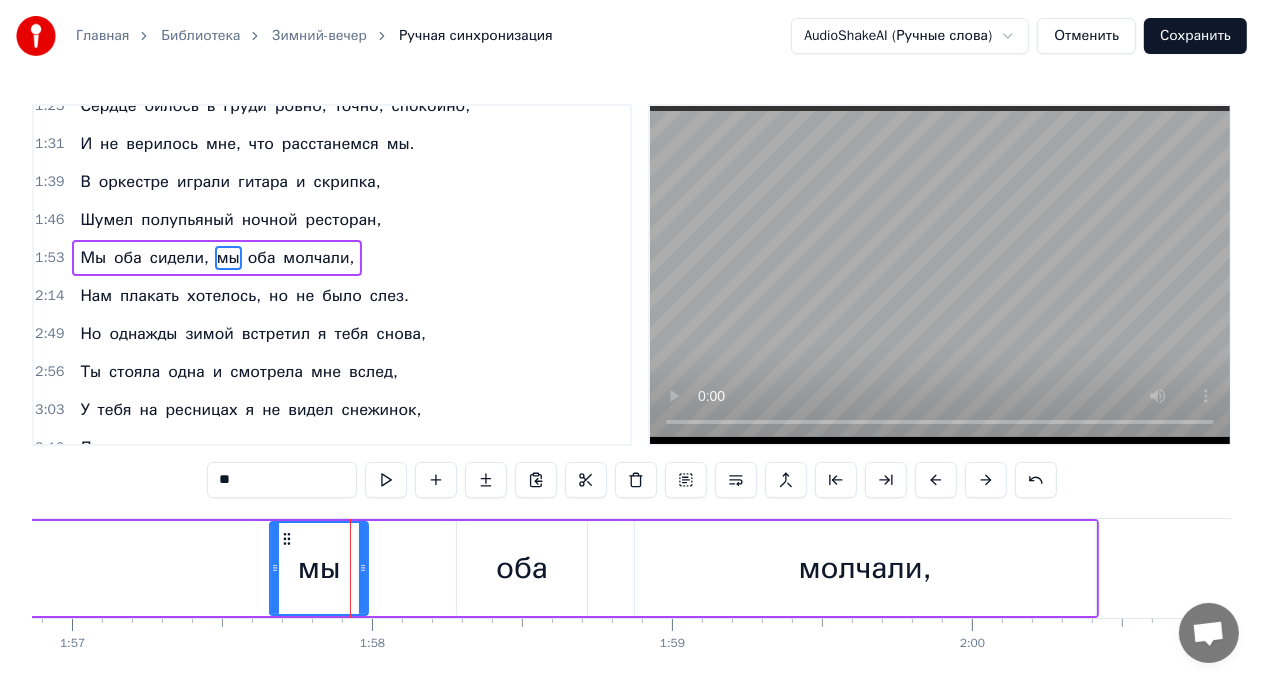 drag, startPoint x: 444, startPoint y: 572, endPoint x: 364, endPoint y: 571, distance: 80.00625 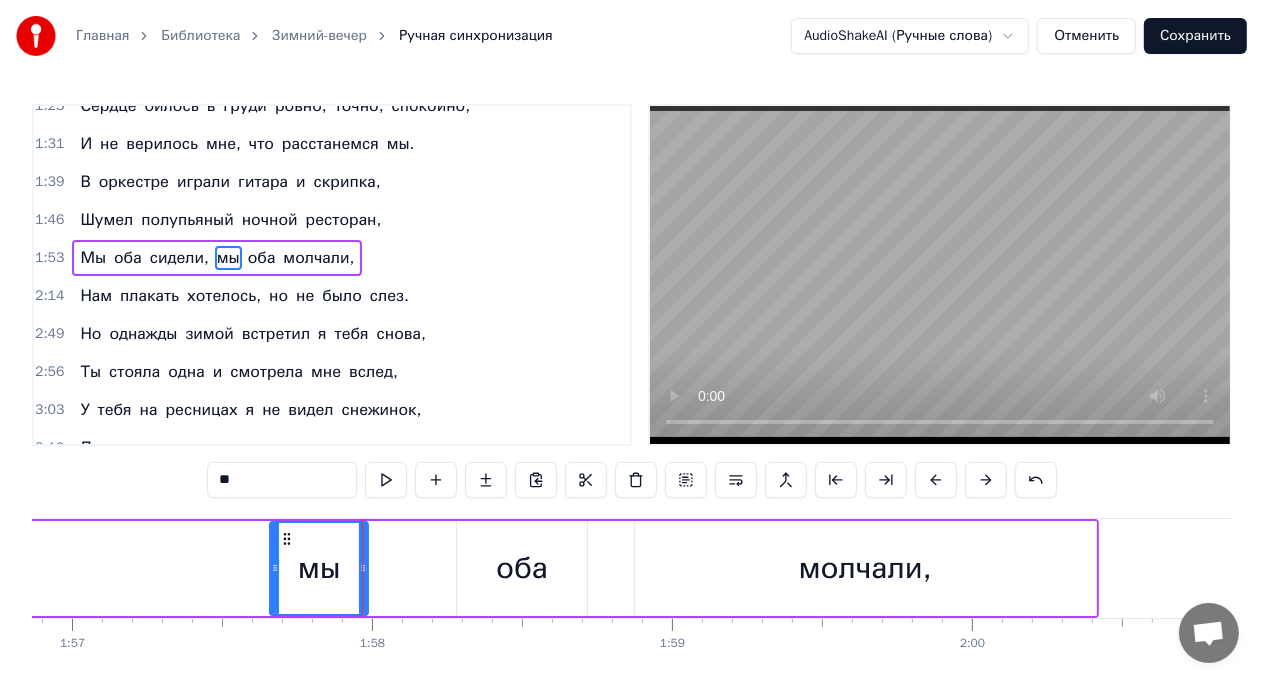 click on "оба" at bounding box center (522, 568) 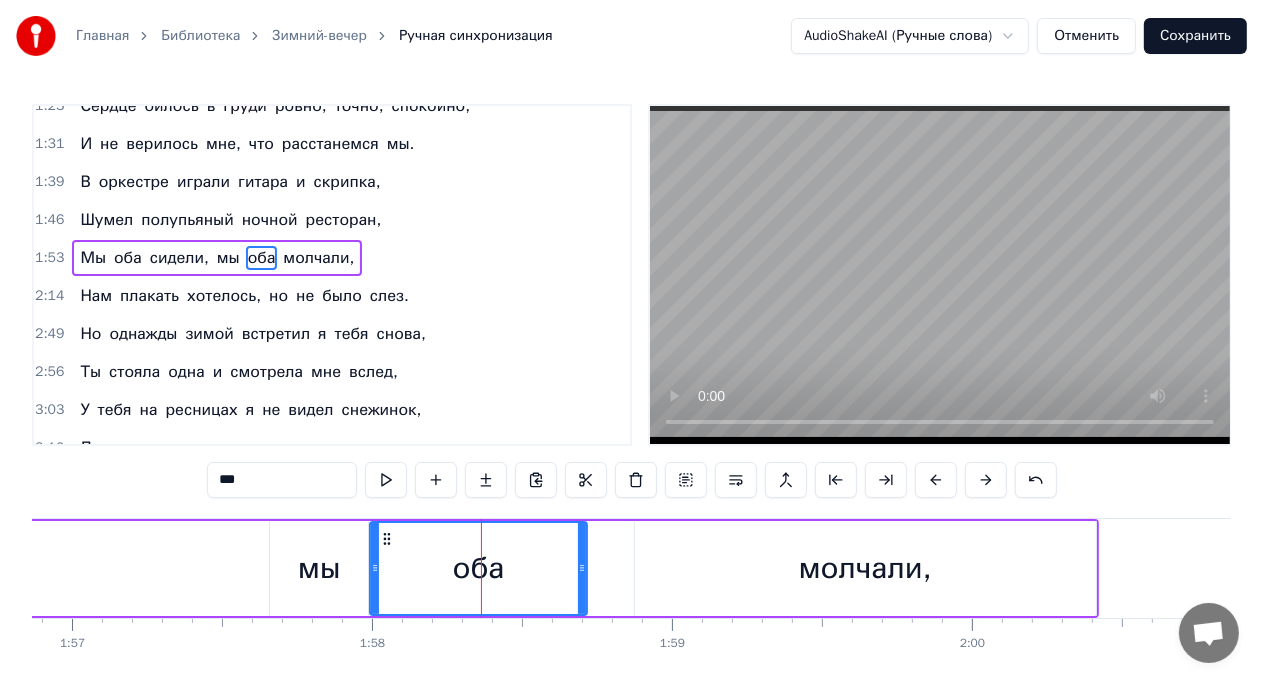 drag, startPoint x: 459, startPoint y: 568, endPoint x: 372, endPoint y: 575, distance: 87.28116 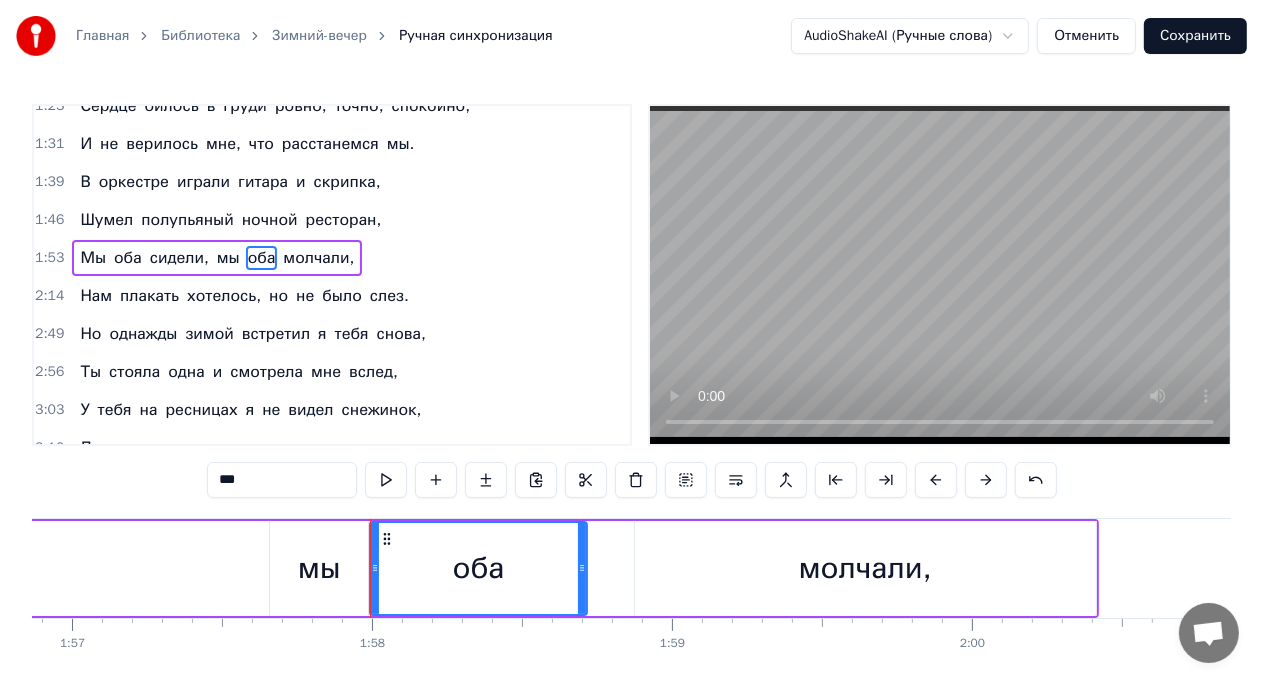 click on "оба" at bounding box center (478, 568) 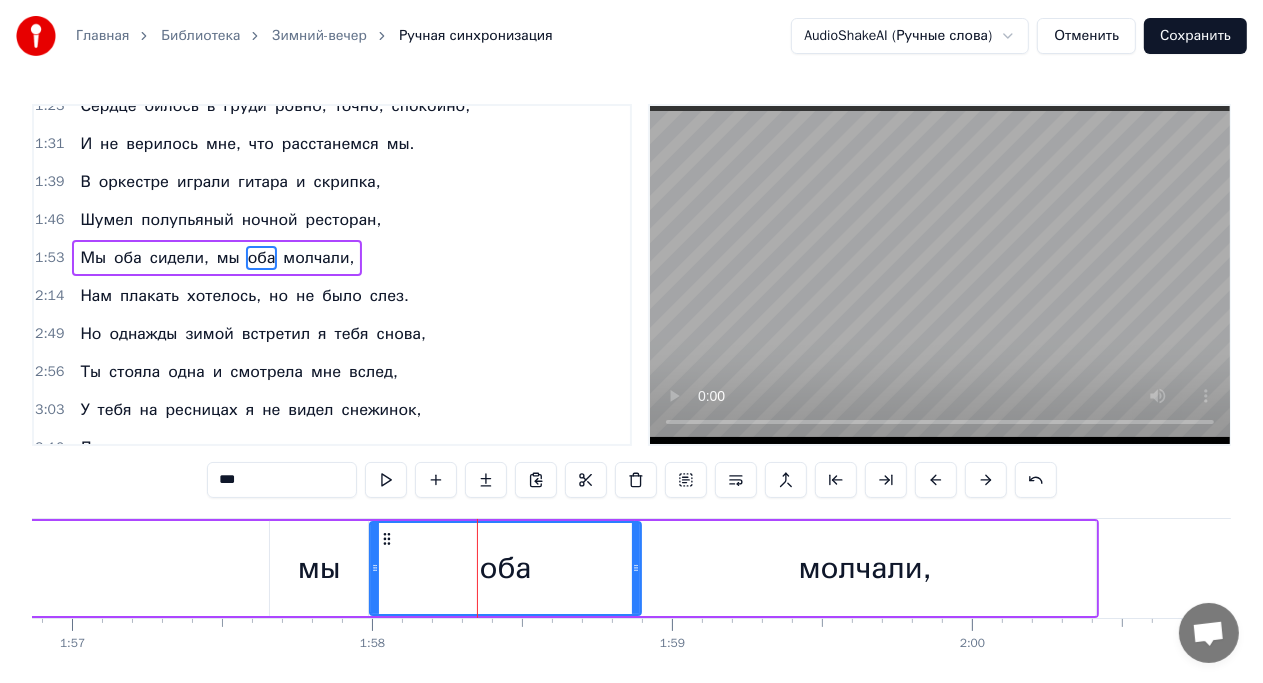 drag, startPoint x: 582, startPoint y: 568, endPoint x: 636, endPoint y: 559, distance: 54.74486 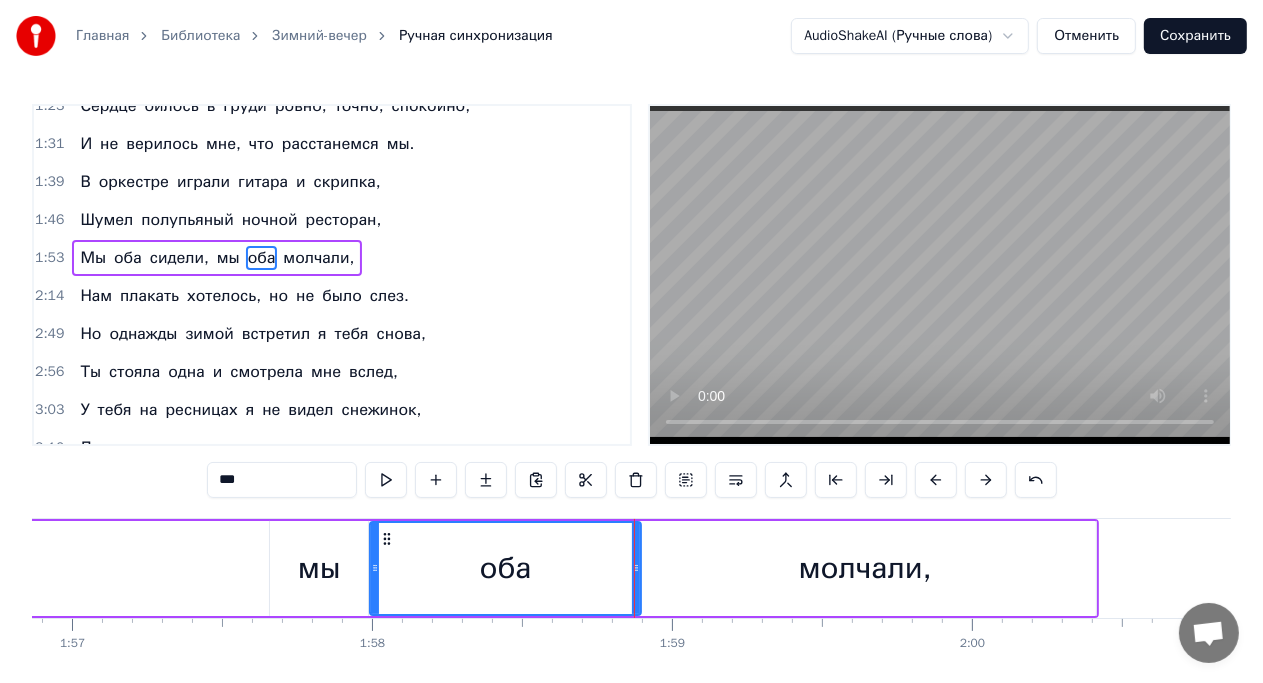 click on "молчали," at bounding box center (865, 568) 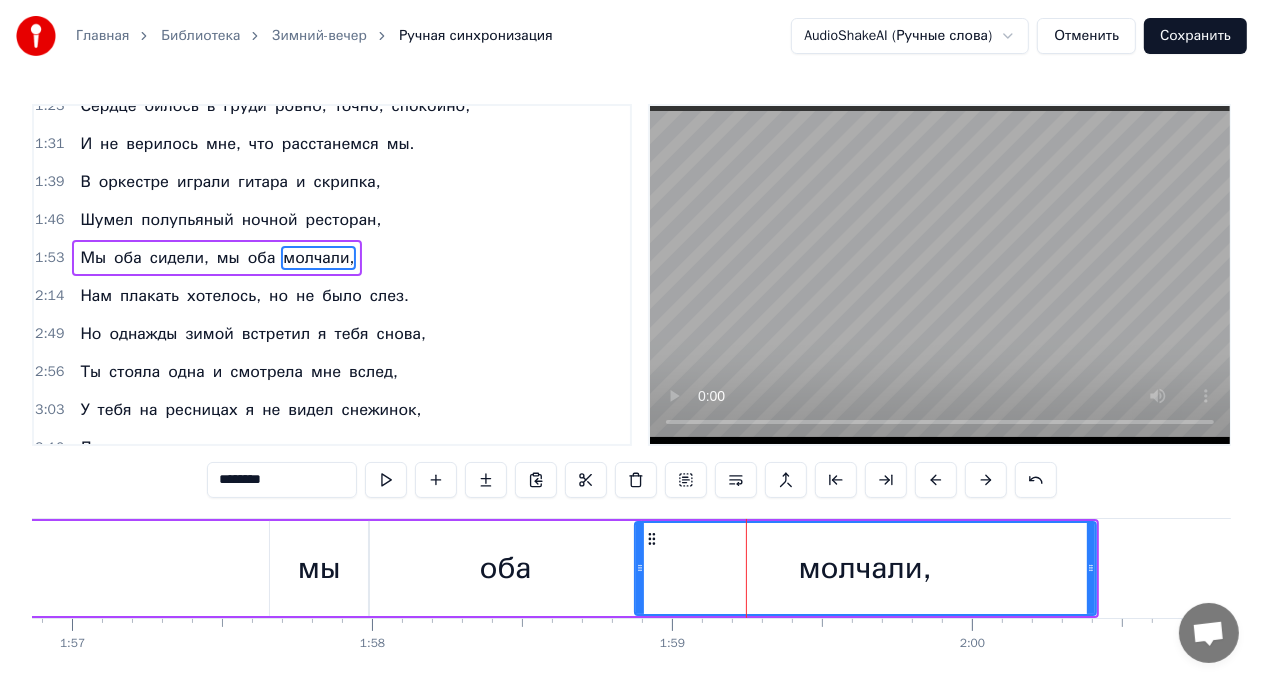 click on "Мы оба сидели, мы оба молчали," at bounding box center (39, 568) 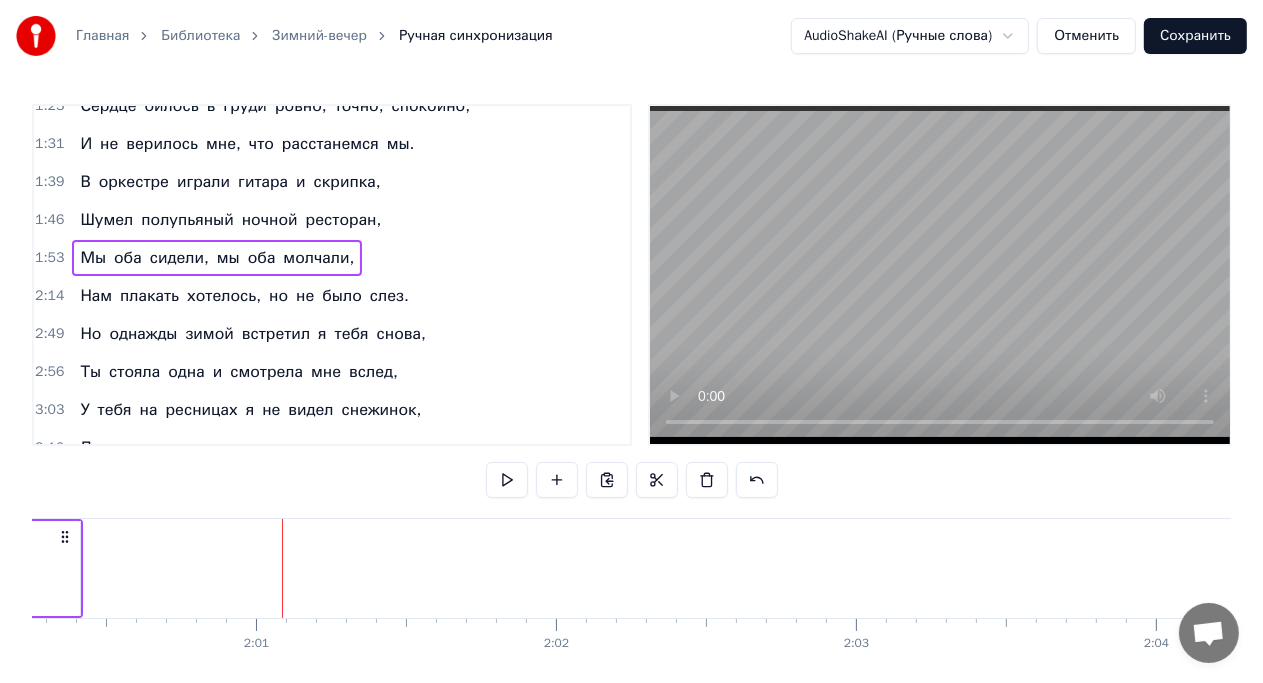 scroll, scrollTop: 0, scrollLeft: 36077, axis: horizontal 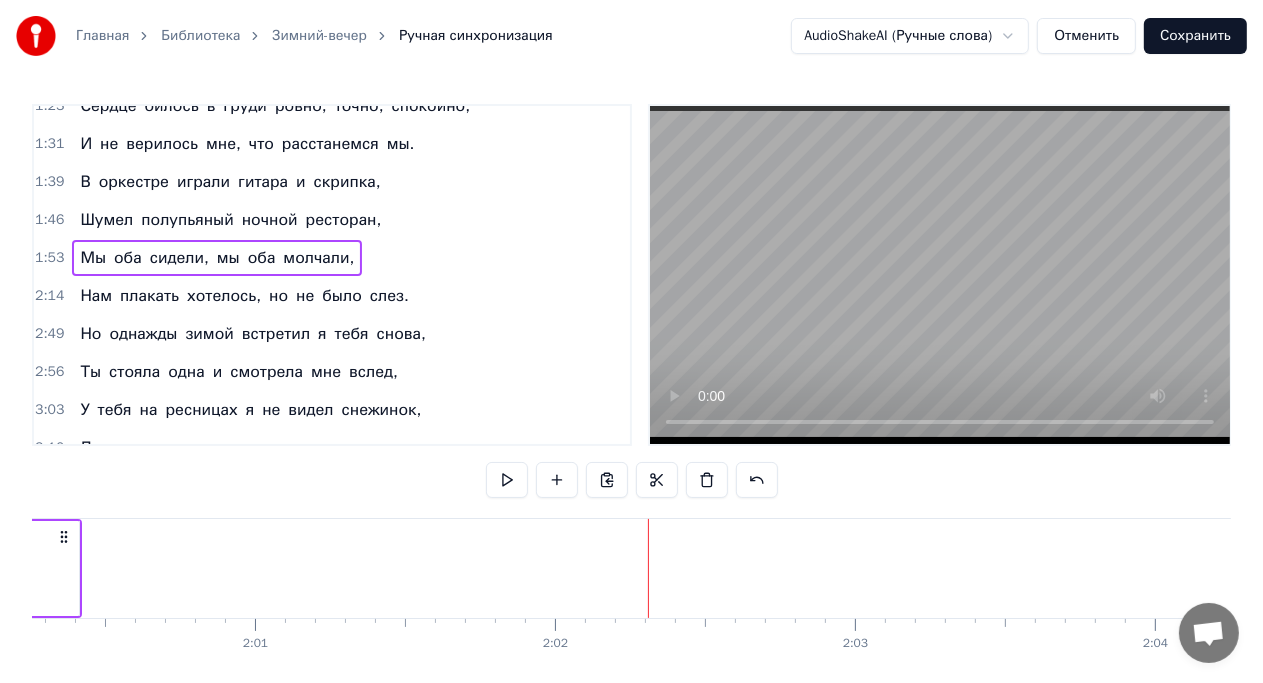 click on "Нам плакать хотелось, но не было слез." at bounding box center (244, 296) 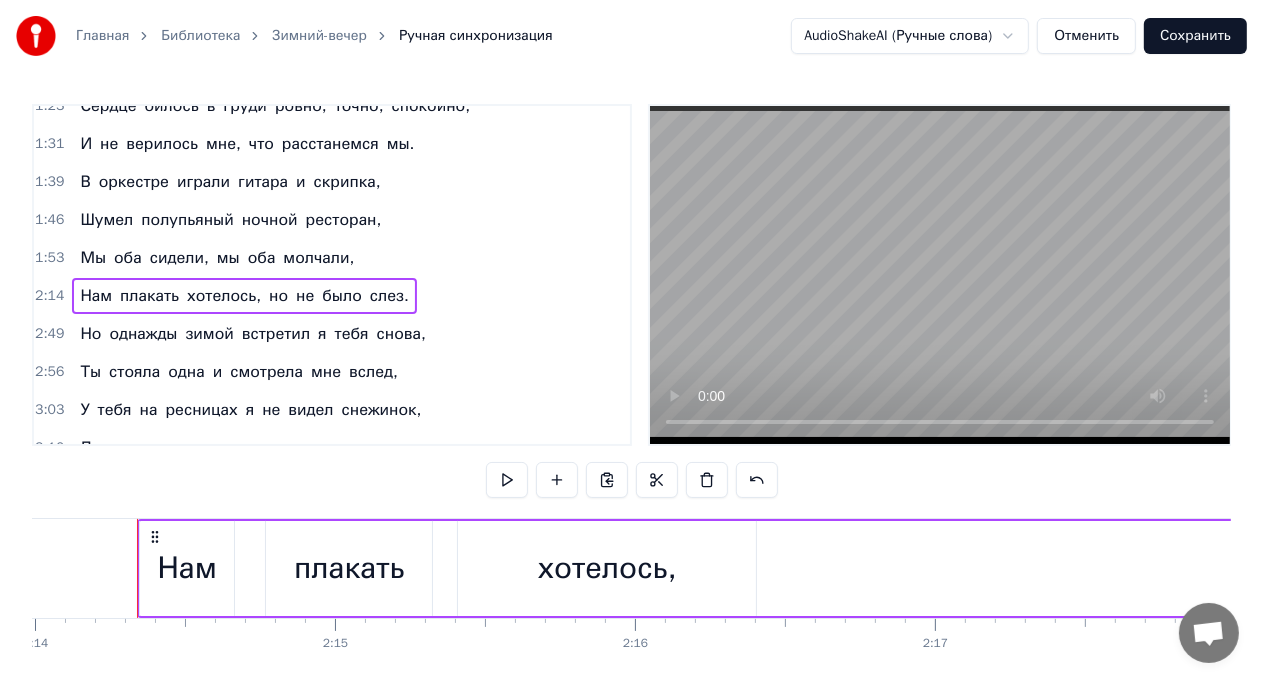 scroll, scrollTop: 0, scrollLeft: 40201, axis: horizontal 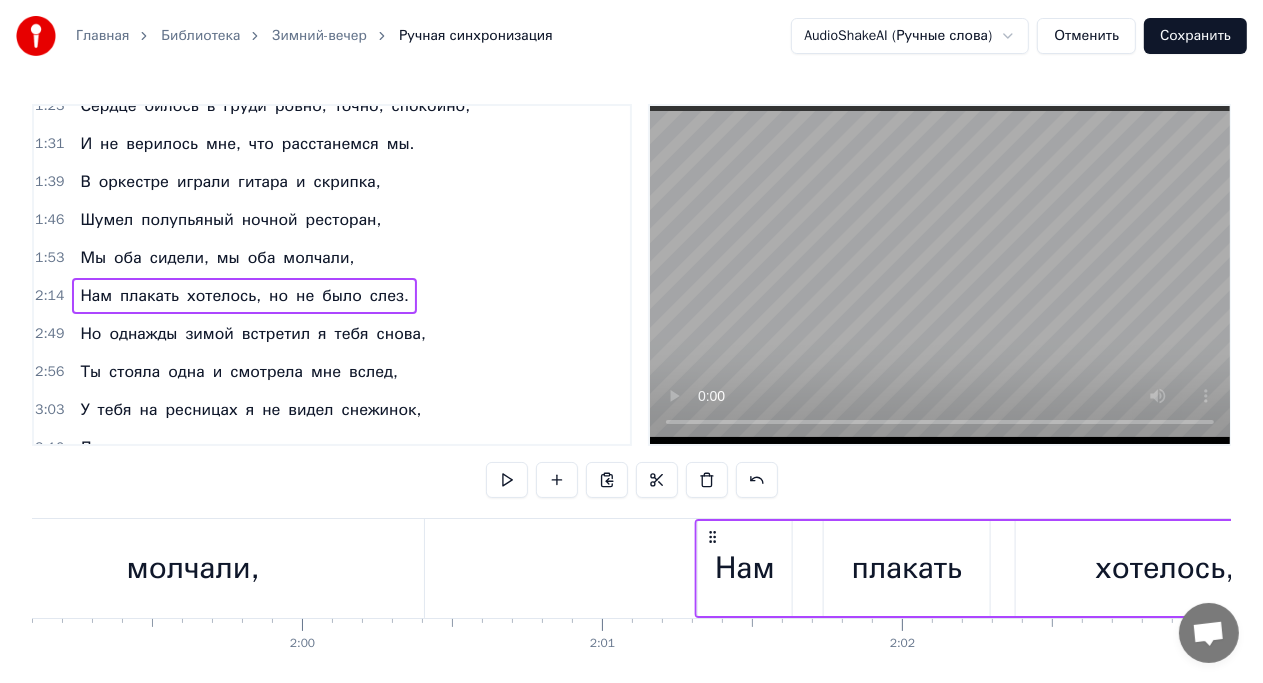 drag, startPoint x: 150, startPoint y: 535, endPoint x: 712, endPoint y: 524, distance: 562.10767 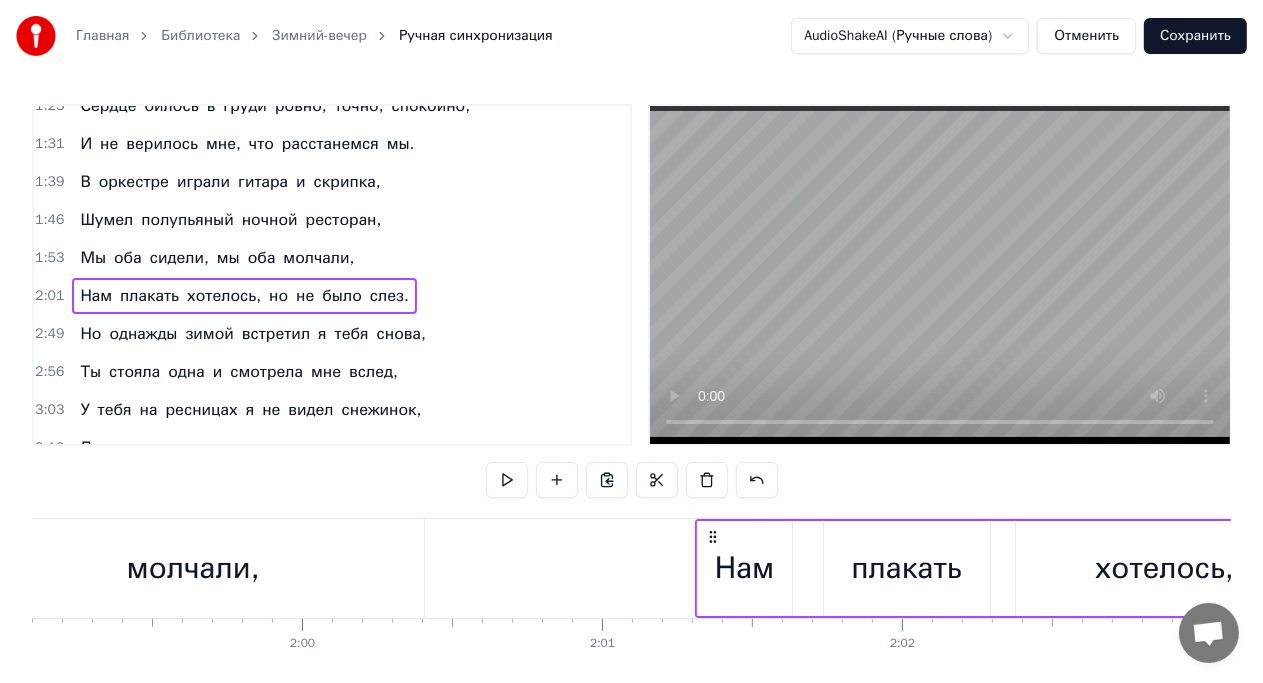 click on "молчали," at bounding box center [193, 568] 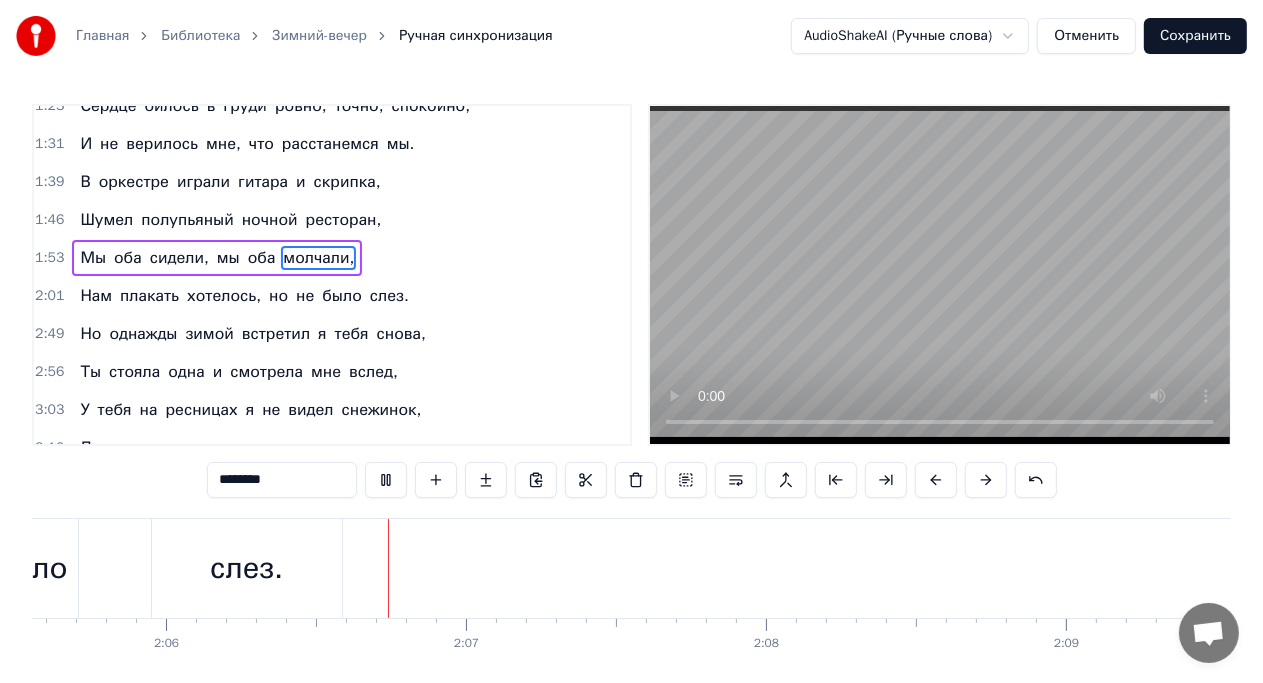 scroll, scrollTop: 0, scrollLeft: 37772, axis: horizontal 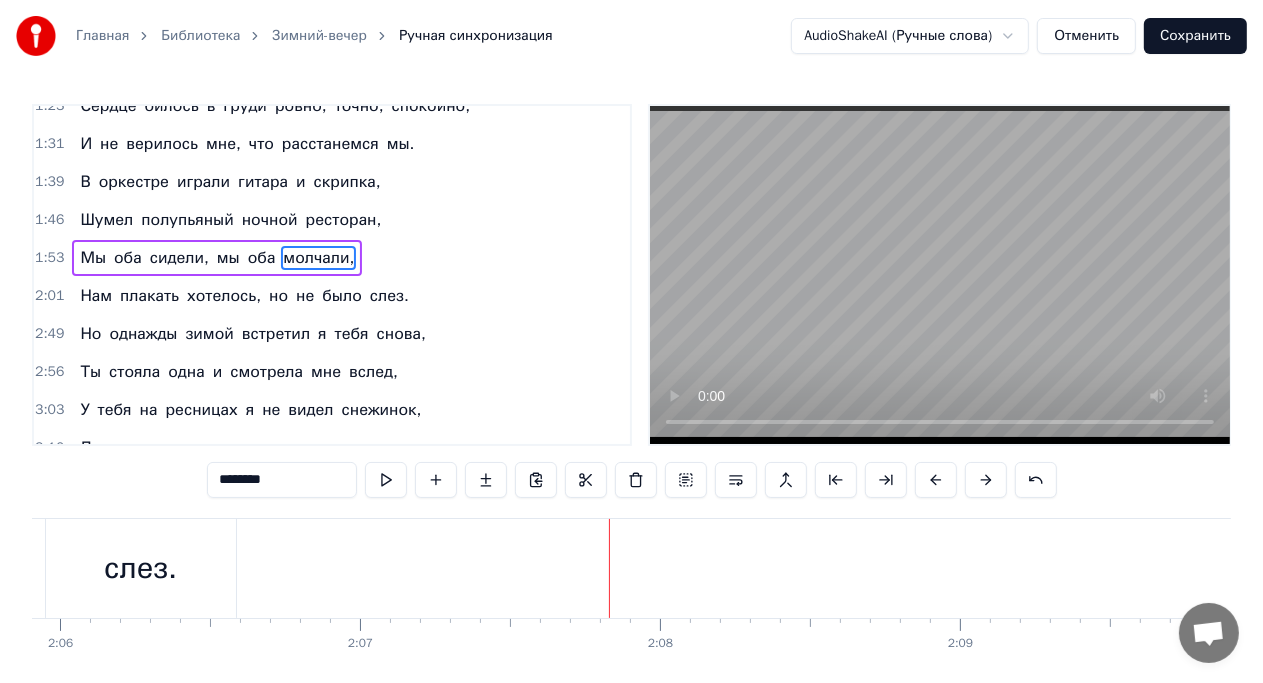 click on "Мы оба сидели, мы оба молчали," at bounding box center [217, 258] 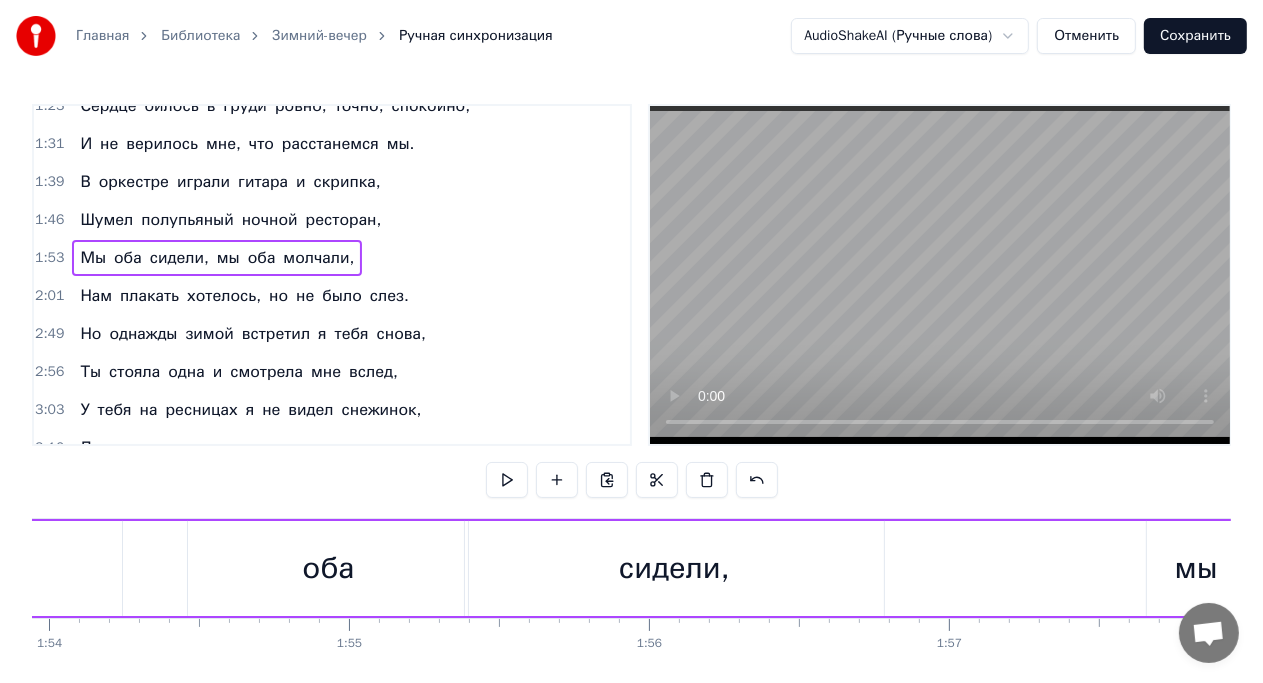 scroll, scrollTop: 0, scrollLeft: 33908, axis: horizontal 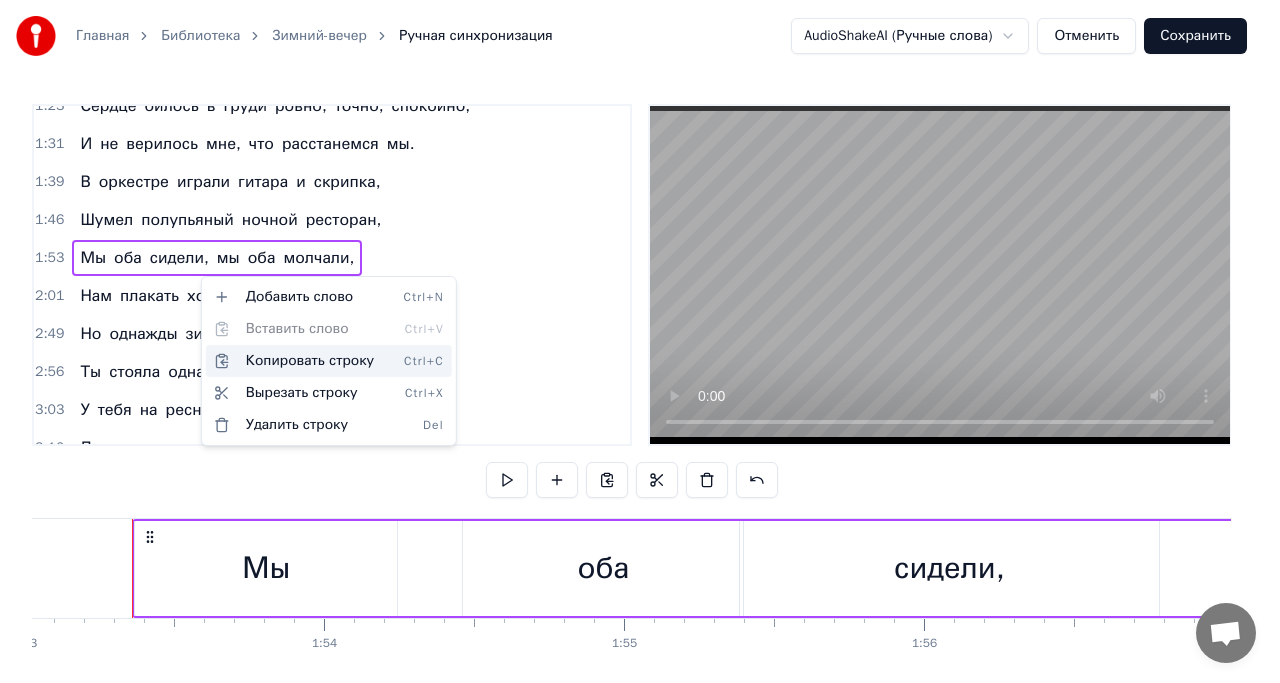 click on "Копировать строку Ctrl+C" at bounding box center [329, 361] 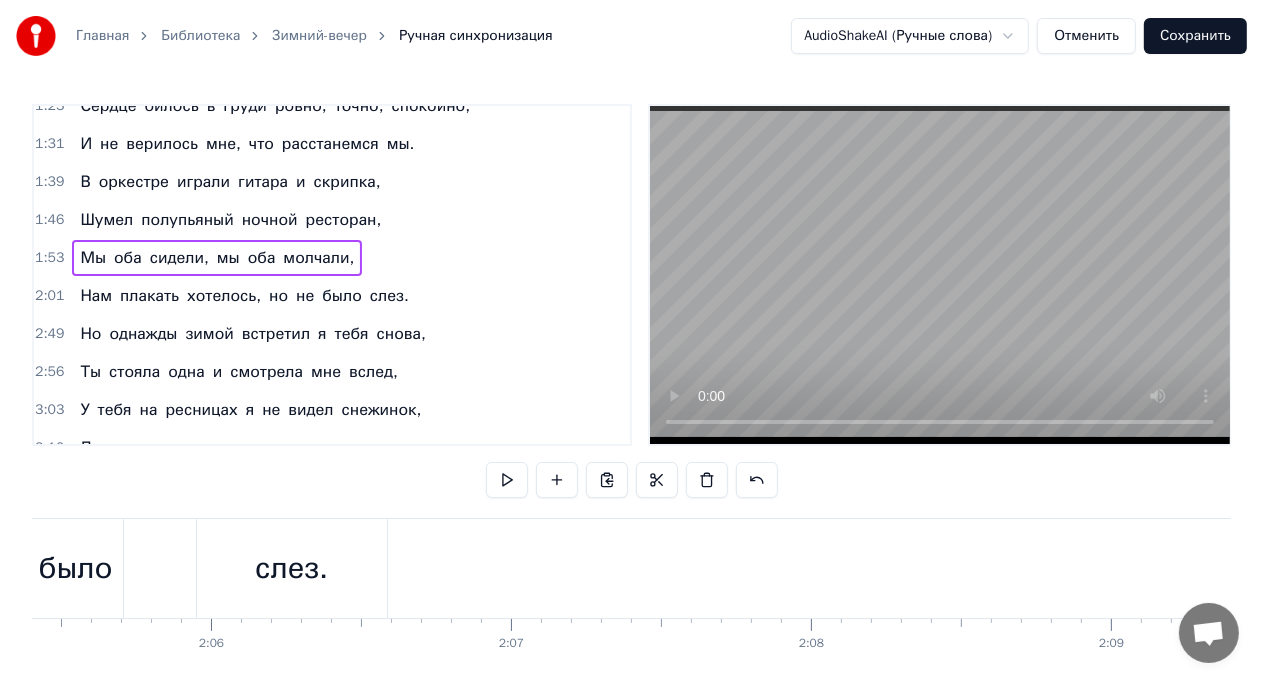 scroll, scrollTop: 0, scrollLeft: 37622, axis: horizontal 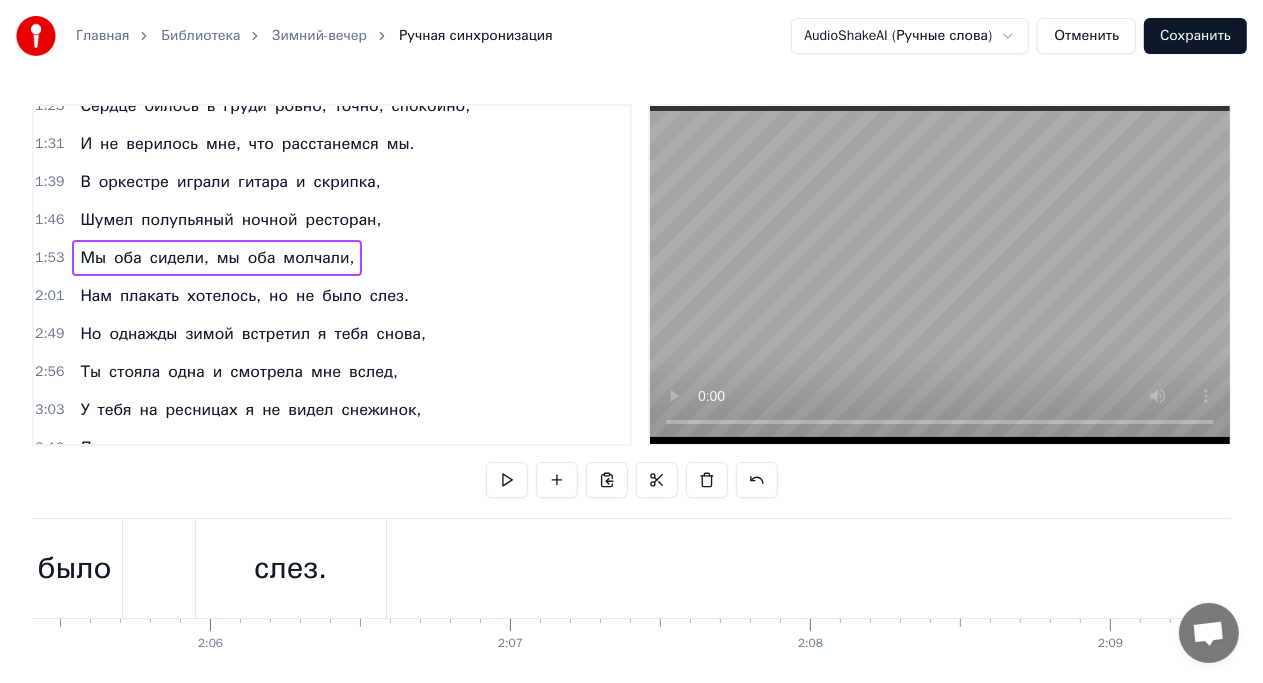 click at bounding box center (-5153, 568) 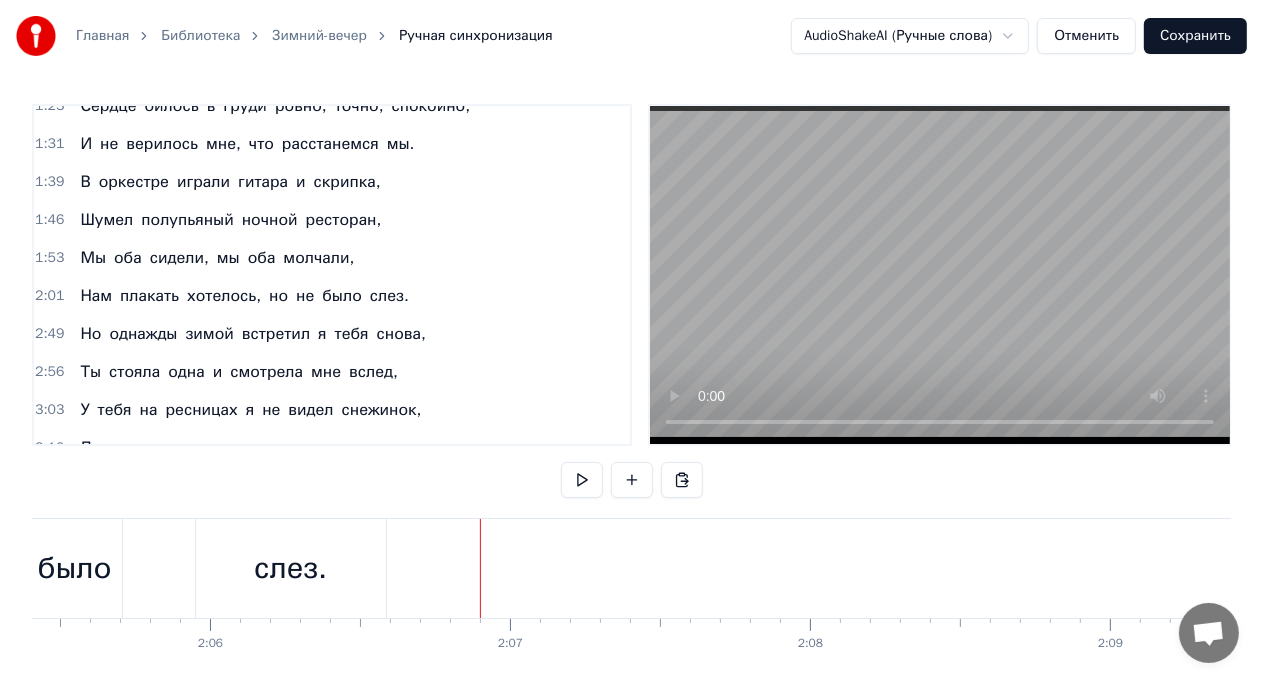 click at bounding box center [682, 480] 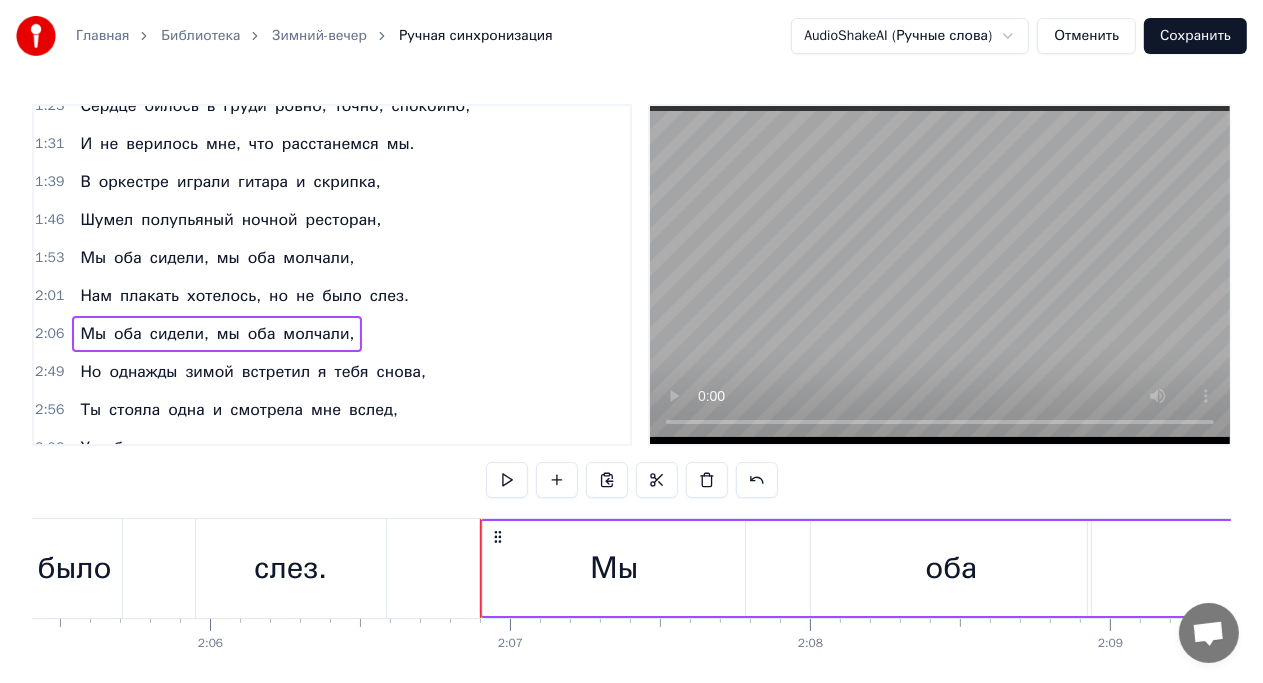 click on "Нам плакать хотелось, но не было слез." at bounding box center [-403, 568] 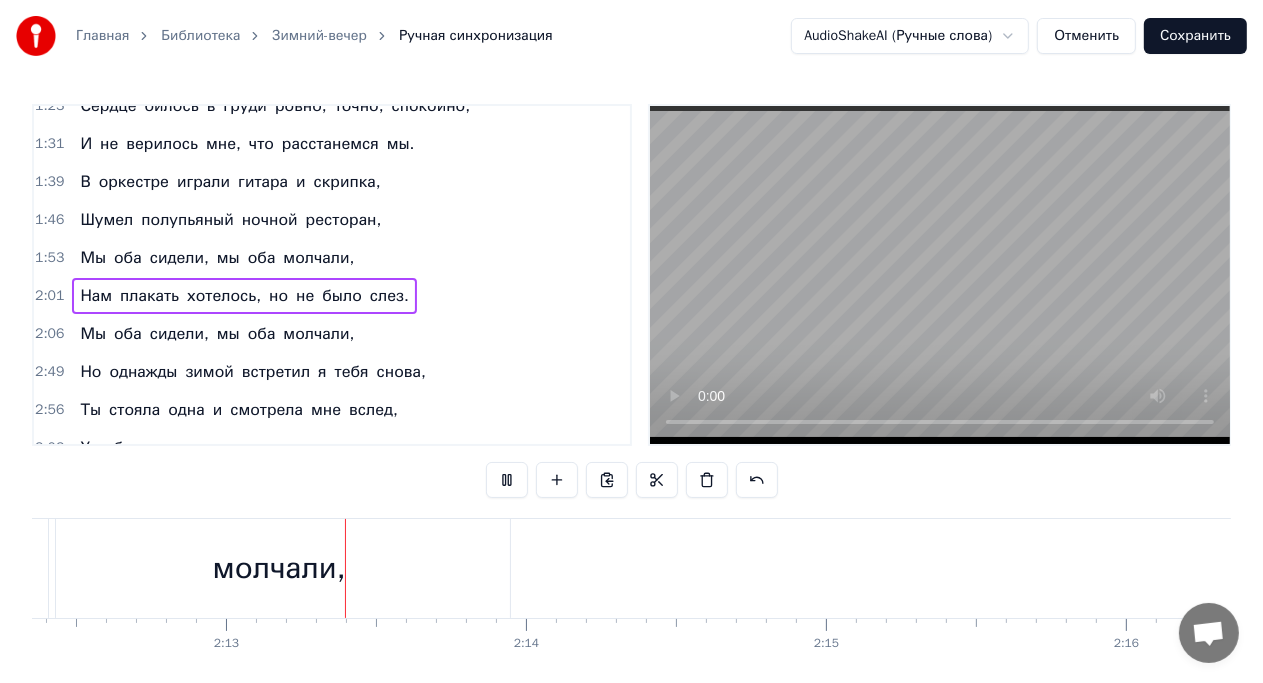 scroll, scrollTop: 0, scrollLeft: 39711, axis: horizontal 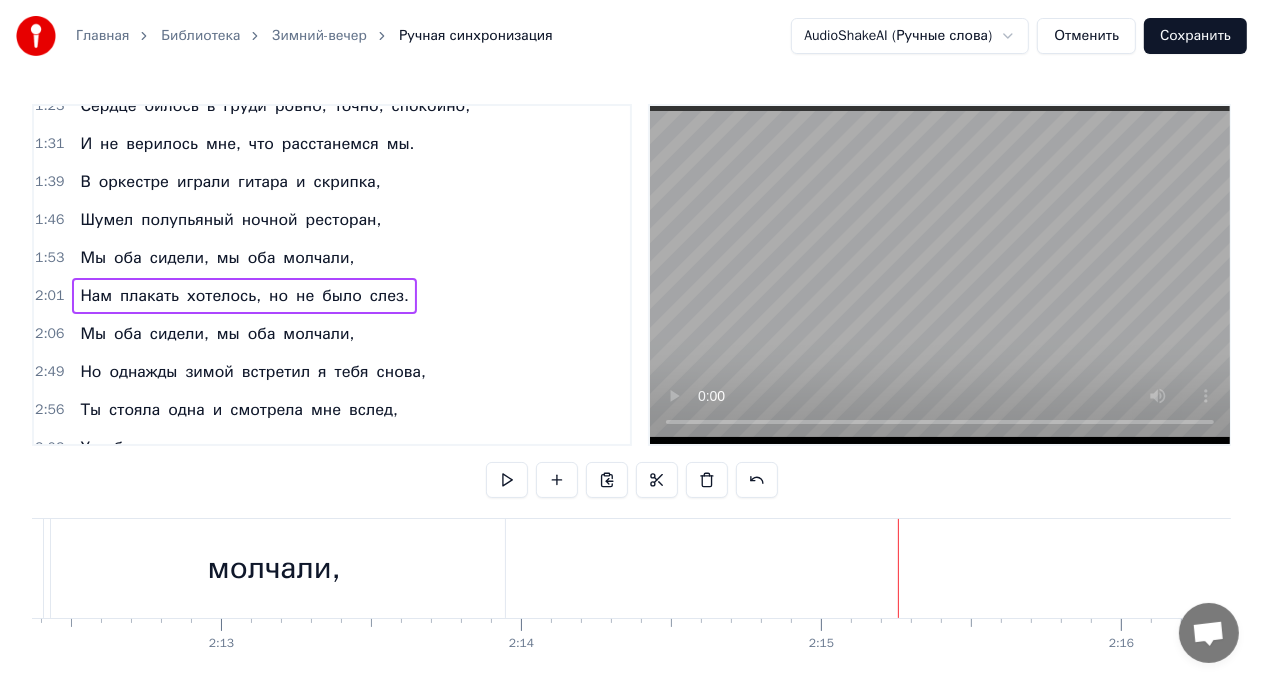 click on "слез." at bounding box center (389, 296) 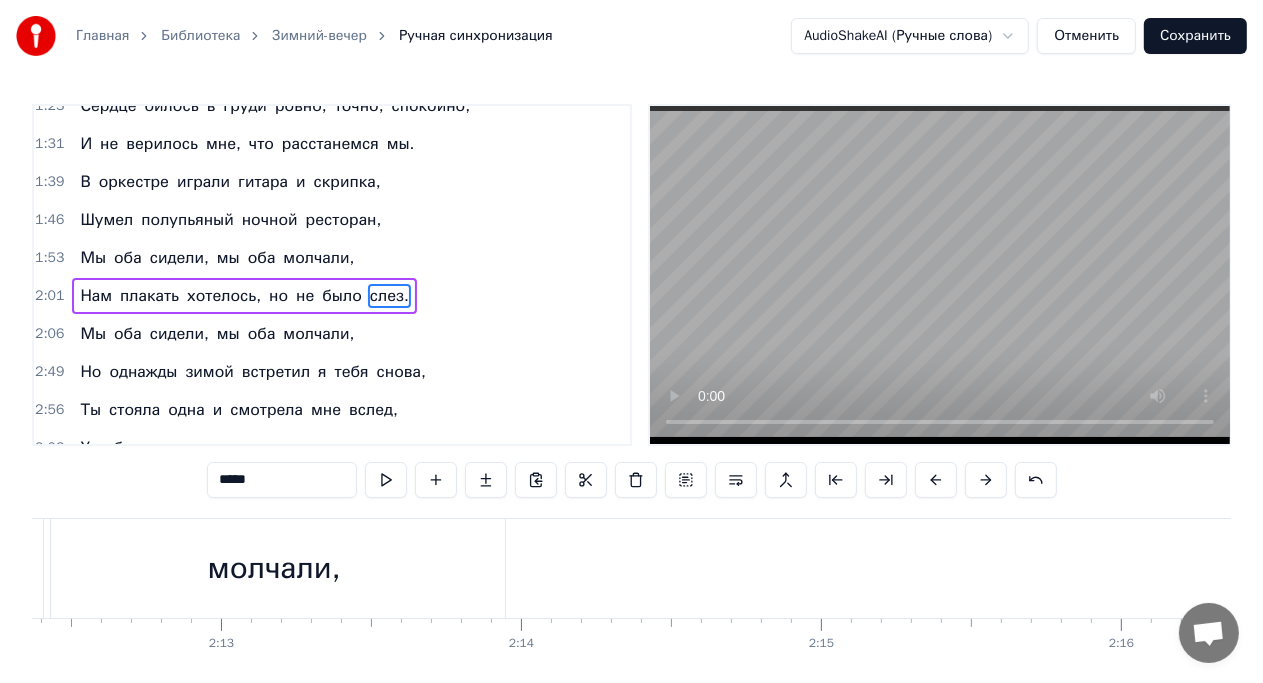 scroll, scrollTop: 408, scrollLeft: 0, axis: vertical 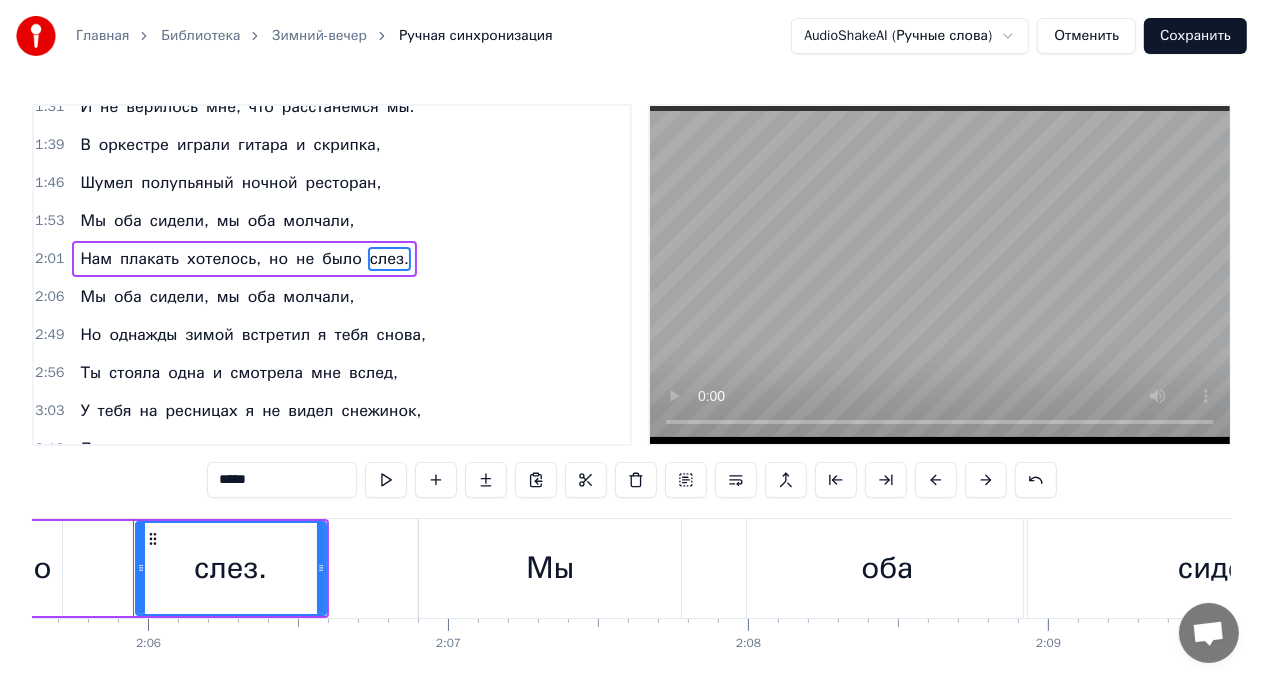 click on "было" at bounding box center [342, 259] 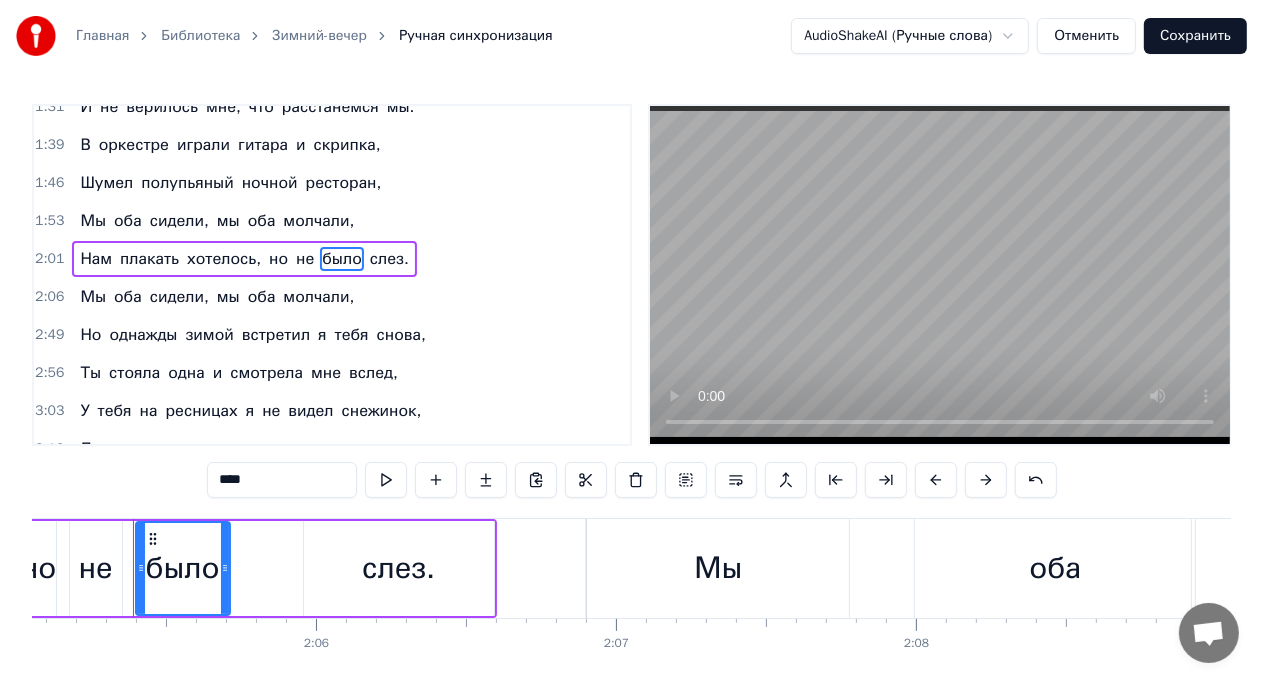 scroll, scrollTop: 0, scrollLeft: 37516, axis: horizontal 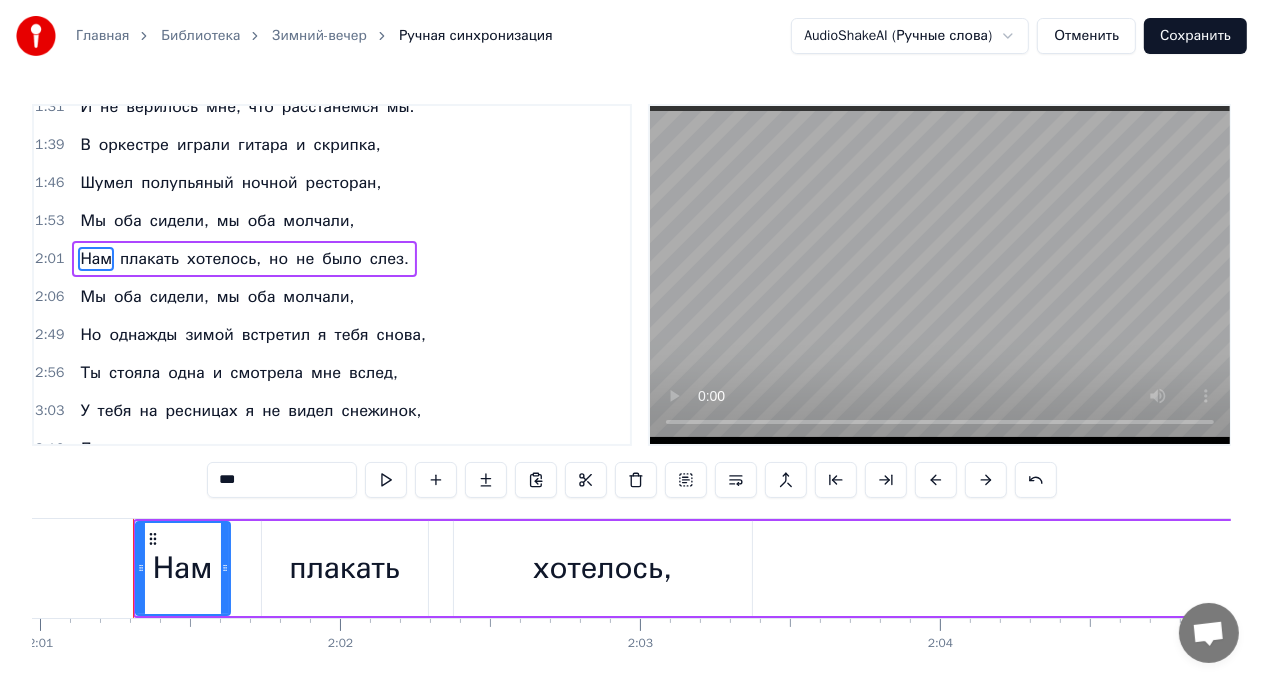 click on "Нам плакать хотелось, но не было слез." at bounding box center (244, 259) 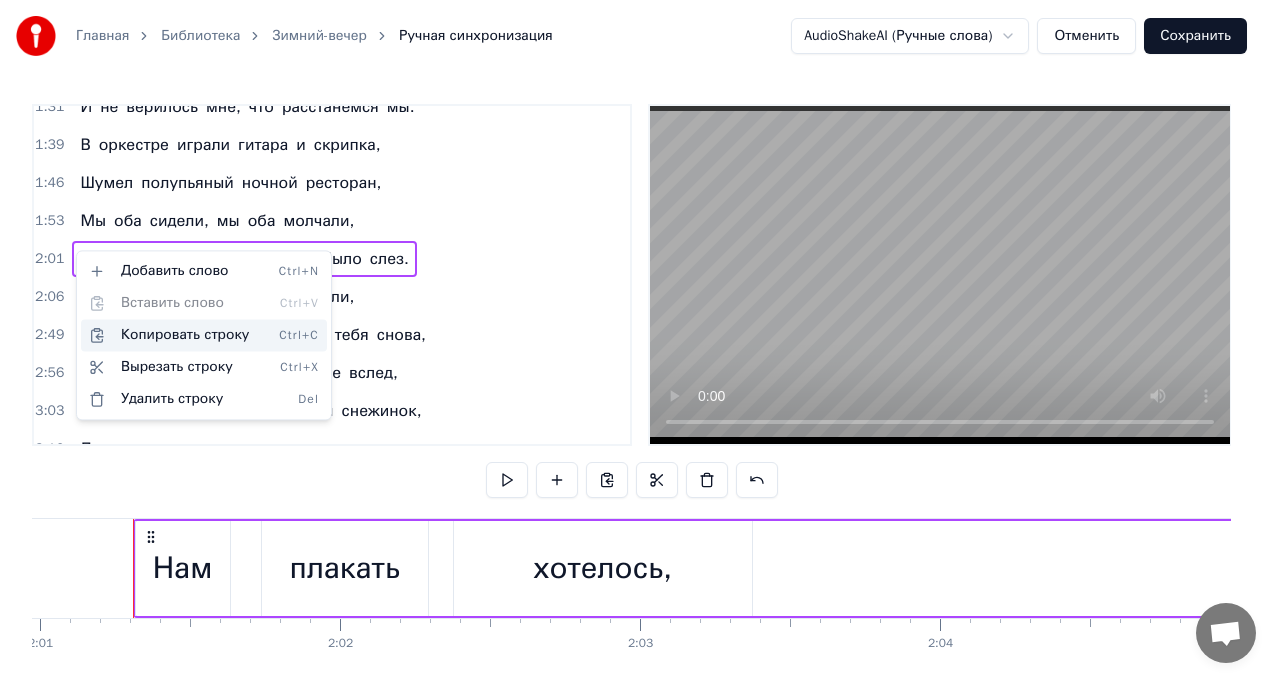 click on "Копировать строку Ctrl+C" at bounding box center (204, 335) 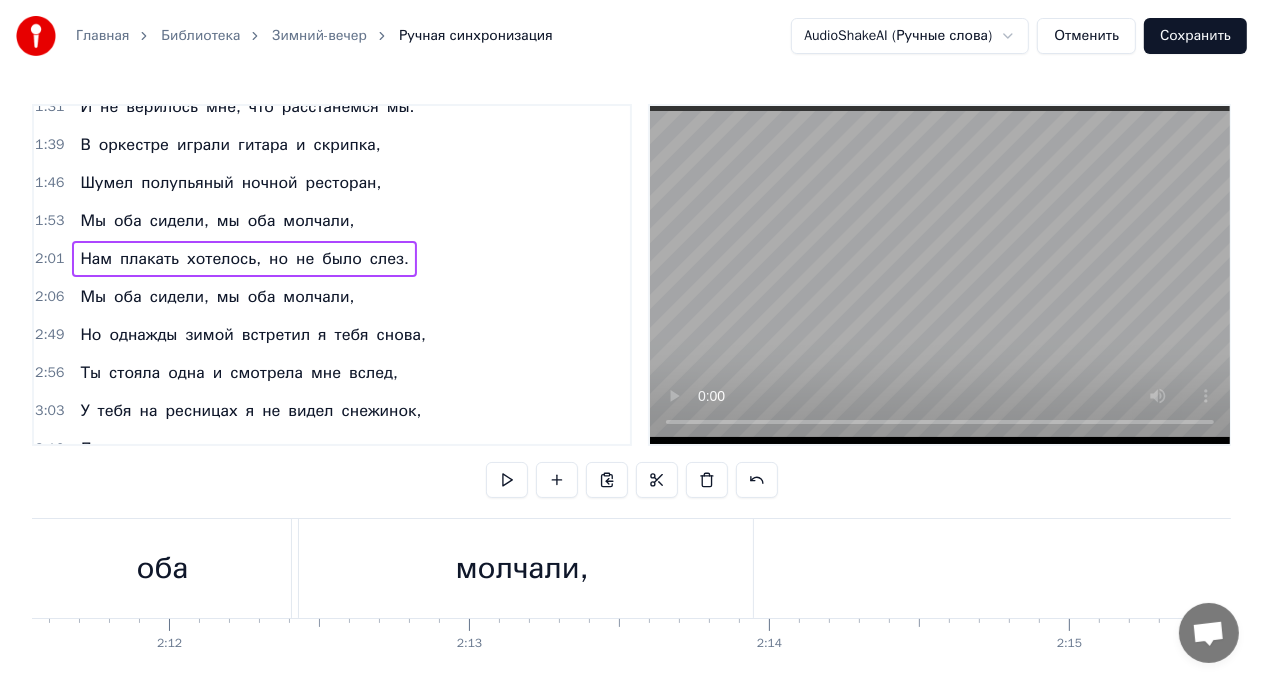 scroll, scrollTop: 0, scrollLeft: 39460, axis: horizontal 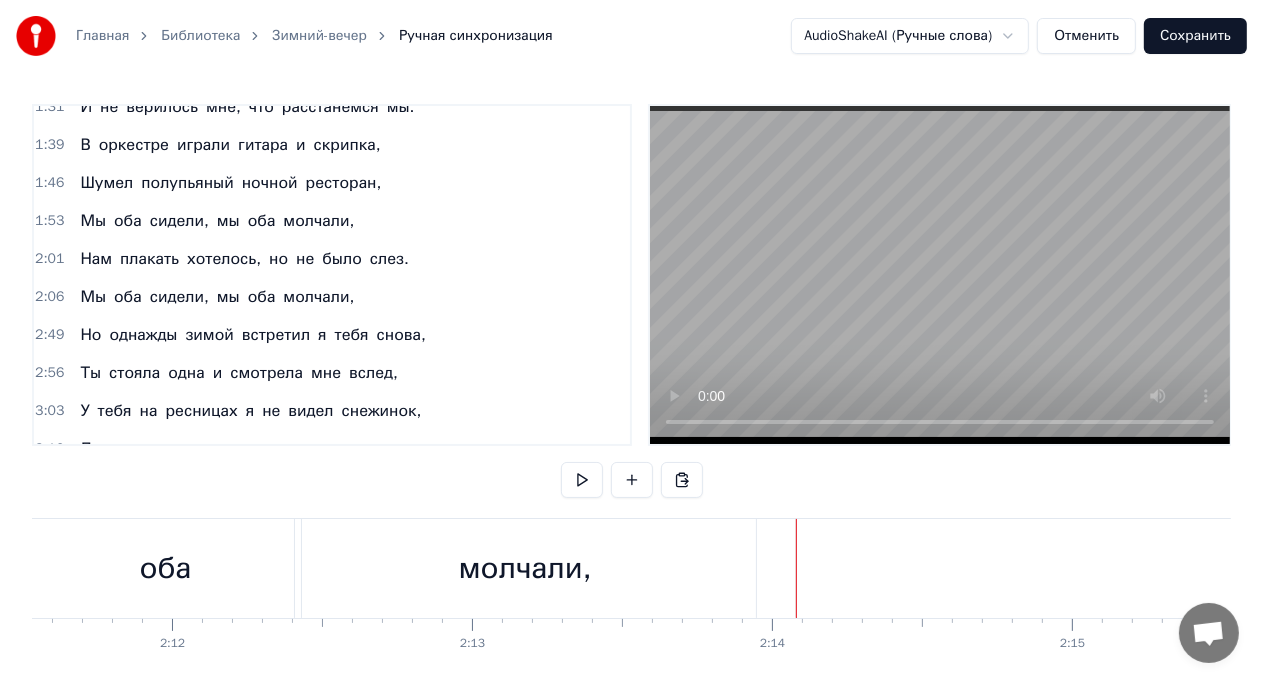 click at bounding box center [682, 480] 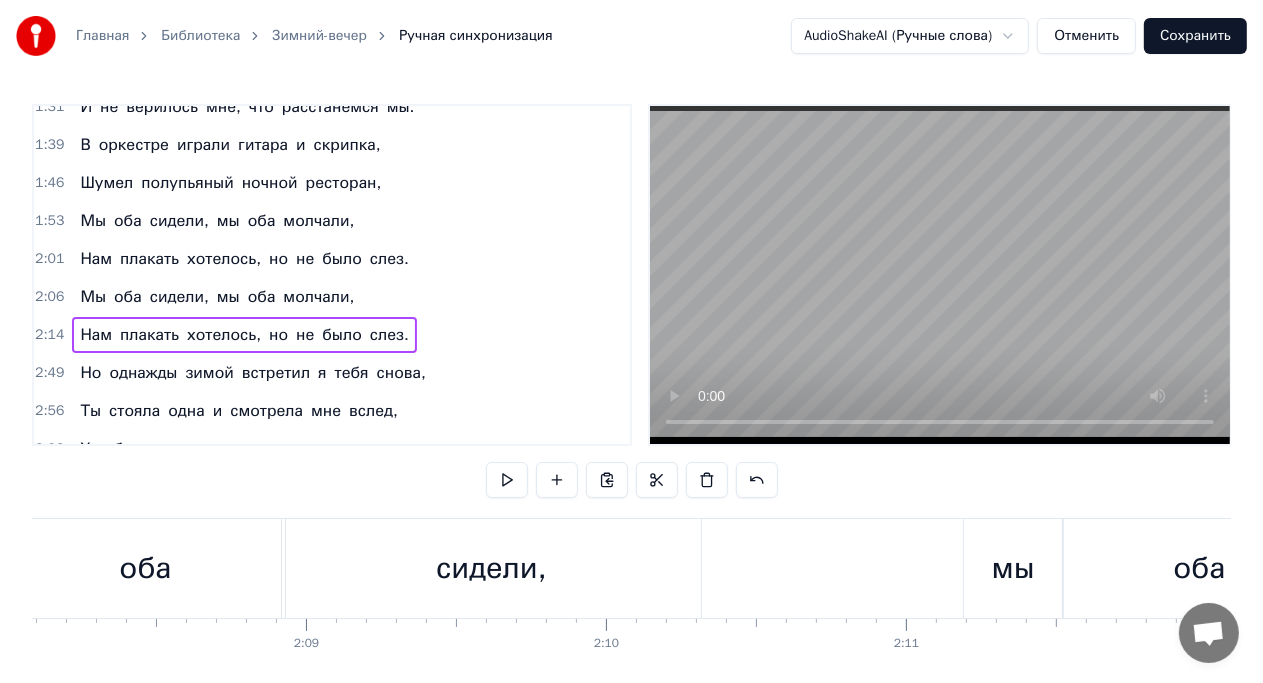 scroll, scrollTop: 0, scrollLeft: 38424, axis: horizontal 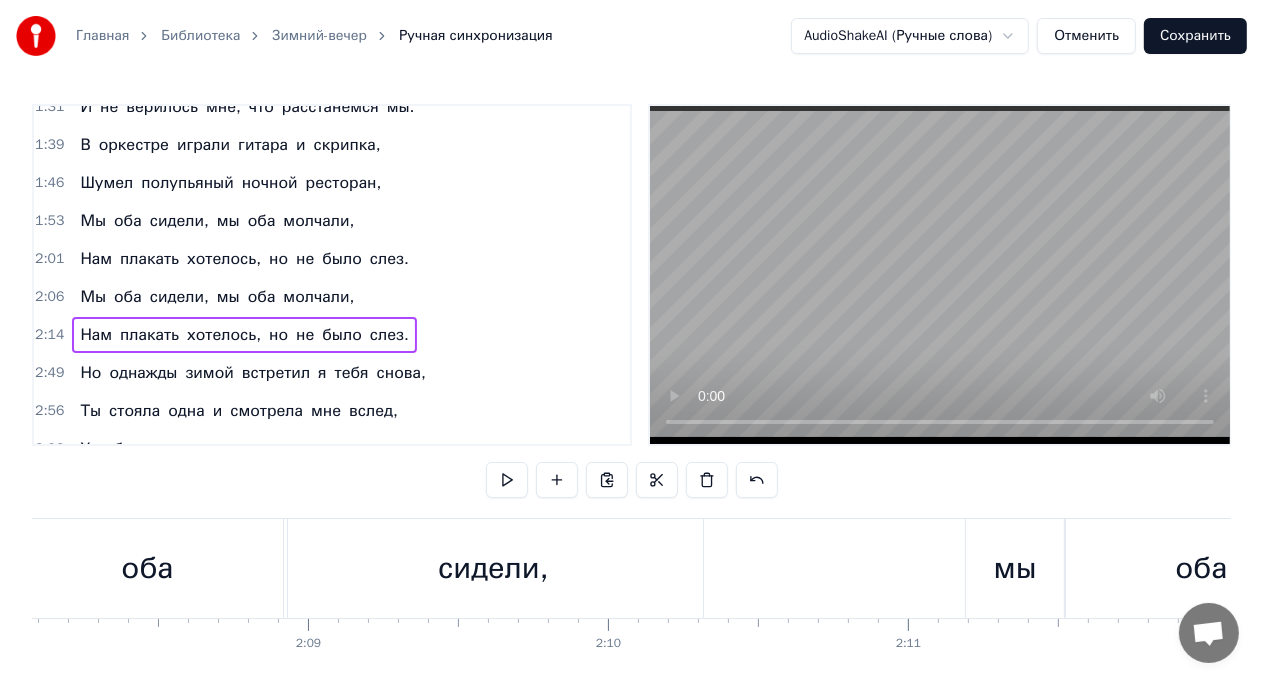 click on "сидели," at bounding box center [493, 568] 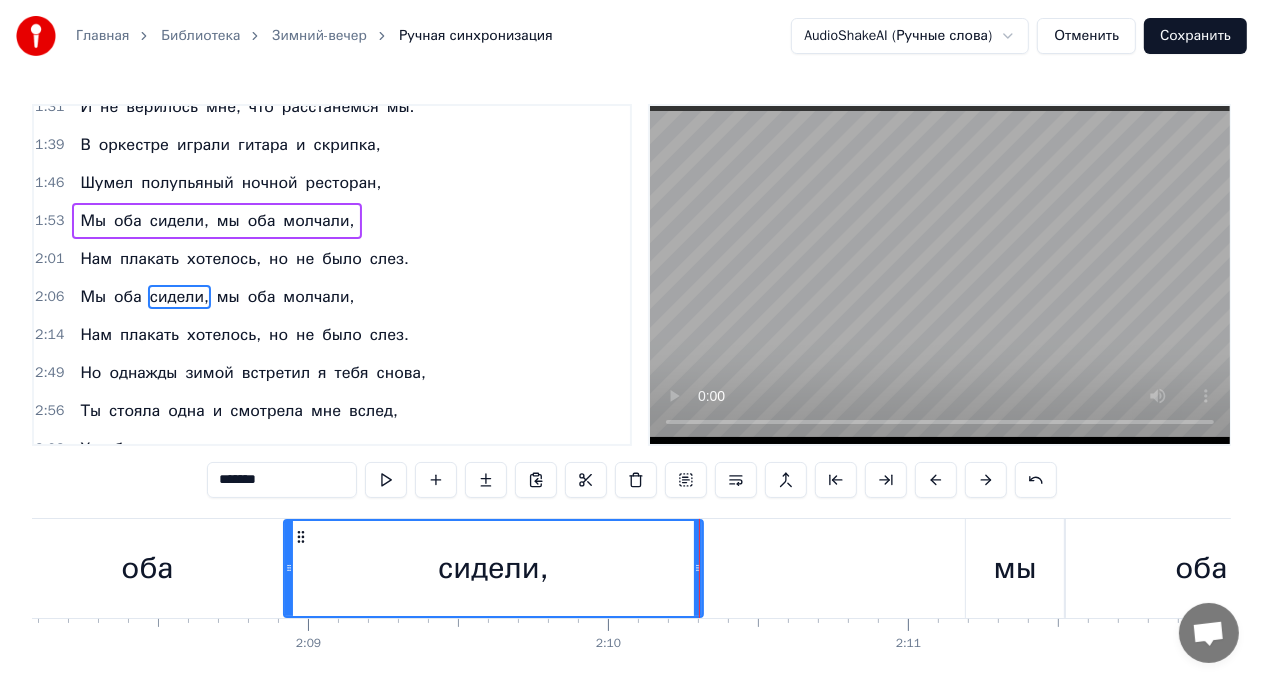 scroll, scrollTop: 444, scrollLeft: 0, axis: vertical 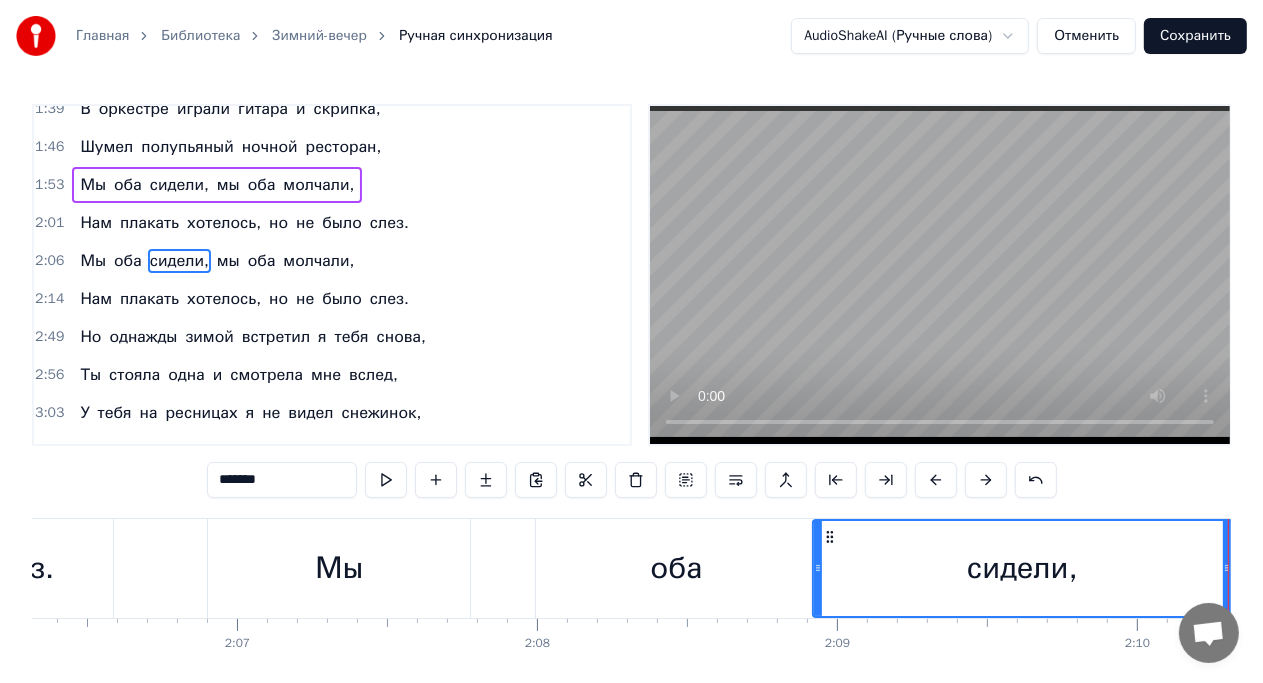 click on "Мы" at bounding box center (339, 568) 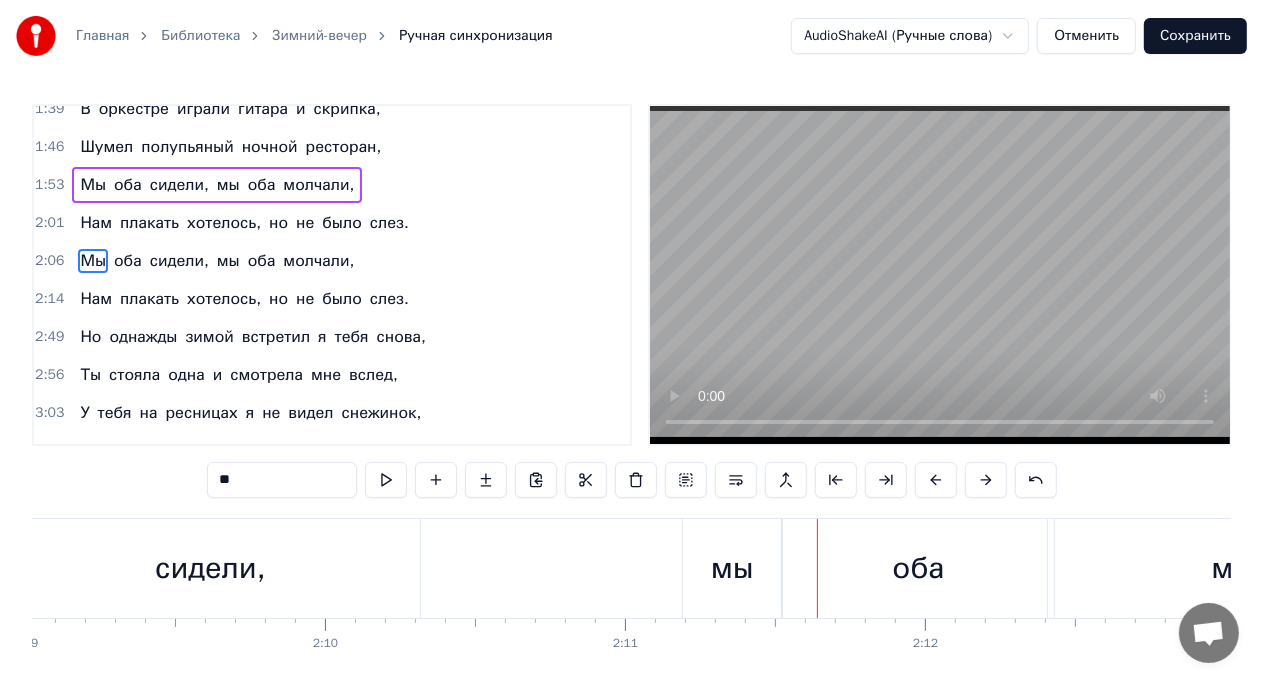 scroll, scrollTop: 0, scrollLeft: 38703, axis: horizontal 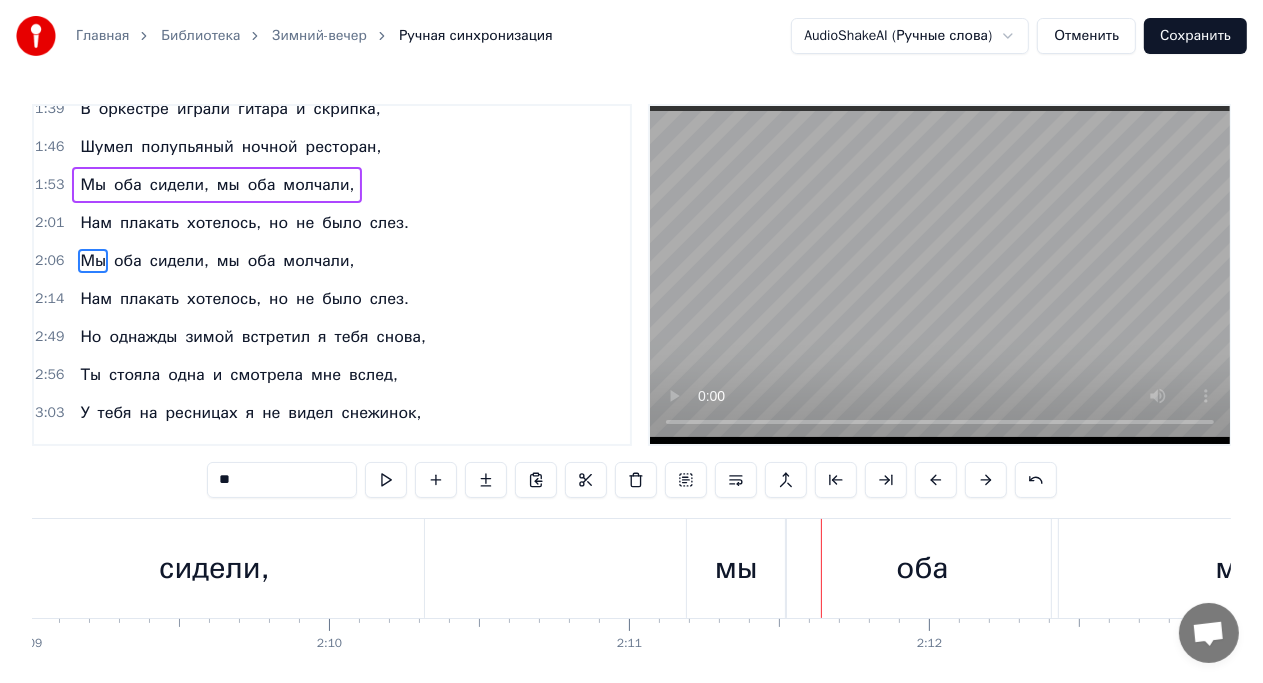 click on "мы" at bounding box center [736, 568] 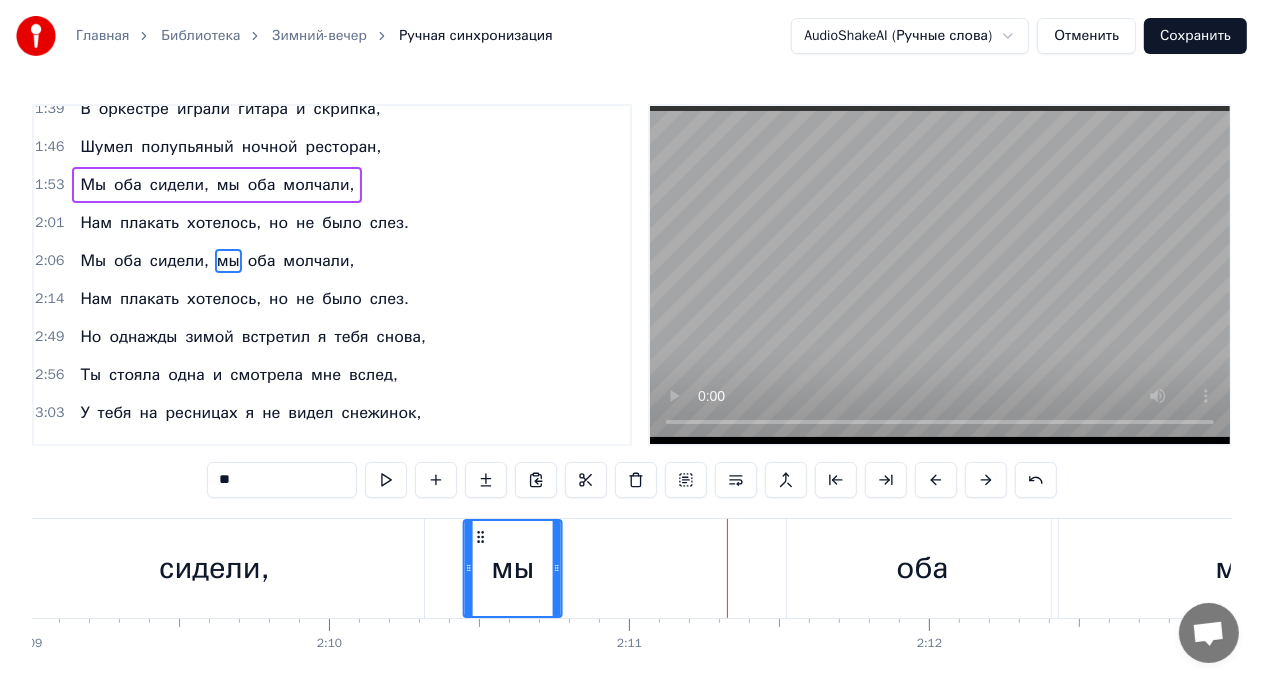 drag, startPoint x: 706, startPoint y: 531, endPoint x: 483, endPoint y: 528, distance: 223.02017 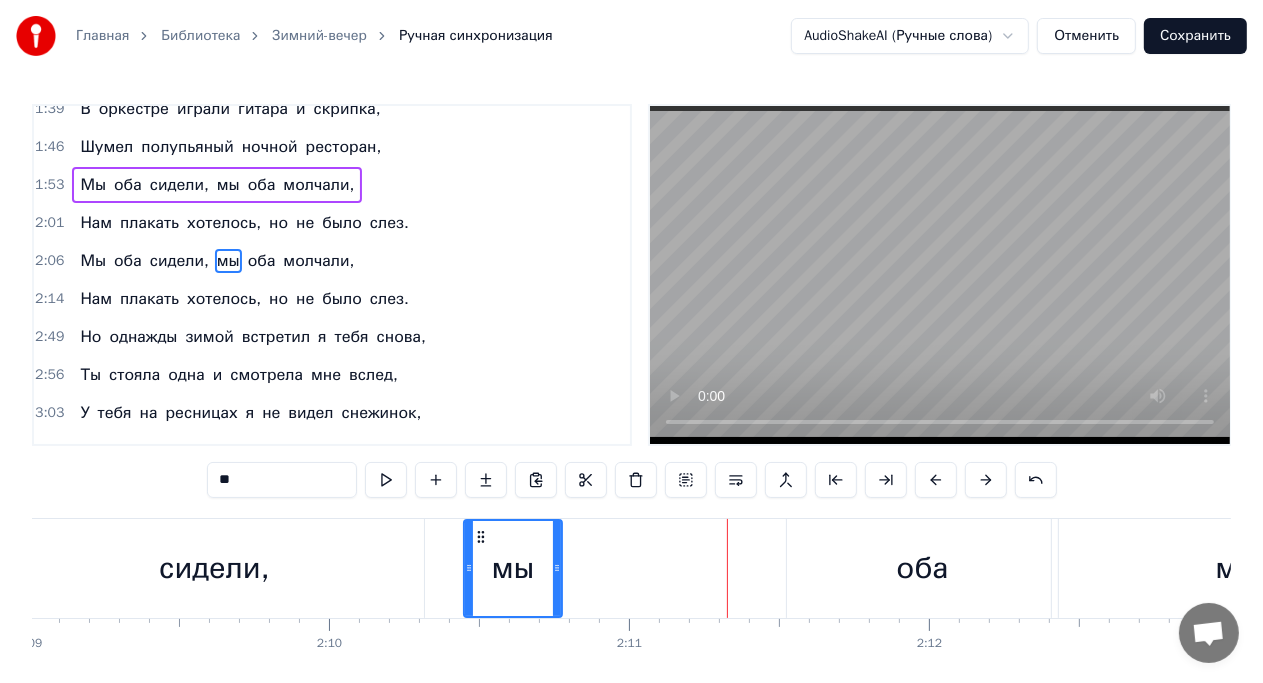 click on "оба" at bounding box center (922, 568) 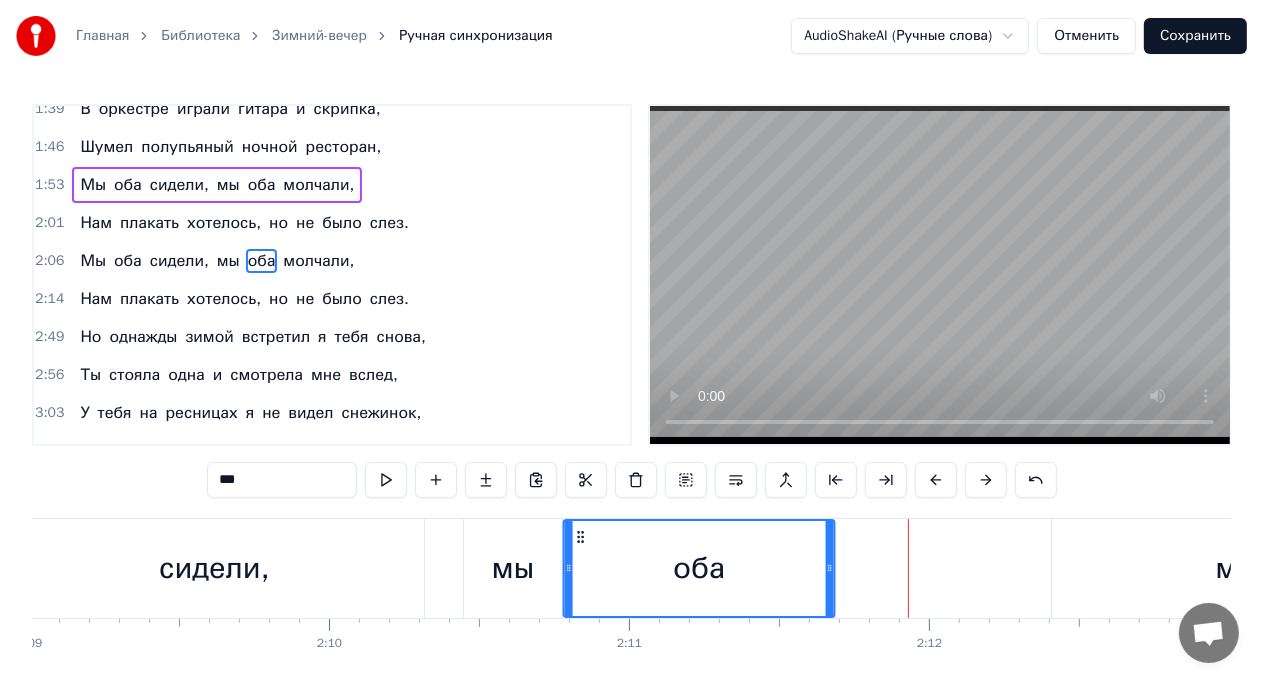 drag, startPoint x: 800, startPoint y: 536, endPoint x: 576, endPoint y: 532, distance: 224.0357 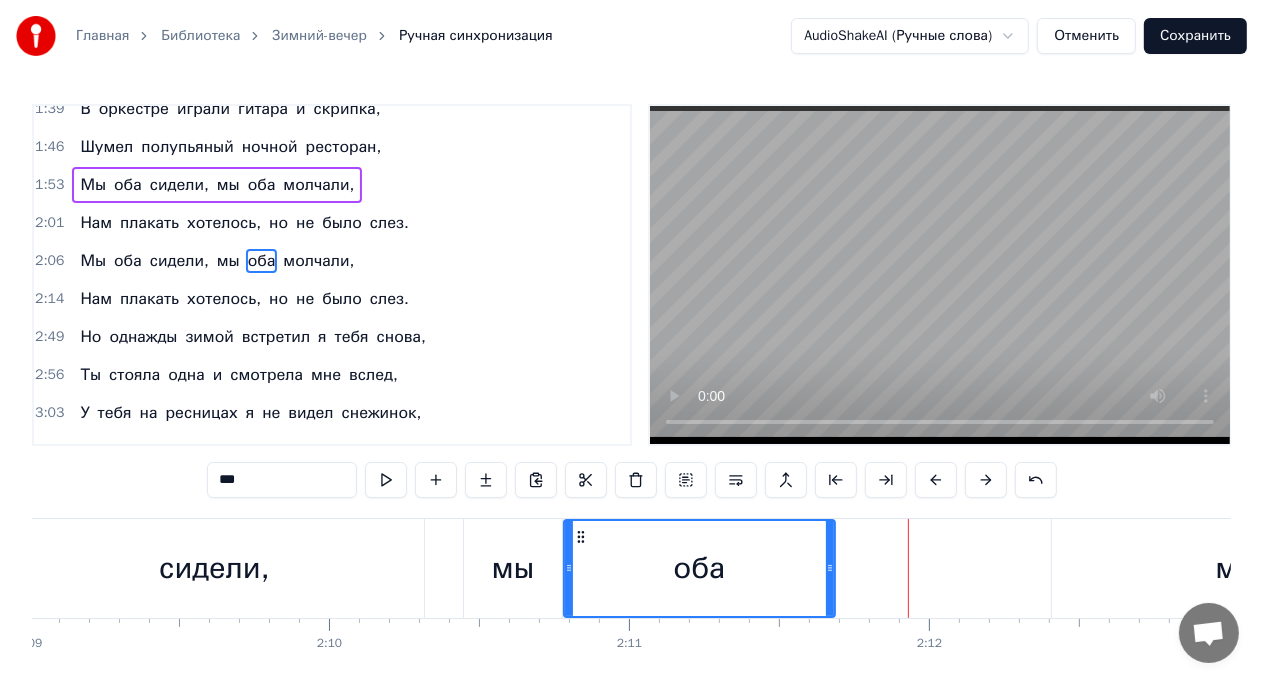 click on "сидели," at bounding box center [214, 568] 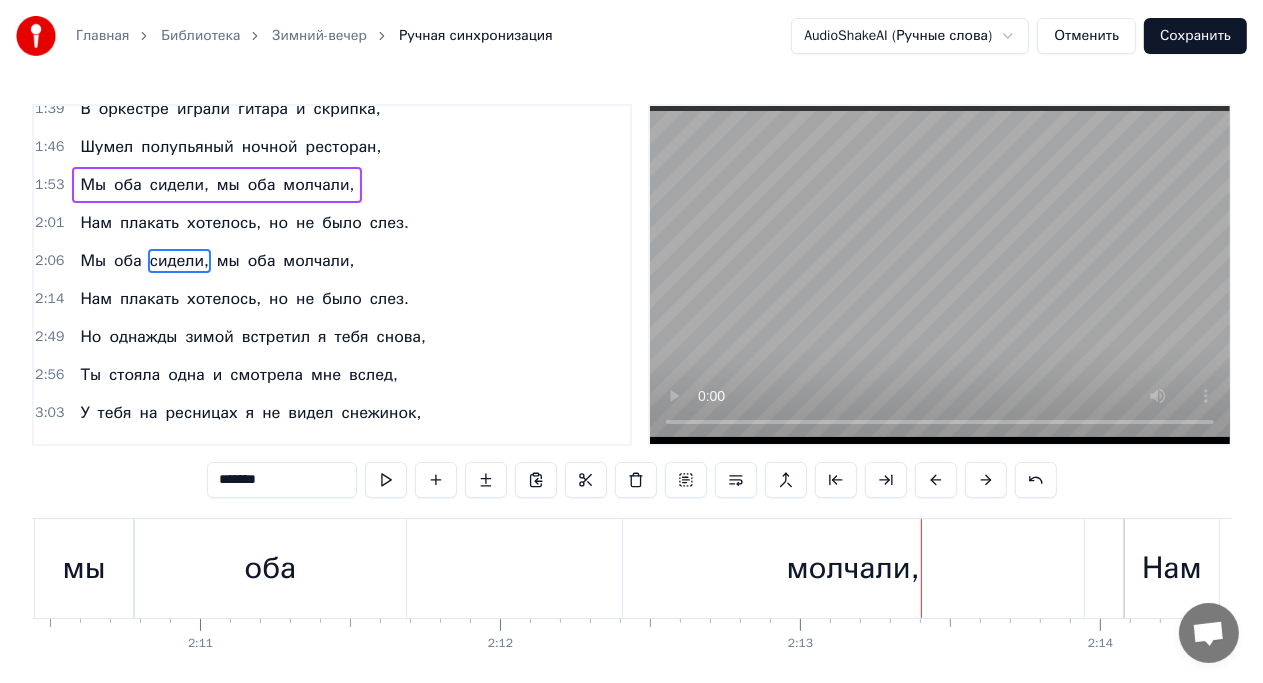 scroll, scrollTop: 0, scrollLeft: 39116, axis: horizontal 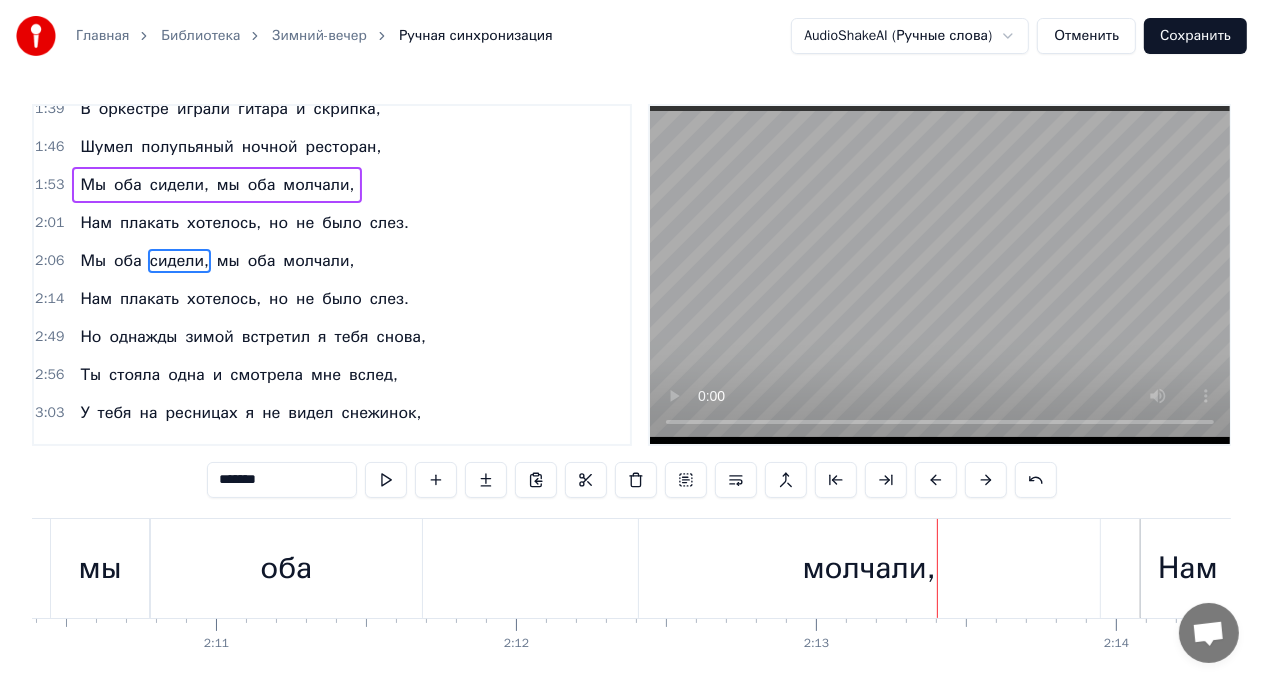 click on "молчали," at bounding box center (869, 568) 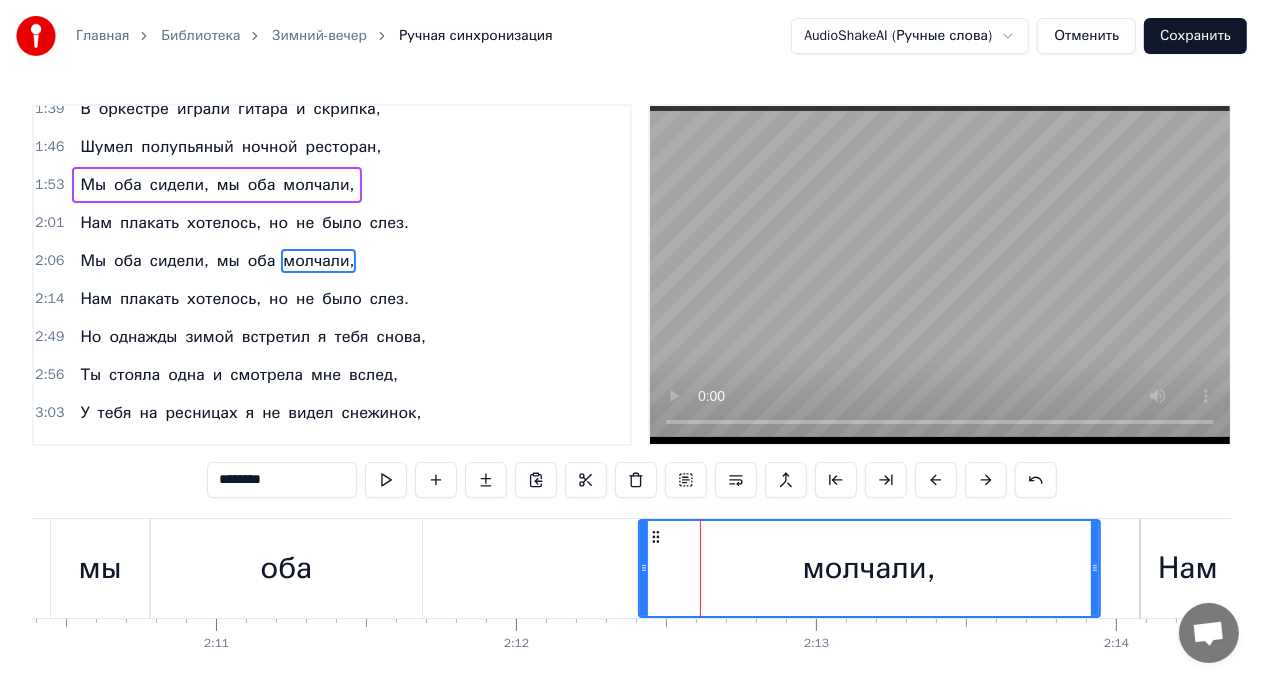 click on "оба" at bounding box center [286, 568] 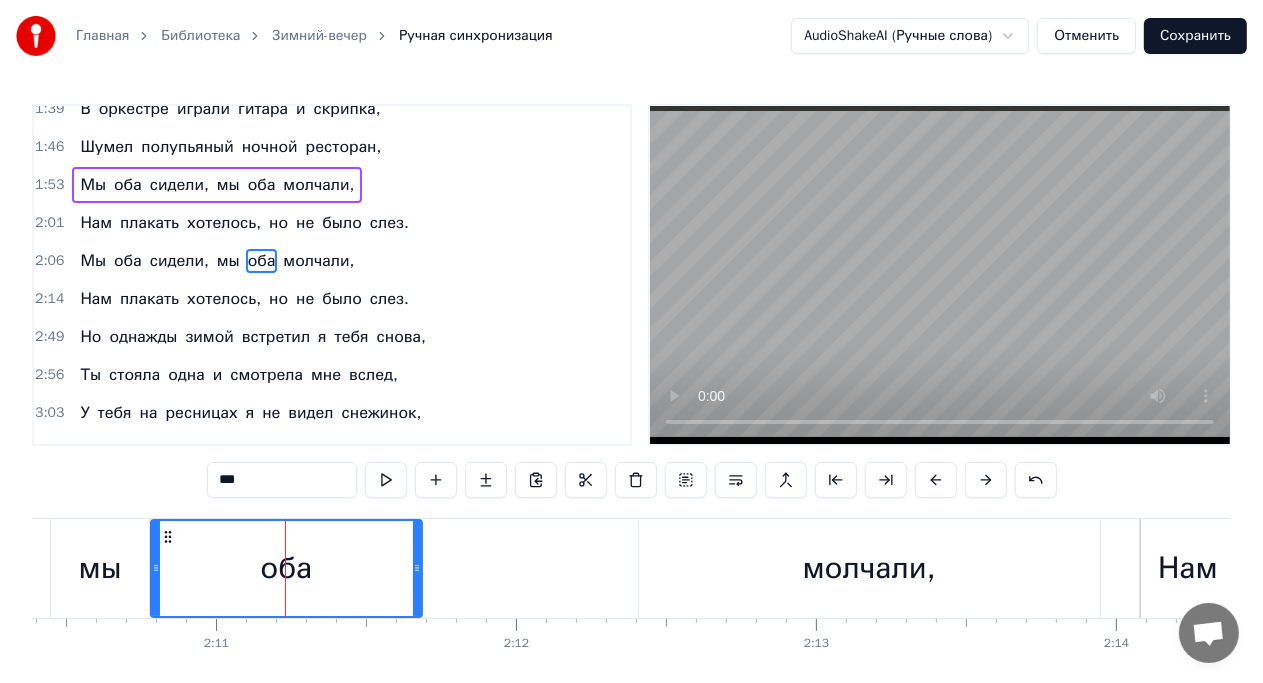 click on "молчали," at bounding box center [869, 568] 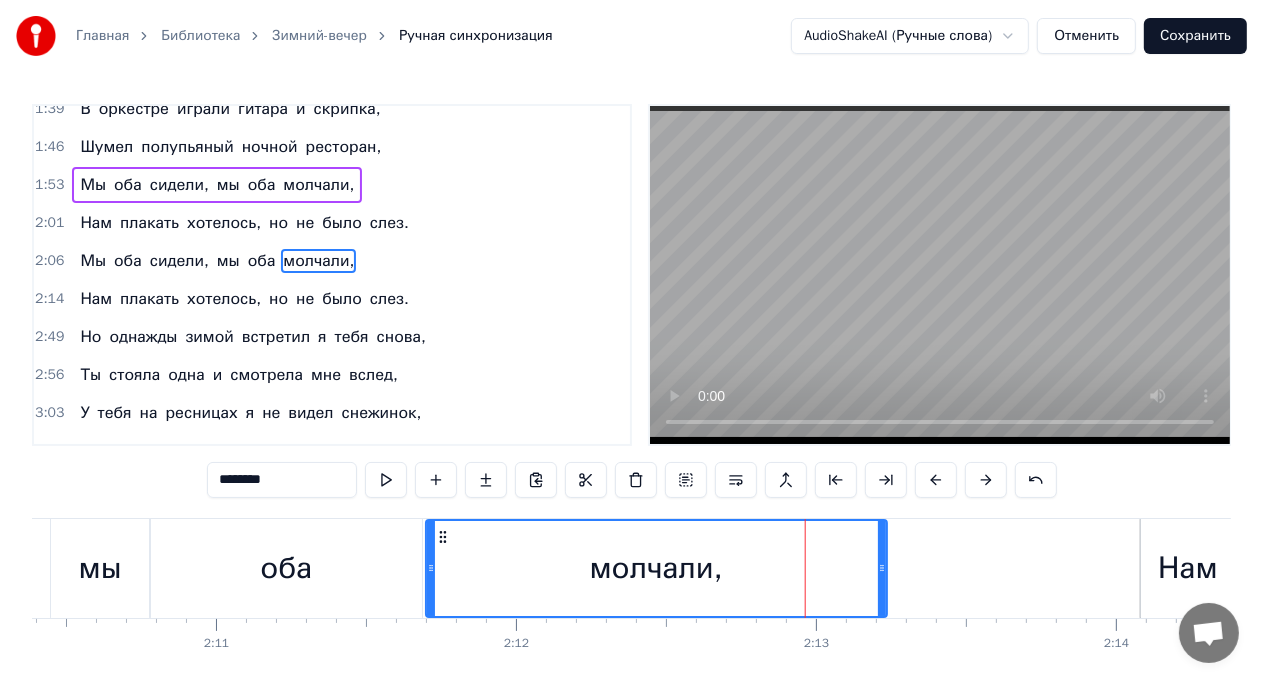drag, startPoint x: 653, startPoint y: 537, endPoint x: 440, endPoint y: 534, distance: 213.02112 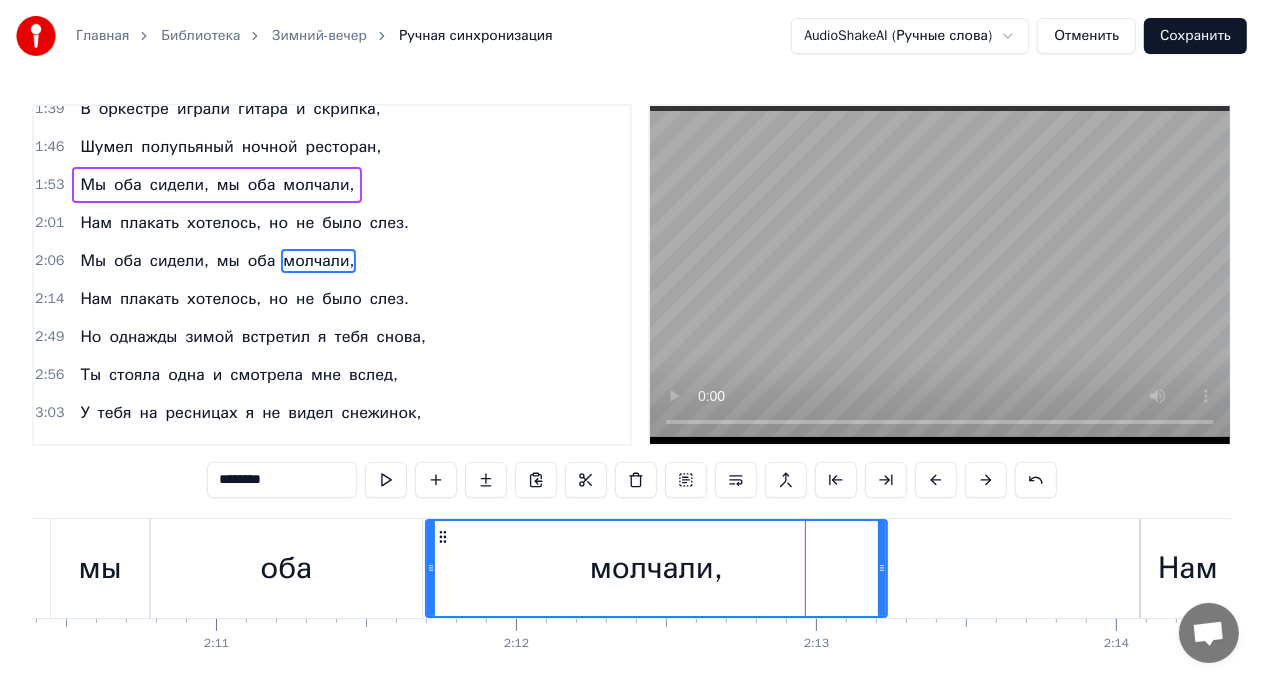 click on "мы" at bounding box center (100, 568) 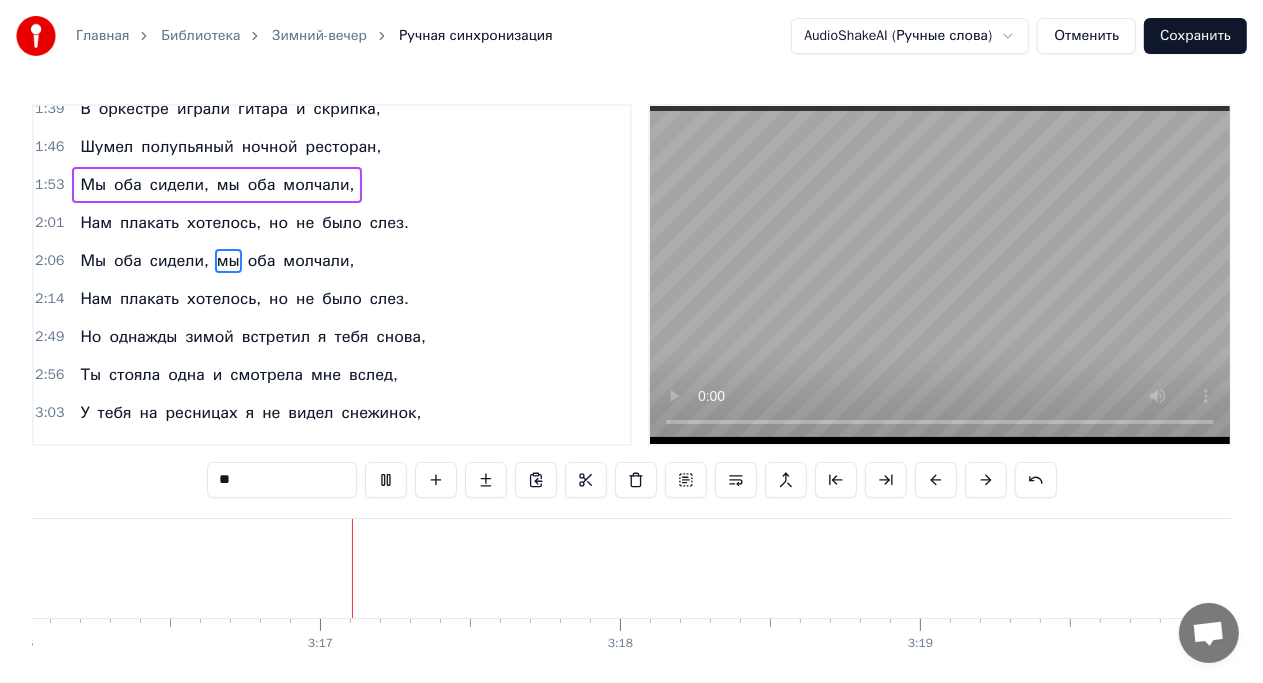 scroll, scrollTop: 0, scrollLeft: 58820, axis: horizontal 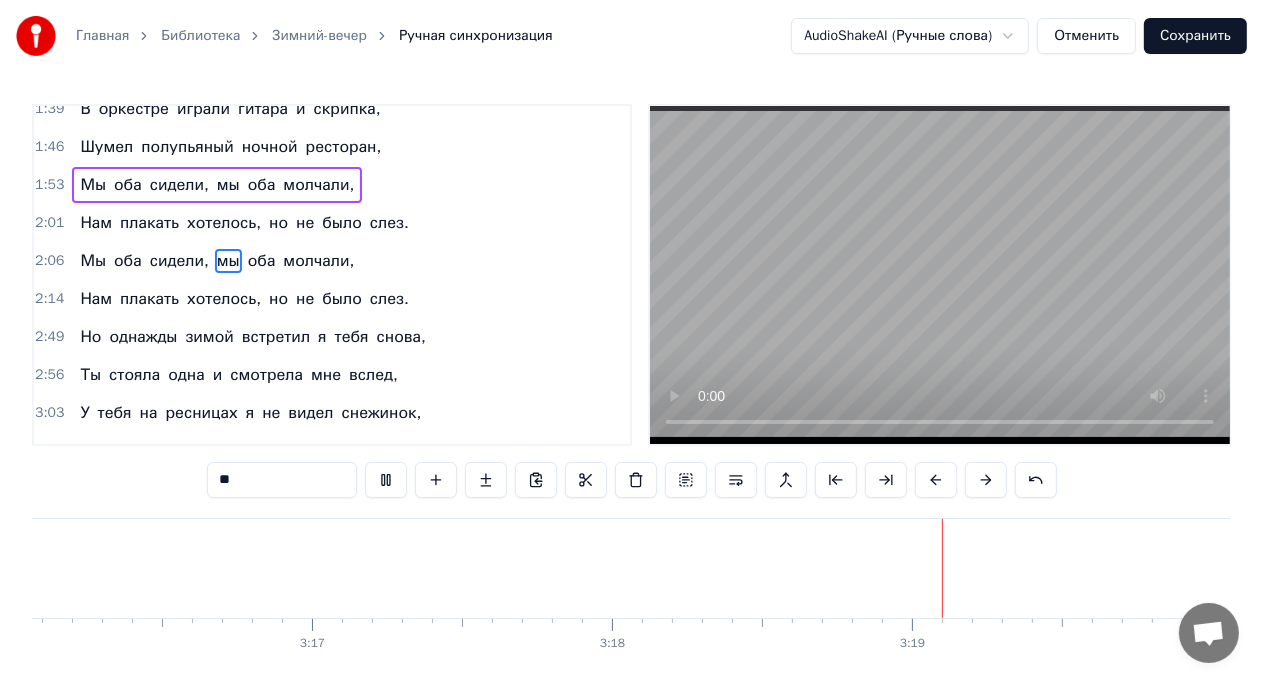 click on "глаз." at bounding box center [1656, 568] 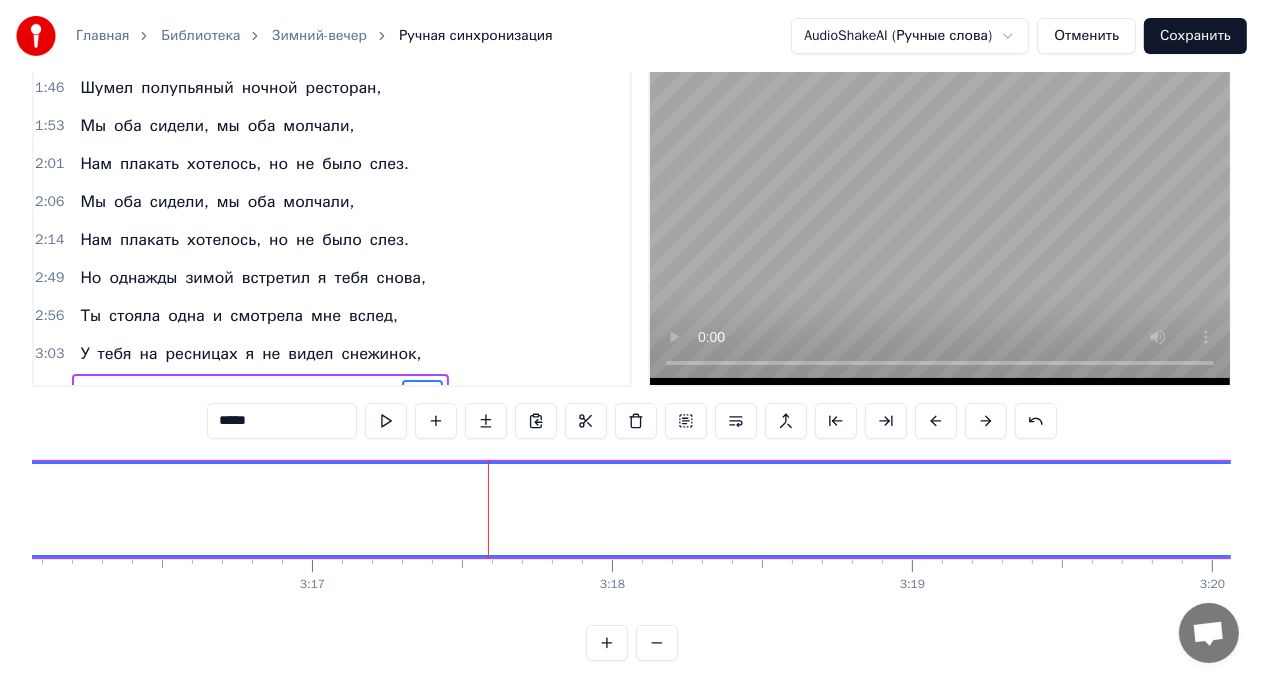 scroll, scrollTop: 66, scrollLeft: 0, axis: vertical 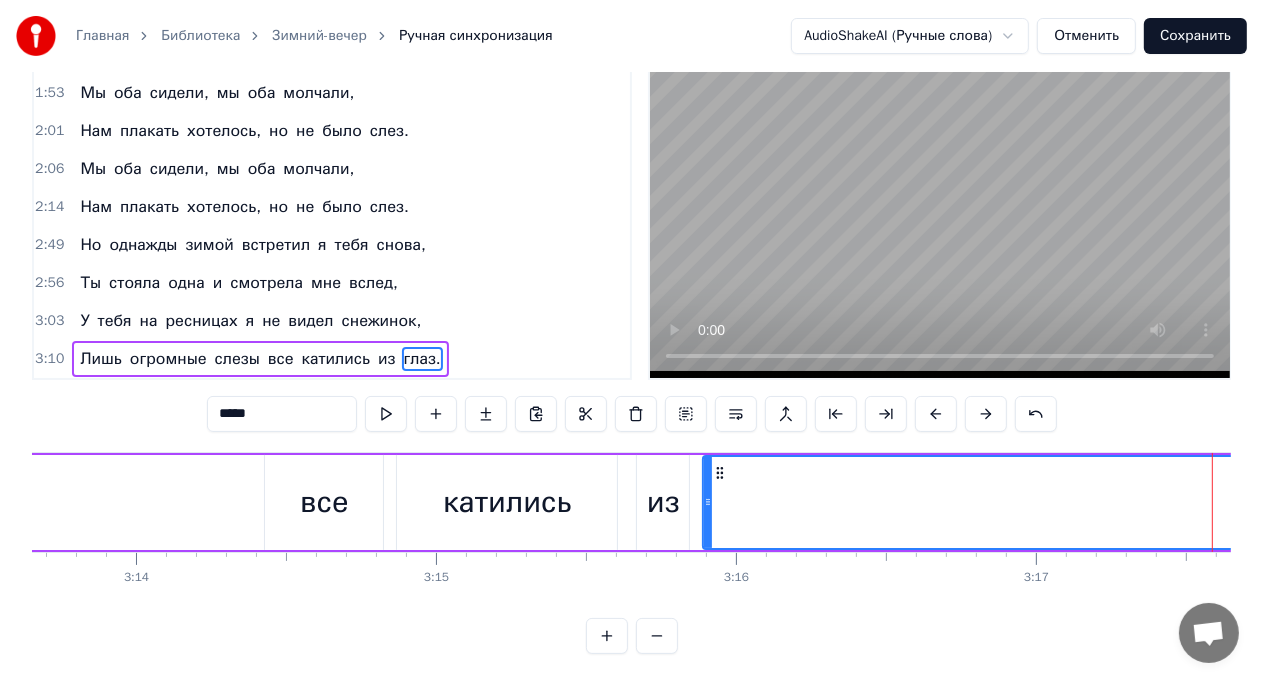 click on "Лишь огромные слезы все катились из глаз." at bounding box center (1611, 502) 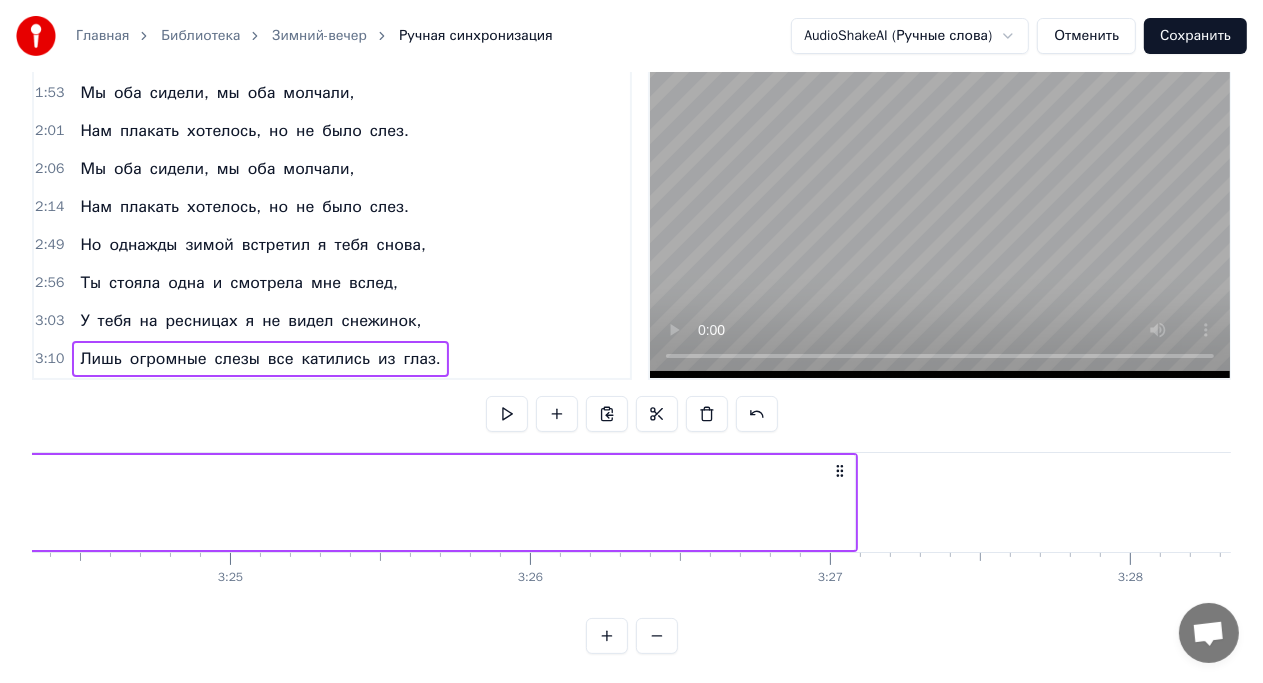 scroll, scrollTop: 0, scrollLeft: 61209, axis: horizontal 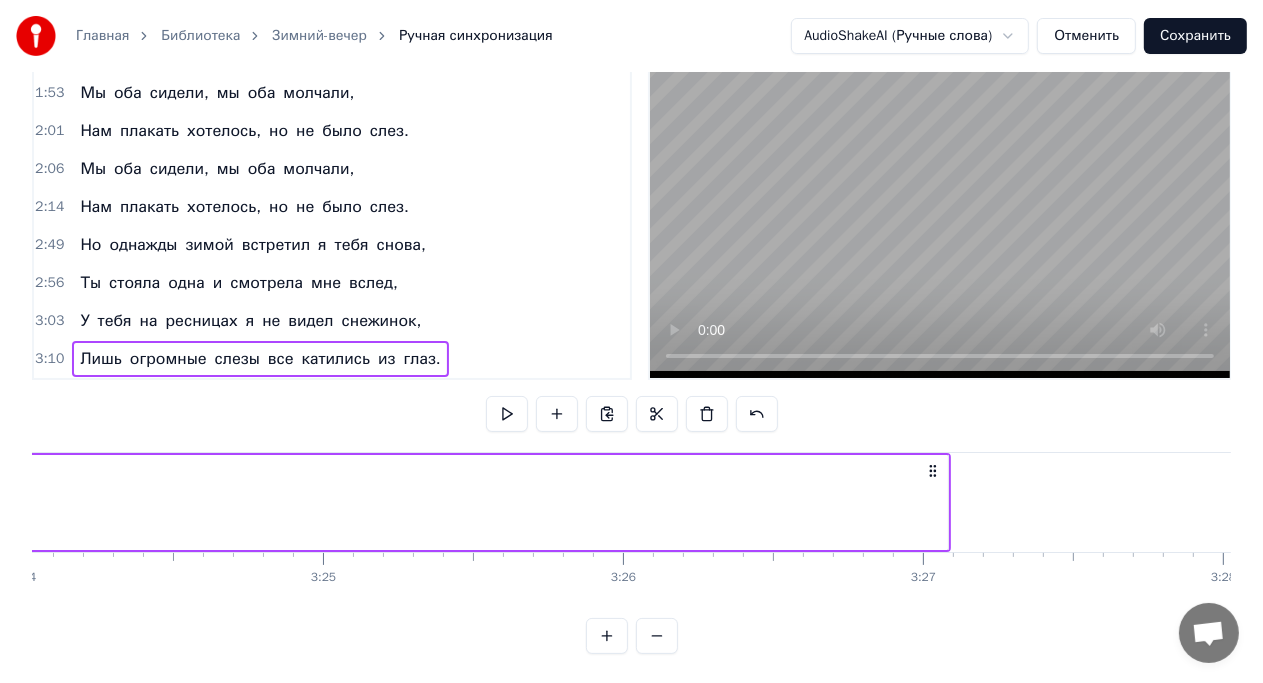 click on "Лишь огромные слезы все катились из глаз." at bounding box center [-1502, 502] 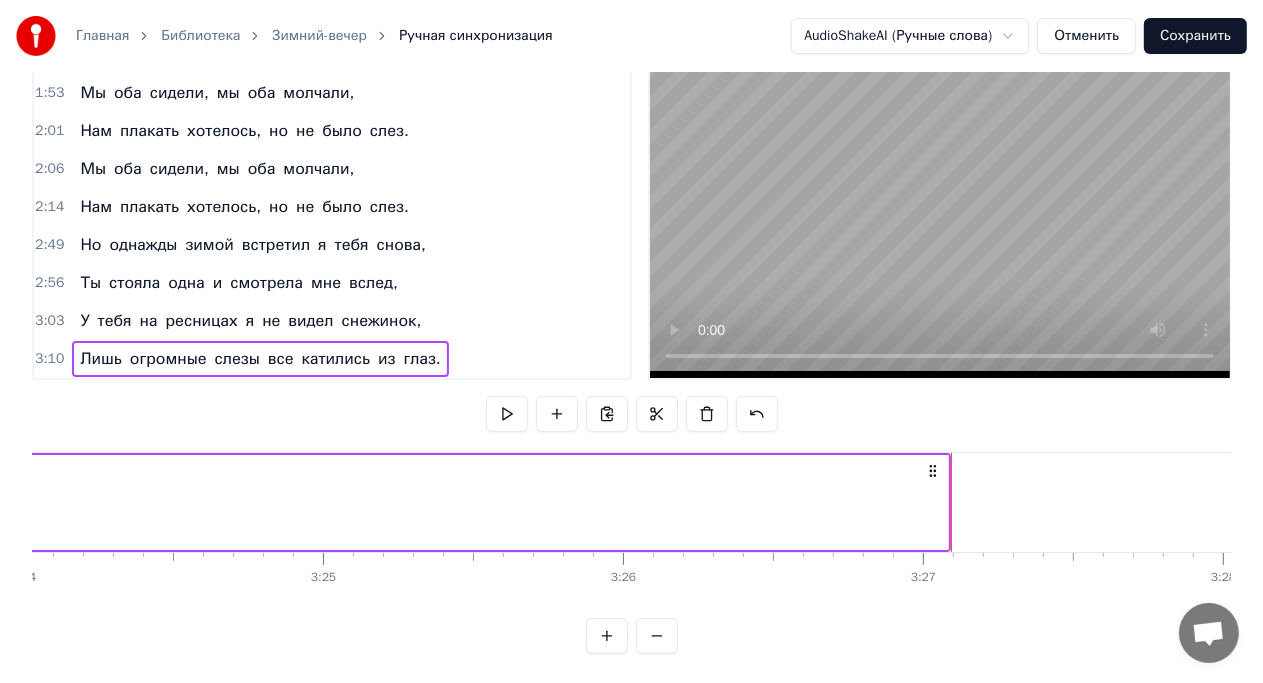 click on "глаз." at bounding box center [-731, 502] 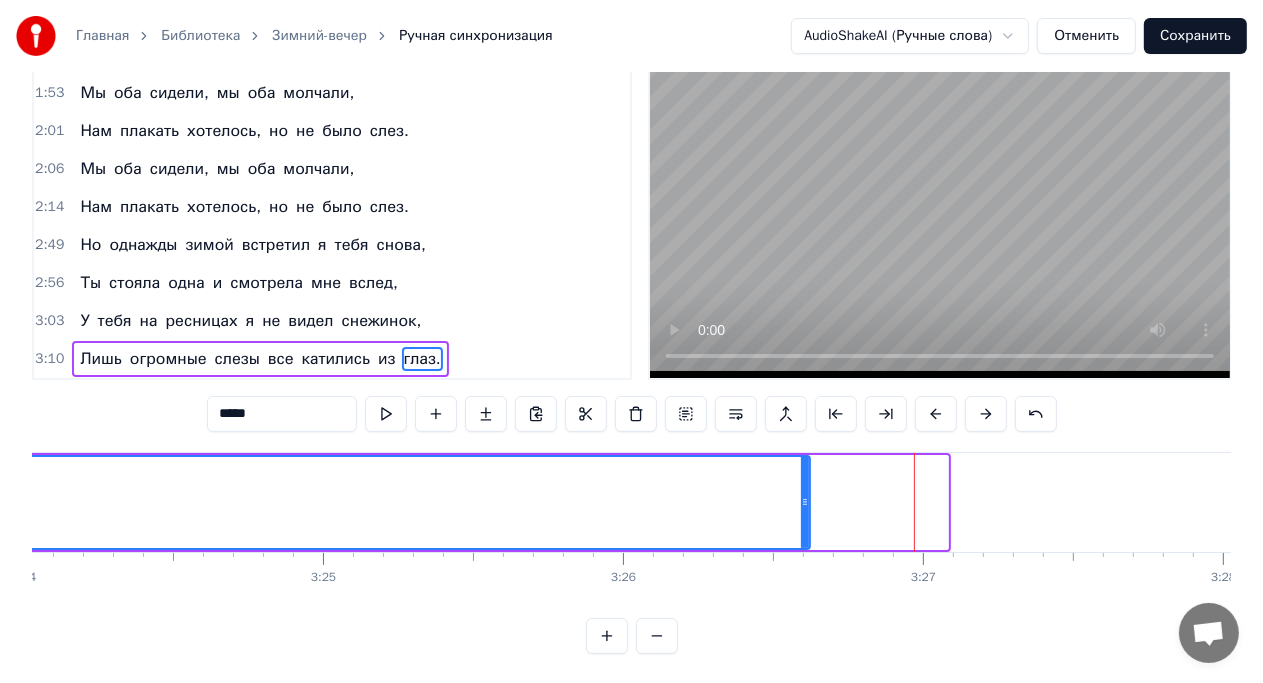 drag, startPoint x: 942, startPoint y: 508, endPoint x: 804, endPoint y: 476, distance: 141.66158 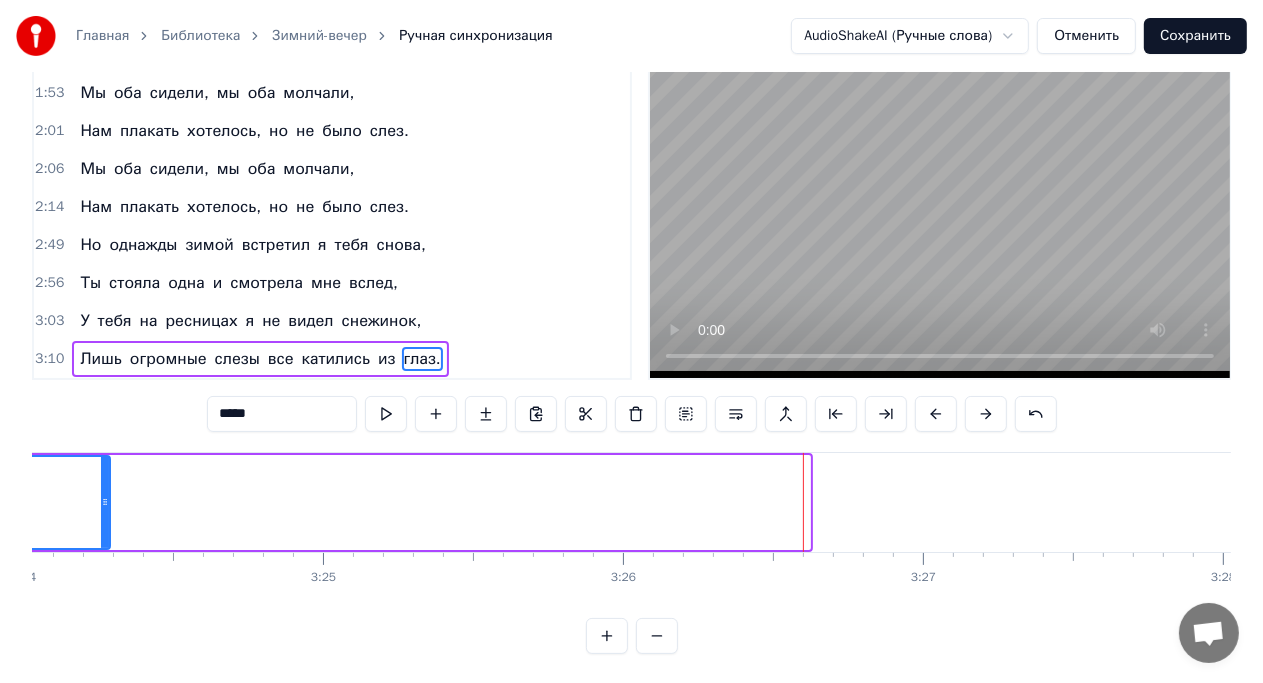 drag, startPoint x: 804, startPoint y: 500, endPoint x: 104, endPoint y: 491, distance: 700.05786 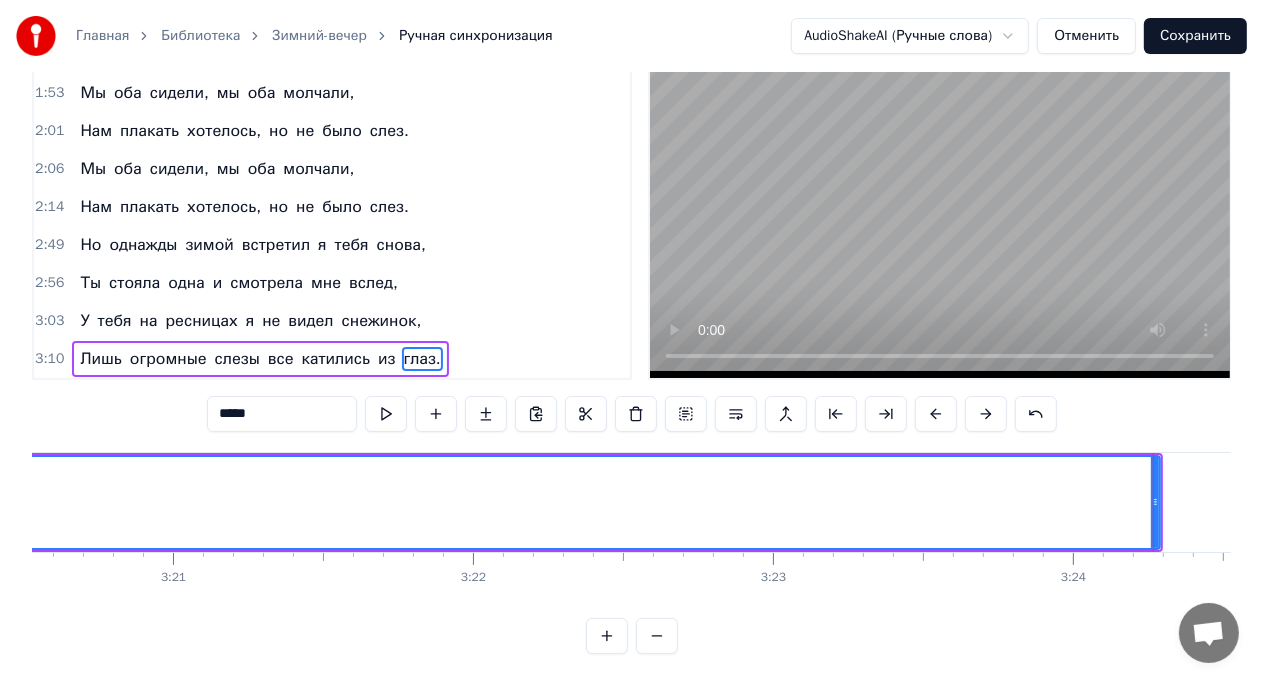 scroll, scrollTop: 0, scrollLeft: 60160, axis: horizontal 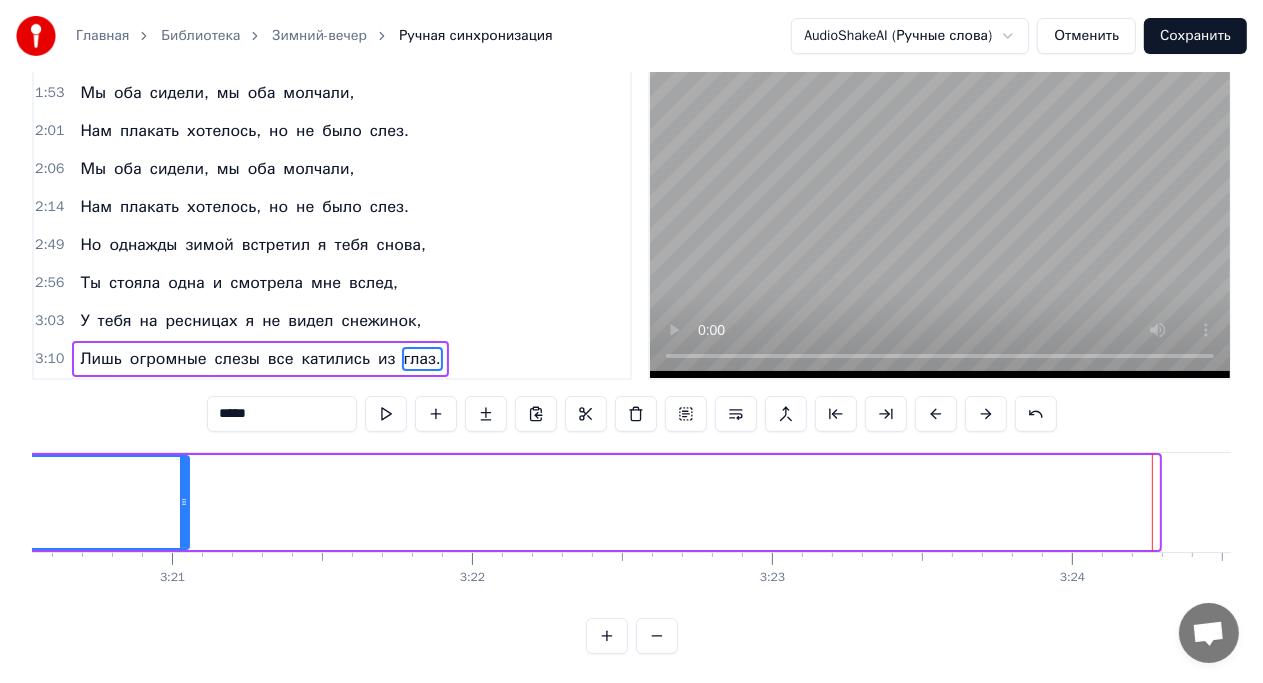 drag, startPoint x: 1156, startPoint y: 498, endPoint x: 185, endPoint y: 472, distance: 971.348 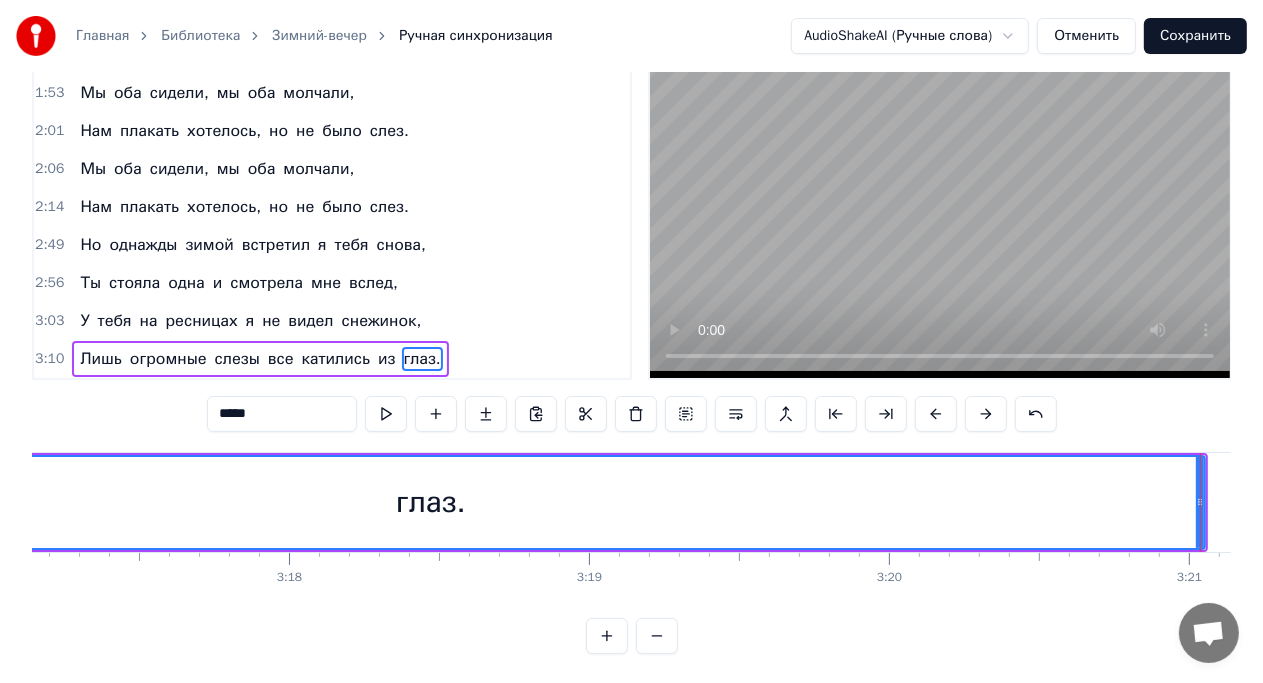 scroll, scrollTop: 0, scrollLeft: 59144, axis: horizontal 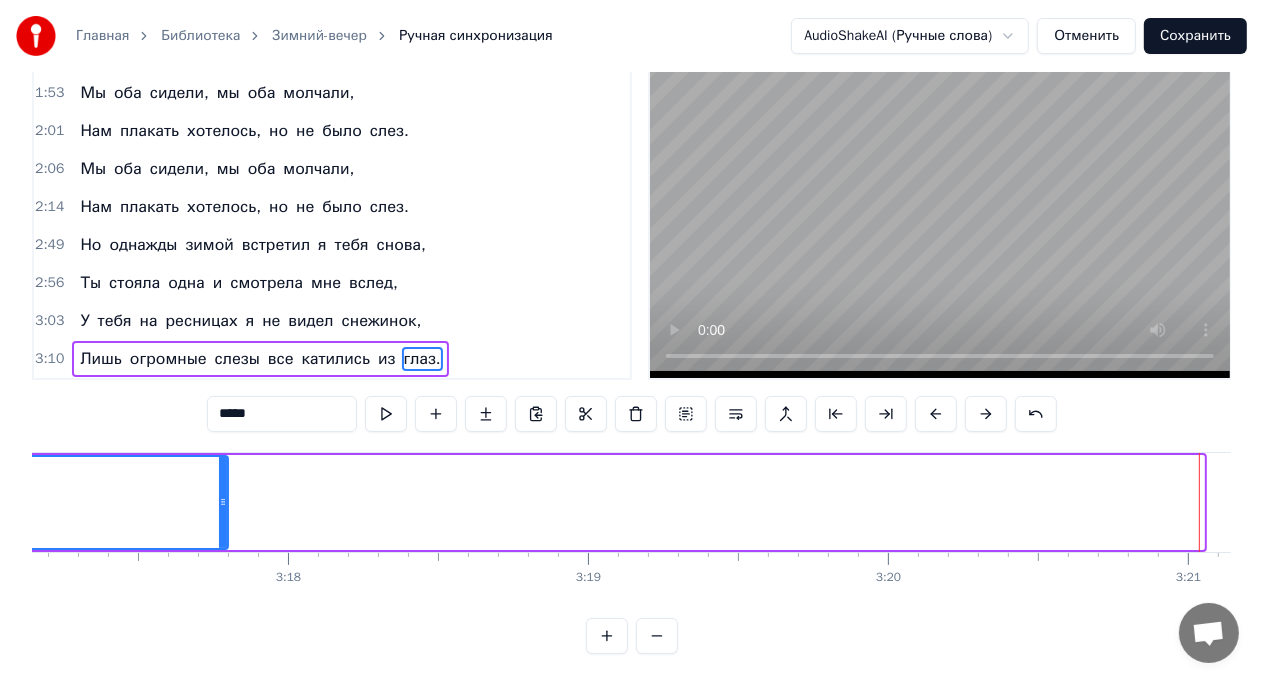 drag, startPoint x: 1194, startPoint y: 503, endPoint x: 218, endPoint y: 493, distance: 976.0512 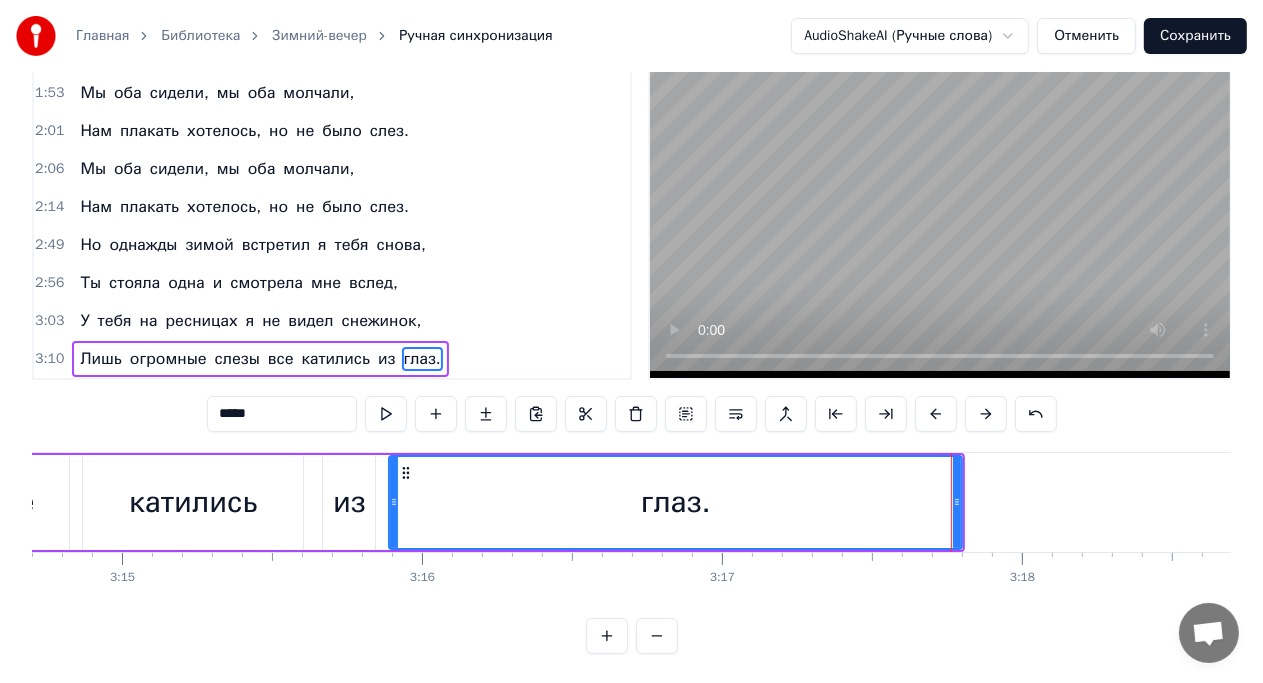 scroll, scrollTop: 0, scrollLeft: 58408, axis: horizontal 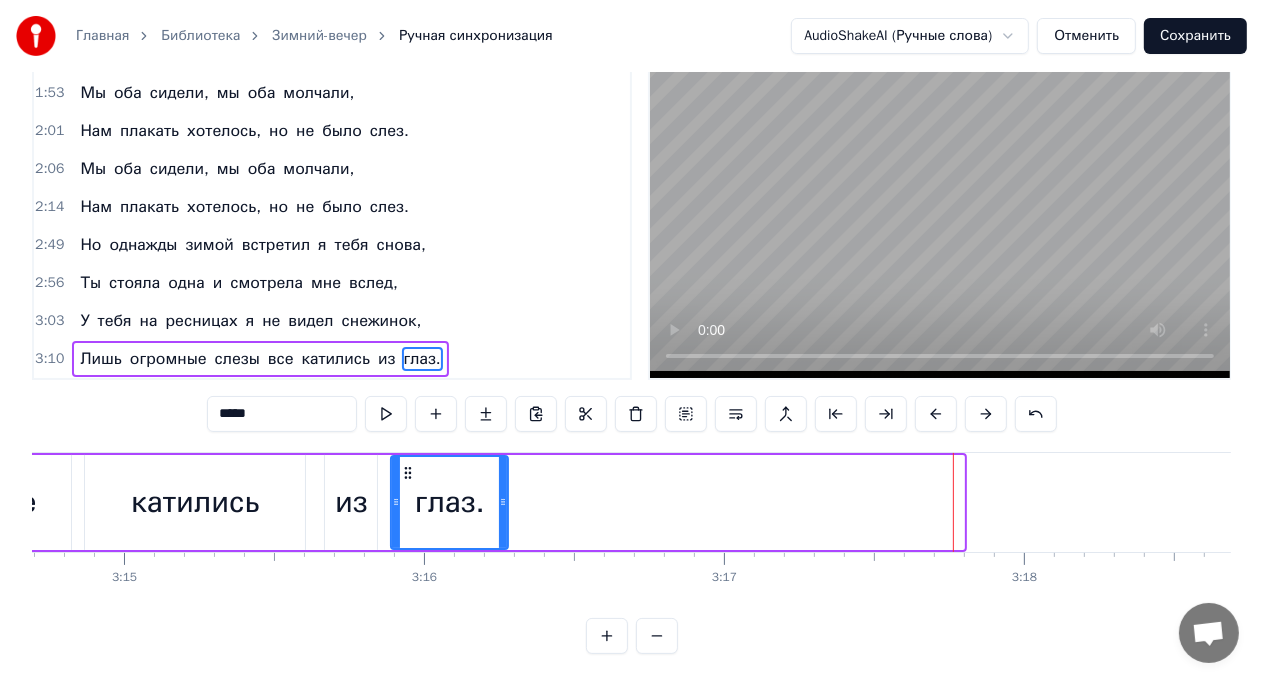 drag, startPoint x: 961, startPoint y: 500, endPoint x: 505, endPoint y: 526, distance: 456.74063 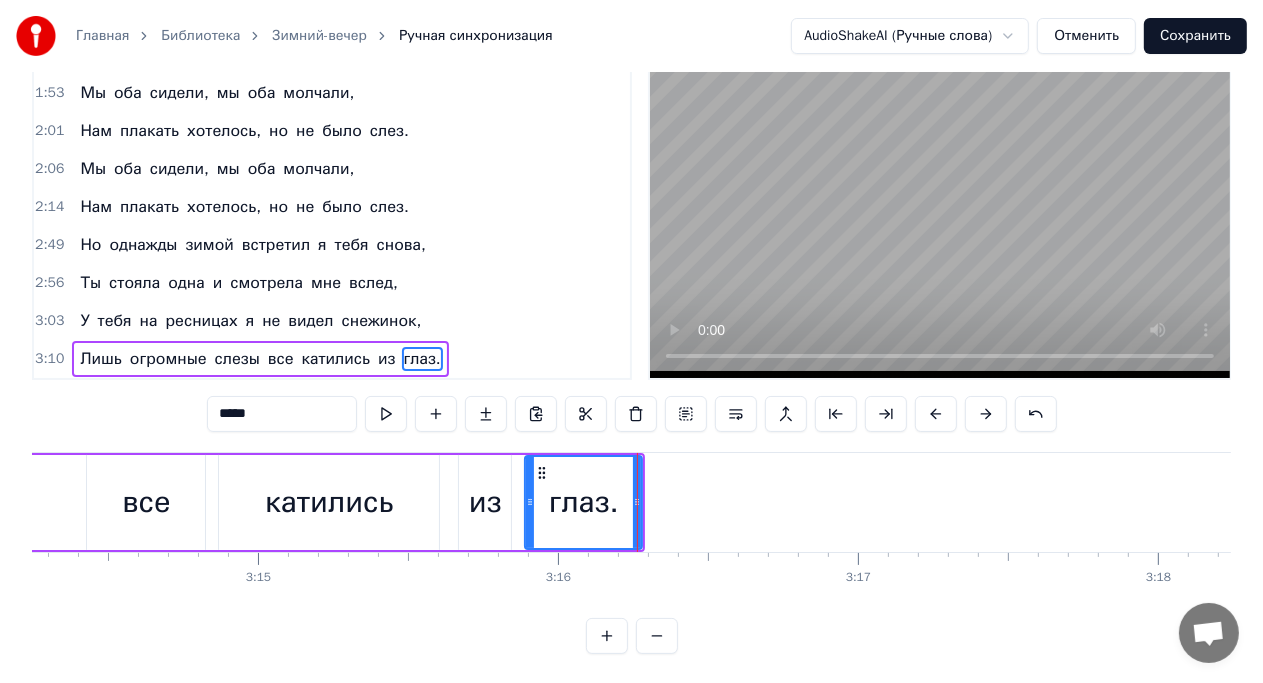 scroll, scrollTop: 0, scrollLeft: 58272, axis: horizontal 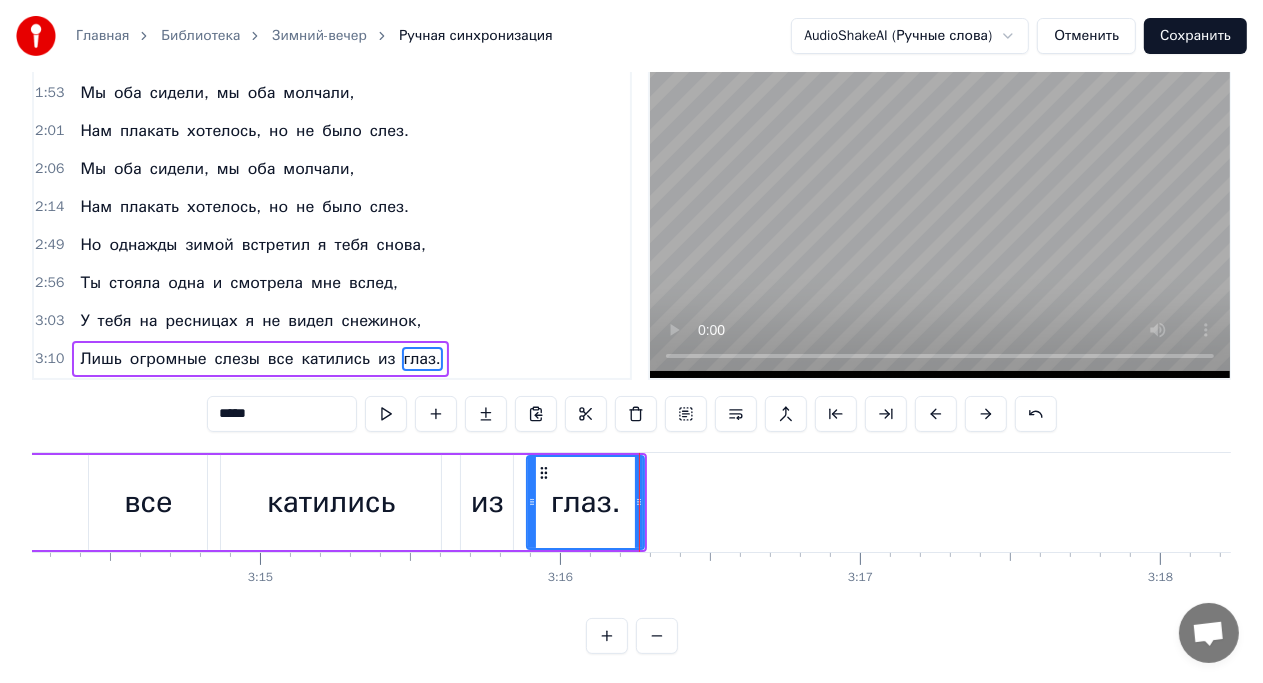 click on "все" at bounding box center [148, 502] 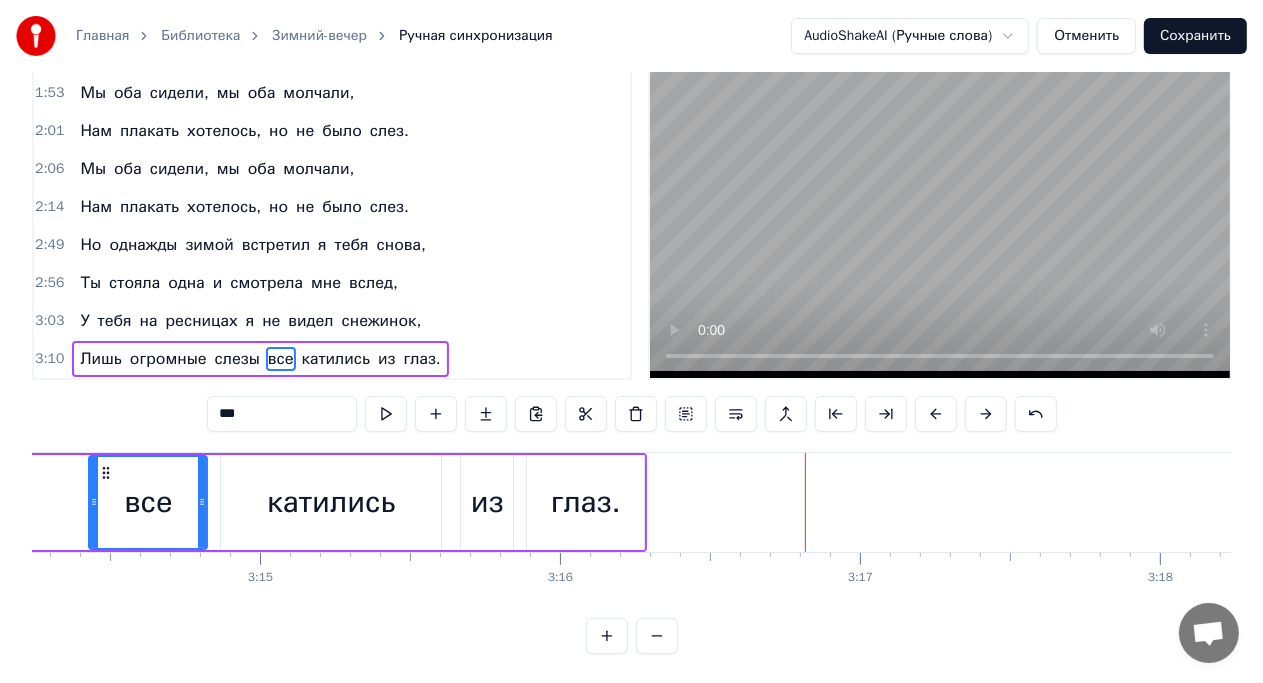 click on "У тебя на ресницах я не видел снежинок," at bounding box center [250, 321] 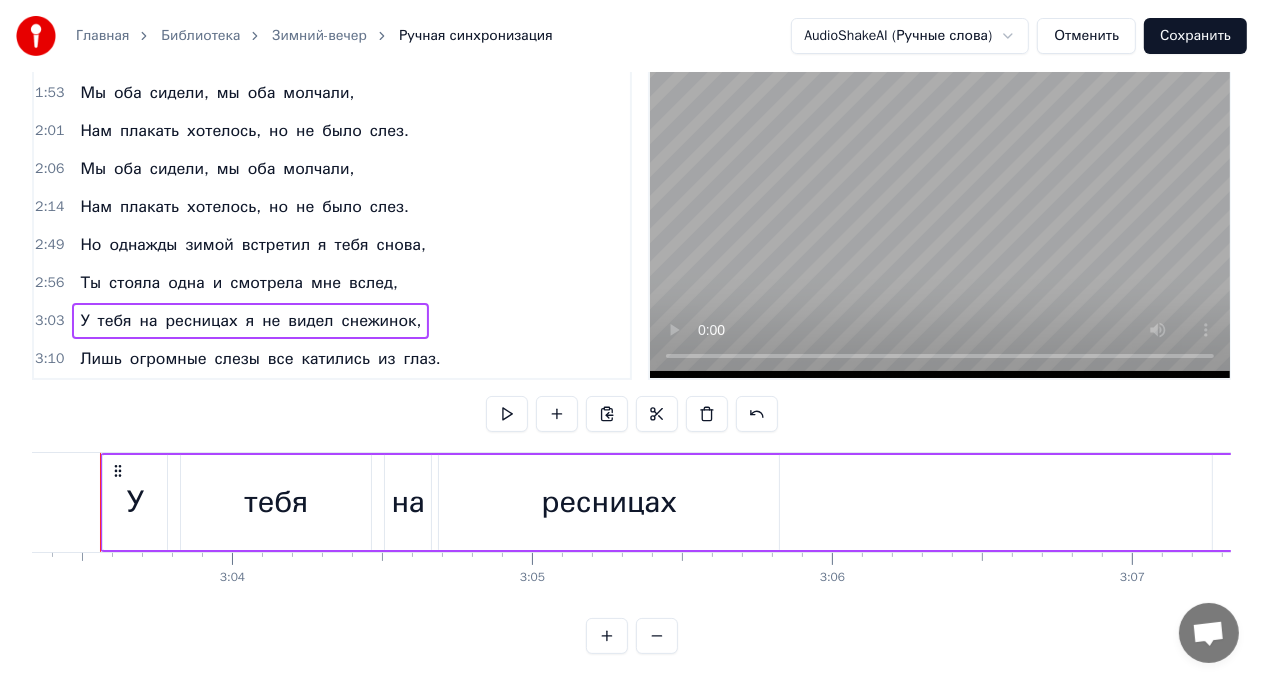 scroll, scrollTop: 0, scrollLeft: 54968, axis: horizontal 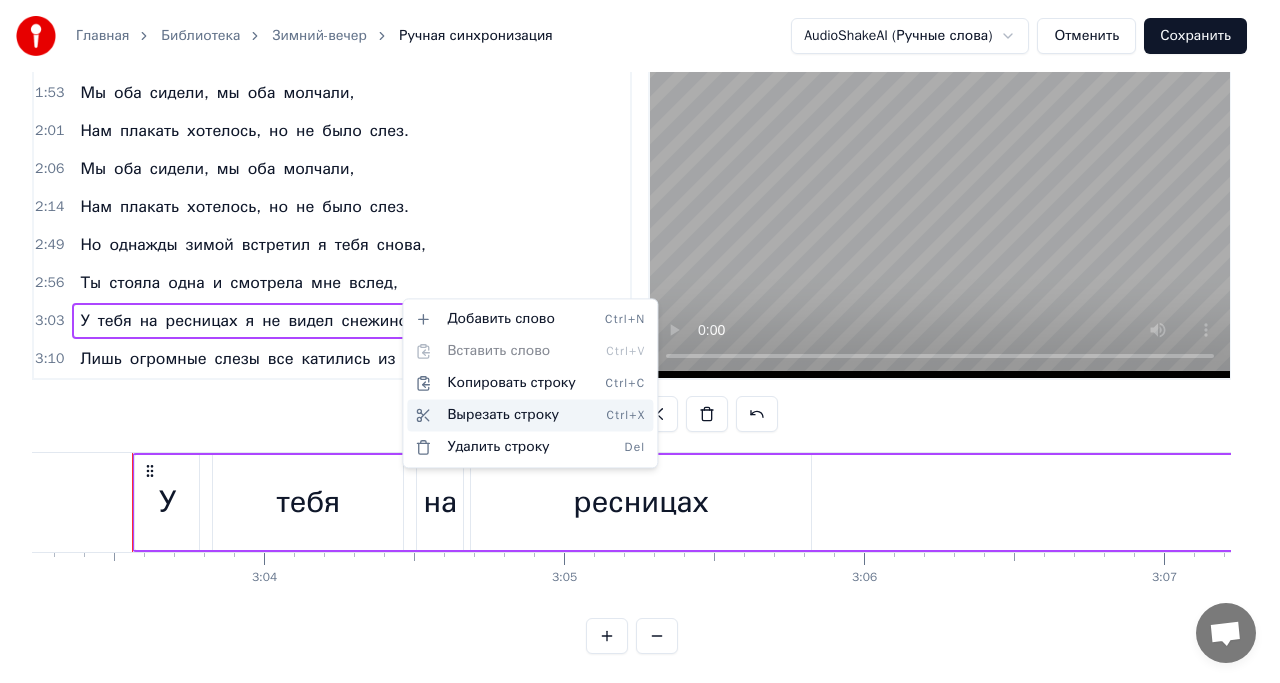 click on "Вырезать строку Ctrl+X" at bounding box center [530, 415] 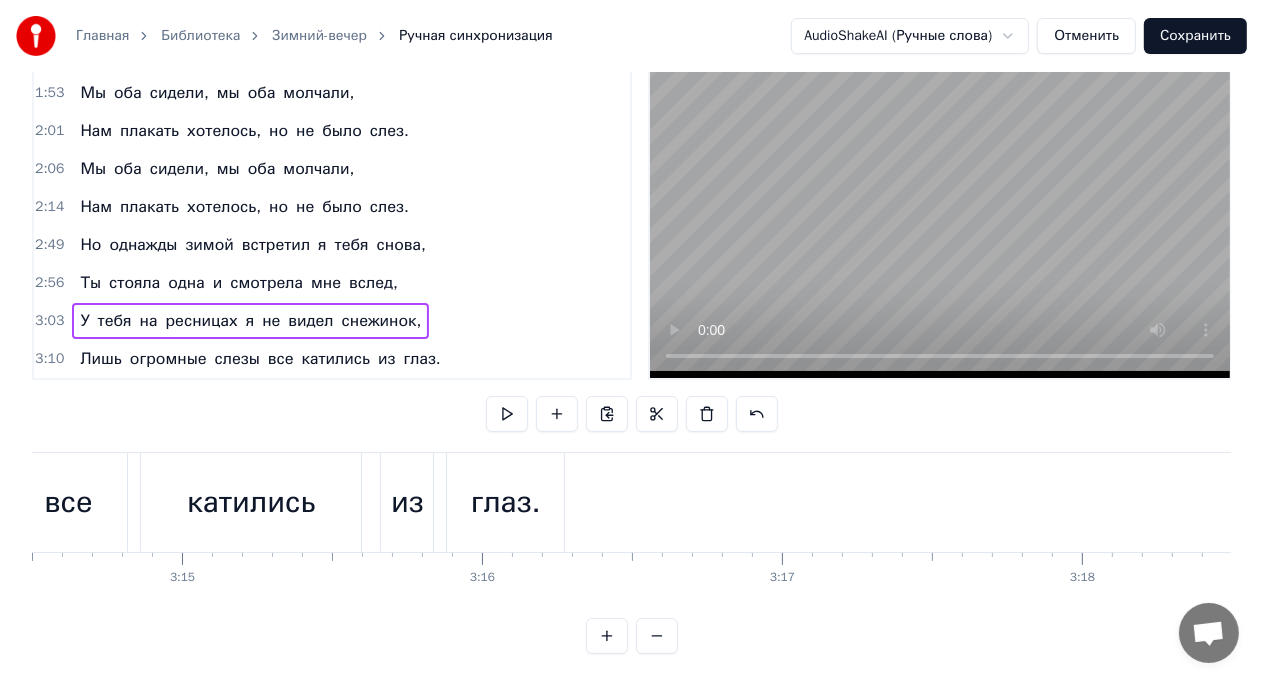 scroll, scrollTop: 0, scrollLeft: 58351, axis: horizontal 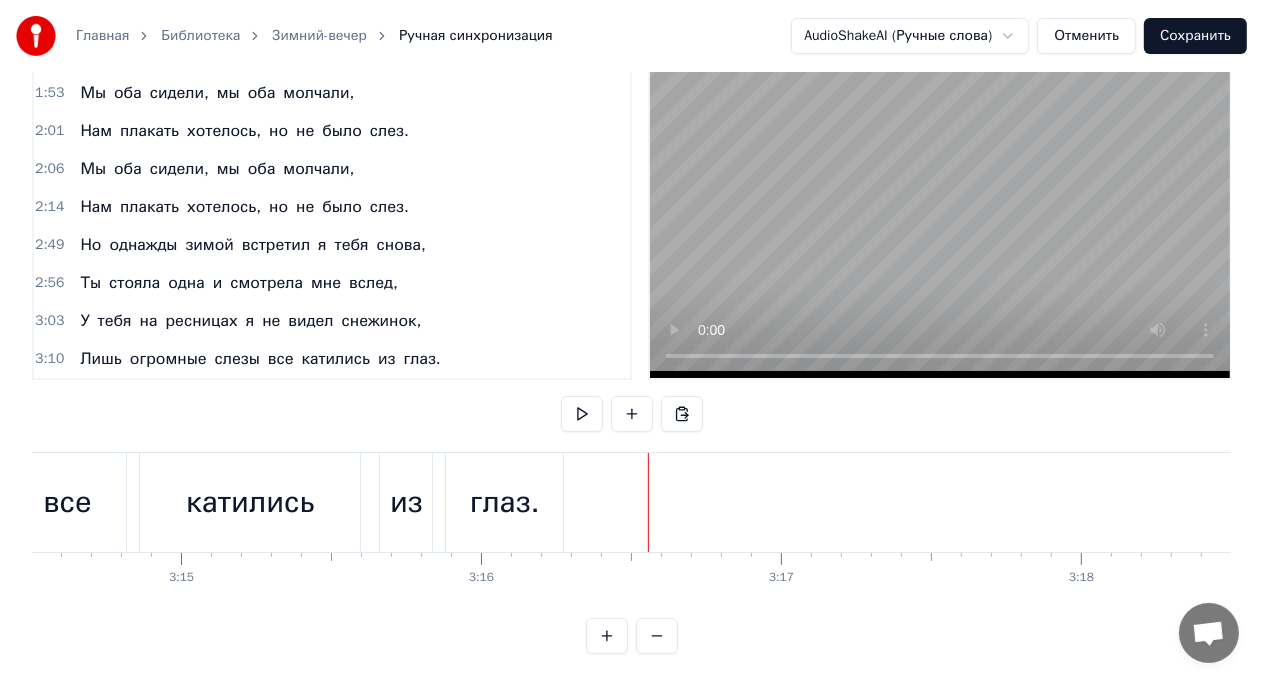 click at bounding box center (-25882, 502) 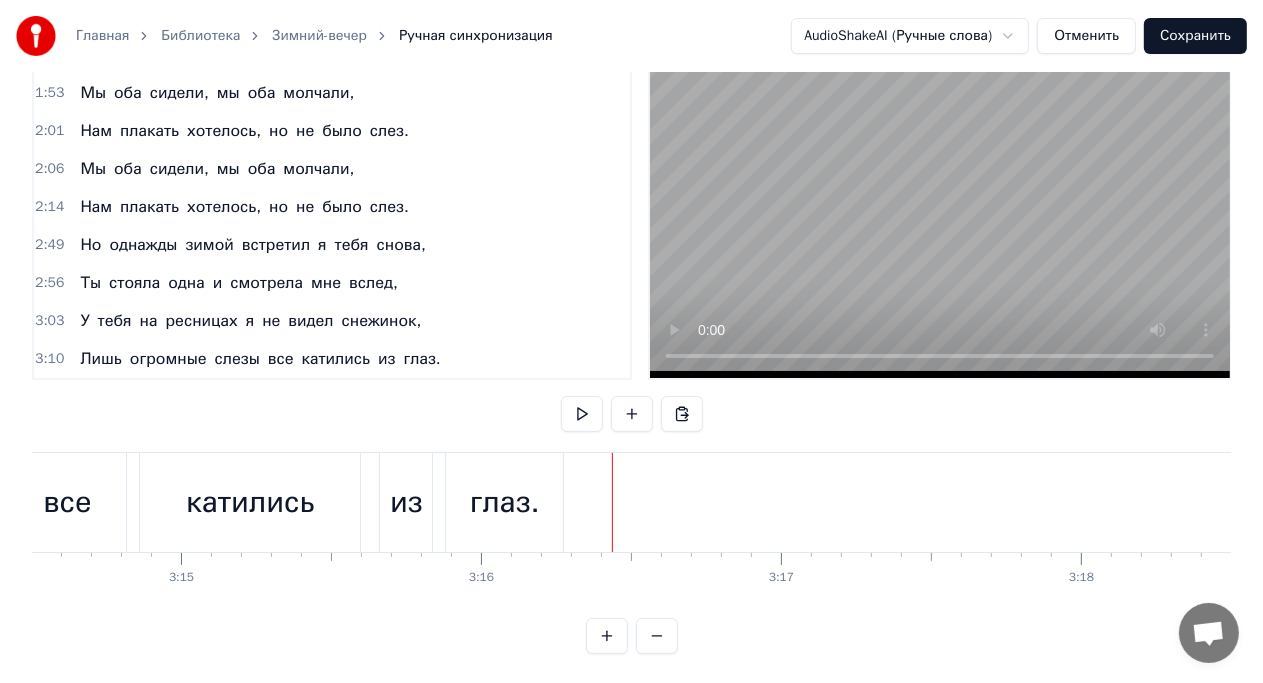 click at bounding box center [682, 414] 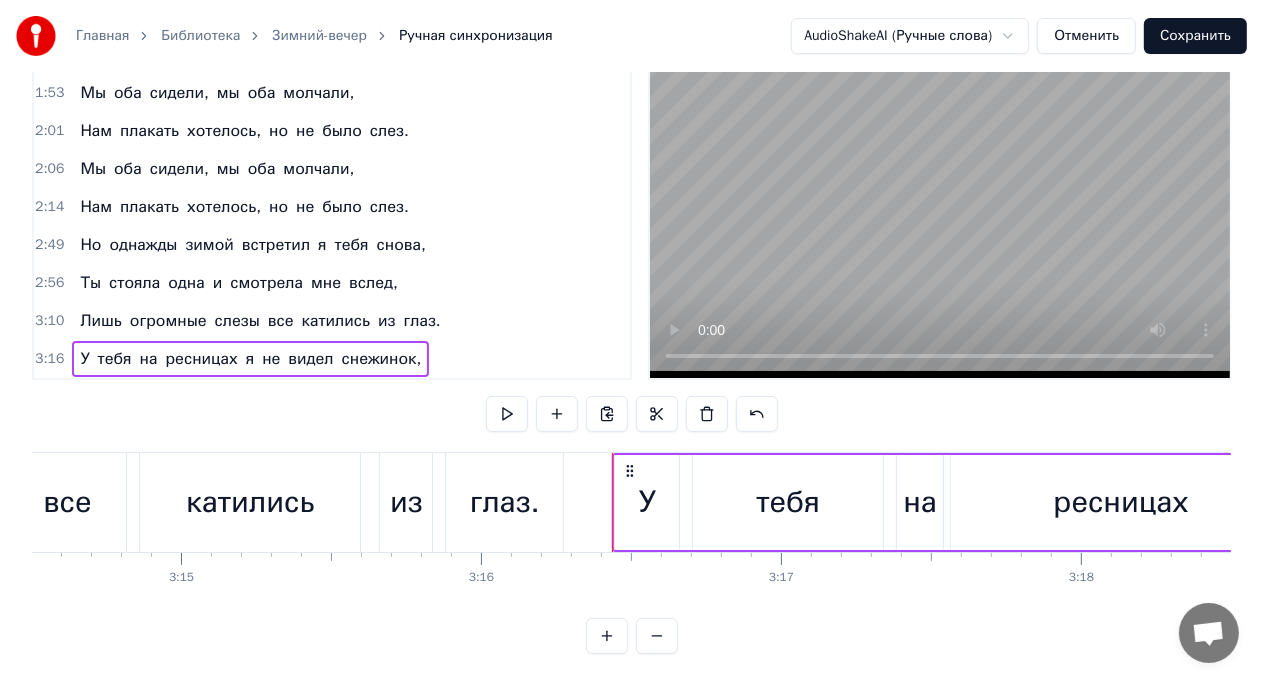 click on "катились" at bounding box center (250, 502) 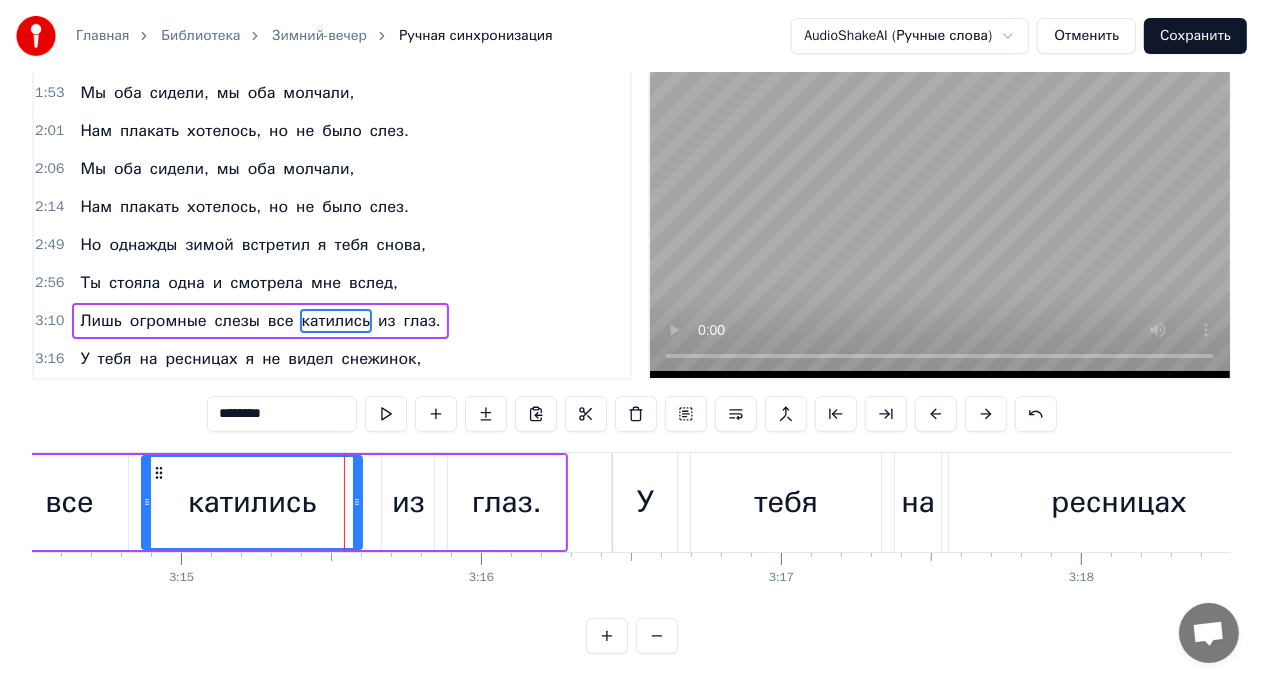 scroll, scrollTop: 29, scrollLeft: 0, axis: vertical 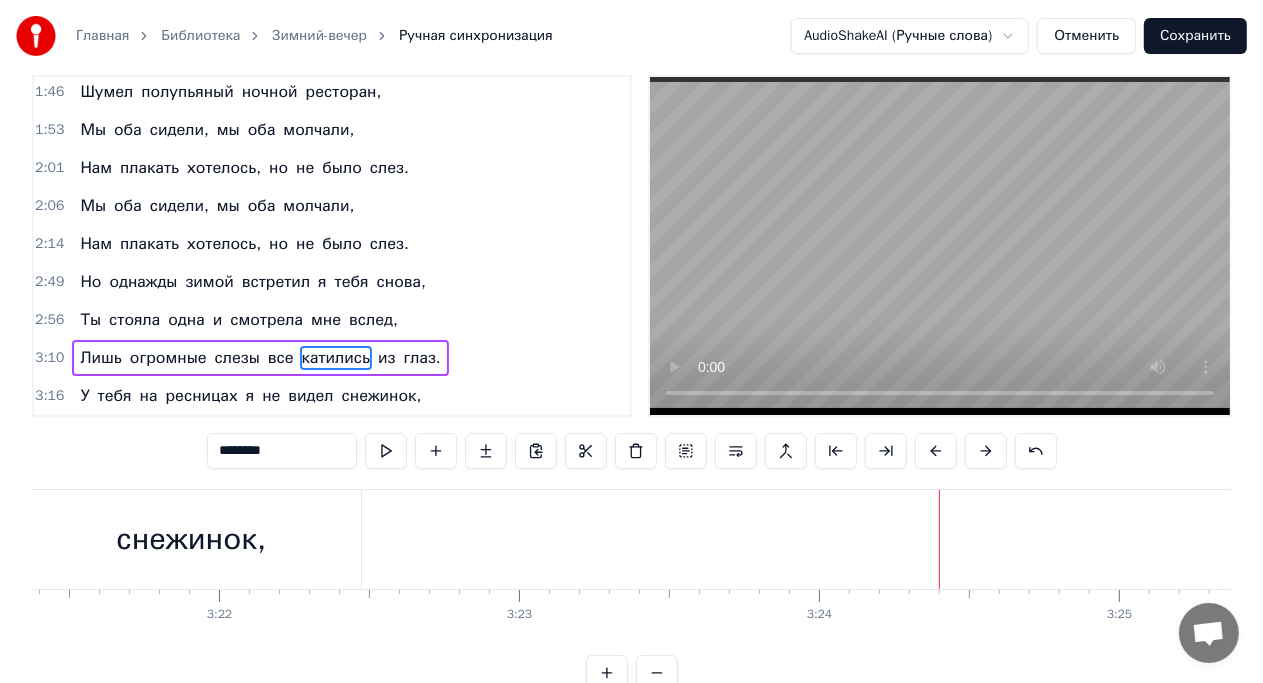 click on "снежинок," at bounding box center (191, 539) 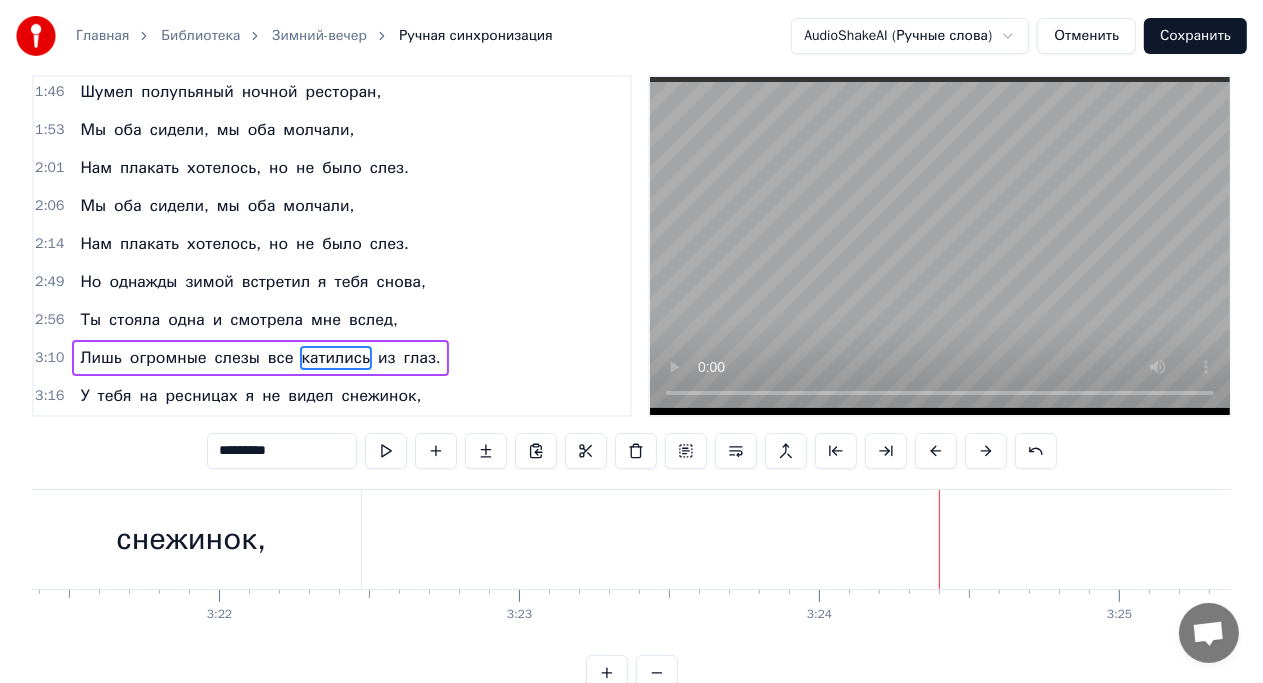 scroll, scrollTop: 66, scrollLeft: 0, axis: vertical 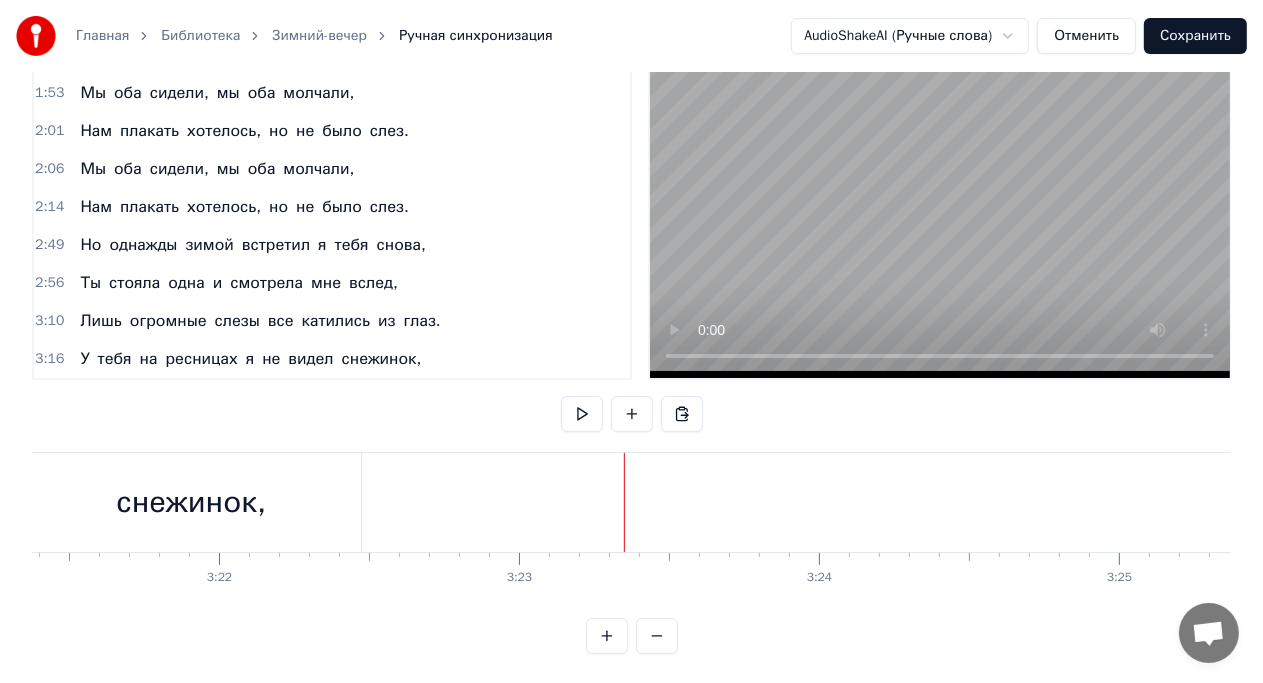 click on "снежинок," at bounding box center (191, 502) 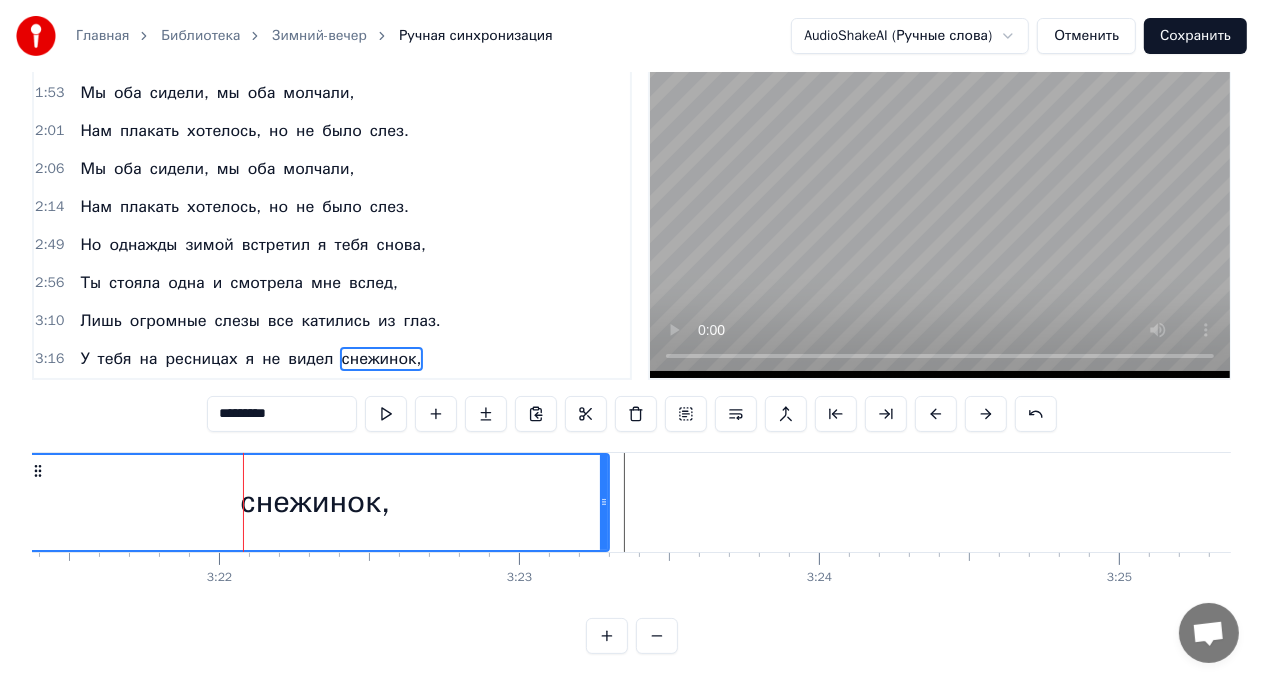 drag, startPoint x: 358, startPoint y: 503, endPoint x: 606, endPoint y: 500, distance: 248.01814 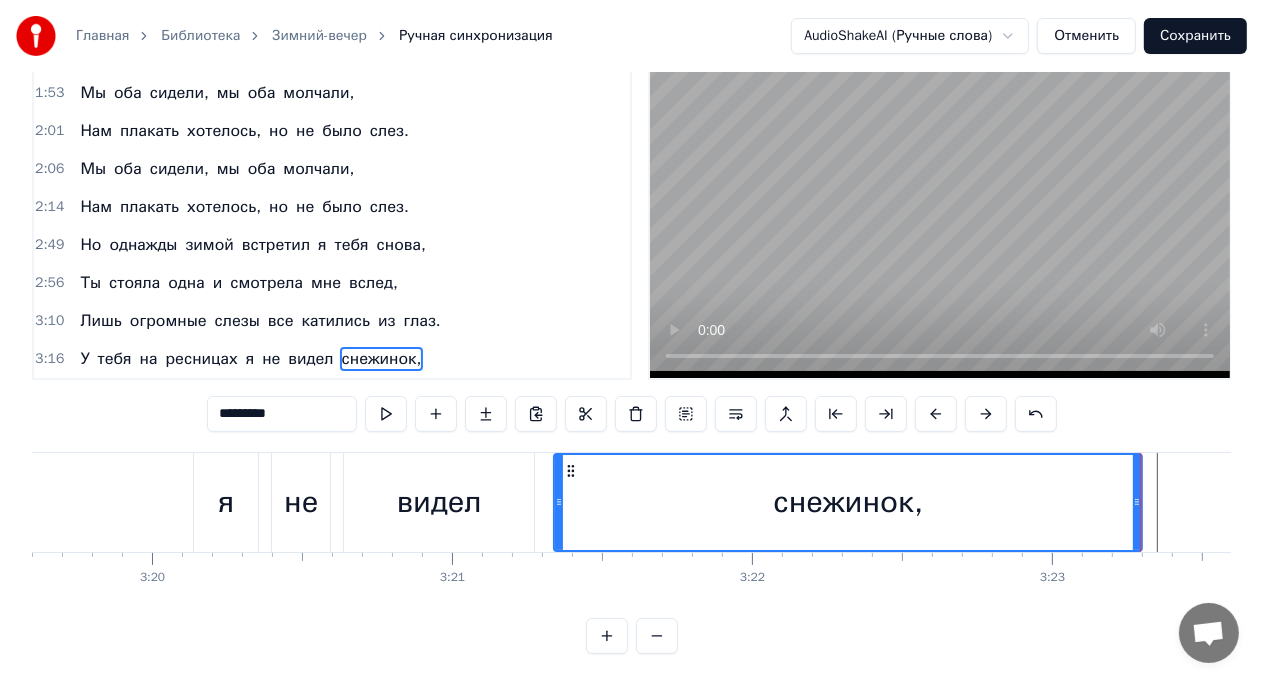 scroll, scrollTop: 0, scrollLeft: 59876, axis: horizontal 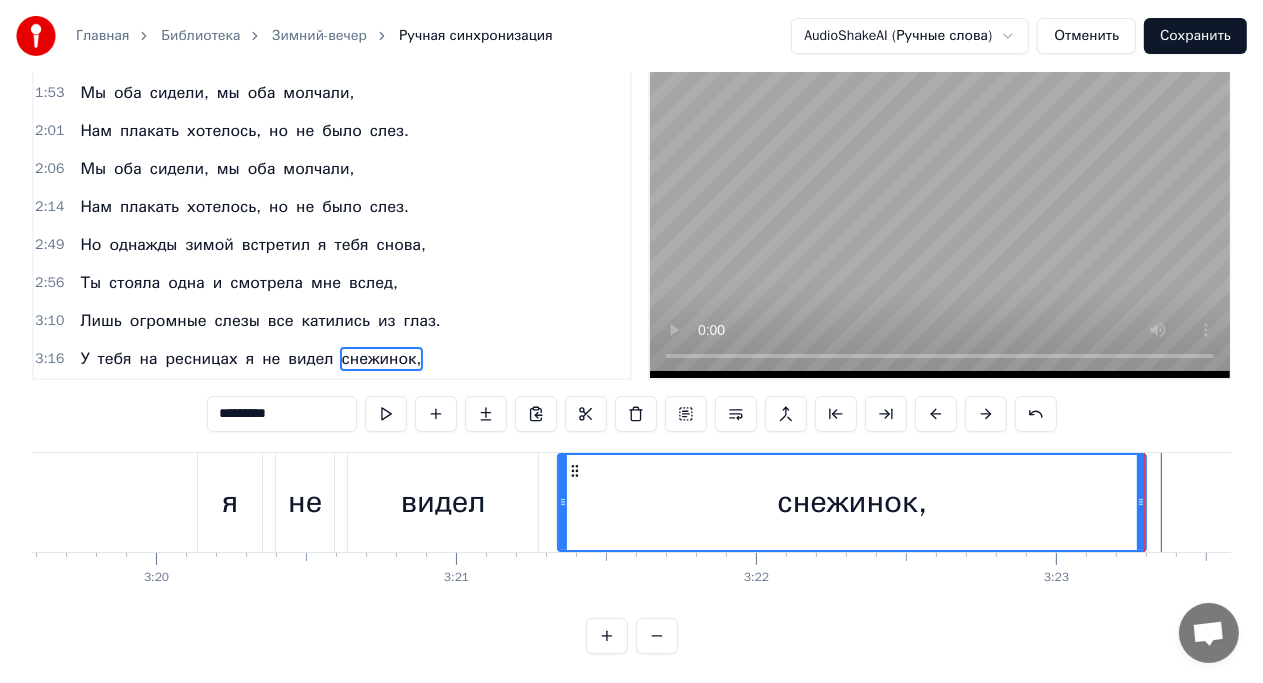 click on "не" at bounding box center [305, 502] 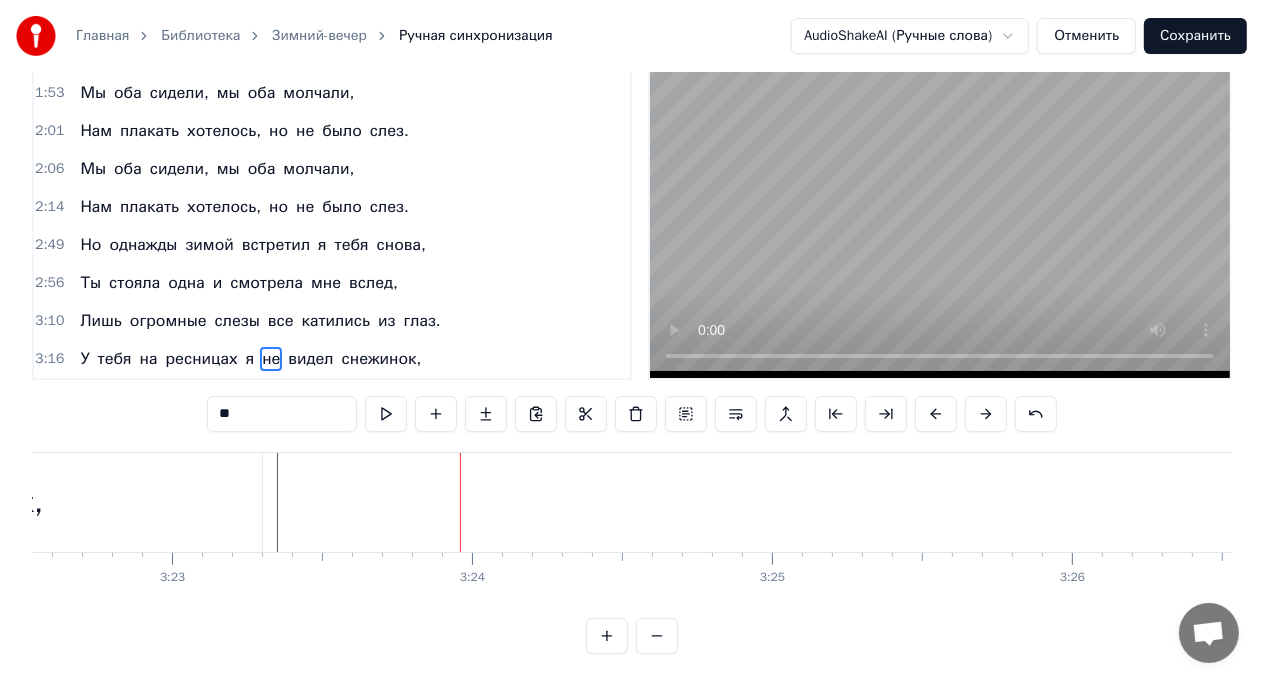 scroll, scrollTop: 0, scrollLeft: 60948, axis: horizontal 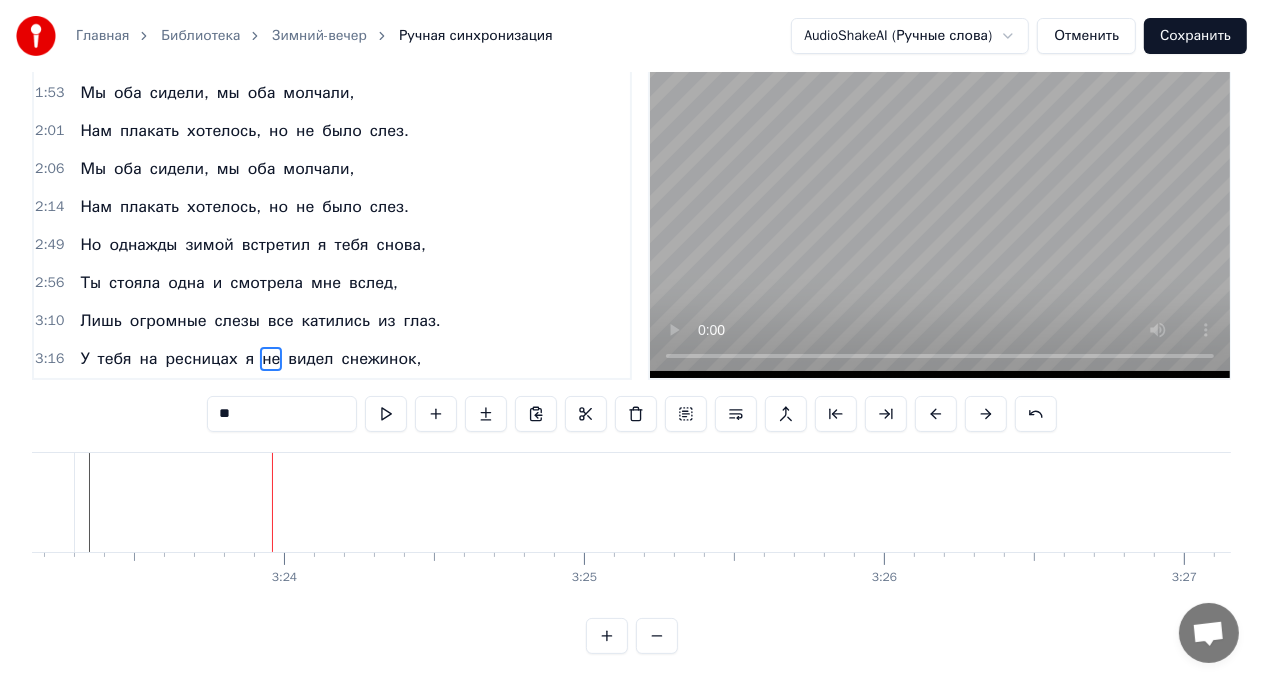 click on "Лишь огромные слезы все катились из глаз." at bounding box center [260, 321] 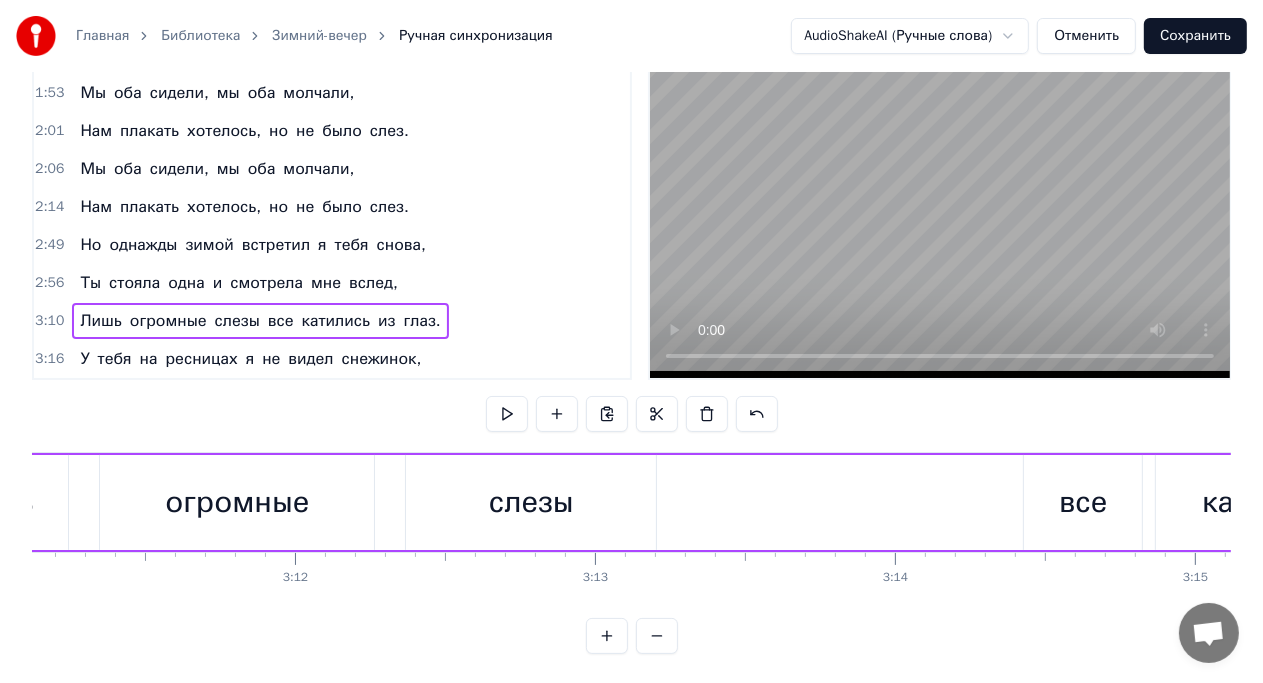 scroll, scrollTop: 0, scrollLeft: 57121, axis: horizontal 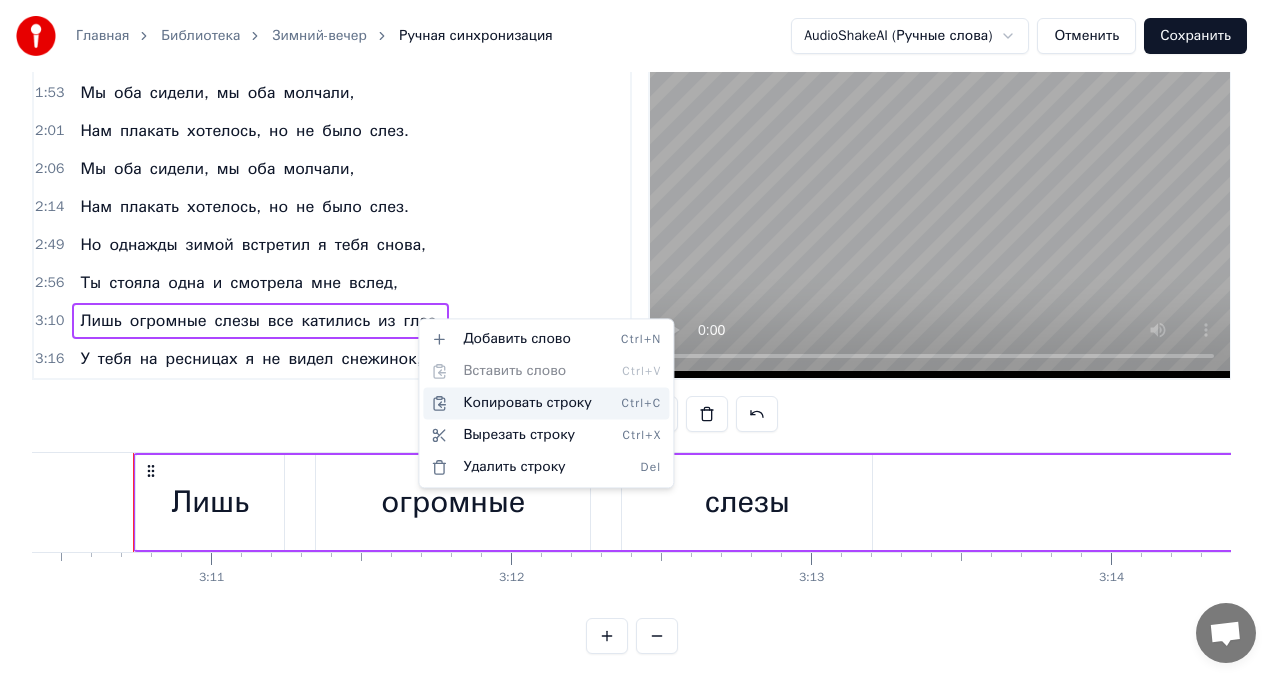 click on "Копировать строку Ctrl+C" at bounding box center (546, 403) 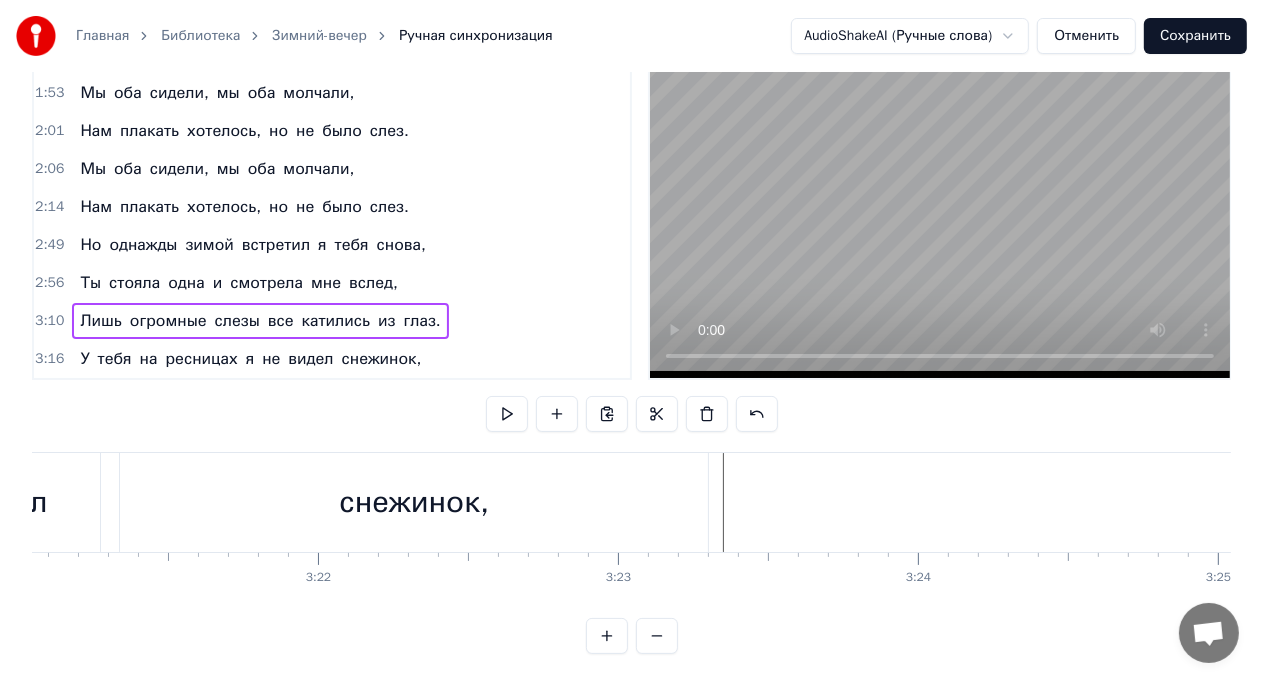 scroll, scrollTop: 0, scrollLeft: 60335, axis: horizontal 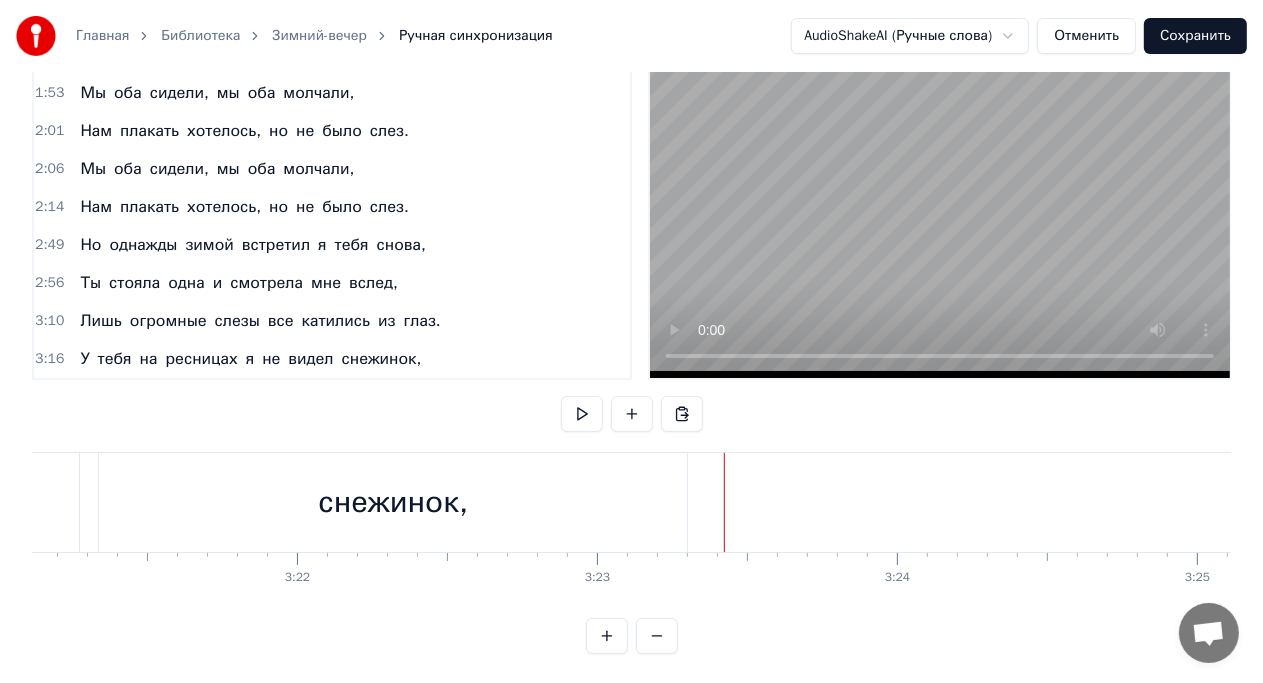 click at bounding box center [-27866, 502] 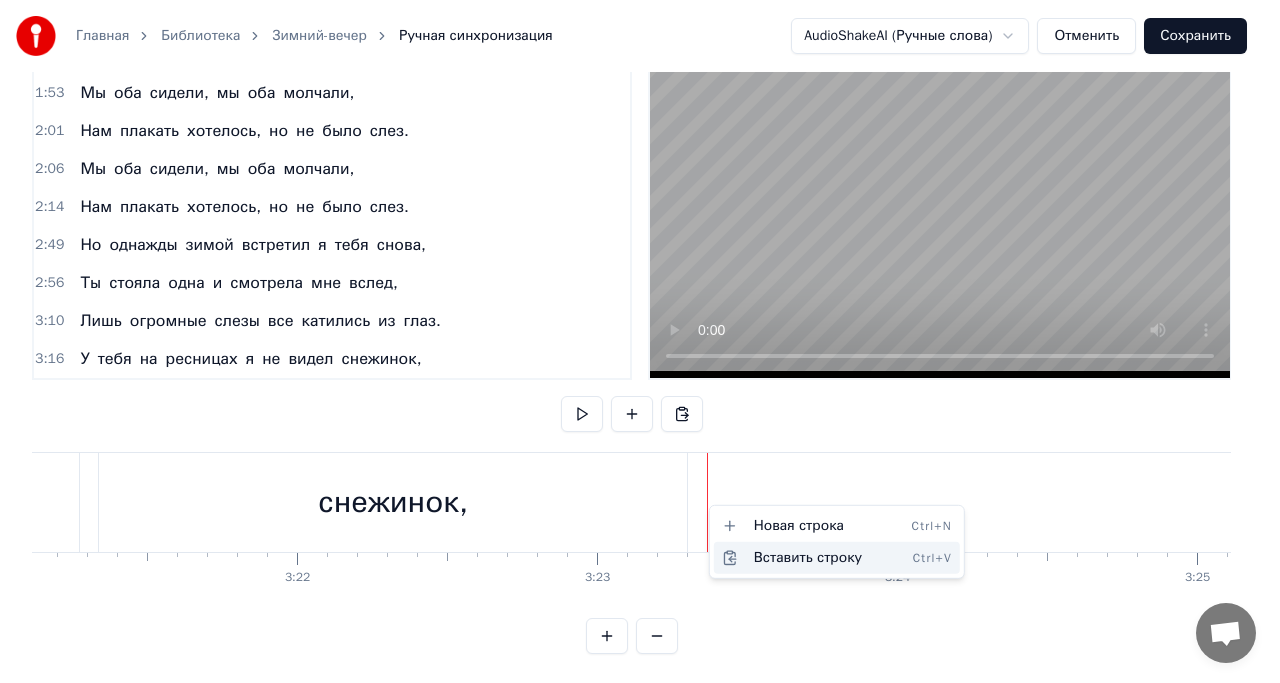 click on "Вставить строку Ctrl+V" at bounding box center (837, 558) 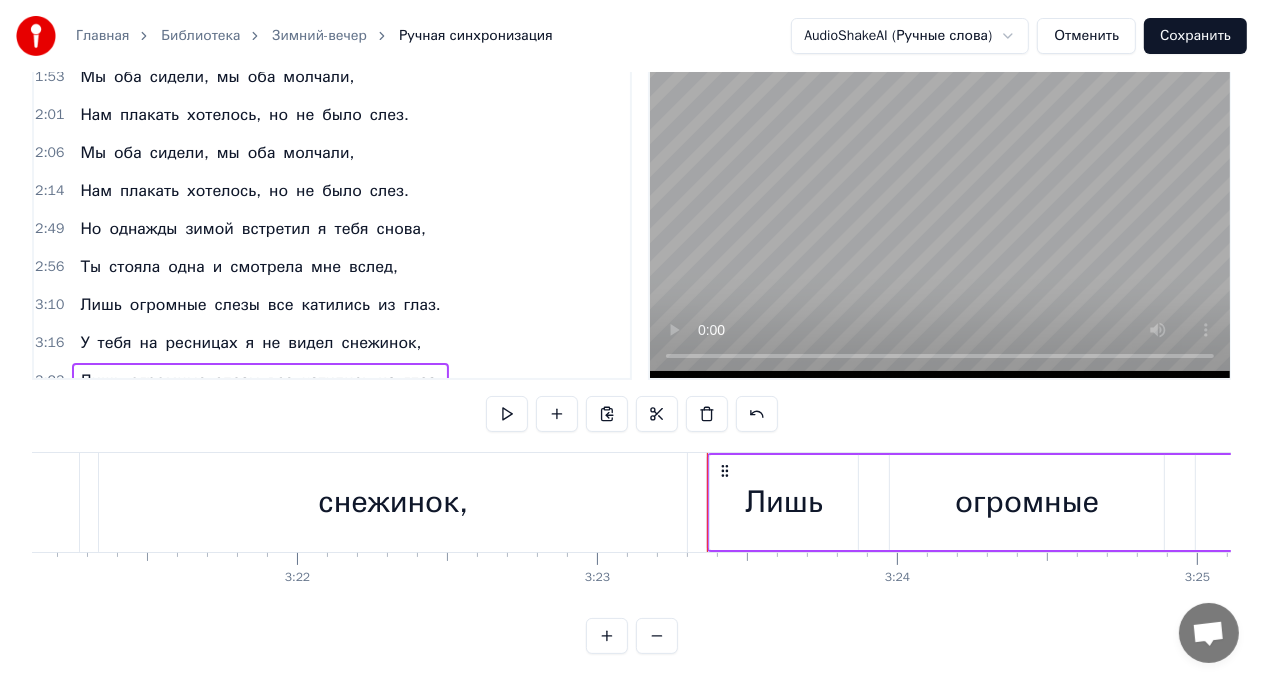 click on "снежинок," at bounding box center [393, 502] 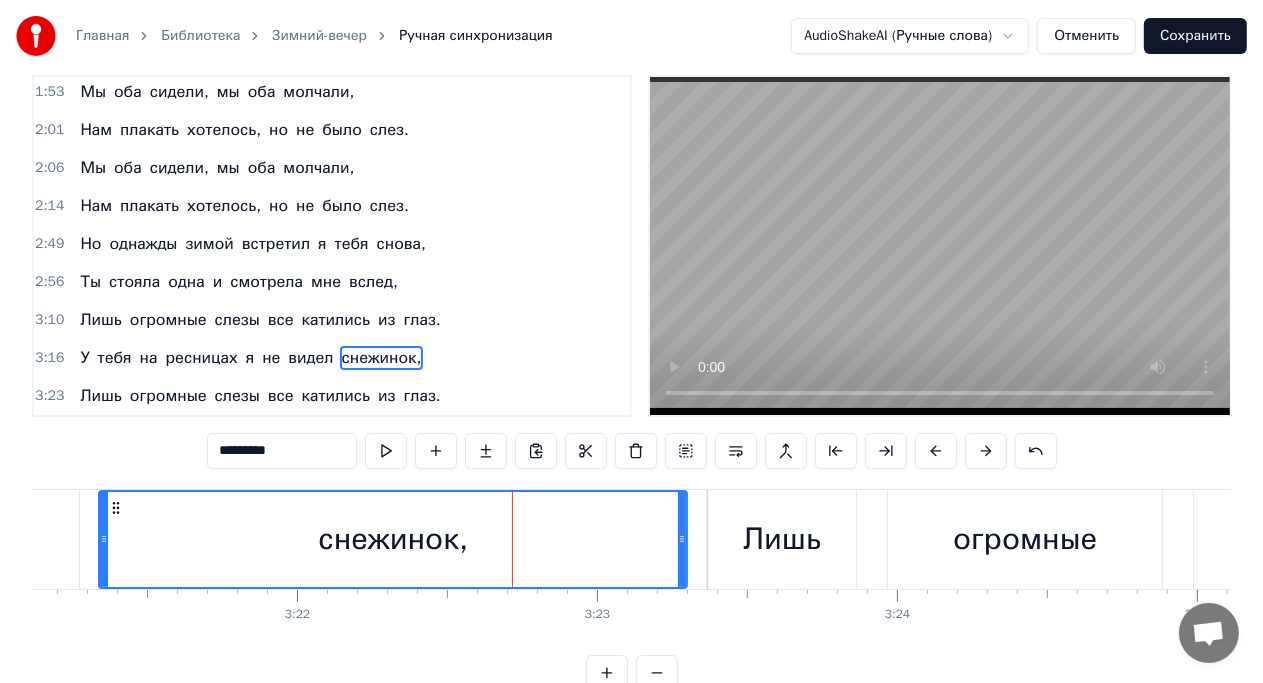 scroll, scrollTop: 523, scrollLeft: 0, axis: vertical 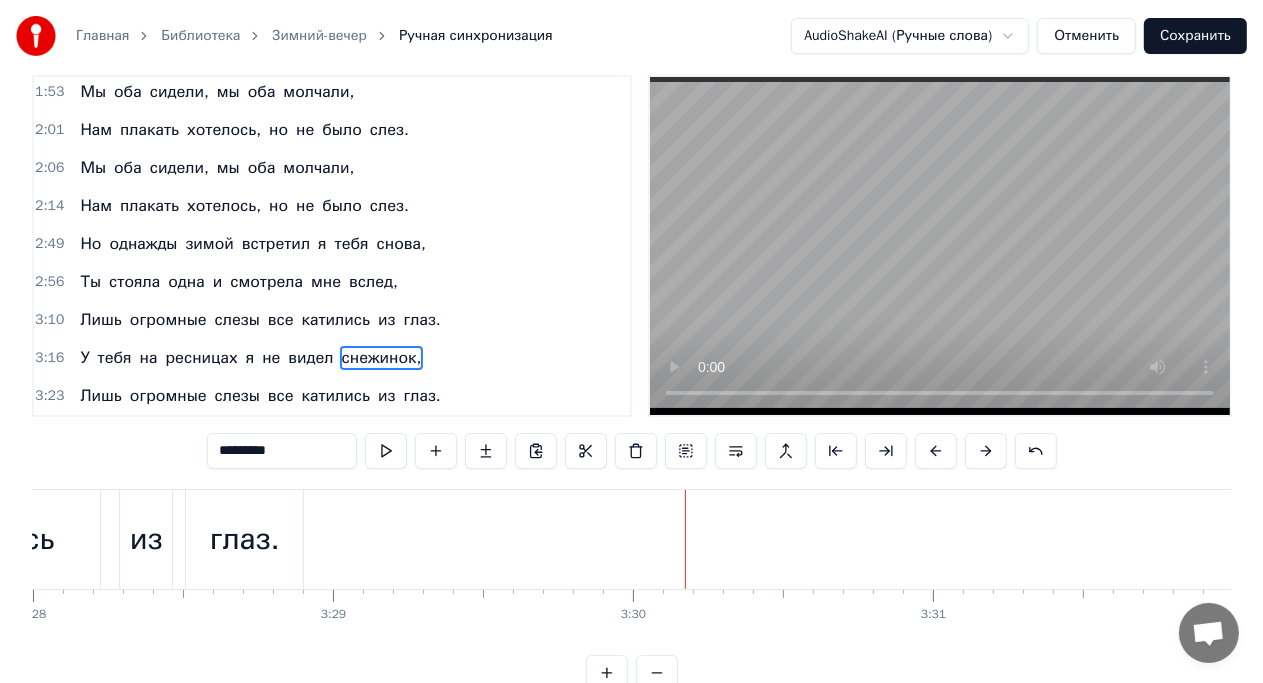 click on "глаз." at bounding box center [245, 539] 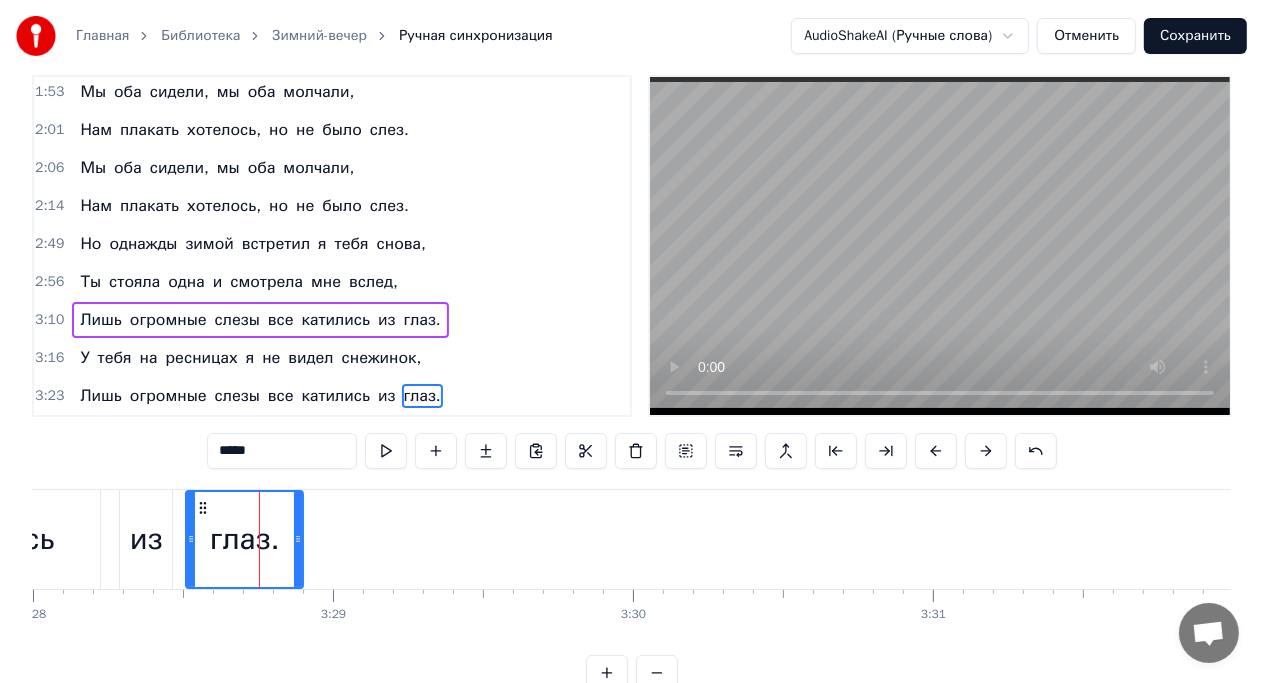 scroll, scrollTop: 66, scrollLeft: 0, axis: vertical 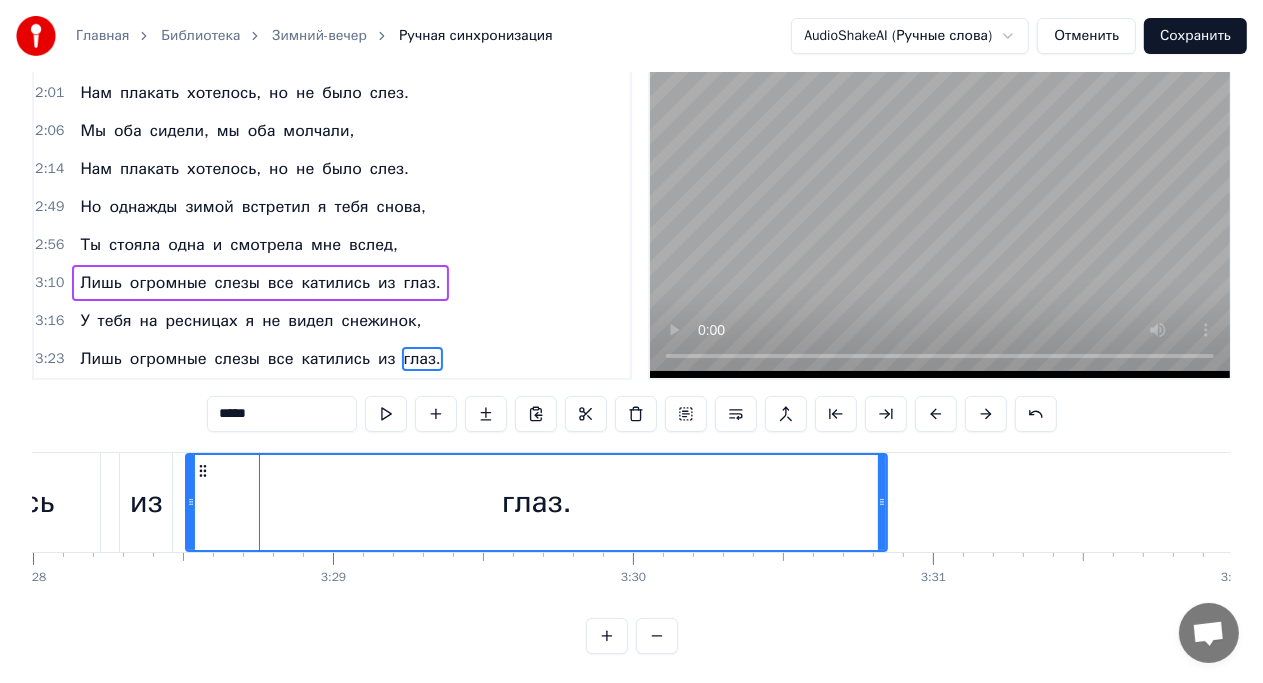 drag, startPoint x: 296, startPoint y: 494, endPoint x: 880, endPoint y: 460, distance: 584.9889 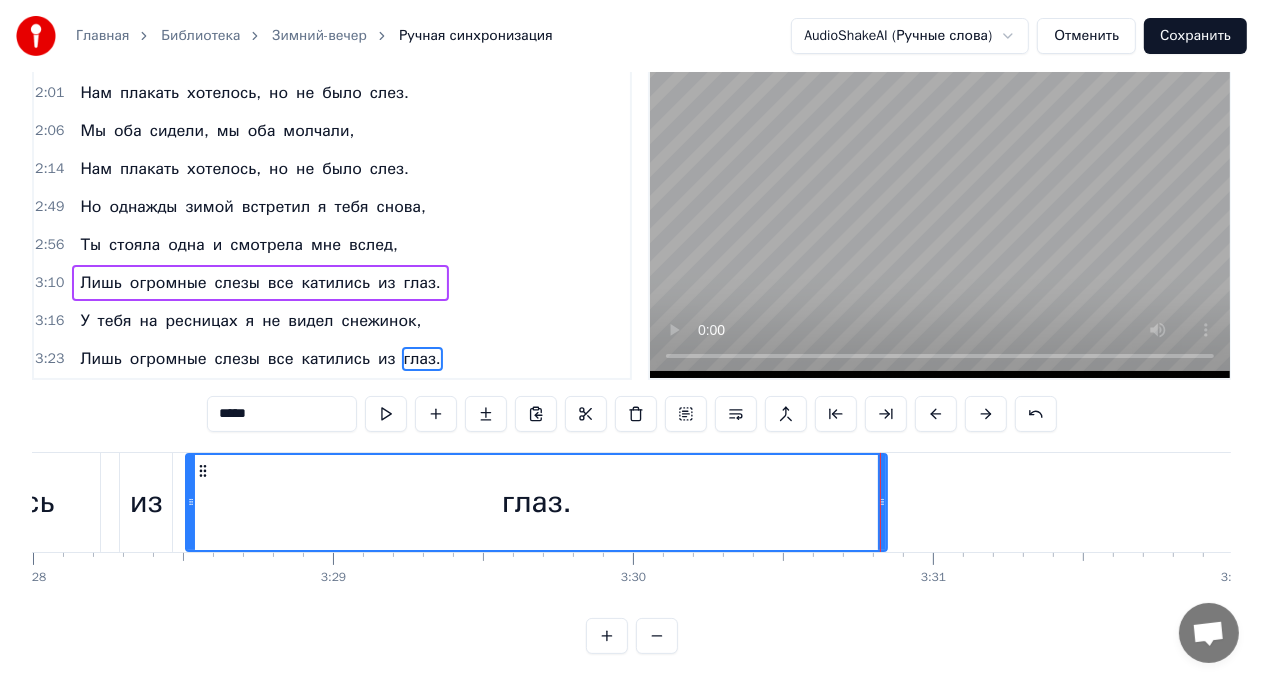 click on "0:15 Зимний вечер хорош, снег пушистый искрится, 0:22 Мы с тобою вдвоем по бульвару идем. 0:29 У тебя на ресницах серебрятся снежинки, 0:36 Взгляд задорный и нежный говорит о любви. 0:42 У тебя на ресницах серебрятся снежинки Взгляд задорный и нежный говорит о любви Я был счастлив с тобой, знал, что ты меня любишь, 1:04 Знал, что будешь верна мне во всем и везде. 1:11 Сердце билось в груди ровно, точно, спокойно, 1:18 И не верилось мне, что расстанемся мы. 1:23 Сердце билось в груди ровно, точно, спокойно, 1:31 И не верилось мне, что расстанемся мы. 1:39 В оркестре играли гитара и 1:46 1:53 Мы" at bounding box center [631, 346] 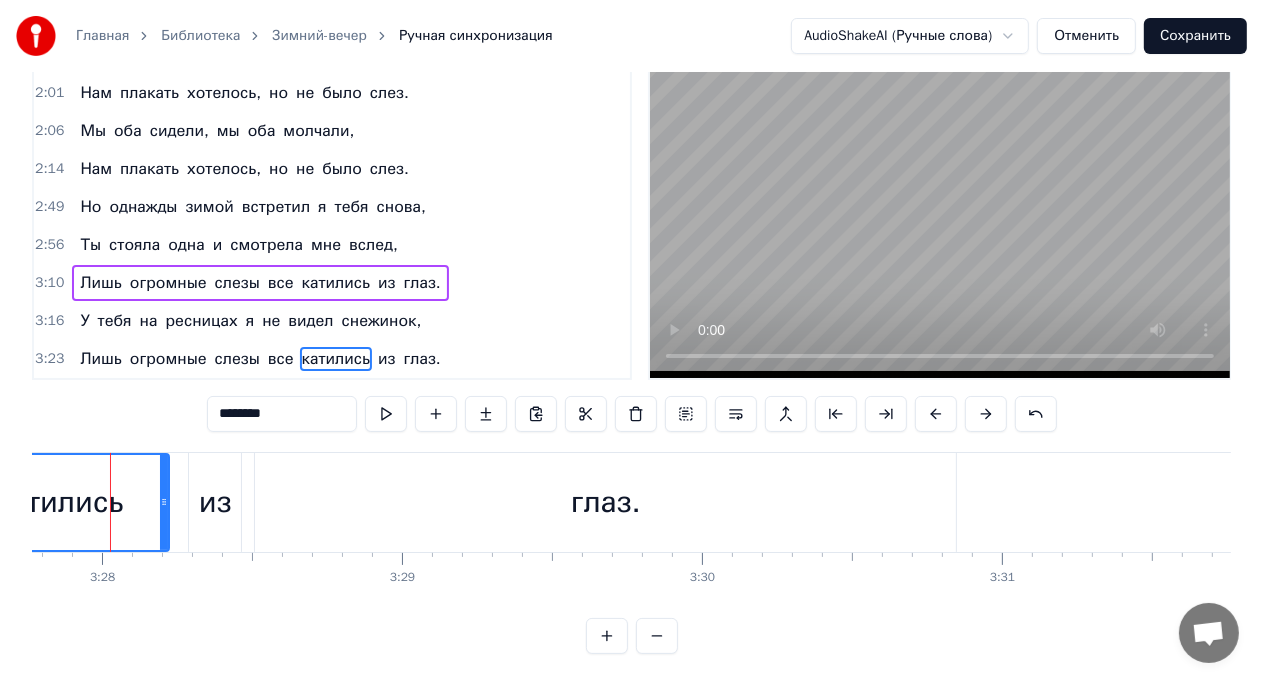 scroll, scrollTop: 0, scrollLeft: 62308, axis: horizontal 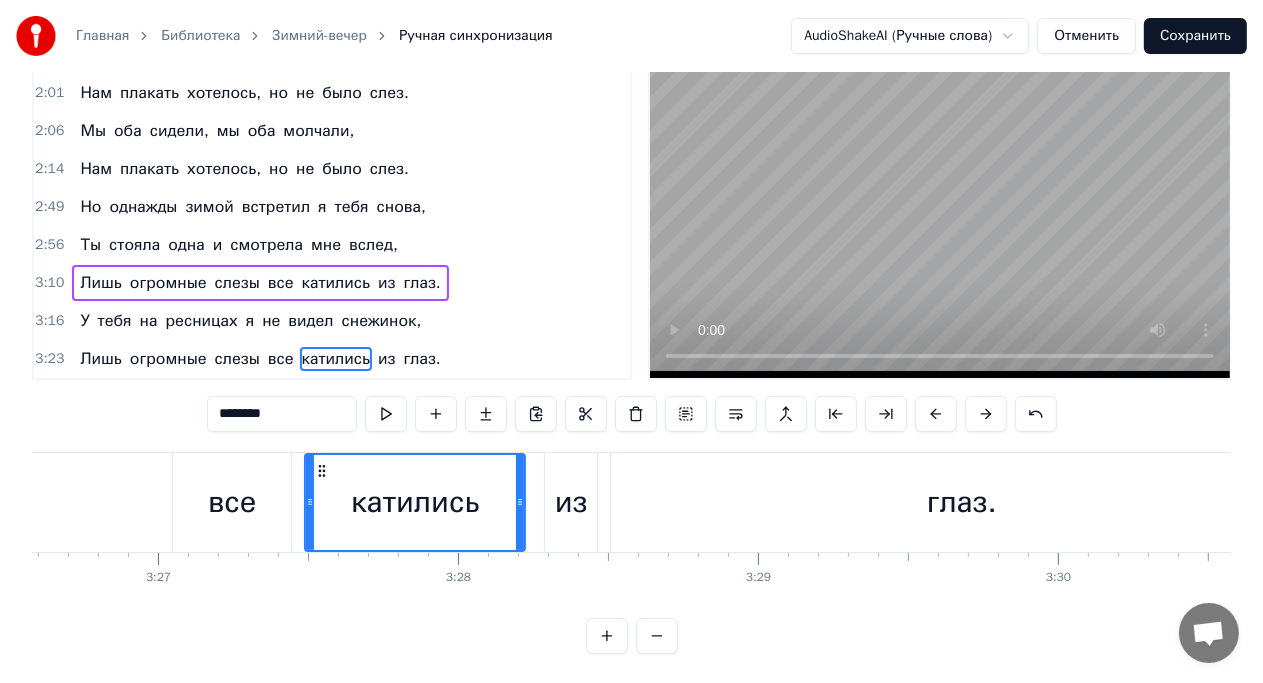 click on "все" at bounding box center [232, 502] 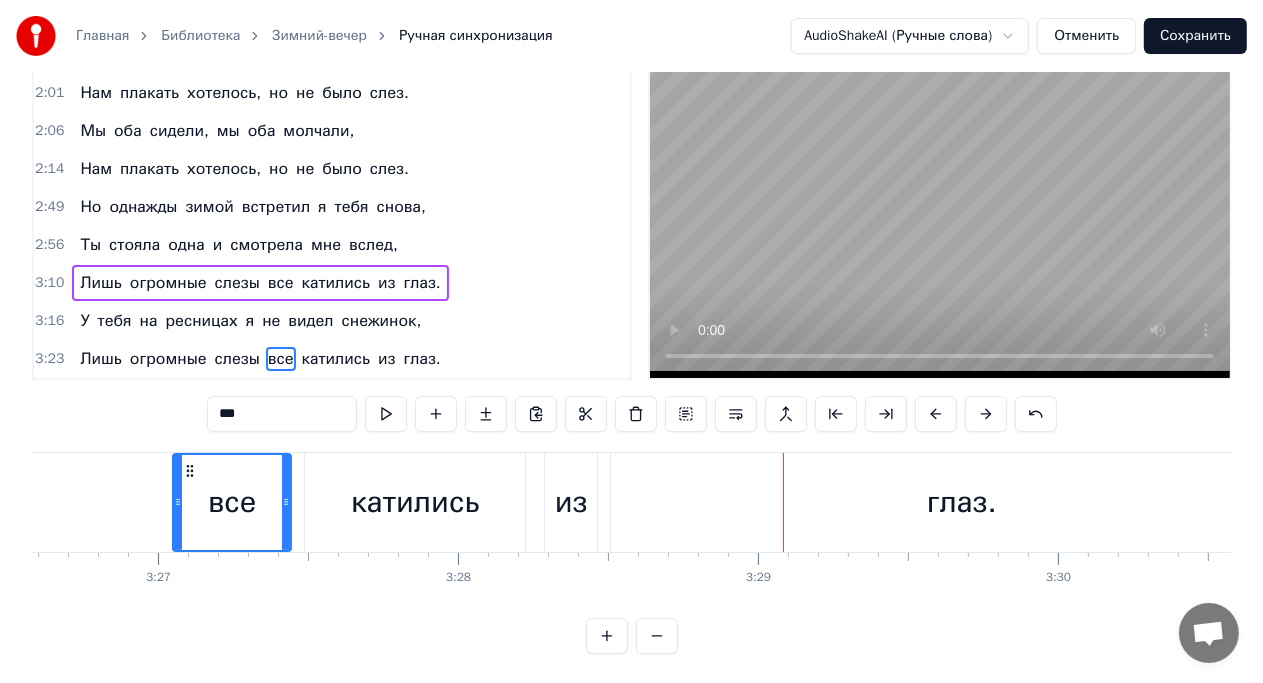 click on "катились" at bounding box center (415, 502) 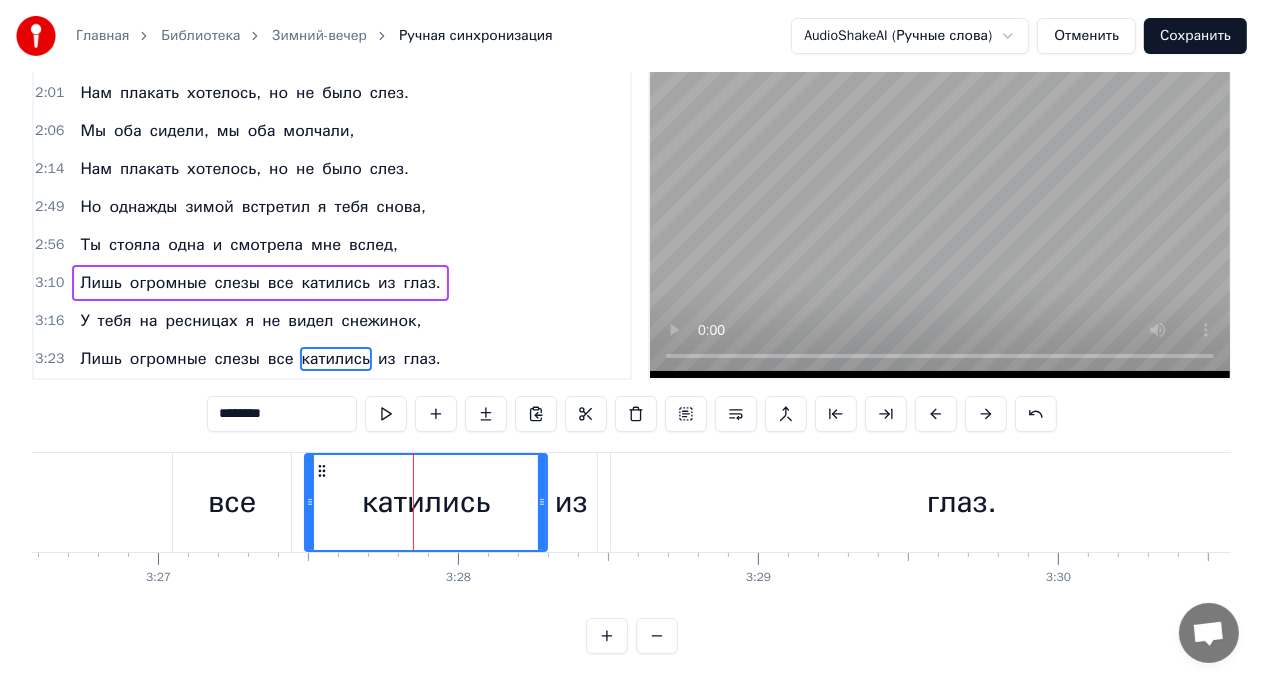 drag, startPoint x: 520, startPoint y: 510, endPoint x: 542, endPoint y: 511, distance: 22.022715 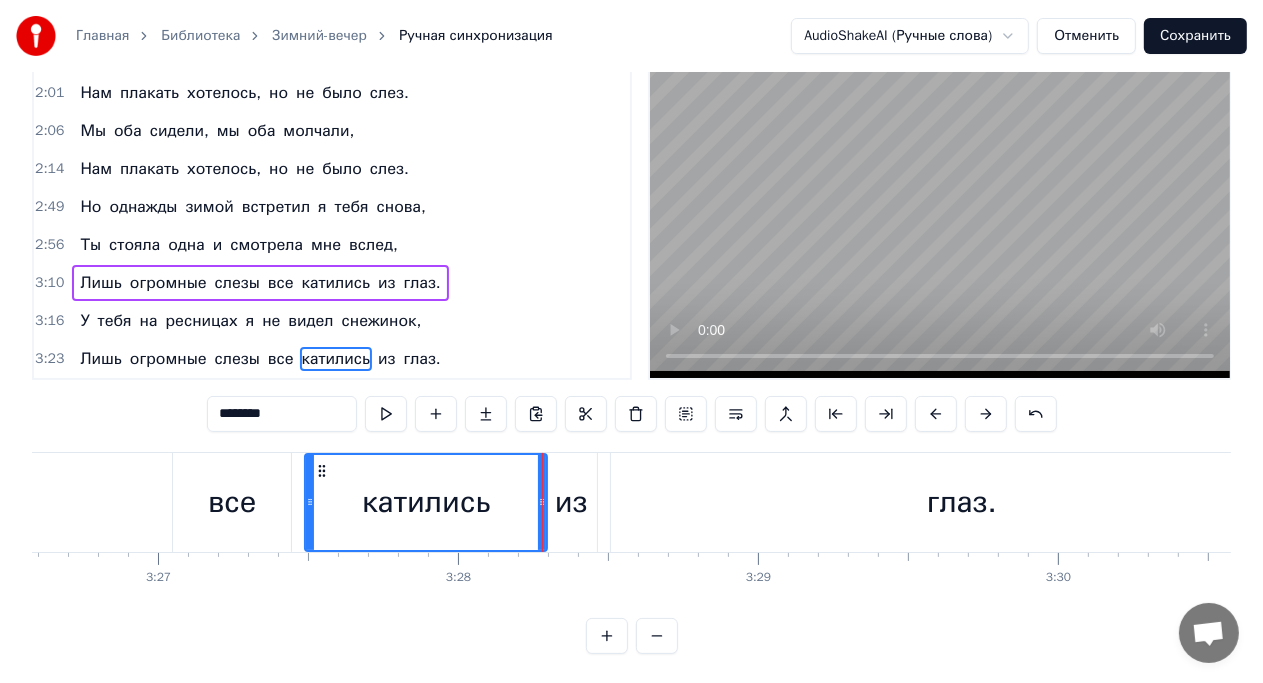 click on "из" at bounding box center [571, 502] 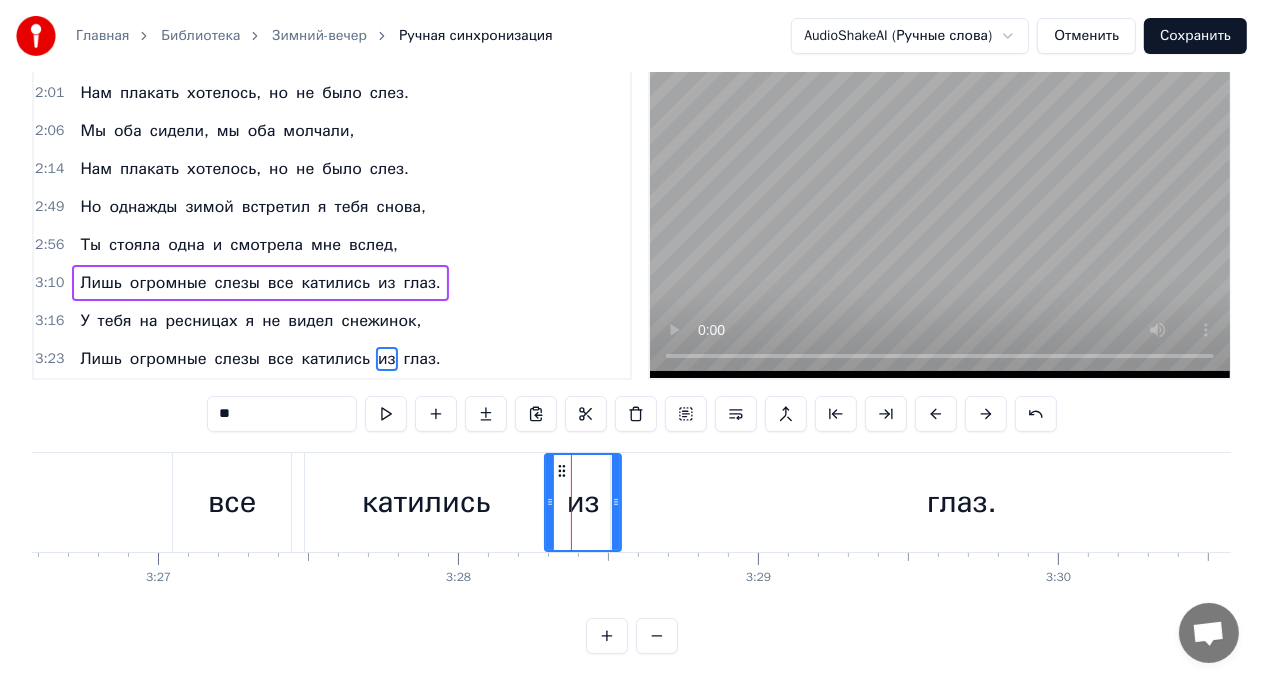 drag, startPoint x: 588, startPoint y: 508, endPoint x: 612, endPoint y: 511, distance: 24.186773 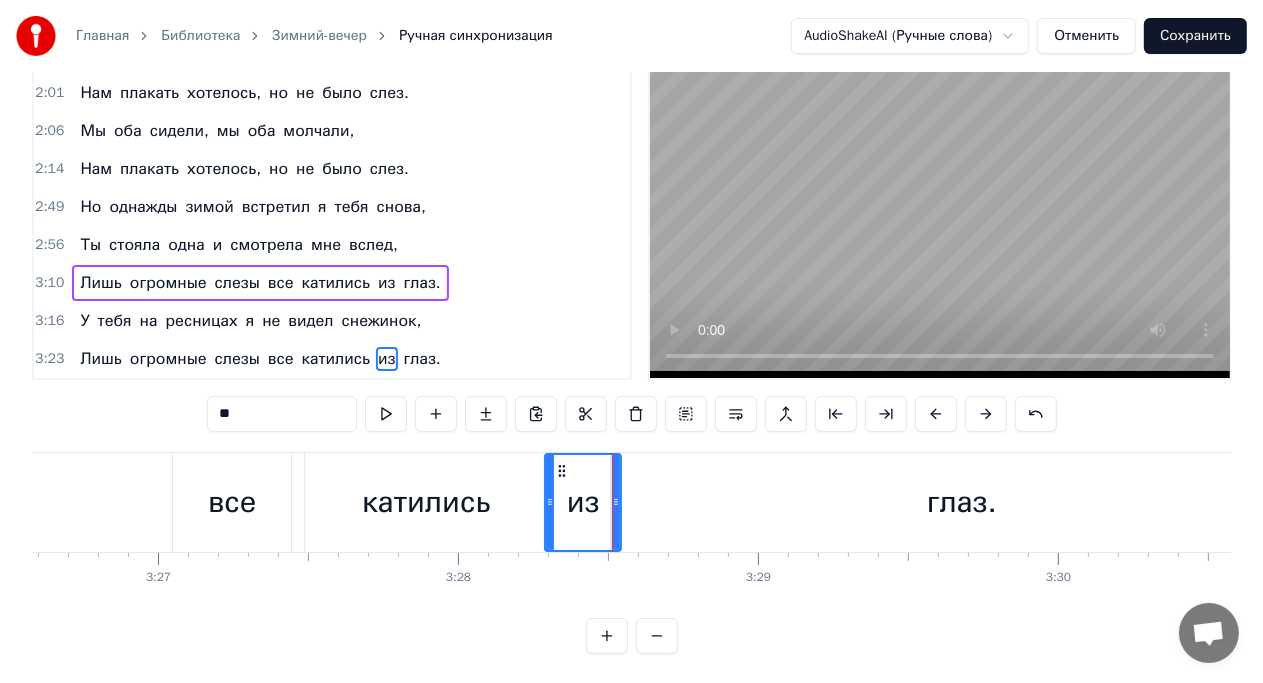 click on "катились" at bounding box center [426, 502] 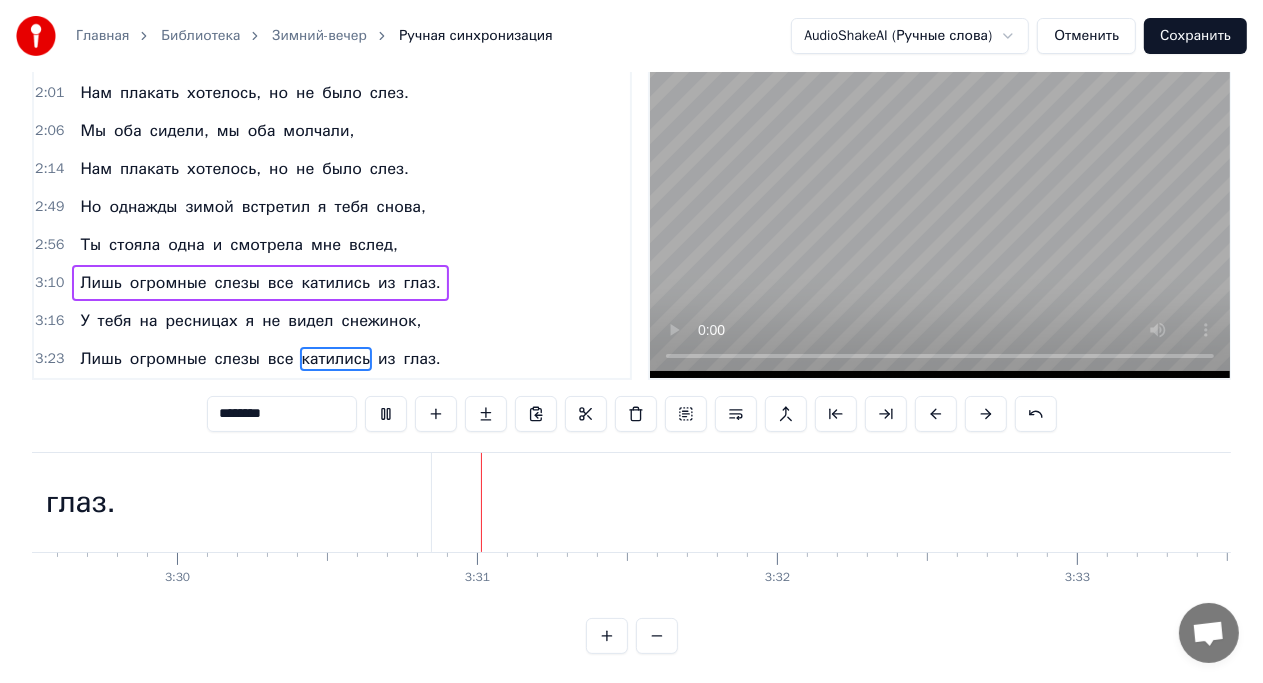 scroll, scrollTop: 0, scrollLeft: 63038, axis: horizontal 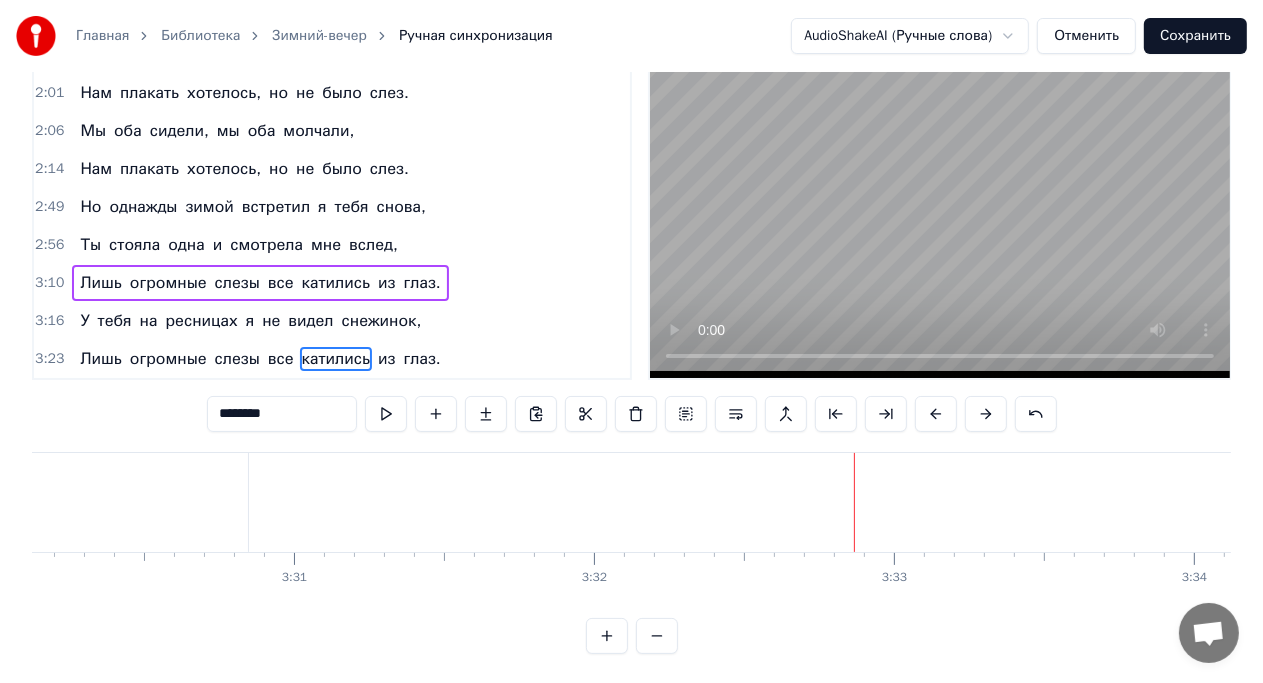 click on "снежинок," at bounding box center (382, 321) 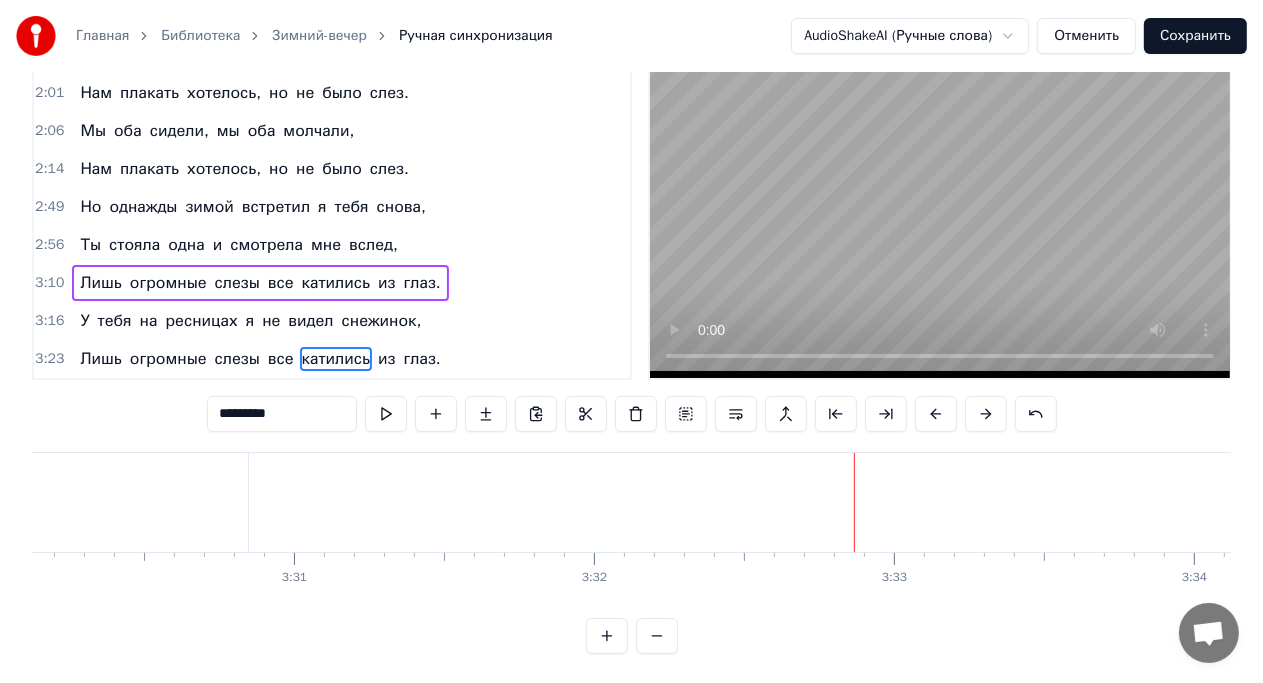 scroll, scrollTop: 29, scrollLeft: 0, axis: vertical 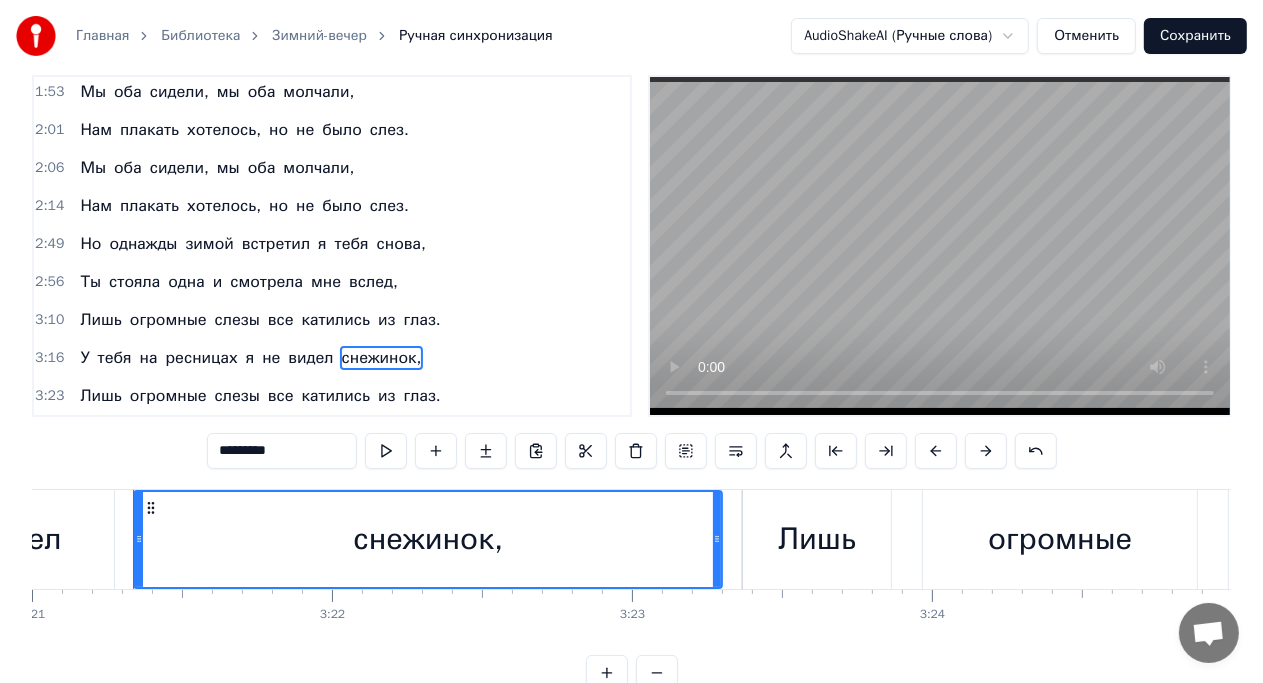 click on "3:16 У тебя на ресницах я не видел снежинок," at bounding box center [332, 358] 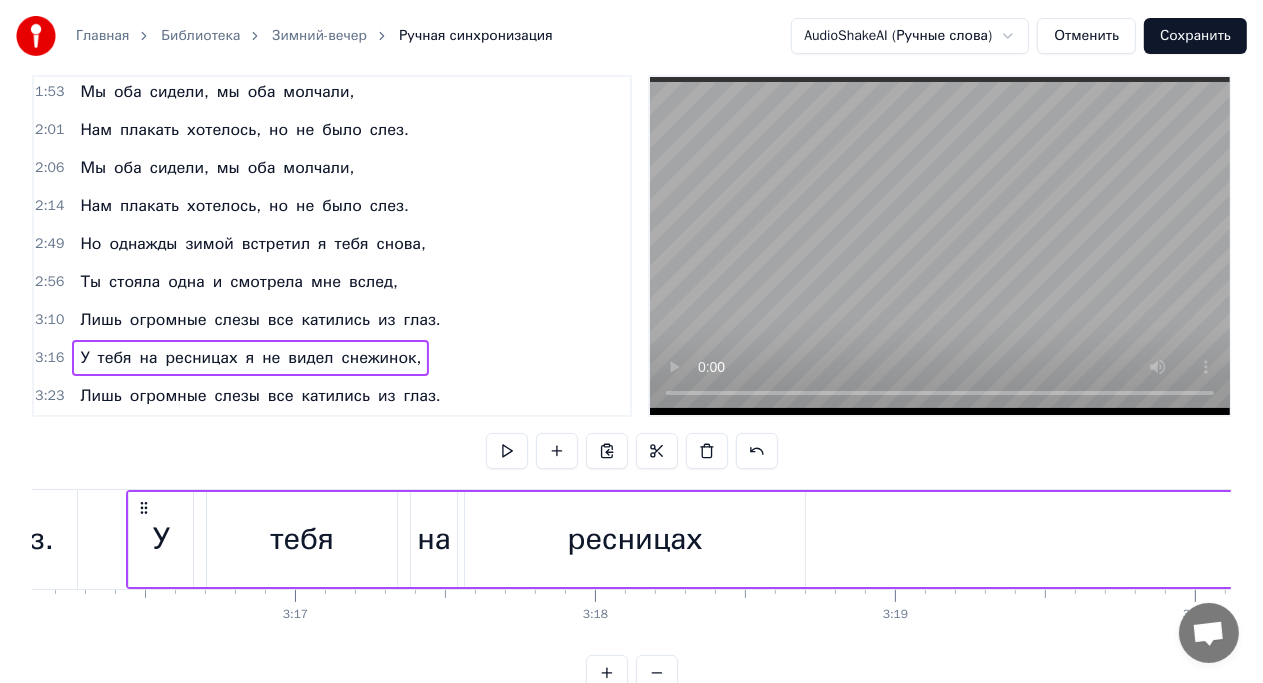 scroll, scrollTop: 0, scrollLeft: 58831, axis: horizontal 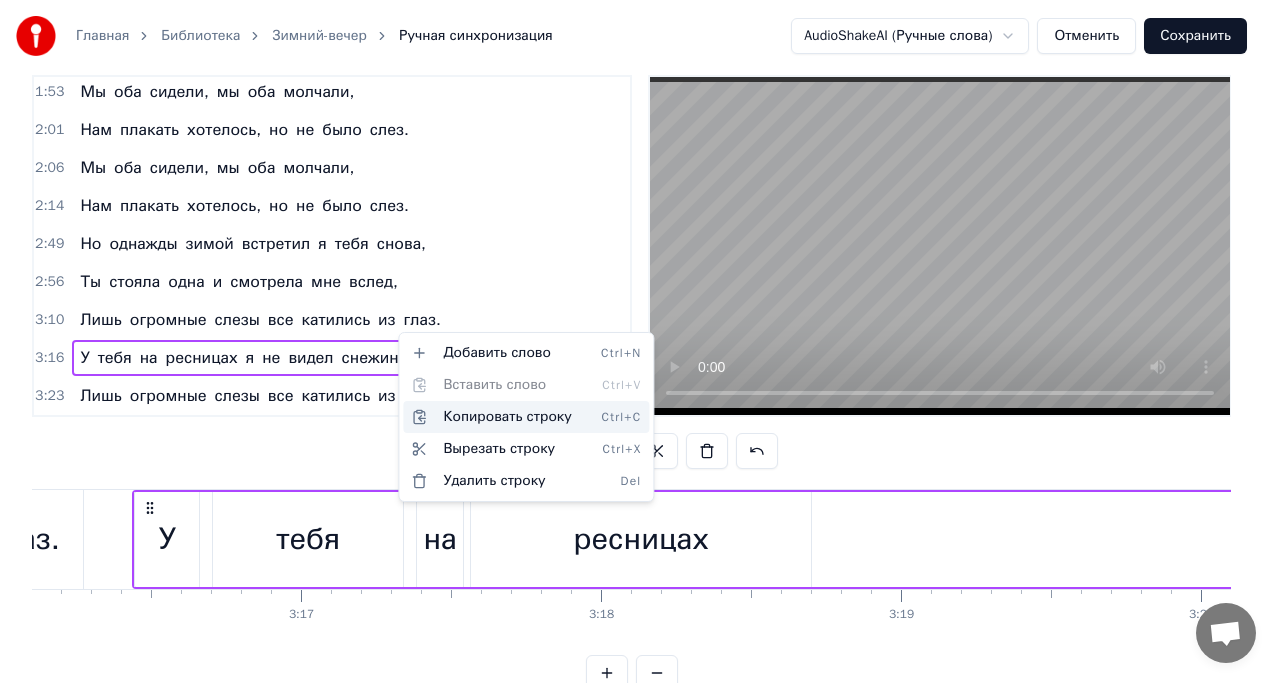 click on "Копировать строку Ctrl+C" at bounding box center (526, 417) 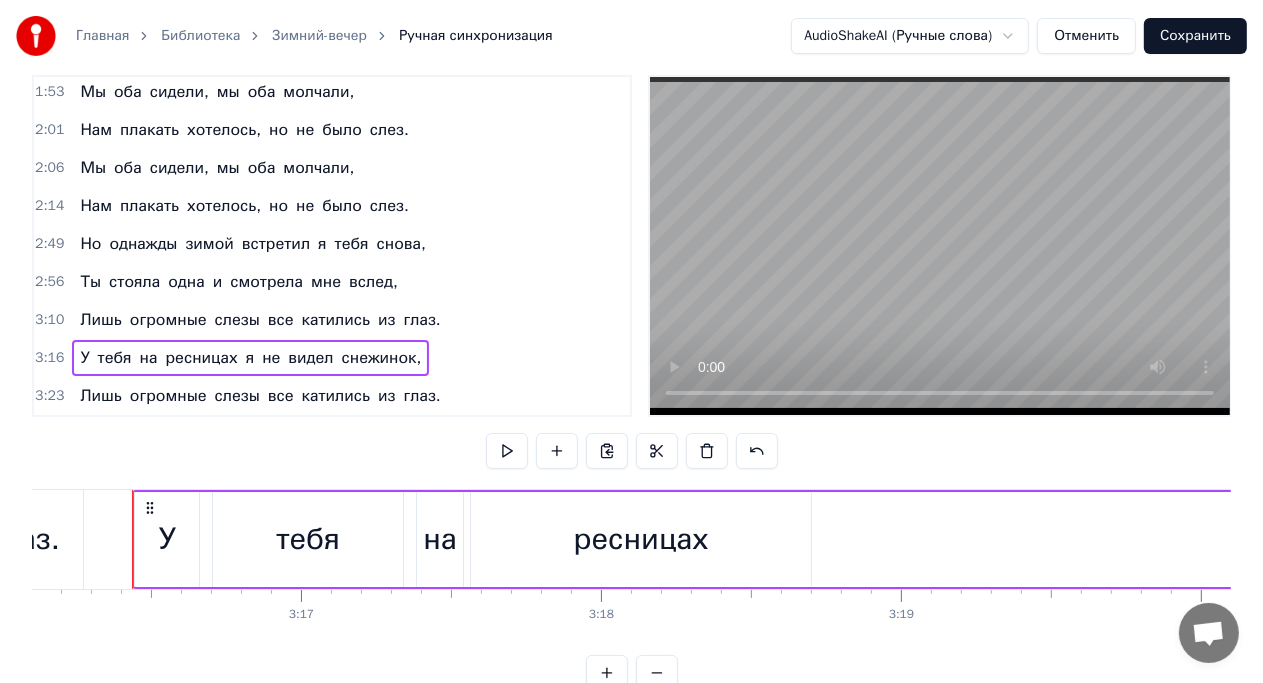 click on "2:56 Ты стояла одна и смотрела мне вслед," at bounding box center [332, 282] 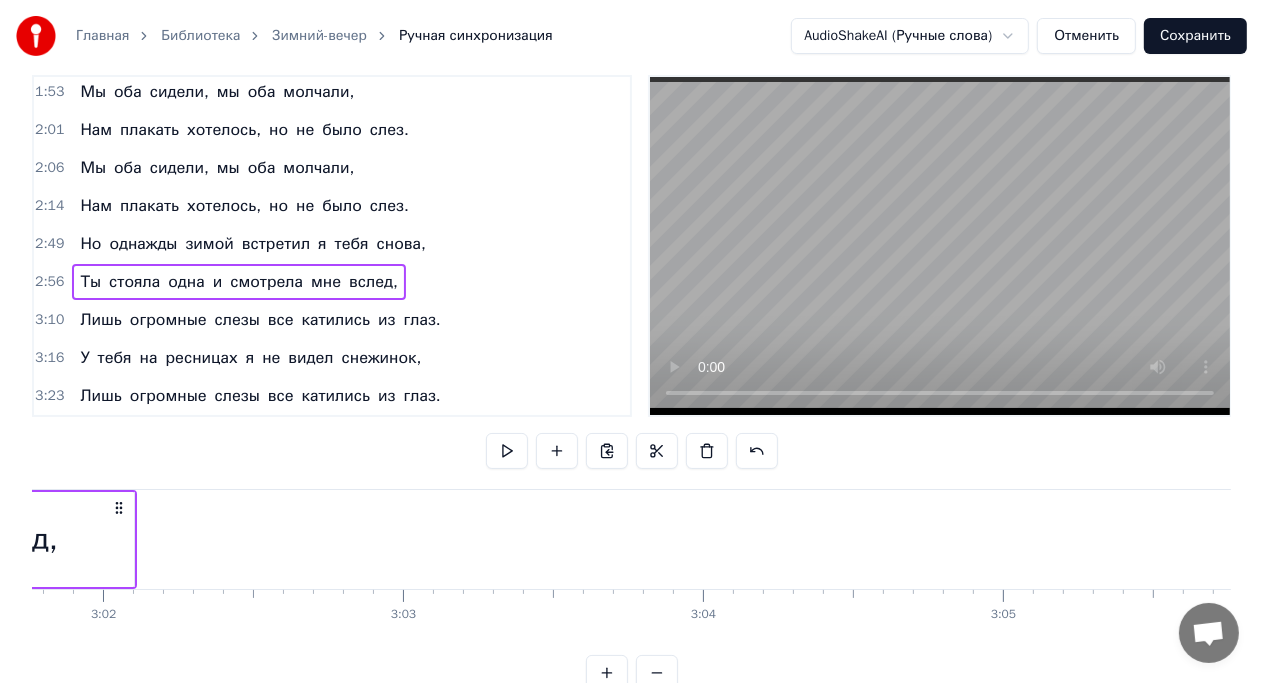 scroll, scrollTop: 0, scrollLeft: 54520, axis: horizontal 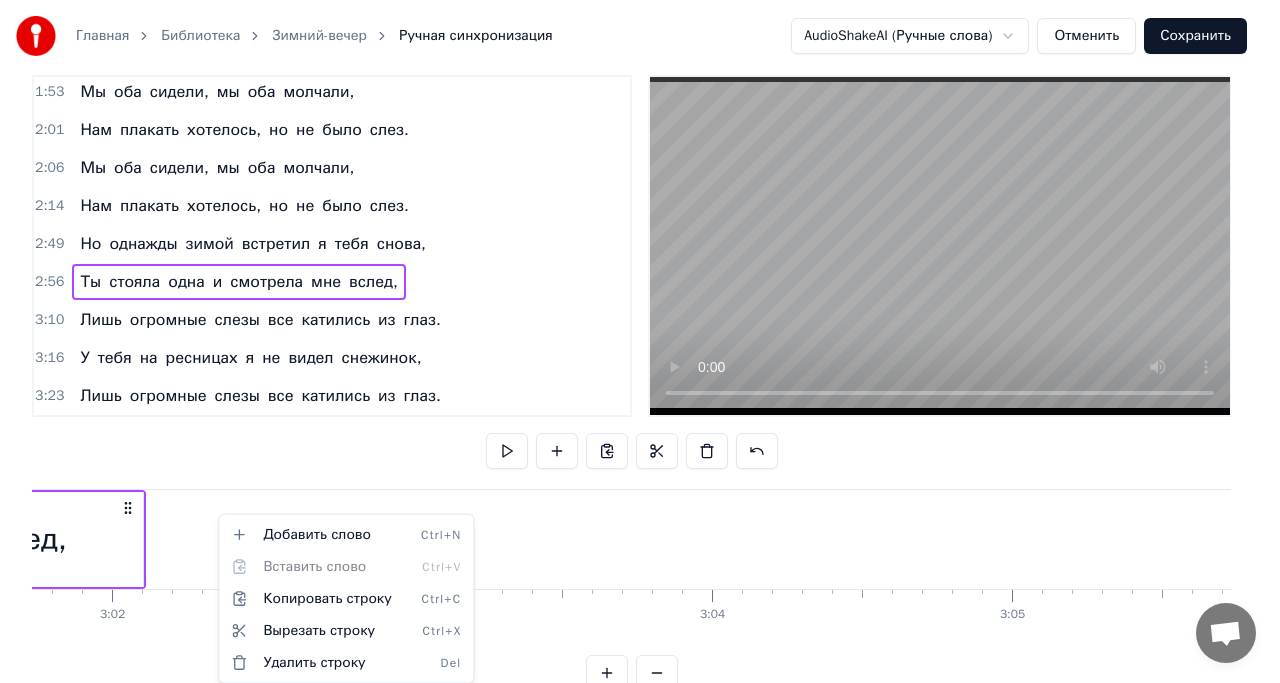 click on "Главная Библиотека Зимний-вечер Ручная синхронизация AudioShakeAI (Ручные слова) Отменить Сохранить 0:15 Зимний вечер хорош, снег пушистый искрится, 0:22 Мы с тобою вдвоем по бульвару идем. 0:29 У тебя на ресницах серебрятся снежинки, 0:36 Взгляд задорный и нежный говорит о любви. 0:42 У тебя на ресницах серебрятся снежинки Взгляд задорный и нежный говорит о любви Я был счастлив с тобой, знал, что ты меня любишь, 1:04 Знал, что будешь верна мне во всем и везде. 1:11 Сердце билось в груди ровно, точно, спокойно, 1:18 И не верилось мне, что расстанемся мы. 1:23 Сердце билось в груди 1:31 И 0" at bounding box center (640, 347) 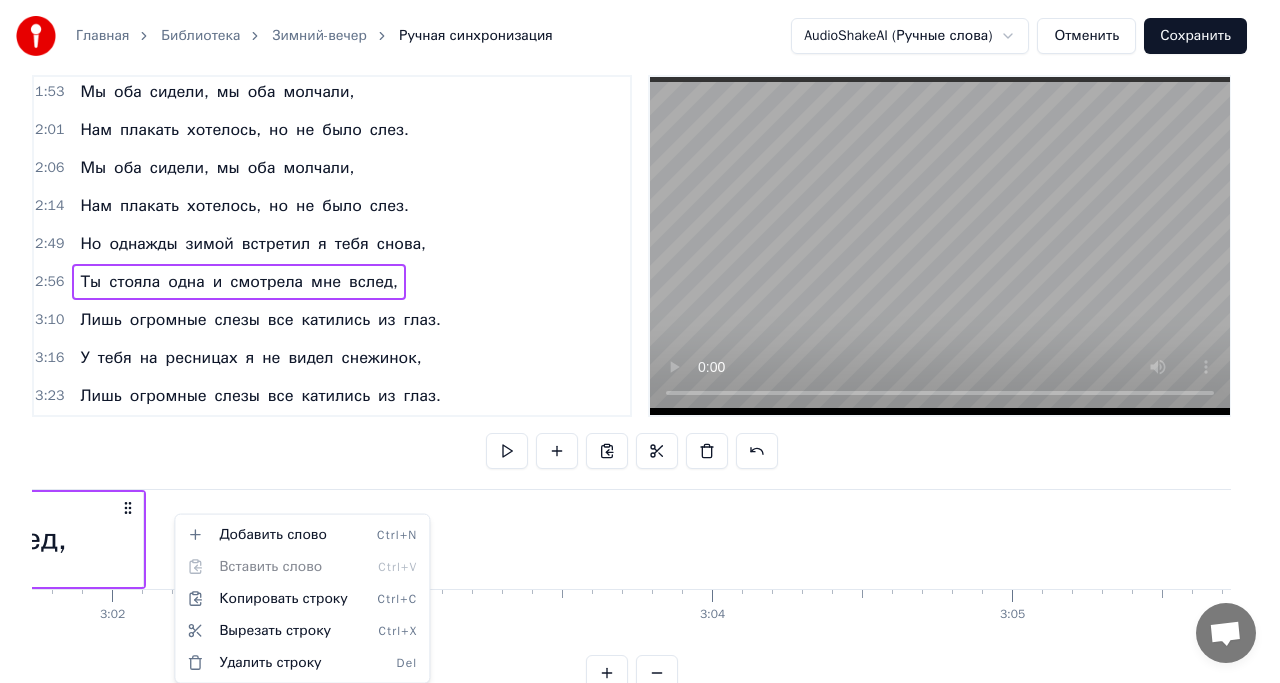 click on "Главная Библиотека Зимний-вечер Ручная синхронизация AudioShakeAI (Ручные слова) Отменить Сохранить 0:15 Зимний вечер хорош, снег пушистый искрится, 0:22 Мы с тобою вдвоем по бульвару идем. 0:29 У тебя на ресницах серебрятся снежинки, 0:36 Взгляд задорный и нежный говорит о любви. 0:42 У тебя на ресницах серебрятся снежинки Взгляд задорный и нежный говорит о любви Я был счастлив с тобой, знал, что ты меня любишь, 1:04 Знал, что будешь верна мне во всем и везде. 1:11 Сердце билось в груди ровно, точно, спокойно, 1:18 И не верилось мне, что расстанемся мы. 1:23 Сердце билось в груди 1:31 И 0" at bounding box center (640, 347) 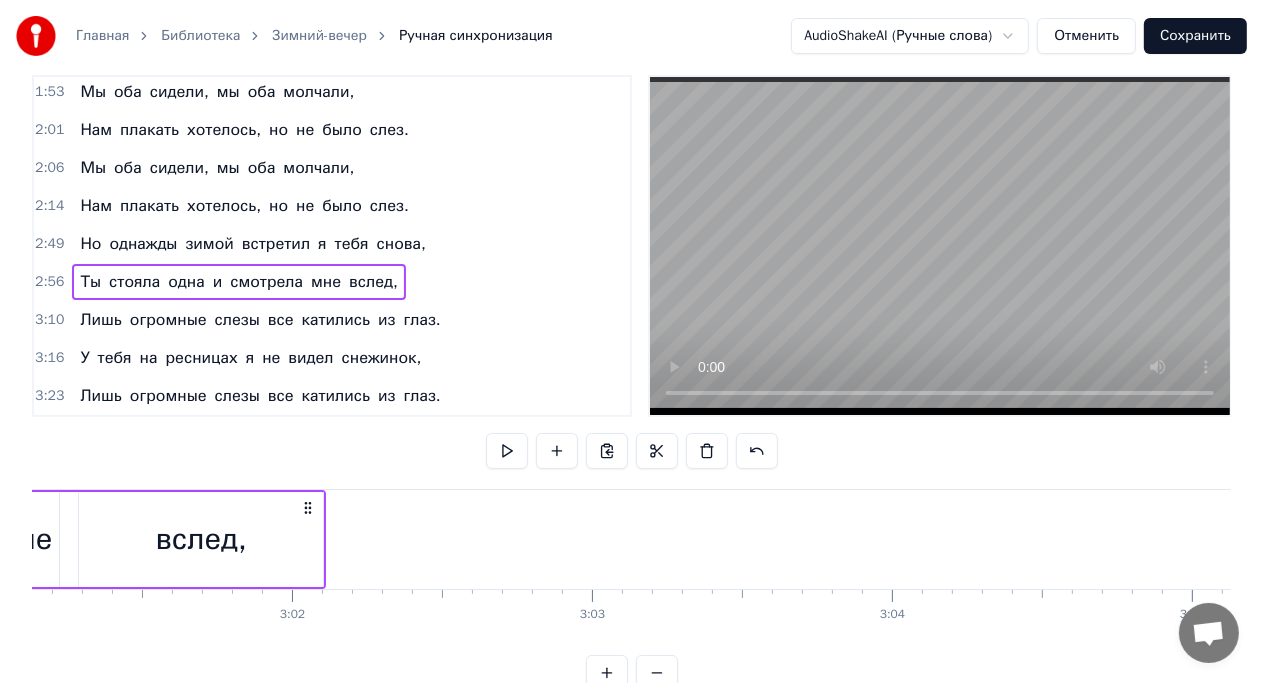 scroll, scrollTop: 0, scrollLeft: 54341, axis: horizontal 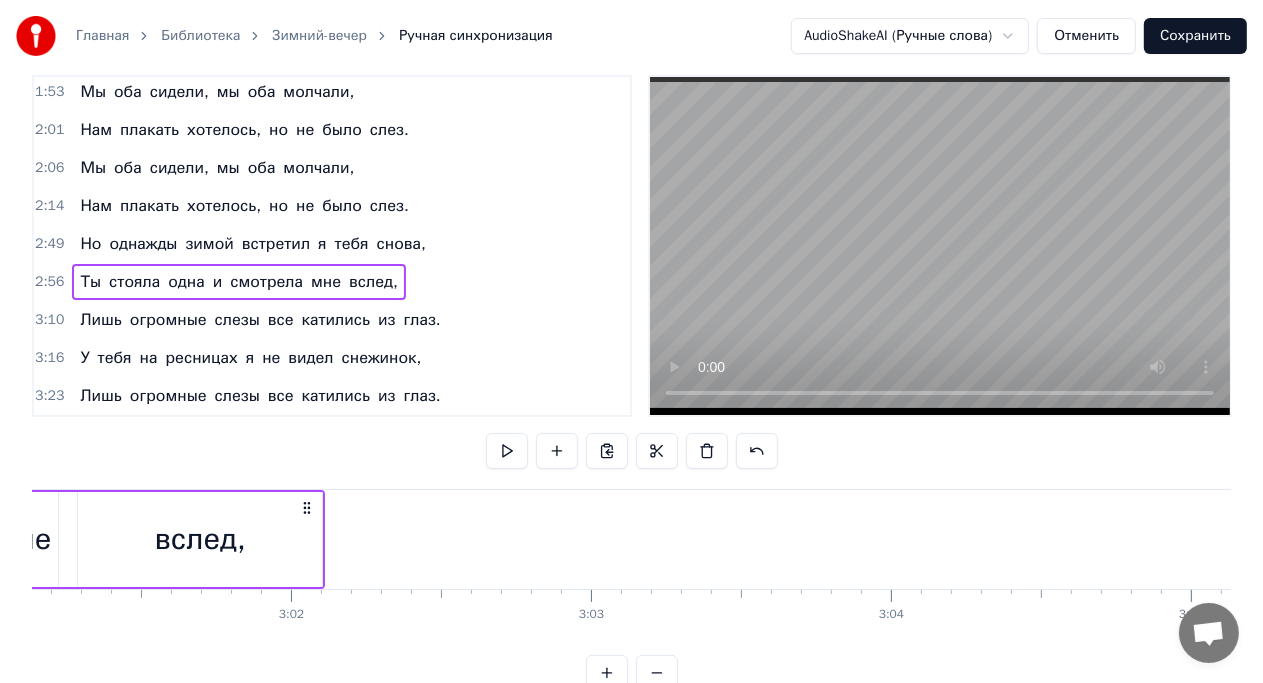 click on "снежинок," at bounding box center [382, 358] 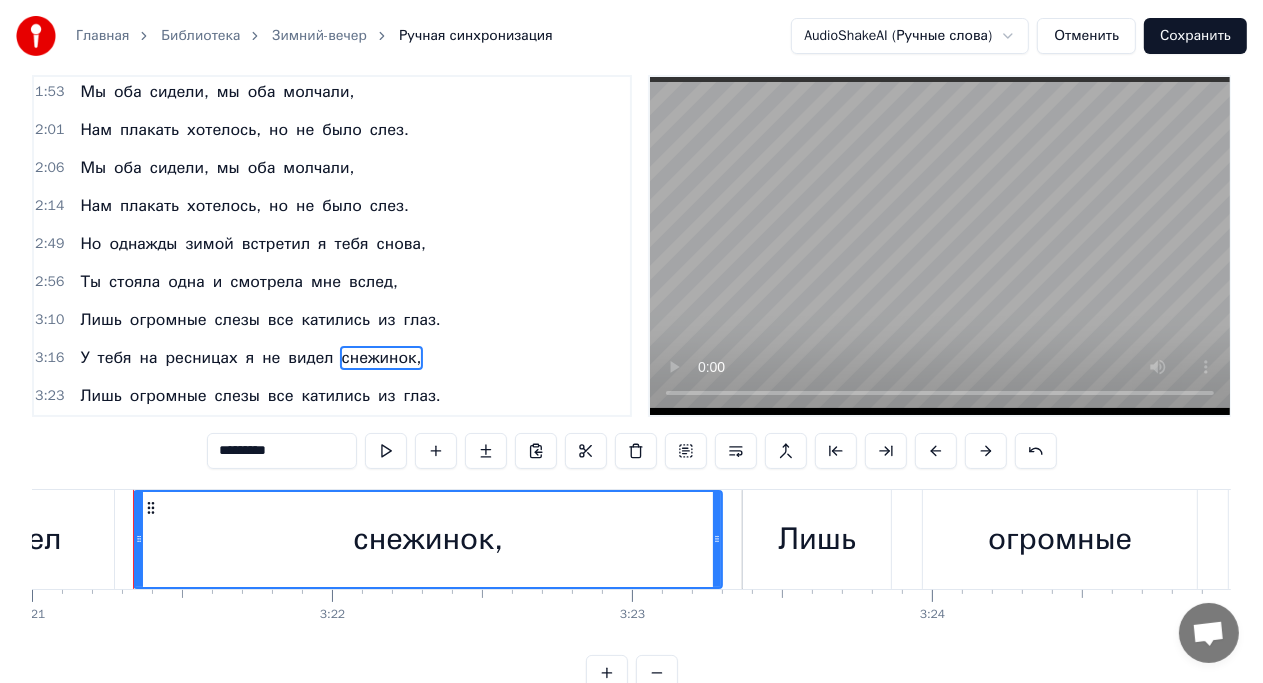 click on "У тебя на ресницах я не видел снежинок," at bounding box center (250, 358) 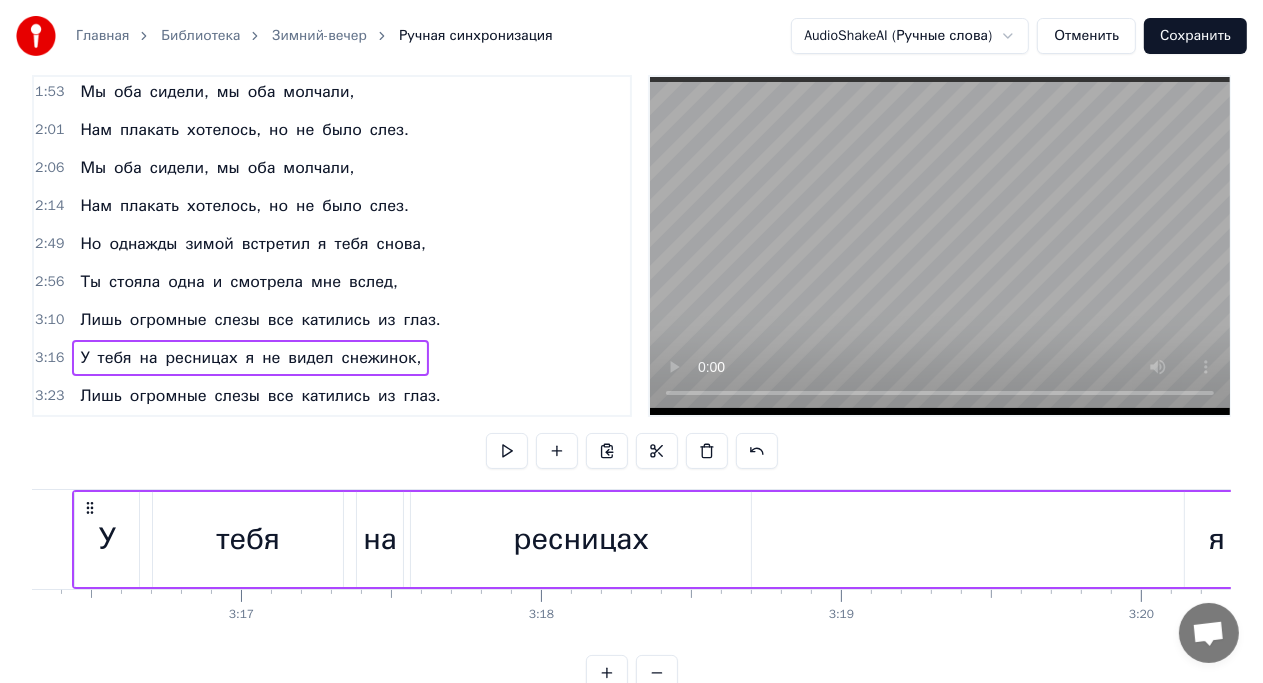 scroll, scrollTop: 0, scrollLeft: 58831, axis: horizontal 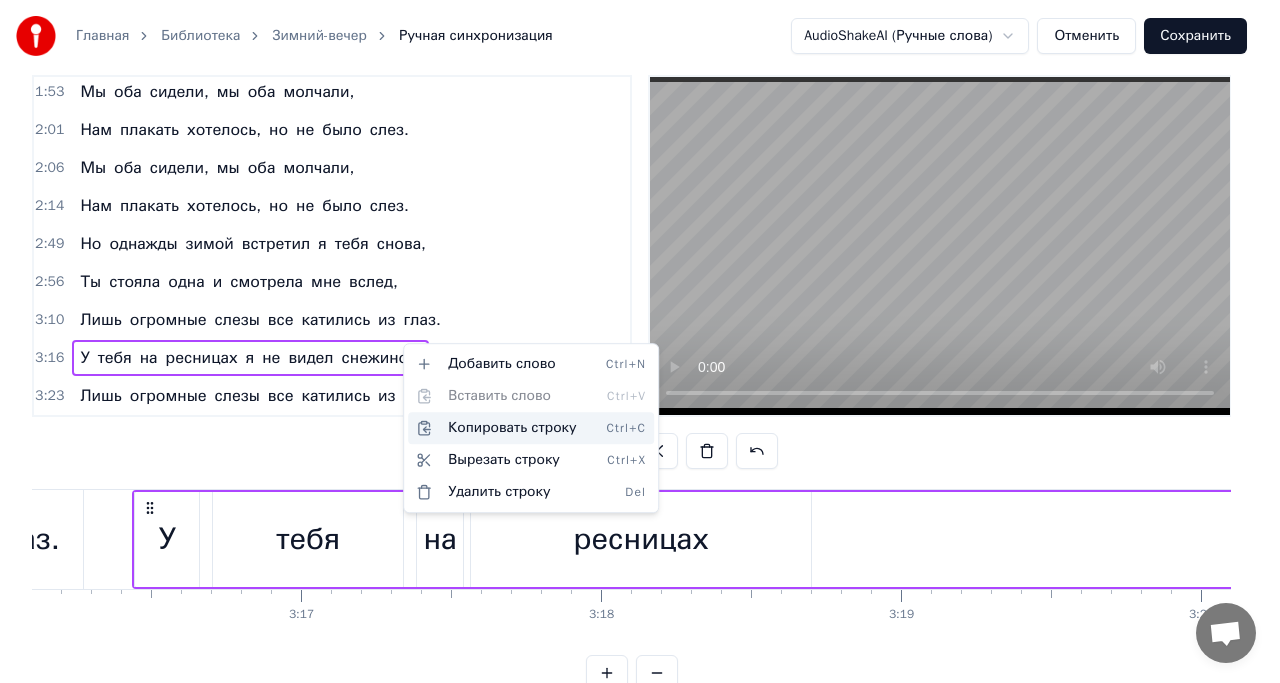 click on "Копировать строку Ctrl+C" at bounding box center (531, 428) 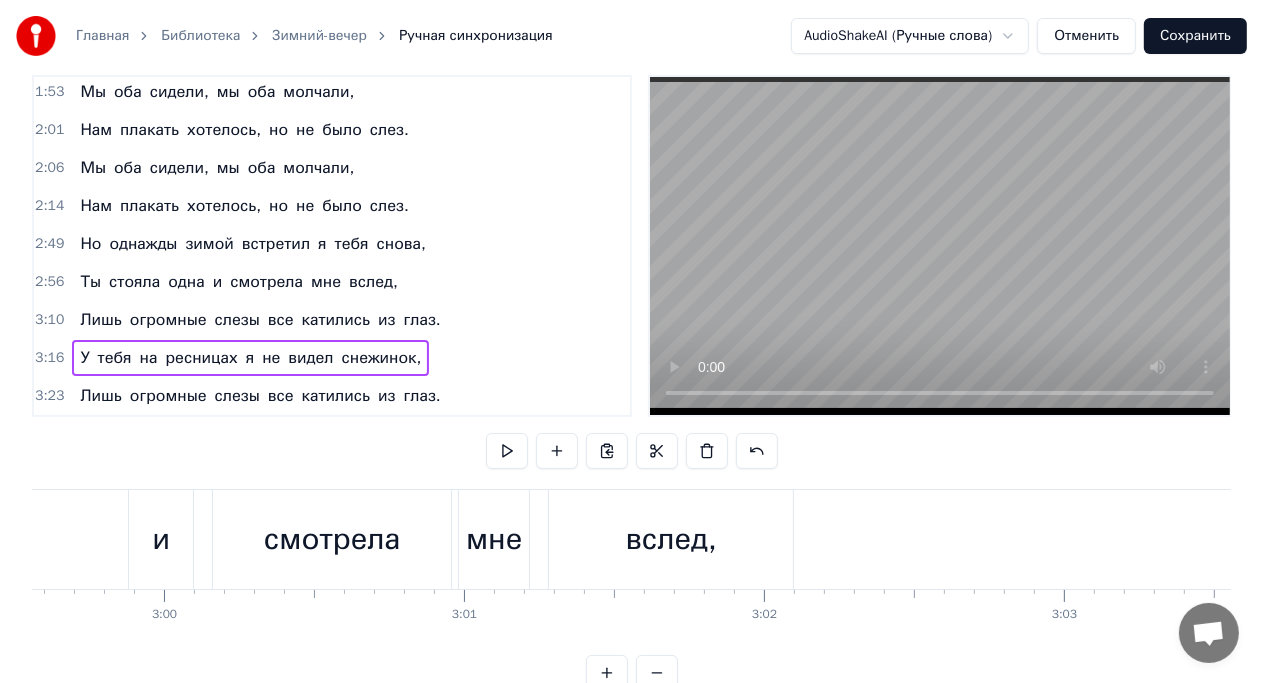 scroll, scrollTop: 0, scrollLeft: 53868, axis: horizontal 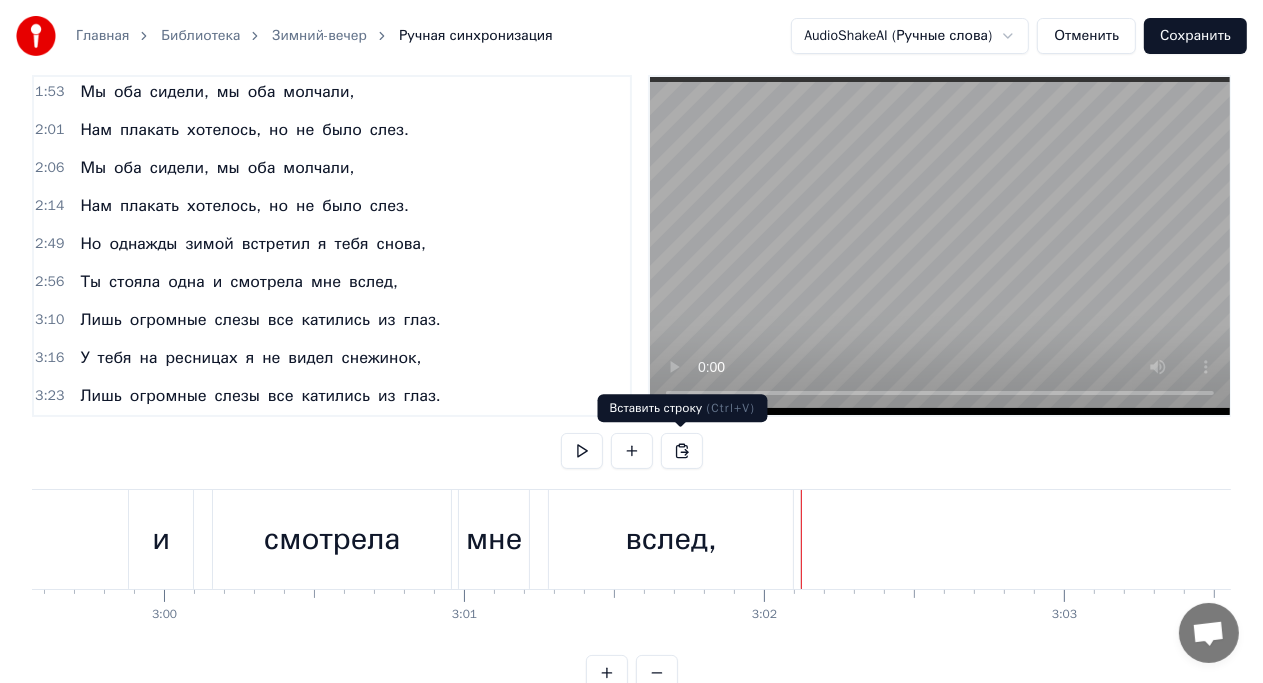 click at bounding box center (682, 451) 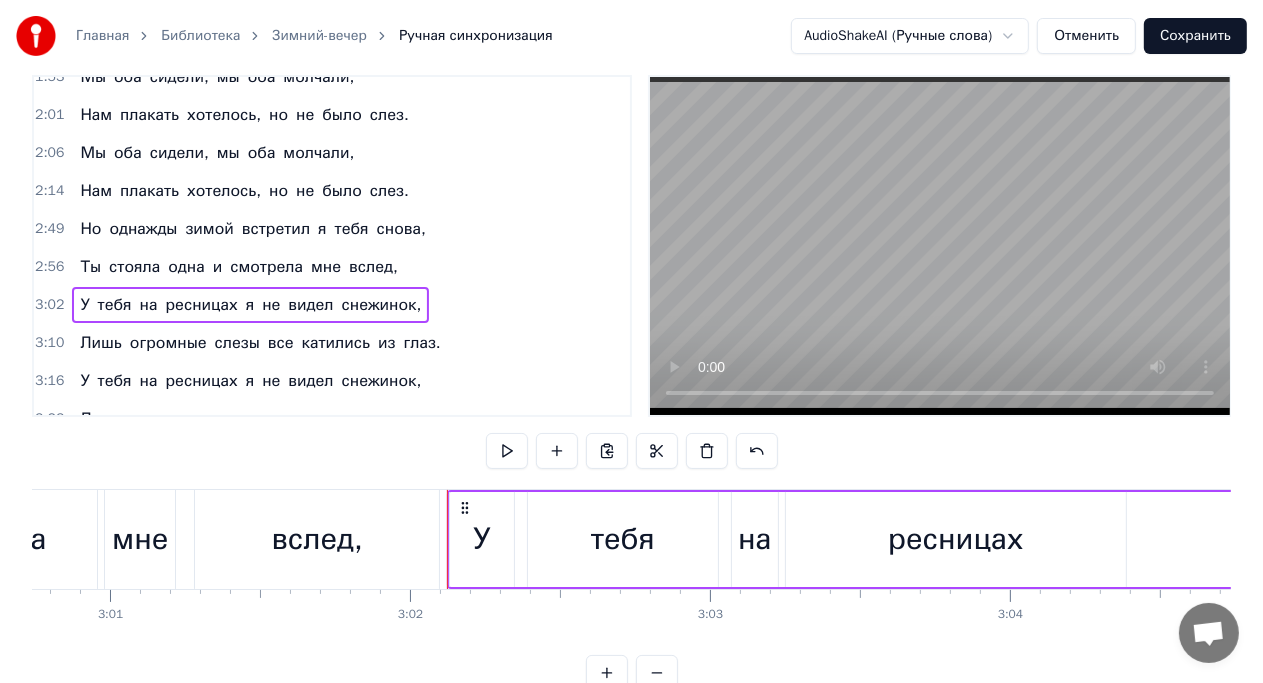 scroll, scrollTop: 0, scrollLeft: 54224, axis: horizontal 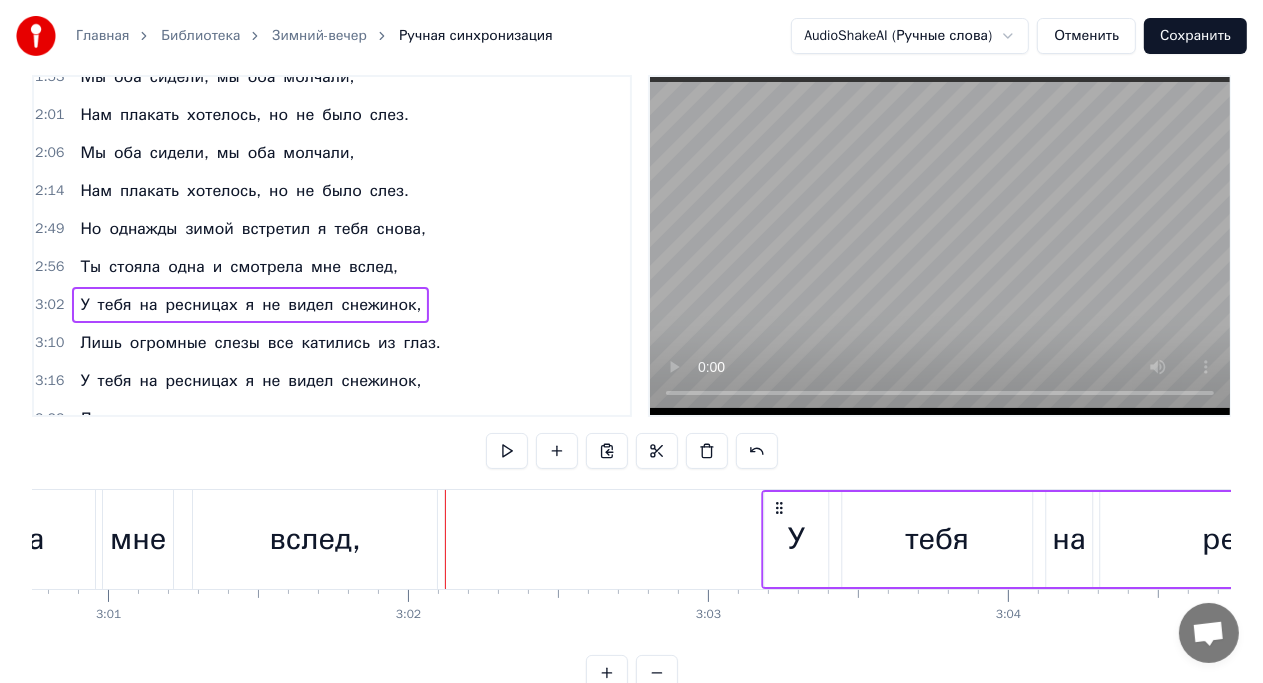drag, startPoint x: 464, startPoint y: 507, endPoint x: 780, endPoint y: 509, distance: 316.00632 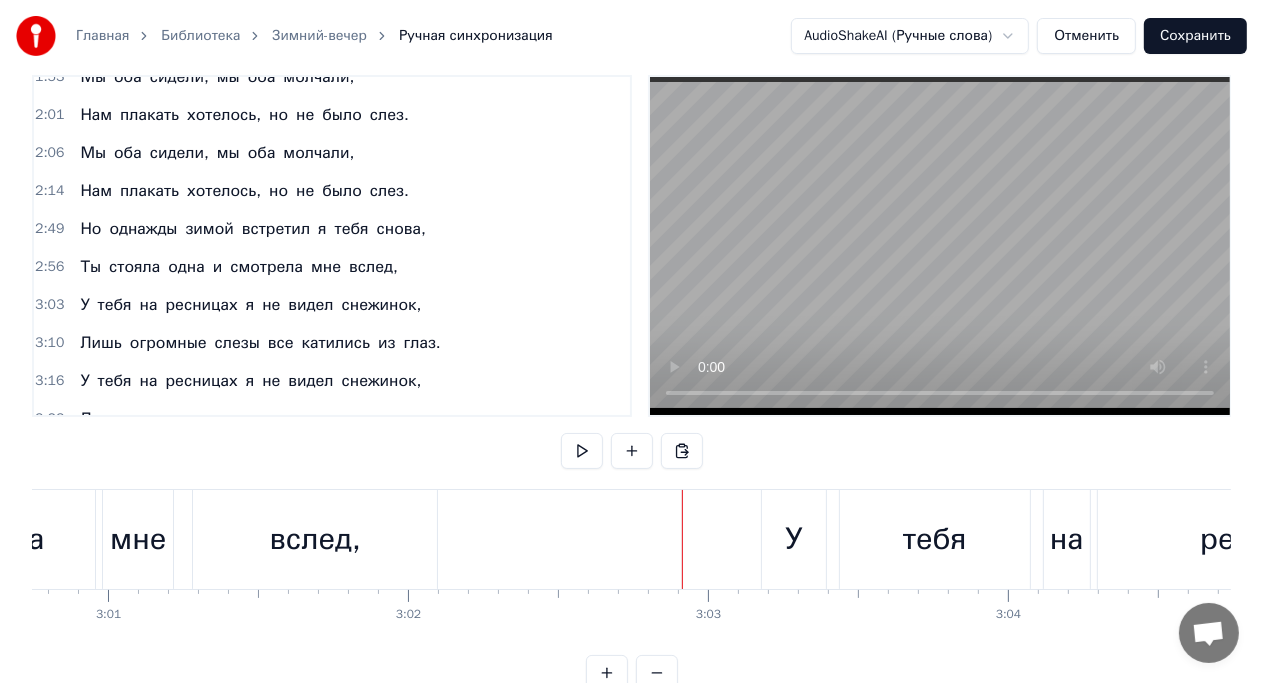click on "мне" at bounding box center (138, 539) 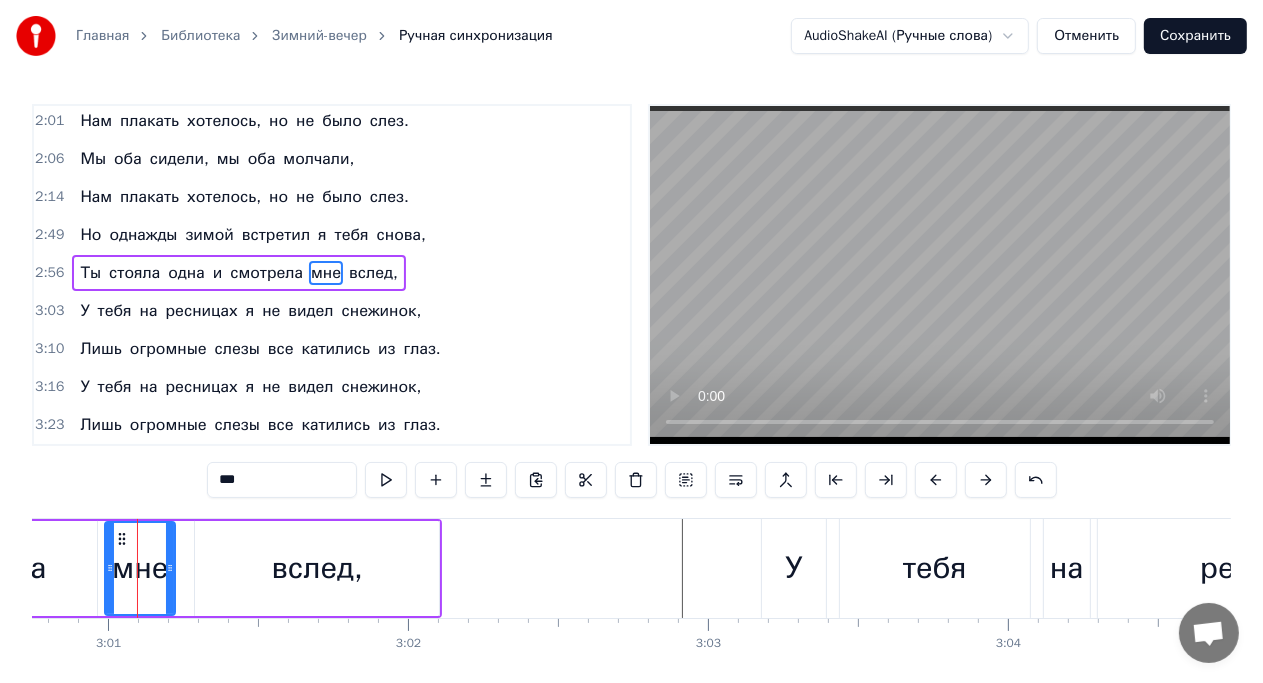 scroll, scrollTop: 555, scrollLeft: 0, axis: vertical 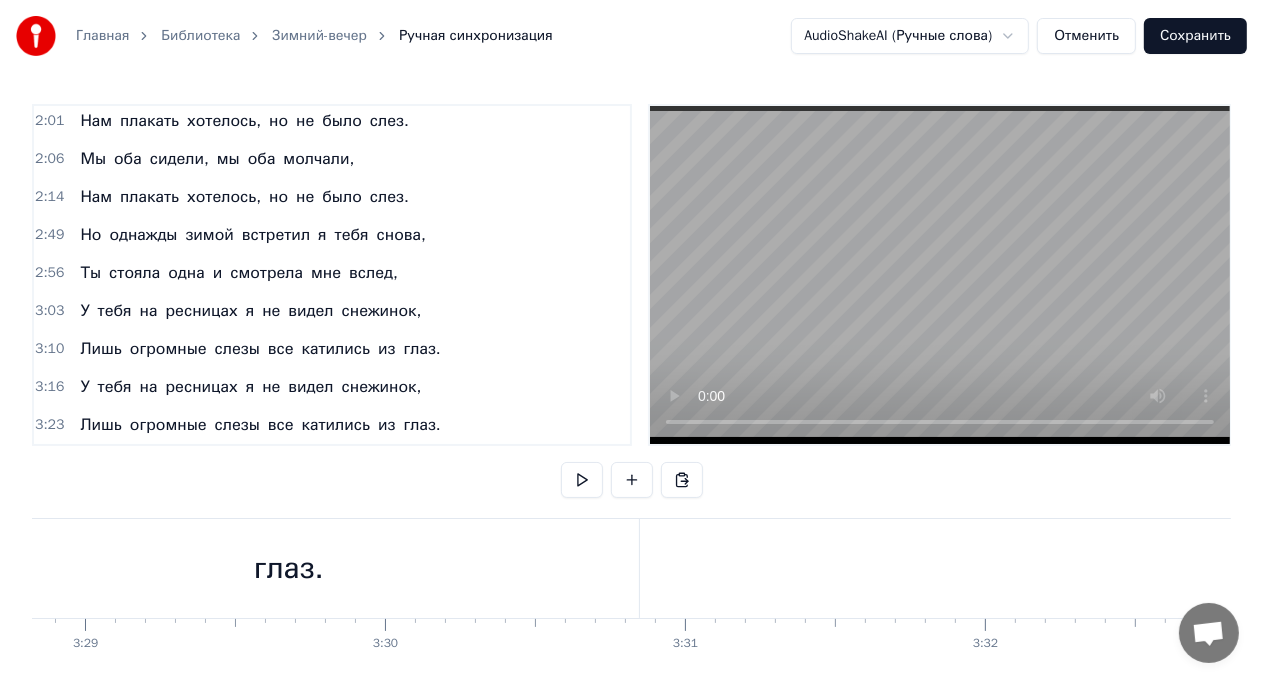 type 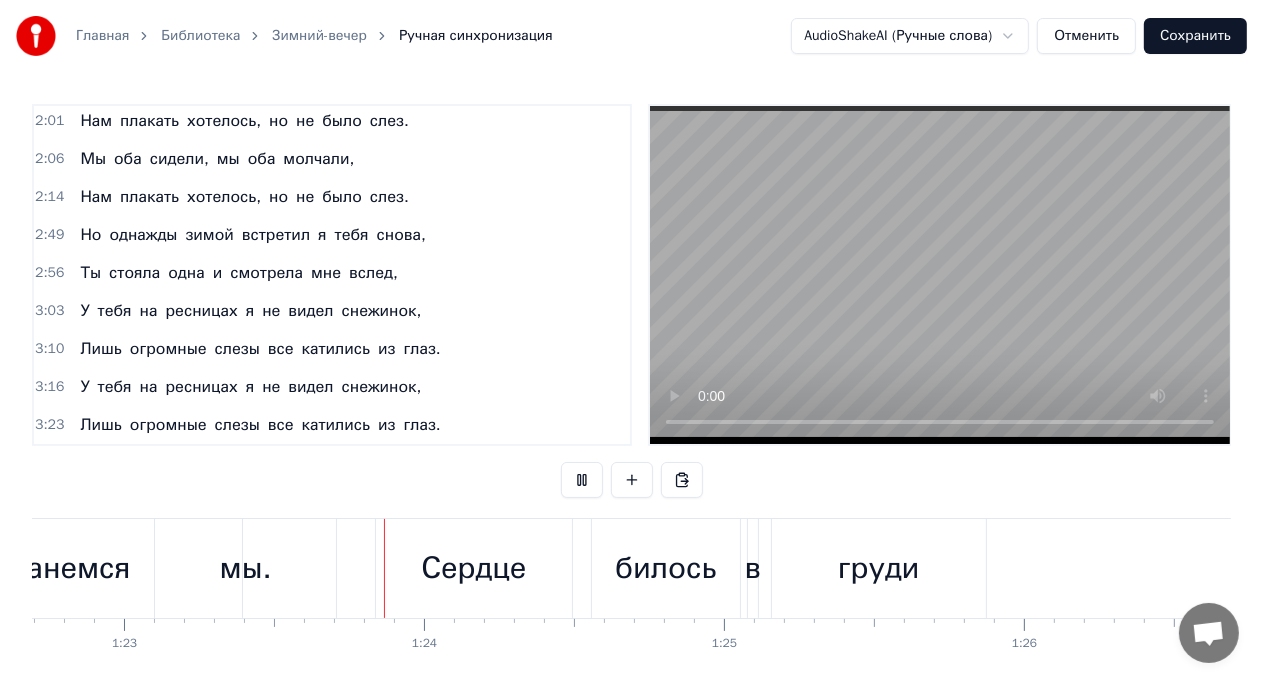 scroll, scrollTop: 0, scrollLeft: 24914, axis: horizontal 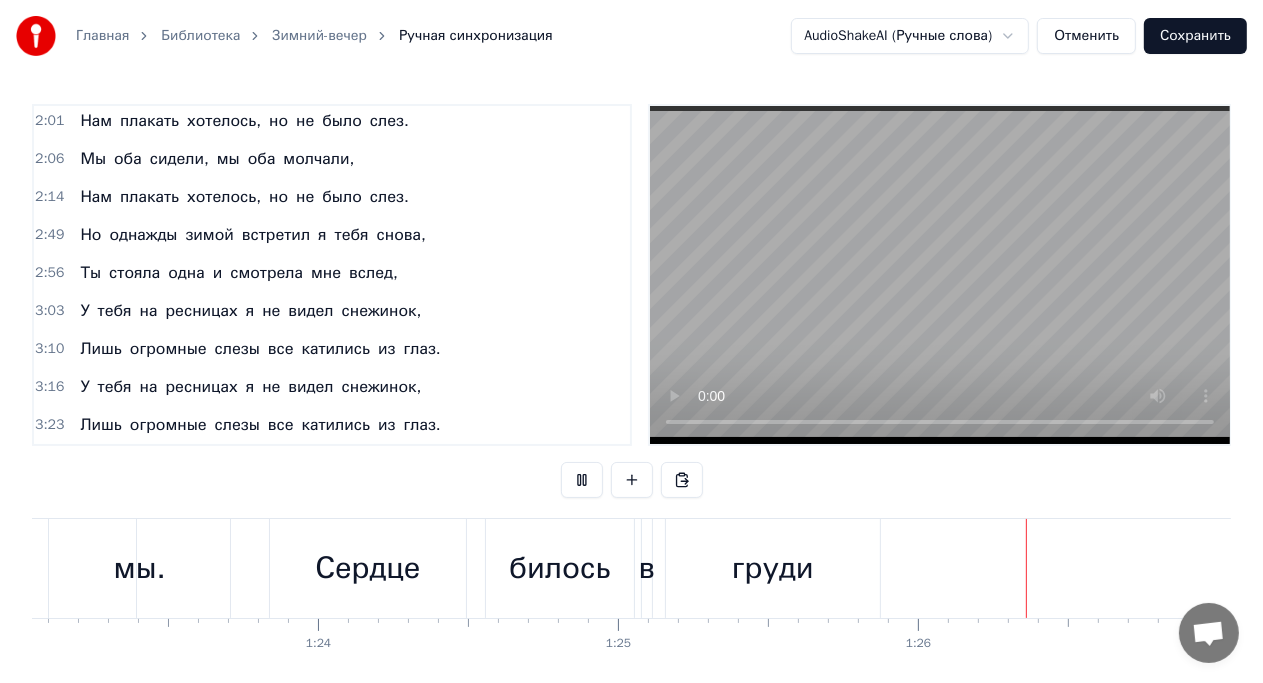 click at bounding box center [940, 275] 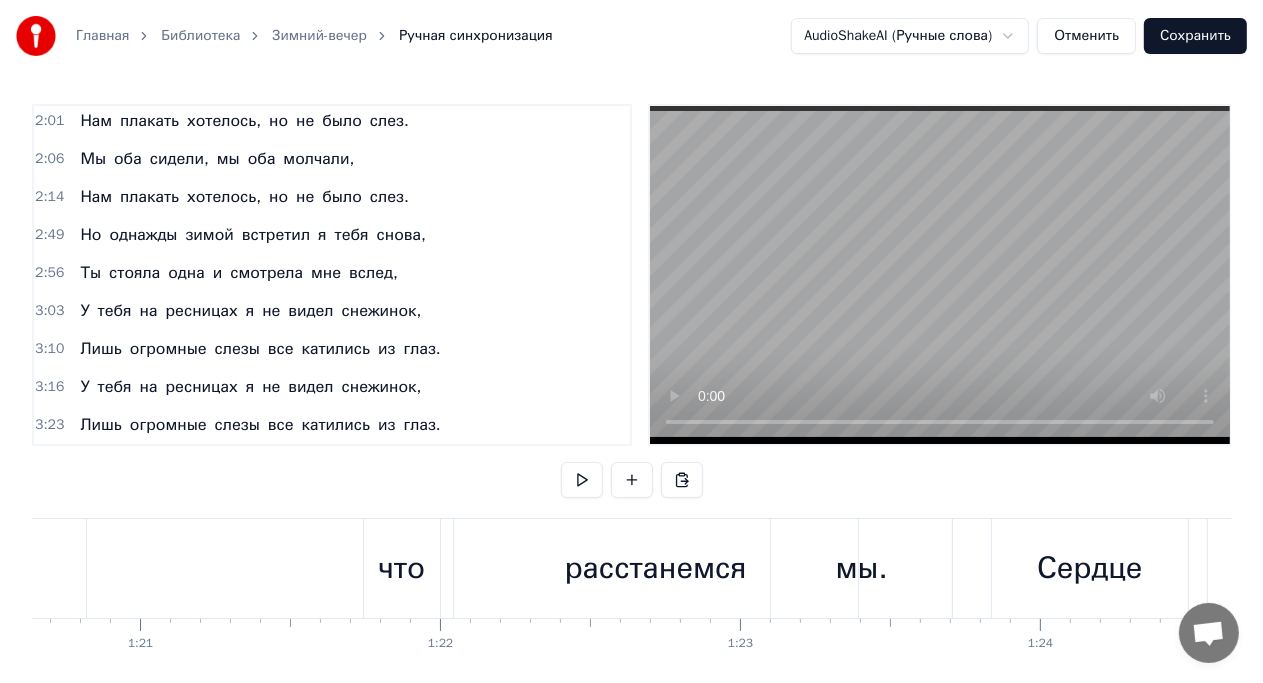 scroll, scrollTop: 0, scrollLeft: 24178, axis: horizontal 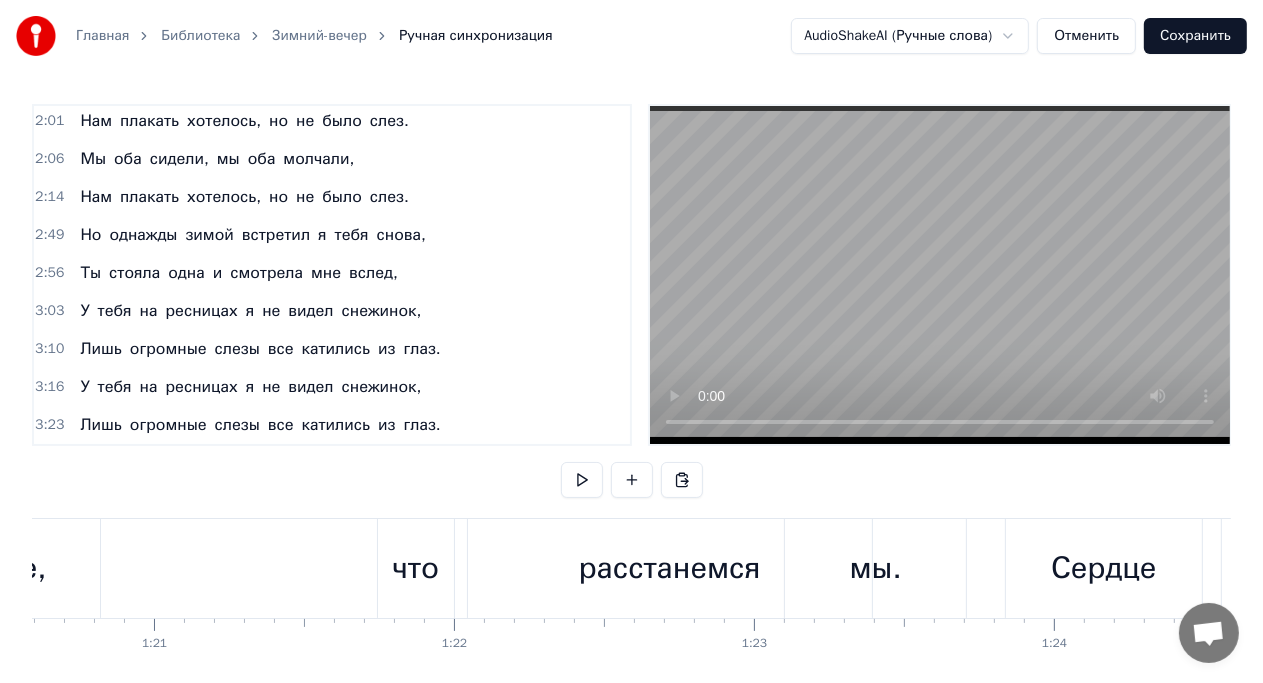 click on "И не верилось мне, что расстанемся мы." at bounding box center (239, 568) 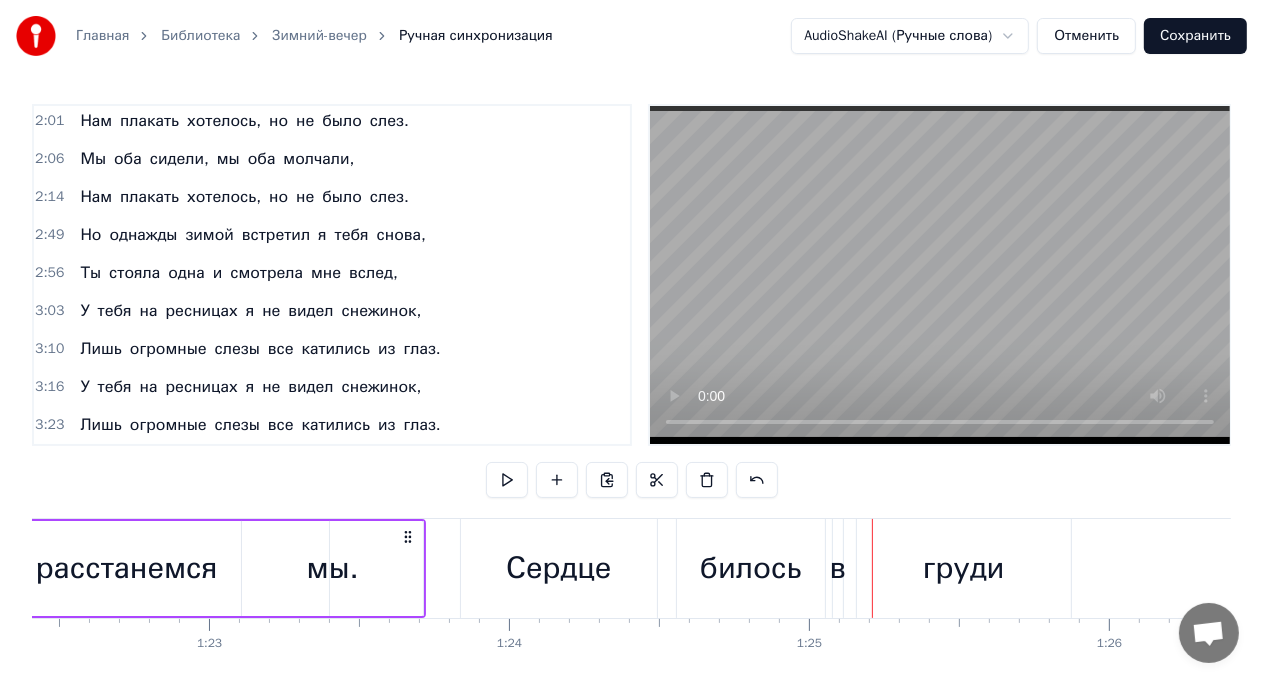 scroll, scrollTop: 0, scrollLeft: 24720, axis: horizontal 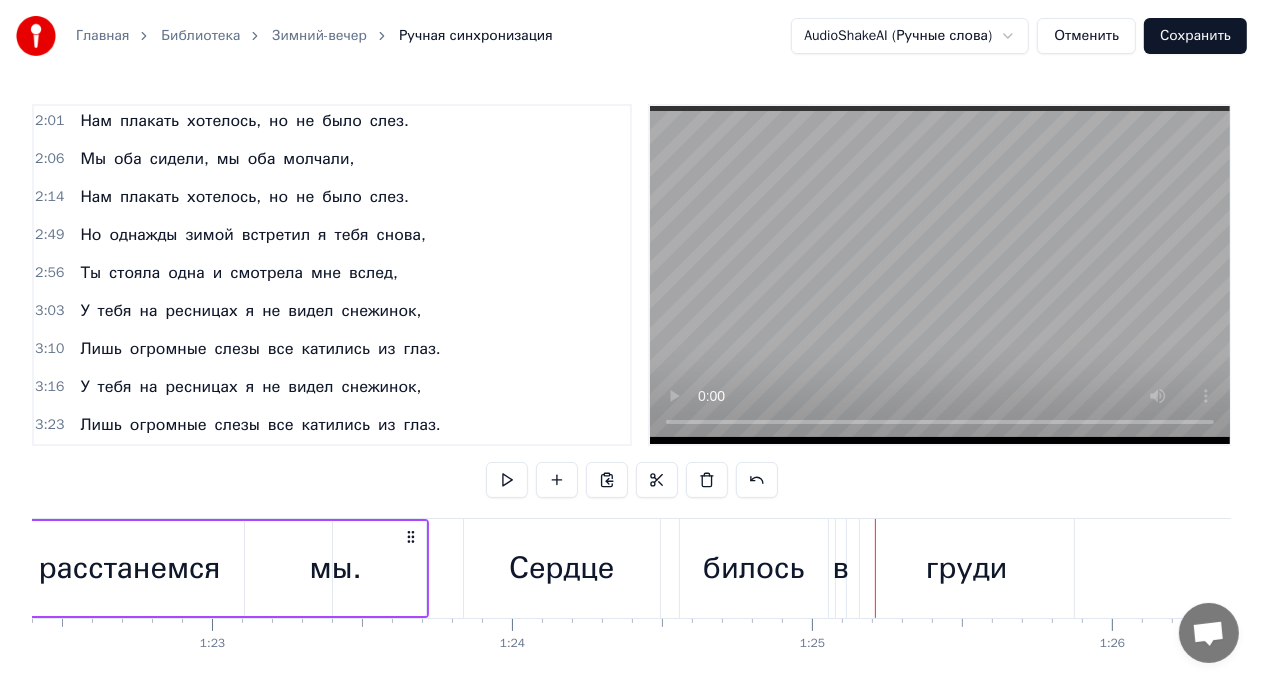 click on "мы." at bounding box center (336, 568) 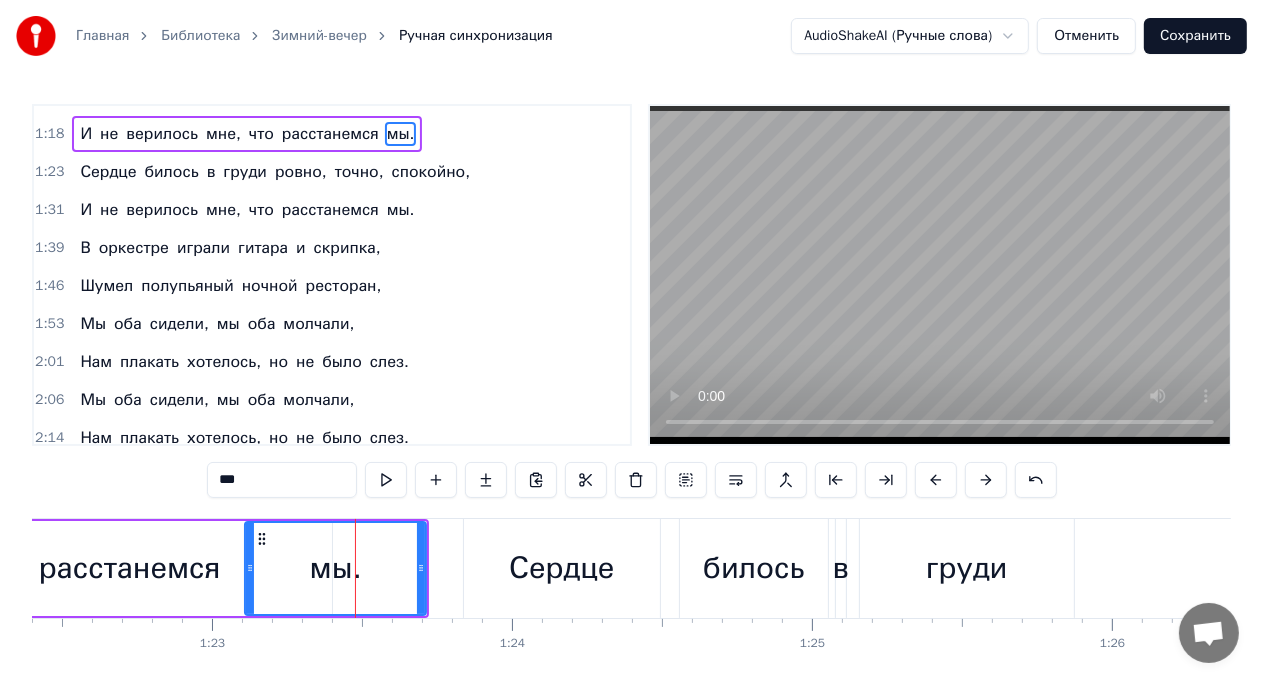 scroll, scrollTop: 187, scrollLeft: 0, axis: vertical 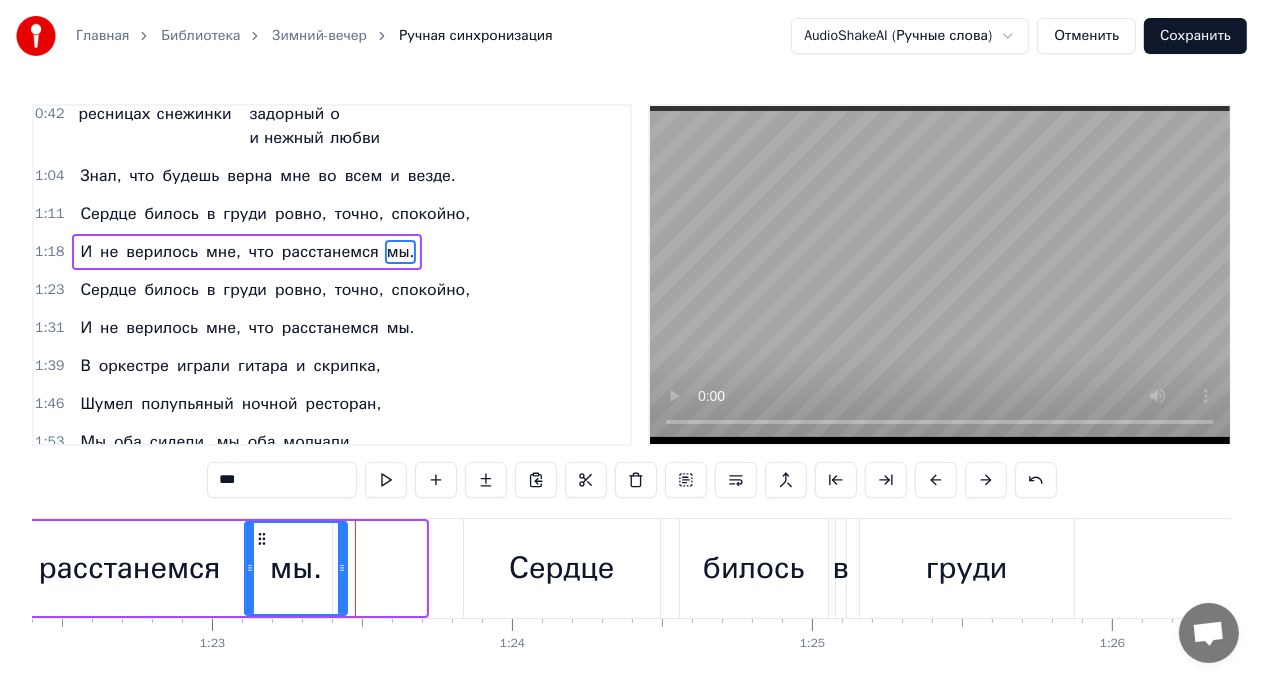 drag, startPoint x: 421, startPoint y: 571, endPoint x: 342, endPoint y: 572, distance: 79.00633 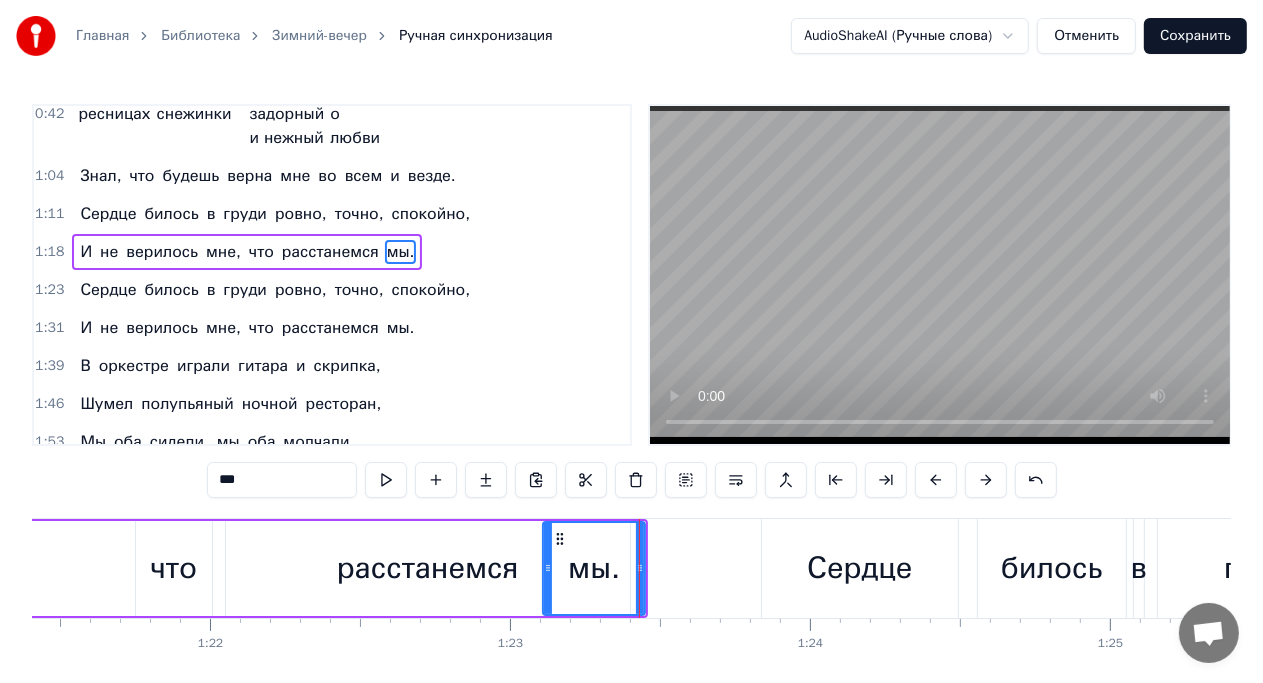 scroll, scrollTop: 0, scrollLeft: 24422, axis: horizontal 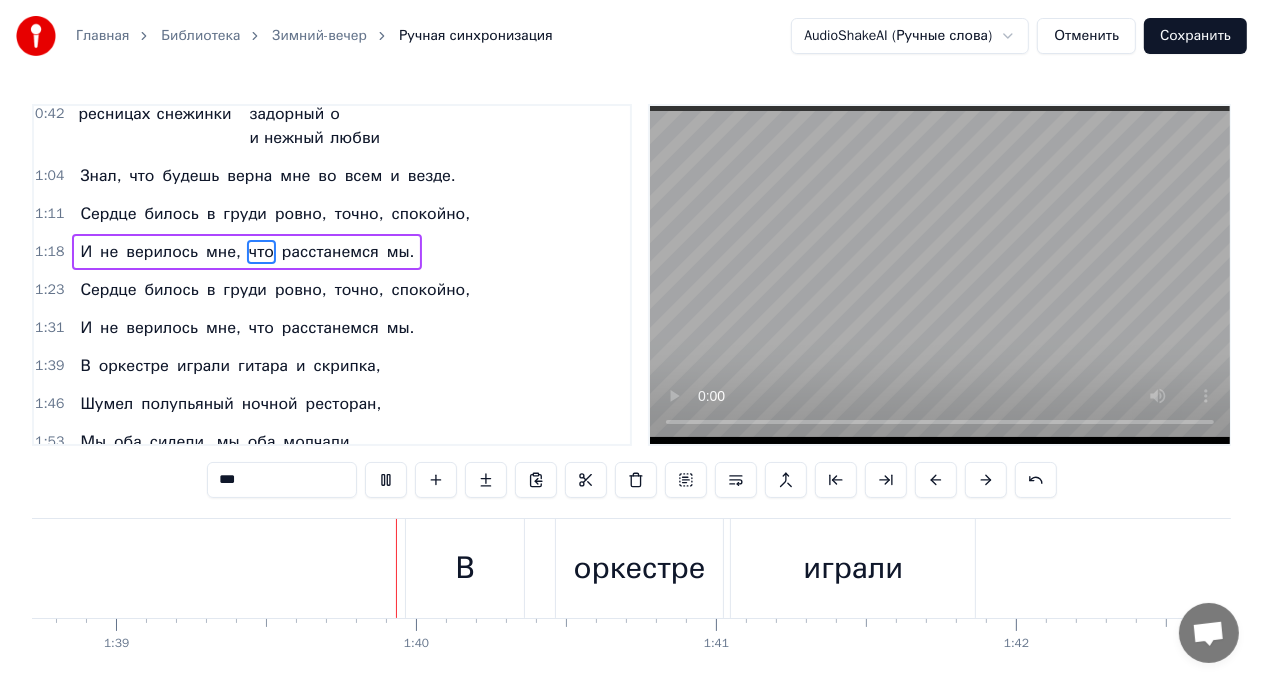 click at bounding box center (2853, 568) 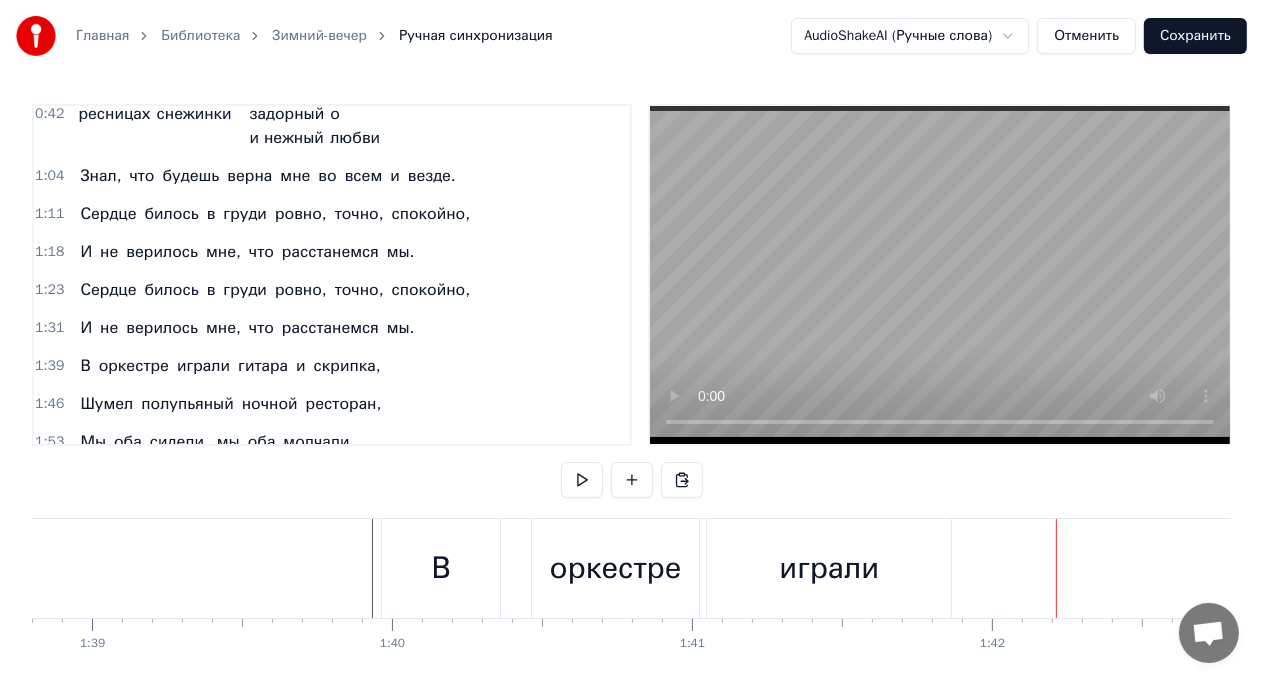 scroll, scrollTop: 0, scrollLeft: 29639, axis: horizontal 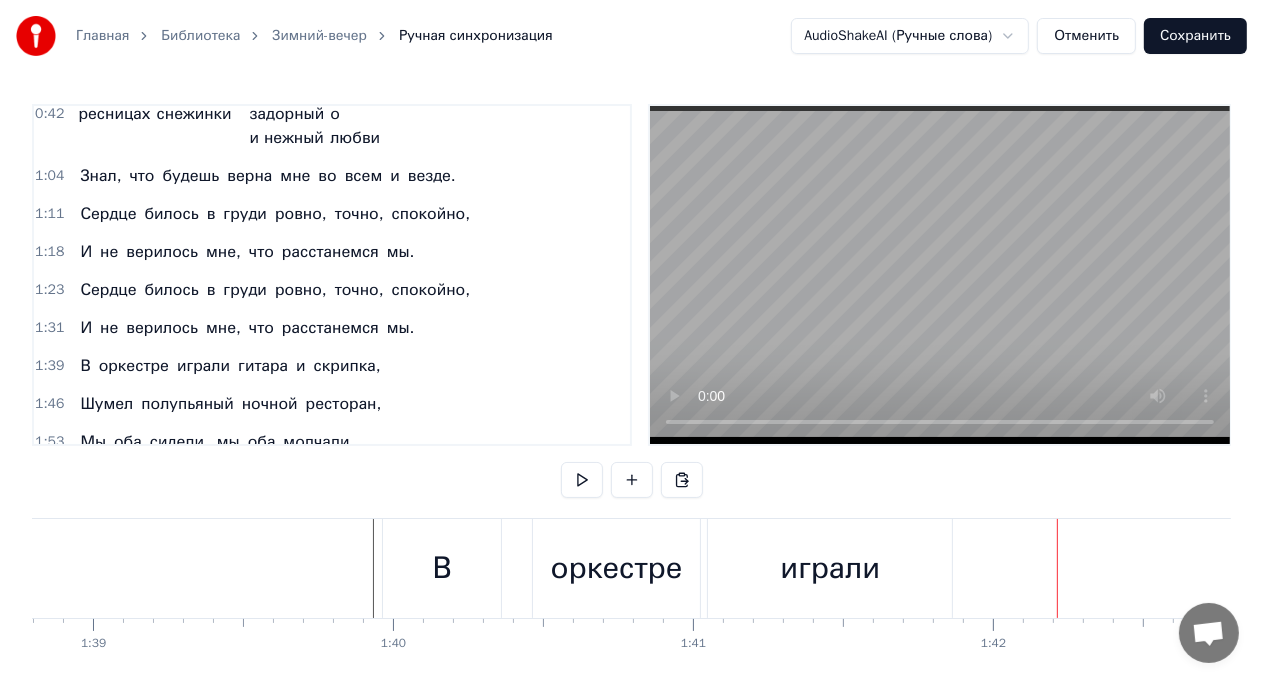 click at bounding box center [2830, 568] 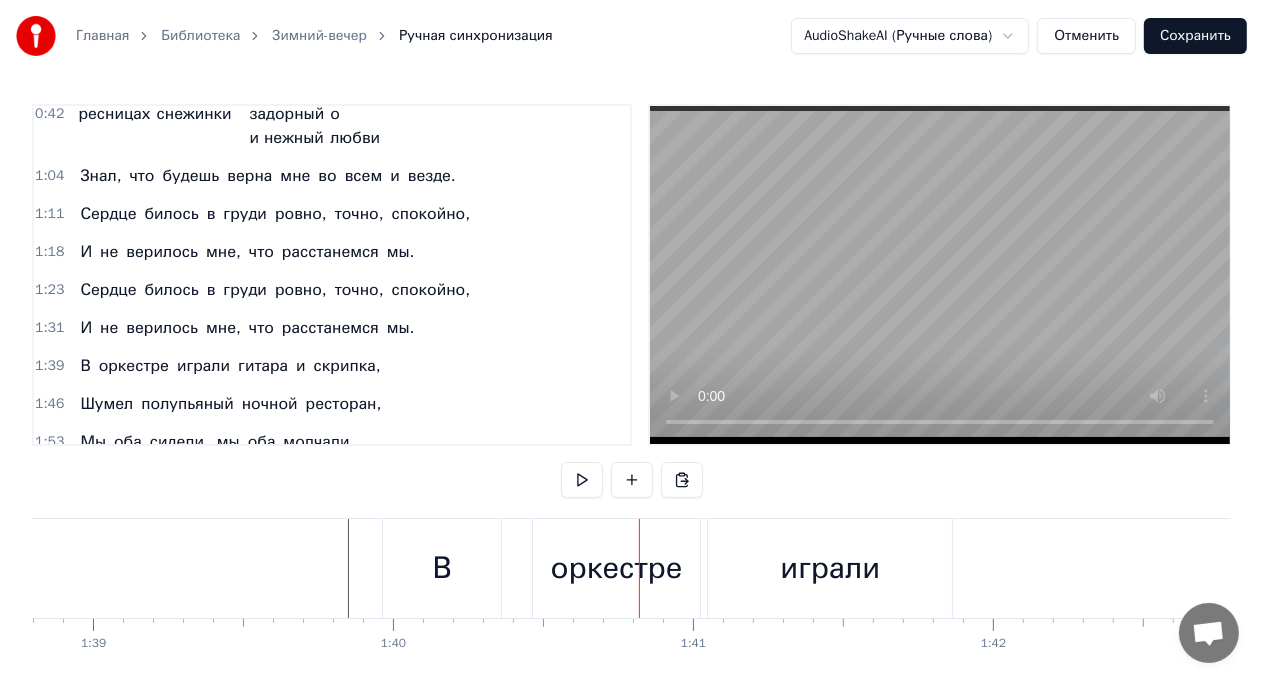 click on "В" at bounding box center [442, 568] 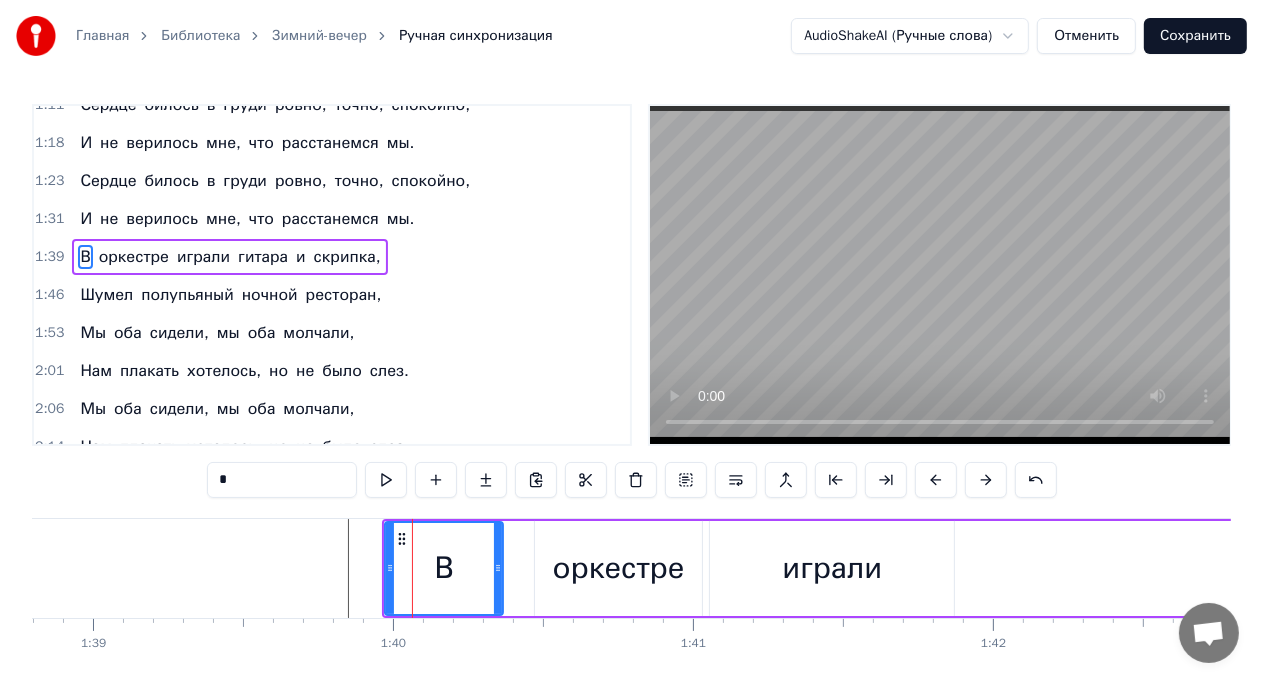 scroll, scrollTop: 297, scrollLeft: 0, axis: vertical 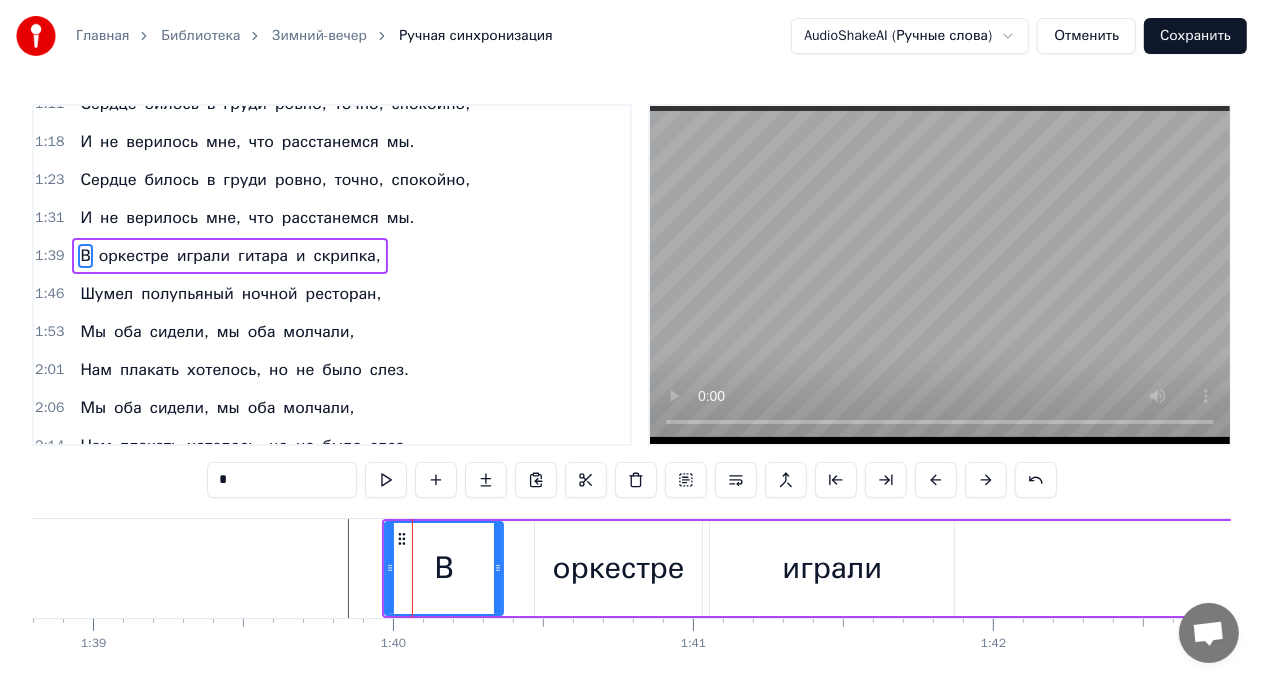 click at bounding box center [2830, 568] 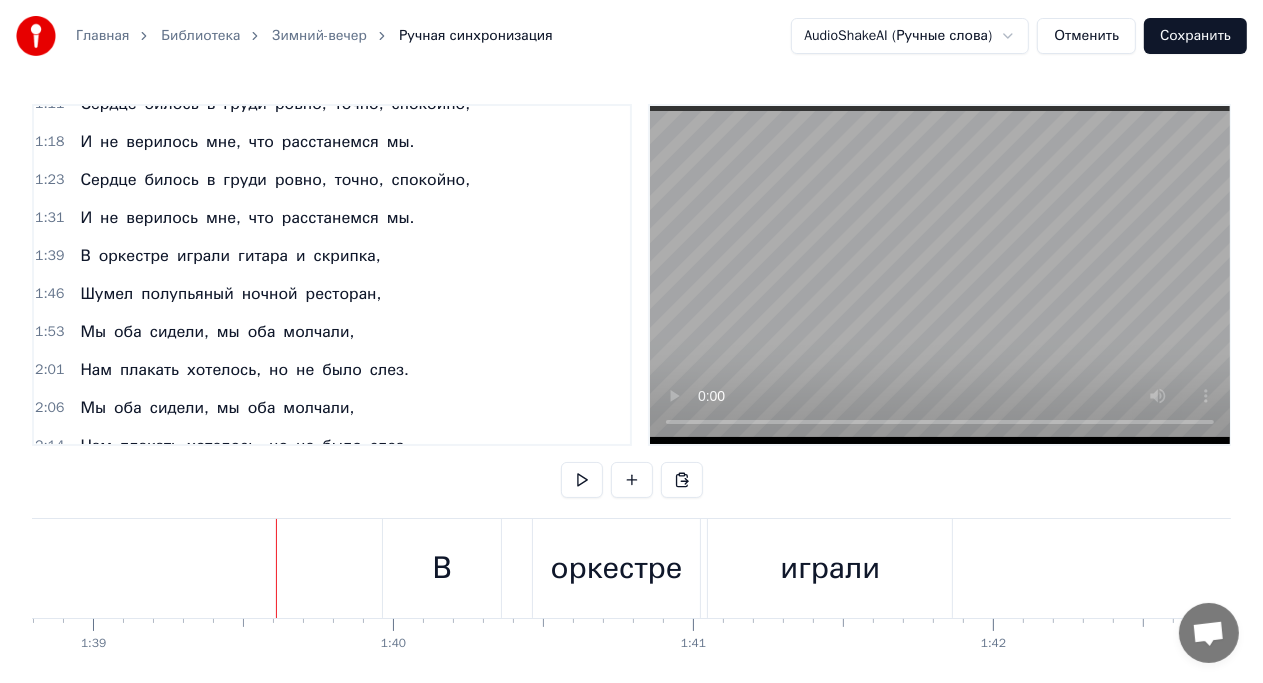 click at bounding box center (2830, 568) 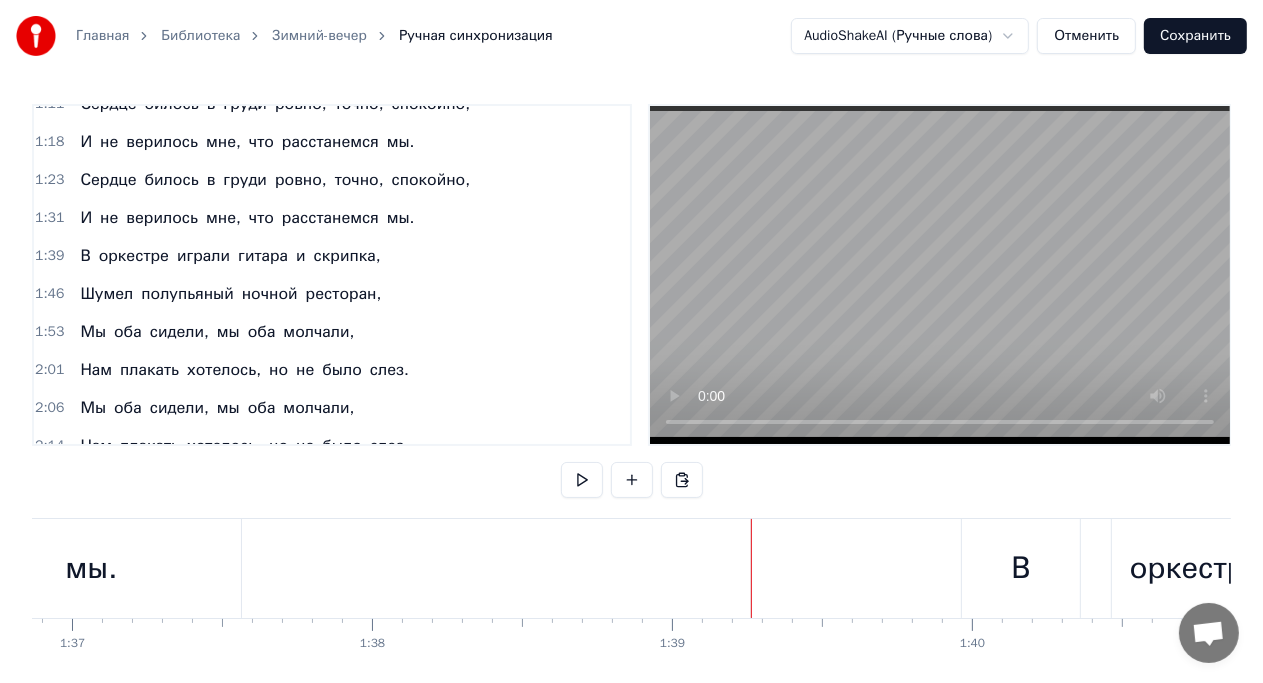 scroll, scrollTop: 0, scrollLeft: 29069, axis: horizontal 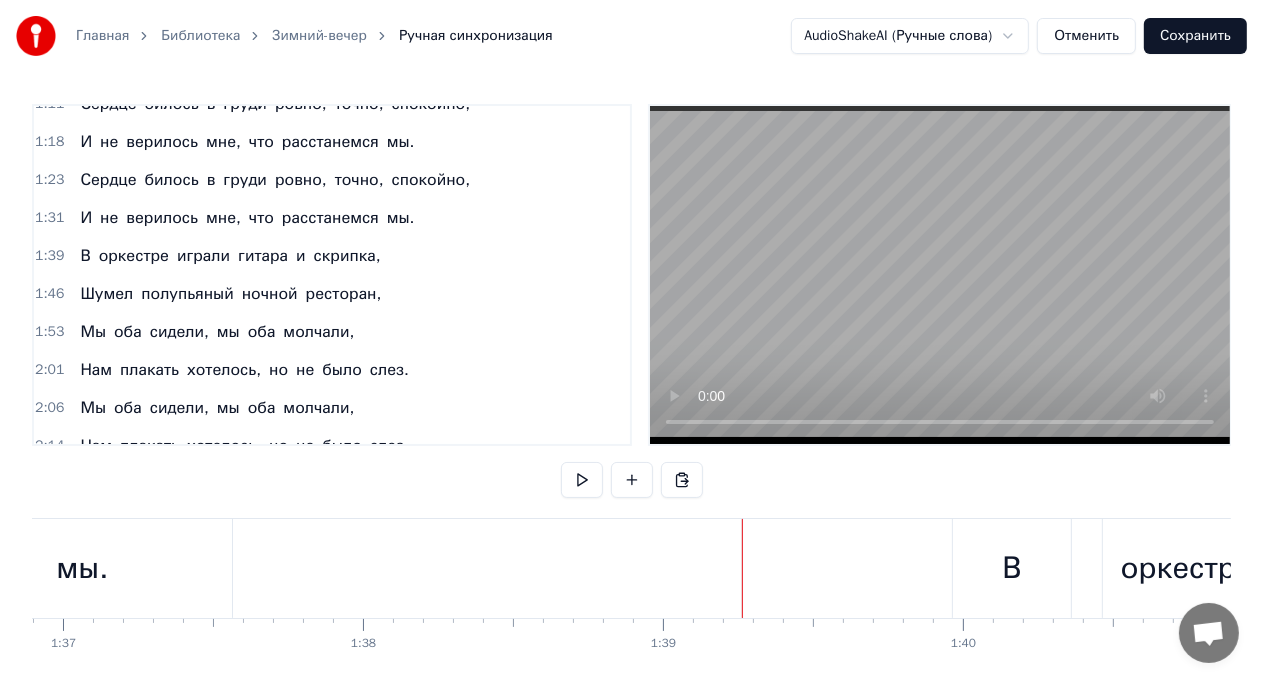 click on "В" at bounding box center [1012, 568] 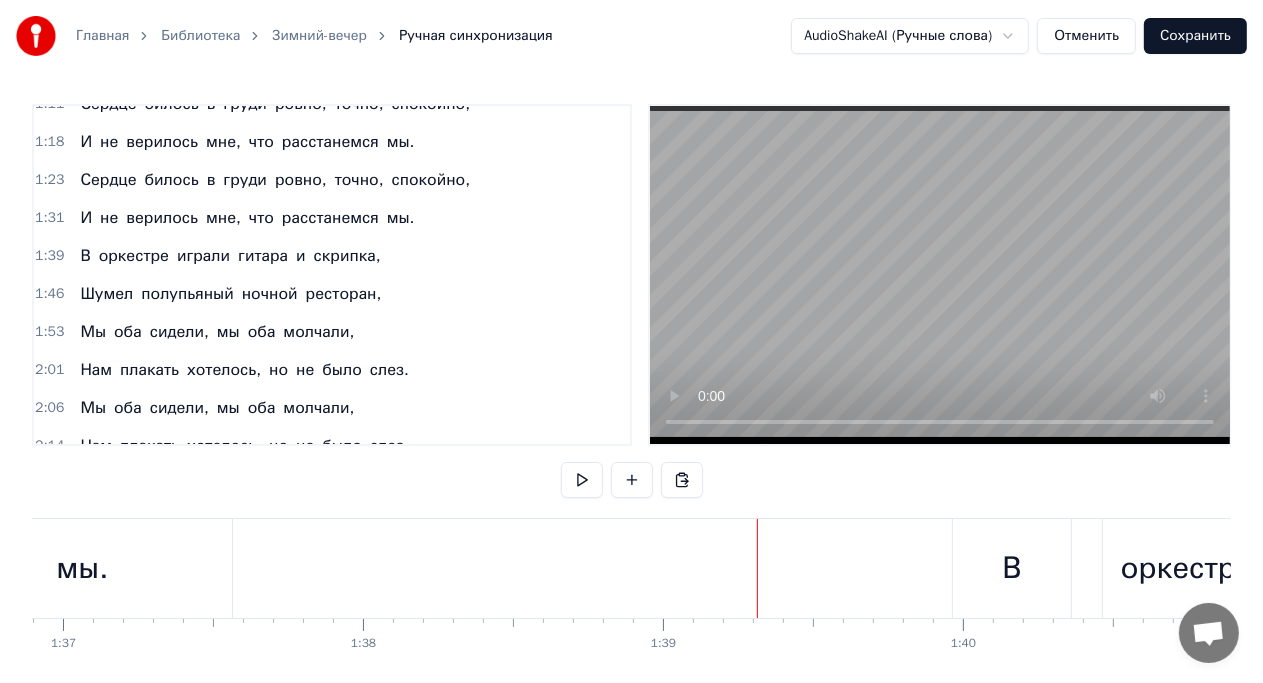 click on "В" at bounding box center [1012, 568] 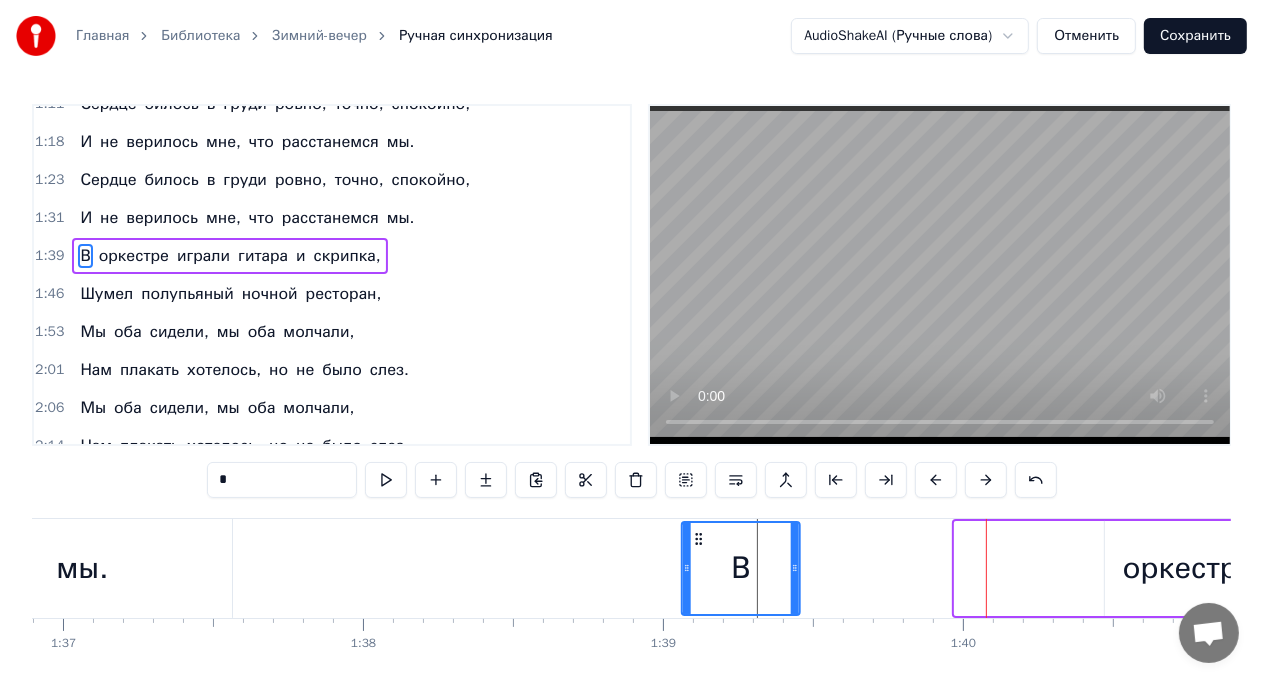 drag, startPoint x: 967, startPoint y: 533, endPoint x: 693, endPoint y: 532, distance: 274.00183 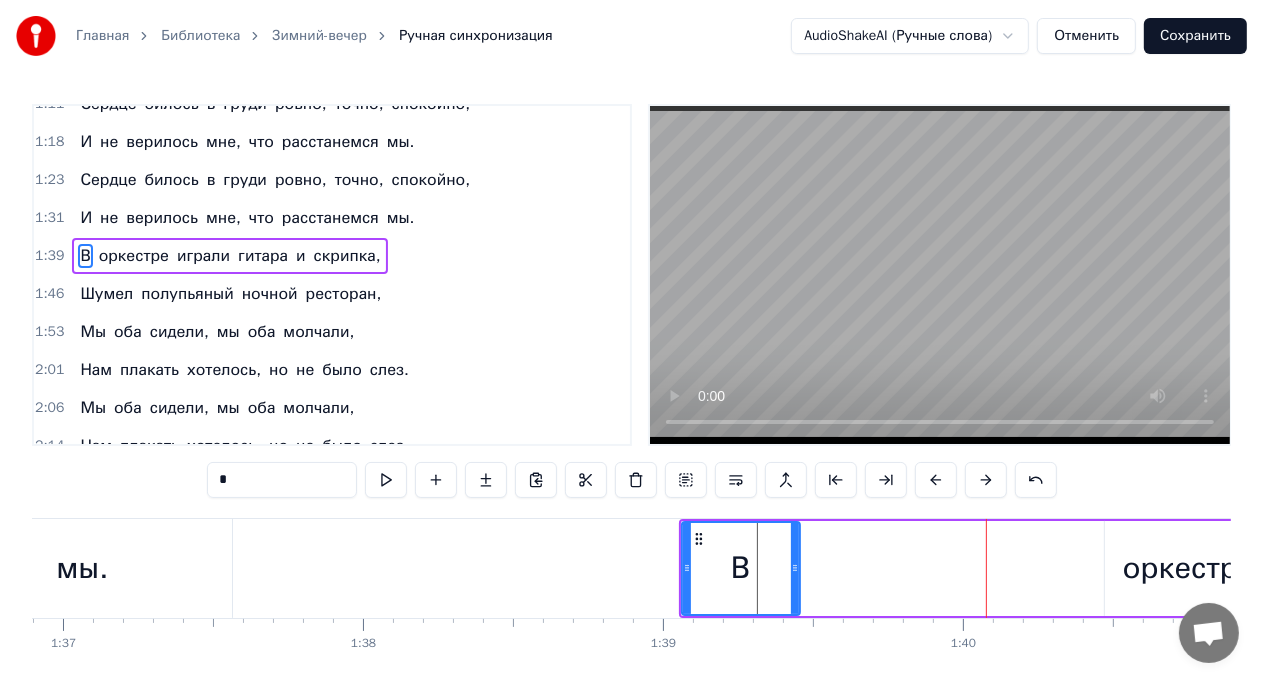click on "В оркестре играли гитара и скрипка," at bounding box center (1636, 568) 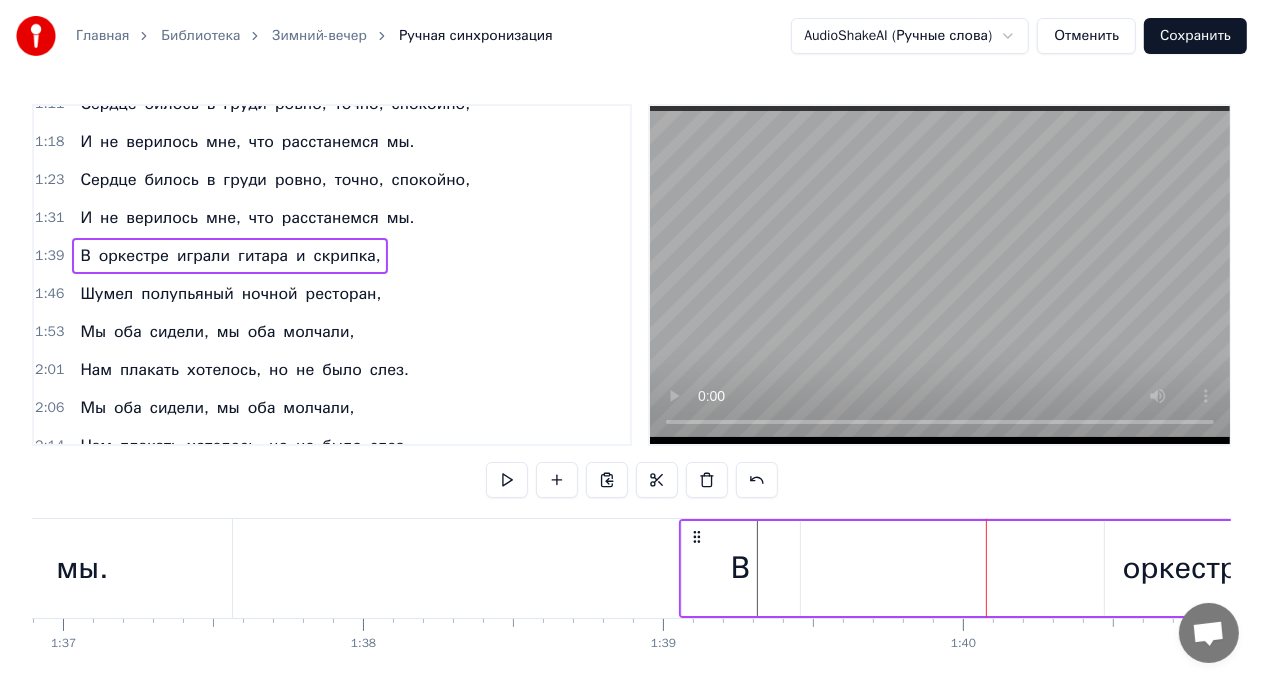 click on "оркестре" at bounding box center [1189, 568] 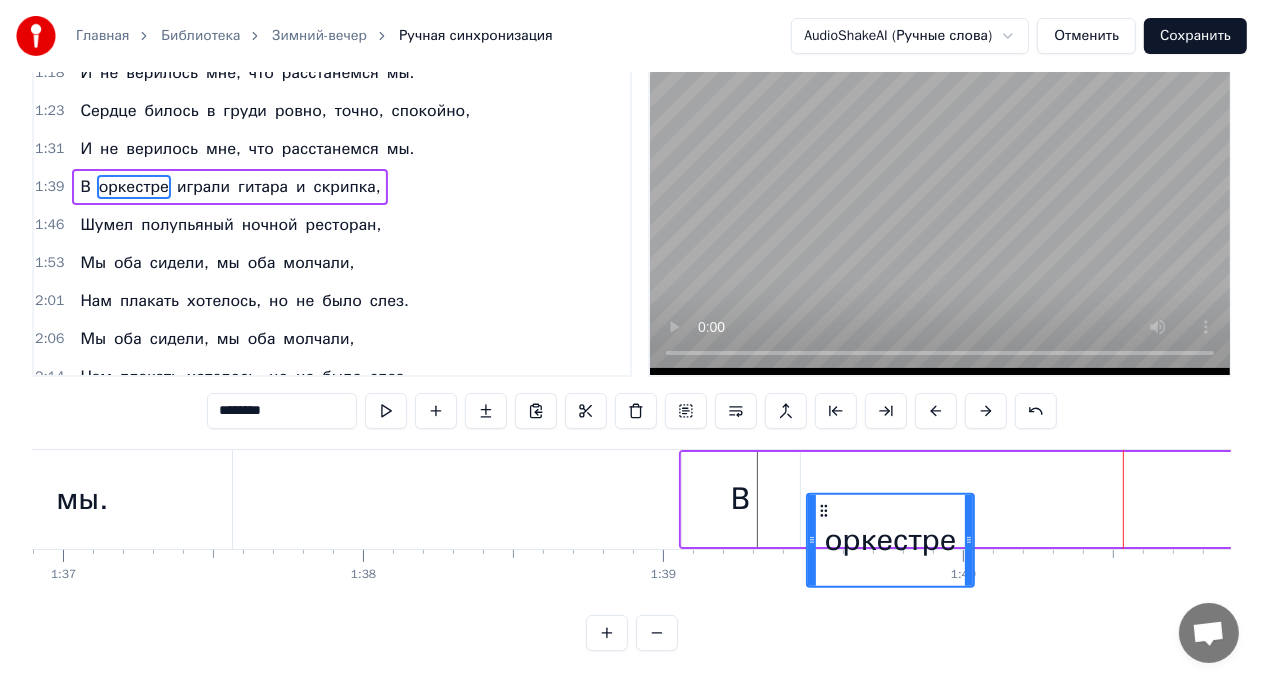 scroll, scrollTop: 85, scrollLeft: 0, axis: vertical 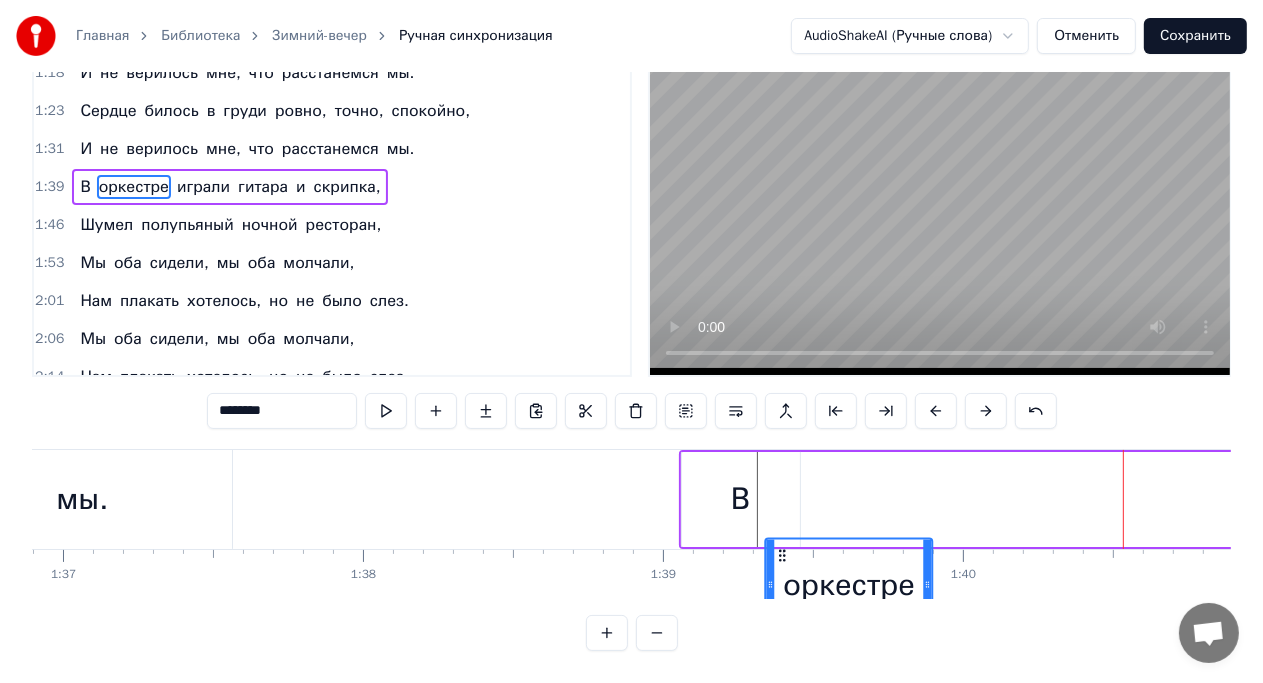 drag, startPoint x: 1118, startPoint y: 537, endPoint x: 778, endPoint y: 446, distance: 351.96732 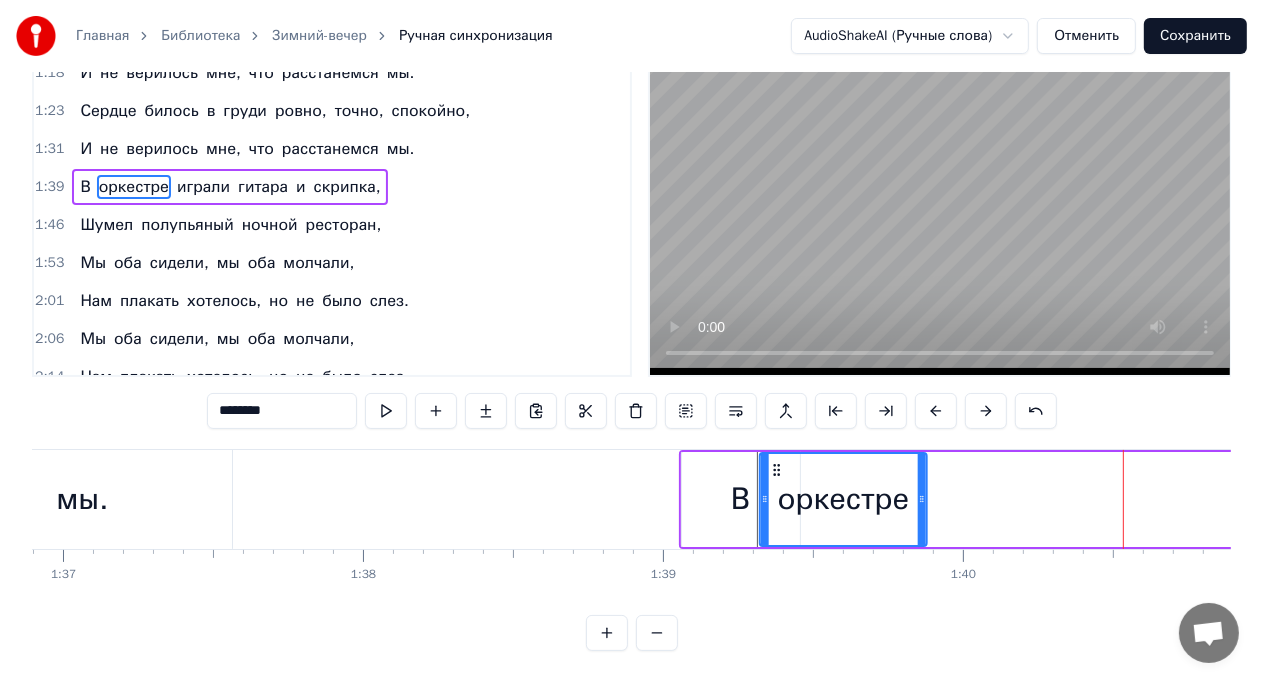 click 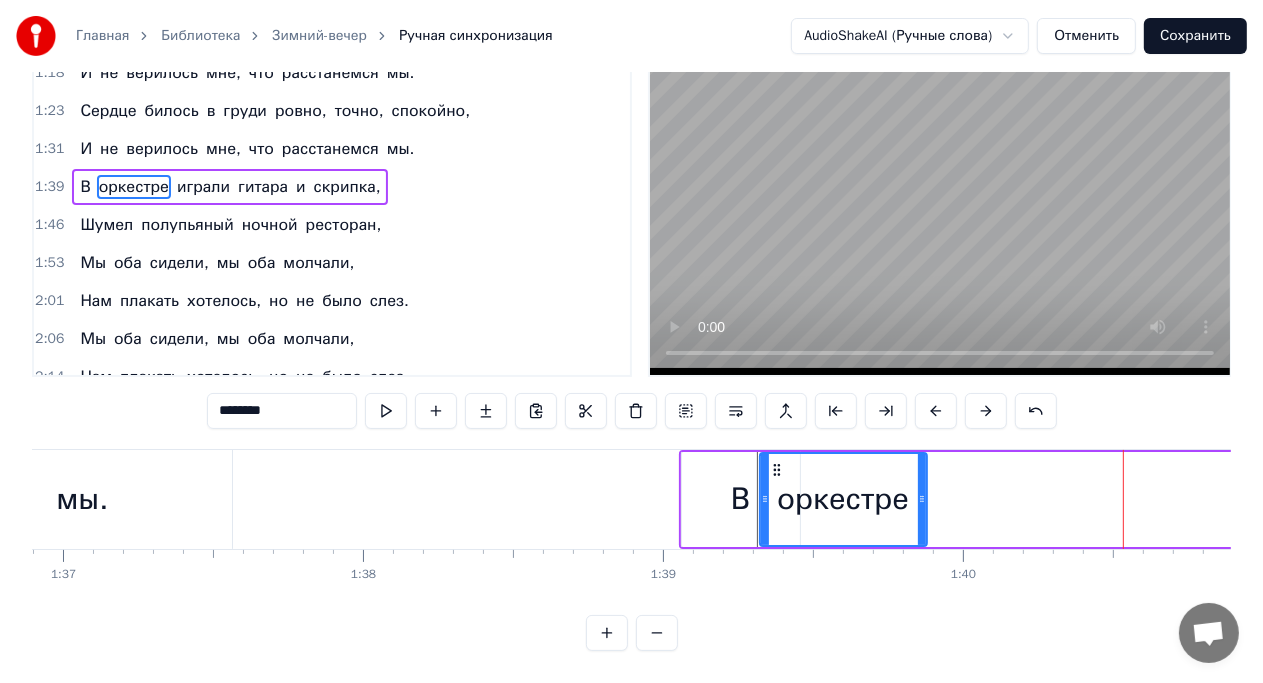 click on "0:15 Зимний вечер хорош, снег пушистый искрится, 0:22 Мы с тобою вдвоем по бульвару идем. 0:29 У тебя на ресницах серебрятся снежинки, 0:36 Взгляд задорный и нежный говорит о любви. 0:42 У тебя на ресницах серебрятся снежинки Взгляд задорный и нежный говорит о любви Я был счастлив с тобой, знал, что ты меня любишь, 1:04 Знал, что будешь верна мне во всем и везде. 1:11 Сердце билось в груди ровно, точно, спокойно, 1:18 И не верилось мне, что расстанемся мы. 1:23 Сердце билось в груди ровно, точно, спокойно, 1:31 И не верилось мне, что расстанемся мы. 1:39 В оркестре играли гитара и 1:46 1:53 Мы" at bounding box center (631, 343) 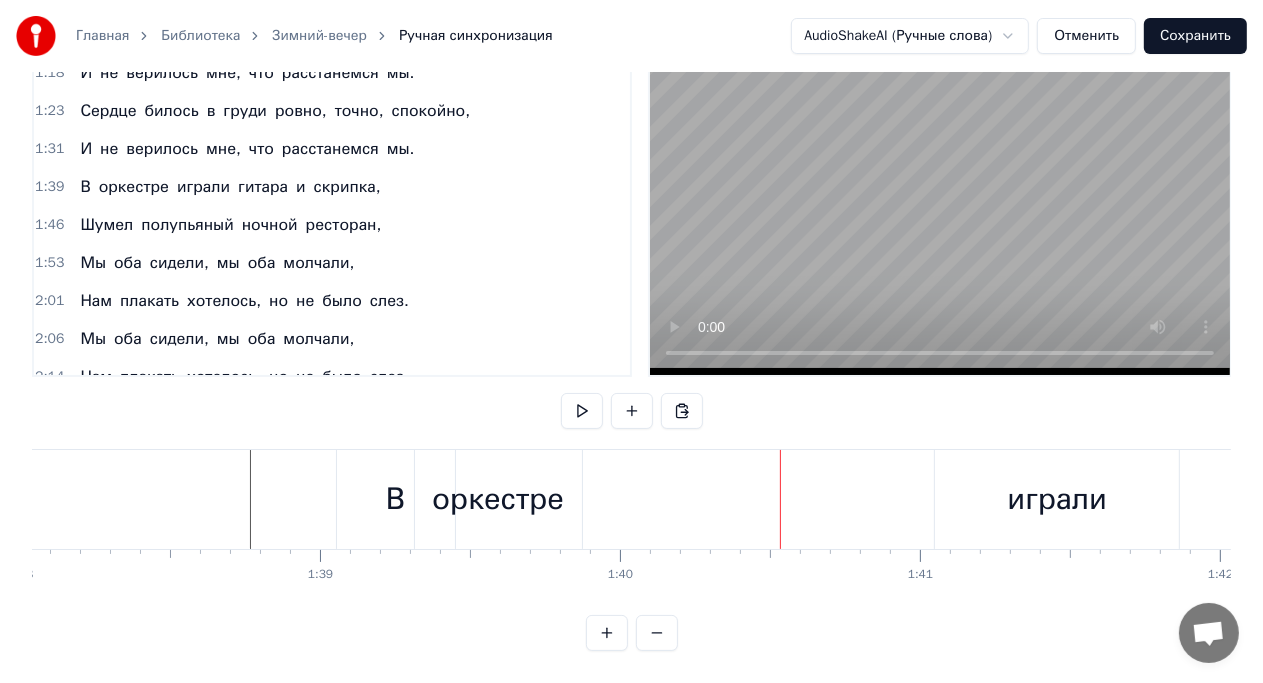scroll, scrollTop: 0, scrollLeft: 29415, axis: horizontal 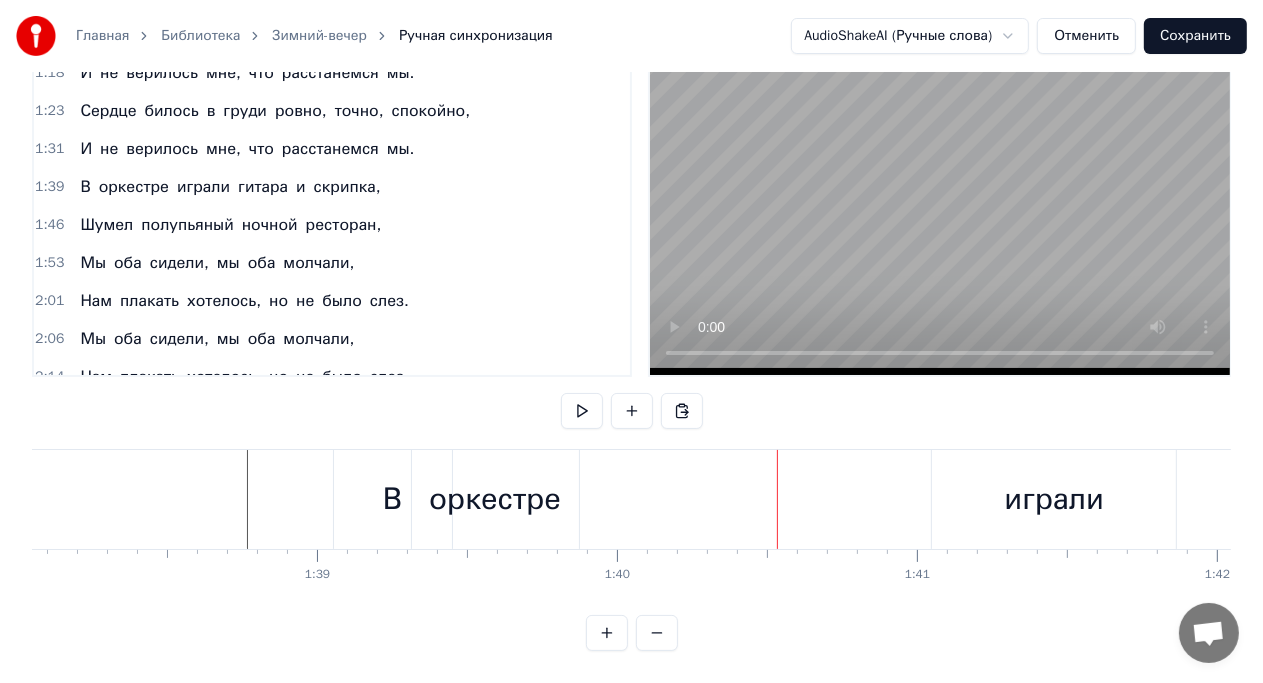 click on "играли" at bounding box center [1054, 499] 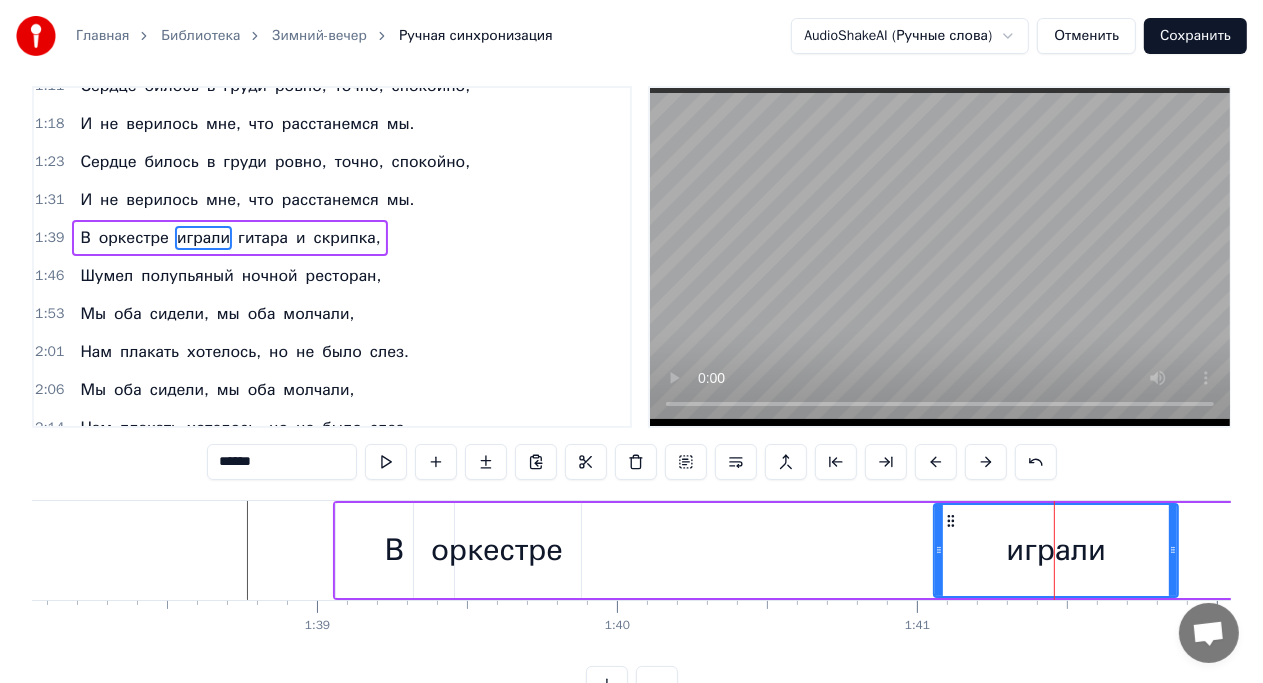 scroll, scrollTop: 0, scrollLeft: 0, axis: both 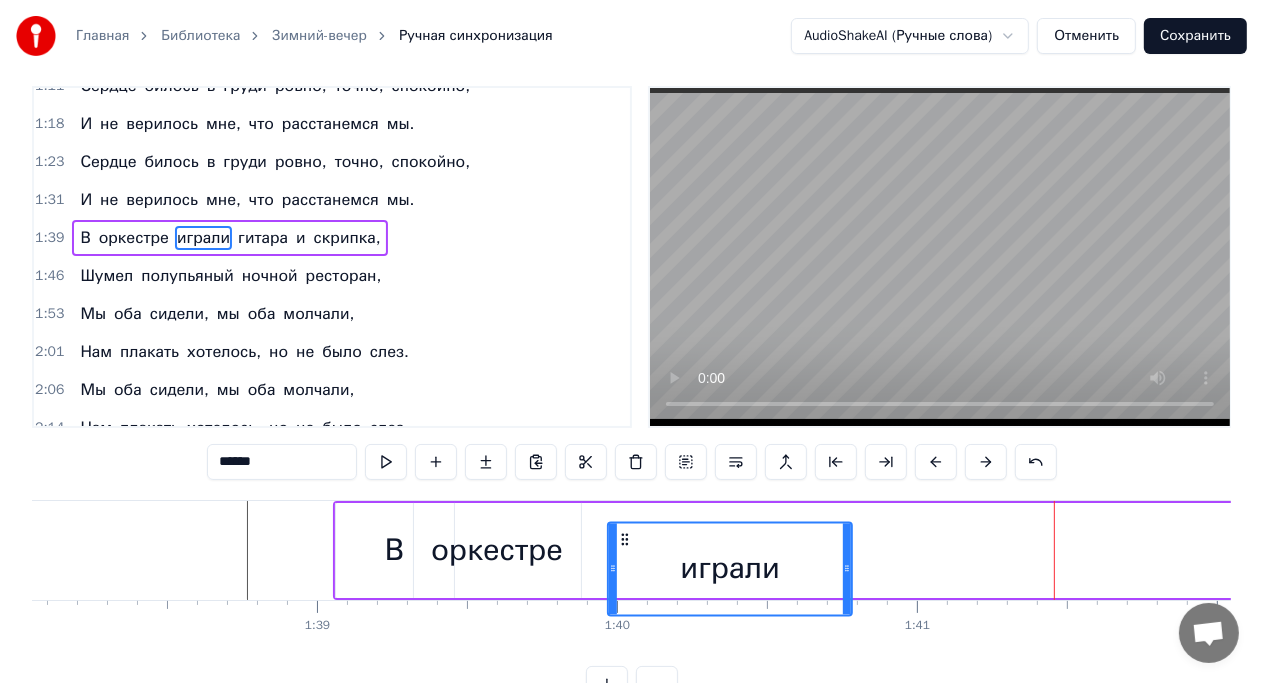 drag, startPoint x: 951, startPoint y: 534, endPoint x: 624, endPoint y: 523, distance: 327.18497 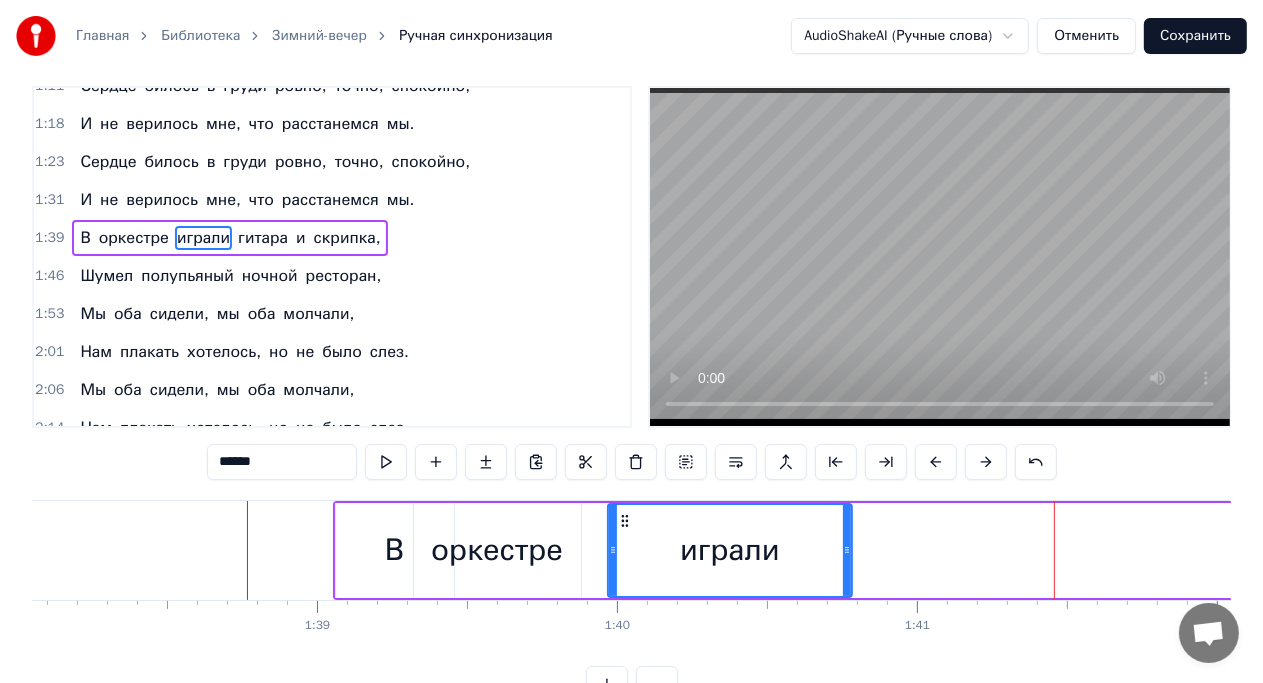 click on "оркестре" at bounding box center (497, 550) 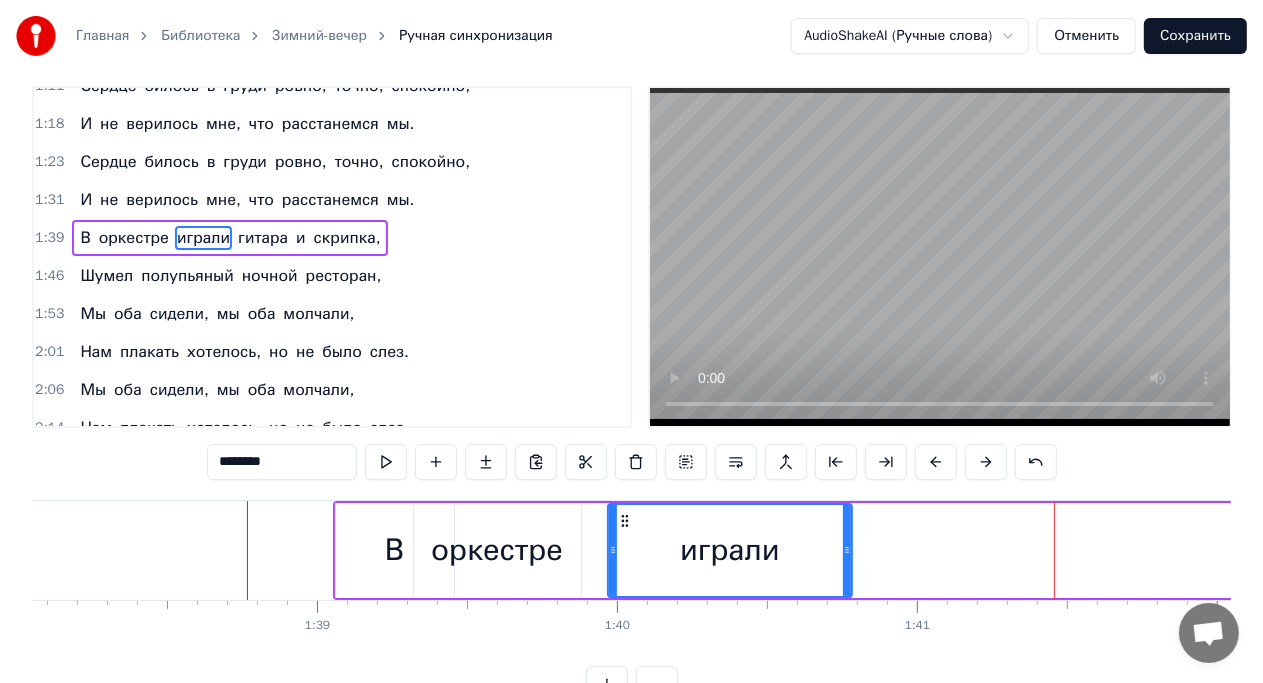 scroll, scrollTop: 0, scrollLeft: 0, axis: both 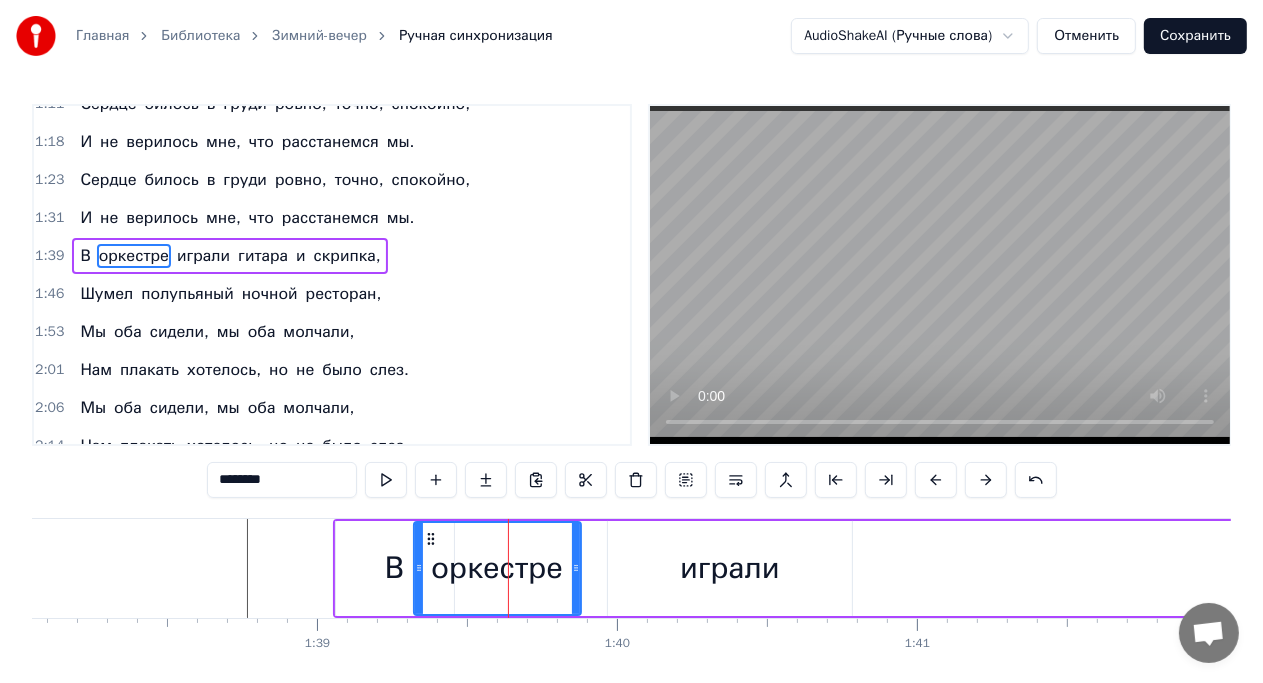 click on "играли" at bounding box center (730, 568) 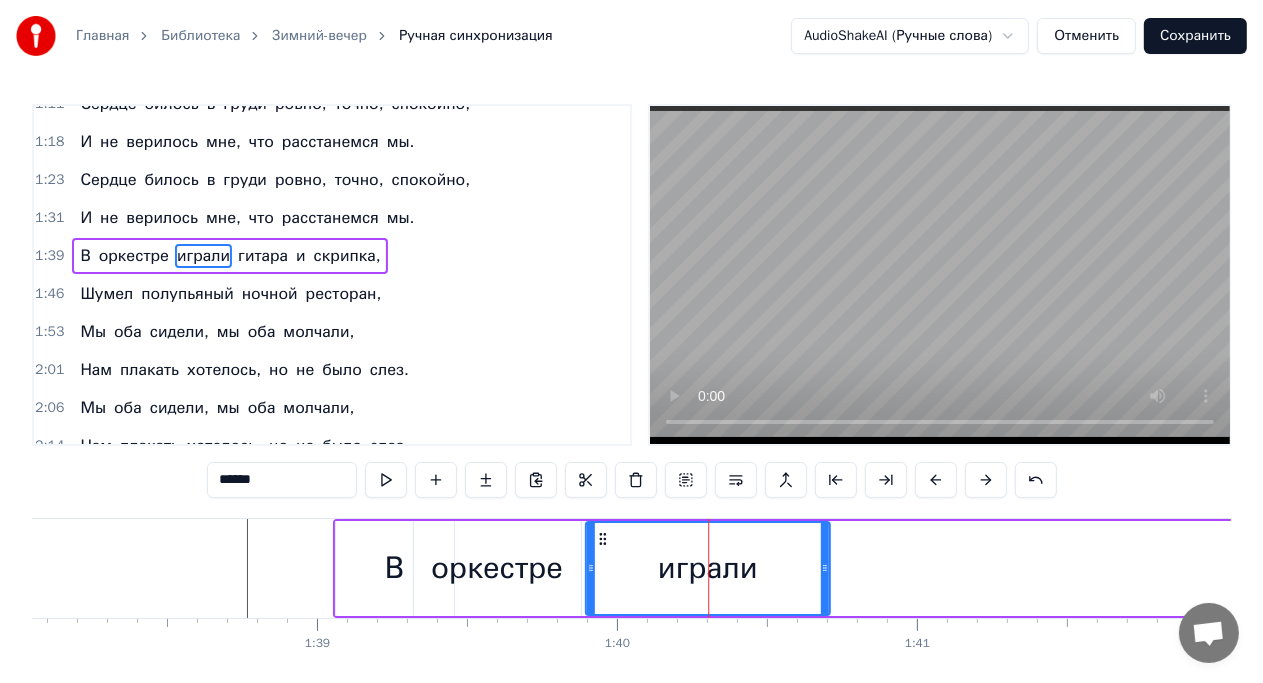 drag, startPoint x: 621, startPoint y: 540, endPoint x: 599, endPoint y: 540, distance: 22 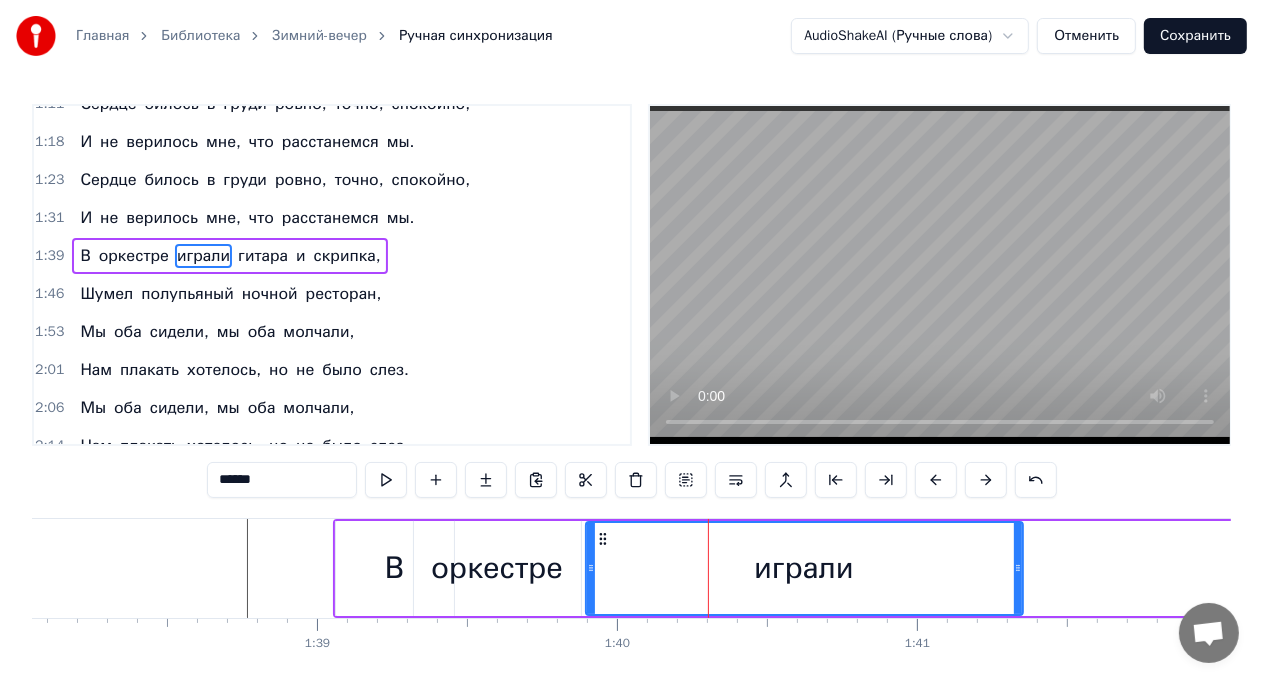 drag, startPoint x: 827, startPoint y: 574, endPoint x: 1020, endPoint y: 544, distance: 195.31769 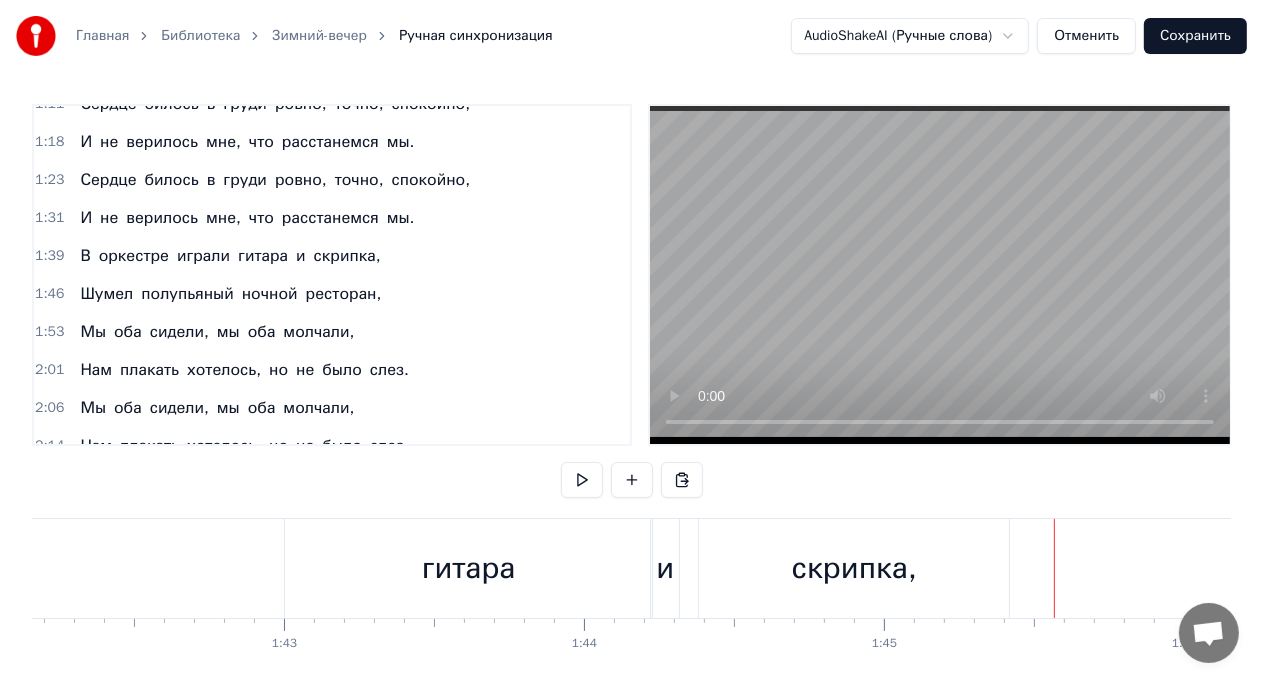 scroll, scrollTop: 0, scrollLeft: 30640, axis: horizontal 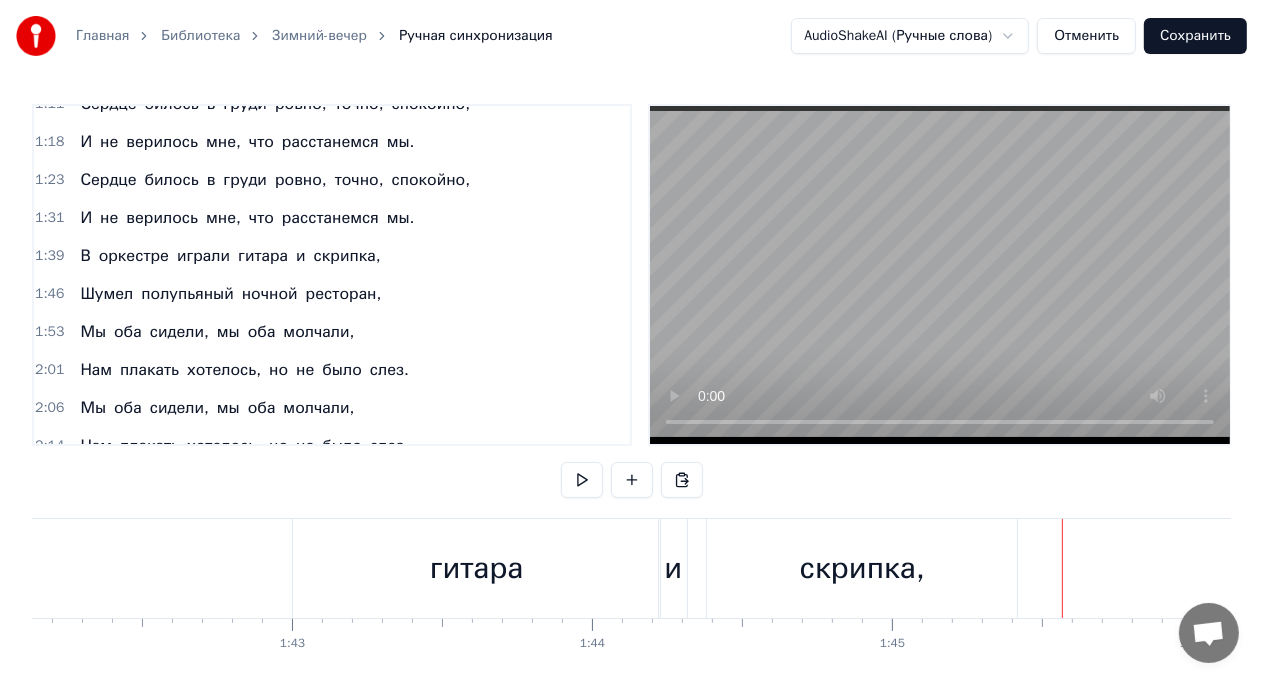 click on "В оркестре играли гитара и скрипка," at bounding box center [65, 568] 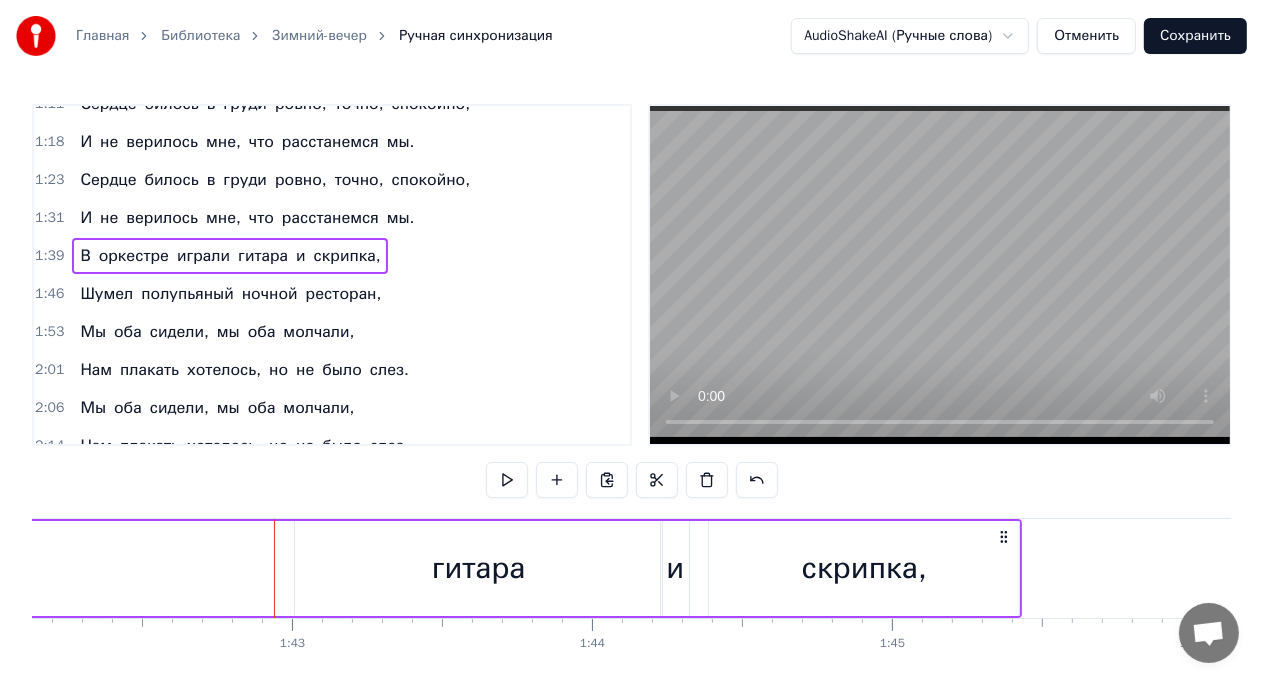 click on "гитара" at bounding box center [478, 568] 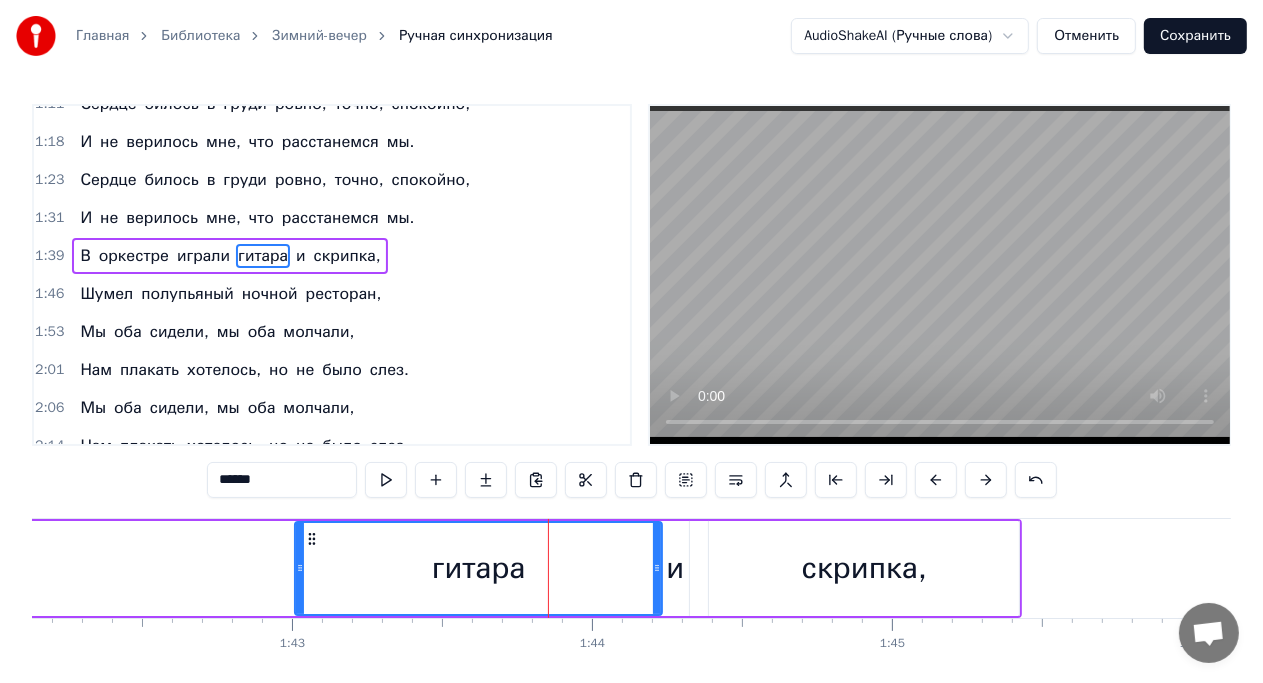 click on "и" at bounding box center [675, 568] 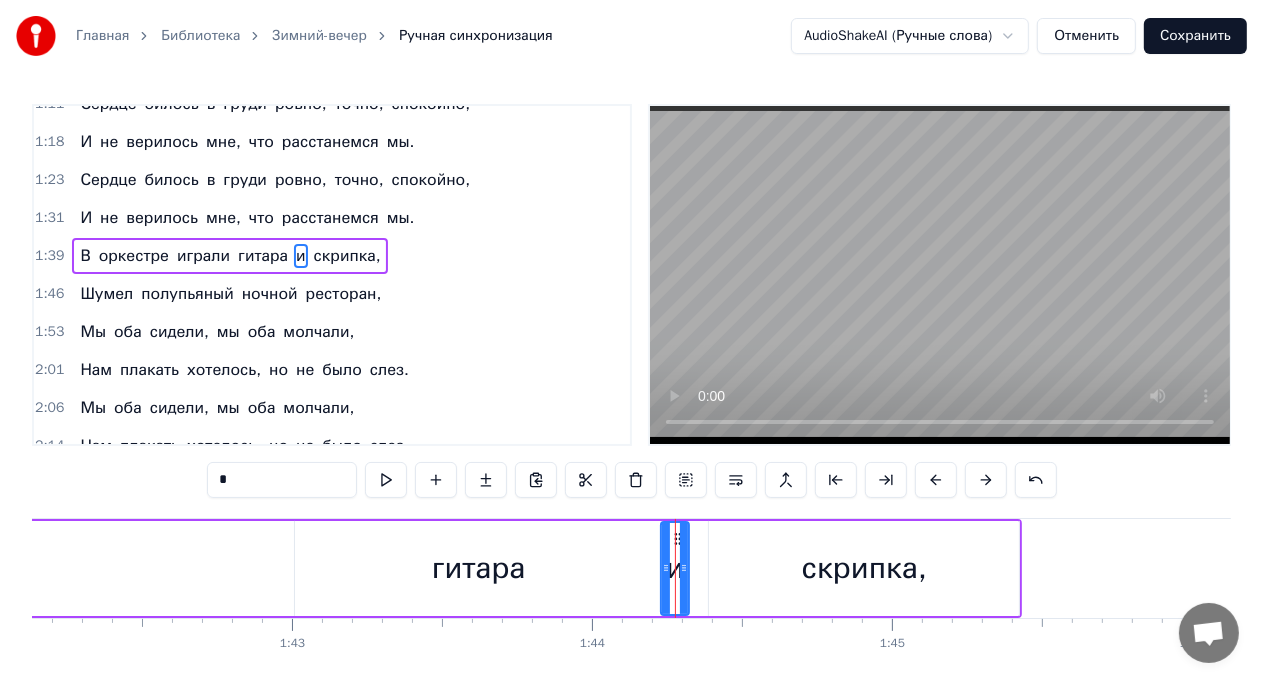 click on "гитара" at bounding box center (478, 568) 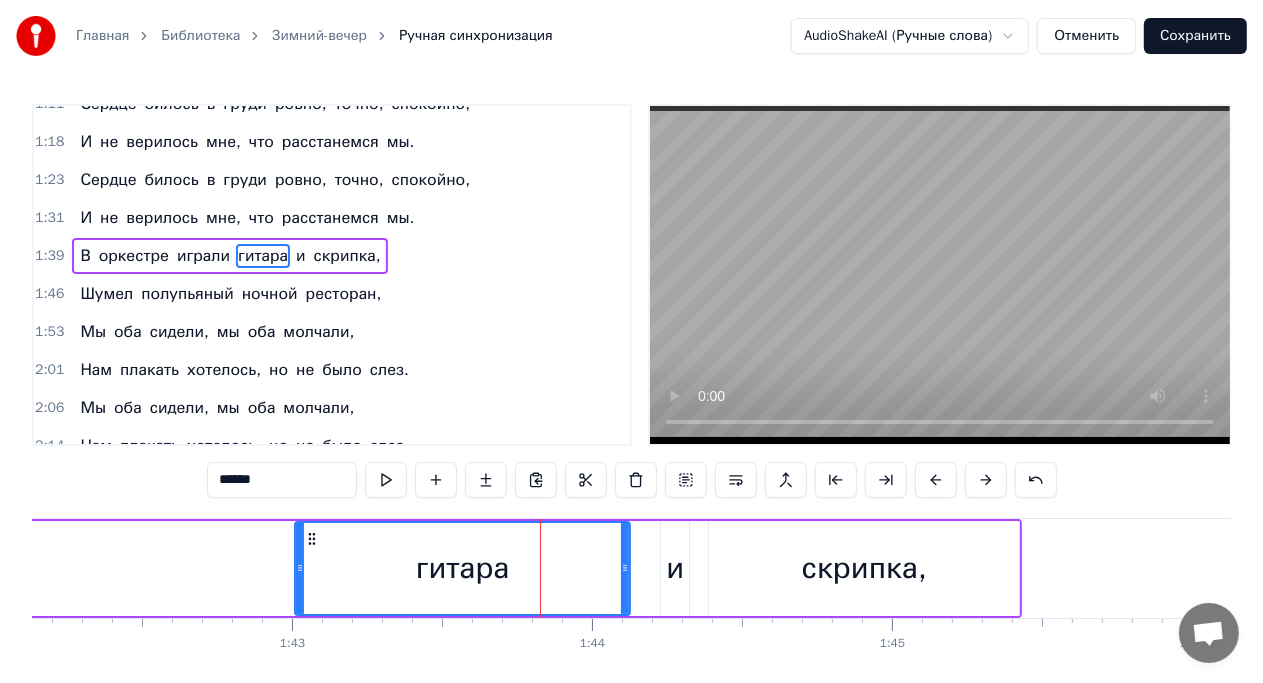 drag, startPoint x: 658, startPoint y: 576, endPoint x: 626, endPoint y: 577, distance: 32.01562 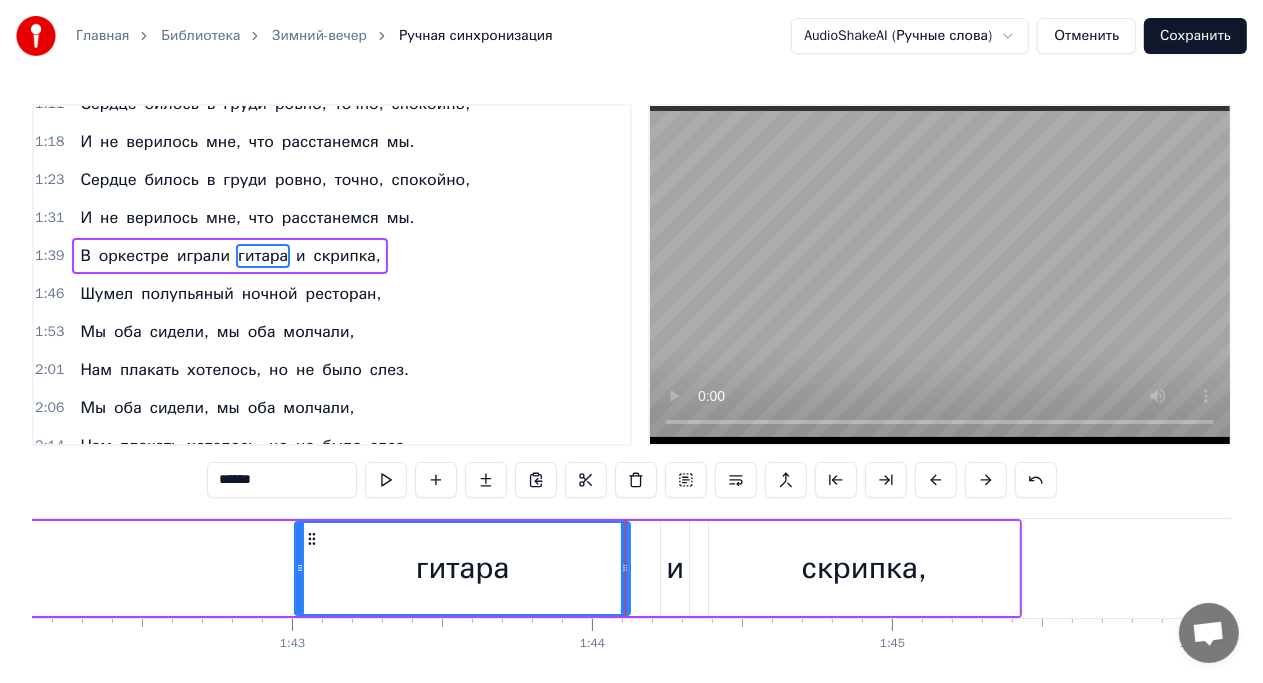 click on "и" at bounding box center (675, 568) 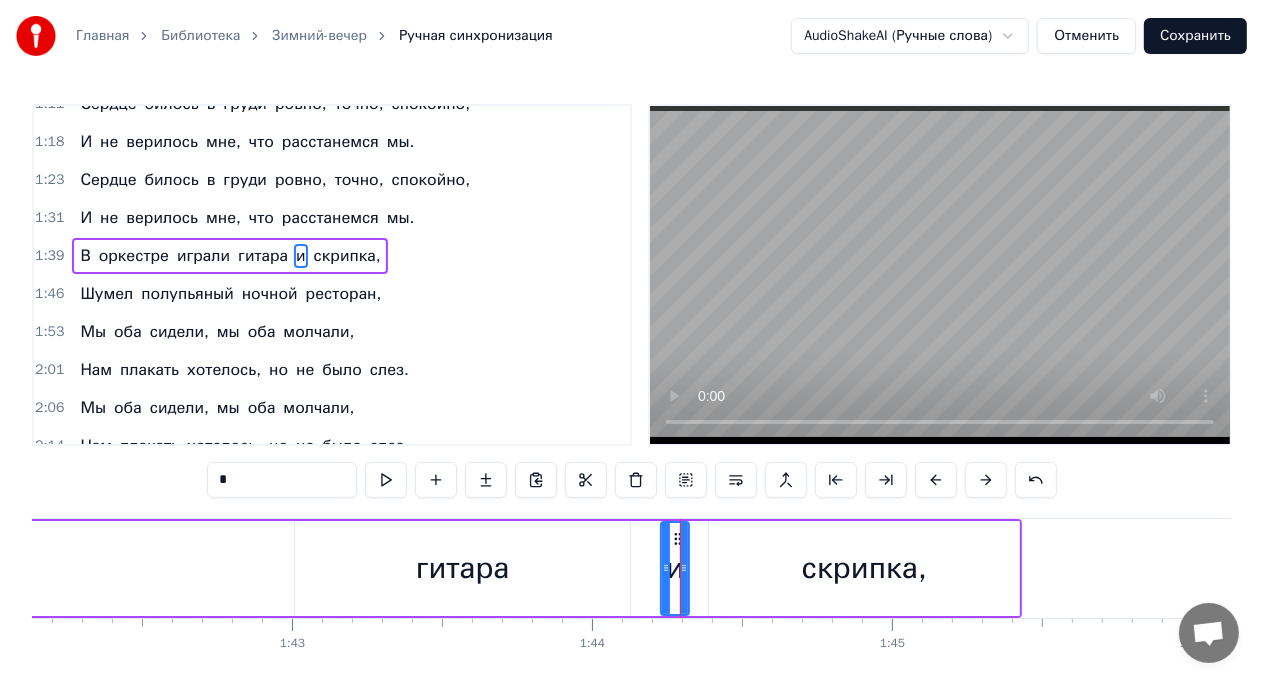 drag, startPoint x: 672, startPoint y: 580, endPoint x: 659, endPoint y: 580, distance: 13 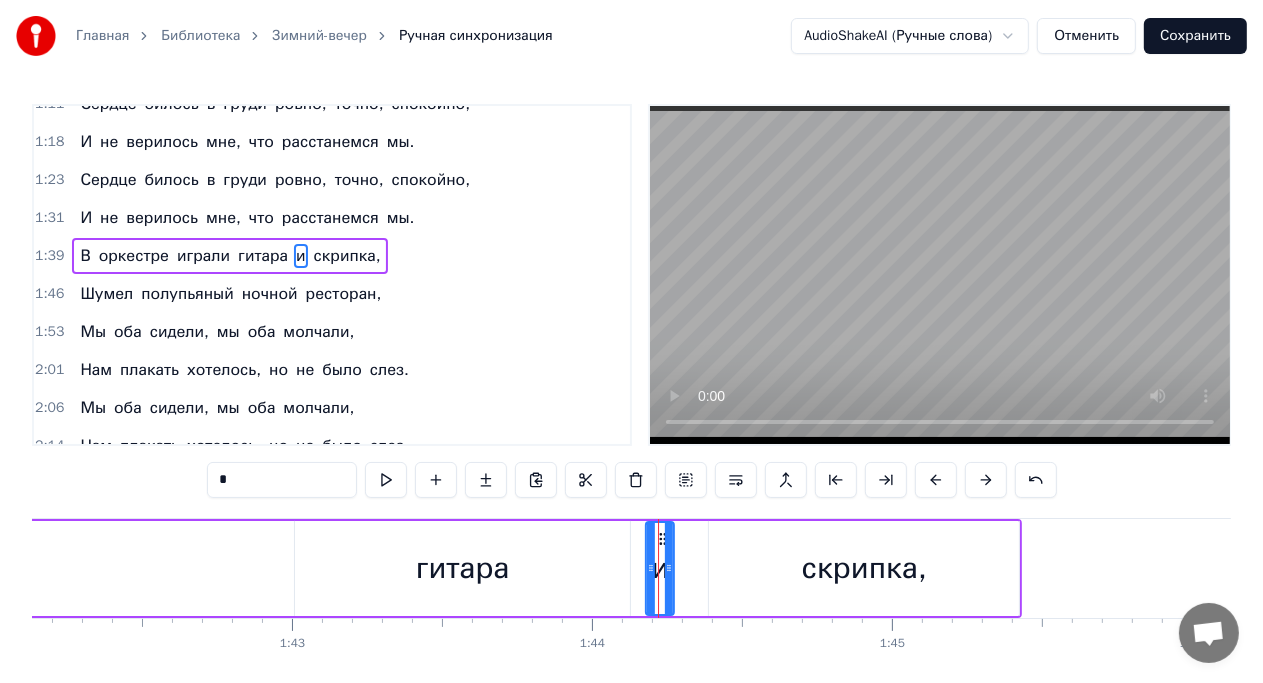 drag, startPoint x: 674, startPoint y: 535, endPoint x: 659, endPoint y: 535, distance: 15 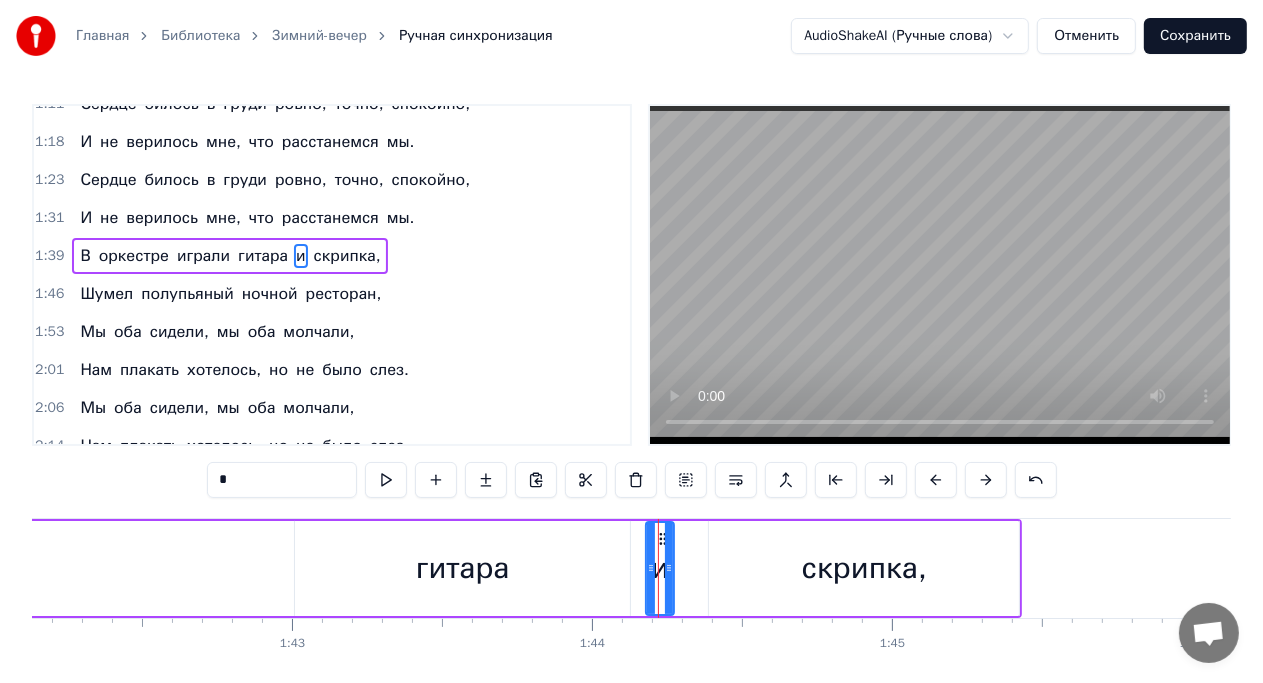click on "0:15 Зимний вечер хорош, снег пушистый искрится, 0:22 Мы с тобою вдвоем по бульвару идем. 0:29 У тебя на ресницах серебрятся снежинки, 0:36 Взгляд задорный и нежный говорит о любви. 0:42 У тебя на ресницах серебрятся снежинки Взгляд задорный и нежный говорит о любви Я был счастлив с тобой, знал, что ты меня любишь, 1:04 Знал, что будешь верна мне во всем и везде. 1:11 Сердце билось в груди ровно, точно, спокойно, 1:18 И не верилось мне, что расстанемся мы. 1:23 Сердце билось в груди ровно, точно, спокойно, 1:31 И не верилось мне, что расстанемся мы. 1:39 В оркестре играли гитара и 1:46 1:53 Мы" at bounding box center (631, 412) 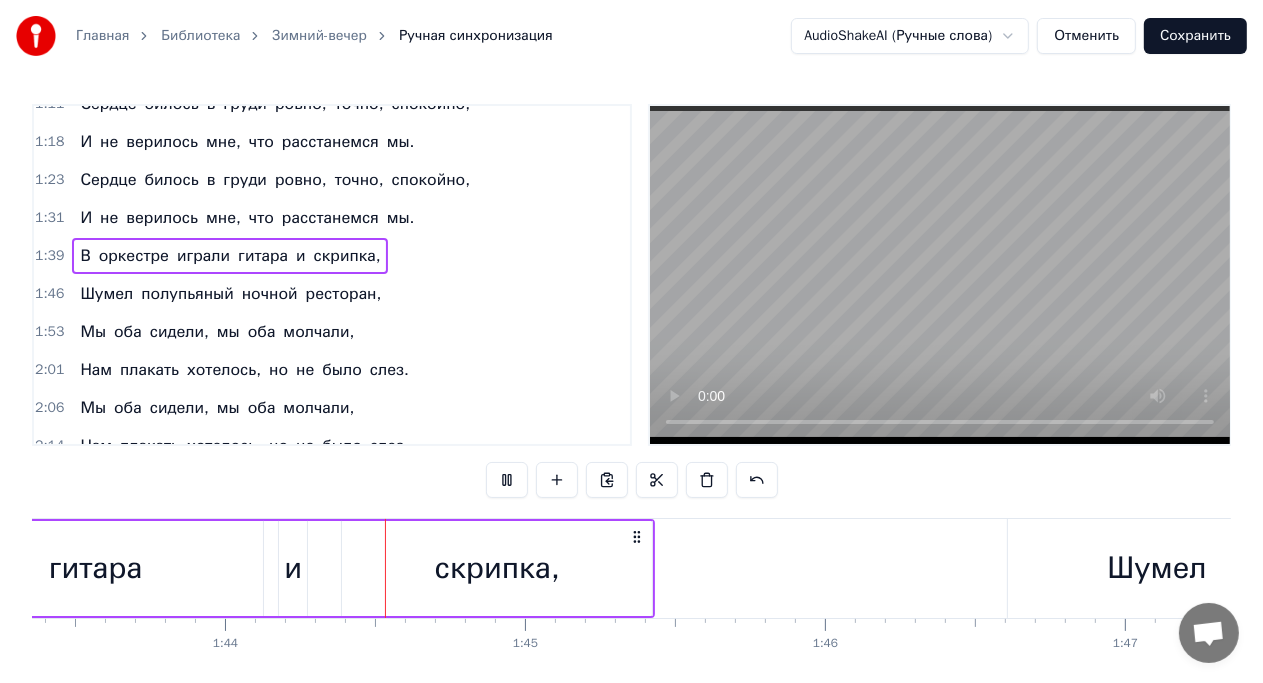 scroll, scrollTop: 0, scrollLeft: 31112, axis: horizontal 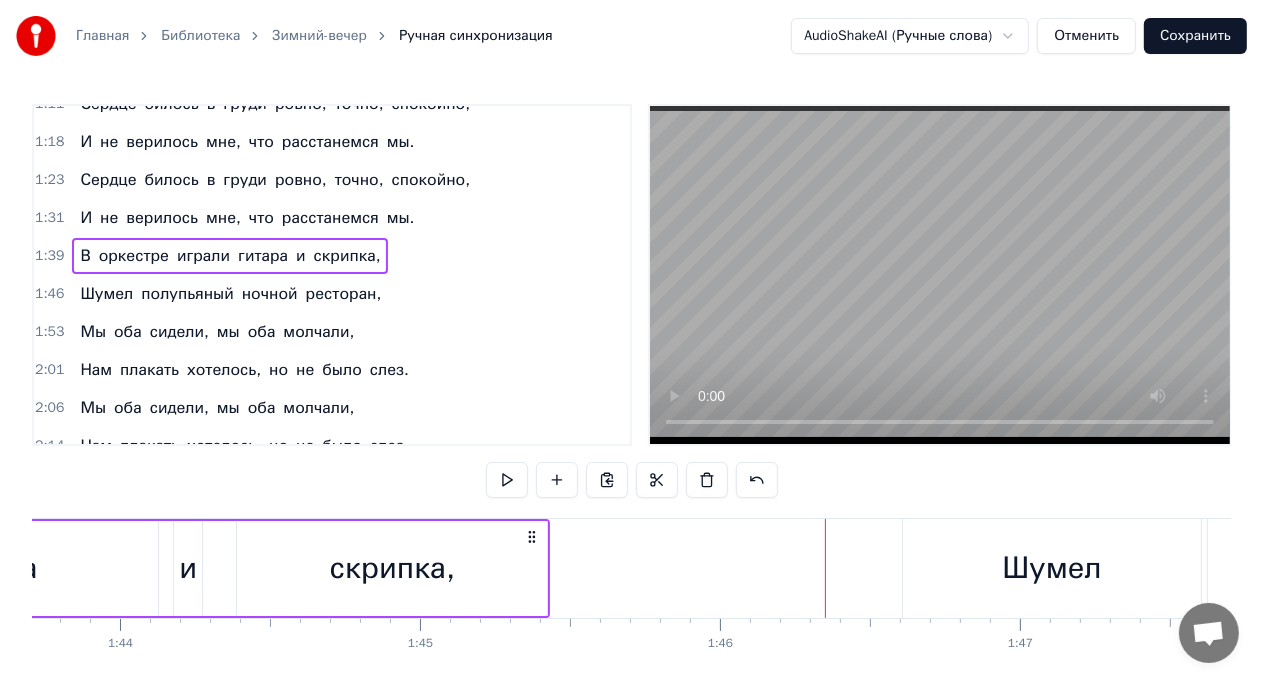 click on "и" at bounding box center [188, 568] 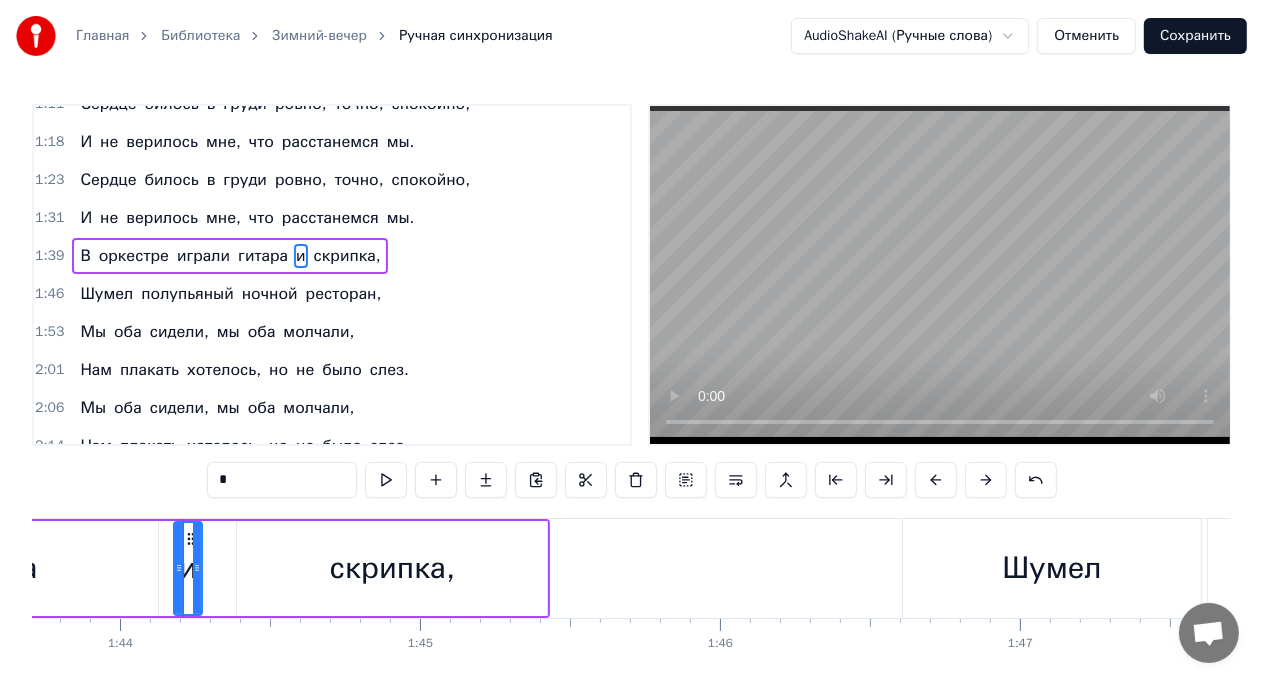 click on "скрипка," at bounding box center (392, 568) 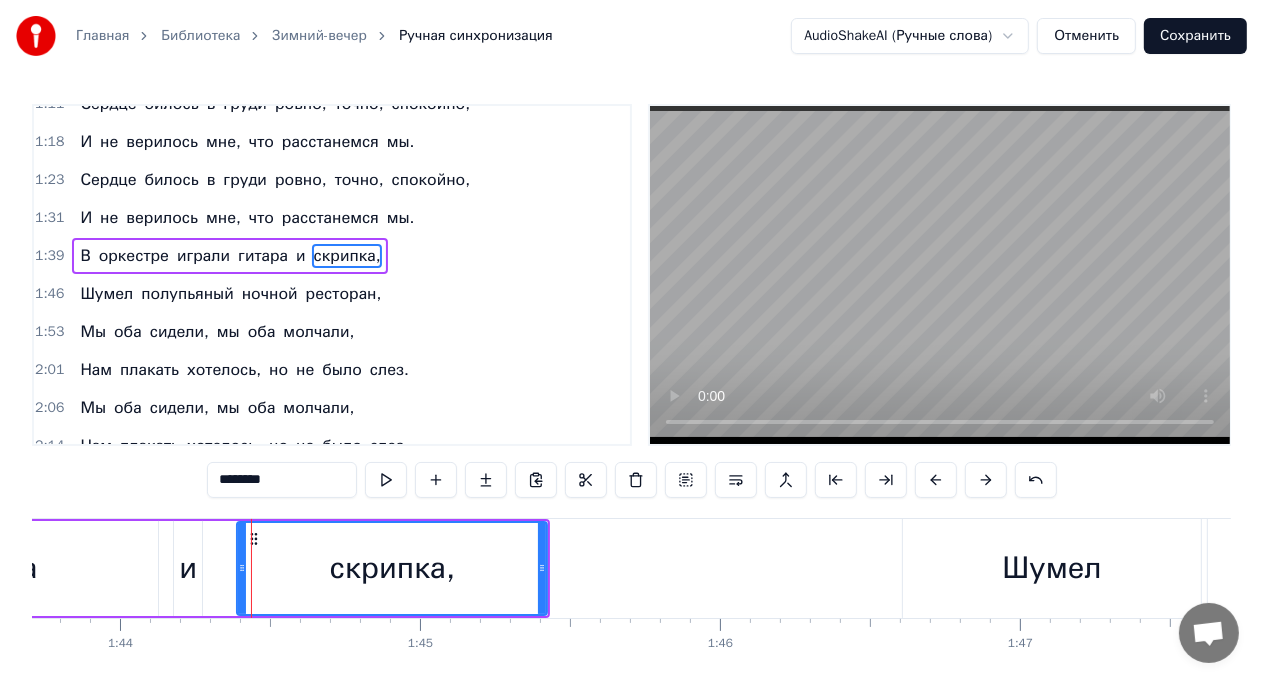 click on "и" at bounding box center [188, 568] 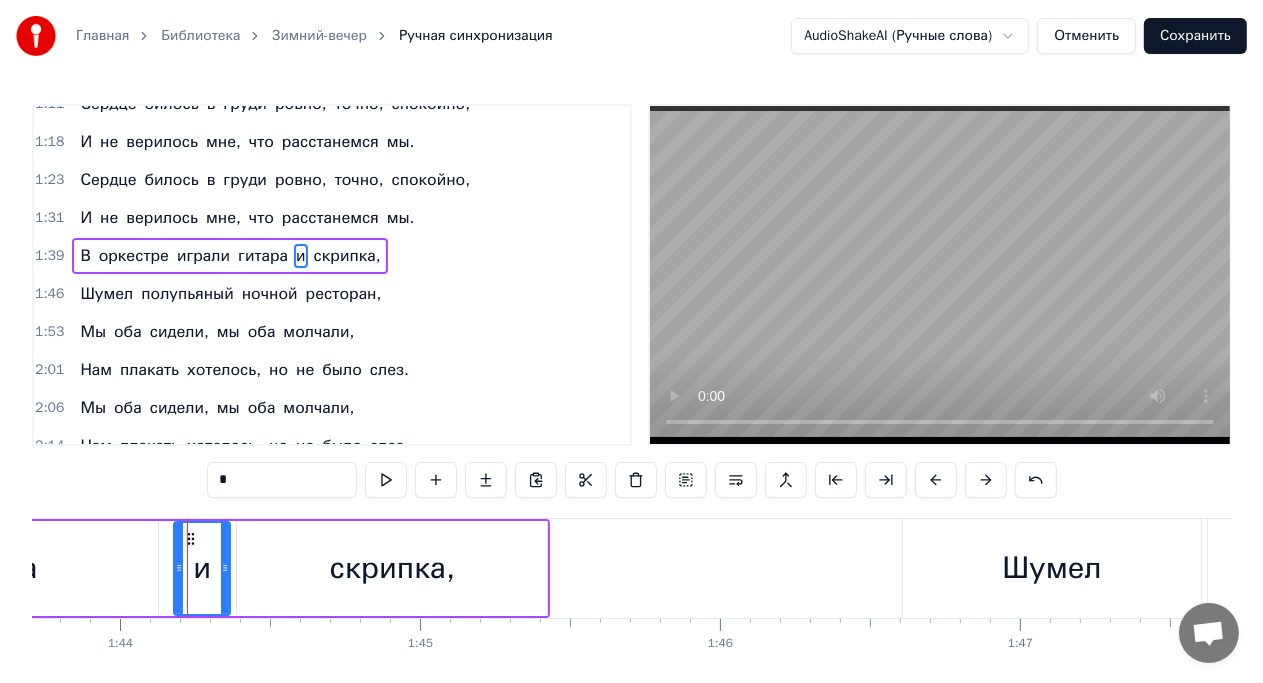 drag, startPoint x: 196, startPoint y: 566, endPoint x: 224, endPoint y: 569, distance: 28.160255 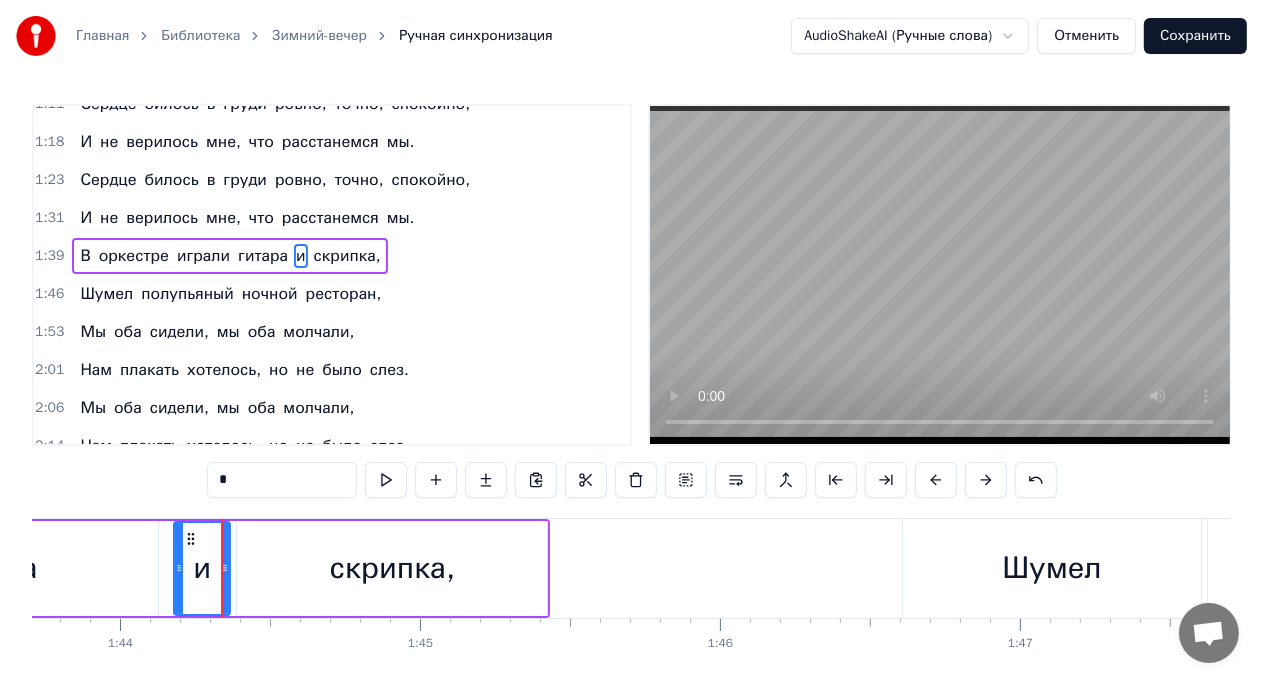 drag, startPoint x: 194, startPoint y: 550, endPoint x: 207, endPoint y: 552, distance: 13.152946 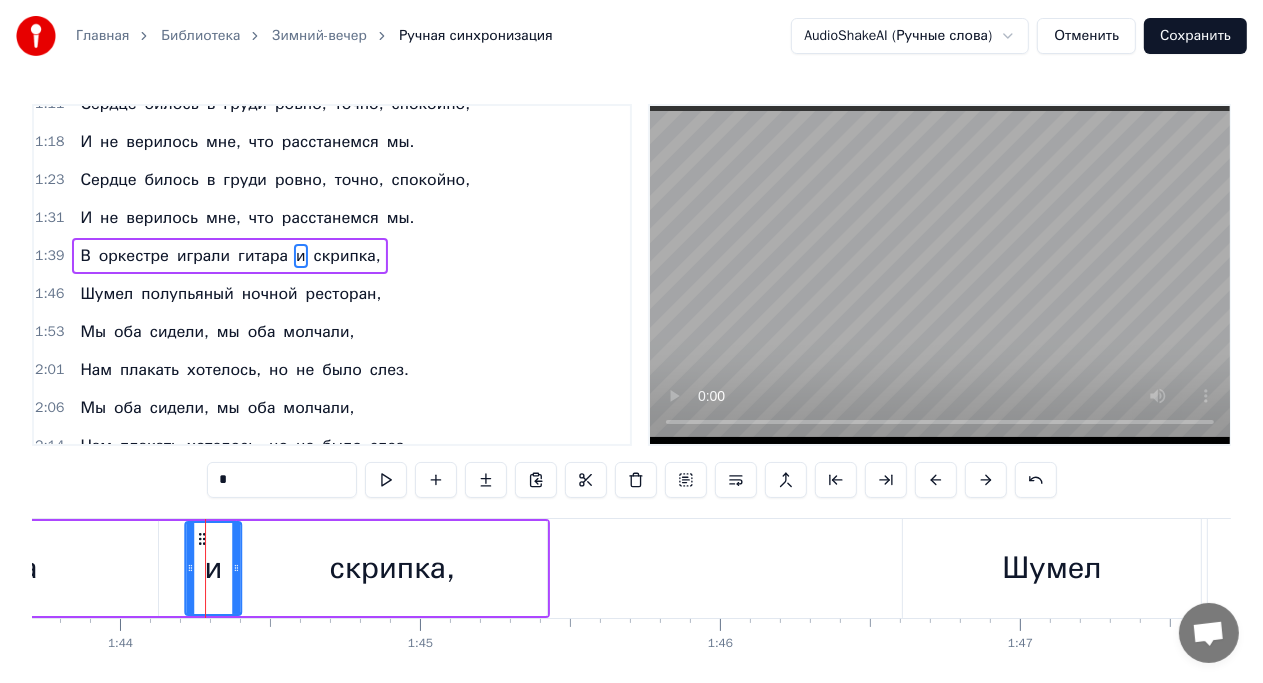 drag, startPoint x: 189, startPoint y: 534, endPoint x: 200, endPoint y: 539, distance: 12.083046 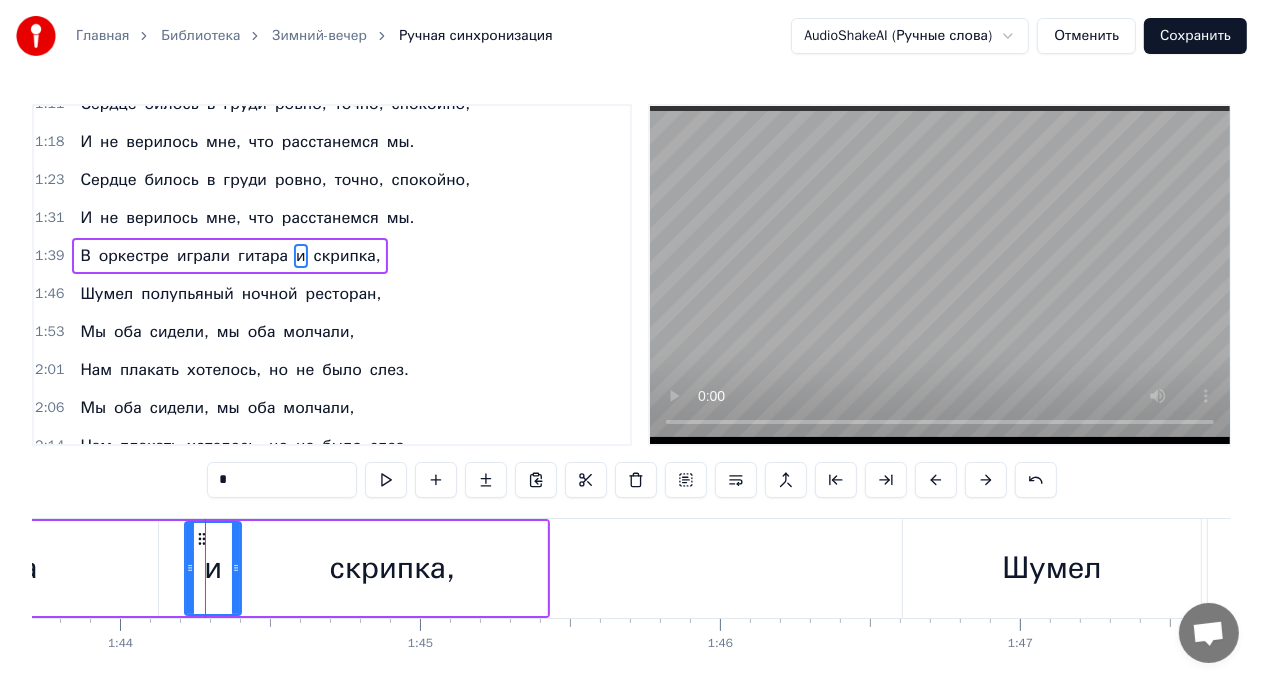 click on "0:15 Зимний вечер хорош, снег пушистый искрится, 0:22 Мы с тобою вдвоем по бульвару идем. 0:29 У тебя на ресницах серебрятся снежинки, 0:36 Взгляд задорный и нежный говорит о любви. 0:42 У тебя на ресницах серебрятся снежинки Взгляд задорный и нежный говорит о любви Я был счастлив с тобой, знал, что ты меня любишь, 1:04 Знал, что будешь верна мне во всем и везде. 1:11 Сердце билось в груди ровно, точно, спокойно, 1:18 И не верилось мне, что расстанемся мы. 1:23 Сердце билось в груди ровно, точно, спокойно, 1:31 И не верилось мне, что расстанемся мы. 1:39 В оркестре играли гитара и 1:46 1:53 Мы" at bounding box center (631, 412) 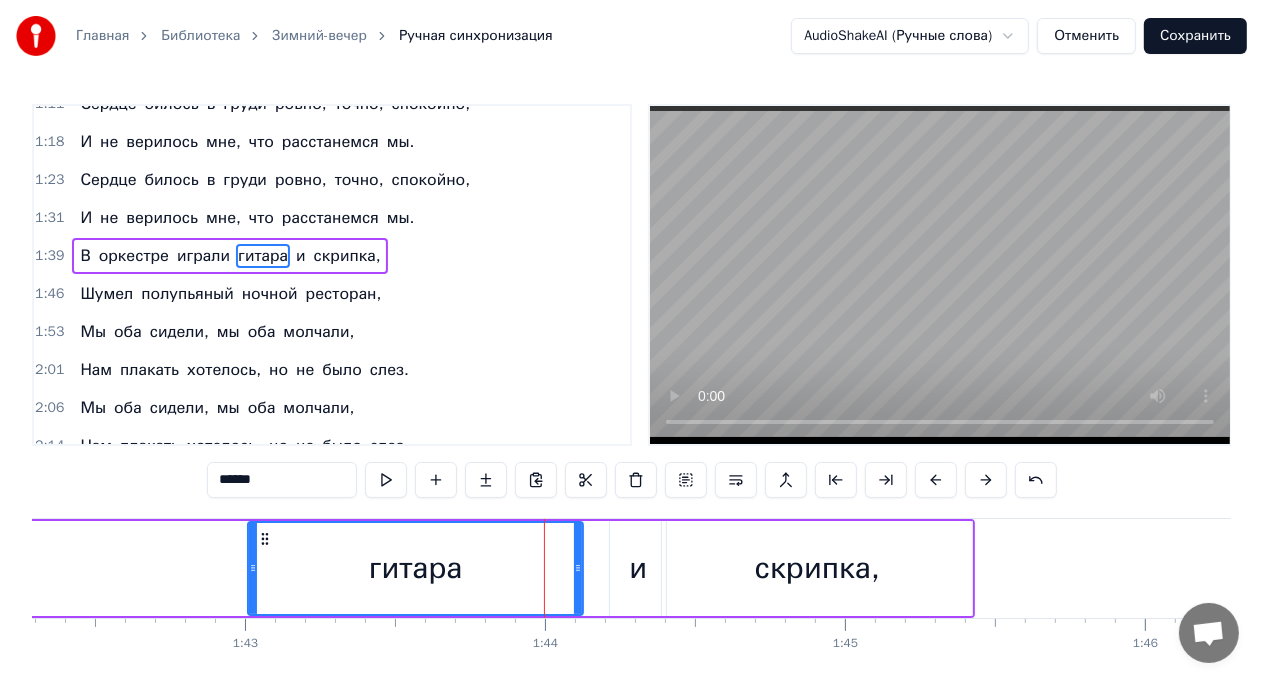 click on "В оркестре играли гитара и скрипка," at bounding box center [18, 568] 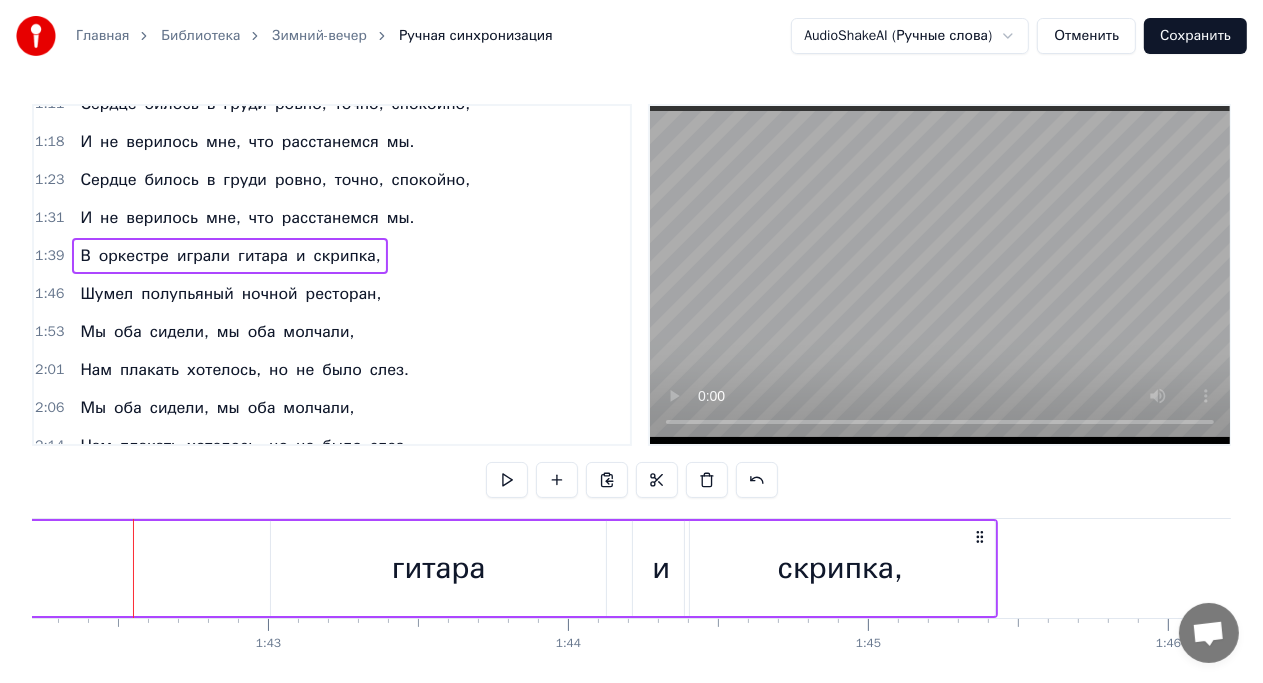 click on "В оркестре играли гитара и скрипка," at bounding box center [41, 568] 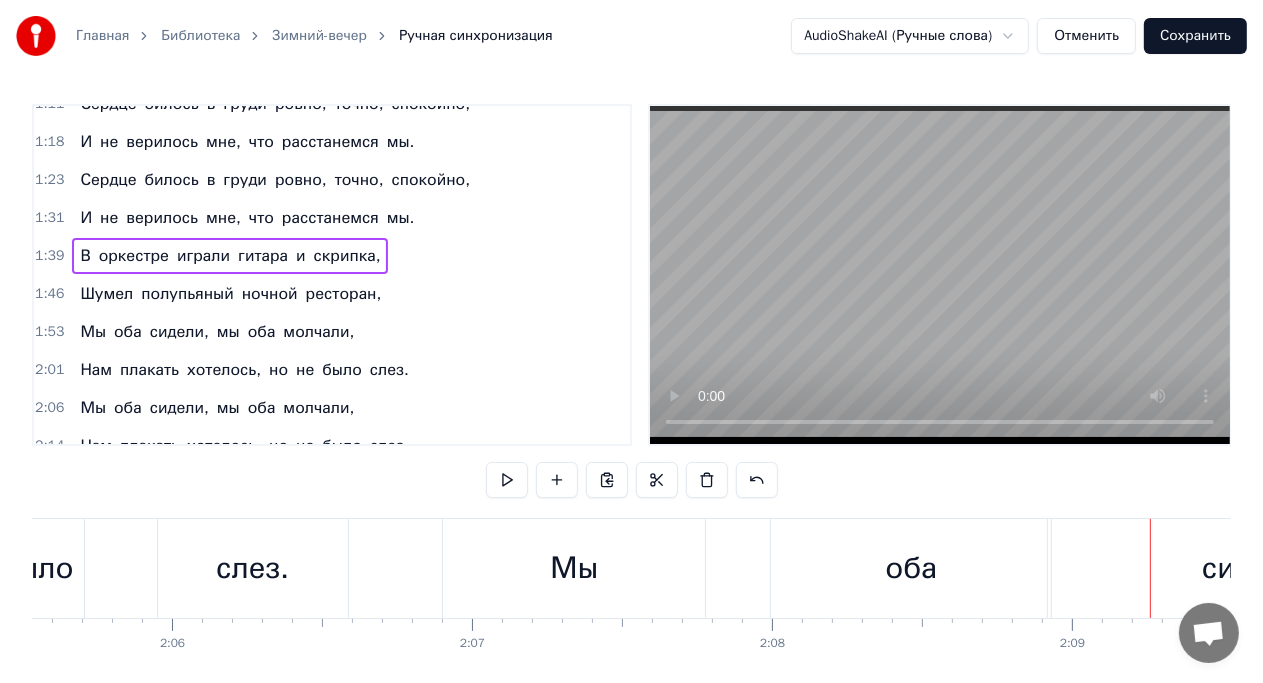 scroll, scrollTop: 0, scrollLeft: 37654, axis: horizontal 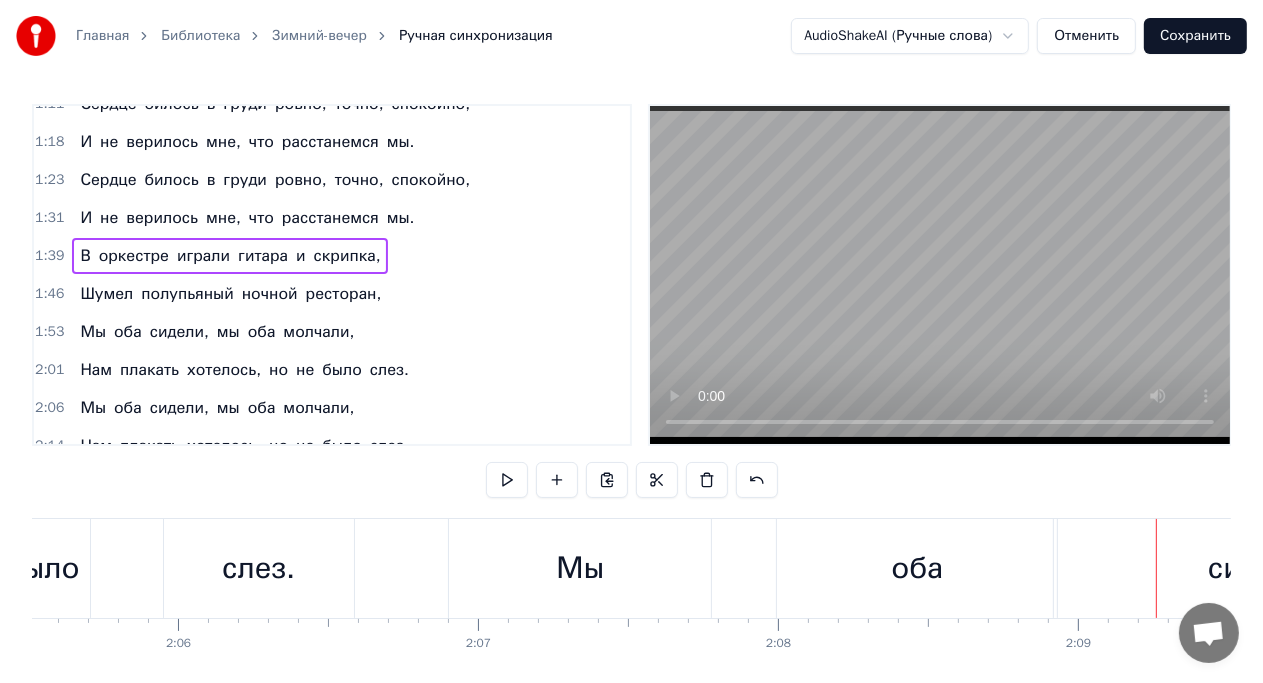 click on "Мы" at bounding box center [580, 568] 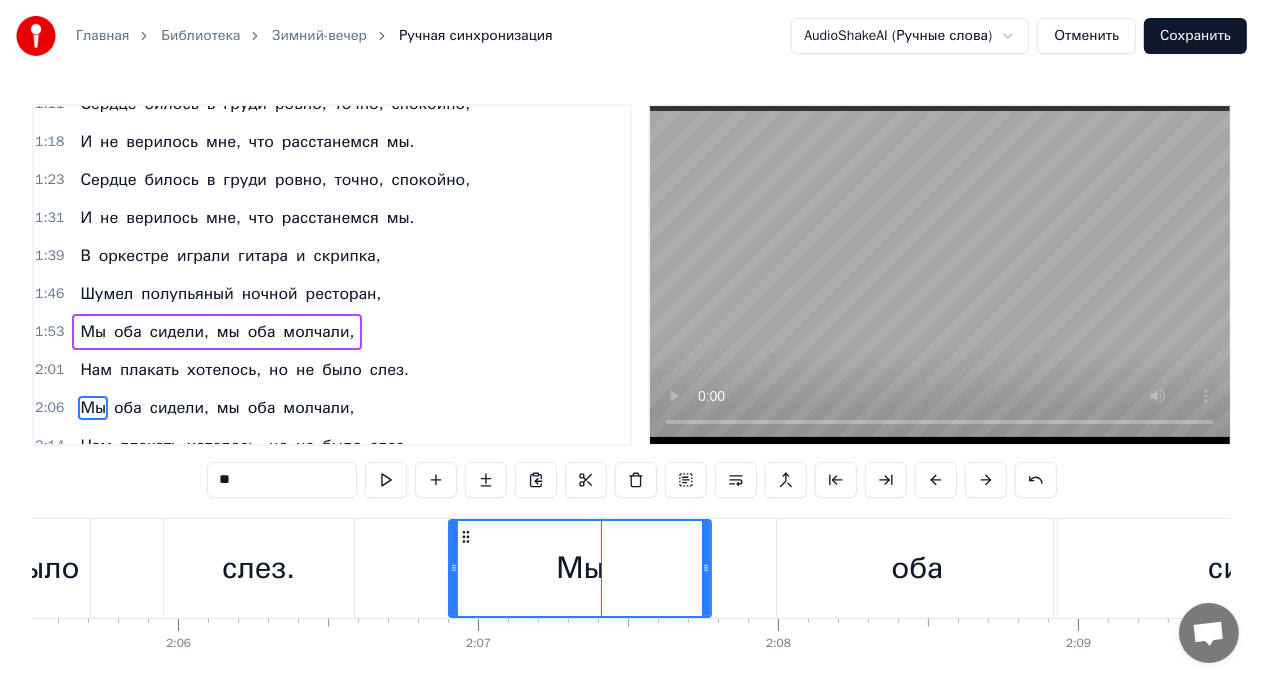 scroll, scrollTop: 444, scrollLeft: 0, axis: vertical 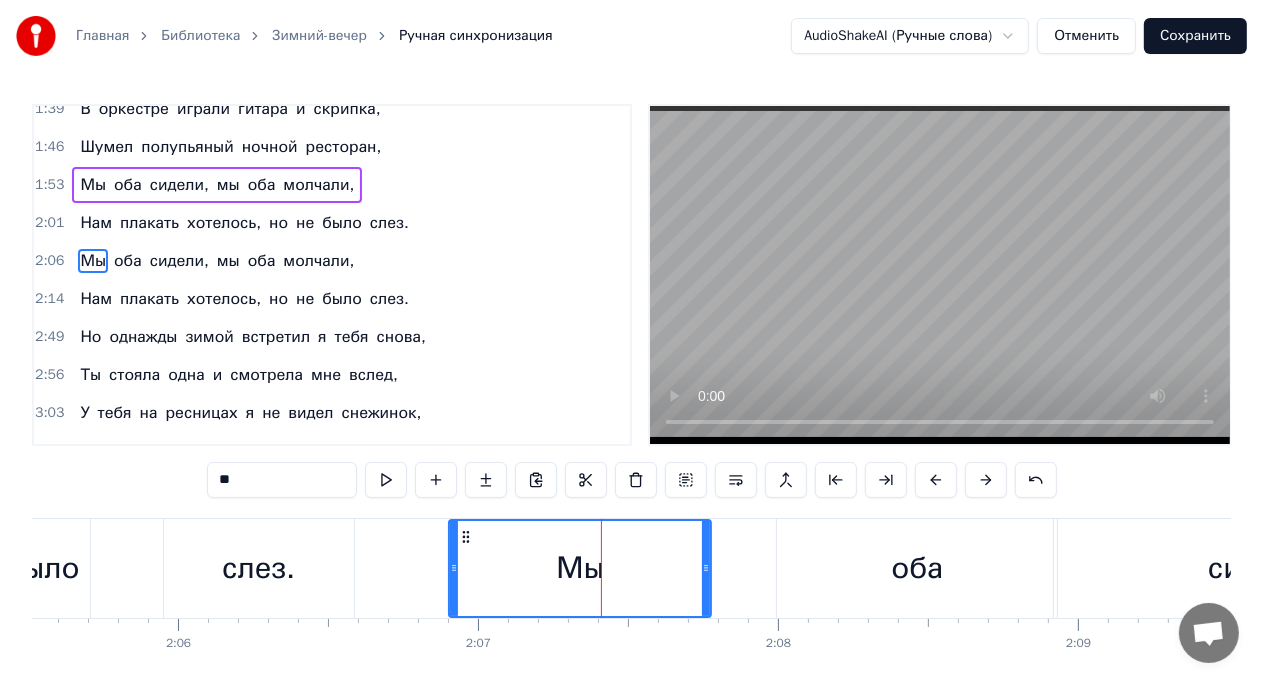 click on "Мы оба сидели, мы оба молчали," at bounding box center [1400, 568] 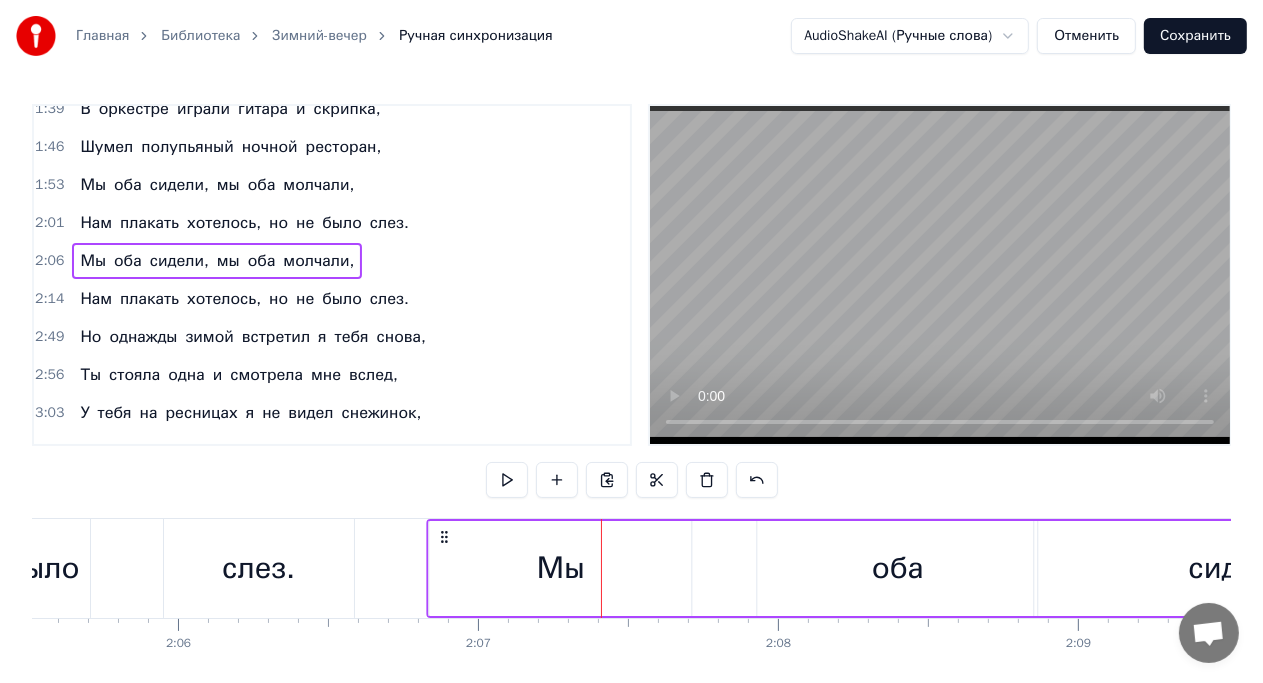 drag, startPoint x: 468, startPoint y: 536, endPoint x: 446, endPoint y: 537, distance: 22.022715 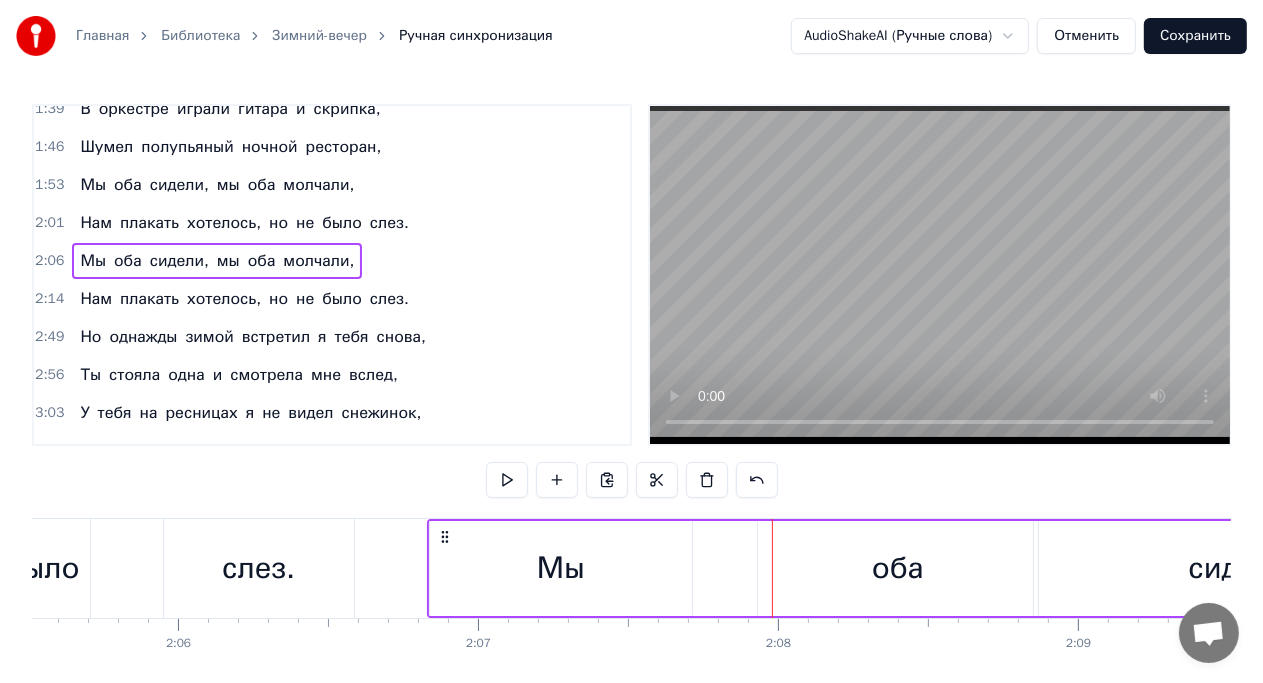 click on "слез." at bounding box center [259, 568] 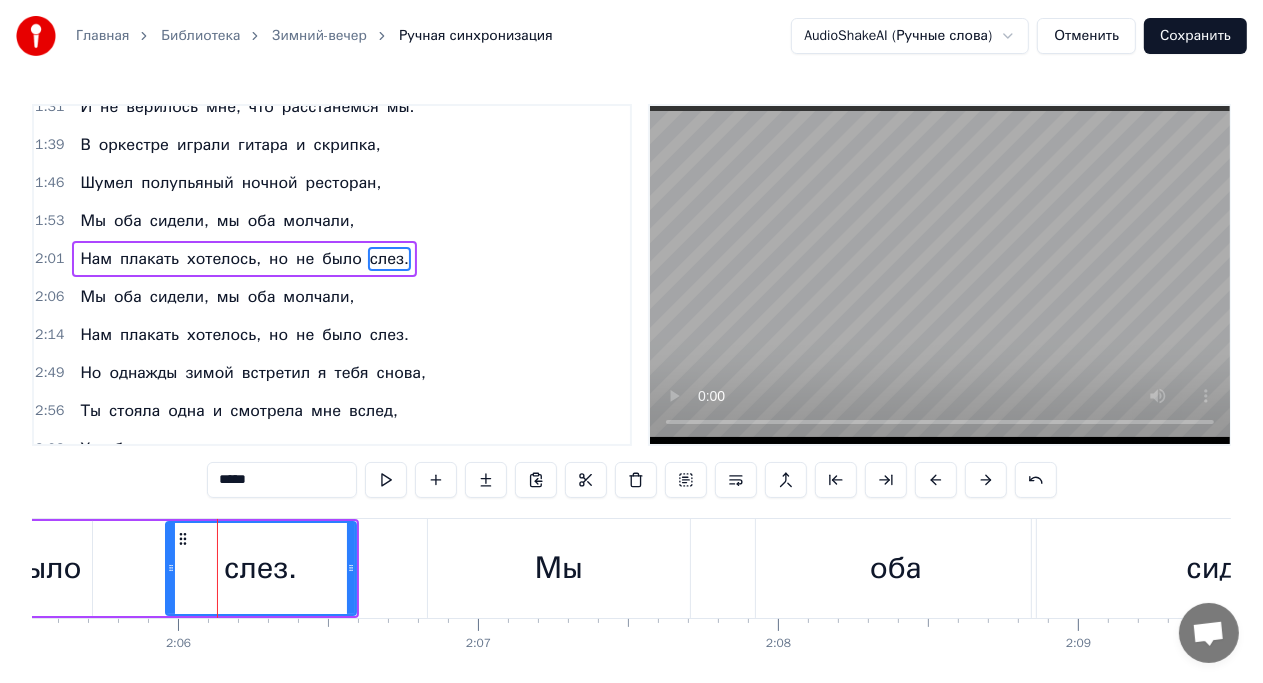 click on "Мы" at bounding box center (559, 568) 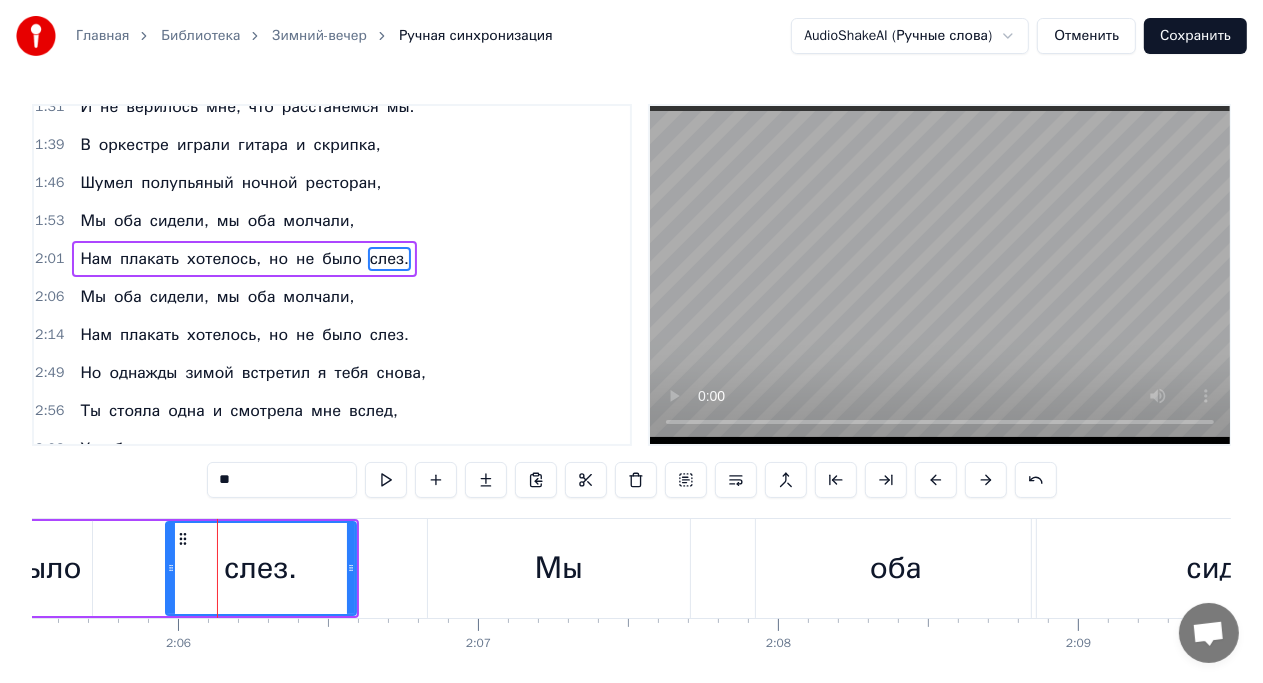 scroll, scrollTop: 444, scrollLeft: 0, axis: vertical 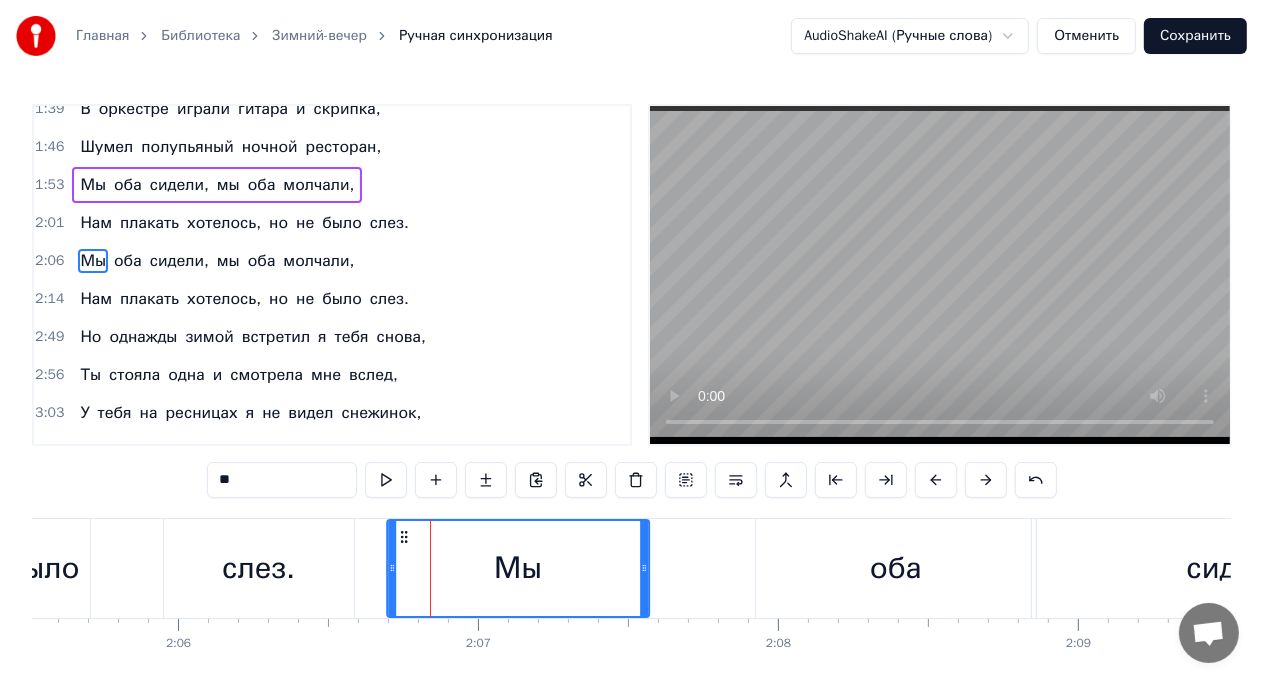 drag, startPoint x: 443, startPoint y: 535, endPoint x: 402, endPoint y: 536, distance: 41.01219 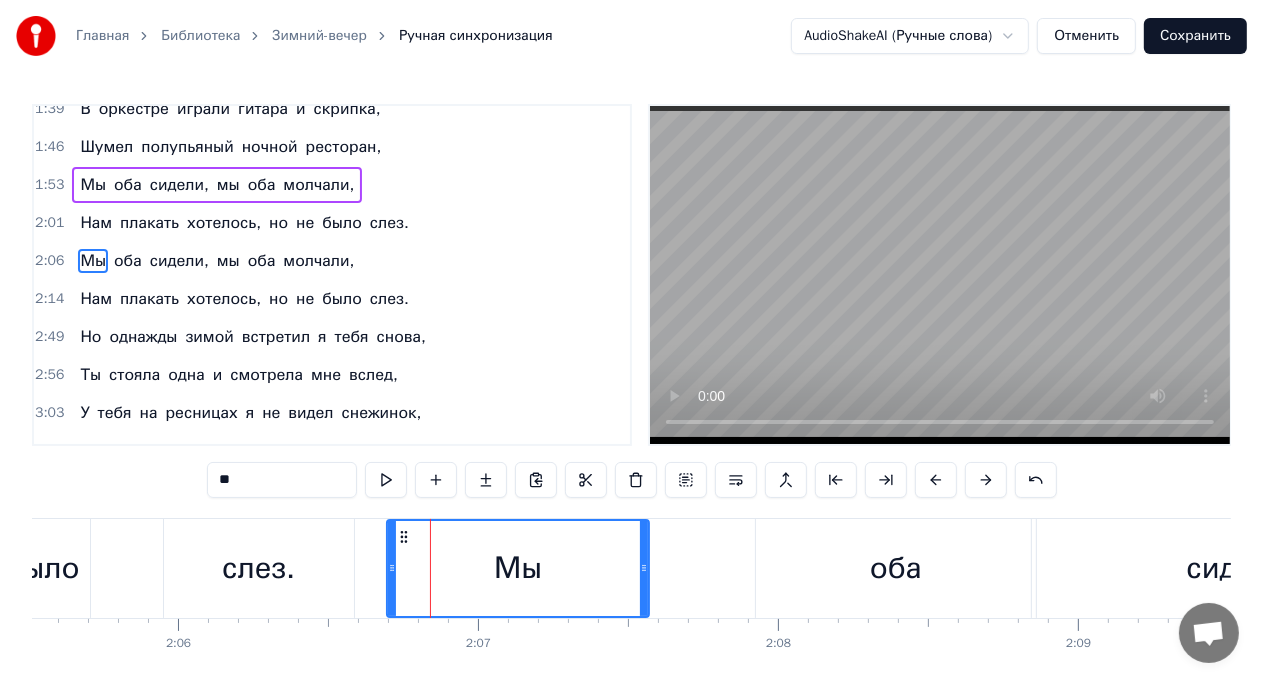 click on "Нам плакать хотелось, но не было слез." at bounding box center (-435, 568) 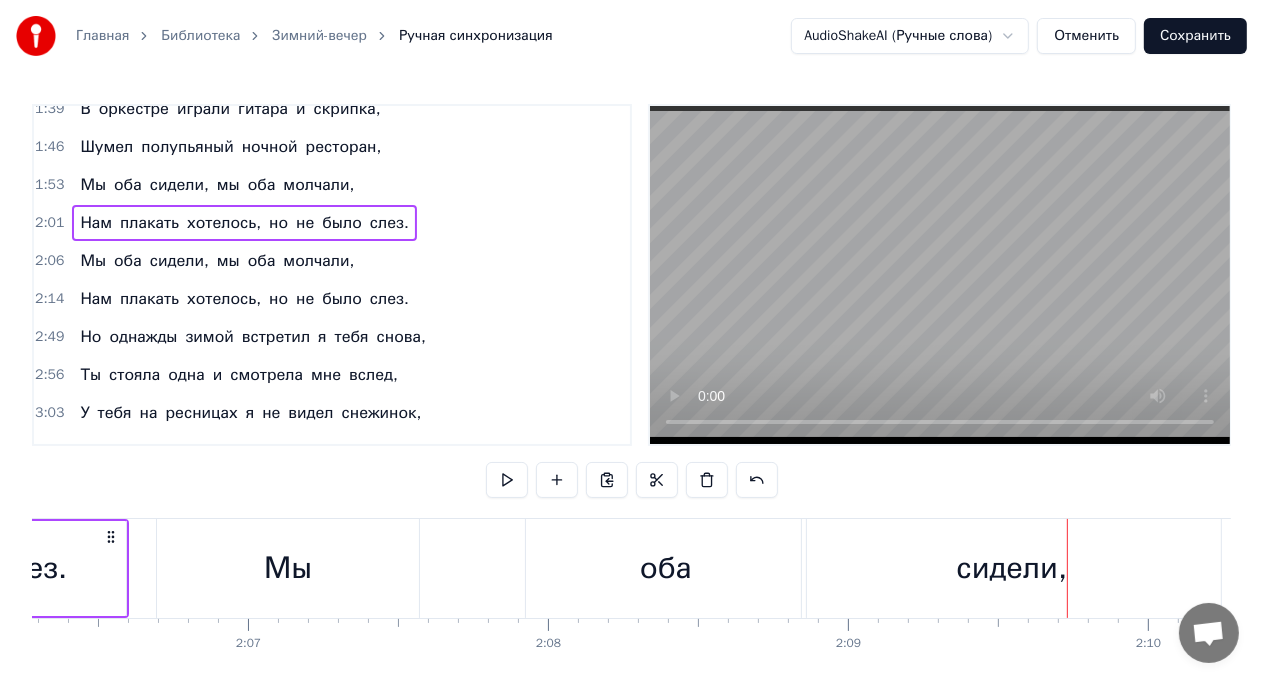 scroll, scrollTop: 0, scrollLeft: 37874, axis: horizontal 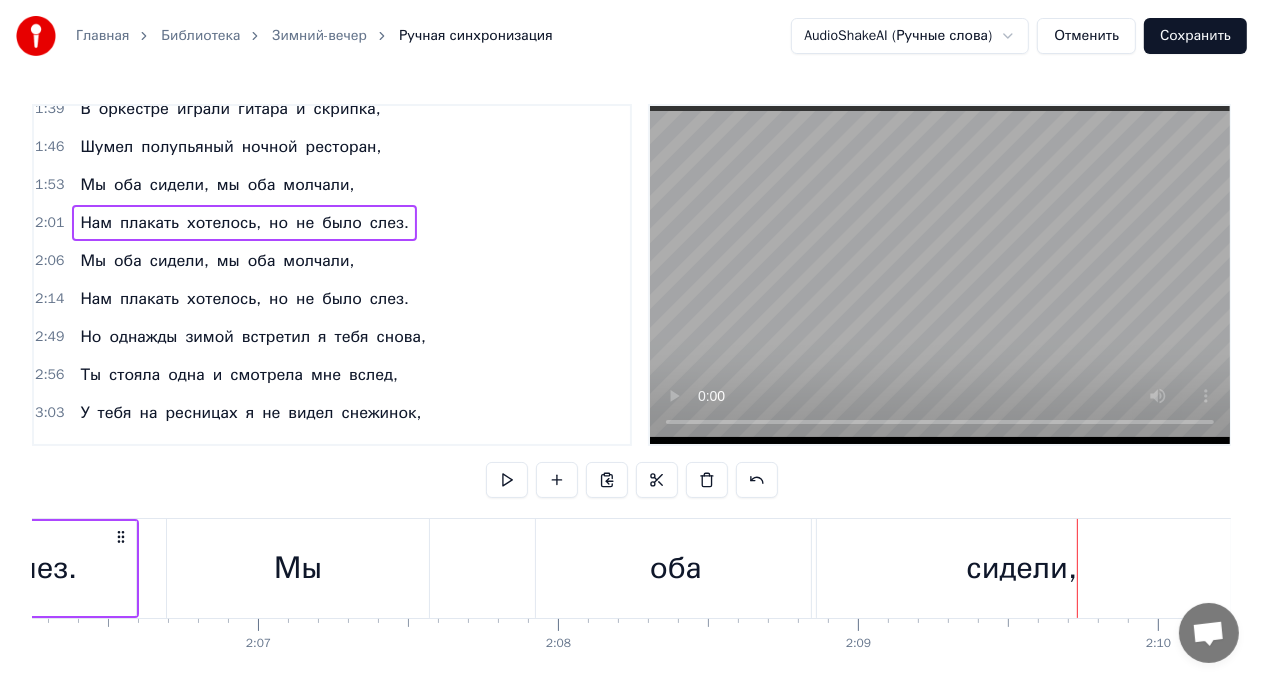 click on "оба" at bounding box center [676, 568] 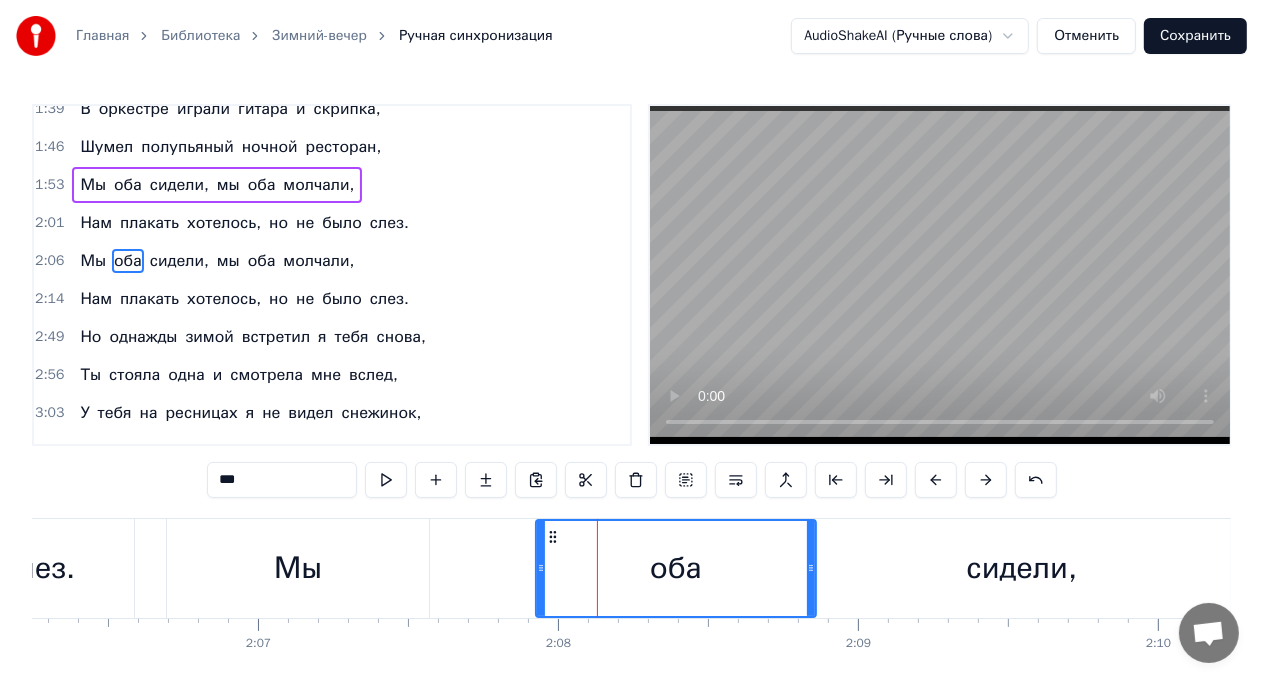 click on "Мы" at bounding box center (298, 568) 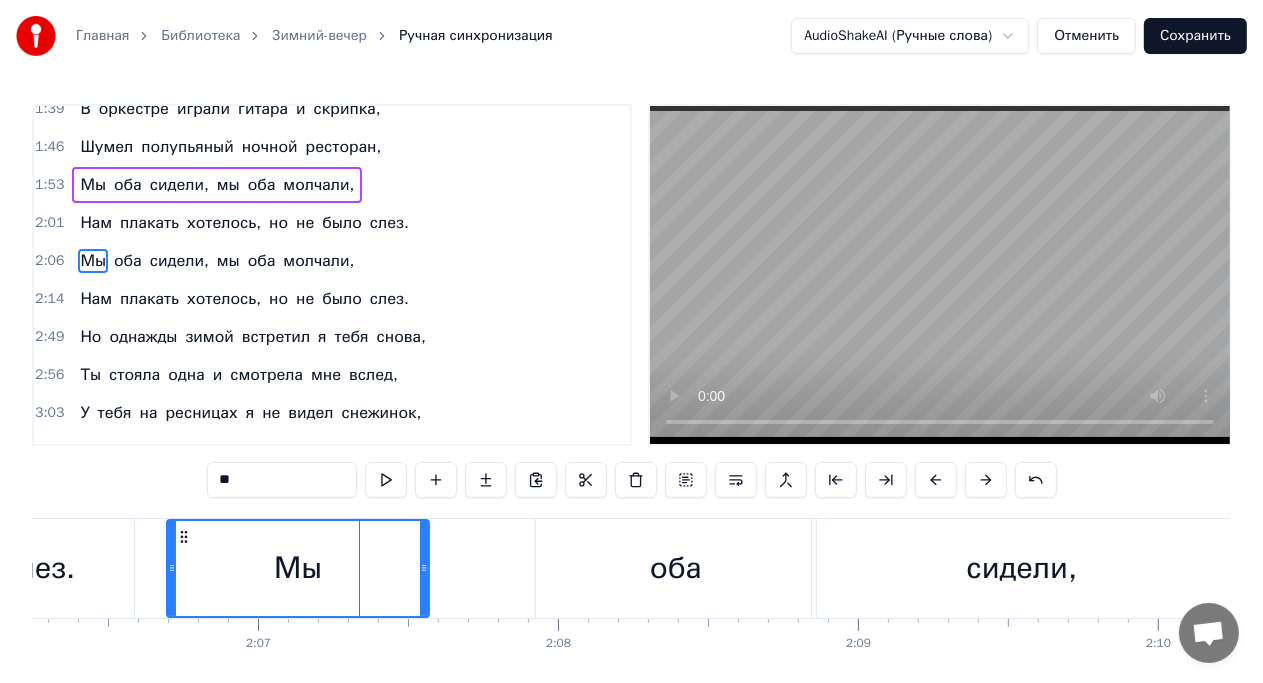 click on "оба" at bounding box center [676, 568] 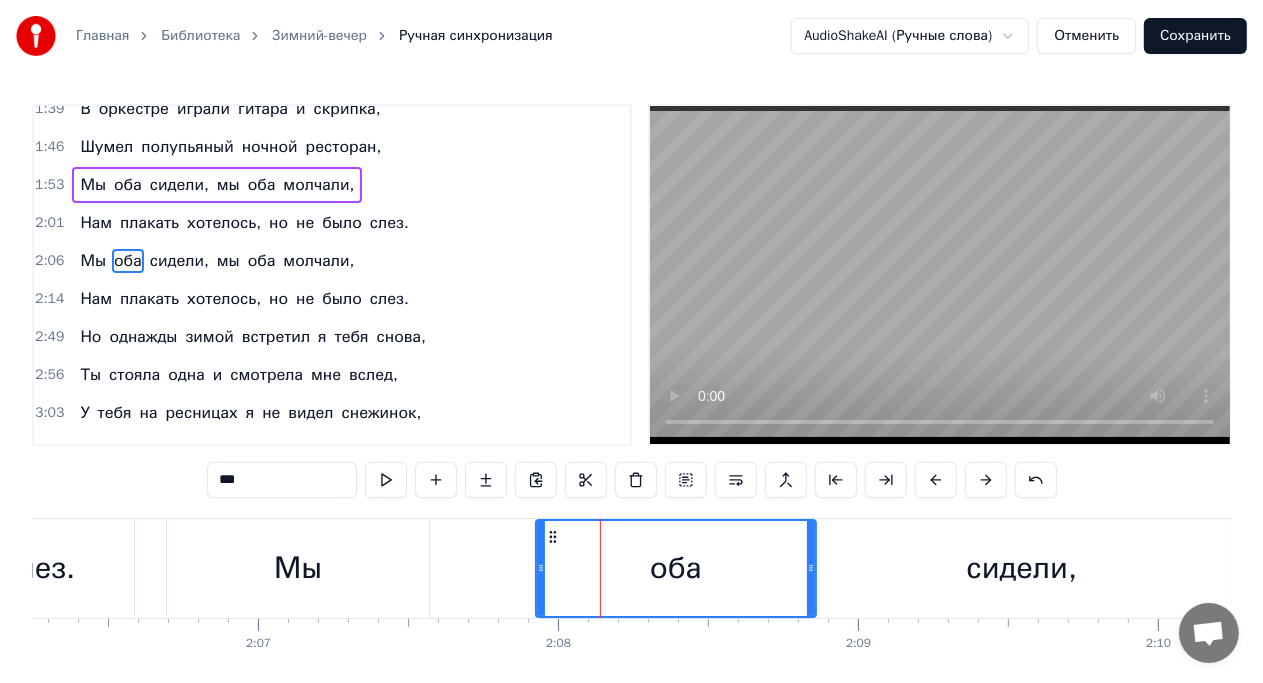 click on "Мы" at bounding box center (298, 568) 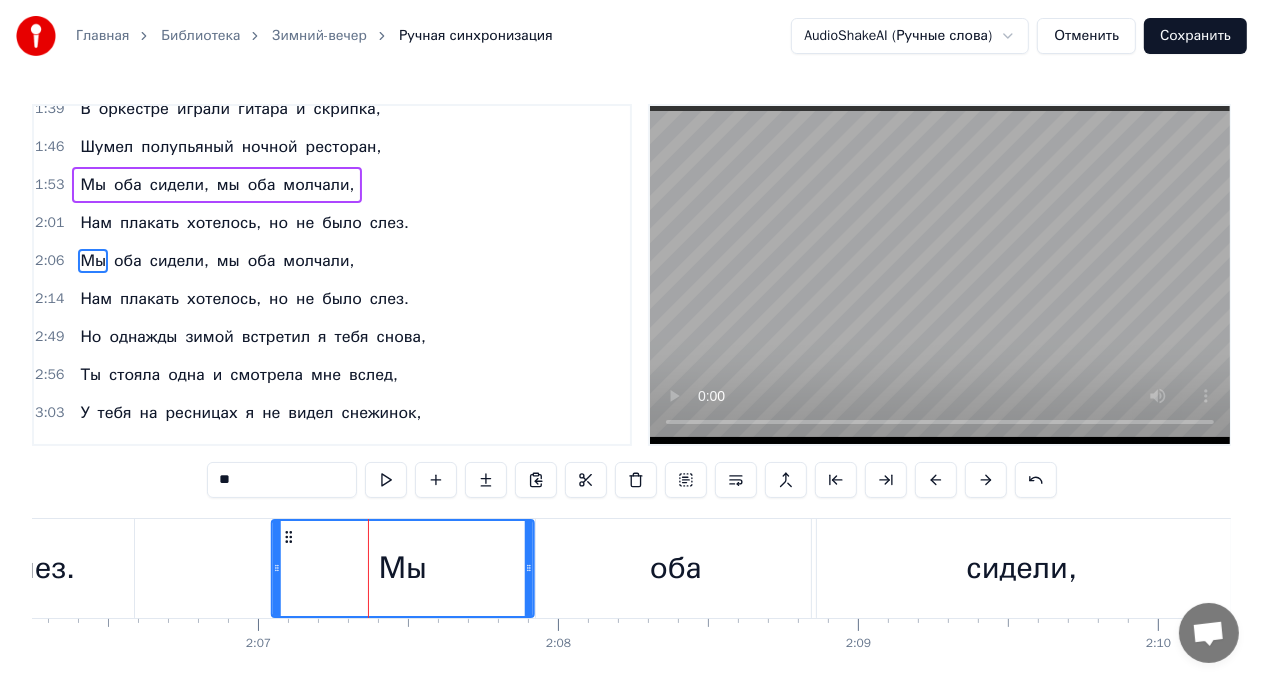 drag, startPoint x: 180, startPoint y: 535, endPoint x: 285, endPoint y: 547, distance: 105.68349 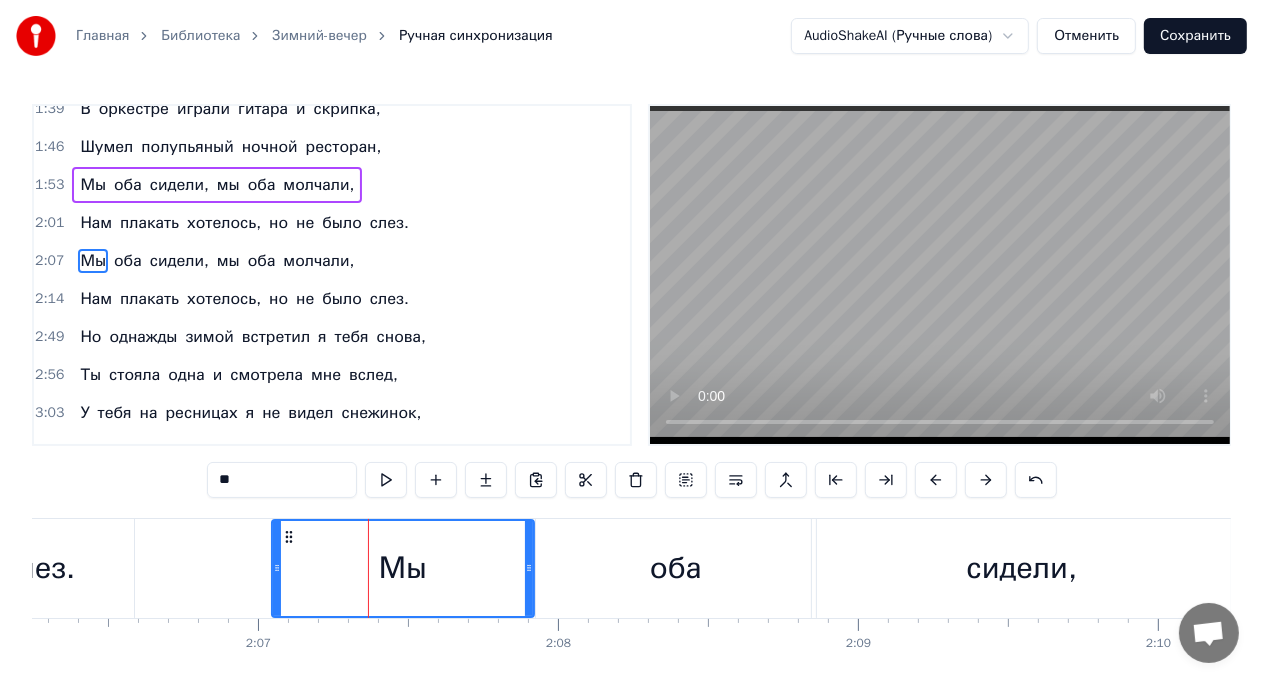 click on "Мы" at bounding box center (403, 568) 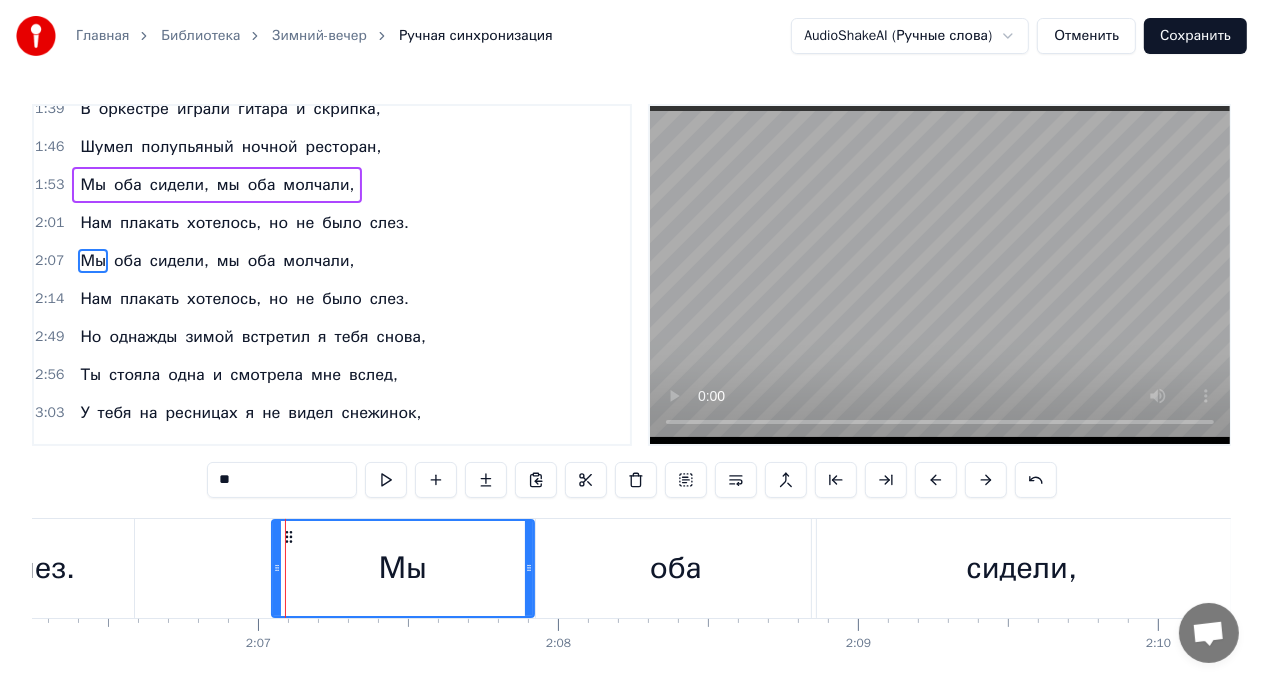 click on "Мы" at bounding box center (403, 568) 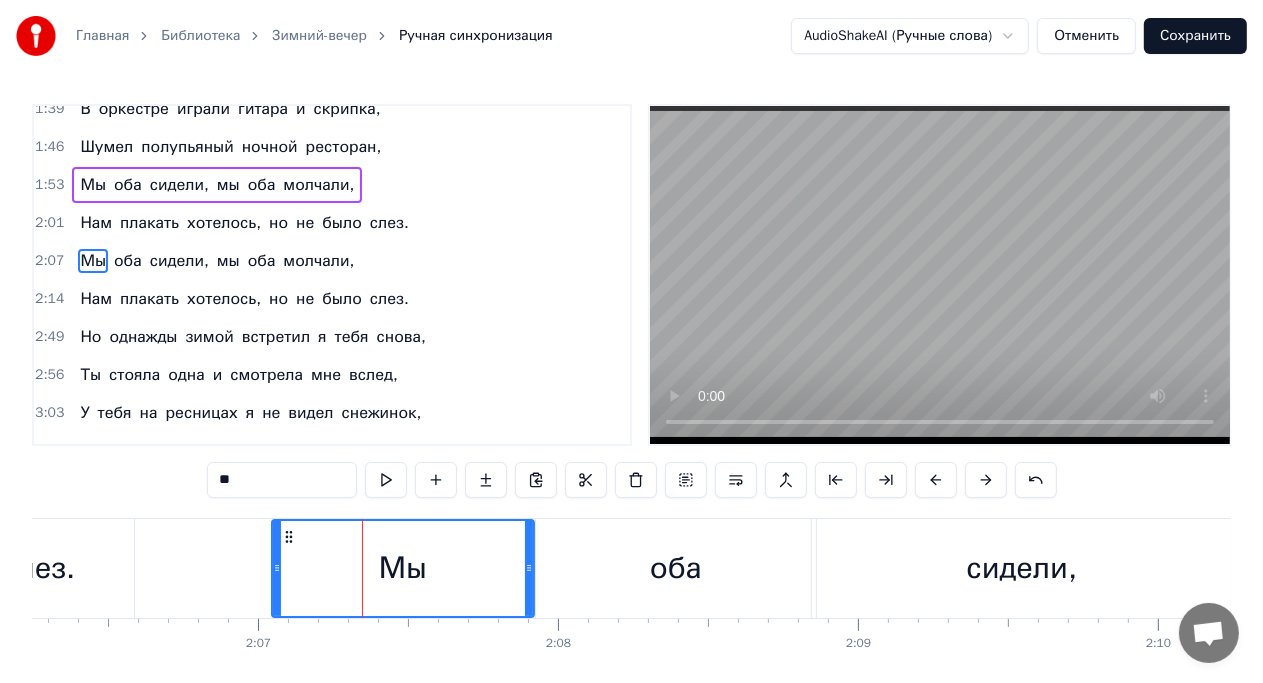 click on "оба" at bounding box center (676, 568) 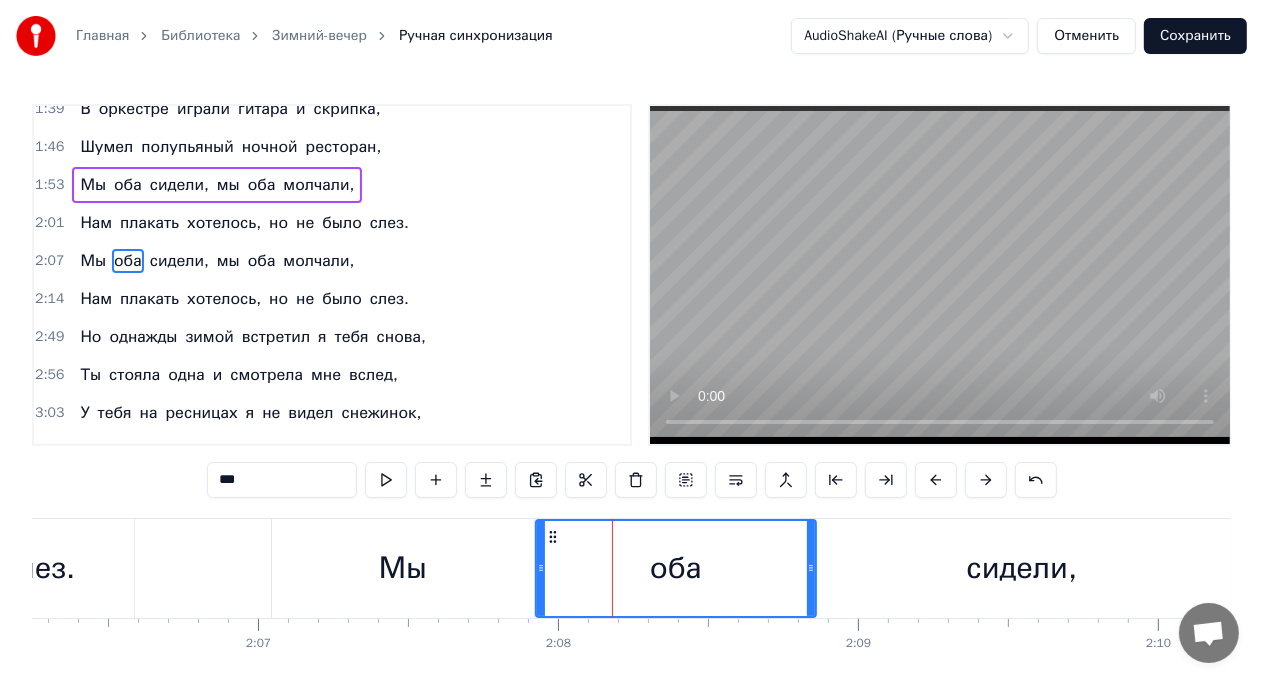 click on "Мы" at bounding box center (403, 568) 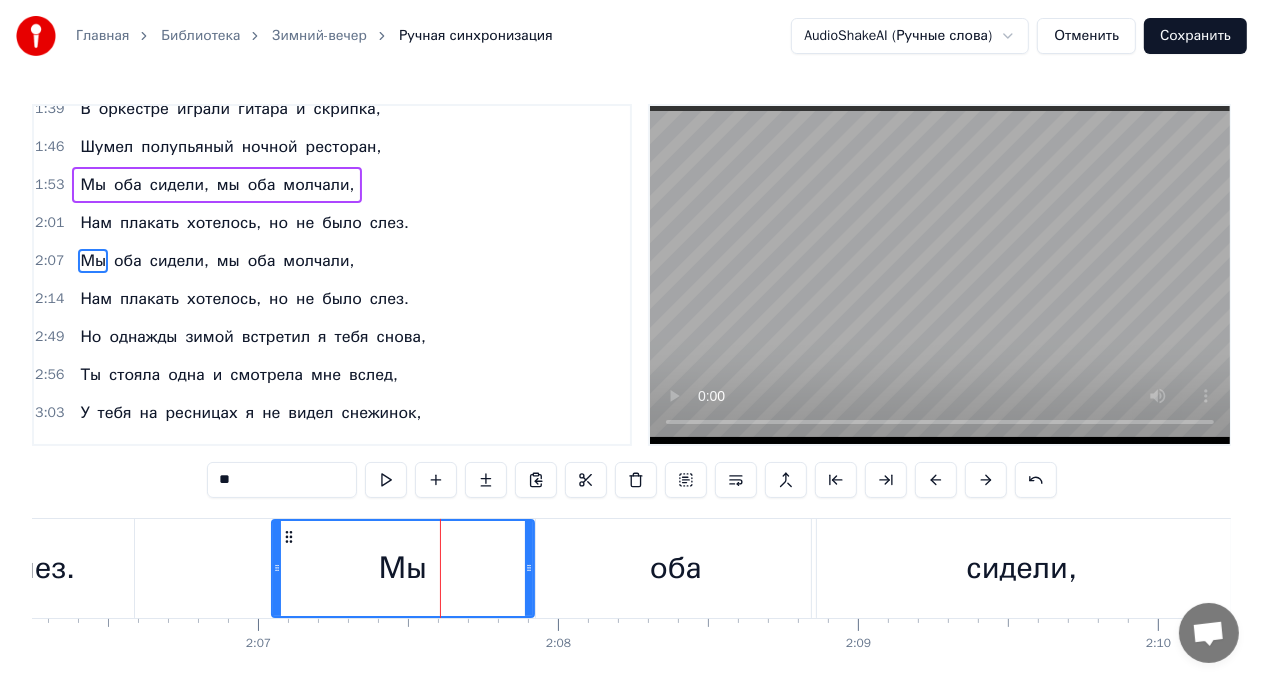 click on "0:15 Зимний вечер хорош, снег пушистый искрится, 0:22 Мы с тобою вдвоем по бульвару идем. 0:29 У тебя на ресницах серебрятся снежинки, 0:36 Взгляд задорный и нежный говорит о любви. 0:42 У тебя на ресницах серебрятся снежинки Взгляд задорный и нежный говорит о любви Я был счастлив с тобой, знал, что ты меня любишь, 1:04 Знал, что будешь верна мне во всем и везде. 1:11 Сердце билось в груди ровно, точно, спокойно, 1:18 И не верилось мне, что расстанемся мы. 1:23 Сердце билось в груди ровно, точно, спокойно, 1:31 И не верилось мне, что расстанемся мы. 1:39 В оркестре играли гитара и 1:46 1:53 Мы" at bounding box center (631, 412) 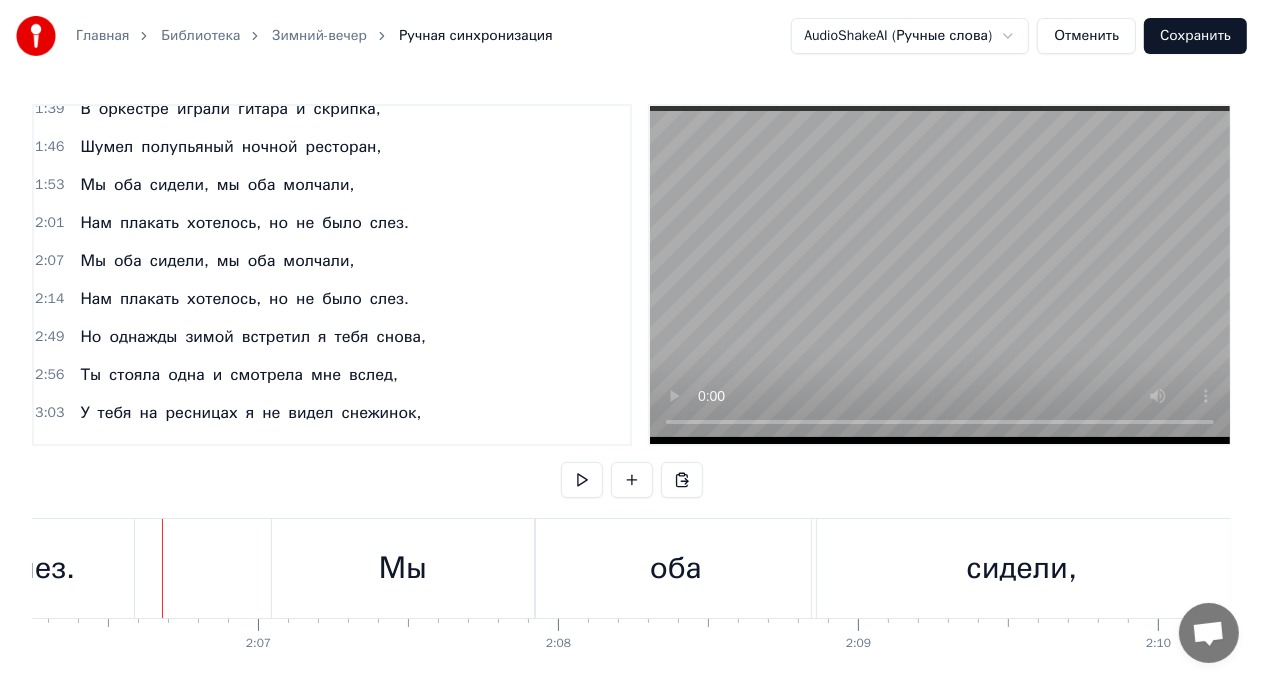 click on "Мы" at bounding box center [403, 568] 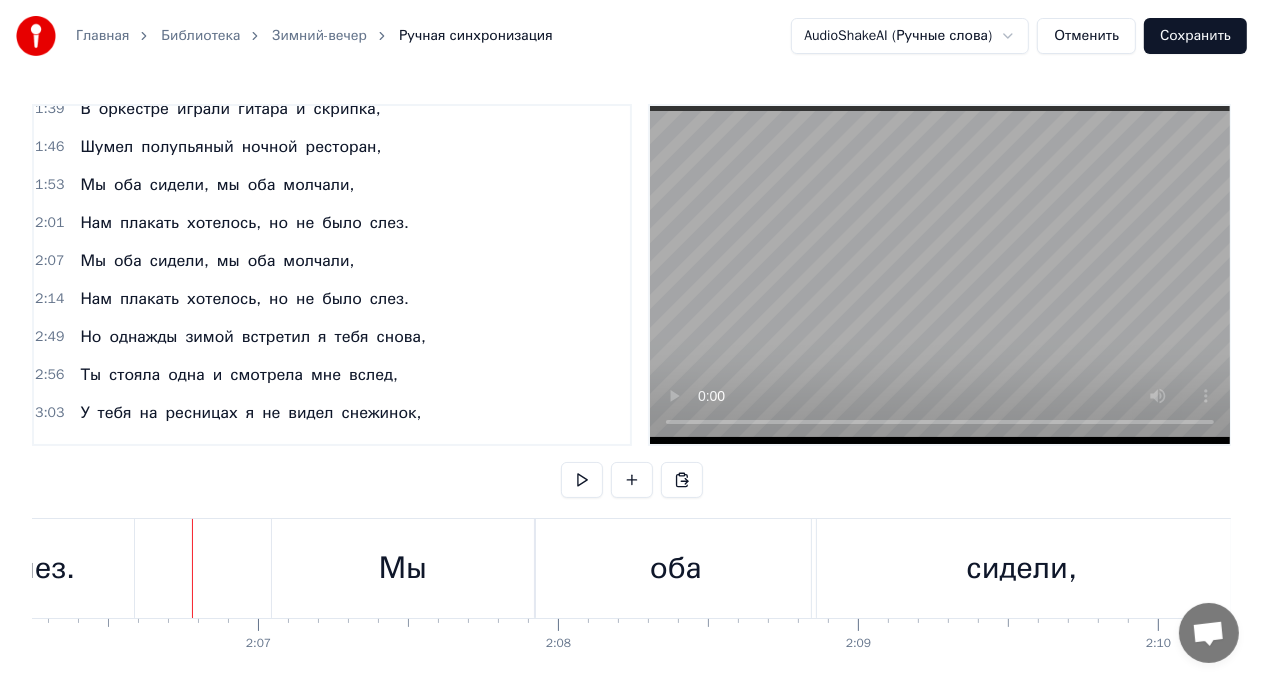 click on "сидели," at bounding box center [1021, 568] 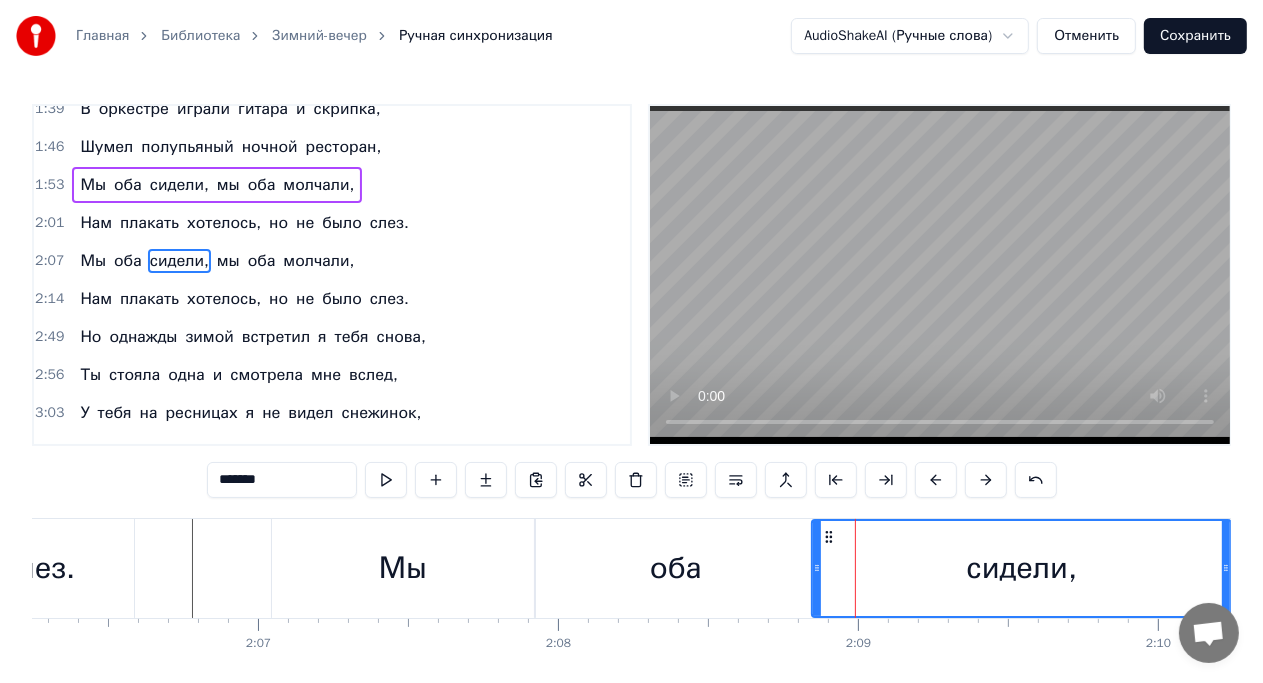 click on "оба" at bounding box center (676, 568) 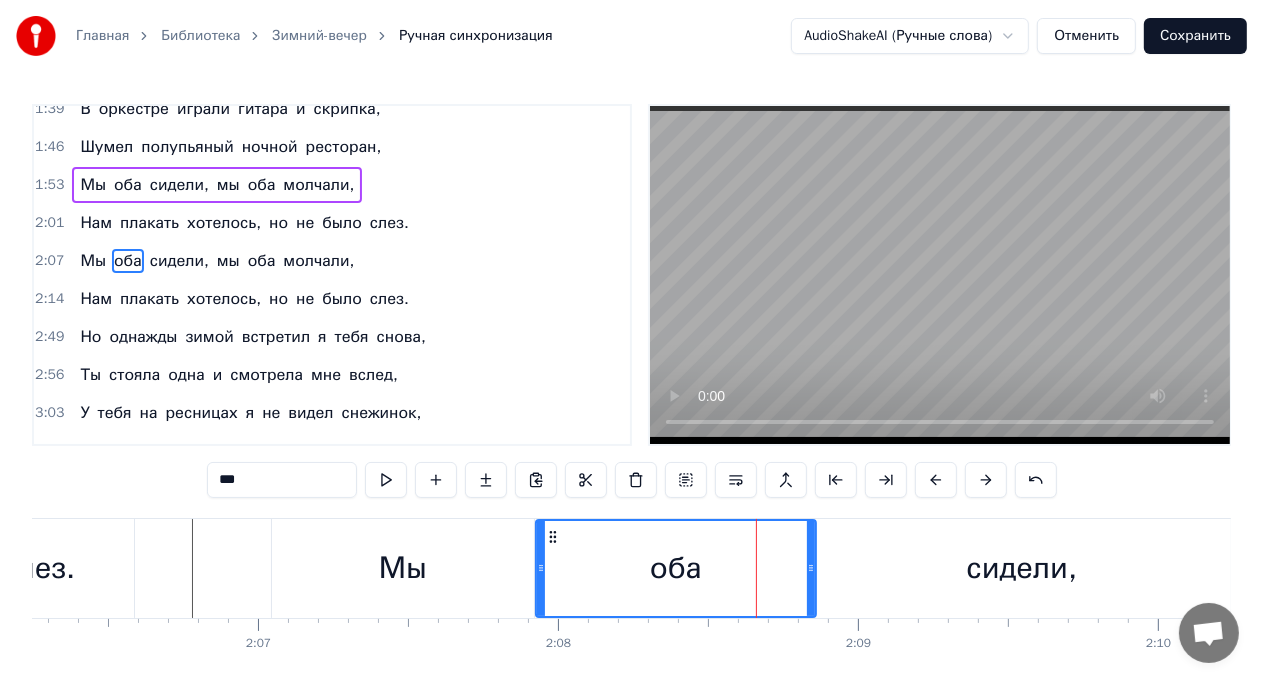click at bounding box center [756, 568] 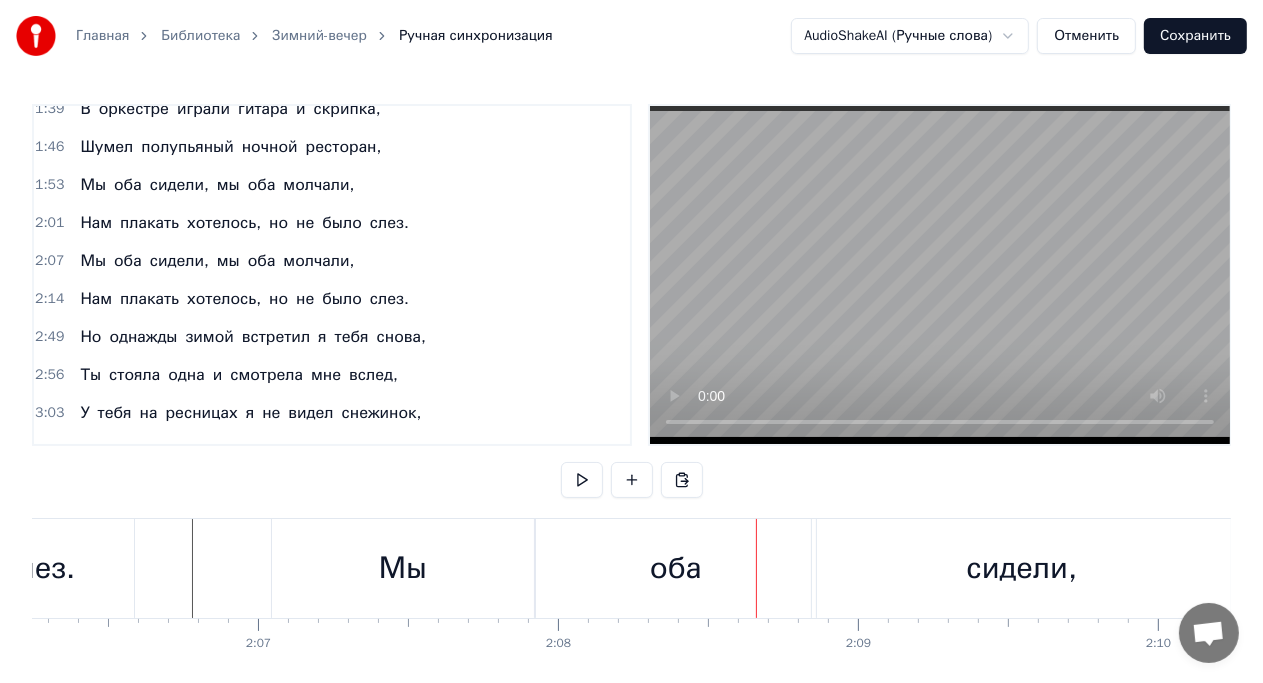 click at bounding box center [756, 568] 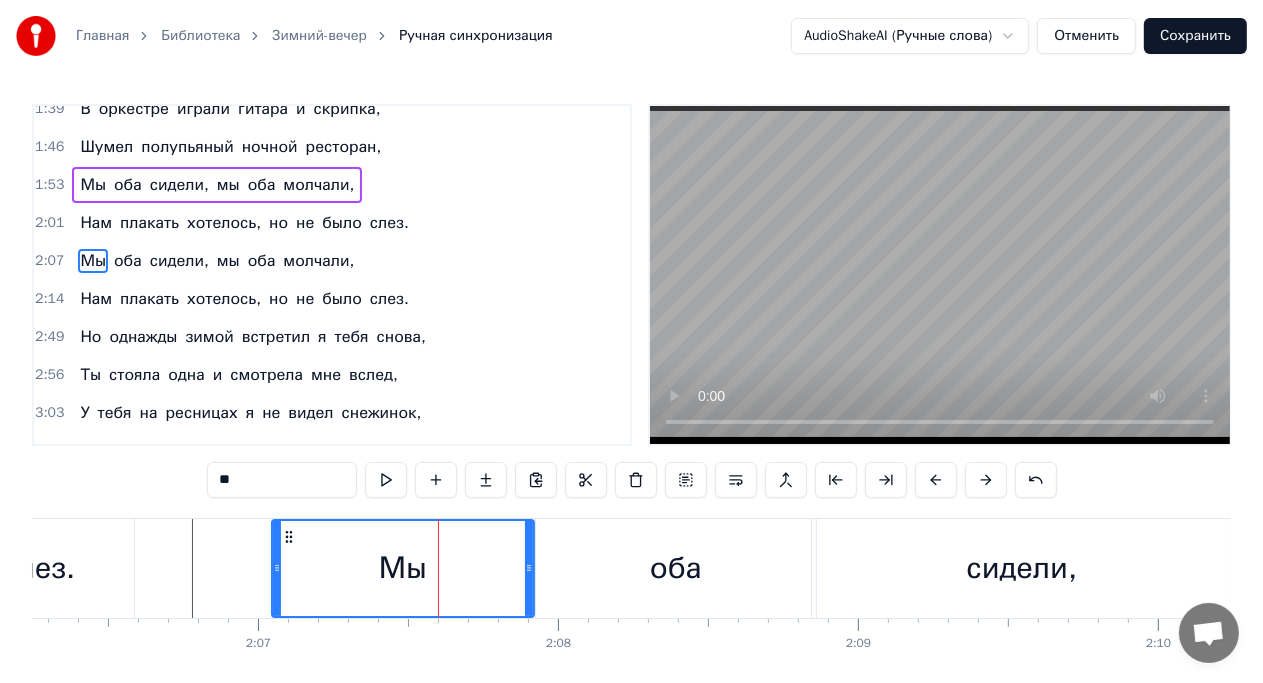 click at bounding box center (438, 568) 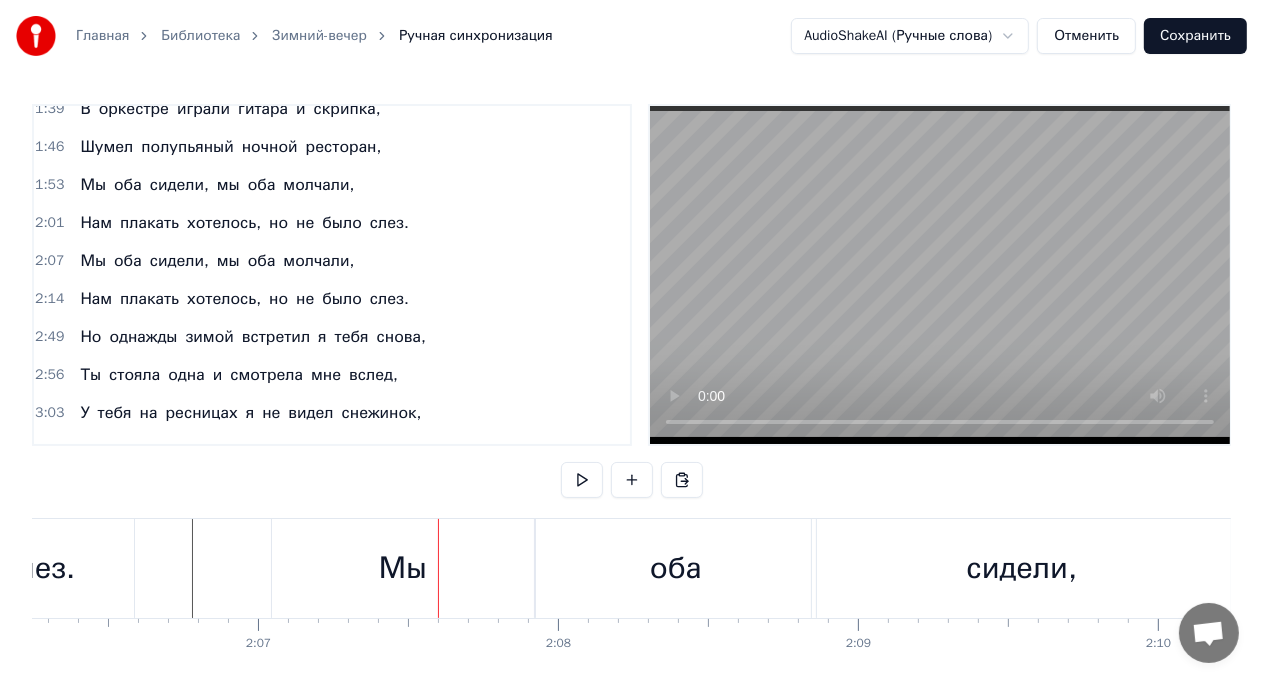 click at bounding box center [438, 568] 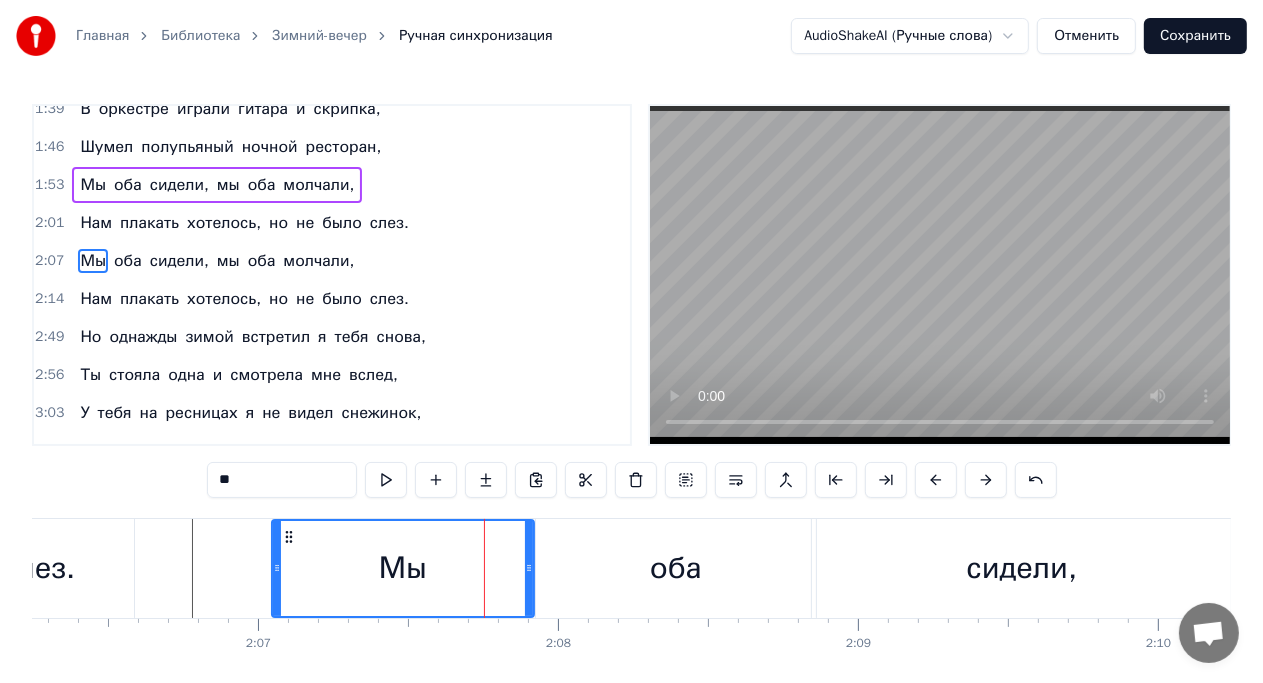 click at bounding box center [484, 568] 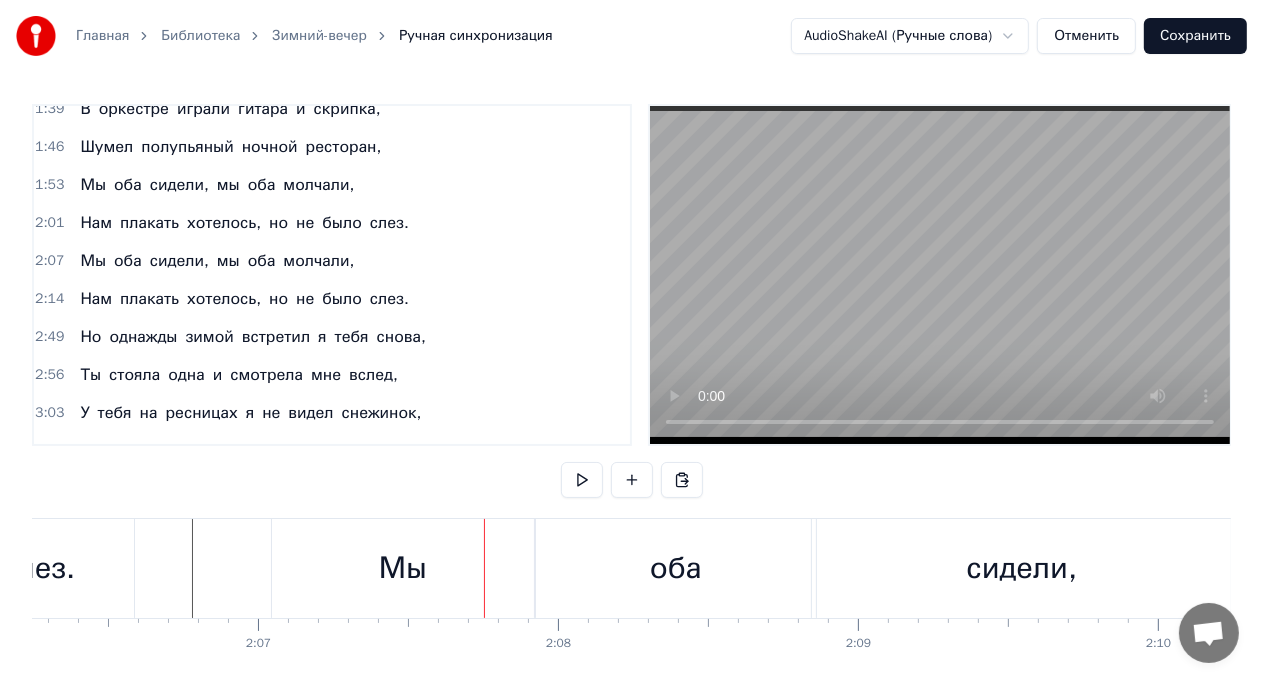 click at bounding box center (484, 568) 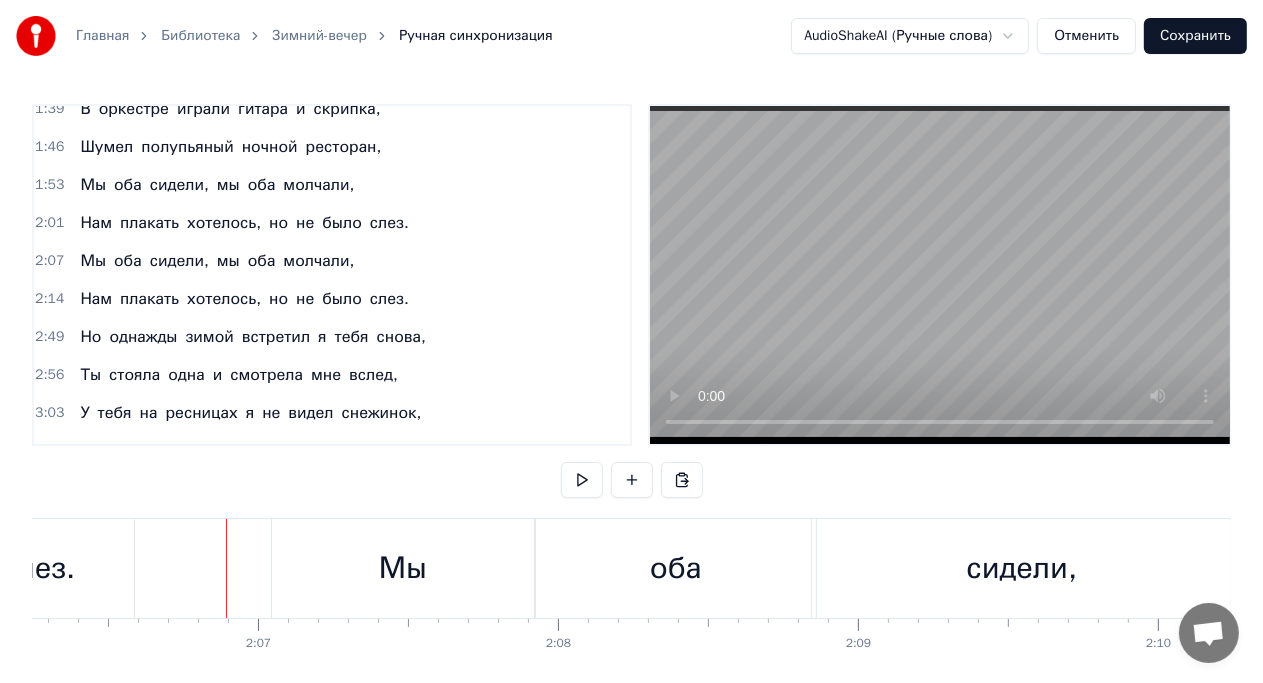 click on "Мы" at bounding box center [403, 568] 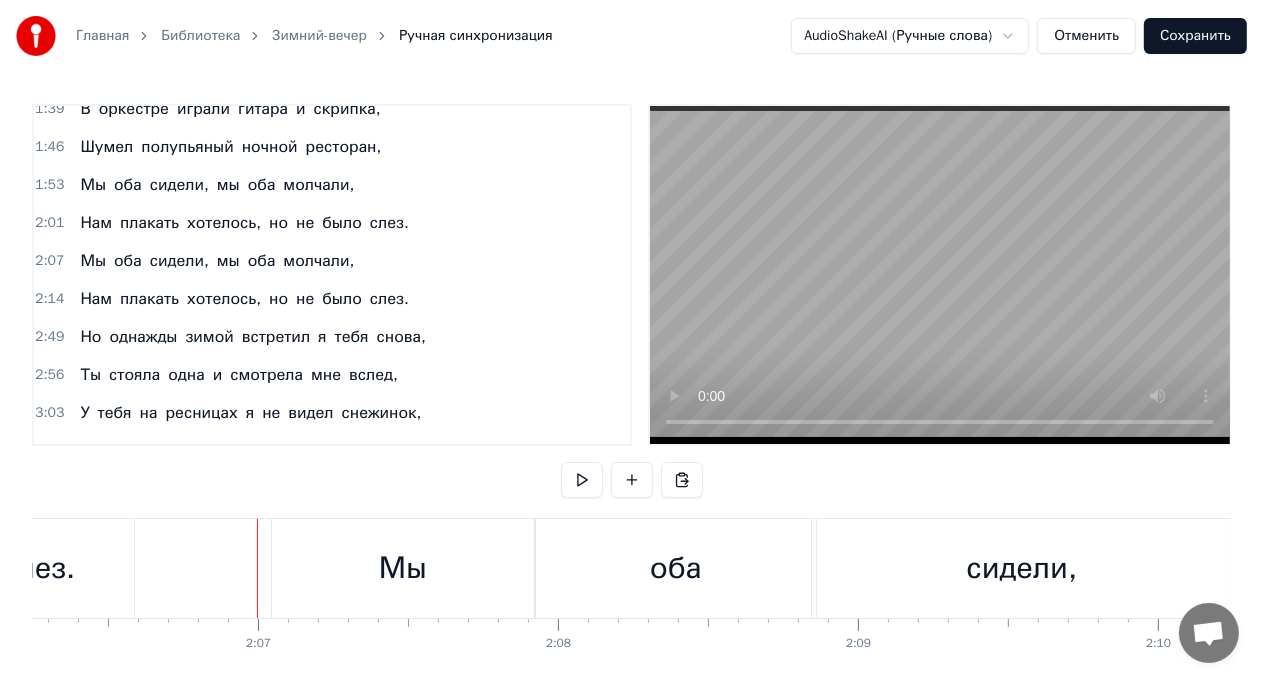 click on "Мы" at bounding box center [403, 568] 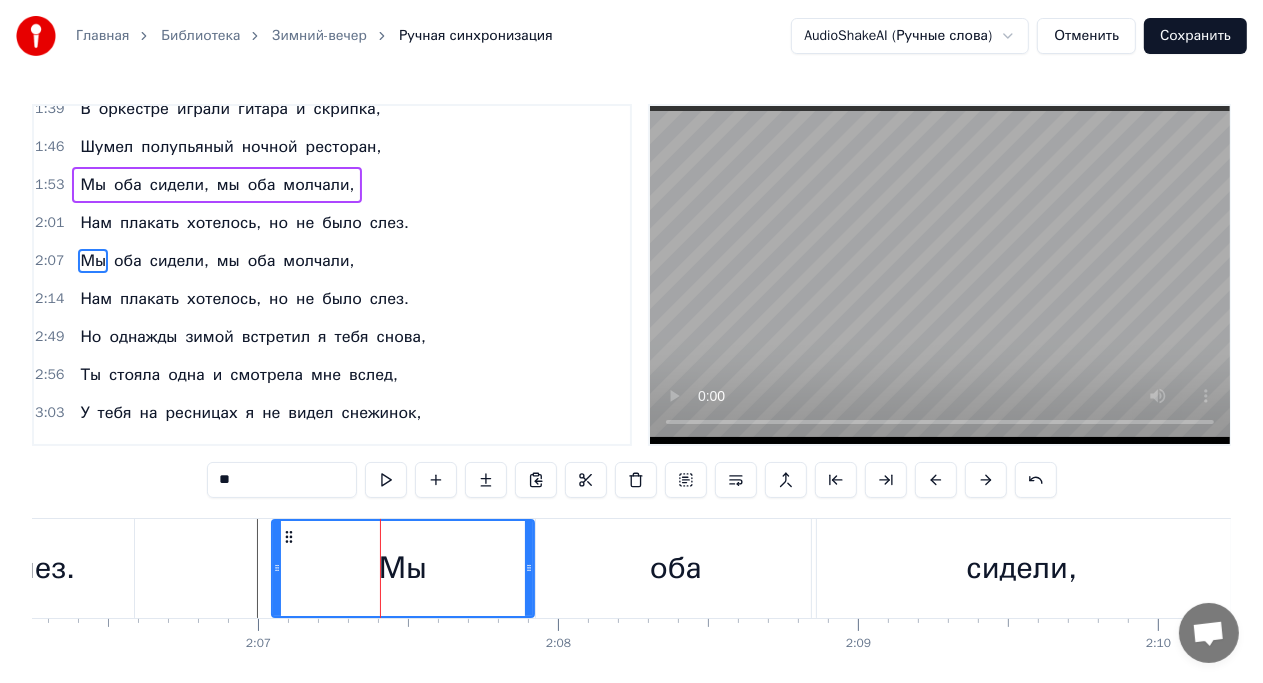 click at bounding box center (-5405, 568) 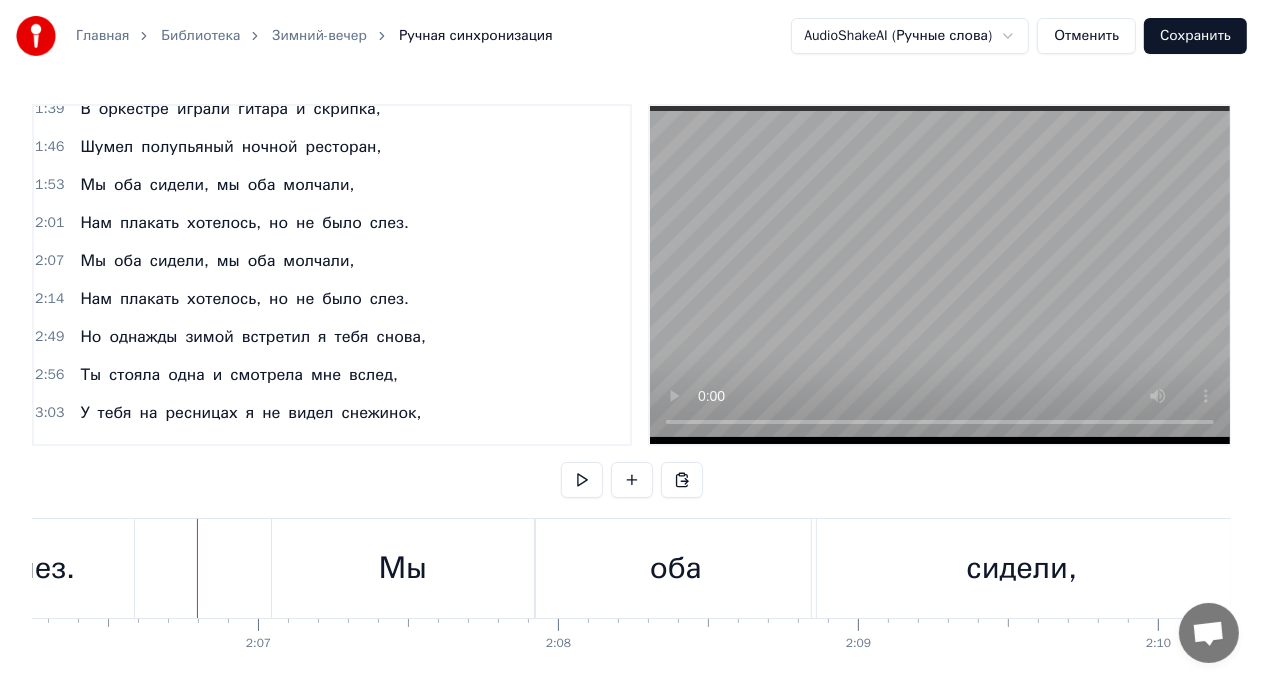 click on "слез." at bounding box center [38, 568] 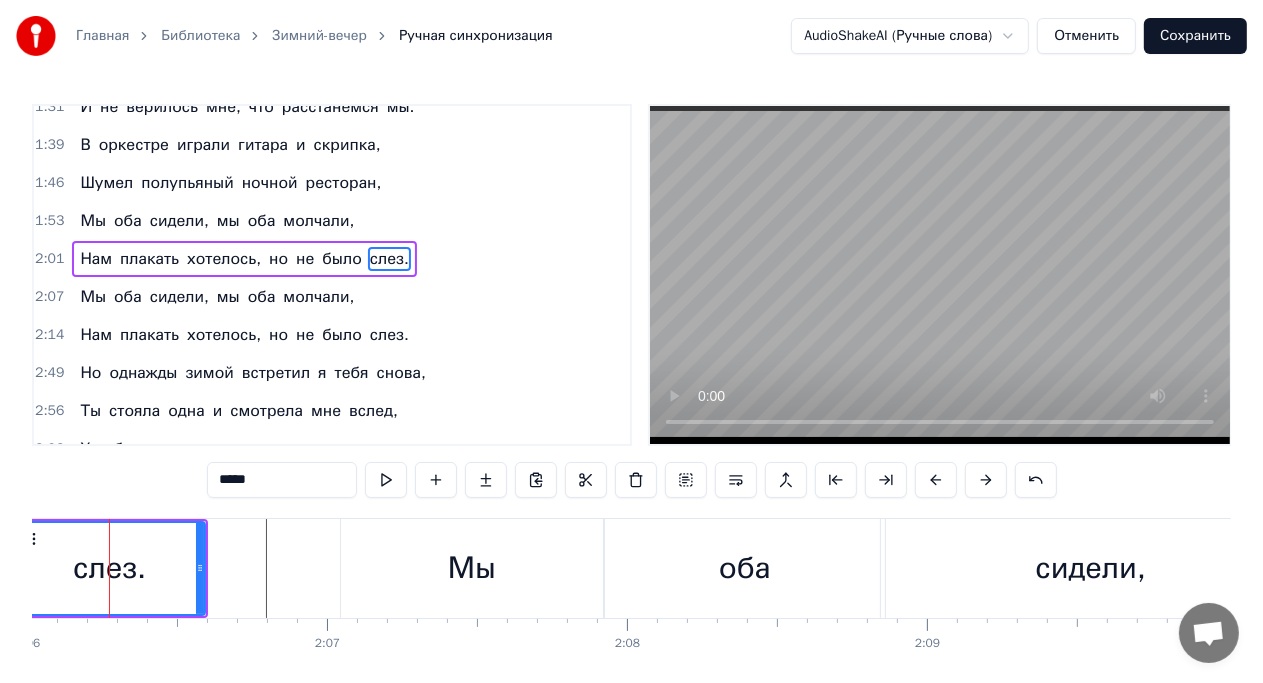 scroll, scrollTop: 0, scrollLeft: 37782, axis: horizontal 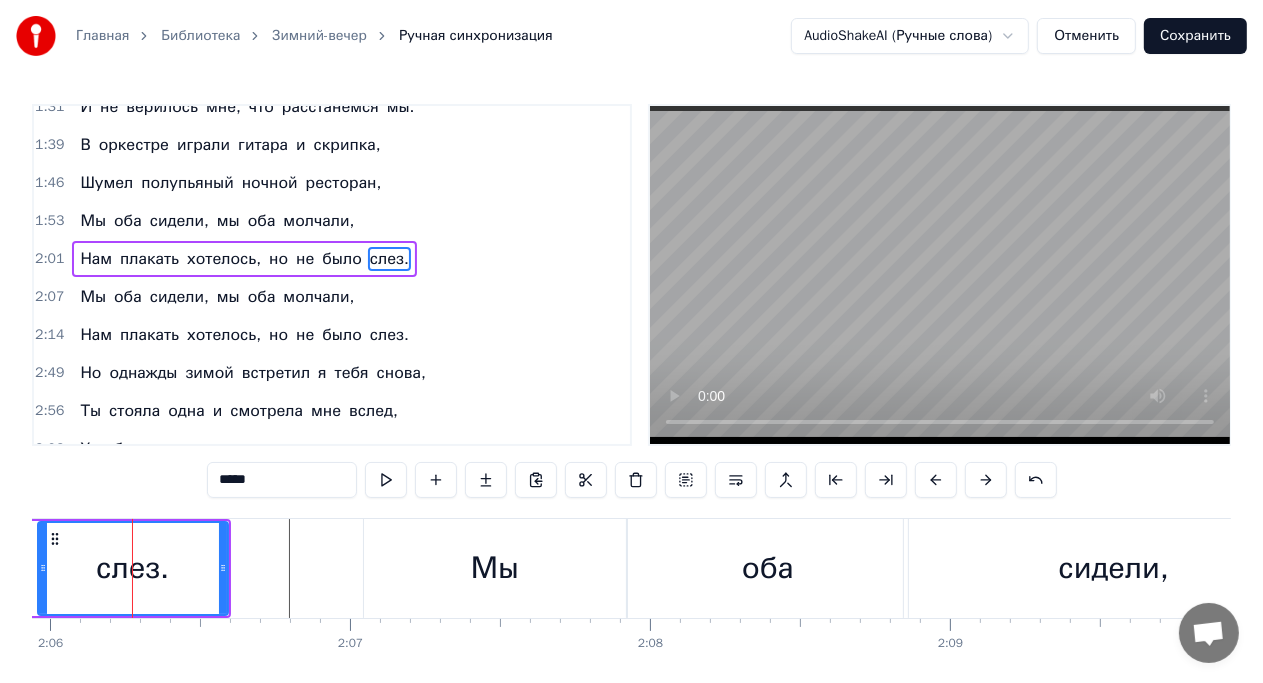 click on "Мы оба сидели, мы оба молчали," at bounding box center (217, 297) 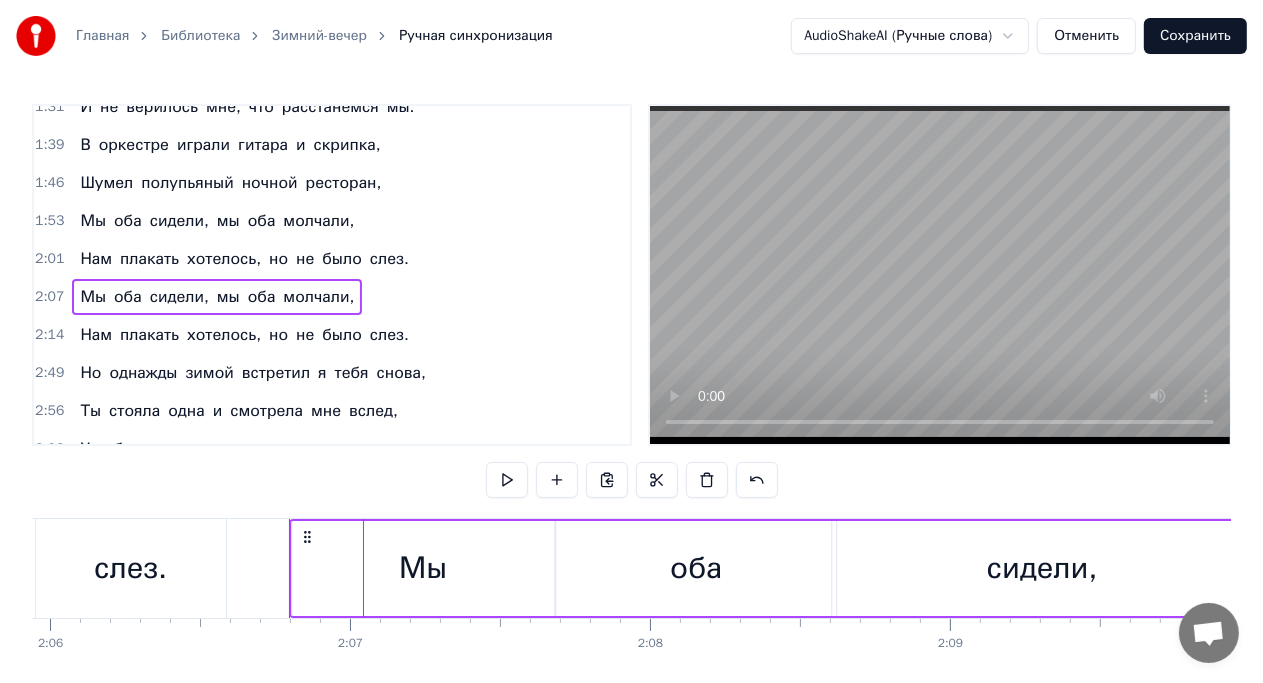 drag, startPoint x: 379, startPoint y: 534, endPoint x: 305, endPoint y: 540, distance: 74.24284 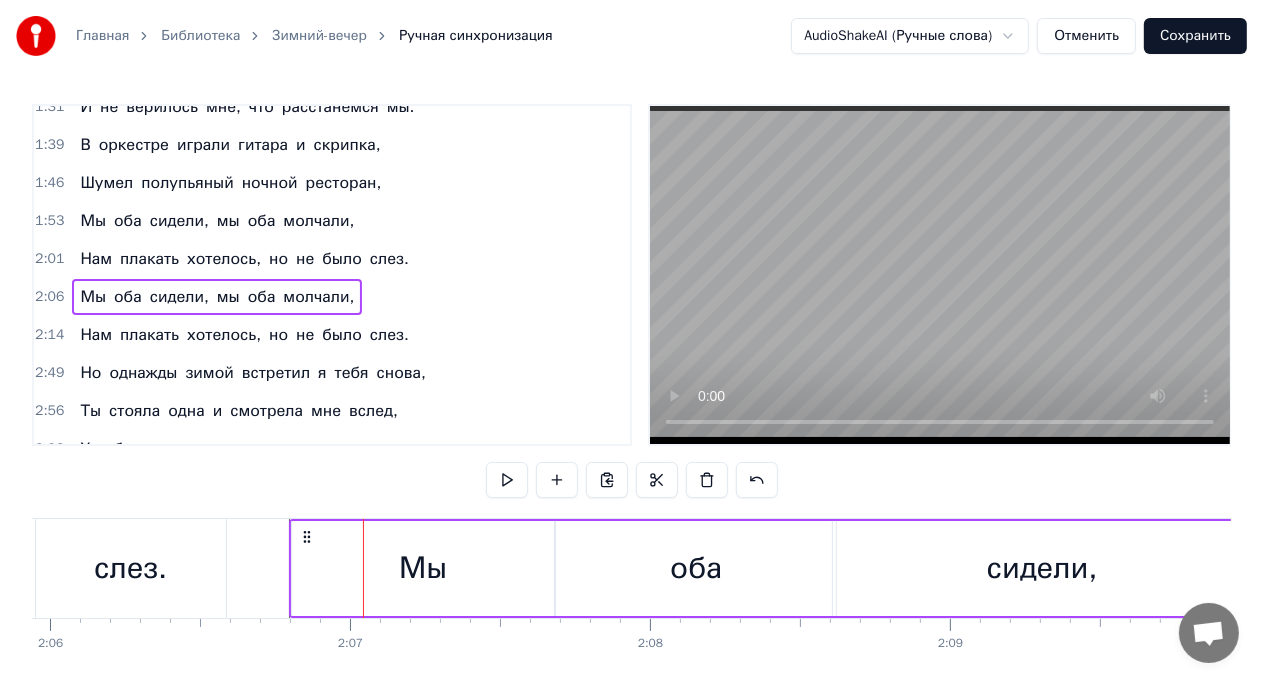 click on "слез." at bounding box center (131, 568) 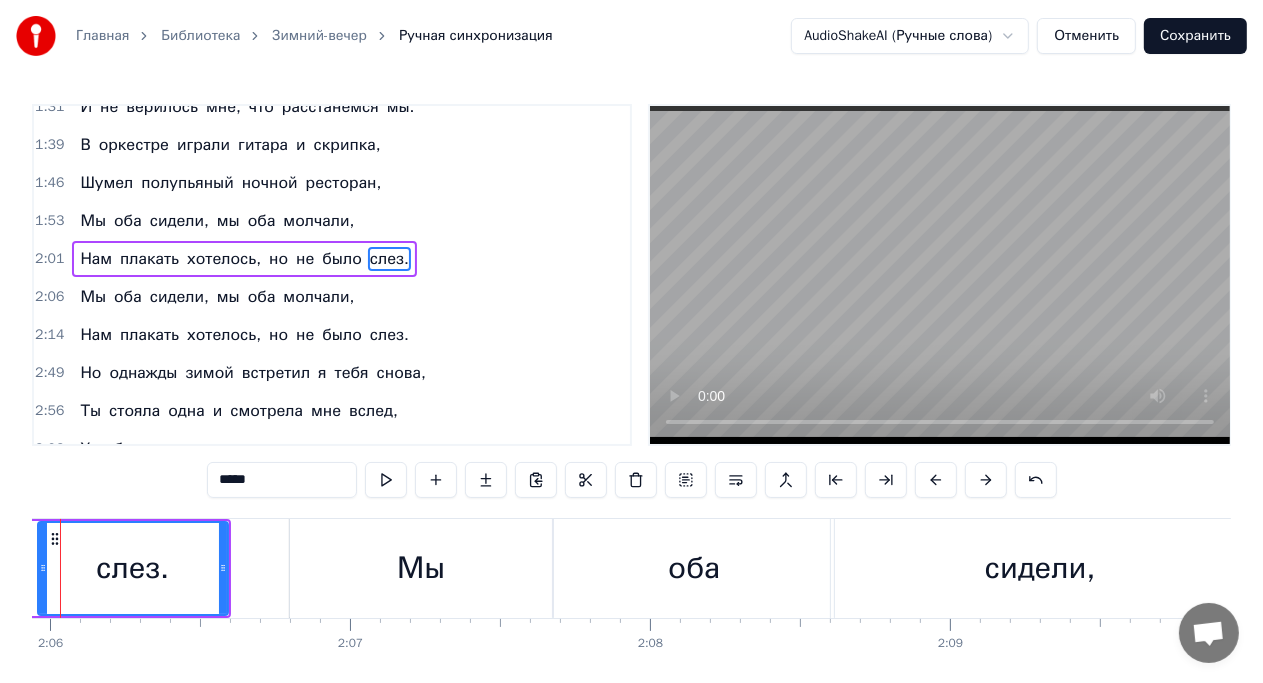scroll, scrollTop: 0, scrollLeft: 37710, axis: horizontal 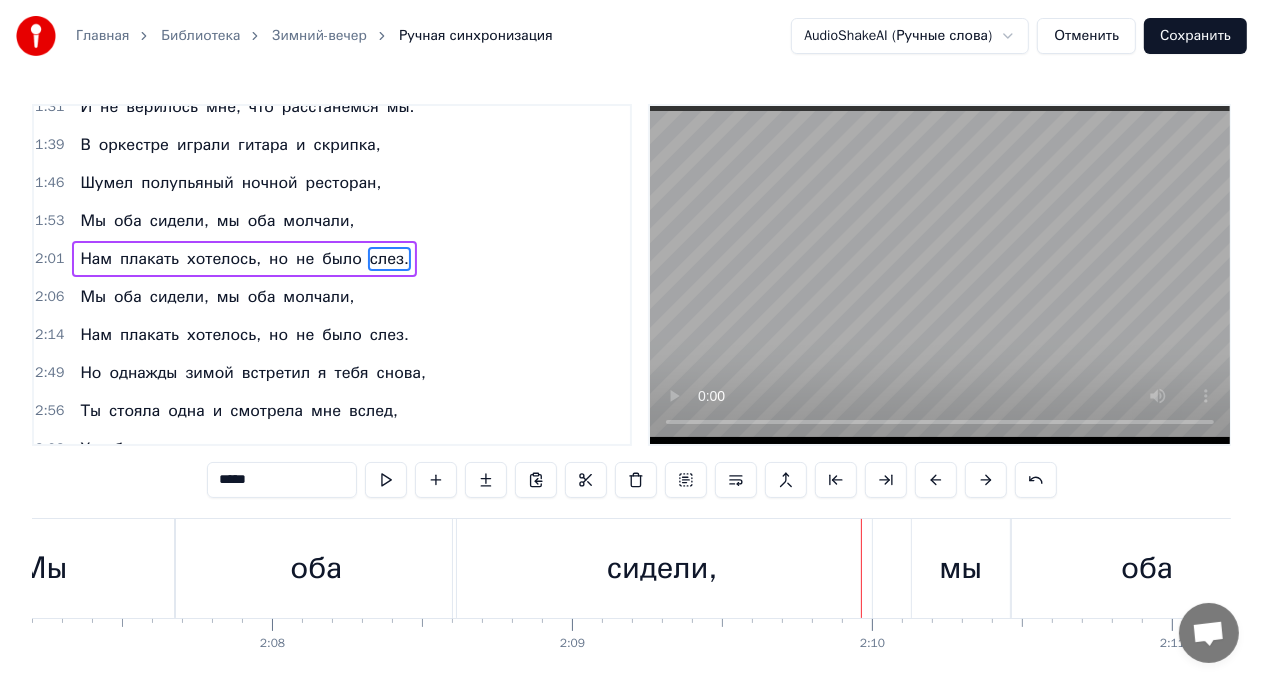 click on "оба" at bounding box center [316, 568] 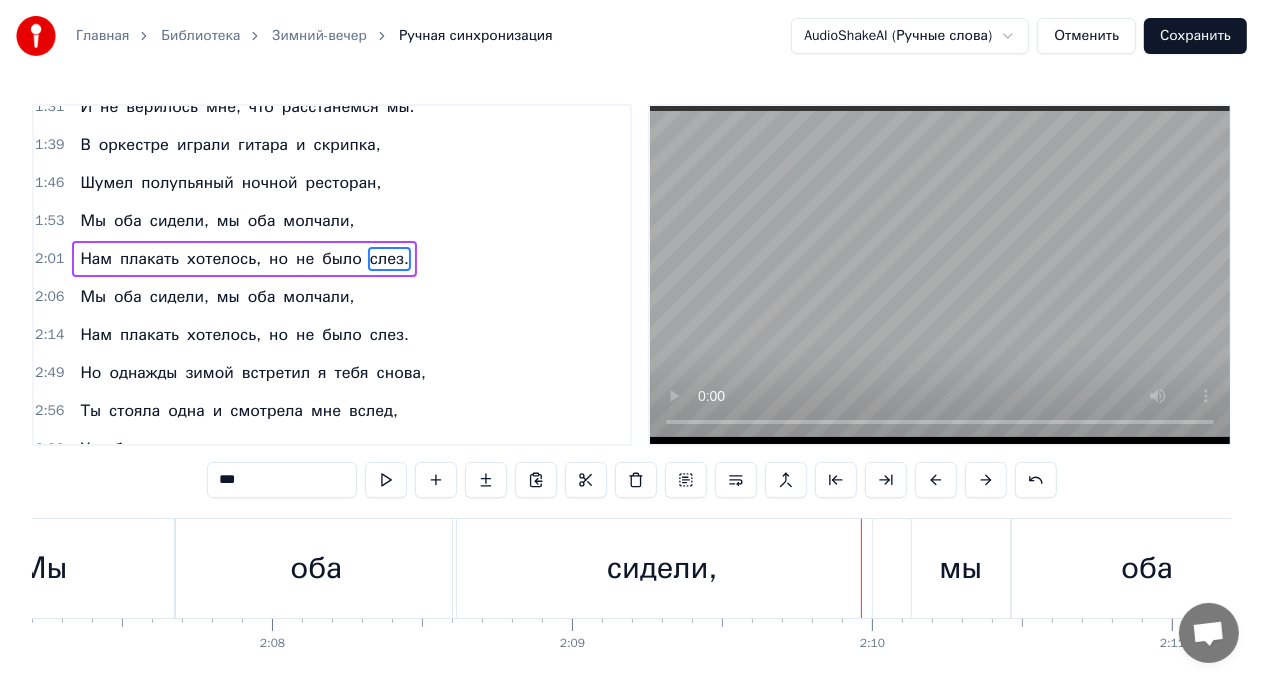 scroll, scrollTop: 444, scrollLeft: 0, axis: vertical 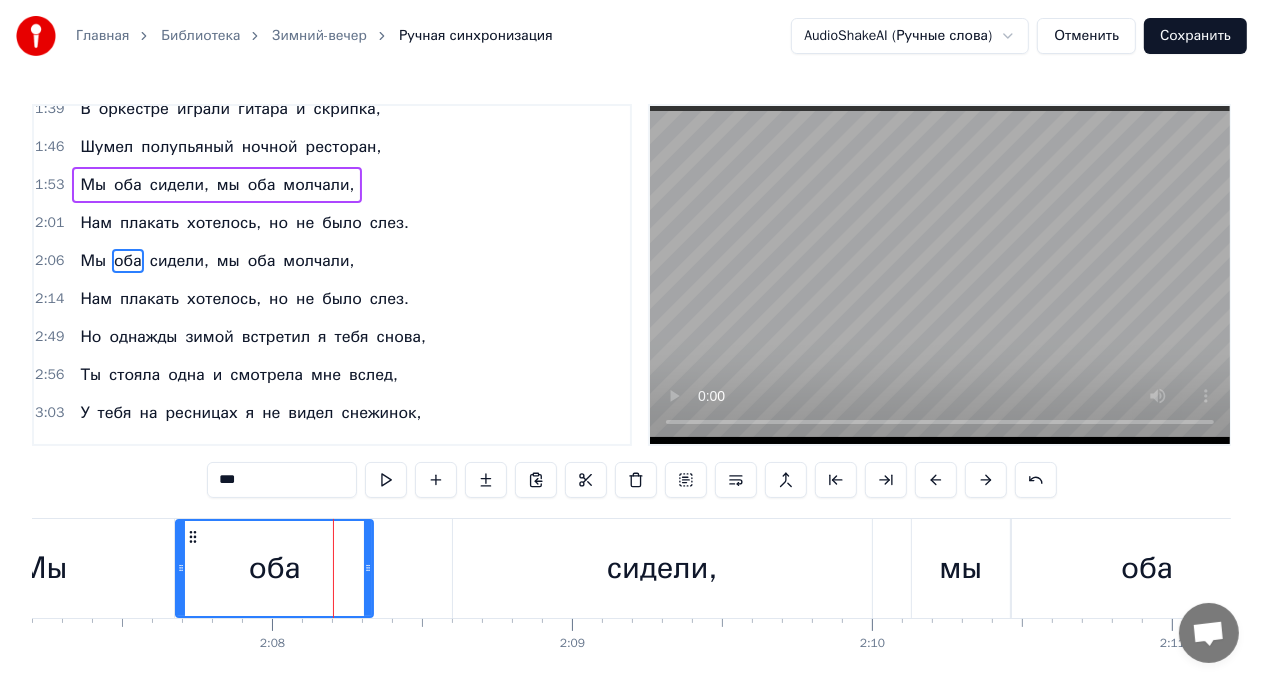 drag, startPoint x: 454, startPoint y: 570, endPoint x: 371, endPoint y: 576, distance: 83.21658 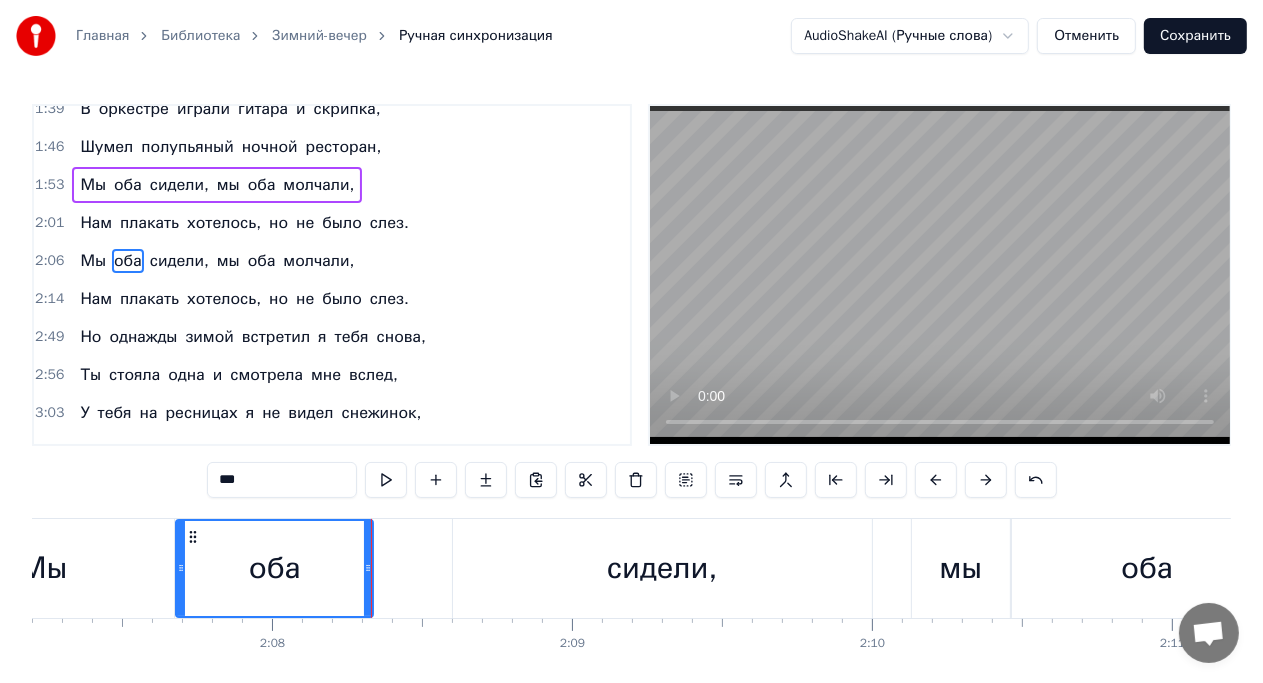 click on "Мы" at bounding box center (43, 568) 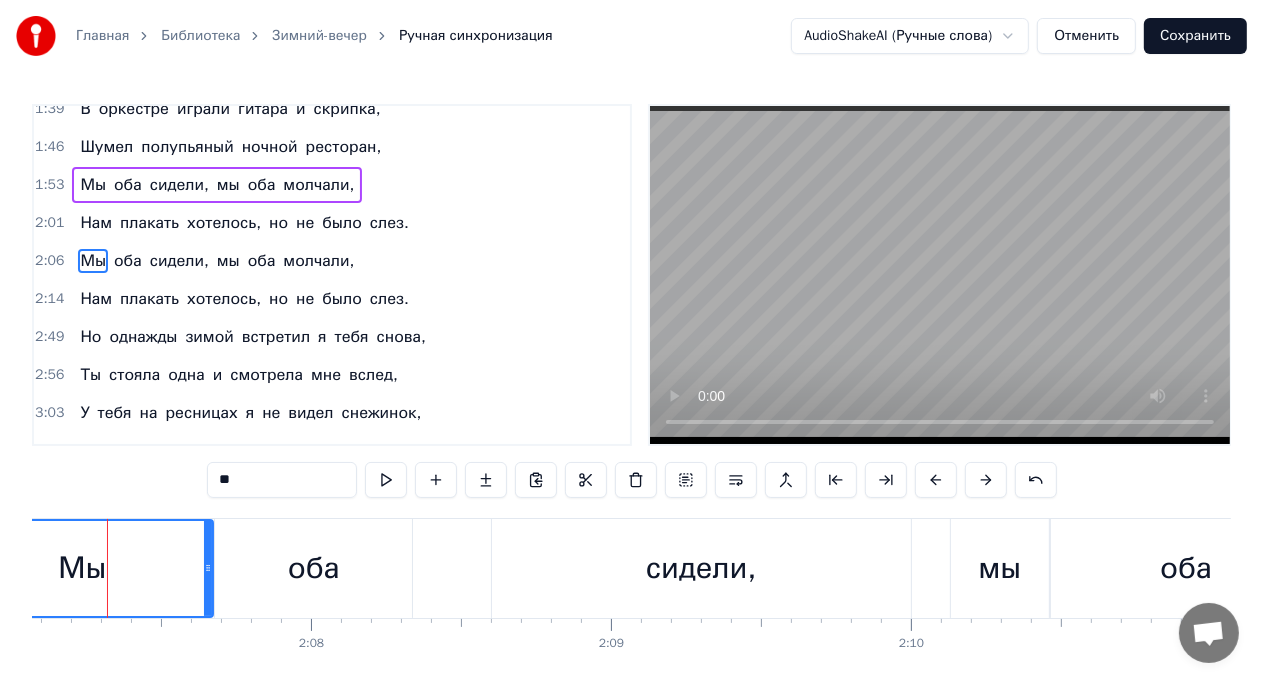 scroll, scrollTop: 0, scrollLeft: 38096, axis: horizontal 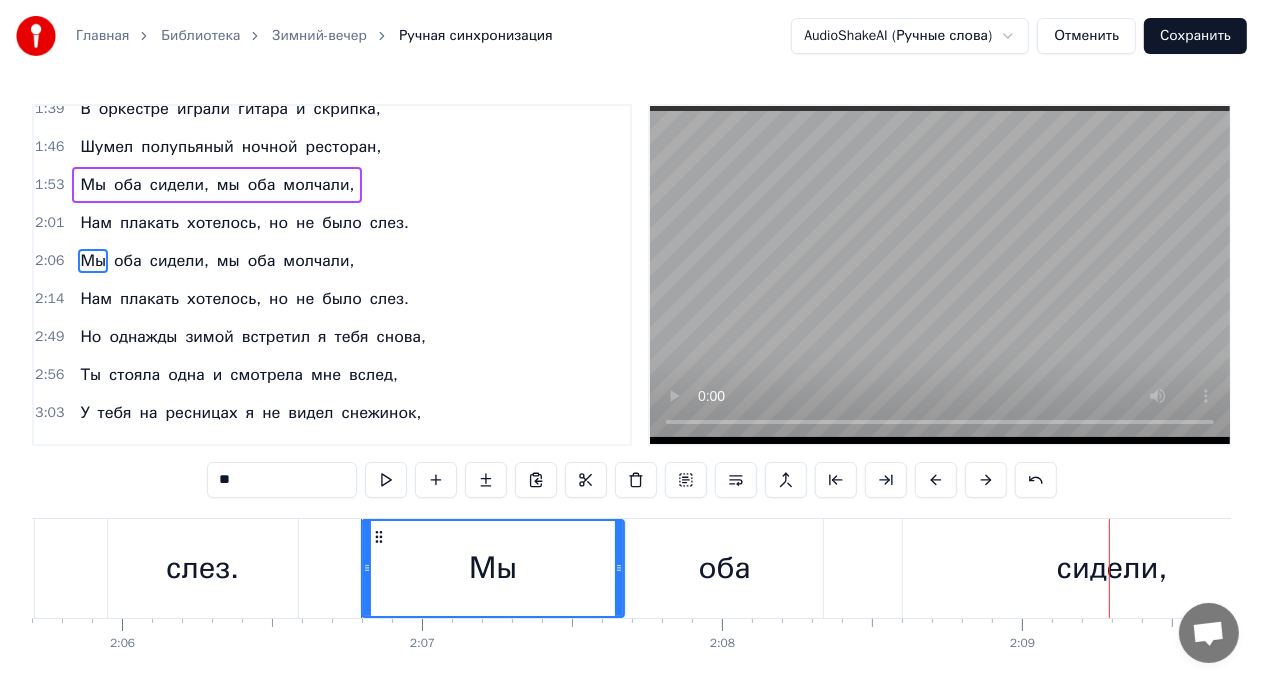 click on "Мы" at bounding box center (493, 568) 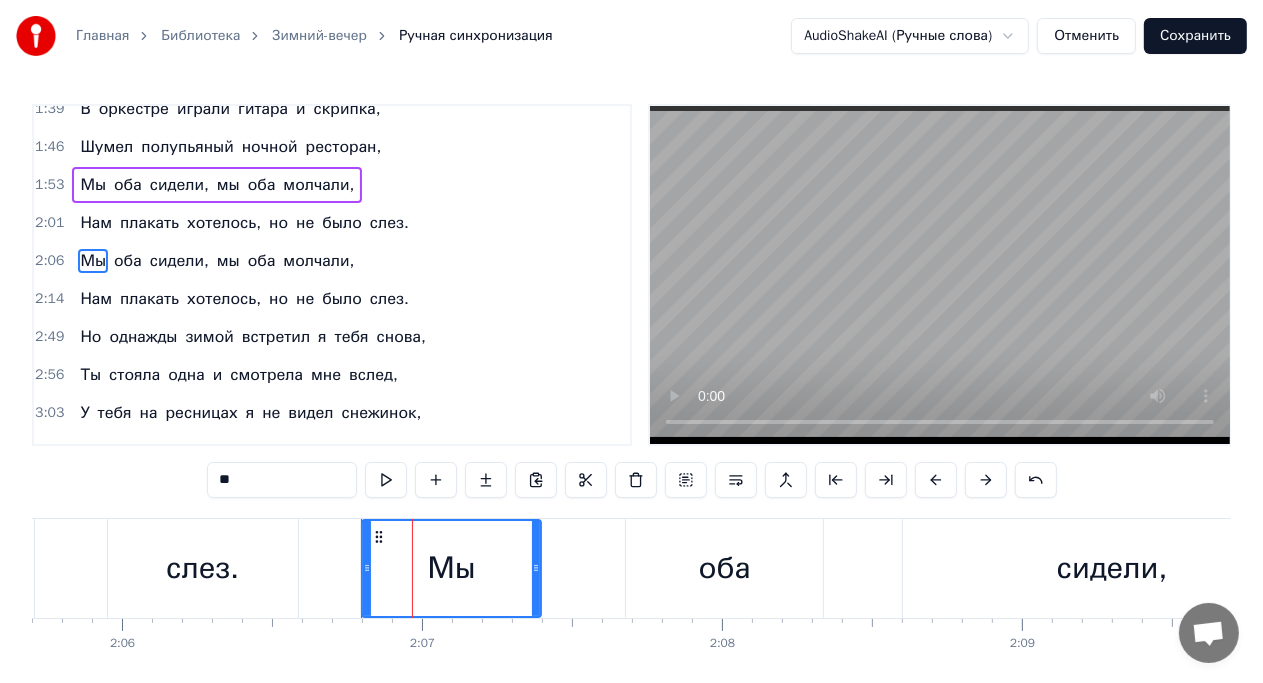 drag, startPoint x: 620, startPoint y: 567, endPoint x: 537, endPoint y: 574, distance: 83.294655 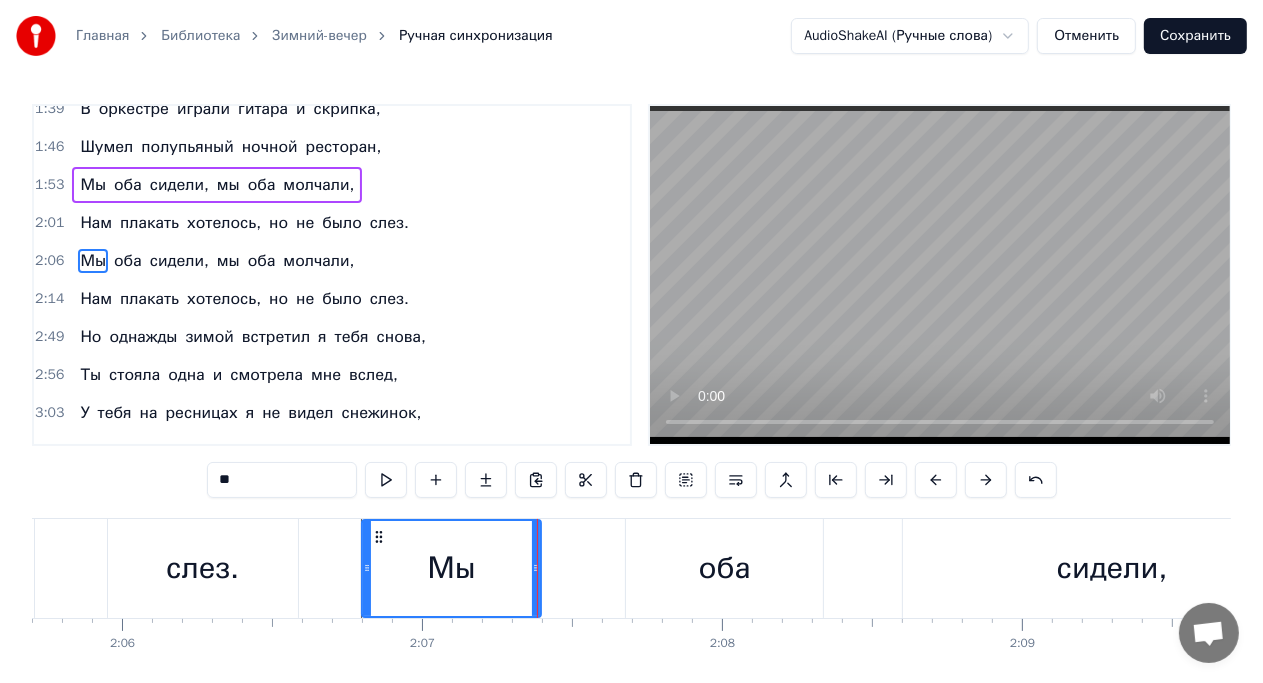 click on "оба" at bounding box center [724, 568] 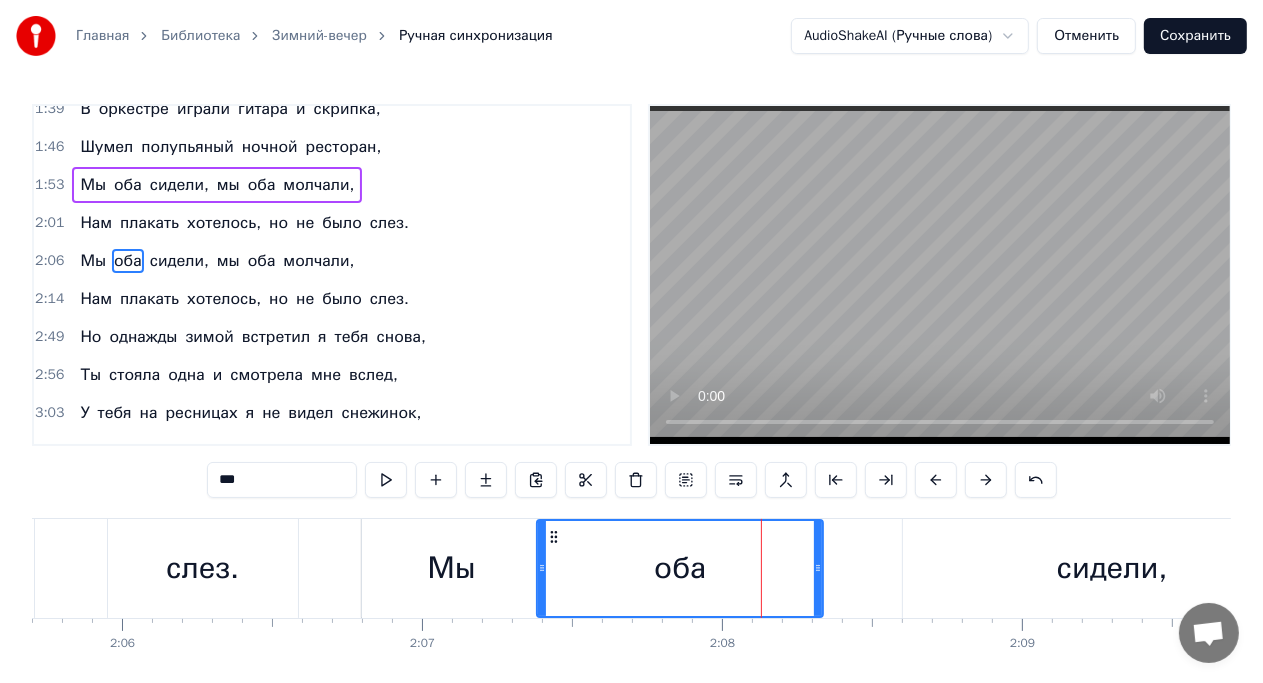 drag, startPoint x: 629, startPoint y: 572, endPoint x: 540, endPoint y: 578, distance: 89.20202 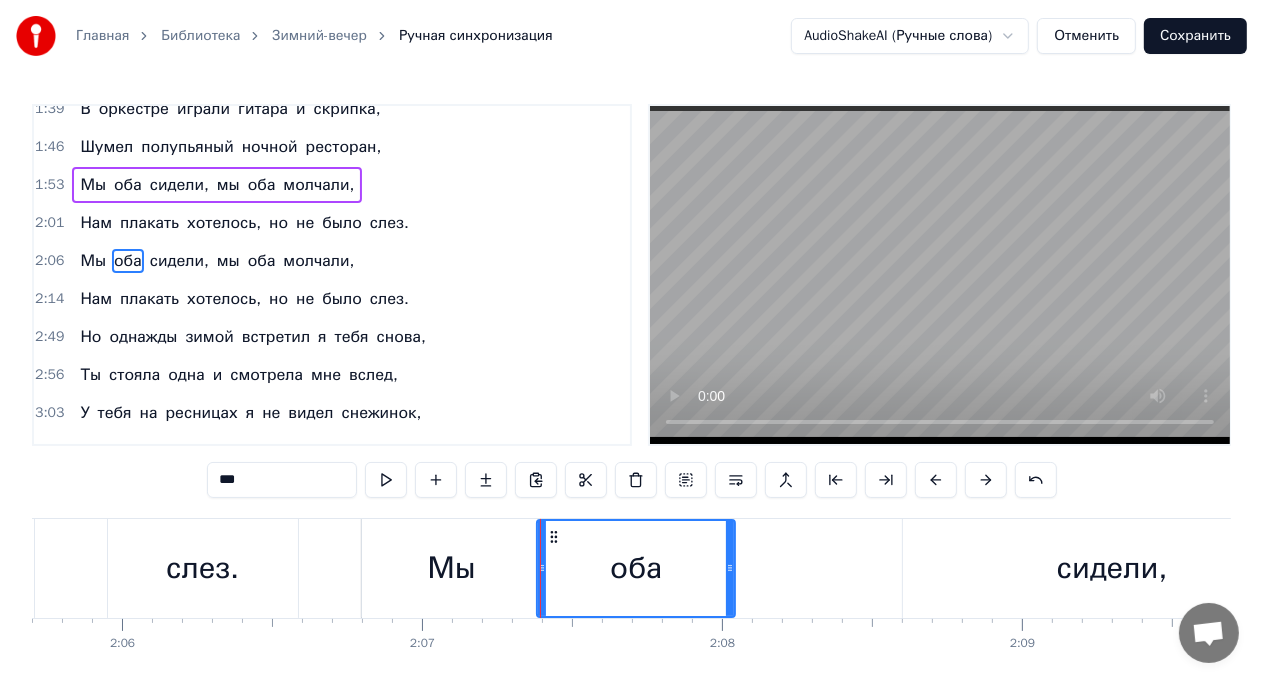 drag, startPoint x: 818, startPoint y: 559, endPoint x: 730, endPoint y: 566, distance: 88.27797 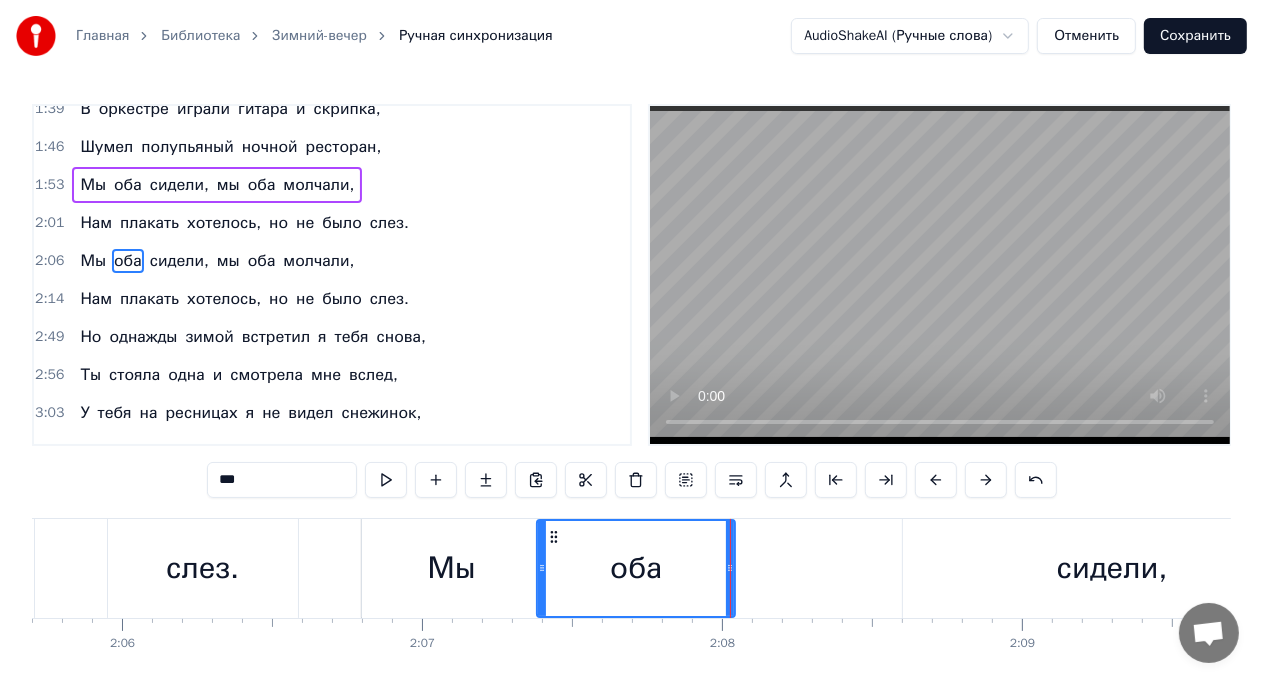 click on "сидели," at bounding box center (1112, 568) 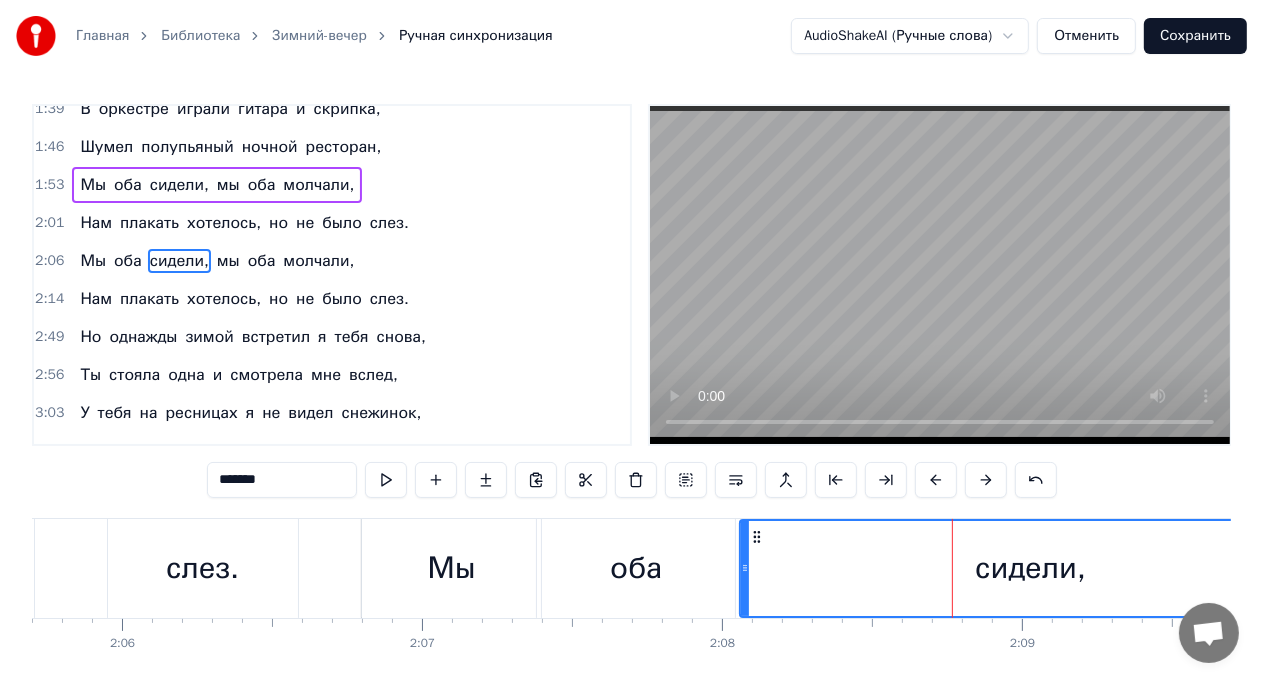 drag, startPoint x: 906, startPoint y: 570, endPoint x: 743, endPoint y: 588, distance: 163.99086 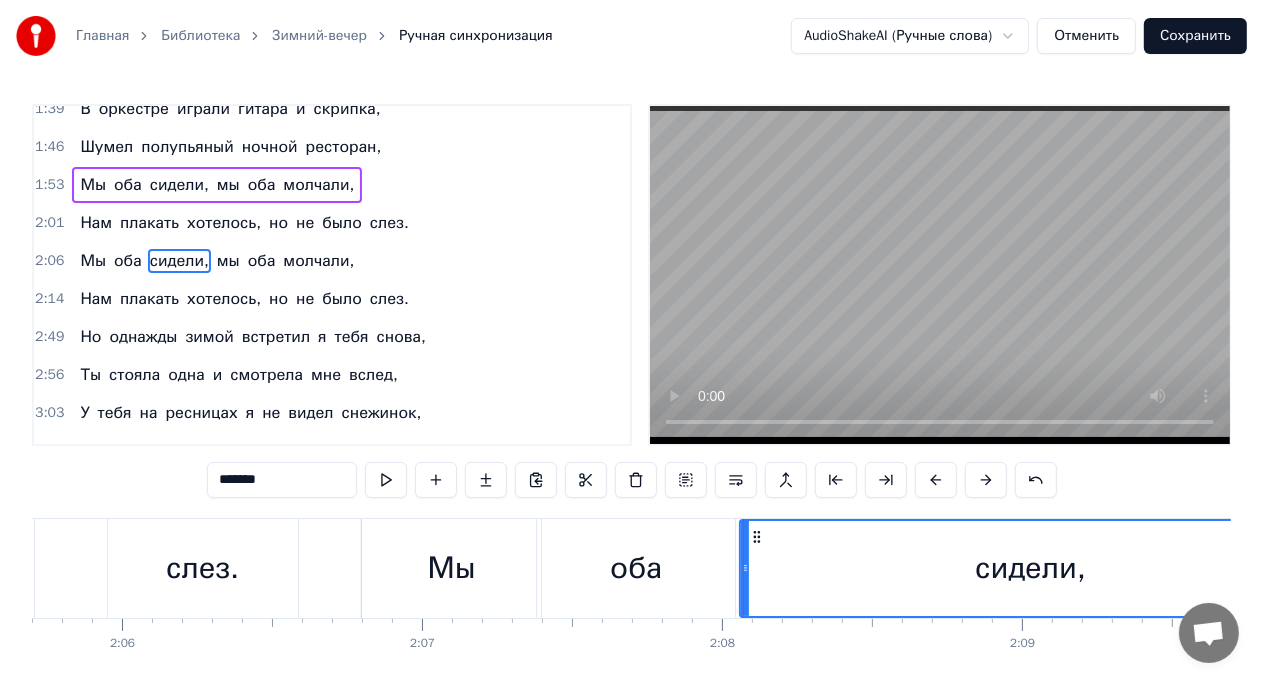 click on "Нам плакать хотелось, но не было слез." at bounding box center (-491, 568) 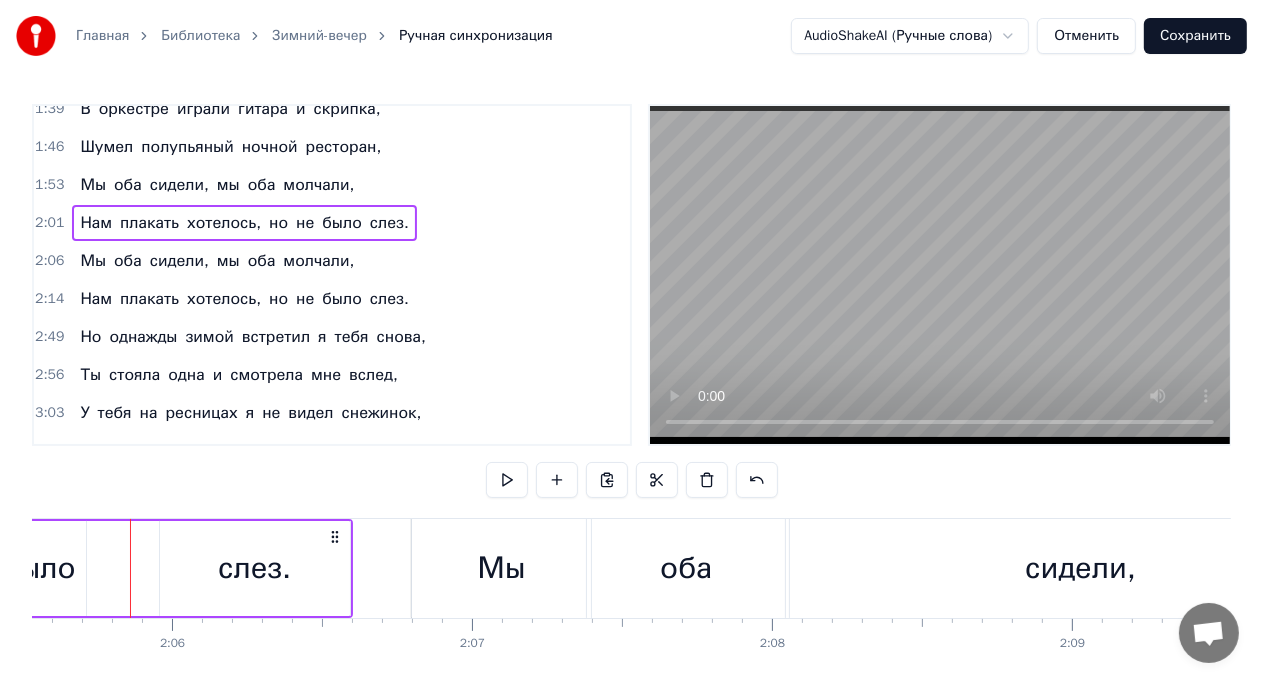 scroll, scrollTop: 0, scrollLeft: 37658, axis: horizontal 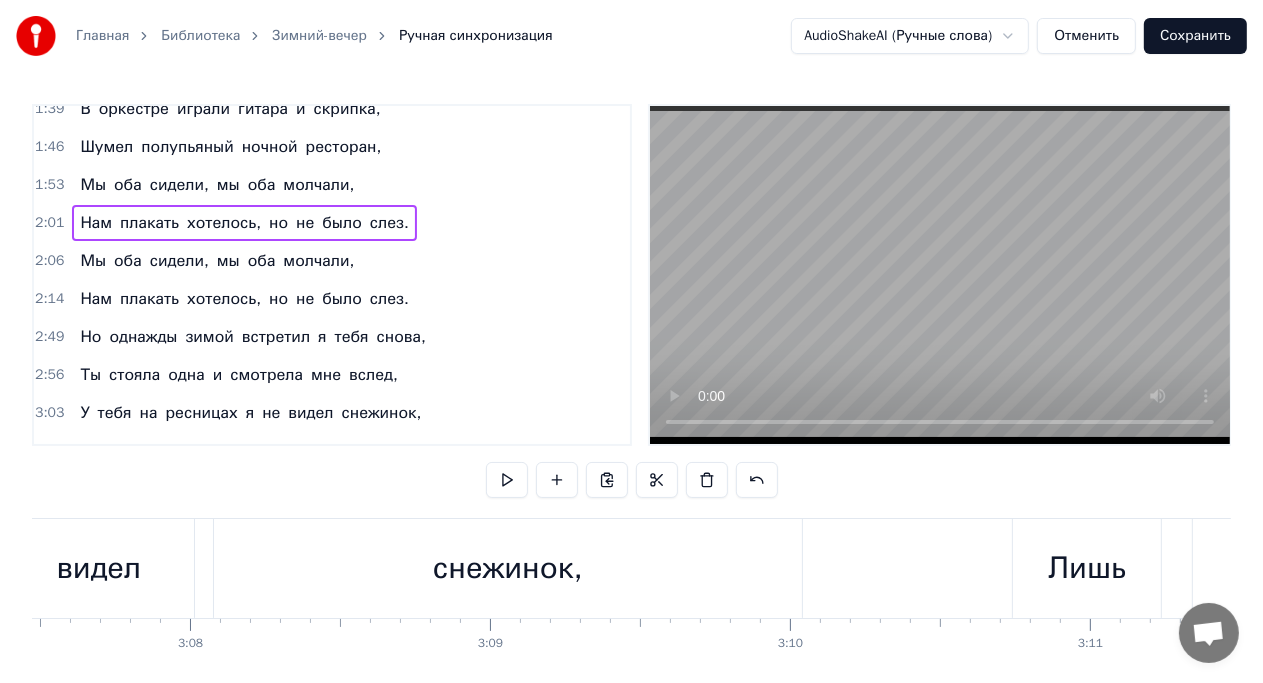 click on "снежинок," at bounding box center (508, 568) 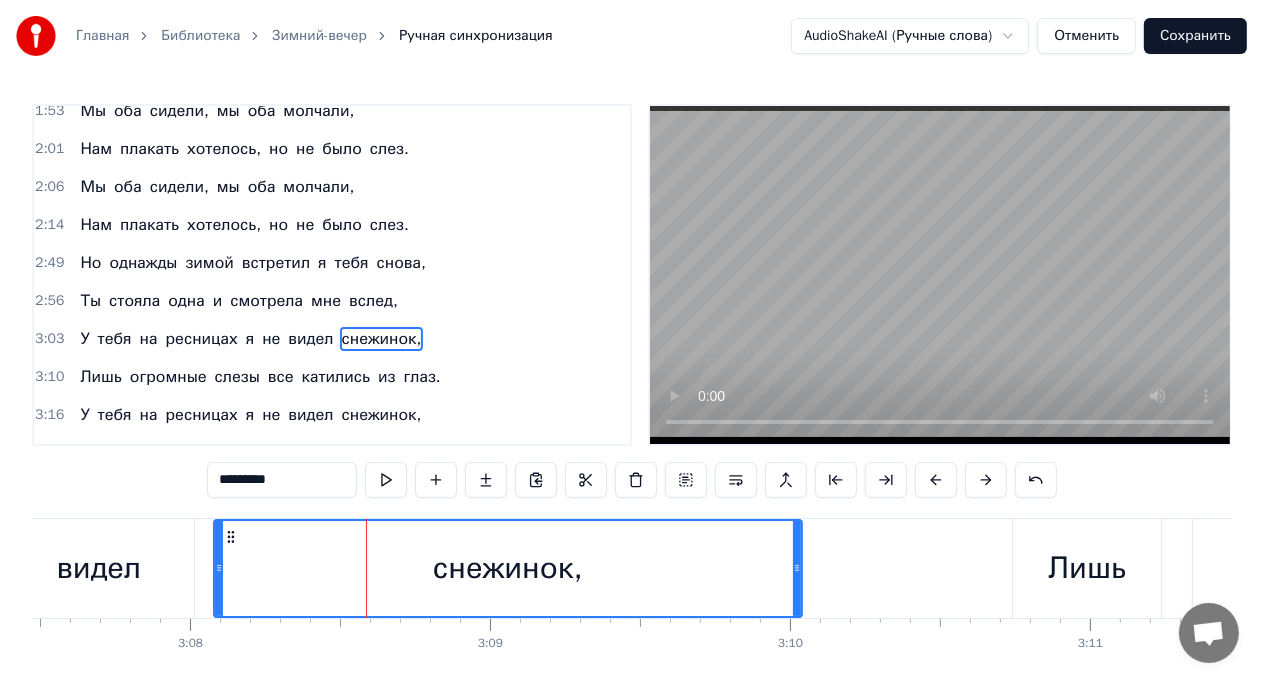 scroll, scrollTop: 560, scrollLeft: 0, axis: vertical 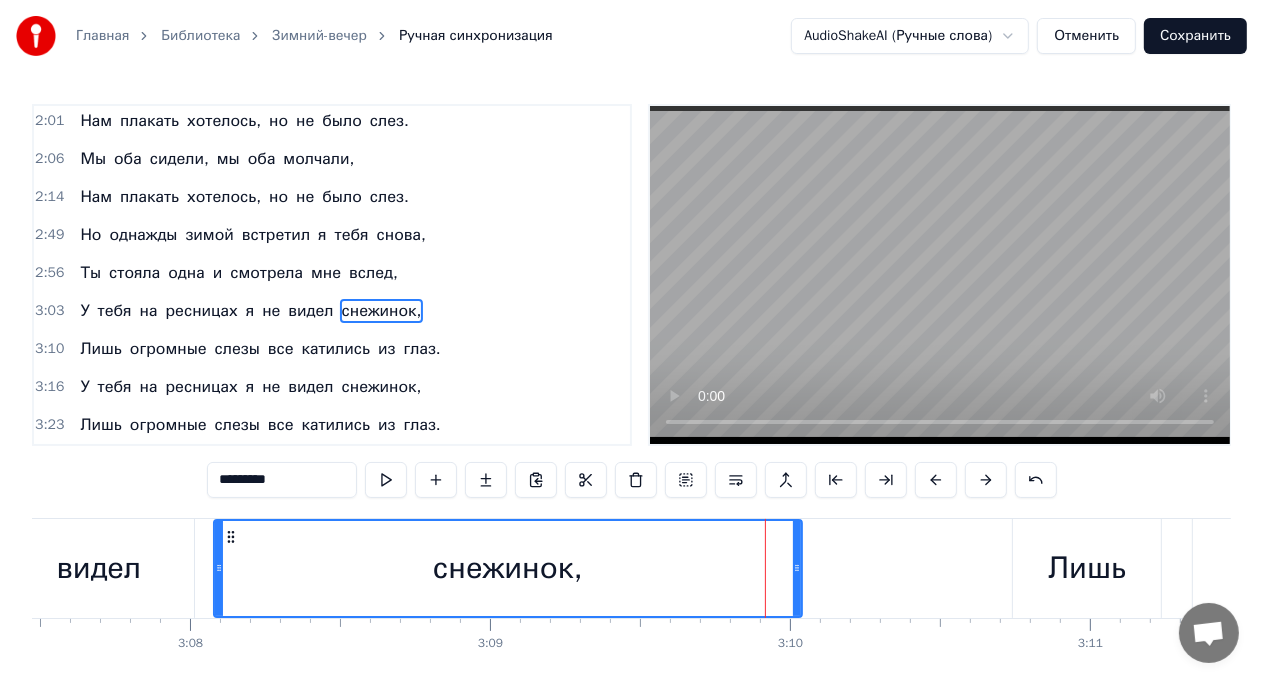 drag, startPoint x: 800, startPoint y: 572, endPoint x: 685, endPoint y: 560, distance: 115.62439 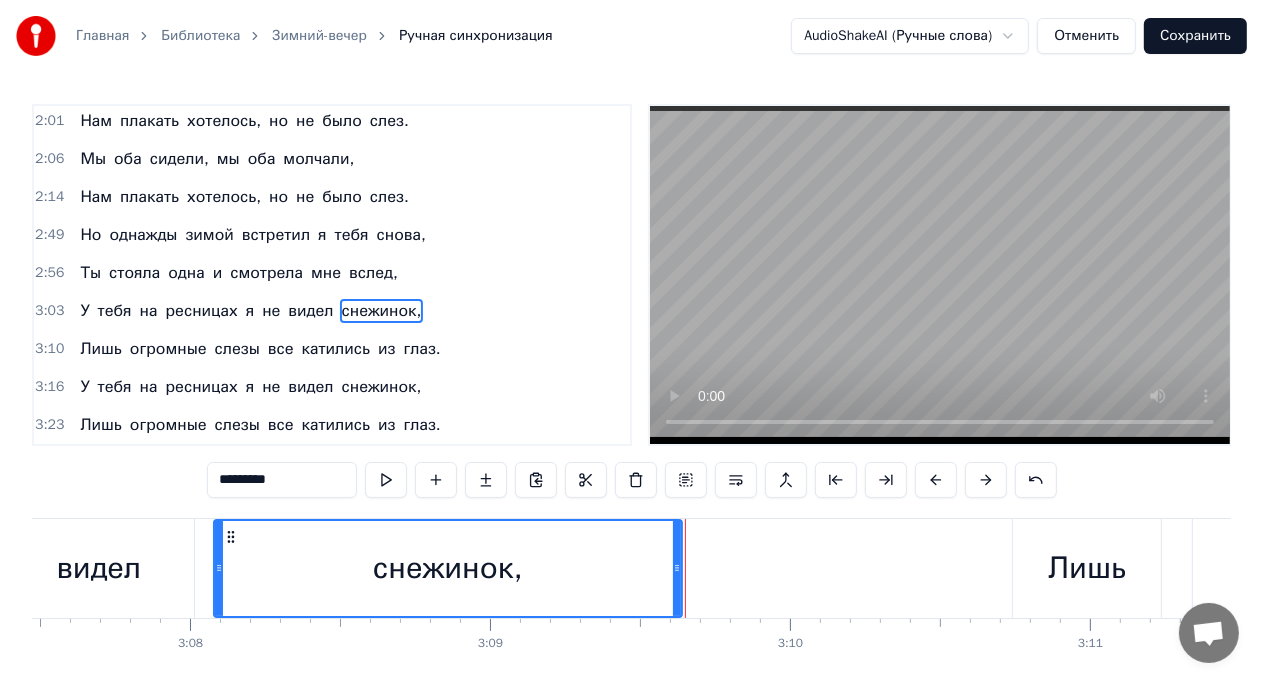 drag, startPoint x: 798, startPoint y: 565, endPoint x: 678, endPoint y: 569, distance: 120.06665 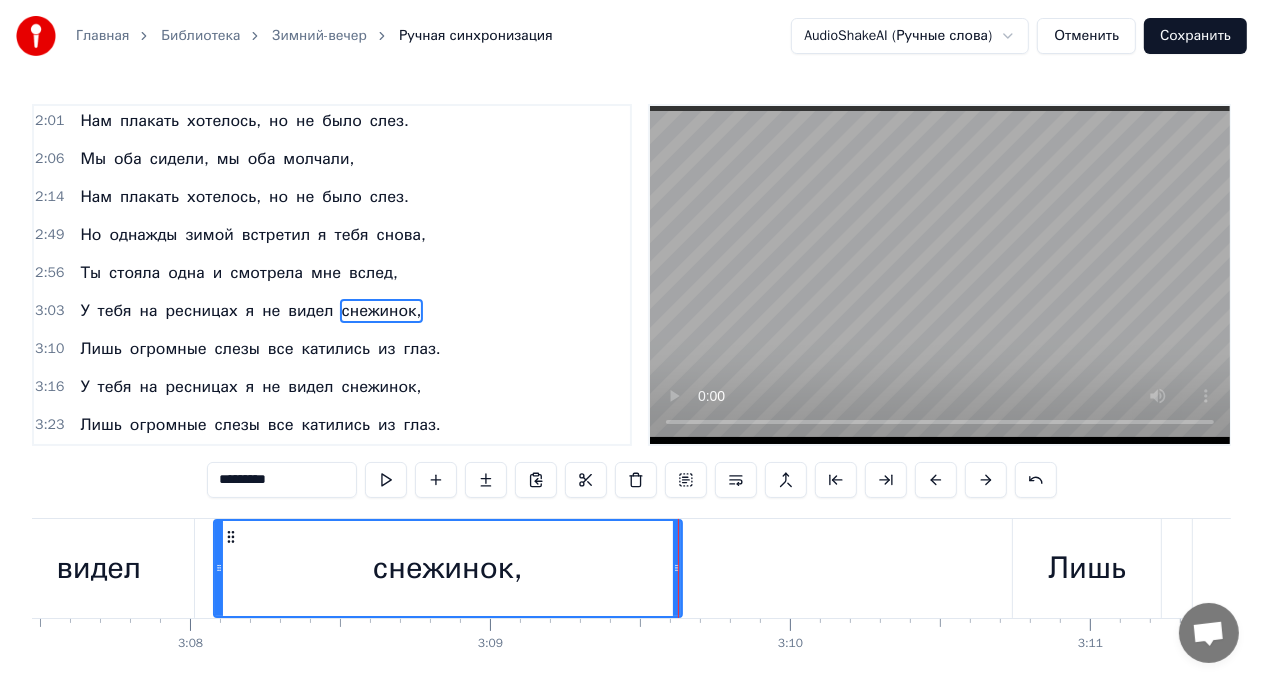 click on "видел" at bounding box center [98, 568] 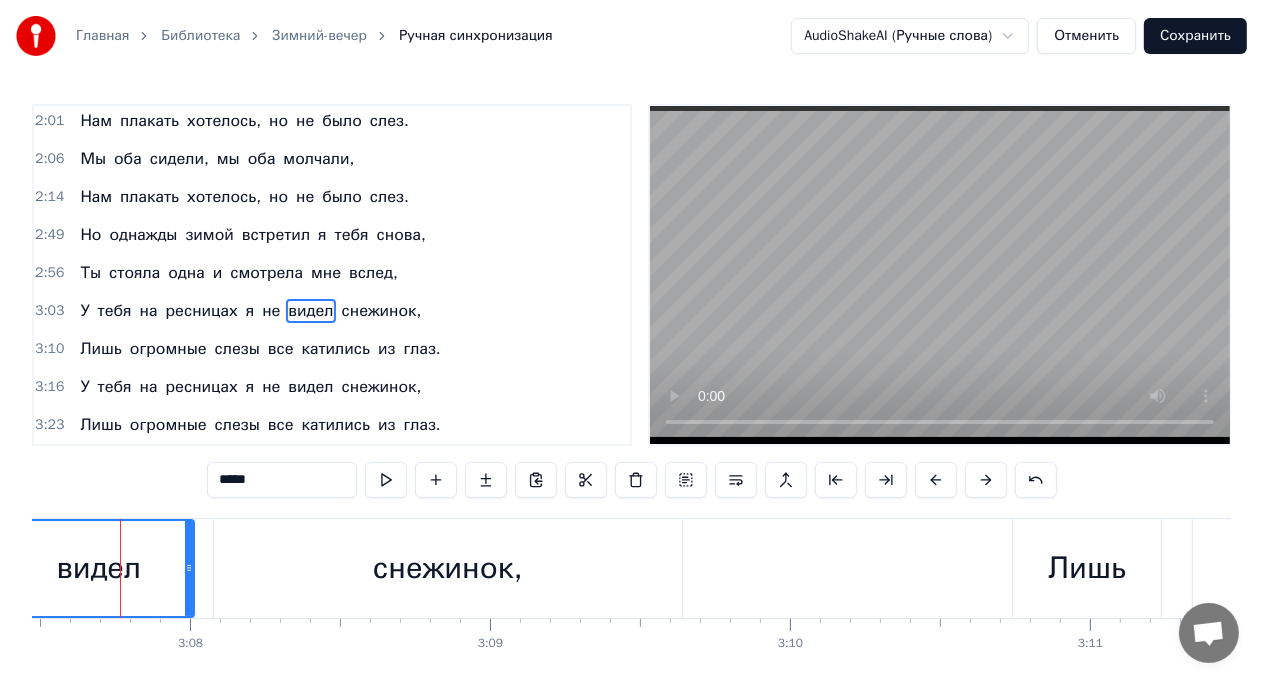 scroll, scrollTop: 0, scrollLeft: 56230, axis: horizontal 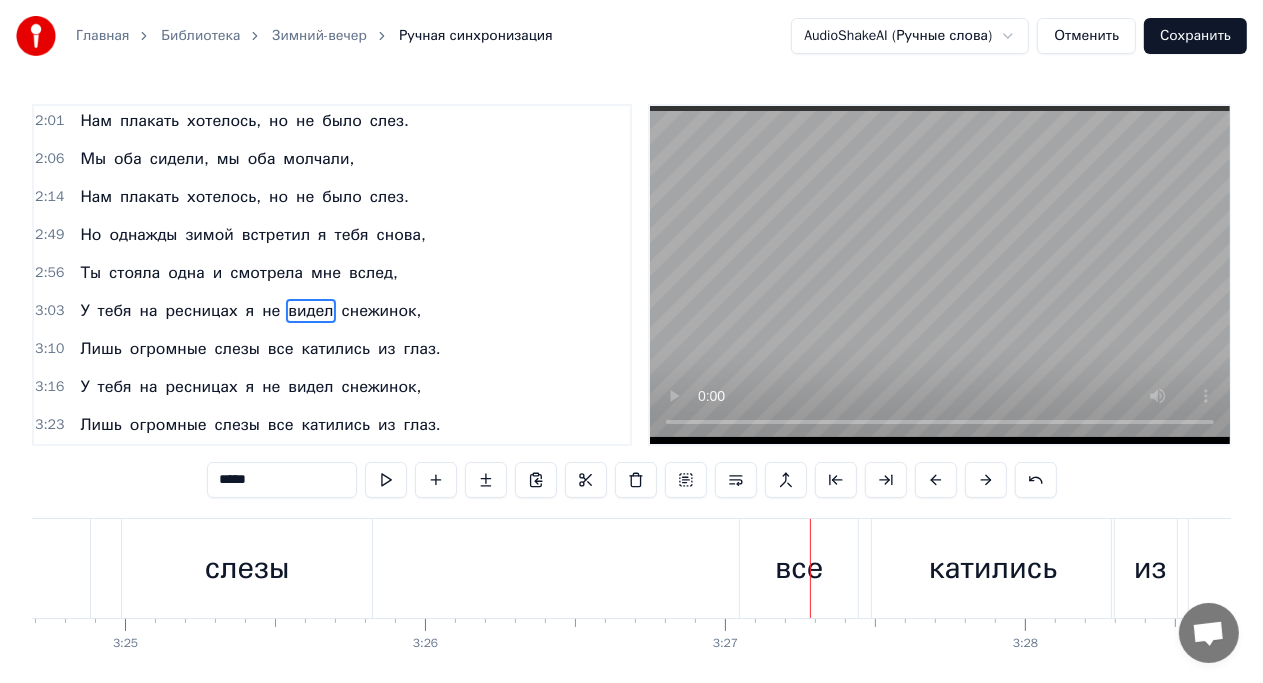 click on "слезы" at bounding box center [247, 568] 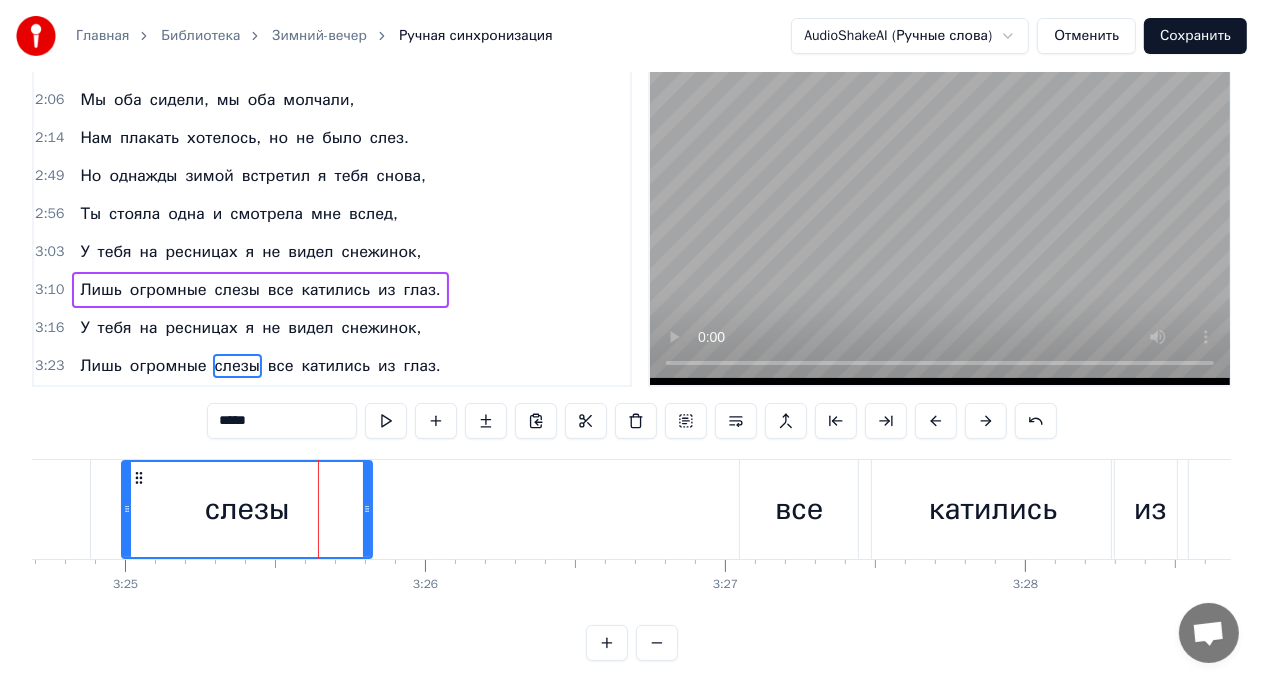scroll, scrollTop: 66, scrollLeft: 0, axis: vertical 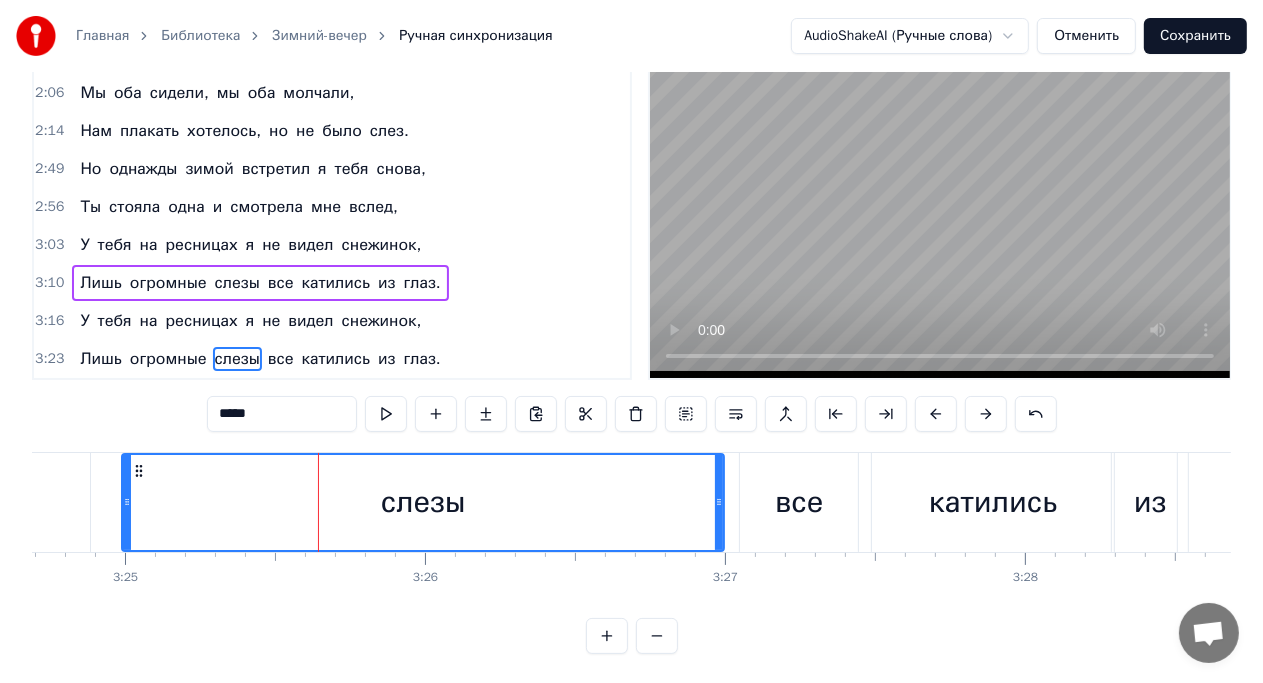 drag, startPoint x: 368, startPoint y: 504, endPoint x: 720, endPoint y: 503, distance: 352.00143 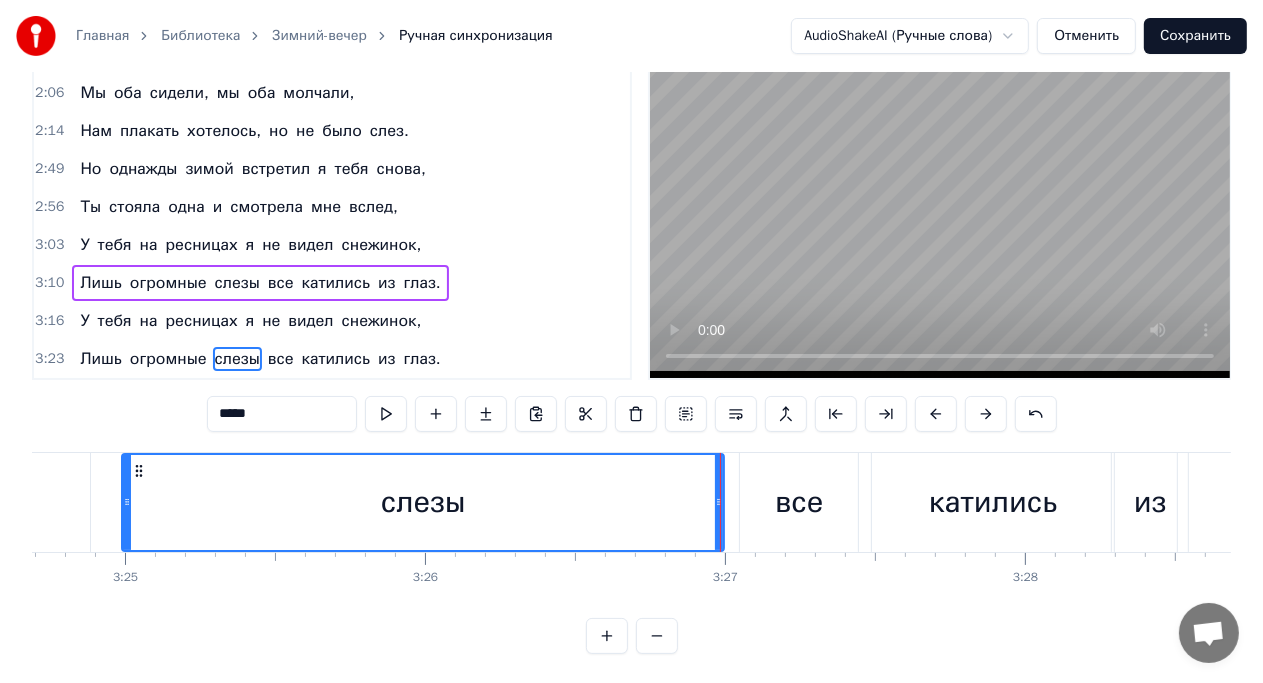 drag, startPoint x: 720, startPoint y: 503, endPoint x: 737, endPoint y: 504, distance: 17.029387 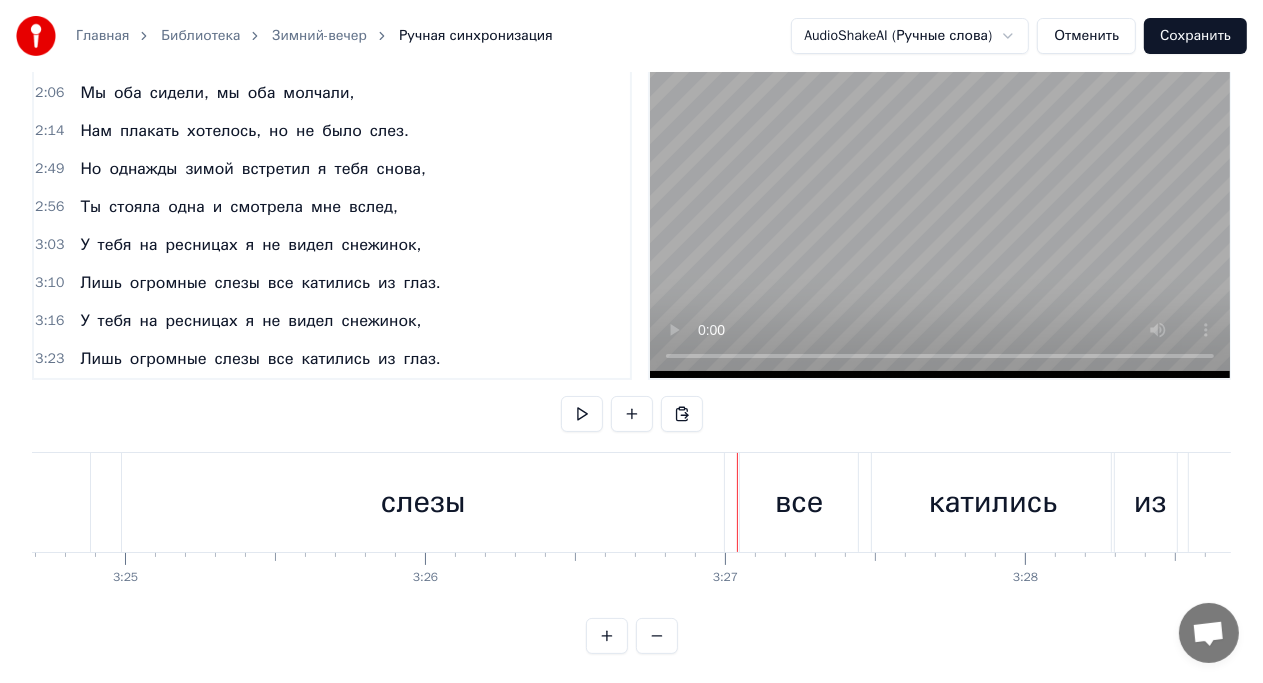 click on "слезы" at bounding box center [423, 502] 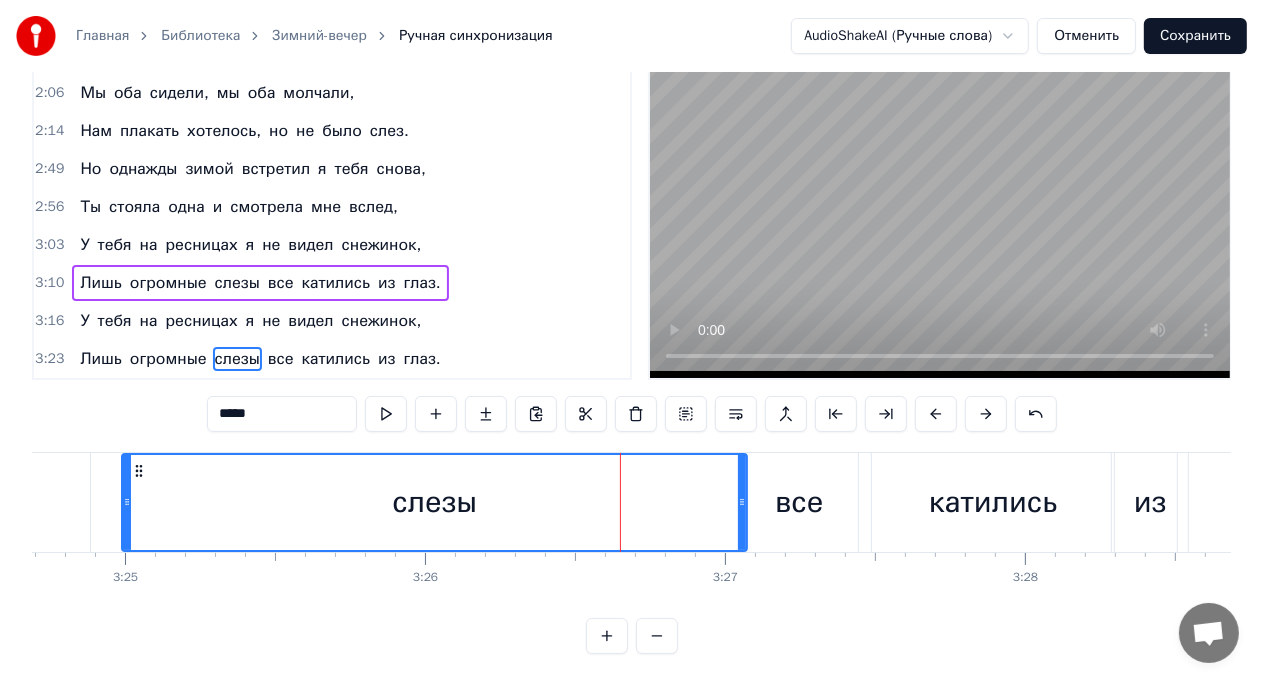 drag, startPoint x: 721, startPoint y: 503, endPoint x: 744, endPoint y: 503, distance: 23 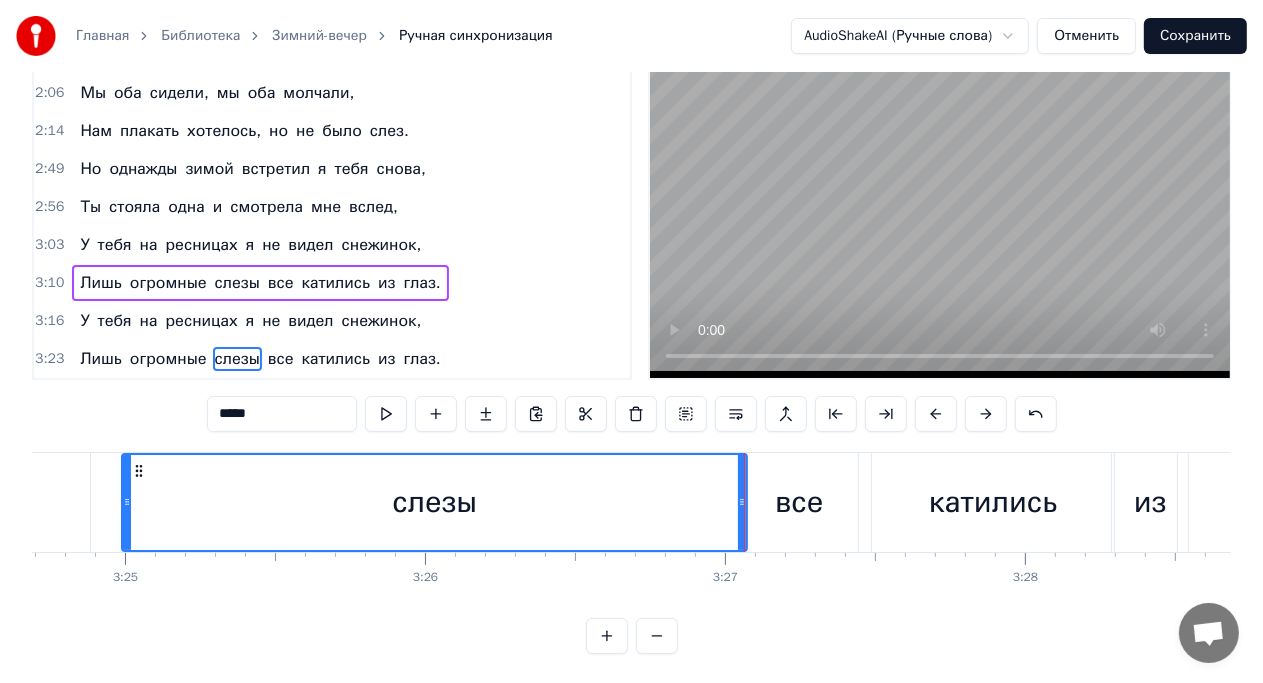 scroll, scrollTop: 0, scrollLeft: 61228, axis: horizontal 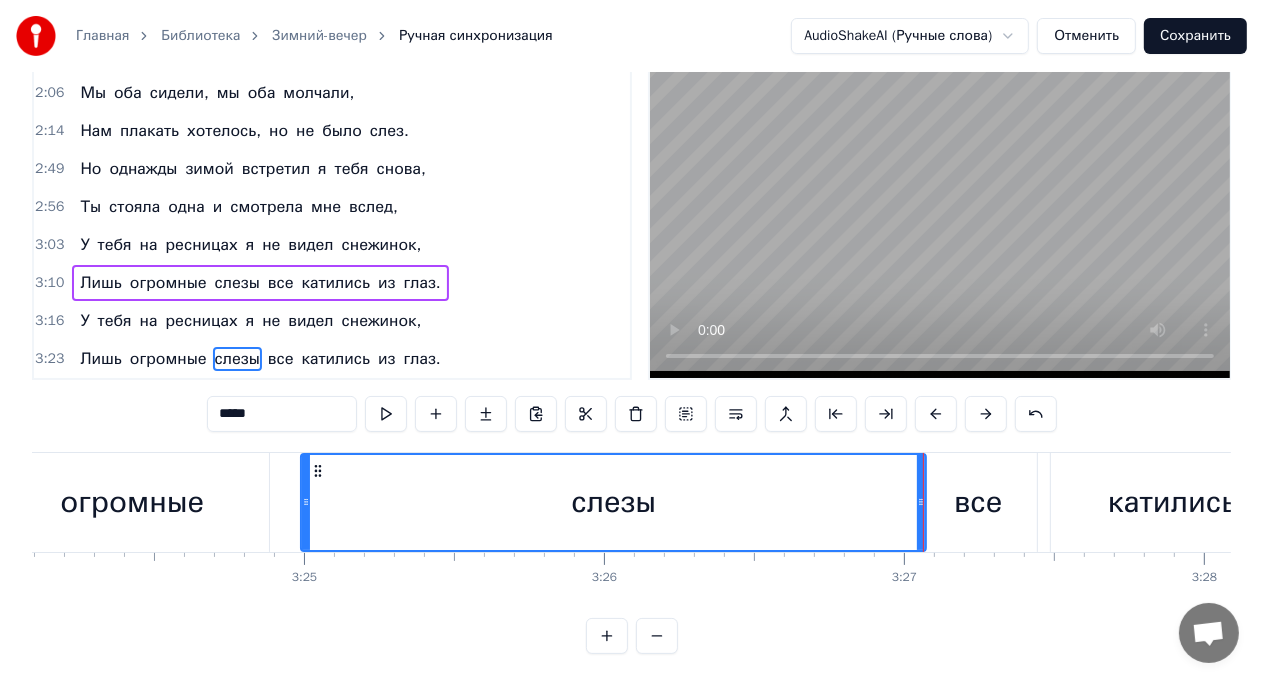 click on "огромные" at bounding box center (132, 502) 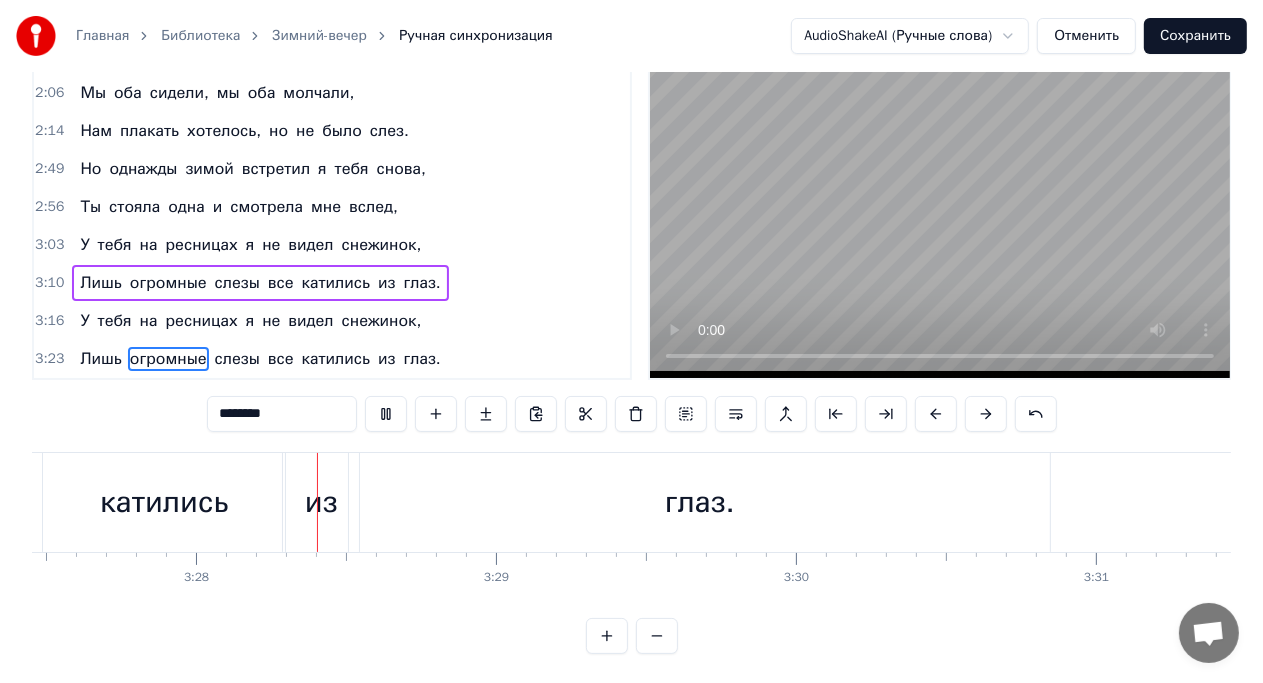 scroll, scrollTop: 0, scrollLeft: 62236, axis: horizontal 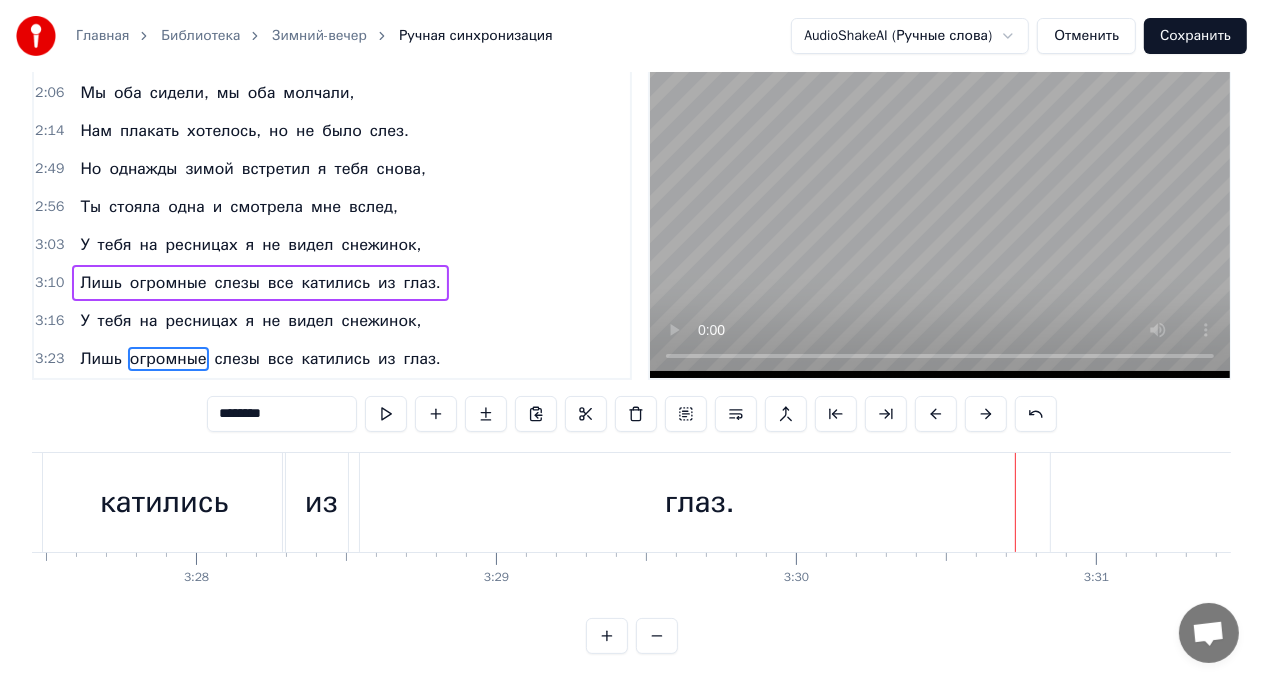 click on "глаз." at bounding box center (699, 502) 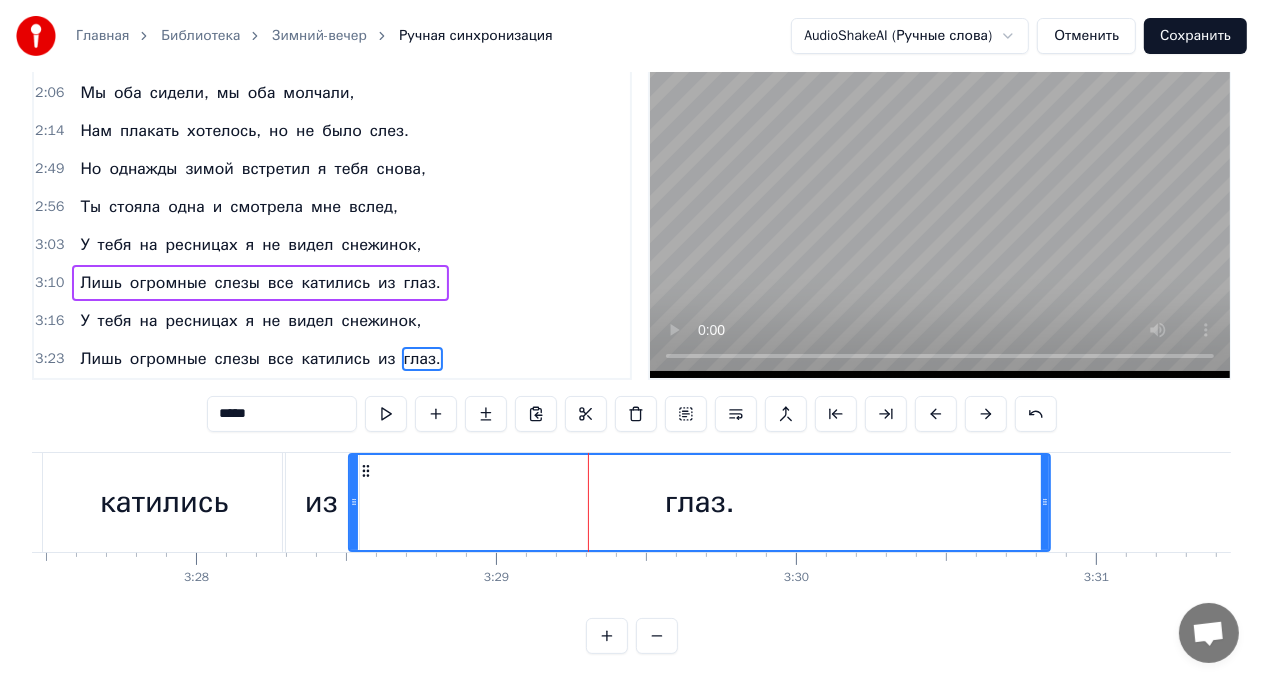click on "из" at bounding box center (321, 502) 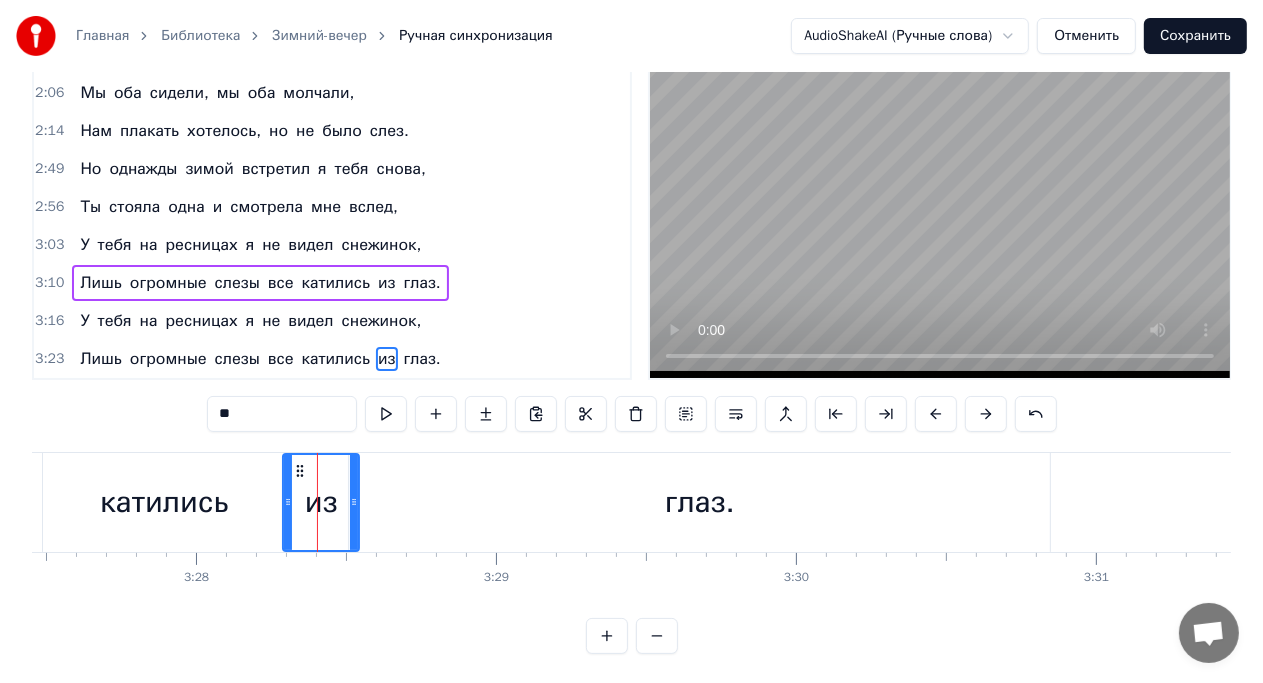 click on "глаз." at bounding box center [699, 502] 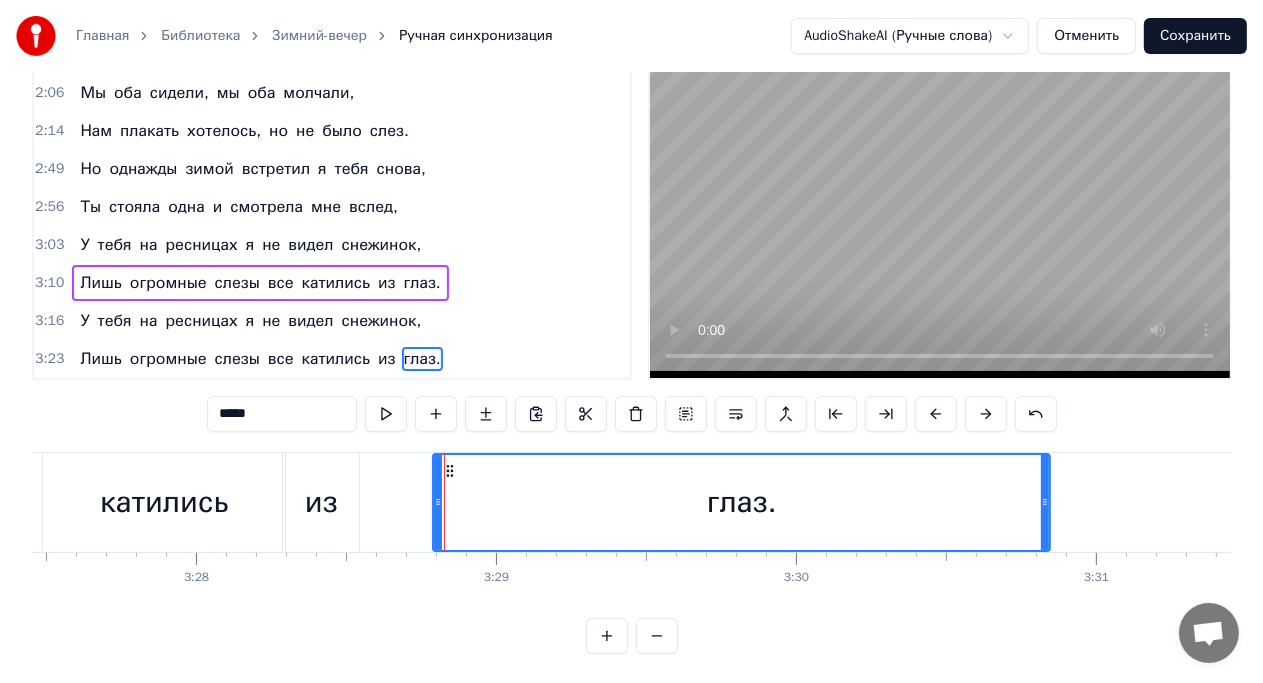 drag, startPoint x: 351, startPoint y: 498, endPoint x: 435, endPoint y: 501, distance: 84.05355 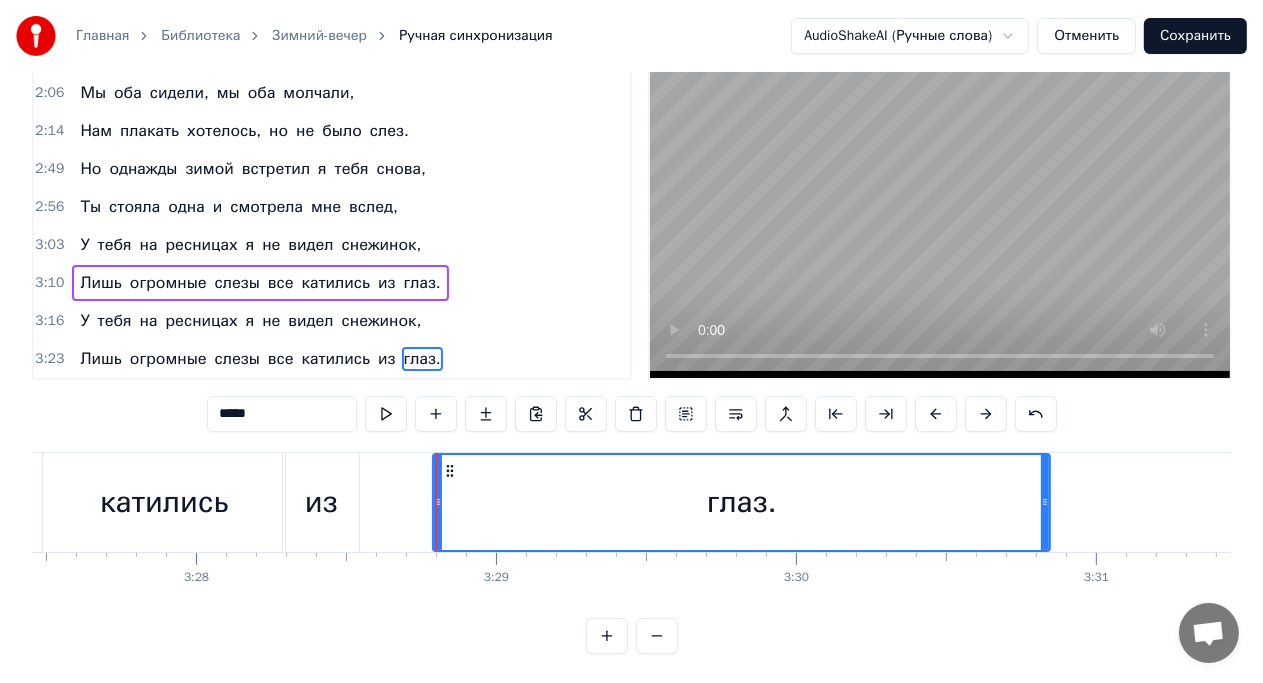 click on "из" at bounding box center (321, 502) 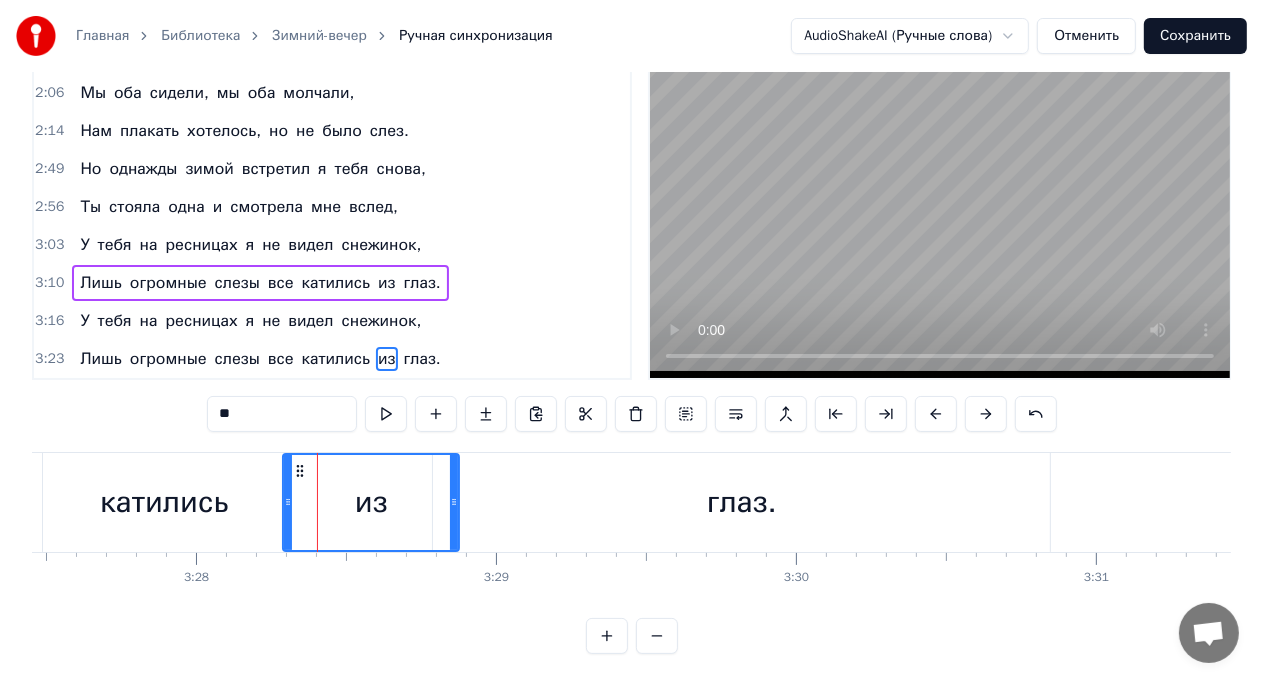 drag, startPoint x: 355, startPoint y: 504, endPoint x: 455, endPoint y: 494, distance: 100.49876 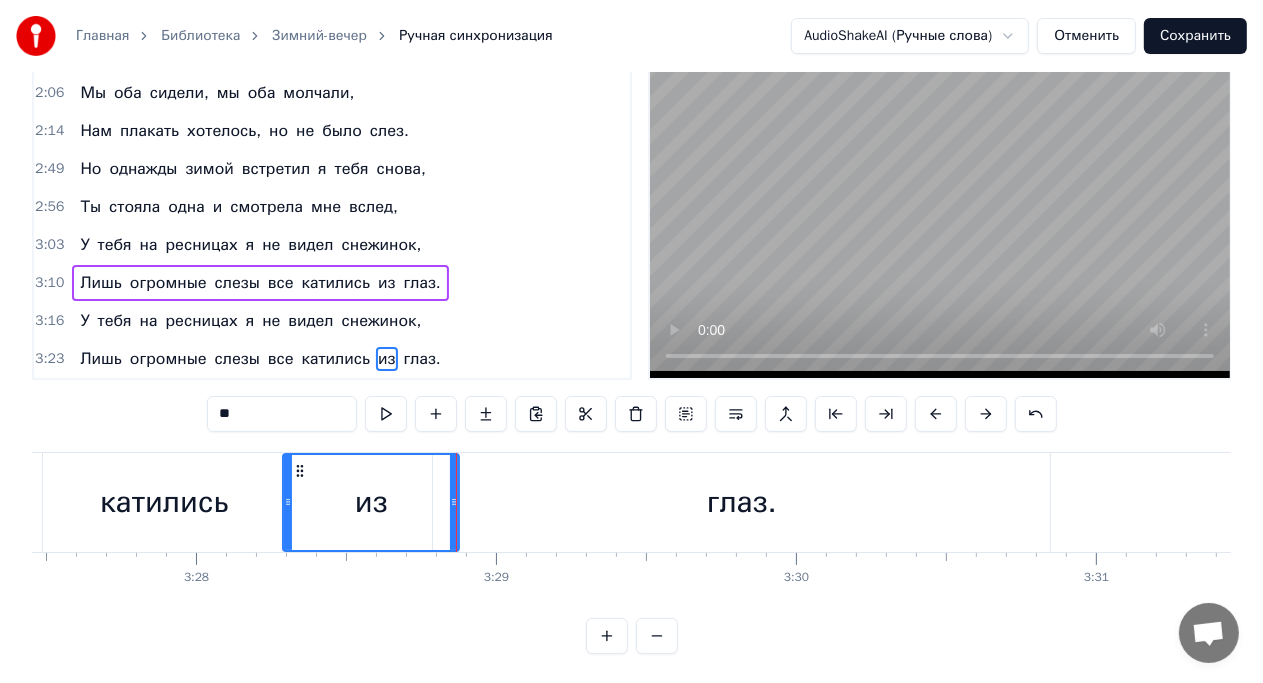 click on "глаз." at bounding box center (741, 502) 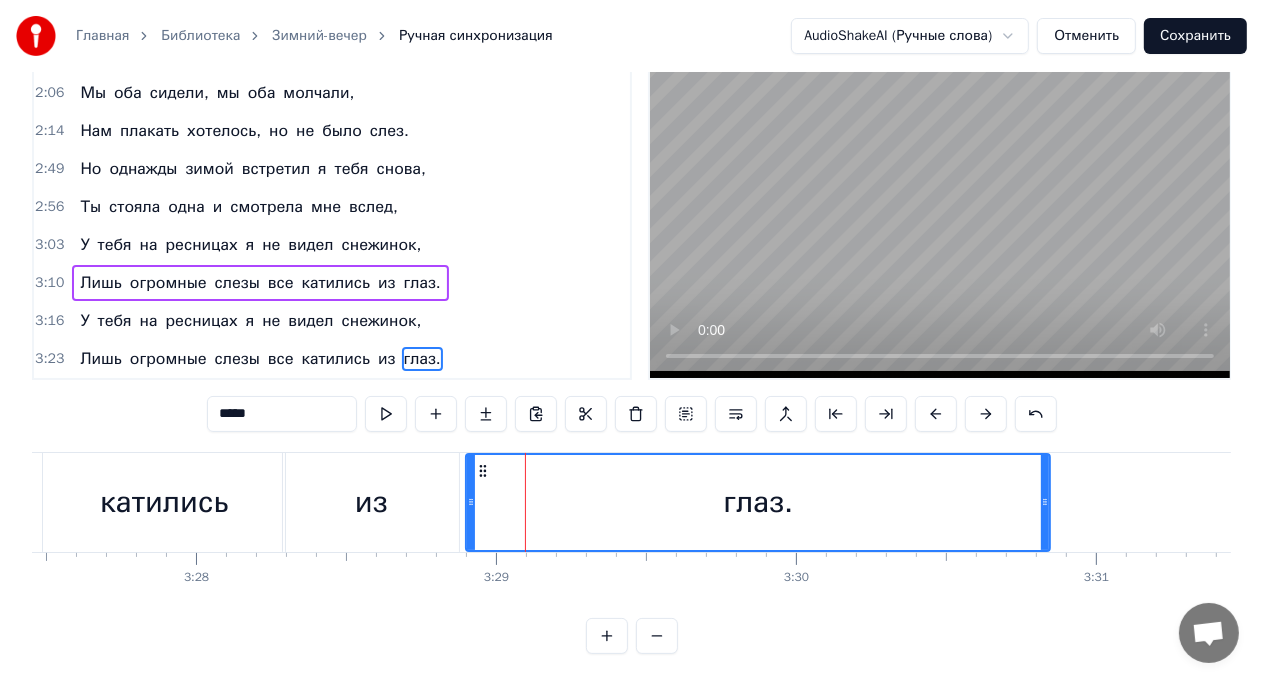 drag, startPoint x: 435, startPoint y: 502, endPoint x: 468, endPoint y: 501, distance: 33.01515 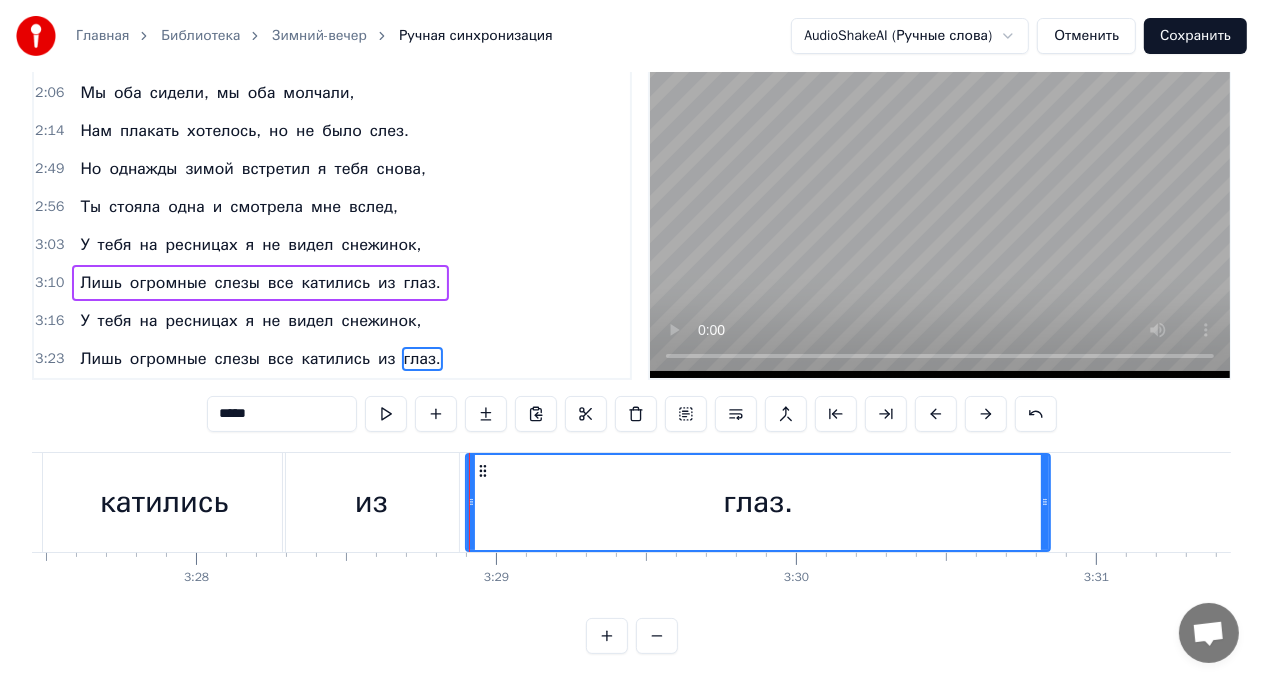 click on "катились" at bounding box center [164, 502] 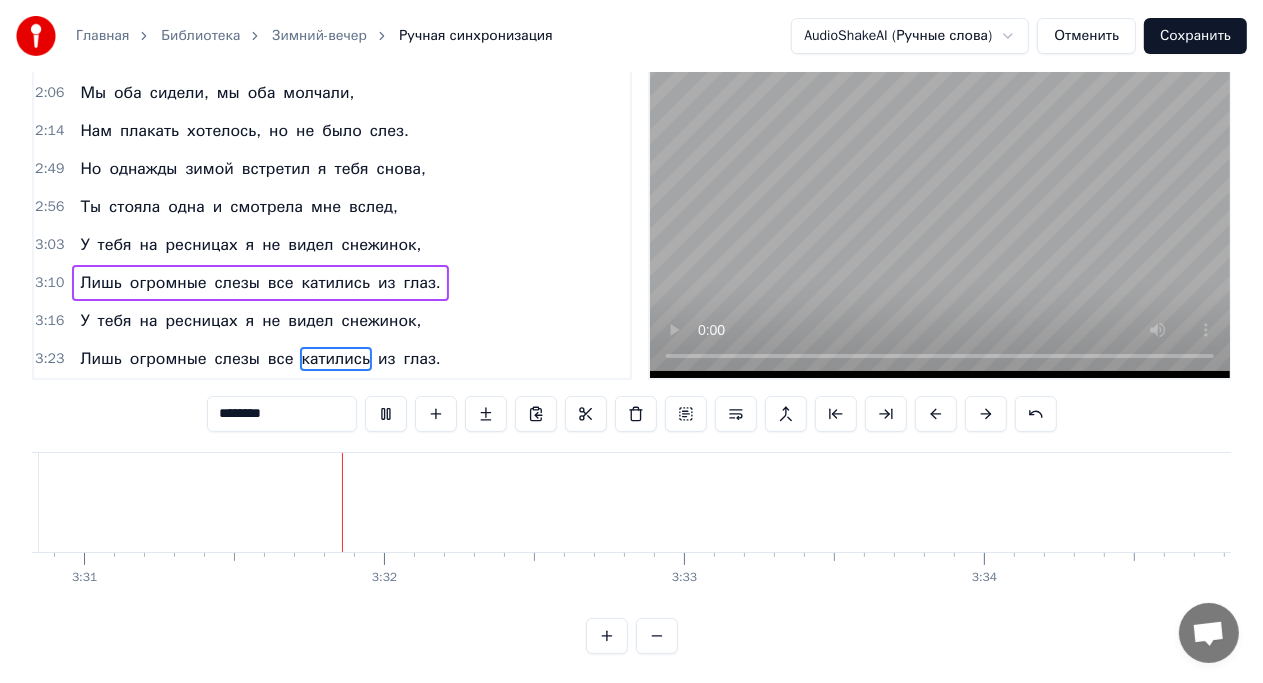 scroll, scrollTop: 0, scrollLeft: 63260, axis: horizontal 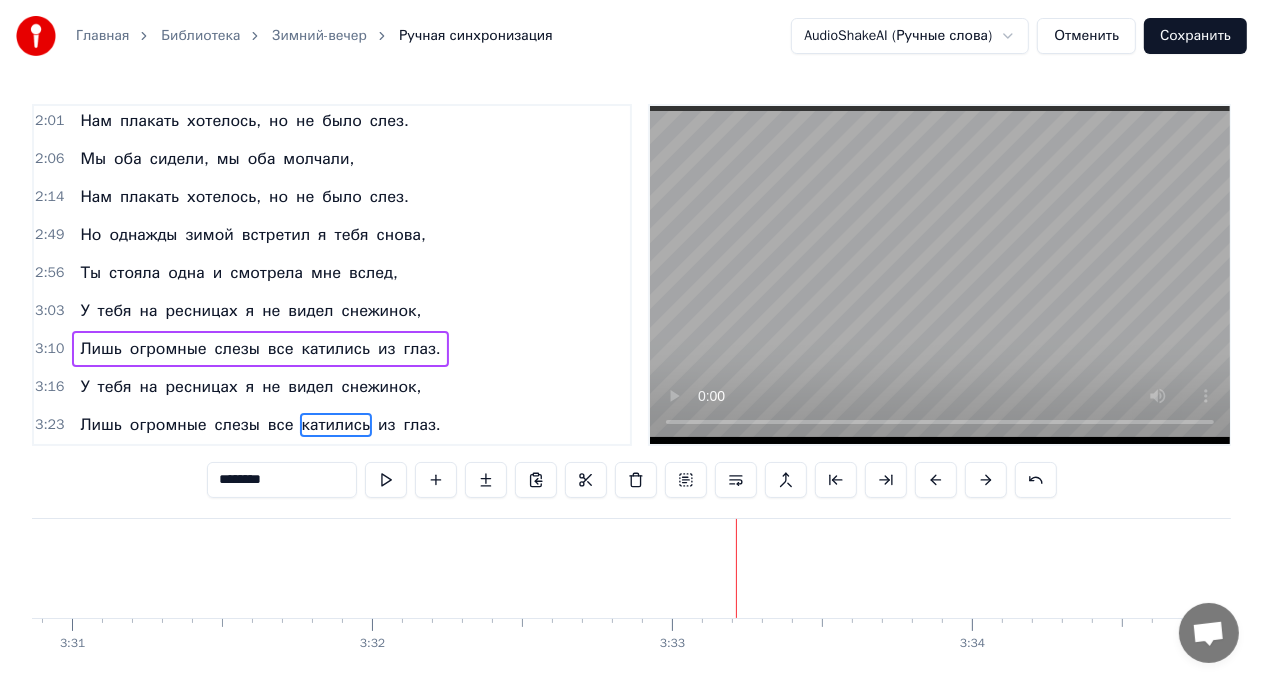 click on "Сохранить" at bounding box center (1195, 36) 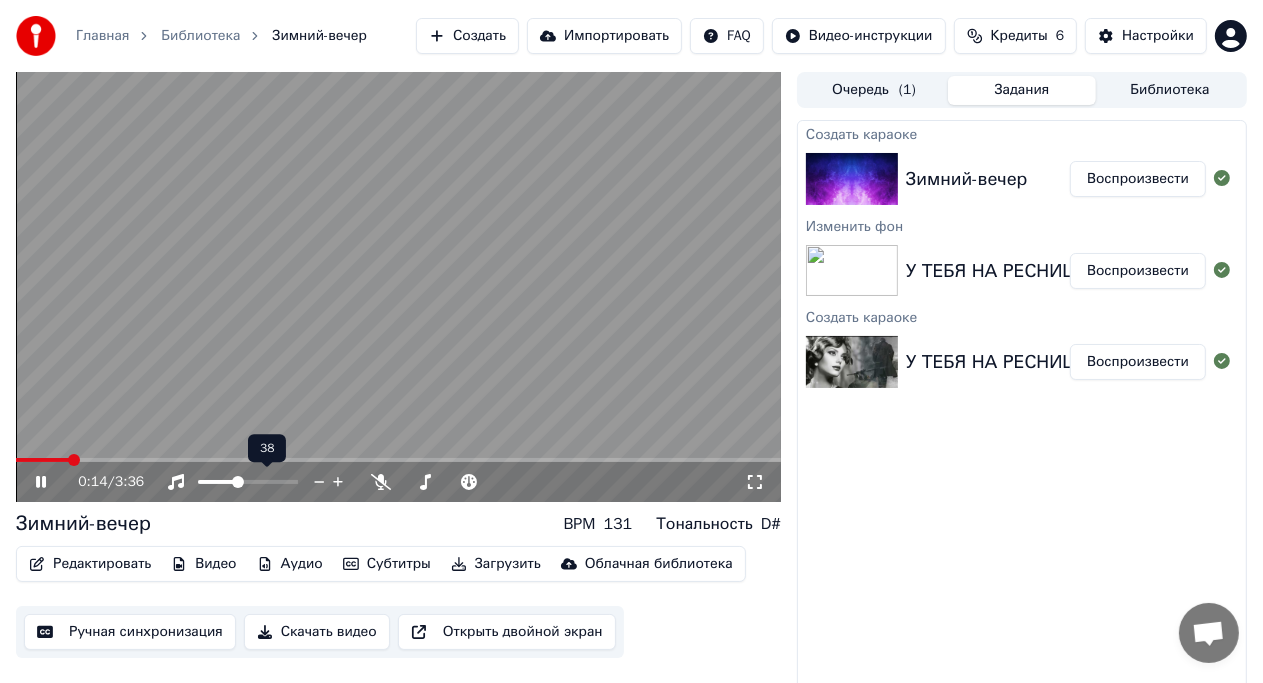 click at bounding box center (266, 482) 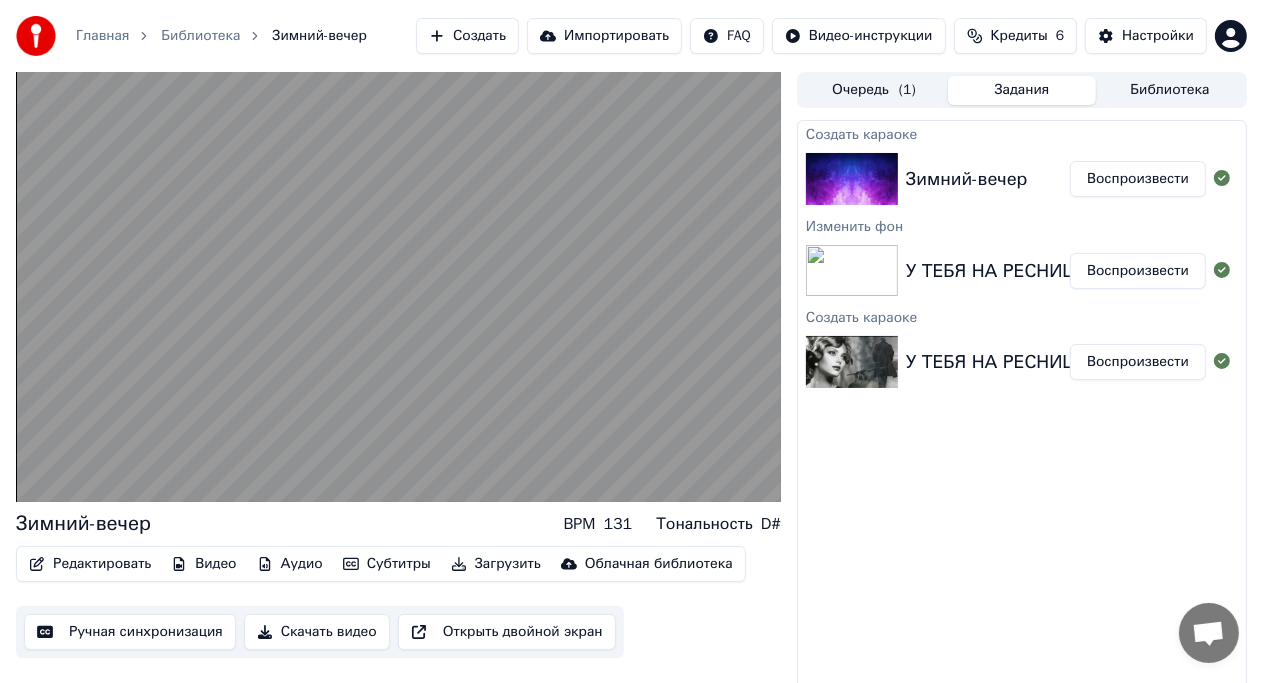 scroll, scrollTop: 17, scrollLeft: 0, axis: vertical 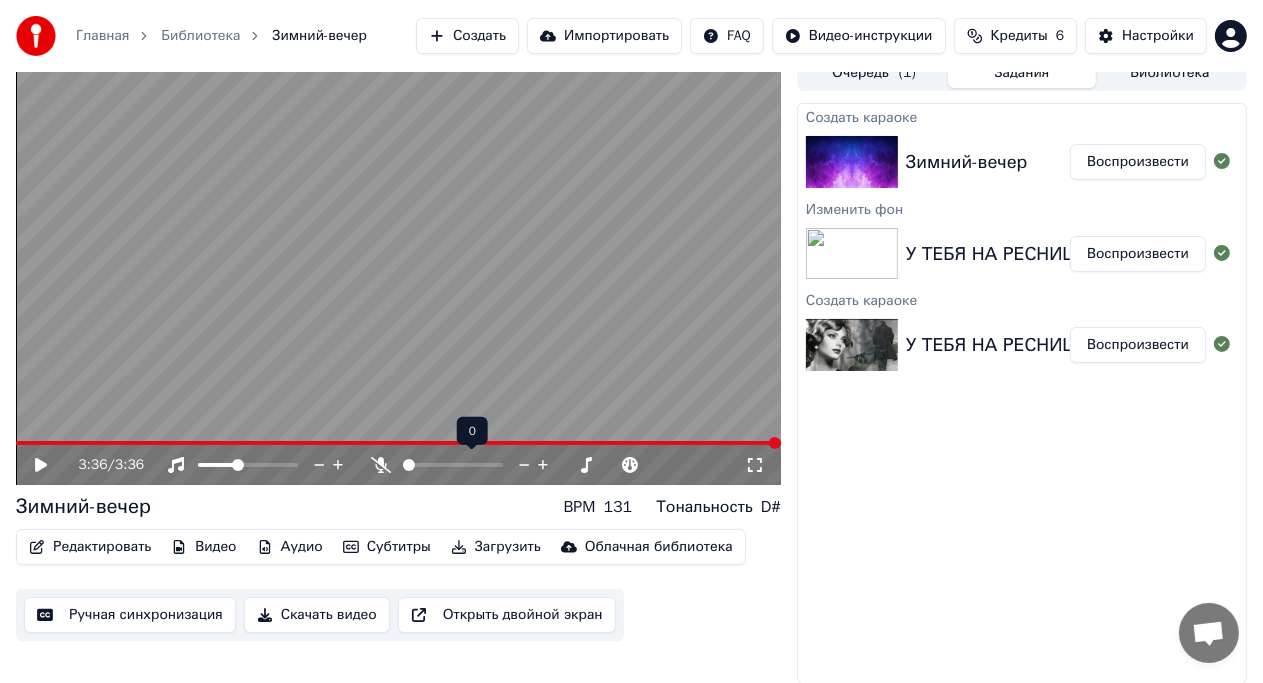 click at bounding box center (409, 465) 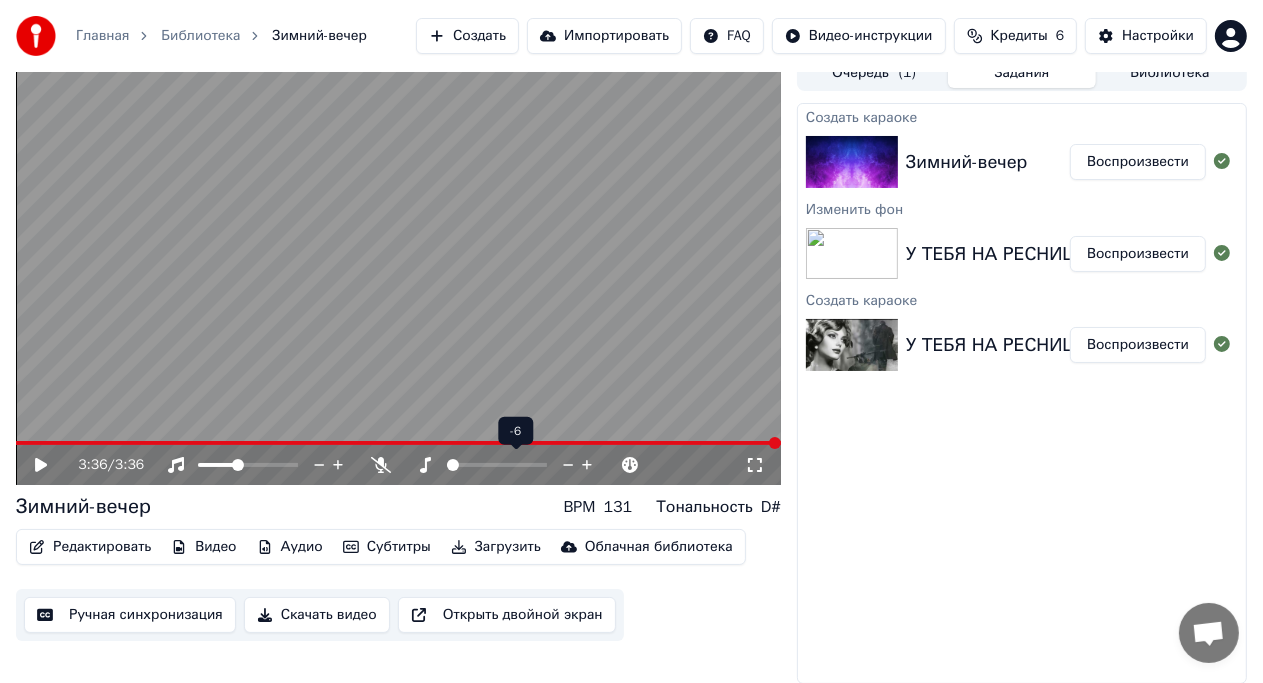 click 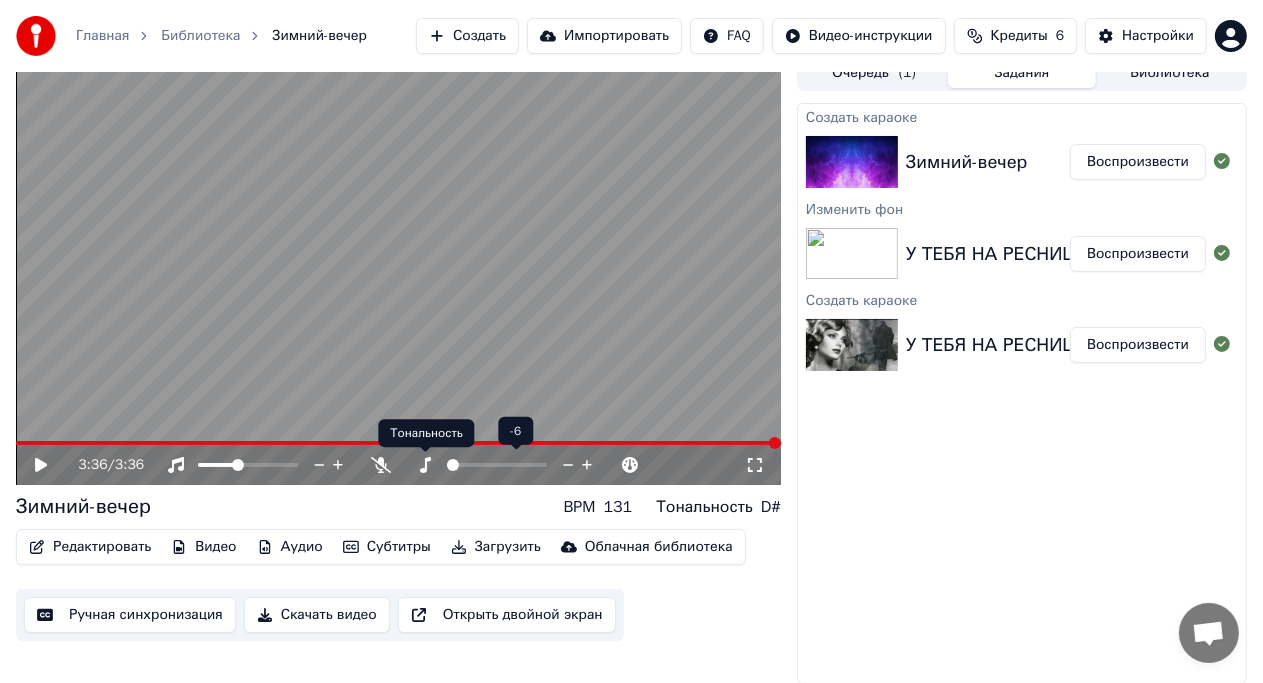 click 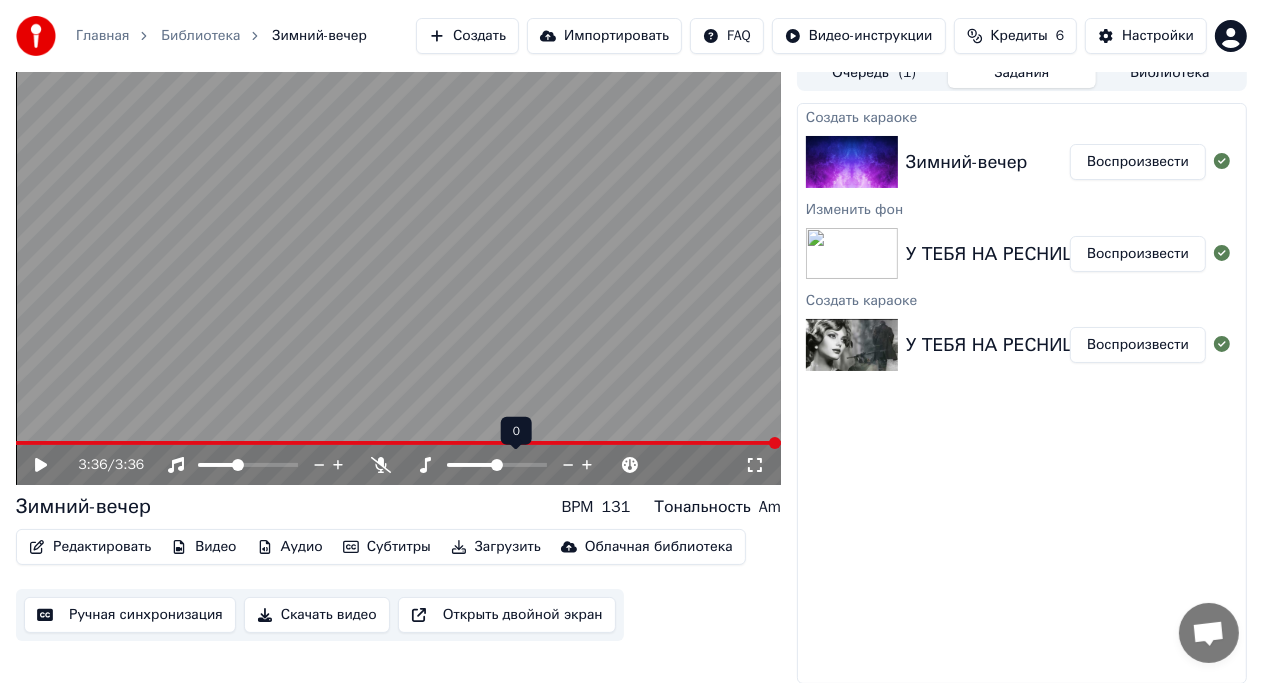 click 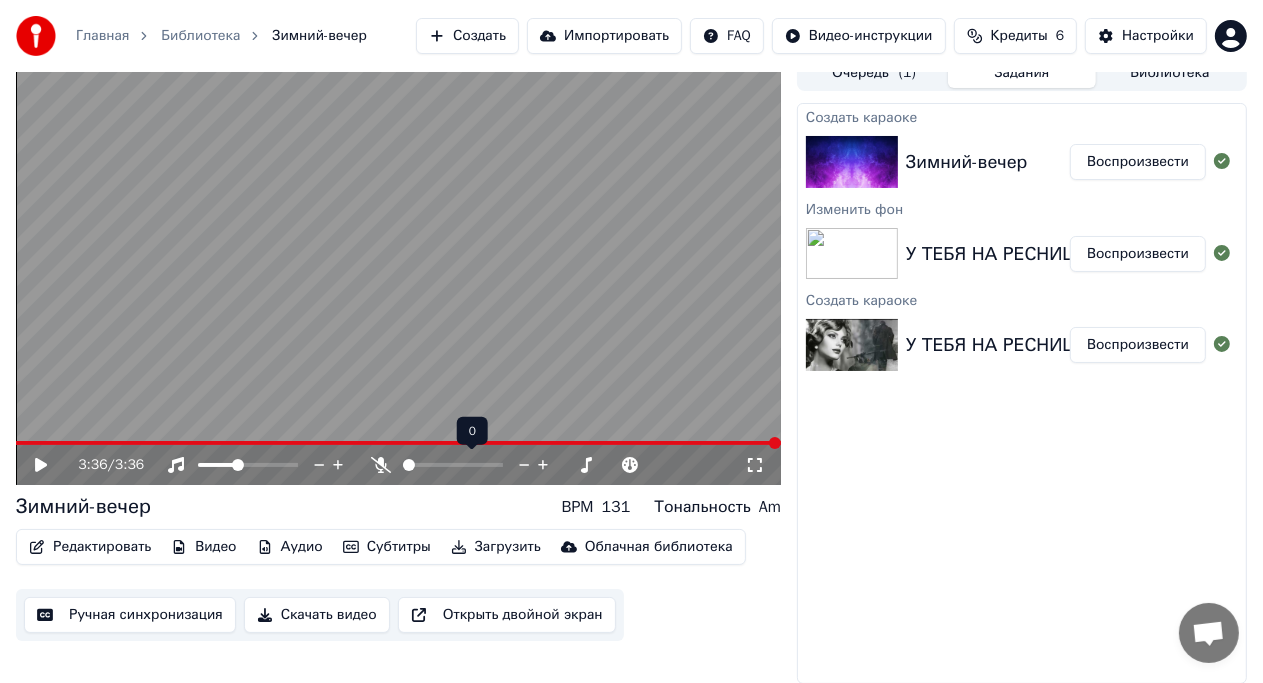 click 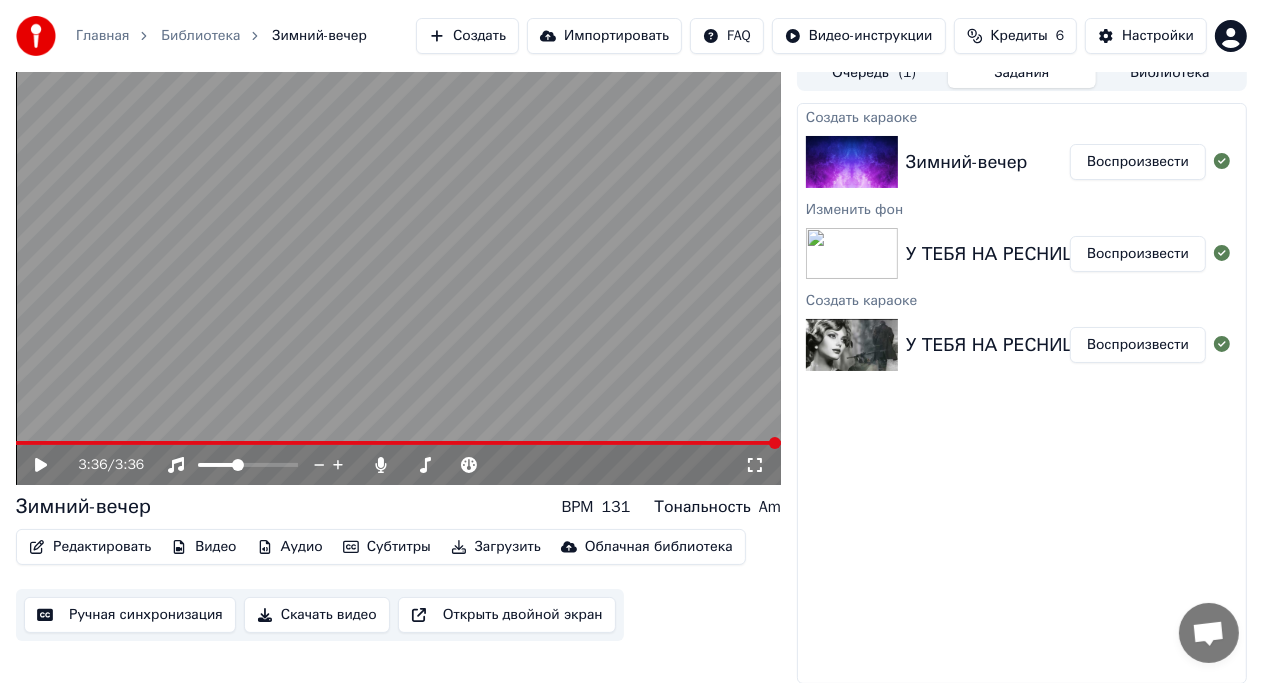 click 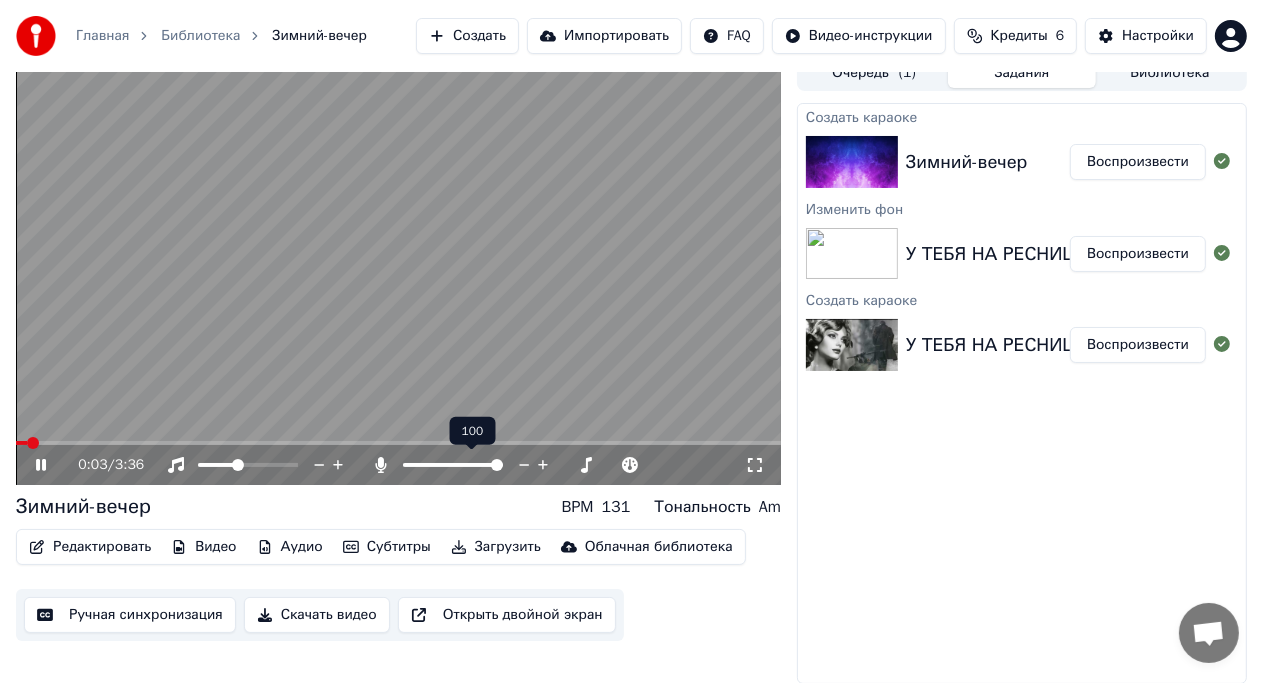 click 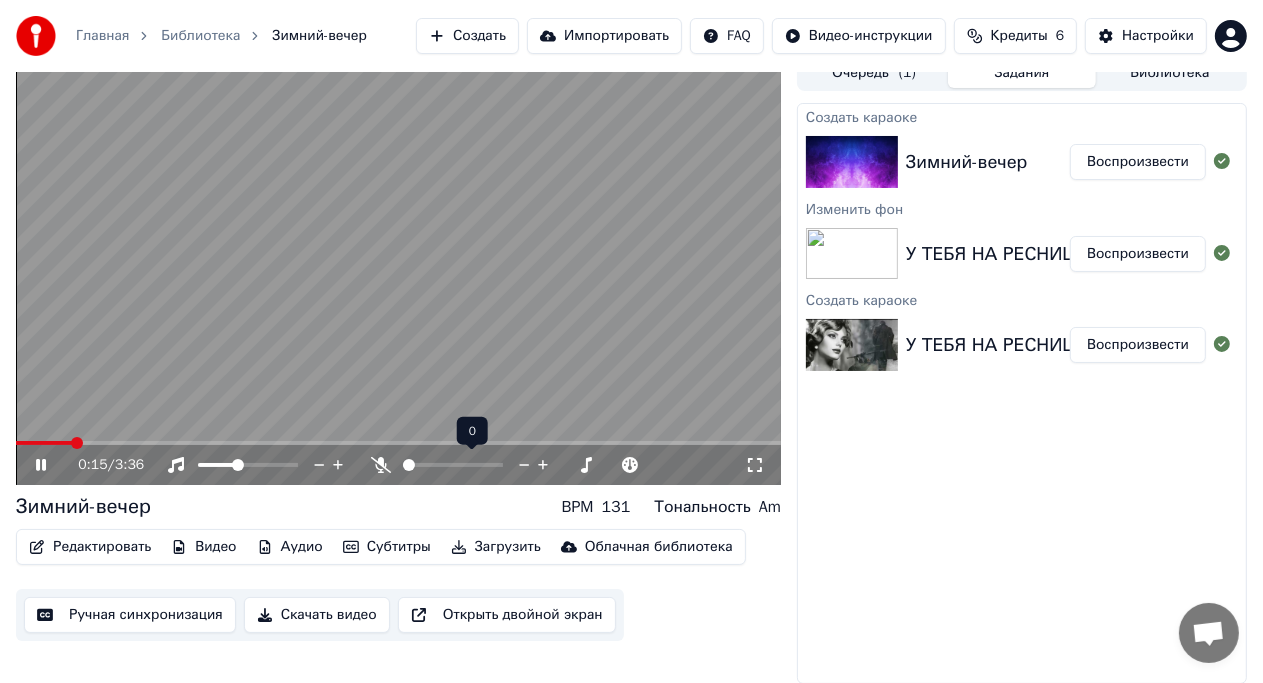 click 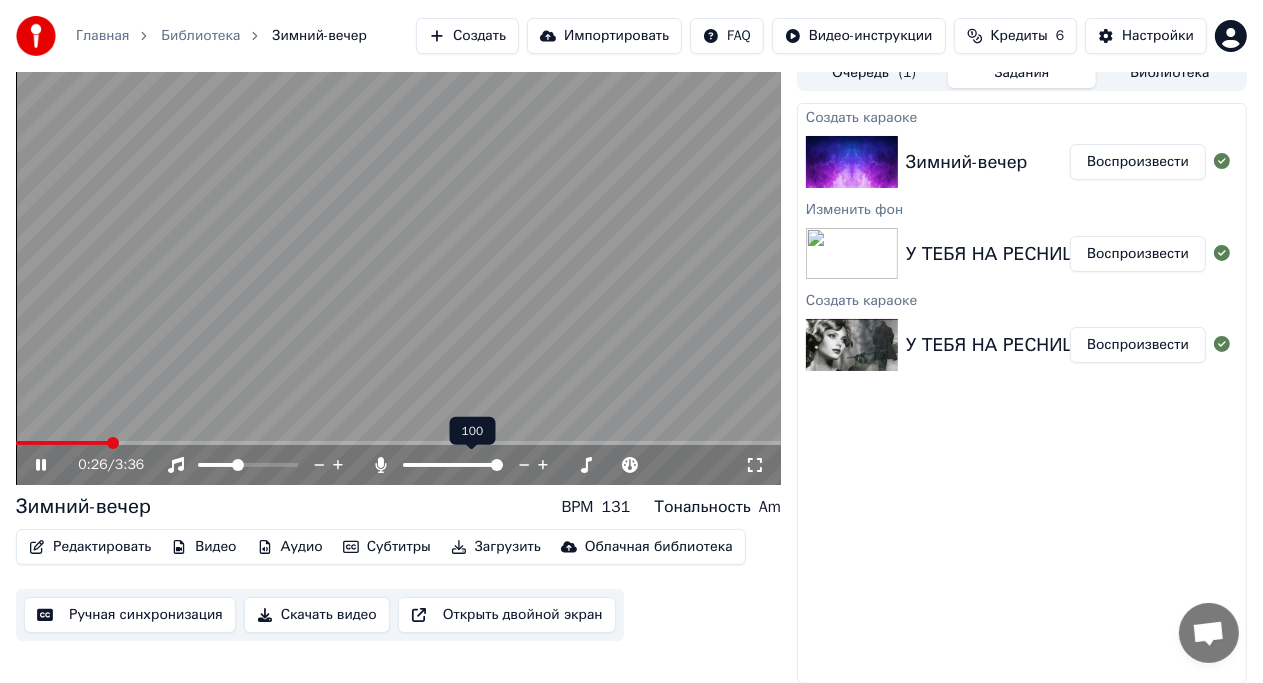 click 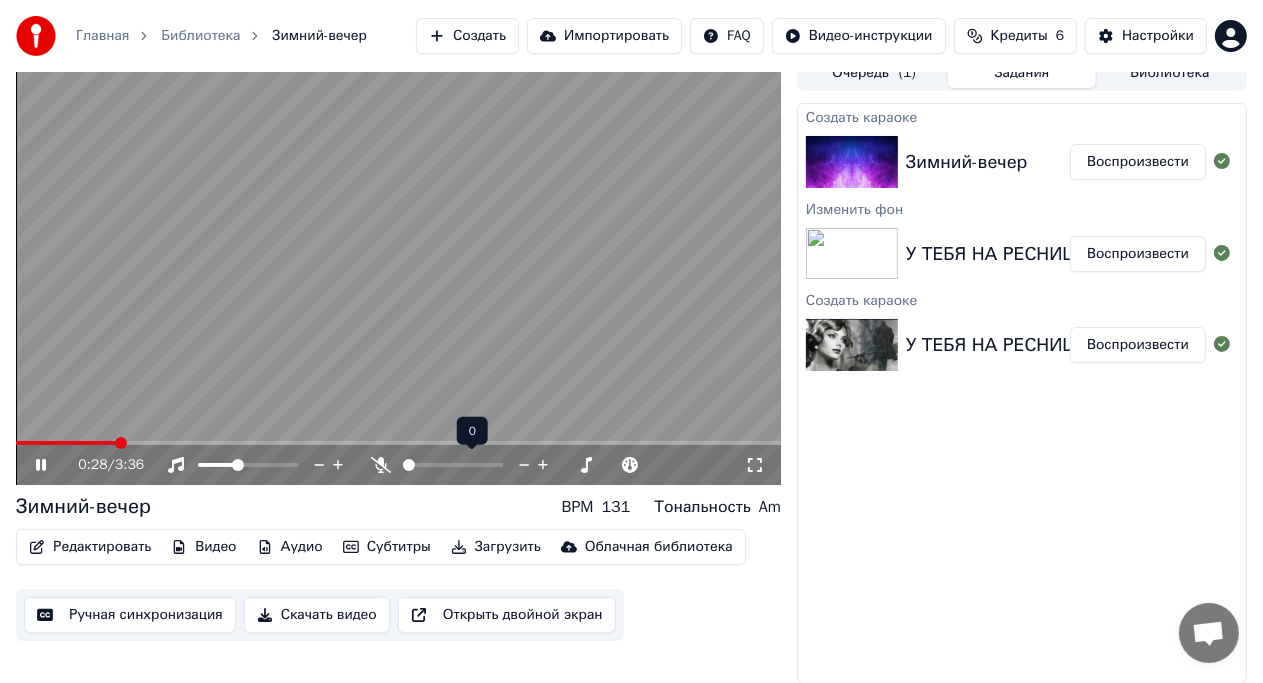 click 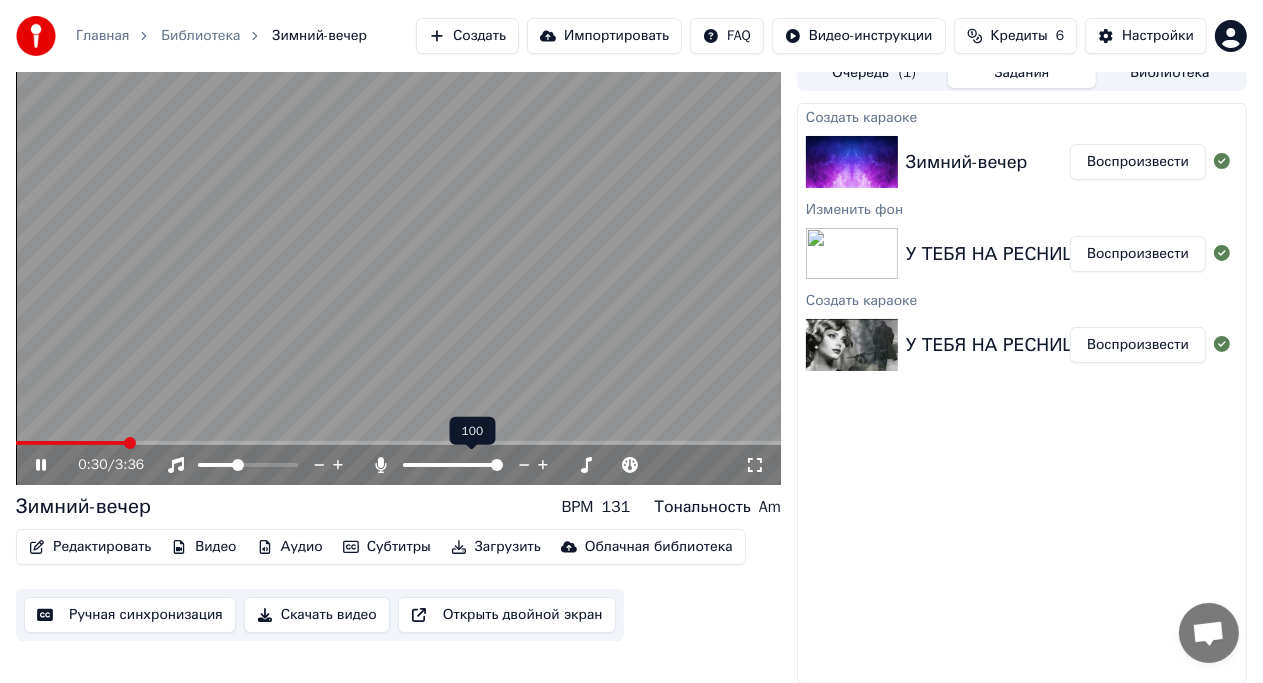 click 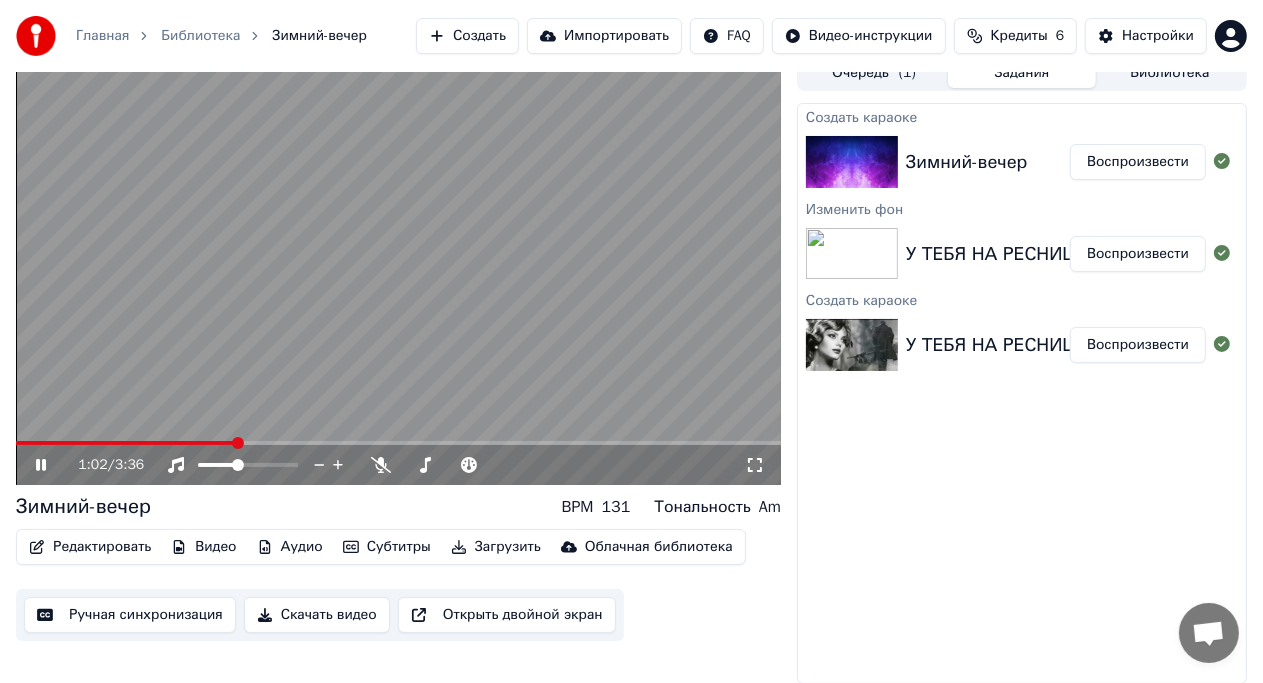 click 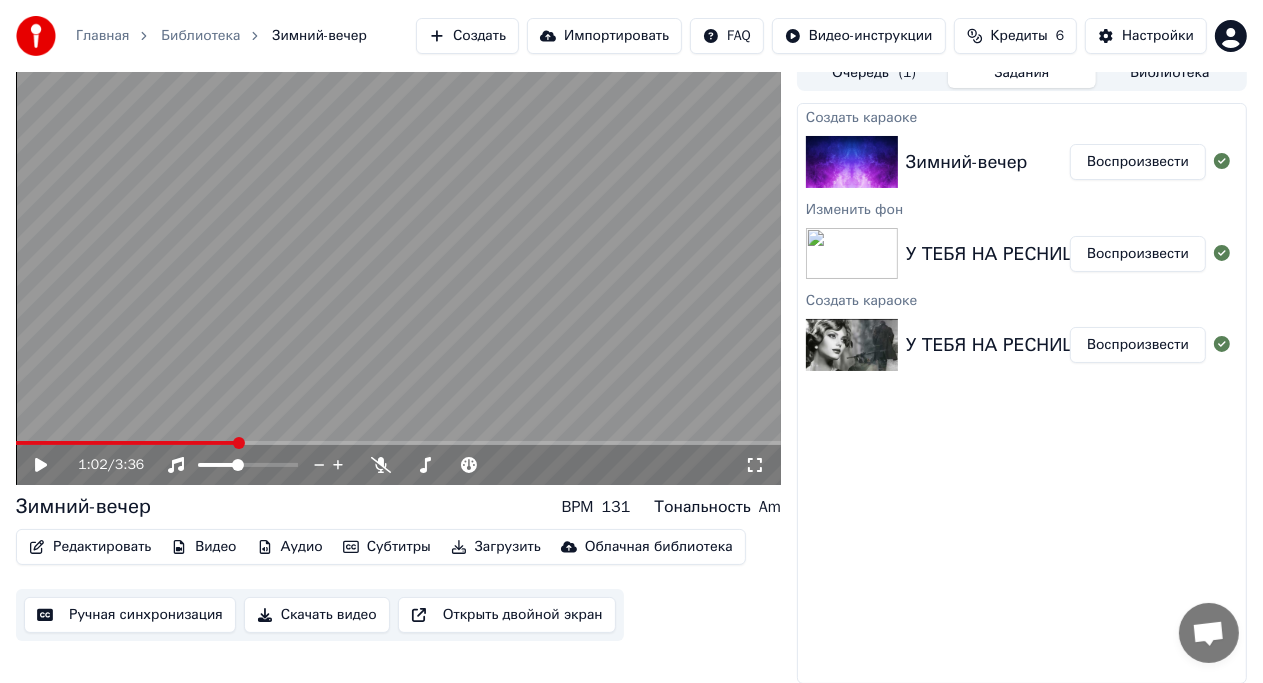 click on "BPM" at bounding box center (578, 507) 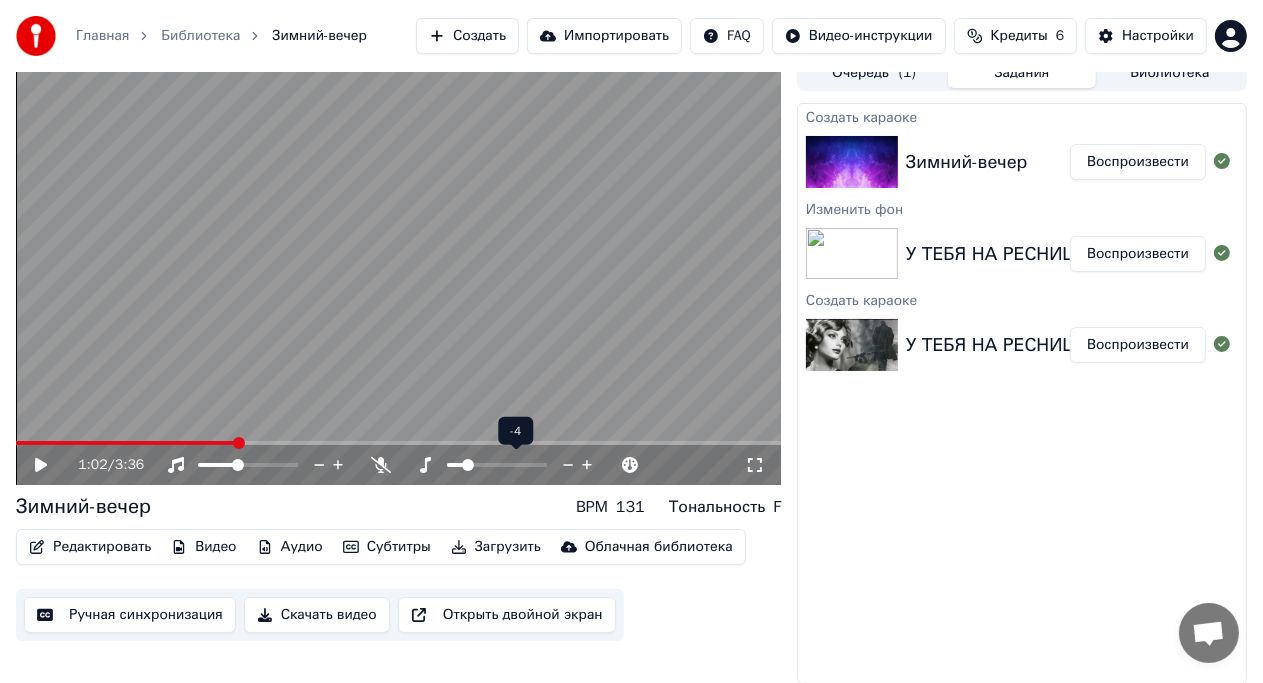 click at bounding box center (468, 465) 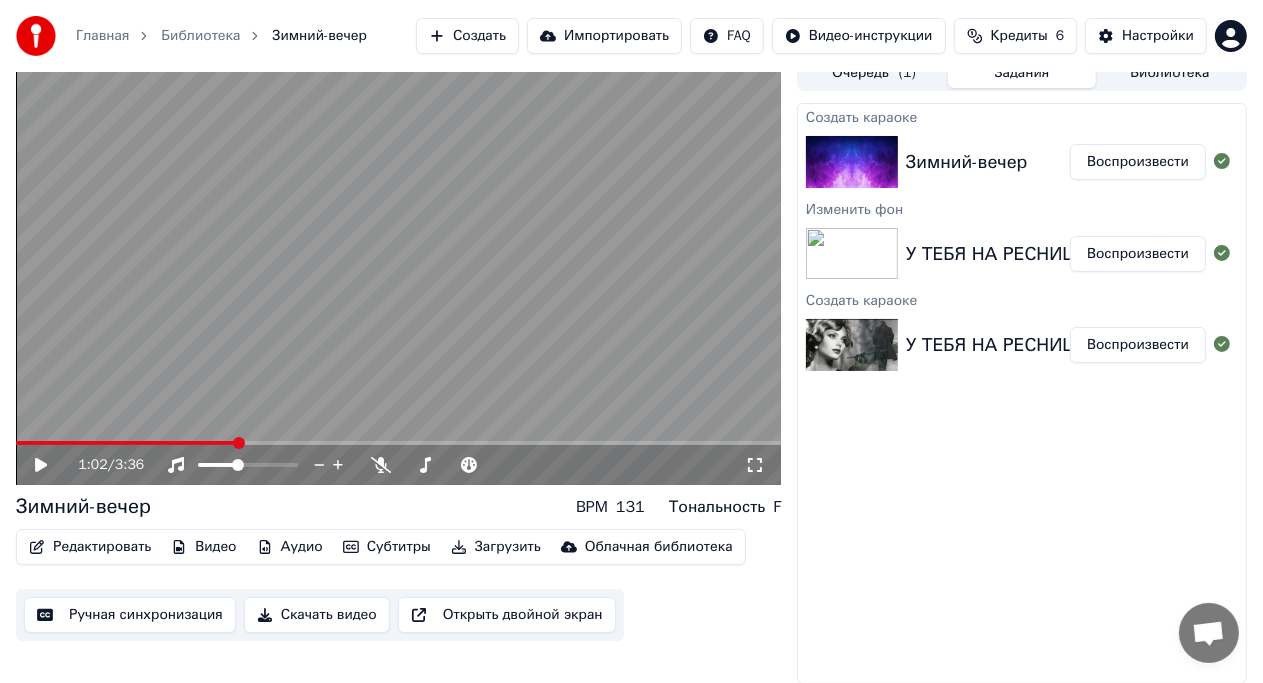click 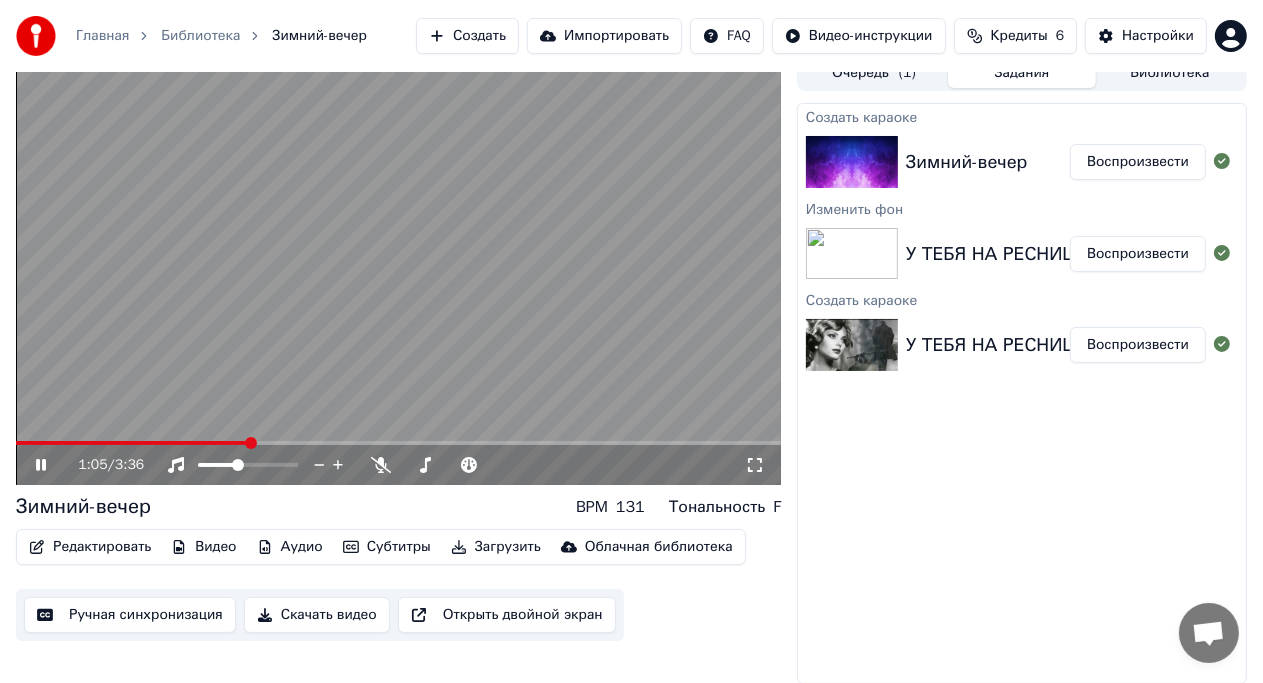 click on "1:05  /  3:36" at bounding box center (411, 465) 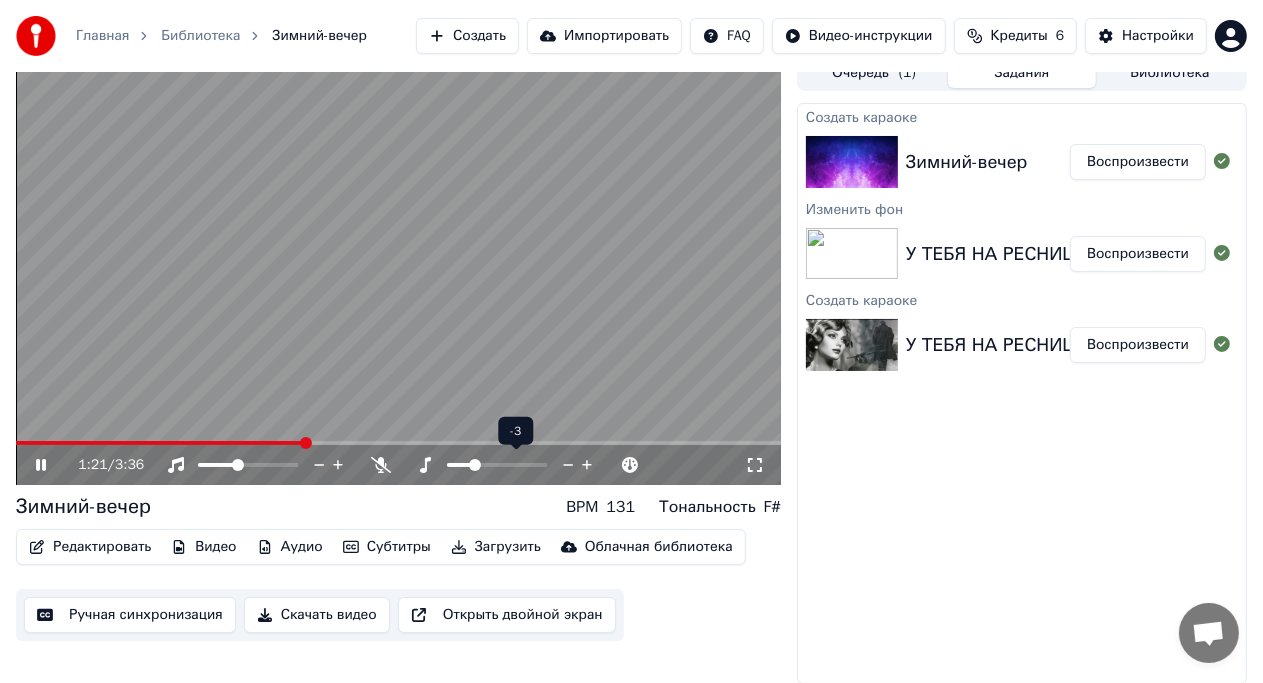 click at bounding box center [475, 465] 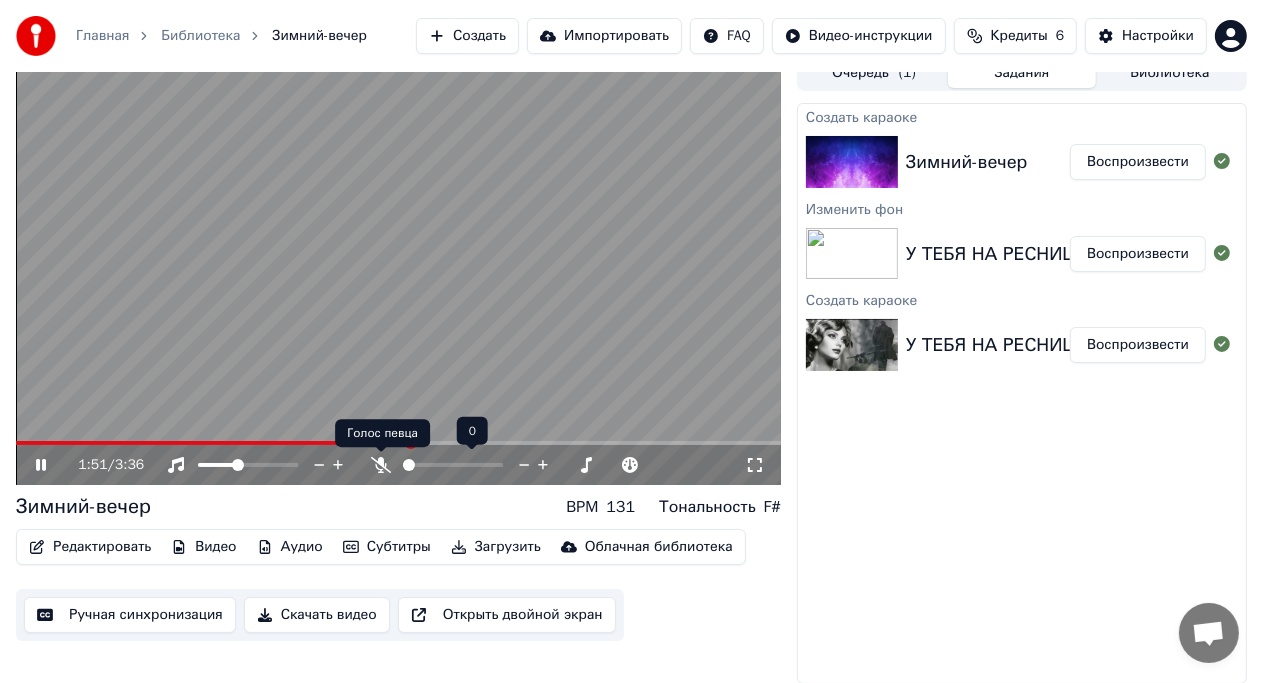 click 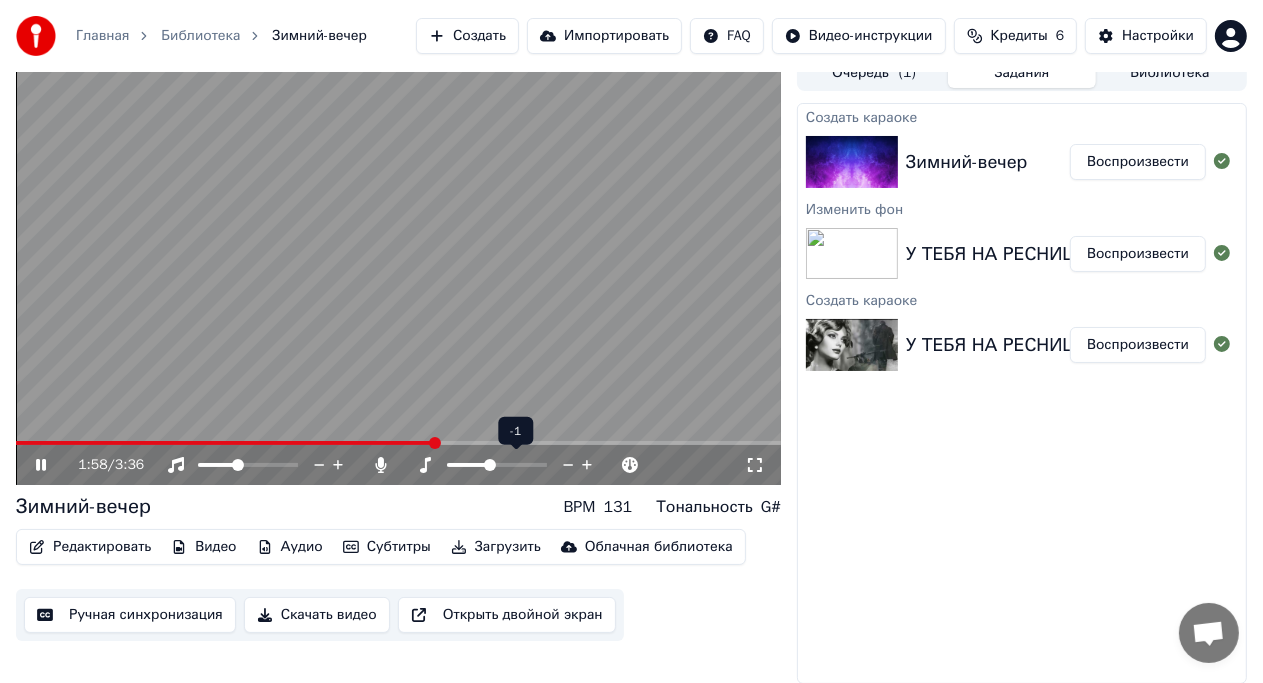 click at bounding box center [490, 465] 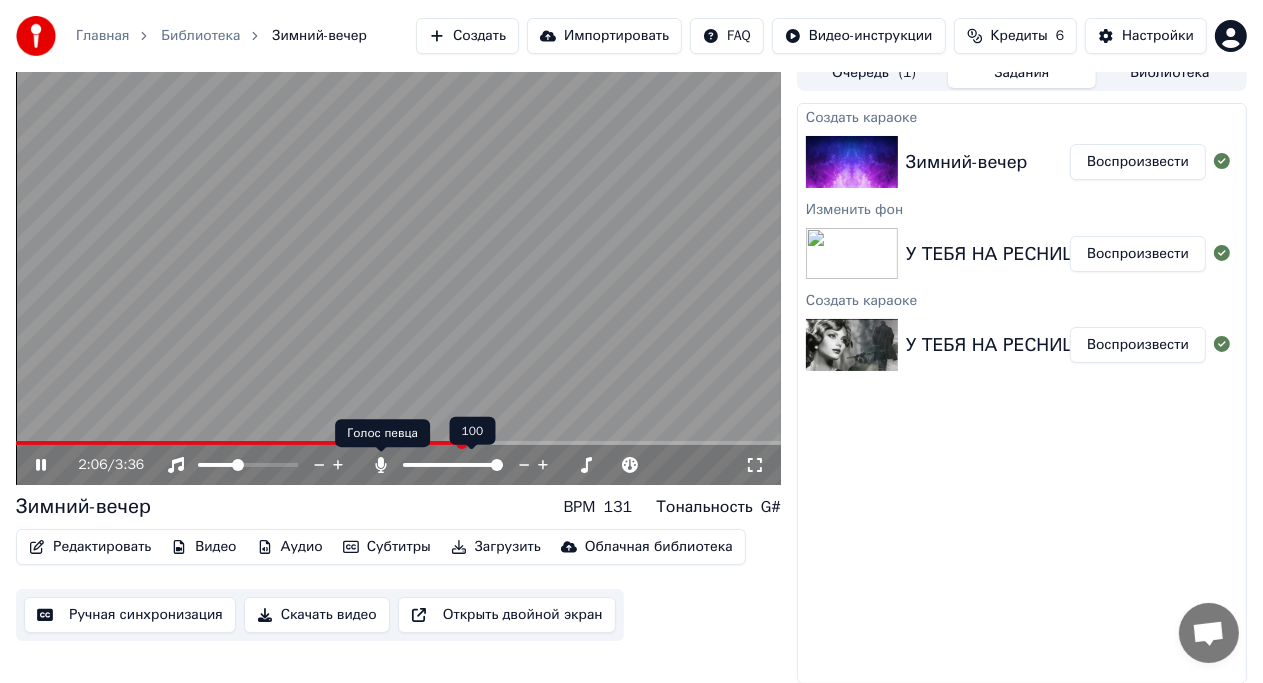 click 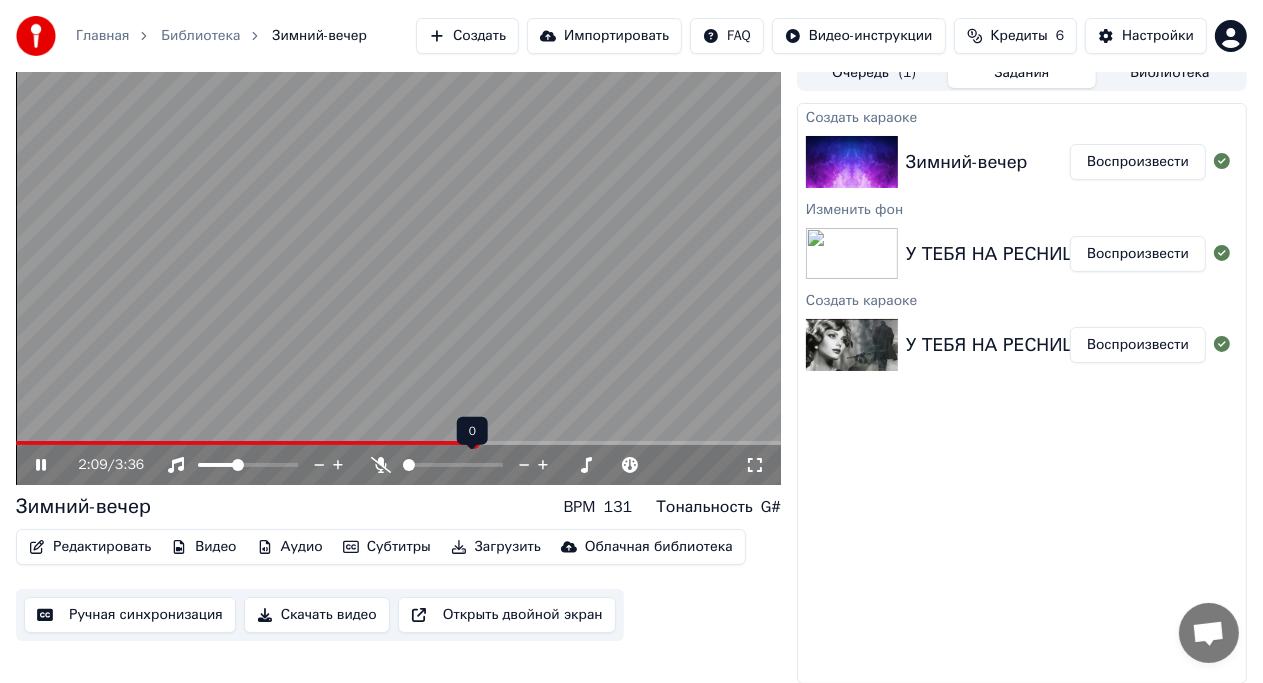 click 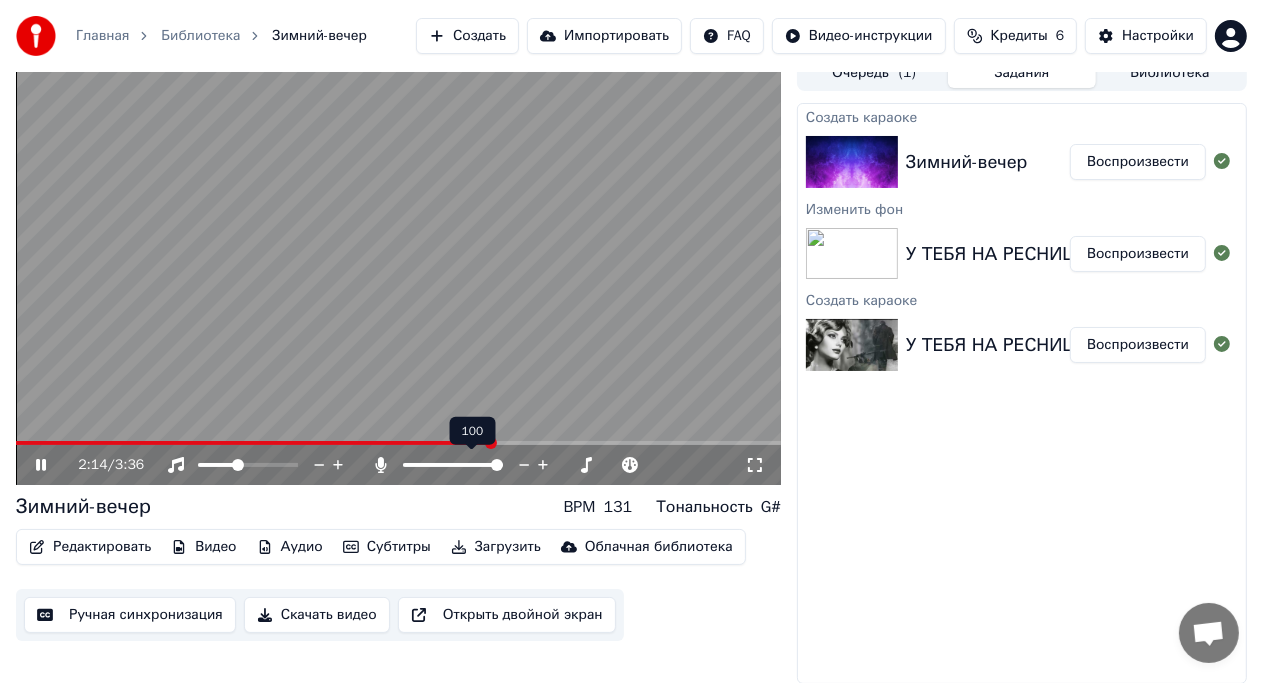 click 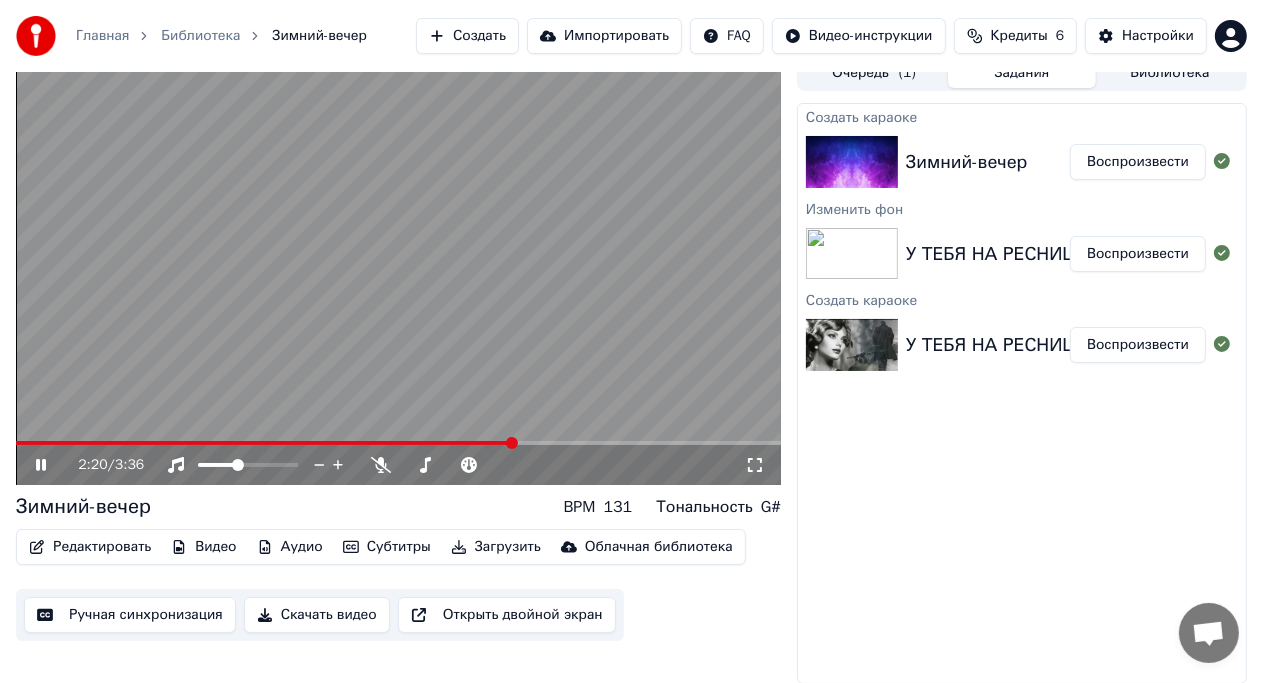 click 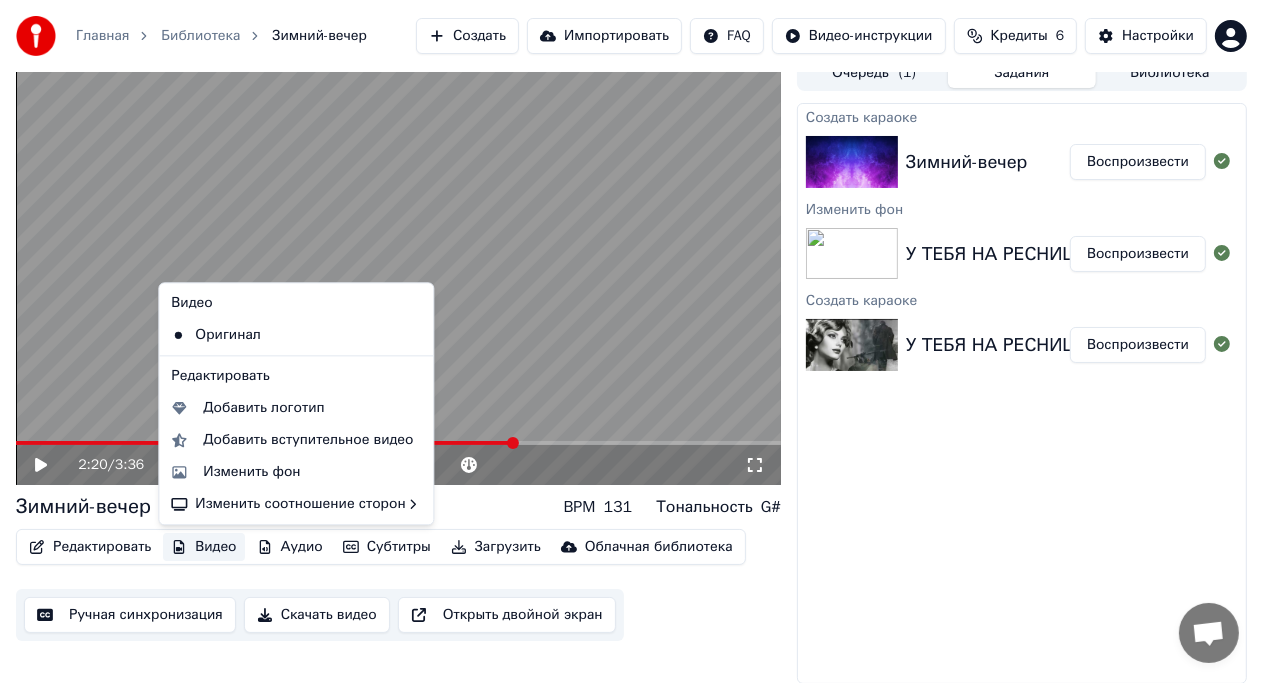 click on "Видео" at bounding box center (203, 547) 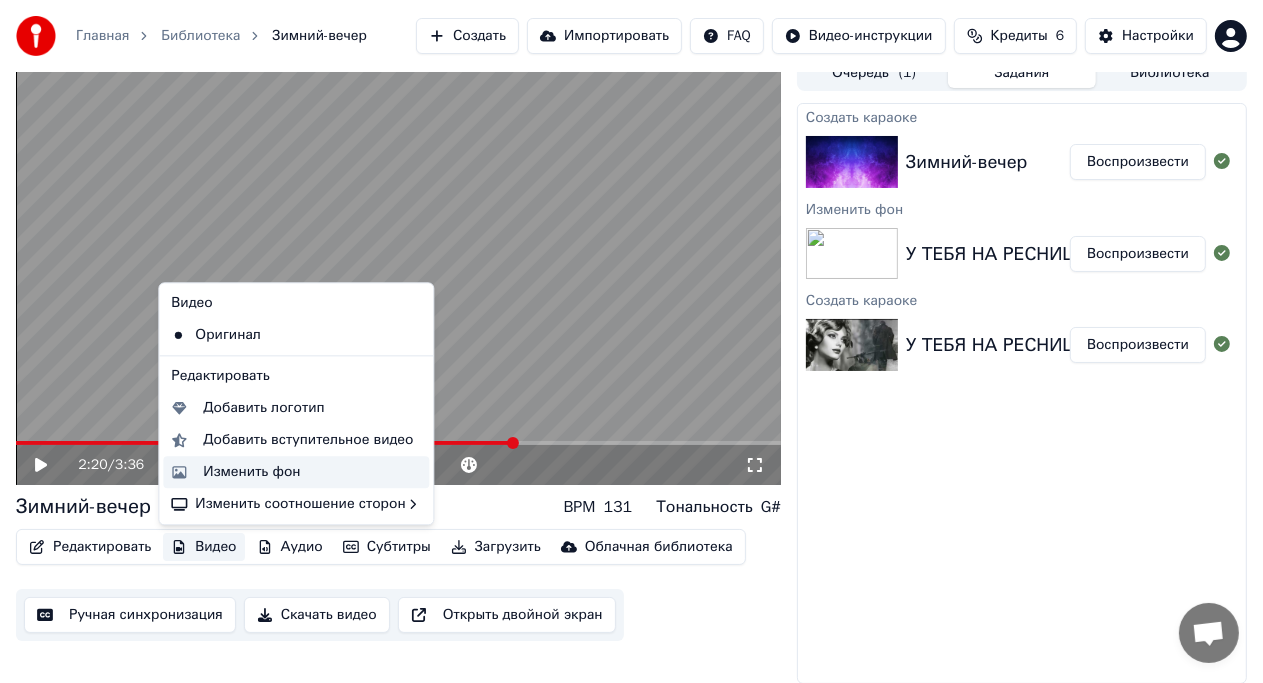 click on "Изменить фон" at bounding box center (251, 472) 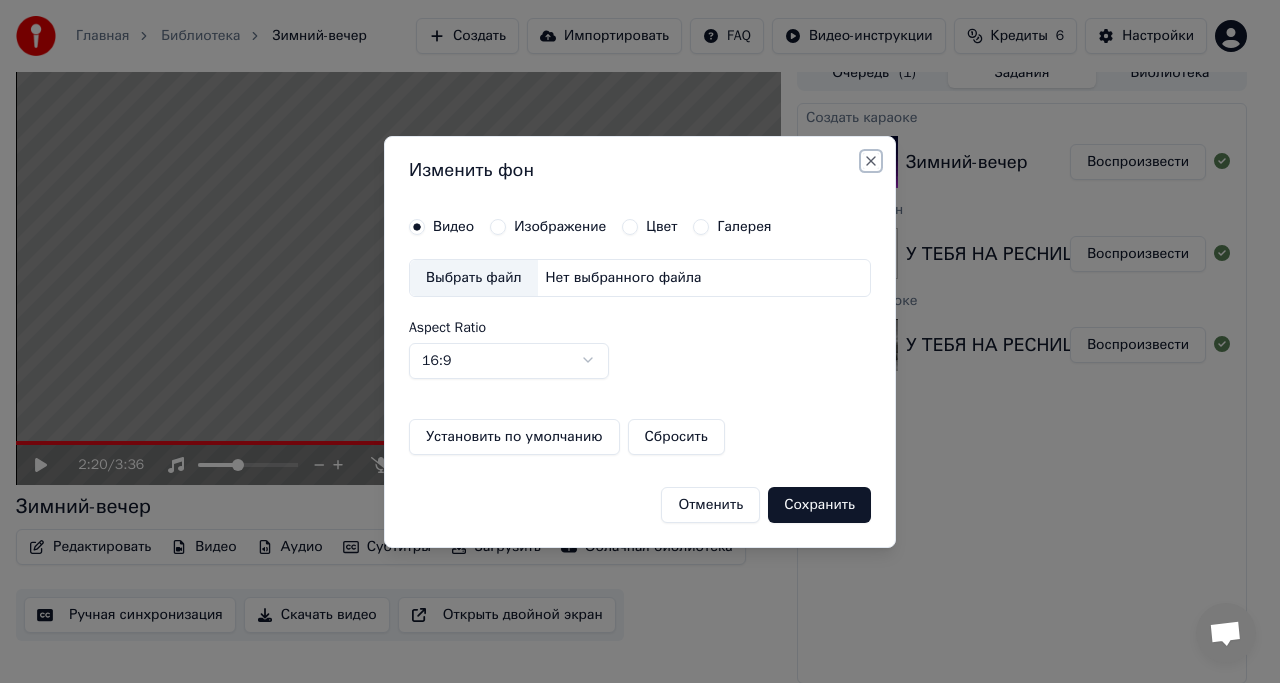 click on "Close" at bounding box center [871, 161] 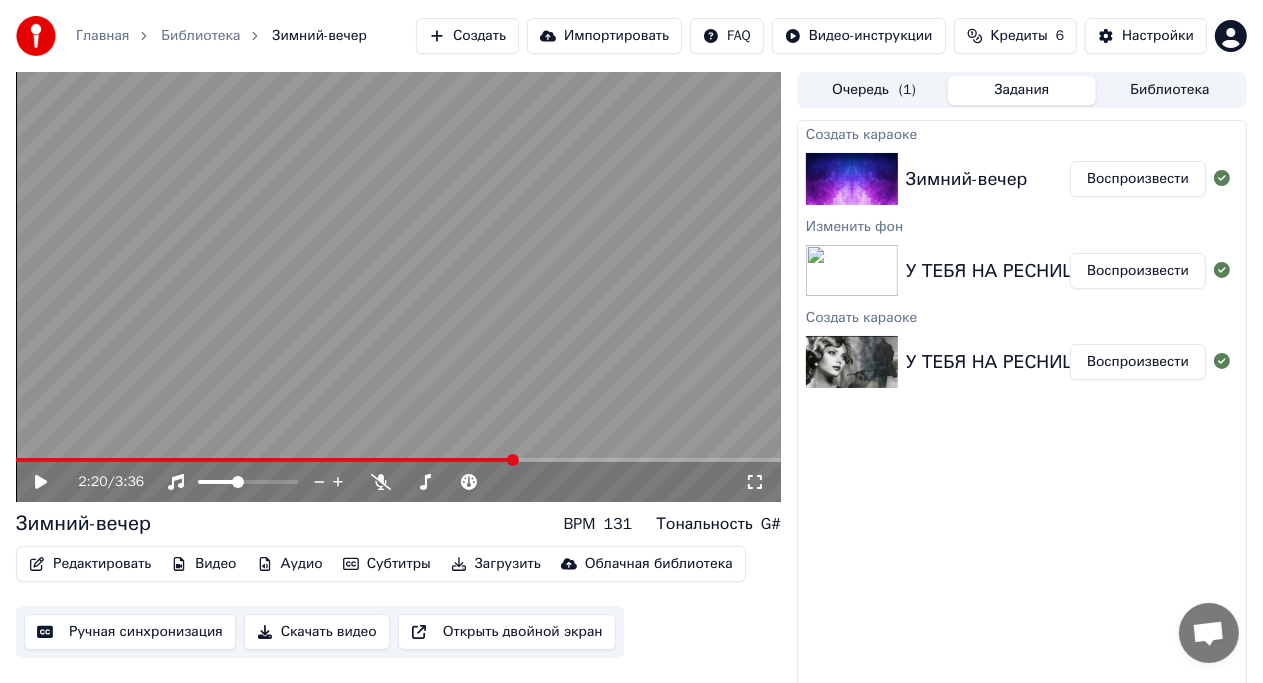scroll, scrollTop: 17, scrollLeft: 0, axis: vertical 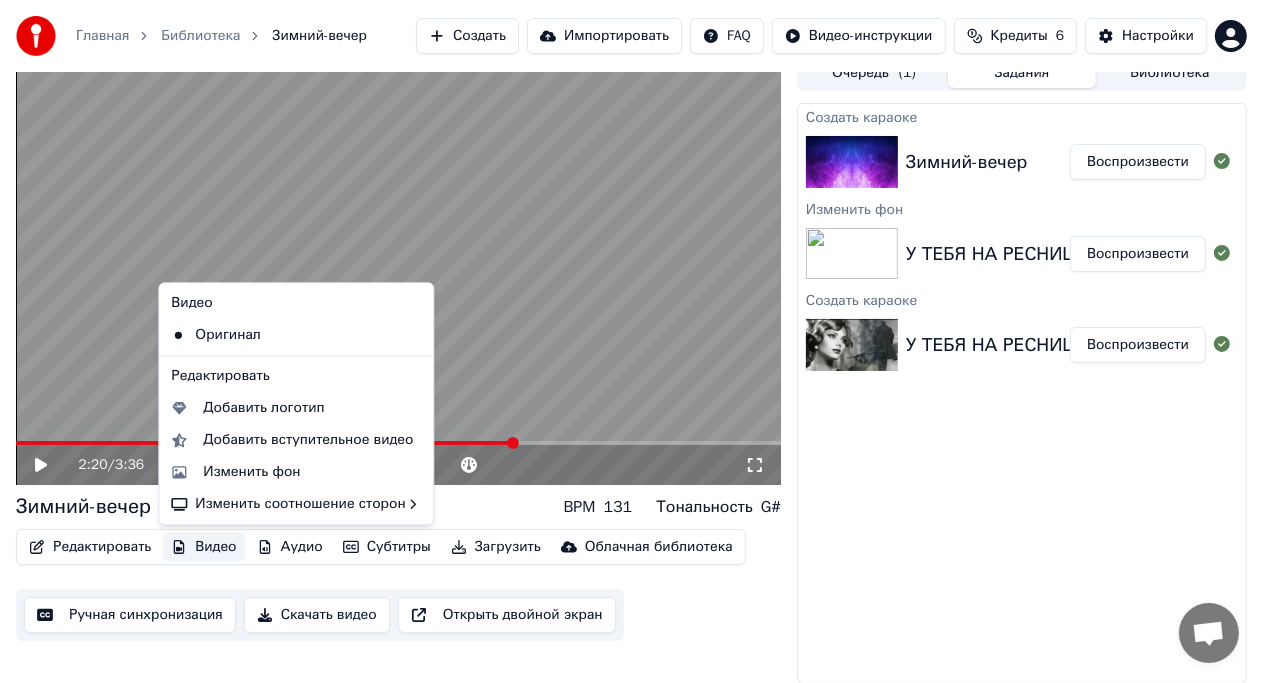 click on "Видео" at bounding box center (203, 547) 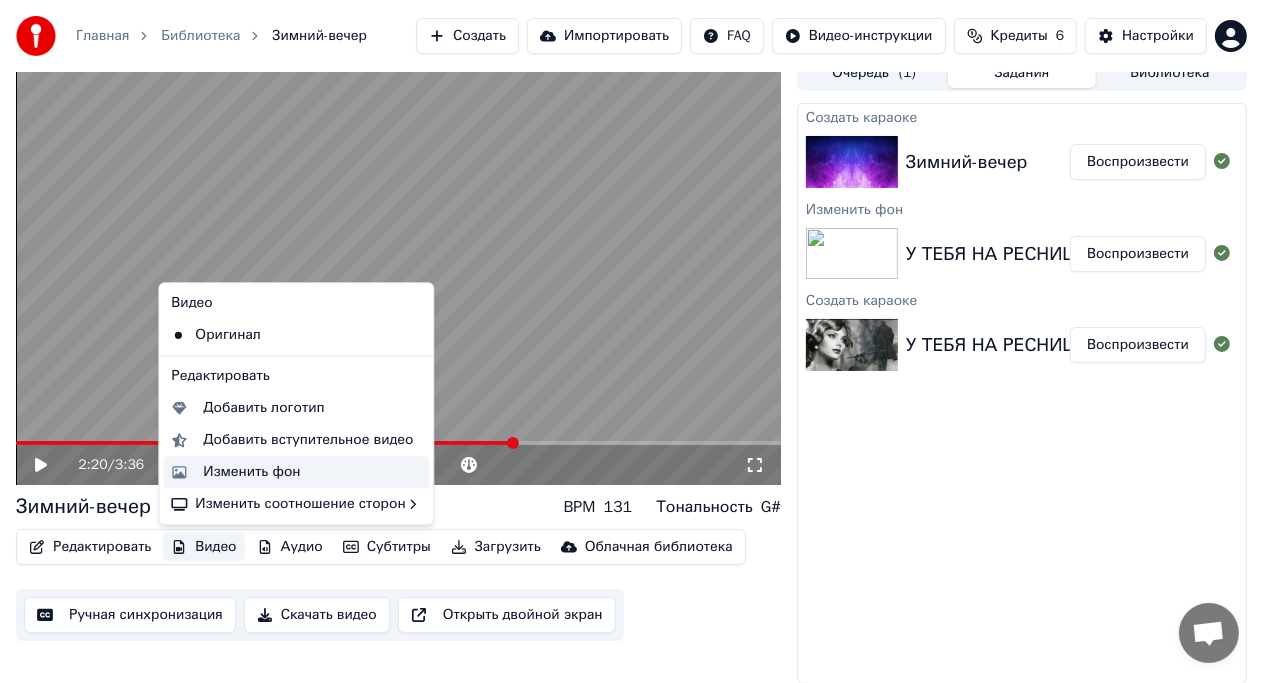 click on "Изменить фон" at bounding box center (251, 472) 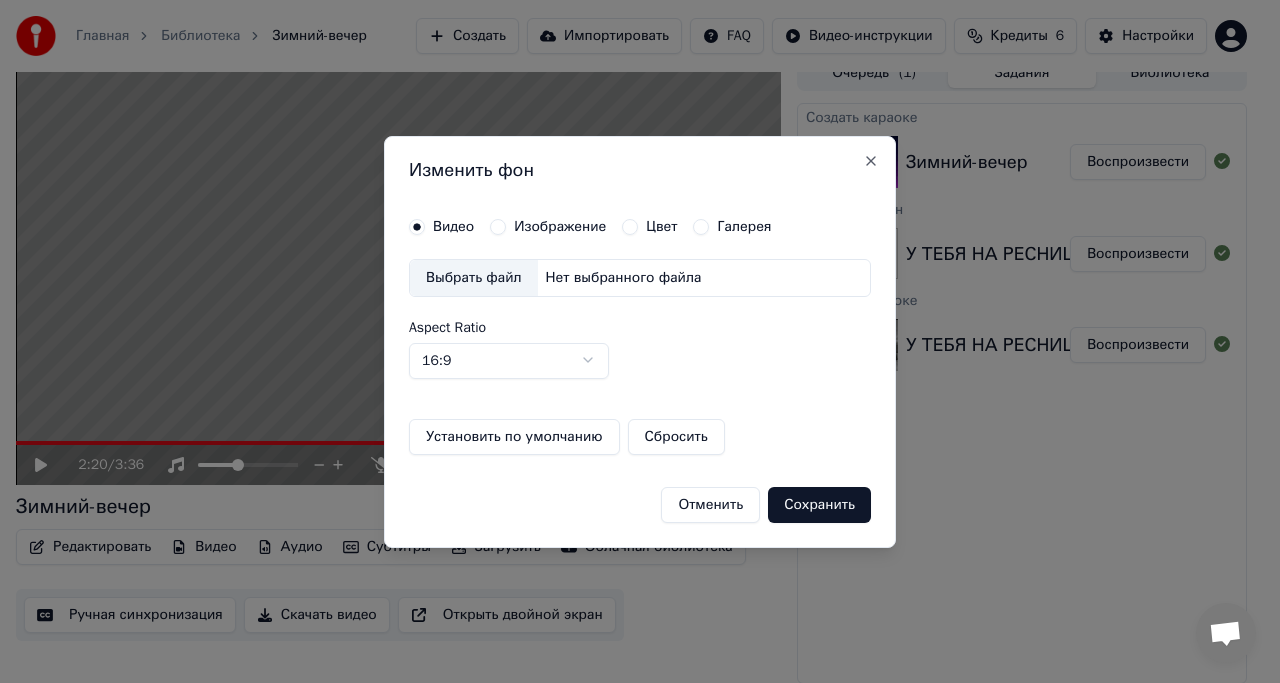 click on "Выбрать файл" at bounding box center [474, 278] 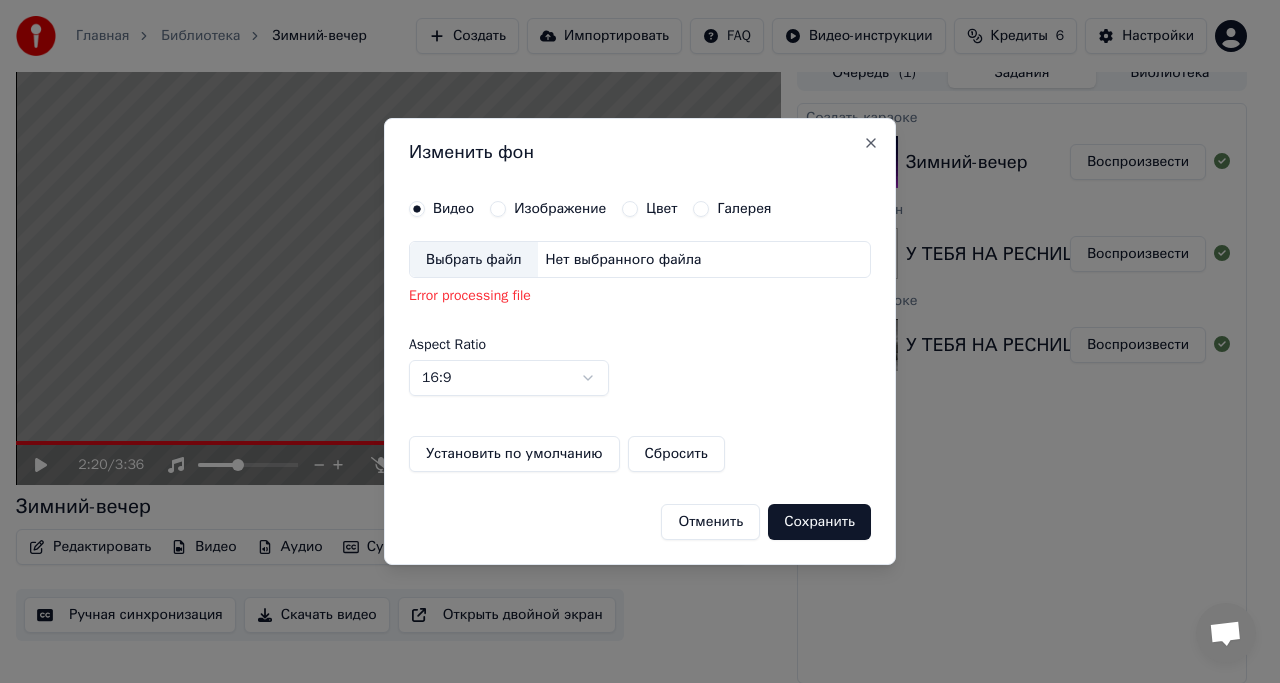 click on "Изображение" at bounding box center [498, 209] 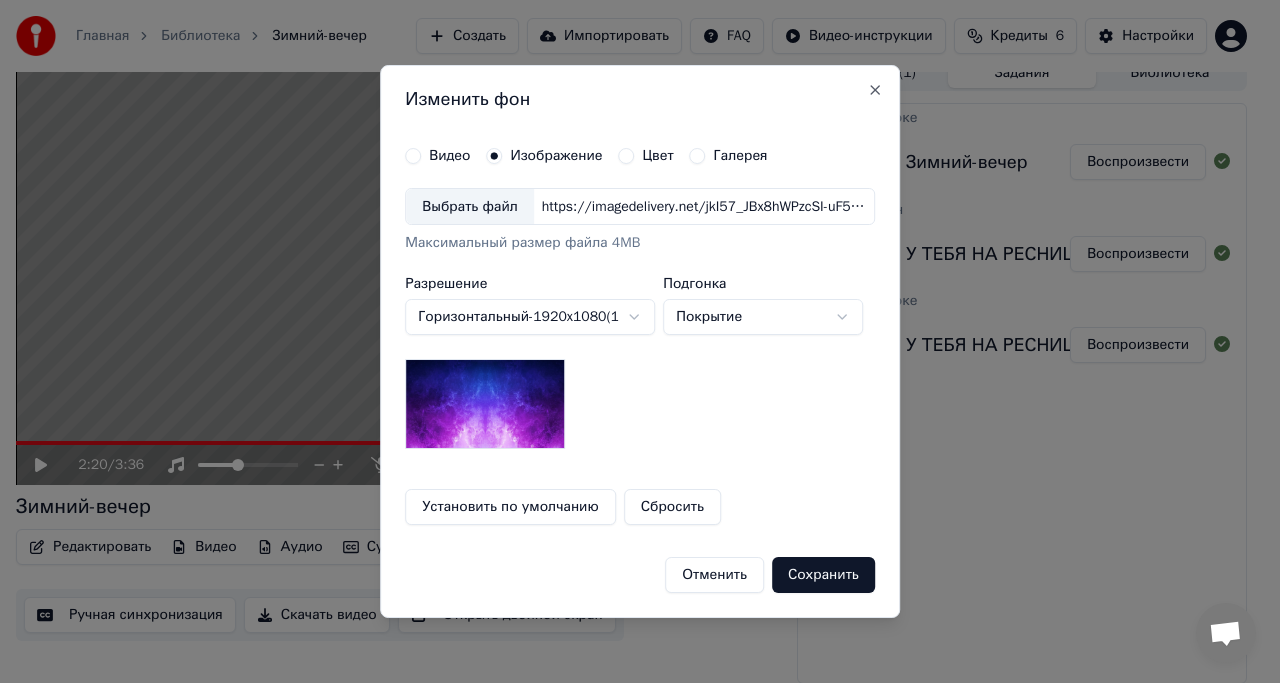 click on "Выбрать файл" at bounding box center (470, 207) 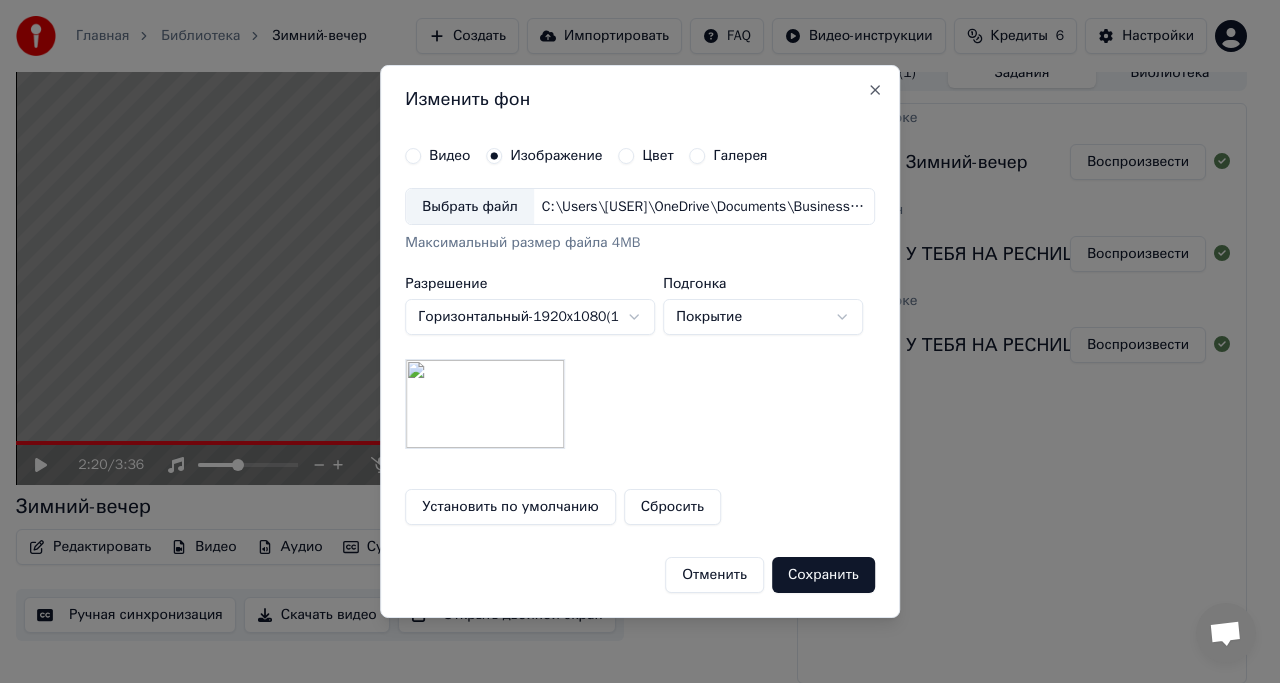 click on "Сохранить" at bounding box center [823, 575] 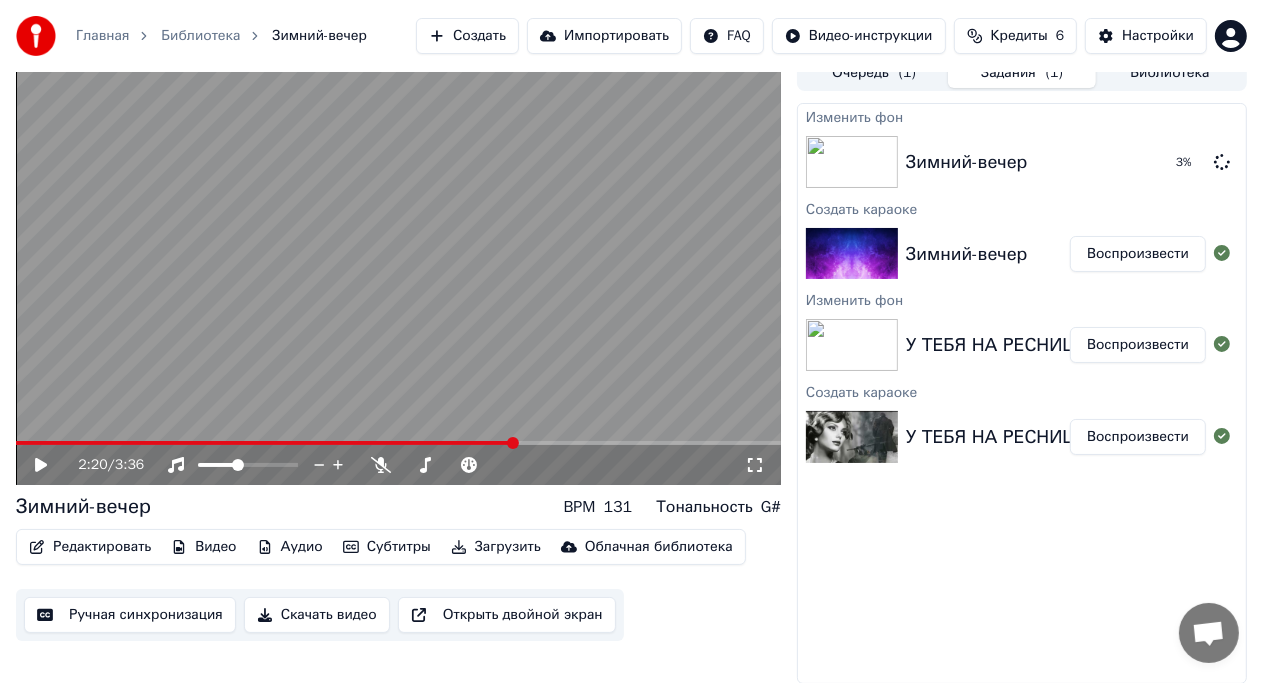 click 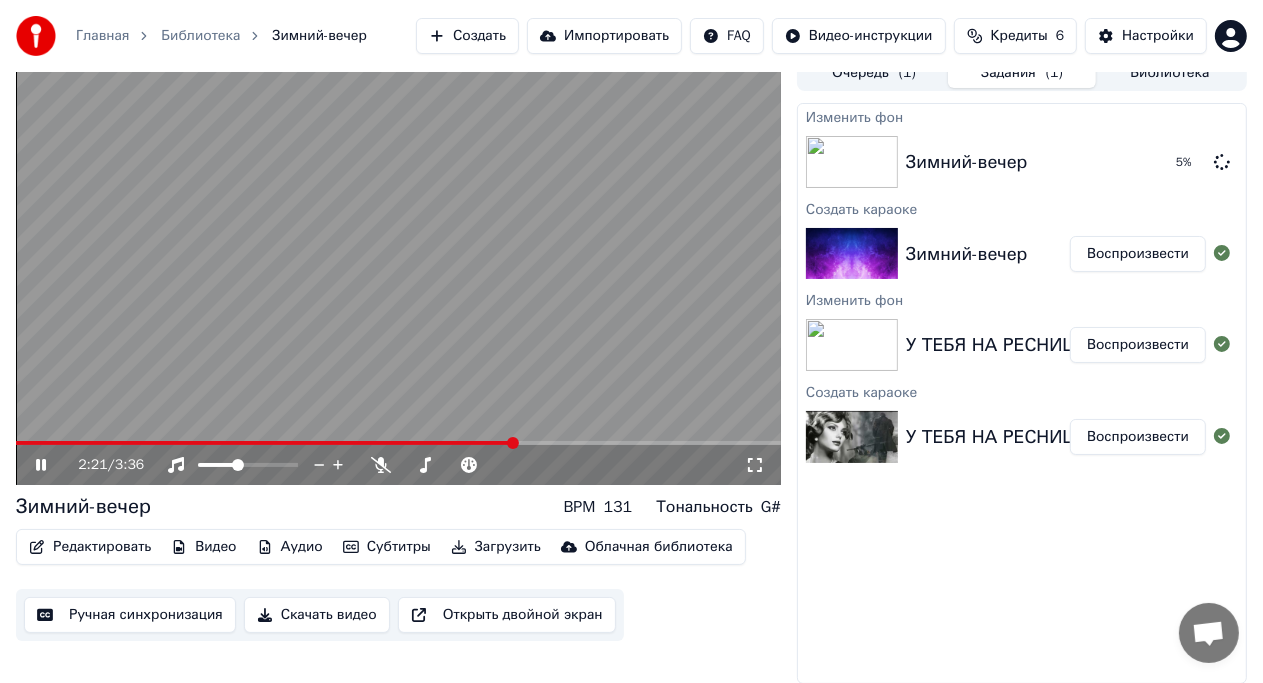 click 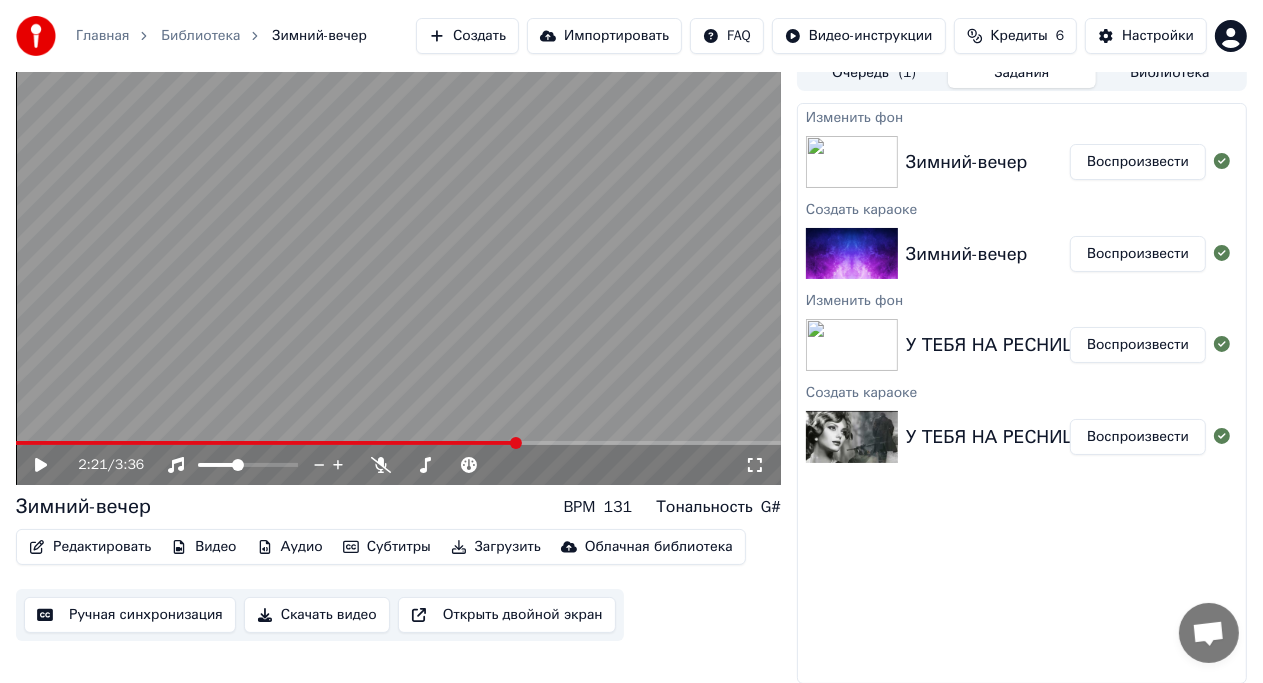 click on "Воспроизвести" at bounding box center [1138, 162] 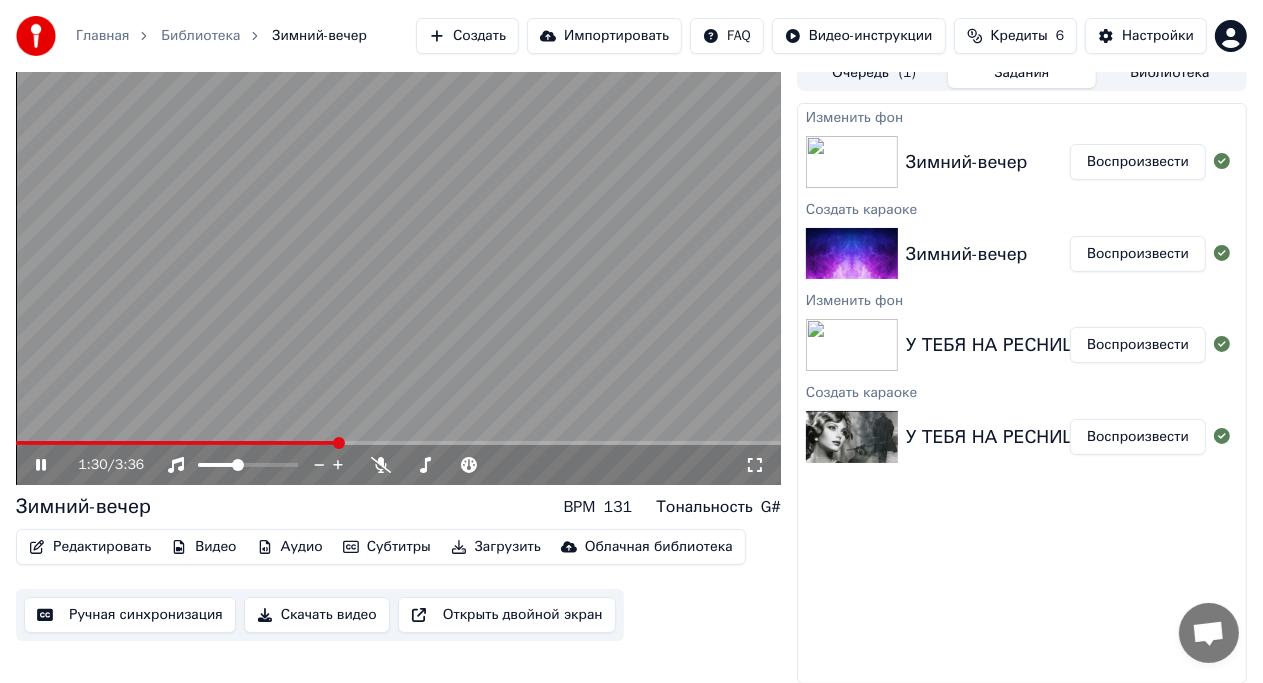 click at bounding box center (398, 270) 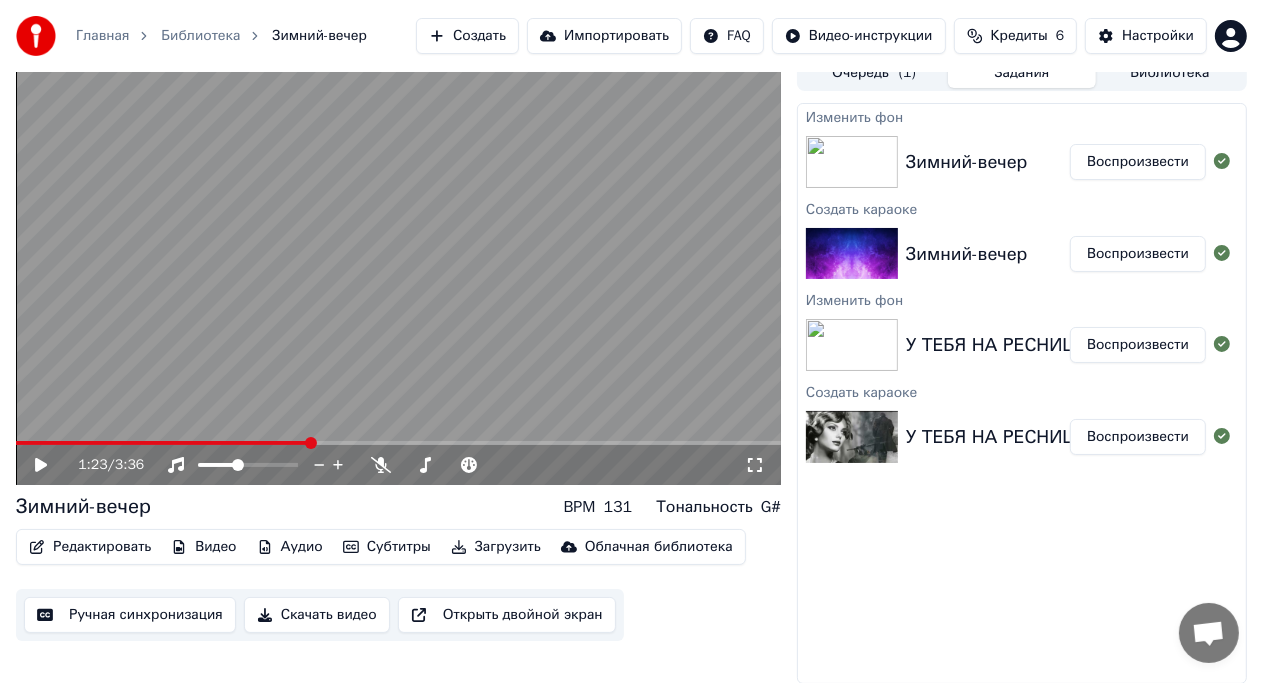 click at bounding box center [163, 443] 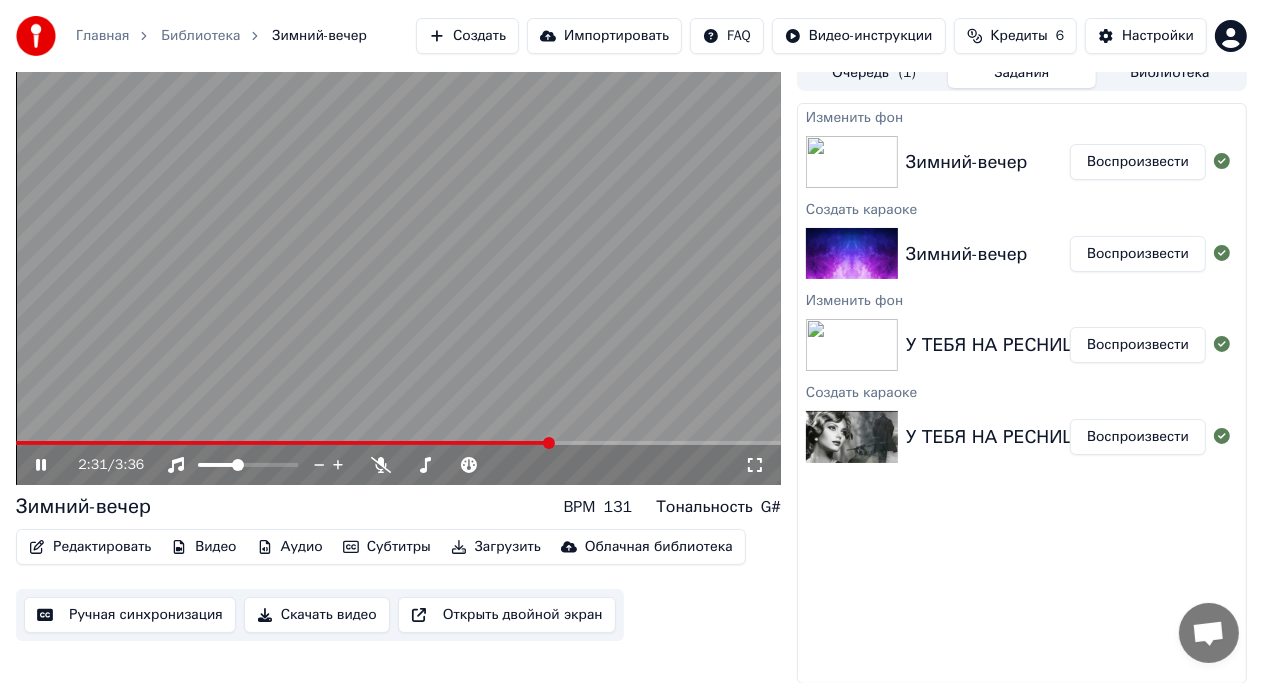 click at bounding box center [398, 270] 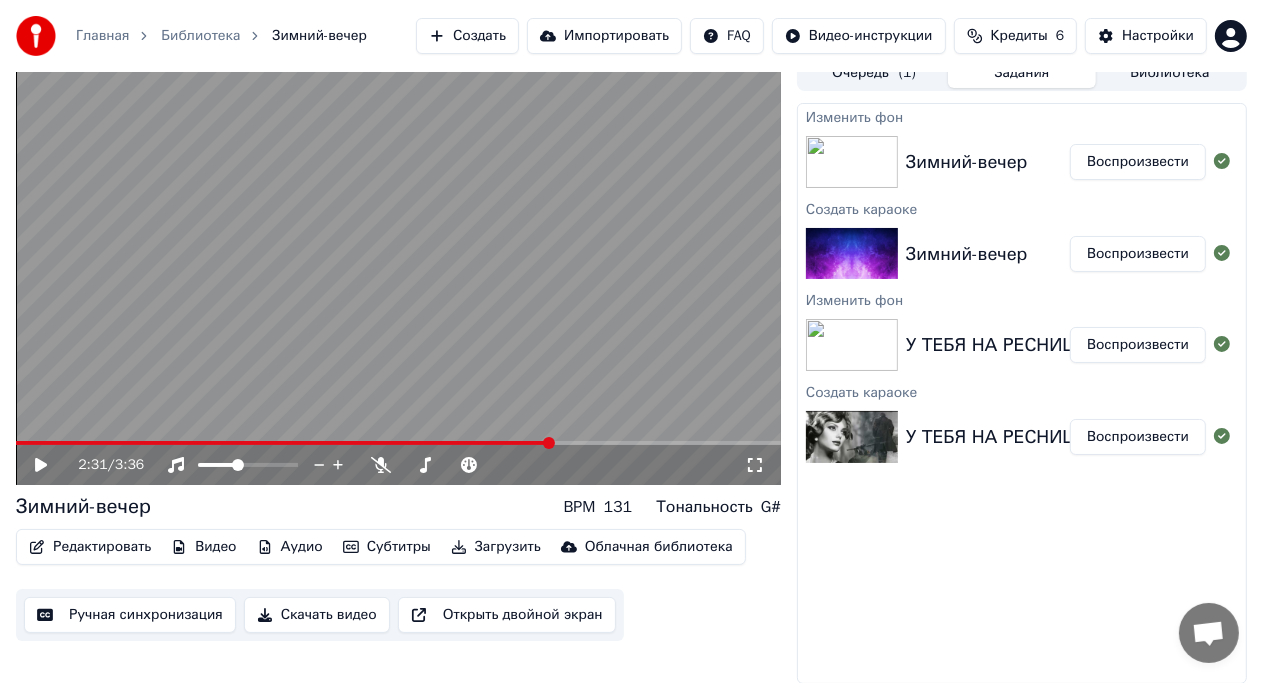 click on "Скачать видео" at bounding box center (317, 615) 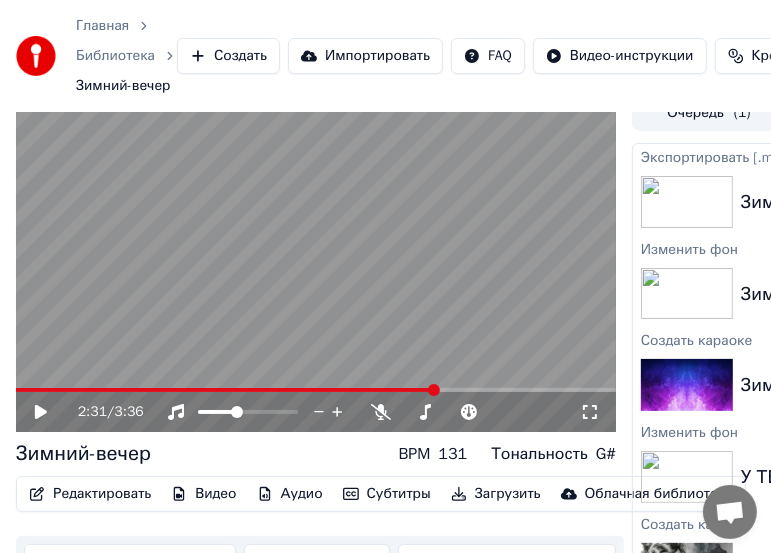 scroll, scrollTop: 91, scrollLeft: 0, axis: vertical 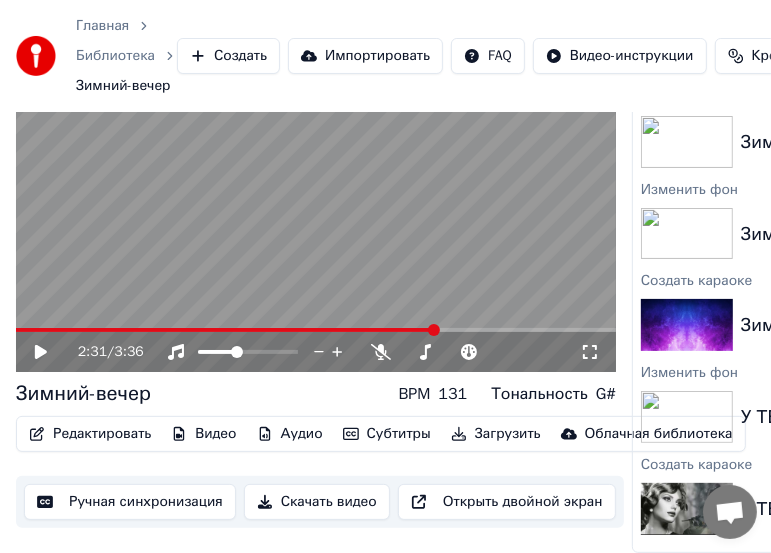 click on "Скачать видео" at bounding box center (317, 502) 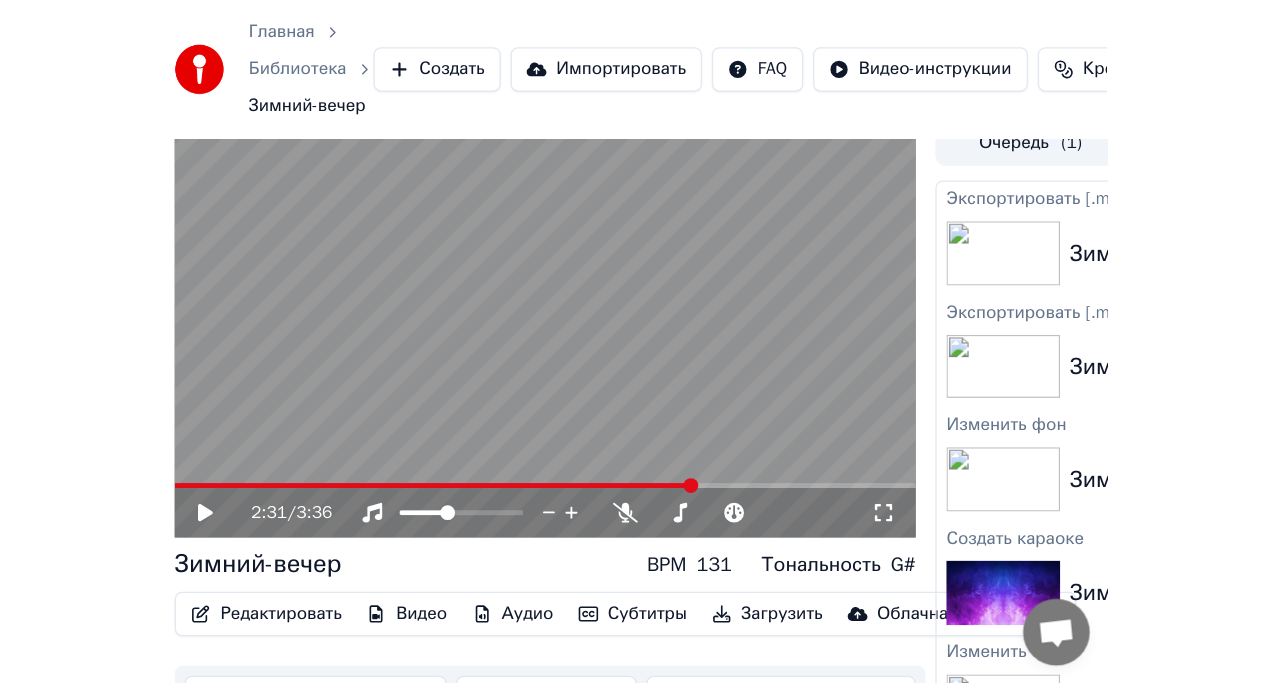 scroll, scrollTop: 0, scrollLeft: 0, axis: both 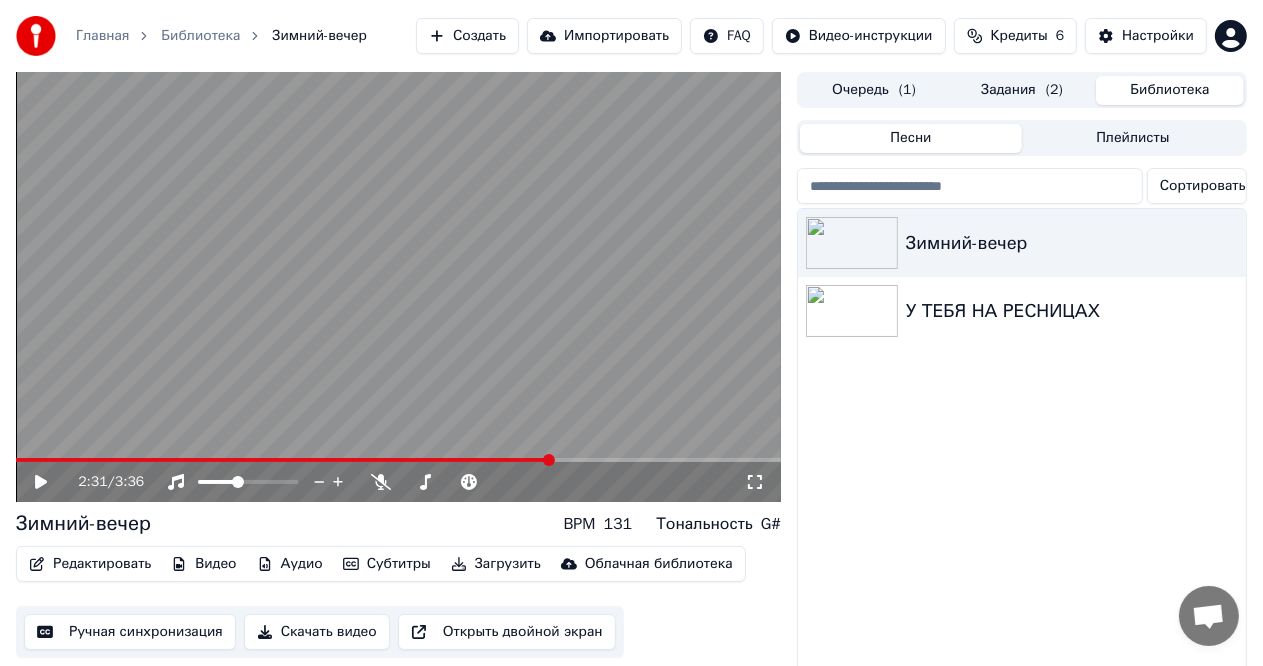 click on "Библиотека" at bounding box center [1170, 90] 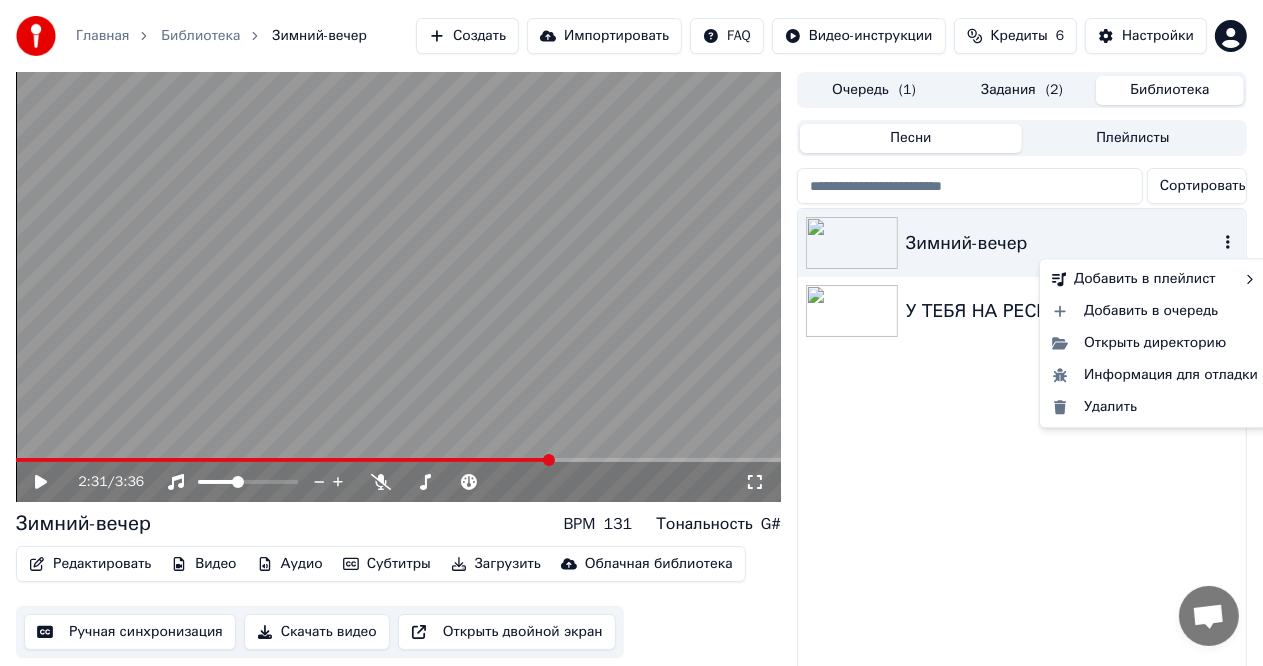 click 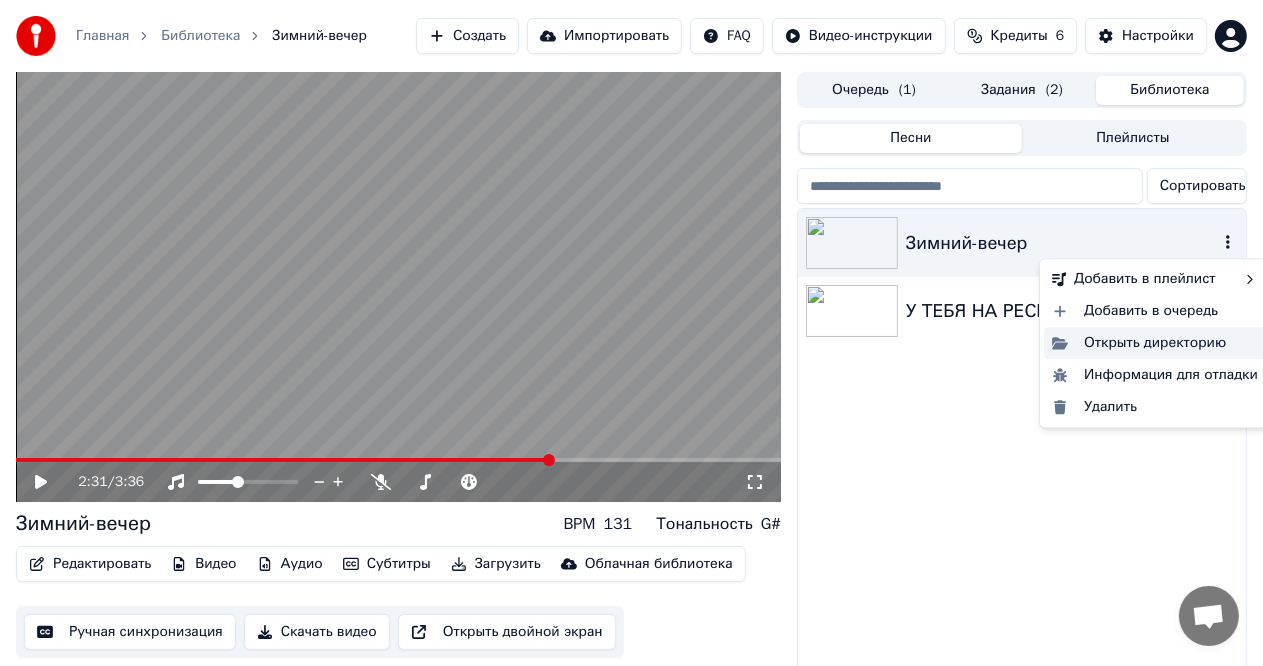 click on "Открыть директорию" at bounding box center (1155, 343) 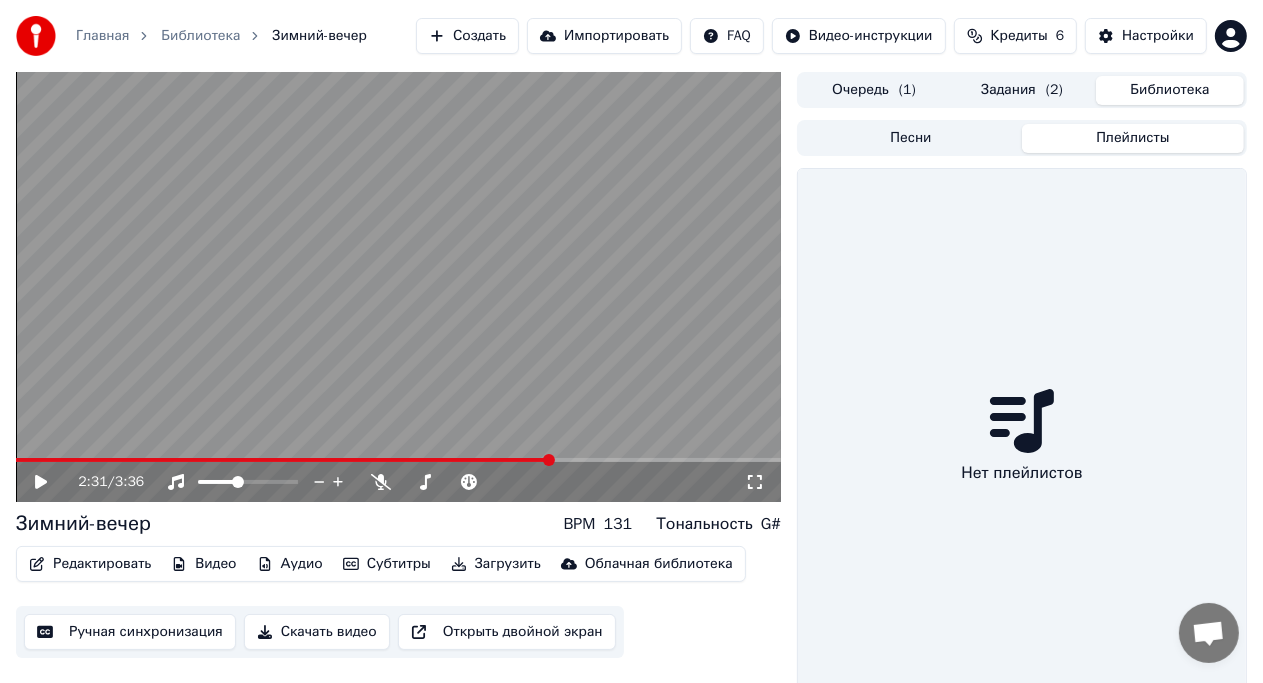 click on "Плейлисты" at bounding box center (1133, 138) 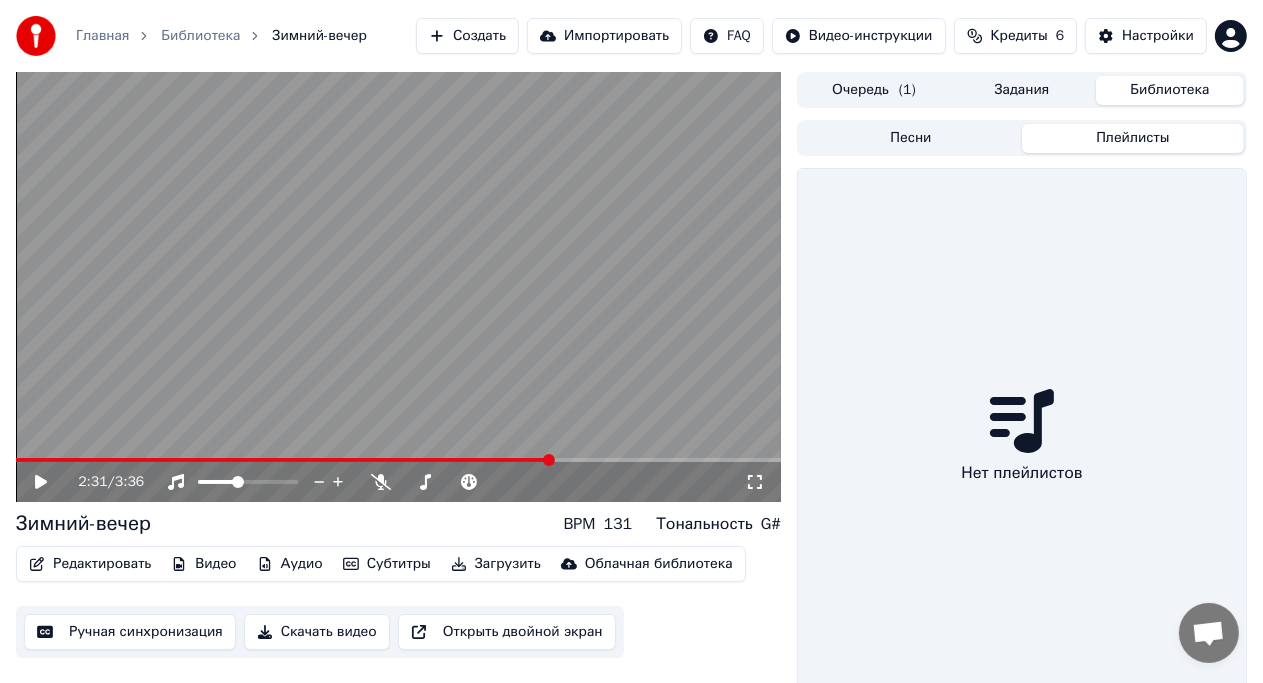 click on "Задания" at bounding box center [1022, 90] 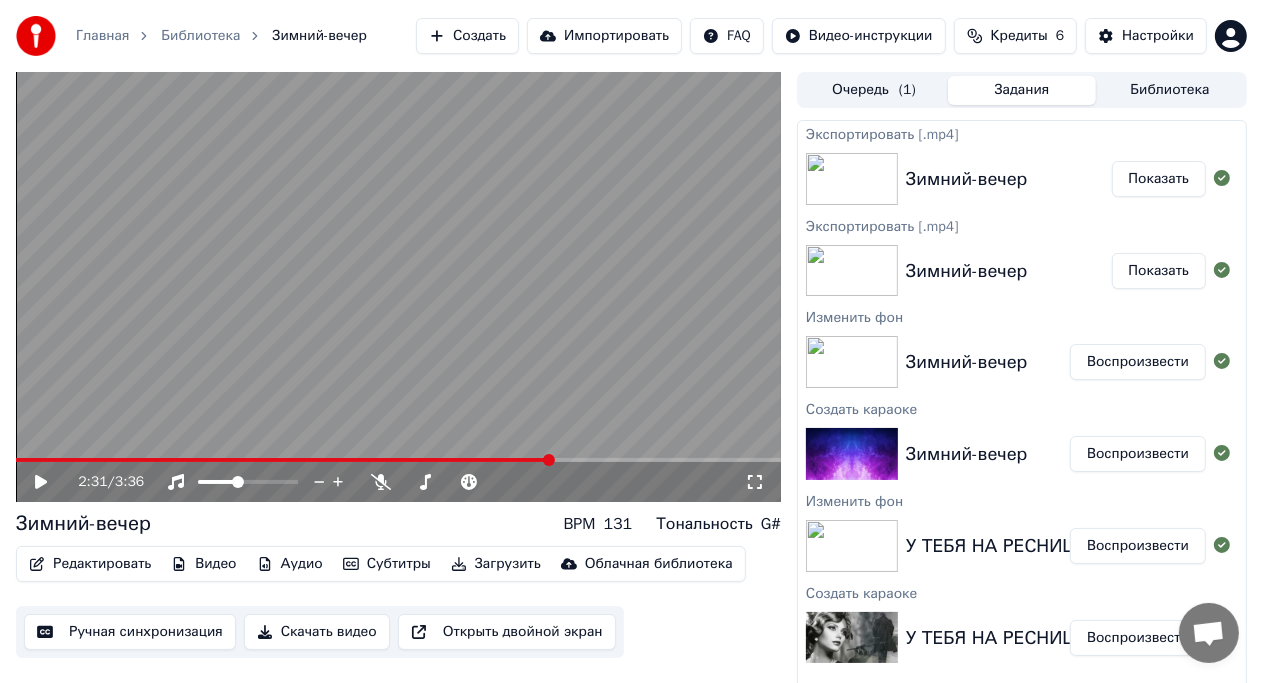 click on "Показать" at bounding box center [1159, 179] 